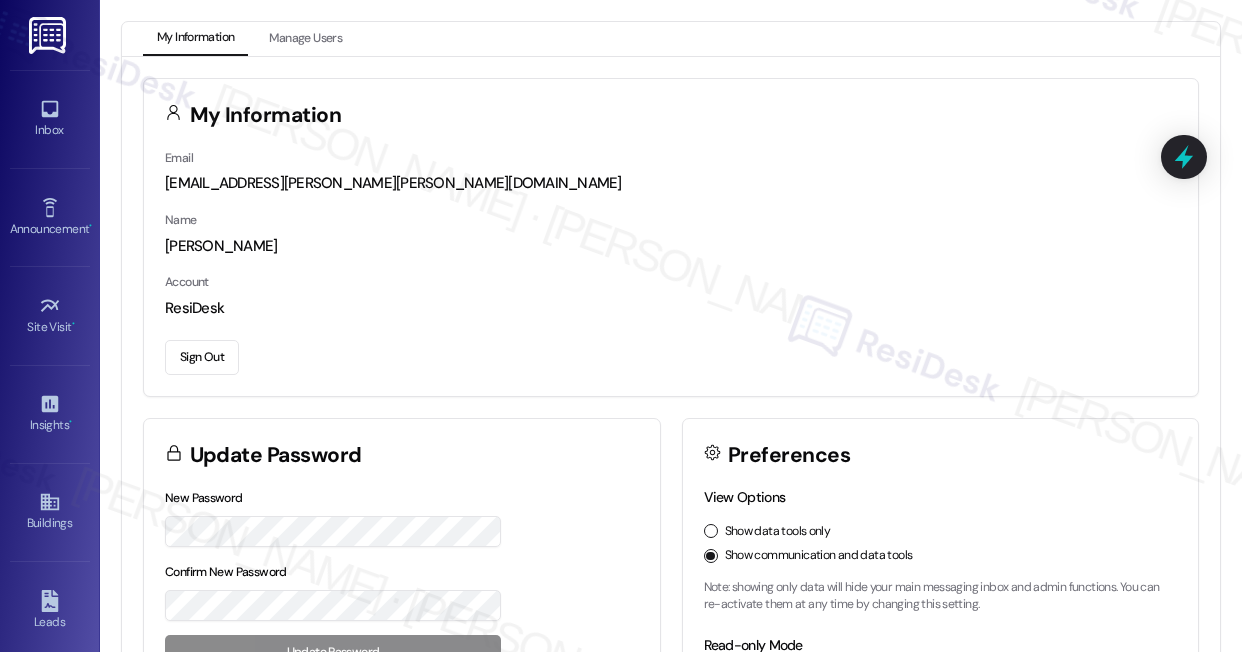 scroll, scrollTop: 0, scrollLeft: 0, axis: both 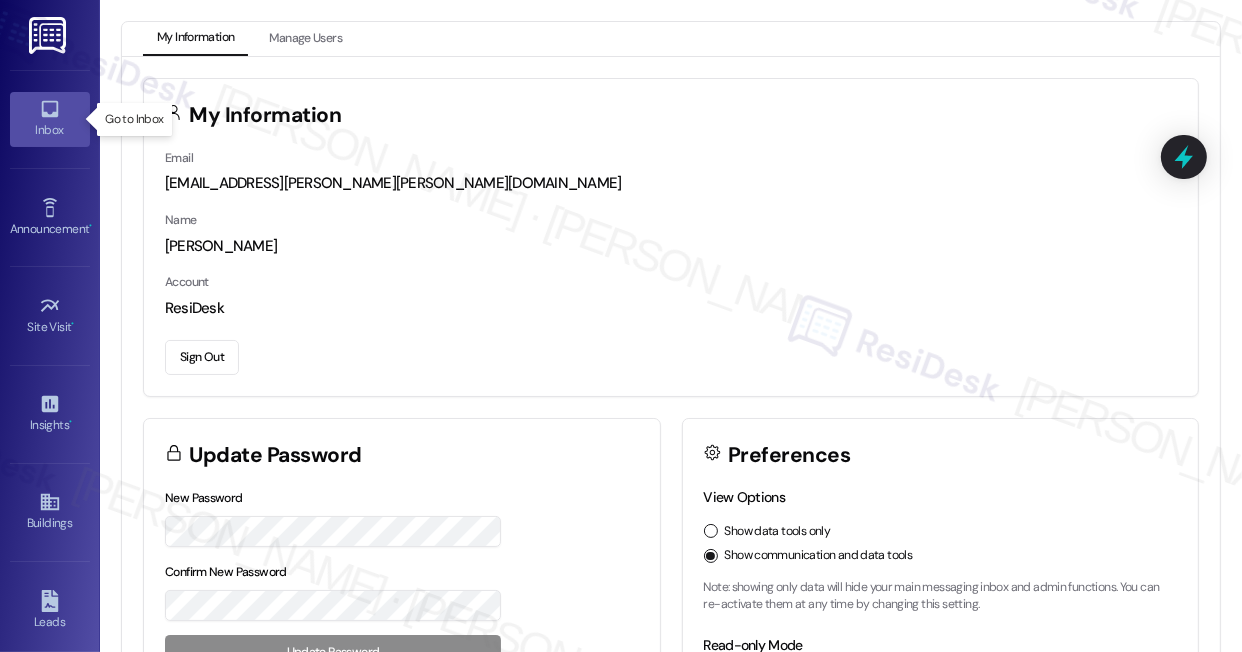 click on "Inbox" at bounding box center (50, 130) 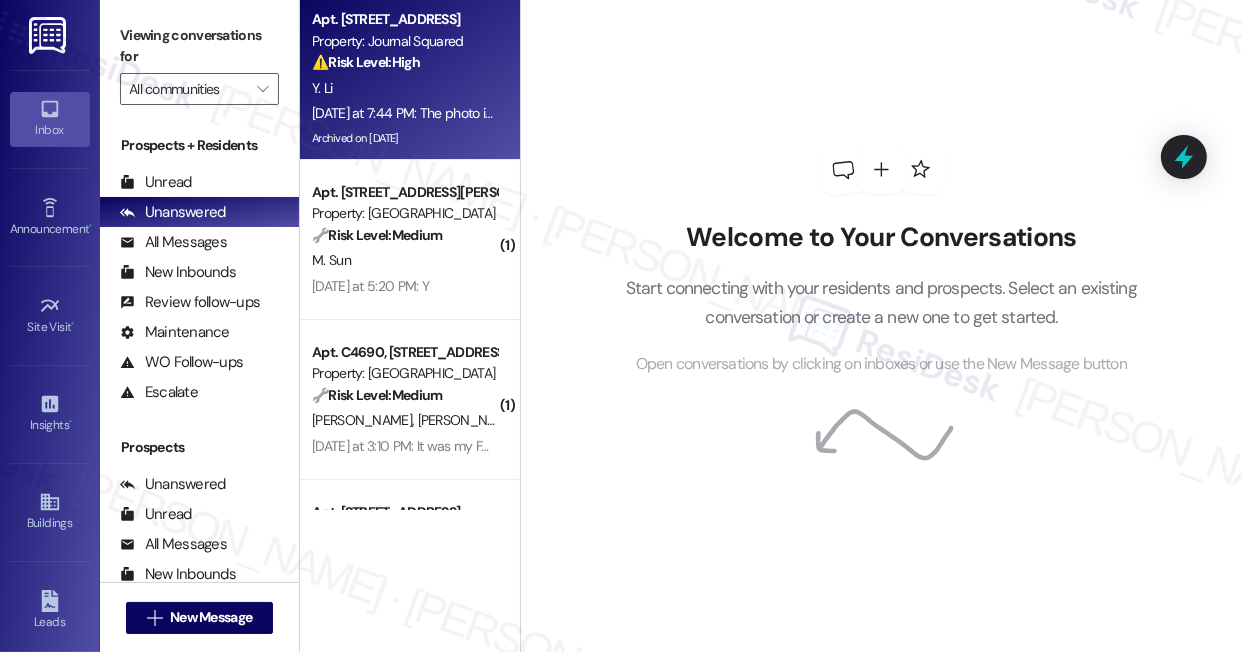 click on "⚠️  Risk Level:  High The resident is confused about their August rent bill after being told a free month would be applied. The attached photo of the portal balance indicates a discrepancy that needs urgent clarification to avoid late payment or further confusion. This involves a financial concern and potential overdue rent." at bounding box center [404, 62] 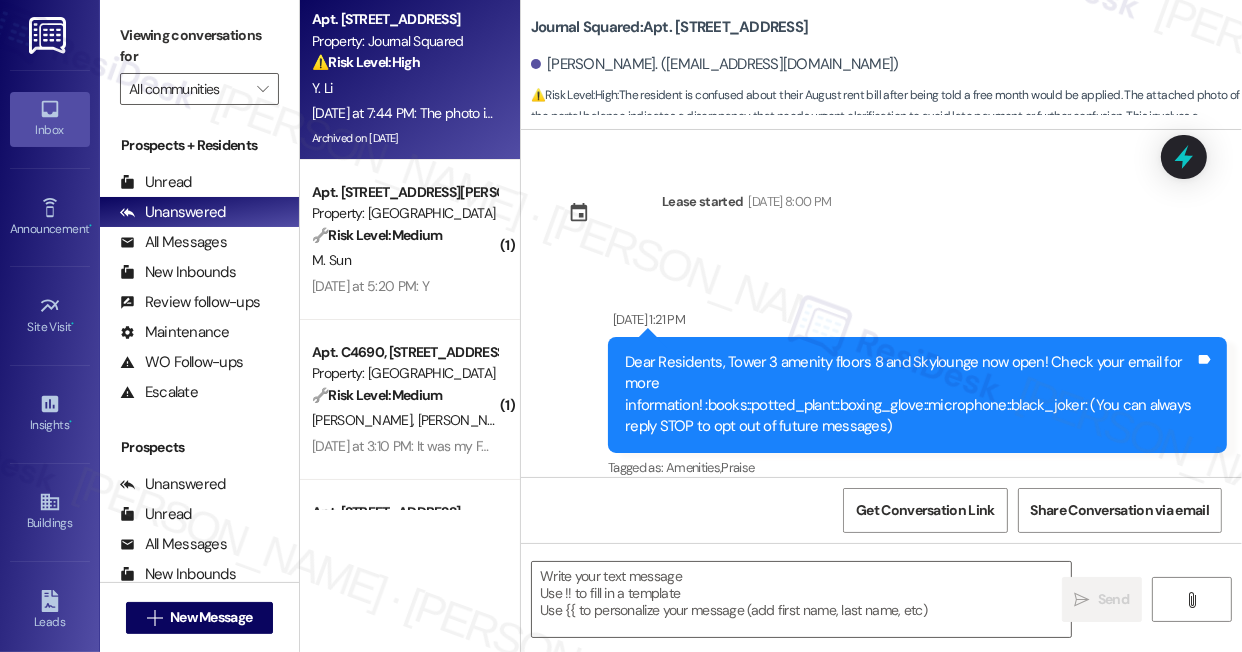 scroll, scrollTop: 18412, scrollLeft: 0, axis: vertical 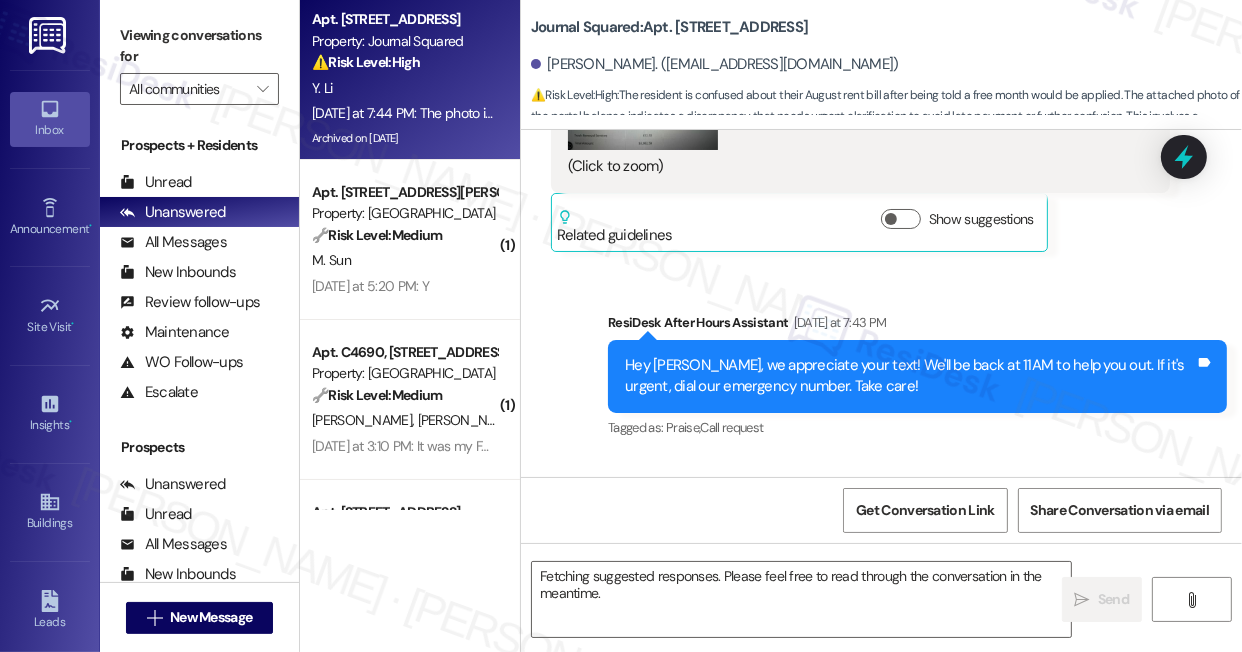 click on "Hey Yuheng, we appreciate your text! We'll be back at 11AM to help you out. If it's urgent, dial our emergency number. Take care!" at bounding box center (910, 376) 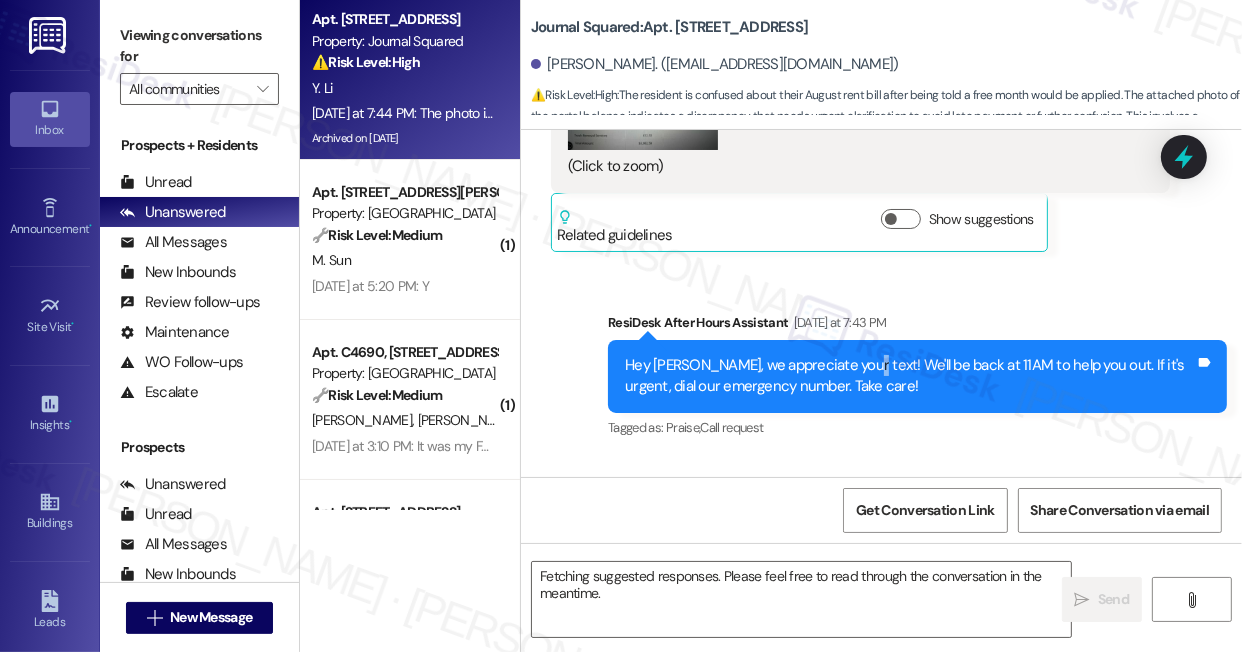 click on "Hey Yuheng, we appreciate your text! We'll be back at 11AM to help you out. If it's urgent, dial our emergency number. Take care!" at bounding box center (910, 376) 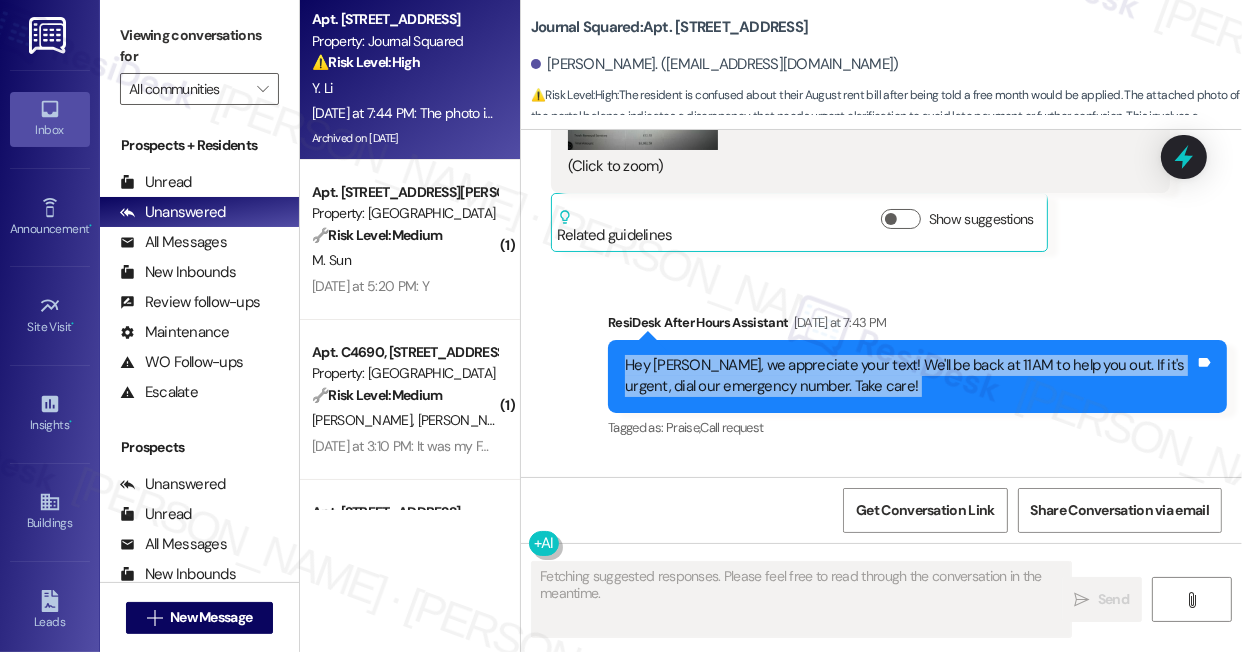 click on "Hey Yuheng, we appreciate your text! We'll be back at 11AM to help you out. If it's urgent, dial our emergency number. Take care!" at bounding box center (910, 376) 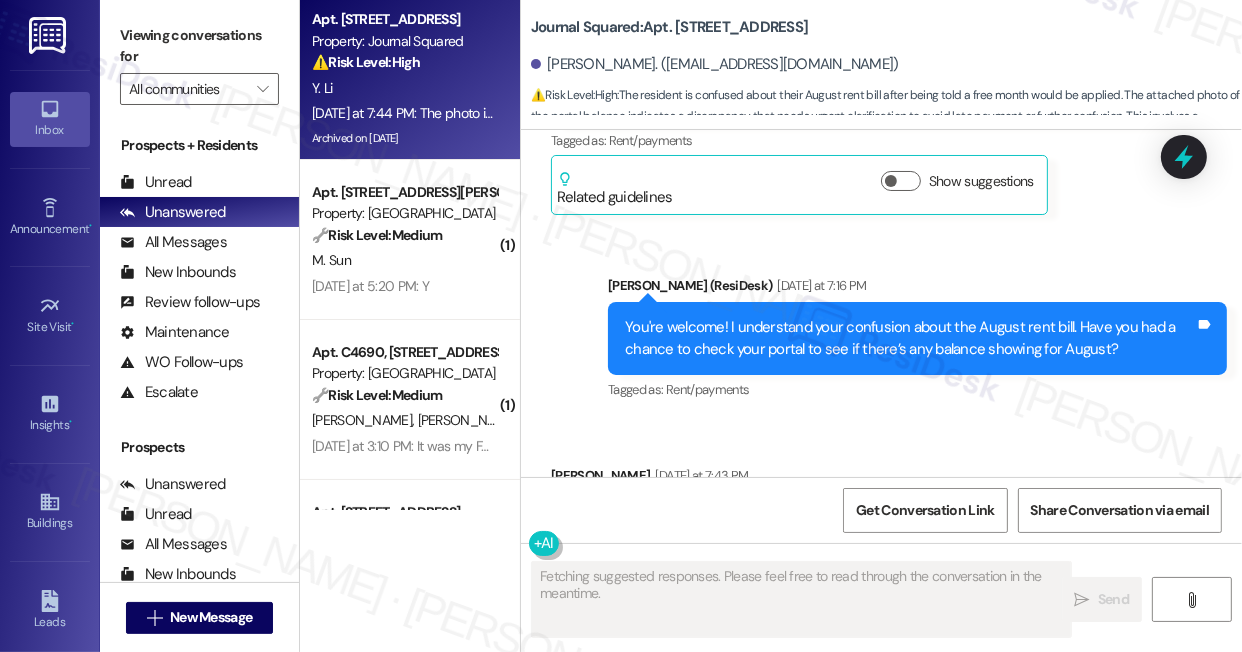scroll, scrollTop: 17594, scrollLeft: 0, axis: vertical 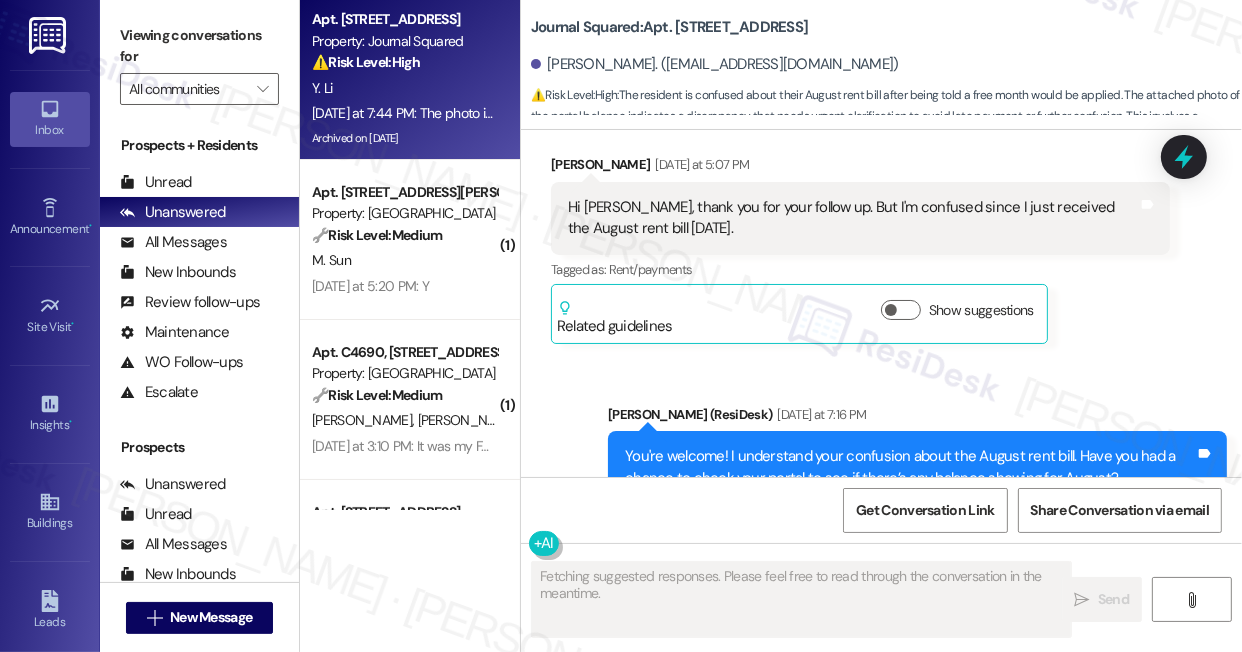 click on "You're welcome!  I understand your confusion about the August rent bill. Have you had a chance to check your portal to see if there’s any balance showing for August?" at bounding box center [910, 467] 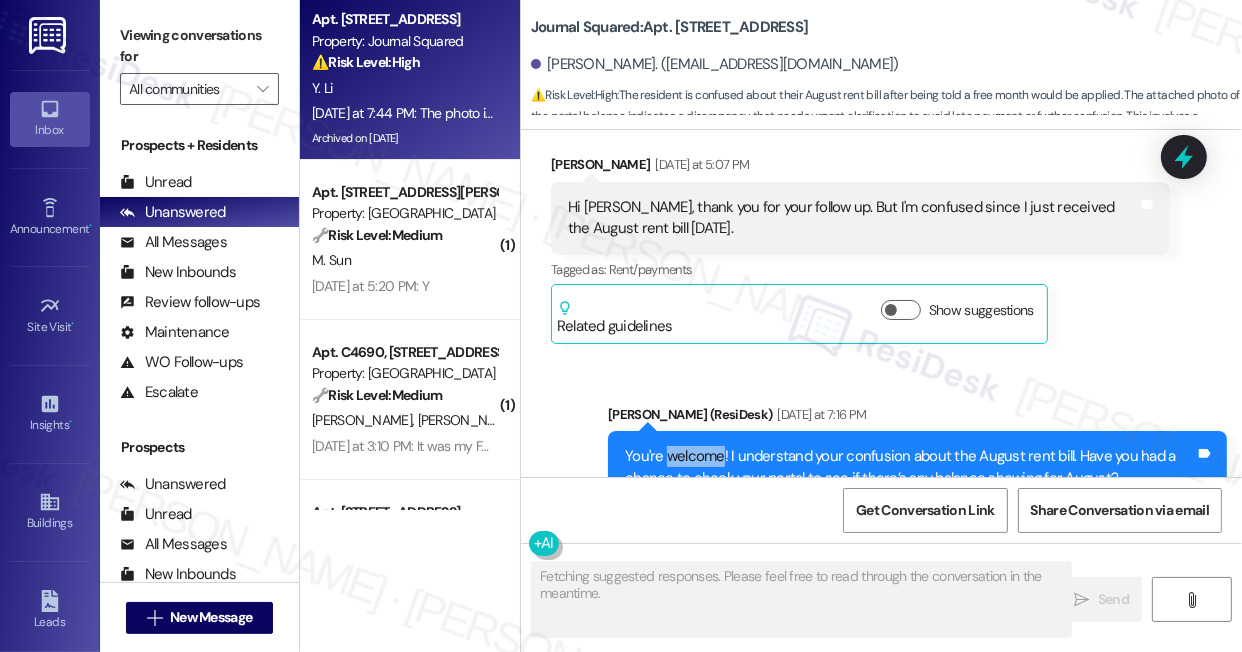 click on "You're welcome!  I understand your confusion about the August rent bill. Have you had a chance to check your portal to see if there’s any balance showing for August?" at bounding box center [910, 467] 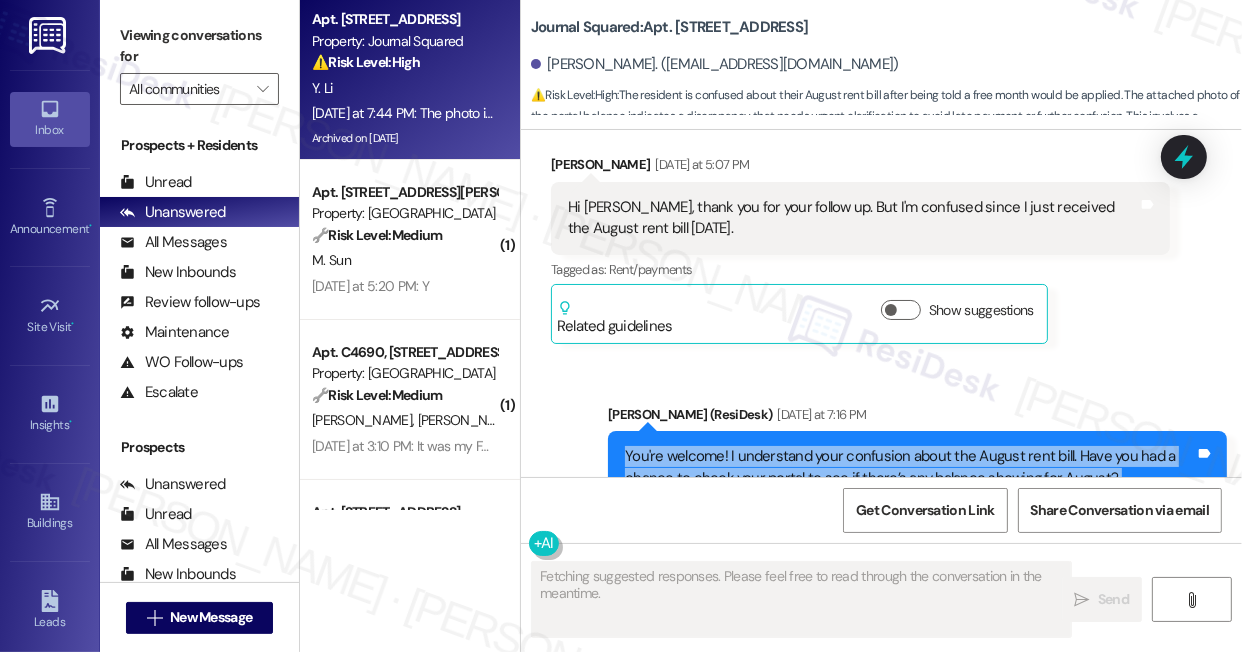 click on "You're welcome!  I understand your confusion about the August rent bill. Have you had a chance to check your portal to see if there’s any balance showing for August?" at bounding box center (910, 467) 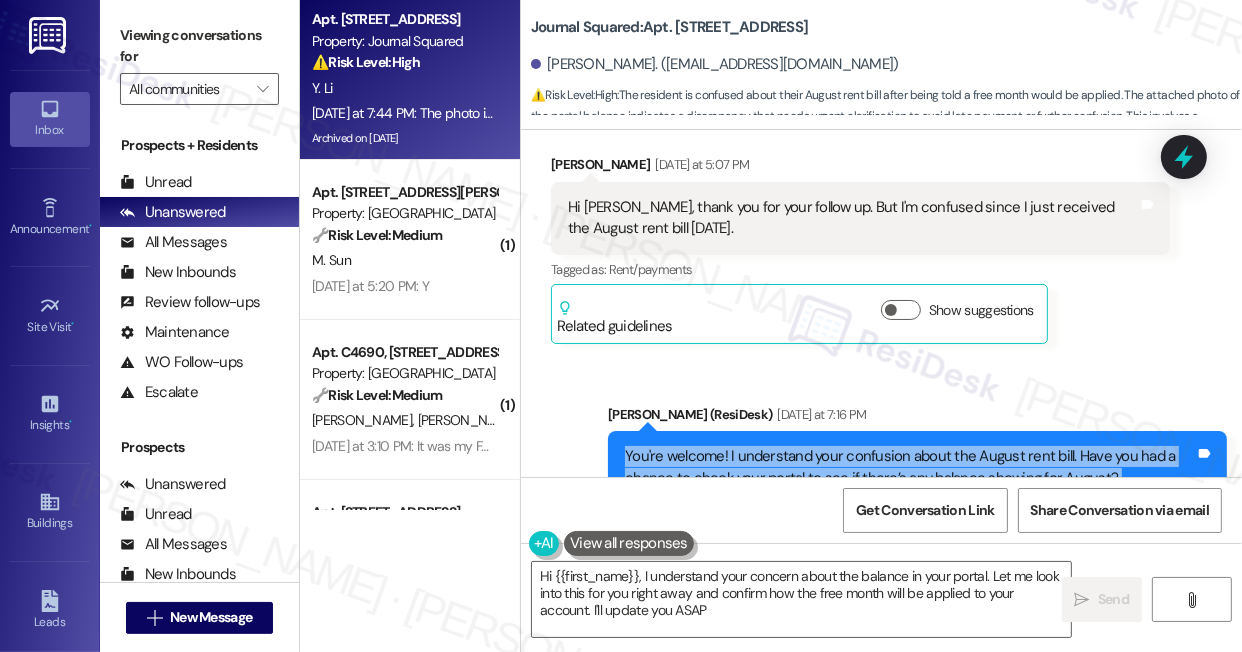 type on "Hi {{first_name}}, I understand your concern about the balance in your portal. Let me look into this for you right away and confirm how the free month will be applied to your account. I'll update you ASAP!" 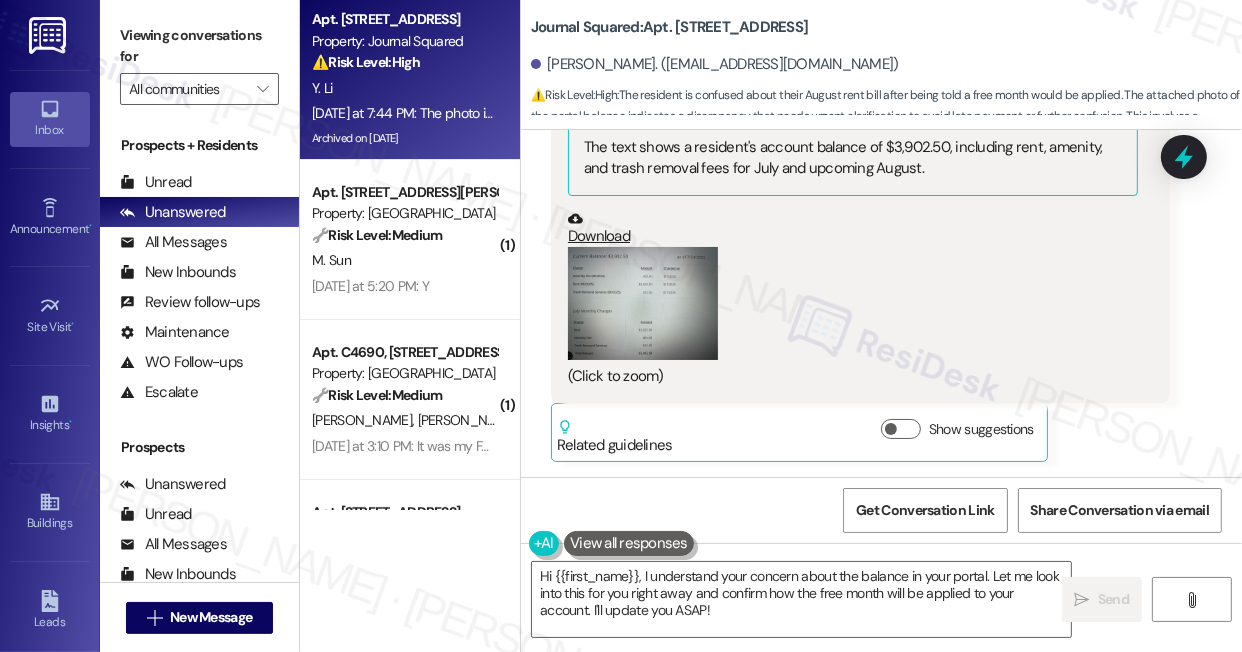 scroll, scrollTop: 18048, scrollLeft: 0, axis: vertical 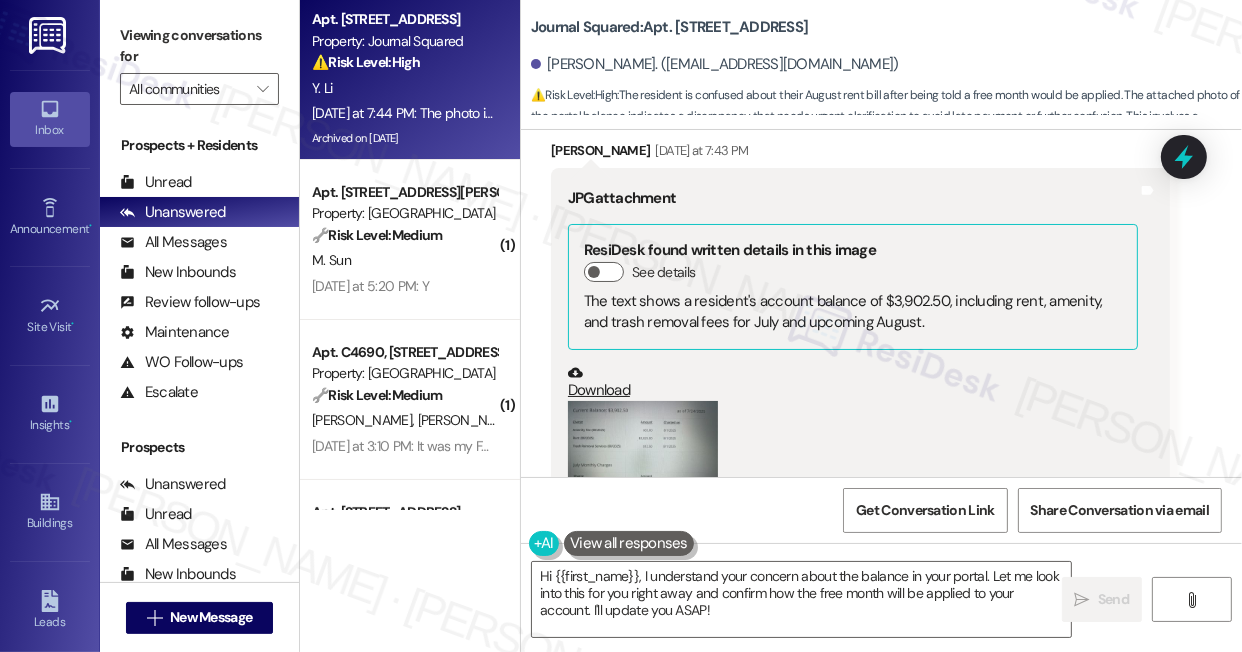 click at bounding box center [643, 457] 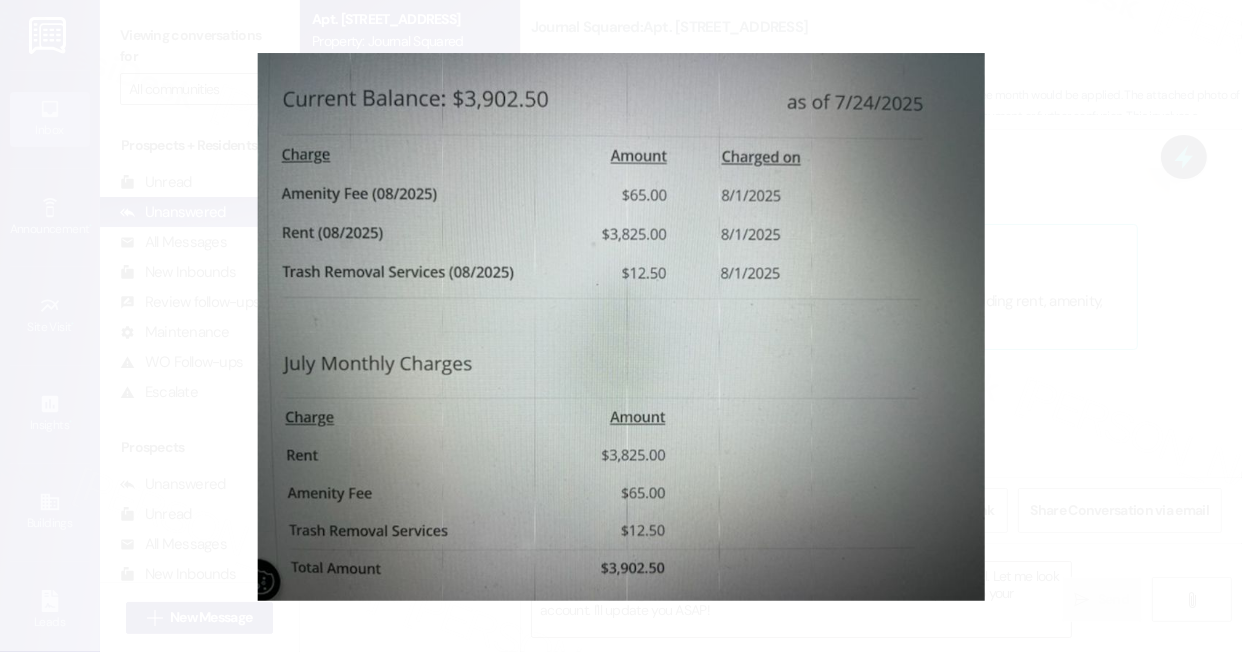 click at bounding box center [621, 326] 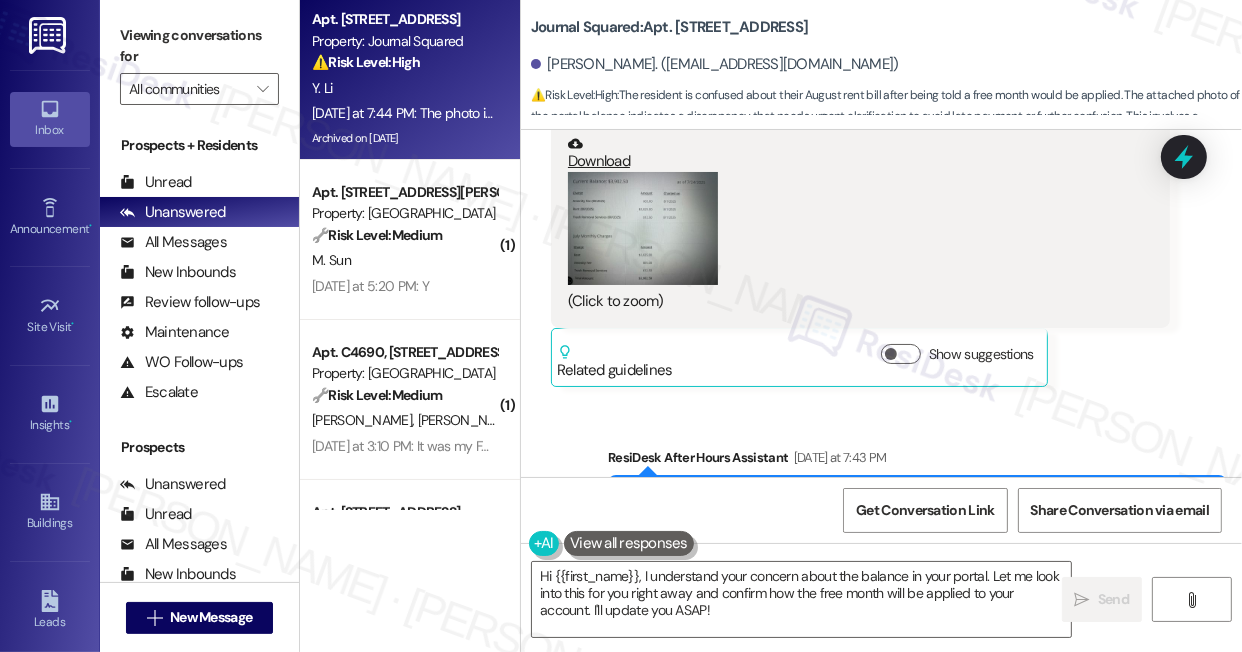 scroll, scrollTop: 18412, scrollLeft: 0, axis: vertical 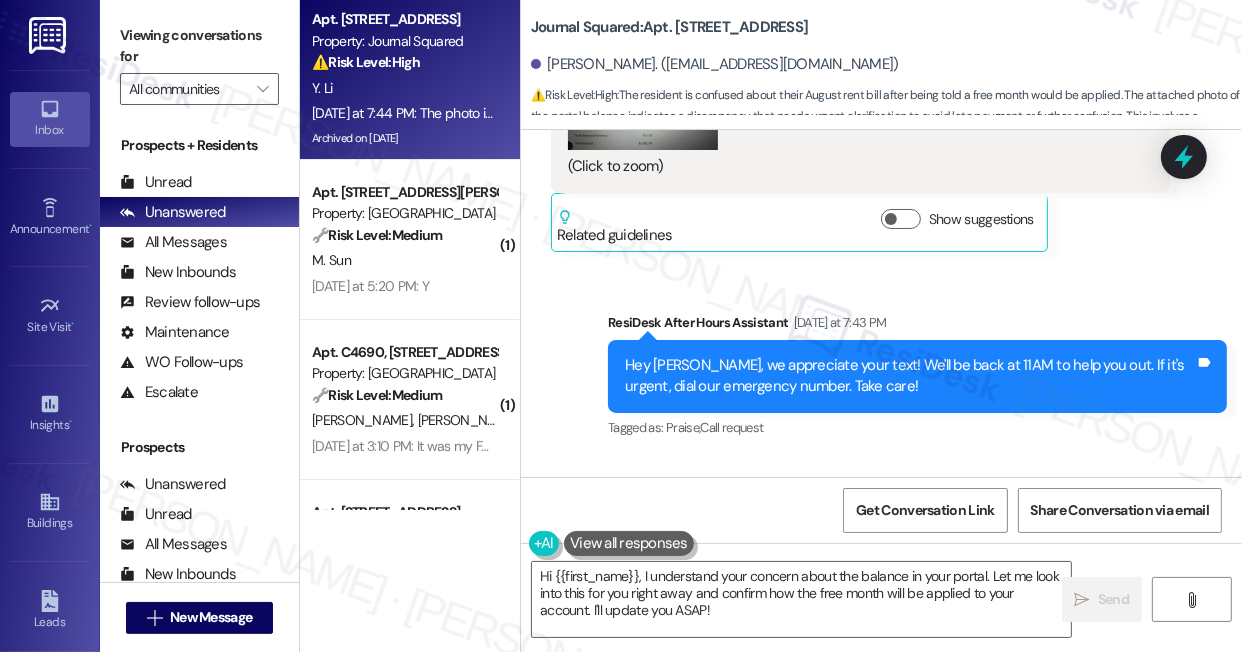 click on "The photo is my balance in my portal. Doesn't it mean I need to pay 3902.5 for August?" at bounding box center (841, 559) 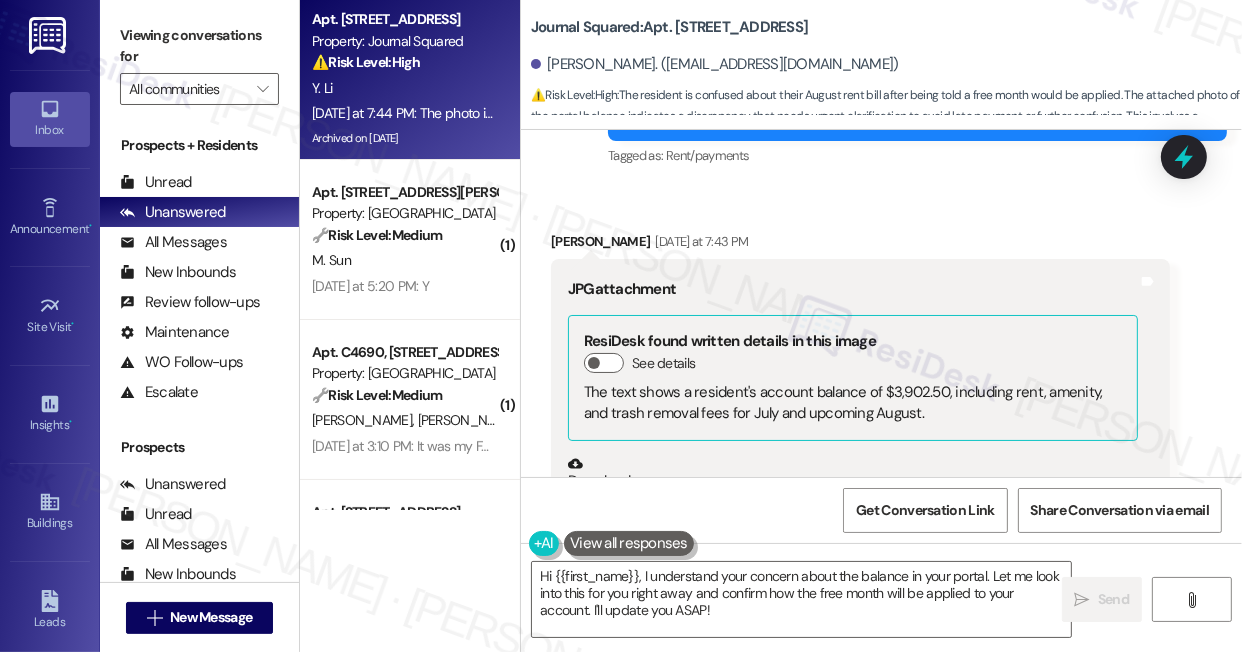 scroll, scrollTop: 18230, scrollLeft: 0, axis: vertical 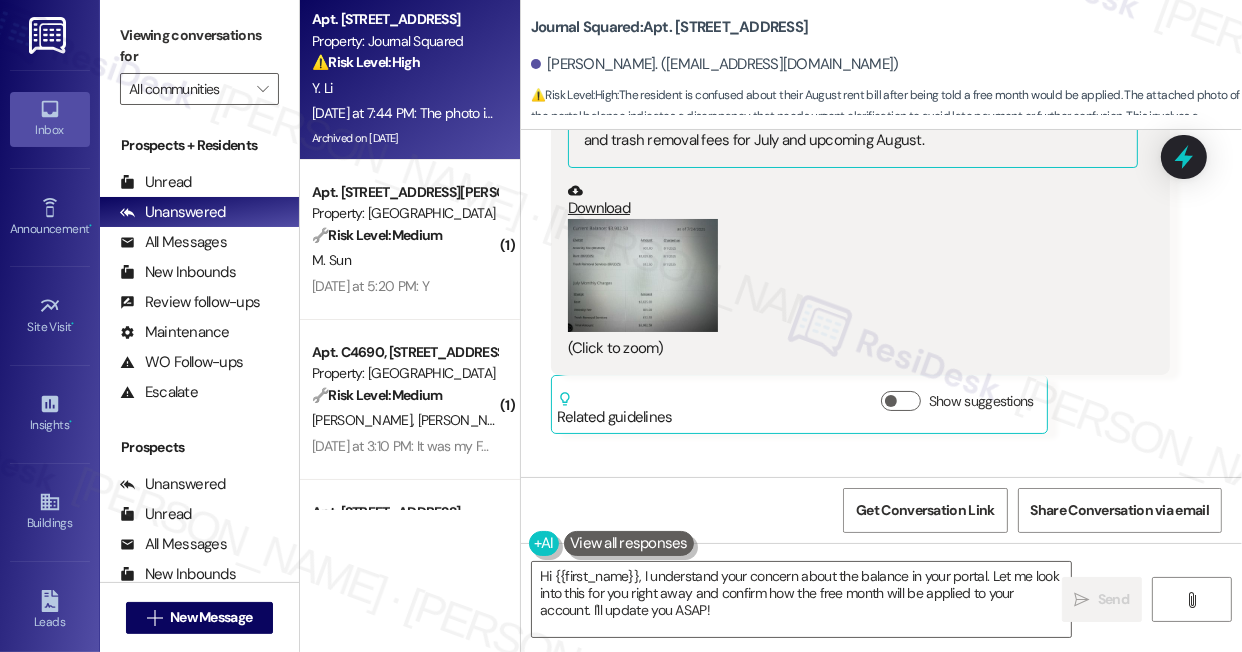 click on "(Click to zoom)" at bounding box center (853, 348) 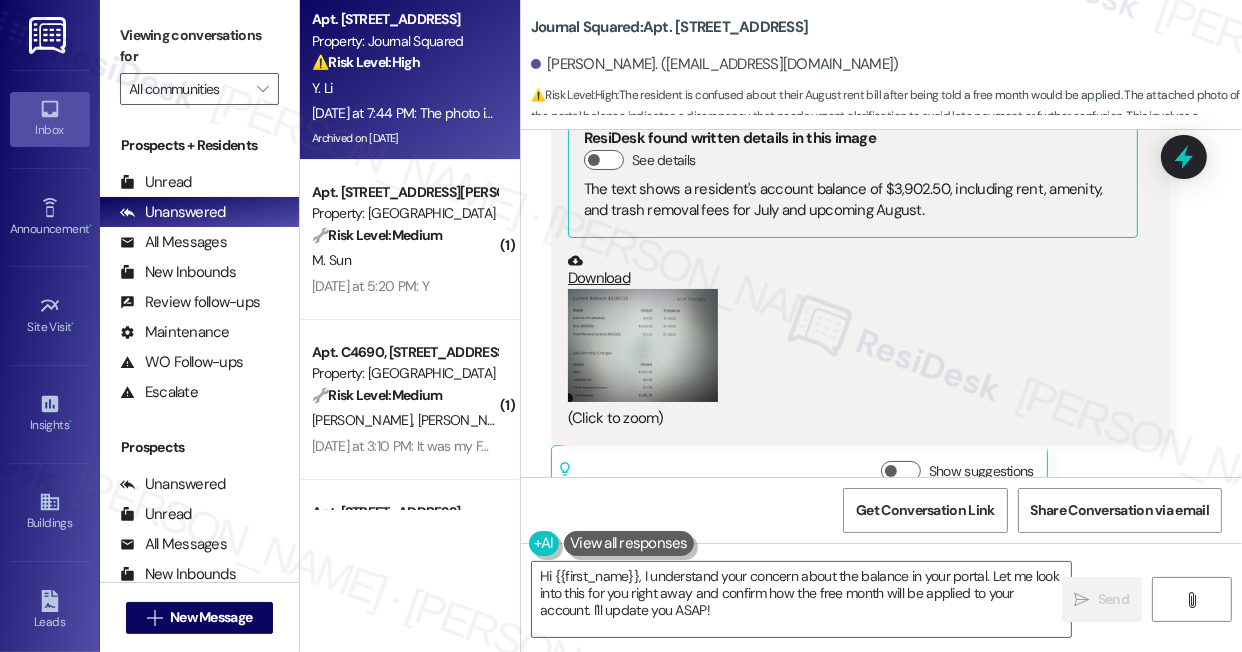 scroll, scrollTop: 18412, scrollLeft: 0, axis: vertical 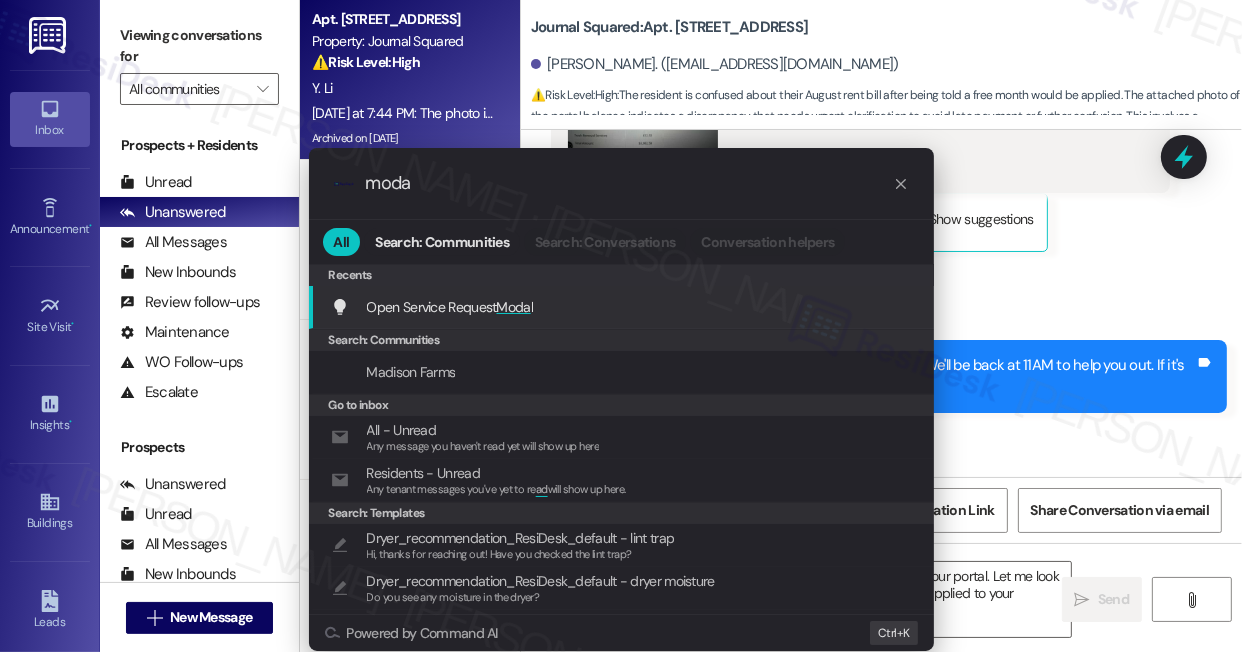 click on "Open Service Request  Moda l" at bounding box center (450, 307) 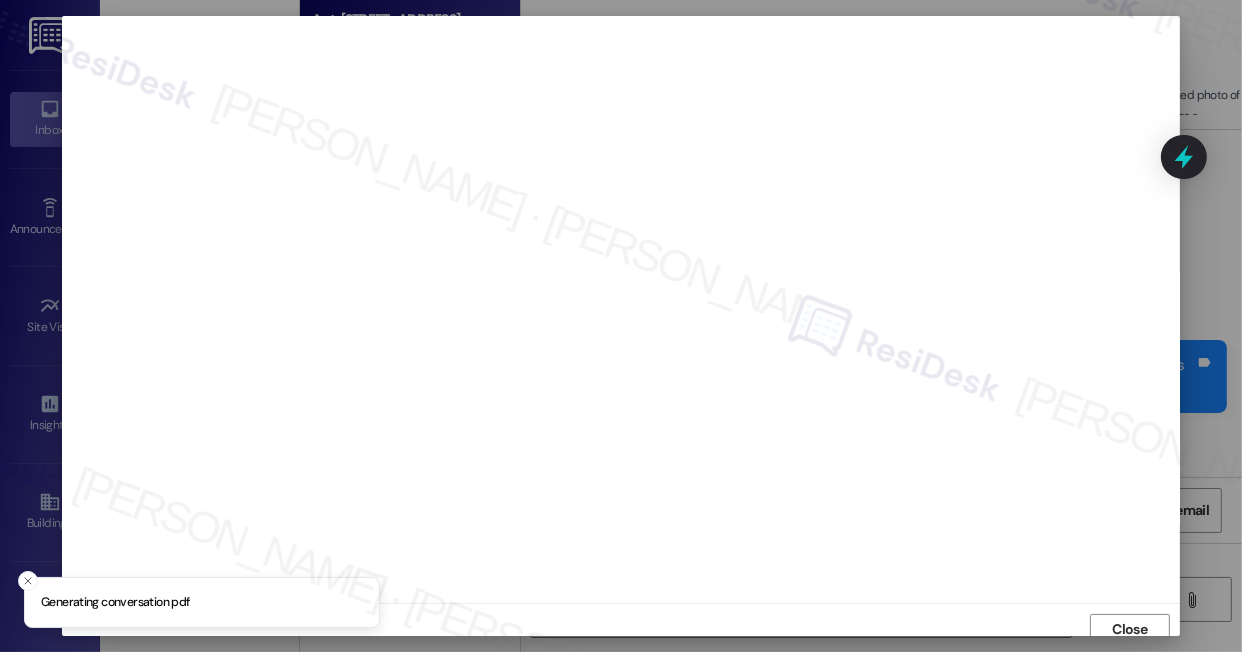scroll, scrollTop: 9, scrollLeft: 0, axis: vertical 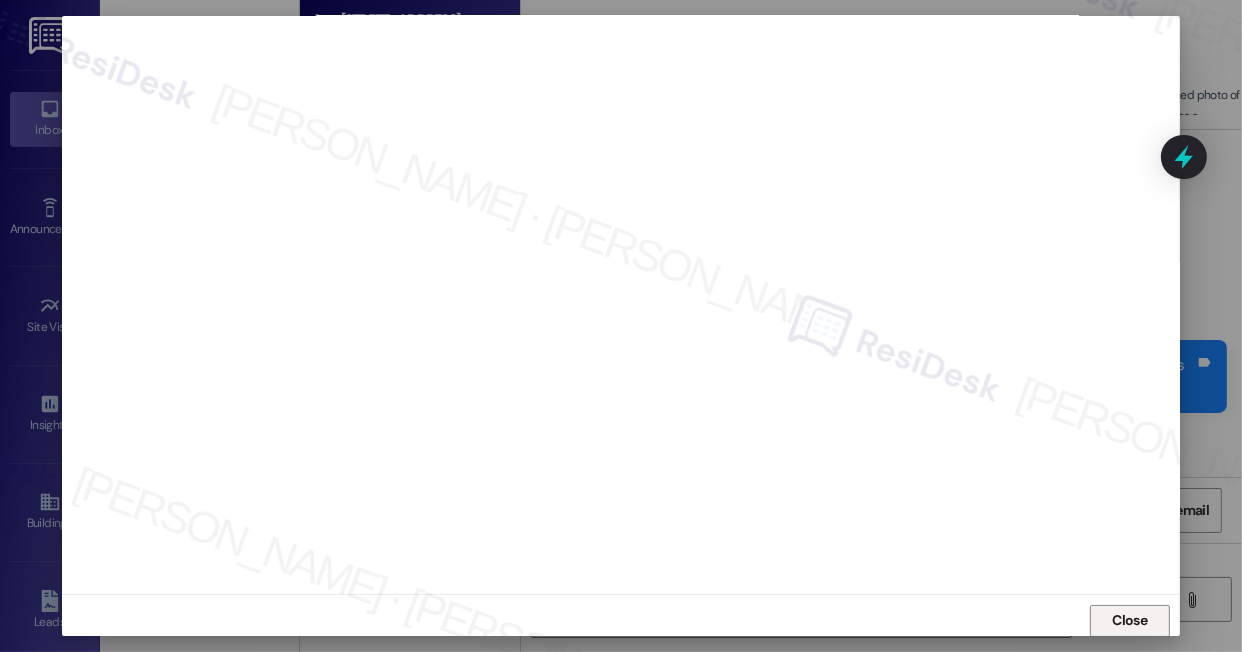 click on "Close" at bounding box center (1130, 620) 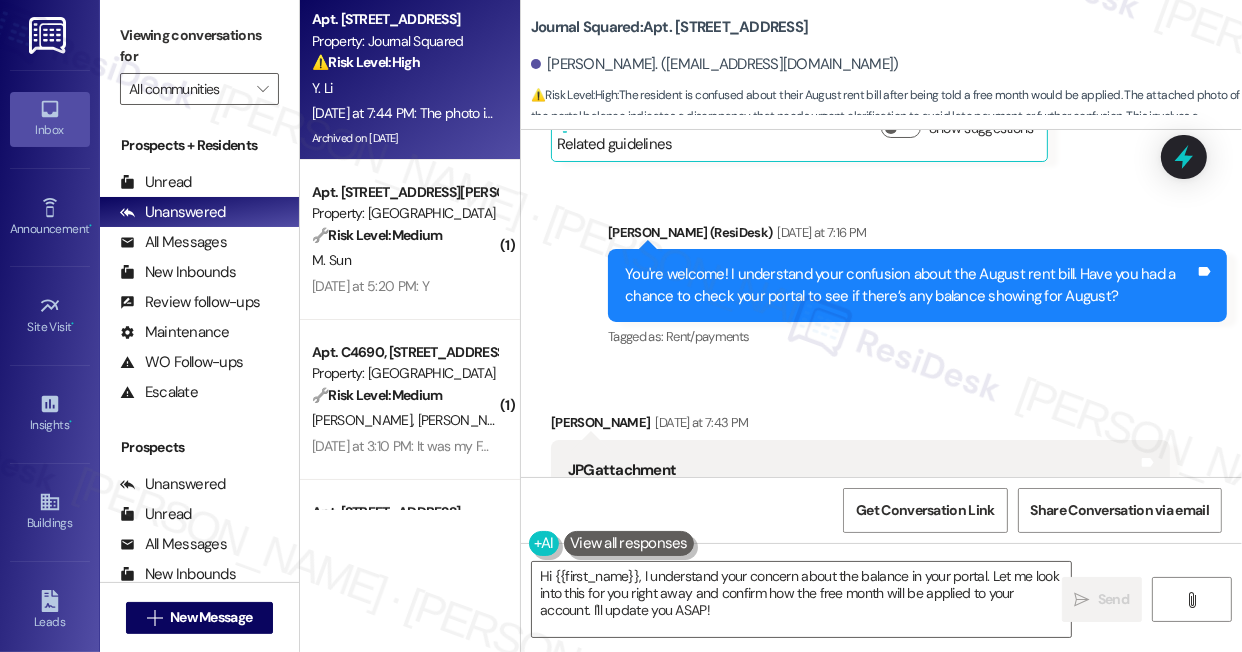 scroll, scrollTop: 17685, scrollLeft: 0, axis: vertical 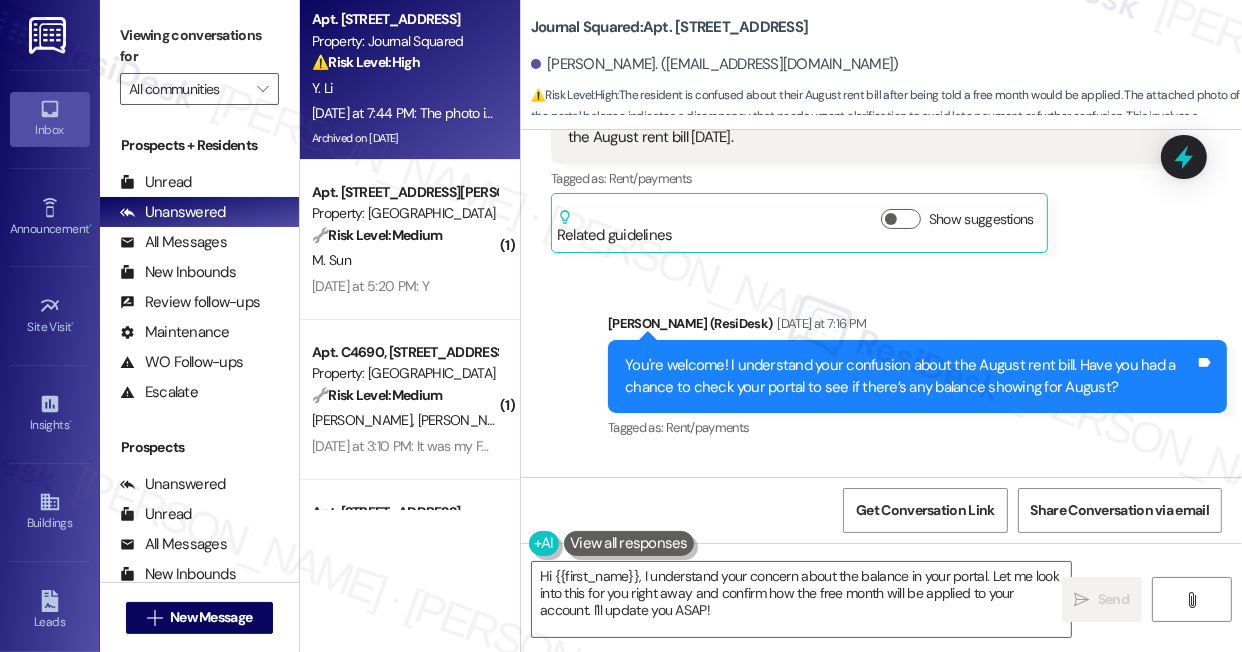 click on "You're welcome!  I understand your confusion about the August rent bill. Have you had a chance to check your portal to see if there’s any balance showing for August?" at bounding box center (910, 376) 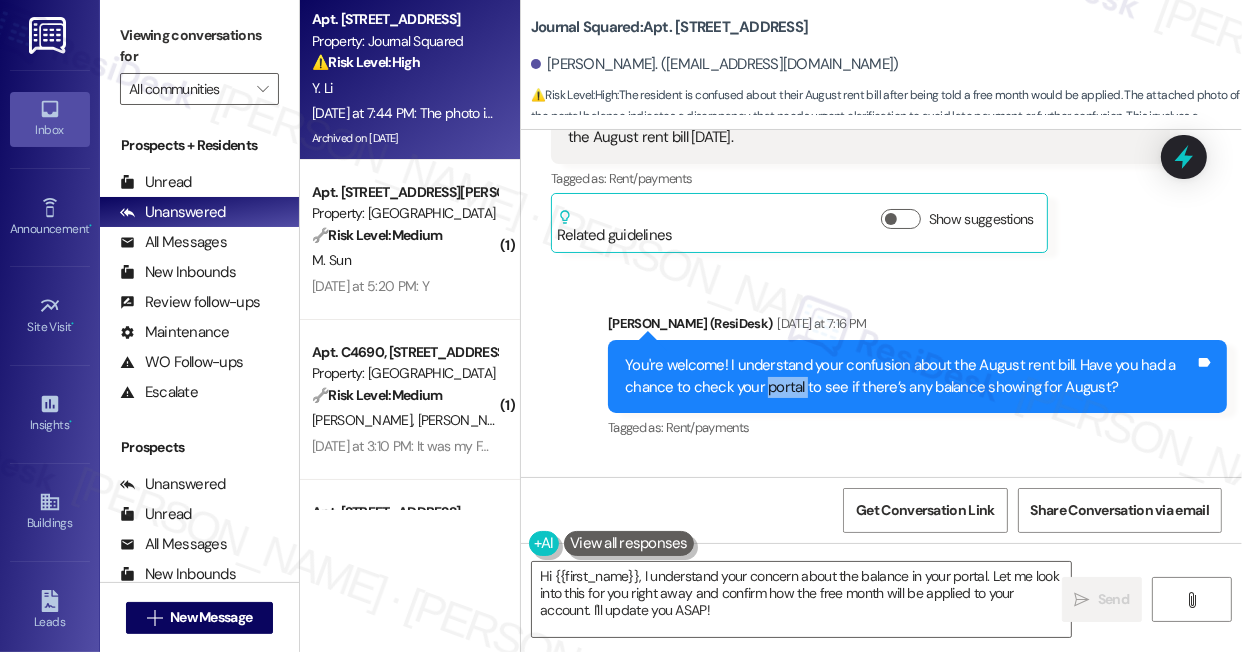click on "You're welcome!  I understand your confusion about the August rent bill. Have you had a chance to check your portal to see if there’s any balance showing for August?" at bounding box center (910, 376) 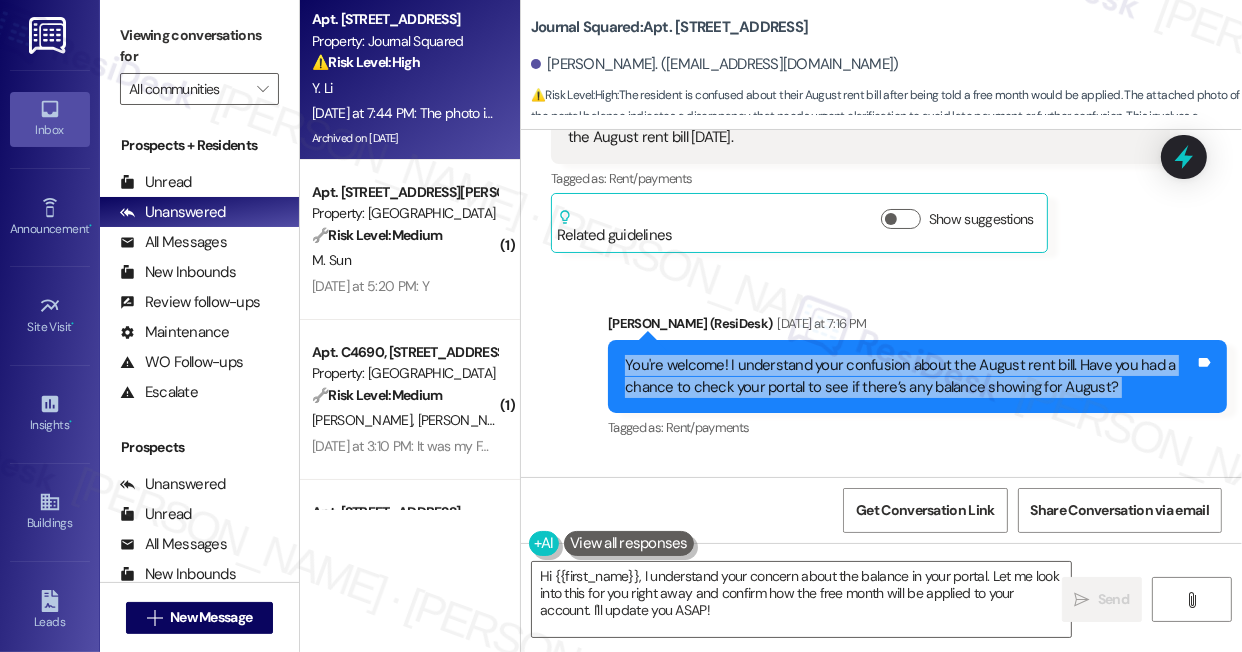 click on "You're welcome!  I understand your confusion about the August rent bill. Have you had a chance to check your portal to see if there’s any balance showing for August?" at bounding box center (910, 376) 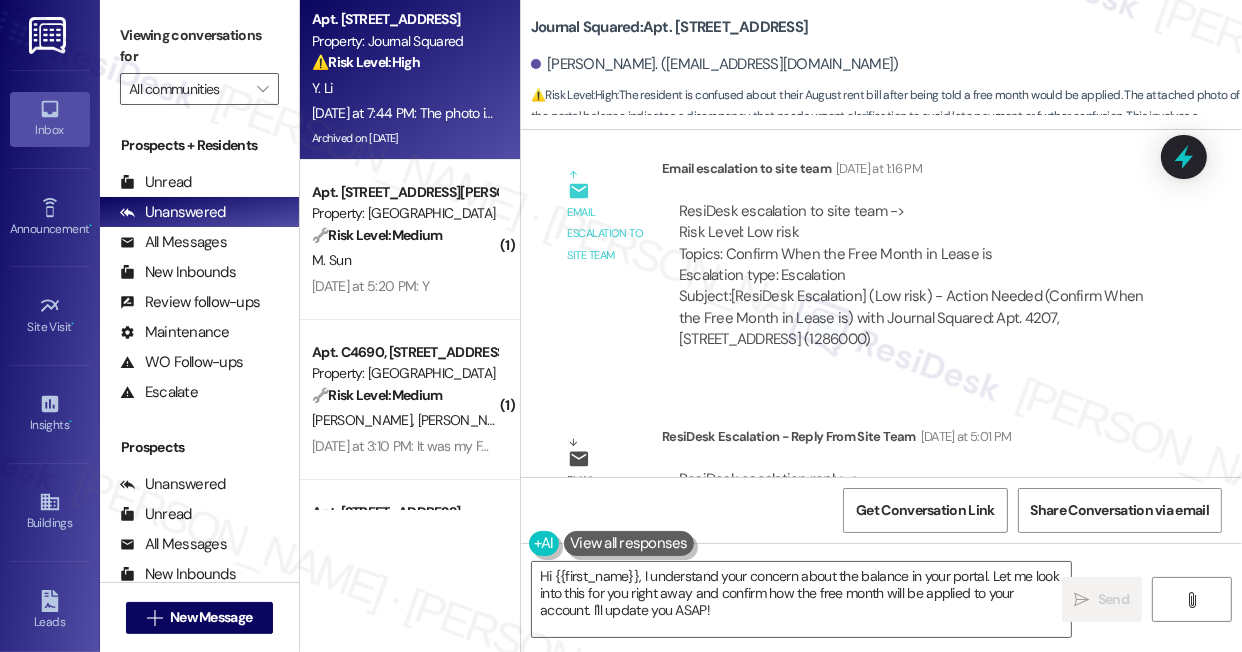 scroll, scrollTop: 16866, scrollLeft: 0, axis: vertical 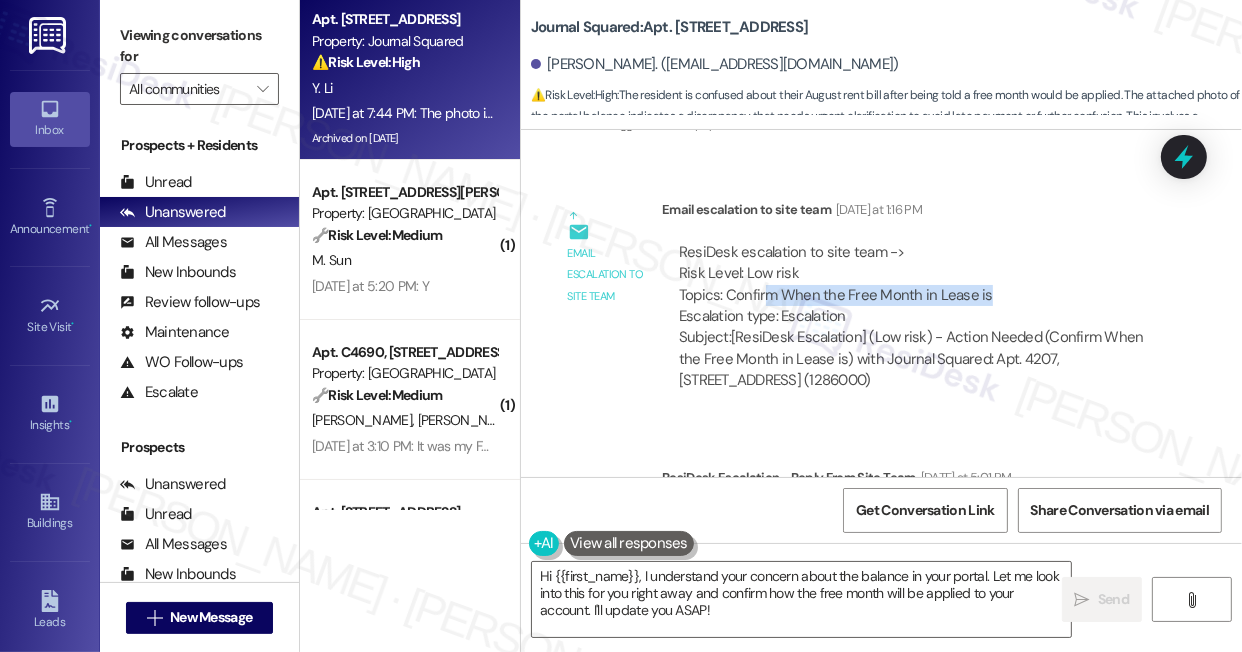 drag, startPoint x: 781, startPoint y: 167, endPoint x: 1045, endPoint y: 171, distance: 264.0303 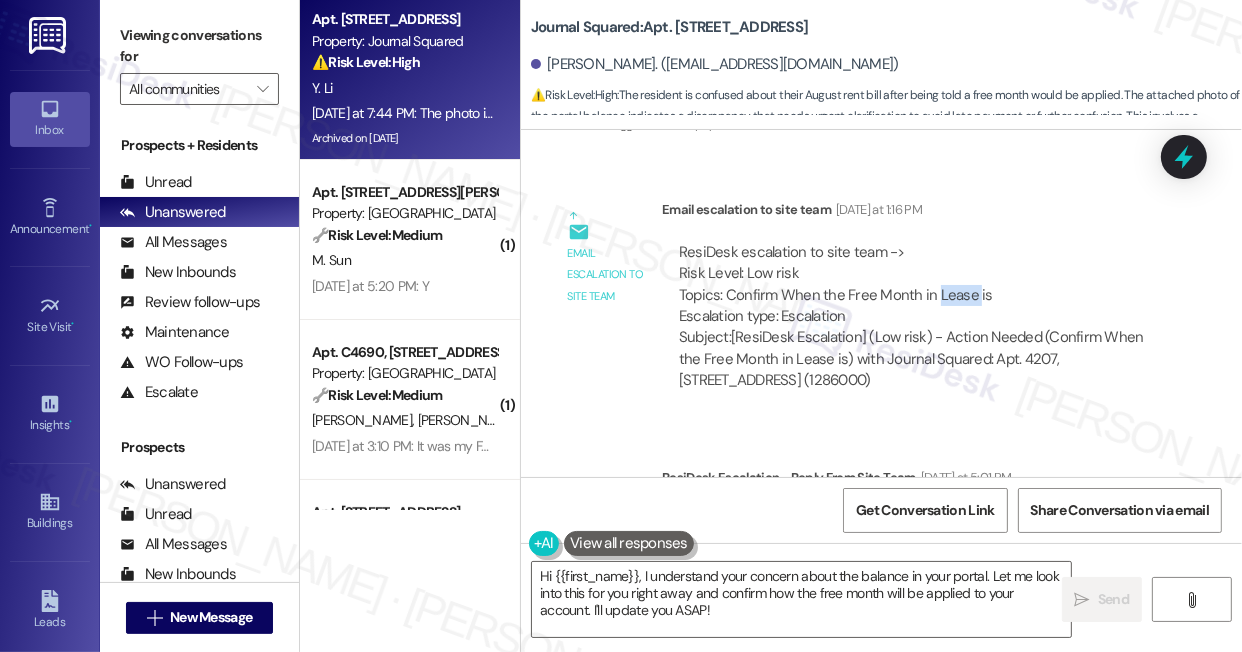 click on "ResiDesk escalation to site team ->
Risk Level: Low risk
Topics: Confirm When the Free Month in Lease is
Escalation type: Escalation" at bounding box center (916, 285) 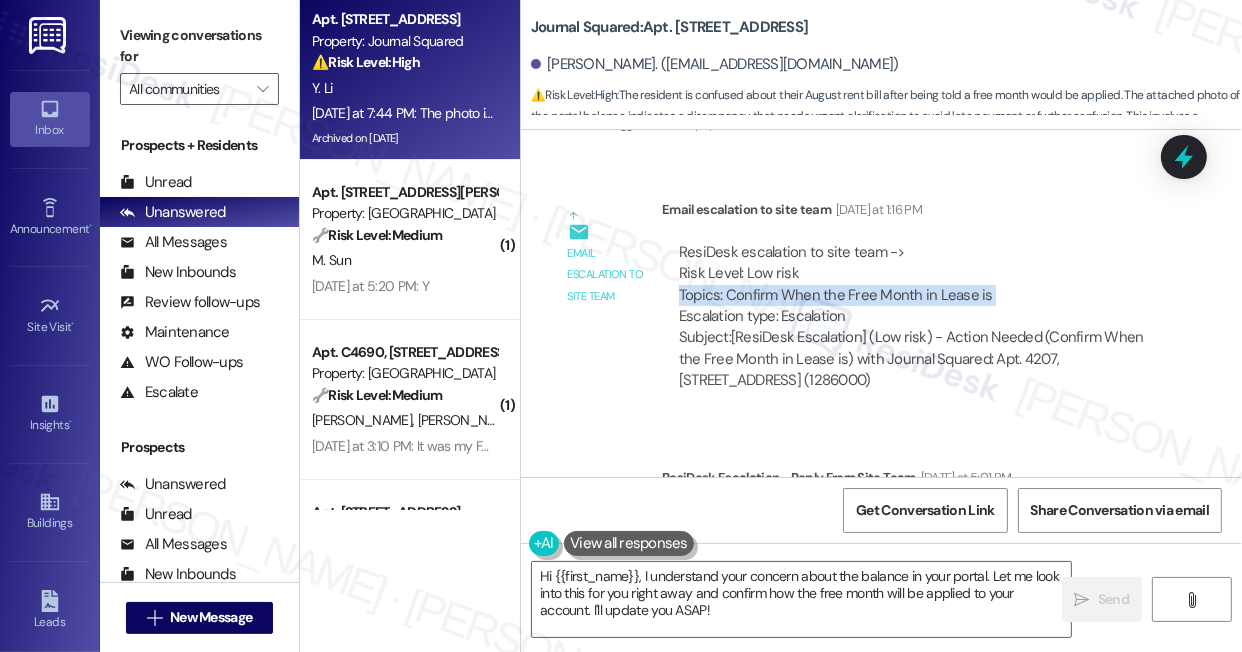 click on "ResiDesk escalation to site team ->
Risk Level: Low risk
Topics: Confirm When the Free Month in Lease is
Escalation type: Escalation" at bounding box center (916, 285) 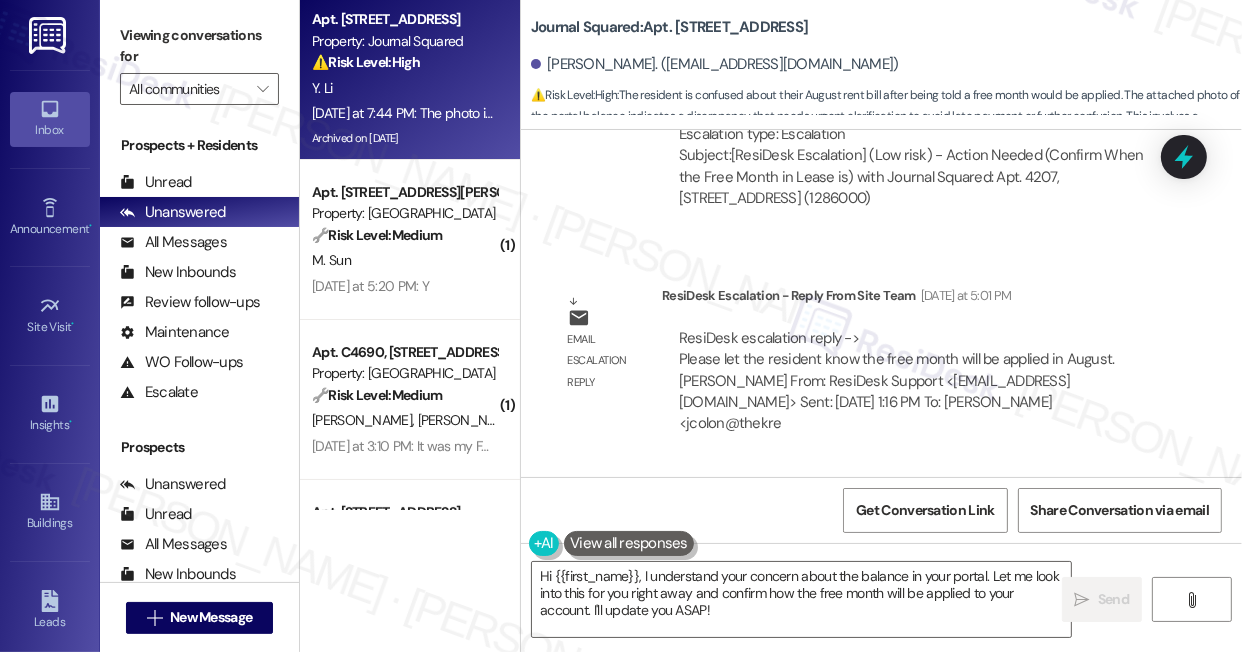 click on "ResiDesk escalation reply ->
Please let the resident know the free month will be applied in August. Jennifer From: ResiDesk Support <support@theresidesk.com> Sent: Thursday, July 24, 2025 1:16 PM To: Jennifer Colon <jcolon@thekre ResiDesk escalation reply ->
Please let the resident know the free month will be applied in August. Jennifer From: ResiDesk Support <support@theresidesk.com> Sent: Thursday, July 24, 2025 1:16 PM To: Jennifer Colon <jcolon@thekre" at bounding box center (897, 381) 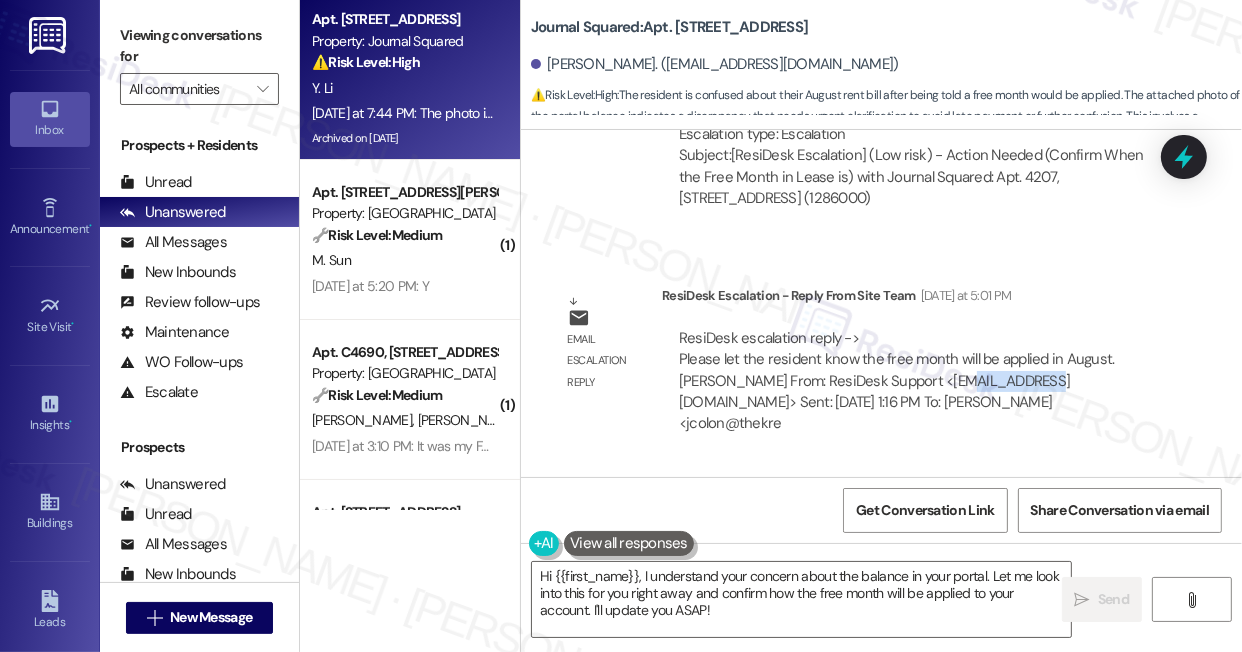 click on "ResiDesk escalation reply ->
Please let the resident know the free month will be applied in August. Jennifer From: ResiDesk Support <support@theresidesk.com> Sent: Thursday, July 24, 2025 1:16 PM To: Jennifer Colon <jcolon@thekre ResiDesk escalation reply ->
Please let the resident know the free month will be applied in August. Jennifer From: ResiDesk Support <support@theresidesk.com> Sent: Thursday, July 24, 2025 1:16 PM To: Jennifer Colon <jcolon@thekre" at bounding box center (897, 381) 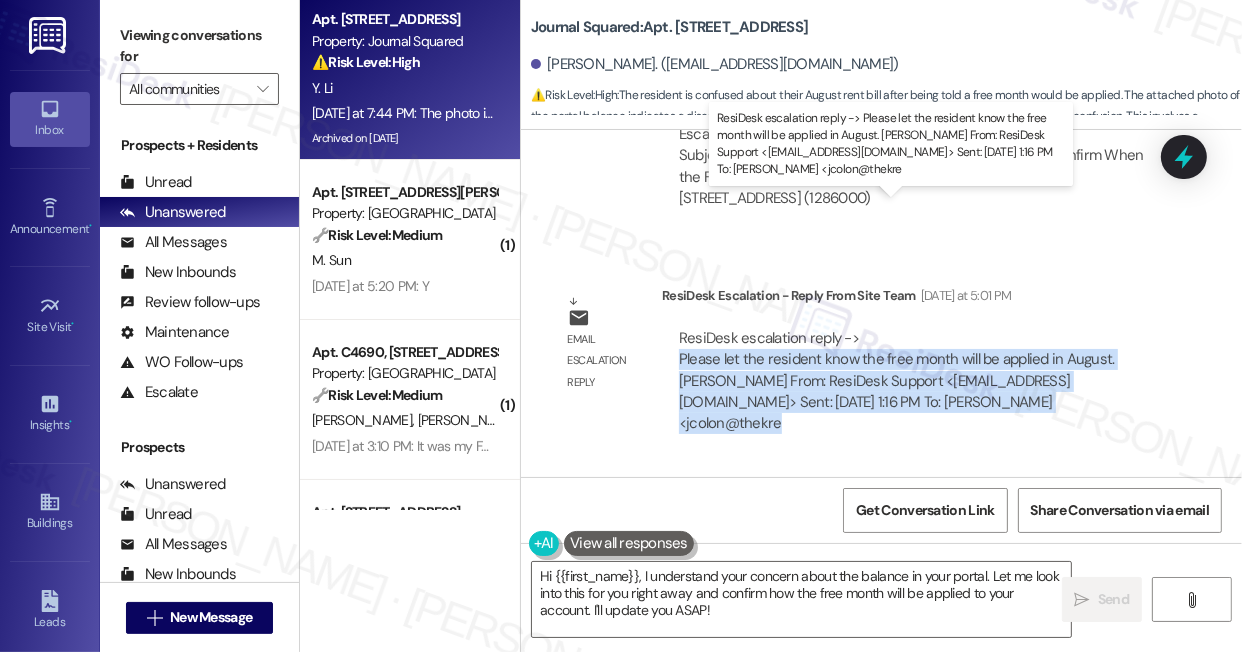 click on "ResiDesk escalation reply ->
Please let the resident know the free month will be applied in August. Jennifer From: ResiDesk Support <support@theresidesk.com> Sent: Thursday, July 24, 2025 1:16 PM To: Jennifer Colon <jcolon@thekre ResiDesk escalation reply ->
Please let the resident know the free month will be applied in August. Jennifer From: ResiDesk Support <support@theresidesk.com> Sent: Thursday, July 24, 2025 1:16 PM To: Jennifer Colon <jcolon@thekre" at bounding box center [897, 381] 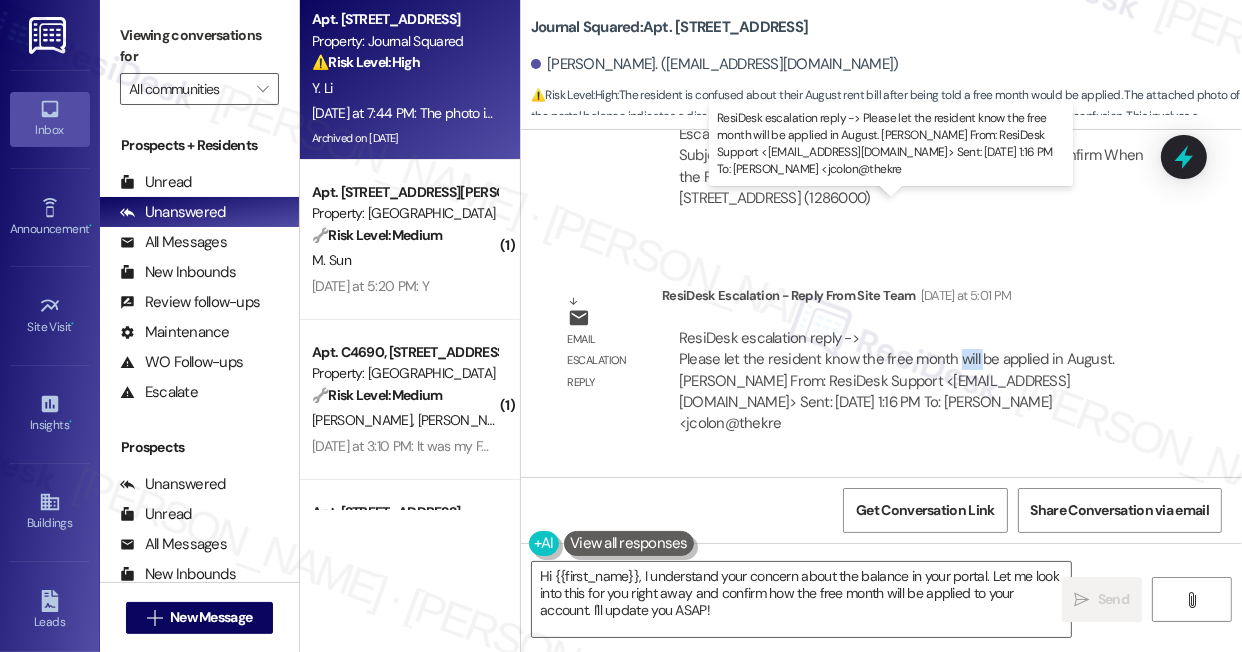 click on "ResiDesk escalation reply ->
Please let the resident know the free month will be applied in August. Jennifer From: ResiDesk Support <support@theresidesk.com> Sent: Thursday, July 24, 2025 1:16 PM To: Jennifer Colon <jcolon@thekre ResiDesk escalation reply ->
Please let the resident know the free month will be applied in August. Jennifer From: ResiDesk Support <support@theresidesk.com> Sent: Thursday, July 24, 2025 1:16 PM To: Jennifer Colon <jcolon@thekre" at bounding box center (897, 381) 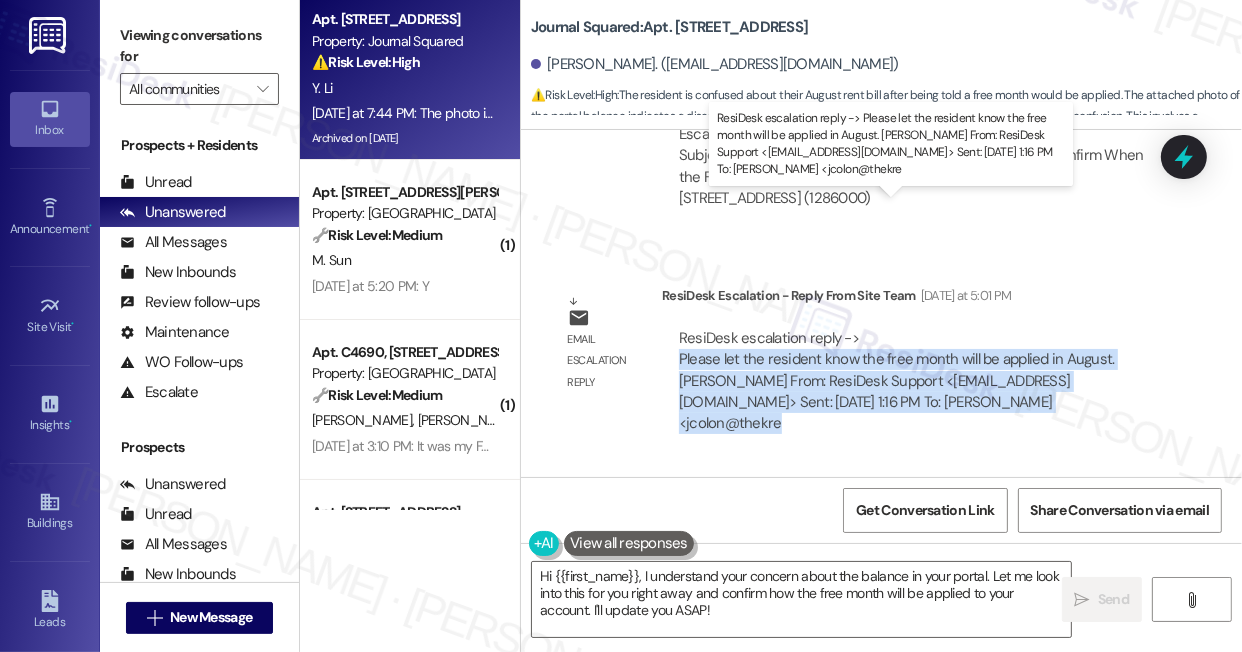 click on "ResiDesk escalation reply ->
Please let the resident know the free month will be applied in August. Jennifer From: ResiDesk Support <support@theresidesk.com> Sent: Thursday, July 24, 2025 1:16 PM To: Jennifer Colon <jcolon@thekre ResiDesk escalation reply ->
Please let the resident know the free month will be applied in August. Jennifer From: ResiDesk Support <support@theresidesk.com> Sent: Thursday, July 24, 2025 1:16 PM To: Jennifer Colon <jcolon@thekre" at bounding box center (897, 381) 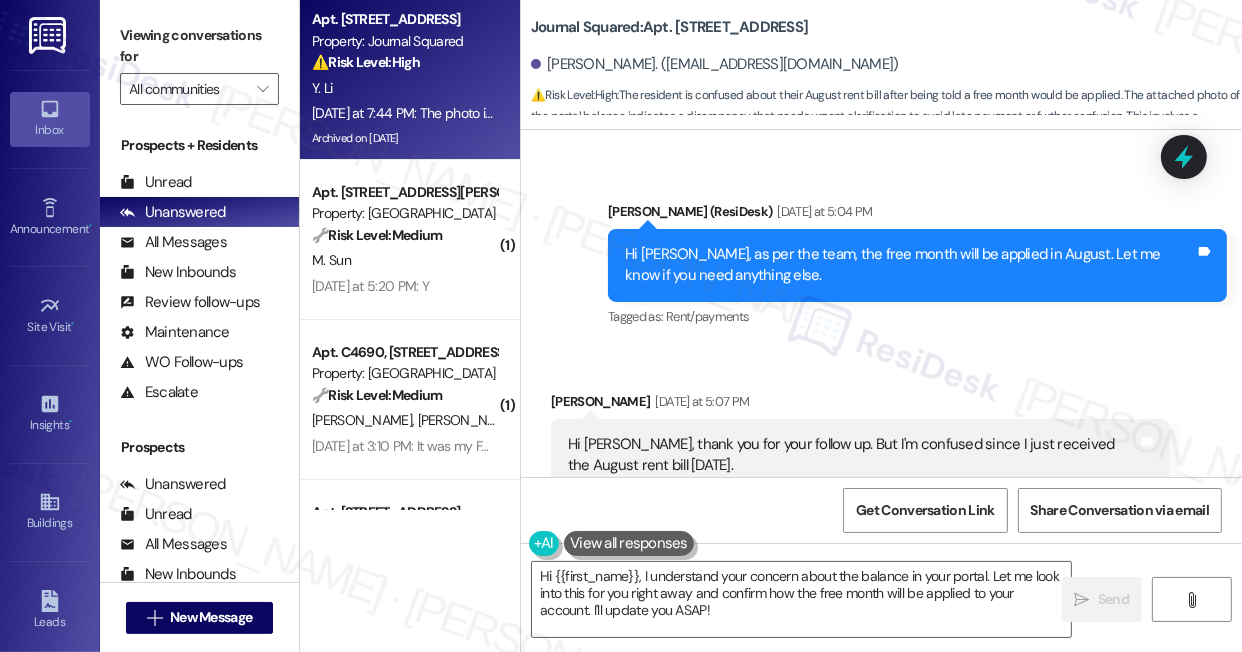 scroll, scrollTop: 17594, scrollLeft: 0, axis: vertical 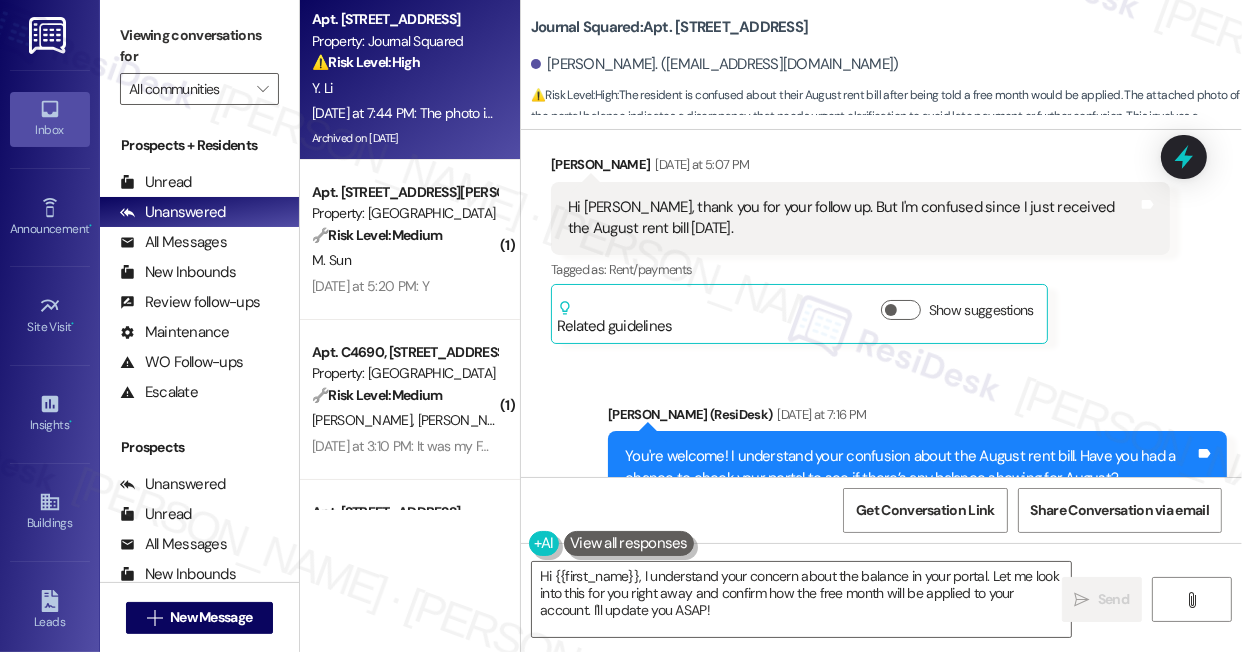 click on "You're welcome!  I understand your confusion about the August rent bill. Have you had a chance to check your portal to see if there’s any balance showing for August?" at bounding box center [910, 467] 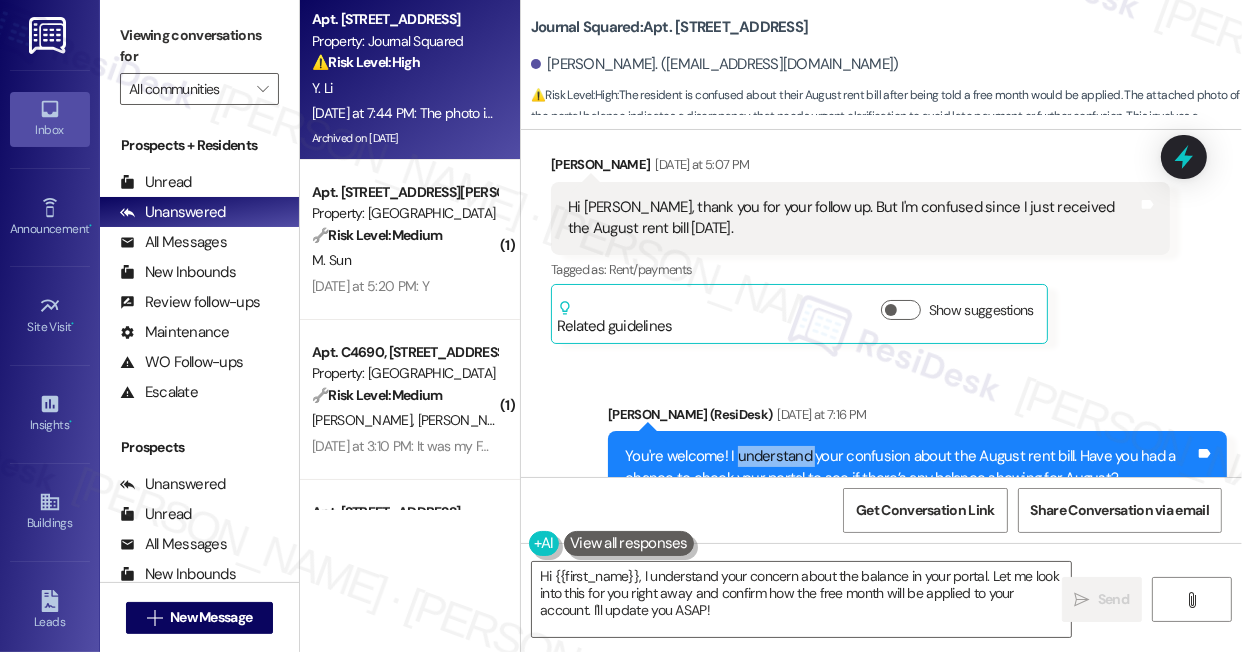 click on "You're welcome!  I understand your confusion about the August rent bill. Have you had a chance to check your portal to see if there’s any balance showing for August?" at bounding box center (910, 467) 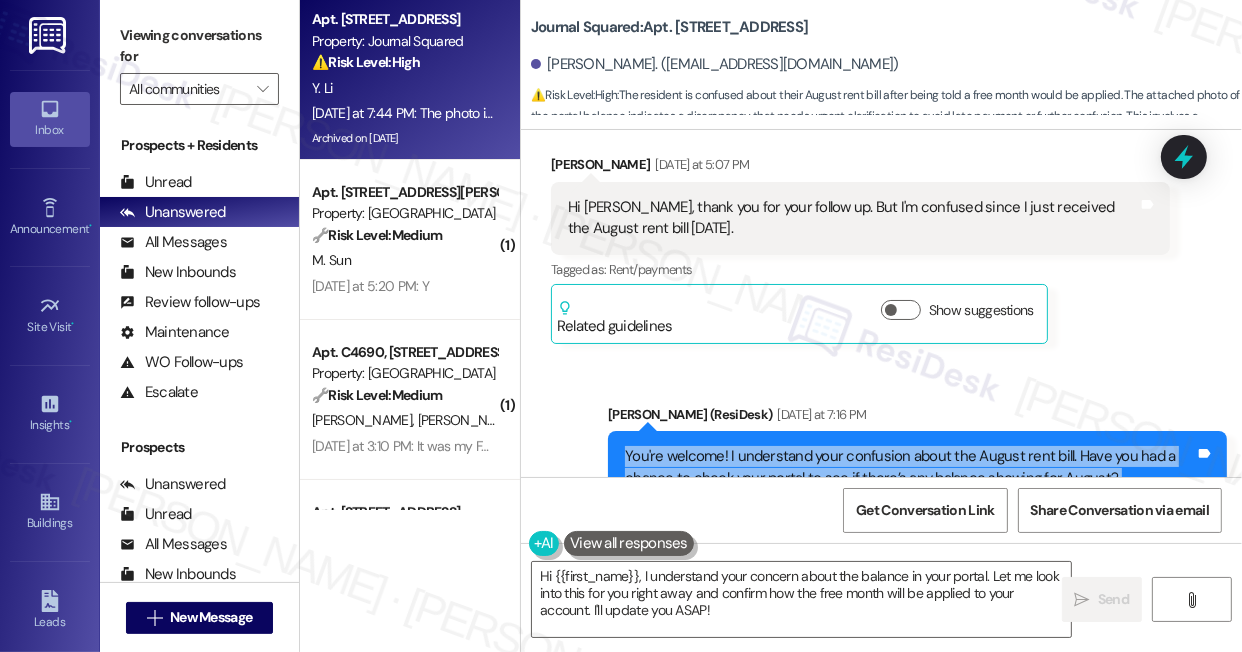click on "You're welcome!  I understand your confusion about the August rent bill. Have you had a chance to check your portal to see if there’s any balance showing for August?" at bounding box center (910, 467) 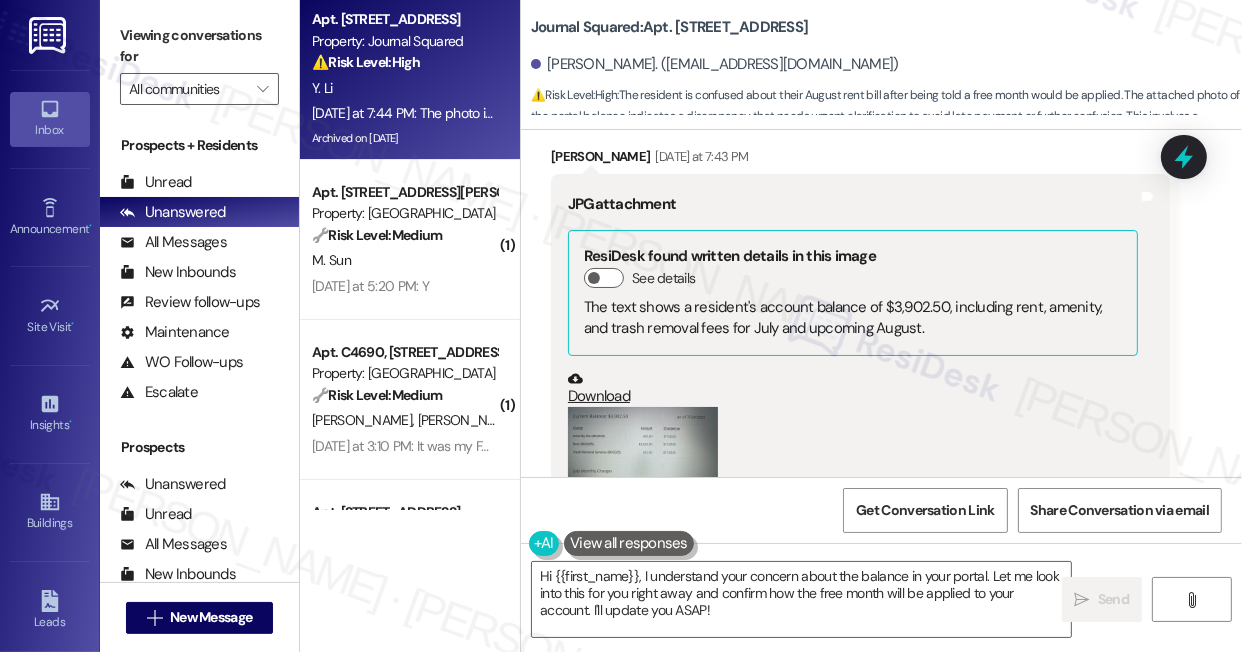 scroll, scrollTop: 18048, scrollLeft: 0, axis: vertical 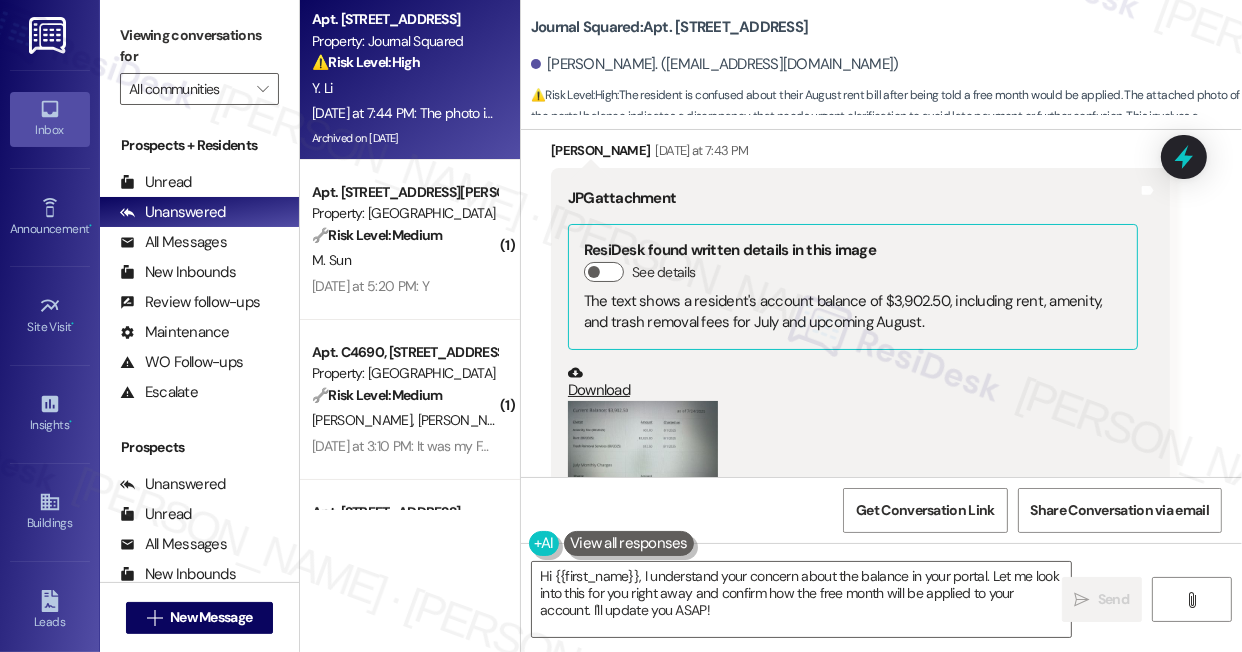 click at bounding box center [643, 457] 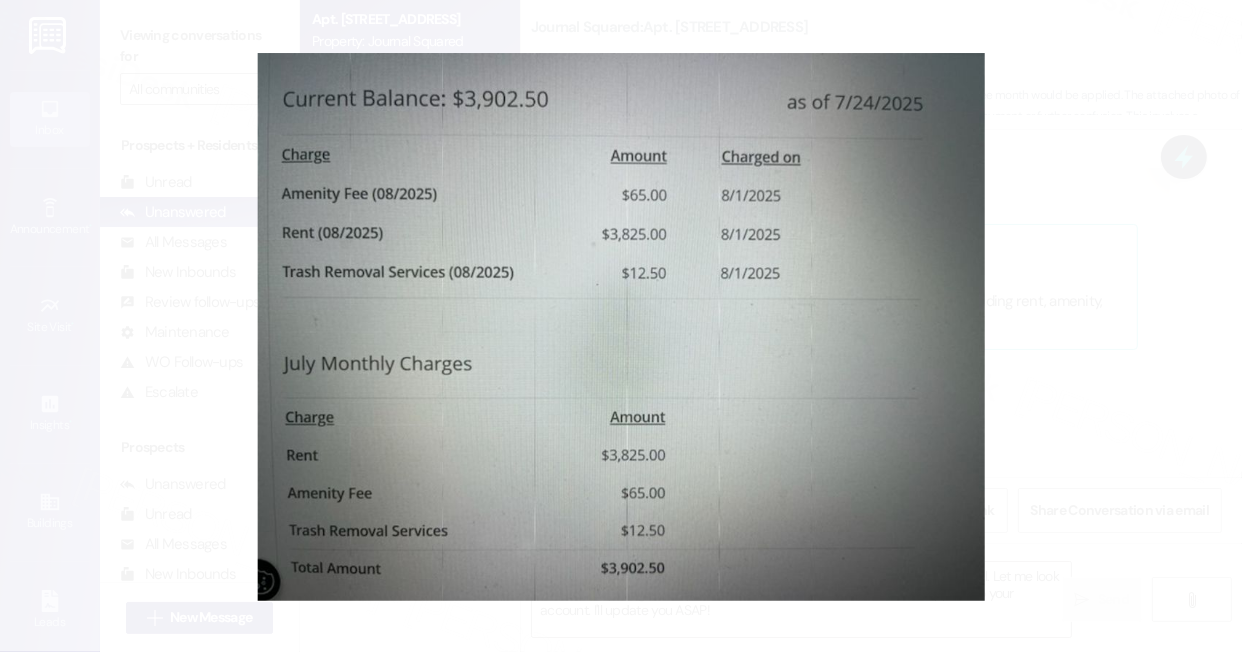 click at bounding box center [621, 326] 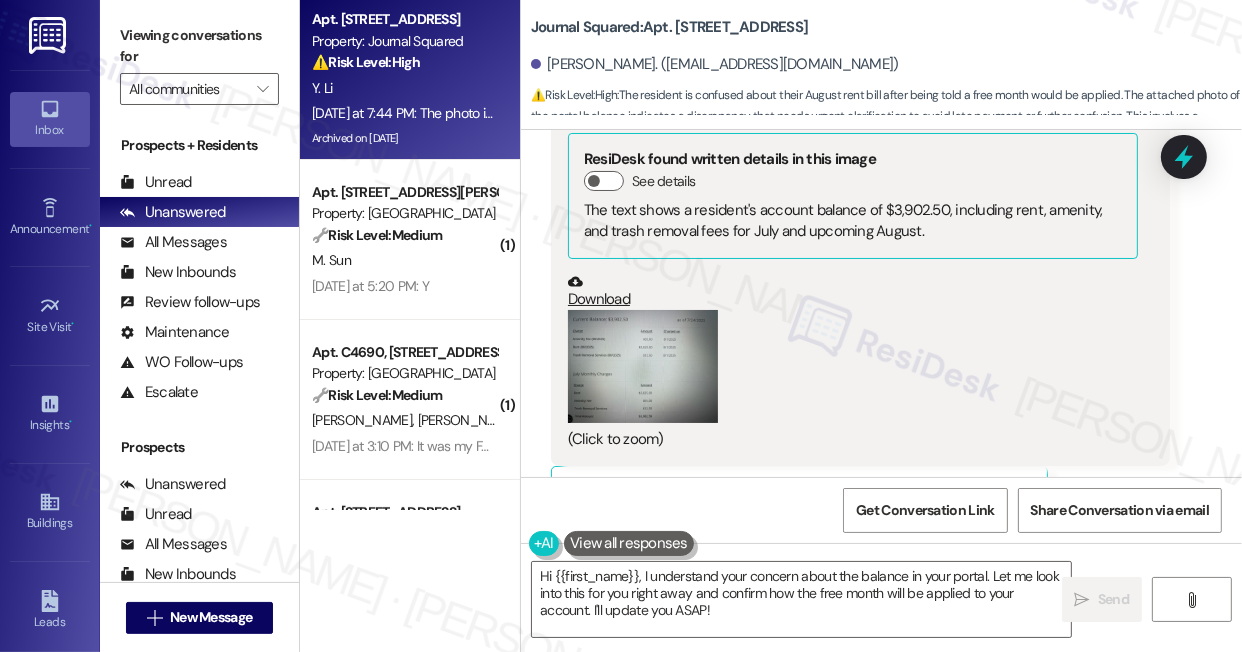 scroll, scrollTop: 17957, scrollLeft: 0, axis: vertical 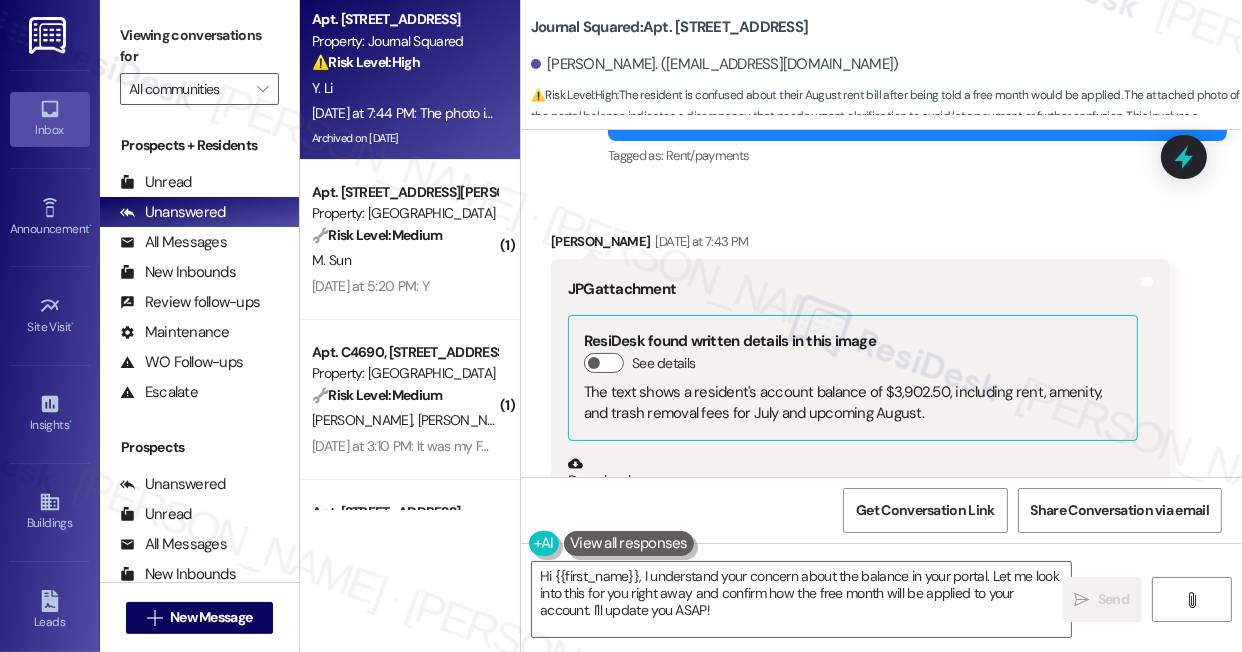 click on "The text shows a resident's account balance of $3,902.50, including rent, amenity, and trash removal fees for July and upcoming August." at bounding box center (853, 403) 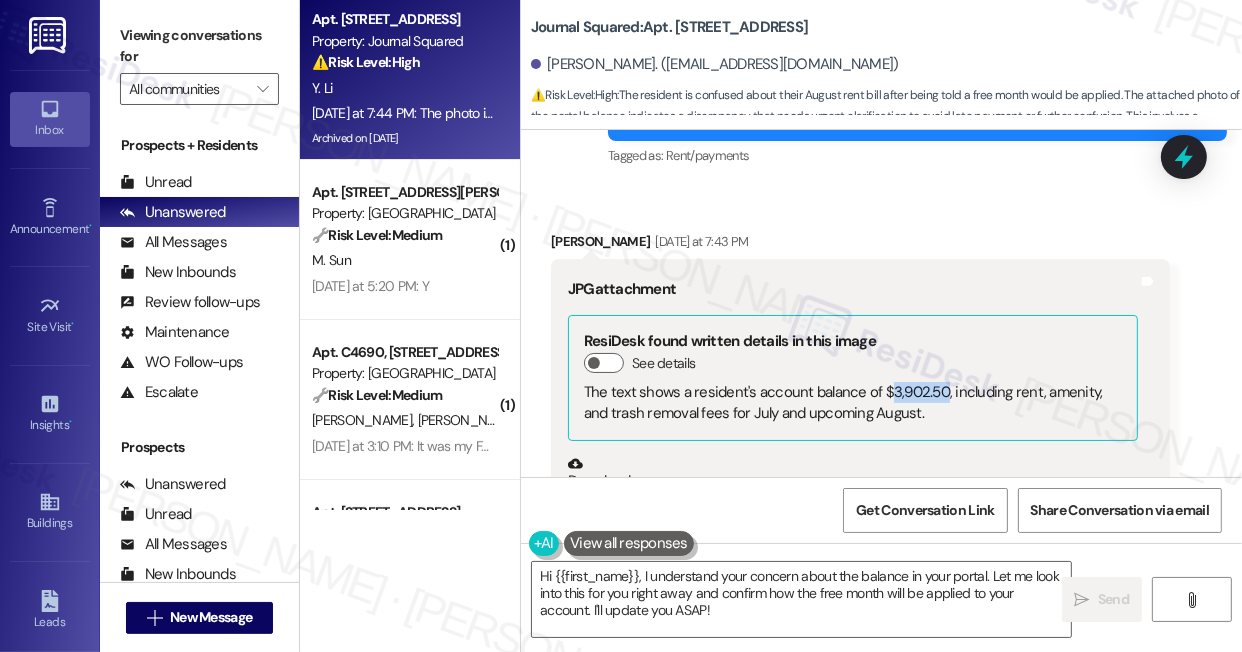 click on "The text shows a resident's account balance of $3,902.50, including rent, amenity, and trash removal fees for July and upcoming August." at bounding box center [853, 403] 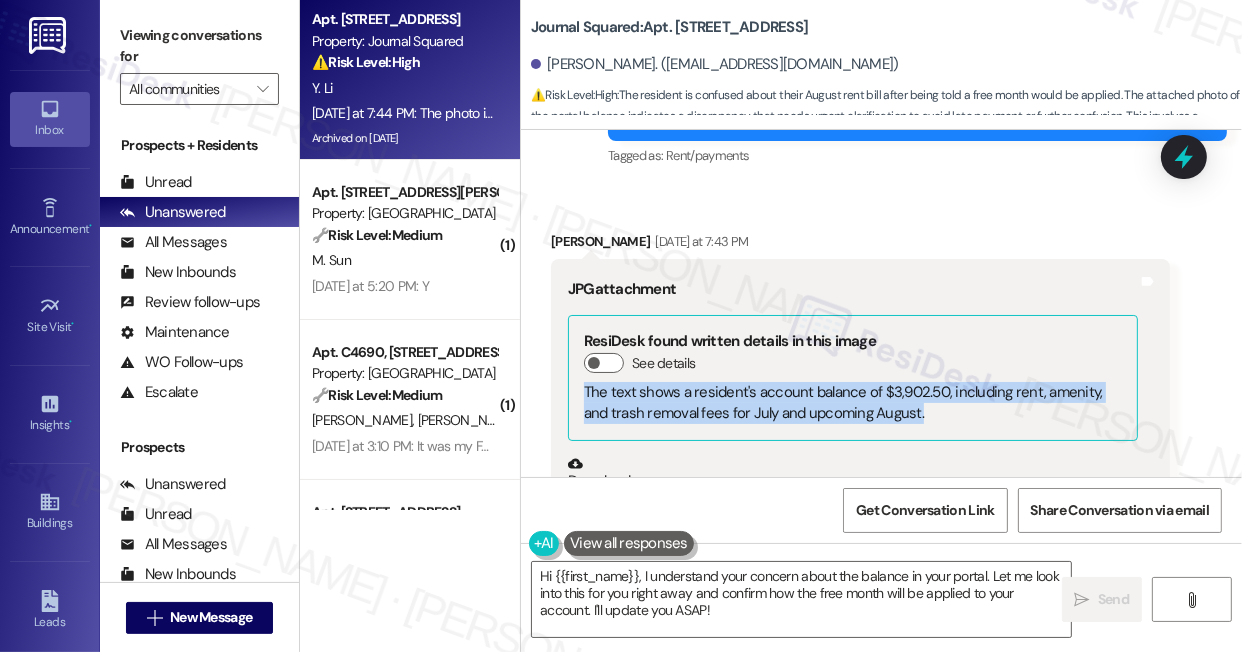 click on "The text shows a resident's account balance of $3,902.50, including rent, amenity, and trash removal fees for July and upcoming August." at bounding box center [853, 403] 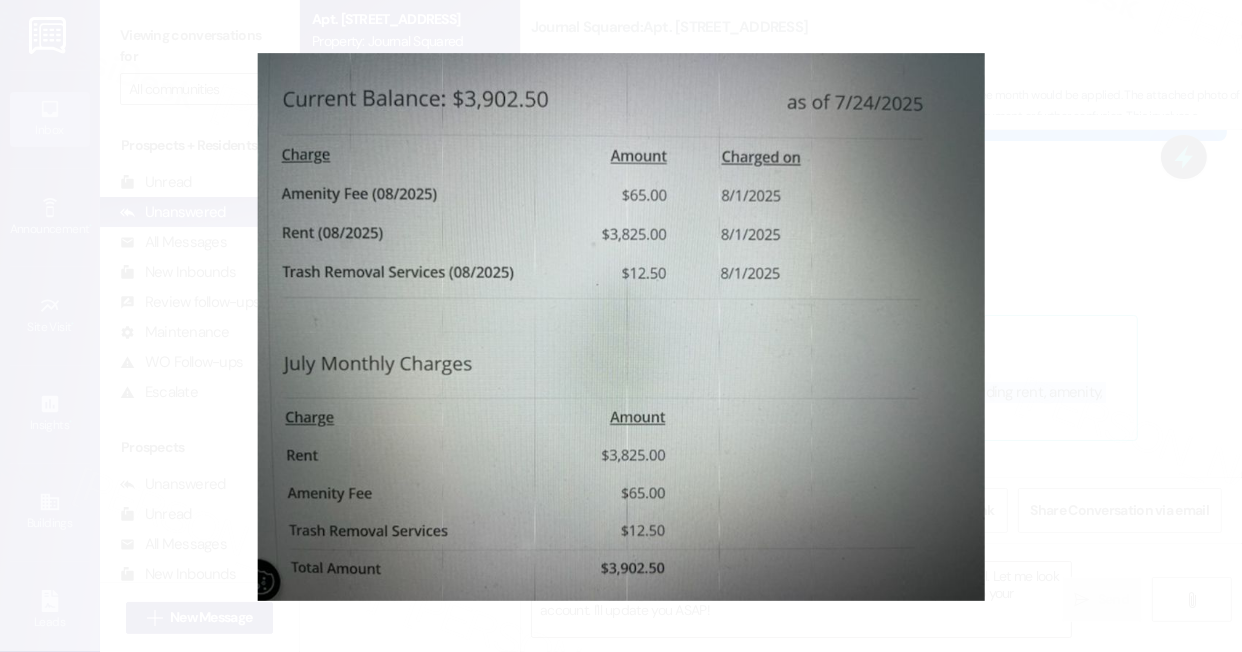 click at bounding box center (621, 326) 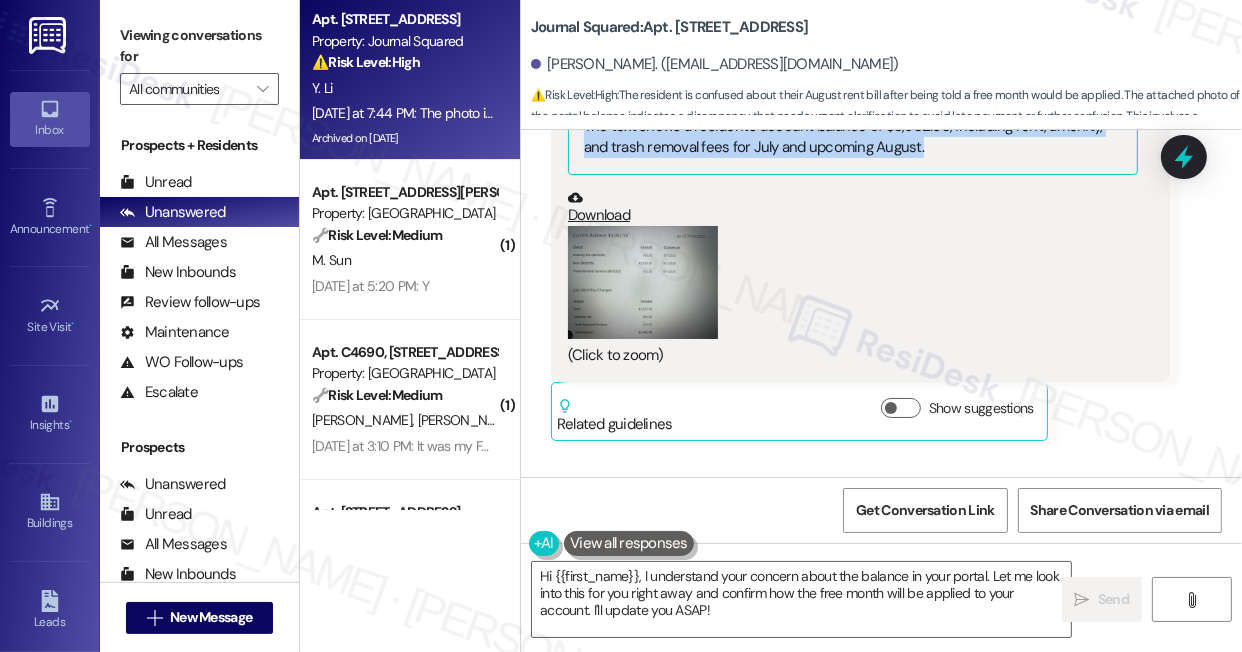scroll, scrollTop: 18412, scrollLeft: 0, axis: vertical 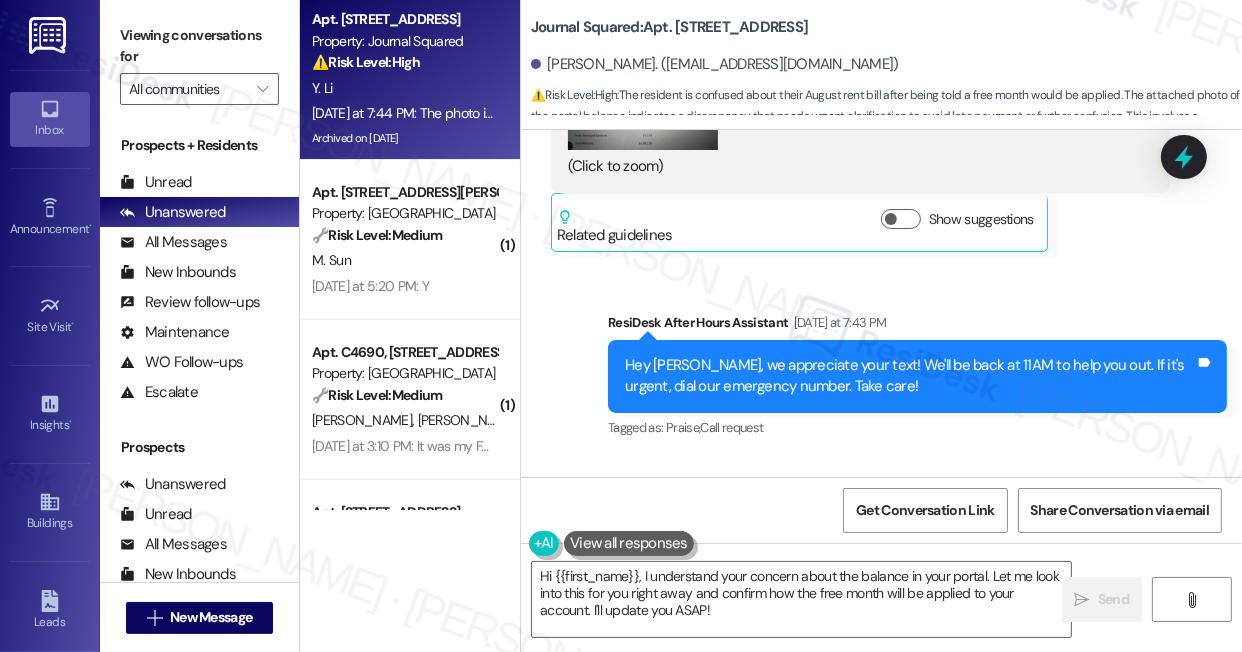 click on "The photo is my balance in my portal. Doesn't it mean I need to pay 3902.5 for August? Tags and notes" at bounding box center (848, 559) 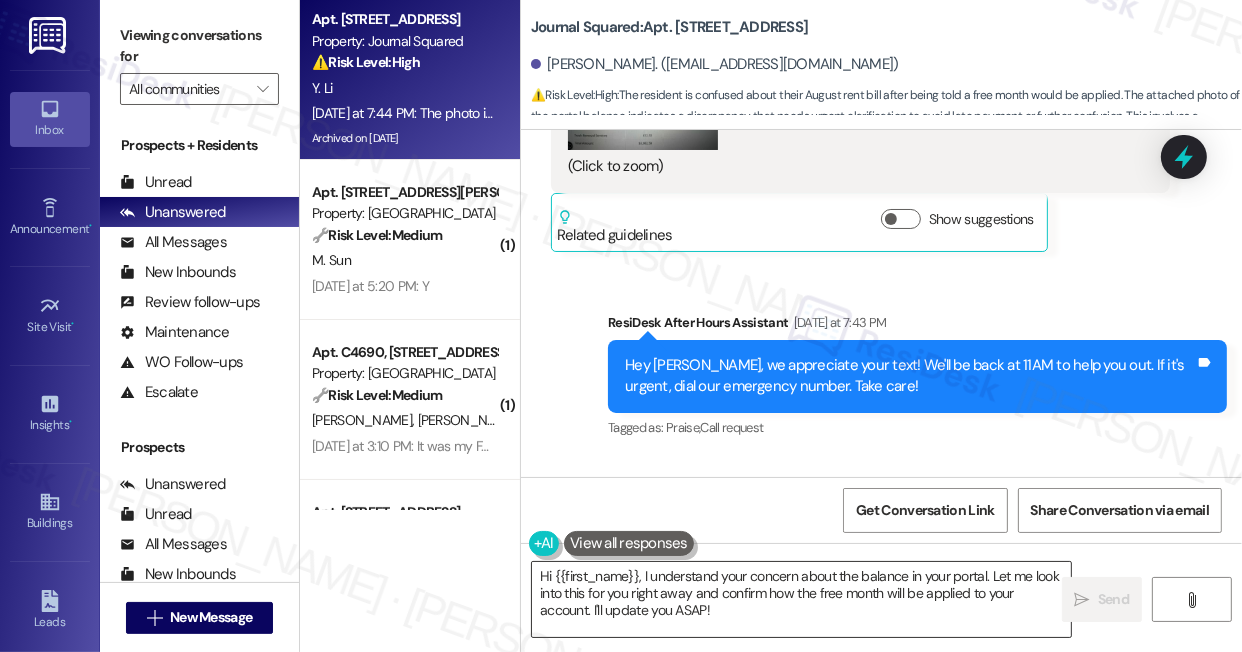 click on "Hi {{first_name}}, I understand your concern about the balance in your portal. Let me look into this for you right away and confirm how the free month will be applied to your account. I'll update you ASAP!" at bounding box center [801, 599] 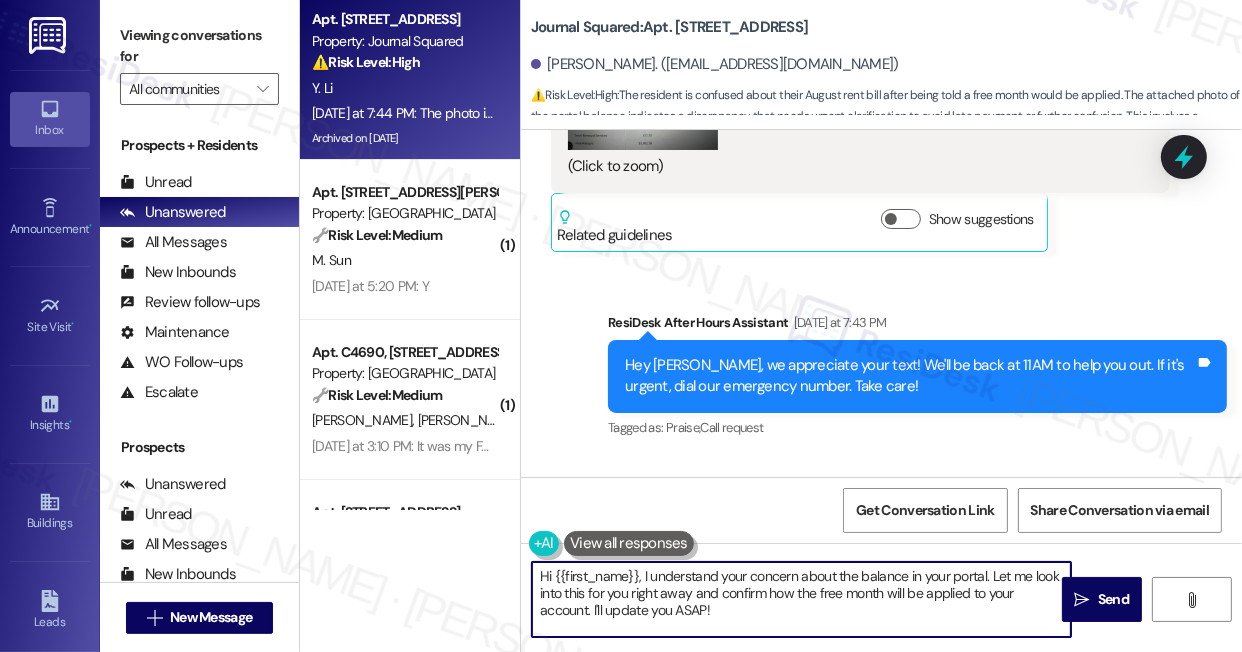 click on "Hi {{first_name}}, I understand your concern about the balance in your portal. Let me look into this for you right away and confirm how the free month will be applied to your account. I'll update you ASAP!" at bounding box center [801, 599] 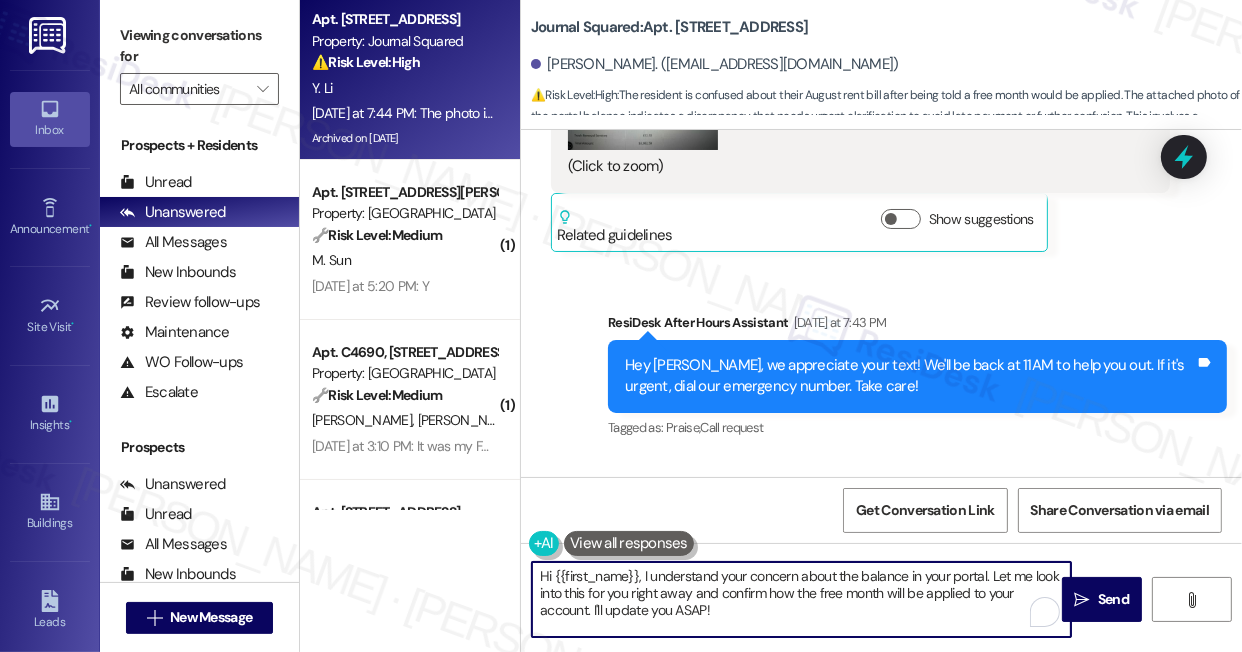 click on "Hi {{first_name}}, I understand your concern about the balance in your portal. Let me look into this for you right away and confirm how the free month will be applied to your account. I'll update you ASAP!" at bounding box center [801, 599] 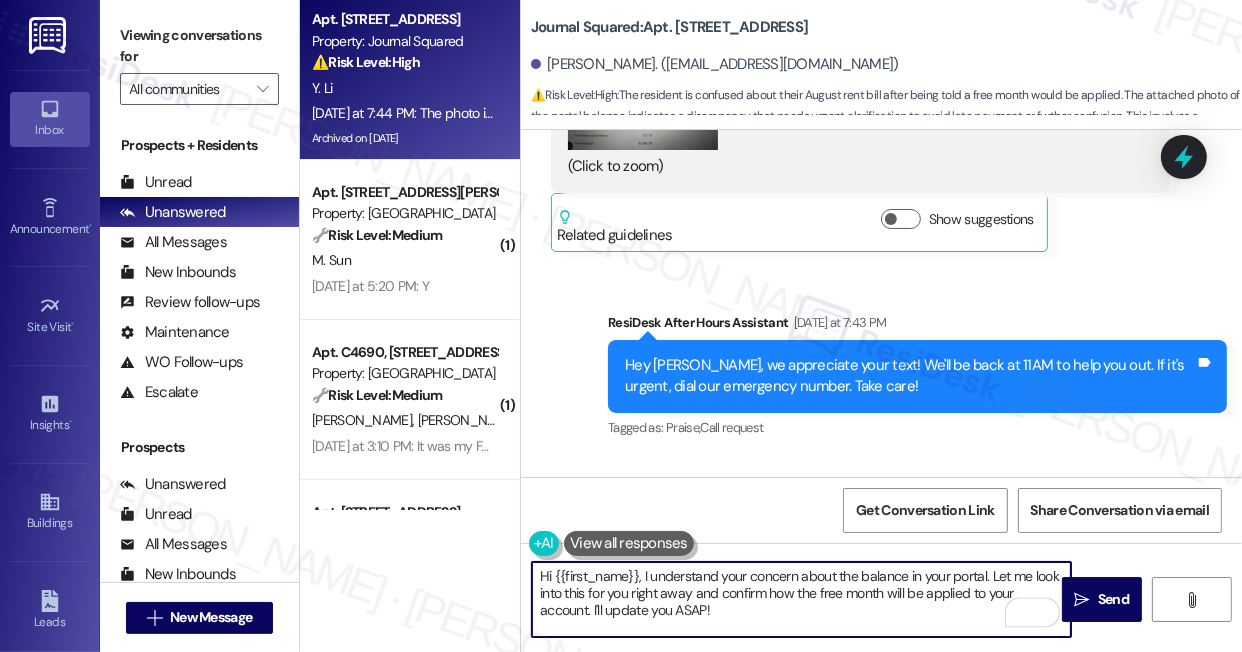 click on "Hi {{first_name}}, I understand your concern about the balance in your portal. Let me look into this for you right away and confirm how the free month will be applied to your account. I'll update you ASAP!" at bounding box center [801, 599] 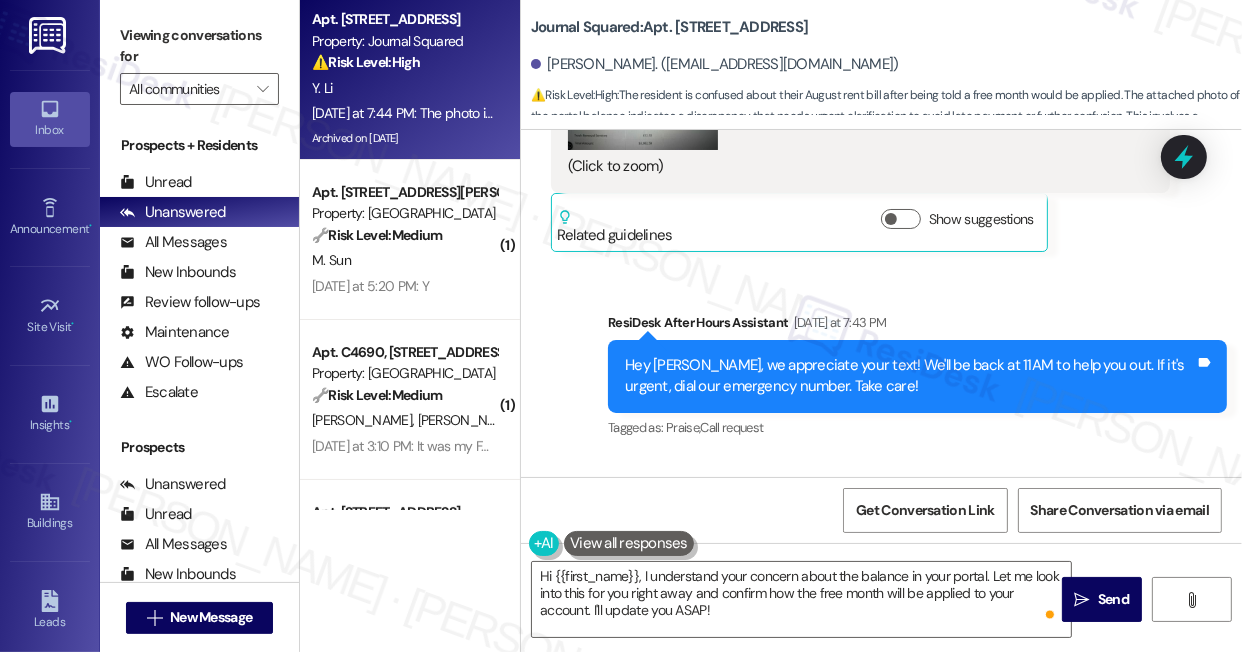 click on "Viewing conversations for" at bounding box center [199, 46] 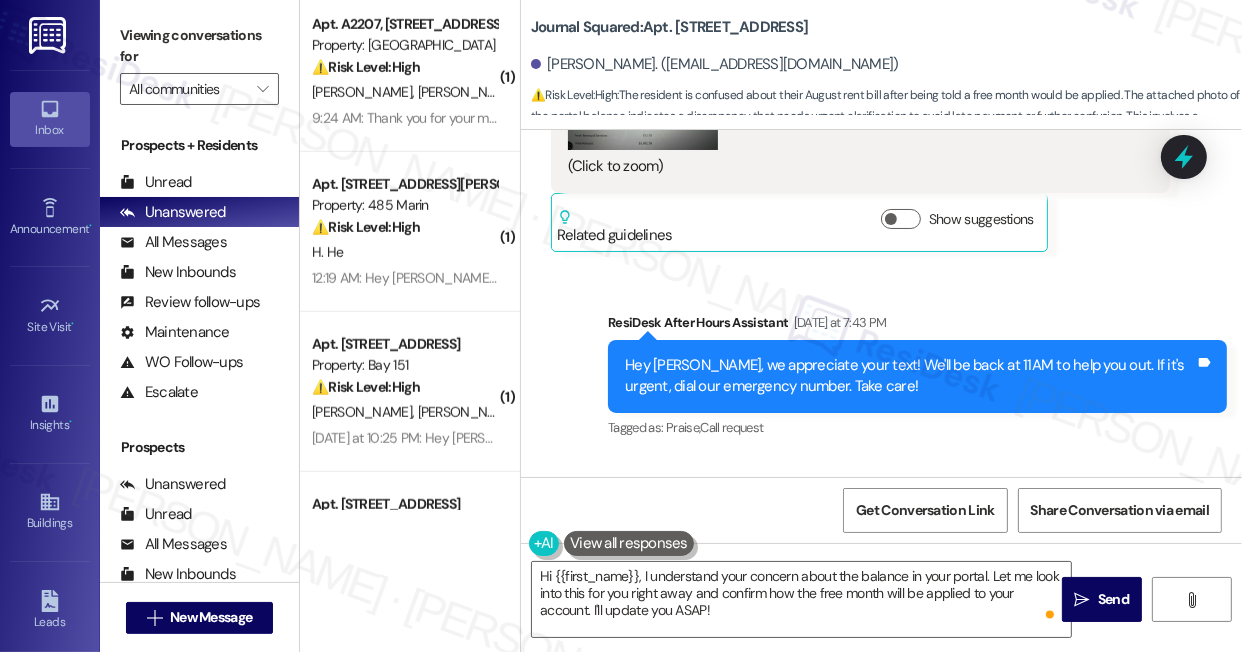 scroll, scrollTop: 1545, scrollLeft: 0, axis: vertical 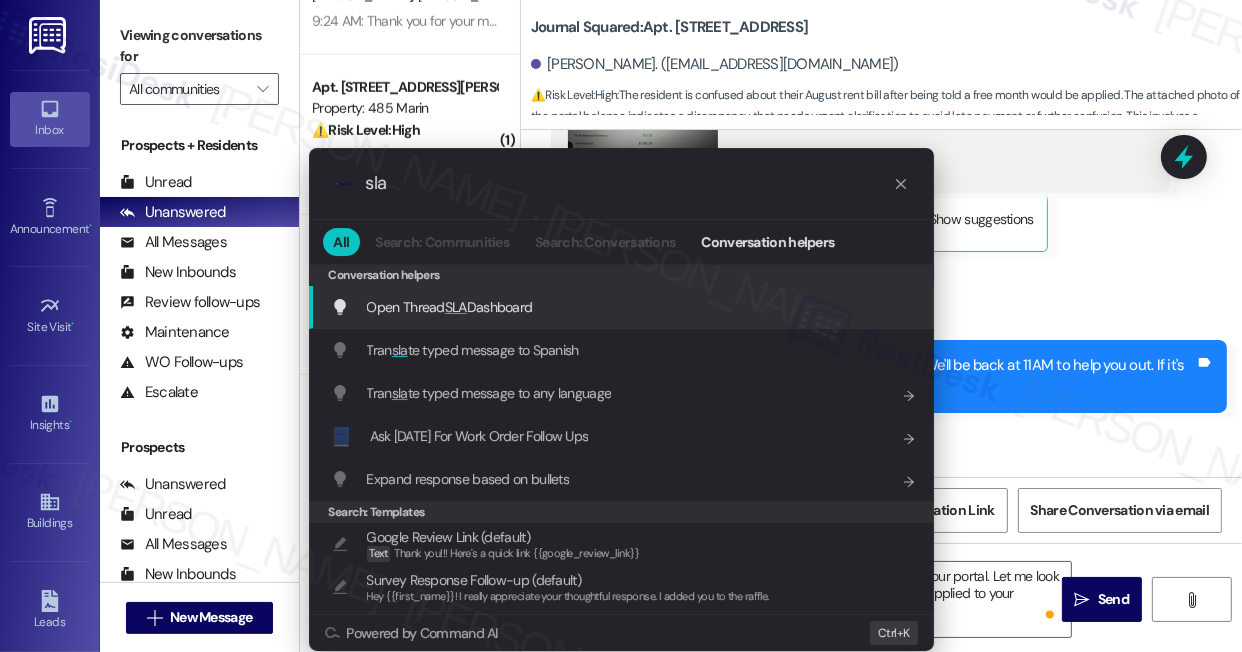 type on "sla" 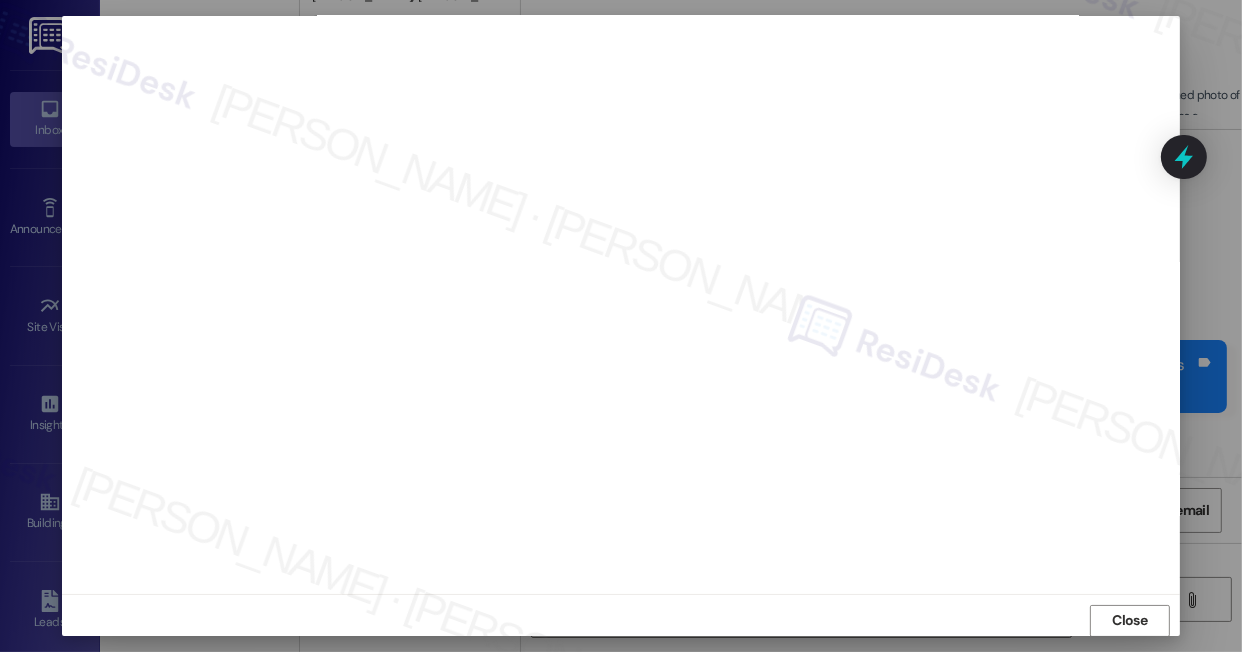scroll, scrollTop: 0, scrollLeft: 0, axis: both 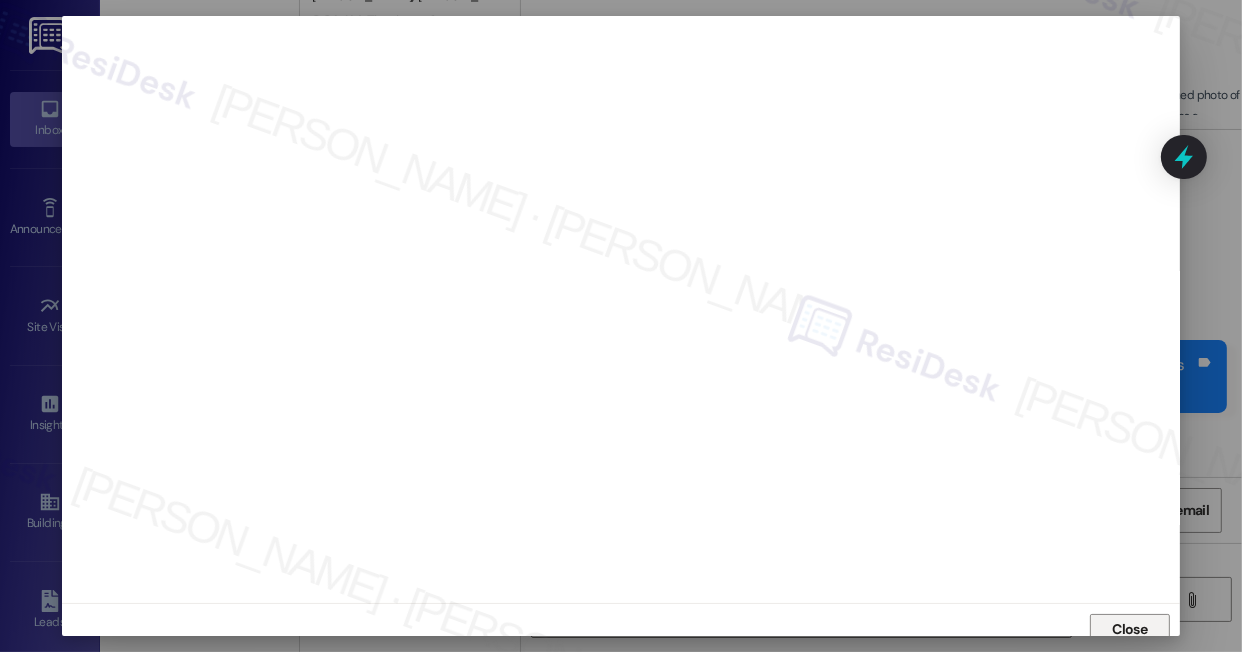 click on "Close" at bounding box center [1130, 629] 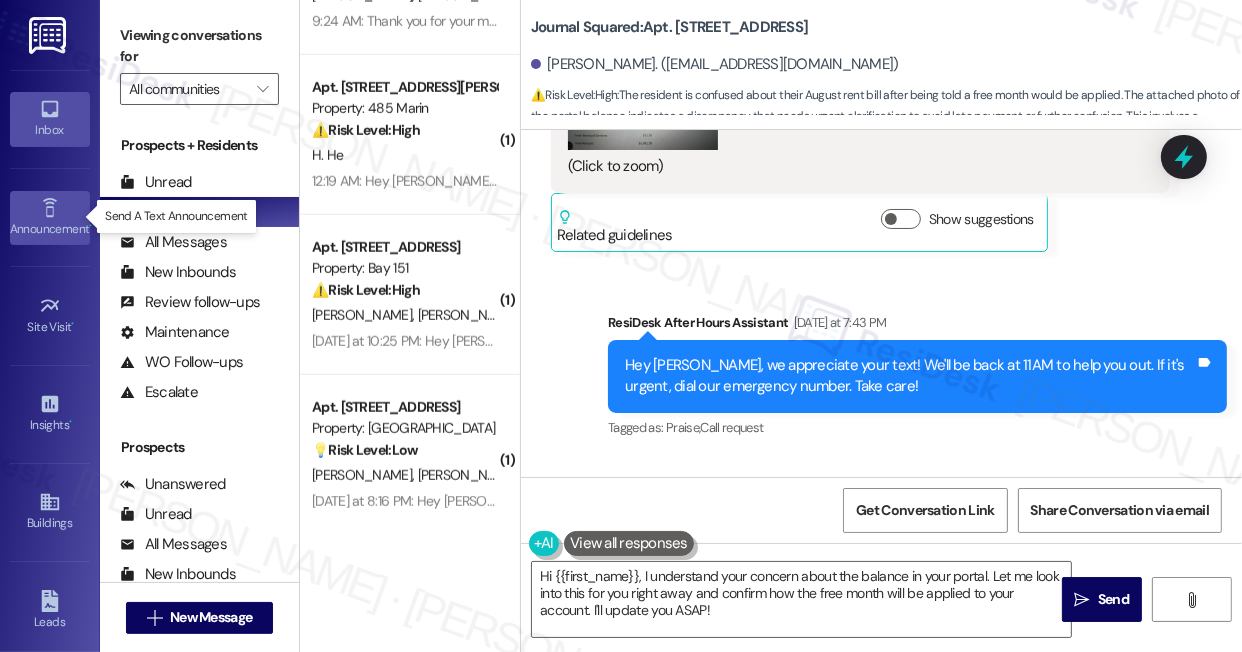 click on "Announcement   •" at bounding box center [50, 229] 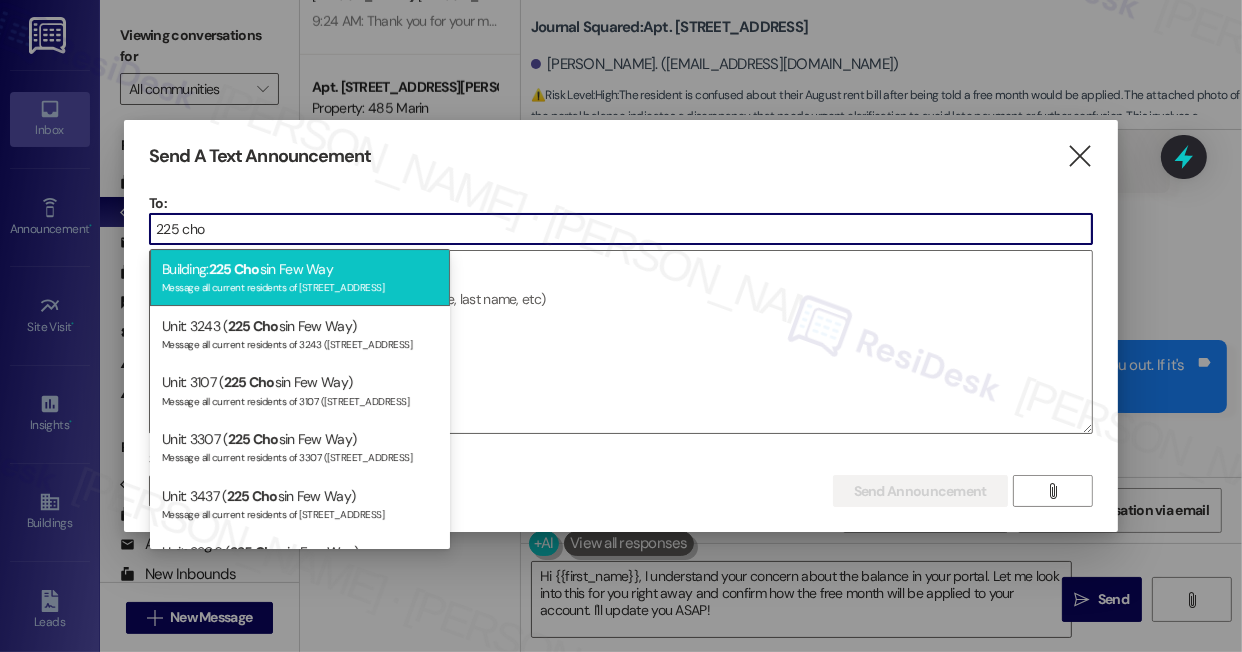 type on "225 cho" 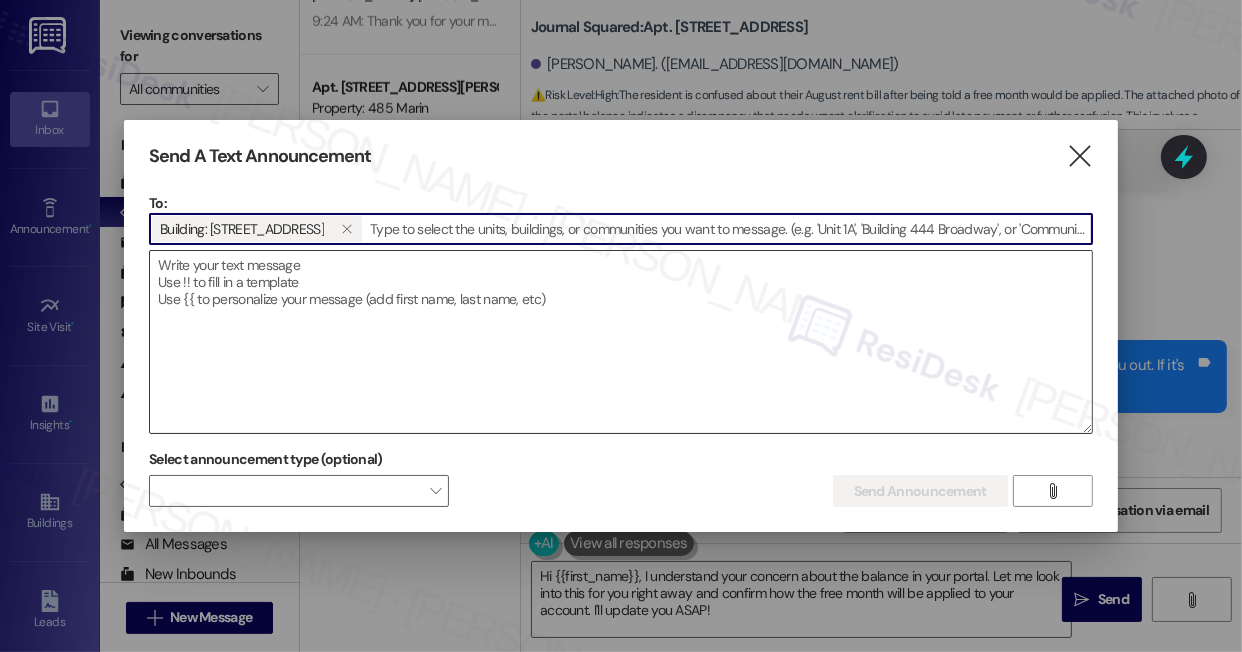 click at bounding box center (621, 342) 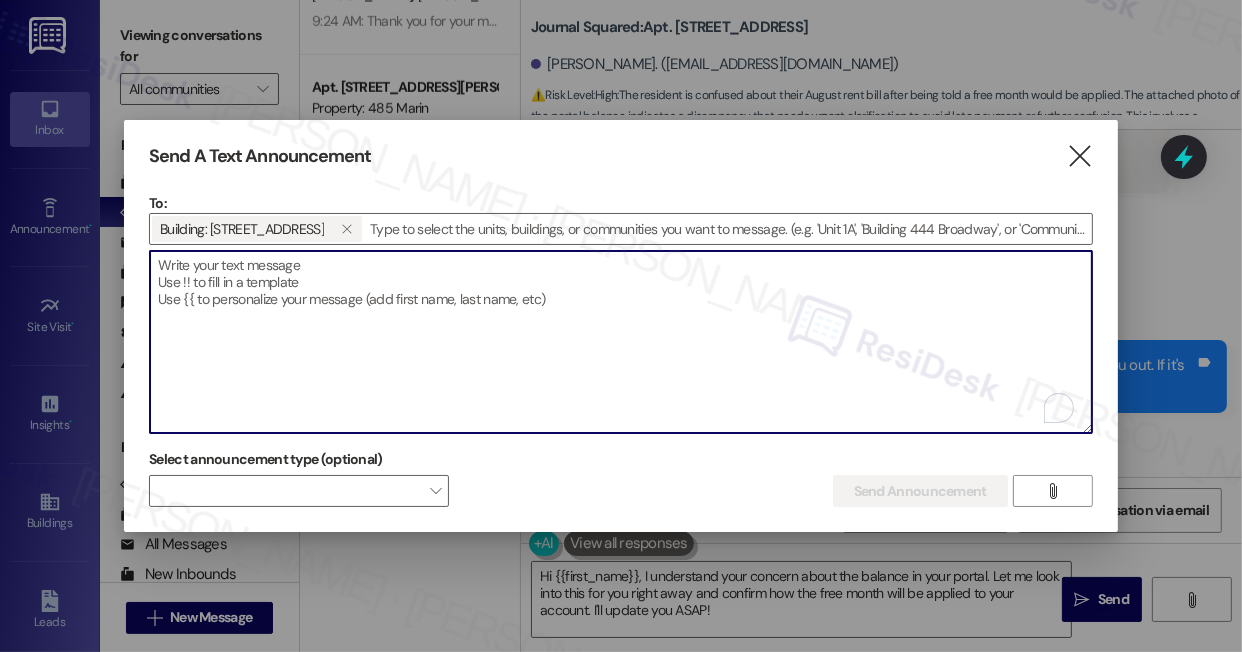 paste on "Hi {{first_name}}!
Dryer vent maintenance is scheduled for Monday, July 28 - Friday, August 1.
40 units are serviced daily, starting from the top floor down.
Please do not use your dryer on your service day.
Ensure unit access and clear the area behind your dryer.
Each unit takes ~10-15 mins. Minimal disruption expected.
On Friday, July 25, vendors may be seen on ladders outside only - no unit access required.
Questions? Contact management. Thank you for your cooperation!" 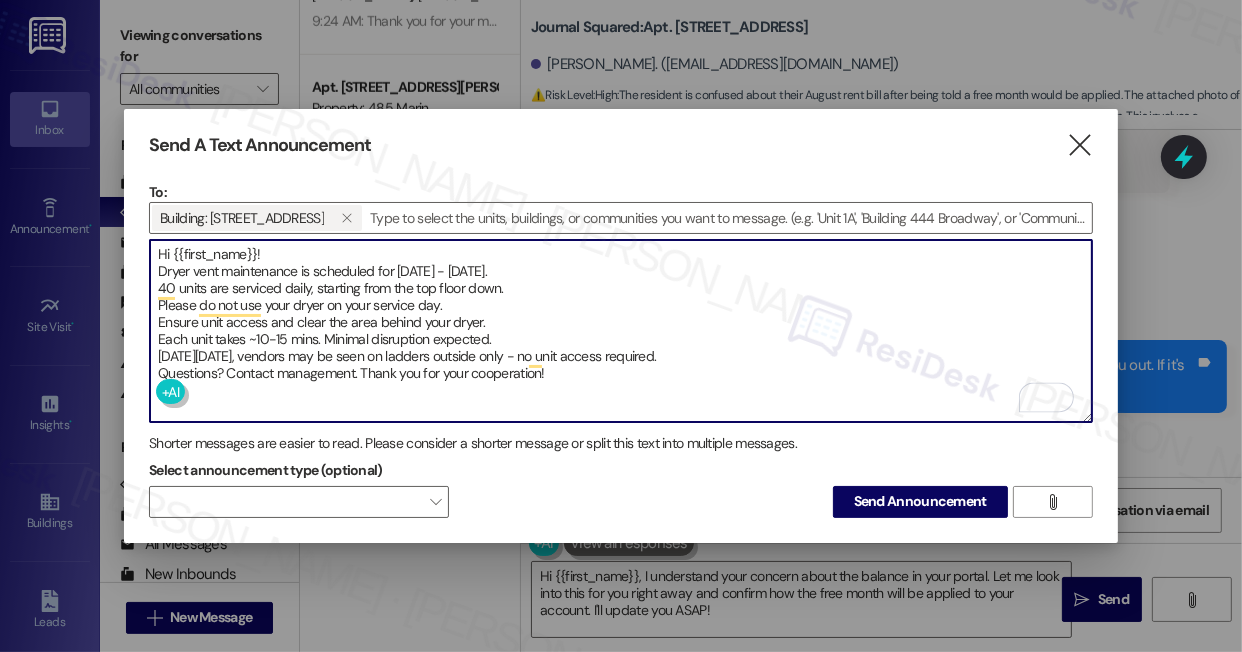 click on "Hi {{first_name}}!
Dryer vent maintenance is scheduled for Monday, July 28 - Friday, August 1.
40 units are serviced daily, starting from the top floor down.
Please do not use your dryer on your service day.
Ensure unit access and clear the area behind your dryer.
Each unit takes ~10-15 mins. Minimal disruption expected.
On Friday, July 25, vendors may be seen on ladders outside only - no unit access required.
Questions? Contact management. Thank you for your cooperation!" at bounding box center [621, 331] 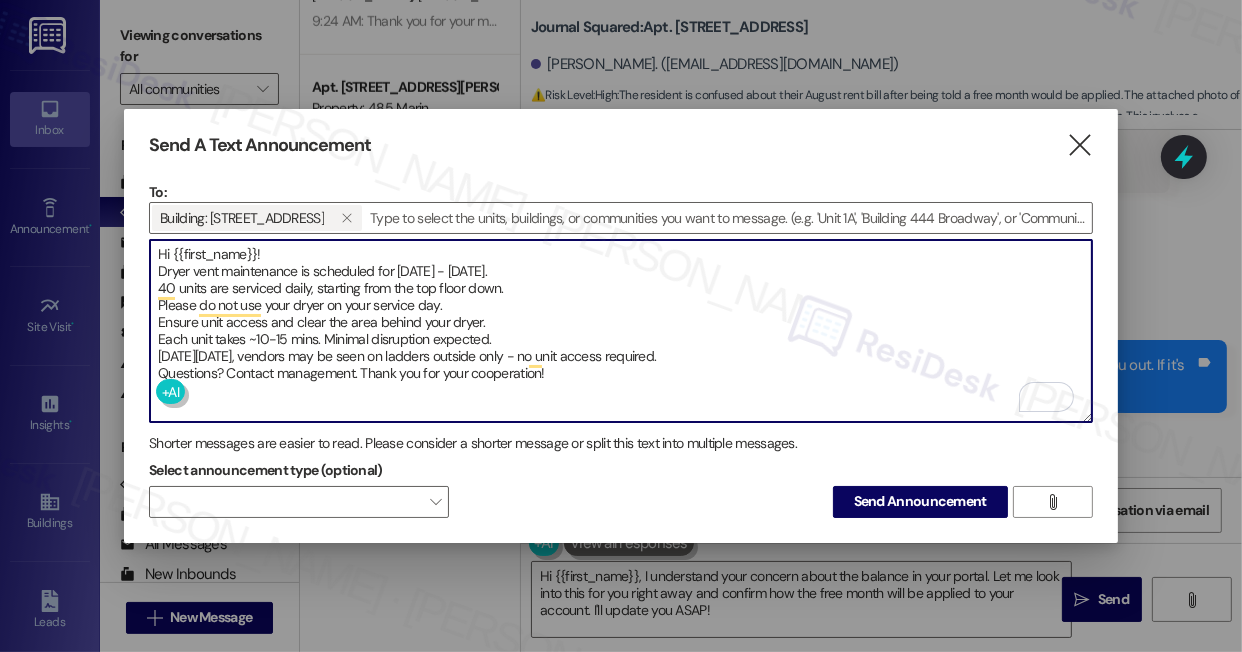 click on "Hi {{first_name}}!
Dryer vent maintenance is scheduled for Monday, July 28 - Friday, August 1.
40 units are serviced daily, starting from the top floor down.
Please do not use your dryer on your service day.
Ensure unit access and clear the area behind your dryer.
Each unit takes ~10-15 mins. Minimal disruption expected.
On Friday, July 25, vendors may be seen on ladders outside only - no unit access required.
Questions? Contact management. Thank you for your cooperation!" at bounding box center (621, 331) 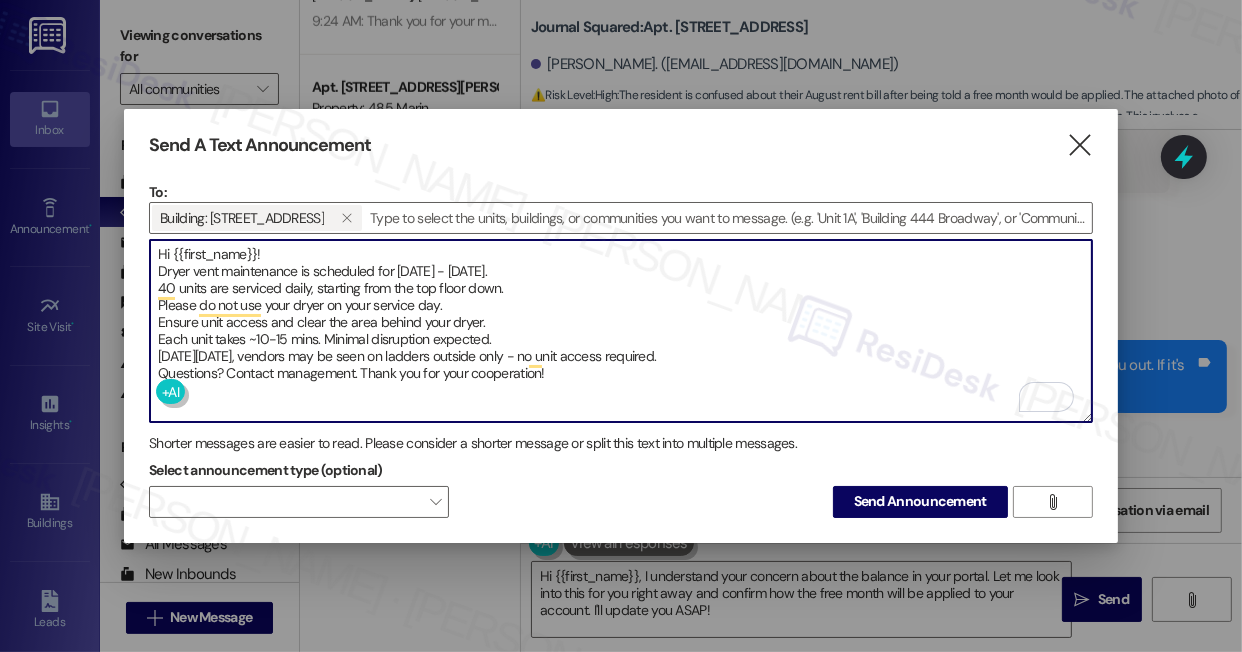 click on "Hi {{first_name}}!
Dryer vent maintenance is scheduled for Monday, July 28 - Friday, August 1.
40 units are serviced daily, starting from the top floor down.
Please do not use your dryer on your service day.
Ensure unit access and clear the area behind your dryer.
Each unit takes ~10-15 mins. Minimal disruption expected.
On Friday, July 25, vendors may be seen on ladders outside only - no unit access required.
Questions? Contact management. Thank you for your cooperation!" at bounding box center [621, 331] 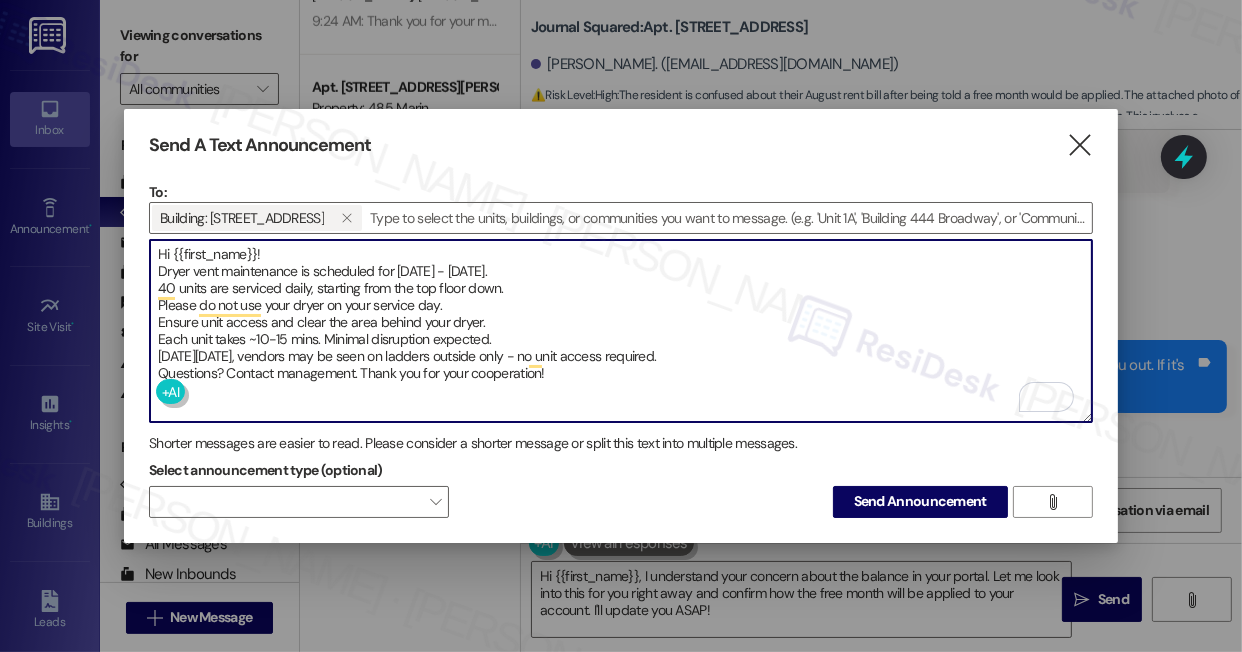 drag, startPoint x: 574, startPoint y: 360, endPoint x: 611, endPoint y: 360, distance: 37 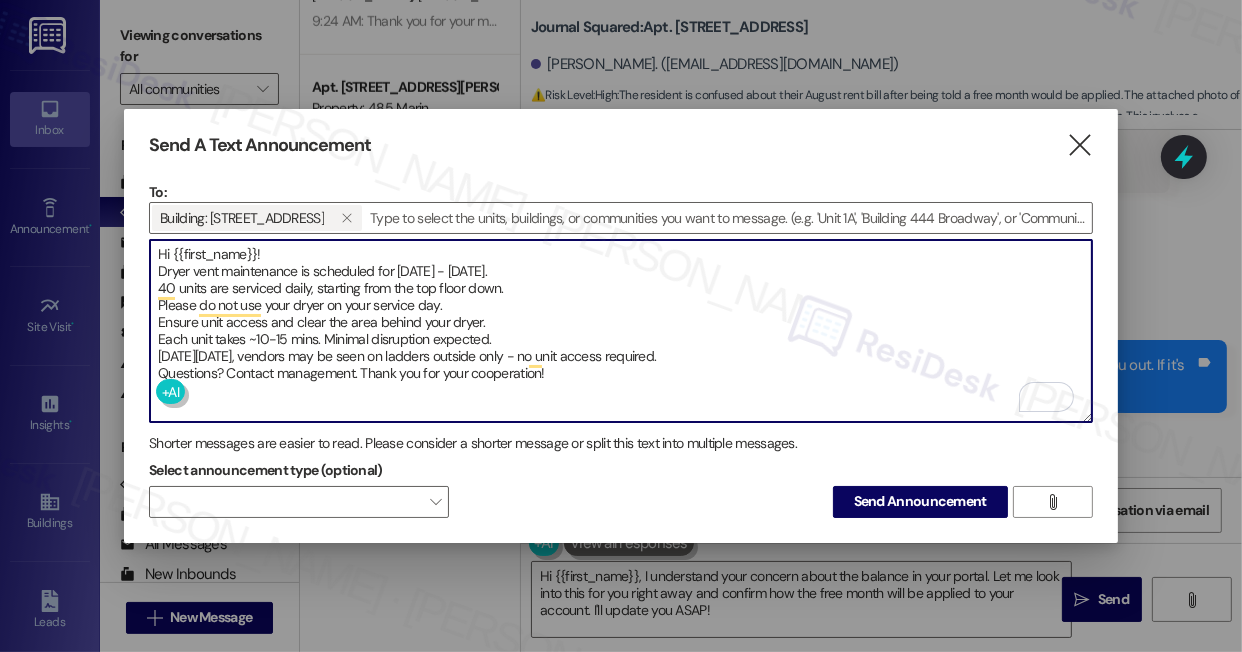 click on "Hi {{first_name}}!
Dryer vent maintenance is scheduled for Monday, July 28 - Friday, August 1.
40 units are serviced daily, starting from the top floor down.
Please do not use your dryer on your service day.
Ensure unit access and clear the area behind your dryer.
Each unit takes ~10-15 mins. Minimal disruption expected.
On Friday, July 25, vendors may be seen on ladders outside only - no unit access required.
Questions? Contact management. Thank you for your cooperation!" at bounding box center (621, 331) 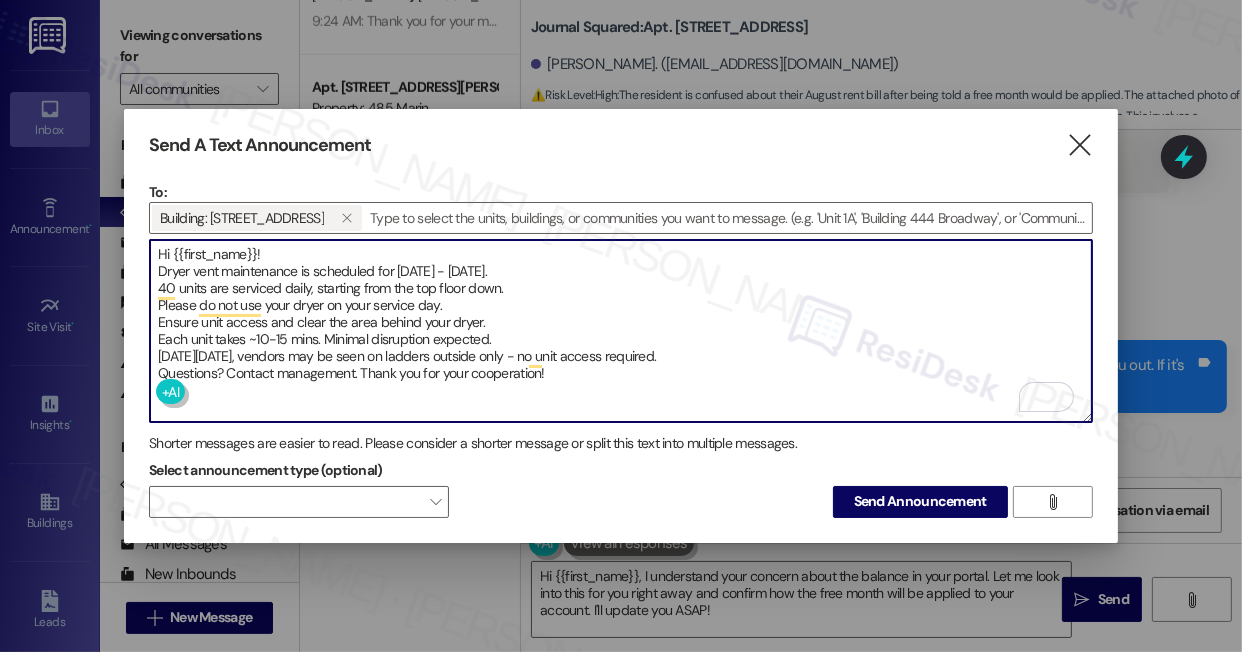 type on "Hi {{first_name}}!
Dryer vent maintenance is scheduled for Monday, July 28 - Friday, August 1.
40 units are serviced daily, starting from the top floor down.
Please do not use your dryer on your service day.
Ensure unit access and clear the area behind your dryer.
Each unit takes ~10-15 mins. Minimal disruption expected.
On Friday, July 25, vendors may be seen on ladders outside only - no unit access required.
Questions? Contact management. Thank you for your cooperation!" 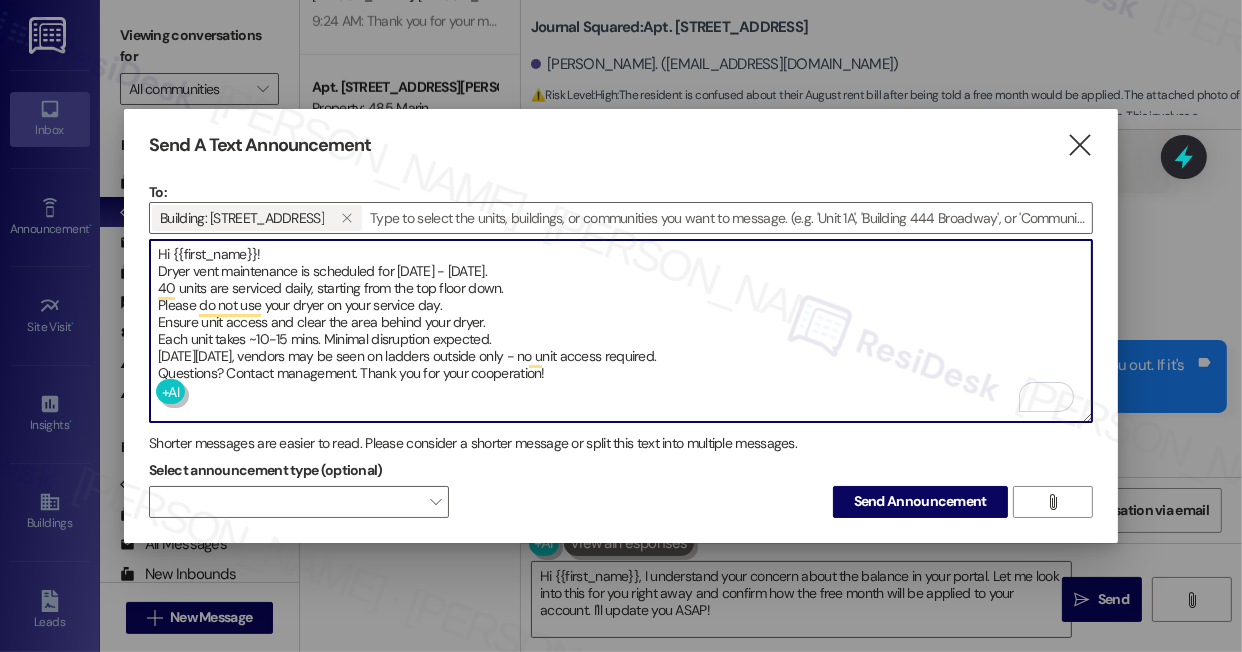 click on "Hi {{first_name}}!
Dryer vent maintenance is scheduled for Monday, July 28 - Friday, August 1.
40 units are serviced daily, starting from the top floor down.
Please do not use your dryer on your service day.
Ensure unit access and clear the area behind your dryer.
Each unit takes ~10-15 mins. Minimal disruption expected.
On Friday, July 25, vendors may be seen on ladders outside only - no unit access required.
Questions? Contact management. Thank you for your cooperation!" at bounding box center (621, 331) 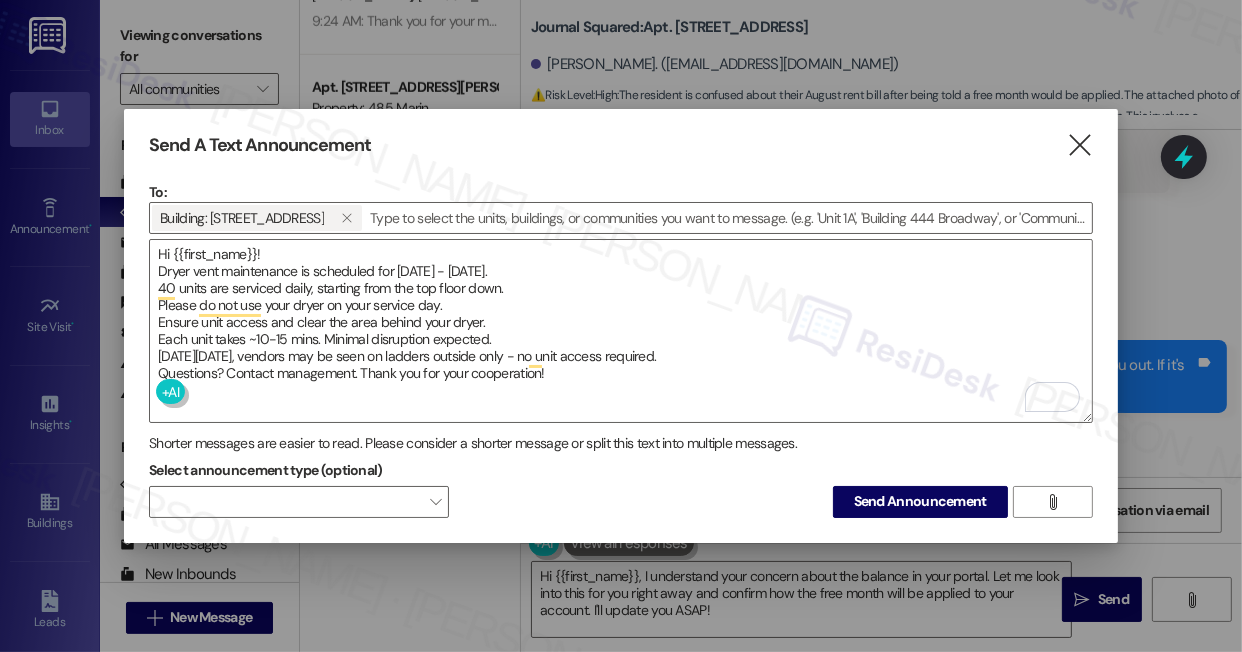 click on "Select announcement type (optional)    Send Announcement " at bounding box center (621, 486) 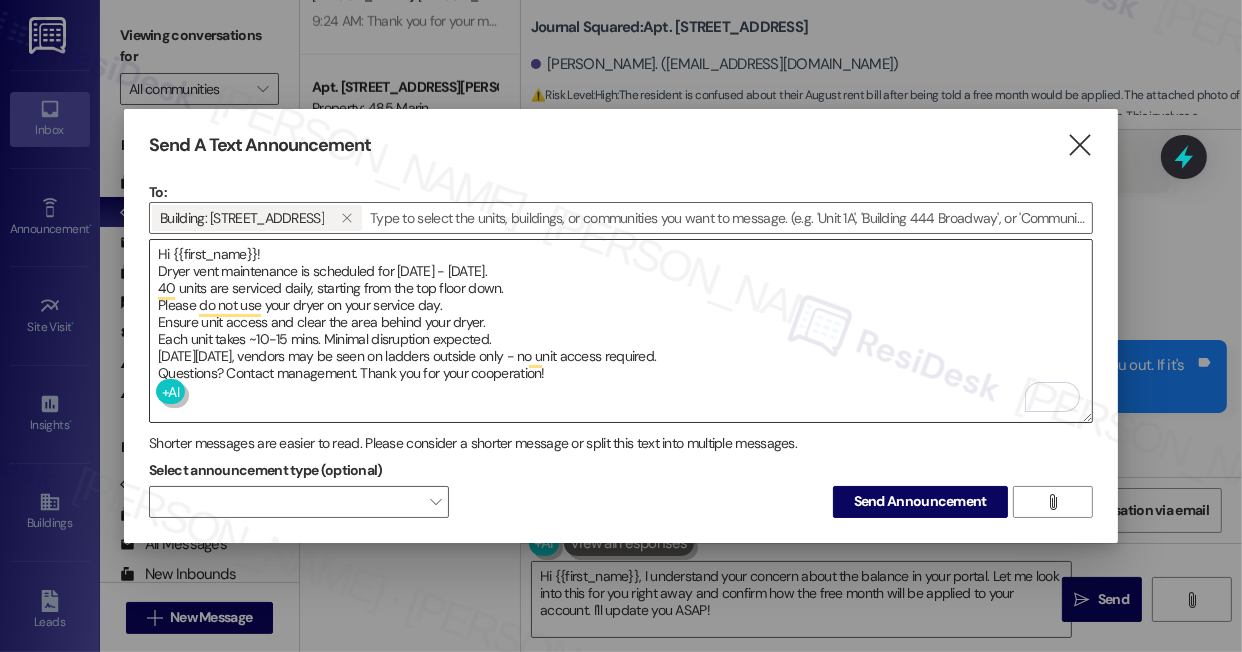 click on "Hi {{first_name}}!
Dryer vent maintenance is scheduled for Monday, July 28 - Friday, August 1.
40 units are serviced daily, starting from the top floor down.
Please do not use your dryer on your service day.
Ensure unit access and clear the area behind your dryer.
Each unit takes ~10-15 mins. Minimal disruption expected.
On Friday, July 25, vendors may be seen on ladders outside only - no unit access required.
Questions? Contact management. Thank you for your cooperation!" at bounding box center [621, 331] 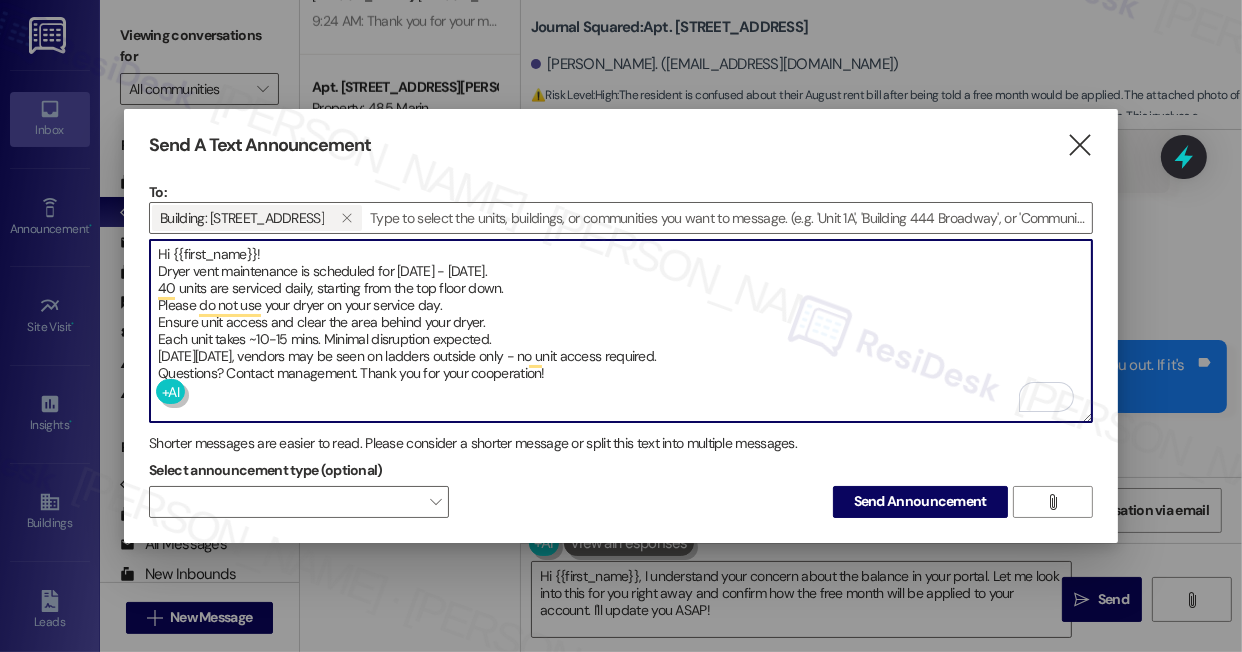 click on "Hi {{first_name}}!
Dryer vent maintenance is scheduled for Monday, July 28 - Friday, August 1.
40 units are serviced daily, starting from the top floor down.
Please do not use your dryer on your service day.
Ensure unit access and clear the area behind your dryer.
Each unit takes ~10-15 mins. Minimal disruption expected.
On Friday, July 25, vendors may be seen on ladders outside only - no unit access required.
Questions? Contact management. Thank you for your cooperation!" at bounding box center [621, 331] 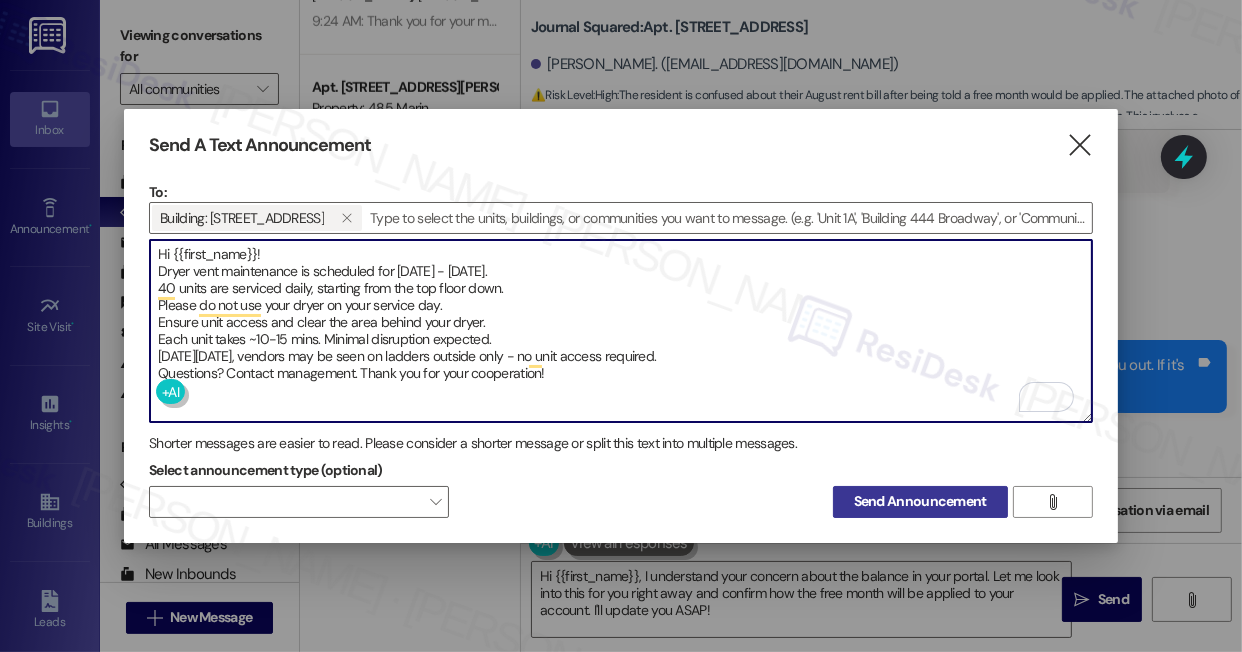 click on "Send Announcement" at bounding box center (920, 501) 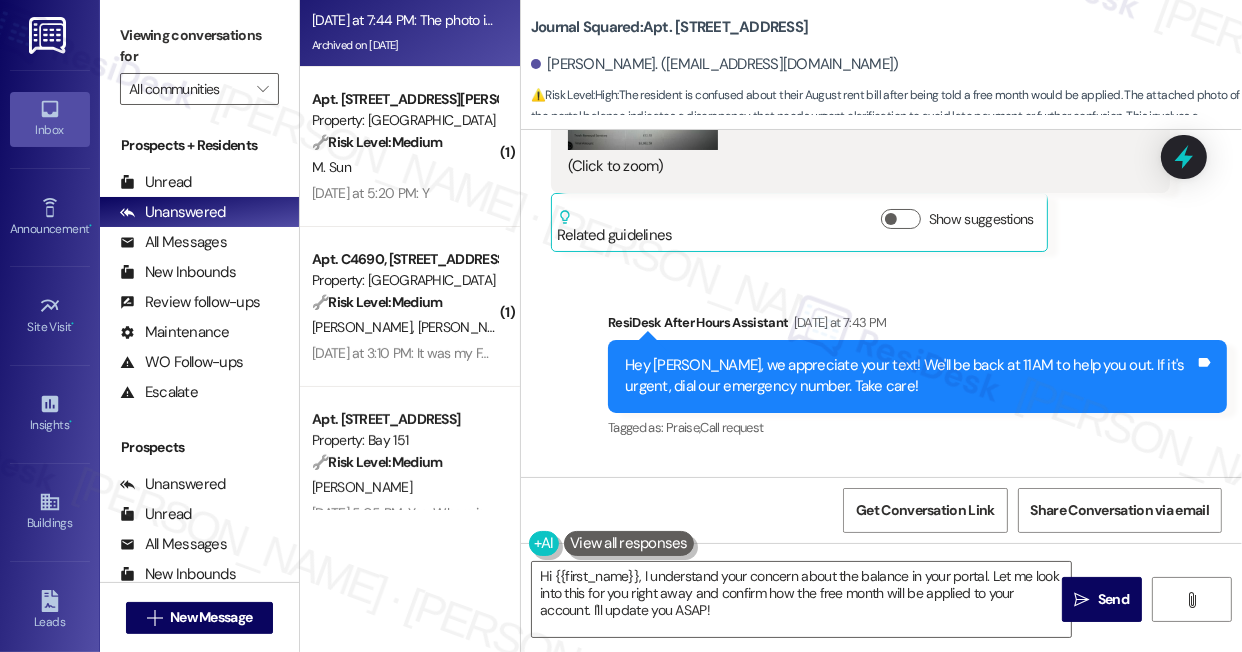scroll, scrollTop: 0, scrollLeft: 0, axis: both 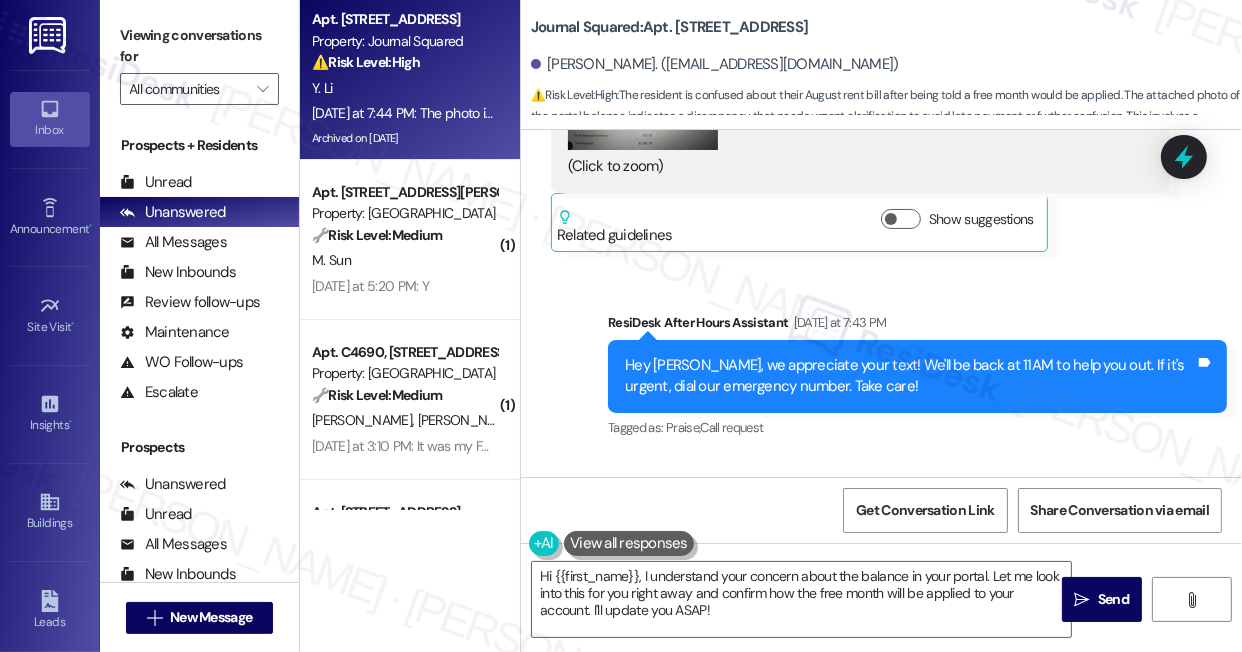 click on "The photo is my balance in my portal. Doesn't it mean I need to pay 3902.5 for August?" at bounding box center [841, 559] 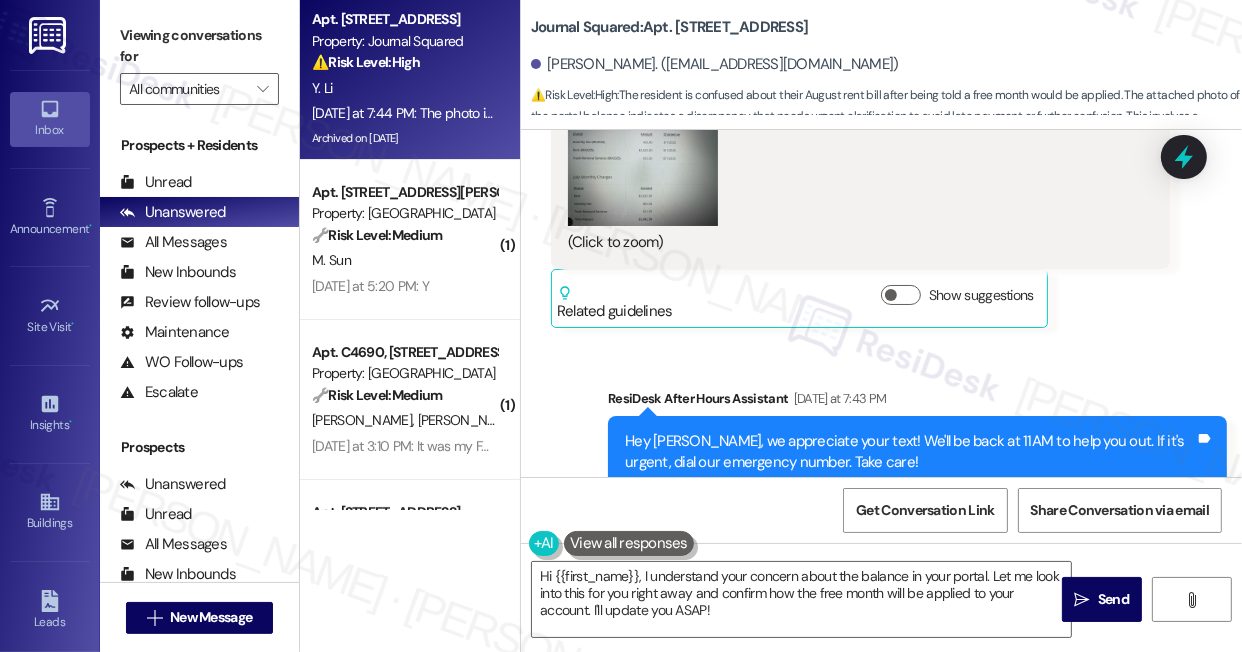 scroll, scrollTop: 18139, scrollLeft: 0, axis: vertical 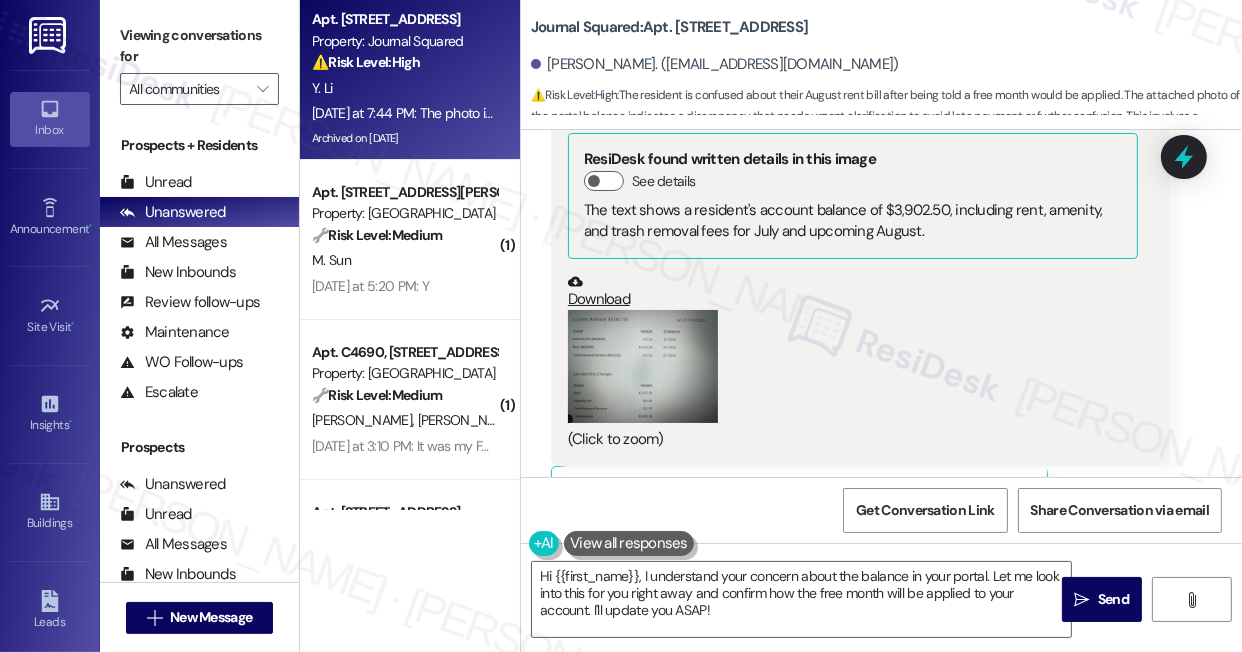 click at bounding box center [643, 366] 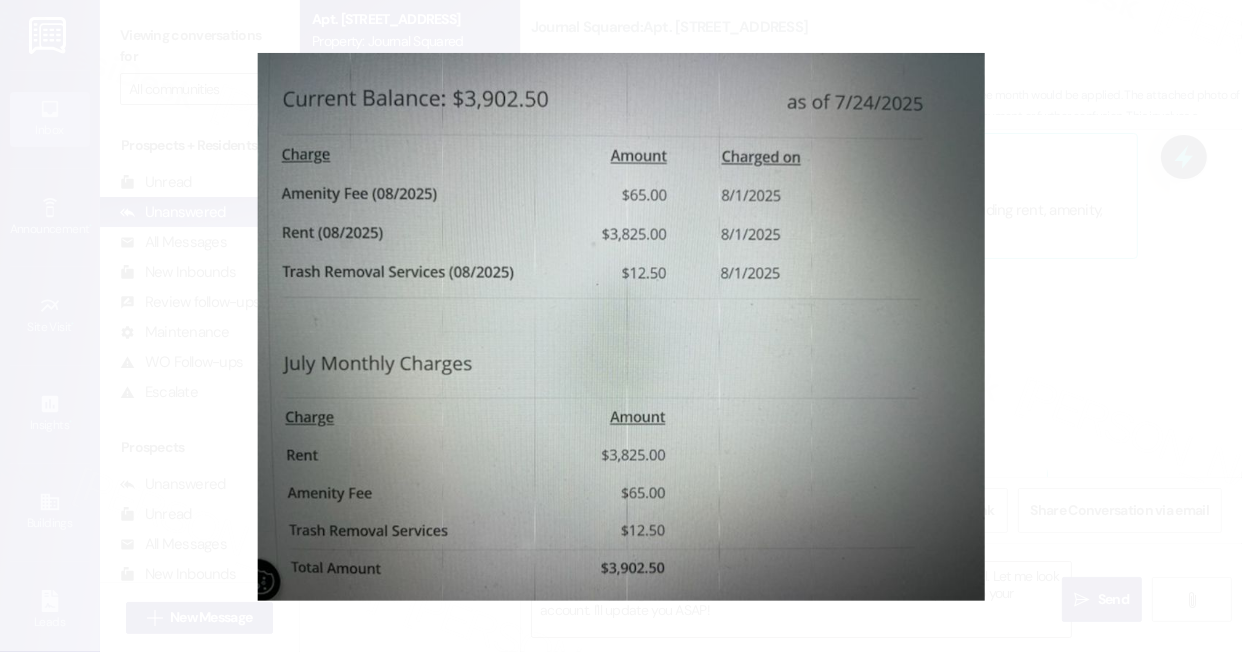 click at bounding box center (621, 326) 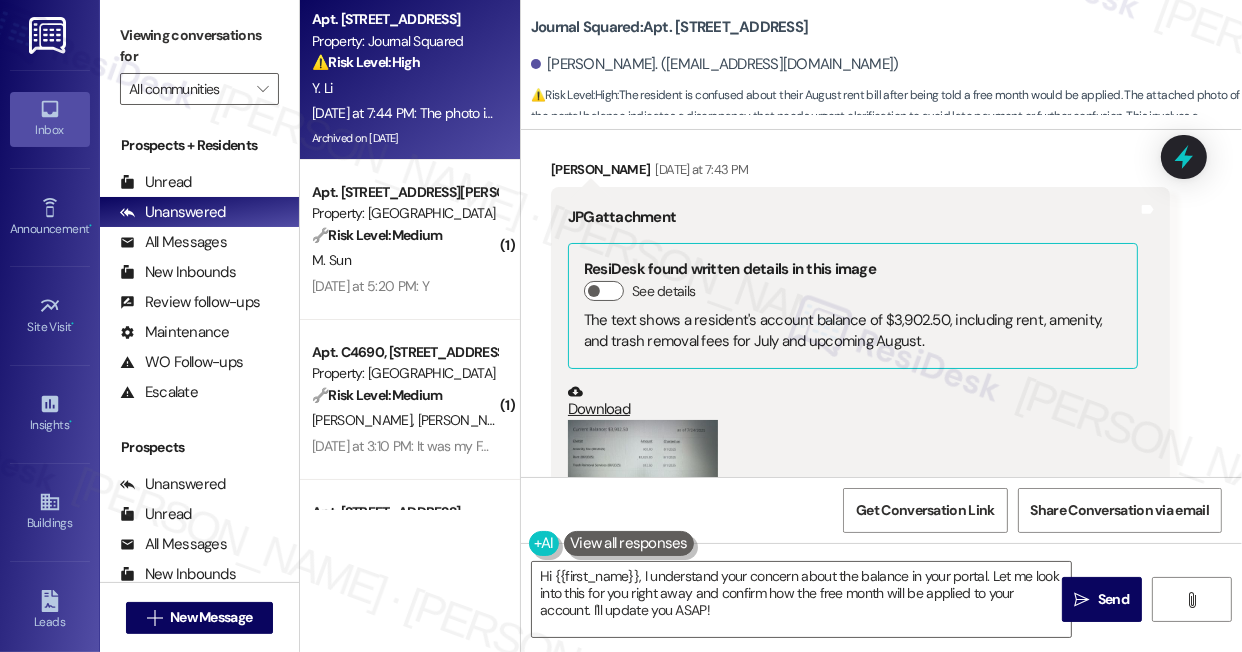 scroll, scrollTop: 17866, scrollLeft: 0, axis: vertical 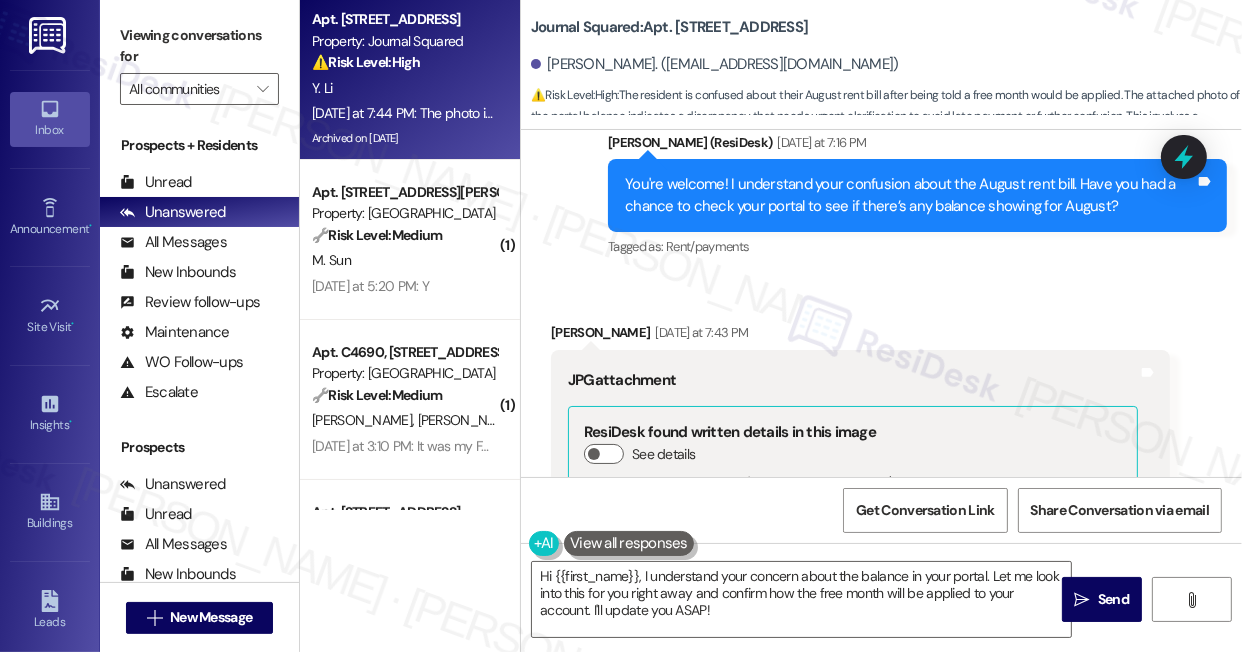 click on "⚠️  Risk Level:  High :  The resident is confused about their August rent bill after being told a free month would be applied. The attached photo of the portal balance indicates a discrepancy that needs urgent clarification to avoid late payment or further confusion. This involves a financial concern and potential overdue rent." at bounding box center (886, 117) 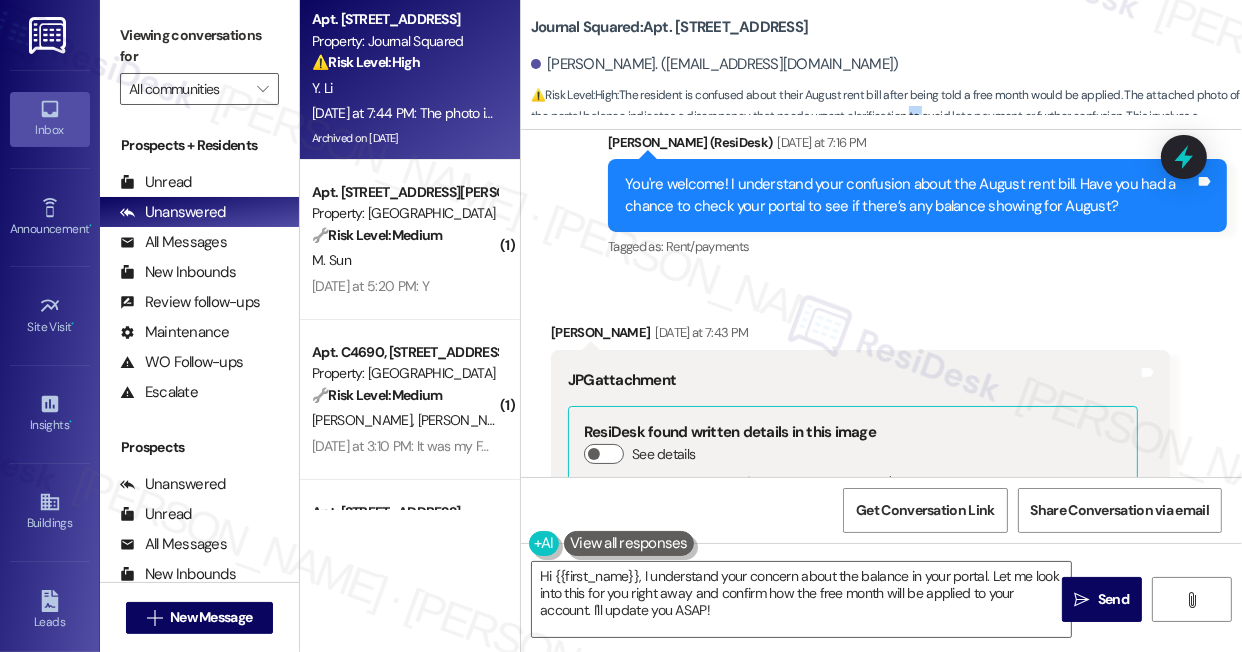 click on "⚠️  Risk Level:  High :  The resident is confused about their August rent bill after being told a free month would be applied. The attached photo of the portal balance indicates a discrepancy that needs urgent clarification to avoid late payment or further confusion. This involves a financial concern and potential overdue rent." at bounding box center [886, 117] 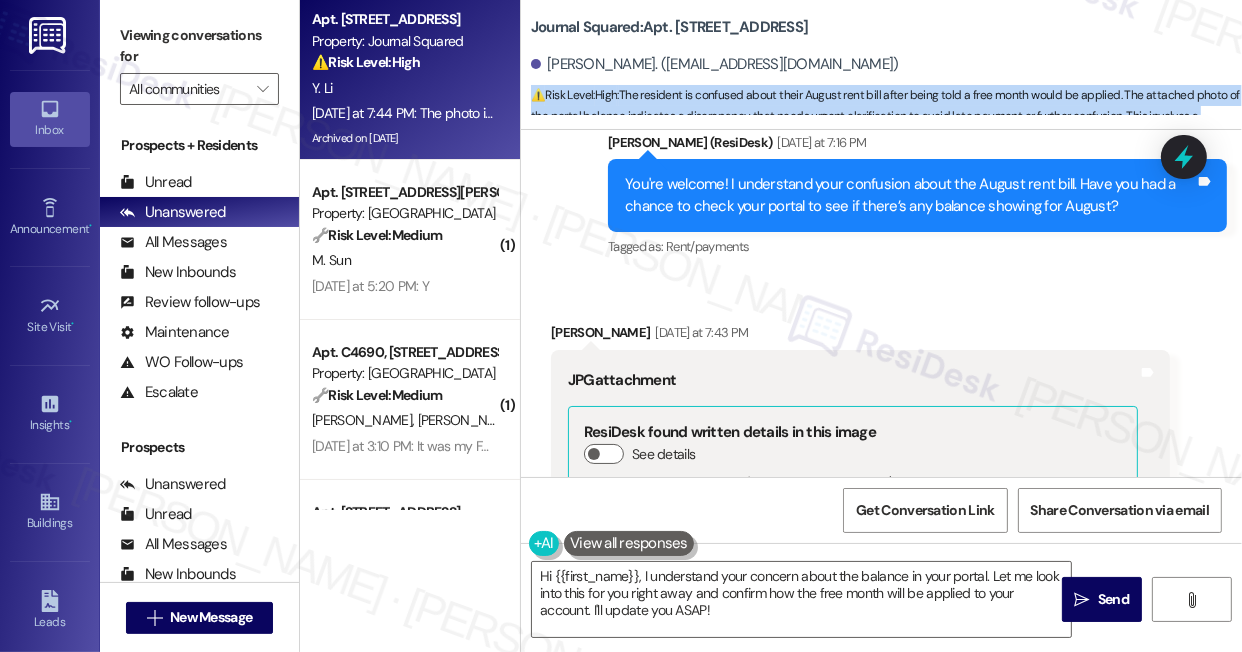 click on "⚠️  Risk Level:  High :  The resident is confused about their August rent bill after being told a free month would be applied. The attached photo of the portal balance indicates a discrepancy that needs urgent clarification to avoid late payment or further confusion. This involves a financial concern and potential overdue rent." at bounding box center [886, 117] 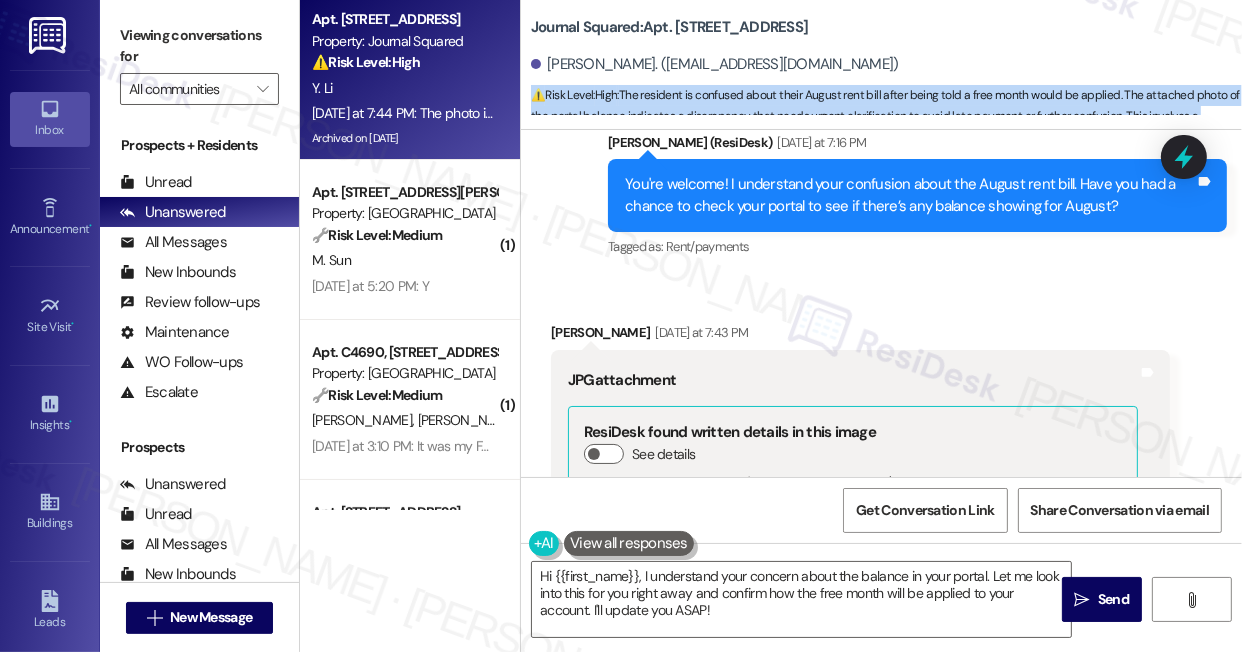 click on "⚠️  Risk Level:  High :  The resident is confused about their August rent bill after being told a free month would be applied. The attached photo of the portal balance indicates a discrepancy that needs urgent clarification to avoid late payment or further confusion. This involves a financial concern and potential overdue rent." at bounding box center [886, 117] 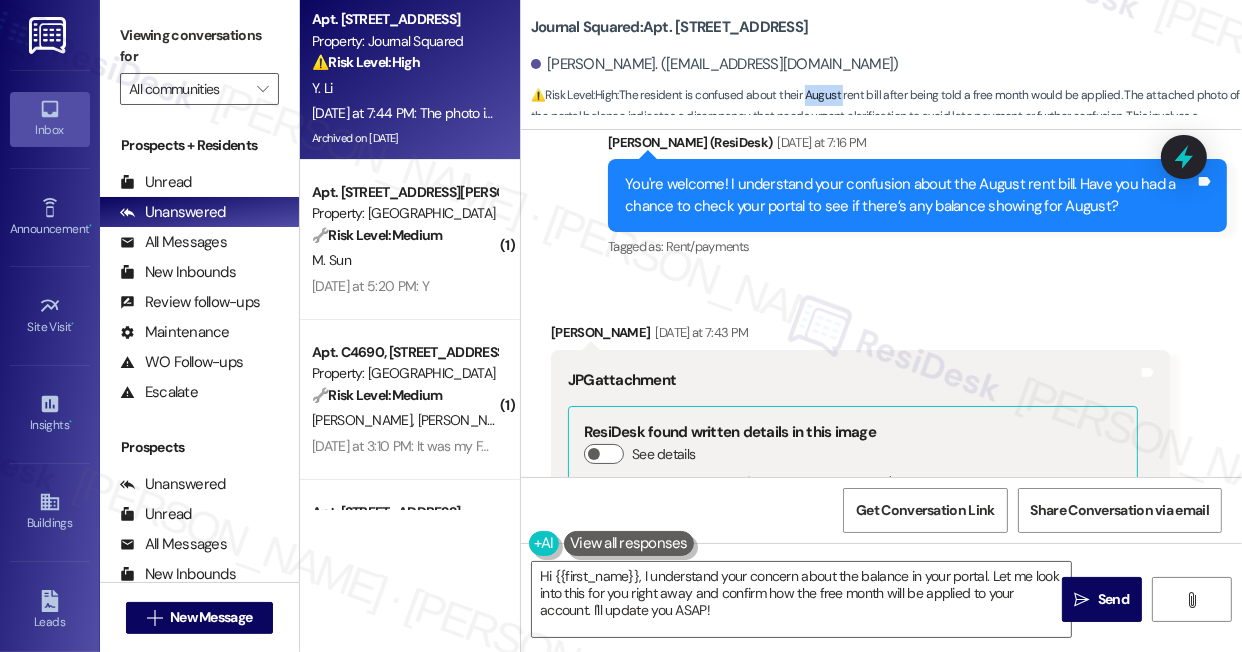 click on "⚠️  Risk Level:  High :  The resident is confused about their August rent bill after being told a free month would be applied. The attached photo of the portal balance indicates a discrepancy that needs urgent clarification to avoid late payment or further confusion. This involves a financial concern and potential overdue rent." at bounding box center [886, 117] 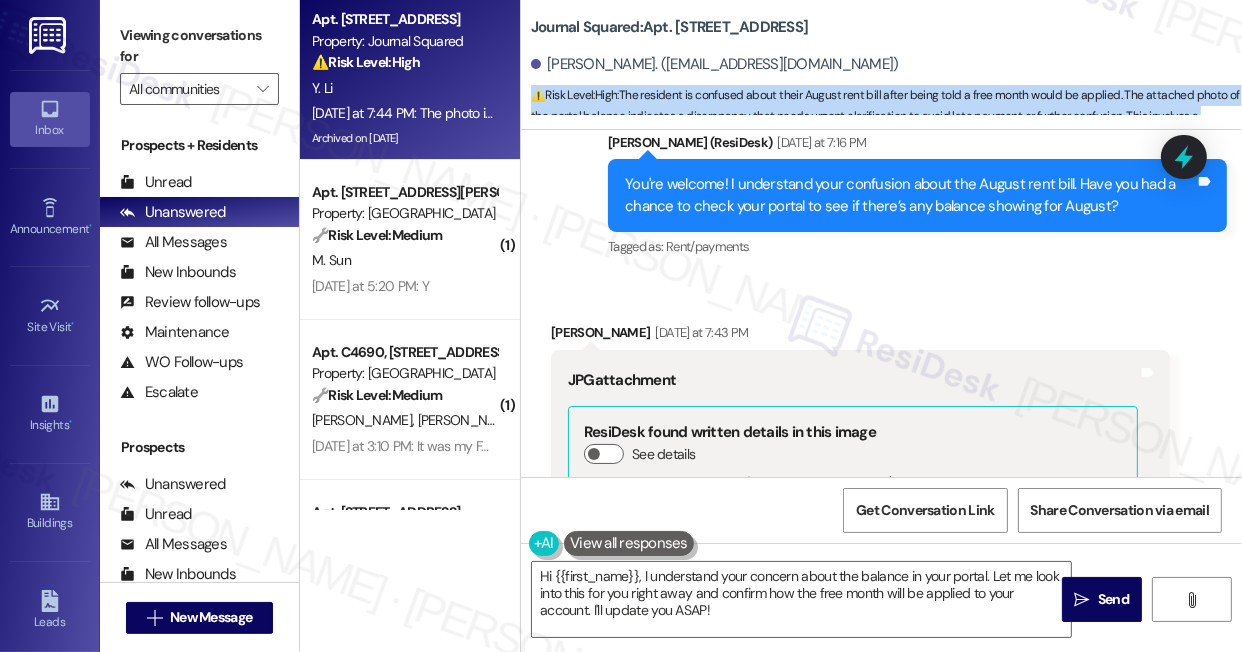 click on "⚠️  Risk Level:  High :  The resident is confused about their August rent bill after being told a free month would be applied. The attached photo of the portal balance indicates a discrepancy that needs urgent clarification to avoid late payment or further confusion. This involves a financial concern and potential overdue rent." at bounding box center [886, 117] 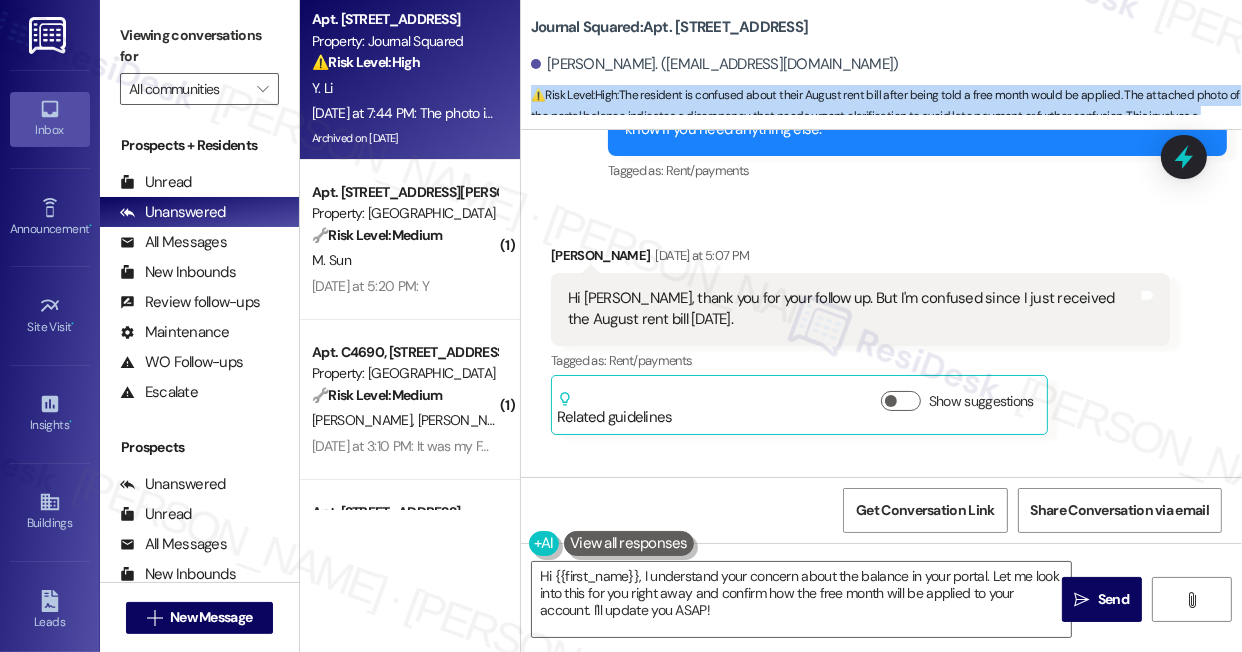 scroll, scrollTop: 17321, scrollLeft: 0, axis: vertical 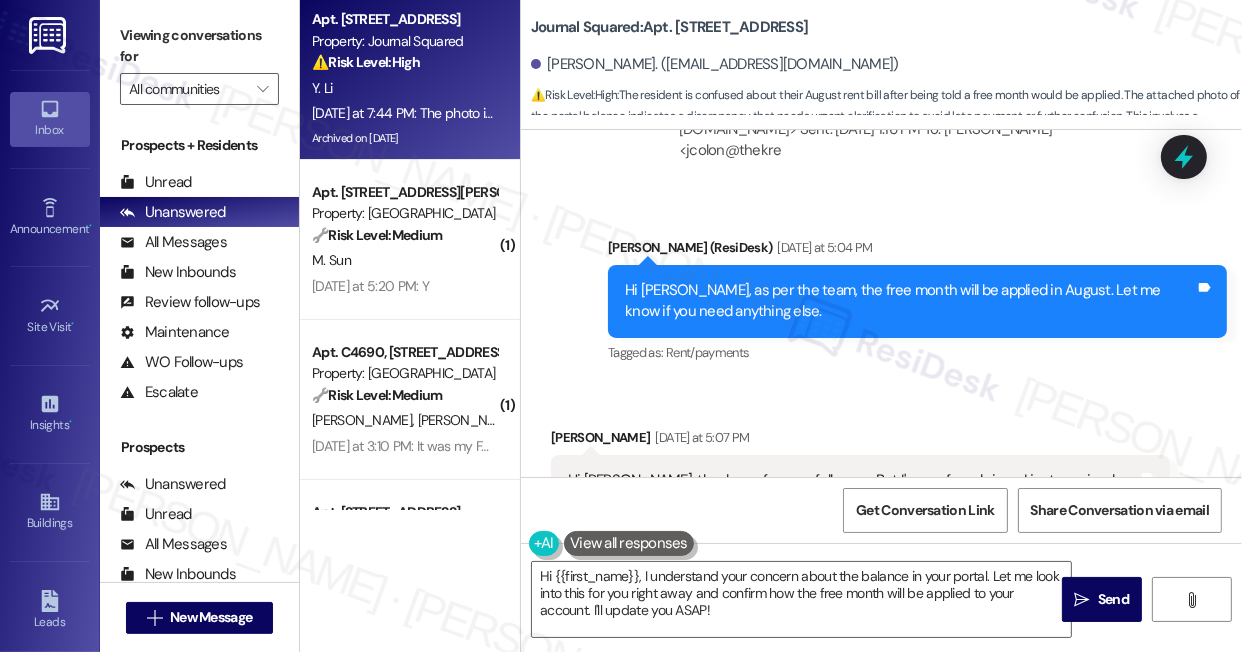 click on "Hi Jane, thank you for your follow up. But I'm confused since I just received the August rent bill yesterday.  Tags and notes" at bounding box center [860, 491] 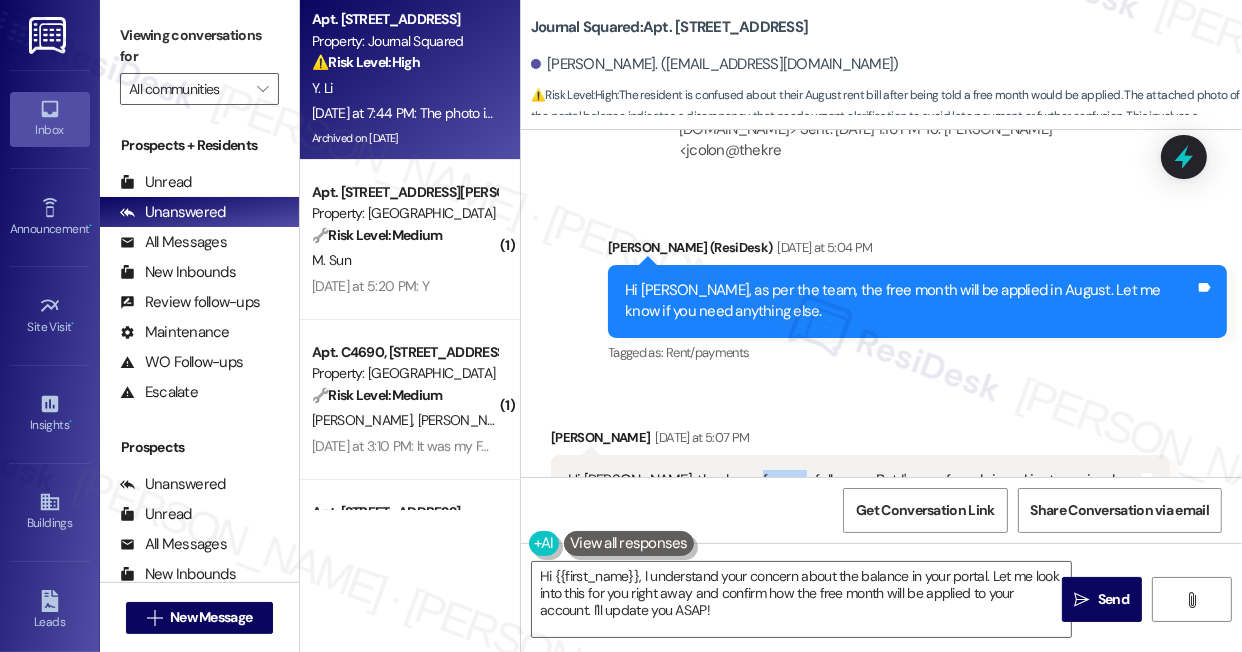 click on "Hi Jane, thank you for your follow up. But I'm confused since I just received the August rent bill yesterday.  Tags and notes" at bounding box center [860, 491] 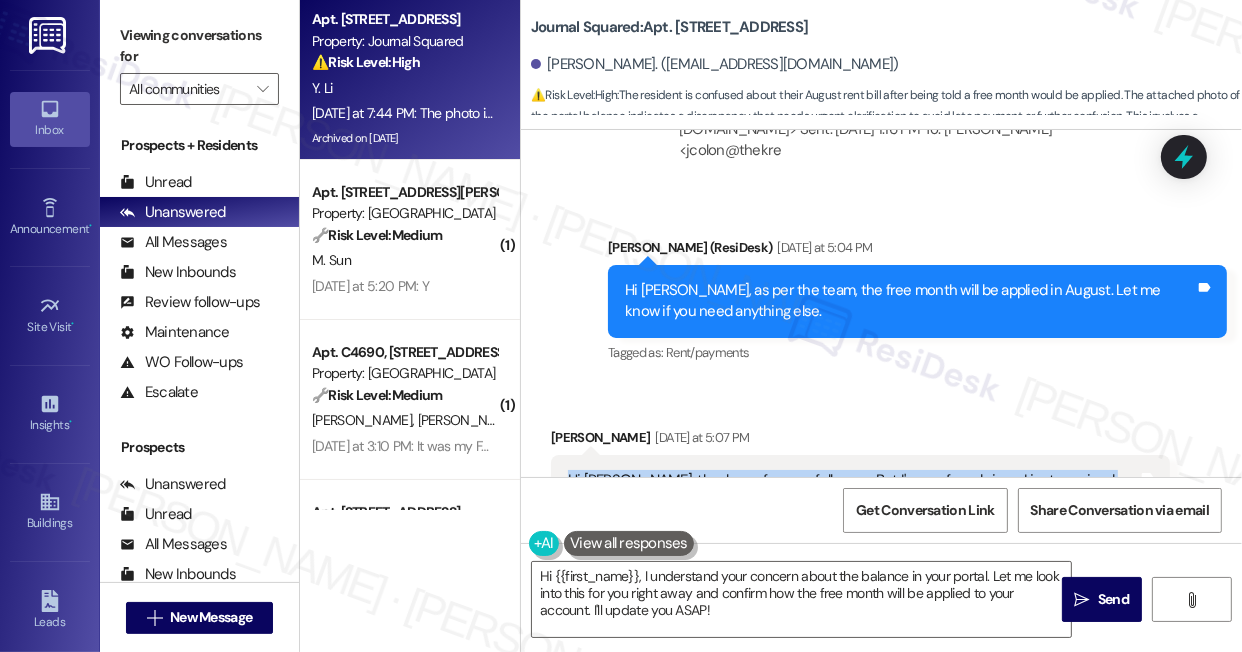 click on "Hi Jane, thank you for your follow up. But I'm confused since I just received the August rent bill yesterday.  Tags and notes" at bounding box center [860, 491] 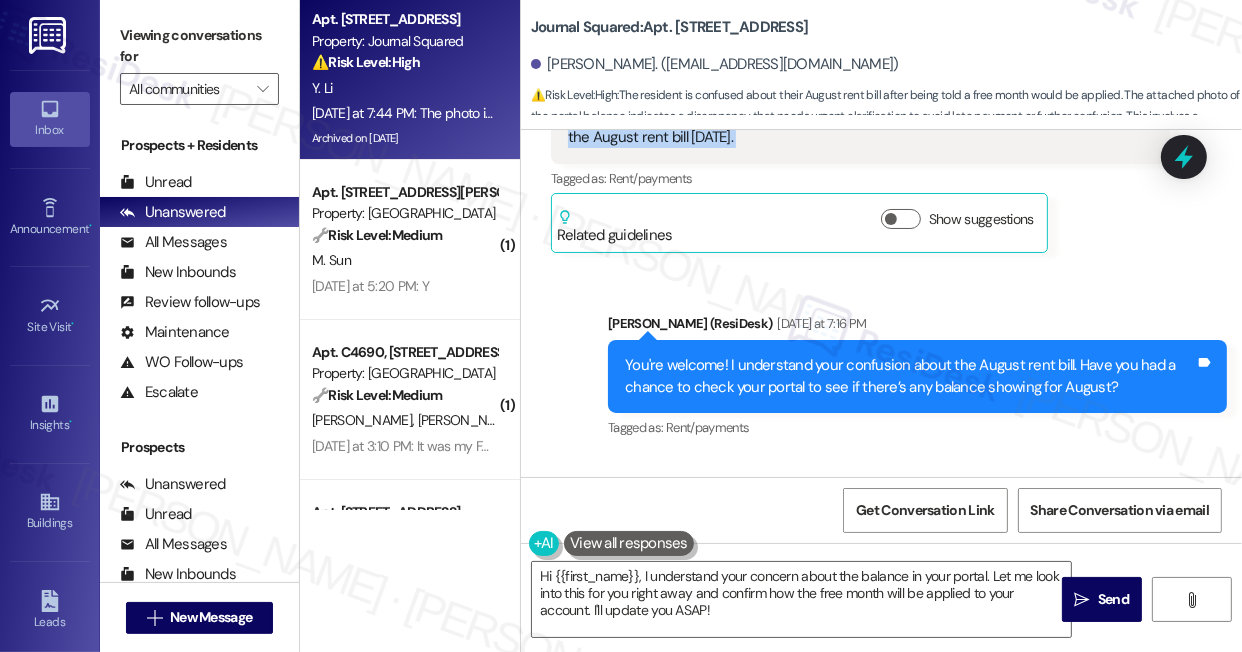 scroll, scrollTop: 17503, scrollLeft: 0, axis: vertical 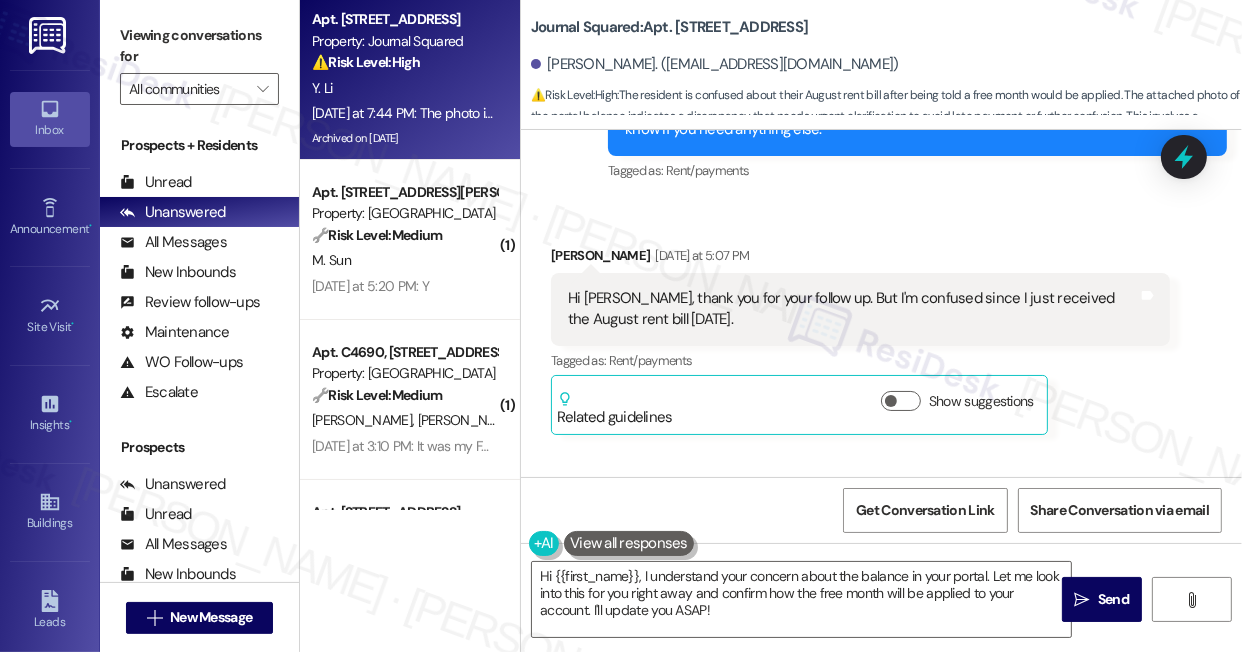 click on "You're welcome!  I understand your confusion about the August rent bill. Have you had a chance to check your portal to see if there’s any balance showing for August?" at bounding box center (910, 558) 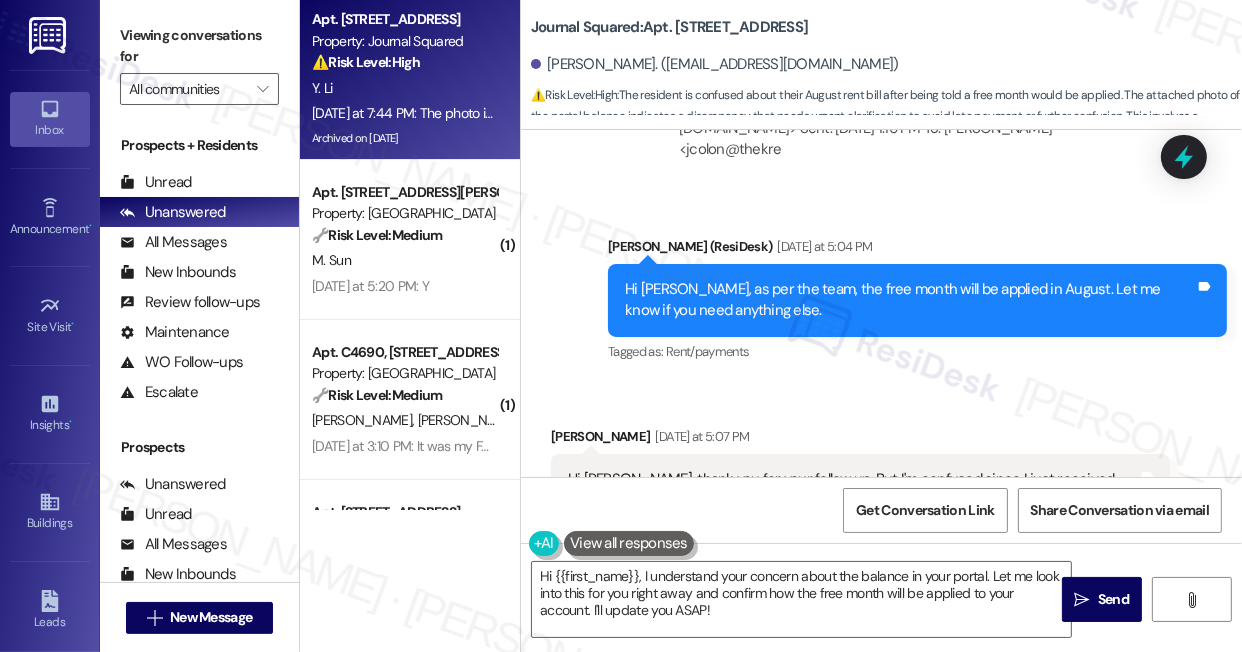 scroll, scrollTop: 17321, scrollLeft: 0, axis: vertical 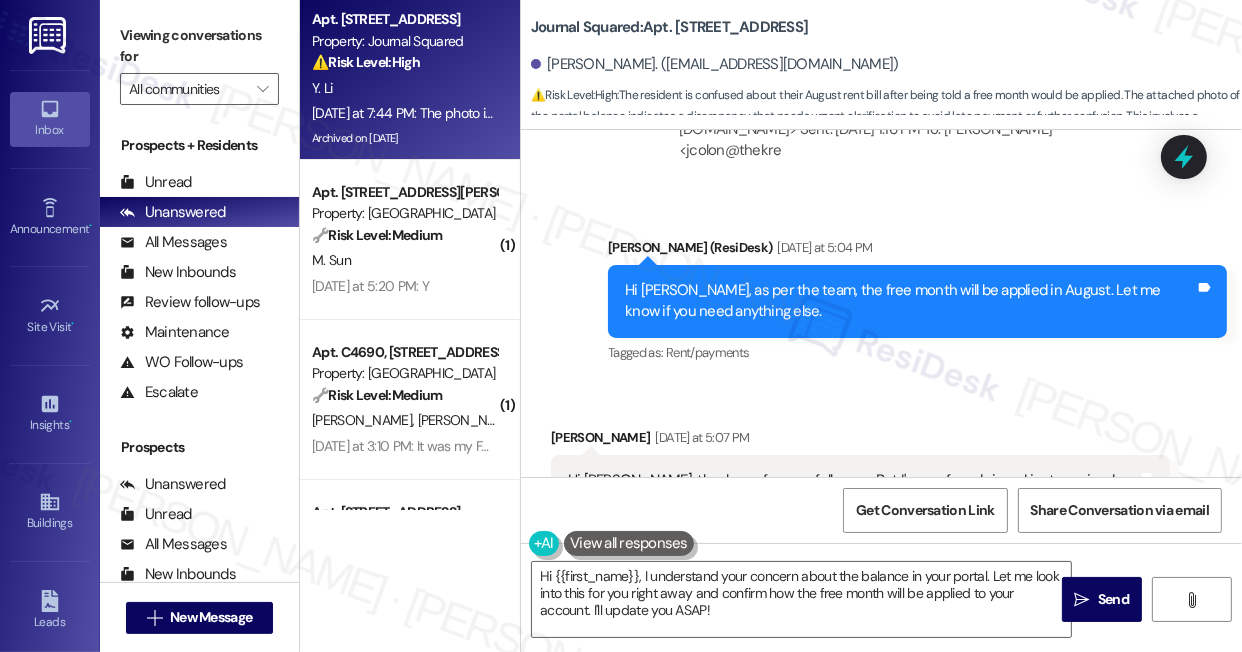 click on "Hi Jane, thank you for your follow up. But I'm confused since I just received the August rent bill yesterday.  Tags and notes" at bounding box center [860, 491] 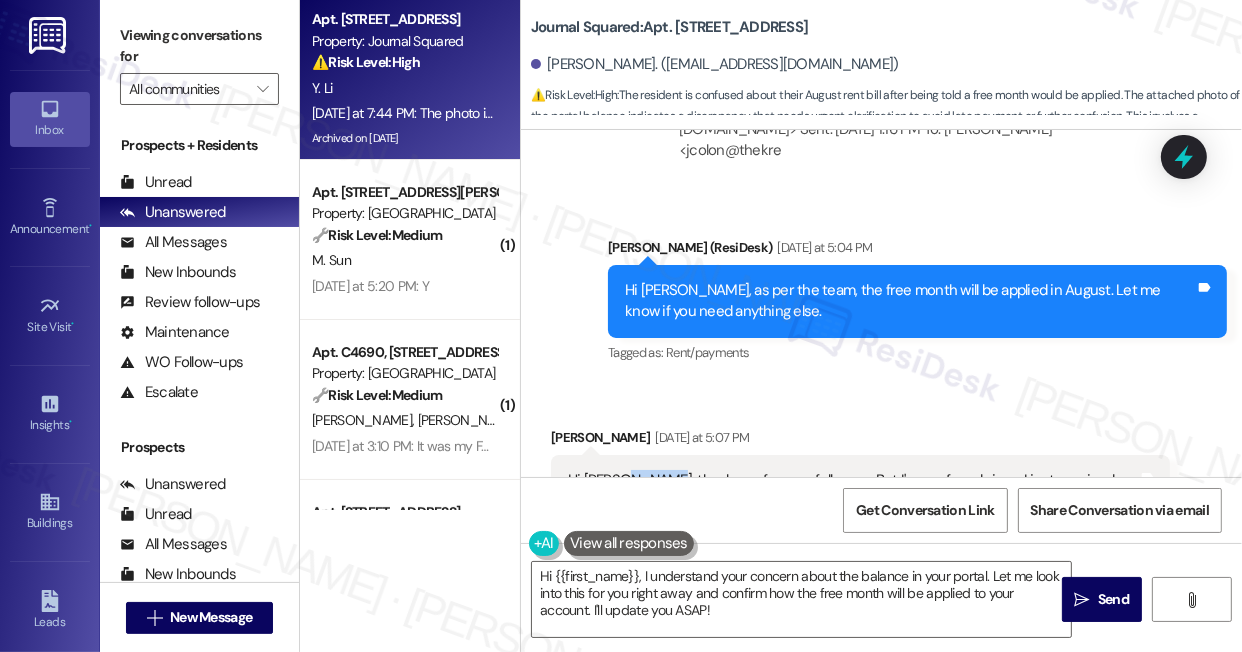 click on "Hi Jane, thank you for your follow up. But I'm confused since I just received the August rent bill yesterday." at bounding box center (853, 491) 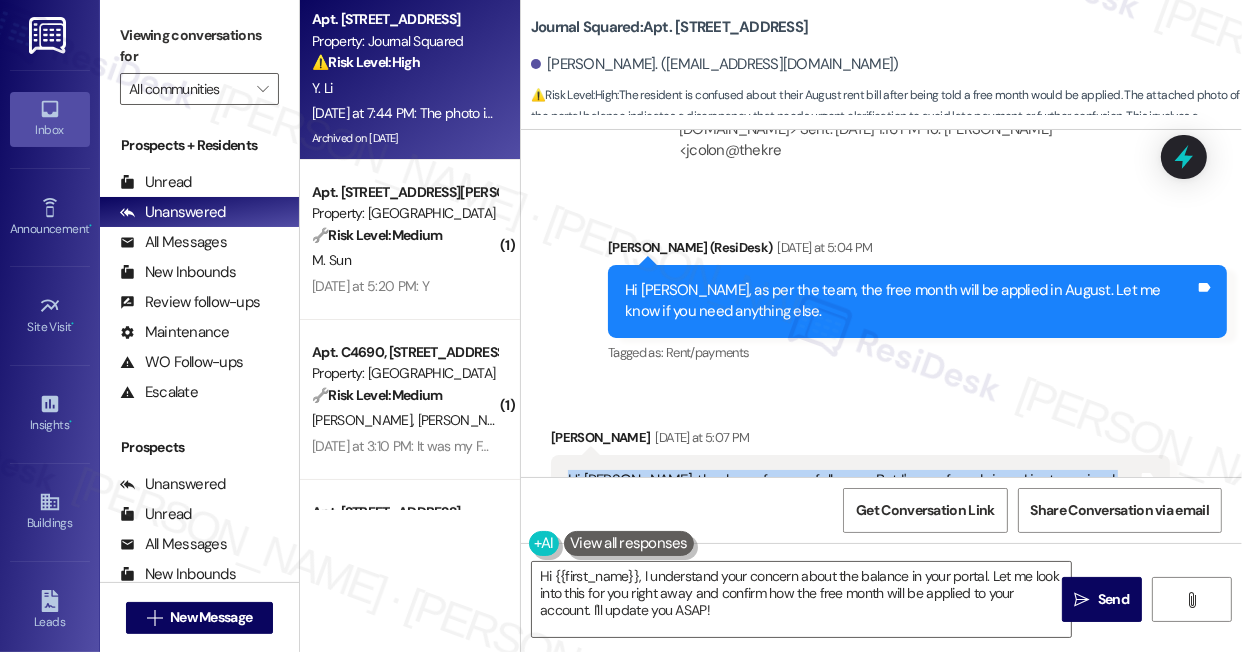 click on "Hi Jane, thank you for your follow up. But I'm confused since I just received the August rent bill yesterday." at bounding box center (853, 491) 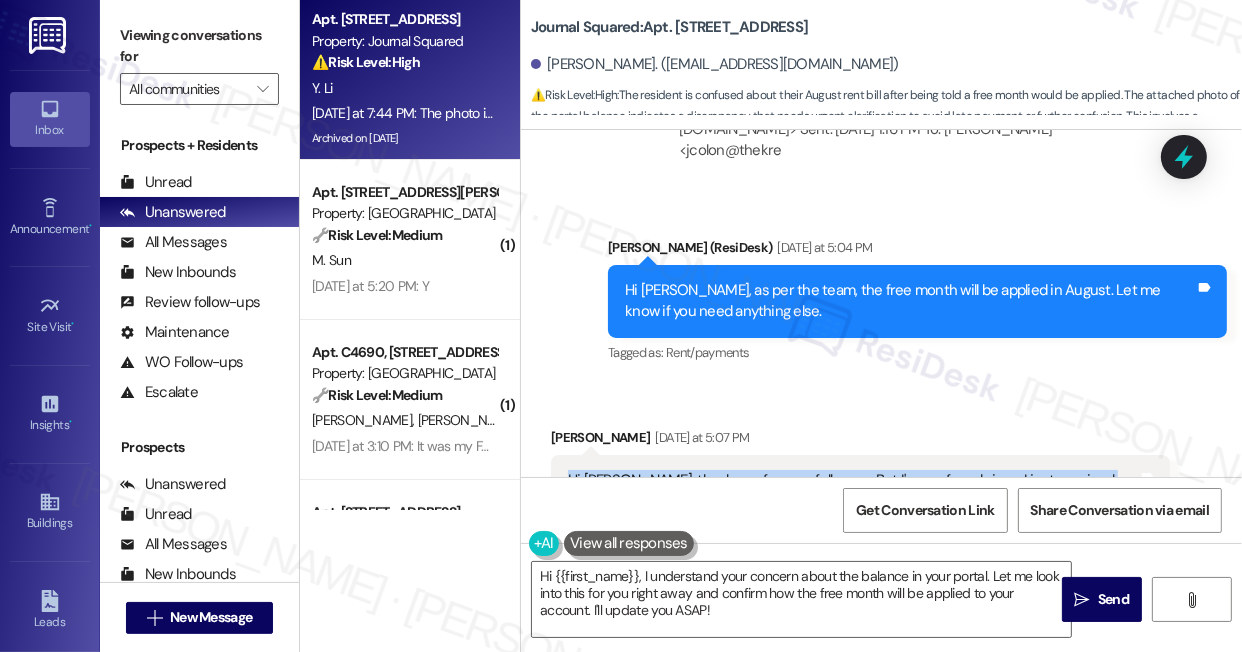 copy on "Hi Jane, thank you for your follow up. But I'm confused since I just received the August rent bill yesterday.  Tags and notes" 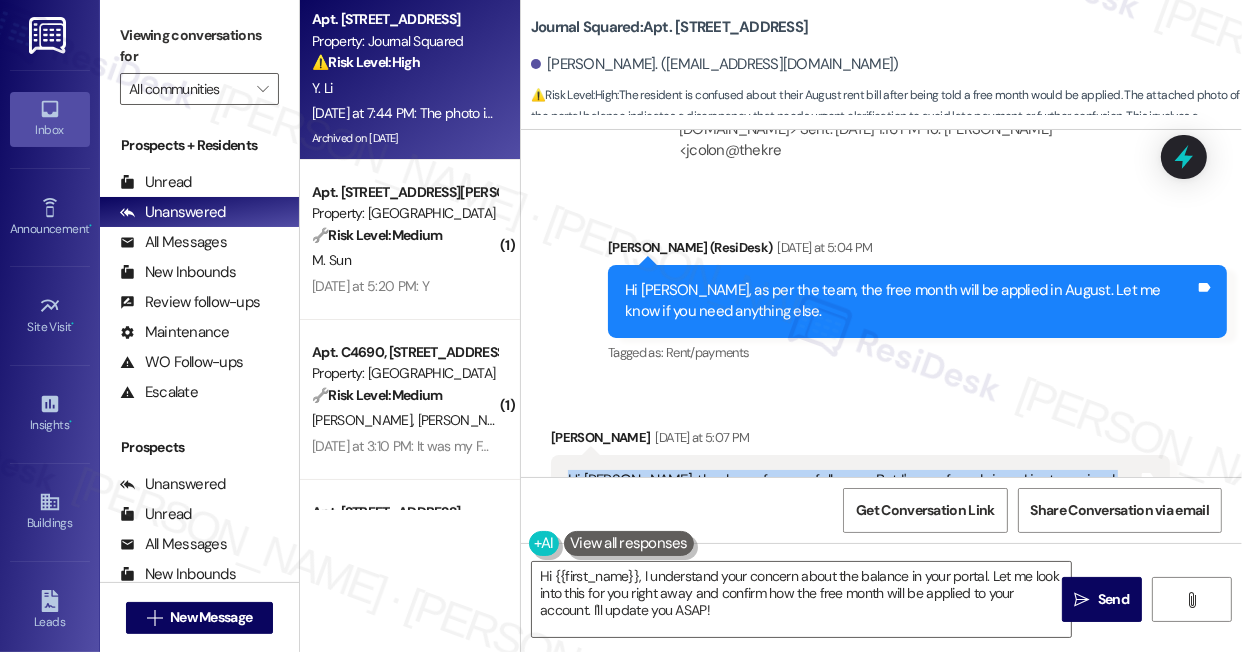 click on "Hi Jane, thank you for your follow up. But I'm confused since I just received the August rent bill yesterday.  Tags and notes" at bounding box center (860, 491) 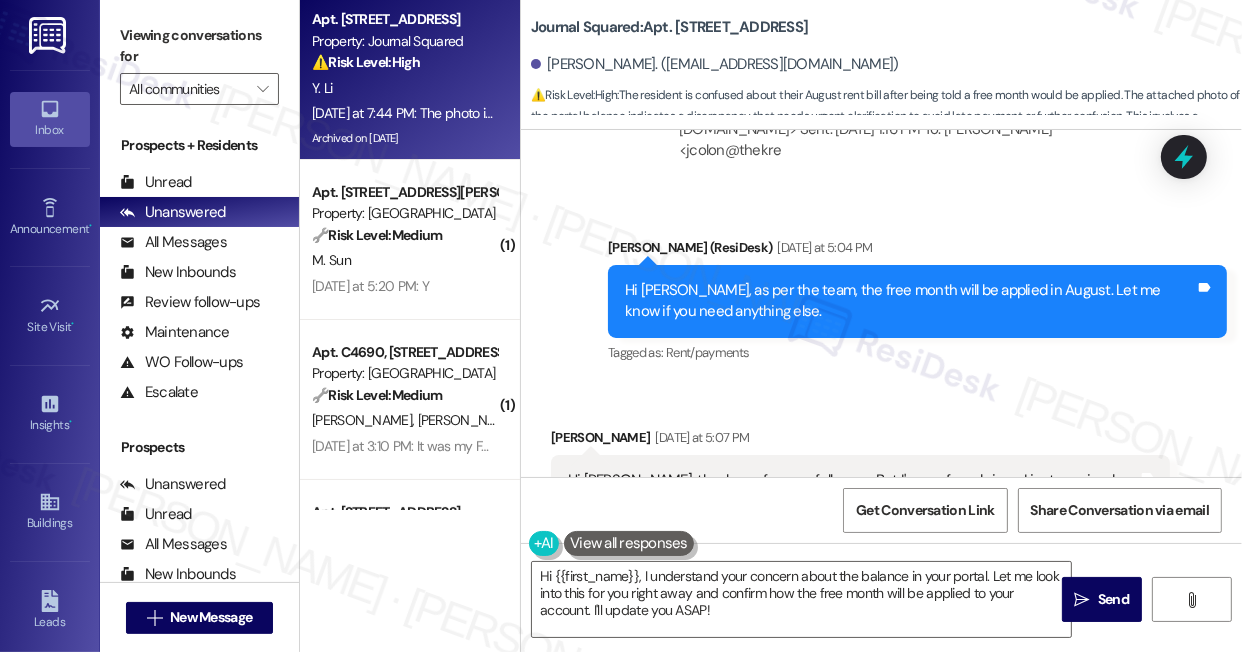 click on "Hi Jane, thank you for your follow up. But I'm confused since I just received the August rent bill yesterday." at bounding box center (853, 491) 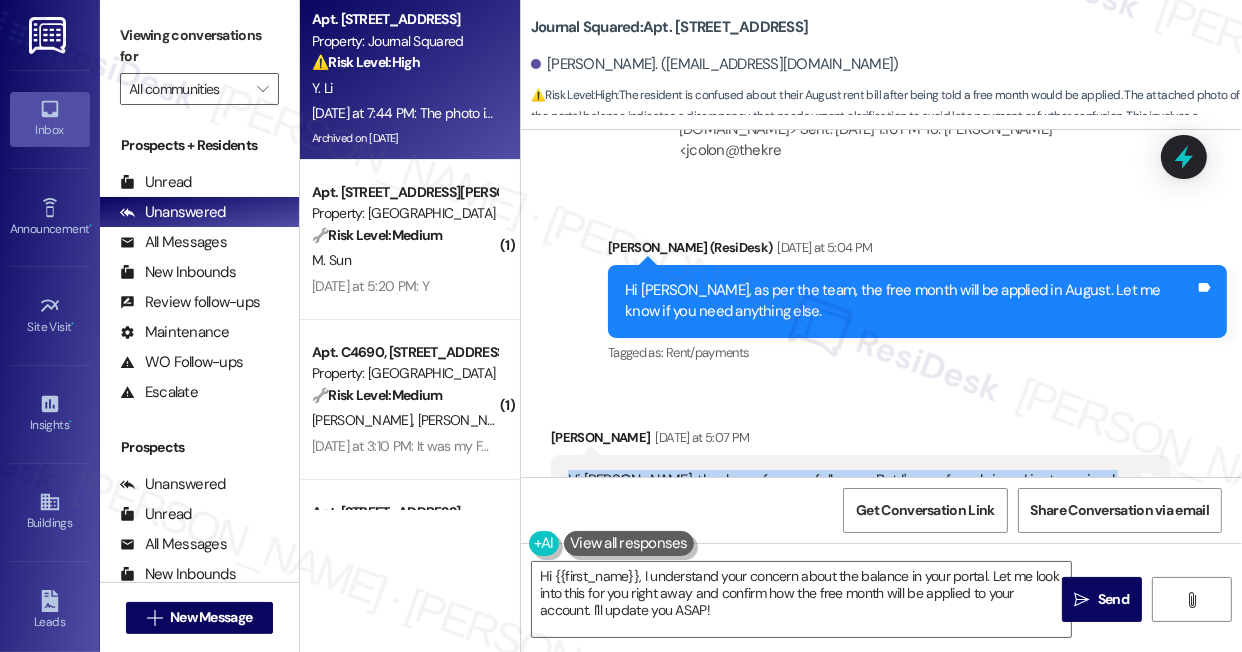 click on "Hi Jane, thank you for your follow up. But I'm confused since I just received the August rent bill yesterday." at bounding box center [853, 491] 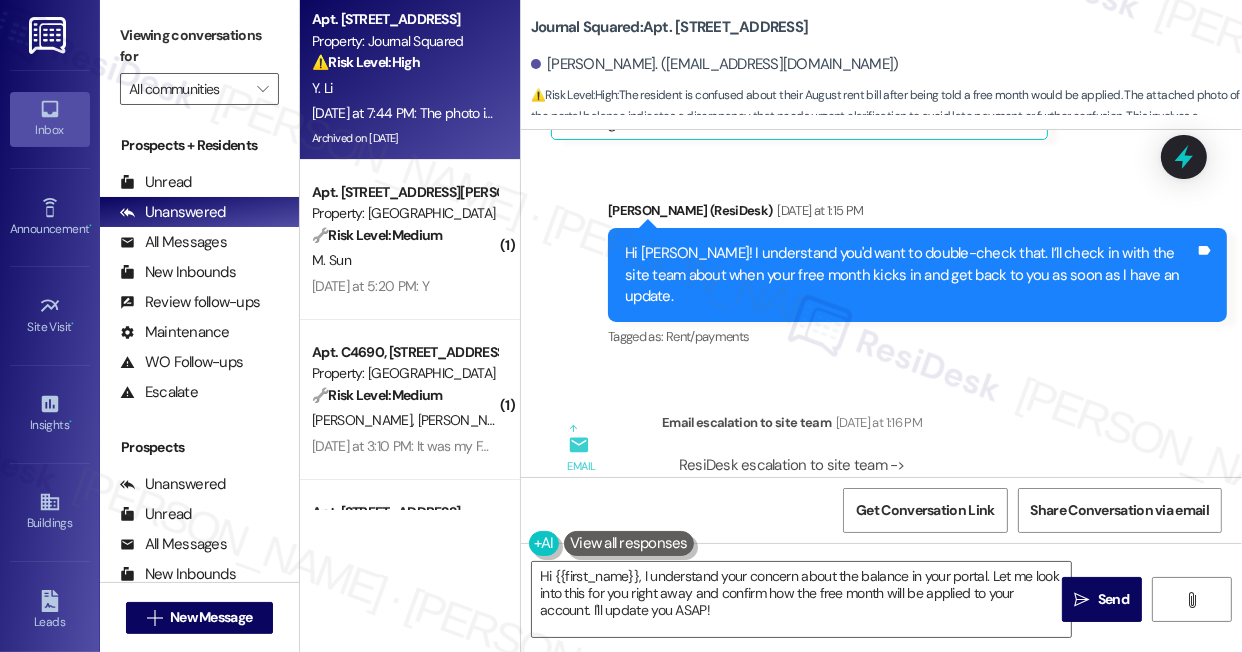 scroll, scrollTop: 16776, scrollLeft: 0, axis: vertical 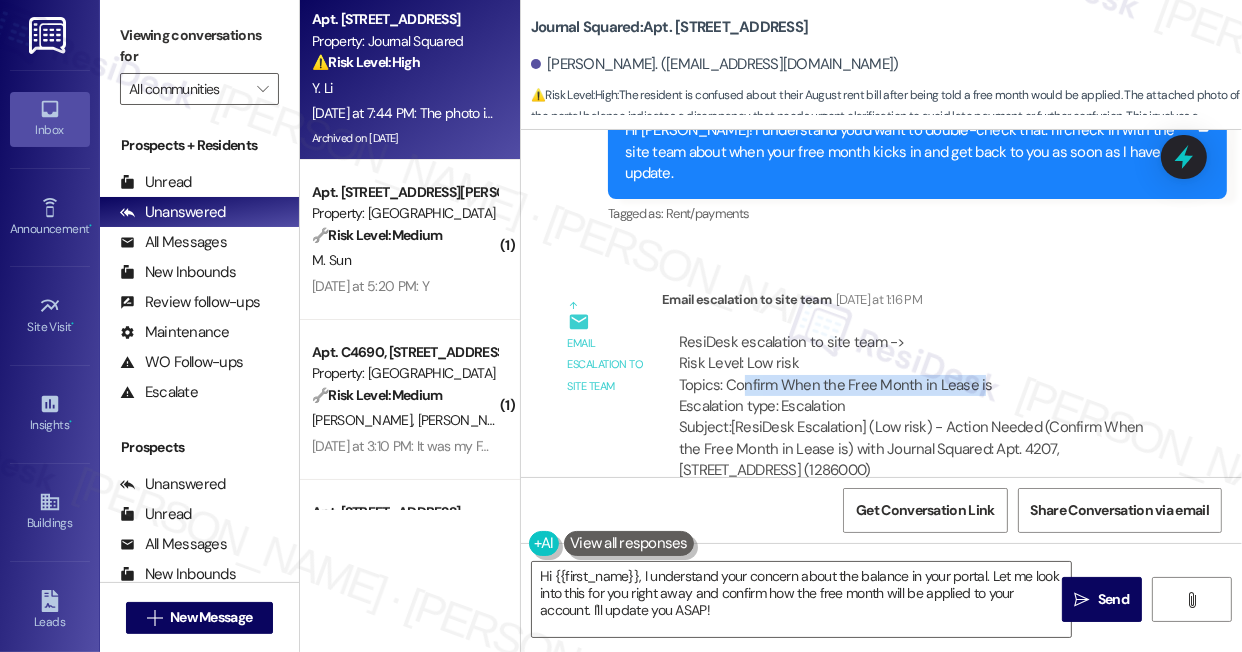 drag, startPoint x: 745, startPoint y: 253, endPoint x: 976, endPoint y: 254, distance: 231.00217 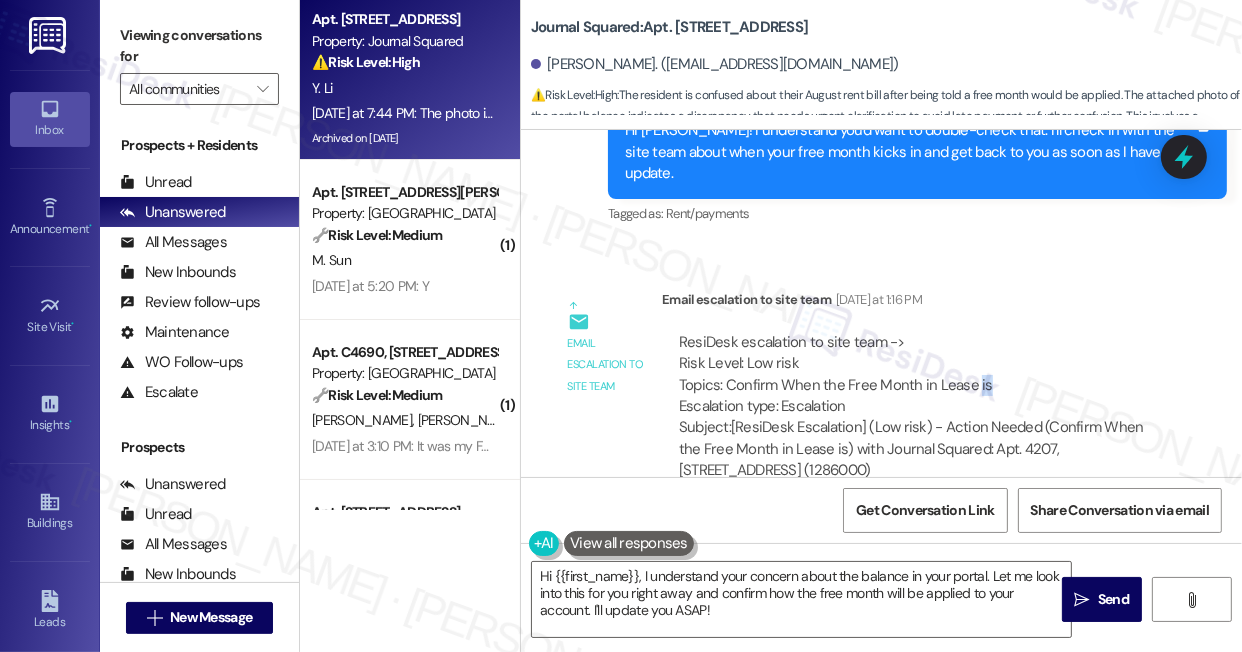click on "ResiDesk escalation to site team ->
Risk Level: Low risk
Topics: Confirm When the Free Month in Lease is
Escalation type: Escalation" at bounding box center (916, 375) 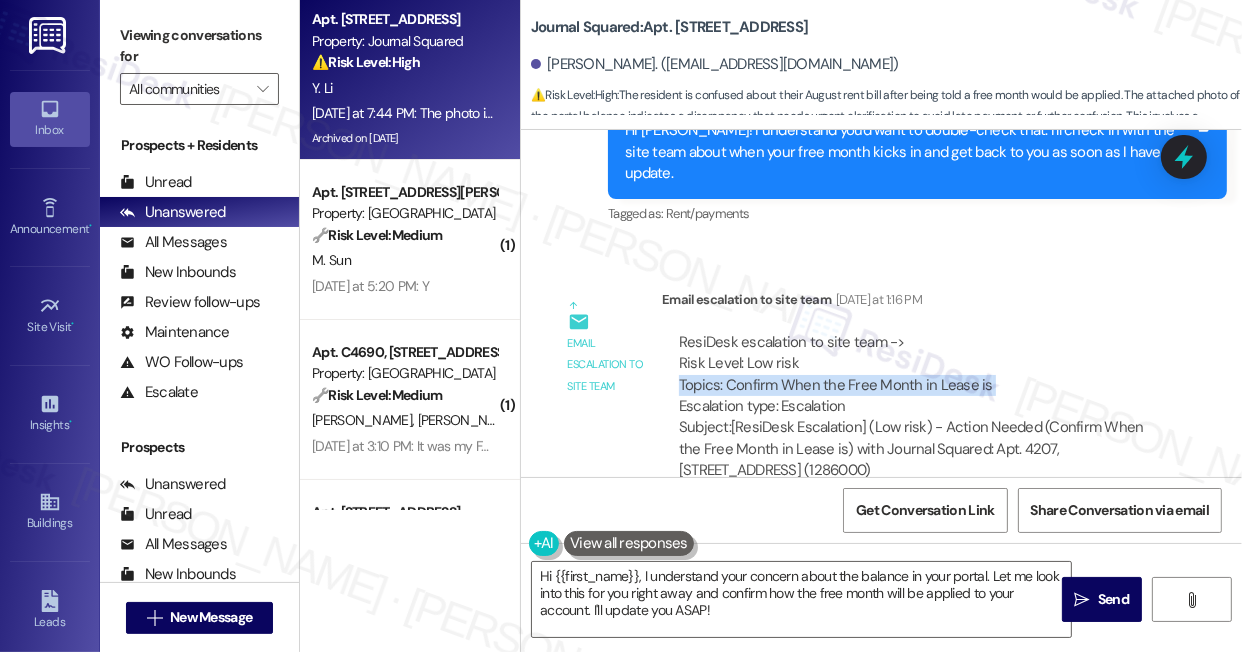 click on "ResiDesk escalation to site team ->
Risk Level: Low risk
Topics: Confirm When the Free Month in Lease is
Escalation type: Escalation" at bounding box center (916, 375) 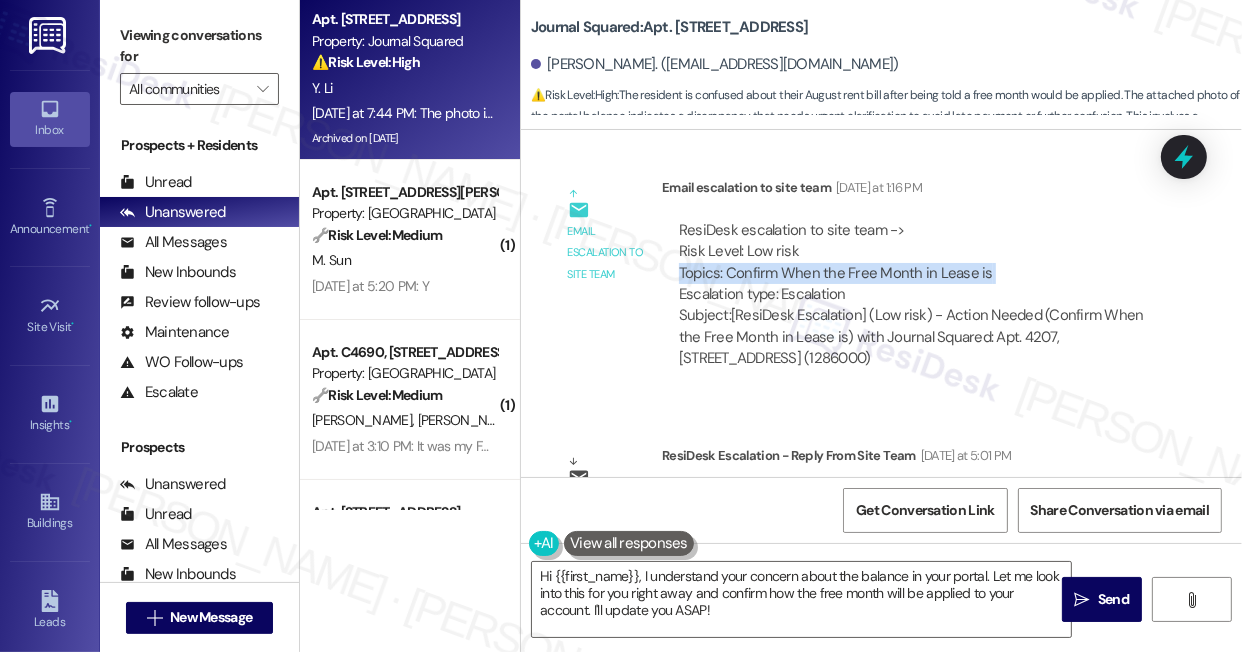 scroll, scrollTop: 17048, scrollLeft: 0, axis: vertical 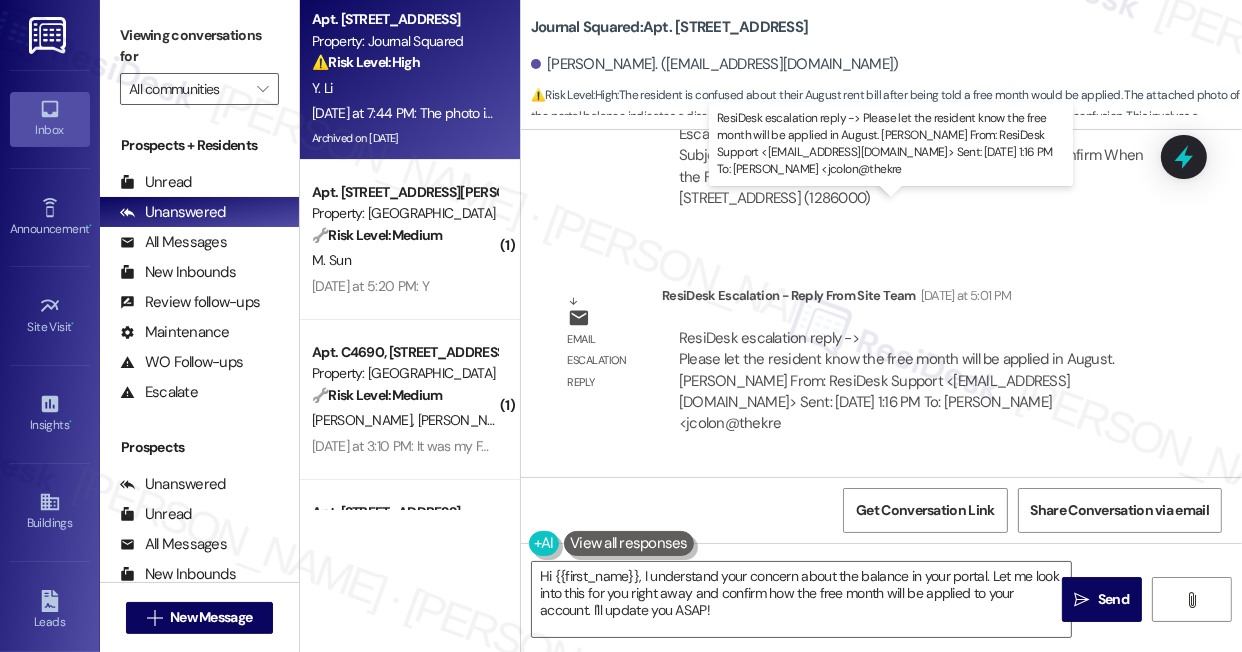 click on "ResiDesk escalation reply ->
Please let the resident know the free month will be applied in August. Jennifer From: ResiDesk Support <support@theresidesk.com> Sent: Thursday, July 24, 2025 1:16 PM To: Jennifer Colon <jcolon@thekre ResiDesk escalation reply ->
Please let the resident know the free month will be applied in August. Jennifer From: ResiDesk Support <support@theresidesk.com> Sent: Thursday, July 24, 2025 1:16 PM To: Jennifer Colon <jcolon@thekre" at bounding box center (897, 381) 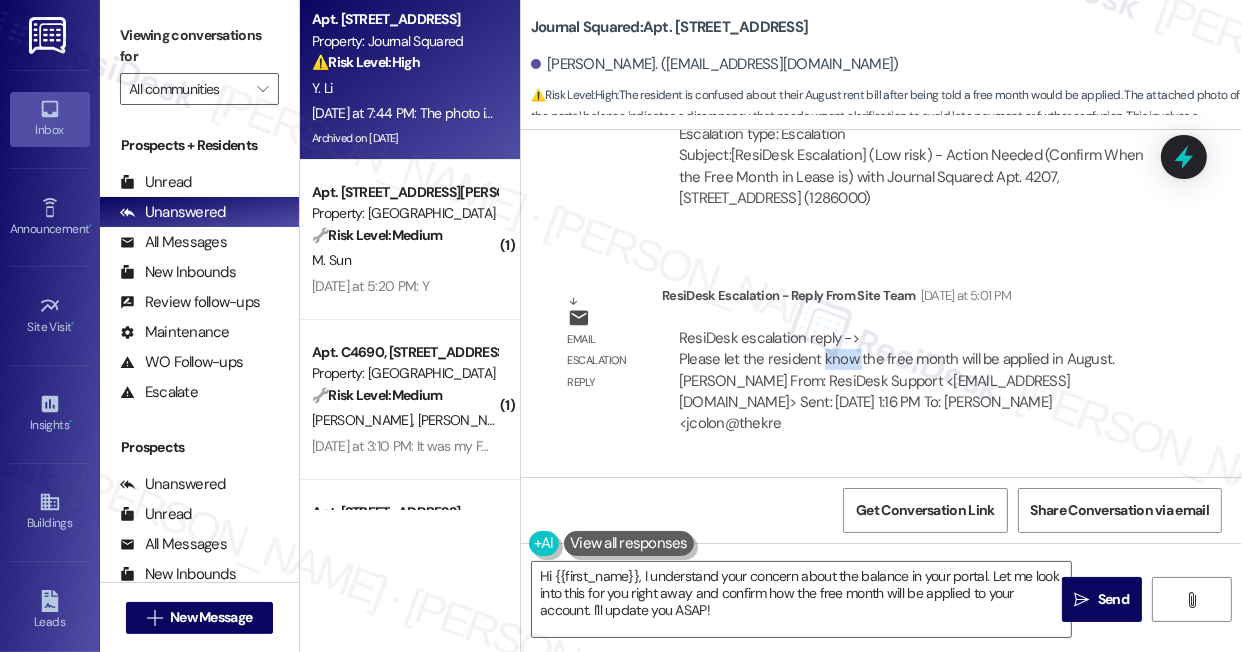 click on "ResiDesk escalation reply ->
Please let the resident know the free month will be applied in August. Jennifer From: ResiDesk Support <support@theresidesk.com> Sent: Thursday, July 24, 2025 1:16 PM To: Jennifer Colon <jcolon@thekre ResiDesk escalation reply ->
Please let the resident know the free month will be applied in August. Jennifer From: ResiDesk Support <support@theresidesk.com> Sent: Thursday, July 24, 2025 1:16 PM To: Jennifer Colon <jcolon@thekre" at bounding box center (897, 381) 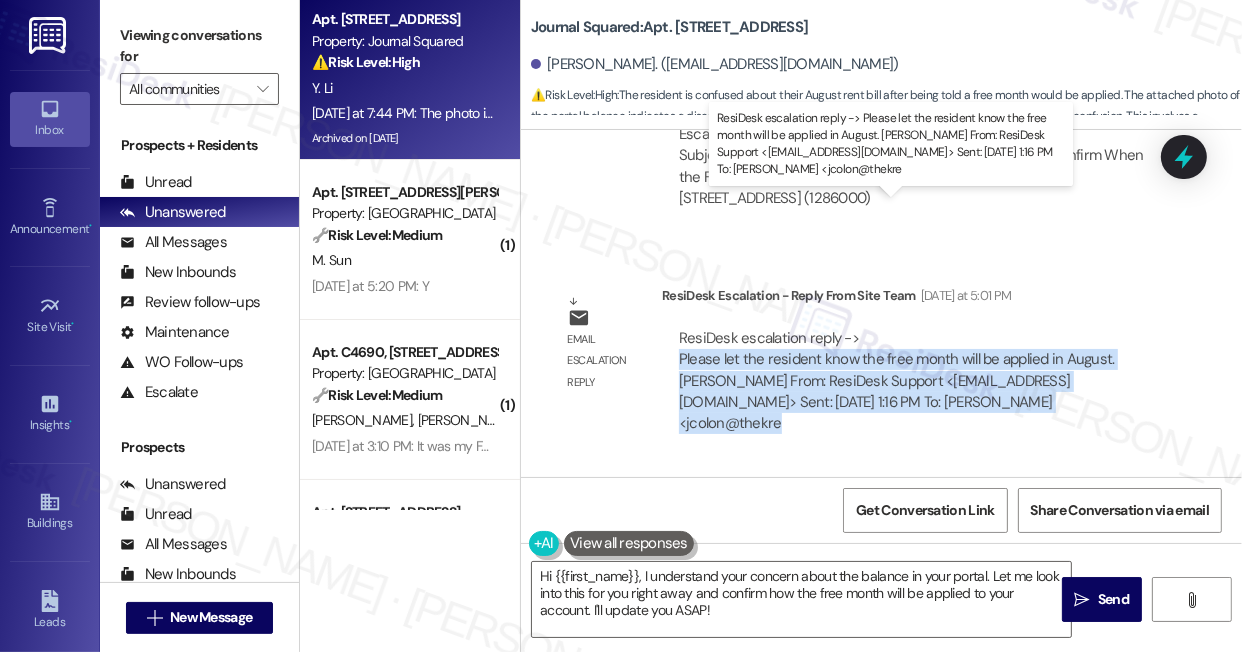click on "ResiDesk escalation reply ->
Please let the resident know the free month will be applied in August. Jennifer From: ResiDesk Support <support@theresidesk.com> Sent: Thursday, July 24, 2025 1:16 PM To: Jennifer Colon <jcolon@thekre ResiDesk escalation reply ->
Please let the resident know the free month will be applied in August. Jennifer From: ResiDesk Support <support@theresidesk.com> Sent: Thursday, July 24, 2025 1:16 PM To: Jennifer Colon <jcolon@thekre" at bounding box center [897, 381] 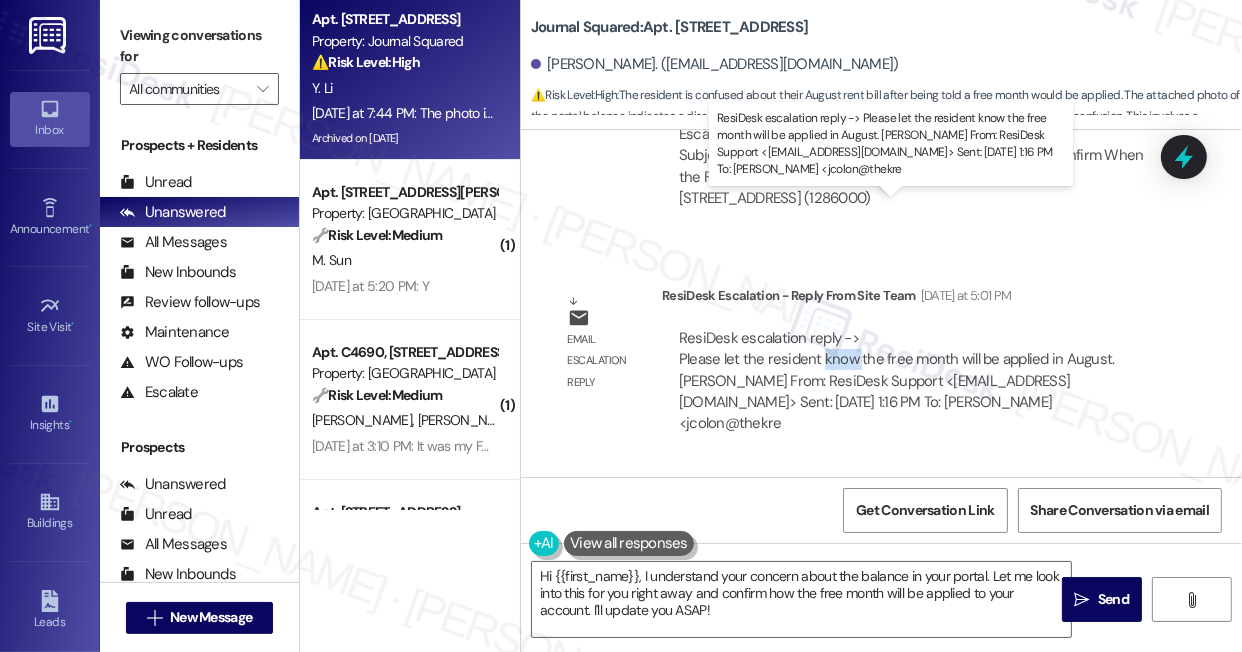click on "ResiDesk escalation reply ->
Please let the resident know the free month will be applied in August. Jennifer From: ResiDesk Support <support@theresidesk.com> Sent: Thursday, July 24, 2025 1:16 PM To: Jennifer Colon <jcolon@thekre ResiDesk escalation reply ->
Please let the resident know the free month will be applied in August. Jennifer From: ResiDesk Support <support@theresidesk.com> Sent: Thursday, July 24, 2025 1:16 PM To: Jennifer Colon <jcolon@thekre" at bounding box center [897, 381] 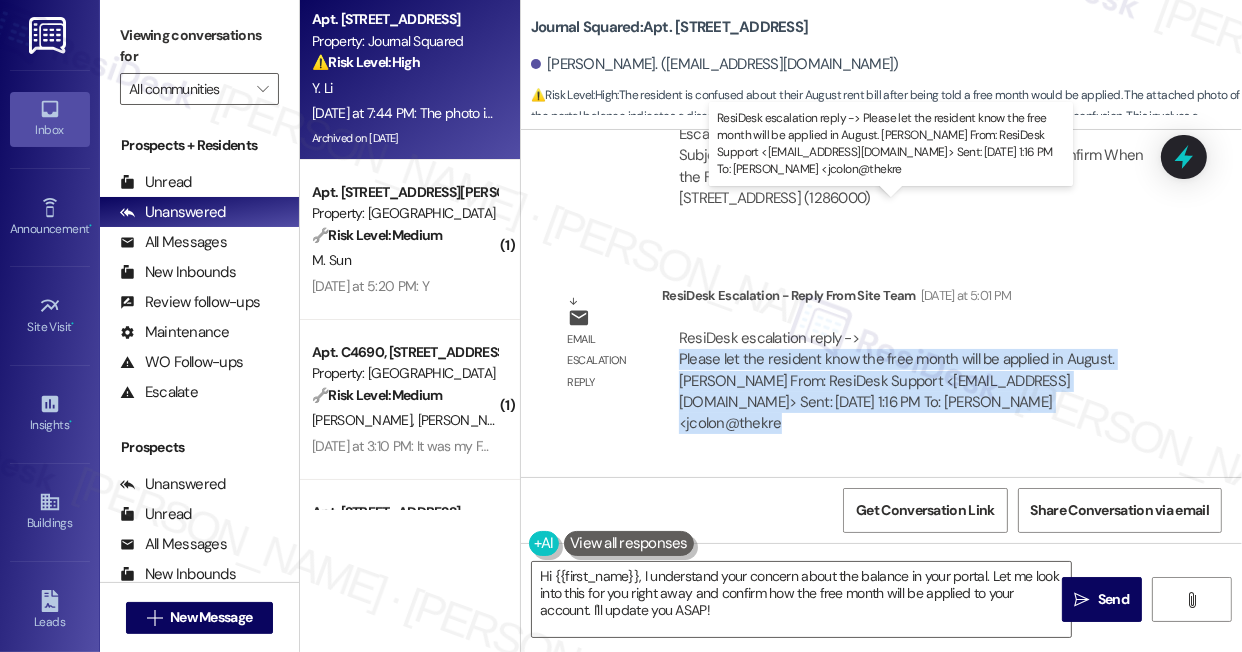 click on "ResiDesk escalation reply ->
Please let the resident know the free month will be applied in August. Jennifer From: ResiDesk Support <support@theresidesk.com> Sent: Thursday, July 24, 2025 1:16 PM To: Jennifer Colon <jcolon@thekre ResiDesk escalation reply ->
Please let the resident know the free month will be applied in August. Jennifer From: ResiDesk Support <support@theresidesk.com> Sent: Thursday, July 24, 2025 1:16 PM To: Jennifer Colon <jcolon@thekre" at bounding box center (897, 381) 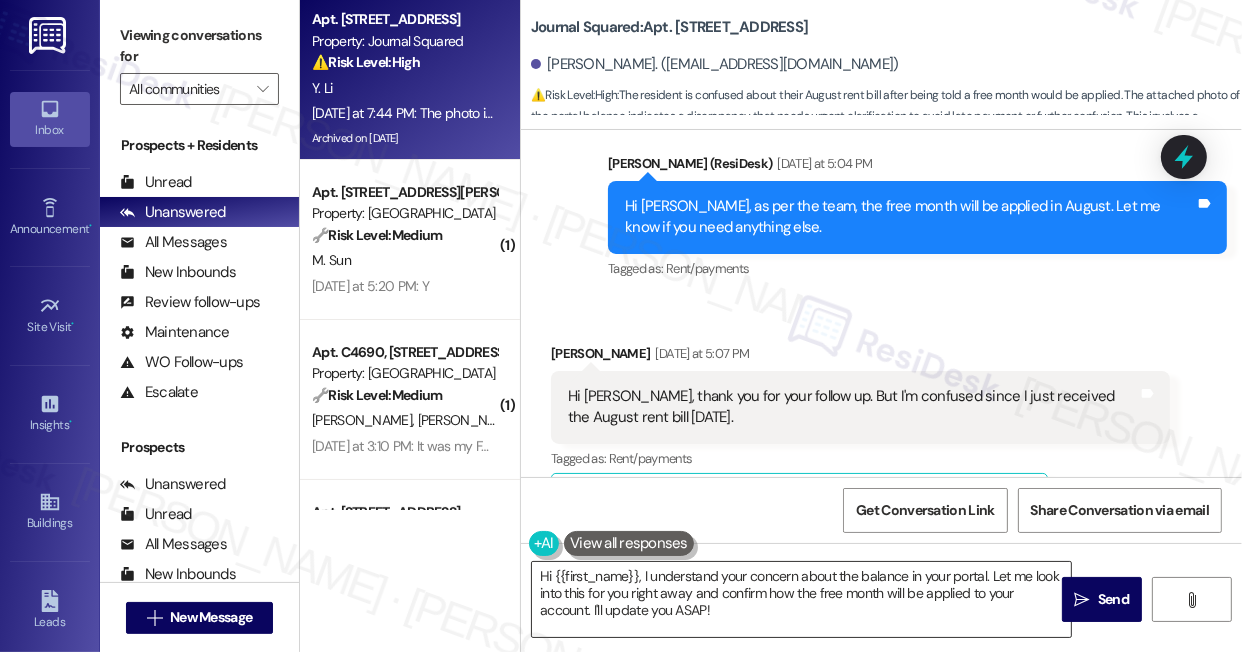 scroll, scrollTop: 17503, scrollLeft: 0, axis: vertical 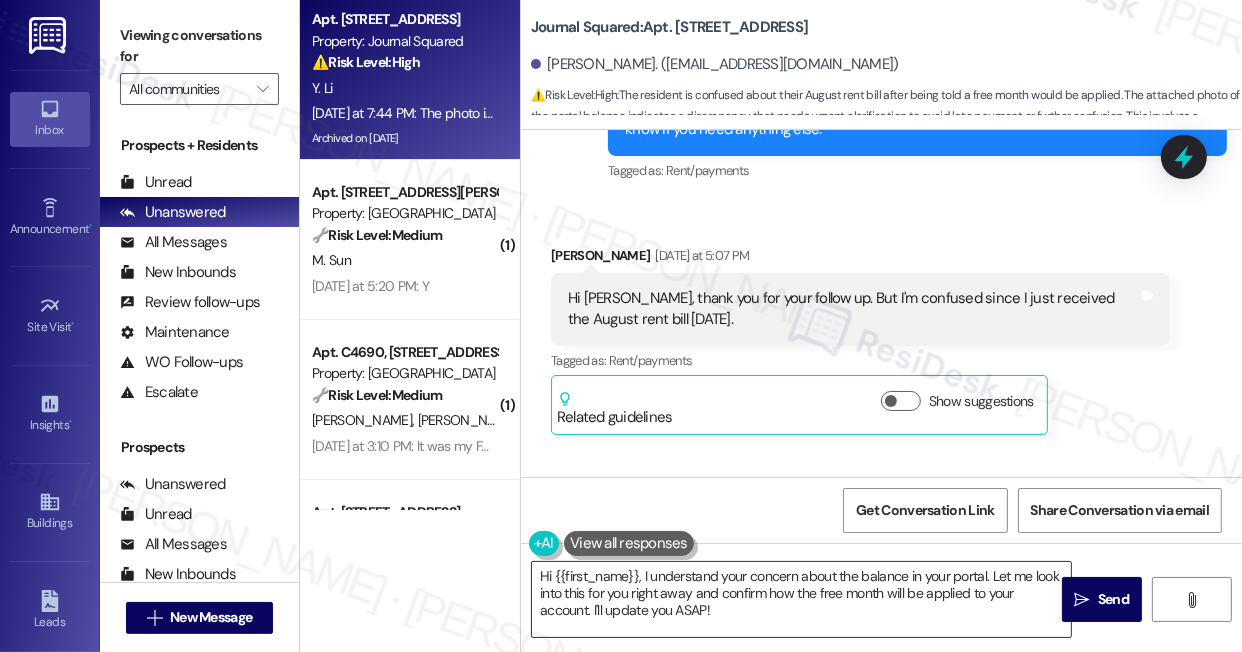 click on "Hi {{first_name}}, I understand your concern about the balance in your portal. Let me look into this for you right away and confirm how the free month will be applied to your account. I'll update you ASAP!" at bounding box center (801, 599) 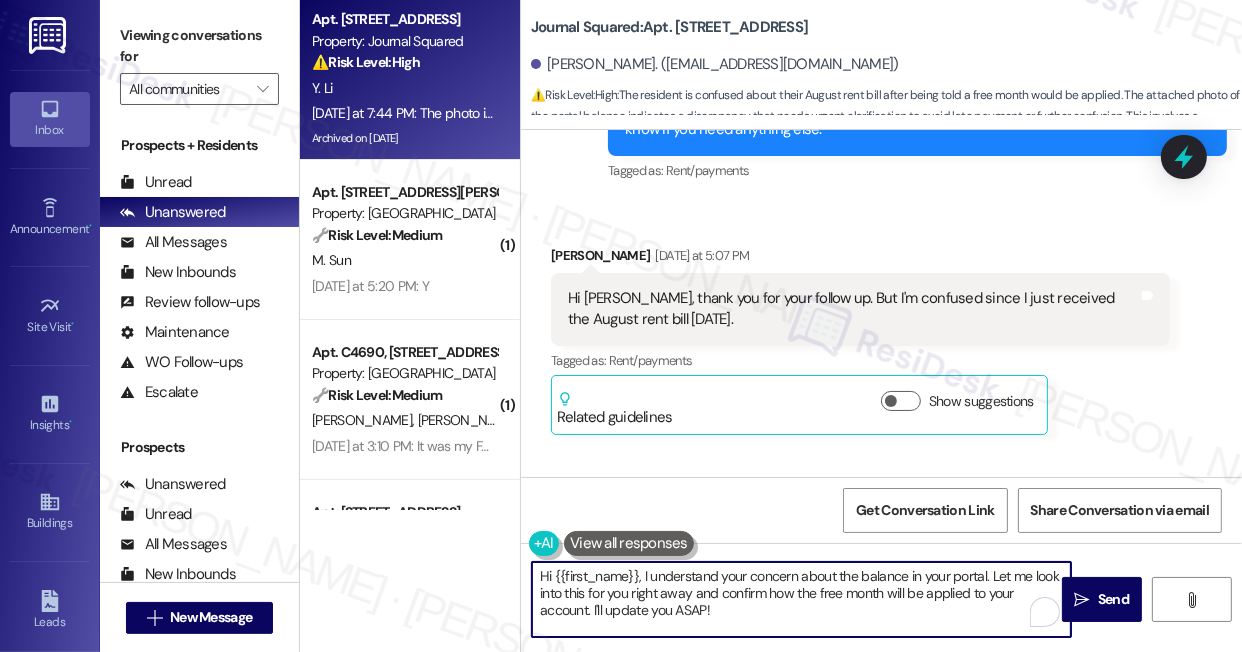 click on "Hi {{first_name}}, I understand your concern about the balance in your portal. Let me look into this for you right away and confirm how the free month will be applied to your account. I'll update you ASAP!" at bounding box center [801, 599] 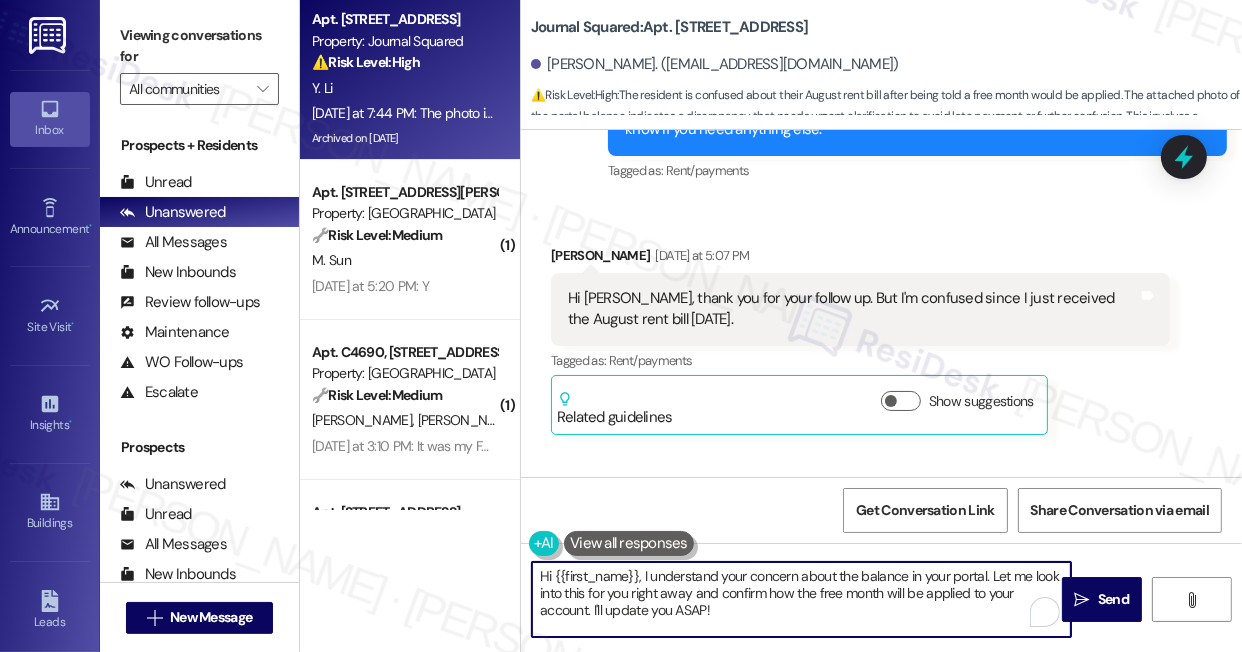 click on "Hi {{first_name}}, I understand your concern about the balance in your portal. Let me look into this for you right away and confirm how the free month will be applied to your account. I'll update you ASAP!" at bounding box center [801, 599] 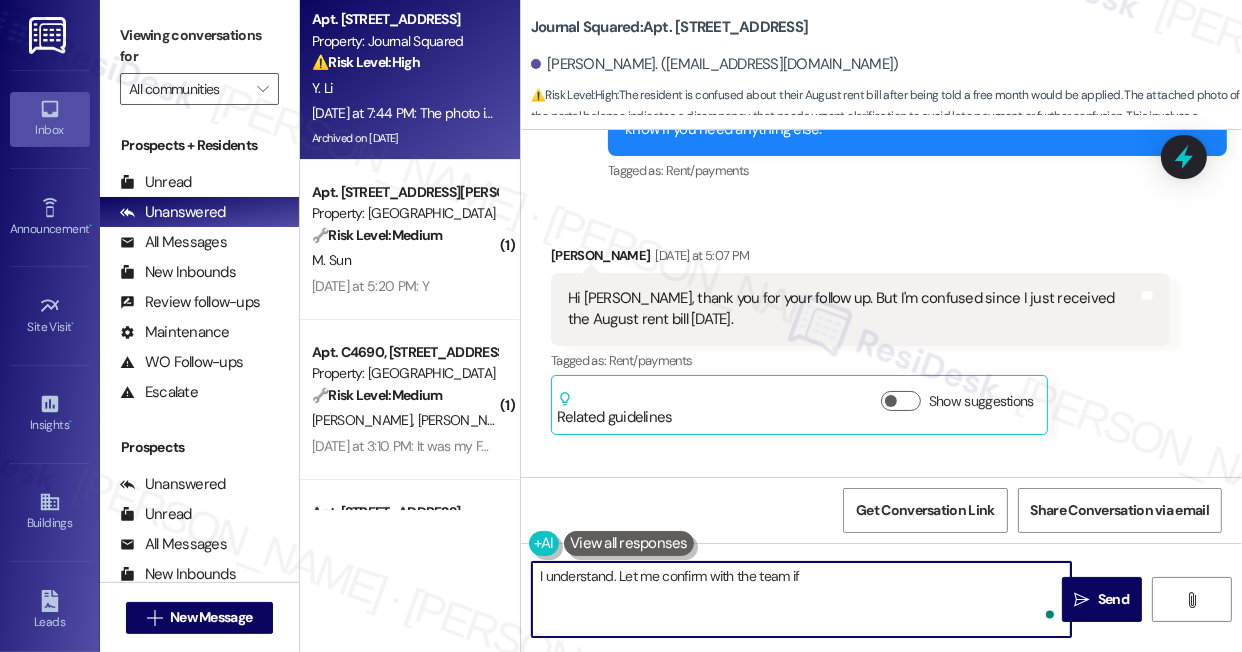 type on "I understand. Let me confirm with the team if" 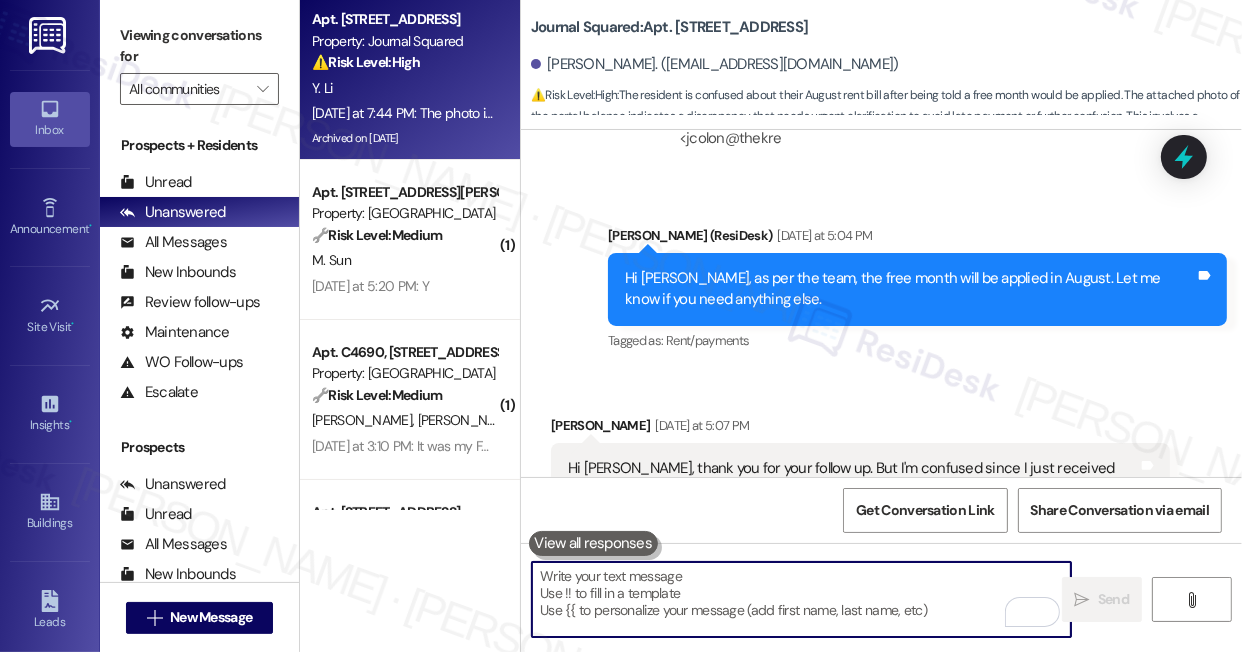 scroll, scrollTop: 17321, scrollLeft: 0, axis: vertical 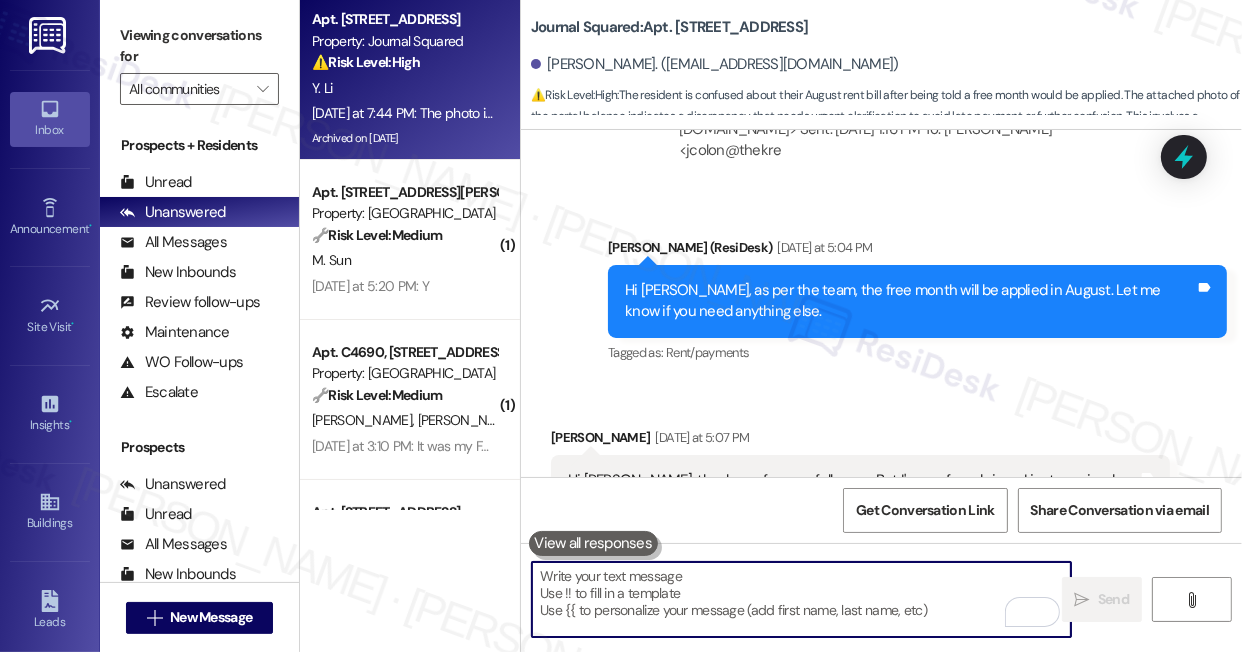 type 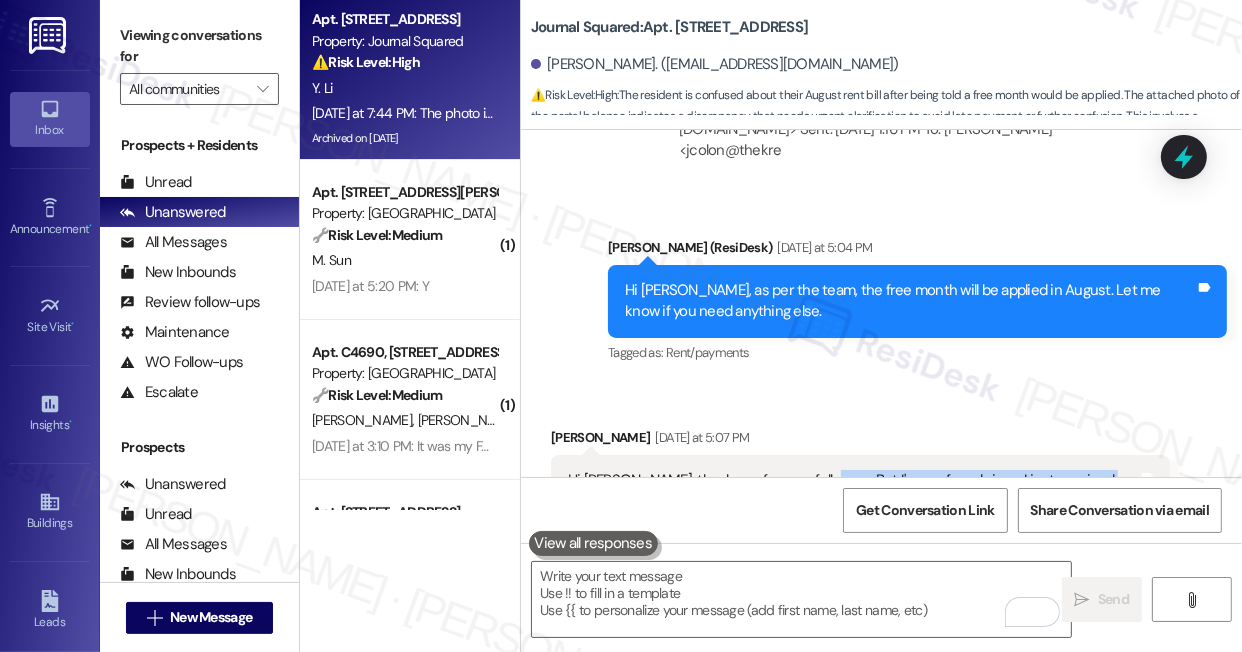 drag, startPoint x: 816, startPoint y: 326, endPoint x: 859, endPoint y: 347, distance: 47.853943 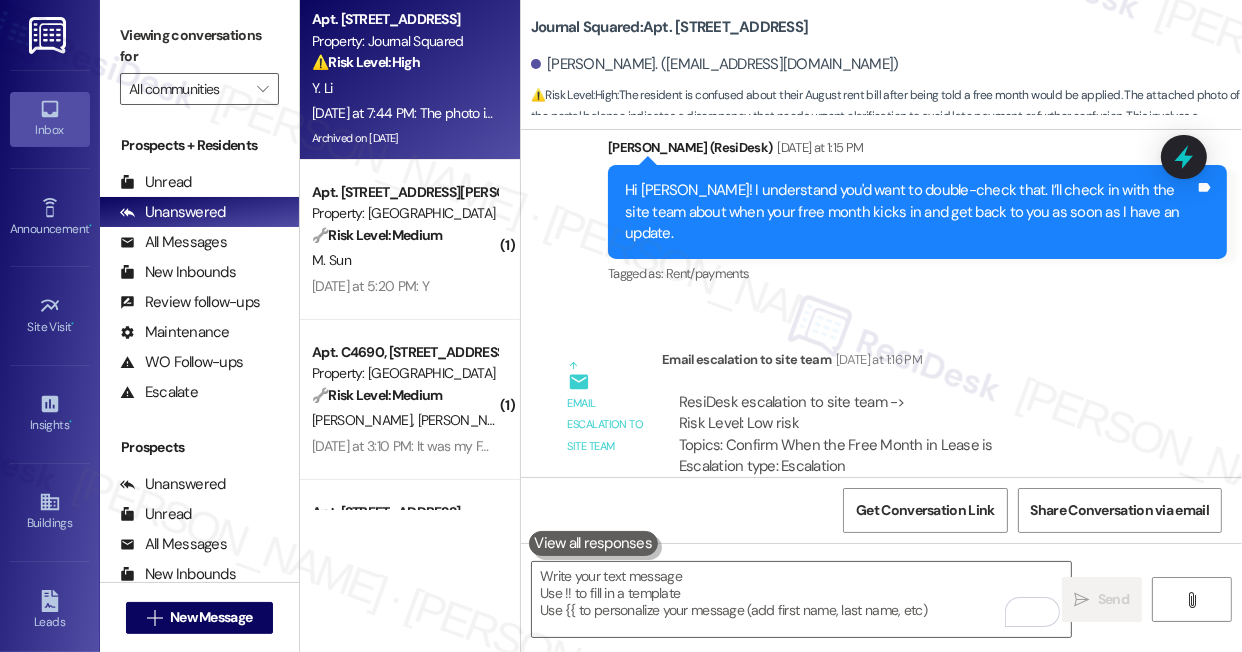 scroll, scrollTop: 16685, scrollLeft: 0, axis: vertical 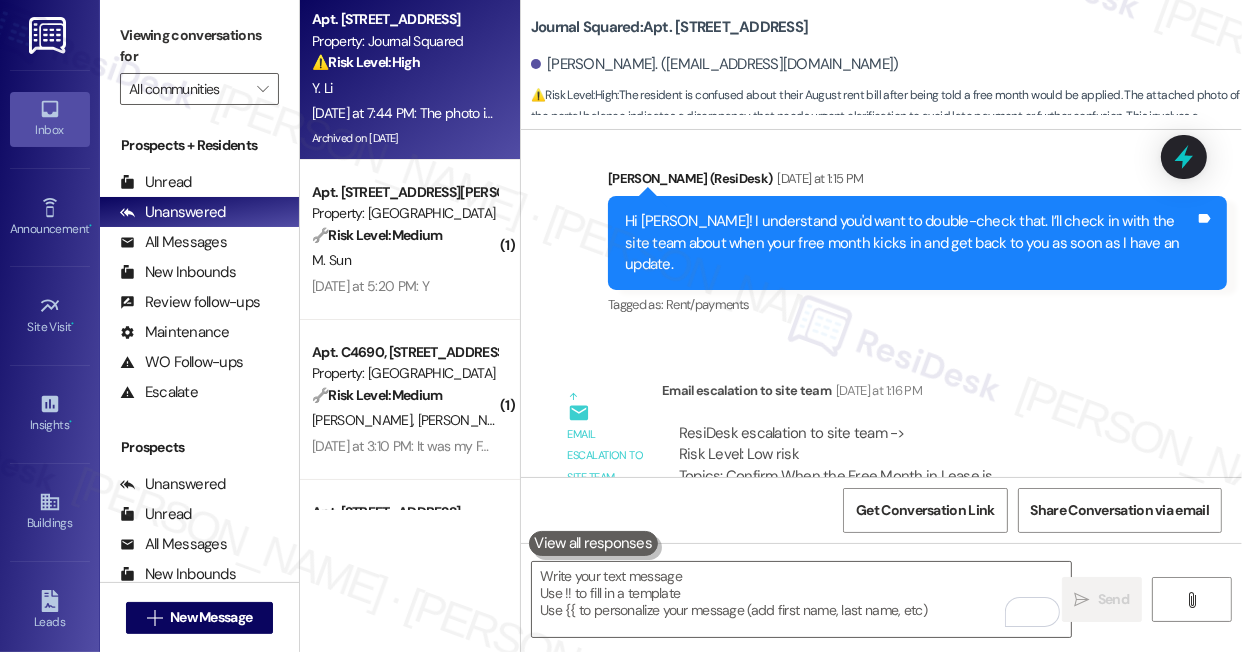 click on "ResiDesk escalation to site team ->
Risk Level: Low risk
Topics: Confirm When the Free Month in Lease is
Escalation type: Escalation" at bounding box center [916, 466] 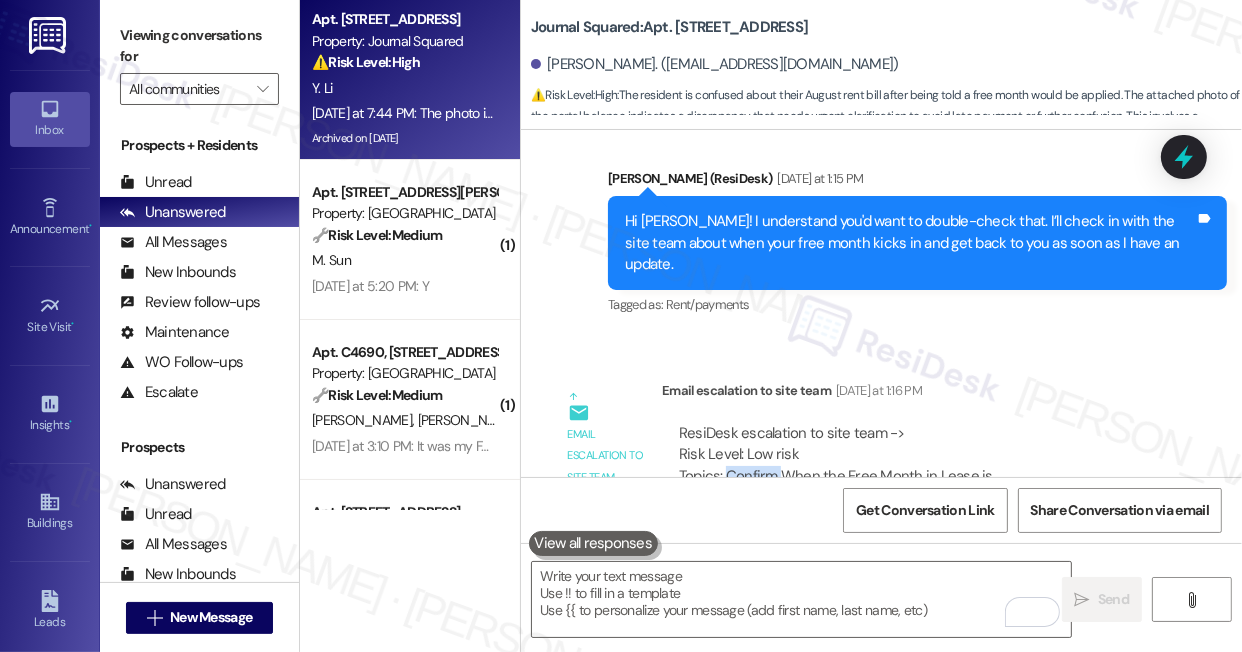 click on "ResiDesk escalation to site team ->
Risk Level: Low risk
Topics: Confirm When the Free Month in Lease is
Escalation type: Escalation" at bounding box center [916, 466] 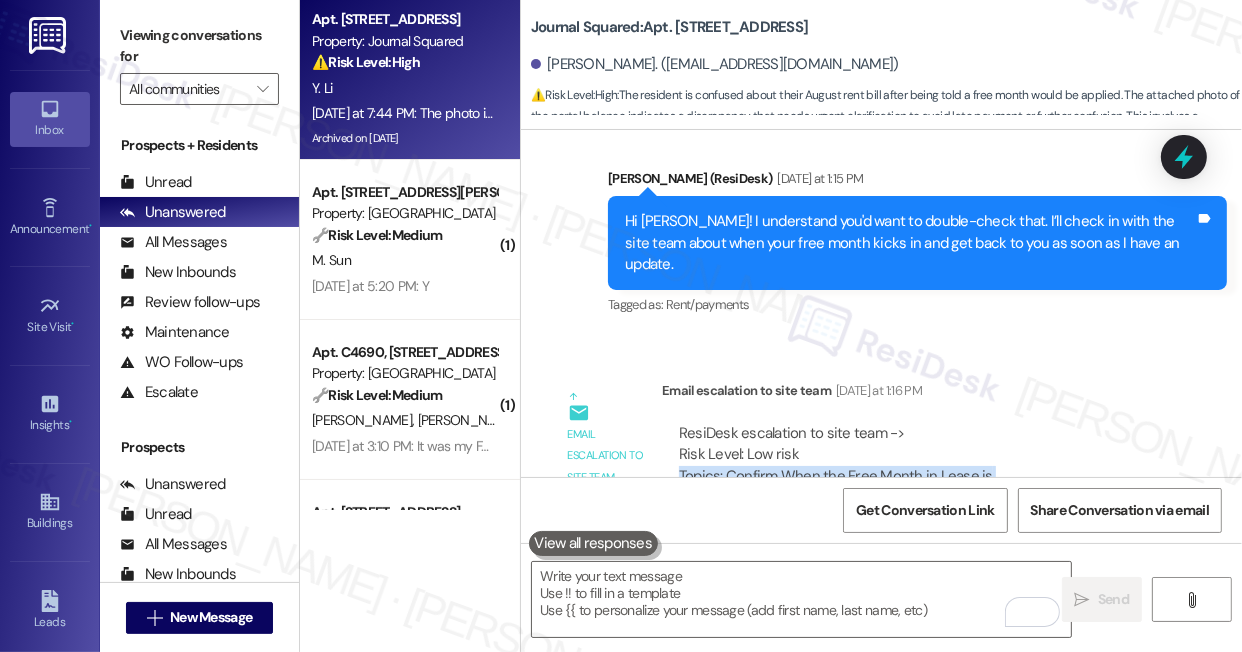click on "ResiDesk escalation to site team ->
Risk Level: Low risk
Topics: Confirm When the Free Month in Lease is
Escalation type: Escalation" at bounding box center (916, 466) 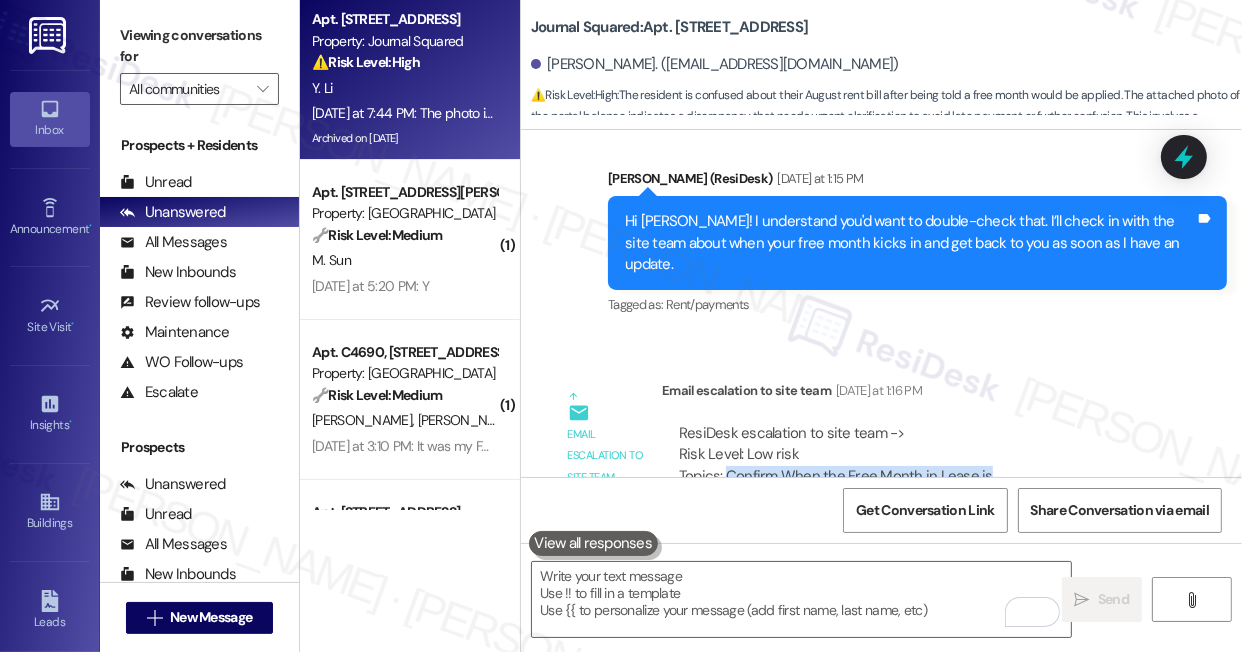 drag, startPoint x: 996, startPoint y: 343, endPoint x: 725, endPoint y: 354, distance: 271.22314 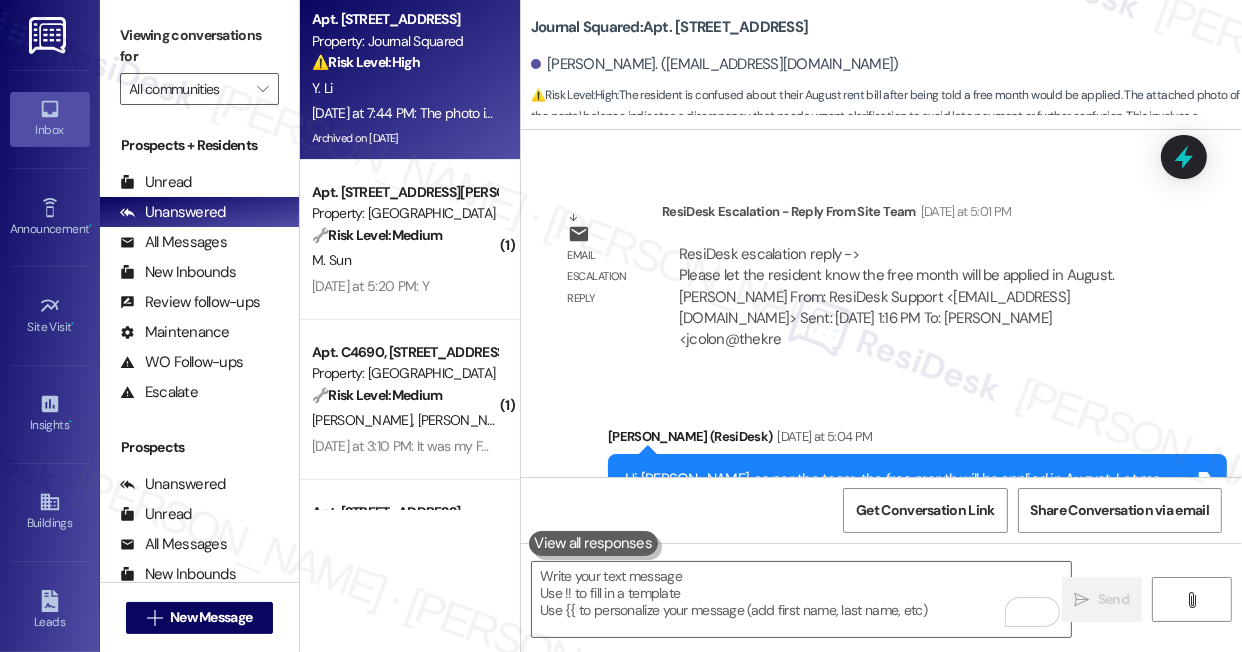 scroll, scrollTop: 17230, scrollLeft: 0, axis: vertical 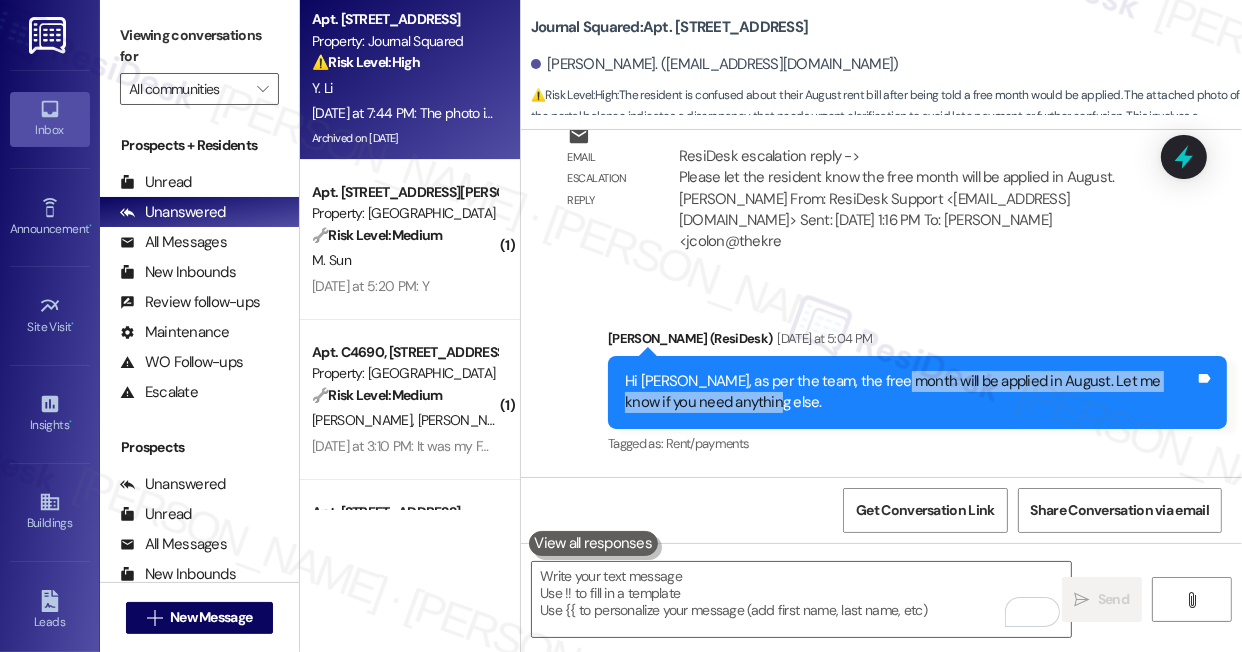 click on "Hi Yuheng, as per the team, the free month will be applied in August. Let me know if you need anything else." at bounding box center (910, 392) 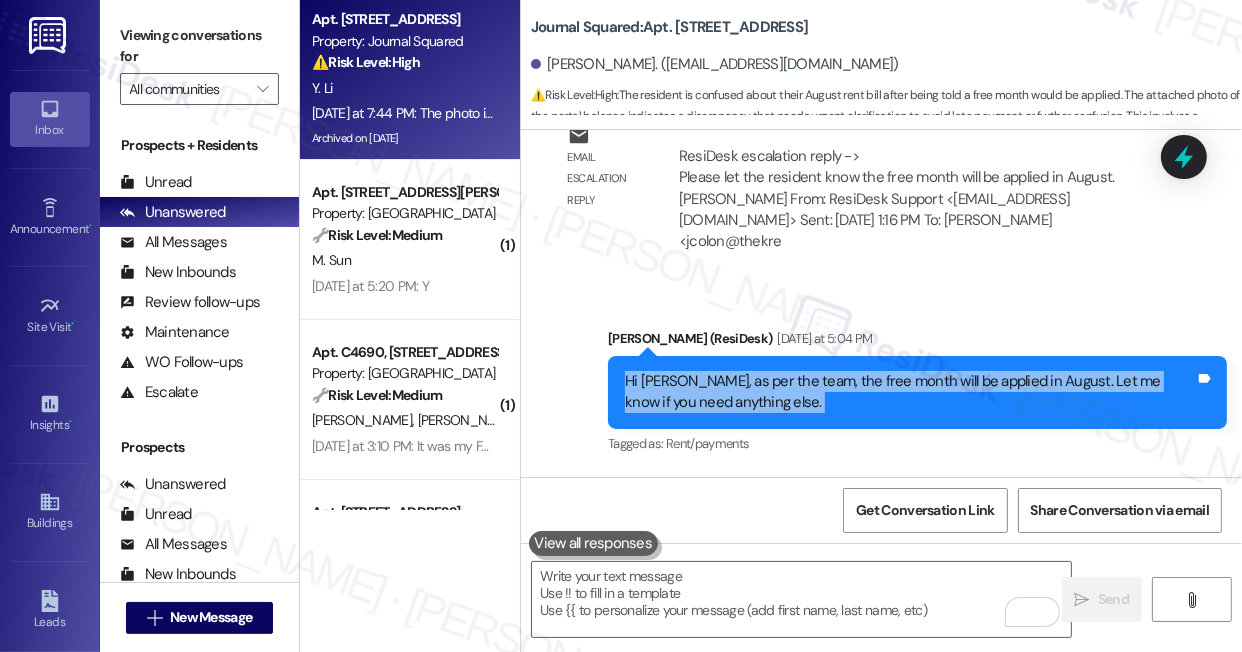 click on "Hi Yuheng, as per the team, the free month will be applied in August. Let me know if you need anything else." at bounding box center (910, 392) 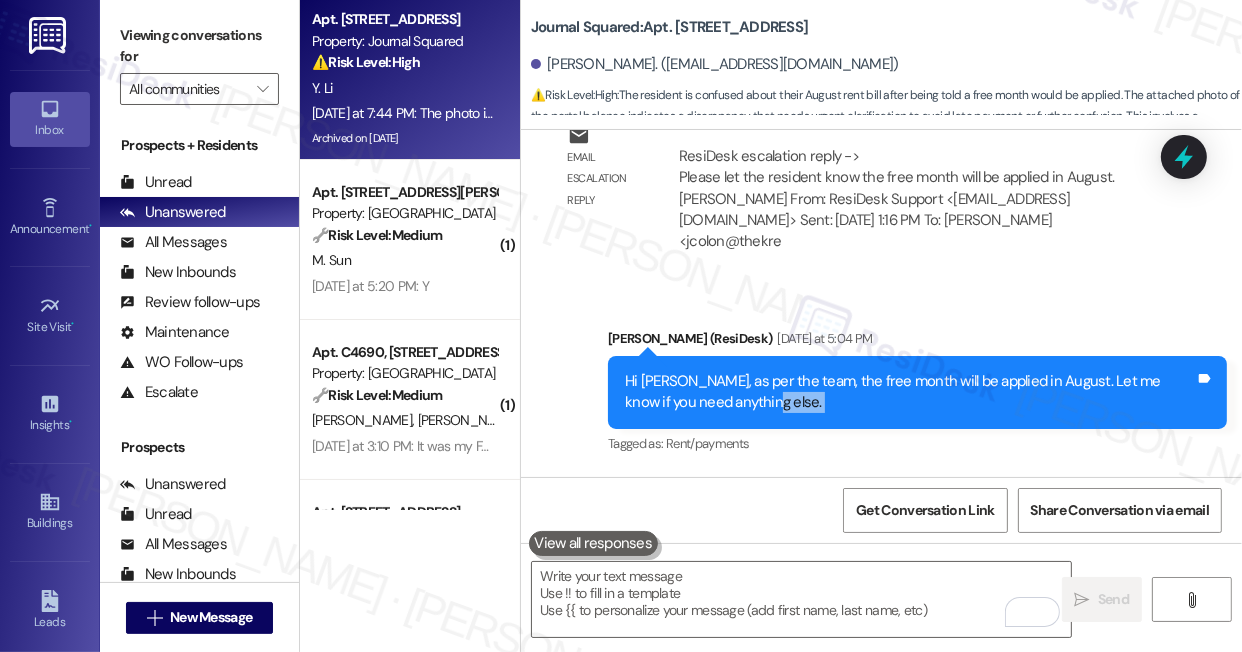 click on "Hi Yuheng, as per the team, the free month will be applied in August. Let me know if you need anything else." at bounding box center (910, 392) 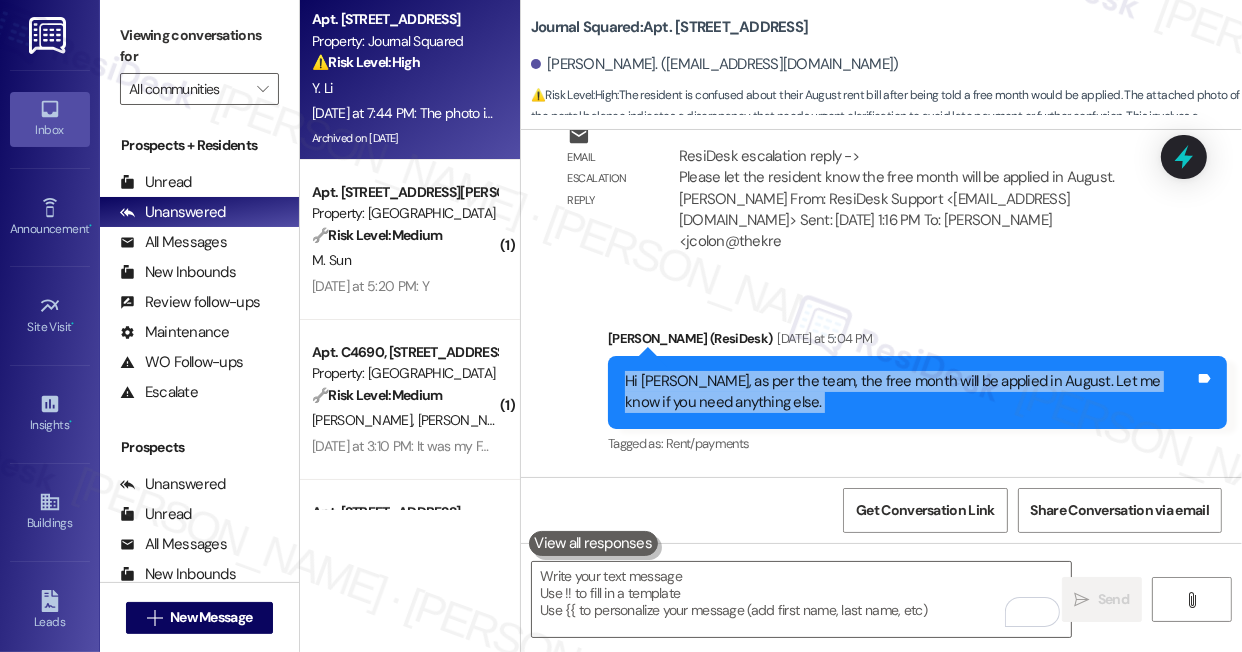 click on "Hi Yuheng, as per the team, the free month will be applied in August. Let me know if you need anything else." at bounding box center [910, 392] 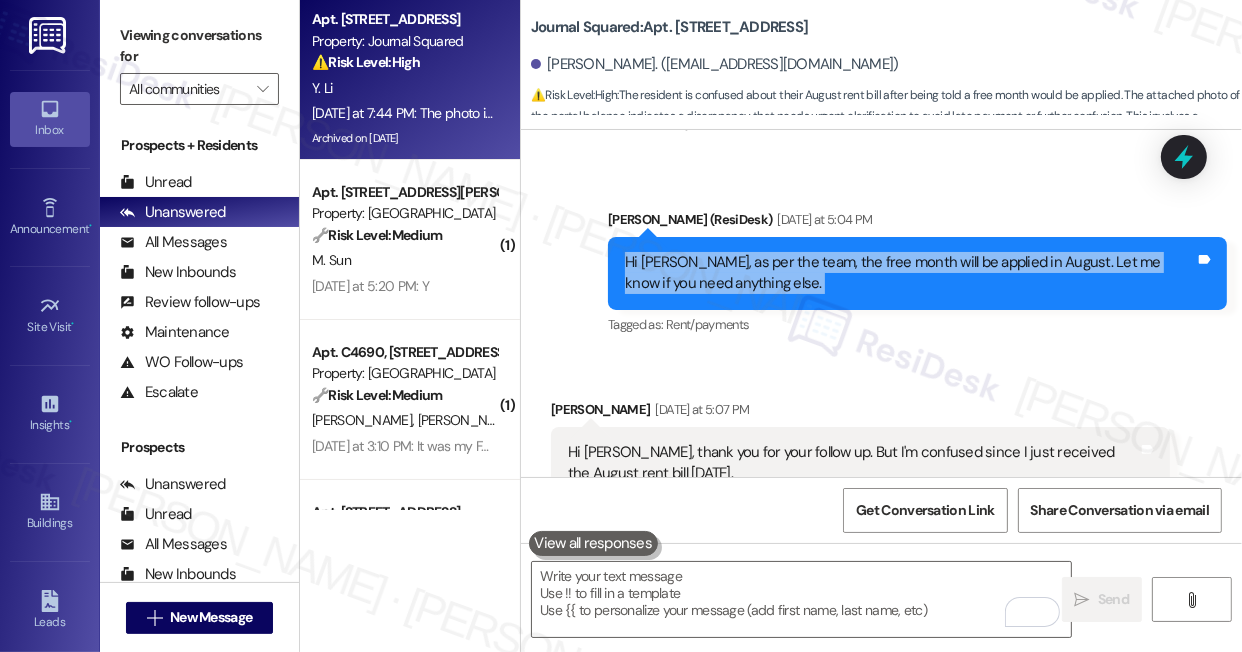 scroll, scrollTop: 17412, scrollLeft: 0, axis: vertical 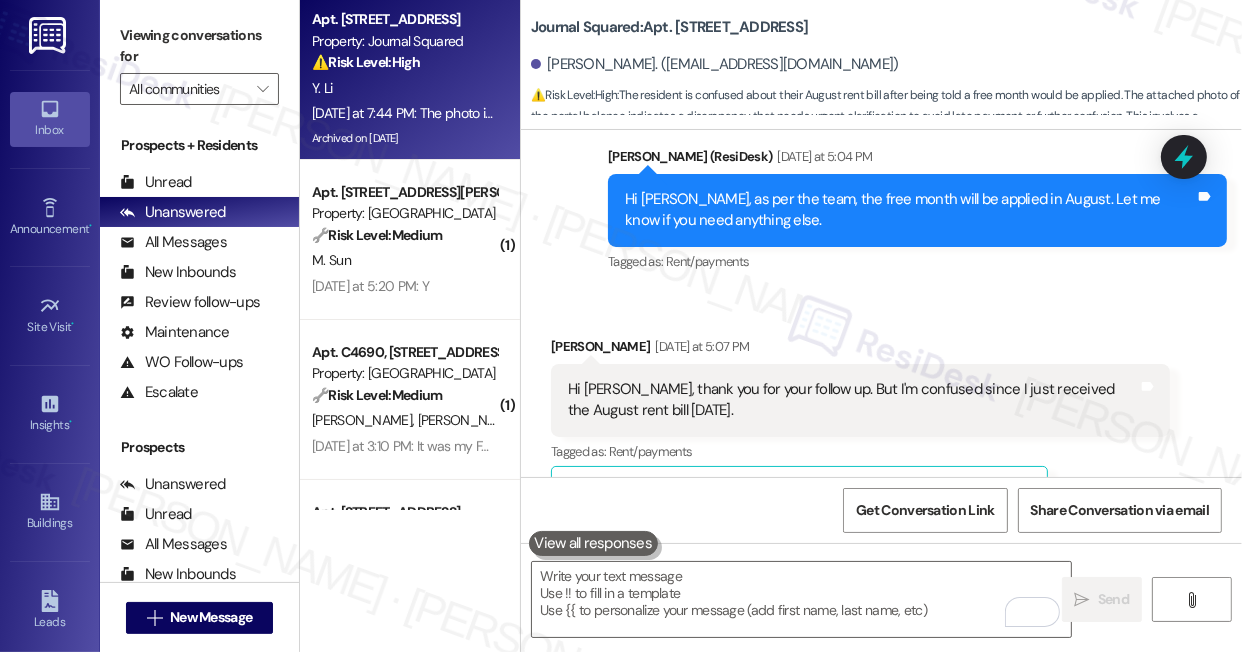 click on "Hi Jane, thank you for your follow up. But I'm confused since I just received the August rent bill yesterday." at bounding box center [853, 400] 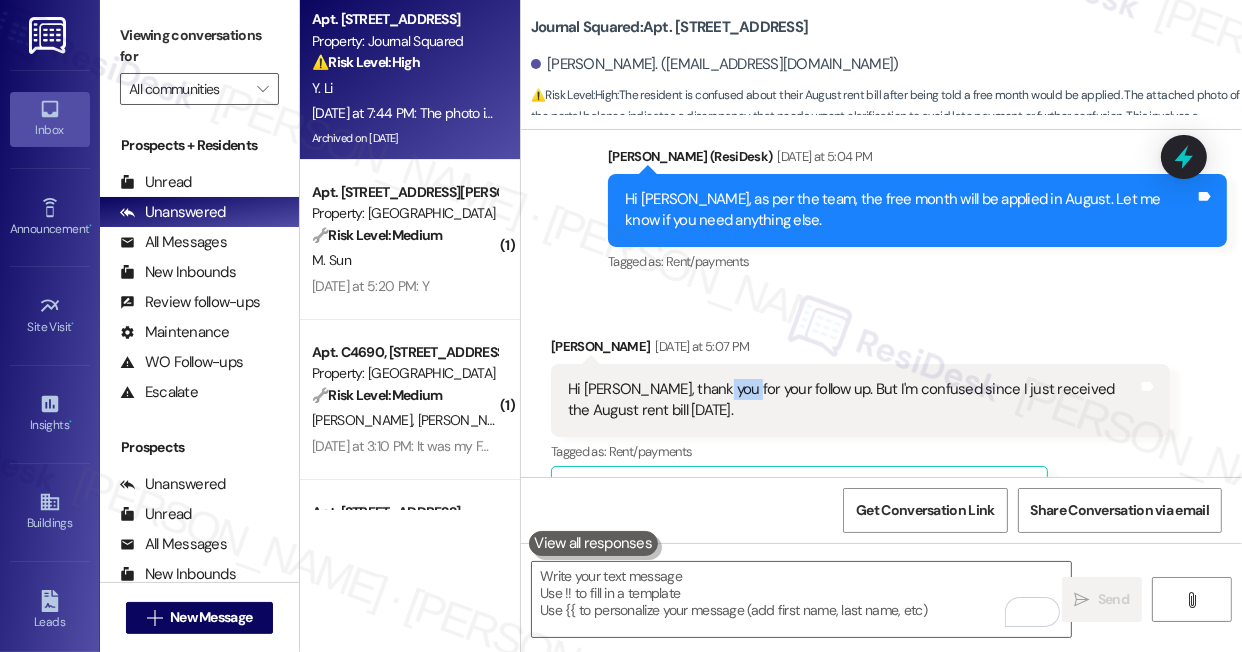 click on "Hi Jane, thank you for your follow up. But I'm confused since I just received the August rent bill yesterday." at bounding box center (853, 400) 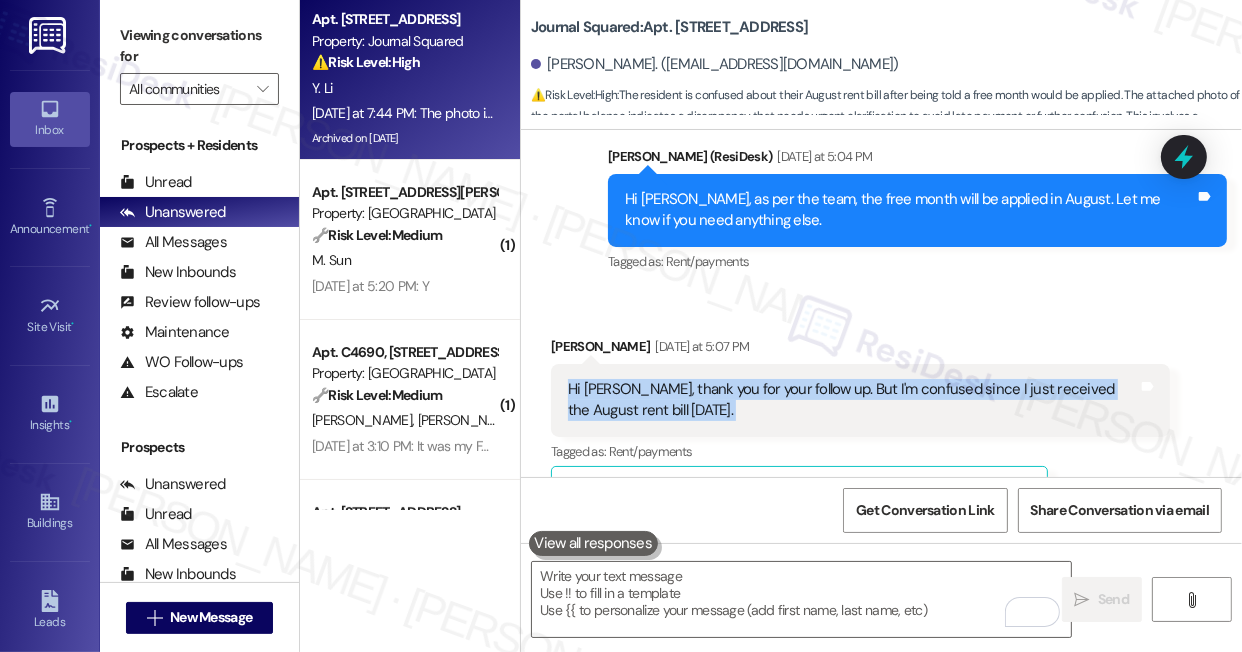 click on "Hi Jane, thank you for your follow up. But I'm confused since I just received the August rent bill yesterday." at bounding box center (853, 400) 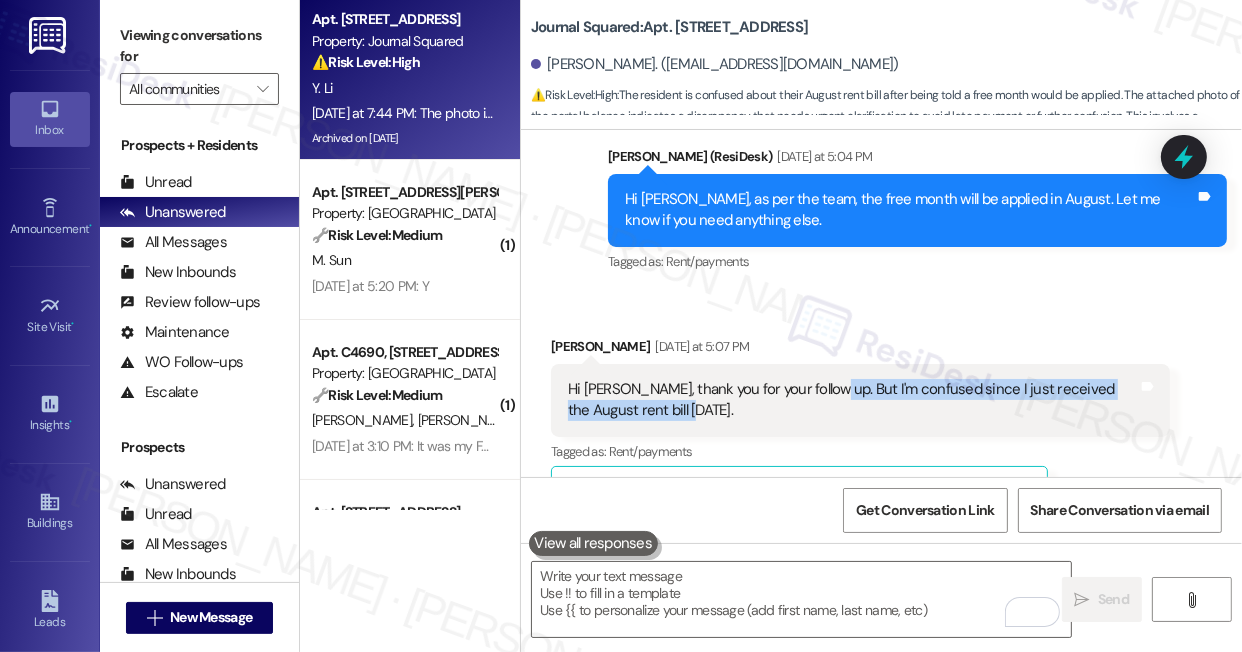 drag, startPoint x: 819, startPoint y: 235, endPoint x: 991, endPoint y: 278, distance: 177.29355 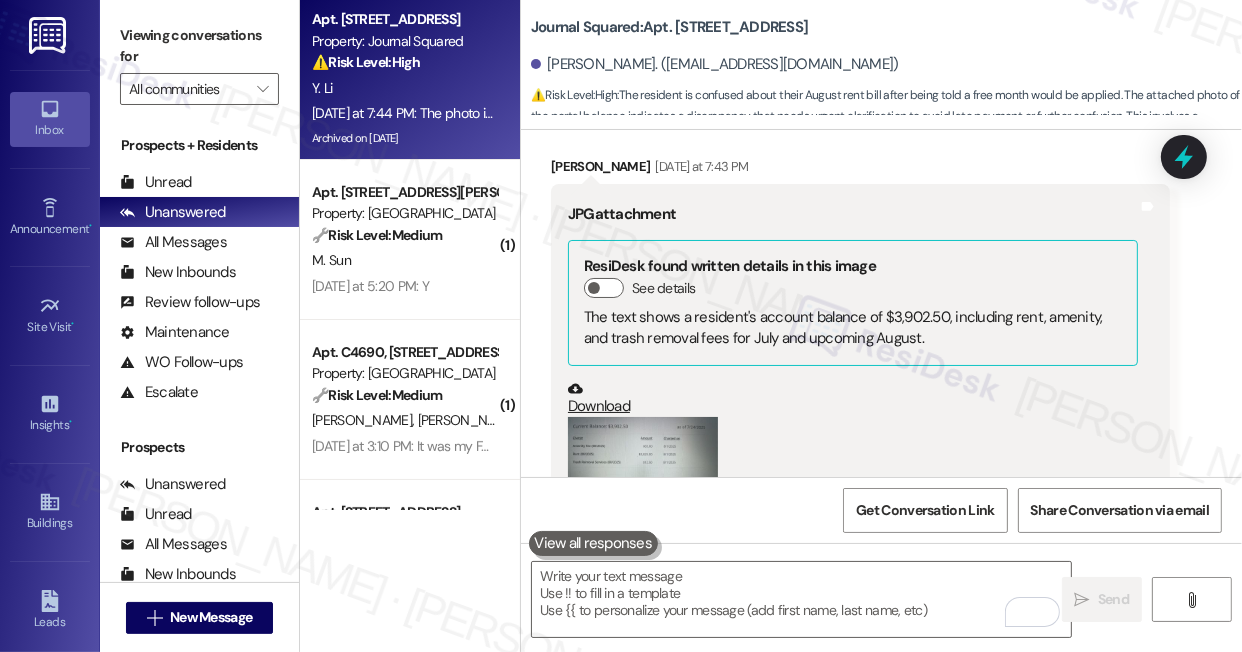 scroll, scrollTop: 18139, scrollLeft: 0, axis: vertical 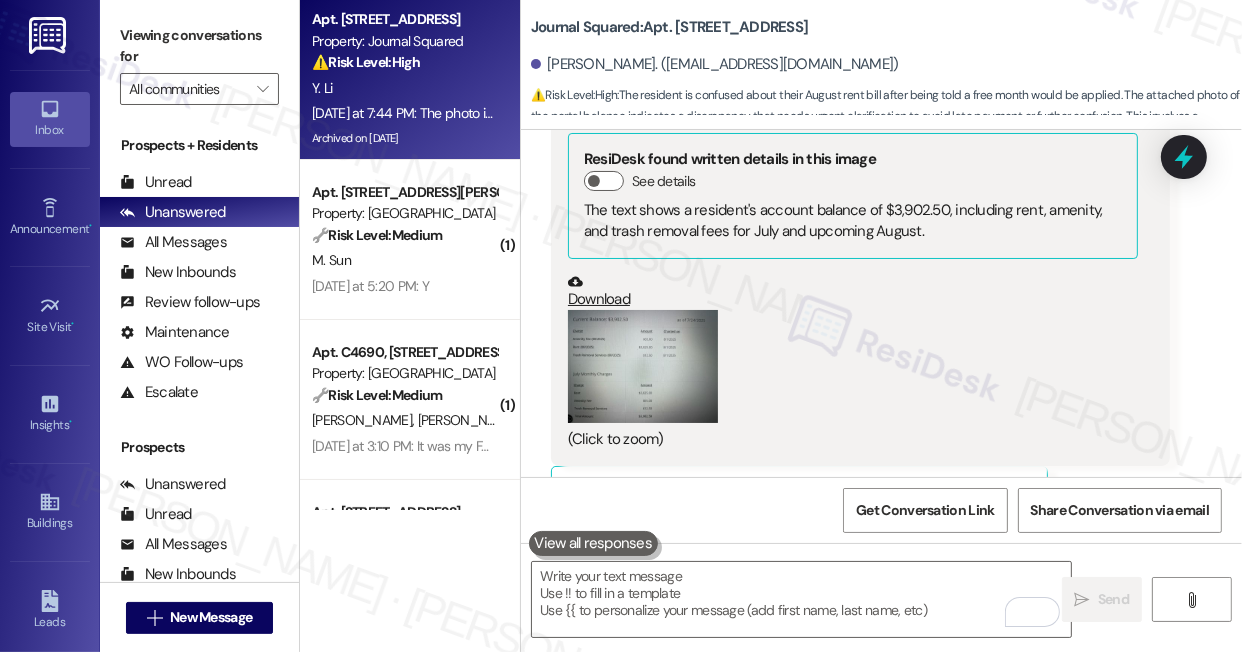 click at bounding box center (643, 366) 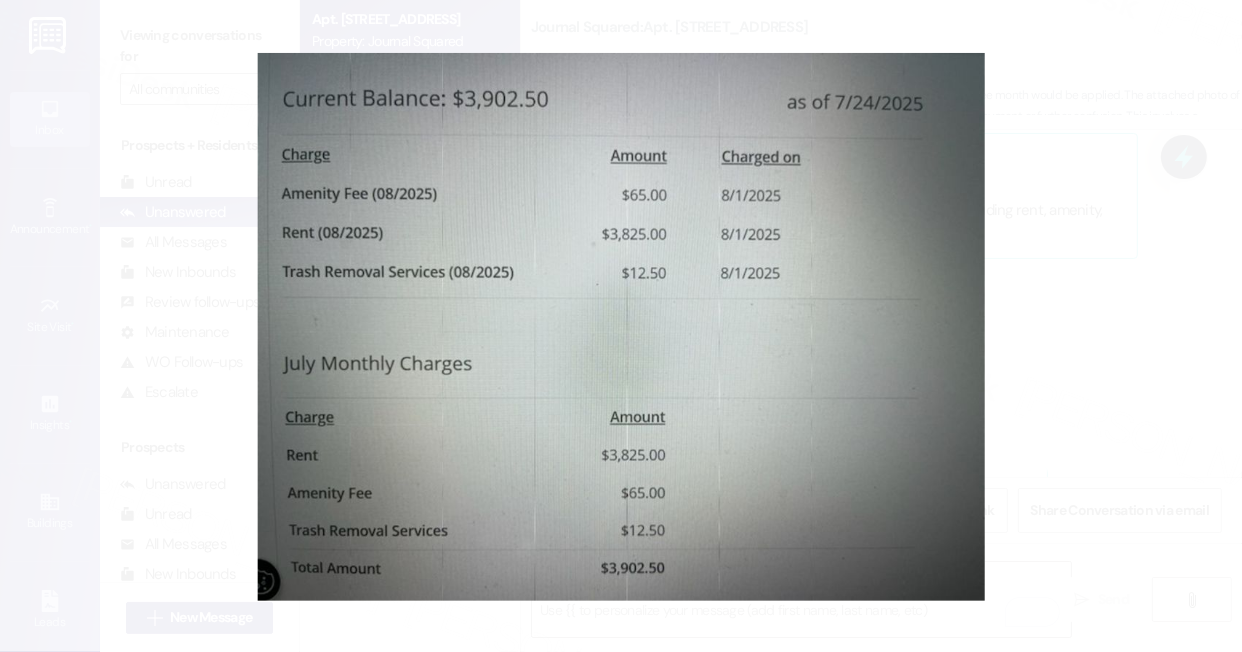 drag, startPoint x: 625, startPoint y: 168, endPoint x: 546, endPoint y: 271, distance: 129.80756 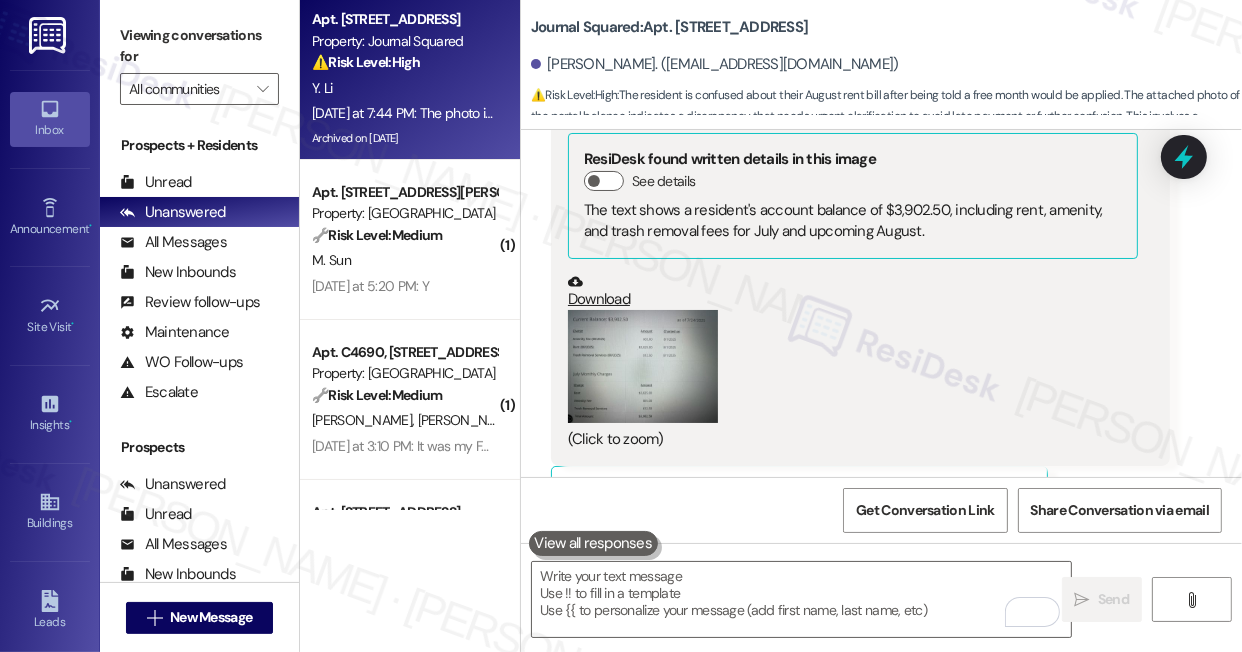 click on "Download" at bounding box center (853, 291) 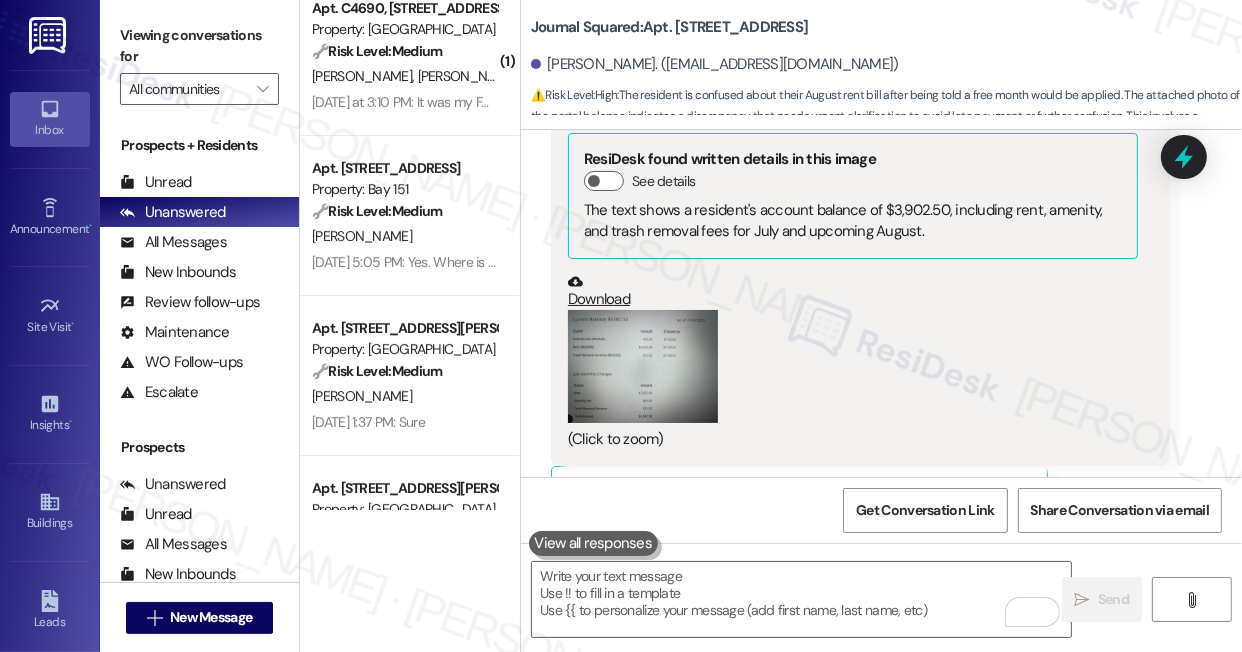 scroll, scrollTop: 454, scrollLeft: 0, axis: vertical 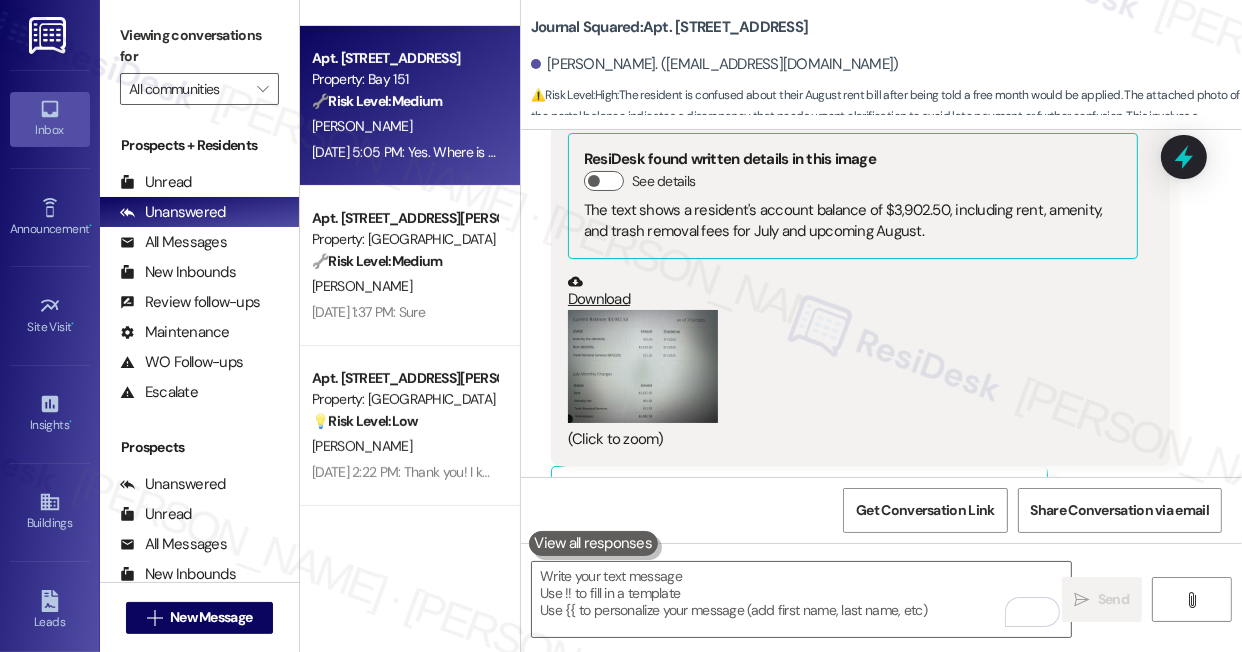 click on "Jul 23, 2025 at 5:05 PM:  Yes. Where is the golf clubs in the first floor of building 3 in the golf simulator room Jul 23, 2025 at 5:05 PM:  Yes. Where is the golf clubs in the first floor of building 3 in the golf simulator room" at bounding box center (595, 152) 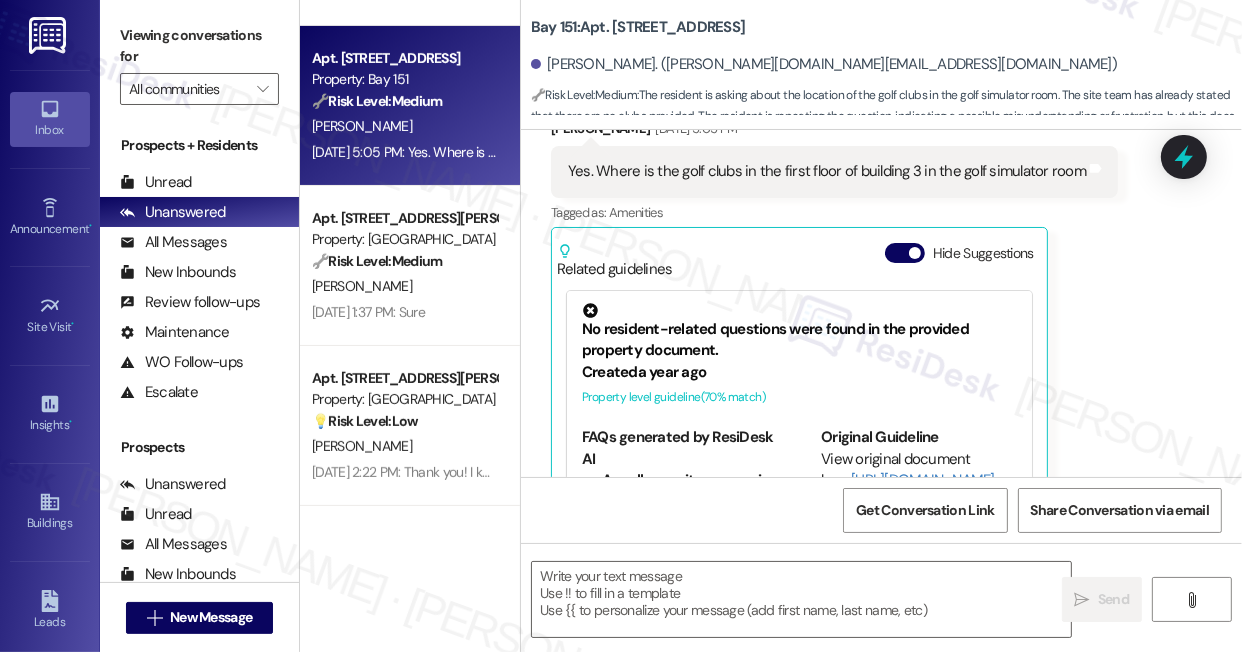 type on "Fetching suggested responses. Please feel free to read through the conversation in the meantime." 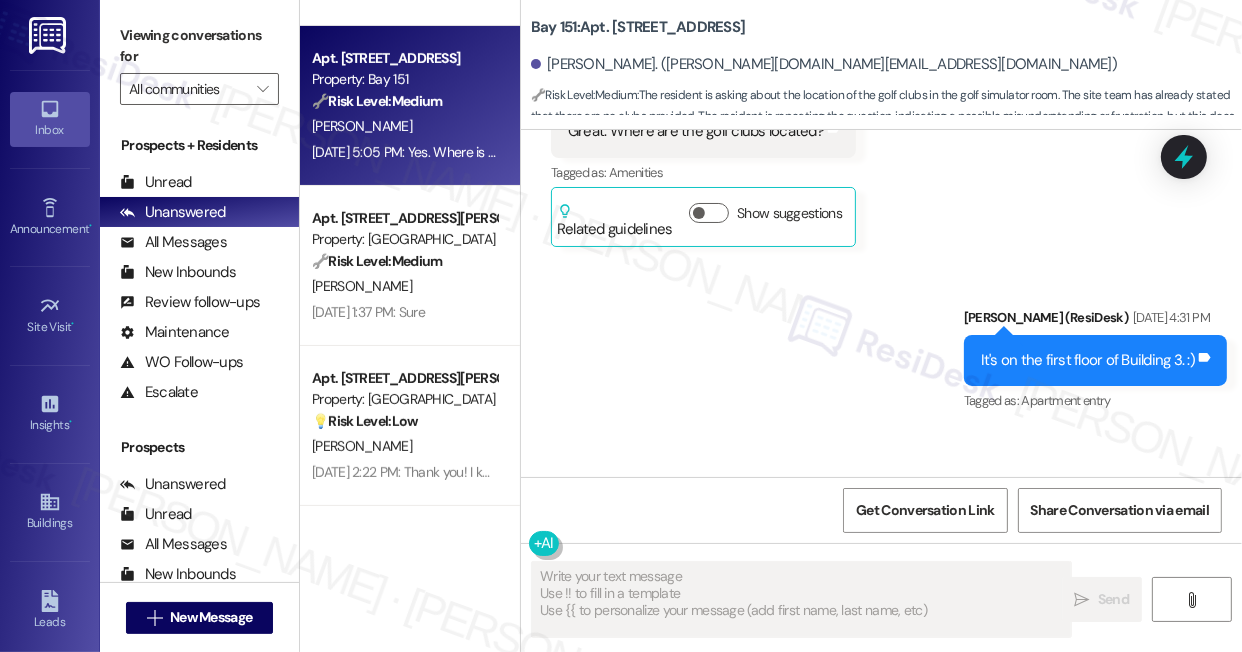 scroll, scrollTop: 12318, scrollLeft: 0, axis: vertical 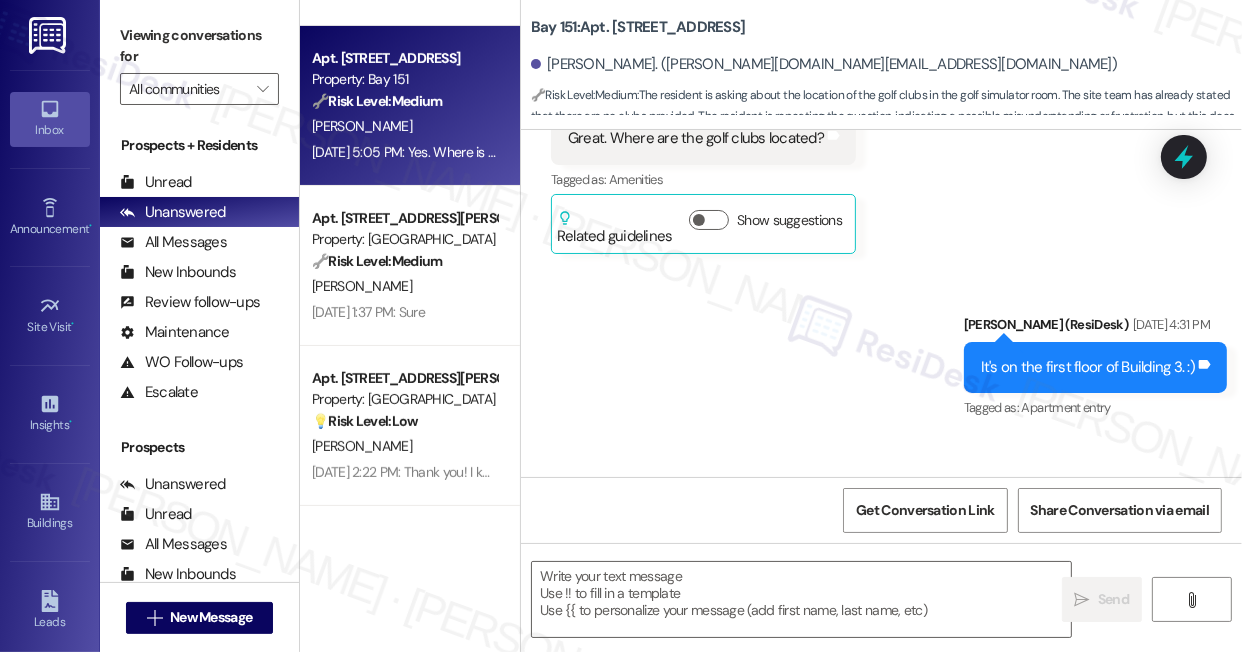 click on "Yes. Where is the golf clubs in the first floor of building 3 in the golf simulator room" at bounding box center (827, 535) 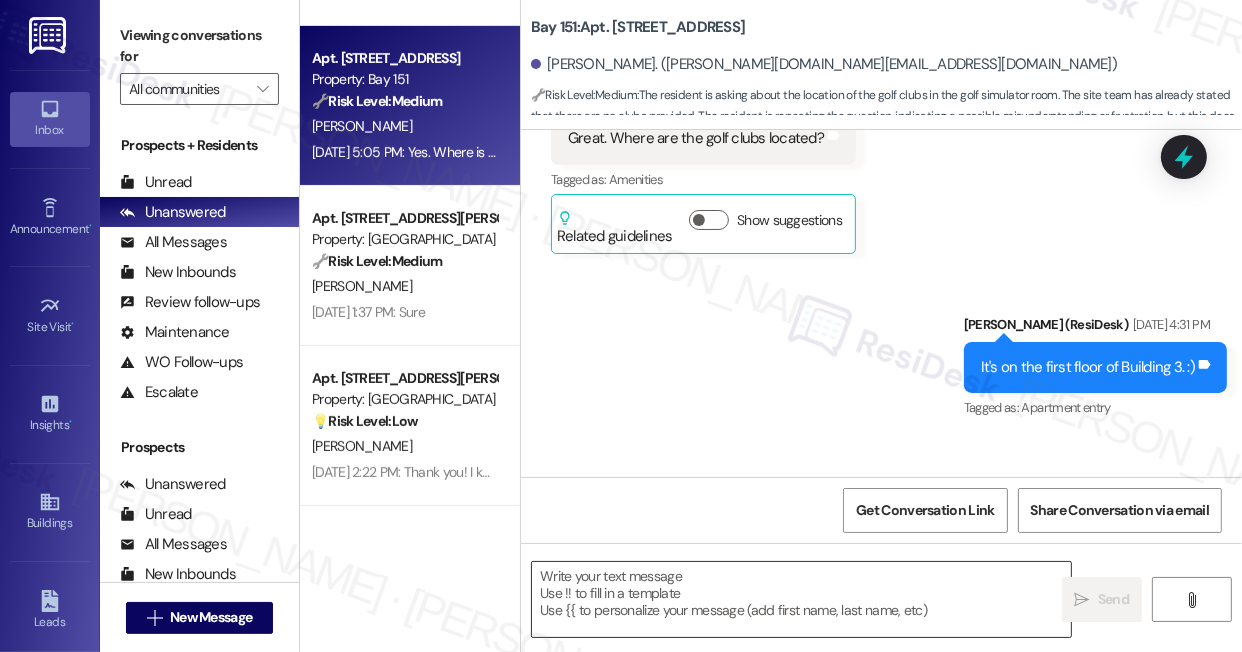 click at bounding box center (801, 599) 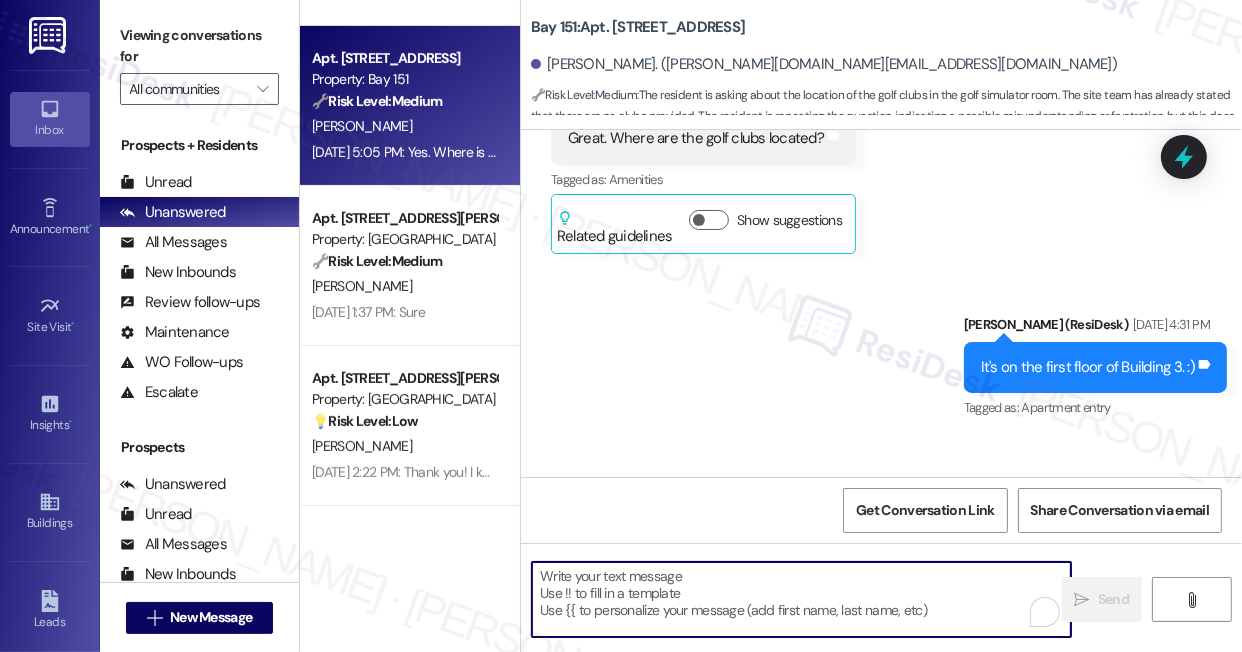paste on "Hi! Just checking back—were you able to locate the golf clubs in the golf simulator room on the first floor of Building 3, or do you still need help finding them? Let me know, happy to assist! ⛳
Ask ChatGPT" 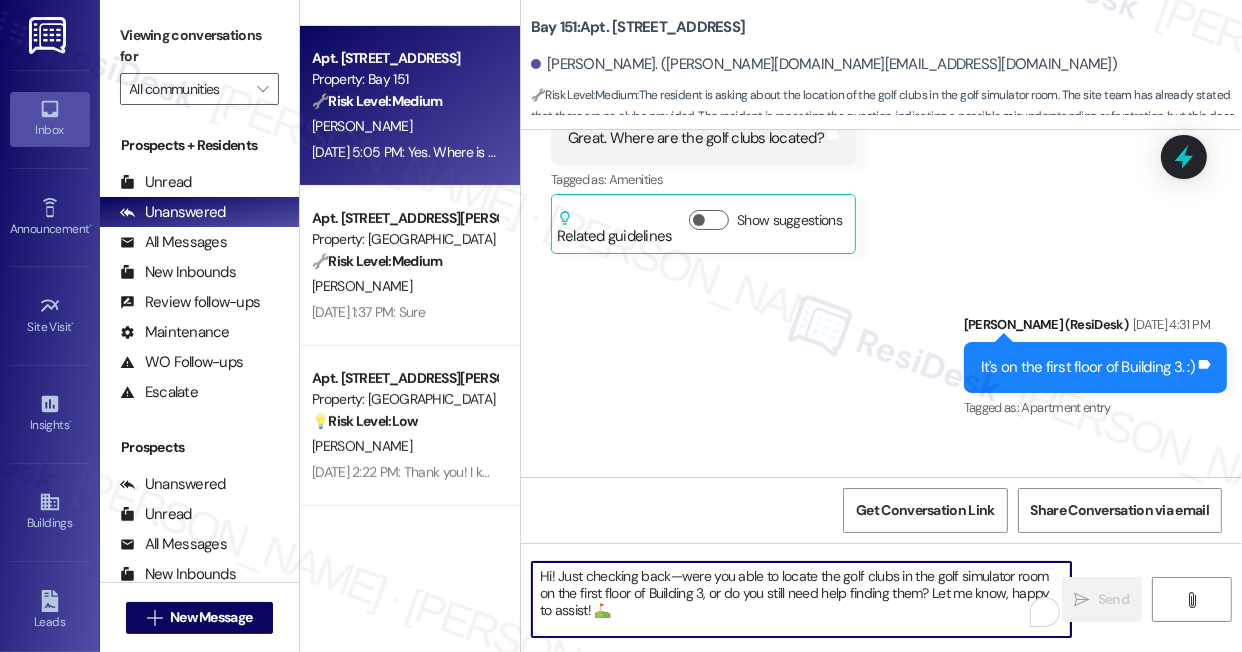 scroll, scrollTop: 136, scrollLeft: 0, axis: vertical 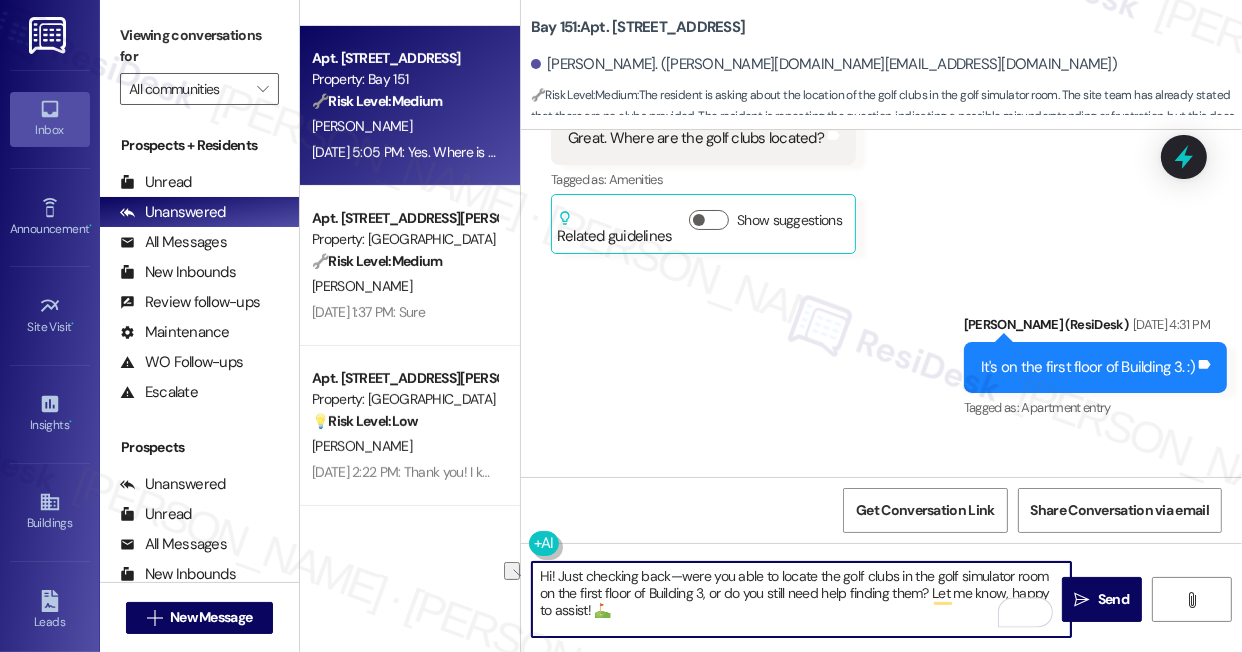 drag, startPoint x: 573, startPoint y: 630, endPoint x: 530, endPoint y: 621, distance: 43.931767 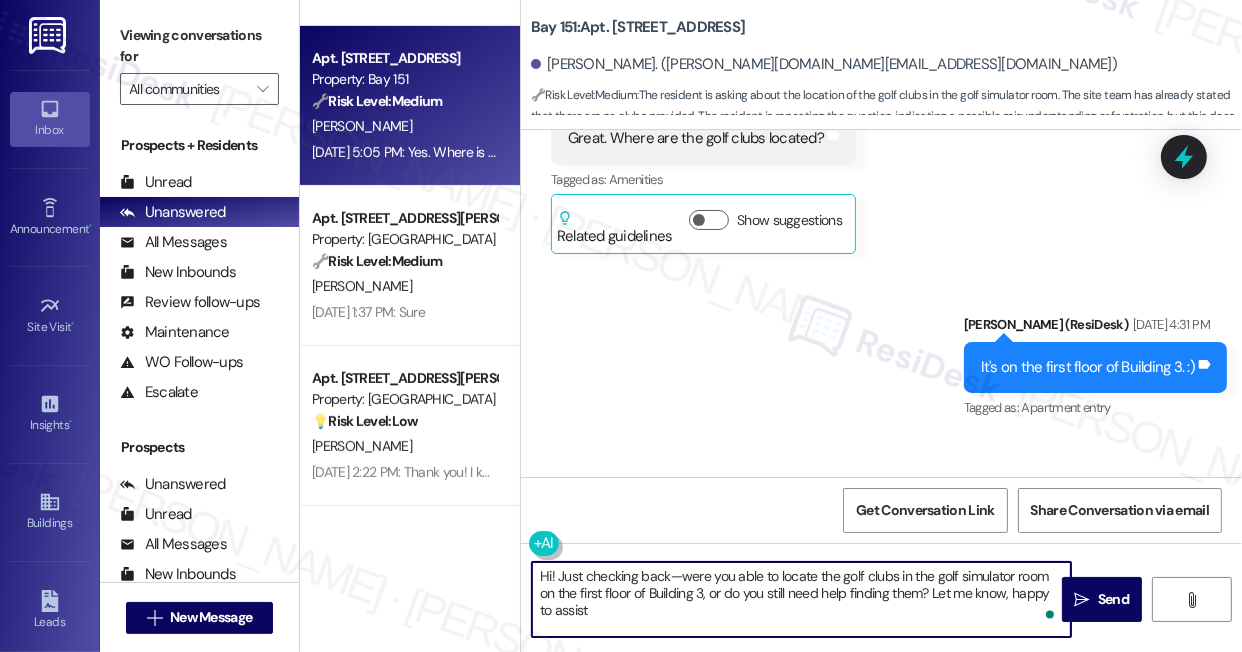 click on "Xiomara Moran. (moran.x.mm@gmail.com)" at bounding box center [824, 64] 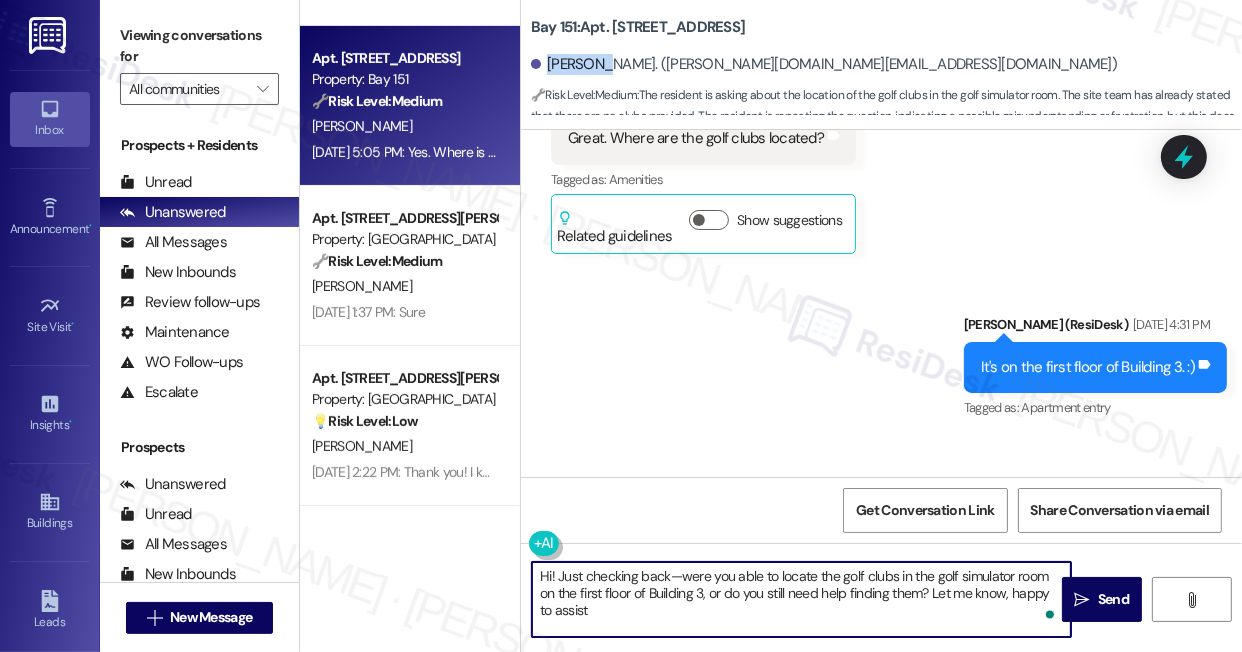click on "Xiomara Moran. (moran.x.mm@gmail.com)" at bounding box center (824, 64) 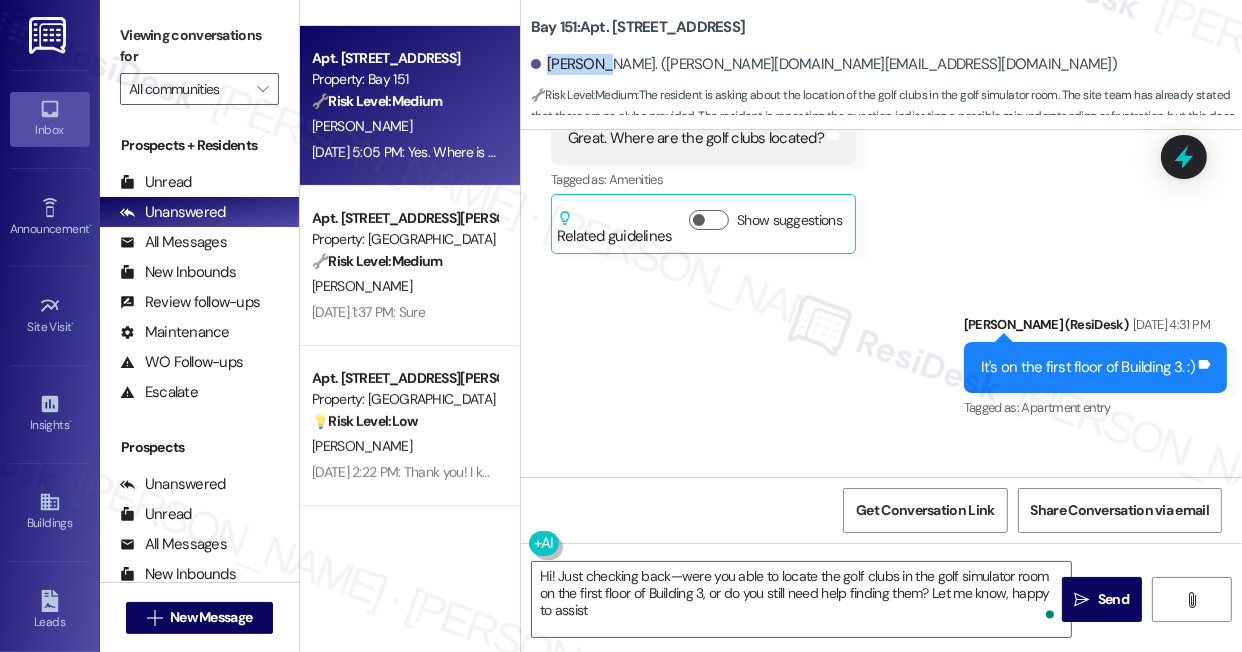 copy on "Xiomara" 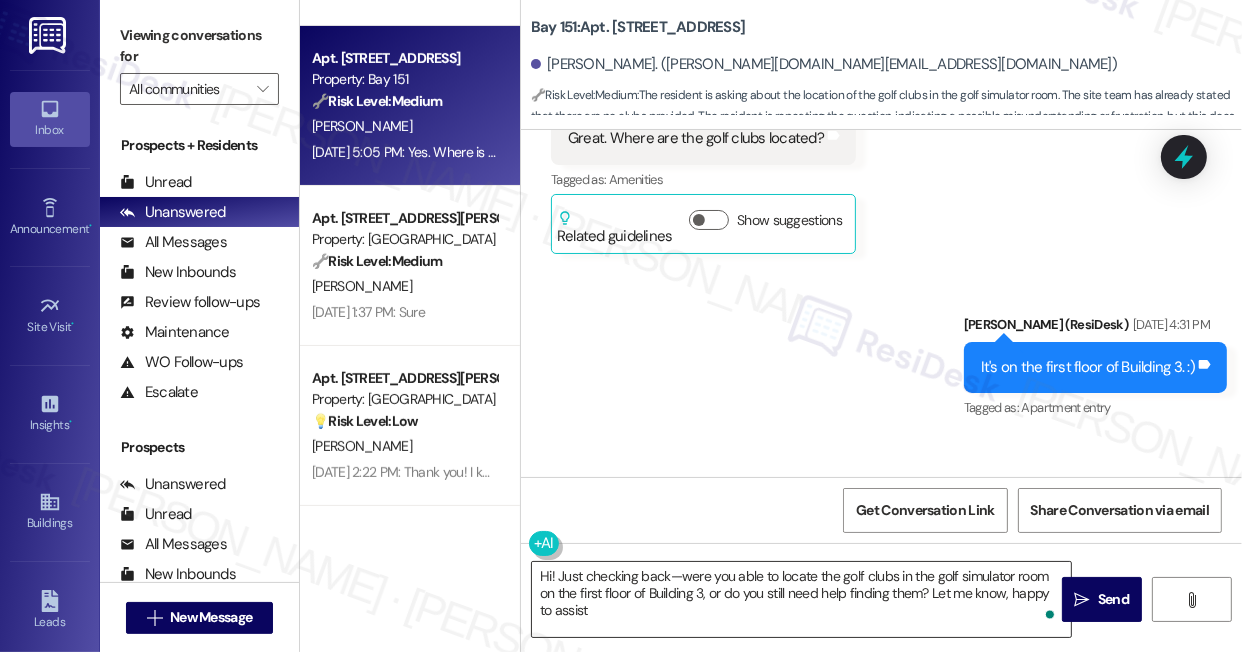 click on "Hi! Just checking back—were you able to locate the golf clubs in the golf simulator room on the first floor of Building 3, or do you still need help finding them? Let me know, happy to assist" at bounding box center (801, 599) 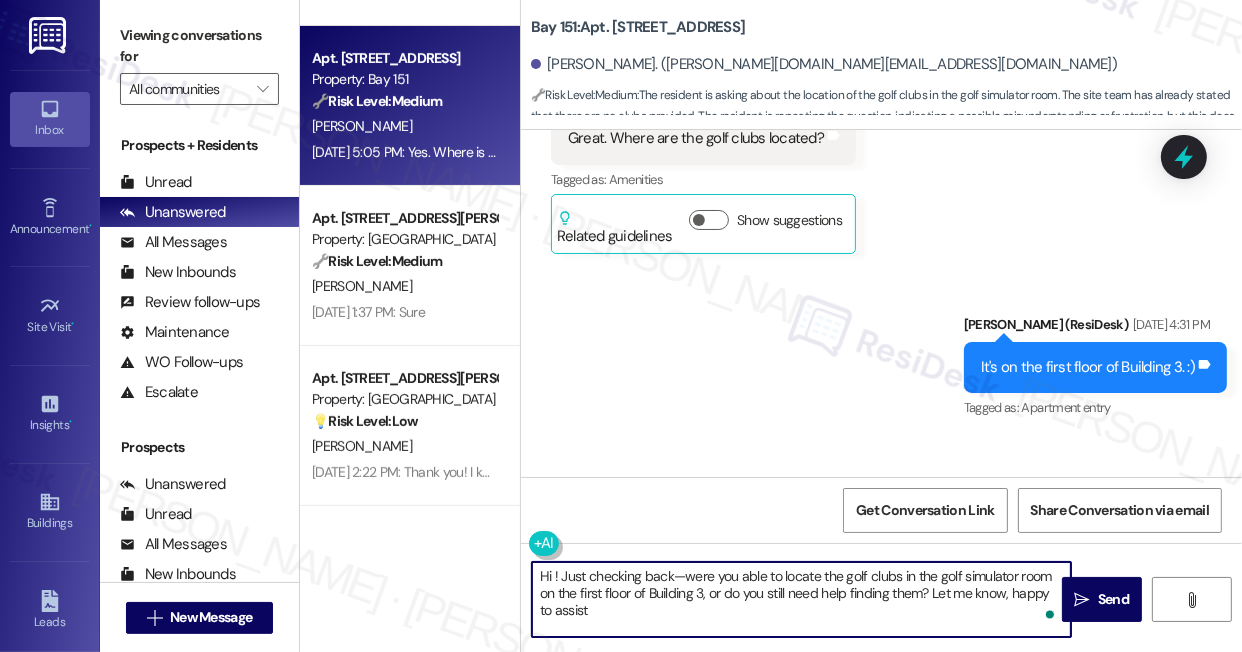 paste on "Xiomara" 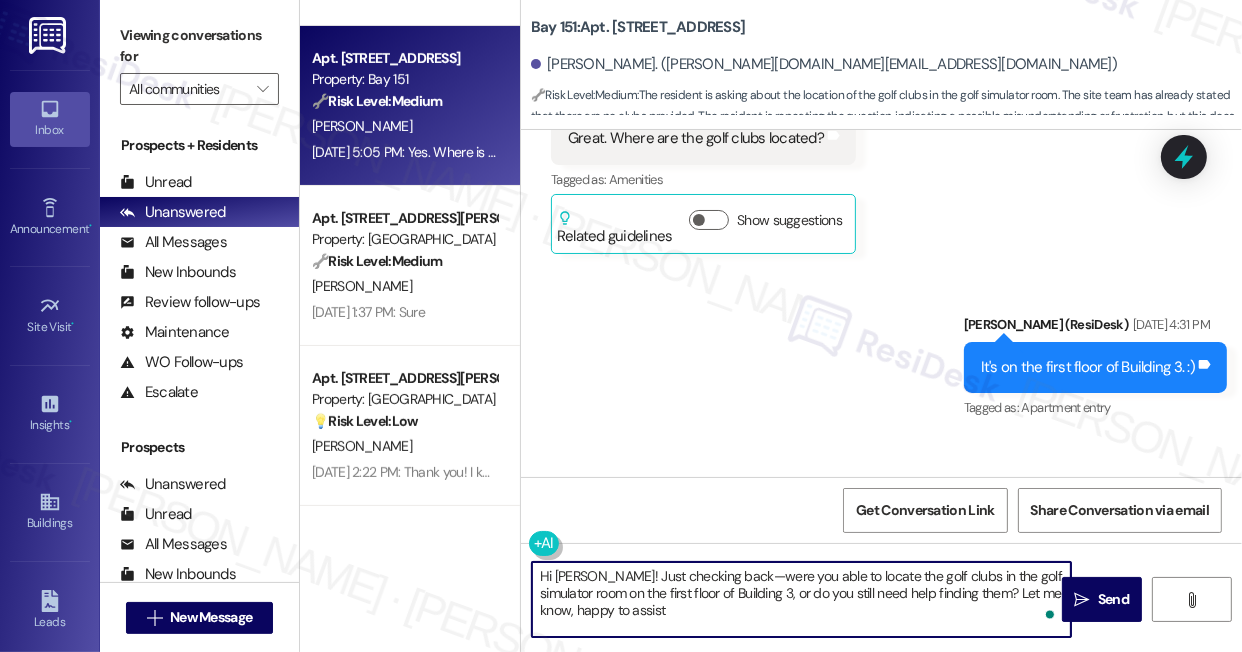 click on "Hi Xiomara! Just checking back—were you able to locate the golf clubs in the golf simulator room on the first floor of Building 3, or do you still need help finding them? Let me know, happy to assist" at bounding box center (801, 599) 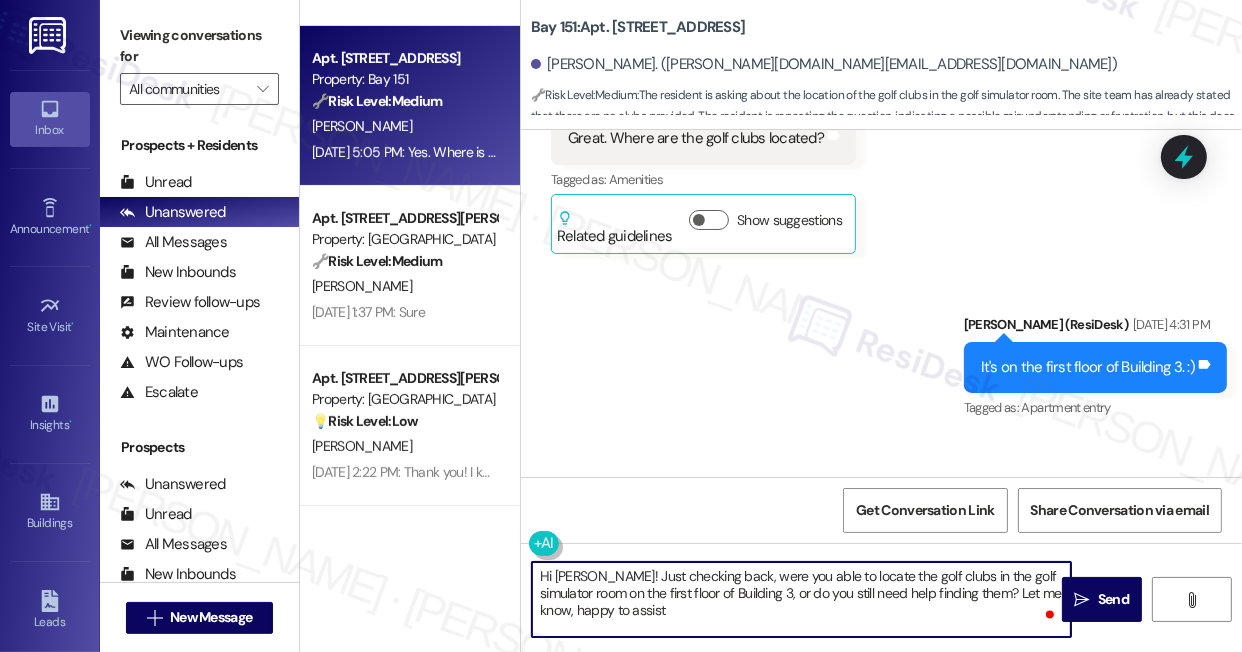 click on "Hi Xiomara! Just checking back, were you able to locate the golf clubs in the golf simulator room on the first floor of Building 3, or do you still need help finding them? Let me know, happy to assist" at bounding box center (801, 599) 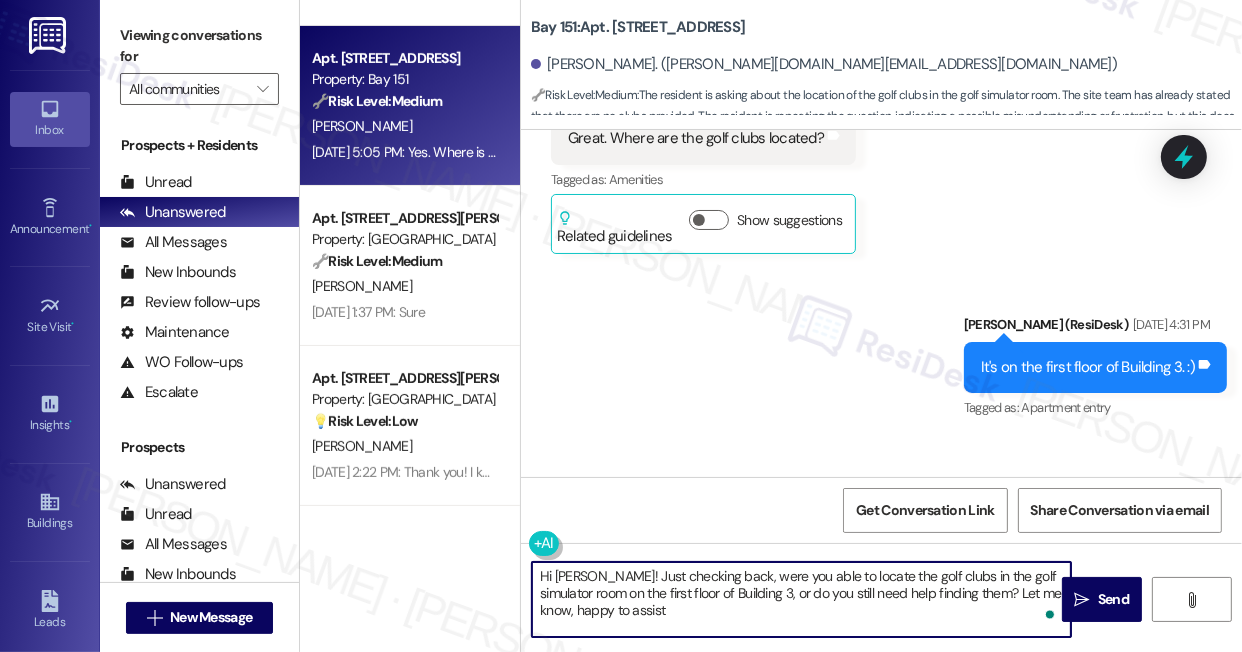 click on "Hi Xiomara! Just checking back, were you able to locate the golf clubs in the golf simulator room on the first floor of Building 3, or do you still need help finding them? Let me know, happy to assist" at bounding box center [801, 599] 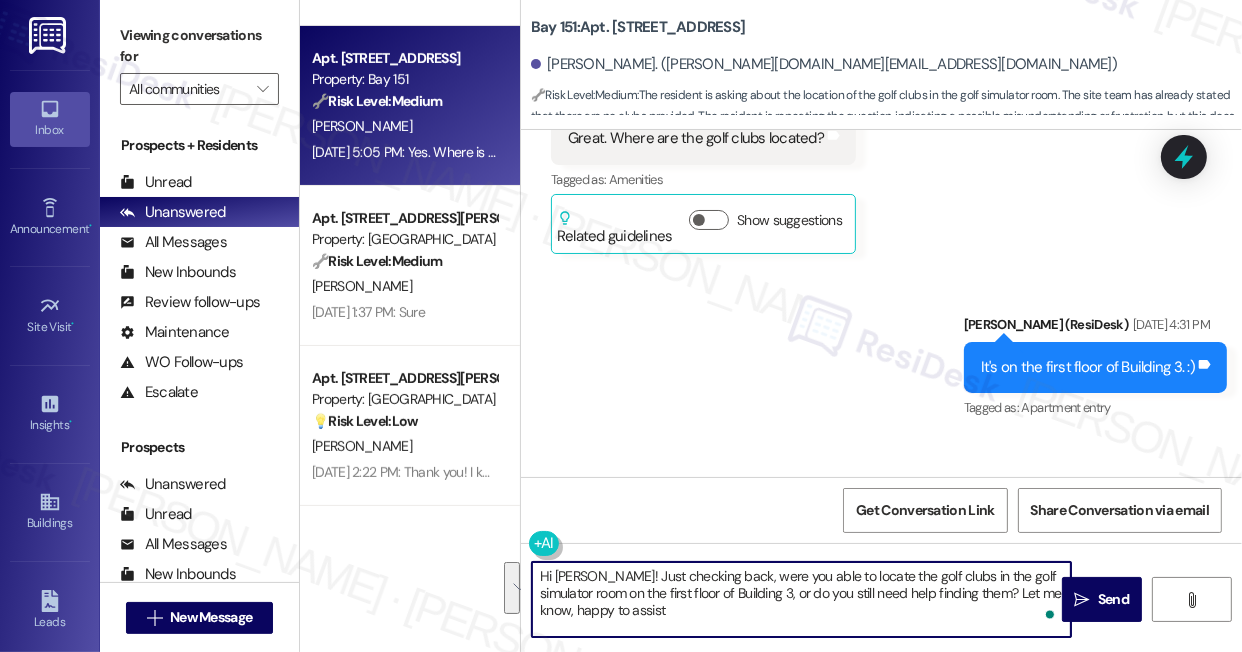 click on "Hi Xiomara! Just checking back, were you able to locate the golf clubs in the golf simulator room on the first floor of Building 3, or do you still need help finding them? Let me know, happy to assist" at bounding box center [801, 599] 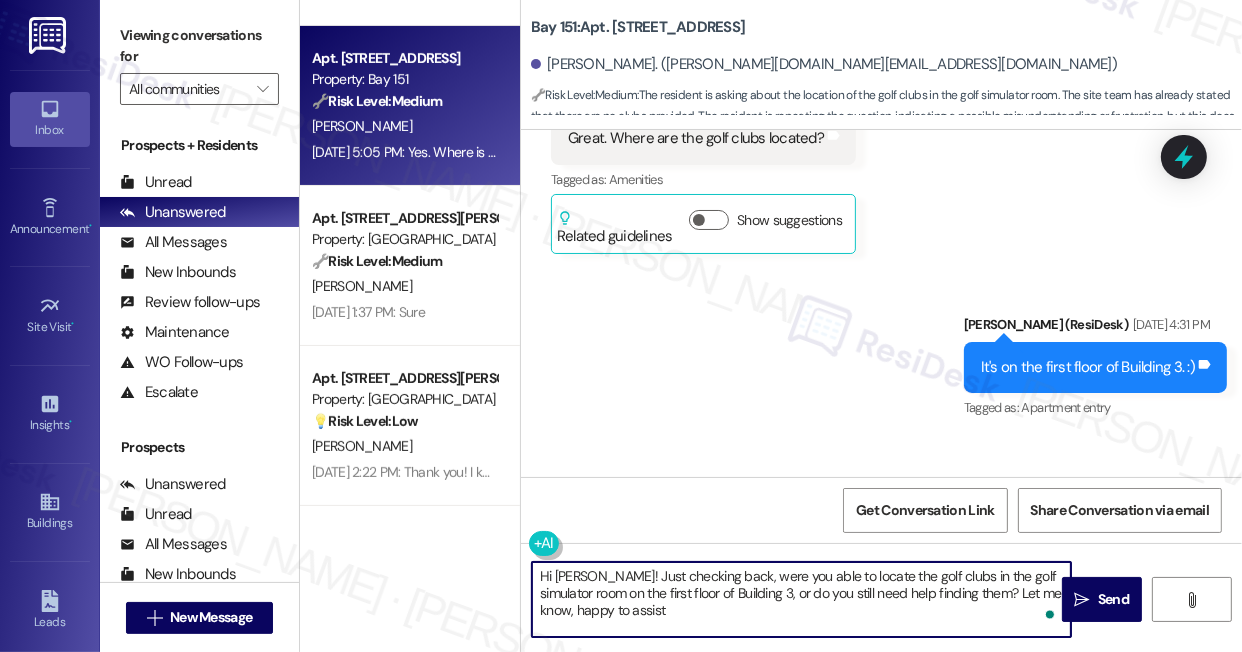 drag, startPoint x: 729, startPoint y: 607, endPoint x: 903, endPoint y: 595, distance: 174.4133 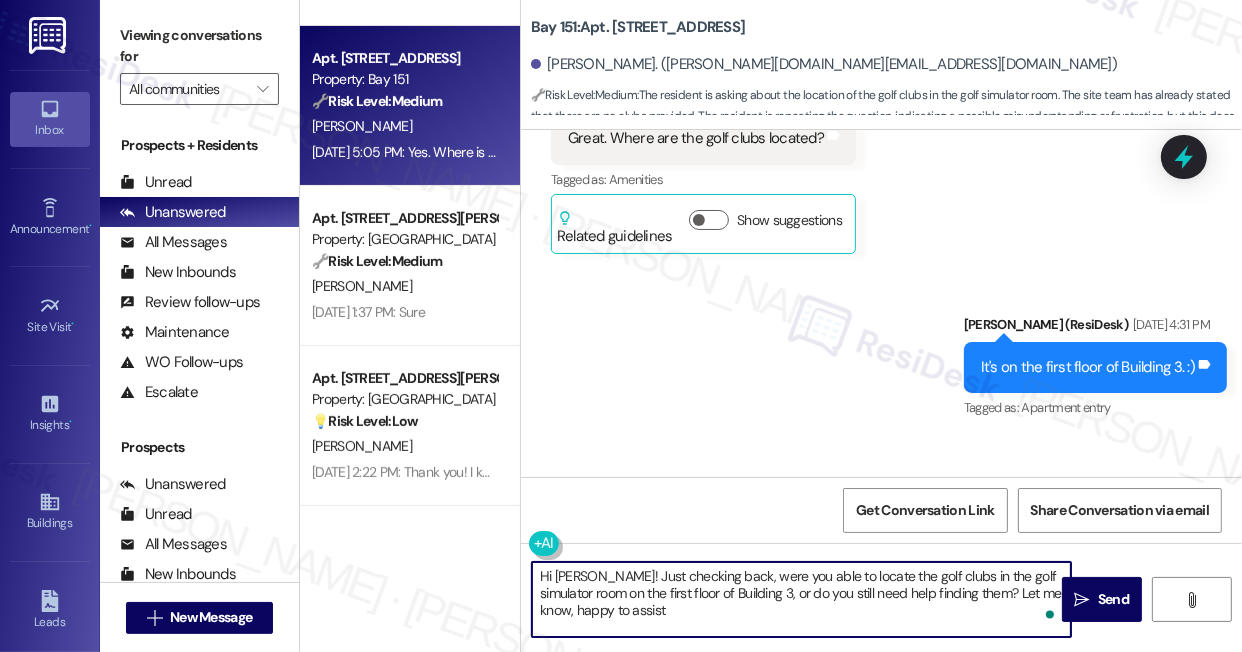 drag, startPoint x: 947, startPoint y: 611, endPoint x: 525, endPoint y: 617, distance: 422.04266 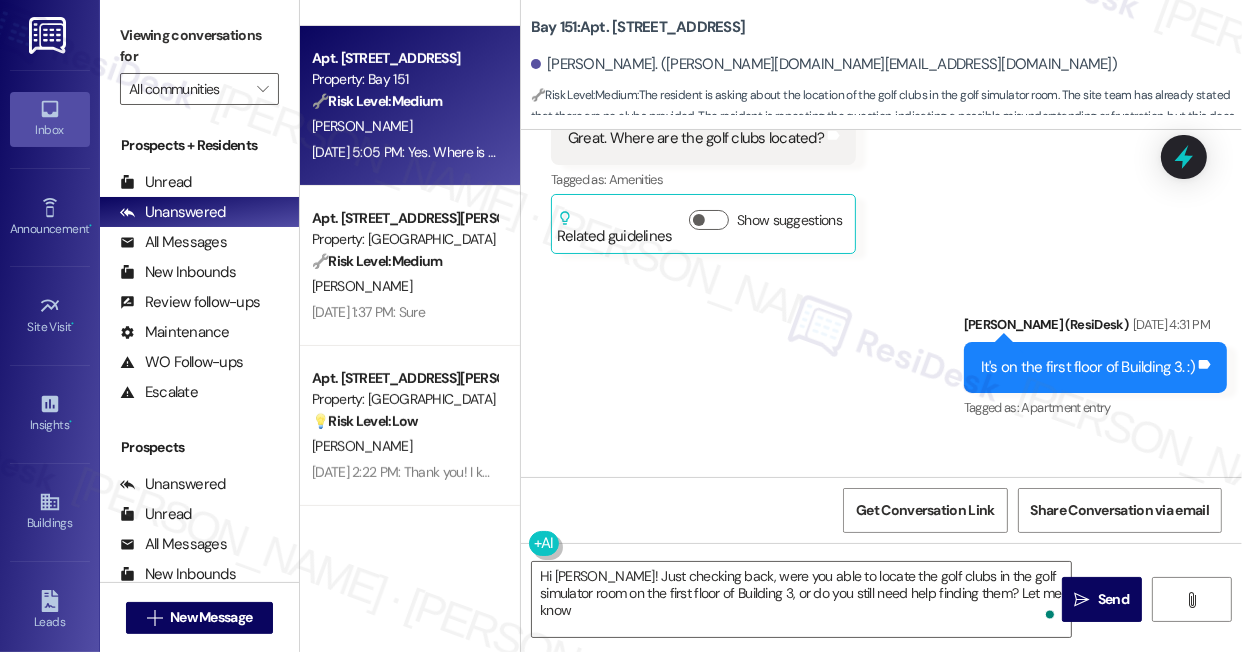 click on "Viewing conversations for" at bounding box center [199, 46] 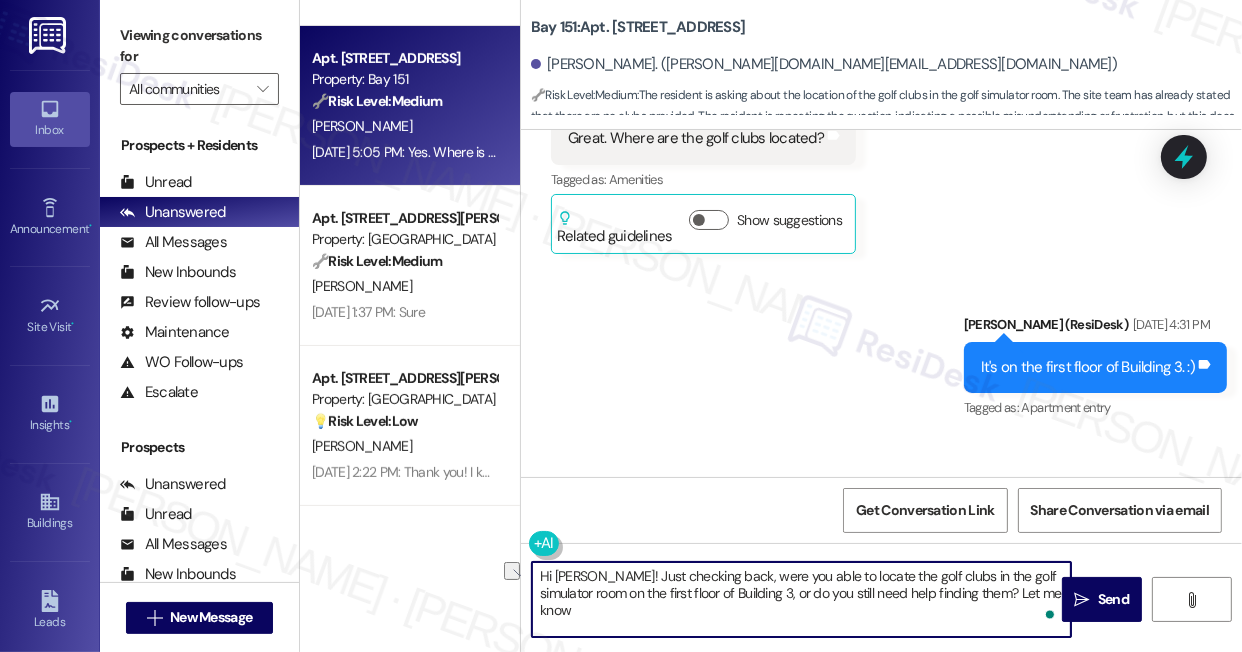 drag, startPoint x: 1040, startPoint y: 595, endPoint x: 962, endPoint y: 594, distance: 78.00641 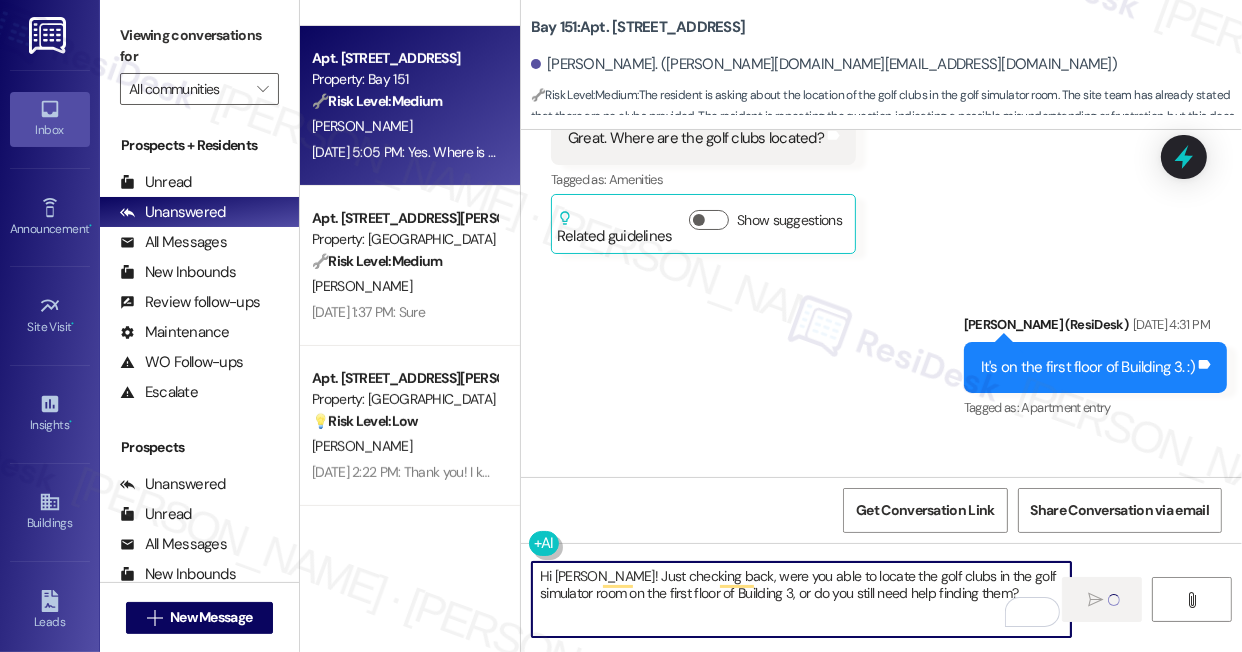 type on "Hi Xiomara! Just checking back, were you able to locate the golf clubs in the golf simulator room on the first floor of Building 3, or do you still need help finding them?" 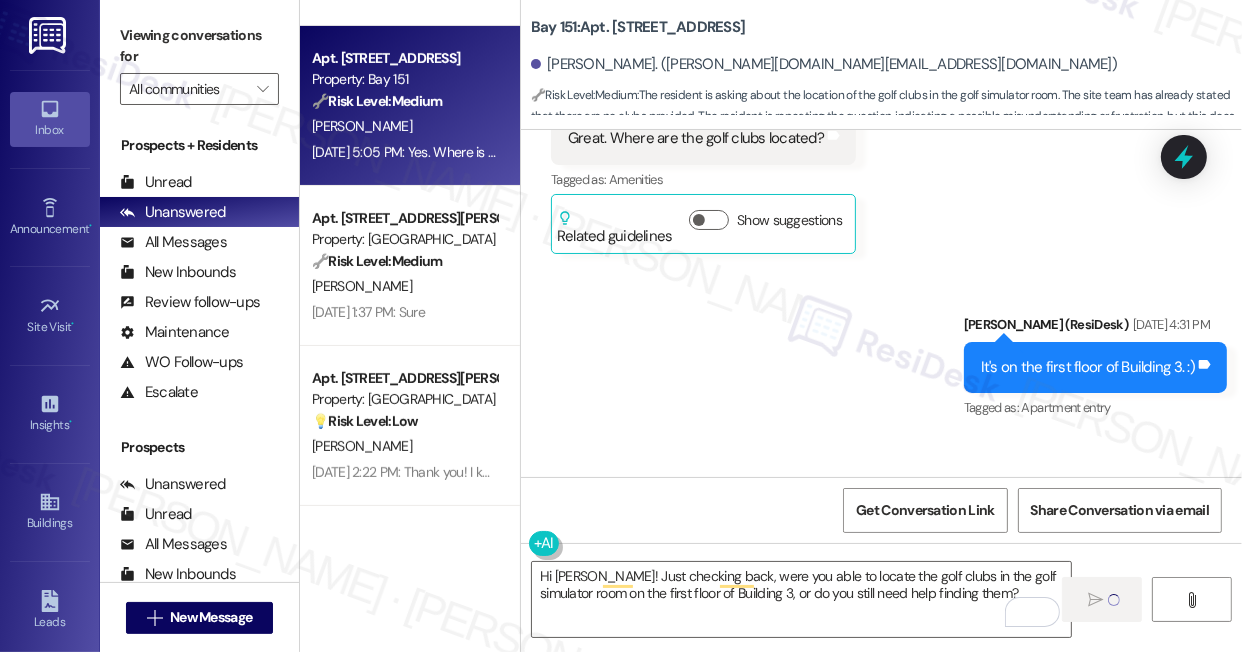 click on "Received via SMS Xiomara Moran Jul 23, 2025 at 5:05 PM  Yes. Where is the golf clubs in the first floor of building 3 in the golf simulator room Tags and notes Tagged as:   Amenities Click to highlight conversations about Amenities  Related guidelines Hide Suggestions No resident-related questions were found in the provided property document. Created  a year ago Property level guideline  ( 70 % match) FAQs generated by ResiDesk AI Are all amenity spaces in building three open for use? Yes, all amenity spaces are open for use and we encourage all residents to use them. Original Guideline View original document here  http://res.cl…" at bounding box center [834, 696] 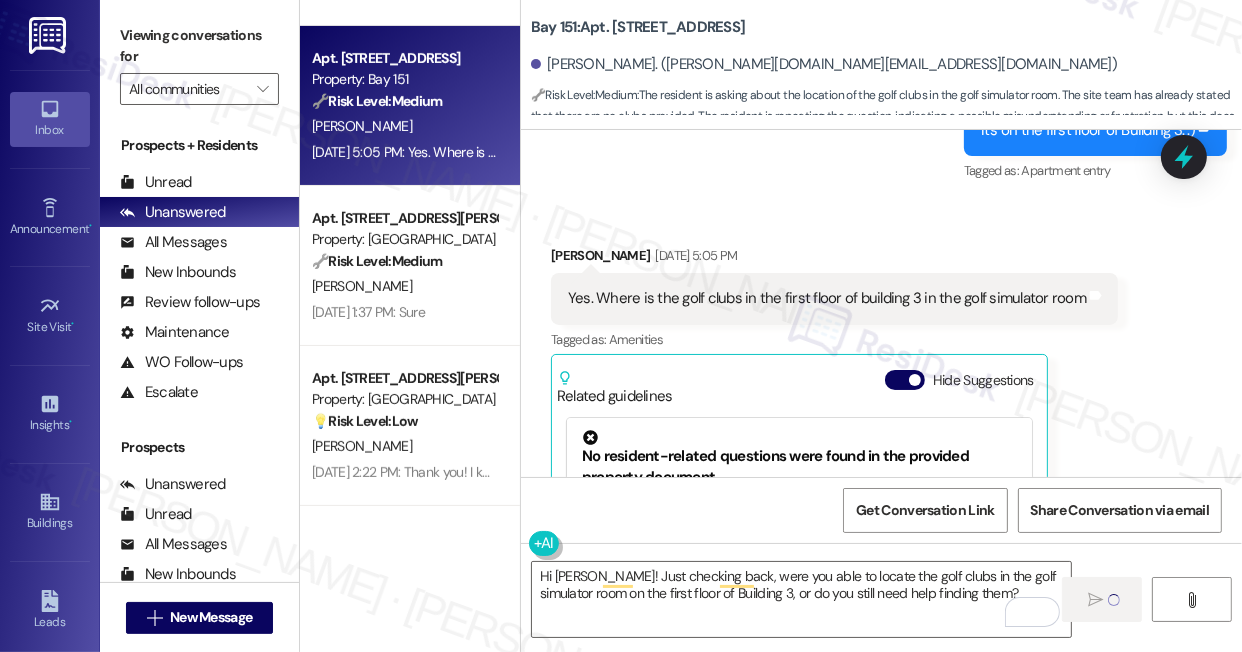 type 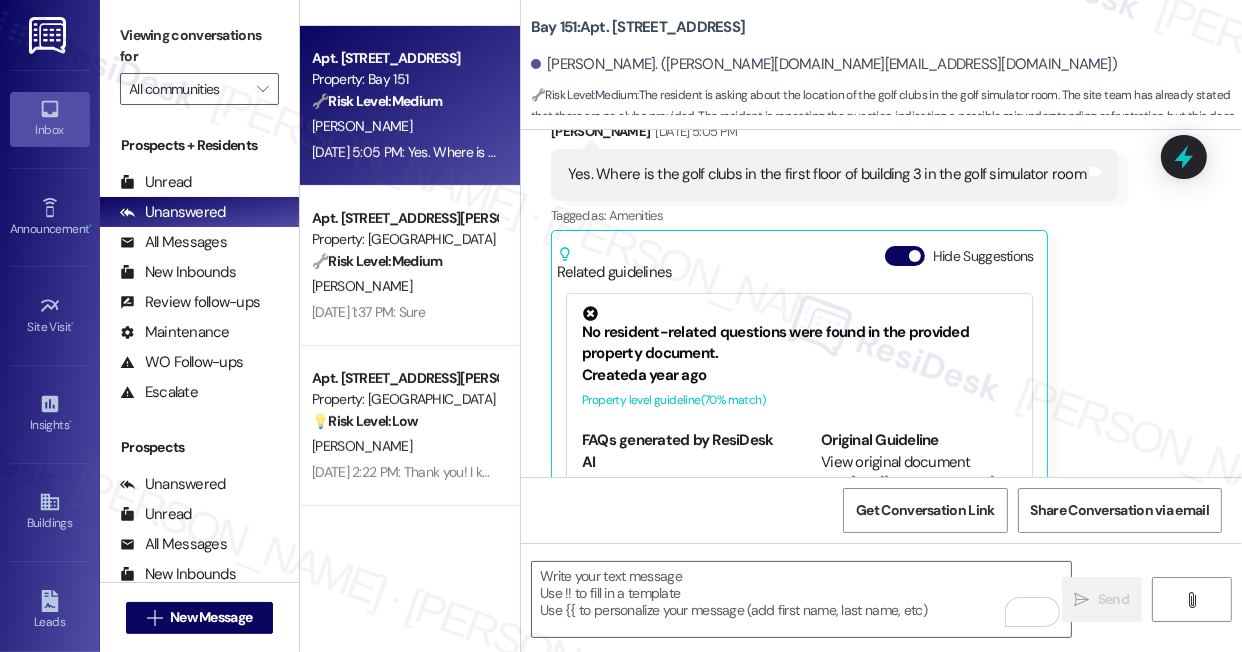scroll, scrollTop: 12681, scrollLeft: 0, axis: vertical 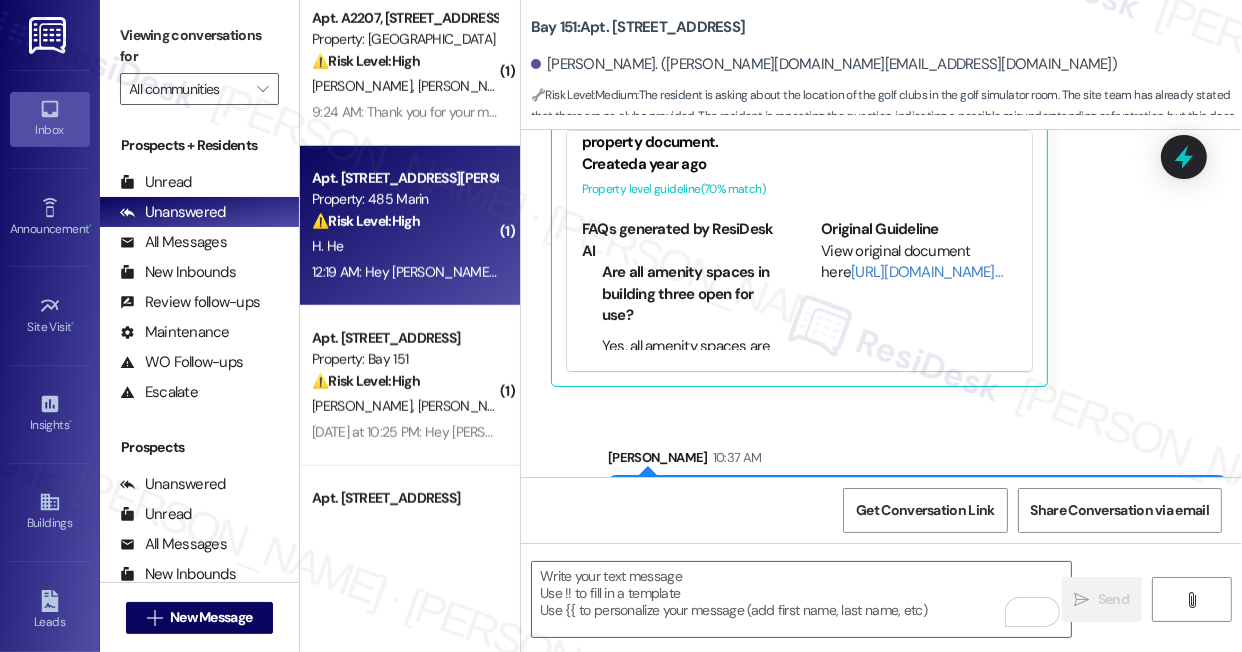 click on "H. He" at bounding box center (404, 246) 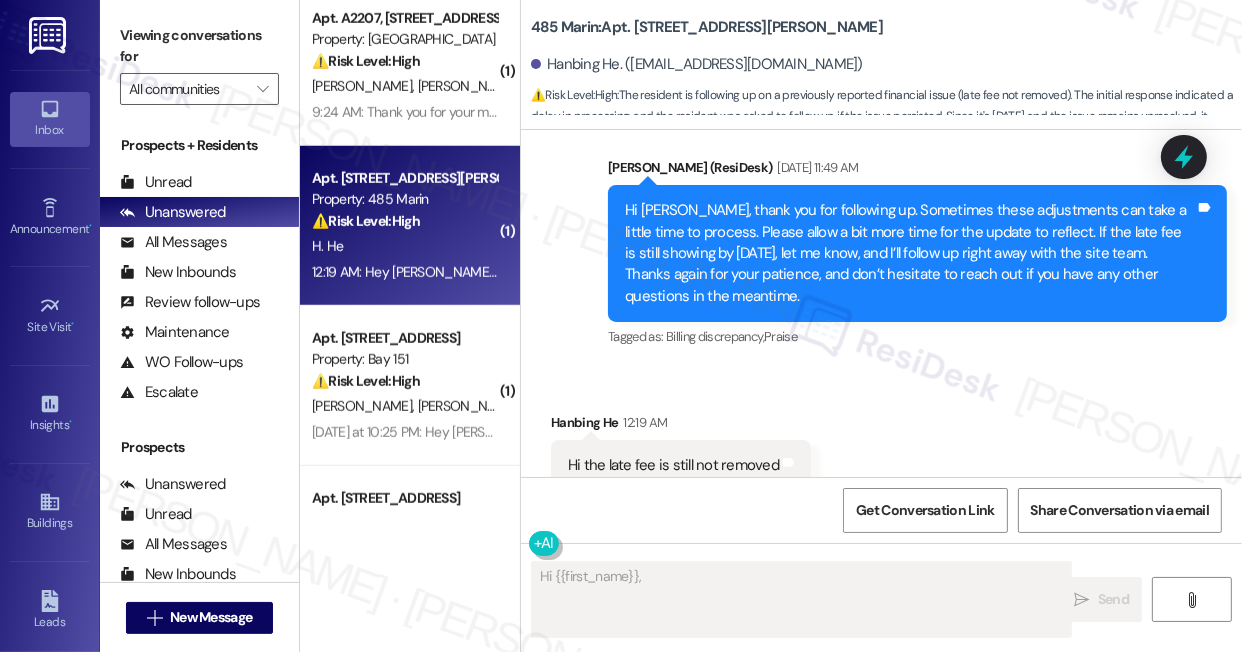 scroll, scrollTop: 13860, scrollLeft: 0, axis: vertical 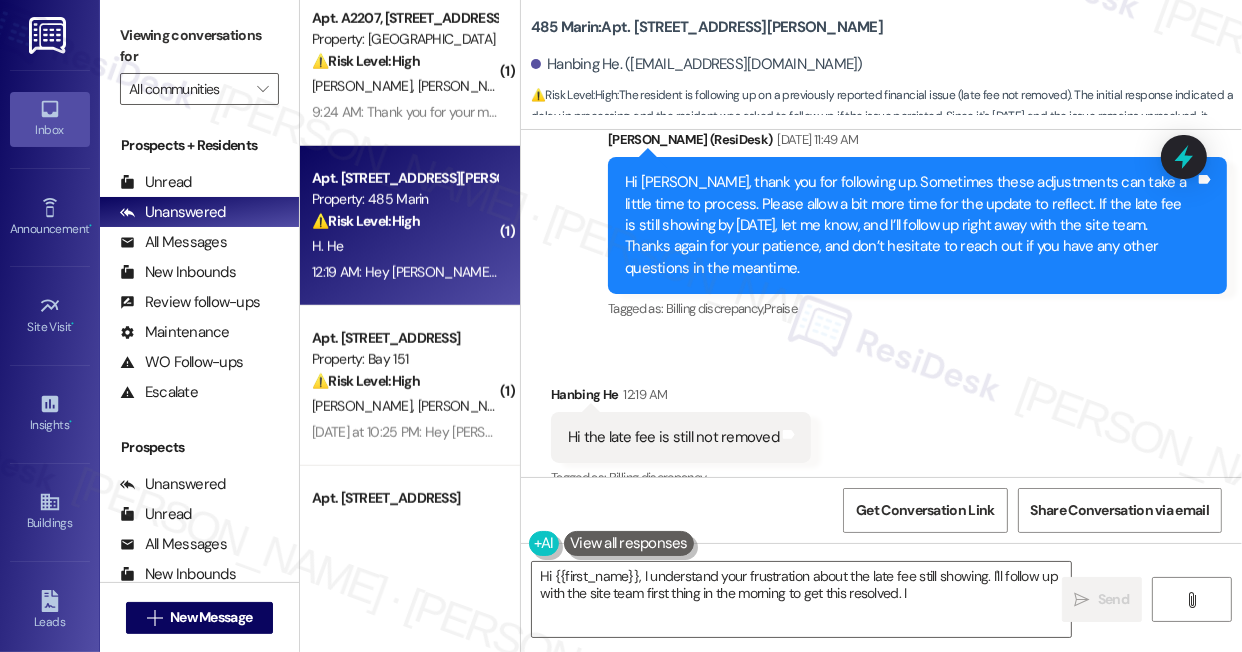 click on "Hi the late fee is still not removed" at bounding box center (673, 437) 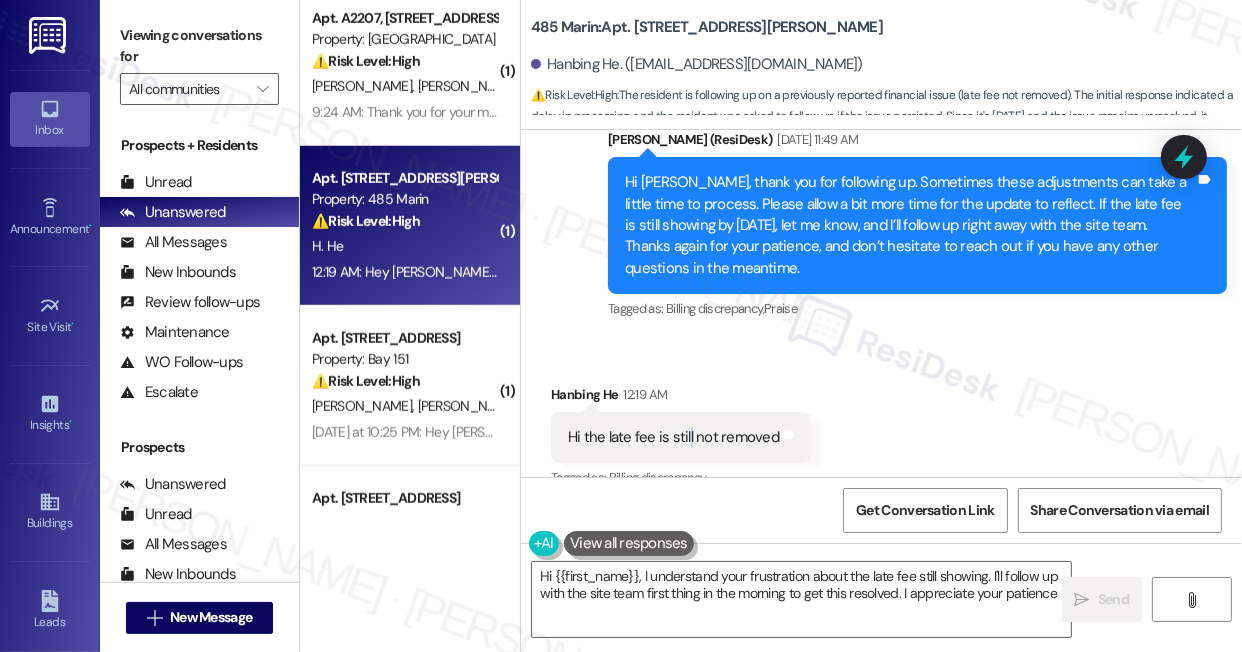 type on "Hi {{first_name}}, I understand your frustration about the late fee still showing. I'll follow up with the site team first thing in the morning to get this resolved. I appreciate your patience!" 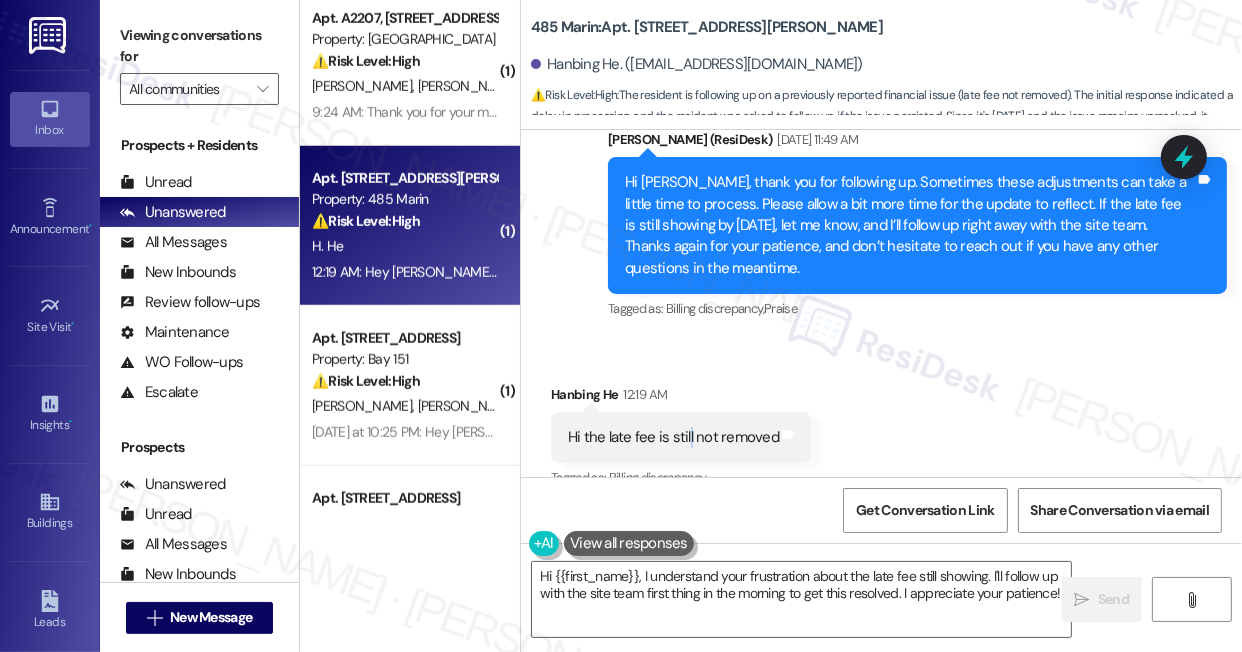 click on "Hi the late fee is still not removed" at bounding box center [673, 437] 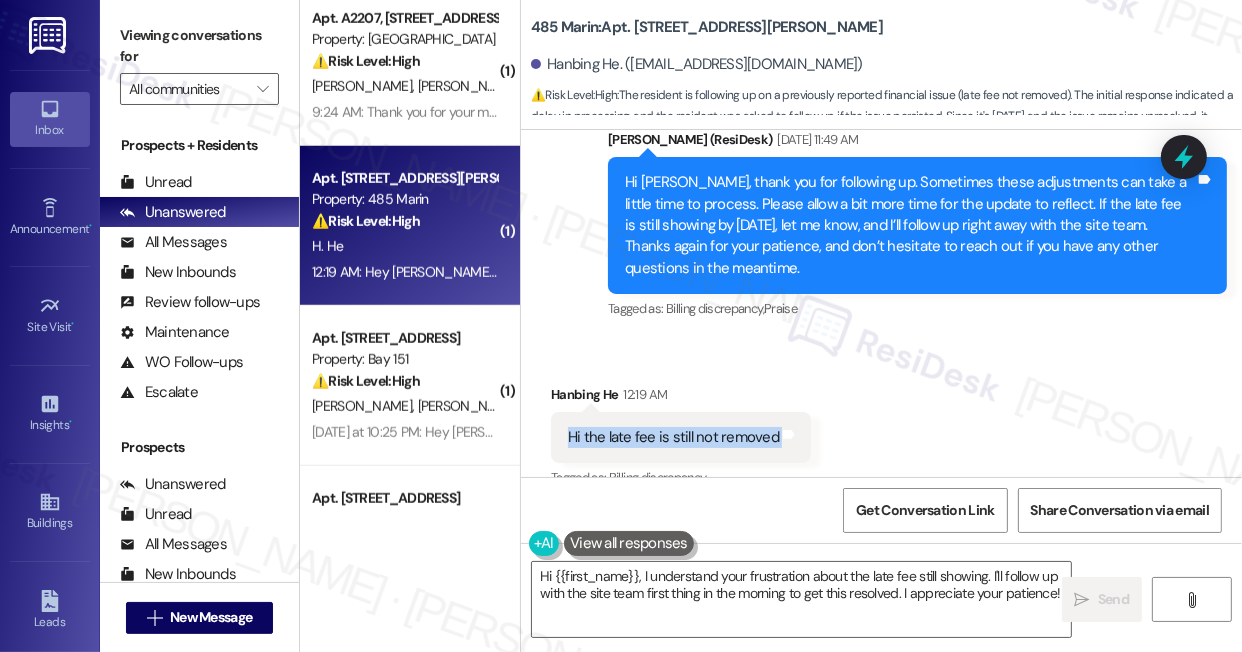 click on "Hi the late fee is still not removed" at bounding box center [673, 437] 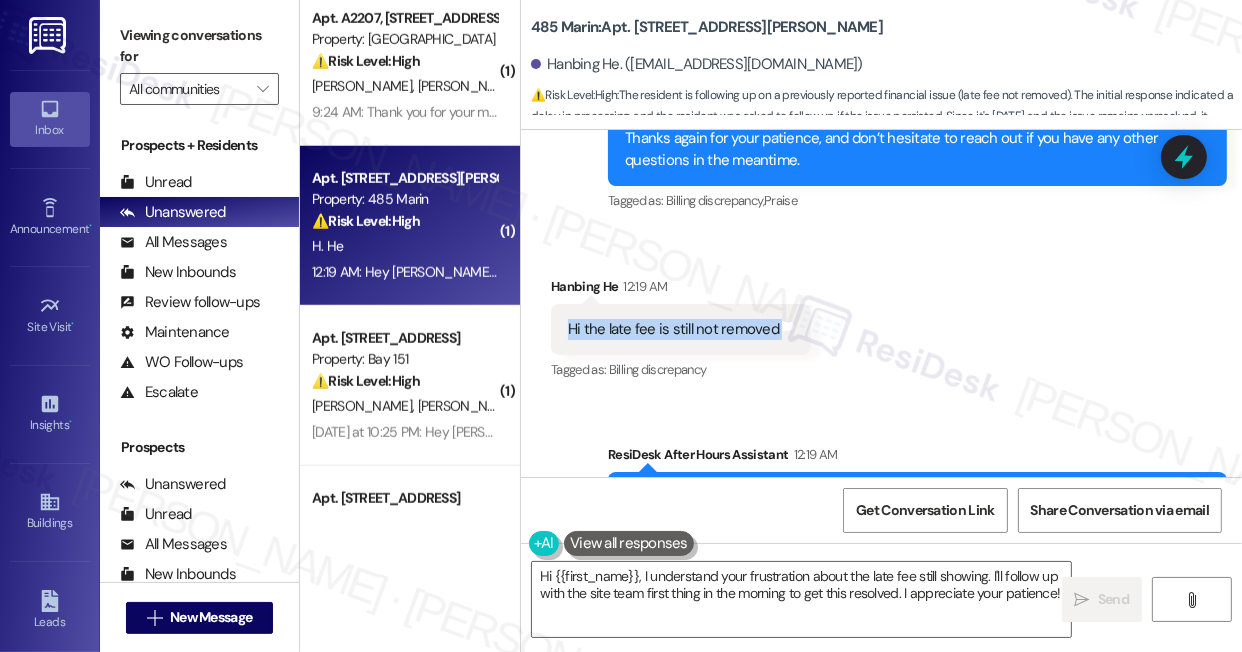 scroll, scrollTop: 14042, scrollLeft: 0, axis: vertical 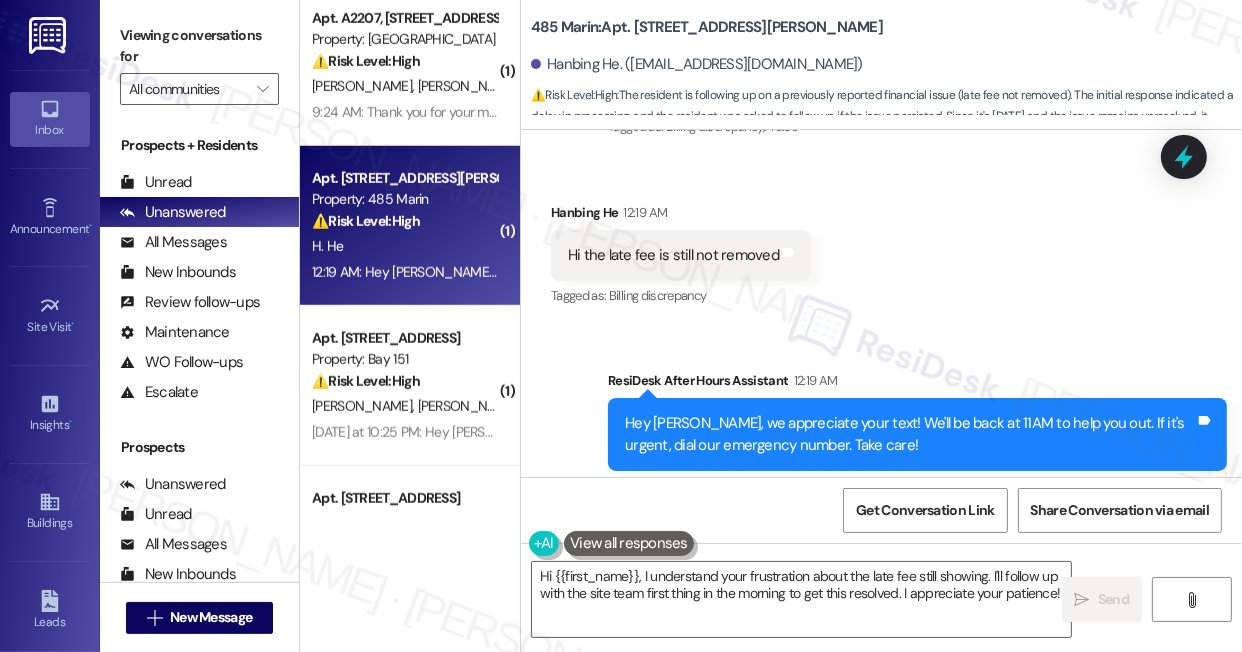 click on "Sent via SMS ResiDesk After Hours Assistant 12:19 AM Hey Hanbing, we appreciate your text! We'll be back at 11AM to help you out. If it's urgent, dial our emergency number. Take care! Tags and notes Tagged as:   Praise ,  Click to highlight conversations about Praise Call request Click to highlight conversations about Call request" at bounding box center (881, 420) 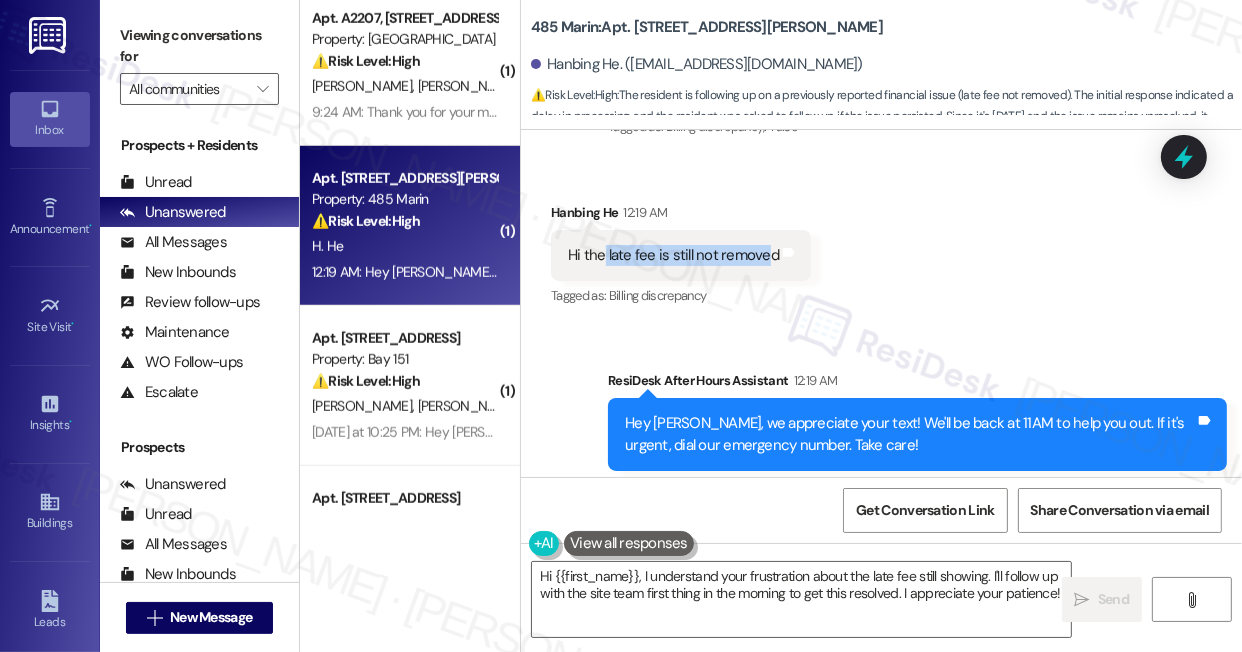 drag, startPoint x: 602, startPoint y: 192, endPoint x: 764, endPoint y: 190, distance: 162.01234 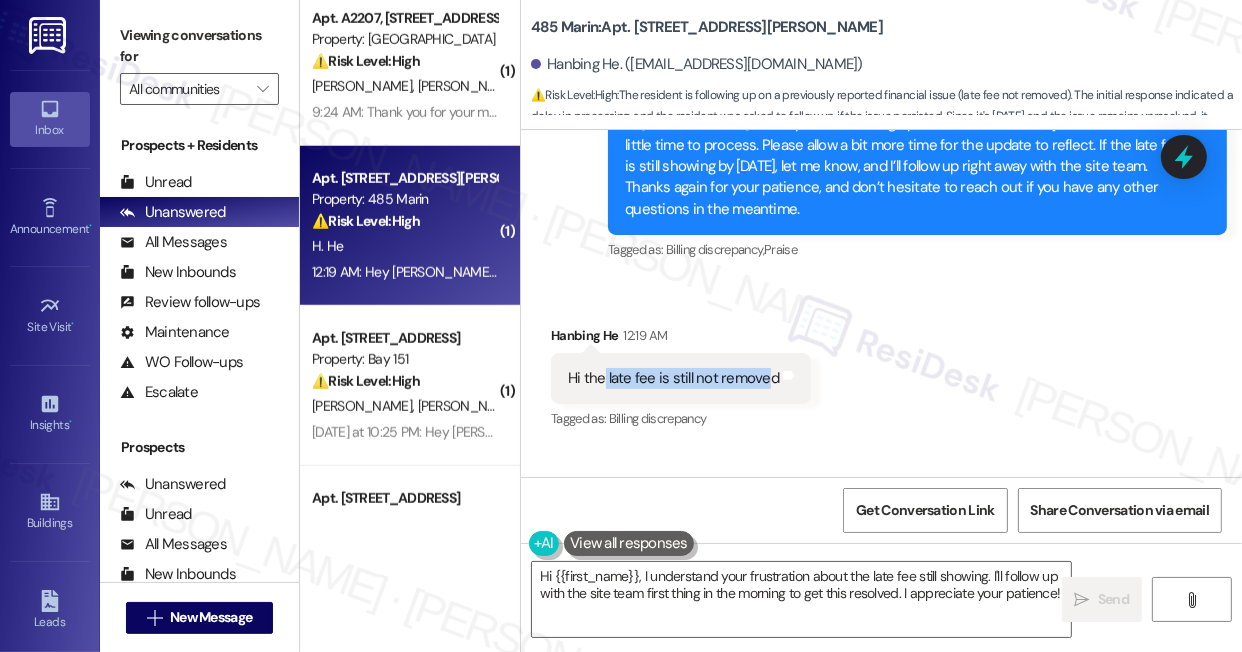 scroll, scrollTop: 13769, scrollLeft: 0, axis: vertical 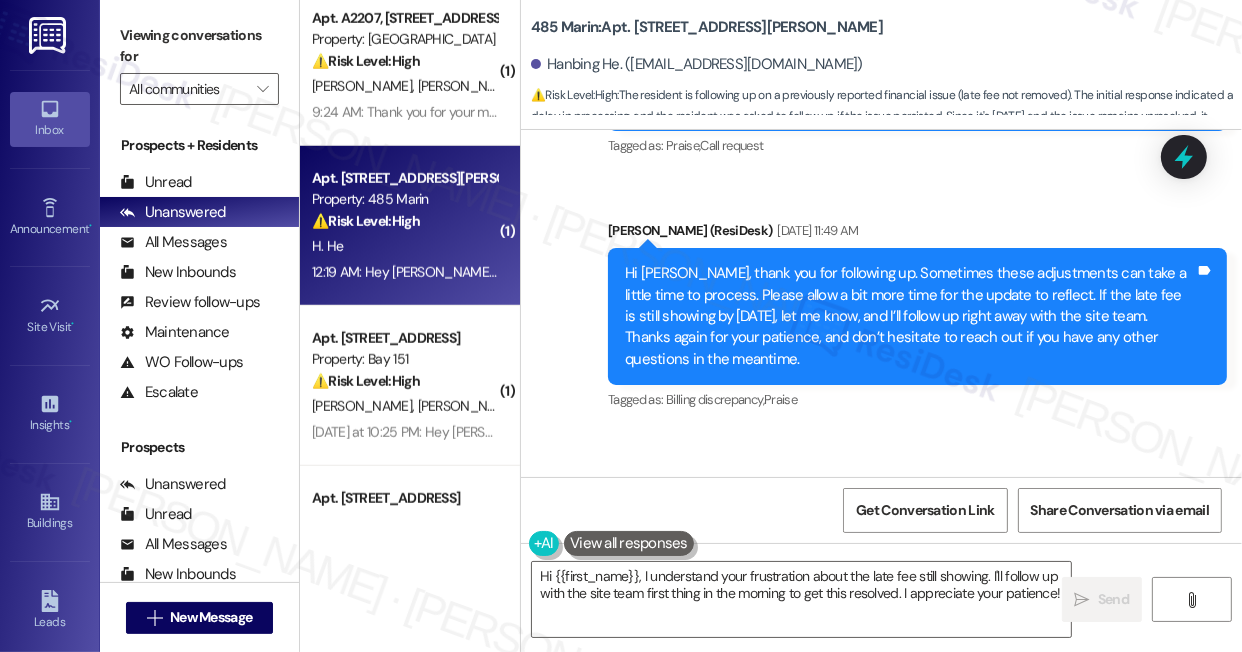 click on "Hi Hanbing, thank you for following up. Sometimes these adjustments can take a little time to process. Please allow a bit more time for the update to reflect. If the late fee is still showing by Friday, let me know, and I’ll follow up right away with the site team. Thanks again for your patience, and don’t hesitate to reach out if you have any other questions in the meantime." at bounding box center [910, 316] 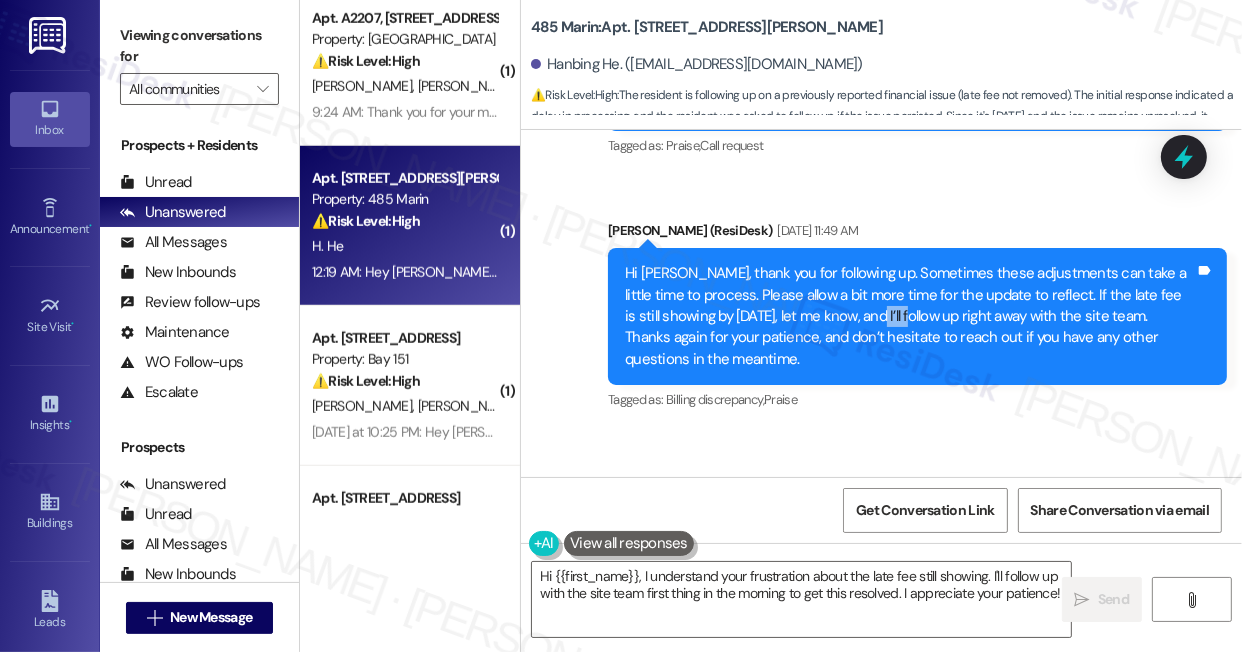 click on "Hi Hanbing, thank you for following up. Sometimes these adjustments can take a little time to process. Please allow a bit more time for the update to reflect. If the late fee is still showing by Friday, let me know, and I’ll follow up right away with the site team. Thanks again for your patience, and don’t hesitate to reach out if you have any other questions in the meantime." at bounding box center [910, 316] 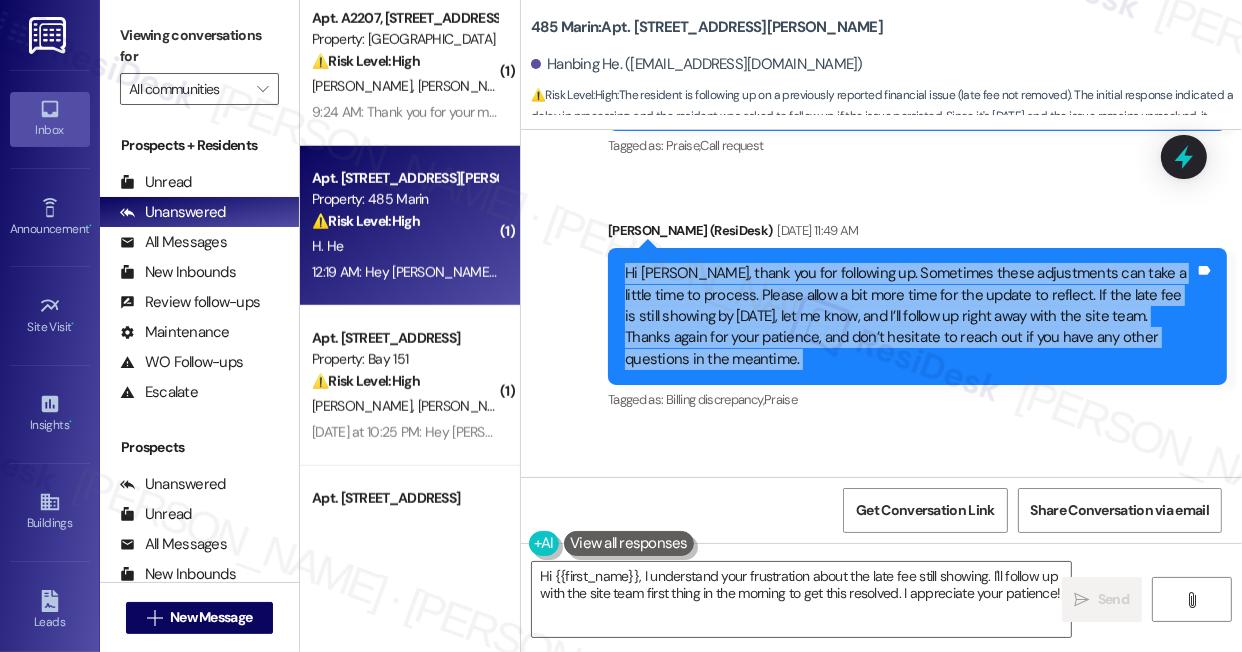 click on "Hi Hanbing, thank you for following up. Sometimes these adjustments can take a little time to process. Please allow a bit more time for the update to reflect. If the late fee is still showing by Friday, let me know, and I’ll follow up right away with the site team. Thanks again for your patience, and don’t hesitate to reach out if you have any other questions in the meantime." at bounding box center (910, 316) 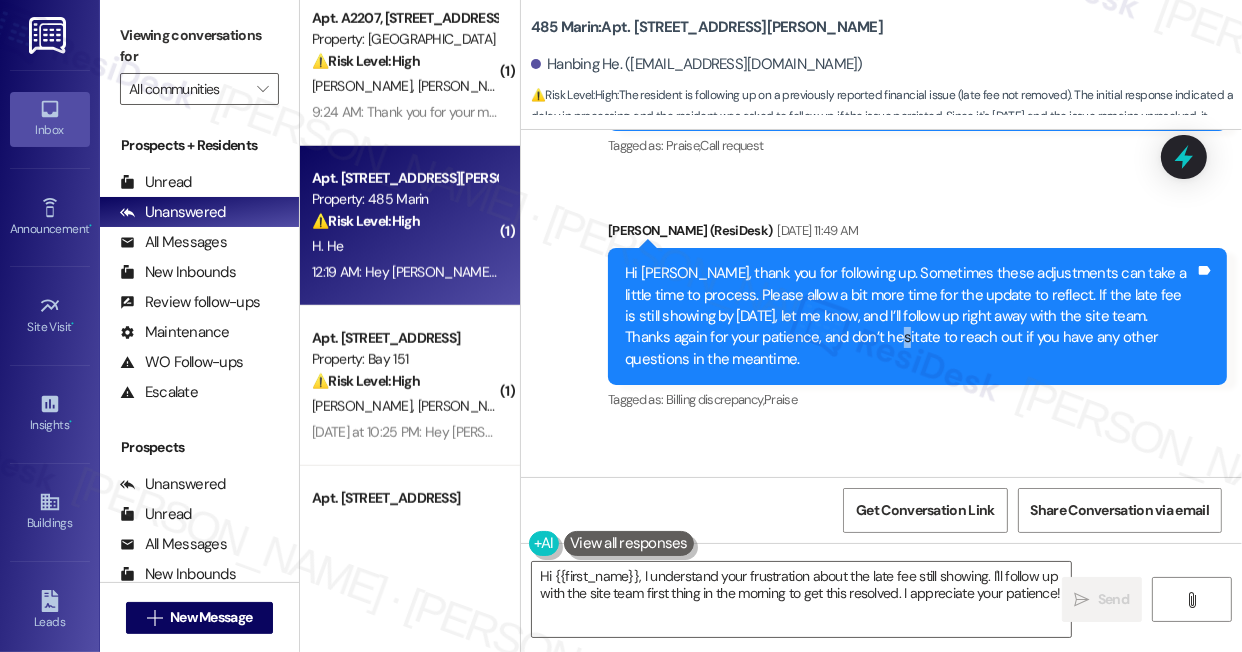 click on "Hi Hanbing, thank you for following up. Sometimes these adjustments can take a little time to process. Please allow a bit more time for the update to reflect. If the late fee is still showing by Friday, let me know, and I’ll follow up right away with the site team. Thanks again for your patience, and don’t hesitate to reach out if you have any other questions in the meantime." at bounding box center (910, 316) 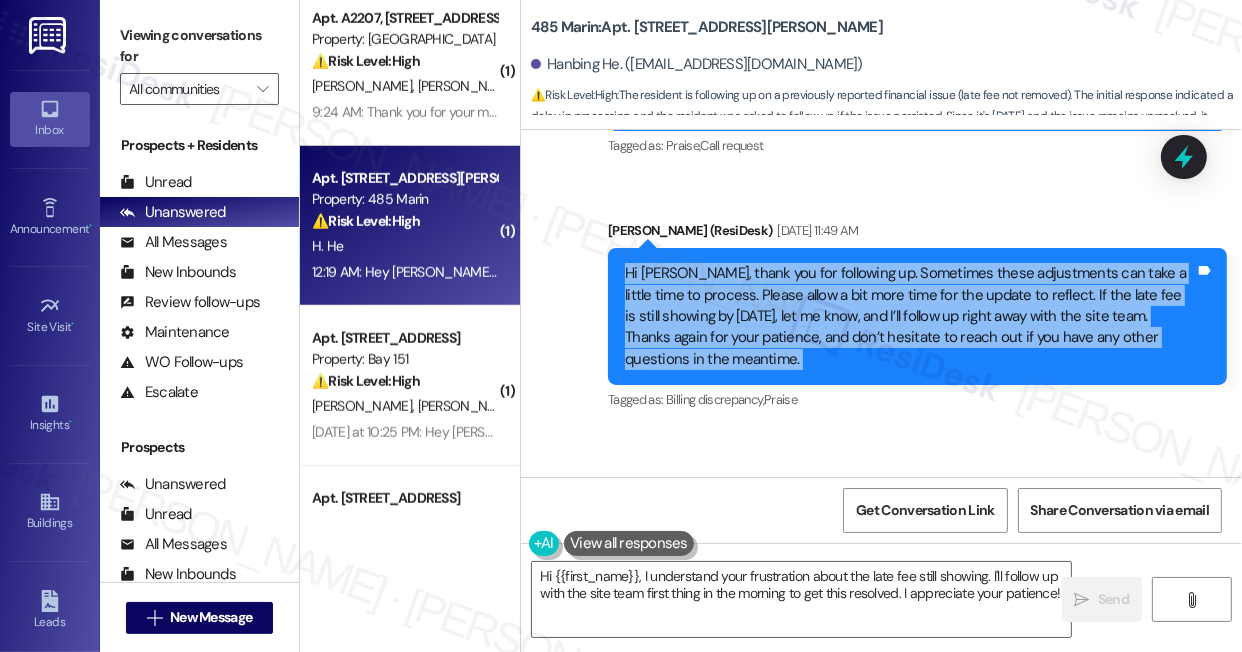 click on "Hi Hanbing, thank you for following up. Sometimes these adjustments can take a little time to process. Please allow a bit more time for the update to reflect. If the late fee is still showing by Friday, let me know, and I’ll follow up right away with the site team. Thanks again for your patience, and don’t hesitate to reach out if you have any other questions in the meantime." at bounding box center (910, 316) 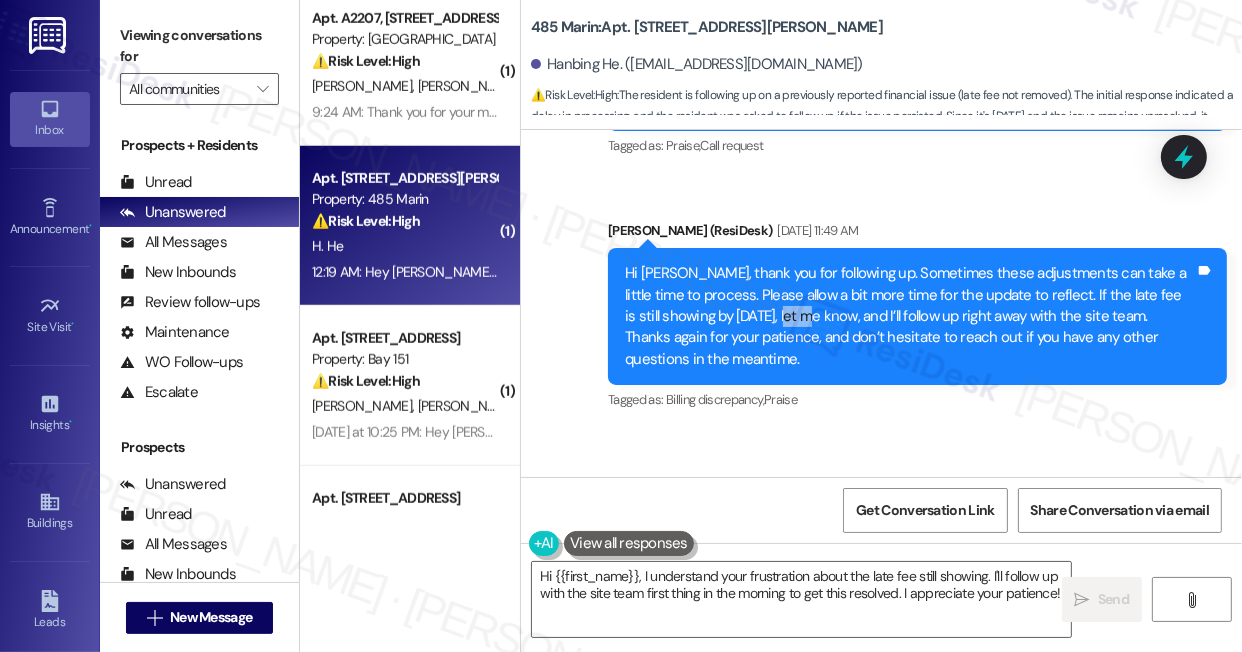 click on "Hi Hanbing, thank you for following up. Sometimes these adjustments can take a little time to process. Please allow a bit more time for the update to reflect. If the late fee is still showing by Friday, let me know, and I’ll follow up right away with the site team. Thanks again for your patience, and don’t hesitate to reach out if you have any other questions in the meantime." at bounding box center [910, 316] 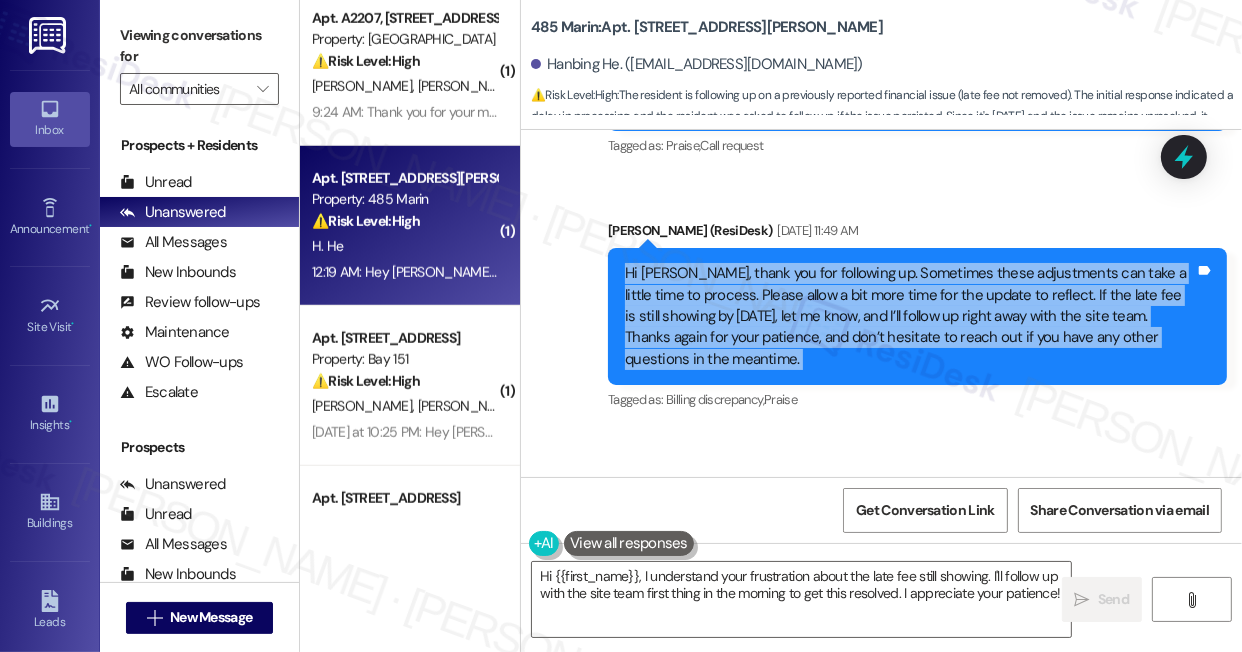 click on "Hi Hanbing, thank you for following up. Sometimes these adjustments can take a little time to process. Please allow a bit more time for the update to reflect. If the late fee is still showing by Friday, let me know, and I’ll follow up right away with the site team. Thanks again for your patience, and don’t hesitate to reach out if you have any other questions in the meantime." at bounding box center [910, 316] 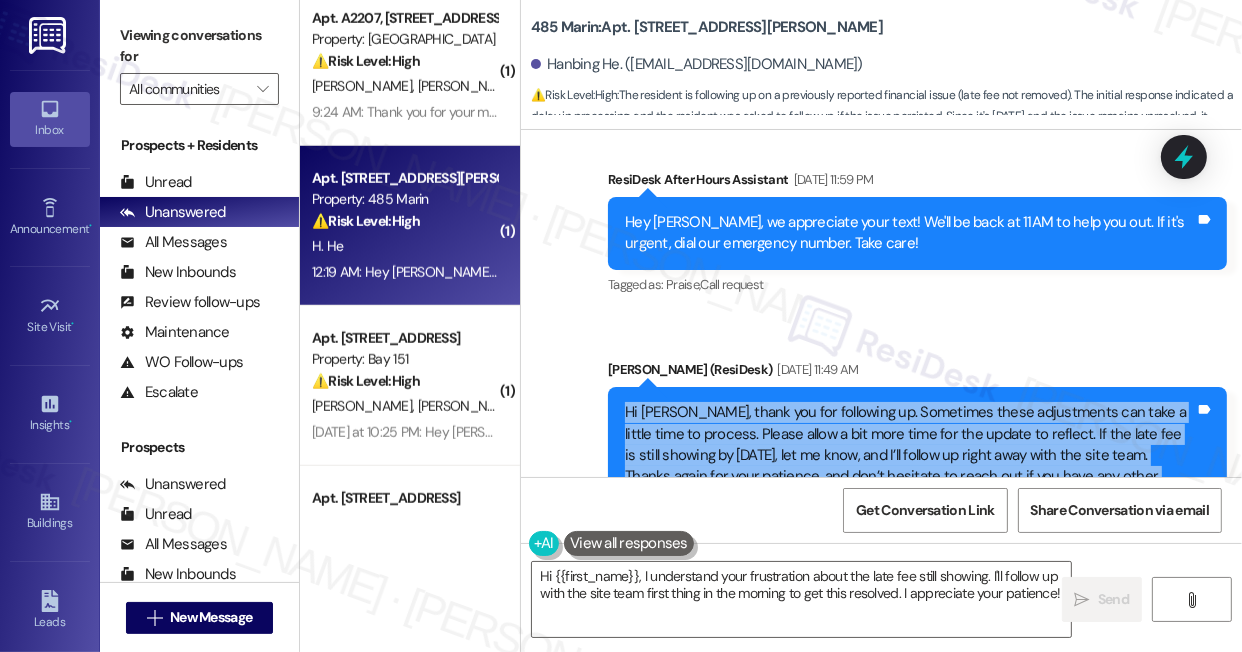 scroll, scrollTop: 13405, scrollLeft: 0, axis: vertical 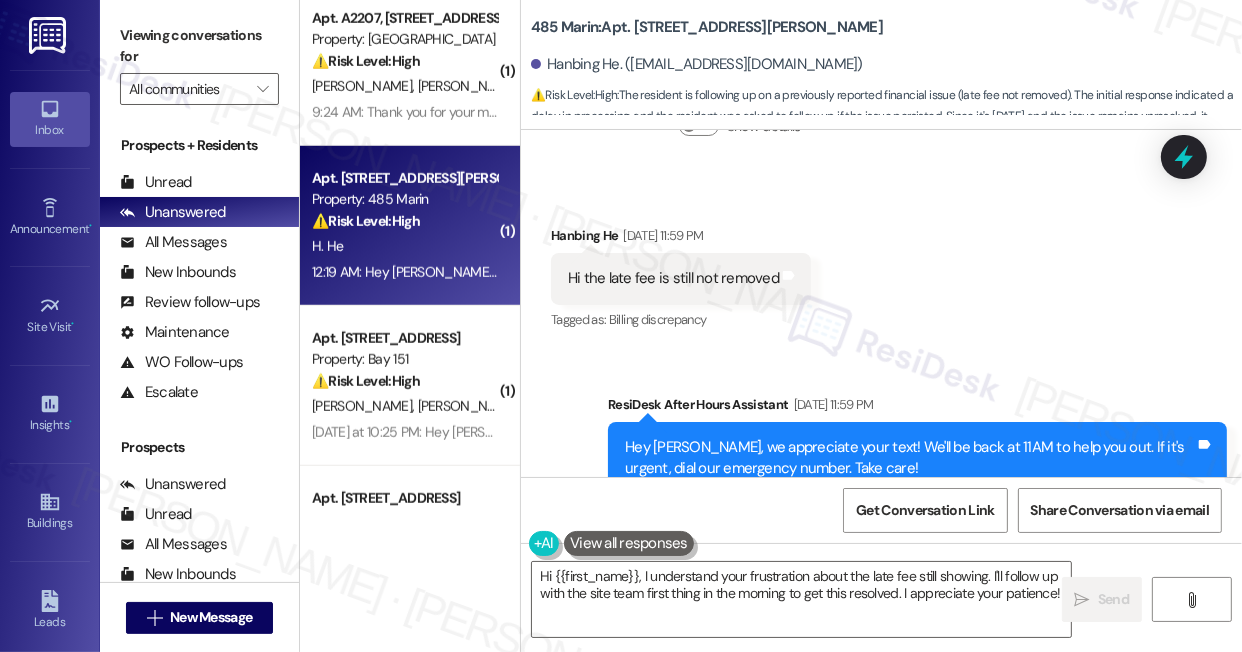 click on "Hey Hanbing, we appreciate your text! We'll be back at 11AM to help you out. If it's urgent, dial our emergency number. Take care!" at bounding box center (910, 458) 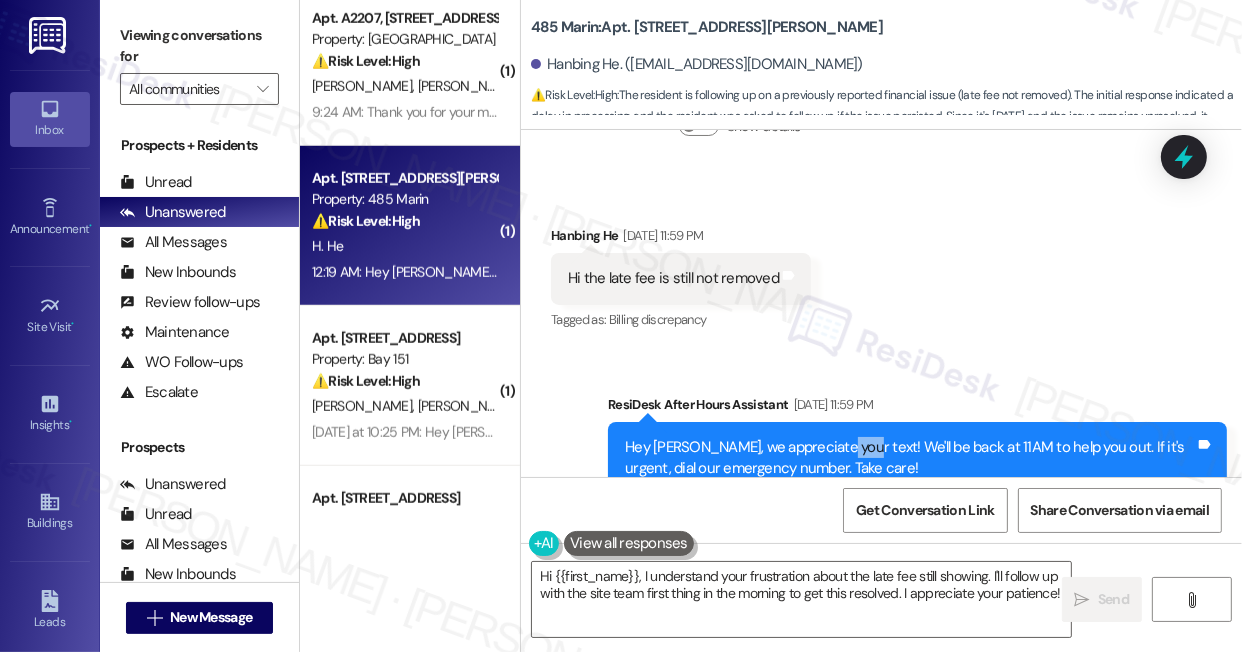 click on "Hey Hanbing, we appreciate your text! We'll be back at 11AM to help you out. If it's urgent, dial our emergency number. Take care!" at bounding box center (910, 458) 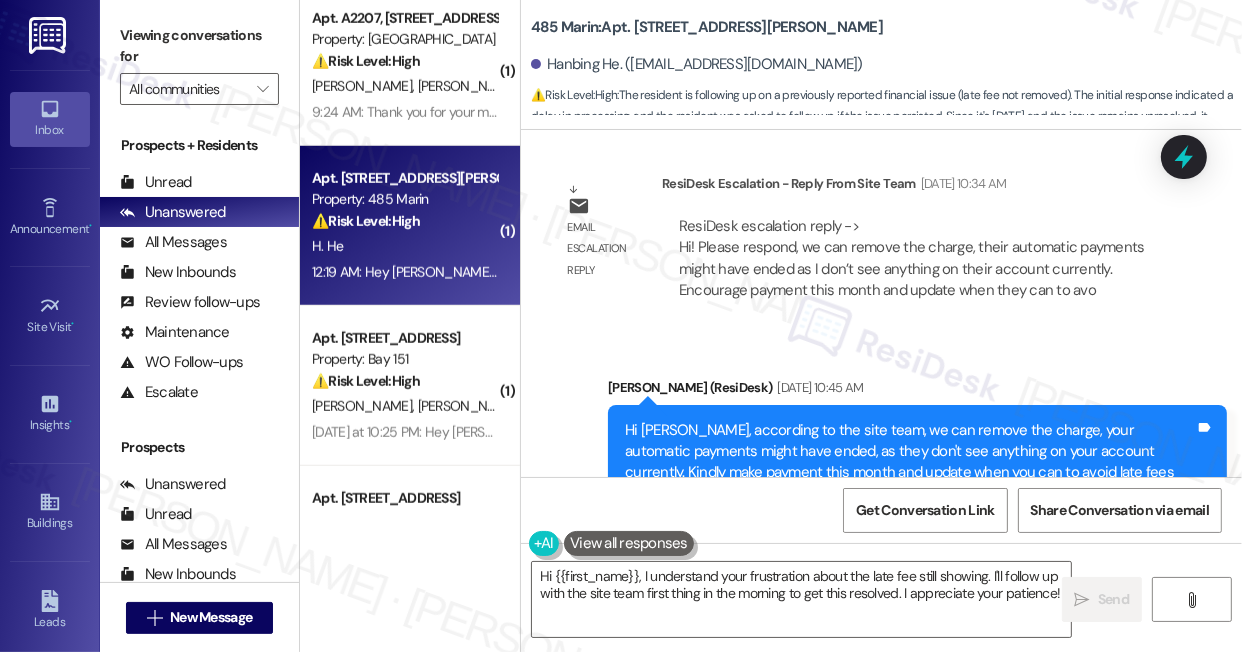 scroll, scrollTop: 9769, scrollLeft: 0, axis: vertical 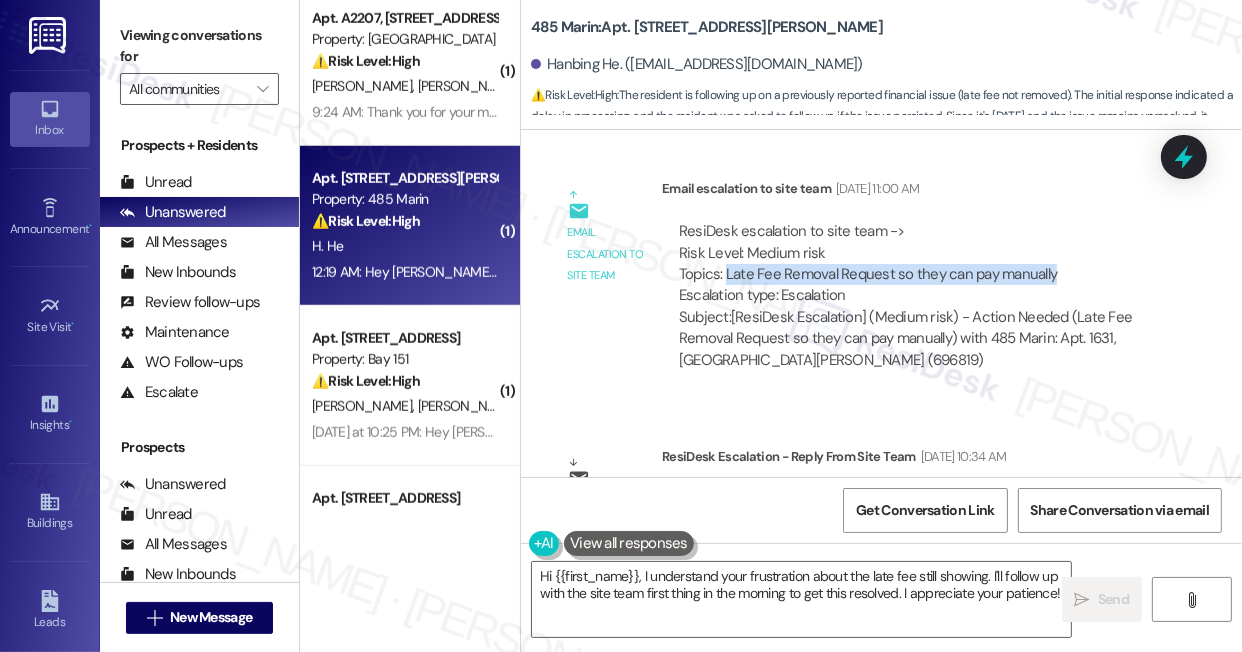 drag, startPoint x: 725, startPoint y: 235, endPoint x: 1066, endPoint y: 231, distance: 341.02347 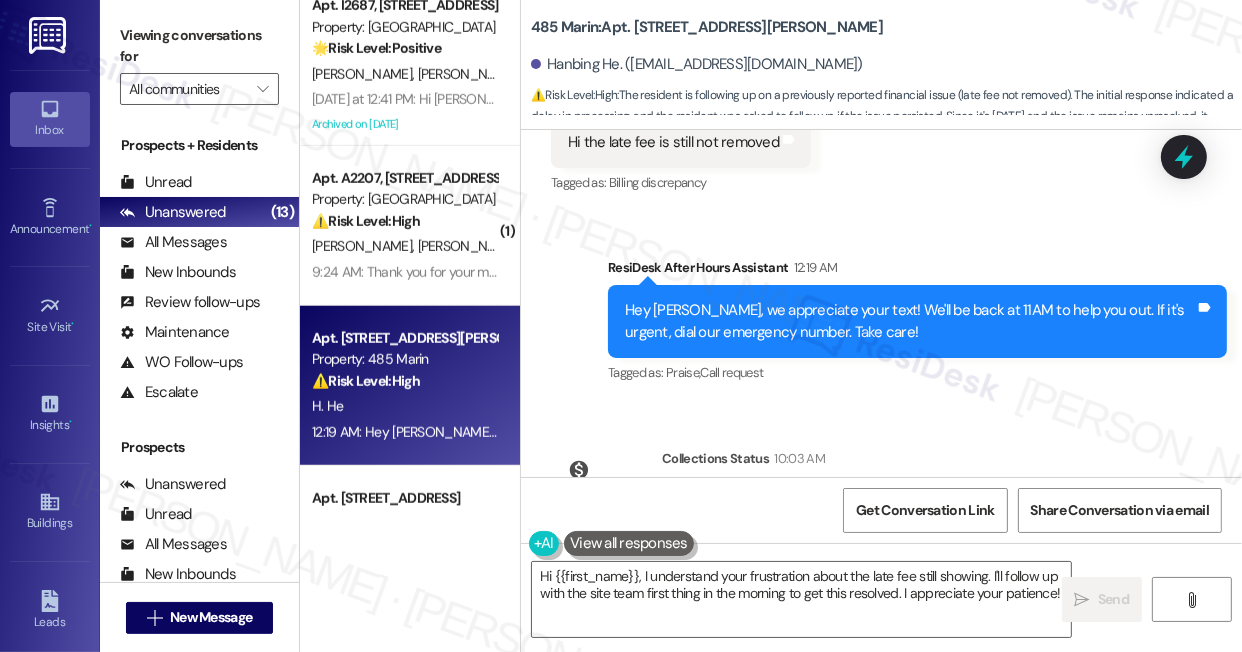 scroll, scrollTop: 14224, scrollLeft: 0, axis: vertical 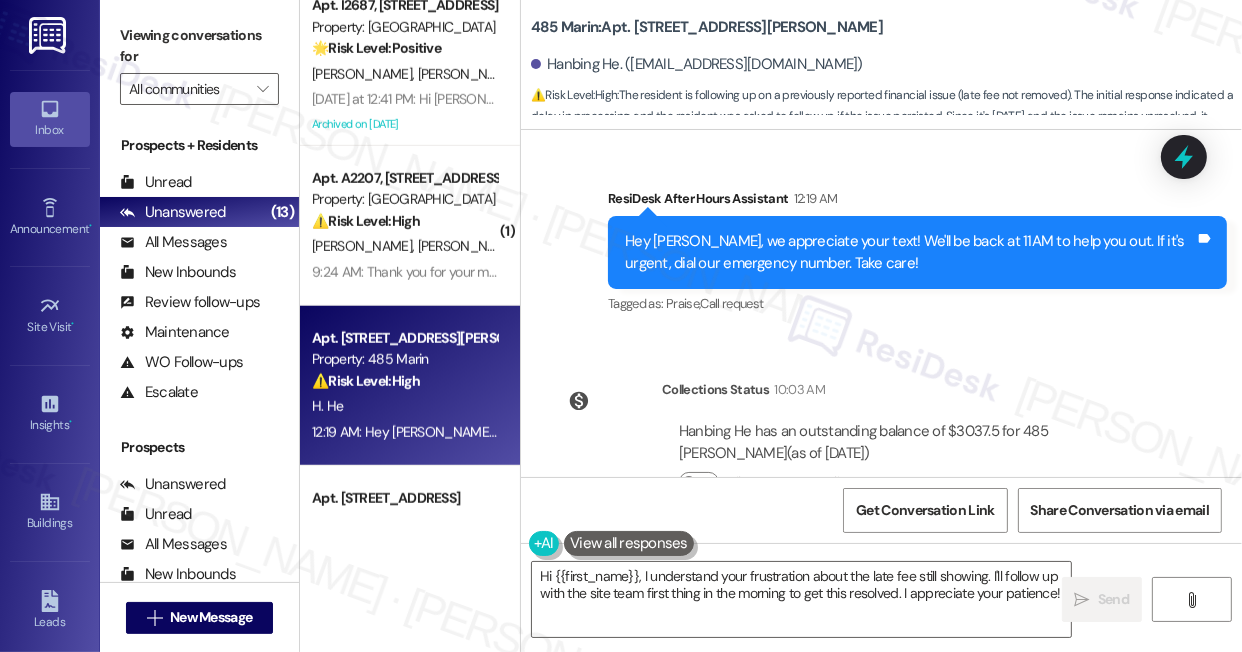 click on "Hanbing He has an outstanding balance of $3037.5 for 485 Marin  (as of Jul 25, 2025)" at bounding box center [916, 442] 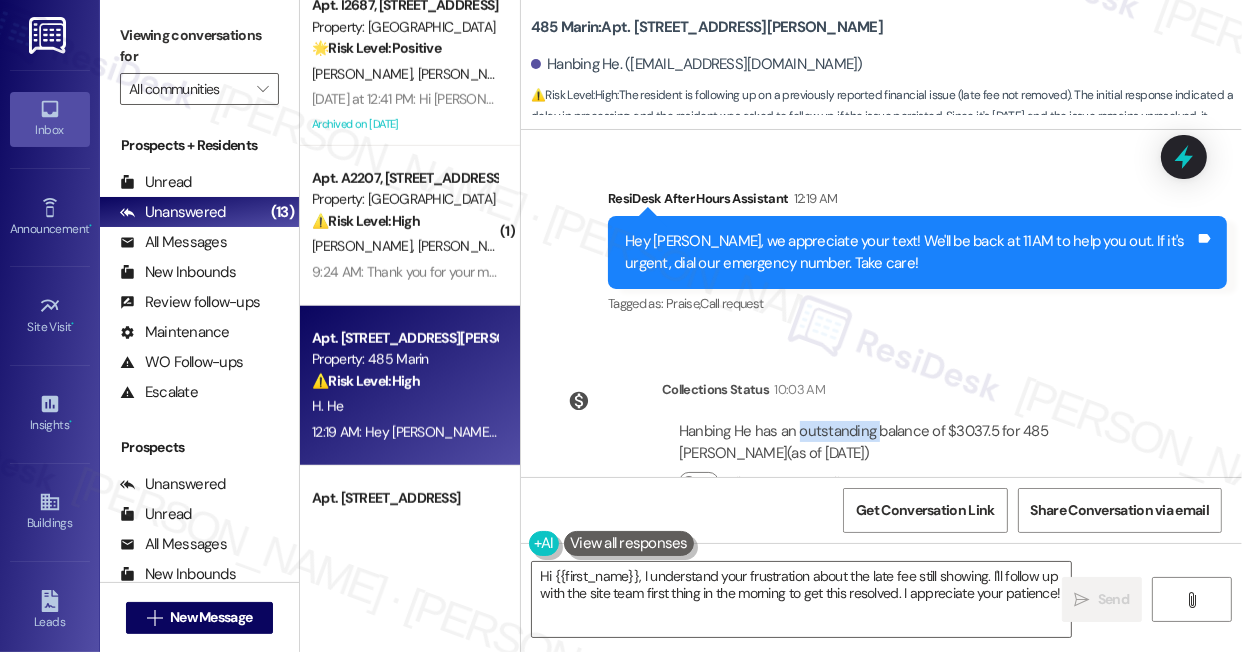 click on "Hanbing He has an outstanding balance of $3037.5 for 485 Marin  (as of Jul 25, 2025)" at bounding box center [916, 442] 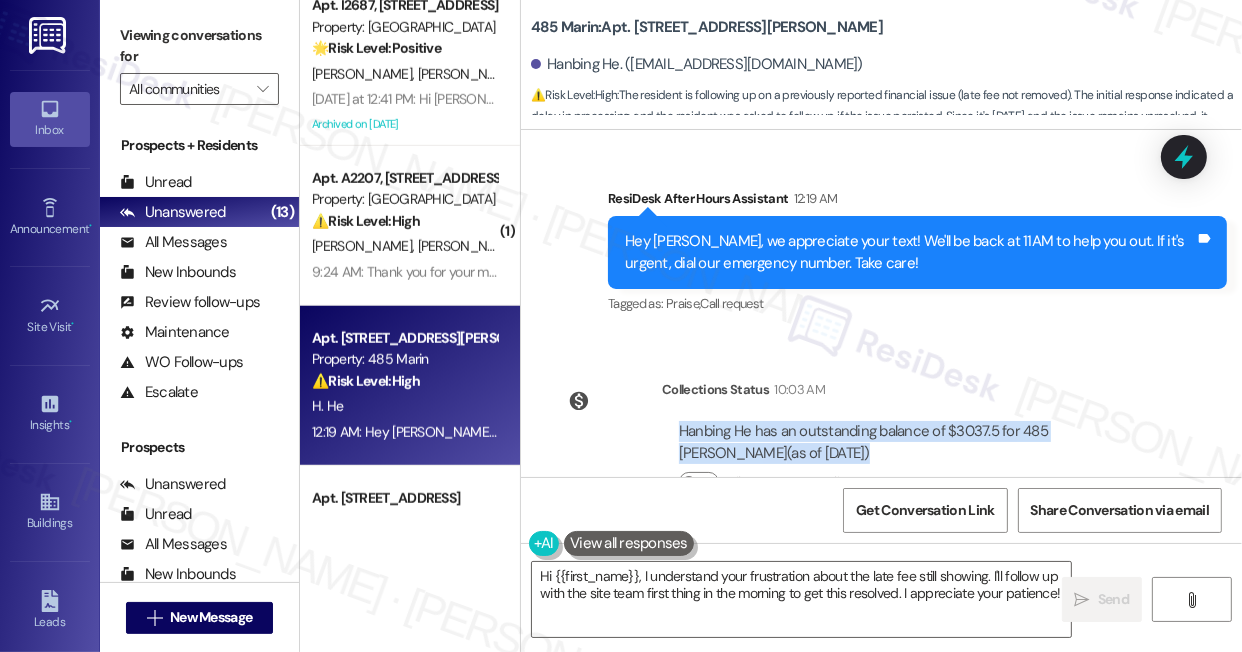 click on "Hanbing He has an outstanding balance of $3037.5 for 485 Marin  (as of Jul 25, 2025)" at bounding box center (916, 442) 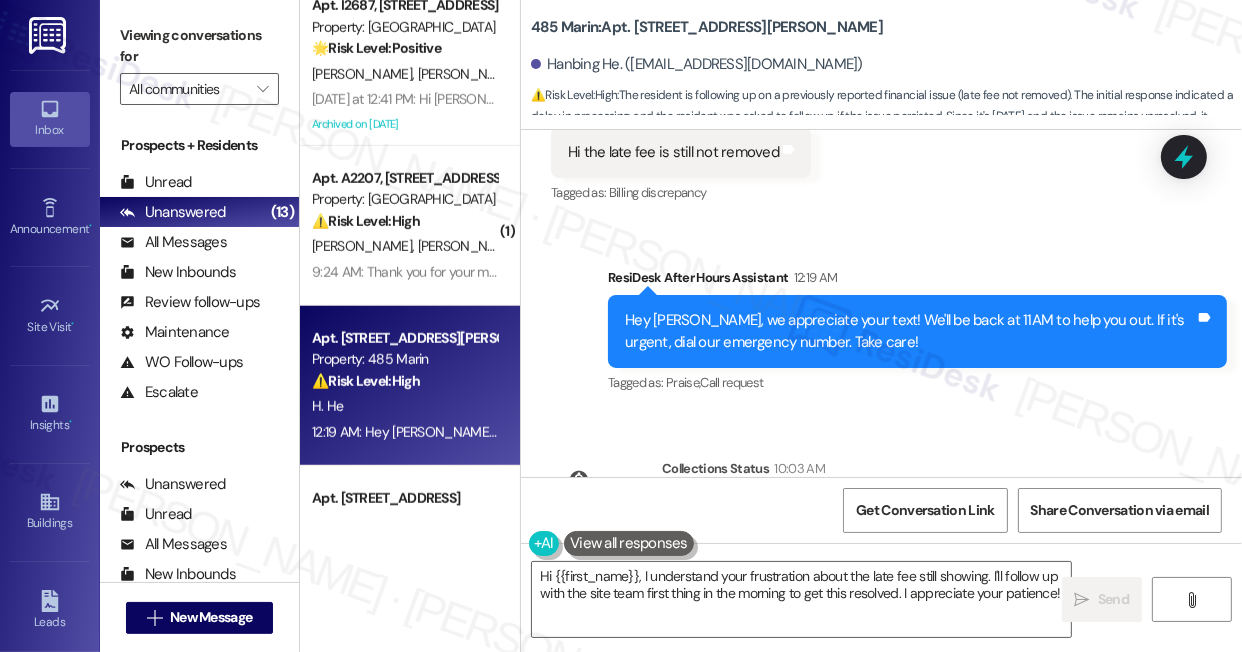 scroll, scrollTop: 14224, scrollLeft: 0, axis: vertical 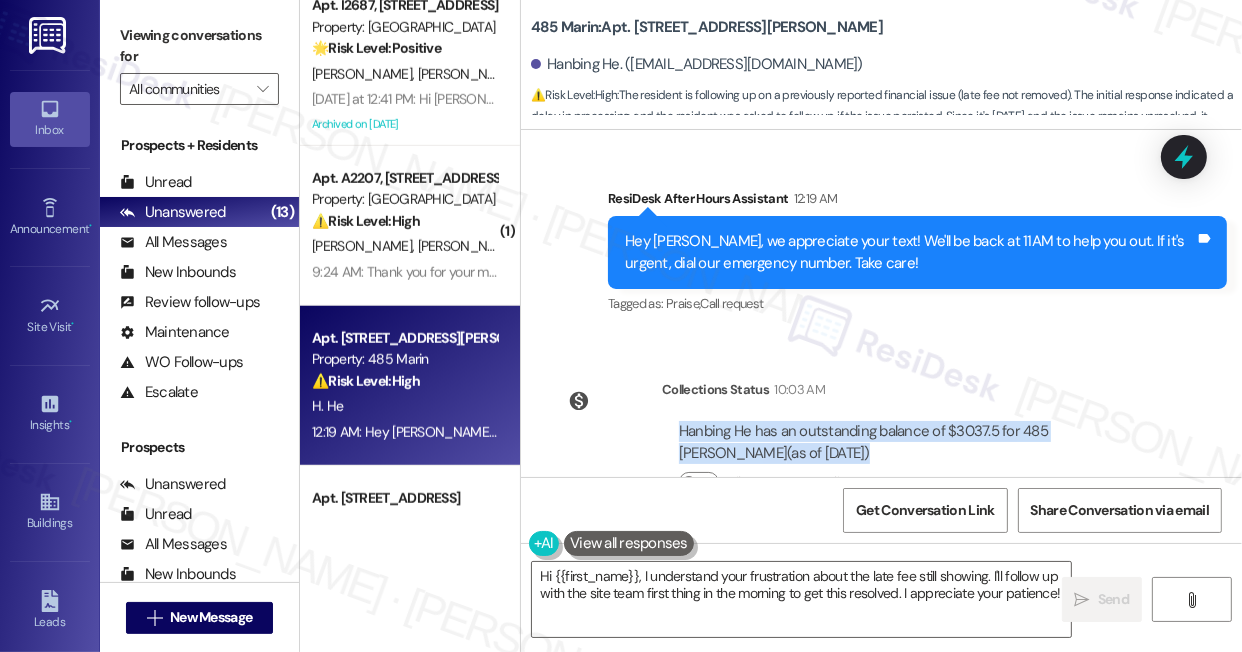 click on "Hanbing He has an outstanding balance of $3037.5 for 485 Marin  (as of Jul 25, 2025)" at bounding box center [916, 442] 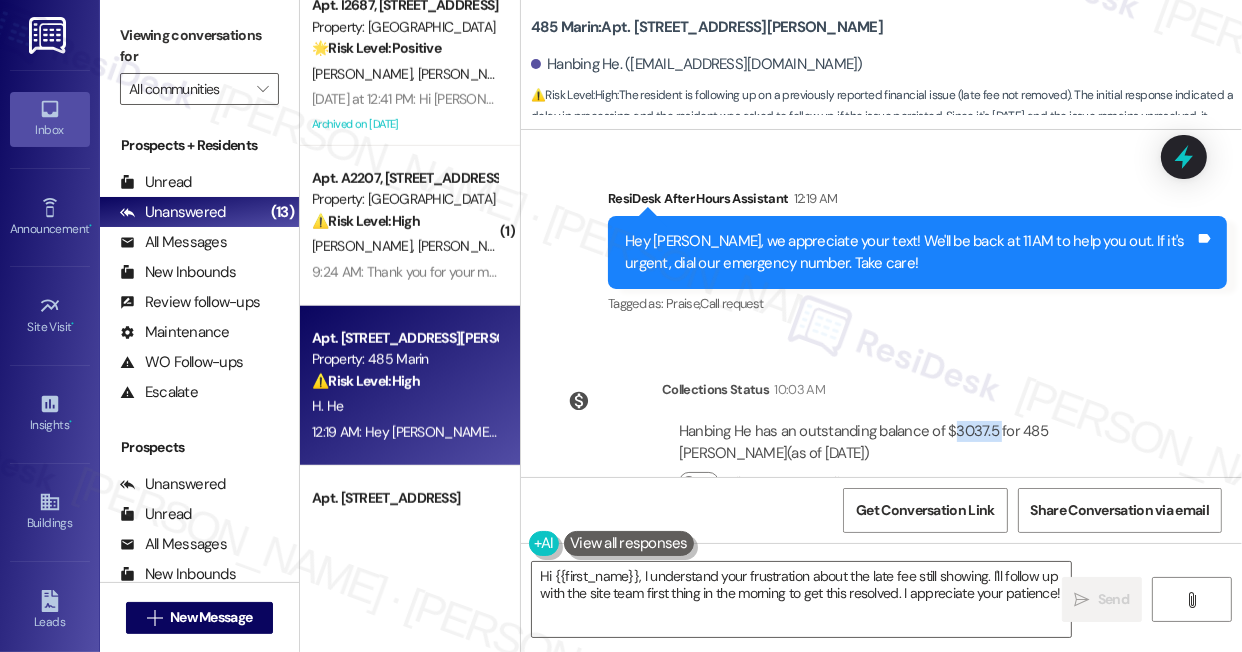 click on "Hanbing He has an outstanding balance of $3037.5 for 485 Marin  (as of Jul 25, 2025)" at bounding box center [916, 442] 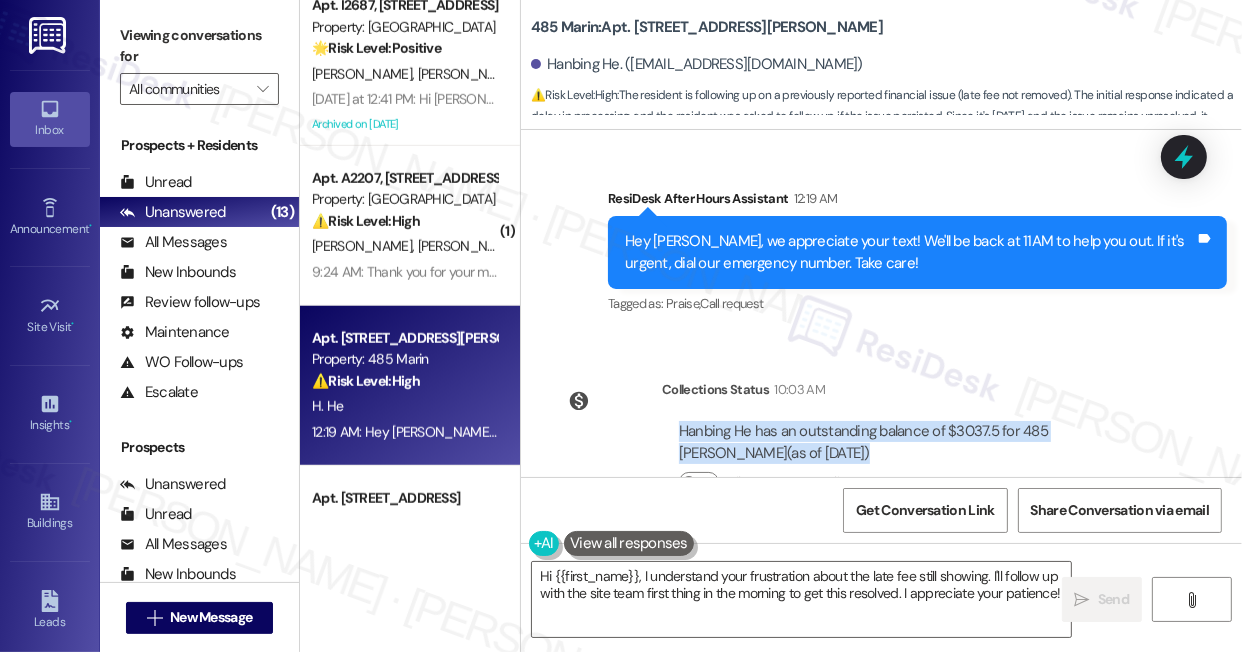 click on "Hanbing He has an outstanding balance of $3037.5 for 485 Marin  (as of Jul 25, 2025)" at bounding box center [916, 442] 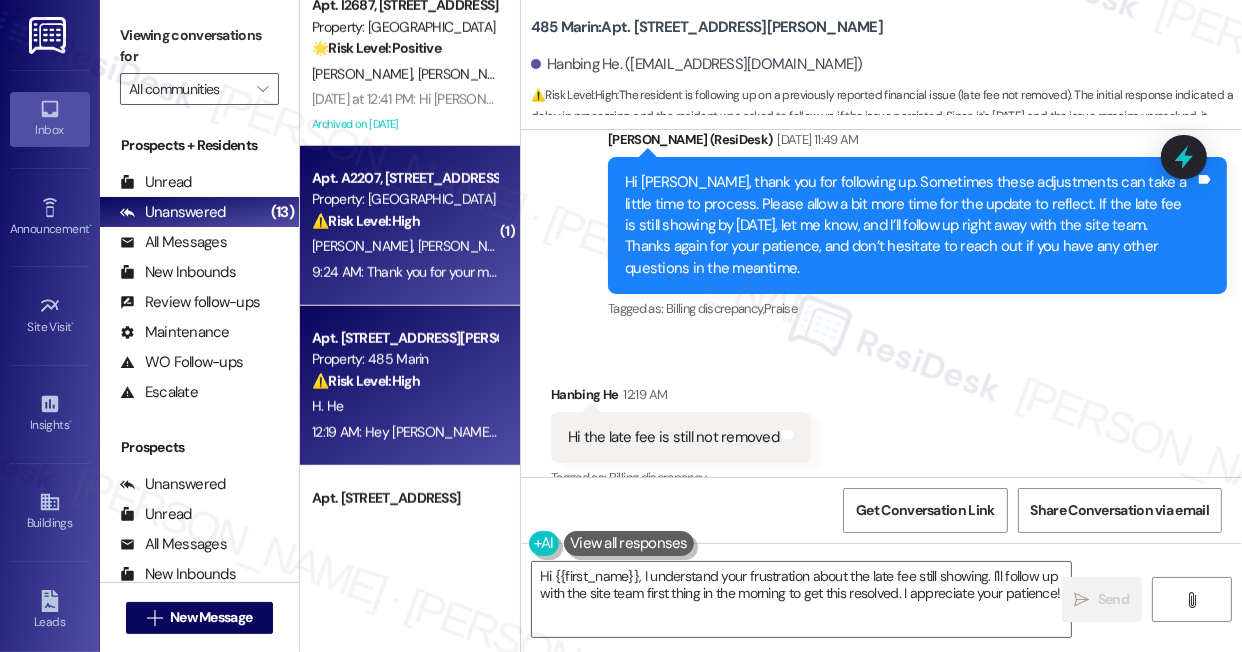 scroll, scrollTop: 13678, scrollLeft: 0, axis: vertical 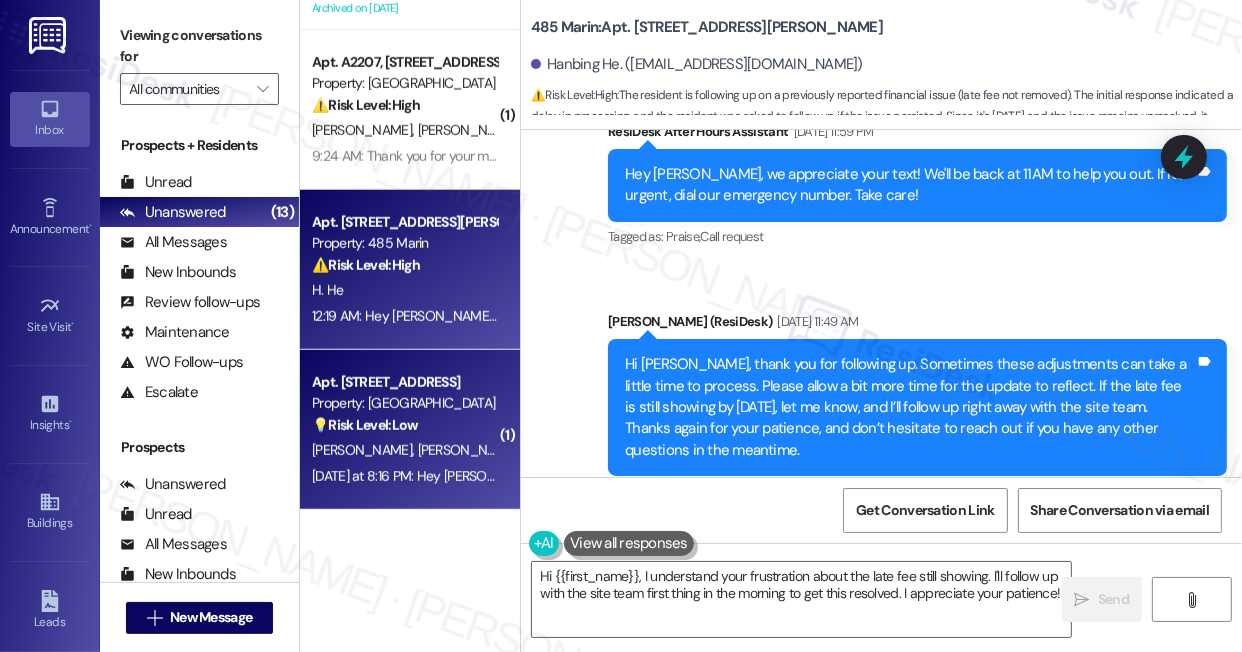 click on "Property: Grove Pointe" at bounding box center [404, 403] 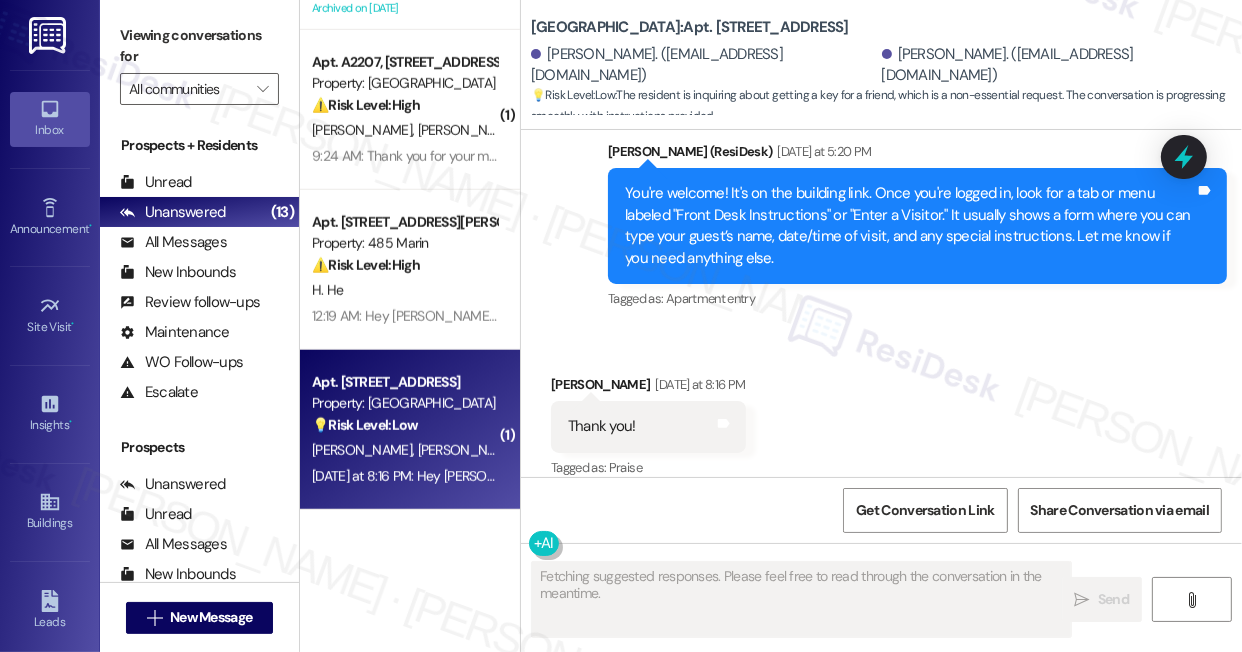 scroll, scrollTop: 7752, scrollLeft: 0, axis: vertical 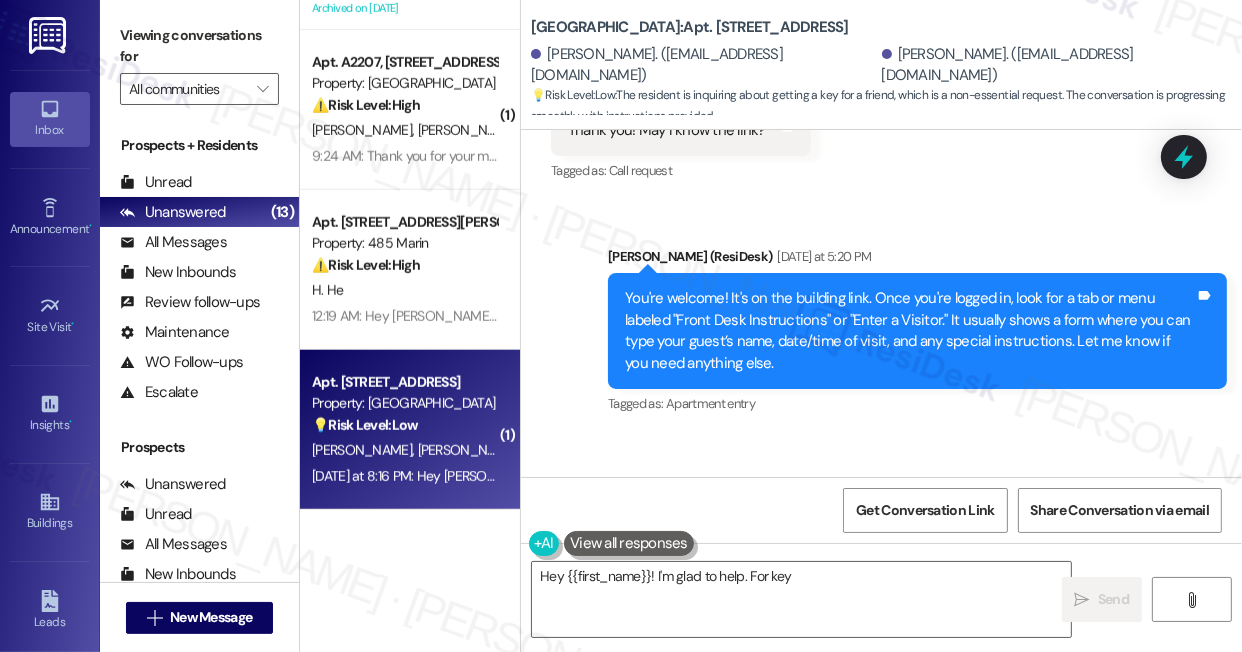 click on "You're welcome! It's on the building link. Once you're logged in, look for a tab or menu labeled "Front Desk Instructions" or "Enter a Visitor." It usually shows a form where you can type your guest’s name, date/time of visit, and any special instructions. Let me know if you need anything else." at bounding box center [910, 331] 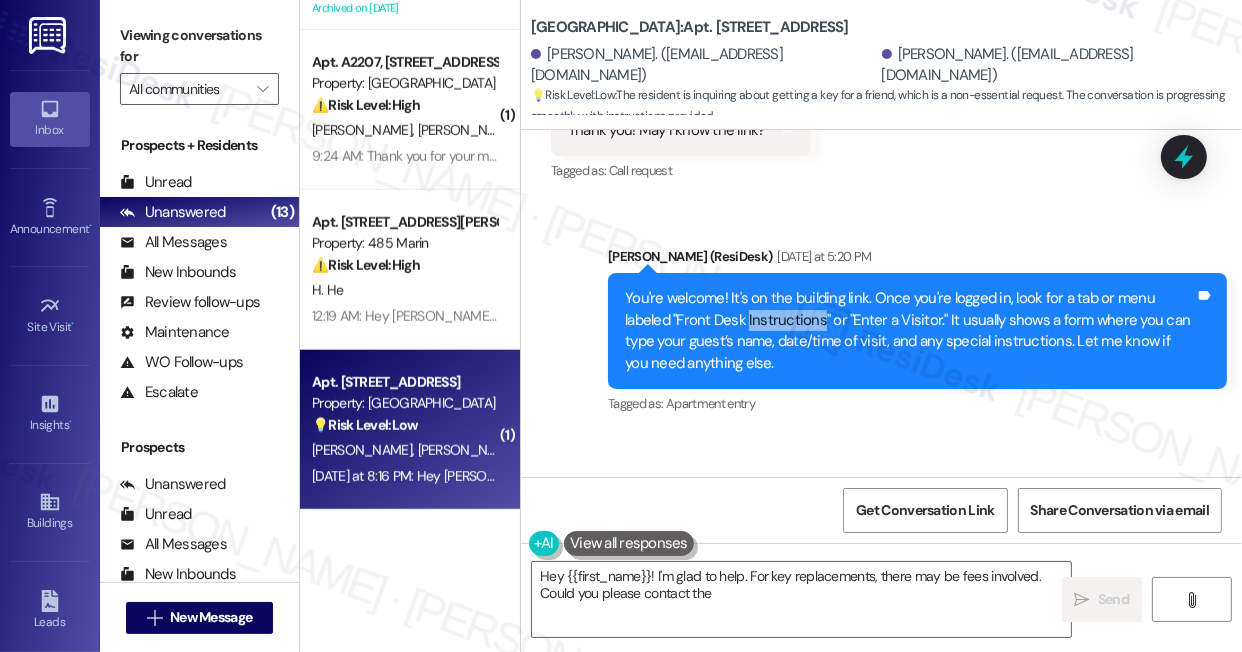 click on "You're welcome! It's on the building link. Once you're logged in, look for a tab or menu labeled "Front Desk Instructions" or "Enter a Visitor." It usually shows a form where you can type your guest’s name, date/time of visit, and any special instructions. Let me know if you need anything else." at bounding box center [910, 331] 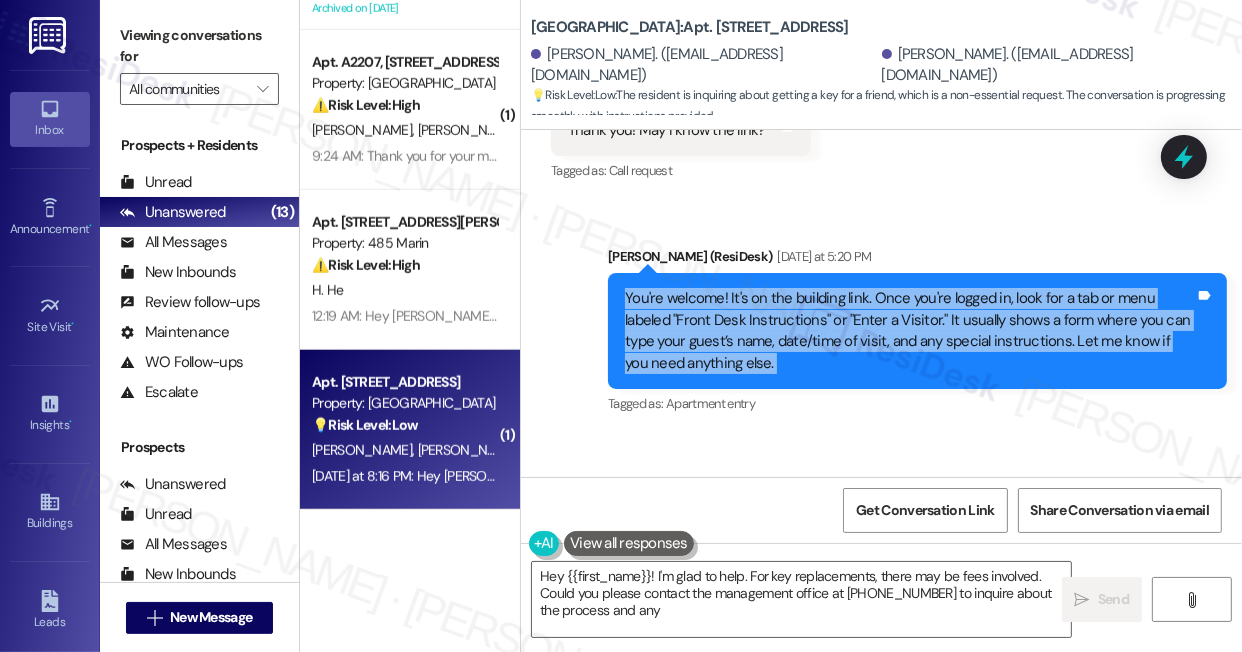 click on "You're welcome! It's on the building link. Once you're logged in, look for a tab or menu labeled "Front Desk Instructions" or "Enter a Visitor." It usually shows a form where you can type your guest’s name, date/time of visit, and any special instructions. Let me know if you need anything else." at bounding box center [910, 331] 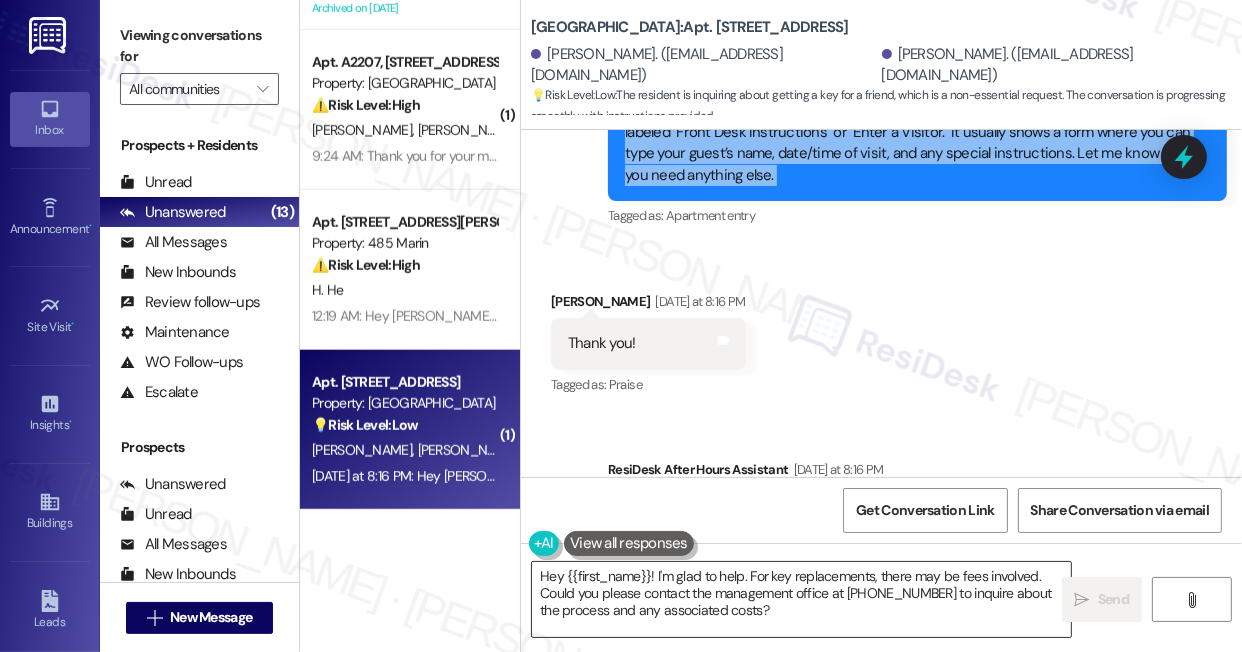 scroll, scrollTop: 8025, scrollLeft: 0, axis: vertical 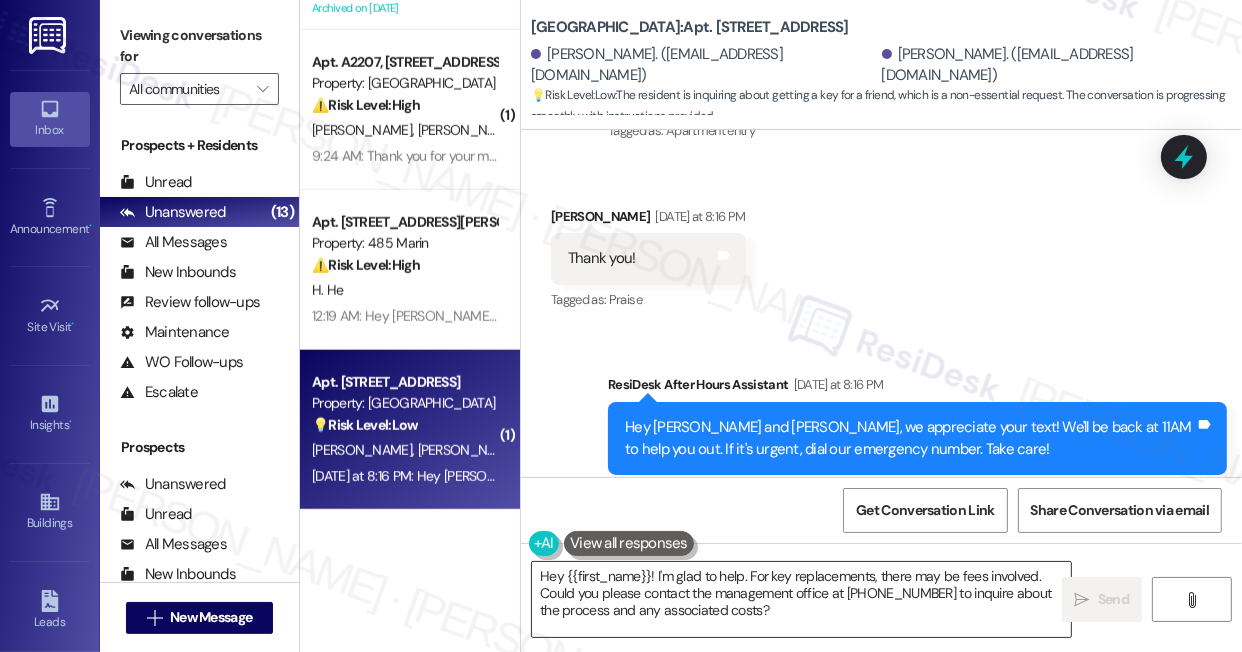 click on "Hey {{first_name}}! I'm glad to help. For key replacements, there may be fees involved. Could you please contact the management office at (201) 333-7800 to inquire about the process and any associated costs?" at bounding box center (801, 599) 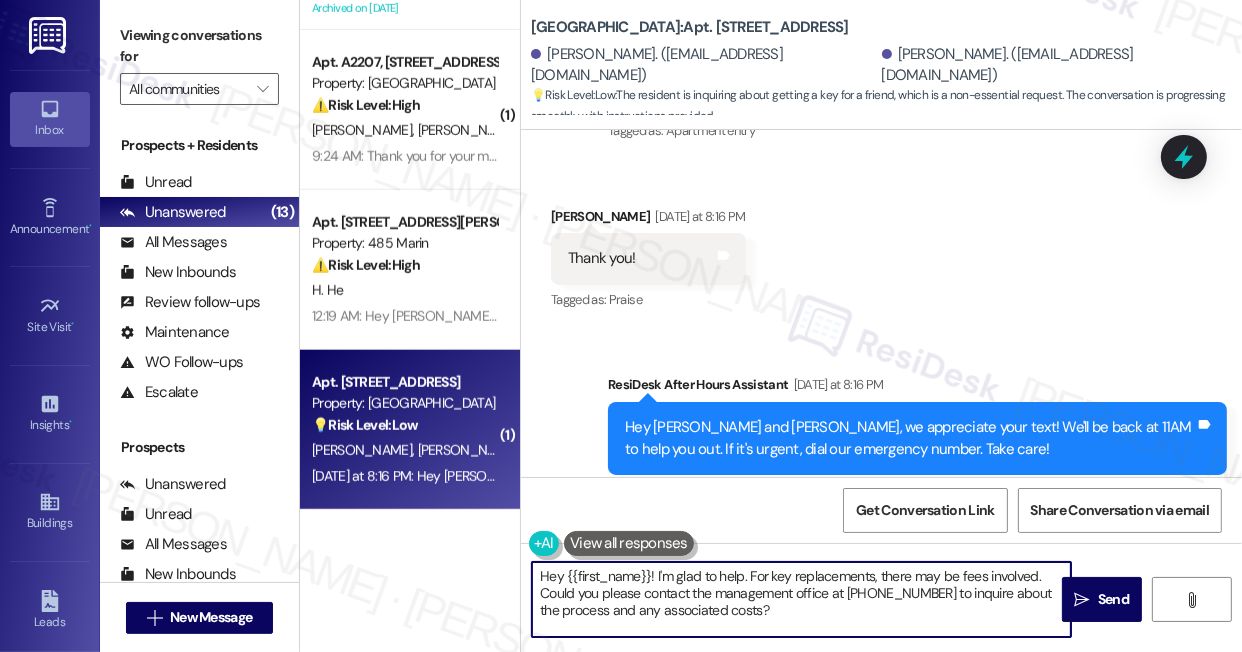 click on "Hey {{first_name}}! I'm glad to help. For key replacements, there may be fees involved. Could you please contact the management office at (201) 333-7800 to inquire about the process and any associated costs?" at bounding box center [801, 599] 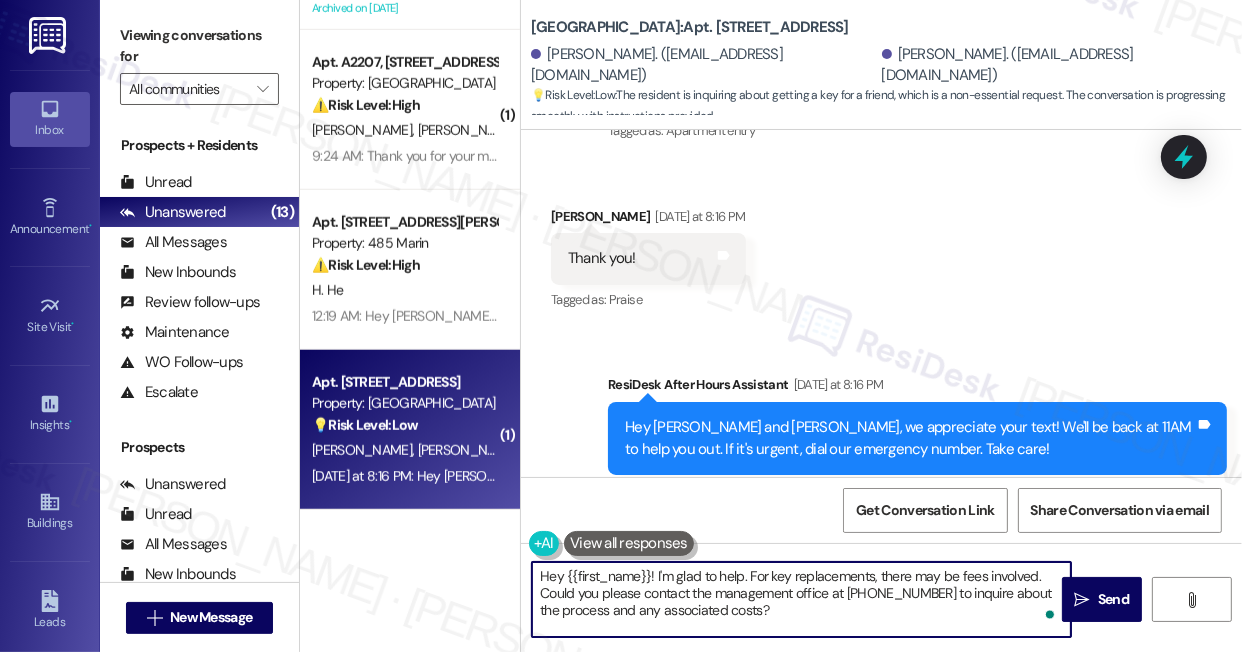 click on "Hey {{first_name}}! I'm glad to help. For key replacements, there may be fees involved. Could you please contact the management office at (201) 333-7800 to inquire about the process and any associated costs?" at bounding box center (801, 599) 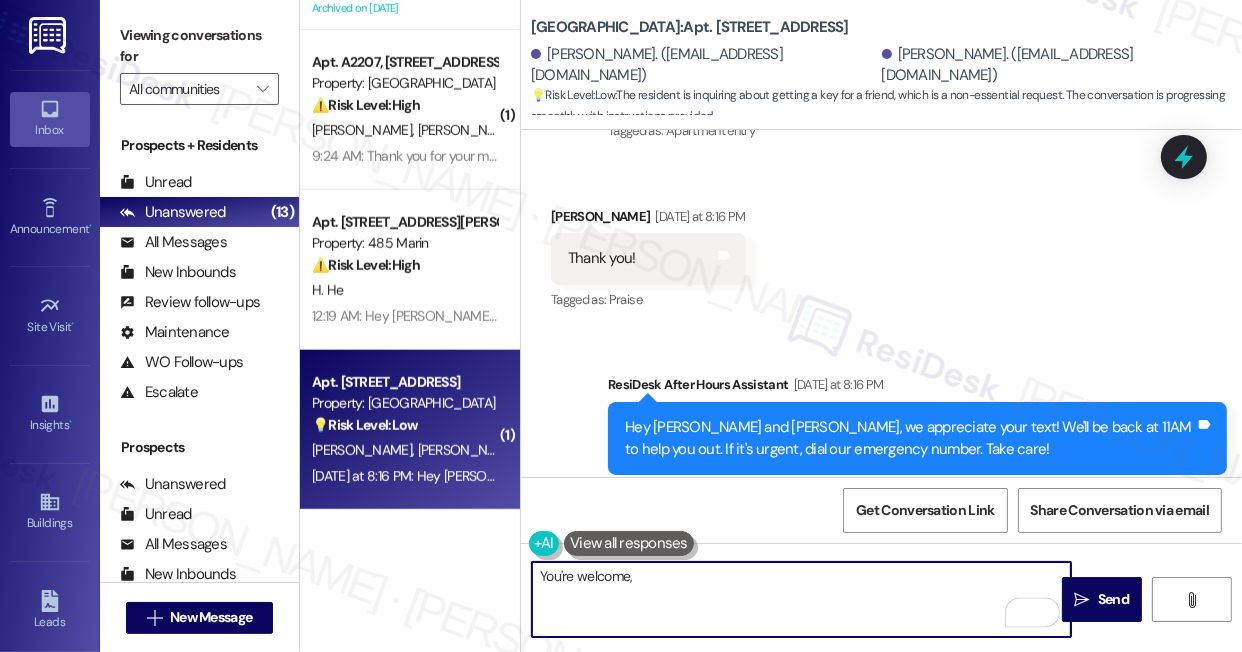click on "Ziyu Tang Yesterday at 8:16 PM" at bounding box center [648, 220] 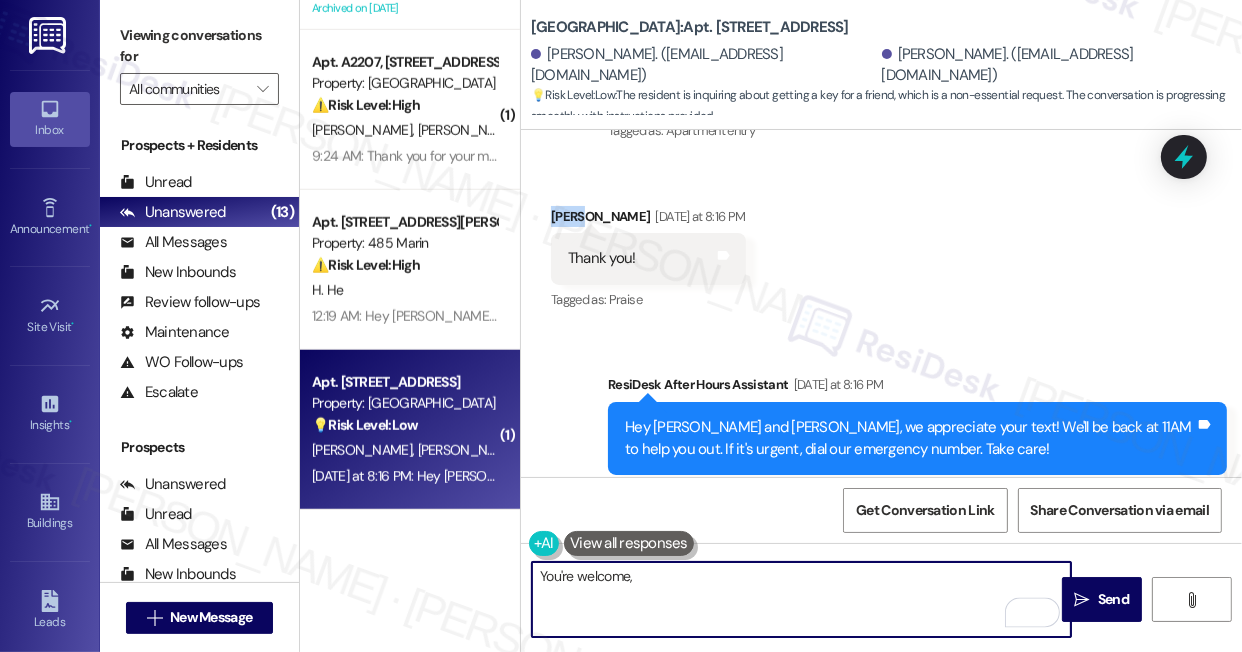 click on "Ziyu Tang Yesterday at 8:16 PM" at bounding box center [648, 220] 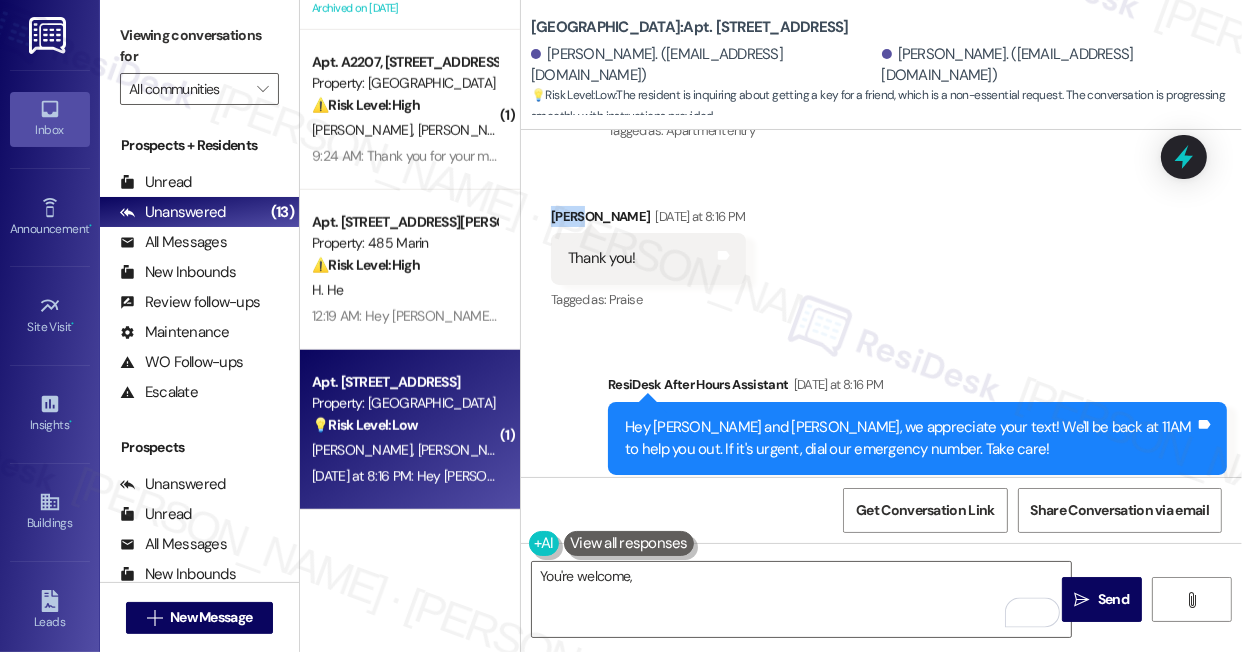 copy on "Ziyu" 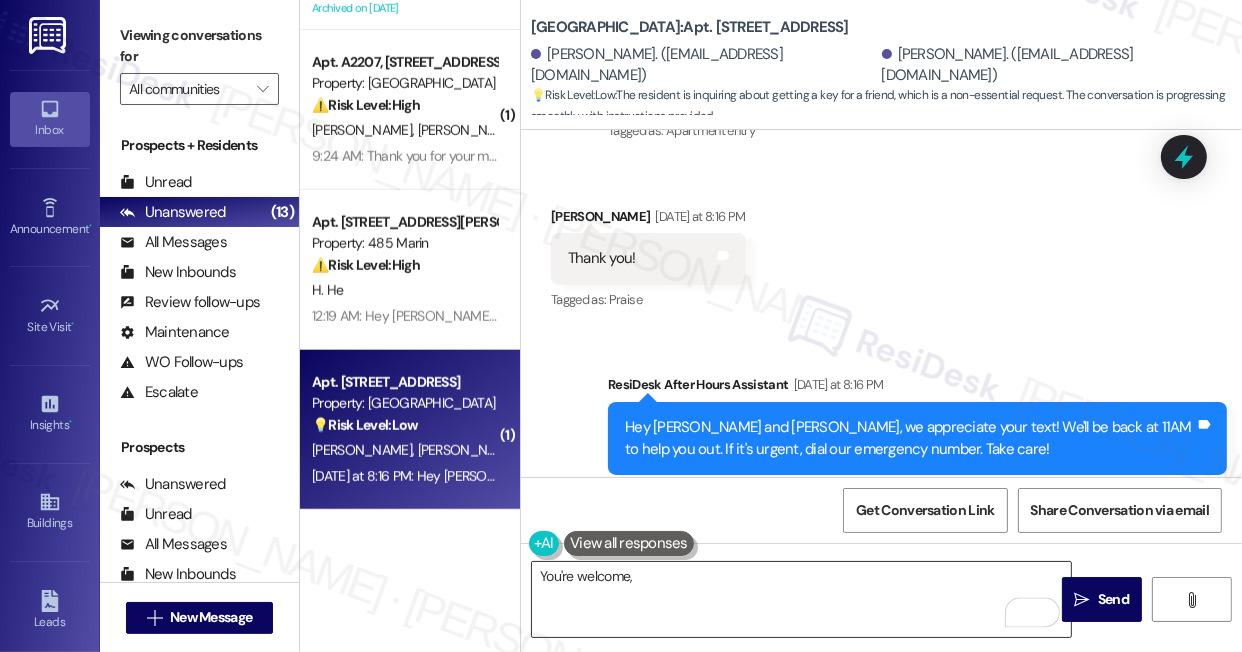 click on "You're welcome," at bounding box center (801, 599) 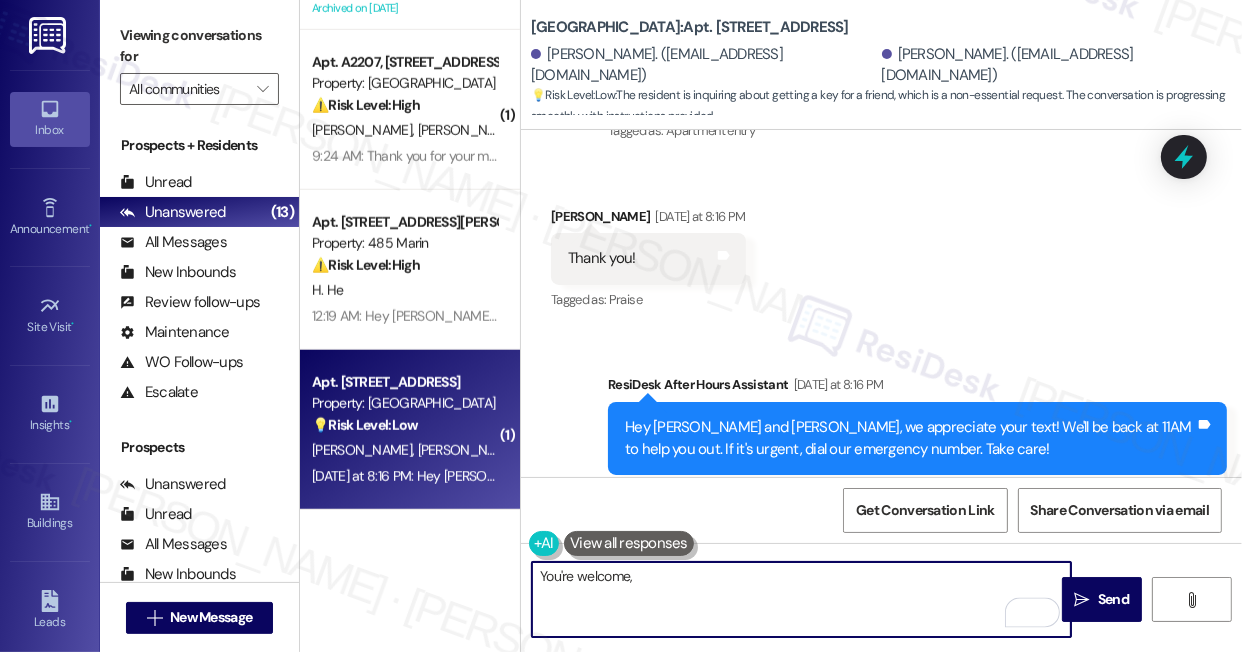 paste on "Ziyu" 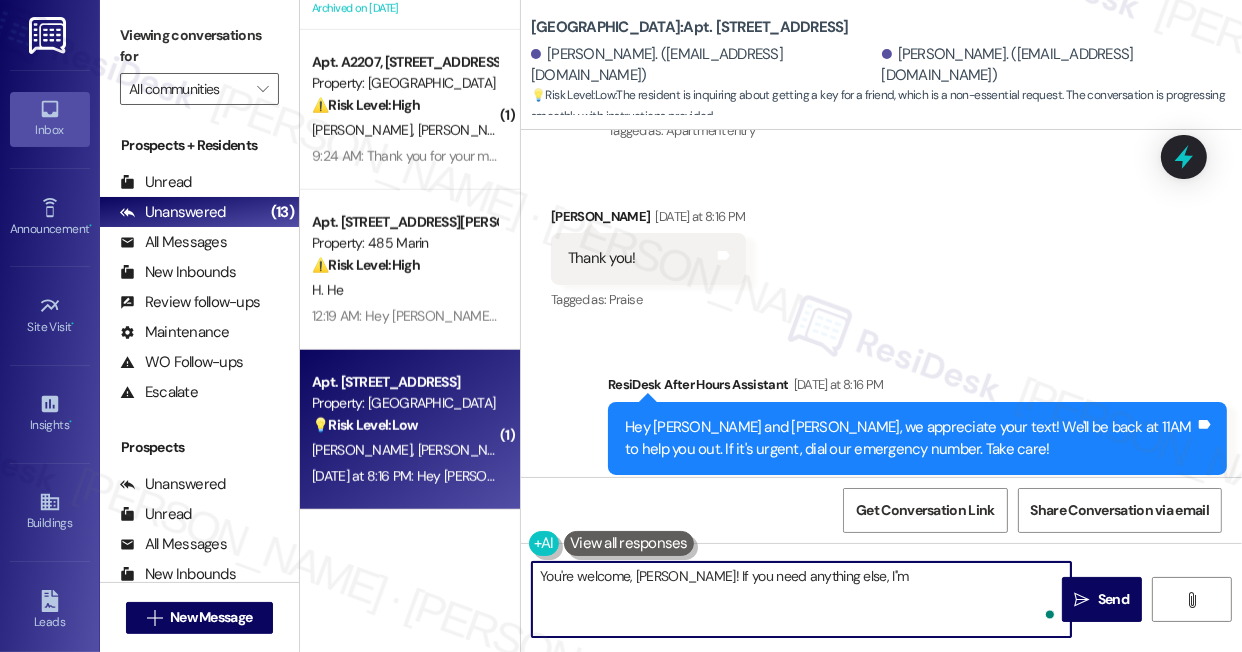 type on "You're welcome, Ziyu! If you need anything else, I''m j" 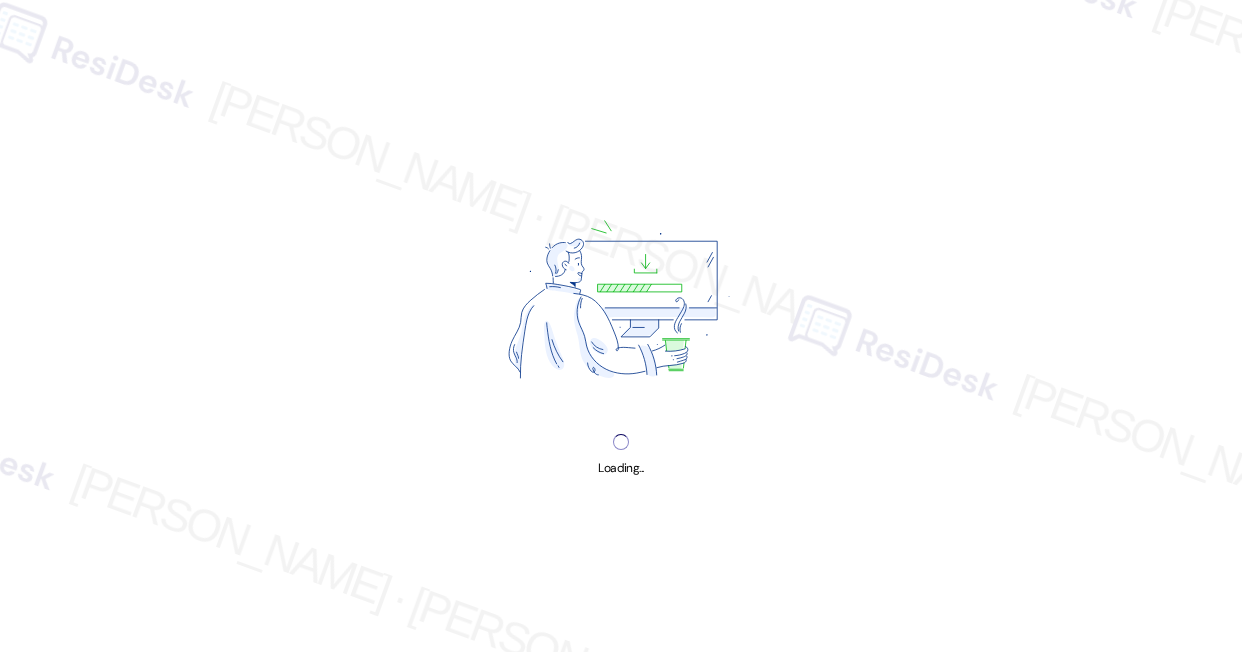 scroll, scrollTop: 0, scrollLeft: 0, axis: both 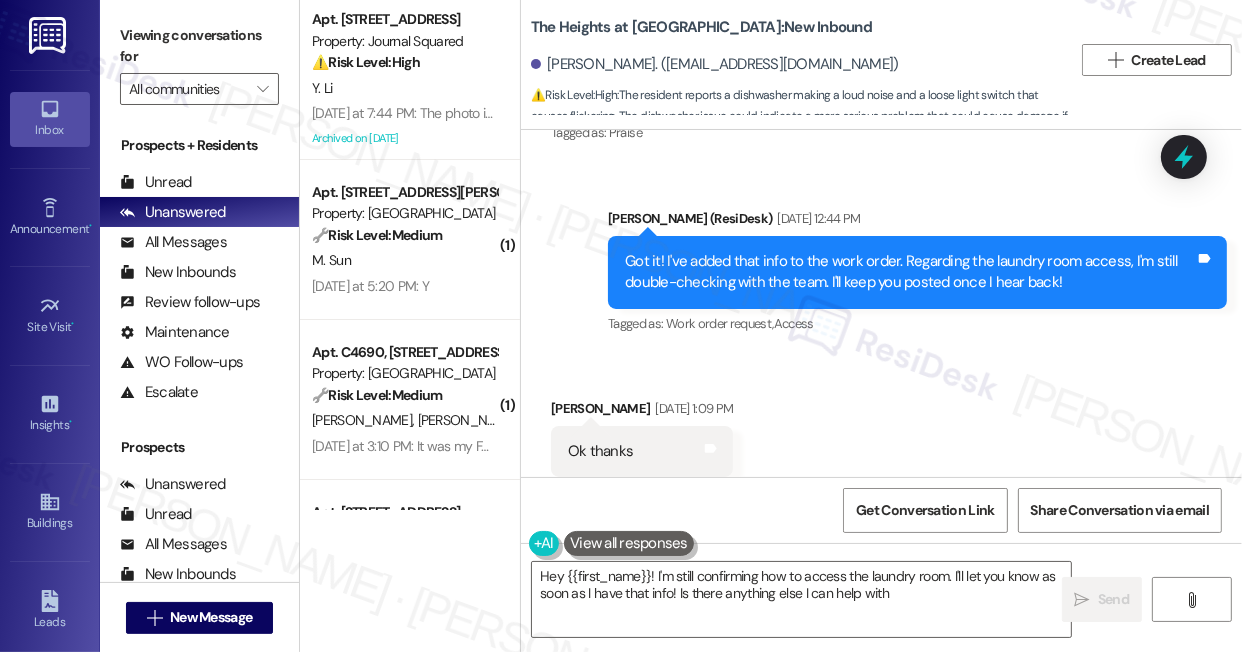 type on "Hey {{first_name}}! I'm still confirming how to access the laundry room. I'll let you know as soon as I have that info! Is there anything else I can help with?" 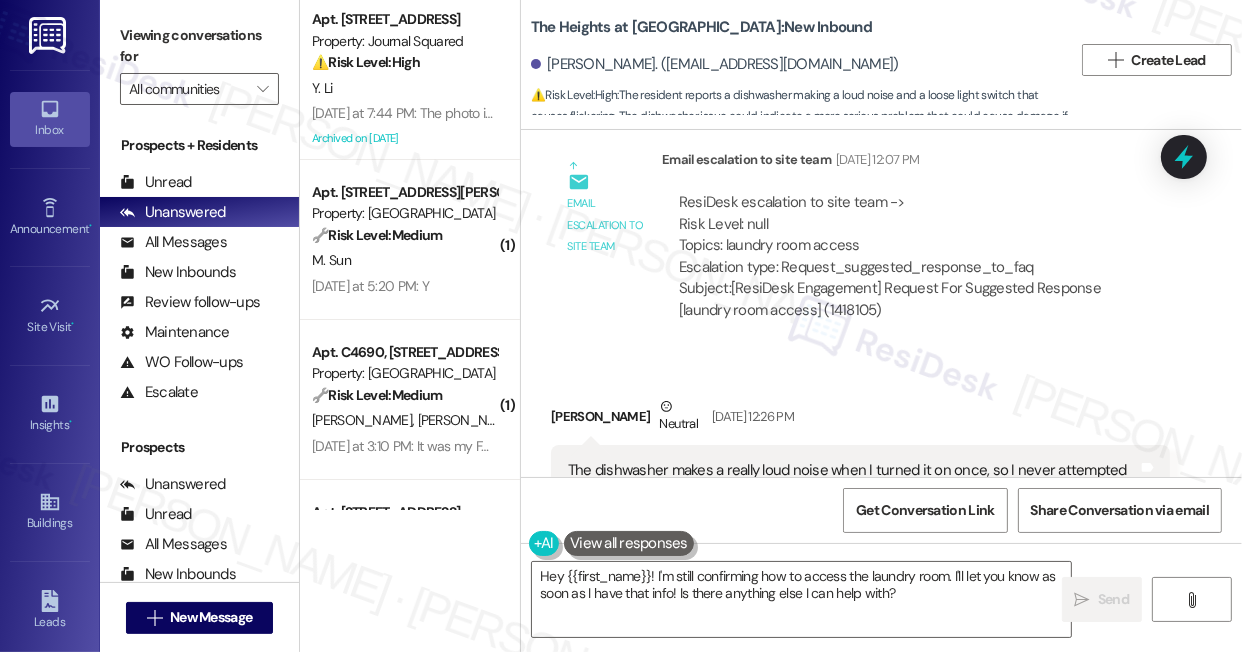 scroll, scrollTop: 6368, scrollLeft: 0, axis: vertical 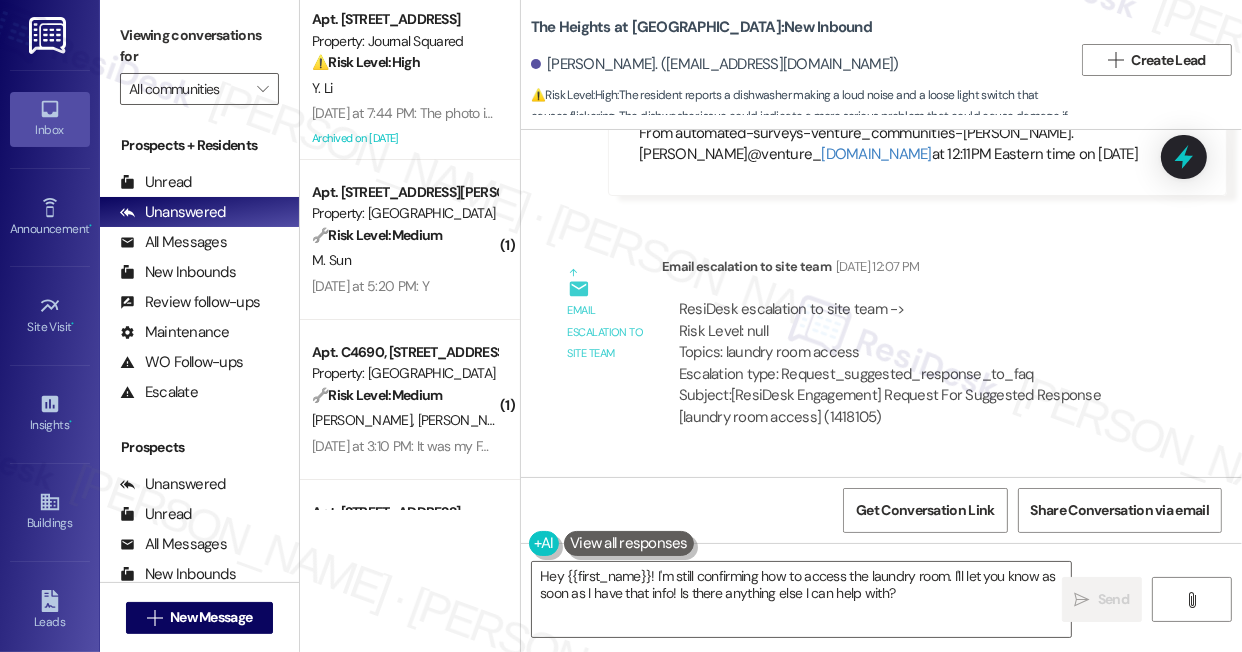 click on "ResiDesk escalation to site team ->
Risk Level: null
Topics: laundry room access
Escalation type: Request_suggested_response_to_faq" at bounding box center [916, 342] 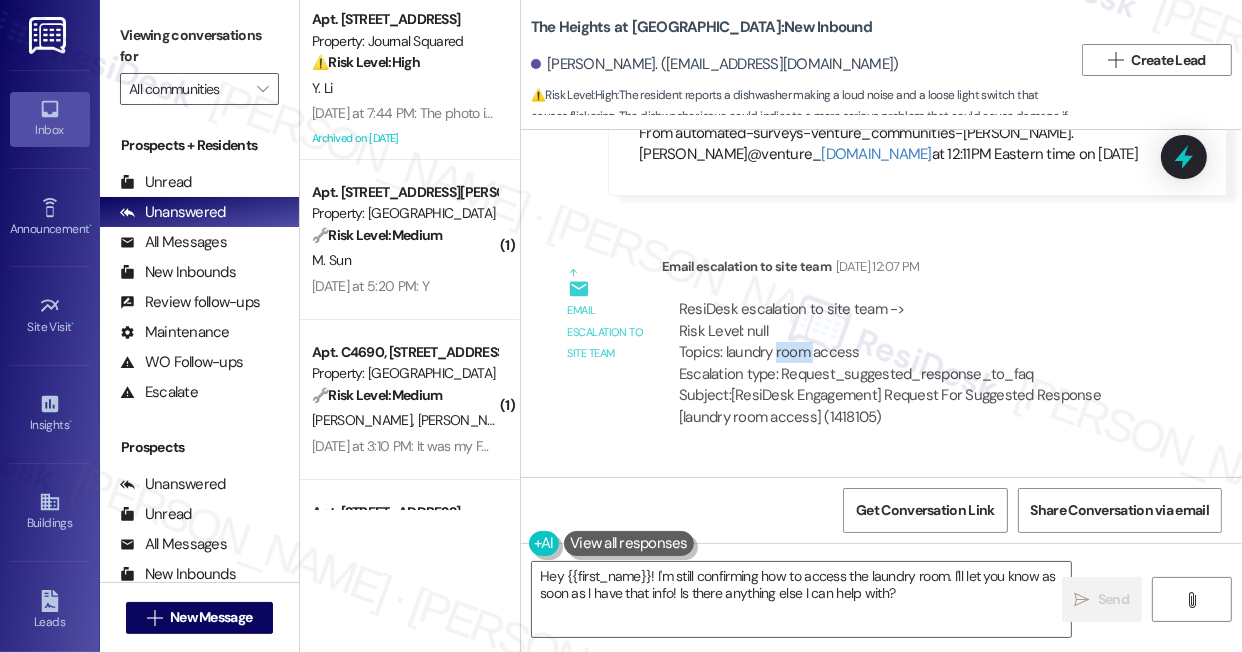 click on "ResiDesk escalation to site team ->
Risk Level: null
Topics: laundry room access
Escalation type: Request_suggested_response_to_faq" at bounding box center [916, 342] 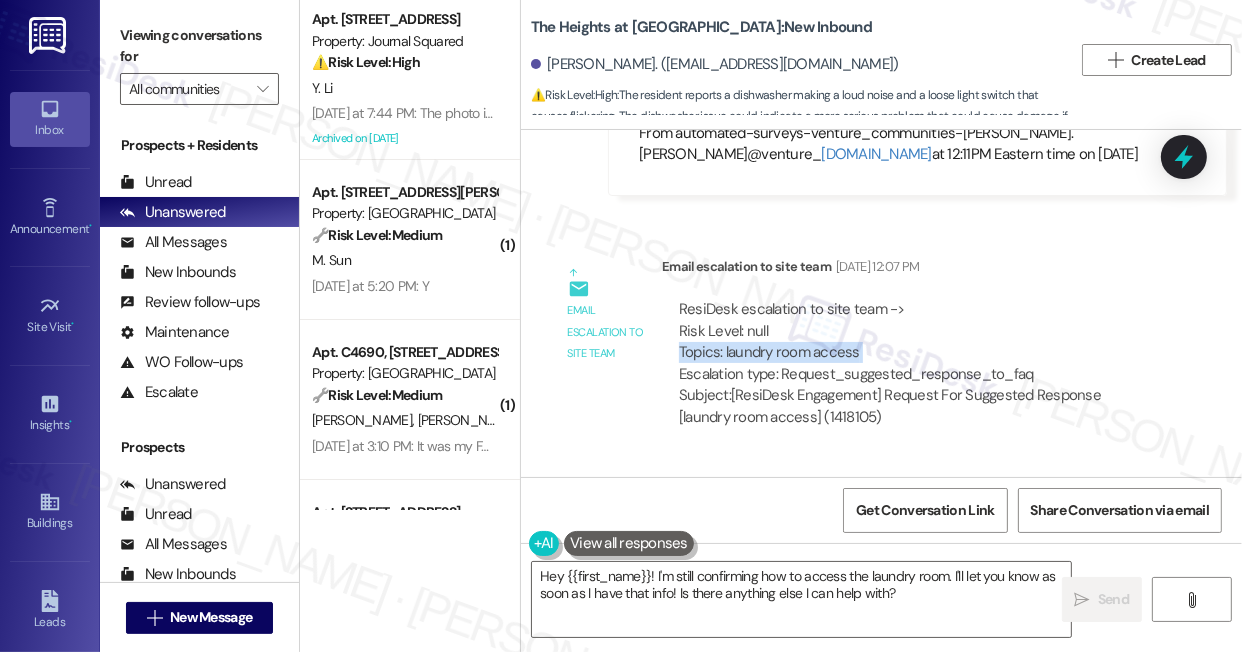 click on "ResiDesk escalation to site team ->
Risk Level: null
Topics: laundry room access
Escalation type: Request_suggested_response_to_faq" at bounding box center (916, 342) 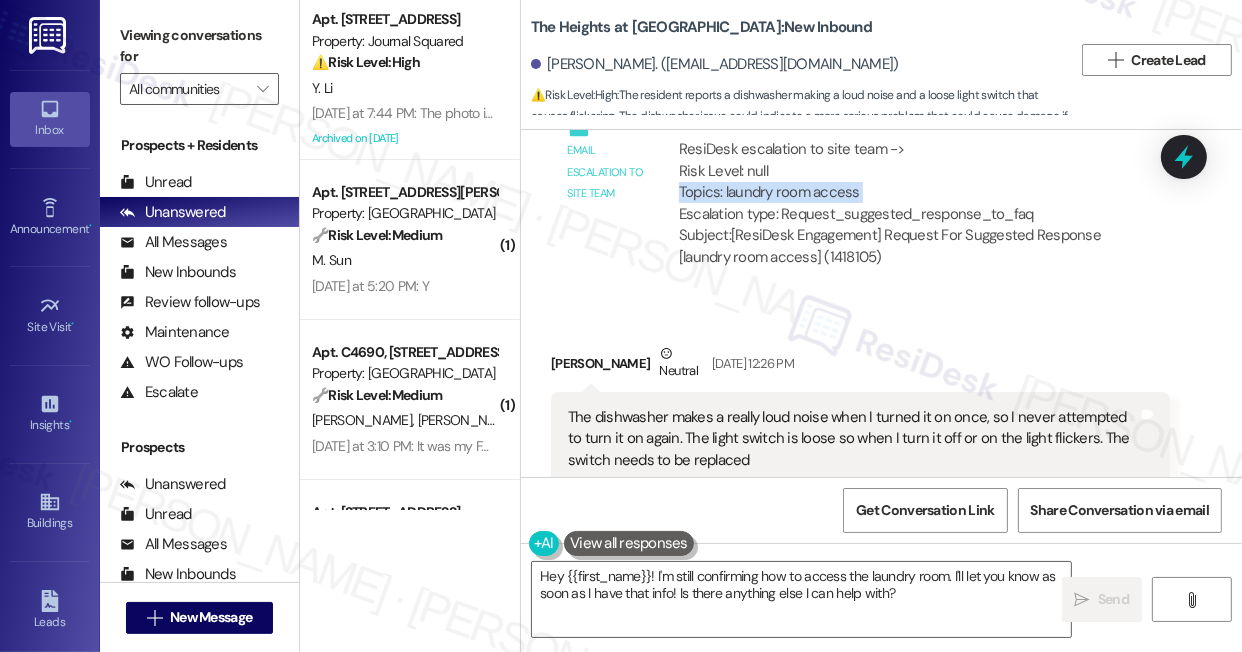 scroll, scrollTop: 6641, scrollLeft: 0, axis: vertical 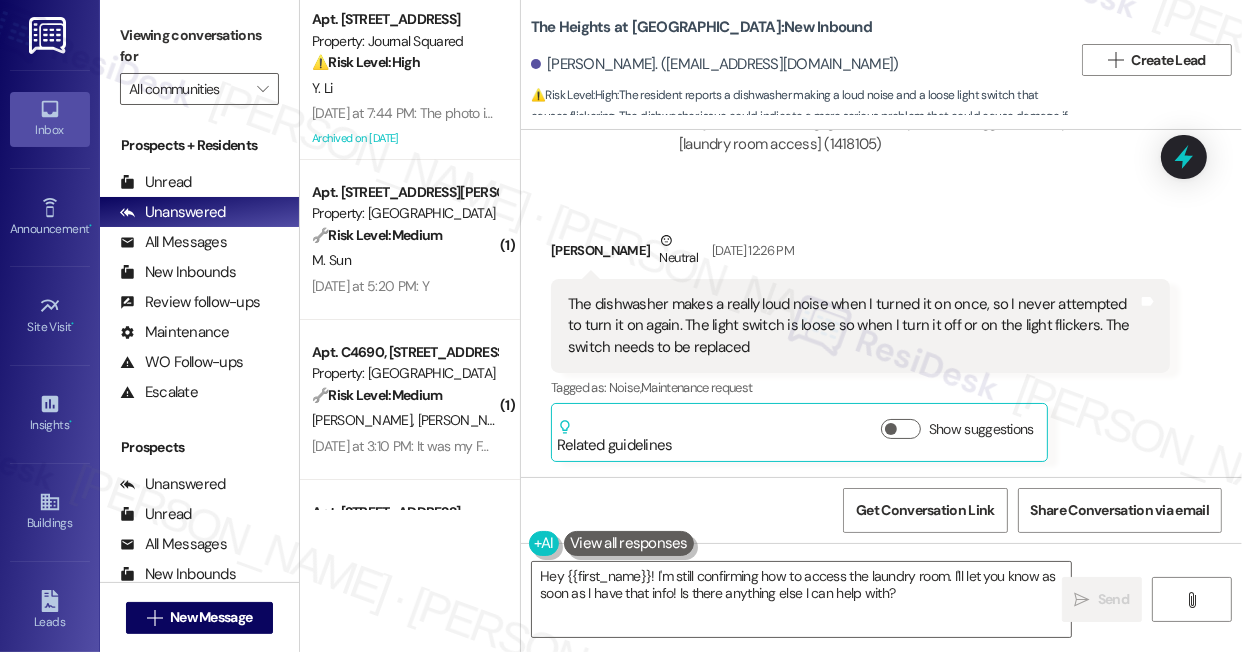 click on "The dishwasher makes a really loud noise when I turned it on once, so I never attempted to turn it on again. The light switch is loose so when I turn it off or on the light flickers. The switch needs to be replaced" at bounding box center [853, 326] 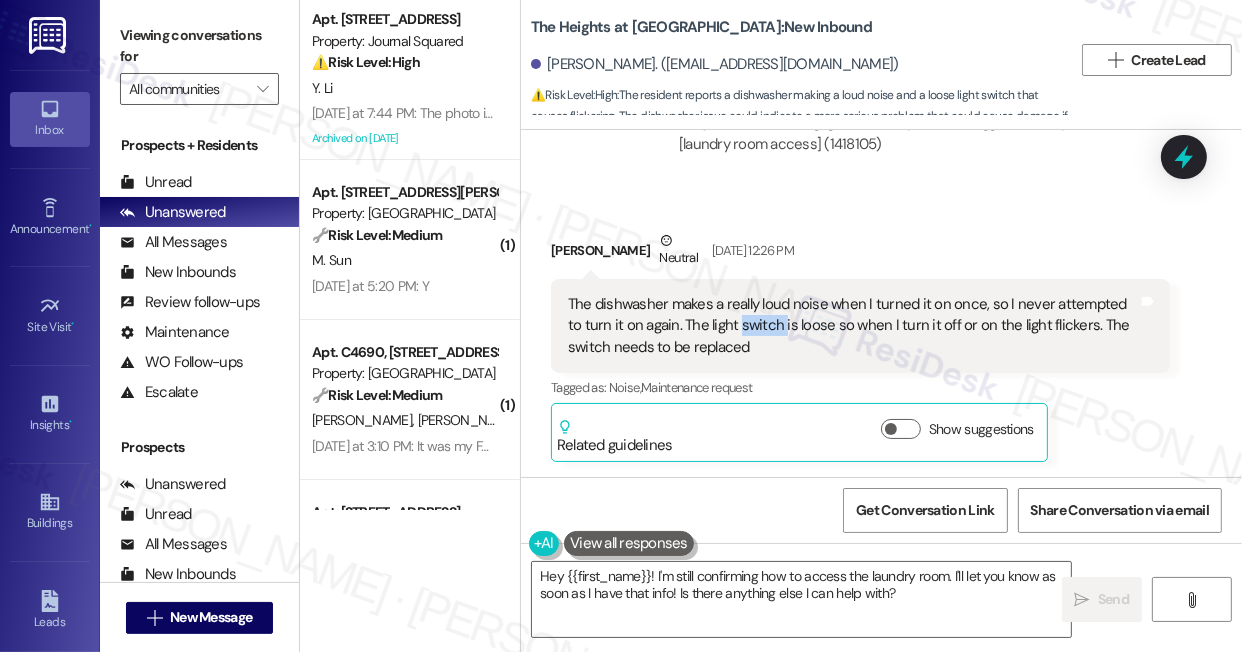 click on "The dishwasher makes a really loud noise when I turned it on once, so I never attempted to turn it on again. The light switch is loose so when I turn it off or on the light flickers. The switch needs to be replaced" at bounding box center (853, 326) 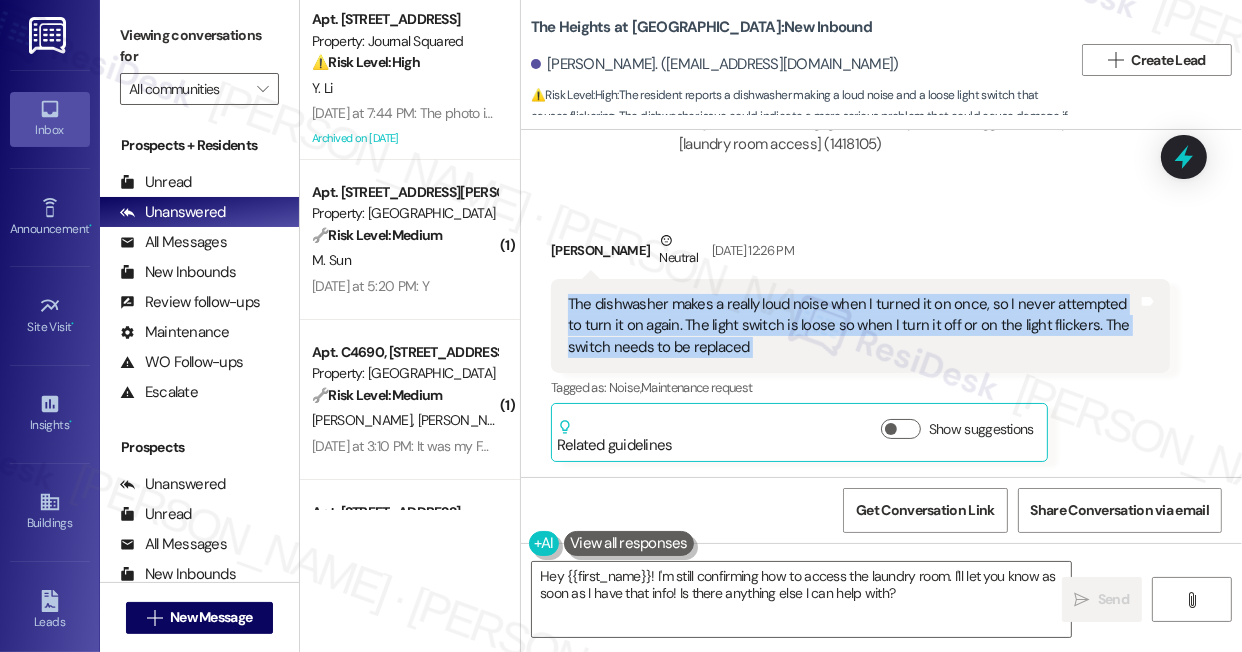 click on "The dishwasher makes a really loud noise when I turned it on once, so I never attempted to turn it on again. The light switch is loose so when I turn it off or on the light flickers. The switch needs to be replaced" at bounding box center (853, 326) 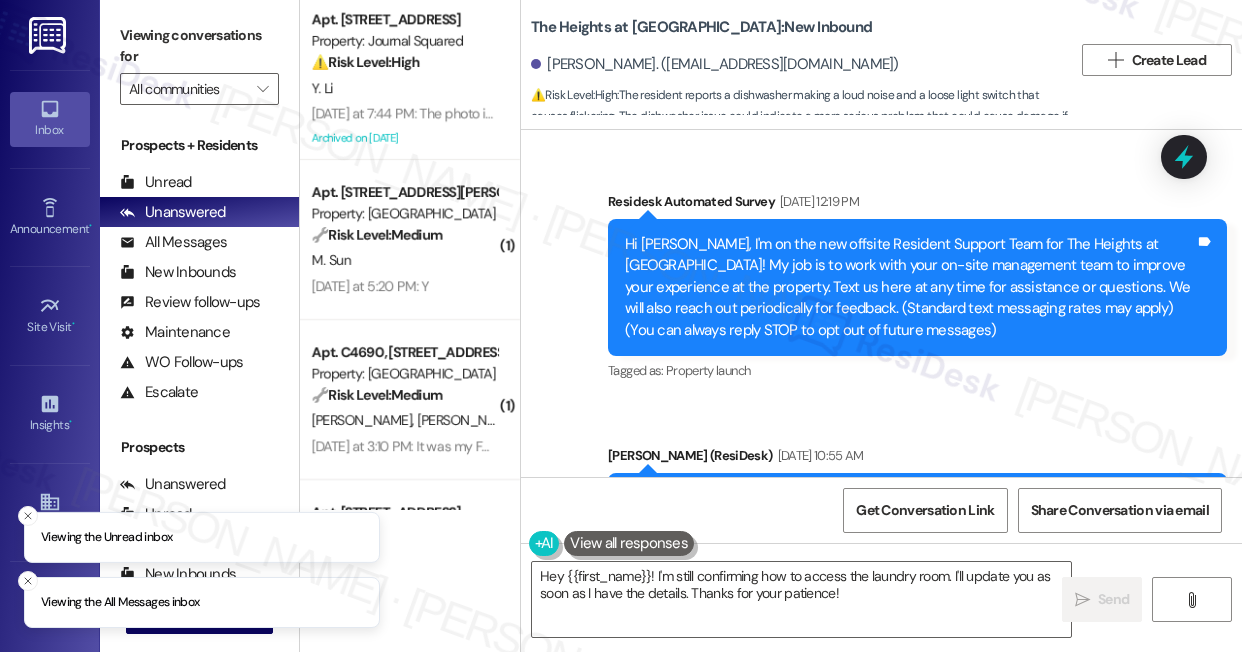 scroll, scrollTop: 0, scrollLeft: 0, axis: both 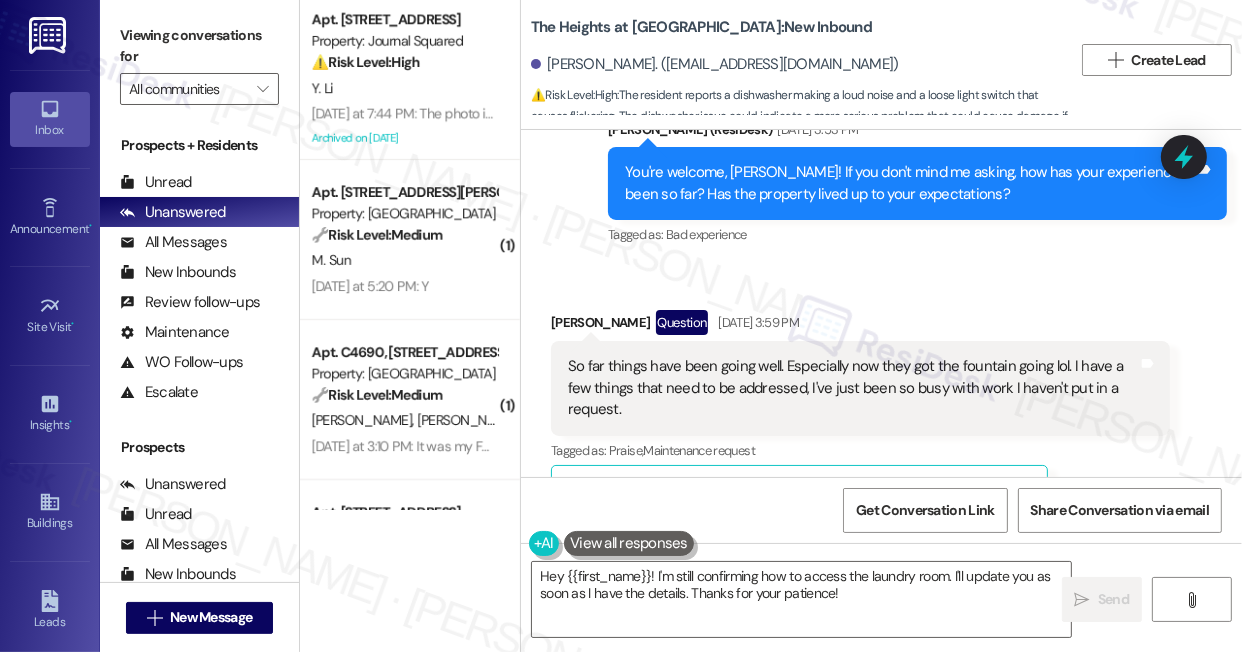 click on "So far things have been going well. Especially now they got the fountain going lol. I have a few things that need to be addressed, I've just been so busy with work I haven't put in a request." at bounding box center [853, 388] 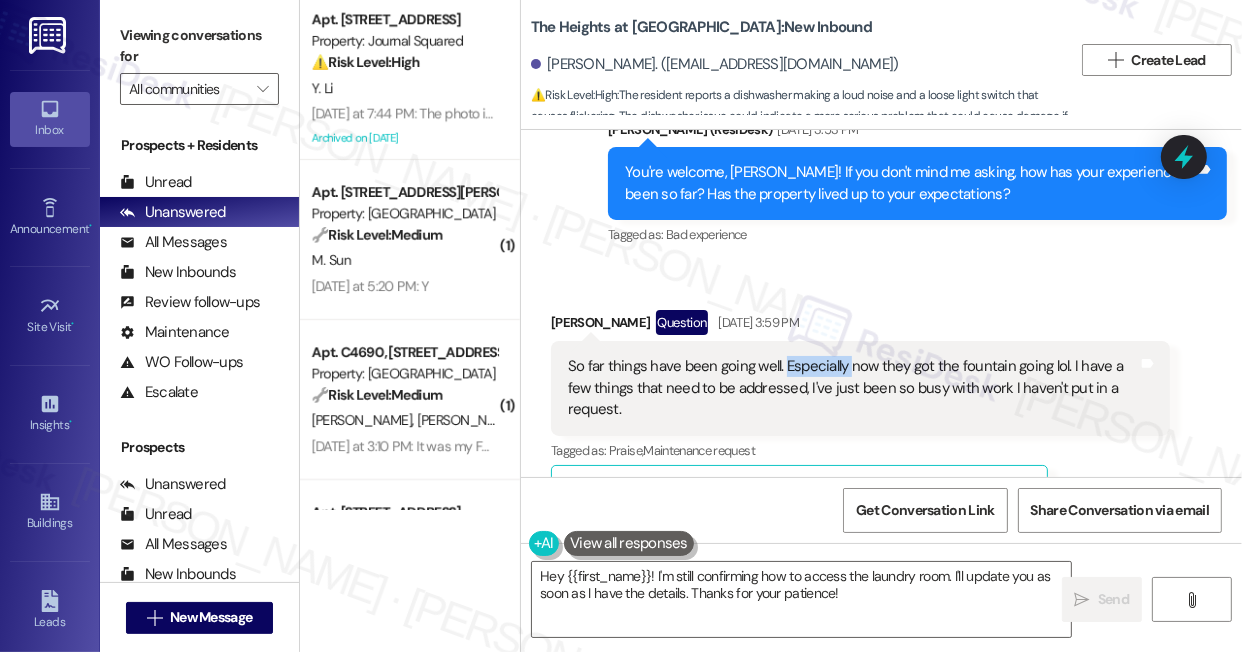 click on "So far things have been going well. Especially now they got the fountain going lol. I have a few things that need to be addressed, I've just been so busy with work I haven't put in a request." at bounding box center [853, 388] 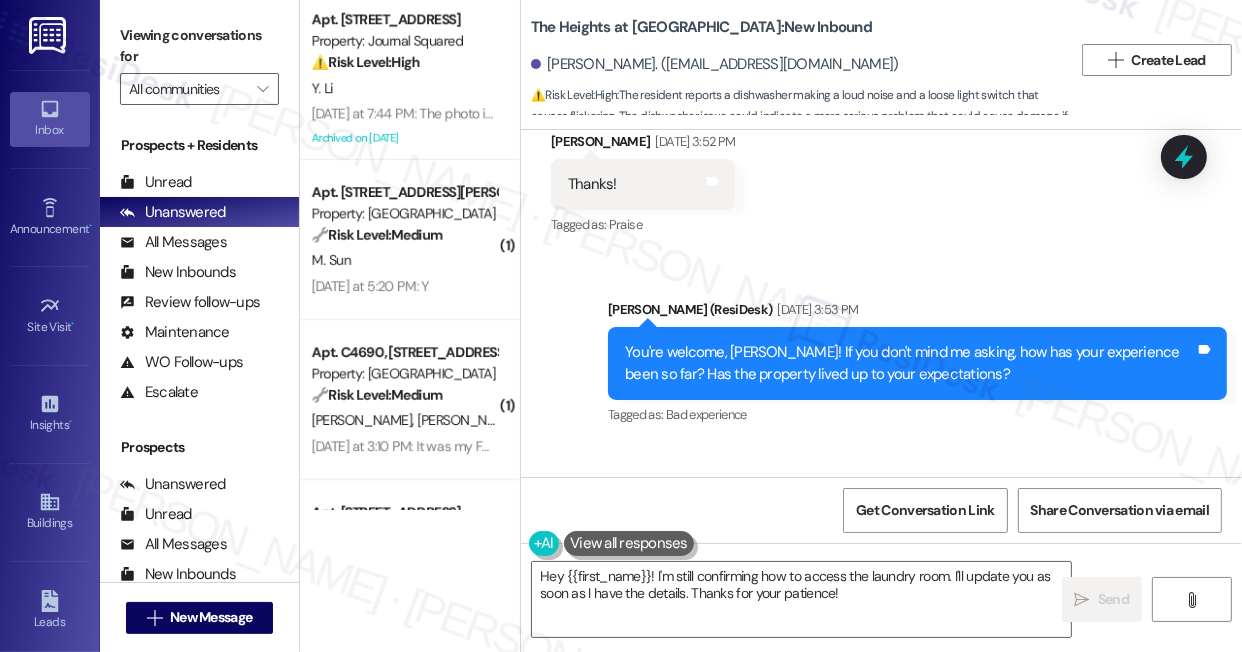 scroll, scrollTop: 4670, scrollLeft: 0, axis: vertical 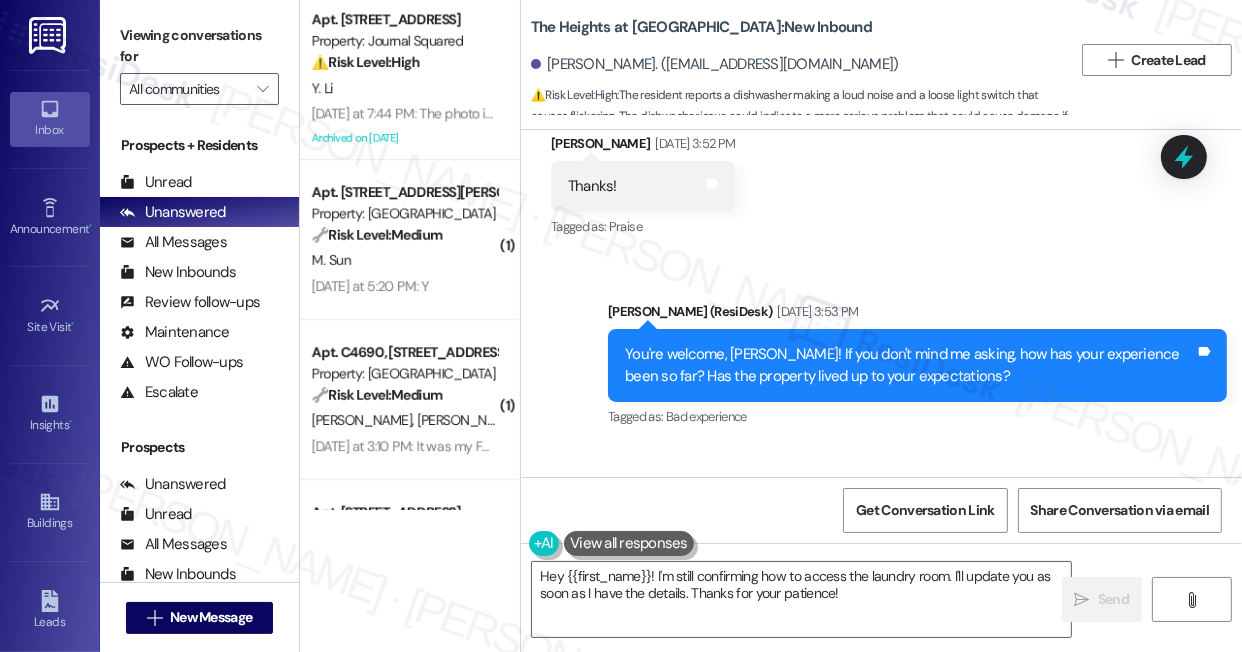 click on "You're welcome, Andre! If you don't mind me asking, how has your experience been so far? Has the property lived up to your expectations?" at bounding box center (910, 365) 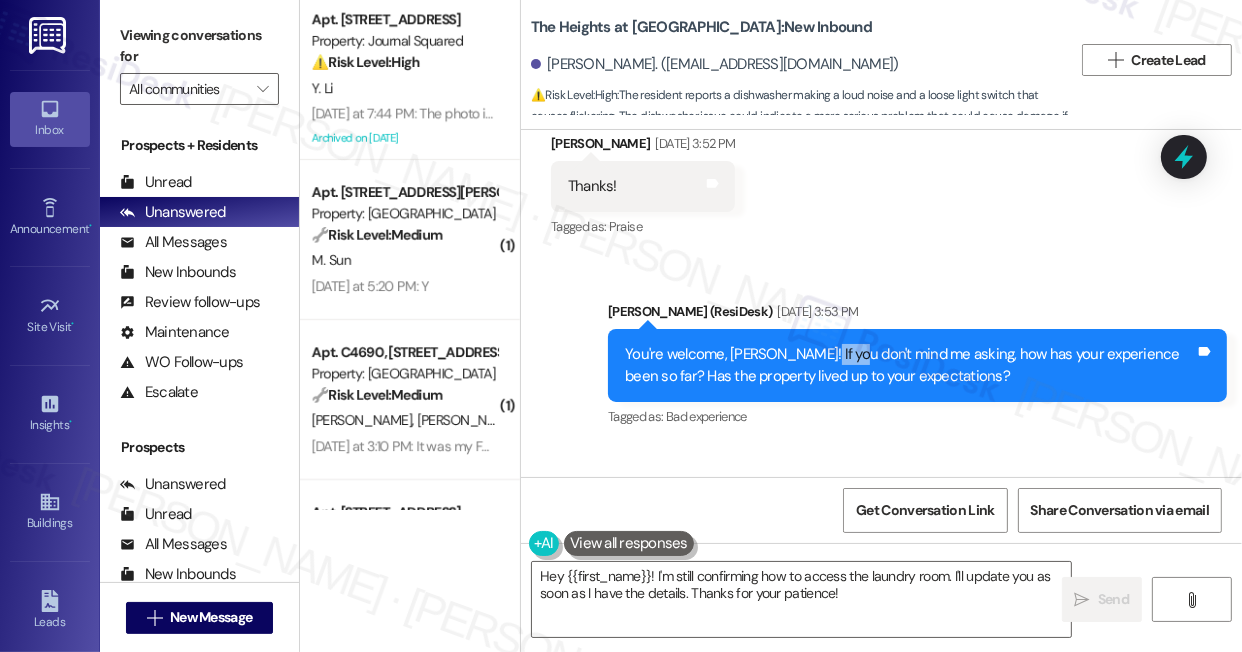 click on "You're welcome, Andre! If you don't mind me asking, how has your experience been so far? Has the property lived up to your expectations?" at bounding box center [910, 365] 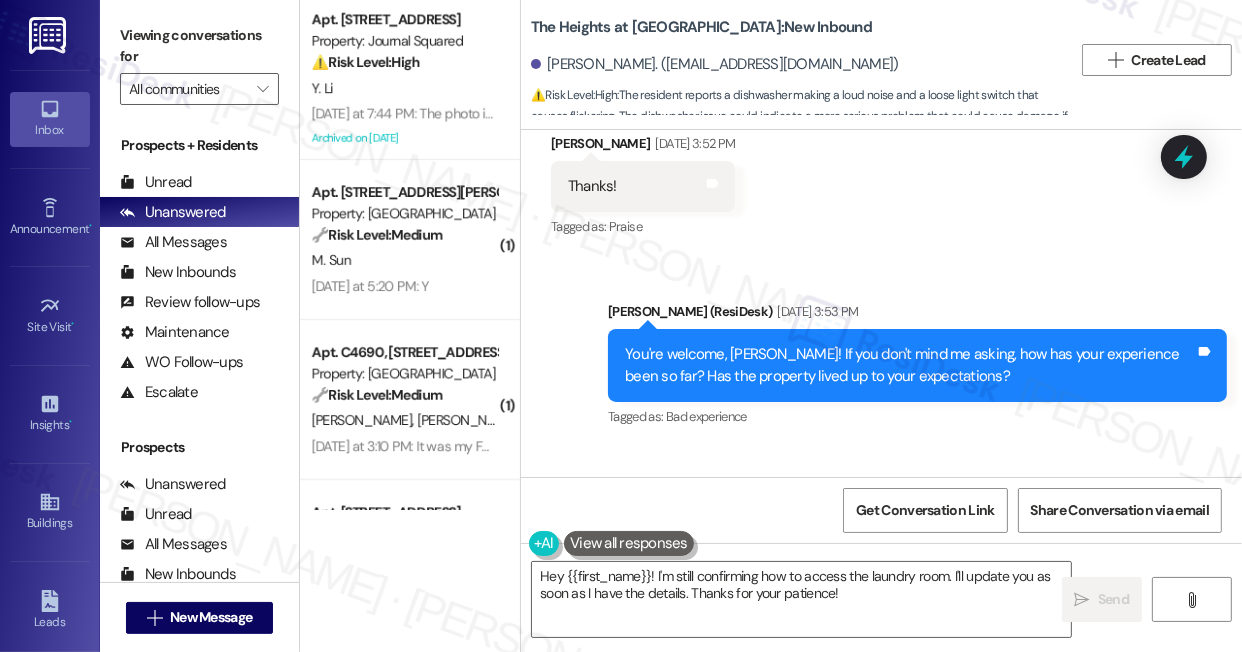 click on "You're welcome, Andre! If you don't mind me asking, how has your experience been so far? Has the property lived up to your expectations?" at bounding box center [910, 365] 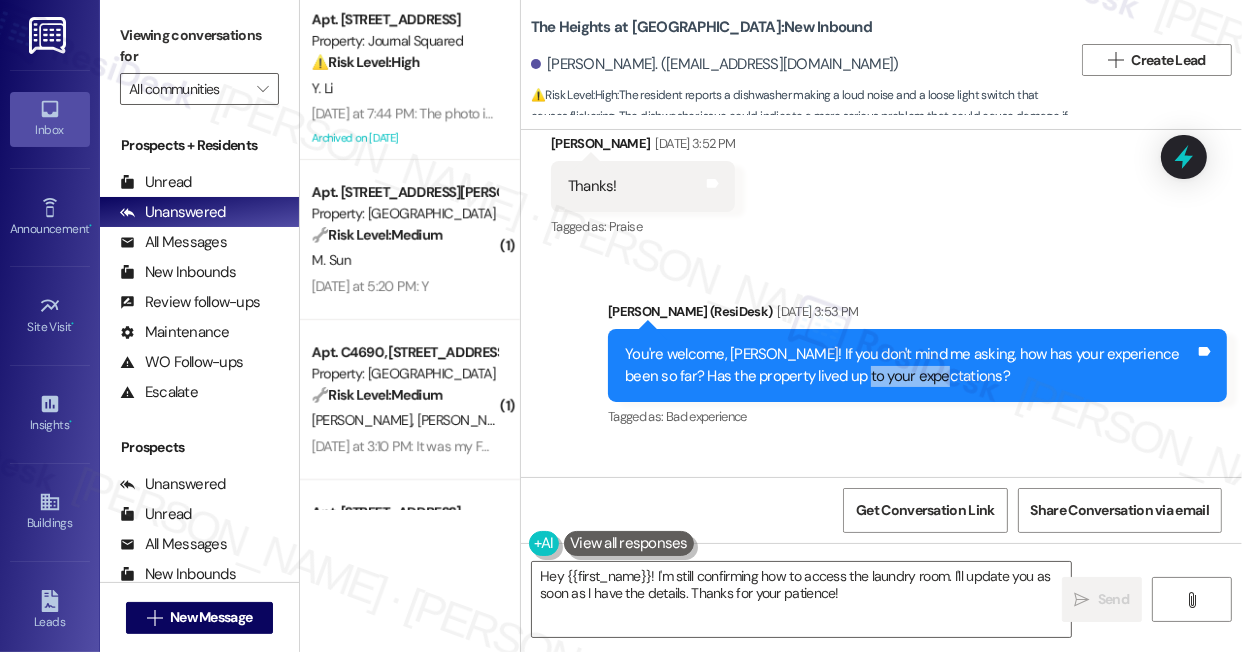 click on "You're welcome, Andre! If you don't mind me asking, how has your experience been so far? Has the property lived up to your expectations?" at bounding box center [910, 365] 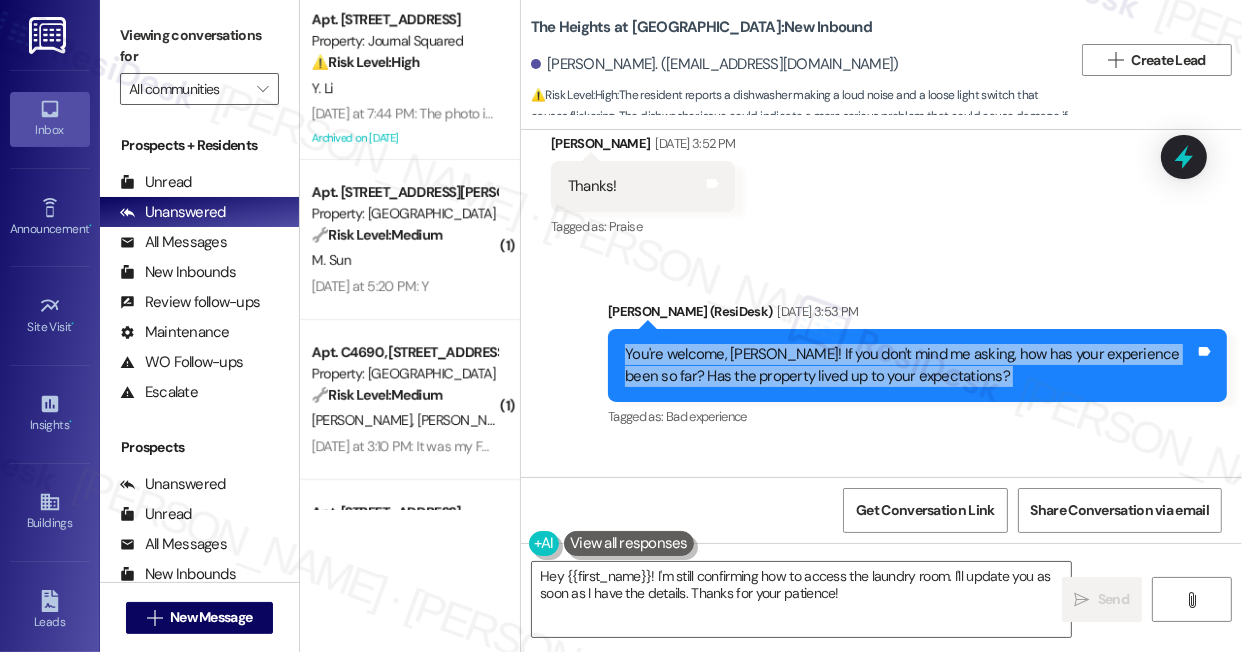 click on "You're welcome, Andre! If you don't mind me asking, how has your experience been so far? Has the property lived up to your expectations?" at bounding box center (910, 365) 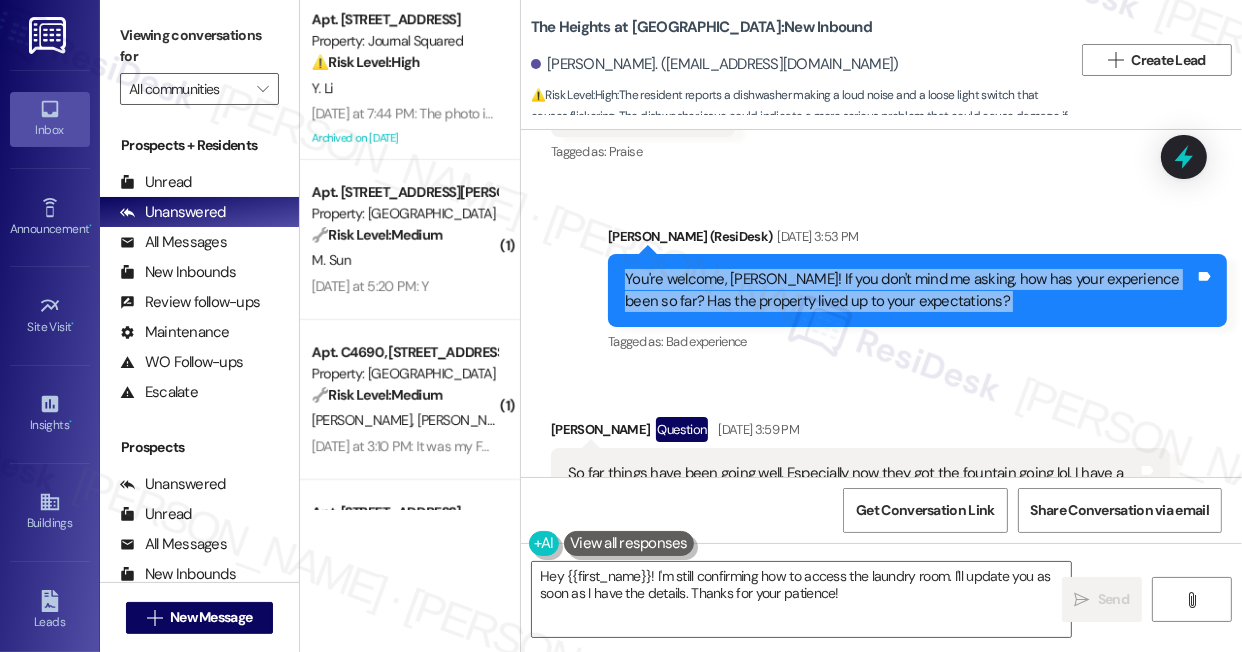 scroll, scrollTop: 4852, scrollLeft: 0, axis: vertical 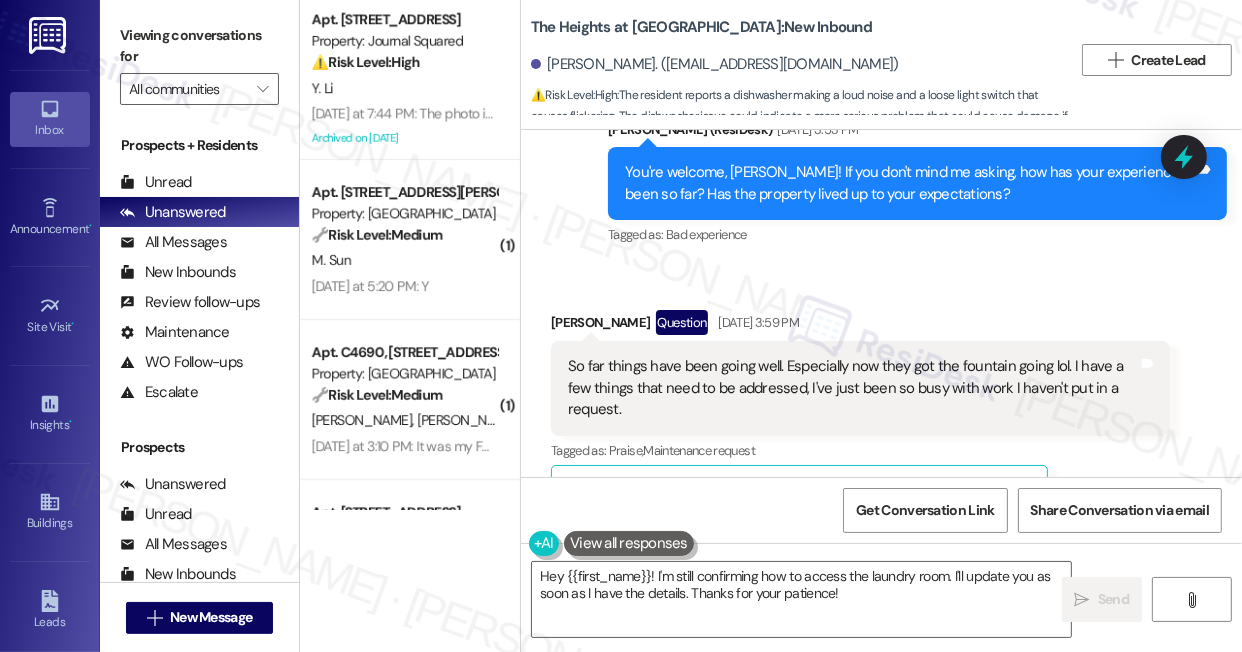 click on "So far things have been going well. Especially now they got the fountain going lol. I have a few things that need to be addressed, I've just been so busy with work I haven't put in a request." at bounding box center (853, 388) 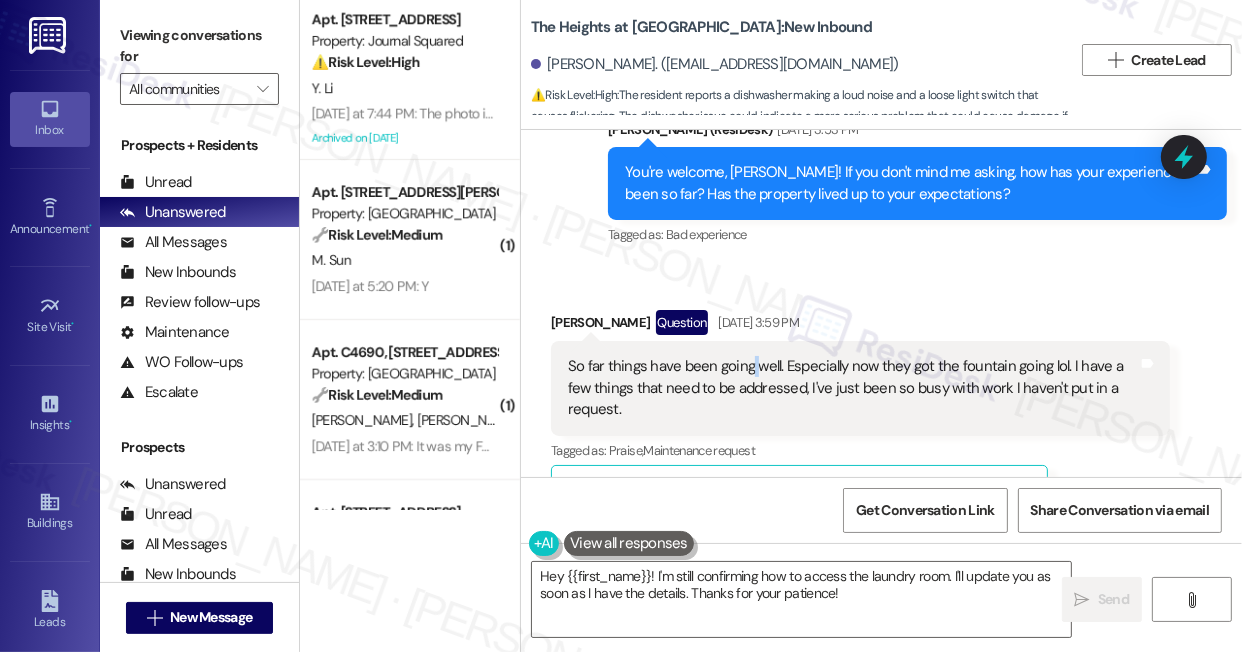 click on "So far things have been going well. Especially now they got the fountain going lol. I have a few things that need to be addressed, I've just been so busy with work I haven't put in a request." at bounding box center (853, 388) 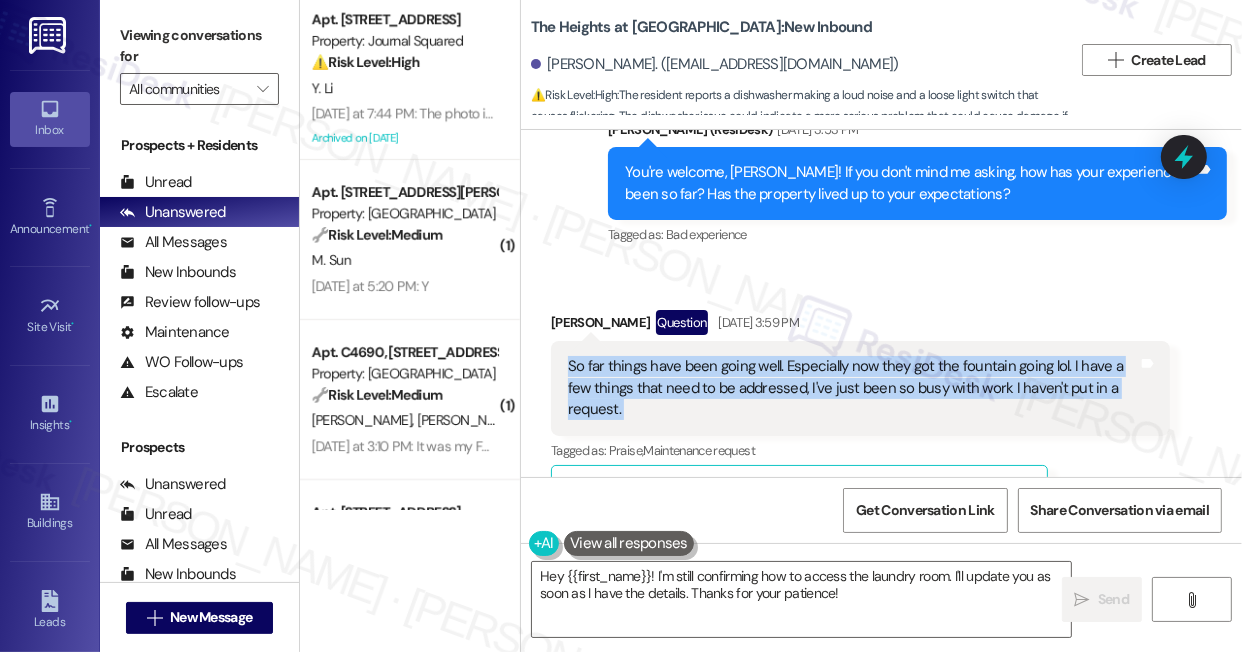 click on "So far things have been going well. Especially now they got the fountain going lol. I have a few things that need to be addressed, I've just been so busy with work I haven't put in a request." at bounding box center (853, 388) 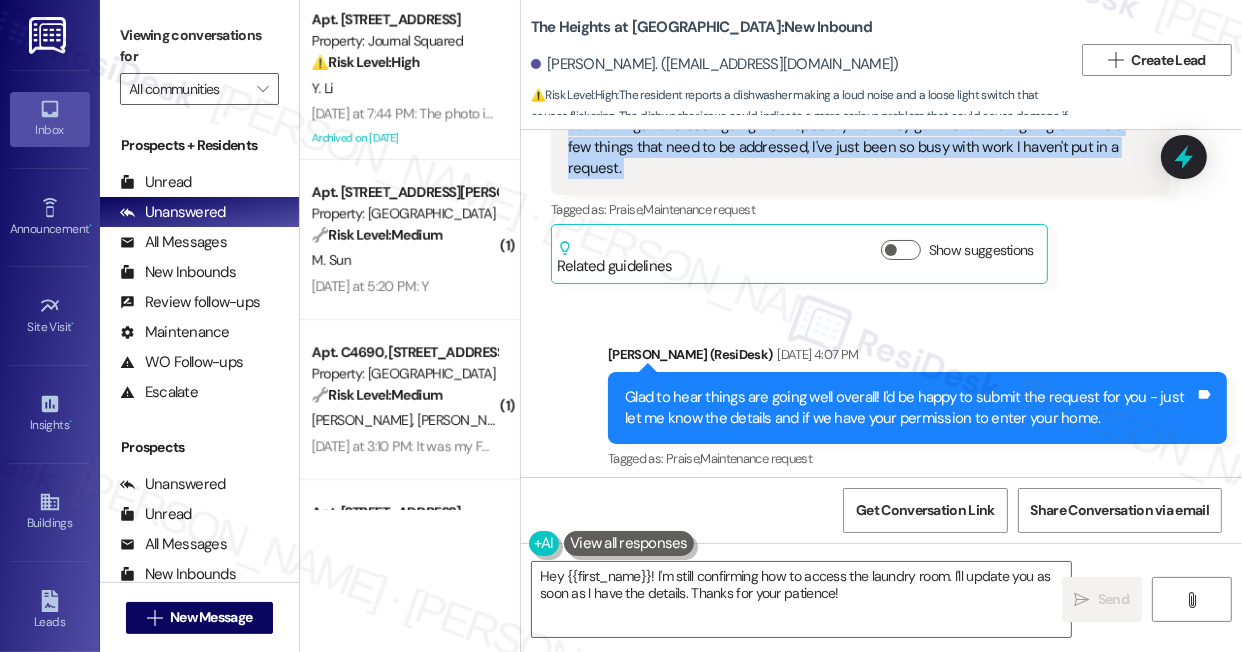 scroll, scrollTop: 5125, scrollLeft: 0, axis: vertical 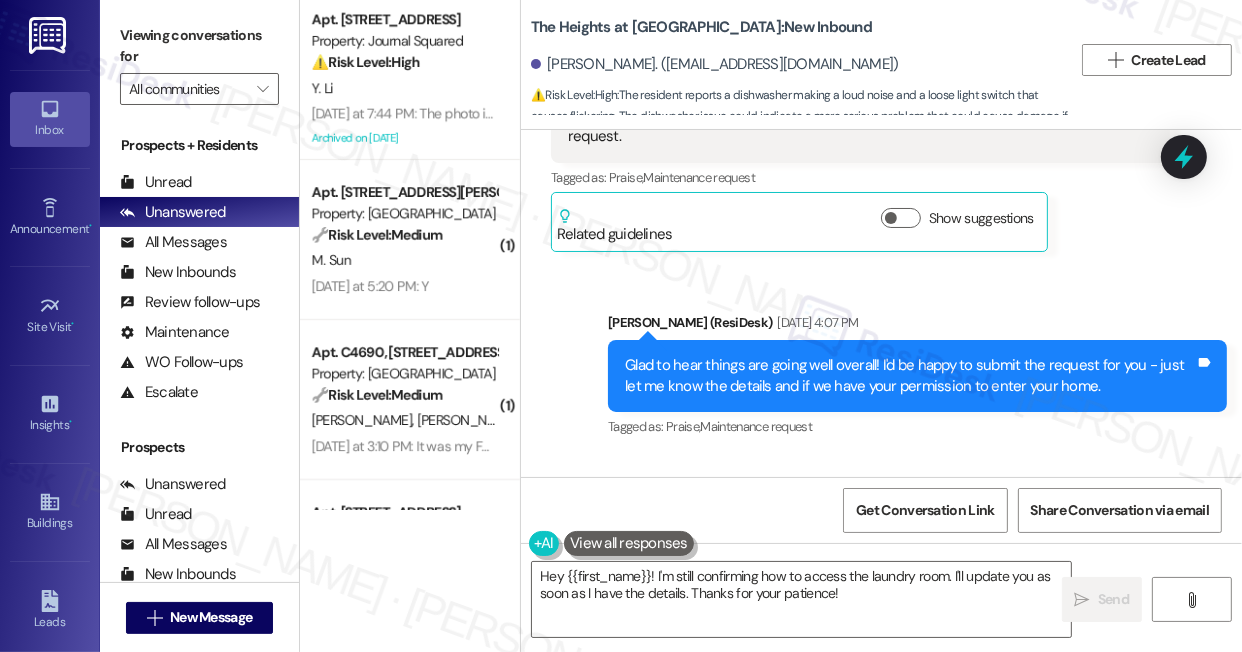 click on "Glad to hear things are going well overall! I'd be happy to submit the request for you - just let me know the details and if we have your permission to enter your home." at bounding box center [910, 376] 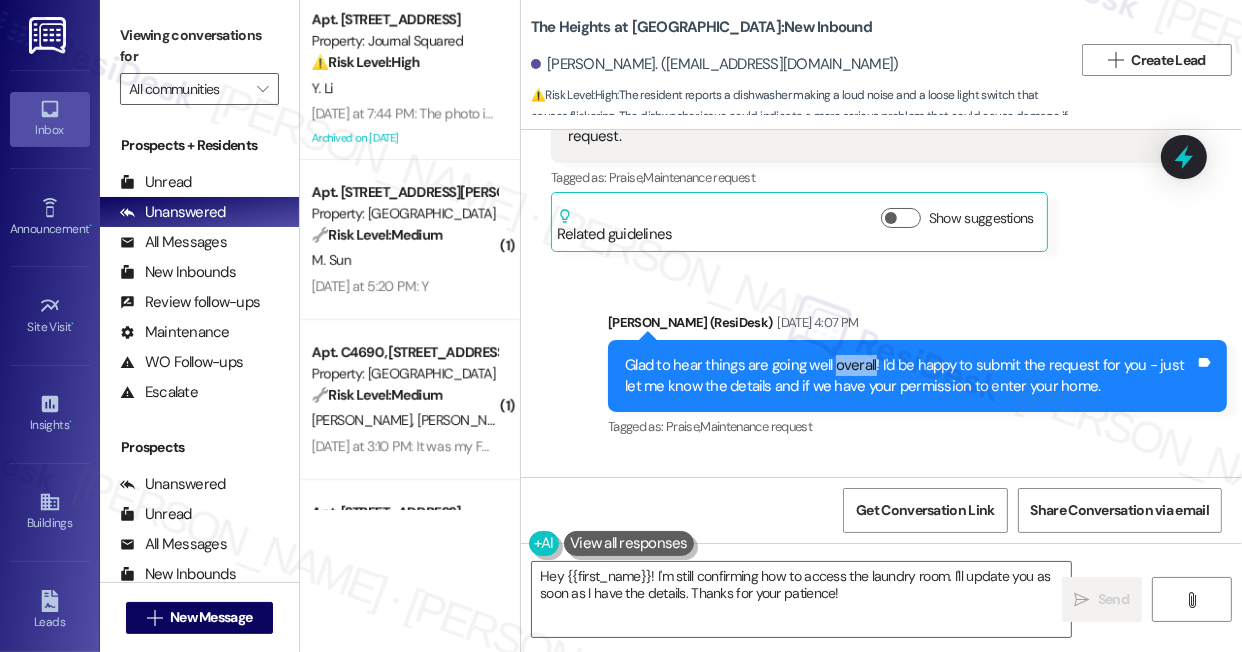 click on "Glad to hear things are going well overall! I'd be happy to submit the request for you - just let me know the details and if we have your permission to enter your home." at bounding box center [910, 376] 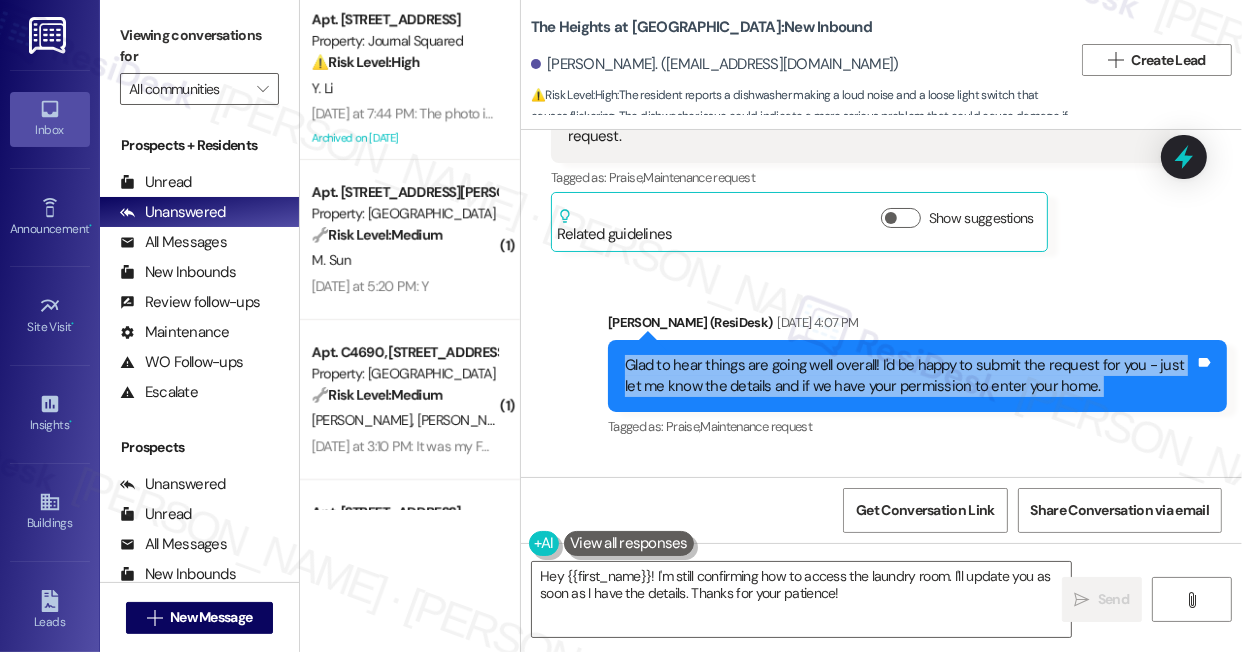 click on "Glad to hear things are going well overall! I'd be happy to submit the request for you - just let me know the details and if we have your permission to enter your home." at bounding box center [910, 376] 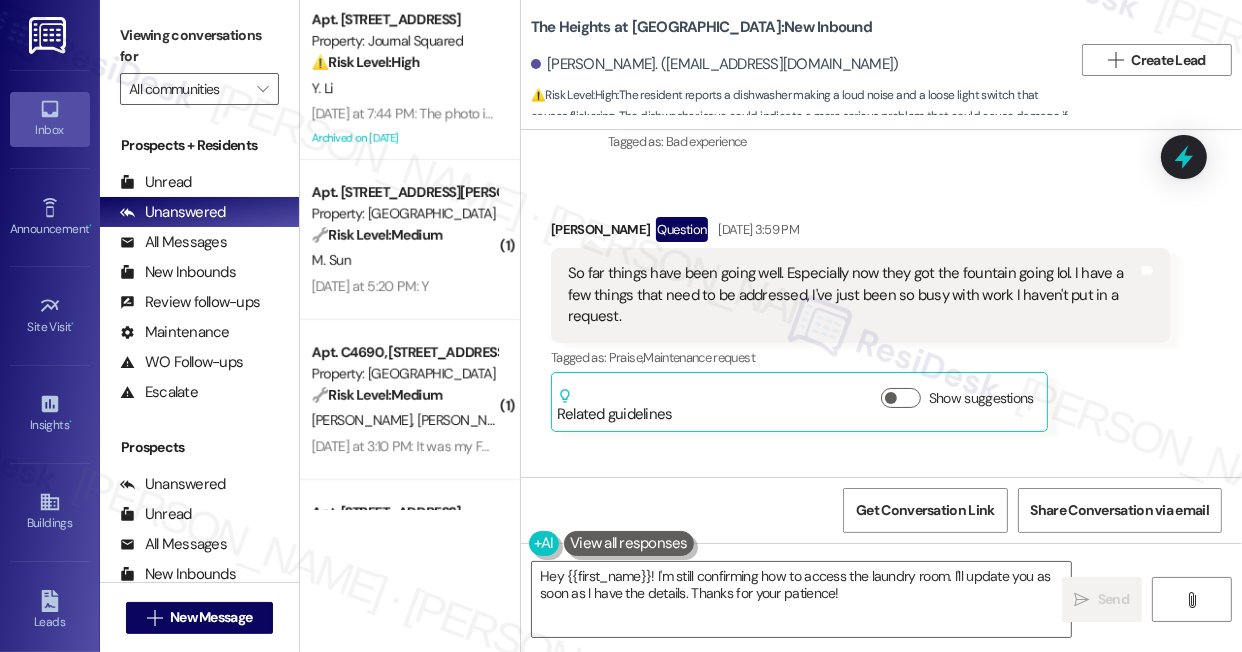 scroll, scrollTop: 4943, scrollLeft: 0, axis: vertical 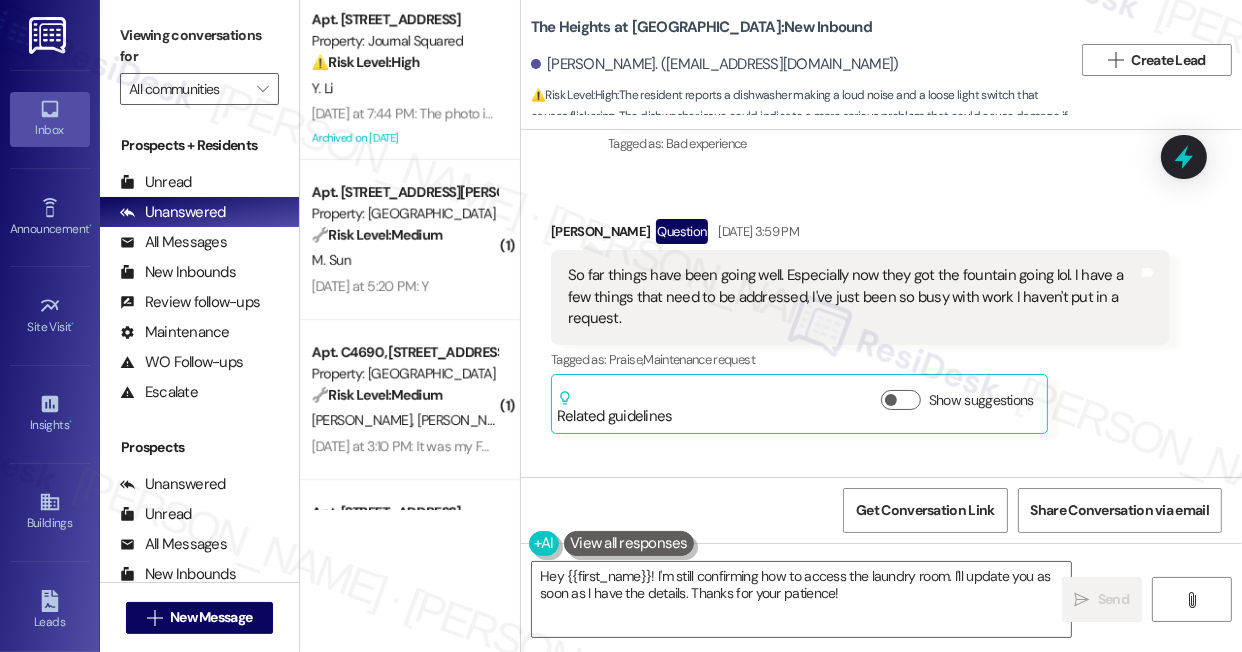 click on "So far things have been going well. Especially now they got the fountain going lol. I have a few things that need to be addressed, I've just been so busy with work I haven't put in a request." at bounding box center [853, 297] 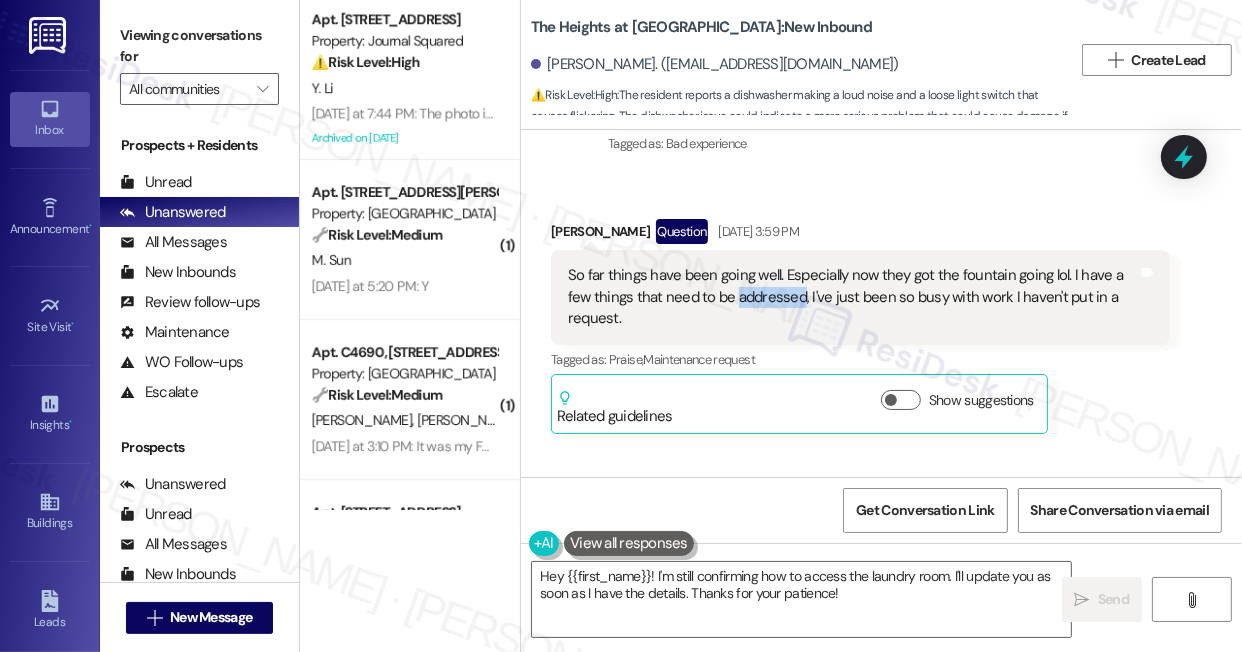 click on "So far things have been going well. Especially now they got the fountain going lol. I have a few things that need to be addressed, I've just been so busy with work I haven't put in a request." at bounding box center [853, 297] 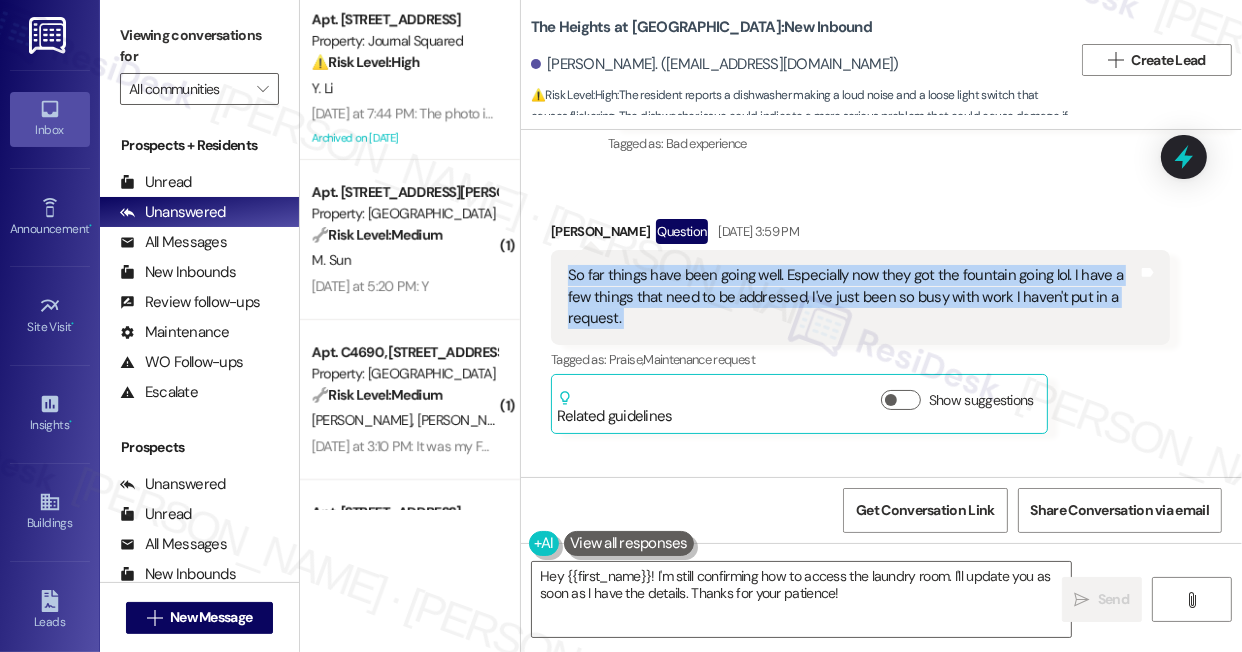 click on "So far things have been going well. Especially now they got the fountain going lol. I have a few things that need to be addressed, I've just been so busy with work I haven't put in a request." at bounding box center [853, 297] 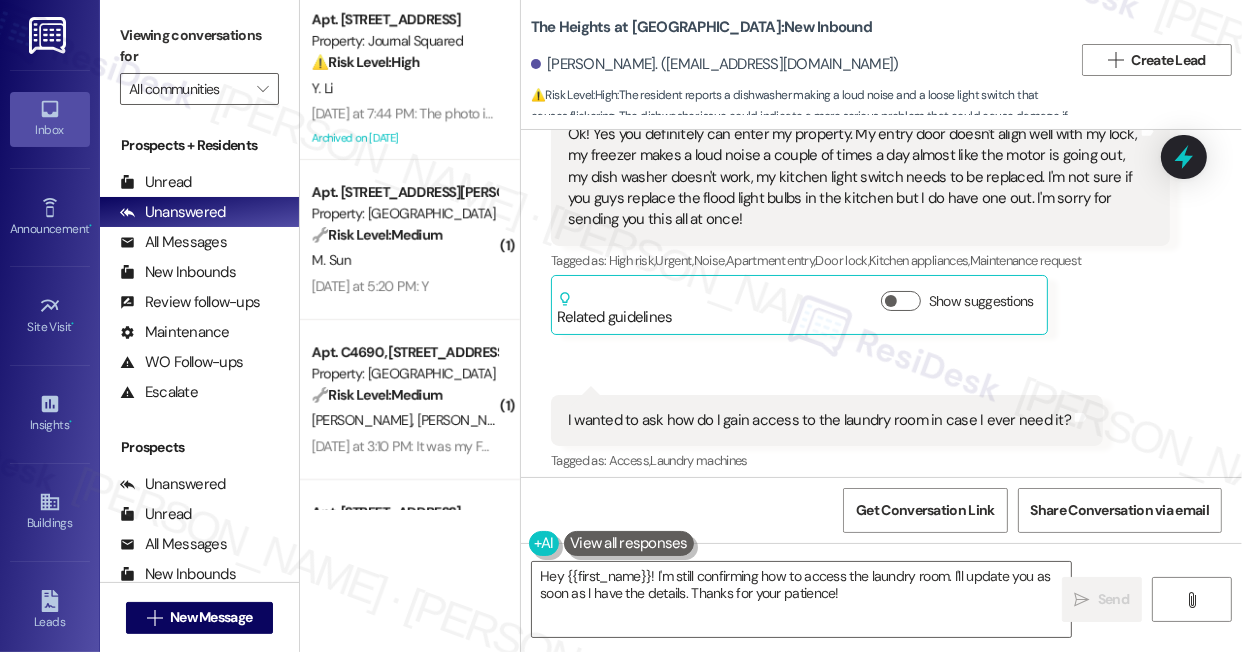 scroll, scrollTop: 5397, scrollLeft: 0, axis: vertical 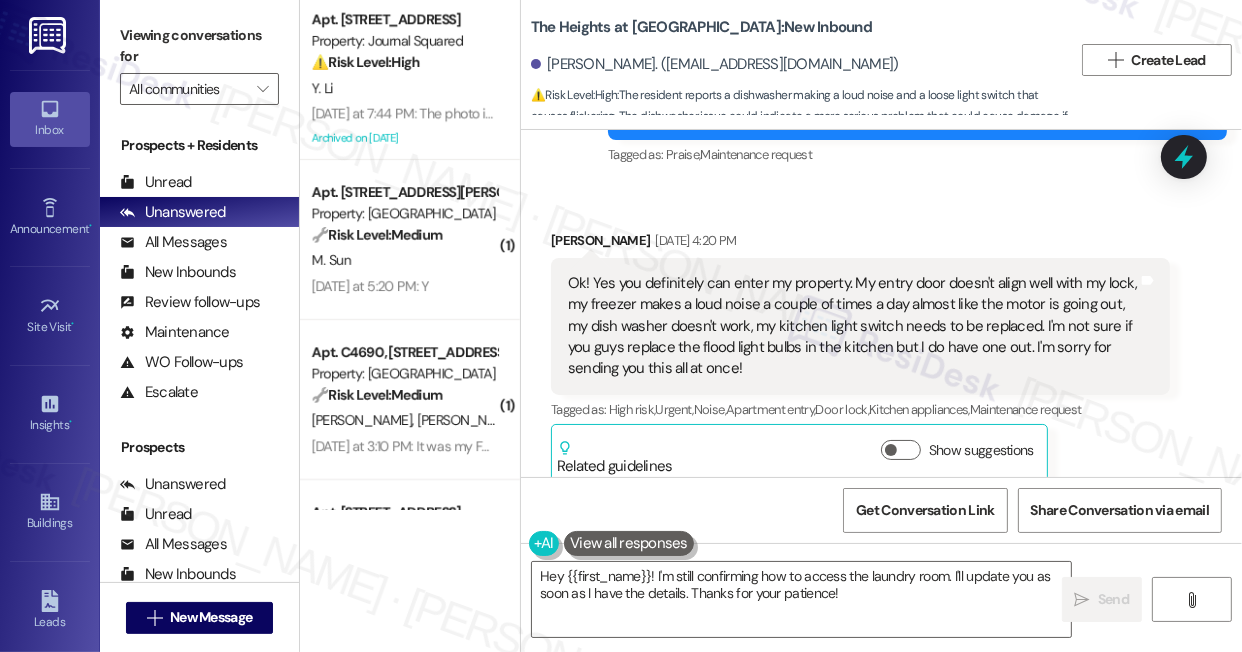 click on "Ok! Yes you definitely can enter my property. My entry door doesn't align well with my lock, my freezer makes a loud noise a couple of times a day almost like the motor is going out, my dish washer doesn't work, my kitchen light switch needs to be replaced. I'm not sure if you guys replace the flood light bulbs in the kitchen but I do have one out. I'm sorry for sending you this all at once!" at bounding box center [853, 326] 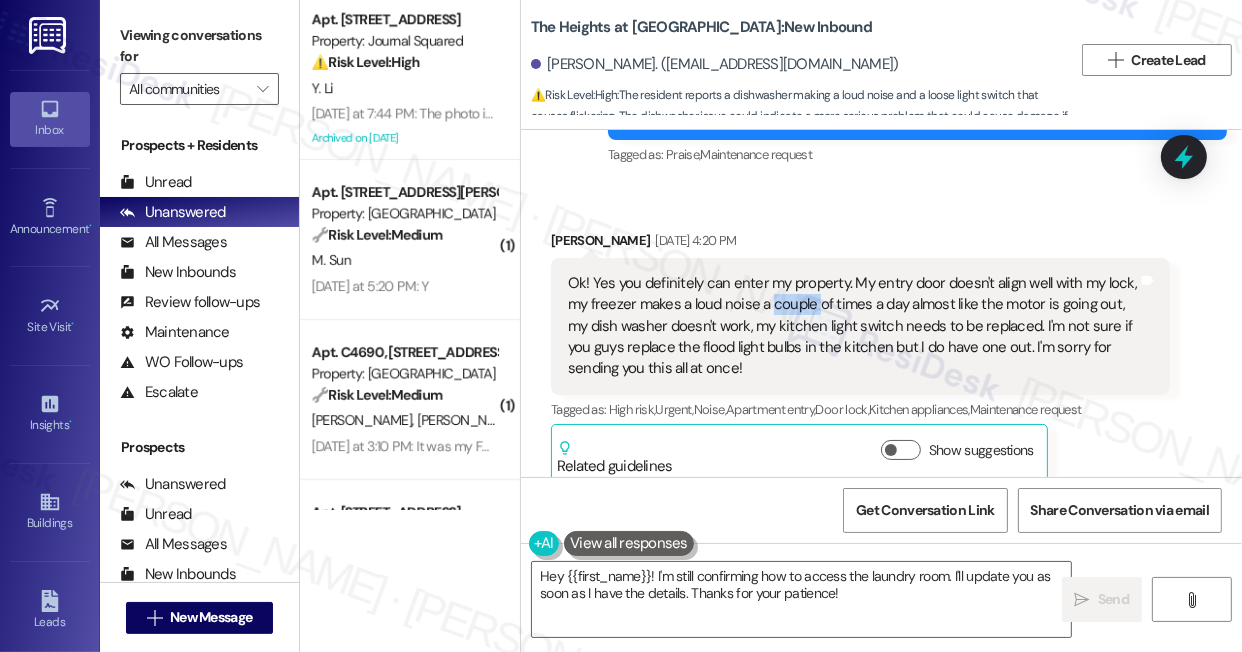 click on "Ok! Yes you definitely can enter my property. My entry door doesn't align well with my lock, my freezer makes a loud noise a couple of times a day almost like the motor is going out, my dish washer doesn't work, my kitchen light switch needs to be replaced. I'm not sure if you guys replace the flood light bulbs in the kitchen but I do have one out. I'm sorry for sending you this all at once!" at bounding box center [853, 326] 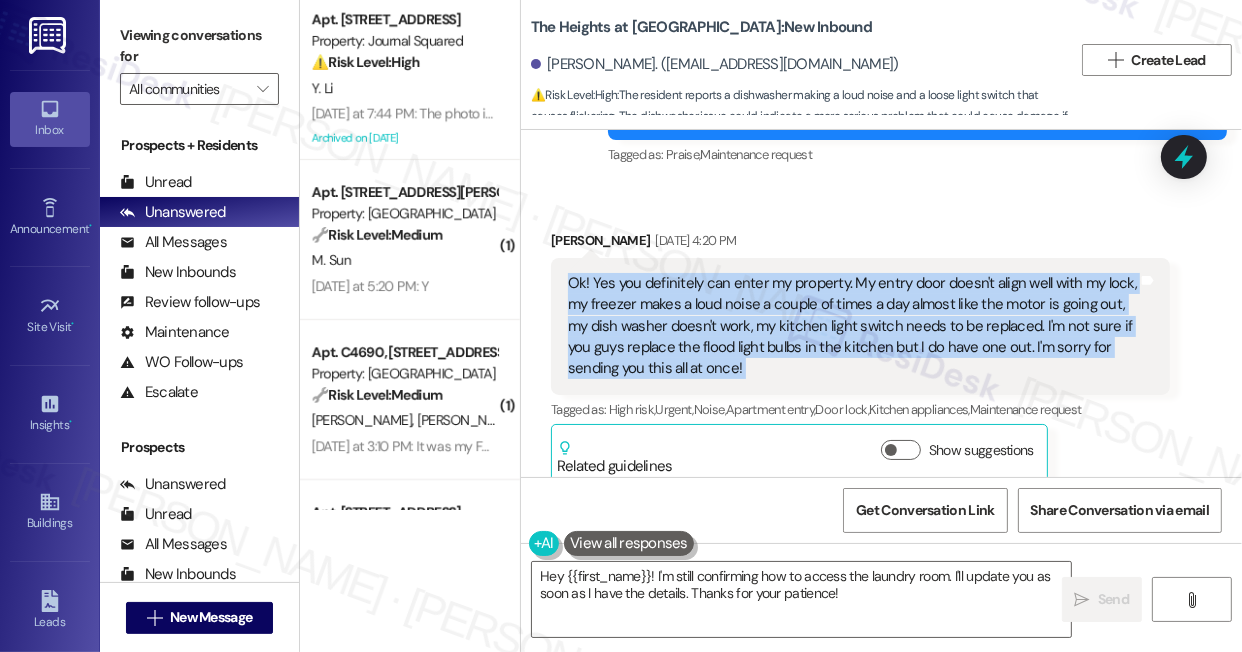 click on "Ok! Yes you definitely can enter my property. My entry door doesn't align well with my lock, my freezer makes a loud noise a couple of times a day almost like the motor is going out, my dish washer doesn't work, my kitchen light switch needs to be replaced. I'm not sure if you guys replace the flood light bulbs in the kitchen but I do have one out. I'm sorry for sending you this all at once!" at bounding box center [853, 326] 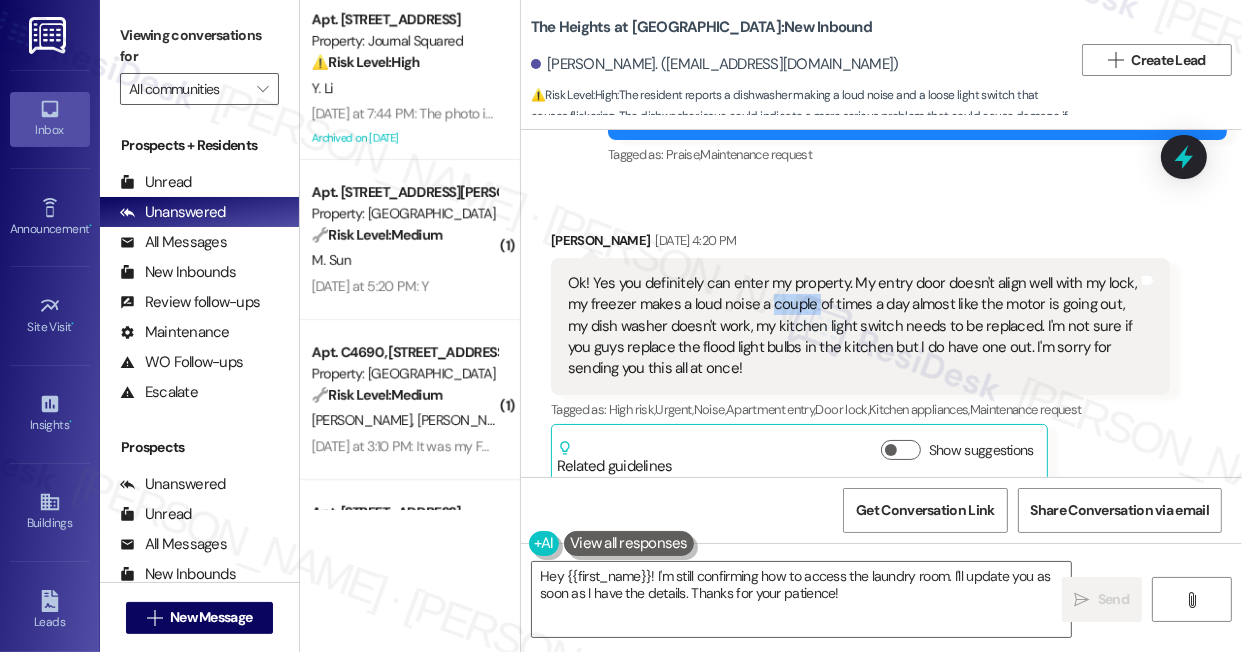 click on "Ok! Yes you definitely can enter my property. My entry door doesn't align well with my lock, my freezer makes a loud noise a couple of times a day almost like the motor is going out, my dish washer doesn't work, my kitchen light switch needs to be replaced. I'm not sure if you guys replace the flood light bulbs in the kitchen but I do have one out. I'm sorry for sending you this all at once!" at bounding box center (853, 326) 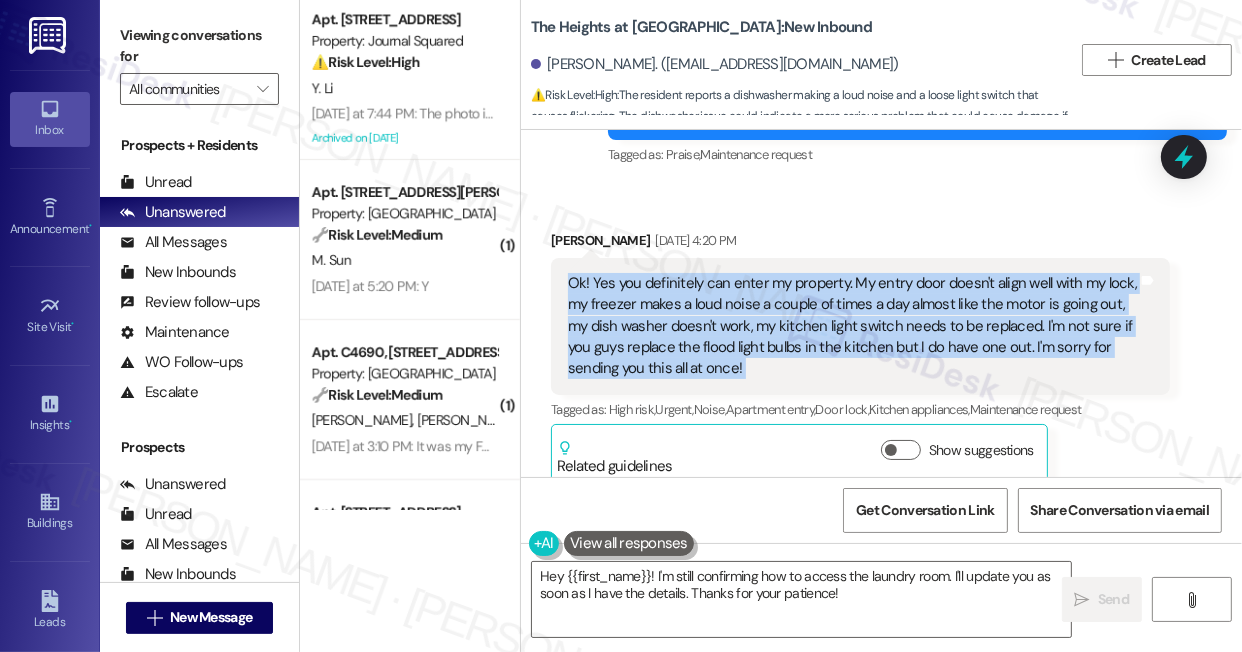 click on "Ok! Yes you definitely can enter my property. My entry door doesn't align well with my lock, my freezer makes a loud noise a couple of times a day almost like the motor is going out, my dish washer doesn't work, my kitchen light switch needs to be replaced. I'm not sure if you guys replace the flood light bulbs in the kitchen but I do have one out. I'm sorry for sending you this all at once!" at bounding box center [853, 326] 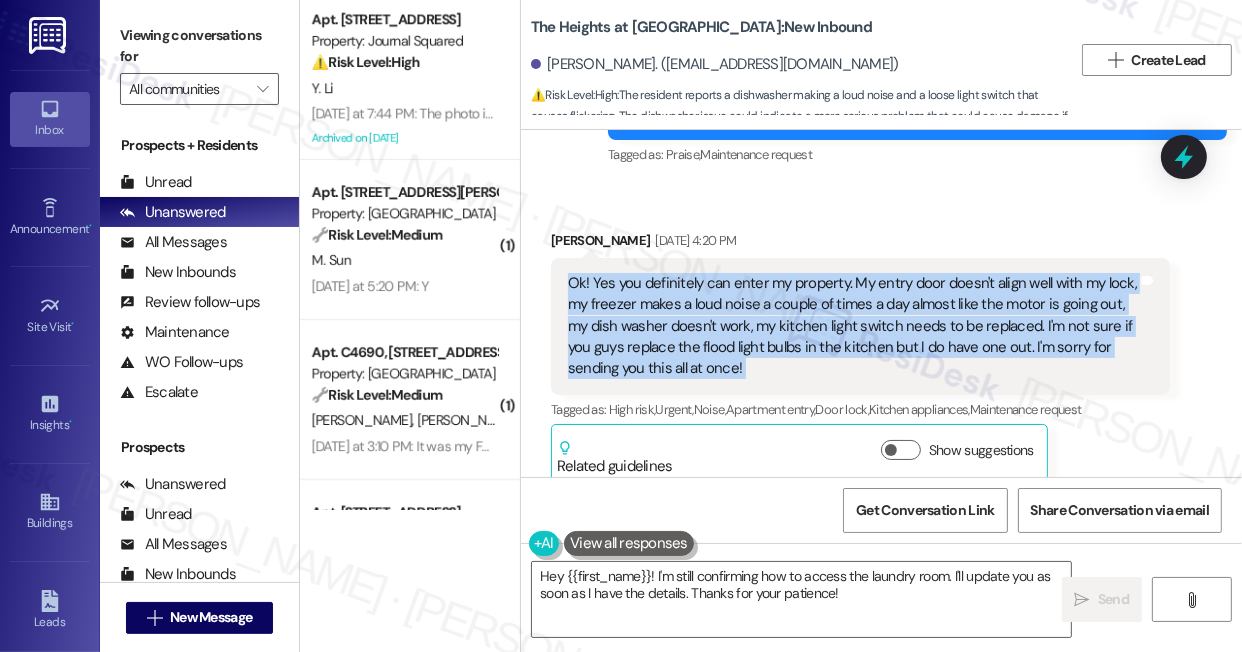 click on "Ok! Yes you definitely can enter my property. My entry door doesn't align well with my lock, my freezer makes a loud noise a couple of times a day almost like the motor is going out, my dish washer doesn't work, my kitchen light switch needs to be replaced. I'm not sure if you guys replace the flood light bulbs in the kitchen but I do have one out. I'm sorry for sending you this all at once!" at bounding box center [853, 326] 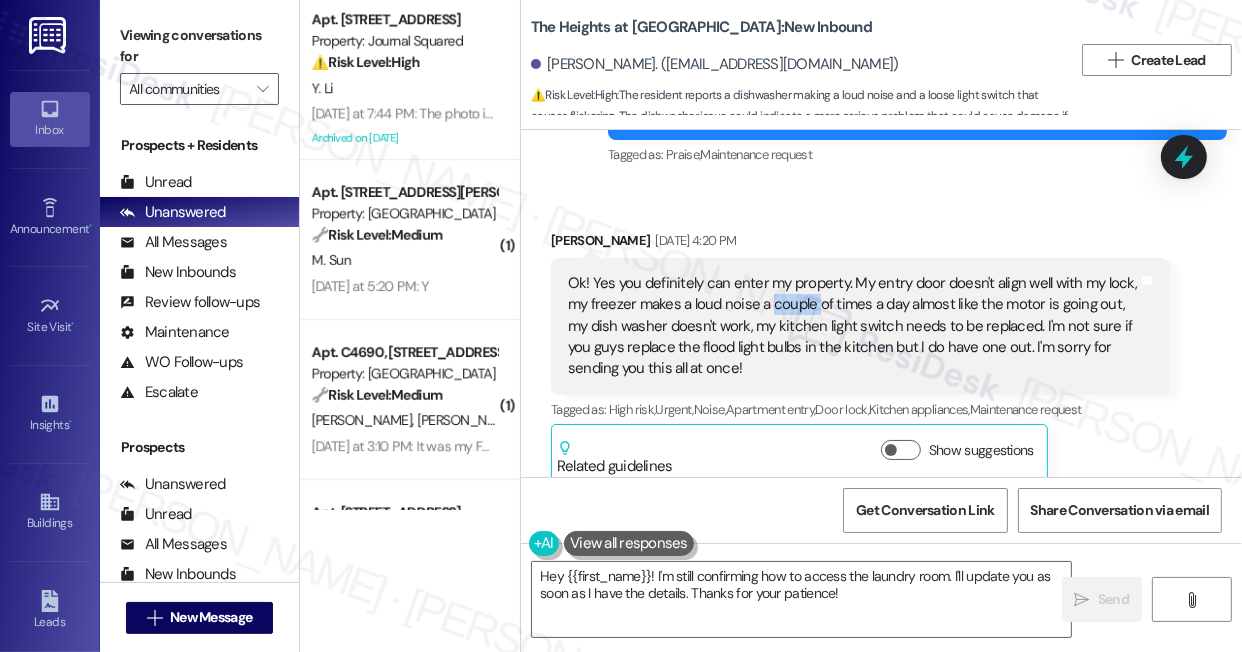 click on "Ok! Yes you definitely can enter my property. My entry door doesn't align well with my lock, my freezer makes a loud noise a couple of times a day almost like the motor is going out, my dish washer doesn't work, my kitchen light switch needs to be replaced. I'm not sure if you guys replace the flood light bulbs in the kitchen but I do have one out. I'm sorry for sending you this all at once!" at bounding box center (853, 326) 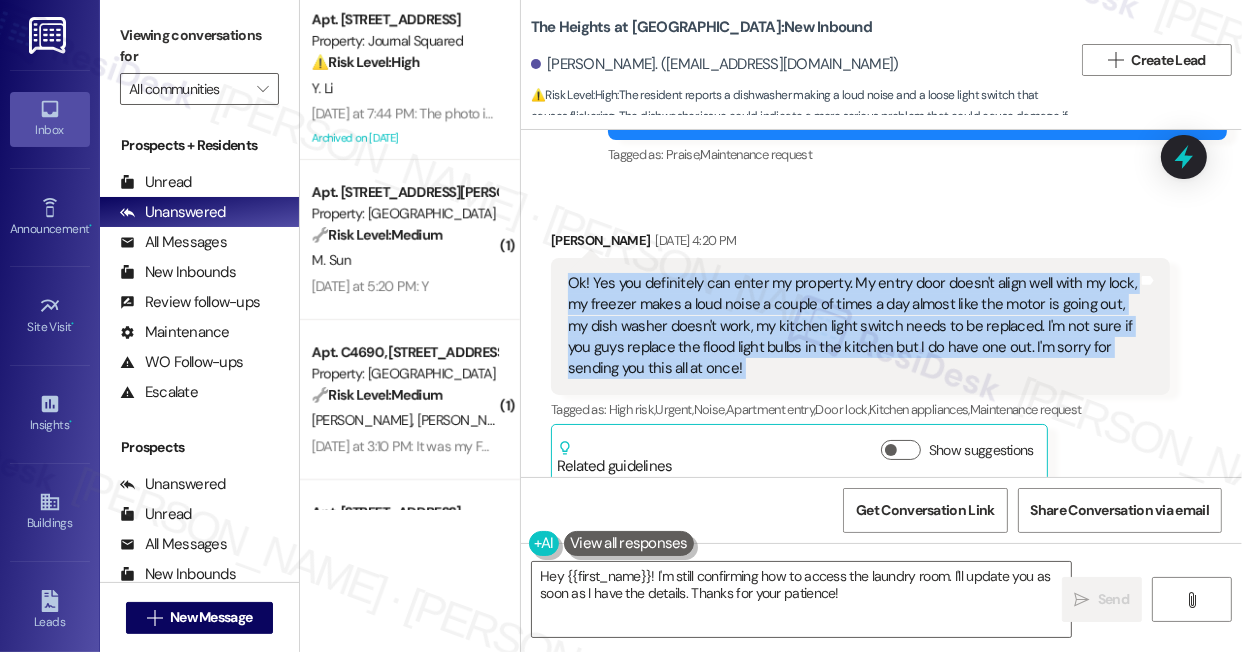 click on "Ok! Yes you definitely can enter my property. My entry door doesn't align well with my lock, my freezer makes a loud noise a couple of times a day almost like the motor is going out, my dish washer doesn't work, my kitchen light switch needs to be replaced. I'm not sure if you guys replace the flood light bulbs in the kitchen but I do have one out. I'm sorry for sending you this all at once!" at bounding box center (853, 326) 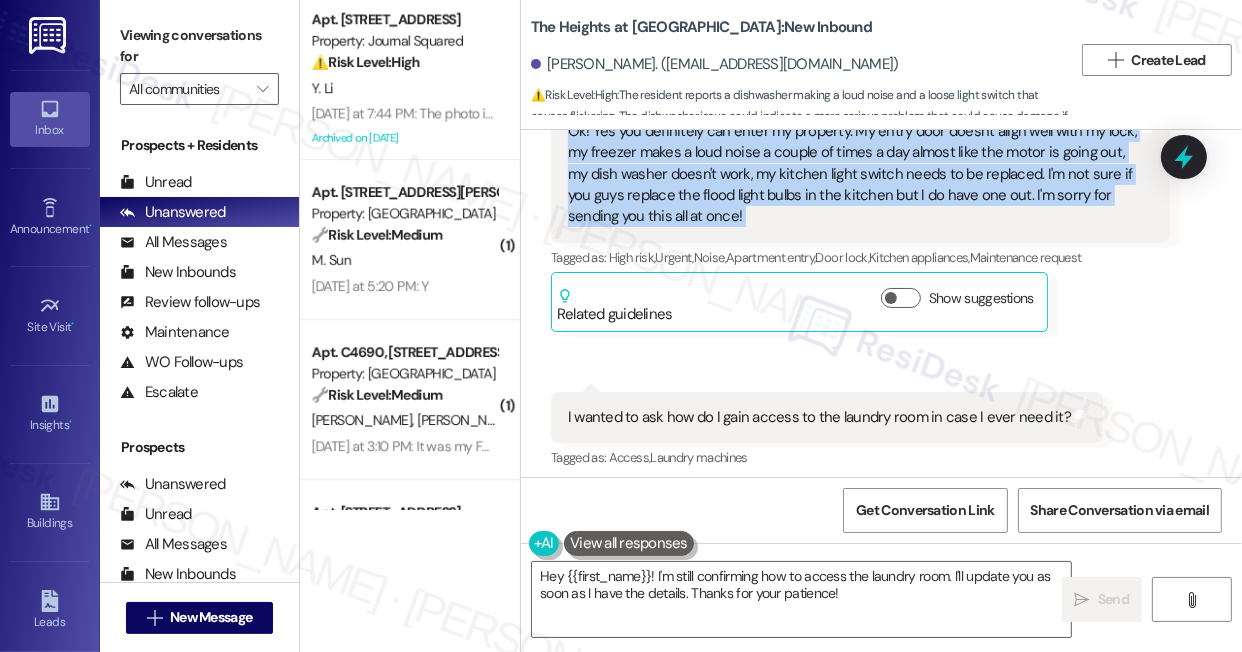 scroll, scrollTop: 5761, scrollLeft: 0, axis: vertical 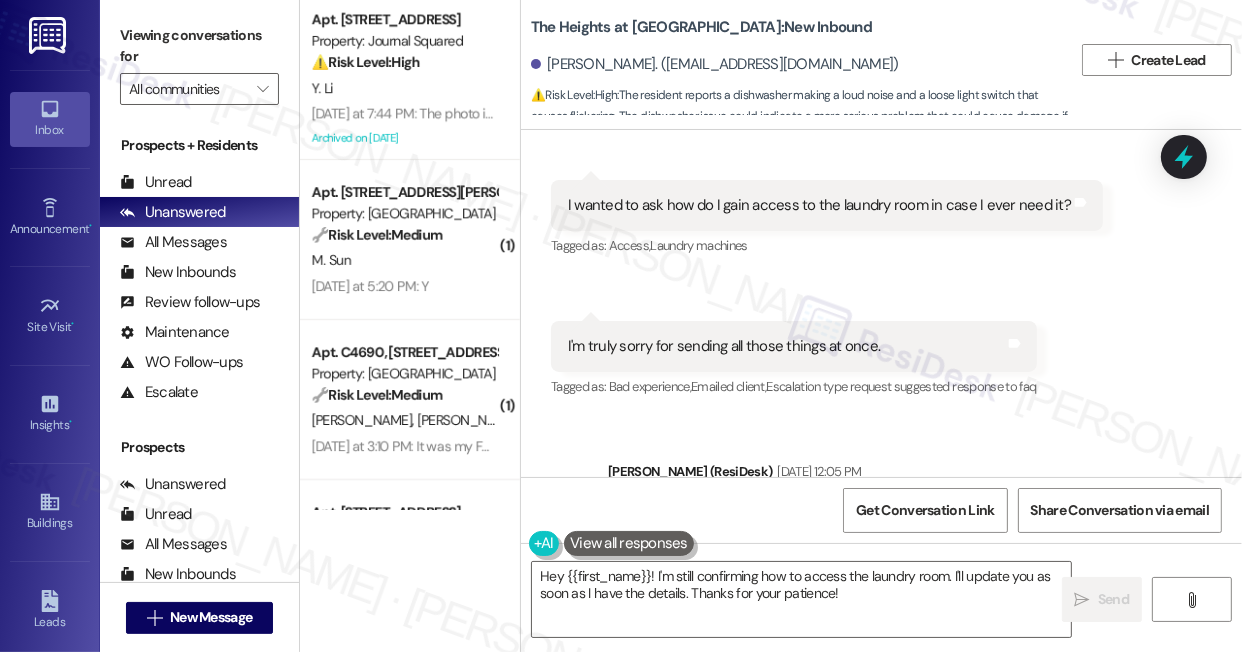 click on "I wanted to ask how do I gain access to the laundry room in case I ever need it?" at bounding box center [819, 205] 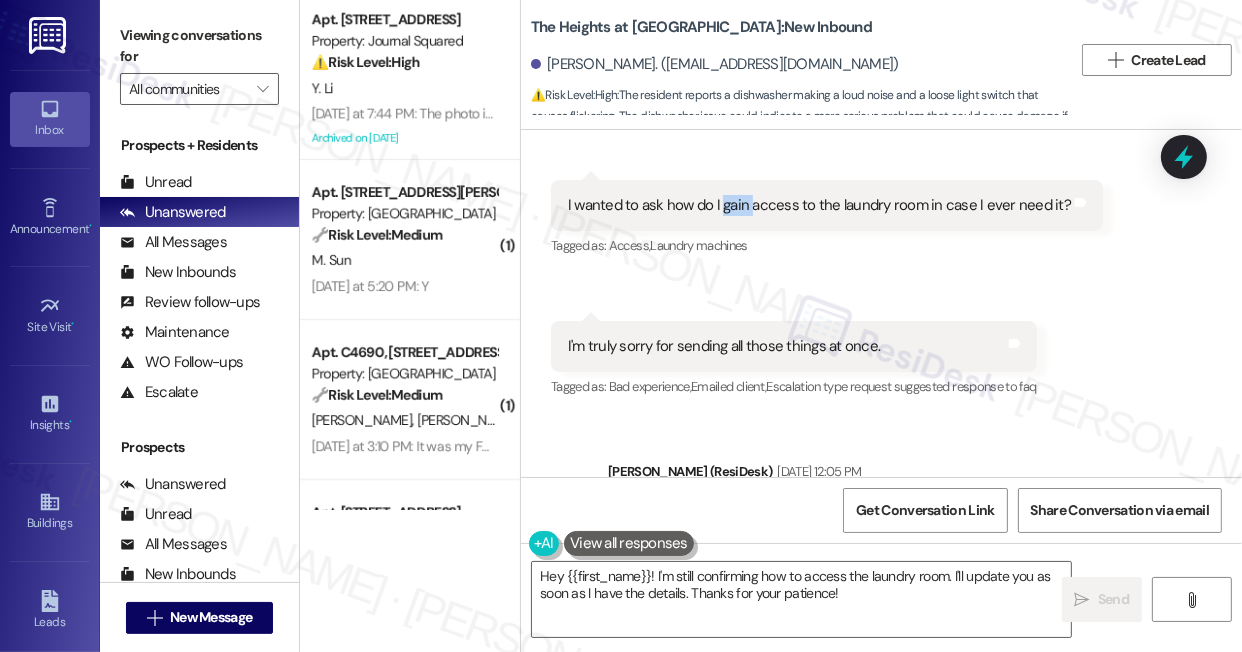 click on "I wanted to ask how do I gain access to the laundry room in case I ever need it?" at bounding box center (819, 205) 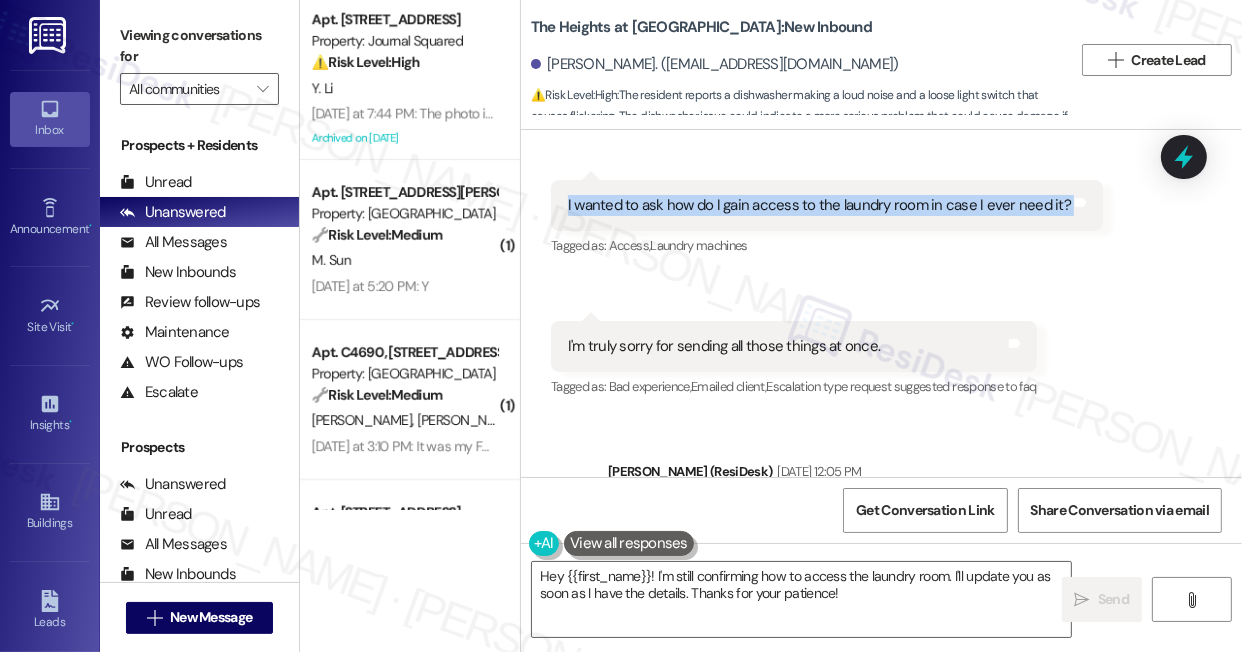 click on "I wanted to ask how do I gain access to the laundry room in case I ever need it?" at bounding box center [819, 205] 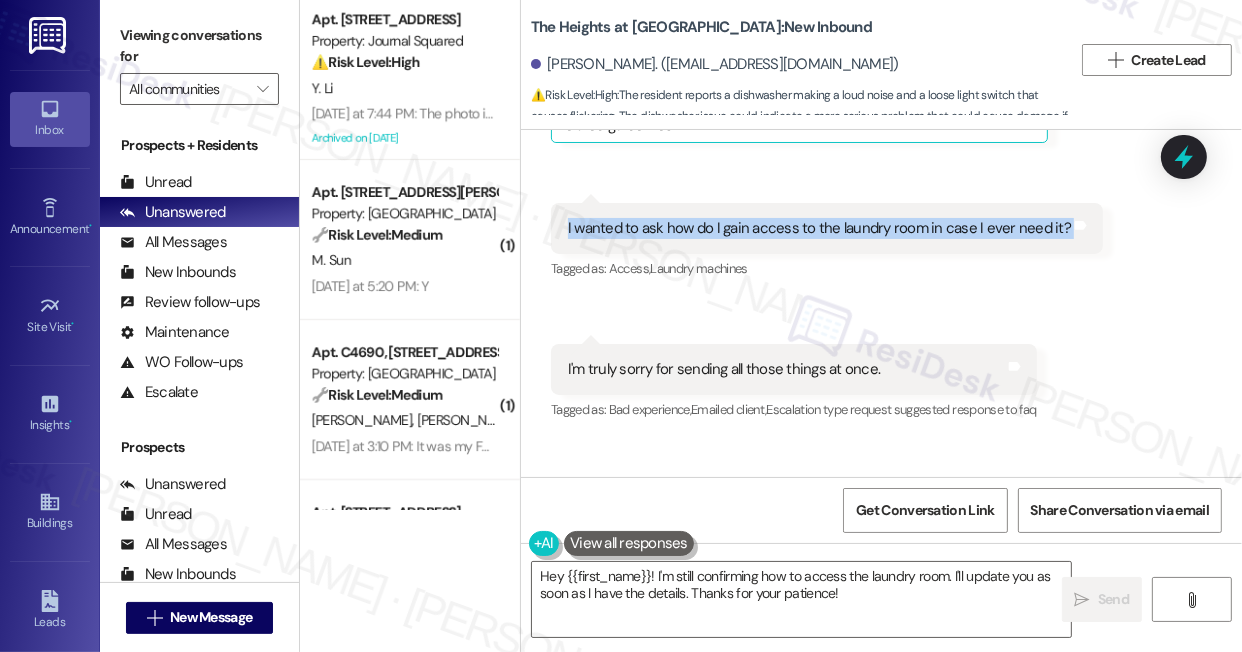 scroll, scrollTop: 5670, scrollLeft: 0, axis: vertical 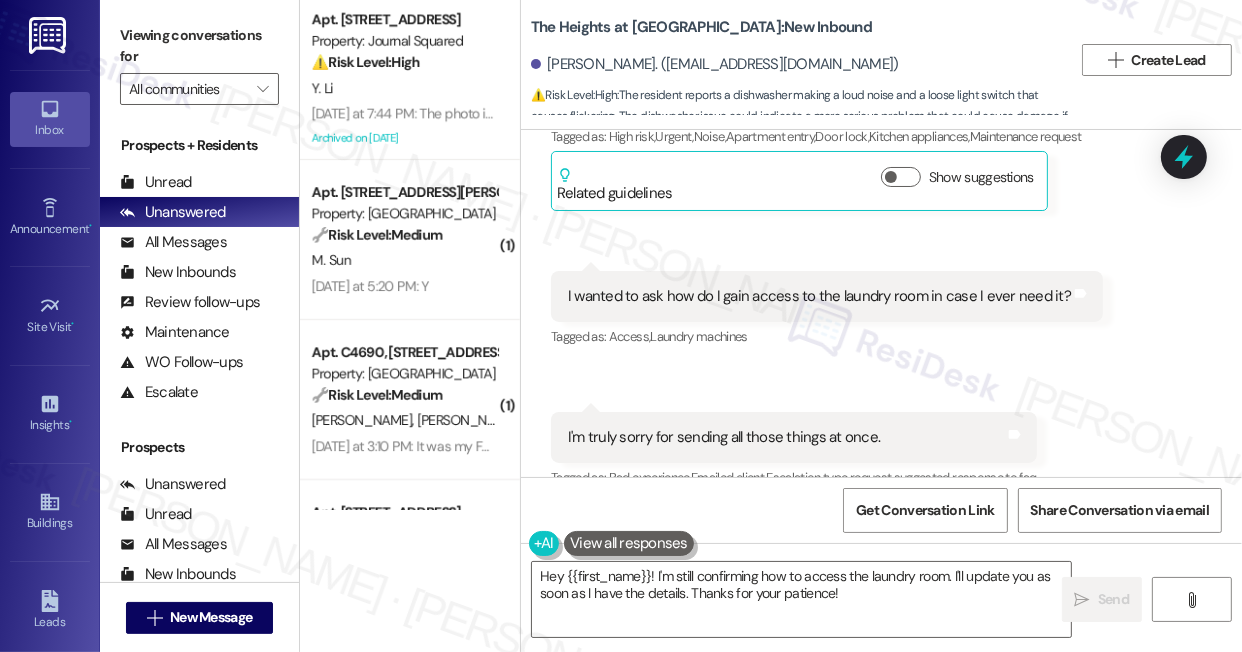 click on "I'm truly sorry for sending all those things at once." at bounding box center [724, 437] 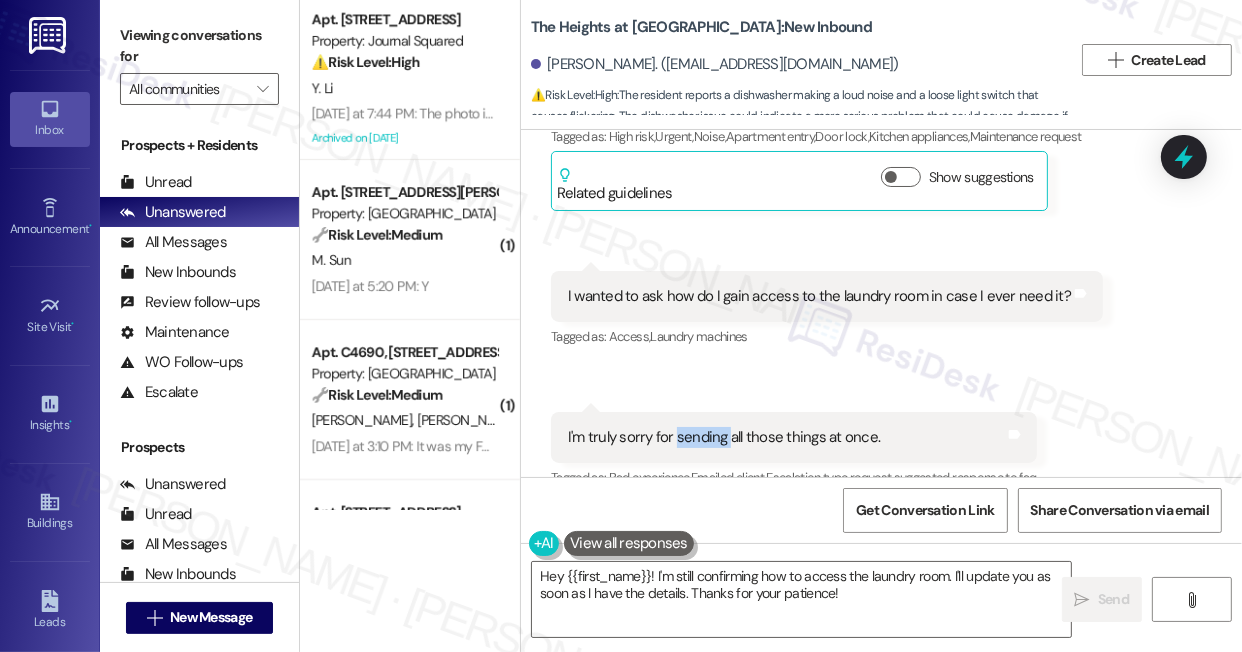 click on "I'm truly sorry for sending all those things at once." at bounding box center (724, 437) 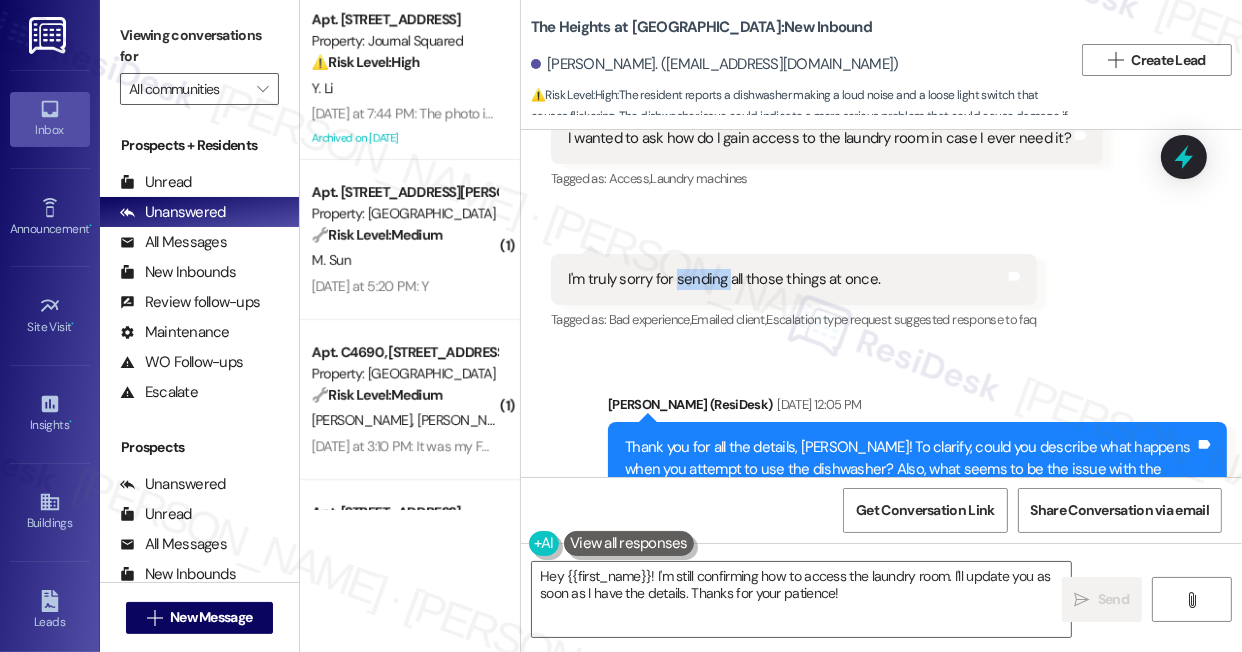 scroll, scrollTop: 6034, scrollLeft: 0, axis: vertical 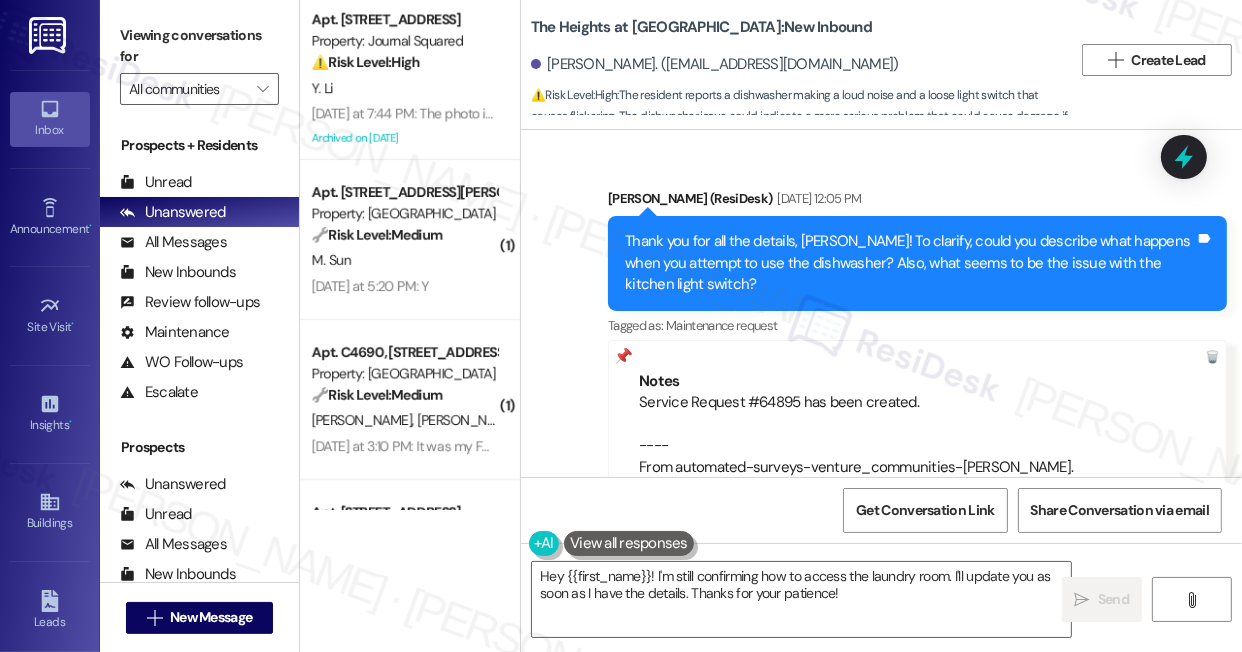 click on "Thank you for all the details, Andre! To clarify, could you describe what happens when you attempt to use the dishwasher? Also, what seems to be the issue with the kitchen light switch?" at bounding box center (910, 263) 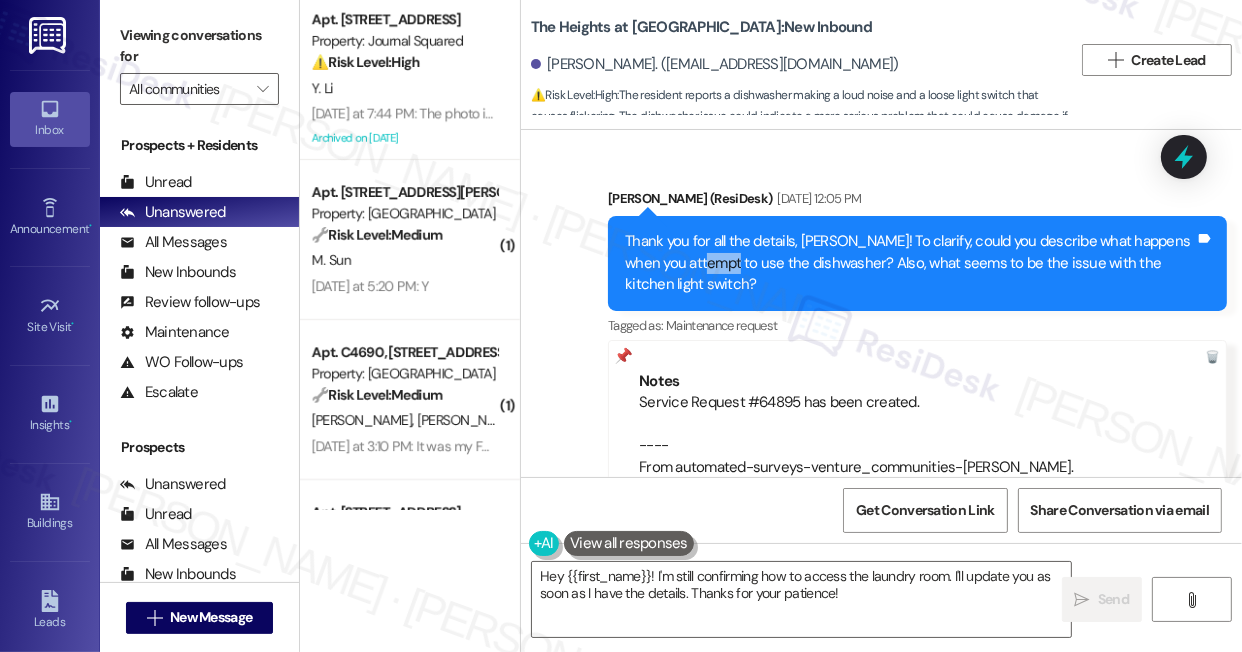 click on "Thank you for all the details, Andre! To clarify, could you describe what happens when you attempt to use the dishwasher? Also, what seems to be the issue with the kitchen light switch?" at bounding box center [910, 263] 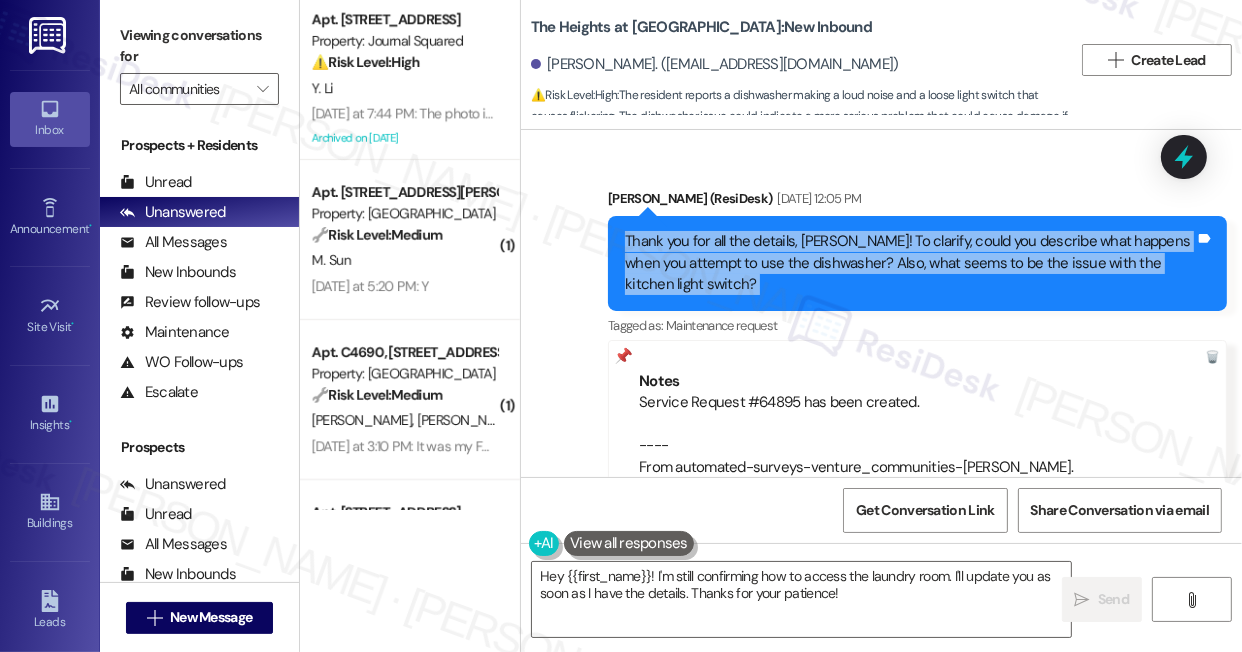 click on "Thank you for all the details, Andre! To clarify, could you describe what happens when you attempt to use the dishwasher? Also, what seems to be the issue with the kitchen light switch?" at bounding box center [910, 263] 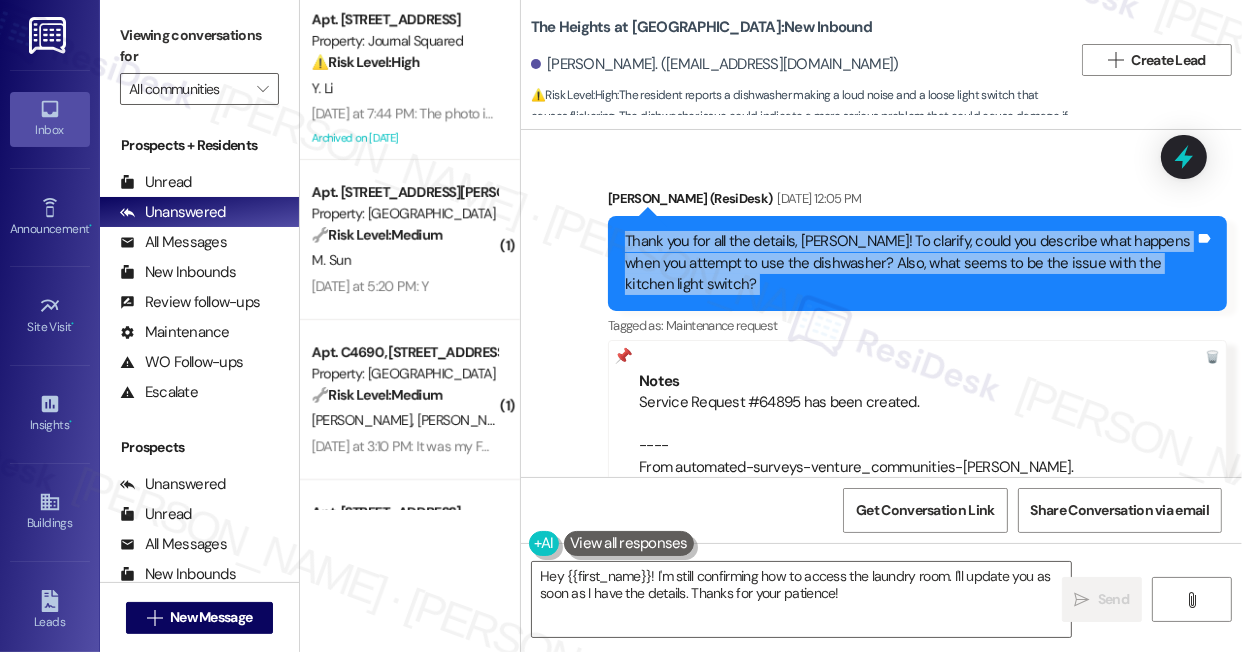 click on "Thank you for all the details, Andre! To clarify, could you describe what happens when you attempt to use the dishwasher? Also, what seems to be the issue with the kitchen light switch?" at bounding box center (910, 263) 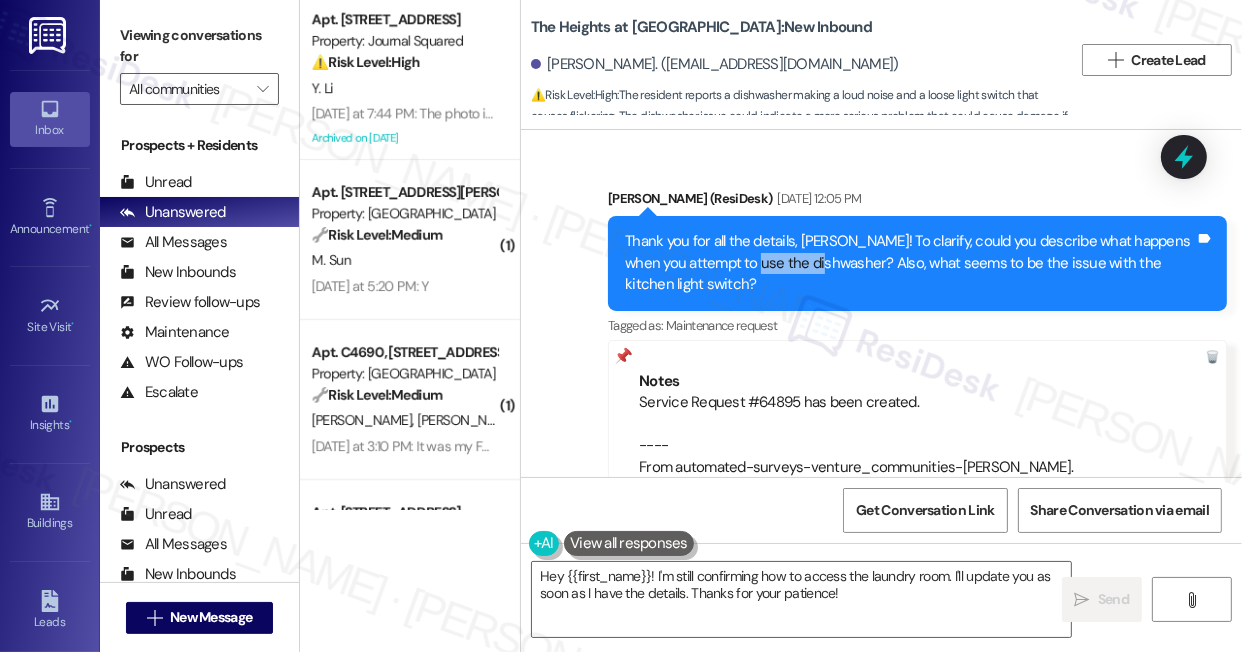 click on "Thank you for all the details, Andre! To clarify, could you describe what happens when you attempt to use the dishwasher? Also, what seems to be the issue with the kitchen light switch?" at bounding box center [910, 263] 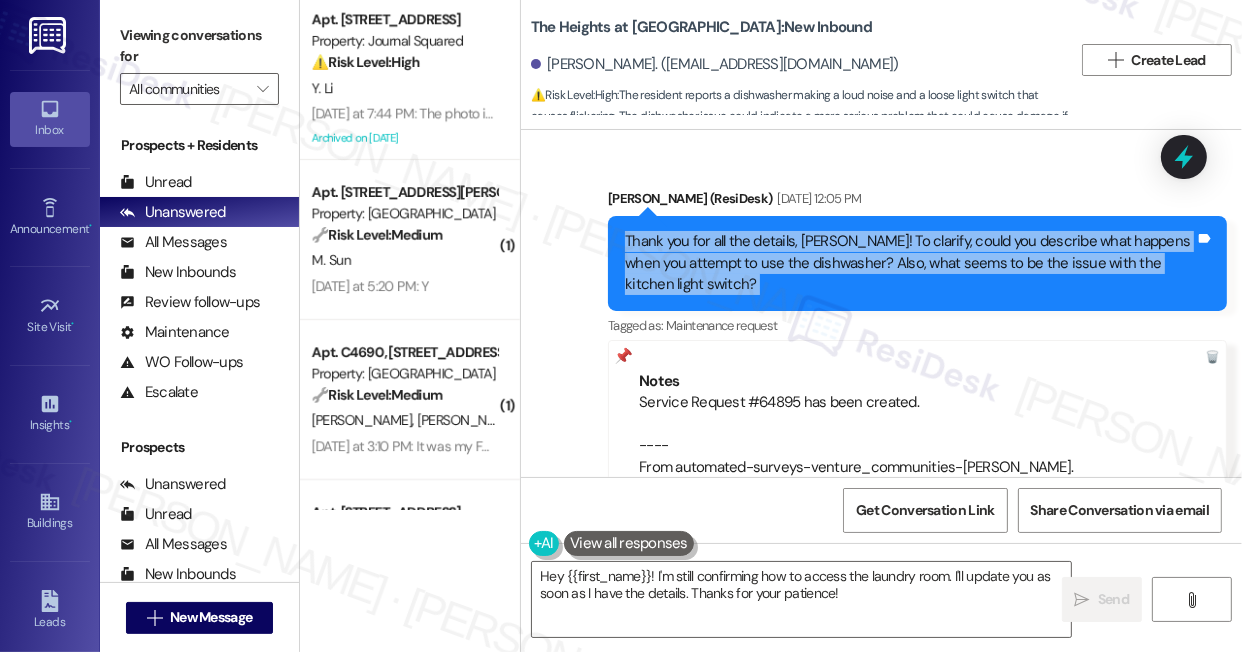 click on "Thank you for all the details, Andre! To clarify, could you describe what happens when you attempt to use the dishwasher? Also, what seems to be the issue with the kitchen light switch?" at bounding box center [910, 263] 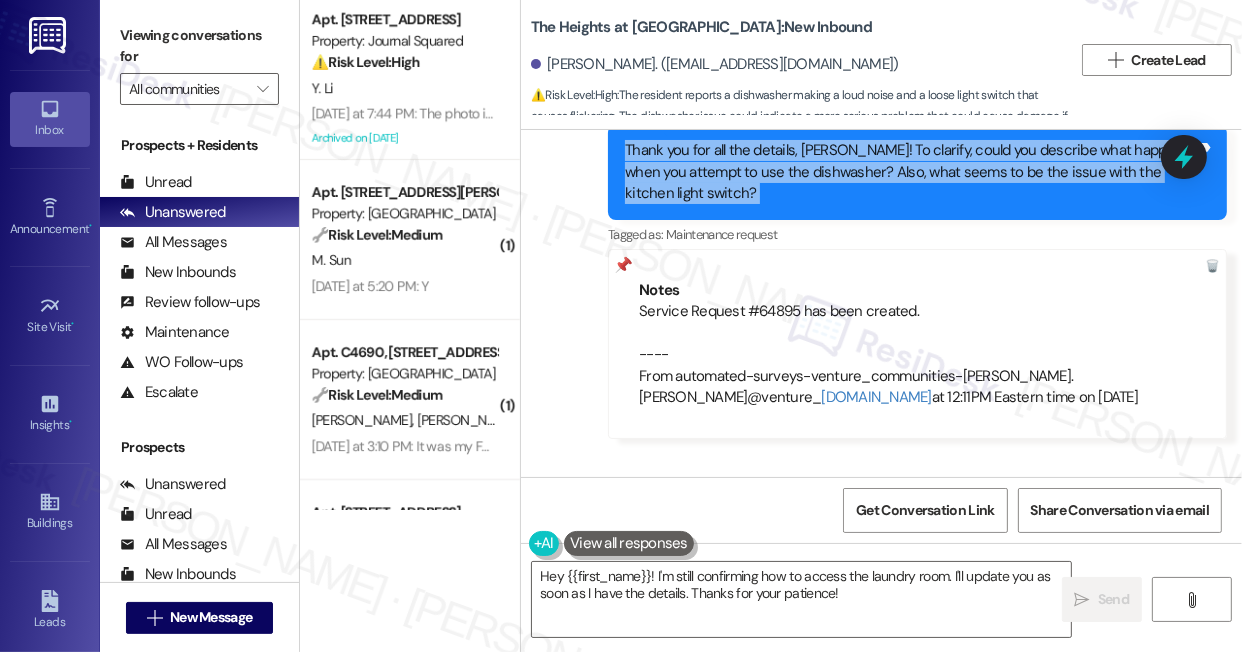scroll, scrollTop: 6488, scrollLeft: 0, axis: vertical 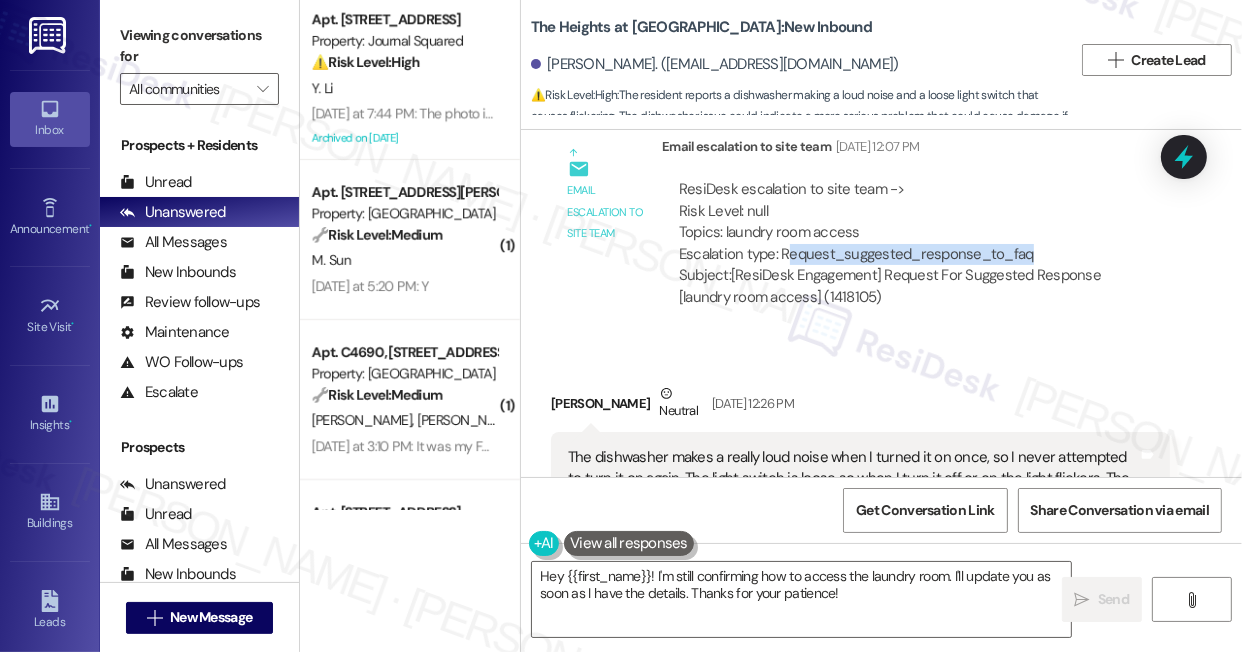 drag, startPoint x: 789, startPoint y: 204, endPoint x: 1053, endPoint y: 207, distance: 264.01706 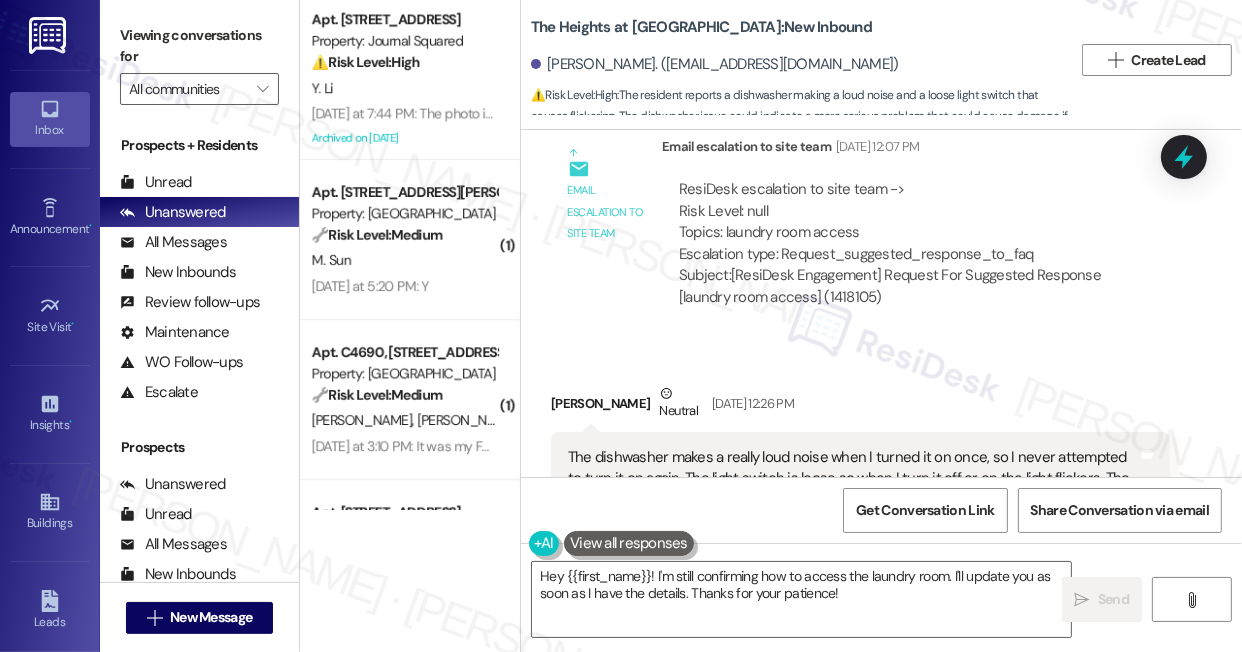 click on "Subject:  [ResiDesk Engagement] Request For Suggested Response [laundry room access] (1418105)" at bounding box center [916, 286] 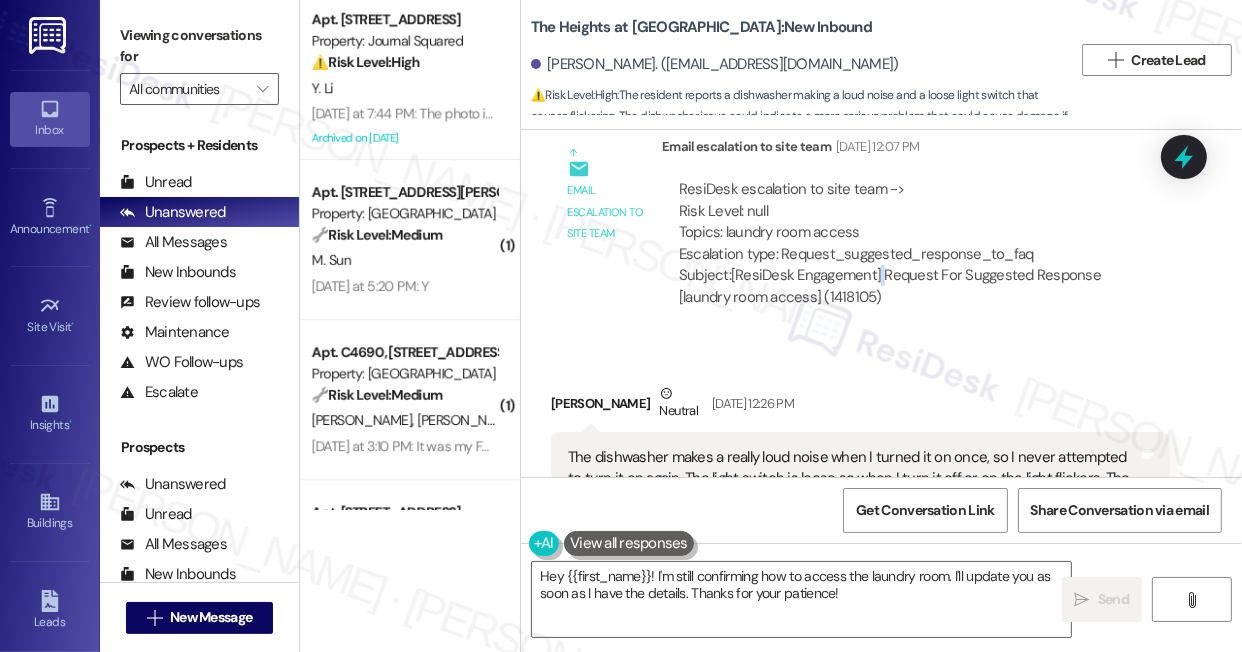 click on "Subject:  [ResiDesk Engagement] Request For Suggested Response [laundry room access] (1418105)" at bounding box center (916, 286) 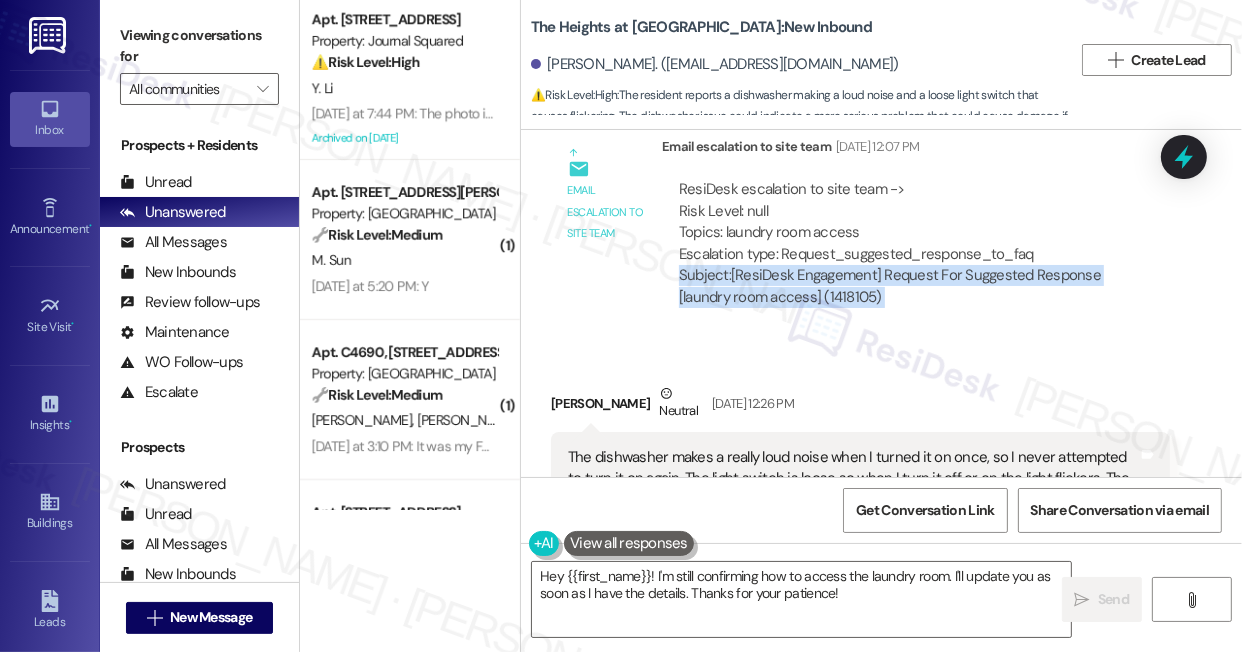 click on "Subject:  [ResiDesk Engagement] Request For Suggested Response [laundry room access] (1418105)" at bounding box center (916, 286) 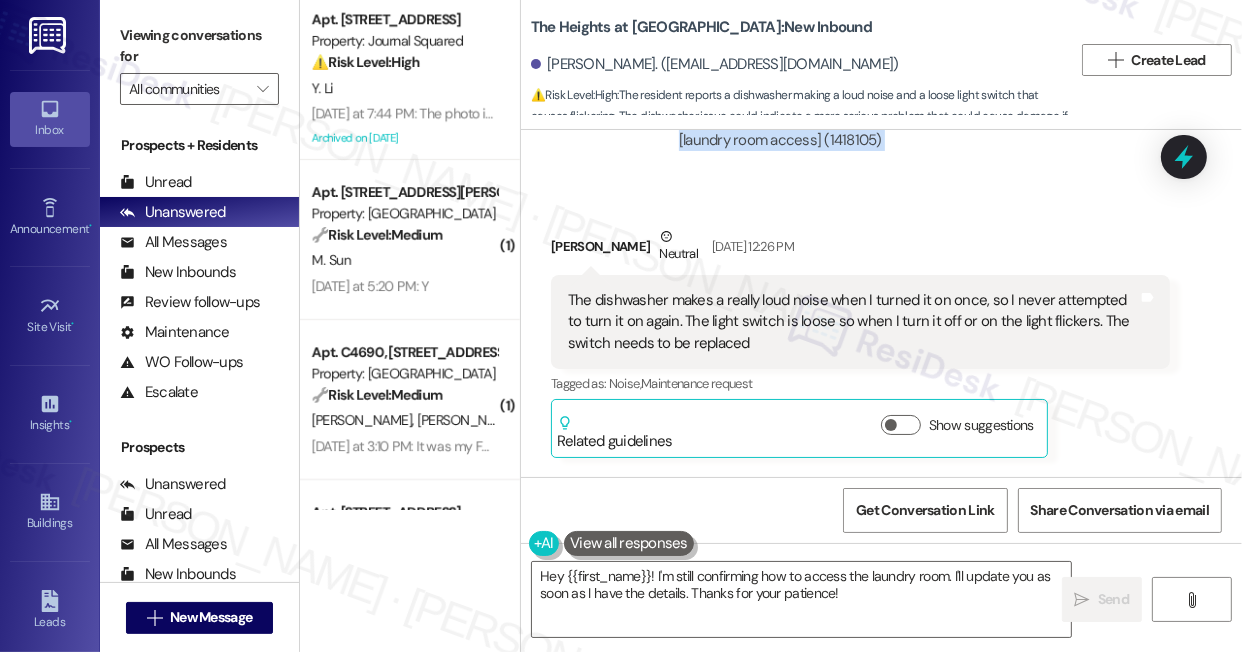 scroll, scrollTop: 6670, scrollLeft: 0, axis: vertical 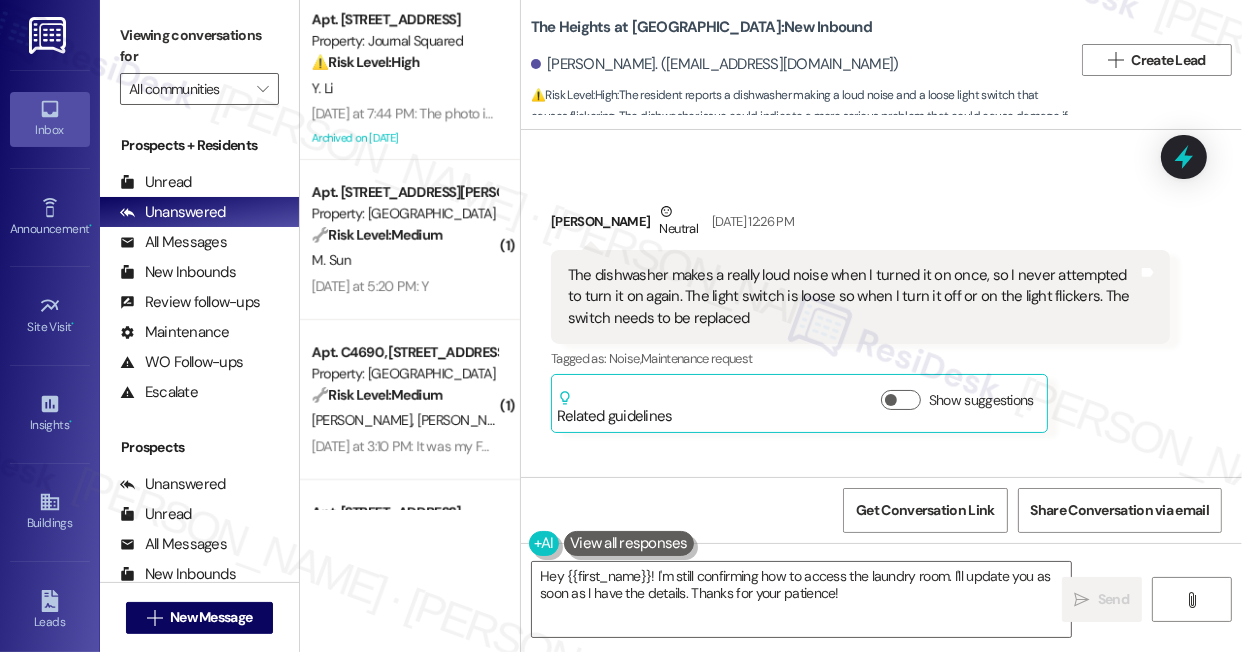 click on "The dishwasher makes a really loud noise when I turned it on once, so I never attempted to turn it on again. The light switch is loose so when I turn it off or on the light flickers. The switch needs to be replaced" at bounding box center [853, 297] 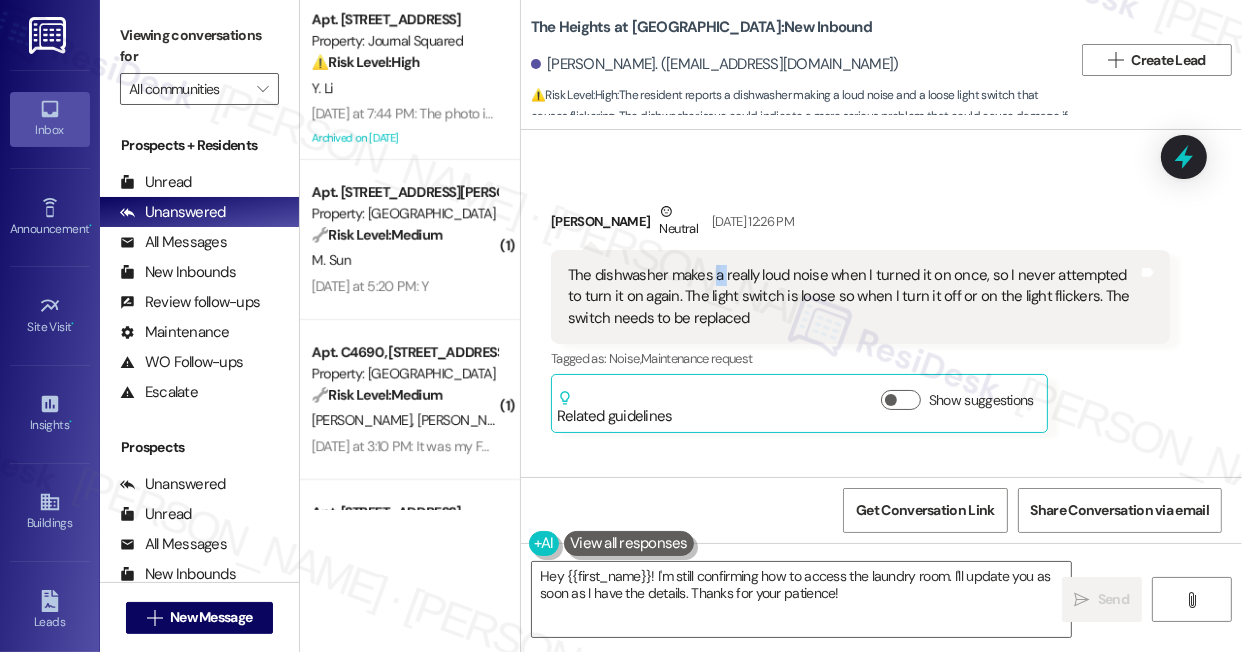 click on "The dishwasher makes a really loud noise when I turned it on once, so I never attempted to turn it on again. The light switch is loose so when I turn it off or on the light flickers. The switch needs to be replaced" at bounding box center [853, 297] 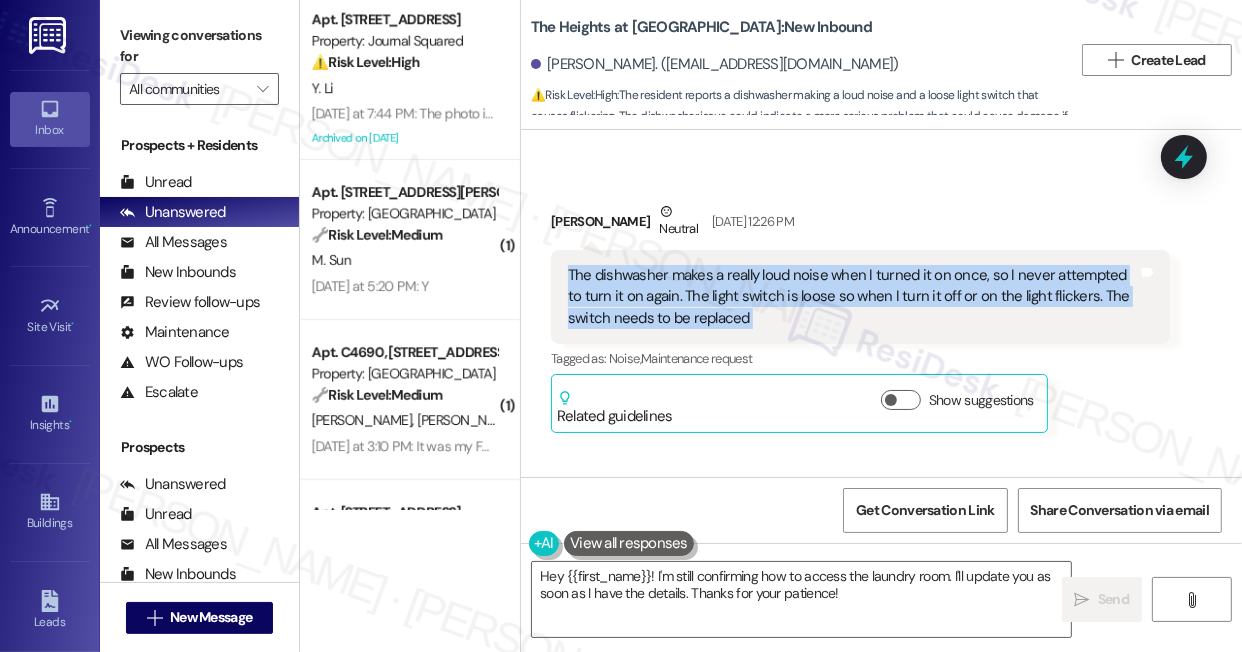 click on "The dishwasher makes a really loud noise when I turned it on once, so I never attempted to turn it on again. The light switch is loose so when I turn it off or on the light flickers. The switch needs to be replaced" at bounding box center (853, 297) 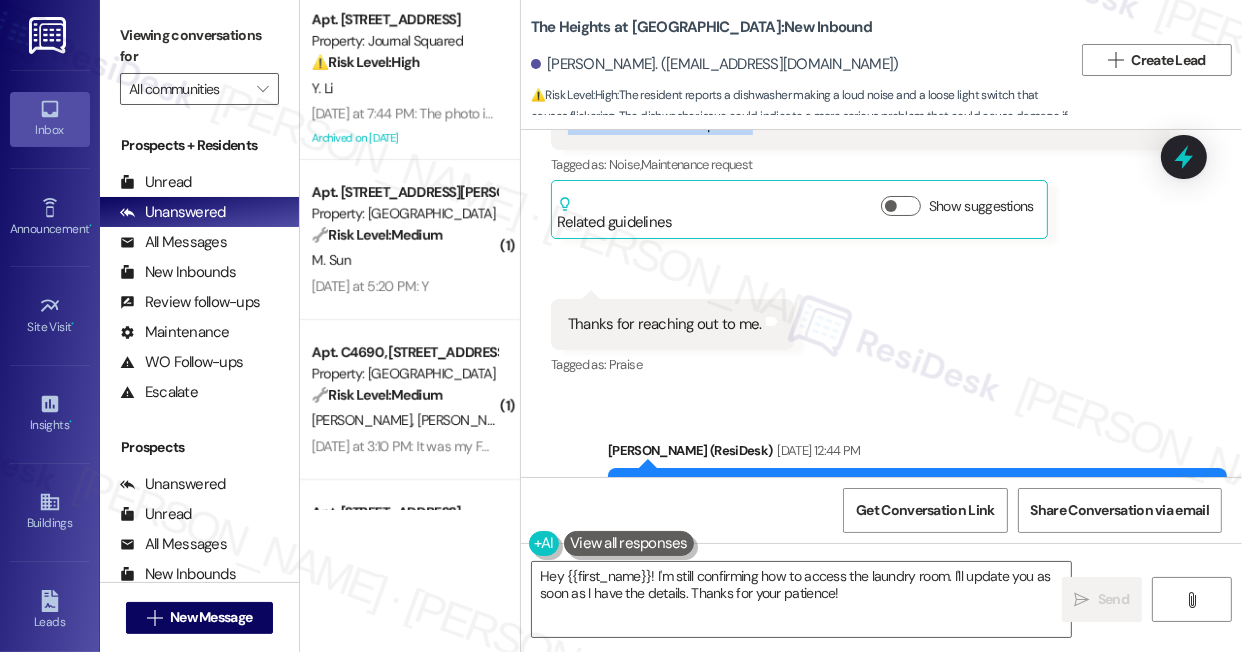 scroll, scrollTop: 7125, scrollLeft: 0, axis: vertical 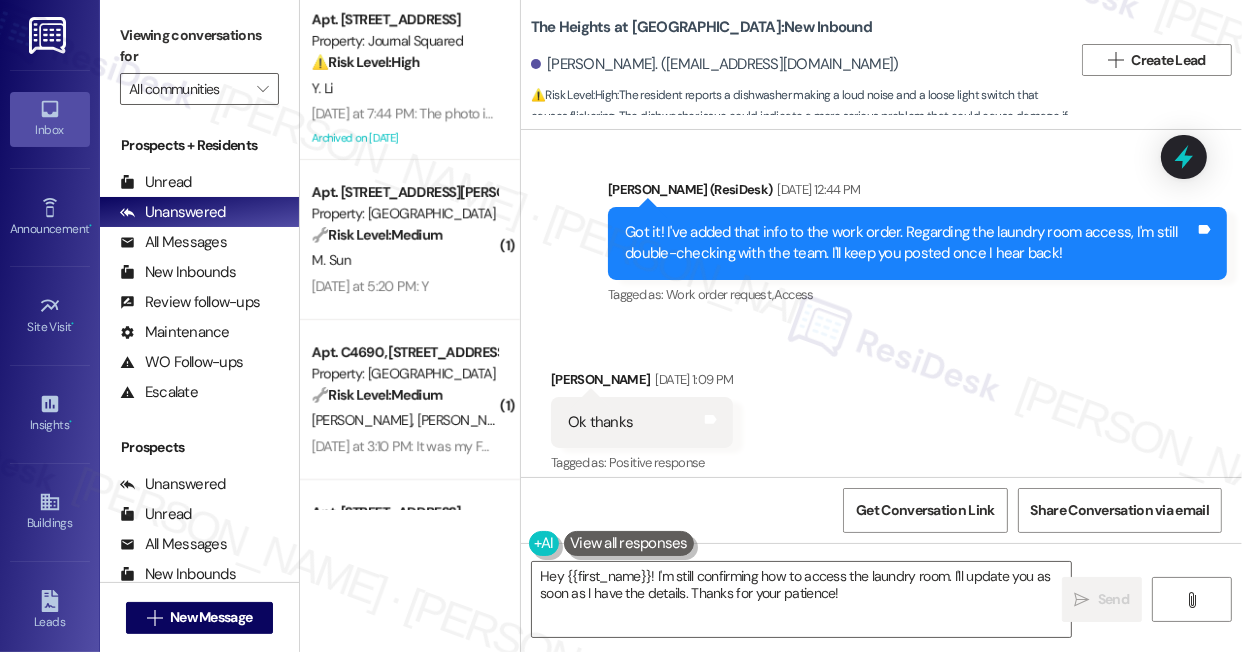click on "Got it! I've added that info to the work order. Regarding the laundry room access, I'm still double-checking with the team. I'll keep you posted once I hear back!" at bounding box center [910, 243] 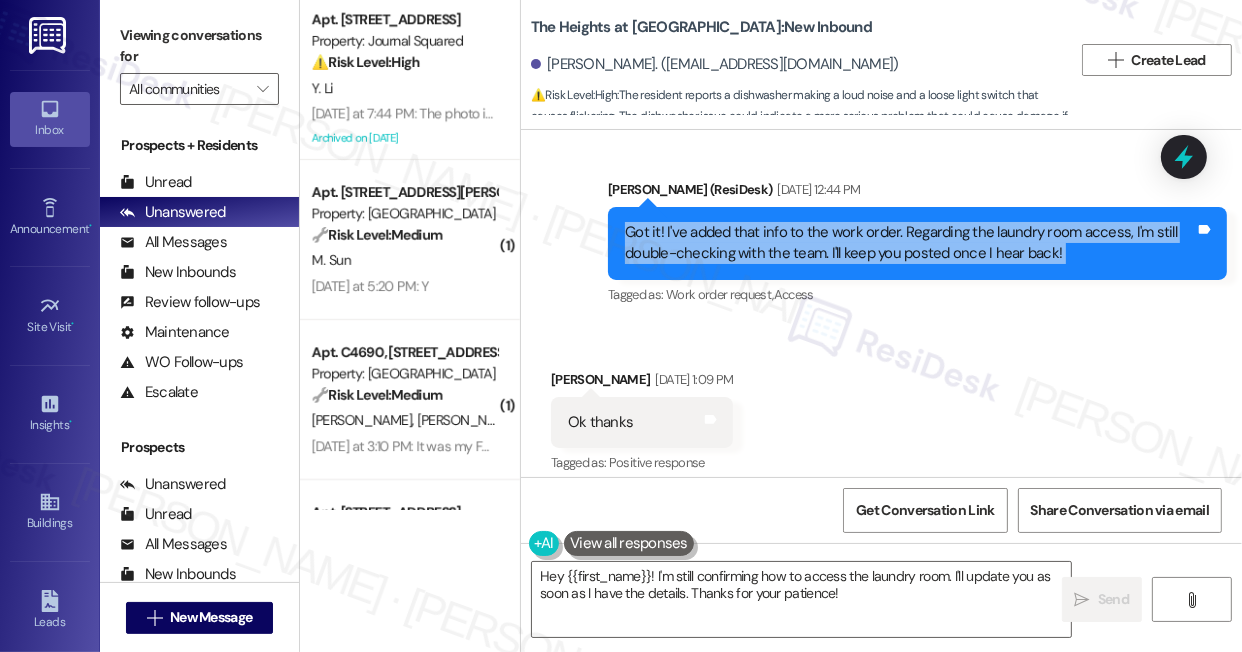 click on "Got it! I've added that info to the work order. Regarding the laundry room access, I'm still double-checking with the team. I'll keep you posted once I hear back!" at bounding box center [910, 243] 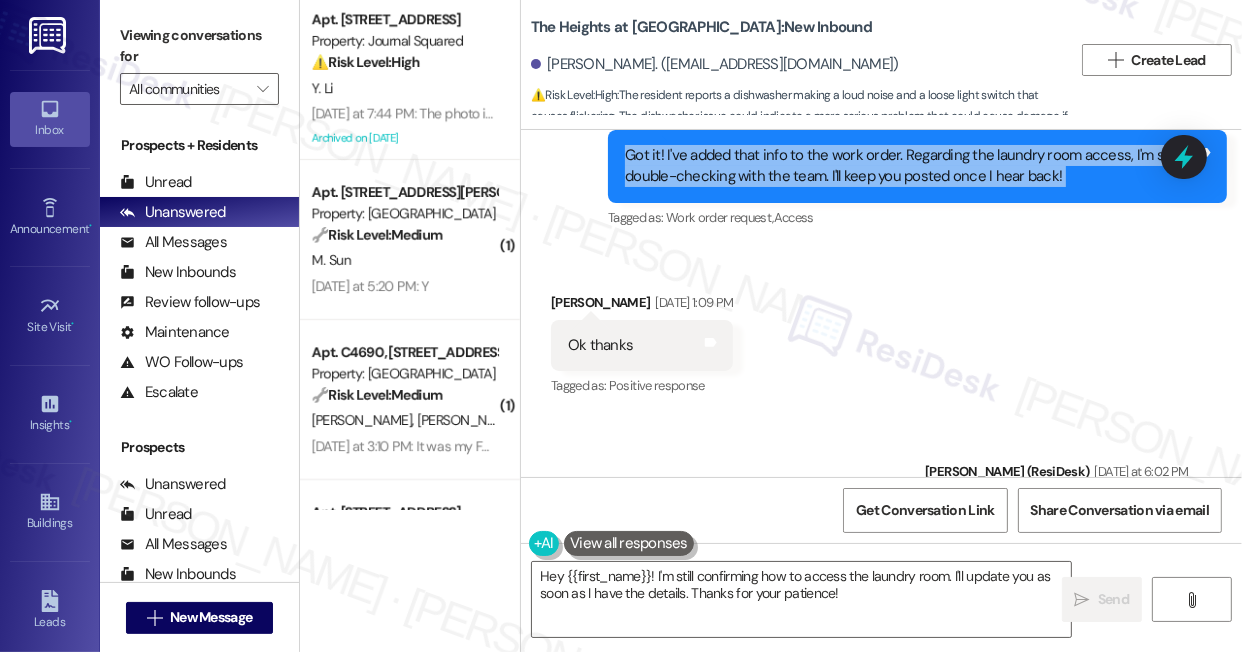 scroll, scrollTop: 7265, scrollLeft: 0, axis: vertical 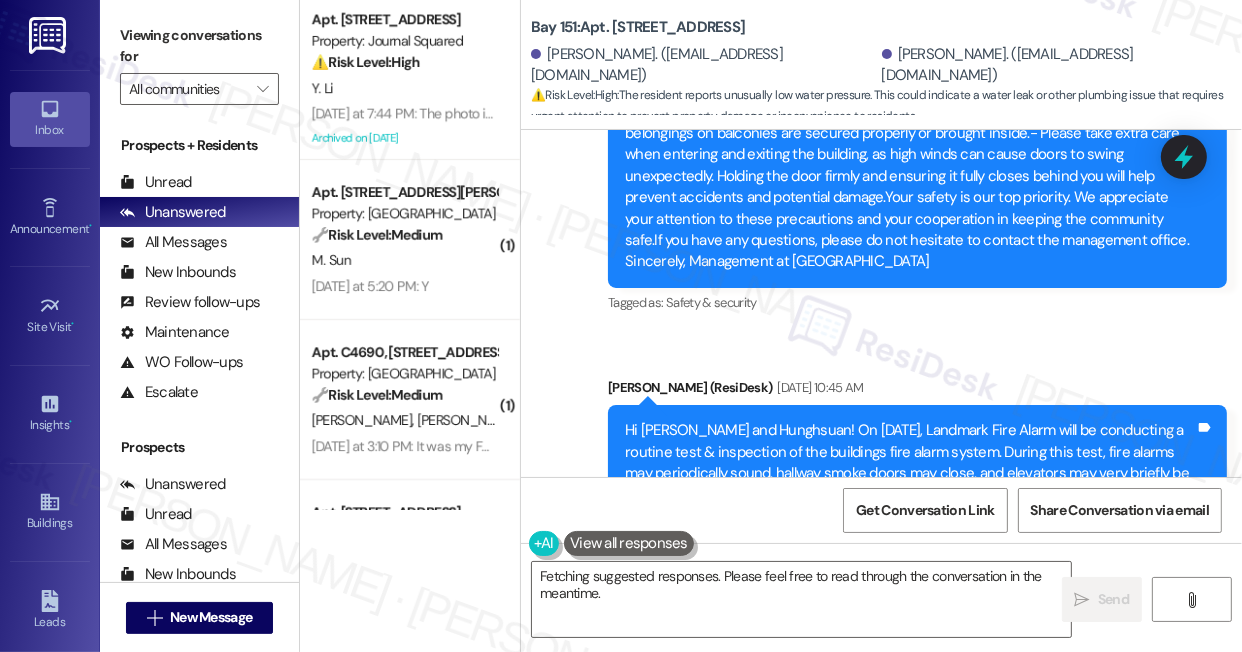 click on "Hi there,
We noticed that the water pressure is unusually low this evening. Would you mind checking on it when possible? I’d really appreciate your help.
Thanks!" at bounding box center [853, 718] 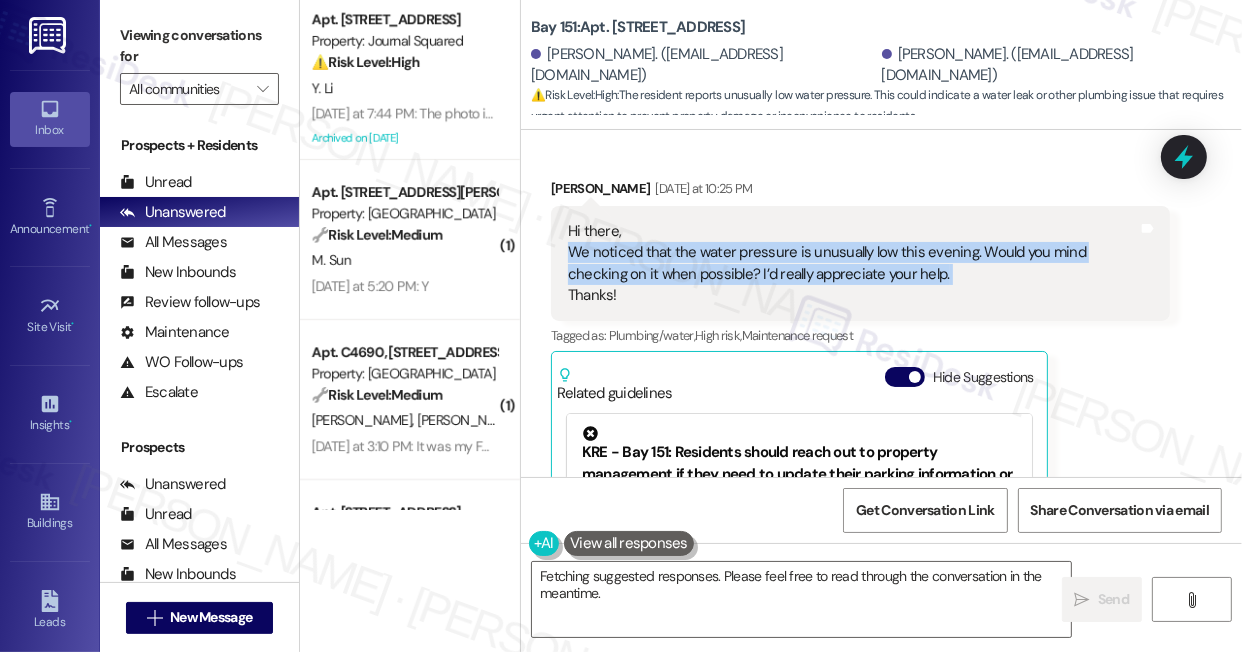 scroll, scrollTop: 83392, scrollLeft: 0, axis: vertical 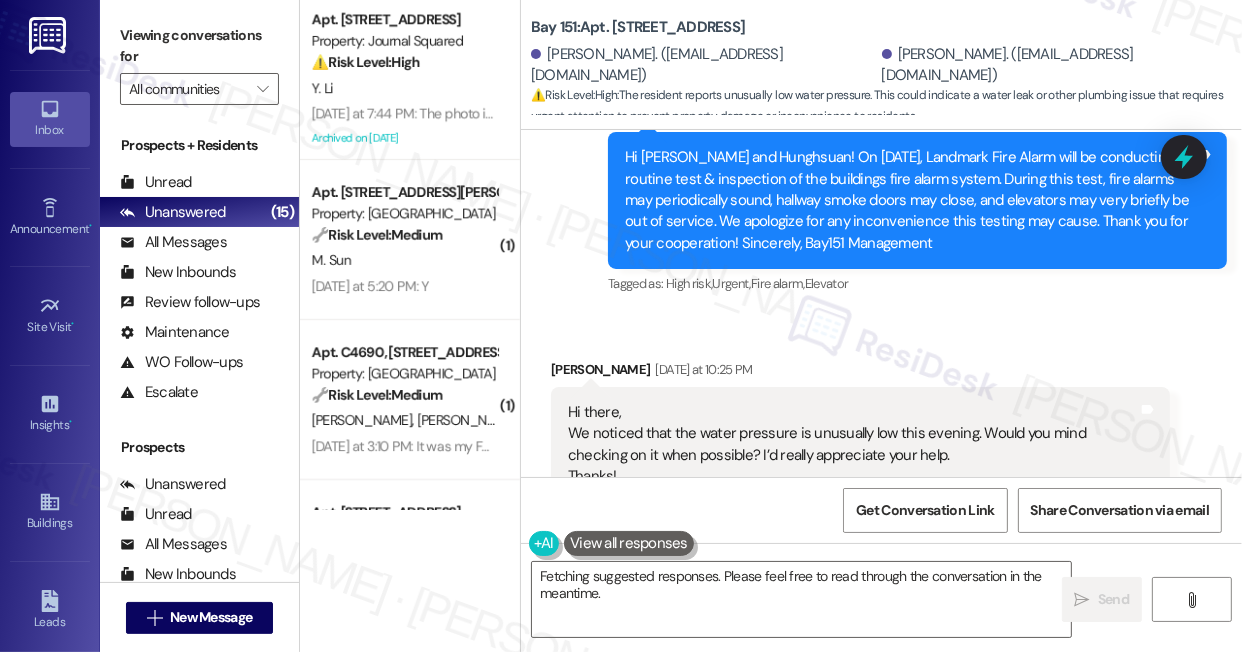 click on "Viewing conversations for" at bounding box center [199, 46] 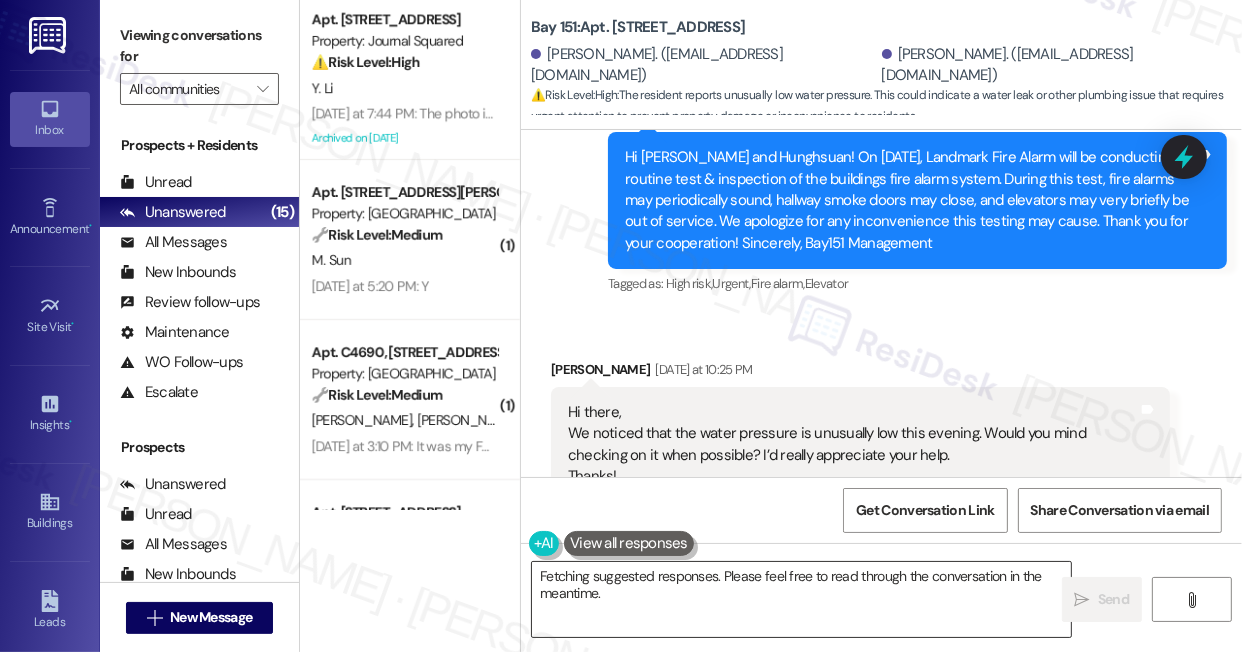 click on "Hi {{first_name}}, I understand the low water pressure is concerning. I'll immediately report this to the maintenance team for investigation. We'll update you as soon as we have more information. Thank you for letting us know!" at bounding box center [801, 599] 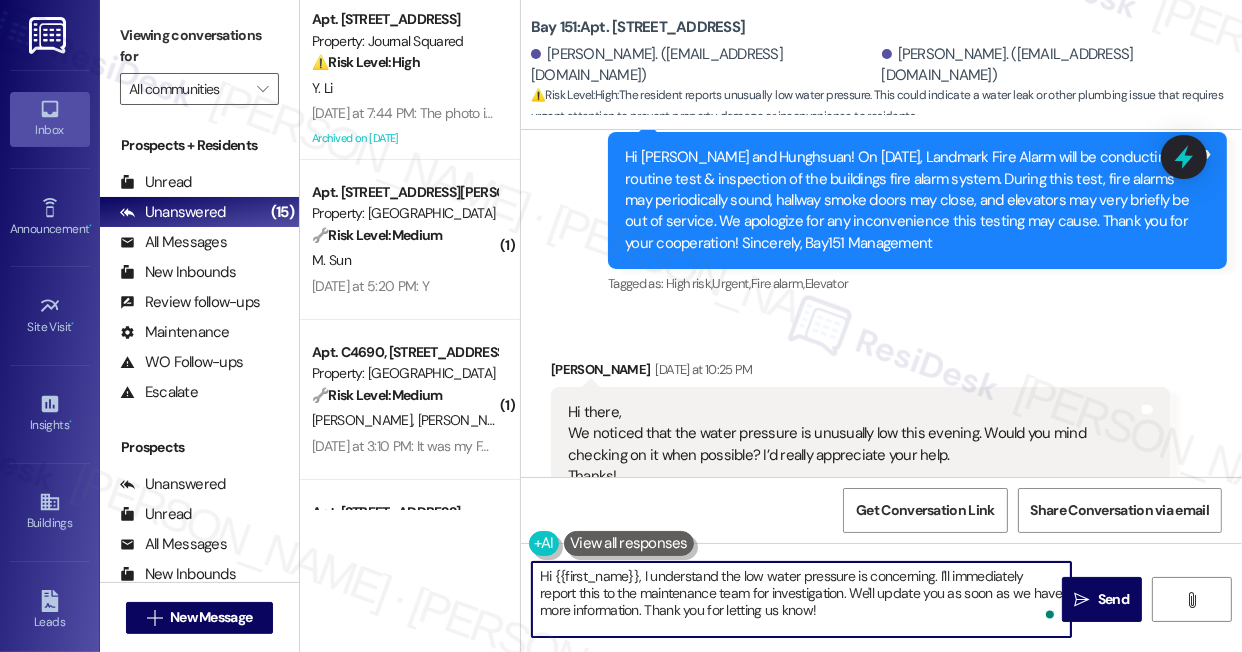 drag, startPoint x: 885, startPoint y: 602, endPoint x: 937, endPoint y: 570, distance: 61.05735 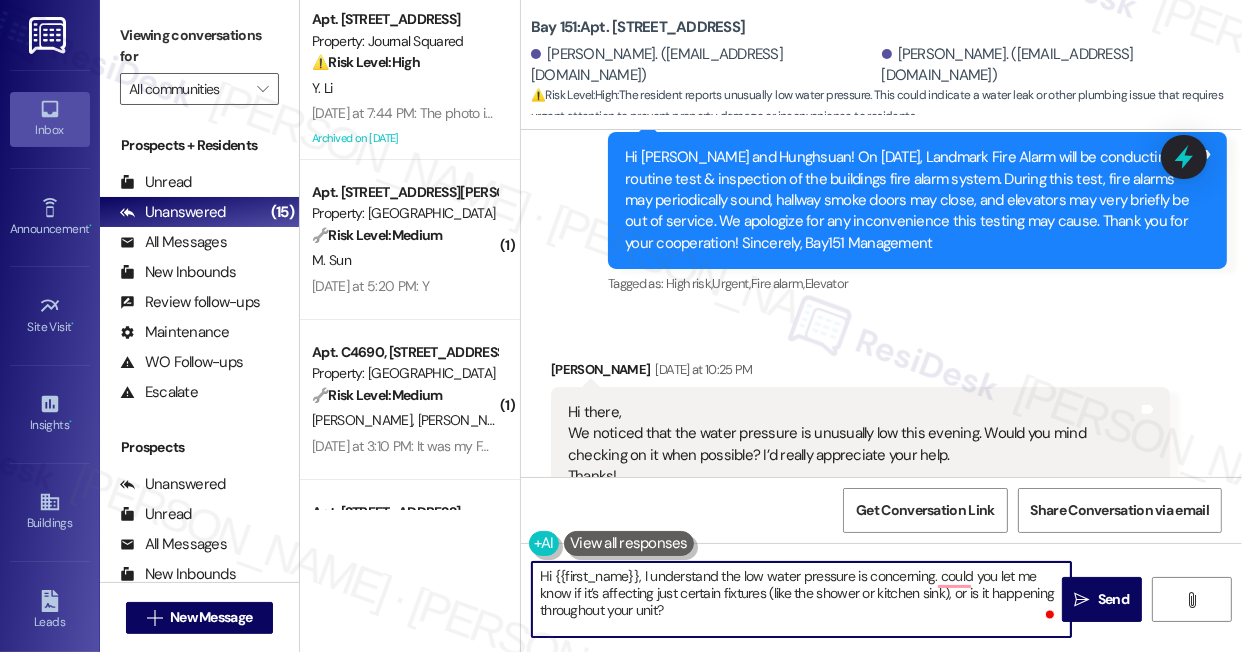 click on "Hi {{first_name}}, I understand the low water pressure is concerning. could you let me know if it’s affecting just certain fixtures (like the shower or kitchen sink), or is it happening throughout your unit?" at bounding box center (801, 599) 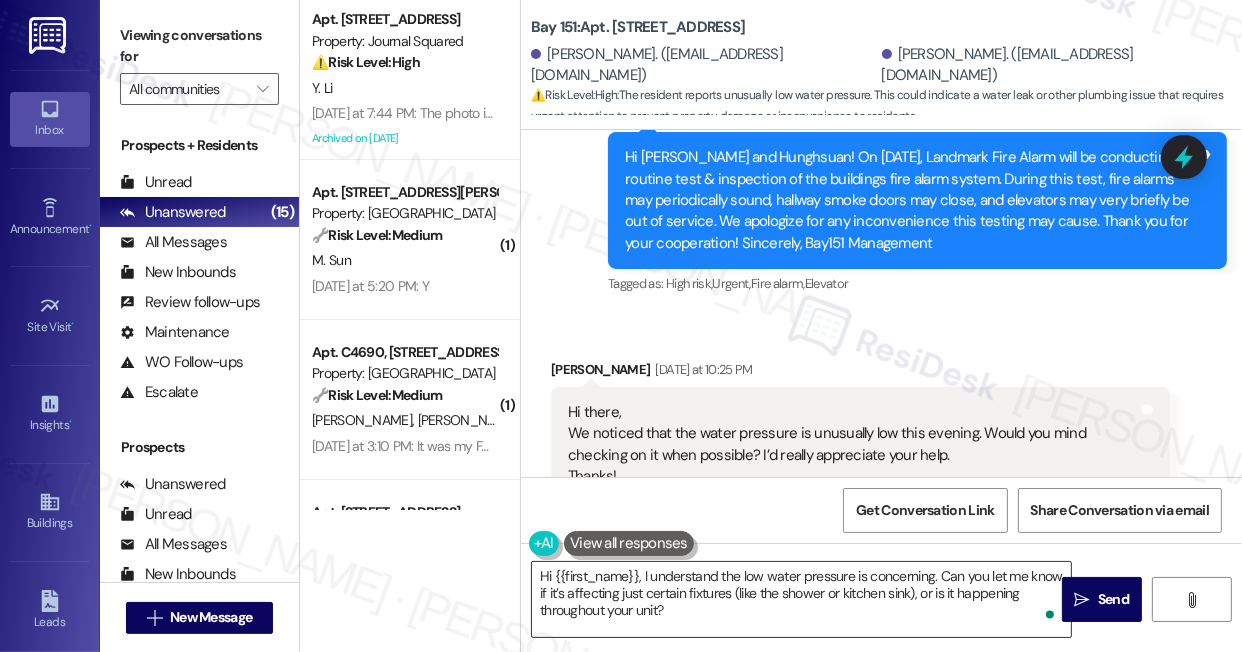 click on "Hi {{first_name}}, I understand the low water pressure is concerning. Can you let me know if it’s affecting just certain fixtures (like the shower or kitchen sink), or is it happening throughout your unit?" at bounding box center (801, 599) 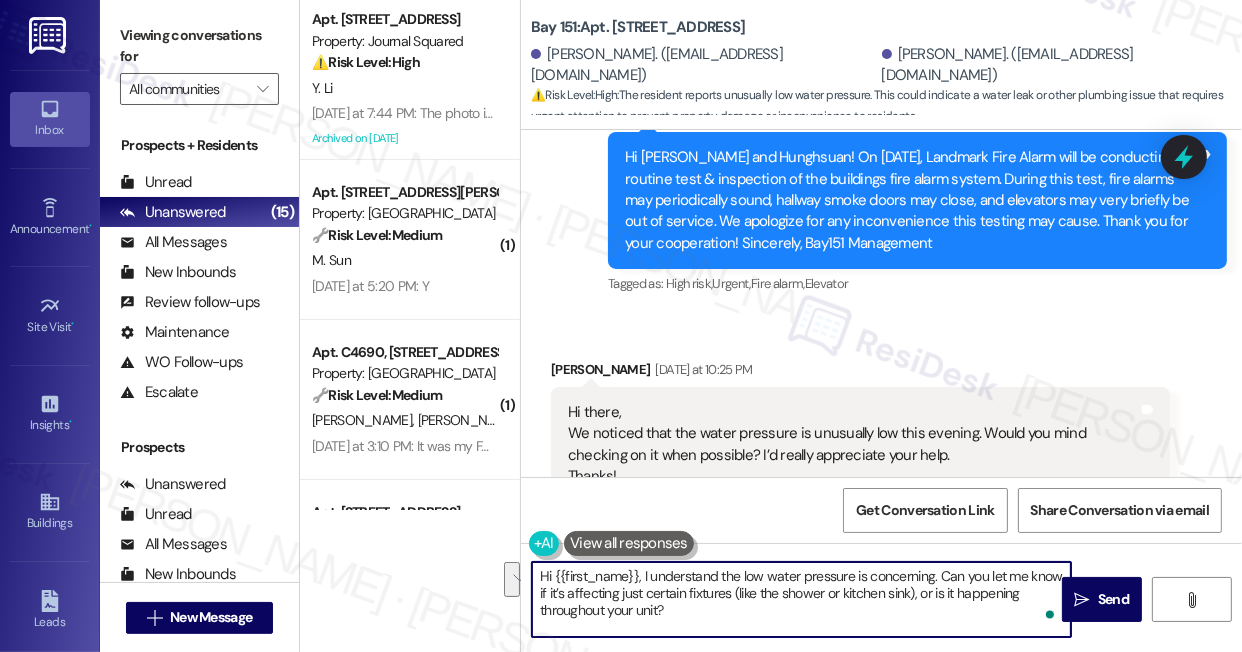 drag, startPoint x: 543, startPoint y: 595, endPoint x: 941, endPoint y: 574, distance: 398.55365 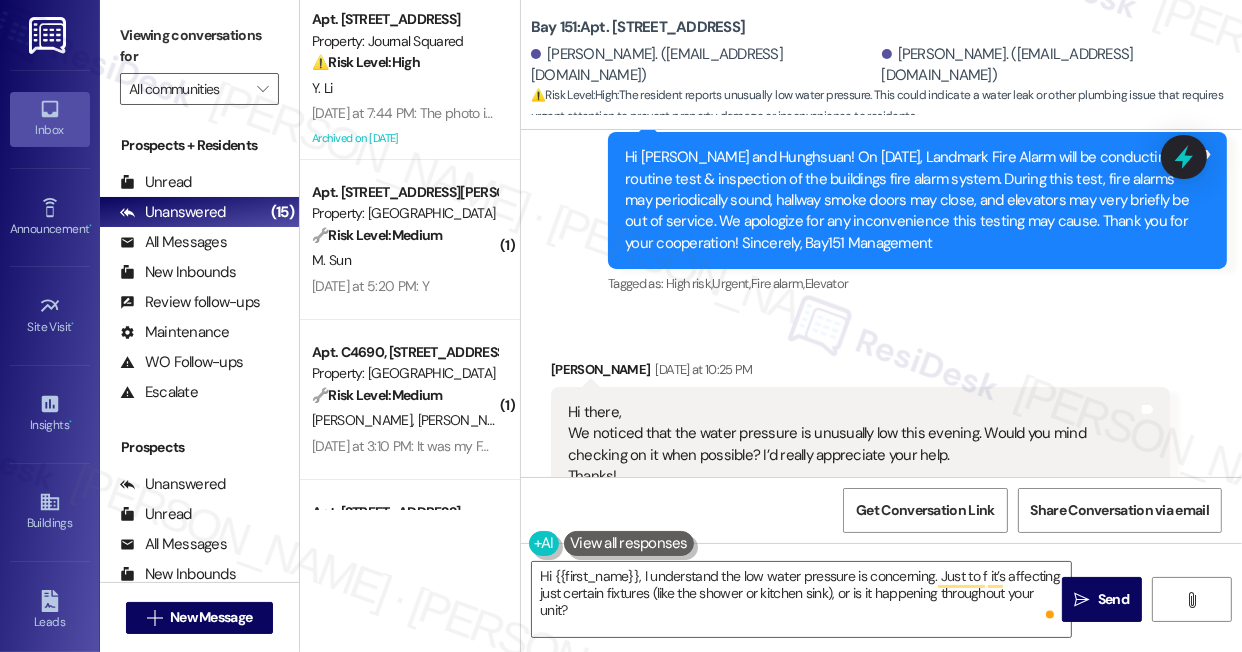 drag, startPoint x: 138, startPoint y: 52, endPoint x: 153, endPoint y: 54, distance: 15.132746 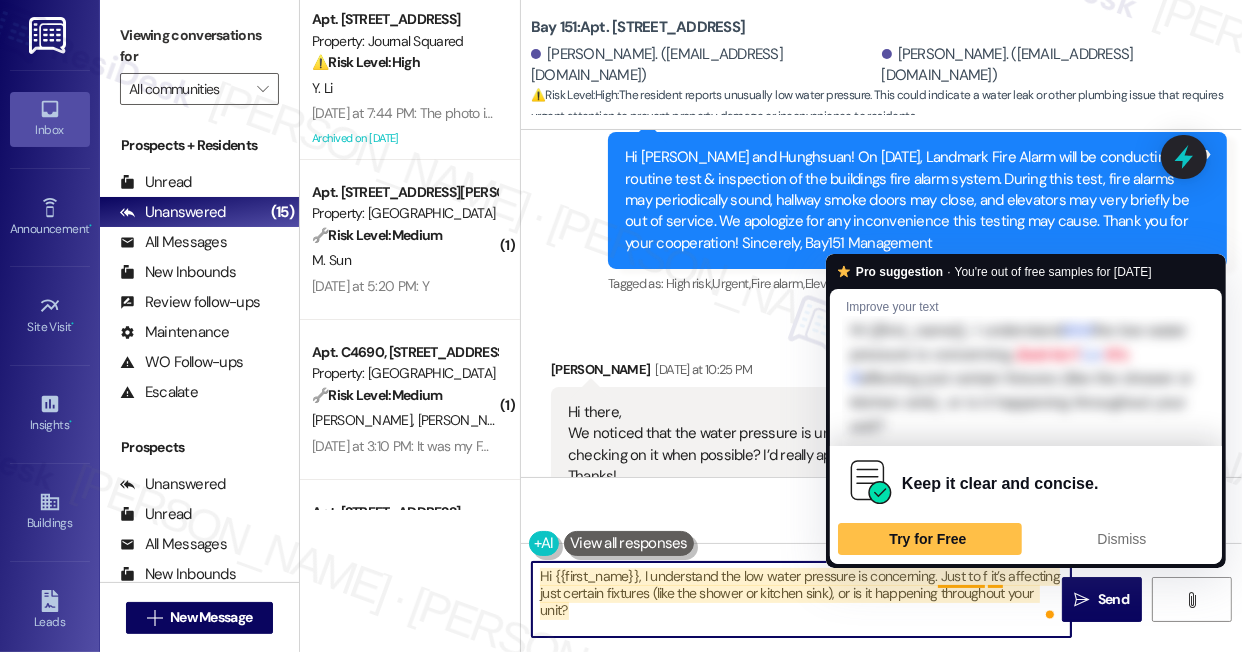 click on "Hi {{first_name}}, I understand the low water pressure is concerning. Just to f it’s affecting just certain fixtures (like the shower or kitchen sink), or is it happening throughout your unit?" at bounding box center (801, 599) 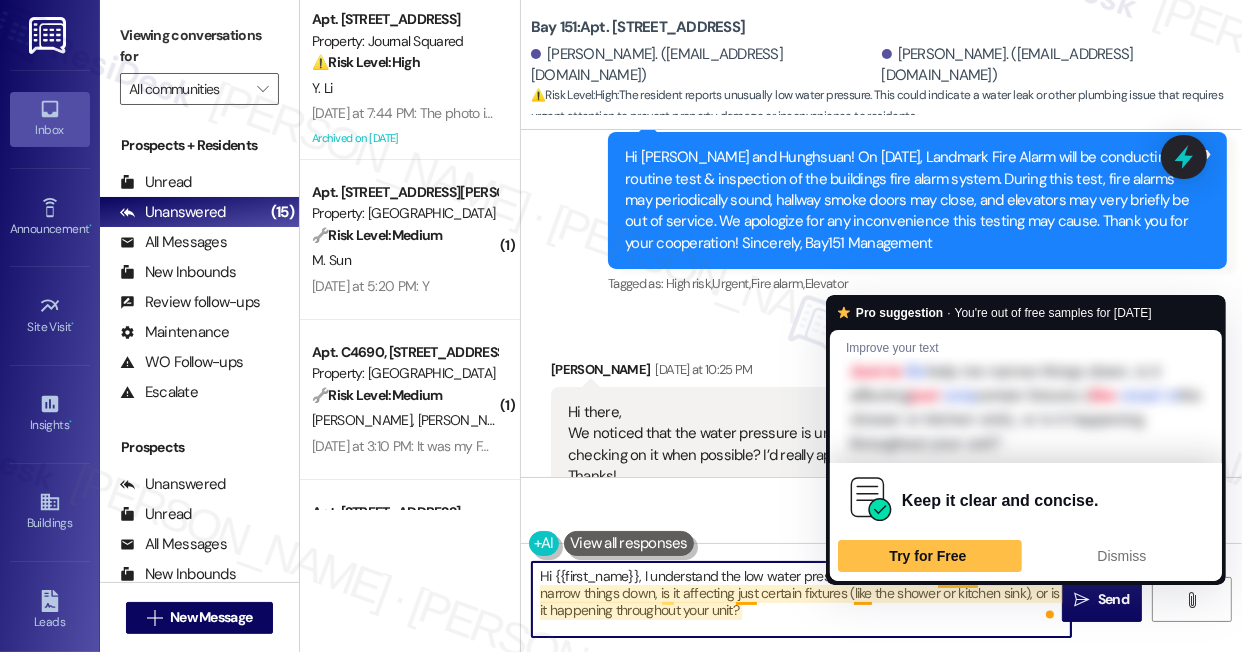 click on "Hi {{first_name}}, I understand the low water pressure is concerning. Just to help me narrow things down, is it affecting just certain fixtures (like the shower or kitchen sink), or is it happening throughout your unit?" at bounding box center [801, 599] 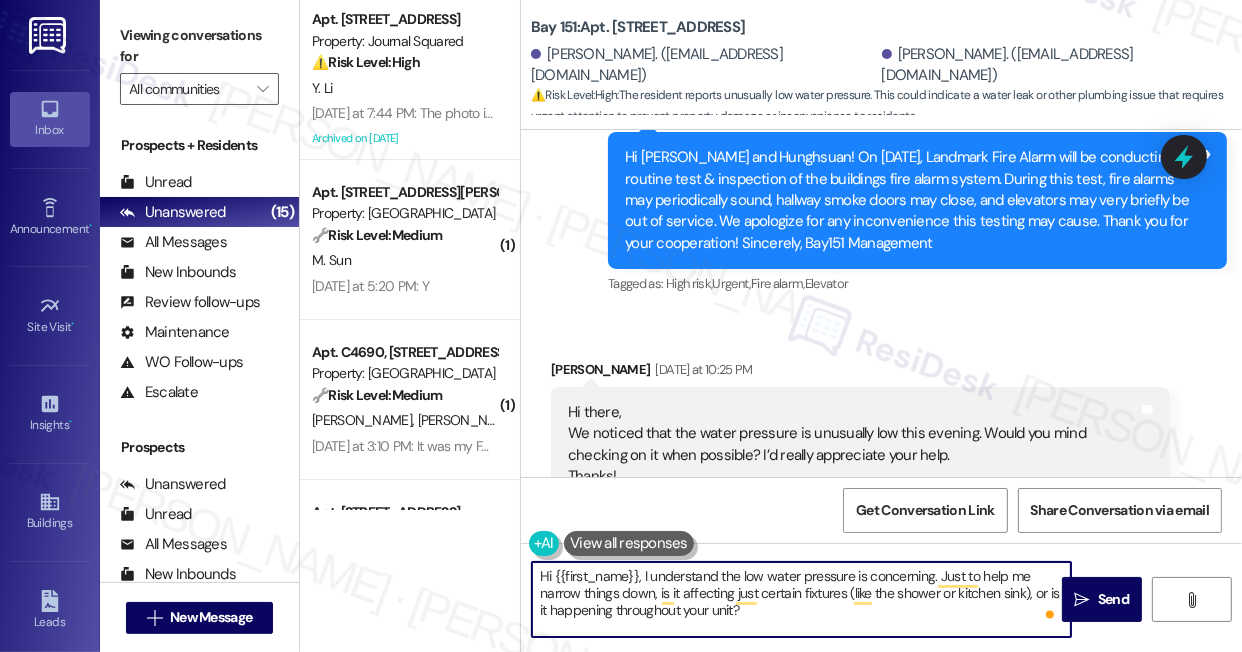type on "Hi {{first_name}}, I understand the low water pressure is concerning. Just to help me narrow things down, is it affecting just certain fixtures like the shower or kitchen sink), or is it happening throughout your unit?" 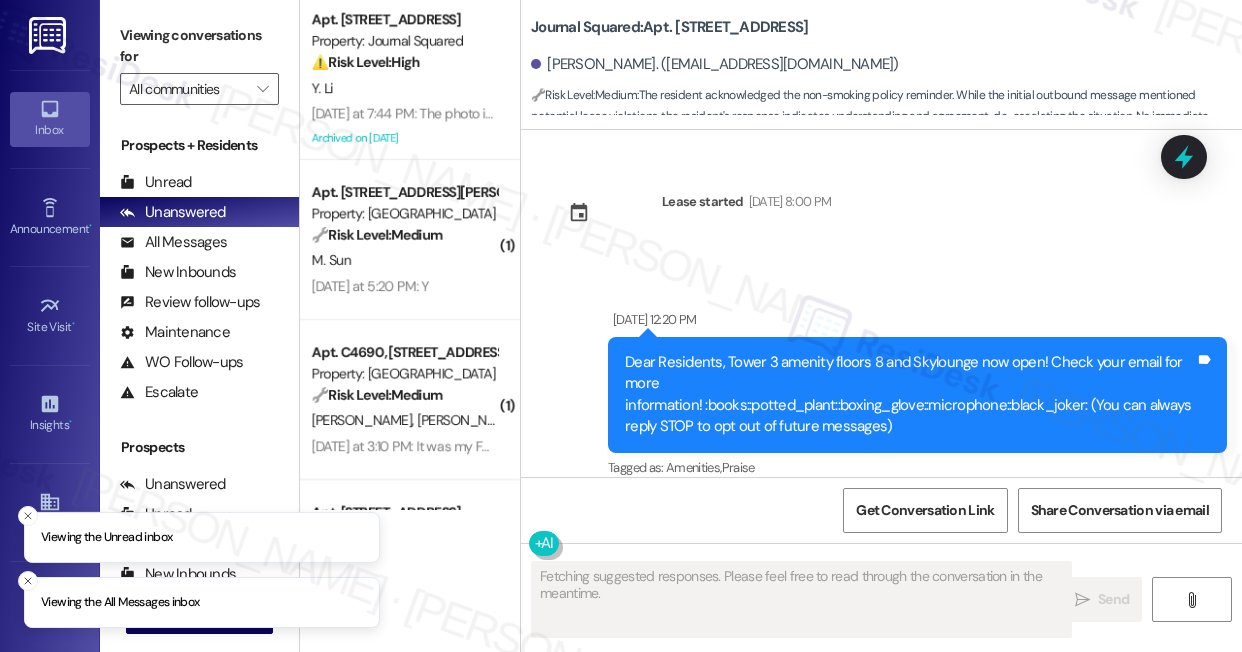 scroll, scrollTop: 0, scrollLeft: 0, axis: both 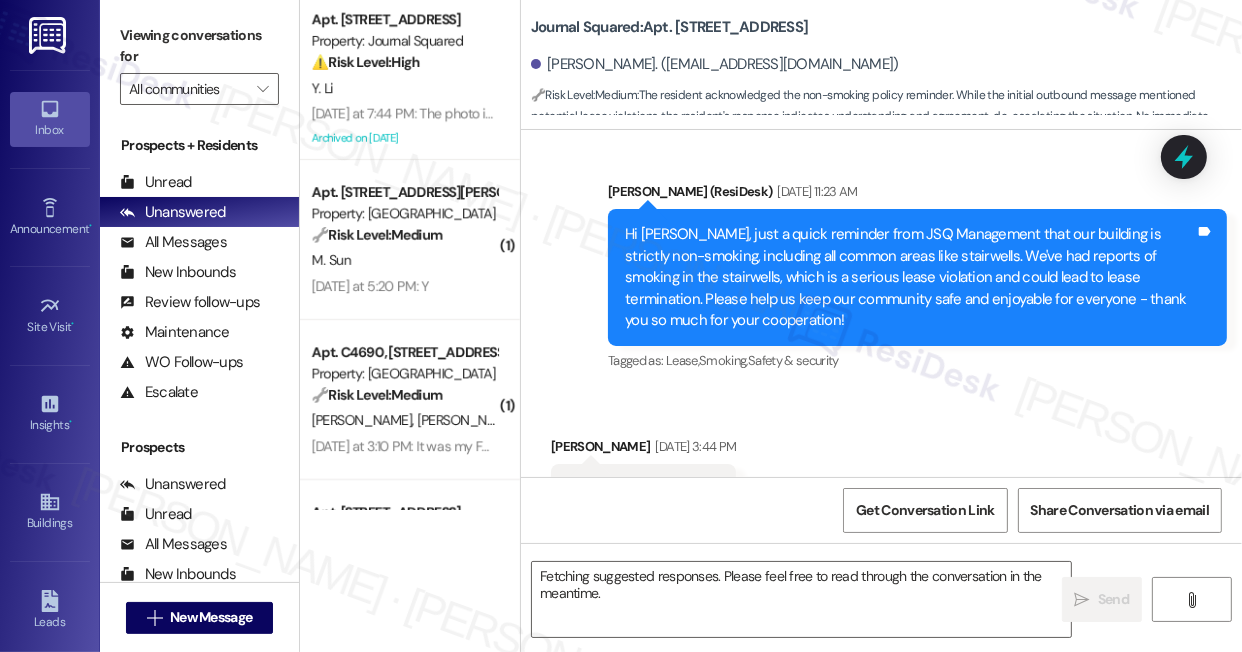 click on "Received via SMS [PERSON_NAME] [DATE] 3:44 PM Ok Tags and notes Tagged as:   Positive response Click to highlight conversations about Positive response" at bounding box center [881, 475] 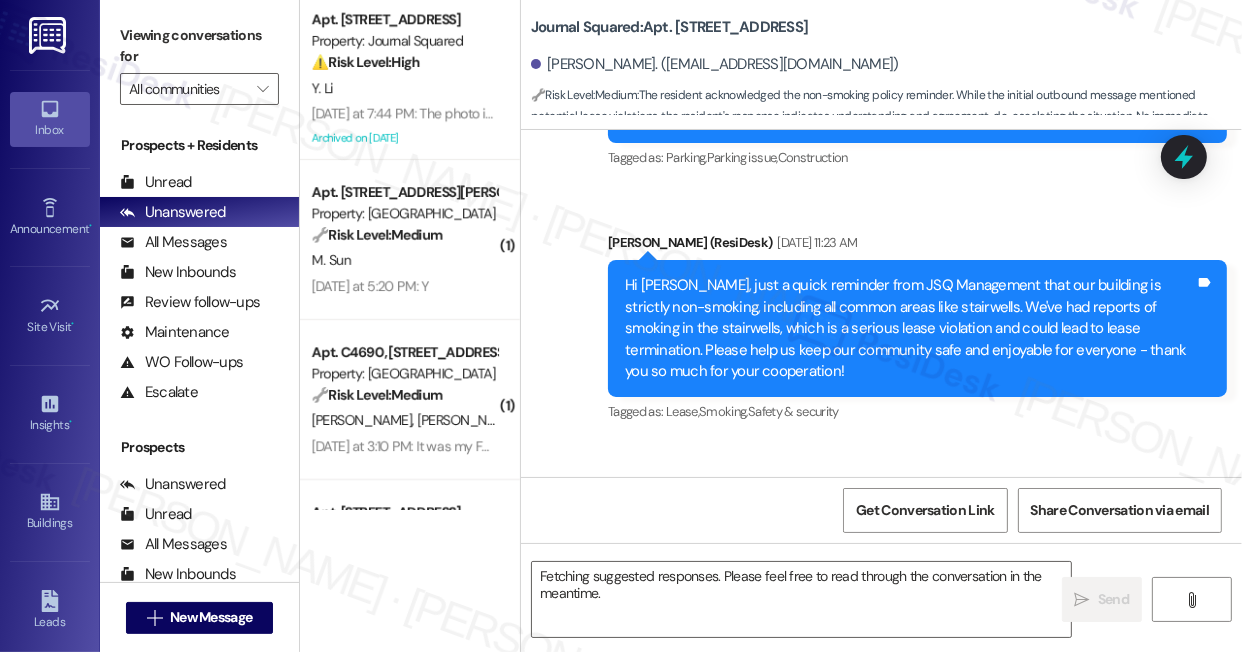 scroll, scrollTop: 11638, scrollLeft: 0, axis: vertical 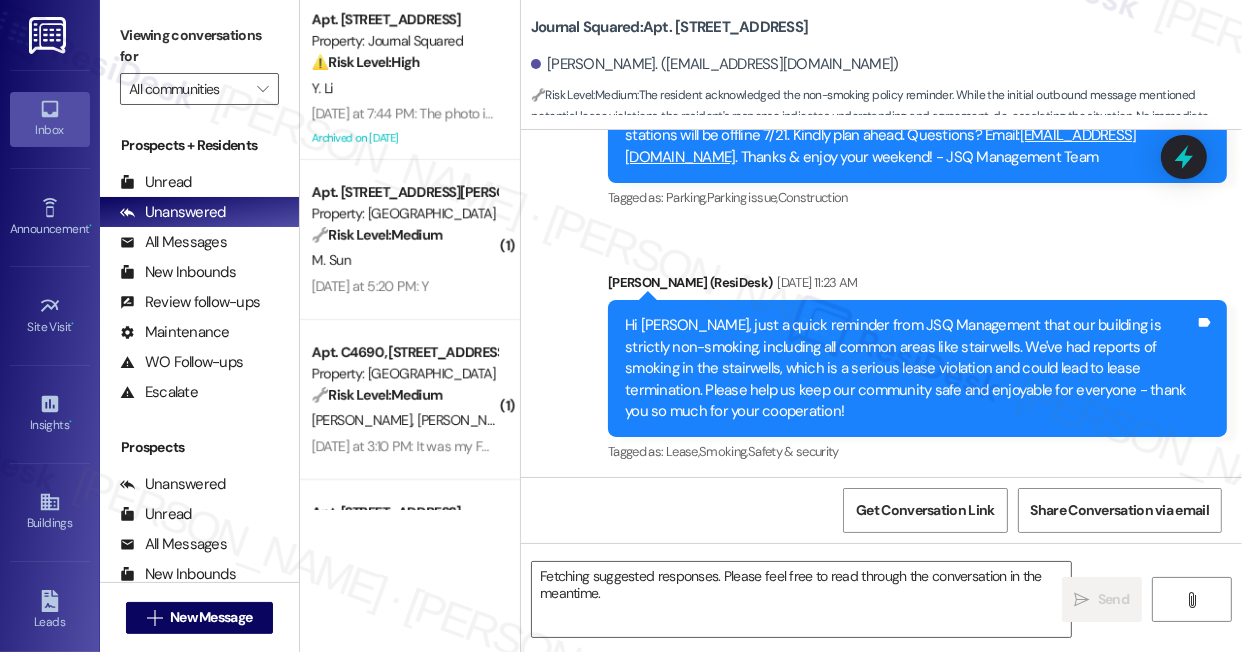 click on "Hi [PERSON_NAME], just a quick reminder from JSQ Management that our building is strictly non-smoking, including all common areas like stairwells. We've had reports of smoking in the stairwells, which is a serious lease violation and could lead to lease termination. Please help us keep our community safe and enjoyable for everyone - thank you so much for your cooperation!" at bounding box center (910, 368) 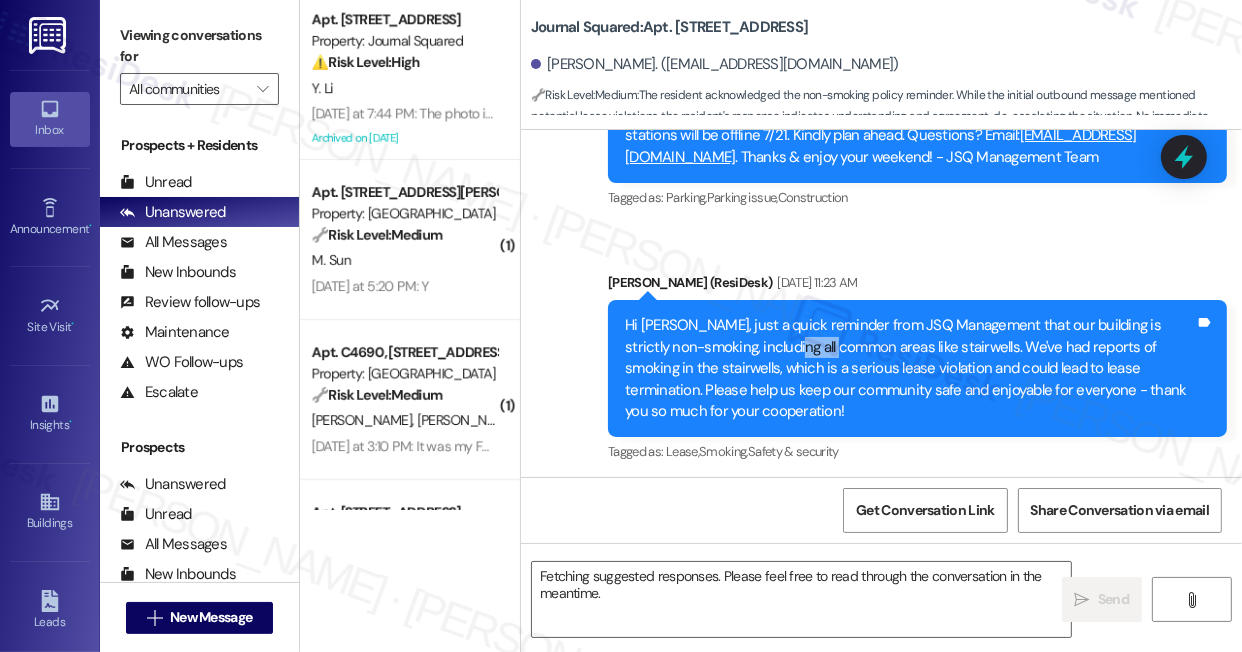click on "Hi [PERSON_NAME], just a quick reminder from JSQ Management that our building is strictly non-smoking, including all common areas like stairwells. We've had reports of smoking in the stairwells, which is a serious lease violation and could lead to lease termination. Please help us keep our community safe and enjoyable for everyone - thank you so much for your cooperation!" at bounding box center [910, 368] 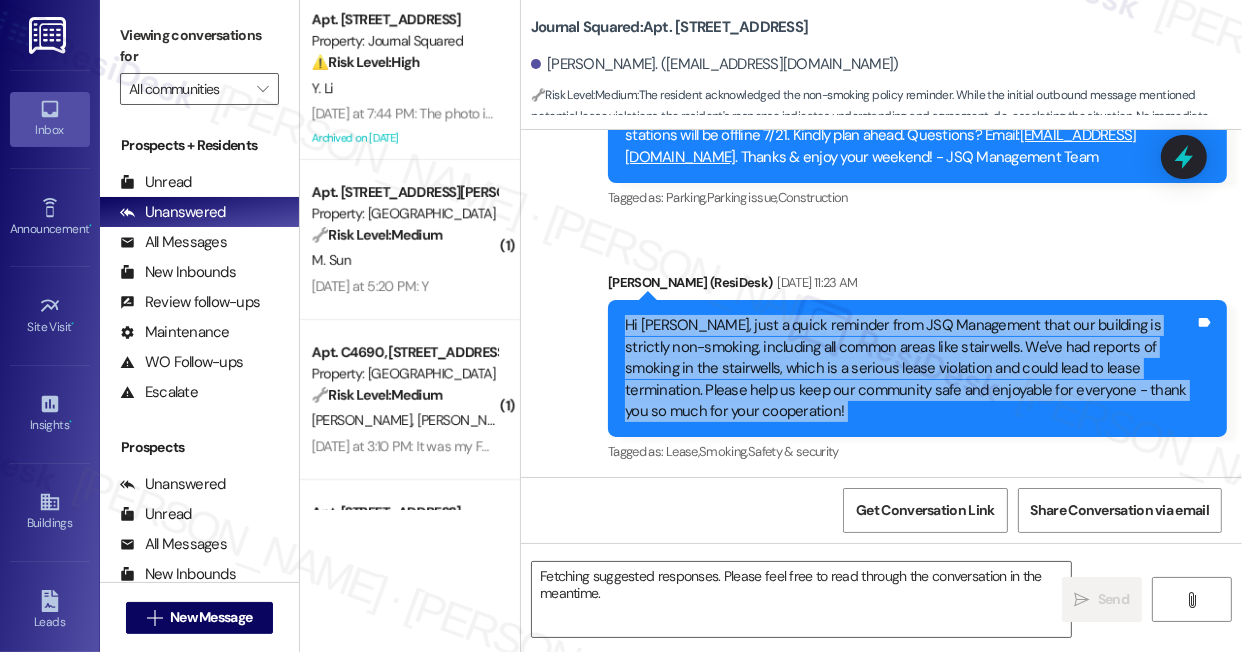 click on "Hi [PERSON_NAME], just a quick reminder from JSQ Management that our building is strictly non-smoking, including all common areas like stairwells. We've had reports of smoking in the stairwells, which is a serious lease violation and could lead to lease termination. Please help us keep our community safe and enjoyable for everyone - thank you so much for your cooperation!" at bounding box center (910, 368) 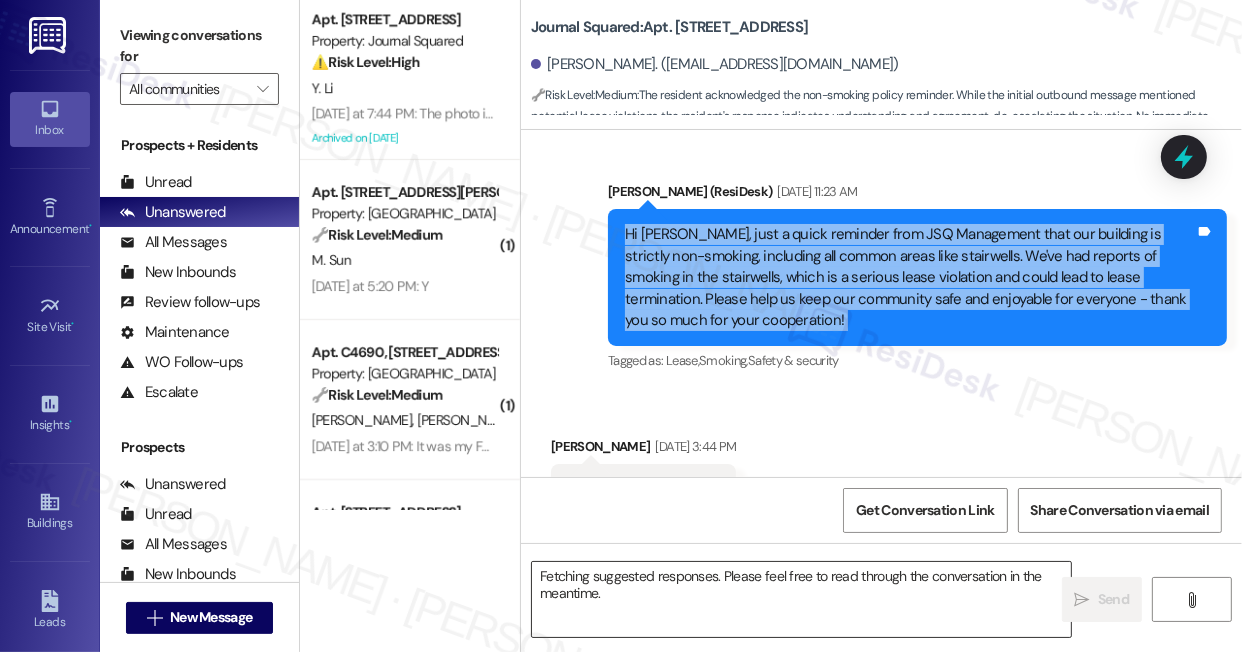click on "Fetching suggested responses. Please feel free to read through the conversation in the meantime." at bounding box center (801, 599) 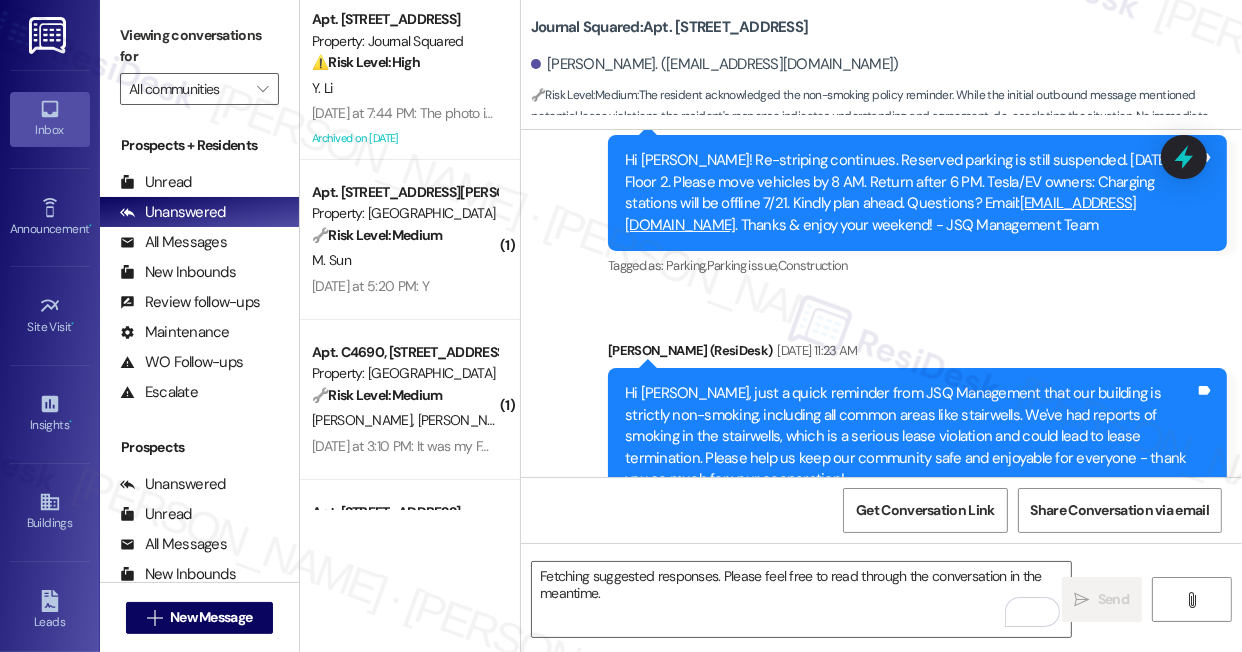 scroll, scrollTop: 11456, scrollLeft: 0, axis: vertical 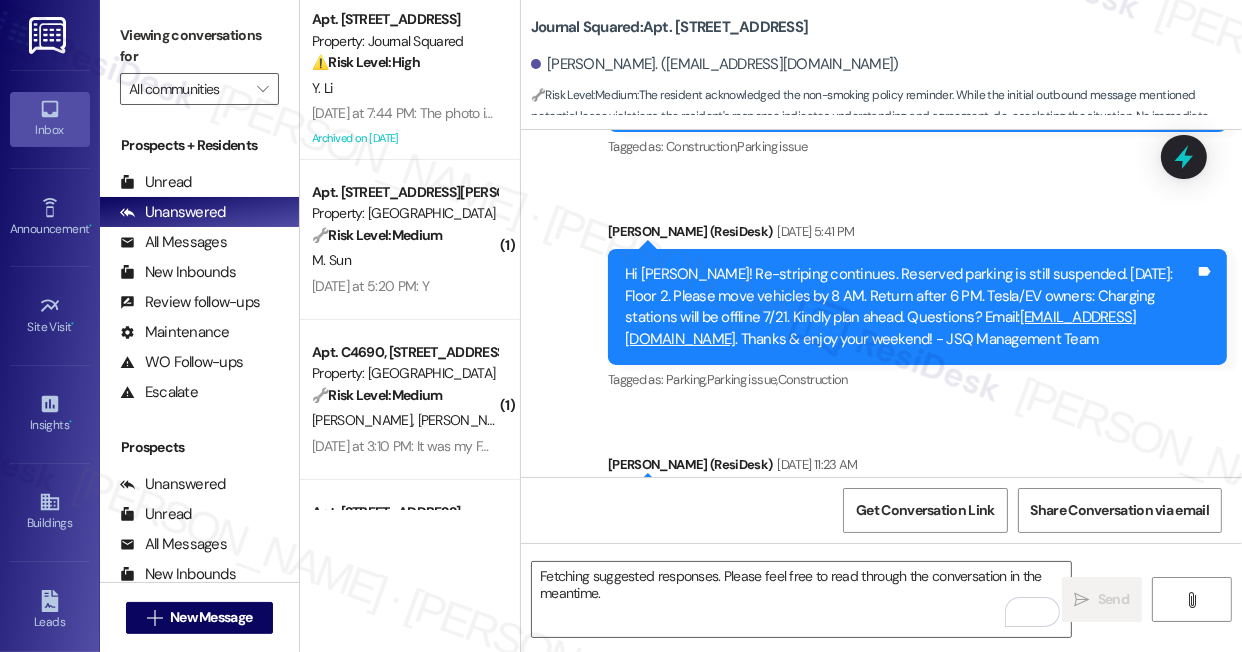 click on "[DATE] 11:23 AM" at bounding box center (815, 464) 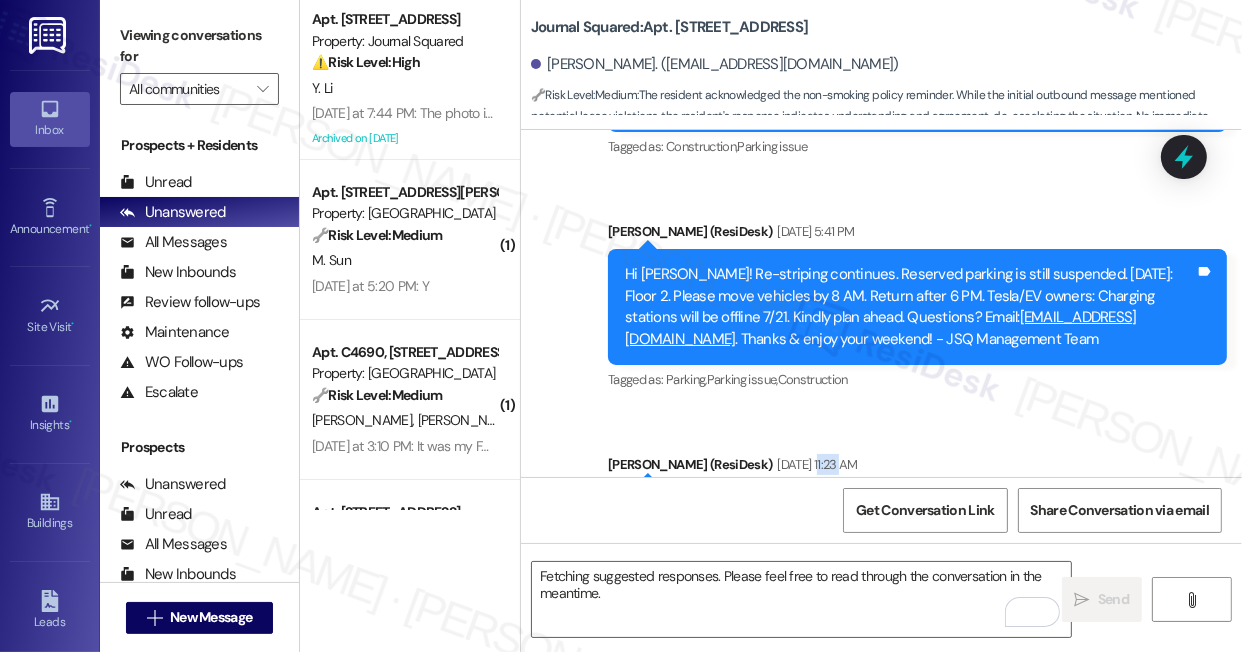 click on "[DATE] 11:23 AM" at bounding box center (815, 464) 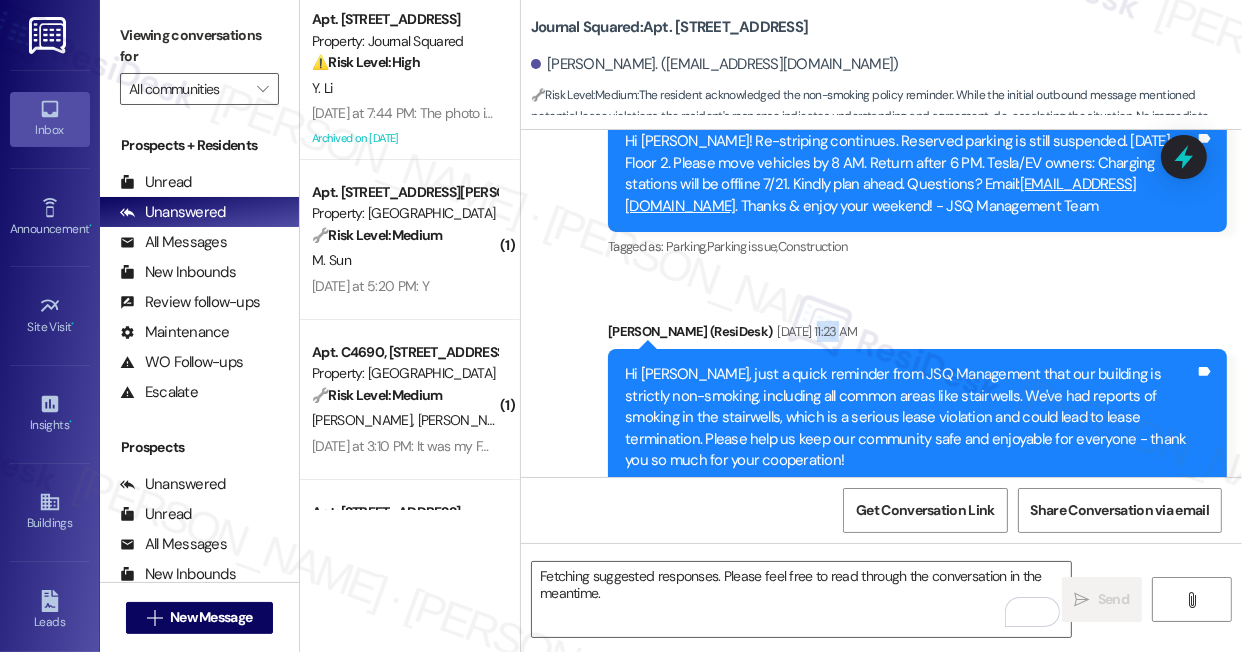 scroll, scrollTop: 11729, scrollLeft: 0, axis: vertical 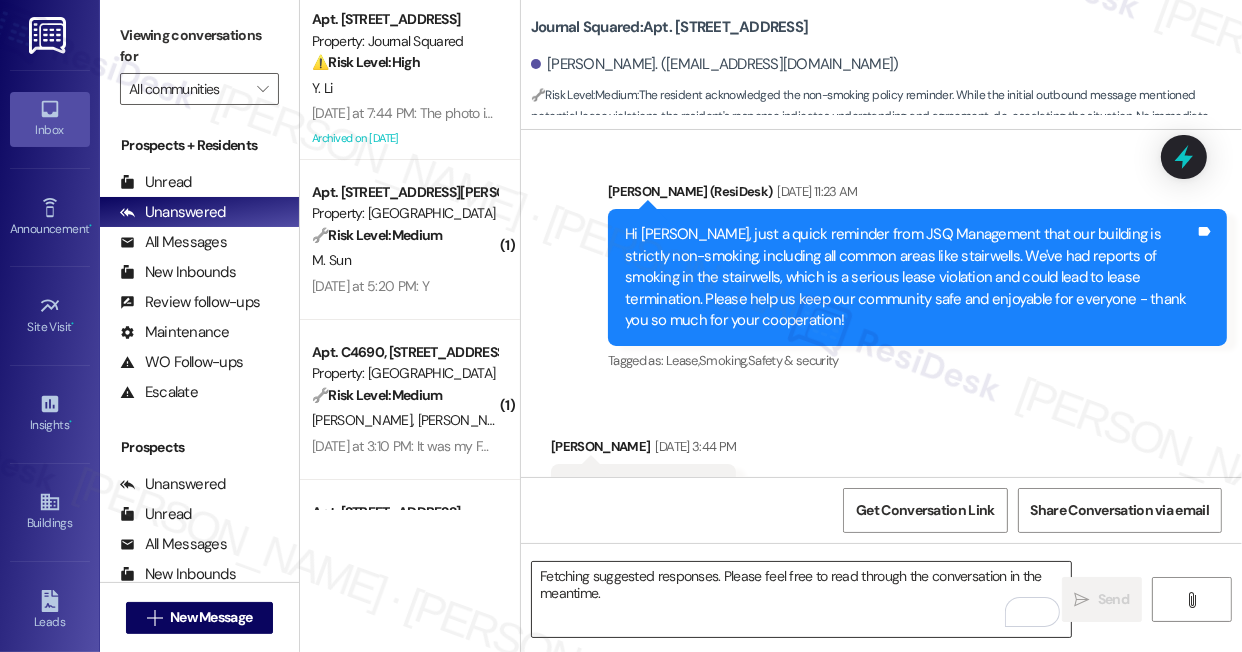 click on "Fetching suggested responses. Please feel free to read through the conversation in the meantime." at bounding box center [801, 599] 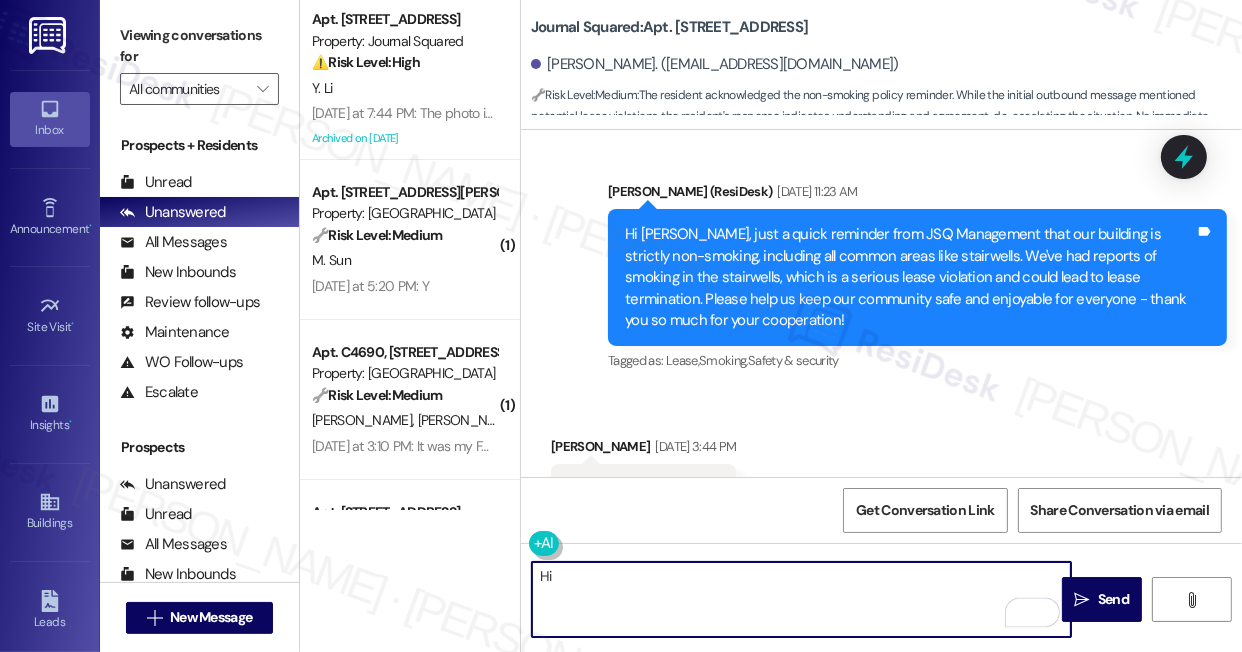 click on "[PERSON_NAME] [DATE] 3:44 PM" at bounding box center (643, 450) 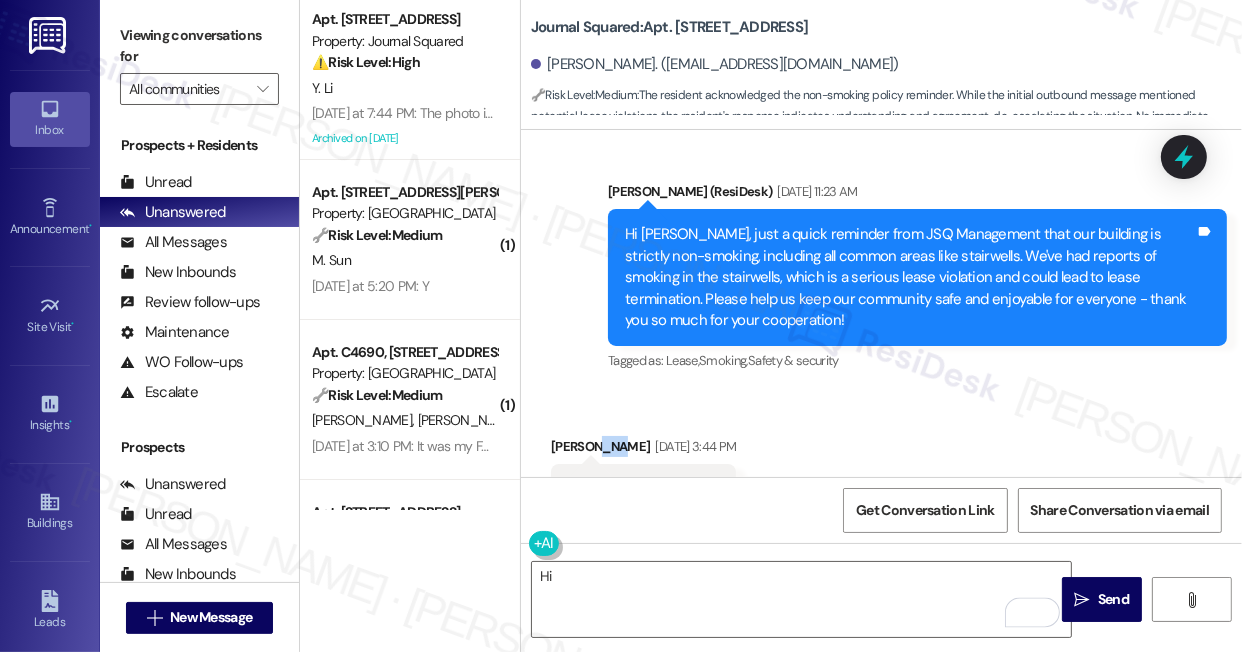 click on "[PERSON_NAME] [DATE] 3:44 PM" at bounding box center [643, 450] 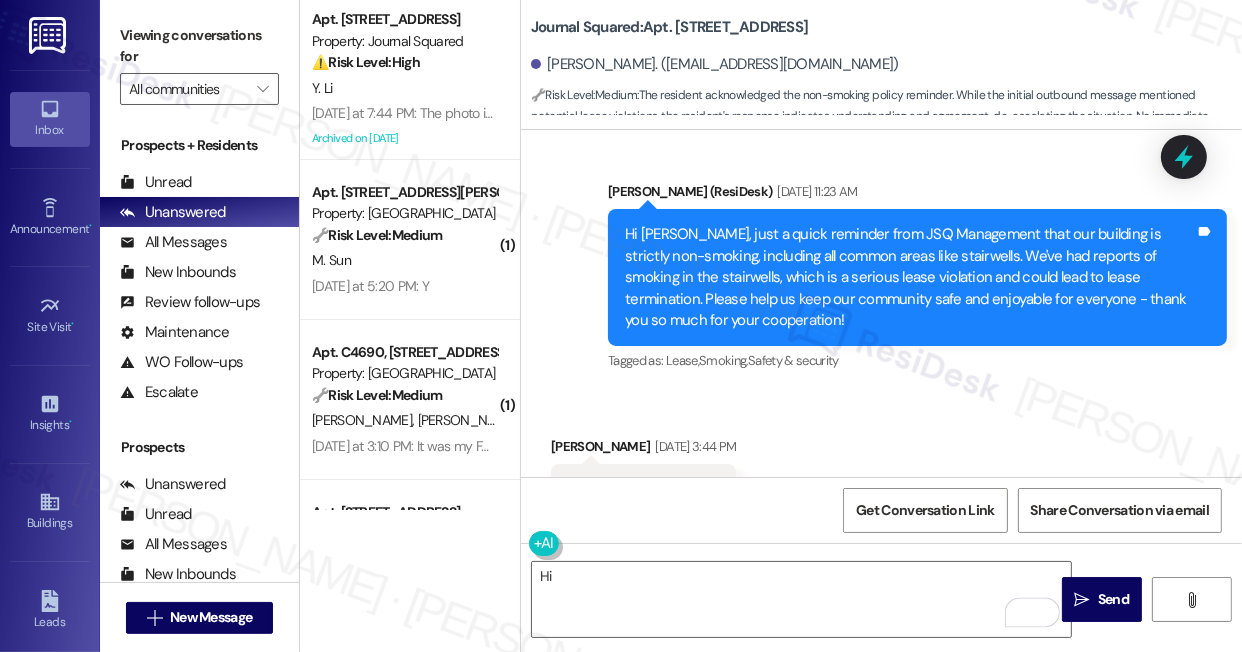 click on "[PERSON_NAME] [DATE] 3:44 PM" at bounding box center (643, 450) 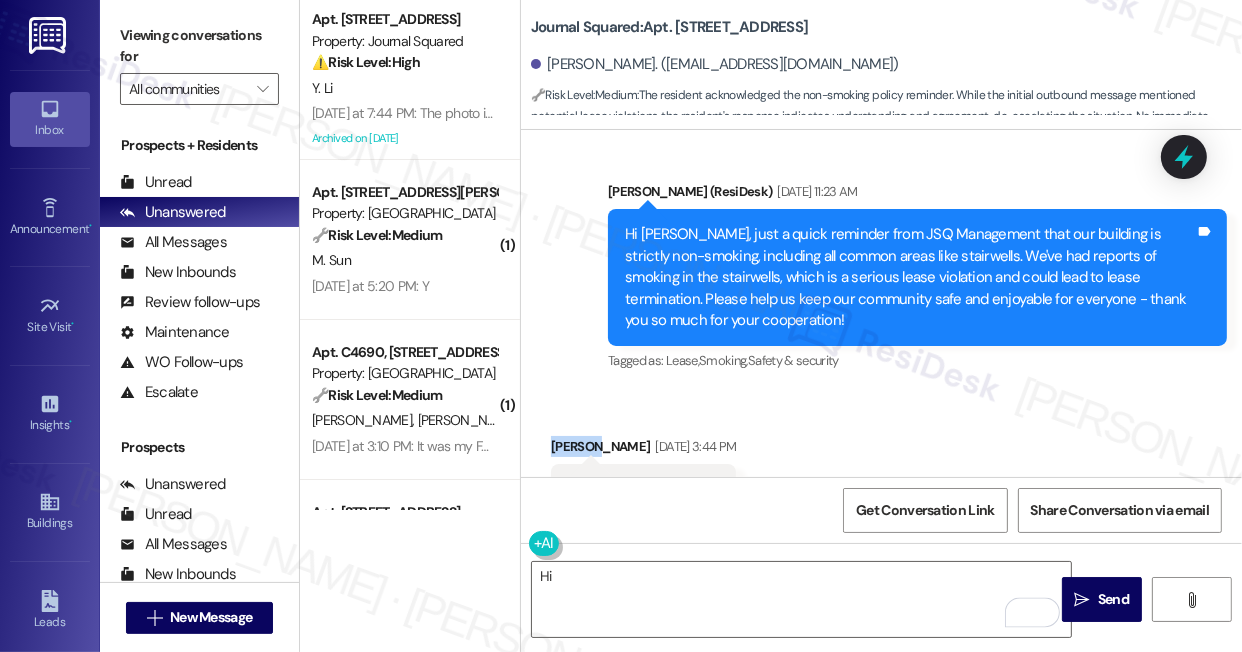 click on "[PERSON_NAME] [DATE] 3:44 PM" at bounding box center (643, 450) 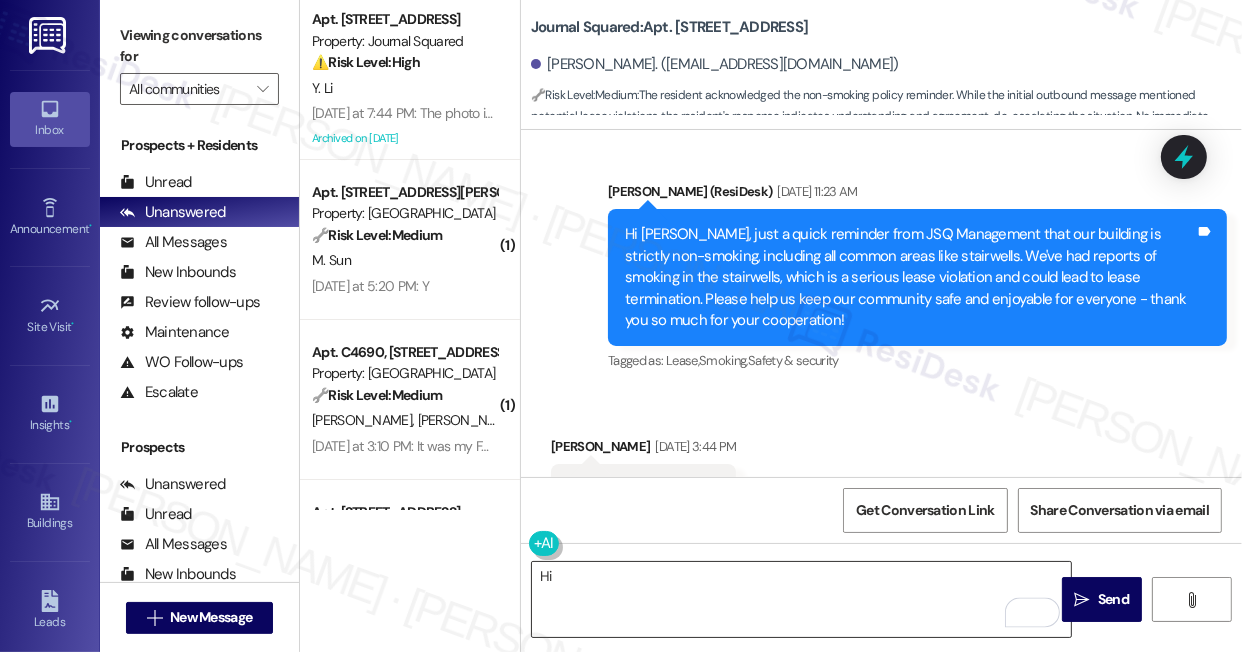 click on "Hi" at bounding box center [801, 599] 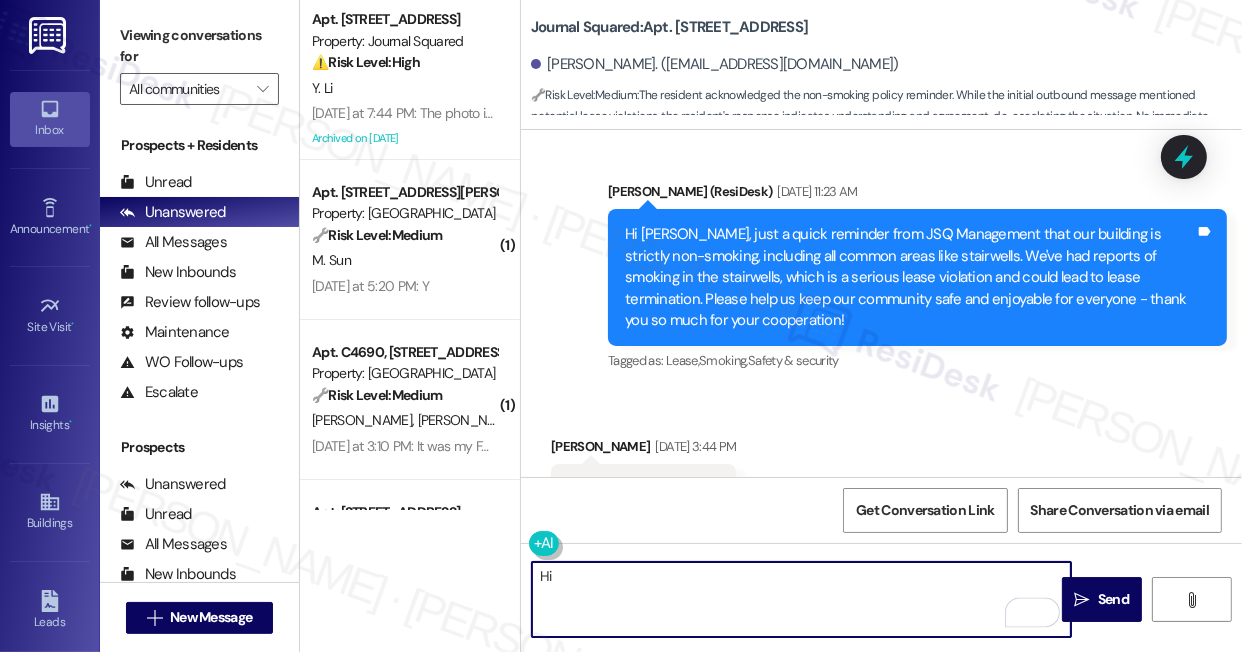 paste on "Justin" 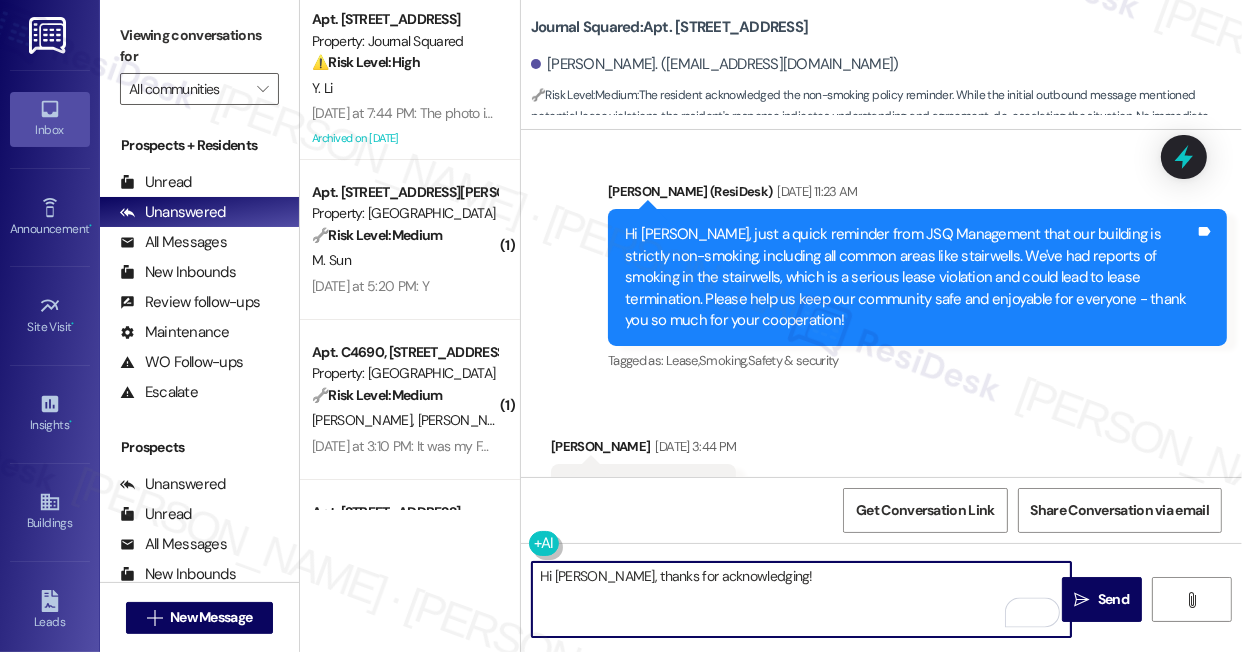 click on "Hi Justin, thanks for acknowledging!" at bounding box center [801, 599] 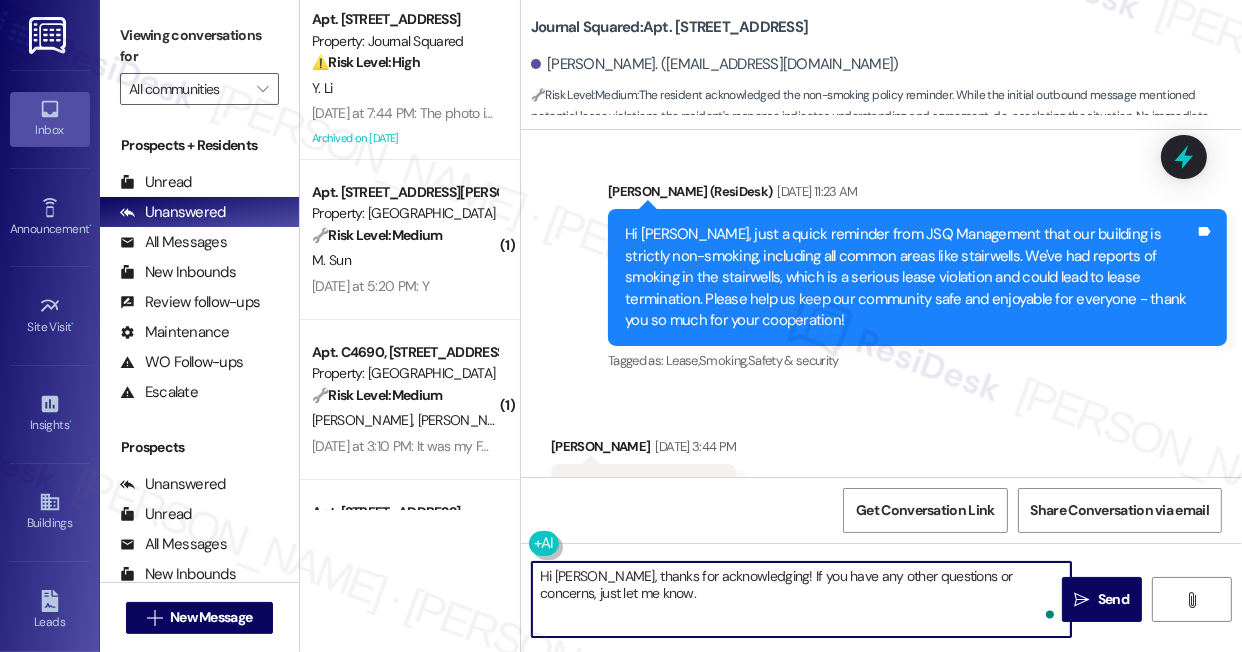 type on "Hi Justin, thanks for acknowledging! If you have any other questions or concerns, just let me know." 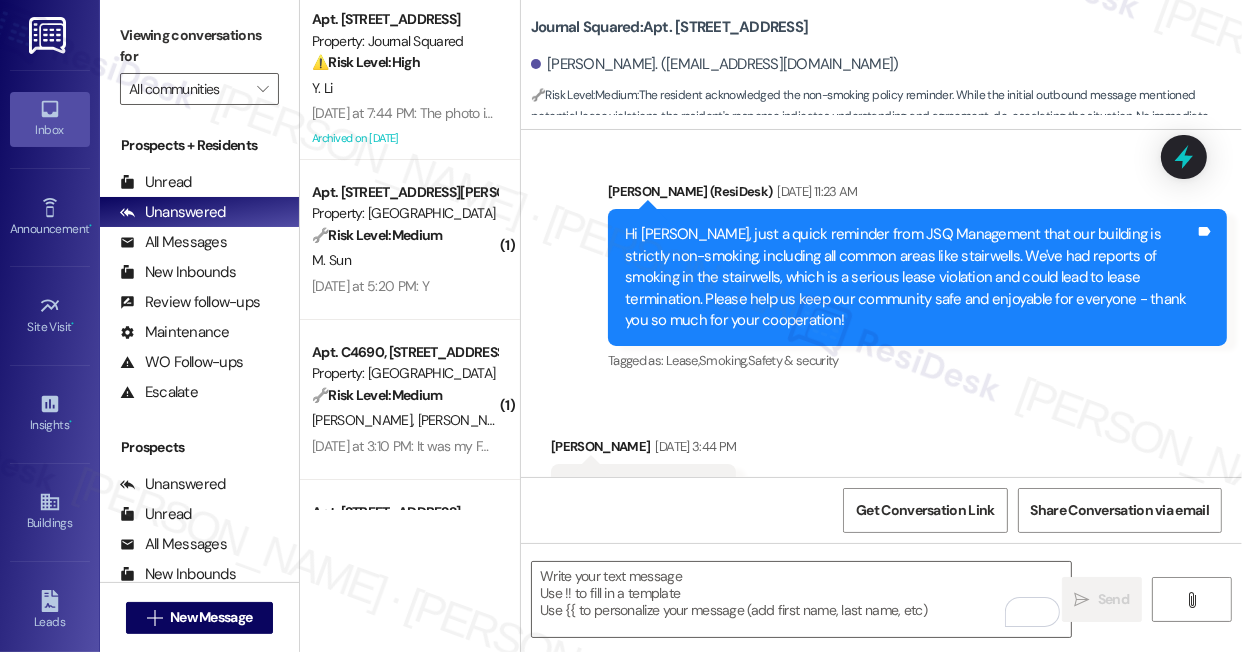 drag, startPoint x: 165, startPoint y: 37, endPoint x: 250, endPoint y: 105, distance: 108.85311 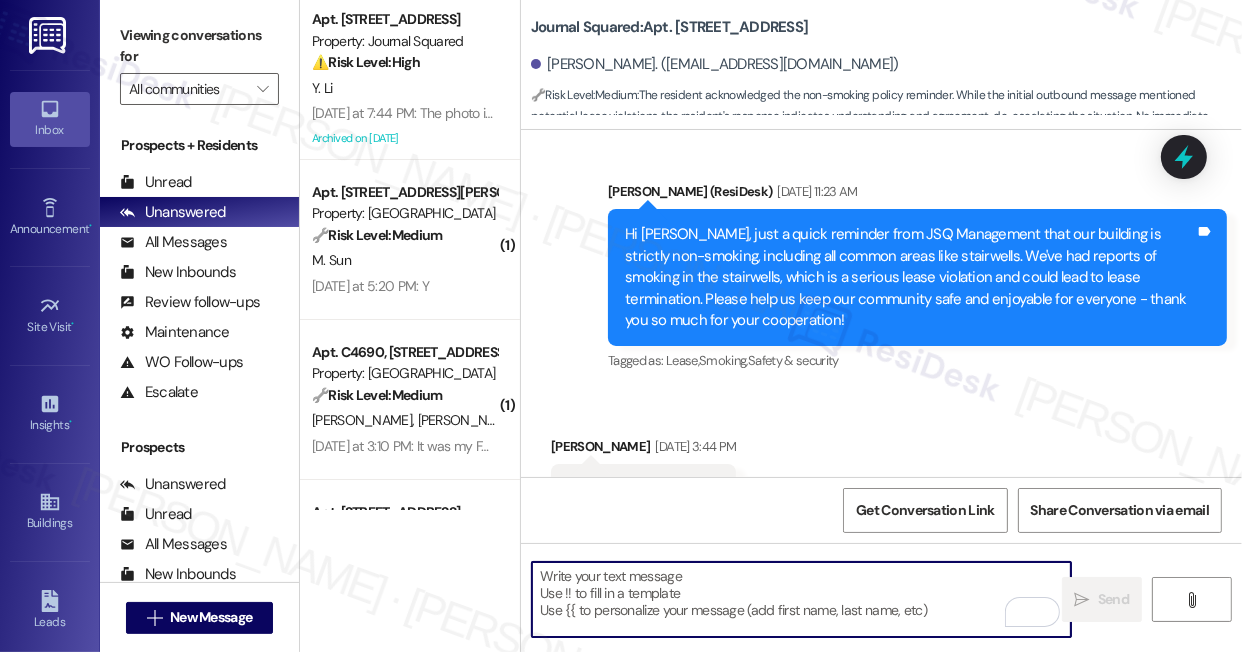 click at bounding box center [801, 599] 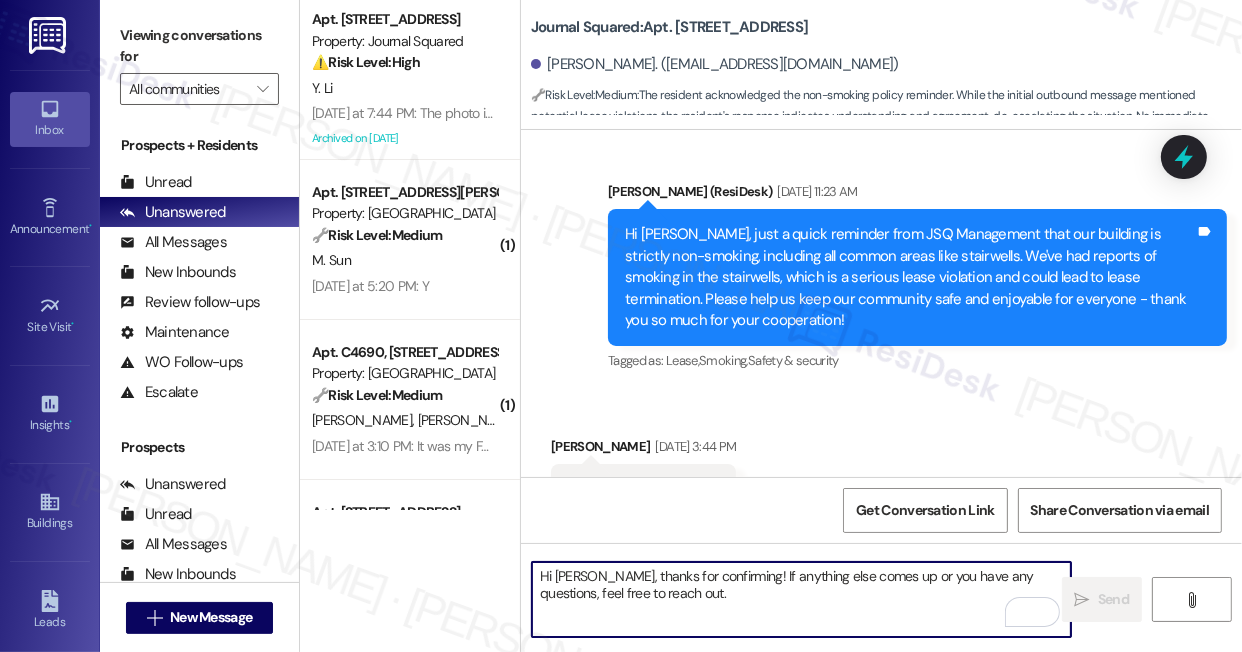 scroll, scrollTop: 119, scrollLeft: 0, axis: vertical 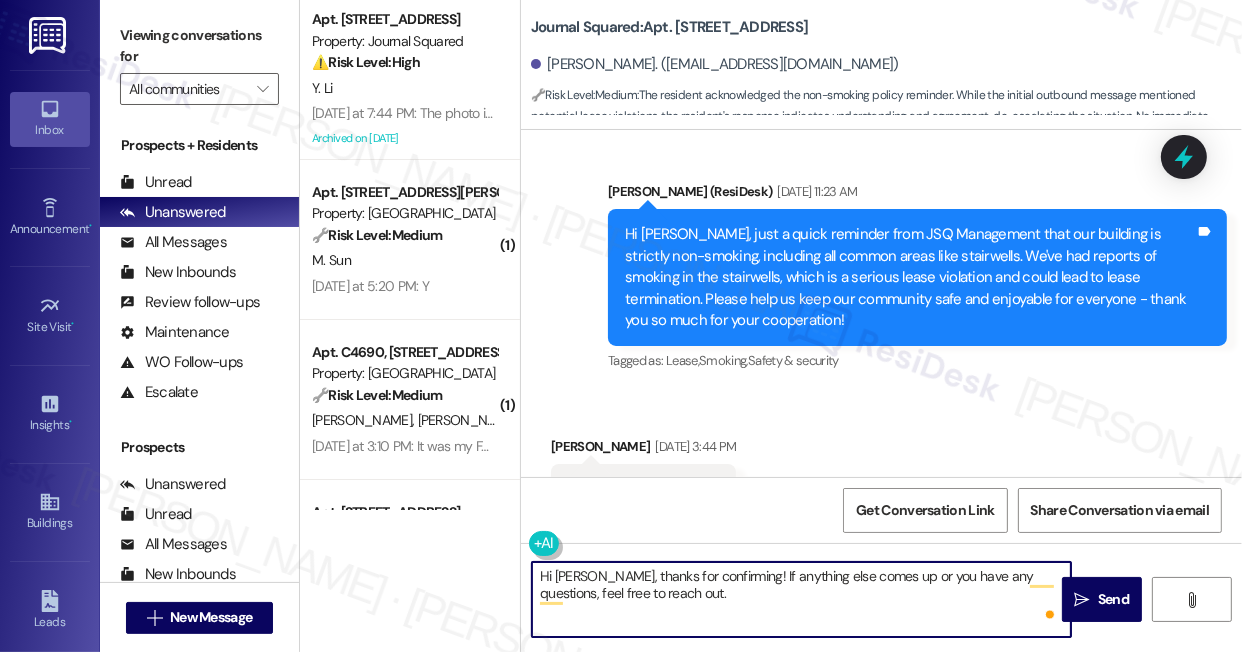 type on "Hi Justin, thanks for confirming! If anything else comes up or you have any questions, feel free to reach out." 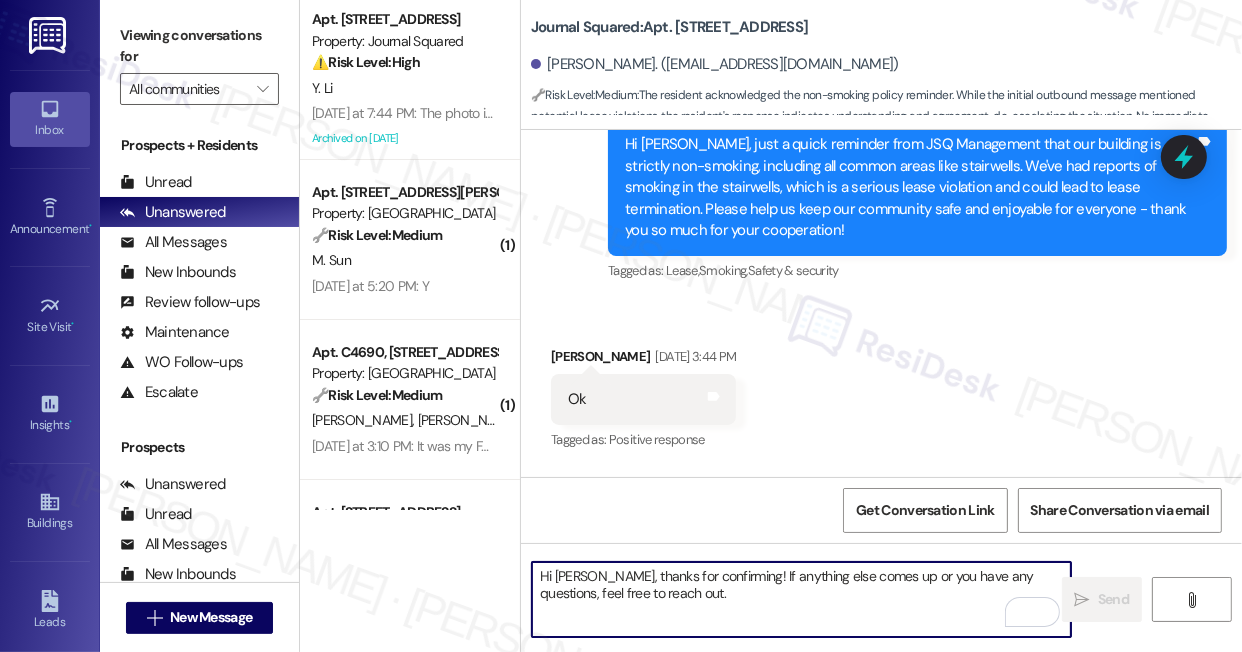 scroll, scrollTop: 11890, scrollLeft: 0, axis: vertical 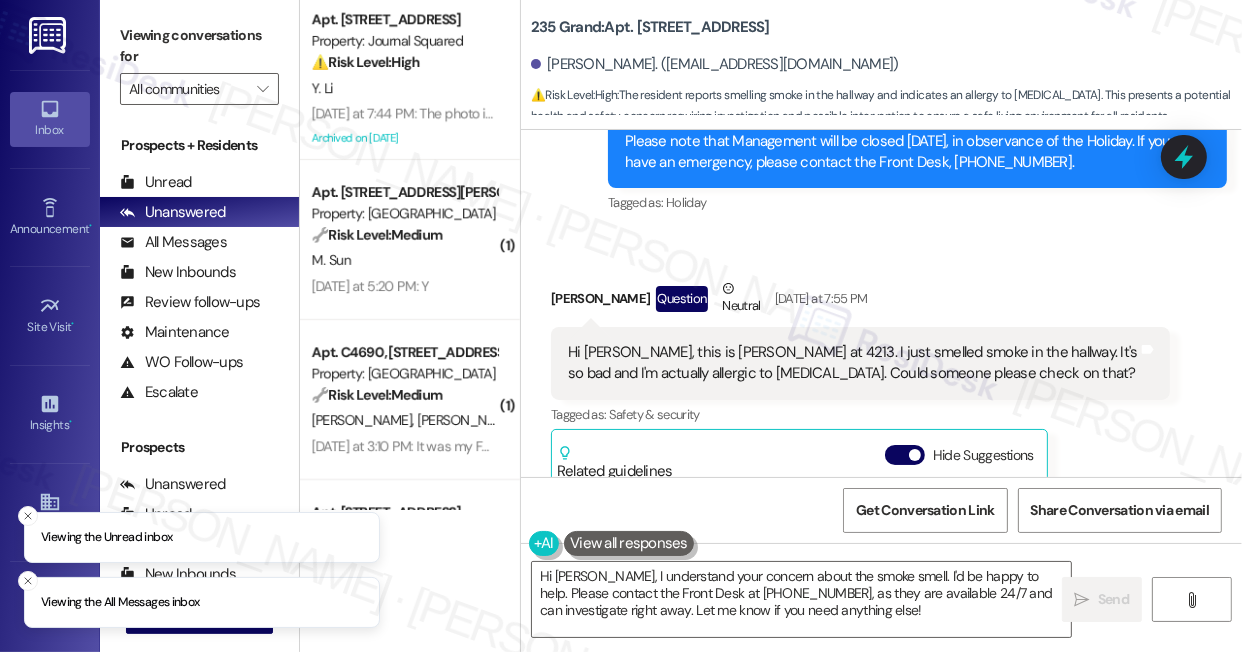 click on "Hi [PERSON_NAME], this is [PERSON_NAME] at 4213. I just smelled smoke in the hallway. It's so bad and I'm actually allergic to [MEDICAL_DATA]. Could someone please check on that?" at bounding box center [853, 363] 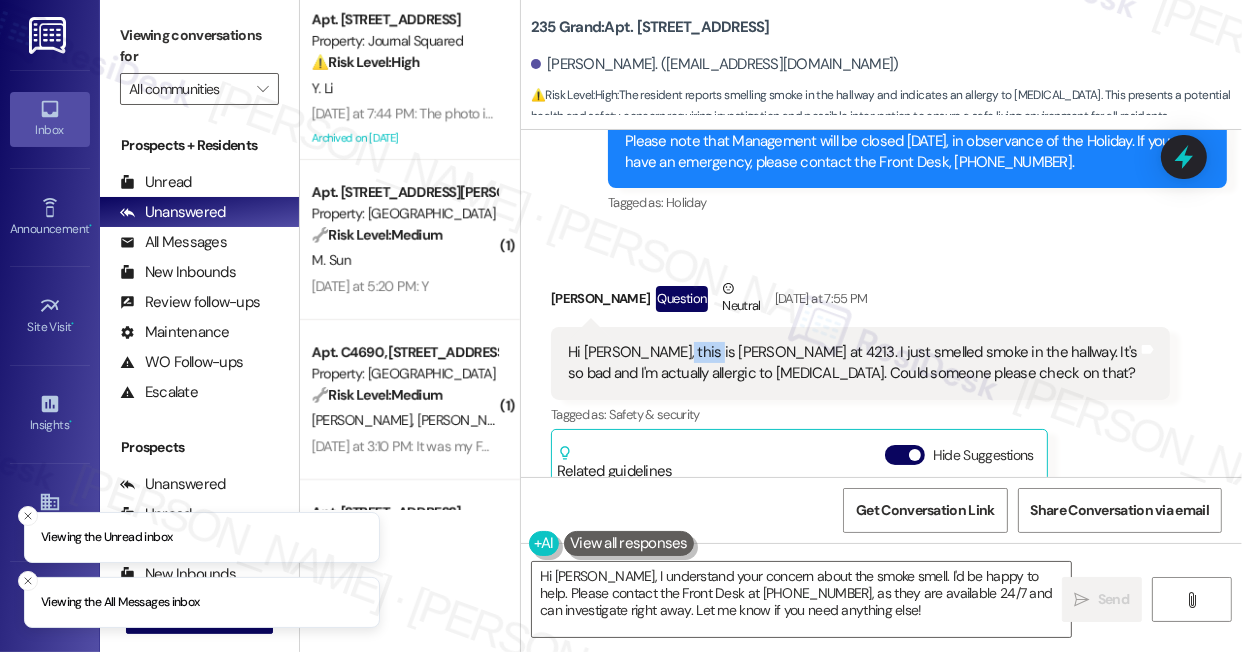 click on "Hi [PERSON_NAME], this is [PERSON_NAME] at 4213. I just smelled smoke in the hallway. It's so bad and I'm actually allergic to [MEDICAL_DATA]. Could someone please check on that?" at bounding box center [853, 363] 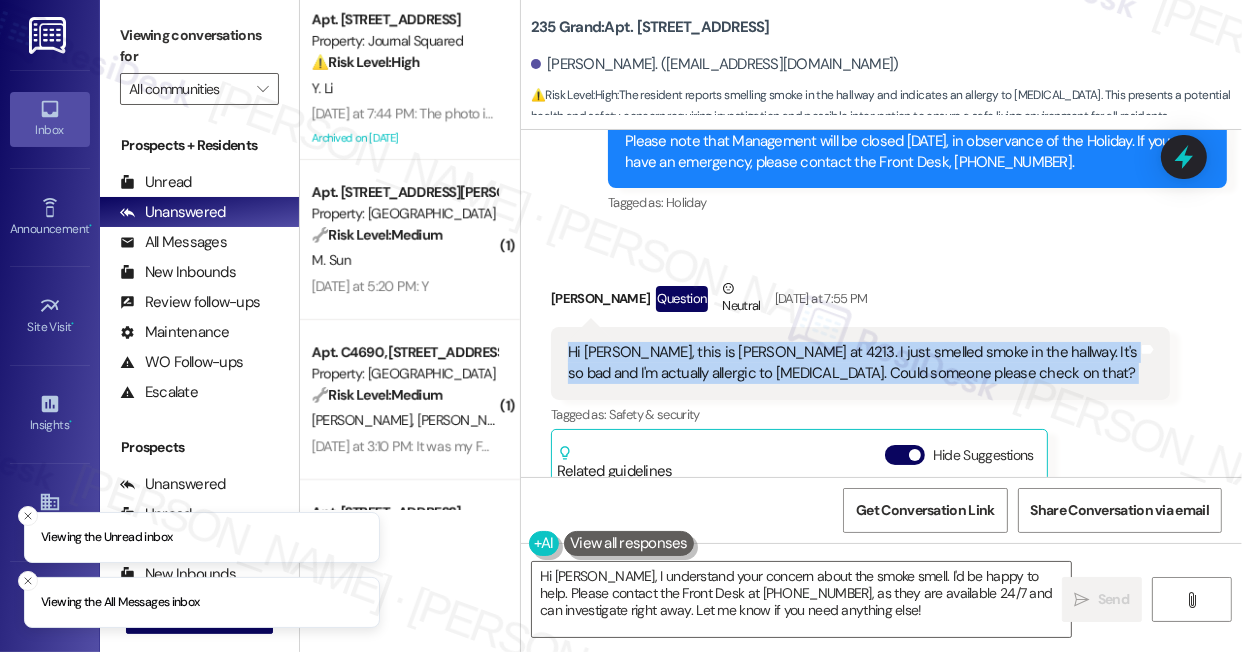 click on "Hi [PERSON_NAME], this is [PERSON_NAME] at 4213. I just smelled smoke in the hallway. It's so bad and I'm actually allergic to [MEDICAL_DATA]. Could someone please check on that?" at bounding box center [853, 363] 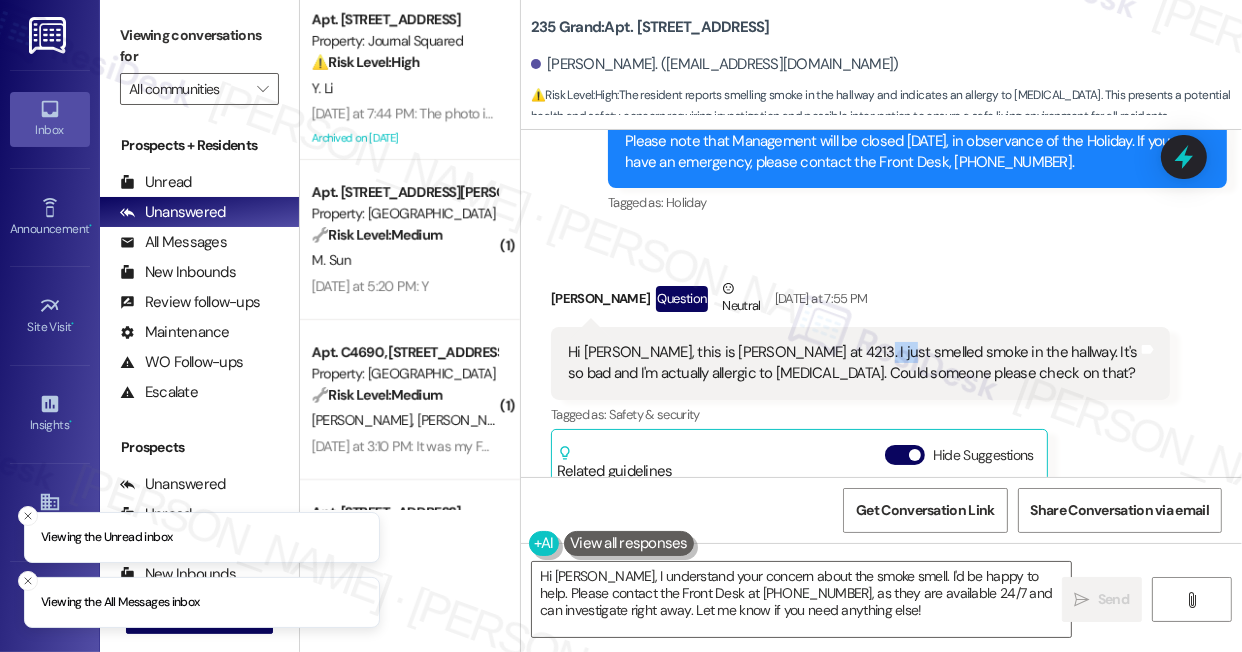 click on "Hi [PERSON_NAME], this is [PERSON_NAME] at 4213. I just smelled smoke in the hallway. It's so bad and I'm actually allergic to [MEDICAL_DATA]. Could someone please check on that?" at bounding box center (853, 363) 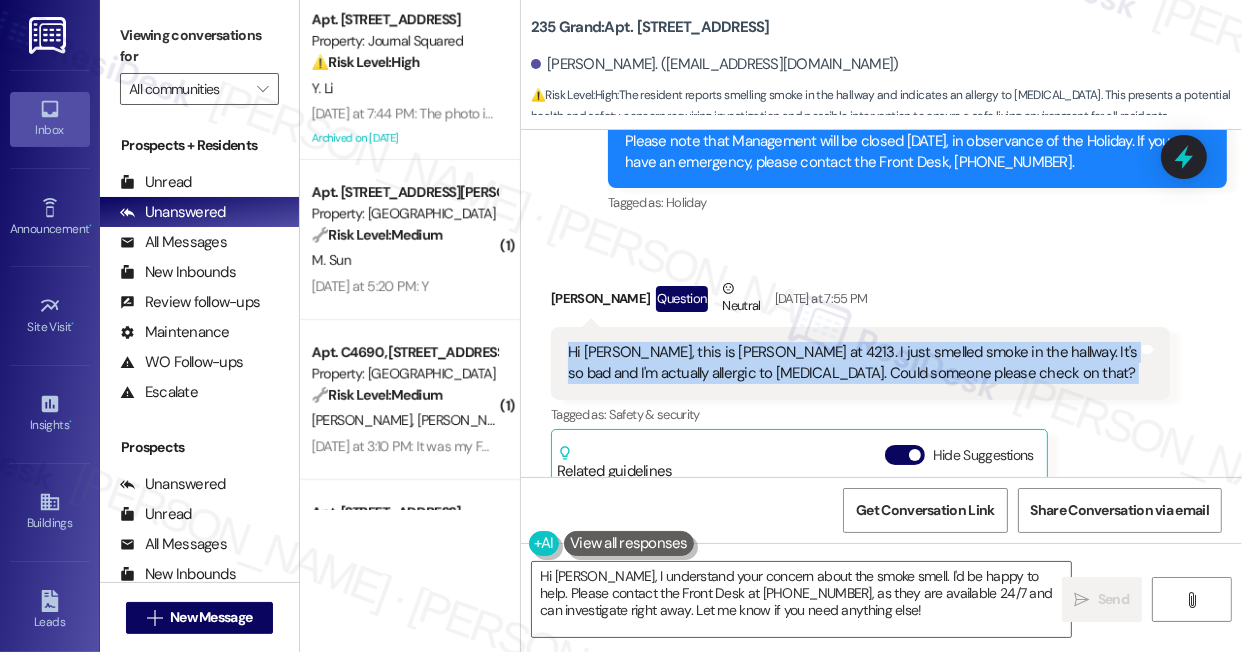 click on "Hi [PERSON_NAME], this is [PERSON_NAME] at 4213. I just smelled smoke in the hallway. It's so bad and I'm actually allergic to [MEDICAL_DATA]. Could someone please check on that?" at bounding box center (853, 363) 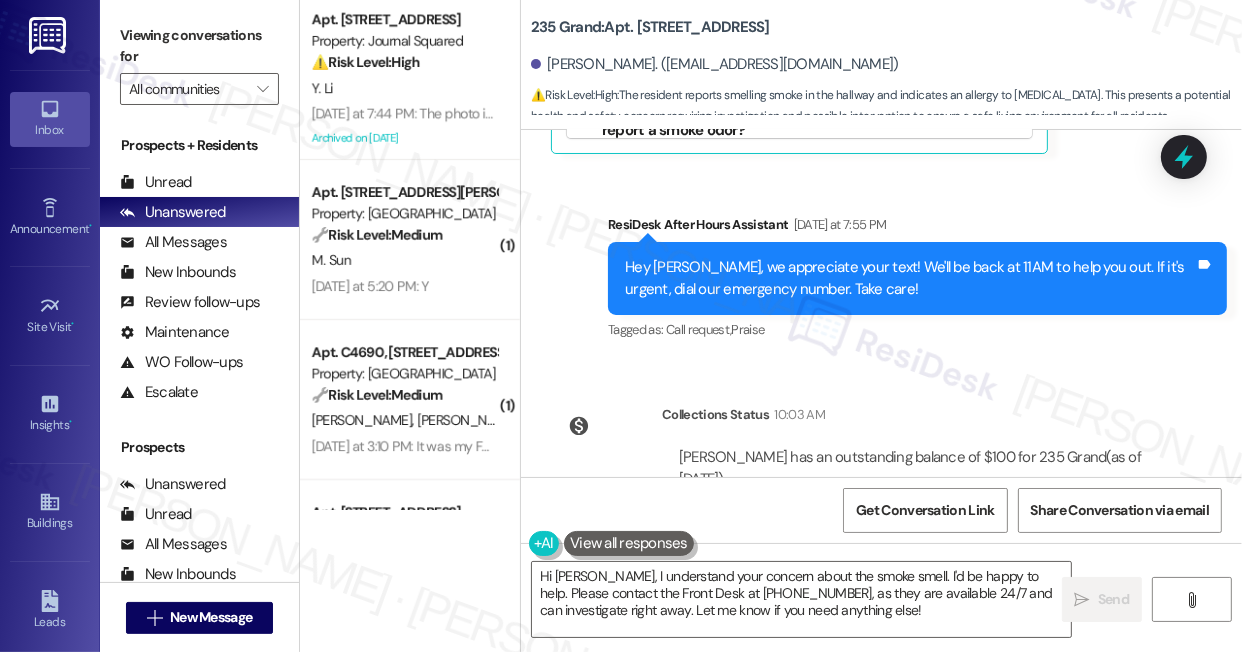 scroll, scrollTop: 22716, scrollLeft: 0, axis: vertical 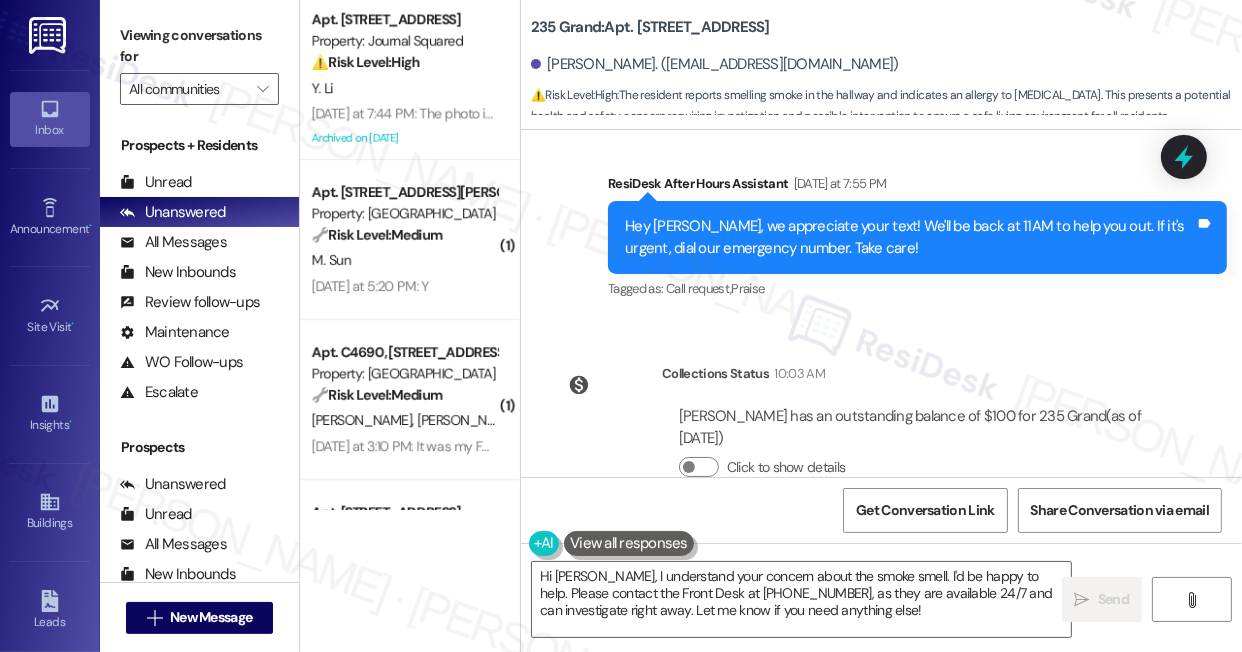 click on "[PERSON_NAME] has an outstanding balance of $100 for 235 Grand  (as of [DATE])" at bounding box center [916, 427] 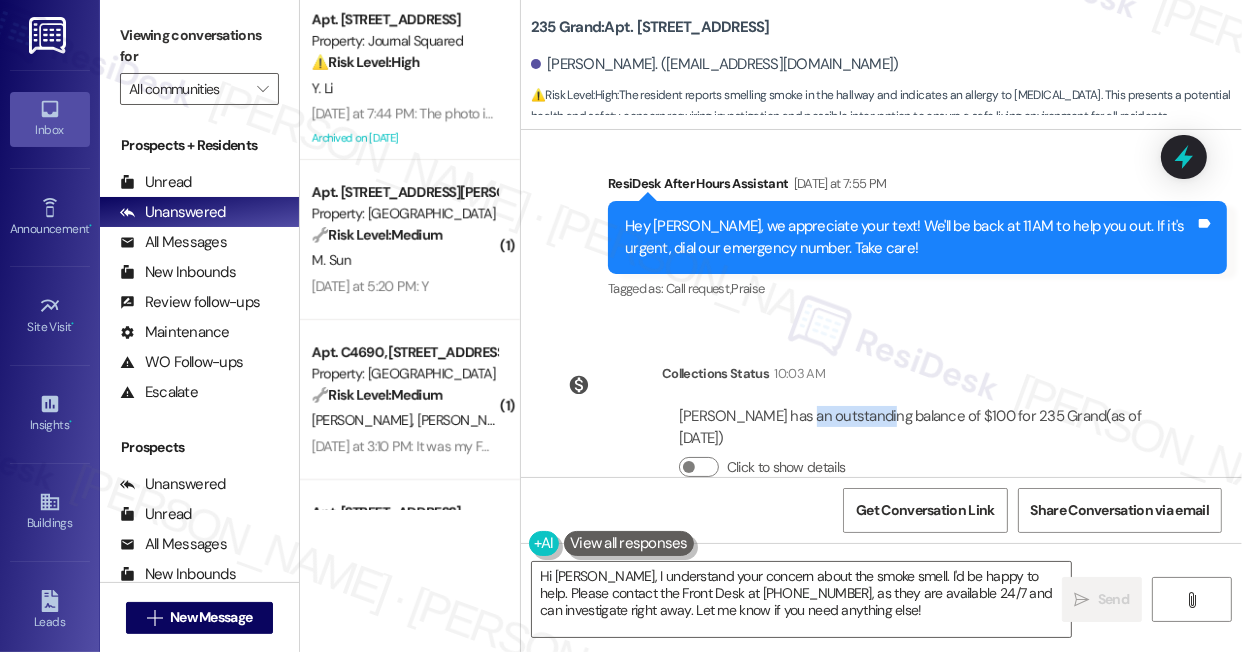 click on "[PERSON_NAME] has an outstanding balance of $100 for 235 Grand  (as of [DATE])" at bounding box center [916, 427] 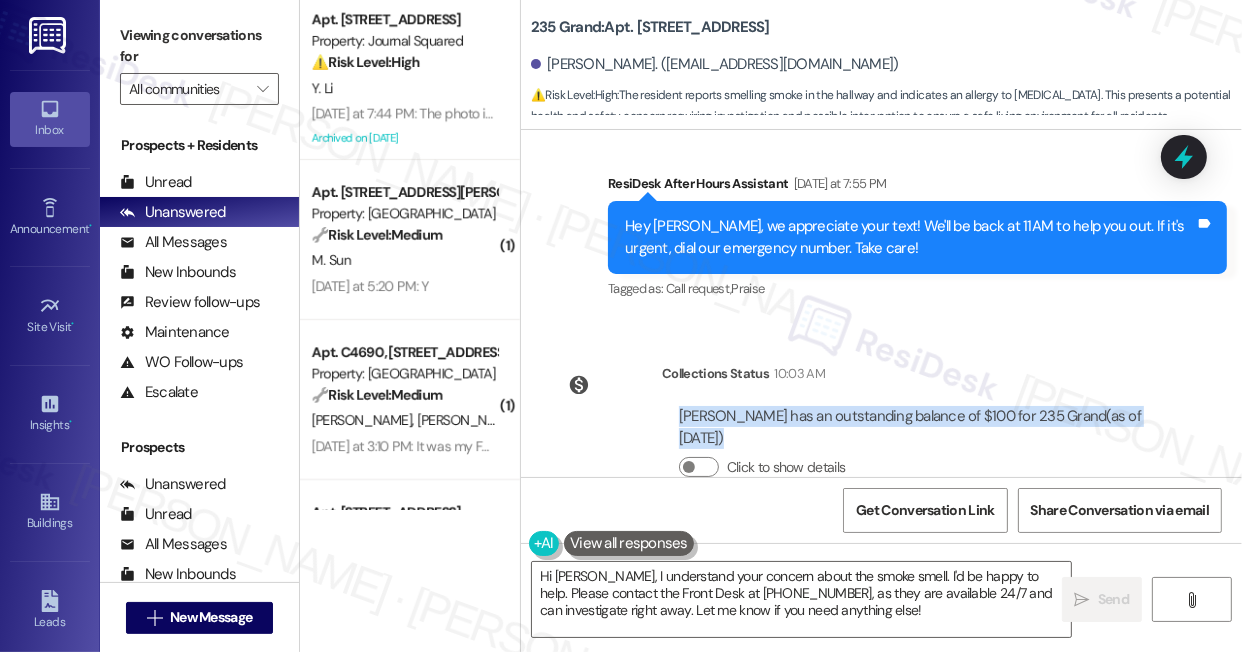 click on "[PERSON_NAME] has an outstanding balance of $100 for 235 Grand  (as of [DATE])" at bounding box center [916, 427] 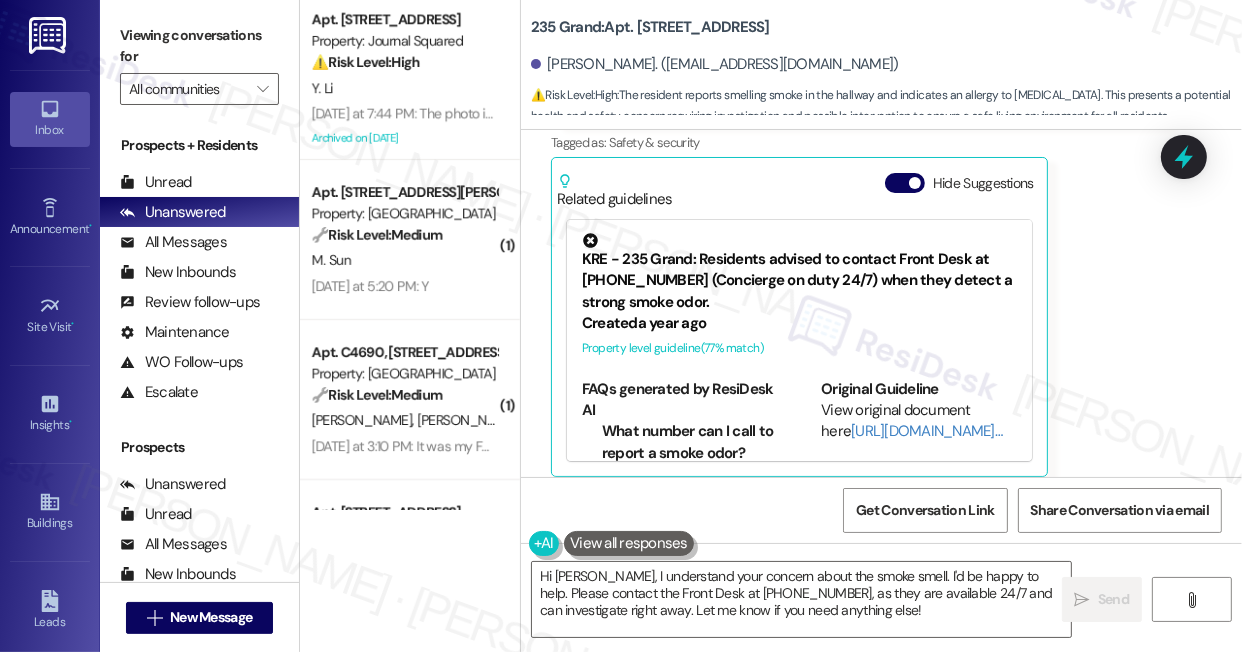 scroll, scrollTop: 22170, scrollLeft: 0, axis: vertical 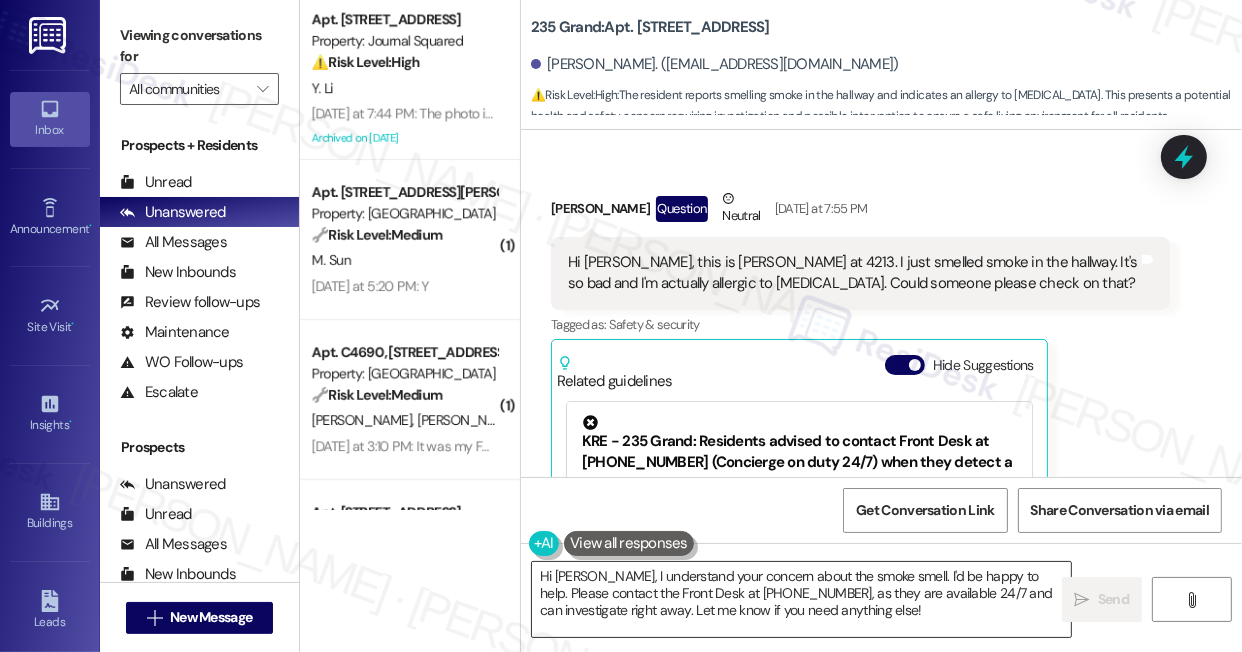 click on "Hi Annie, I understand your concern about the smoke smell. I'd be happy to help. Please contact the Front Desk at 201-685-8811, as they are available 24/7 and can investigate right away. Let me know if you need anything else!" at bounding box center (801, 599) 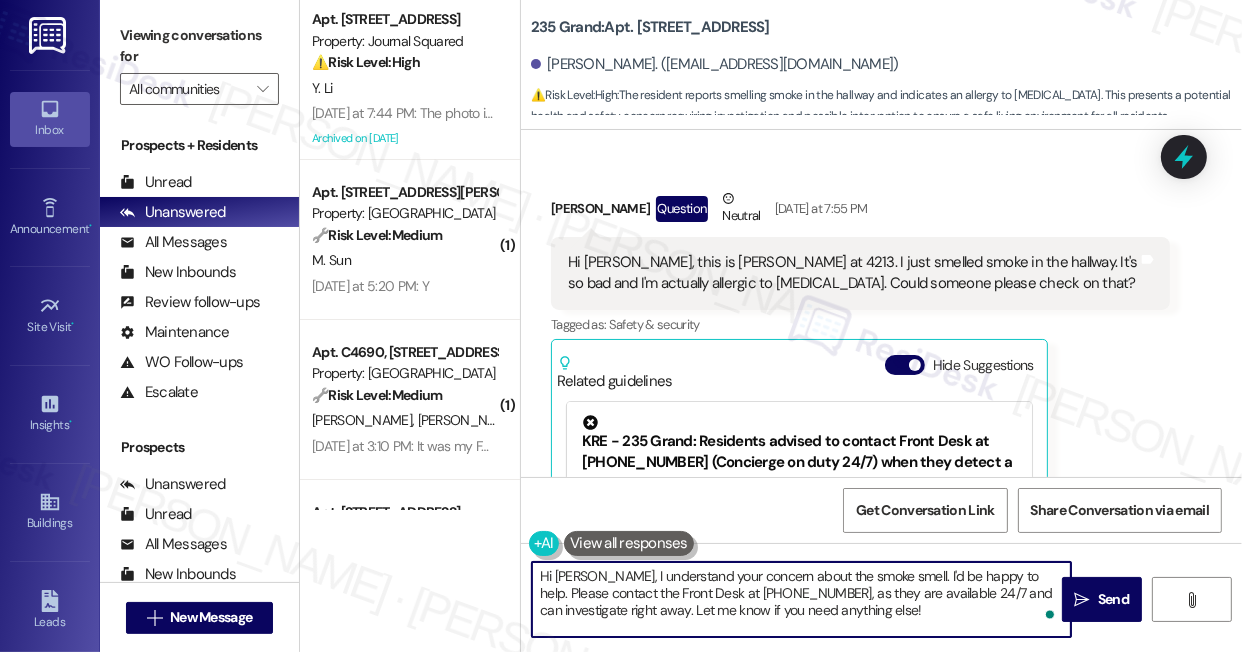 drag, startPoint x: 1006, startPoint y: 566, endPoint x: 893, endPoint y: 571, distance: 113.110565 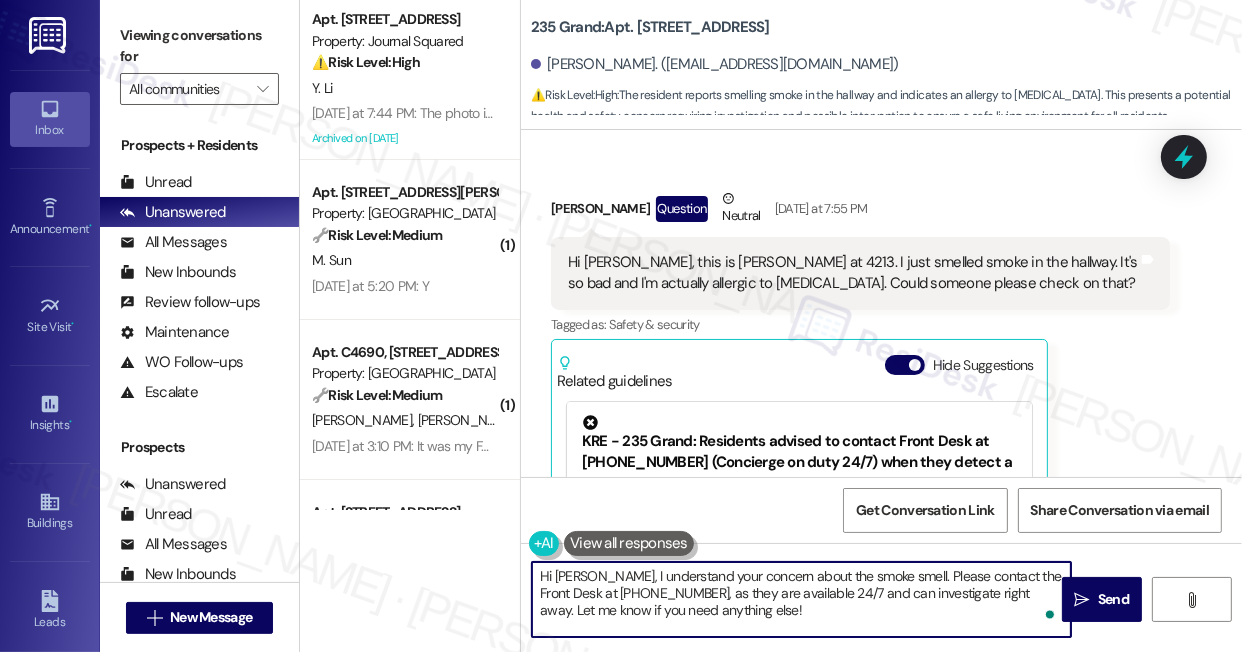 click on "Hi Annie, I understand your concern about the smoke smell. Please contact the Front Desk at 201-685-8811, as they are available 24/7 and can investigate right away. Let me know if you need anything else!" at bounding box center [801, 599] 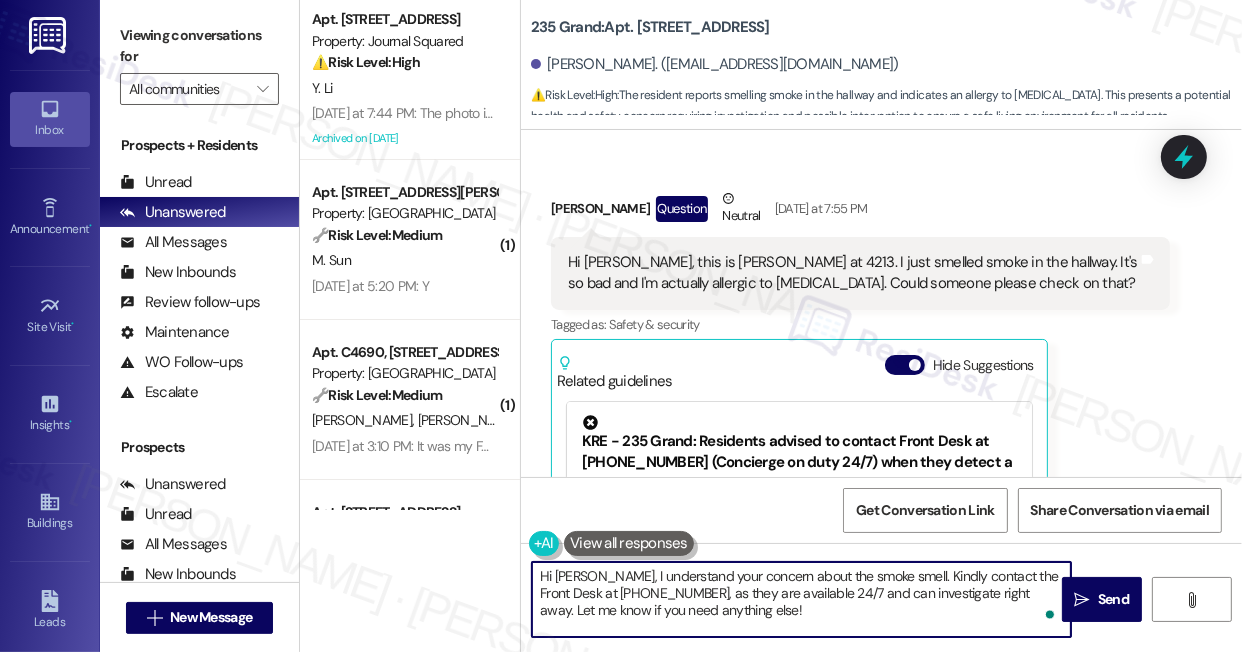 click on "Hi Annie, I understand your concern about the smoke smell. Kindly contact the Front Desk at 201-685-8811, as they are available 24/7 and can investigate right away. Let me know if you need anything else!" at bounding box center (801, 599) 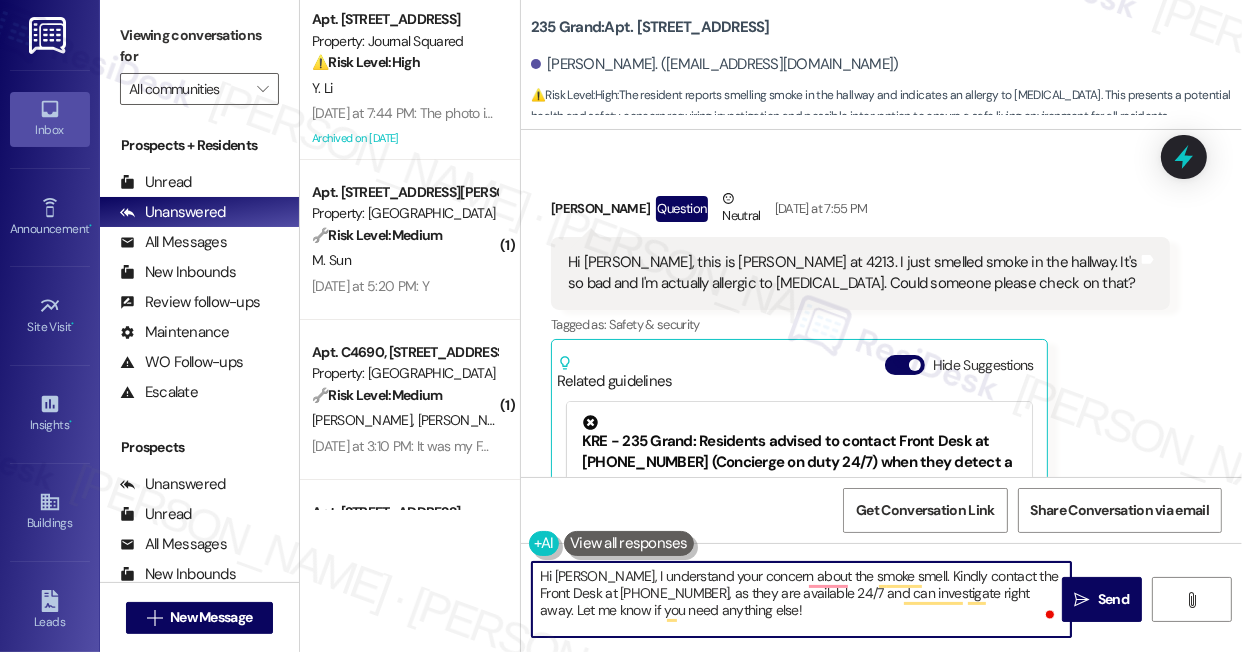 click on "Hi Annie, I understand your concern about the smoke smell. Kindly contact the Front Desk at 201-685-8811, as they are available 24/7 and can investigate right away. Let me know if you need anything else!" at bounding box center [801, 599] 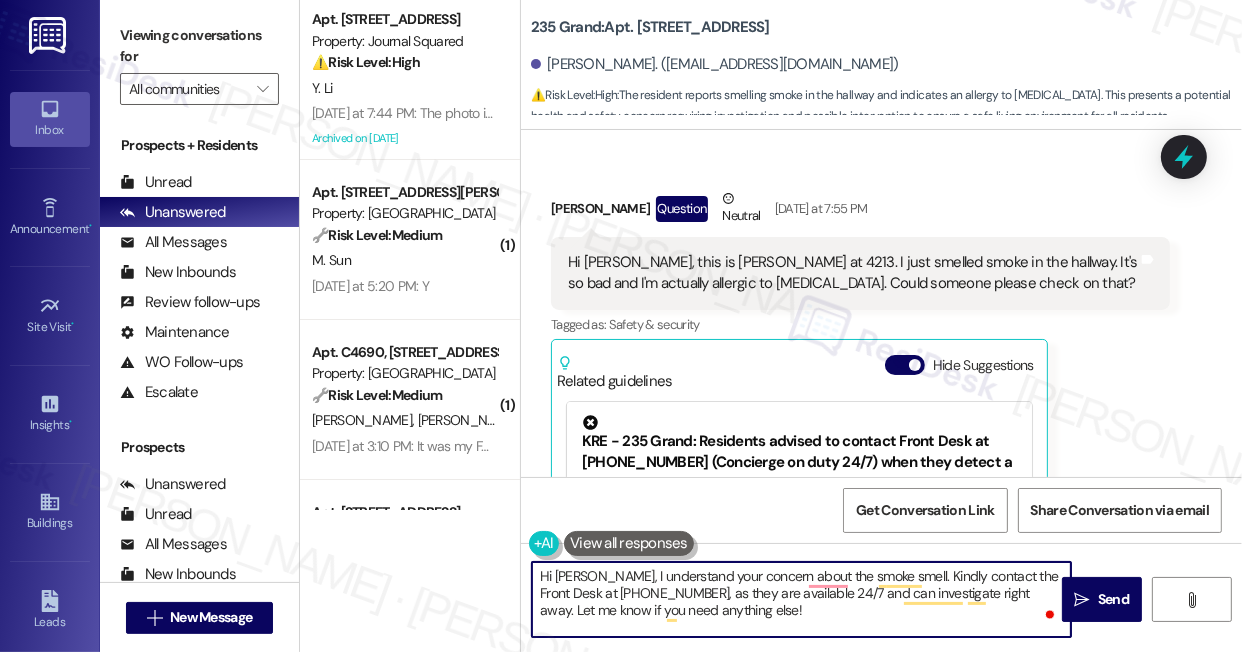 click on "Hi Annie, I understand your concern about the smoke smell. Kindly contact the Front Desk at 201-685-8811, as they are available 24/7 and can investigate right away. Let me know if you need anything else!" at bounding box center (801, 599) 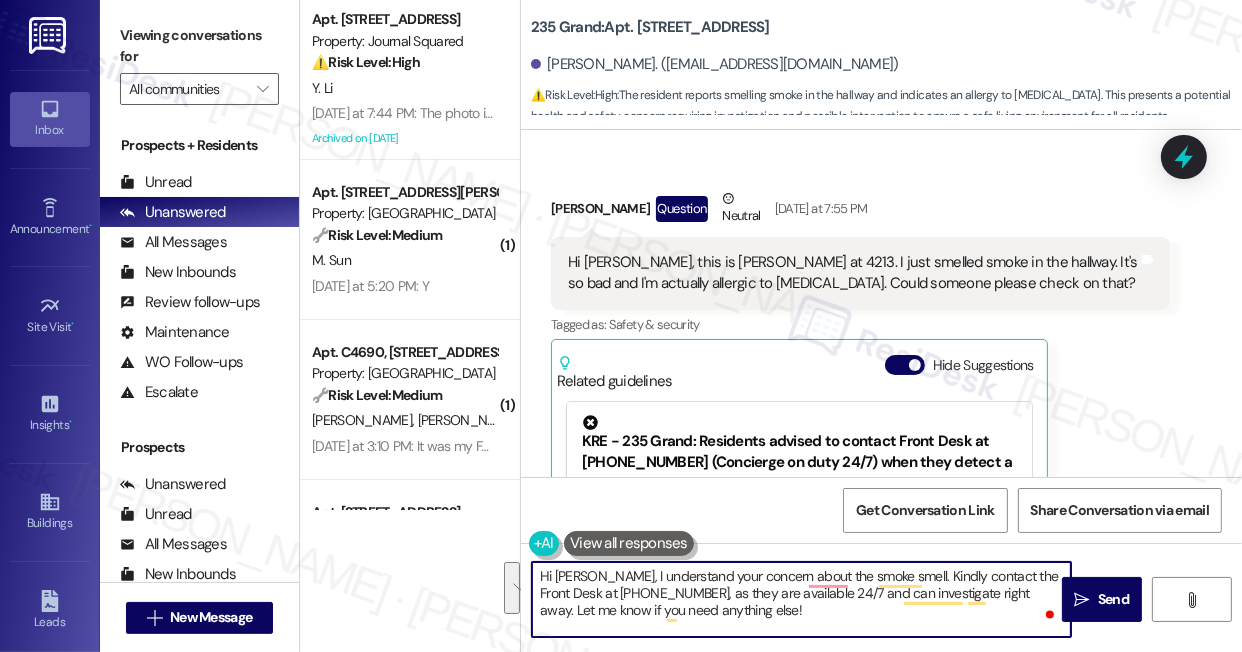 click on "Hi Annie, I understand your concern about the smoke smell. Kindly contact the Front Desk at 201-685-8811, as they are available 24/7 and can investigate right away. Let me know if you need anything else!" at bounding box center [801, 599] 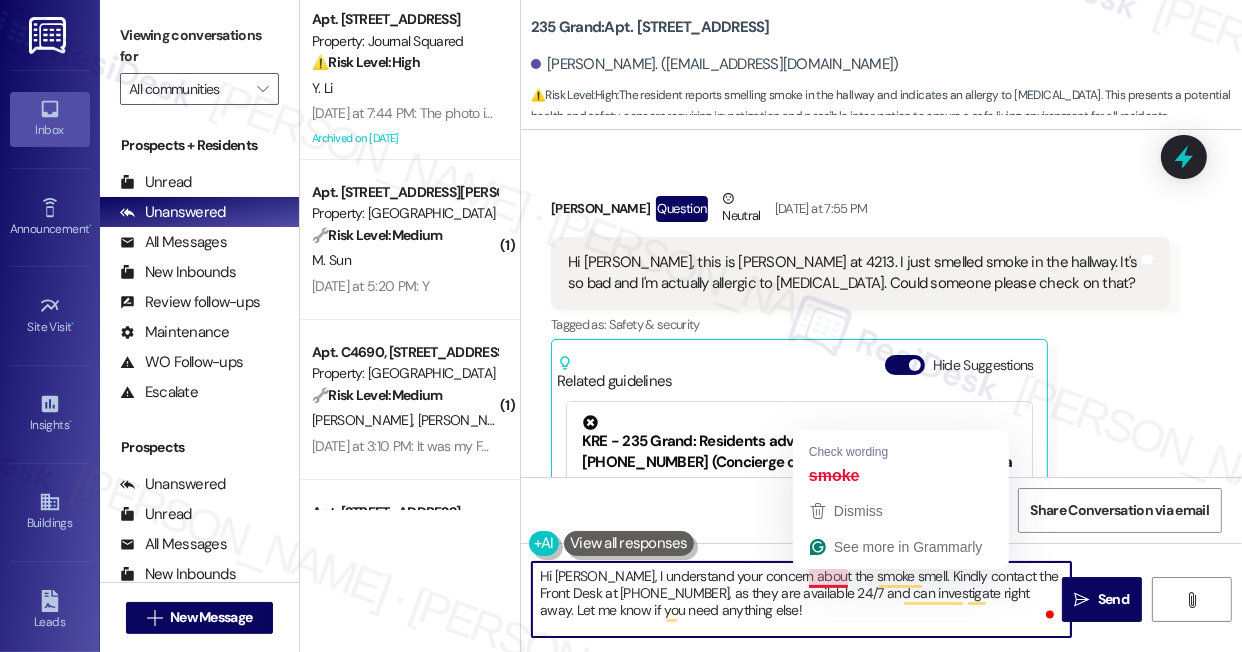 click on "Hi Annie, I understand your concern about the smoke smell. Kindly contact the Front Desk at 201-685-8811, as they are available 24/7 and can investigate right away. Let me know if you need anything else!" at bounding box center (801, 599) 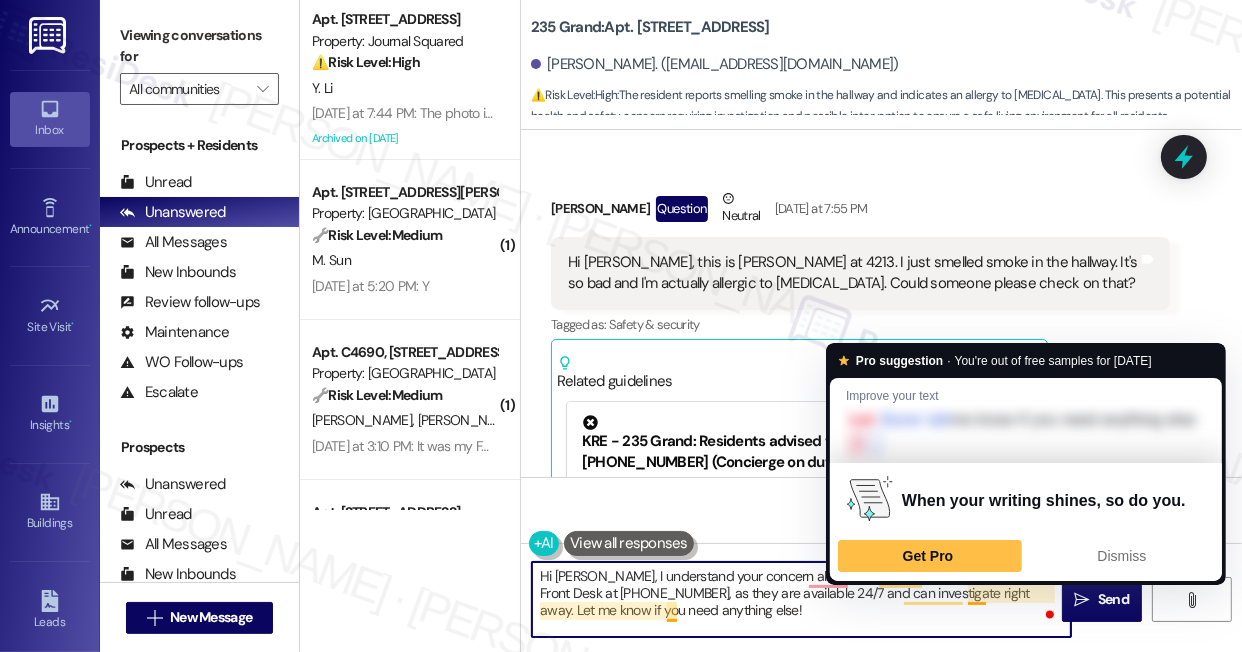 click on "Hi Annie, I understand your concern about the smoke smell. Kindly contact the Front Desk at 201-685-8811, as they are available 24/7 and can investigate right away. Let me know if you need anything else!" at bounding box center (801, 599) 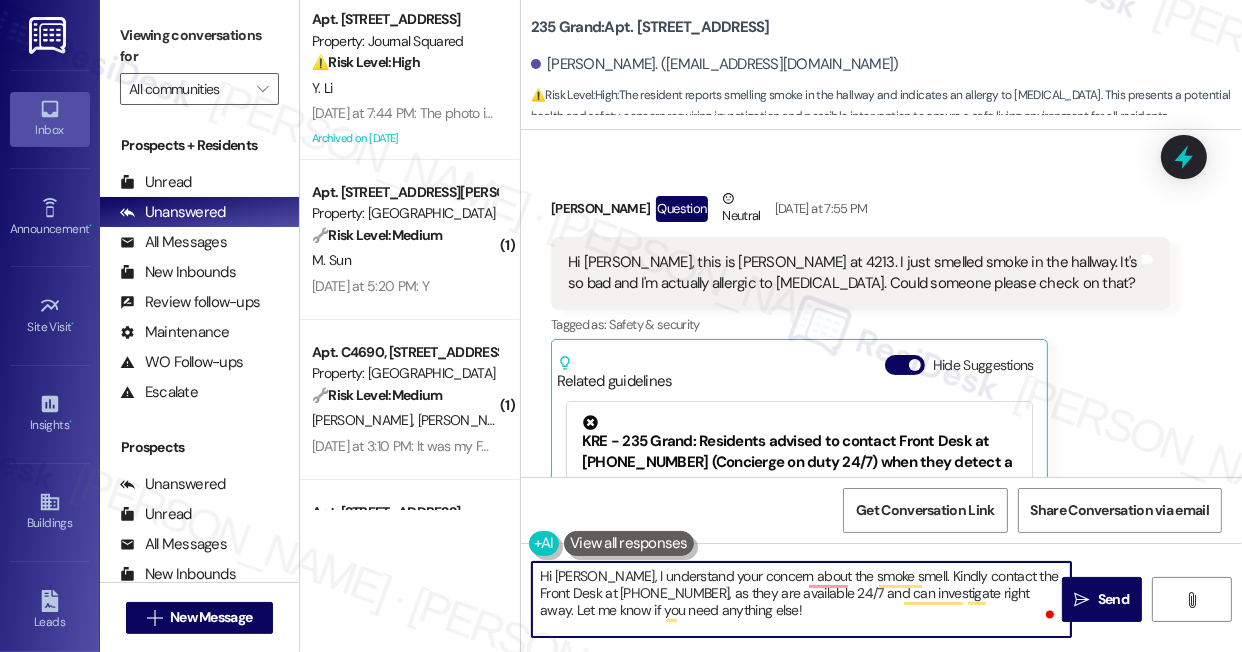 click on "Hi Annie, I understand your concern about the smoke smell. Kindly contact the Front Desk at 201-685-8811, as they are available 24/7 and can investigate right away. Let me know if you need anything else!" at bounding box center (801, 599) 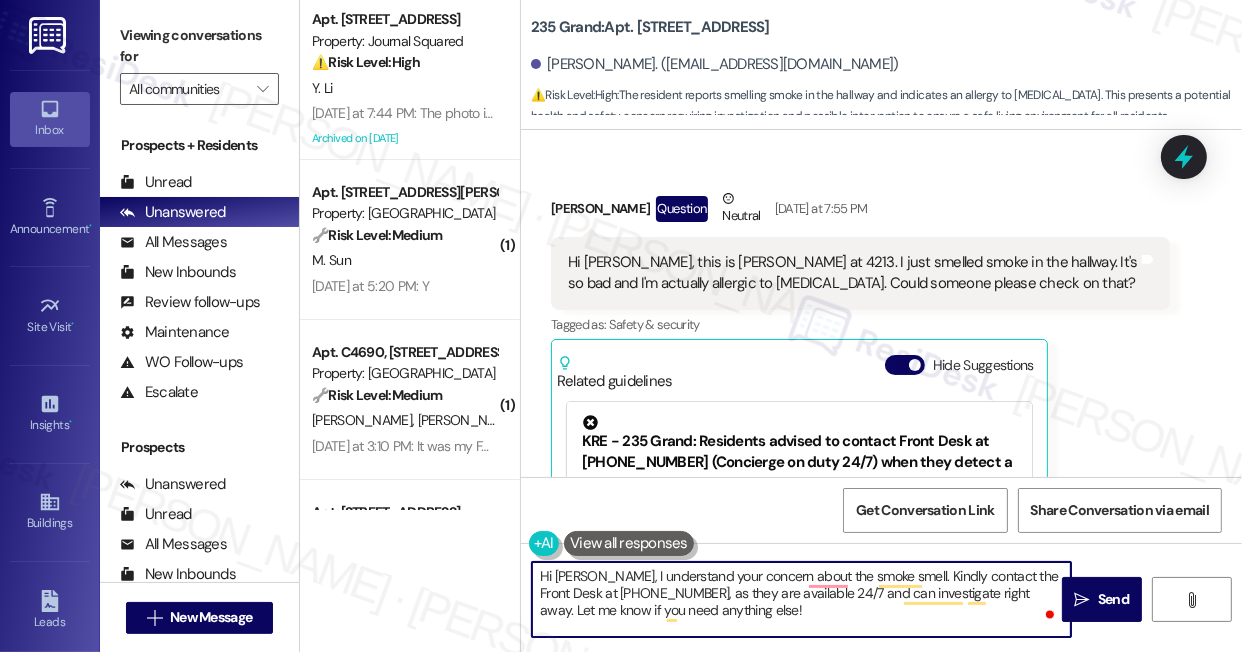 type on "Hi Annie, I understand your concern about the smoke smell. Kindly contact the Front Desk at 201-685-8811, as they are available 24/7 and can investigate right away. Let me know if you need anything else!" 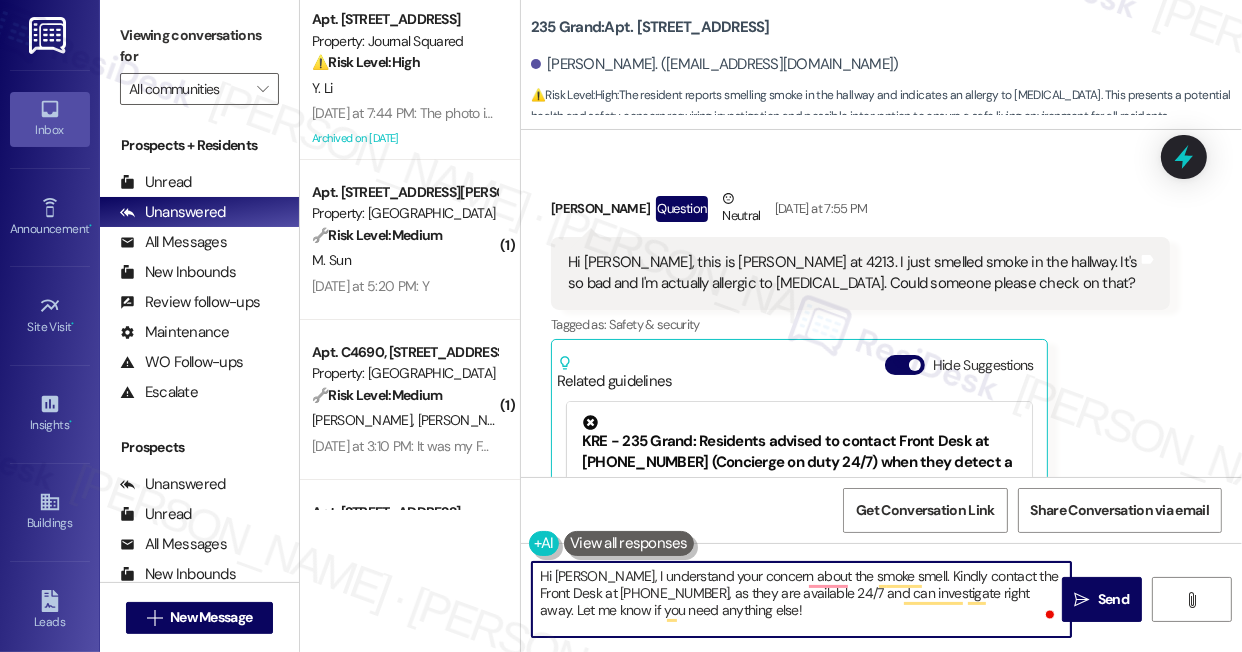 click on "Hi Jane, this is Annie at 4213. I just smelled smoke in the hallway. It's so bad and I'm actually allergic to nicotine. Could someone please check on that?" at bounding box center [853, 273] 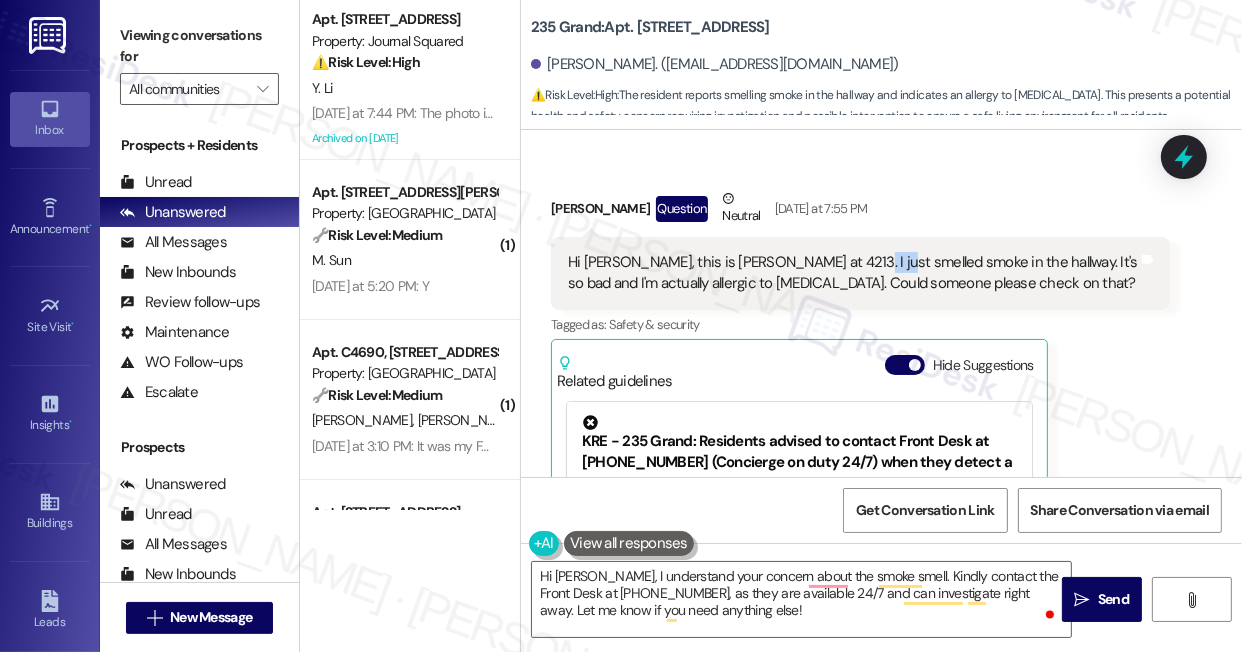 click on "Hi Jane, this is Annie at 4213. I just smelled smoke in the hallway. It's so bad and I'm actually allergic to nicotine. Could someone please check on that?" at bounding box center (853, 273) 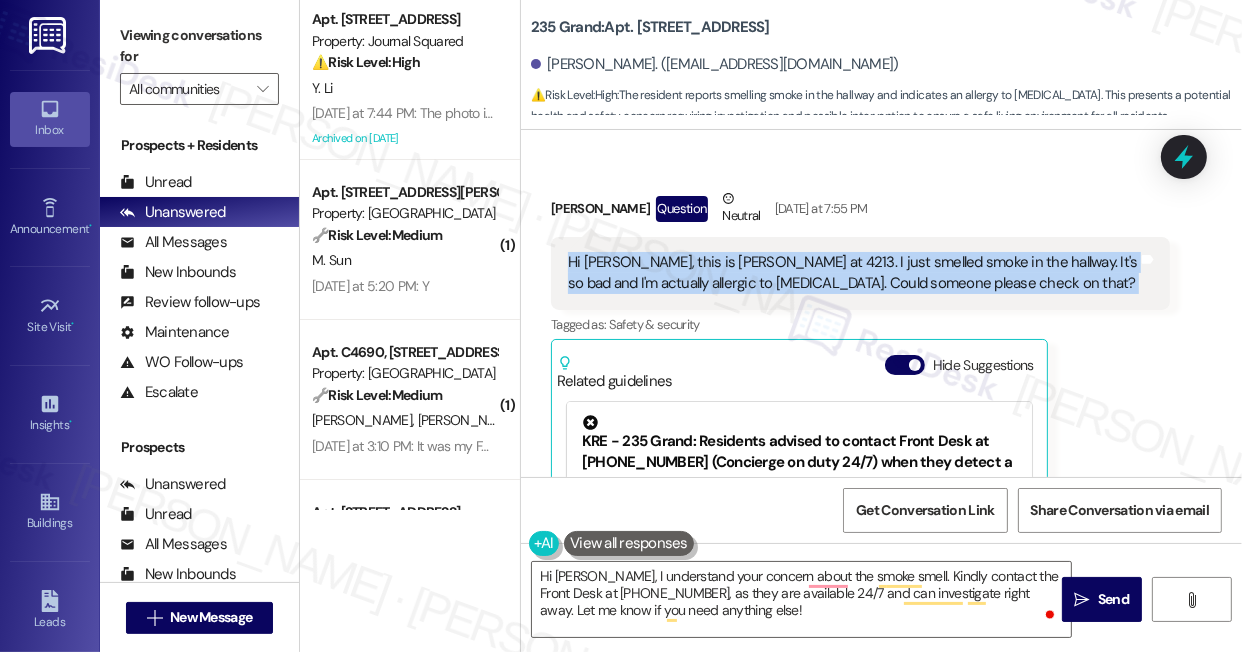 click on "Hi Jane, this is Annie at 4213. I just smelled smoke in the hallway. It's so bad and I'm actually allergic to nicotine. Could someone please check on that?" at bounding box center [853, 273] 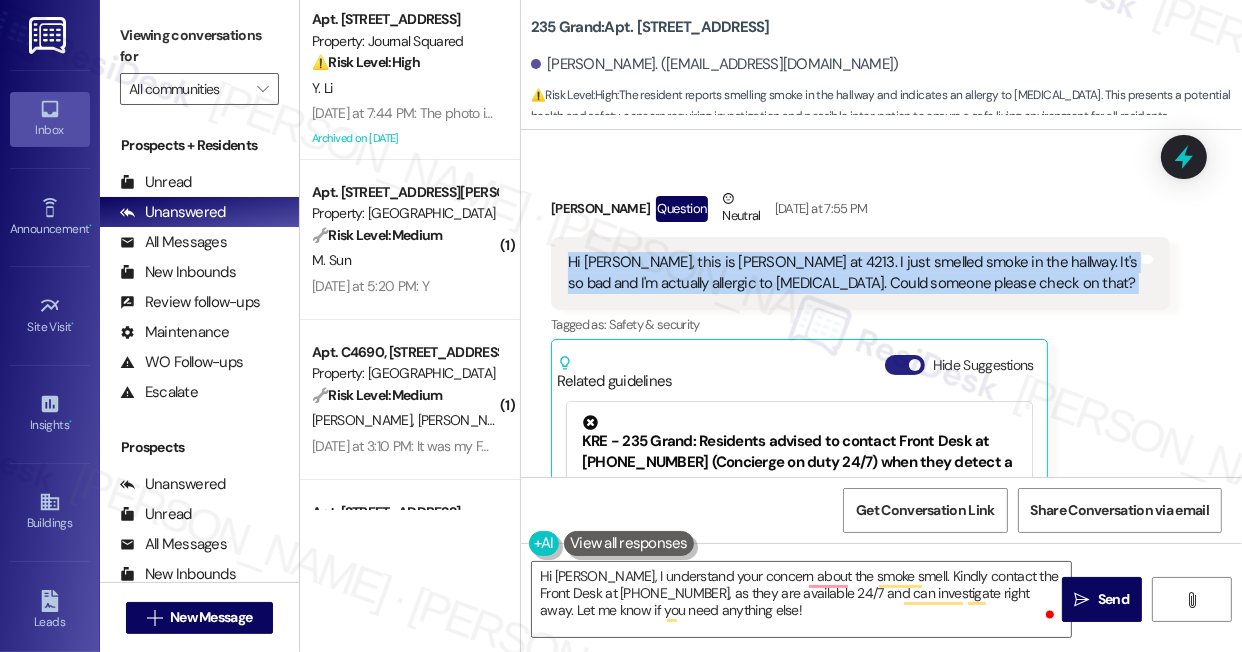 click on "Hide Suggestions" at bounding box center (905, 365) 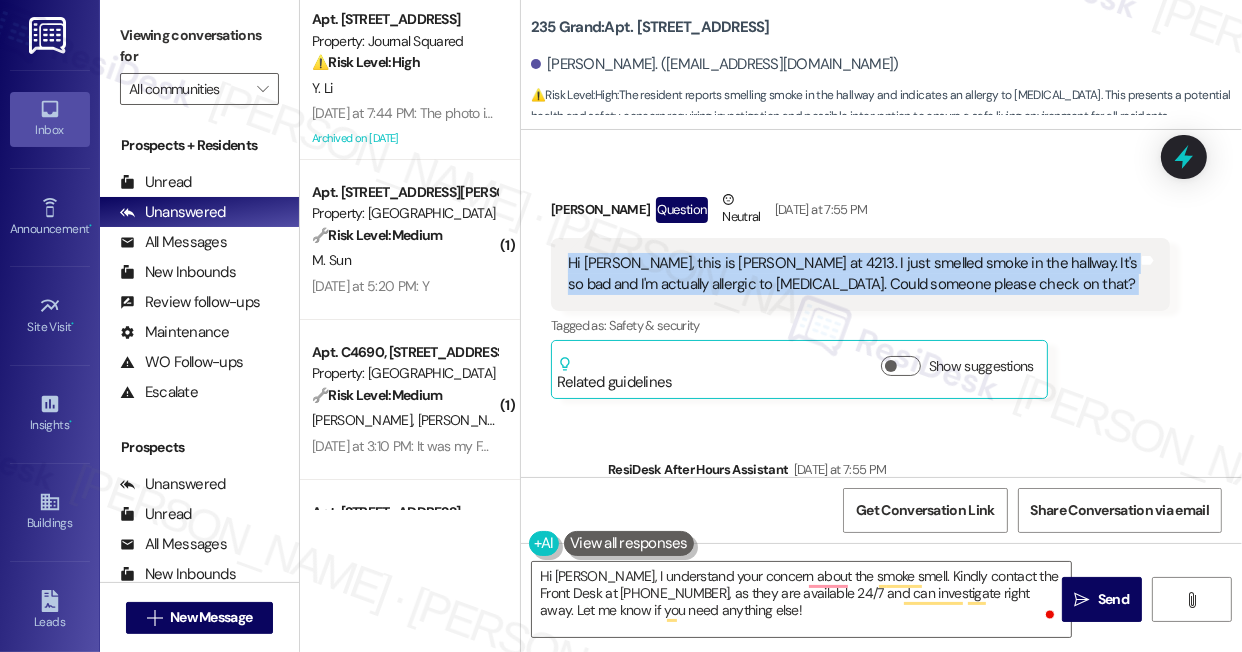 scroll, scrollTop: 22091, scrollLeft: 0, axis: vertical 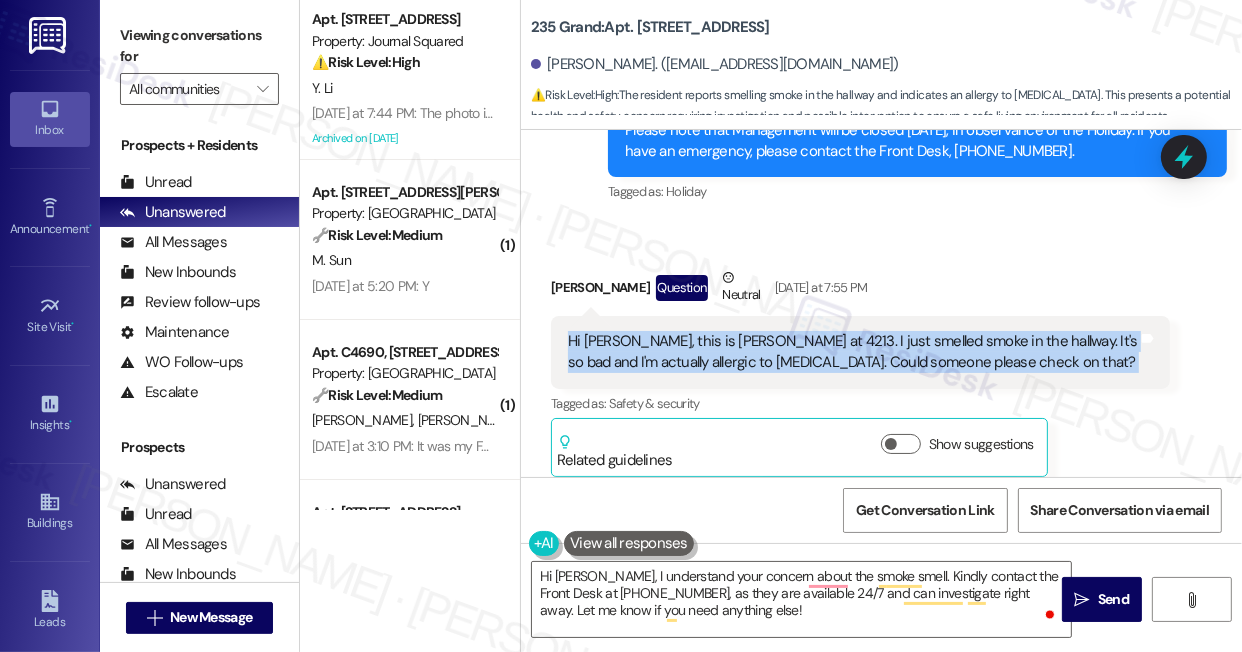 click on "Hi Jane, this is Annie at 4213. I just smelled smoke in the hallway. It's so bad and I'm actually allergic to nicotine. Could someone please check on that?" at bounding box center [853, 352] 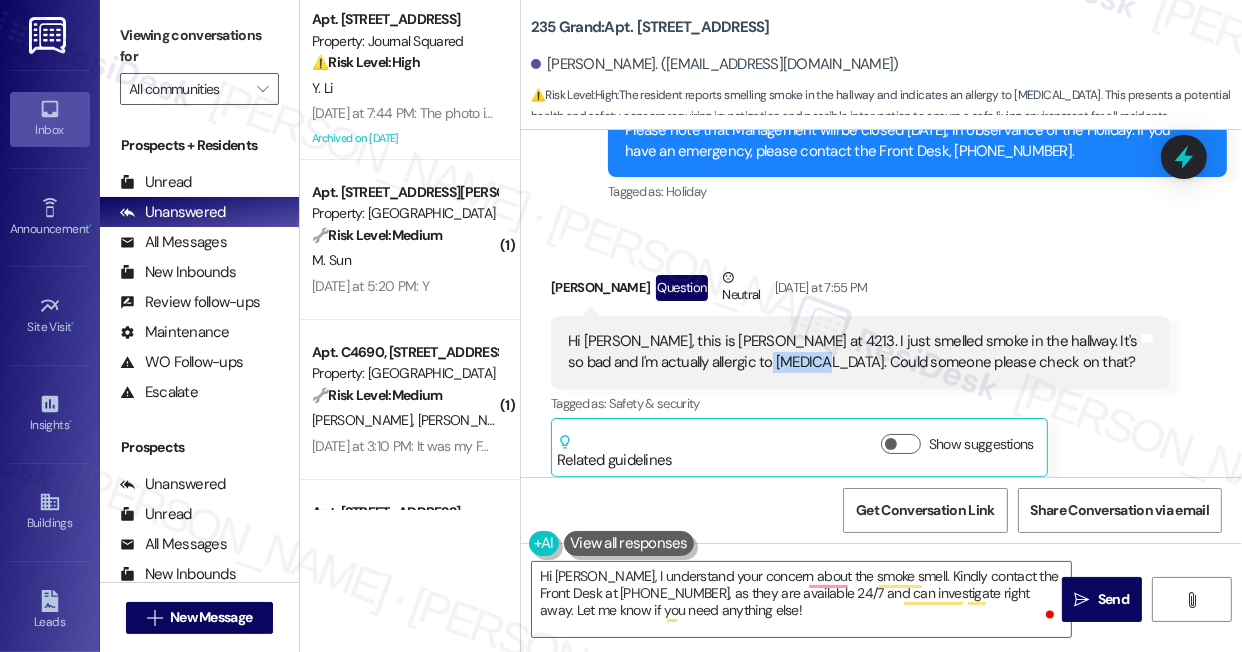 click on "Hi Jane, this is Annie at 4213. I just smelled smoke in the hallway. It's so bad and I'm actually allergic to nicotine. Could someone please check on that?" at bounding box center [853, 352] 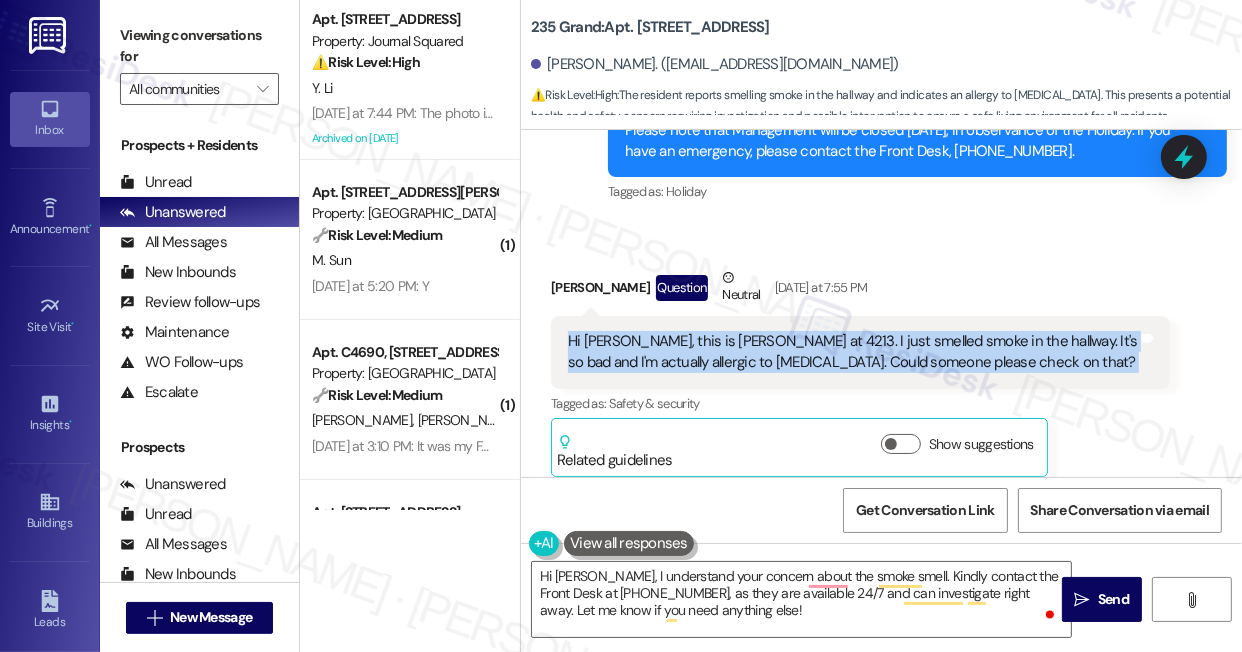 click on "Hi Jane, this is Annie at 4213. I just smelled smoke in the hallway. It's so bad and I'm actually allergic to nicotine. Could someone please check on that?" at bounding box center (853, 352) 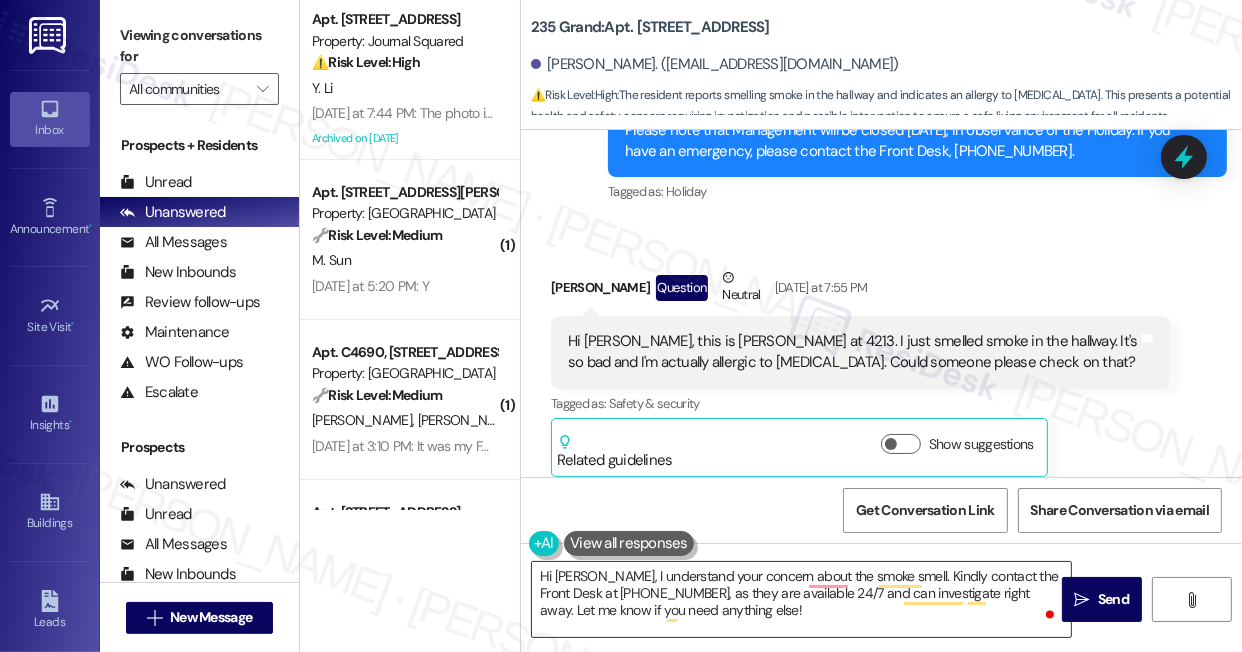 click on "Hi Annie, I understand your concern about the smoke smell. Kindly contact the Front Desk at 201-685-8811, as they are available 24/7 and can investigate right away. Let me know if you need anything else!" at bounding box center [801, 599] 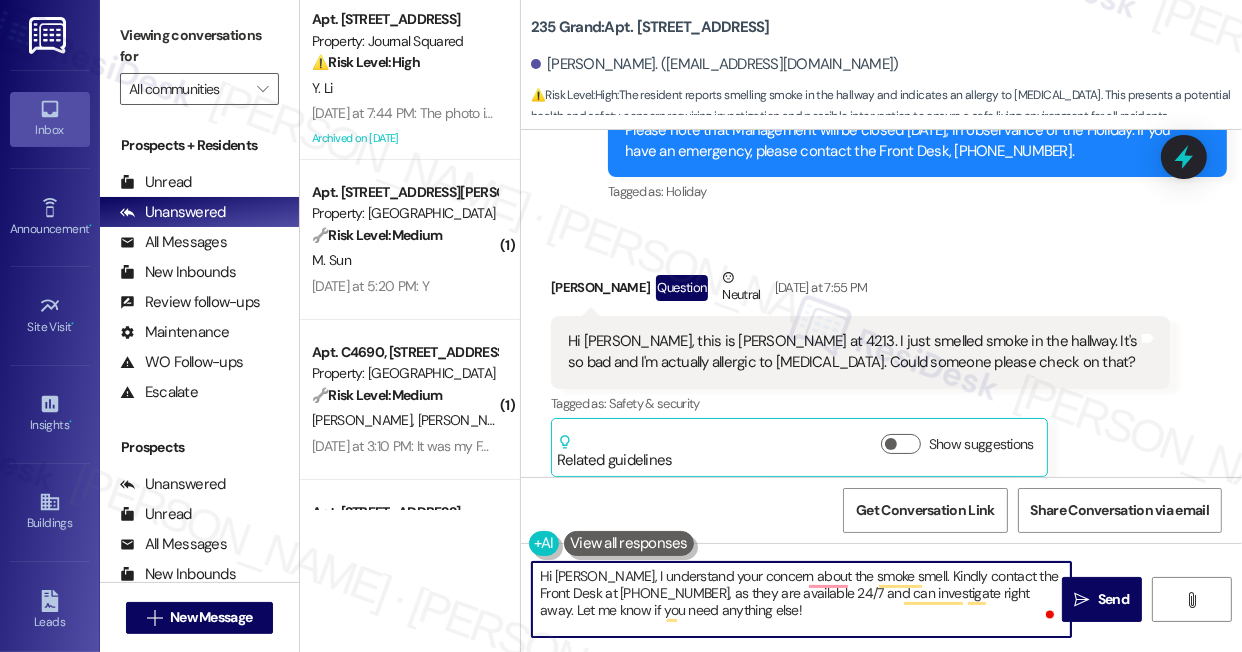 click on "Hi Annie, I understand your concern about the smoke smell. Kindly contact the Front Desk at 201-685-8811, as they are available 24/7 and can investigate right away. Let me know if you need anything else!" at bounding box center [801, 599] 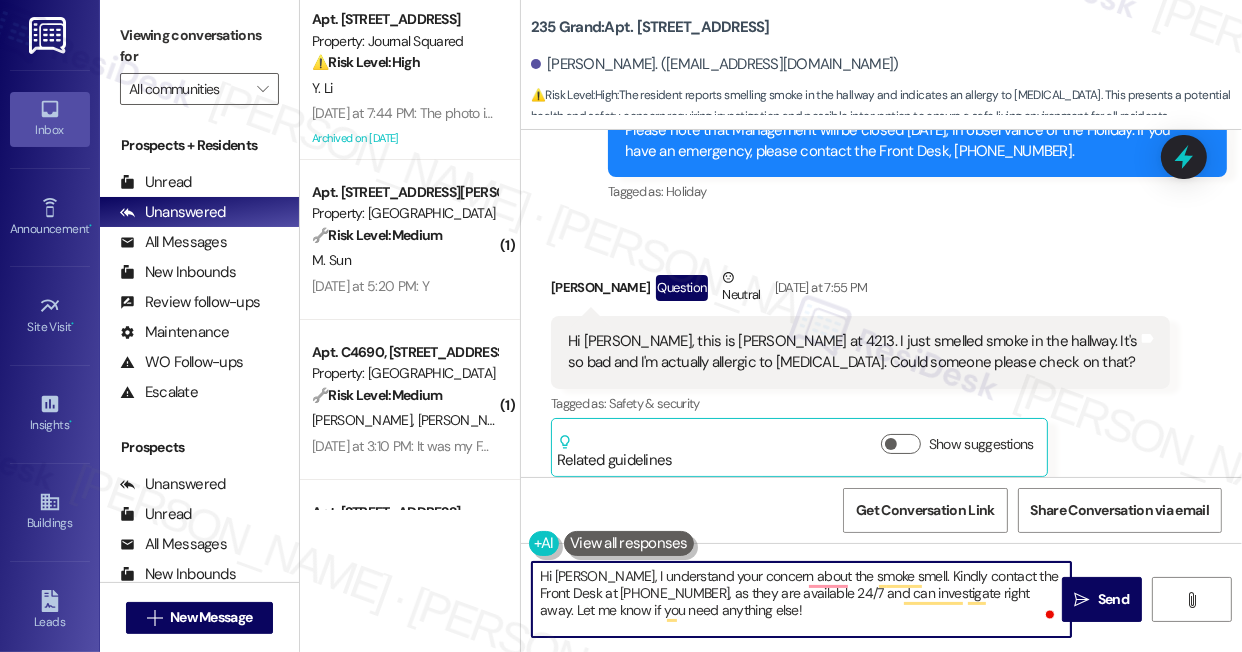 click on "Hi Annie, I understand your concern about the smoke smell. Kindly contact the Front Desk at 201-685-8811, as they are available 24/7 and can investigate right away. Let me know if you need anything else!" at bounding box center [801, 599] 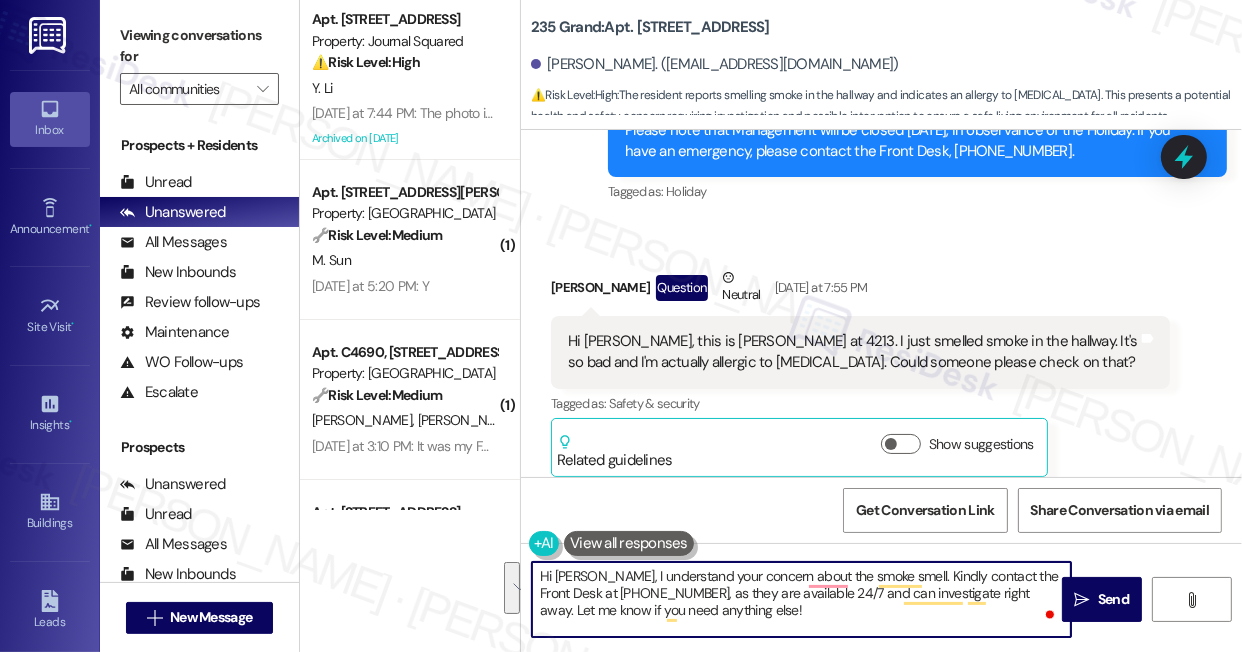 click on "Hi Annie, I understand your concern about the smoke smell. Kindly contact the Front Desk at 201-685-8811, as they are available 24/7 and can investigate right away. Let me know if you need anything else!" at bounding box center [801, 599] 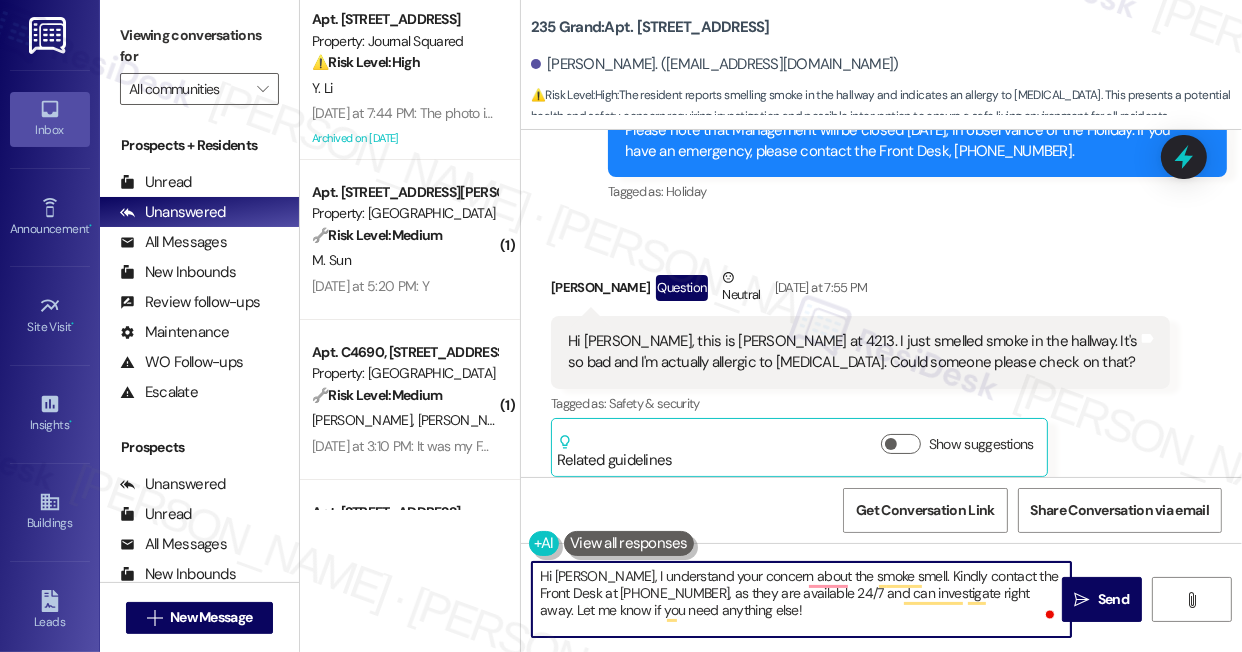 drag, startPoint x: 662, startPoint y: 592, endPoint x: 789, endPoint y: 592, distance: 127 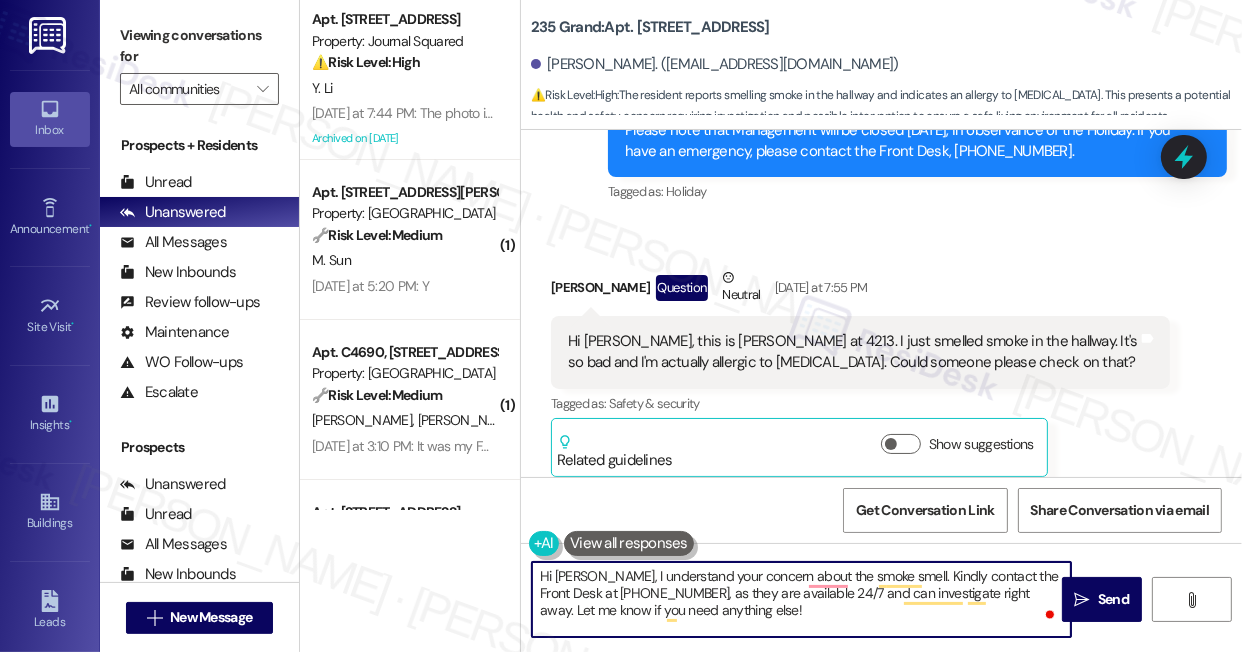click on "Hi Annie, I understand your concern about the smoke smell. Kindly contact the Front Desk at 201-685-8811, as they are available 24/7 and can investigate right away. Let me know if you need anything else!" at bounding box center (801, 599) 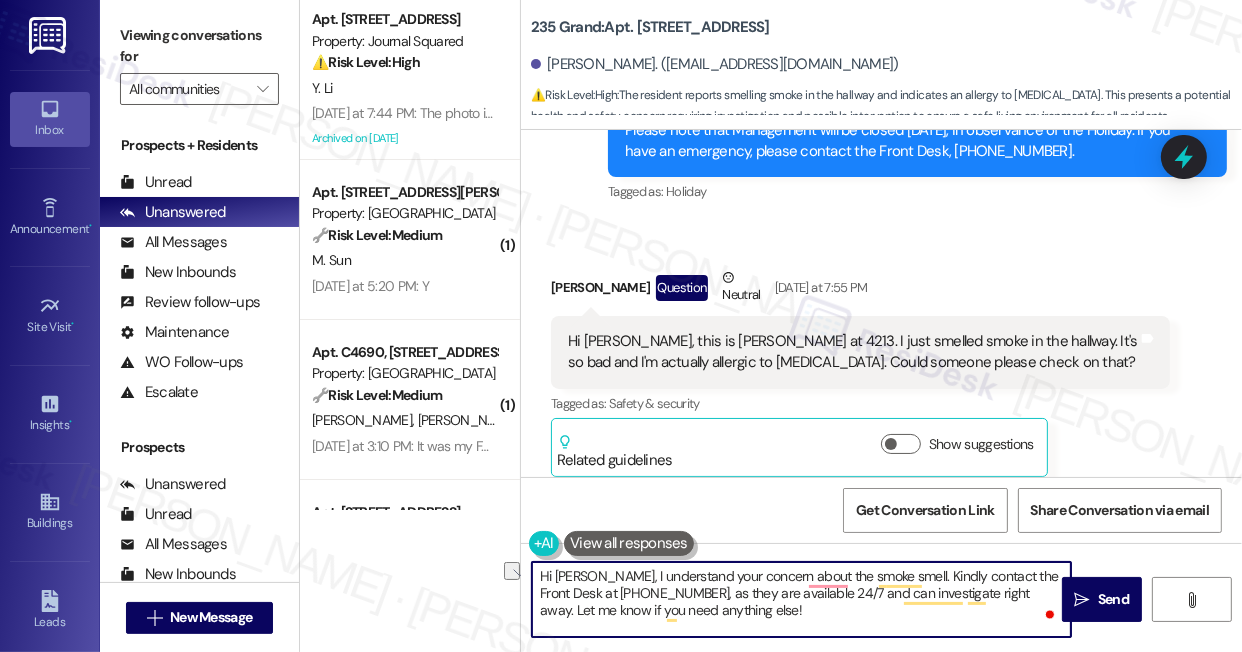 click on "Hi Annie, I understand your concern about the smoke smell. Kindly contact the Front Desk at 201-685-8811, as they are available 24/7 and can investigate right away. Let me know if you need anything else!" at bounding box center [801, 599] 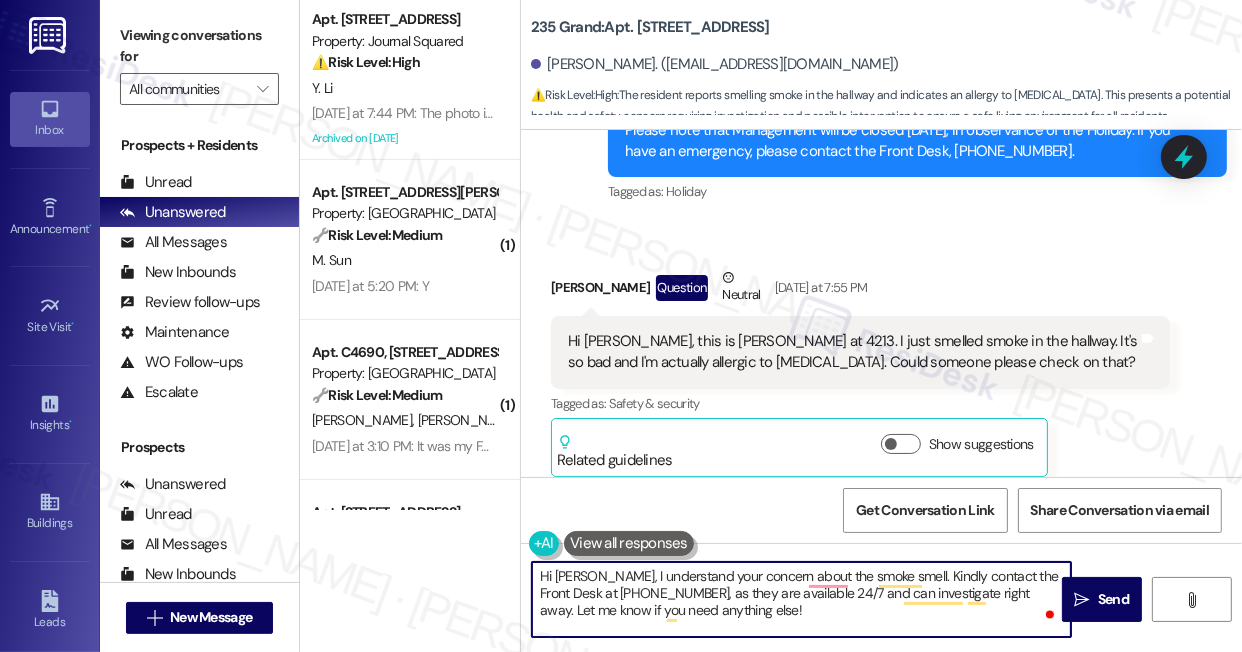drag, startPoint x: 632, startPoint y: 595, endPoint x: 649, endPoint y: 595, distance: 17 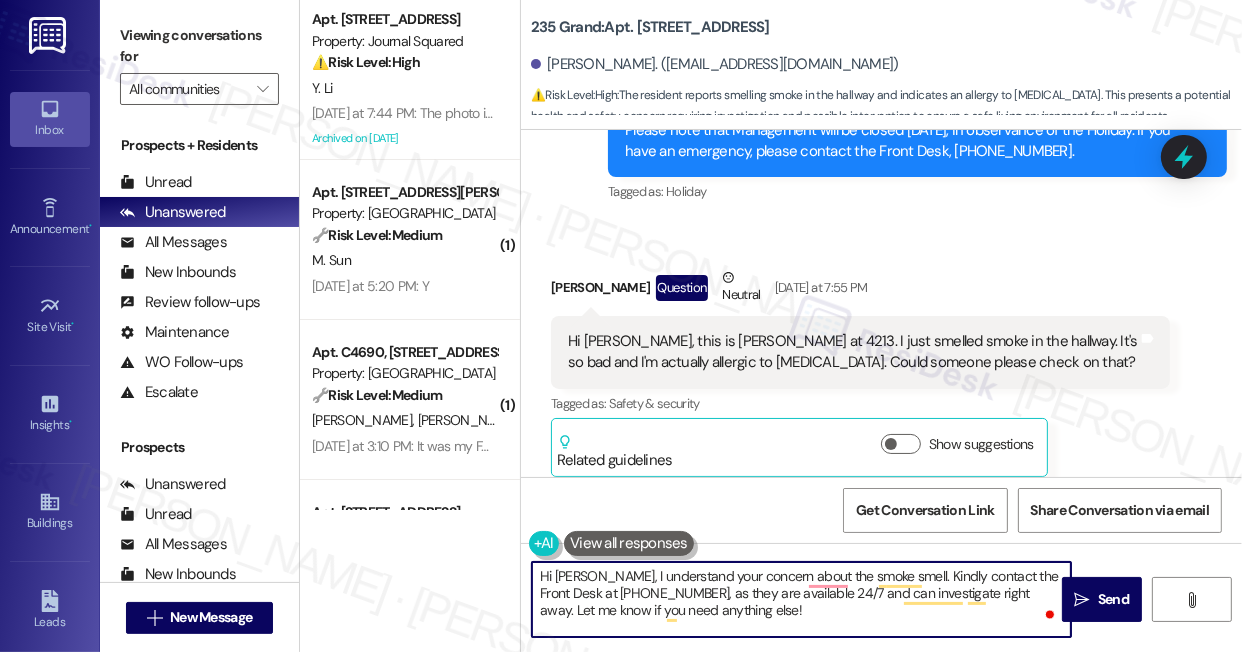 click on "Hi Annie, I understand your concern about the smoke smell. Kindly contact the Front Desk at 201-685-8811, as they are available 24/7 and can investigate right away. Let me know if you need anything else!" at bounding box center (801, 599) 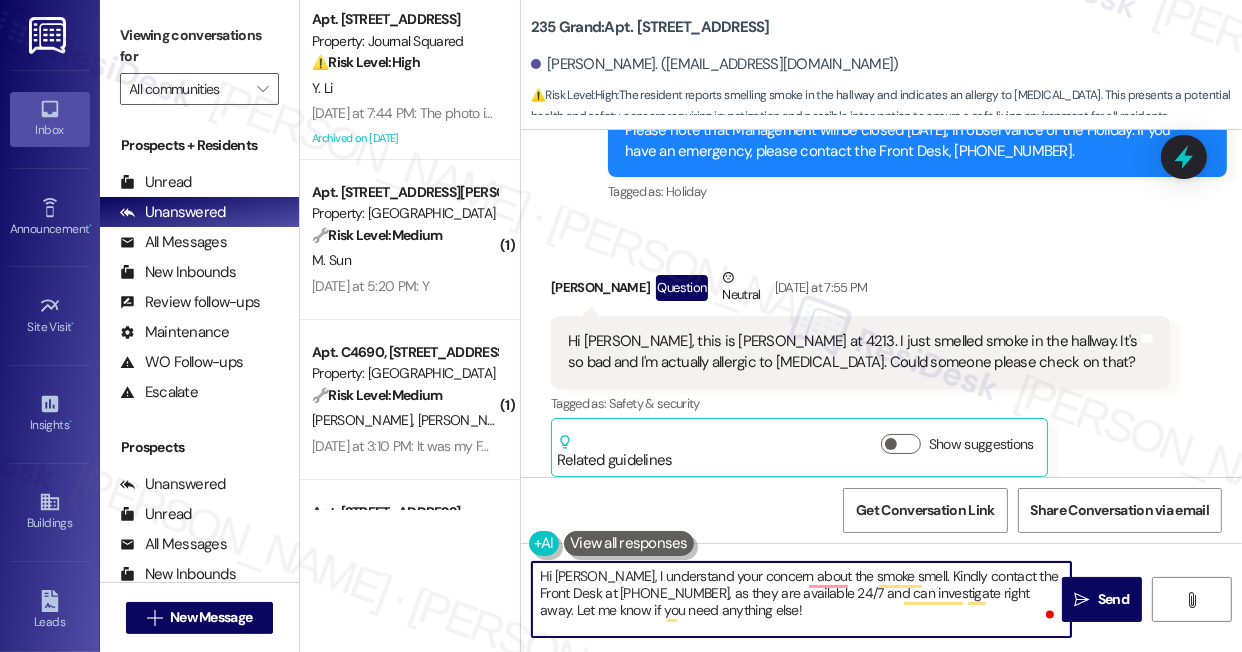 click on "Hi Annie, I understand your concern about the smoke smell. Kindly contact the Front Desk at 201-685-8811, as they are available 24/7 and can investigate right away. Let me know if you need anything else!" at bounding box center (801, 599) 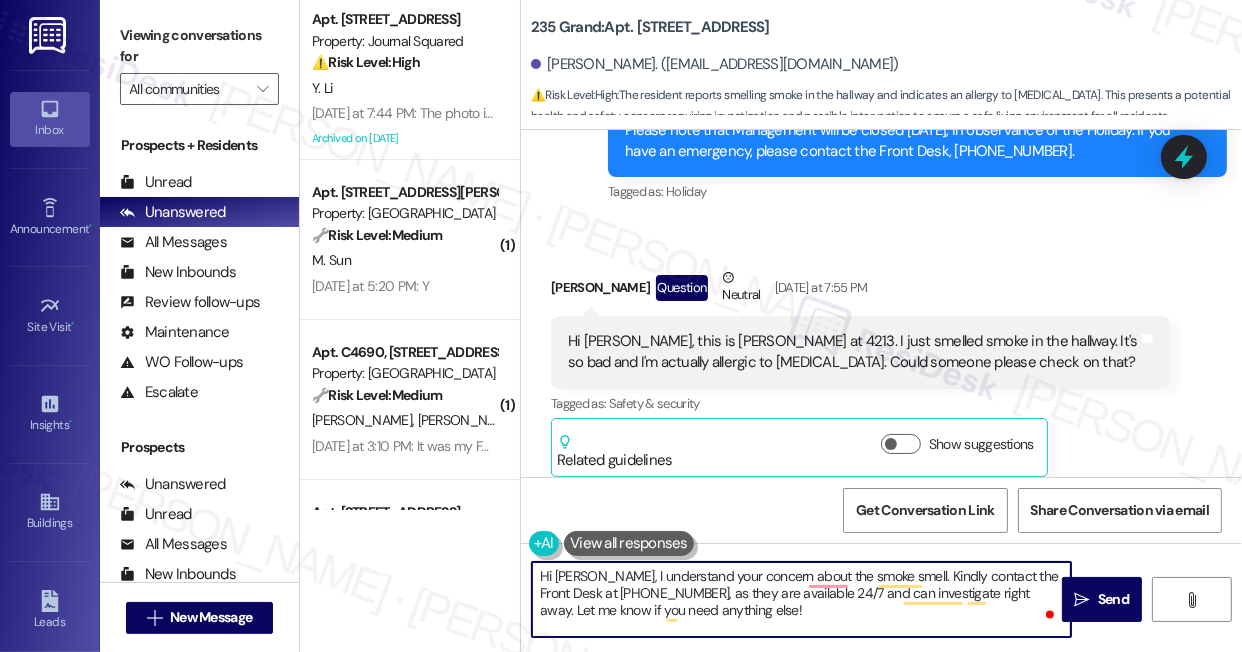 click on "Hi Annie, I understand your concern about the smoke smell. Kindly contact the Front Desk at 201-685-8811, as they are available 24/7 and can investigate right away. Let me know if you need anything else!" at bounding box center [801, 599] 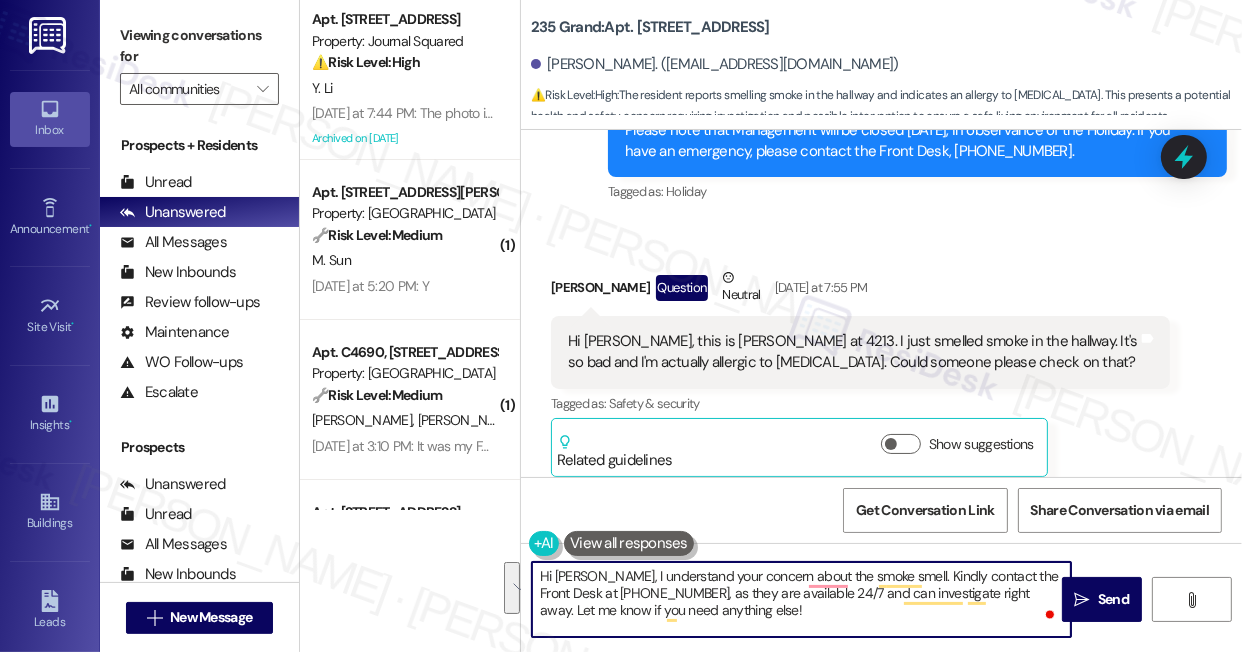 click on "Hi Annie, I understand your concern about the smoke smell. Kindly contact the Front Desk at 201-685-8811, as they are available 24/7 and can investigate right away. Let me know if you need anything else!" at bounding box center (801, 599) 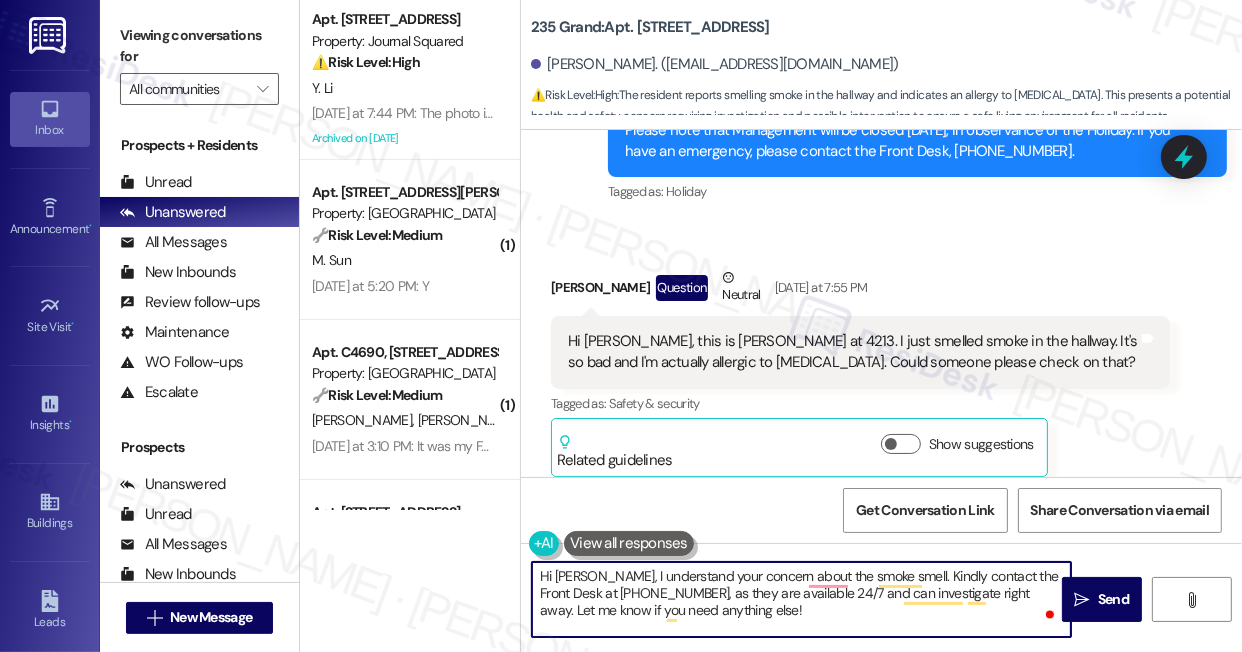 click on "Hi Annie, I understand your concern about the smoke smell. Kindly contact the Front Desk at 201-685-8811, as they are available 24/7 and can investigate right away. Let me know if you need anything else!" at bounding box center (801, 599) 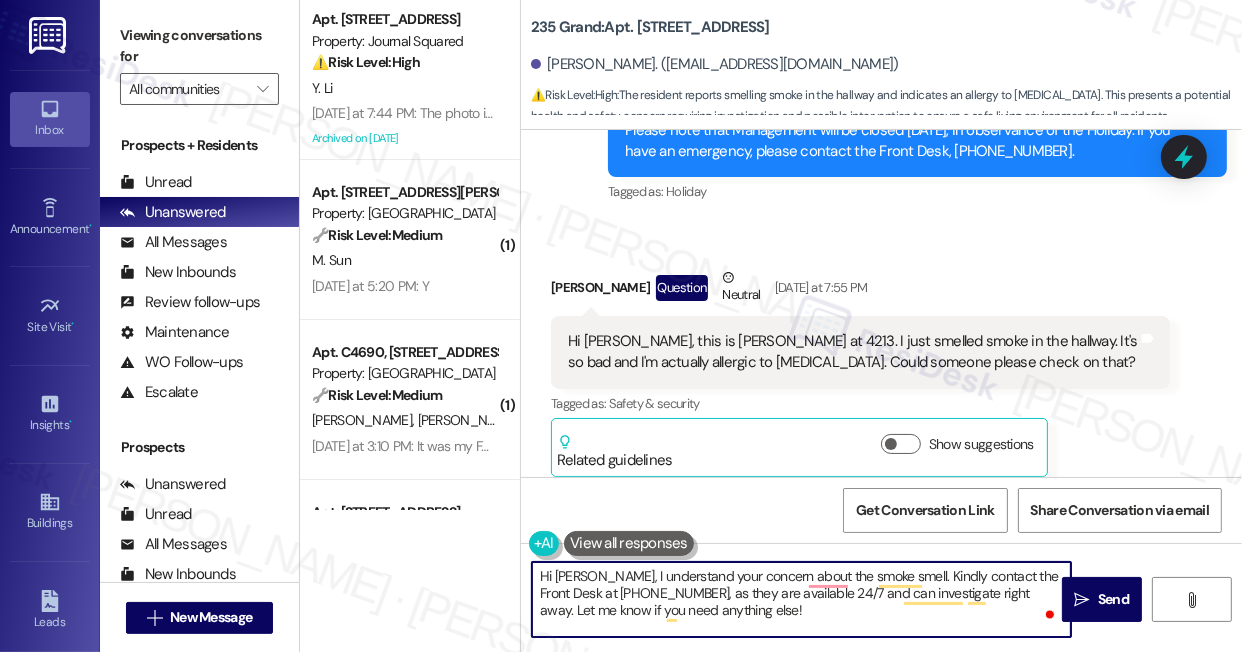 click on "Hi Annie, I understand your concern about the smoke smell. Kindly contact the Front Desk at 201-685-8811, as they are available 24/7 and can investigate right away. Let me know if you need anything else!" at bounding box center (801, 599) 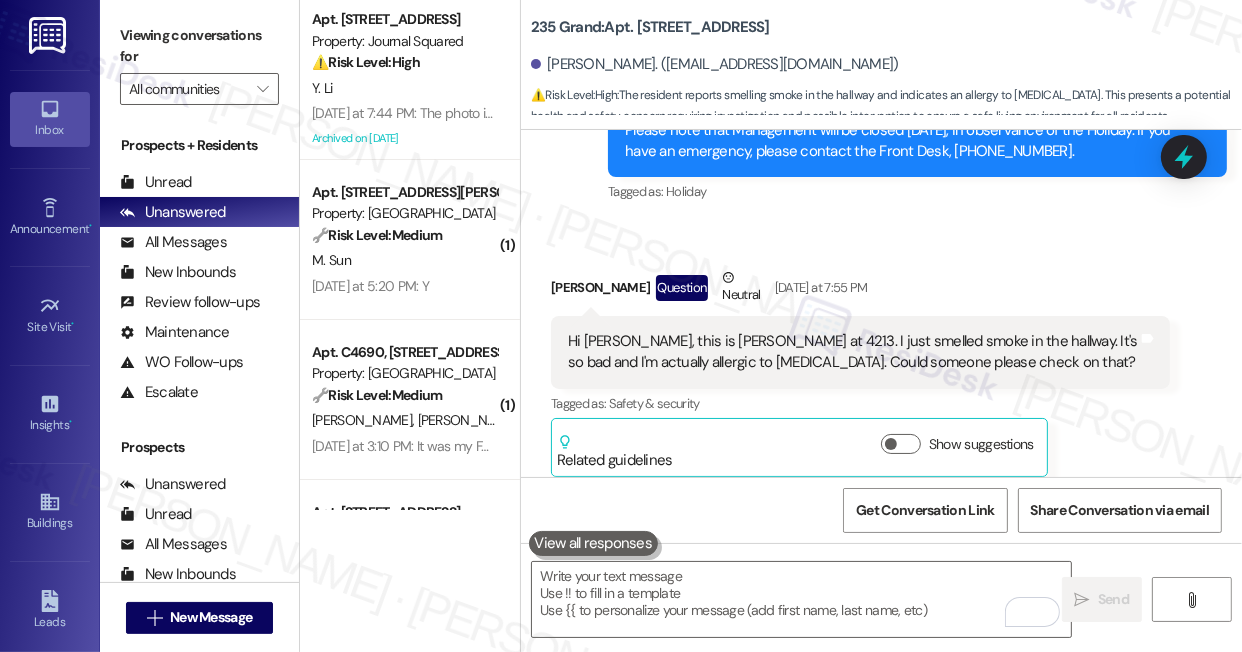click on "Viewing conversations for All communities " at bounding box center (199, 62) 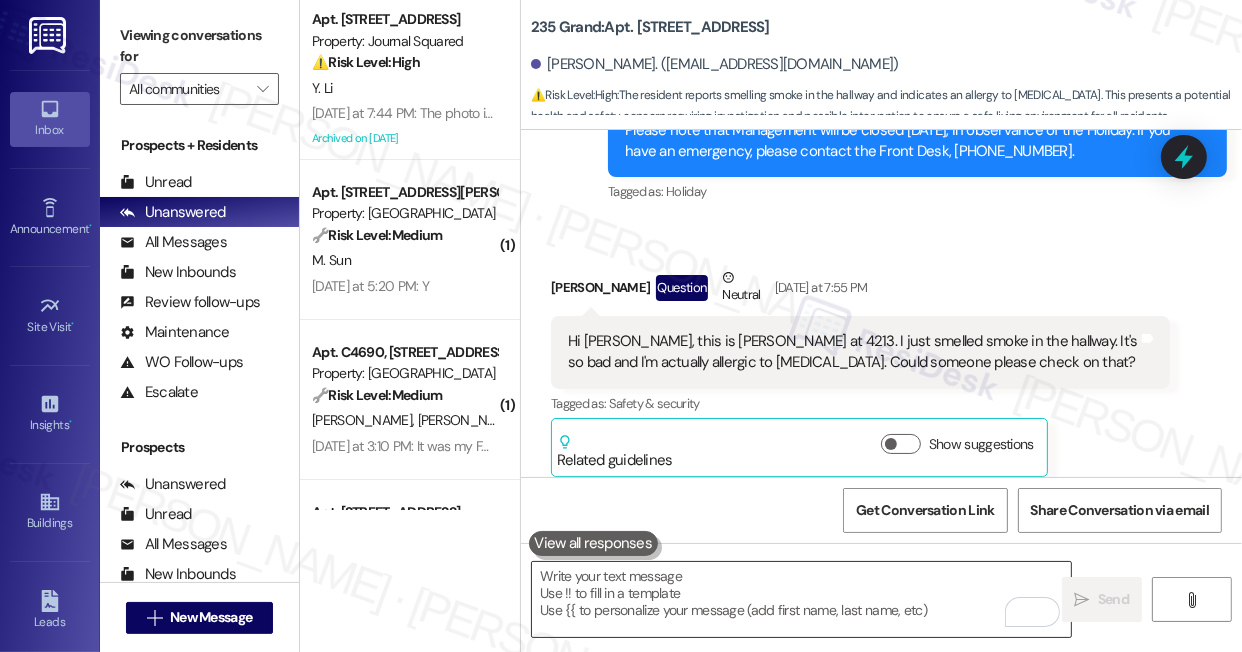 click at bounding box center [801, 599] 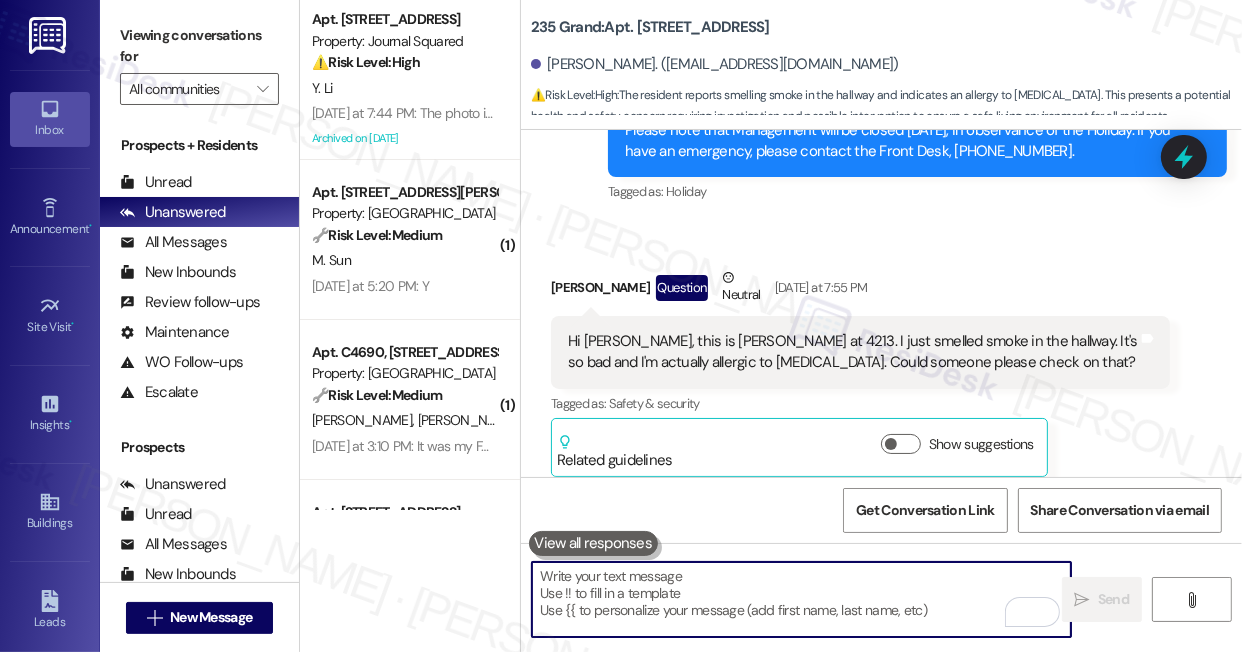paste on "Hi Annie, I totally understand your concern about the smoke smell. The Front Desk is available 24/7 and can look into it right away—feel free to give them a call at 201-685-8811. Let me know if there’s anything else you need!
Ask ChatGPT" 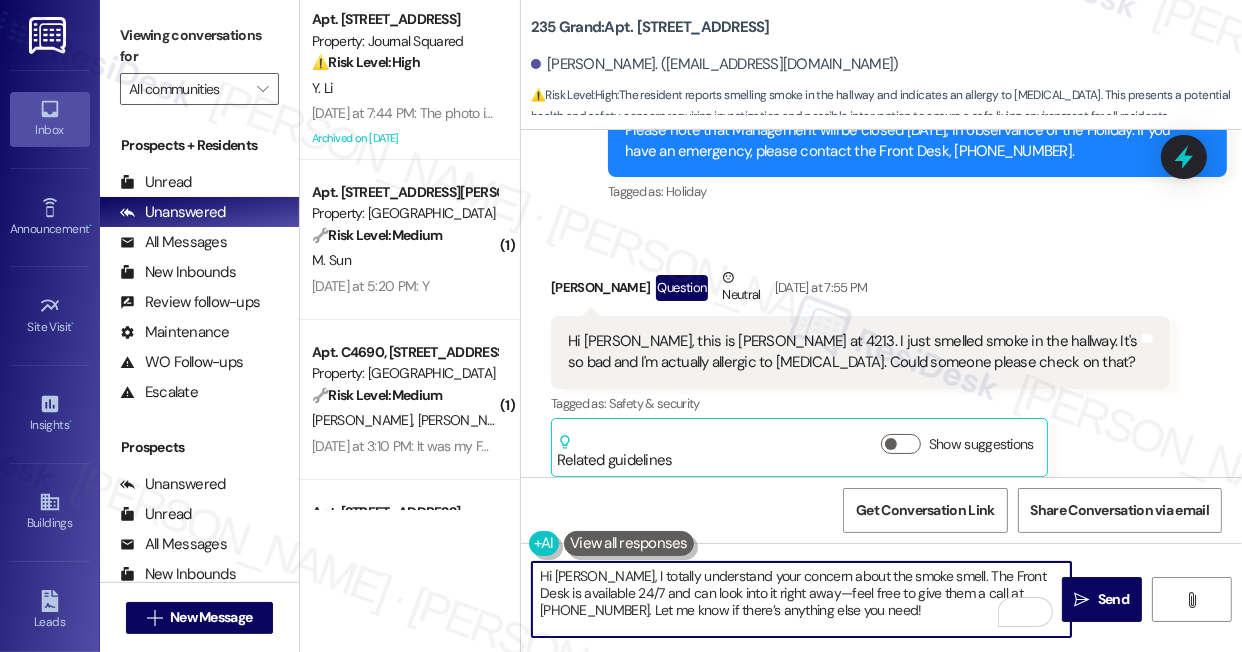 scroll, scrollTop: 136, scrollLeft: 0, axis: vertical 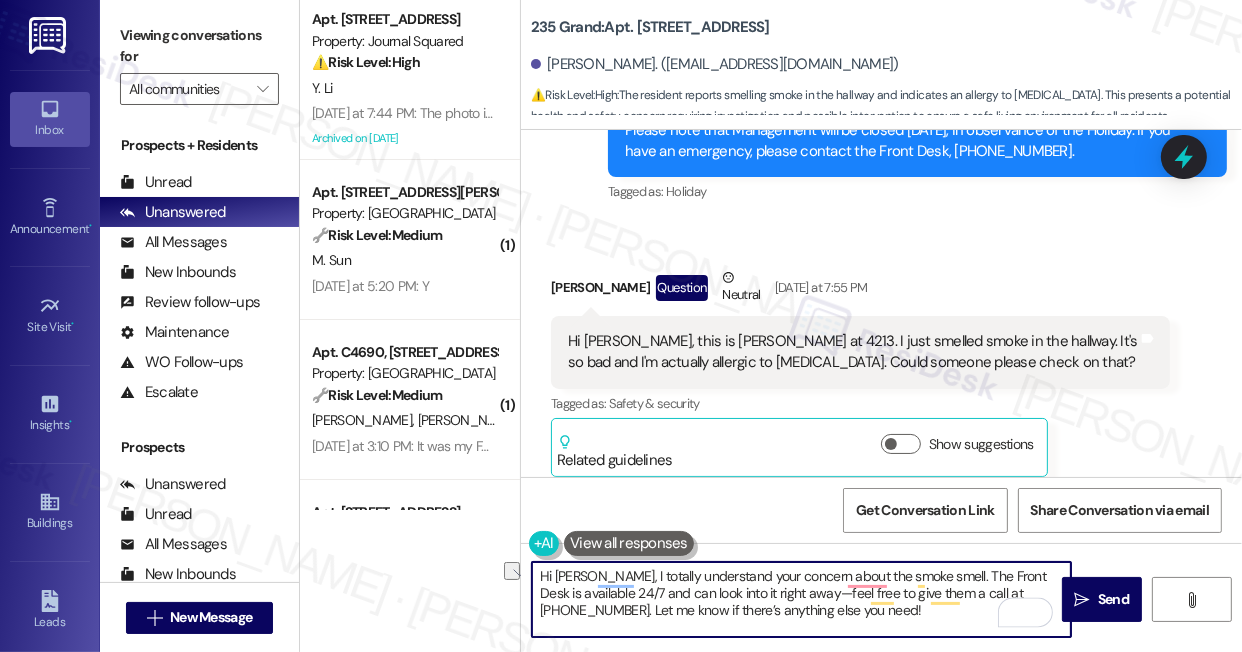 drag, startPoint x: 598, startPoint y: 625, endPoint x: 522, endPoint y: 622, distance: 76.05919 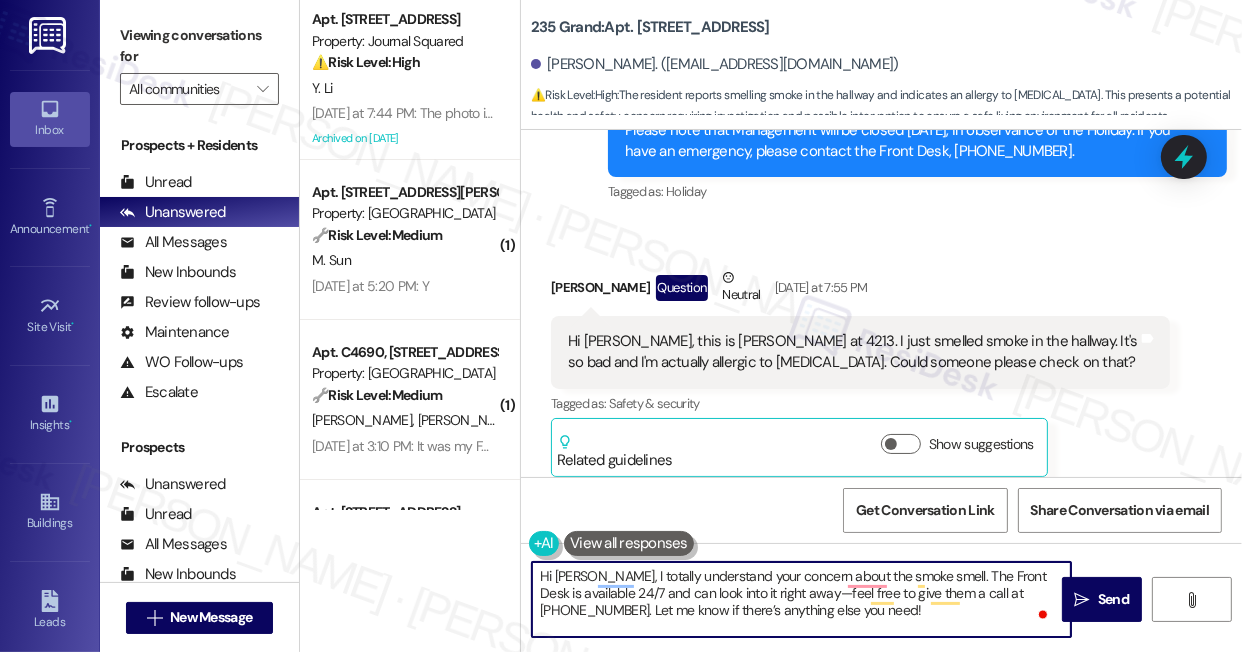 drag, startPoint x: 805, startPoint y: 592, endPoint x: 795, endPoint y: 591, distance: 10.049875 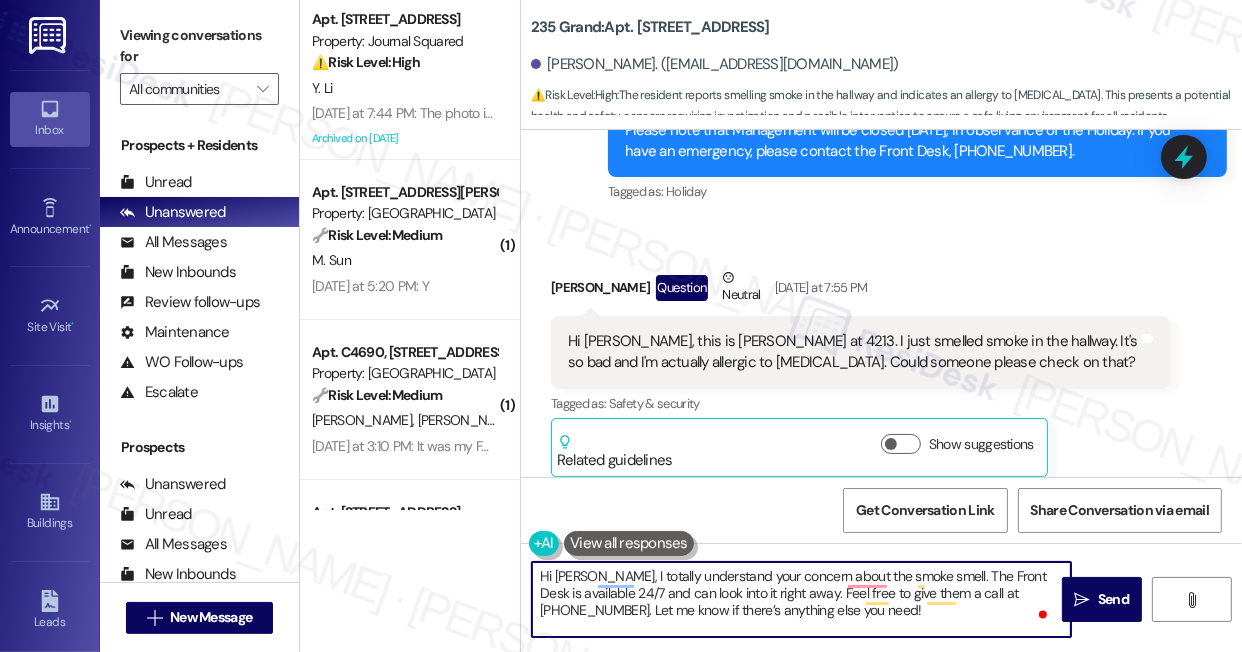click on "Hi Annie, I totally understand your concern about the smoke smell. The Front Desk is available 24/7 and can look into it right away. Feel free to give them a call at 201-685-8811. Let me know if there’s anything else you need!" at bounding box center [801, 599] 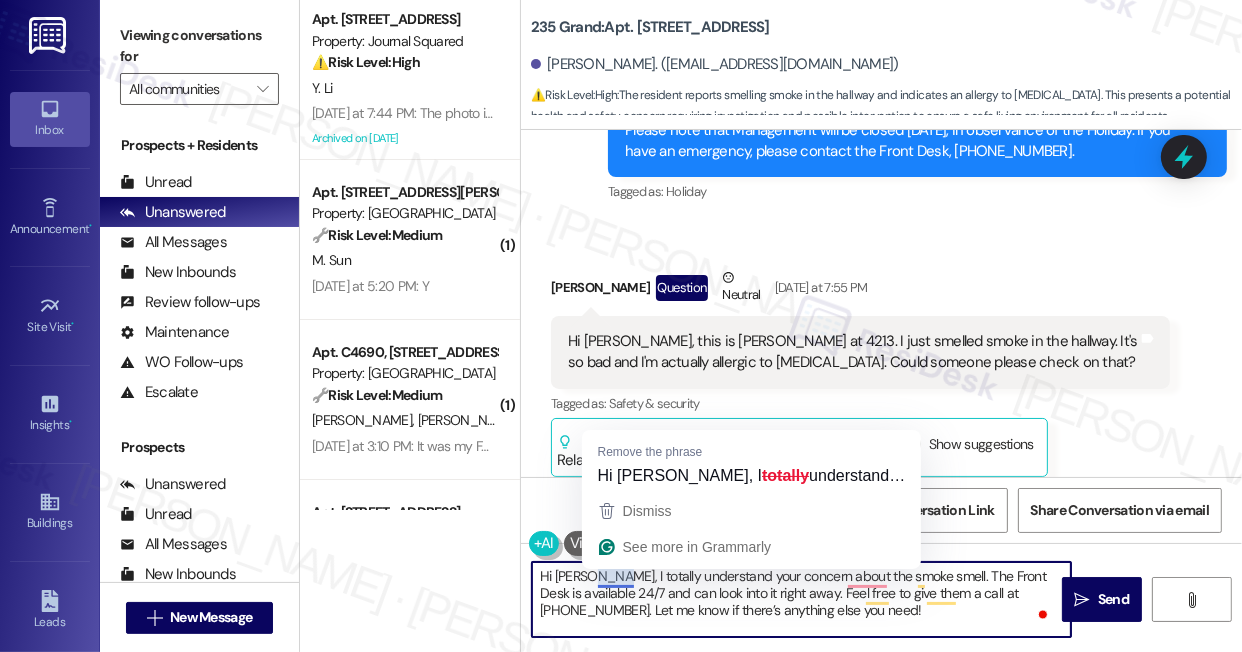 click on "Hi Annie, I totally understand your concern about the smoke smell. The Front Desk is available 24/7 and can look into it right away. Feel free to give them a call at 201-685-8811. Let me know if there’s anything else you need!" at bounding box center (801, 599) 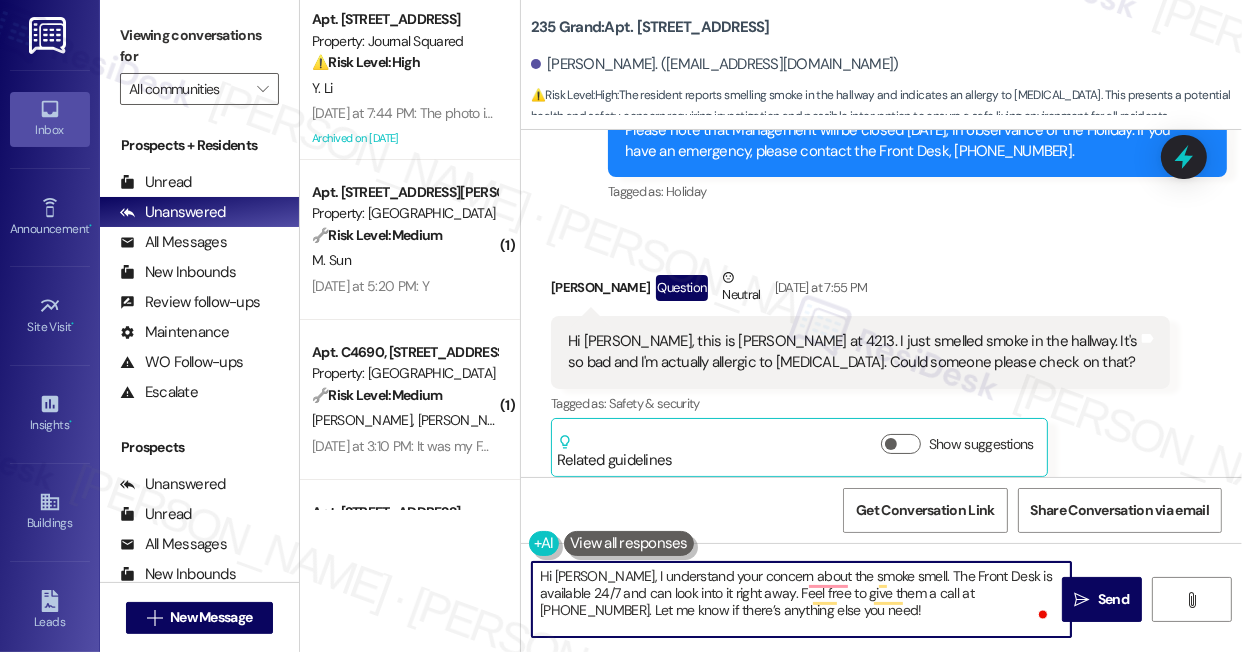 click on "Hi Annie, I understand your concern about the smoke smell. The Front Desk is available 24/7 and can look into it right away. Feel free to give them a call at 201-685-8811. Let me know if there’s anything else you need!" at bounding box center [801, 599] 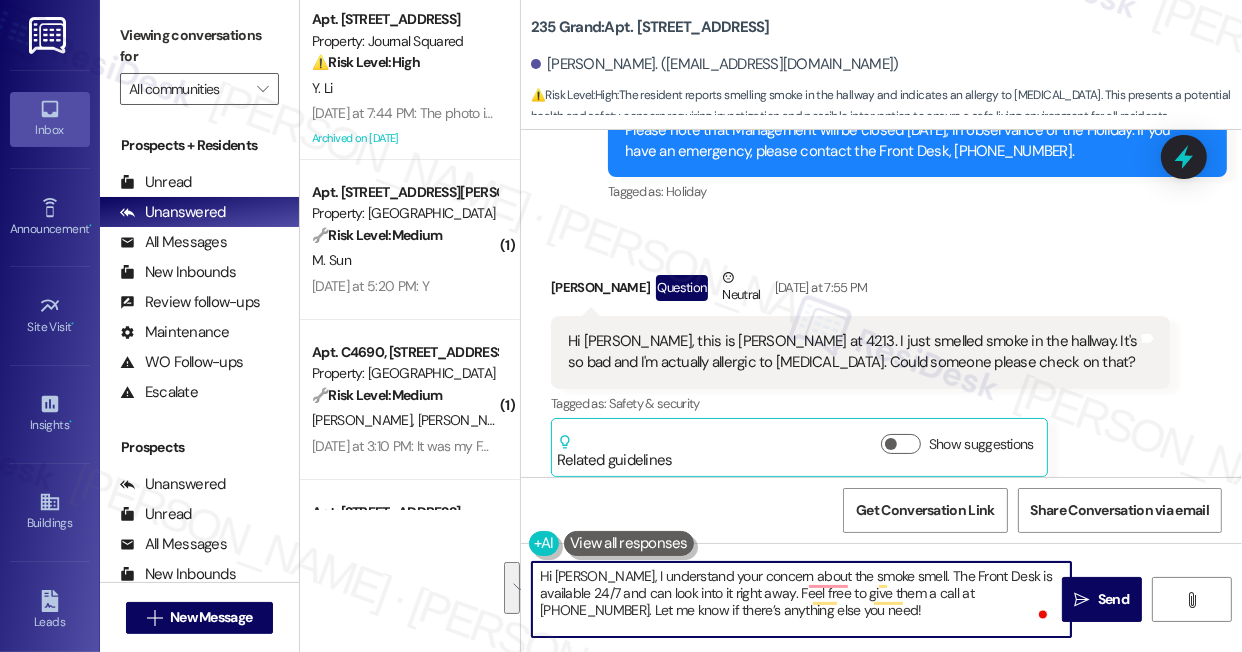 click on "Hi Annie, I understand your concern about the smoke smell. The Front Desk is available 24/7 and can look into it right away. Feel free to give them a call at 201-685-8811. Let me know if there’s anything else you need!" at bounding box center (801, 599) 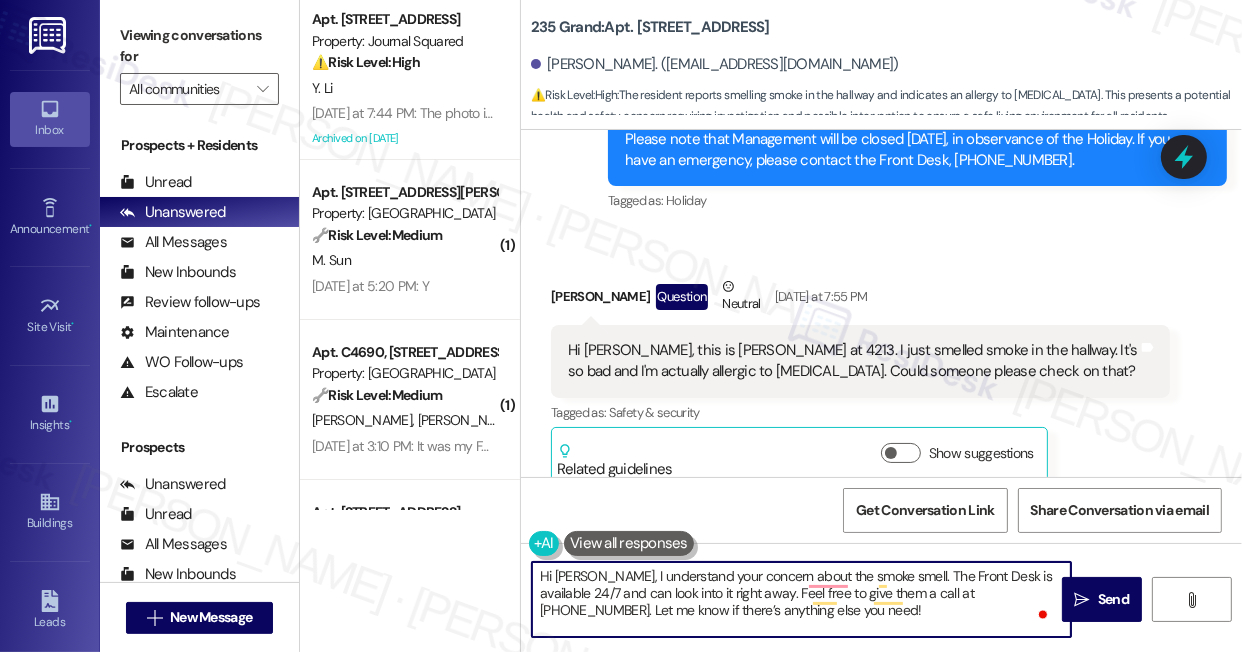 scroll, scrollTop: 22182, scrollLeft: 0, axis: vertical 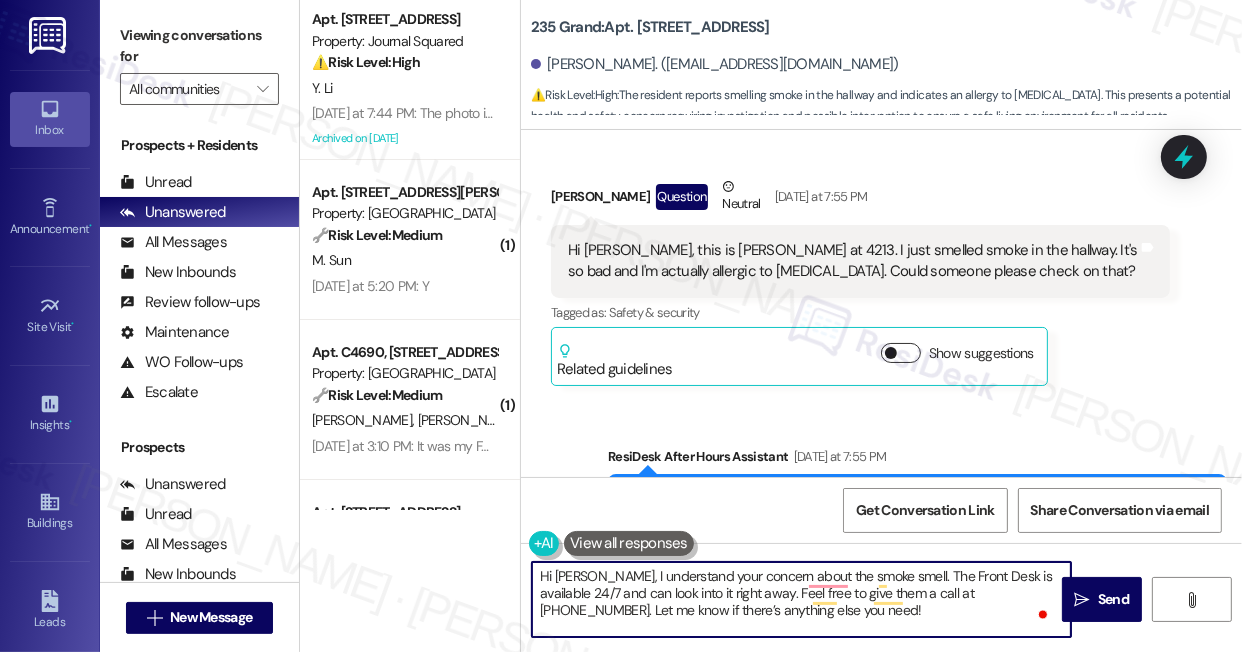 click at bounding box center (891, 353) 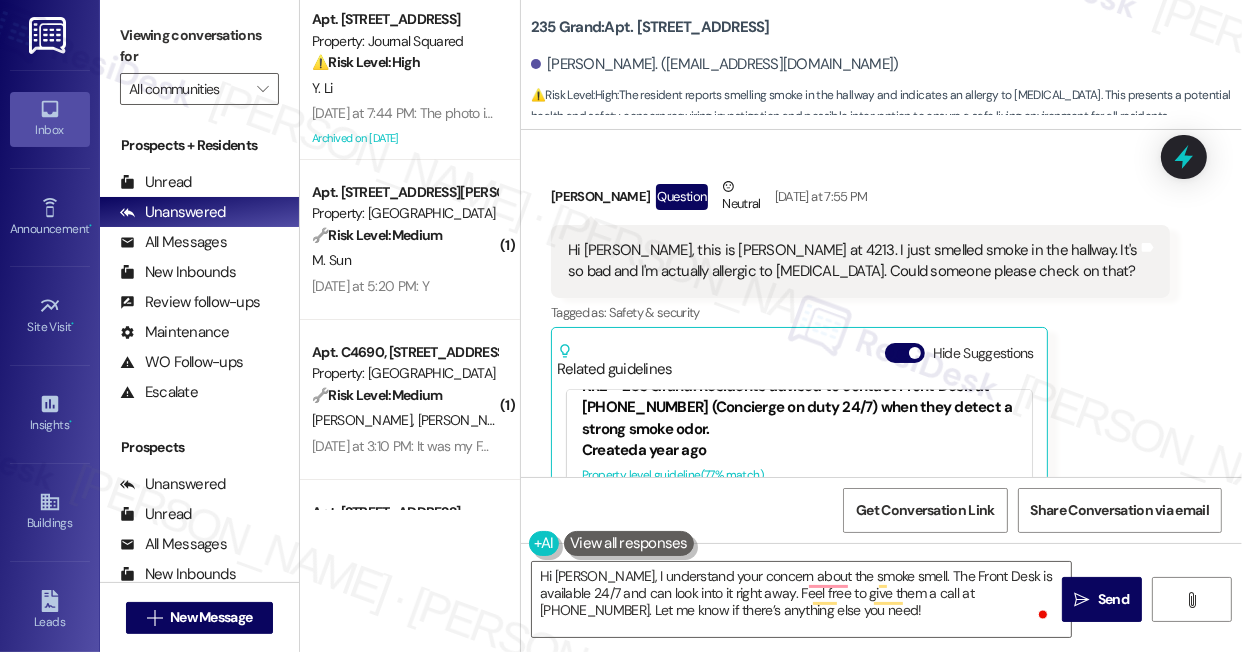 scroll, scrollTop: 0, scrollLeft: 0, axis: both 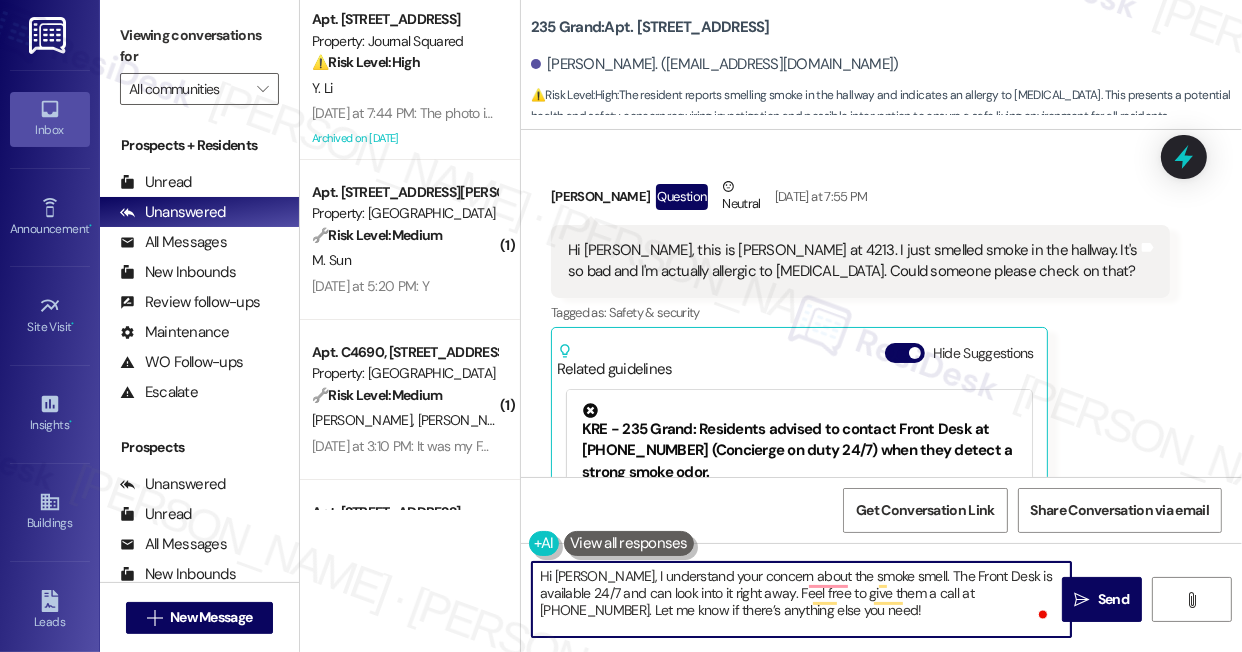 click on "Hi Annie, I understand your concern about the smoke smell. The Front Desk is available 24/7 and can look into it right away. Feel free to give them a call at 201-685-8811. Let me know if there’s anything else you need!" at bounding box center (801, 599) 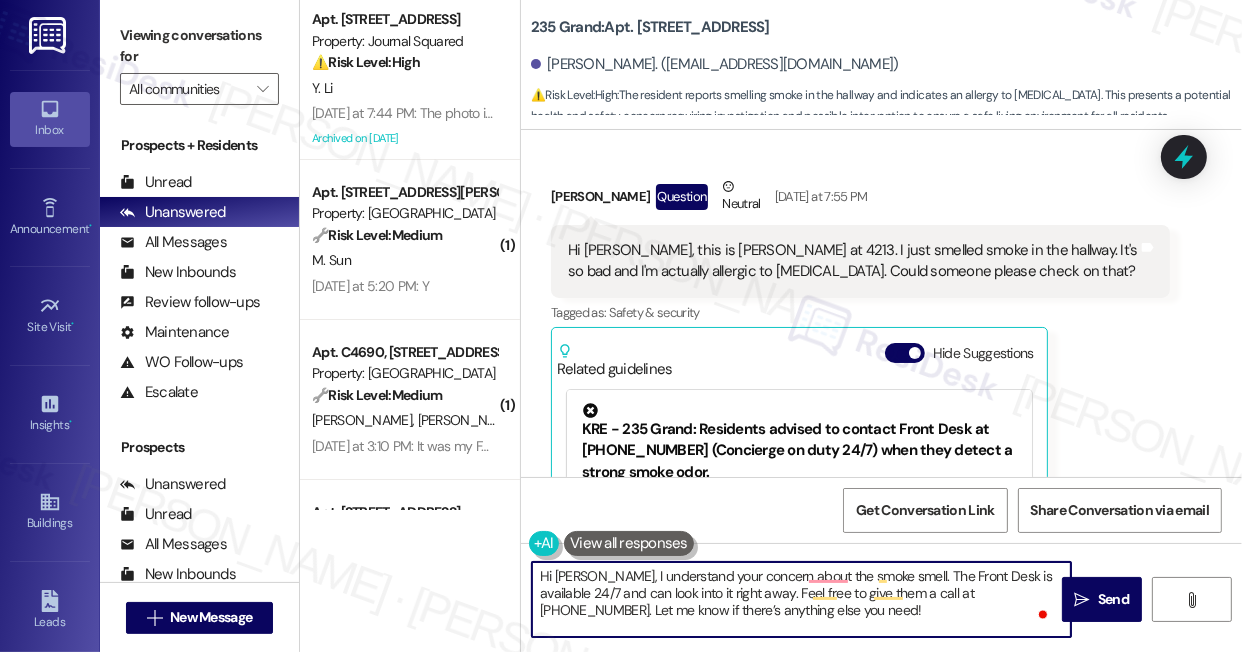 click on "Hi Annie, I understand your concern about the smoke smell. The Front Desk is available 24/7 and can look into it right away. Feel free to give them a call at 201-685-8811. Let me know if there’s anything else you need!" at bounding box center [801, 599] 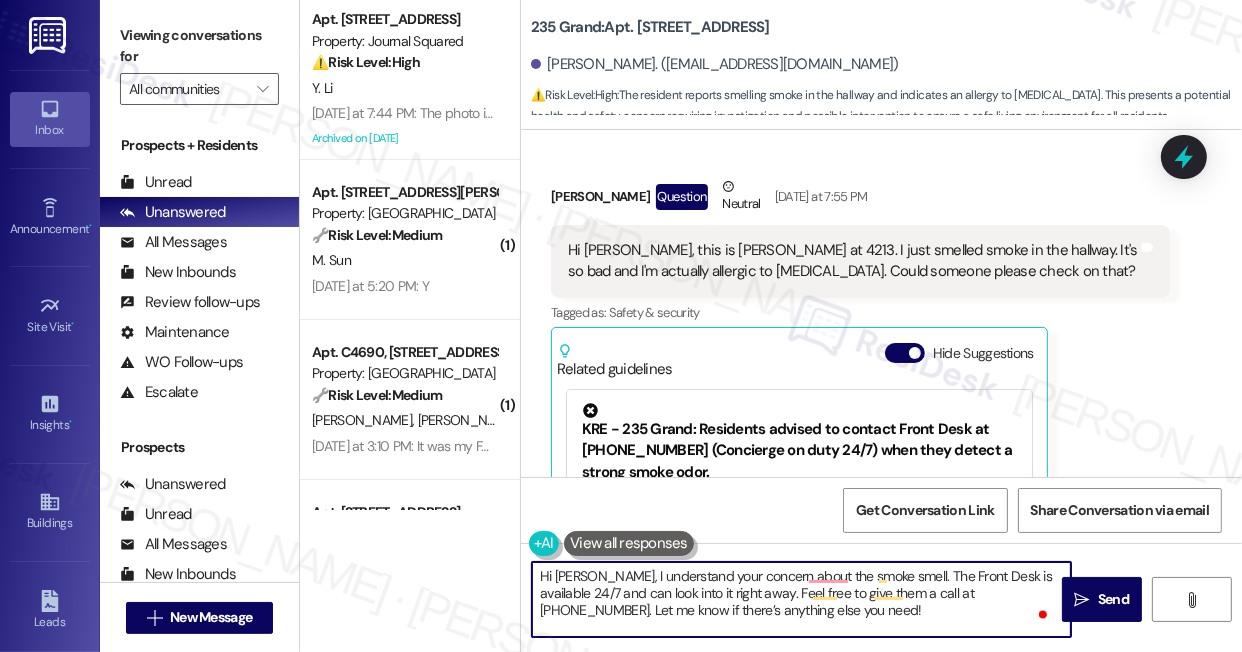 click on "Hi Annie, I understand your concern about the smoke smell. The Front Desk is available 24/7 and can look into it right away. Feel free to give them a call at 201-685-8811. Let me know if there’s anything else you need!" at bounding box center (801, 599) 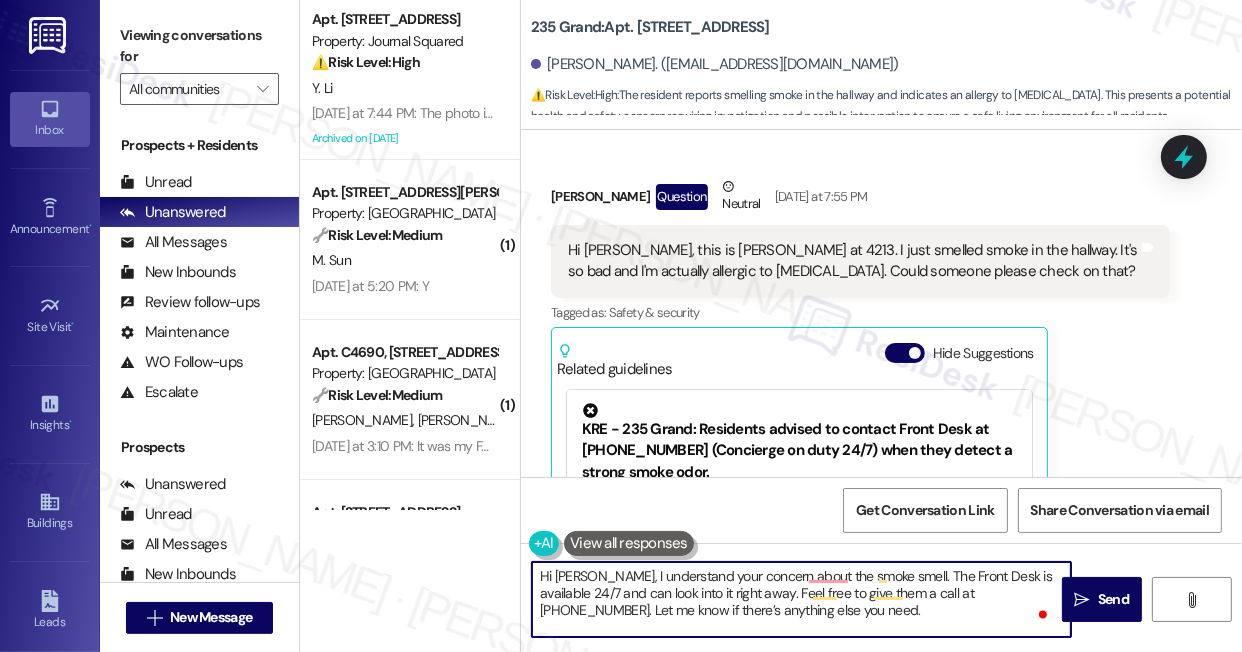 click on "Haoyue Liu Question   Neutral Yesterday at 7:55 PM" at bounding box center (860, 200) 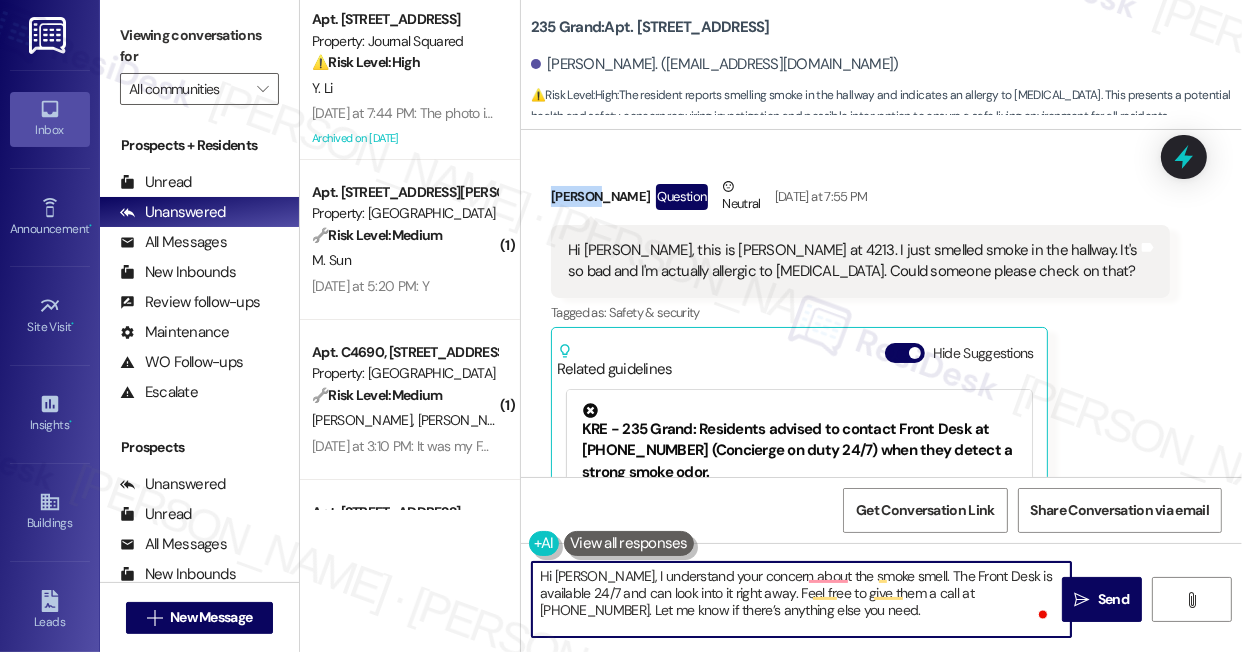click on "Haoyue Liu Question   Neutral Yesterday at 7:55 PM" at bounding box center (860, 200) 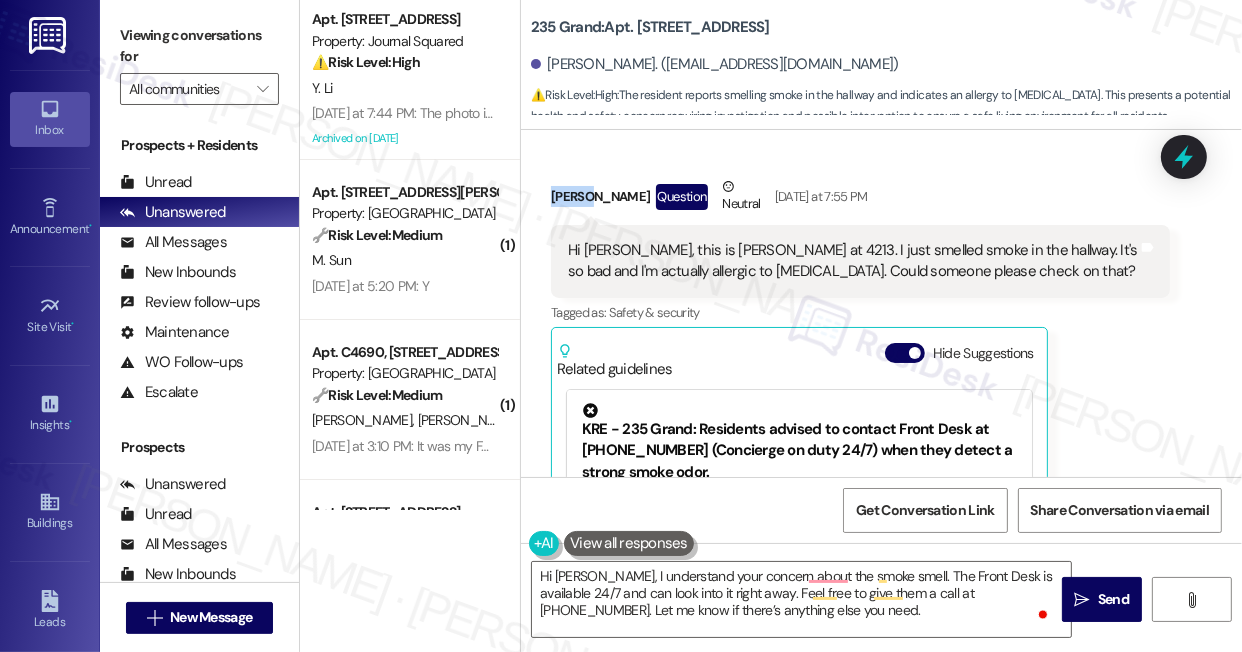 copy on "Haoyue" 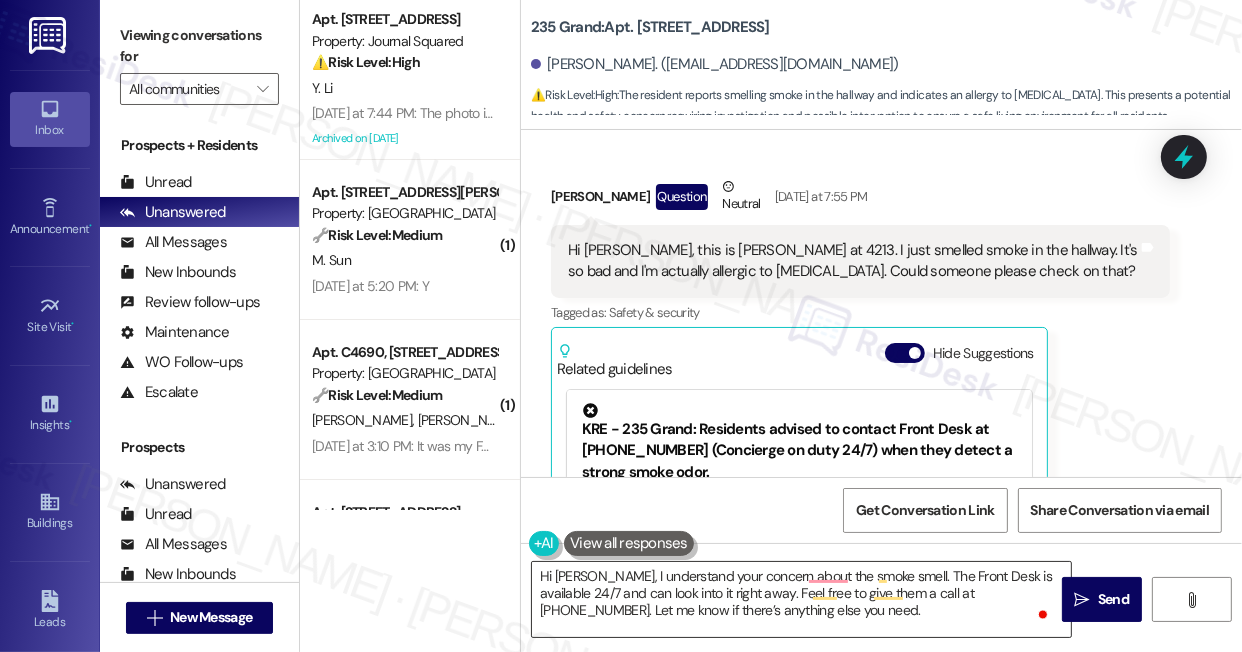 click on "Hi Annie, I understand your concern about the smoke smell. The Front Desk is available 24/7 and can look into it right away. Feel free to give them a call at 201-685-8811. Let me know if there’s anything else you need." at bounding box center [801, 599] 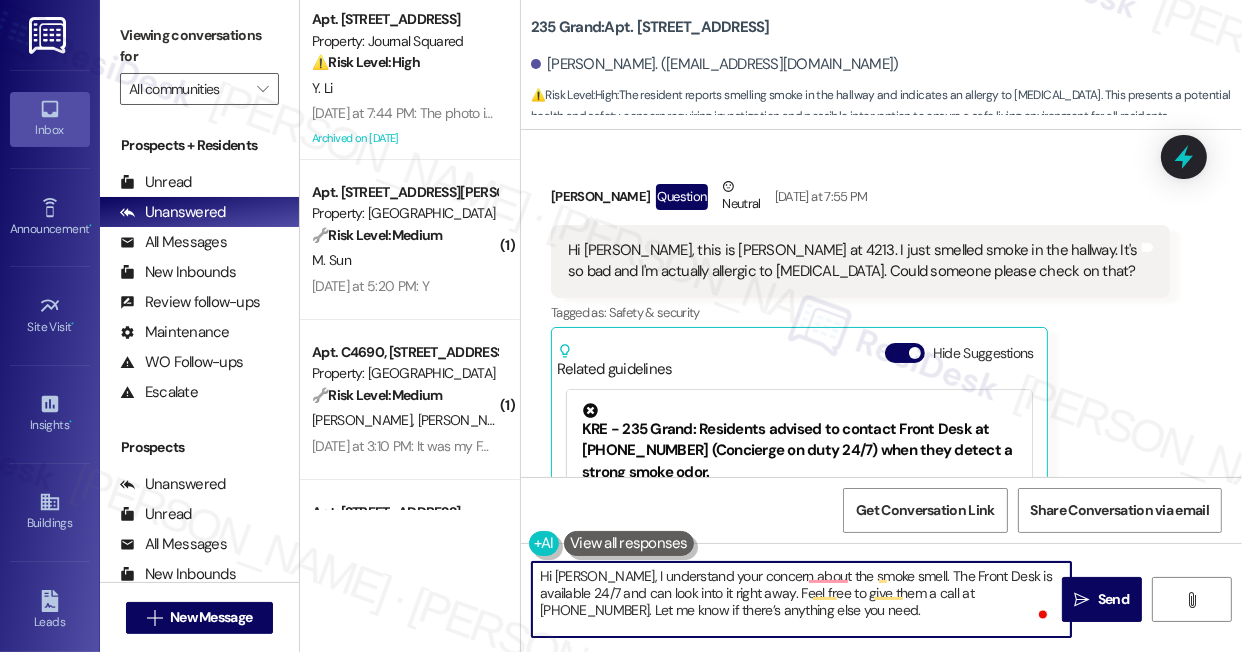 click on "Hi Annie, I understand your concern about the smoke smell. The Front Desk is available 24/7 and can look into it right away. Feel free to give them a call at 201-685-8811. Let me know if there’s anything else you need." at bounding box center (801, 599) 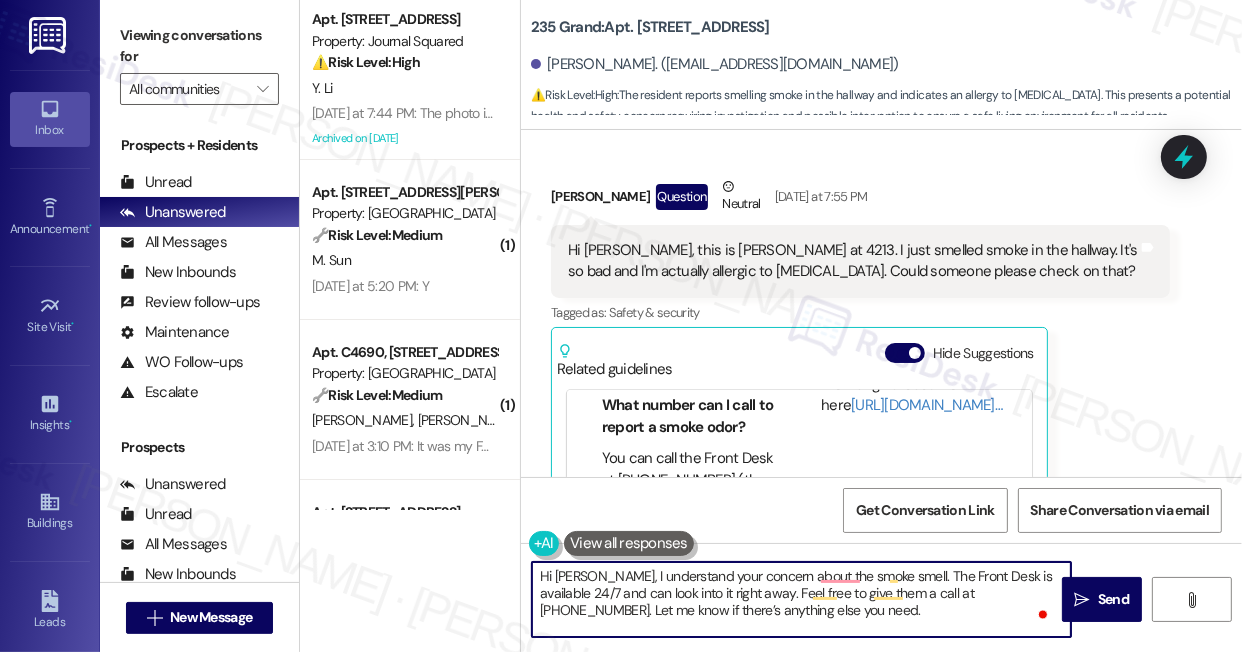 scroll, scrollTop: 545, scrollLeft: 0, axis: vertical 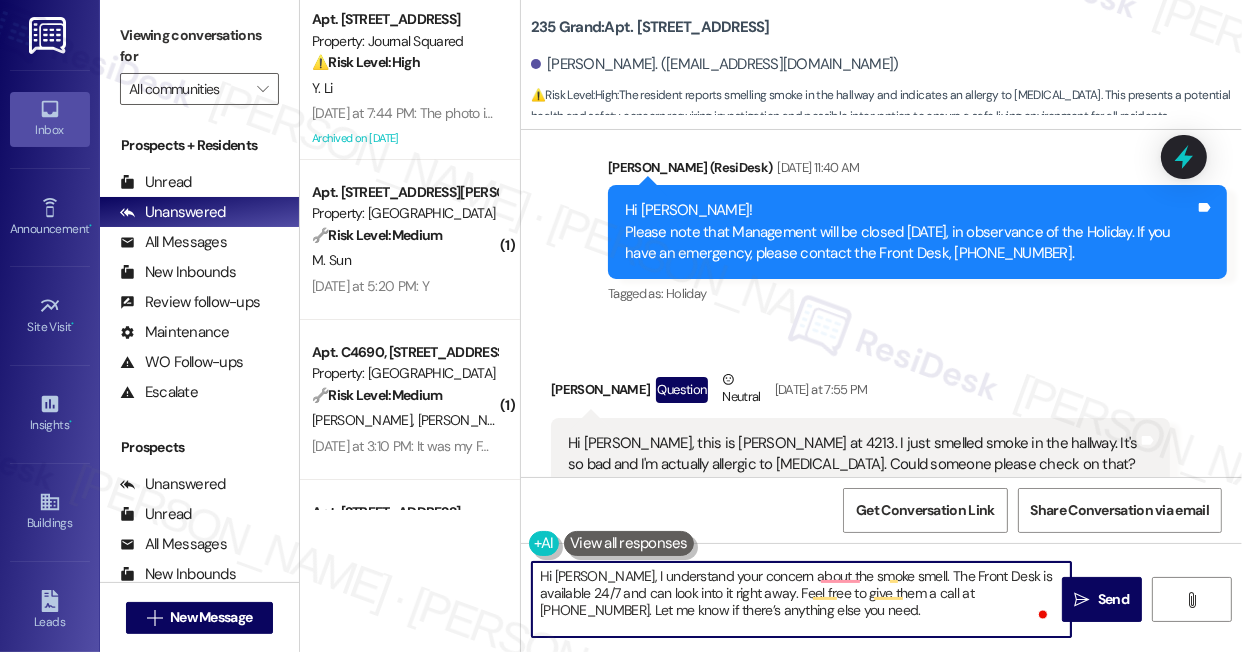 click on "Hi Jane, this is Annie at 4213. I just smelled smoke in the hallway. It's so bad and I'm actually allergic to nicotine. Could someone please check on that?" at bounding box center (853, 454) 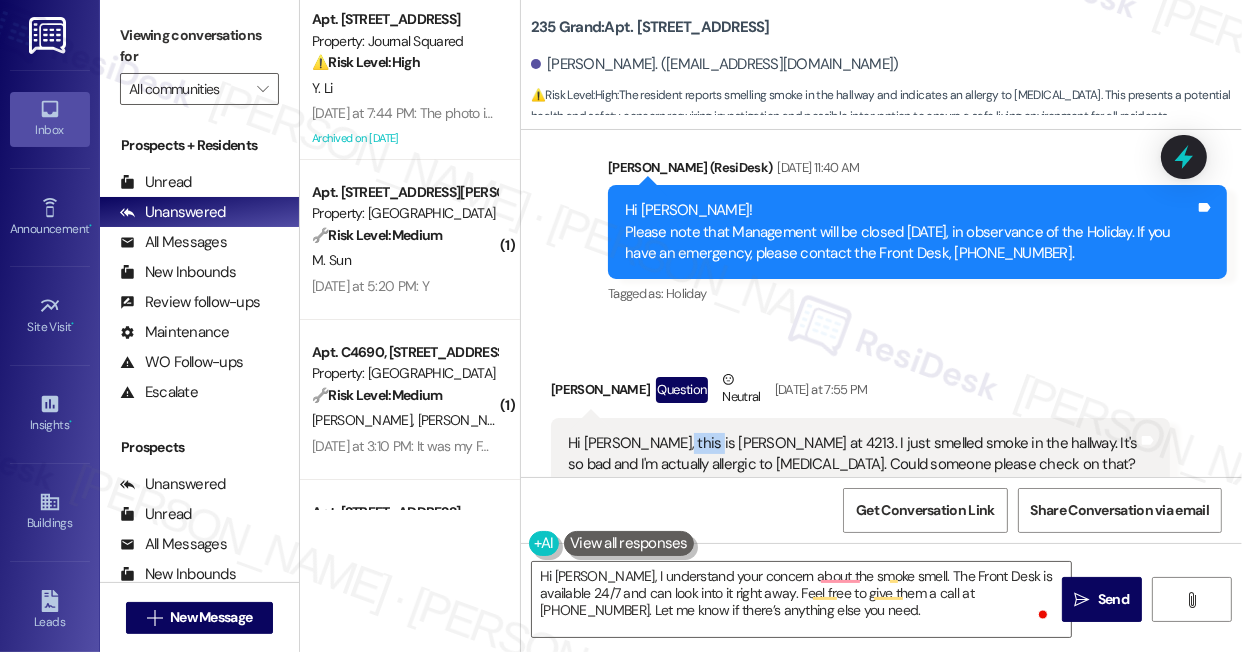 click on "Hi Jane, this is Annie at 4213. I just smelled smoke in the hallway. It's so bad and I'm actually allergic to nicotine. Could someone please check on that?" at bounding box center [853, 454] 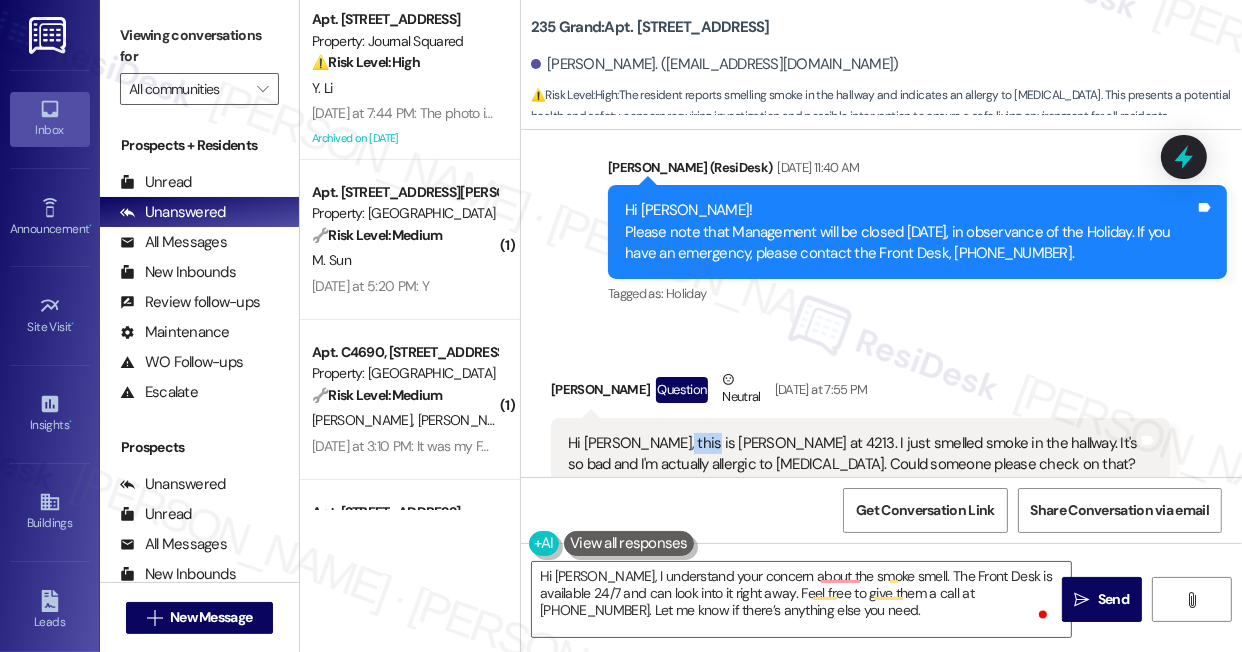 copy on "Annie" 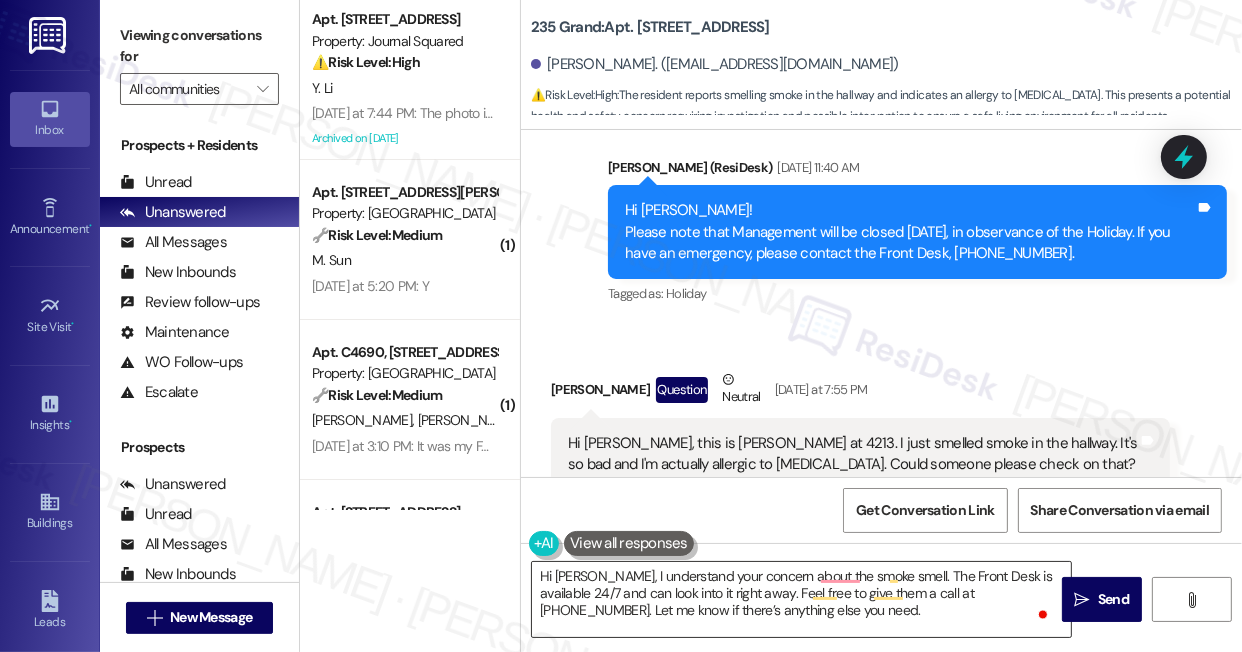 click on "Hi Haoyue, I understand your concern about the smoke smell. The Front Desk is available 24/7 and can look into it right away. Feel free to give them a call at 201-685-8811. Let me know if there’s anything else you need." at bounding box center (801, 599) 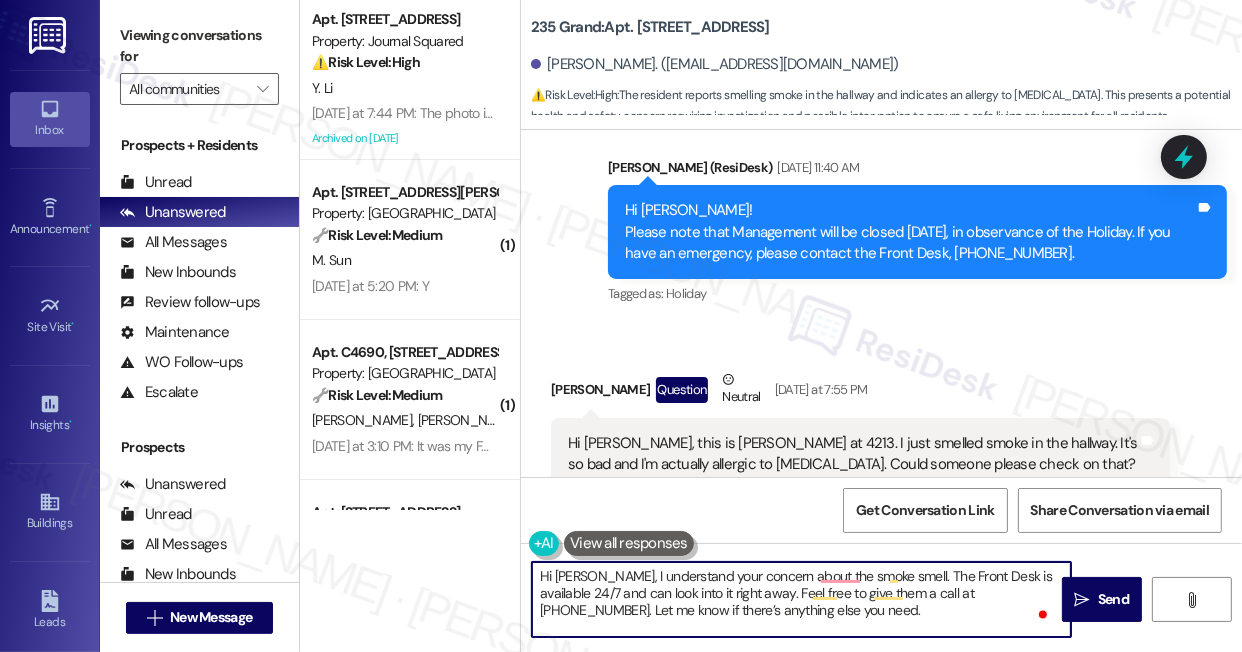 click on "Hi Haoyue, I understand your concern about the smoke smell. The Front Desk is available 24/7 and can look into it right away. Feel free to give them a call at 201-685-8811. Let me know if there’s anything else you need." at bounding box center (801, 599) 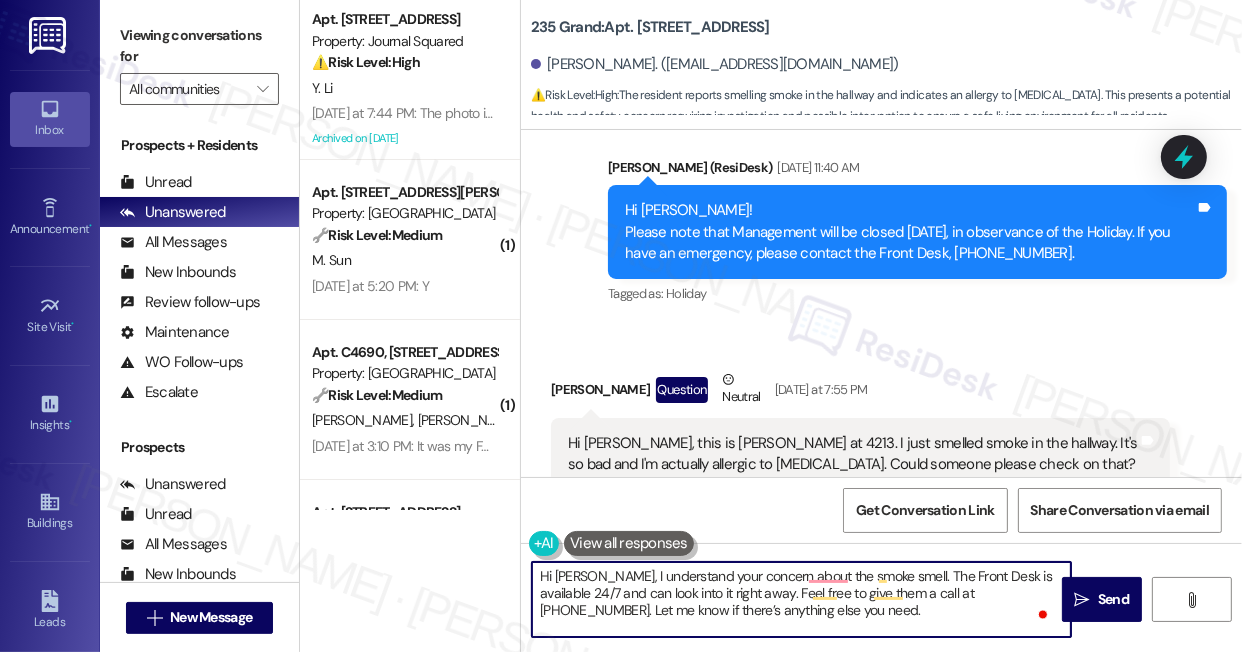 click on "Hi Annie, I understand your concern about the smoke smell. The Front Desk is available 24/7 and can look into it right away. Feel free to give them a call at 201-685-8811. Let me know if there’s anything else you need." at bounding box center (801, 599) 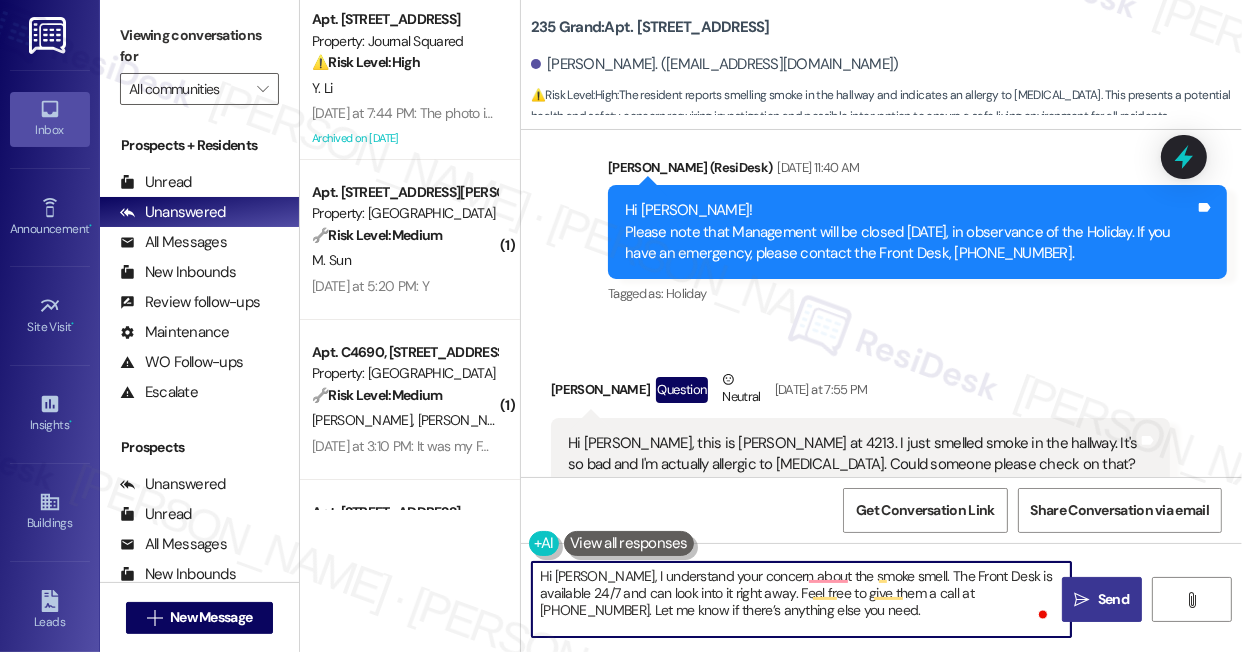 type on "Hi Annie, I understand your concern about the smoke smell. The Front Desk is available 24/7 and can look into it right away. Feel free to give them a call at 201-685-8811. Let me know if there’s anything else you need." 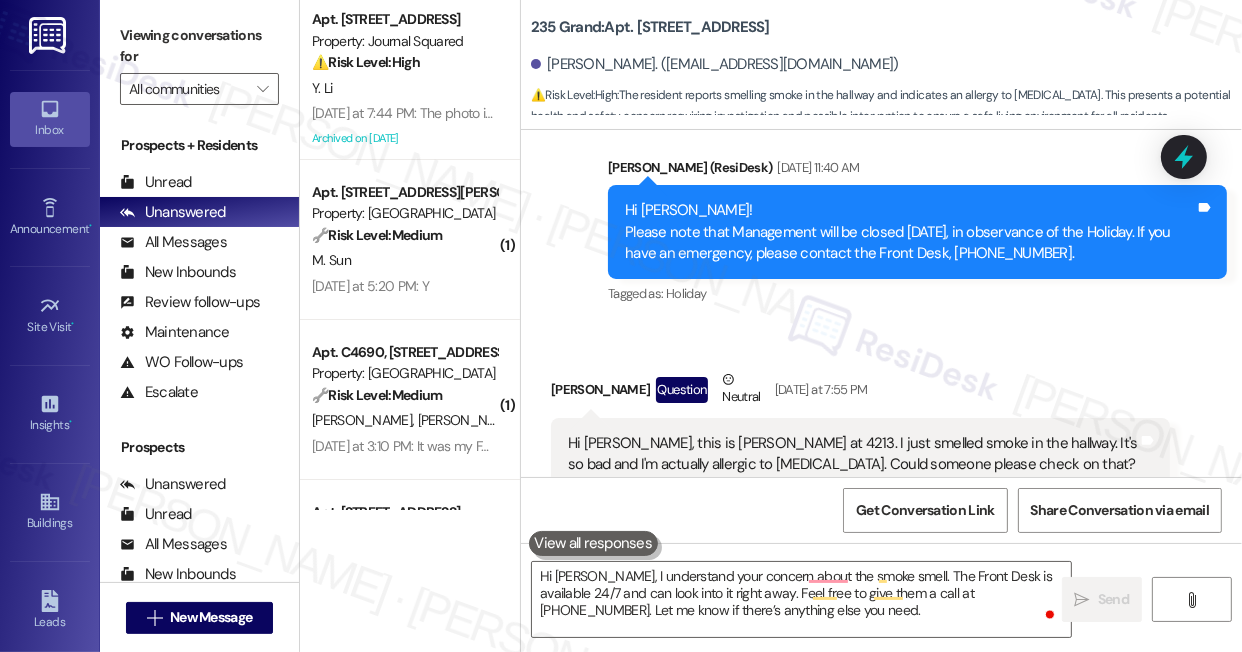 scroll, scrollTop: 0, scrollLeft: 0, axis: both 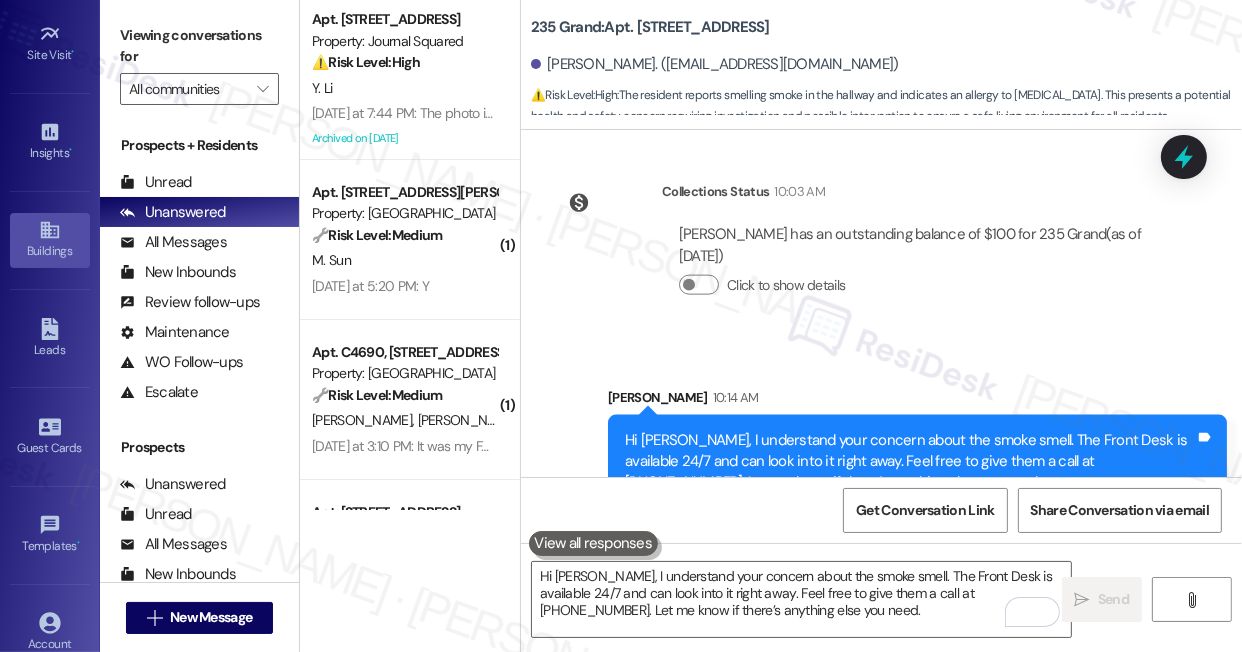 click on "Buildings" at bounding box center (50, 251) 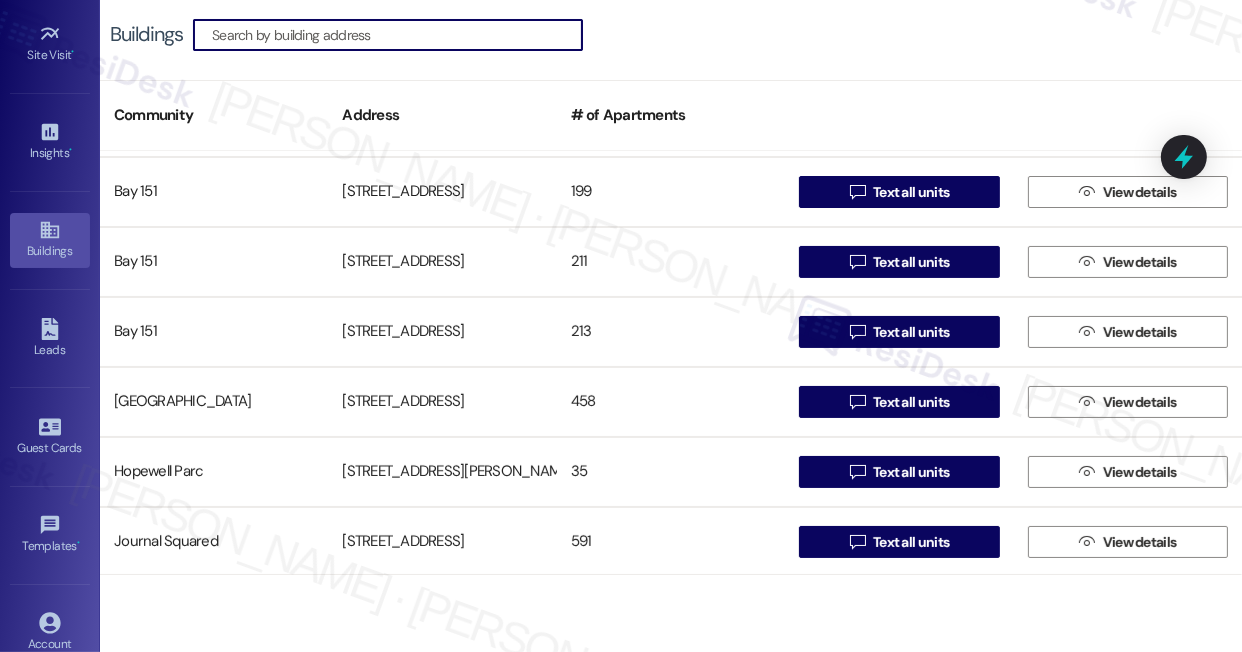 scroll, scrollTop: 363, scrollLeft: 0, axis: vertical 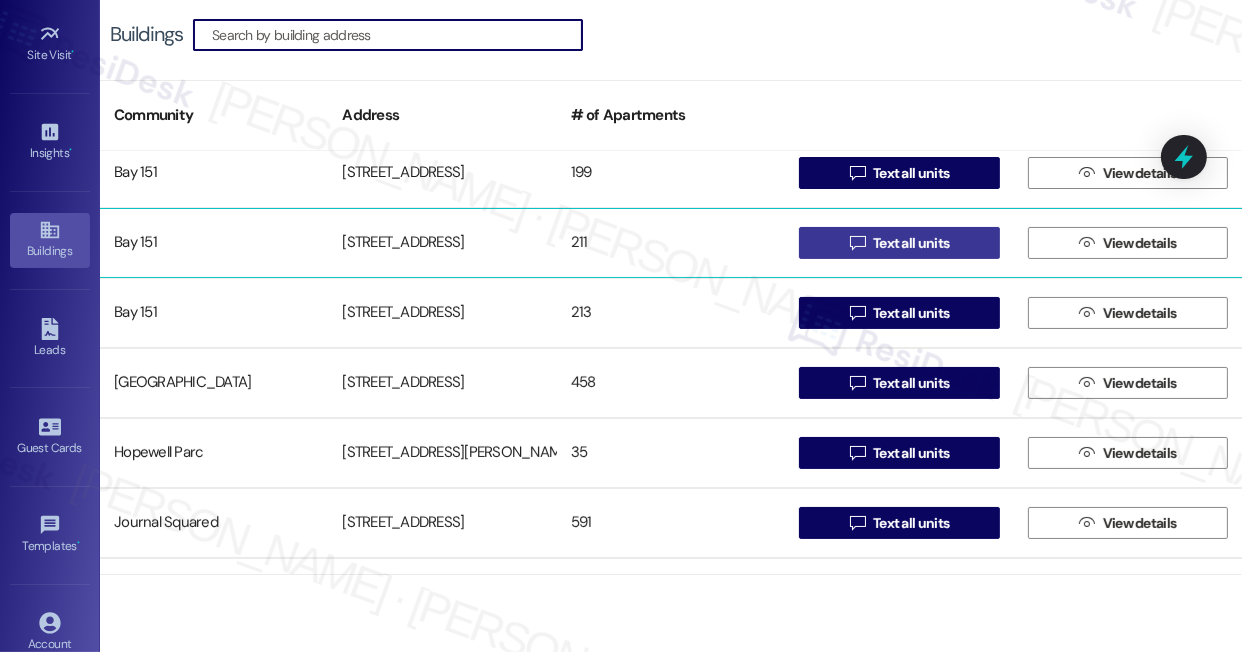 click on "Text all units" at bounding box center (911, 243) 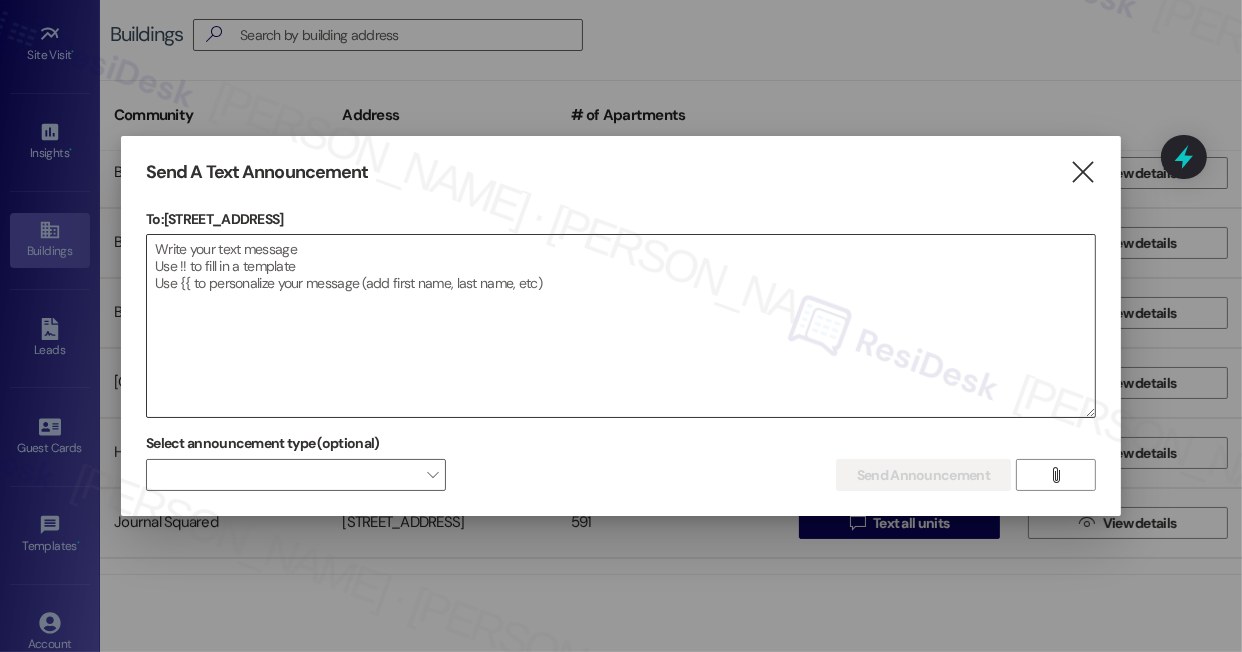 click at bounding box center [621, 326] 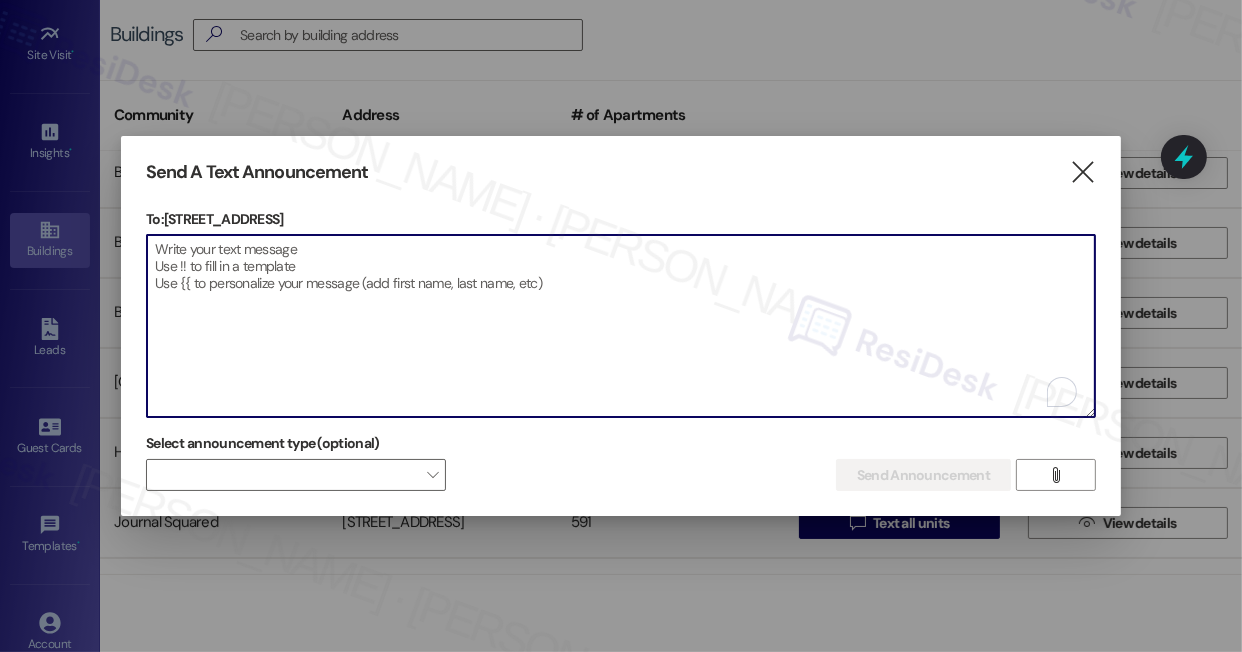 paste on "Hi {{first_name}}!
Dryer vent maintenance is scheduled for Monday, July 28 – Friday, August 1.
40 units serviced daily, starting from the top floor down.
Please do not use your dryer on your service day.
Ensure unit access and clear the area behind your dryer.
Each unit takes ~10–15 mins. Minimal disruption expected.
On Friday, July 25, vendors may be seen on ladders outside only—no unit access required.
Questions? Contact management. Thank you for your cooperation!" 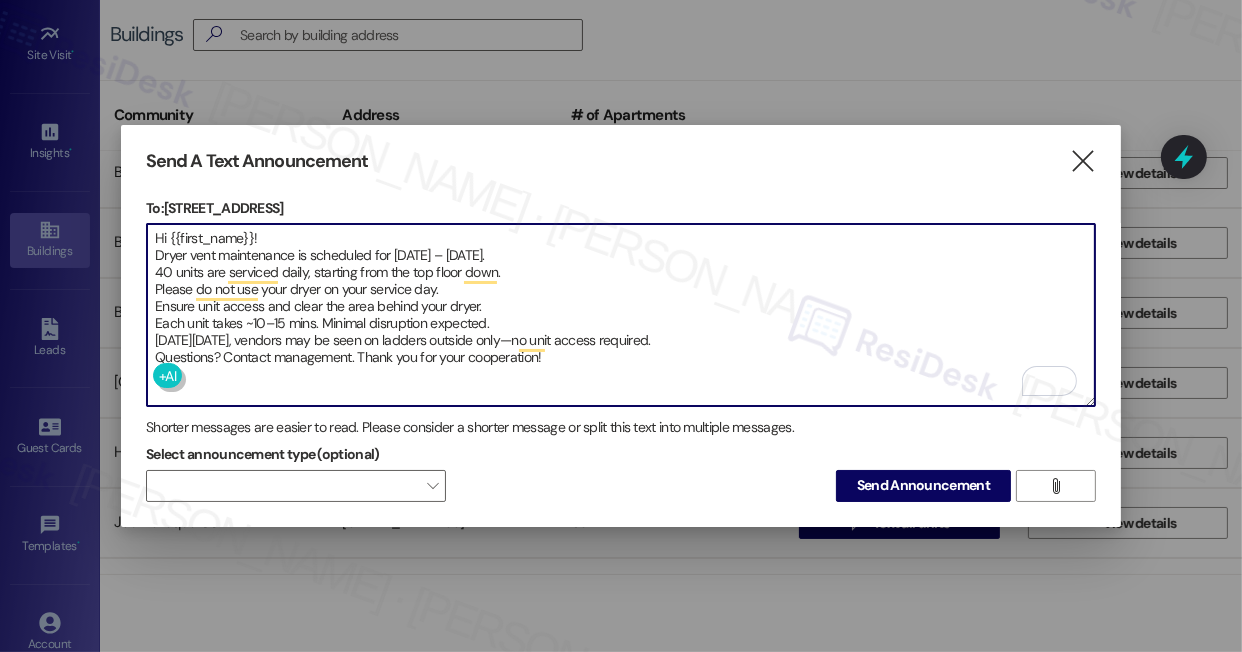 click on "Hi {{first_name}}!
Dryer vent maintenance is scheduled for Monday, July 28 – Friday, August 1.
40 units are serviced daily, starting from the top floor down.
Please do not use your dryer on your service day.
Ensure unit access and clear the area behind your dryer.
Each unit takes ~10–15 mins. Minimal disruption expected.
On Friday, July 25, vendors may be seen on ladders outside only—no unit access required.
Questions? Contact management. Thank you for your cooperation!" at bounding box center [621, 315] 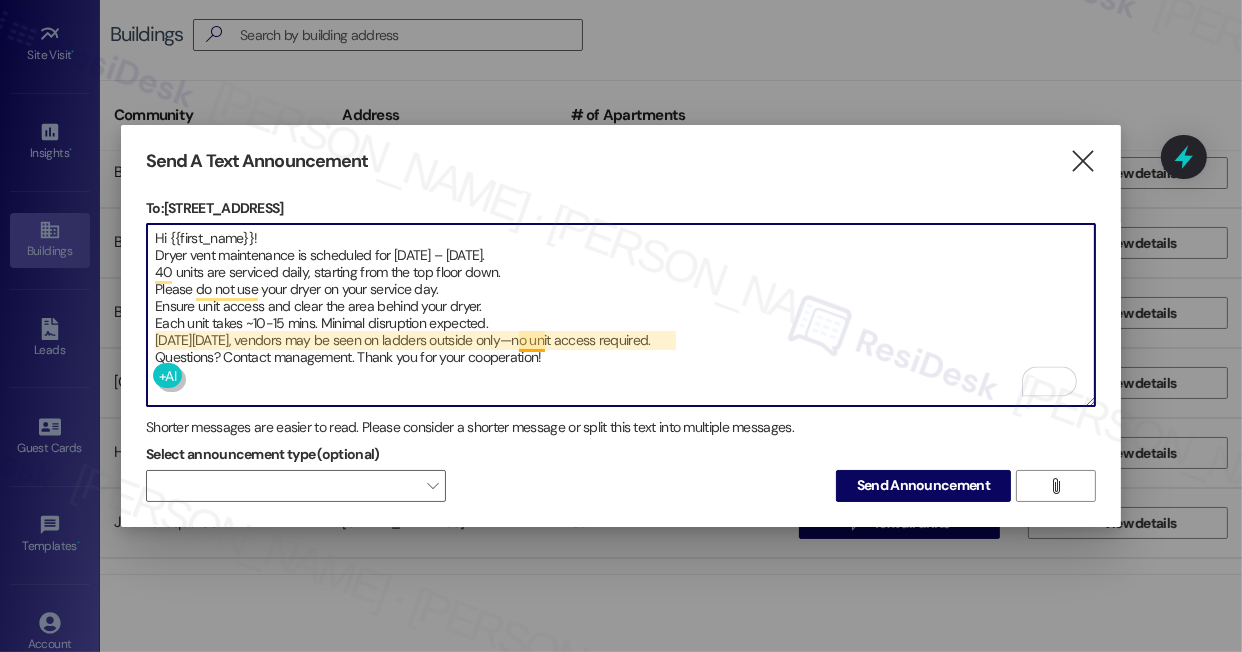 click on "Hi {{first_name}}!
Dryer vent maintenance is scheduled for Monday, July 28 – Friday, August 1.
40 units are serviced daily, starting from the top floor down.
Please do not use your dryer on your service day.
Ensure unit access and clear the area behind your dryer.
Each unit takes ~10-15 mins. Minimal disruption expected.
On Friday, July 25, vendors may be seen on ladders outside only—no unit access required.
Questions? Contact management. Thank you for your cooperation!" at bounding box center [621, 315] 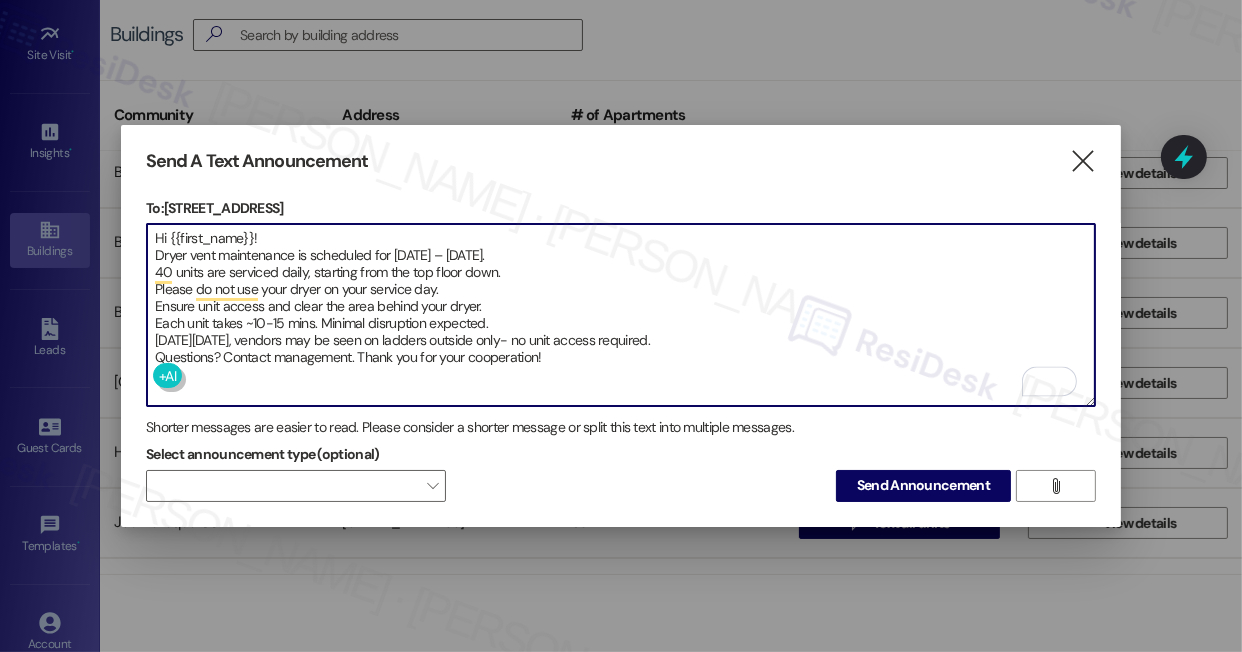 click on "Hi {{first_name}}!
Dryer vent maintenance is scheduled for Monday, July 28 – Friday, August 1.
40 units are serviced daily, starting from the top floor down.
Please do not use your dryer on your service day.
Ensure unit access and clear the area behind your dryer.
Each unit takes ~10-15 mins. Minimal disruption expected.
On Friday, July 25, vendors may be seen on ladders outside only- no unit access required.
Questions? Contact management. Thank you for your cooperation!" at bounding box center [621, 315] 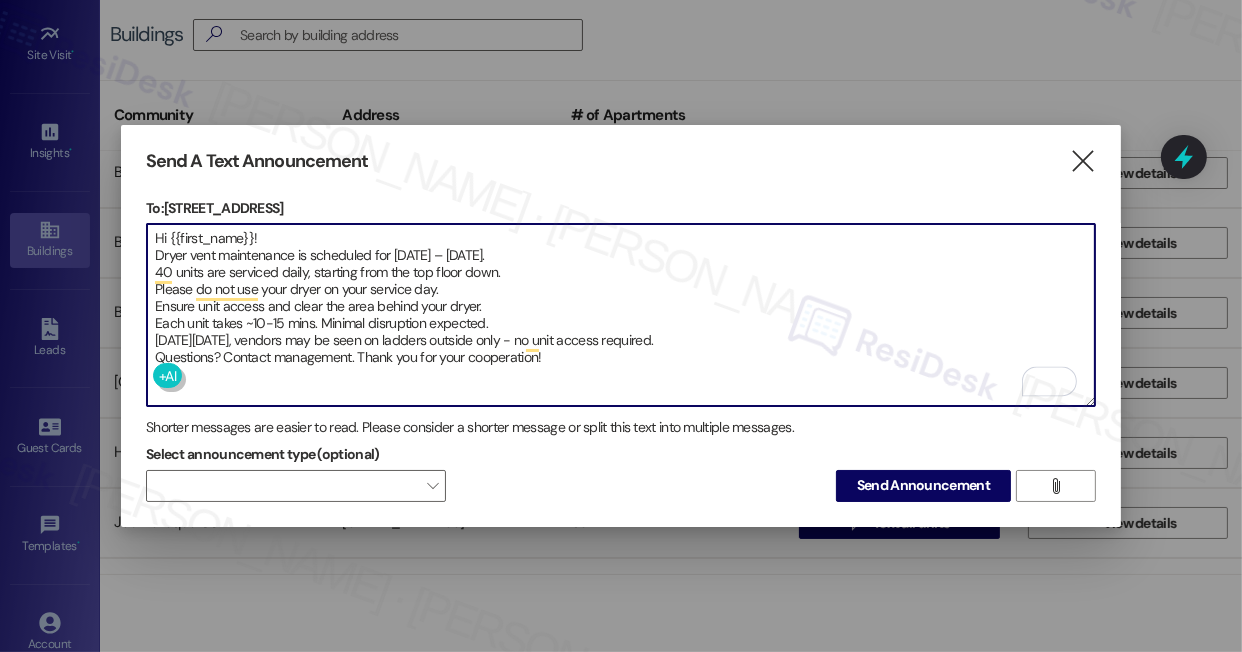 click on "Hi {{first_name}}!
Dryer vent maintenance is scheduled for Monday, July 28 – Friday, August 1.
40 units are serviced daily, starting from the top floor down.
Please do not use your dryer on your service day.
Ensure unit access and clear the area behind your dryer.
Each unit takes ~10-15 mins. Minimal disruption expected.
On Friday, July 25, vendors may be seen on ladders outside only - no unit access required.
Questions? Contact management. Thank you for your cooperation!" at bounding box center (621, 315) 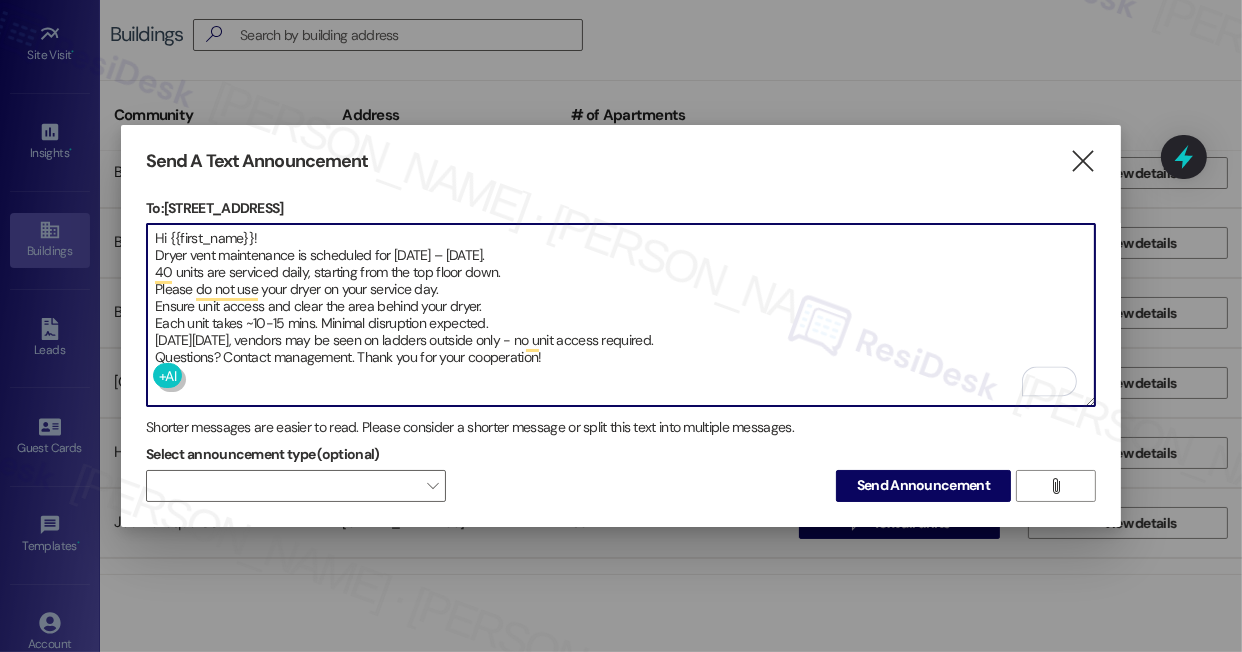 click on "Hi {{first_name}}!
Dryer vent maintenance is scheduled for Monday, July 28 – Friday, August 1.
40 units are serviced daily, starting from the top floor down.
Please do not use your dryer on your service day.
Ensure unit access and clear the area behind your dryer.
Each unit takes ~10-15 mins. Minimal disruption expected.
On Friday, July 25, vendors may be seen on ladders outside only - no unit access required.
Questions? Contact management. Thank you for your cooperation!" at bounding box center [621, 315] 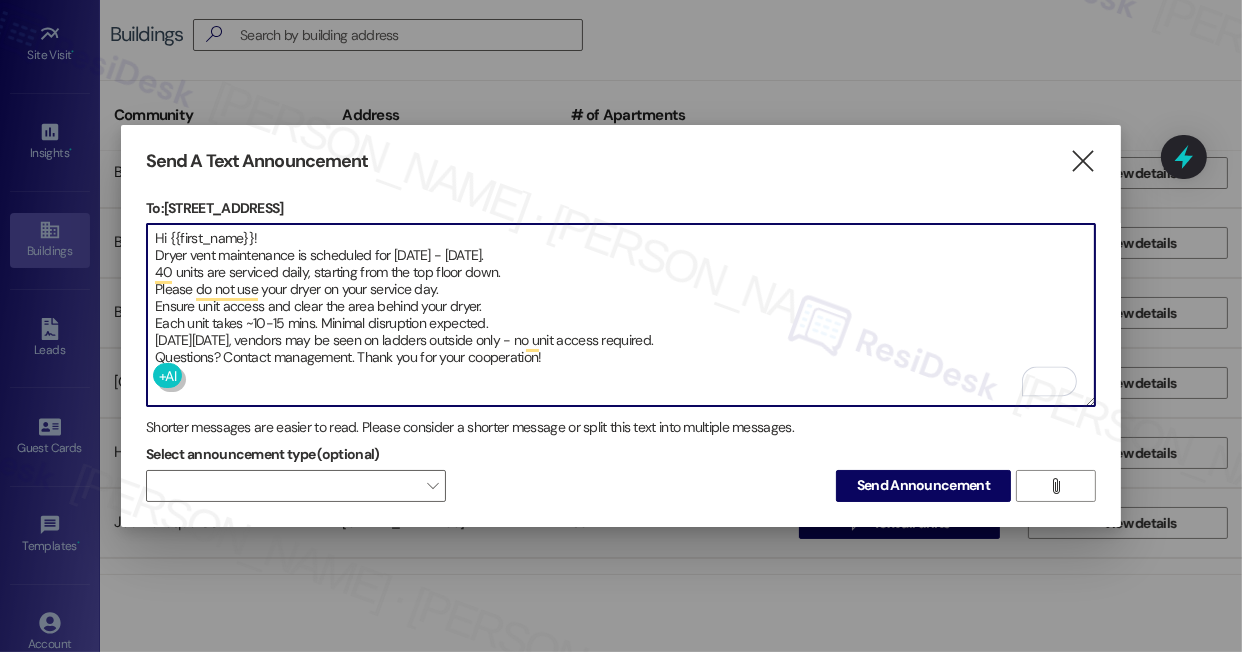 click on "Hi {{first_name}}!
Dryer vent maintenance is scheduled for Monday, July 28 - Friday, August 1.
40 units are serviced daily, starting from the top floor down.
Please do not use your dryer on your service day.
Ensure unit access and clear the area behind your dryer.
Each unit takes ~10-15 mins. Minimal disruption expected.
On Friday, July 25, vendors may be seen on ladders outside only - no unit access required.
Questions? Contact management. Thank you for your cooperation!" at bounding box center [621, 315] 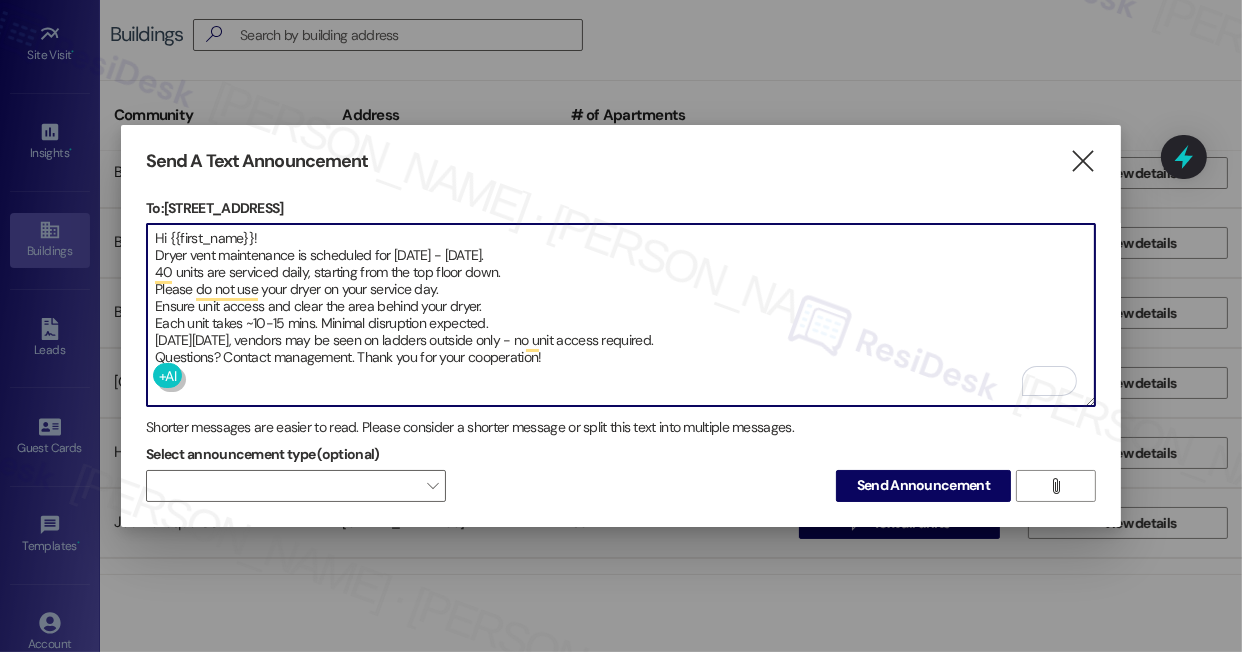 type on "Hi {{first_name}}!
Dryer vent maintenance is scheduled for Monday, July 28 - Friday, August 1.
40 units are serviced daily, starting from the top floor down.
Please do not use your dryer on your service day.
Ensure unit access and clear the area behind your dryer.
Each unit takes ~10-15 mins. Minimal disruption expected.
On Friday, July 25, vendors may be seen on ladders outside only - no unit access required.
Questions? Contact management. Thank you for your cooperation!" 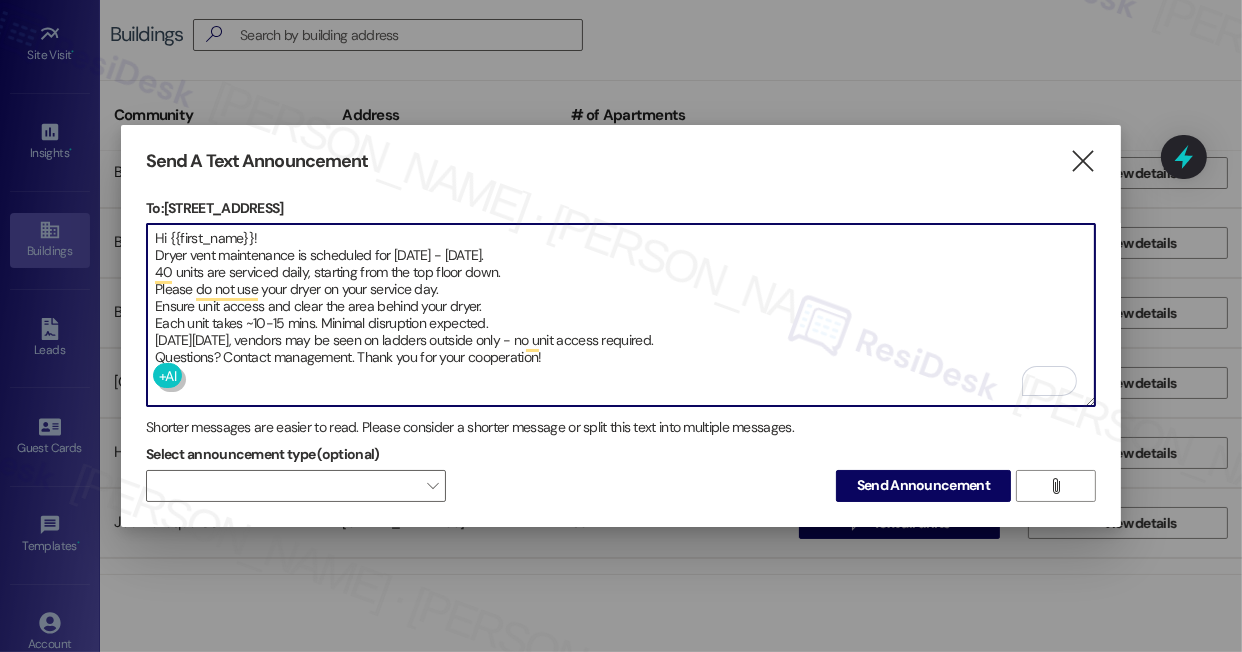 click on "Hi {{first_name}}!
Dryer vent maintenance is scheduled for Monday, July 28 - Friday, August 1.
40 units are serviced daily, starting from the top floor down.
Please do not use your dryer on your service day.
Ensure unit access and clear the area behind your dryer.
Each unit takes ~10-15 mins. Minimal disruption expected.
On Friday, July 25, vendors may be seen on ladders outside only - no unit access required.
Questions? Contact management. Thank you for your cooperation!" at bounding box center [621, 315] 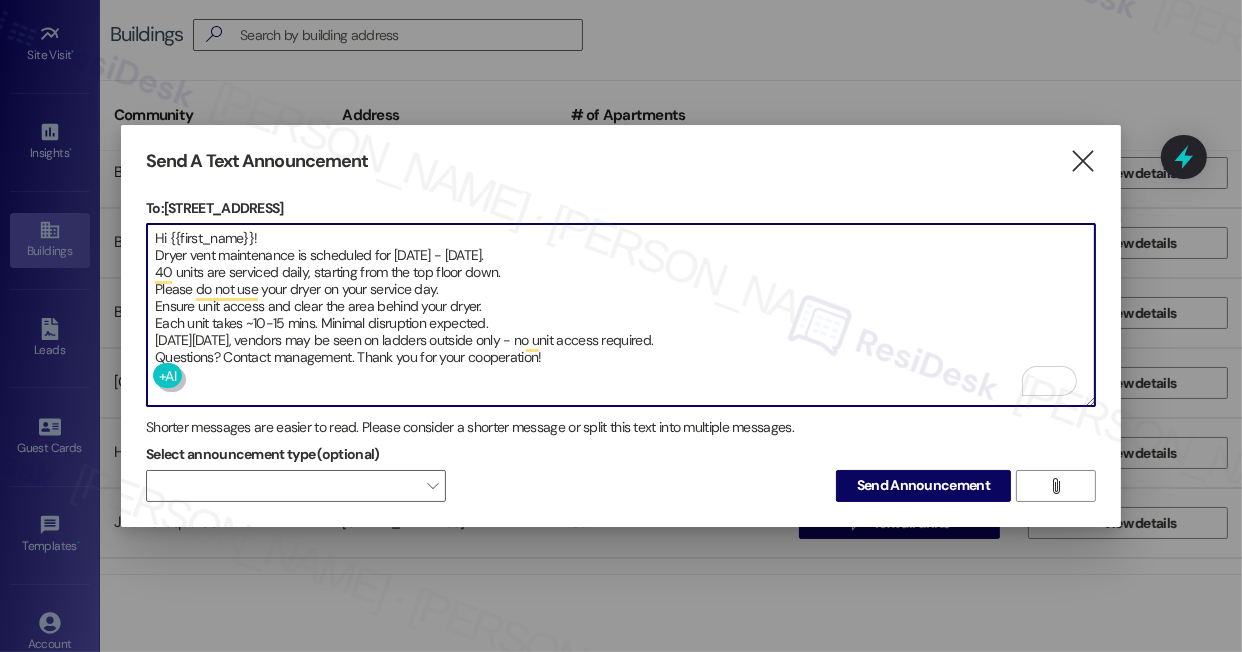 click on "Hi {{first_name}}!
Dryer vent maintenance is scheduled for Monday, July 28 - Friday, August 1.
40 units are serviced daily, starting from the top floor down.
Please do not use your dryer on your service day.
Ensure unit access and clear the area behind your dryer.
Each unit takes ~10-15 mins. Minimal disruption expected.
On Friday, July 25, vendors may be seen on ladders outside only - no unit access required.
Questions? Contact management. Thank you for your cooperation!" at bounding box center [621, 315] 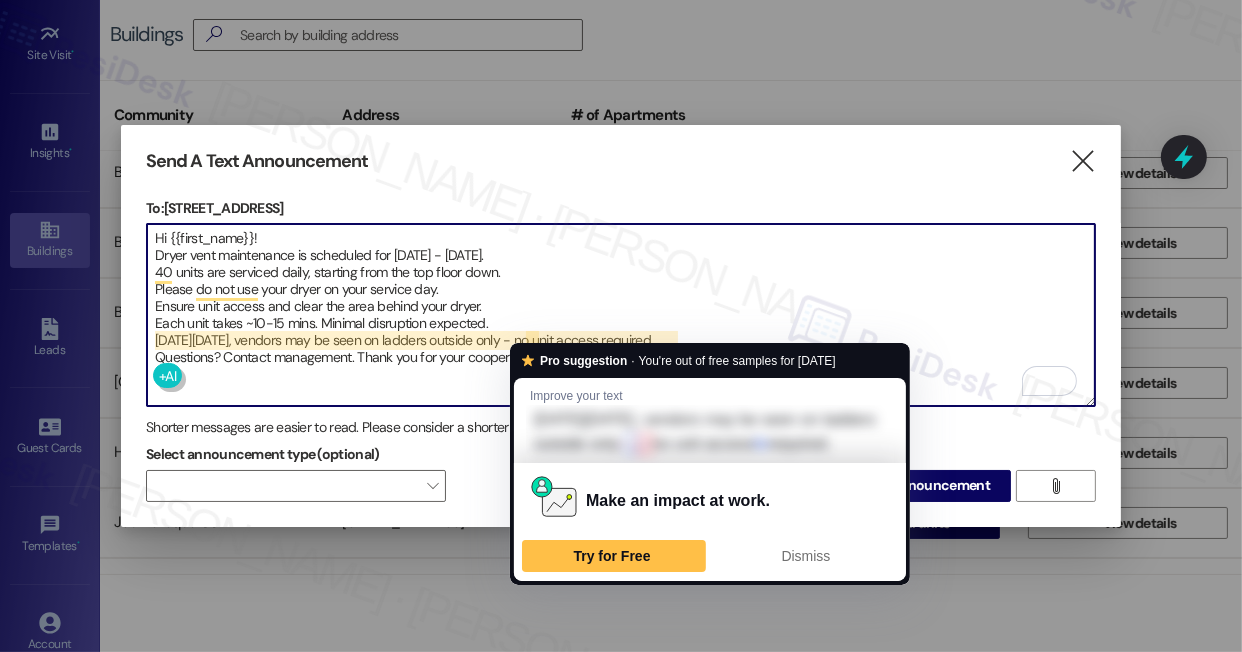 click on "Hi {{first_name}}!
Dryer vent maintenance is scheduled for Monday, July 28 - Friday, August 1.
40 units are serviced daily, starting from the top floor down.
Please do not use your dryer on your service day.
Ensure unit access and clear the area behind your dryer.
Each unit takes ~10-15 mins. Minimal disruption expected.
On Friday, July 25, vendors may be seen on ladders outside only - no unit access required.
Questions? Contact management. Thank you for your cooperation!" at bounding box center (621, 315) 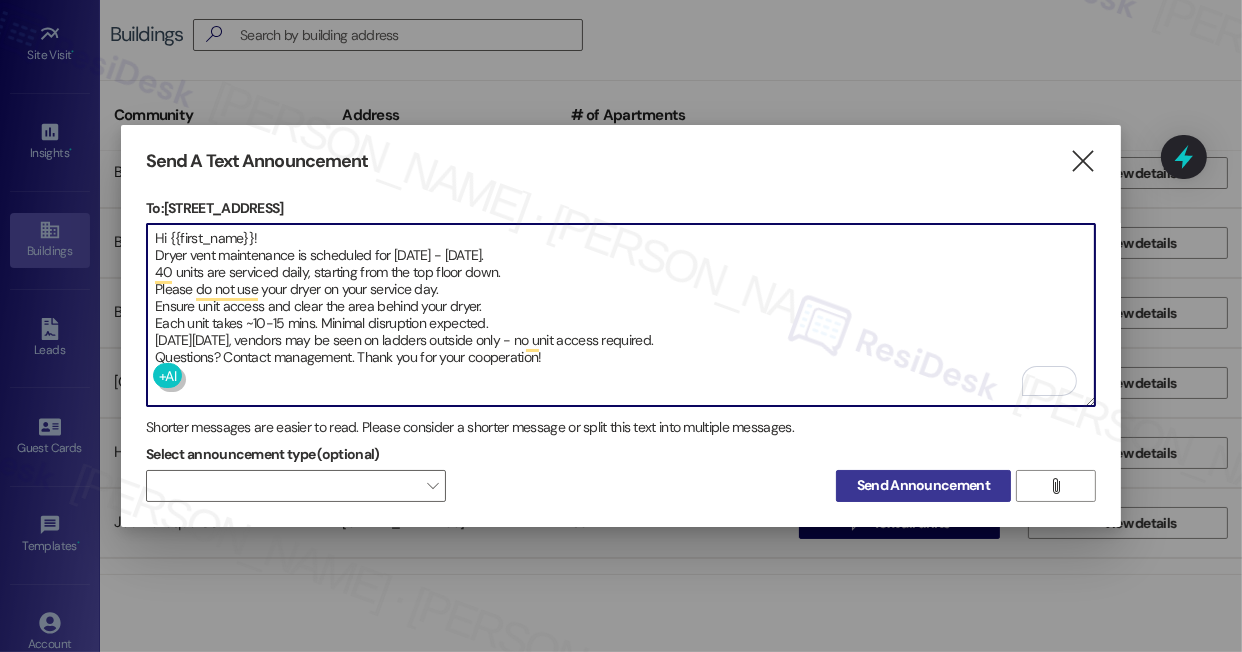 click on "Send Announcement" at bounding box center (923, 485) 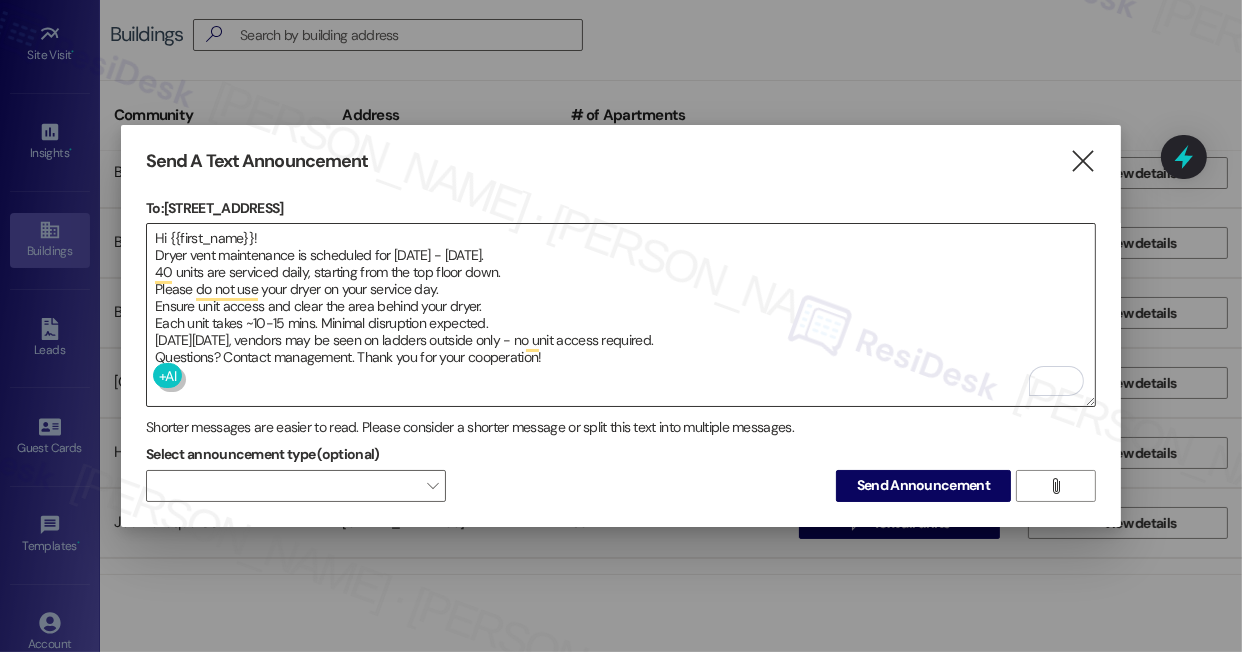 click on "Hi {{first_name}}!
Dryer vent maintenance is scheduled for Monday, July 28 - Friday, August 1.
40 units are serviced daily, starting from the top floor down.
Please do not use your dryer on your service day.
Ensure unit access and clear the area behind your dryer.
Each unit takes ~10-15 mins. Minimal disruption expected.
On Friday, July 25, vendors may be seen on ladders outside only - no unit access required.
Questions? Contact management. Thank you for your cooperation!" at bounding box center (621, 315) 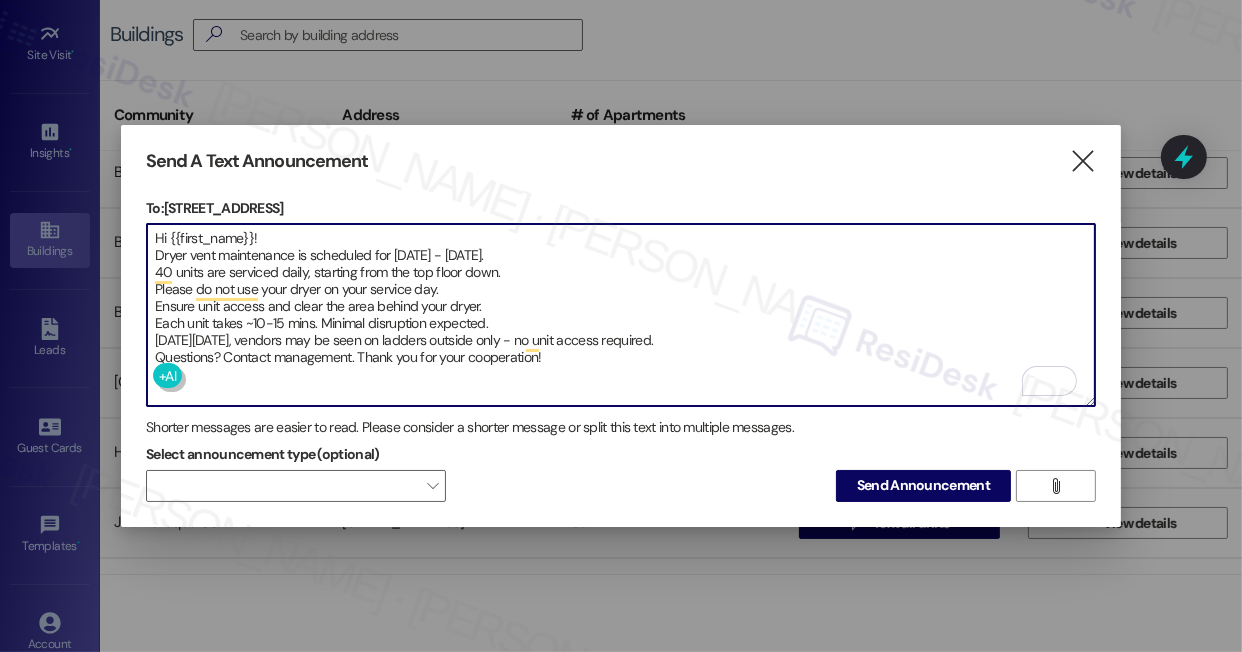 click on "Hi {{first_name}}!
Dryer vent maintenance is scheduled for Monday, July 28 - Friday, August 1.
40 units are serviced daily, starting from the top floor down.
Please do not use your dryer on your service day.
Ensure unit access and clear the area behind your dryer.
Each unit takes ~10-15 mins. Minimal disruption expected.
On Friday, July 25, vendors may be seen on ladders outside only - no unit access required.
Questions? Contact management. Thank you for your cooperation!" at bounding box center (621, 315) 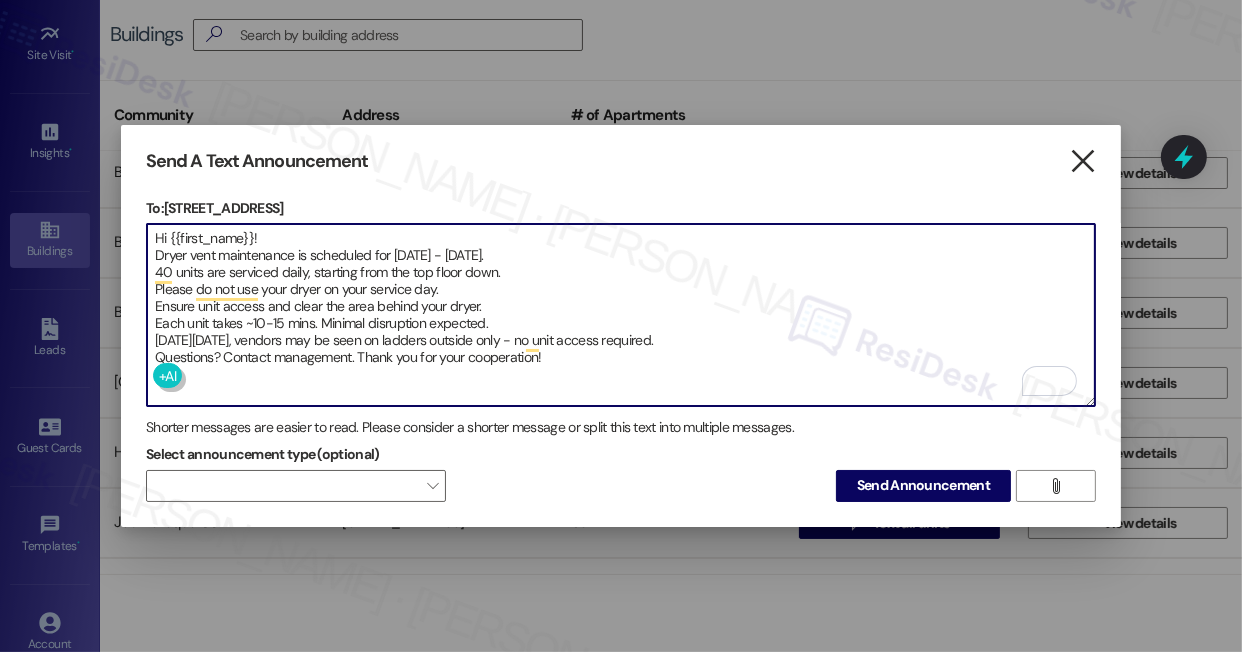 click on "" at bounding box center (1082, 161) 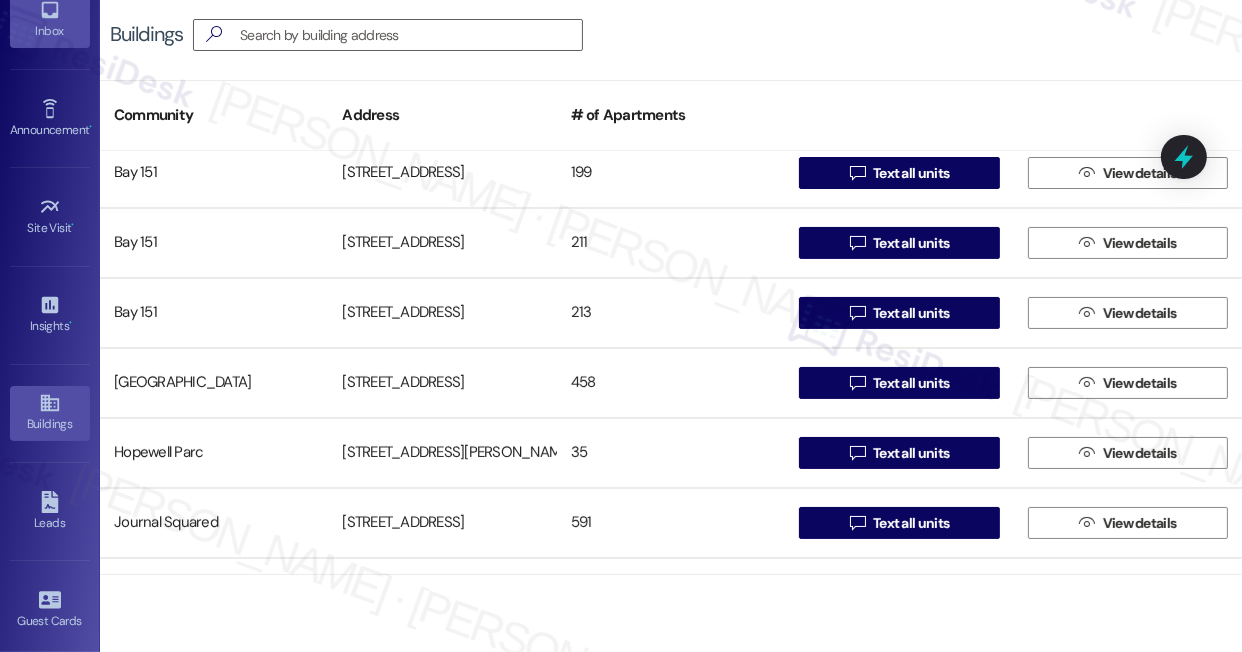 scroll, scrollTop: 0, scrollLeft: 0, axis: both 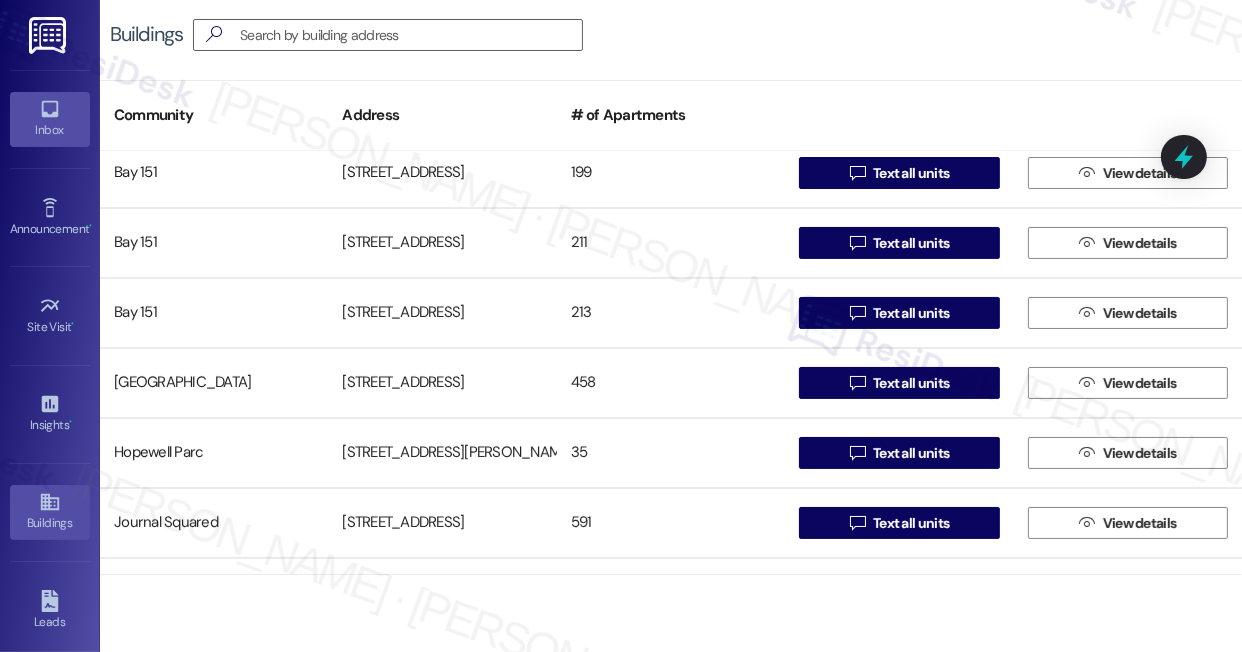 click on "Inbox" at bounding box center (50, 130) 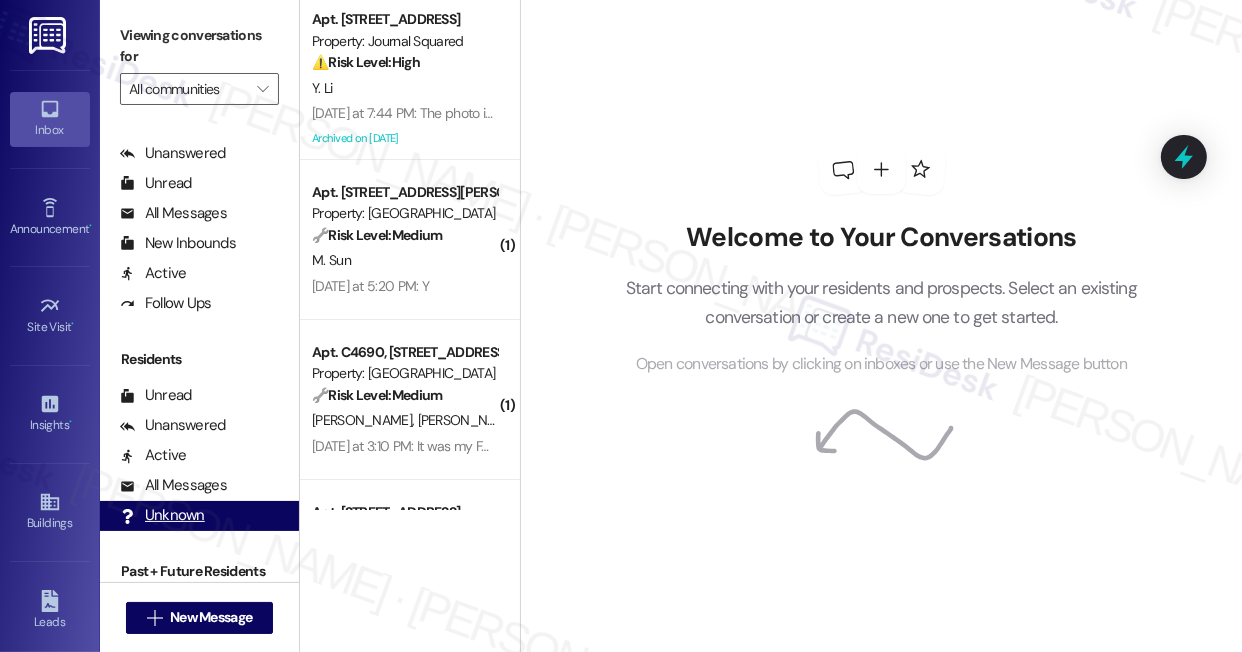 scroll, scrollTop: 363, scrollLeft: 0, axis: vertical 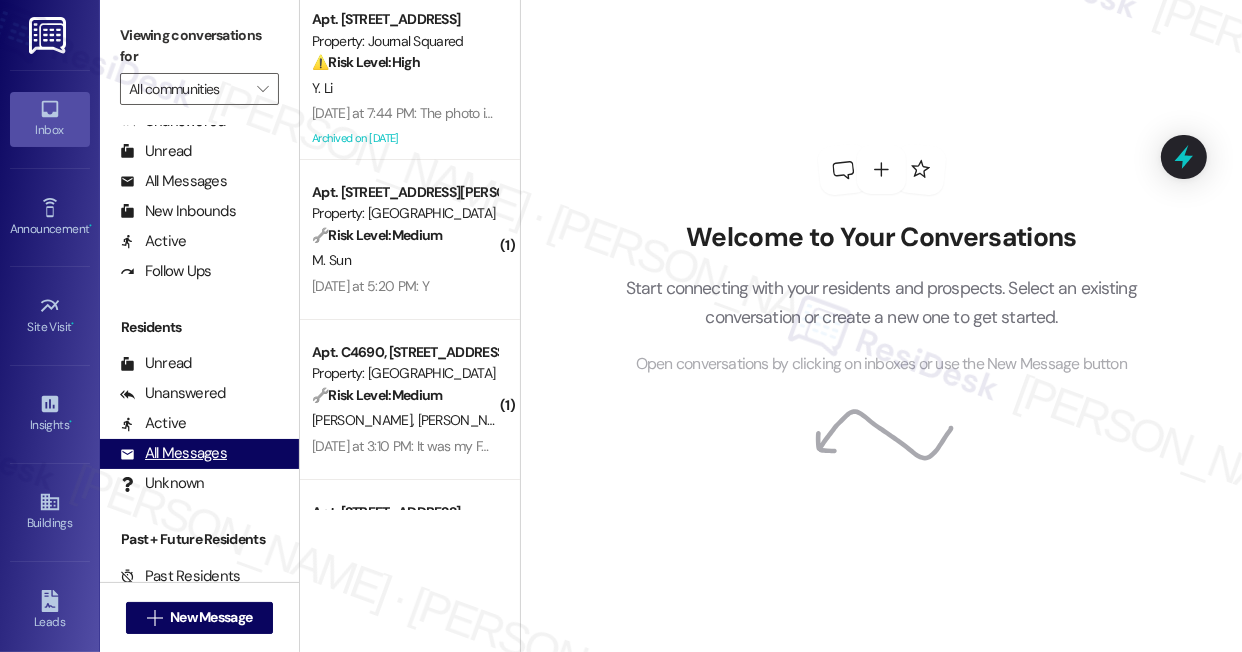 click on "All Messages" at bounding box center (173, 453) 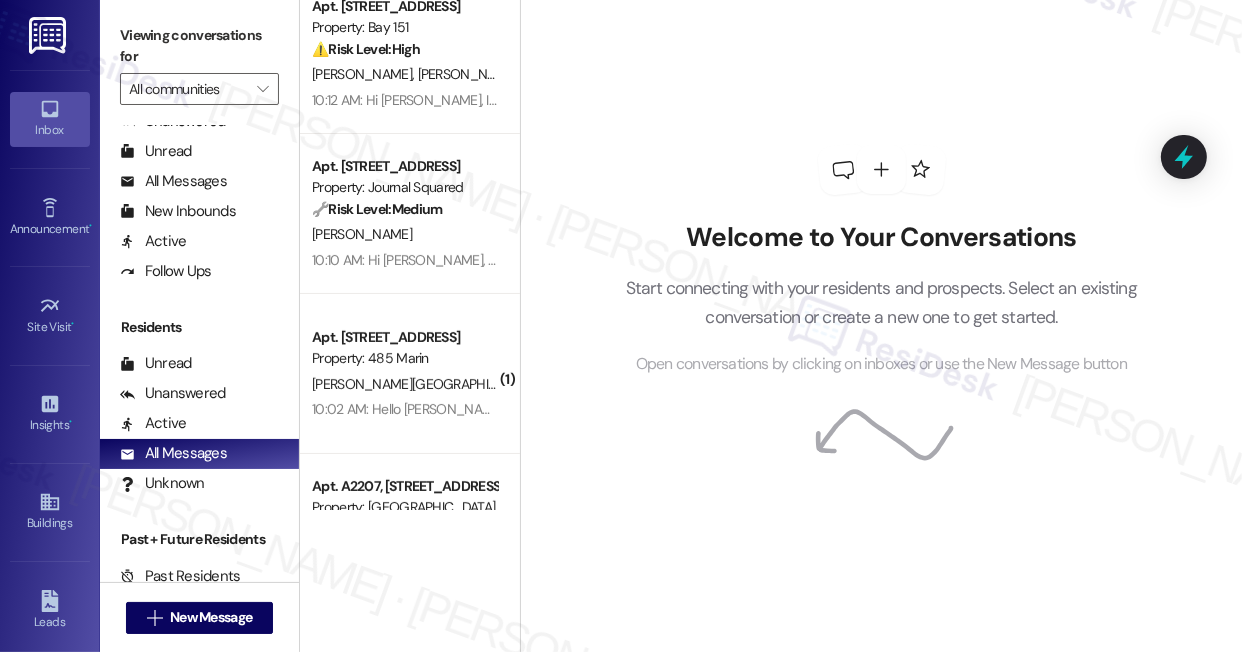 scroll, scrollTop: 0, scrollLeft: 0, axis: both 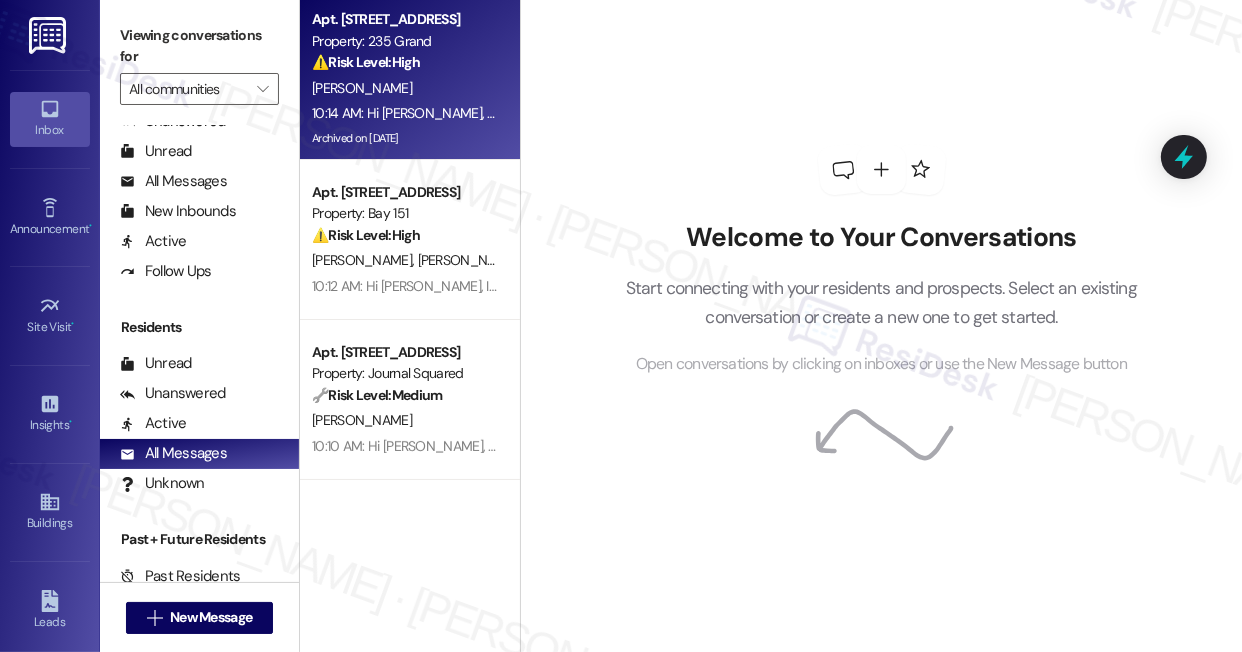 click on "H. Liu" at bounding box center [404, 88] 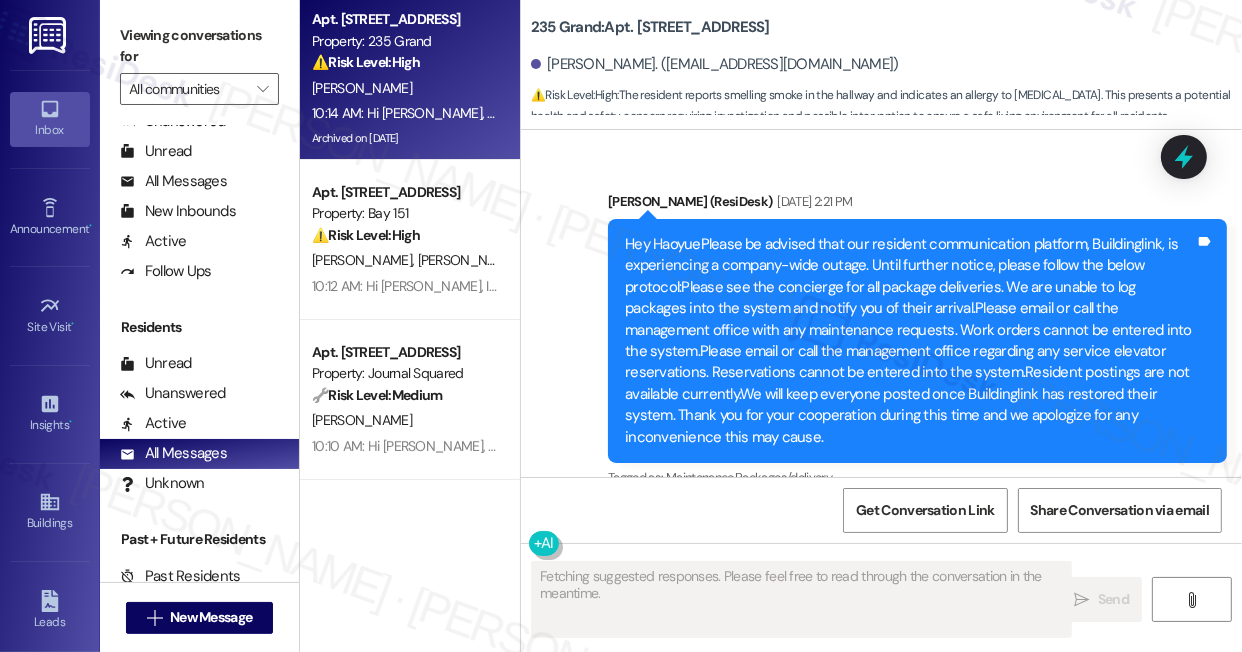 scroll, scrollTop: 22320, scrollLeft: 0, axis: vertical 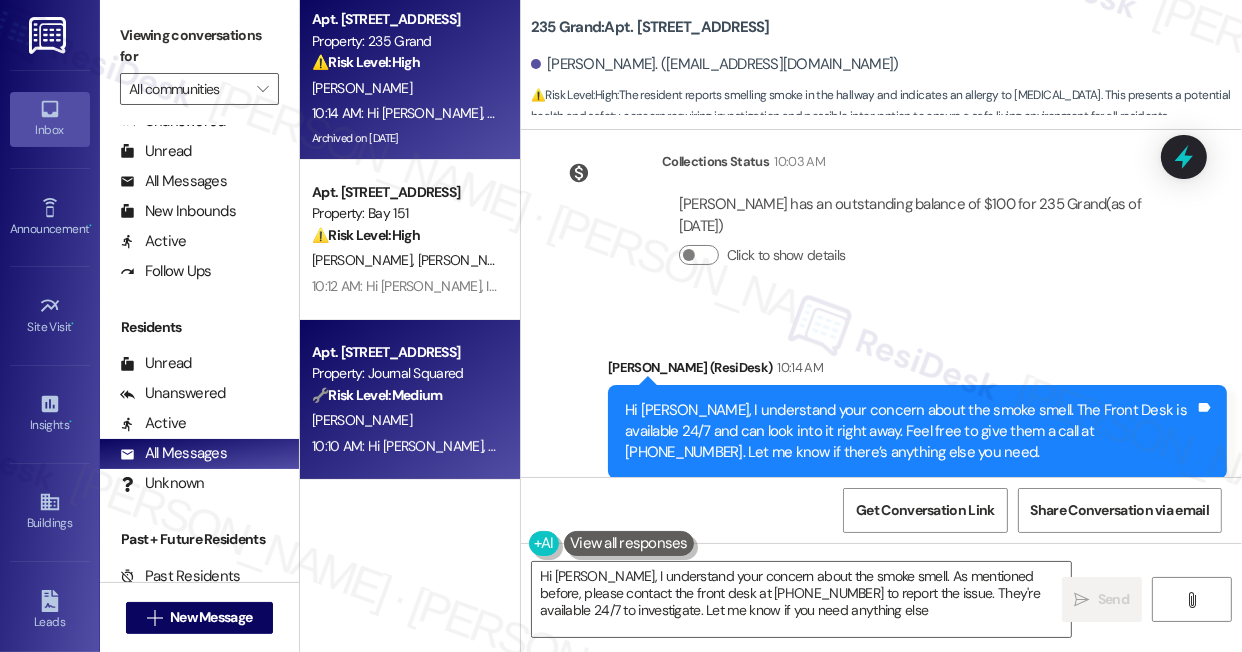 type on "Hi Annie, I understand your concern about the smoke smell. As mentioned before, please contact the front desk at 201-685-8811 to report the issue. They're available 24/7 to investigate. Let me know if you need anything else!" 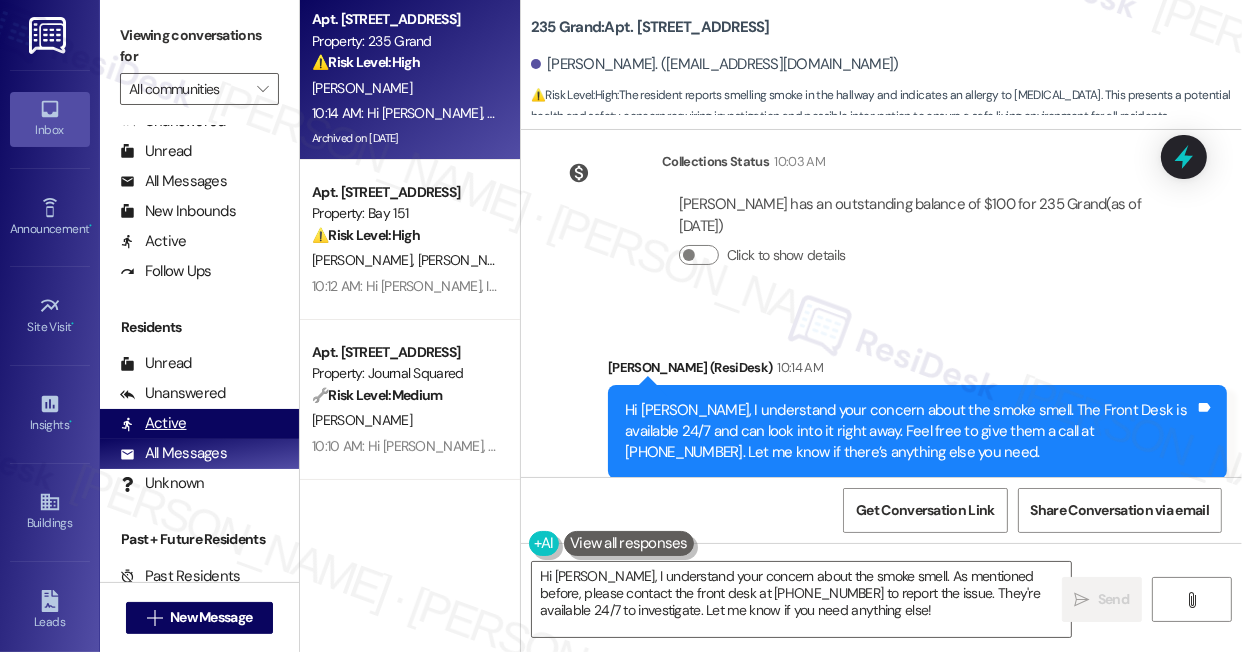 click on "Active" at bounding box center (153, 423) 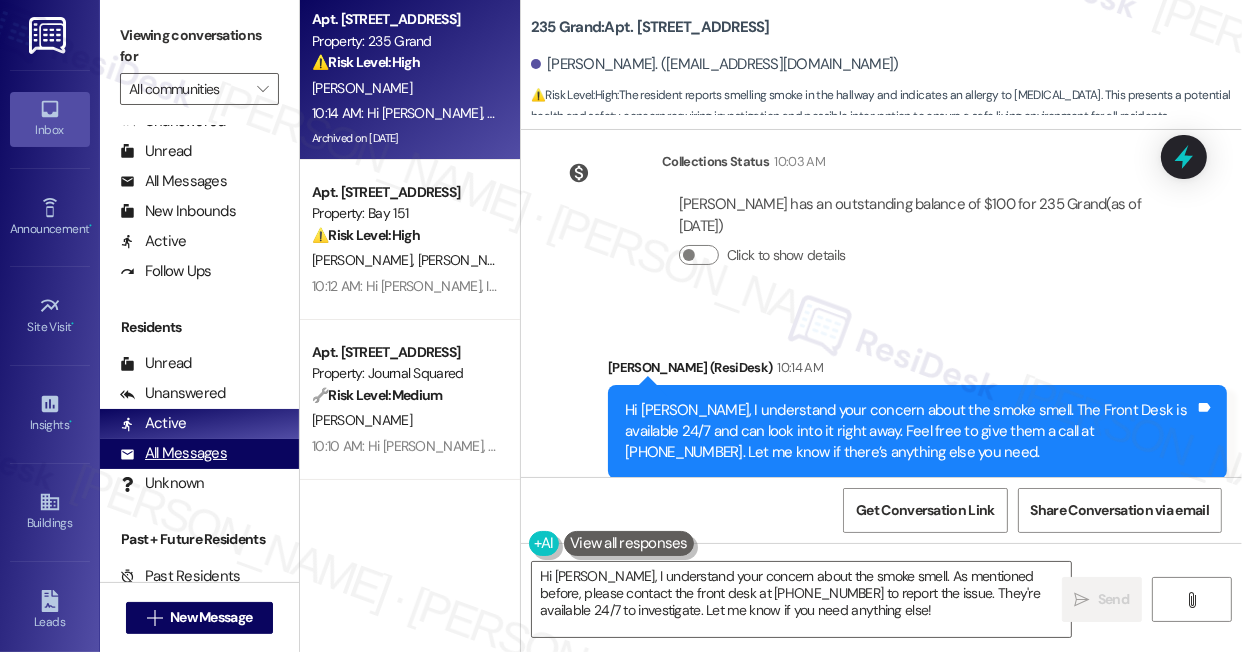 click on "All Messages (undefined)" at bounding box center [199, 454] 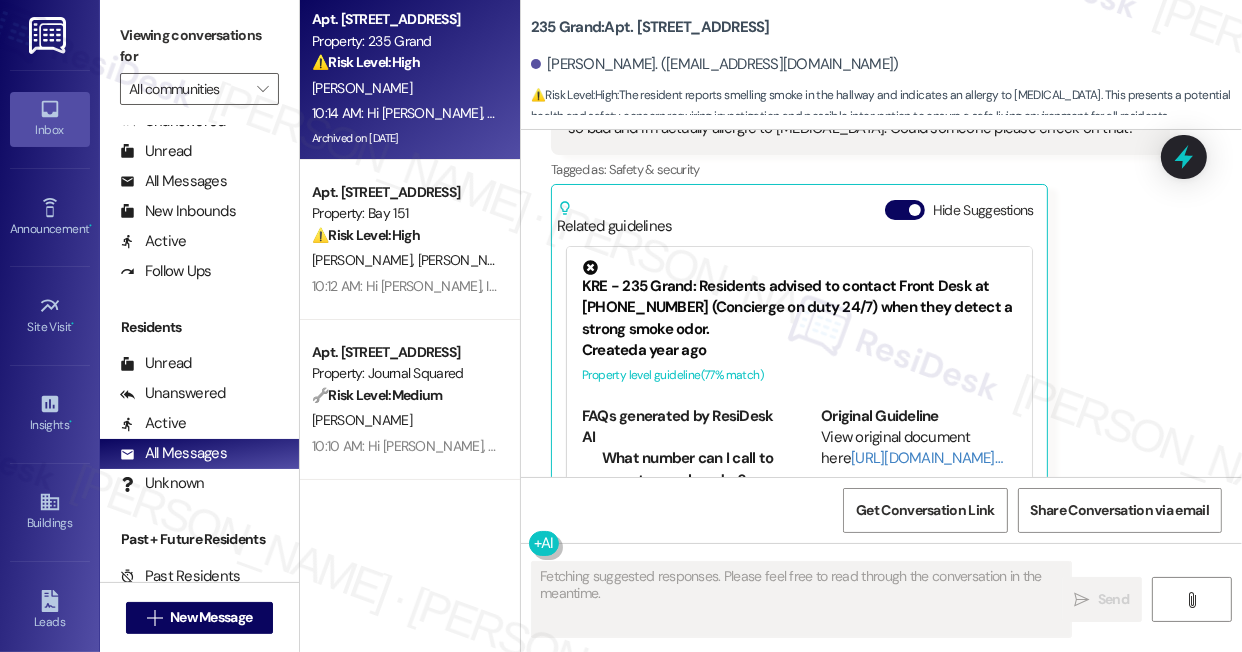 scroll, scrollTop: 22320, scrollLeft: 0, axis: vertical 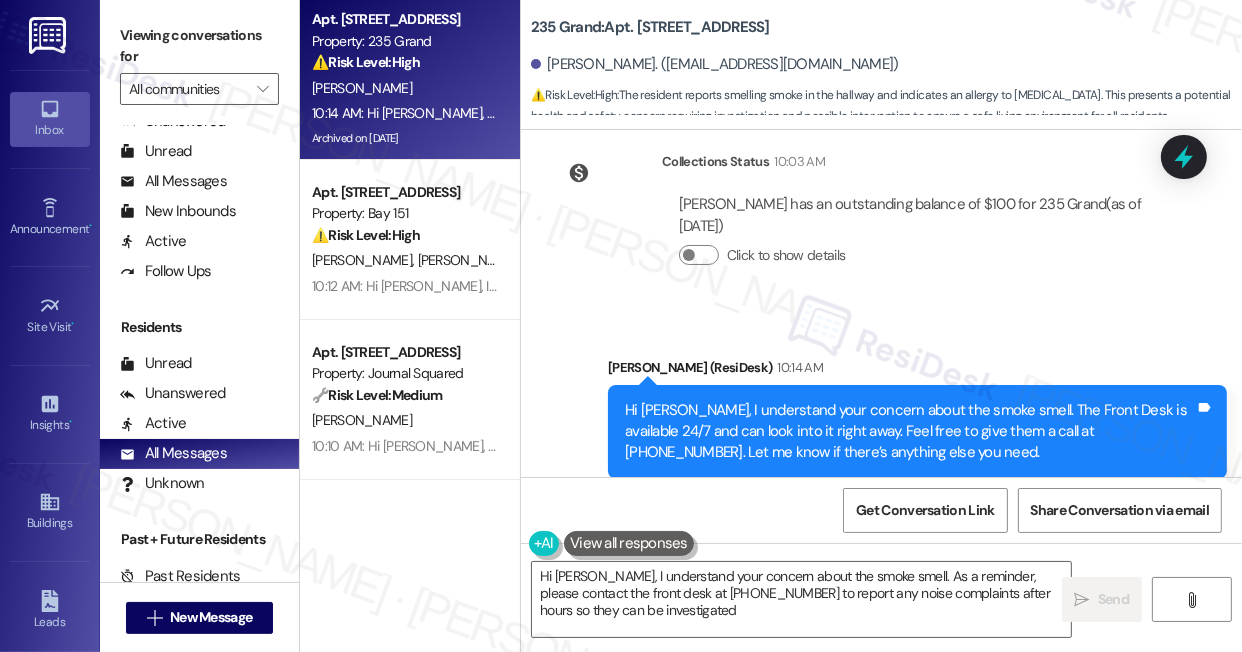 type on "Hi Annie, I understand your concern about the smoke smell. As a reminder, please contact the front desk at 201-685-8811 to report any noise complaints after hours so they can be investigated." 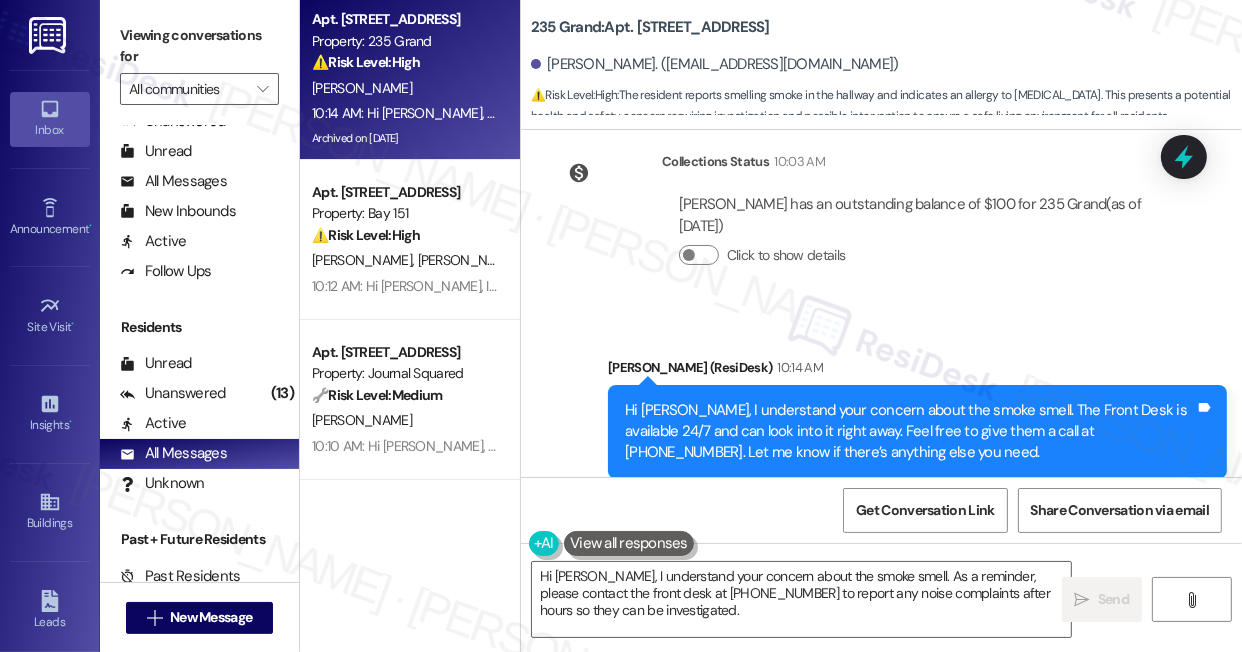 scroll, scrollTop: 22656, scrollLeft: 0, axis: vertical 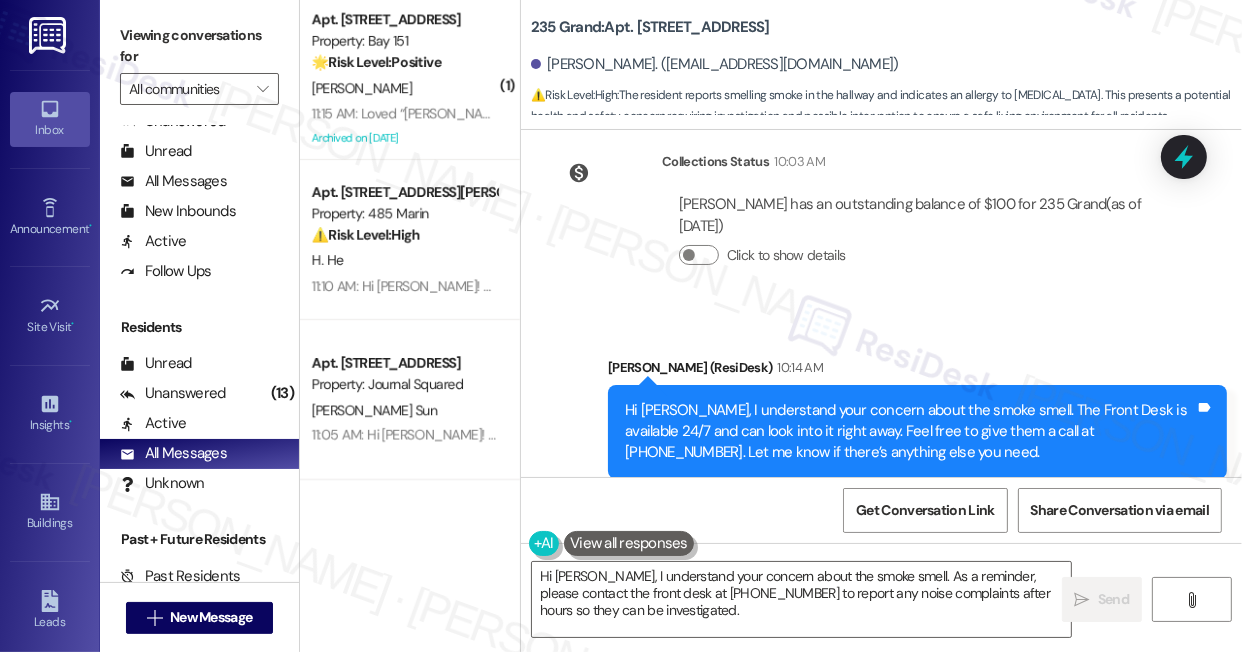 click on "Hi [PERSON_NAME], I understand your concern about the smoke smell. The Front Desk is available 24/7 and can look into it right away. Feel free to give them a call at [PHONE_NUMBER]. Let me know if there’s anything else you need." at bounding box center [910, 432] 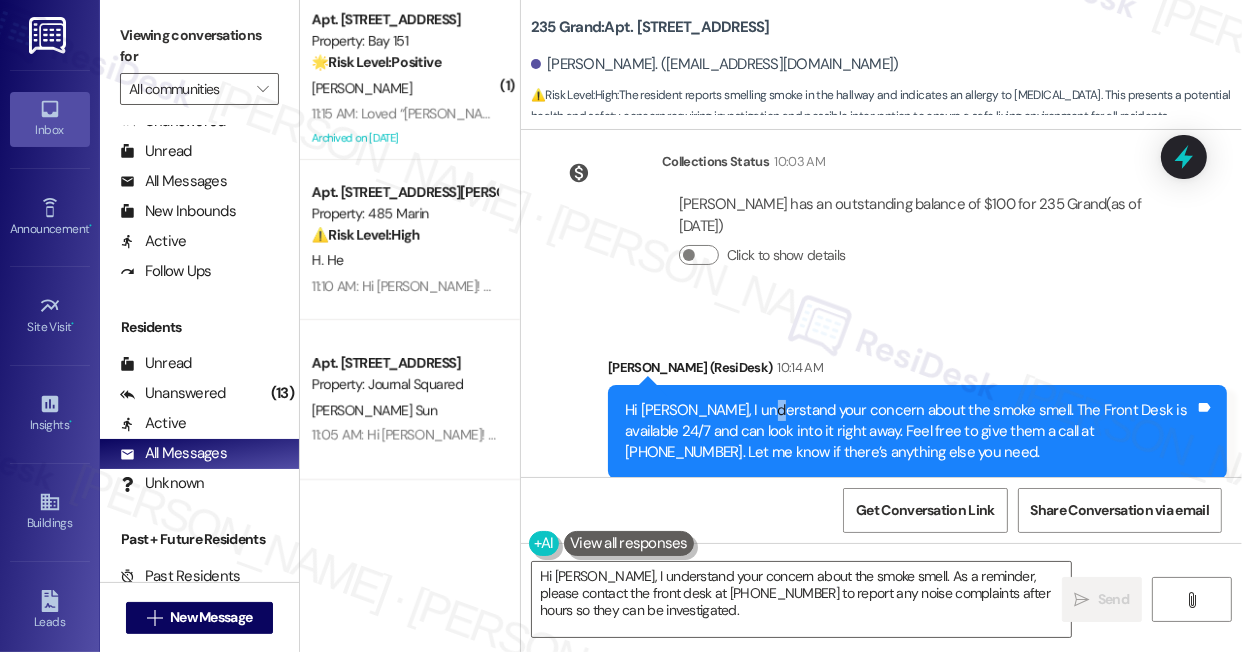 click on "Hi [PERSON_NAME], I understand your concern about the smoke smell. The Front Desk is available 24/7 and can look into it right away. Feel free to give them a call at [PHONE_NUMBER]. Let me know if there’s anything else you need." at bounding box center [910, 432] 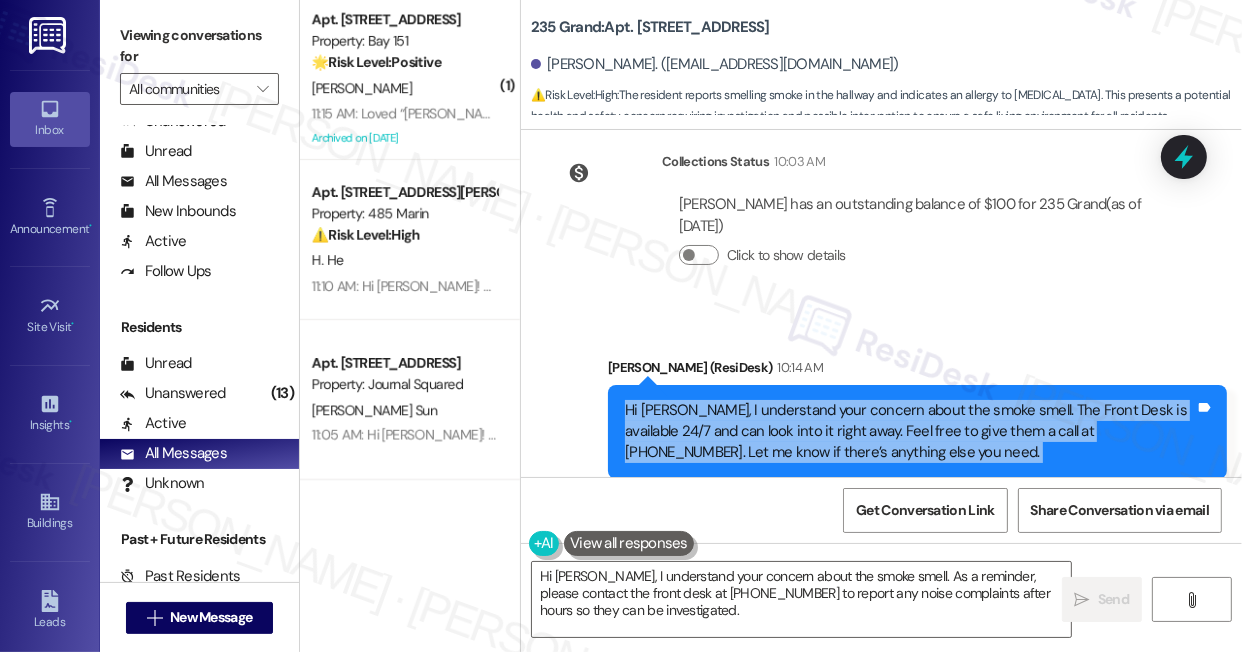 click on "Hi [PERSON_NAME], I understand your concern about the smoke smell. The Front Desk is available 24/7 and can look into it right away. Feel free to give them a call at [PHONE_NUMBER]. Let me know if there’s anything else you need." at bounding box center (910, 432) 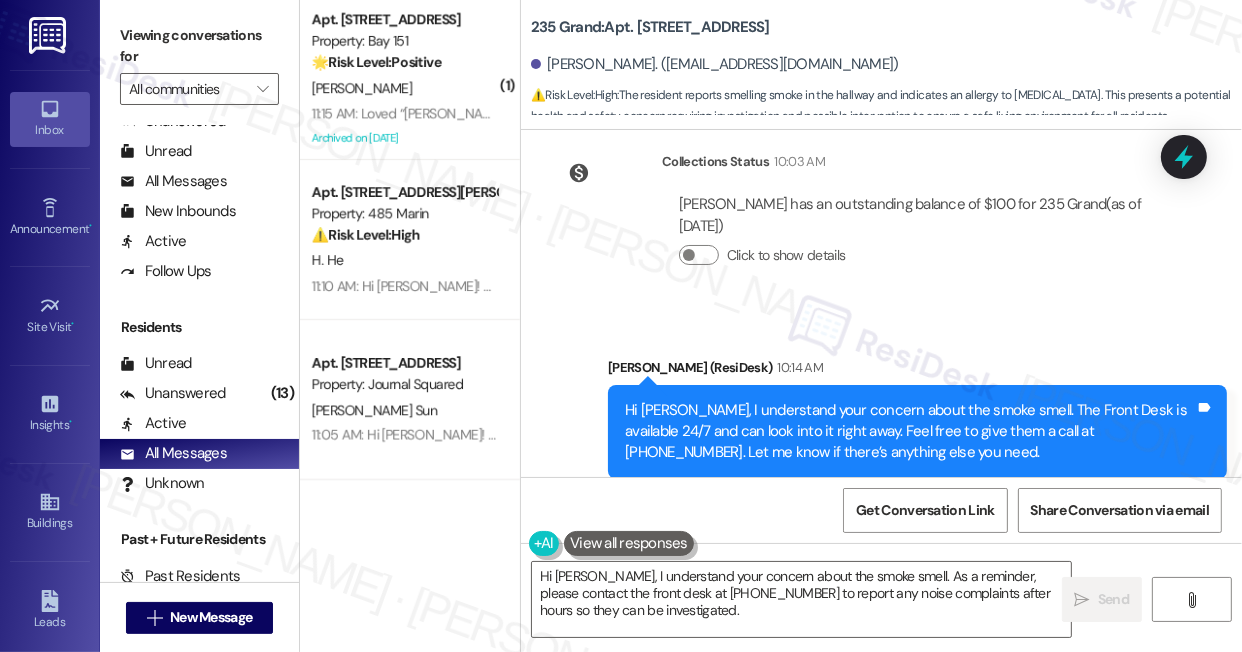 click on "Hi [PERSON_NAME], I understand your concern about the smoke smell. The Front Desk is available 24/7 and can look into it right away. Feel free to give them a call at [PHONE_NUMBER]. Let me know if there’s anything else you need." at bounding box center (910, 432) 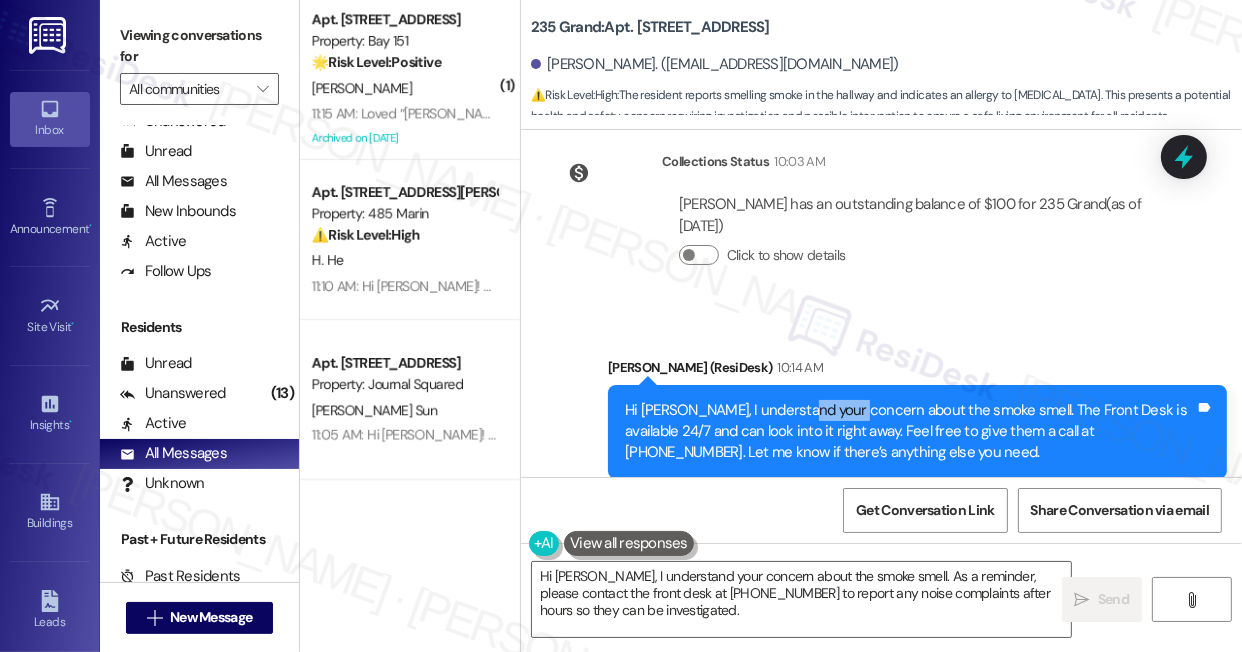 click on "Hi [PERSON_NAME], I understand your concern about the smoke smell. The Front Desk is available 24/7 and can look into it right away. Feel free to give them a call at [PHONE_NUMBER]. Let me know if there’s anything else you need." at bounding box center [910, 432] 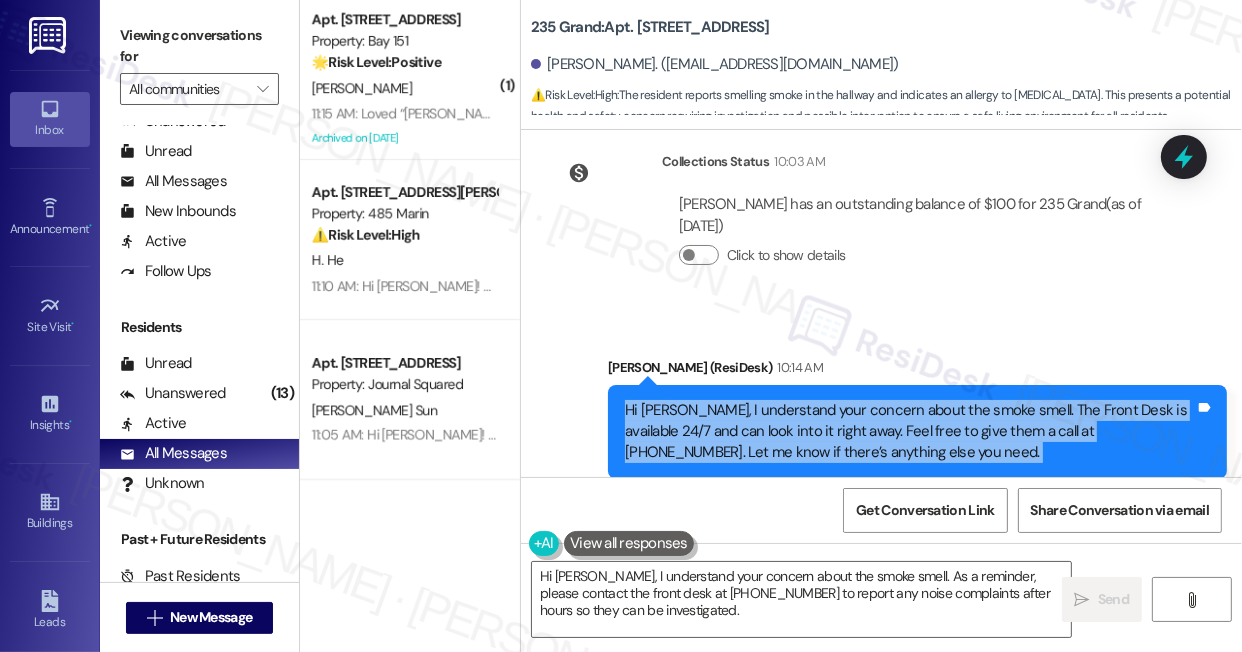 click on "Hi [PERSON_NAME], I understand your concern about the smoke smell. The Front Desk is available 24/7 and can look into it right away. Feel free to give them a call at [PHONE_NUMBER]. Let me know if there’s anything else you need." at bounding box center [910, 432] 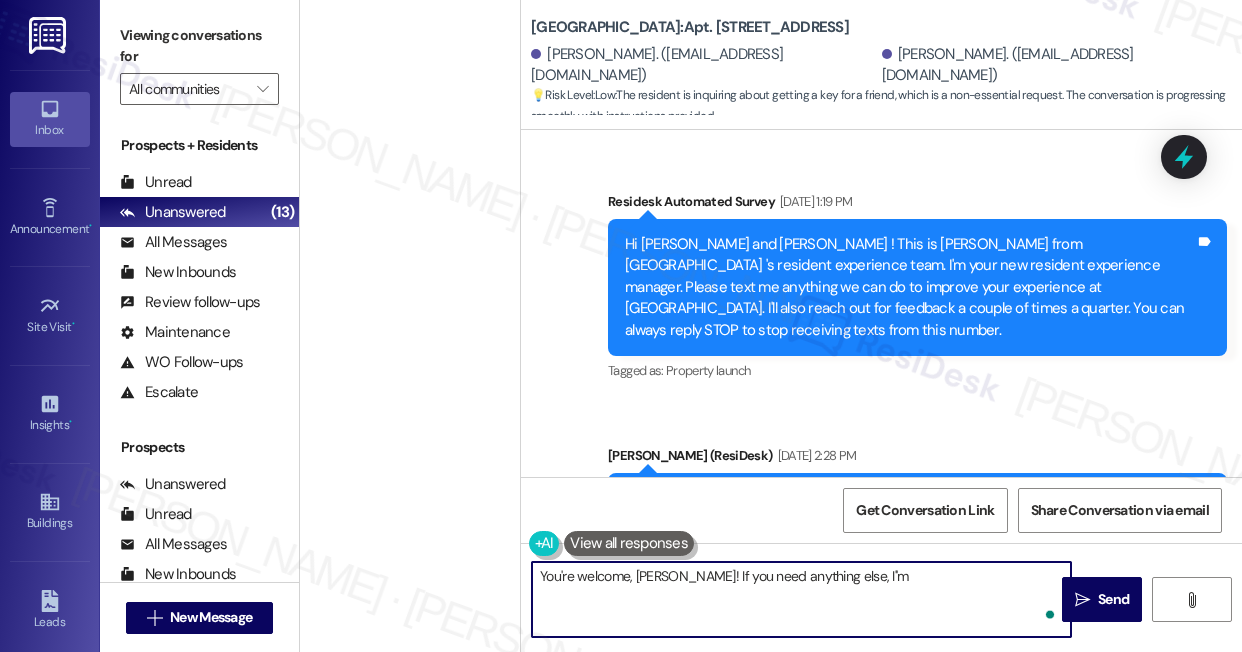 scroll, scrollTop: 0, scrollLeft: 0, axis: both 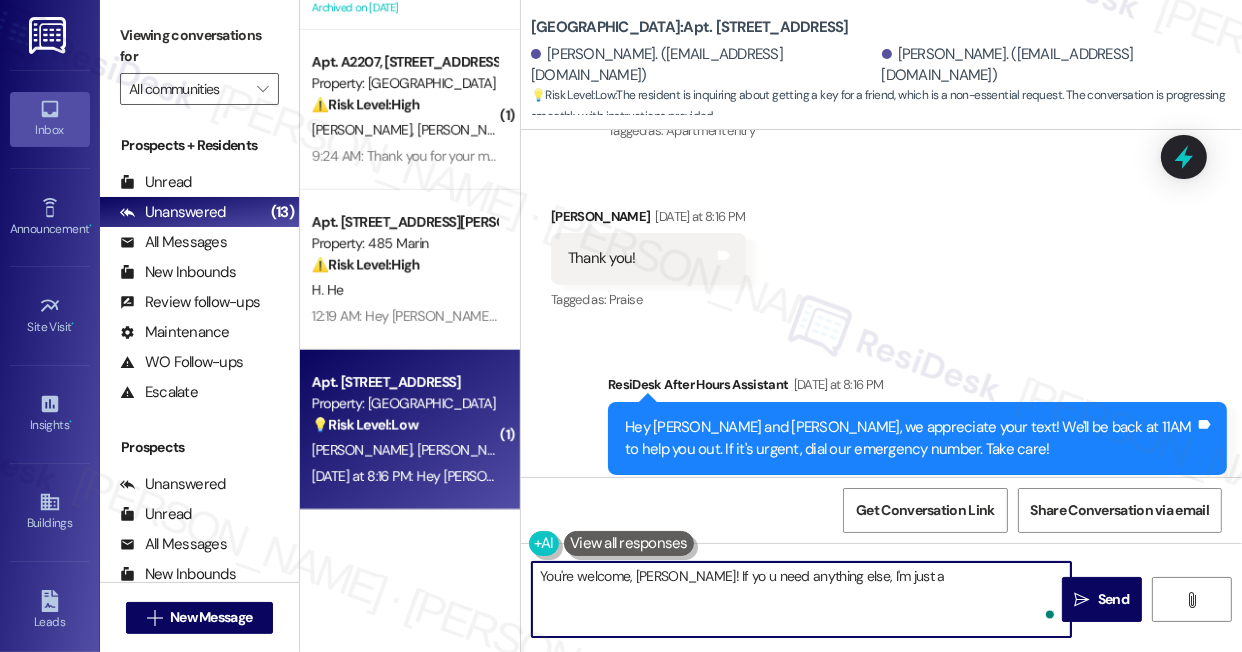 drag, startPoint x: 0, startPoint y: 0, endPoint x: 690, endPoint y: 574, distance: 897.5389 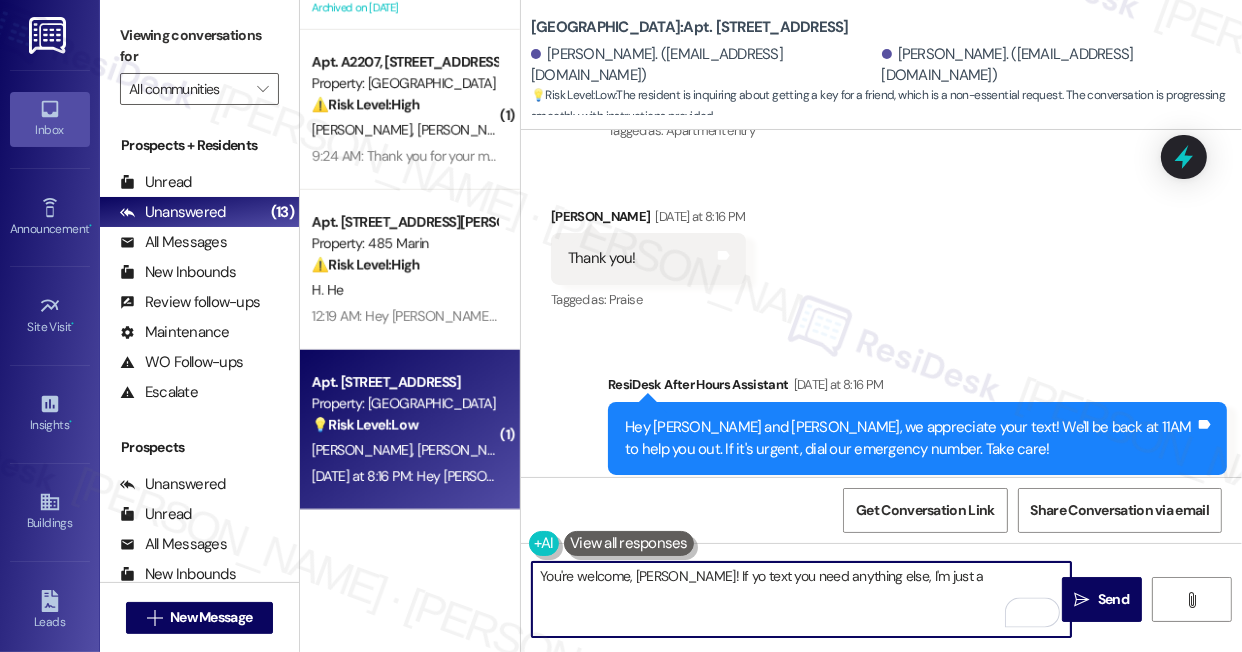 click on "You're welcome, [PERSON_NAME]! If yo text you need anything else, I'm just a" at bounding box center [801, 599] 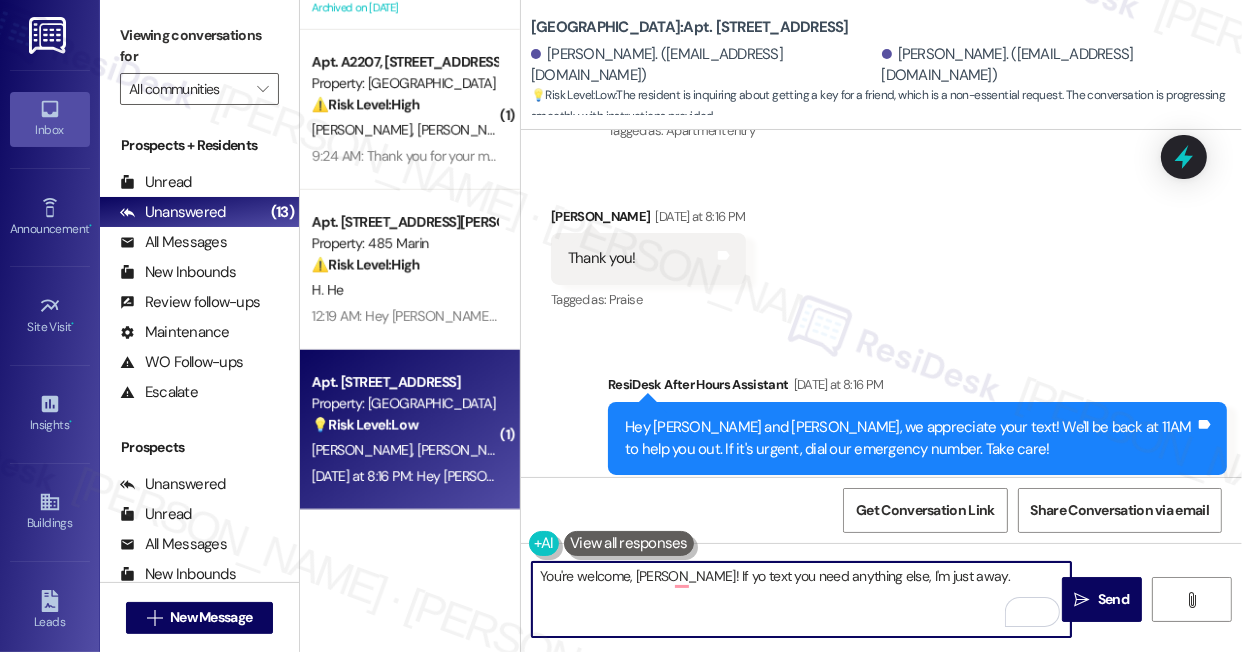 click on "Call request" at bounding box center [731, 489] 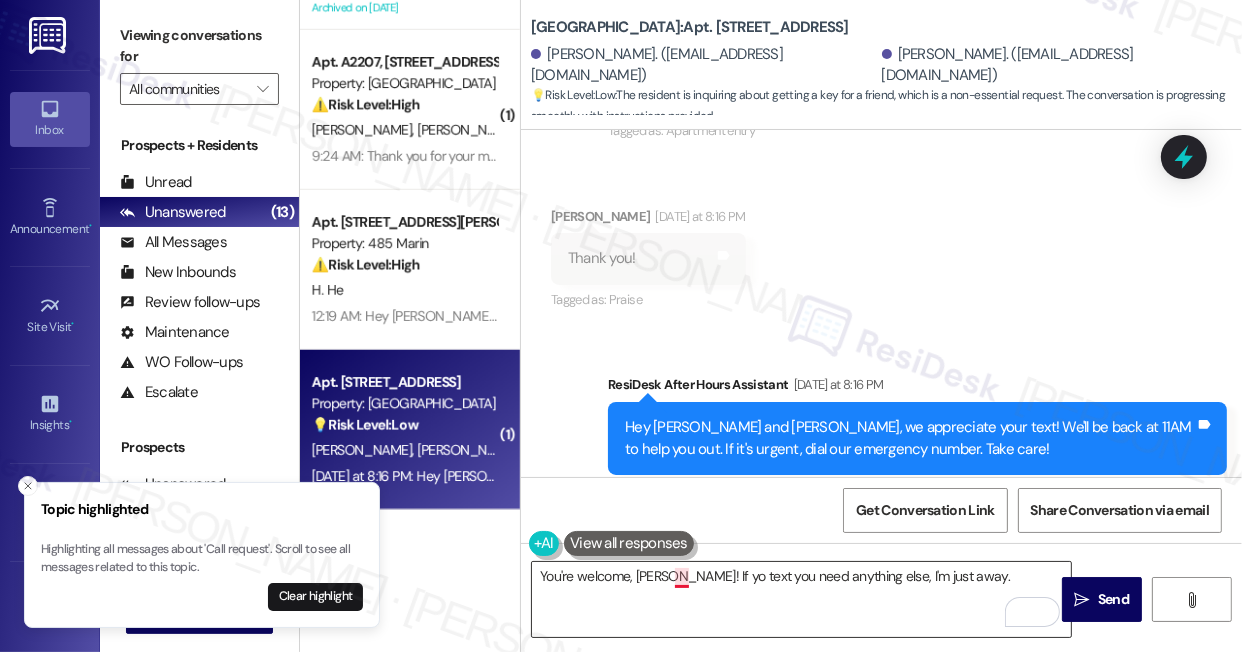 click on "You're welcome, Ziyu! If yo text you need anything else, I'm just away." at bounding box center (801, 599) 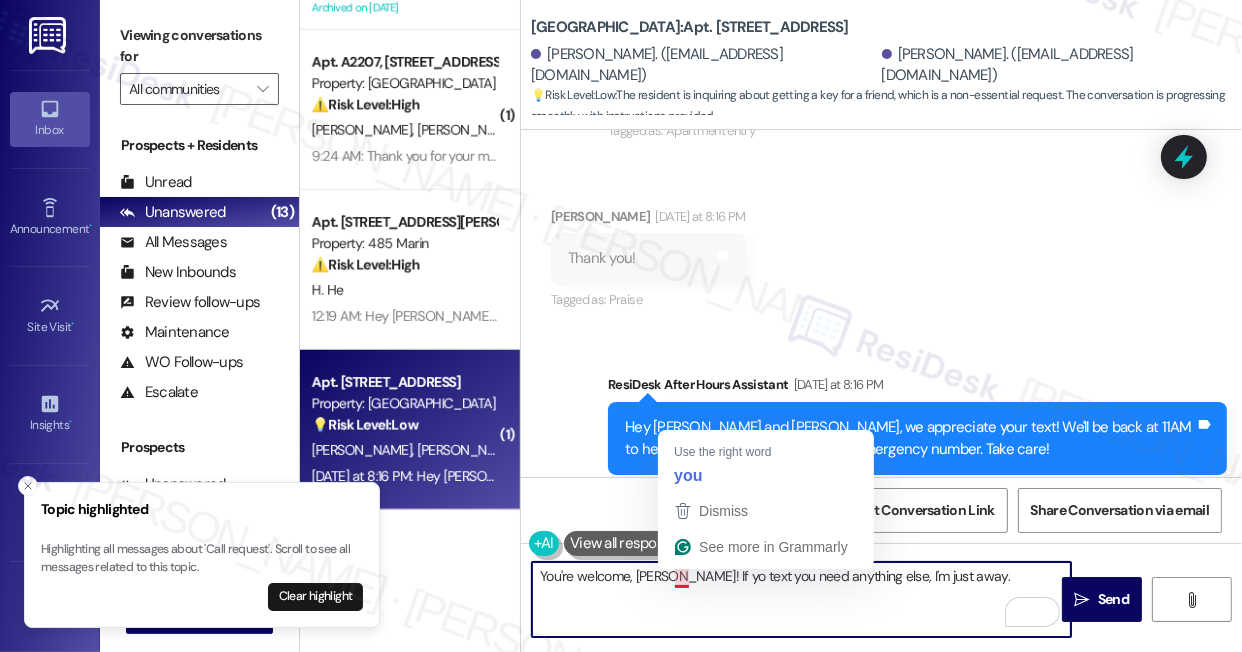 click on "You're welcome, Ziyu! If yo text you need anything else, I'm just away." at bounding box center (801, 599) 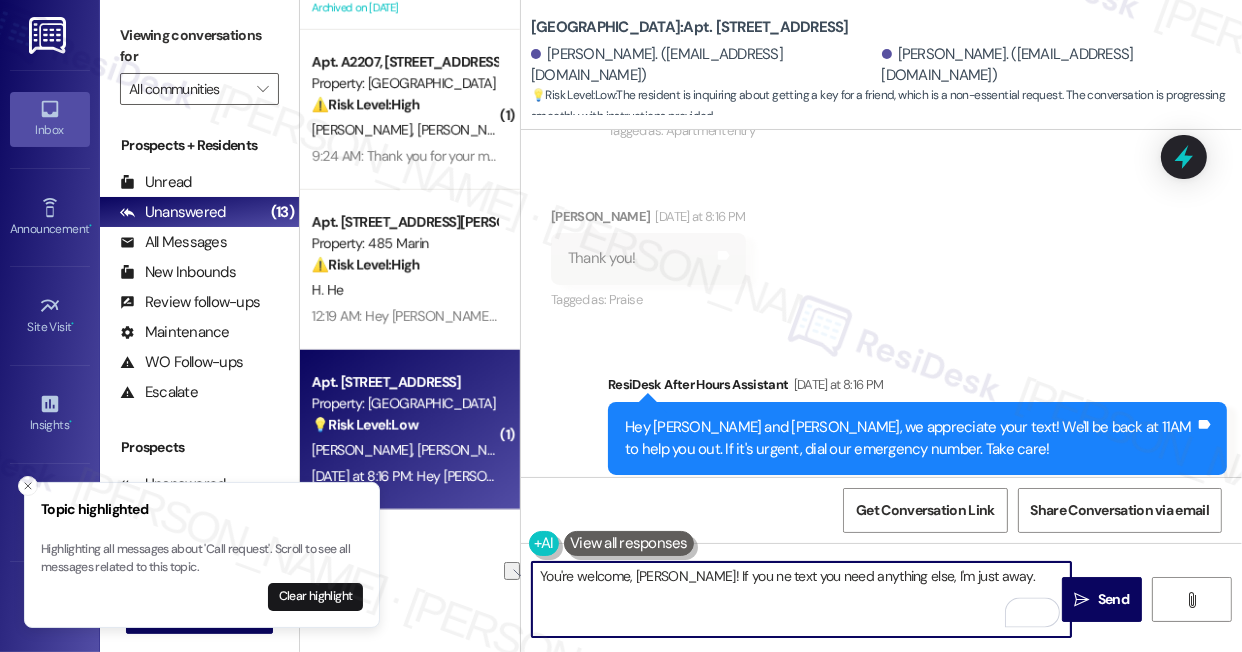 drag, startPoint x: 765, startPoint y: 578, endPoint x: 696, endPoint y: 577, distance: 69.00725 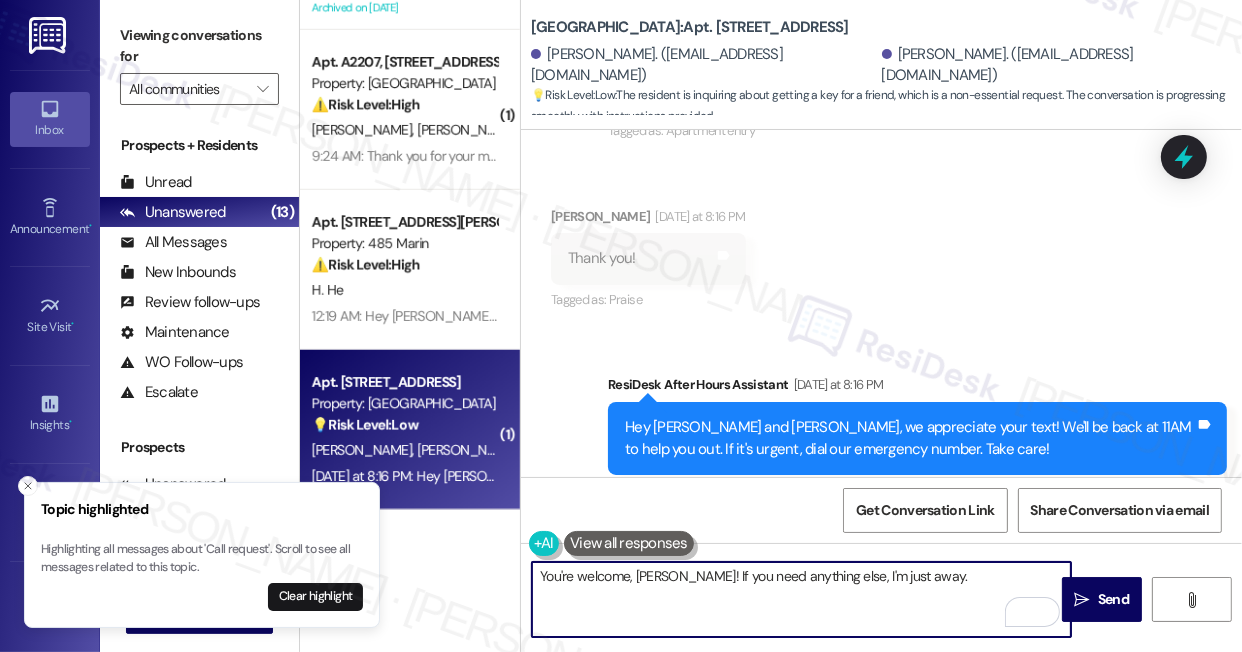 drag, startPoint x: 855, startPoint y: 579, endPoint x: 906, endPoint y: 579, distance: 51 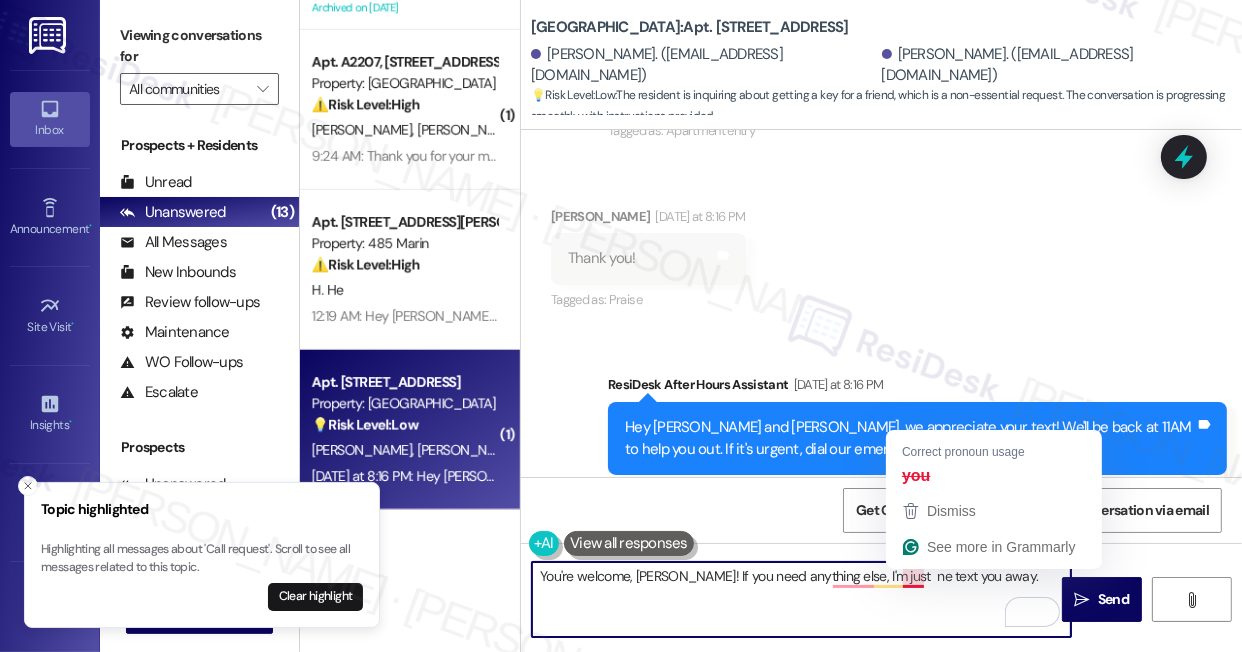 click on "You're welcome, Ziyu! If you need anything else, I'm just  ne text you away." at bounding box center (801, 599) 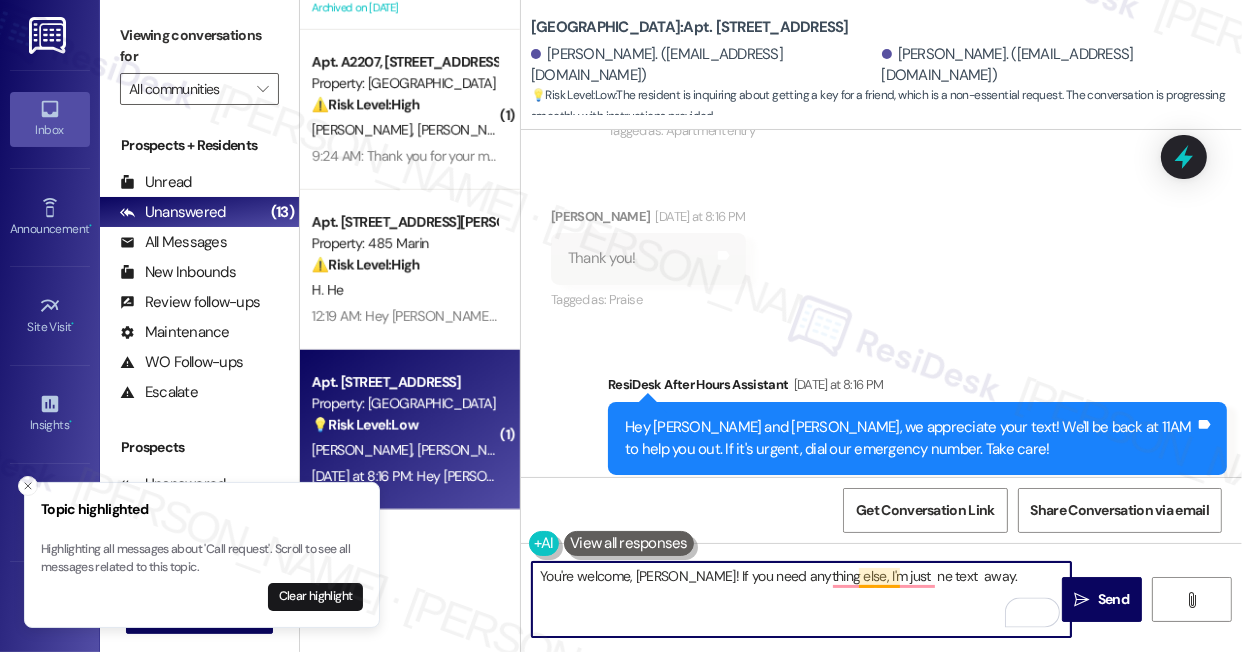 click on "You're welcome, Ziyu! If you need anything else, I'm just  ne text  away." at bounding box center [801, 599] 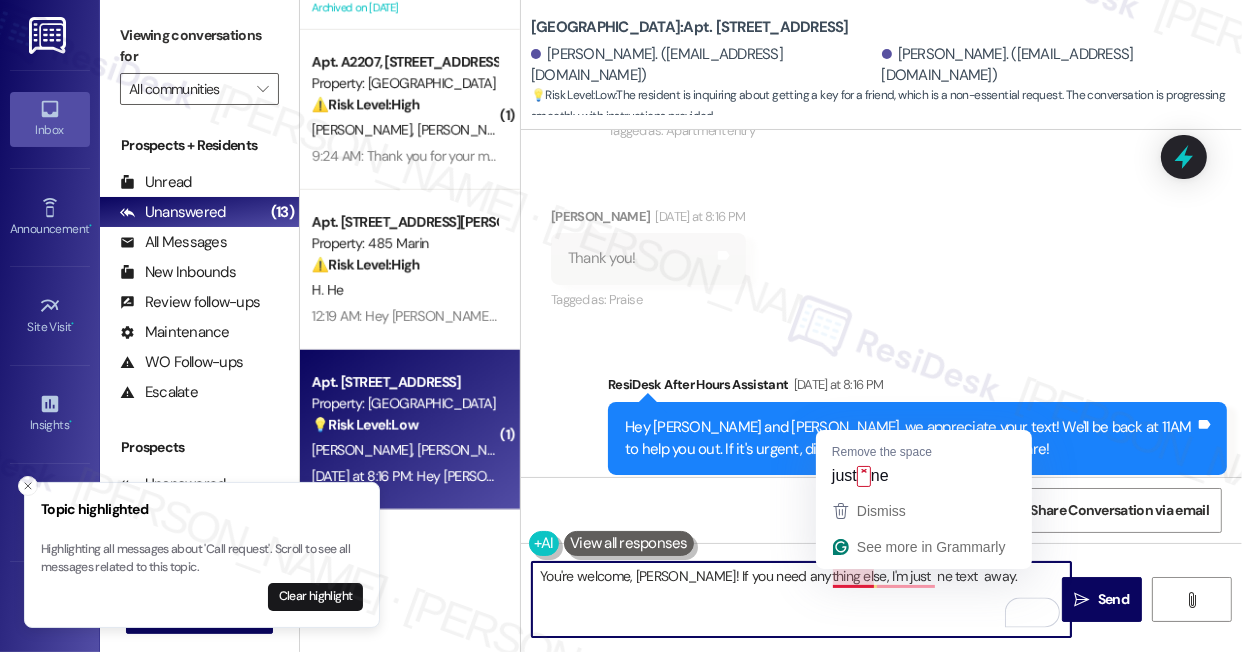 click on "You're welcome, Ziyu! If you need anything else, I'm just  ne text  away." at bounding box center (801, 599) 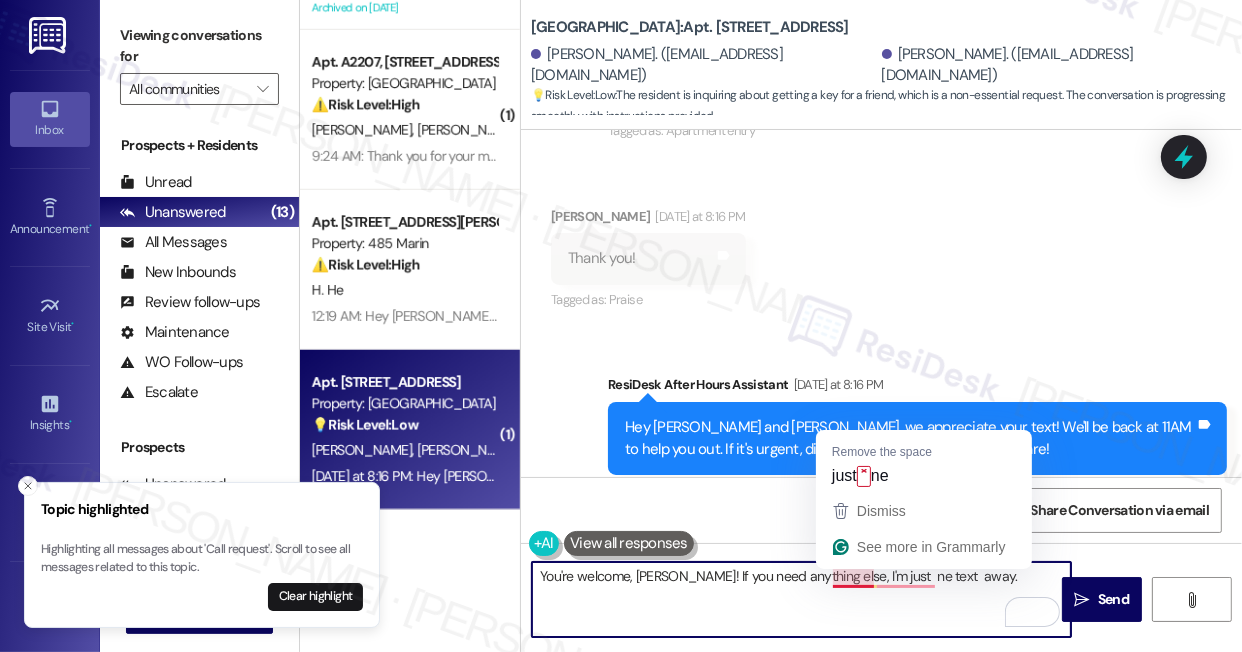 click on "You're welcome, Ziyu! If you need anything else, I'm just  ne text  away." at bounding box center [801, 599] 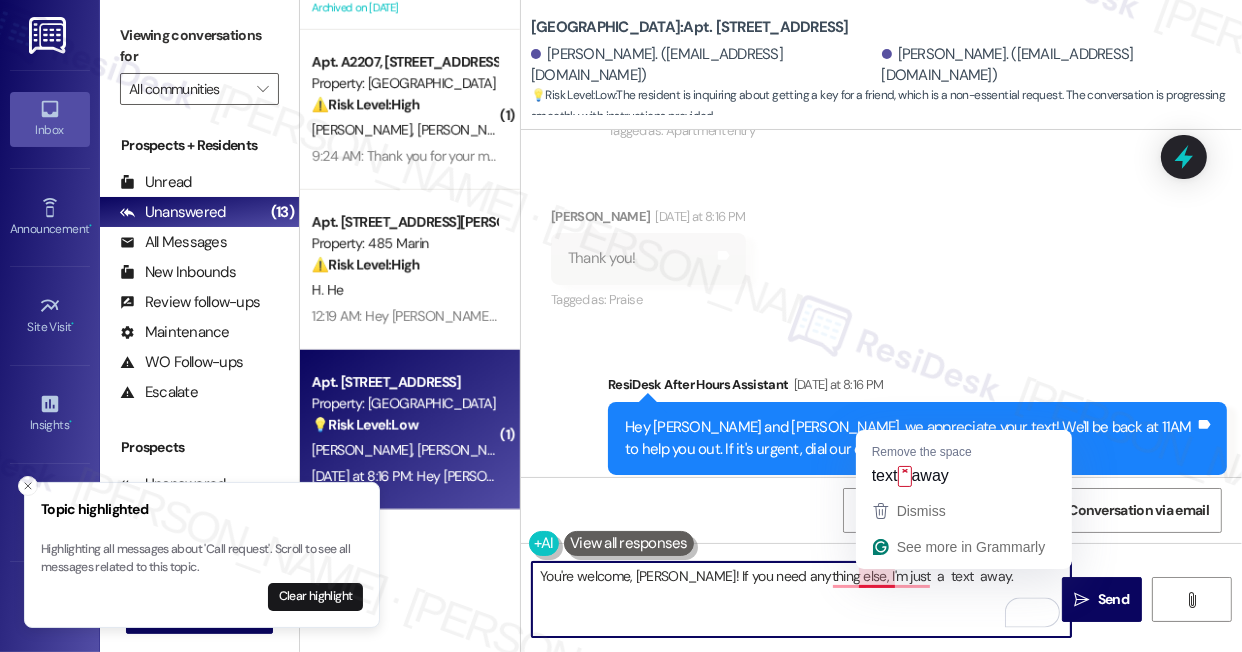 click on "You're welcome, Ziyu! If you need anything else, I'm just  a  text  away." at bounding box center [801, 599] 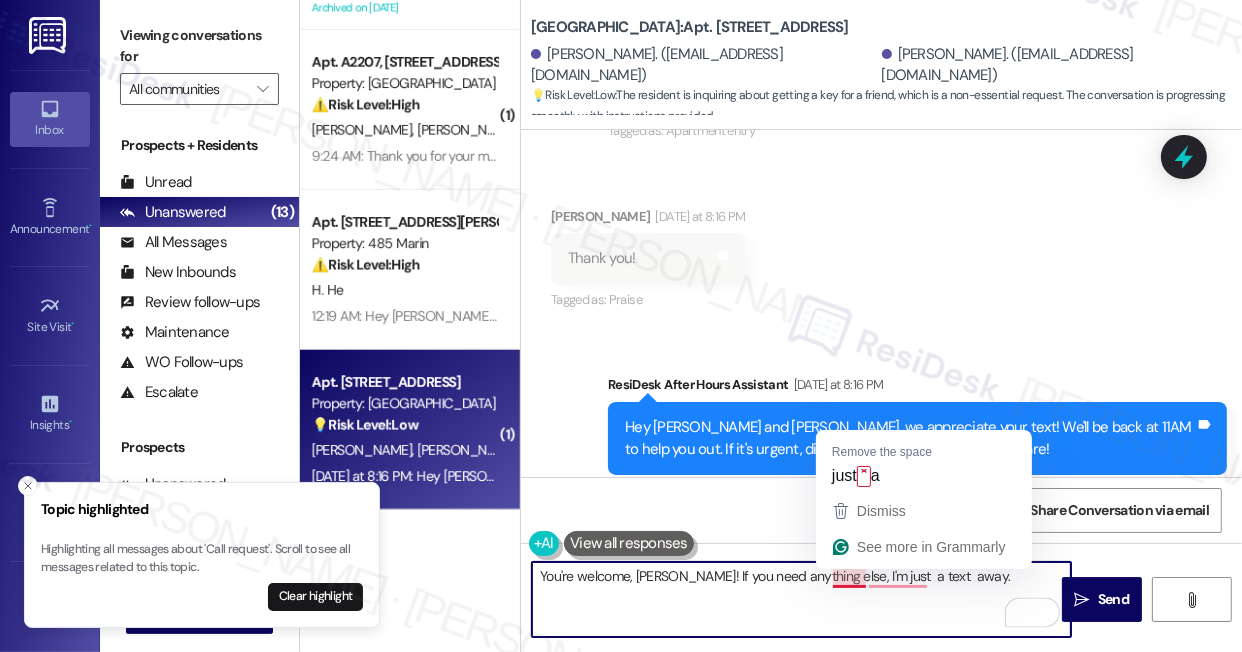 click on "You're welcome, Ziyu! If you need anything else, I'm just  a text  away." at bounding box center (801, 599) 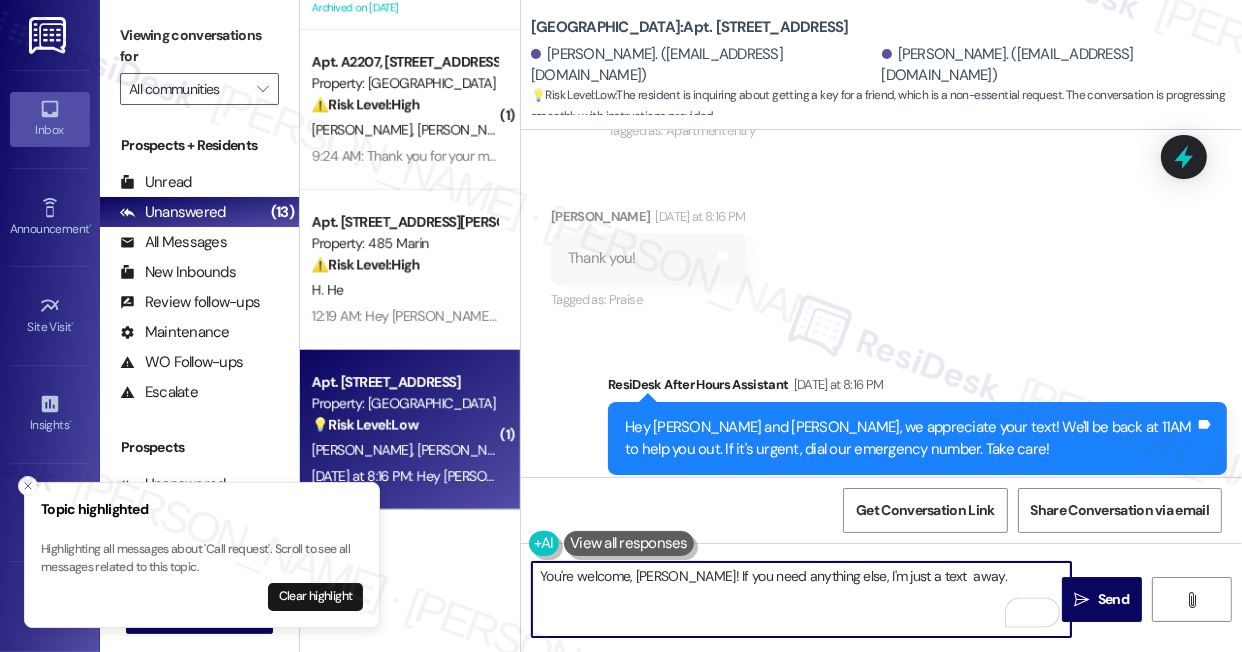 click on "You're welcome, Ziyu! If you need anything else, I'm just a text  away." at bounding box center [801, 599] 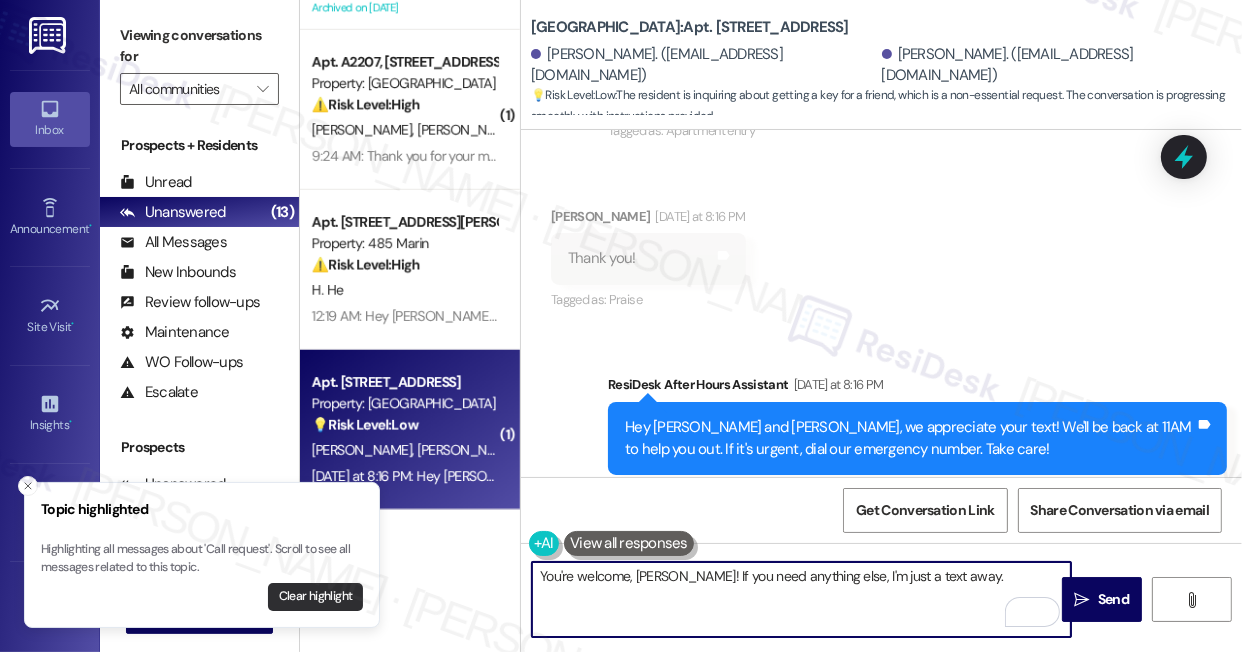 type on "You're welcome, Ziyu! If you need anything else, I'm just a text away." 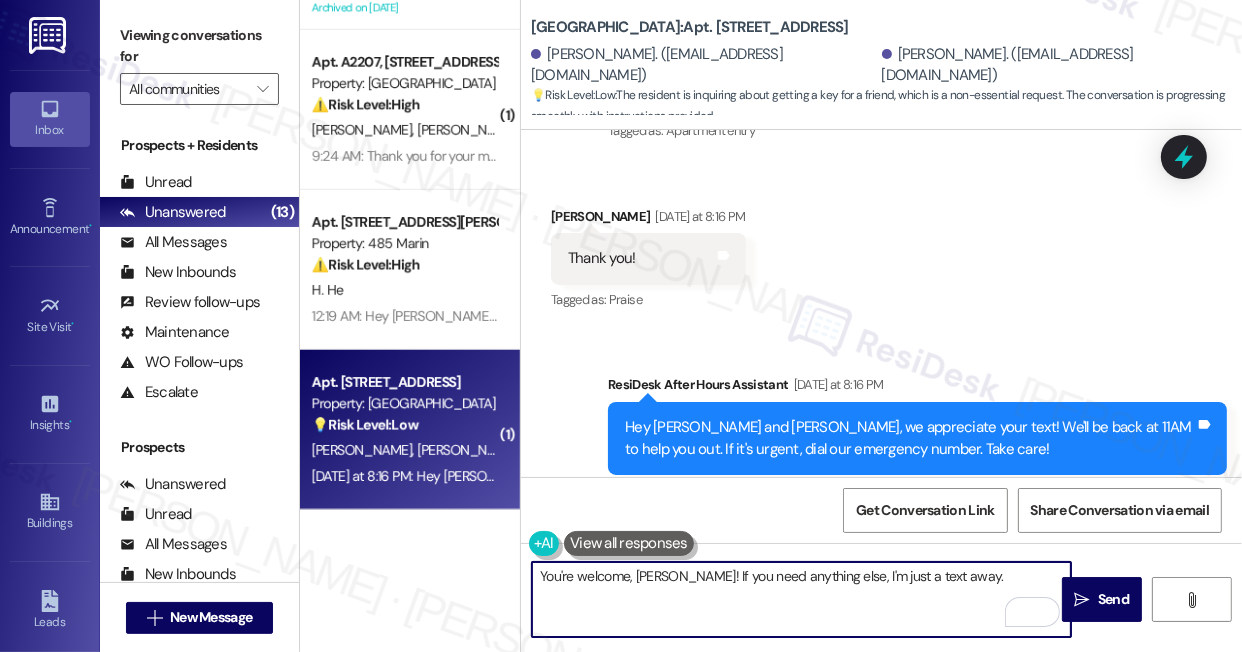 click on "You're welcome, Ziyu! If you need anything else, I'm just a text away." at bounding box center [801, 599] 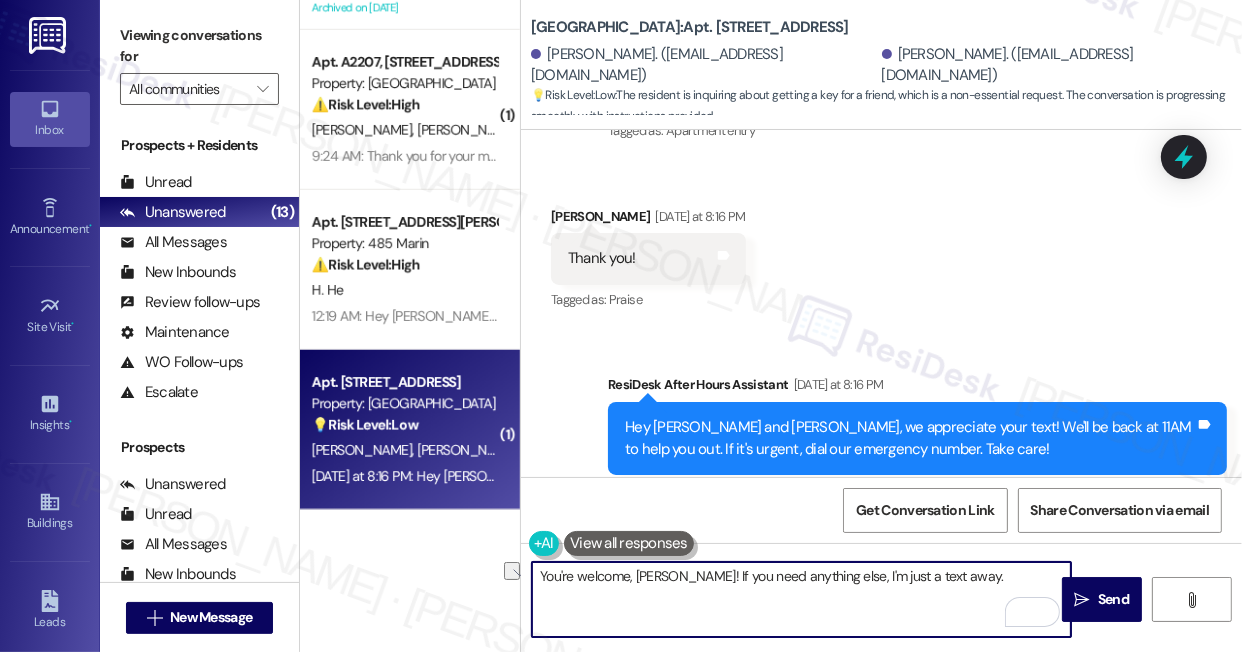 click on "You're welcome, Ziyu! If you need anything else, I'm just a text away." at bounding box center [801, 599] 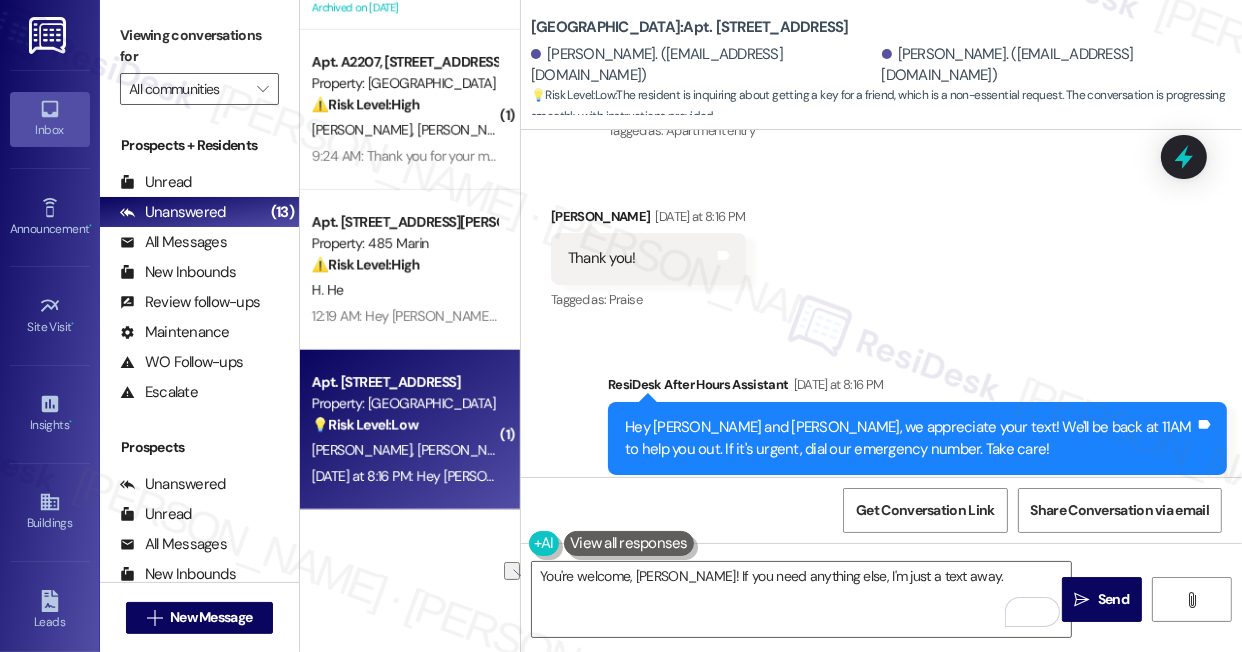 click on "Sent via SMS ResiDesk After Hours Assistant Yesterday at 8:16 PM Hey Ziyu and Chuyue, we appreciate your text! We'll be back at 11AM to help you out. If it's urgent, dial our emergency number. Take care! Tags and notes Tagged as:   Praise ,  Click to highlight conversations about Praise Call request Click to highlight conversations about Call request" at bounding box center [881, 424] 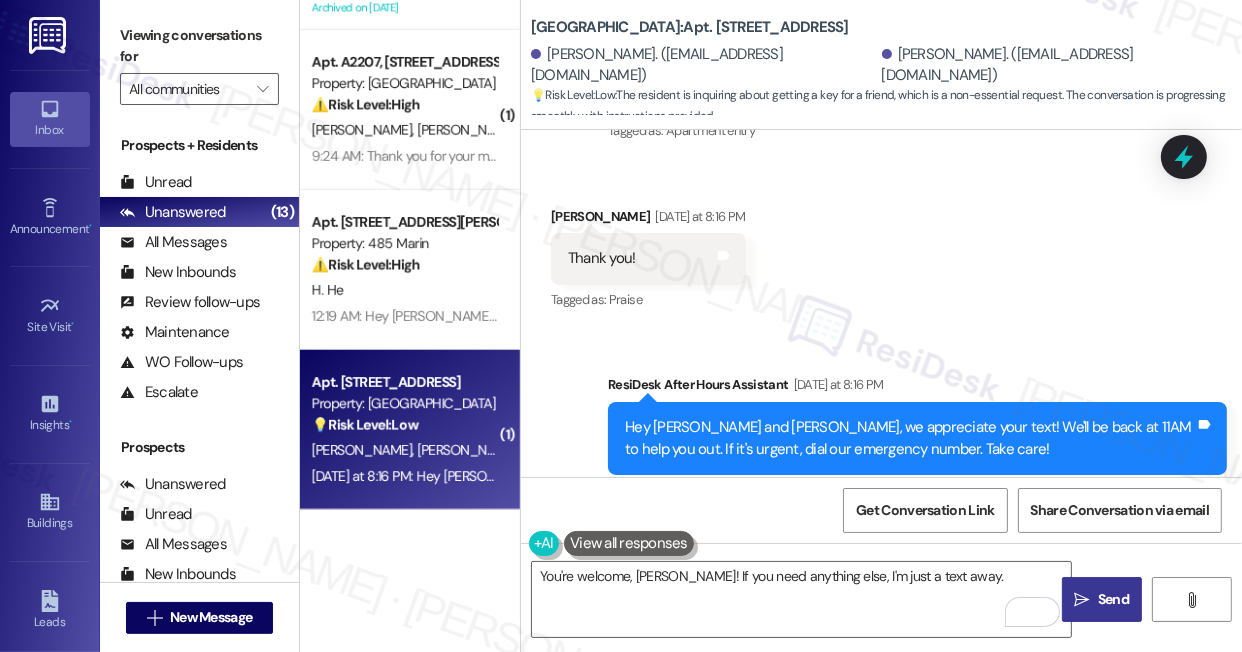 click on "" at bounding box center [1082, 600] 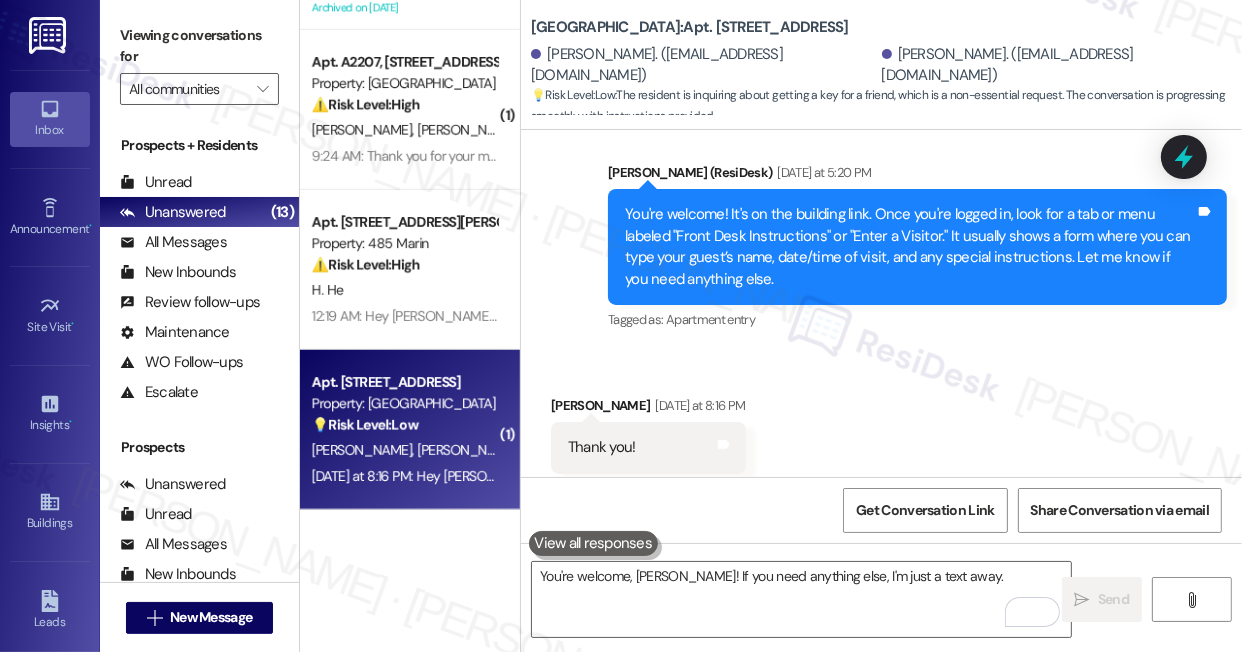 scroll, scrollTop: 7834, scrollLeft: 0, axis: vertical 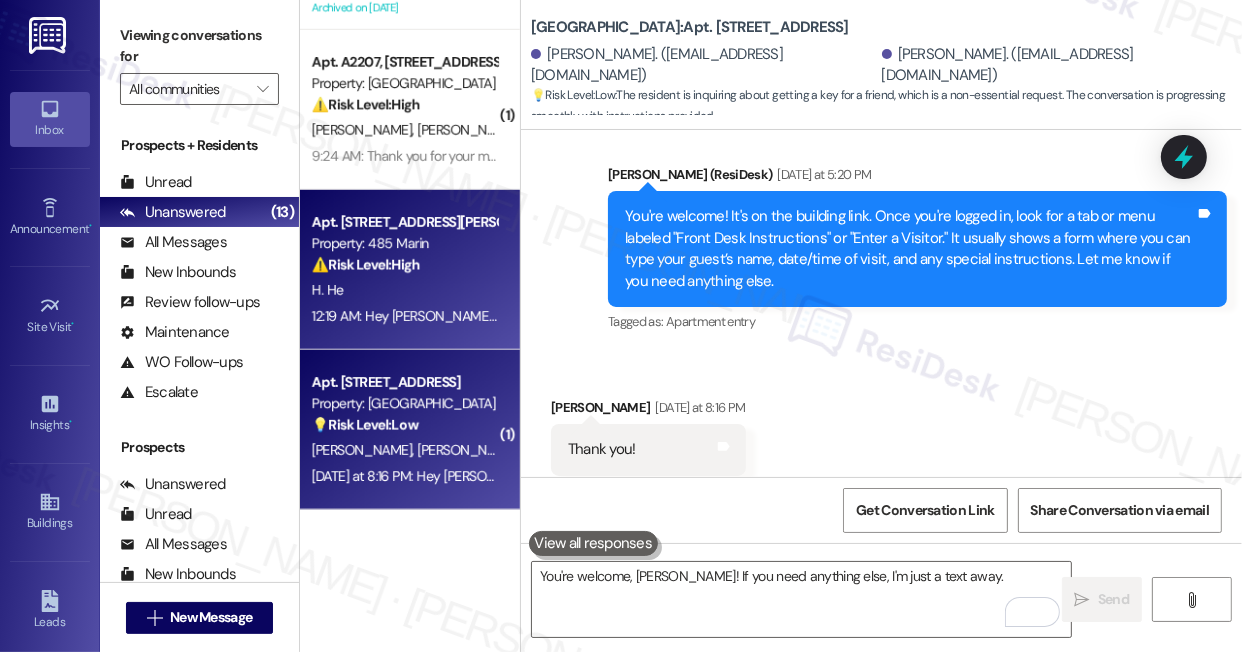 click on "H. He" at bounding box center [404, 290] 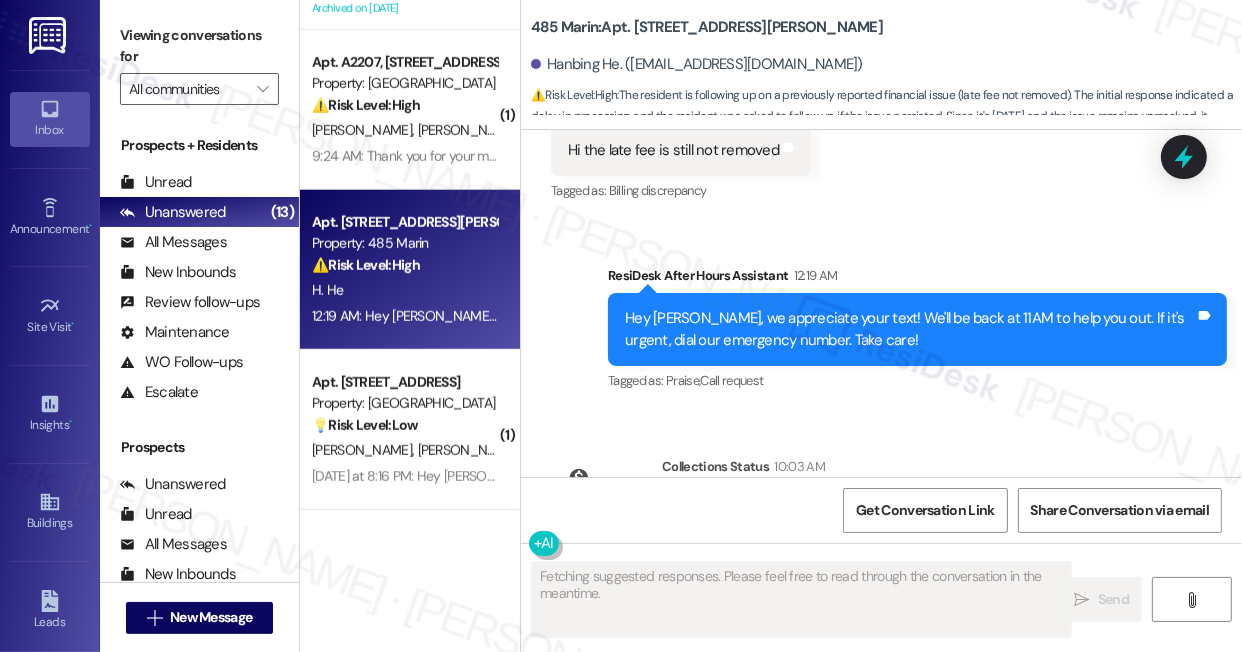 scroll, scrollTop: 14224, scrollLeft: 0, axis: vertical 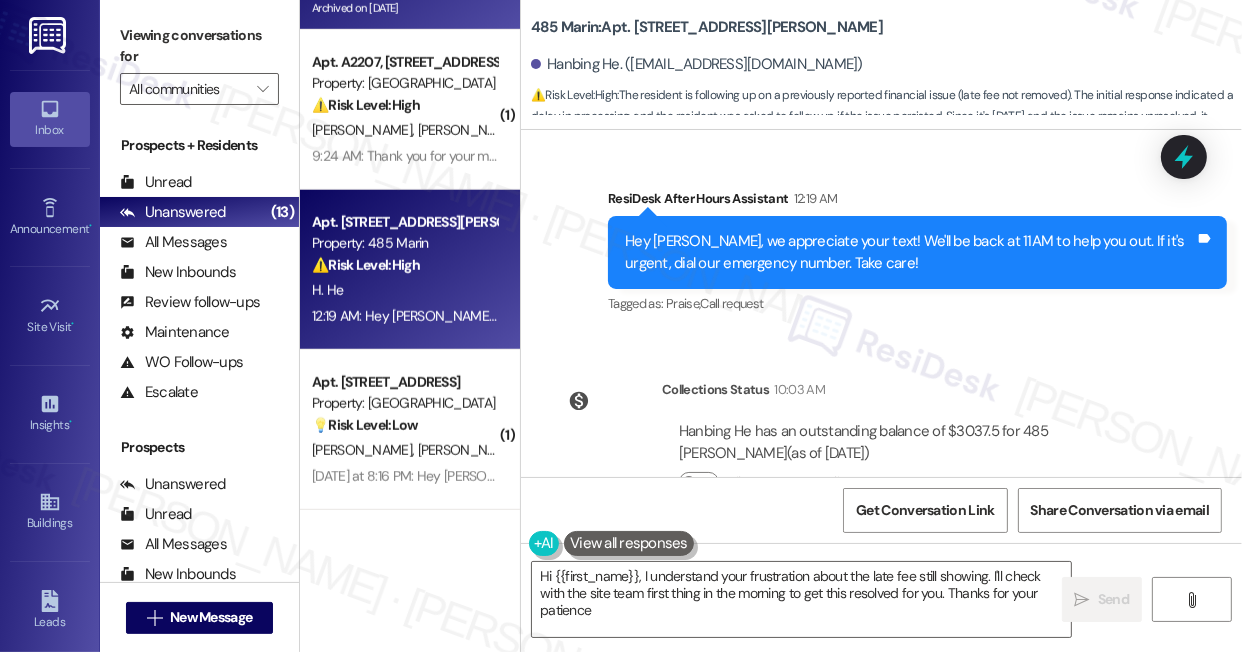 type on "Hi {{first_name}}, I understand your frustration about the late fee still showing. I'll check with the site team first thing in the morning to get this resolved for you. Thanks for your patience!" 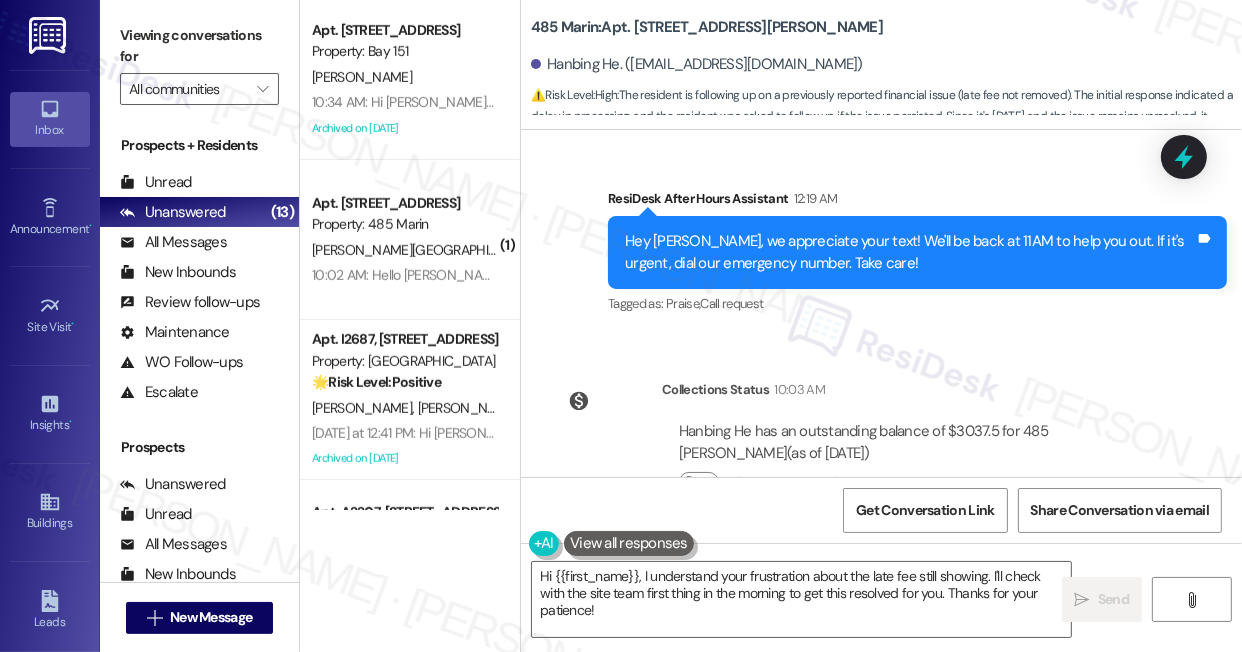 scroll, scrollTop: 1115, scrollLeft: 0, axis: vertical 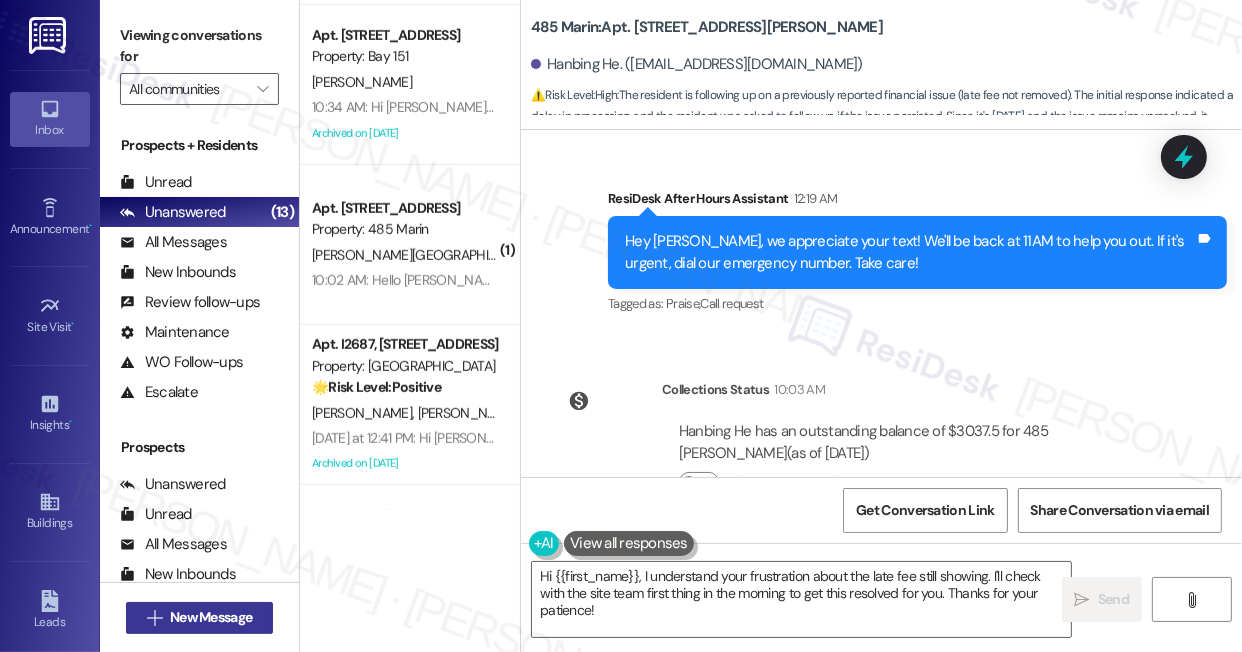 click on "New Message" at bounding box center (211, 617) 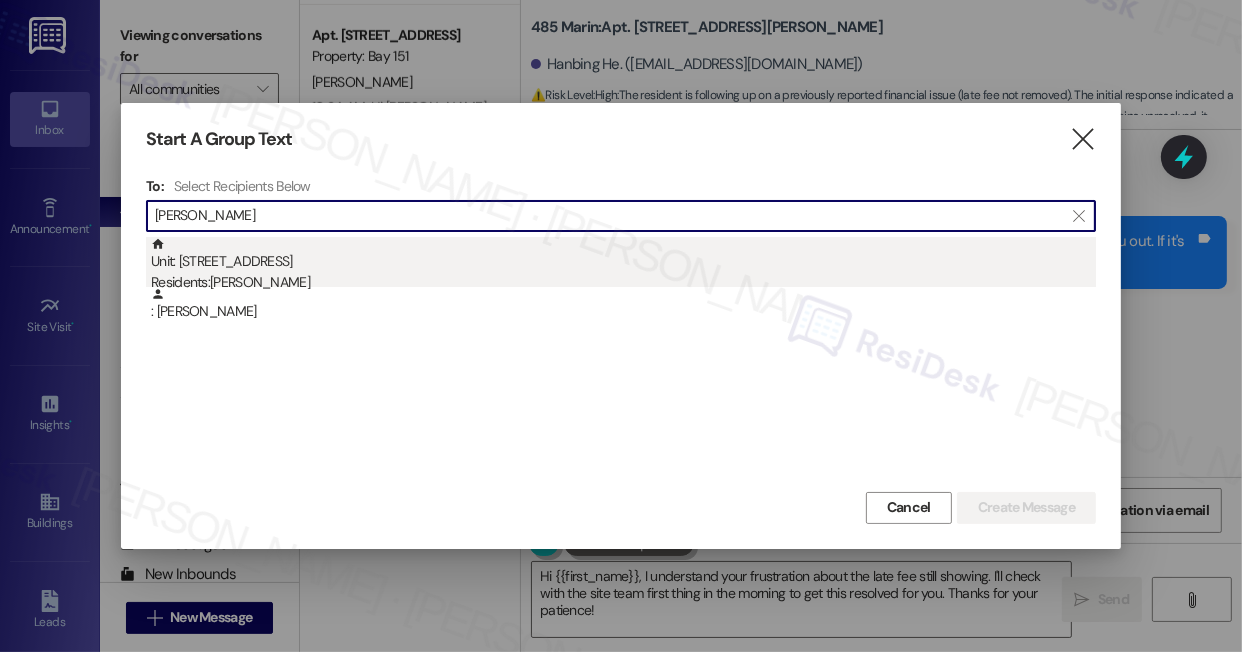 type on "Julianne Bursee" 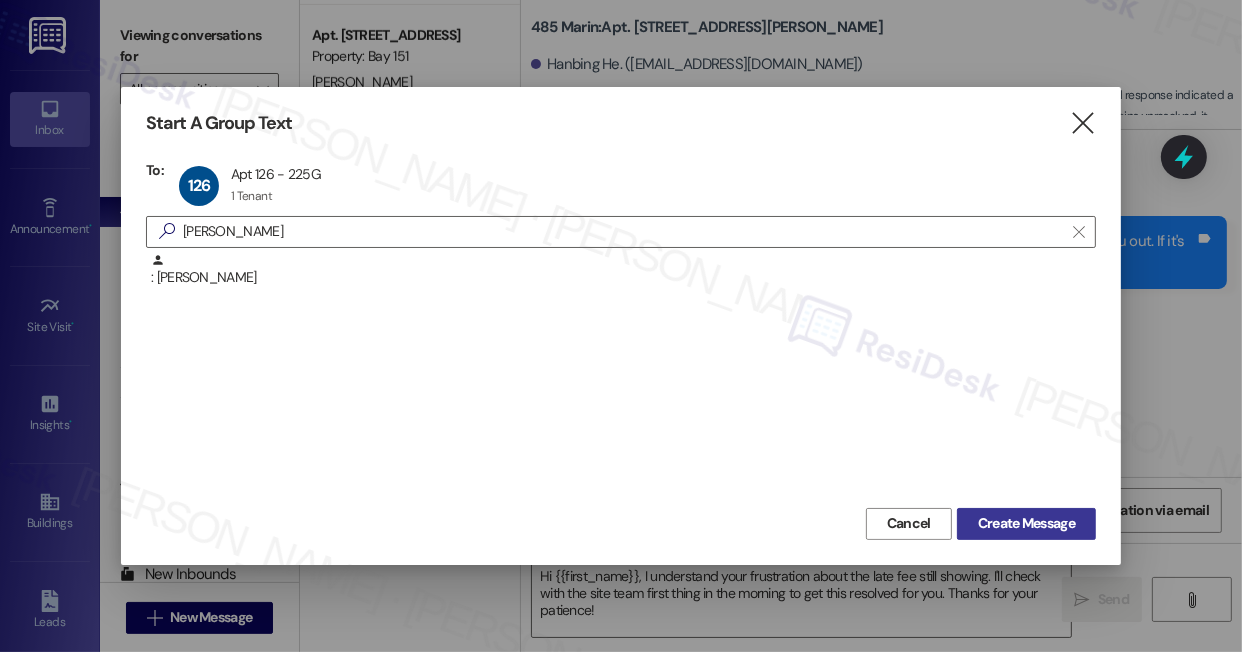 click on "Create Message" at bounding box center (1026, 523) 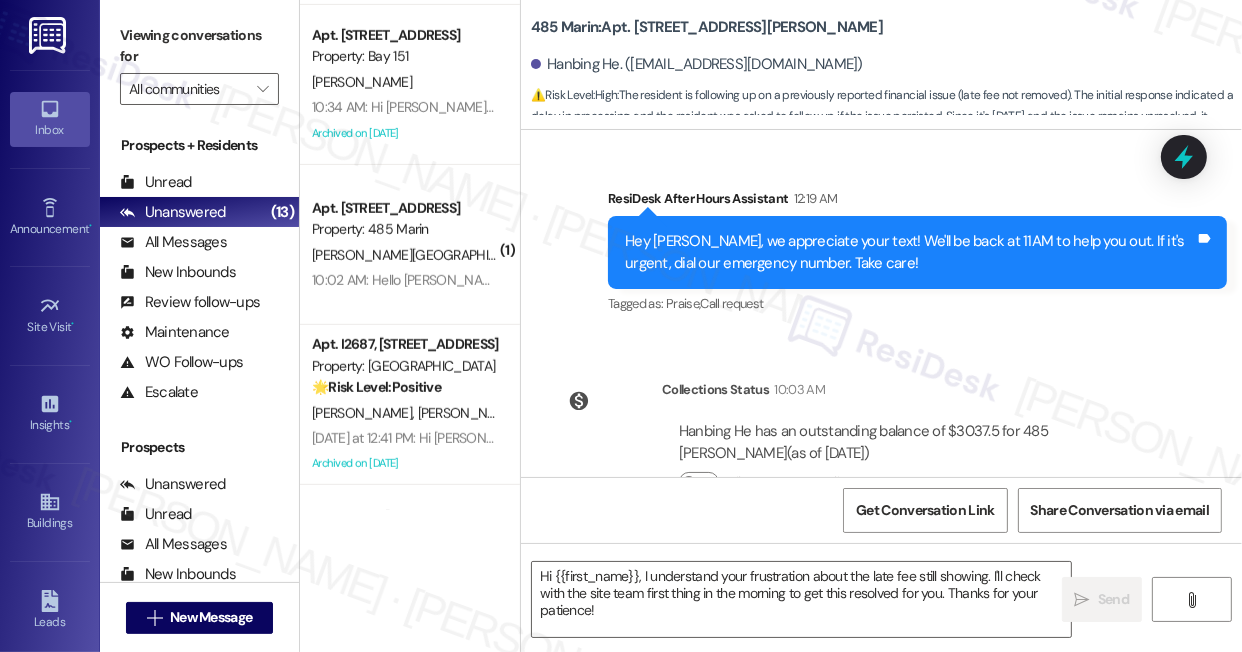 type on "Fetching suggested responses. Please feel free to read through the conversation in the meantime." 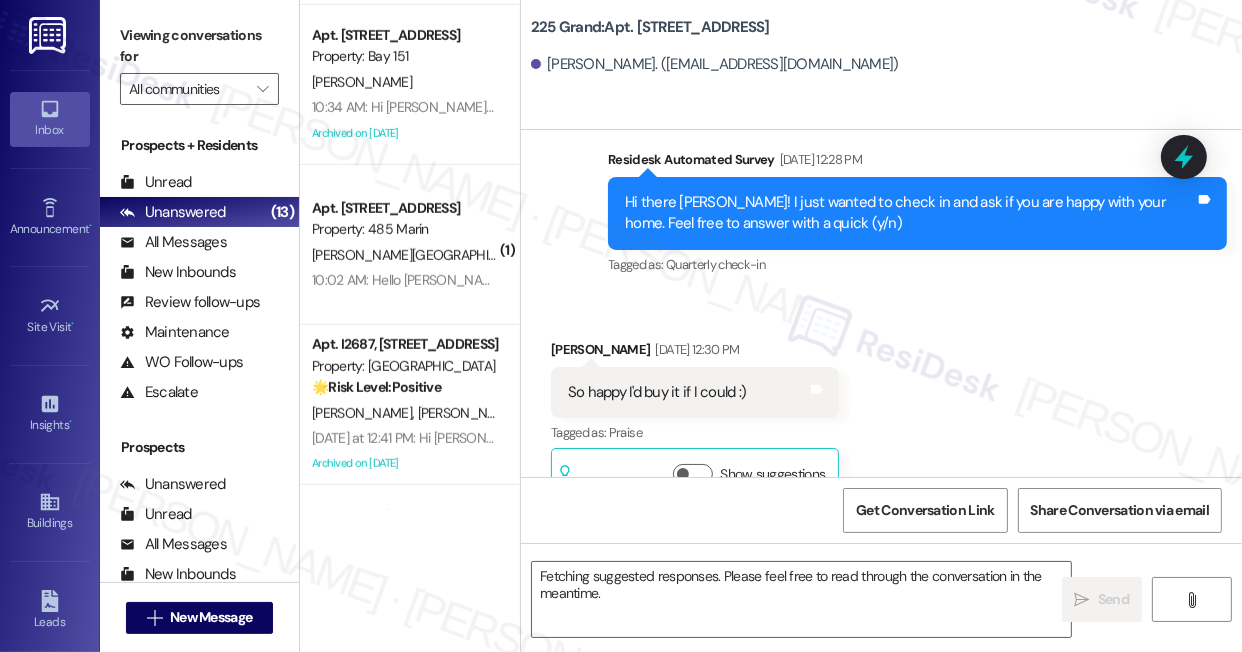 scroll, scrollTop: 1947, scrollLeft: 0, axis: vertical 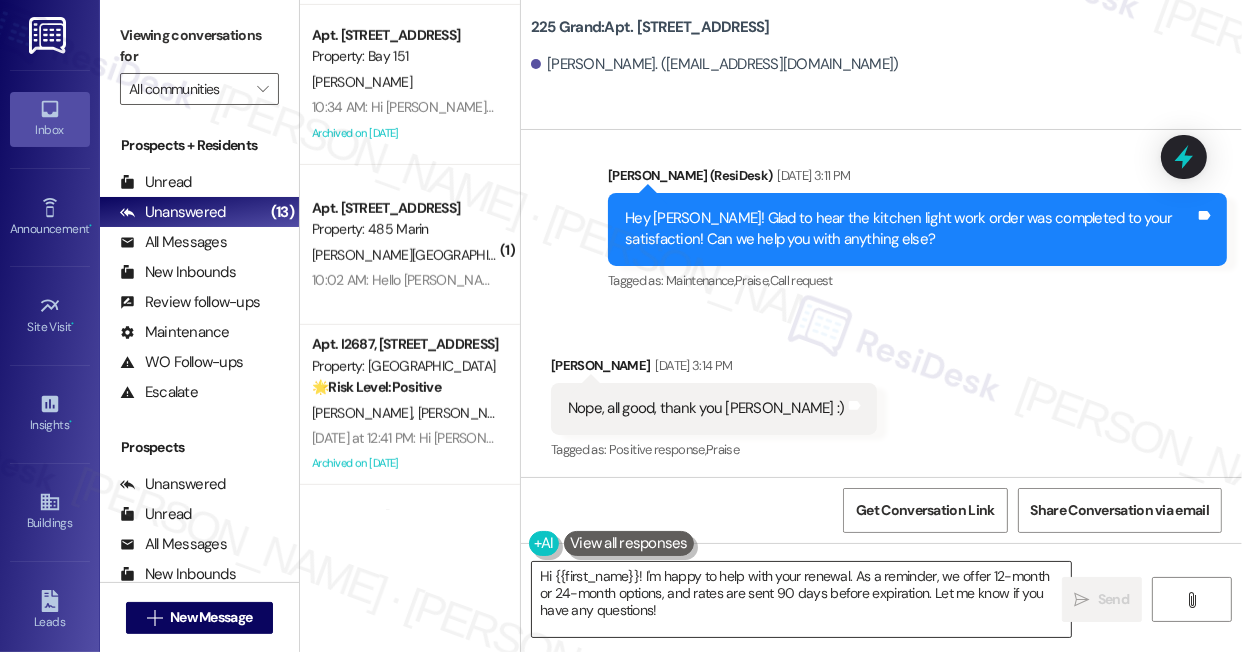 click on "Hi {{first_name}}! I'm happy to help with your renewal. As a reminder, we offer 12-month or 24-month options, and rates are sent 90 days before expiration. Let me know if you have any questions!" at bounding box center (801, 599) 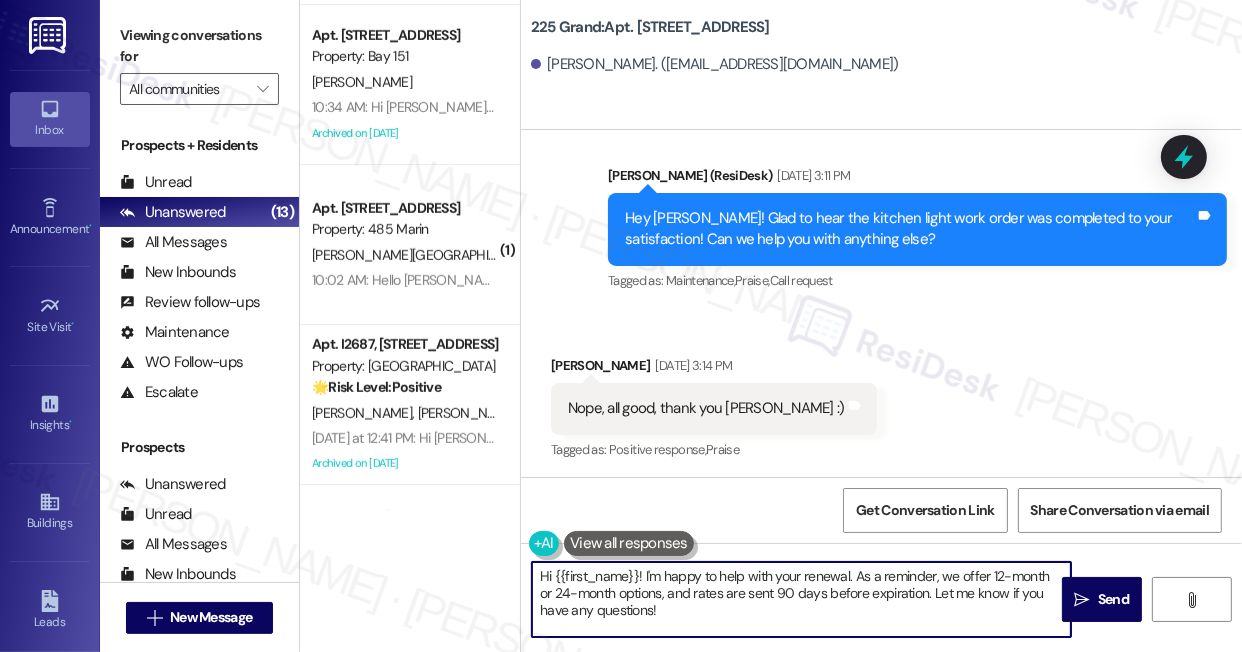 click on "Hi {{first_name}}! I'm happy to help with your renewal. As a reminder, we offer 12-month or 24-month options, and rates are sent 90 days before expiration. Let me know if you have any questions!" at bounding box center (801, 599) 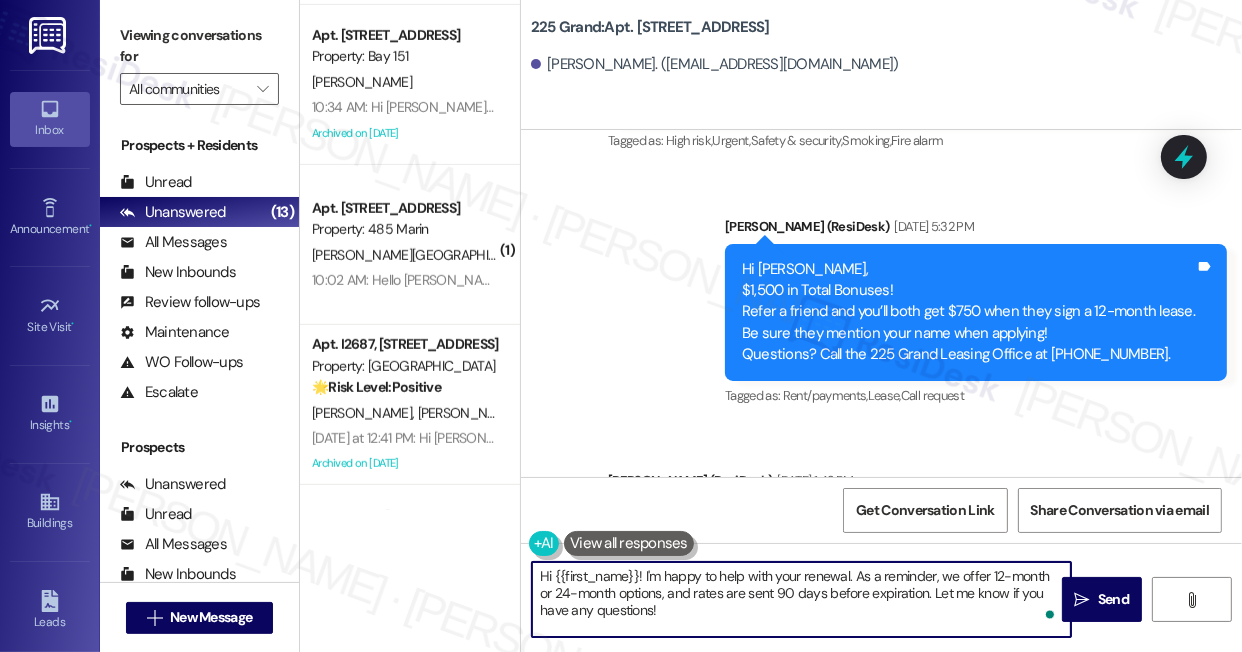 scroll, scrollTop: 5906, scrollLeft: 0, axis: vertical 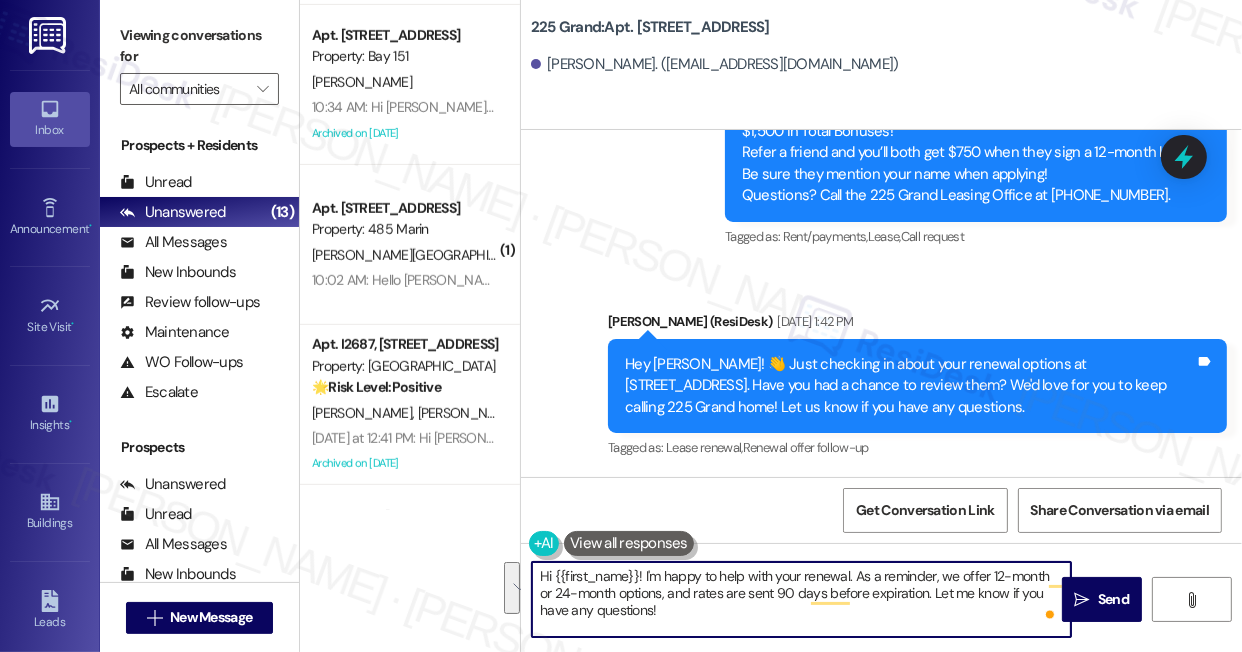 paste on "Just a friendly reminder about your {{property}} renewal. We're here to help if you need anything! 😊" 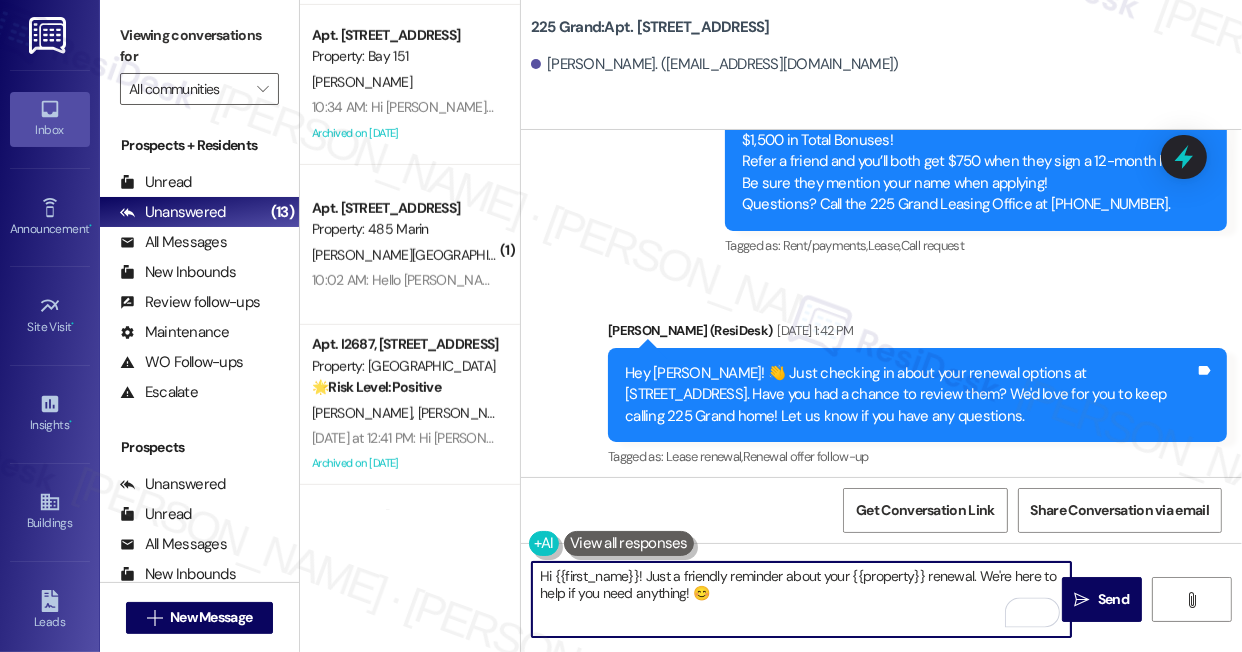 scroll, scrollTop: 5906, scrollLeft: 0, axis: vertical 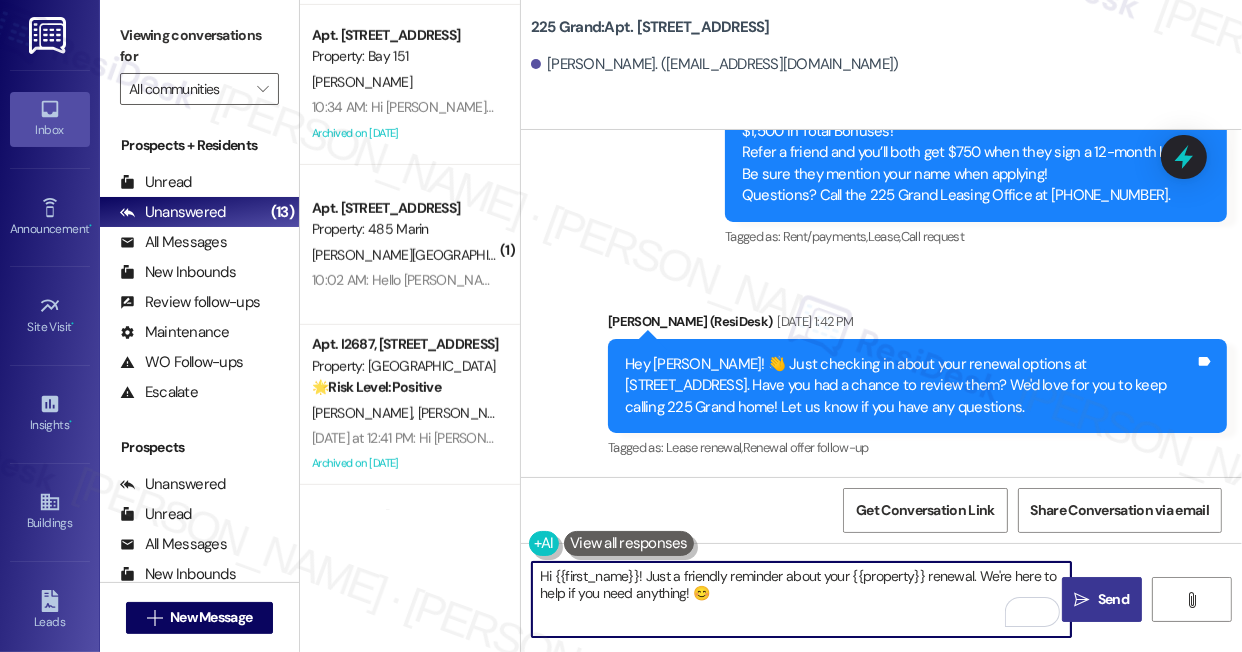 type on "Hi {{first_name}}! Just a friendly reminder about your {{property}} renewal. We're here to help if you need anything! 😊" 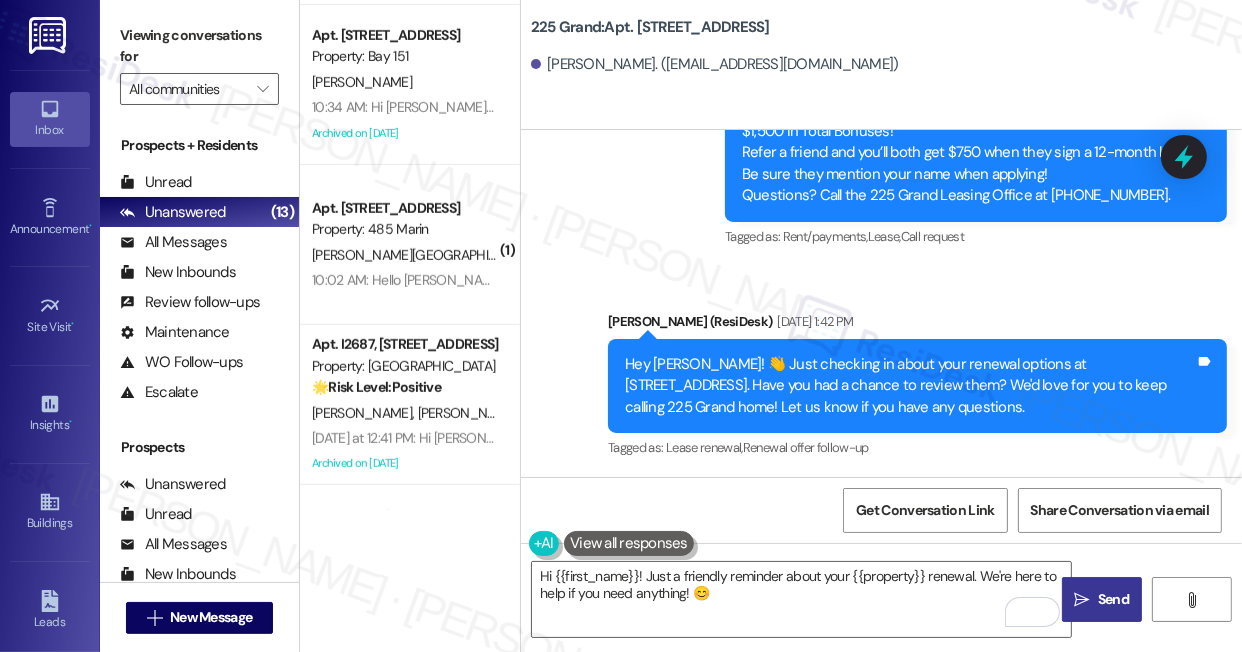 click on " Send" at bounding box center [1102, 599] 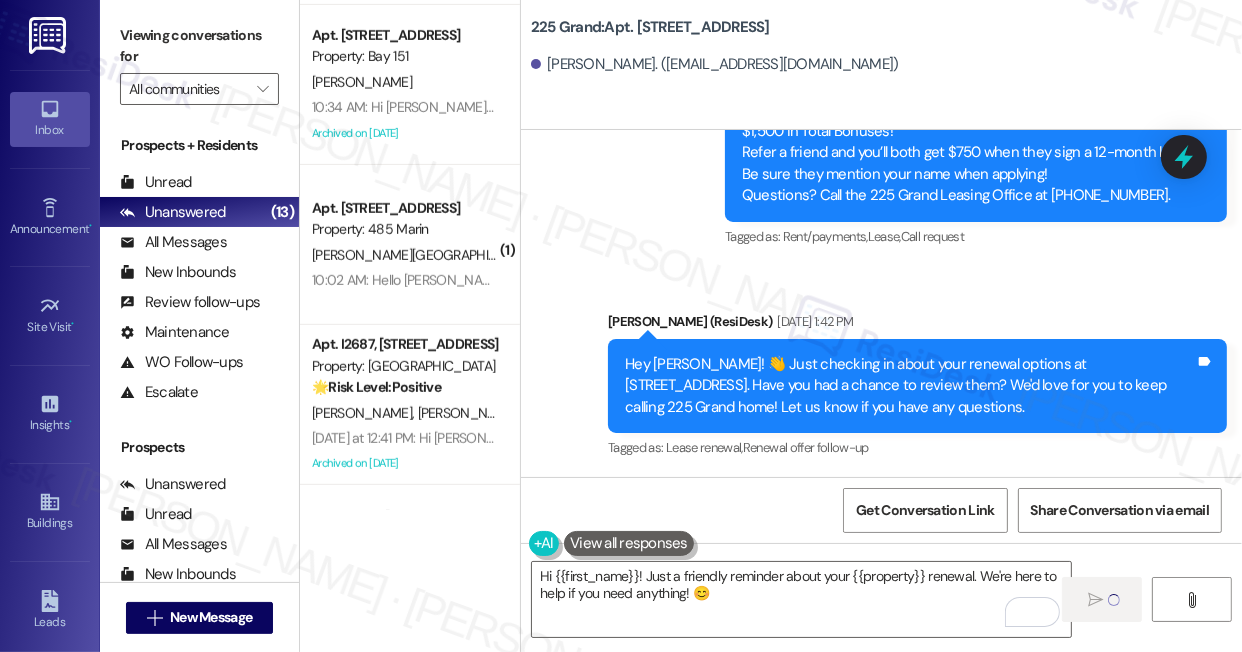 type 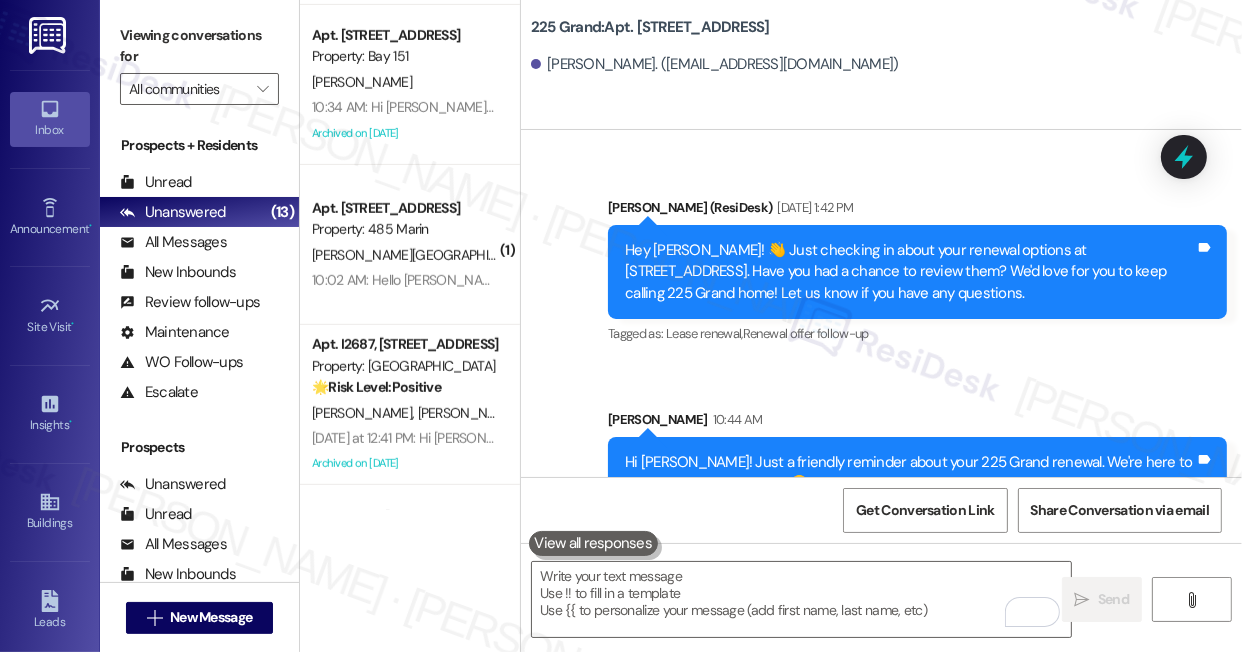 scroll, scrollTop: 6067, scrollLeft: 0, axis: vertical 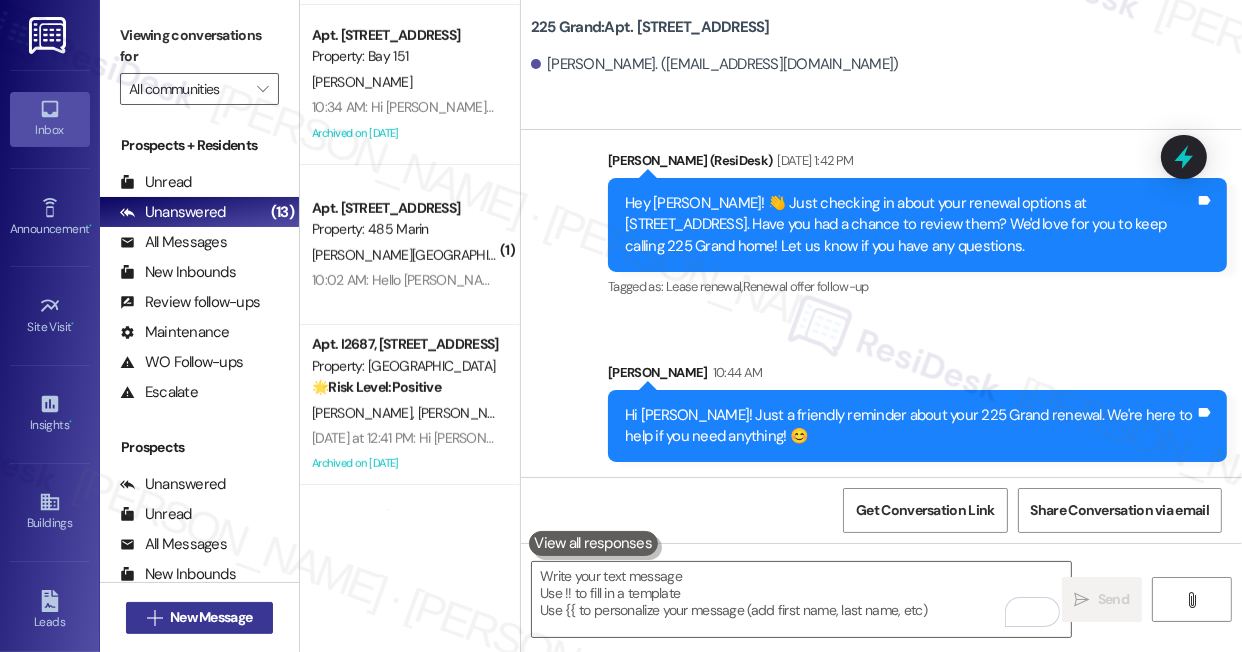 click on "New Message" at bounding box center [211, 617] 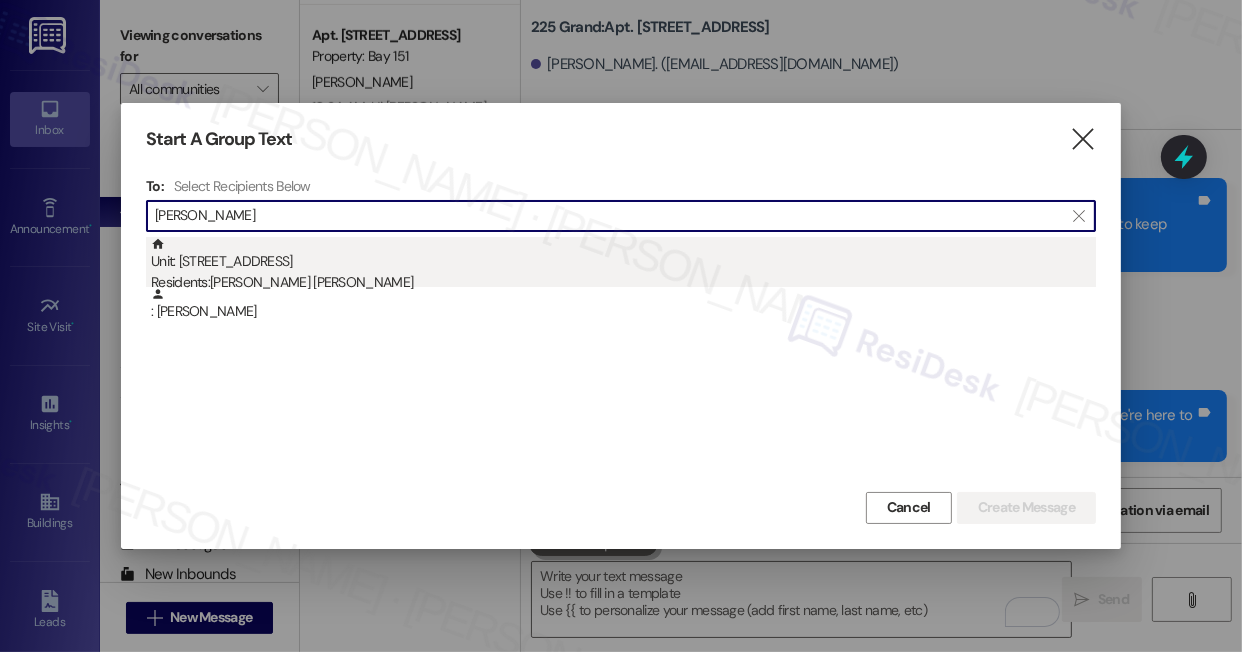 type on "Pratheek Nithyananda Shetty" 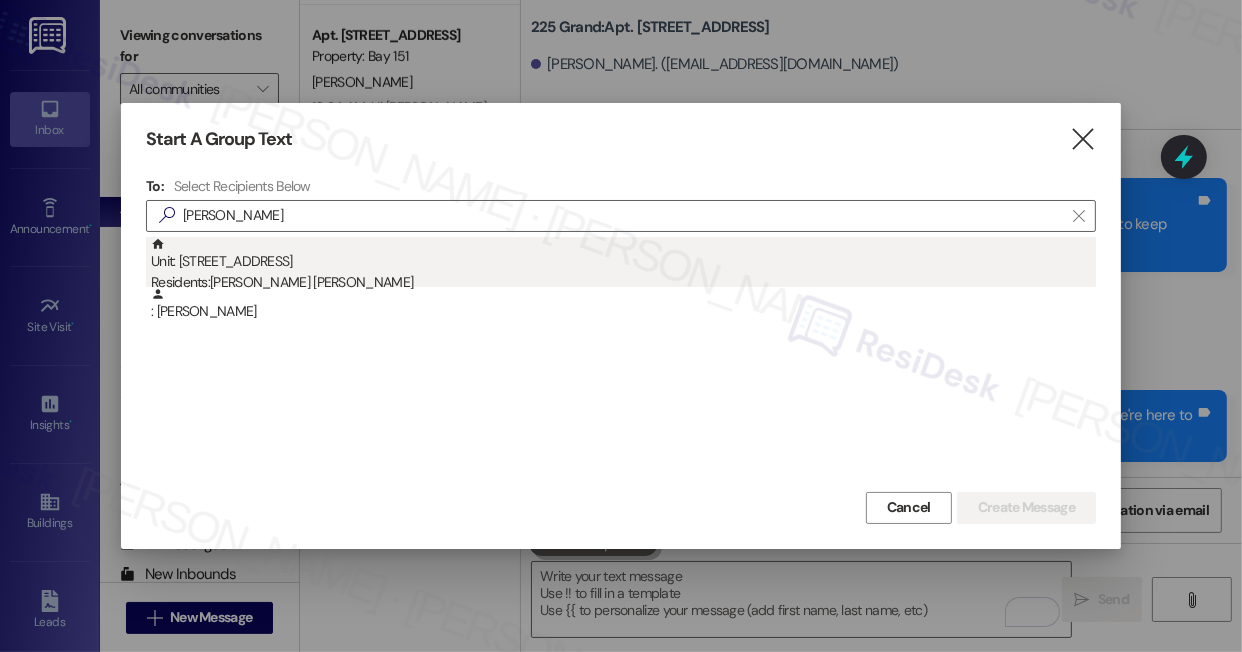 click on "Residents:  Sourabha Shetty Bailur, Pratheek Nithyananda Shetty" at bounding box center [623, 282] 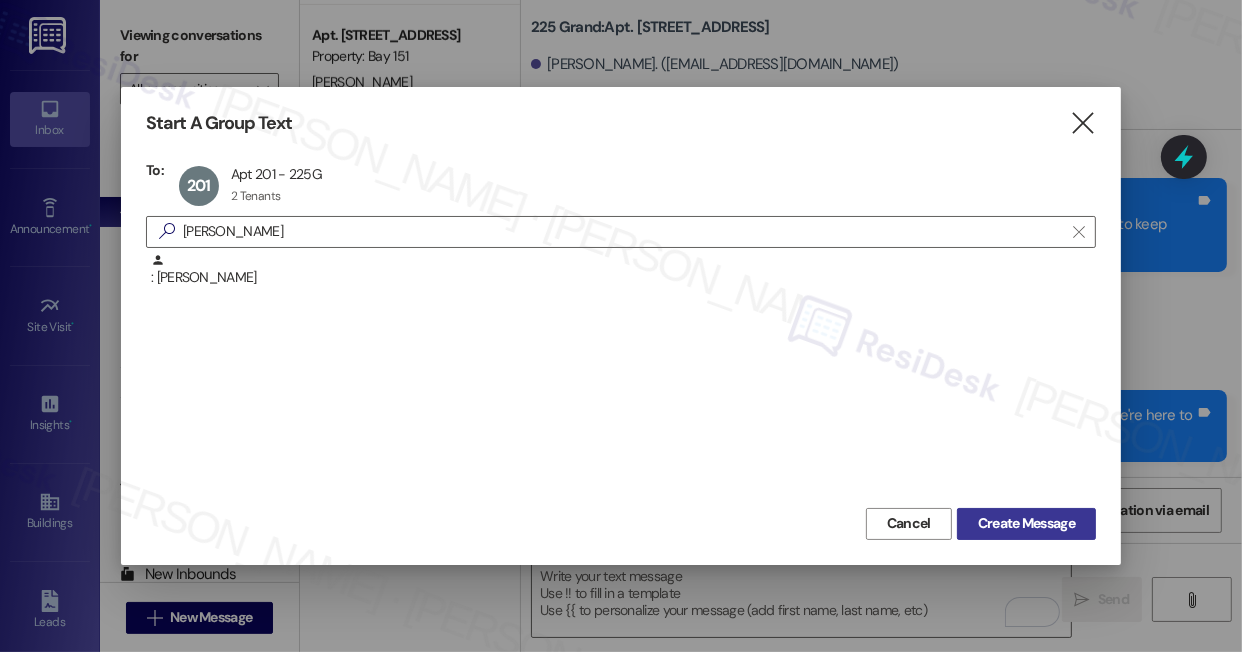 click on "Create Message" at bounding box center [1026, 523] 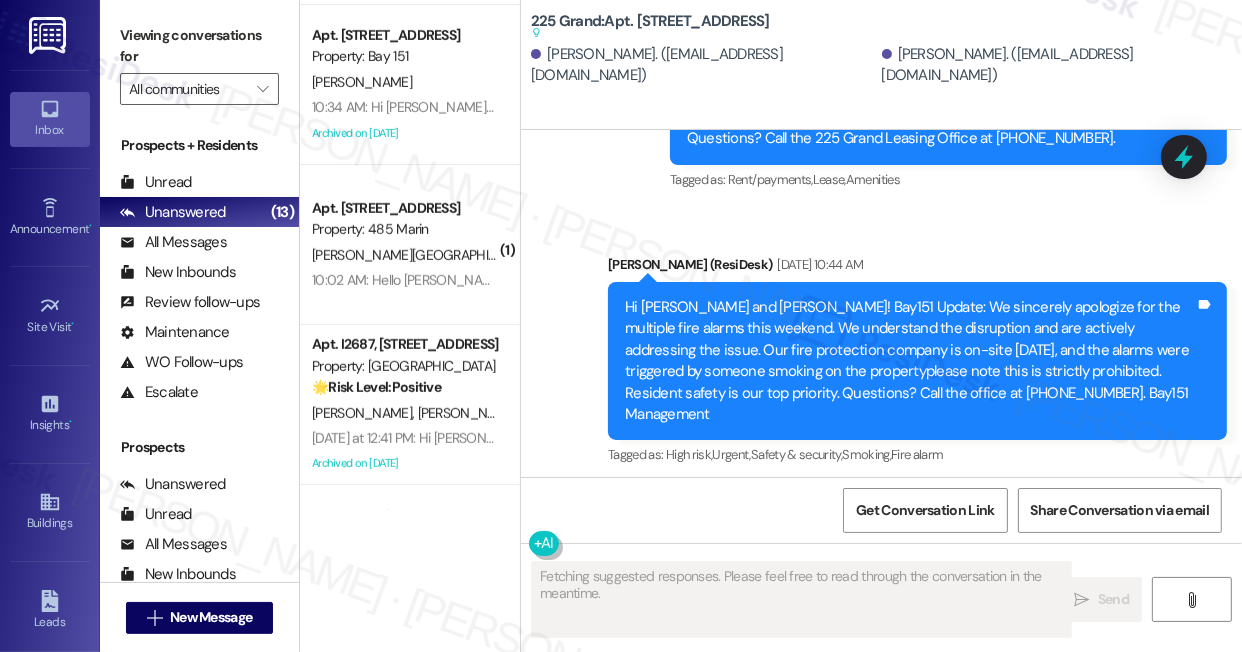 scroll, scrollTop: 5806, scrollLeft: 0, axis: vertical 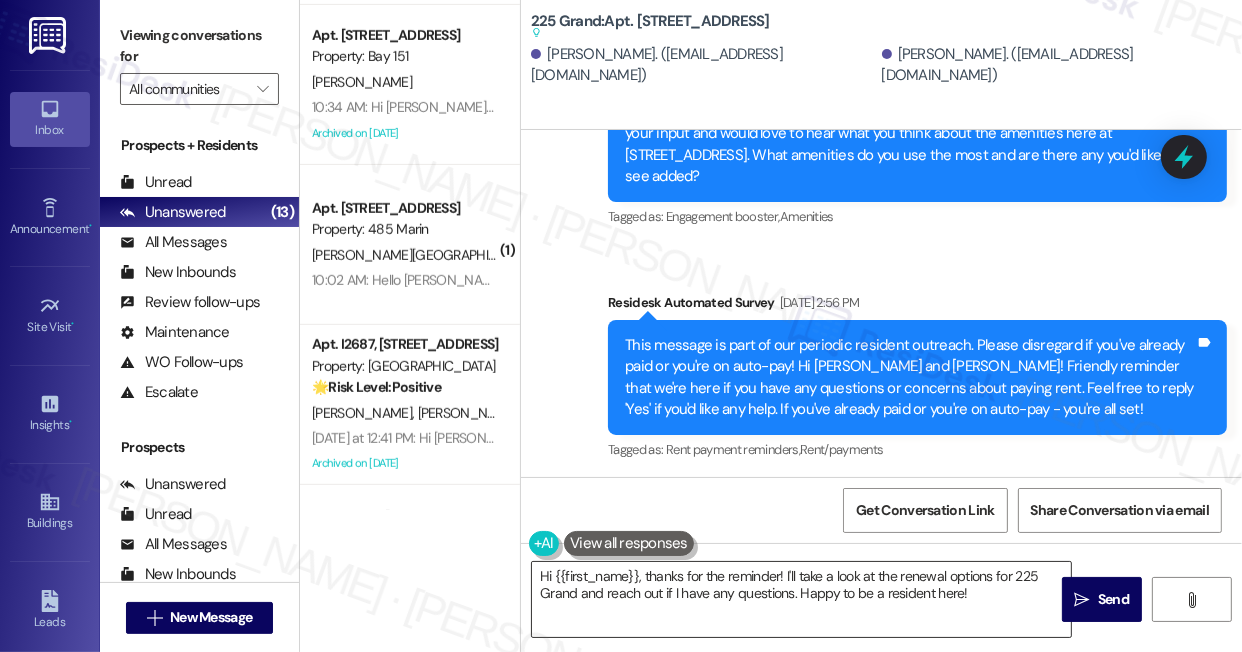 click on "Hi {{first_name}}, thanks for the reminder! I'll take a look at the renewal options for 225 Grand and reach out if I have any questions. Happy to be a resident here!" at bounding box center (801, 599) 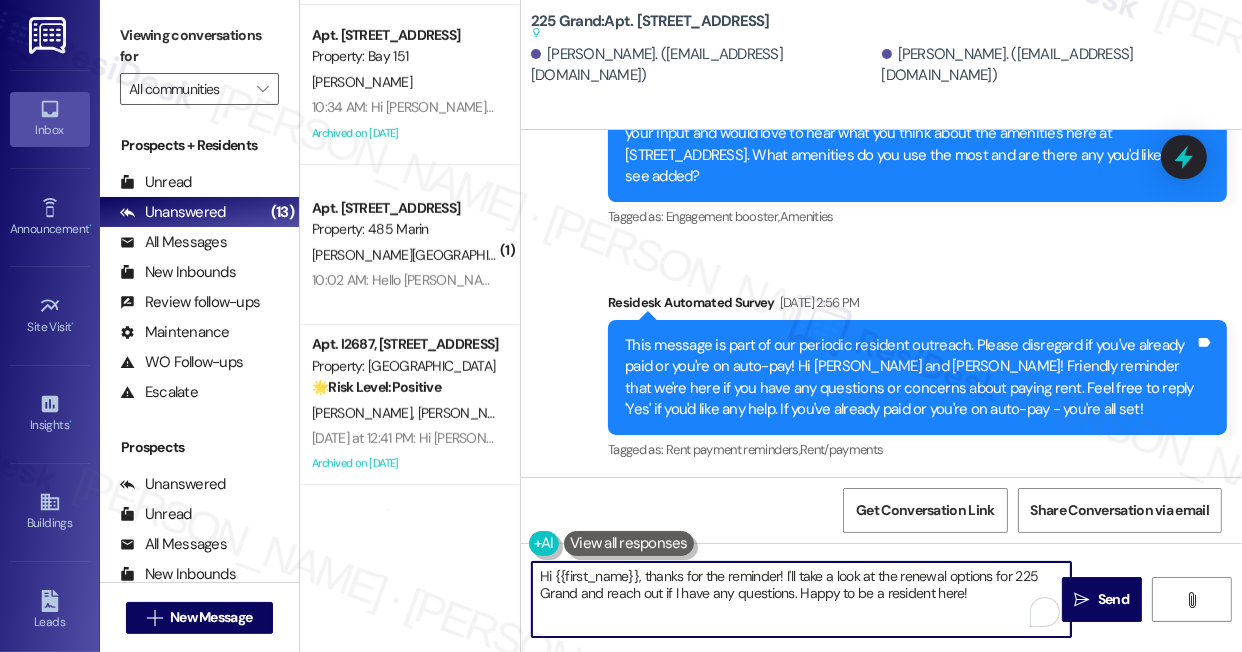 paste on "! Just a friendly reminder about your {{property}} renewal. We're here to help if you need anything! 😊" 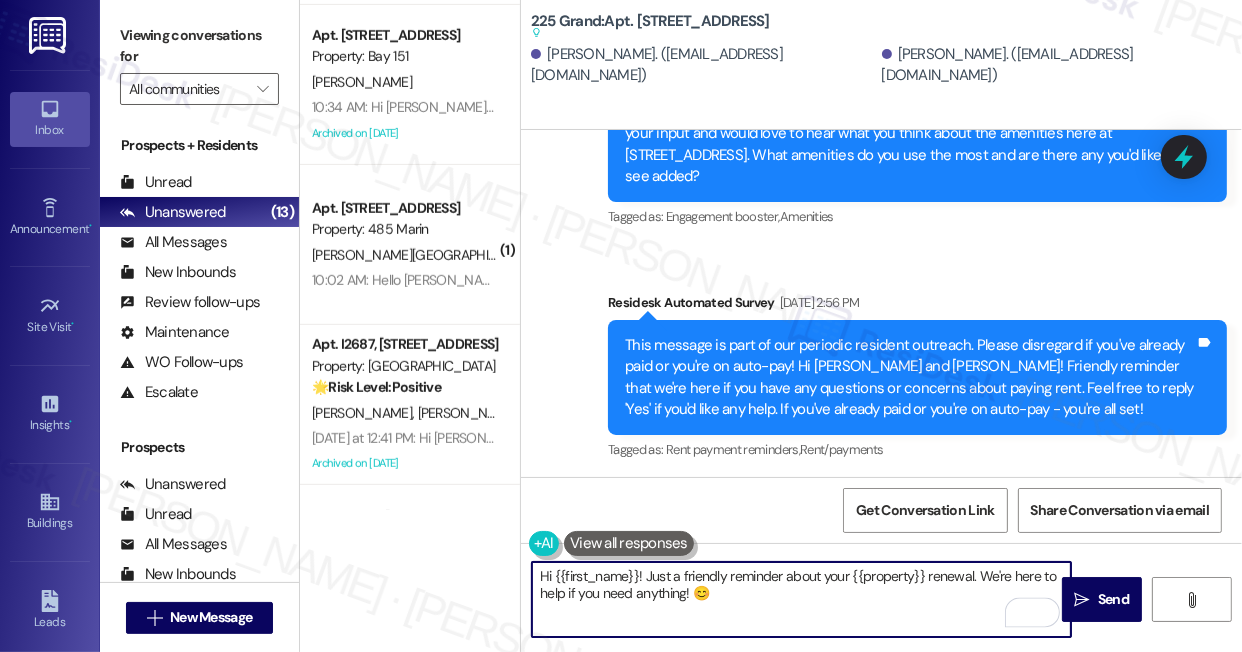 click on "Pratheek Nithyananda Shetty. (pratheeknshetty@gmail.com)" at bounding box center [704, 65] 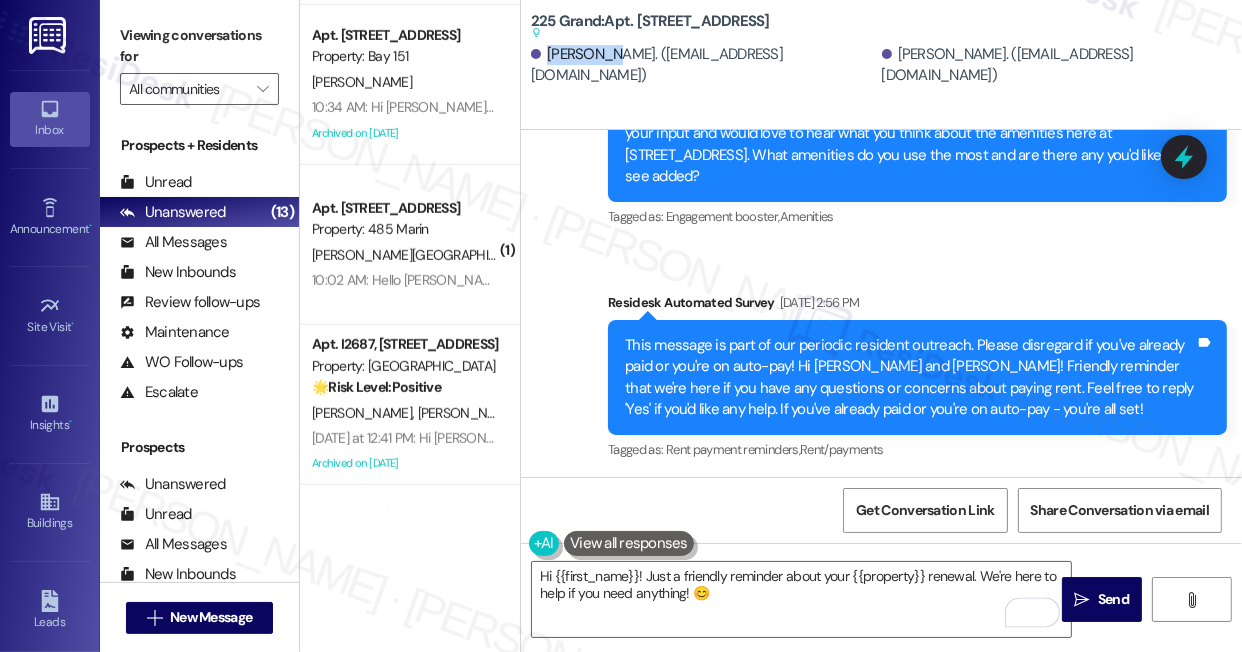 click on "Pratheek Nithyananda Shetty. (pratheeknshetty@gmail.com)" at bounding box center [704, 65] 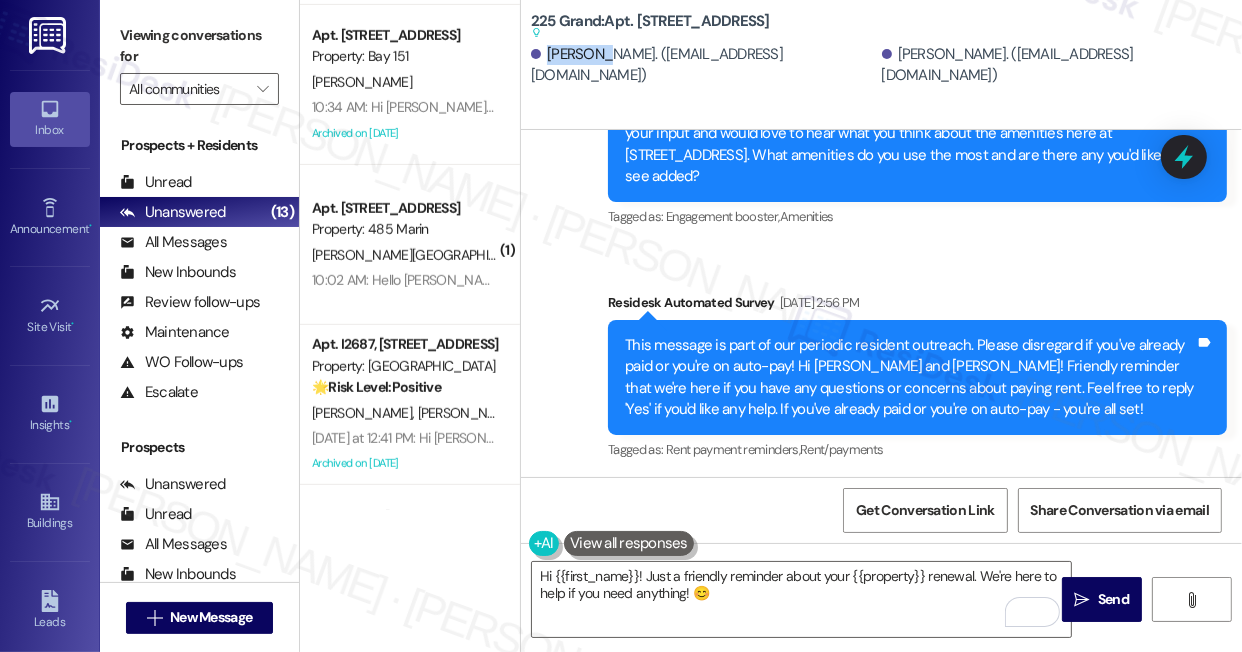 copy on "Pratheek" 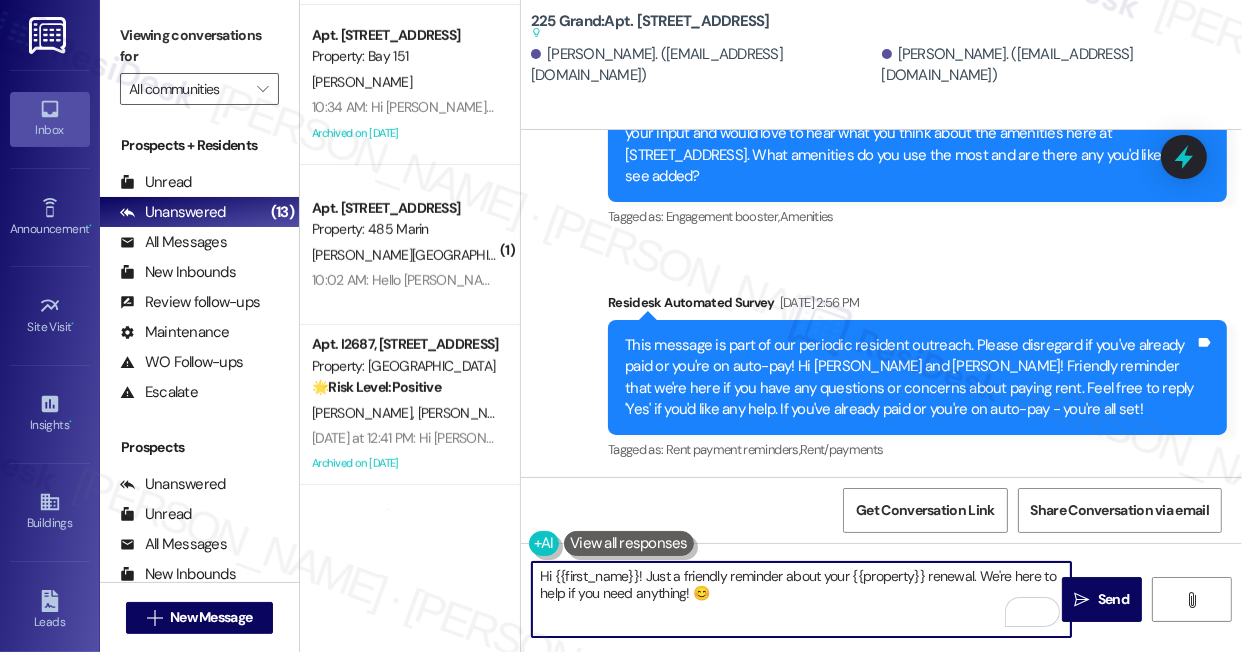 drag, startPoint x: 555, startPoint y: 574, endPoint x: 629, endPoint y: 568, distance: 74.24284 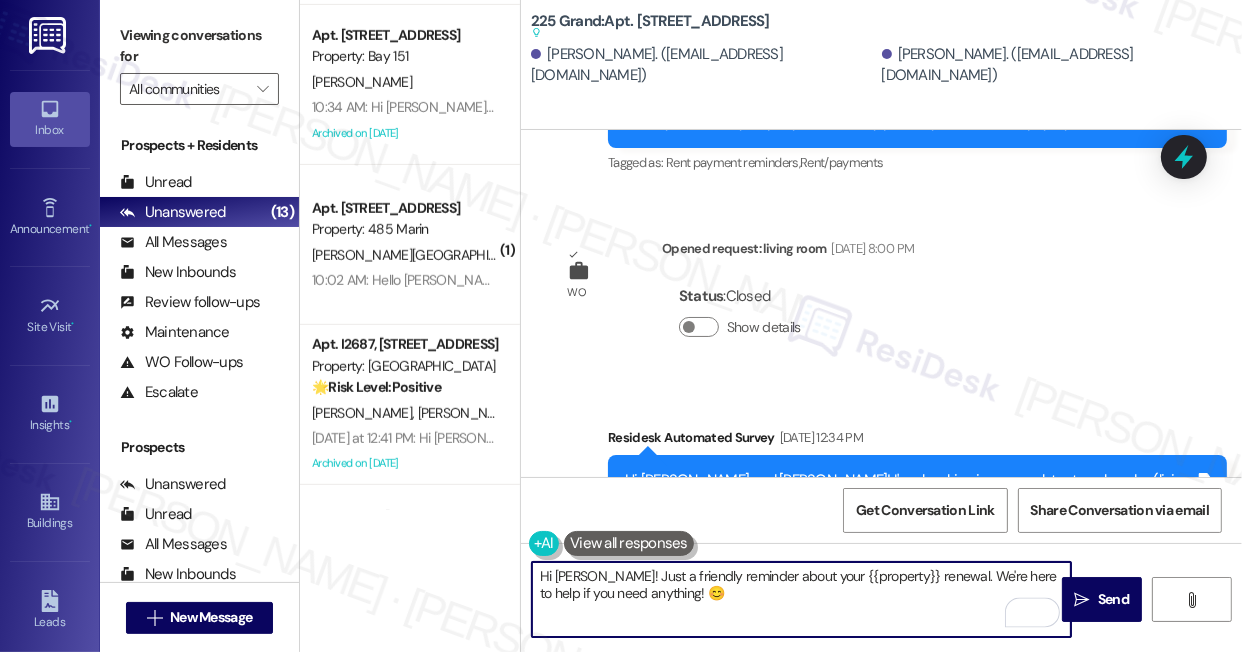 scroll, scrollTop: 5146, scrollLeft: 0, axis: vertical 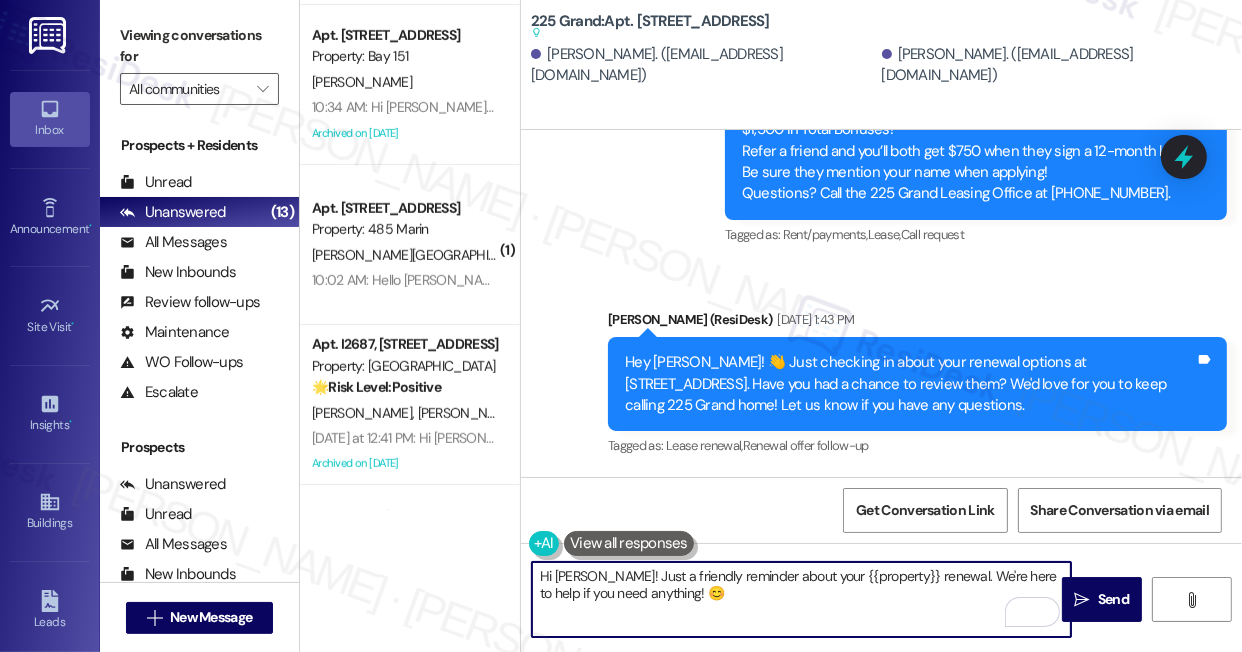 click on "Hi Pratheek! Just a friendly reminder about your {{property}} renewal. We're here to help if you need anything! 😊" at bounding box center [801, 599] 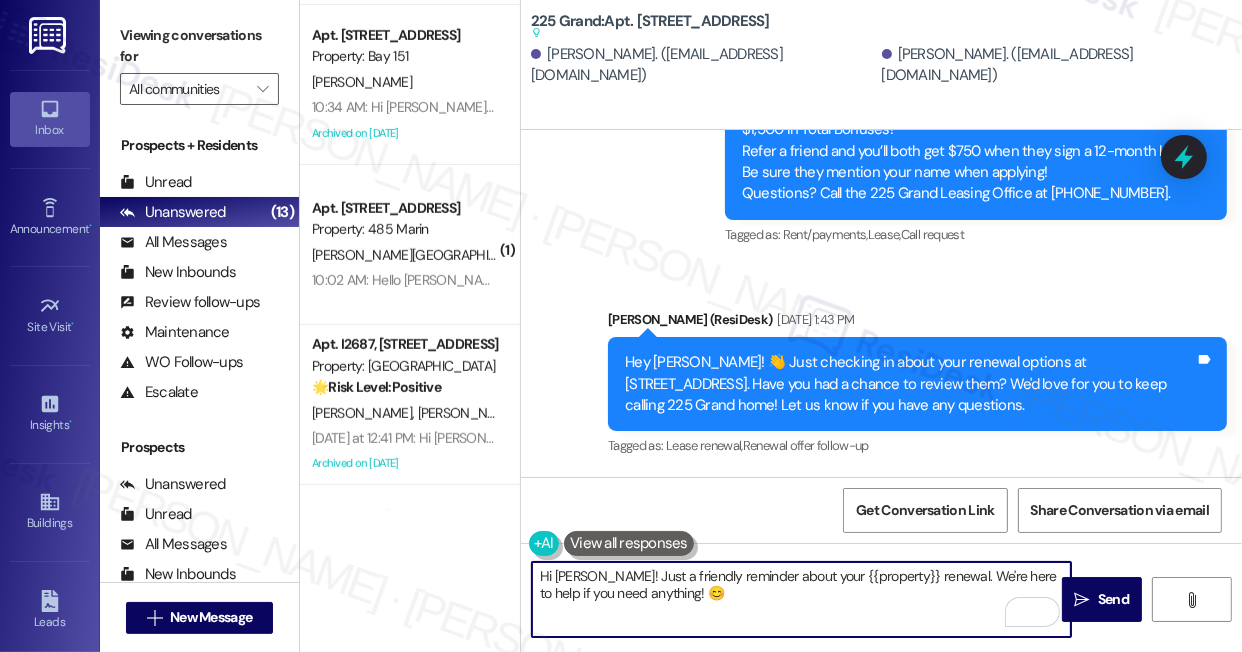 type on "Hi Pratheek! Just a friendly reminder about your {{property}} renewal. We're here to help if you need anything! 😊" 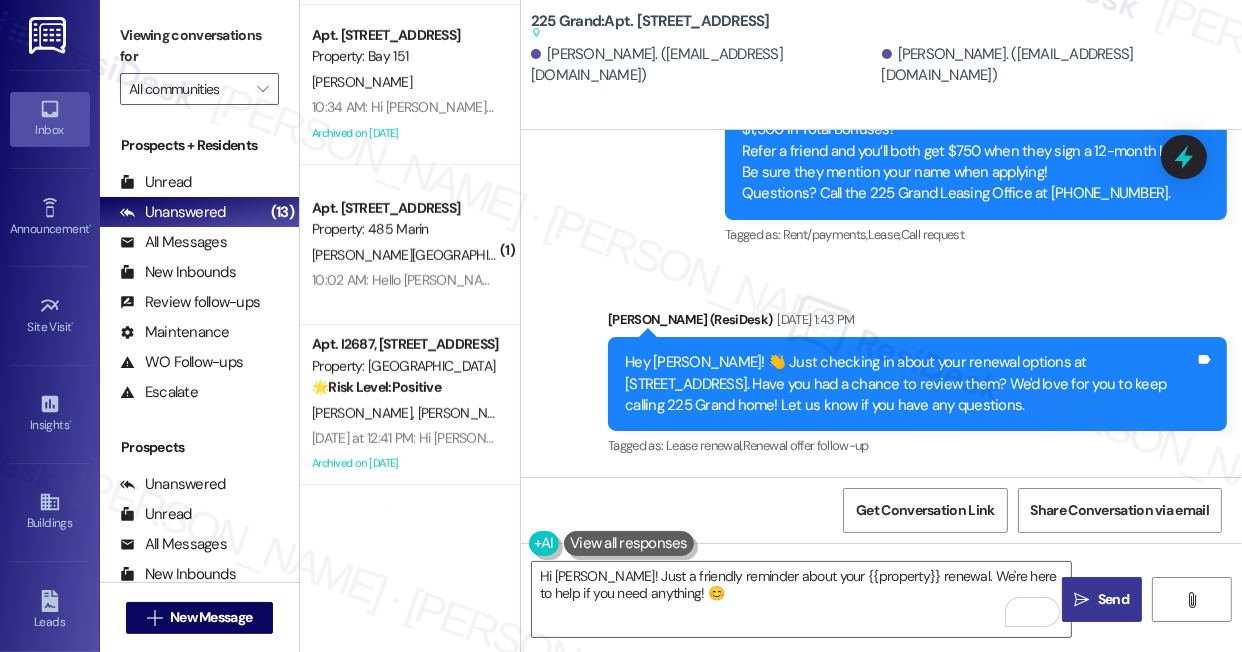 click on "Send" at bounding box center (1113, 599) 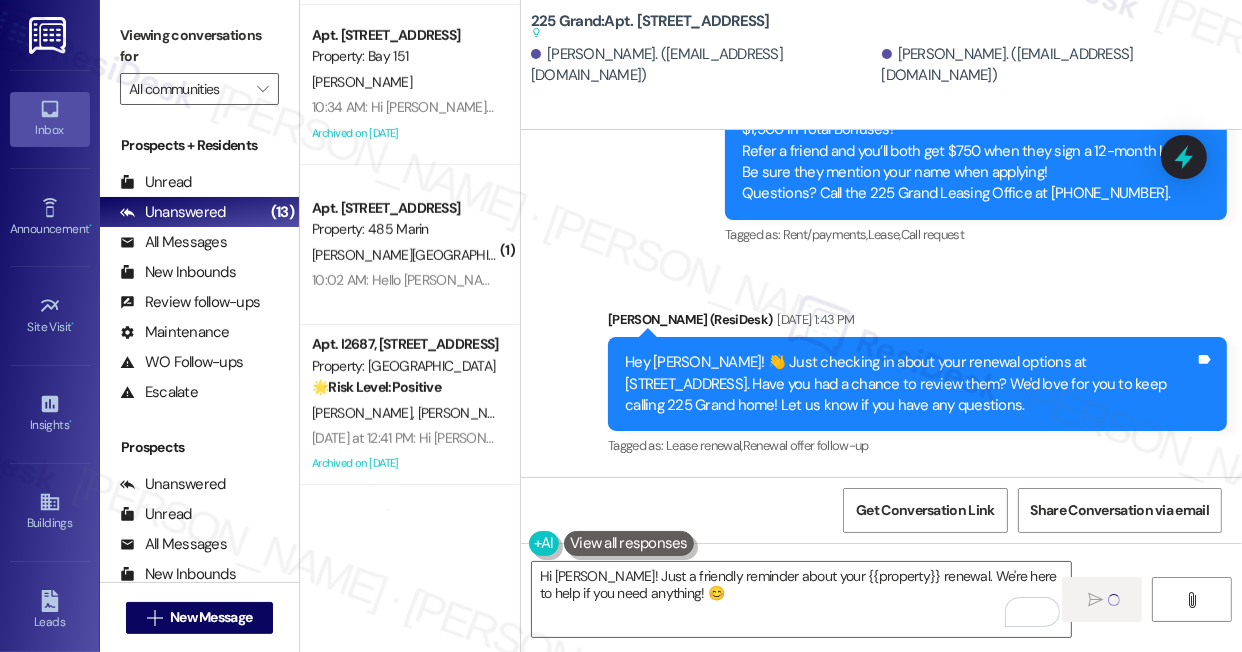 type 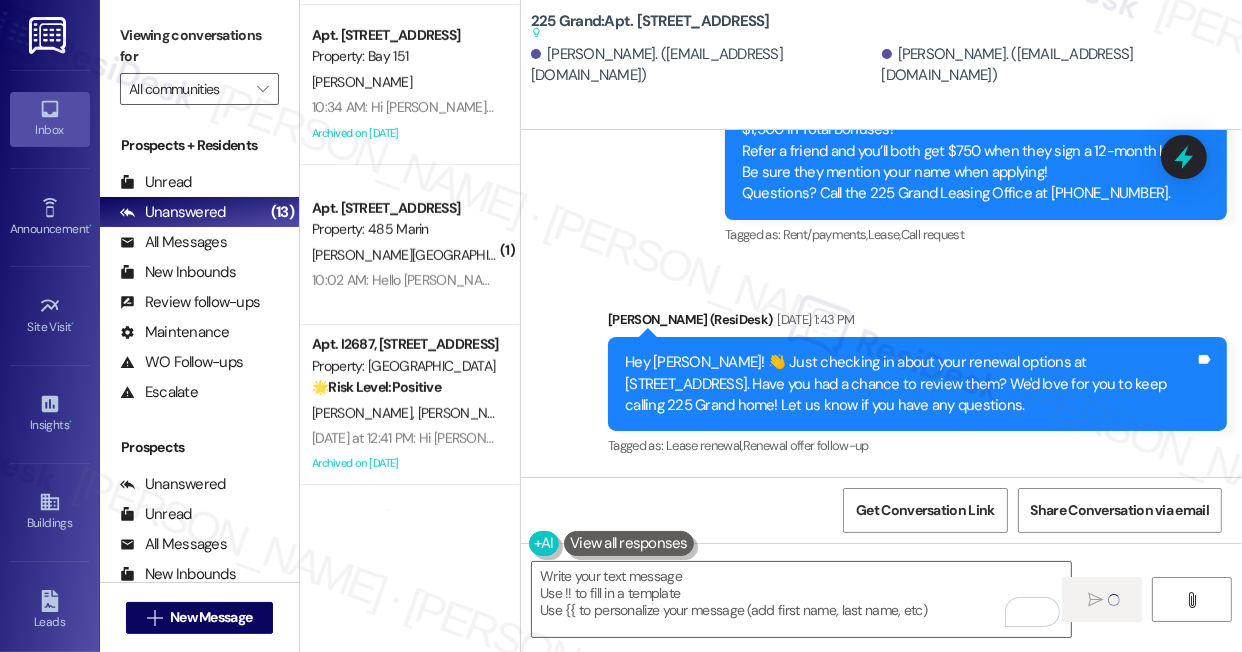 scroll, scrollTop: 6308, scrollLeft: 0, axis: vertical 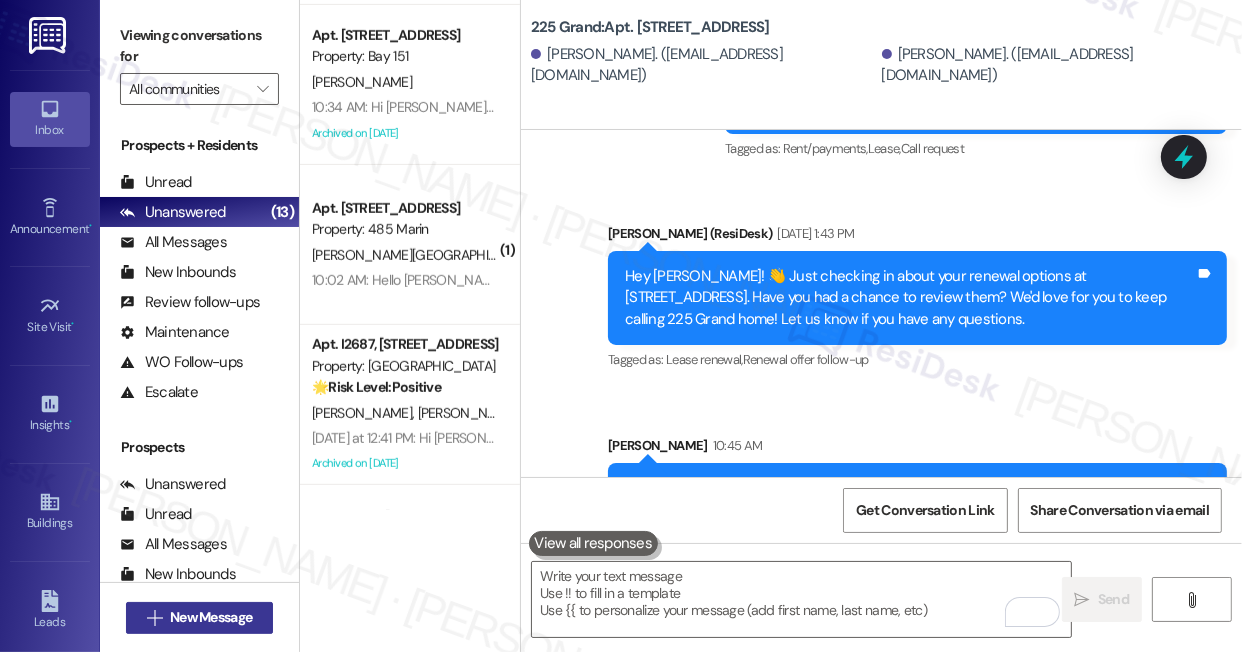 click on "New Message" at bounding box center (211, 617) 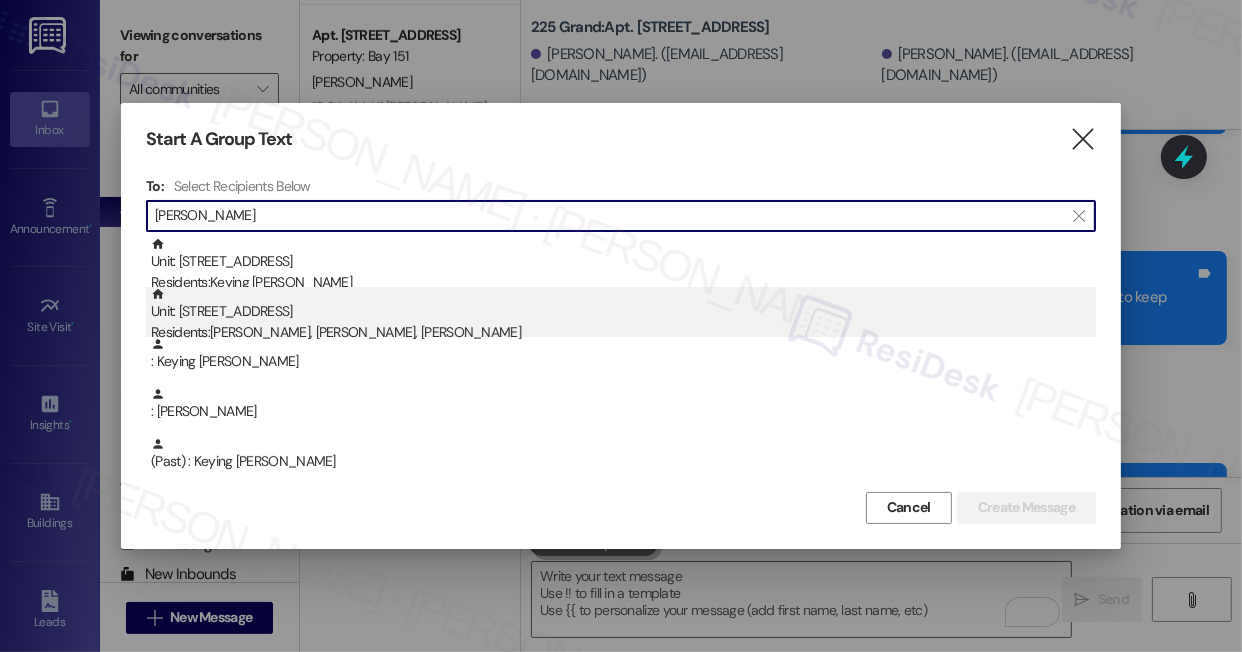 type on "Keyi Xu" 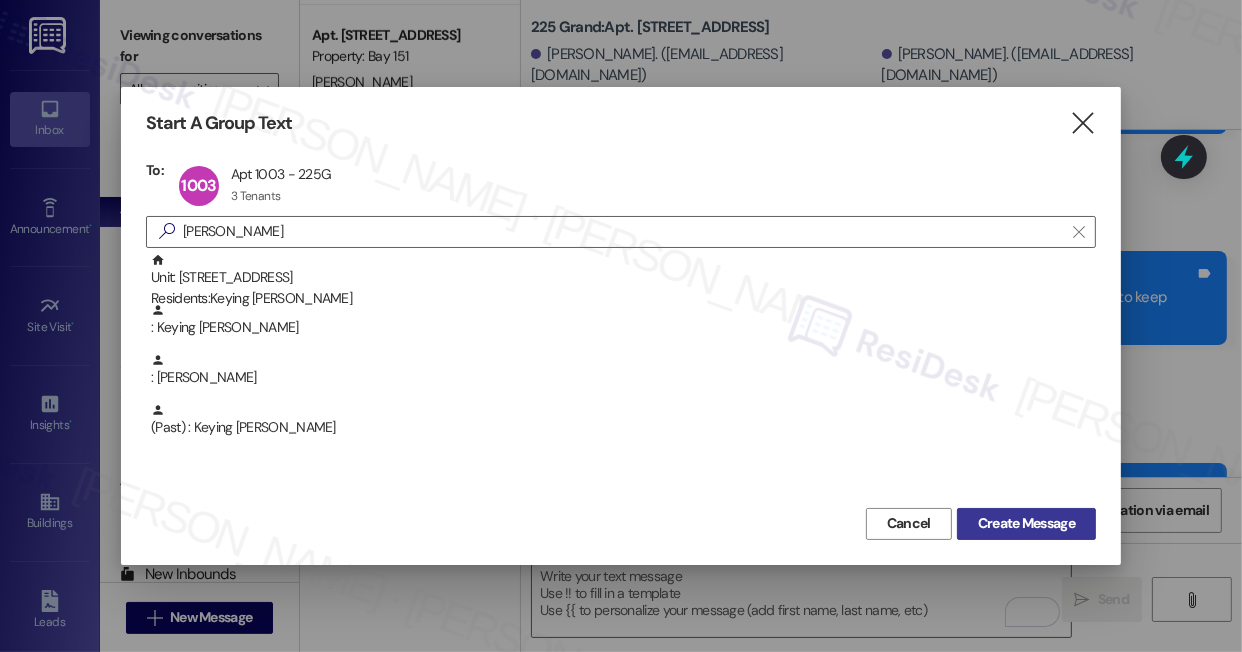 click on "Create Message" at bounding box center [1026, 523] 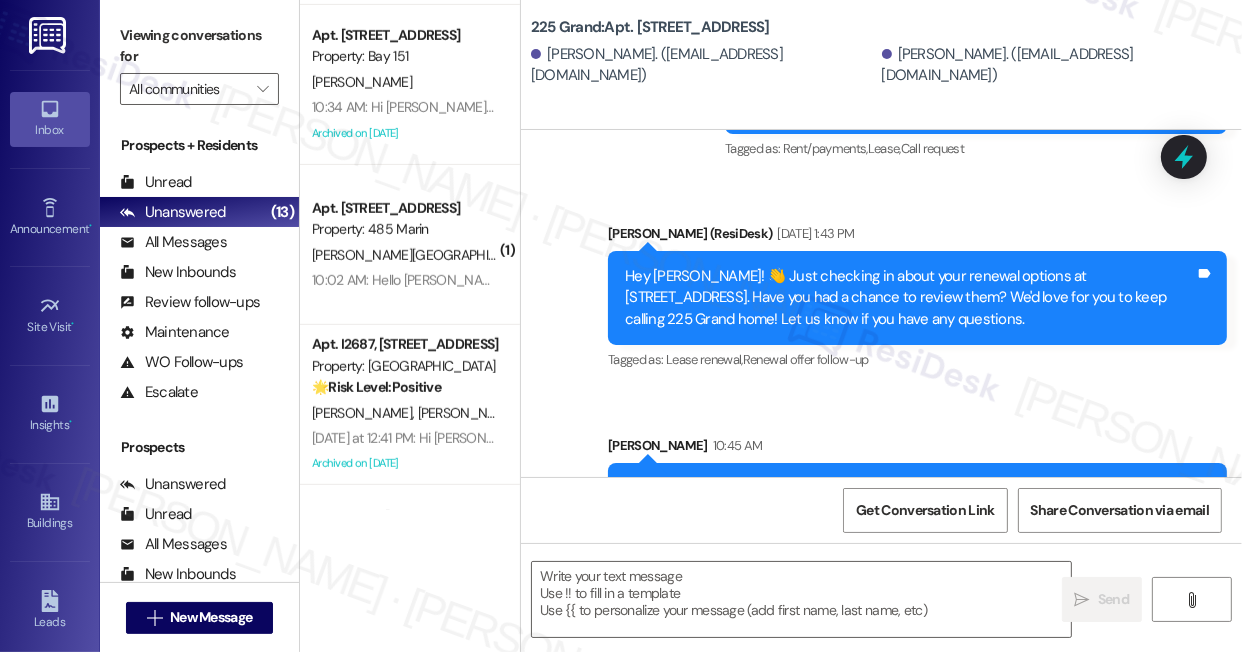 type on "Fetching suggested responses. Please feel free to read through the conversation in the meantime." 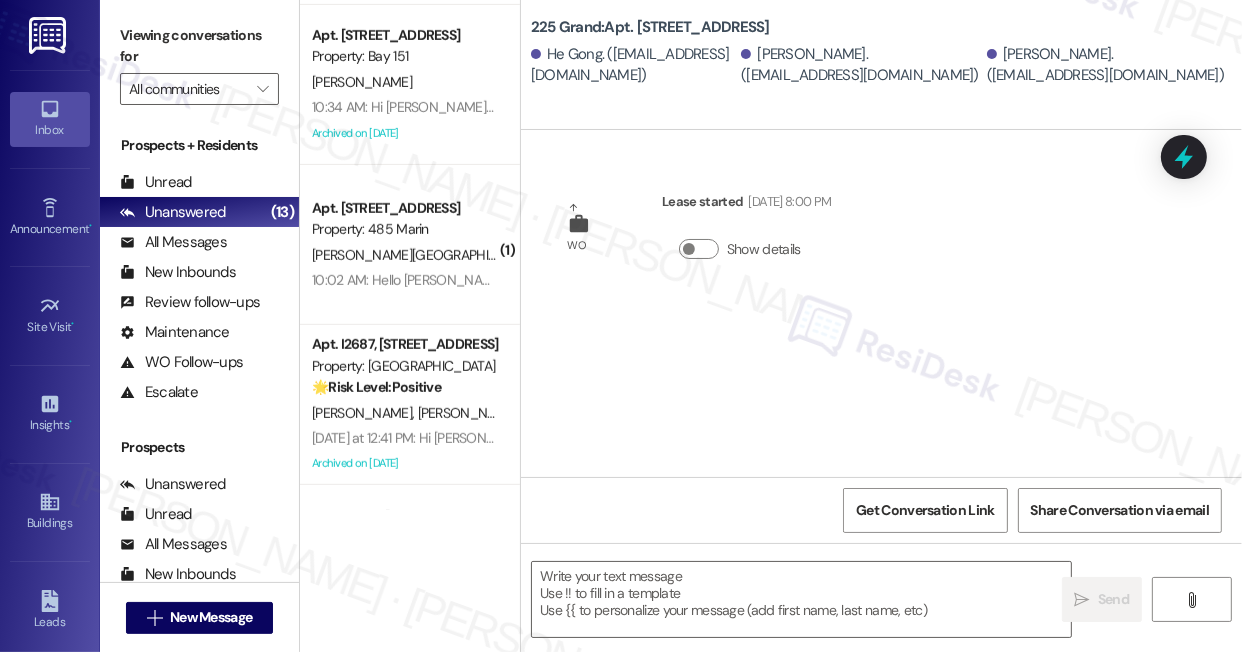 scroll, scrollTop: 0, scrollLeft: 0, axis: both 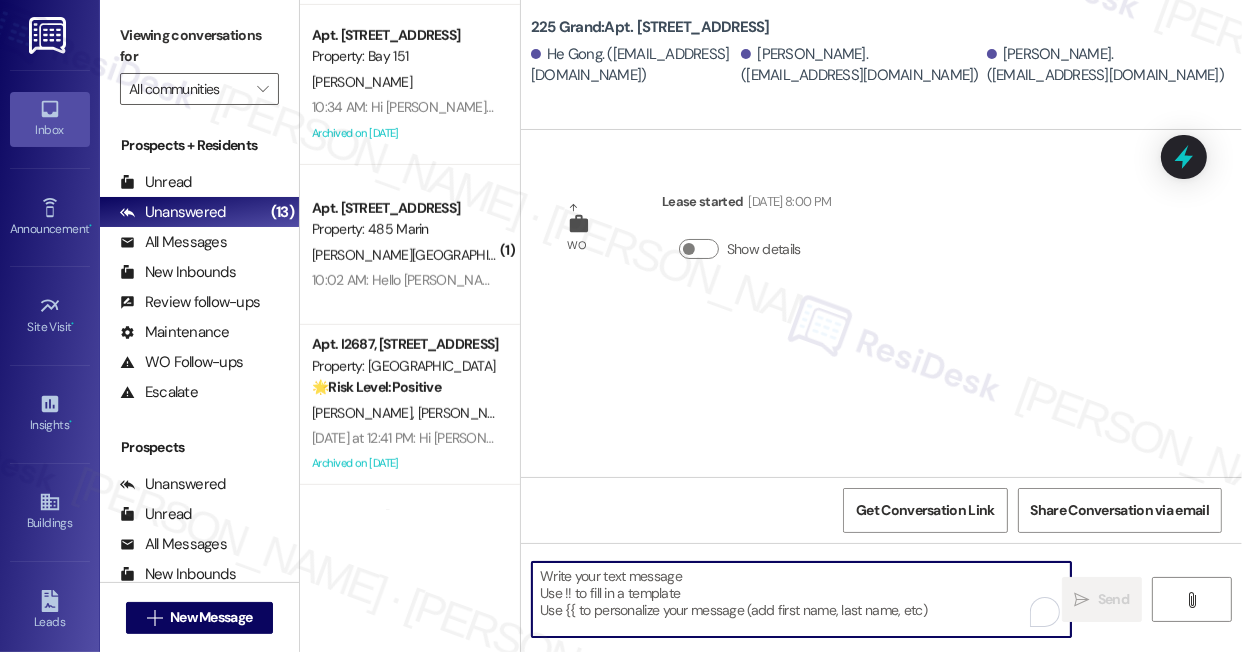 click at bounding box center [801, 599] 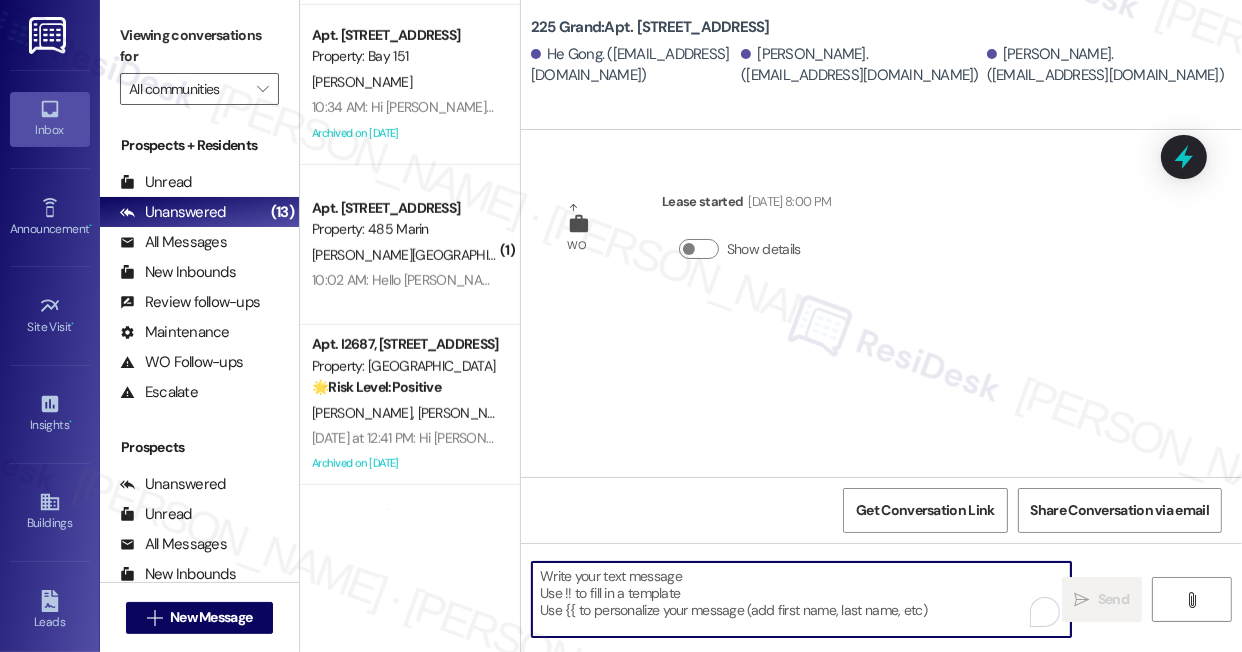 paste on "Hi {{first_name}}! Just a friendly reminder about your {{property}} renewal. We're here to help if you need anything! 😊" 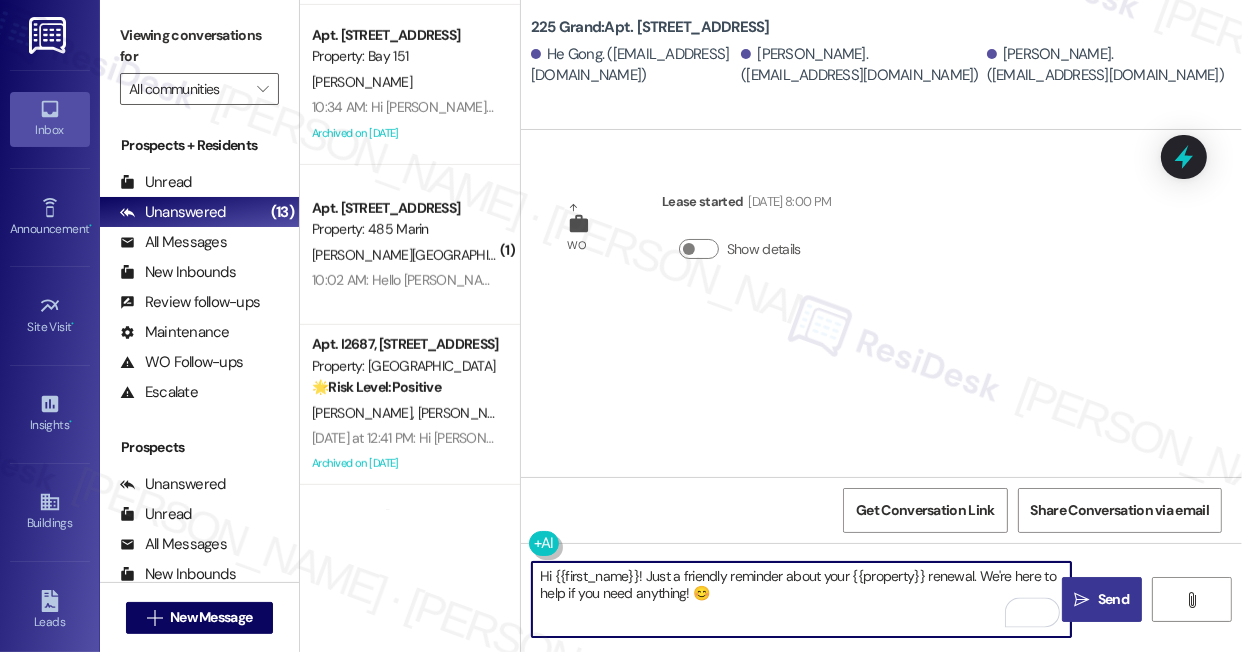 click on "Keyi Xu. (keyixu701@gmail.com)" at bounding box center (861, 65) 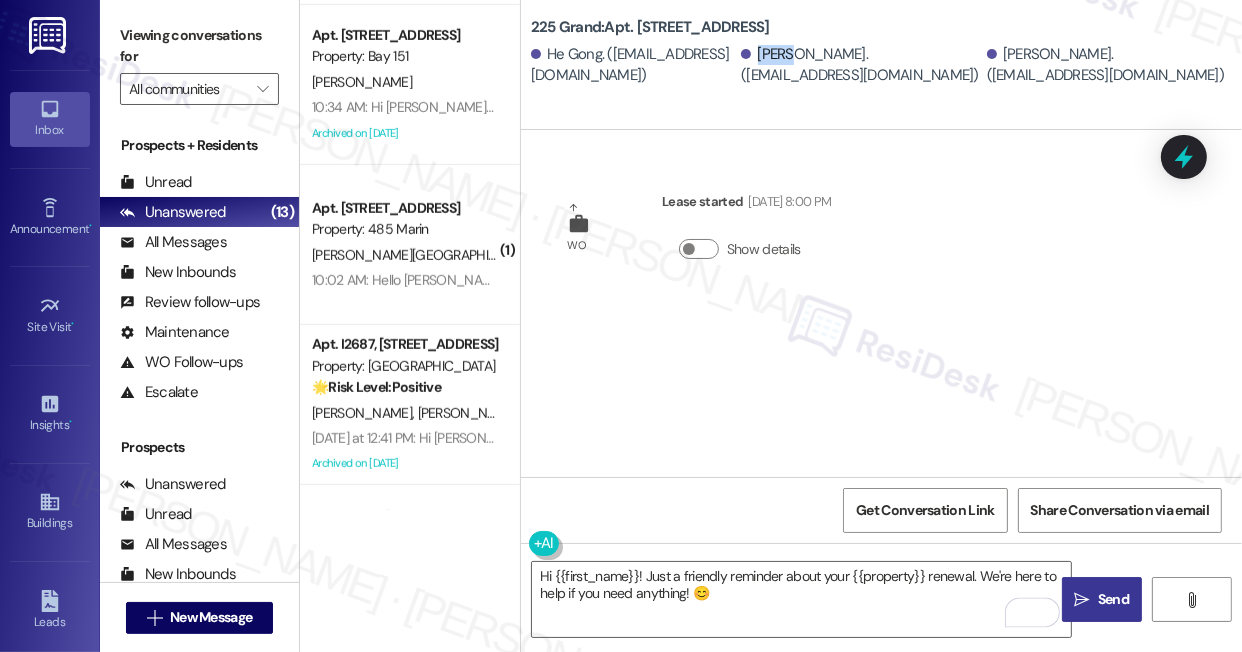 click on "Keyi Xu. (keyixu701@gmail.com)" at bounding box center [861, 65] 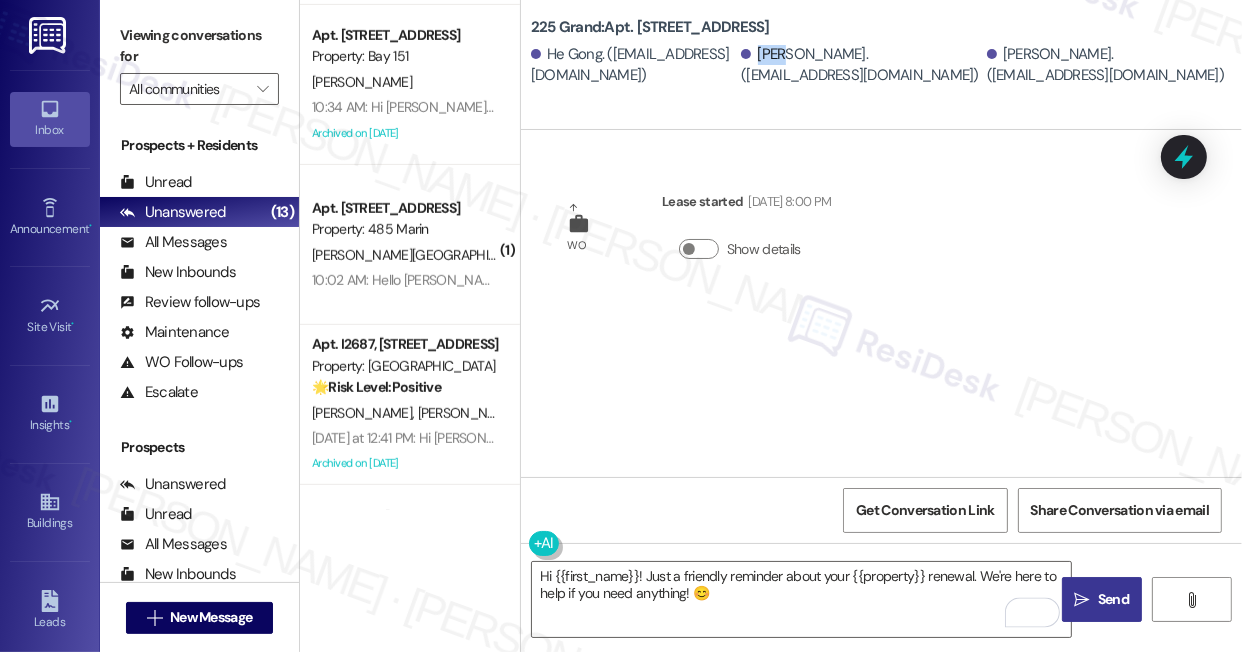 copy on "Keyi" 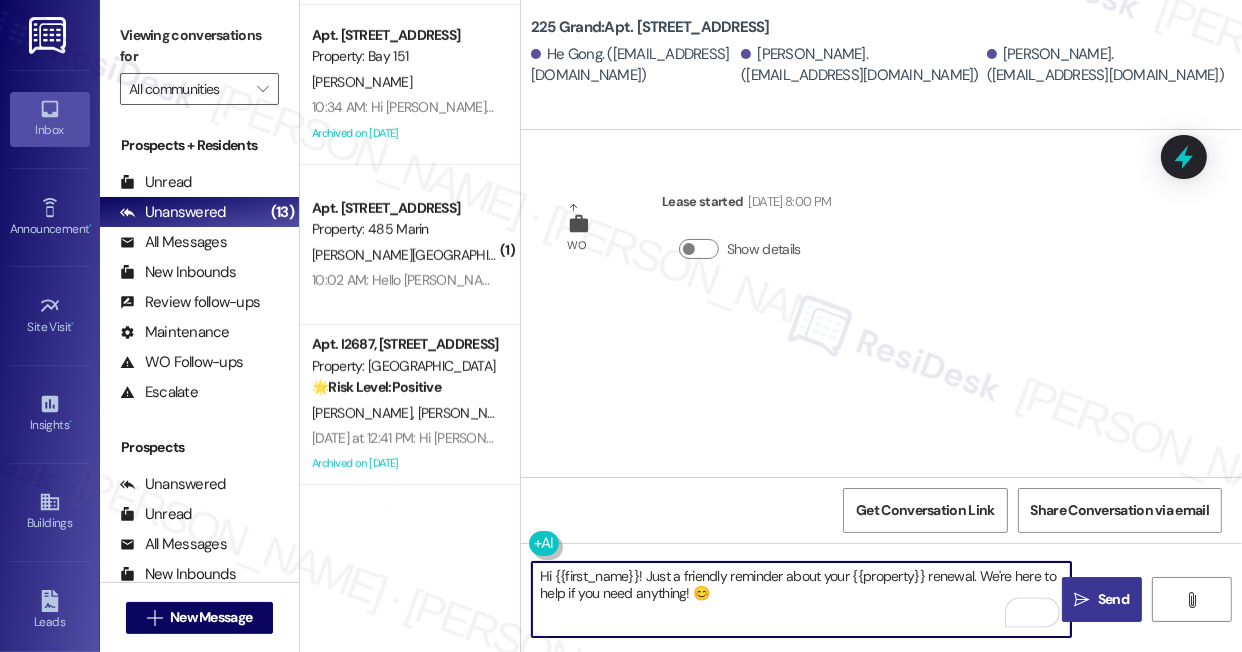 drag, startPoint x: 555, startPoint y: 576, endPoint x: 640, endPoint y: 572, distance: 85.09406 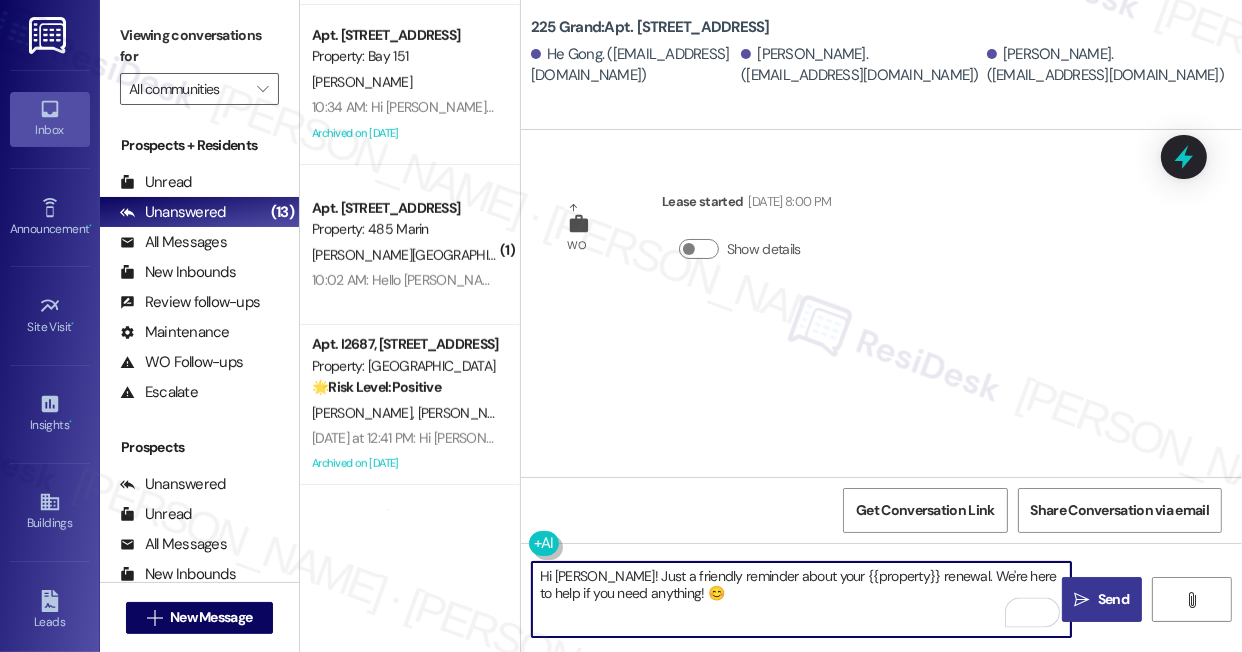 type on "Hi Keyi! Just a friendly reminder about your {{property}} renewal. We're here to help if you need anything! 😊" 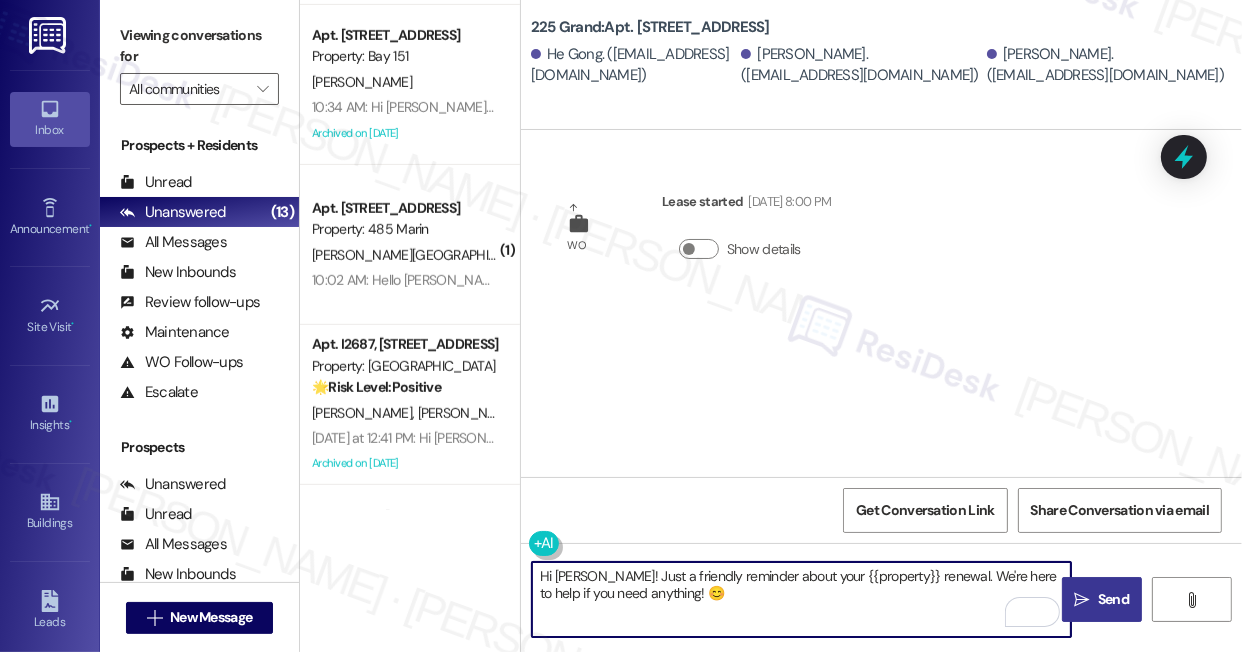 click on "Hi Keyi! Just a friendly reminder about your {{property}} renewal. We're here to help if you need anything! 😊" at bounding box center [801, 599] 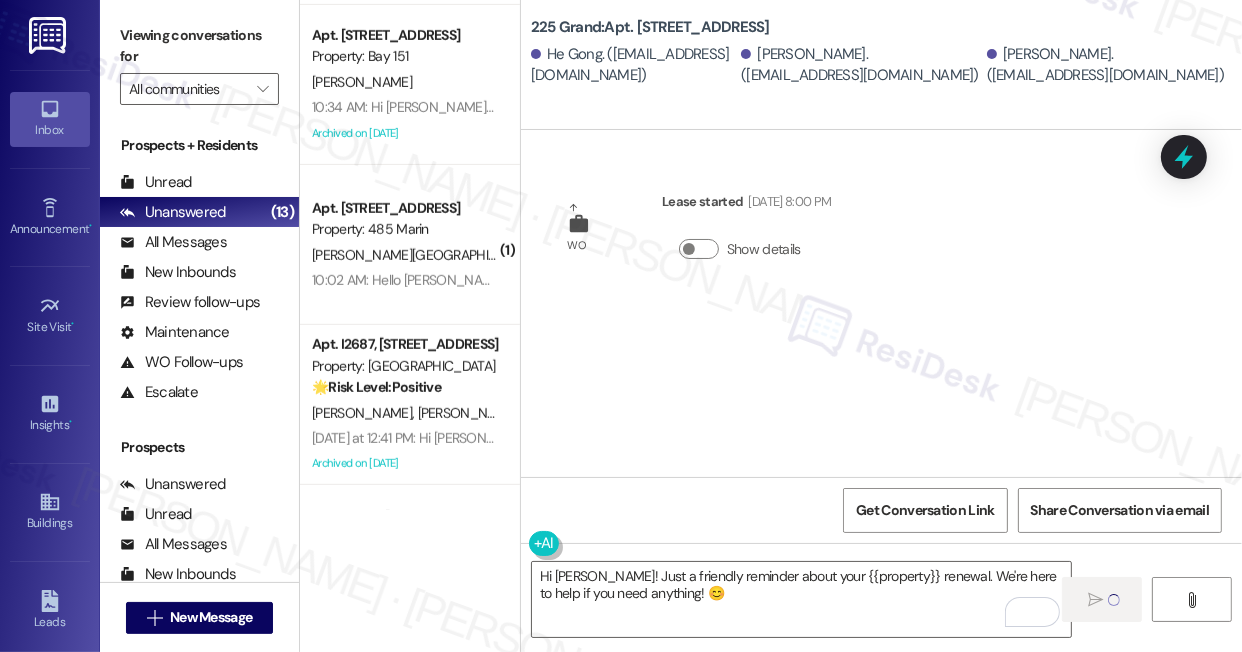 type 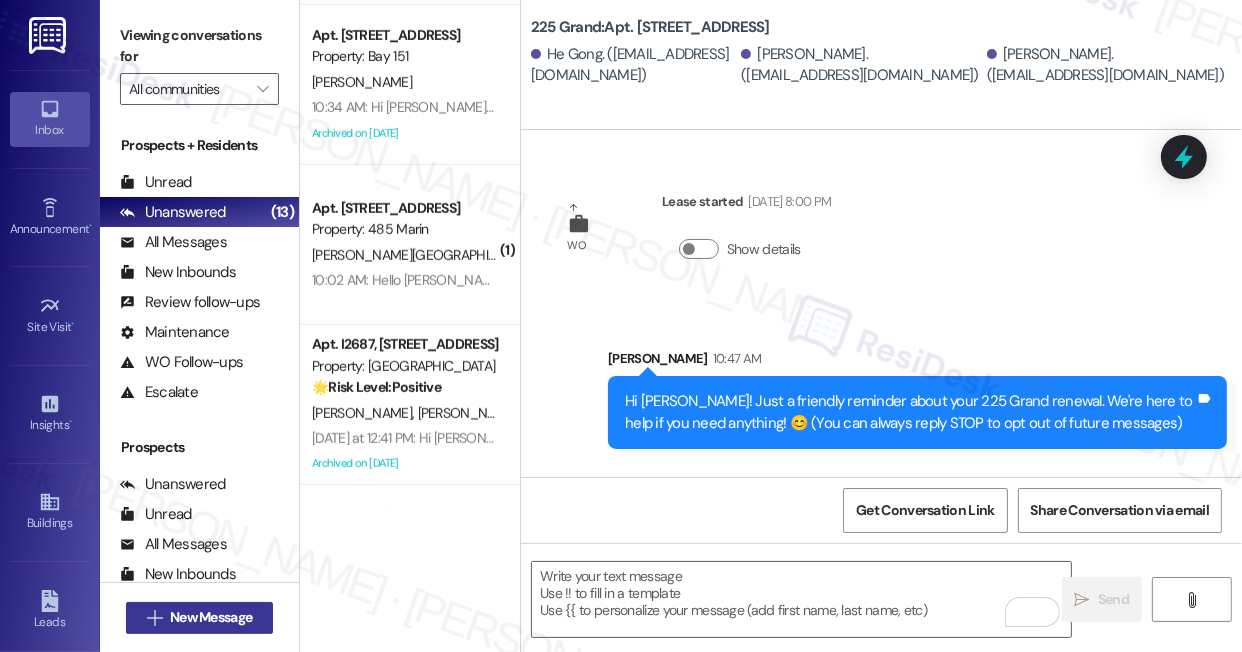 click on "New Message" at bounding box center (211, 617) 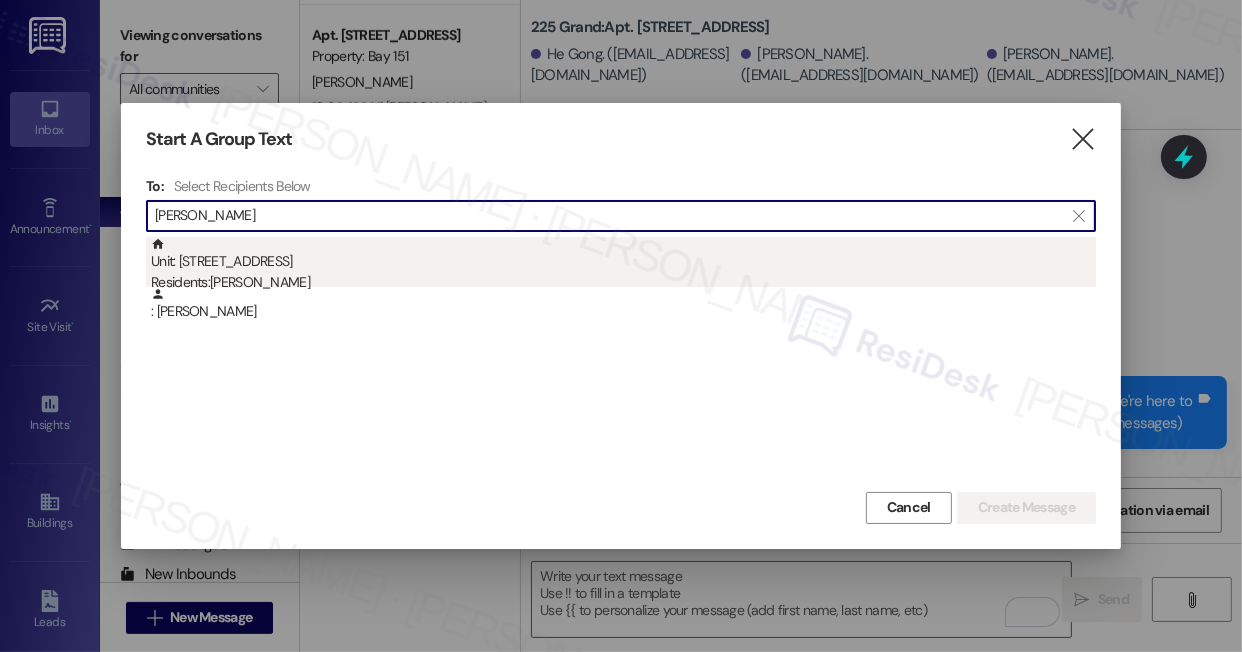 type on "Shuli Mi" 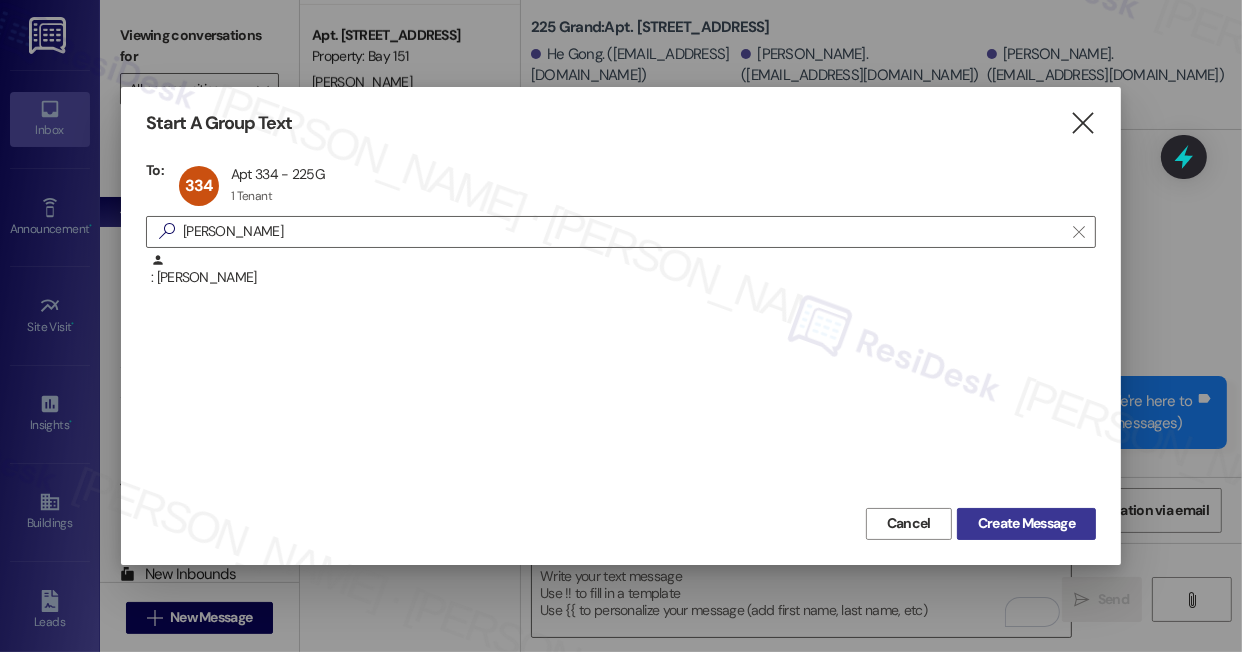 click on "Create Message" at bounding box center (1026, 523) 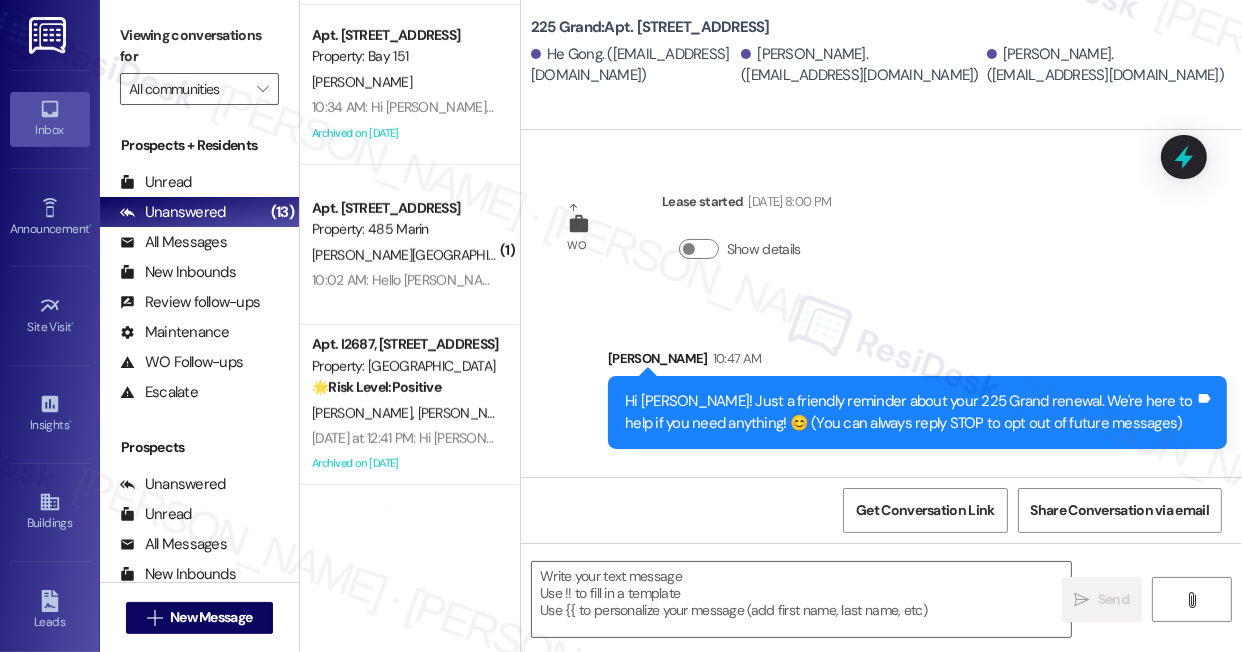 type on "Fetching suggested responses. Please feel free to read through the conversation in the meantime." 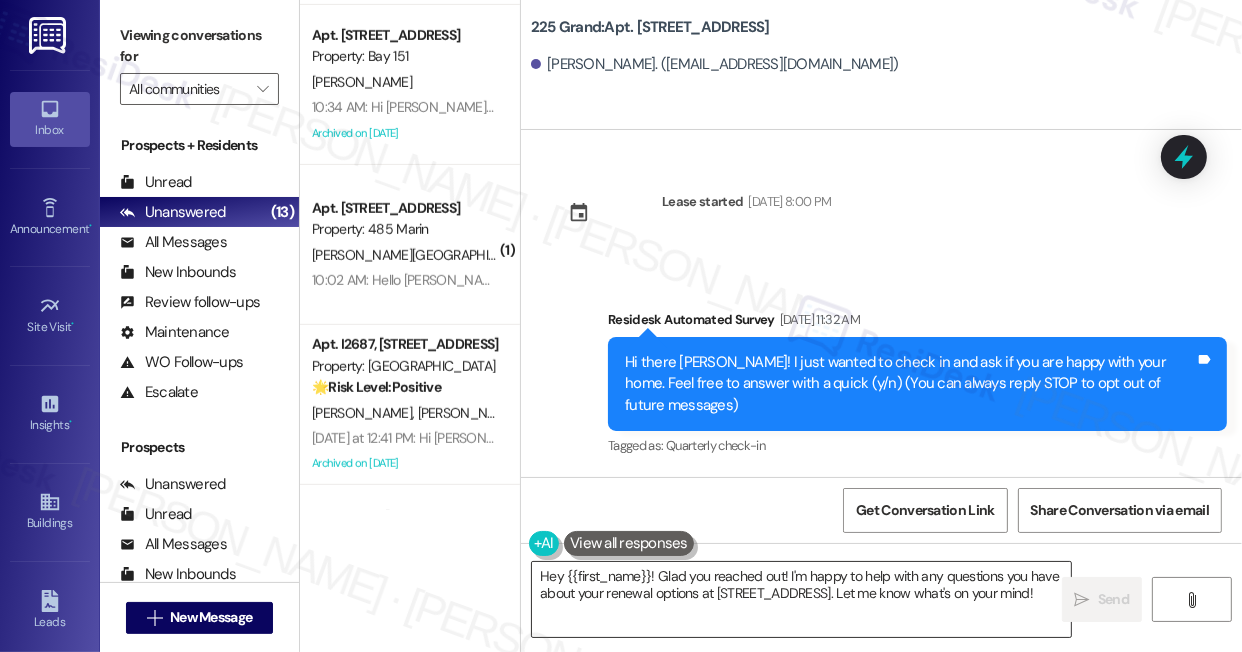 click on "Hey {{first_name}}! Glad you reached out! I'm happy to help with any questions you have about your renewal options at 225 Grand. Let me know what's on your mind!" at bounding box center [801, 599] 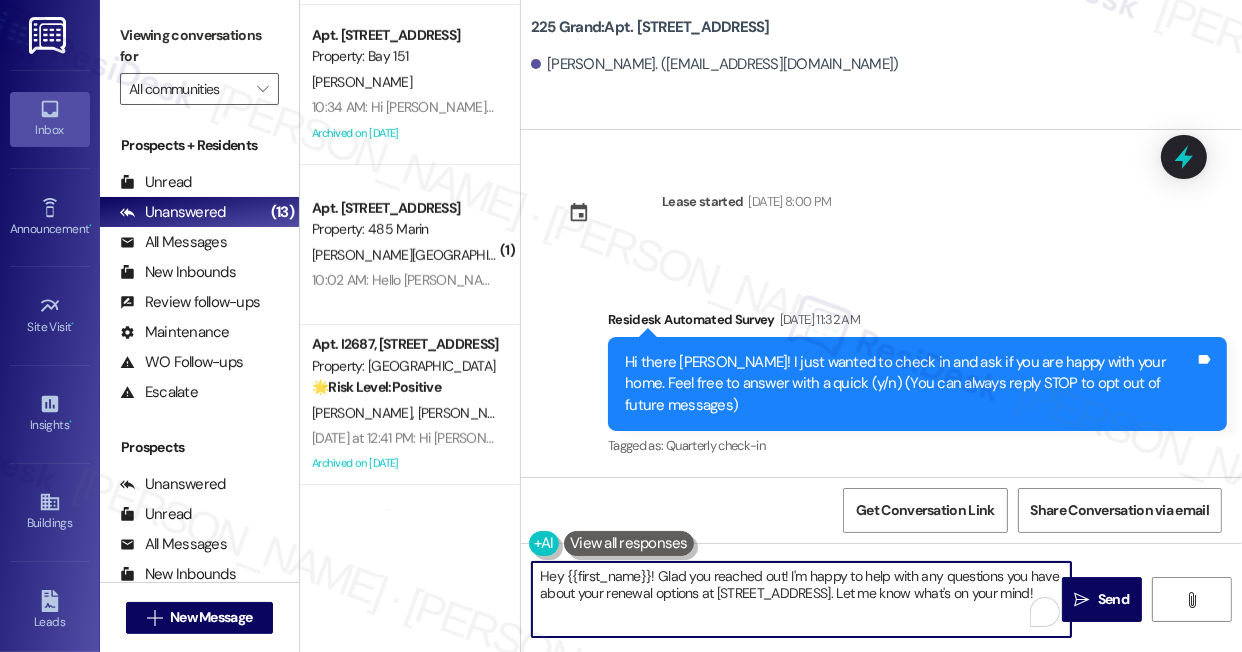 paste on "i {{first_name}}! Just a friendly reminder about your {{property}} renewal. We're here to help if you need anything! 😊" 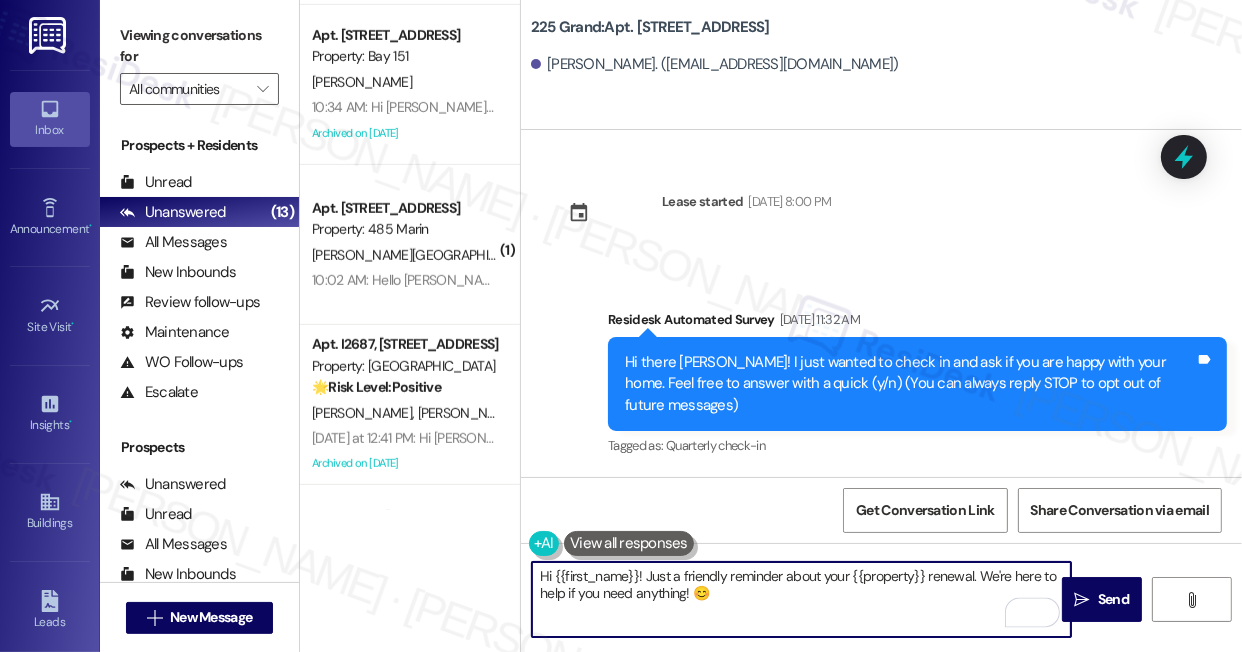 scroll, scrollTop: 454, scrollLeft: 0, axis: vertical 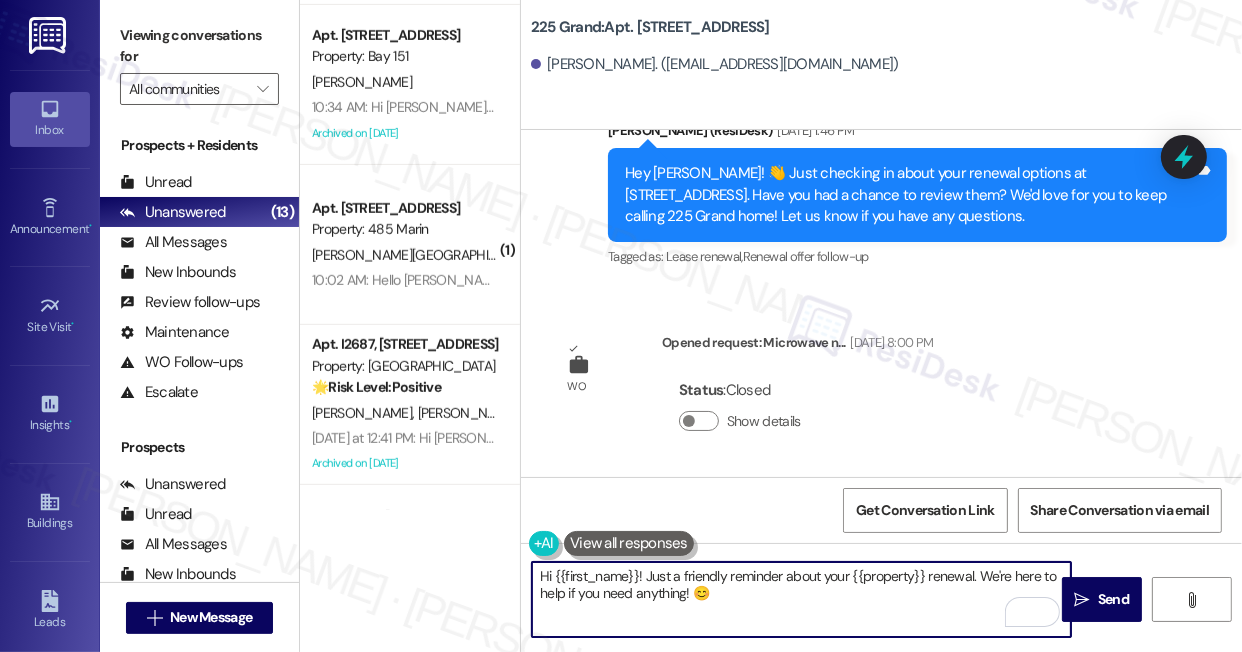 type on "Hi {{first_name}}! Just a friendly reminder about your {{property}} renewal. We're here to help if you need anything! 😊" 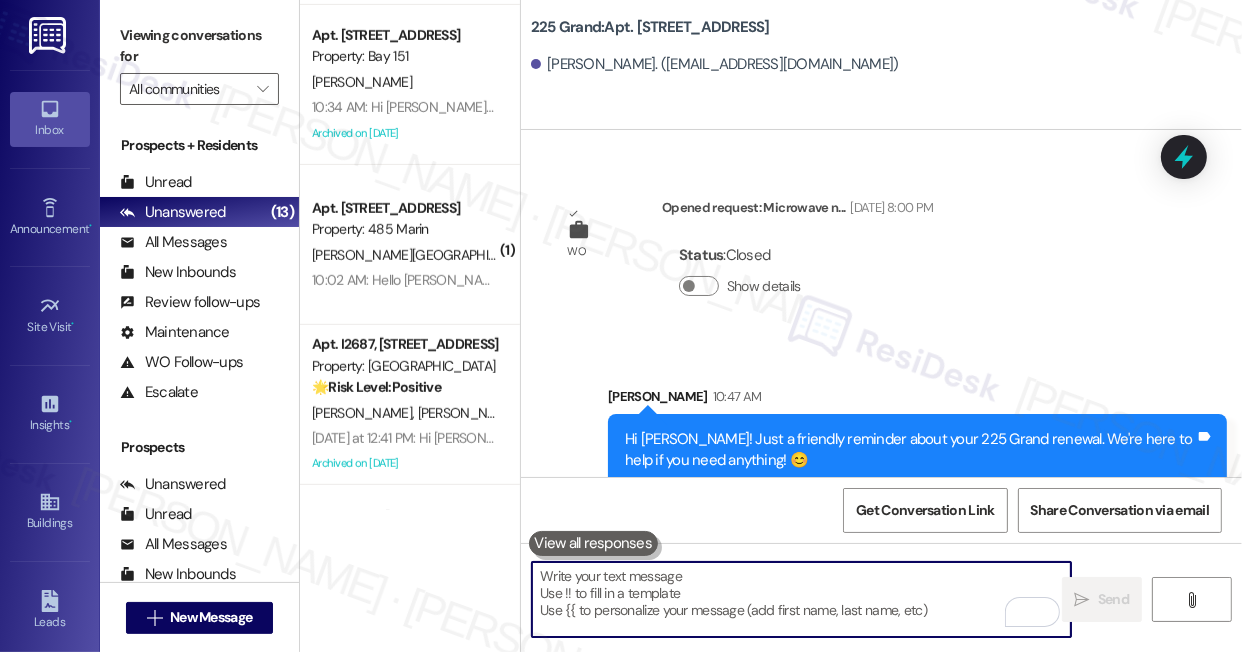 scroll, scrollTop: 4000, scrollLeft: 0, axis: vertical 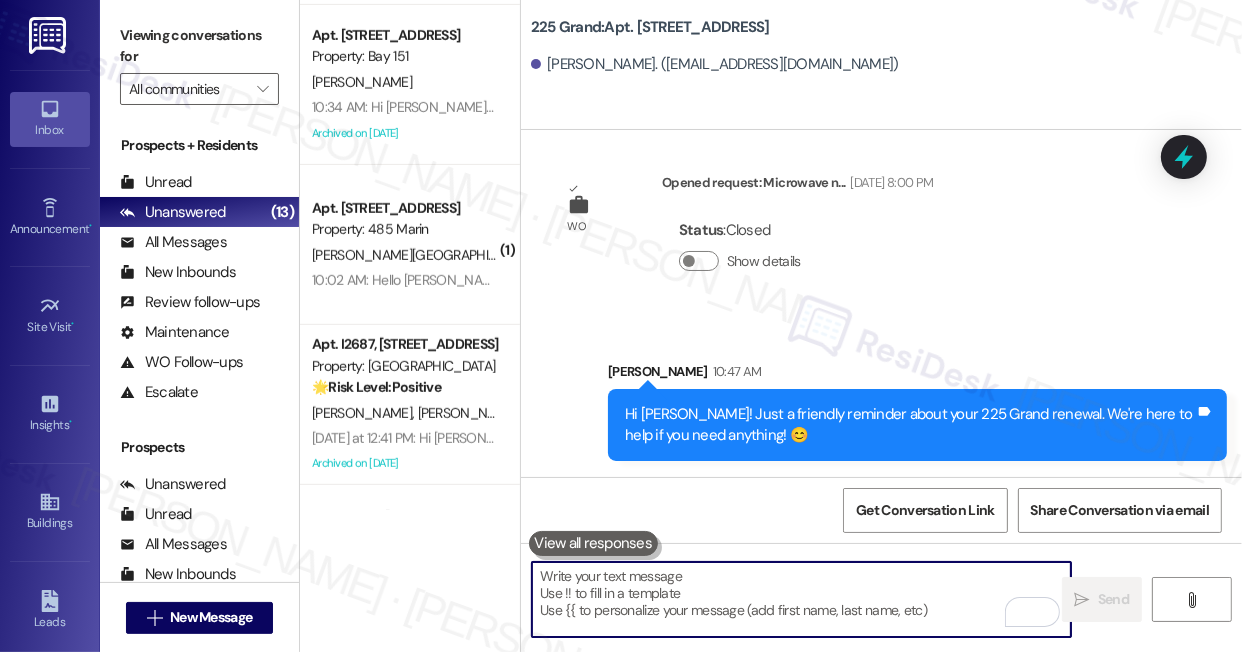 type 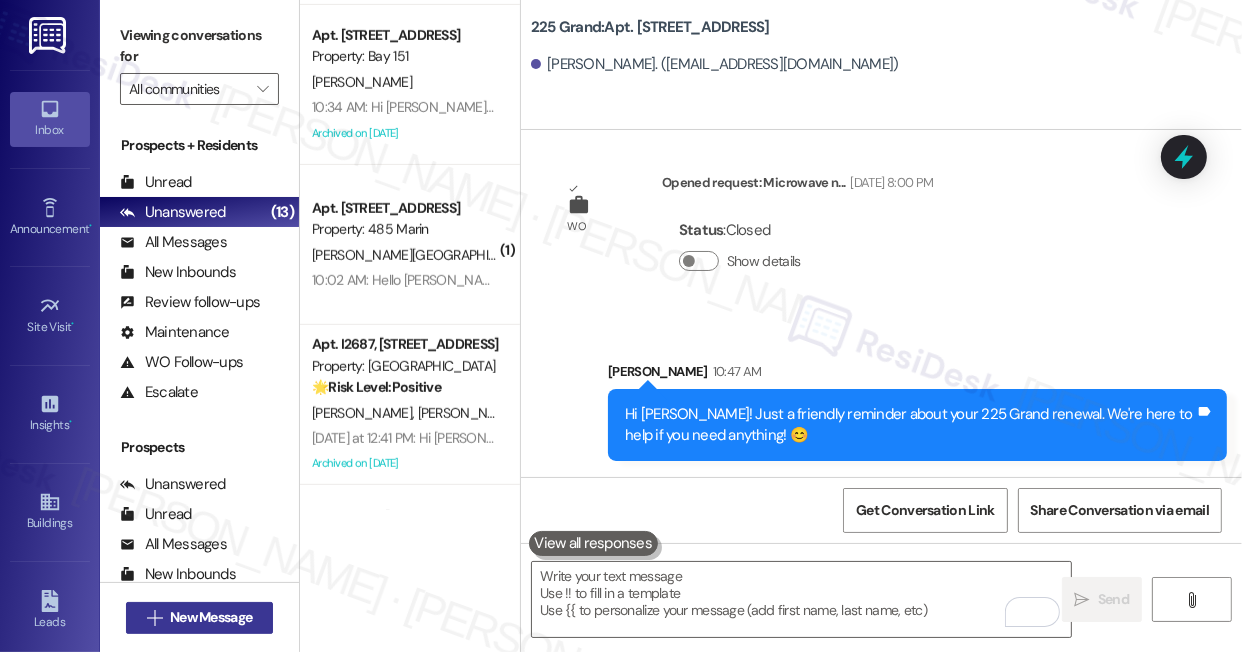 click on "New Message" at bounding box center [211, 617] 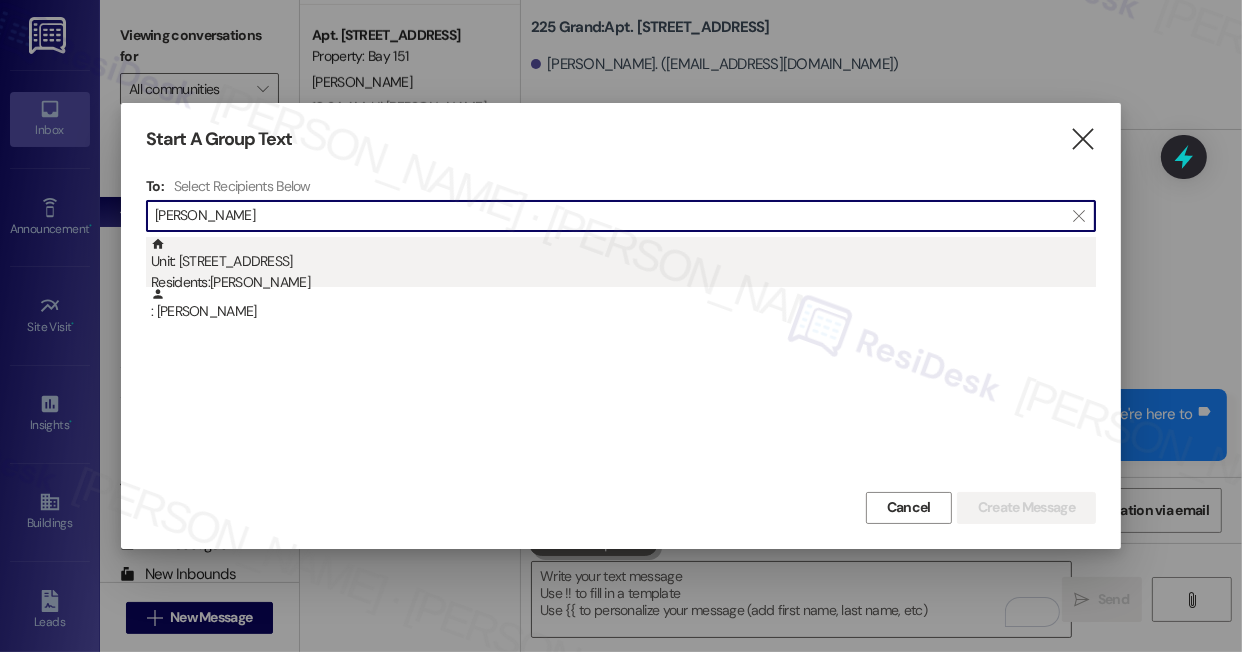 type on "Zihan Mao" 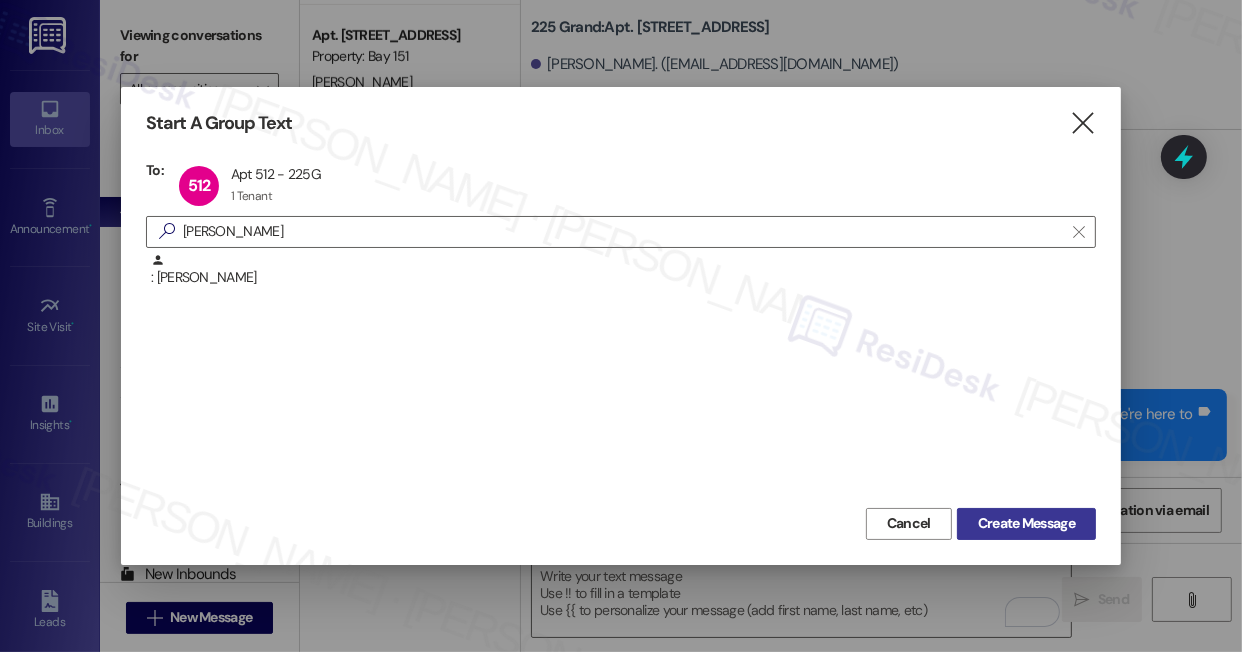 click on "Create Message" at bounding box center (1026, 523) 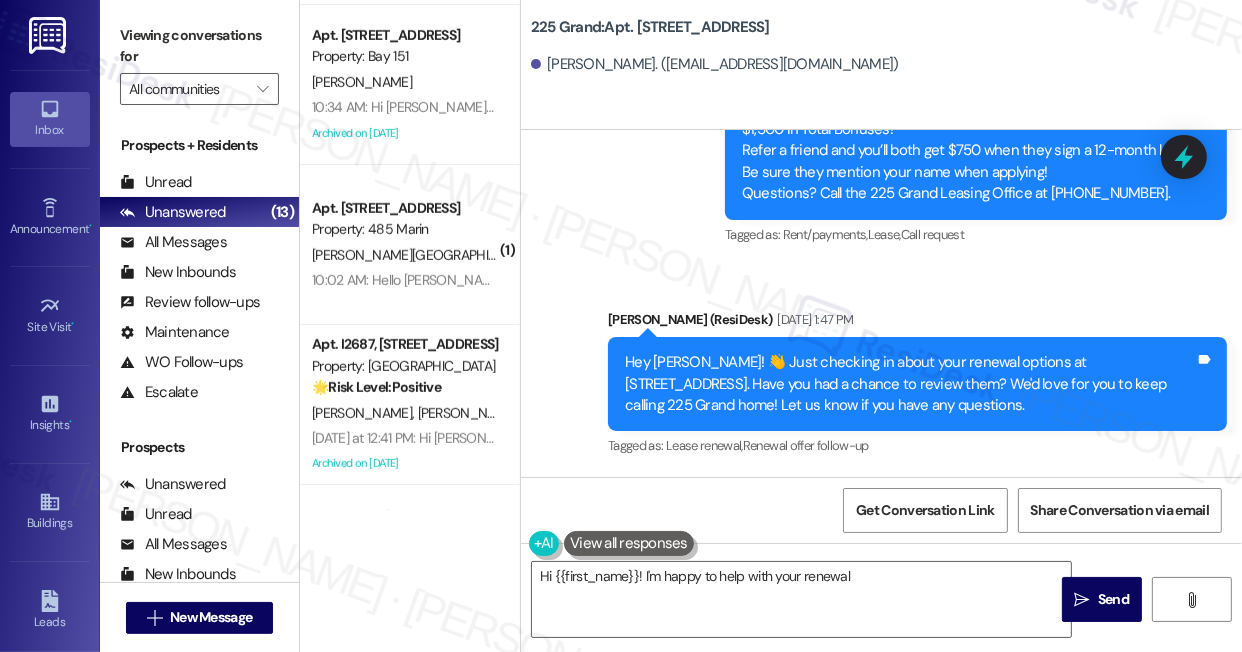 scroll, scrollTop: 3921, scrollLeft: 0, axis: vertical 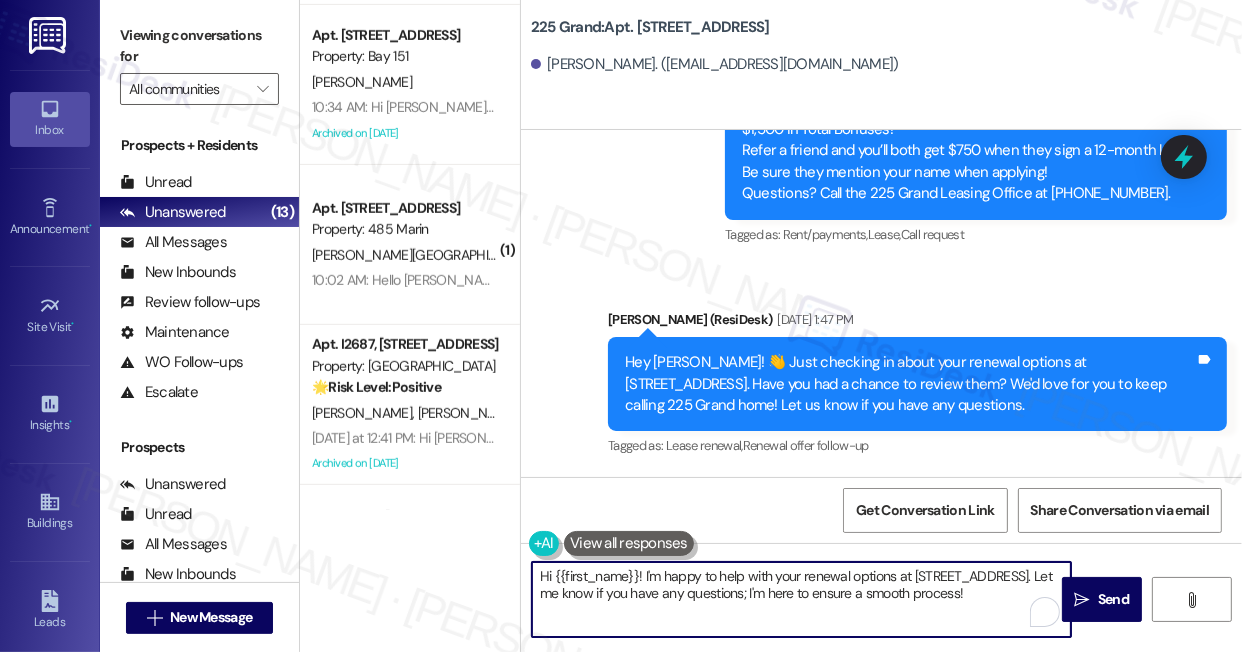 click on "Hi {{first_name}}! I'm happy to help with your renewal options at 225 Grand. Let me know if you have any questions; I'm here to ensure a smooth process!" at bounding box center [801, 599] 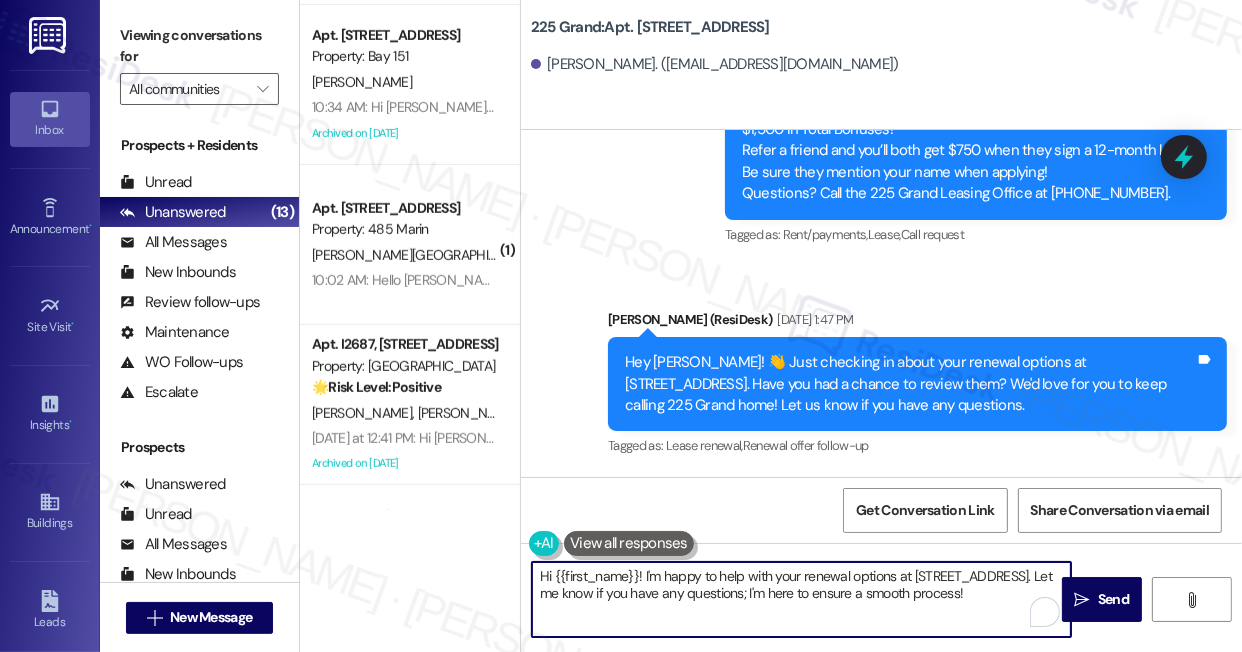 paste on "Just a friendly reminder about your {{property}} renewal. We're here to help if you need anything! 😊" 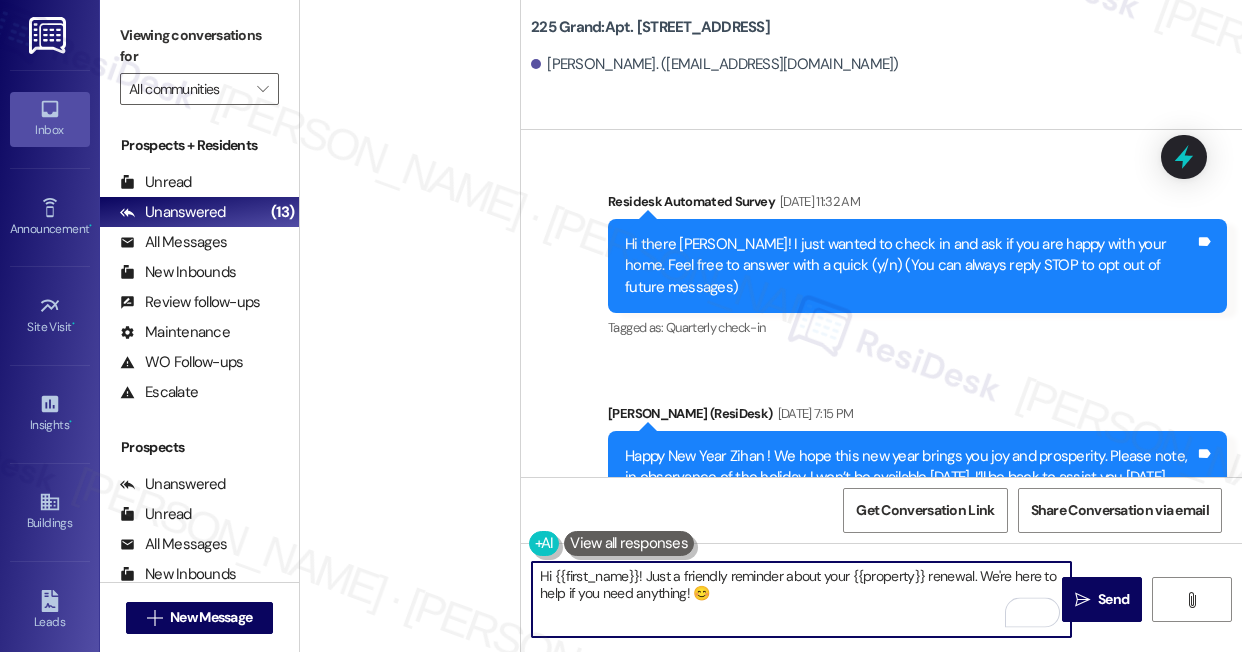 scroll, scrollTop: 0, scrollLeft: 0, axis: both 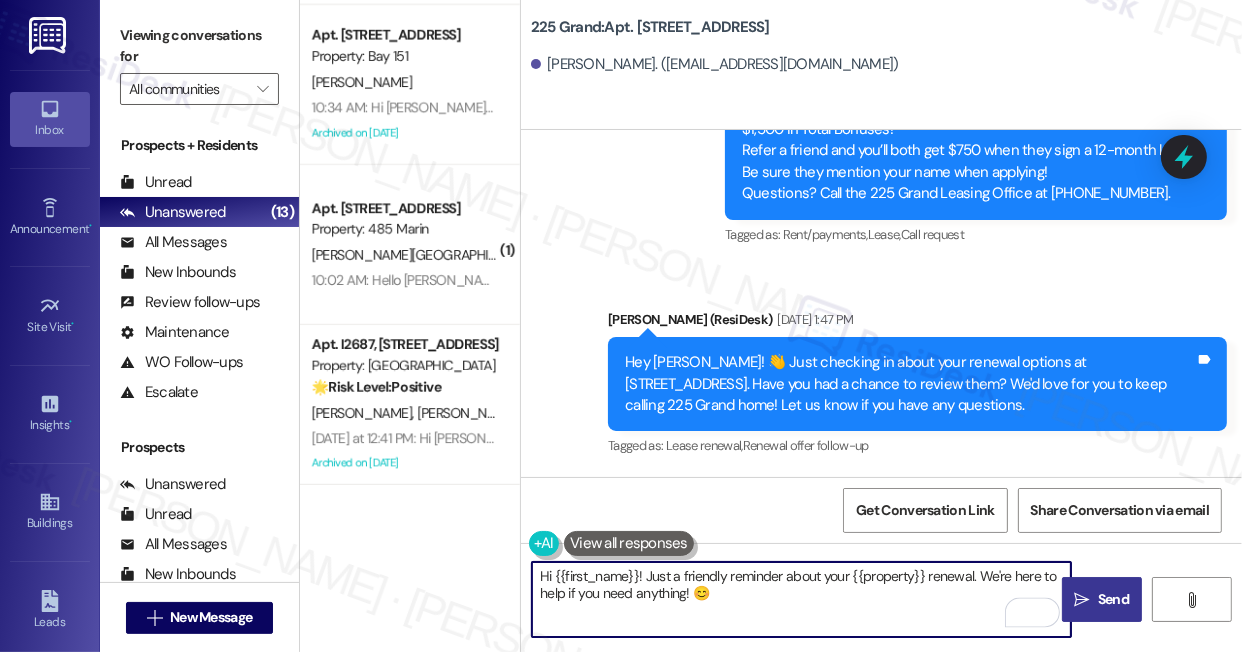 type on "Hi {{first_name}}! Just a friendly reminder about your {{property}} renewal. We're here to help if you need anything! 😊" 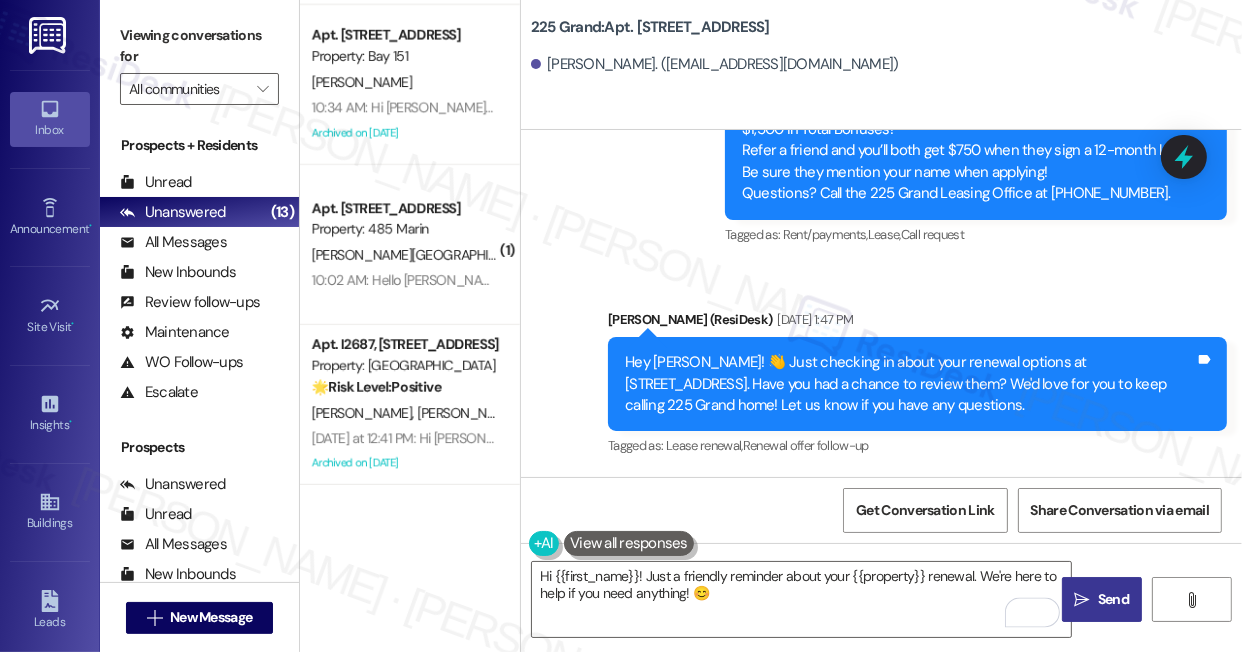 click on "Send" at bounding box center (1113, 599) 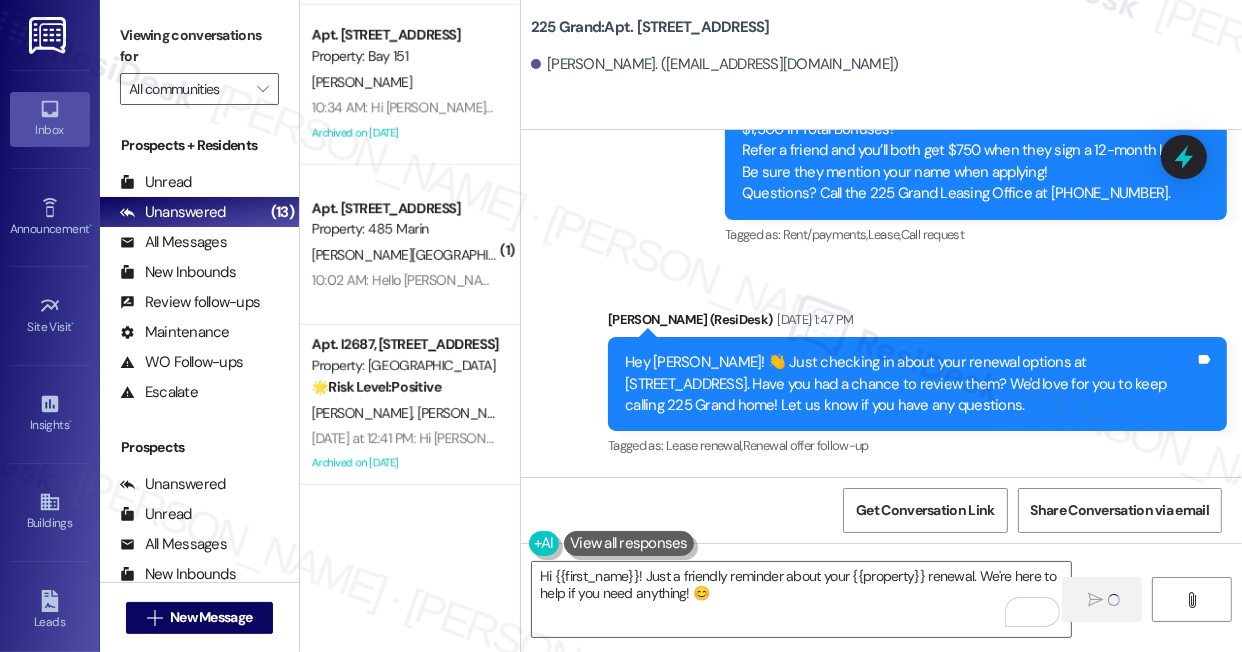 scroll, scrollTop: 4000, scrollLeft: 0, axis: vertical 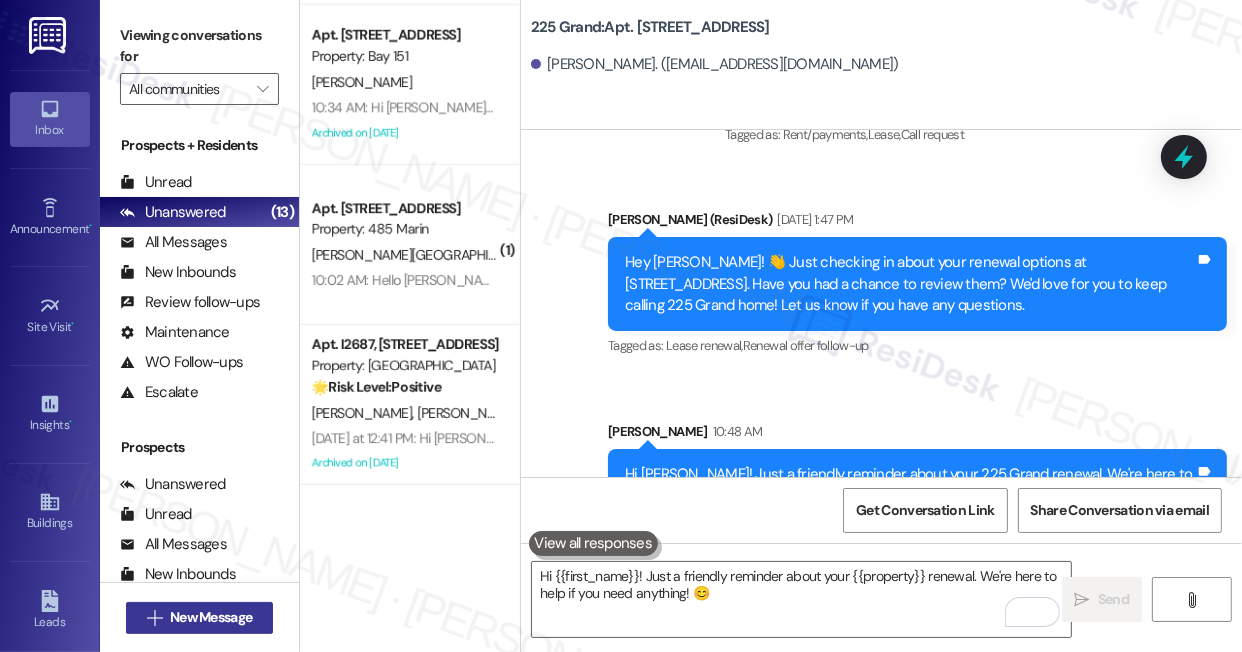 click on "New Message" at bounding box center (211, 617) 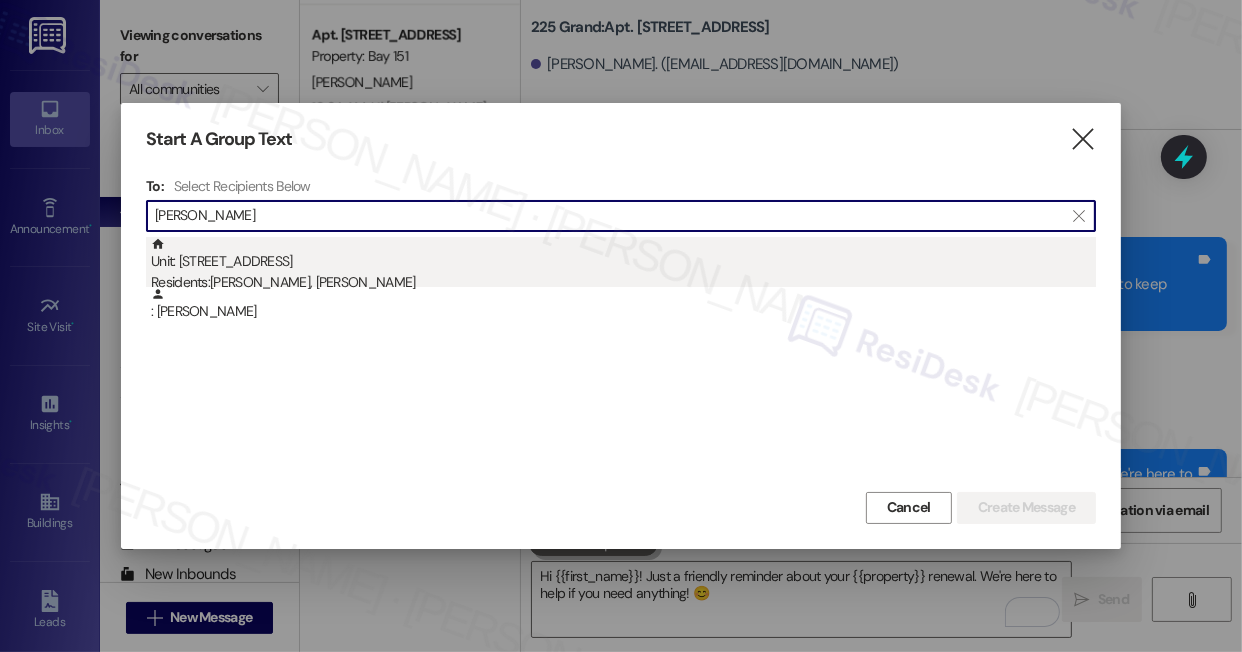 type on "[PERSON_NAME]" 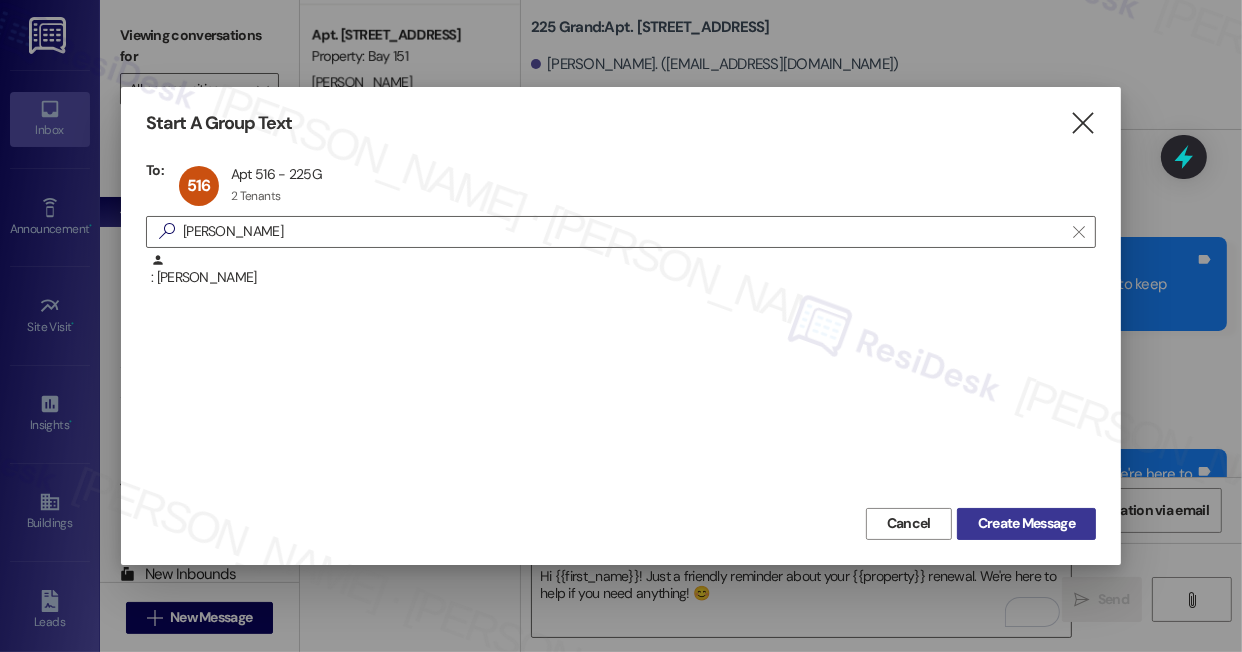 click on "Create Message" at bounding box center (1026, 524) 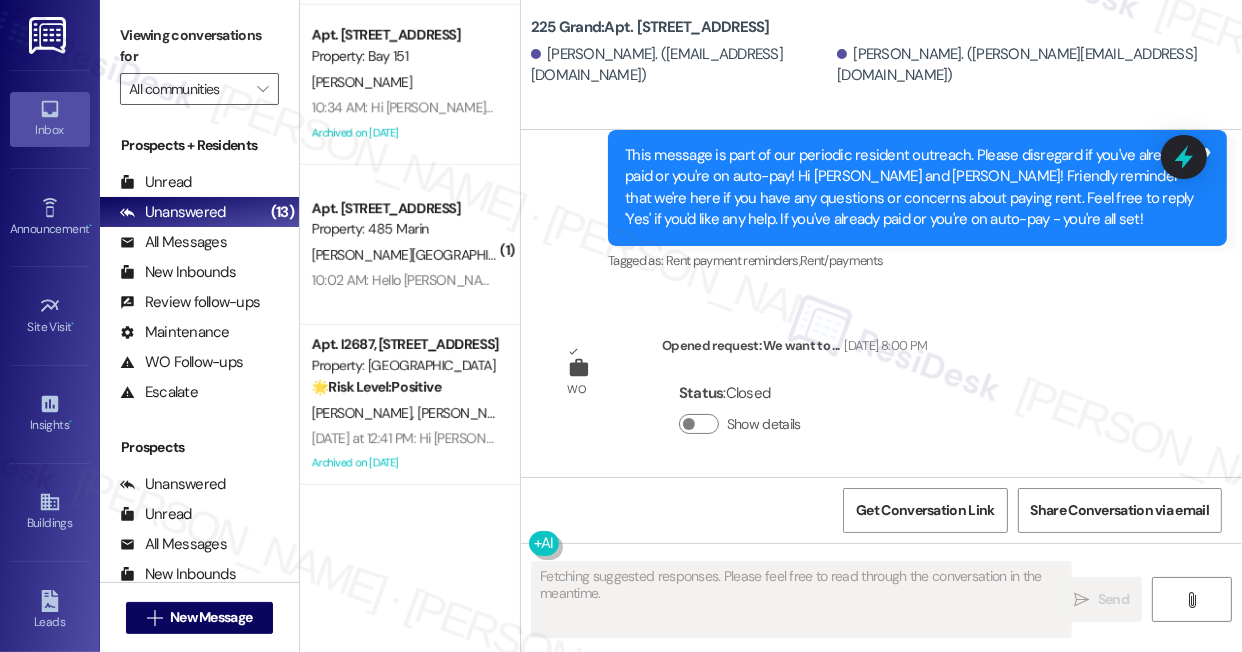 scroll, scrollTop: 5647, scrollLeft: 0, axis: vertical 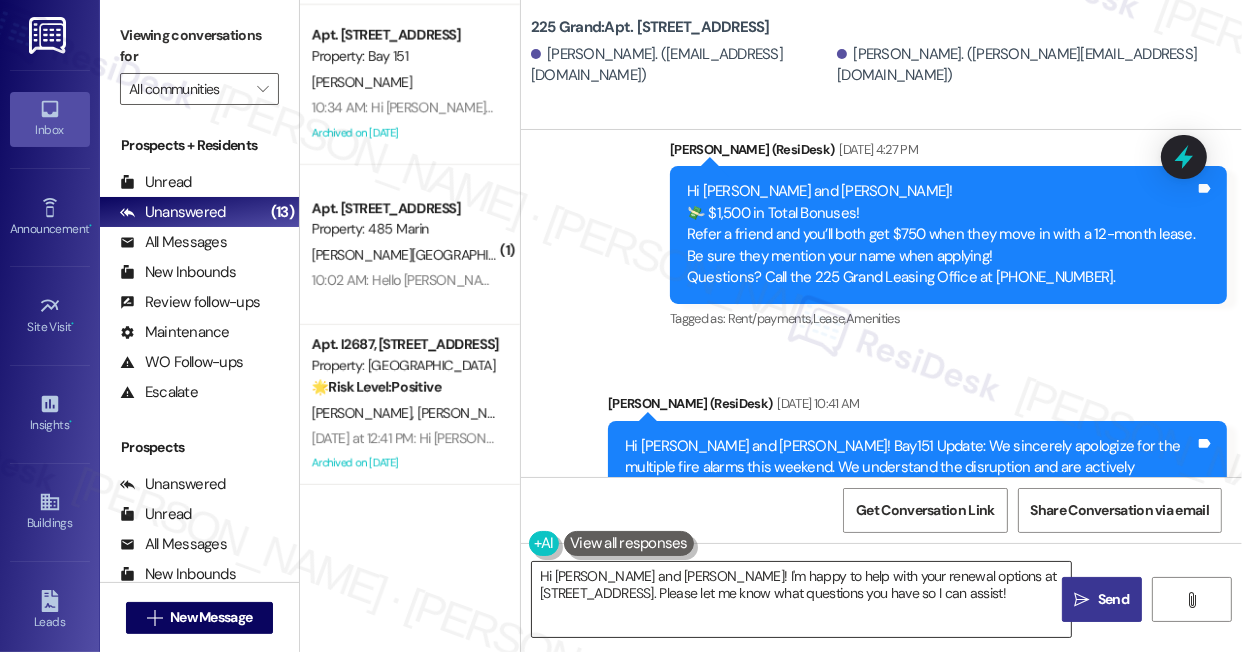 click on "Hi [PERSON_NAME] and [PERSON_NAME]! I'm happy to help with your renewal options at [STREET_ADDRESS]. Please let me know what questions you have so I can assist!" at bounding box center [801, 599] 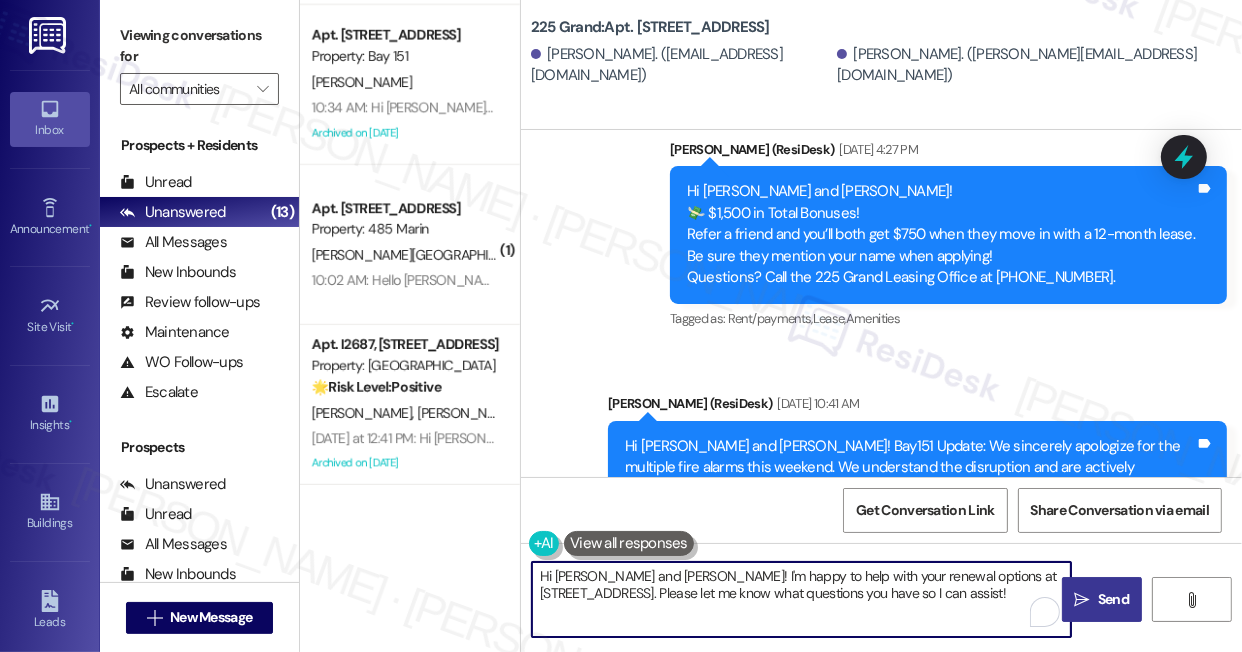 paste on "{{first_name}}! Just a friendly reminder about your {{property}} renewal. We're here to help if you need anything! 😊" 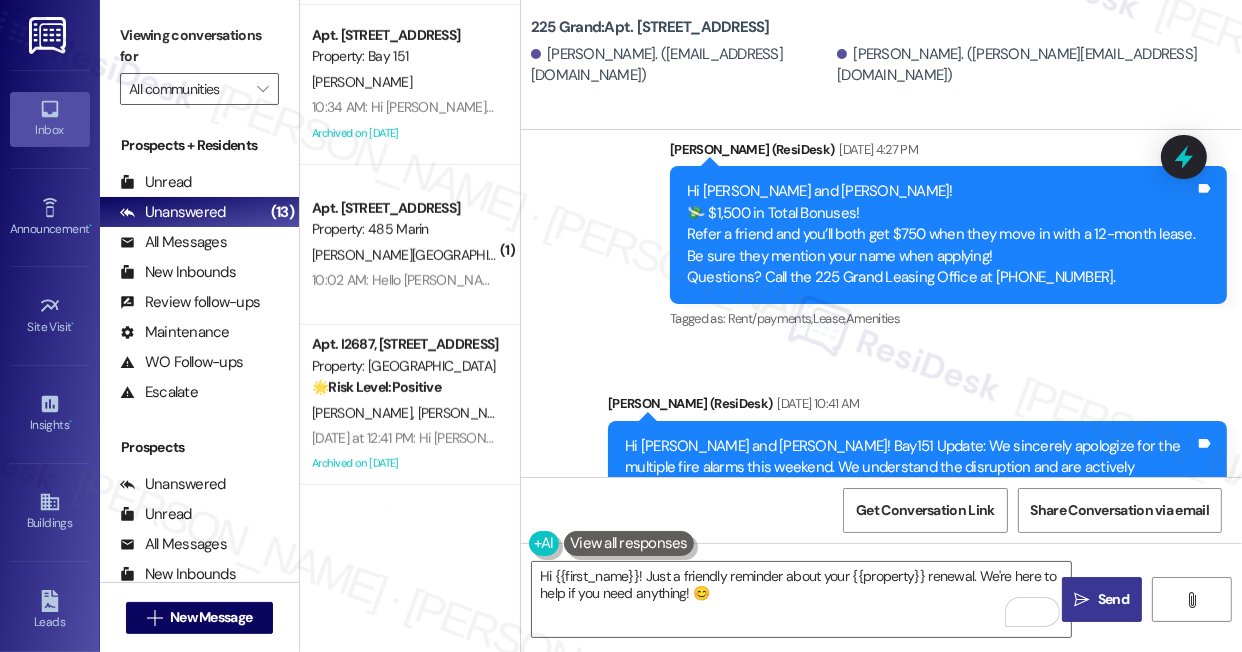 click on "[PERSON_NAME]. ([EMAIL_ADDRESS][DOMAIN_NAME])" at bounding box center (681, 65) 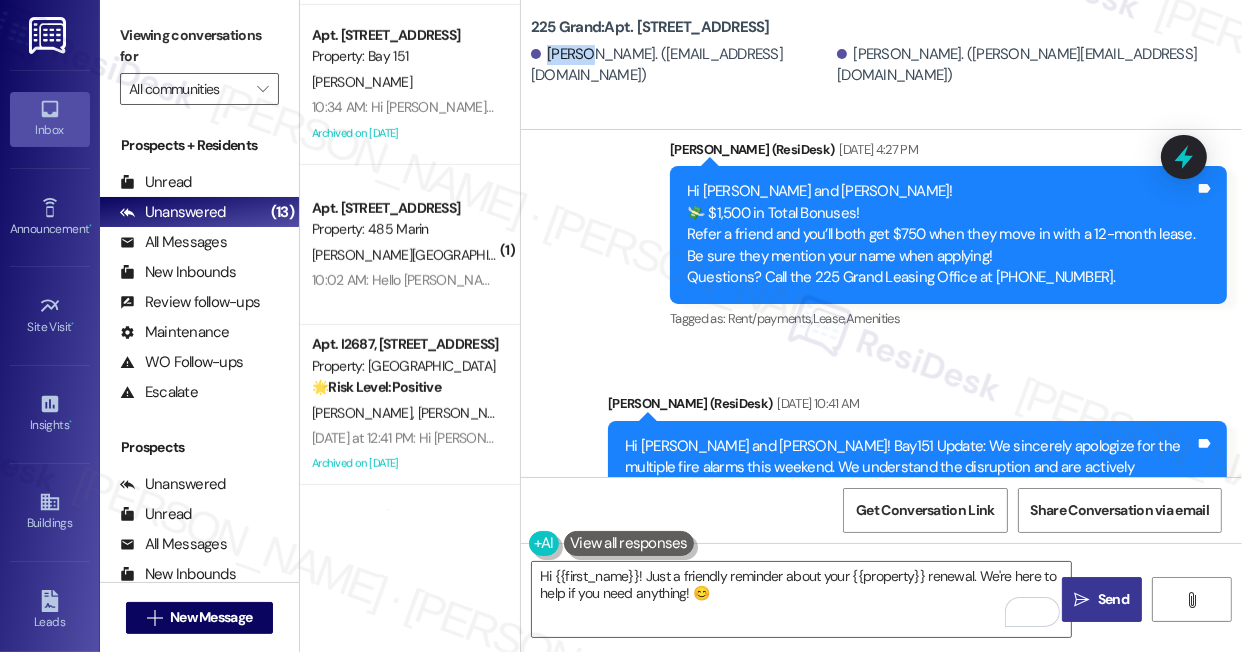 click on "[PERSON_NAME]. ([EMAIL_ADDRESS][DOMAIN_NAME])" at bounding box center (681, 65) 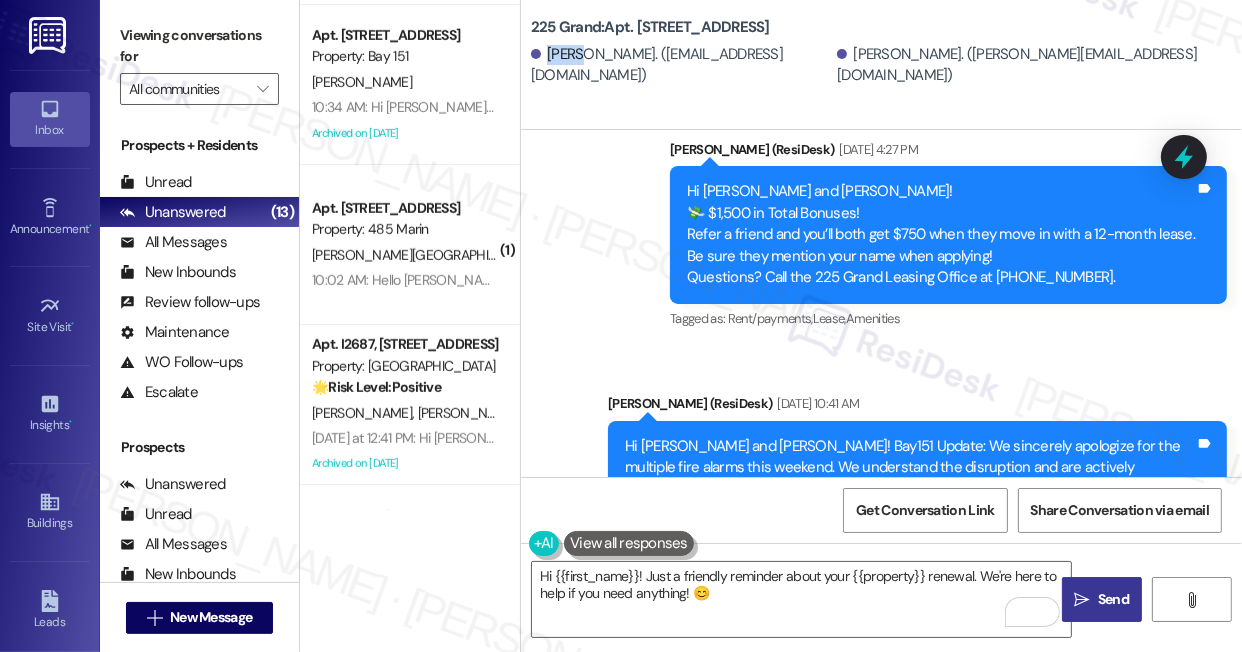 copy on "Jordy" 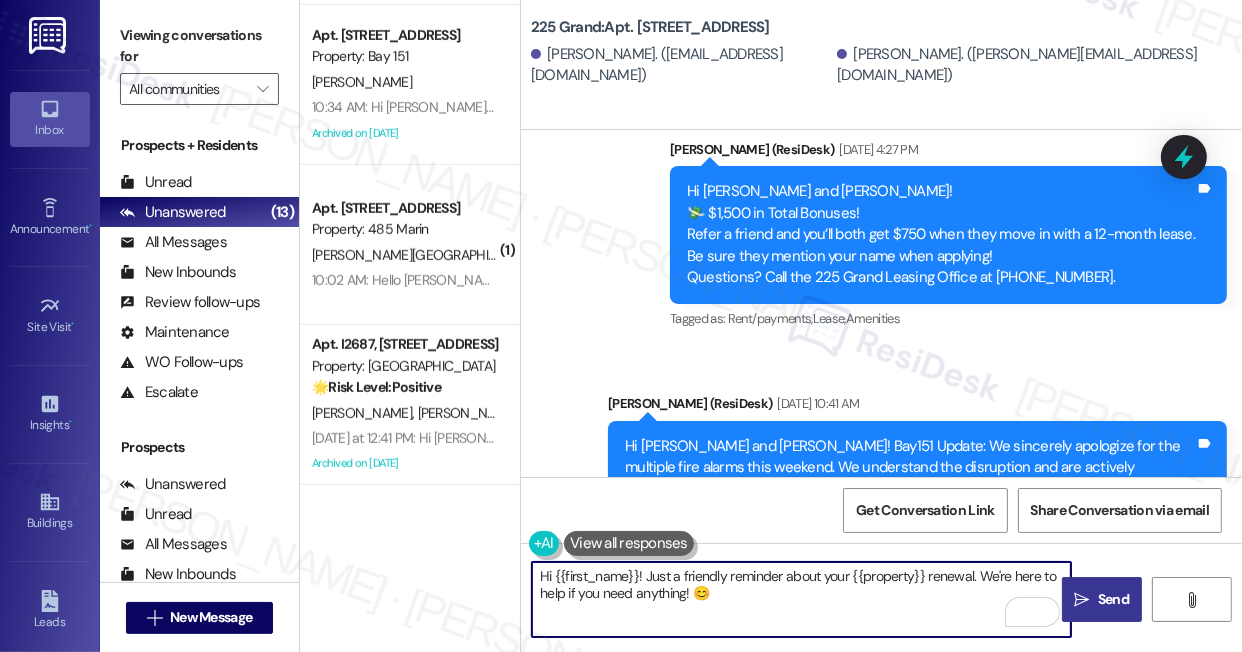 drag, startPoint x: 552, startPoint y: 577, endPoint x: 638, endPoint y: 570, distance: 86.28442 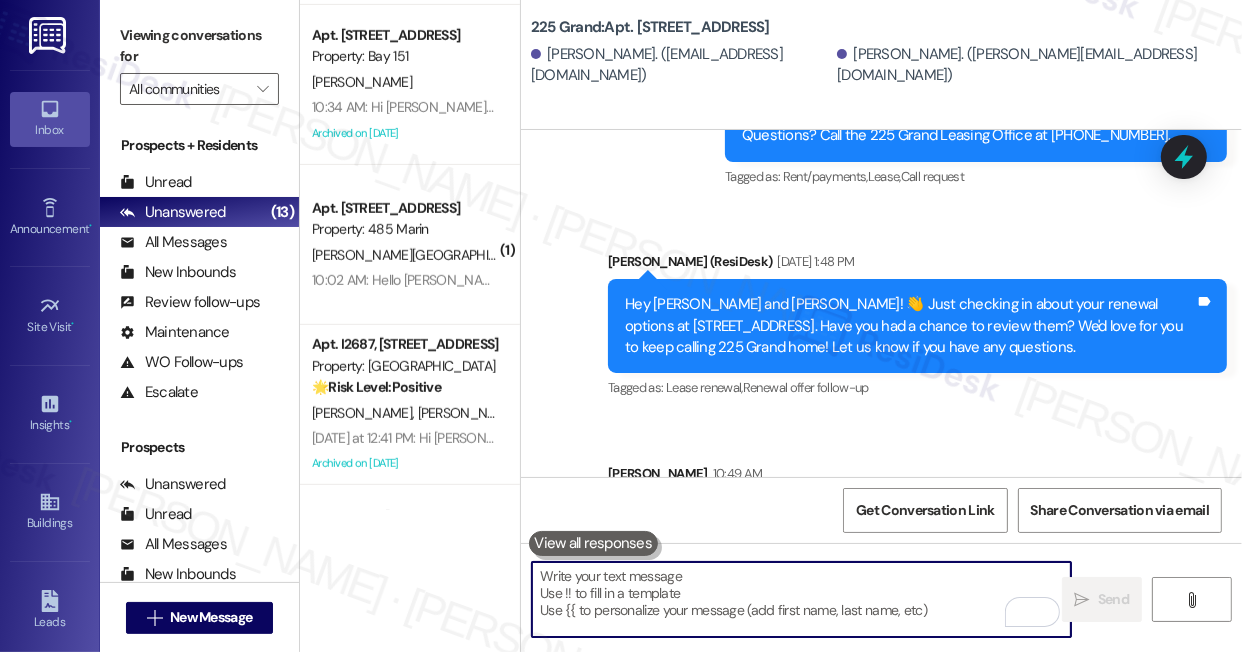 scroll, scrollTop: 6336, scrollLeft: 0, axis: vertical 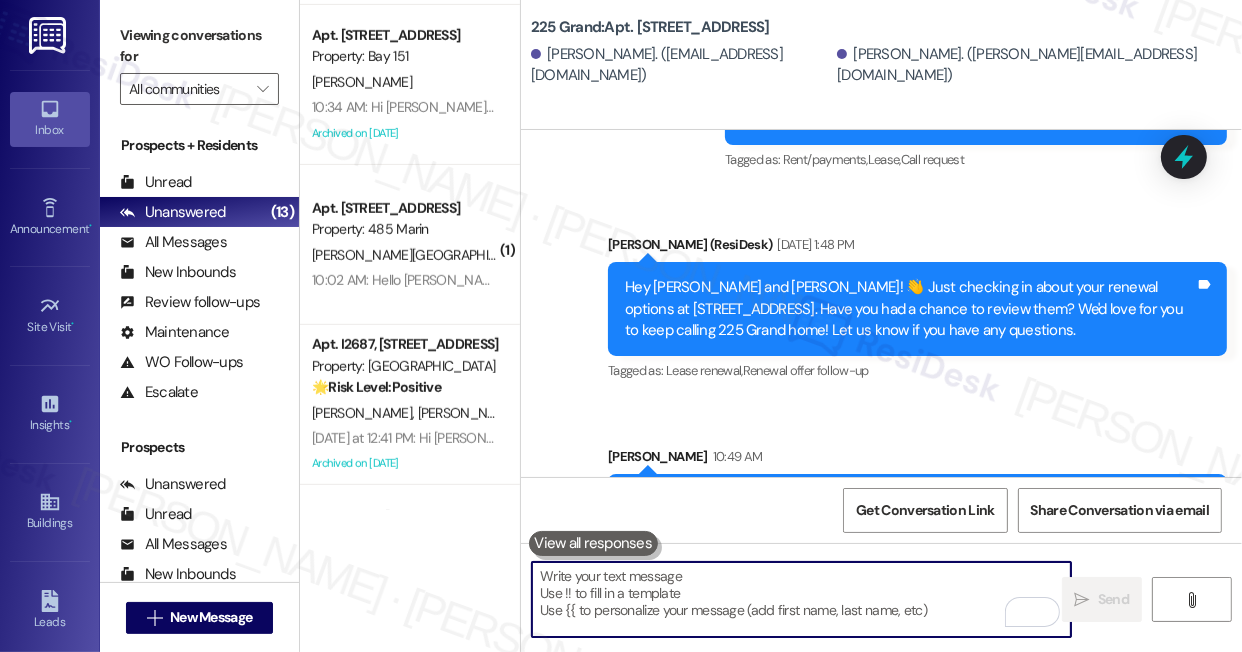 type 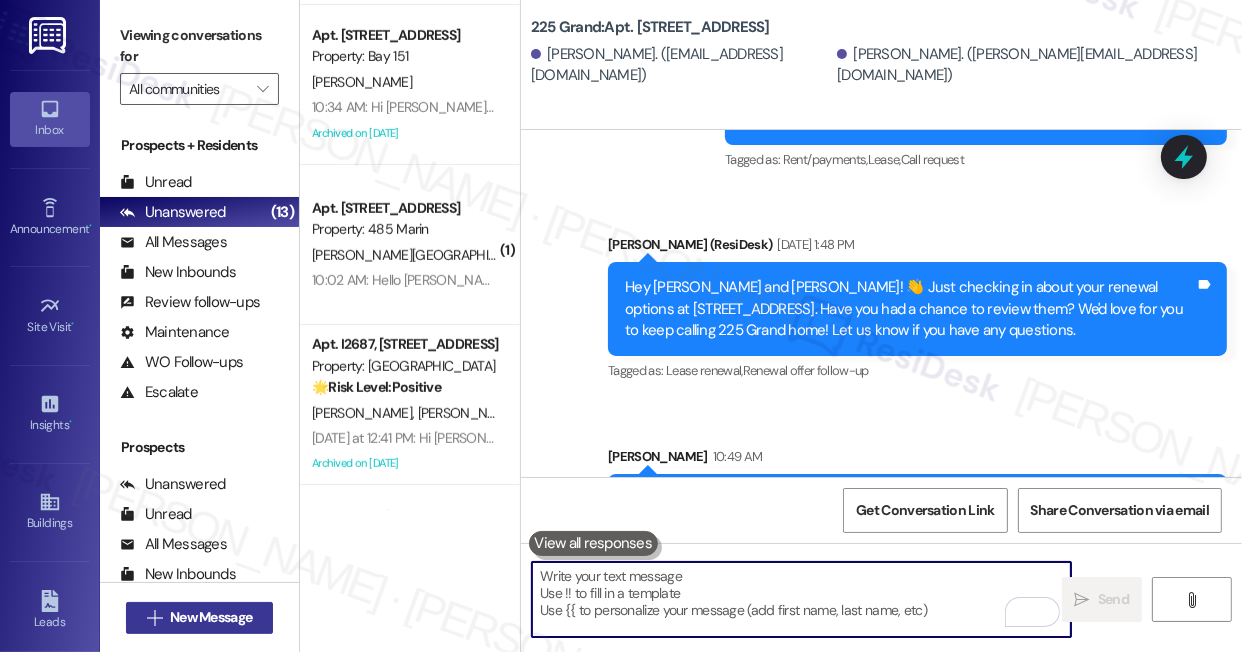 click on "New Message" at bounding box center [211, 617] 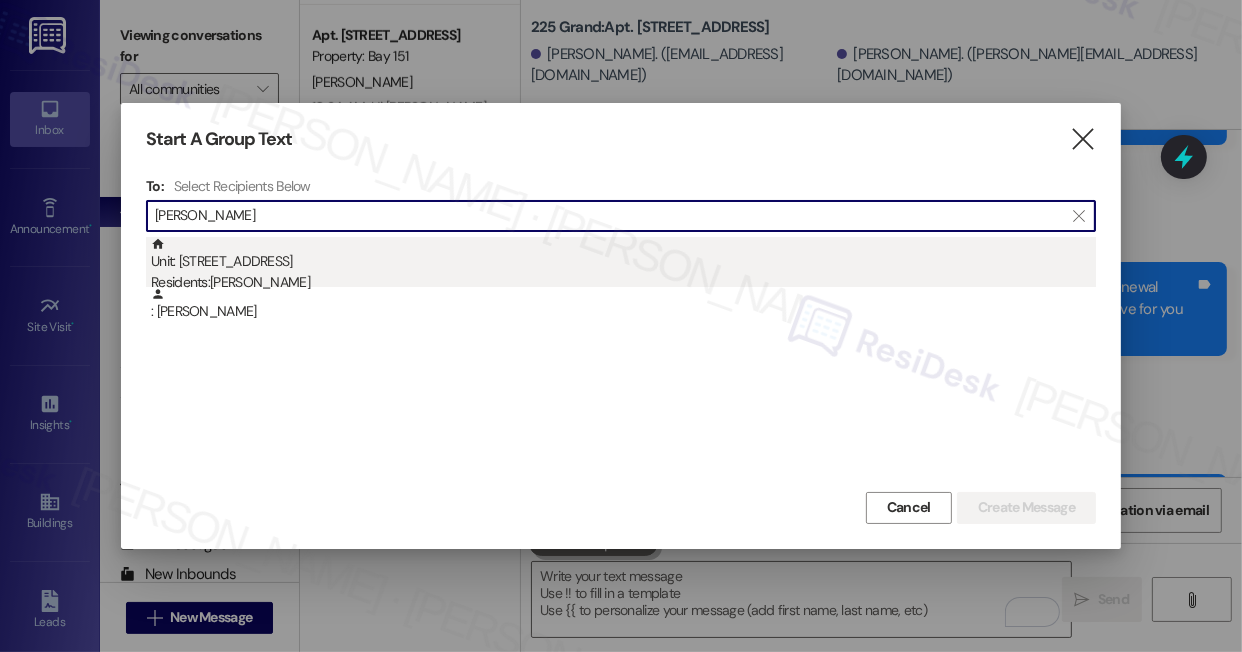 type on "[PERSON_NAME]" 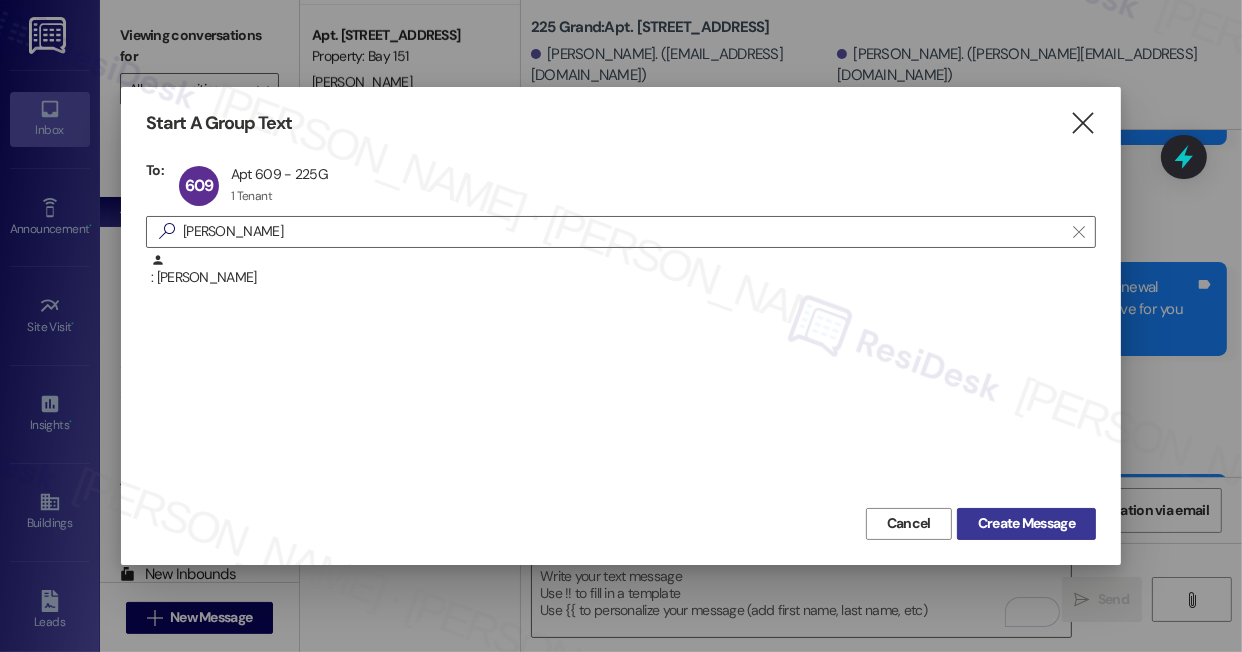 click on "Create Message" at bounding box center (1026, 523) 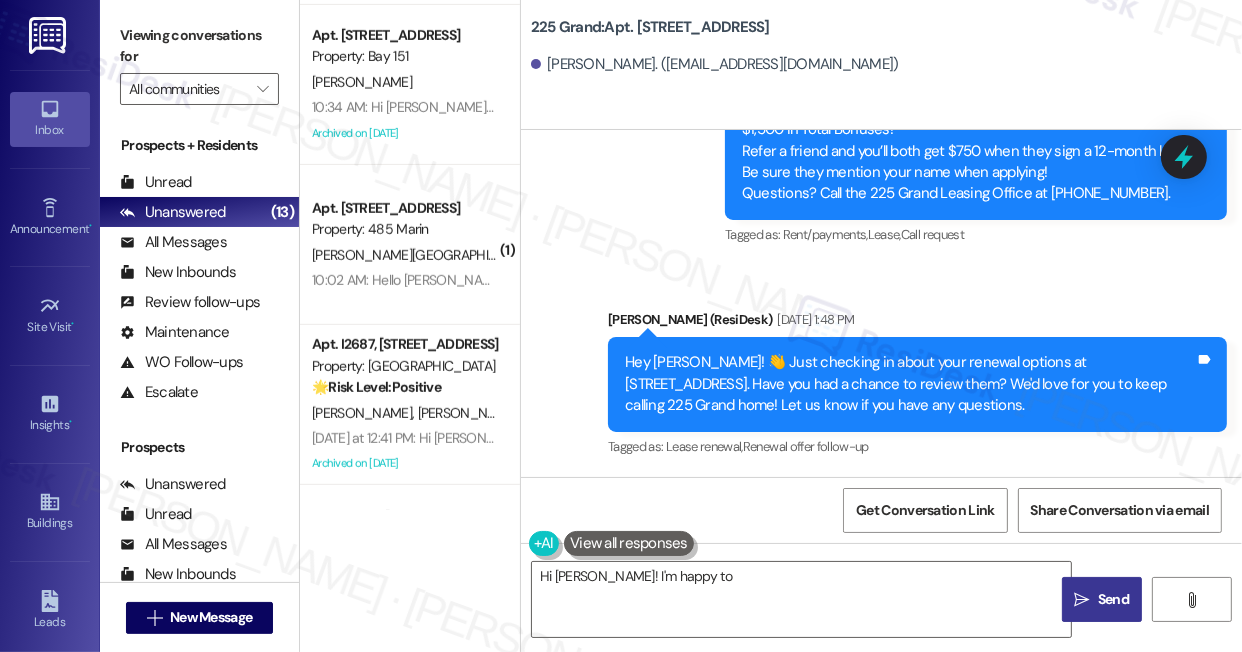 scroll, scrollTop: 3883, scrollLeft: 0, axis: vertical 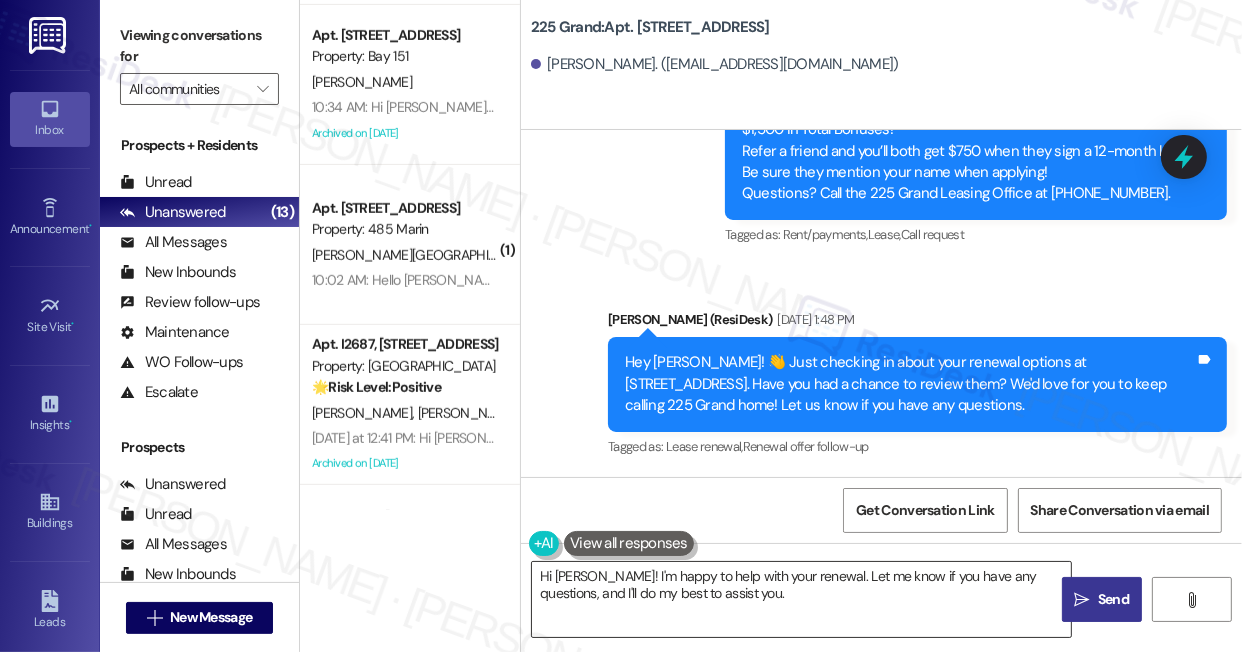 click on "Hi [PERSON_NAME]! I'm happy to help with your renewal. Let me know if you have any questions, and I'll do my best to assist you." at bounding box center [801, 599] 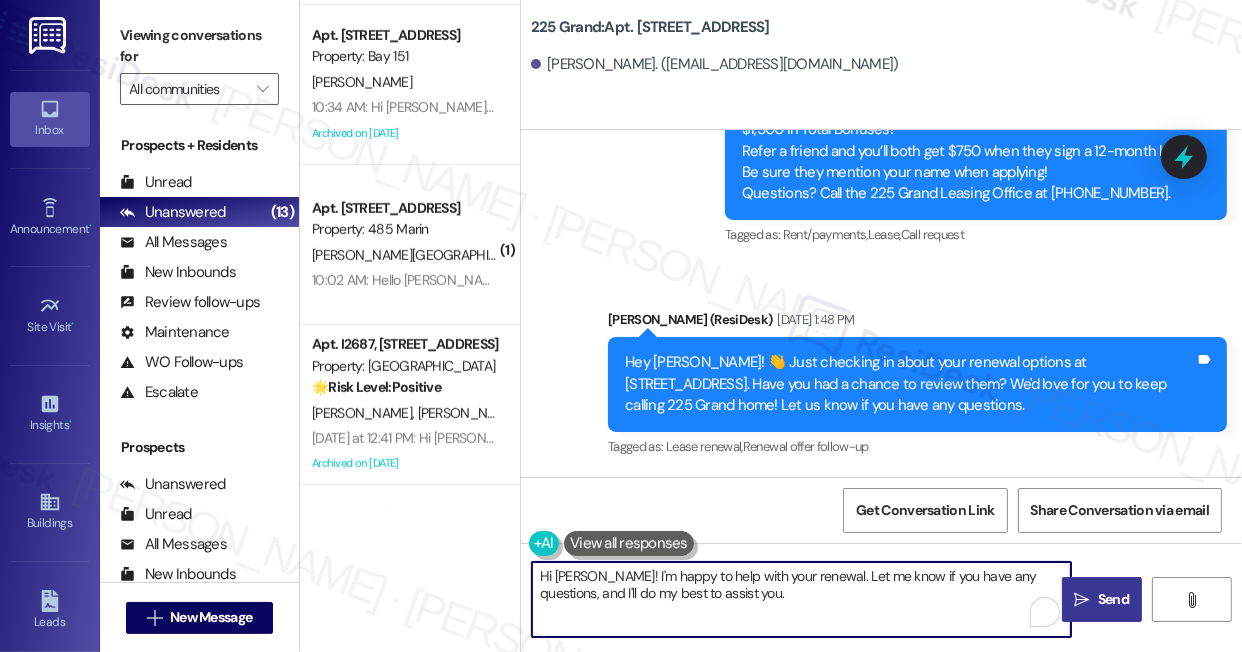 paste on "{{first_name}}! Just a friendly reminder about your {{property}} renewal. We're here to help if you need anything! 😊" 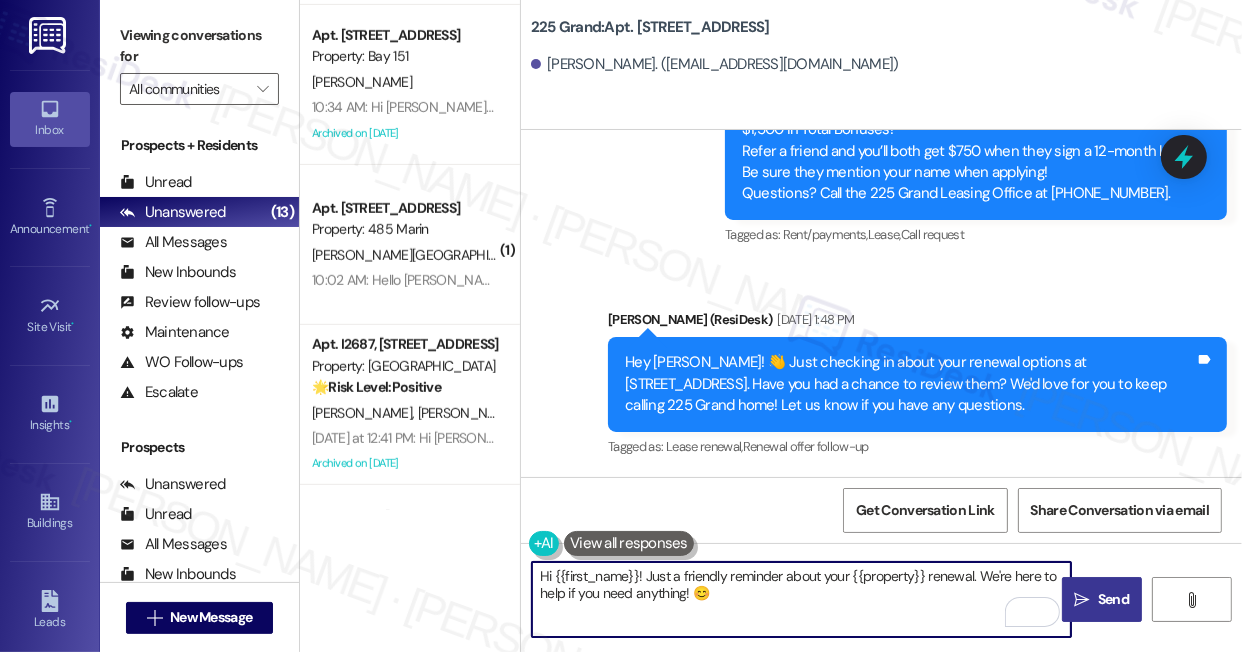 type on "Hi {{first_name}}! Just a friendly reminder about your {{property}} renewal. We're here to help if you need anything! 😊" 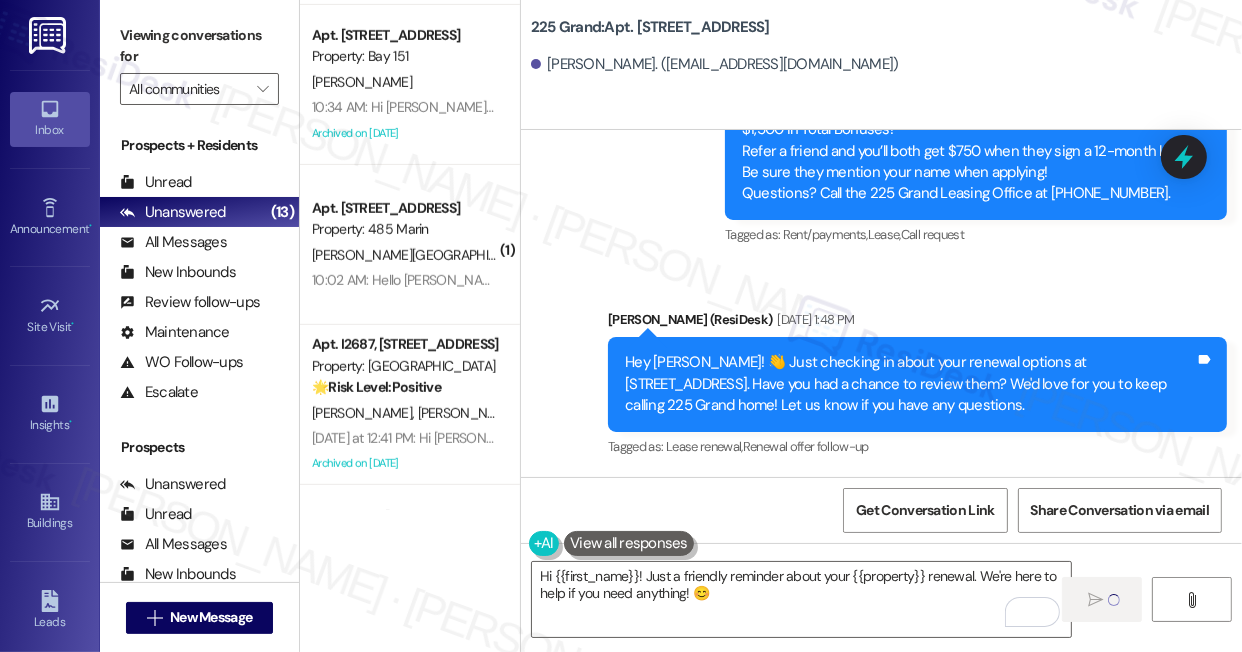 type 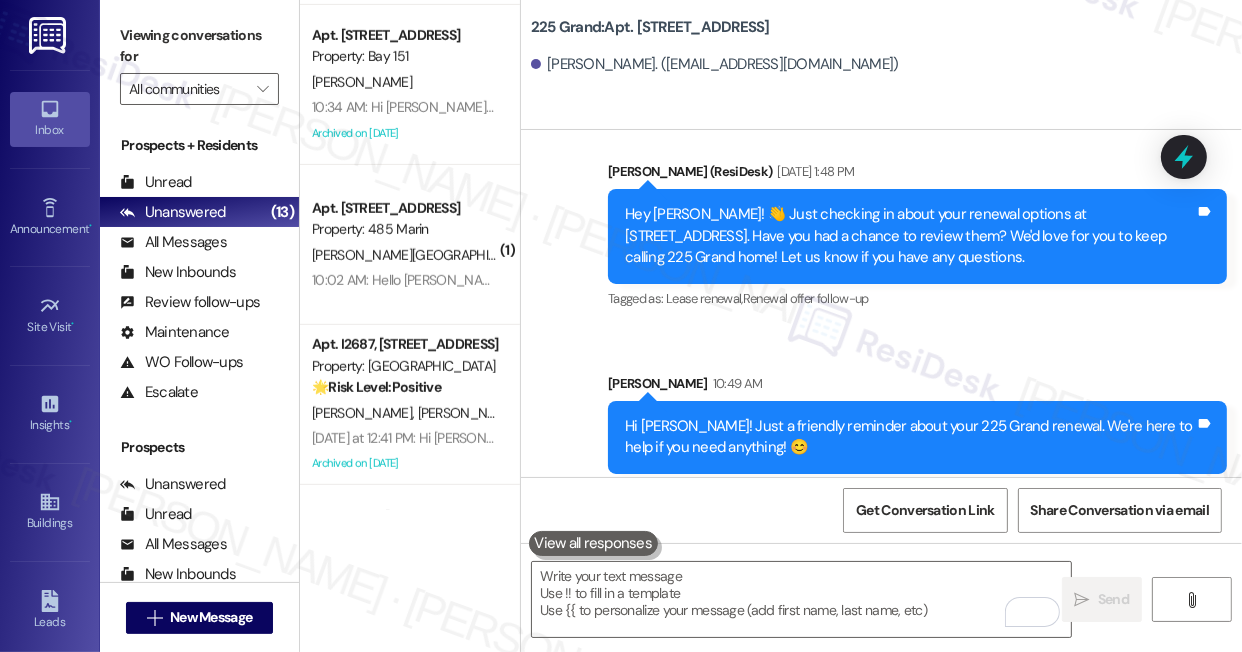 scroll, scrollTop: 4044, scrollLeft: 0, axis: vertical 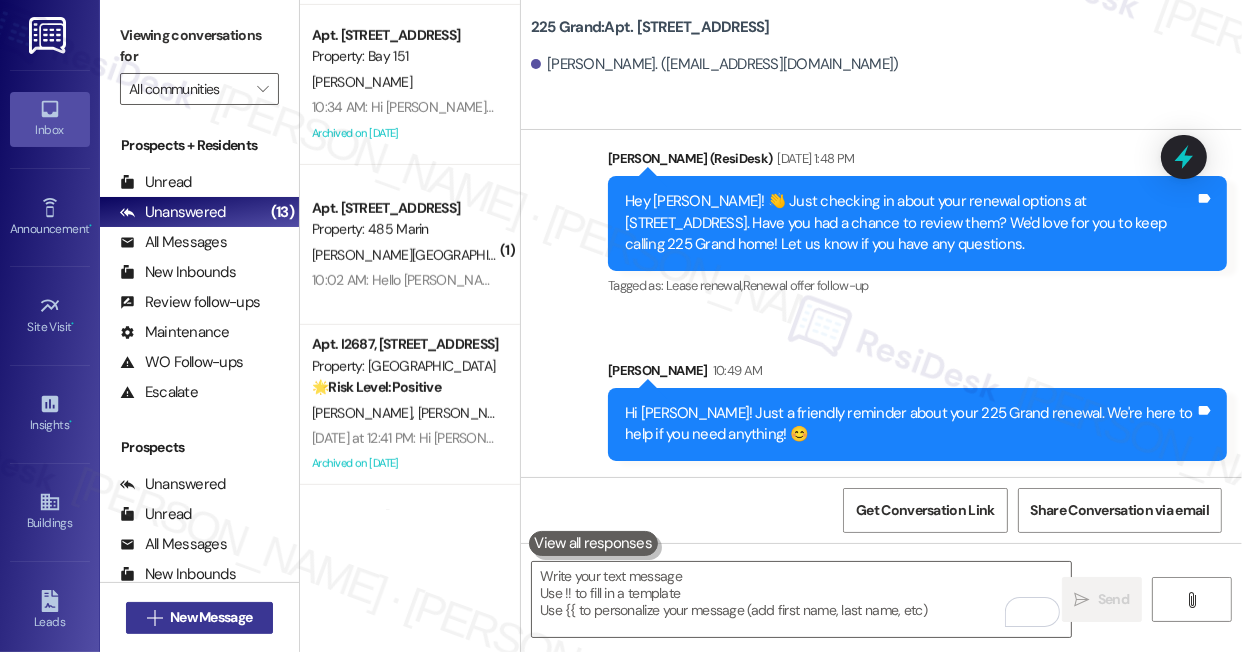 click on "New Message" at bounding box center [211, 617] 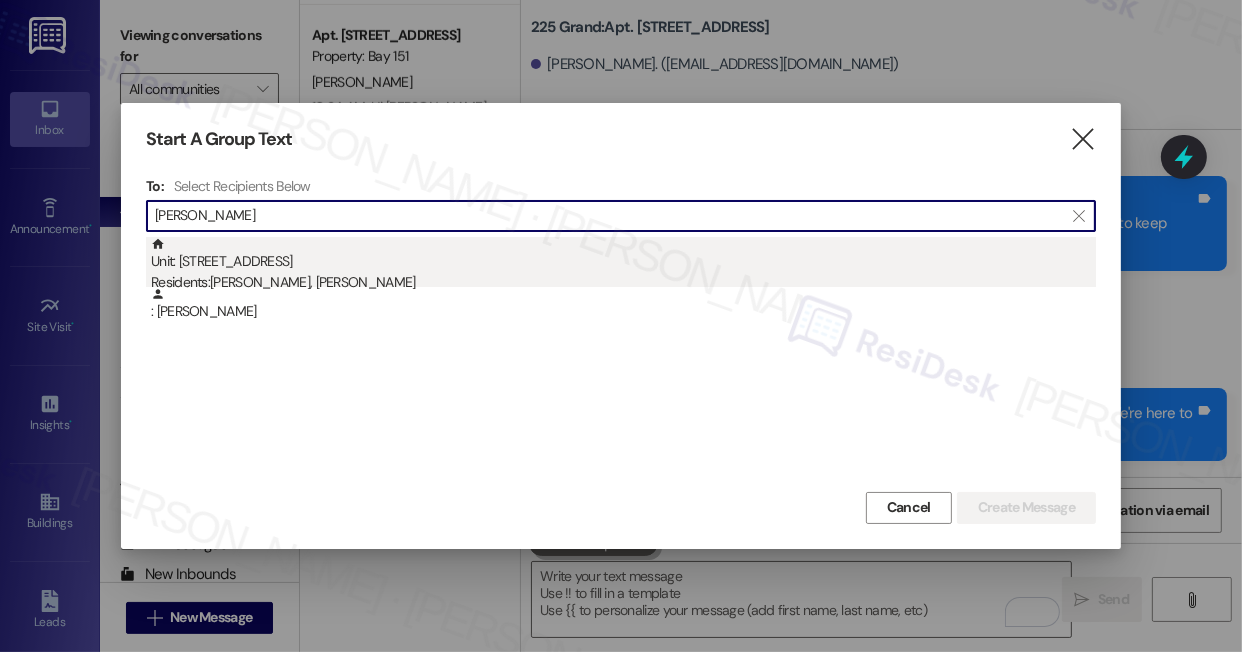 type on "[PERSON_NAME]" 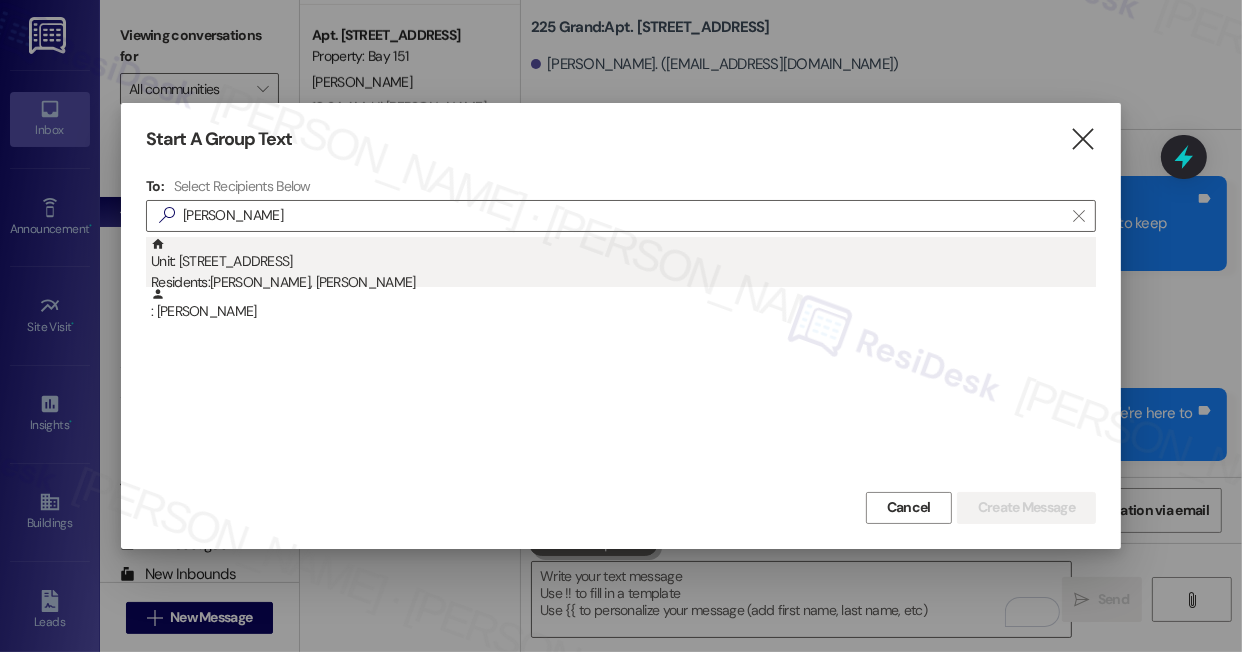 click on "Unit: [STREET_ADDRESS] Residents:  [PERSON_NAME], [PERSON_NAME]" at bounding box center (623, 265) 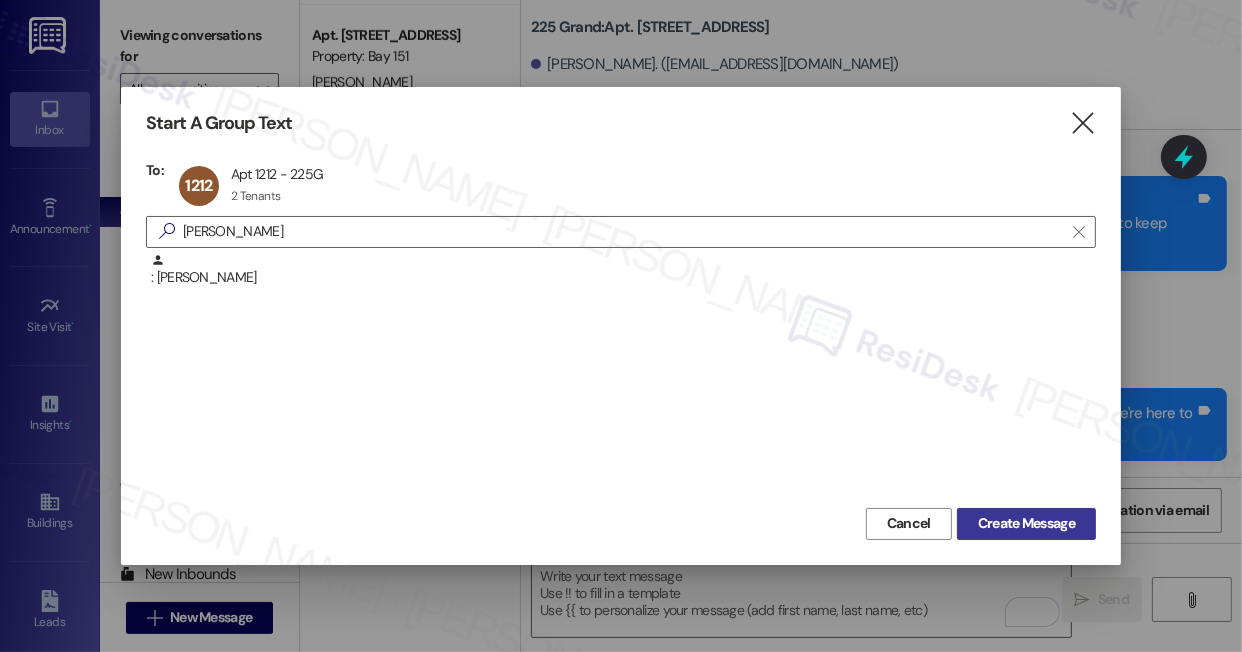click on "Create Message" at bounding box center (1026, 523) 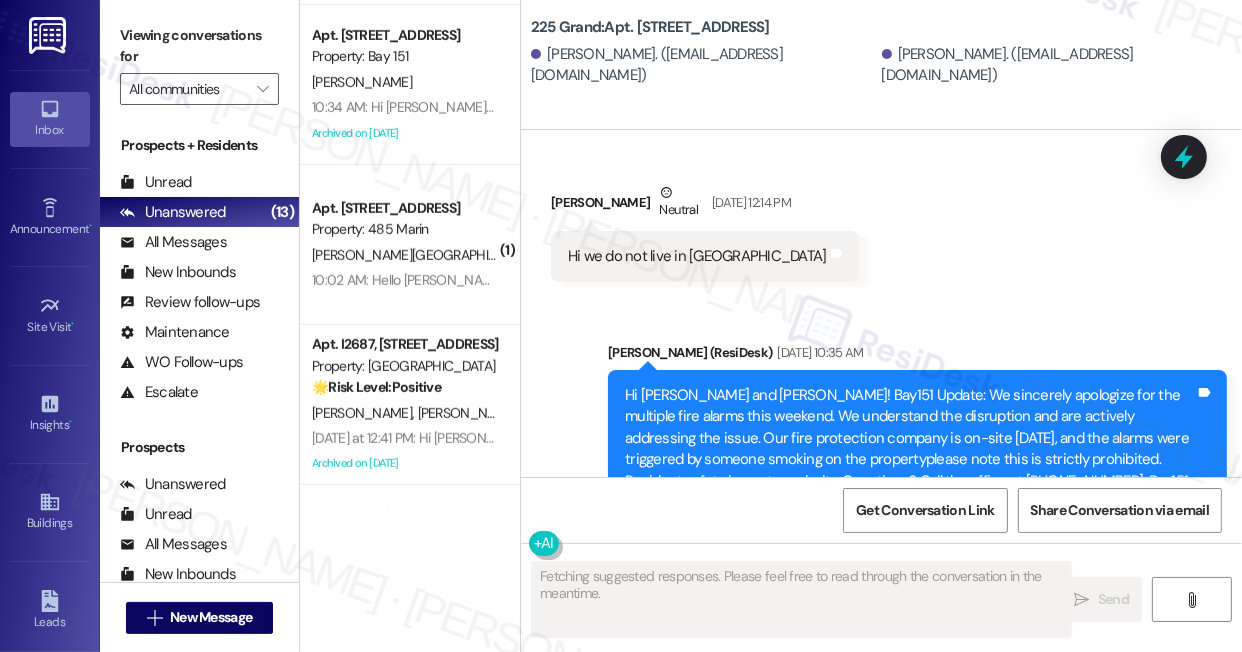 scroll, scrollTop: 7200, scrollLeft: 0, axis: vertical 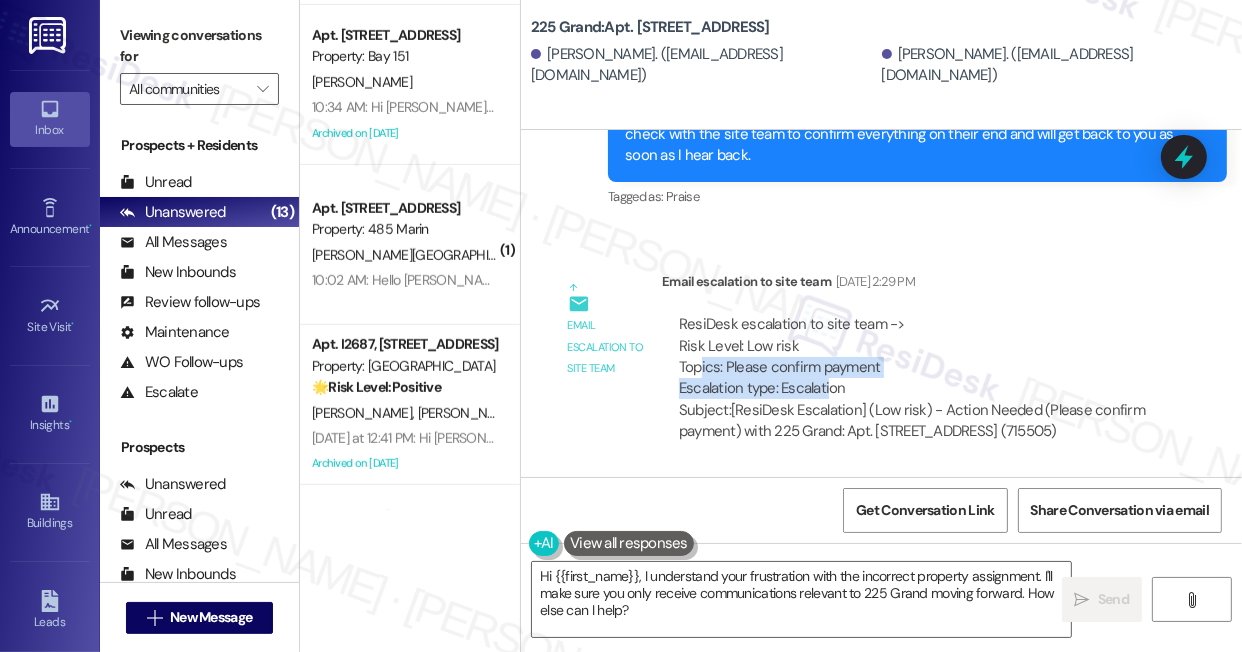 drag, startPoint x: 700, startPoint y: 330, endPoint x: 826, endPoint y: 348, distance: 127.27922 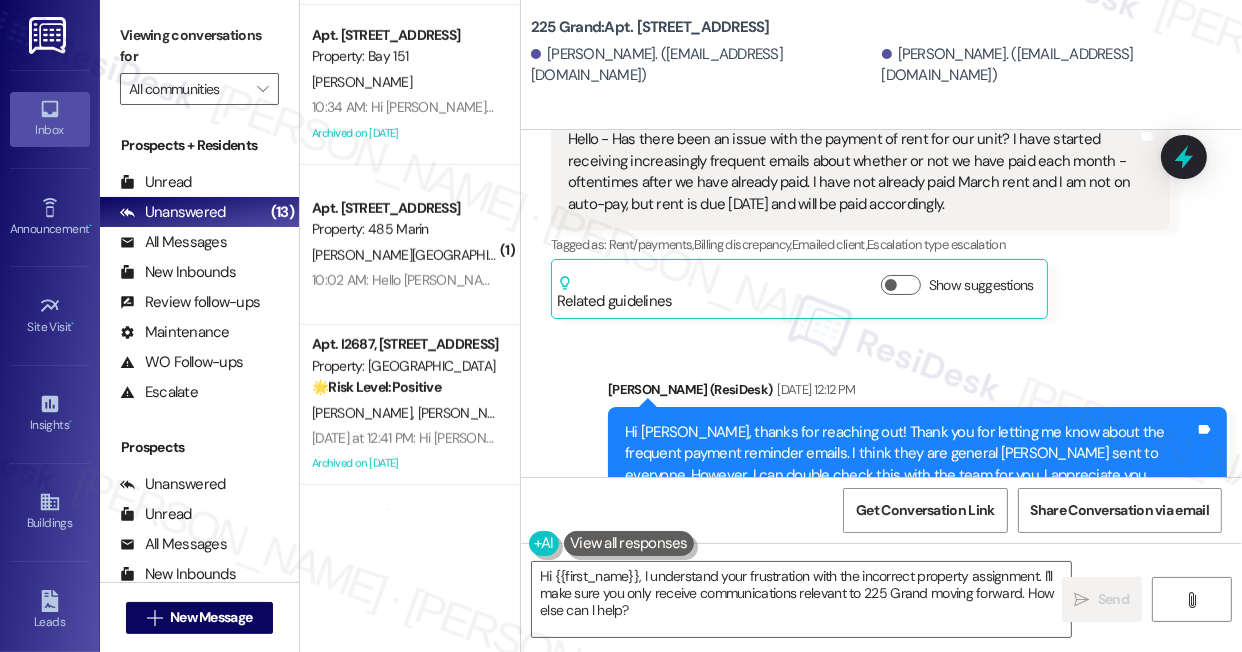 scroll, scrollTop: 3242, scrollLeft: 0, axis: vertical 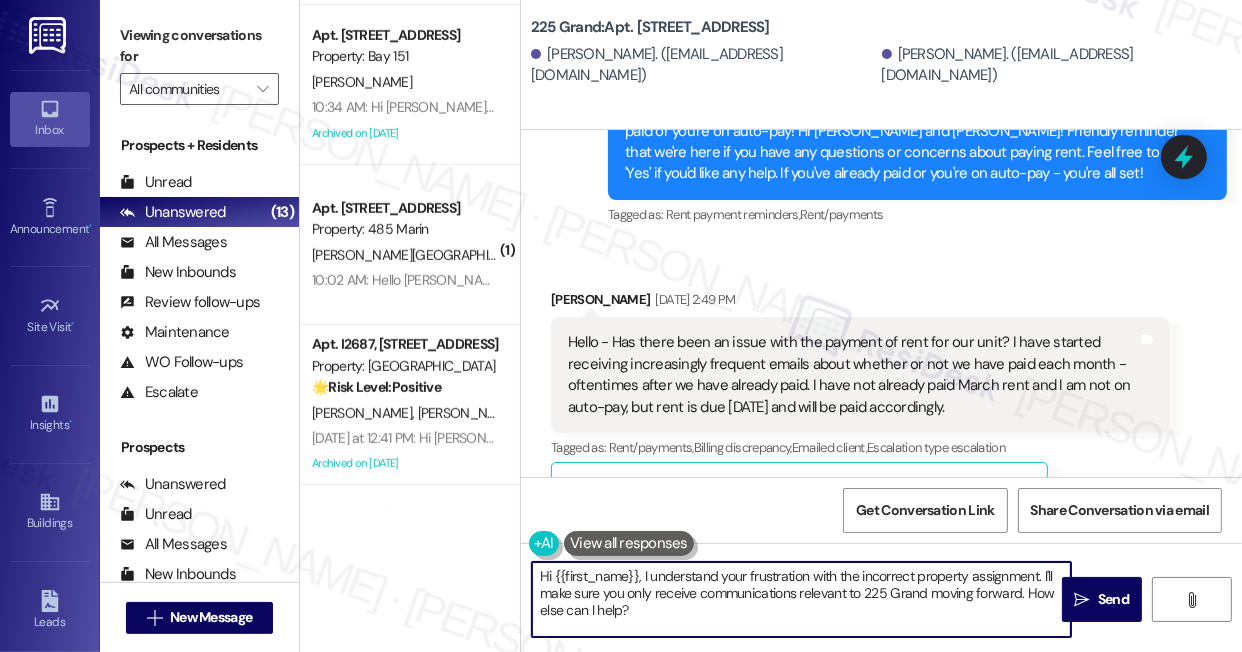 click on "Hi {{first_name}}, I understand your frustration with the incorrect property assignment. I'll make sure you only receive communications relevant to 225 Grand moving forward. How else can I help?" at bounding box center [801, 599] 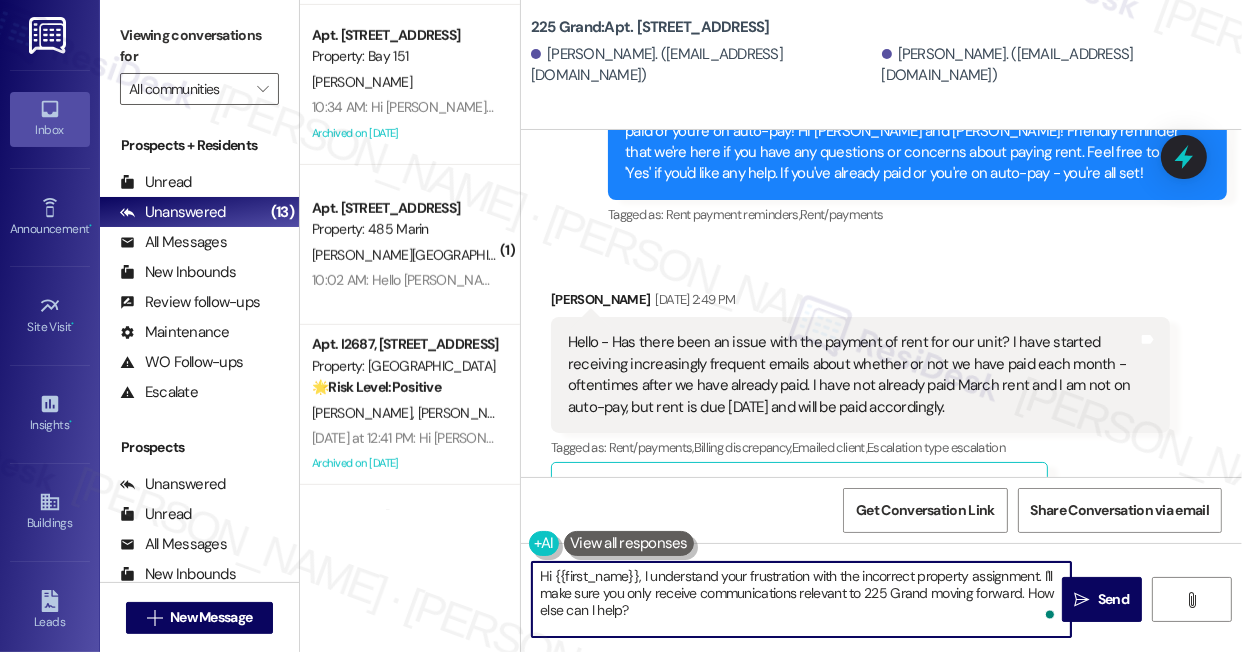 paste on "! Just a friendly reminder about your {{property}} renewal. We're here to help if you need anything! 😊" 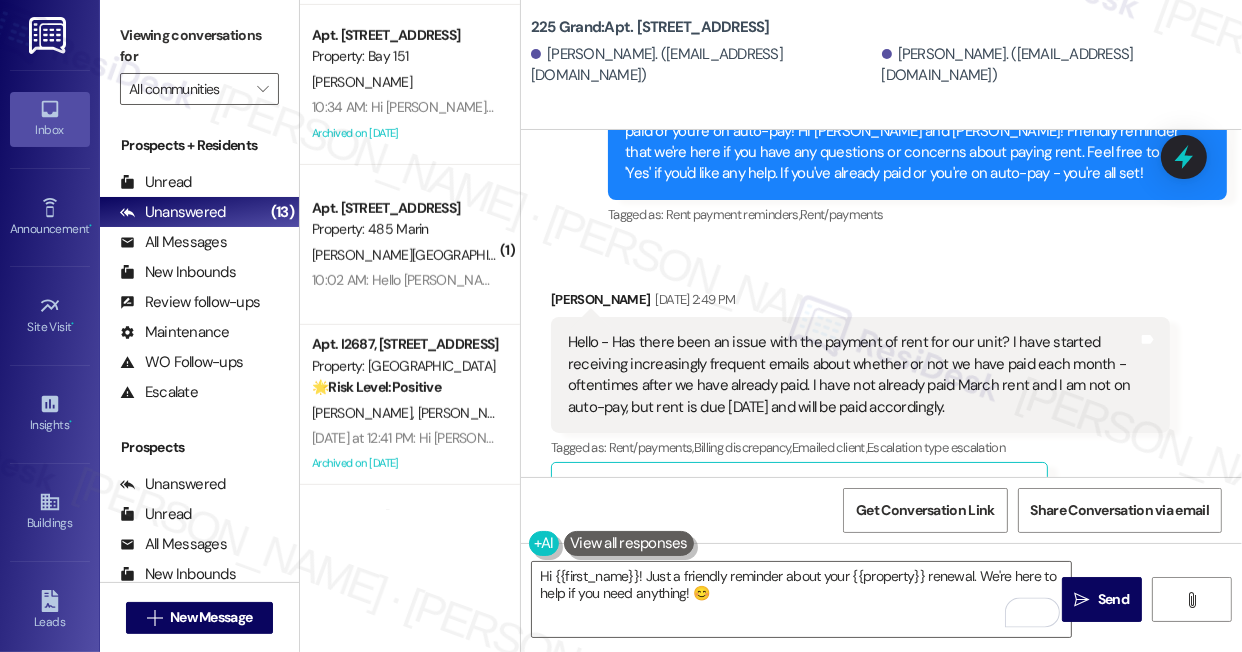 click on "[PERSON_NAME]. ([EMAIL_ADDRESS][DOMAIN_NAME])" at bounding box center (704, 65) 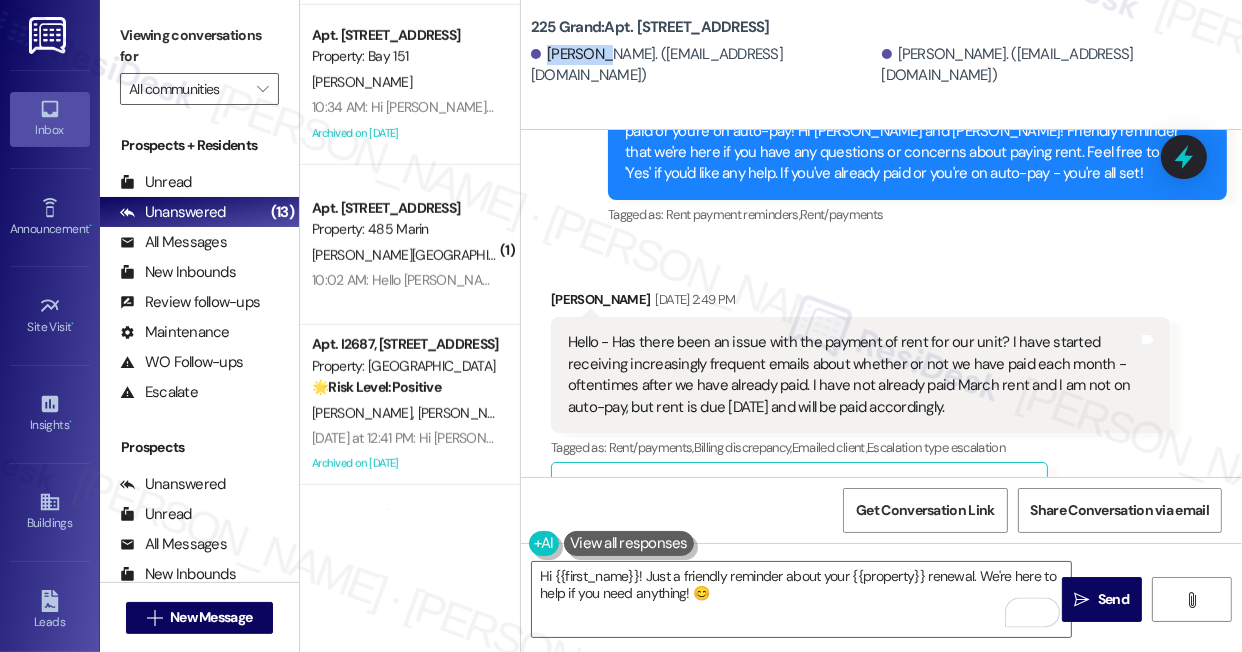 click on "[PERSON_NAME]. ([EMAIL_ADDRESS][DOMAIN_NAME])" at bounding box center (704, 65) 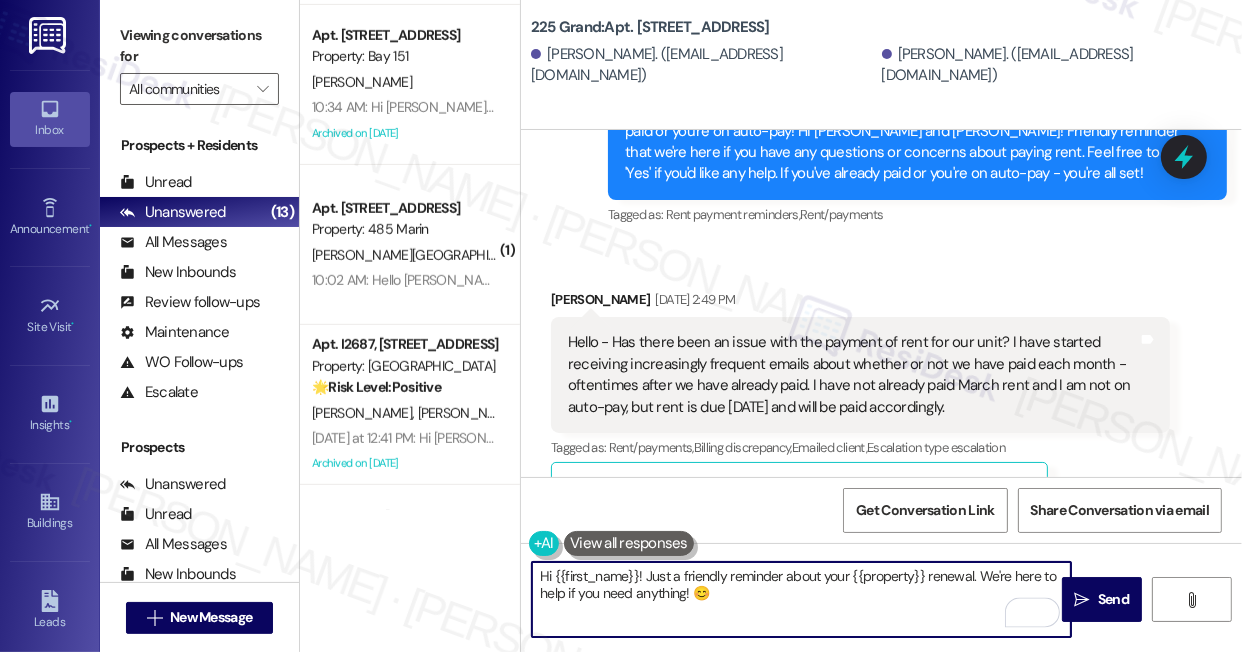 drag, startPoint x: 554, startPoint y: 571, endPoint x: 641, endPoint y: 562, distance: 87.46428 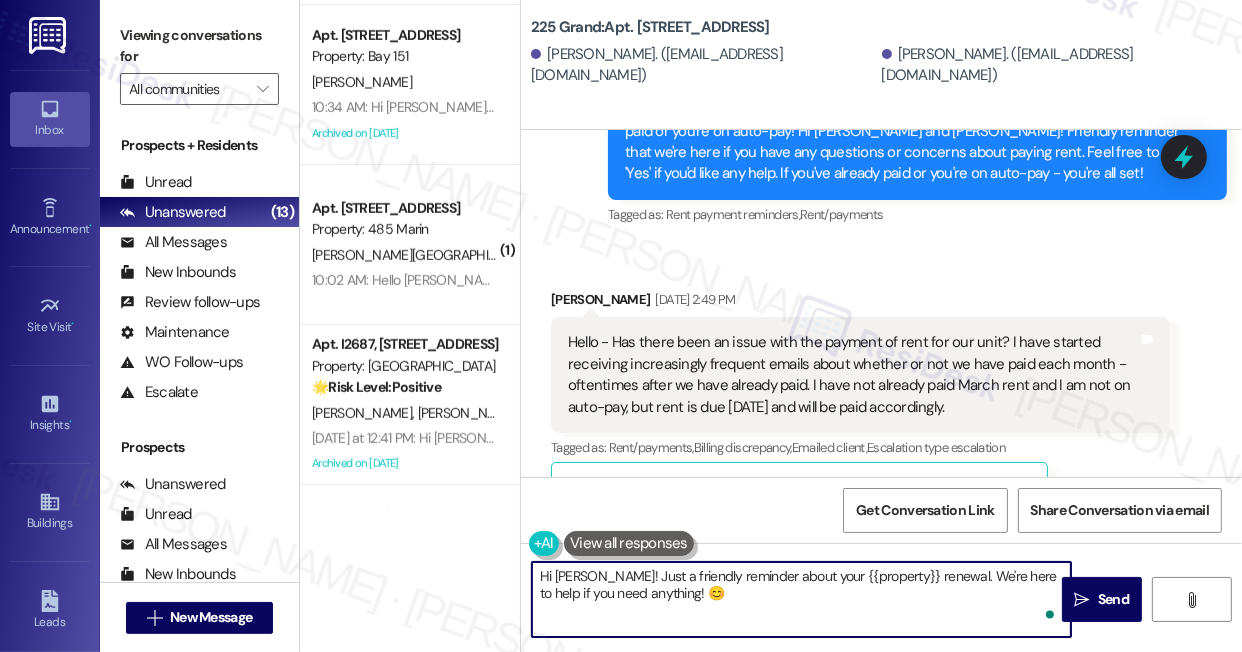 click on "Hi [PERSON_NAME]! Just a friendly reminder about your {{property}} renewal. We're here to help if you need anything! 😊" at bounding box center (801, 599) 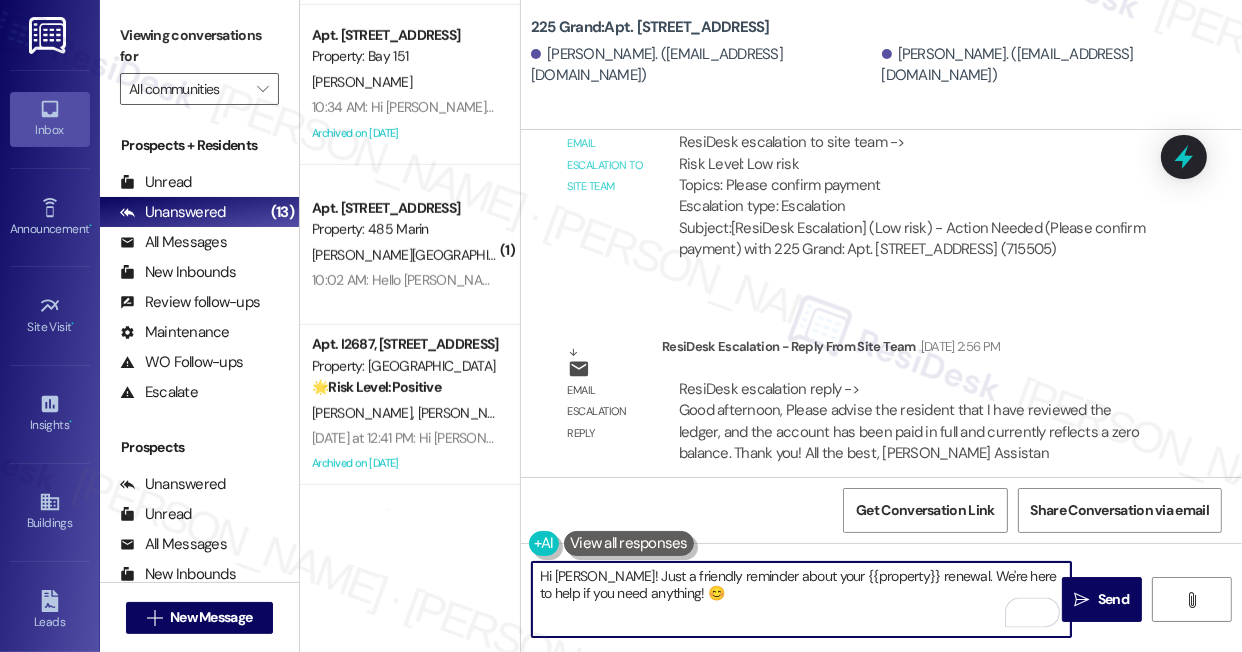 scroll, scrollTop: 7879, scrollLeft: 0, axis: vertical 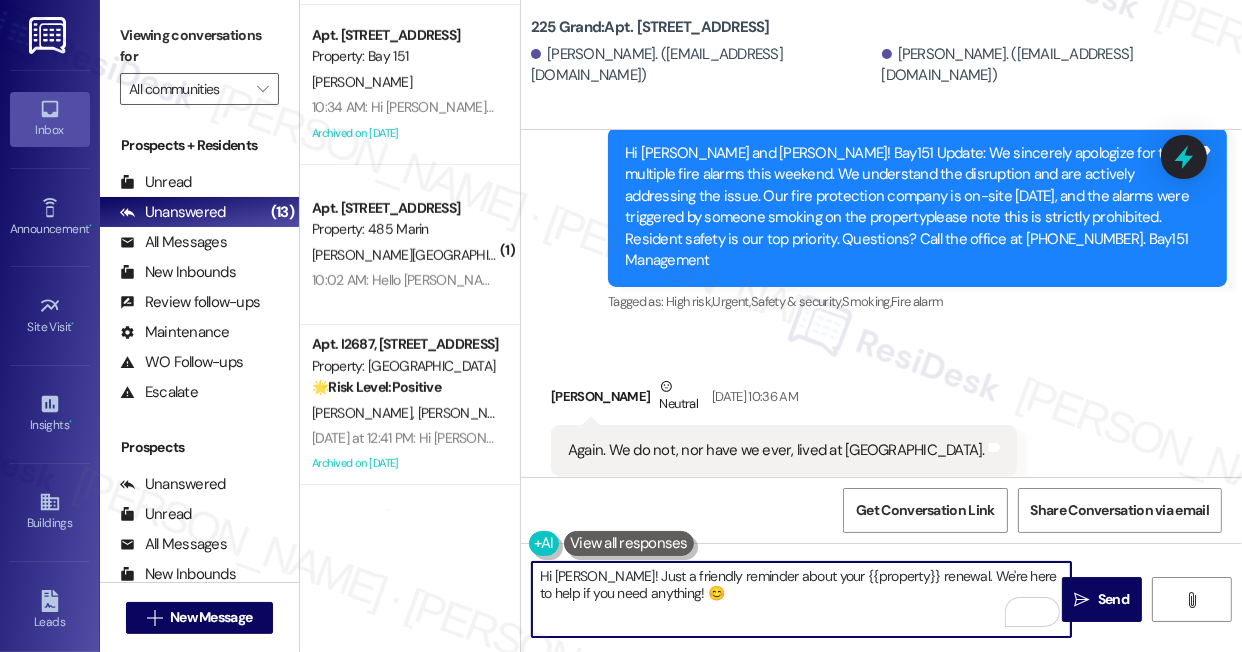 type on "Hi [PERSON_NAME]! Just a friendly reminder about your {{property}} renewal. We're here to help if you need anything! 😊" 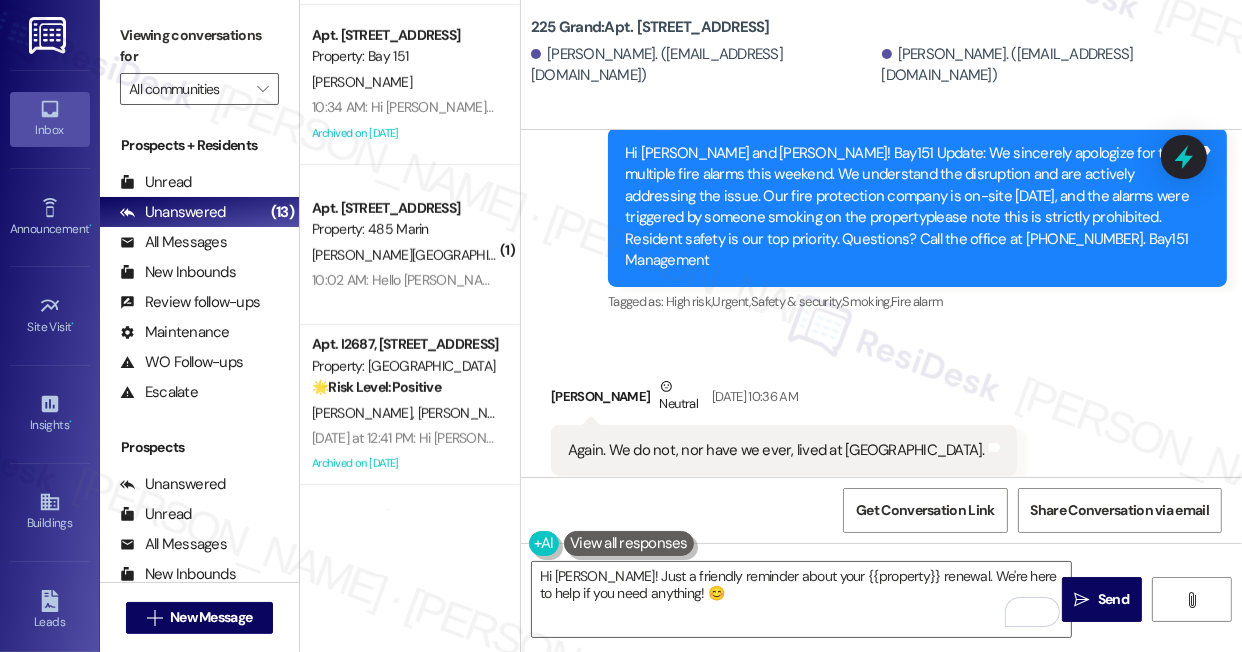 click on "Again. We do not, nor have we ever, lived at [GEOGRAPHIC_DATA]." at bounding box center (776, 450) 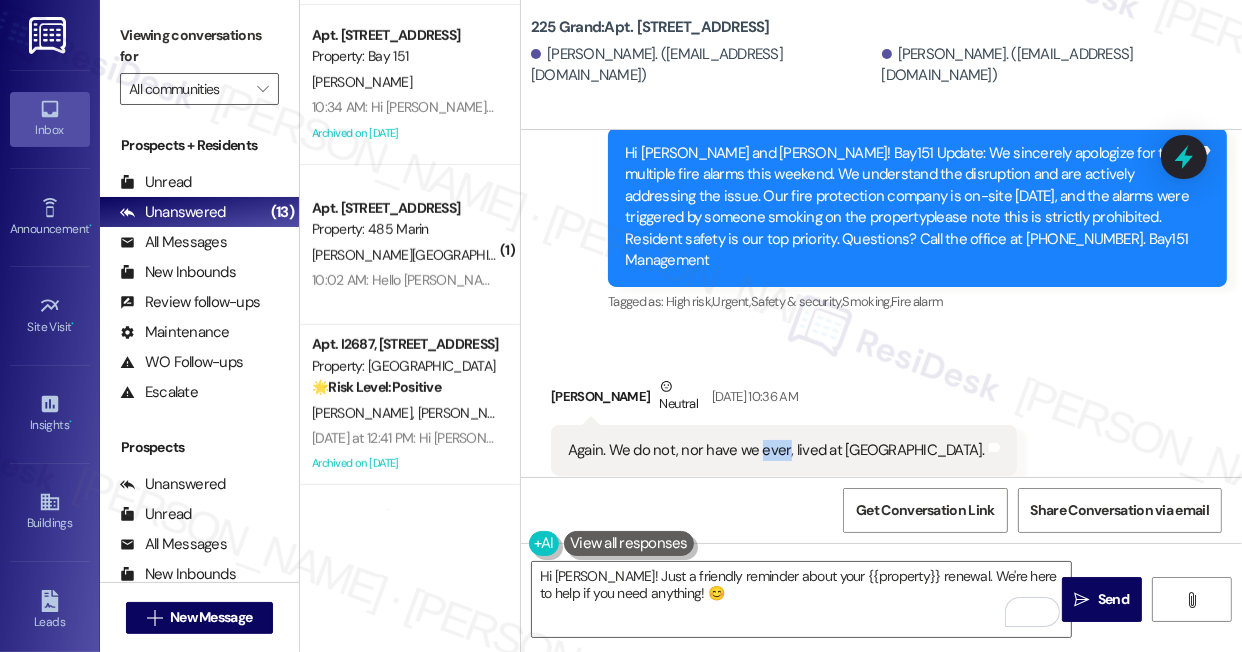 click on "Again. We do not, nor have we ever, lived at [GEOGRAPHIC_DATA]." at bounding box center [776, 450] 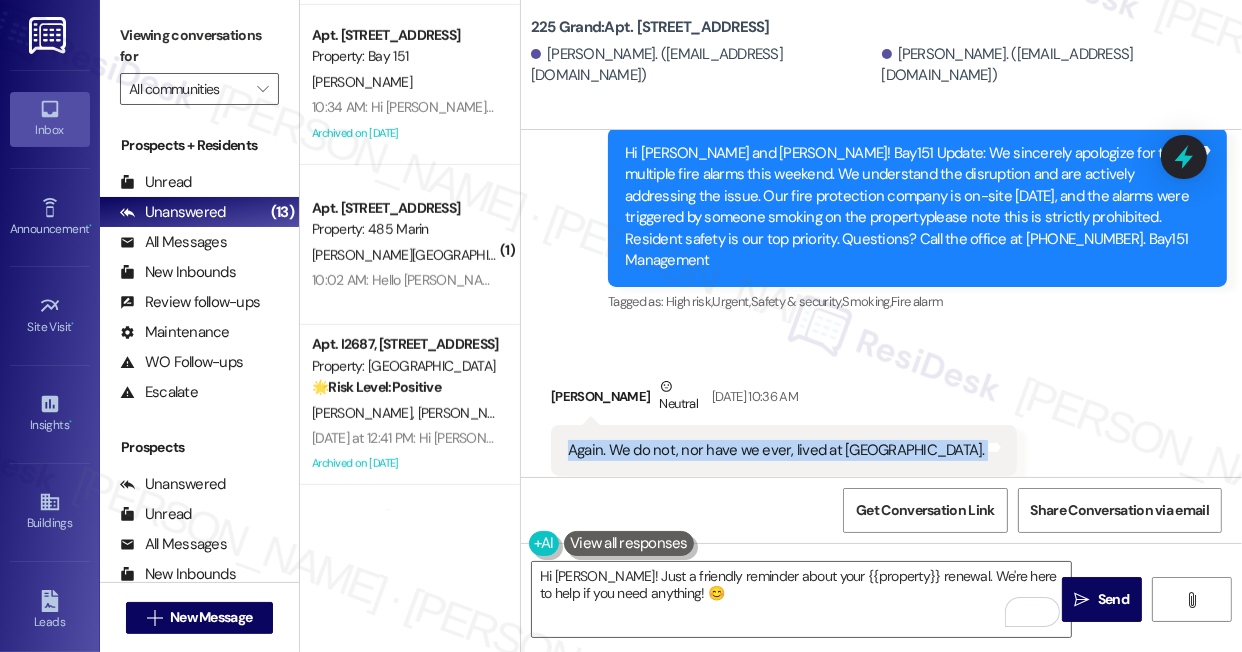 click on "Again. We do not, nor have we ever, lived at [GEOGRAPHIC_DATA]." at bounding box center [776, 450] 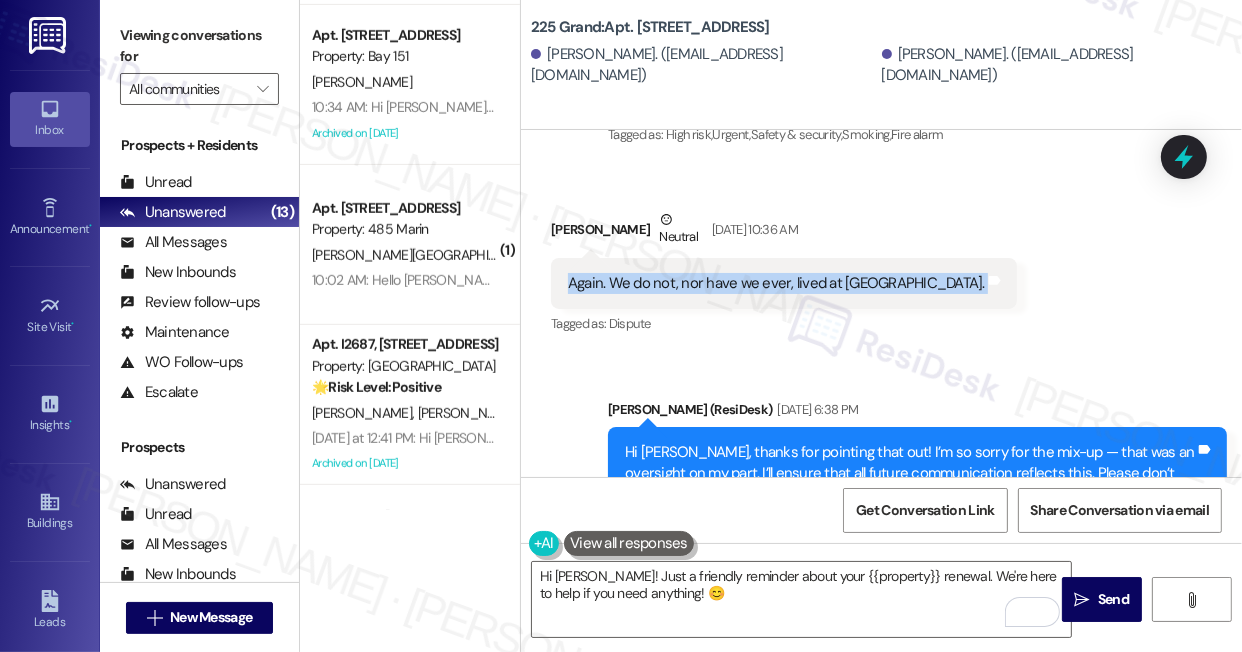 scroll, scrollTop: 7515, scrollLeft: 0, axis: vertical 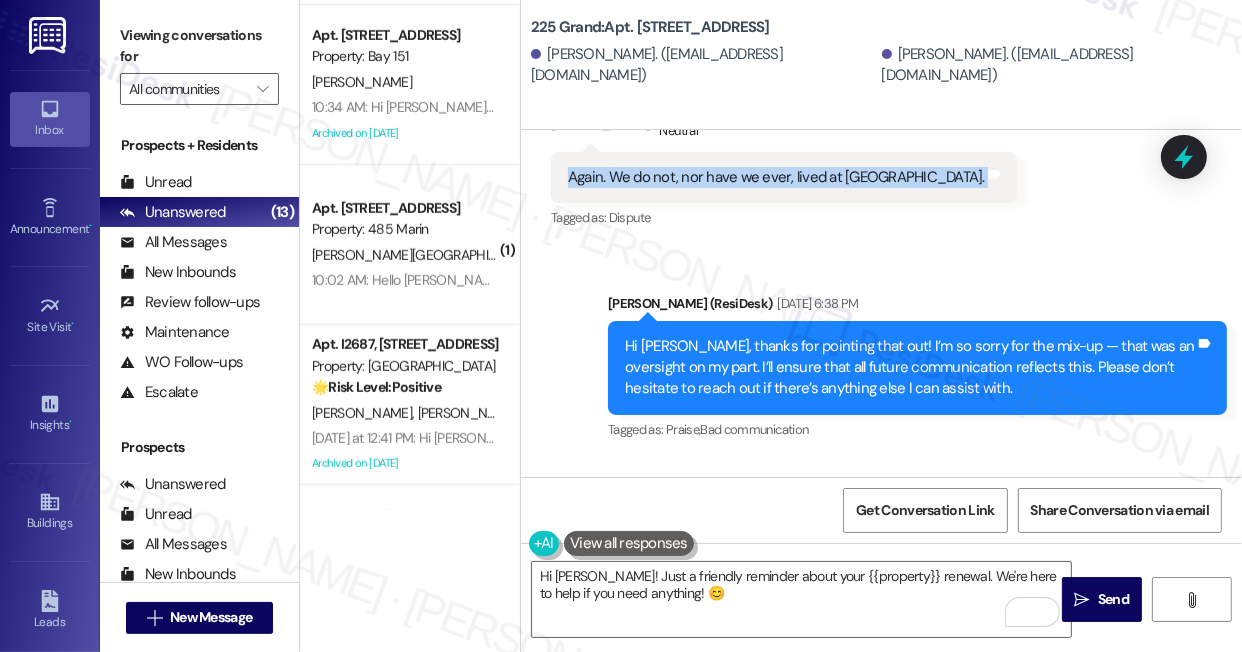 click on "Hi [PERSON_NAME], thanks for pointing that out! I’m so sorry for the mix-up — that was an oversight on my part. I’ll ensure that all future communication reflects this. Please don’t hesitate to reach out if there’s anything else I can assist with." at bounding box center (910, 368) 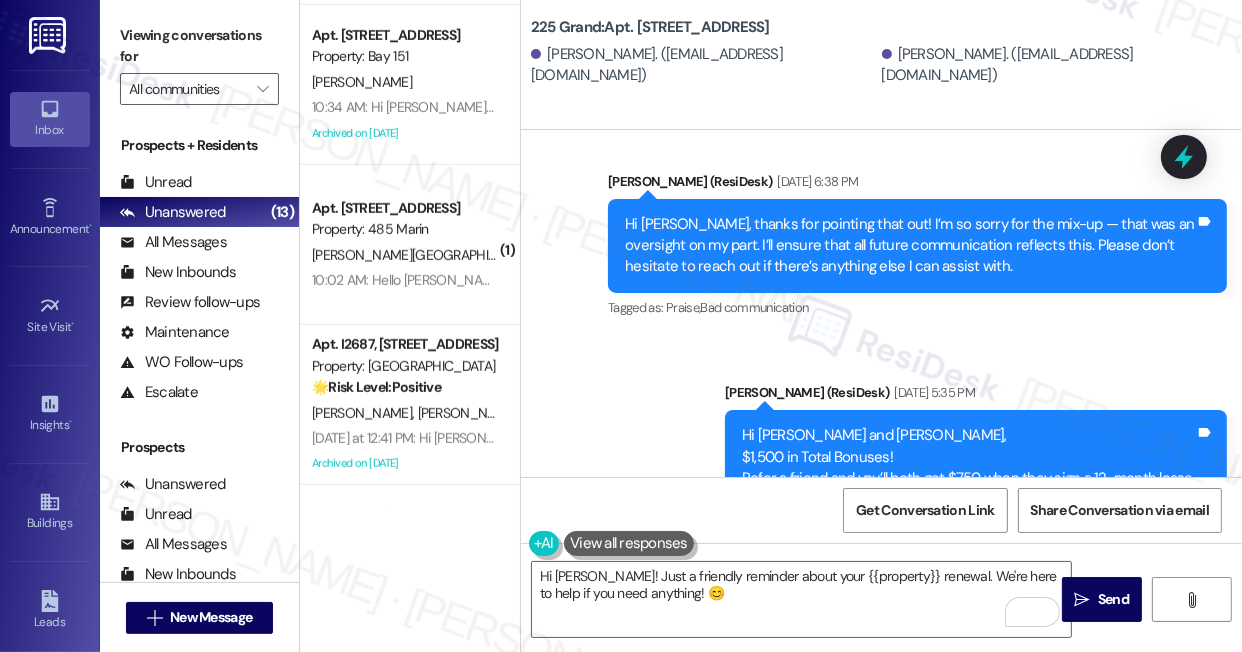 scroll, scrollTop: 7606, scrollLeft: 0, axis: vertical 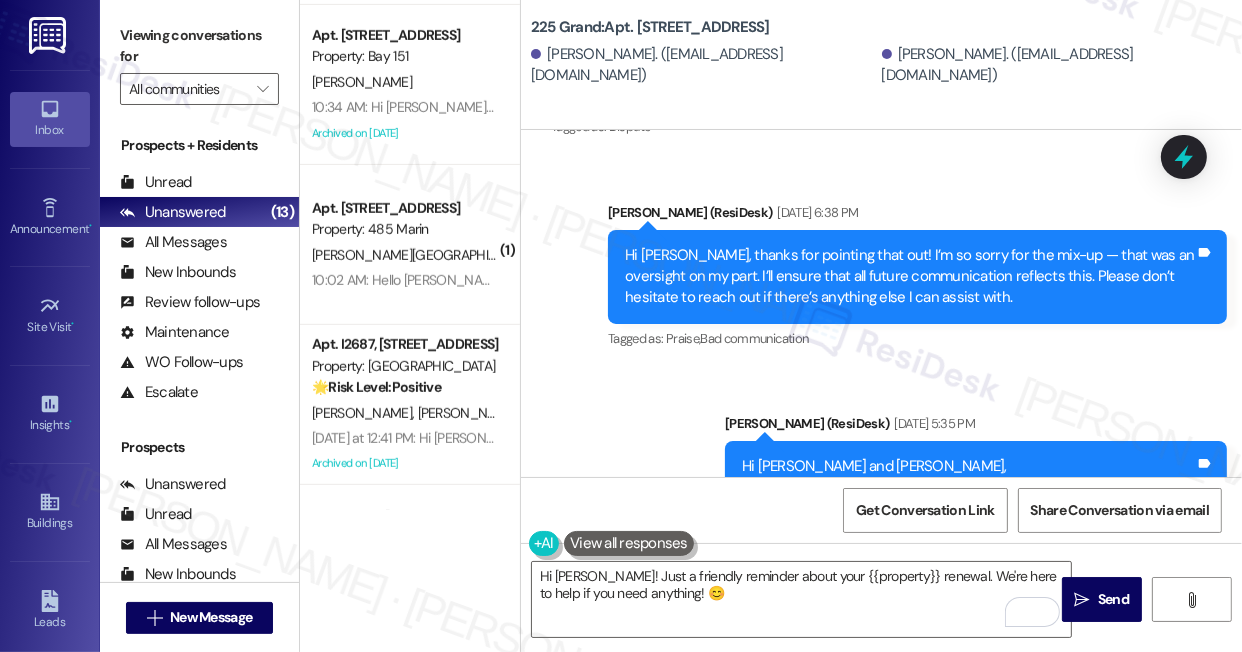 click on "Hi [PERSON_NAME], thanks for pointing that out! I’m so sorry for the mix-up — that was an oversight on my part. I’ll ensure that all future communication reflects this. Please don’t hesitate to reach out if there’s anything else I can assist with." at bounding box center [910, 277] 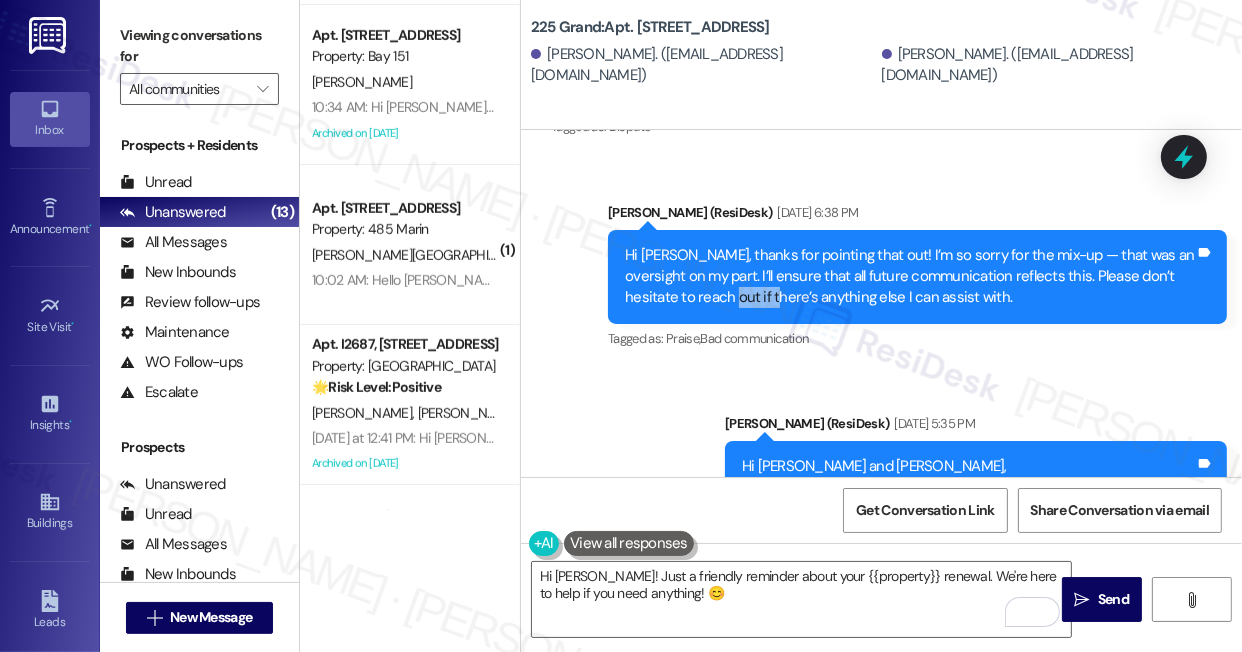 click on "Hi [PERSON_NAME], thanks for pointing that out! I’m so sorry for the mix-up — that was an oversight on my part. I’ll ensure that all future communication reflects this. Please don’t hesitate to reach out if there’s anything else I can assist with." at bounding box center (910, 277) 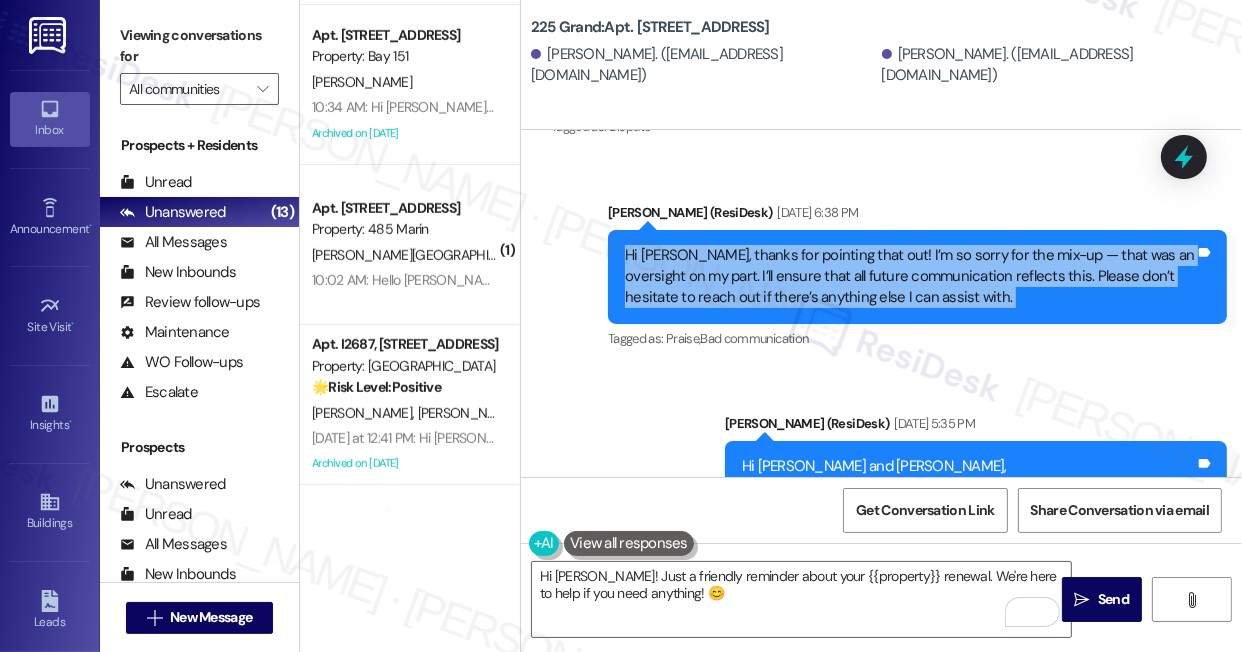 click on "Hi [PERSON_NAME], thanks for pointing that out! I’m so sorry for the mix-up — that was an oversight on my part. I’ll ensure that all future communication reflects this. Please don’t hesitate to reach out if there’s anything else I can assist with." at bounding box center [910, 277] 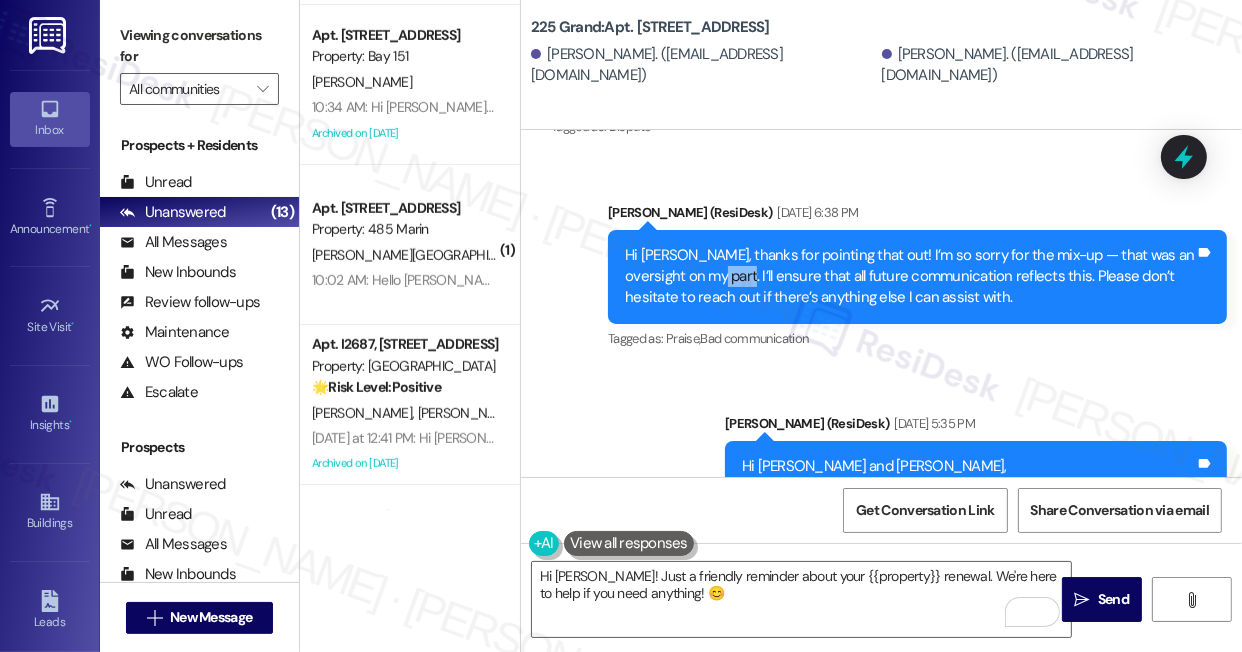 click on "Hi [PERSON_NAME], thanks for pointing that out! I’m so sorry for the mix-up — that was an oversight on my part. I’ll ensure that all future communication reflects this. Please don’t hesitate to reach out if there’s anything else I can assist with." at bounding box center [910, 277] 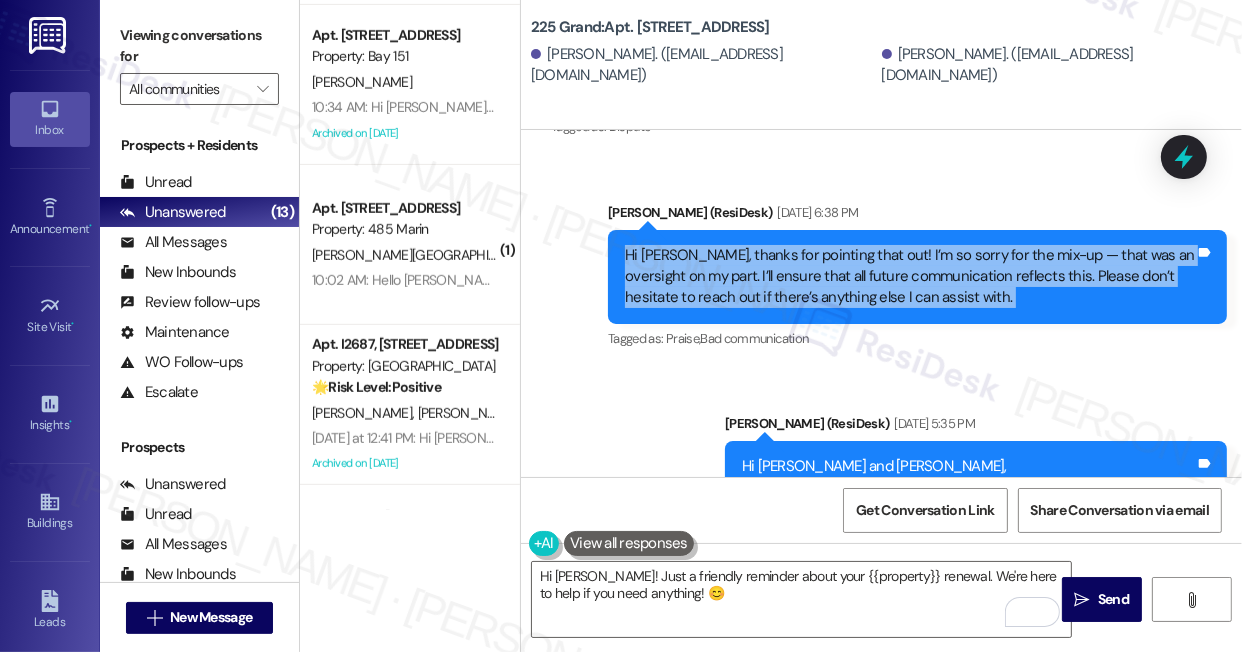 click on "Hi [PERSON_NAME], thanks for pointing that out! I’m so sorry for the mix-up — that was an oversight on my part. I’ll ensure that all future communication reflects this. Please don’t hesitate to reach out if there’s anything else I can assist with." at bounding box center (910, 277) 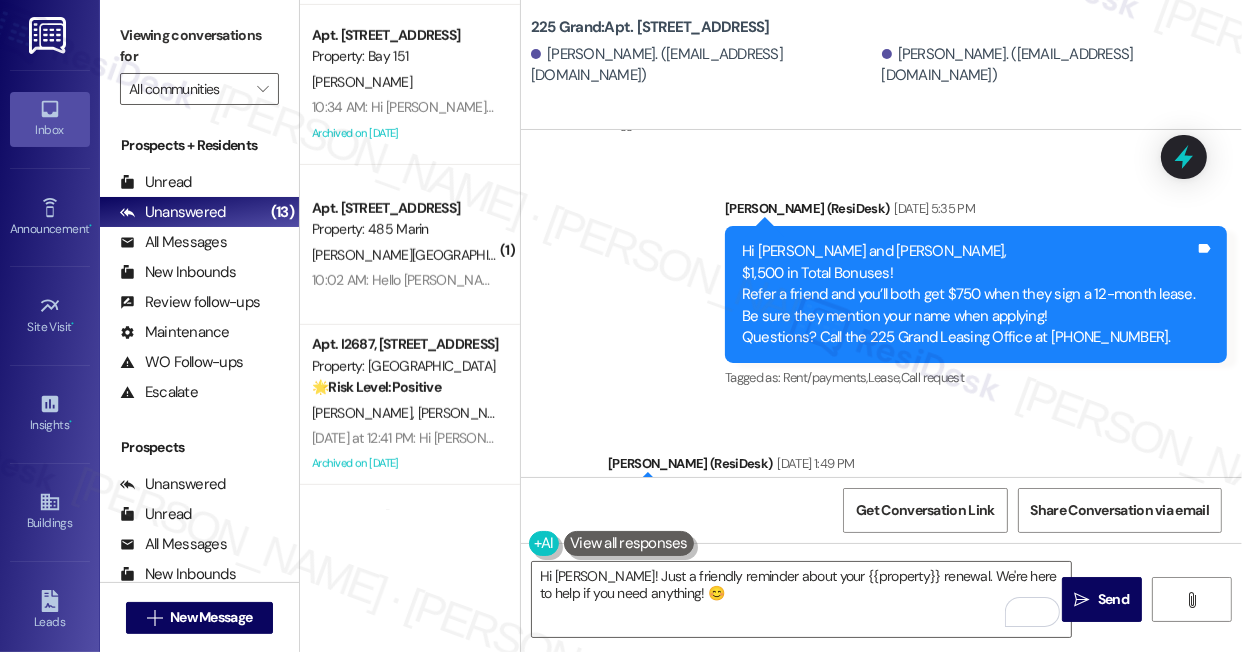 scroll, scrollTop: 7879, scrollLeft: 0, axis: vertical 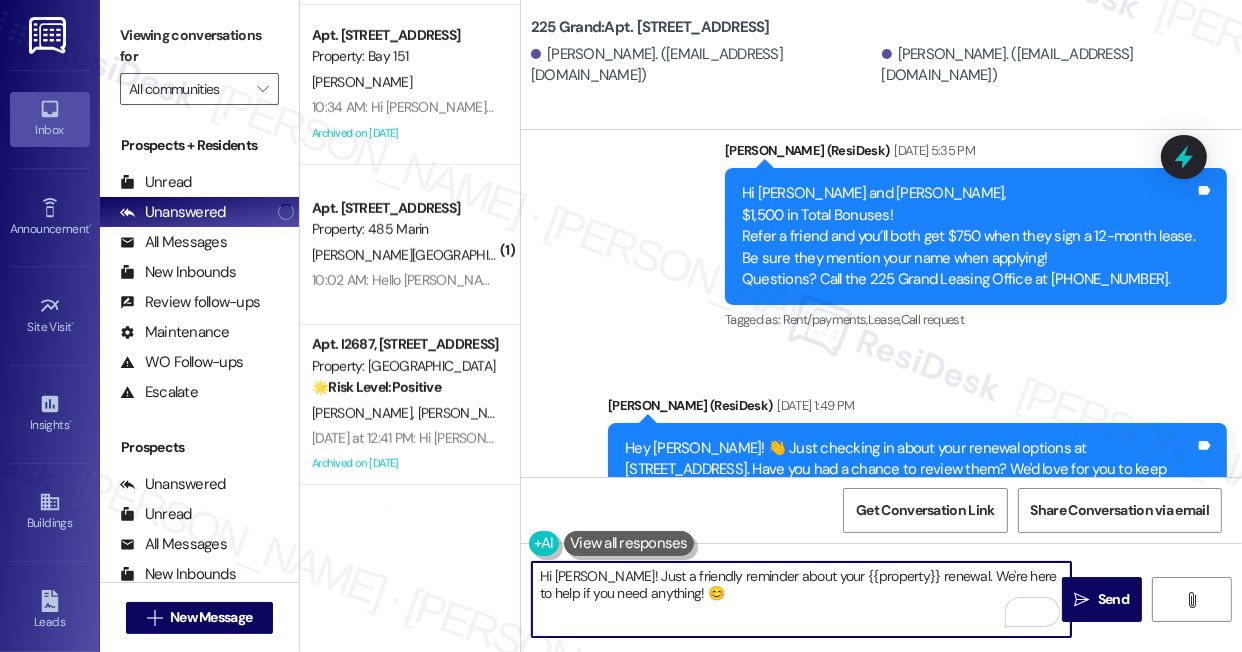 click on "Hi [PERSON_NAME]! Just a friendly reminder about your {{property}} renewal. We're here to help if you need anything! 😊" at bounding box center [801, 599] 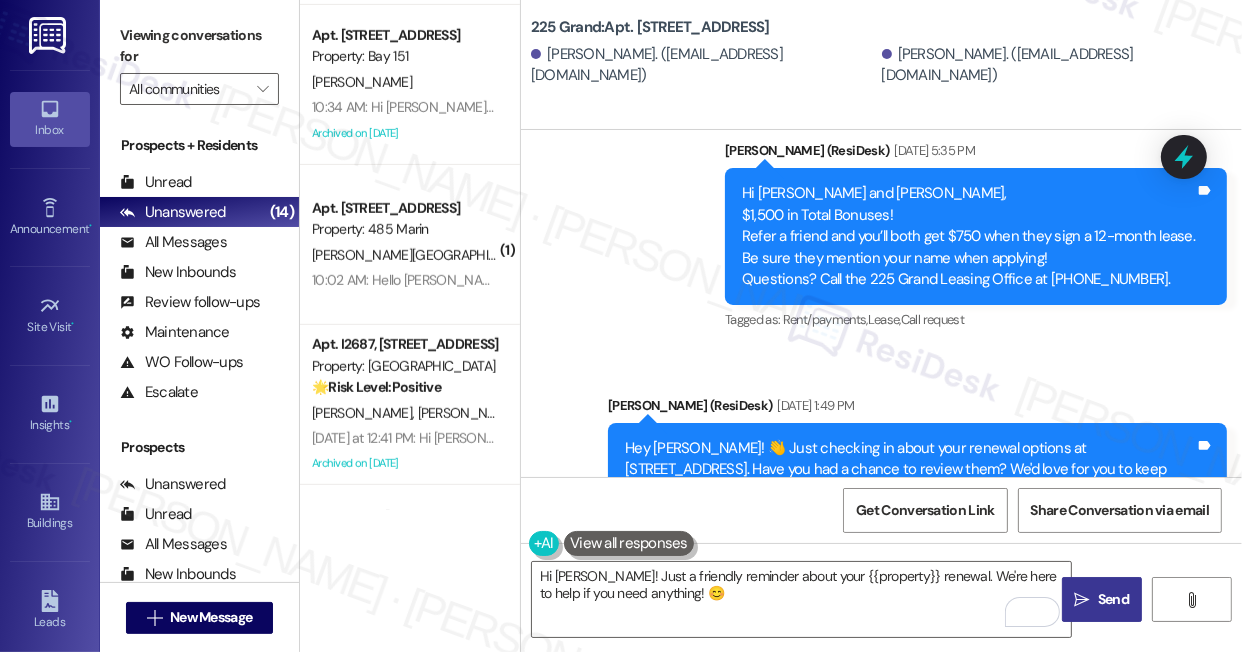click on "Send" at bounding box center [1113, 599] 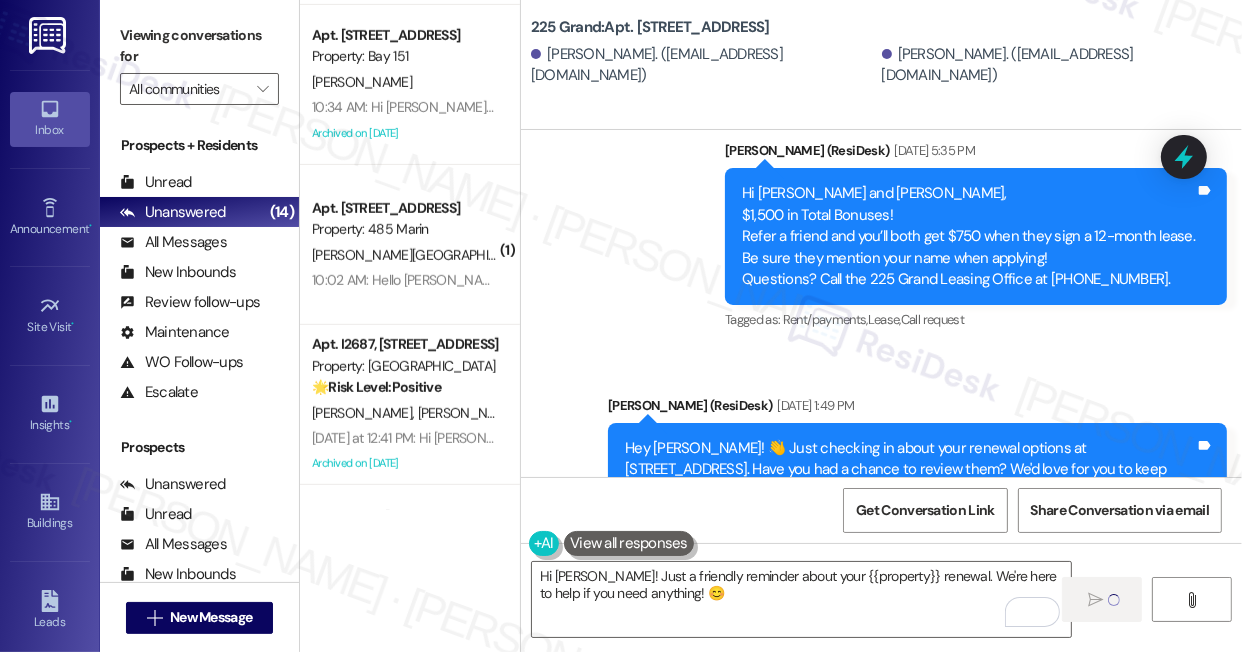 type 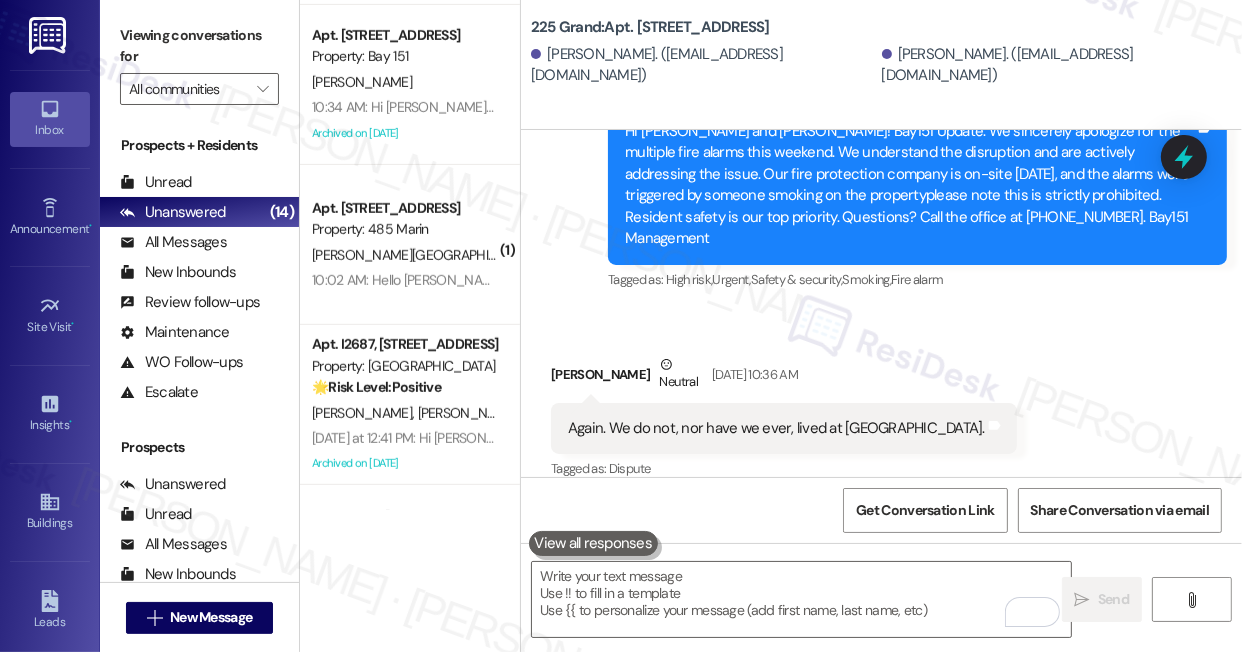 scroll, scrollTop: 7200, scrollLeft: 0, axis: vertical 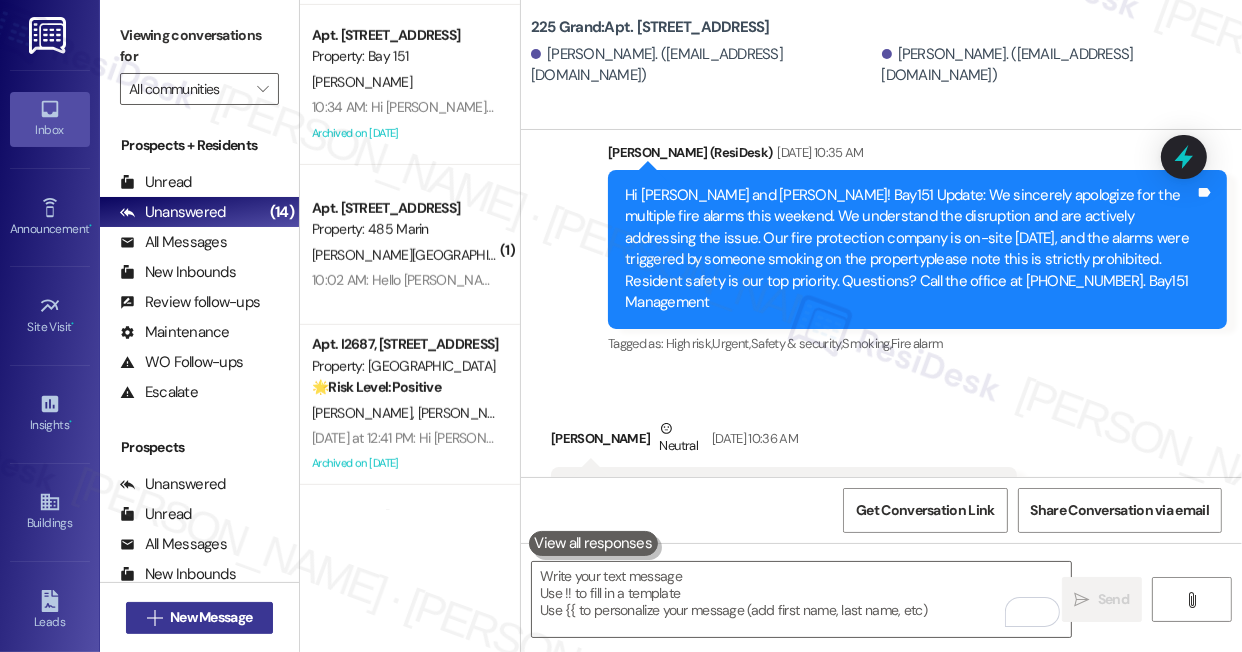 click on "New Message" at bounding box center (211, 617) 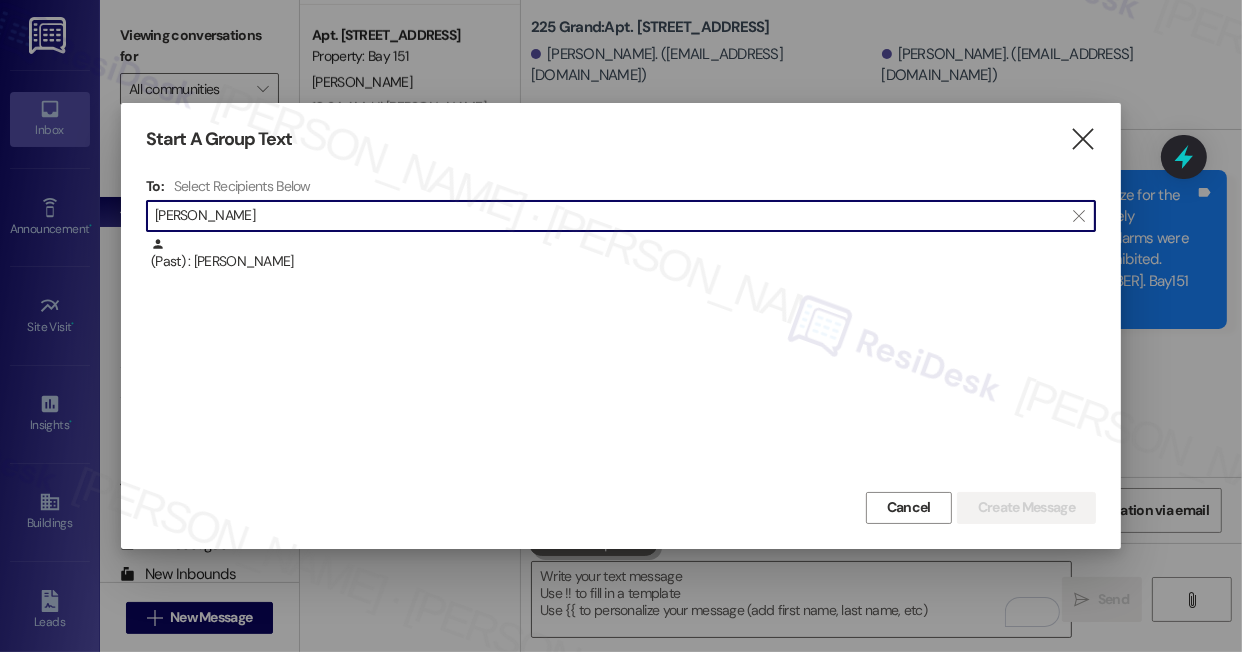 click on "[PERSON_NAME]" at bounding box center (609, 216) 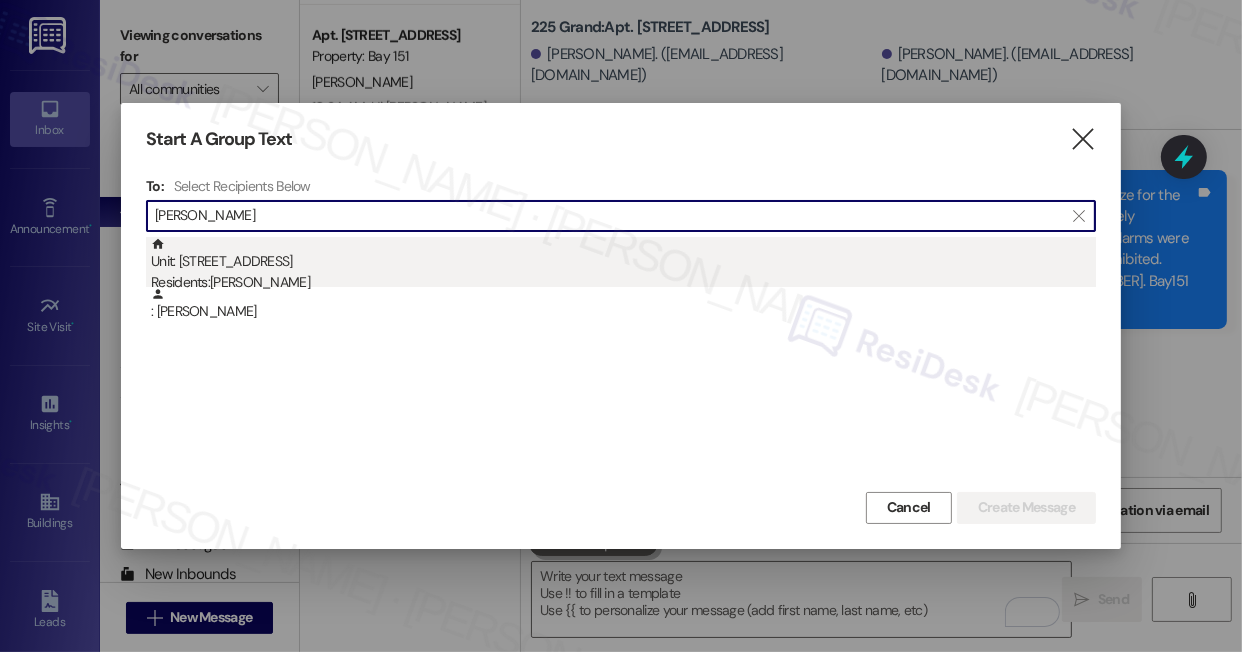 type on "[PERSON_NAME]" 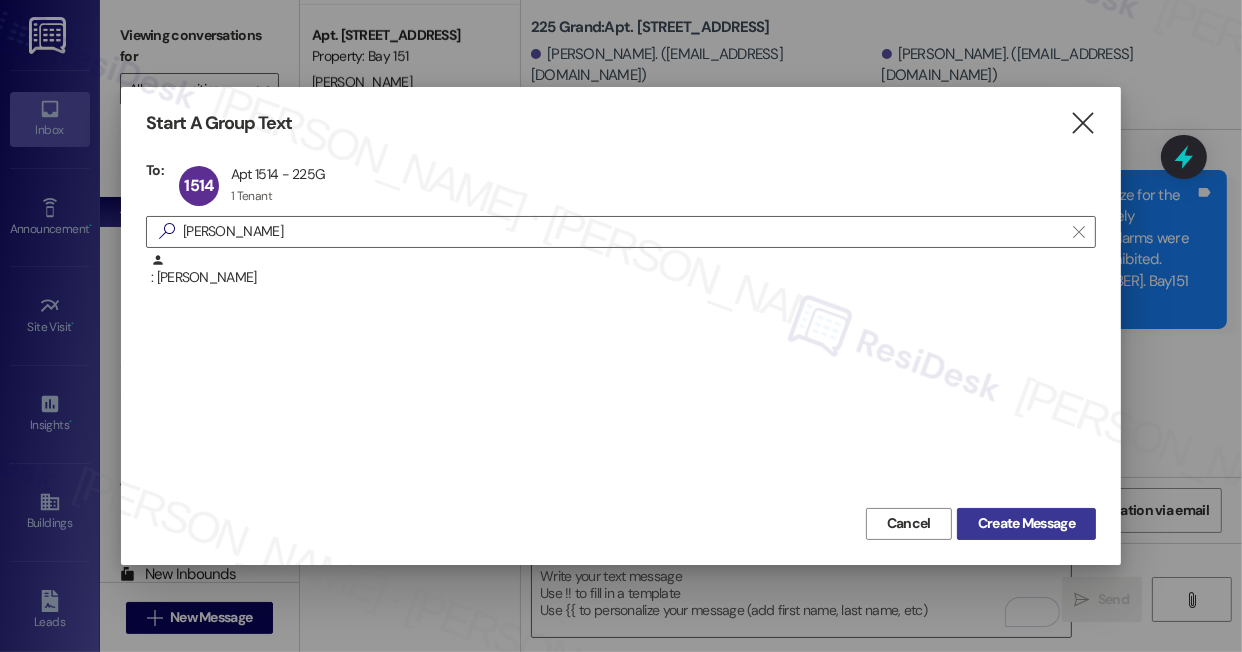 click on "Create Message" at bounding box center (1026, 523) 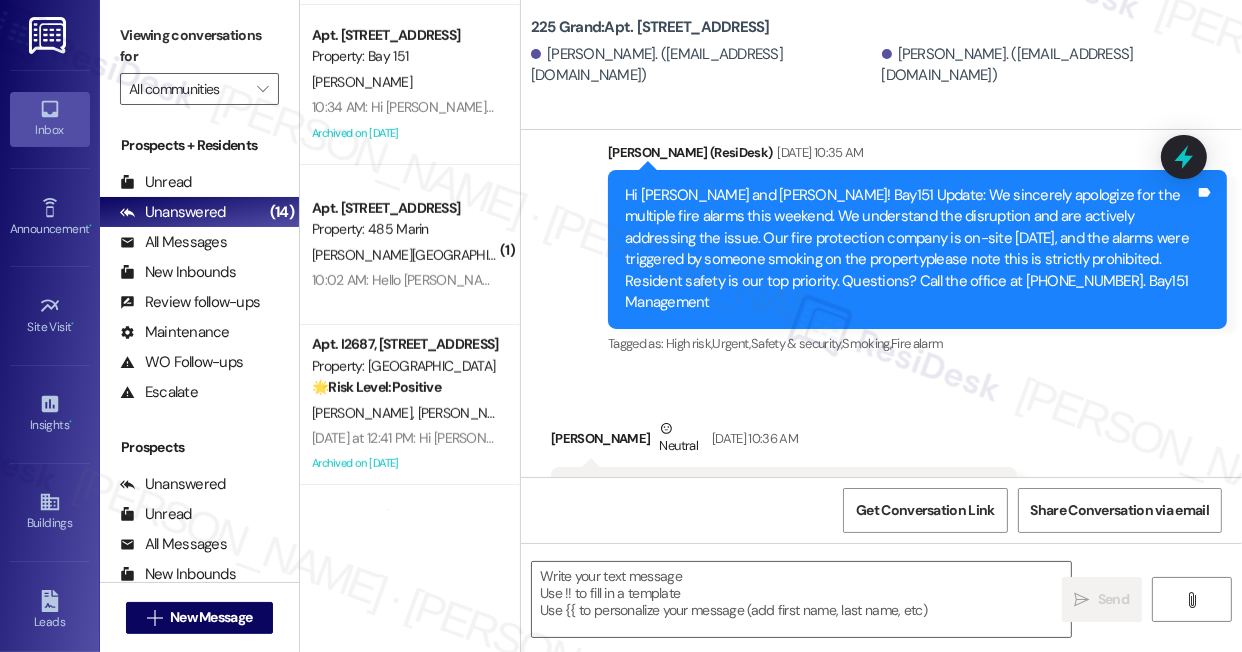 type on "Fetching suggested responses. Please feel free to read through the conversation in the meantime." 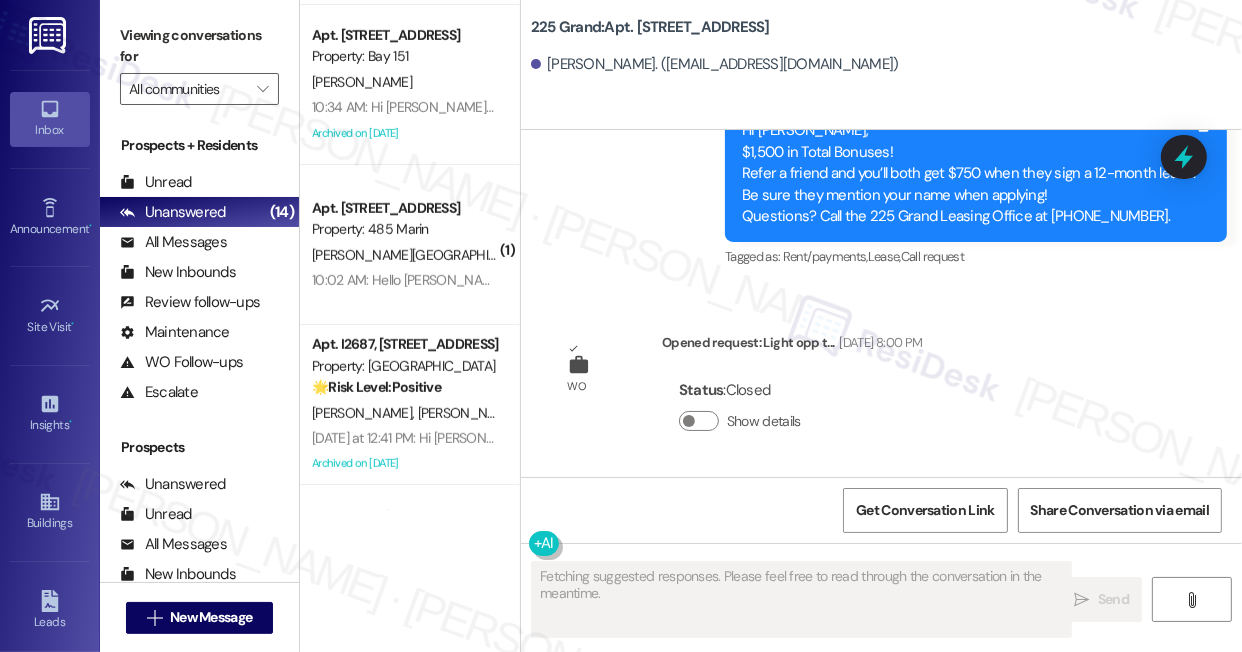 type 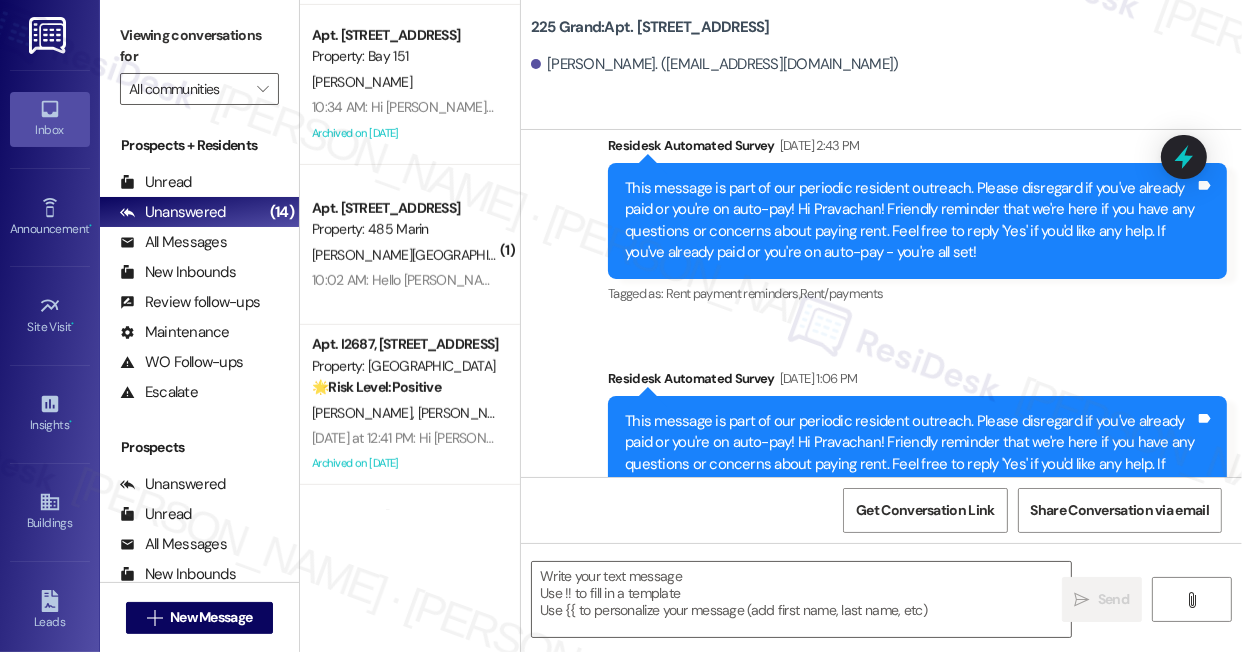scroll, scrollTop: 4608, scrollLeft: 0, axis: vertical 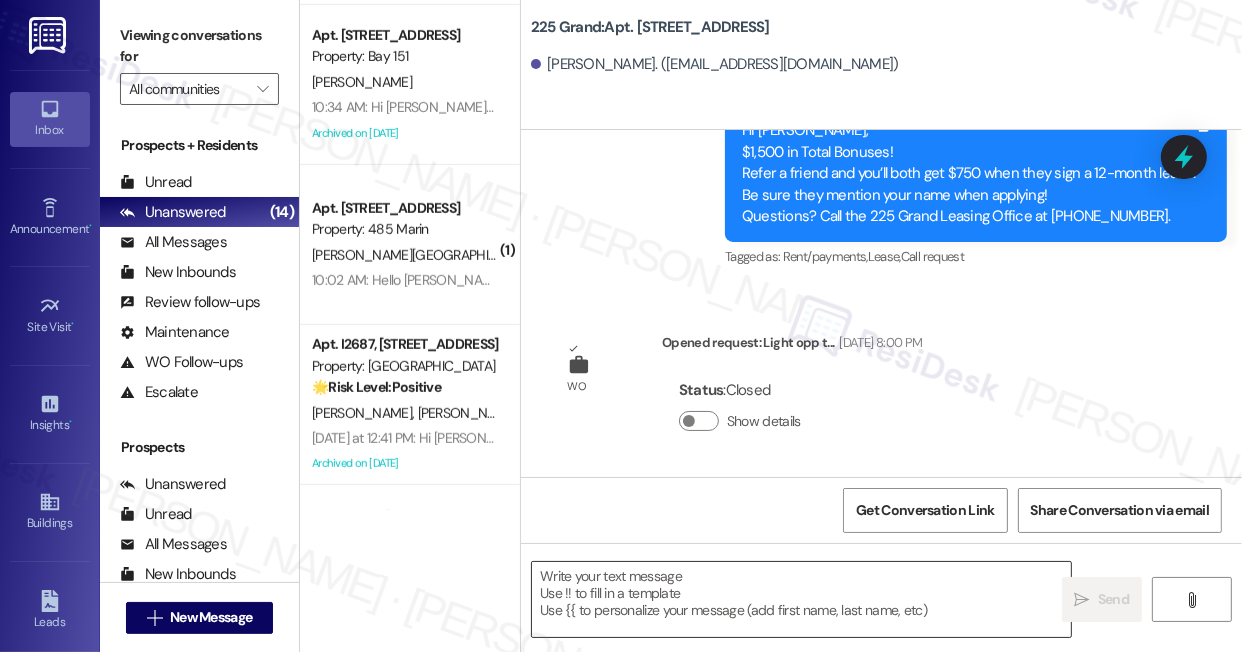click at bounding box center (801, 599) 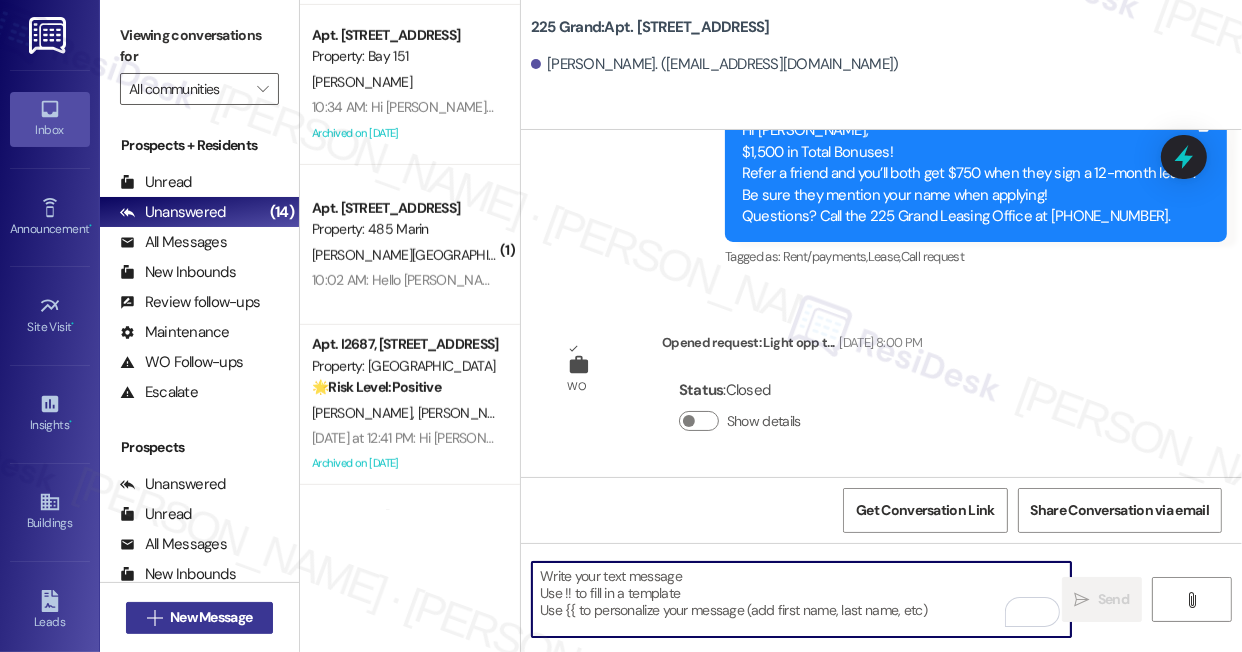 click on "New Message" at bounding box center [211, 617] 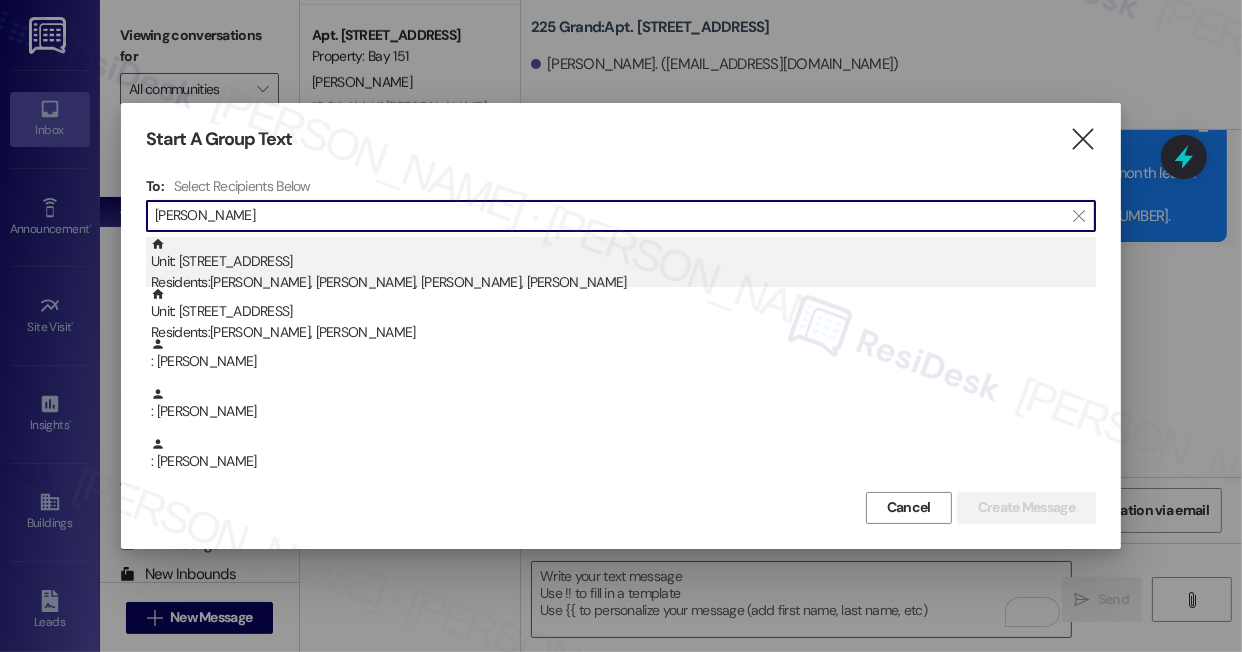 type on "Rui Lu" 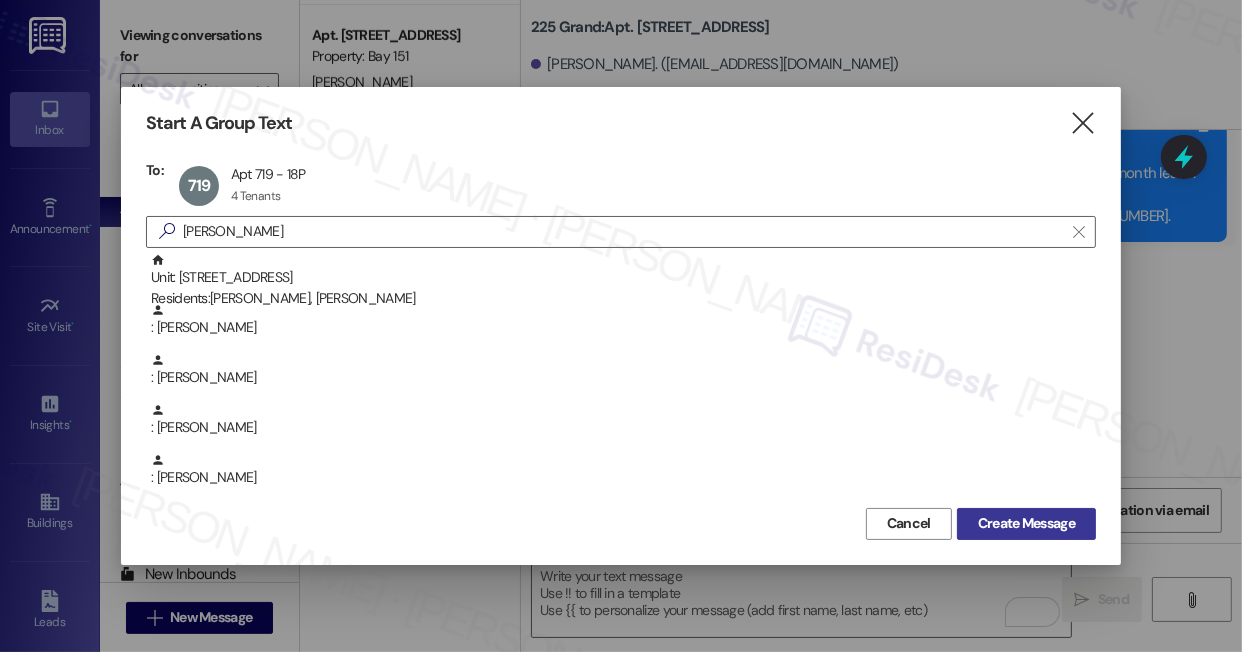 click on "Create Message" at bounding box center [1026, 523] 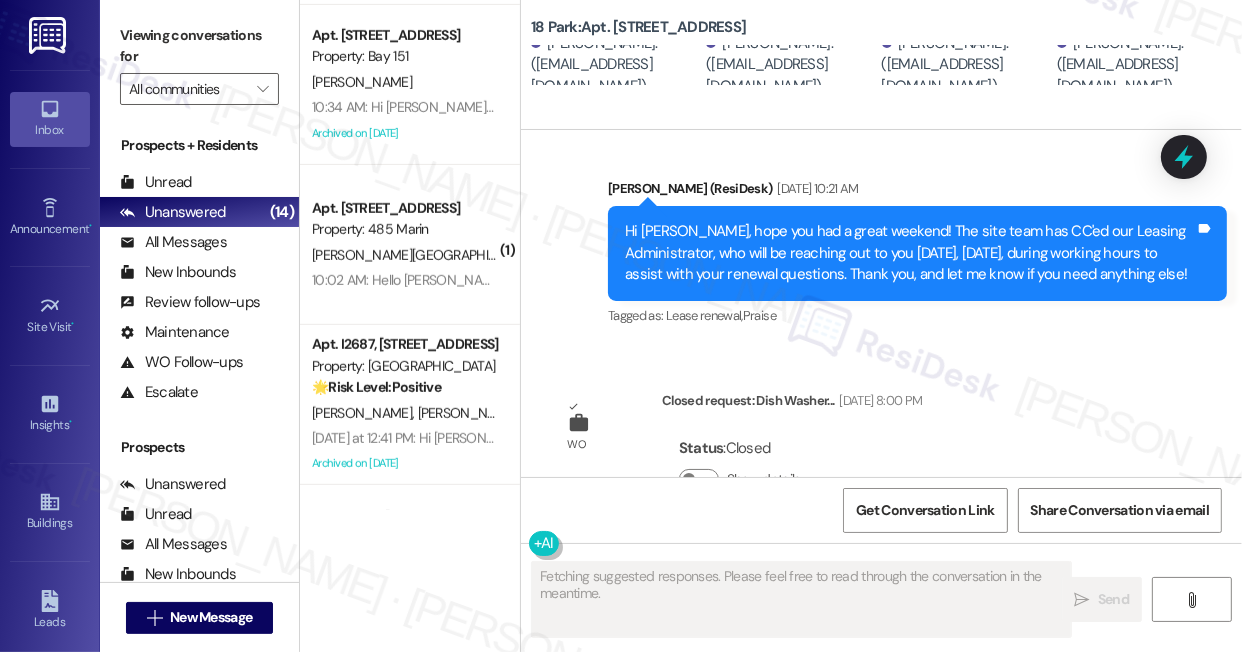 scroll, scrollTop: 2041, scrollLeft: 0, axis: vertical 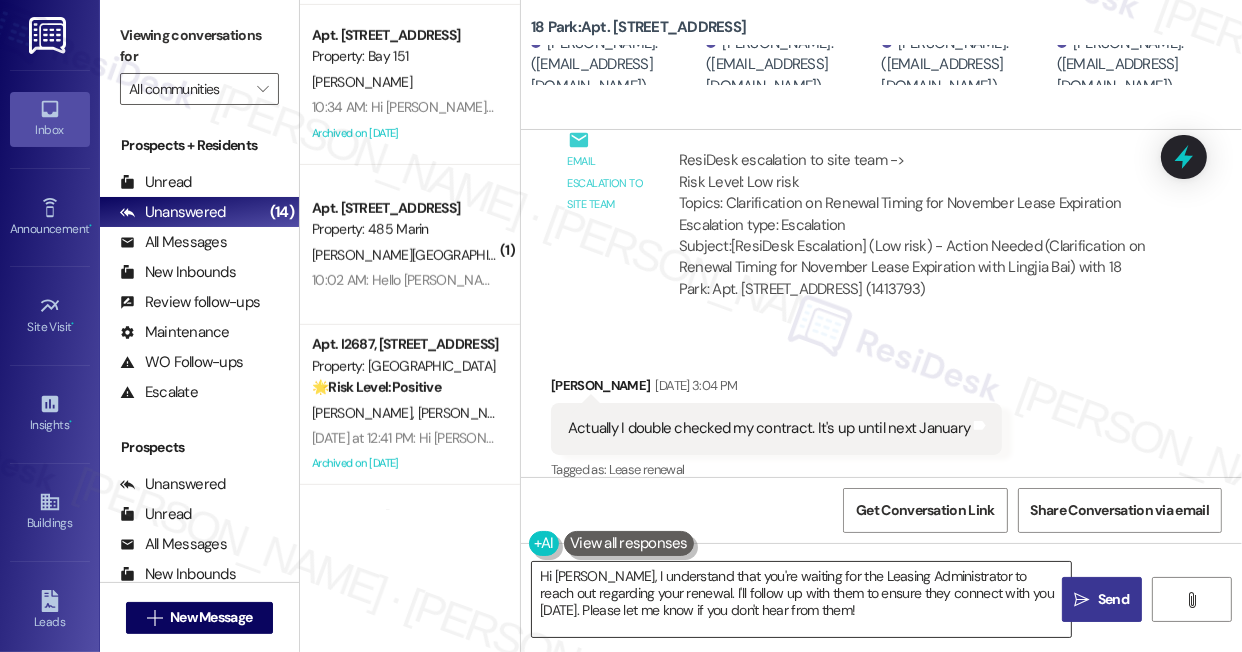 click on "Hi Lingjia, I understand that you're waiting for the Leasing Administrator to reach out regarding your renewal. I'll follow up with them to ensure they connect with you today. Please let me know if you don't hear from them!" at bounding box center [801, 599] 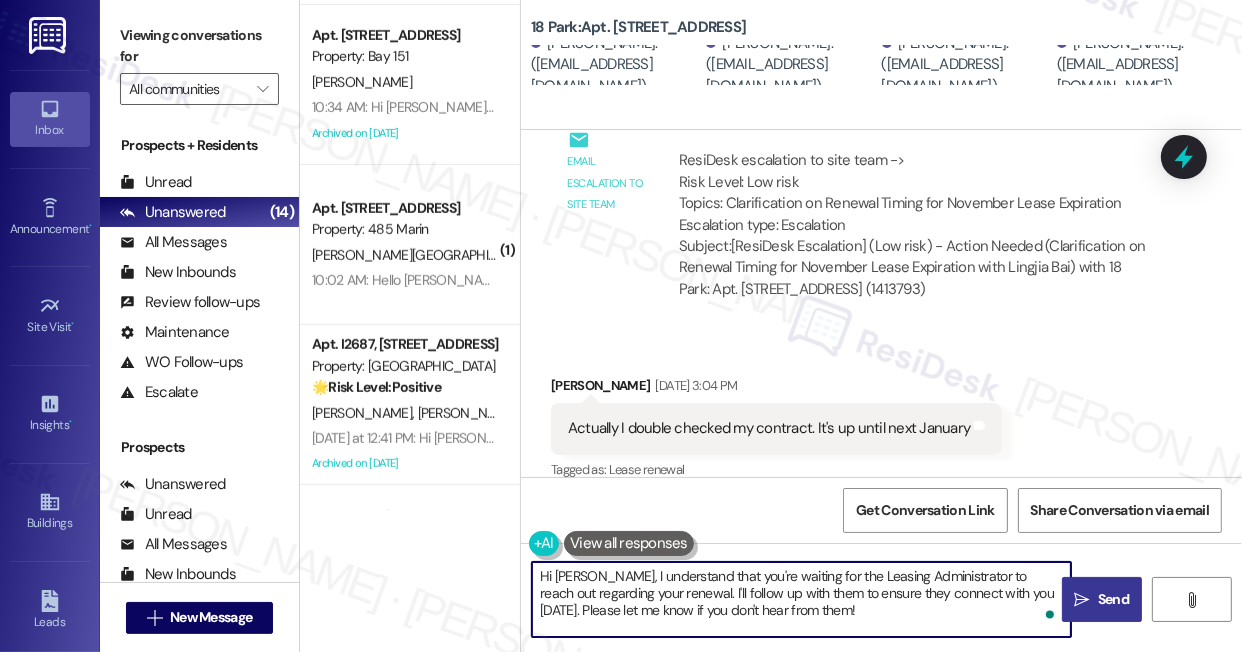 paste on "{{first_name}}! Quick reminder about your {{property}} renewal - we want to make sure you don't miss out on securing your home. Can we help answer any questions about your options?" 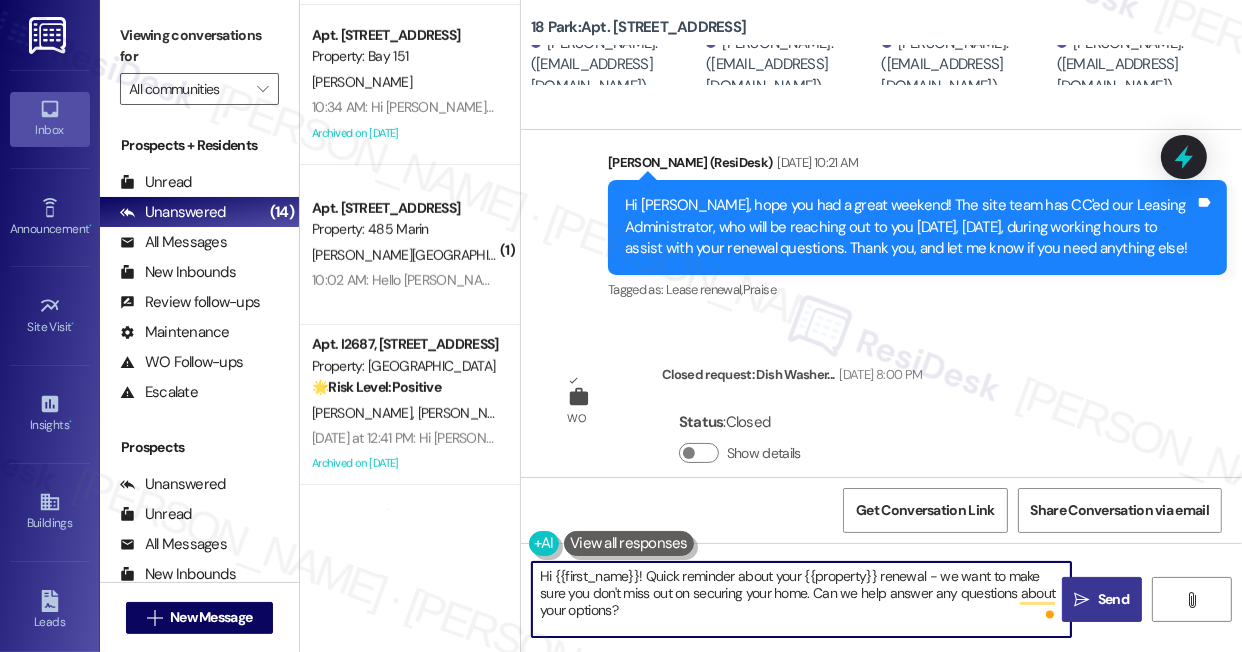 scroll, scrollTop: 2193, scrollLeft: 0, axis: vertical 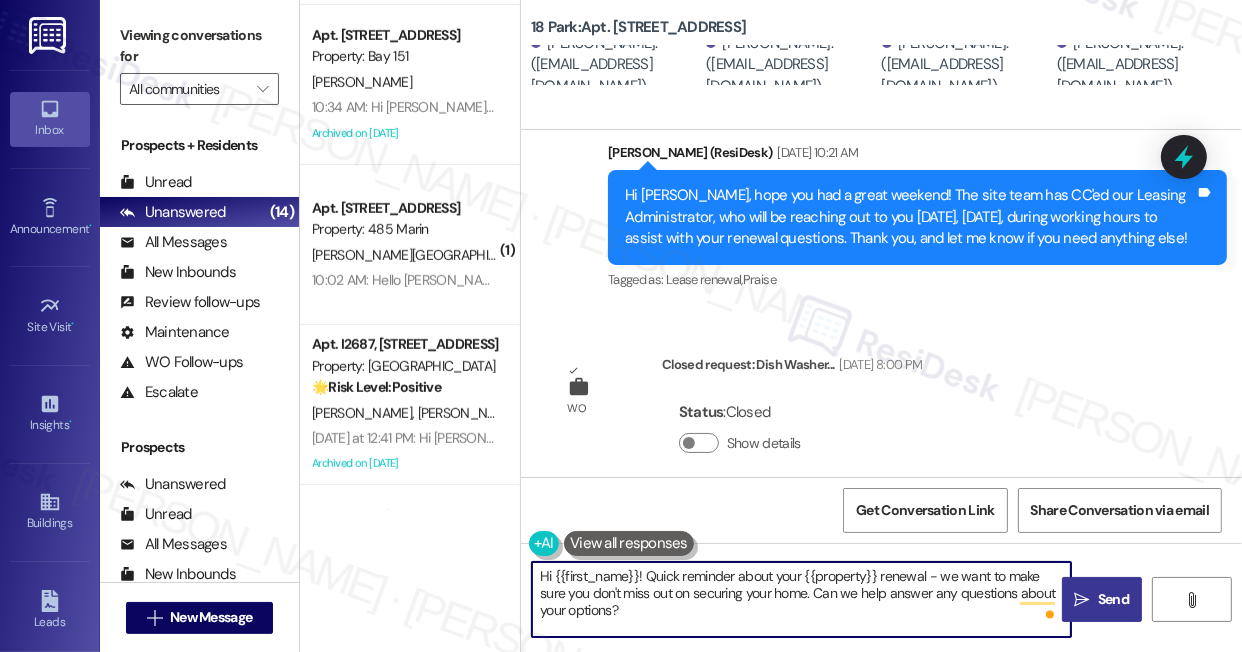 click on "[PERSON_NAME]. ([EMAIL_ADDRESS][DOMAIN_NAME])" at bounding box center [616, 65] 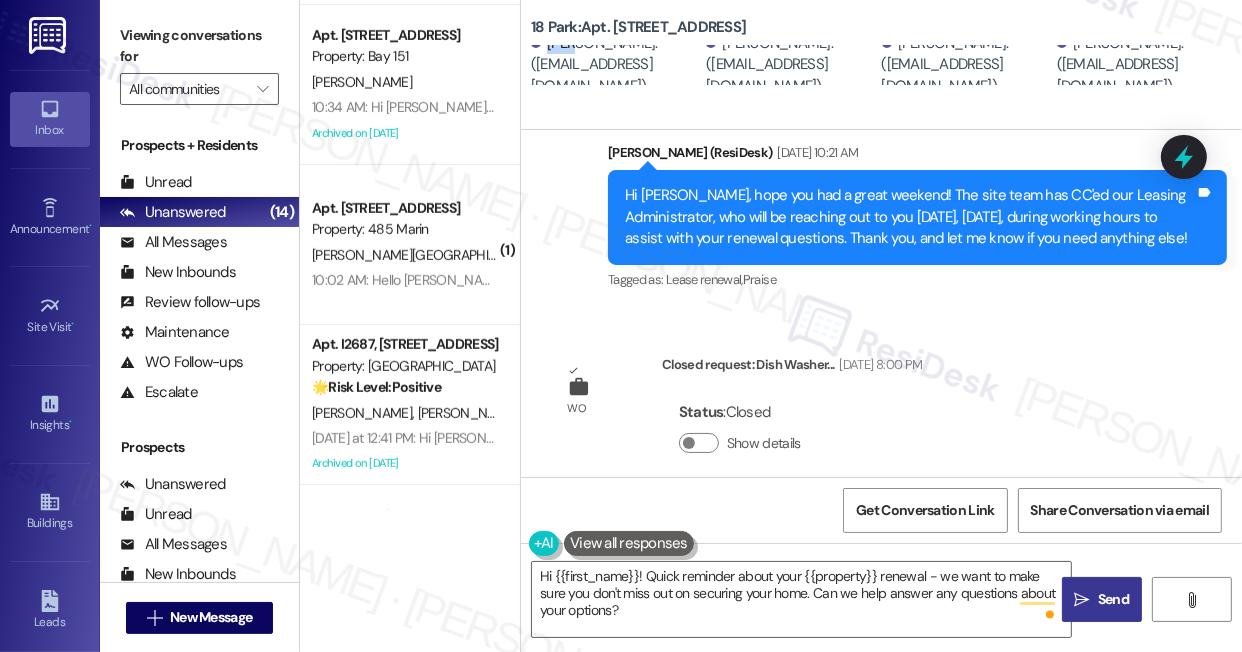 click on "[PERSON_NAME]. ([EMAIL_ADDRESS][DOMAIN_NAME])" at bounding box center (616, 65) 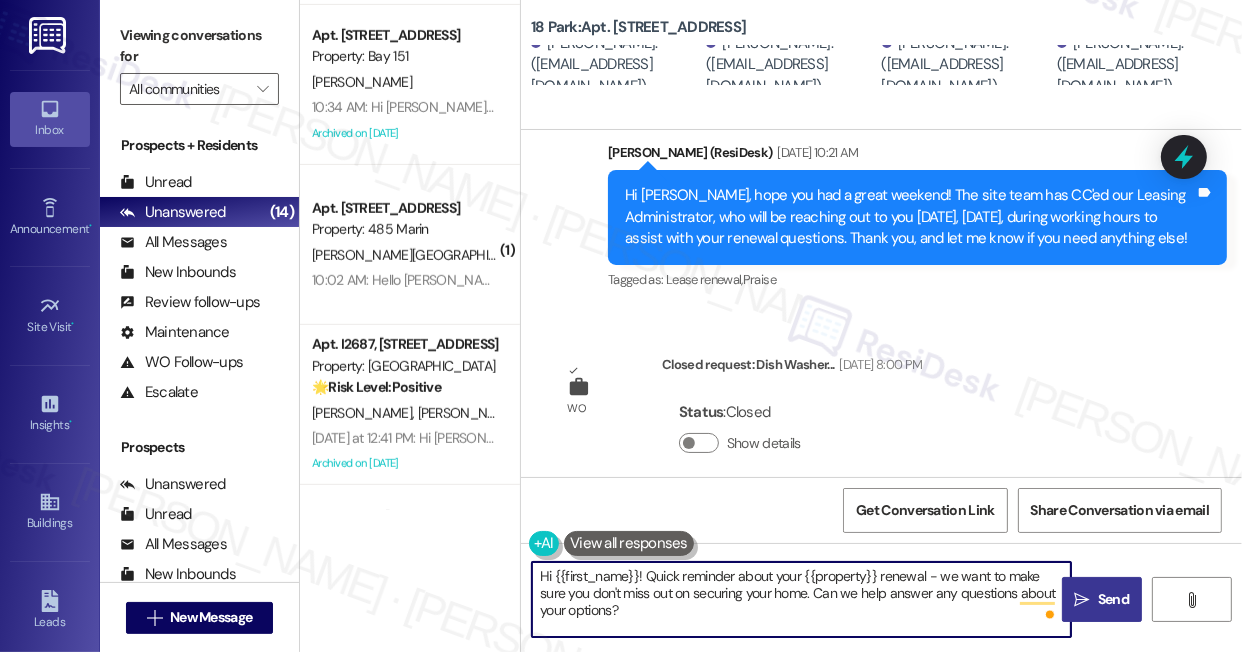 drag, startPoint x: 556, startPoint y: 576, endPoint x: 637, endPoint y: 569, distance: 81.3019 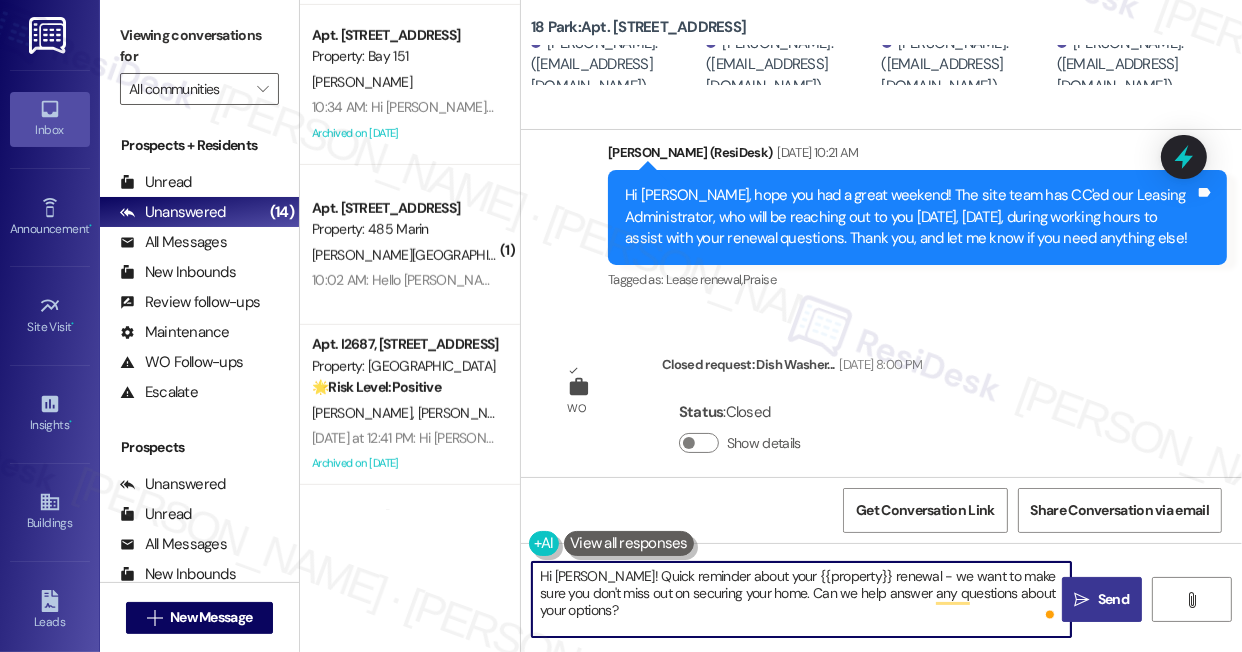 type on "Hi [PERSON_NAME]! Quick reminder about your {{property}} renewal - we want to make sure you don't miss out on securing your home. Can we help answer any questions about your options?" 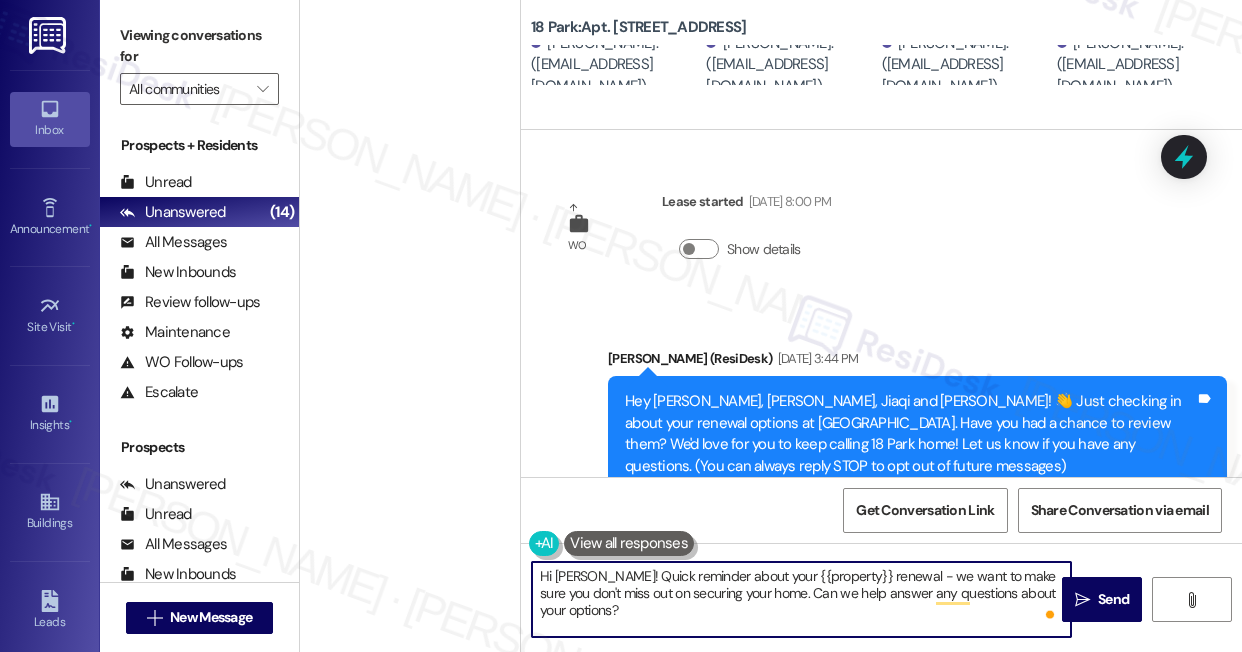 scroll, scrollTop: 0, scrollLeft: 0, axis: both 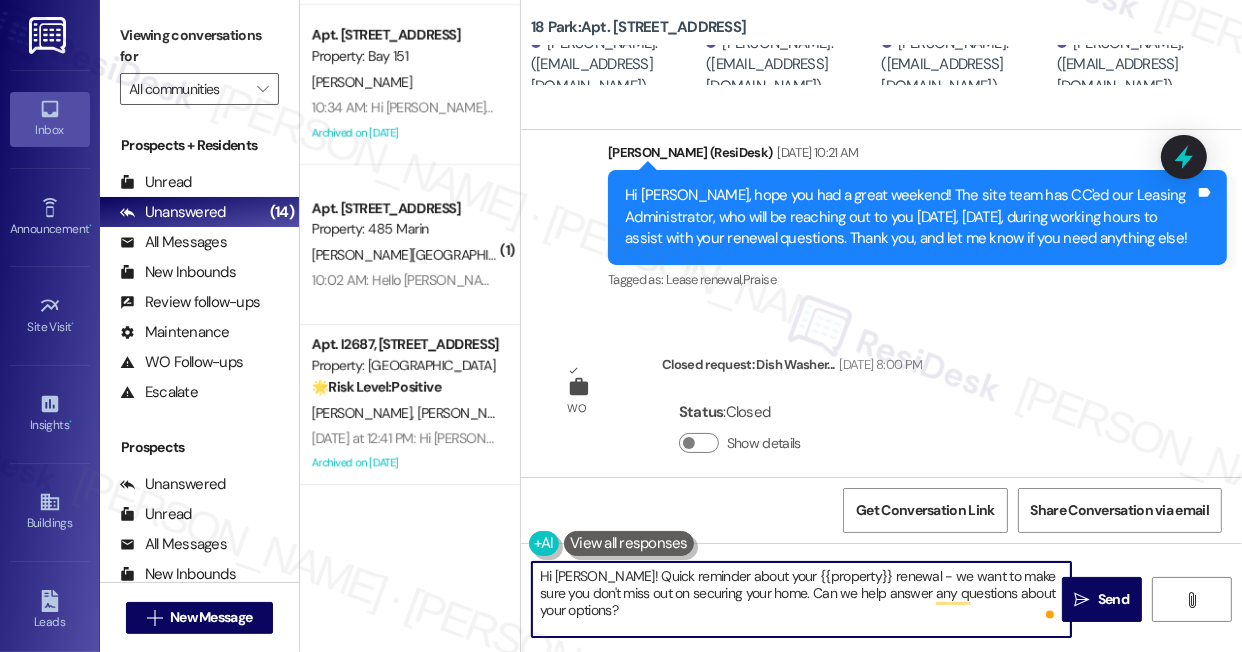 click on "Hi [PERSON_NAME]! Quick reminder about your {{property}} renewal - we want to make sure you don't miss out on securing your home. Can we help answer any questions about your options?" at bounding box center (801, 599) 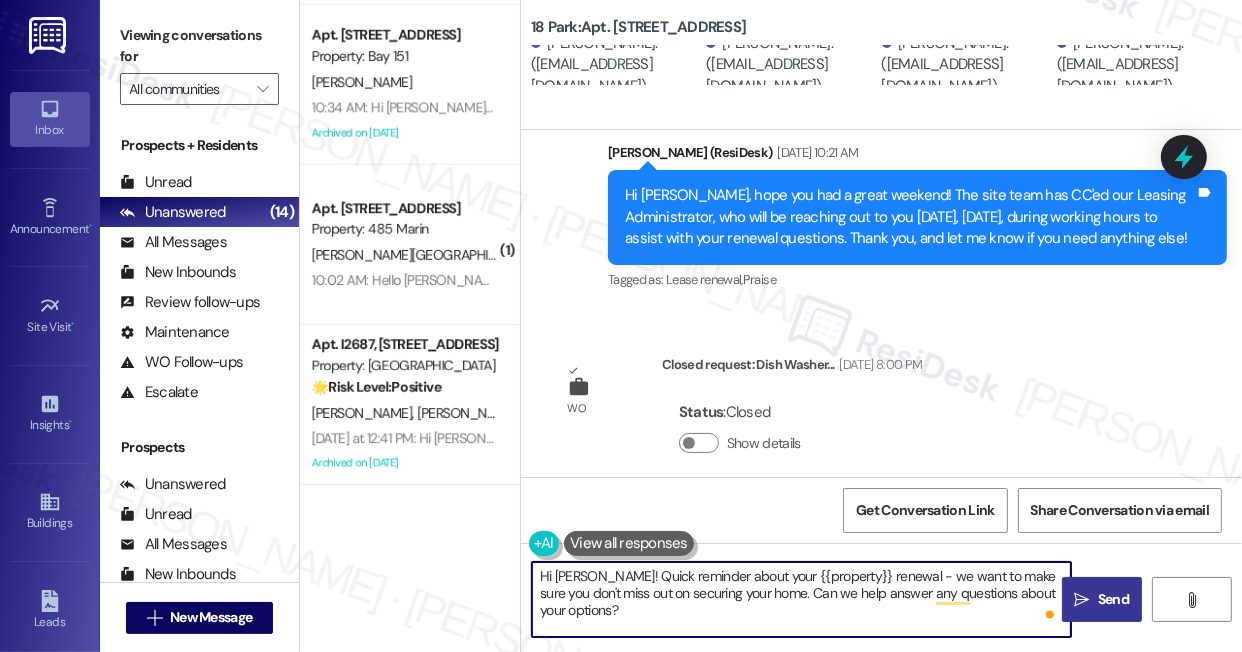 click on "Send" at bounding box center [1113, 599] 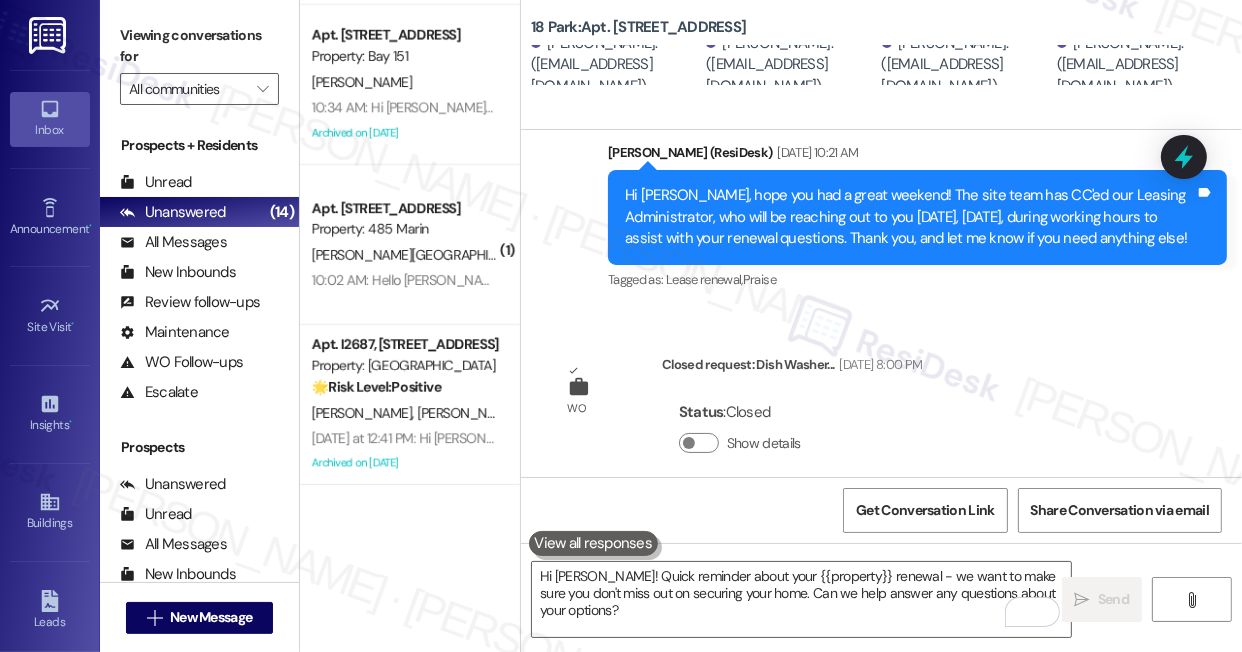 scroll, scrollTop: 1444, scrollLeft: 0, axis: vertical 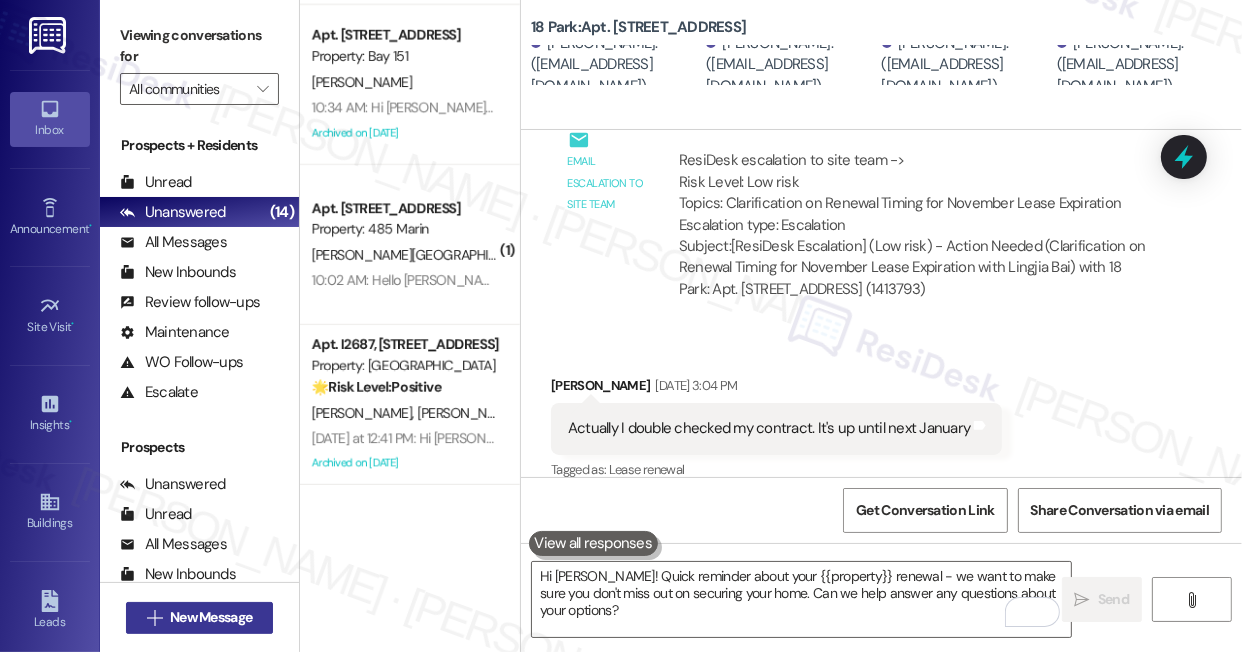click on "New Message" at bounding box center [211, 617] 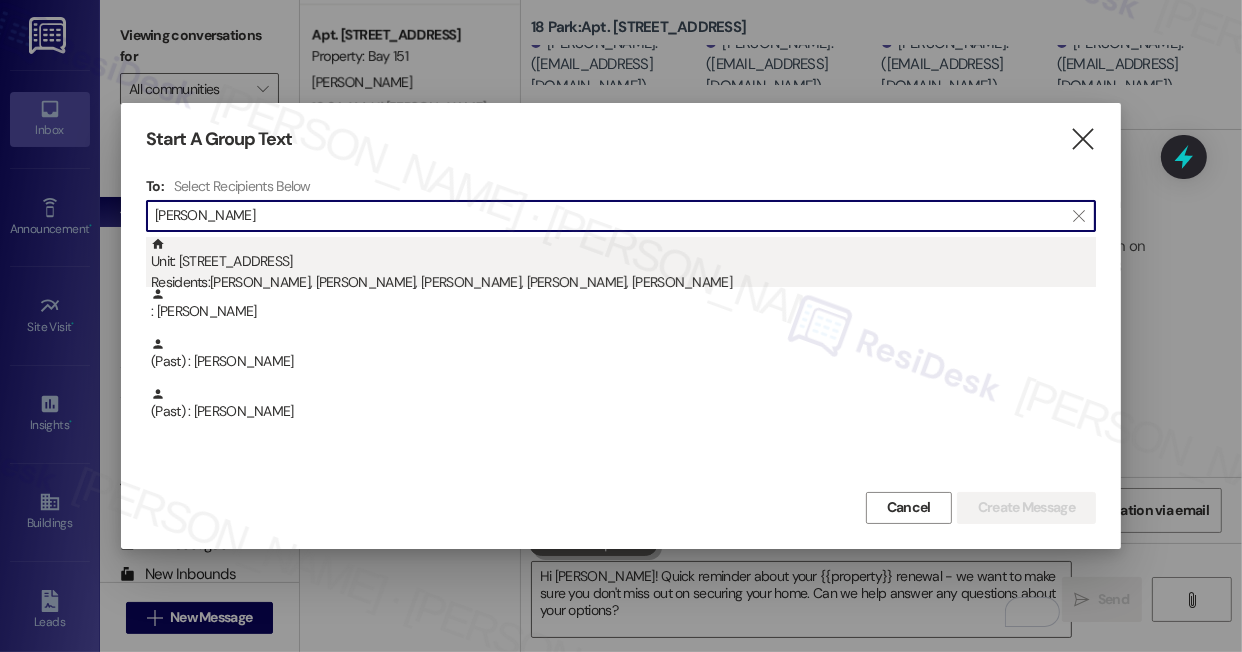 type on "[PERSON_NAME]" 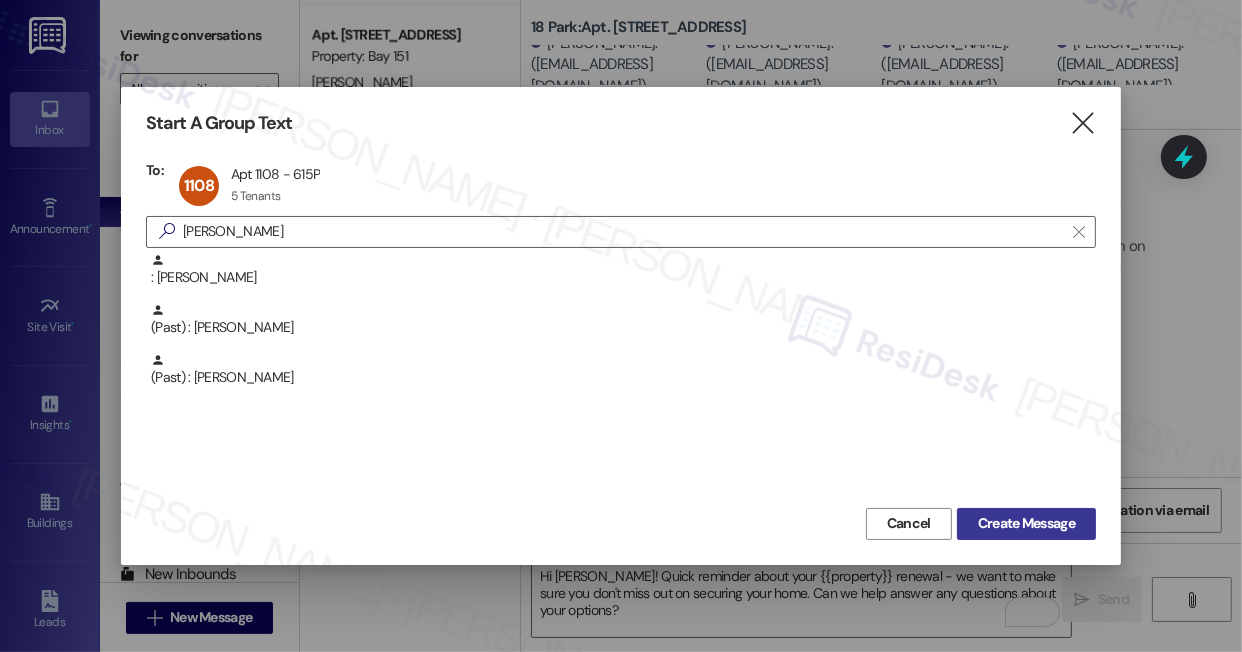click on "Create Message" at bounding box center [1026, 523] 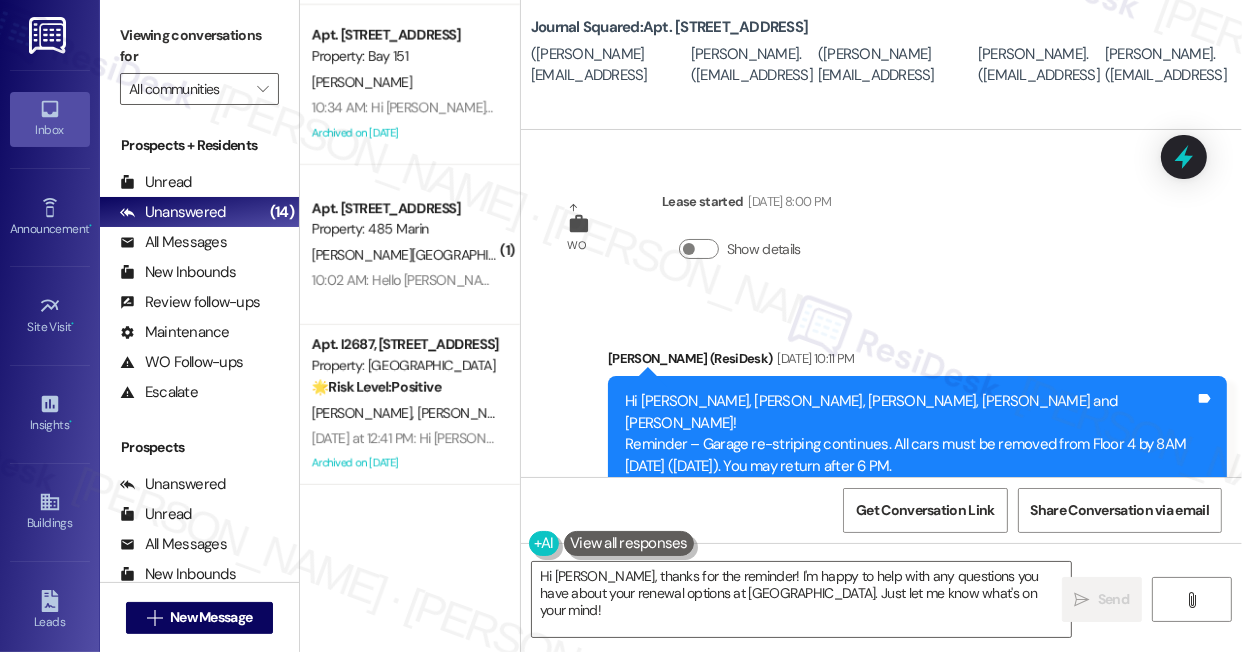 click on "[PERSON_NAME]. ([EMAIL_ADDRESS][DOMAIN_NAME])" at bounding box center [1039, 65] 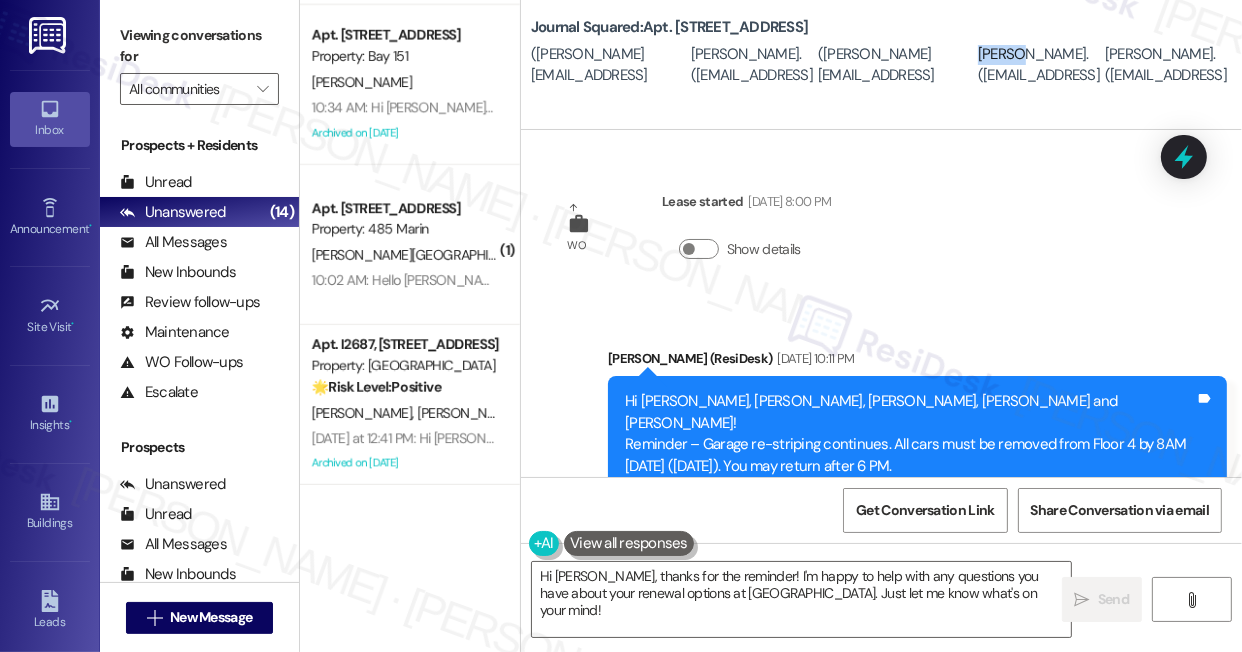 click on "[PERSON_NAME]. ([EMAIL_ADDRESS][DOMAIN_NAME])" at bounding box center [1039, 65] 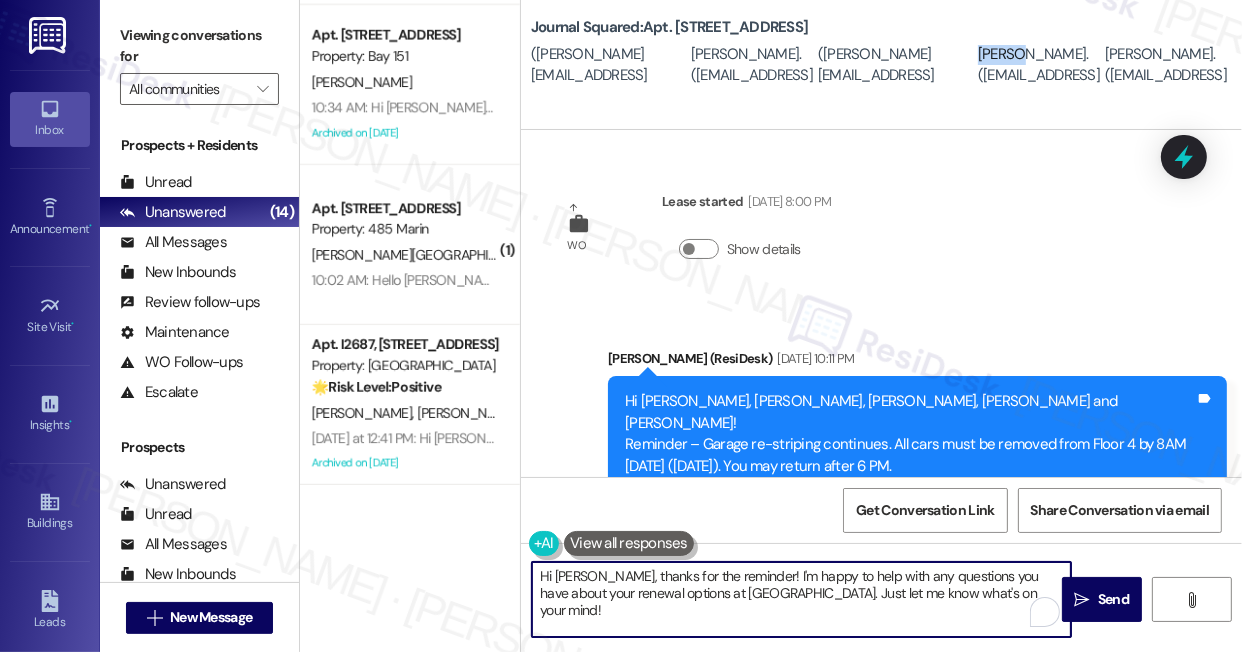 click on "Hi [PERSON_NAME], thanks for the reminder! I'm happy to help with any questions you have about your renewal options at [GEOGRAPHIC_DATA]. Just let me know what's on your mind!" at bounding box center [801, 599] 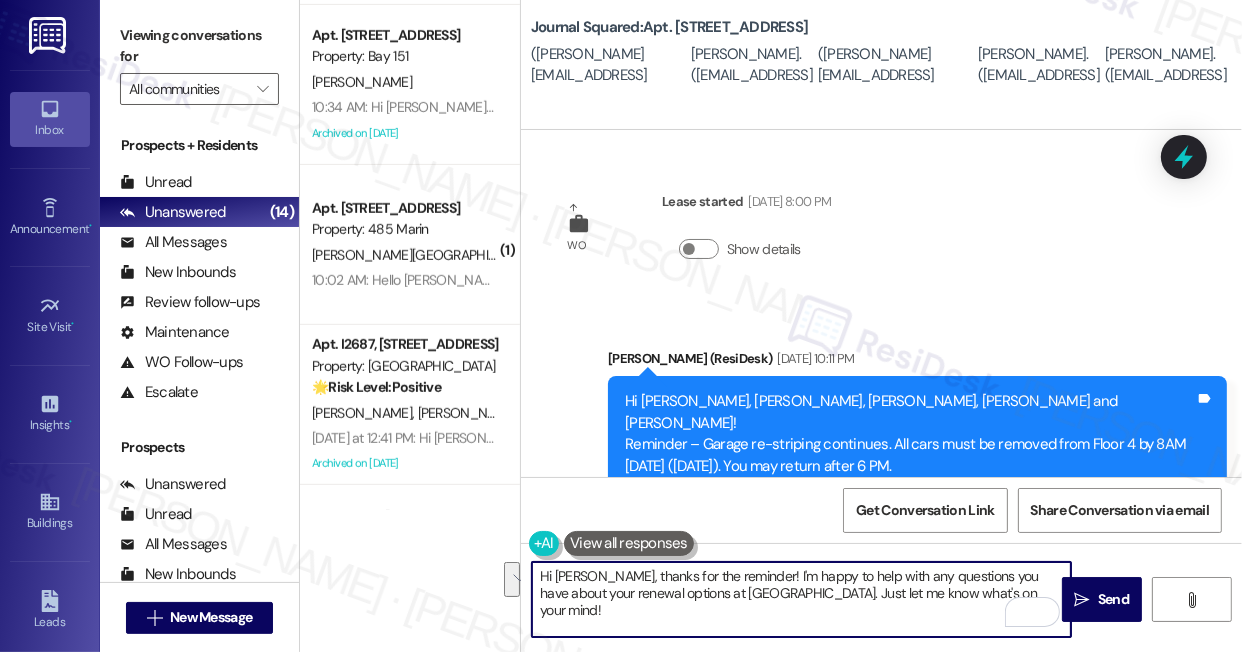 drag, startPoint x: 975, startPoint y: 596, endPoint x: 587, endPoint y: 578, distance: 388.4173 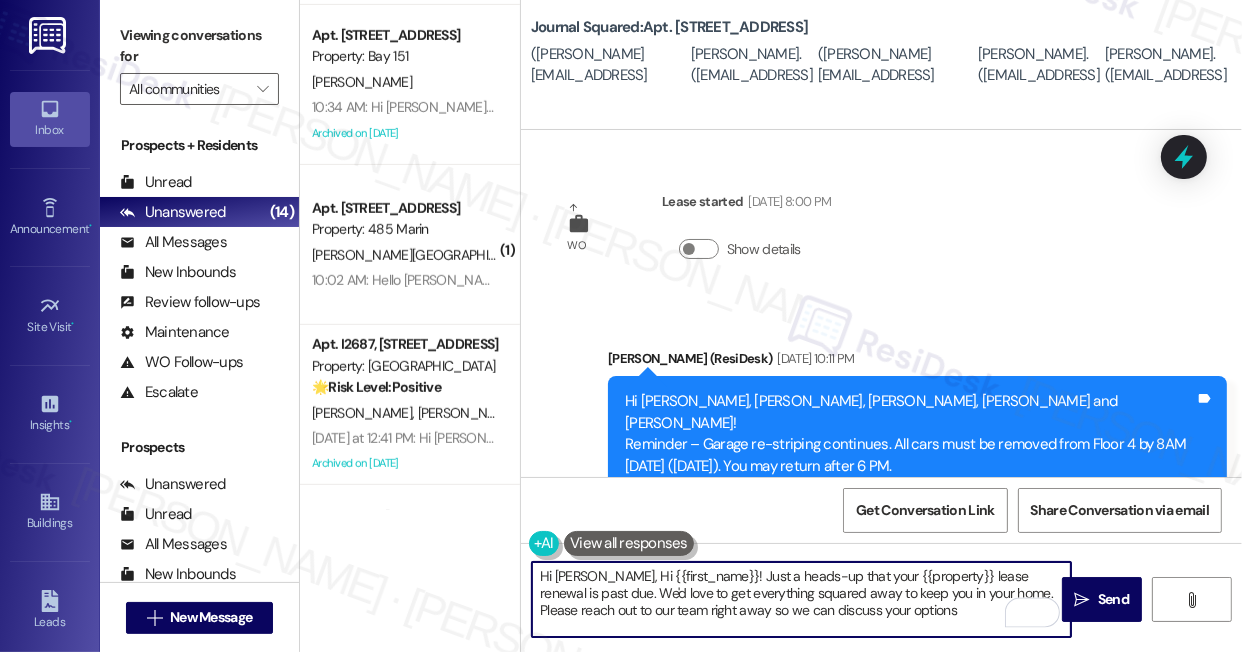 click on "Hi [PERSON_NAME], Hi {{first_name}}! Just a heads-up that your {{property}} lease renewal is past due. We'd love to get everything squared away to keep you in your home. Please reach out to our team right away so we can discuss your options" at bounding box center (801, 599) 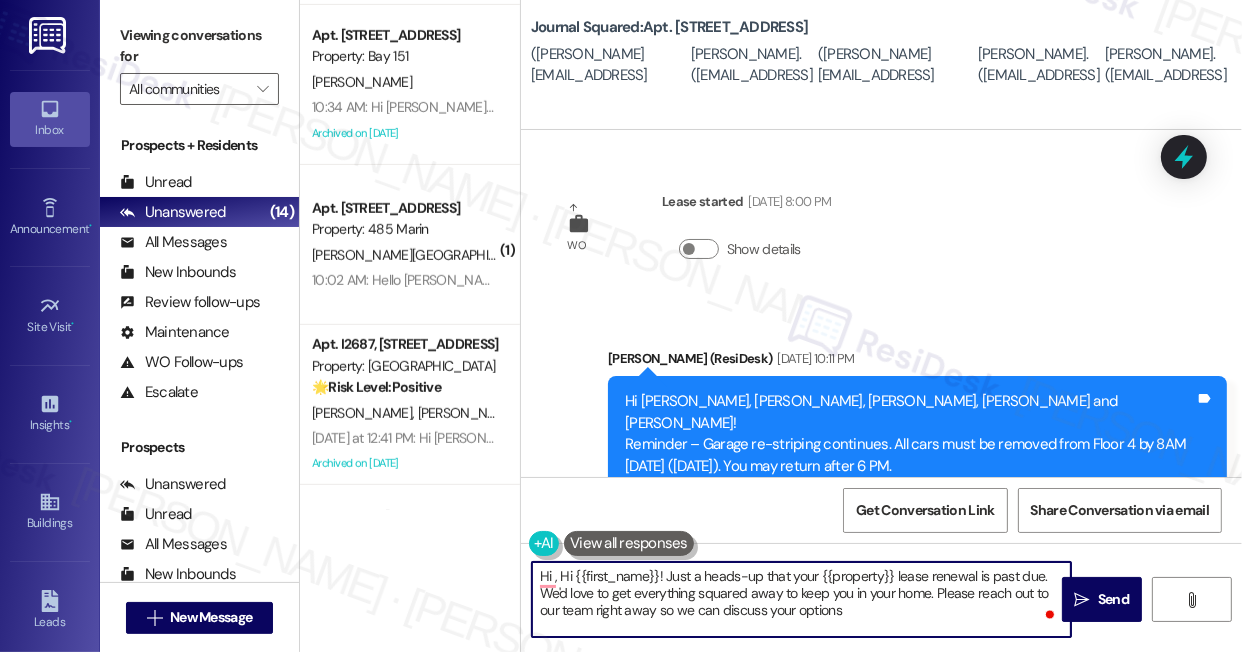 drag, startPoint x: 574, startPoint y: 571, endPoint x: 656, endPoint y: 568, distance: 82.05486 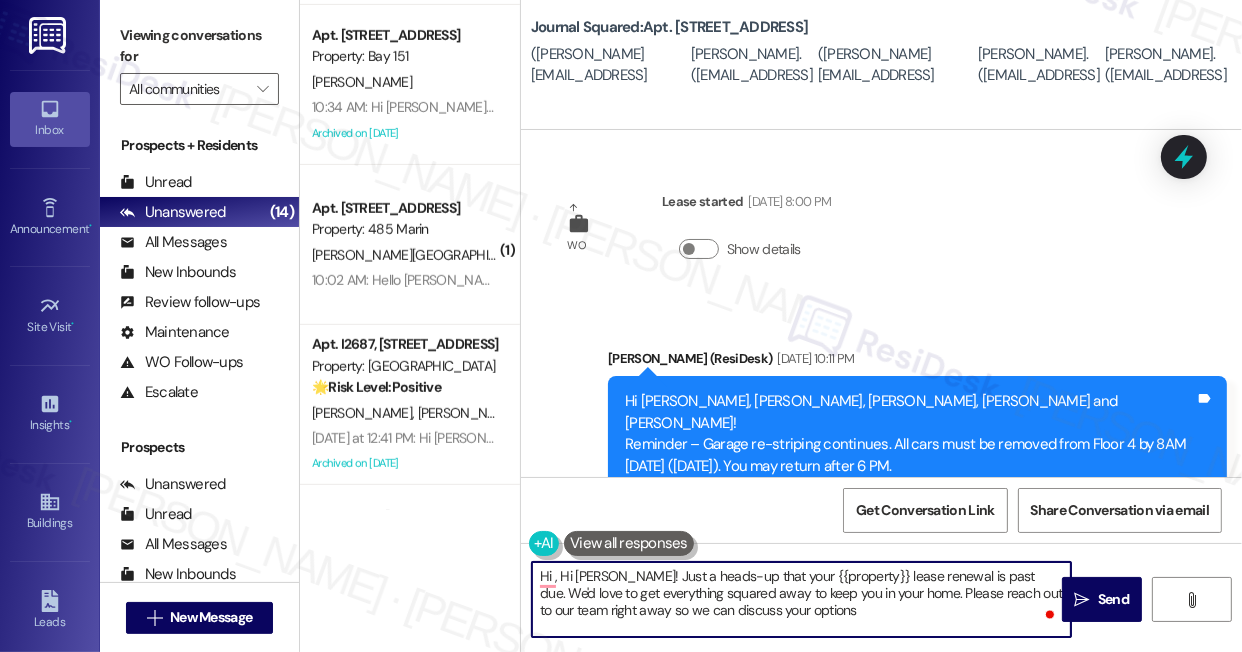 drag, startPoint x: 561, startPoint y: 577, endPoint x: 433, endPoint y: 577, distance: 128 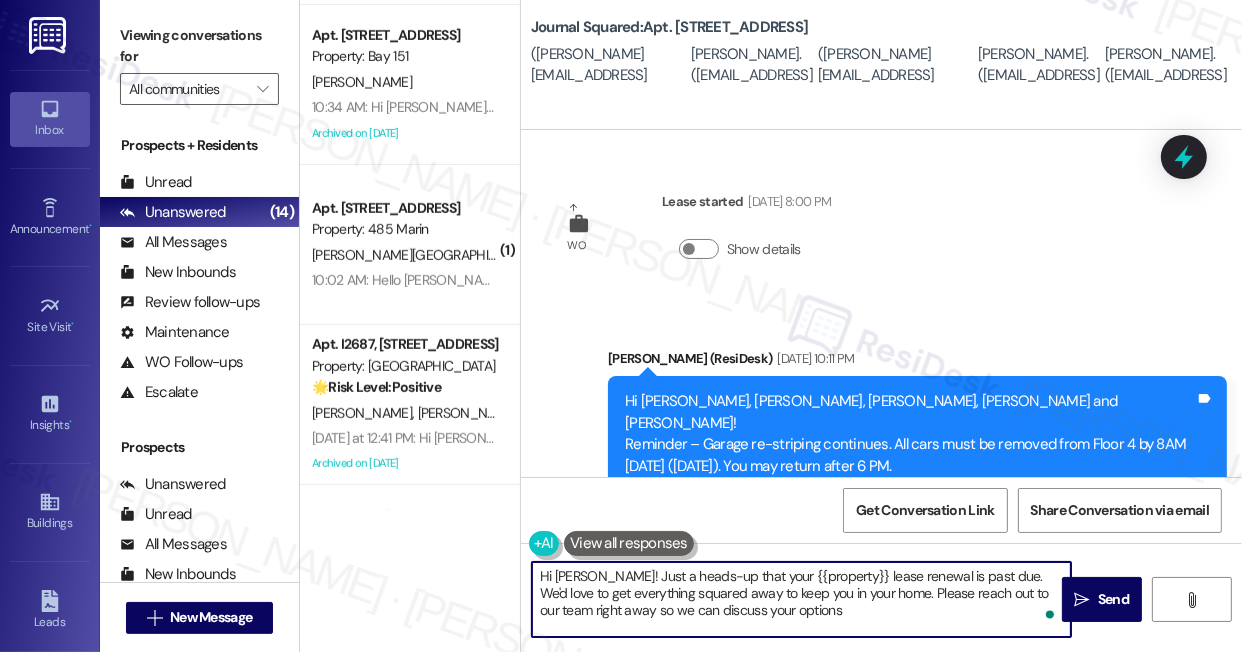 type on "Hi [PERSON_NAME]! Just a heads-up that your {{property}} lease renewal is past due. We'd love to get everything squared away to keep you in your home. Please reach out to our team right away so we can discuss your options" 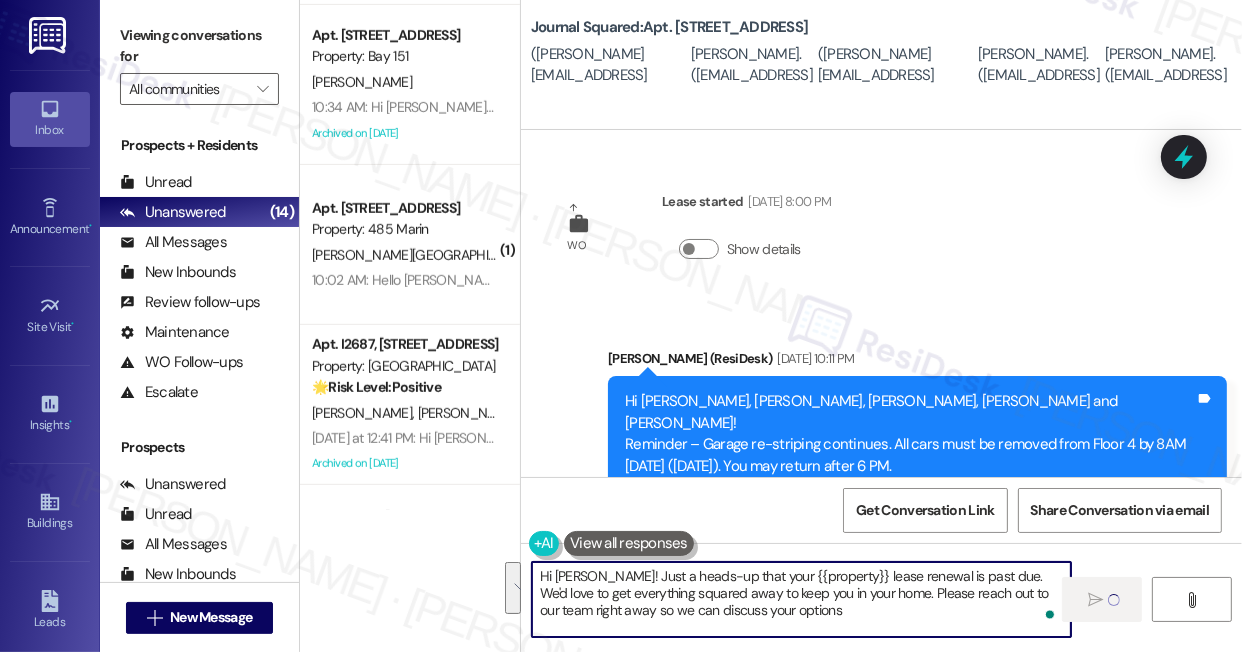 type 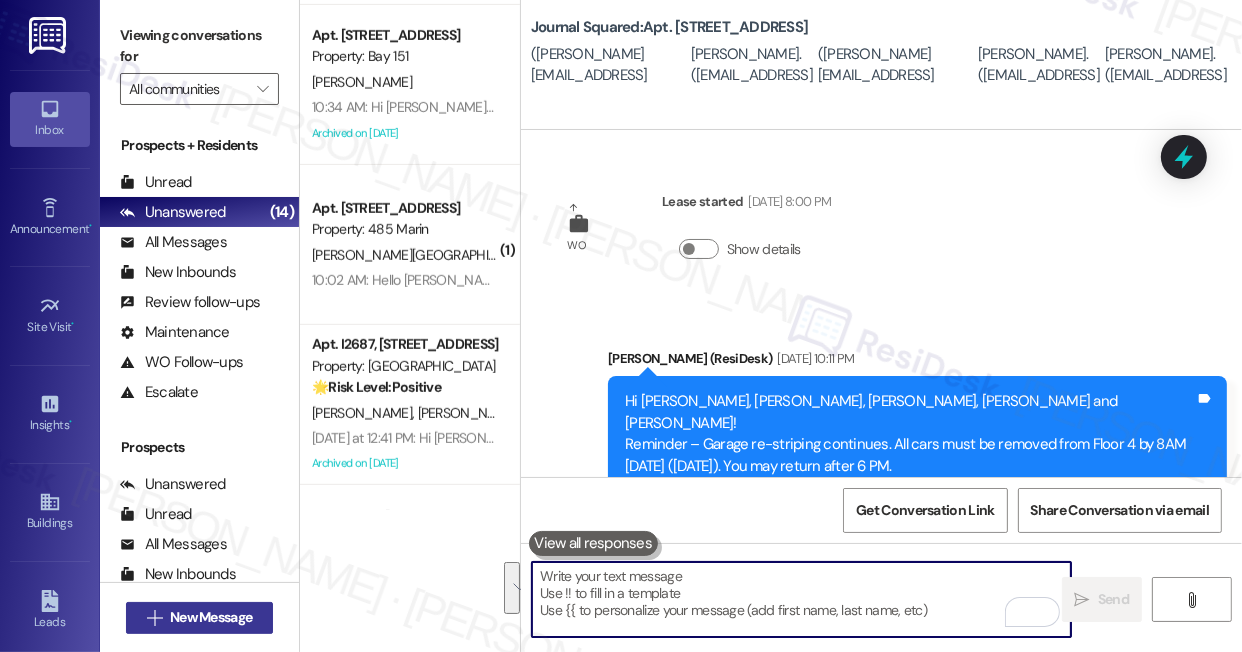 click on "New Message" at bounding box center [211, 617] 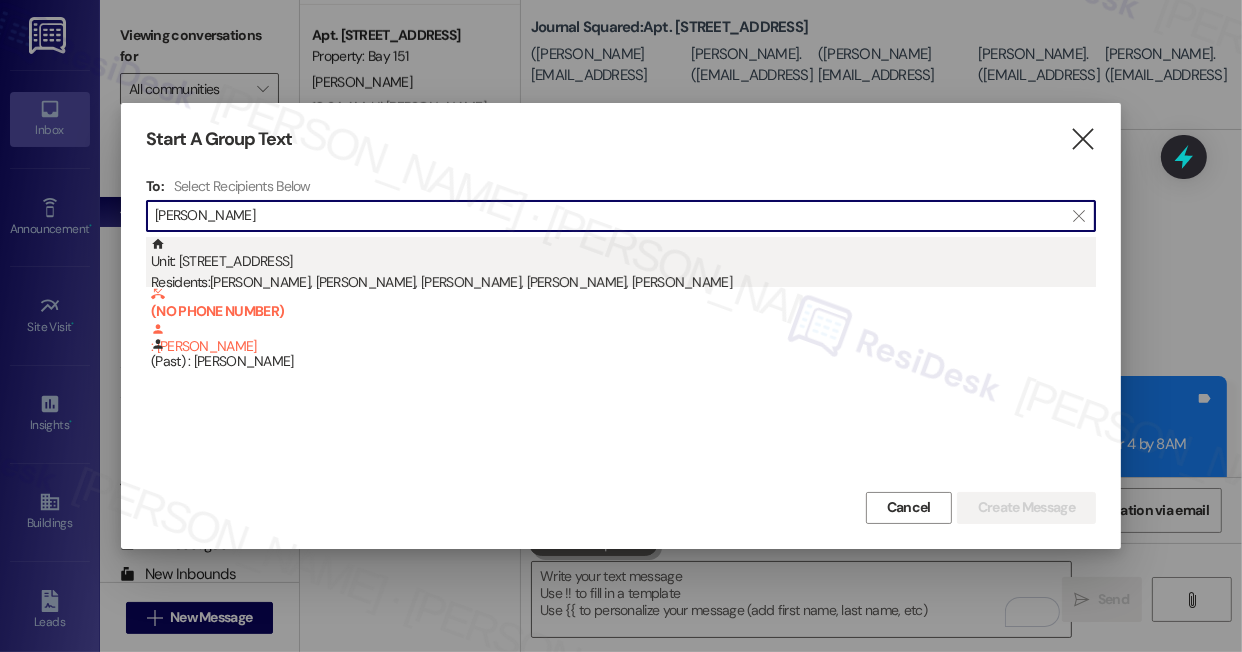 type on "[PERSON_NAME]" 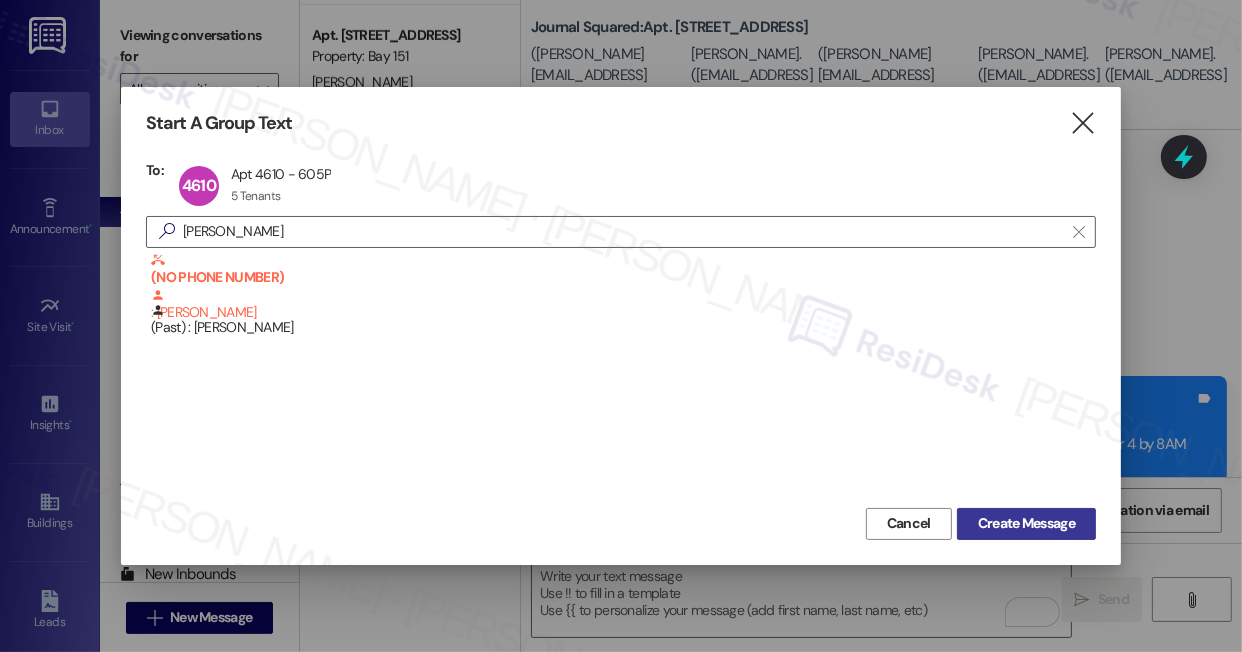click on "Create Message" at bounding box center (1026, 523) 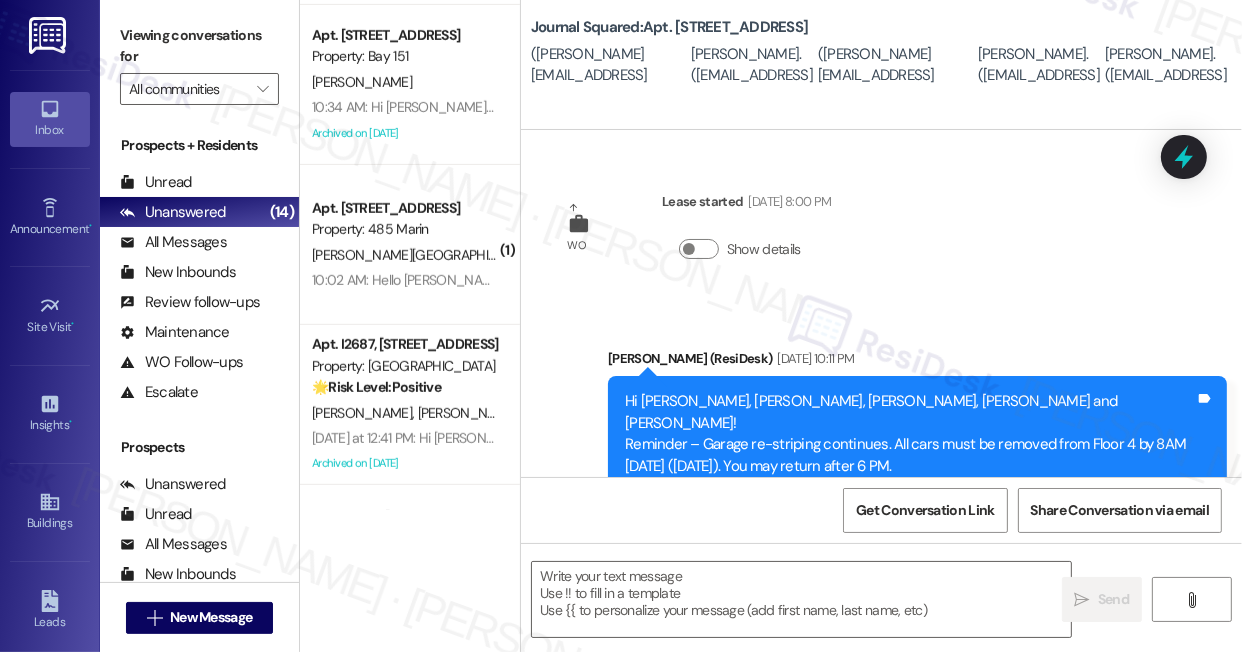 type on "Fetching suggested responses. Please feel free to read through the conversation in the meantime." 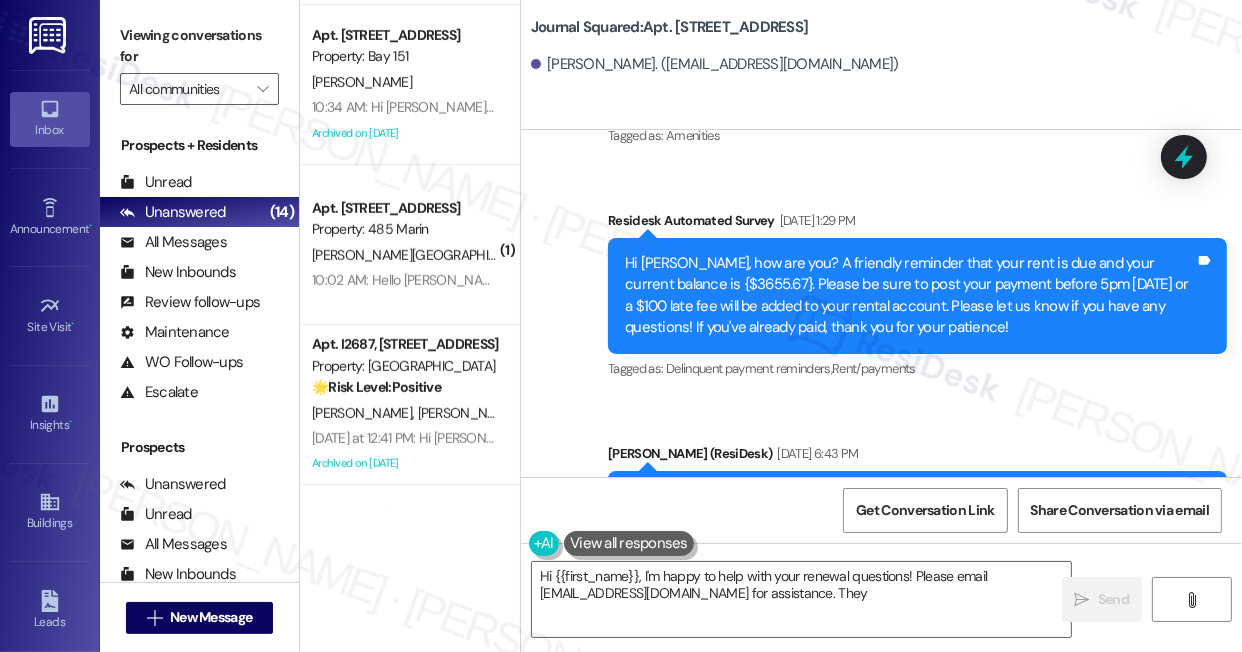 scroll, scrollTop: 8837, scrollLeft: 0, axis: vertical 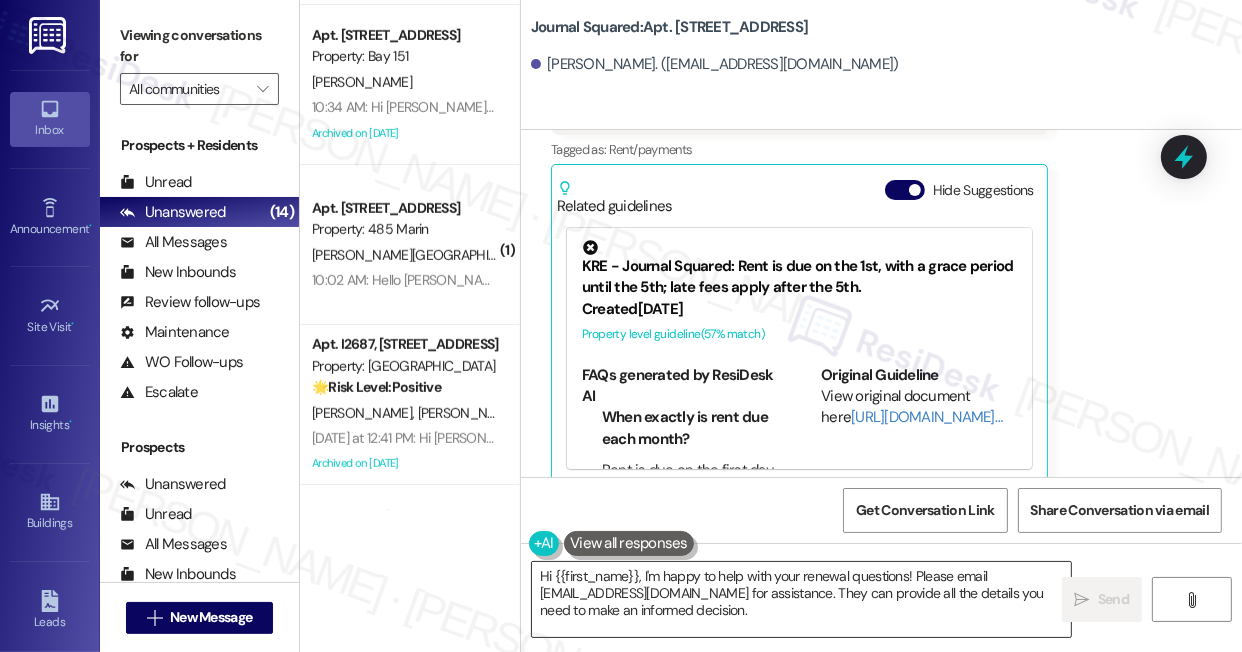 click on "Hi {{first_name}}, I'm happy to help with your renewal questions! Please email [EMAIL_ADDRESS][DOMAIN_NAME] for assistance. They can provide all the details you need to make an informed decision." at bounding box center (801, 599) 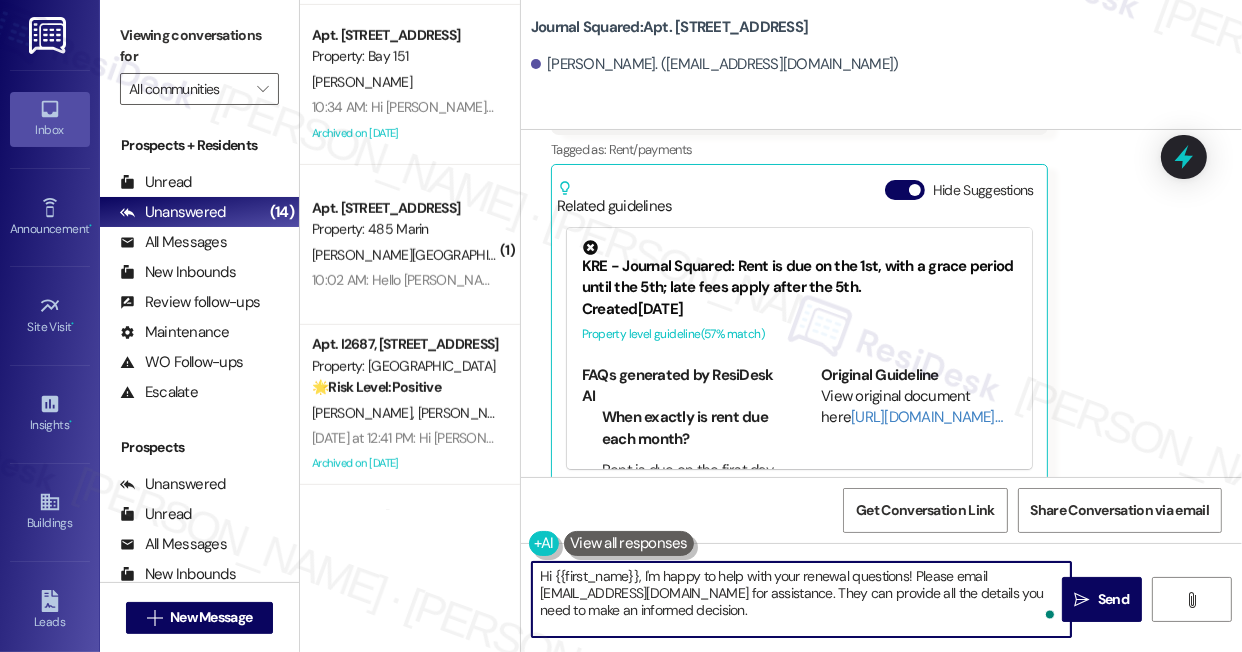 paste on "(Resident), your lease renewal is now overdue. Since we require 60 days’ notice to vacate, it’s important we connect as soon as possible to review your plans. Please reach out to our team ASAP — we’re happy to walk you through your options and help with next steps." 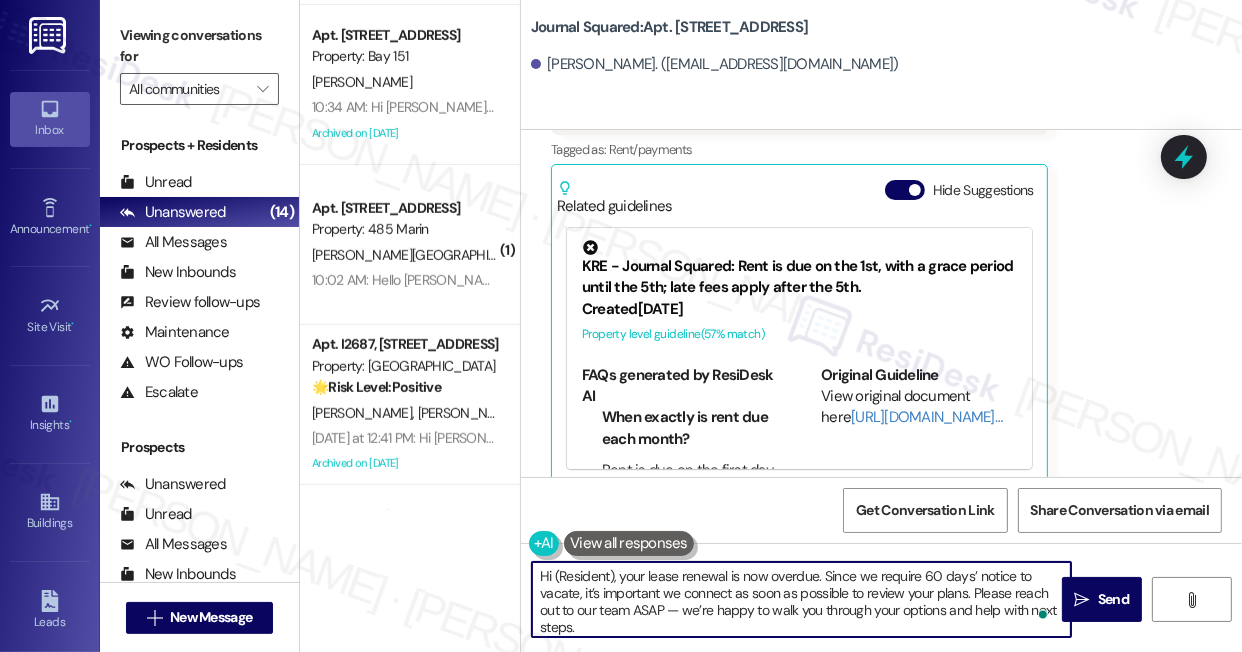 scroll, scrollTop: 34, scrollLeft: 0, axis: vertical 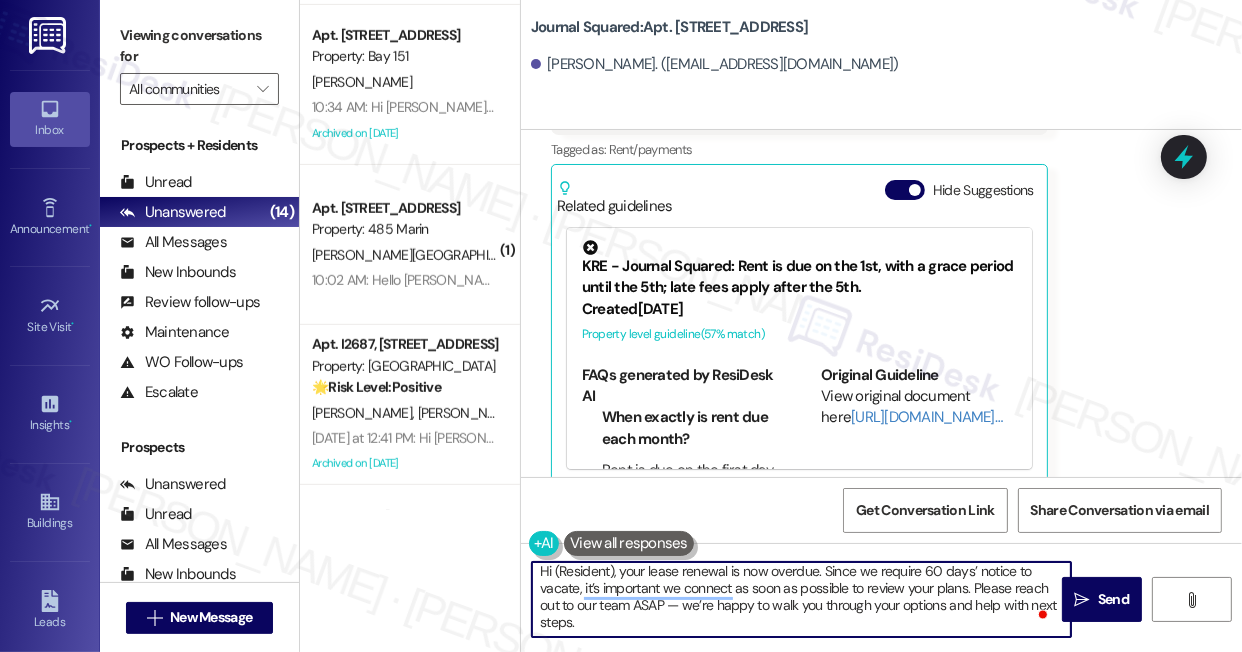 click on "[PERSON_NAME]. ([EMAIL_ADDRESS][DOMAIN_NAME])" at bounding box center [715, 64] 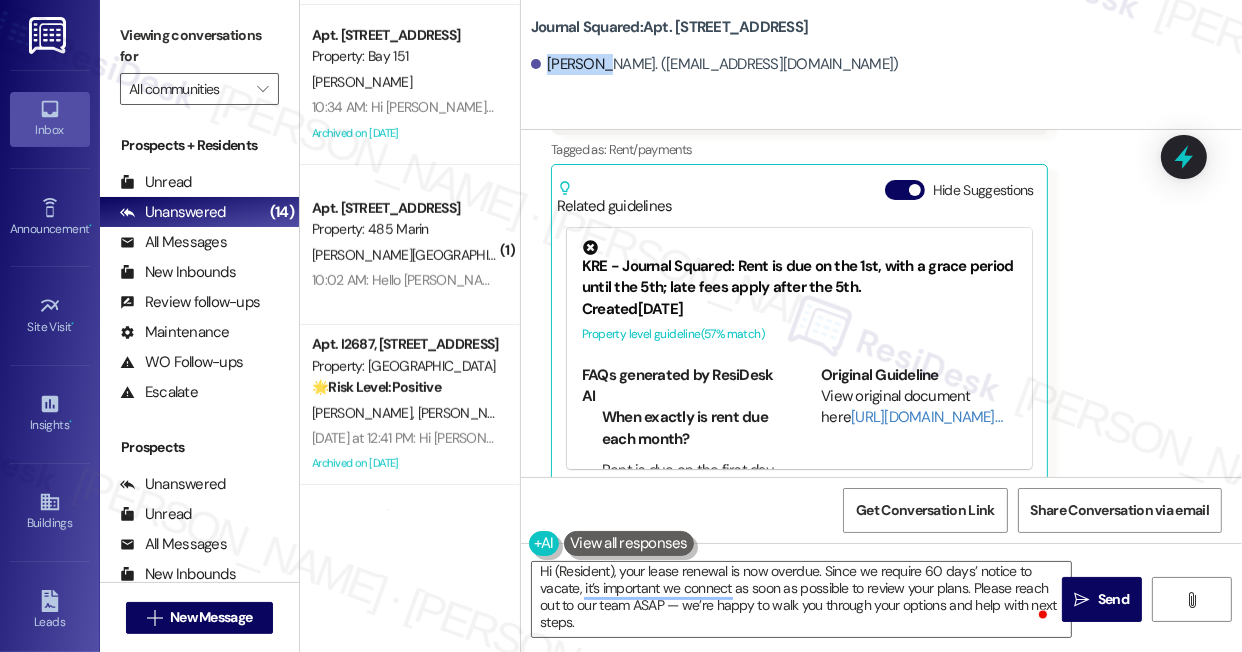 click on "[PERSON_NAME]. ([EMAIL_ADDRESS][DOMAIN_NAME])" at bounding box center [715, 64] 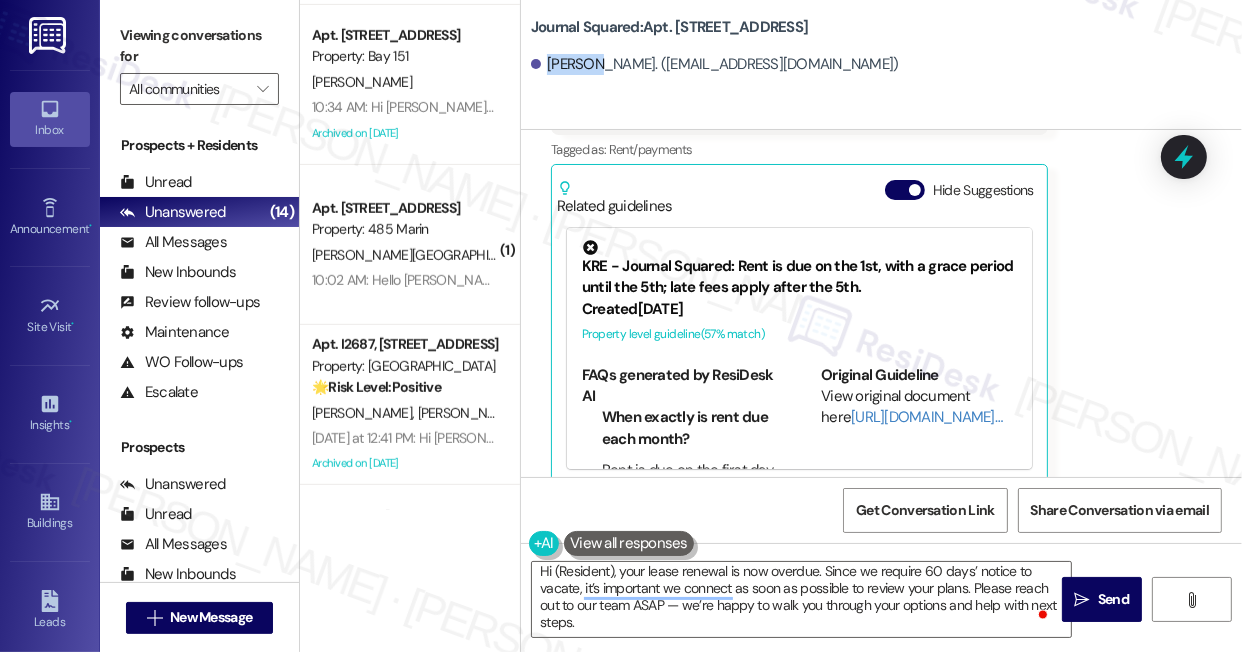 copy on "Ronghua" 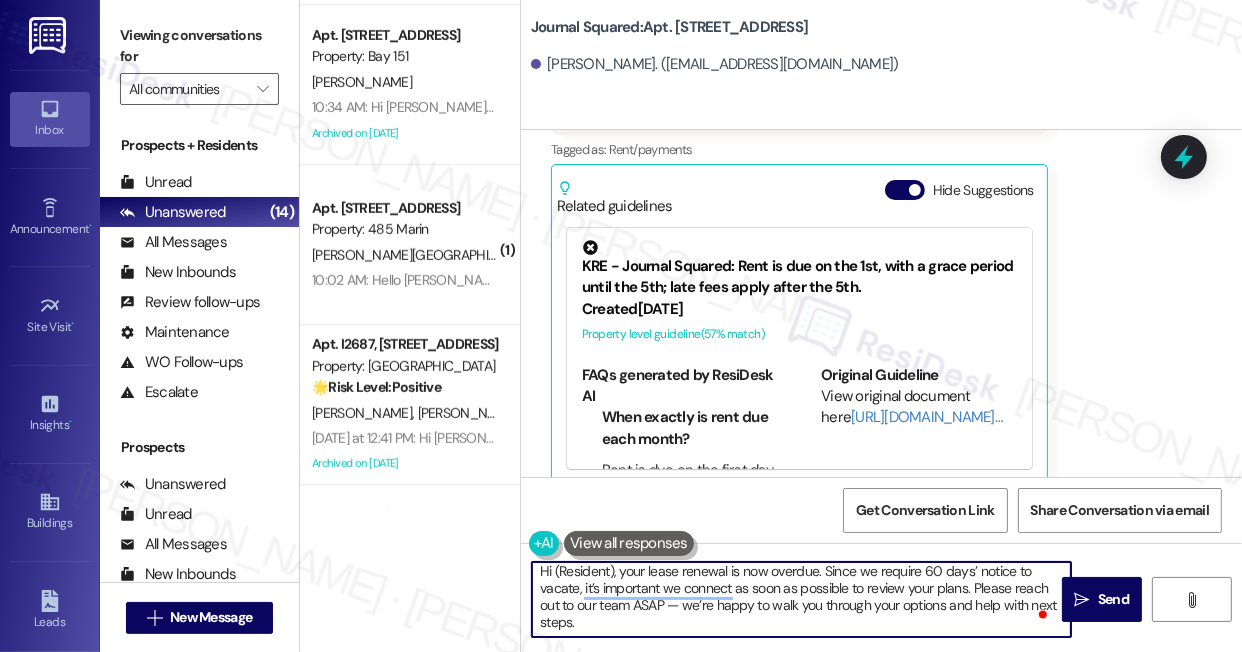 scroll, scrollTop: 0, scrollLeft: 0, axis: both 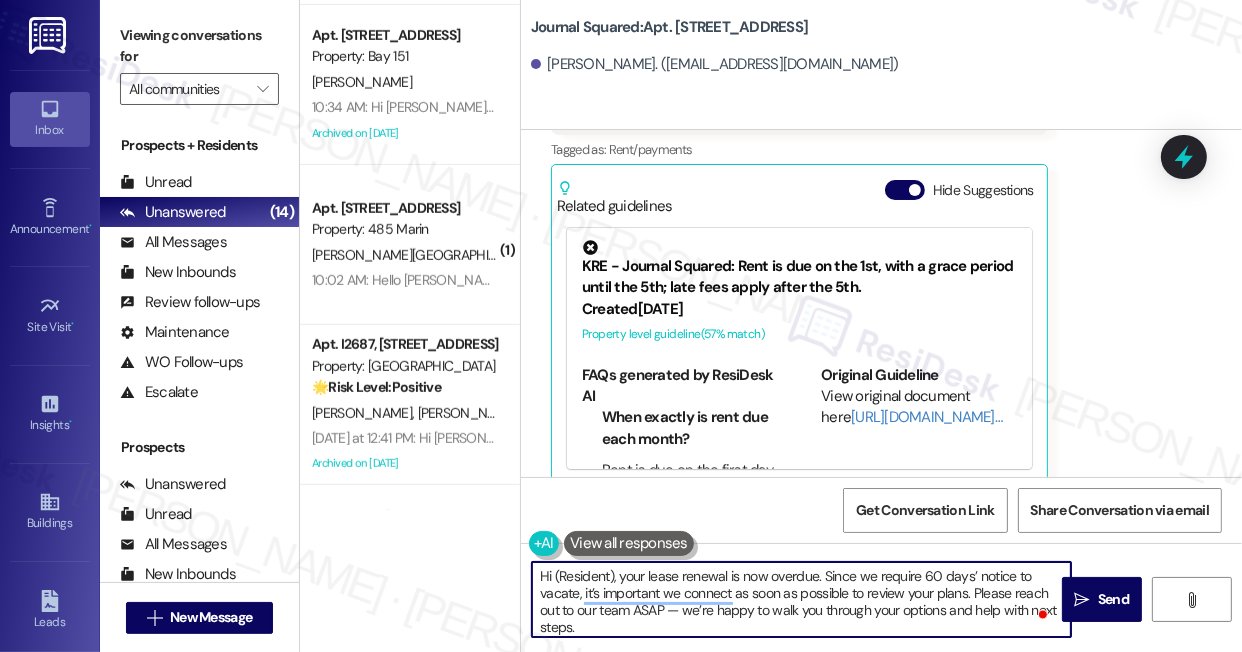 drag, startPoint x: 554, startPoint y: 569, endPoint x: 613, endPoint y: 573, distance: 59.135437 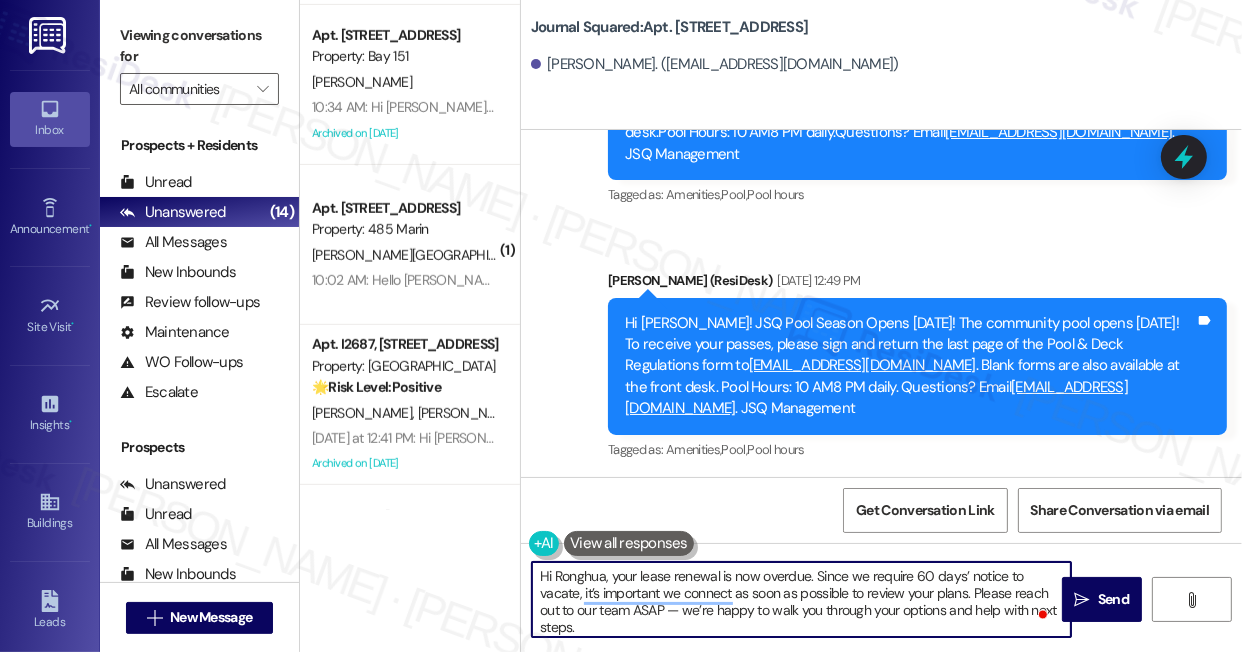scroll, scrollTop: 10019, scrollLeft: 0, axis: vertical 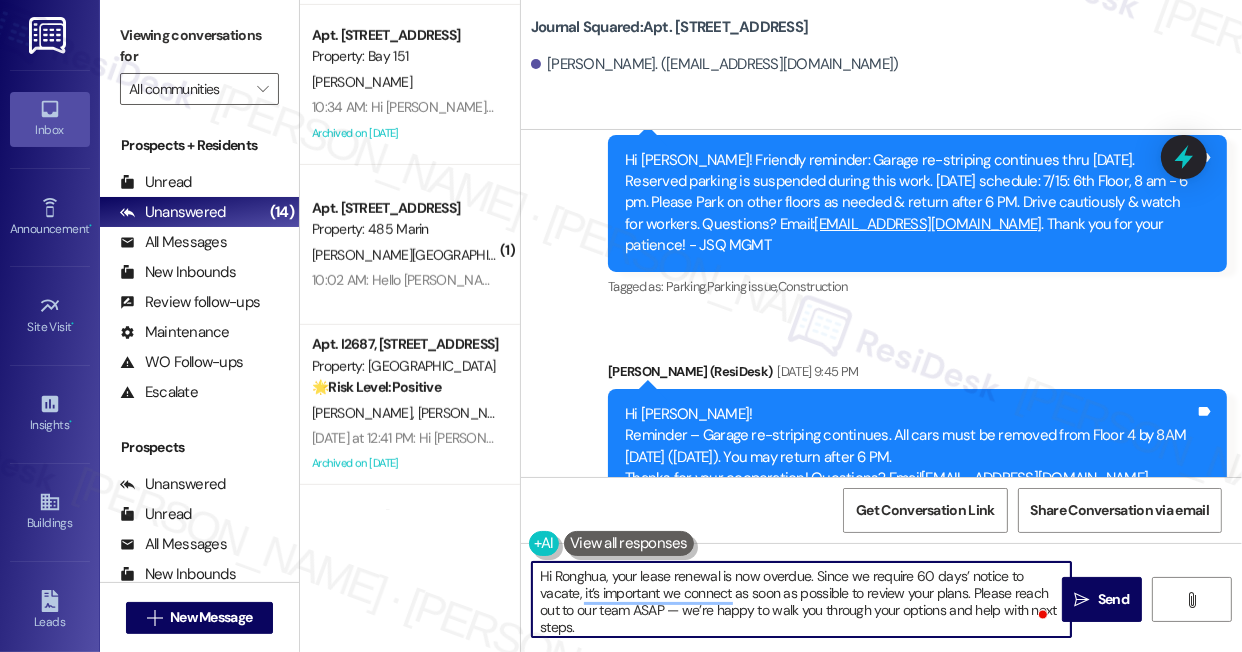 click on "Hi Ronghua, your lease renewal is now overdue. Since we require 60 days’ notice to vacate, it’s important we connect as soon as possible to review your plans. Please reach out to our team ASAP — we’re happy to walk you through your options and help with next steps." at bounding box center (801, 599) 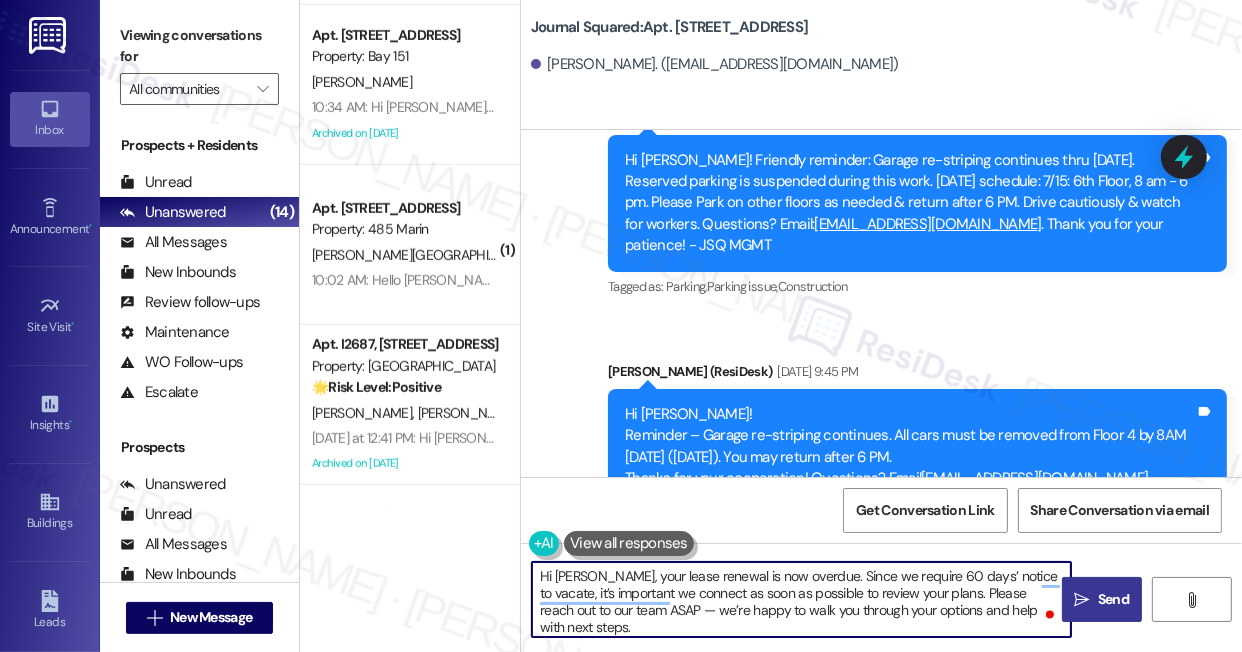 type on "Hi Liwei, your lease renewal is now overdue. Since we require 60 days’ notice to vacate, it’s important we connect as soon as possible to review your plans. Please reach out to our team ASAP — we’re happy to walk you through your options and help with next steps." 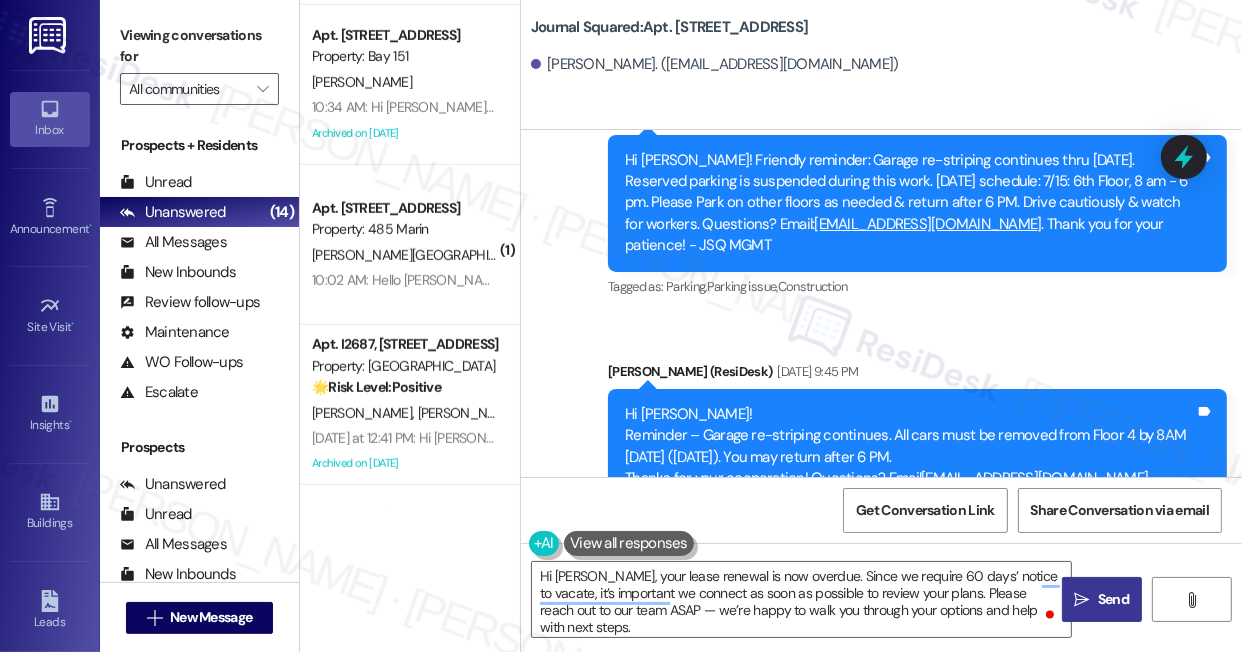 click on " Send" at bounding box center (1102, 599) 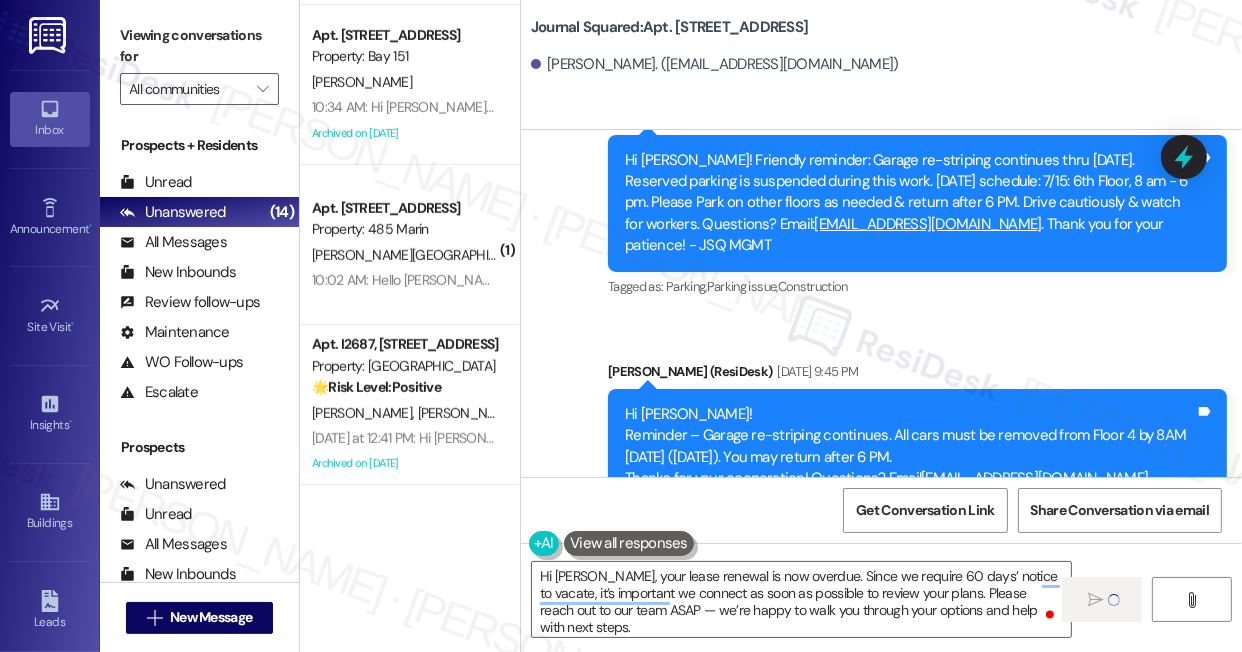 type 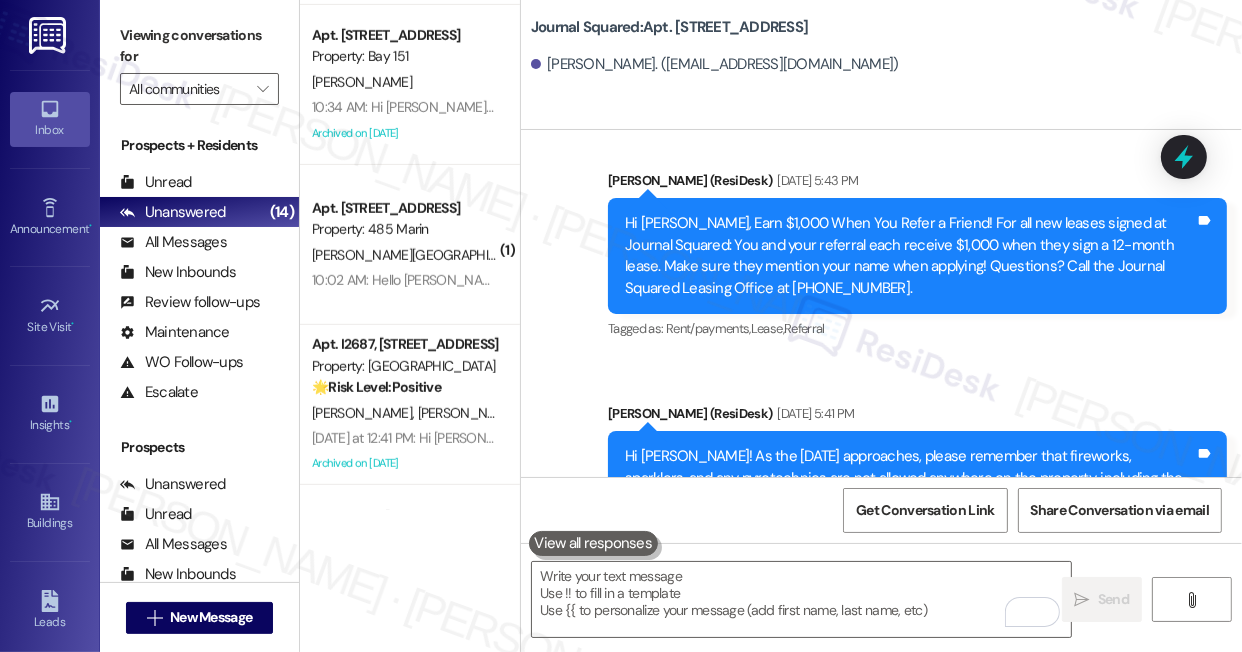 scroll, scrollTop: 8837, scrollLeft: 0, axis: vertical 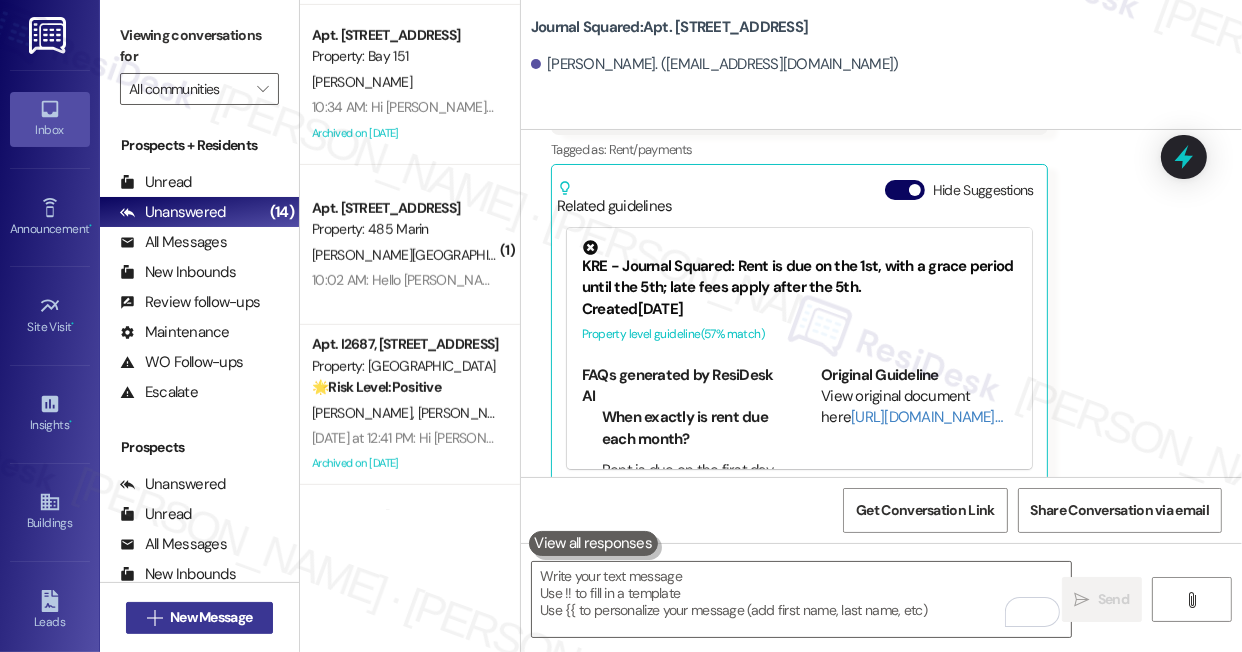 click on "New Message" at bounding box center (211, 617) 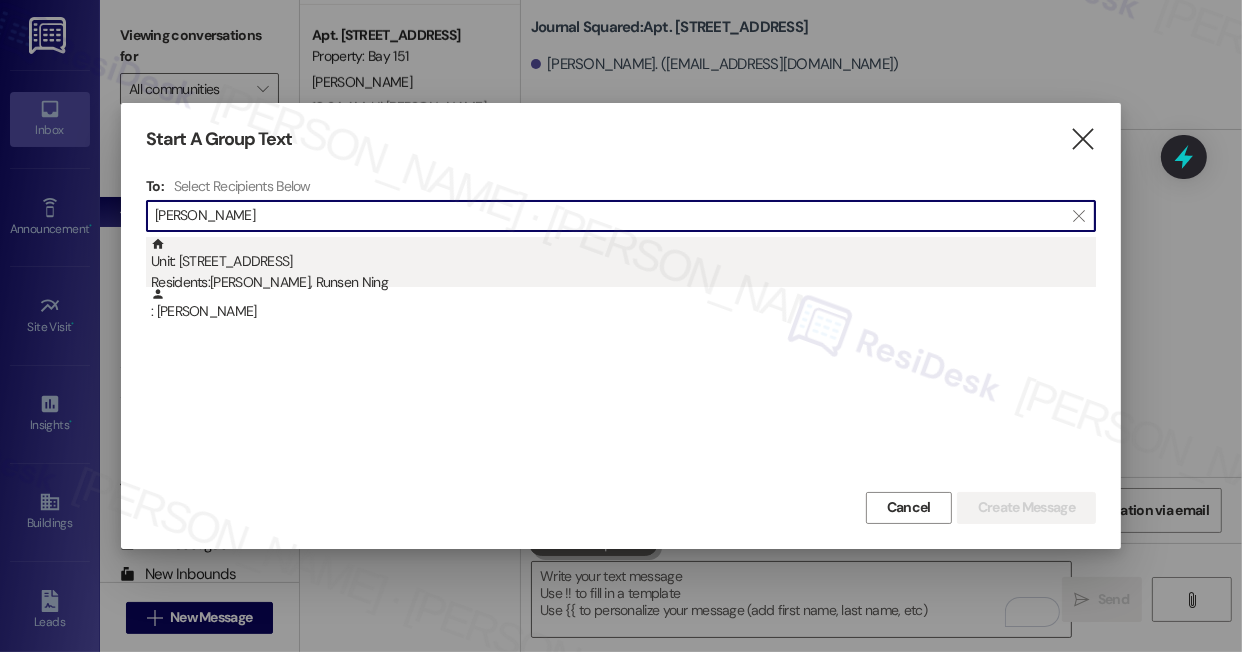 type on "Zerong Yu" 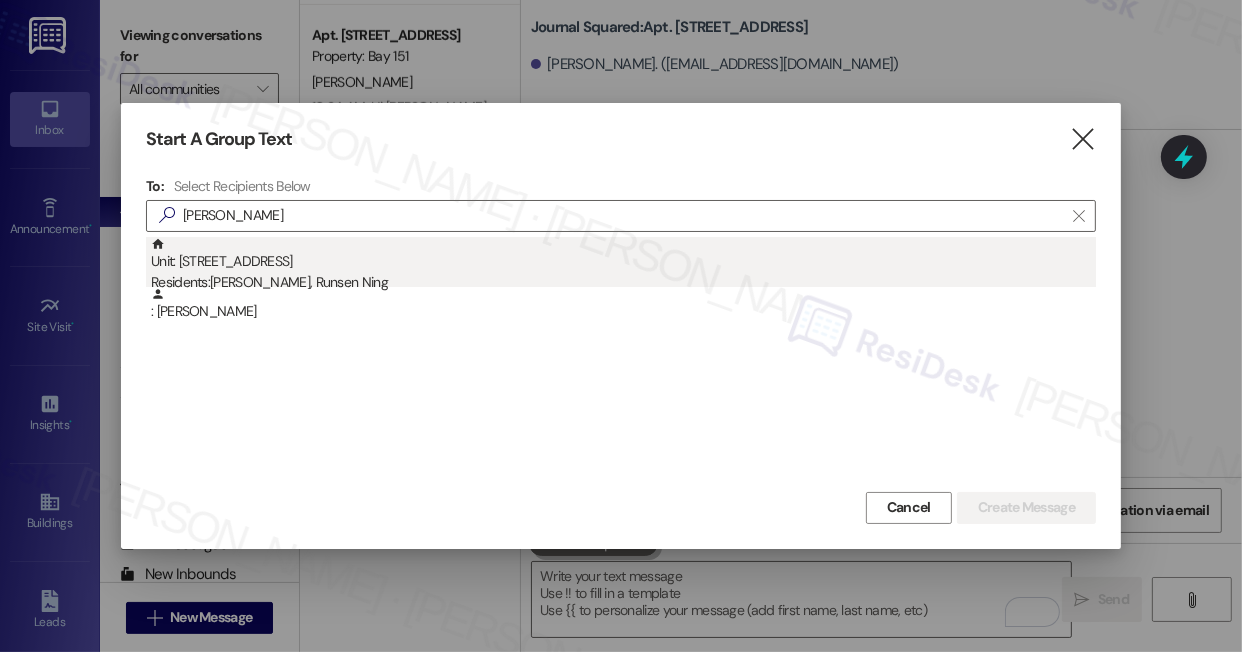 click on "Residents:  Zerong Yu, Runsen Ning" at bounding box center (623, 282) 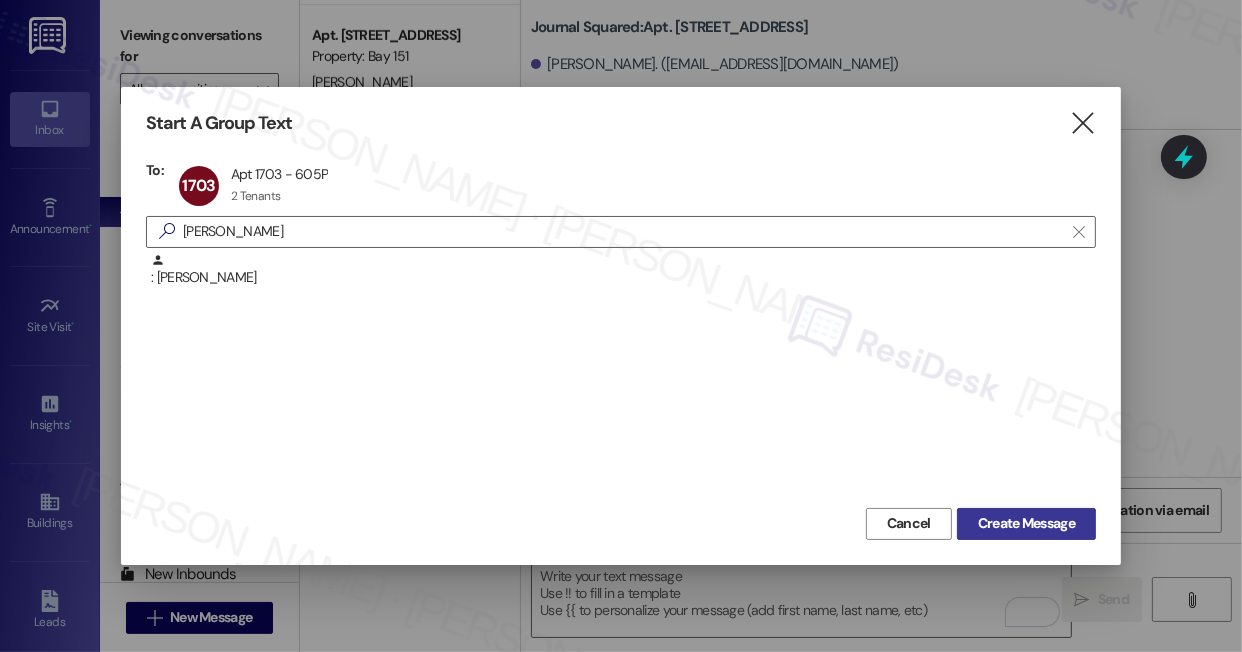 click on "Create Message" at bounding box center (1026, 523) 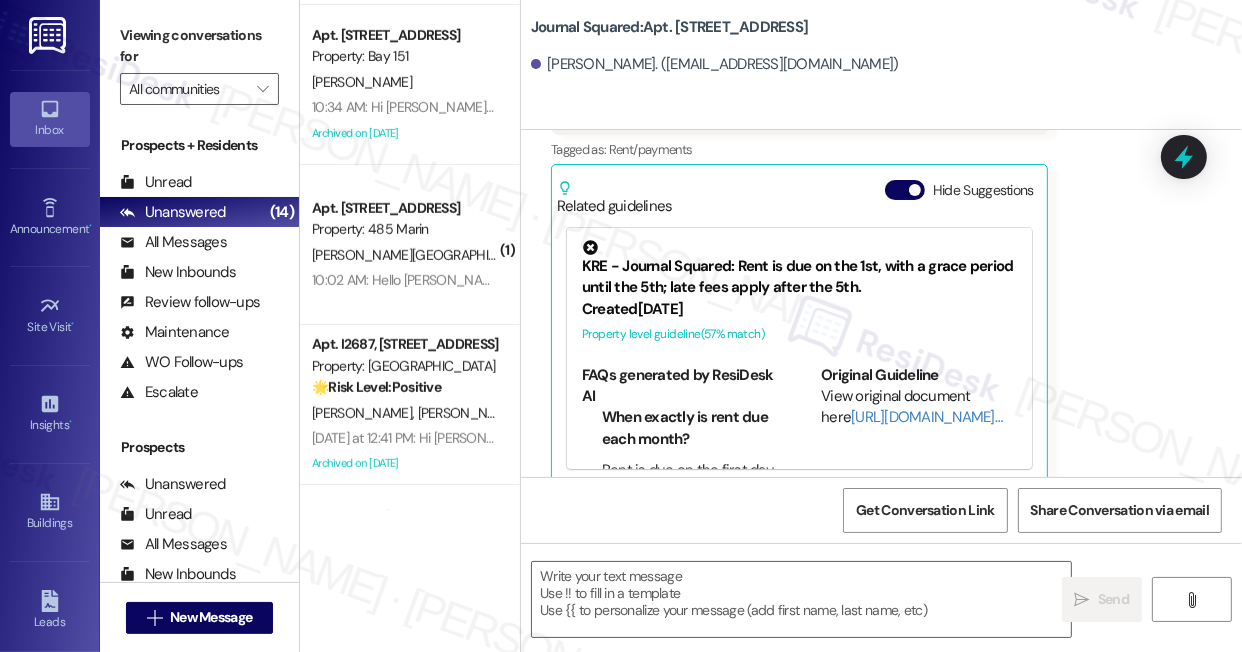 type on "Fetching suggested responses. Please feel free to read through the conversation in the meantime." 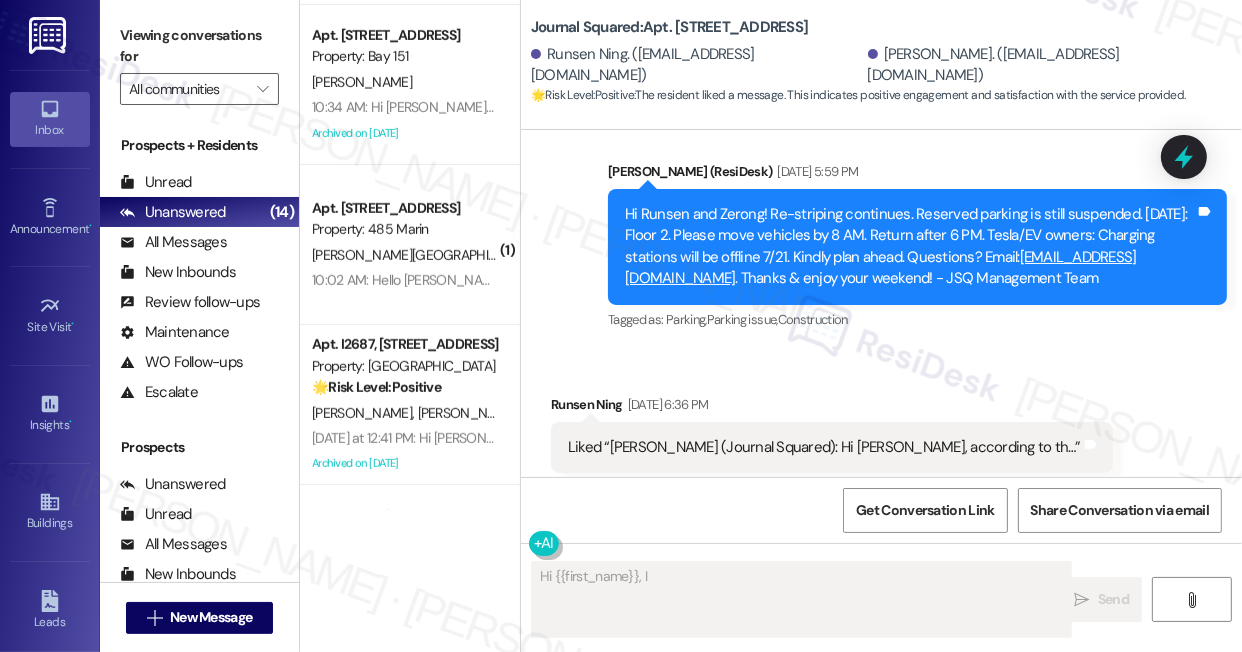 scroll, scrollTop: 19490, scrollLeft: 0, axis: vertical 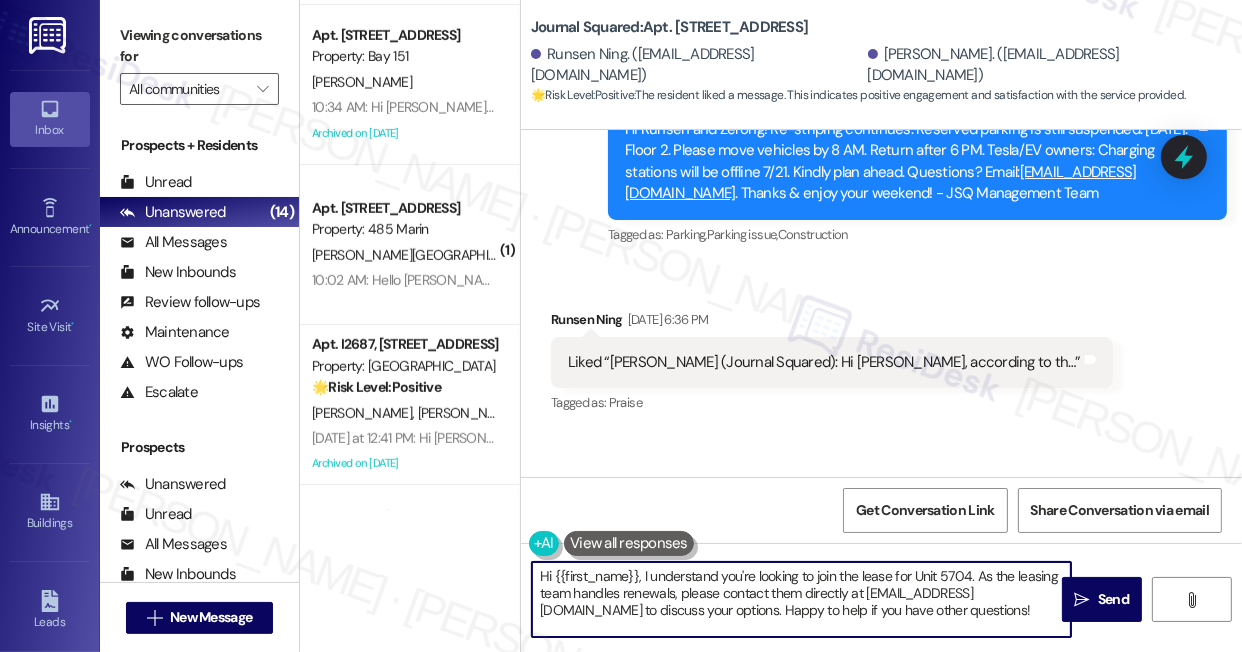 click on "Hi {{first_name}}, I understand you're looking to join the lease for Unit 5704. As the leasing team handles renewals, please contact them directly at info@journalsquared.com to discuss your options. Happy to help if you have other questions!" at bounding box center (801, 599) 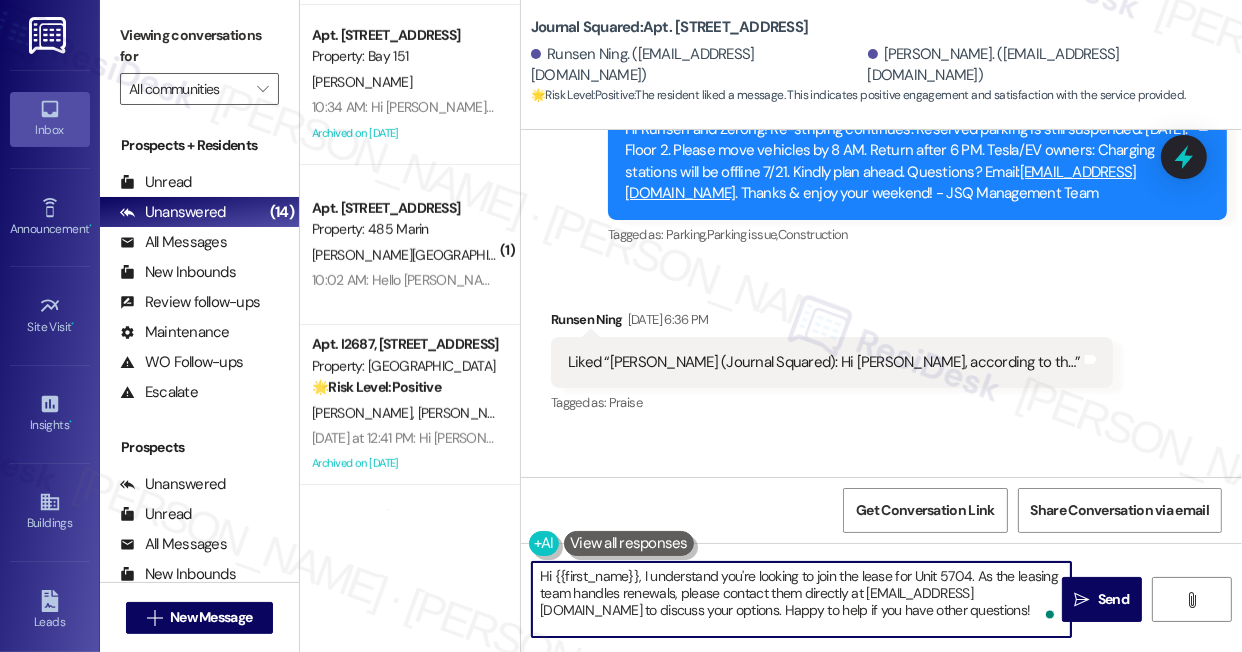 paste on "! Quick reminder about your {{property}} renewal - we want to make sure you don't miss out on securing your home. Can we help answer any questions about your options?" 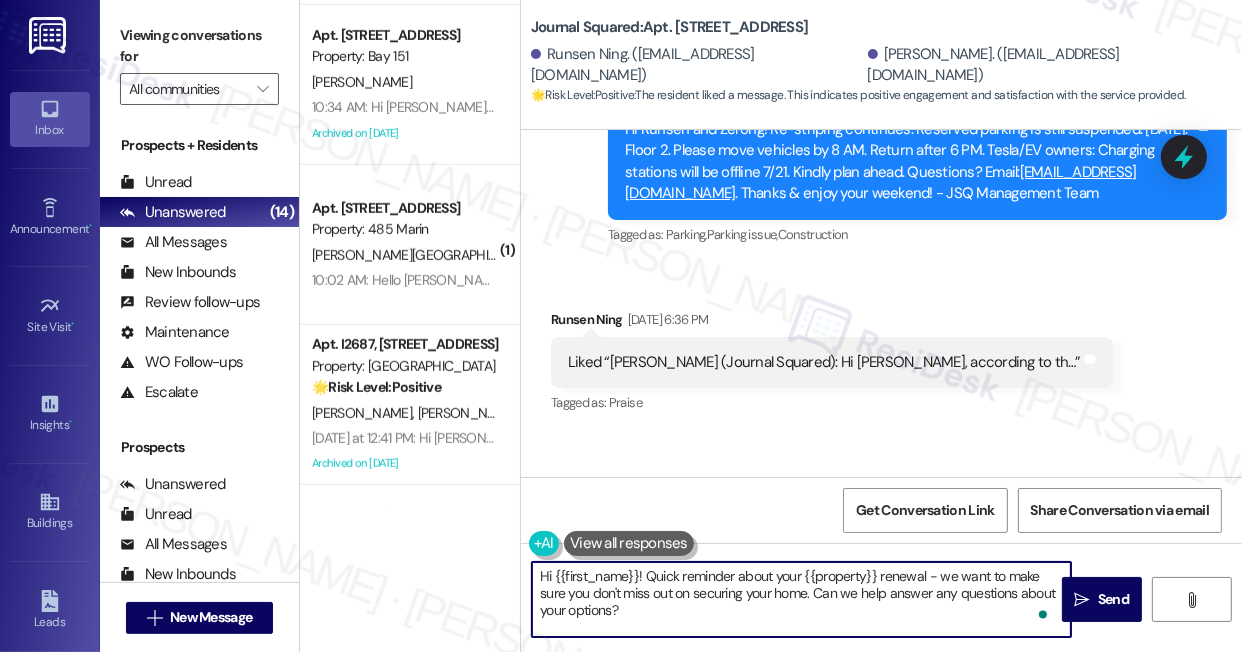 click on "Zerong Yu. (aaronzerongyu@gmail.com)" at bounding box center [1047, 65] 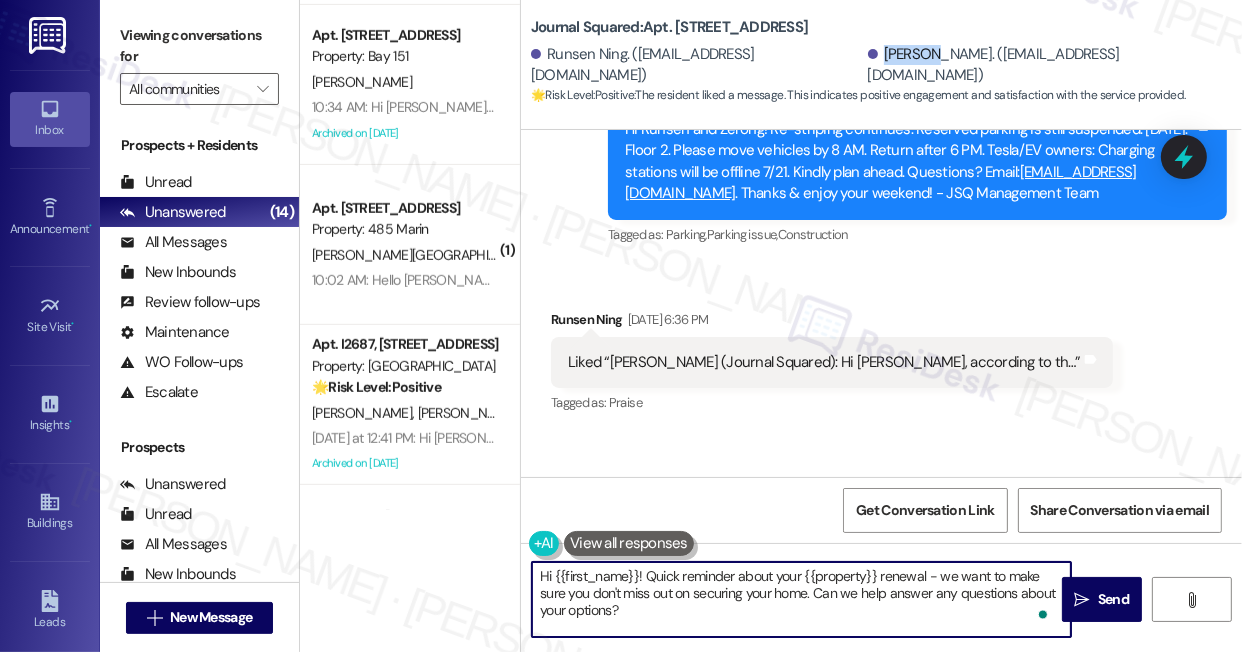 click on "Zerong Yu. (aaronzerongyu@gmail.com)" at bounding box center [1047, 65] 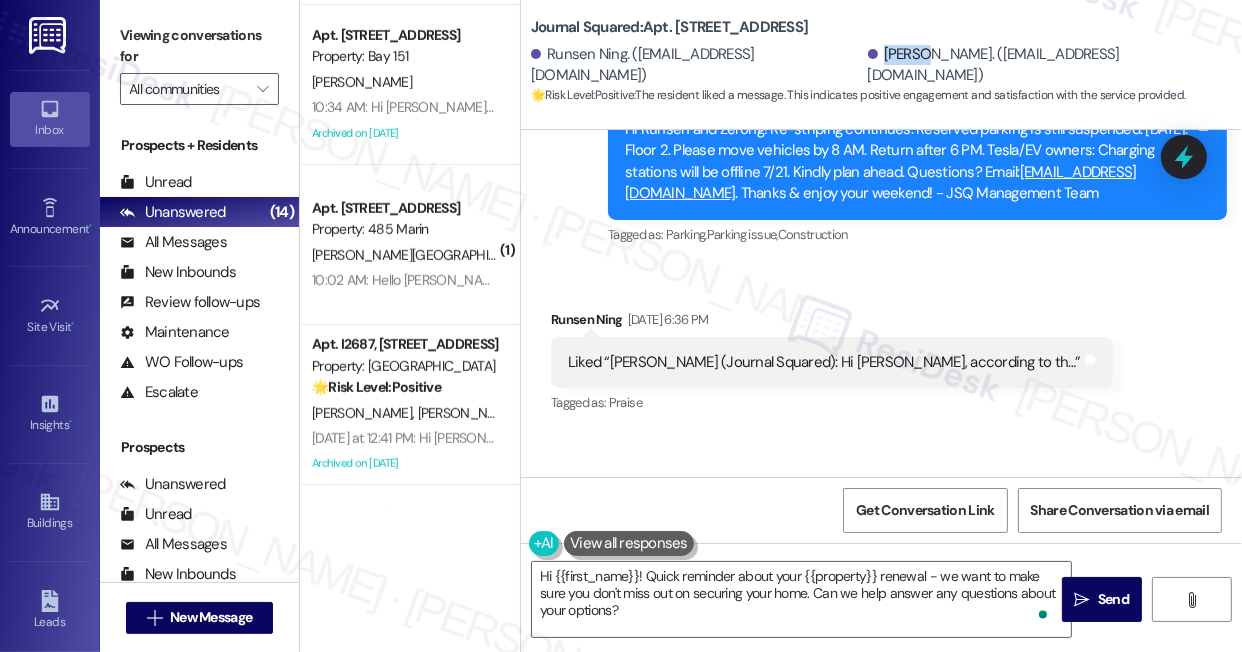 copy on "Zerong" 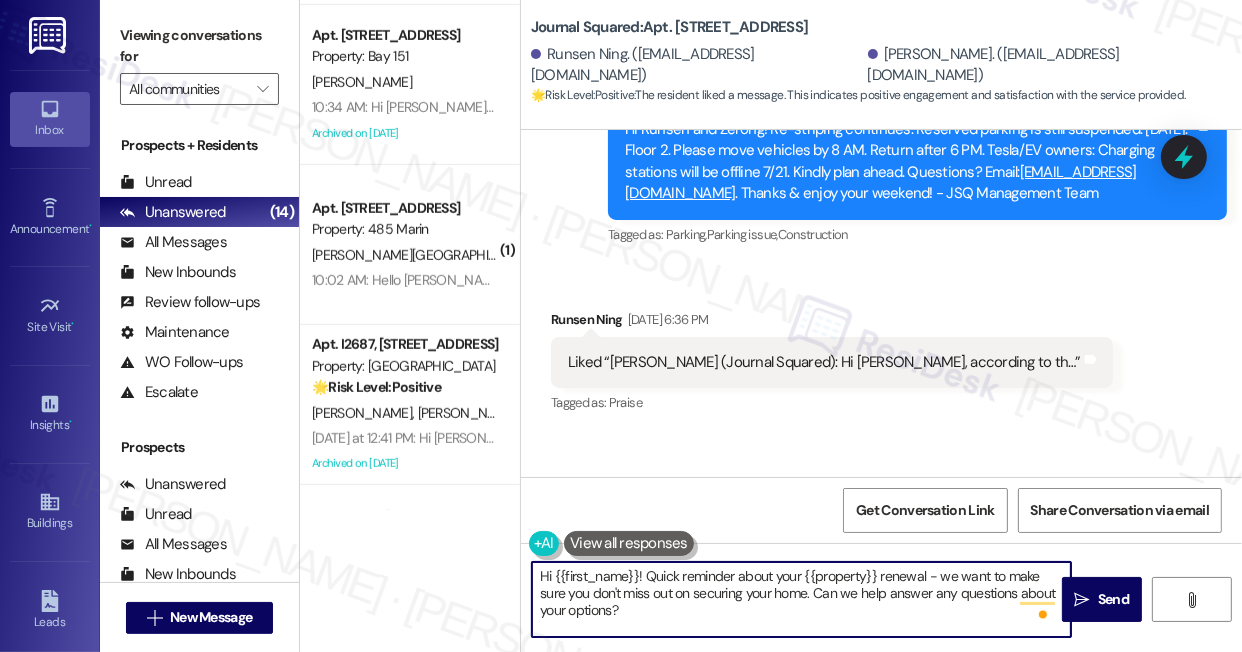 drag, startPoint x: 555, startPoint y: 574, endPoint x: 637, endPoint y: 568, distance: 82.219215 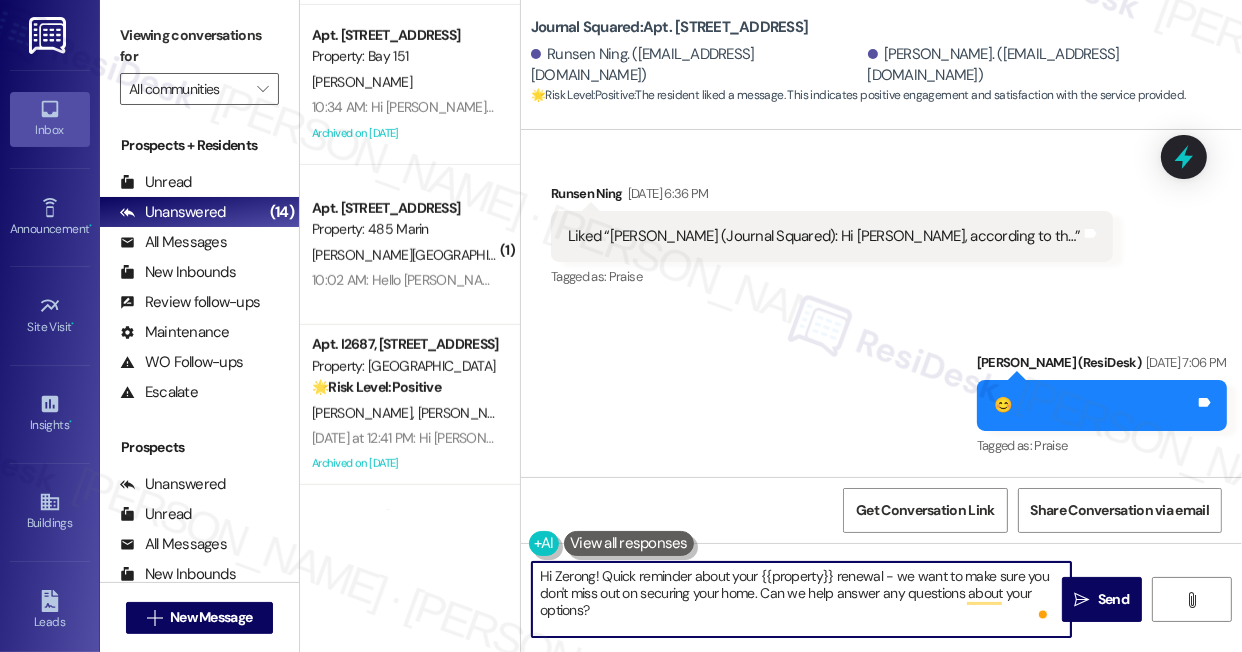 scroll, scrollTop: 19660, scrollLeft: 0, axis: vertical 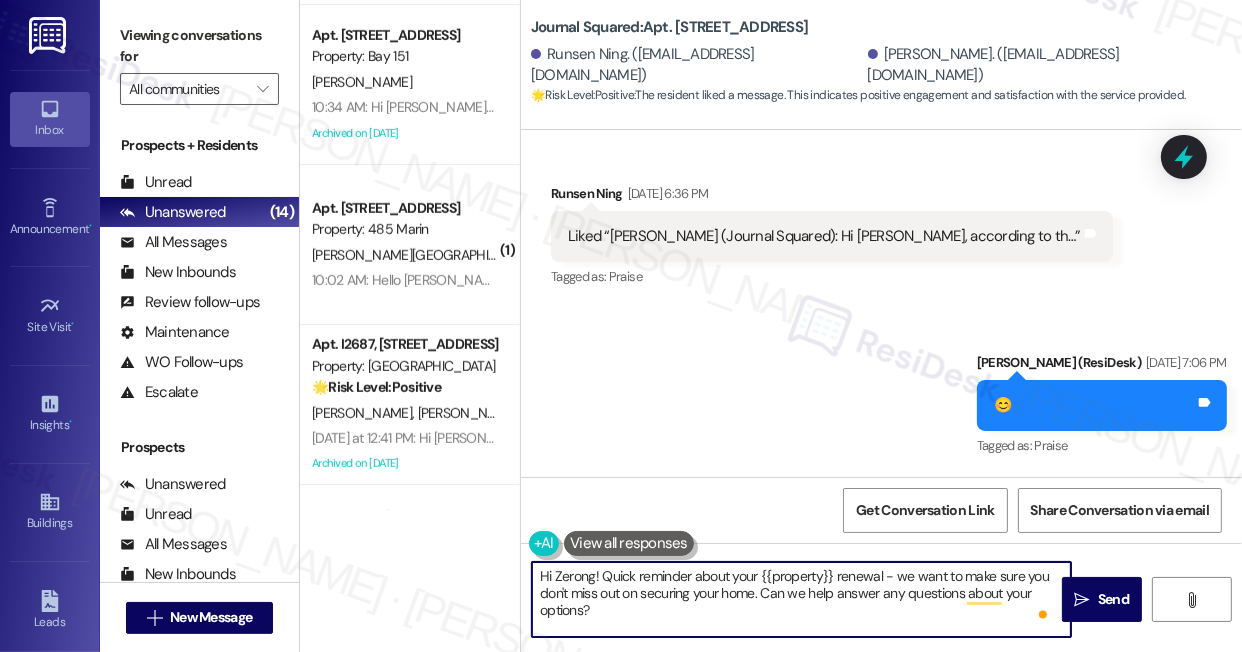 type on "Hi Zerong! Quick reminder about your {{property}} renewal - we want to make sure you don't miss out on securing your home. Can we help answer any questions about your options?" 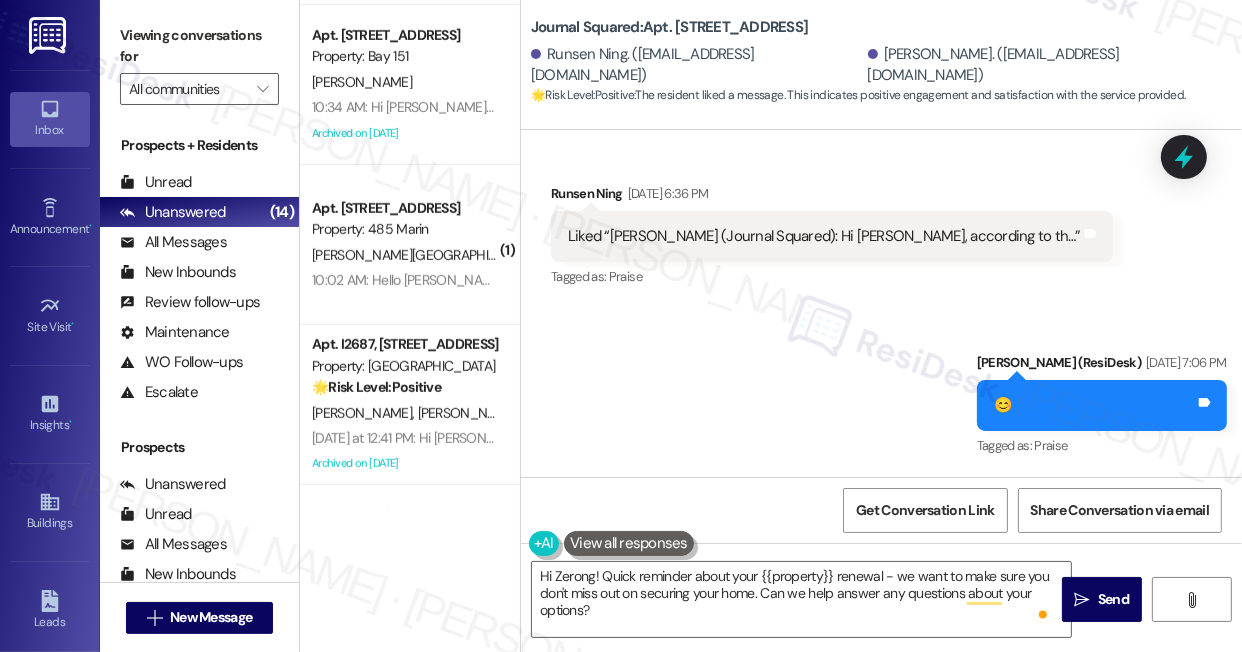 click on "Liked “Jane (Journal Squared): Hi Runsen, according to th…”" at bounding box center [824, 236] 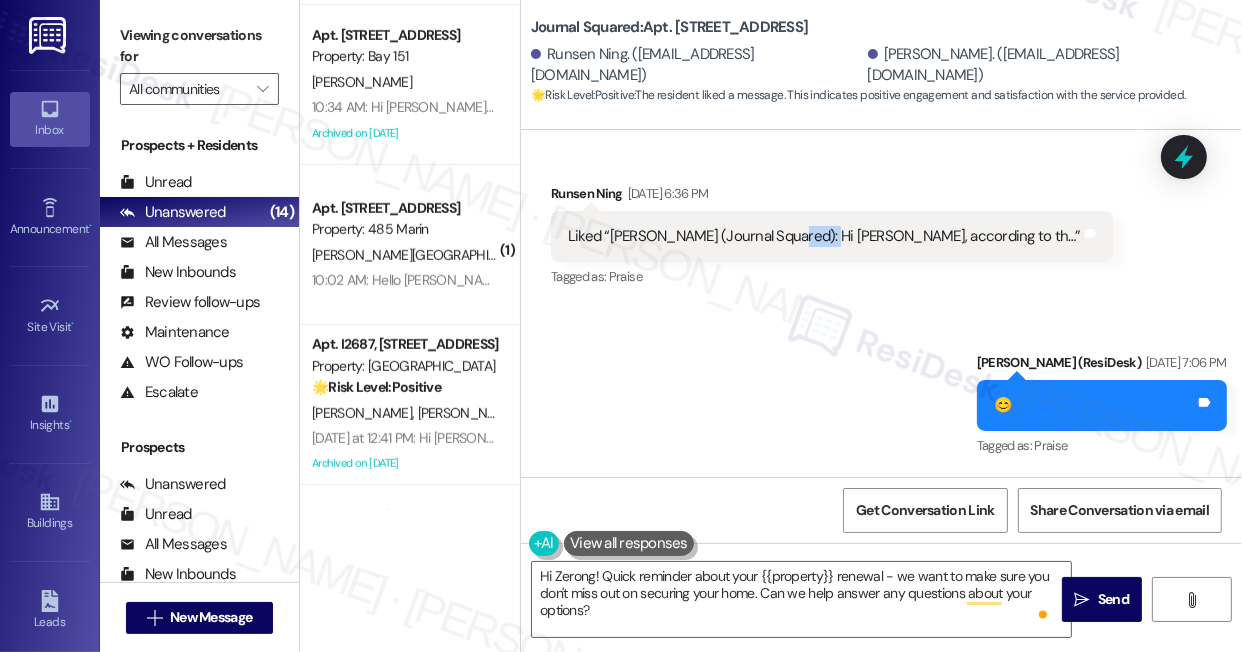 click on "Liked “Jane (Journal Squared): Hi Runsen, according to th…”" at bounding box center [824, 236] 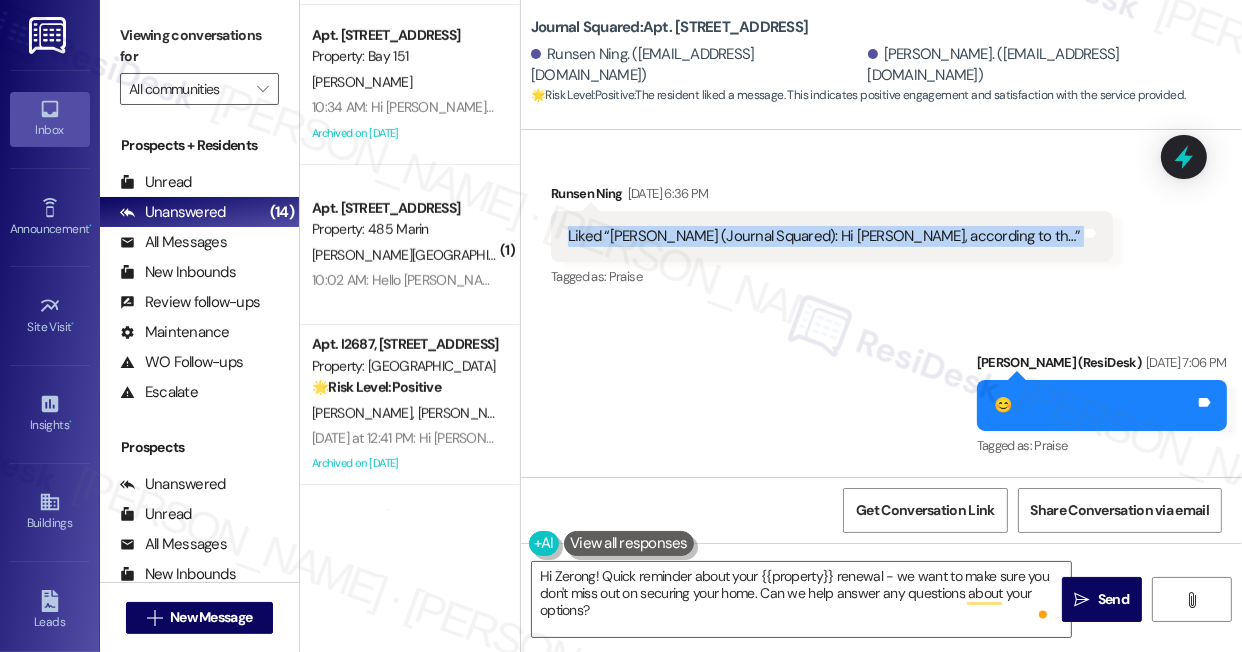 click on "Liked “Jane (Journal Squared): Hi Runsen, according to th…”" at bounding box center [824, 236] 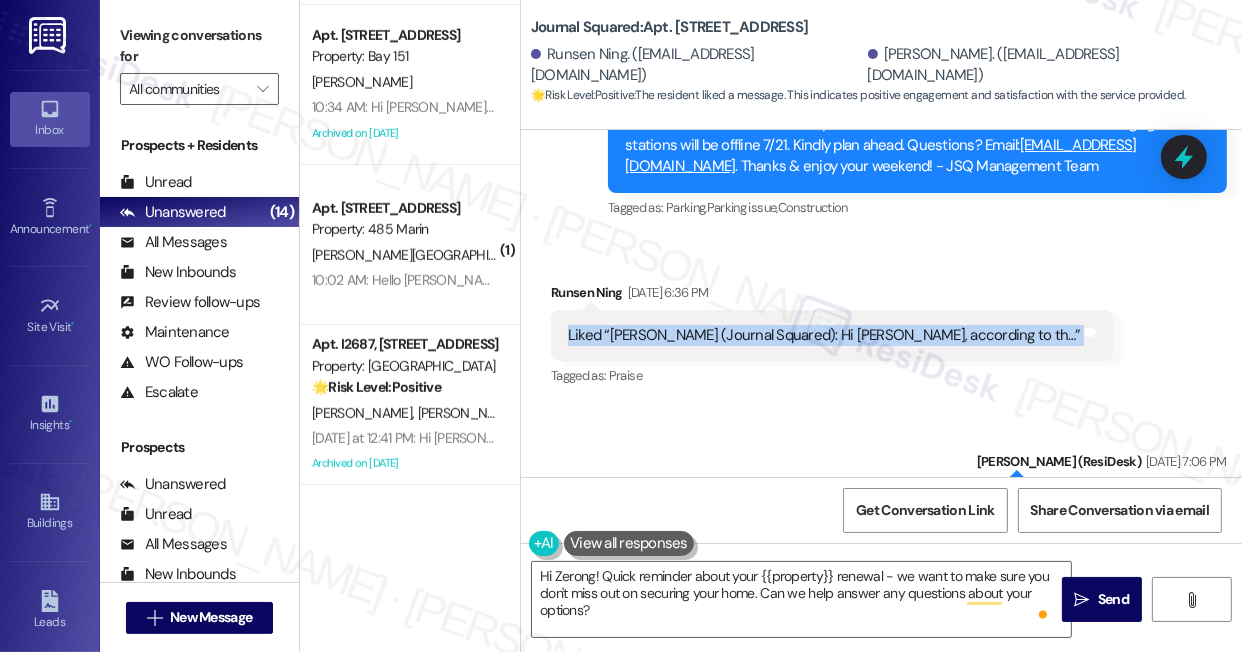 scroll, scrollTop: 19296, scrollLeft: 0, axis: vertical 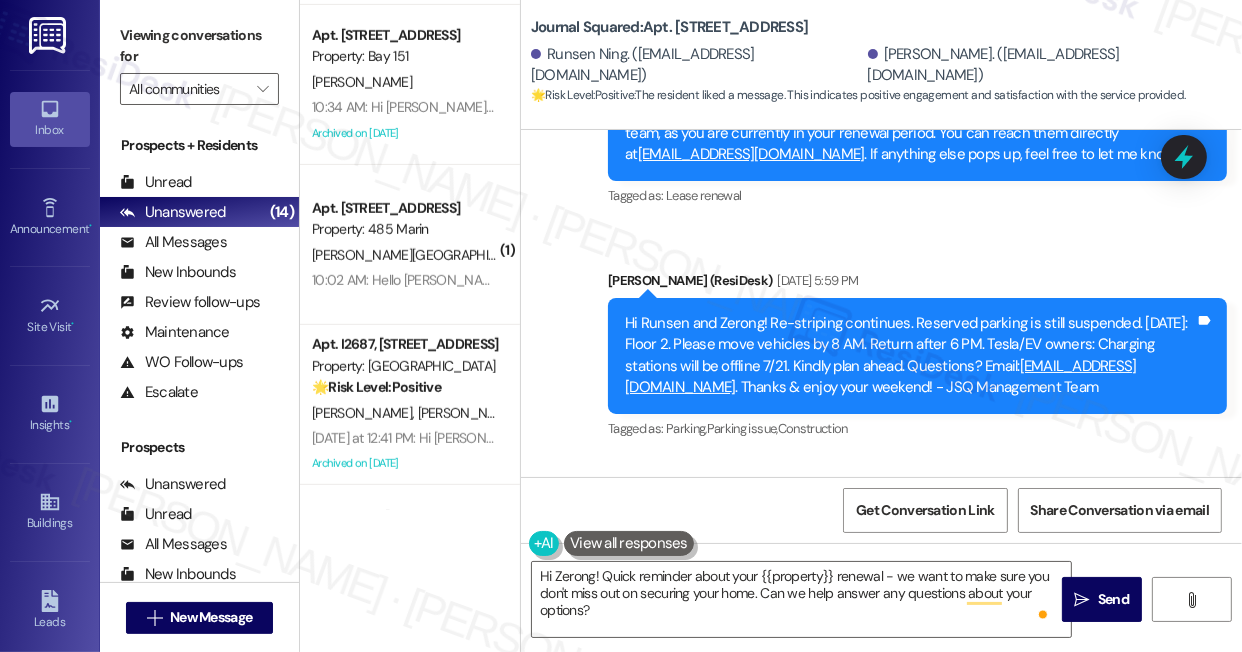 click on "Hi Runsen and Zerong! Re-striping continues. Reserved parking is still suspended. Mon, 7/21: Floor 2. Please move vehicles by 8 AM. Return after 6 PM. Tesla/EV owners: Charging stations will be offline 7/21. Kindly plan ahead. Questions? Email:  mgmt@journalsquared.com . Thanks & enjoy your weekend! -  JSQ Management Team" at bounding box center (910, 356) 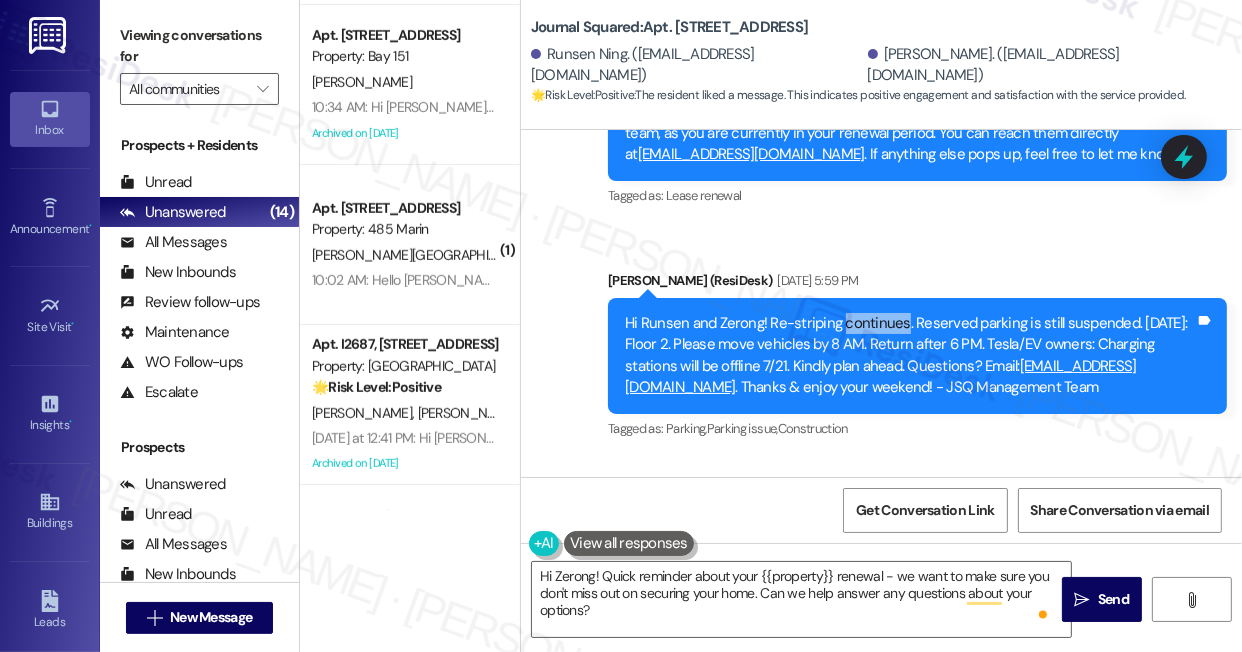 click on "Hi Runsen and Zerong! Re-striping continues. Reserved parking is still suspended. Mon, 7/21: Floor 2. Please move vehicles by 8 AM. Return after 6 PM. Tesla/EV owners: Charging stations will be offline 7/21. Kindly plan ahead. Questions? Email:  mgmt@journalsquared.com . Thanks & enjoy your weekend! -  JSQ Management Team" at bounding box center (910, 356) 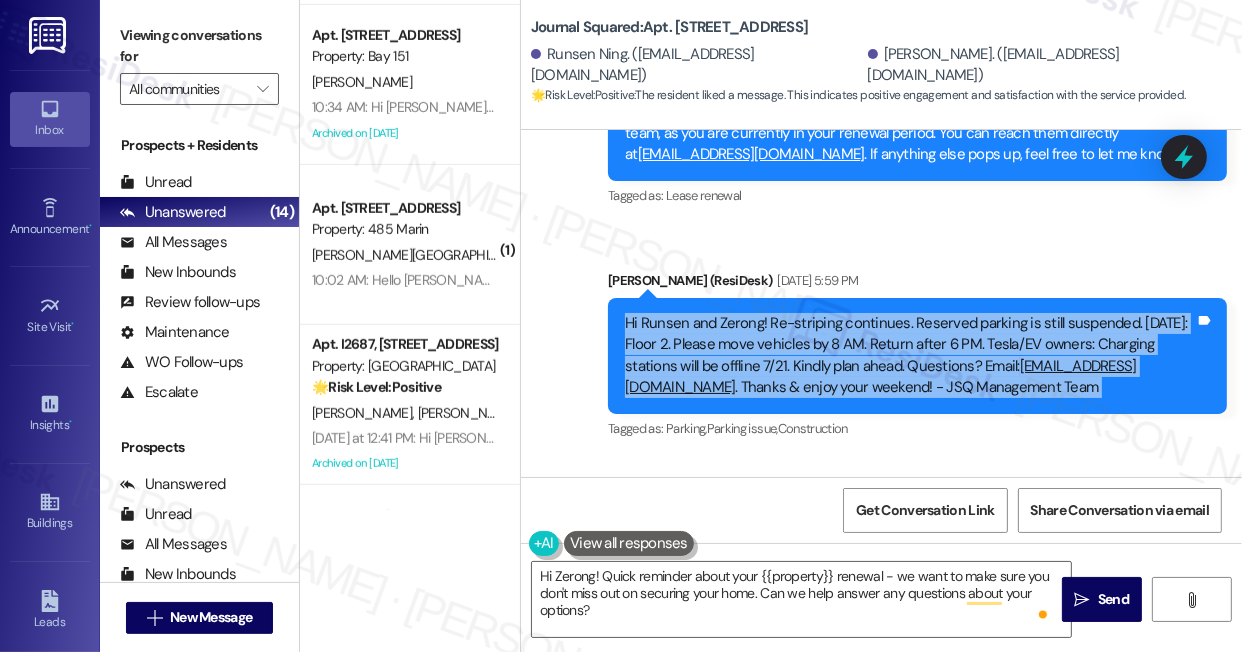 click on "Hi Runsen and Zerong! Re-striping continues. Reserved parking is still suspended. Mon, 7/21: Floor 2. Please move vehicles by 8 AM. Return after 6 PM. Tesla/EV owners: Charging stations will be offline 7/21. Kindly plan ahead. Questions? Email:  mgmt@journalsquared.com . Thanks & enjoy your weekend! -  JSQ Management Team" at bounding box center (910, 356) 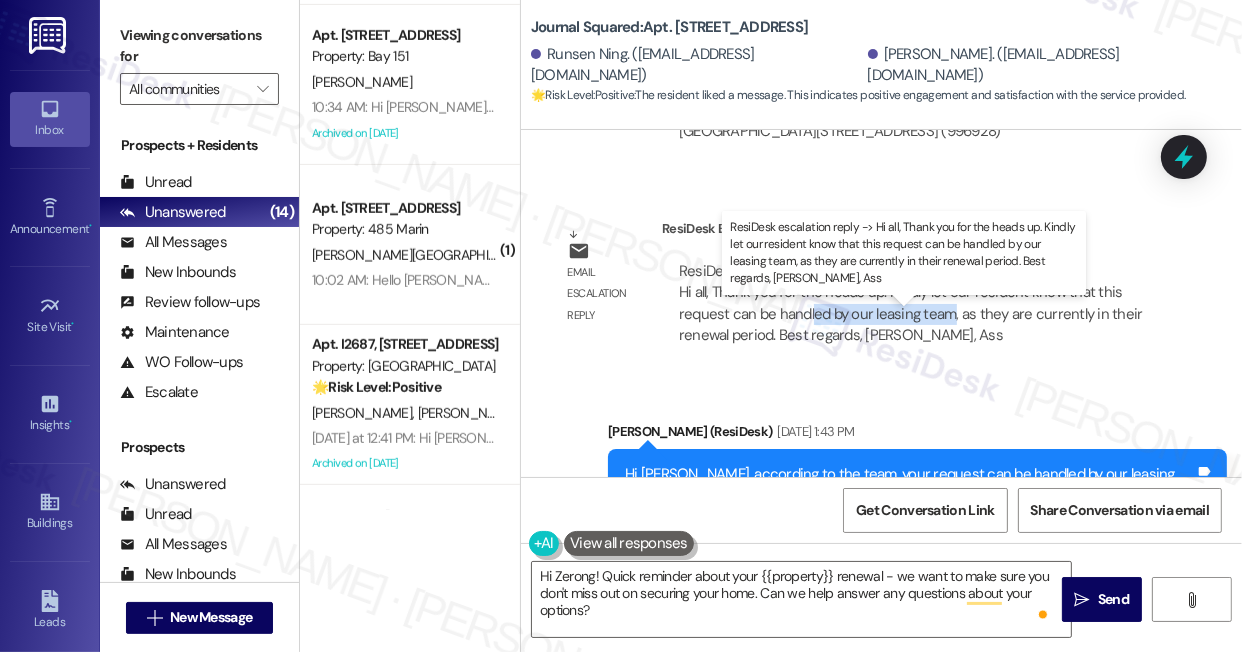 drag, startPoint x: 813, startPoint y: 354, endPoint x: 948, endPoint y: 352, distance: 135.01482 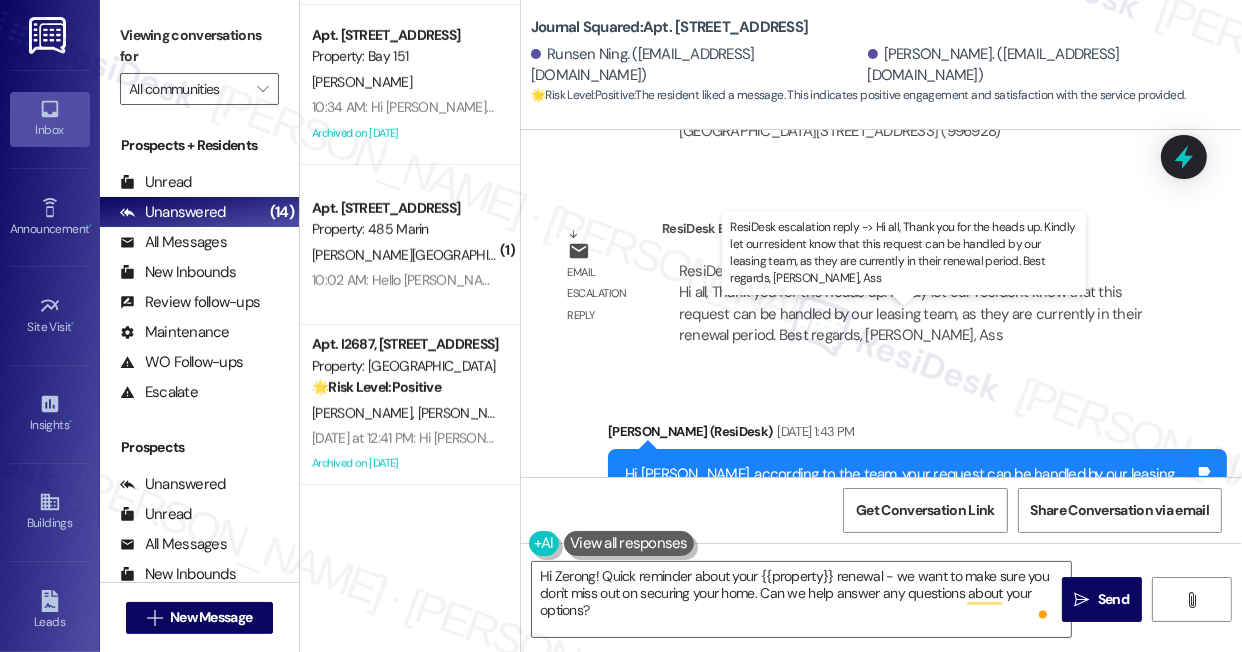 click on "ResiDesk escalation reply ->
Hi all, Thank you for the heads up. Kindly let our resident know that this request can be handled by our leasing team, as they are currently in their renewal period. Best regards, Samantha Medina, Ass ResiDesk escalation reply ->
Hi all, Thank you for the heads up. Kindly let our resident know that this request can be handled by our leasing team, as they are currently in their renewal period. Best regards, Samantha Medina, Ass" at bounding box center (916, 304) 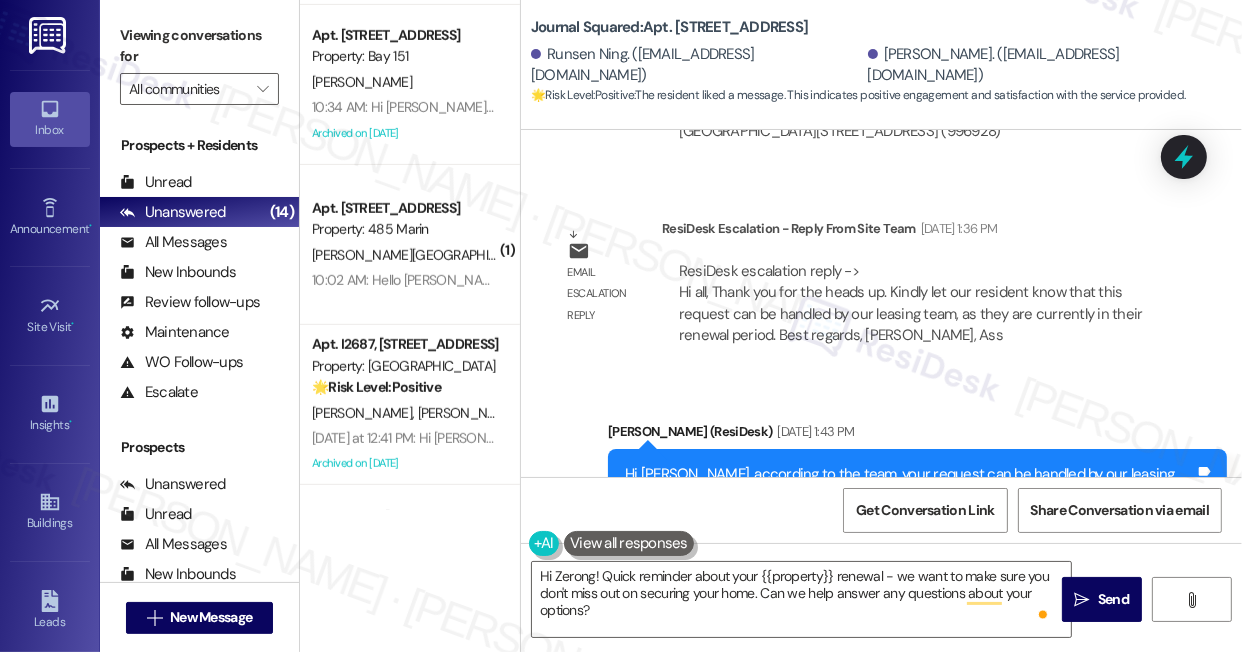 click on "ResiDesk escalation reply ->
Hi all, Thank you for the heads up. Kindly let our resident know that this request can be handled by our leasing team, as they are currently in their renewal period. Best regards, Samantha Medina, Ass ResiDesk escalation reply ->
Hi all, Thank you for the heads up. Kindly let our resident know that this request can be handled by our leasing team, as they are currently in their renewal period. Best regards, Samantha Medina, Ass" at bounding box center (911, 303) 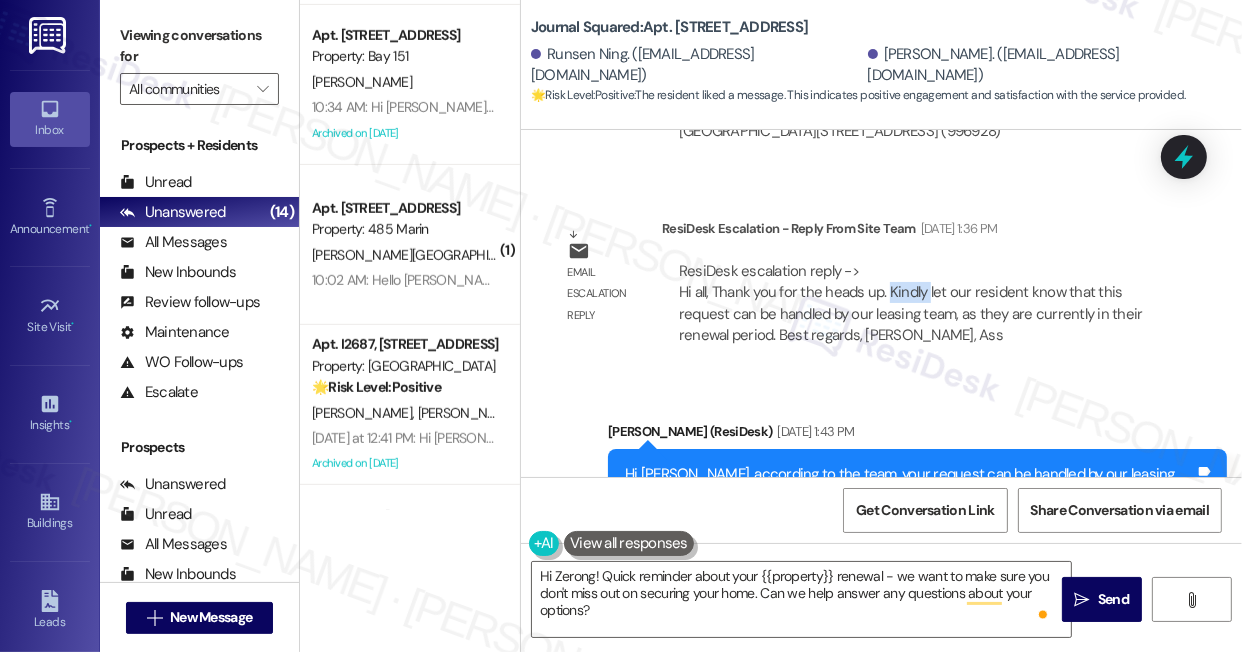 click on "ResiDesk escalation reply ->
Hi all, Thank you for the heads up. Kindly let our resident know that this request can be handled by our leasing team, as they are currently in their renewal period. Best regards, Samantha Medina, Ass ResiDesk escalation reply ->
Hi all, Thank you for the heads up. Kindly let our resident know that this request can be handled by our leasing team, as they are currently in their renewal period. Best regards, Samantha Medina, Ass" at bounding box center (911, 303) 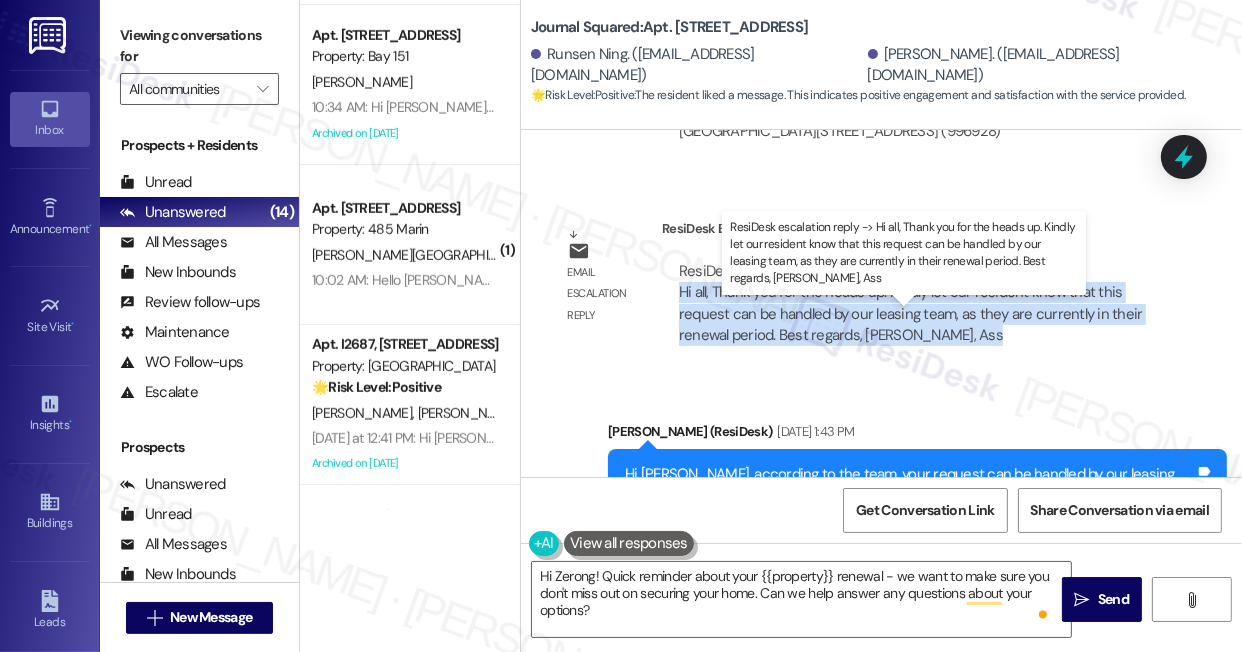 click on "ResiDesk escalation reply ->
Hi all, Thank you for the heads up. Kindly let our resident know that this request can be handled by our leasing team, as they are currently in their renewal period. Best regards, Samantha Medina, Ass ResiDesk escalation reply ->
Hi all, Thank you for the heads up. Kindly let our resident know that this request can be handled by our leasing team, as they are currently in their renewal period. Best regards, Samantha Medina, Ass" at bounding box center (911, 303) 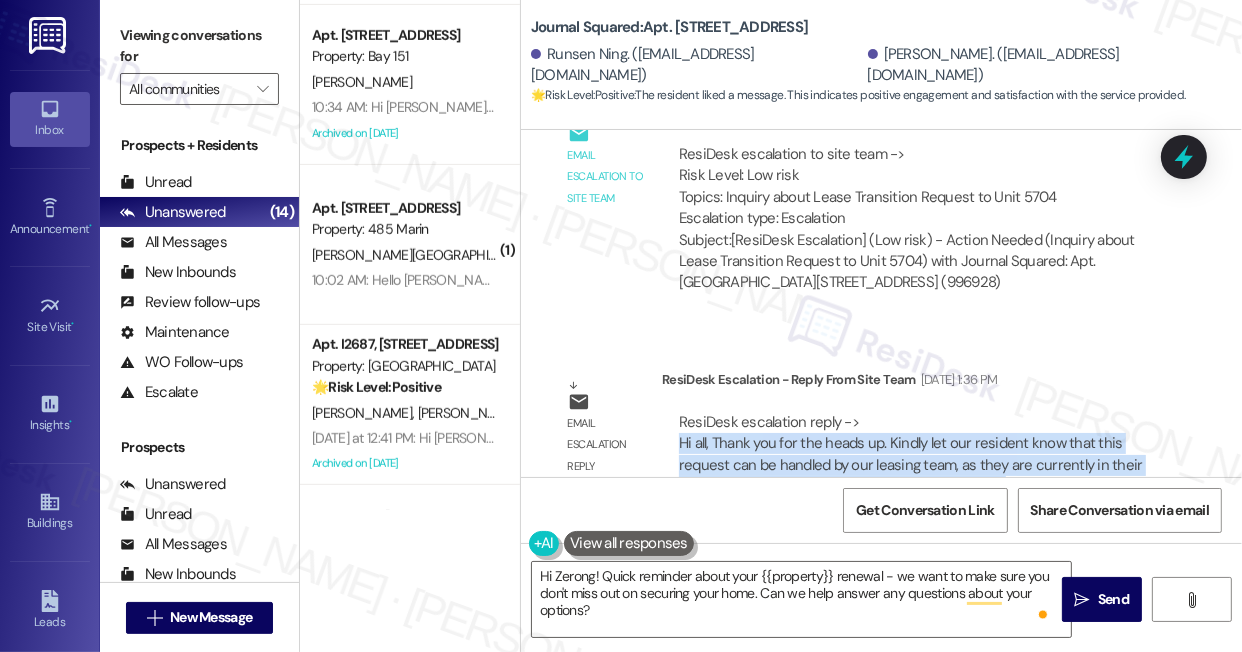 scroll, scrollTop: 18751, scrollLeft: 0, axis: vertical 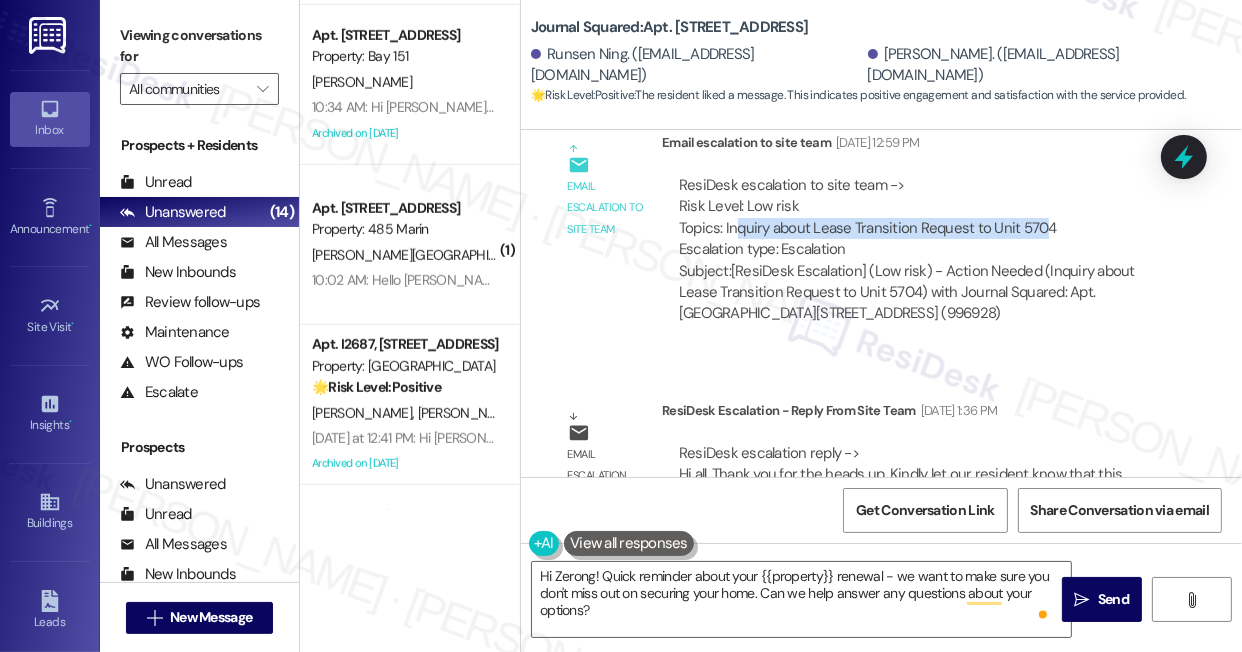 drag, startPoint x: 735, startPoint y: 271, endPoint x: 1037, endPoint y: 270, distance: 302.00165 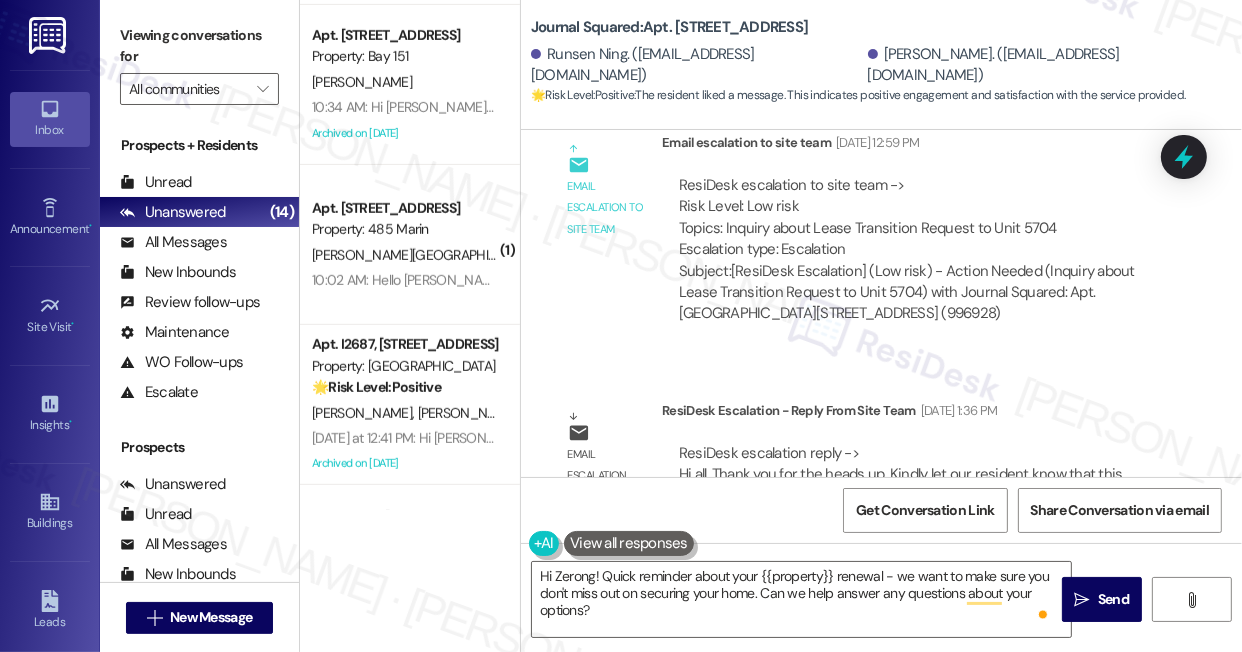 click on "ResiDesk escalation to site team ->
Risk Level: Low risk
Topics: Inquiry about Lease Transition Request to Unit 5704
Escalation type: Escalation" at bounding box center (916, 218) 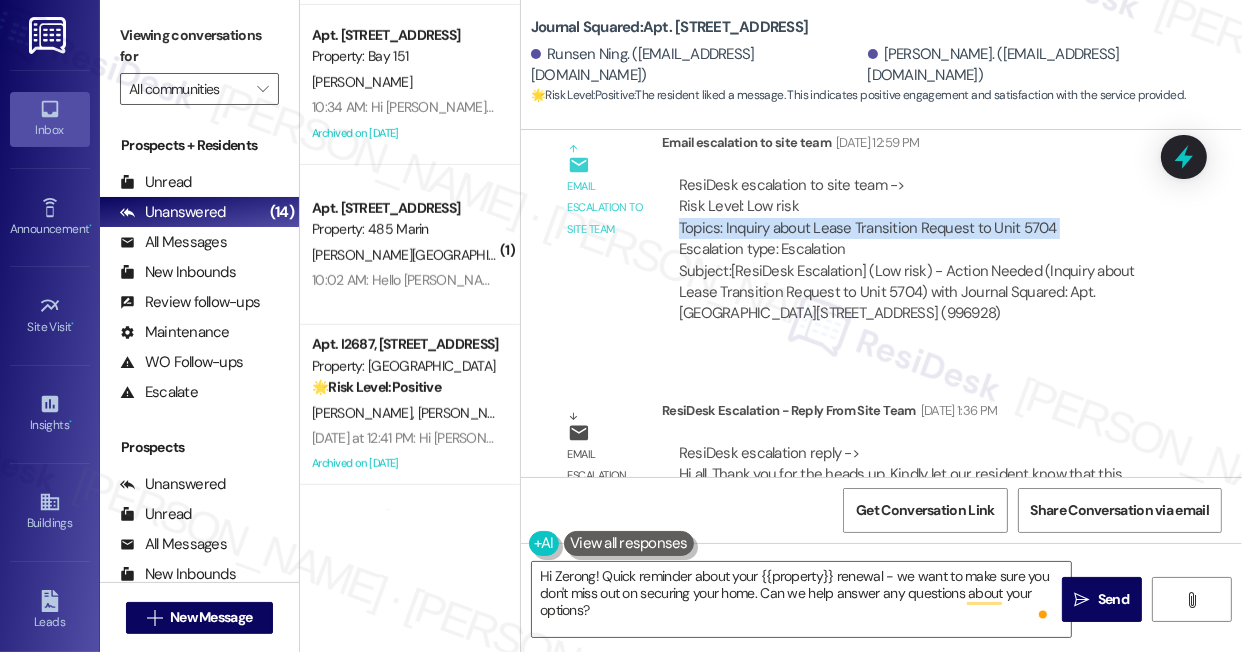 click on "ResiDesk escalation to site team ->
Risk Level: Low risk
Topics: Inquiry about Lease Transition Request to Unit 5704
Escalation type: Escalation" at bounding box center (916, 218) 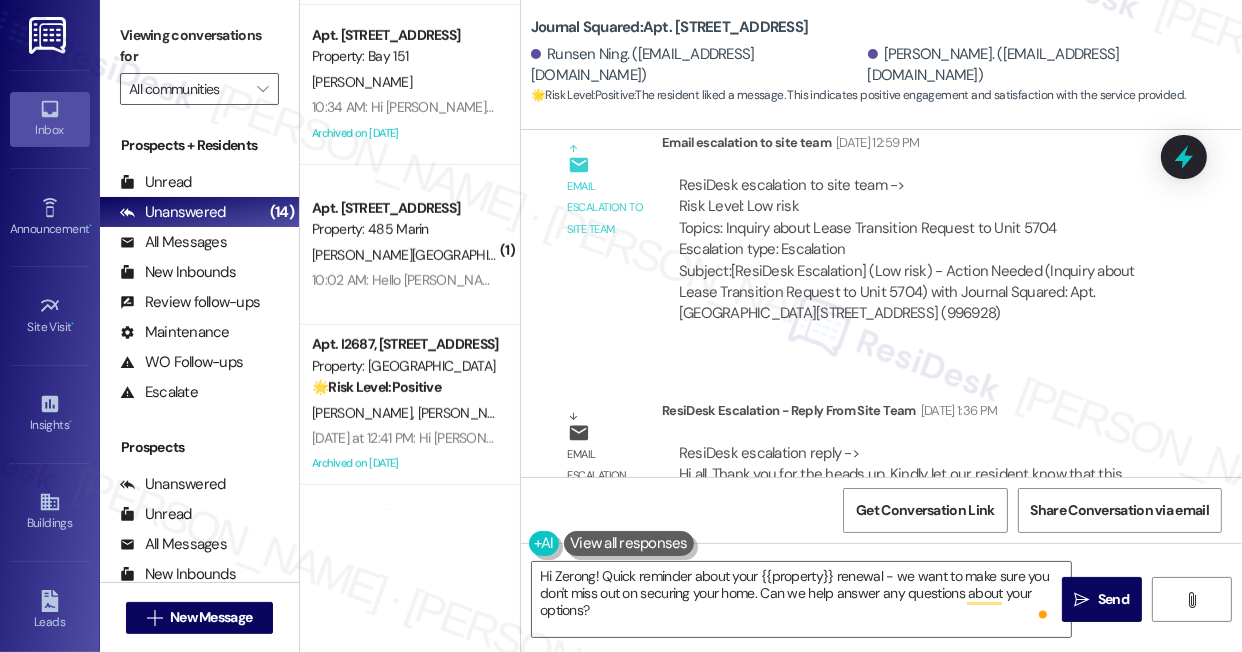 click on "ResiDesk escalation to site team ->
Risk Level: Low risk
Topics: Inquiry about Lease Transition Request to Unit 5704
Escalation type: Escalation" at bounding box center [916, 218] 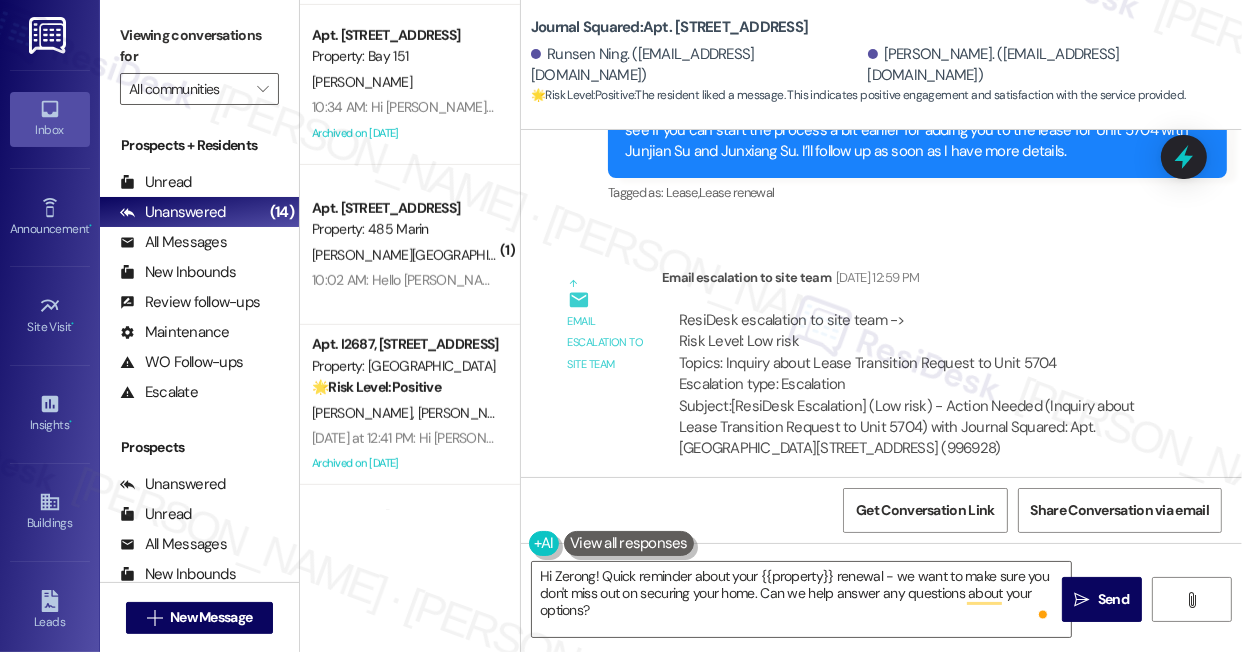 scroll, scrollTop: 18387, scrollLeft: 0, axis: vertical 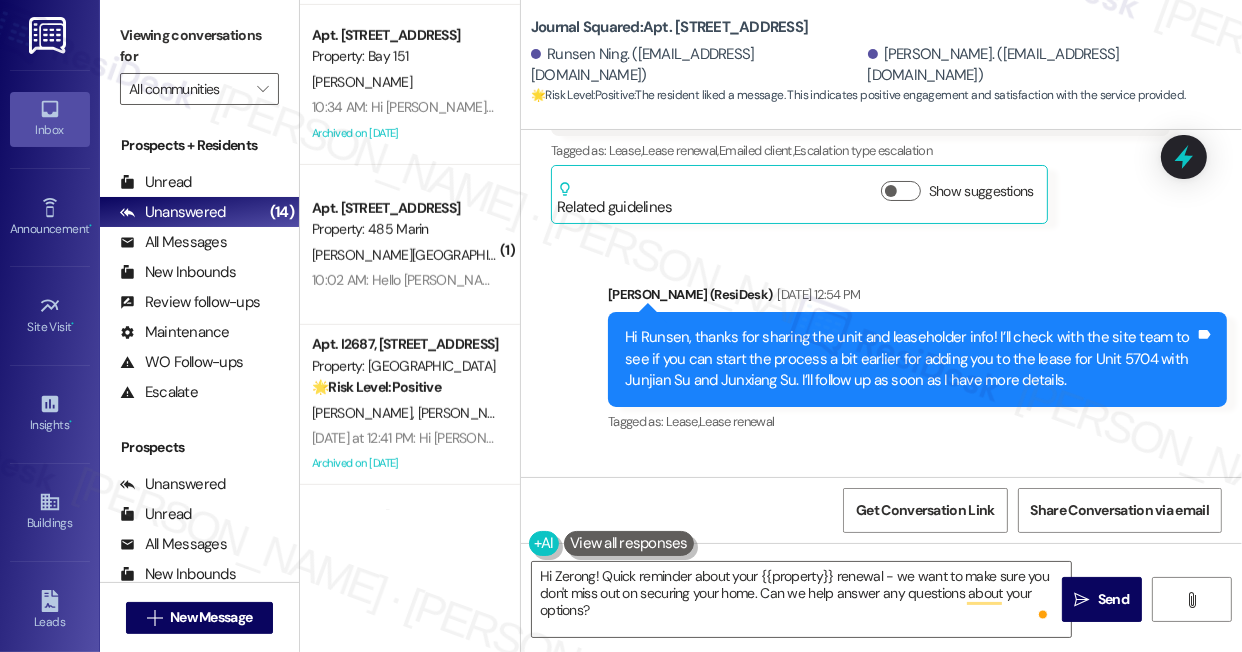 click on "Hi Runsen, thanks for sharing the unit and leaseholder info! I’ll check with the site team to see if you can start the process a bit earlier for adding you to the lease for Unit 5704 with Junjian Su and Junxiang Su. I’ll follow up as soon as I have more details. Tags and notes" at bounding box center (917, 359) 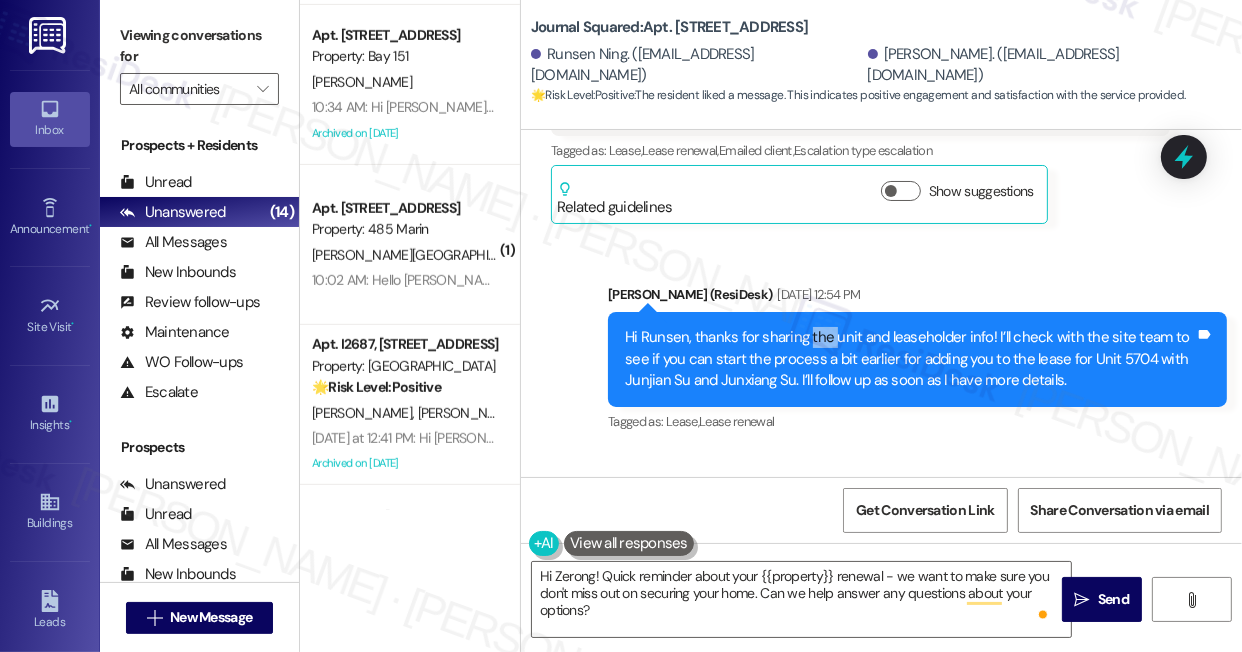 click on "Hi Runsen, thanks for sharing the unit and leaseholder info! I’ll check with the site team to see if you can start the process a bit earlier for adding you to the lease for Unit 5704 with Junjian Su and Junxiang Su. I’ll follow up as soon as I have more details. Tags and notes" at bounding box center (917, 359) 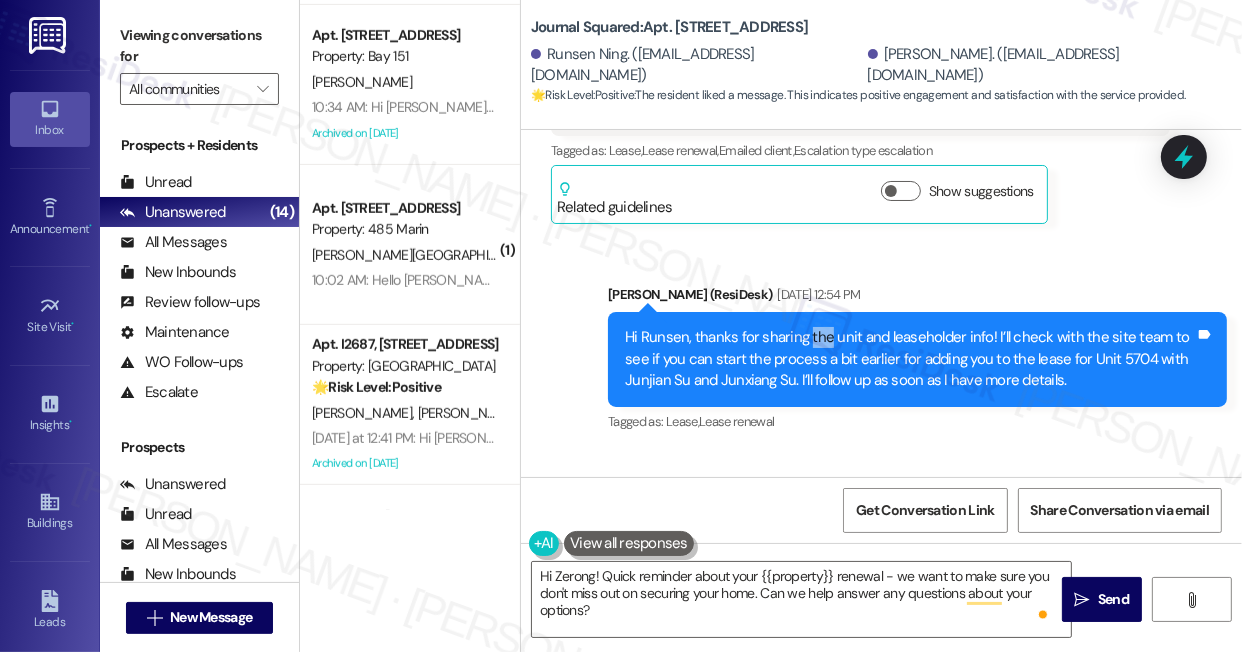 click on "Hi Runsen, thanks for sharing the unit and leaseholder info! I’ll check with the site team to see if you can start the process a bit earlier for adding you to the lease for Unit 5704 with Junjian Su and Junxiang Su. I’ll follow up as soon as I have more details. Tags and notes" at bounding box center (917, 359) 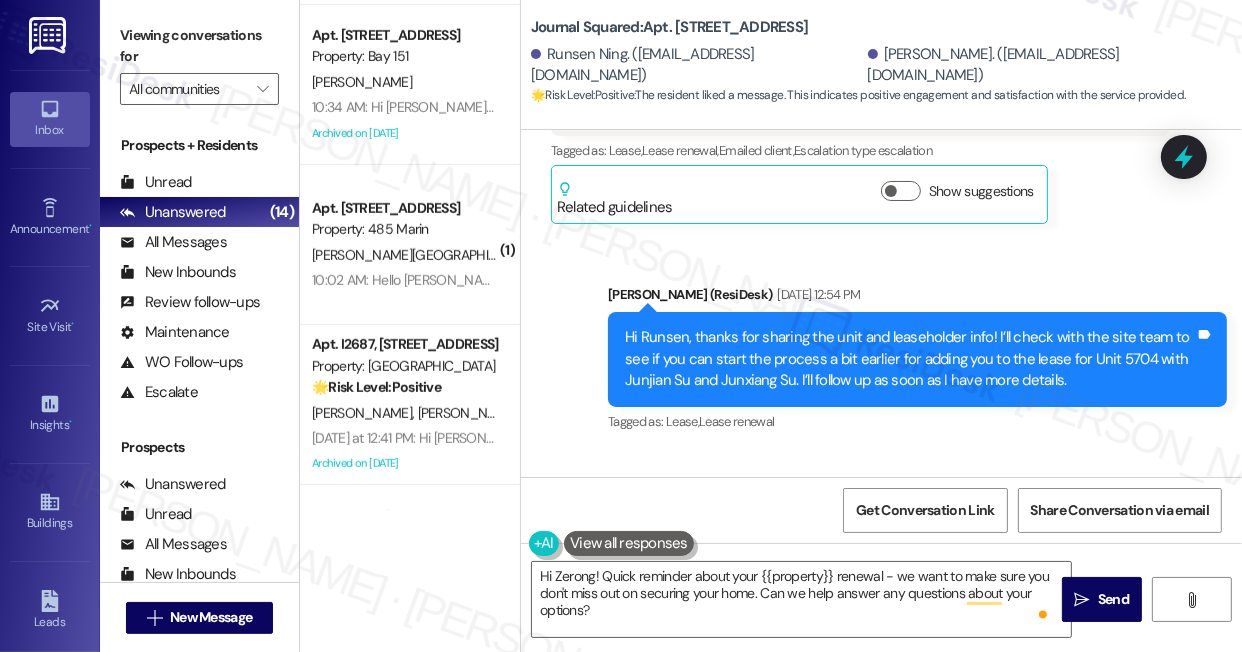 click on "Hi Runsen, thanks for sharing the unit and leaseholder info! I’ll check with the site team to see if you can start the process a bit earlier for adding you to the lease for Unit 5704 with Junjian Su and Junxiang Su. I’ll follow up as soon as I have more details." at bounding box center (910, 359) 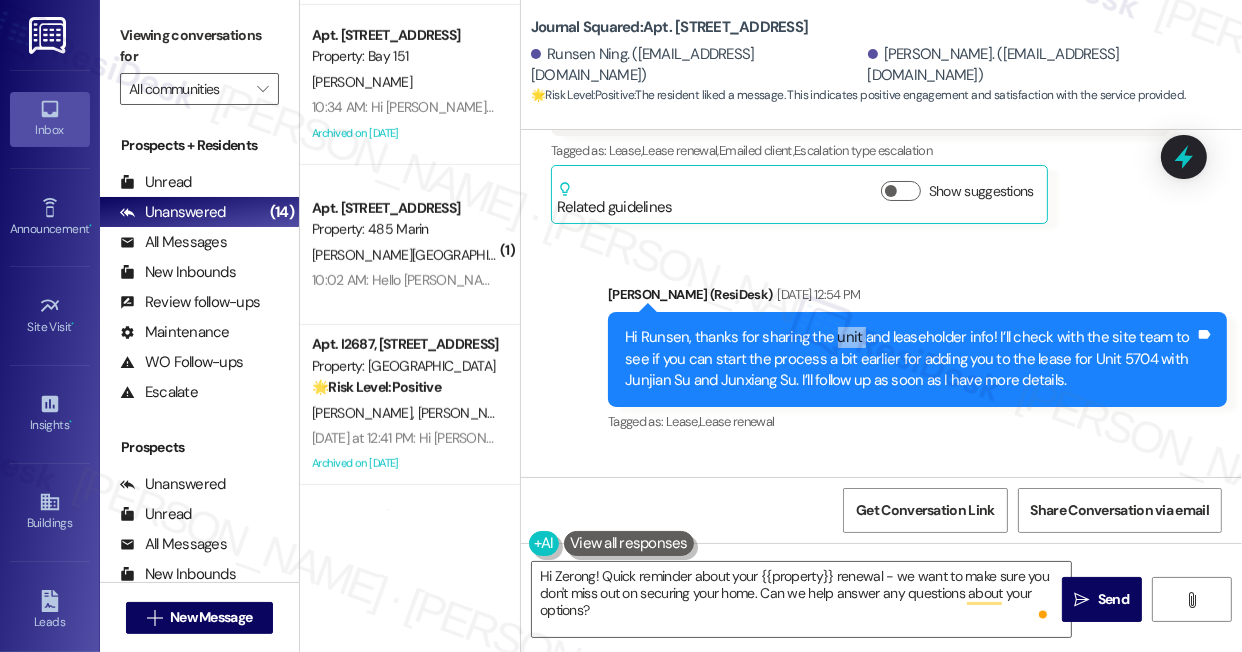 click on "Hi Runsen, thanks for sharing the unit and leaseholder info! I’ll check with the site team to see if you can start the process a bit earlier for adding you to the lease for Unit 5704 with Junjian Su and Junxiang Su. I’ll follow up as soon as I have more details." at bounding box center (910, 359) 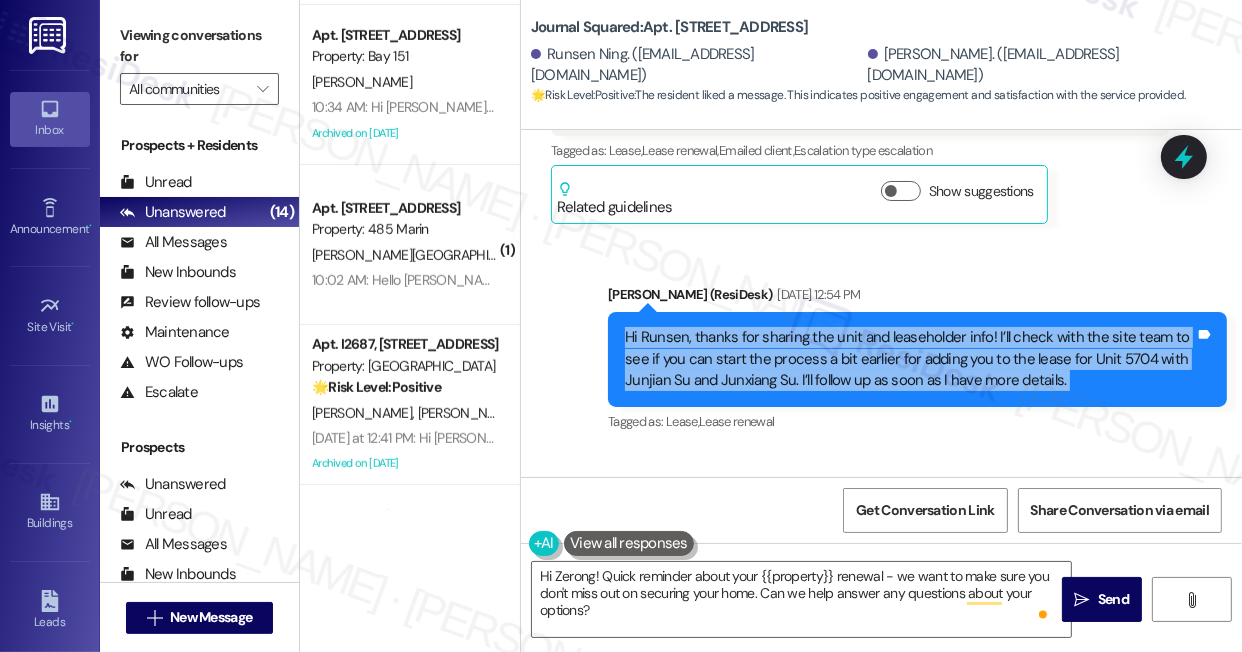 click on "Hi Runsen, thanks for sharing the unit and leaseholder info! I’ll check with the site team to see if you can start the process a bit earlier for adding you to the lease for Unit 5704 with Junjian Su and Junxiang Su. I’ll follow up as soon as I have more details." at bounding box center [910, 359] 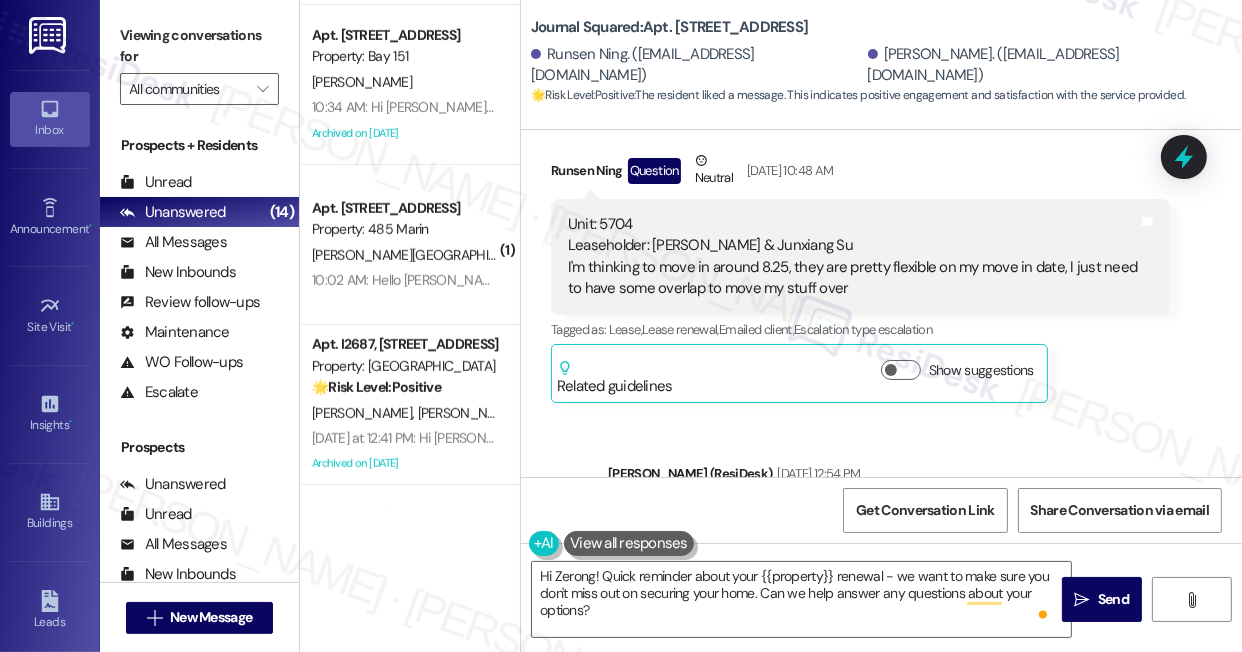 scroll, scrollTop: 18205, scrollLeft: 0, axis: vertical 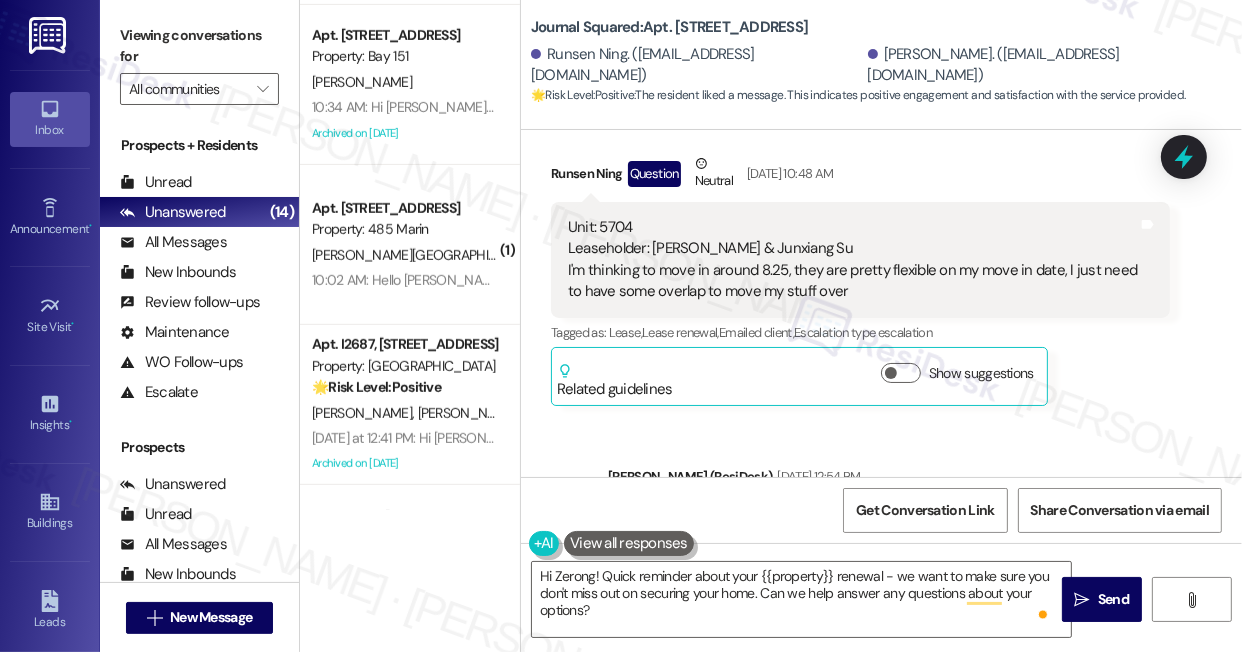 click on "Unit: 5704
Leaseholder: Junjian Su & Junxiang Su
I'm thinking to move in around 8.25, they are pretty flexible on my move in date, I just need to have some overlap to move my stuff over" at bounding box center (853, 260) 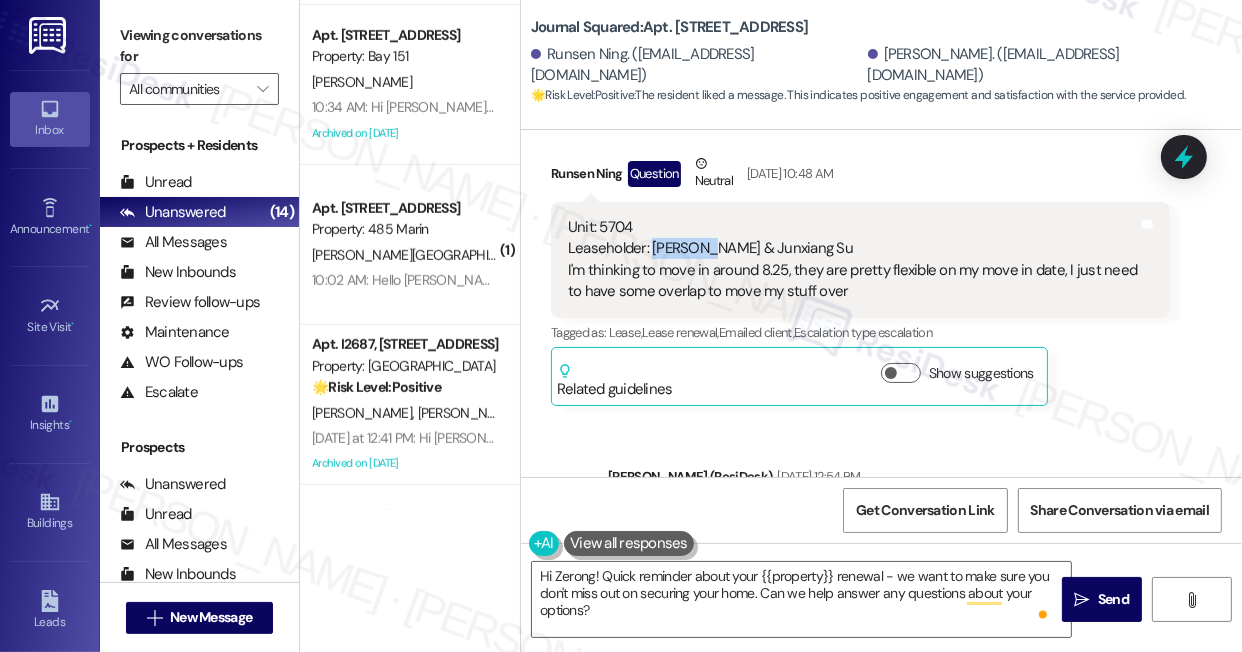 click on "Unit: 5704
Leaseholder: Junjian Su & Junxiang Su
I'm thinking to move in around 8.25, they are pretty flexible on my move in date, I just need to have some overlap to move my stuff over" at bounding box center [853, 260] 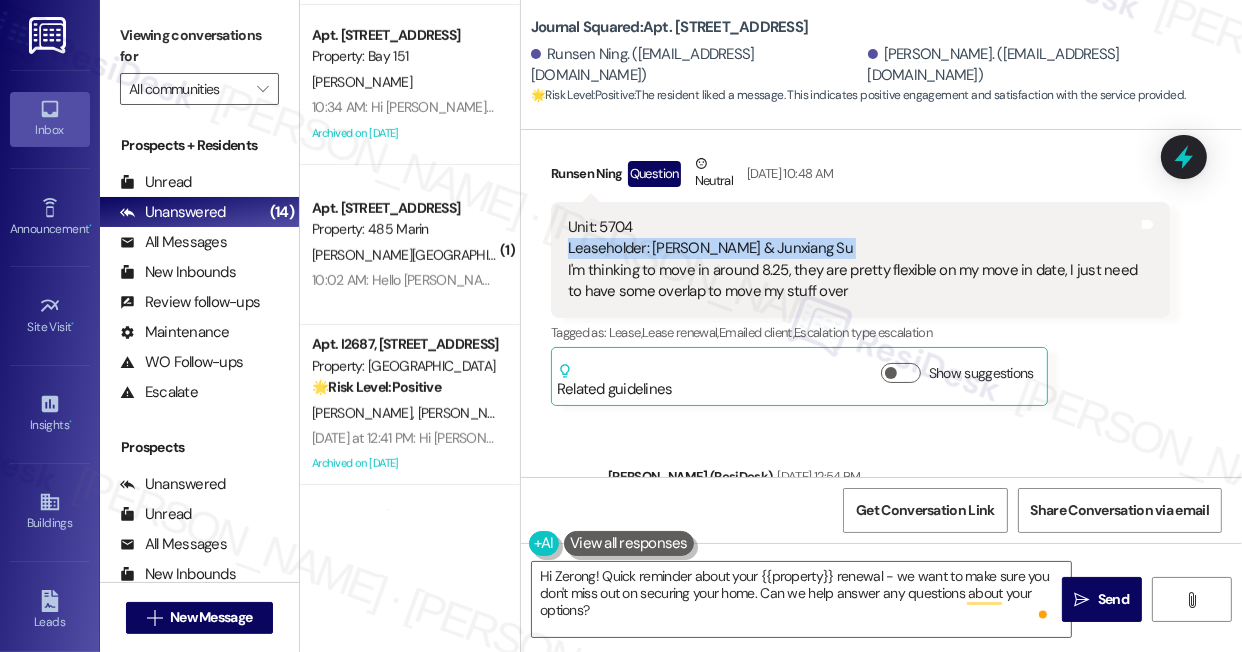 click on "Unit: 5704
Leaseholder: Junjian Su & Junxiang Su
I'm thinking to move in around 8.25, they are pretty flexible on my move in date, I just need to have some overlap to move my stuff over" at bounding box center (853, 260) 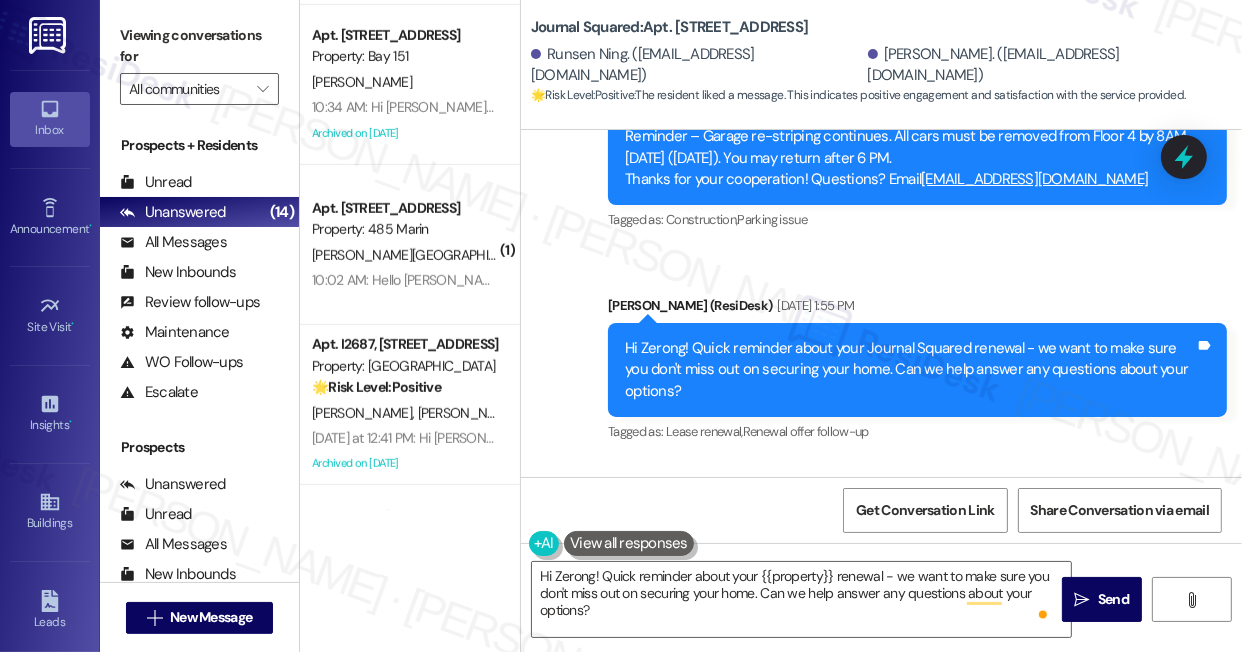scroll, scrollTop: 17296, scrollLeft: 0, axis: vertical 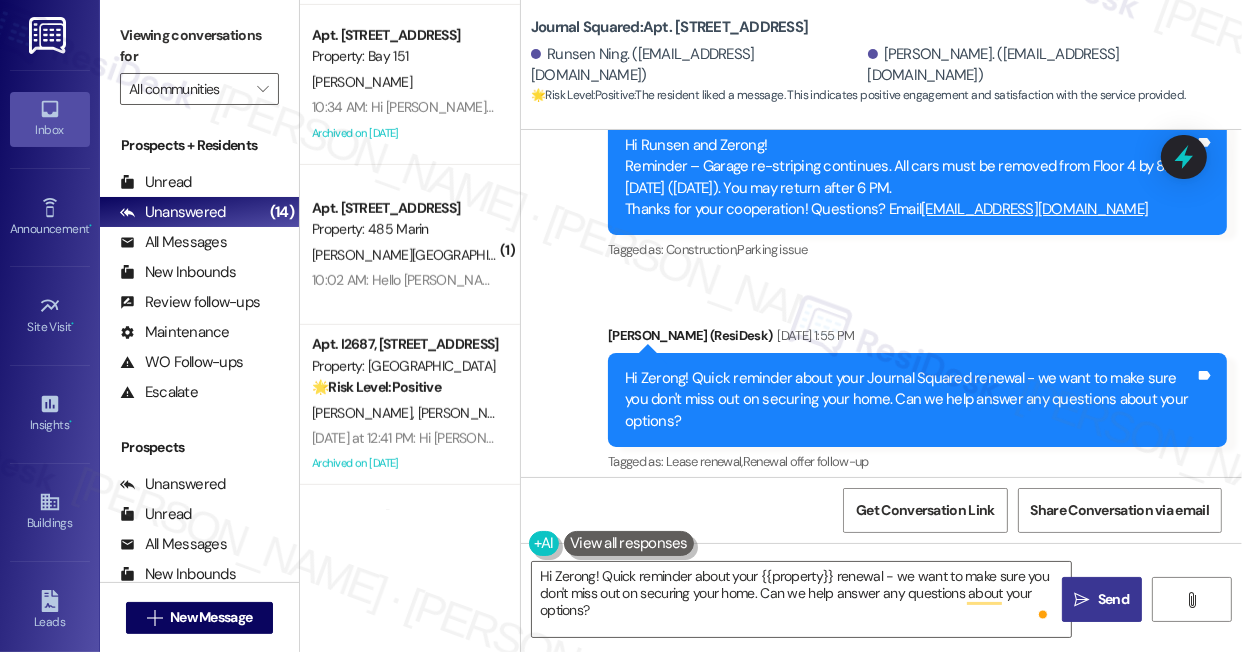 click on "" at bounding box center [1082, 600] 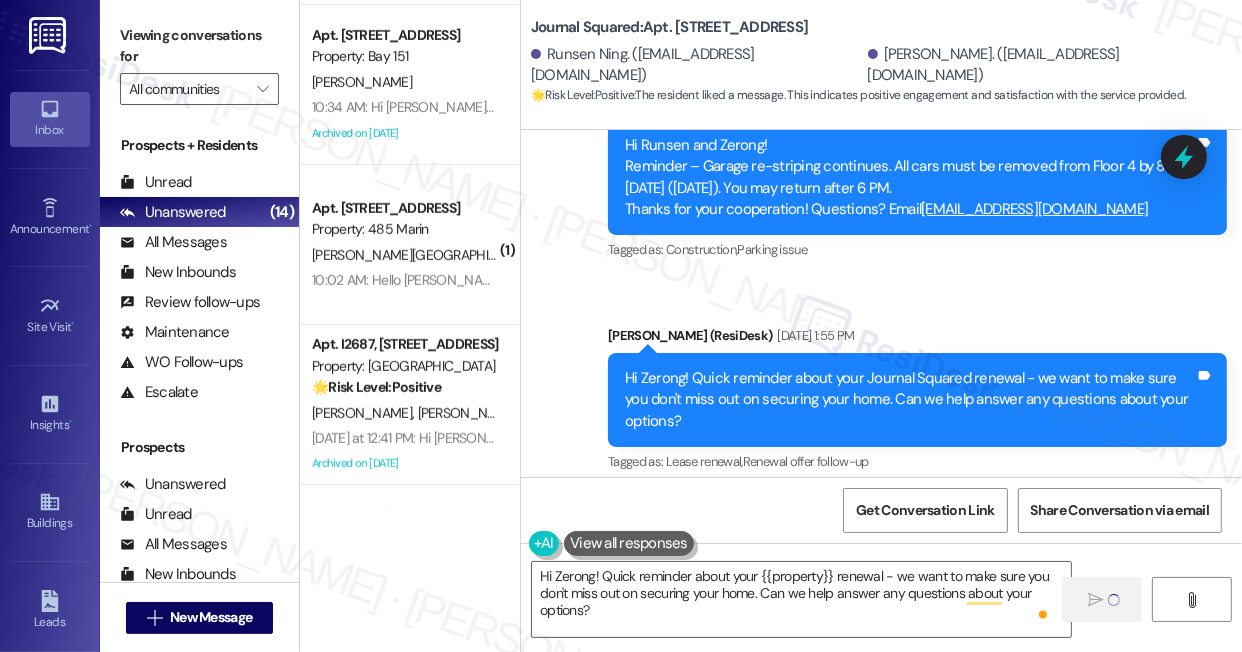 type 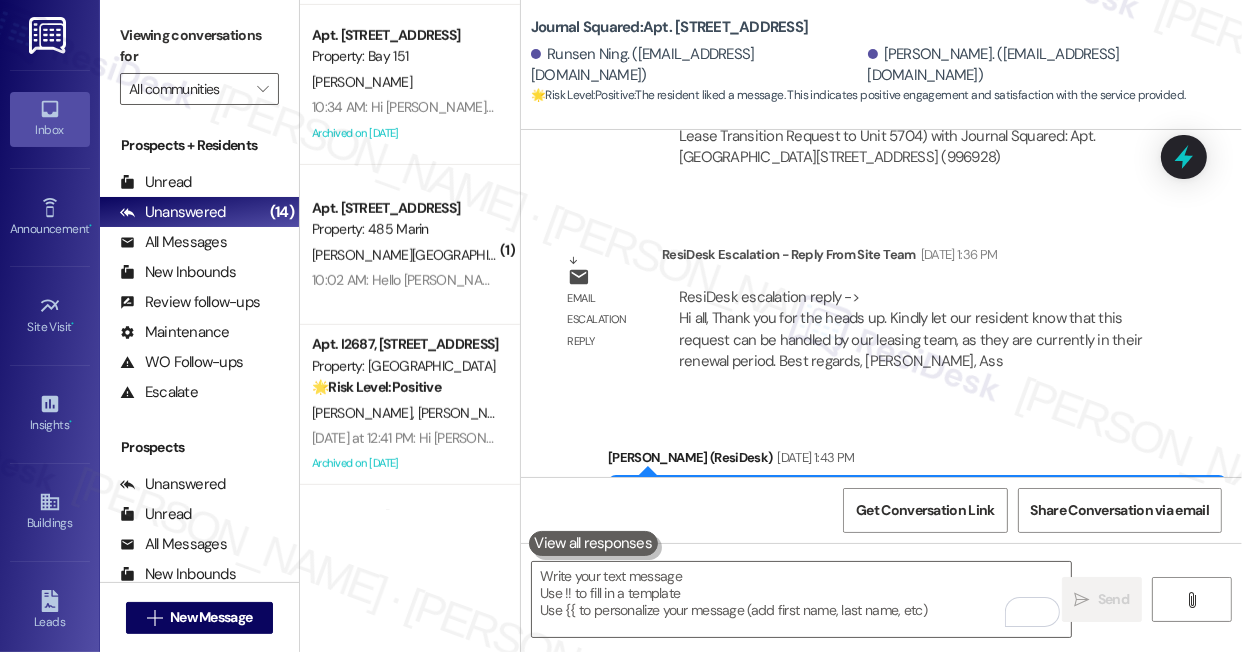 scroll, scrollTop: 19490, scrollLeft: 0, axis: vertical 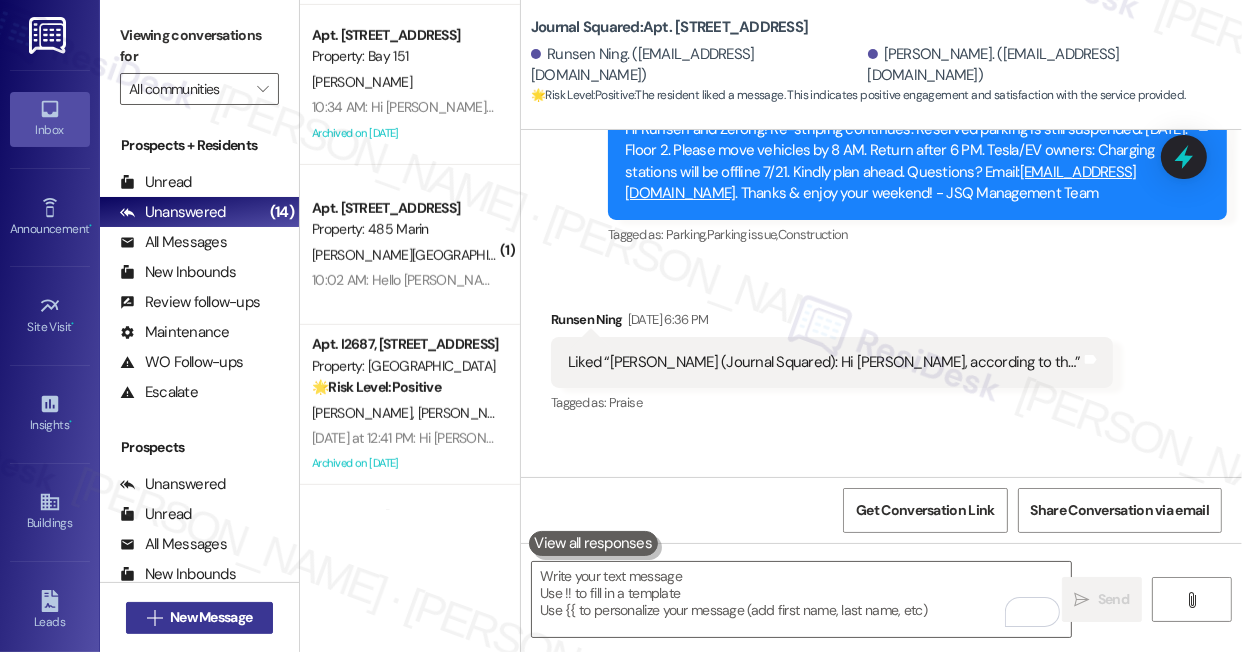 click on "New Message" at bounding box center (211, 617) 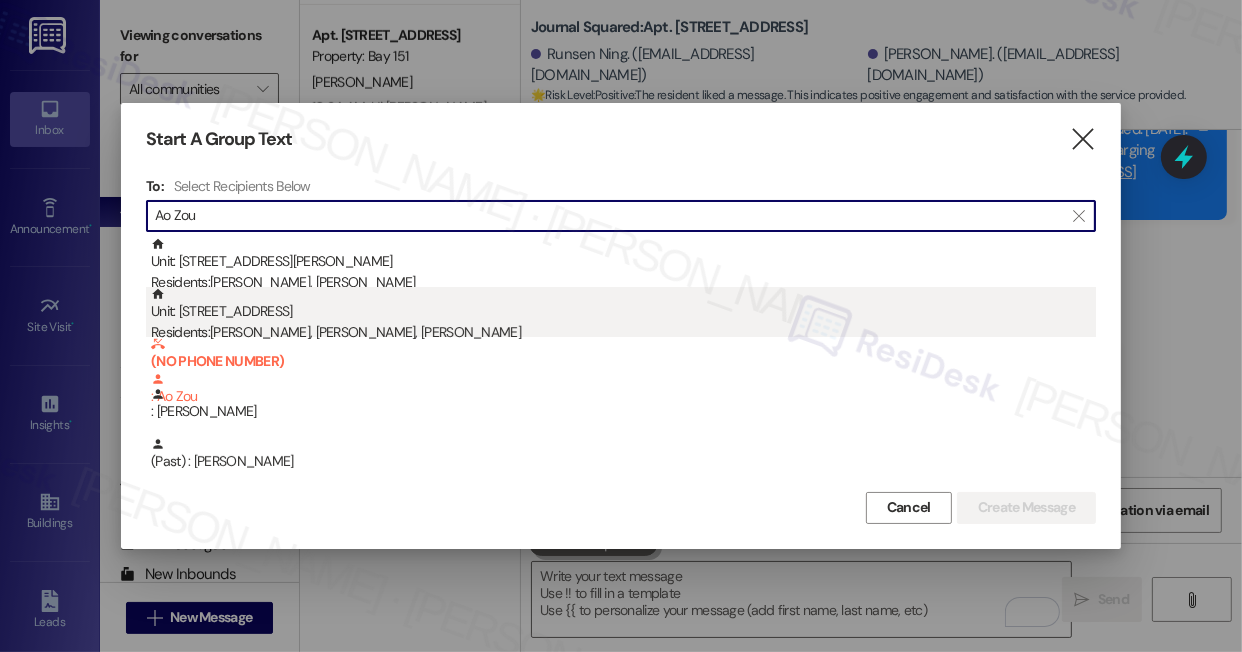 type on "Ao Zou" 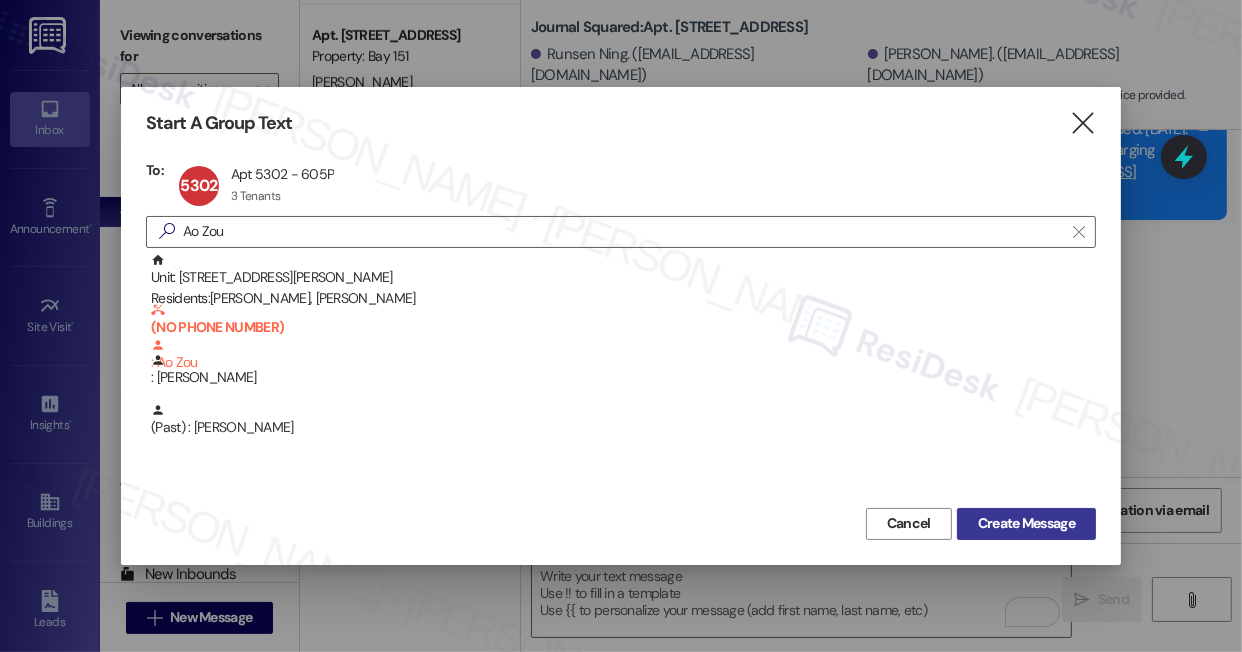 click on "Create Message" at bounding box center [1026, 523] 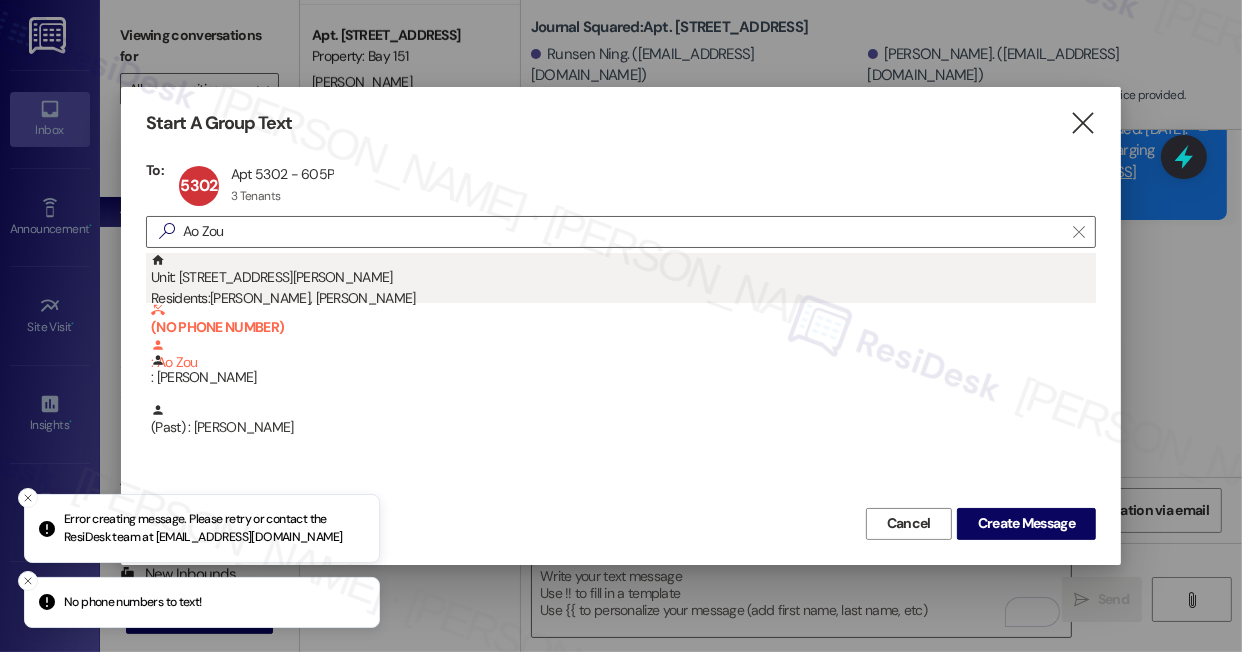 click on "Unit: 713 - 485 Marin Blvd. Residents:  Yunze Li, Xiaowei Zou" at bounding box center (623, 281) 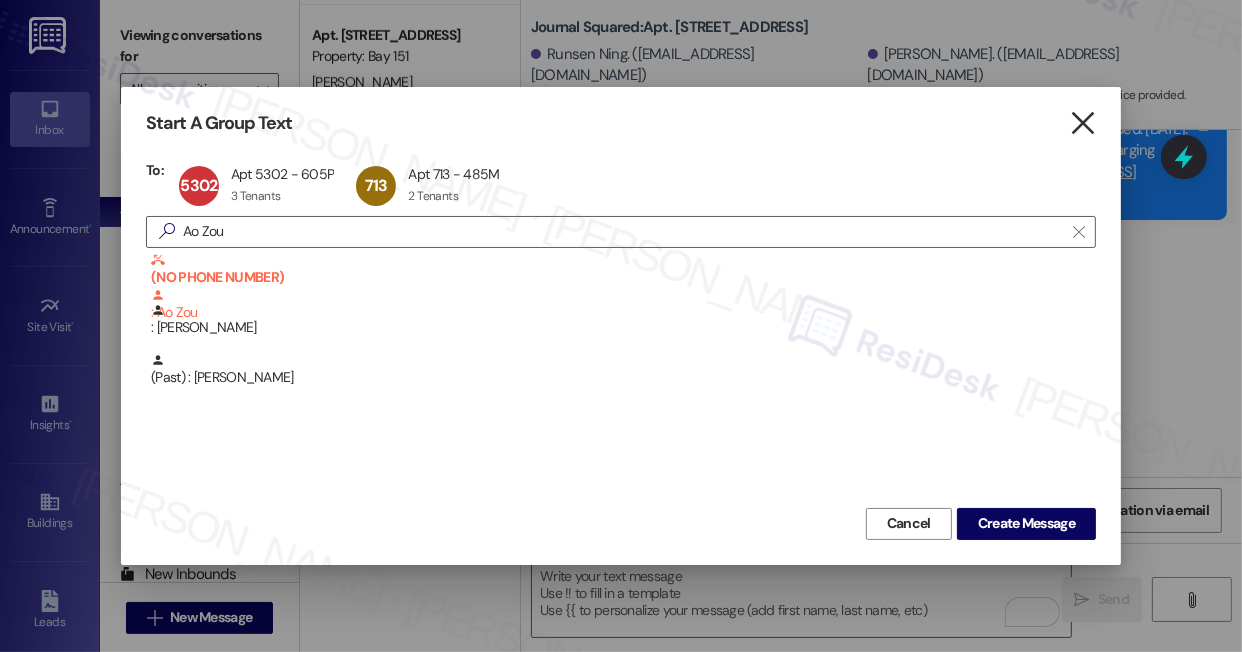 click on "" at bounding box center [1082, 123] 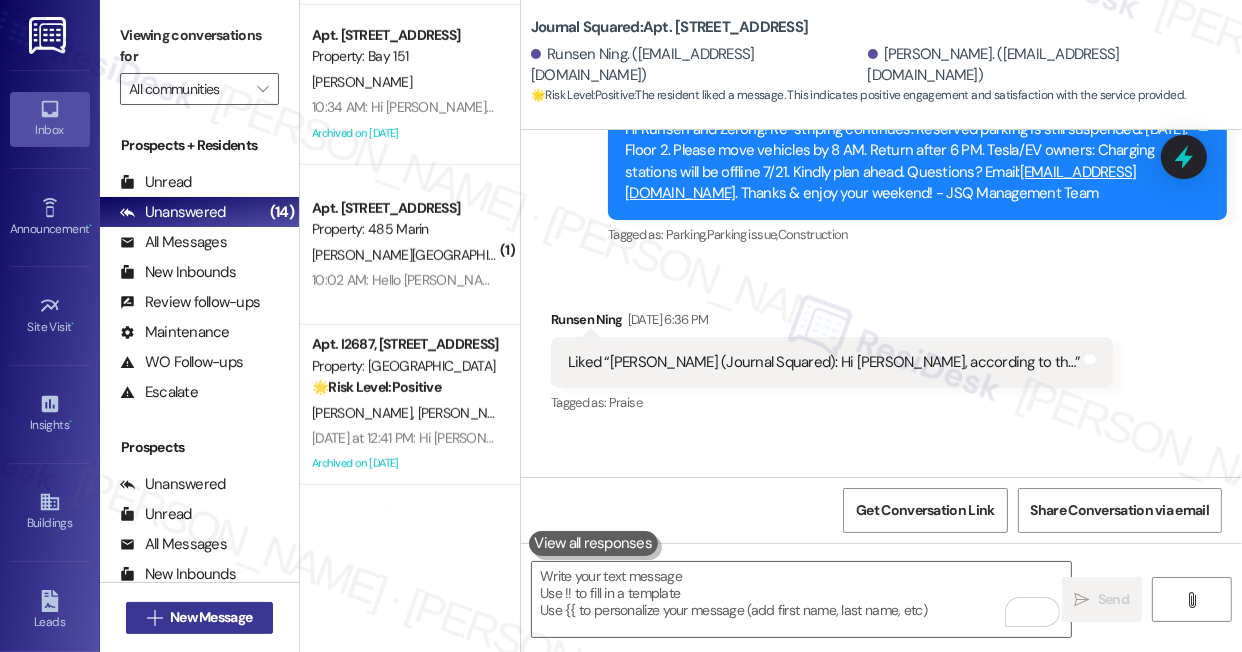 click on "New Message" at bounding box center [211, 617] 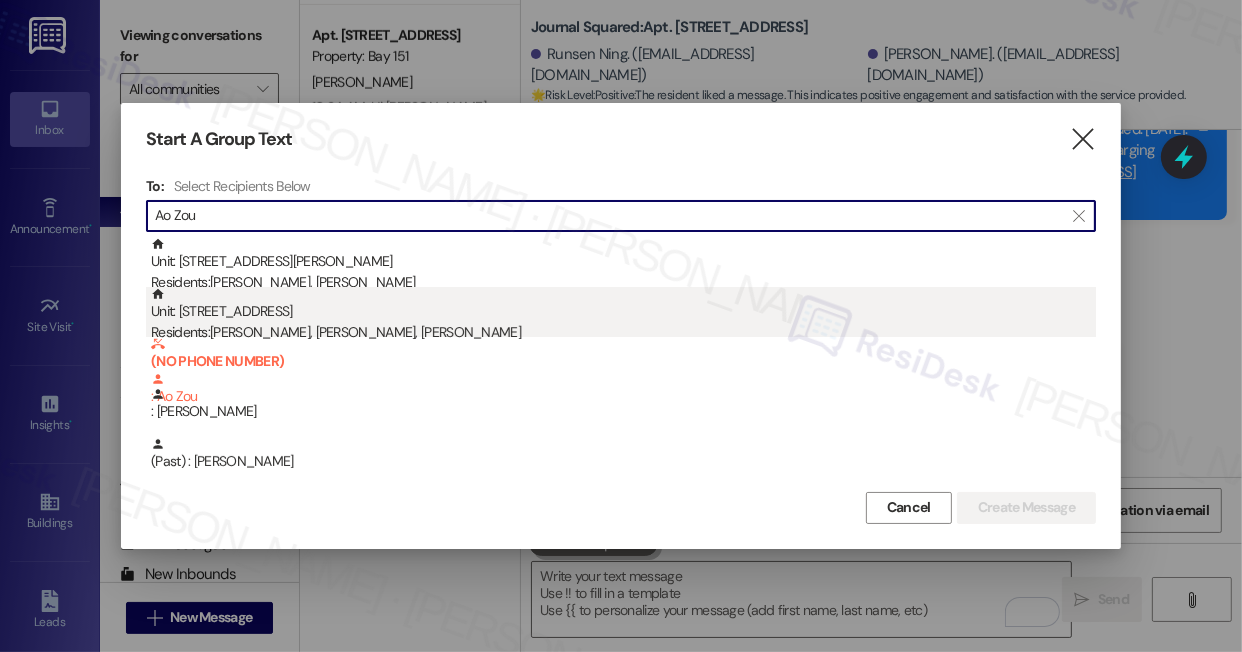type on "Ao Zou" 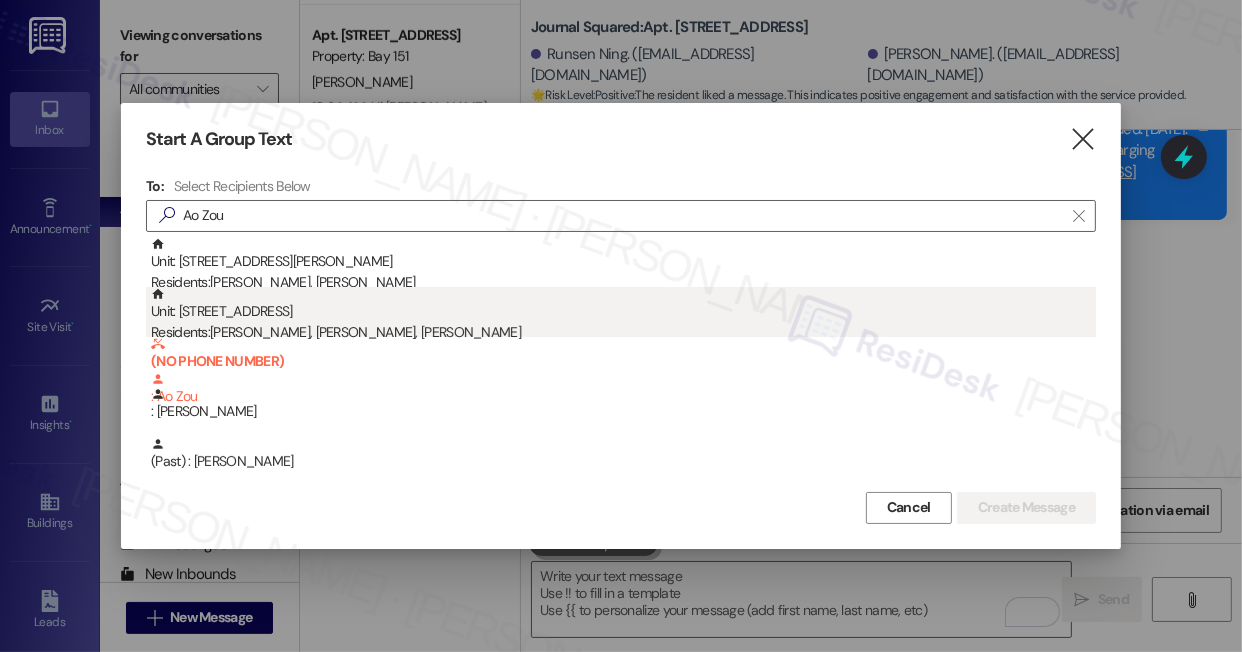 click on "Unit: 5302 - 605 Pavonia Avenue Residents:  Ao Zou, Jiayuan Guo, Yilin Wang" at bounding box center (623, 315) 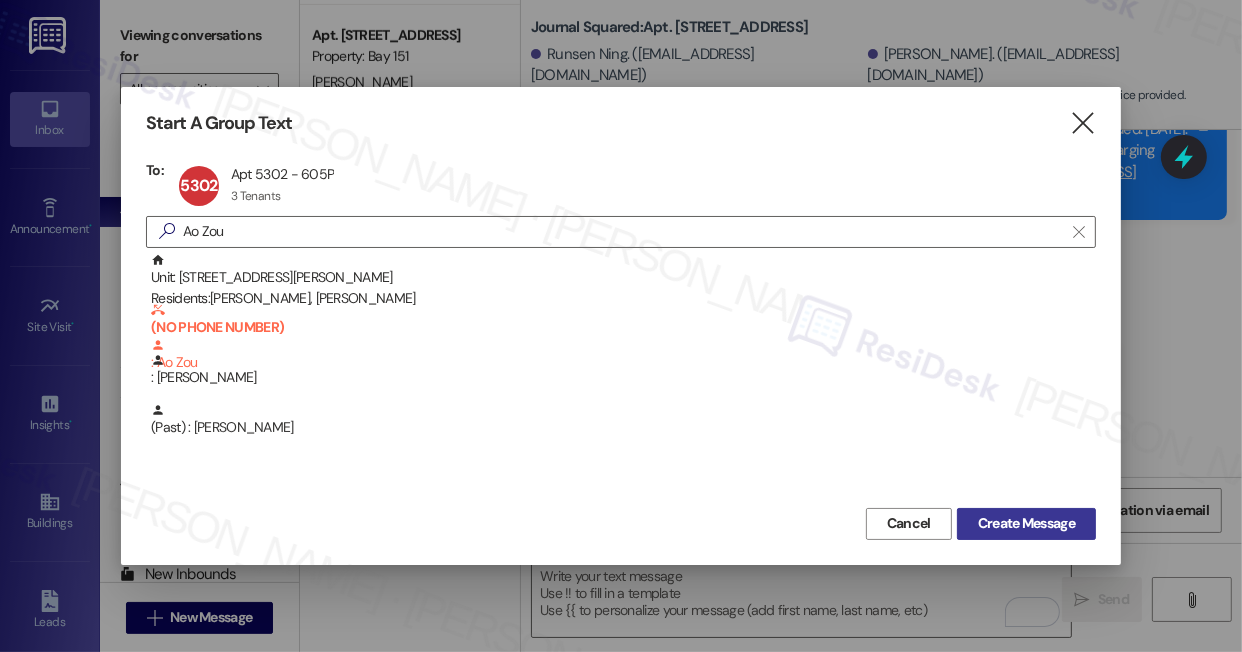 click on "Create Message" at bounding box center (1026, 523) 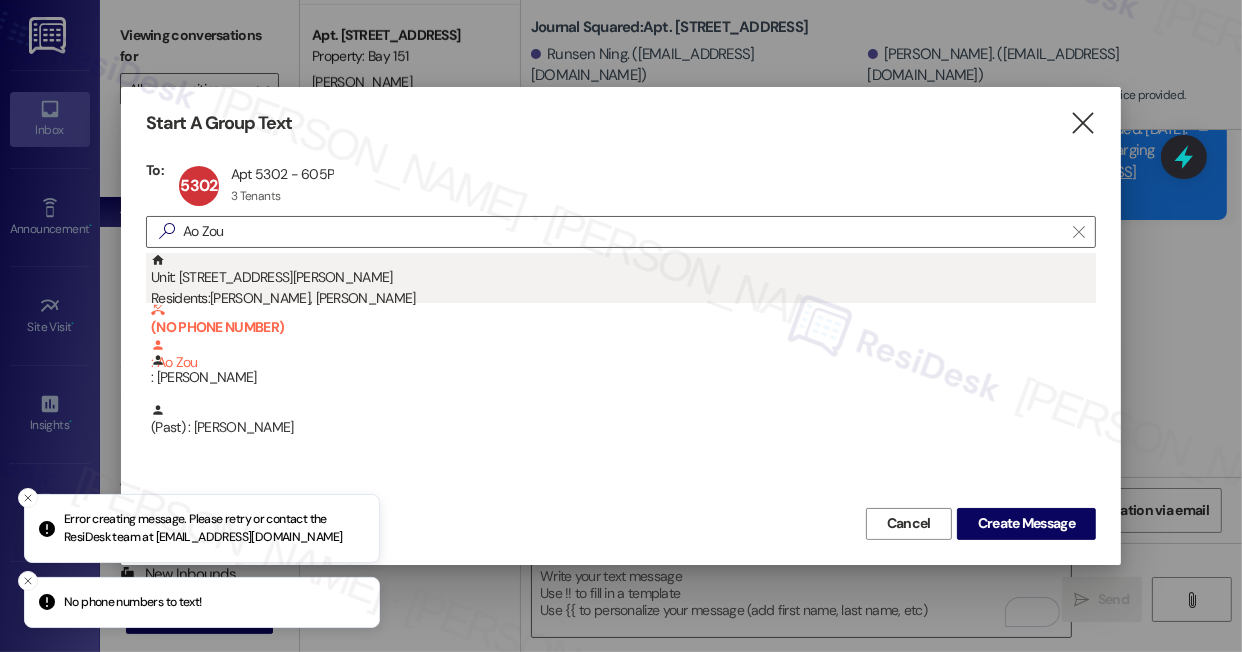 click on "Unit: 713 - 485 Marin Blvd. Residents:  Yunze Li, Xiaowei Zou" at bounding box center (623, 281) 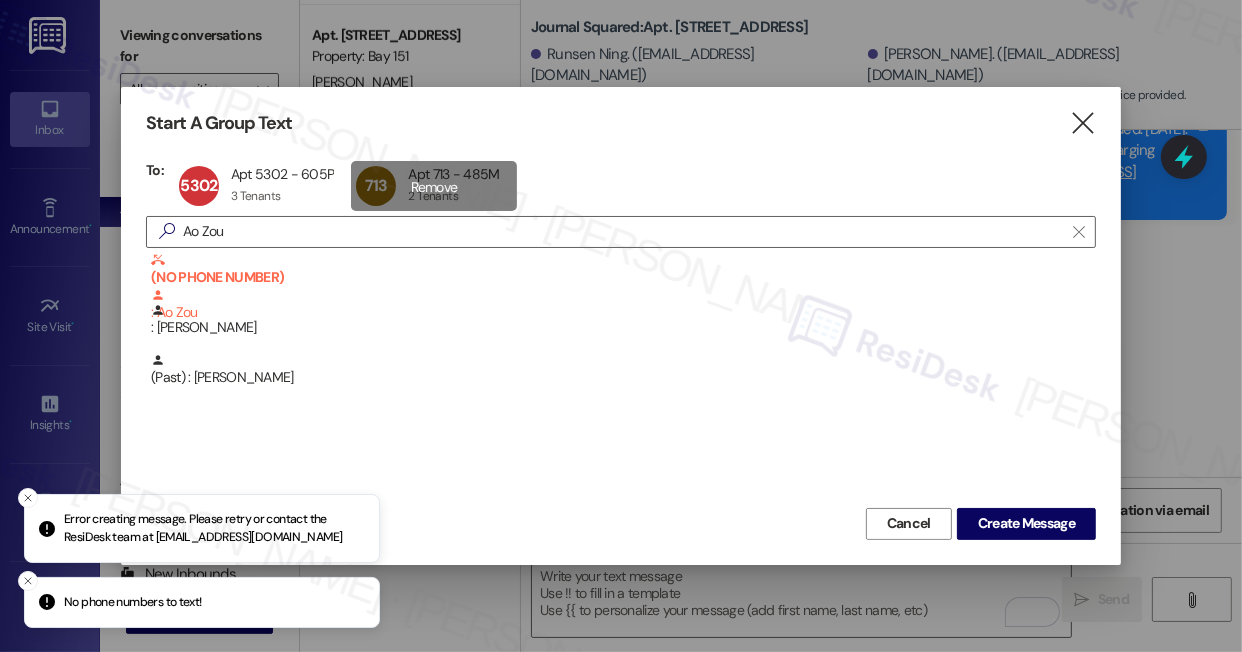 click on "713 Apt 713 - 485M Apt 713 - 485M 2 Tenants 2 Tenants click to remove" at bounding box center [433, 186] 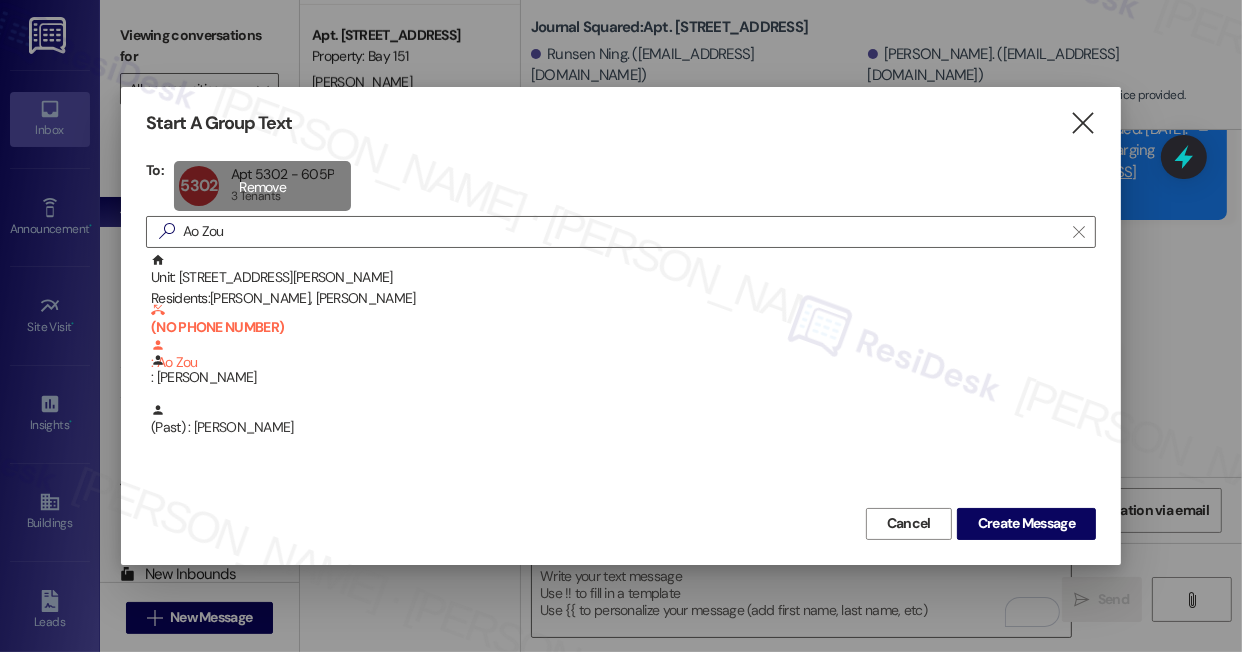 click on "5302 Apt 5302 - 605P Apt 5302 - 605P 3 Tenants 3 Tenants click to remove" at bounding box center (263, 186) 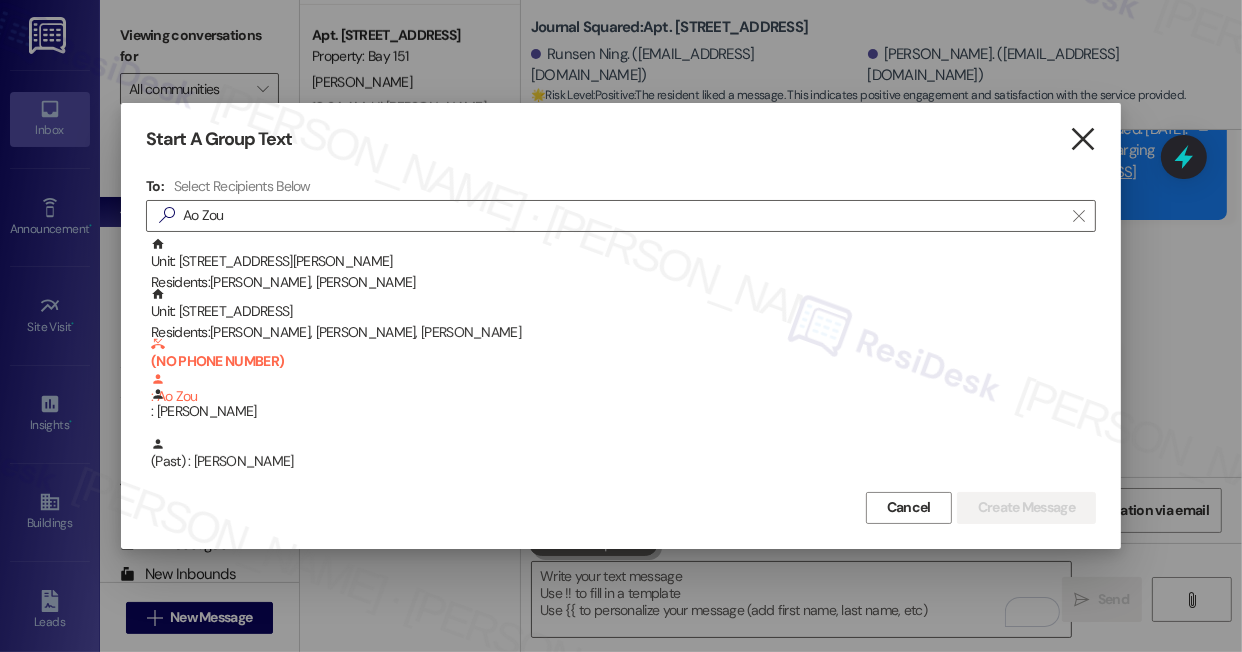 click on "" at bounding box center [1082, 139] 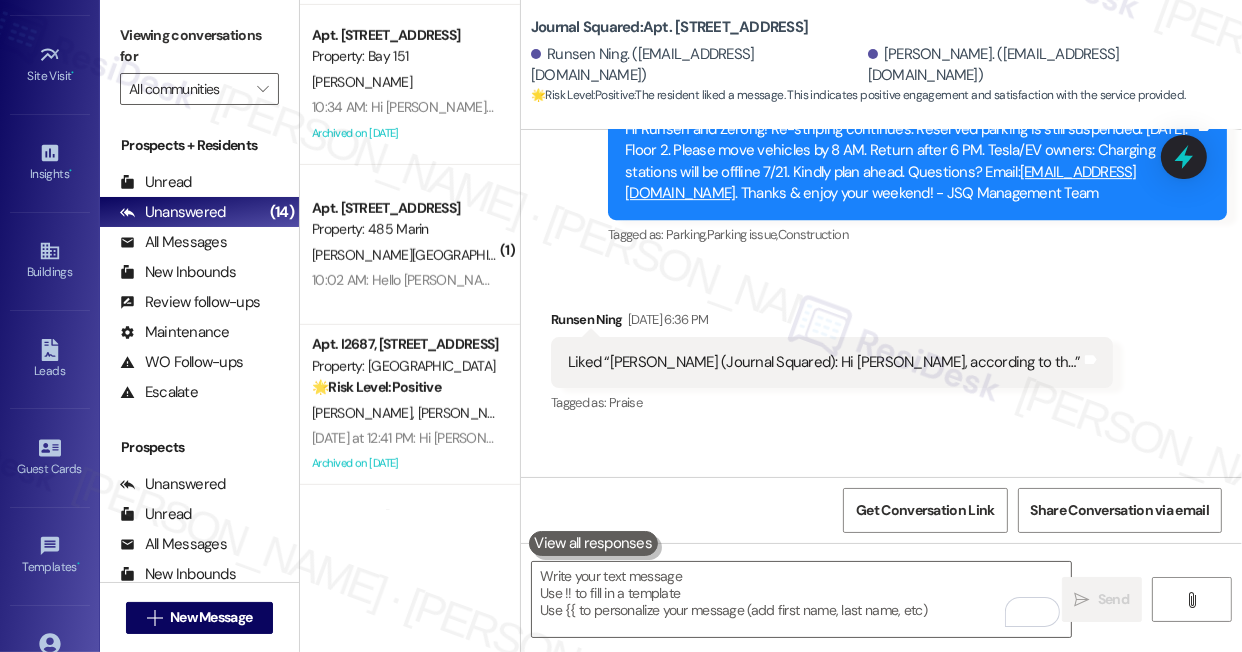 scroll, scrollTop: 181, scrollLeft: 0, axis: vertical 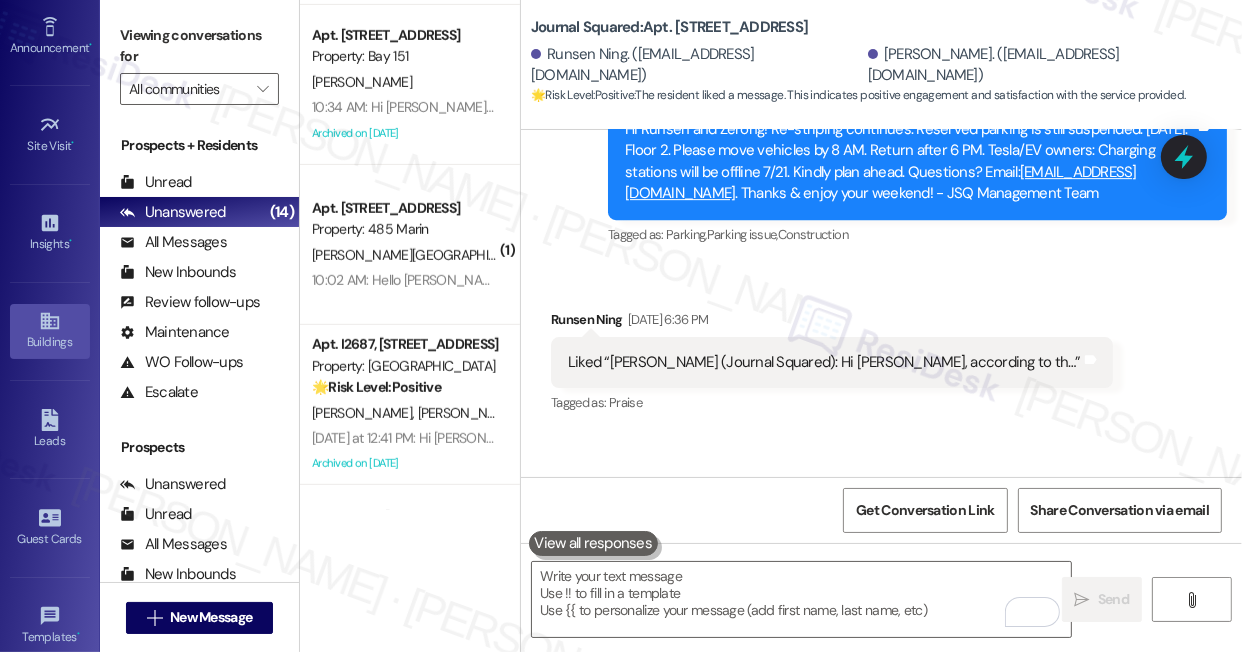 click on "Buildings" at bounding box center (50, 331) 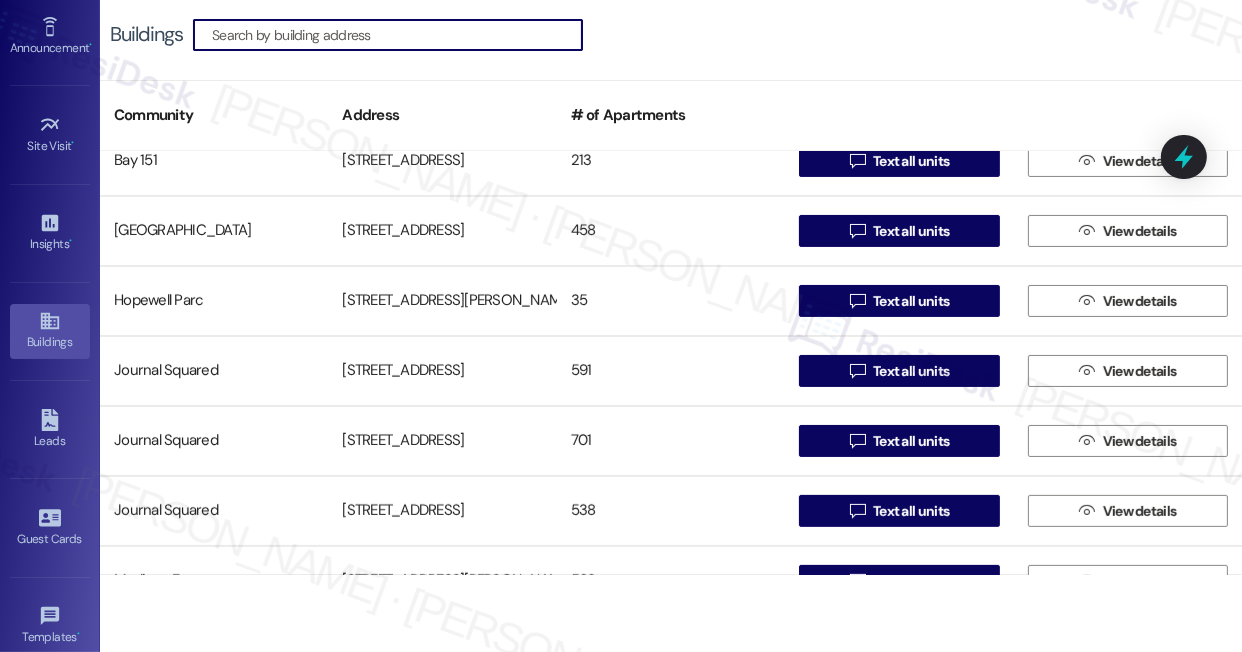 scroll, scrollTop: 545, scrollLeft: 0, axis: vertical 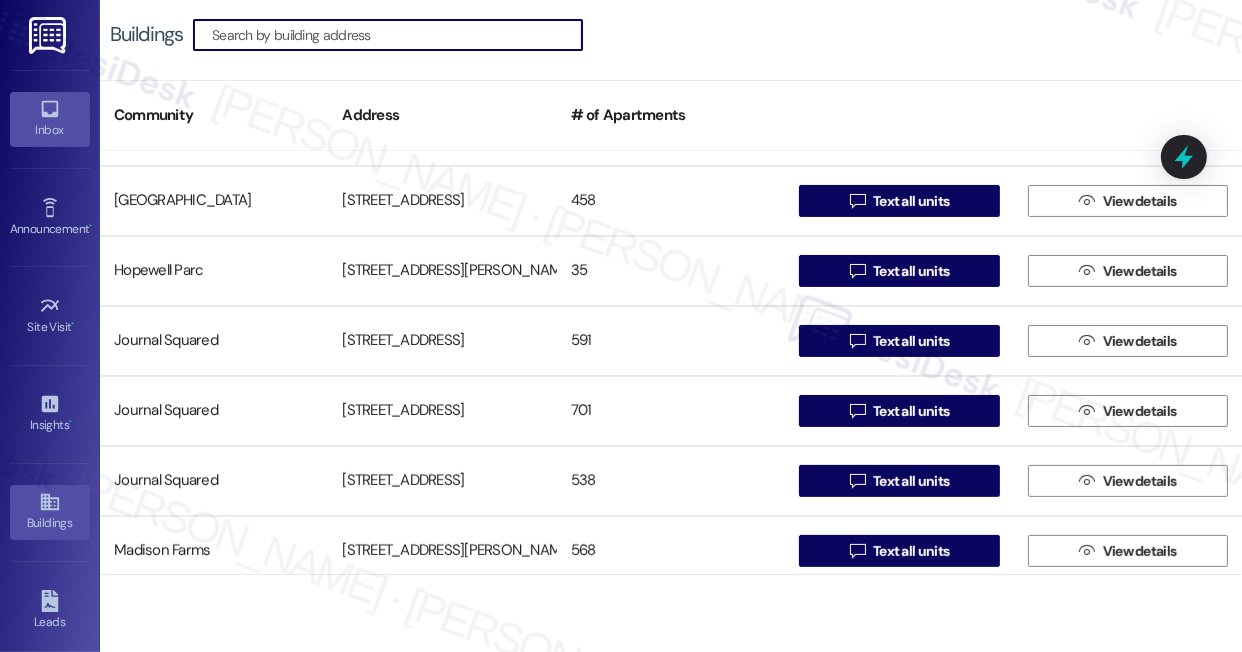 click 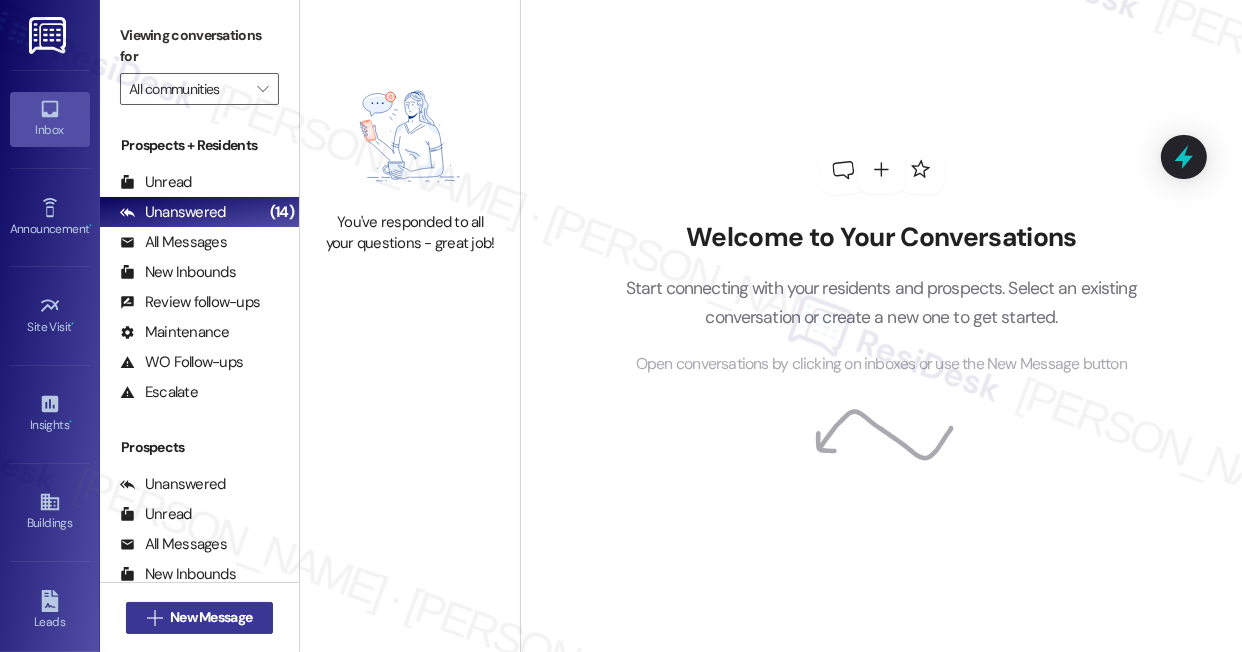 click on "New Message" at bounding box center [211, 617] 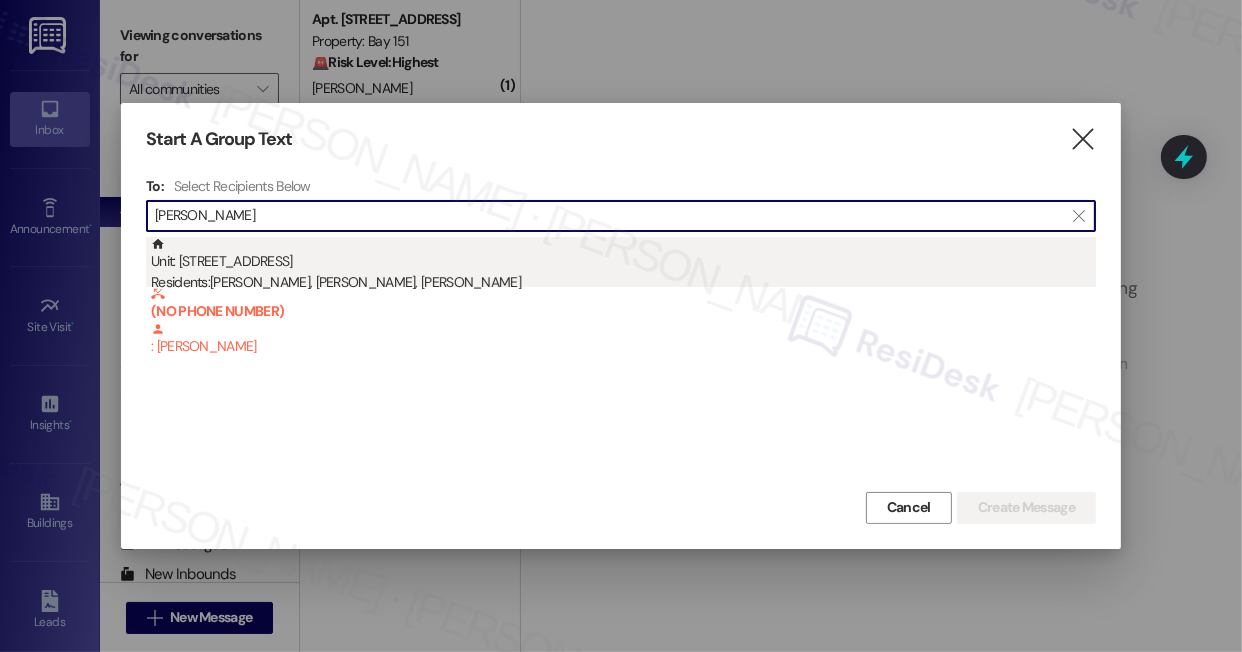 type on "Zehan Liu" 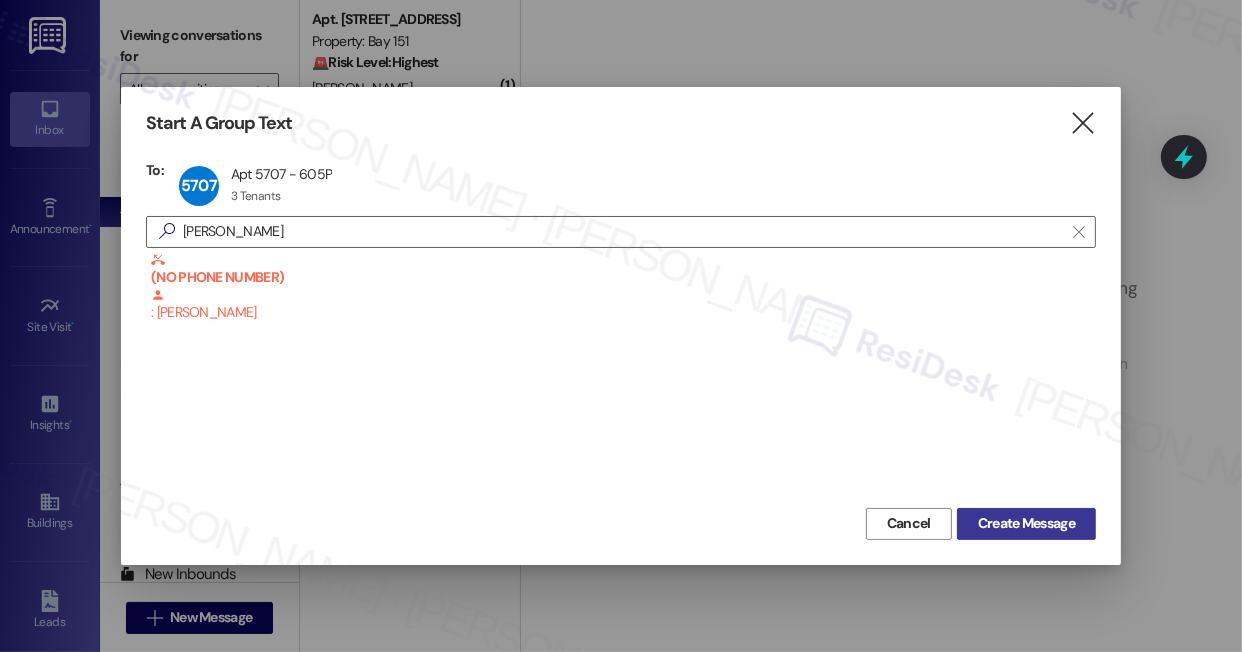 click on "Create Message" at bounding box center (1026, 523) 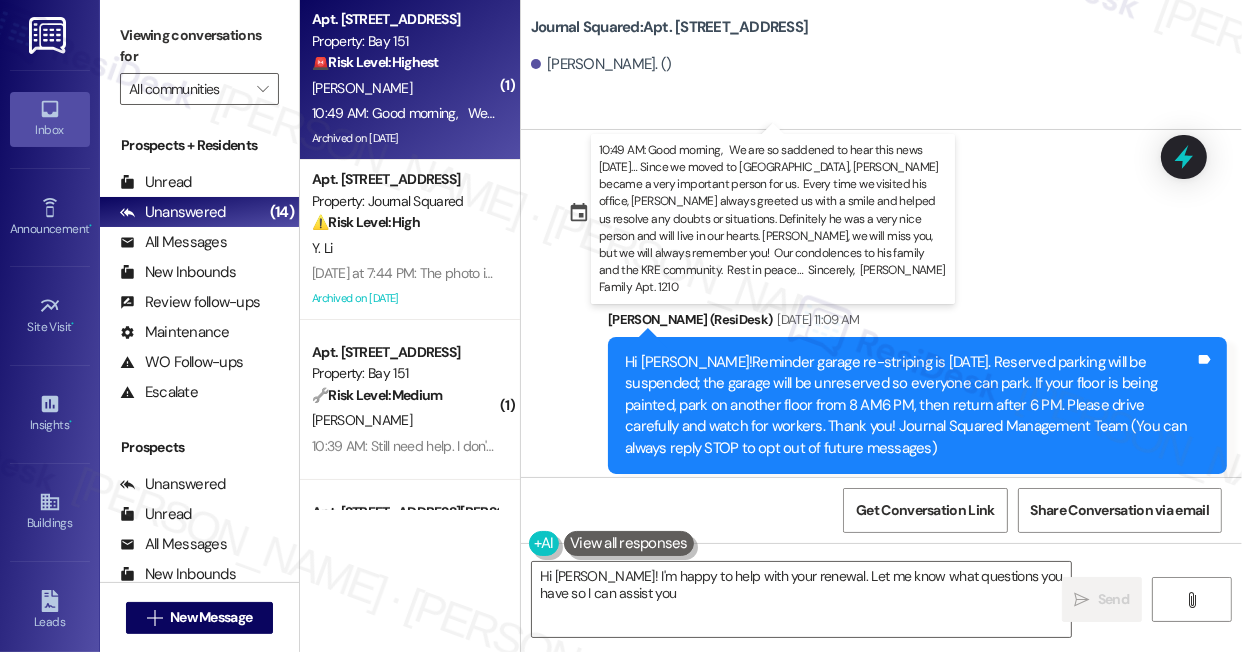 type on "Hi Chengxu! I'm happy to help with your renewal. Let me know what questions you have so I can assist you." 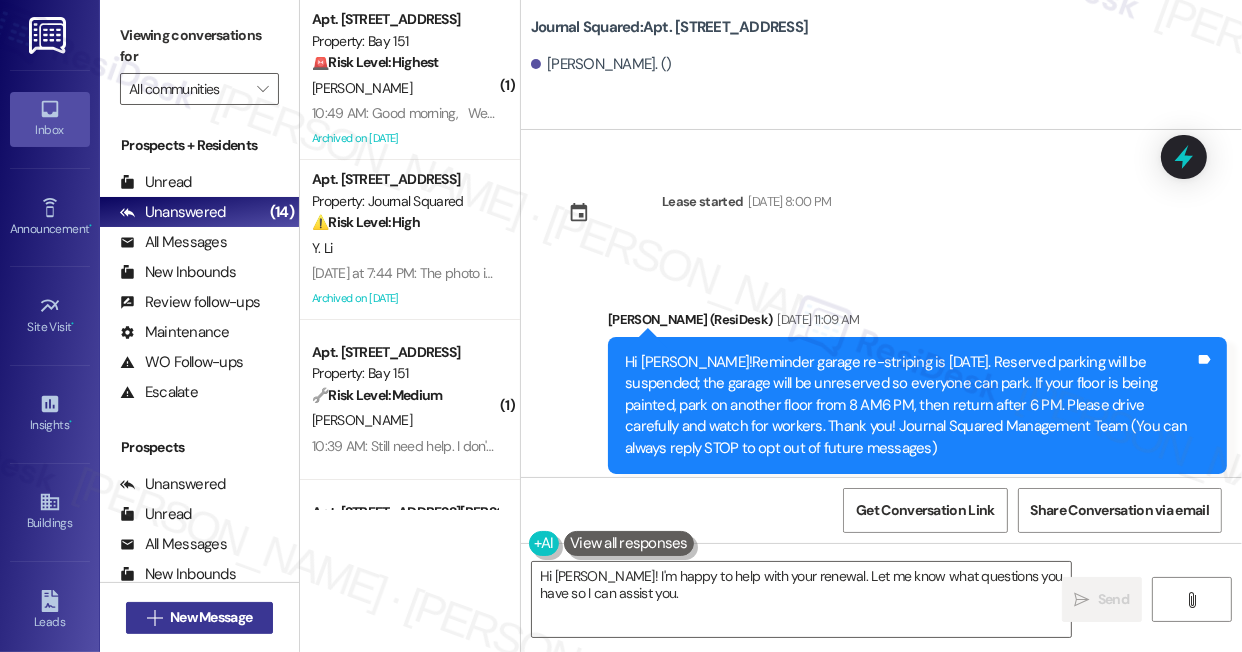 click on "New Message" at bounding box center [211, 617] 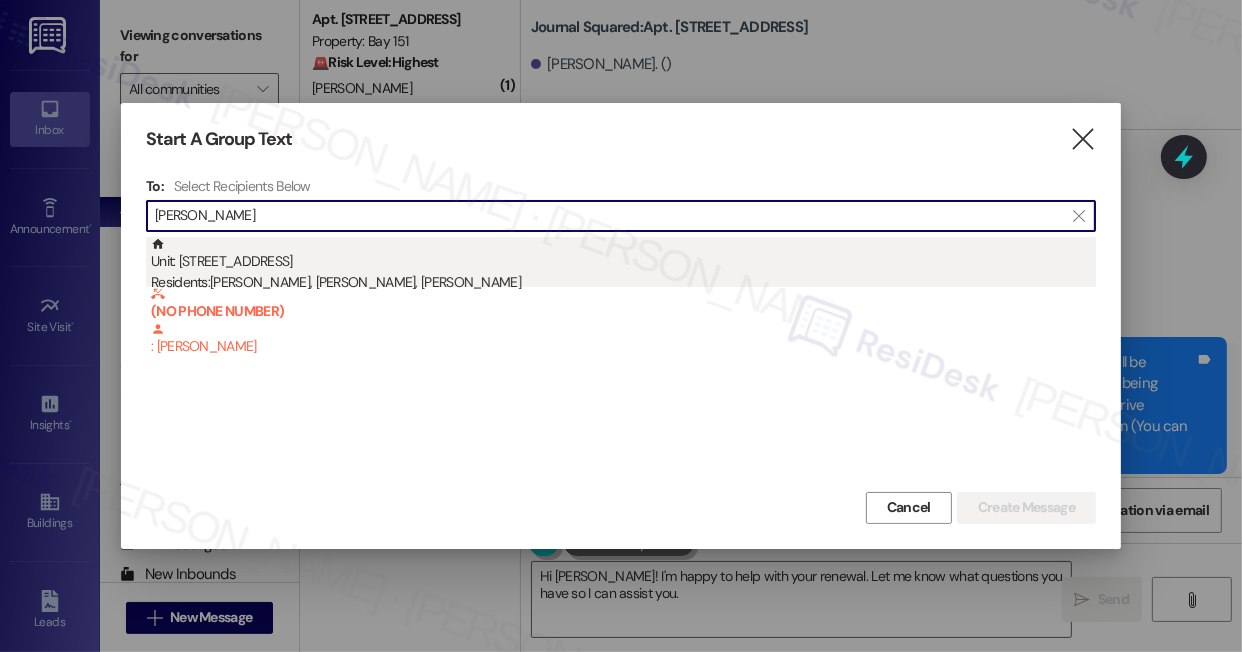 type on "Zehan Liu" 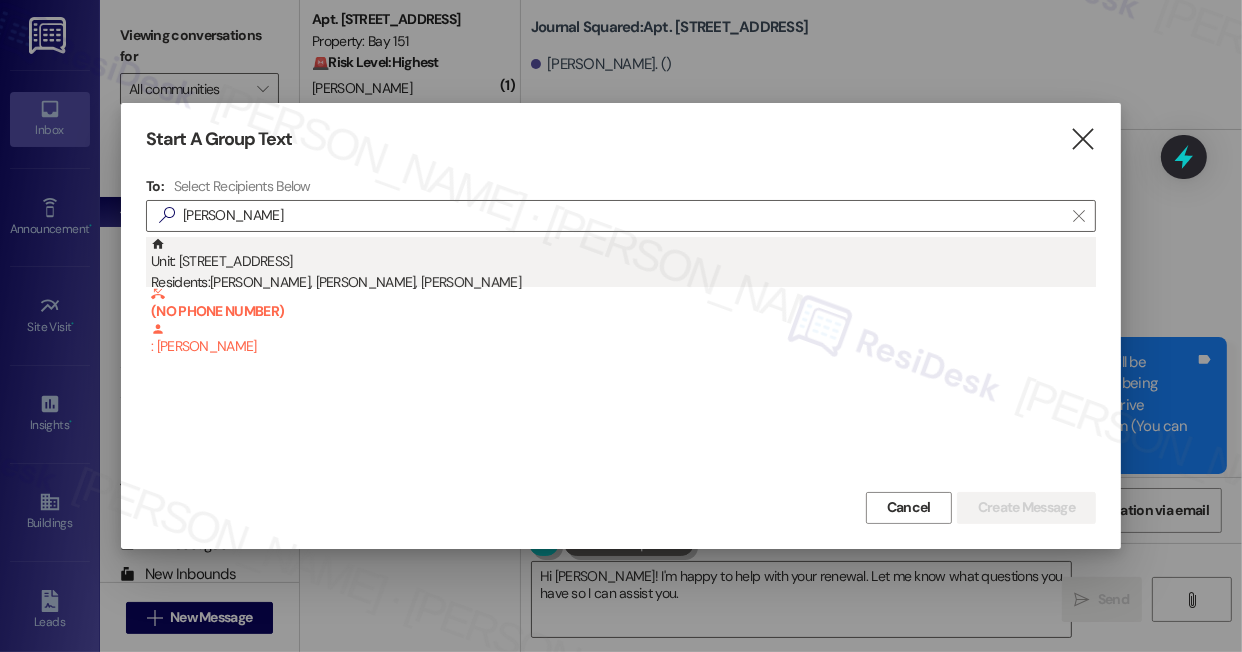 click on "Residents:  Chengxu Liu, Zehan Liu, Yancai Wu" at bounding box center (623, 282) 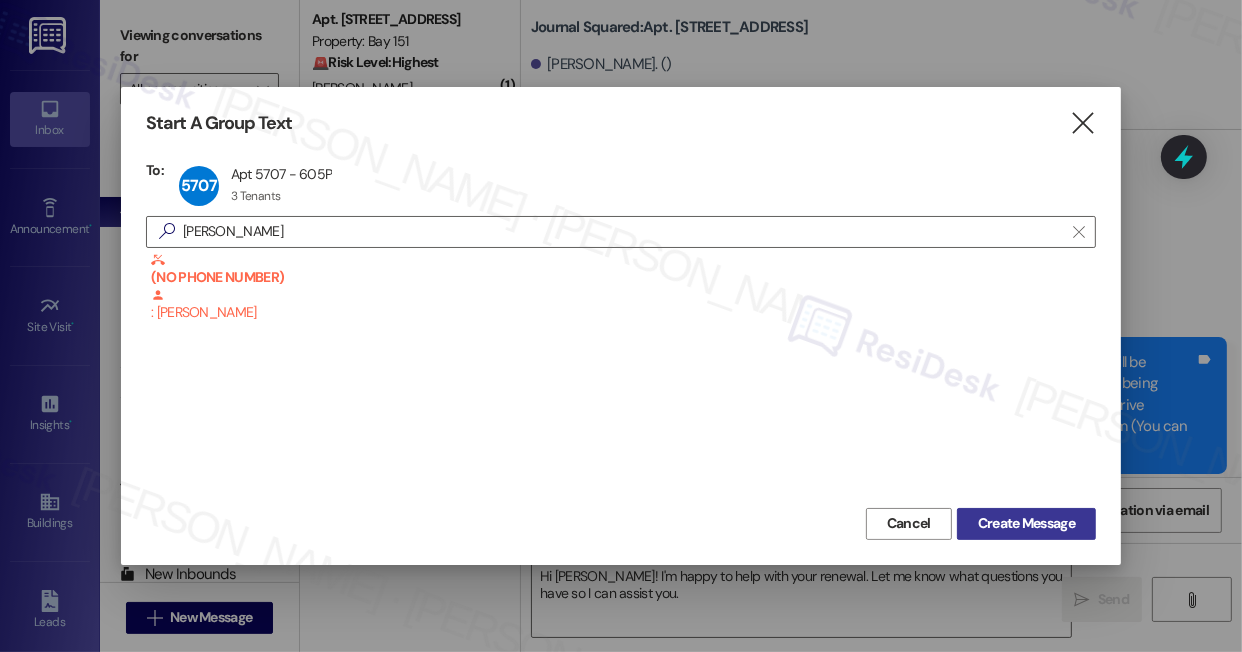 click on "Create Message" at bounding box center [1026, 523] 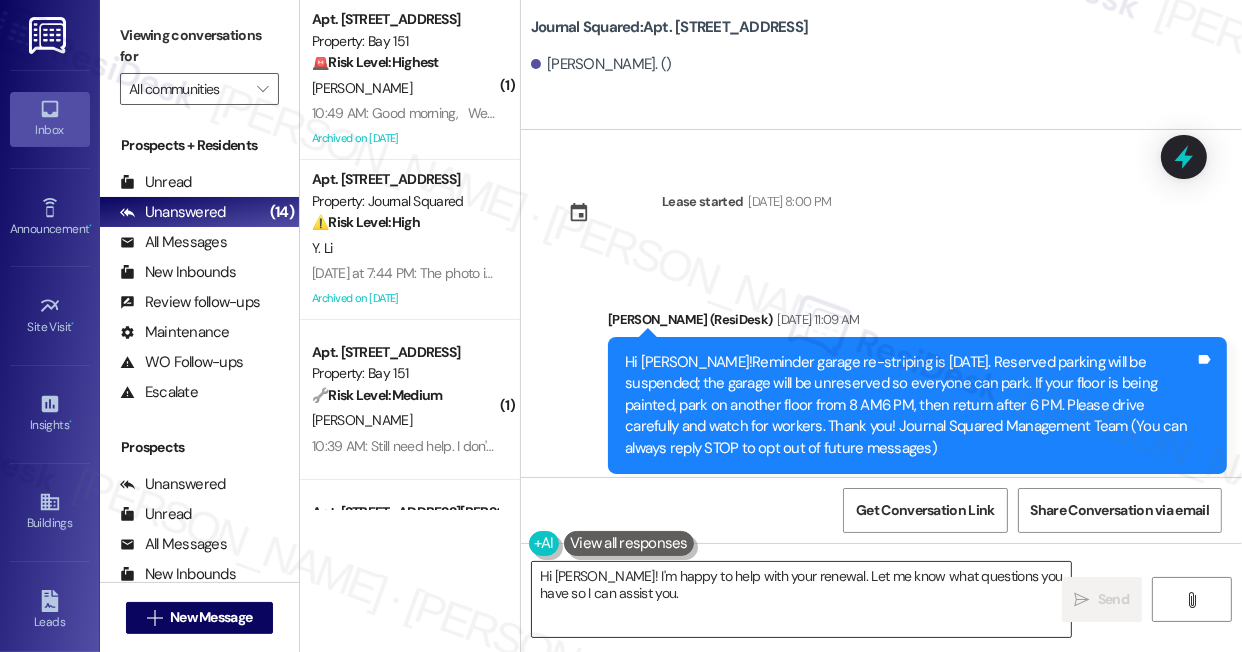 click on "Hi Chengxu! I'm happy to help with your renewal. Let me know what questions you have so I can assist you." at bounding box center (801, 599) 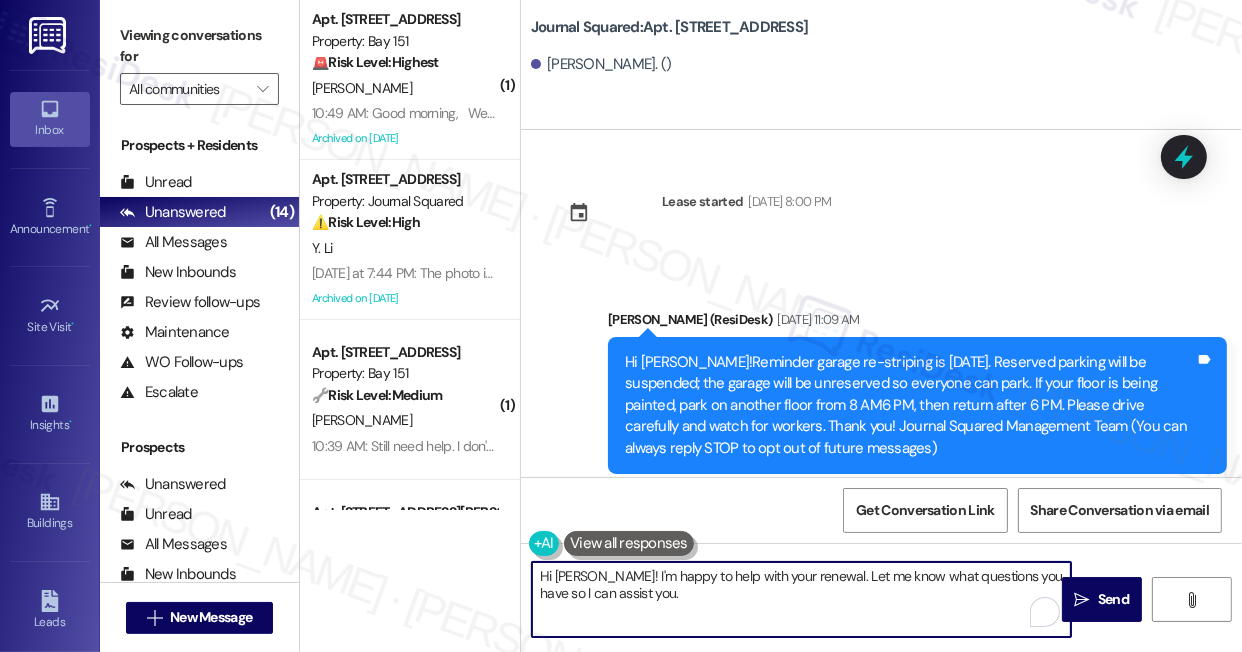 click on "Hi Chengxu! I'm happy to help with your renewal. Let me know what questions you have so I can assist you." at bounding box center [801, 599] 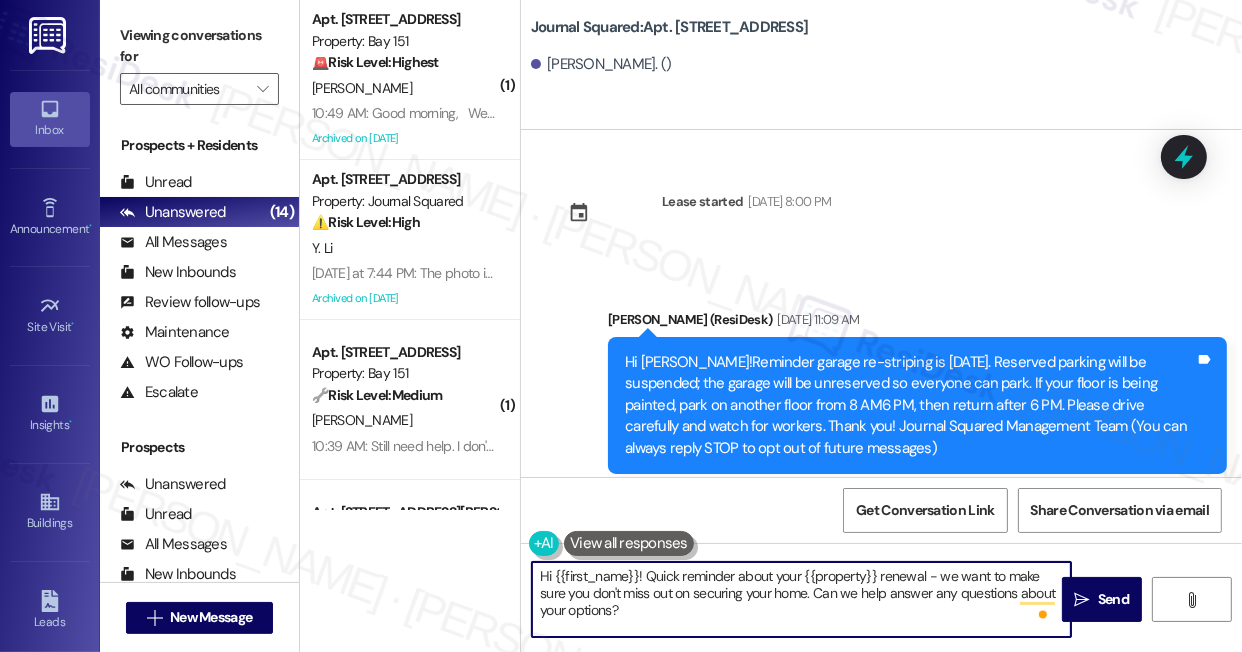 drag, startPoint x: 554, startPoint y: 575, endPoint x: 636, endPoint y: 565, distance: 82.607506 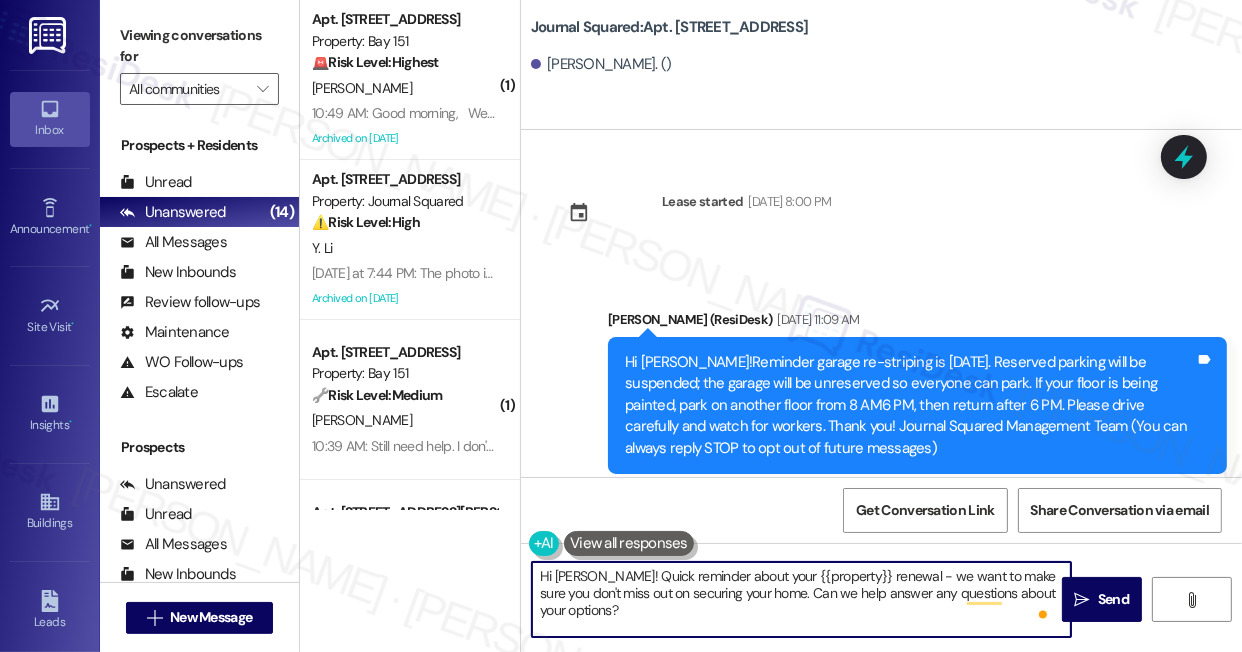 click on "Hi Zehan! Quick reminder about your {{property}} renewal - we want to make sure you don't miss out on securing your home. Can we help answer any questions about your options?" at bounding box center (801, 599) 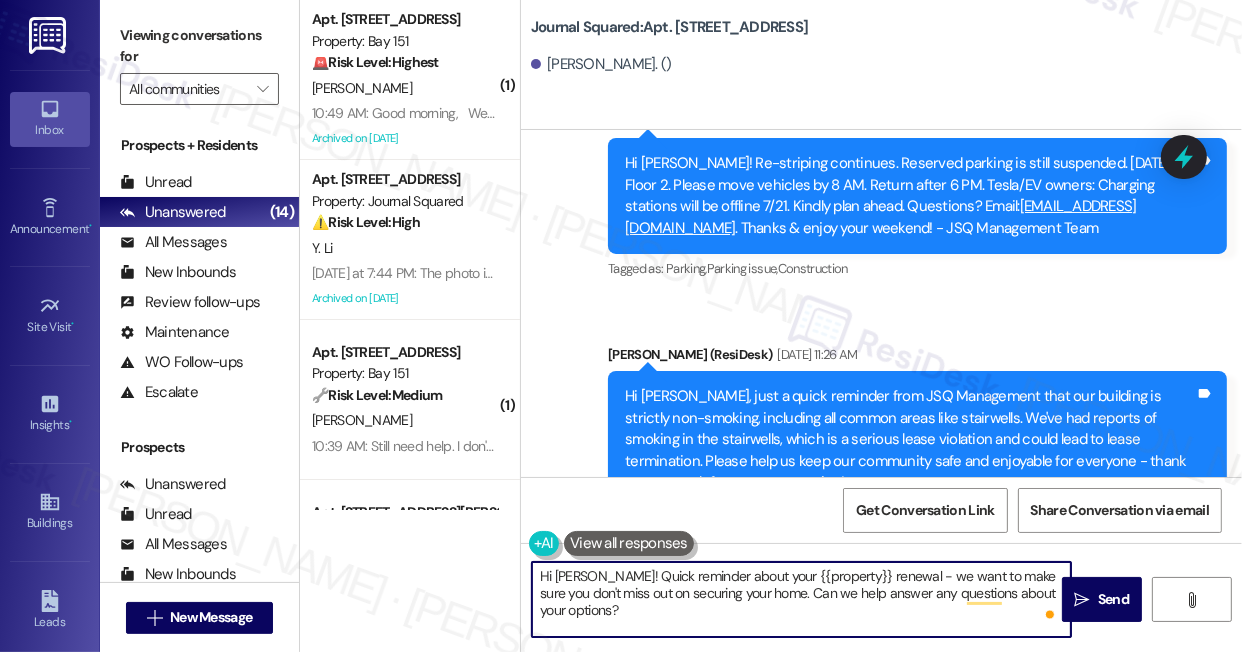 scroll, scrollTop: 1228, scrollLeft: 0, axis: vertical 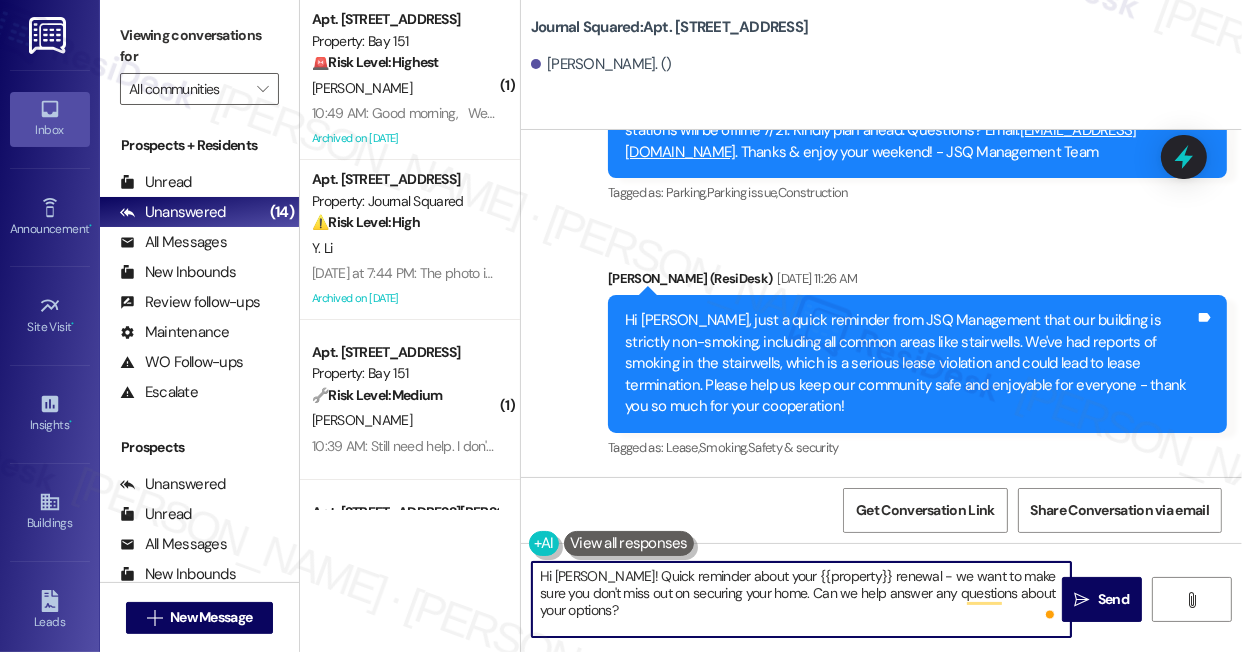 type on "Hi Zehan! Quick reminder about your {{property}} renewal - we want to make sure you don't miss out on securing your home. Can we help answer any questions about your options?" 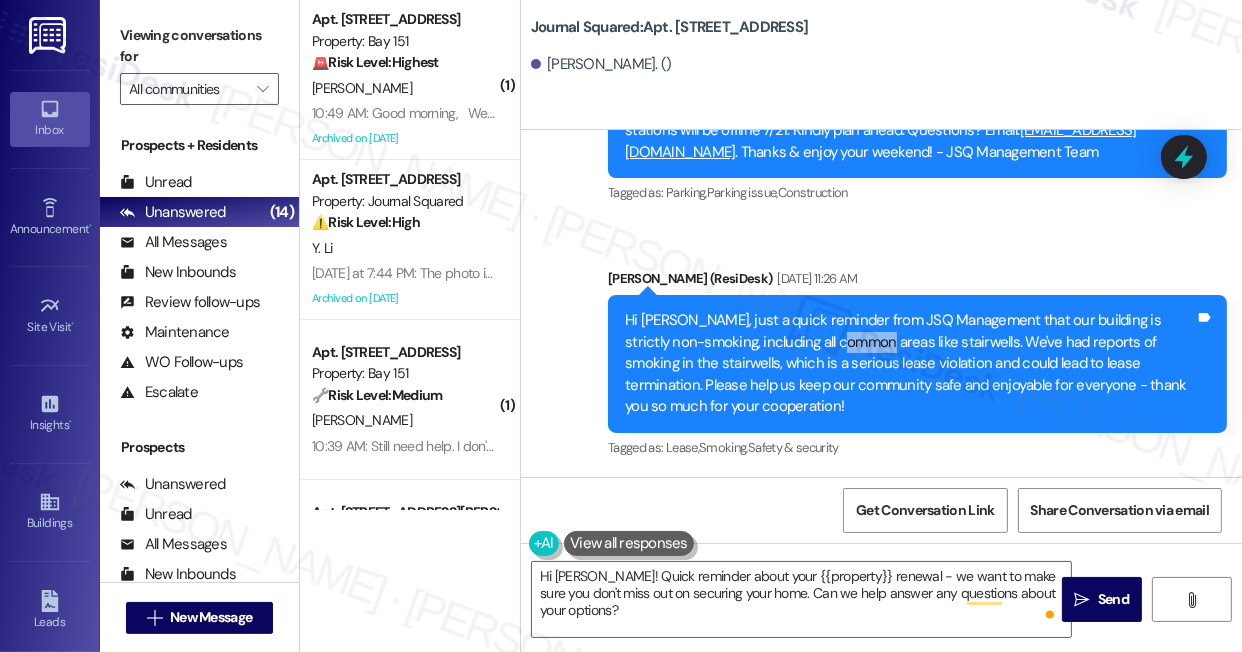 click on "Hi Chengxu, just a quick reminder from JSQ Management that our building is strictly non-smoking, including all common areas like stairwells. We've had reports of smoking in the stairwells, which is a serious lease violation and could lead to lease termination. Please help us keep our community safe and enjoyable for everyone - thank you so much for your cooperation!" at bounding box center (910, 363) 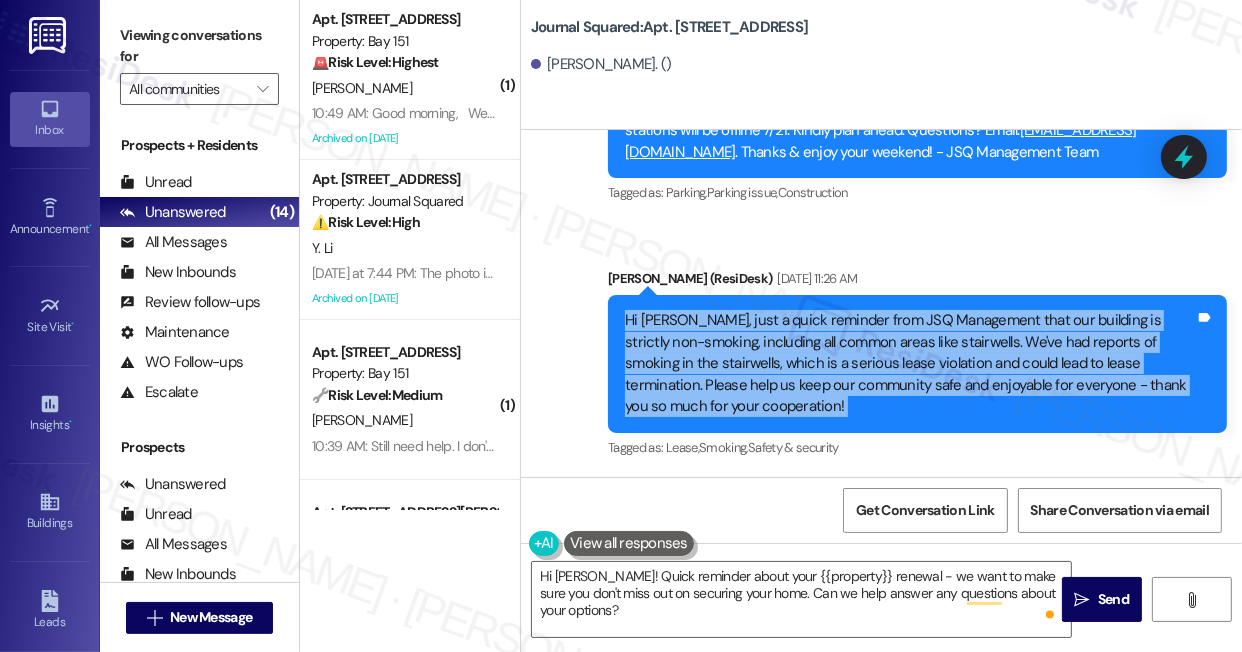 click on "Hi Chengxu, just a quick reminder from JSQ Management that our building is strictly non-smoking, including all common areas like stairwells. We've had reports of smoking in the stairwells, which is a serious lease violation and could lead to lease termination. Please help us keep our community safe and enjoyable for everyone - thank you so much for your cooperation!" at bounding box center [910, 363] 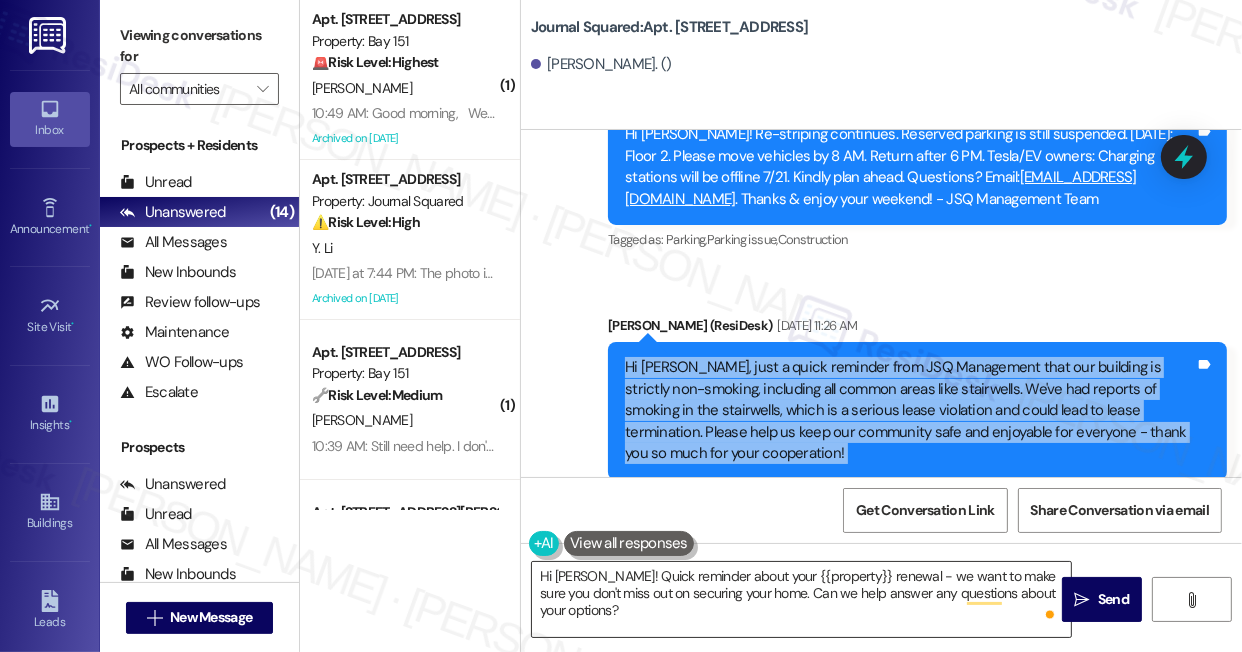 scroll, scrollTop: 1228, scrollLeft: 0, axis: vertical 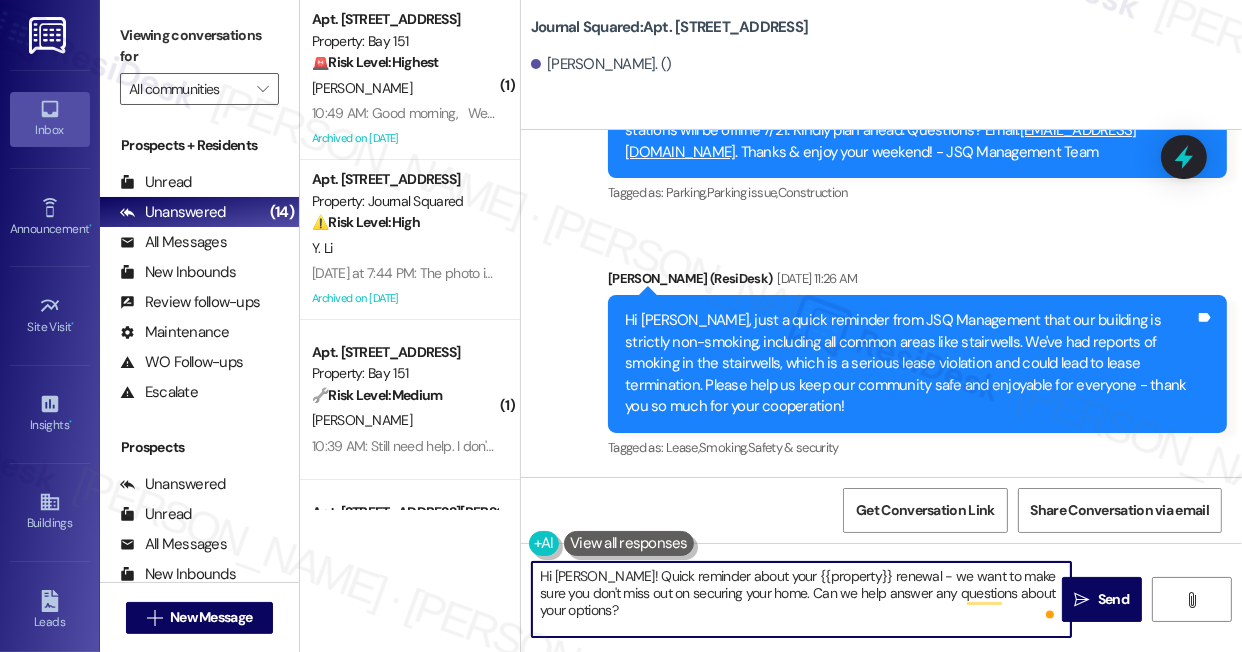 drag, startPoint x: 797, startPoint y: 587, endPoint x: 835, endPoint y: 592, distance: 38.327538 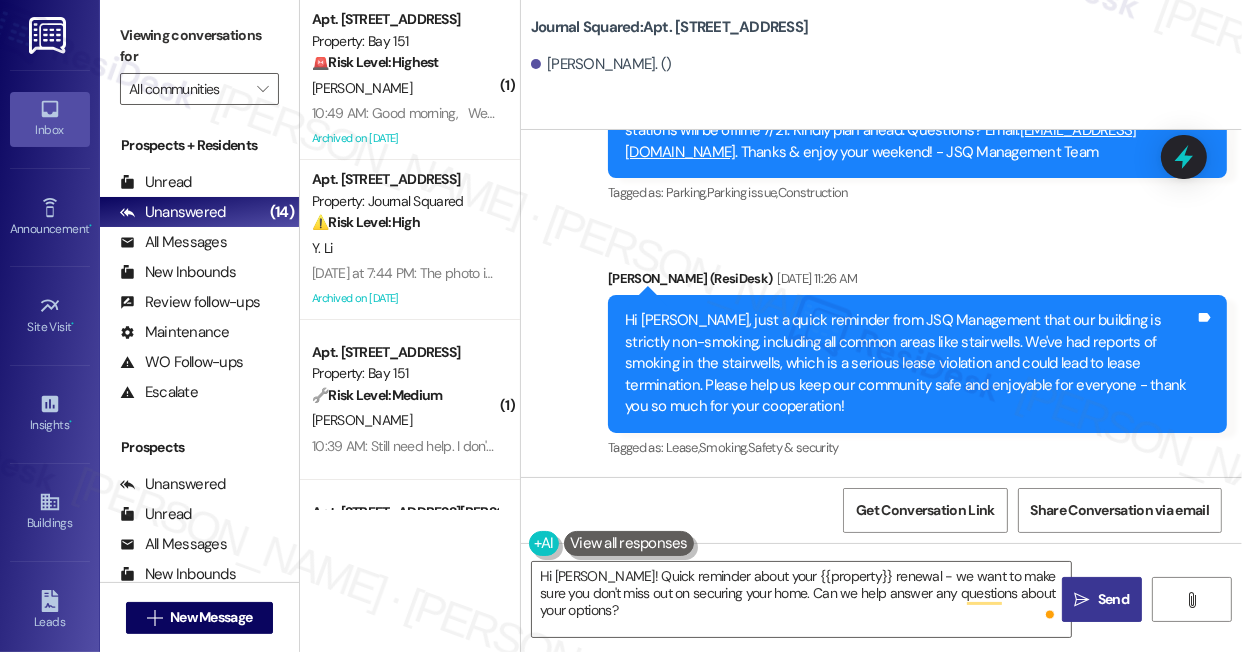 click on "Send" at bounding box center [1113, 599] 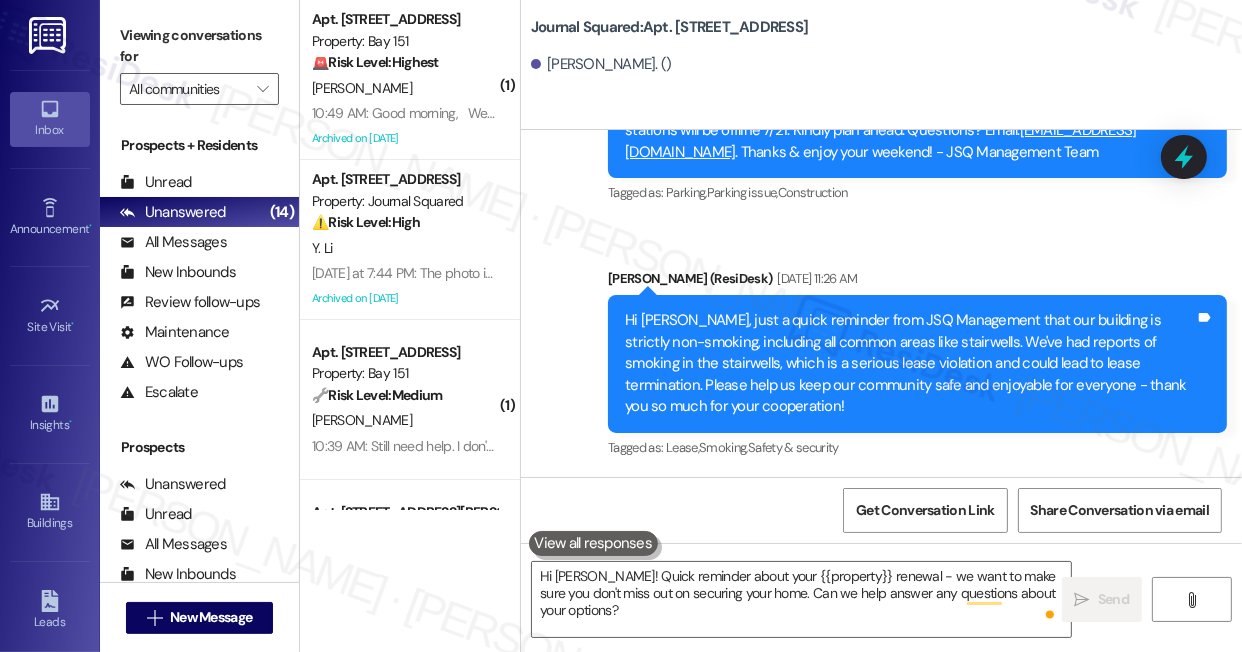 type 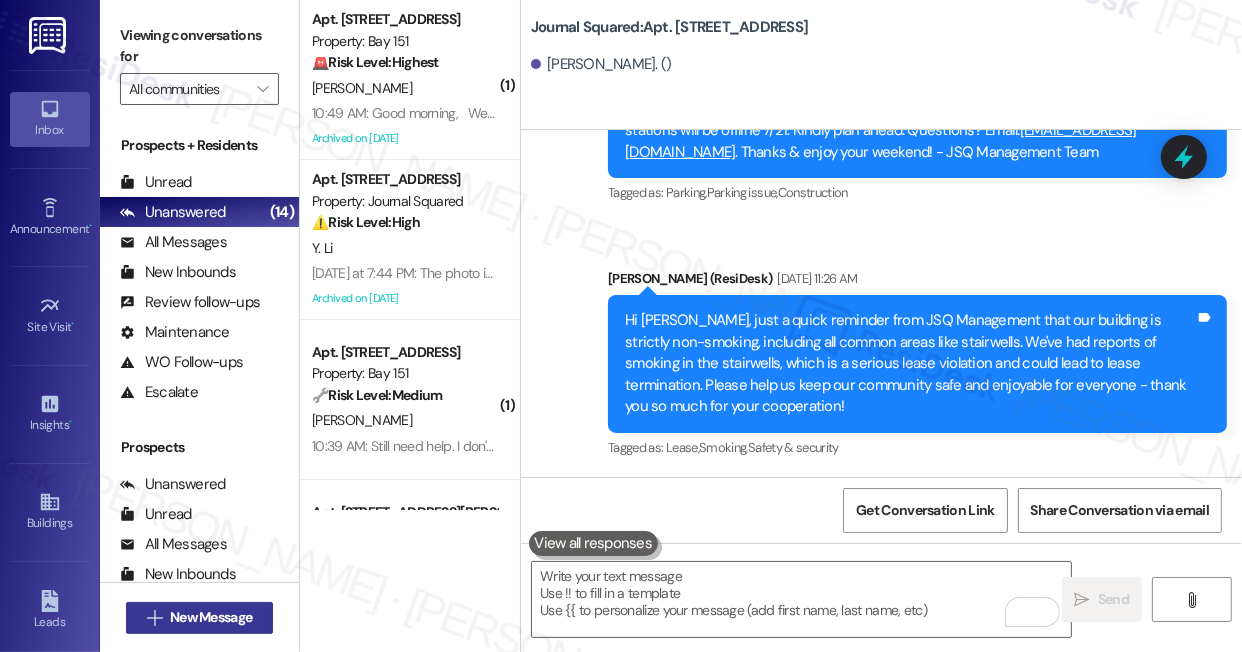 click on "New Message" at bounding box center (211, 617) 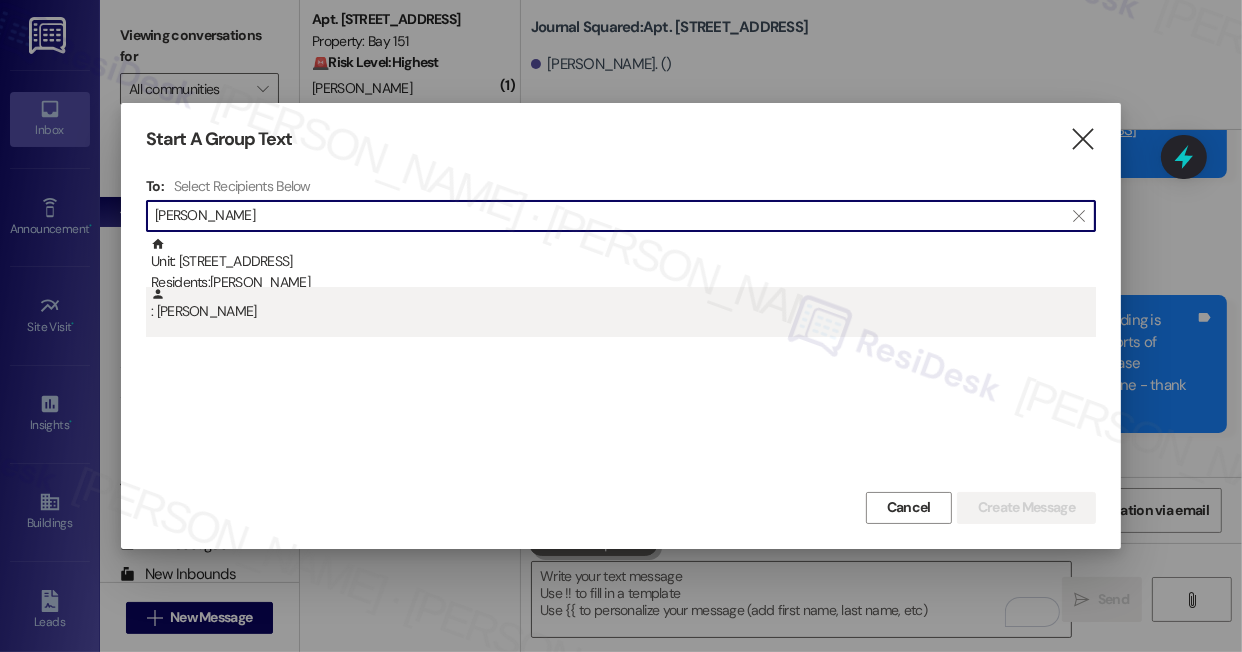 type on "Yihang Tang" 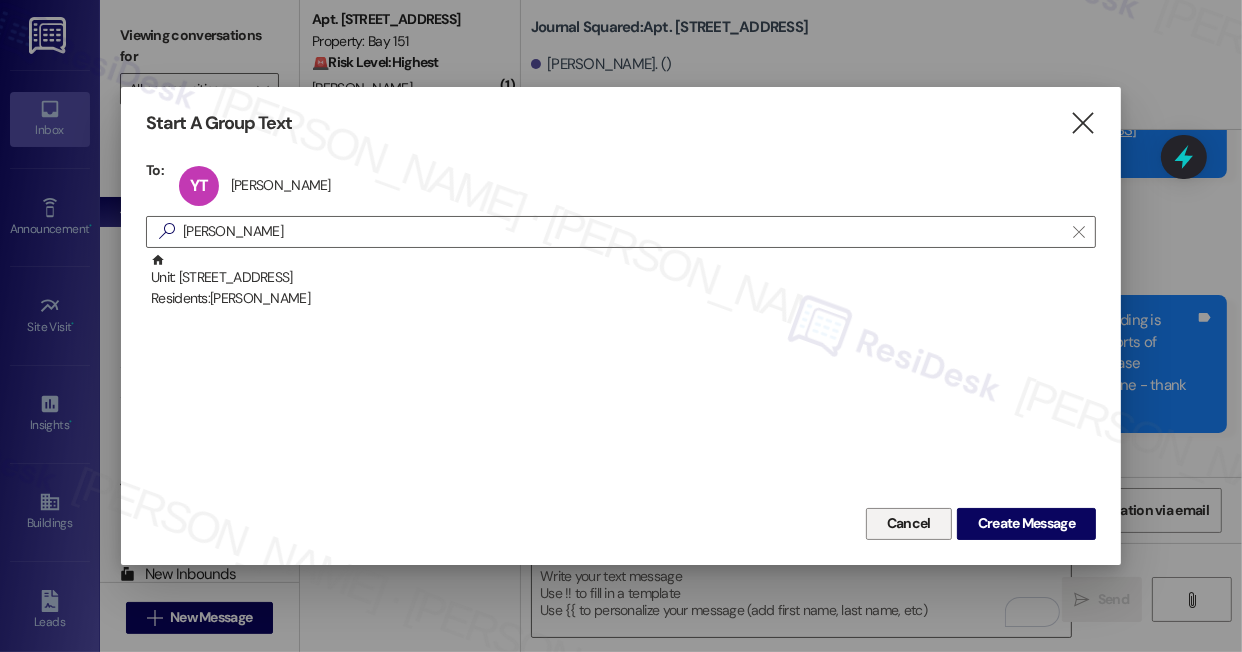 click on "Cancel" at bounding box center [909, 523] 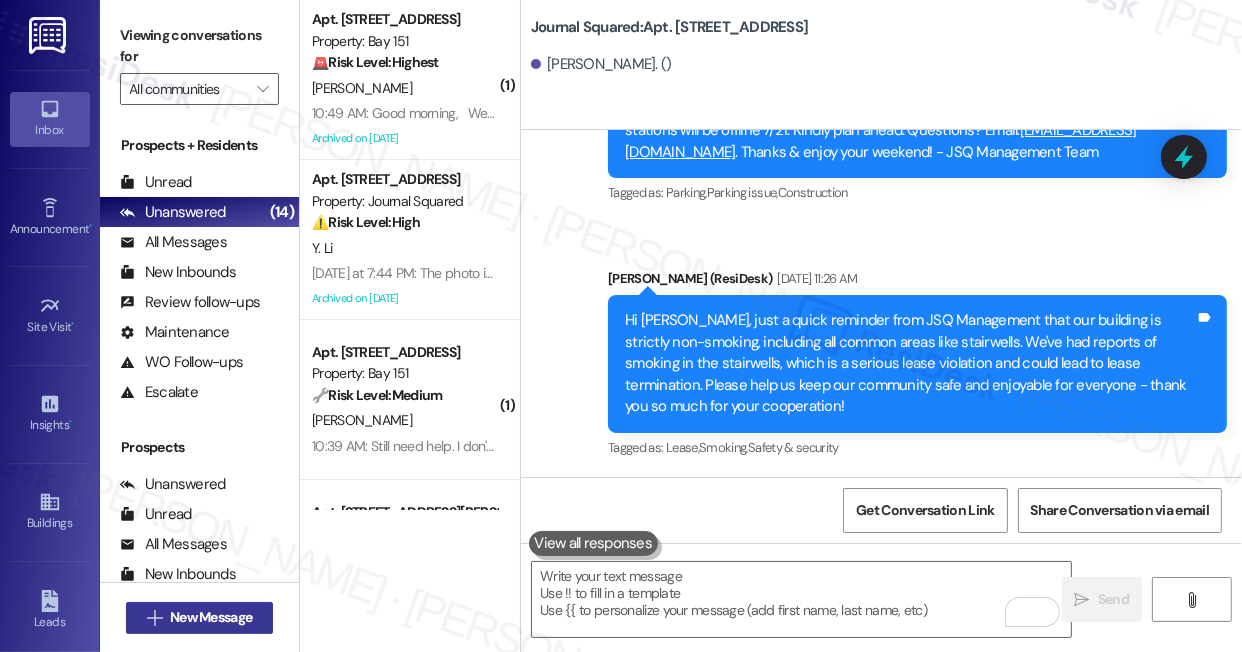 click on "New Message" at bounding box center [211, 617] 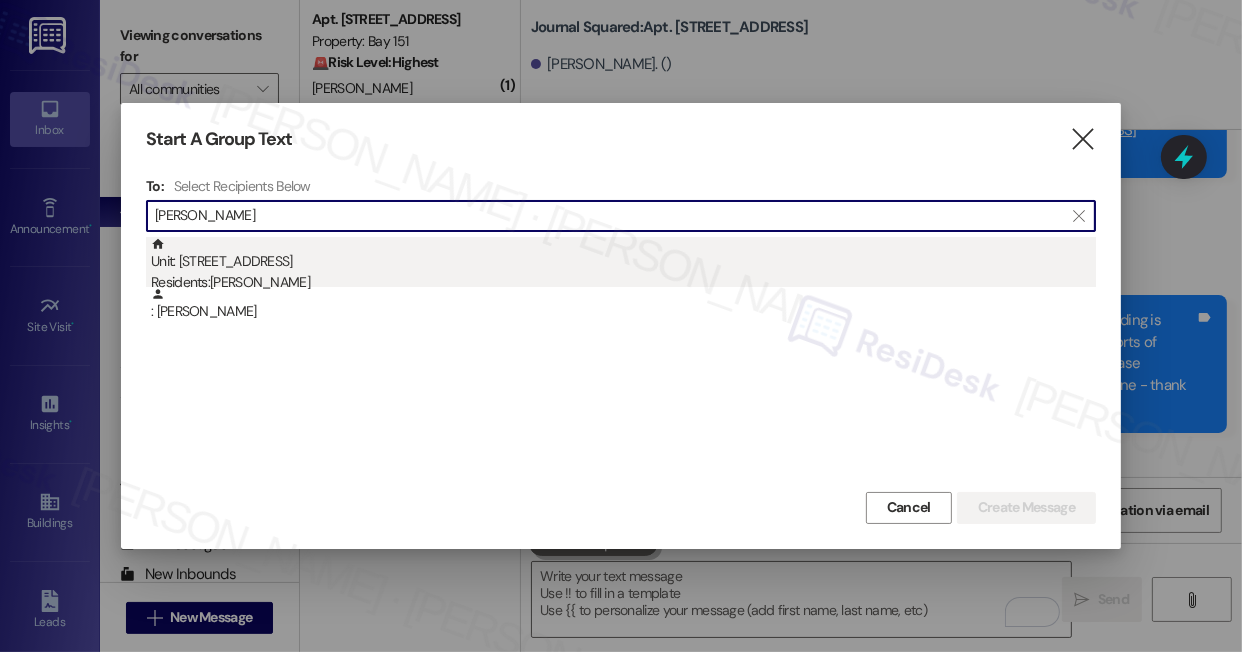 type on "Yihang Tang" 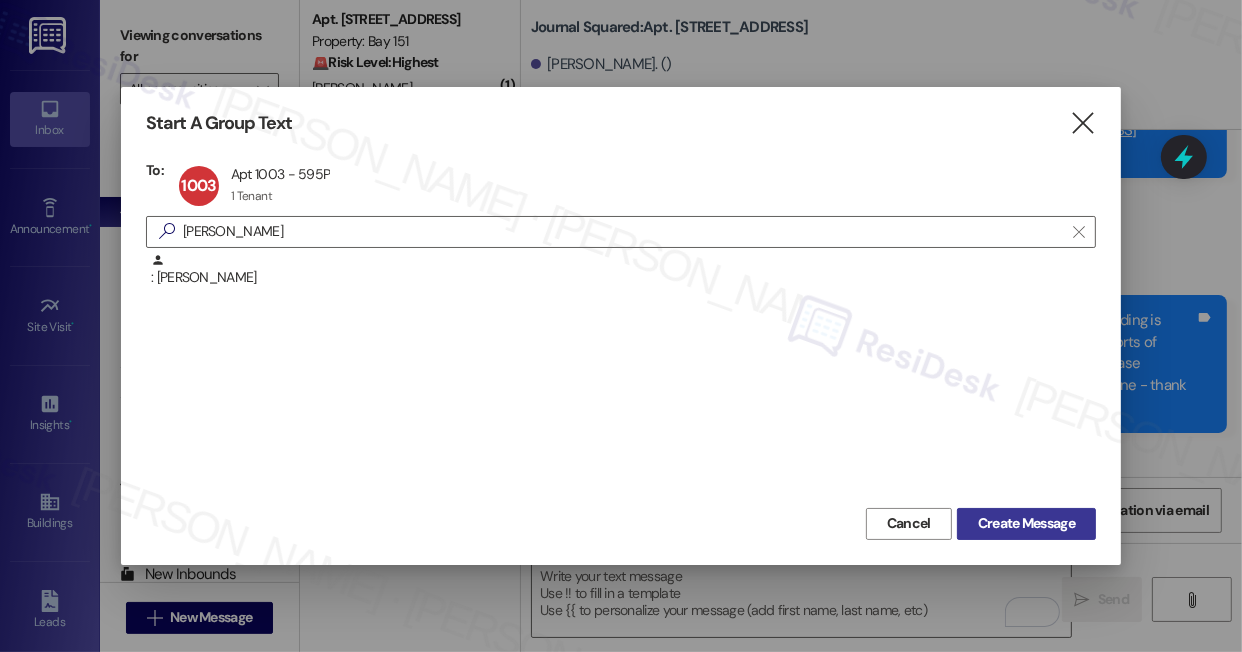 click on "Create Message" at bounding box center (1026, 523) 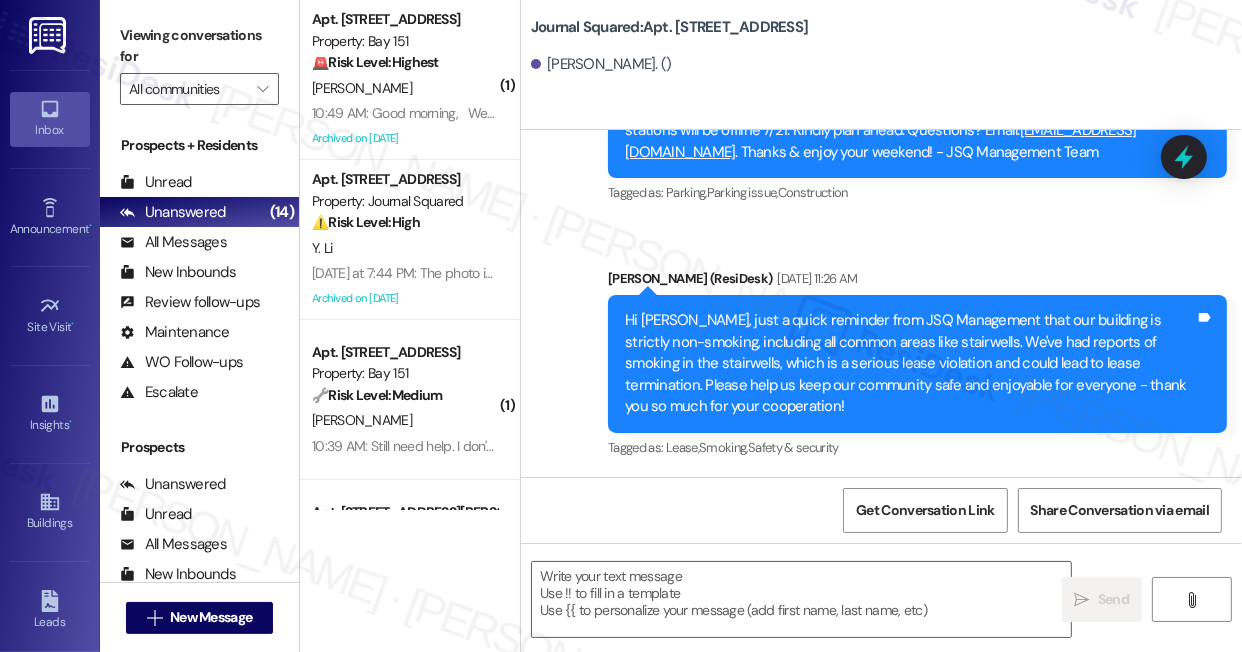 type on "Fetching suggested responses. Please feel free to read through the conversation in the meantime." 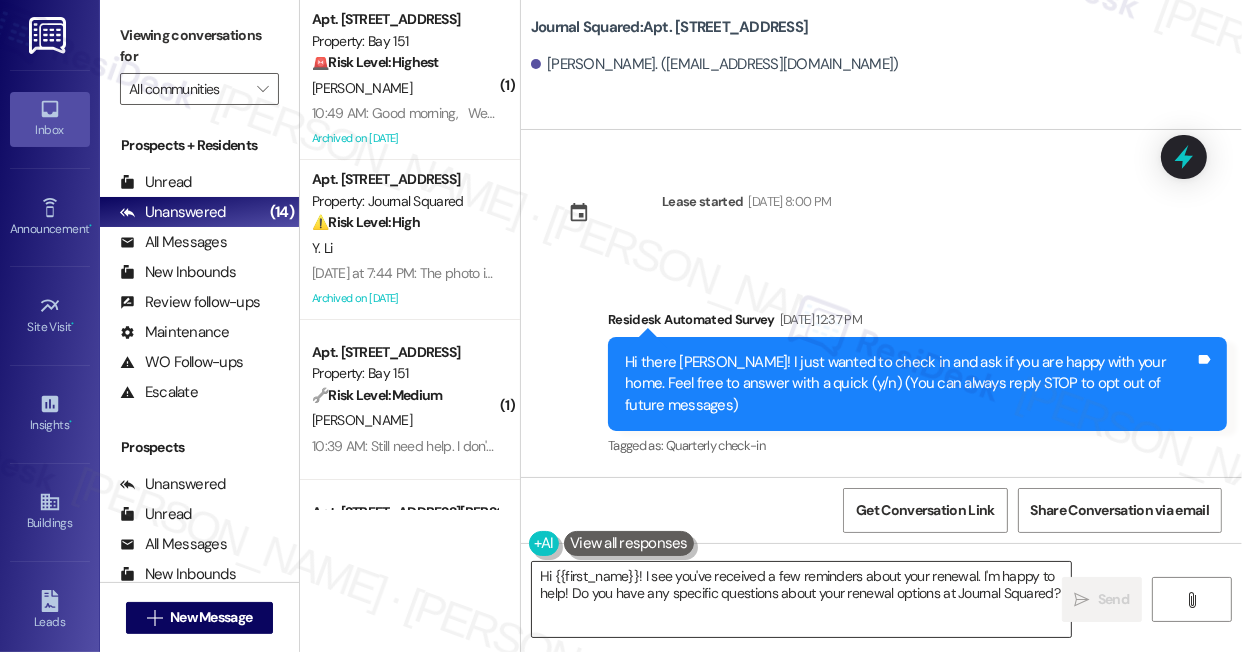 click on "Hi {{first_name}}! I see you've received a few reminders about your renewal. I'm happy to help! Do you have any specific questions about your renewal options at Journal Squared?" at bounding box center [801, 599] 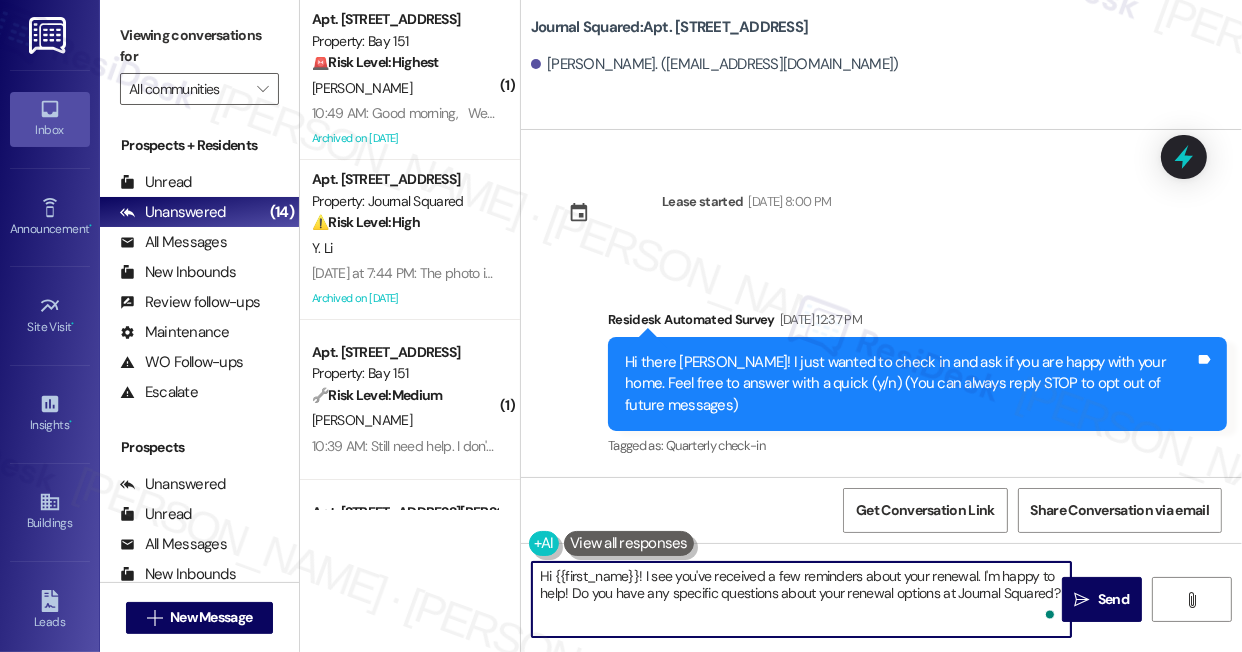 paste on "Quick reminder about your {{property}} renewal - we want to make sure you don't miss out on securing your home. Can we help answer any questions about your options?" 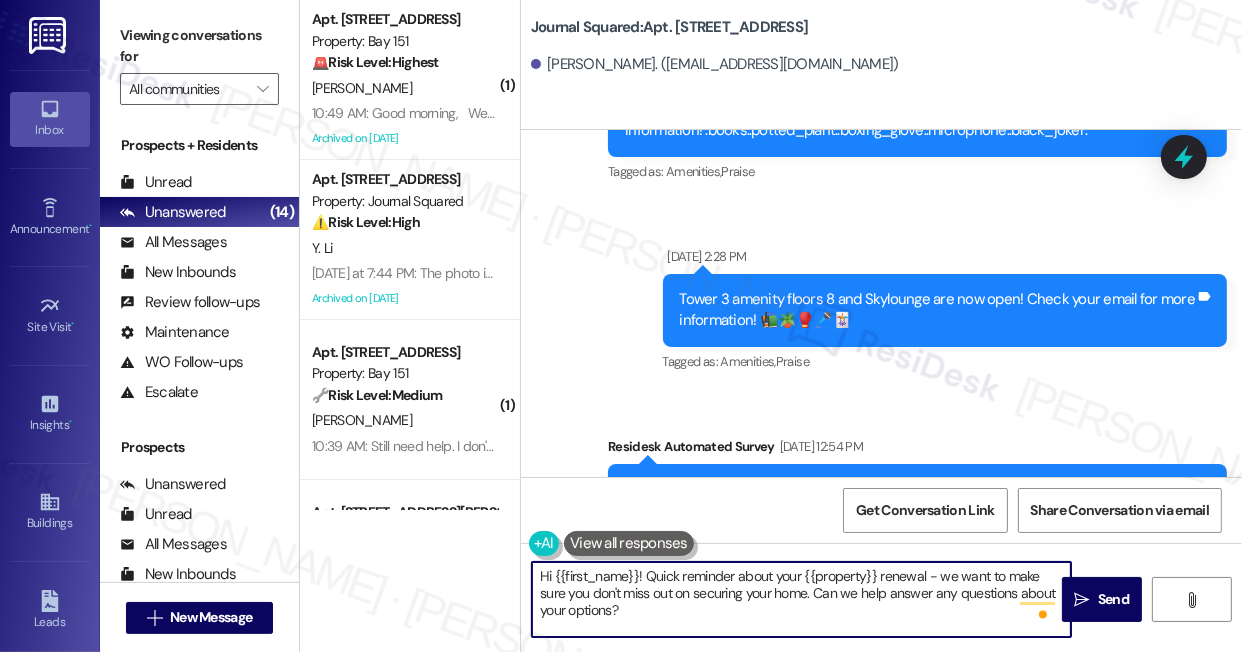 scroll, scrollTop: 545, scrollLeft: 0, axis: vertical 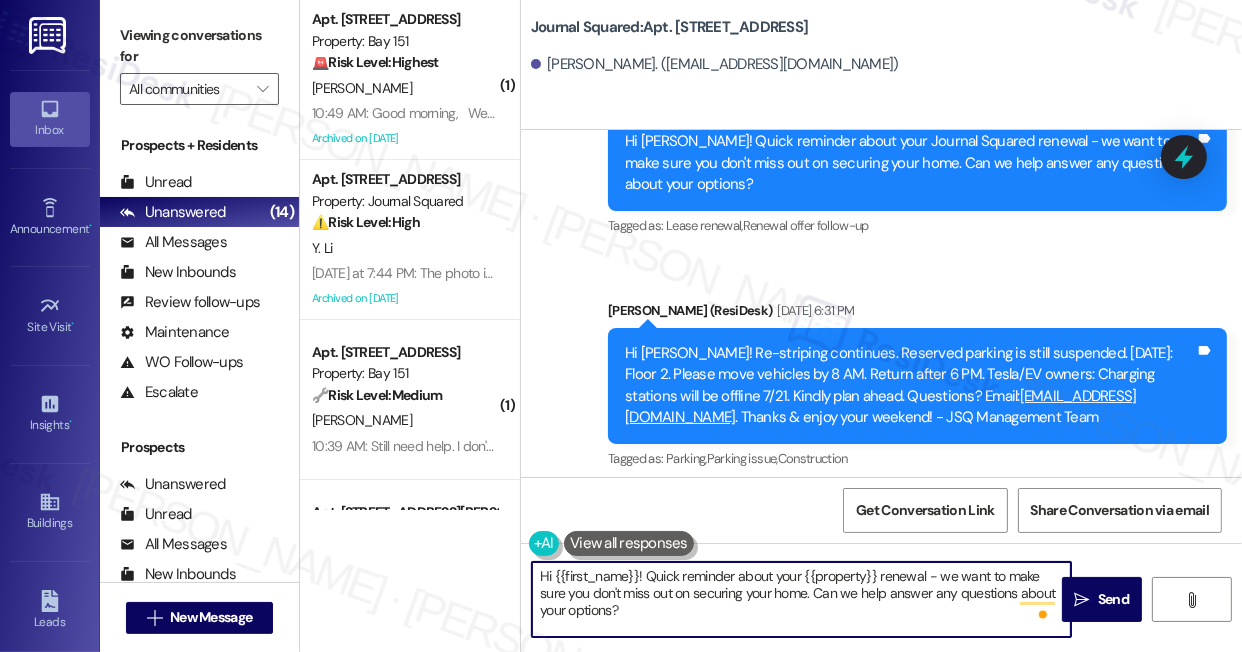 click on "Hi {{first_name}}! Quick reminder about your {{property}} renewal - we want to make sure you don't miss out on securing your home. Can we help answer any questions about your options?" at bounding box center [801, 599] 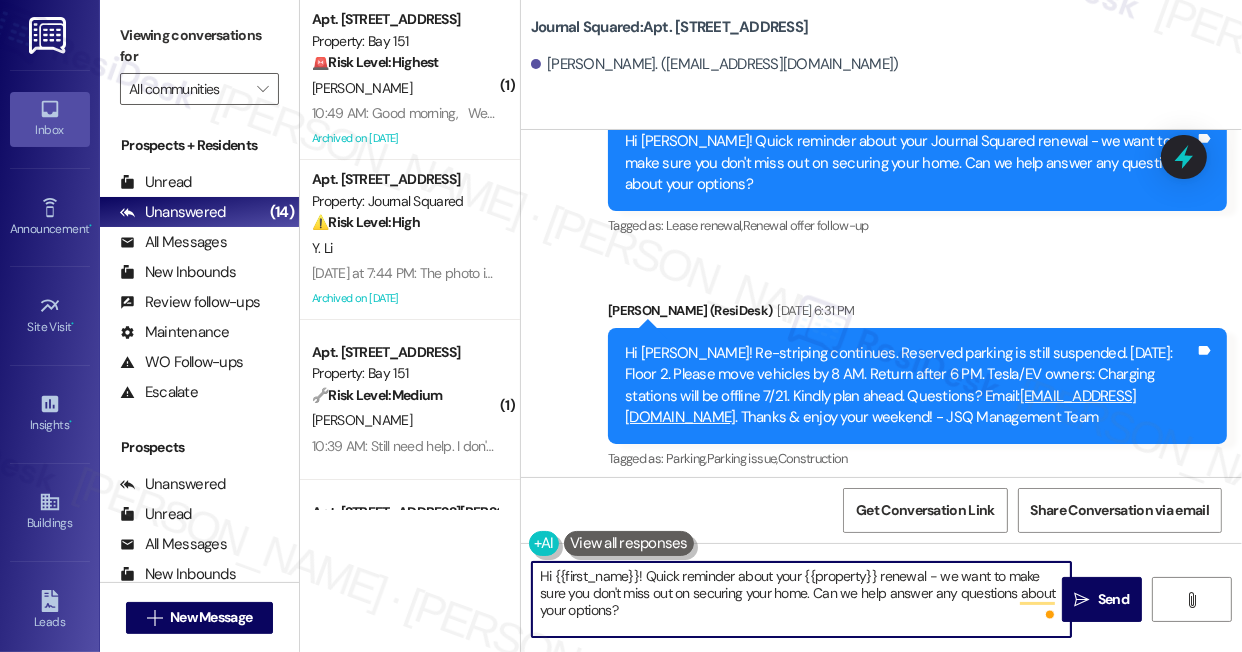 type on "Hi {{first_name}}! Quick reminder about your {{property}} renewal - we want to make sure you don't miss out on securing your home. Can we help answer any questions about your options?" 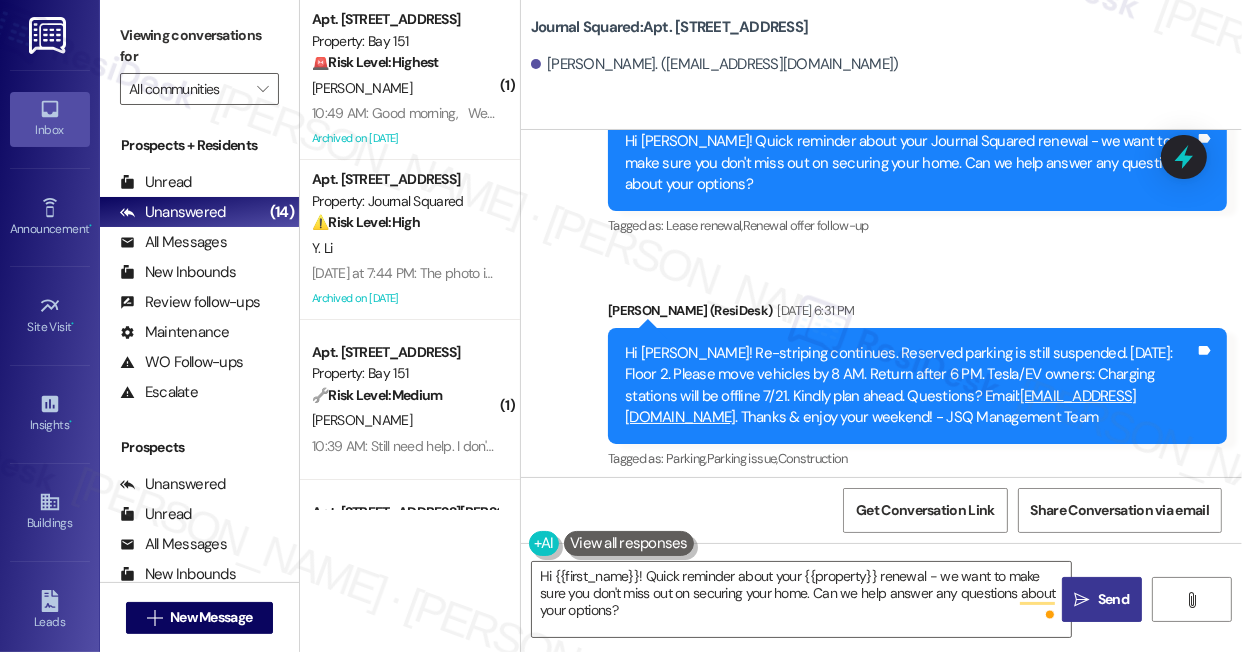 click on "Send" at bounding box center [1113, 599] 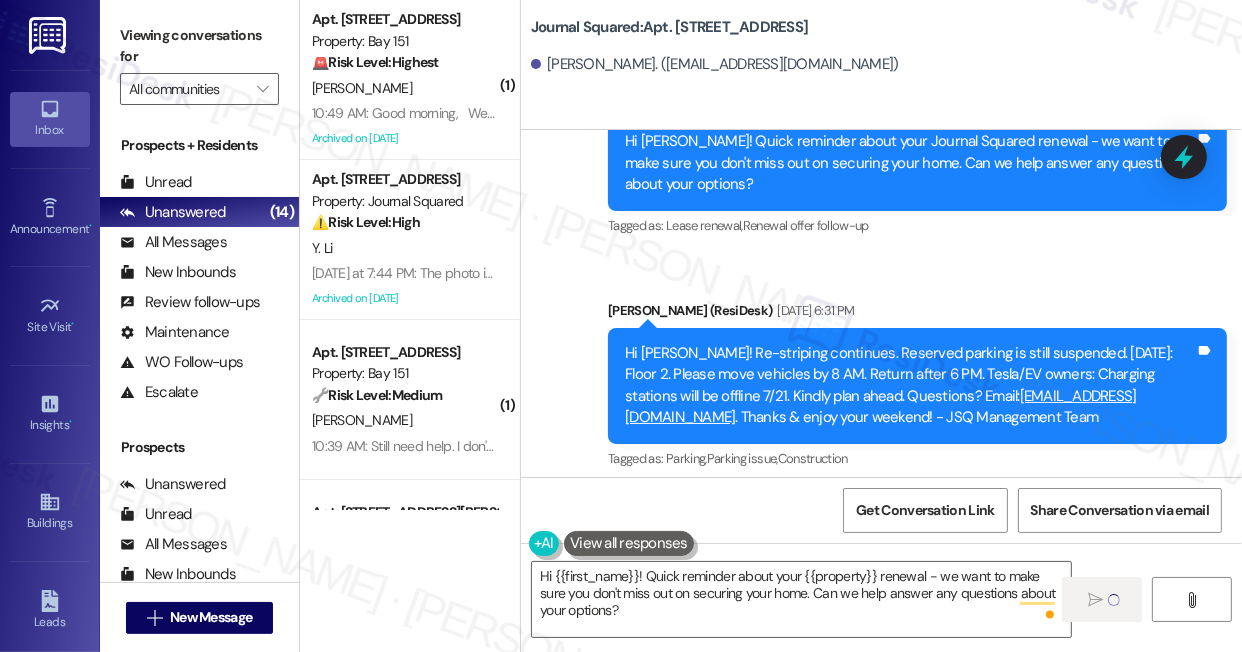 type 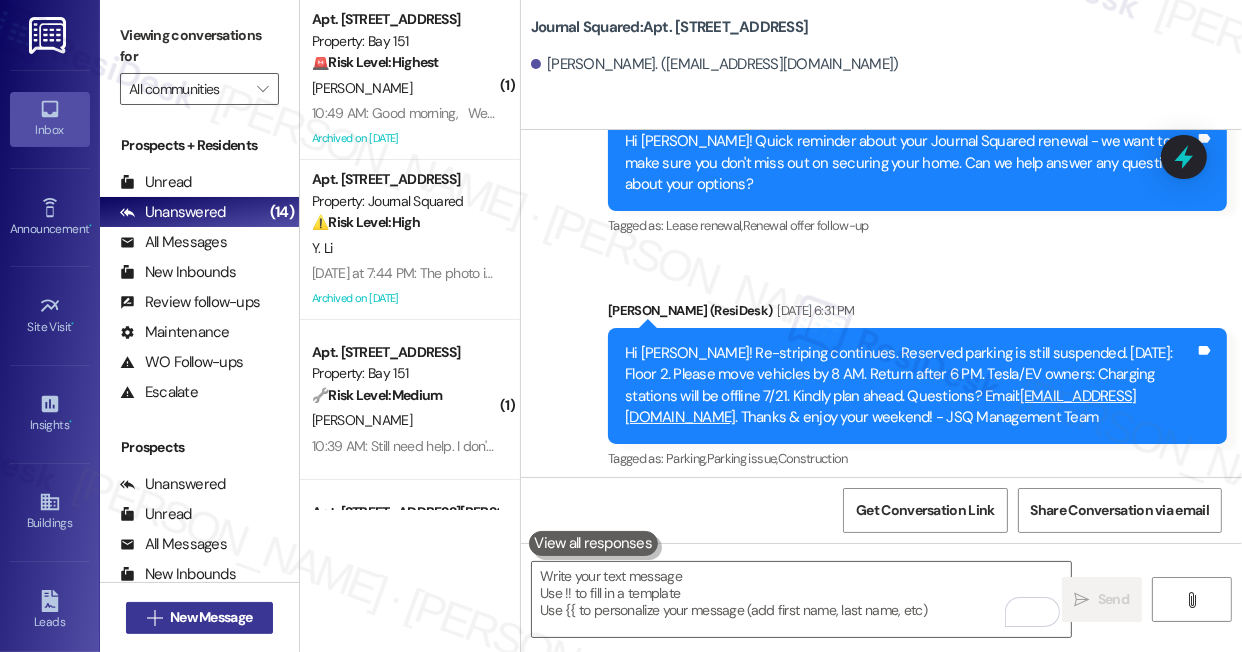 click on "New Message" at bounding box center [211, 617] 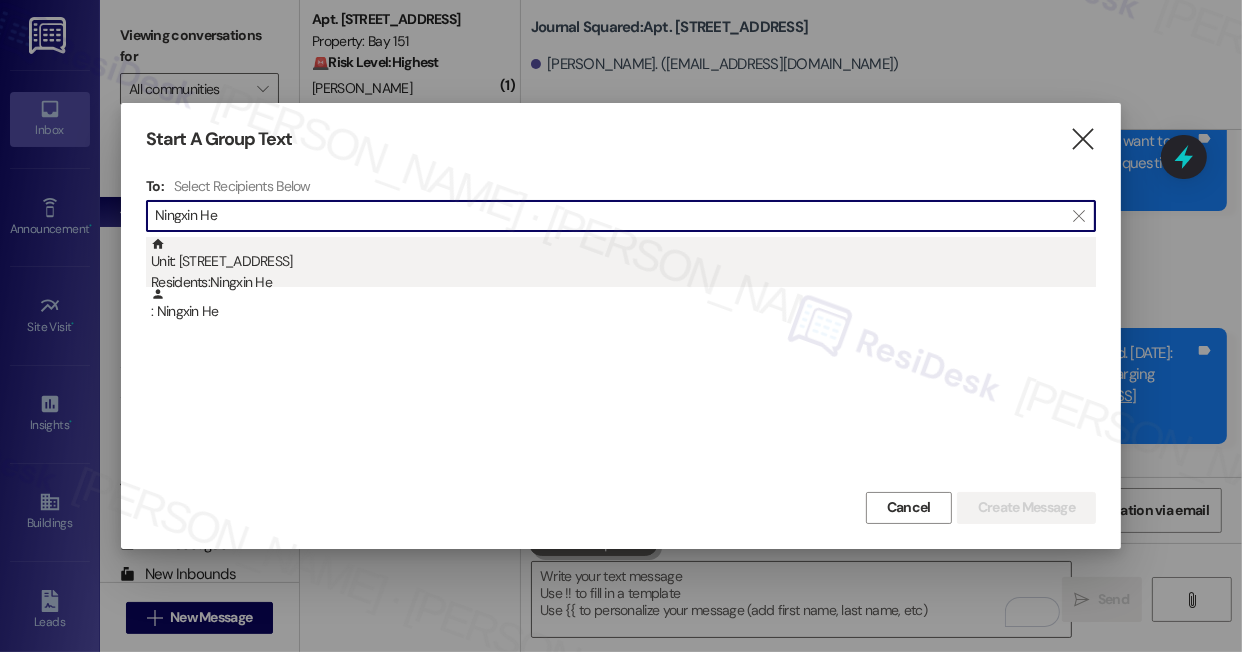 type on "Ningxin He" 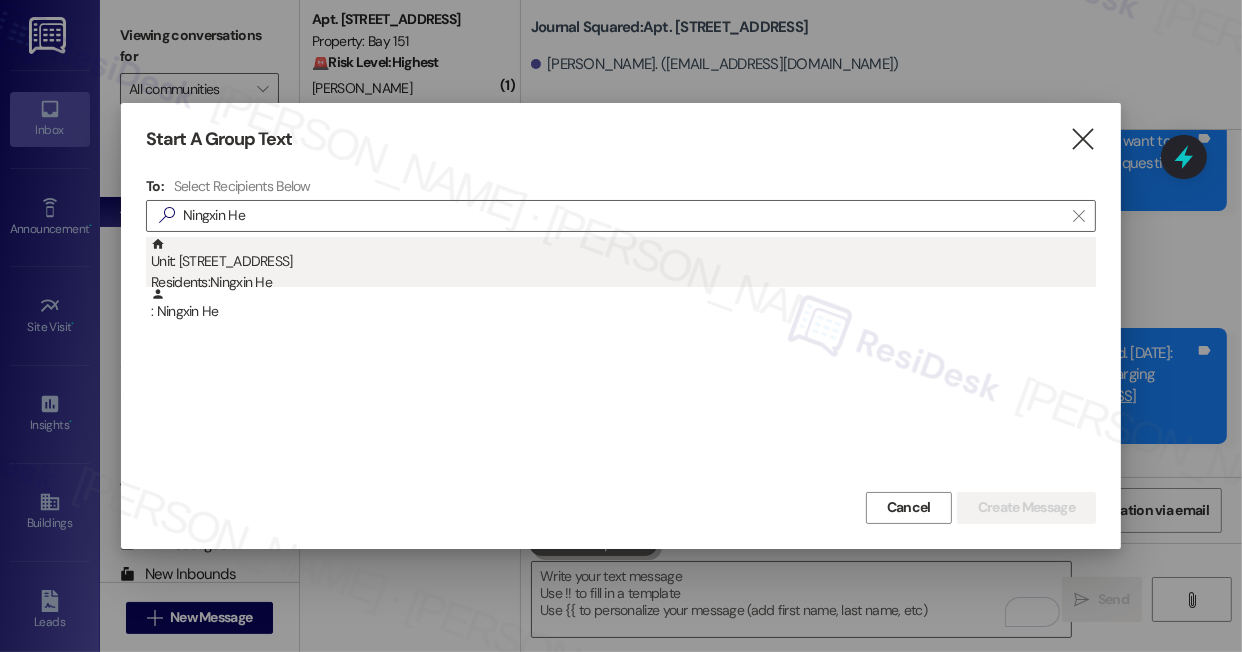 click on "Residents:  Ningxin He" at bounding box center [623, 282] 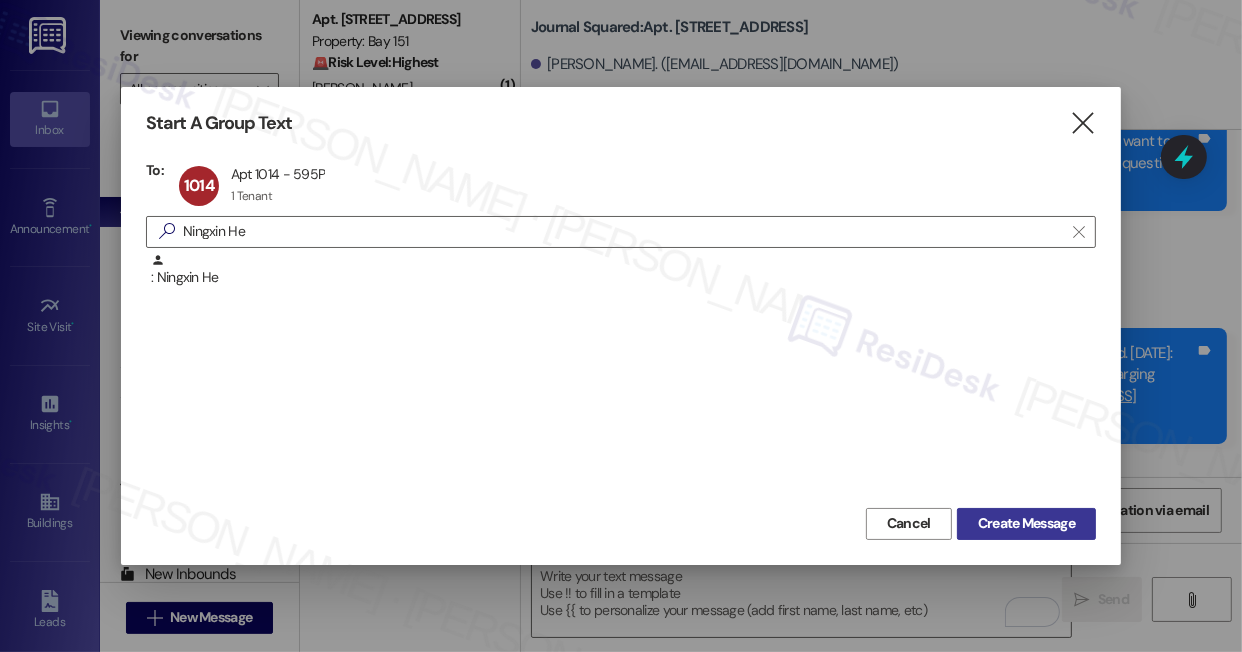 click on "Create Message" at bounding box center (1026, 523) 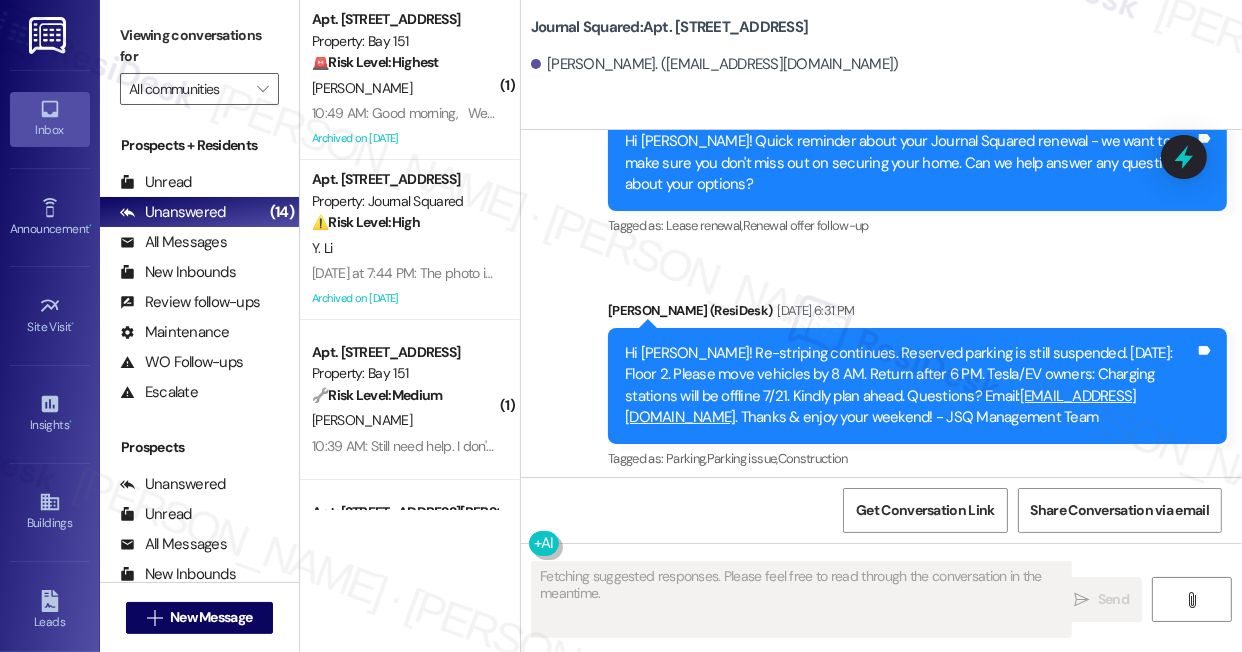 scroll, scrollTop: 3019, scrollLeft: 0, axis: vertical 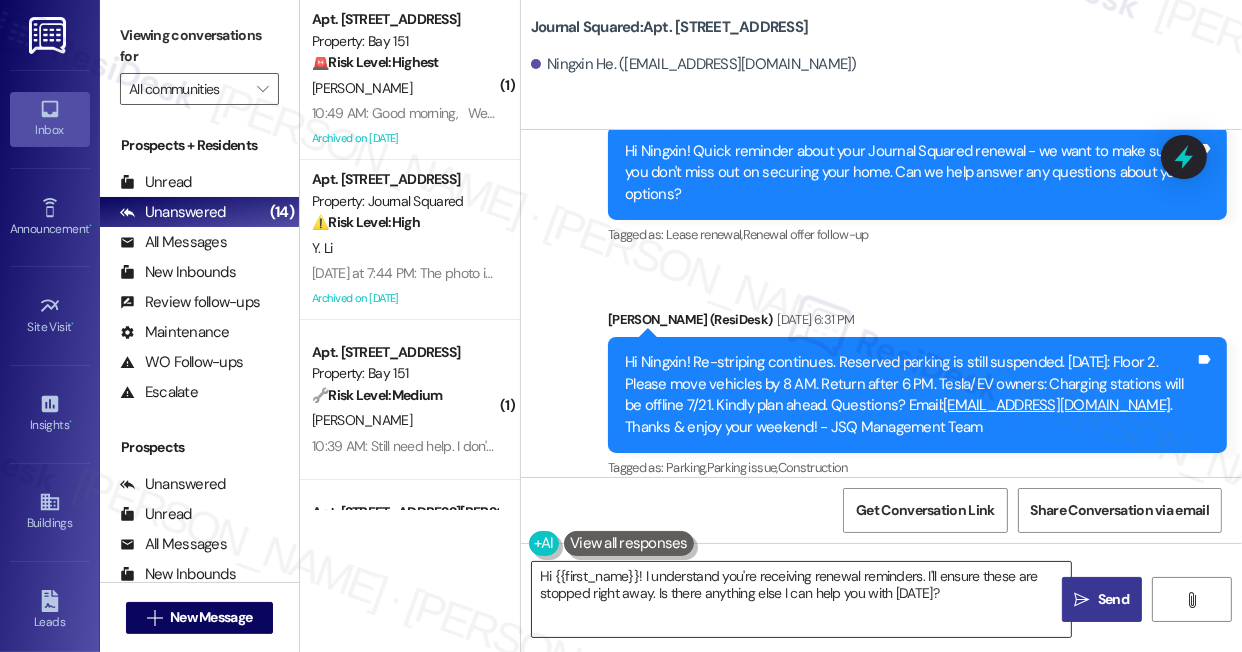 click on "Hi {{first_name}}! I understand you're receiving renewal reminders. I'll ensure these are stopped right away. Is there anything else I can help you with today?" at bounding box center (801, 599) 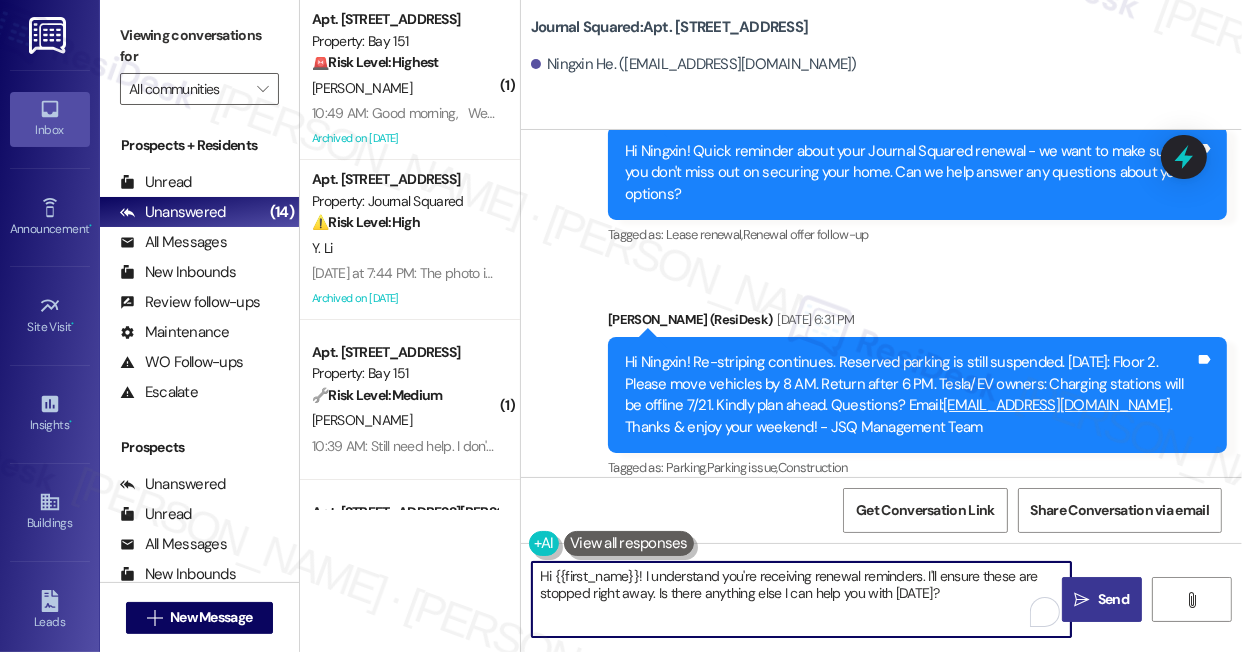 paste on "Quick reminder about your {{property}} renewal - we want to make sure you don't miss out on securing your home. Can we help answer any questions about your options?" 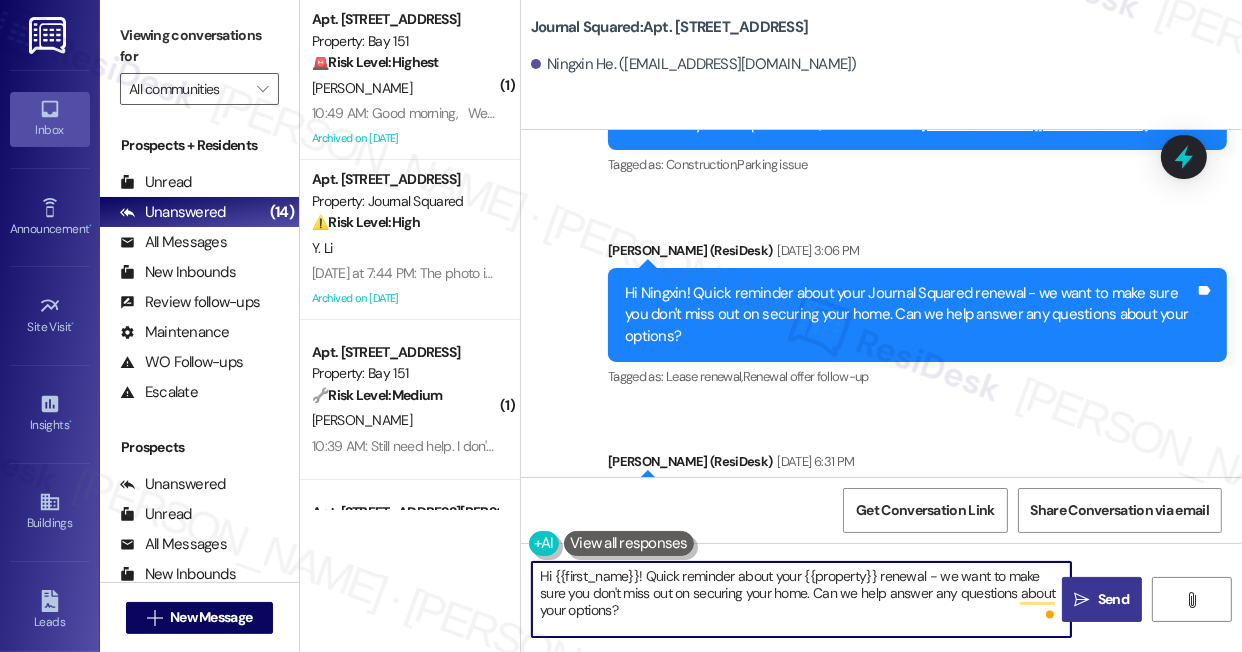 scroll, scrollTop: 2746, scrollLeft: 0, axis: vertical 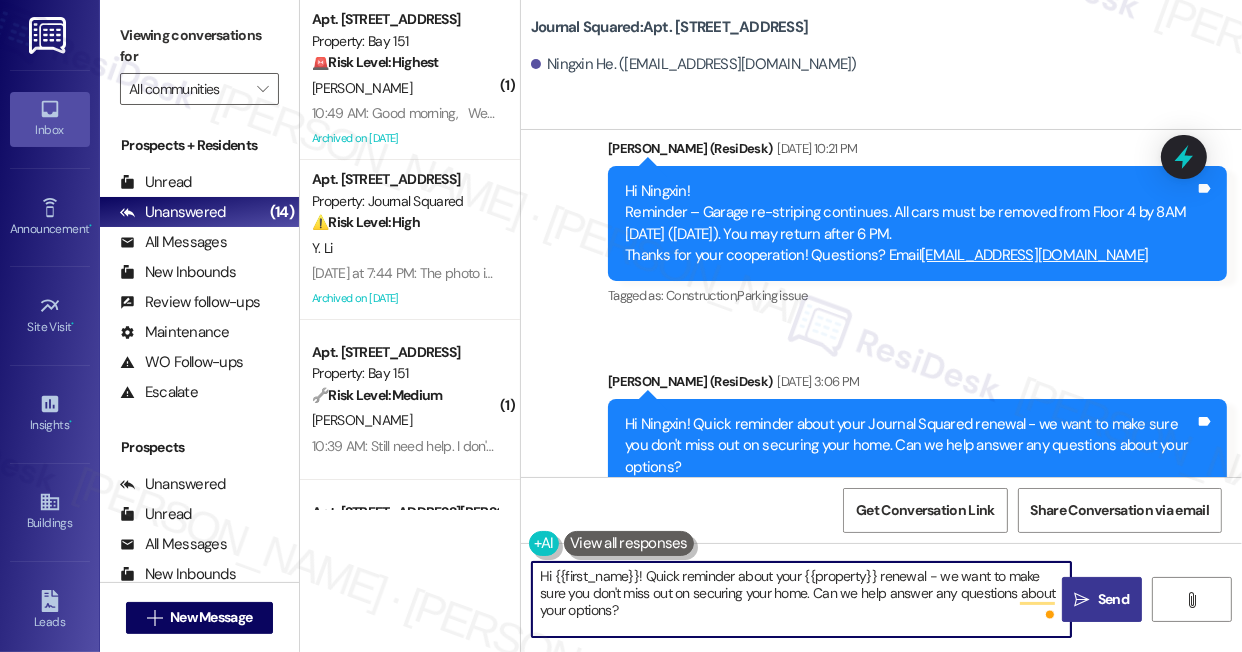 type on "Hi {{first_name}}! Quick reminder about your {{property}} renewal - we want to make sure you don't miss out on securing your home. Can we help answer any questions about your options?" 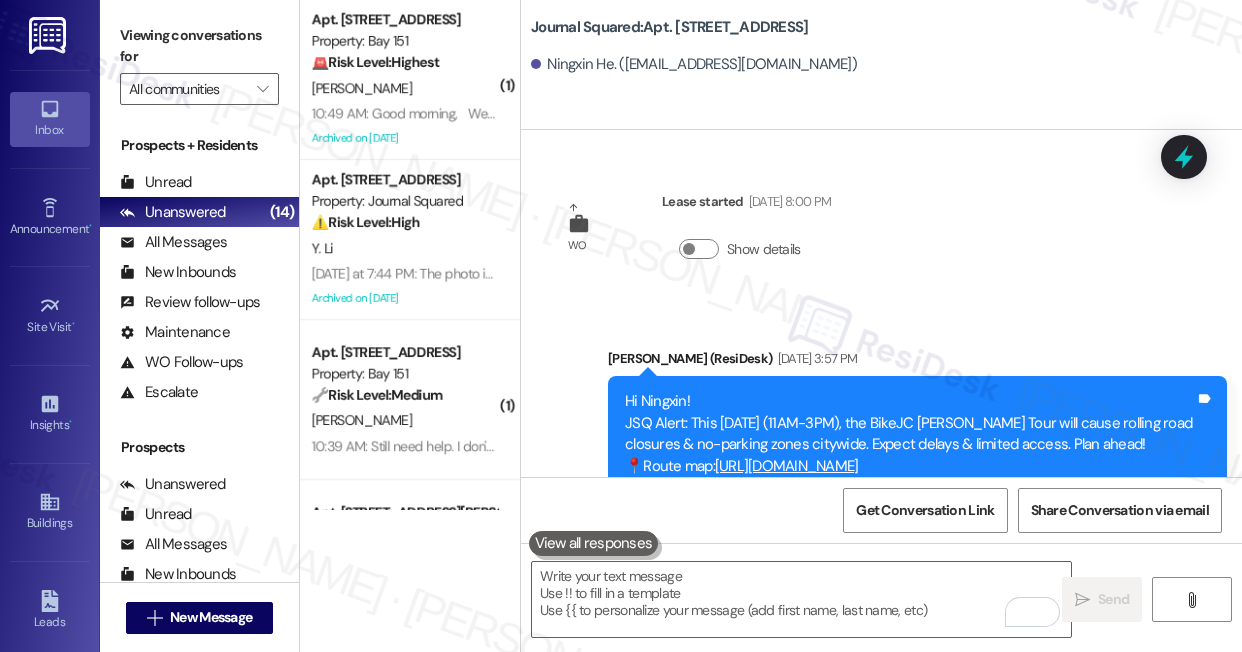 scroll, scrollTop: 0, scrollLeft: 0, axis: both 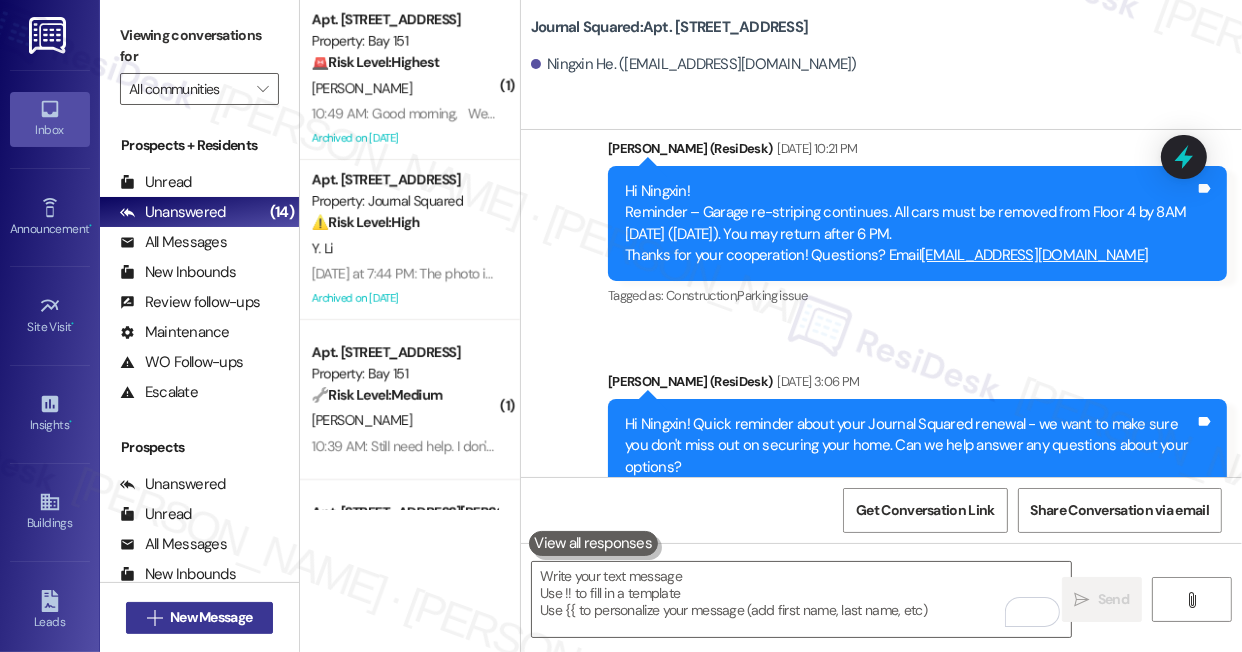 click on "New Message" at bounding box center [211, 617] 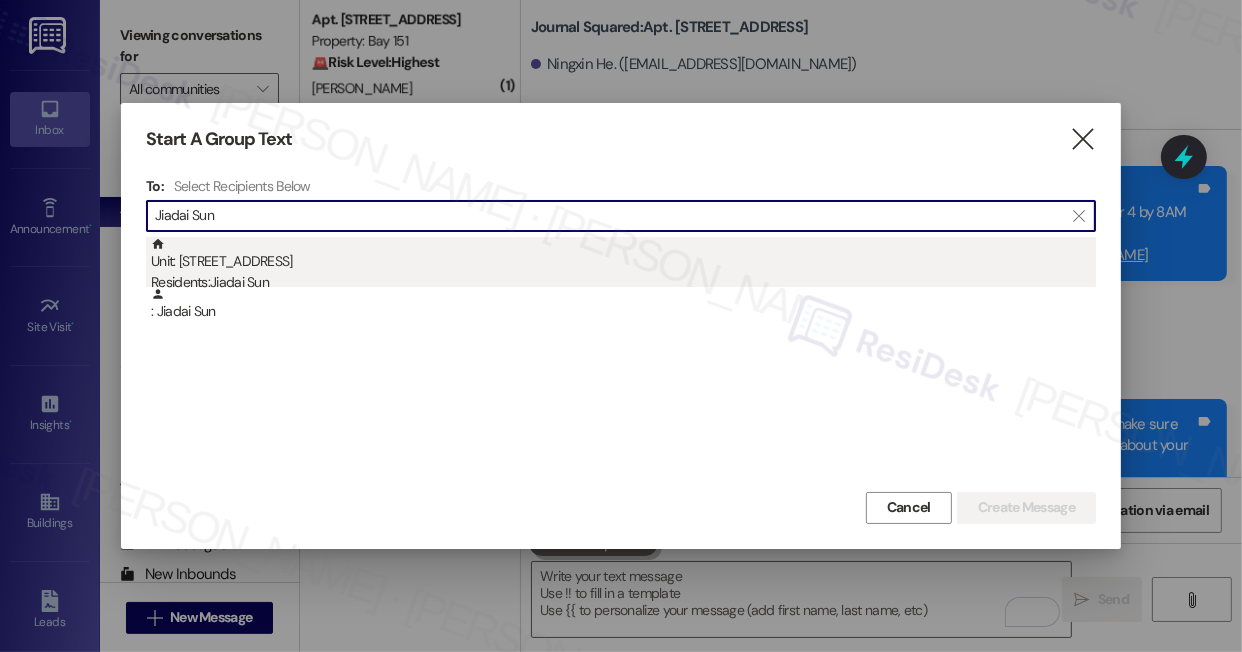 type on "Jiadai Sun" 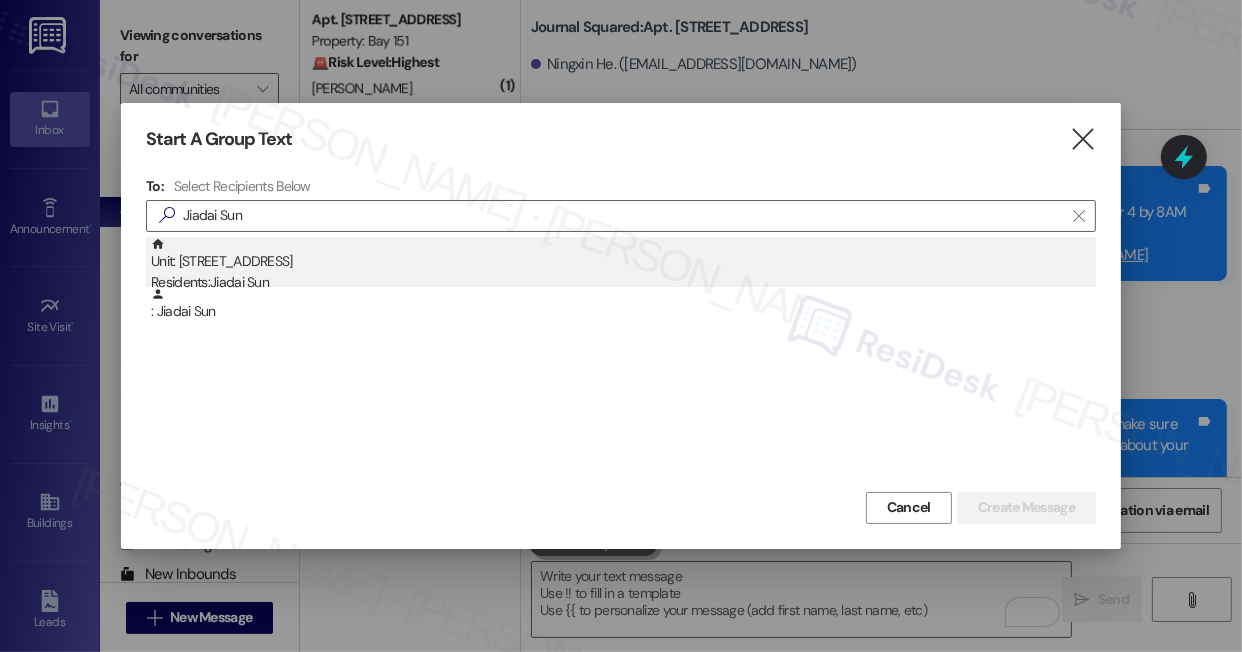 click on "Unit: 5601 - 595 Pavonia Ave Residents:  Jiadai Sun" at bounding box center [623, 265] 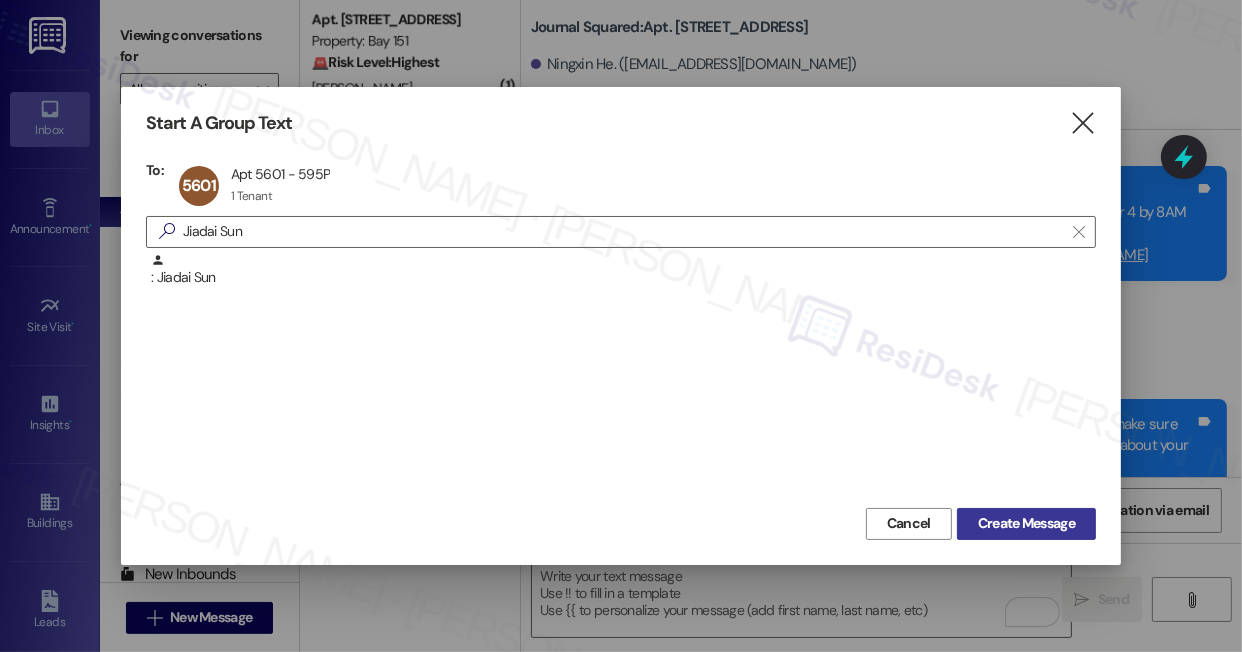 click on "Create Message" at bounding box center [1026, 523] 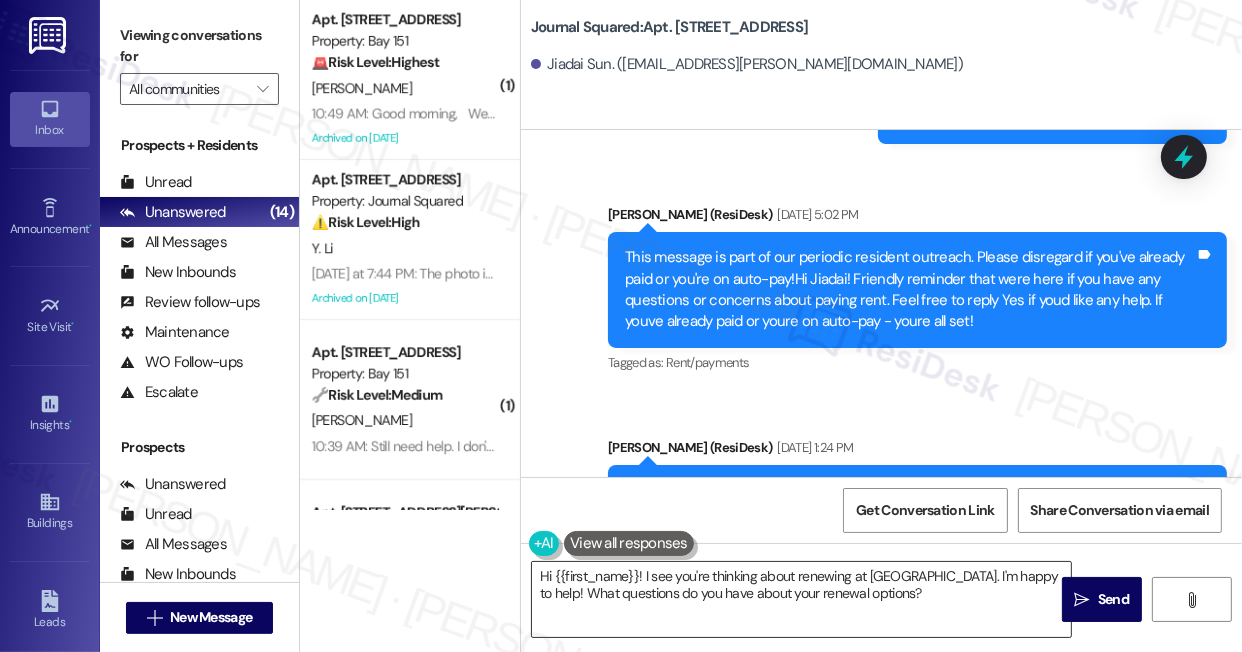 click on "Hi {{first_name}}! I see you're thinking about renewing at Journal Squared. I'm happy to help! What questions do you have about your renewal options?" at bounding box center (801, 599) 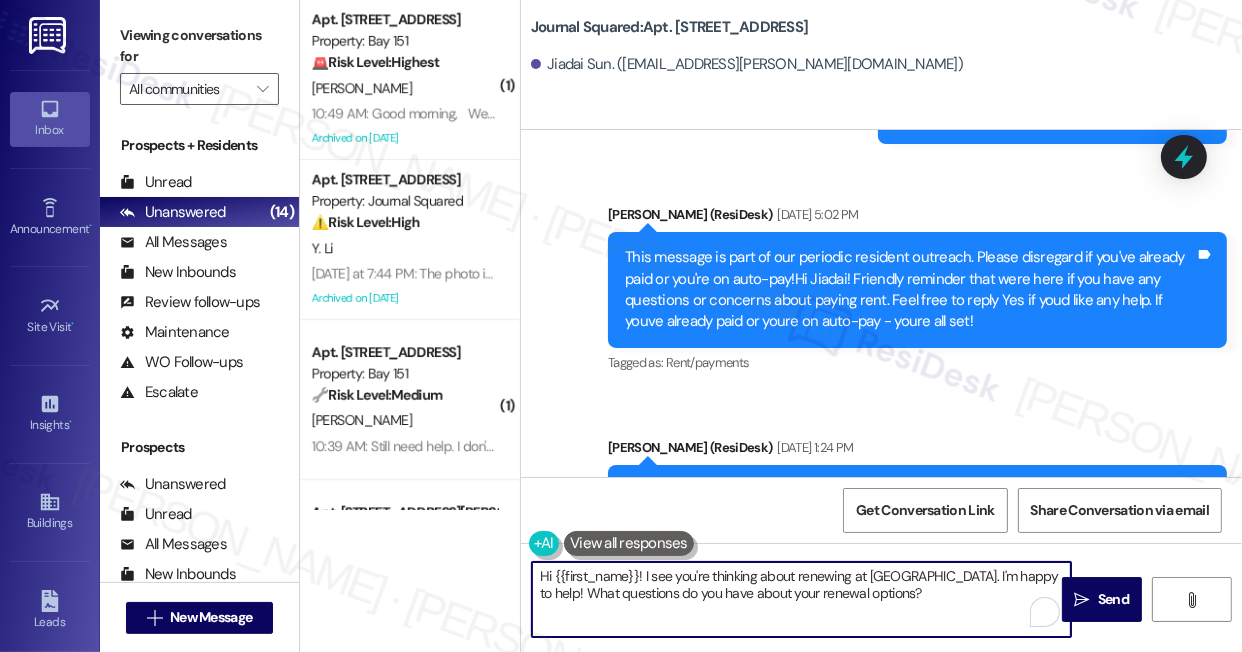 paste on "Quick reminder about your {{property}} renewal - we want to make sure you don't miss out on securing your home. Can we help answer any questions about your options?" 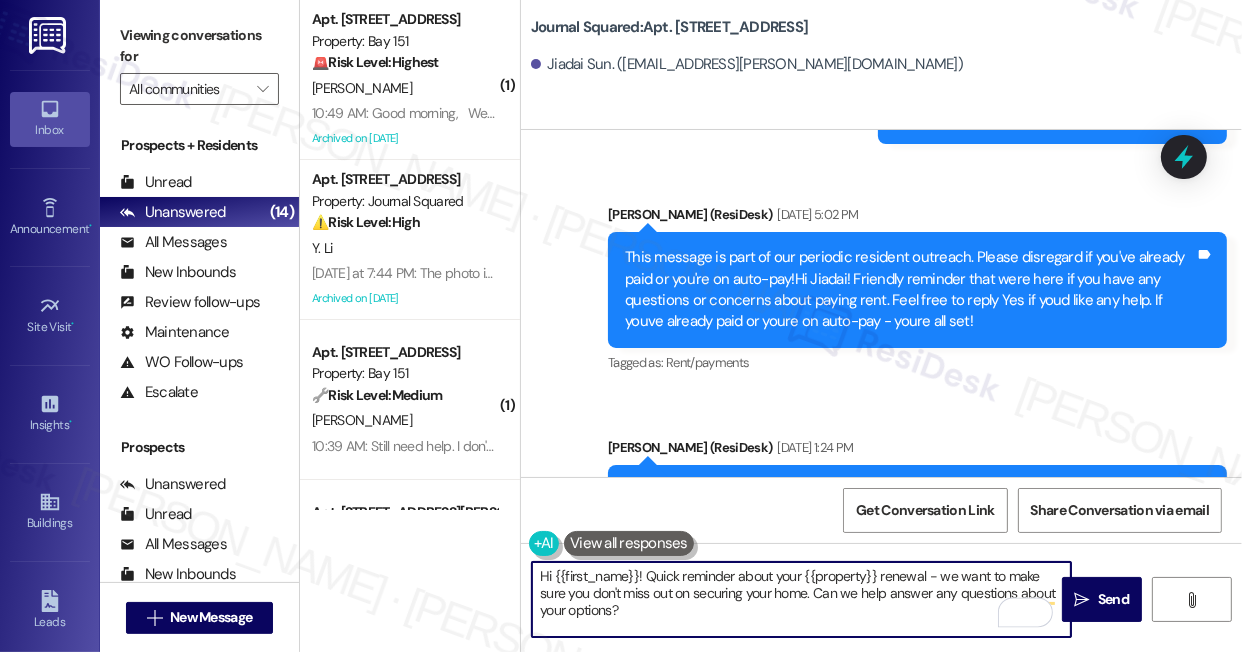 type on "Hi {{first_name}}! Quick reminder about your {{property}} renewal - we want to make sure you don't miss out on securing your home. Can we help answer any questions about your options?" 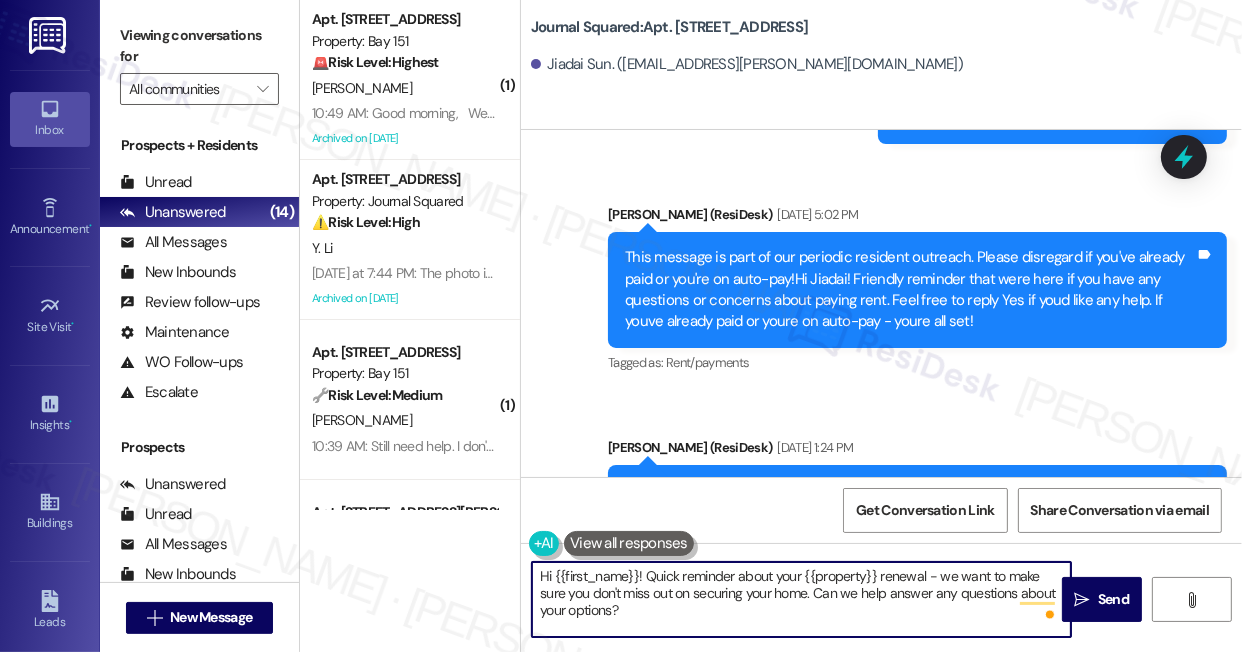 click on "Hi {{first_name}}! Quick reminder about your {{property}} renewal - we want to make sure you don't miss out on securing your home. Can we help answer any questions about your options?" at bounding box center [801, 599] 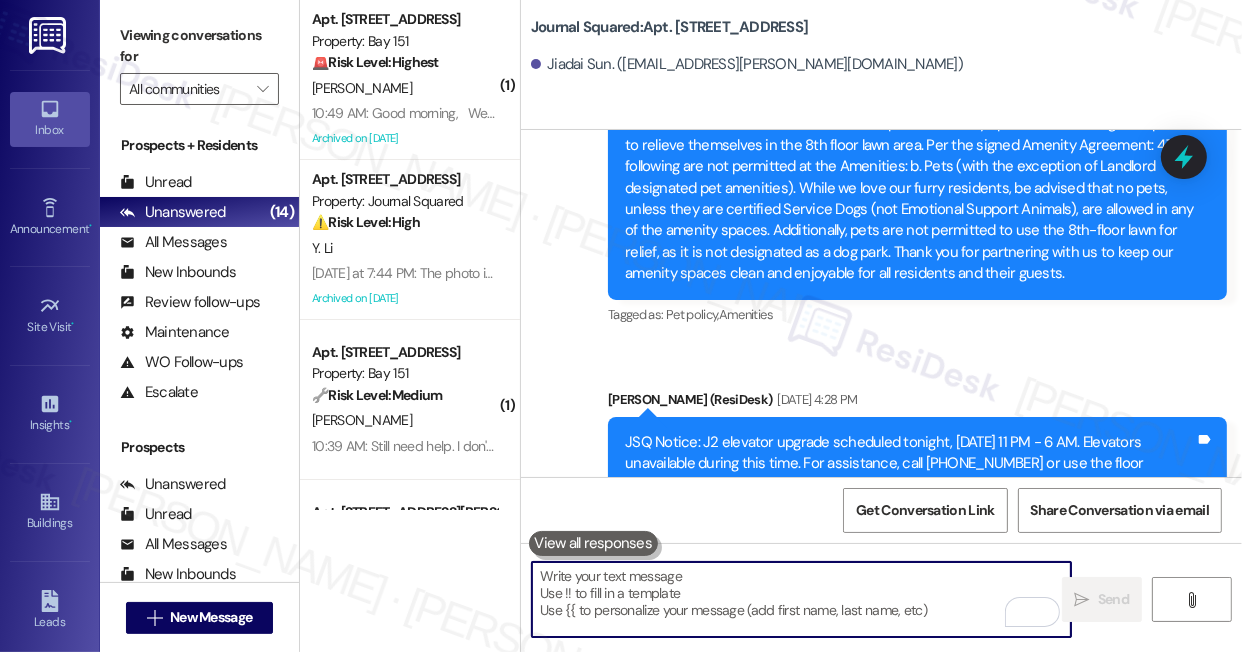 scroll, scrollTop: 4565, scrollLeft: 0, axis: vertical 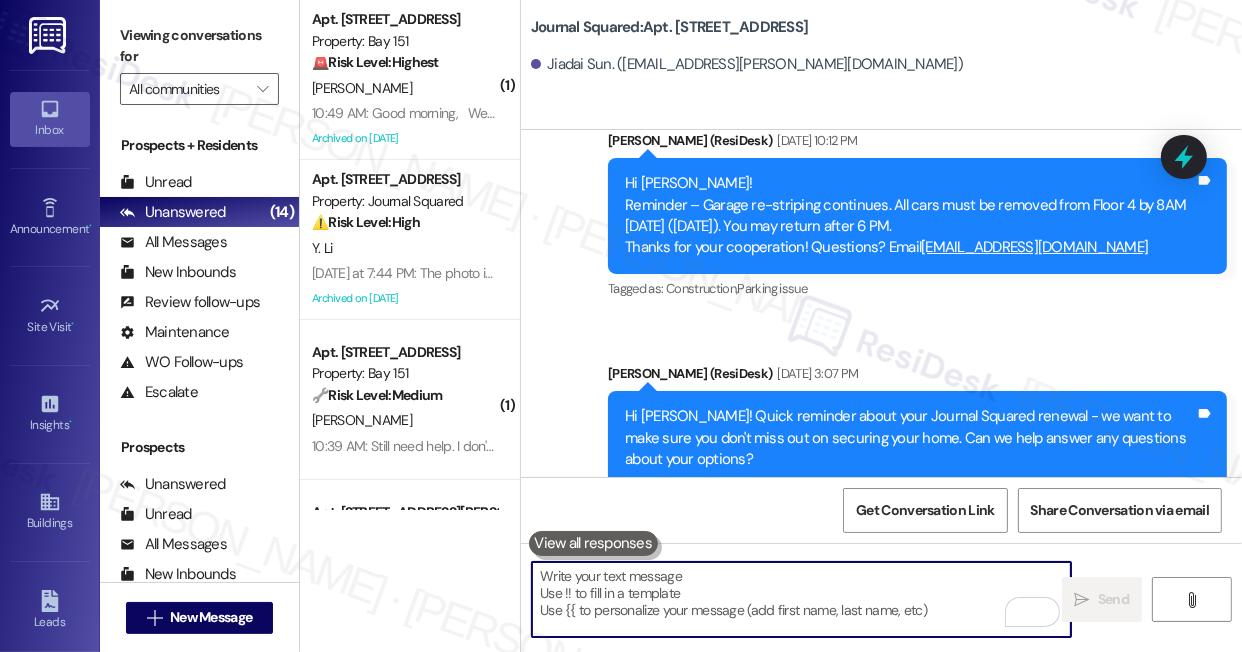 type 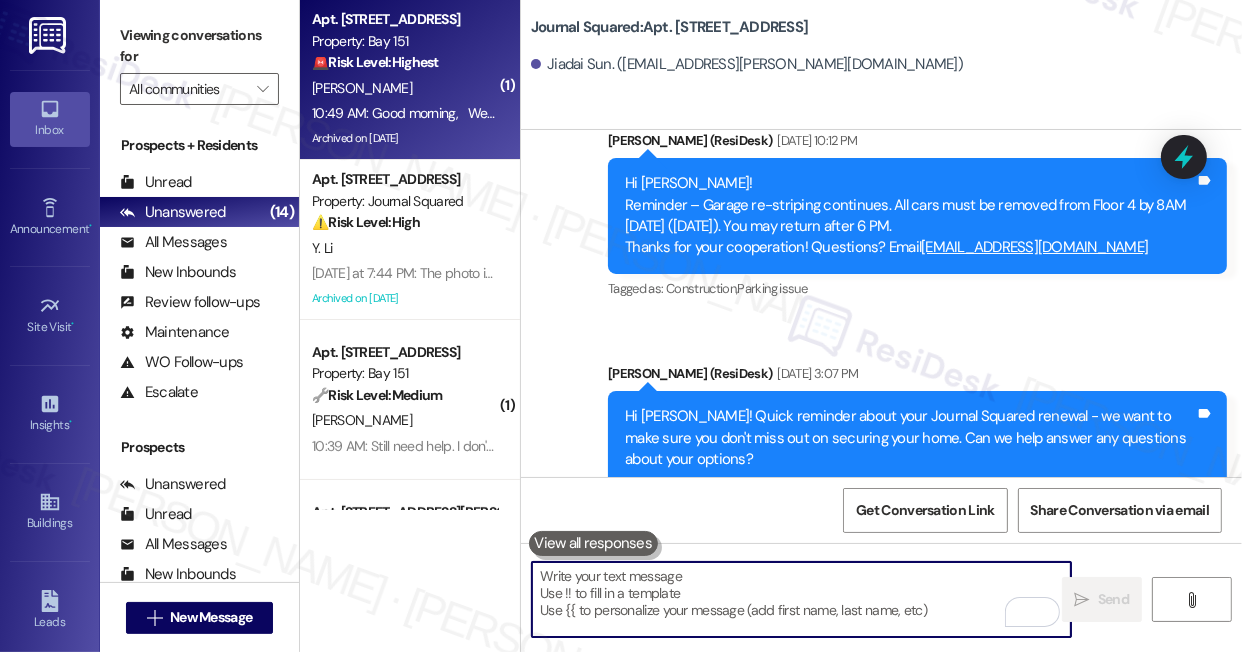 click on "[PERSON_NAME]" at bounding box center [404, 88] 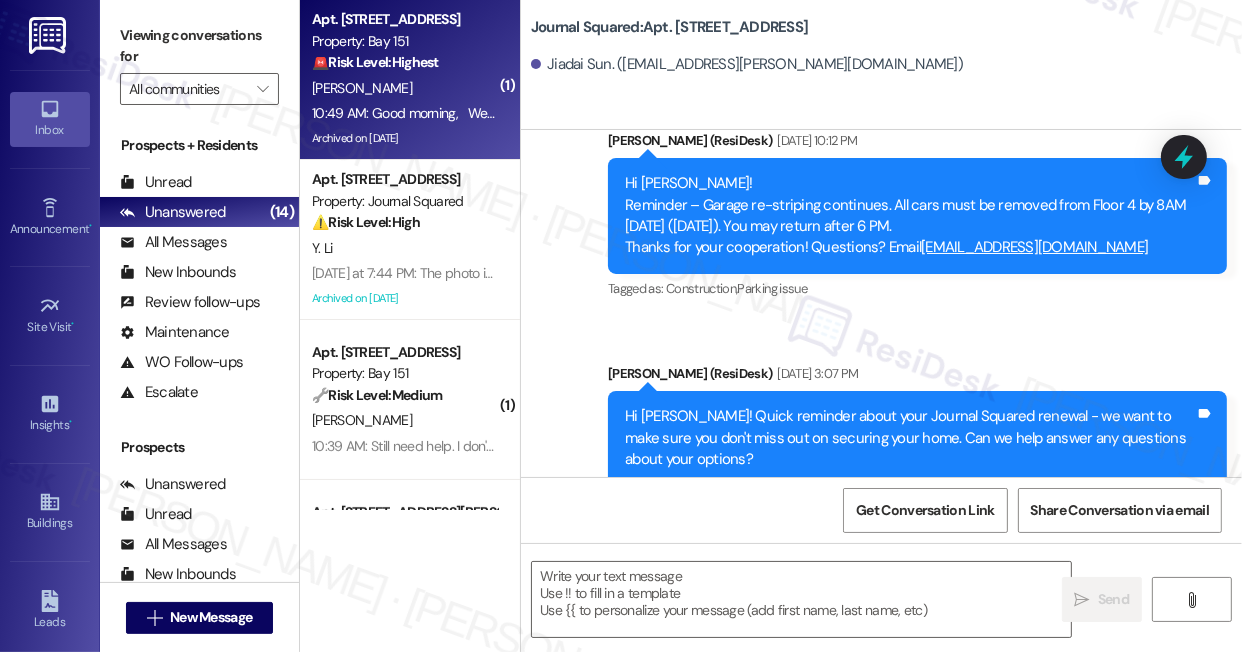 type on "Fetching suggested responses. Please feel free to read through the conversation in the meantime." 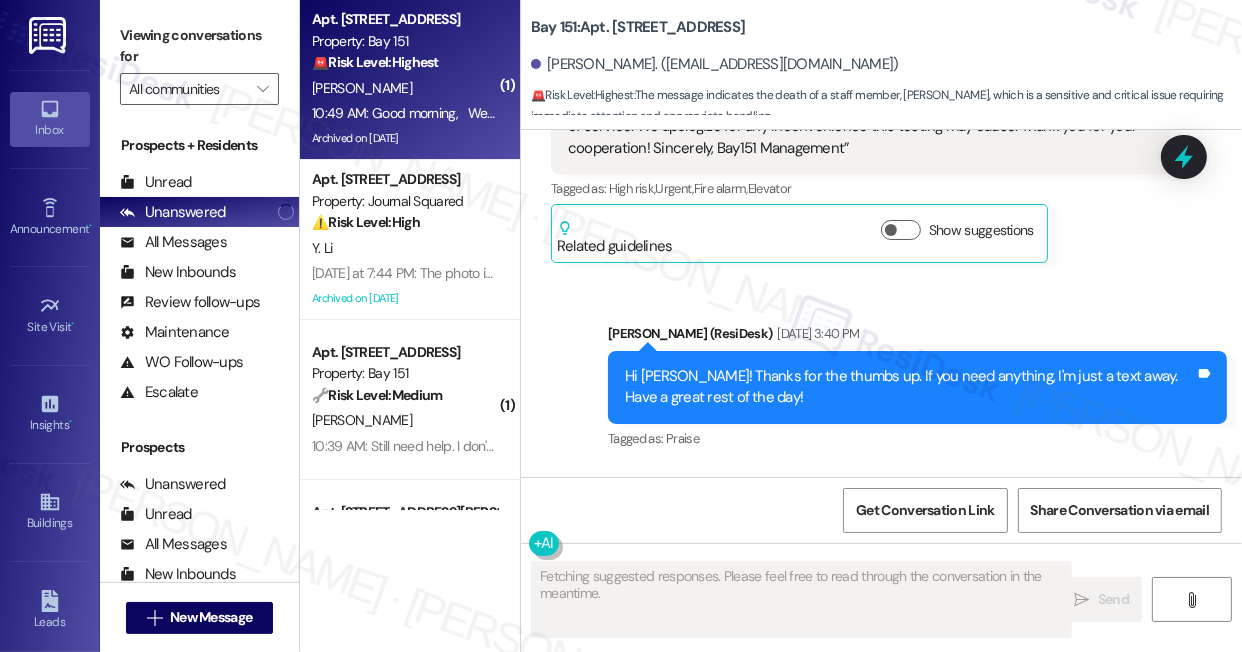 scroll, scrollTop: 48299, scrollLeft: 0, axis: vertical 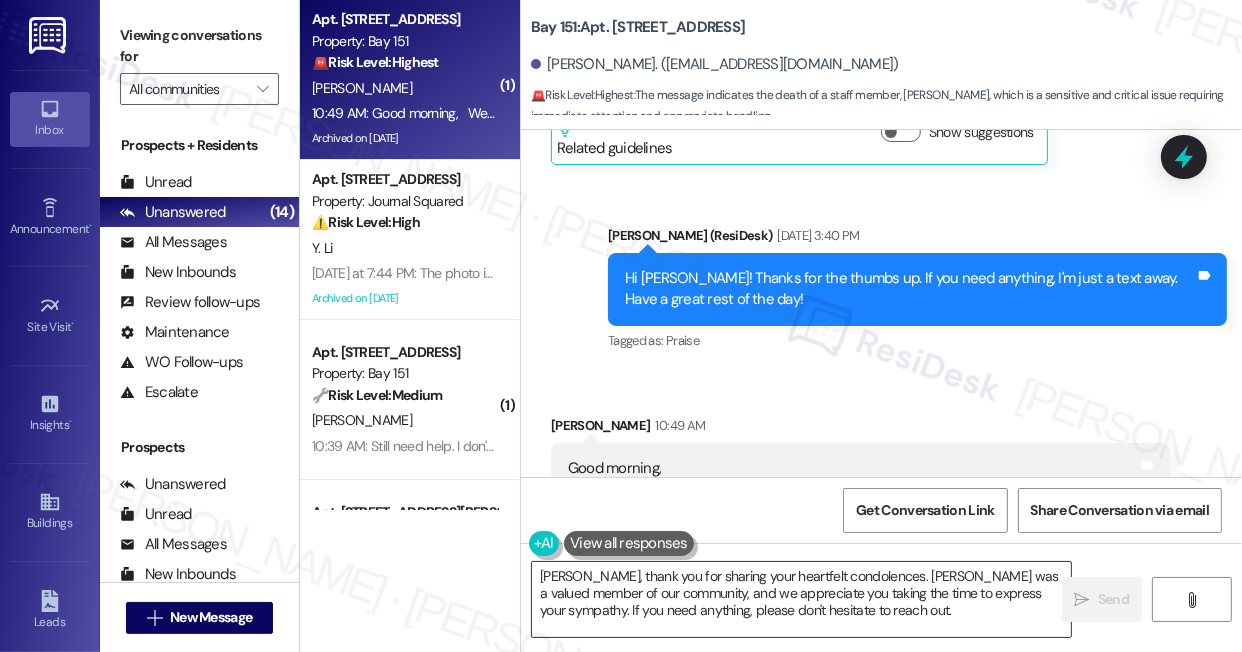 click on "Alicia, thank you for sharing your heartfelt condolences. Jakub was a valued member of our community, and we appreciate you taking the time to express your sympathy. If you need anything, please don't hesitate to reach out." at bounding box center [801, 599] 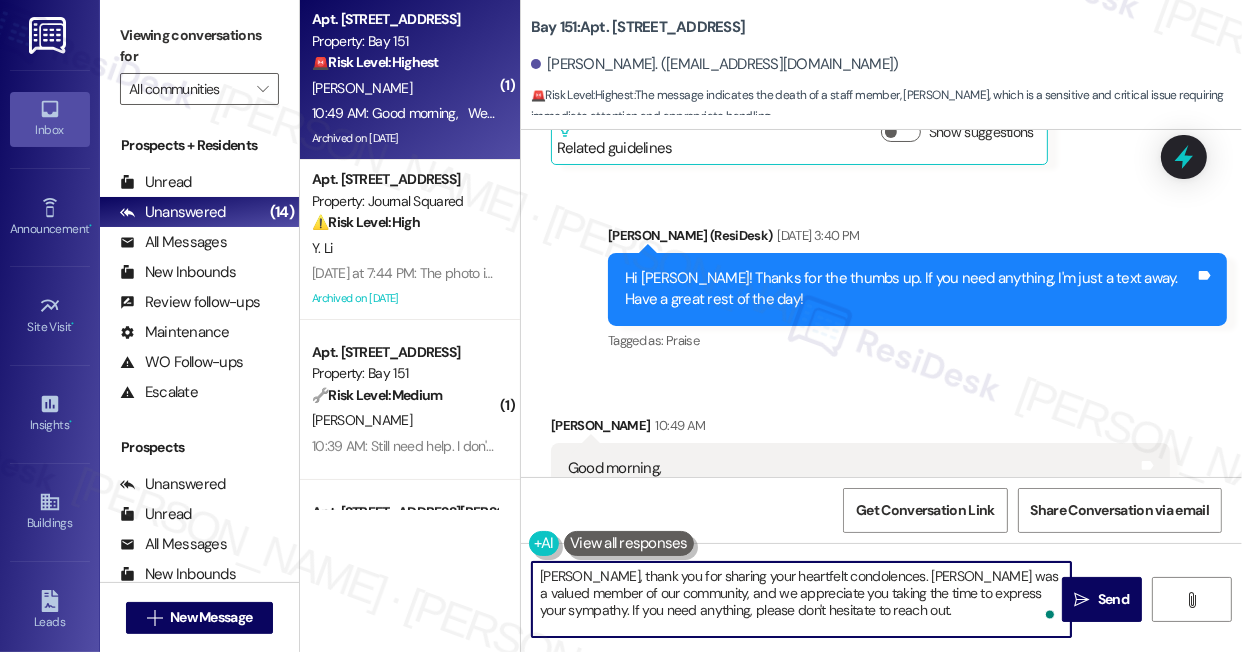 click on "Alicia, thank you for sharing your heartfelt condolences. Jakub was a valued member of our community, and we appreciate you taking the time to express your sympathy. If you need anything, please don't hesitate to reach out." at bounding box center [801, 599] 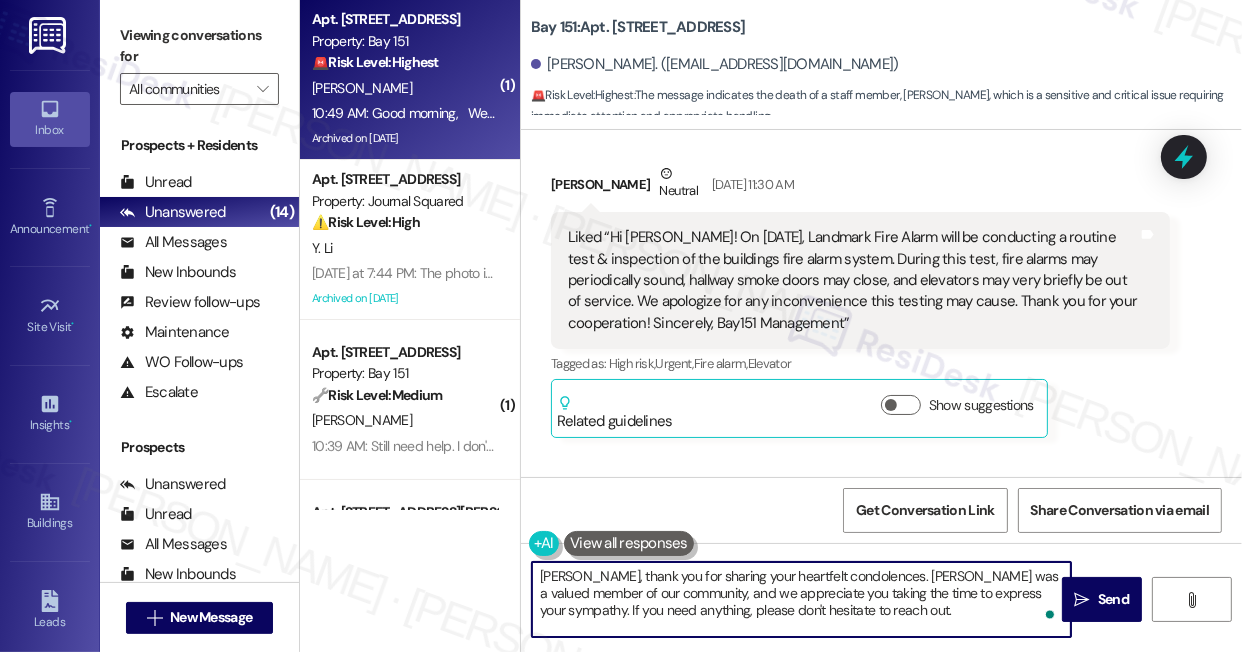 click on "Alicia, thank you for sharing your heartfelt condolences. Jakub was a valued member of our community, and we appreciate you taking the time to express your sympathy. If you need anything, please don't hesitate to reach out." at bounding box center (801, 599) 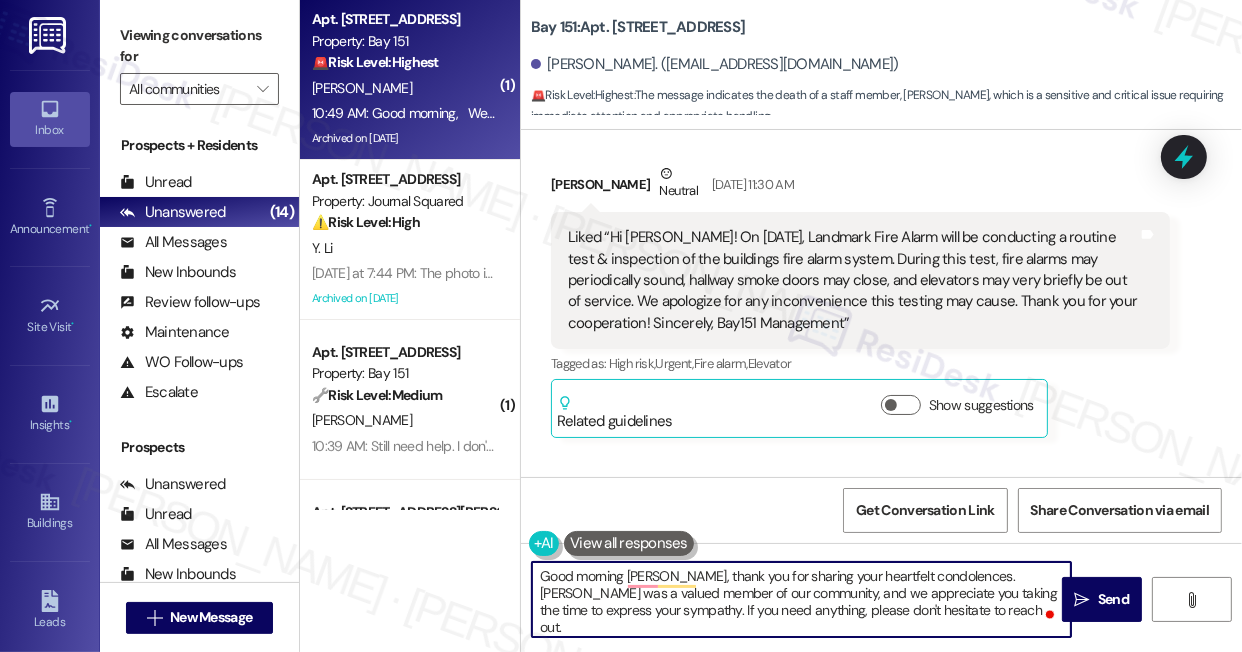 click on "Good morning Alicia, thank you for sharing your heartfelt condolences. Jakub was a valued member of our community, and we appreciate you taking the time to express your sympathy. If you need anything, please don't hesitate to reach out." at bounding box center [801, 599] 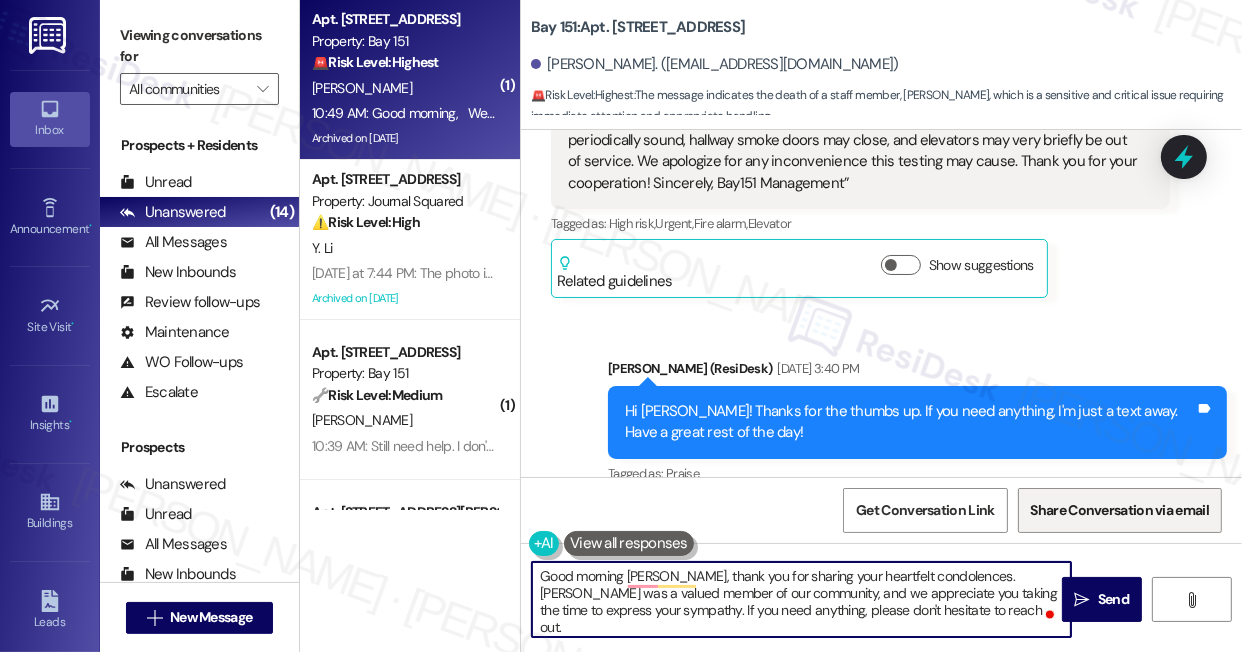 scroll, scrollTop: 48299, scrollLeft: 0, axis: vertical 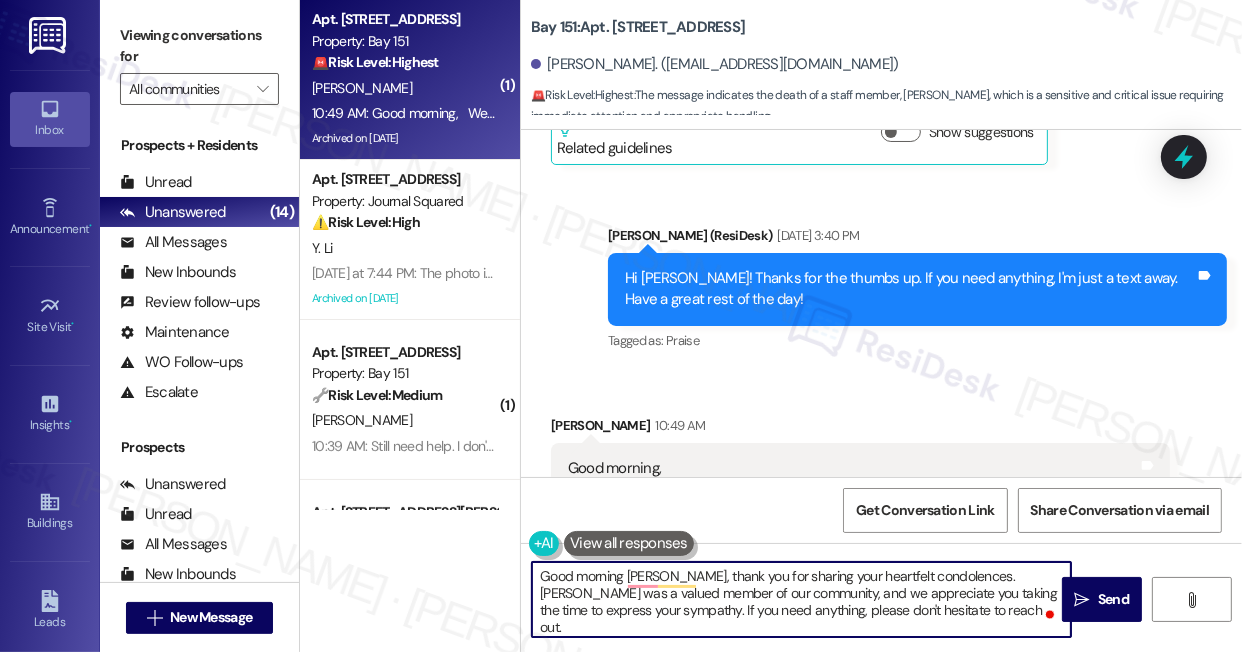 type on "Good morning Alicia, thank you for sharing your heartfelt condolences. Jakub was a valued member of our community, and we appreciate you taking the time to express your sympathy. If you need anything, please don't hesitate to reach out." 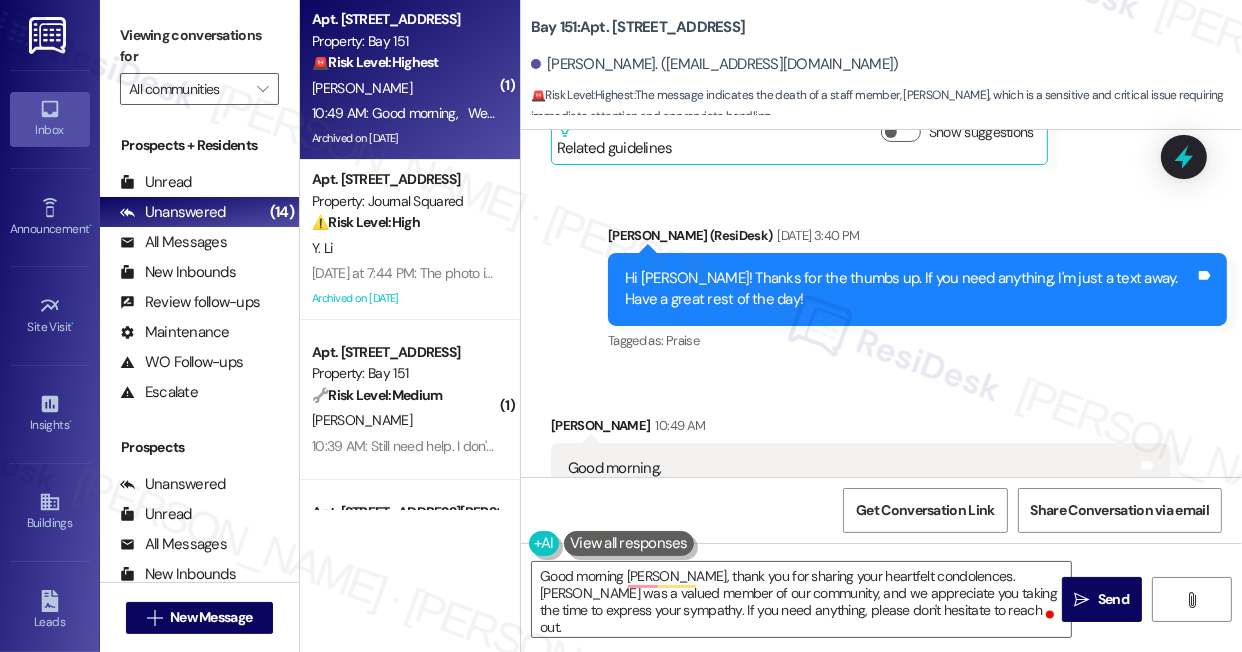 click on "Good morning,
We are so saddened to hear this news today…
Since we moved to Bay 151, Jakub became a very important person for us.
Every time we visited his office, Jakub always greeted us with a smile and helped us resolve any doubts or situations. Definitely he was a very nice person and will live in our hearts.
Jakub, we will miss you, but we will always remember you!
Our condolences to his family and the KRE community.
Rest in peace…
Sincerely,
Sobrino Romero Family
Apt. 1210" at bounding box center (853, 651) 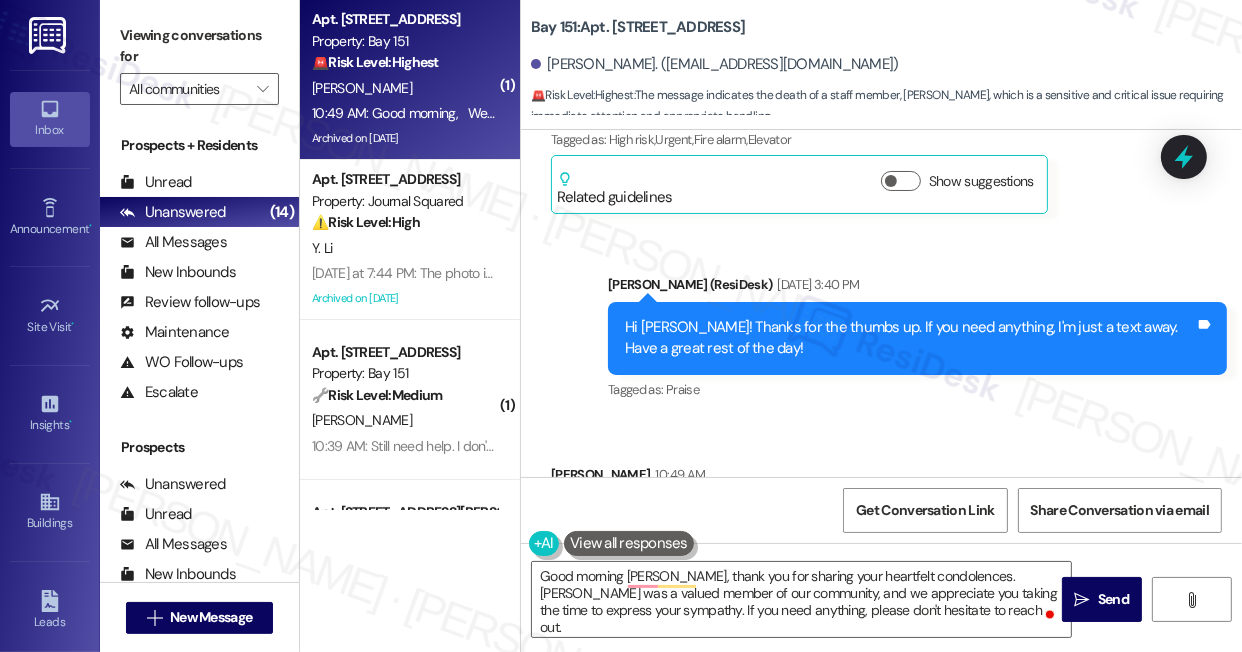 scroll, scrollTop: 48208, scrollLeft: 0, axis: vertical 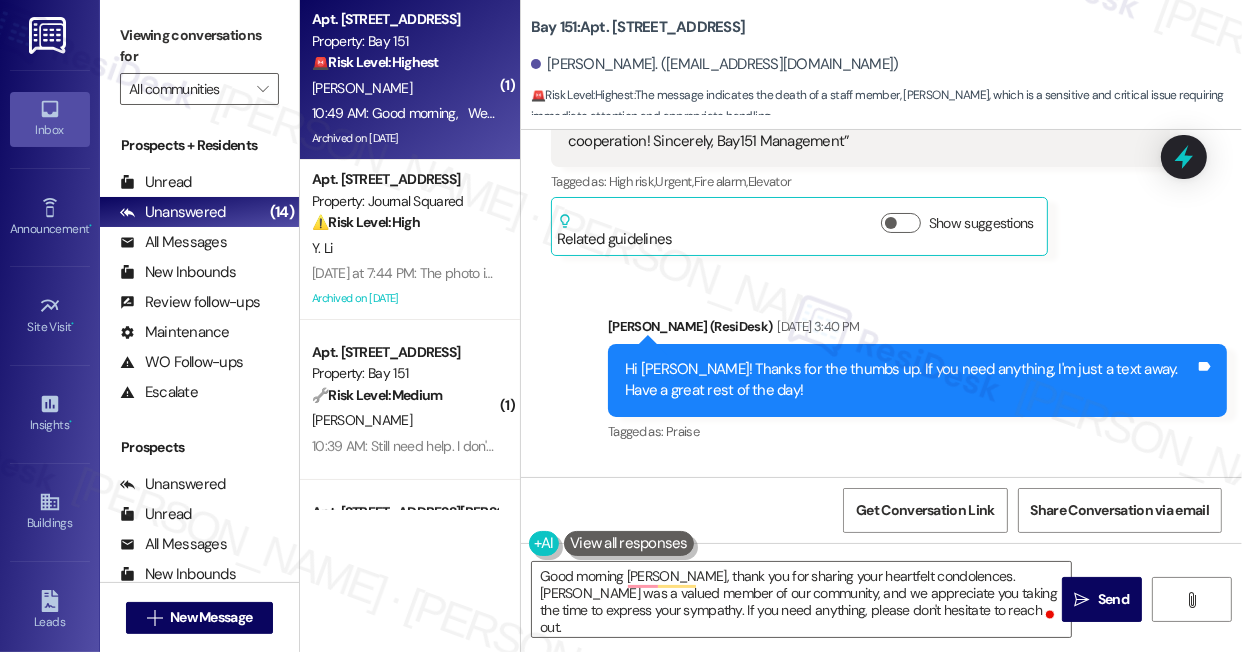 drag, startPoint x: 693, startPoint y: 366, endPoint x: 560, endPoint y: 200, distance: 212.70872 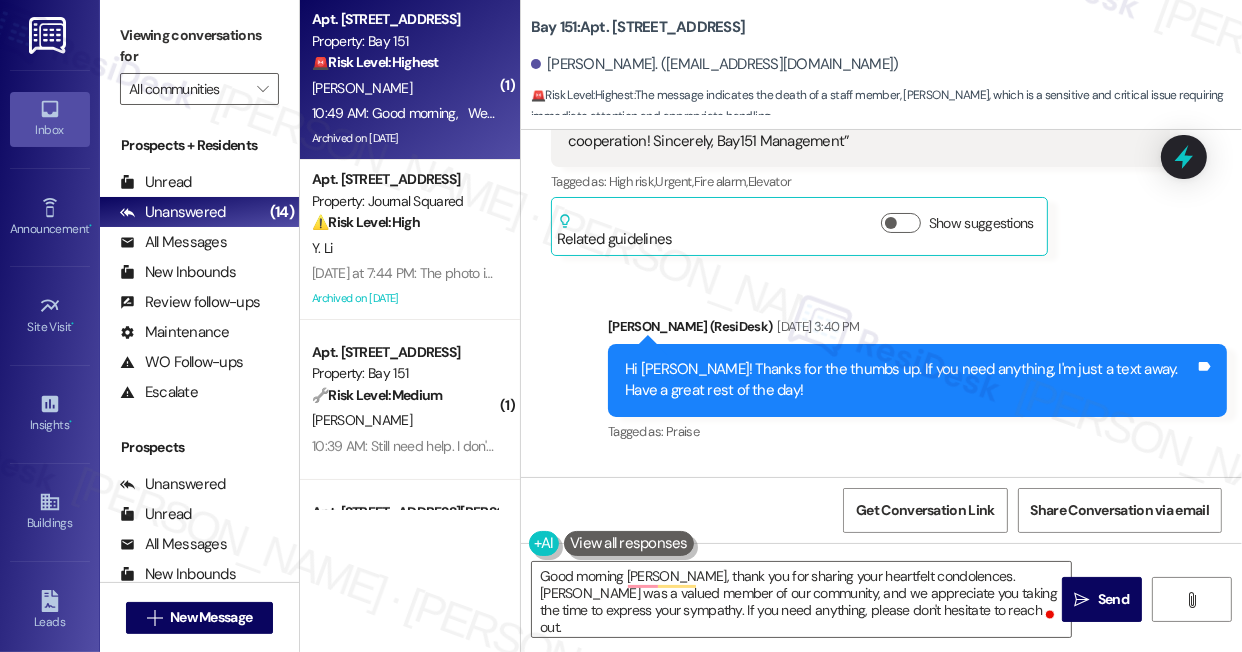 click on "Viewing conversations for" at bounding box center (199, 46) 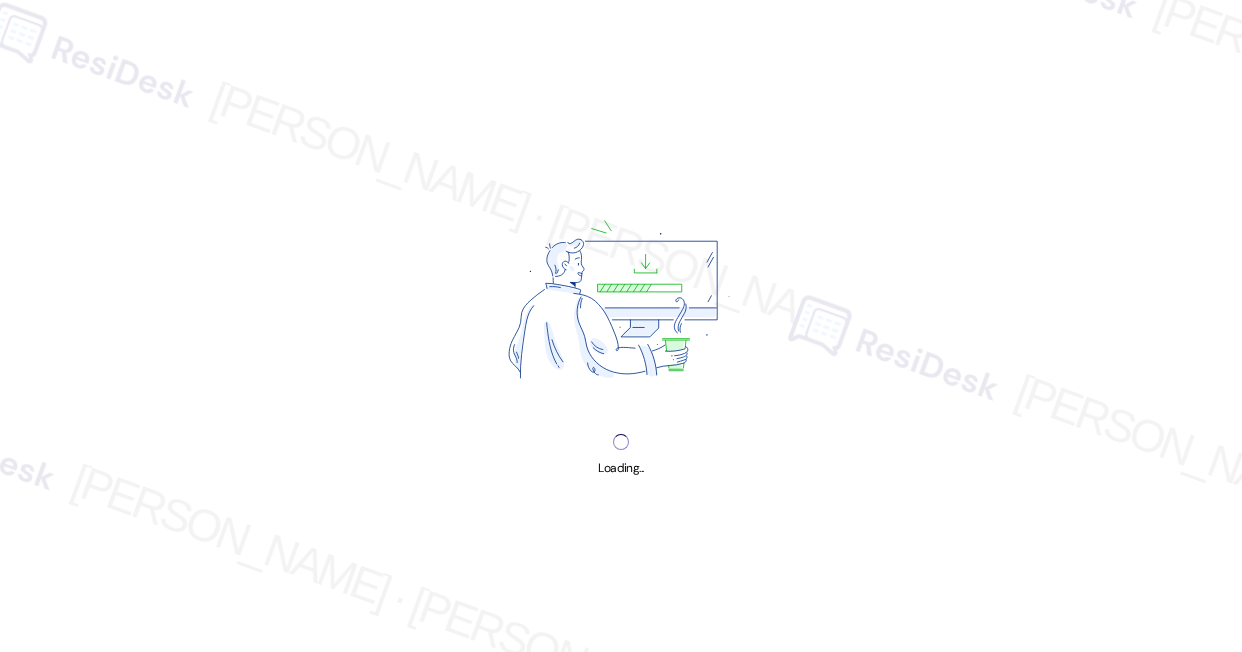 scroll, scrollTop: 0, scrollLeft: 0, axis: both 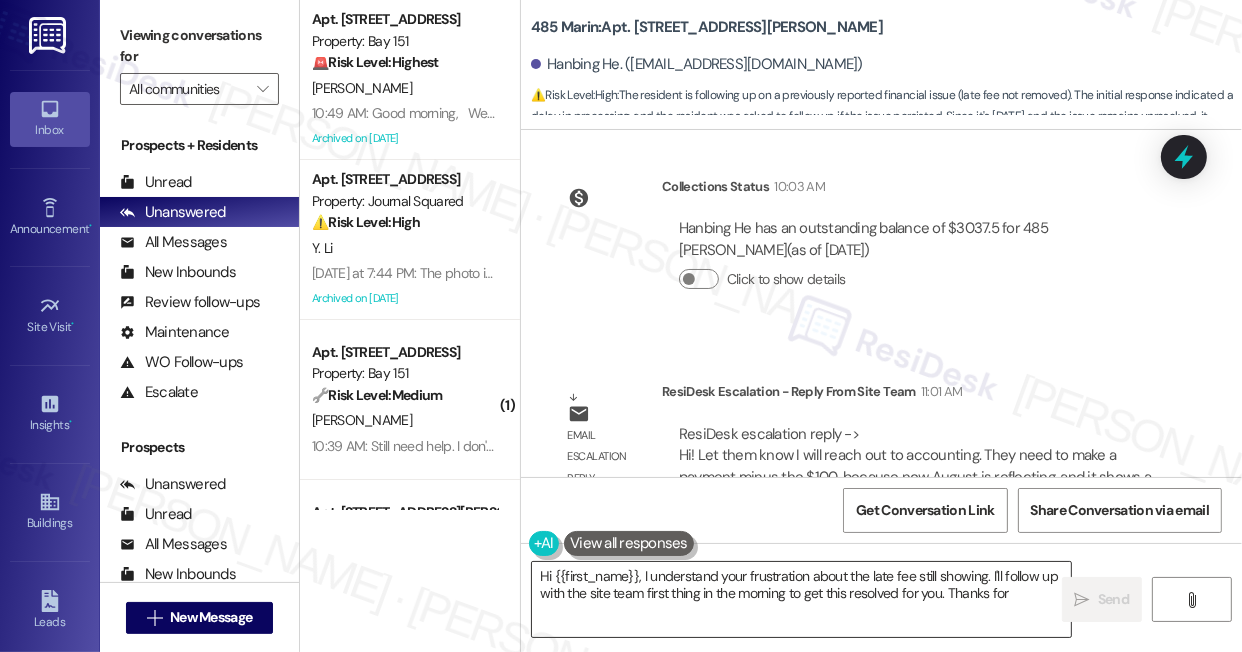 click on "Hi {{first_name}}, I understand your frustration about the late fee still showing. I'll follow up with the site team first thing" at bounding box center [801, 599] 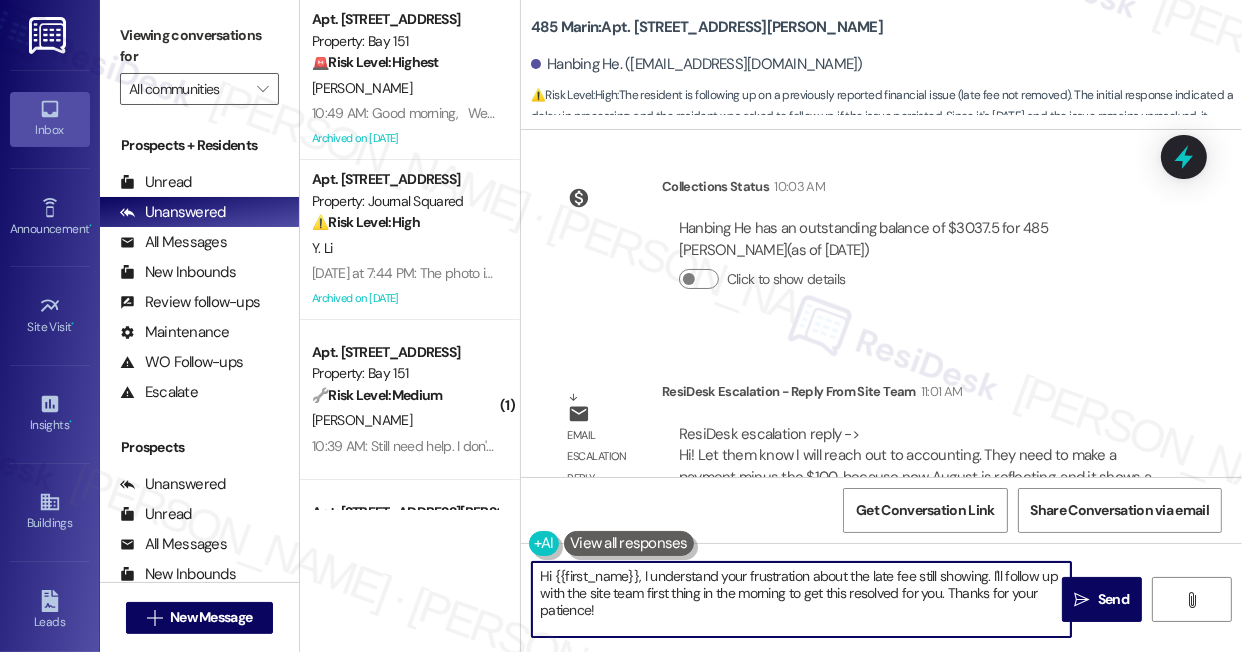 click on "Hi {{first_name}}, I understand your frustration about the late fee still showing. I'll follow up with the site team first thing in the morning to get this resolved for you. Thanks for your patience!" at bounding box center [801, 599] 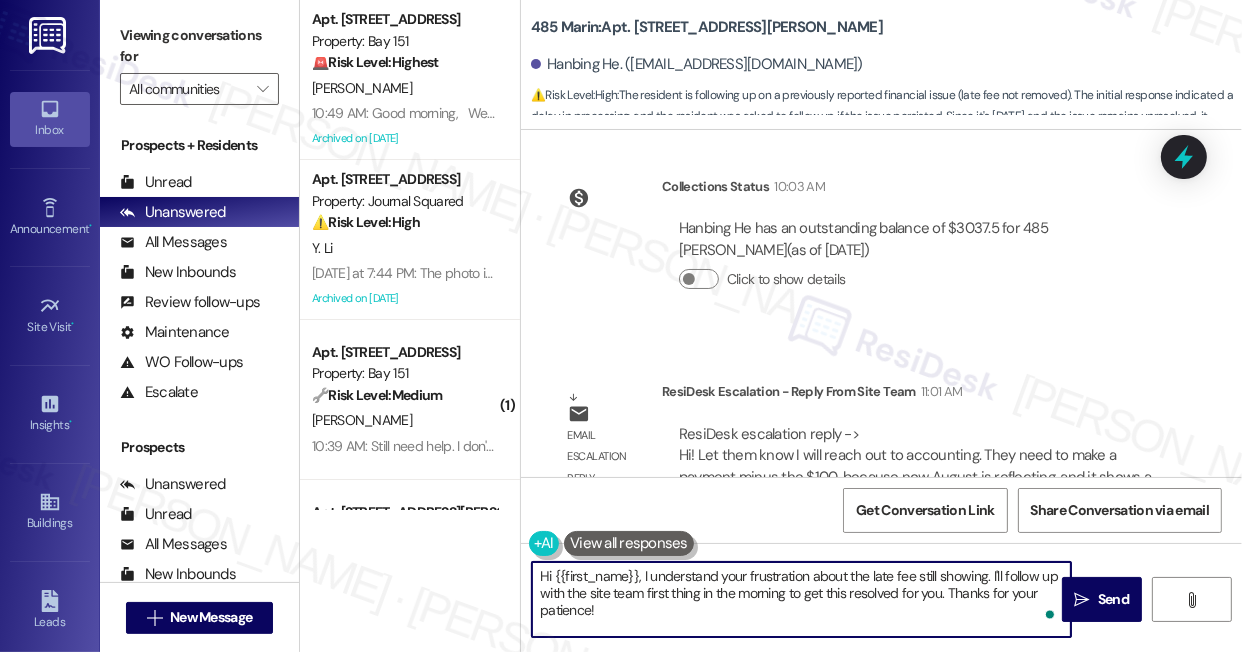 drag, startPoint x: 698, startPoint y: 607, endPoint x: 643, endPoint y: 580, distance: 61.269894 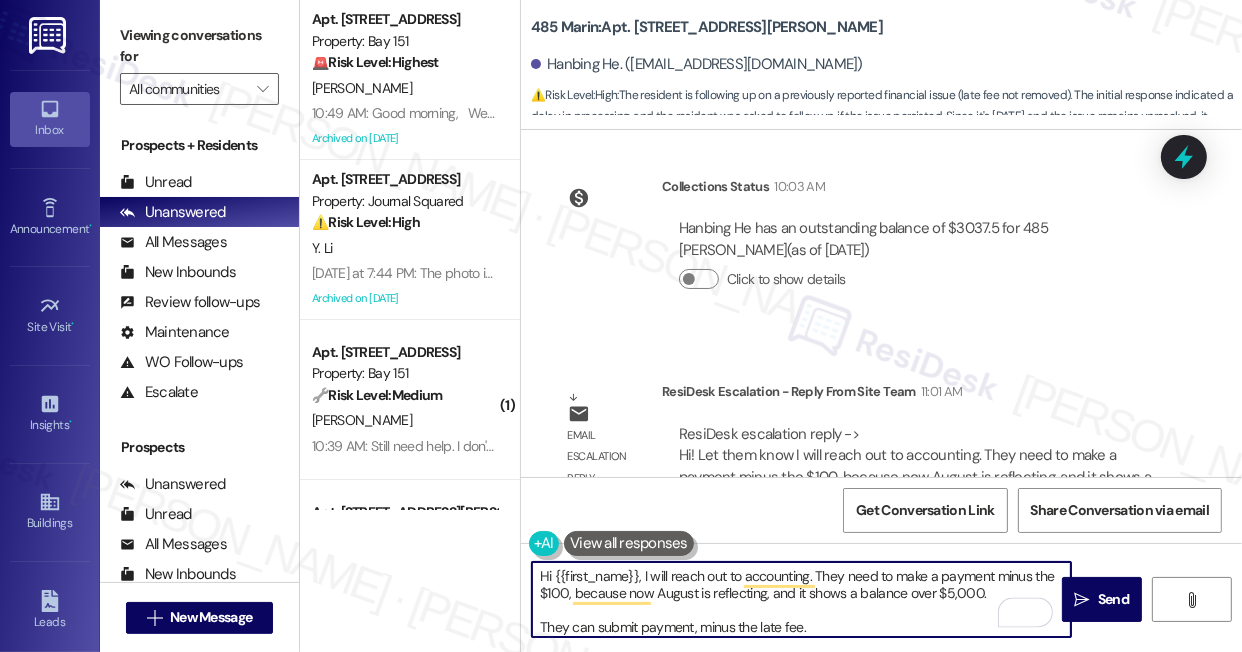 click on "Hi {{first_name}}, I will reach out to accounting. They need to make a payment minus the $100, because now August is reflecting, and it shows a balance over $5,000.
They can submit payment, minus the late fee." at bounding box center (801, 599) 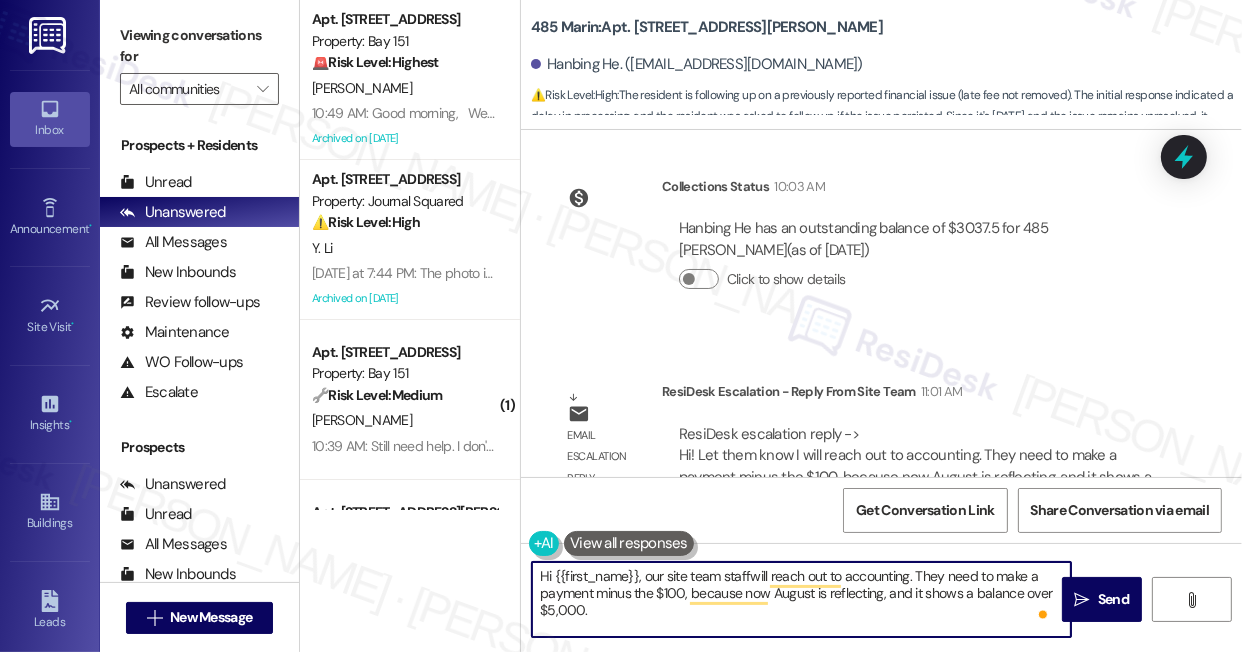 type on "Hi {{first_name}}, our site team staff will reach out to accounting. They need to make a payment minus the $100, because now August is reflecting, and it shows a balance over $5,000.
They can submit payment, minus the late fee." 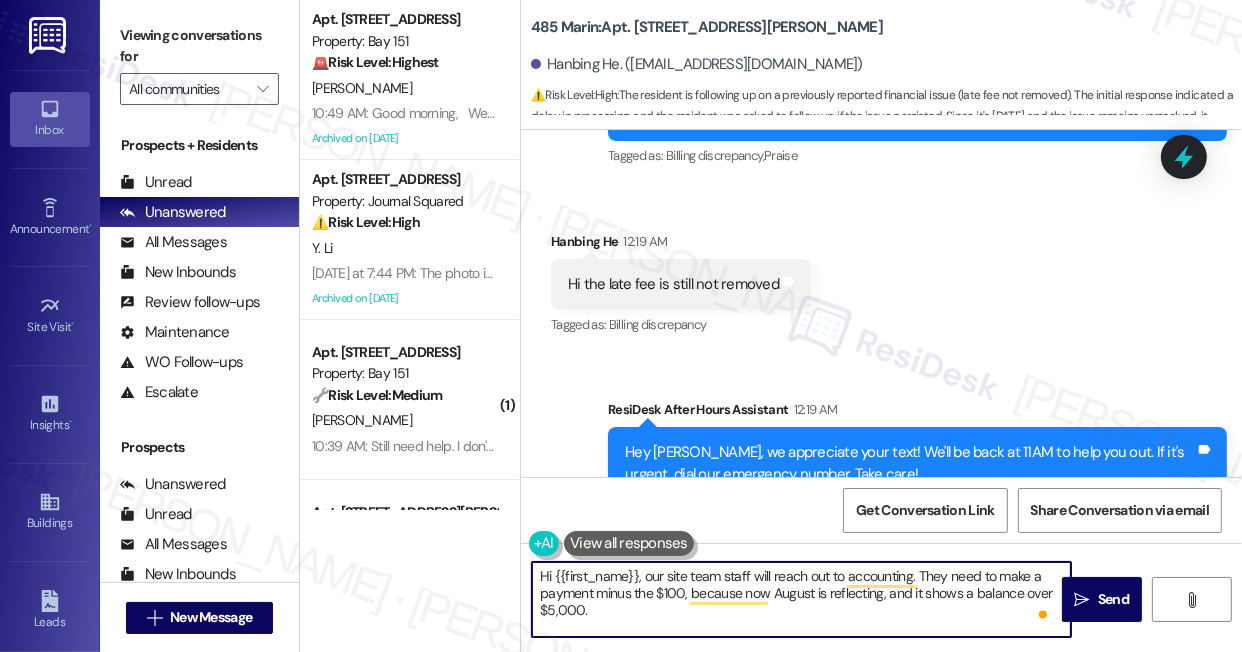 scroll, scrollTop: 13973, scrollLeft: 0, axis: vertical 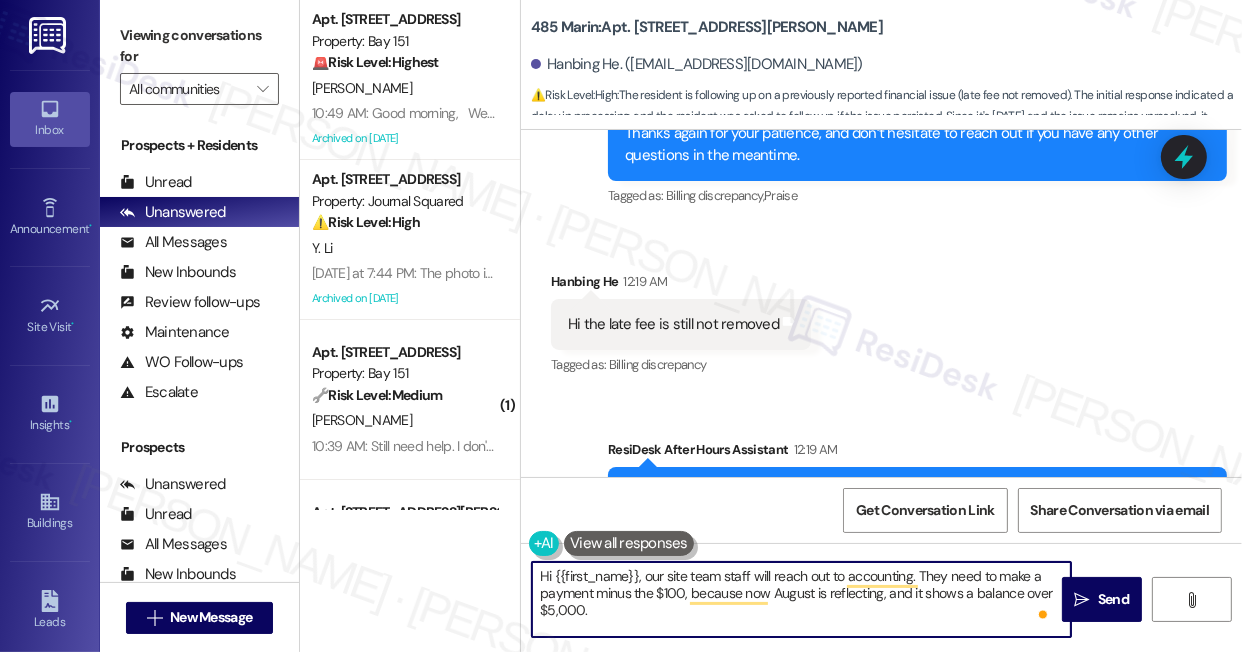 click on "Hi {{first_name}}, our site team staff will reach out to accounting. They need to make a payment minus the $100, because now August is reflecting, and it shows a balance over $5,000.
They can submit payment, minus the late fee." at bounding box center [801, 599] 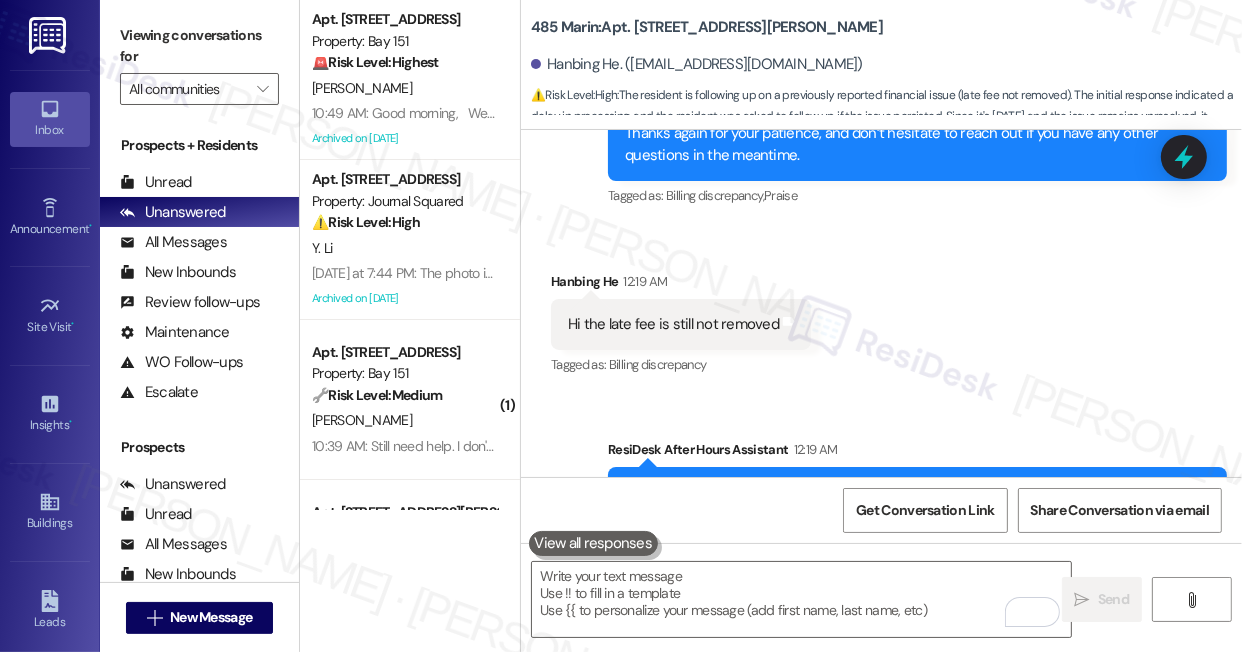 click on "Viewing conversations for" at bounding box center (199, 46) 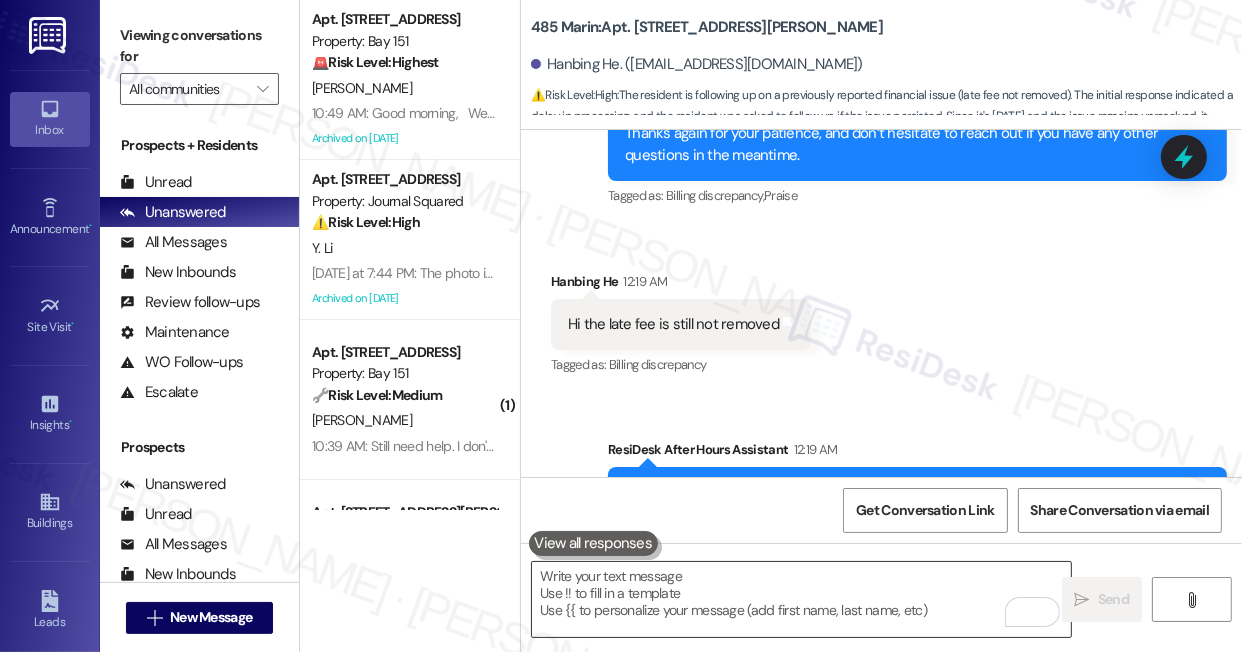 click at bounding box center [801, 599] 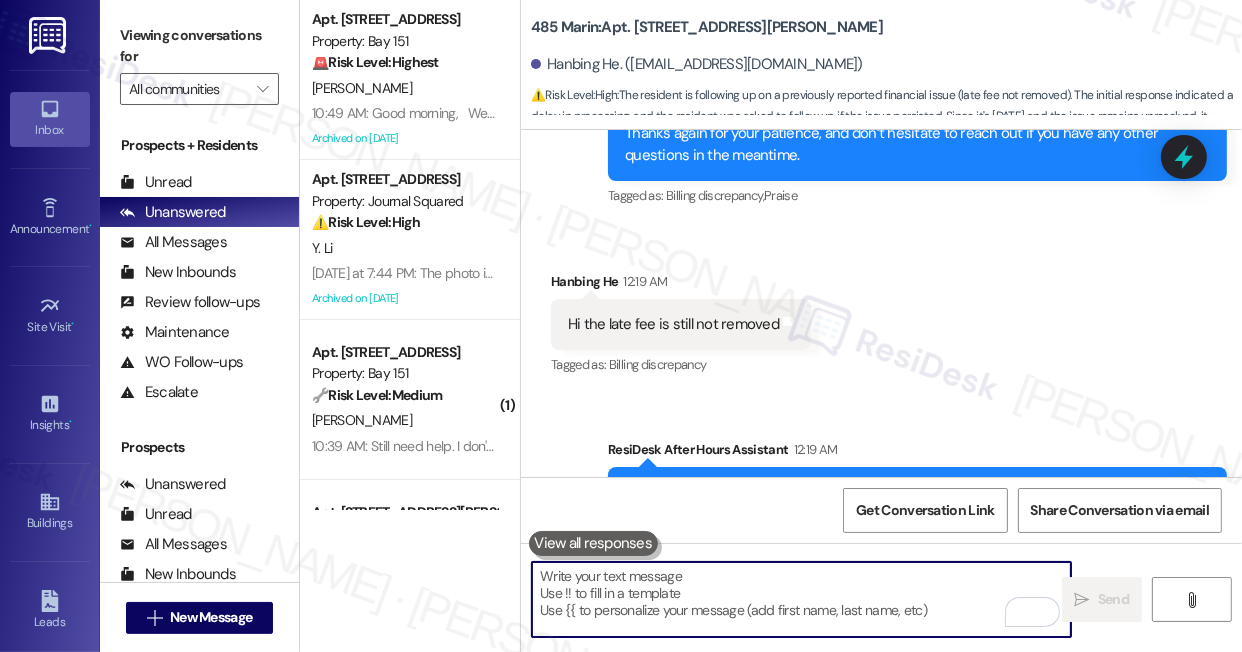 paste on "Hi {{first_name}}! Just wanted to keep you in the loop—the site team will be reaching out to accounting for you. In the meantime, you’re okay to go ahead and make a payment minus the $100 late fee, since August is now showing and the balance is reflecting over $5,000.
Let me know if anything’s unclear or if you need help with anything else!" 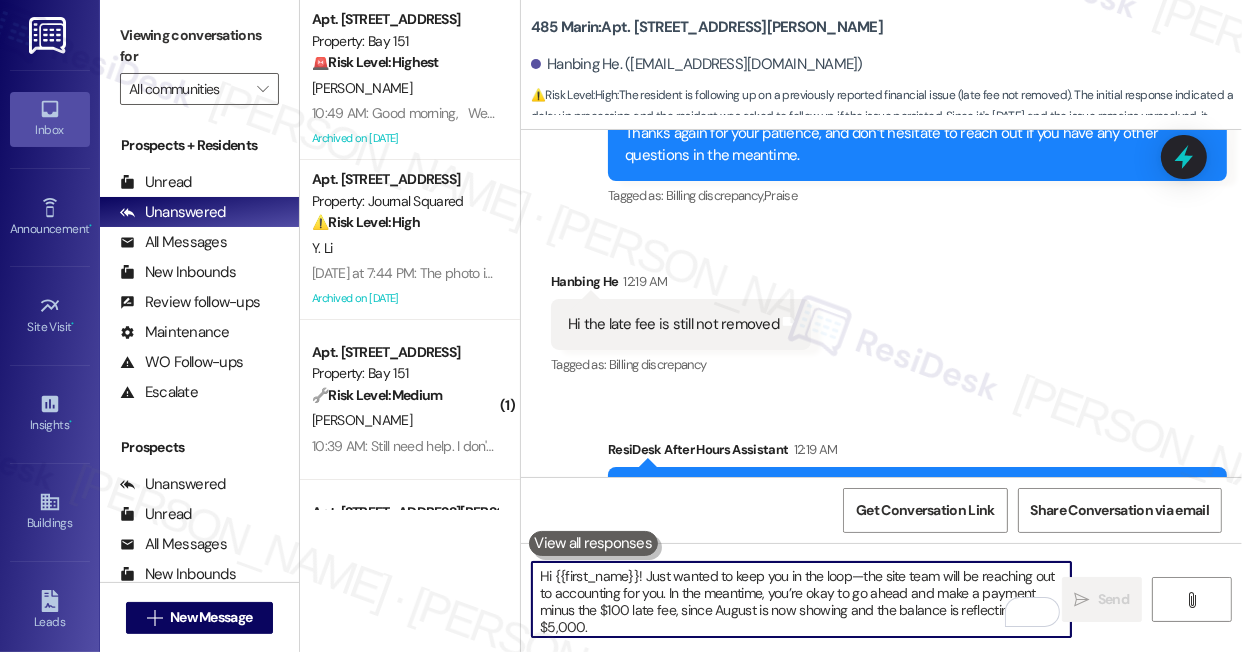 scroll, scrollTop: 34, scrollLeft: 0, axis: vertical 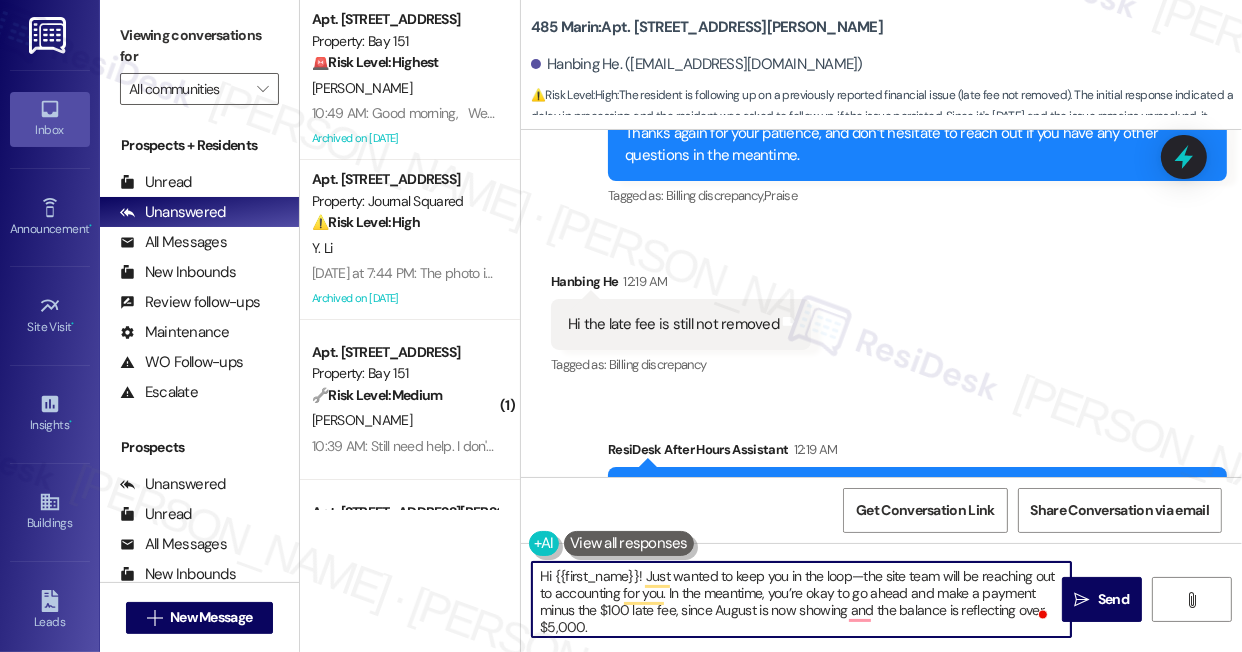 click on "Hi {{first_name}}! Just wanted to keep you in the loop—the site team will be reaching out to accounting for you. In the meantime, you’re okay to go ahead and make a payment minus the $100 late fee, since August is now showing and the balance is reflecting over $5,000.
Let me know if anything’s unclear or if you need help with anything else!" at bounding box center [801, 599] 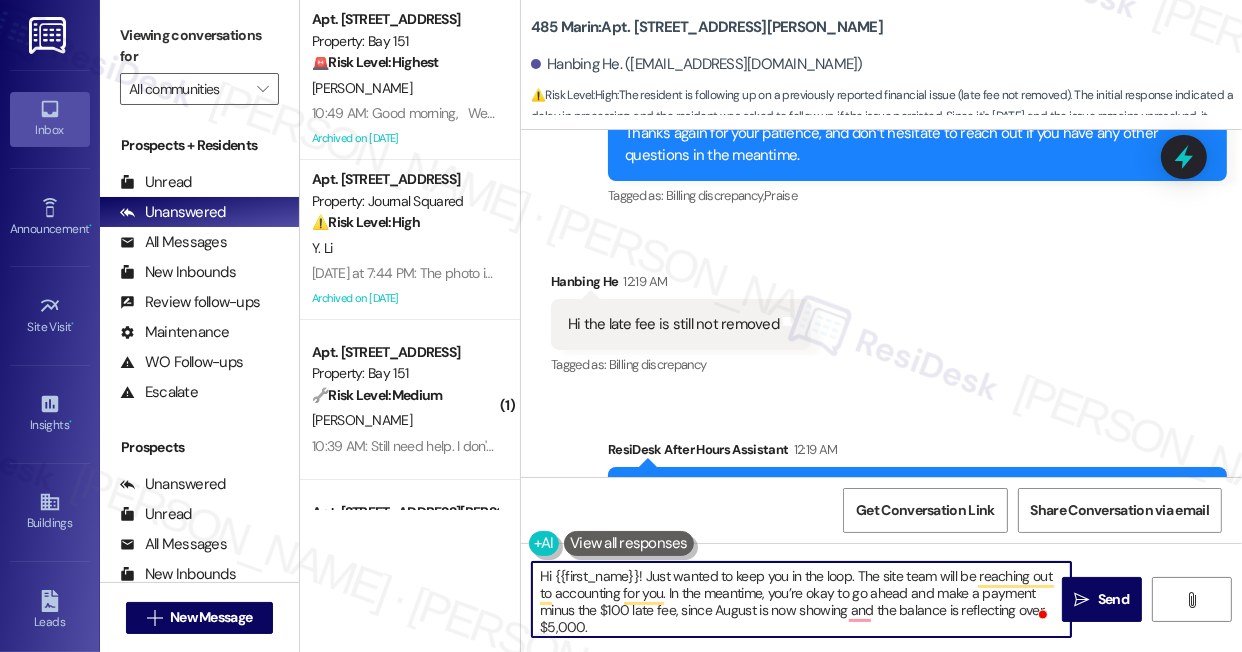 scroll, scrollTop: 16, scrollLeft: 0, axis: vertical 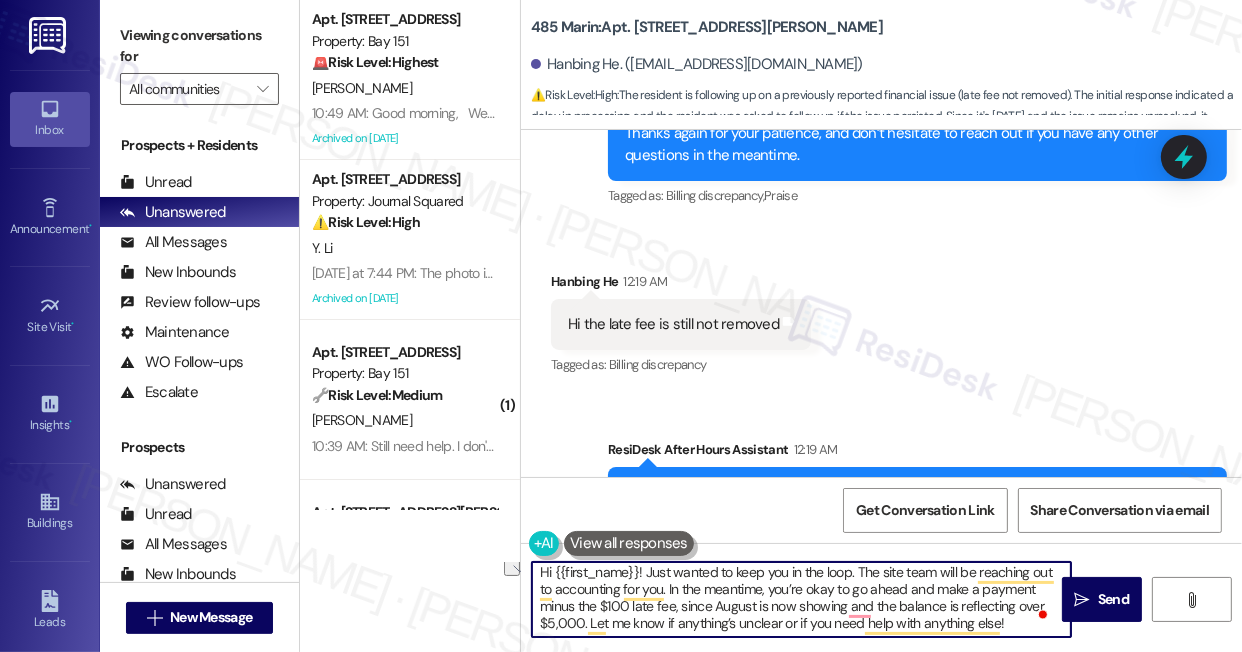 drag, startPoint x: 803, startPoint y: 622, endPoint x: 678, endPoint y: 622, distance: 125 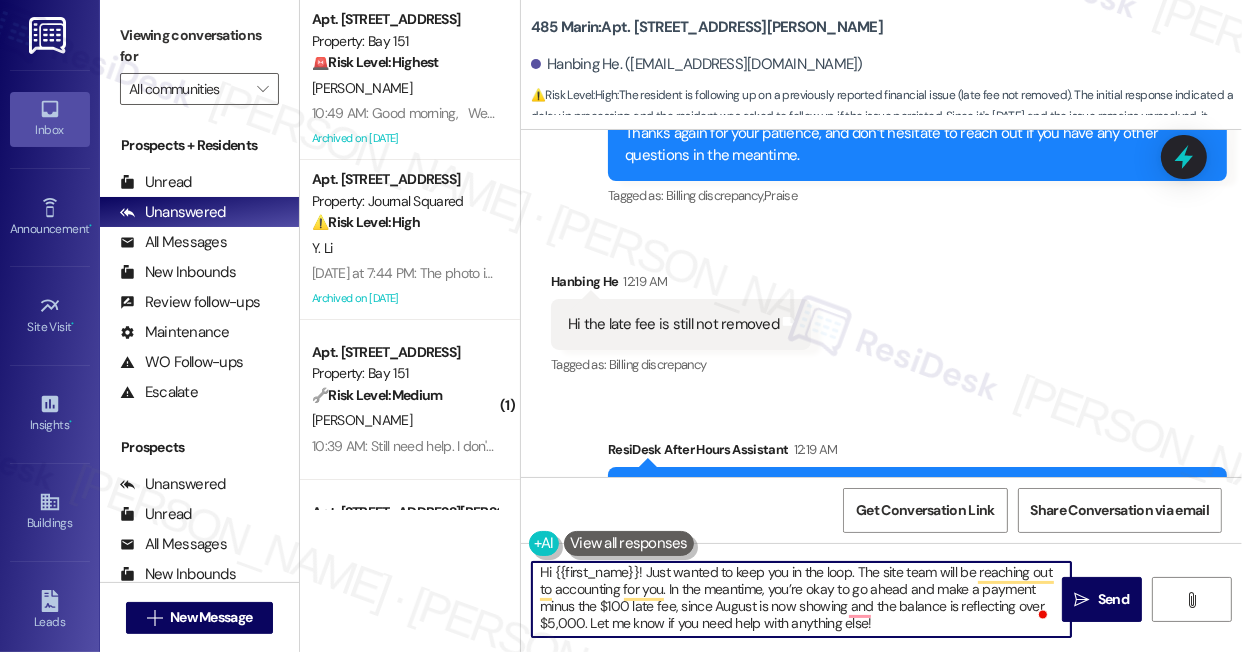 click on "Hi {{first_name}}! Just wanted to keep you in the loop. The site team will be reaching out to accounting for you. In the meantime, you’re okay to go ahead and make a payment minus the $100 late fee, since August is now showing and the balance is reflecting over $5,000. Let me know if you need help with anything else!" at bounding box center (801, 599) 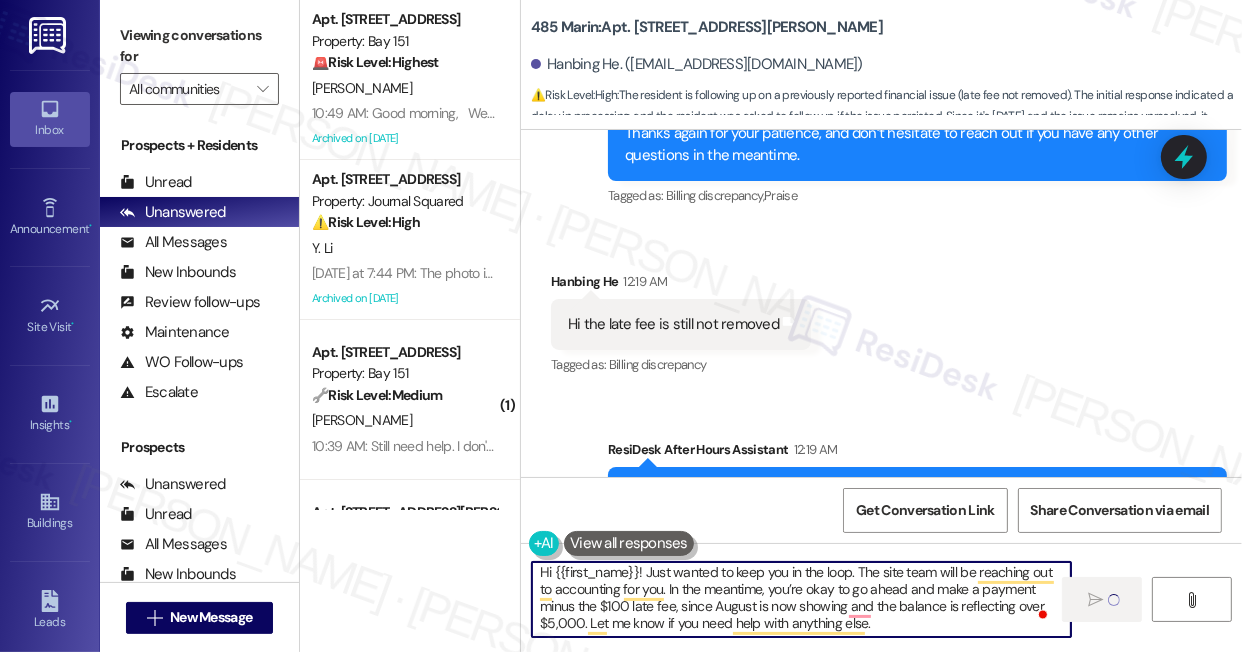 type on "Hi {{first_name}}! Just wanted to keep you in the loop. The site team will be reaching out to accounting for you. In the meantime, you’re okay to go ahead and make a payment minus the $100 late fee, since August is now showing and the balance is reflecting over $5,000. Let me know if you need help with anything else." 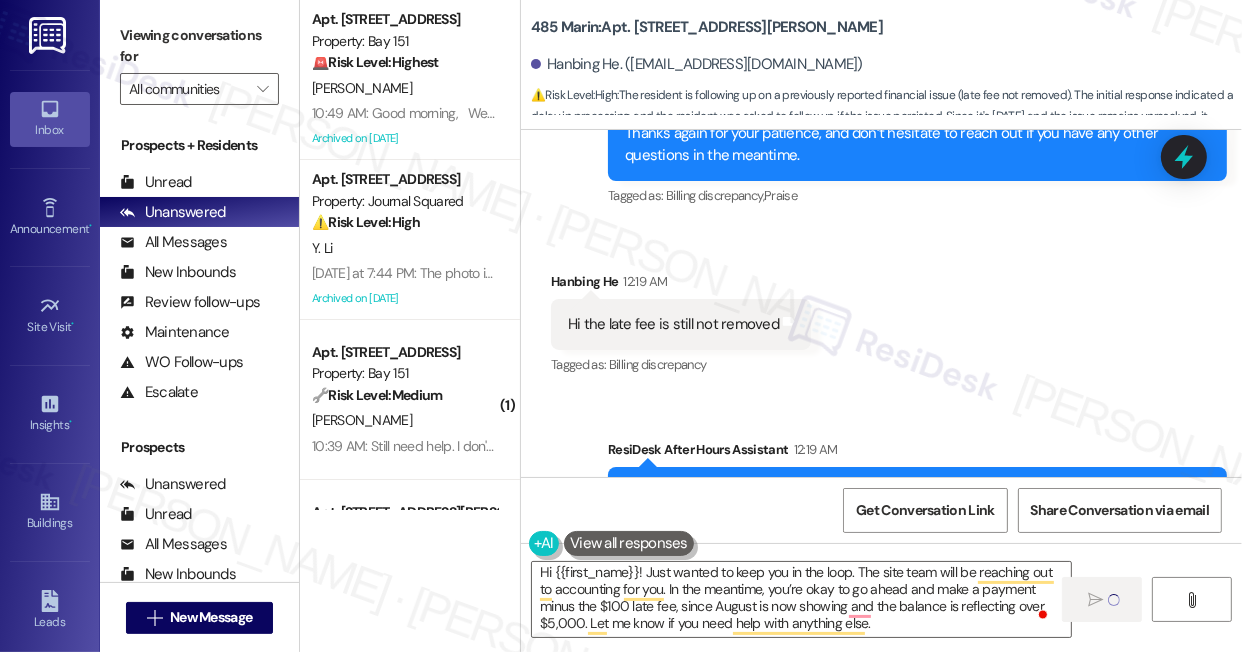 type 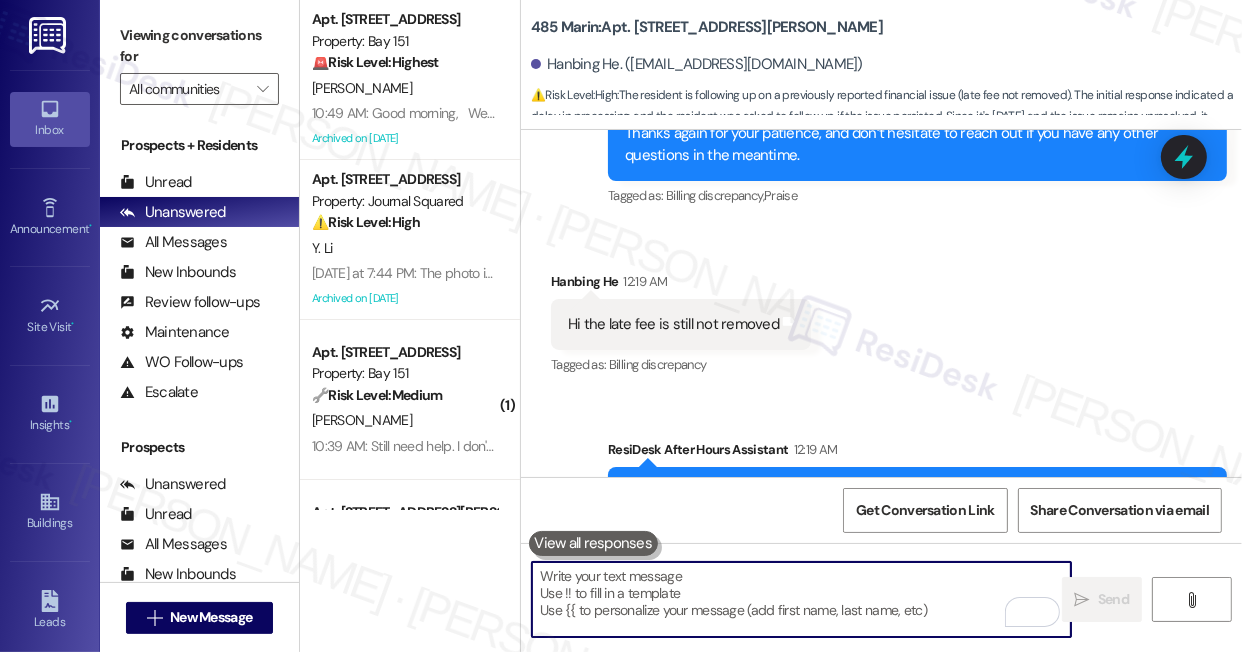 scroll, scrollTop: 0, scrollLeft: 0, axis: both 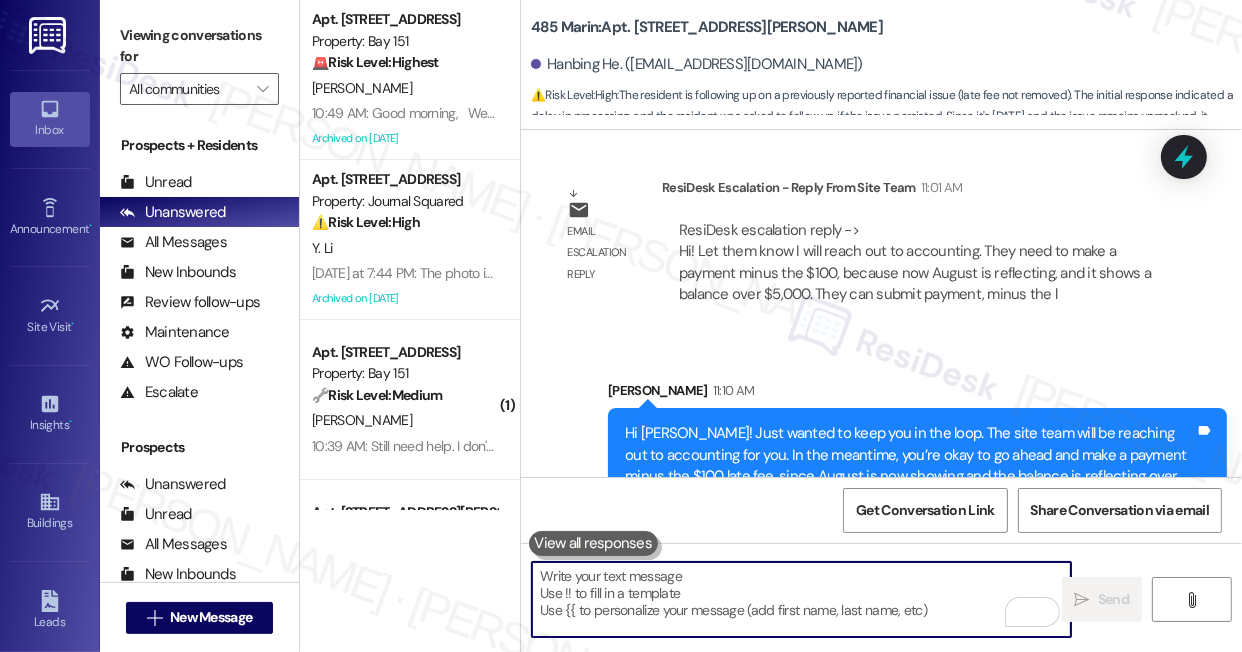 click on "Hi Hanbing! Just wanted to keep you in the loop. The site team will be reaching out to accounting for you. In the meantime, you’re okay to go ahead and make a payment minus the $100 late fee, since August is now showing and the balance is reflecting over $5,000. Let me know if you need help with anything else." at bounding box center (910, 466) 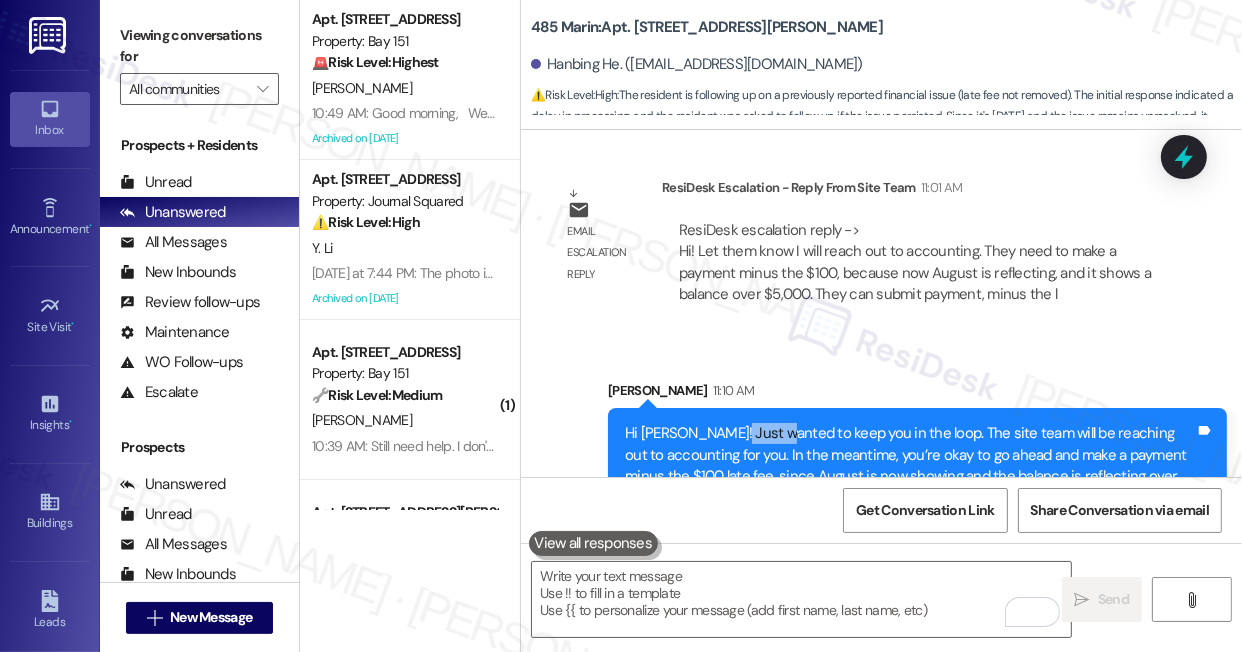 click on "Hi Hanbing! Just wanted to keep you in the loop. The site team will be reaching out to accounting for you. In the meantime, you’re okay to go ahead and make a payment minus the $100 late fee, since August is now showing and the balance is reflecting over $5,000. Let me know if you need help with anything else." at bounding box center [910, 466] 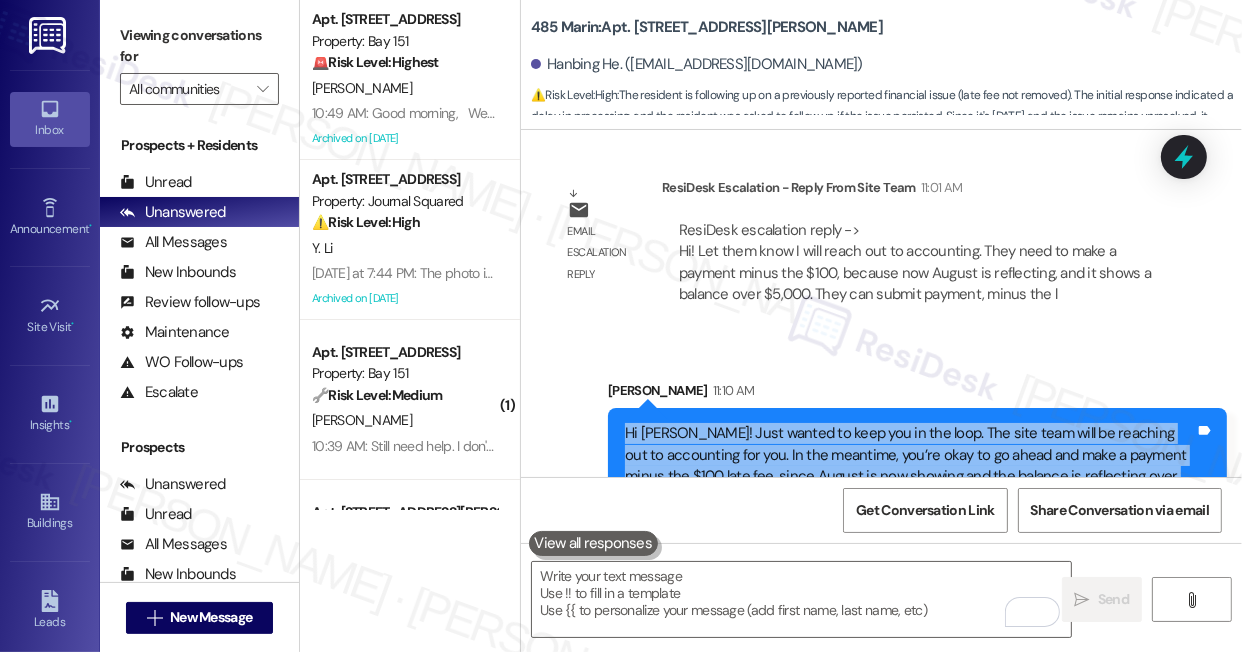 click on "Hi Hanbing! Just wanted to keep you in the loop. The site team will be reaching out to accounting for you. In the meantime, you’re okay to go ahead and make a payment minus the $100 late fee, since August is now showing and the balance is reflecting over $5,000. Let me know if you need help with anything else." at bounding box center [910, 466] 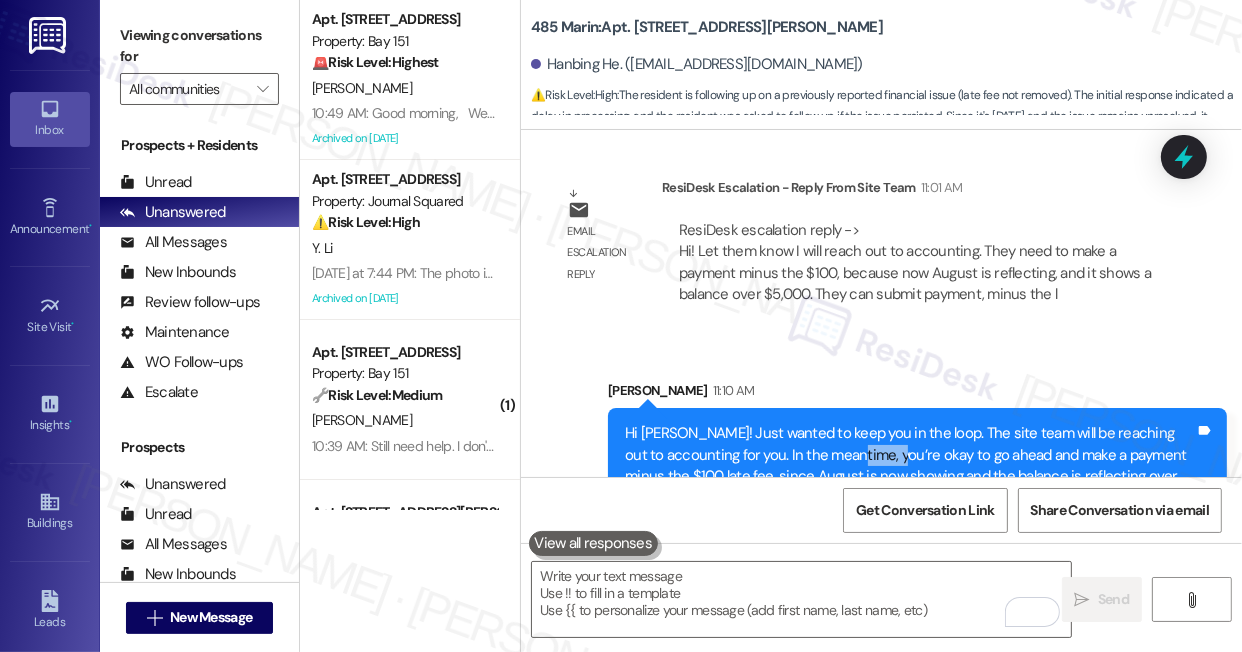 click on "Hi Hanbing! Just wanted to keep you in the loop. The site team will be reaching out to accounting for you. In the meantime, you’re okay to go ahead and make a payment minus the $100 late fee, since August is now showing and the balance is reflecting over $5,000. Let me know if you need help with anything else." at bounding box center (910, 466) 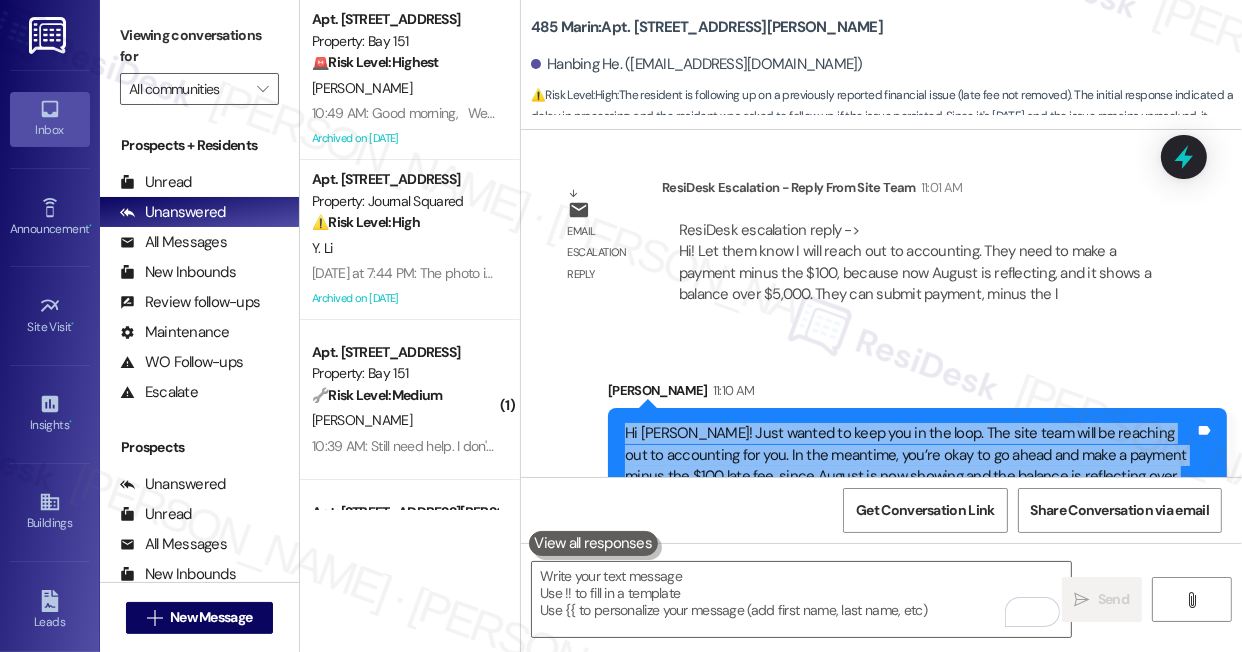 click on "Hi Hanbing! Just wanted to keep you in the loop. The site team will be reaching out to accounting for you. In the meantime, you’re okay to go ahead and make a payment minus the $100 late fee, since August is now showing and the balance is reflecting over $5,000. Let me know if you need help with anything else." at bounding box center [910, 466] 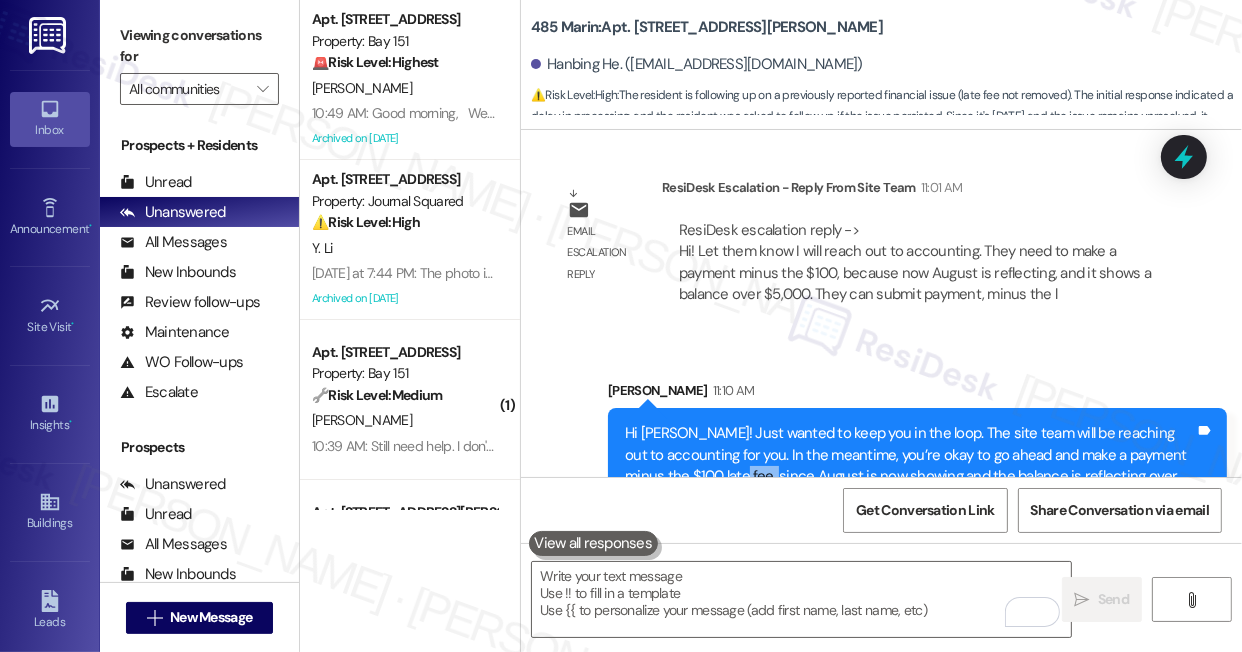 click on "Hi Hanbing! Just wanted to keep you in the loop. The site team will be reaching out to accounting for you. In the meantime, you’re okay to go ahead and make a payment minus the $100 late fee, since August is now showing and the balance is reflecting over $5,000. Let me know if you need help with anything else." at bounding box center [910, 466] 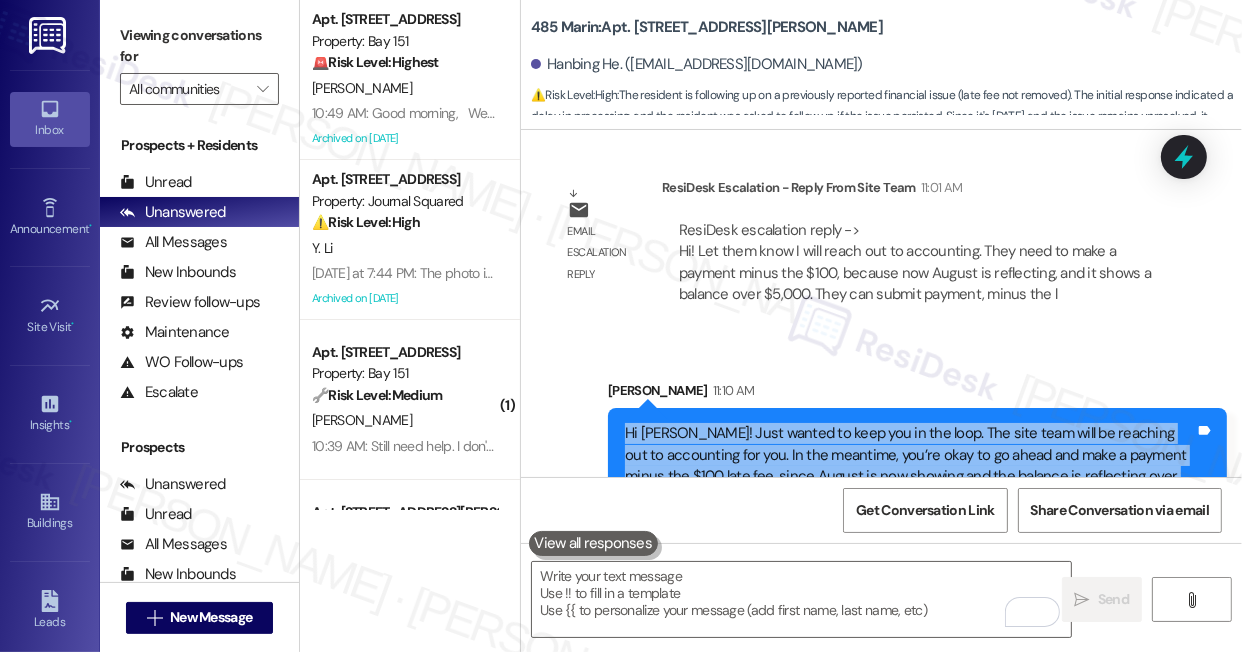 click on "Hi Hanbing! Just wanted to keep you in the loop. The site team will be reaching out to accounting for you. In the meantime, you’re okay to go ahead and make a payment minus the $100 late fee, since August is now showing and the balance is reflecting over $5,000. Let me know if you need help with anything else." at bounding box center (910, 466) 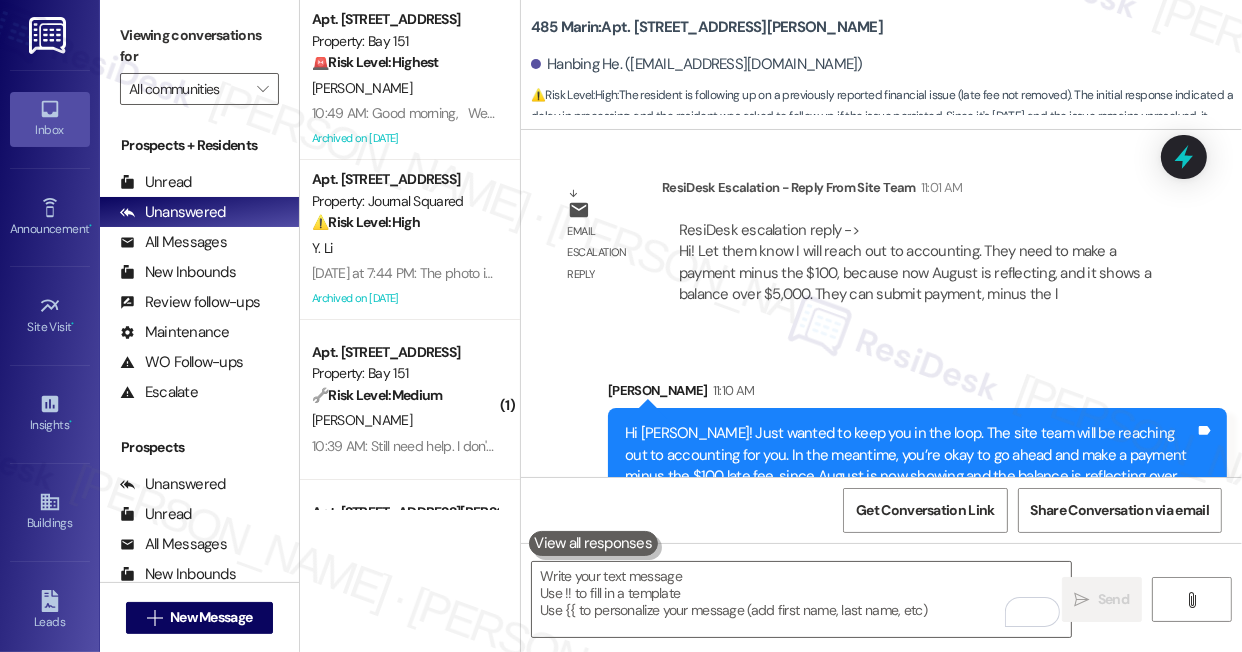 click on "ResiDesk escalation reply ->
Hi! Let them know I will reach out to accounting. They need to make a payment minus the $100, because now August is reflecting, and it shows a balance over $5,000. They can submit payment, minus the l ResiDesk escalation reply ->
Hi! Let them know I will reach out to accounting. They need to make a payment minus the $100, because now August is reflecting, and it shows a balance over $5,000. They can submit payment, minus the l" at bounding box center [915, 262] 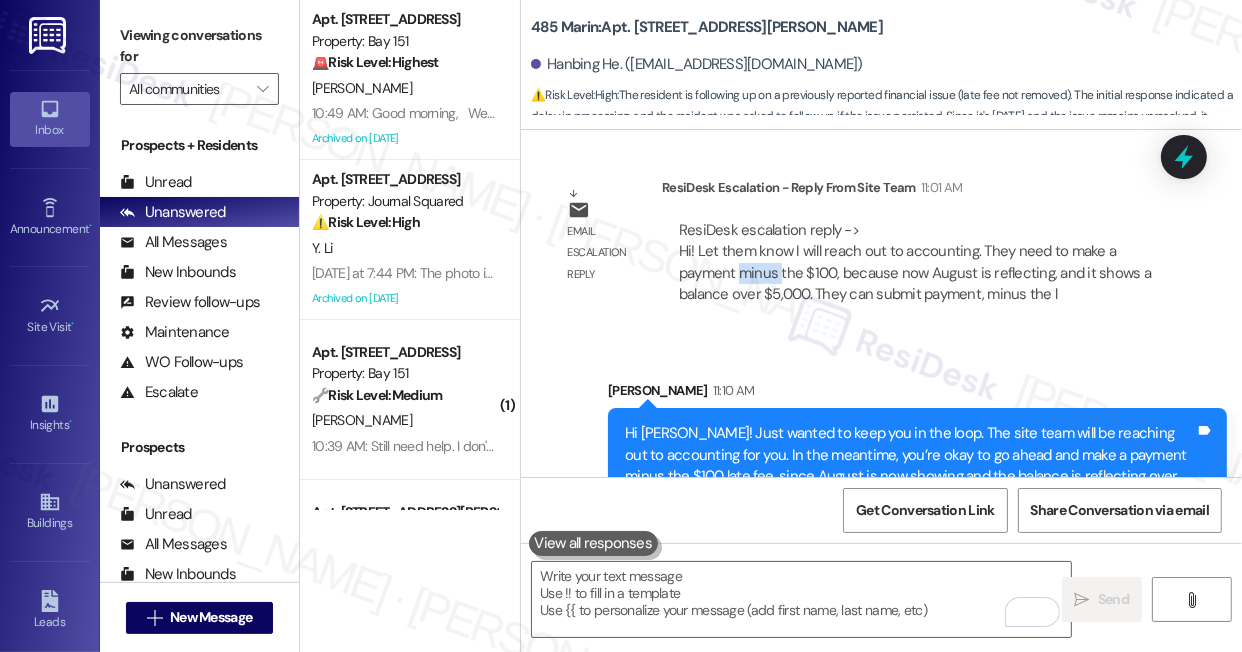 click on "ResiDesk escalation reply ->
Hi! Let them know I will reach out to accounting. They need to make a payment minus the $100, because now August is reflecting, and it shows a balance over $5,000. They can submit payment, minus the l ResiDesk escalation reply ->
Hi! Let them know I will reach out to accounting. They need to make a payment minus the $100, because now August is reflecting, and it shows a balance over $5,000. They can submit payment, minus the l" at bounding box center [915, 262] 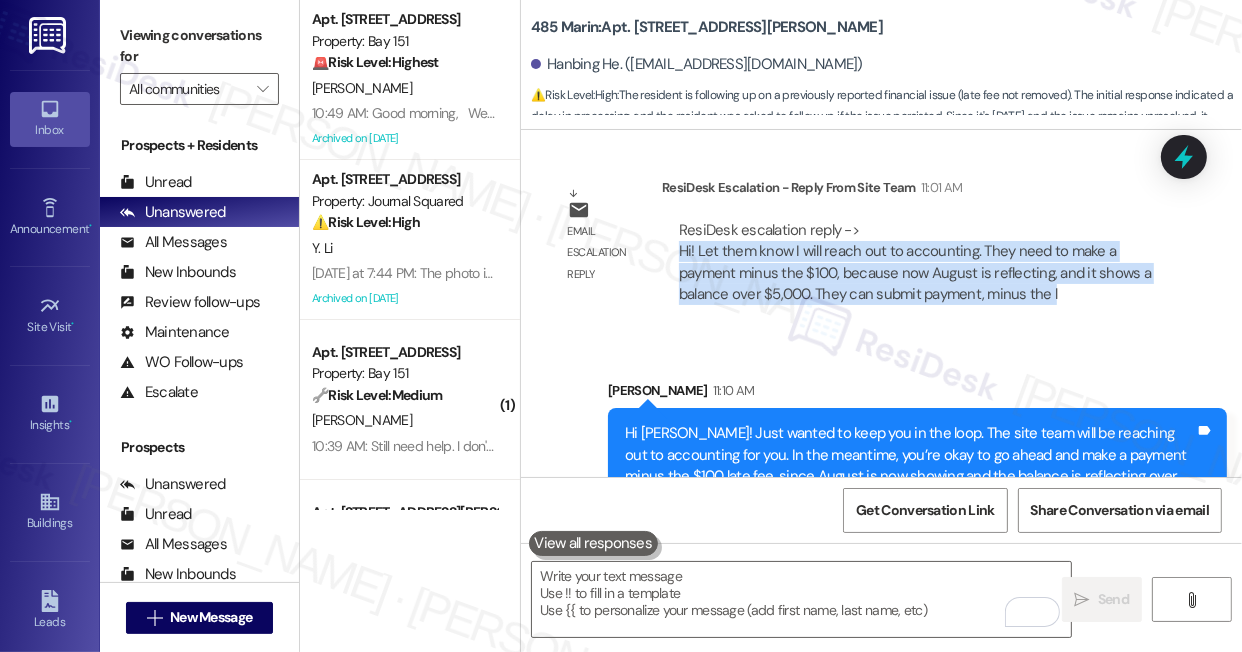 click on "ResiDesk escalation reply ->
Hi! Let them know I will reach out to accounting. They need to make a payment minus the $100, because now August is reflecting, and it shows a balance over $5,000. They can submit payment, minus the l ResiDesk escalation reply ->
Hi! Let them know I will reach out to accounting. They need to make a payment minus the $100, because now August is reflecting, and it shows a balance over $5,000. They can submit payment, minus the l" at bounding box center (915, 262) 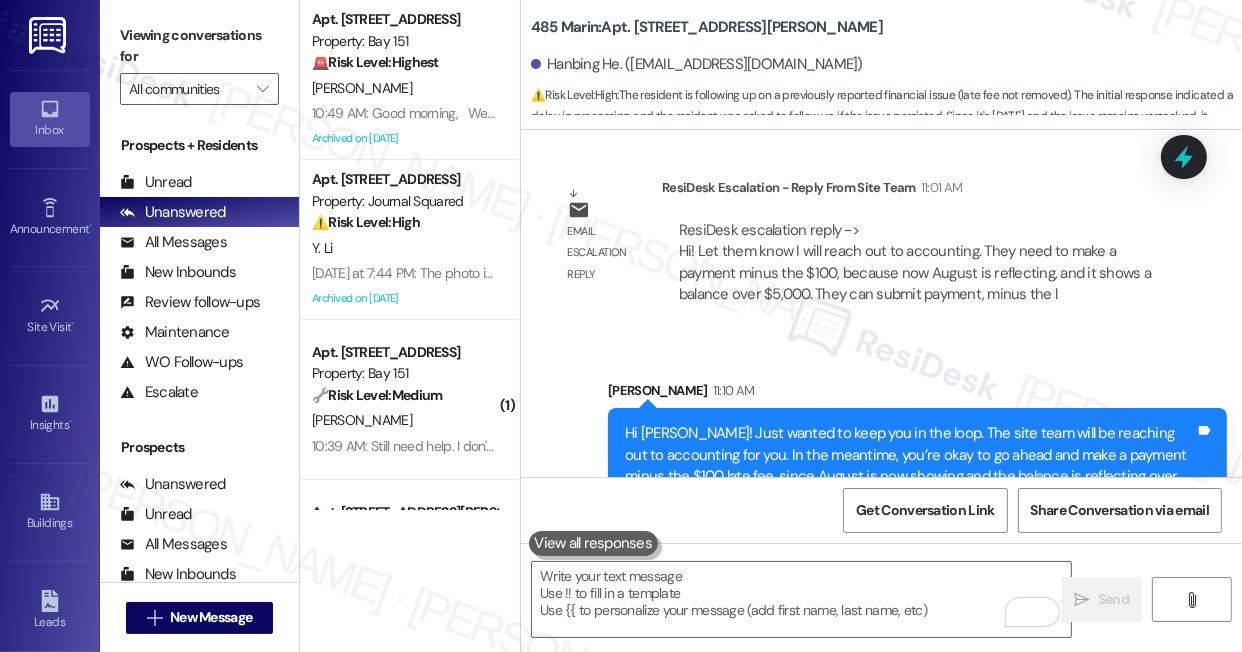 click on "Hi Hanbing! Just wanted to keep you in the loop. The site team will be reaching out to accounting for you. In the meantime, you’re okay to go ahead and make a payment minus the $100 late fee, since August is now showing and the balance is reflecting over $5,000. Let me know if you need help with anything else." at bounding box center [910, 466] 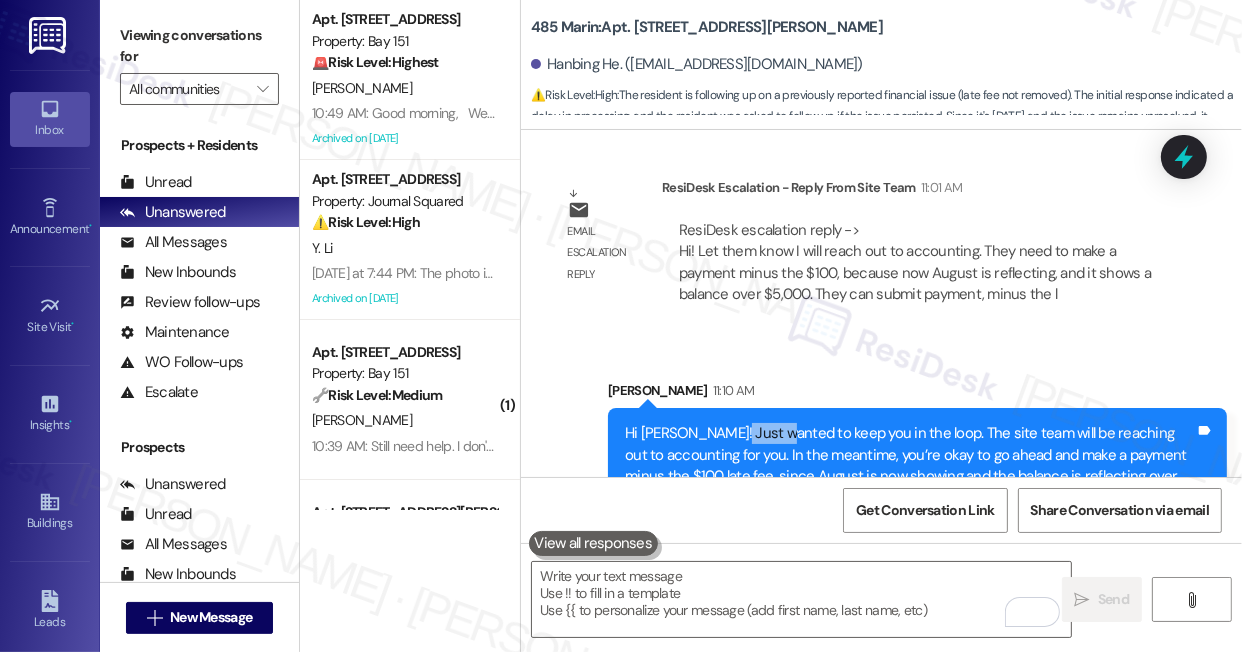 click on "Hi Hanbing! Just wanted to keep you in the loop. The site team will be reaching out to accounting for you. In the meantime, you’re okay to go ahead and make a payment minus the $100 late fee, since August is now showing and the balance is reflecting over $5,000. Let me know if you need help with anything else." at bounding box center (910, 466) 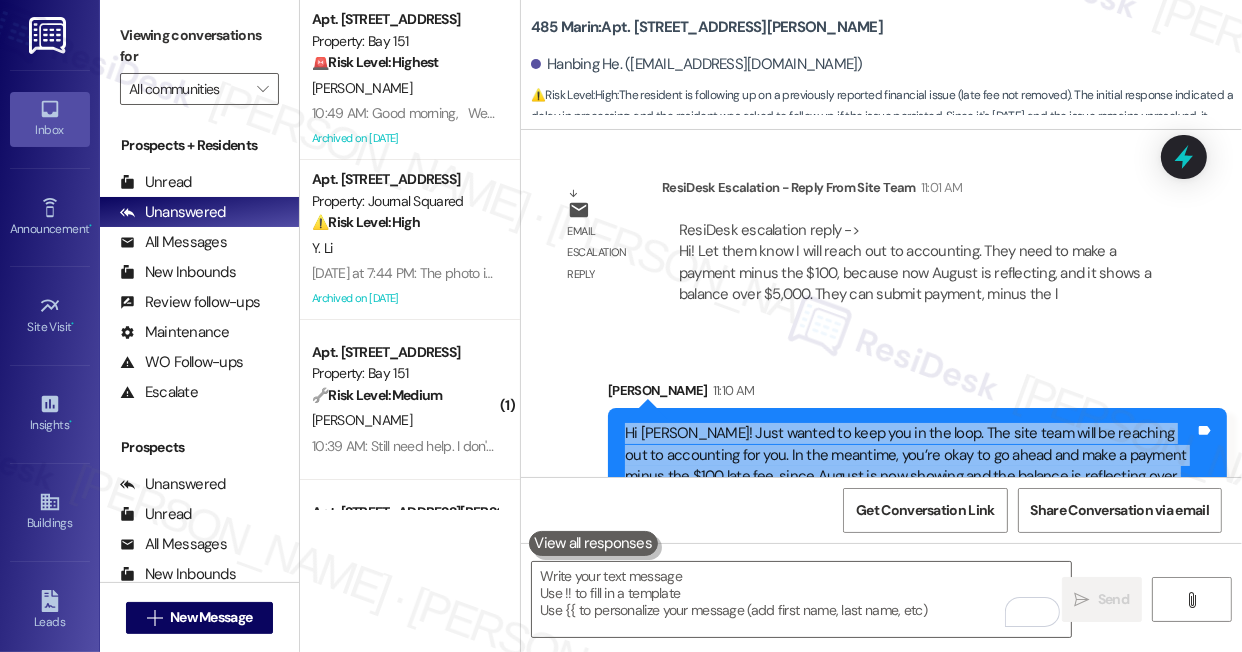 click on "Hi Hanbing! Just wanted to keep you in the loop. The site team will be reaching out to accounting for you. In the meantime, you’re okay to go ahead and make a payment minus the $100 late fee, since August is now showing and the balance is reflecting over $5,000. Let me know if you need help with anything else." at bounding box center [910, 466] 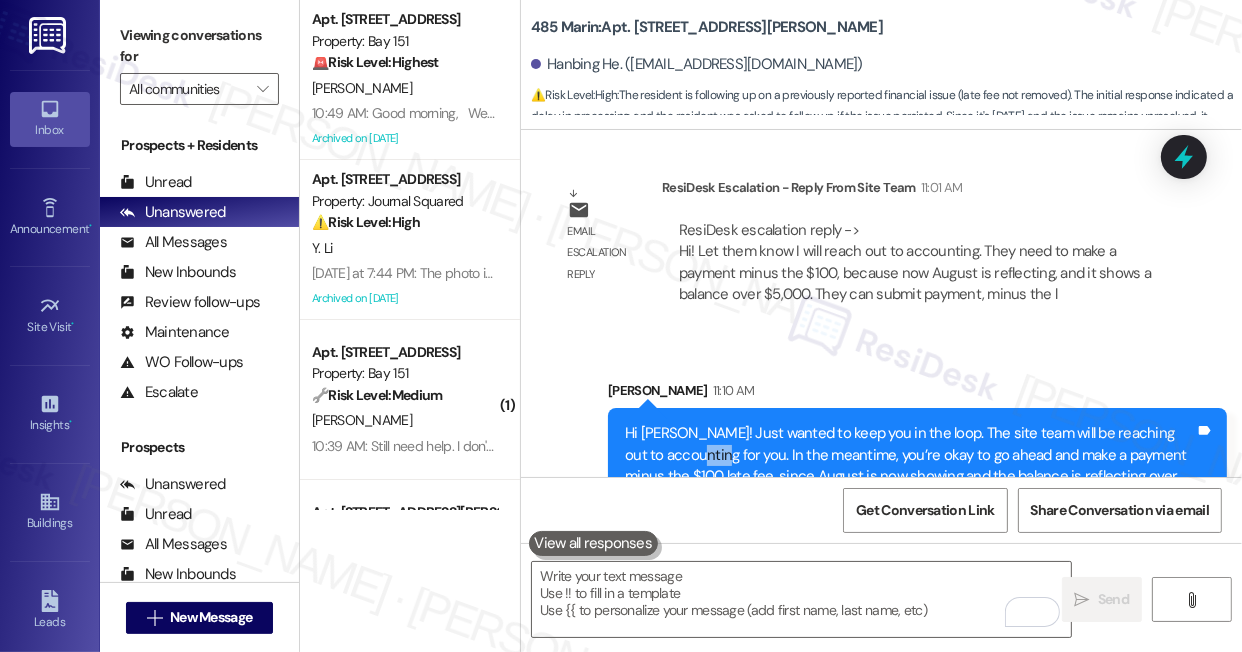 click on "Hi Hanbing! Just wanted to keep you in the loop. The site team will be reaching out to accounting for you. In the meantime, you’re okay to go ahead and make a payment minus the $100 late fee, since August is now showing and the balance is reflecting over $5,000. Let me know if you need help with anything else." at bounding box center (910, 466) 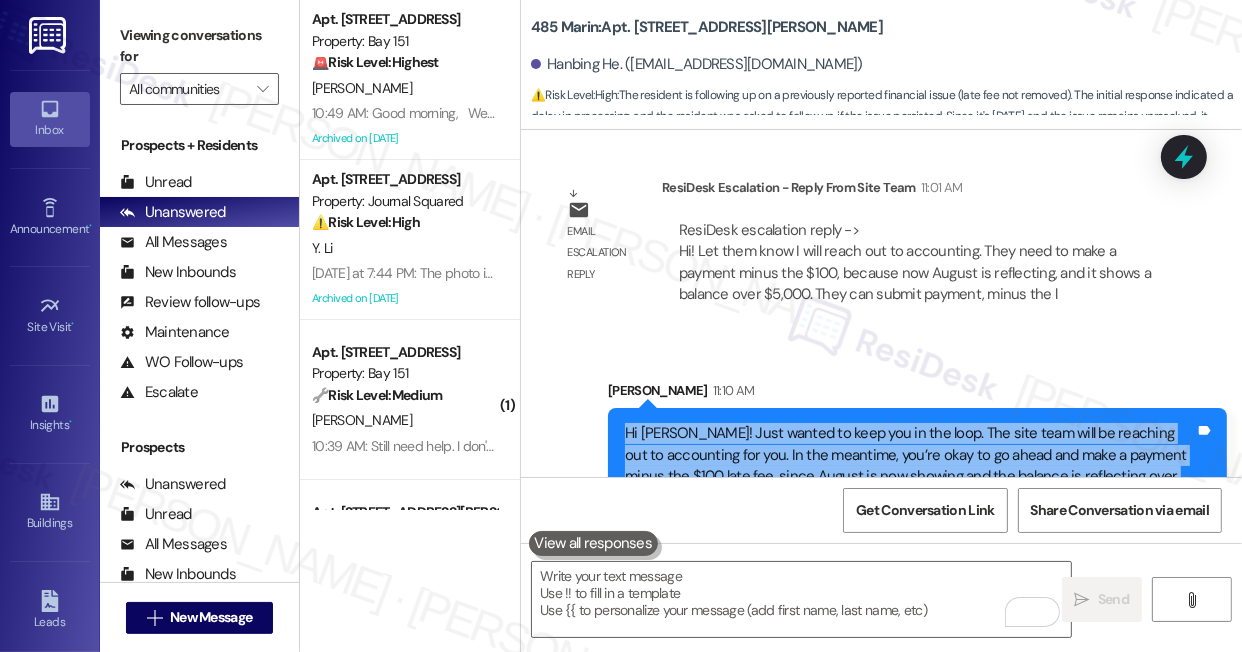 click on "Hi Hanbing! Just wanted to keep you in the loop. The site team will be reaching out to accounting for you. In the meantime, you’re okay to go ahead and make a payment minus the $100 late fee, since August is now showing and the balance is reflecting over $5,000. Let me know if you need help with anything else." at bounding box center [910, 466] 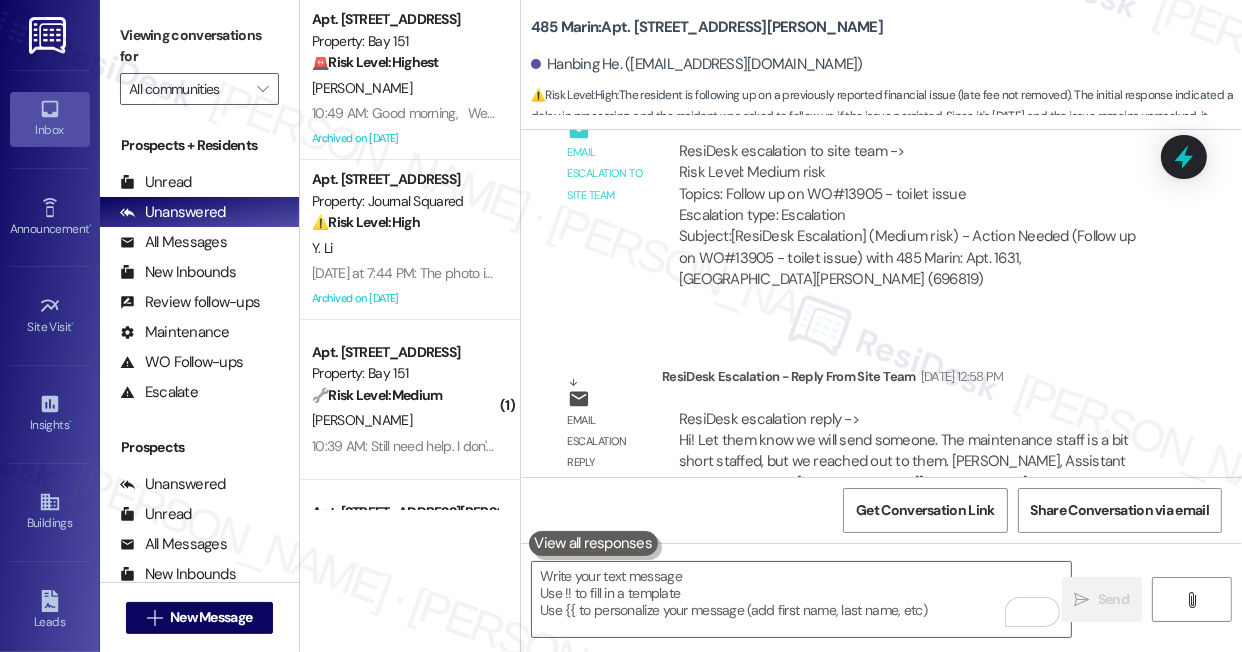 scroll, scrollTop: 12540, scrollLeft: 0, axis: vertical 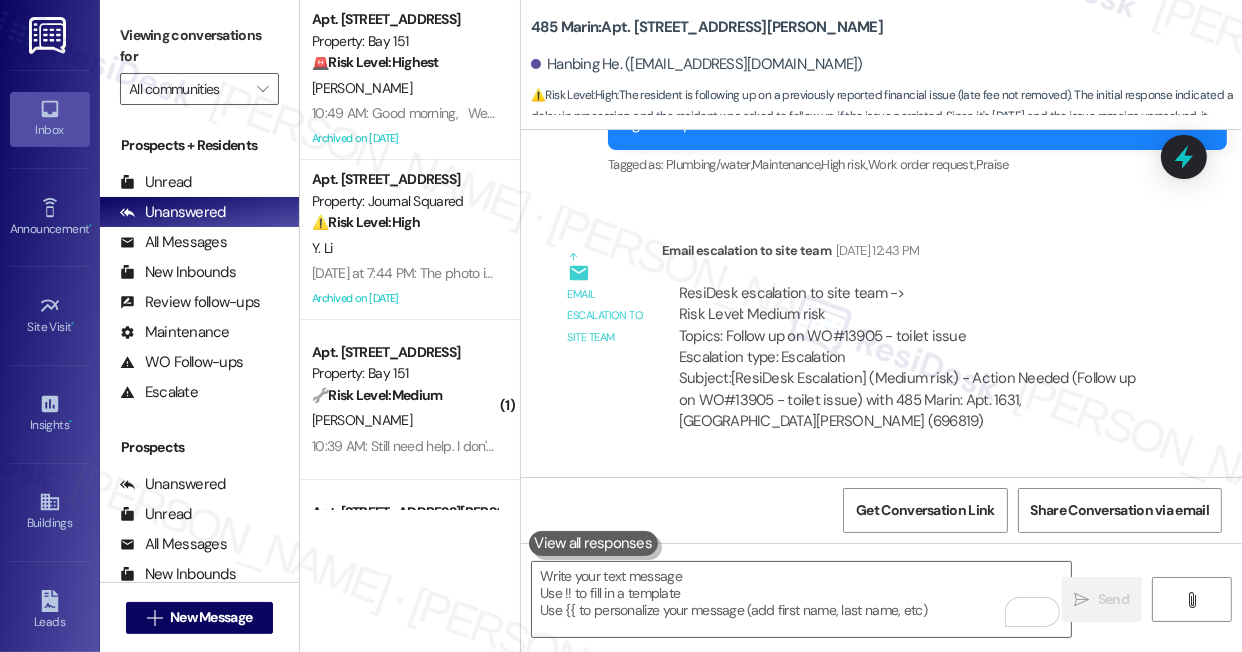 click on "ResiDesk escalation to site team ->
Risk Level: Medium risk
Topics: Follow up on WO#13905 - toilet issue
Escalation type: Escalation" at bounding box center (916, 326) 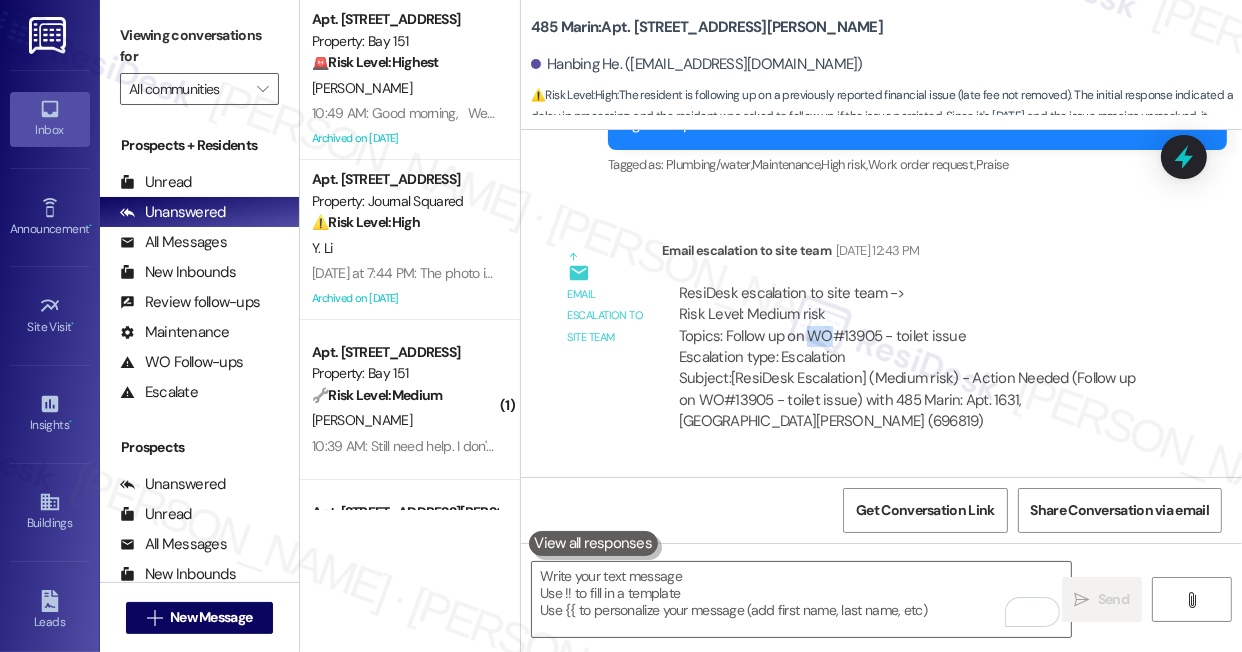 click on "ResiDesk escalation to site team ->
Risk Level: Medium risk
Topics: Follow up on WO#13905 - toilet issue
Escalation type: Escalation" at bounding box center (916, 326) 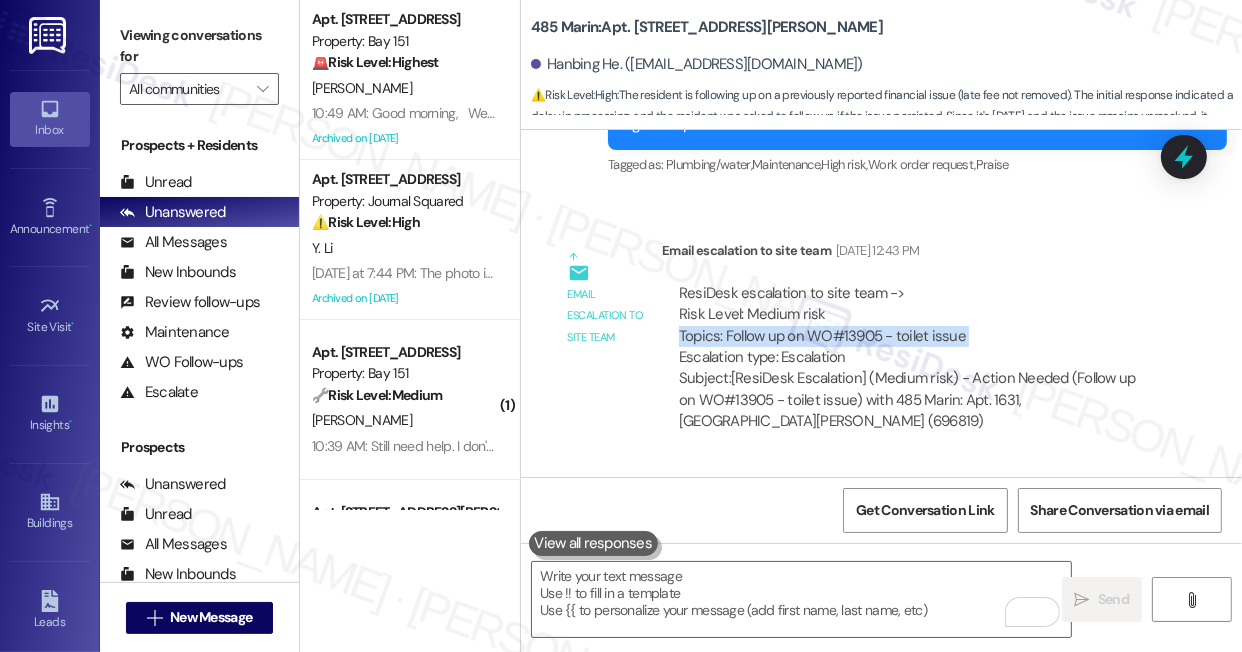 click on "ResiDesk escalation to site team ->
Risk Level: Medium risk
Topics: Follow up on WO#13905 - toilet issue
Escalation type: Escalation" at bounding box center [916, 326] 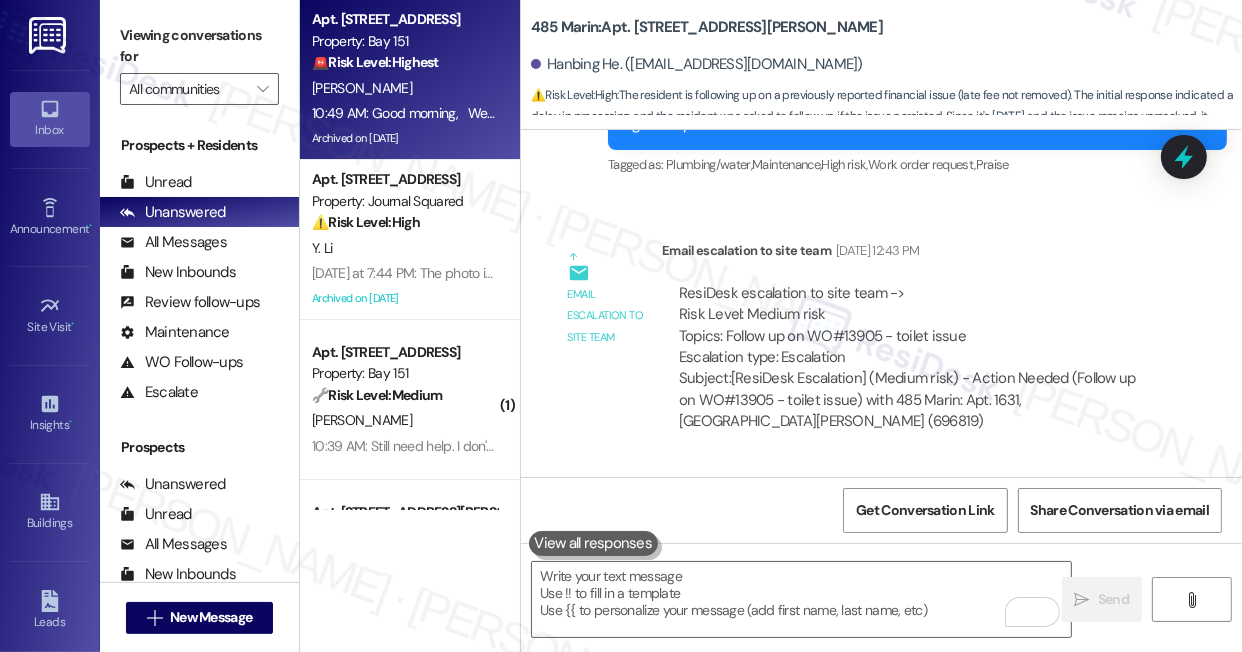 click on "A. Romero" at bounding box center (404, 88) 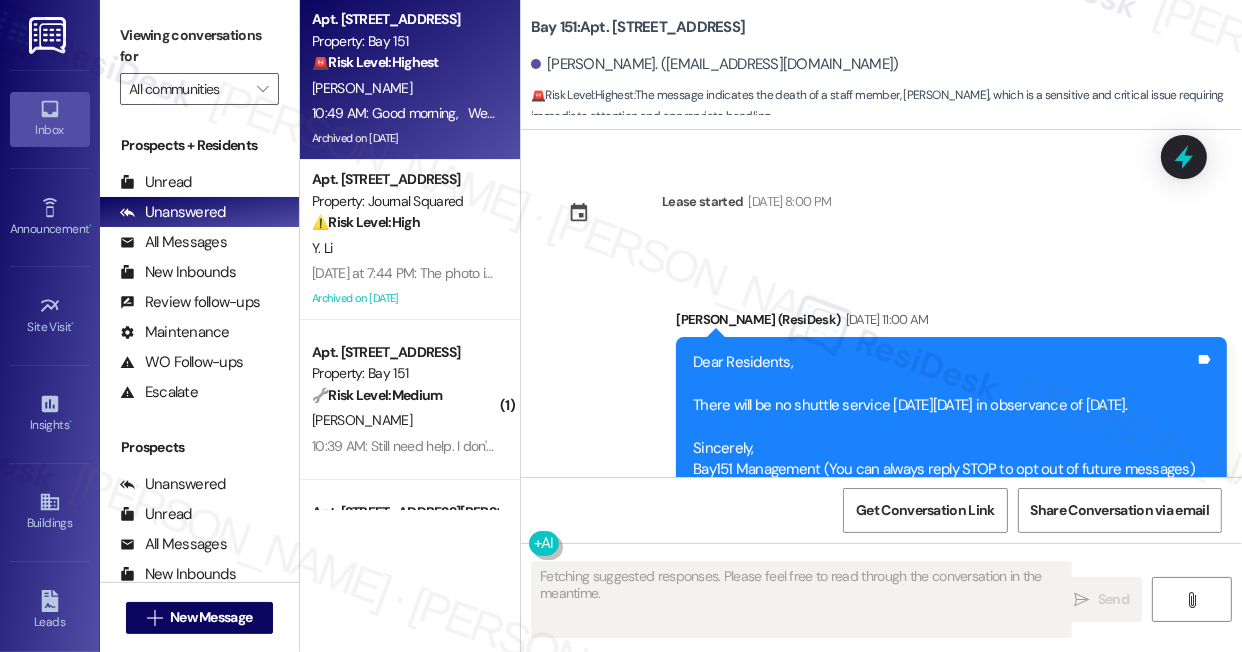 scroll, scrollTop: 48663, scrollLeft: 0, axis: vertical 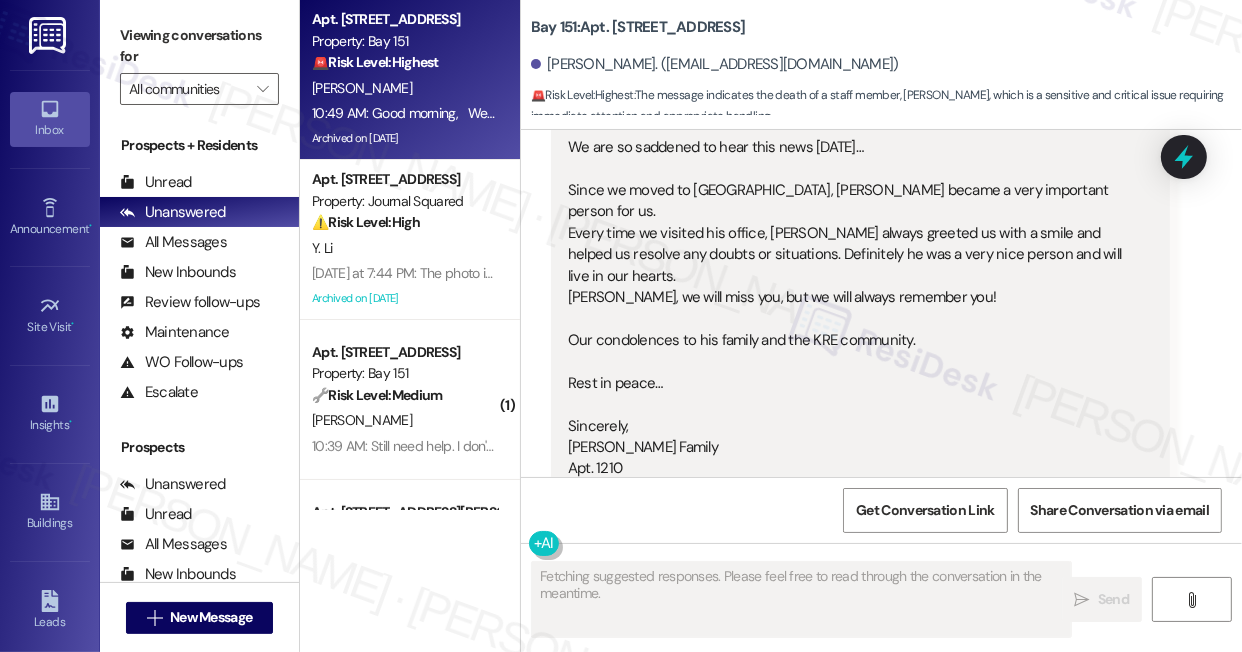 click on "Hide Suggestions" at bounding box center [905, 550] 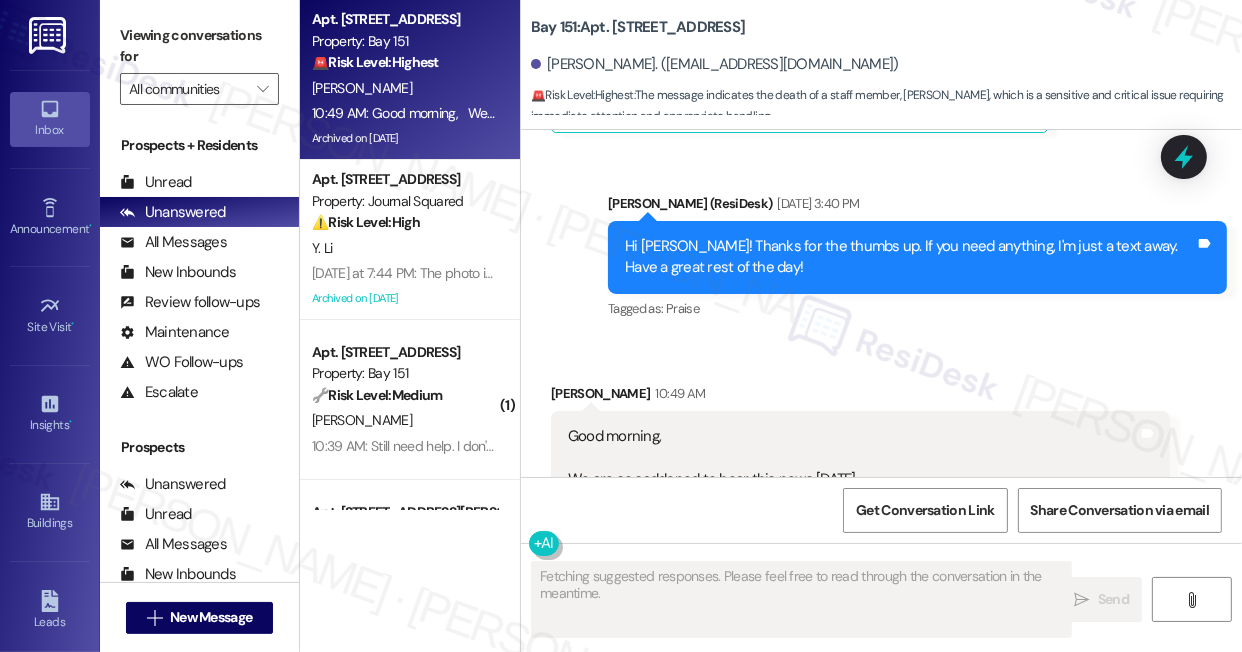 scroll, scrollTop: 48221, scrollLeft: 0, axis: vertical 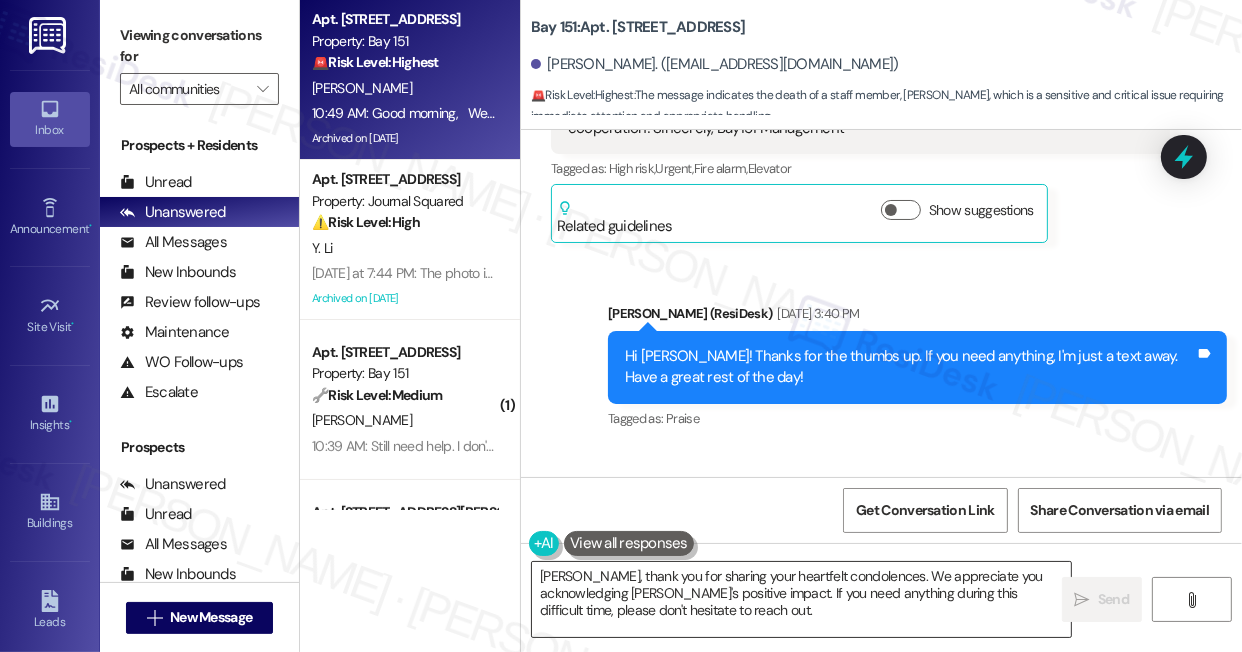 click on "Alicia, thank you for sharing your heartfelt condolences. We appreciate you acknowledging Jakub's positive impact. If you need anything during this difficult time, please don't hesitate to reach out." at bounding box center [801, 599] 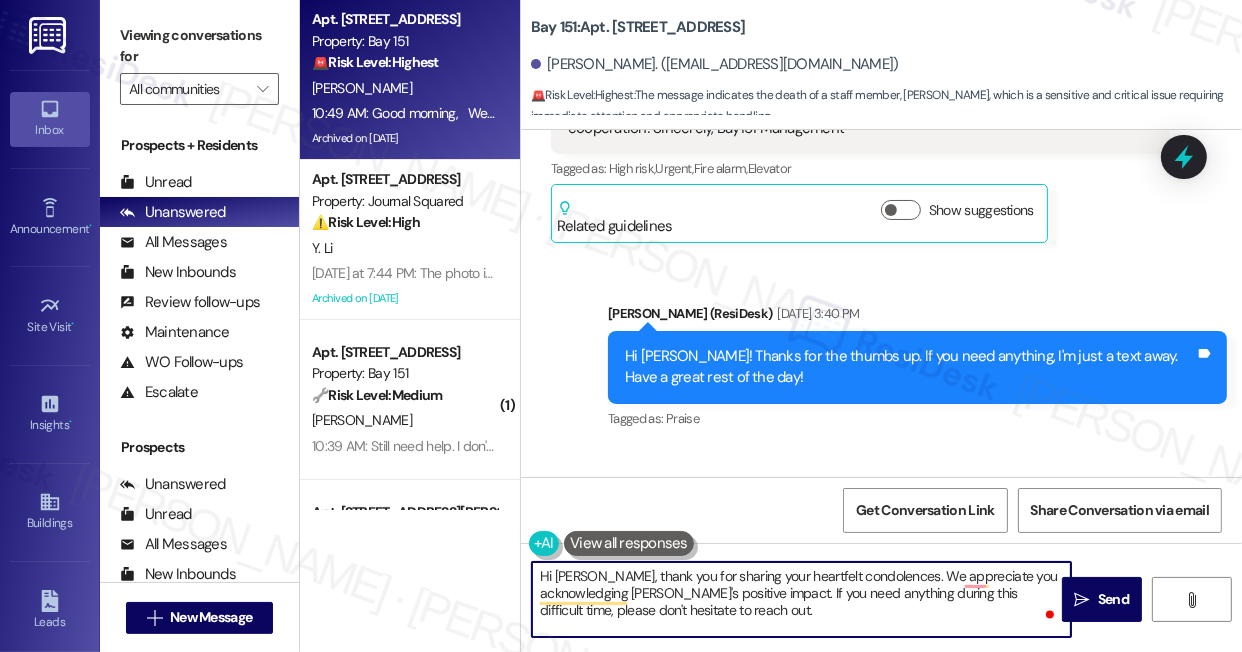 click on "Hi Alicia, thank you for sharing your heartfelt condolences. We appreciate you acknowledging Jakub's positive impact. If you need anything during this difficult time, please don't hesitate to reach out." at bounding box center [801, 599] 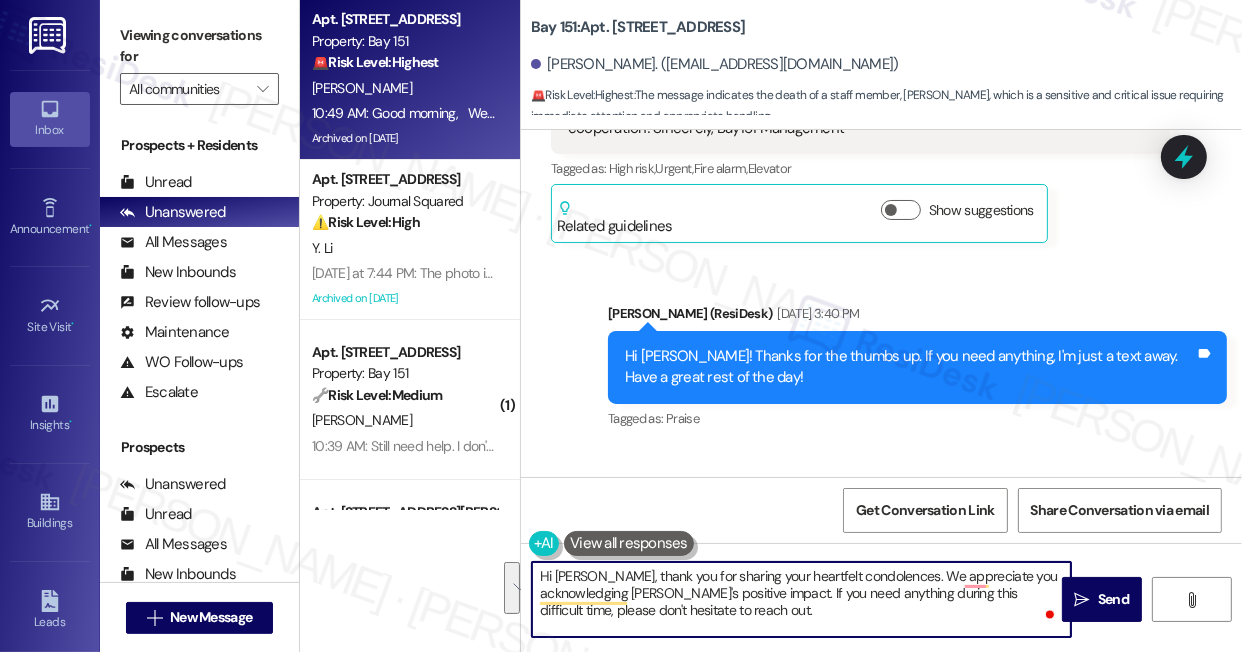 click on "Hi Alicia, thank you for sharing your heartfelt condolences. We appreciate you acknowledging Jakub's positive impact. If you need anything during this difficult time, please don't hesitate to reach out." at bounding box center (801, 599) 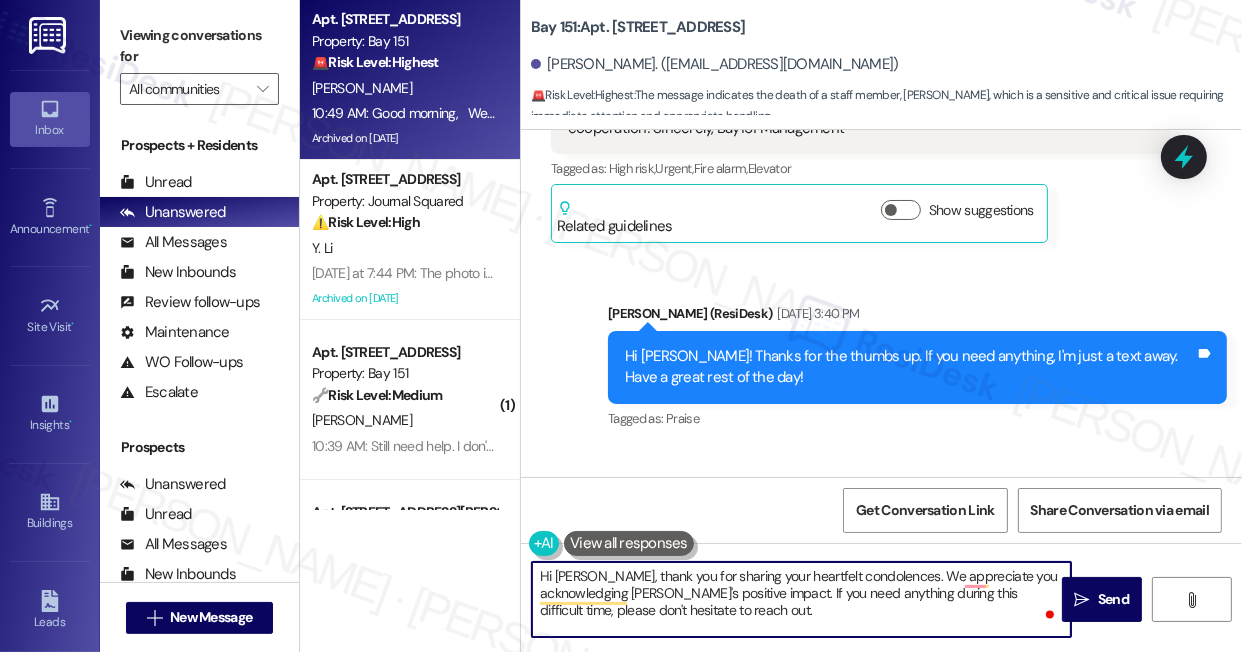 click on "Hi Alicia, thank you for sharing your heartfelt condolences. We appreciate you acknowledging Jakub's positive impact. If you need anything during this difficult time, please don't hesitate to reach out." at bounding box center (801, 599) 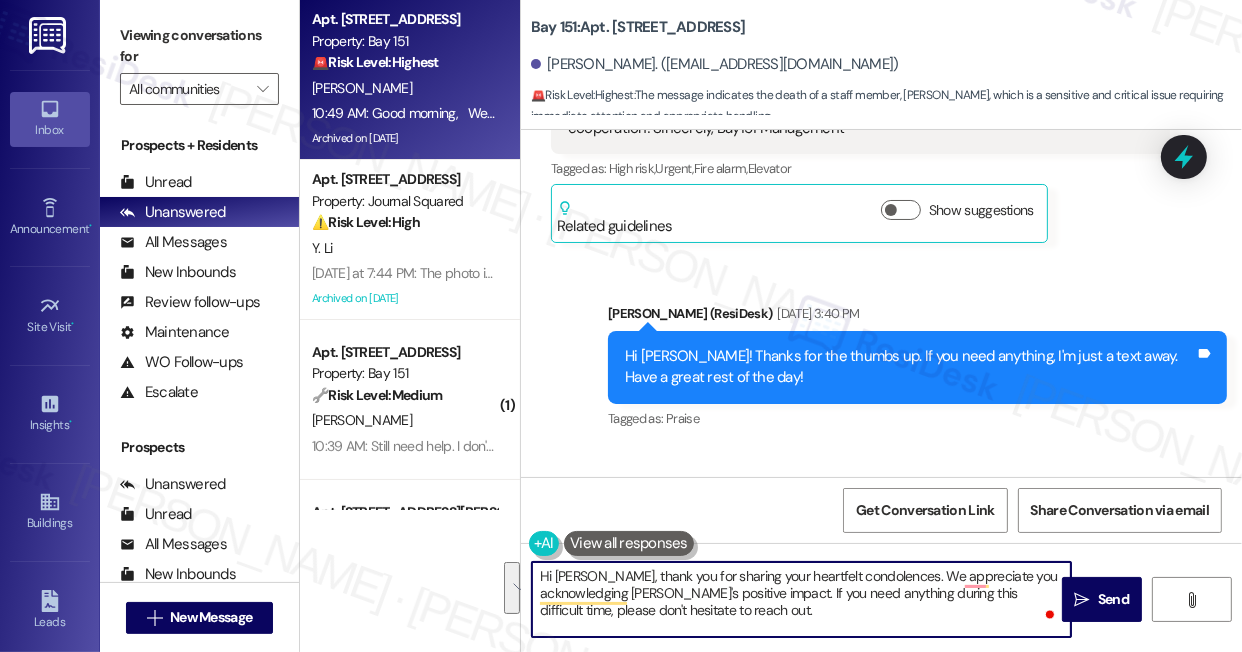 click on "Hi Alicia, thank you for sharing your heartfelt condolences. We appreciate you acknowledging Jakub's positive impact. If you need anything during this difficult time, please don't hesitate to reach out." at bounding box center (801, 599) 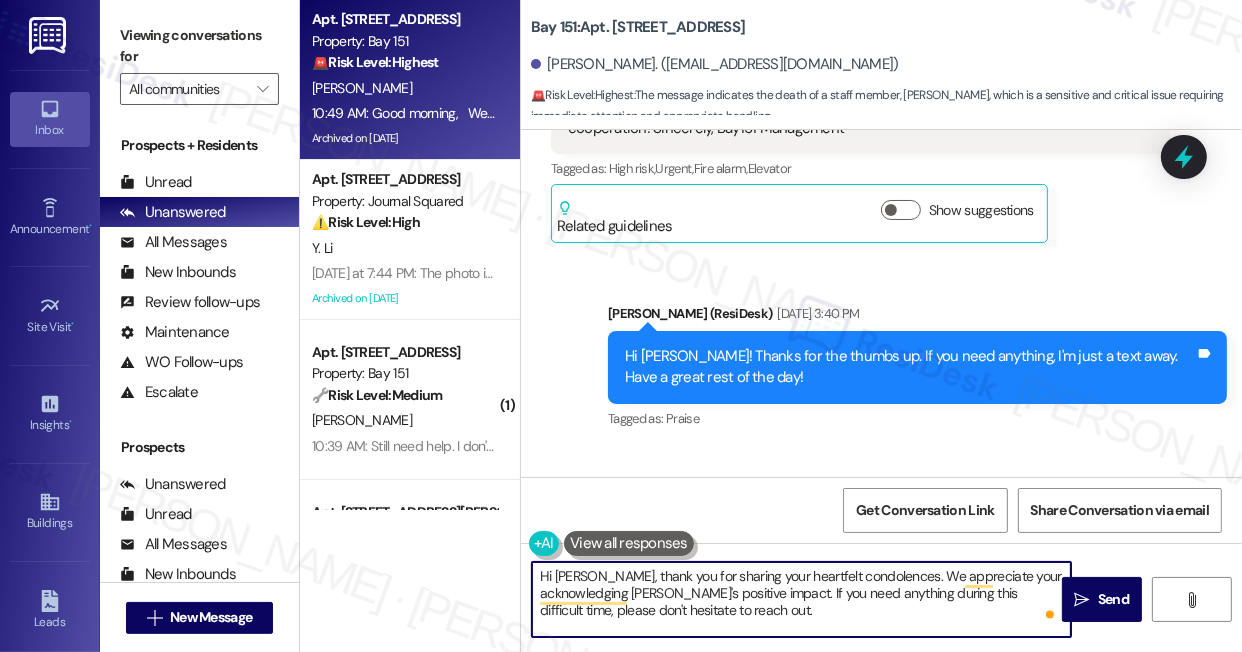 click on "Hi Alicia, thank you for sharing your heartfelt condolences. We appreciate your acknowledging Jakub's positive impact. If you need anything during this difficult time, please don't hesitate to reach out." at bounding box center (801, 599) 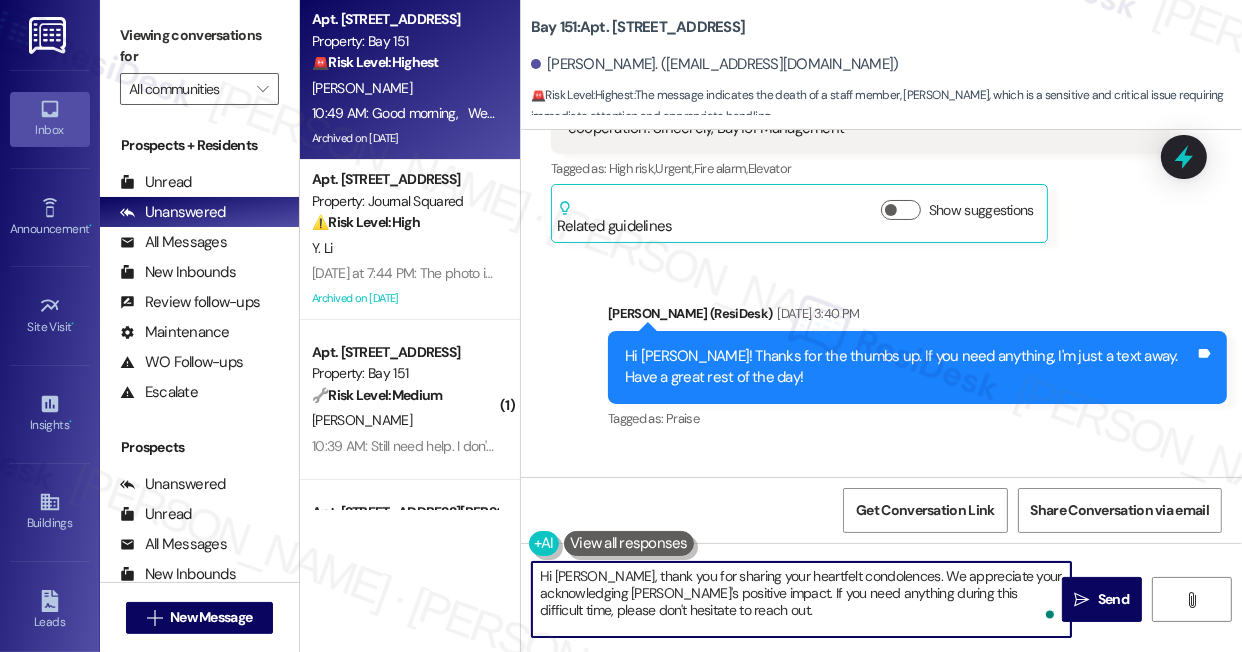 click on "Hi Alicia, thank you for sharing your heartfelt condolences. We appreciate your acknowledging Jakub's positive impact. If you need anything during this difficult time, please don't hesitate to reach out." at bounding box center [801, 599] 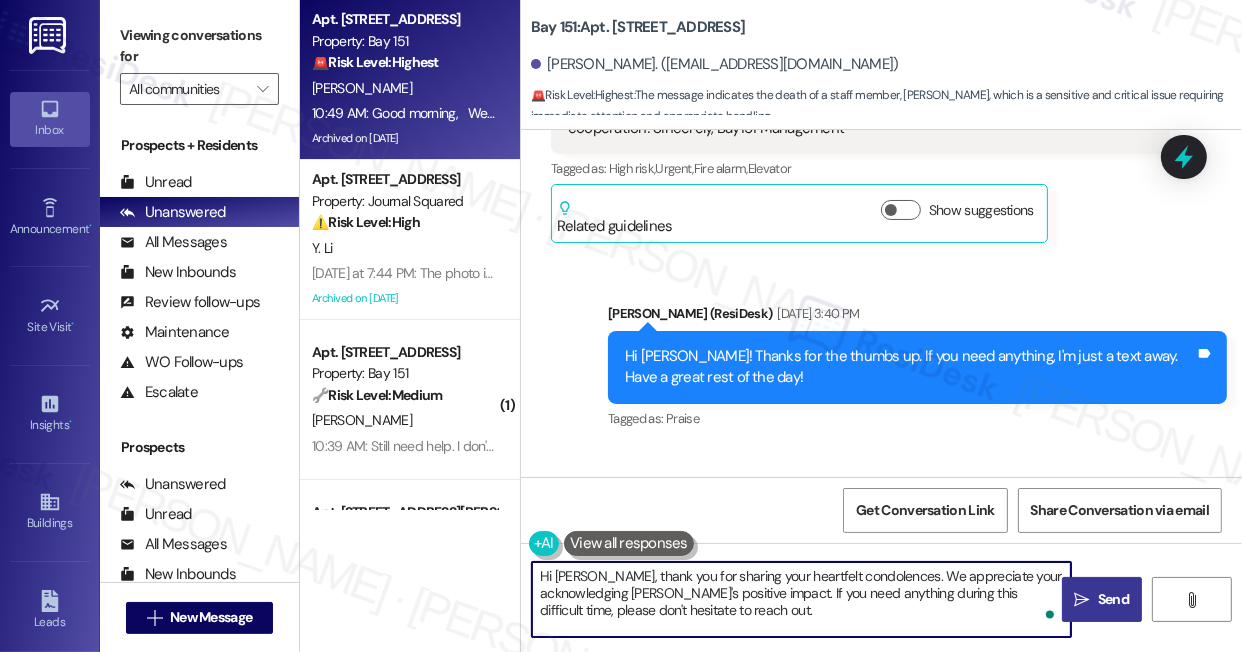 type on "Hi Alicia, thank you for sharing your heartfelt condolences. We appreciate your acknowledging Jakub's positive impact. If you need anything during this difficult time, please don't hesitate to reach out." 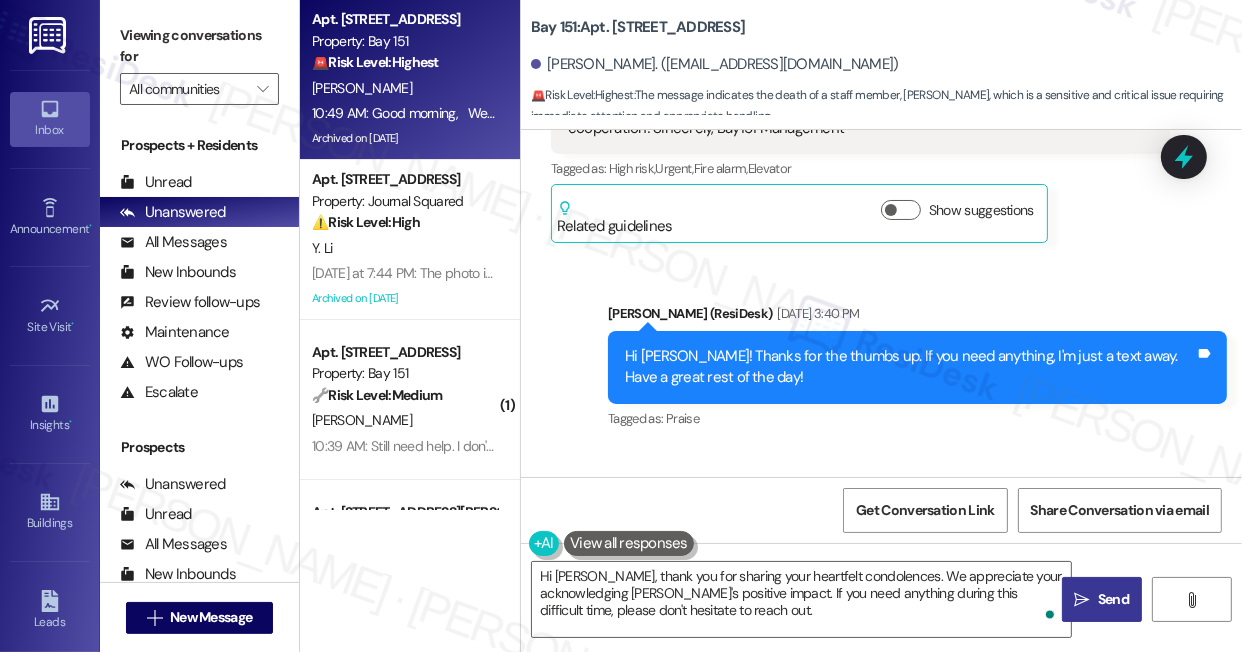 click on "" at bounding box center (1082, 600) 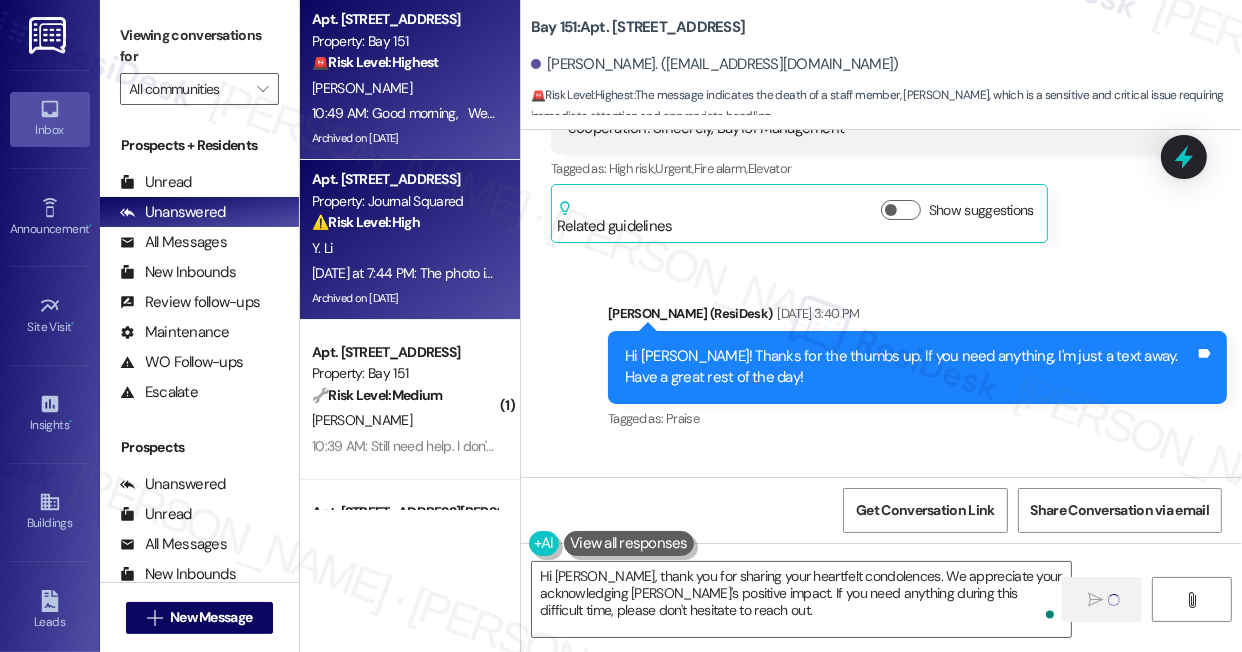 click on "Y. Li" at bounding box center (404, 248) 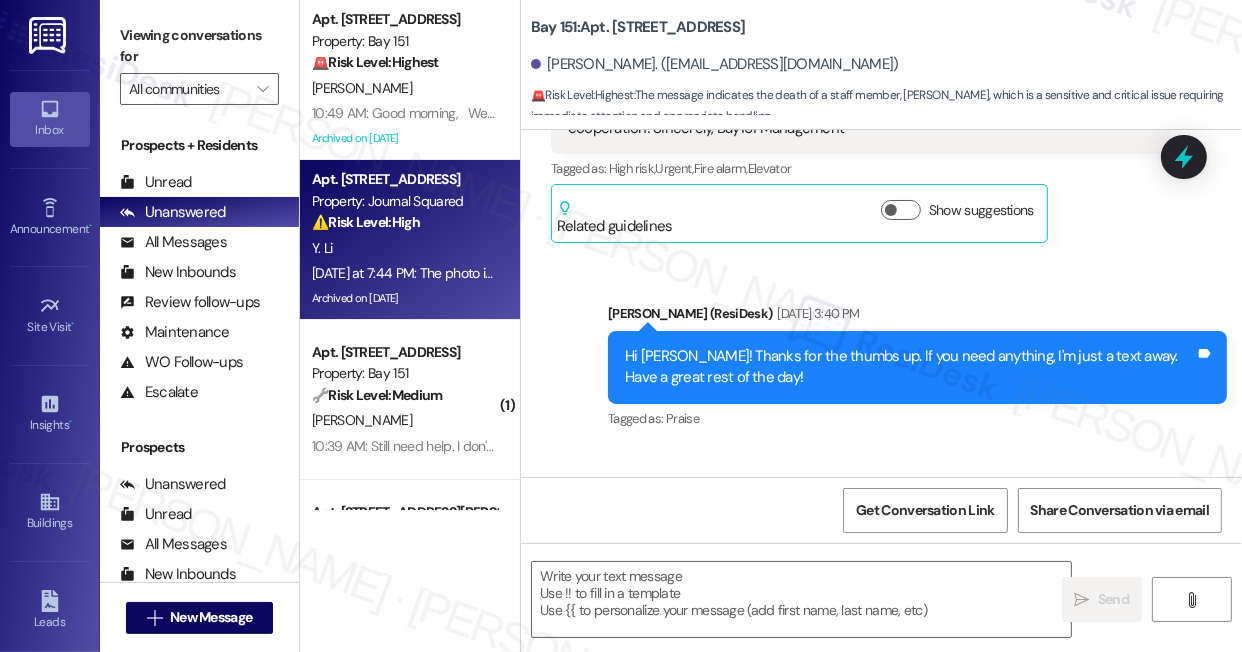 scroll, scrollTop: 48402, scrollLeft: 0, axis: vertical 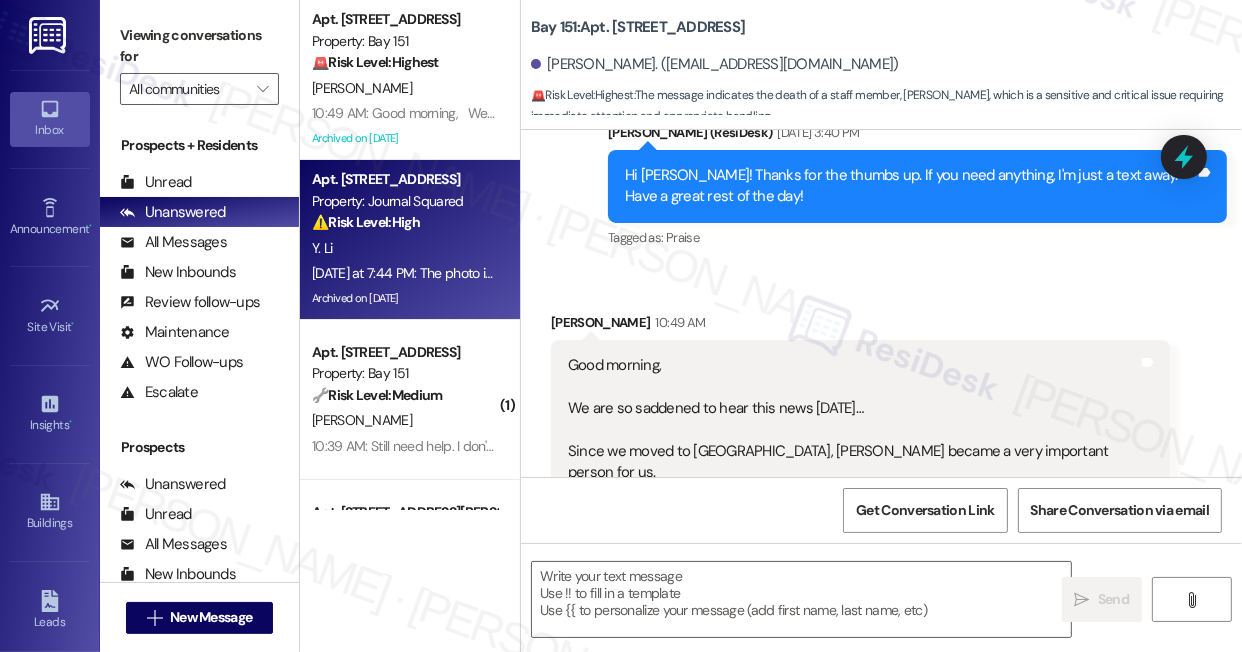 type on "Fetching suggested responses. Please feel free to read through the conversation in the meantime." 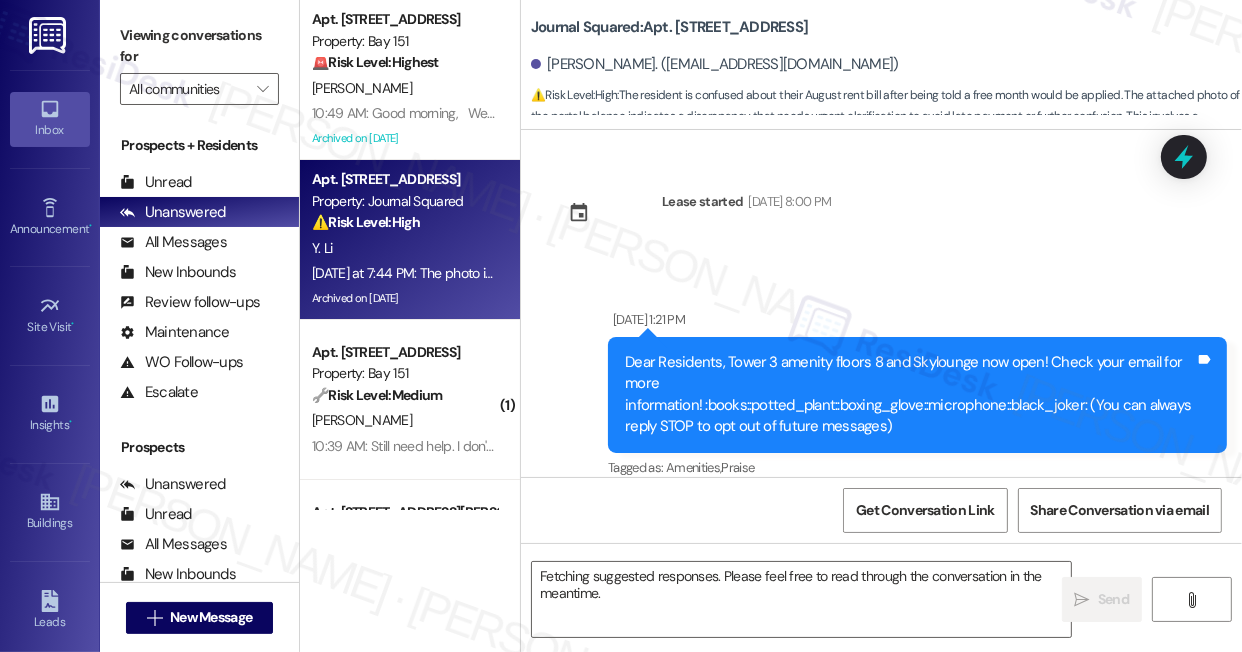 scroll, scrollTop: 18412, scrollLeft: 0, axis: vertical 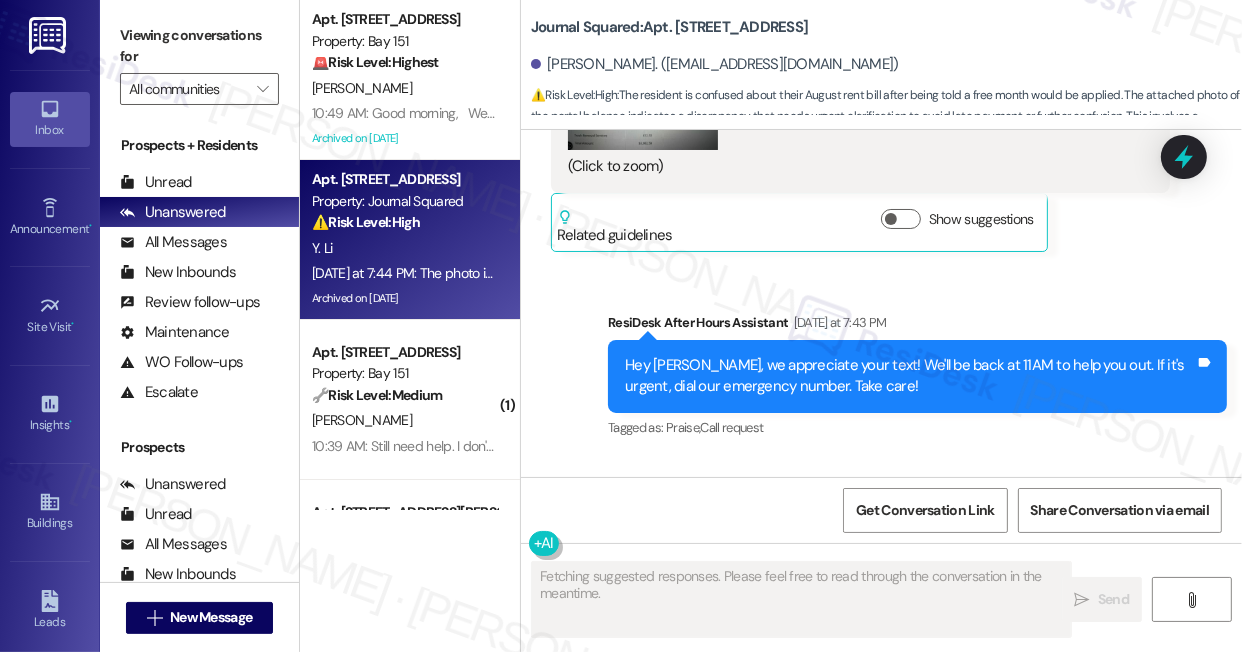 click on "The photo is my balance in my portal. Doesn't it mean I need to pay 3902.5 for August?" at bounding box center (841, 559) 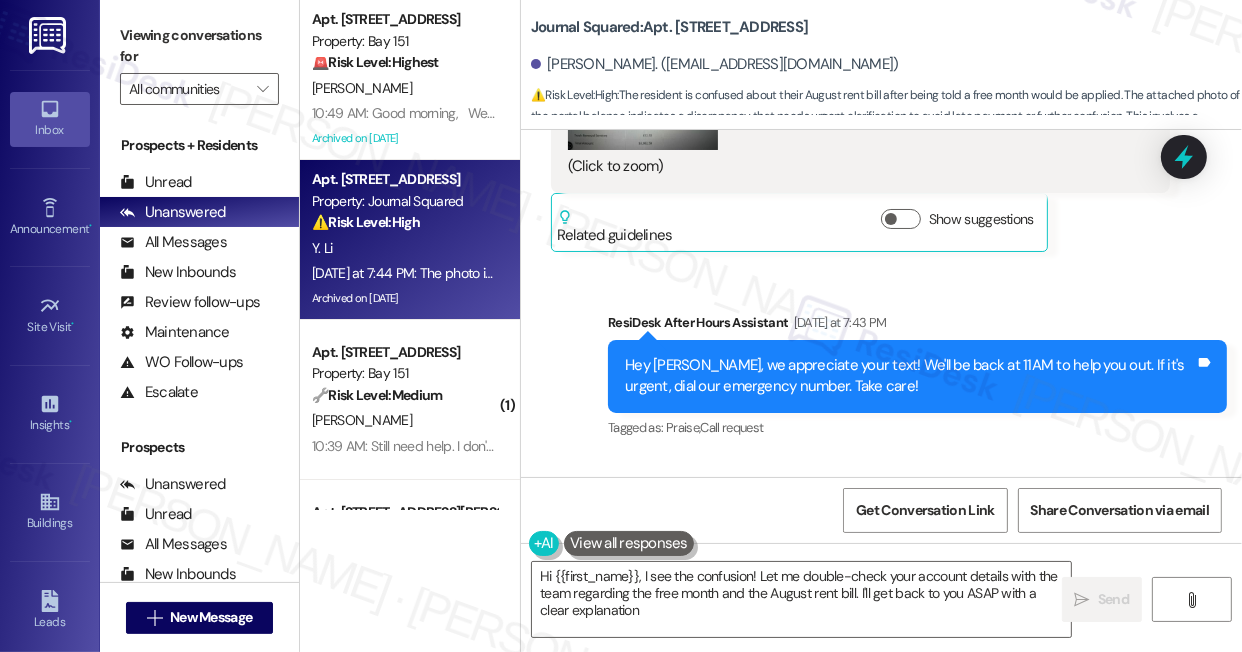 type on "Hi {{first_name}}, I see the confusion! Let me double-check your account details with the team regarding the free month and the August rent bill. I'll get back to you ASAP with a clear explanation!" 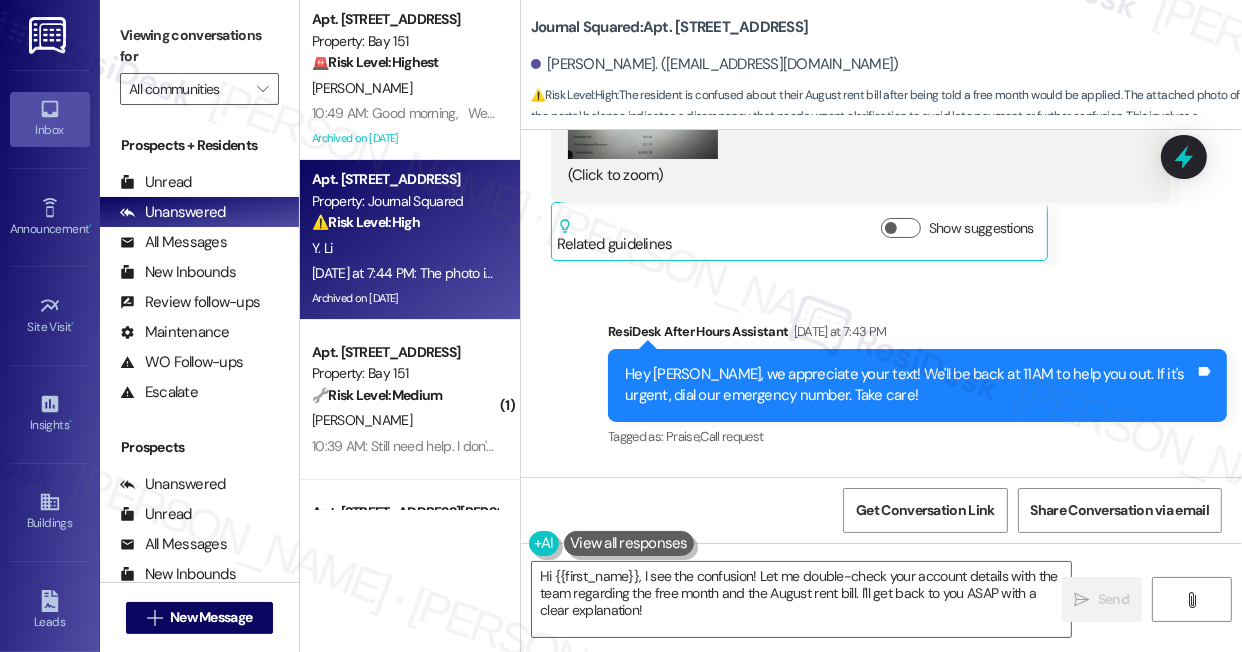 scroll, scrollTop: 18412, scrollLeft: 0, axis: vertical 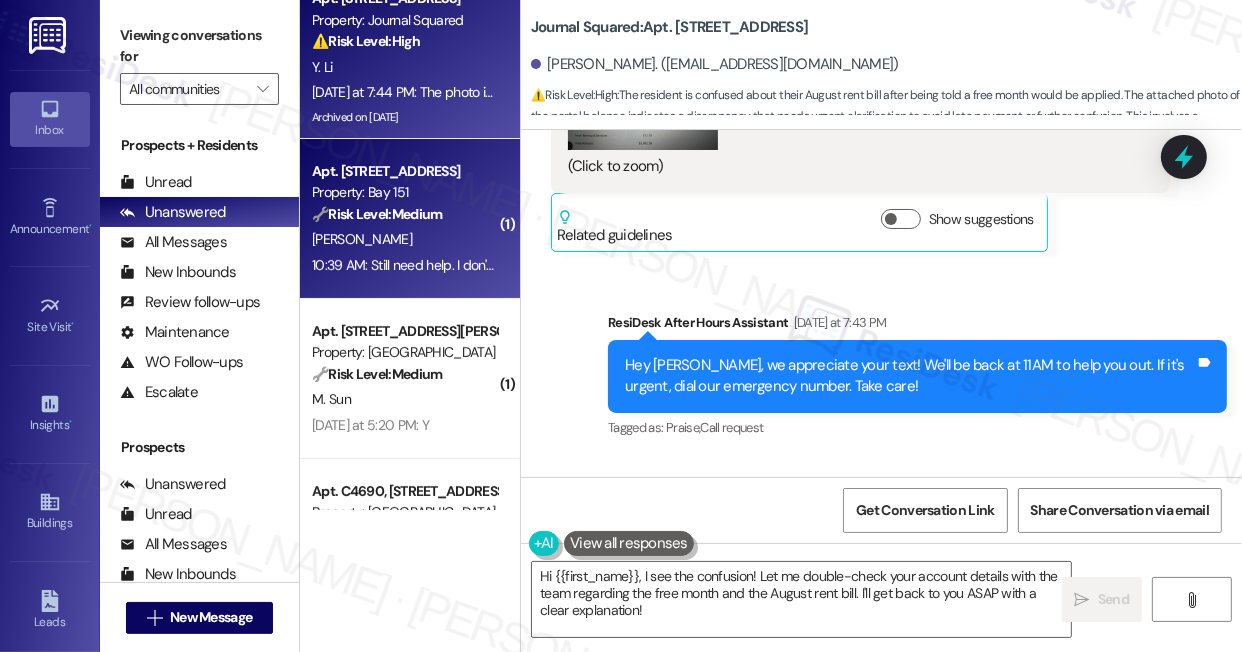 click on "[PERSON_NAME]" at bounding box center (404, 239) 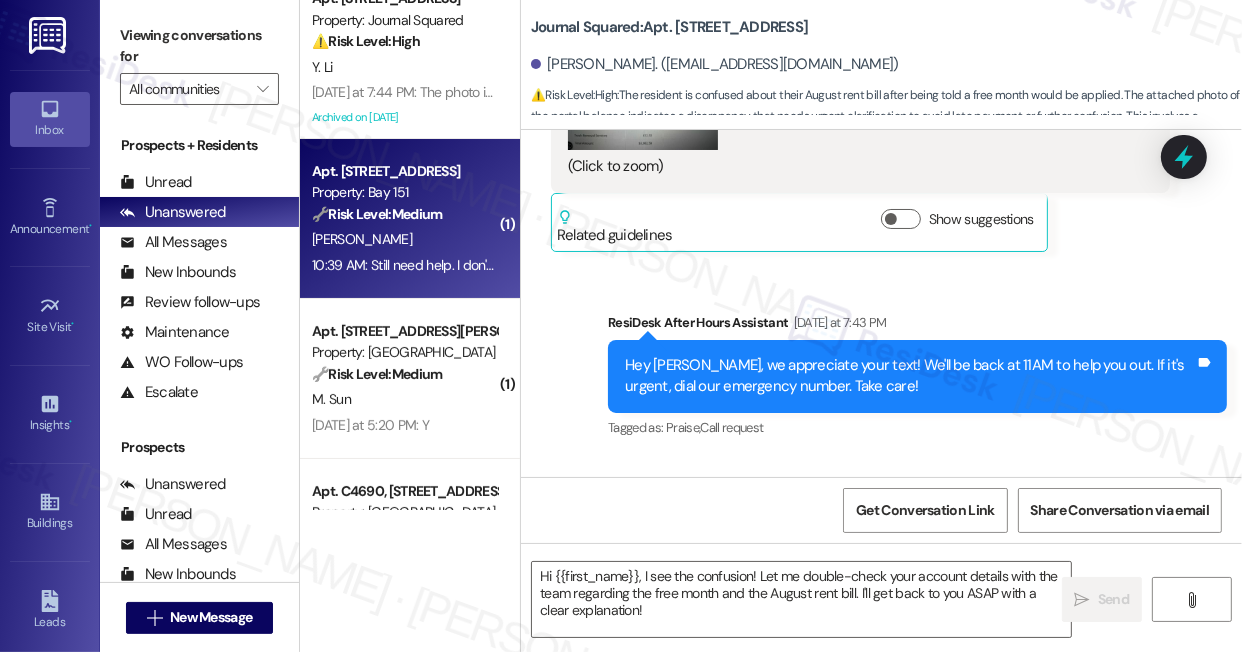 type on "Fetching suggested responses. Please feel free to read through the conversation in the meantime." 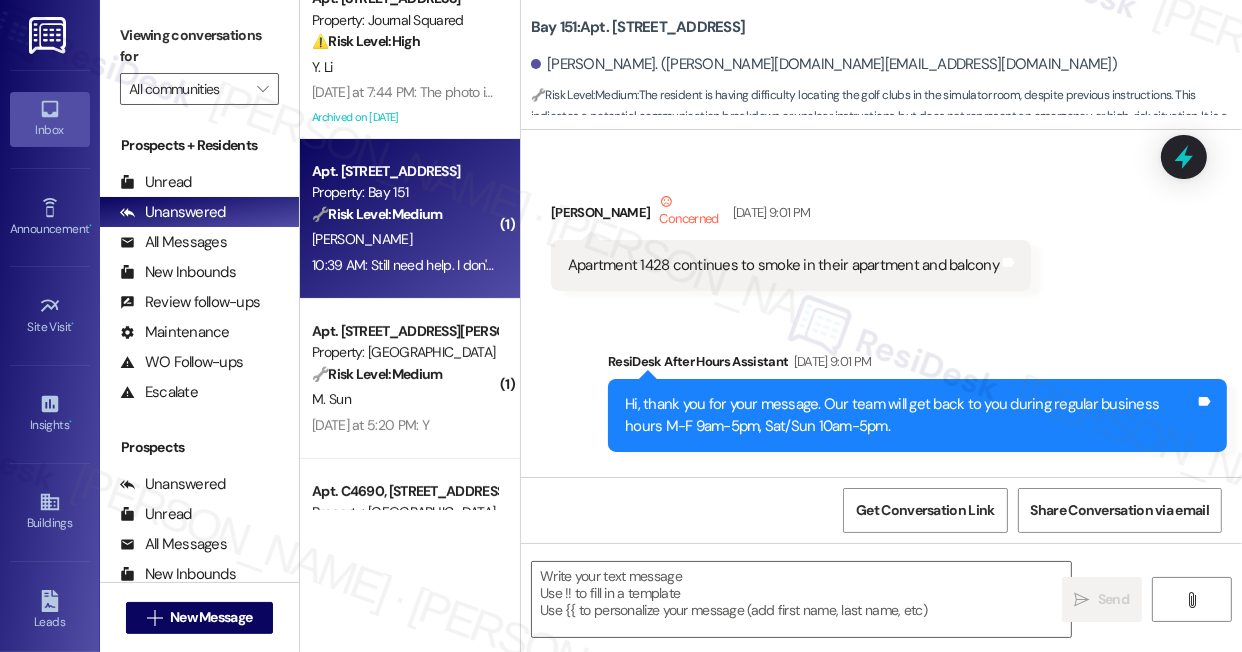 scroll, scrollTop: 13099, scrollLeft: 0, axis: vertical 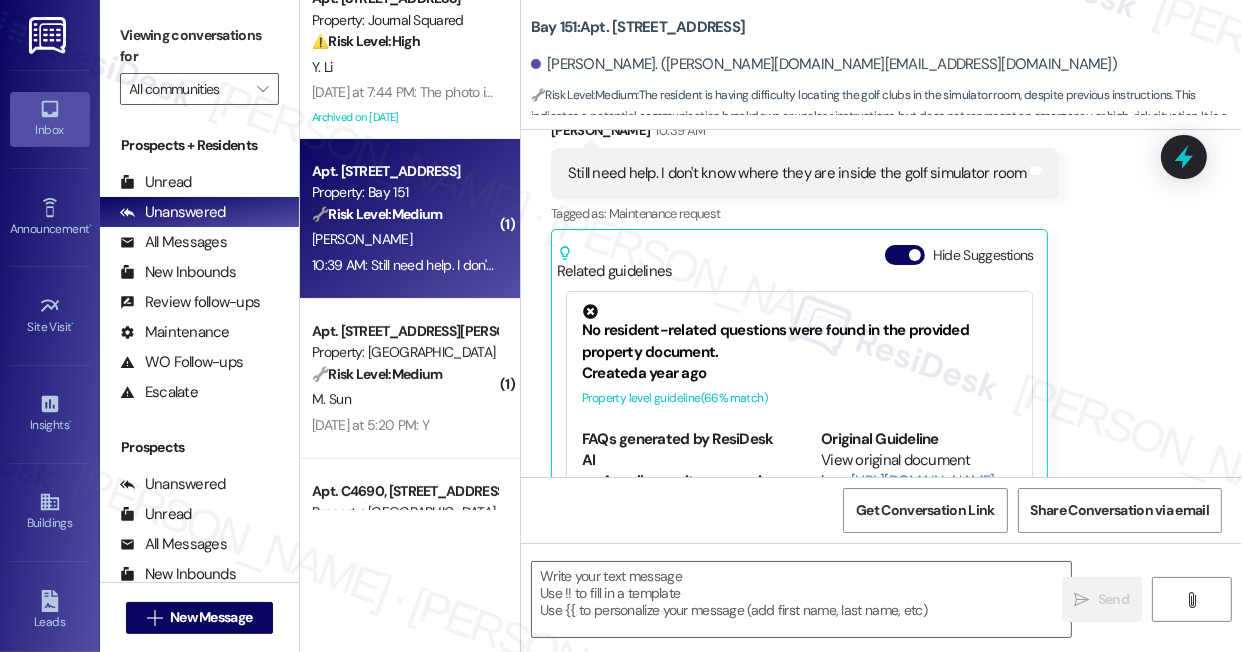type on "Fetching suggested responses. Please feel free to read through the conversation in the meantime." 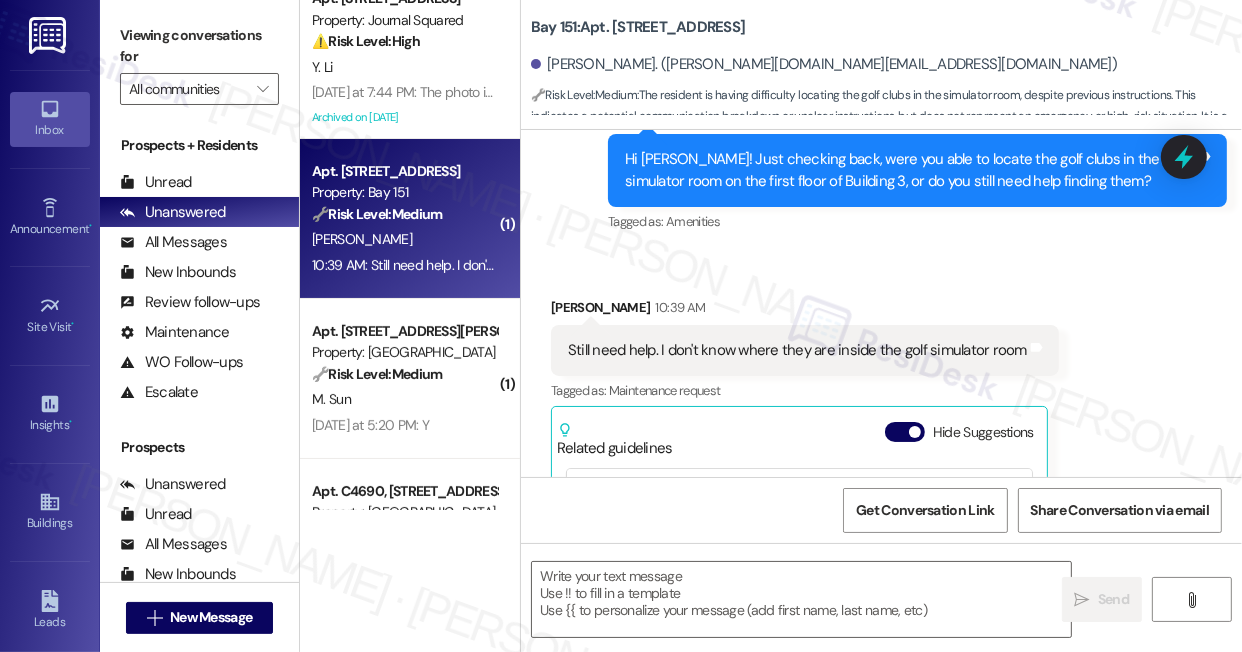 scroll, scrollTop: 12826, scrollLeft: 0, axis: vertical 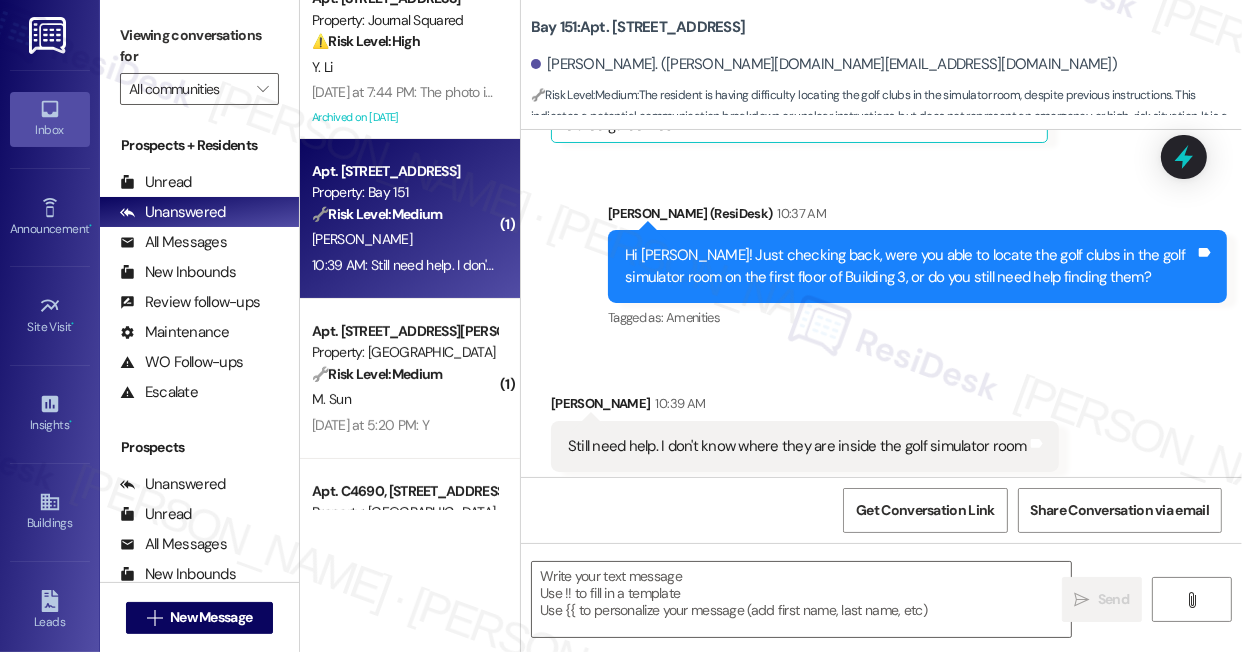 click on "Still need help. I don't know where they are inside the golf simulator room" at bounding box center (797, 446) 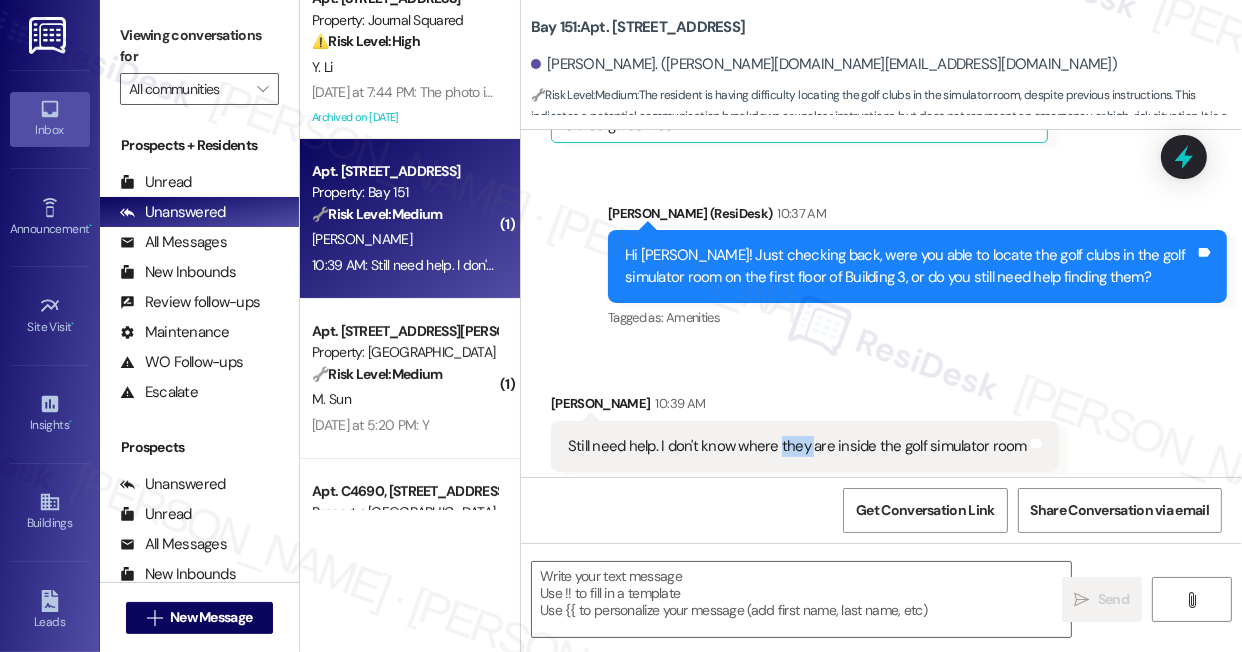 click on "Still need help. I don't know where they are inside the golf simulator room" at bounding box center (797, 446) 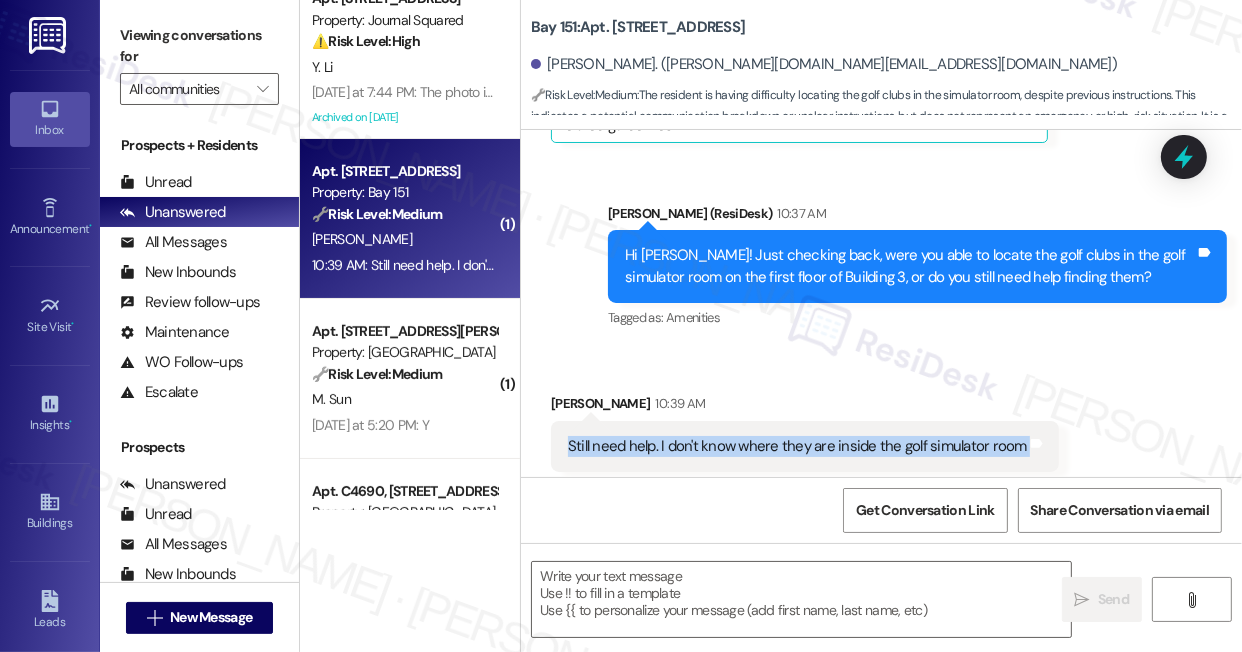 click on "Still need help. I don't know where they are inside the golf simulator room" at bounding box center (797, 446) 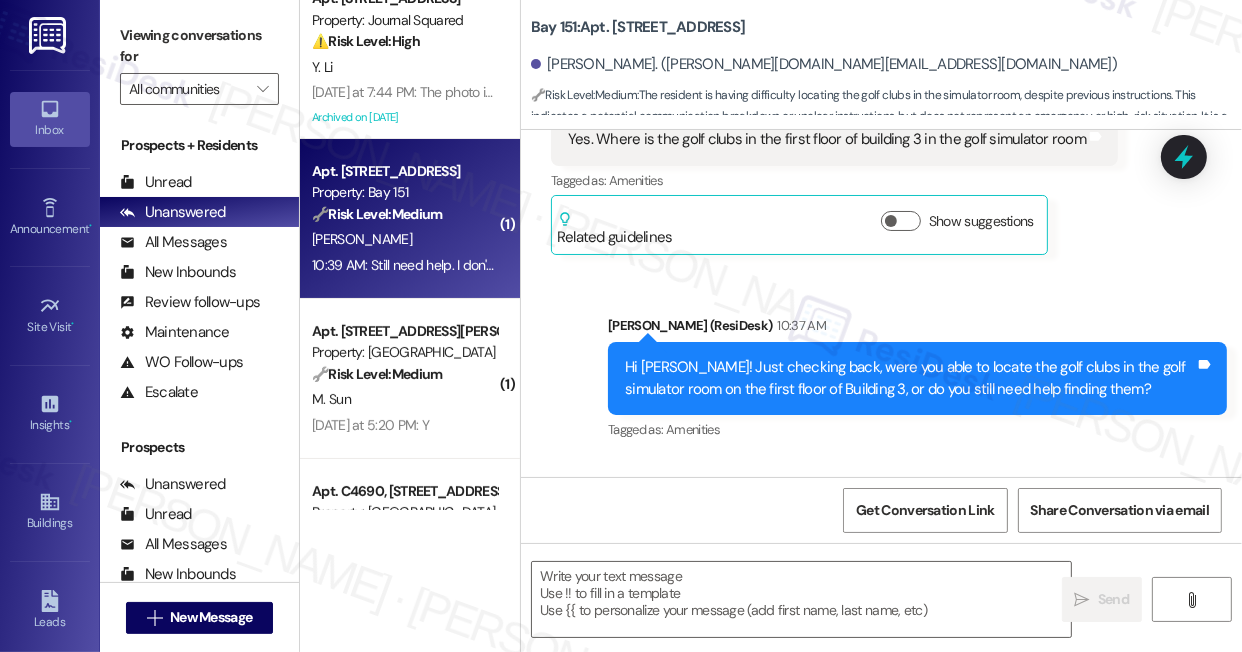 scroll, scrollTop: 12554, scrollLeft: 0, axis: vertical 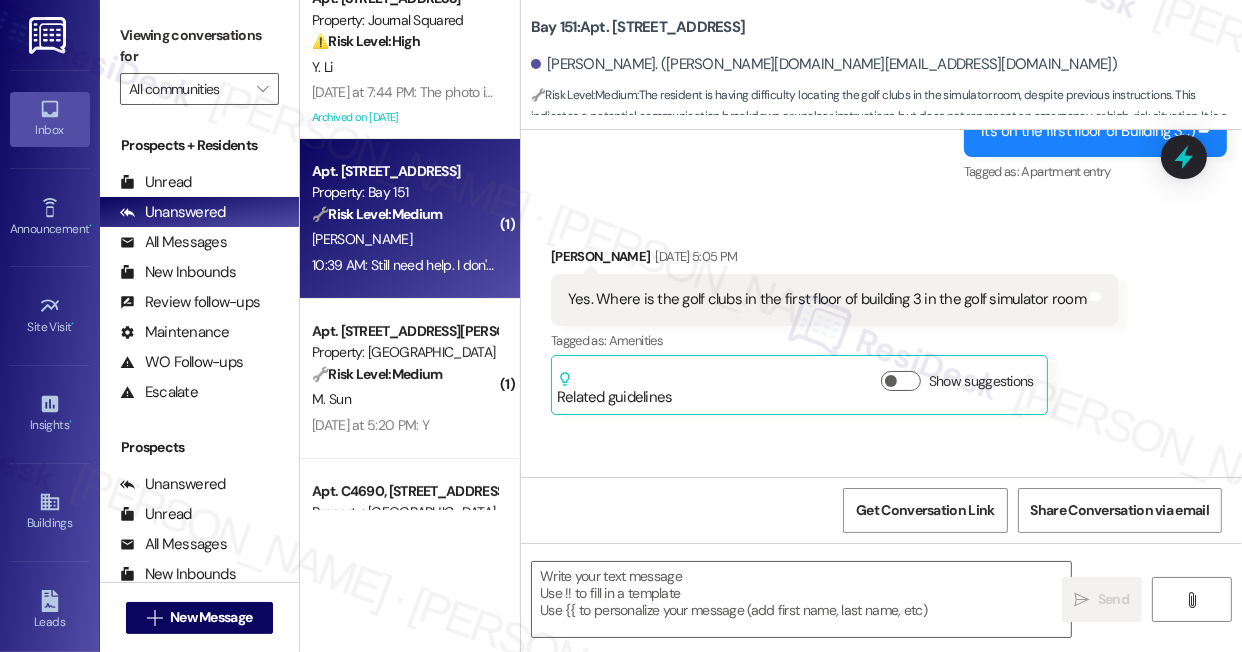 drag, startPoint x: 596, startPoint y: 216, endPoint x: 1069, endPoint y: 219, distance: 473.00952 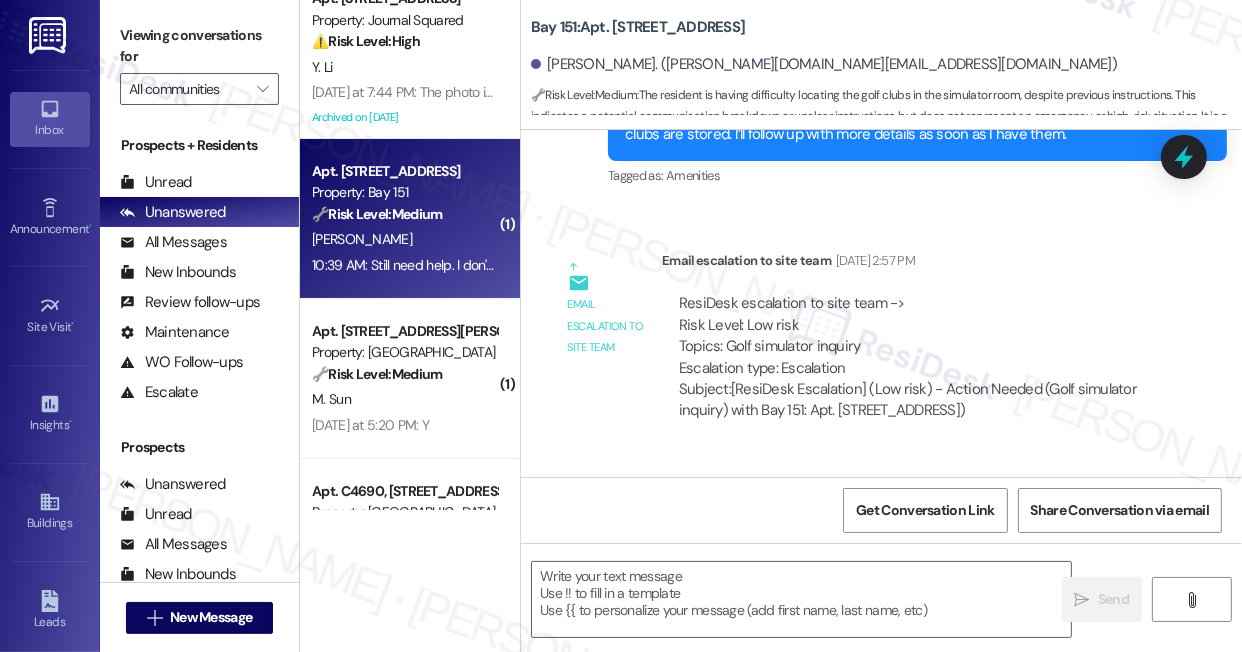 scroll, scrollTop: 11463, scrollLeft: 0, axis: vertical 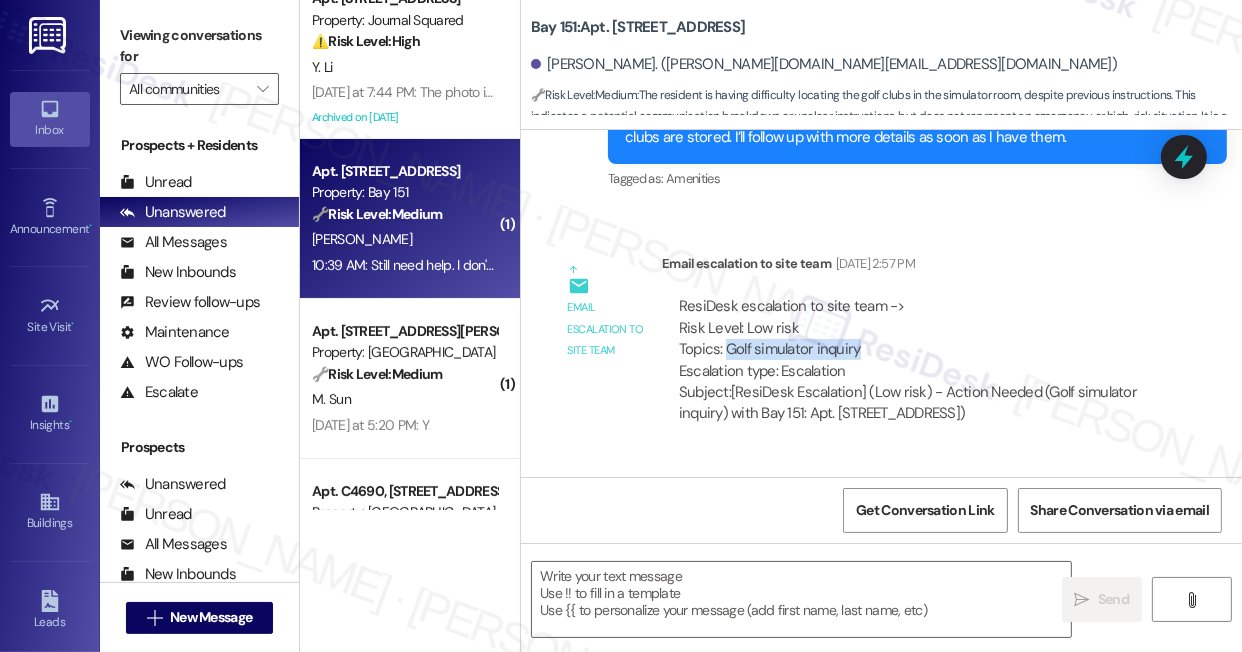 drag, startPoint x: 893, startPoint y: 288, endPoint x: 725, endPoint y: 284, distance: 168.0476 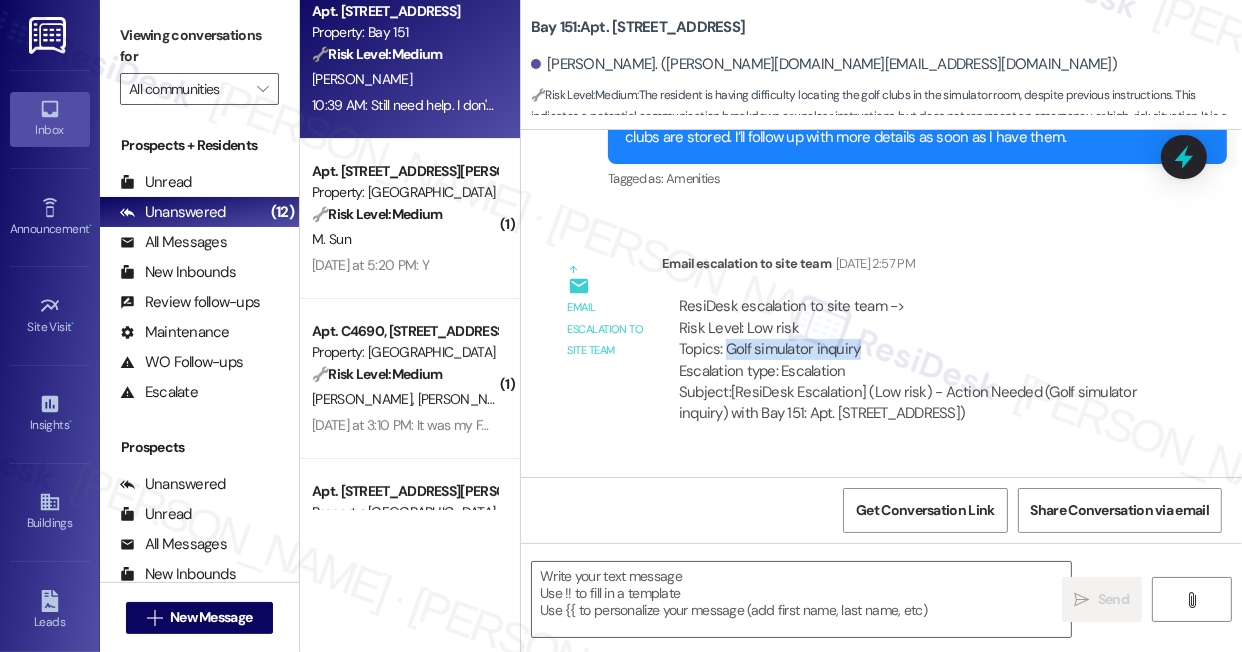 click on "Viewing conversations for" at bounding box center (199, 46) 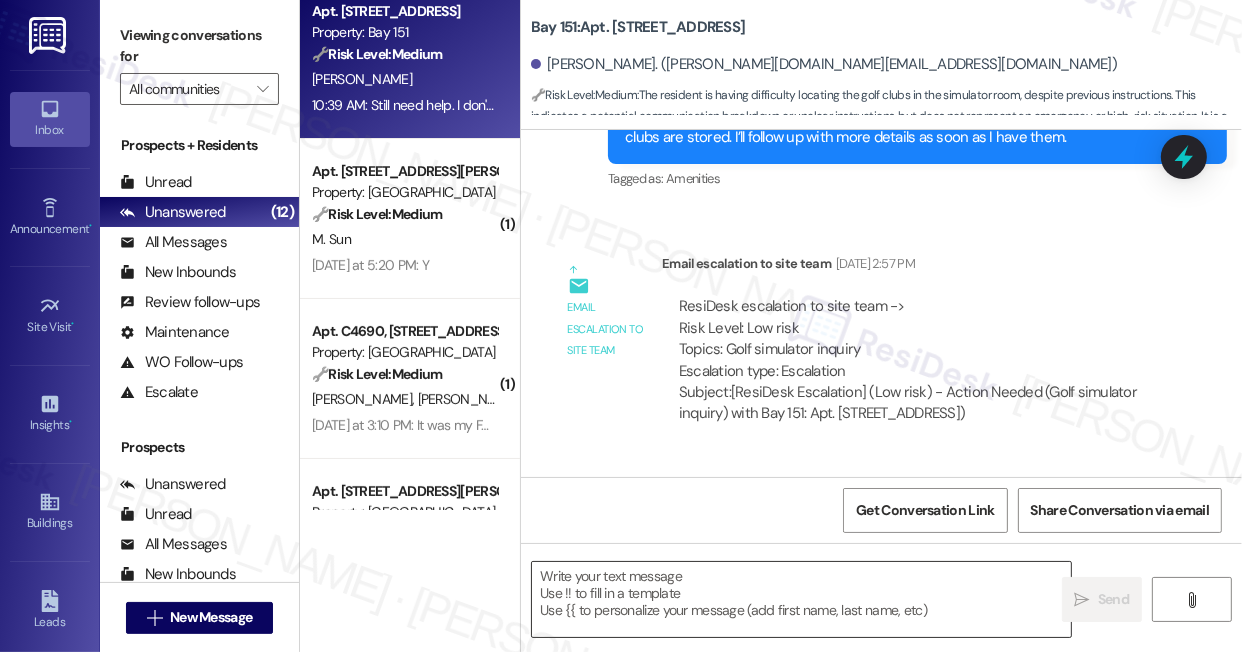 click at bounding box center [801, 599] 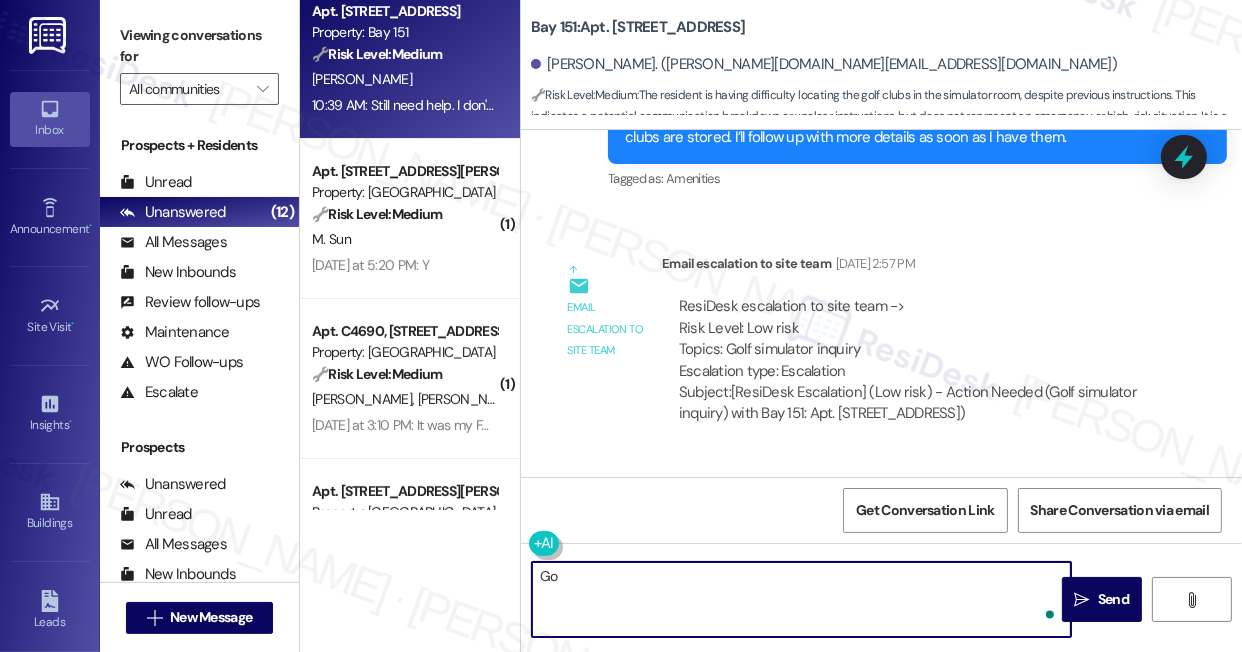 type on "G" 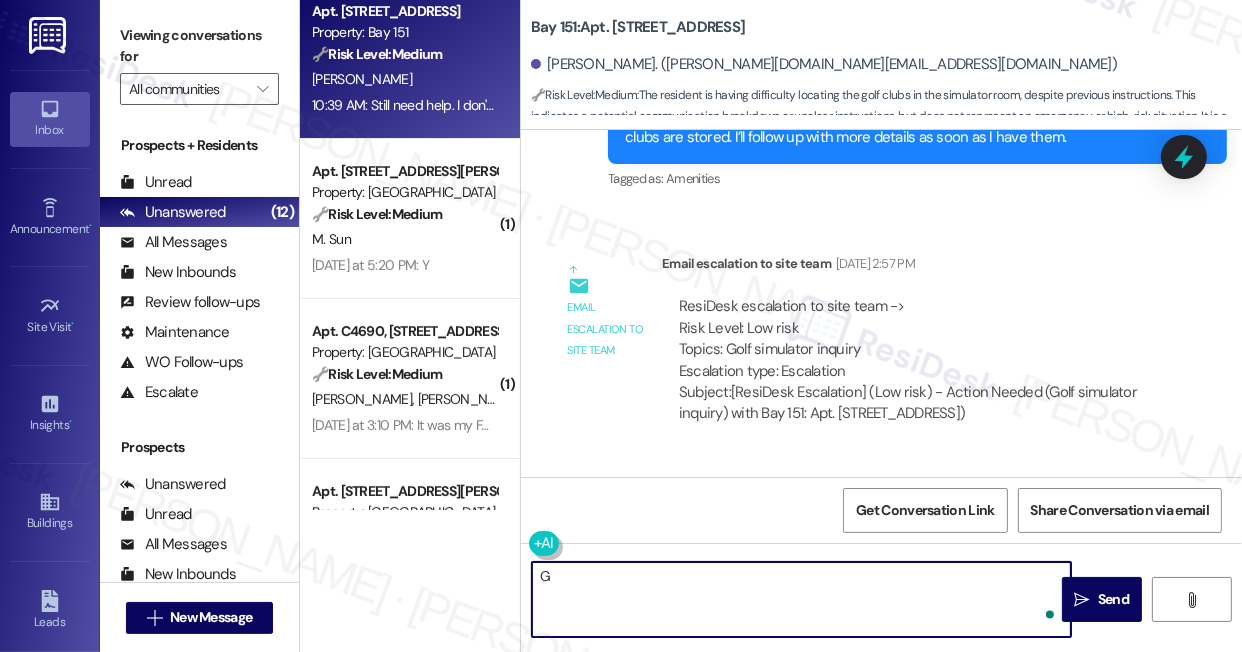 type 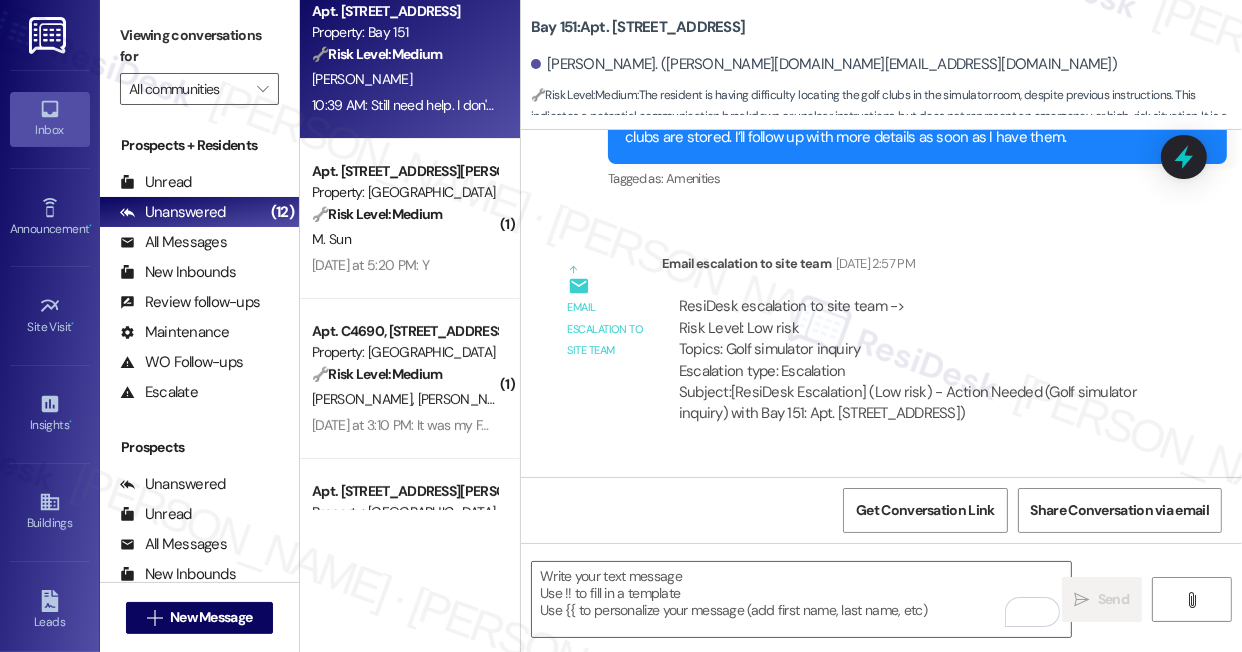 drag, startPoint x: 173, startPoint y: 12, endPoint x: 186, endPoint y: 12, distance: 13 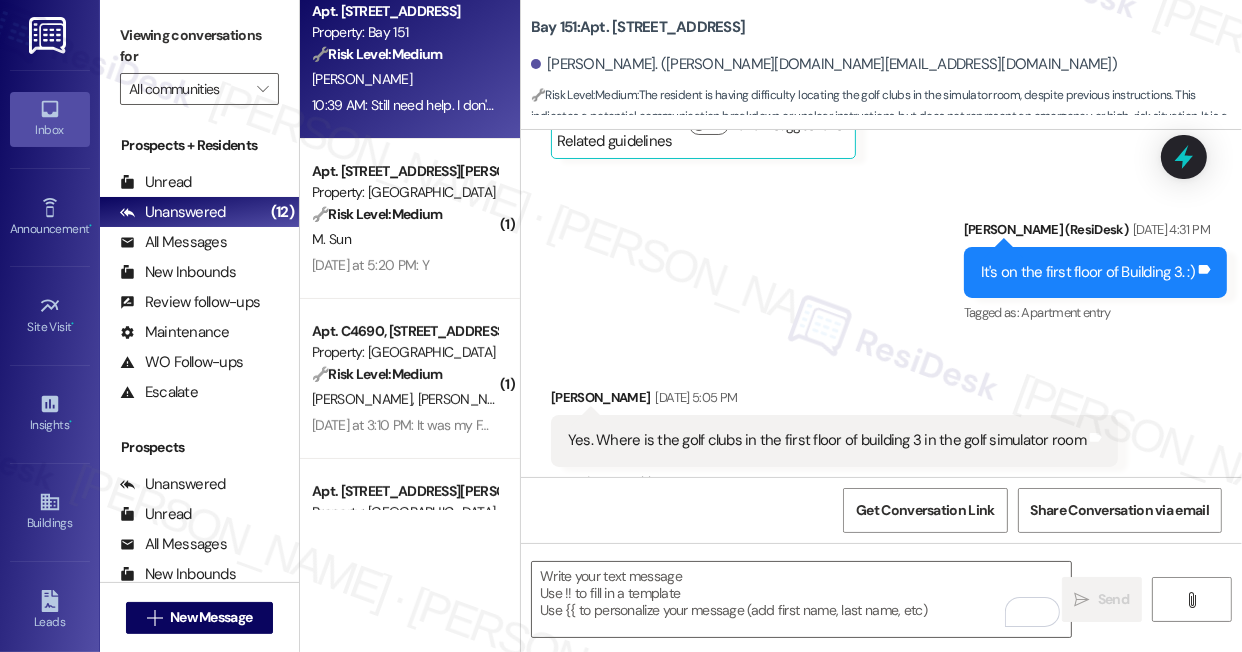 scroll, scrollTop: 12441, scrollLeft: 0, axis: vertical 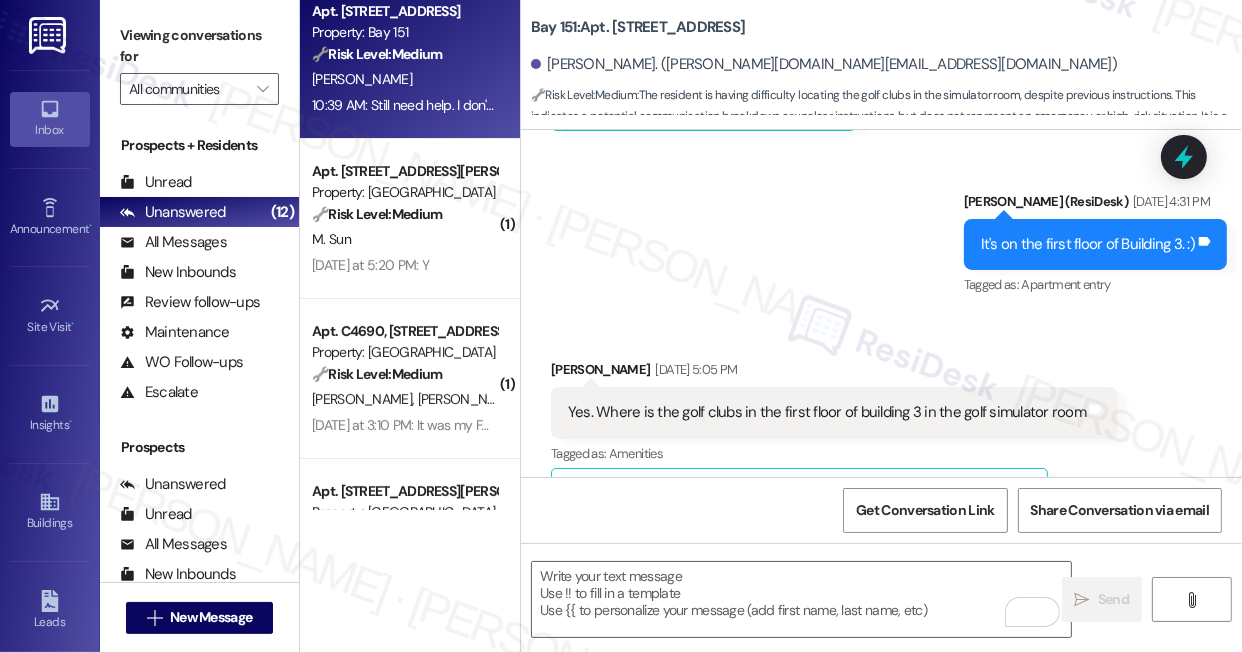 click on "Yes. Where is the golf clubs in the first floor of building 3 in the golf simulator room" at bounding box center [827, 412] 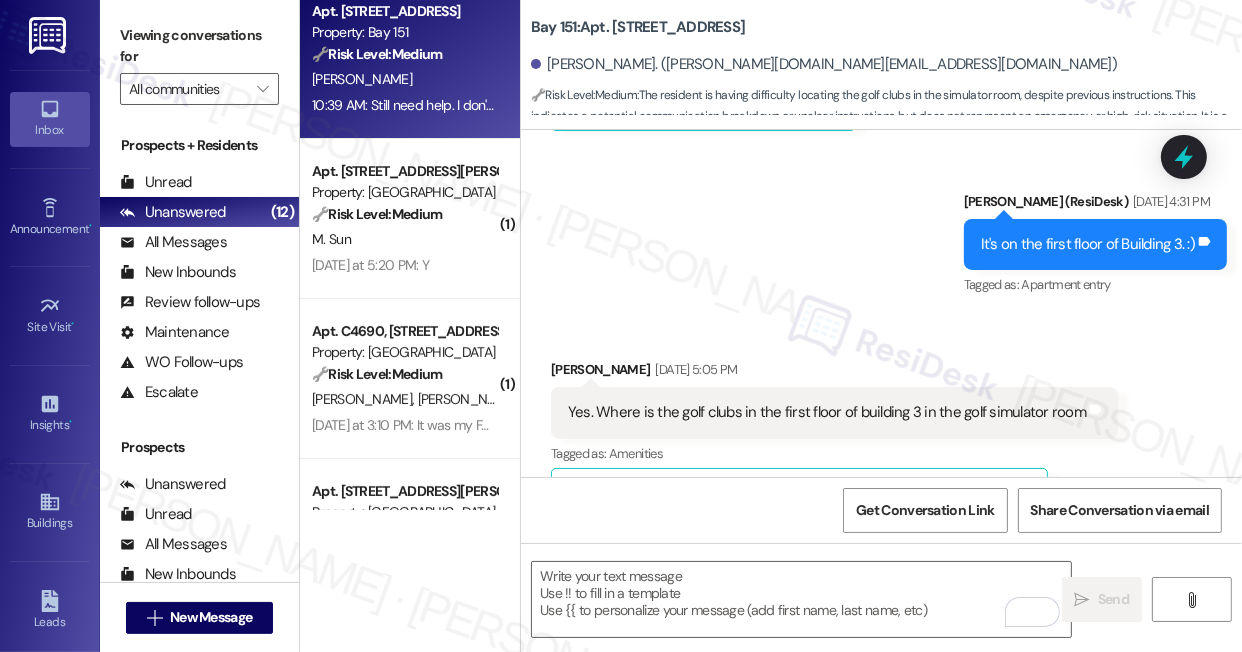click on "Viewing conversations for All communities " at bounding box center [199, 62] 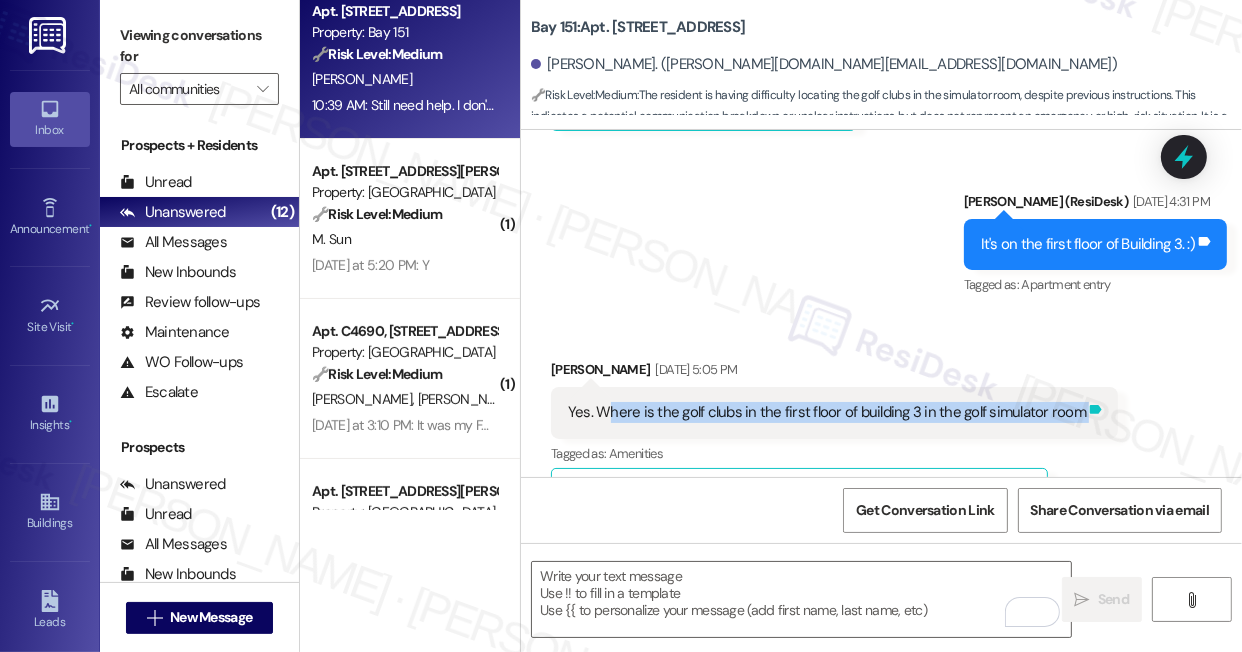 drag, startPoint x: 597, startPoint y: 326, endPoint x: 1077, endPoint y: 326, distance: 480 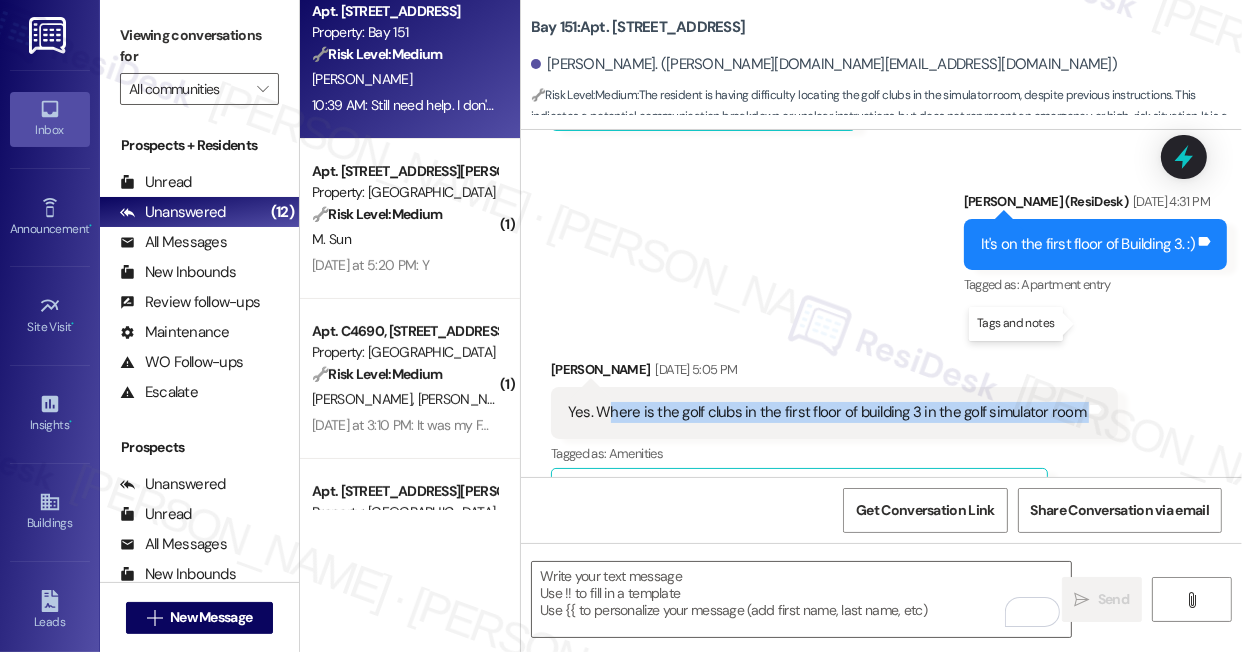 copy on "Where is the golf clubs in the first floor of building 3 in the golf simulator room Tags and notes" 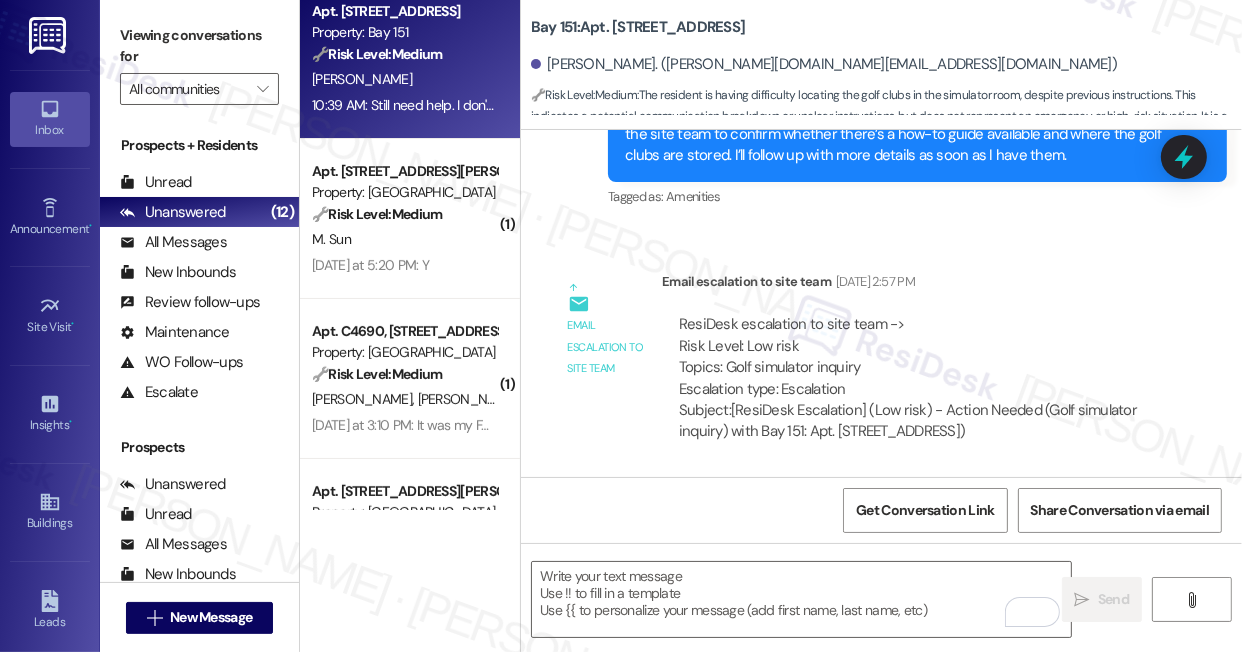 scroll, scrollTop: 11441, scrollLeft: 0, axis: vertical 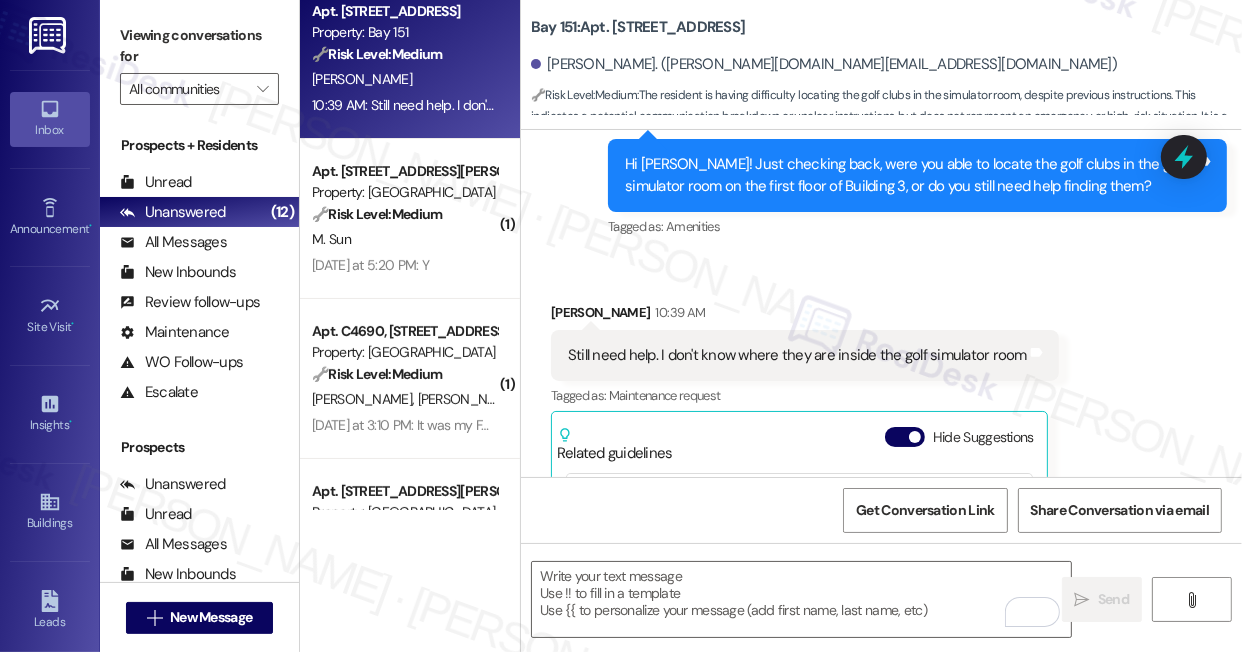 click on "Still need help. I don't know where they are inside the golf simulator room" at bounding box center (797, 355) 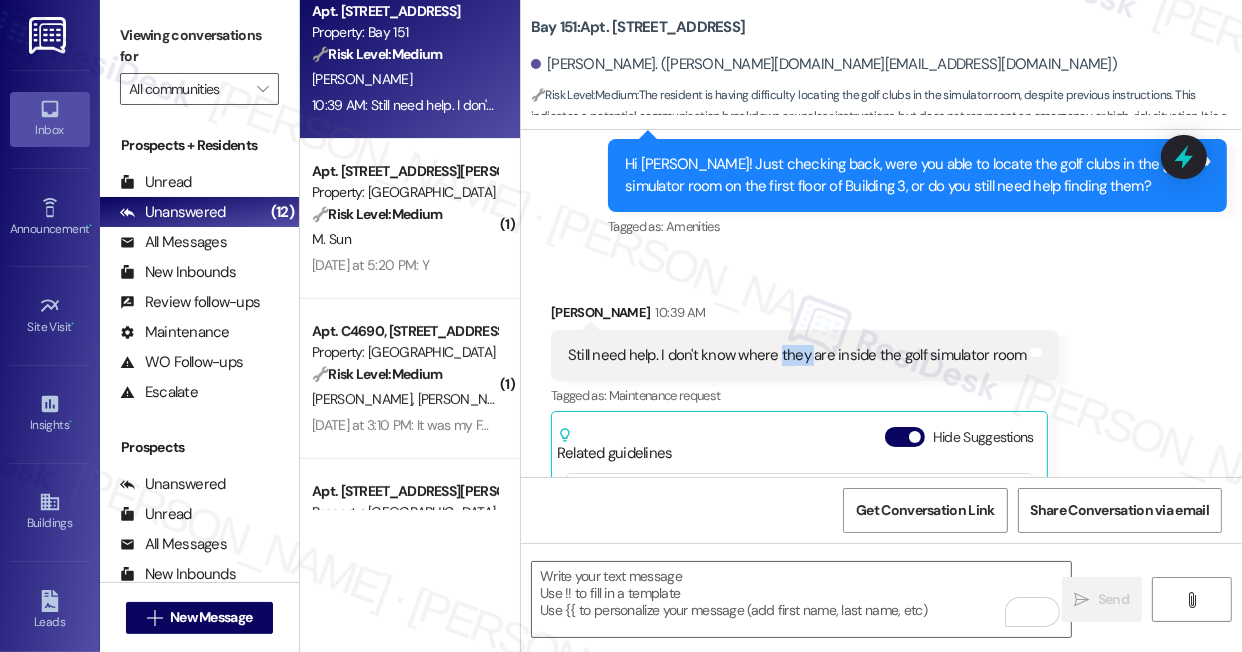 click on "Still need help. I don't know where they are inside the golf simulator room" at bounding box center [797, 355] 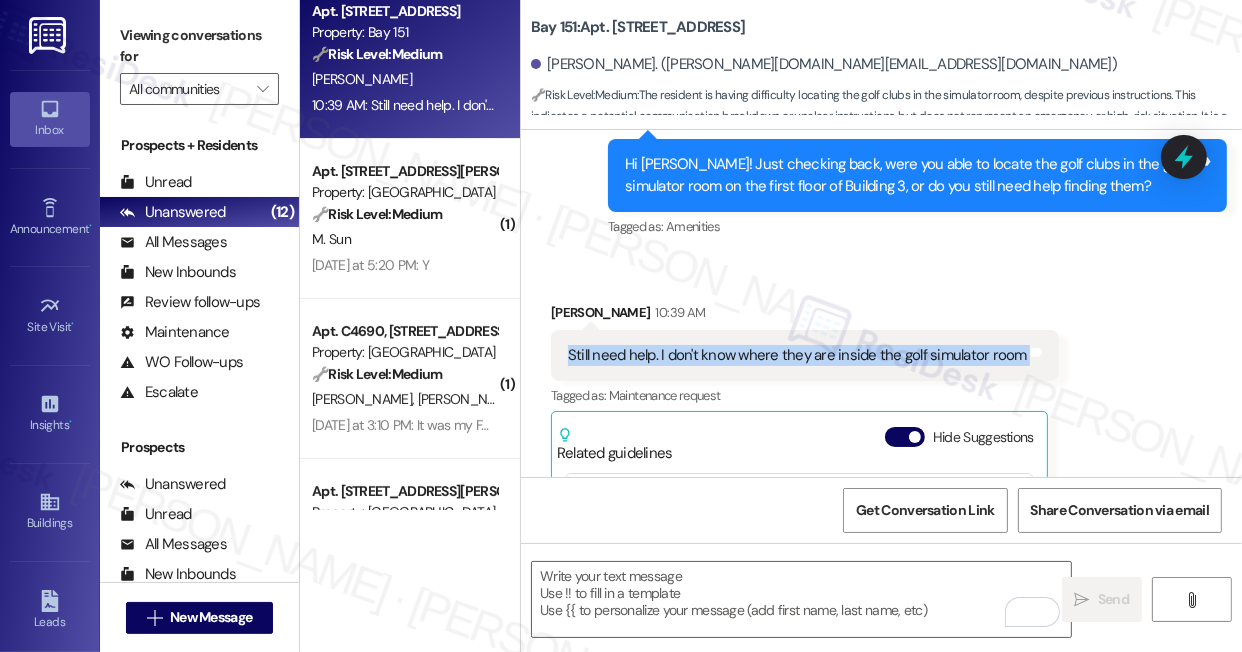 click on "Still need help. I don't know where they are inside the golf simulator room" at bounding box center (797, 355) 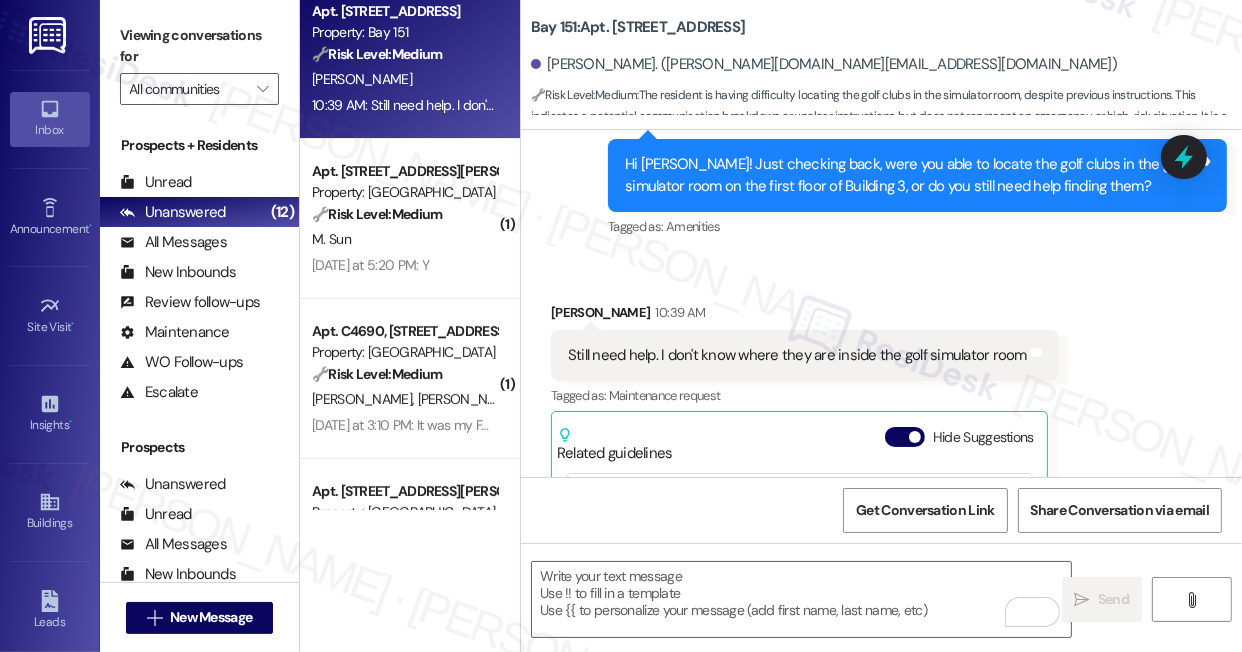 click on "Viewing conversations for" at bounding box center [199, 46] 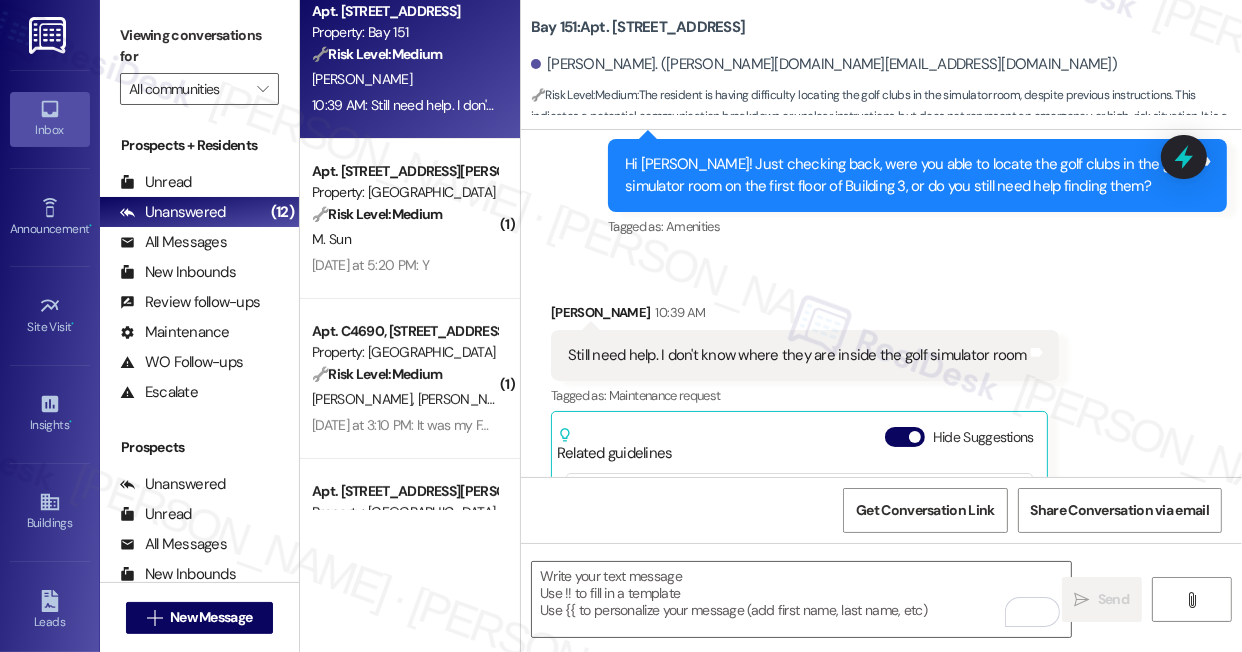 click on "Still need help. I don't know where they are inside the golf simulator room" at bounding box center (797, 355) 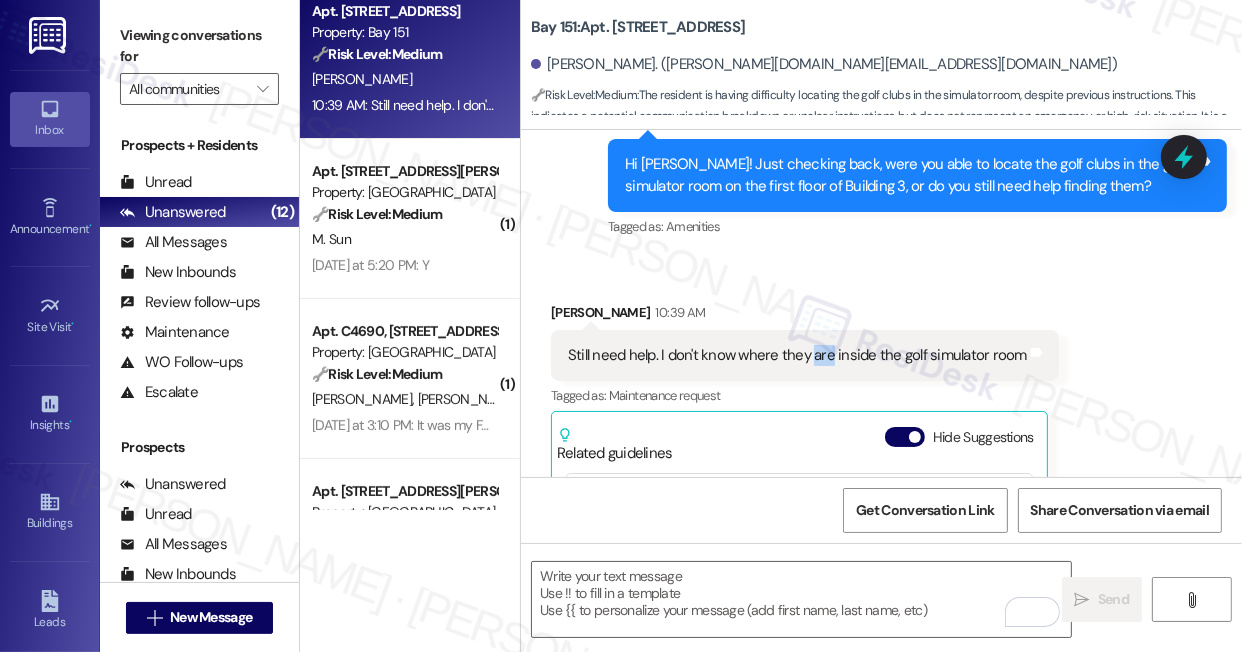 click on "Still need help. I don't know where they are inside the golf simulator room" at bounding box center [797, 355] 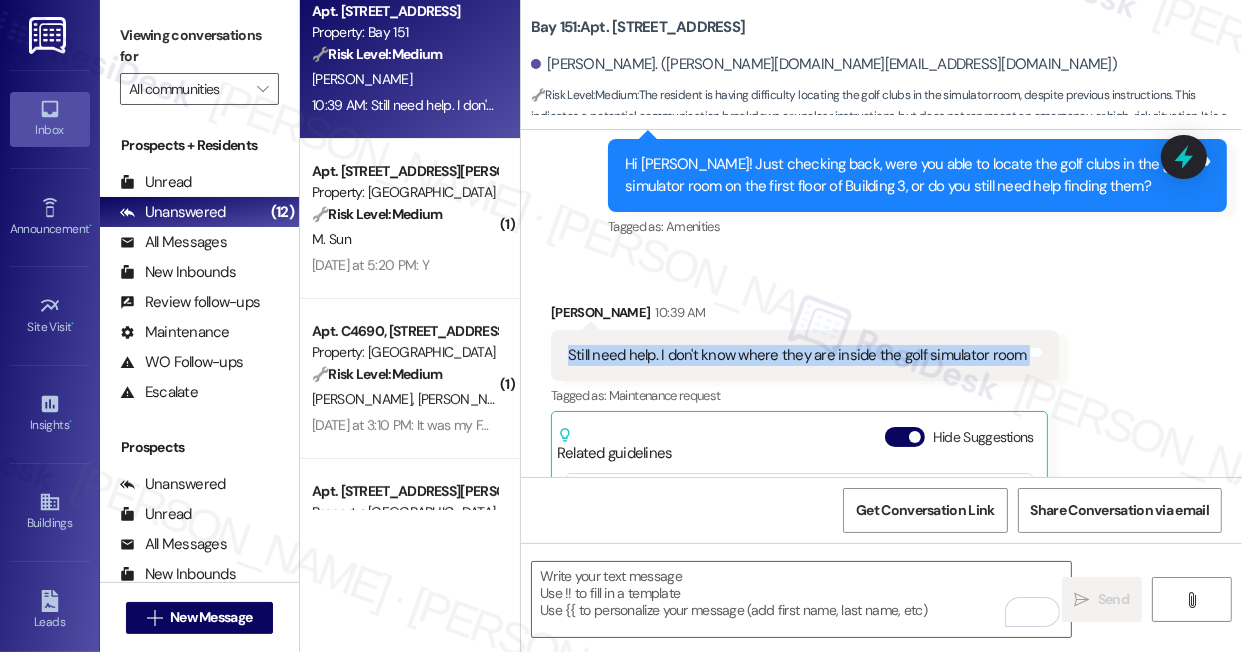 click on "Still need help. I don't know where they are inside the golf simulator room" at bounding box center [797, 355] 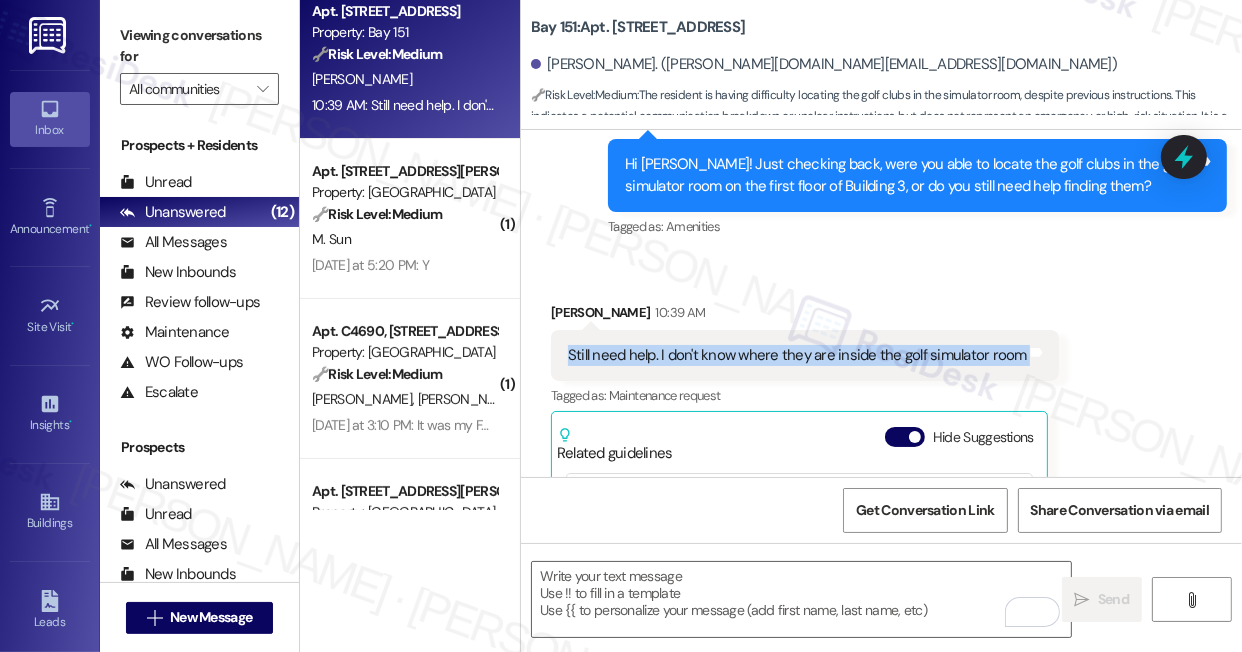 click on "Still need help. I don't know where they are inside the golf simulator room" at bounding box center [797, 355] 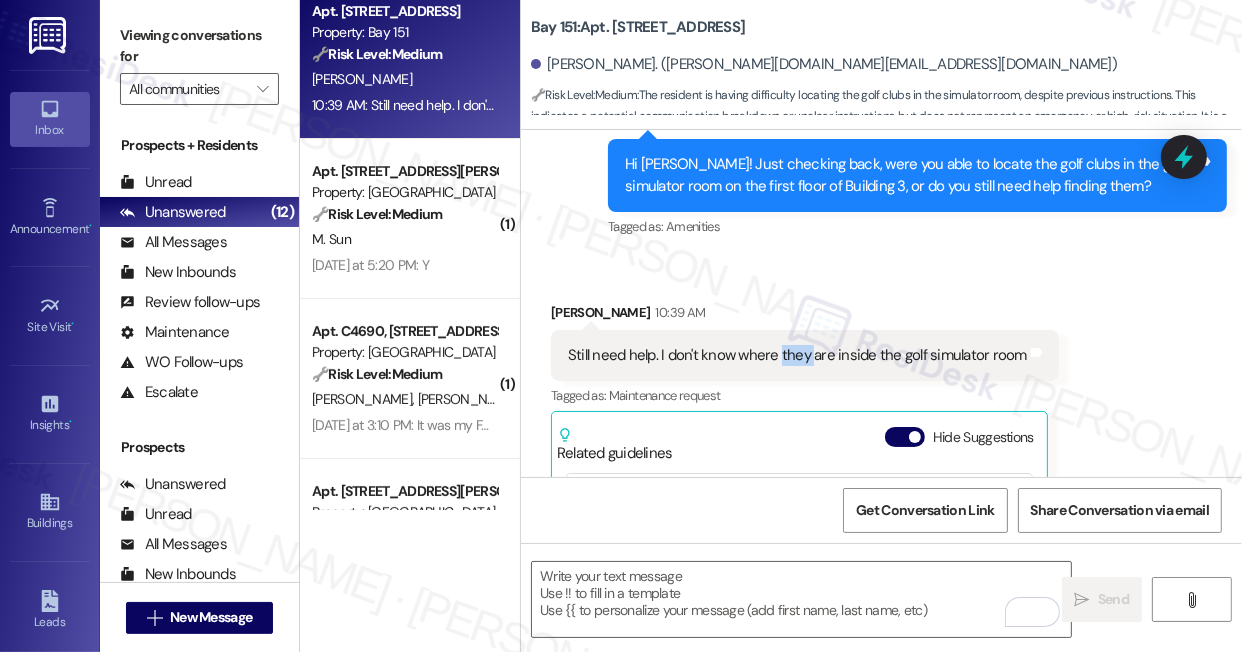 click on "Still need help. I don't know where they are inside the golf simulator room" at bounding box center (797, 355) 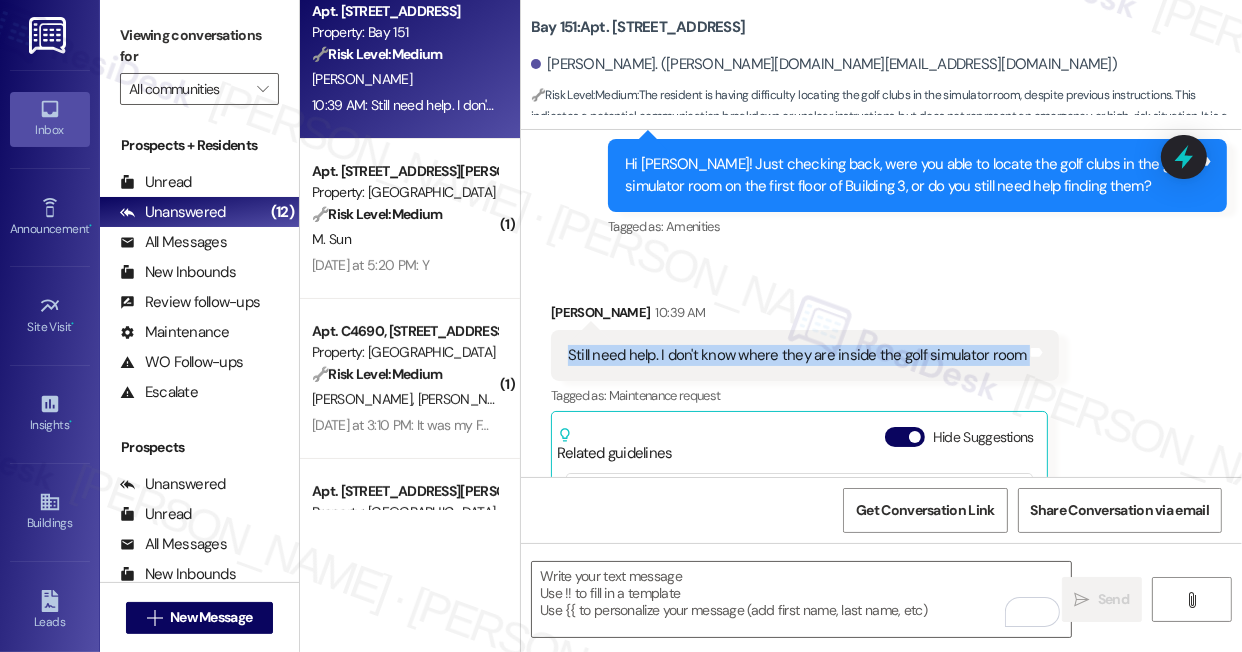 click on "Still need help. I don't know where they are inside the golf simulator room" at bounding box center (797, 355) 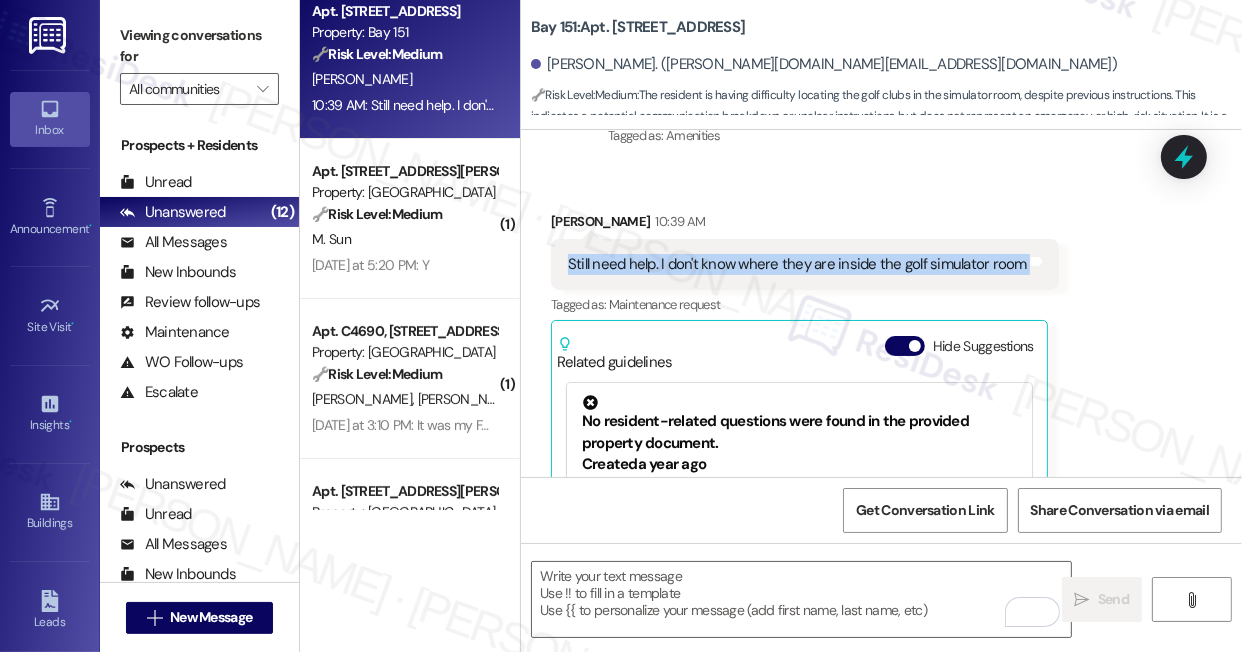 scroll, scrollTop: 13099, scrollLeft: 0, axis: vertical 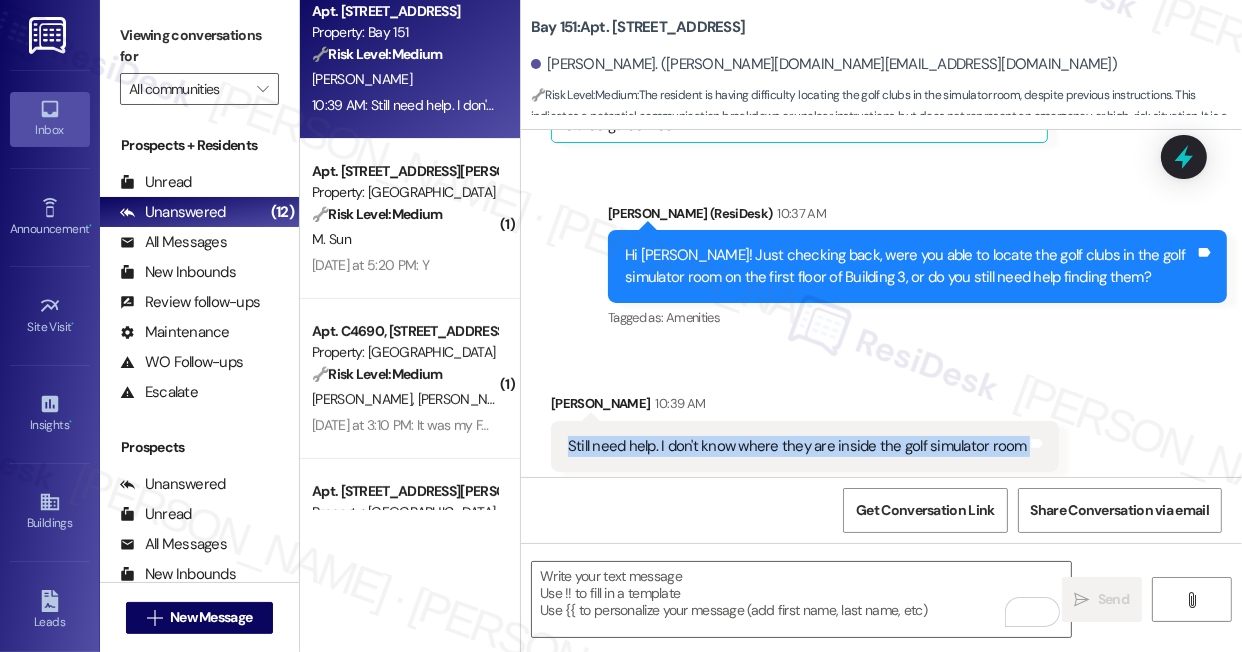 click at bounding box center (915, 528) 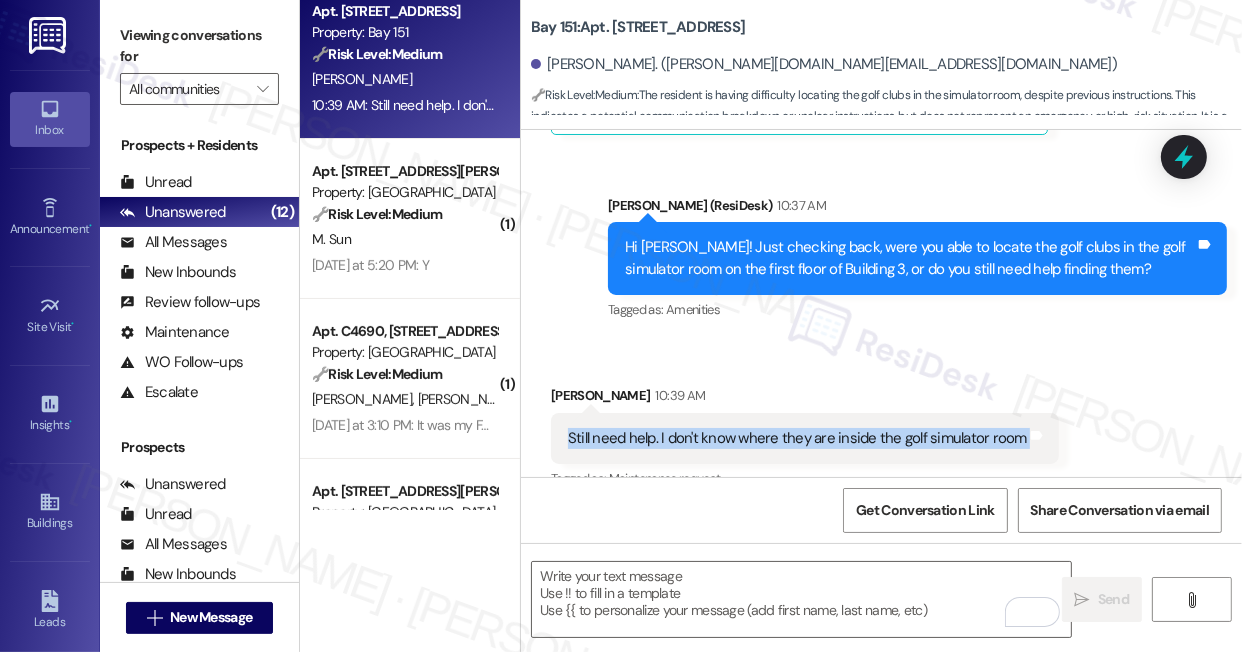 scroll, scrollTop: 12839, scrollLeft: 0, axis: vertical 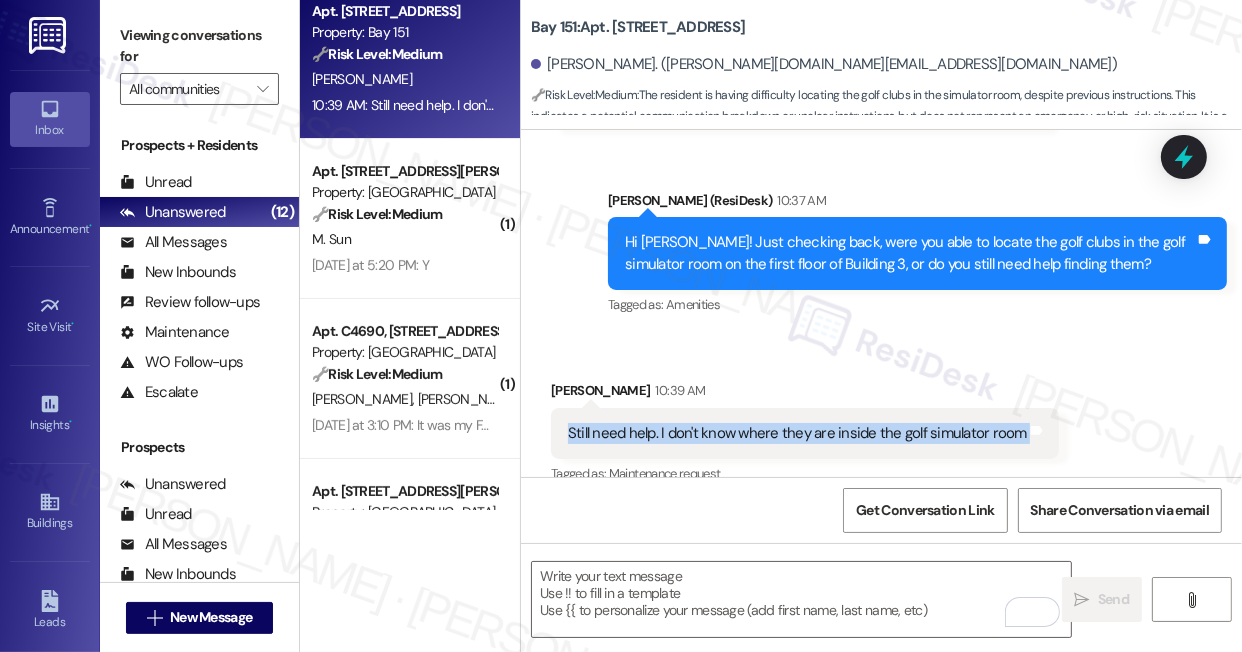 click on "Still need help. I don't know where they are inside the golf simulator room" at bounding box center (797, 433) 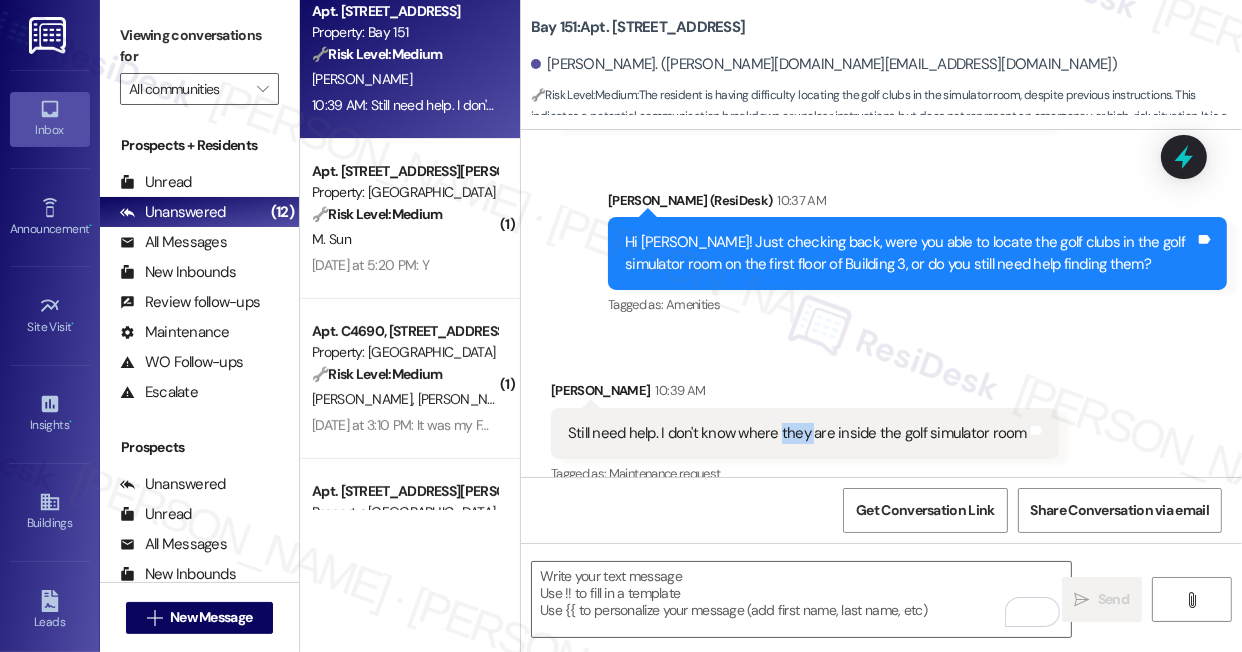 click on "Still need help. I don't know where they are inside the golf simulator room" at bounding box center (797, 433) 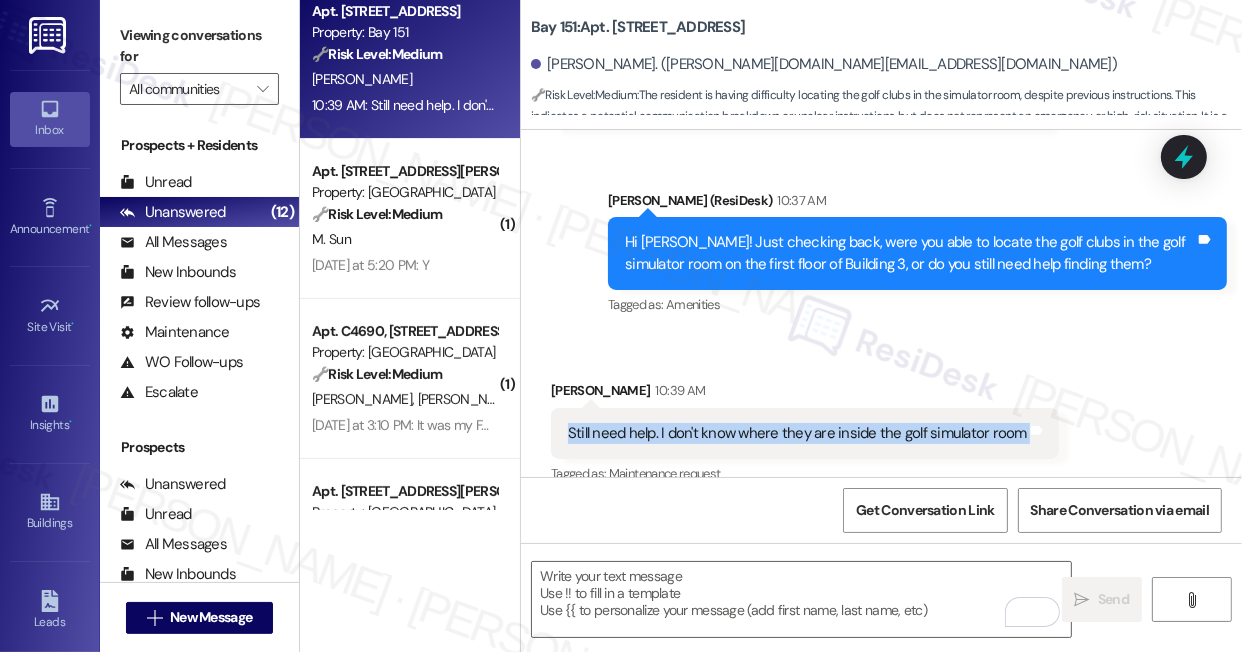 click on "Still need help. I don't know where they are inside the golf simulator room" at bounding box center (797, 433) 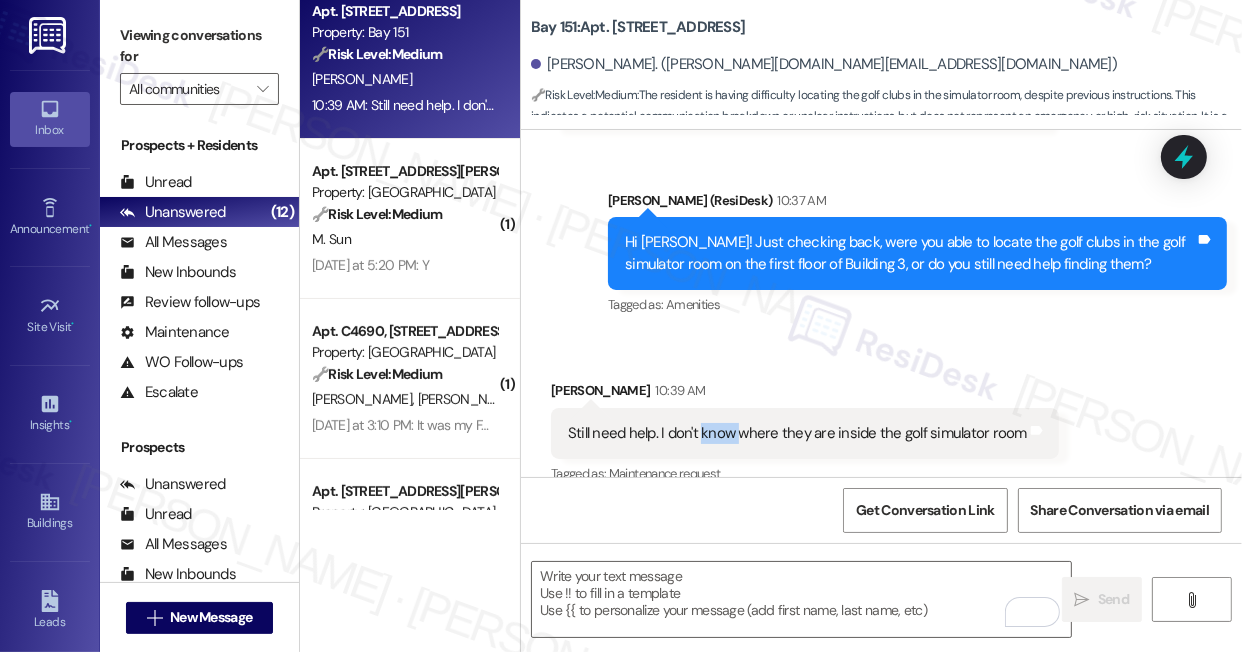 click on "Still need help. I don't know where they are inside the golf simulator room" at bounding box center (797, 433) 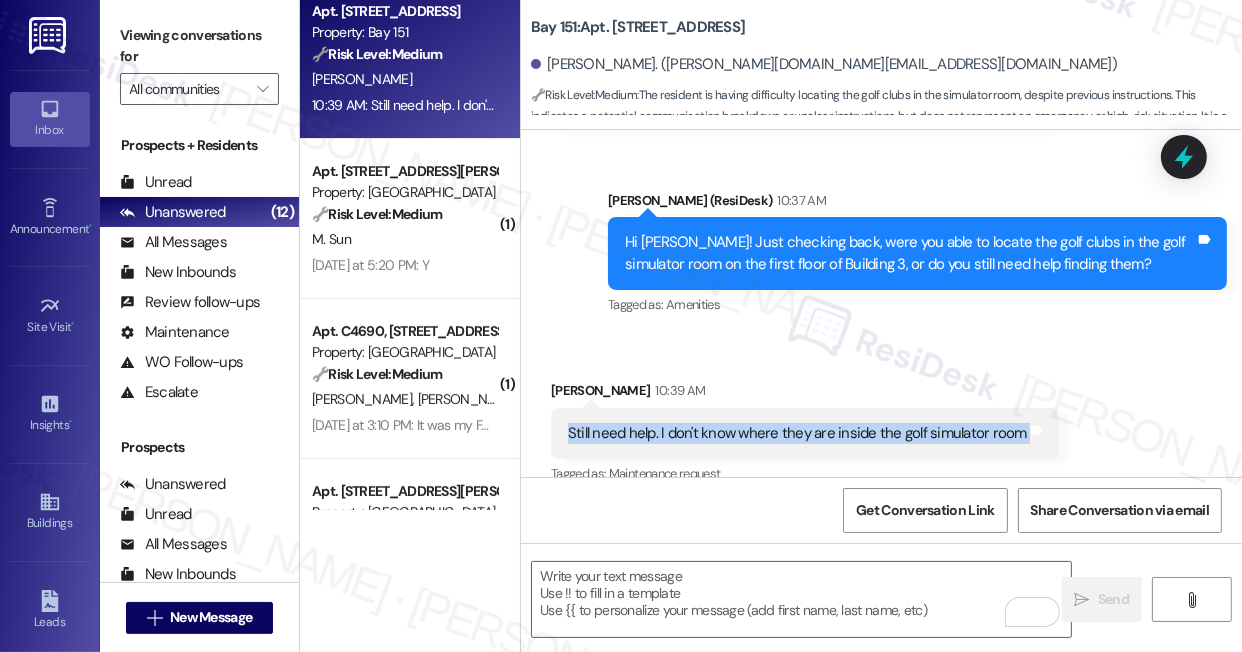 click on "Still need help. I don't know where they are inside the golf simulator room" at bounding box center (797, 433) 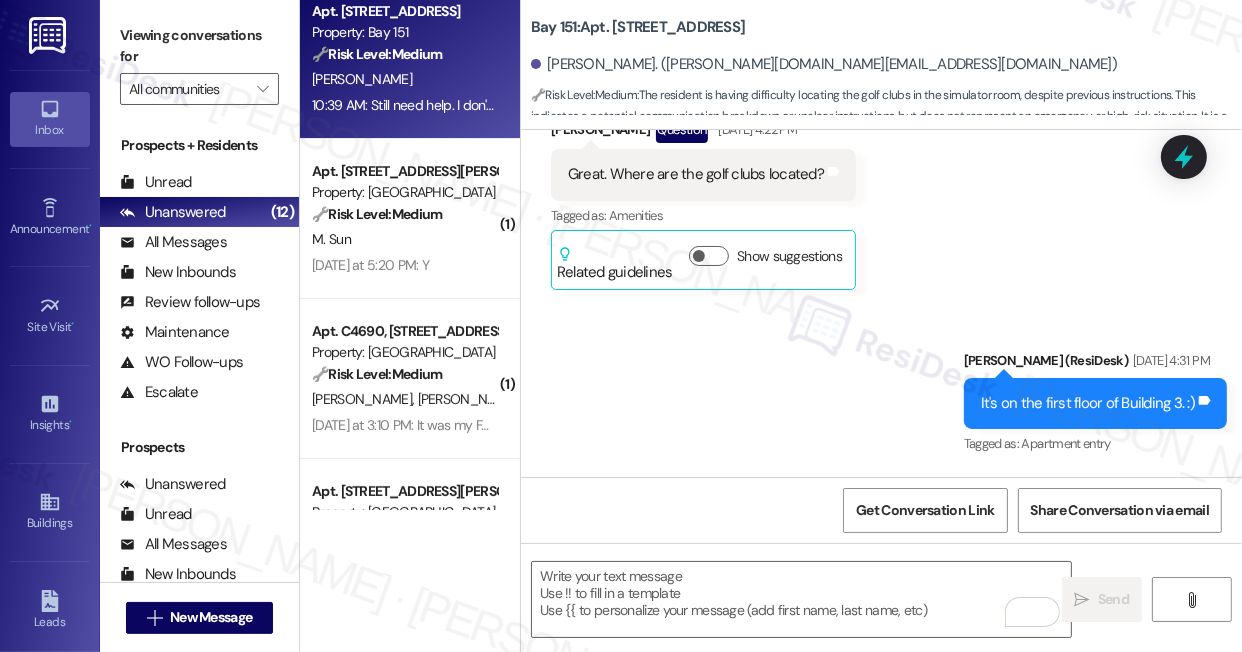 scroll, scrollTop: 12202, scrollLeft: 0, axis: vertical 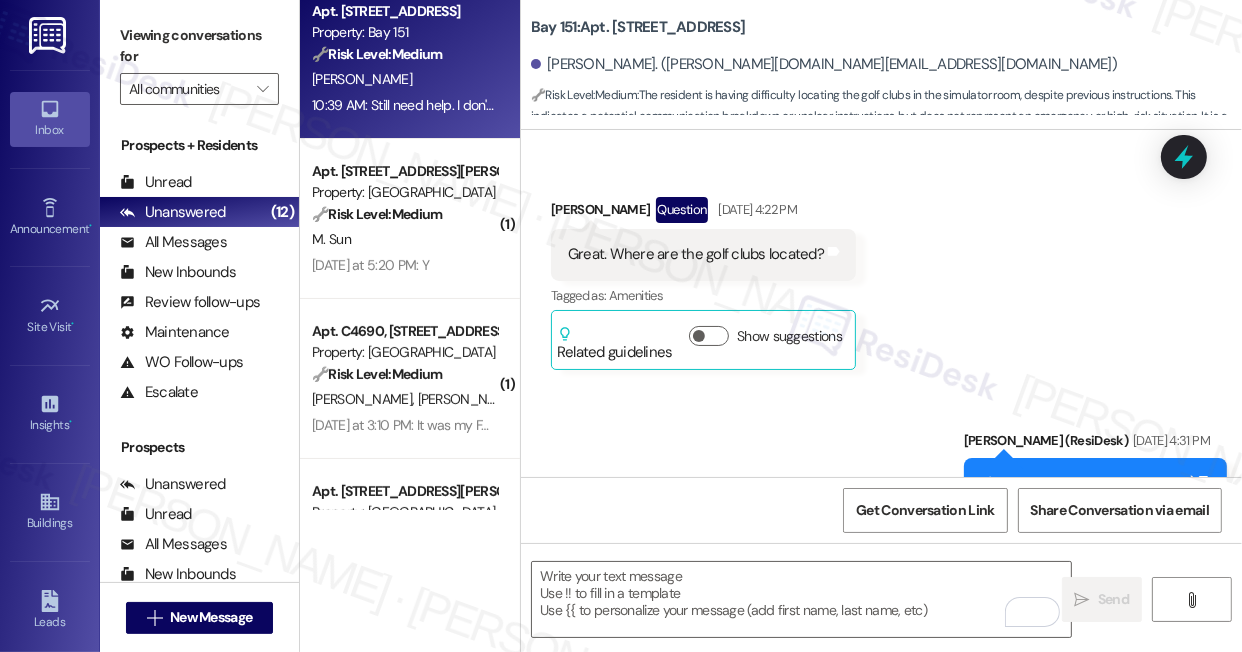 click on "Jane  (ResiDesk) Jul 23, 2025 at 4:31 PM" at bounding box center [1095, 444] 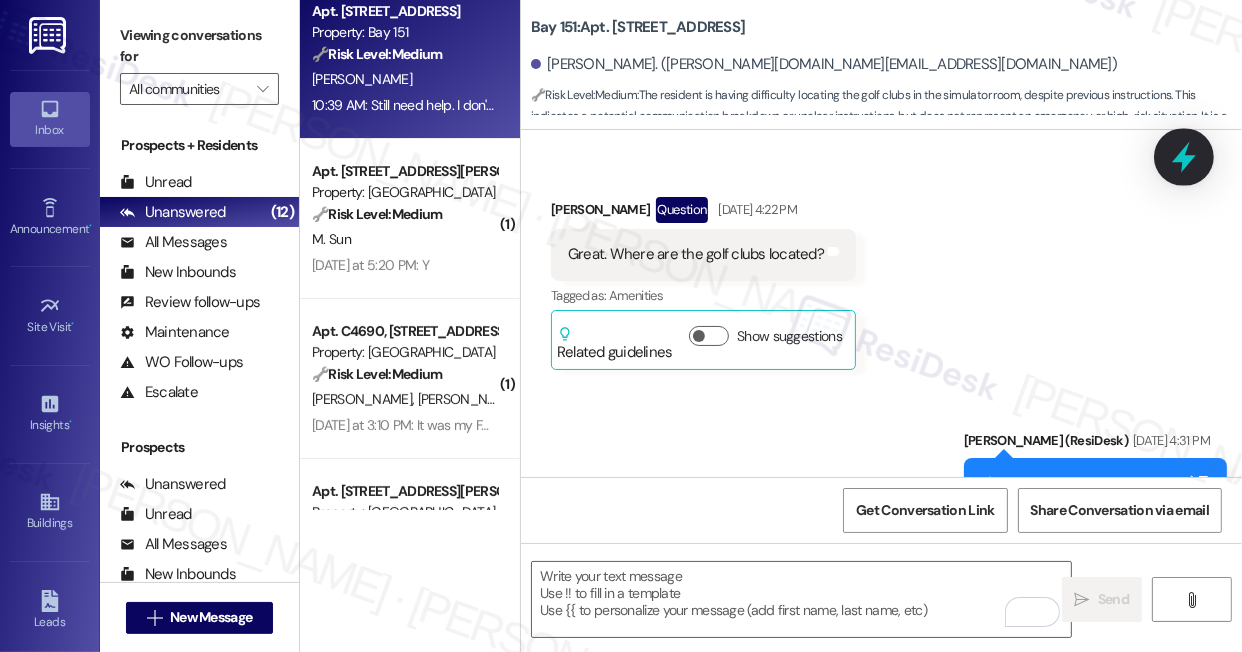 click 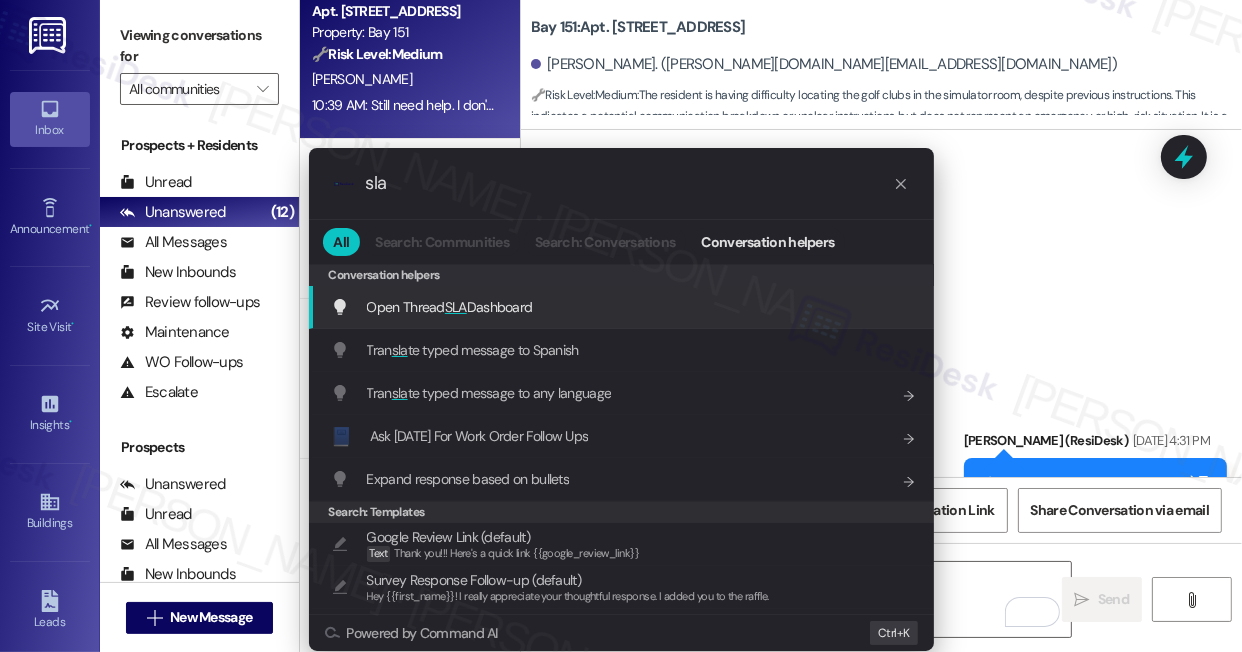 click on "Open Thread  SLA  Dashboard" at bounding box center [450, 307] 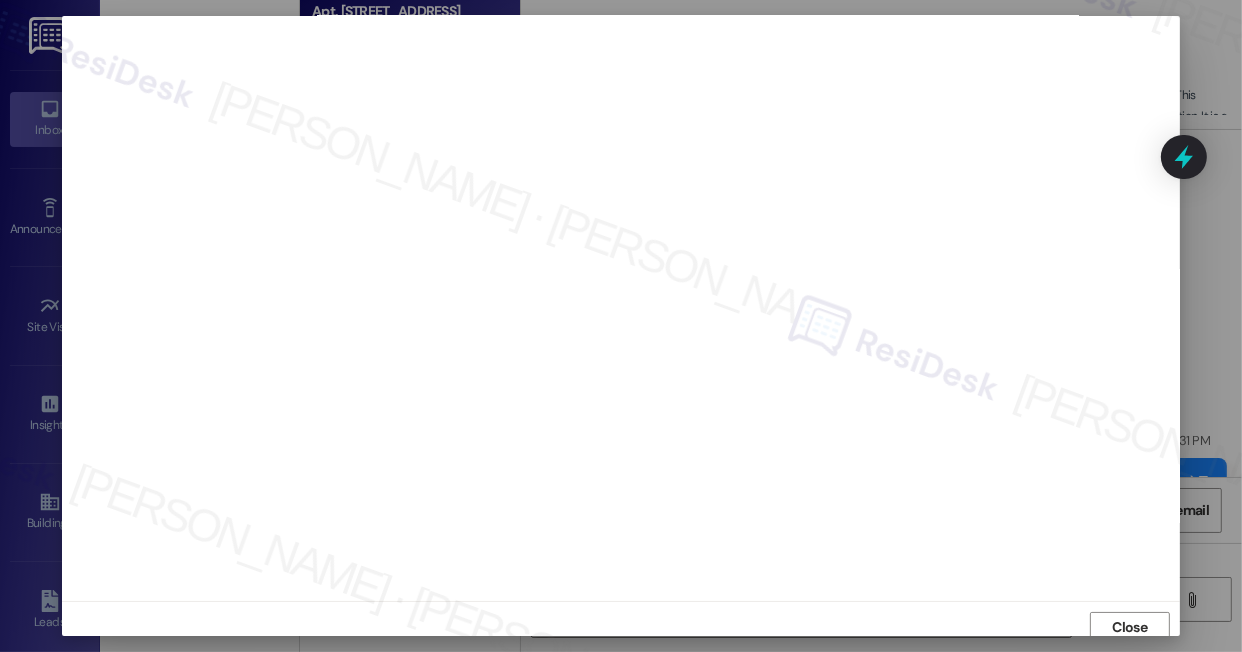 scroll, scrollTop: 0, scrollLeft: 0, axis: both 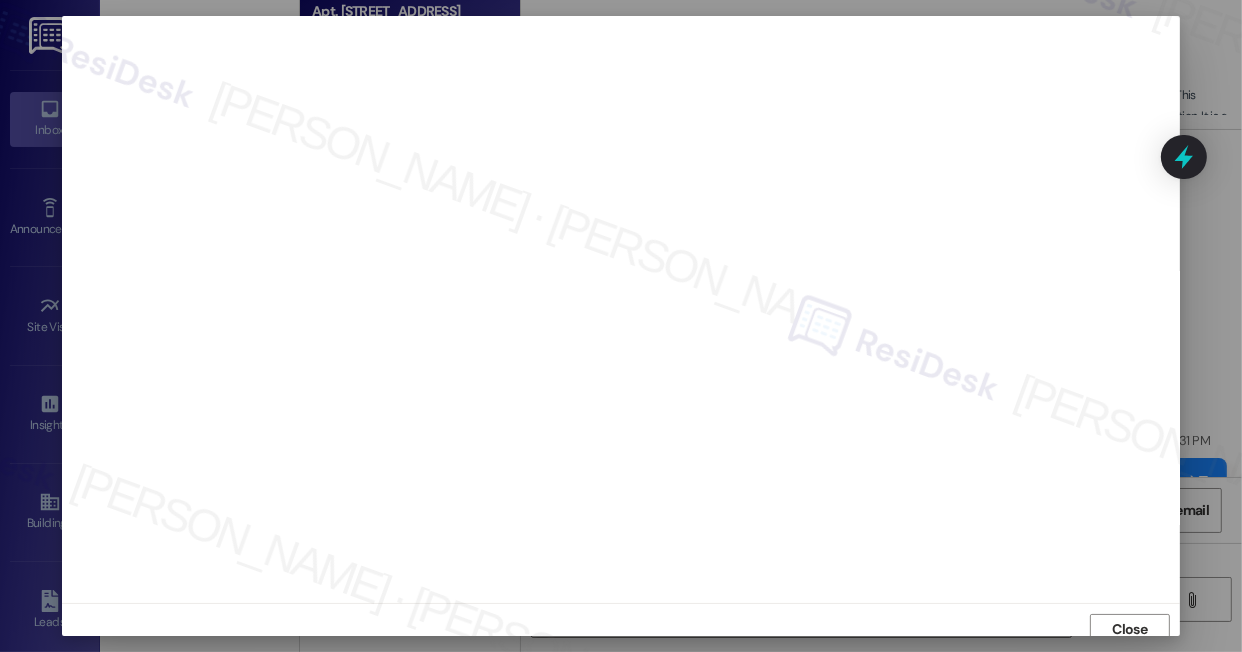 click at bounding box center (621, 326) 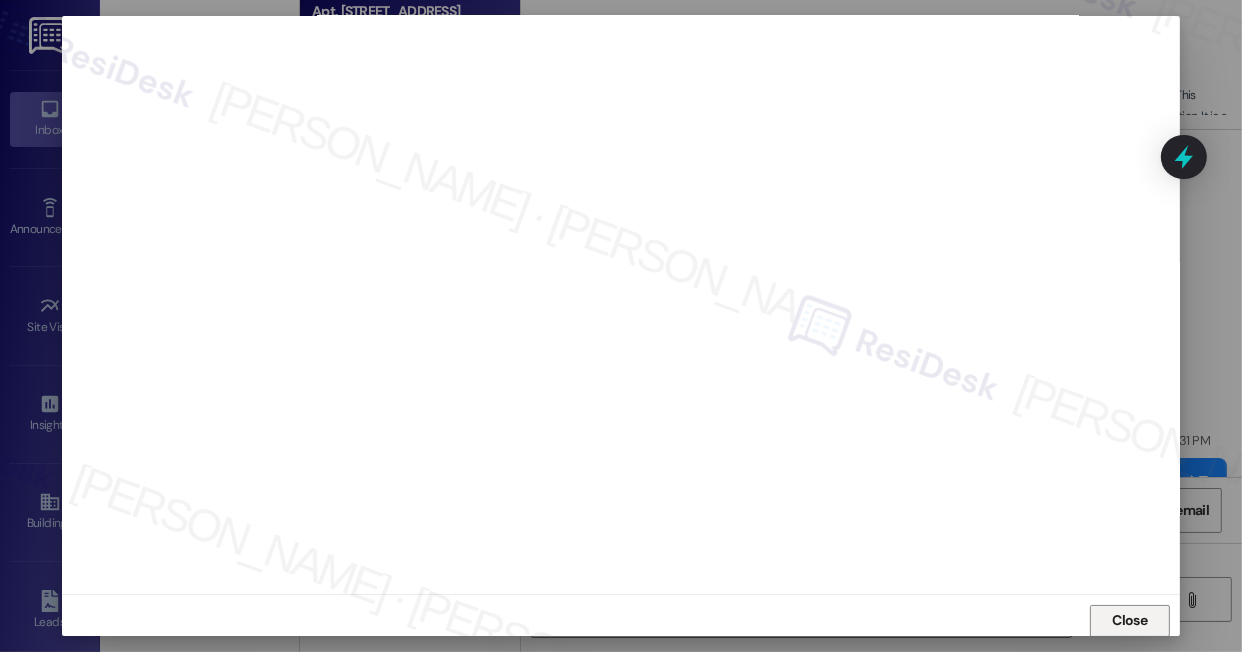 click on "Close" at bounding box center [1130, 620] 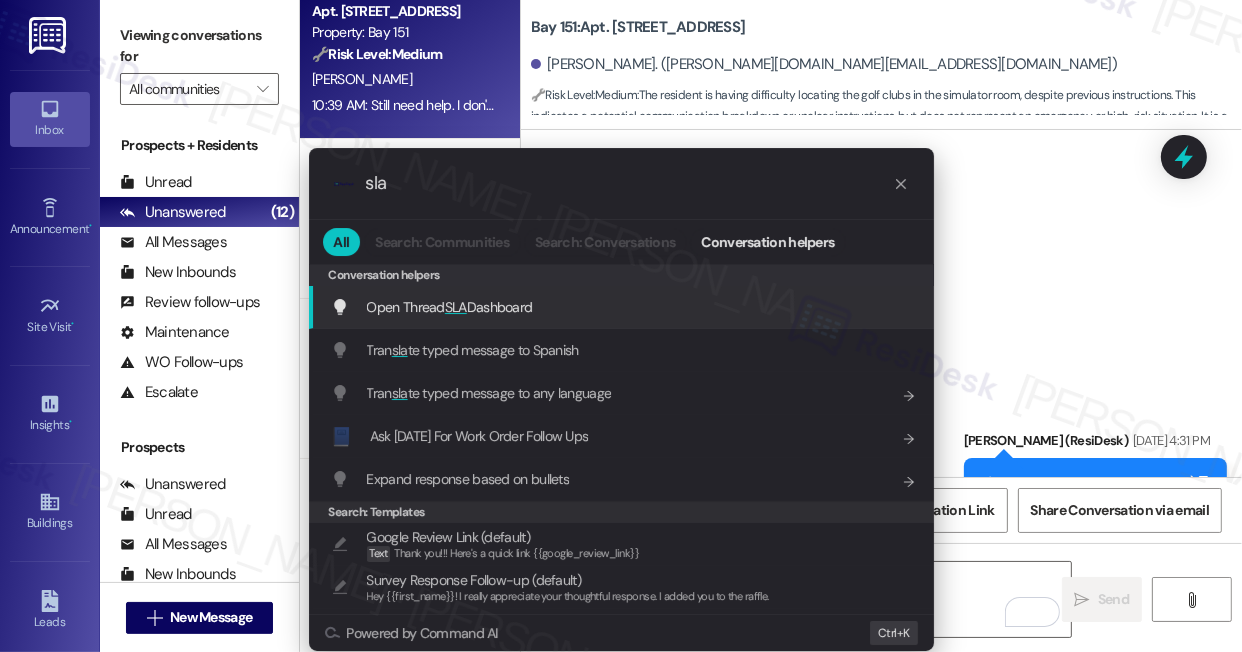 type on "sla" 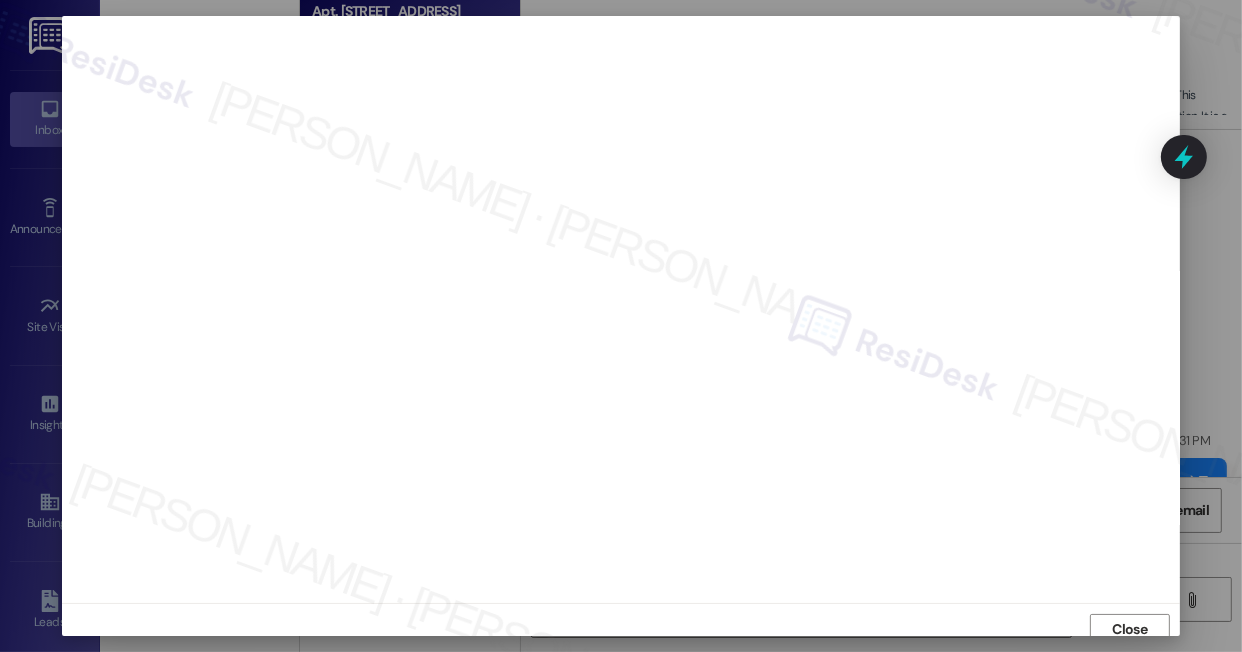 scroll, scrollTop: 9, scrollLeft: 0, axis: vertical 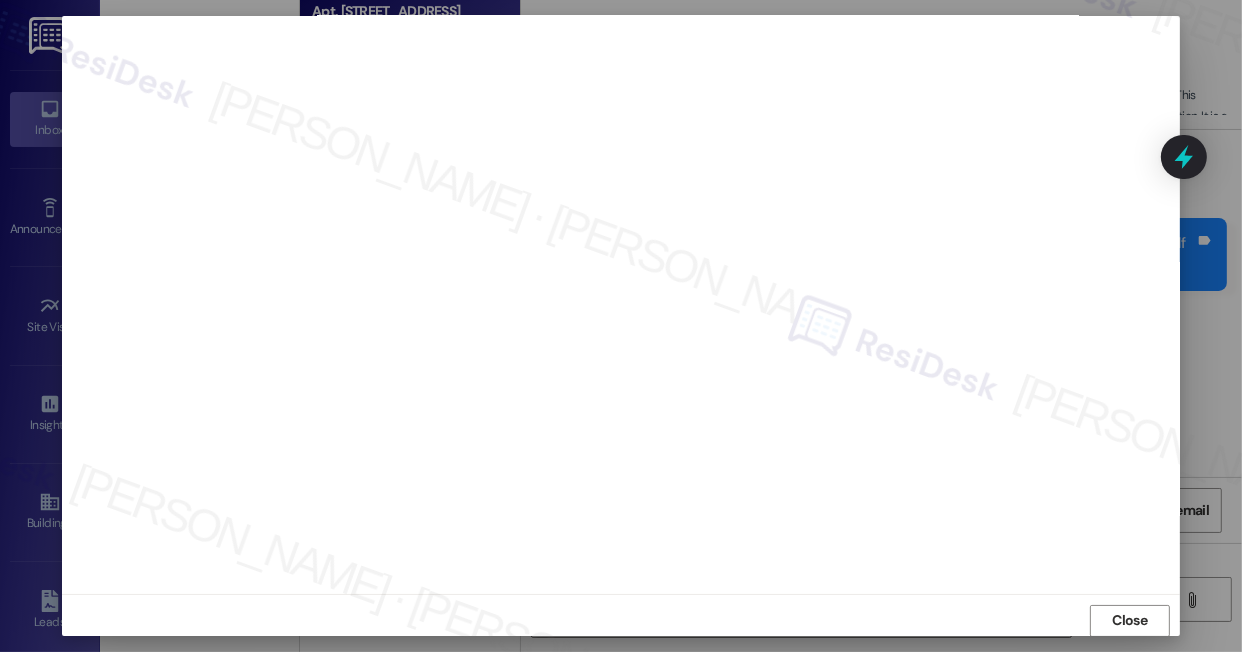 click at bounding box center (621, 326) 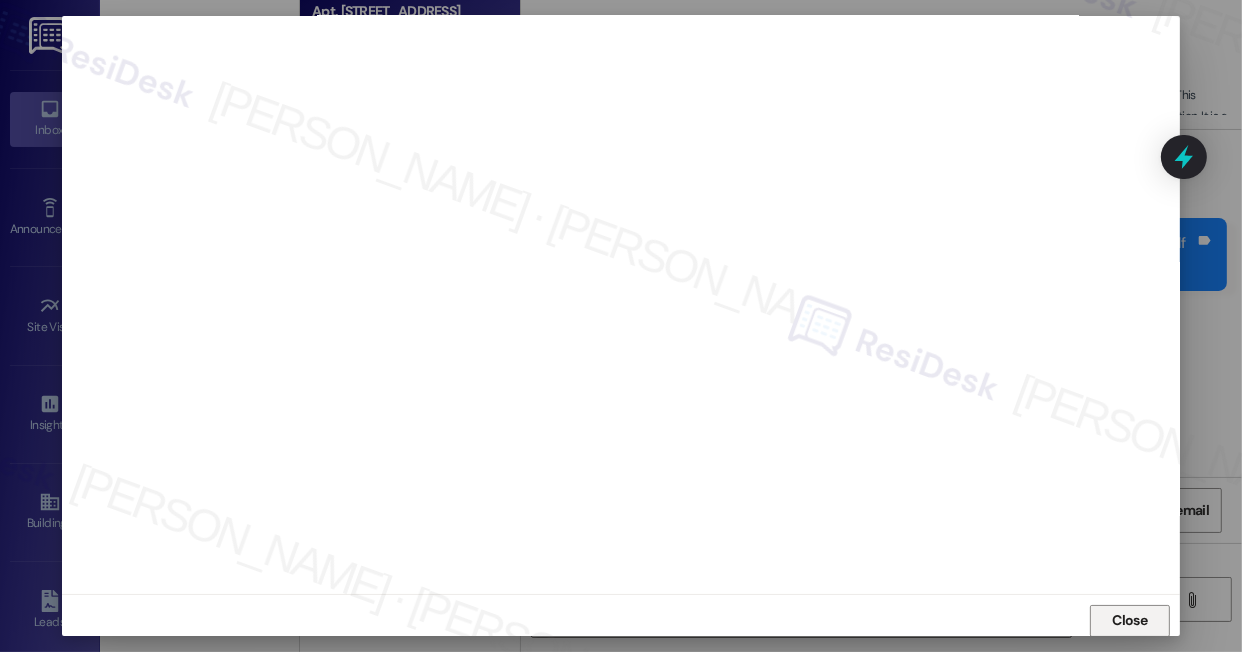 click on "Close" at bounding box center [1130, 620] 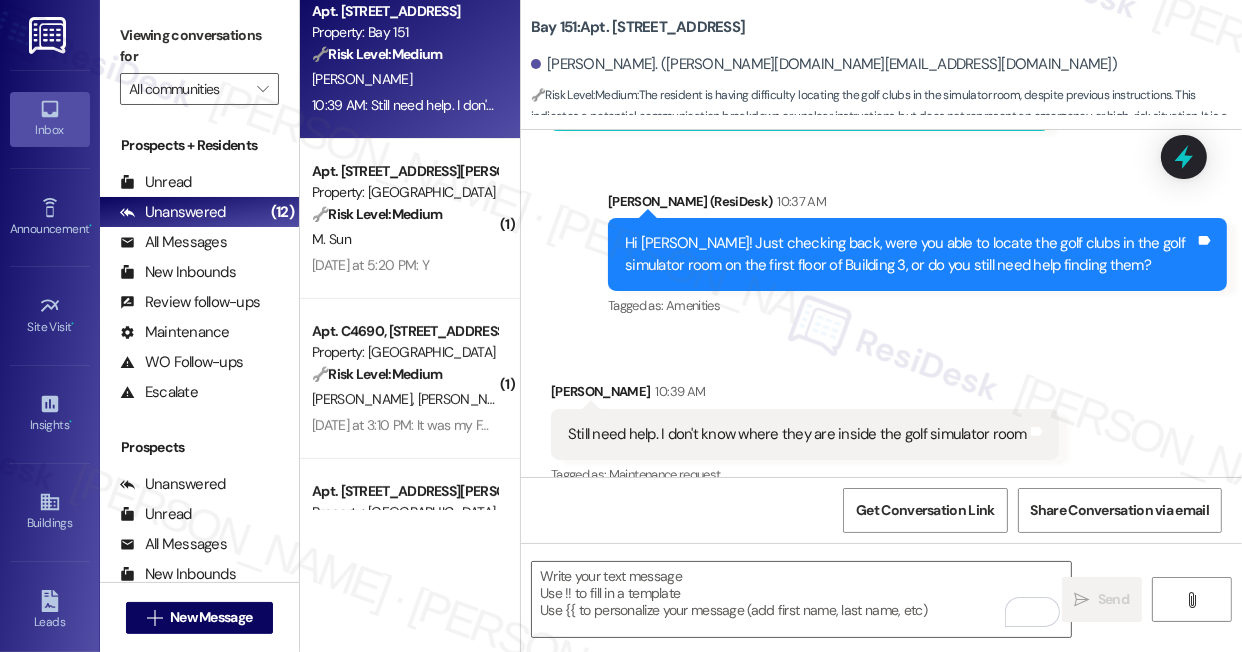 click on "Still need help. I don't know where they are inside the golf simulator room" at bounding box center [797, 434] 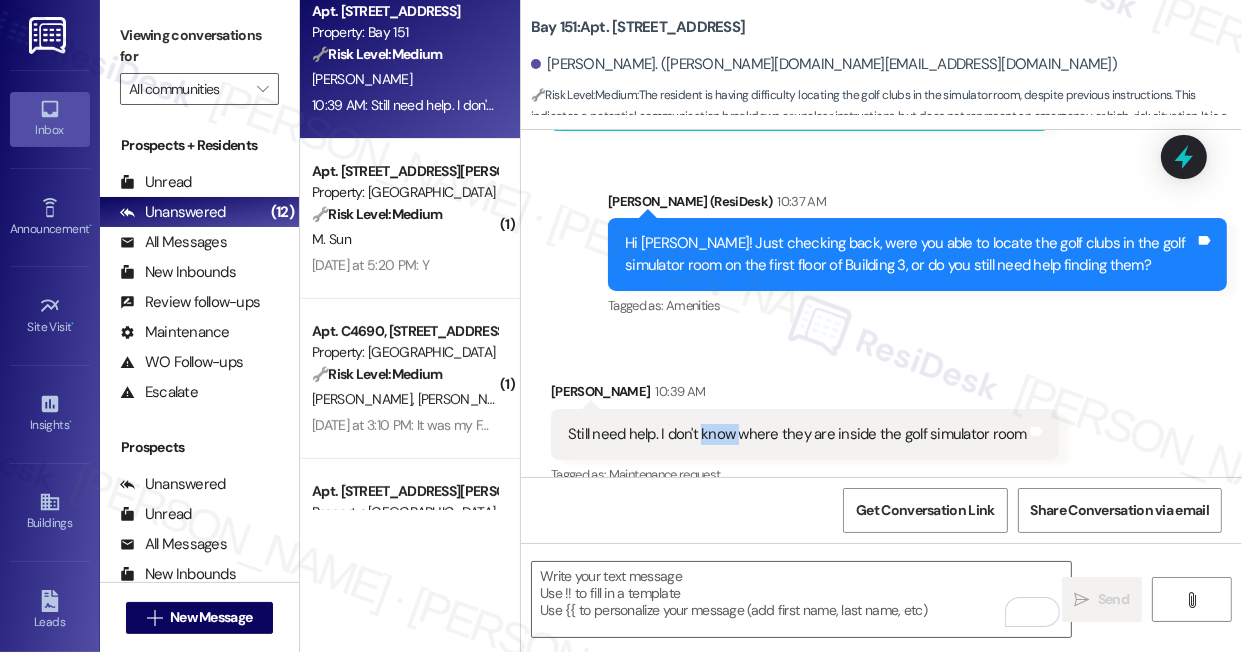 click on "Still need help. I don't know where they are inside the golf simulator room" at bounding box center [797, 434] 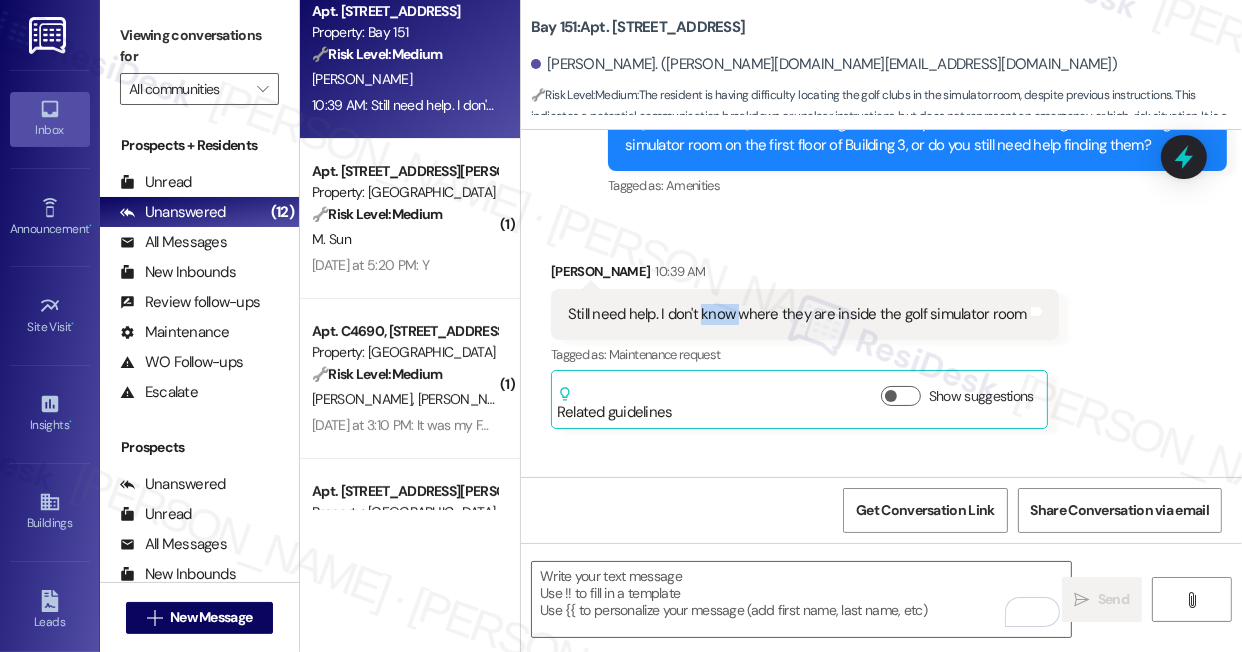 scroll, scrollTop: 13042, scrollLeft: 0, axis: vertical 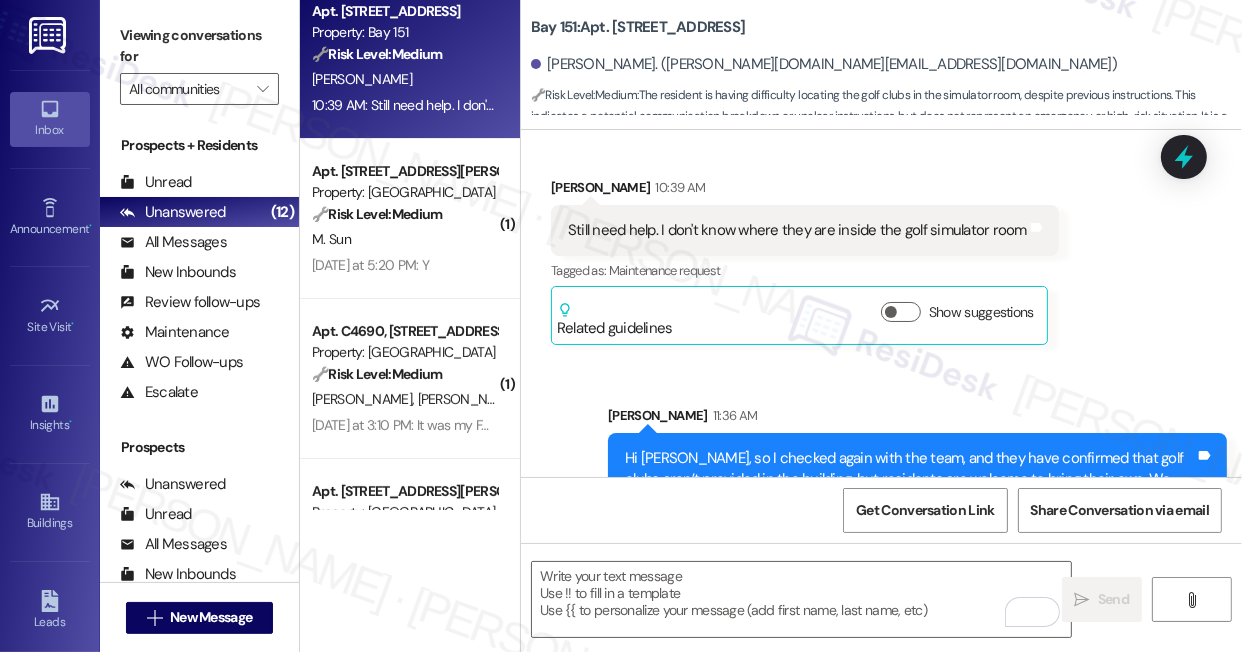 click on "Hi [PERSON_NAME], so I checked again with the team, and they have confirmed that golf clubs aren’t provided in the building, but residents are welcome to bring their own. We hope you enjoy the golf simulator! If you have any questions, feel free to reach out to management directly." at bounding box center [910, 491] 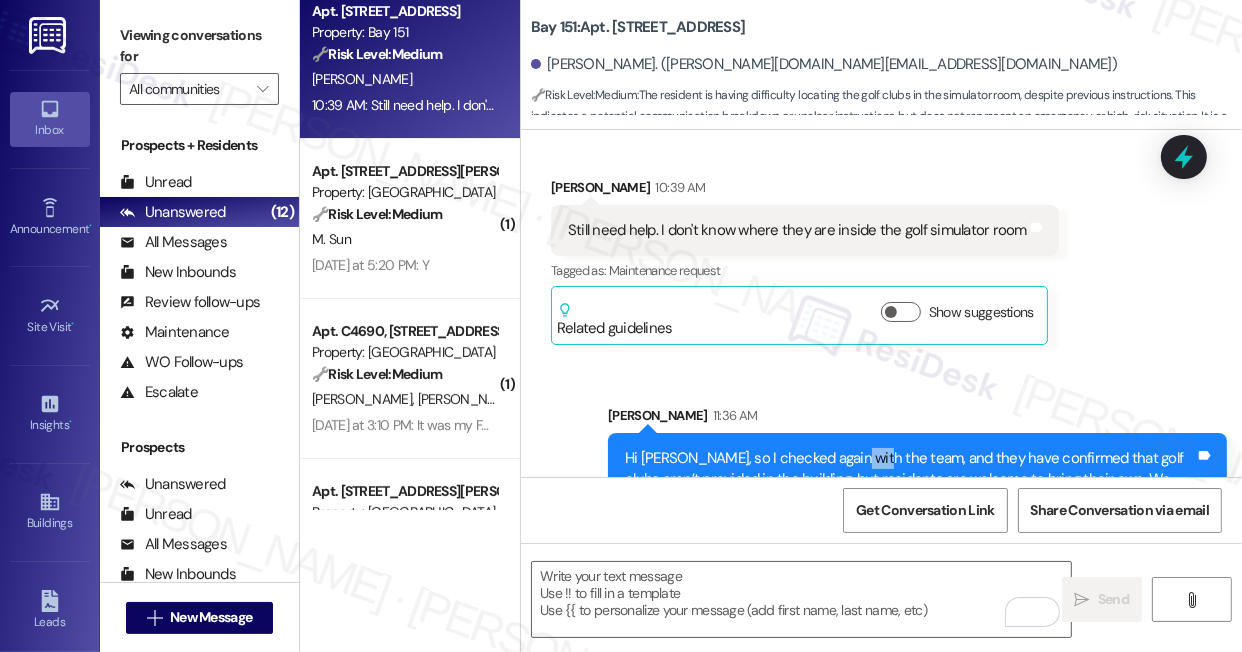 click on "Hi [PERSON_NAME], so I checked again with the team, and they have confirmed that golf clubs aren’t provided in the building, but residents are welcome to bring their own. We hope you enjoy the golf simulator! If you have any questions, feel free to reach out to management directly." at bounding box center [910, 491] 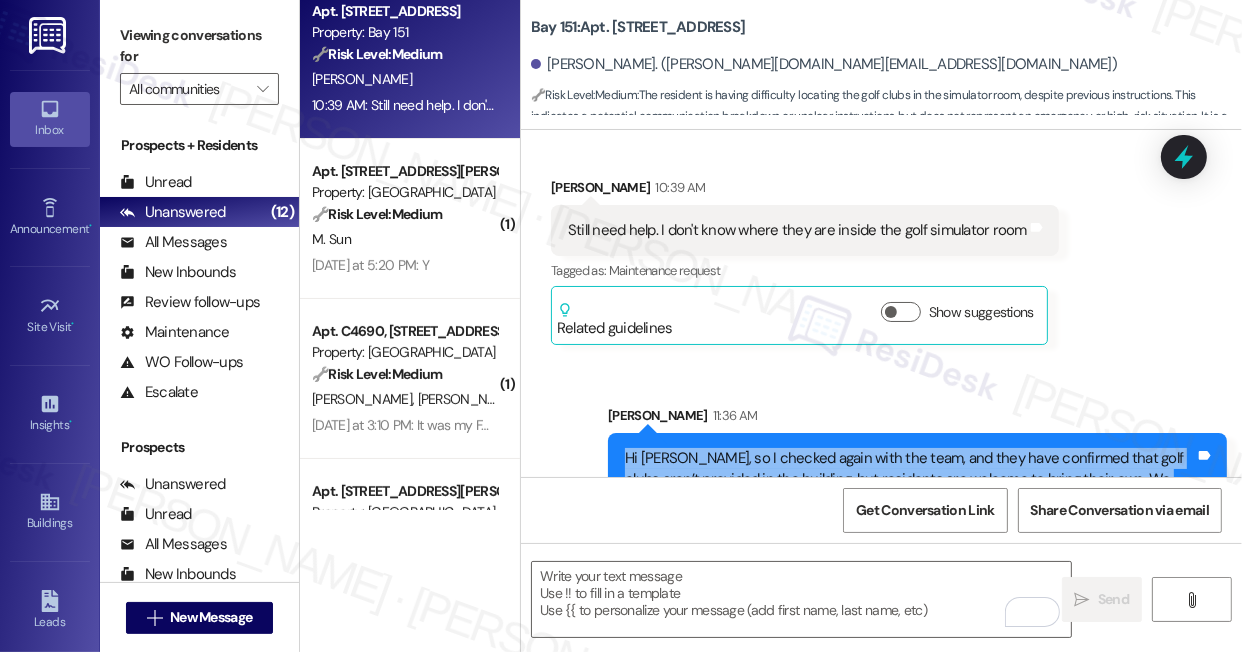 click on "Hi [PERSON_NAME], so I checked again with the team, and they have confirmed that golf clubs aren’t provided in the building, but residents are welcome to bring their own. We hope you enjoy the golf simulator! If you have any questions, feel free to reach out to management directly." at bounding box center (910, 491) 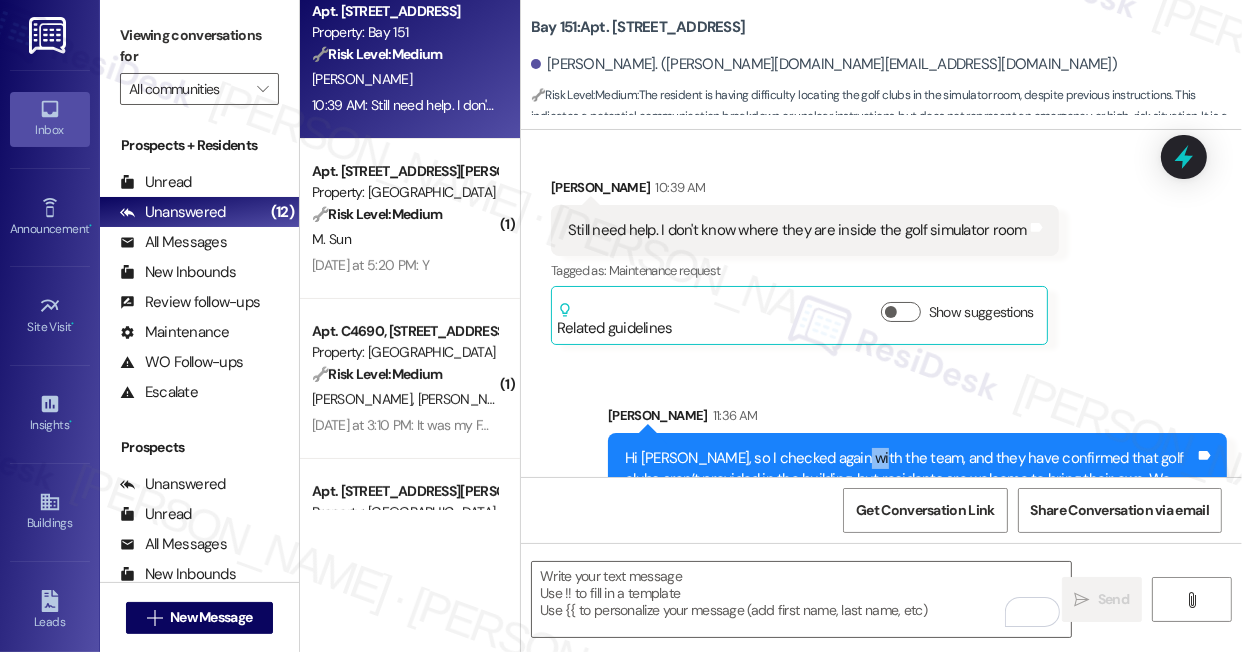 click on "Hi Xiomara, so I checked again with the team, and they have confirmed that golf clubs aren’t provided in the building, but residents are welcome to bring their own. We hope you enjoy the golf simulator! If you have any questions, feel free to reach out to management directly." at bounding box center (910, 491) 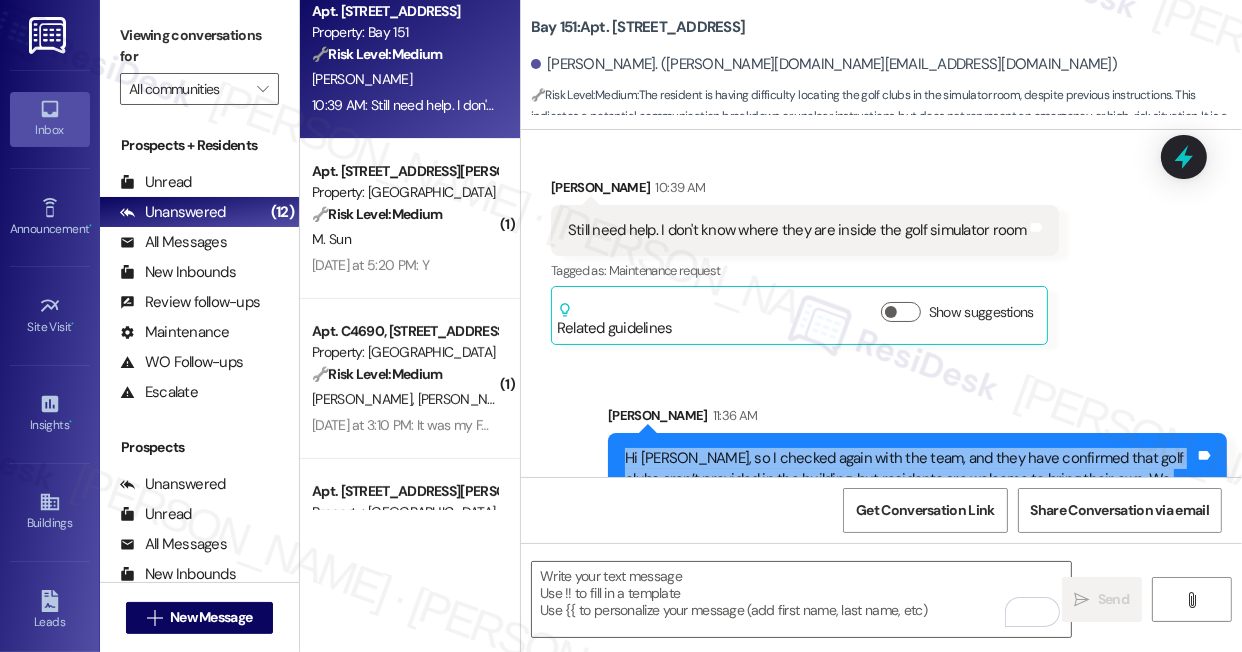 click on "Hi Xiomara, so I checked again with the team, and they have confirmed that golf clubs aren’t provided in the building, but residents are welcome to bring their own. We hope you enjoy the golf simulator! If you have any questions, feel free to reach out to management directly." at bounding box center (910, 491) 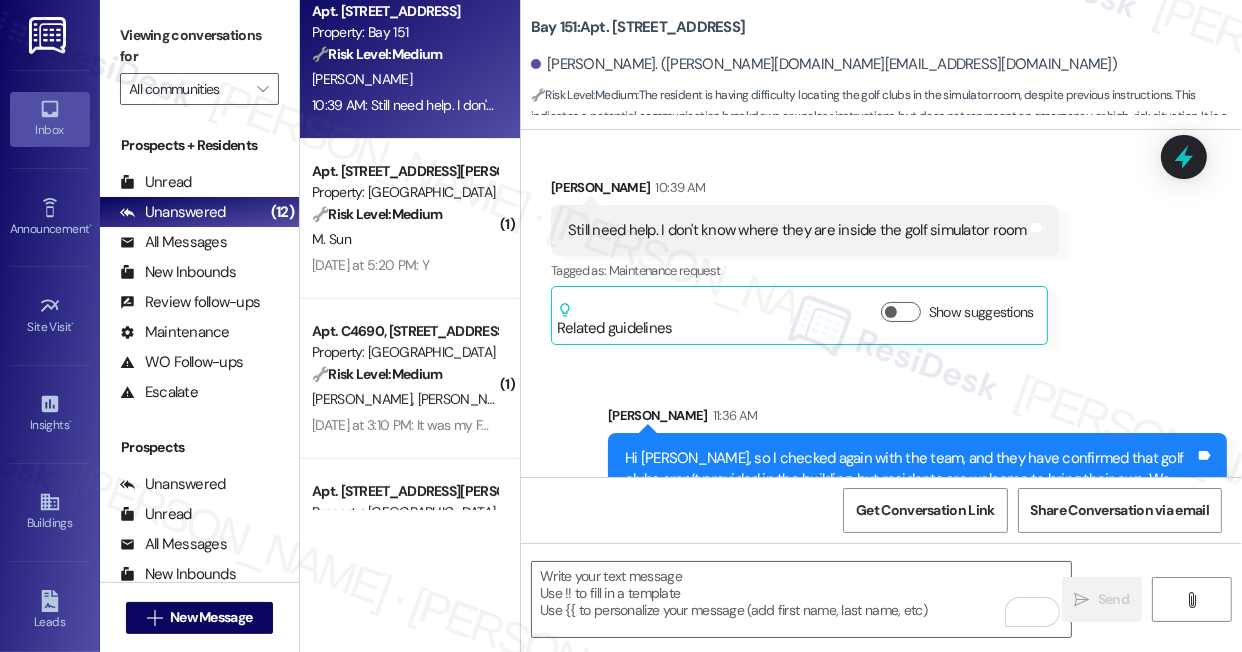 click on "Hi Xiomara, so I checked again with the team, and they have confirmed that golf clubs aren’t provided in the building, but residents are welcome to bring their own. We hope you enjoy the golf simulator! If you have any questions, feel free to reach out to management directly." at bounding box center [910, 491] 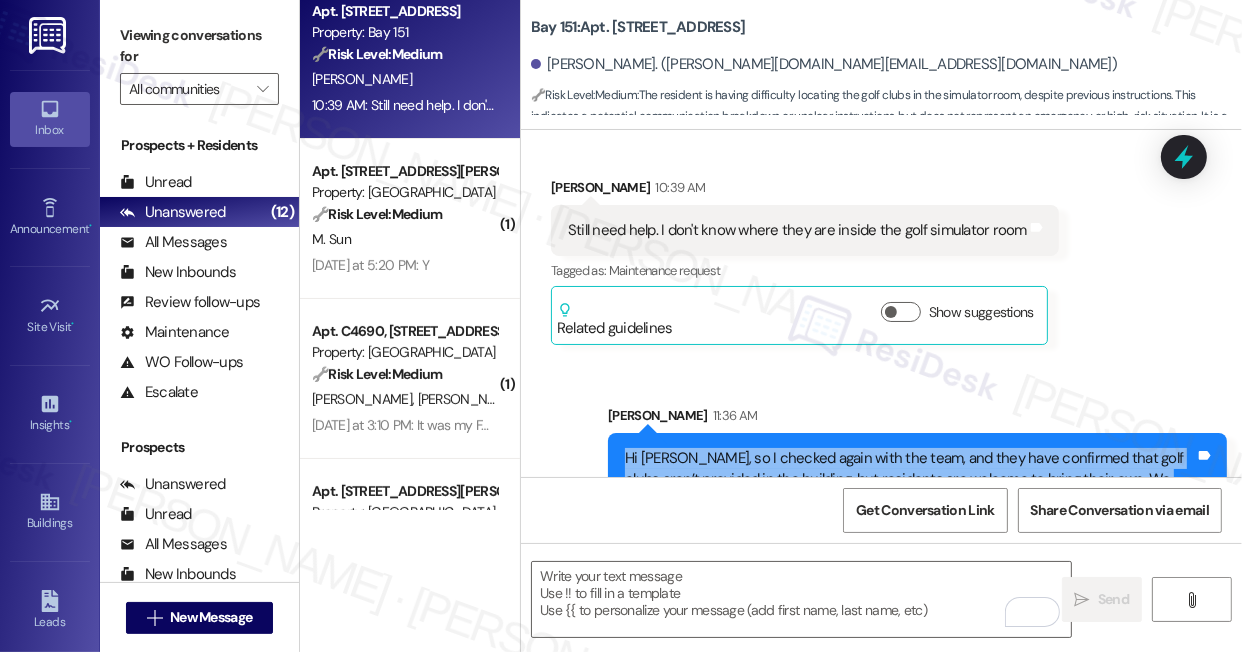click on "Hi Xiomara, so I checked again with the team, and they have confirmed that golf clubs aren’t provided in the building, but residents are welcome to bring their own. We hope you enjoy the golf simulator! If you have any questions, feel free to reach out to management directly." at bounding box center (910, 491) 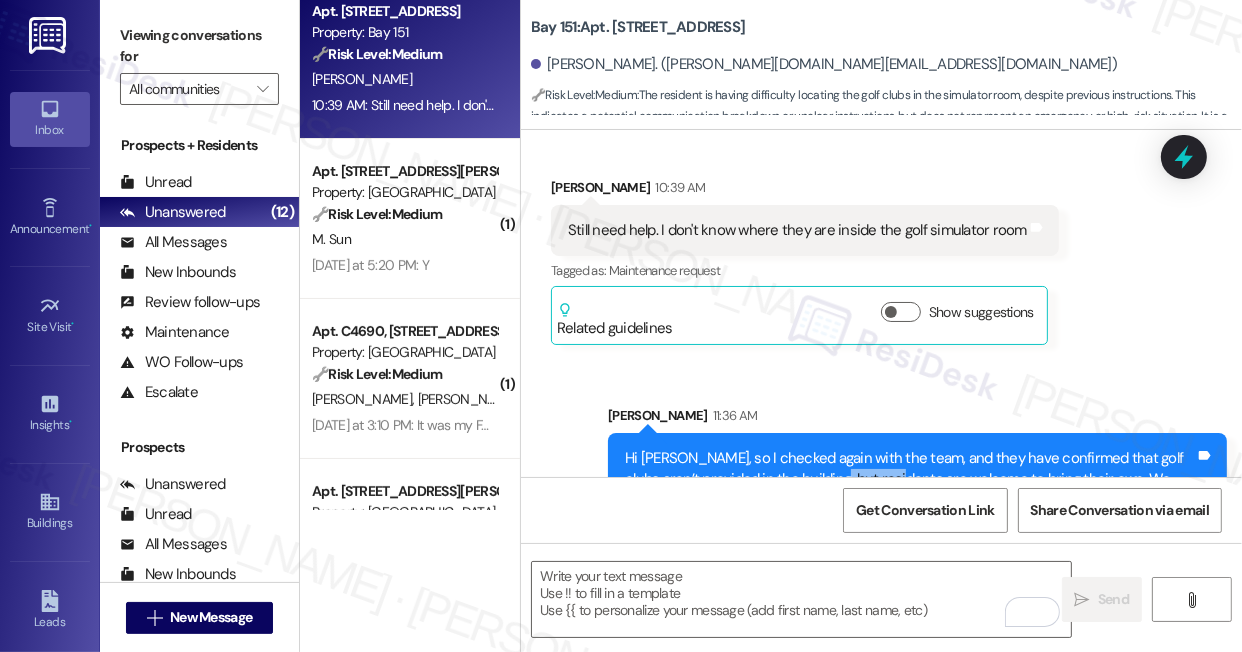 click on "Hi Xiomara, so I checked again with the team, and they have confirmed that golf clubs aren’t provided in the building, but residents are welcome to bring their own. We hope you enjoy the golf simulator! If you have any questions, feel free to reach out to management directly." at bounding box center [910, 491] 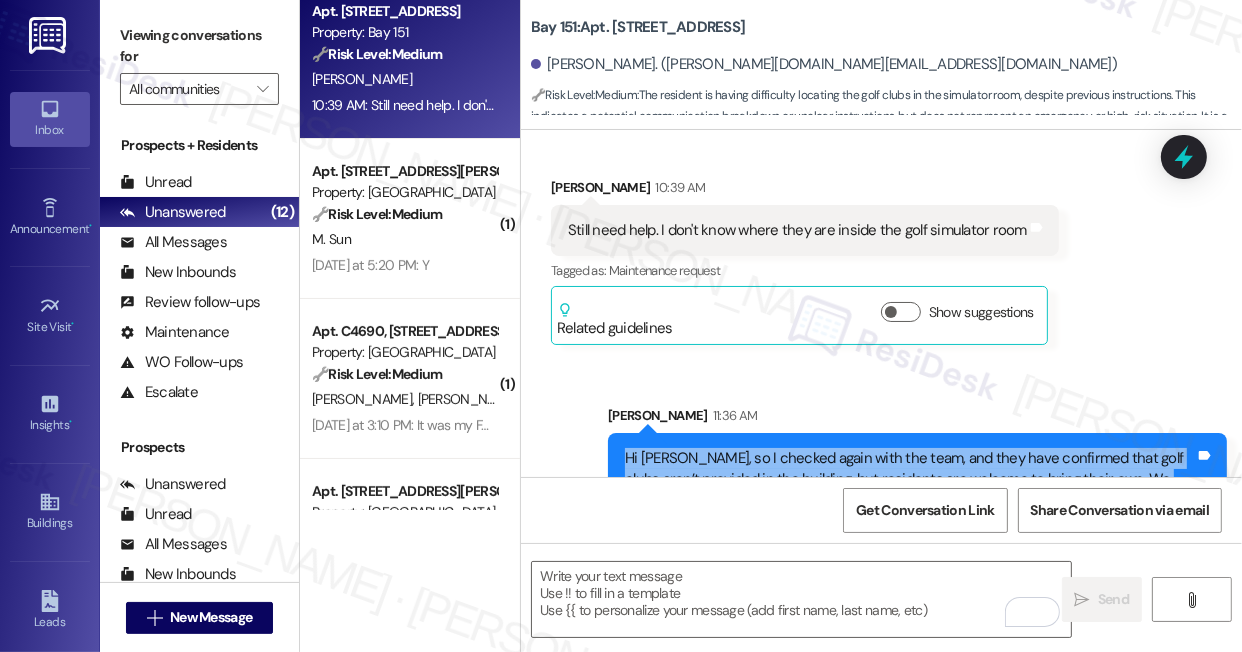 click on "Hi Xiomara, so I checked again with the team, and they have confirmed that golf clubs aren’t provided in the building, but residents are welcome to bring their own. We hope you enjoy the golf simulator! If you have any questions, feel free to reach out to management directly." at bounding box center [910, 491] 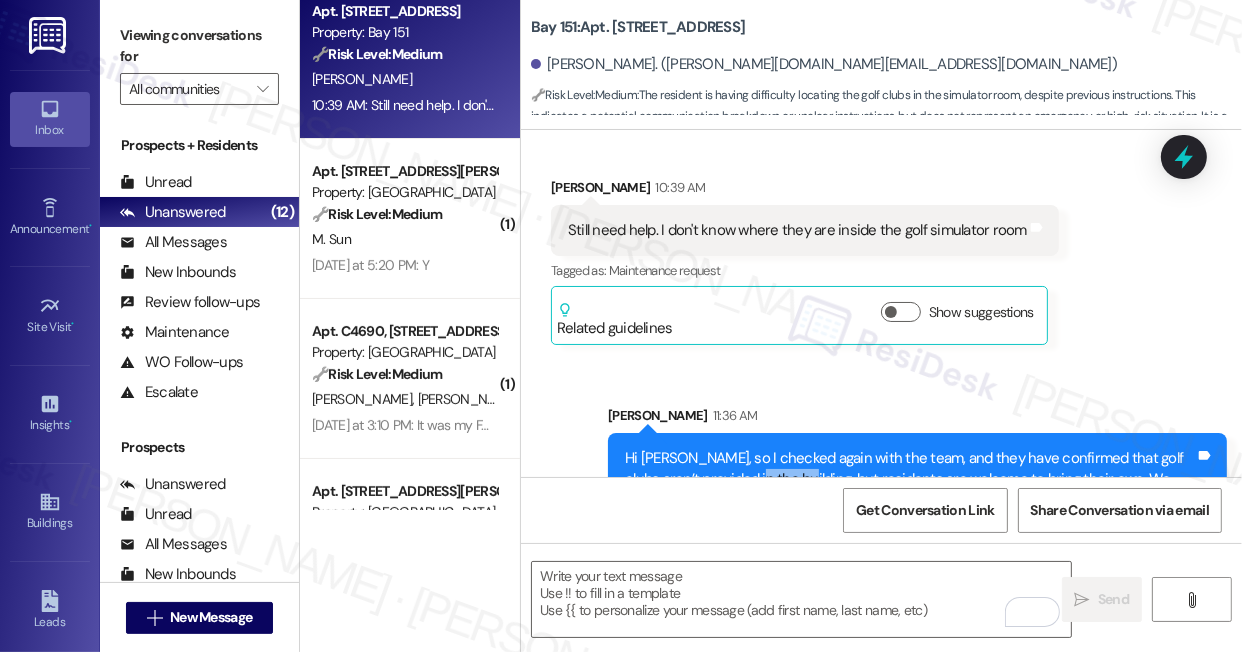 click on "Hi Xiomara, so I checked again with the team, and they have confirmed that golf clubs aren’t provided in the building, but residents are welcome to bring their own. We hope you enjoy the golf simulator! If you have any questions, feel free to reach out to management directly." at bounding box center [910, 491] 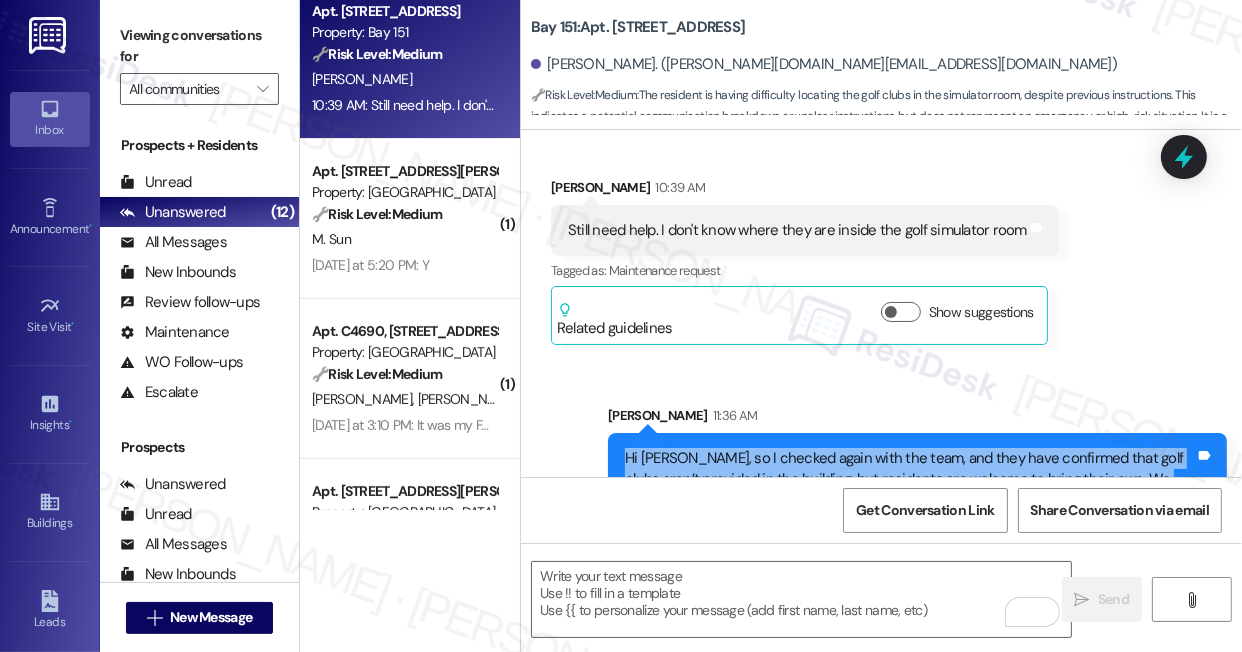 click on "Hi Xiomara, so I checked again with the team, and they have confirmed that golf clubs aren’t provided in the building, but residents are welcome to bring their own. We hope you enjoy the golf simulator! If you have any questions, feel free to reach out to management directly." at bounding box center [910, 491] 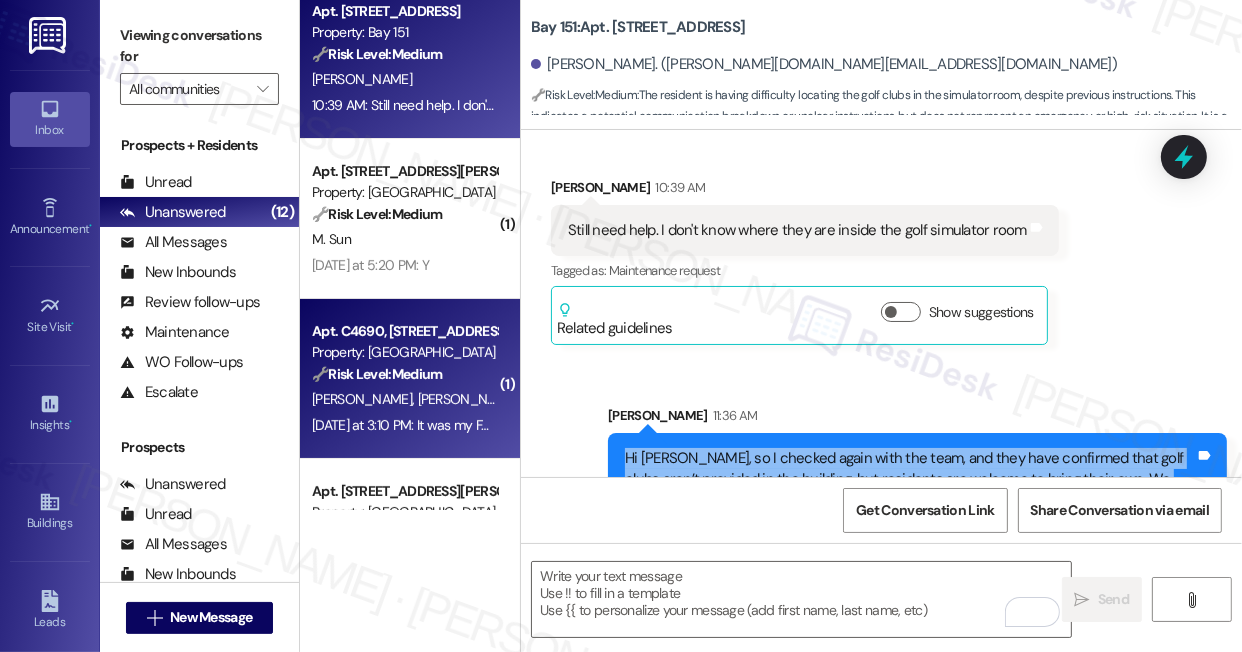 scroll, scrollTop: 12770, scrollLeft: 0, axis: vertical 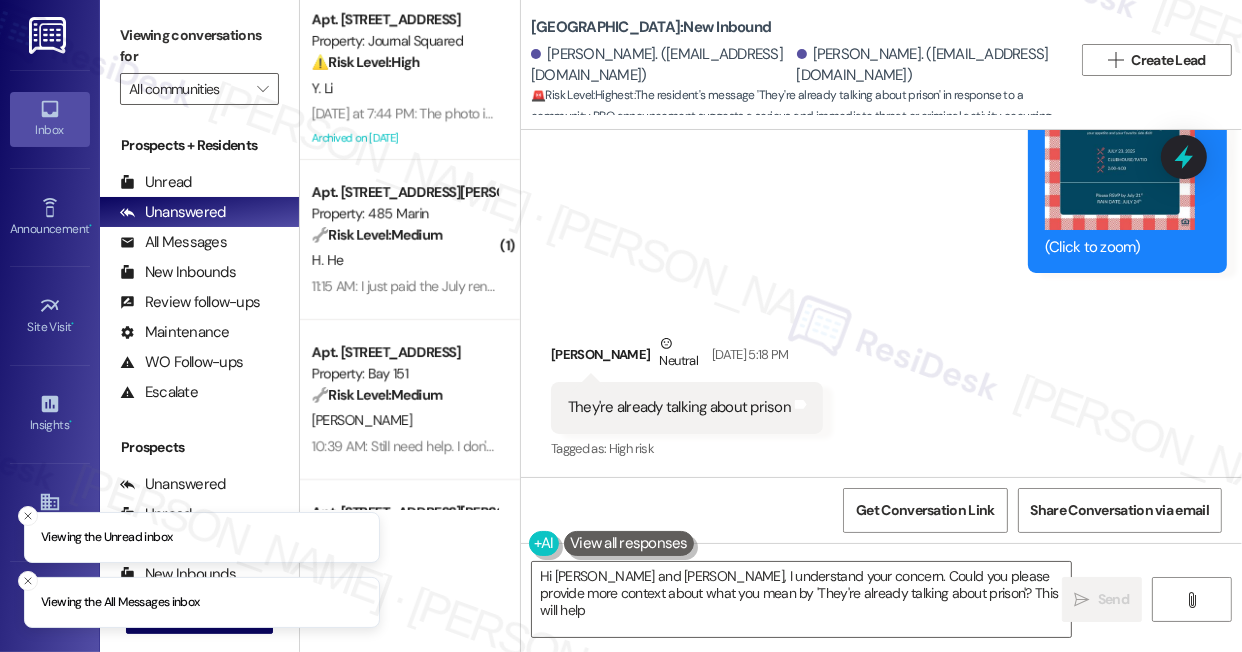 click on "They're already talking about prison" at bounding box center [679, 407] 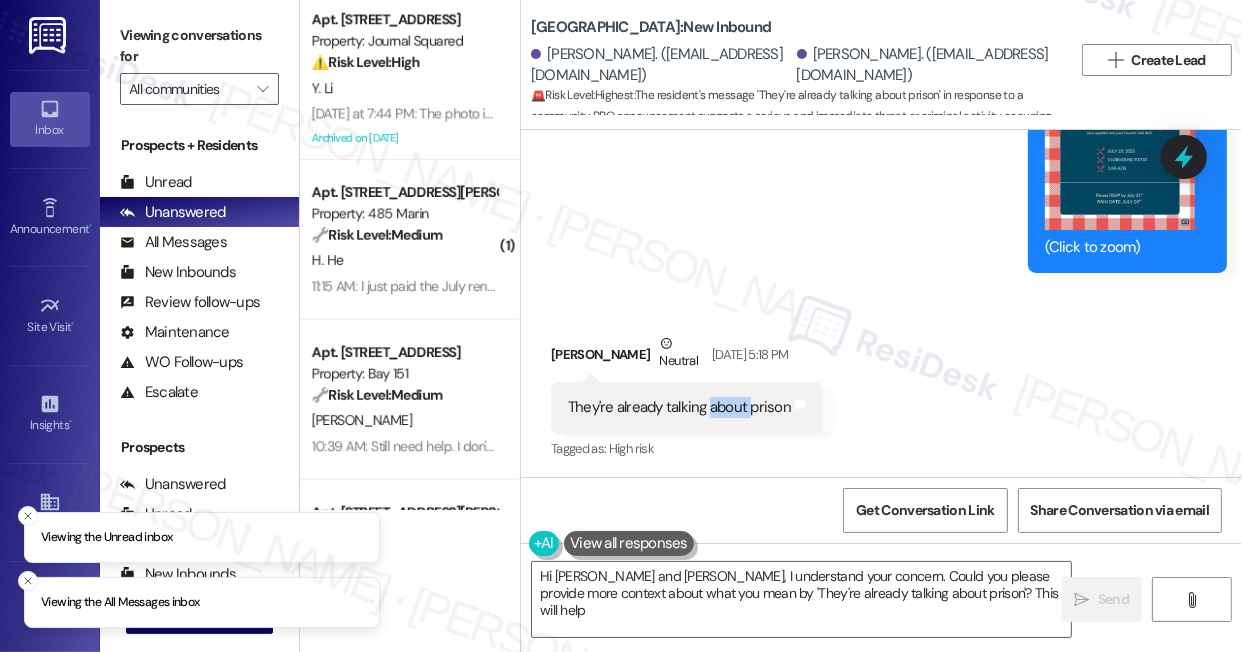 click on "They're already talking about prison" at bounding box center (679, 407) 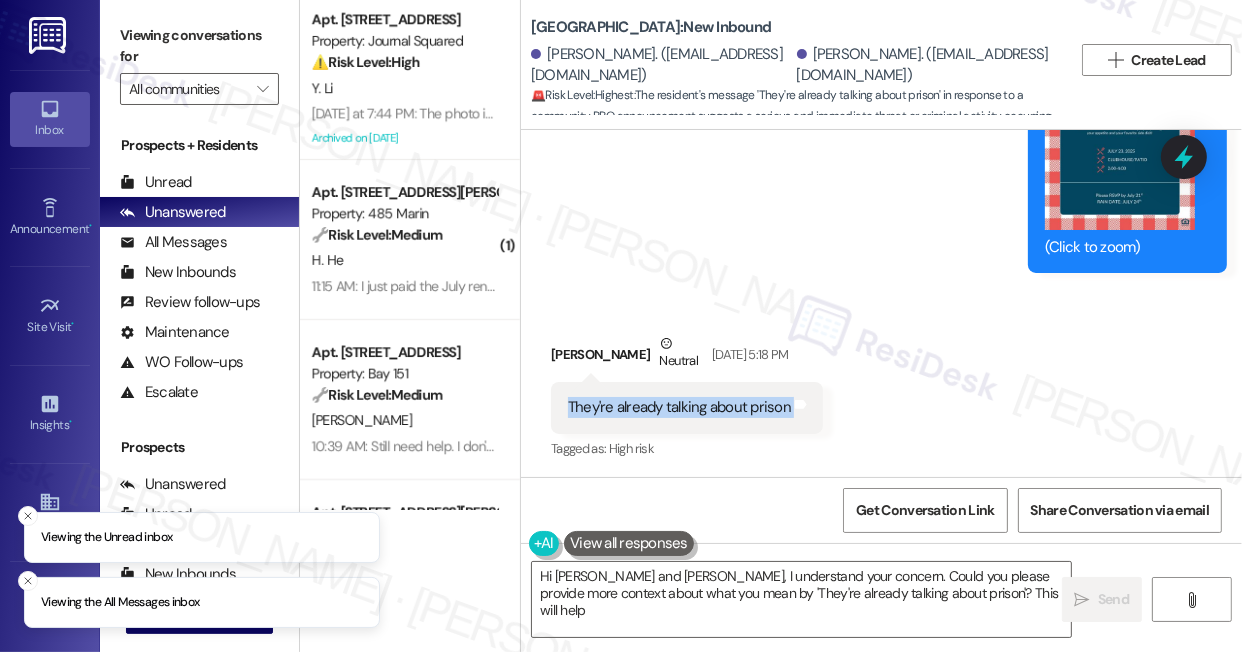 click on "They're already talking about prison" at bounding box center [679, 407] 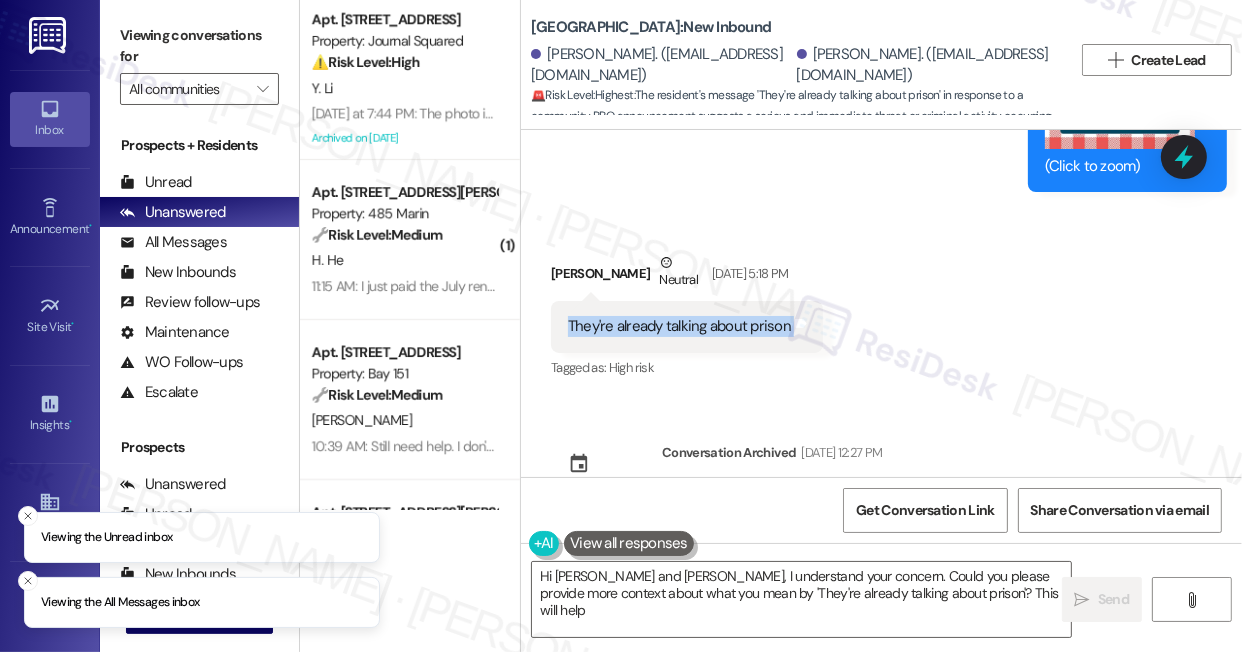 scroll, scrollTop: 840, scrollLeft: 0, axis: vertical 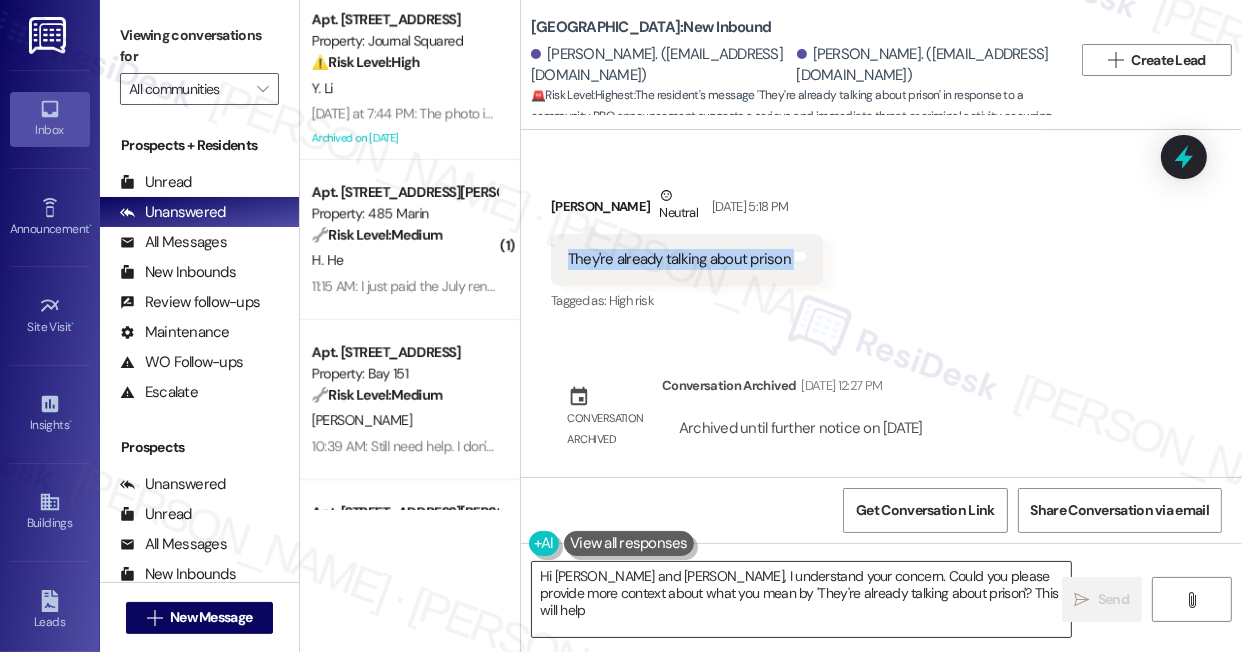 click on "Hi [PERSON_NAME] and [PERSON_NAME], I understand your concern. Could you please provide more context about what you mean by 'They're already talking about prison'? This will help me understand the situation better and assist you effectively." at bounding box center [801, 599] 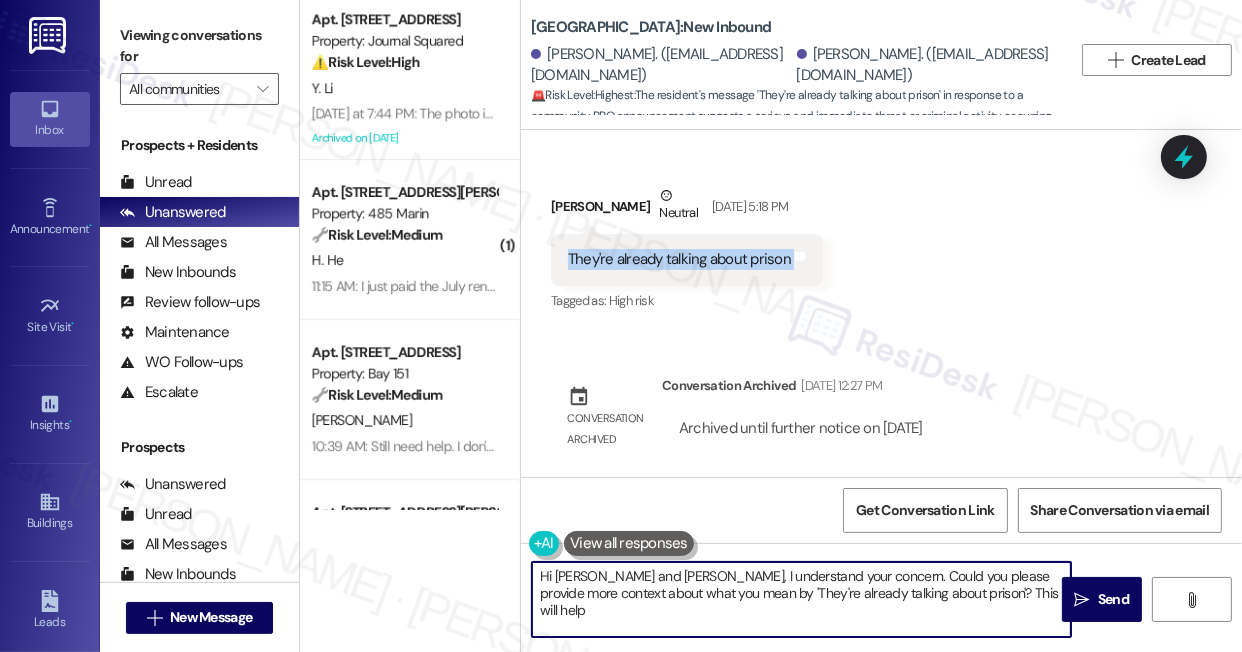 click on "Hi [PERSON_NAME] and [PERSON_NAME], I understand your concern. Could you please provide more context about what you mean by 'They're already talking about prison'? This will help me understand the situation better and assist you effectively." at bounding box center (801, 599) 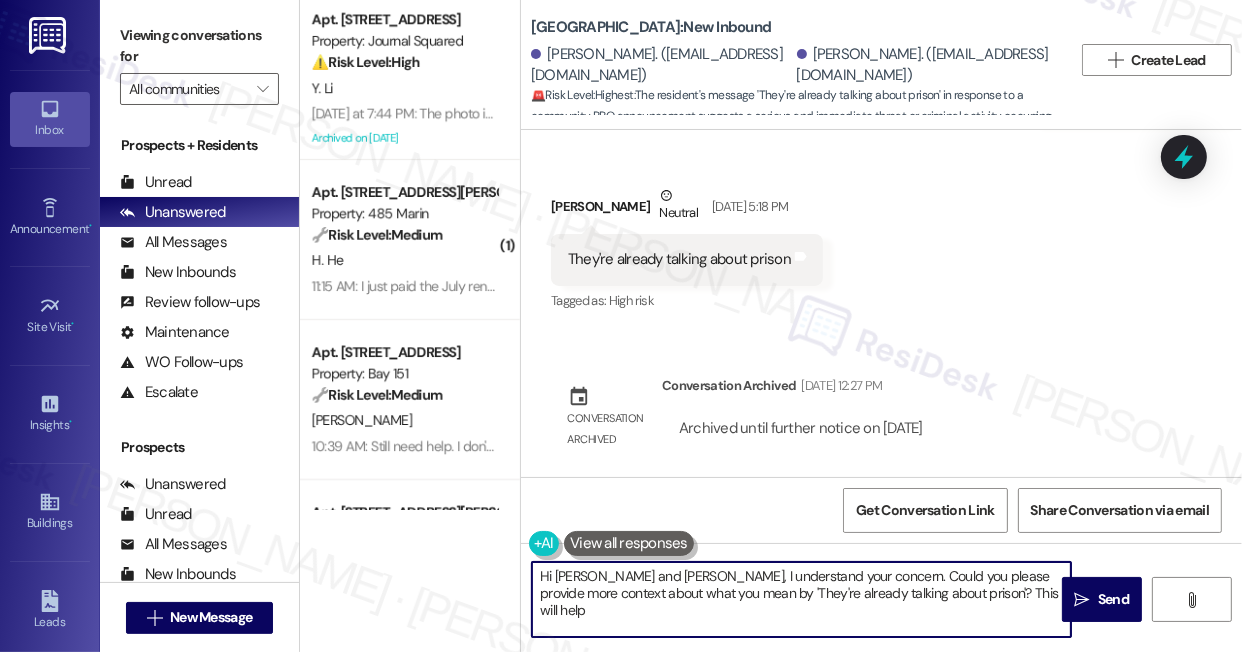 click on "Hi [PERSON_NAME] and [PERSON_NAME], I understand your concern. Could you please provide more context about what you mean by 'They're already talking about prison'? This will help me understand the situation better and assist you effectively." at bounding box center (801, 599) 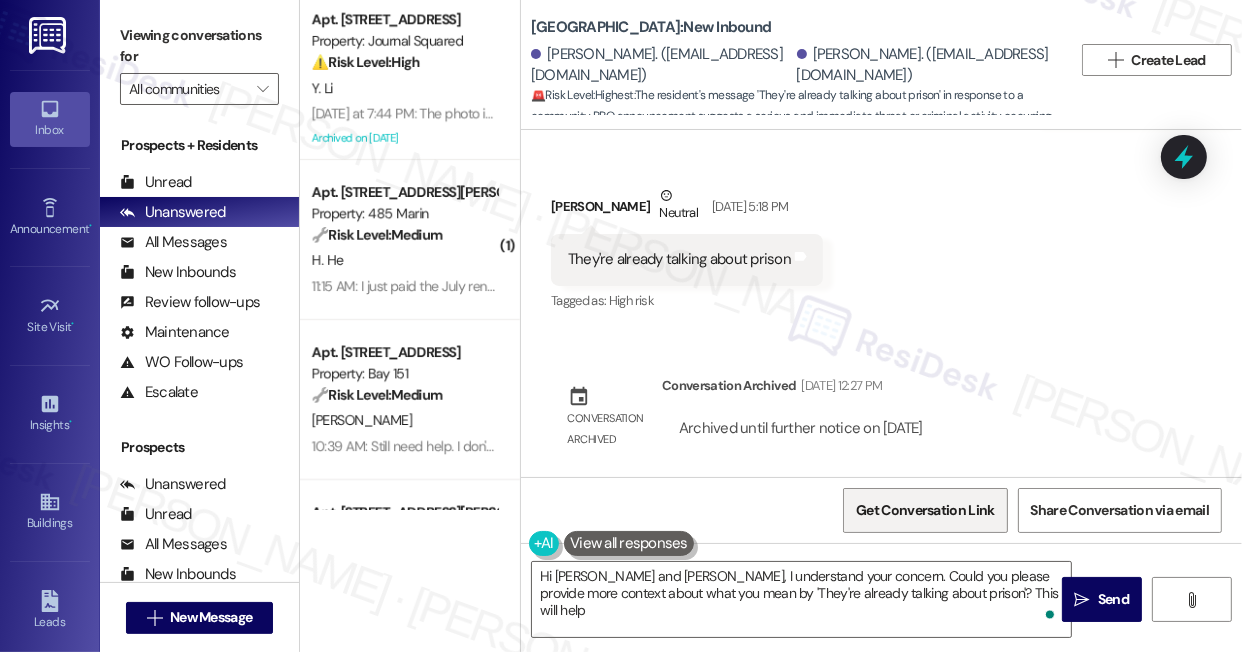 click on "Get Conversation Link" at bounding box center [925, 510] 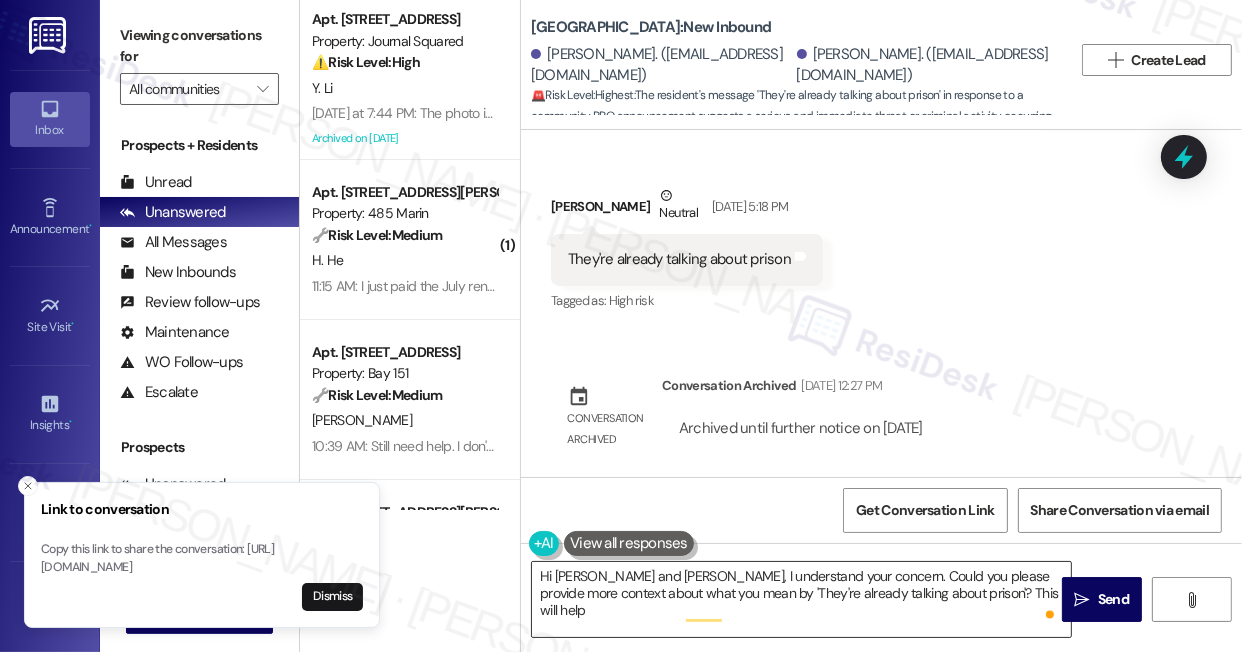 click on "Hi [PERSON_NAME] and [PERSON_NAME], I understand your concern. Could you please provide more context about what you mean by 'They're already talking about prison'? This will help me understand the situation better and assist you effectively." at bounding box center (801, 599) 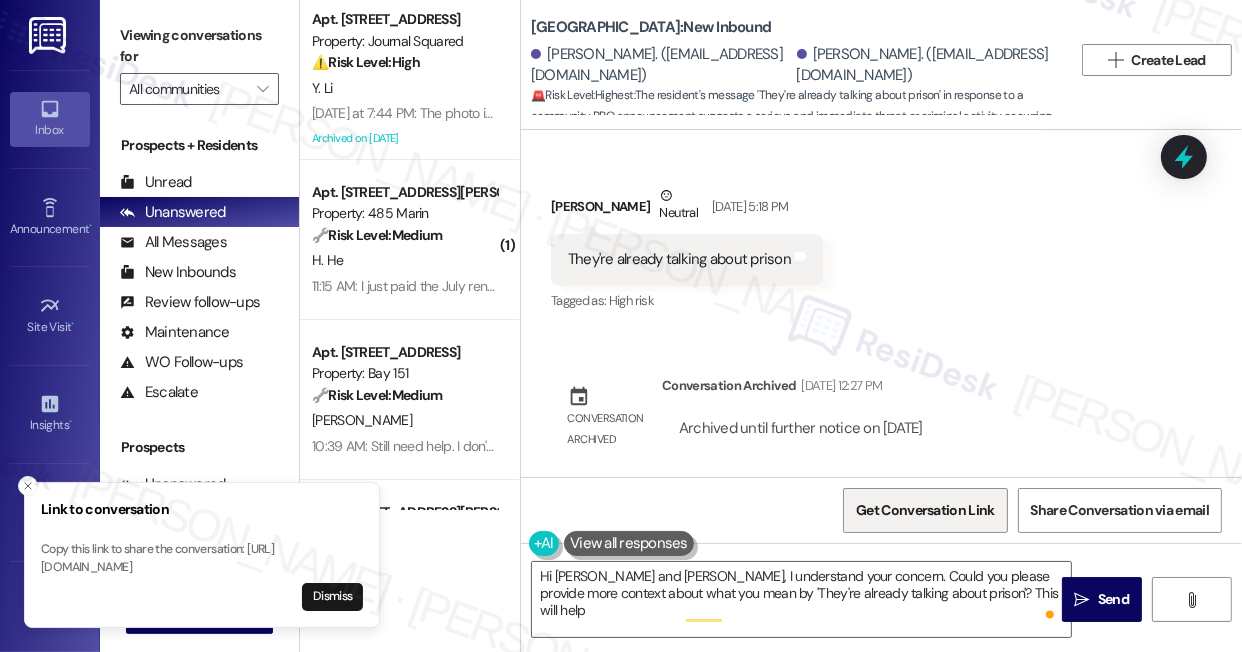 click on "Get Conversation Link" at bounding box center (925, 510) 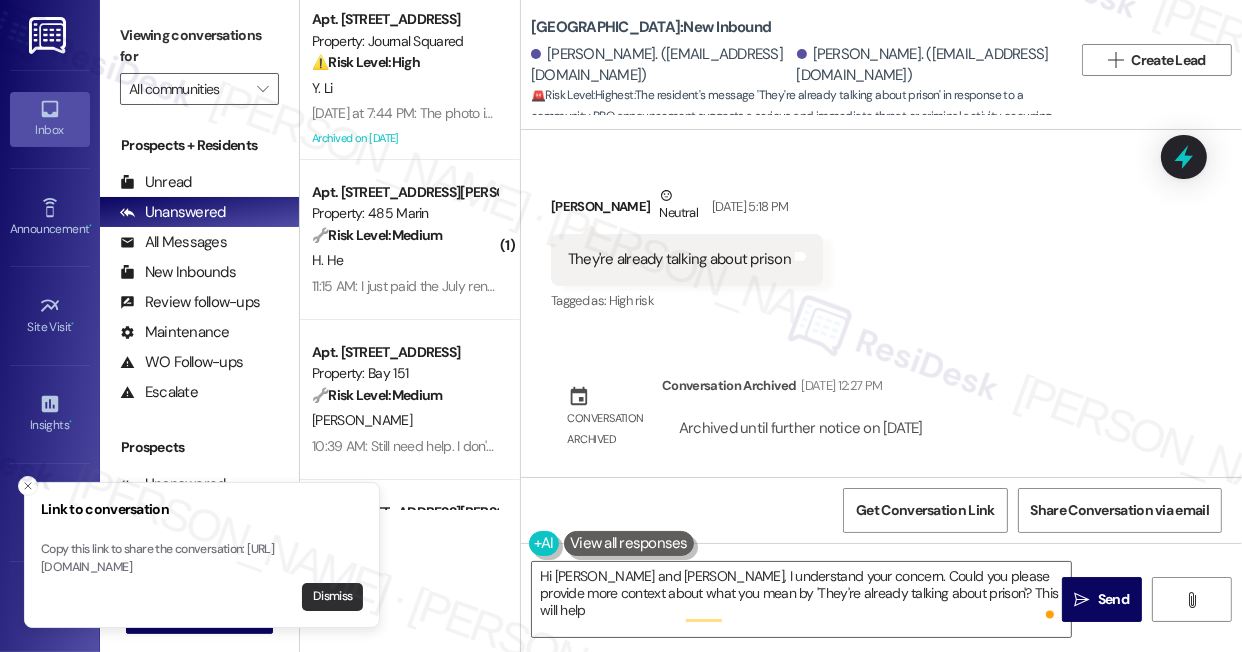 click on "Dismiss" at bounding box center [332, 597] 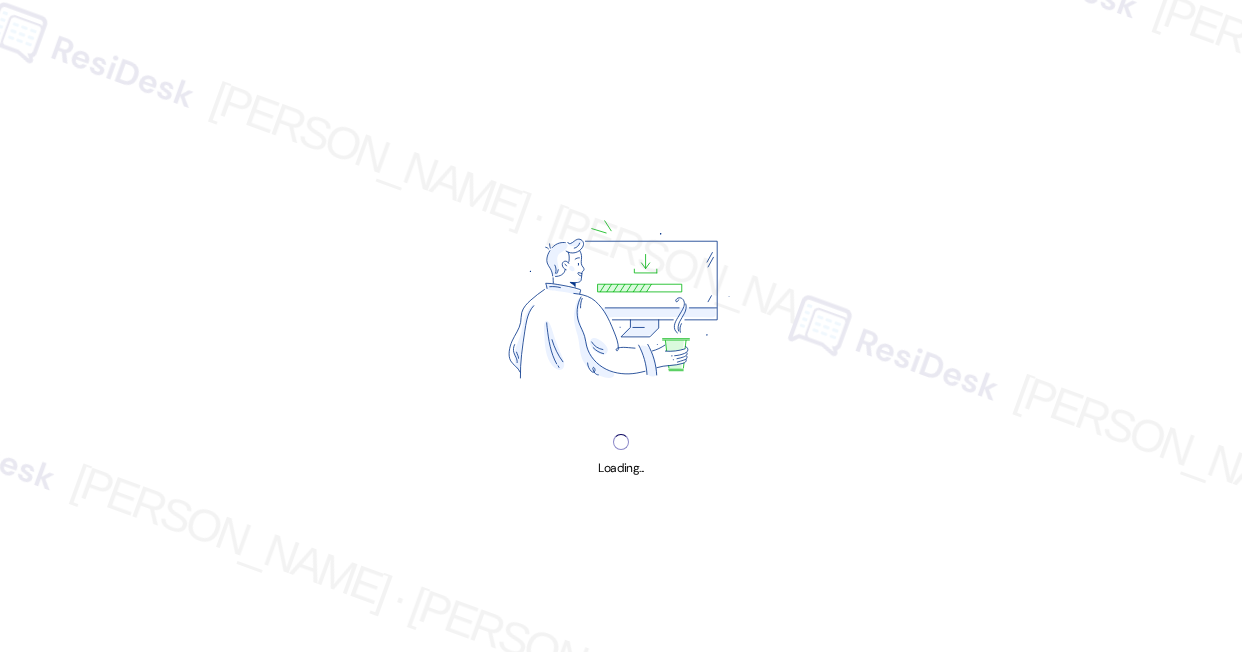 scroll, scrollTop: 0, scrollLeft: 0, axis: both 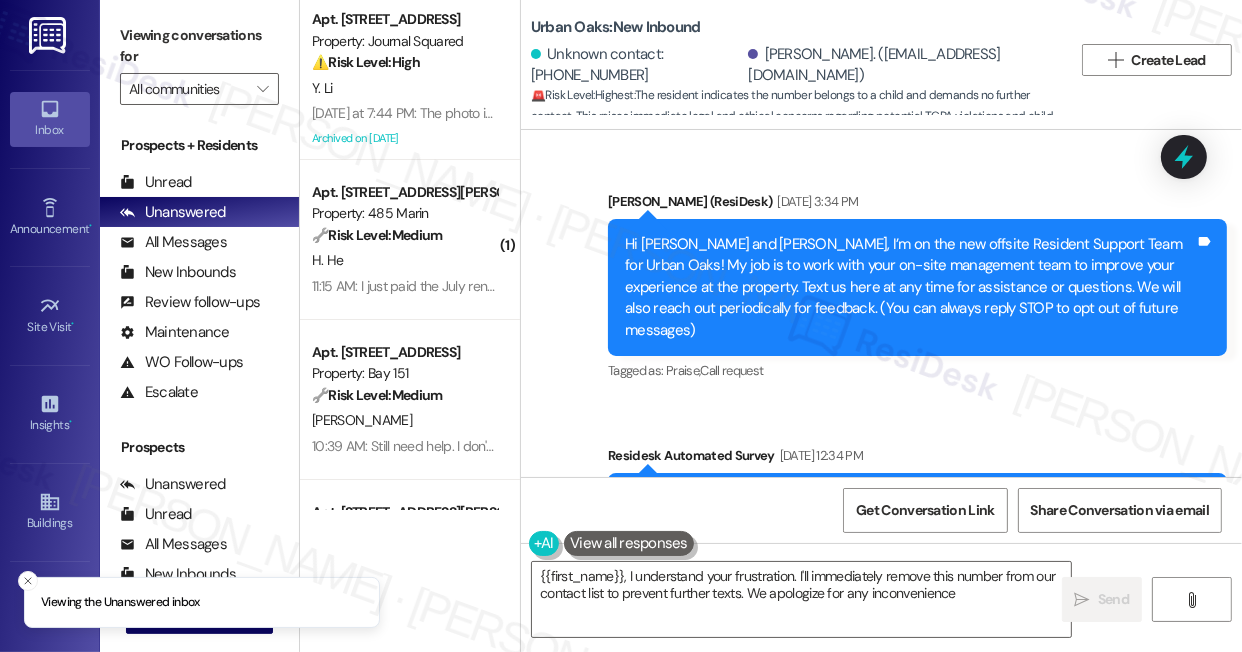 type on "{{first_name}}, I understand your frustration. I'll immediately remove this number from our contact list to prevent further texts. We apologize for any inconvenience!" 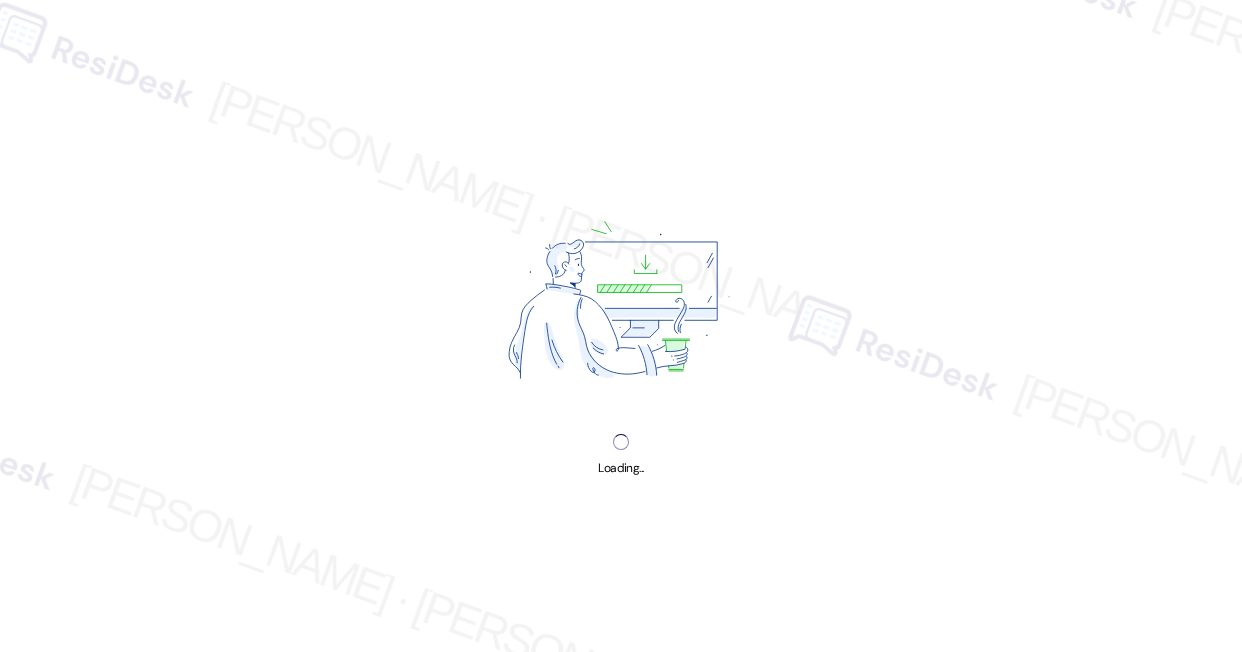 scroll, scrollTop: 0, scrollLeft: 0, axis: both 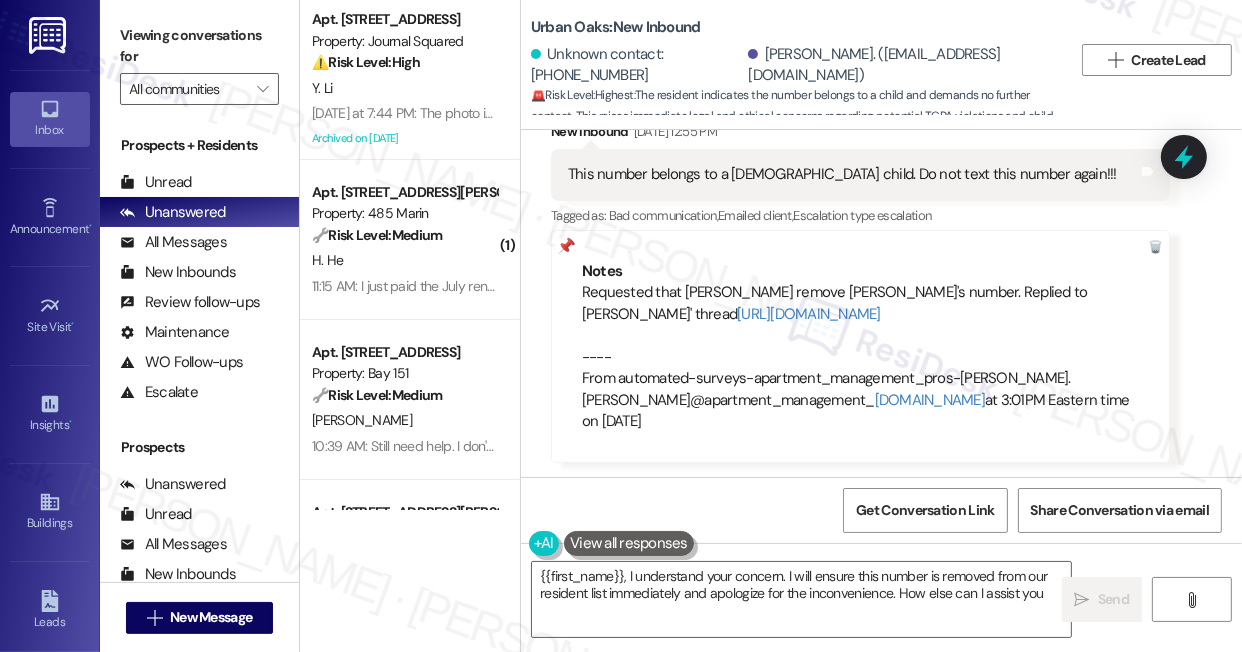 type on "{{first_name}}, I understand your concern. I will ensure this number is removed from our resident list immediately and apologize for the inconvenience. How else can I assist you?" 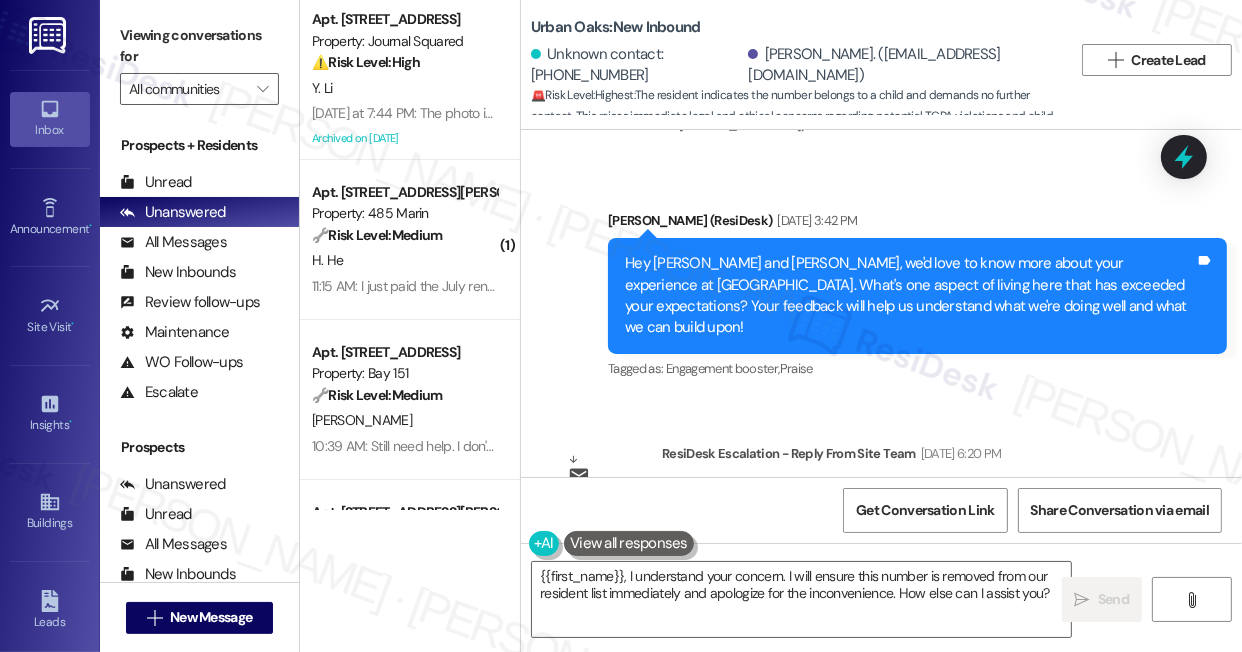 scroll, scrollTop: 1769, scrollLeft: 0, axis: vertical 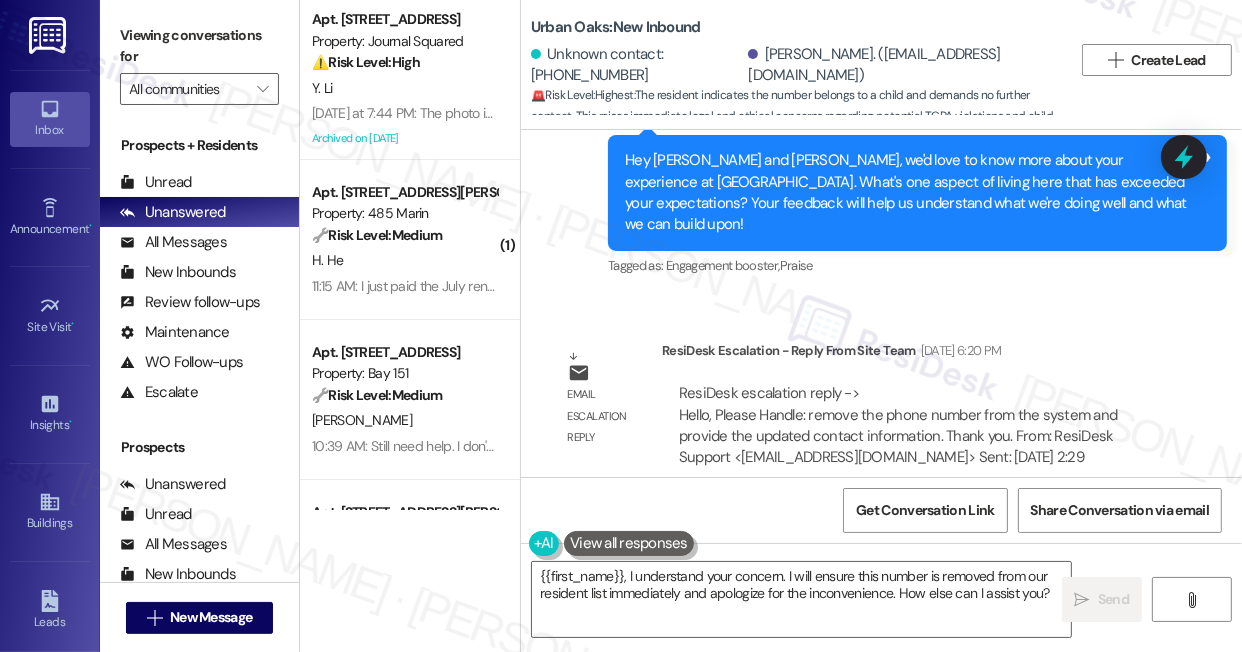 click on "ResiDesk escalation reply ->
Hello, Please Handle: remove the phone number from the system and provide the updated contact information. Thank you. From: ResiDesk Support <[EMAIL_ADDRESS][DOMAIN_NAME]> Sent: [DATE] 2:29 ResiDesk escalation reply ->
Hello, Please Handle: remove the phone number from the system and provide the updated contact information. Thank you. From: ResiDesk Support <[EMAIL_ADDRESS][DOMAIN_NAME]> Sent: [DATE] 2:29" at bounding box center (898, 425) 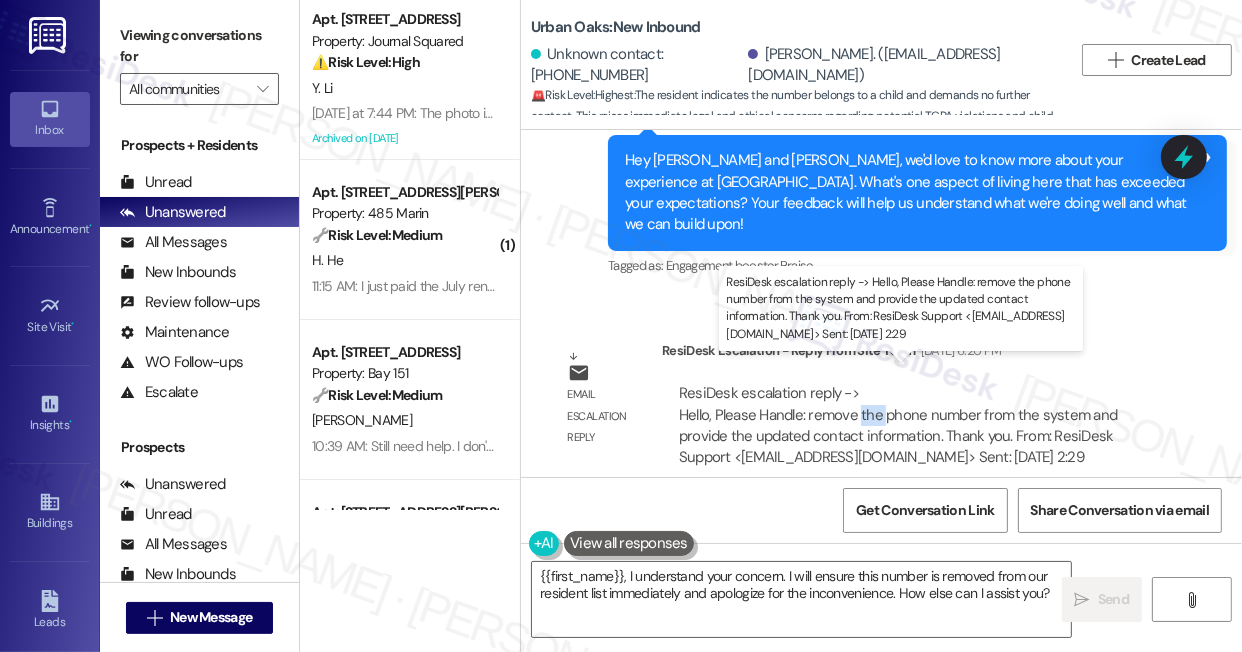 click on "ResiDesk escalation reply ->
Hello, Please Handle: remove the phone number from the system and provide the updated contact information. Thank you. From: ResiDesk Support <[EMAIL_ADDRESS][DOMAIN_NAME]> Sent: [DATE] 2:29 ResiDesk escalation reply ->
Hello, Please Handle: remove the phone number from the system and provide the updated contact information. Thank you. From: ResiDesk Support <[EMAIL_ADDRESS][DOMAIN_NAME]> Sent: [DATE] 2:29" at bounding box center (898, 425) 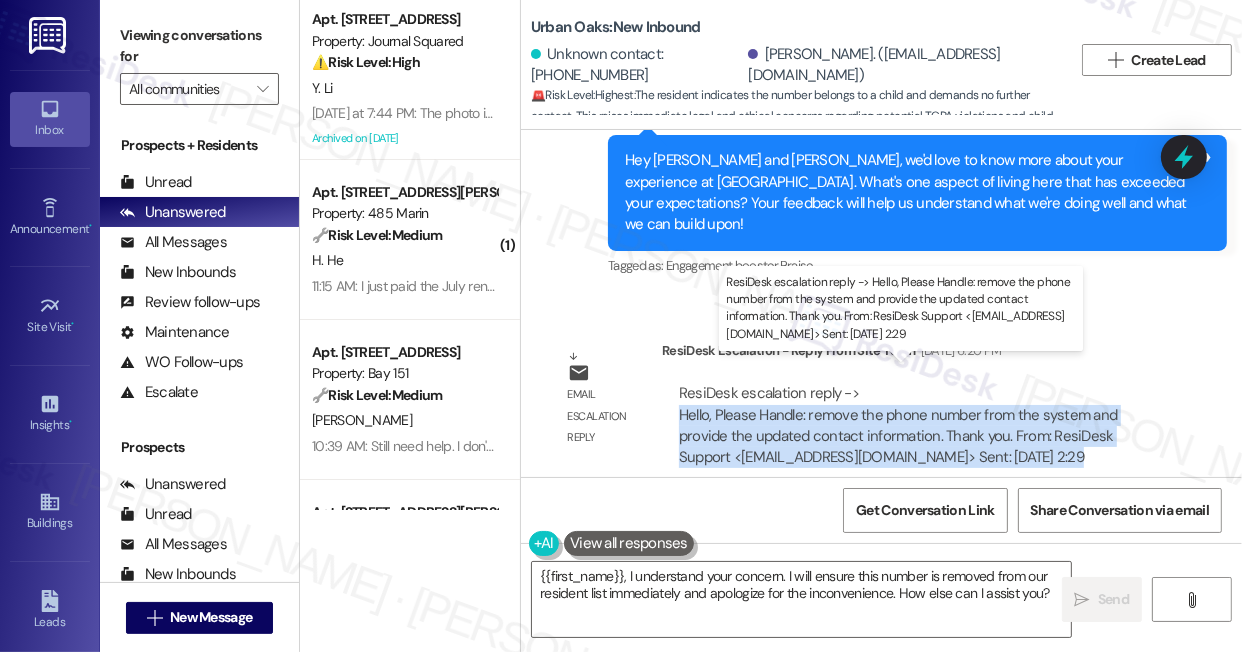 click on "ResiDesk escalation reply ->
Hello, Please Handle: remove the phone number from the system and provide the updated contact information. Thank you. From: ResiDesk Support <[EMAIL_ADDRESS][DOMAIN_NAME]> Sent: [DATE] 2:29 ResiDesk escalation reply ->
Hello, Please Handle: remove the phone number from the system and provide the updated contact information. Thank you. From: ResiDesk Support <[EMAIL_ADDRESS][DOMAIN_NAME]> Sent: [DATE] 2:29" at bounding box center (898, 425) 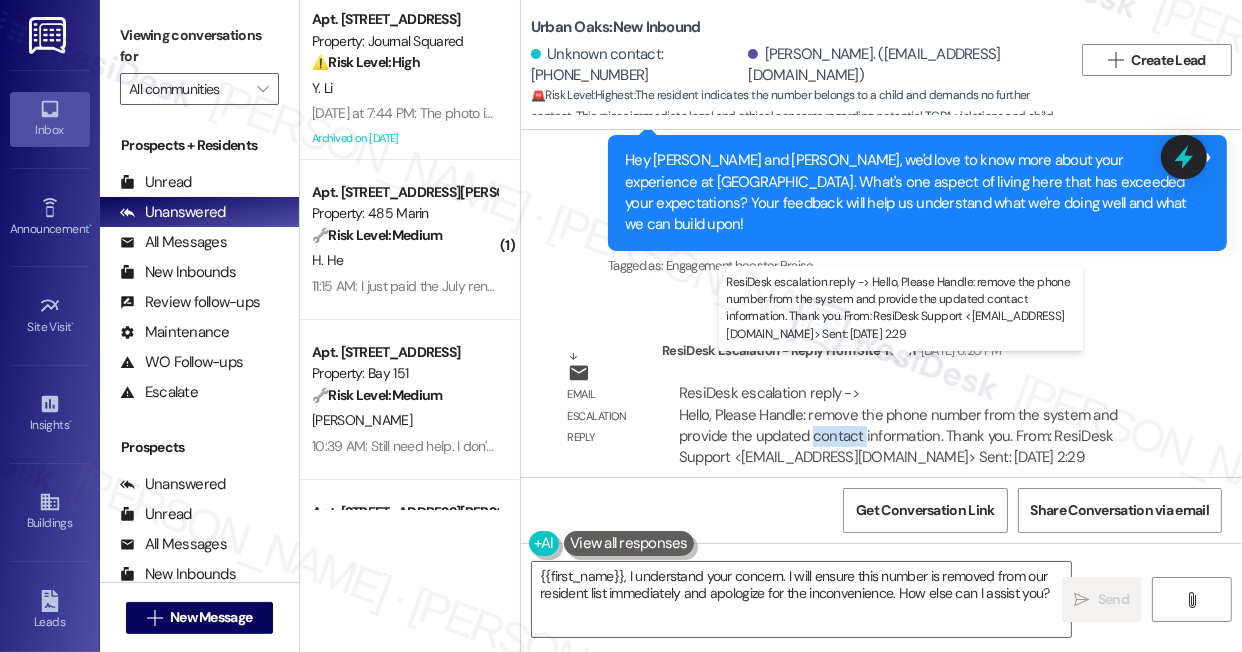 click on "ResiDesk escalation reply ->
Hello, Please Handle: remove the phone number from the system and provide the updated contact information. Thank you. From: ResiDesk Support <[EMAIL_ADDRESS][DOMAIN_NAME]> Sent: [DATE] 2:29 ResiDesk escalation reply ->
Hello, Please Handle: remove the phone number from the system and provide the updated contact information. Thank you. From: ResiDesk Support <[EMAIL_ADDRESS][DOMAIN_NAME]> Sent: [DATE] 2:29" at bounding box center [898, 425] 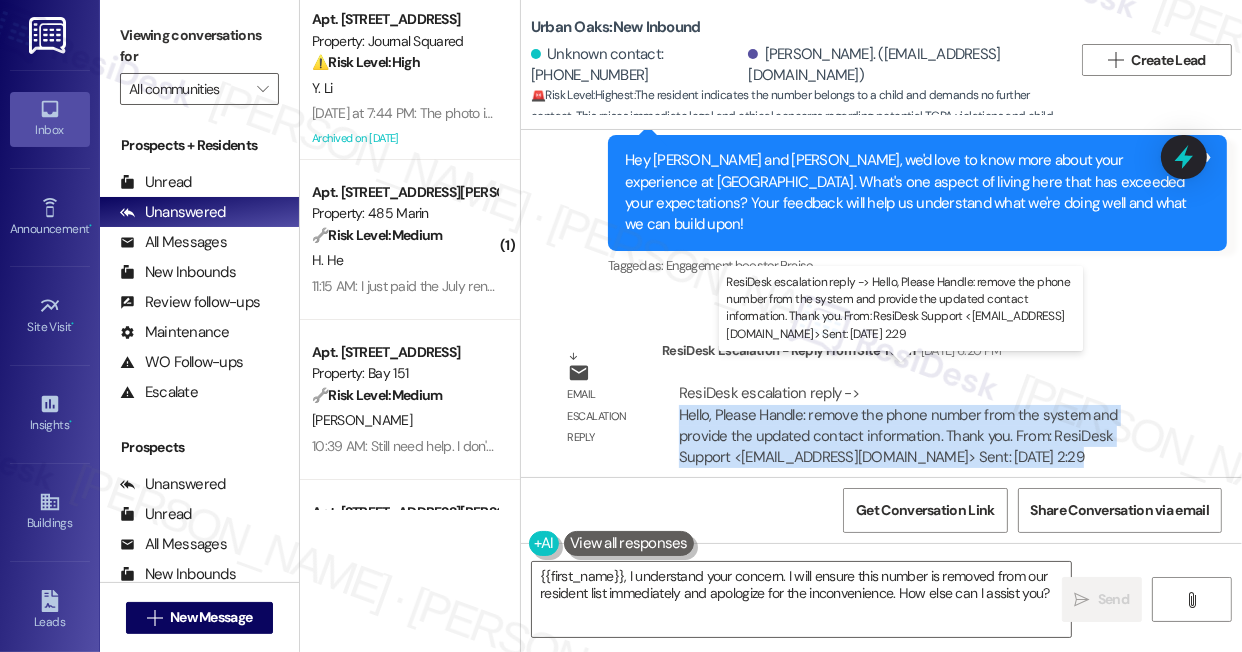 click on "ResiDesk escalation reply ->
Hello, Please Handle: remove the phone number from the system and provide the updated contact information. Thank you. From: ResiDesk Support <[EMAIL_ADDRESS][DOMAIN_NAME]> Sent: [DATE] 2:29 ResiDesk escalation reply ->
Hello, Please Handle: remove the phone number from the system and provide the updated contact information. Thank you. From: ResiDesk Support <[EMAIL_ADDRESS][DOMAIN_NAME]> Sent: [DATE] 2:29" at bounding box center [898, 425] 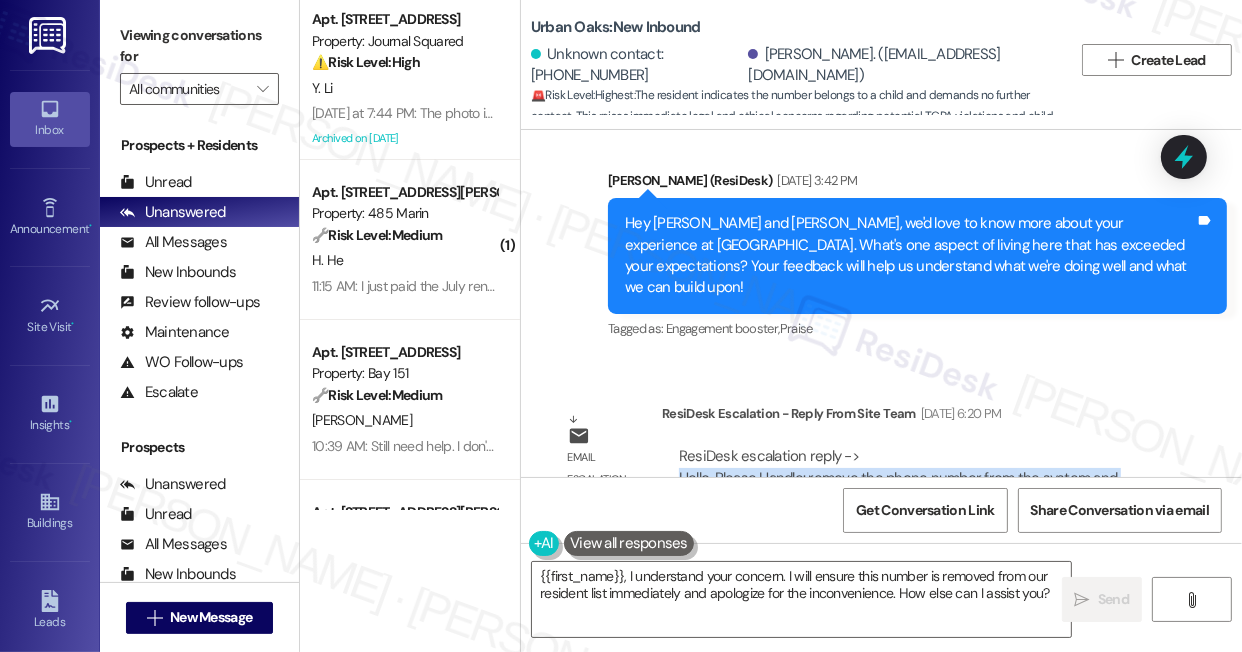 scroll, scrollTop: 1678, scrollLeft: 0, axis: vertical 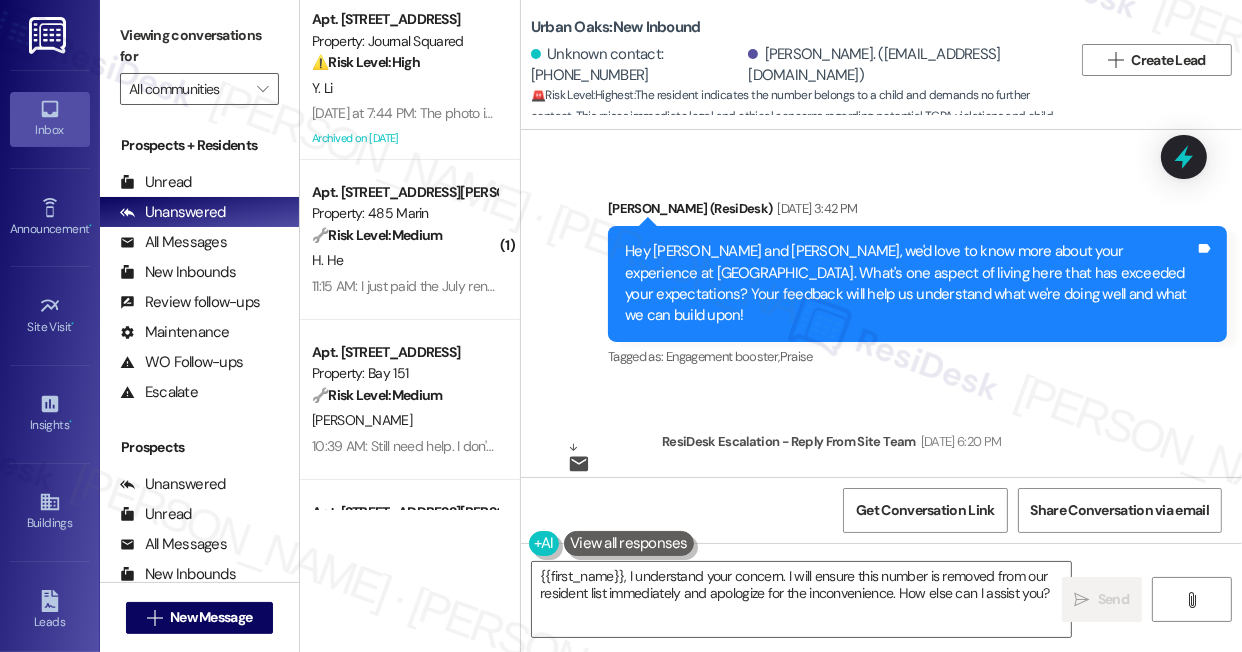click on "Hey [PERSON_NAME] and [PERSON_NAME], we'd love to know more about your experience at [GEOGRAPHIC_DATA]. What's one aspect of living here that has exceeded your expectations? Your feedback will help us understand what we're doing well and what we can build upon!" at bounding box center [910, 284] 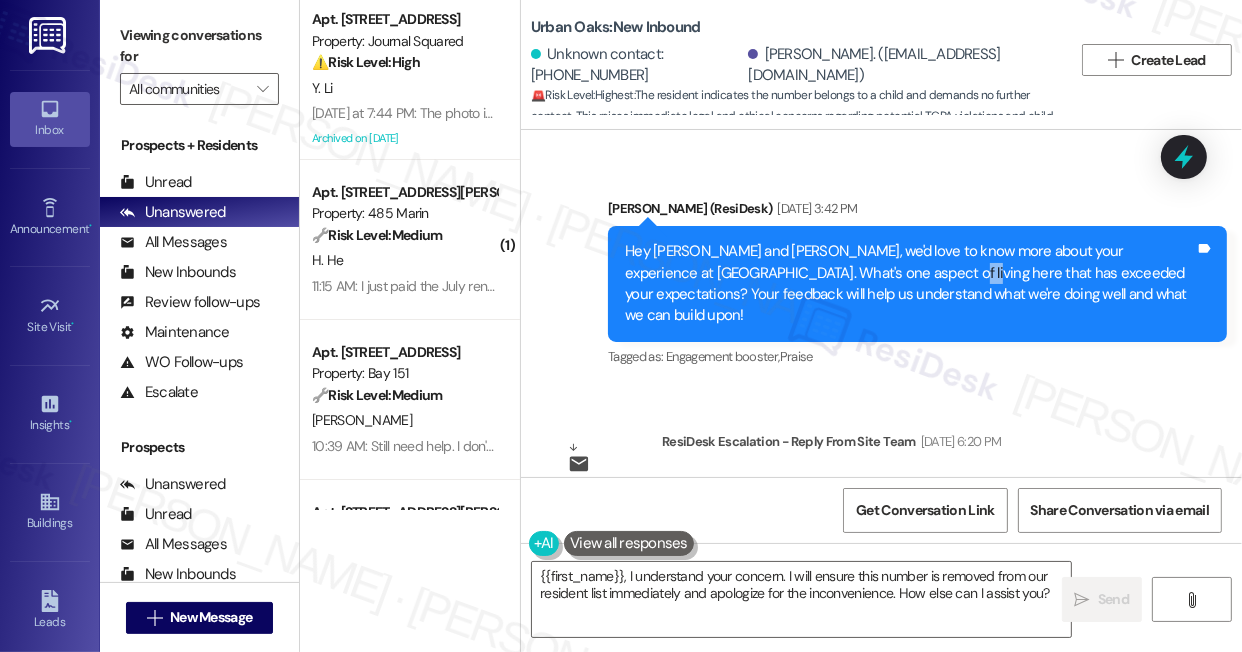 click on "Hey [PERSON_NAME] and [PERSON_NAME], we'd love to know more about your experience at [GEOGRAPHIC_DATA]. What's one aspect of living here that has exceeded your expectations? Your feedback will help us understand what we're doing well and what we can build upon!" at bounding box center (910, 284) 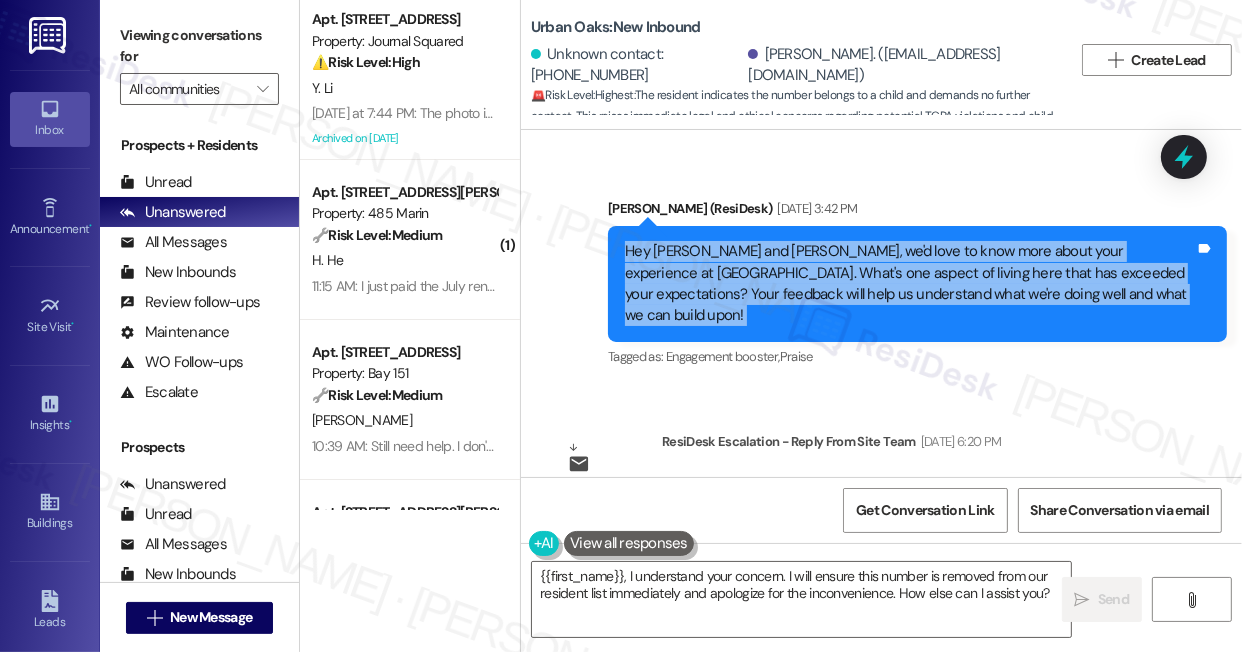 click on "Hey [PERSON_NAME] and [PERSON_NAME], we'd love to know more about your experience at [GEOGRAPHIC_DATA]. What's one aspect of living here that has exceeded your expectations? Your feedback will help us understand what we're doing well and what we can build upon!" at bounding box center (910, 284) 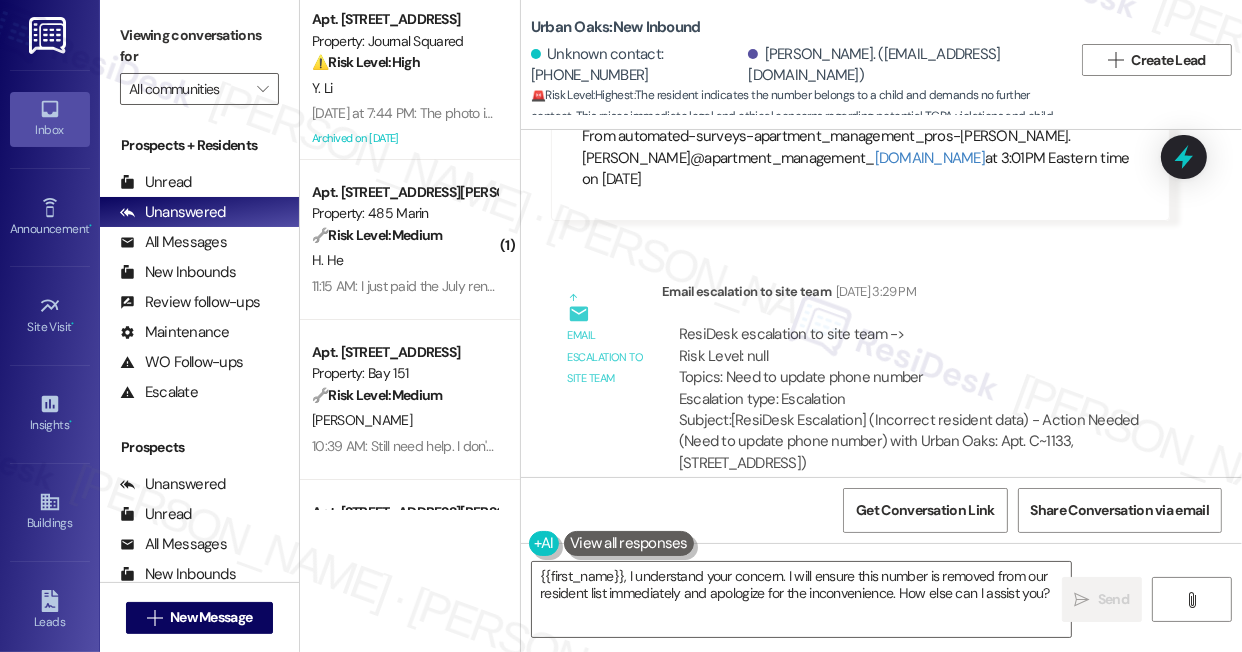 scroll, scrollTop: 1314, scrollLeft: 0, axis: vertical 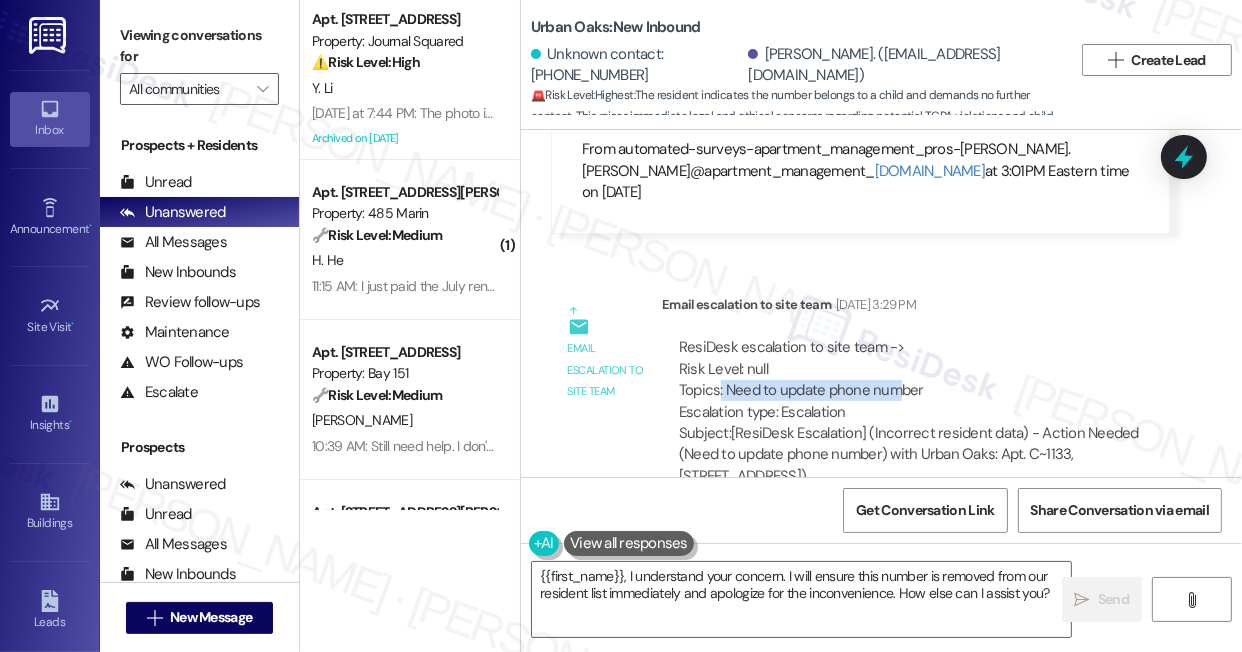 drag, startPoint x: 723, startPoint y: 386, endPoint x: 898, endPoint y: 391, distance: 175.07141 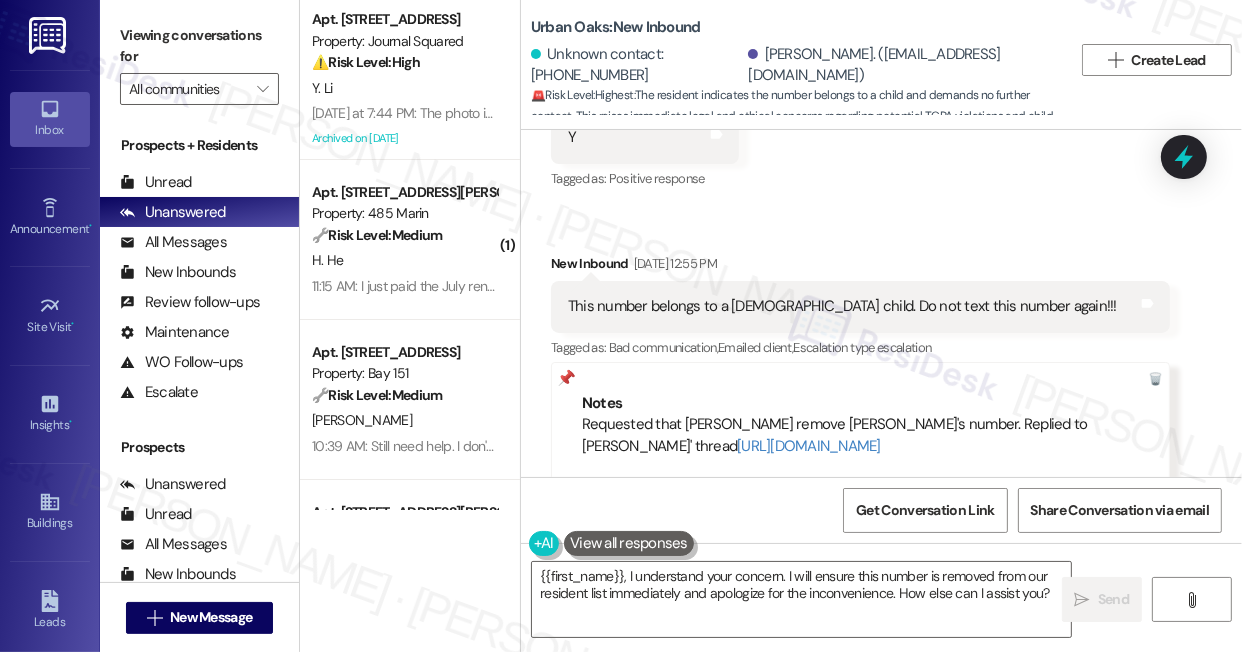 scroll, scrollTop: 951, scrollLeft: 0, axis: vertical 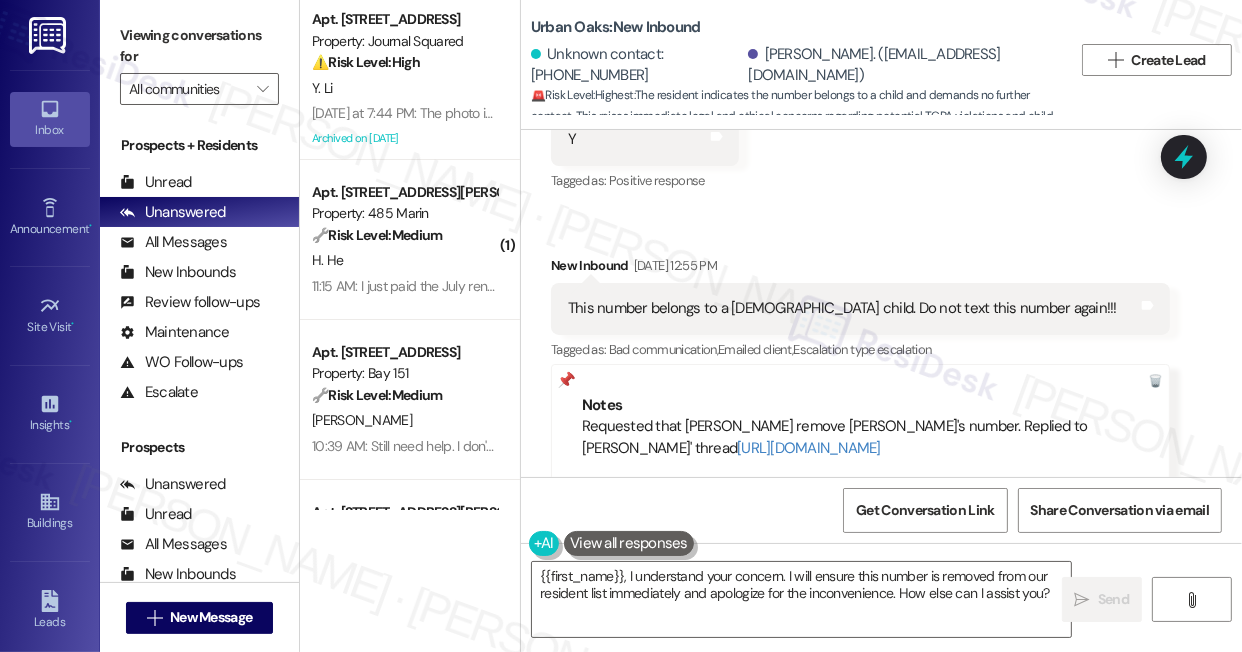 click on "This number belongs to a [DEMOGRAPHIC_DATA] child. Do not text this number again!!! Tags and notes" at bounding box center [860, 308] 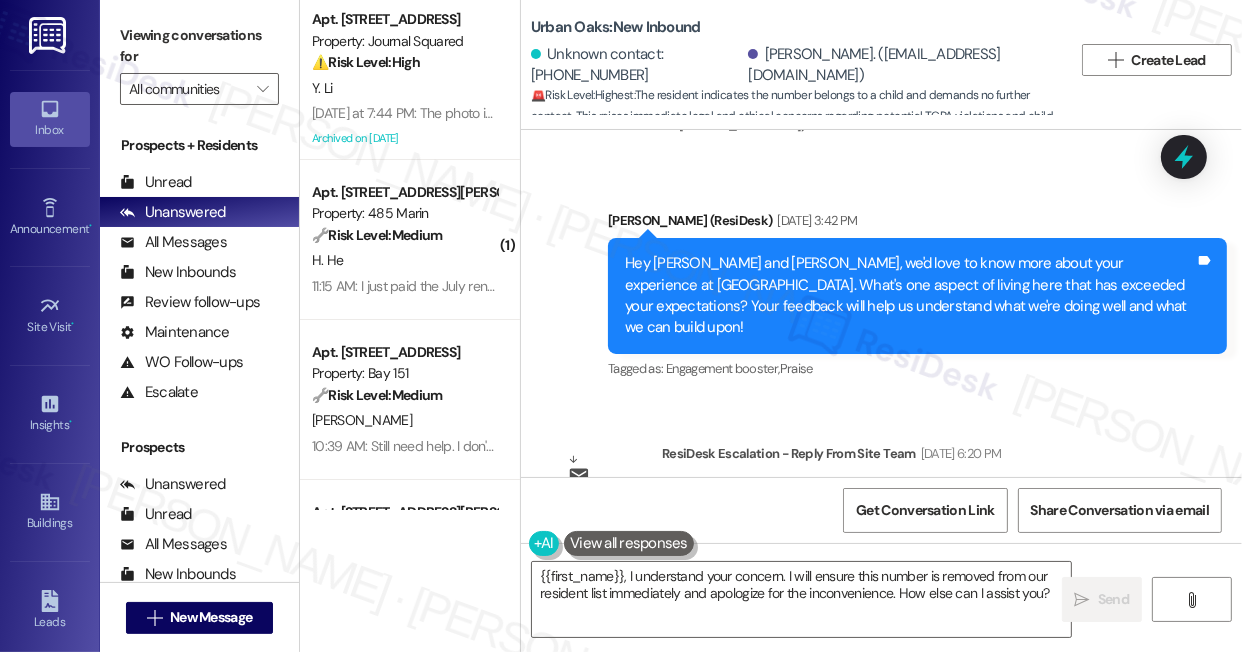 scroll, scrollTop: 1769, scrollLeft: 0, axis: vertical 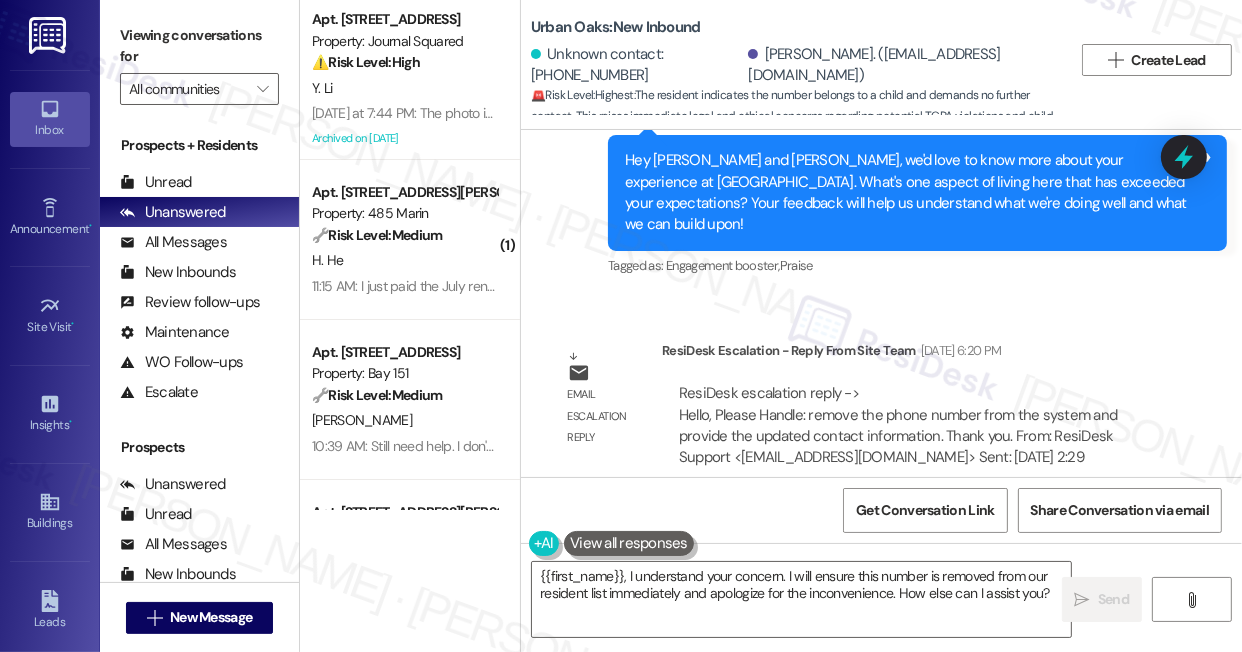 click on "ResiDesk escalation reply ->
Hello, Please Handle: remove the phone number from the system and provide the updated contact information. Thank you. From: ResiDesk Support <[EMAIL_ADDRESS][DOMAIN_NAME]> Sent: [DATE] 2:29 ResiDesk escalation reply ->
Hello, Please Handle: remove the phone number from the system and provide the updated contact information. Thank you. From: ResiDesk Support <[EMAIL_ADDRESS][DOMAIN_NAME]> Sent: [DATE] 2:29" at bounding box center (898, 425) 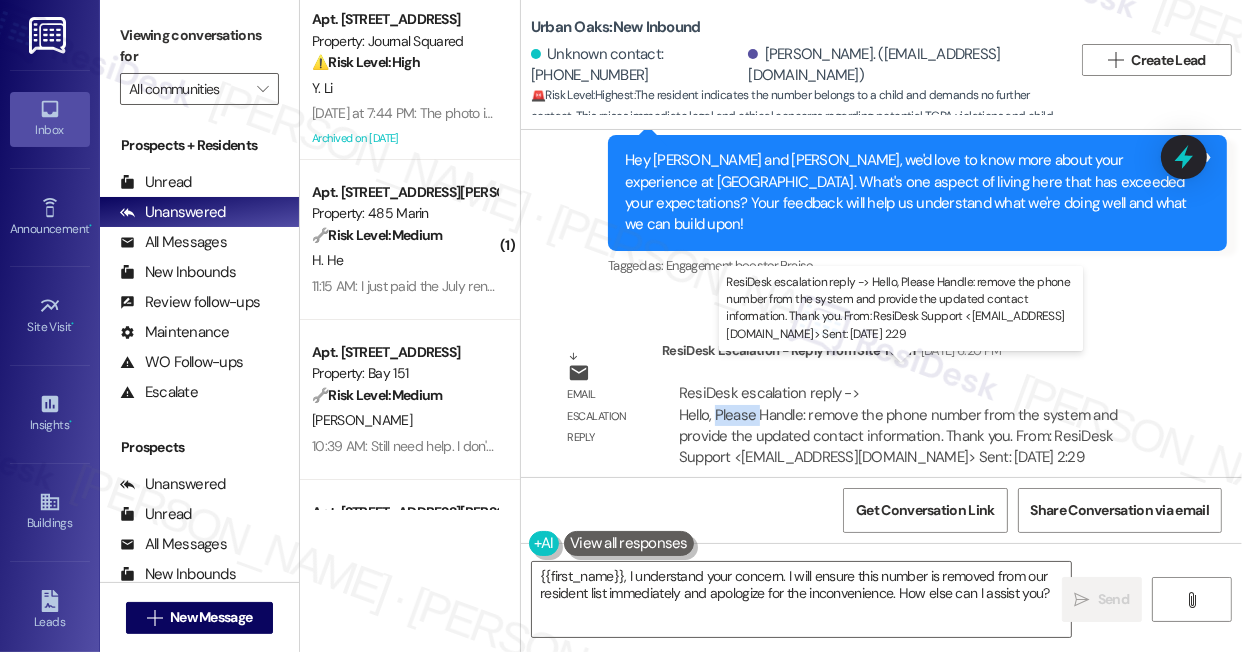 click on "ResiDesk escalation reply ->
Hello, Please Handle: remove the phone number from the system and provide the updated contact information. Thank you. From: ResiDesk Support <support@theresidesk.com> Sent: Tuesday, July 22, 2025 2:29 ResiDesk escalation reply ->
Hello, Please Handle: remove the phone number from the system and provide the updated contact information. Thank you. From: ResiDesk Support <support@theresidesk.com> Sent: Tuesday, July 22, 2025 2:29" at bounding box center [898, 425] 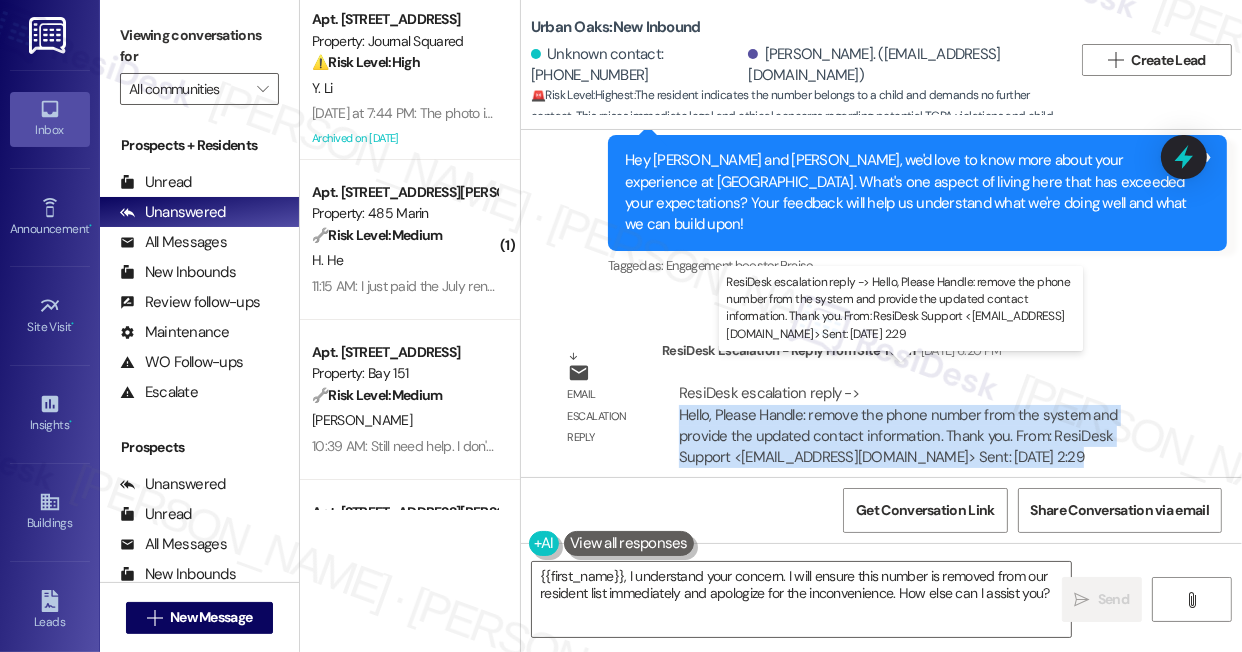 click on "ResiDesk escalation reply ->
Hello, Please Handle: remove the phone number from the system and provide the updated contact information. Thank you. From: ResiDesk Support <support@theresidesk.com> Sent: Tuesday, July 22, 2025 2:29 ResiDesk escalation reply ->
Hello, Please Handle: remove the phone number from the system and provide the updated contact information. Thank you. From: ResiDesk Support <support@theresidesk.com> Sent: Tuesday, July 22, 2025 2:29" at bounding box center (898, 425) 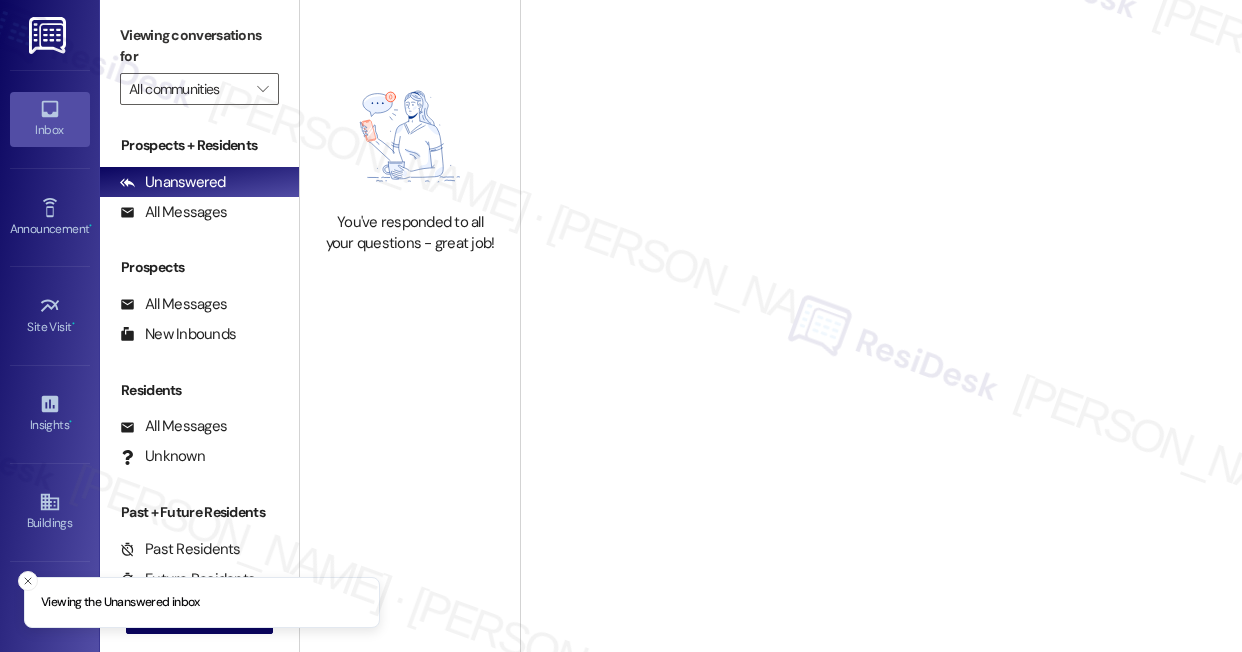 scroll, scrollTop: 0, scrollLeft: 0, axis: both 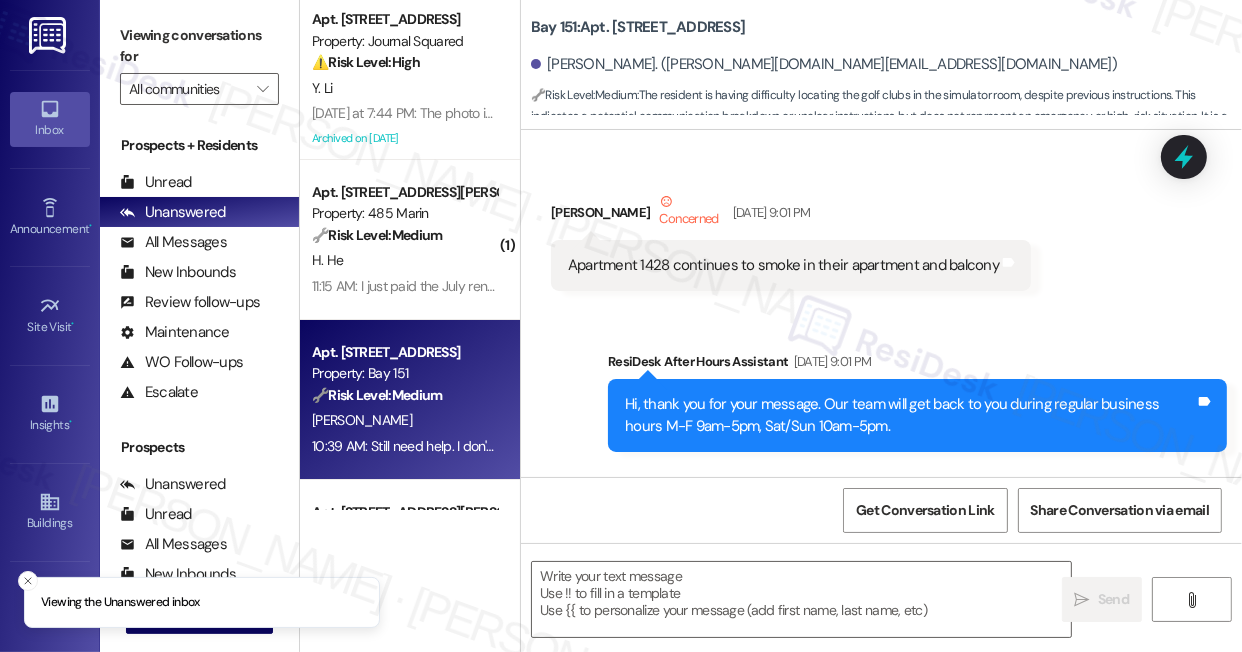 type on "Fetching suggested responses. Please feel free to read through the conversation in the meantime." 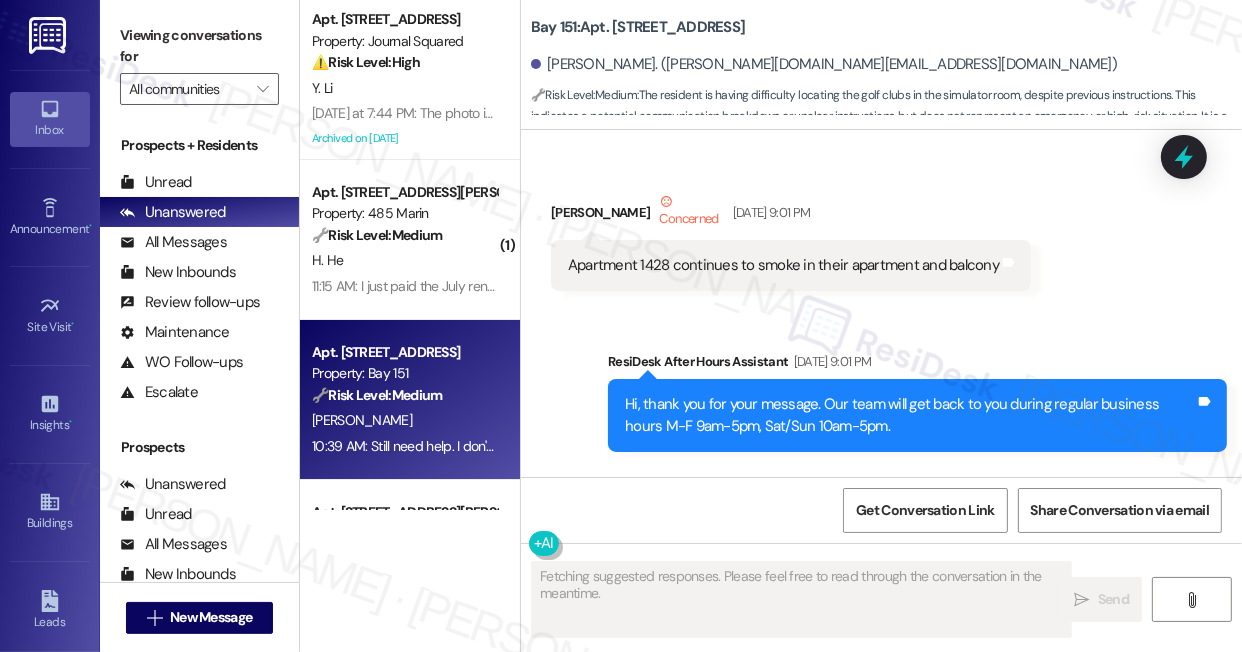 scroll, scrollTop: 13303, scrollLeft: 0, axis: vertical 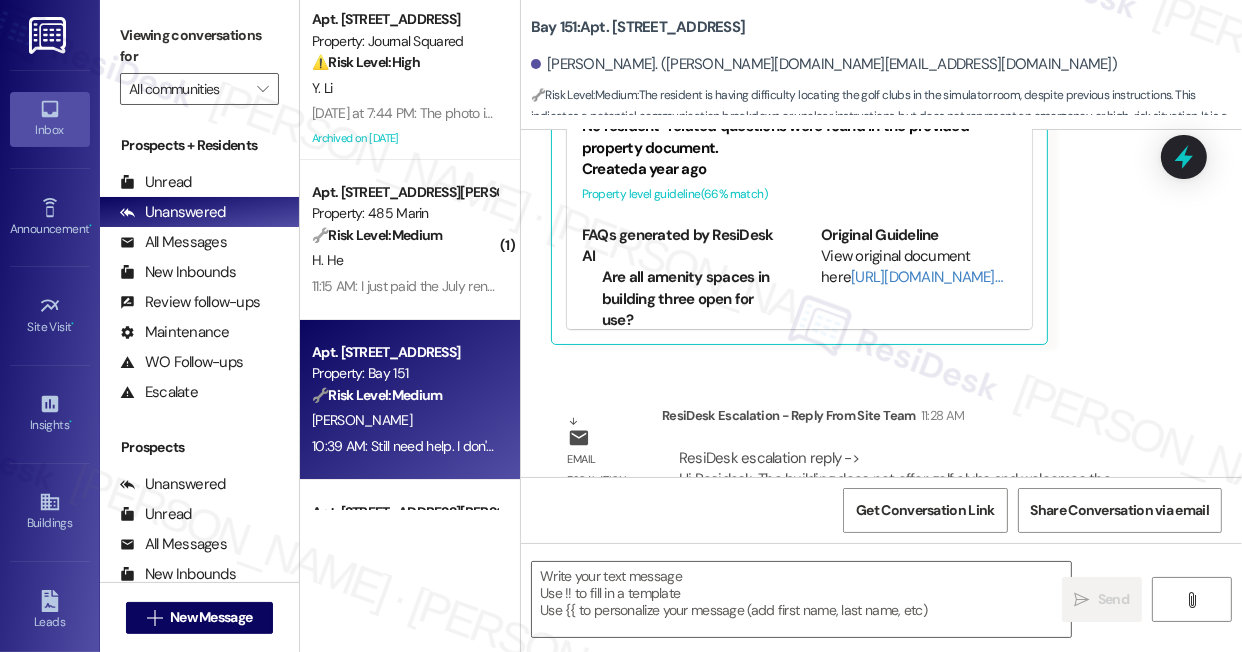 click on "ResiDesk escalation reply ->
Hi Residesk, The building does not offer golf clubs and welcomes the residents to bring their own and we hope they enjoy the golf simulator. Should the resident have any questions please ask them to r ResiDesk escalation reply ->
Hi Residesk, The building does not offer golf clubs and welcomes the residents to bring their own and we hope they enjoy the golf simulator. Should the resident have any questions please ask them to r" at bounding box center [902, 490] 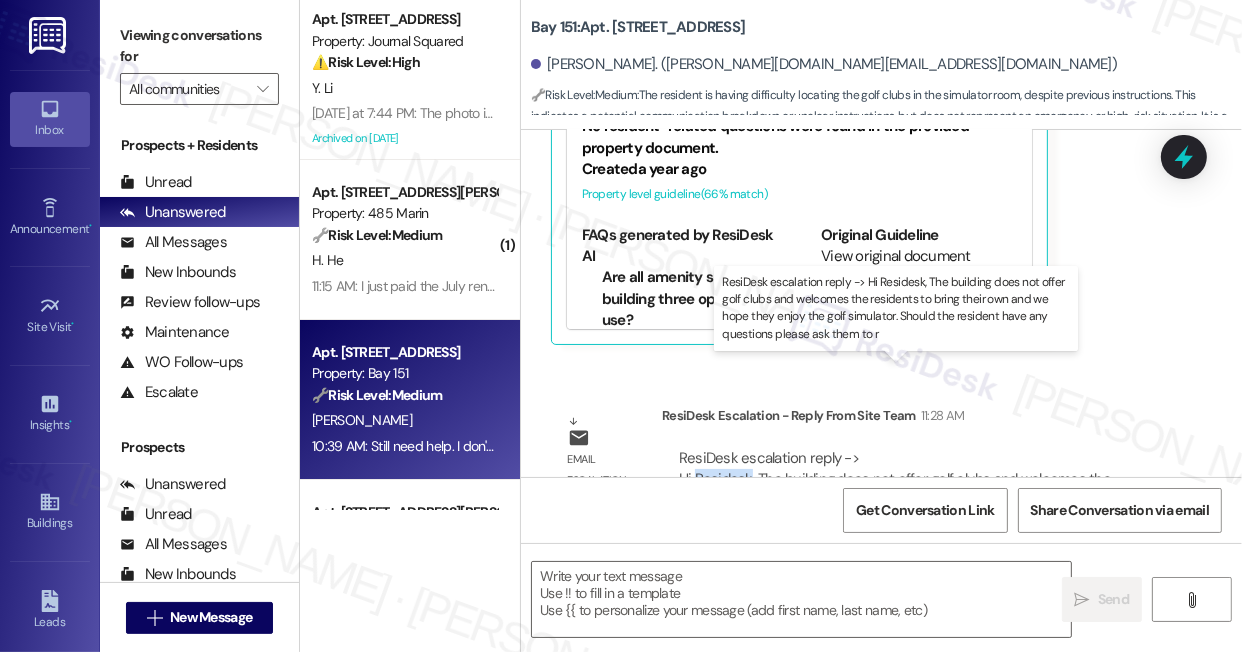 click on "ResiDesk escalation reply ->
Hi Residesk, The building does not offer golf clubs and welcomes the residents to bring their own and we hope they enjoy the golf simulator. Should the resident have any questions please ask them to r ResiDesk escalation reply ->
Hi Residesk, The building does not offer golf clubs and welcomes the residents to bring their own and we hope they enjoy the golf simulator. Should the resident have any questions please ask them to r" at bounding box center (902, 490) 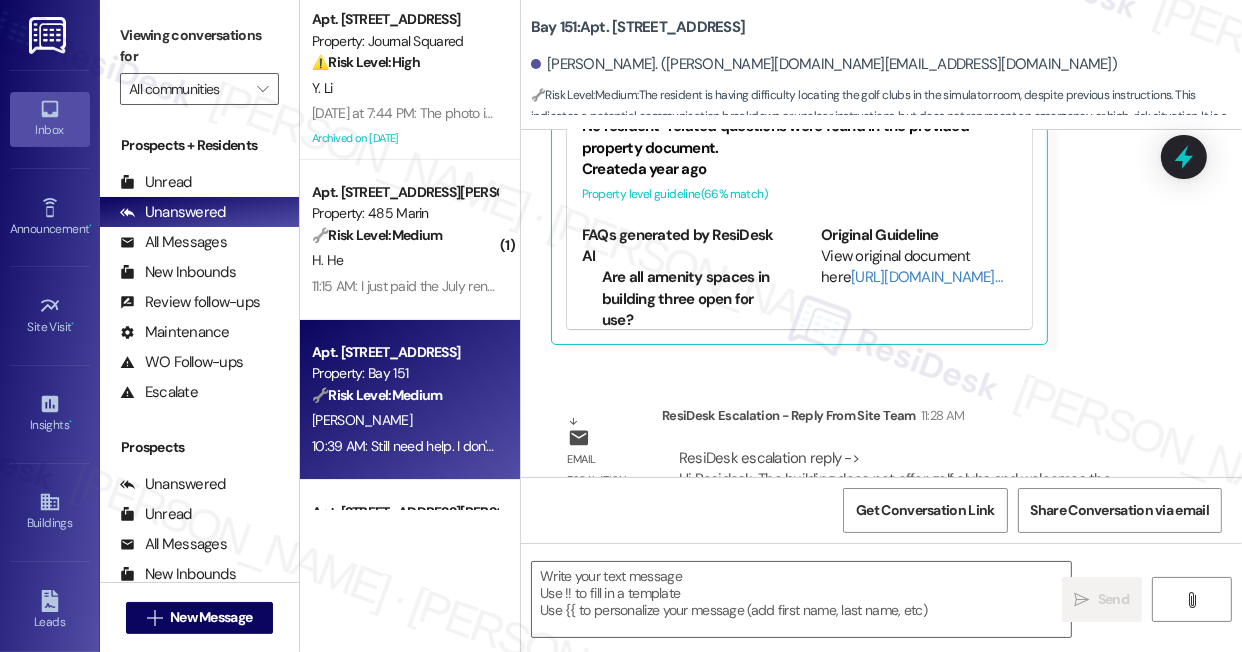 click on "ResiDesk escalation reply ->
Hi Residesk, The building does not offer golf clubs and welcomes the residents to bring their own and we hope they enjoy the golf simulator. Should the resident have any questions please ask them to r ResiDesk escalation reply ->
Hi Residesk, The building does not offer golf clubs and welcomes the residents to bring their own and we hope they enjoy the golf simulator. Should the resident have any questions please ask them to r" at bounding box center (902, 490) 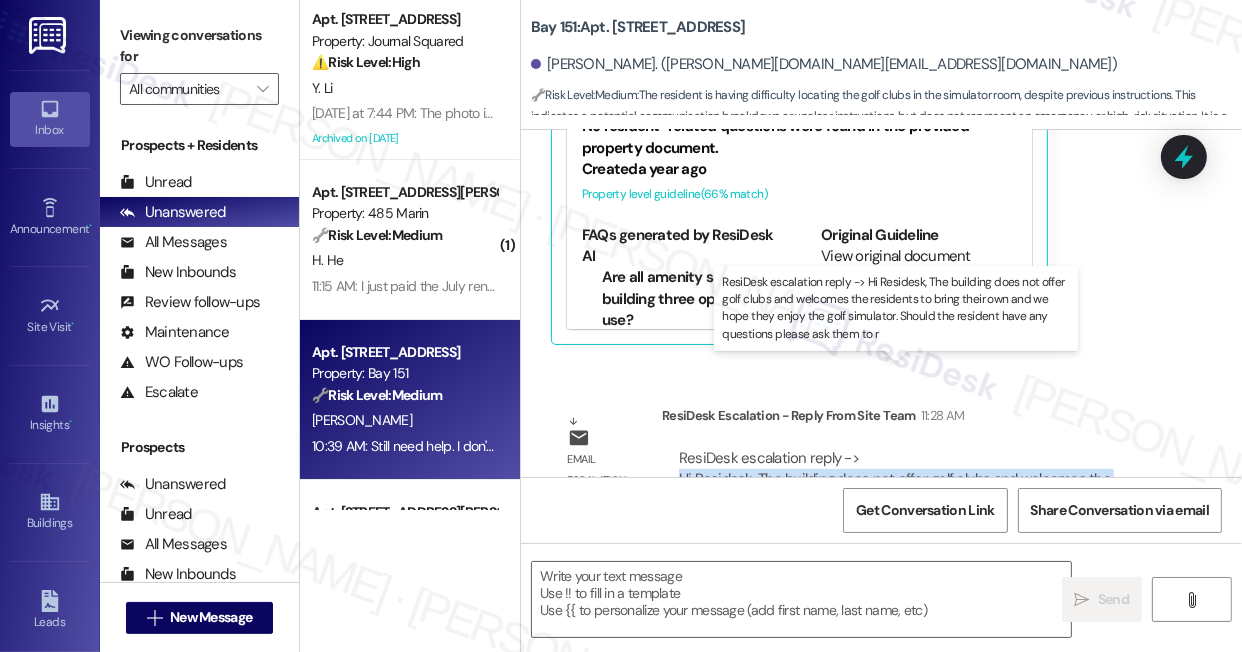 click on "ResiDesk escalation reply ->
Hi Residesk, The building does not offer golf clubs and welcomes the residents to bring their own and we hope they enjoy the golf simulator. Should the resident have any questions please ask them to r ResiDesk escalation reply ->
Hi Residesk, The building does not offer golf clubs and welcomes the residents to bring their own and we hope they enjoy the golf simulator. Should the resident have any questions please ask them to r" at bounding box center (902, 490) 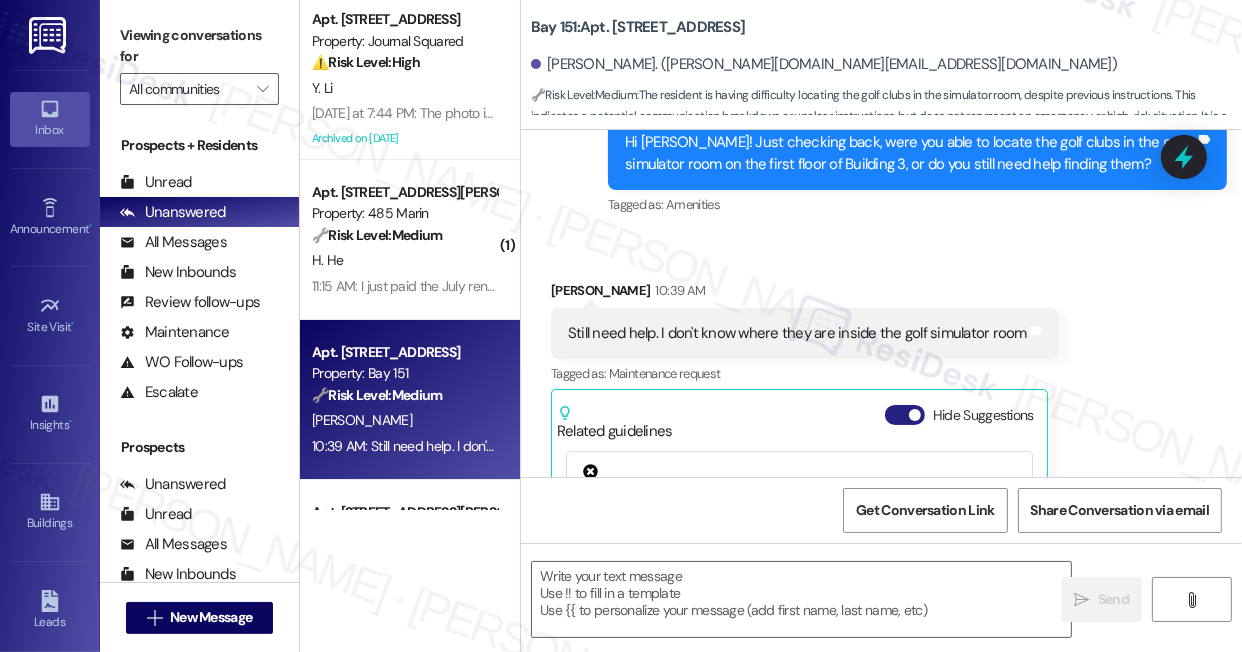 click on "Hide Suggestions" at bounding box center [905, 415] 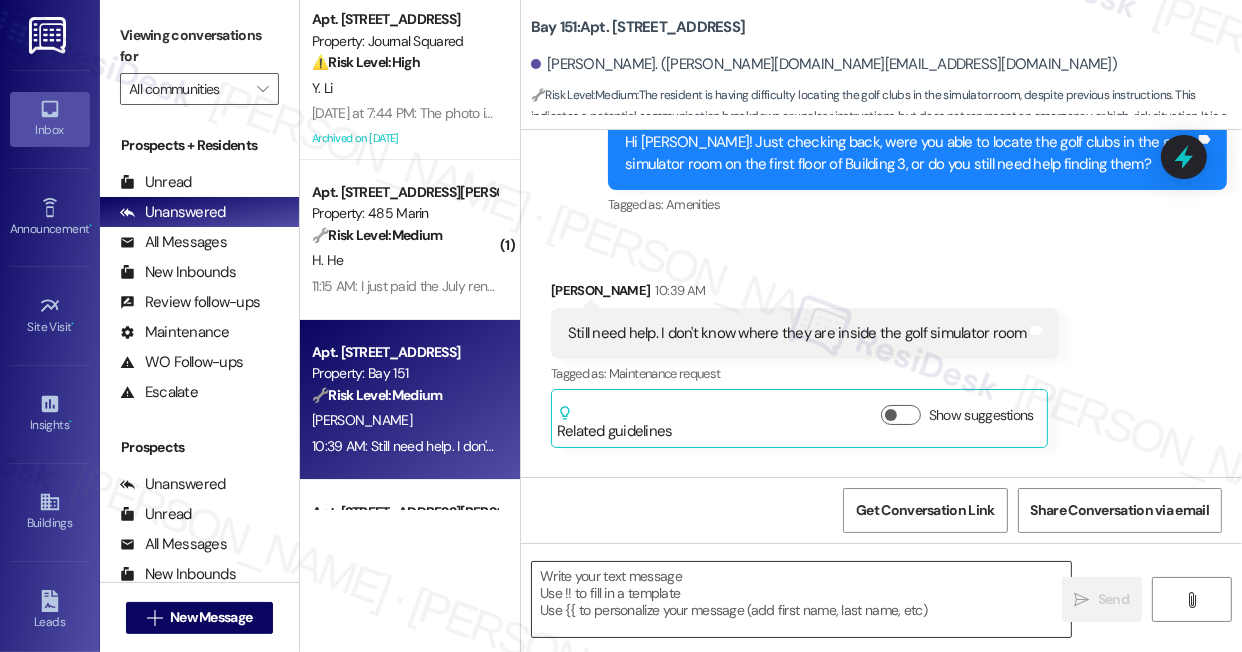 click at bounding box center (801, 599) 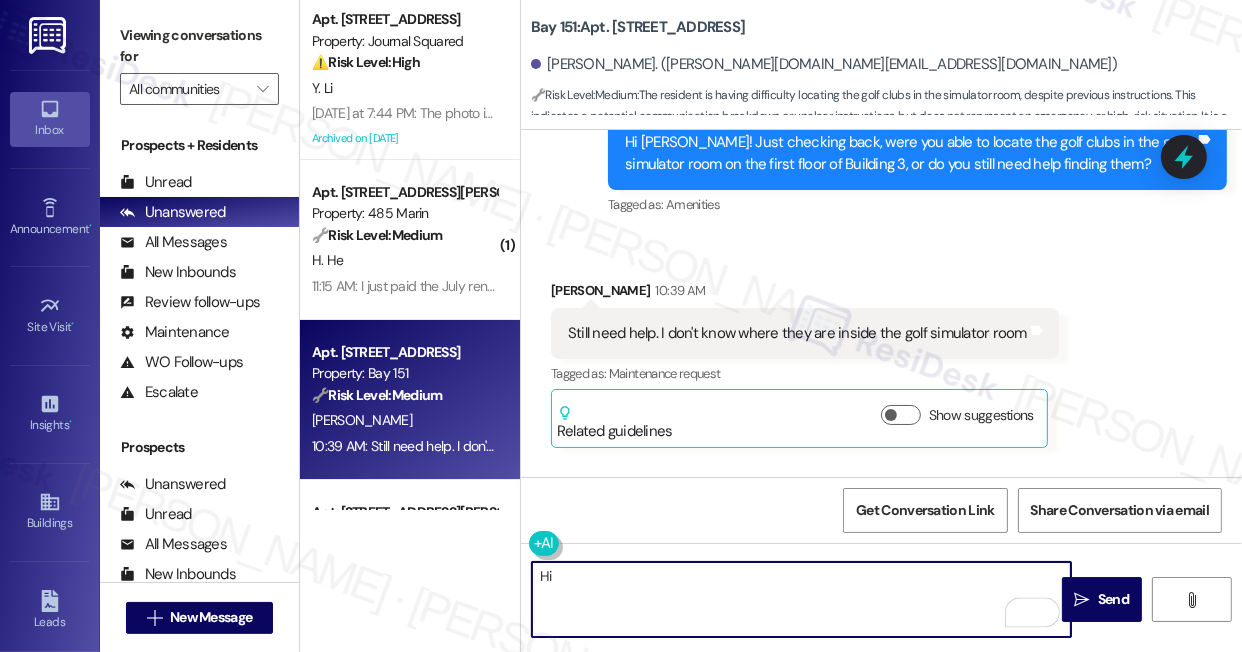 paste on "Hi there! I checked with the team—golf clubs aren’t provided in the building, but residents are welcome to bring their own. We hope you enjoy the golf simulator! If you have any questions, feel free to reach out to management directly. 😊
Ask ChatGPT" 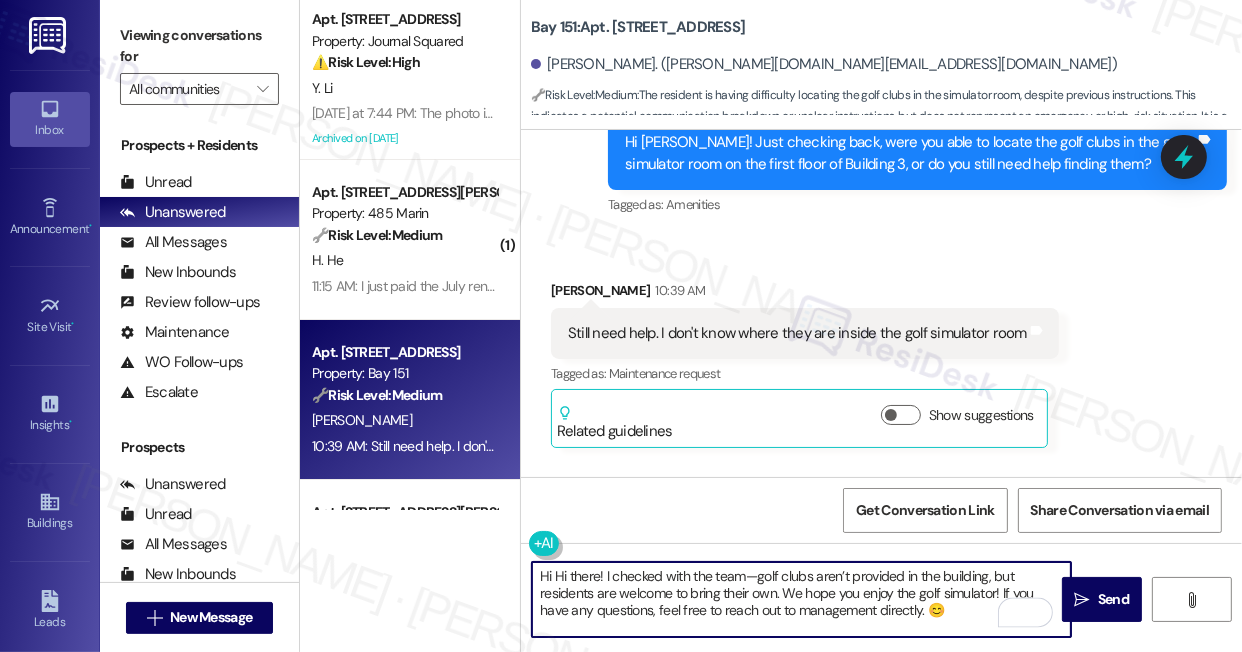 scroll, scrollTop: 136, scrollLeft: 0, axis: vertical 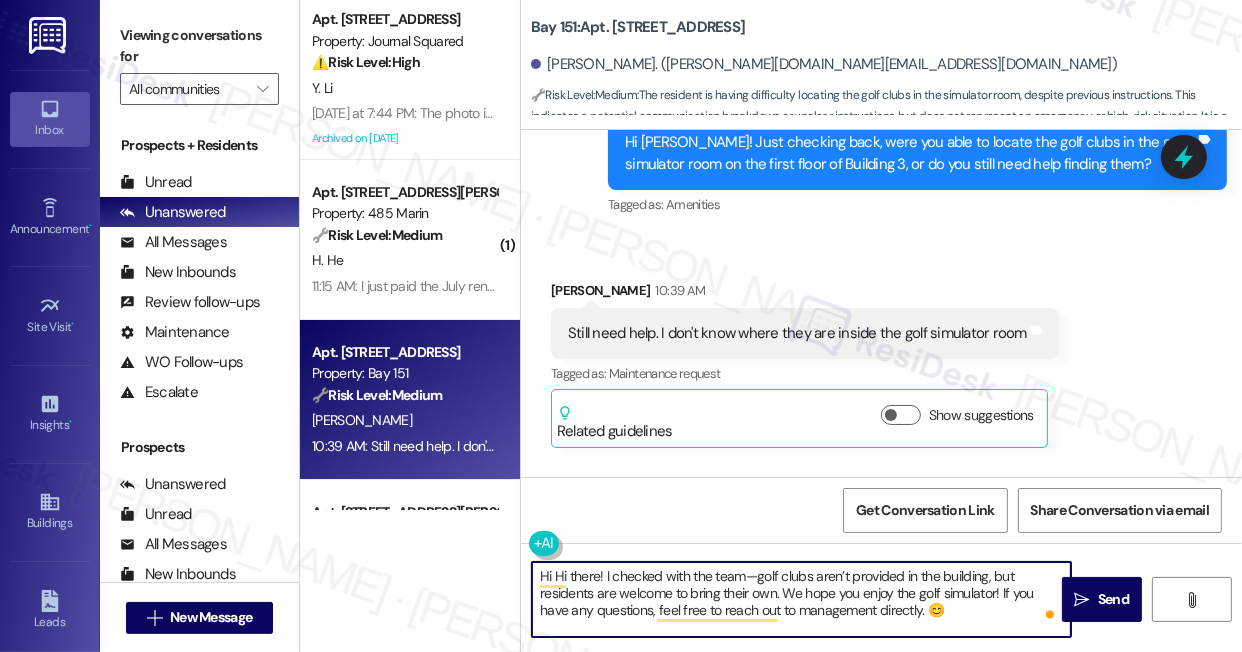 click on "Hi Hi there! I checked with the team—golf clubs aren’t provided in the building, but residents are welcome to bring their own. We hope you enjoy the golf simulator! If you have any questions, feel free to reach out to management directly. 😊" at bounding box center (801, 599) 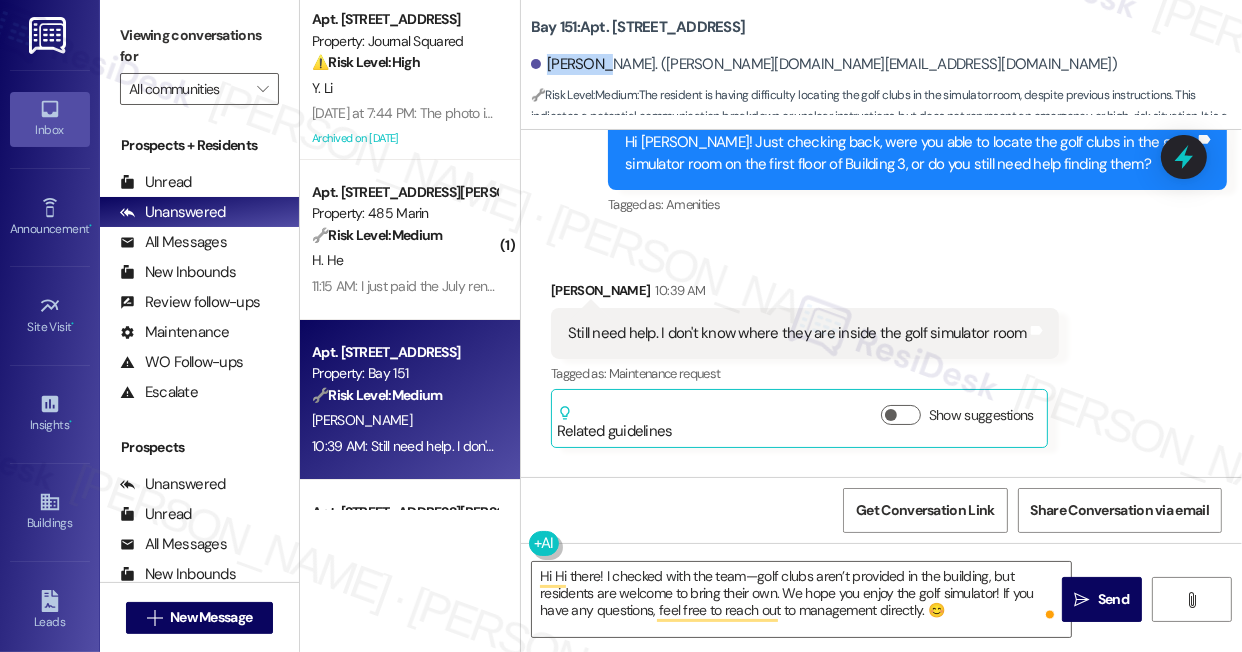 click on "[PERSON_NAME]. ([PERSON_NAME][DOMAIN_NAME][EMAIL_ADDRESS][DOMAIN_NAME])" at bounding box center [824, 64] 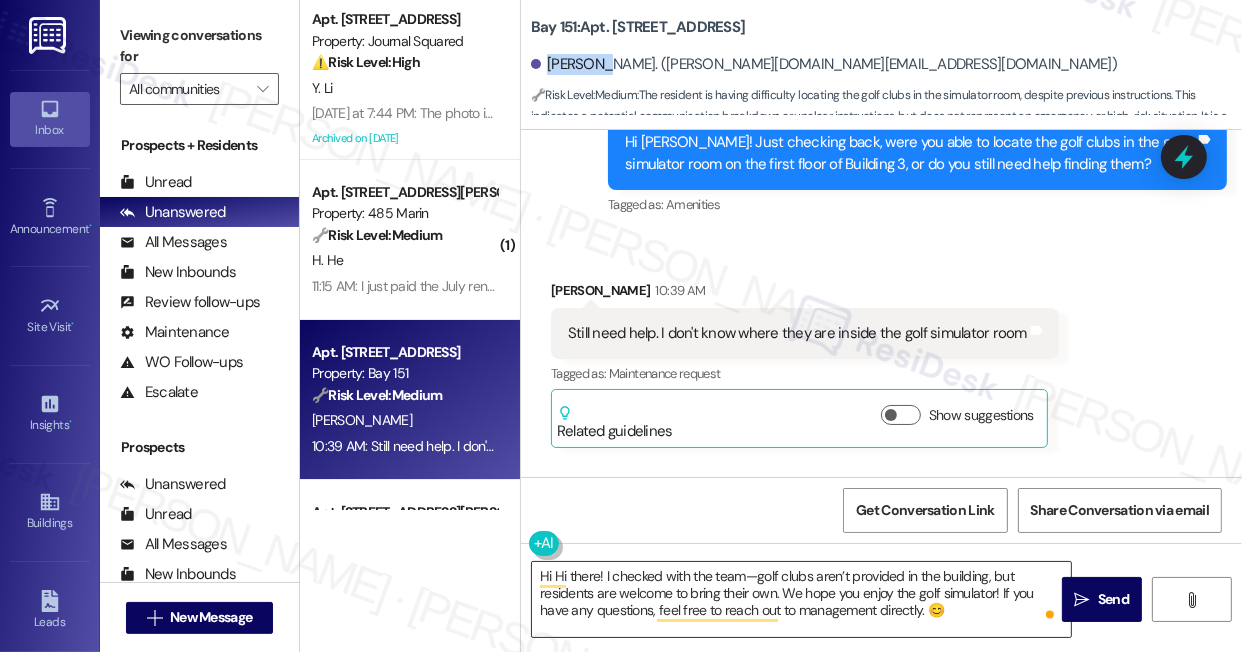 copy on "[PERSON_NAME]" 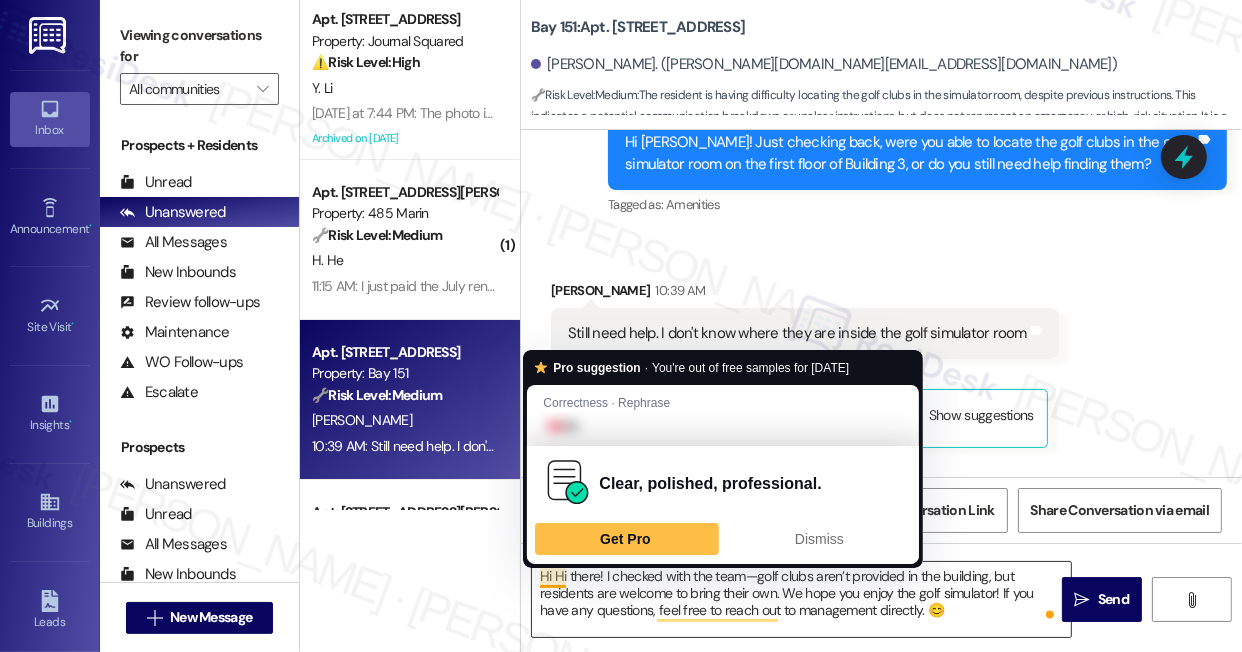 click on "Hi Hi there! I checked with the team—golf clubs aren’t provided in the building, but residents are welcome to bring their own. We hope you enjoy the golf simulator! If you have any questions, feel free to reach out to management directly. 😊" at bounding box center (801, 599) 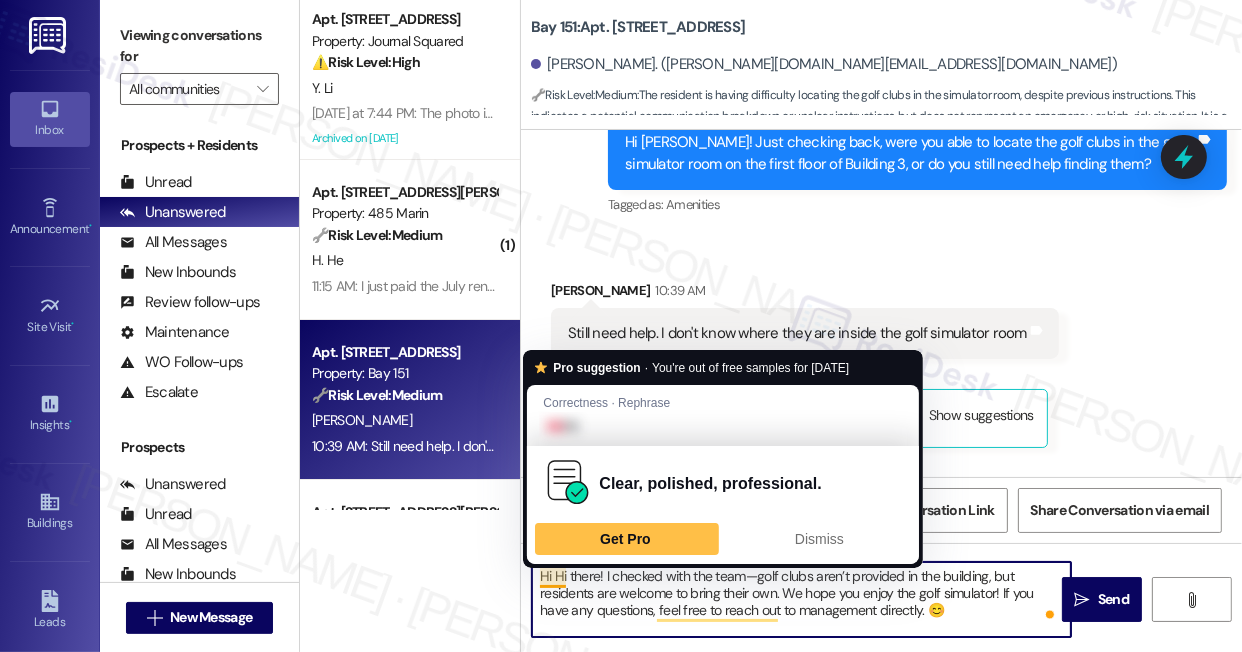 click on "Hi Hi there! I checked with the team—golf clubs aren’t provided in the building, but residents are welcome to bring their own. We hope you enjoy the golf simulator! If you have any questions, feel free to reach out to management directly. 😊" at bounding box center [801, 599] 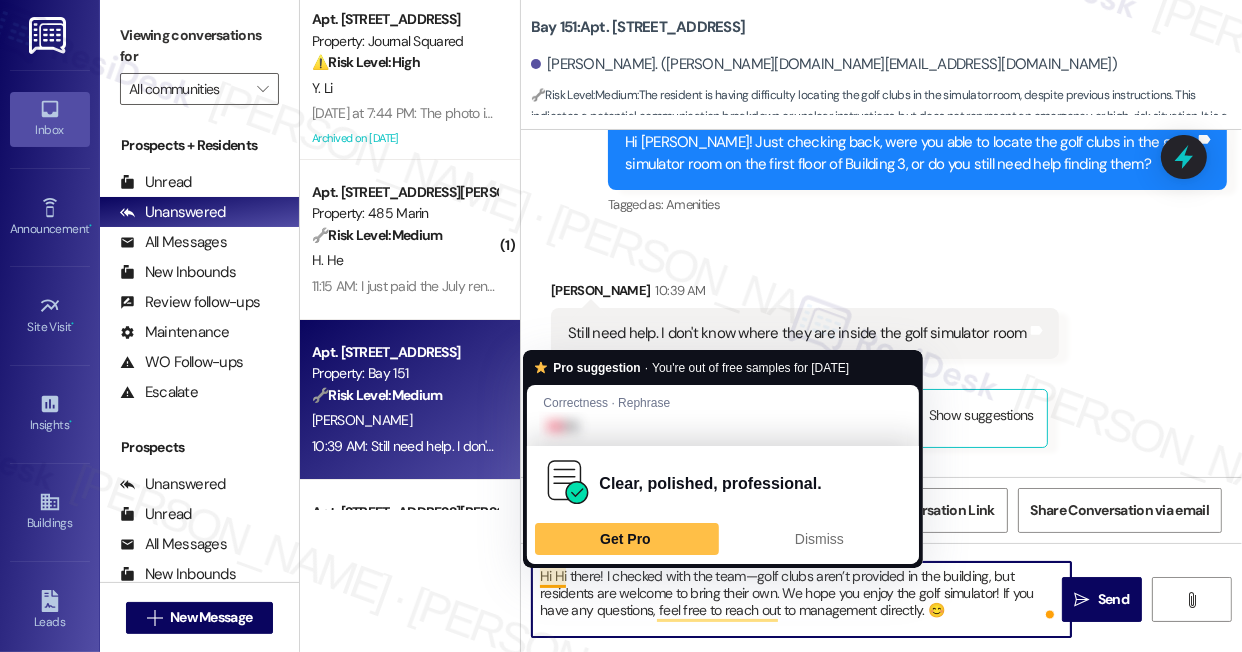 paste on "[PERSON_NAME]" 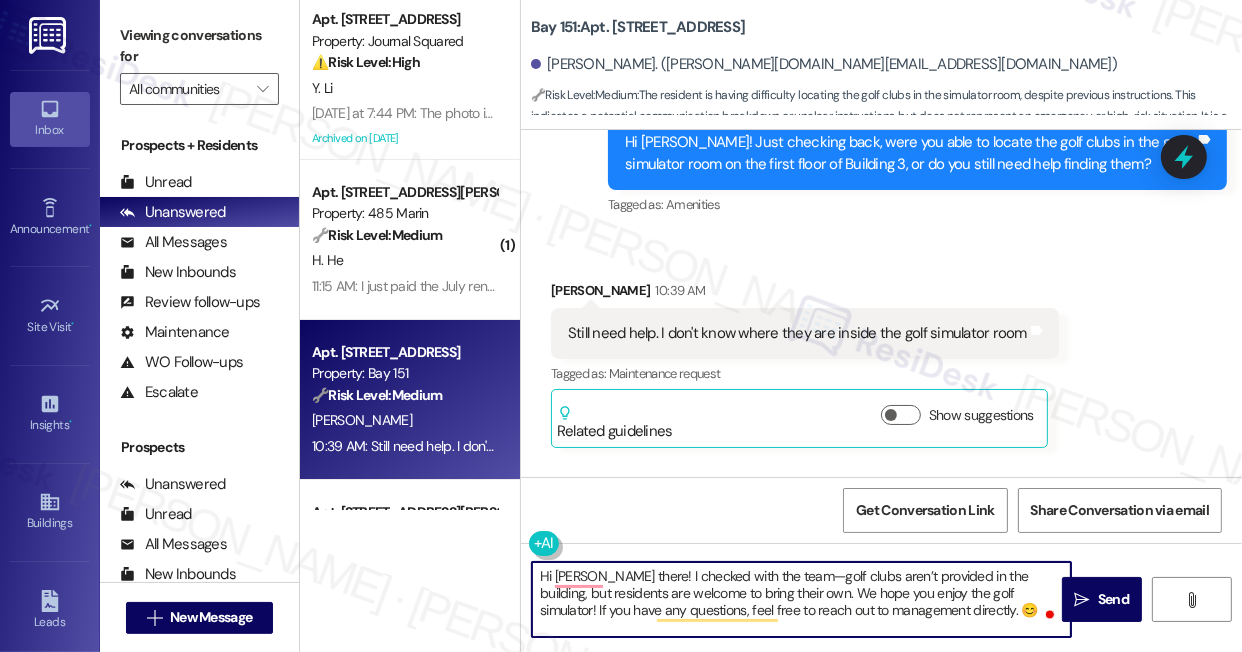 click on "Hi [PERSON_NAME] there! I checked with the team—golf clubs aren’t provided in the building, but residents are welcome to bring their own. We hope you enjoy the golf simulator! If you have any questions, feel free to reach out to management directly. 😊" at bounding box center [801, 599] 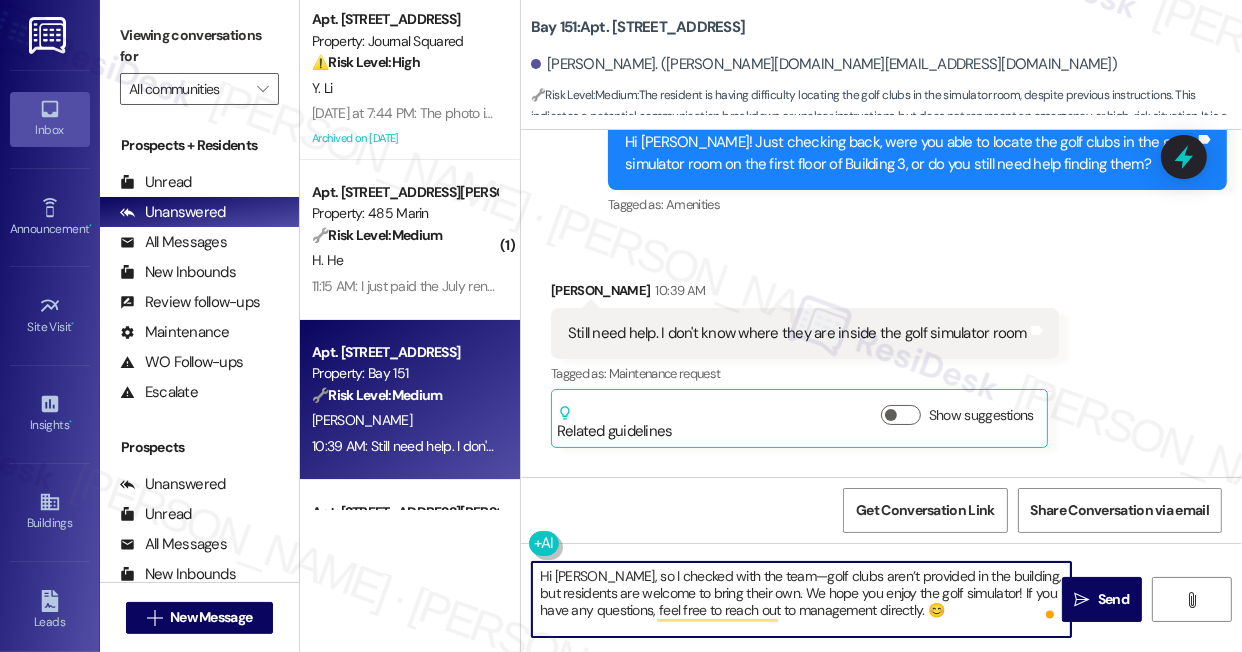 click on "Hi [PERSON_NAME], so I checked with the team—golf clubs aren’t provided in the building, but residents are welcome to bring their own. We hope you enjoy the golf simulator! If you have any questions, feel free to reach out to management directly. 😊" at bounding box center (801, 599) 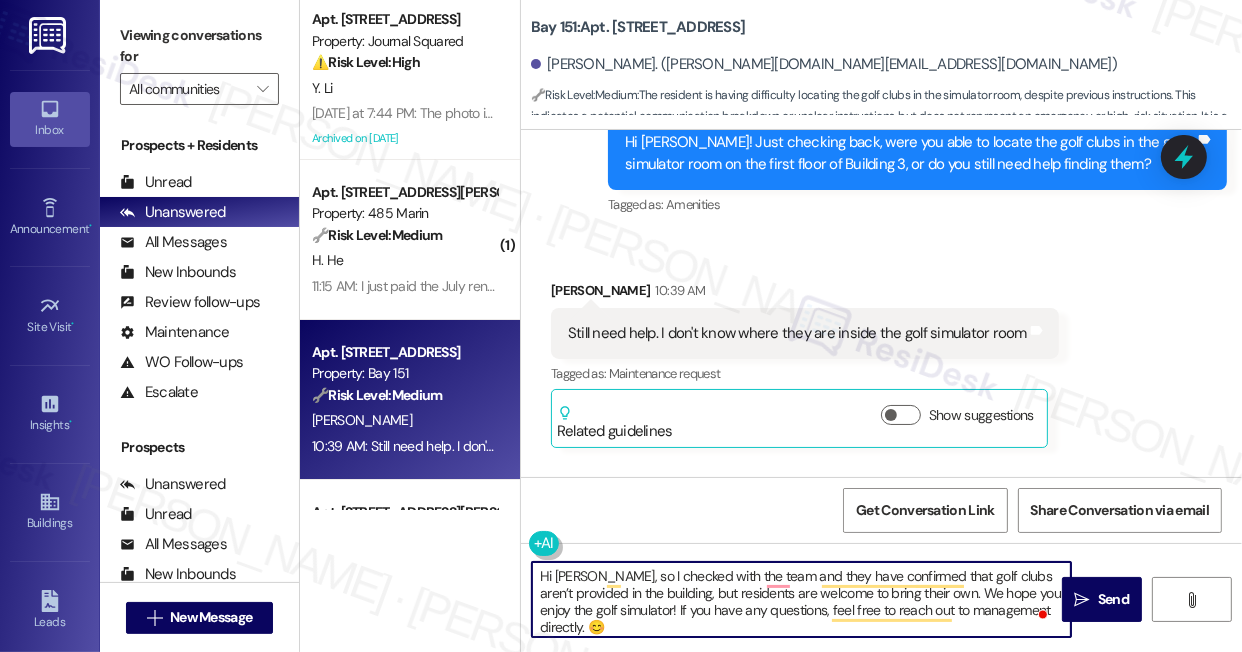 click on "Hi [PERSON_NAME], so I checked with the team and they have confirmed that golf clubs aren’t provided in the building, but residents are welcome to bring their own. We hope you enjoy the golf simulator! If you have any questions, feel free to reach out to management directly. 😊" at bounding box center (801, 599) 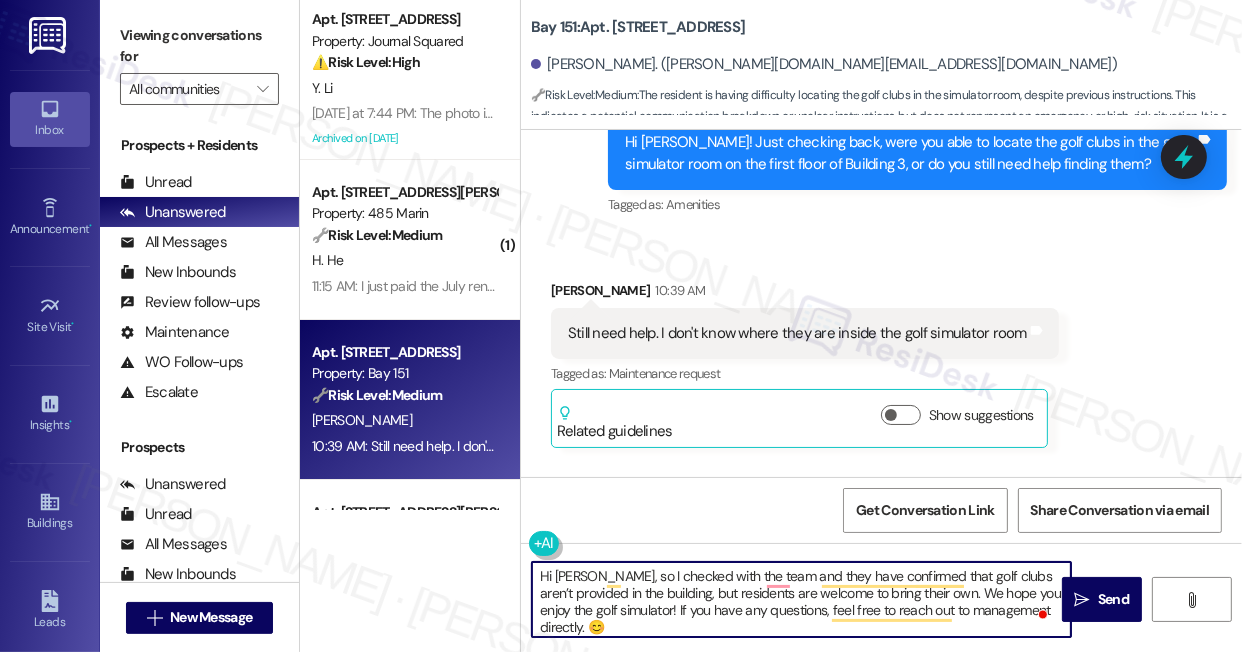 click on "Hi [PERSON_NAME], so I checked with the team and they have confirmed that golf clubs aren’t provided in the building, but residents are welcome to bring their own. We hope you enjoy the golf simulator! If you have any questions, feel free to reach out to management directly. 😊" at bounding box center [801, 599] 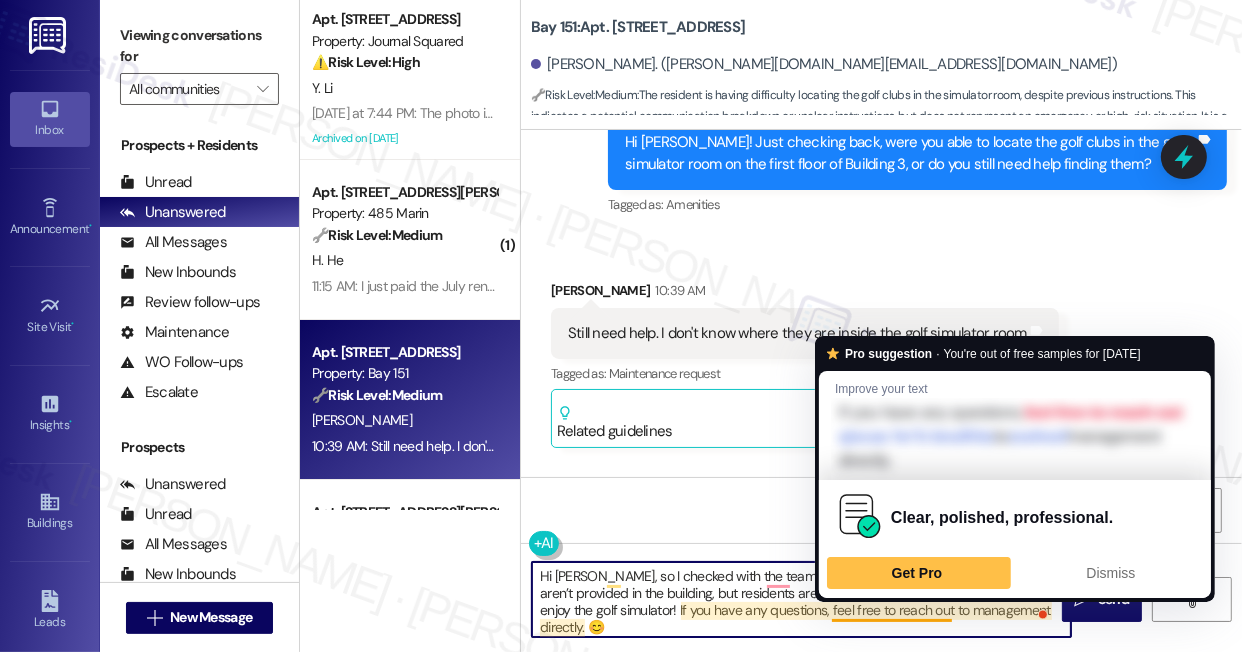 click on "Hi [PERSON_NAME], so I checked with the team and they have confirmed that golf clubs aren’t provided in the building, but residents are welcome to bring their own. We hope you enjoy the golf simulator! If you have any questions, feel free to reach out to management directly. 😊" at bounding box center (801, 599) 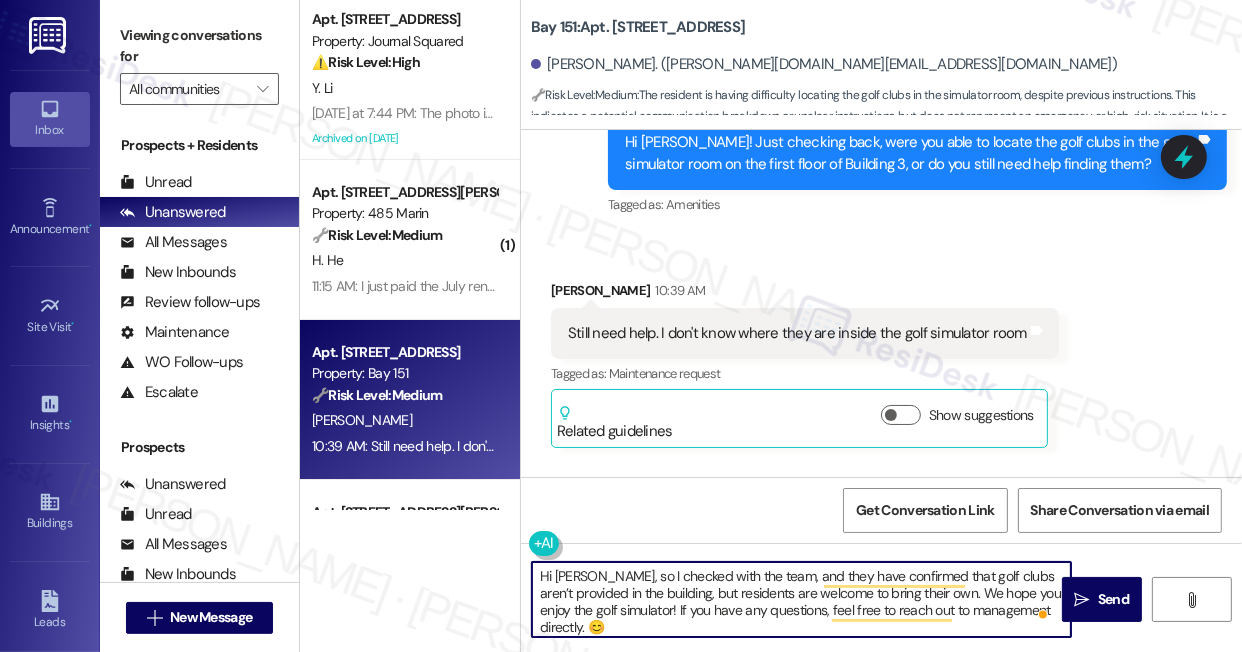 click on "Hi Xiomara, so I checked with the team, and they have confirmed that golf clubs aren’t provided in the building, but residents are welcome to bring their own. We hope you enjoy the golf simulator! If you have any questions, feel free to reach out to management directly. 😊" at bounding box center (801, 599) 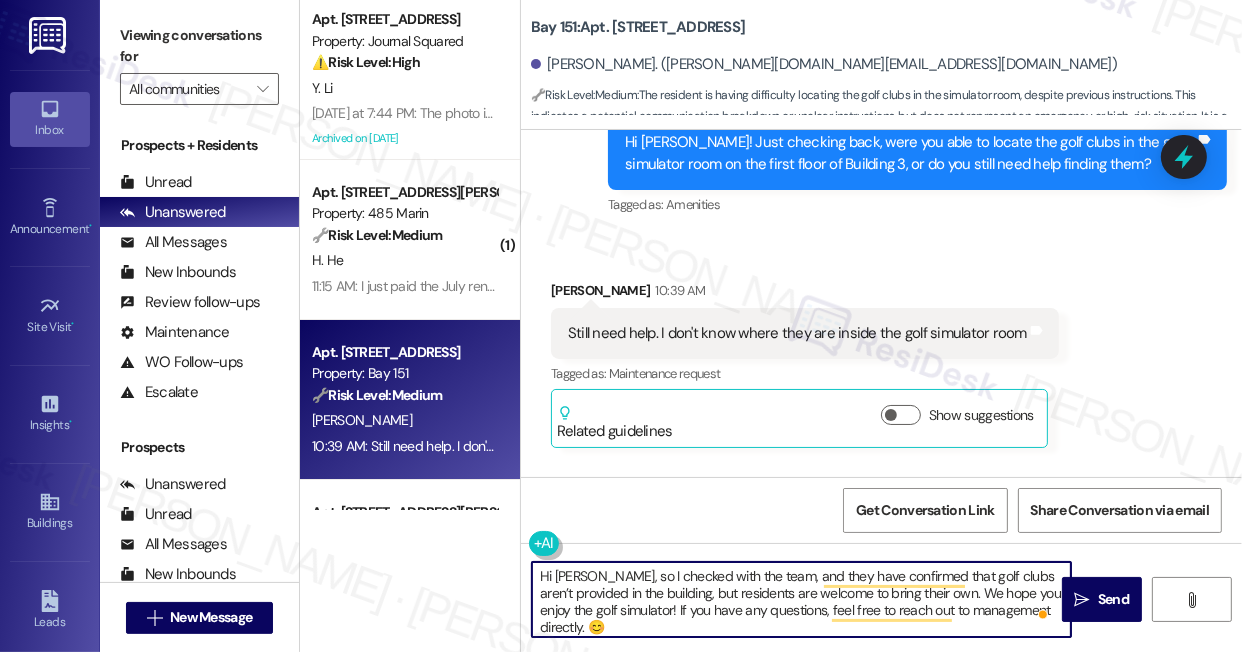 click on "Hi Xiomara, so I checked with the team, and they have confirmed that golf clubs aren’t provided in the building, but residents are welcome to bring their own. We hope you enjoy the golf simulator! If you have any questions, feel free to reach out to management directly. 😊" at bounding box center [801, 599] 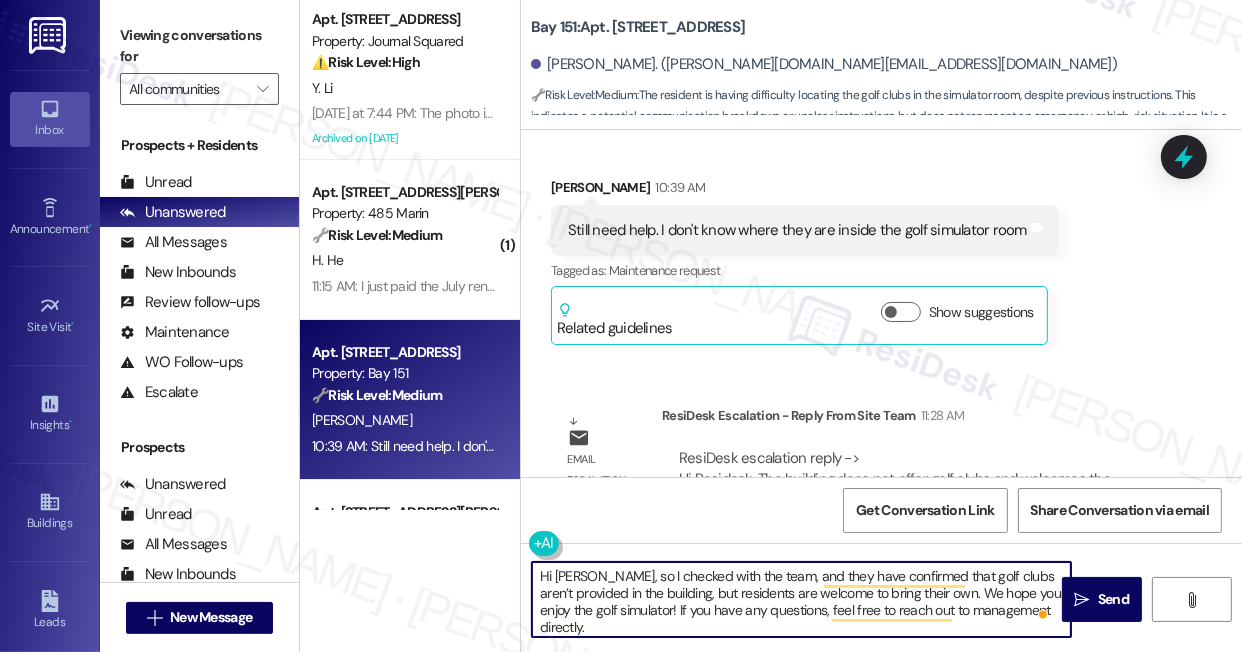 scroll, scrollTop: 13042, scrollLeft: 0, axis: vertical 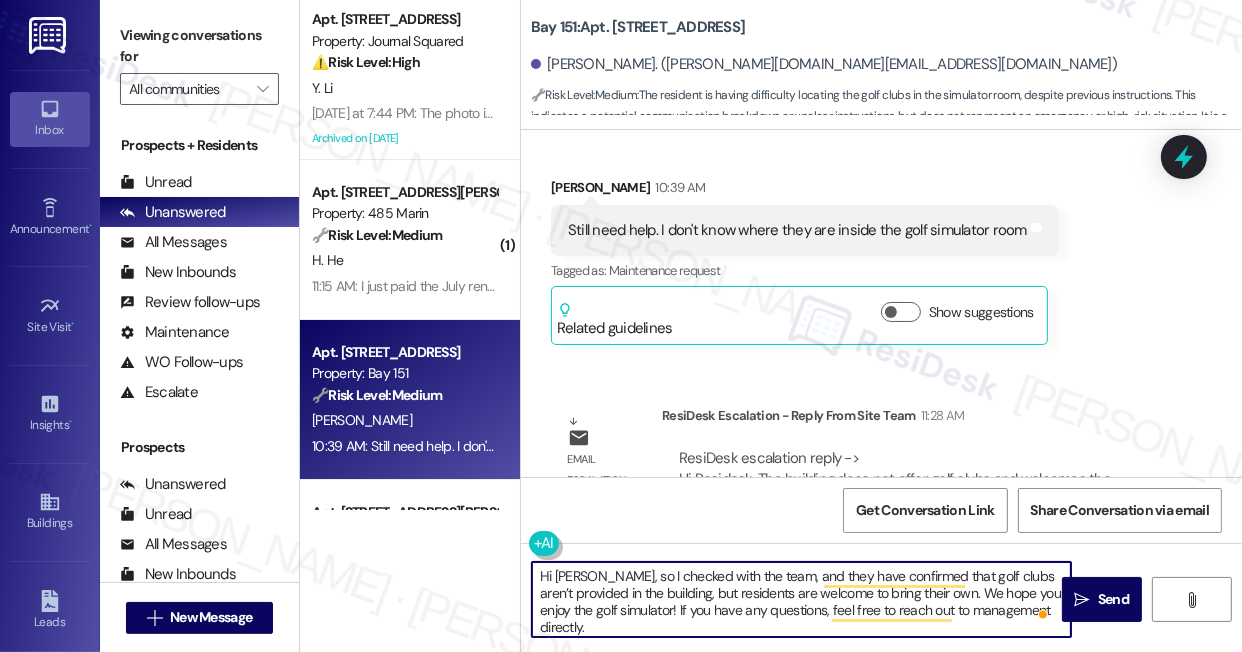 click on "Hi Xiomara, so I checked with the team, and they have confirmed that golf clubs aren’t provided in the building, but residents are welcome to bring their own. We hope you enjoy the golf simulator! If you have any questions, feel free to reach out to management directly." at bounding box center (801, 599) 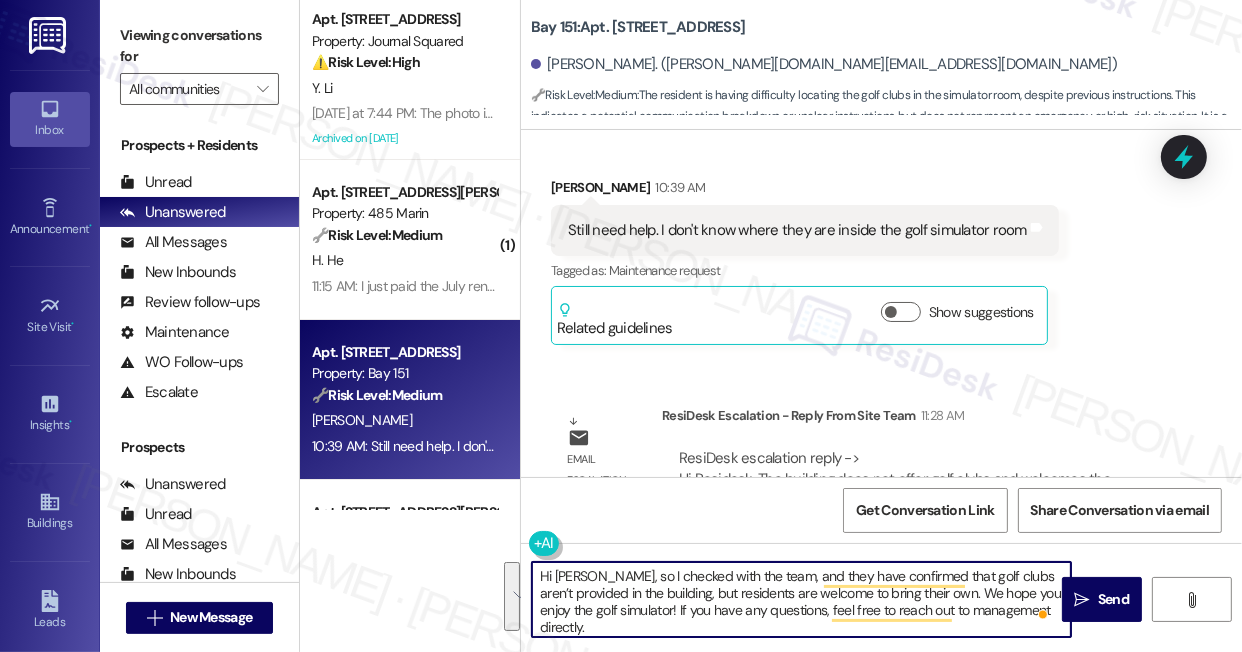 click on "Hi Xiomara, so I checked with the team, and they have confirmed that golf clubs aren’t provided in the building, but residents are welcome to bring their own. We hope you enjoy the golf simulator! If you have any questions, feel free to reach out to management directly." at bounding box center [801, 599] 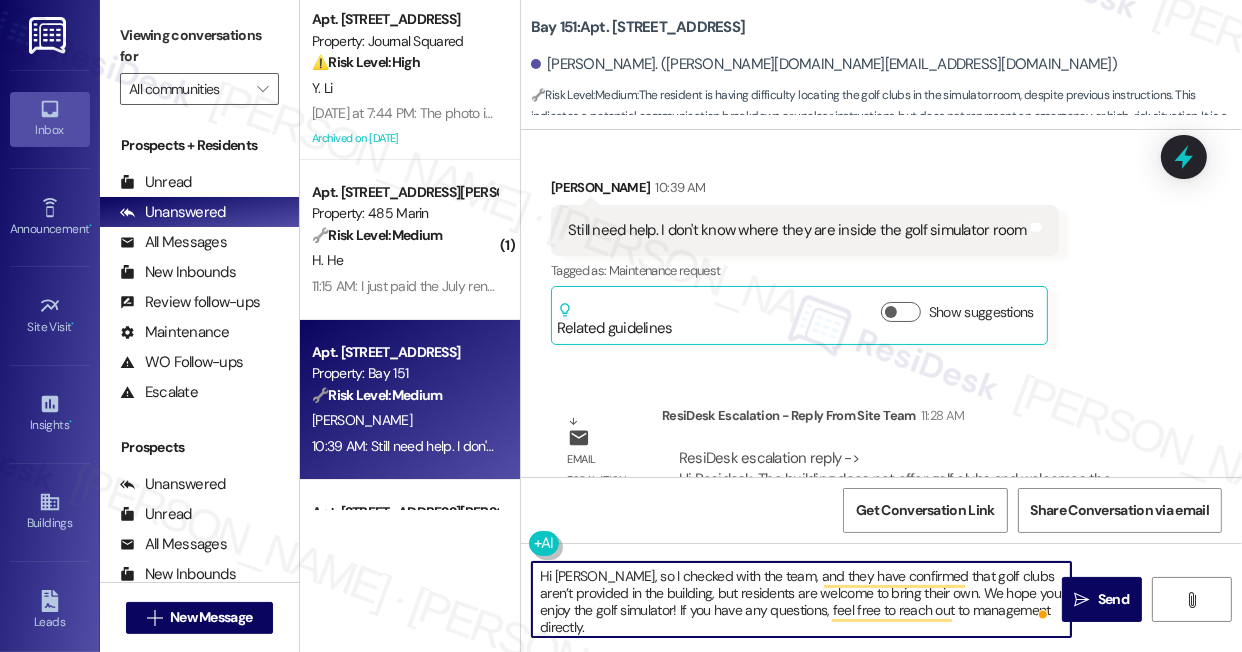 click on "Hi Xiomara, so I checked with the team, and they have confirmed that golf clubs aren’t provided in the building, but residents are welcome to bring their own. We hope you enjoy the golf simulator! If you have any questions, feel free to reach out to management directly." at bounding box center [801, 599] 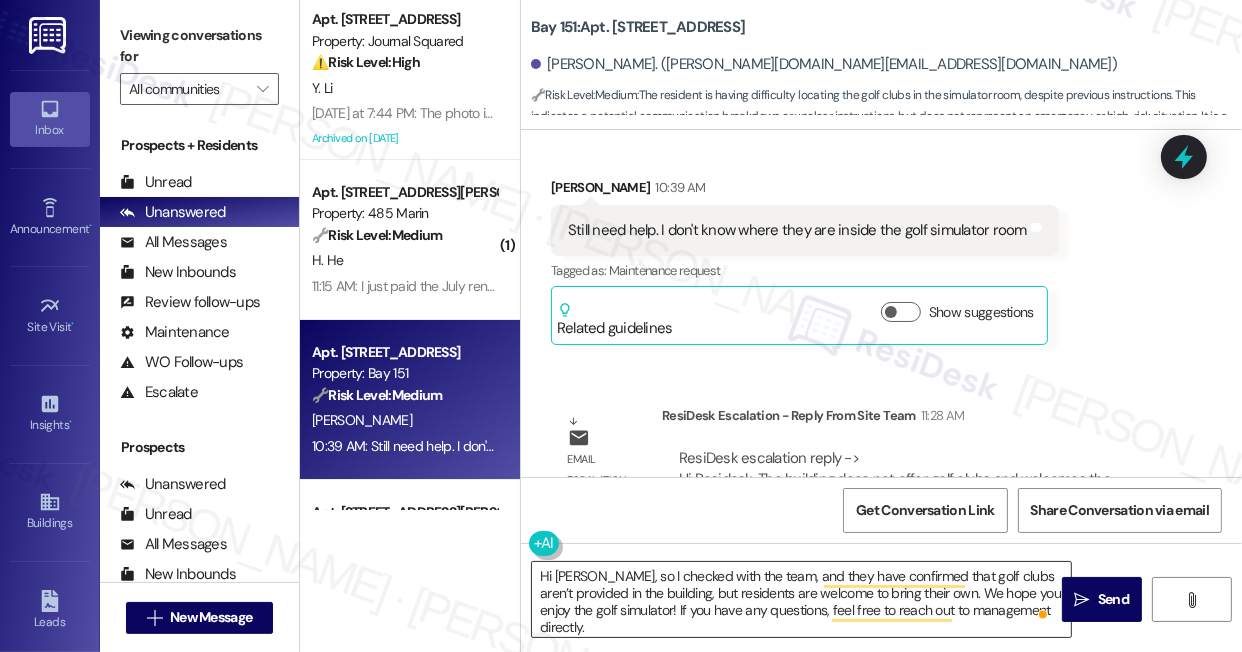 click on "Hi Xiomara, so I checked with the team, and they have confirmed that golf clubs aren’t provided in the building, but residents are welcome to bring their own. We hope you enjoy the golf simulator! If you have any questions, feel free to reach out to management directly." at bounding box center [801, 599] 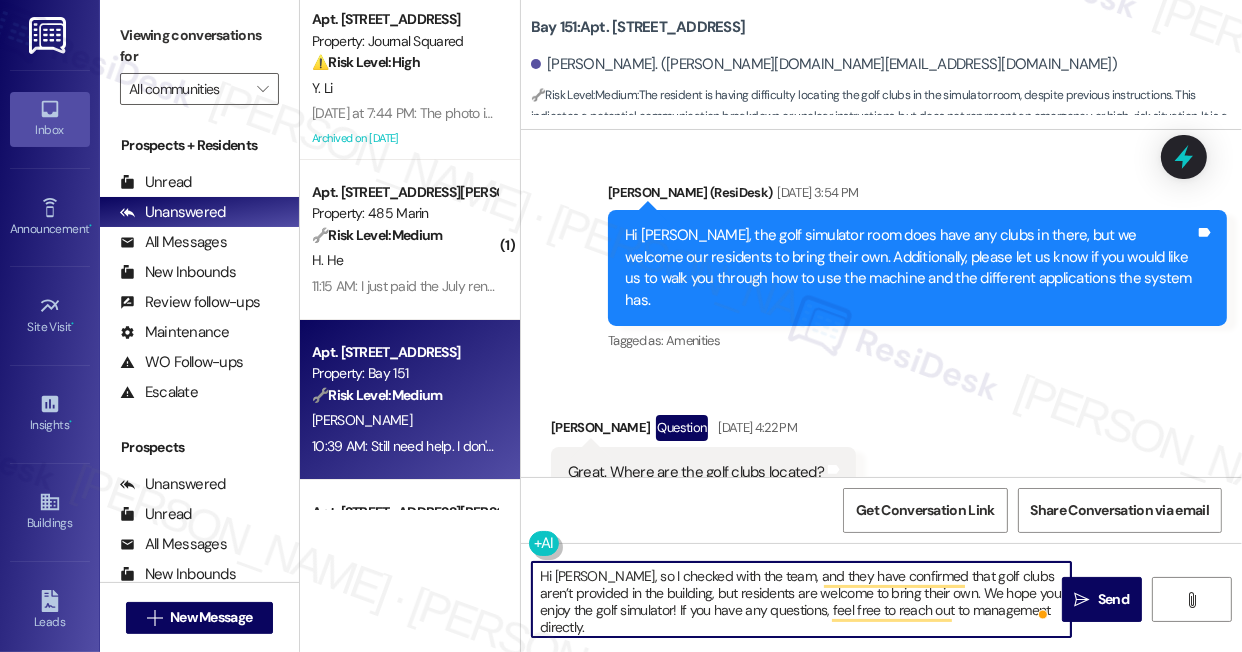 scroll, scrollTop: 11861, scrollLeft: 0, axis: vertical 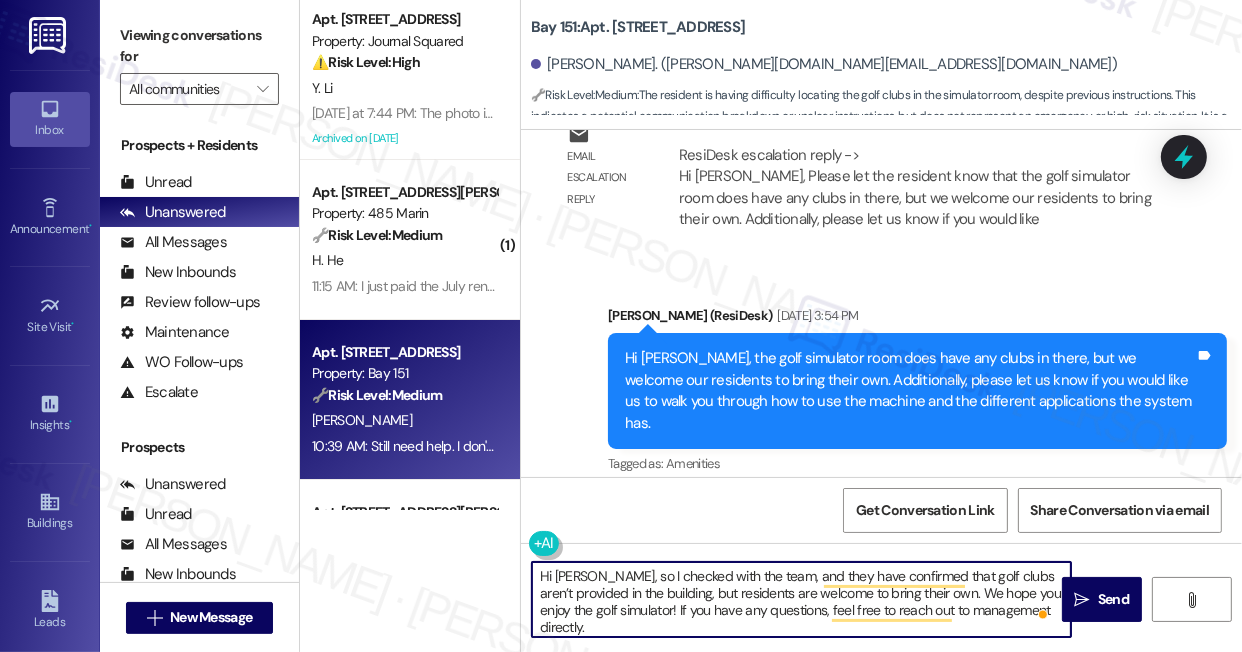 click on "Hi Xiomara, the golf simulator room does have any clubs in there, but we welcome our residents to bring their own. Additionally, please let us know if you would like us to walk you through how to use the machine and the different applications the system has. Tags and notes" at bounding box center (917, 391) 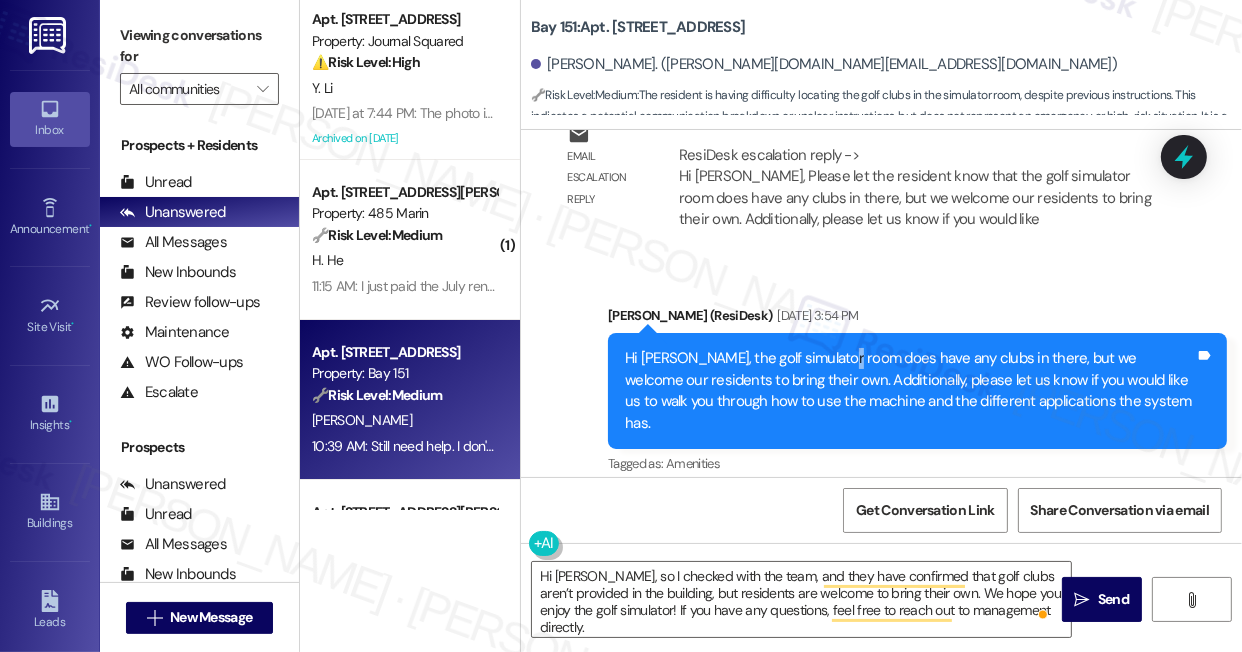 click on "Hi Xiomara, the golf simulator room does have any clubs in there, but we welcome our residents to bring their own. Additionally, please let us know if you would like us to walk you through how to use the machine and the different applications the system has. Tags and notes" at bounding box center (917, 391) 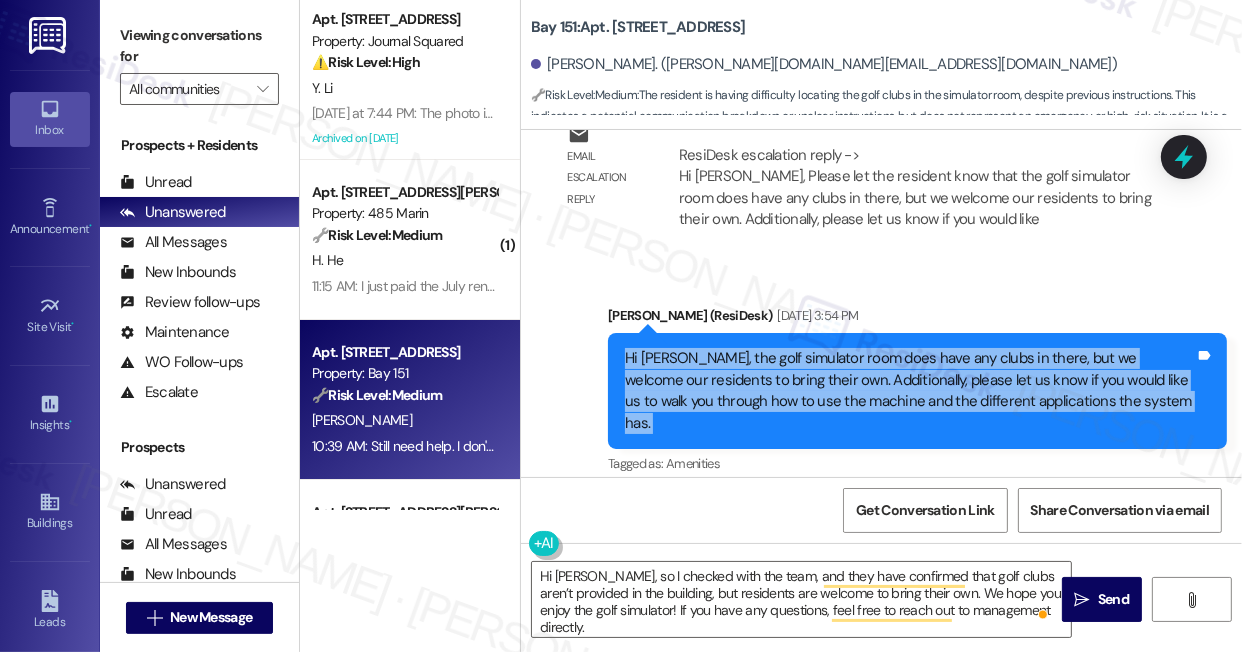 click on "Hi Xiomara, the golf simulator room does have any clubs in there, but we welcome our residents to bring their own. Additionally, please let us know if you would like us to walk you through how to use the machine and the different applications the system has. Tags and notes" at bounding box center (917, 391) 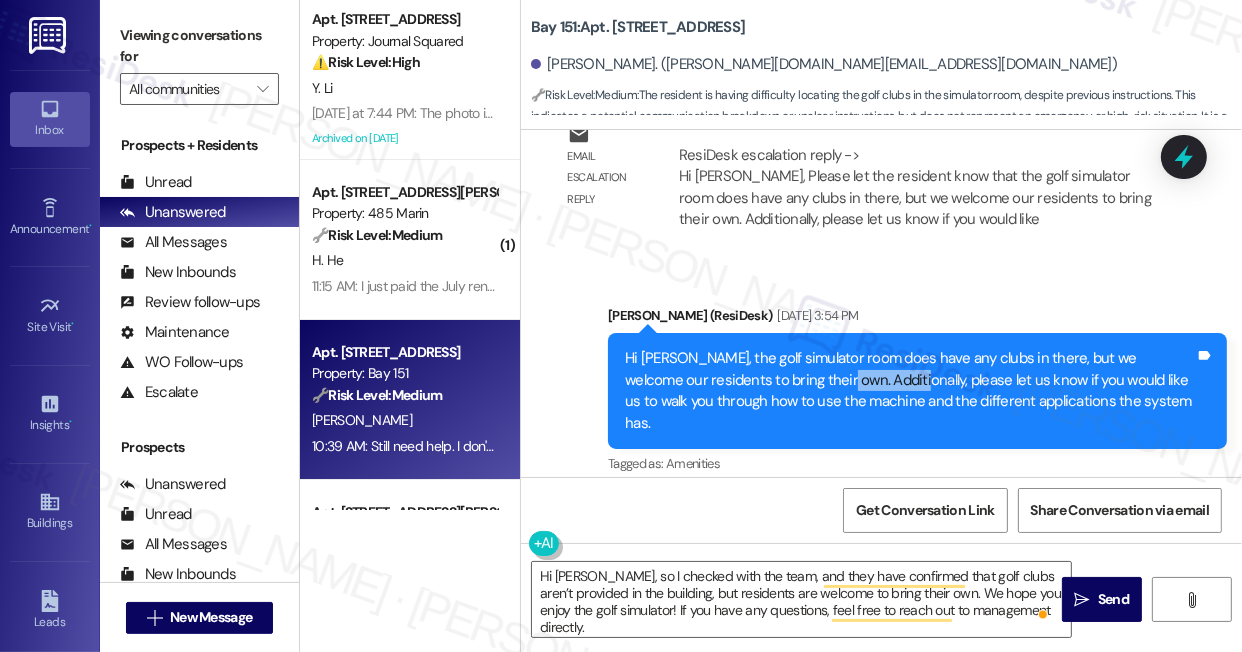click on "Hi Xiomara, the golf simulator room does have any clubs in there, but we welcome our residents to bring their own. Additionally, please let us know if you would like us to walk you through how to use the machine and the different applications the system has." at bounding box center (910, 391) 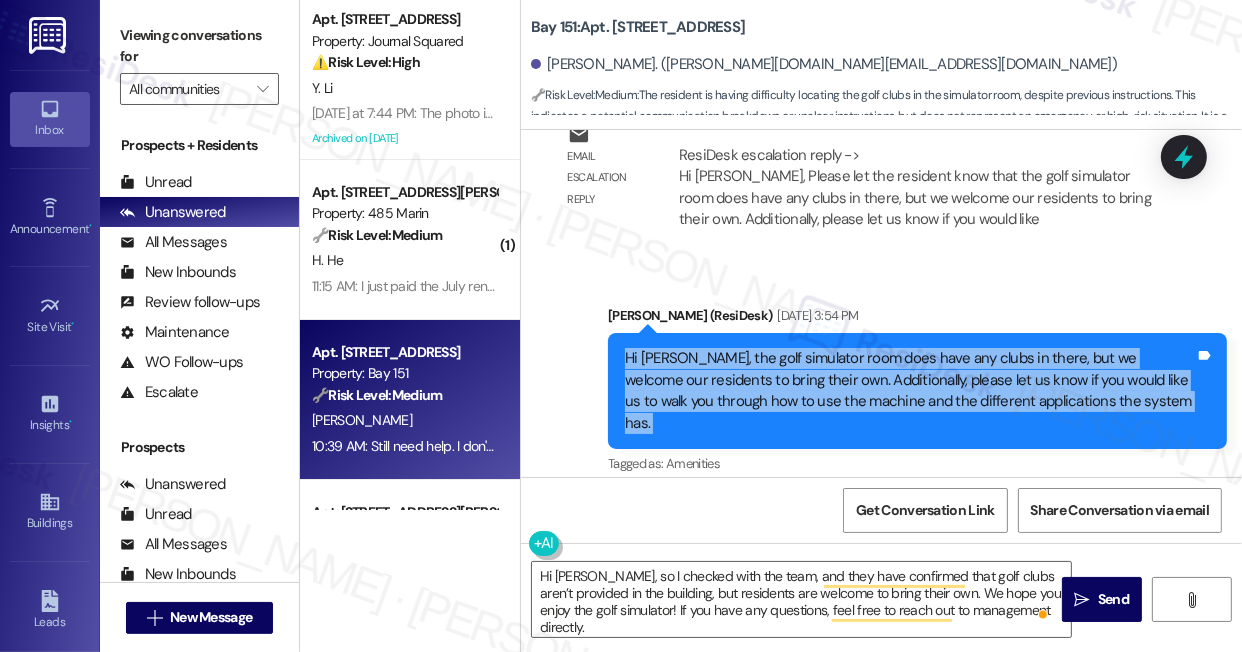 click on "Hi Xiomara, the golf simulator room does have any clubs in there, but we welcome our residents to bring their own. Additionally, please let us know if you would like us to walk you through how to use the machine and the different applications the system has." at bounding box center [910, 391] 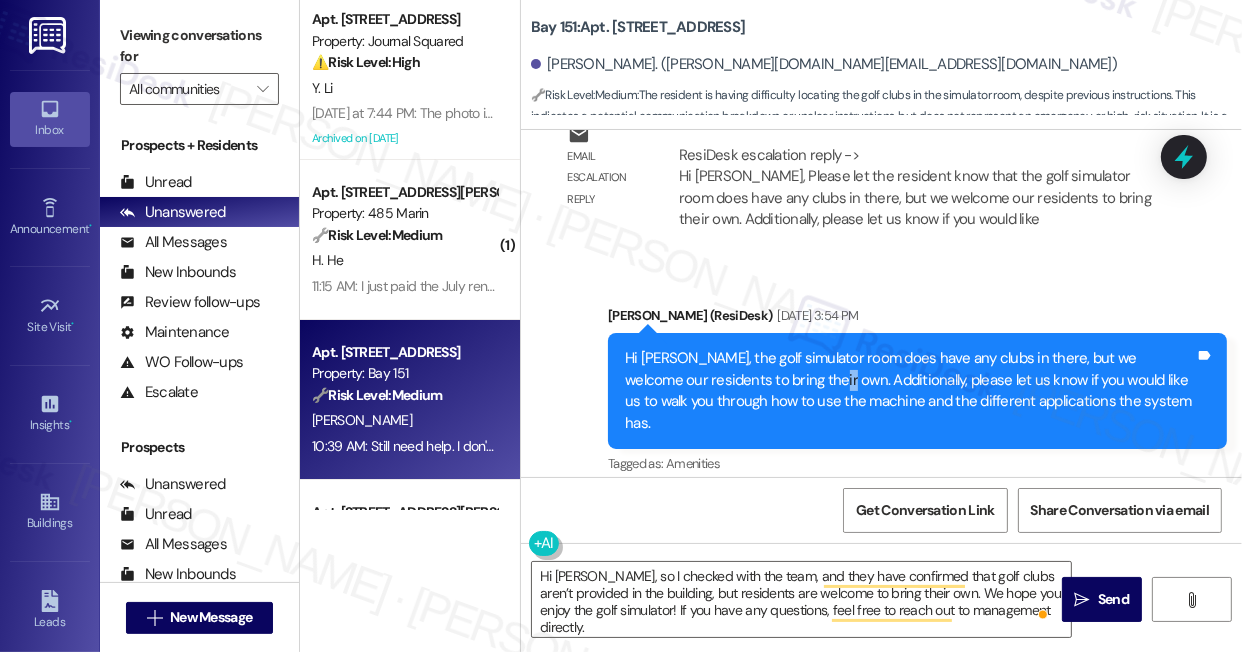 click on "Hi Xiomara, the golf simulator room does have any clubs in there, but we welcome our residents to bring their own. Additionally, please let us know if you would like us to walk you through how to use the machine and the different applications the system has." at bounding box center (910, 391) 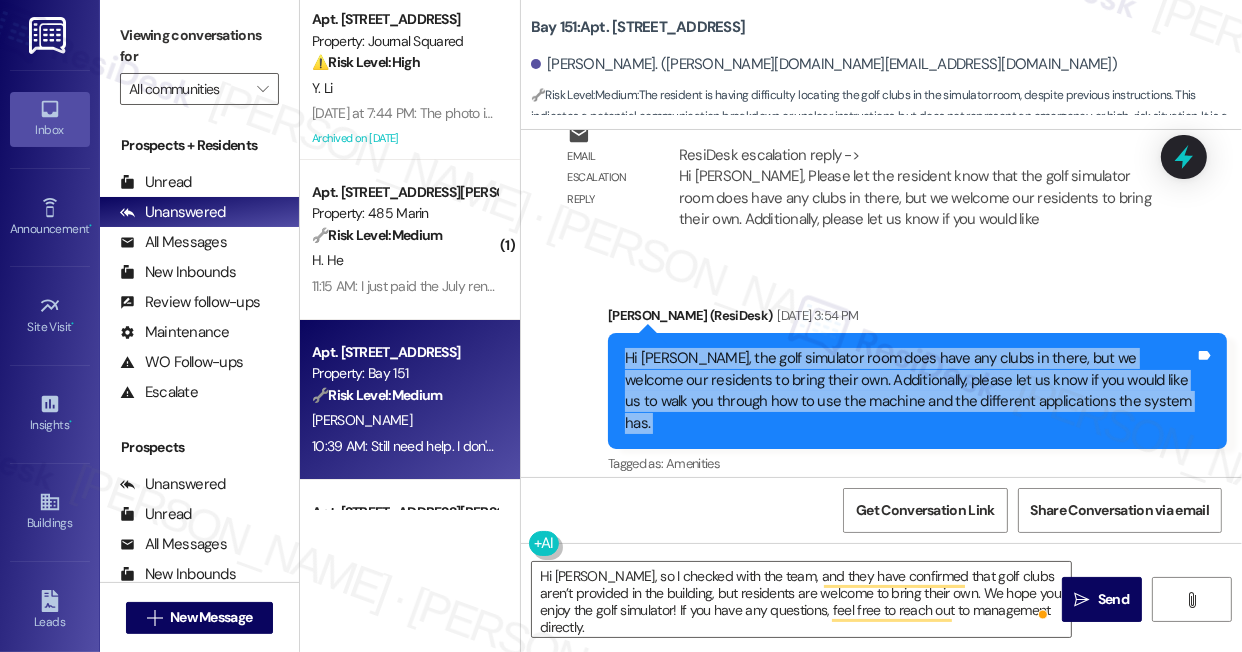 click on "Hi Xiomara, the golf simulator room does have any clubs in there, but we welcome our residents to bring their own. Additionally, please let us know if you would like us to walk you through how to use the machine and the different applications the system has." at bounding box center (910, 391) 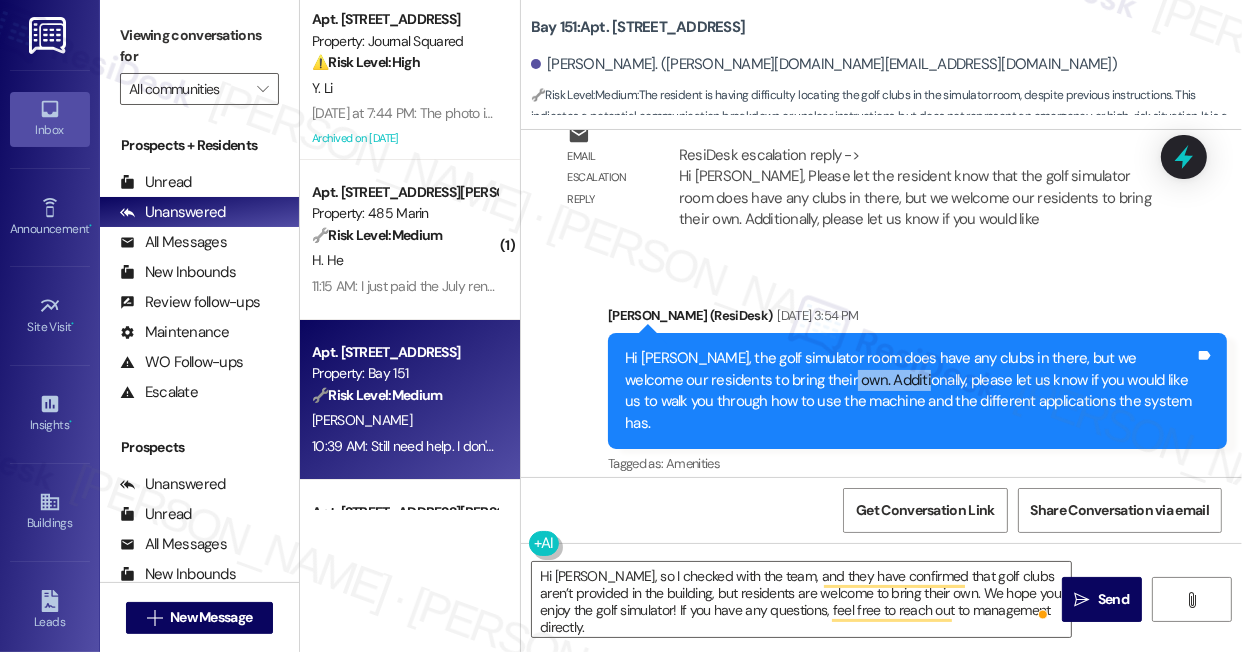 click on "Hi Xiomara, the golf simulator room does have any clubs in there, but we welcome our residents to bring their own. Additionally, please let us know if you would like us to walk you through how to use the machine and the different applications the system has." at bounding box center [910, 391] 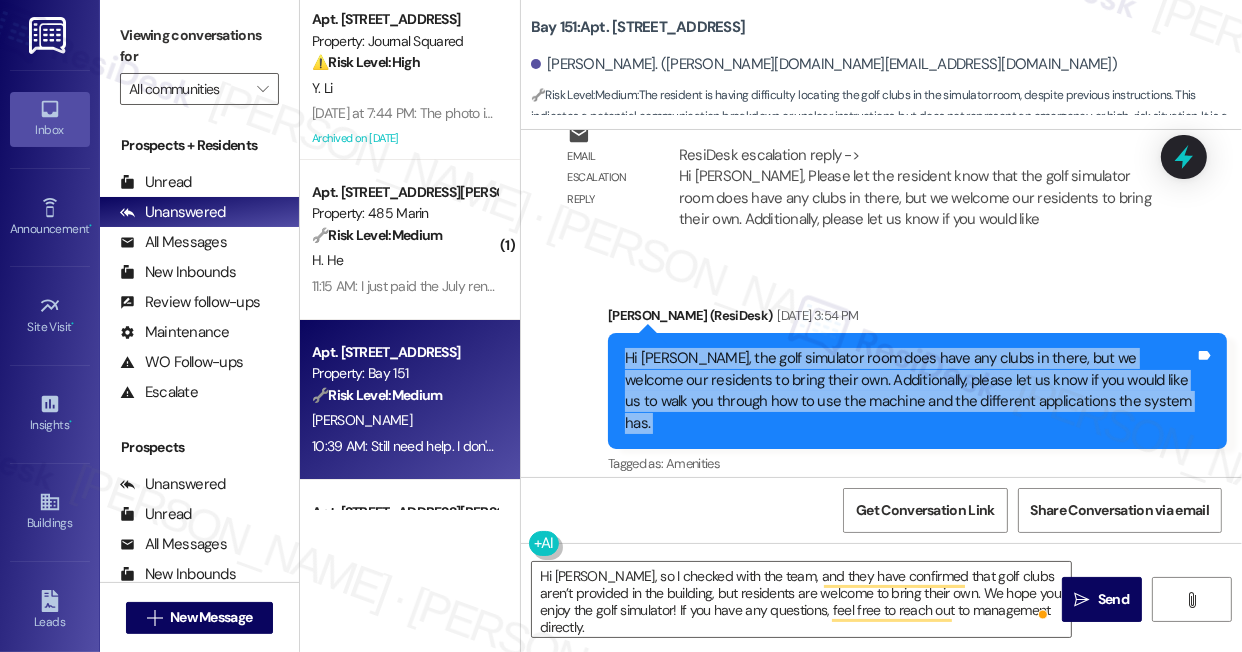 click on "Hi Xiomara, the golf simulator room does have any clubs in there, but we welcome our residents to bring their own. Additionally, please let us know if you would like us to walk you through how to use the machine and the different applications the system has." at bounding box center [910, 391] 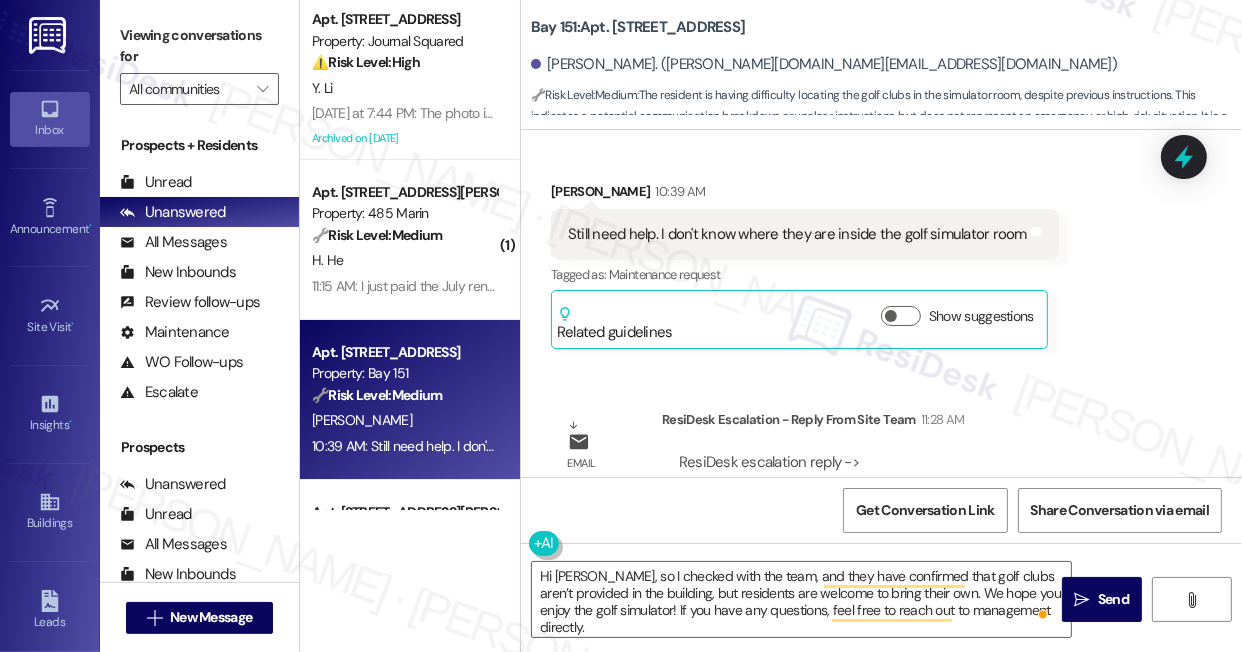 scroll, scrollTop: 13042, scrollLeft: 0, axis: vertical 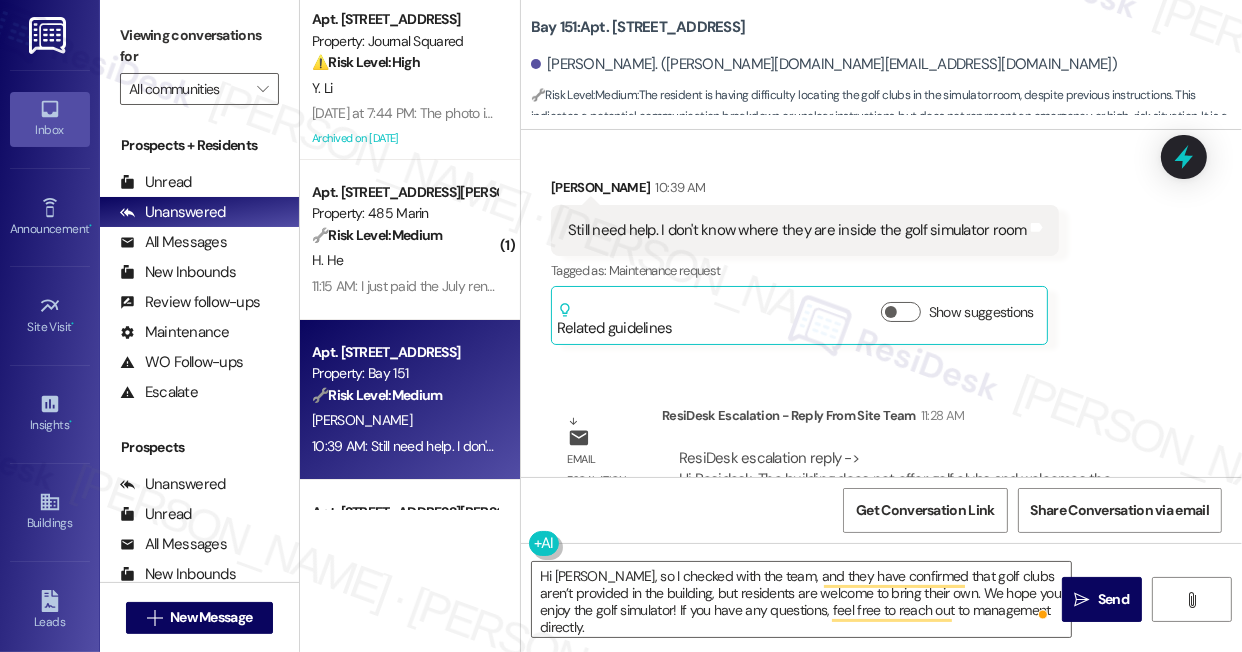 click on "ResiDesk escalation reply ->
Hi Residesk, The building does not offer golf clubs and welcomes the residents to bring their own and we hope they enjoy the golf simulator. Should the resident have any questions please ask them to r ResiDesk escalation reply ->
Hi Residesk, The building does not offer golf clubs and welcomes the residents to bring their own and we hope they enjoy the golf simulator. Should the resident have any questions please ask them to r" at bounding box center [902, 490] 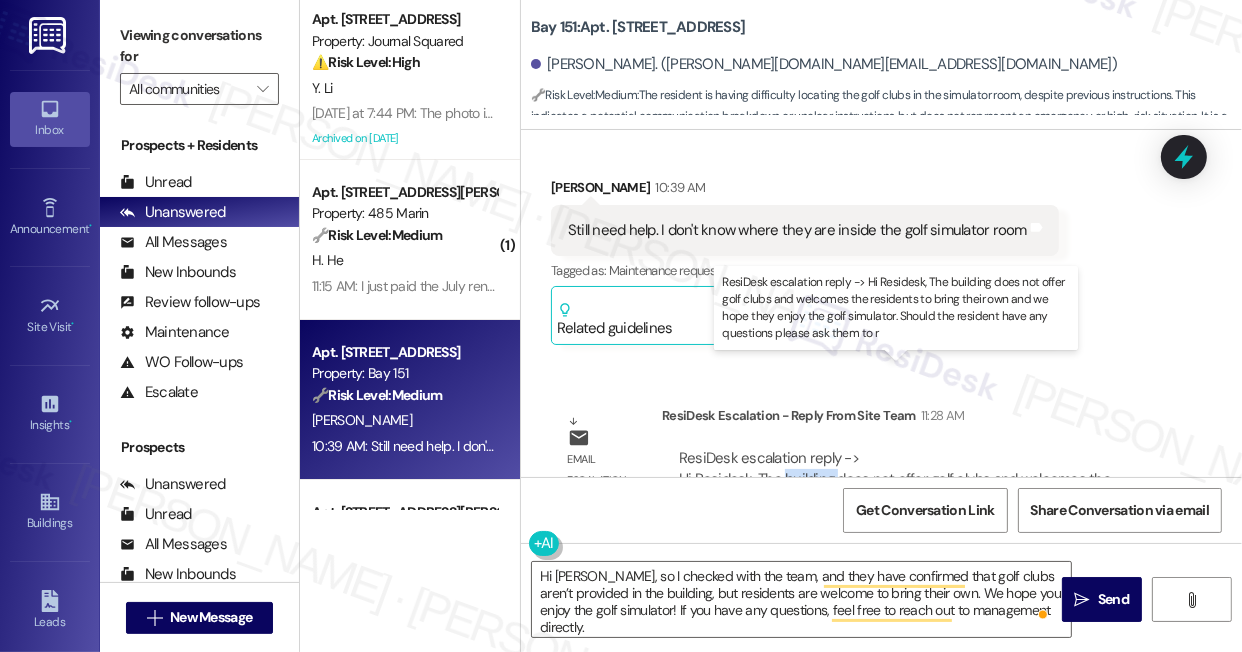 click on "ResiDesk escalation reply ->
Hi Residesk, The building does not offer golf clubs and welcomes the residents to bring their own and we hope they enjoy the golf simulator. Should the resident have any questions please ask them to r ResiDesk escalation reply ->
Hi Residesk, The building does not offer golf clubs and welcomes the residents to bring their own and we hope they enjoy the golf simulator. Should the resident have any questions please ask them to r" at bounding box center [902, 490] 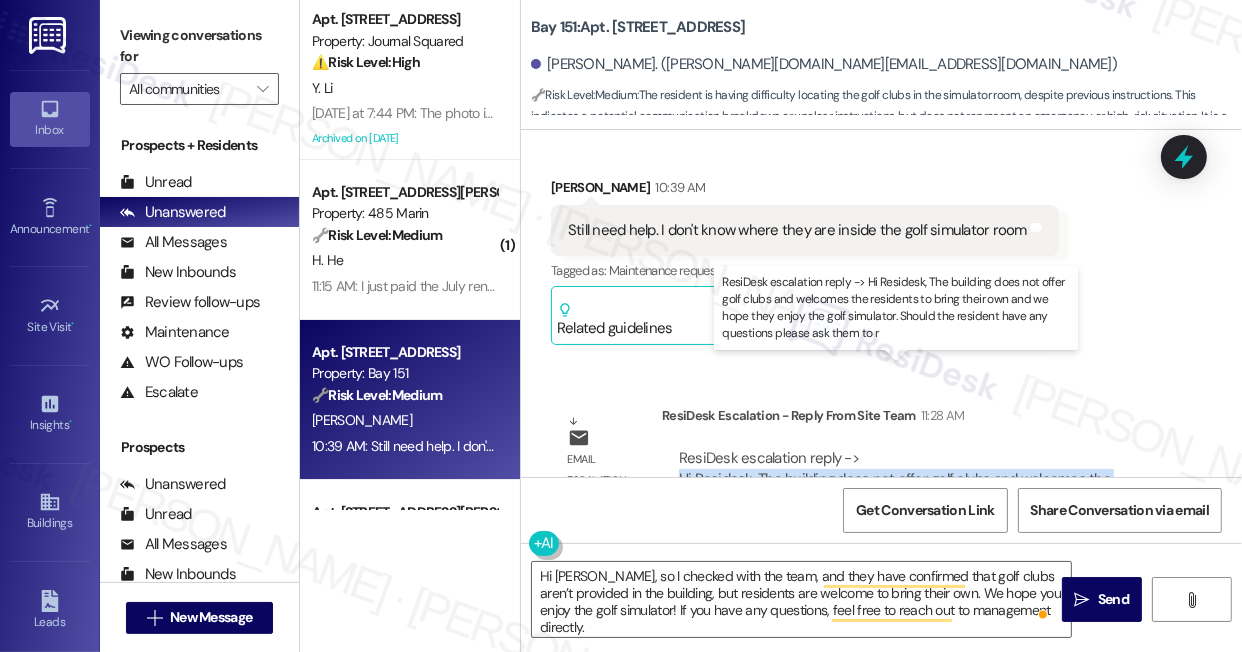 click on "ResiDesk escalation reply ->
Hi Residesk, The building does not offer golf clubs and welcomes the residents to bring their own and we hope they enjoy the golf simulator. Should the resident have any questions please ask them to r ResiDesk escalation reply ->
Hi Residesk, The building does not offer golf clubs and welcomes the residents to bring their own and we hope they enjoy the golf simulator. Should the resident have any questions please ask them to r" at bounding box center (902, 490) 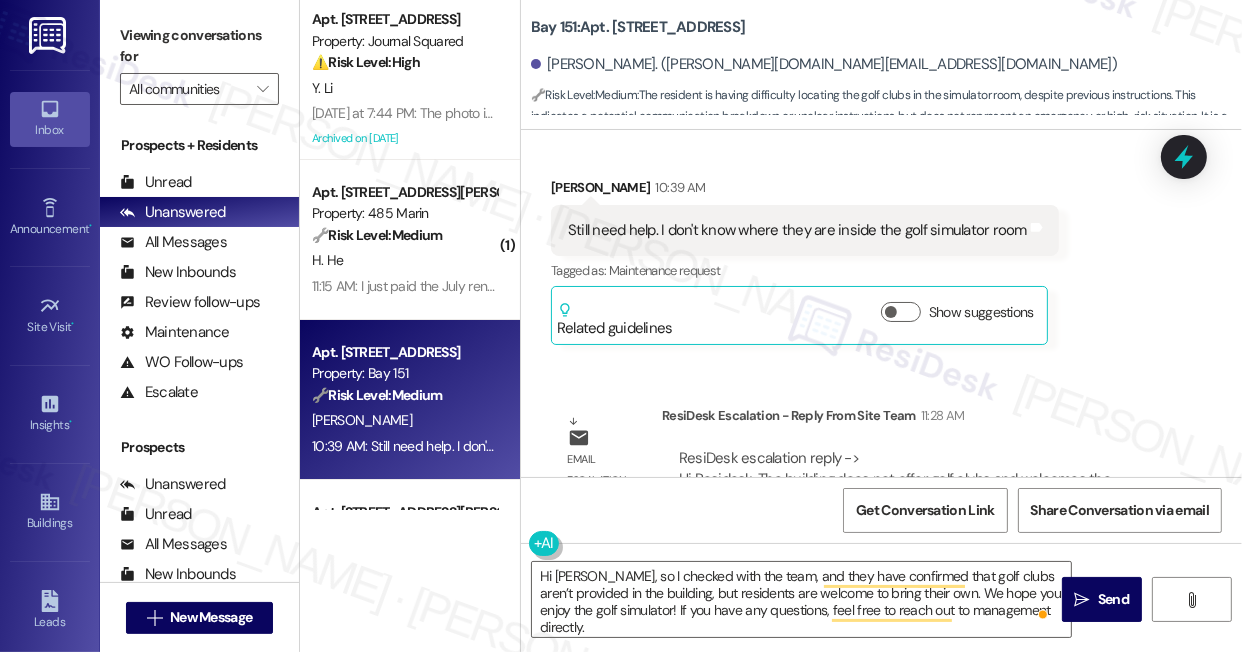 click on "Viewing conversations for" at bounding box center [199, 46] 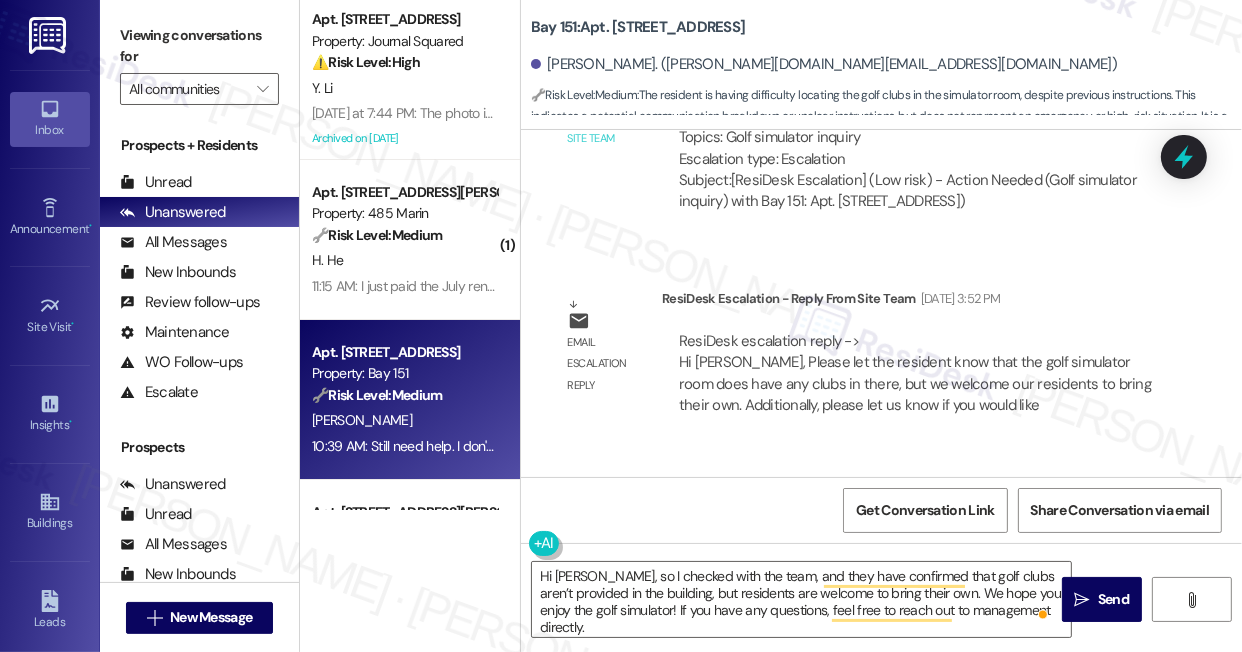 scroll, scrollTop: 11679, scrollLeft: 0, axis: vertical 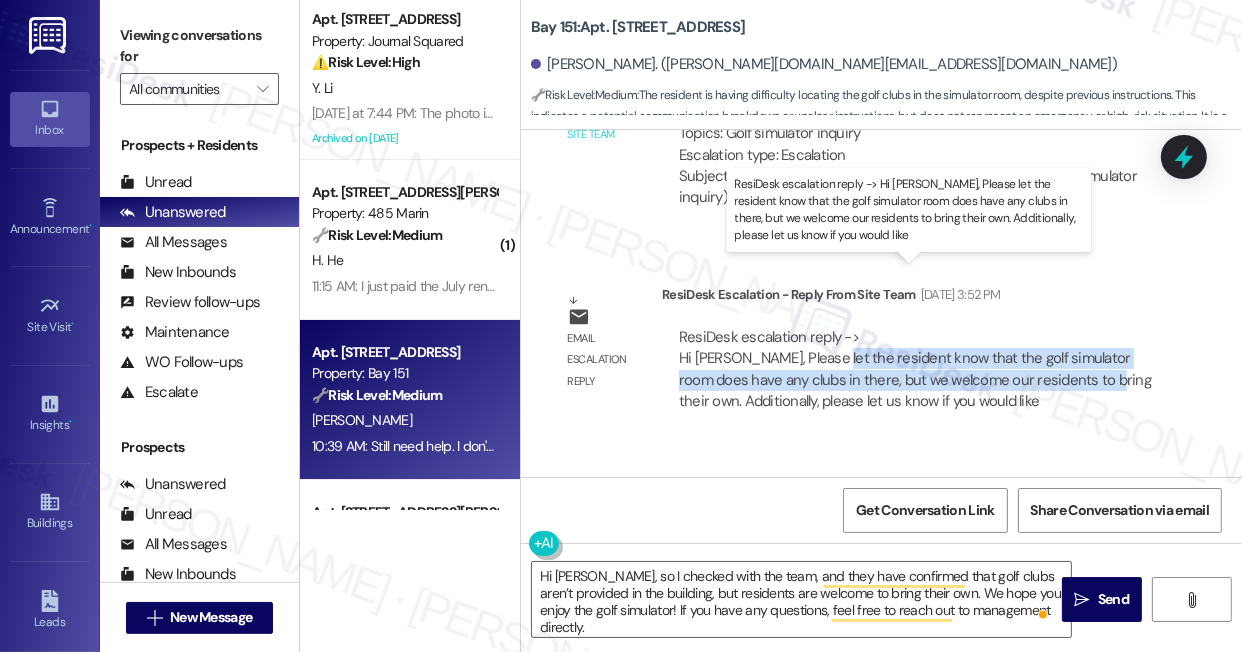 drag, startPoint x: 824, startPoint y: 294, endPoint x: 1068, endPoint y: 321, distance: 245.4893 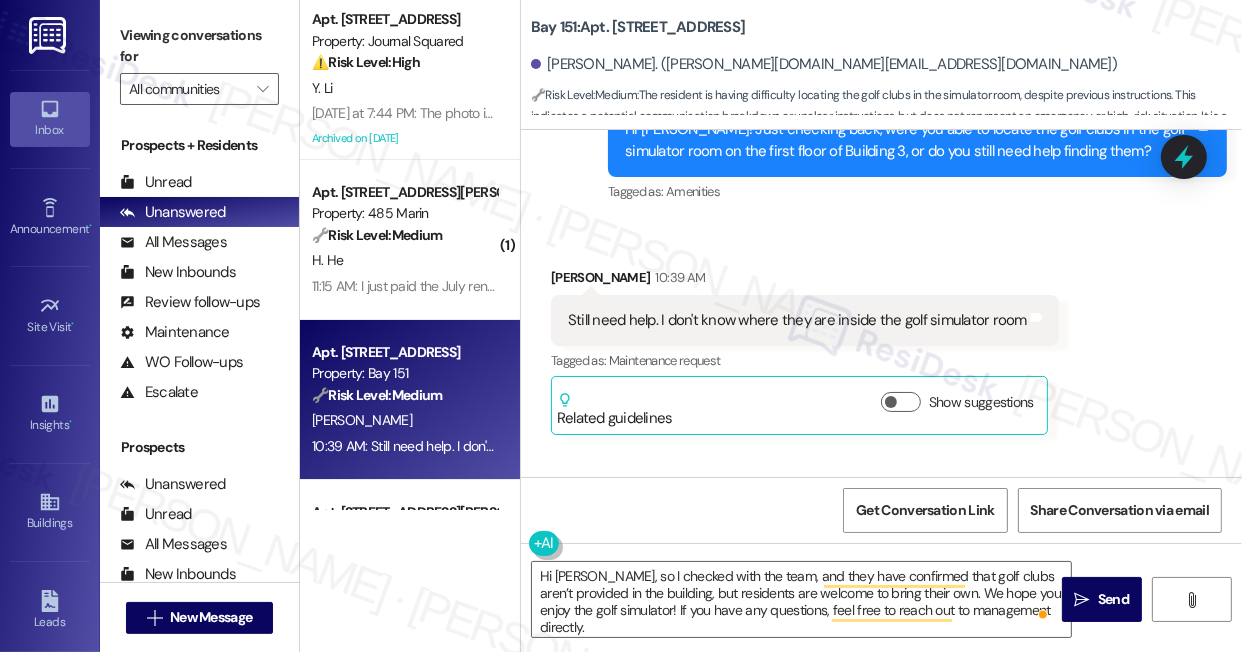 scroll, scrollTop: 13042, scrollLeft: 0, axis: vertical 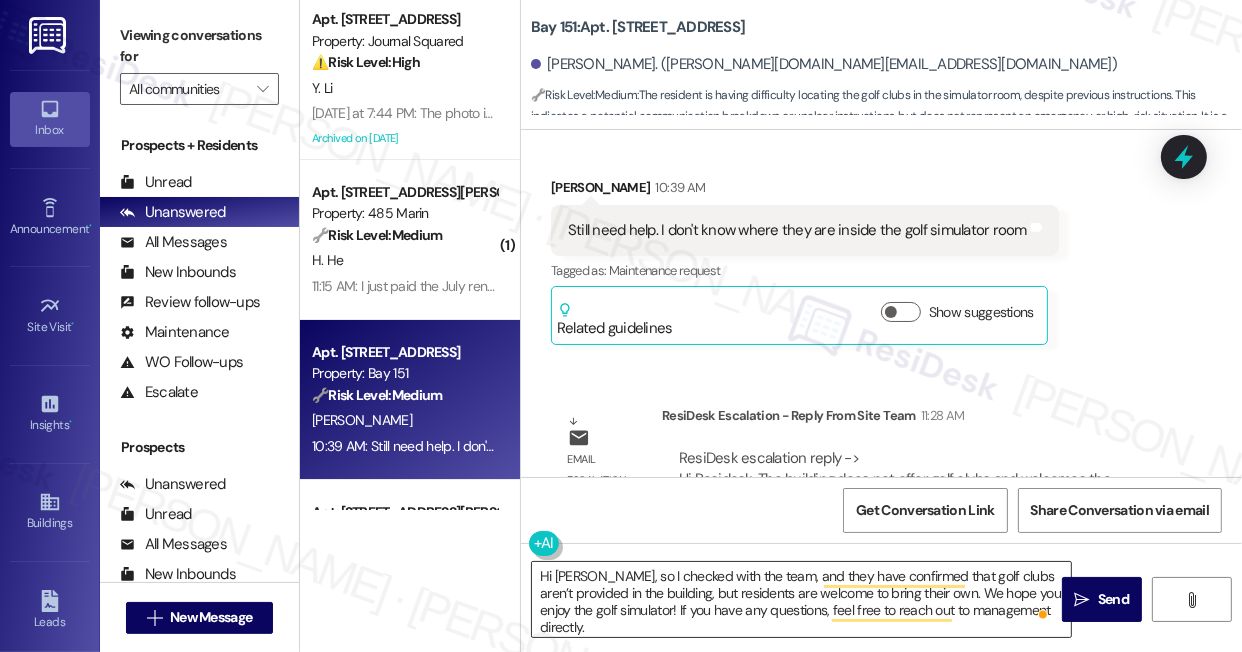 click on "Hi Xiomara, so I checked with the team, and they have confirmed that golf clubs aren’t provided in the building, but residents are welcome to bring their own. We hope you enjoy the golf simulator! If you have any questions, feel free to reach out to management directly." at bounding box center [801, 599] 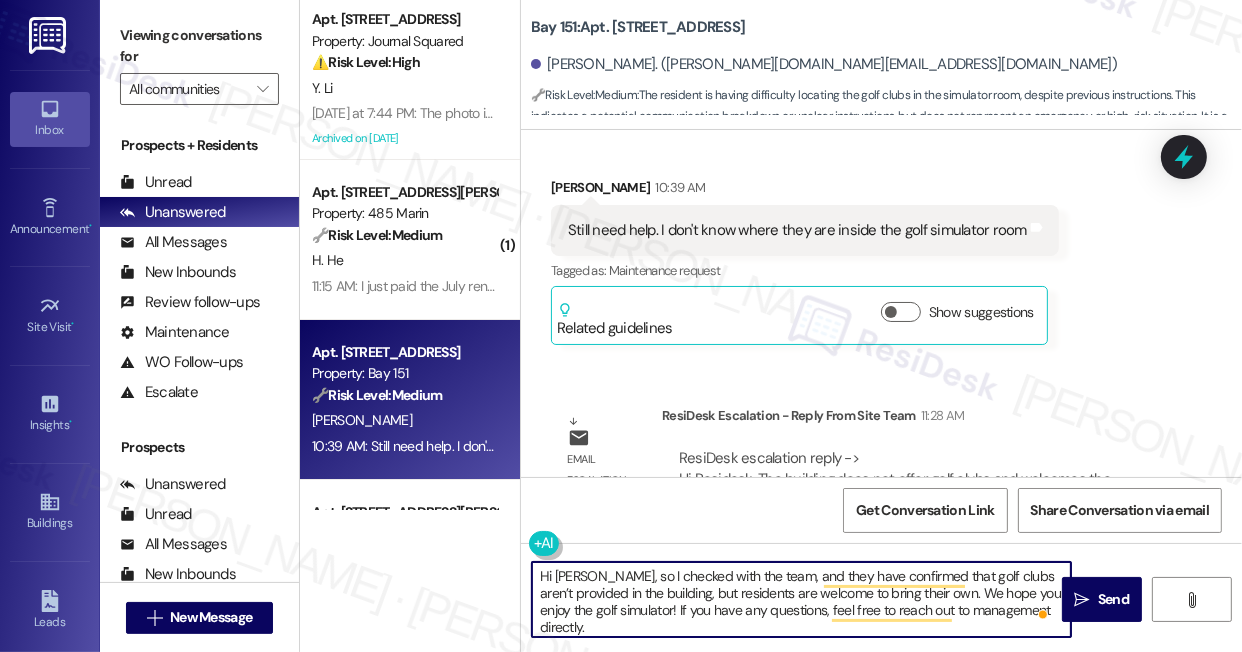 click on "Hi Xiomara, so I checked with the team, and they have confirmed that golf clubs aren’t provided in the building, but residents are welcome to bring their own. We hope you enjoy the golf simulator! If you have any questions, feel free to reach out to management directly." at bounding box center (801, 599) 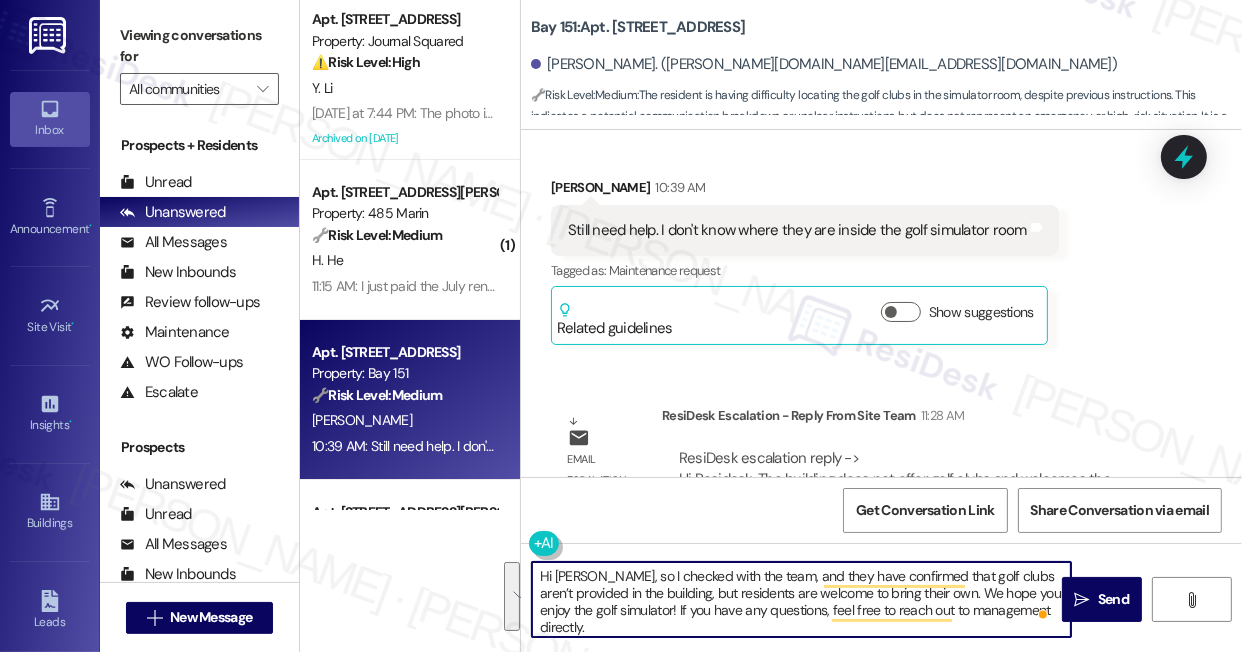 click on "Hi Xiomara, so I checked with the team, and they have confirmed that golf clubs aren’t provided in the building, but residents are welcome to bring their own. We hope you enjoy the golf simulator! If you have any questions, feel free to reach out to management directly." at bounding box center [801, 599] 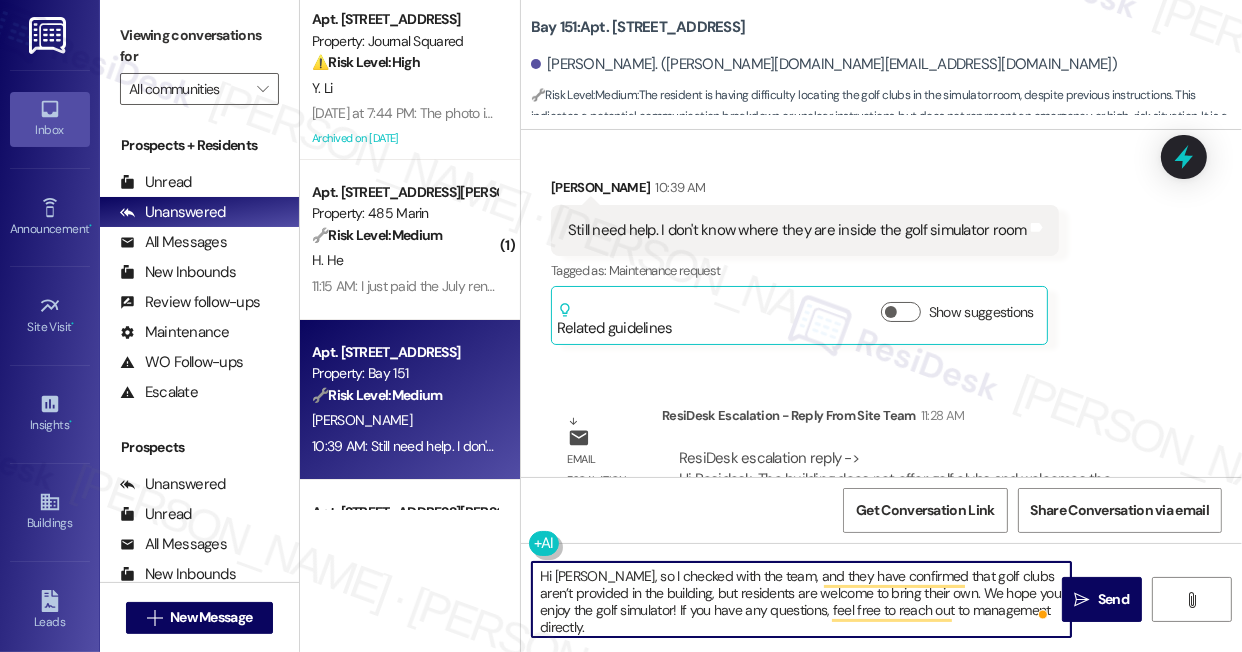 click on "Hi Xiomara, so I checked with the team, and they have confirmed that golf clubs aren’t provided in the building, but residents are welcome to bring their own. We hope you enjoy the golf simulator! If you have any questions, feel free to reach out to management directly." at bounding box center [801, 599] 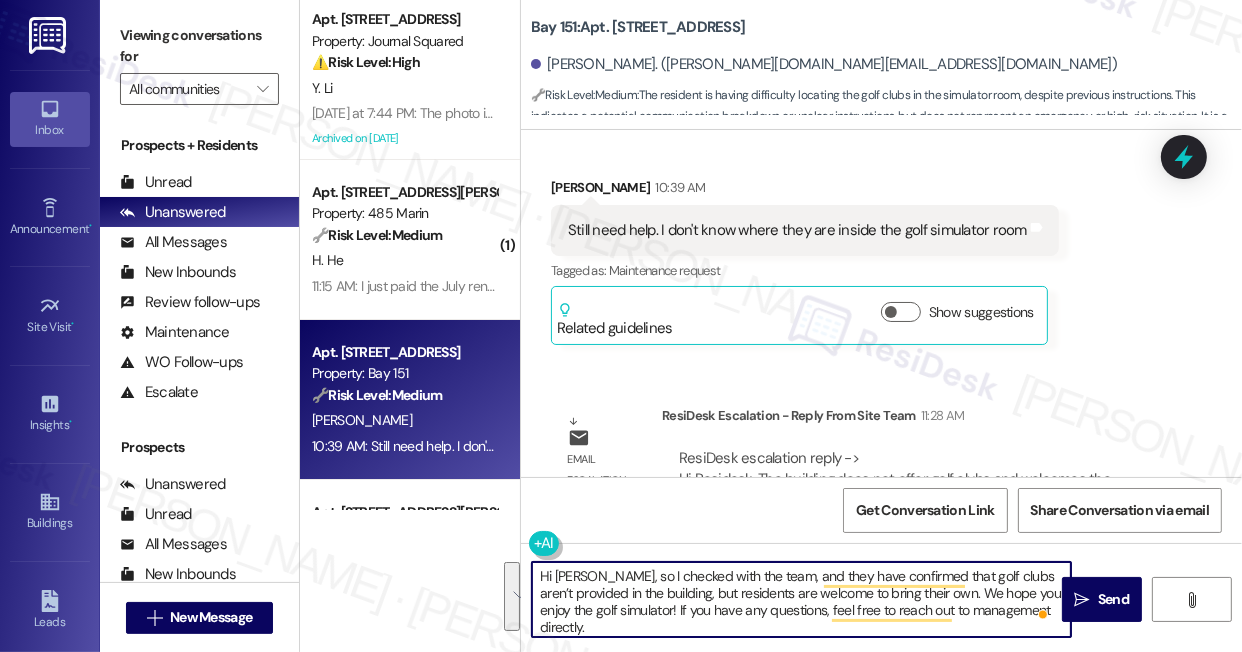 click on "Hi Xiomara, so I checked with the team, and they have confirmed that golf clubs aren’t provided in the building, but residents are welcome to bring their own. We hope you enjoy the golf simulator! If you have any questions, feel free to reach out to management directly." at bounding box center [801, 599] 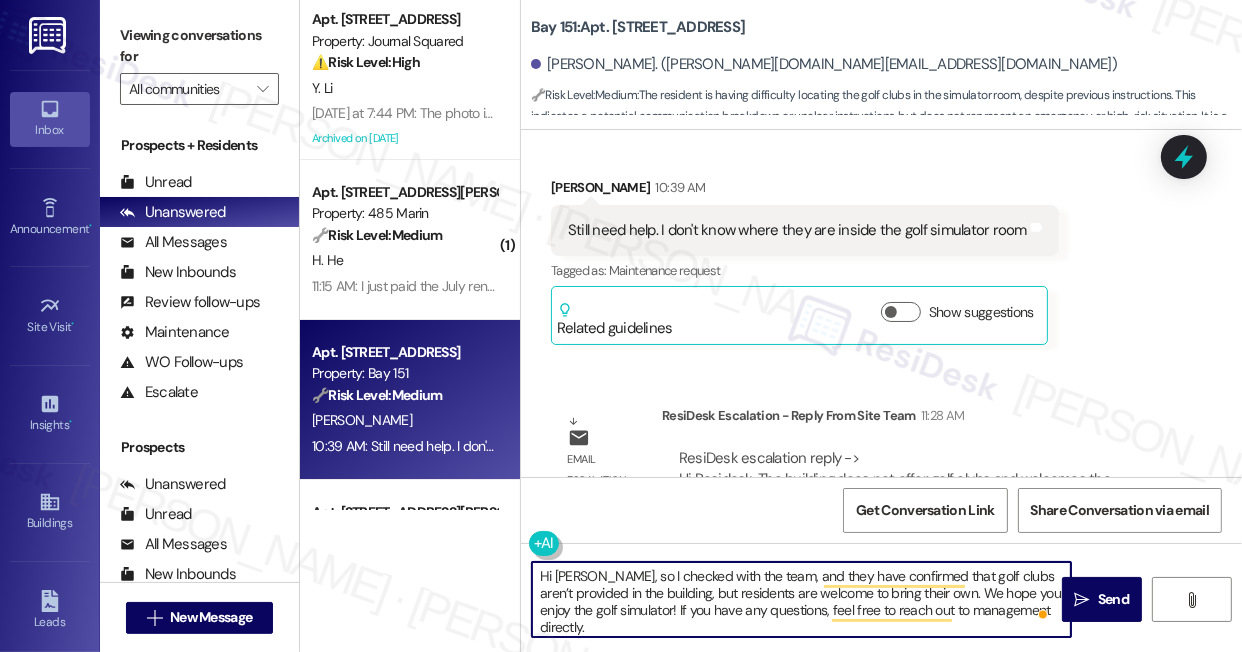 click on "Hi Xiomara, so I checked with the team, and they have confirmed that golf clubs aren’t provided in the building, but residents are welcome to bring their own. We hope you enjoy the golf simulator! If you have any questions, feel free to reach out to management directly." at bounding box center [801, 599] 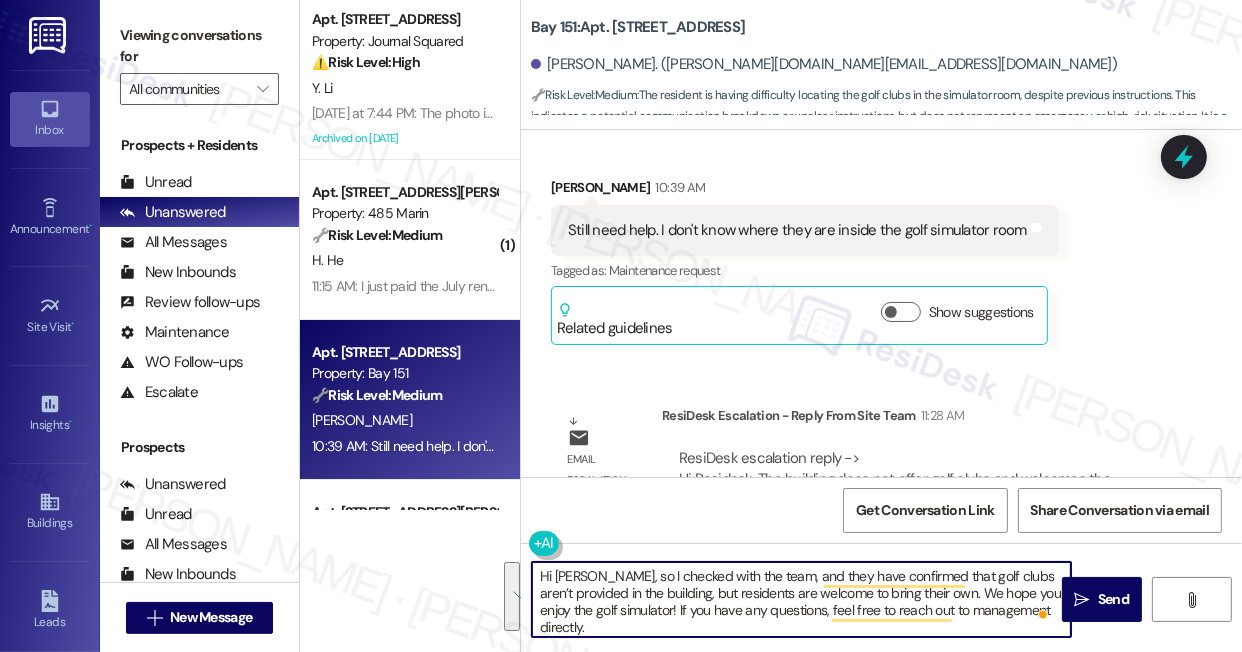 click on "Hi Xiomara, so I checked with the team, and they have confirmed that golf clubs aren’t provided in the building, but residents are welcome to bring their own. We hope you enjoy the golf simulator! If you have any questions, feel free to reach out to management directly." at bounding box center (801, 599) 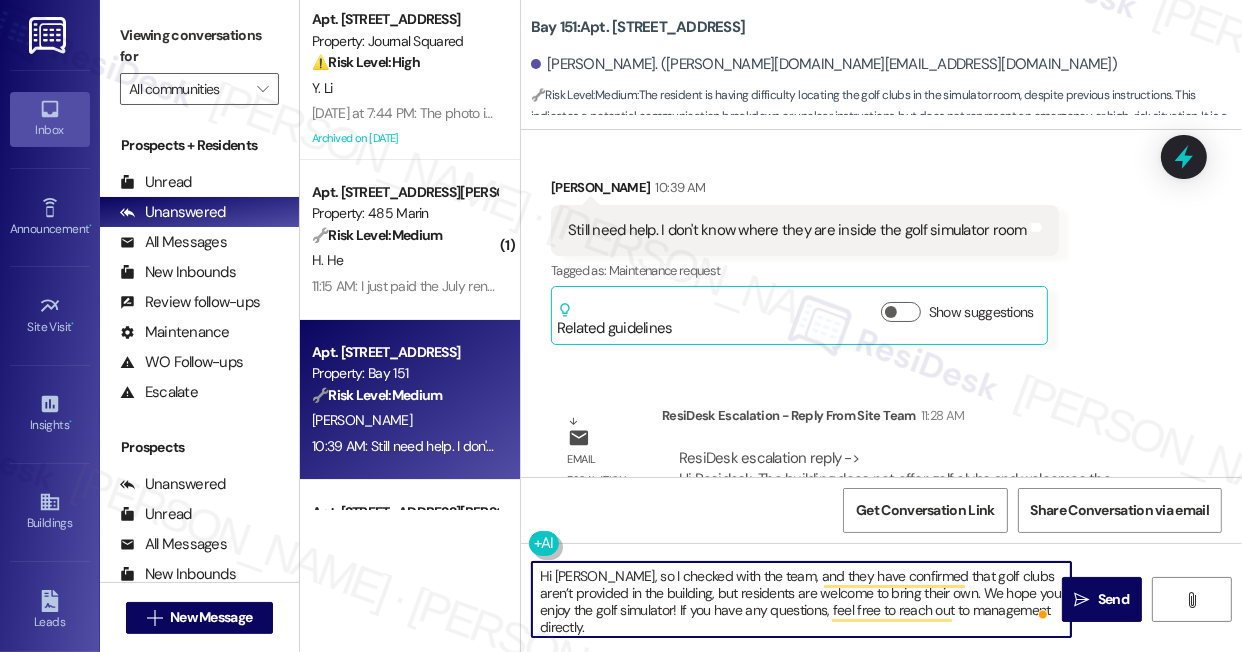 click on "Hi Xiomara, so I checked with the team, and they have confirmed that golf clubs aren’t provided in the building, but residents are welcome to bring their own. We hope you enjoy the golf simulator! If you have any questions, feel free to reach out to management directly." at bounding box center [801, 599] 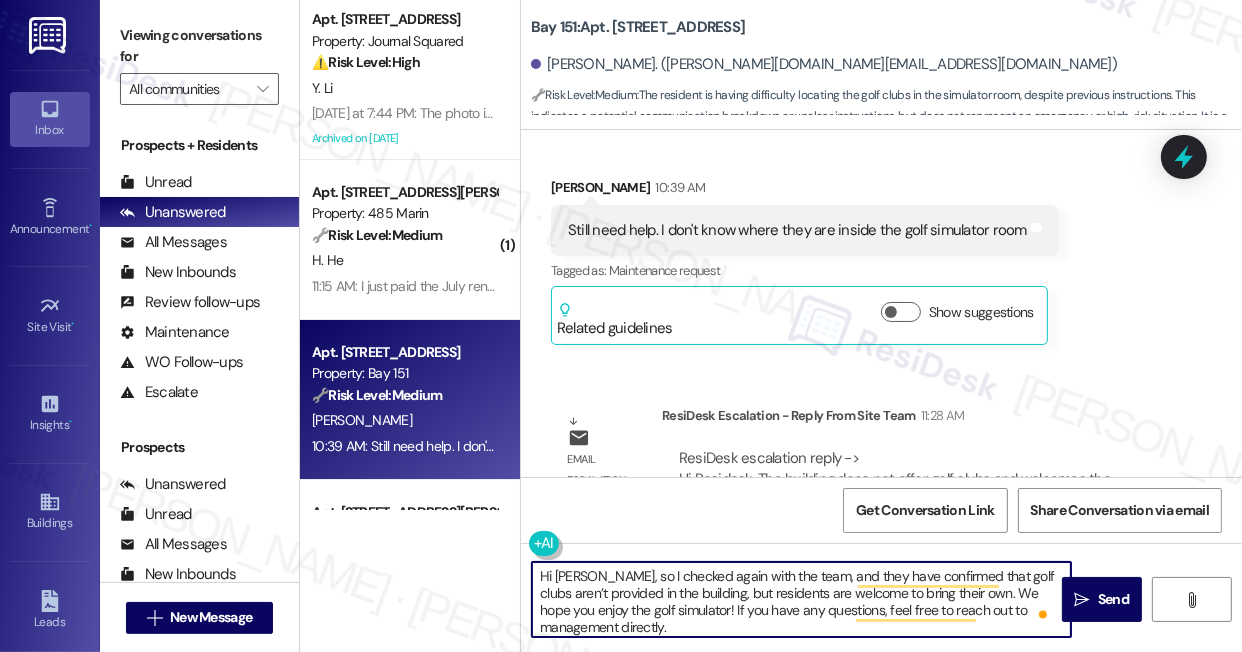 click on "Hi Xiomara, so I checked again with the team, and they have confirmed that golf clubs aren’t provided in the building, but residents are welcome to bring their own. We hope you enjoy the golf simulator! If you have any questions, feel free to reach out to management directly." at bounding box center (801, 599) 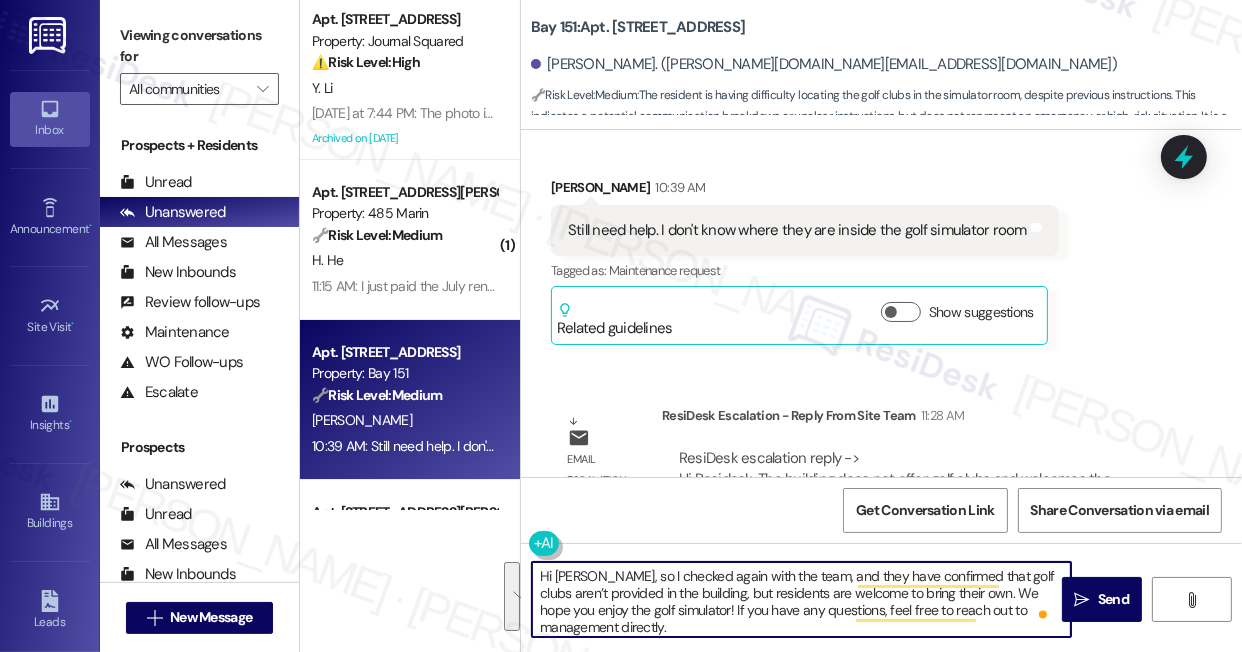 click on "Hi Xiomara, so I checked again with the team, and they have confirmed that golf clubs aren’t provided in the building, but residents are welcome to bring their own. We hope you enjoy the golf simulator! If you have any questions, feel free to reach out to management directly." at bounding box center (801, 599) 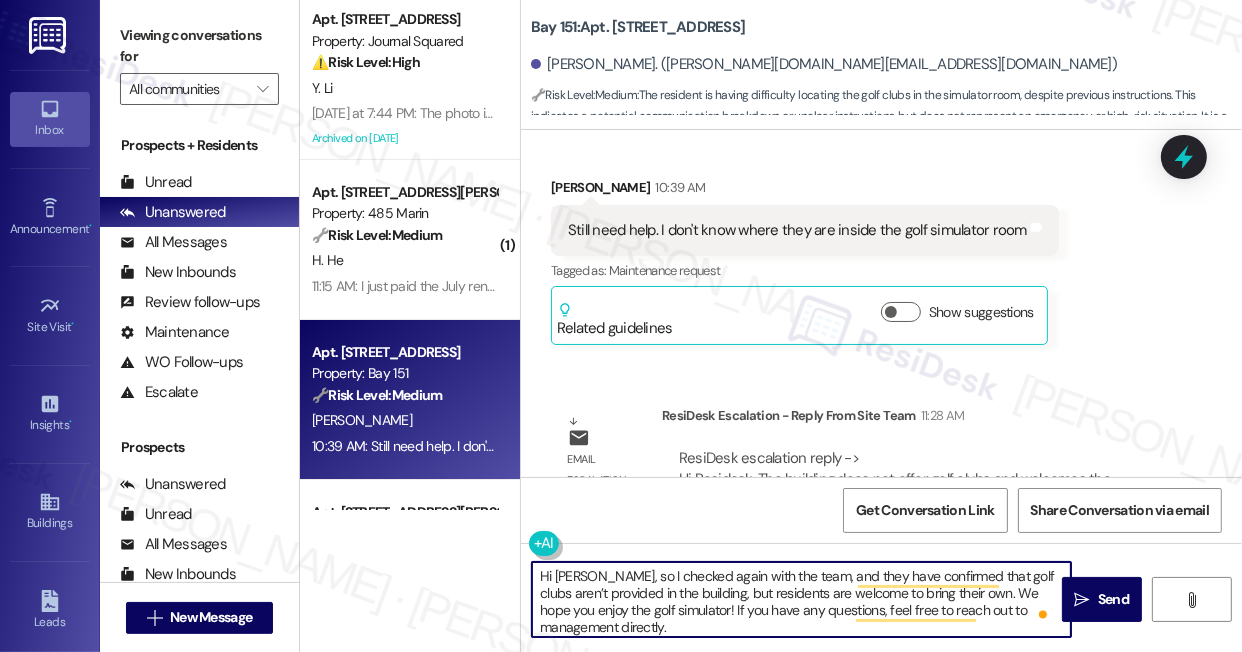 click on "Hi Xiomara, so I checked again with the team, and they have confirmed that golf clubs aren’t provided in the building, but residents are welcome to bring their own. We hope you enjoy the golf simulator! If you have any questions, feel free to reach out to management directly." at bounding box center (801, 599) 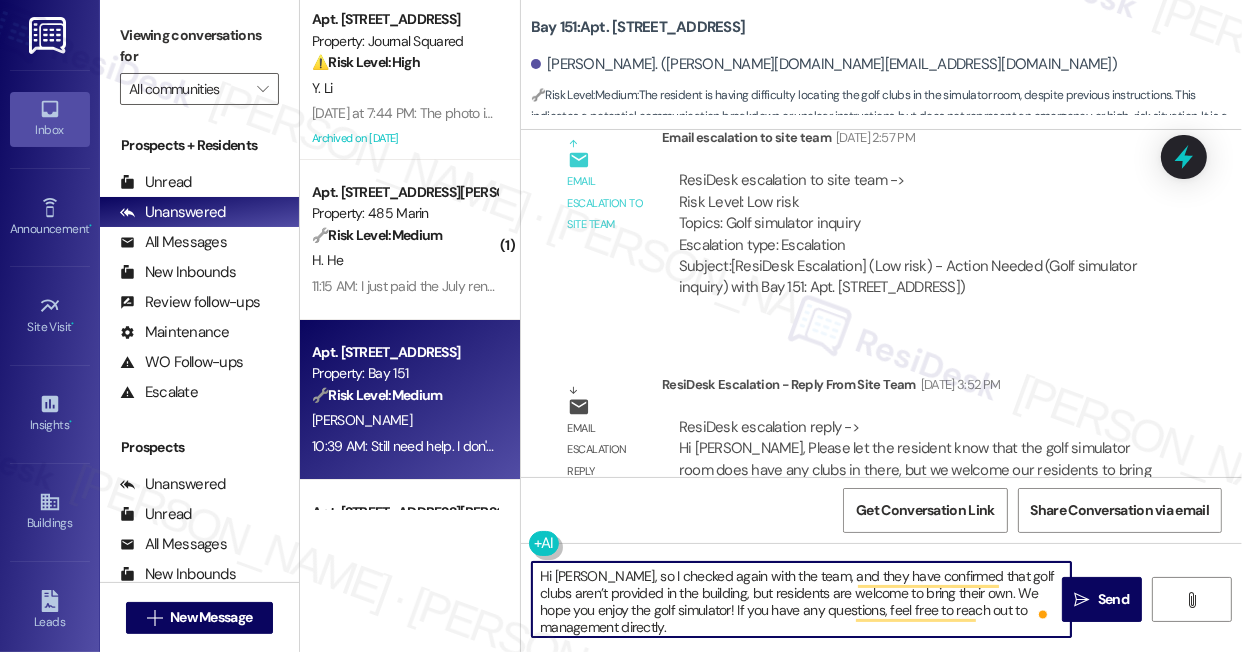 scroll, scrollTop: 11588, scrollLeft: 0, axis: vertical 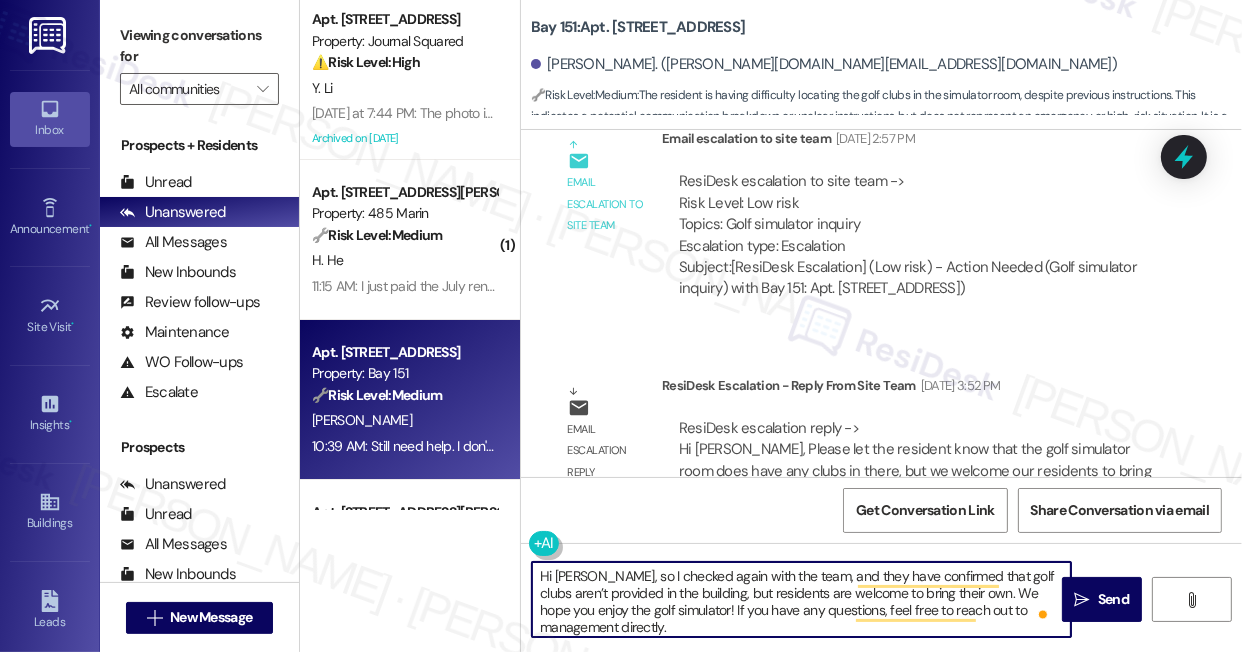 type on "Hi Xiomara, so I checked again with the team, and they have confirmed that golf clubs aren’t provided in the building, but residents are welcome to bring their own. We hope you enjoy the golf simulator! If you have any questions, feel free to reach out to management directly." 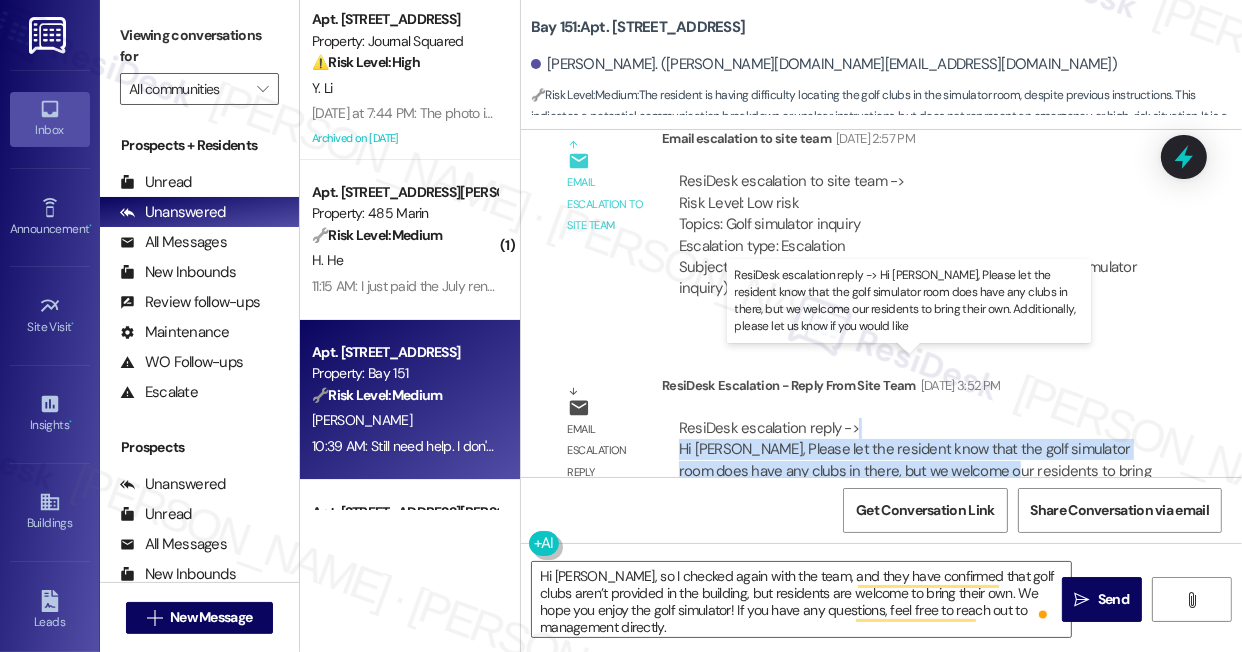 drag, startPoint x: 896, startPoint y: 374, endPoint x: 970, endPoint y: 400, distance: 78.434685 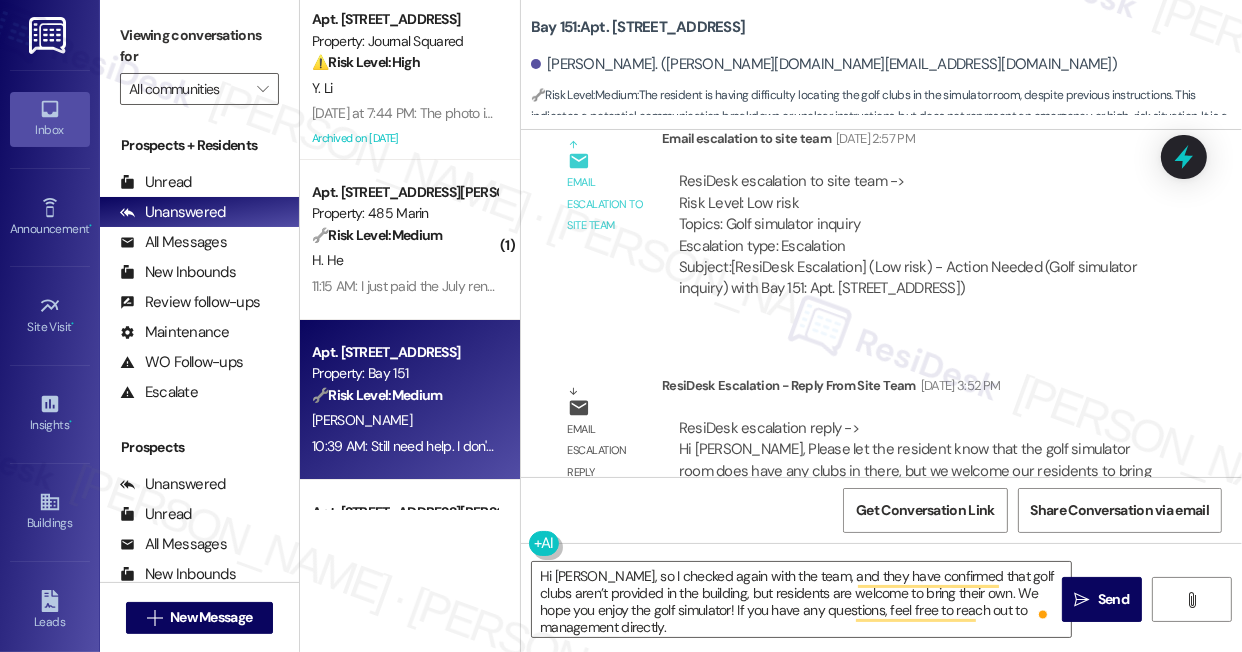 click on "ResiDesk escalation reply ->
Hi Residesk, Please let the resident know that the golf simulator room does have any clubs in there, but we welcome our residents to bring their own. Additionally, please let us know if you would like ResiDesk escalation reply ->
Hi Residesk, Please let the resident know that the golf simulator room does have any clubs in there, but we welcome our residents to bring their own. Additionally, please let us know if you would like" at bounding box center [915, 460] 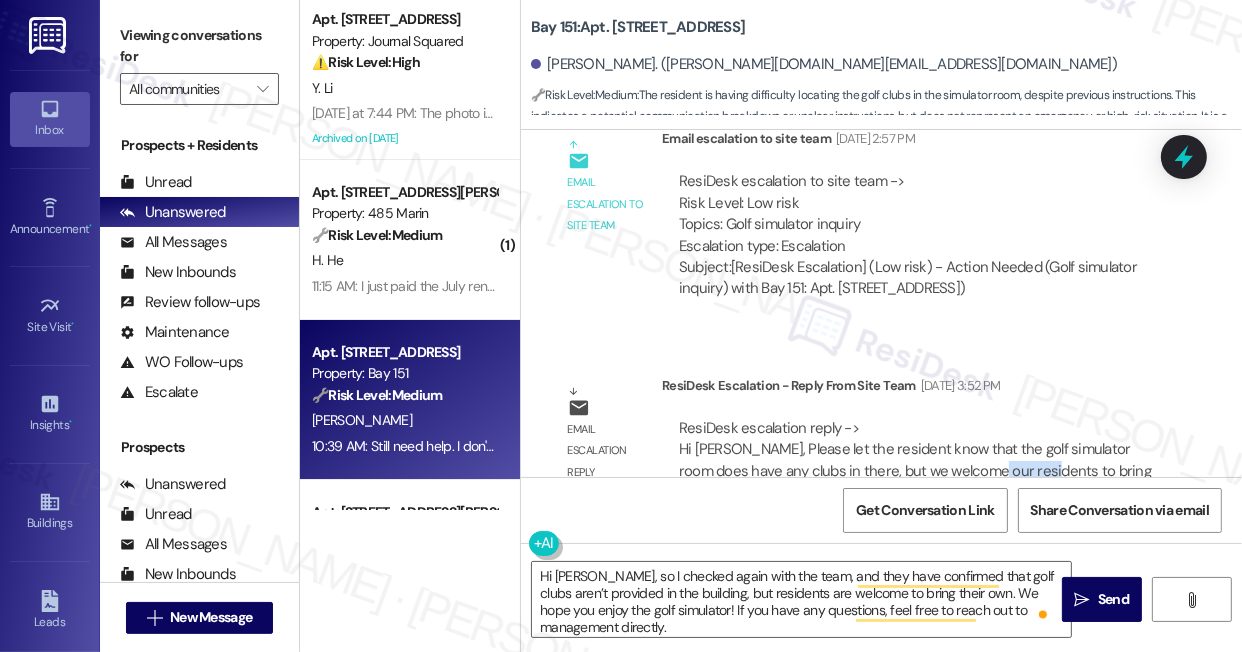 click on "ResiDesk escalation reply ->
Hi Residesk, Please let the resident know that the golf simulator room does have any clubs in there, but we welcome our residents to bring their own. Additionally, please let us know if you would like ResiDesk escalation reply ->
Hi Residesk, Please let the resident know that the golf simulator room does have any clubs in there, but we welcome our residents to bring their own. Additionally, please let us know if you would like" at bounding box center [915, 460] 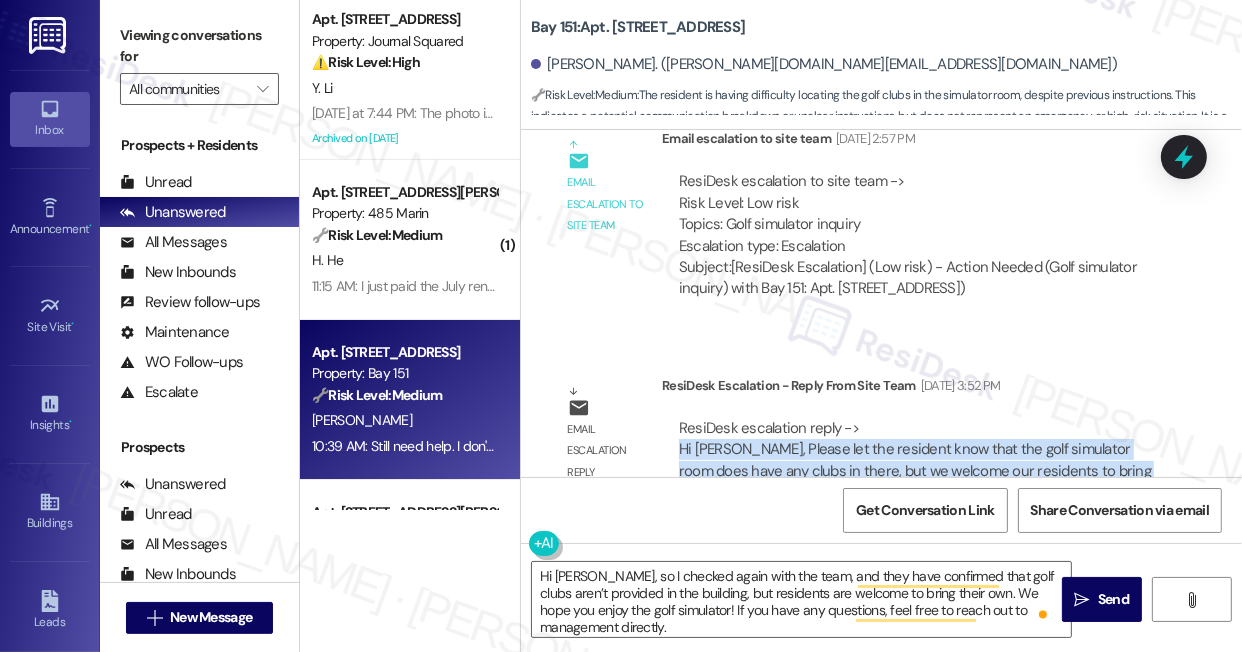 click on "ResiDesk escalation reply ->
Hi Residesk, Please let the resident know that the golf simulator room does have any clubs in there, but we welcome our residents to bring their own. Additionally, please let us know if you would like ResiDesk escalation reply ->
Hi Residesk, Please let the resident know that the golf simulator room does have any clubs in there, but we welcome our residents to bring their own. Additionally, please let us know if you would like" at bounding box center (915, 460) 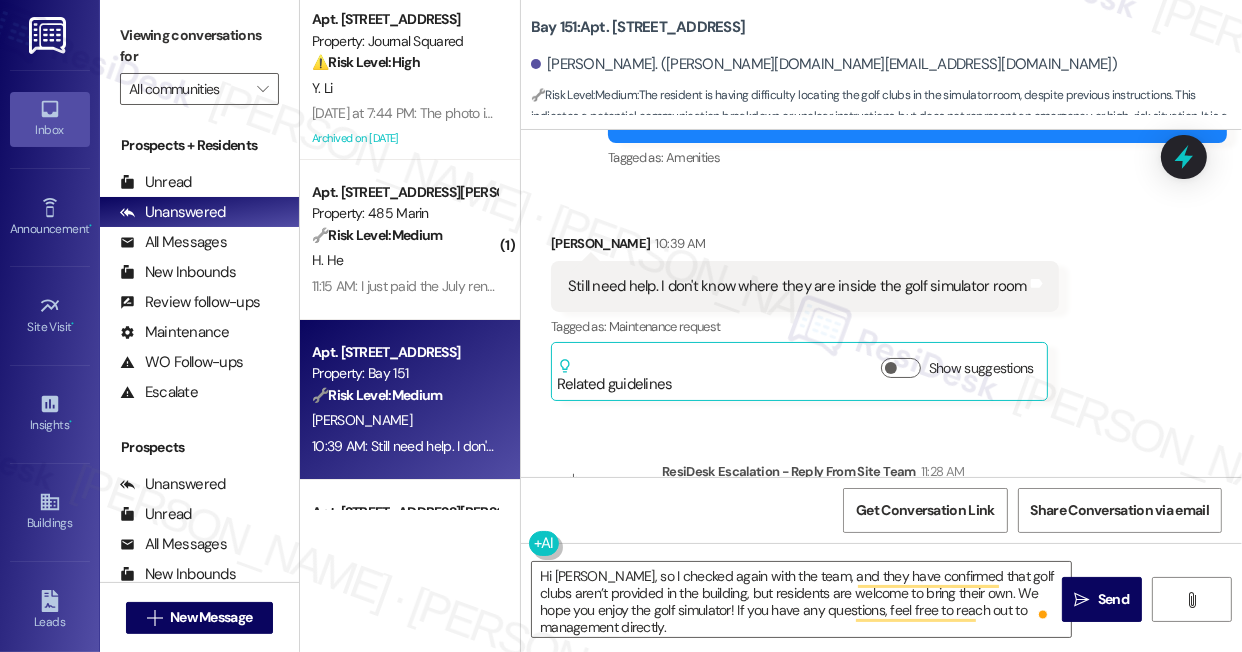 scroll, scrollTop: 13042, scrollLeft: 0, axis: vertical 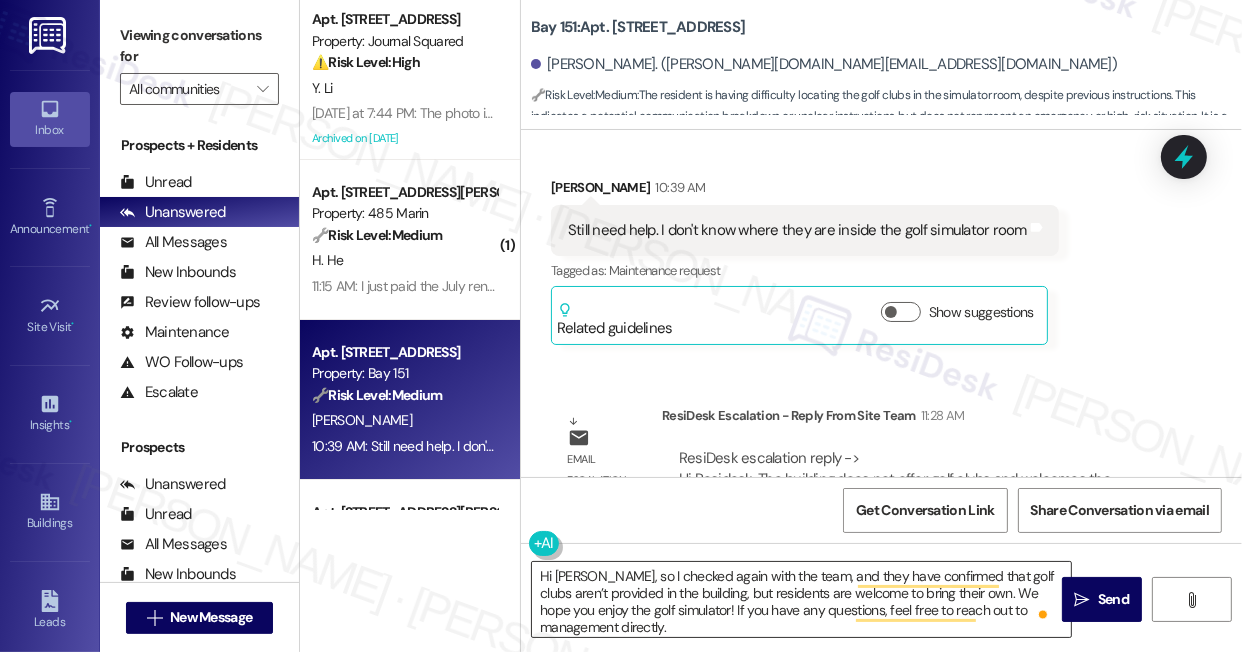 click on "Hi Xiomara, so I checked again with the team, and they have confirmed that golf clubs aren’t provided in the building, but residents are welcome to bring their own. We hope you enjoy the golf simulator! If you have any questions, feel free to reach out to management directly." at bounding box center [801, 599] 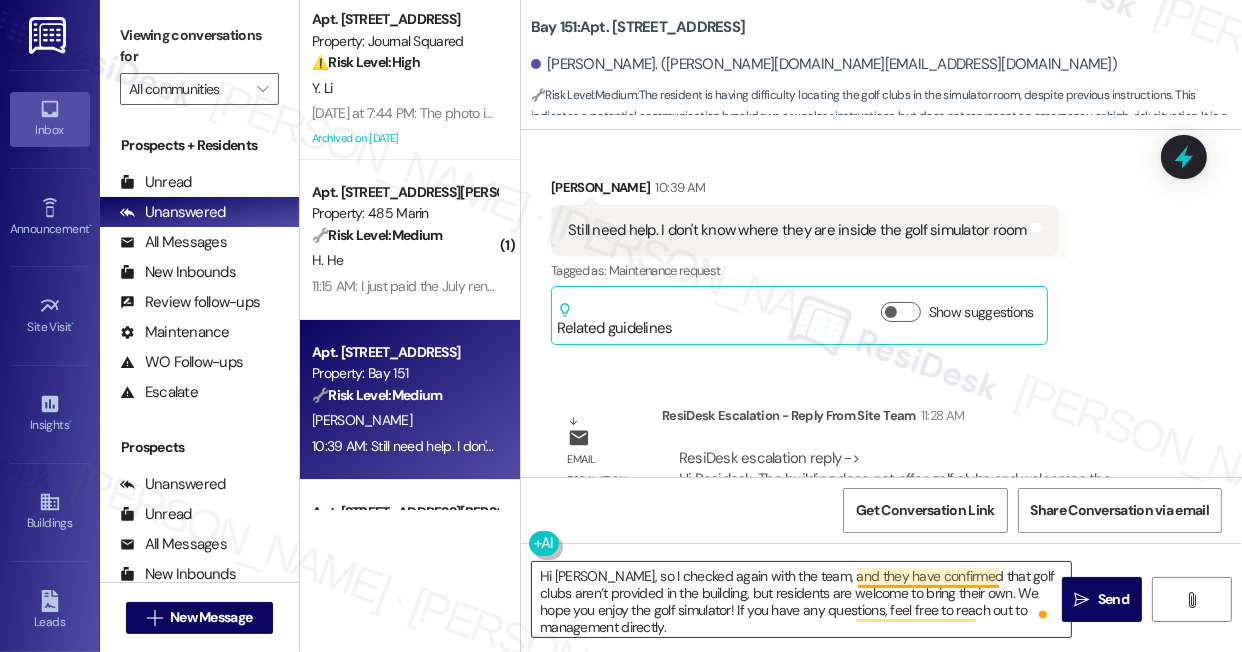 drag, startPoint x: 1109, startPoint y: 590, endPoint x: 908, endPoint y: 591, distance: 201.00249 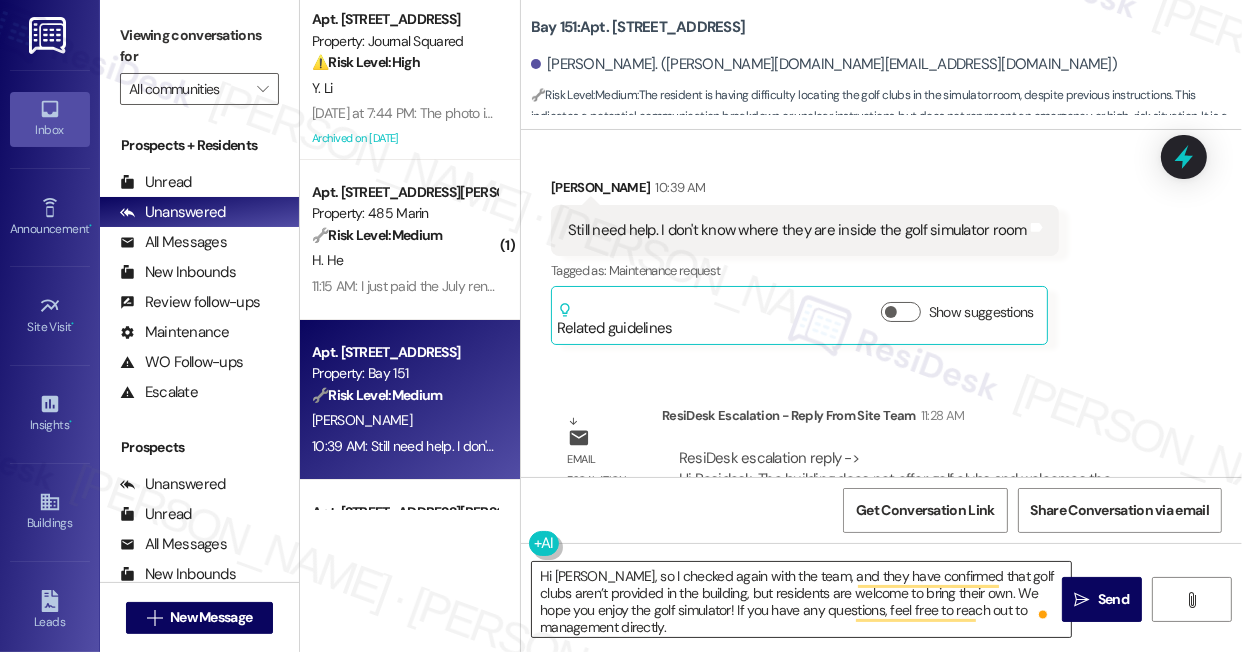 click on "Hi Xiomara, so I checked again with the team, and they have confirmed that golf clubs aren’t provided in the building, but residents are welcome to bring their own. We hope you enjoy the golf simulator! If you have any questions, feel free to reach out to management directly." at bounding box center [801, 599] 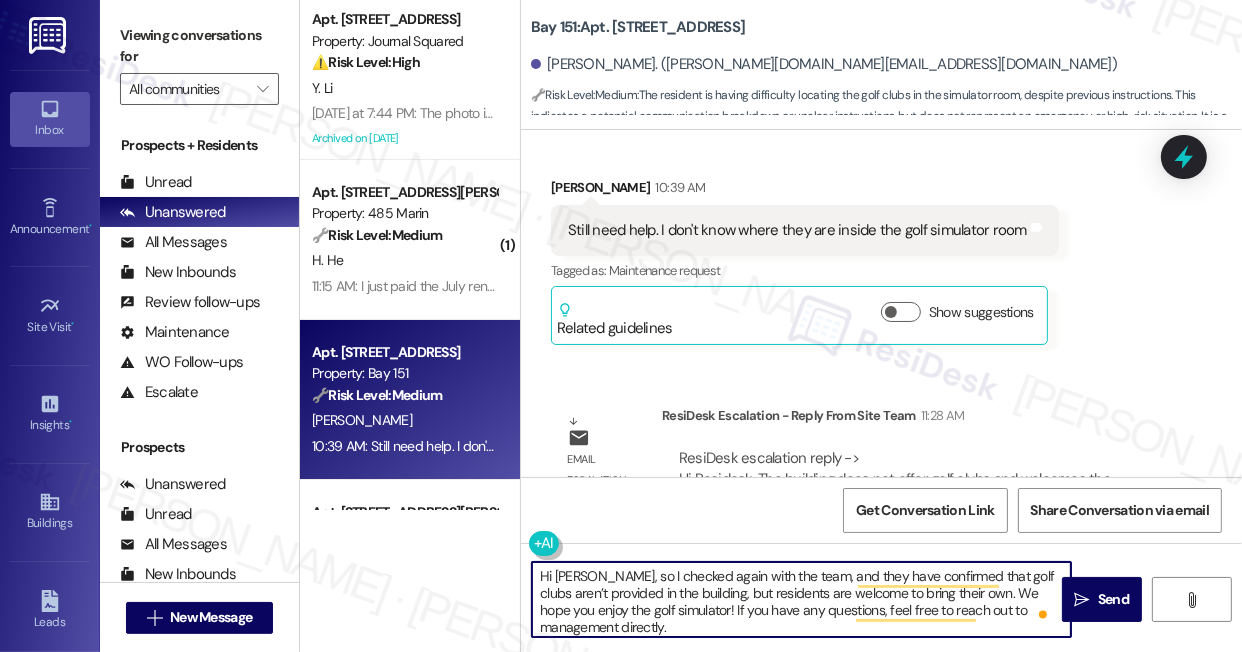 click on "Hi Xiomara, so I checked again with the team, and they have confirmed that golf clubs aren’t provided in the building, but residents are welcome to bring their own. We hope you enjoy the golf simulator! If you have any questions, feel free to reach out to management directly." at bounding box center [801, 599] 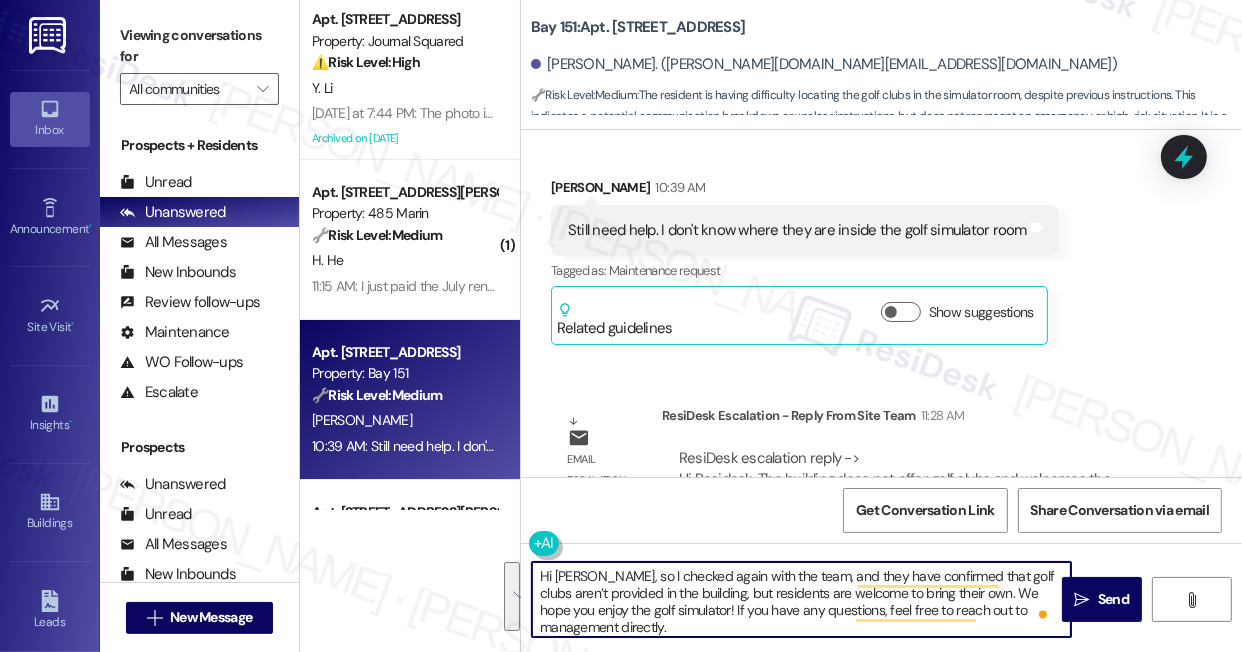click on "Hi Xiomara, so I checked again with the team, and they have confirmed that golf clubs aren’t provided in the building, but residents are welcome to bring their own. We hope you enjoy the golf simulator! If you have any questions, feel free to reach out to management directly." at bounding box center (801, 599) 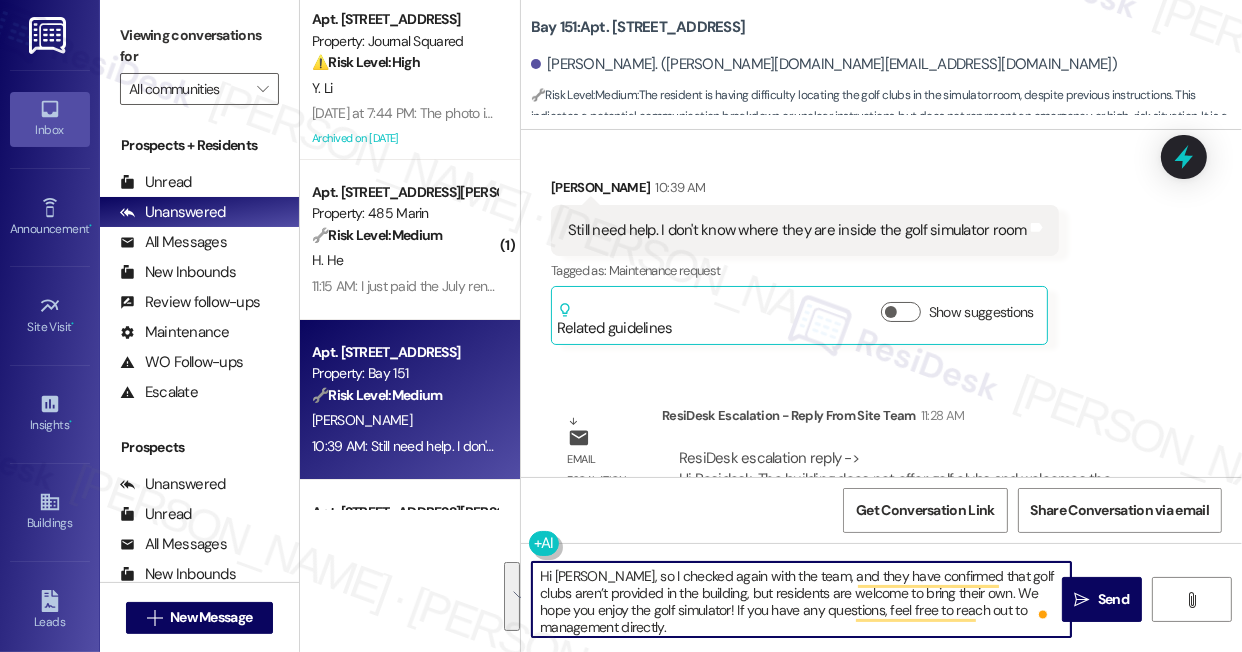 click on "Hi Xiomara, so I checked again with the team, and they have confirmed that golf clubs aren’t provided in the building, but residents are welcome to bring their own. We hope you enjoy the golf simulator! If you have any questions, feel free to reach out to management directly." at bounding box center (801, 599) 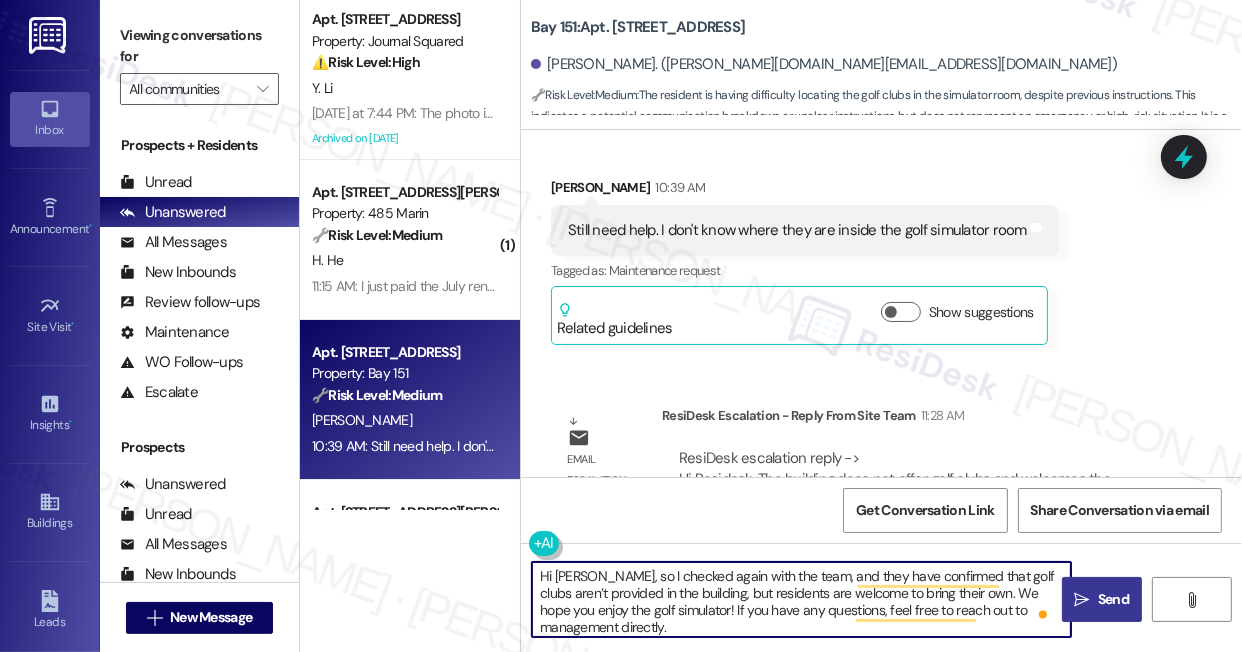 click on " Send" at bounding box center [1102, 599] 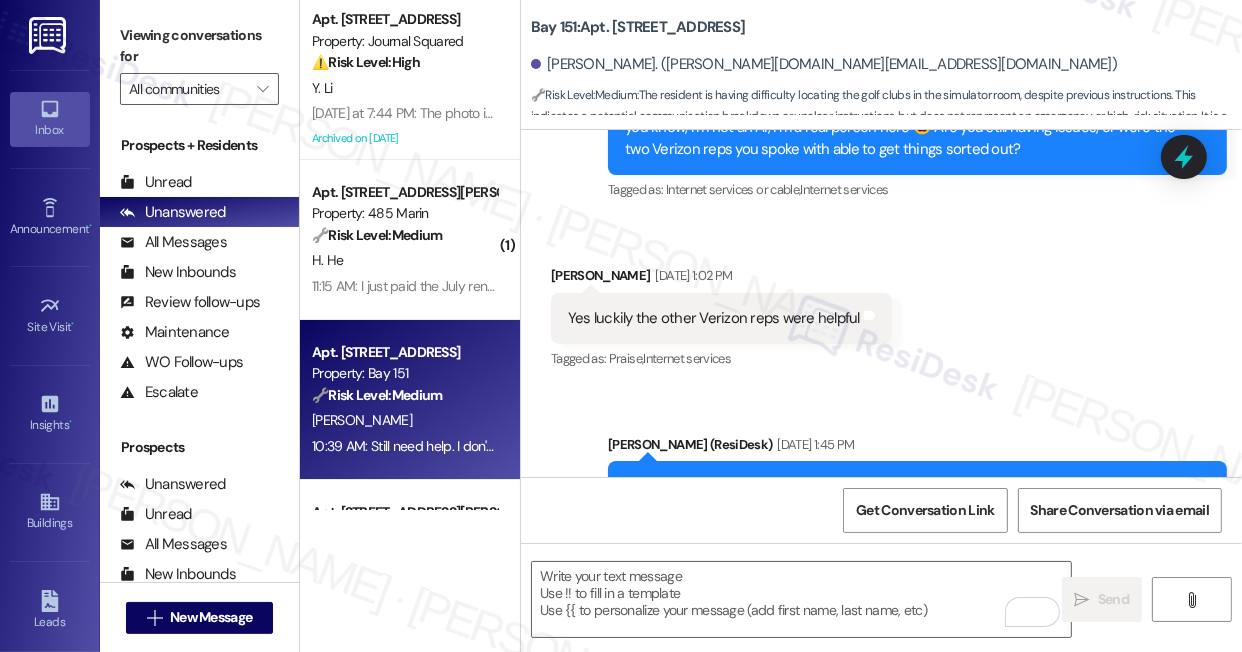 scroll, scrollTop: 10474, scrollLeft: 0, axis: vertical 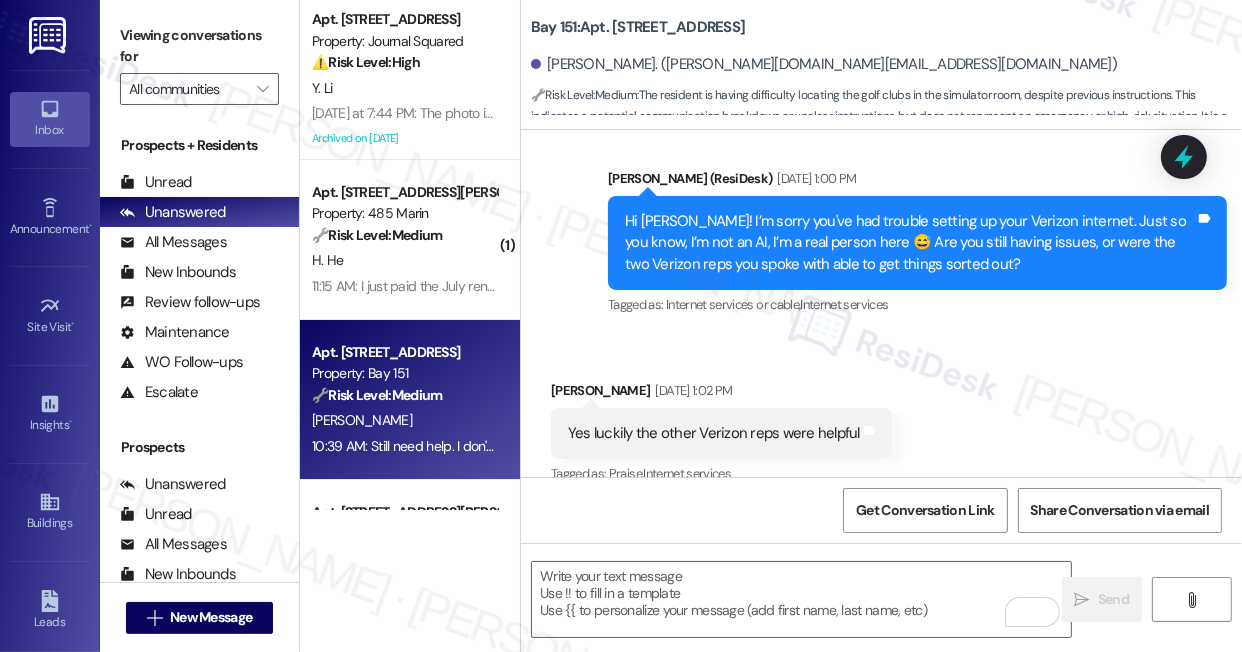 click on "Yes luckily the other Verizon reps were helpful" at bounding box center (714, 433) 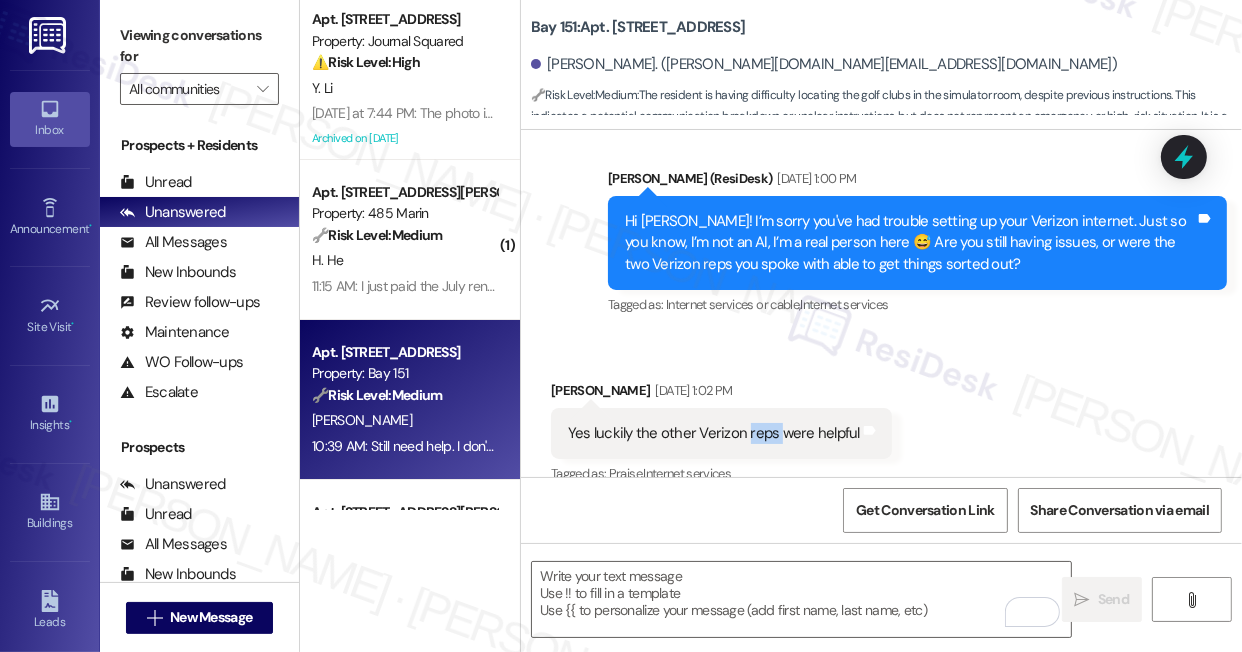 click on "Yes luckily the other Verizon reps were helpful" at bounding box center [714, 433] 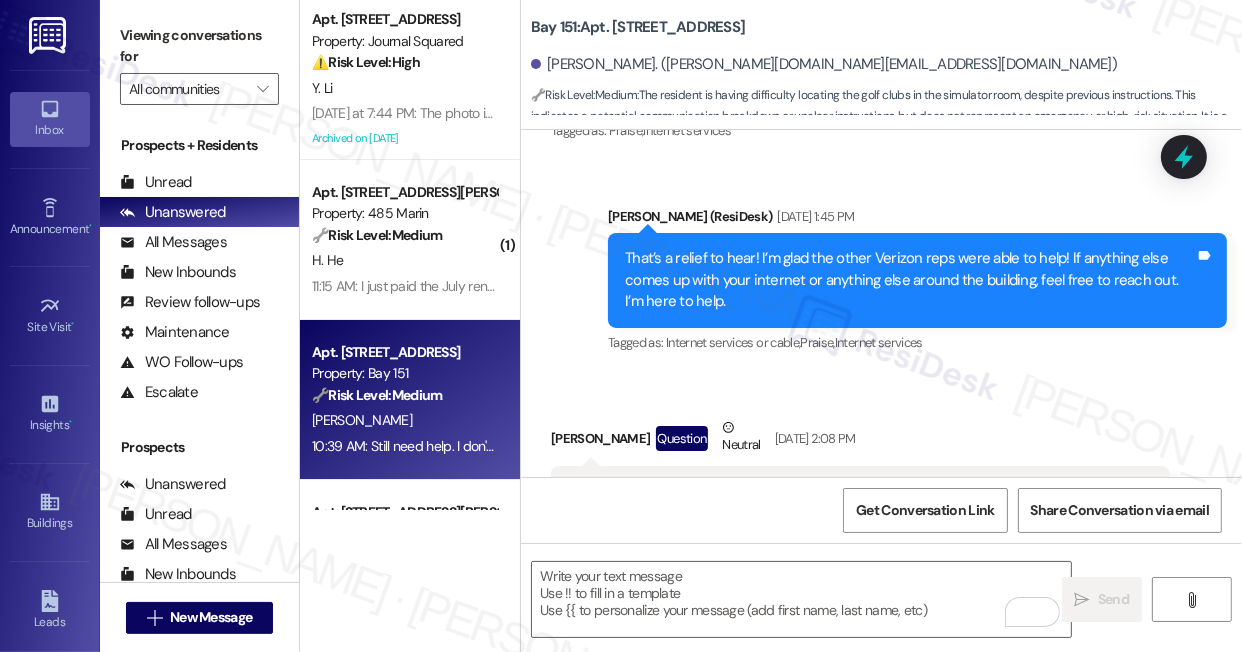 scroll, scrollTop: 10838, scrollLeft: 0, axis: vertical 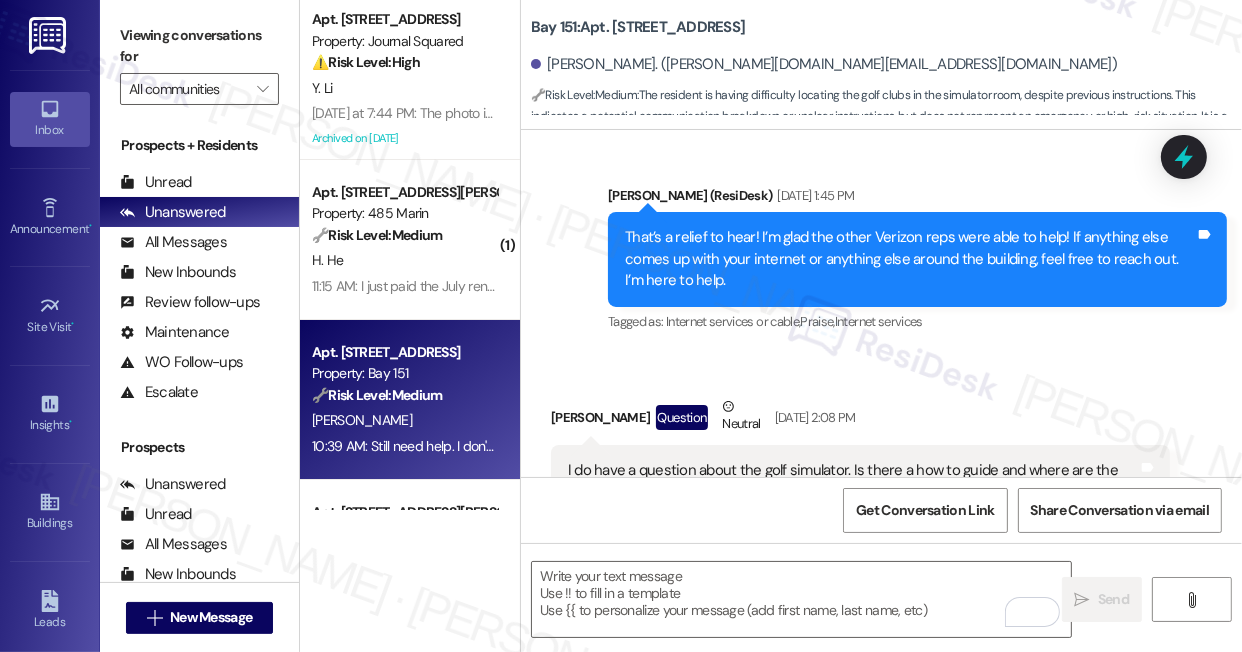 click on "That’s a relief to hear! I’m glad the other Verizon reps were able to help! If anything else comes up with your internet or anything else around the building, feel free to reach out. I’m here to help." at bounding box center [910, 259] 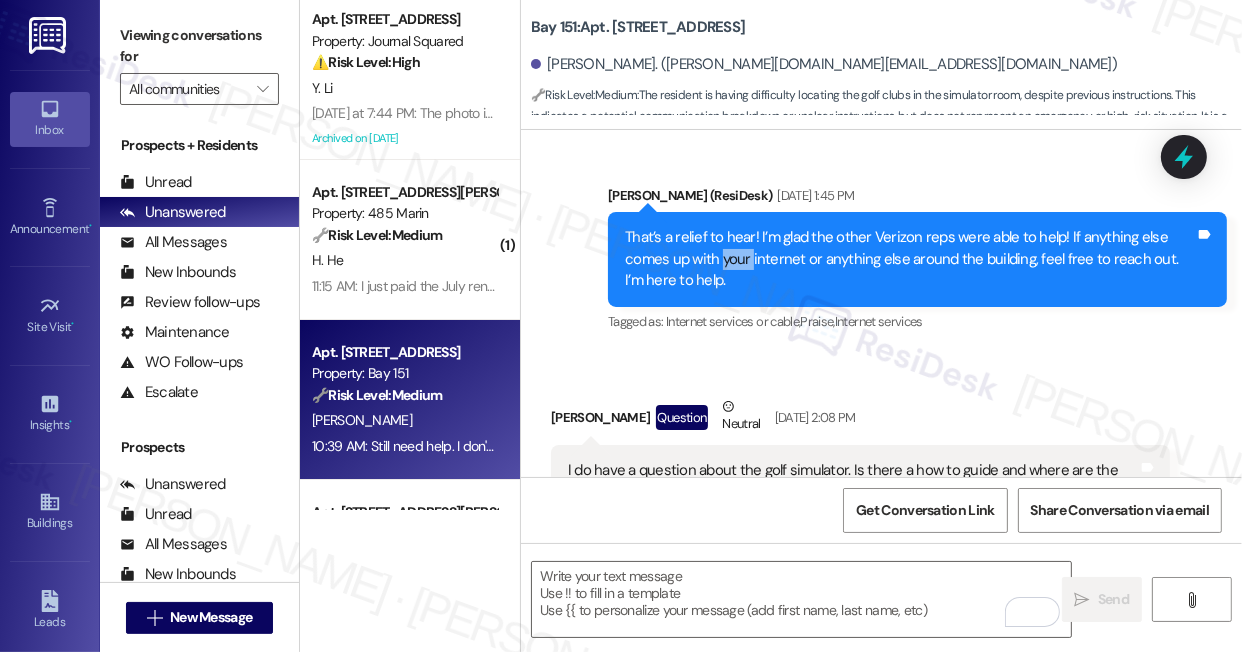 click on "That’s a relief to hear! I’m glad the other Verizon reps were able to help! If anything else comes up with your internet or anything else around the building, feel free to reach out. I’m here to help." at bounding box center (910, 259) 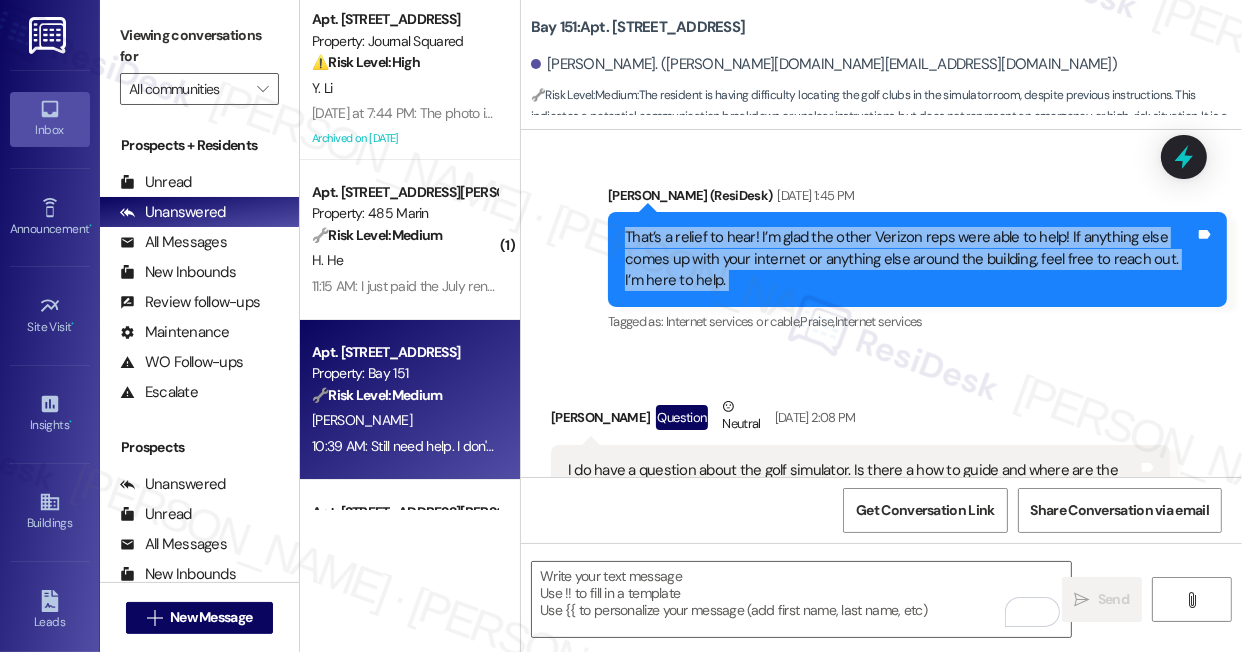 click on "That’s a relief to hear! I’m glad the other Verizon reps were able to help! If anything else comes up with your internet or anything else around the building, feel free to reach out. I’m here to help." at bounding box center [910, 259] 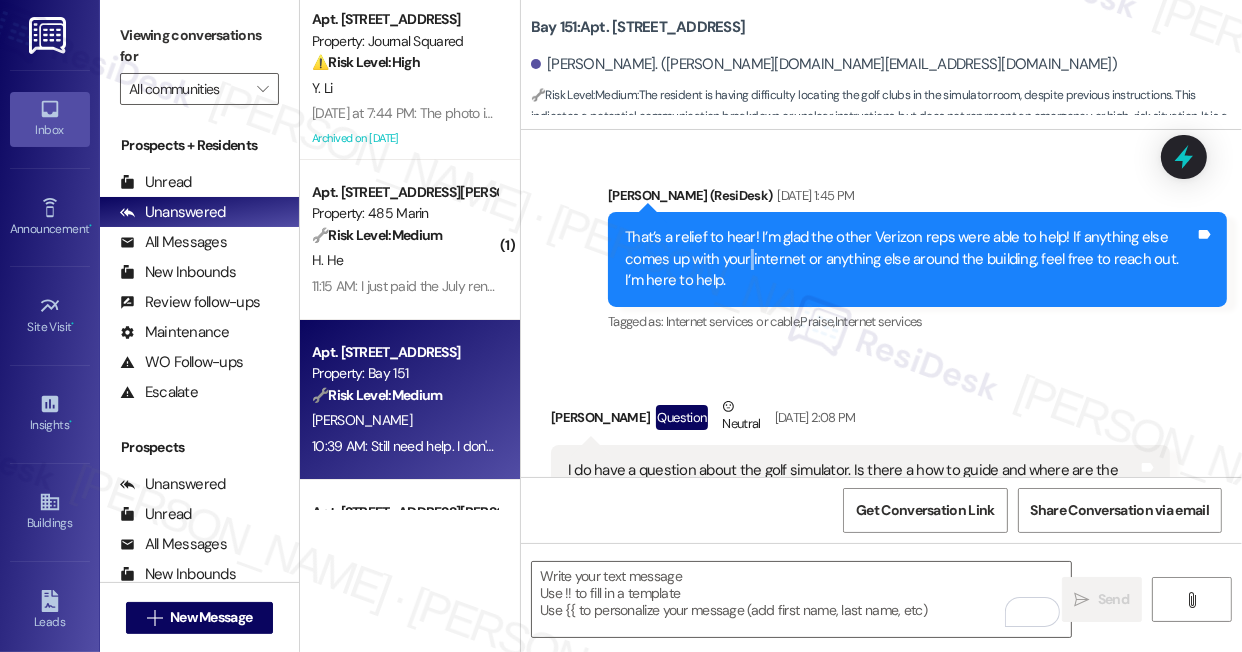 click on "That’s a relief to hear! I’m glad the other Verizon reps were able to help! If anything else comes up with your internet or anything else around the building, feel free to reach out. I’m here to help." at bounding box center (910, 259) 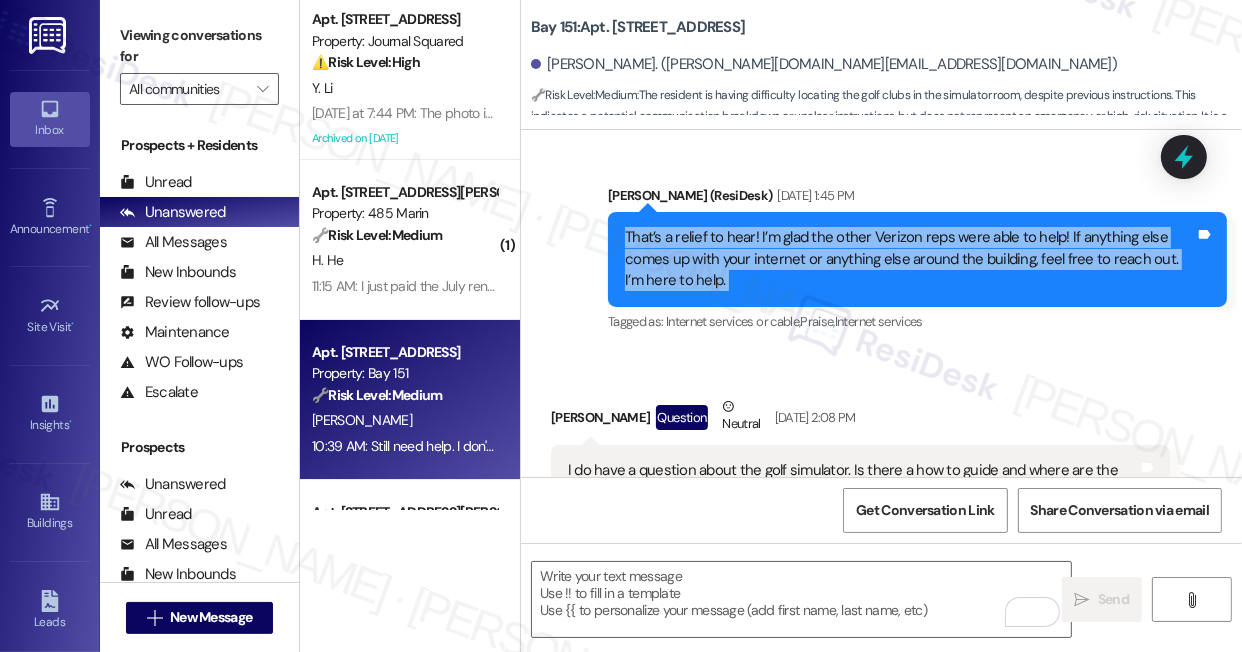click on "That’s a relief to hear! I’m glad the other Verizon reps were able to help! If anything else comes up with your internet or anything else around the building, feel free to reach out. I’m here to help." at bounding box center [910, 259] 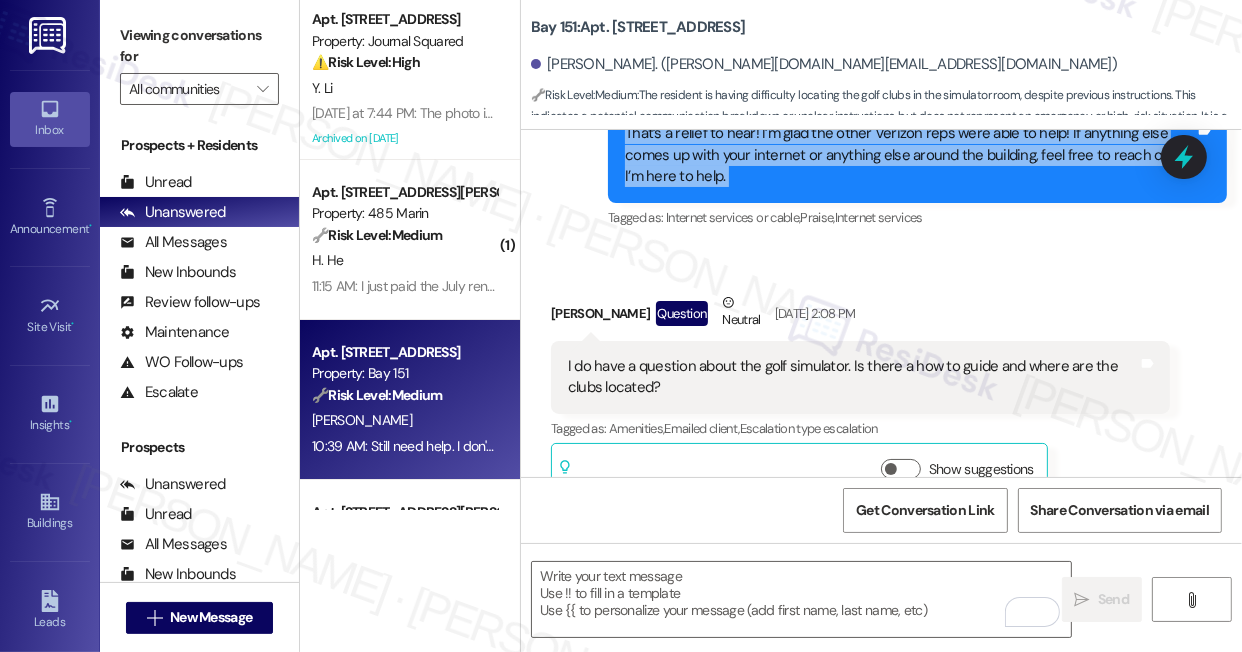 scroll, scrollTop: 11020, scrollLeft: 0, axis: vertical 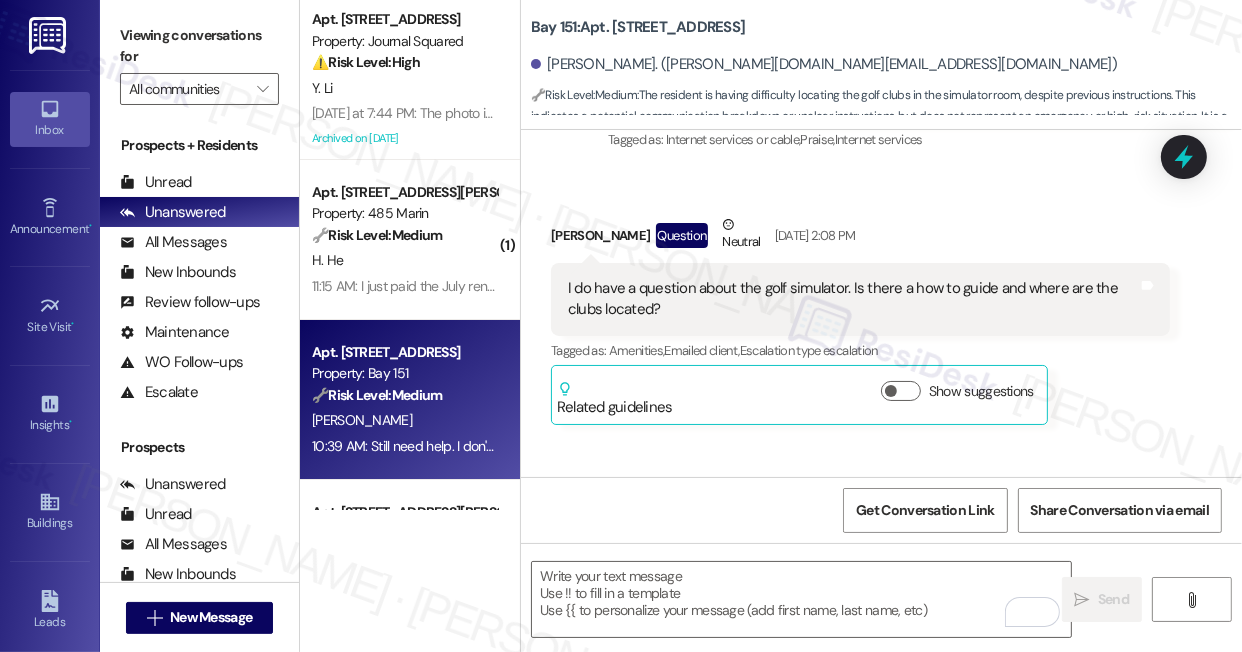 click on "I do have a question about the golf simulator. Is there a how to guide and where are the clubs located?" at bounding box center [853, 299] 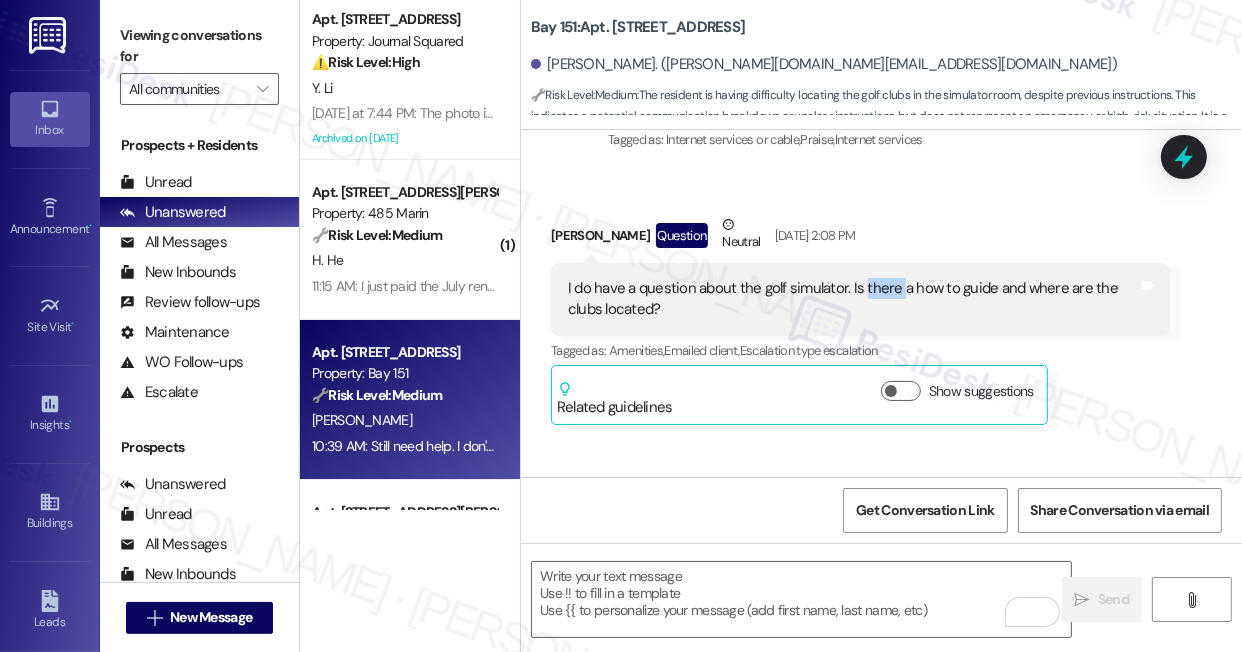 click on "I do have a question about the golf simulator. Is there a how to guide and where are the clubs located?" at bounding box center (853, 299) 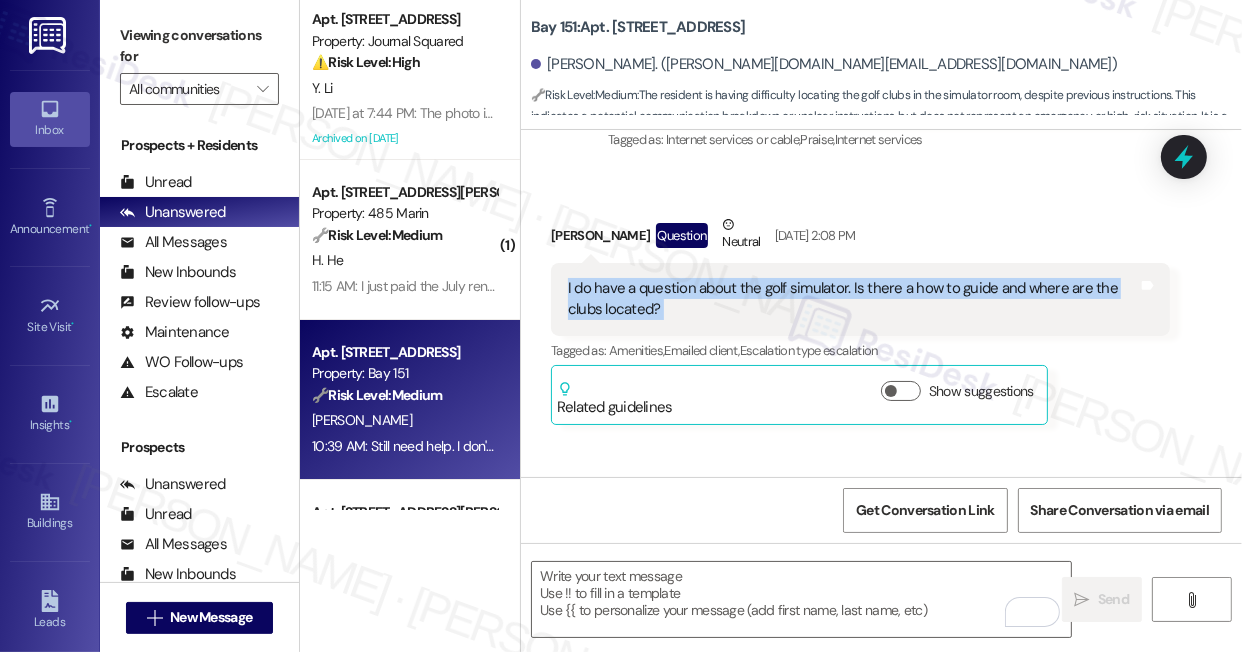 click on "I do have a question about the golf simulator. Is there a how to guide and where are the clubs located?" at bounding box center (853, 299) 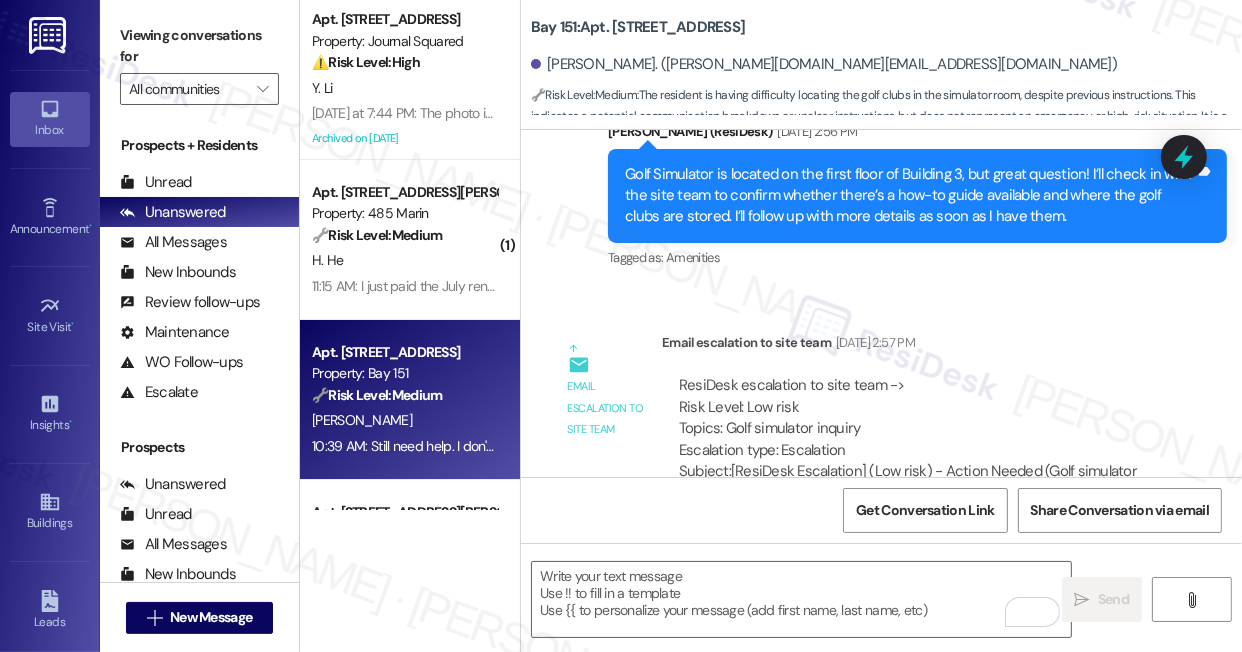 scroll, scrollTop: 11202, scrollLeft: 0, axis: vertical 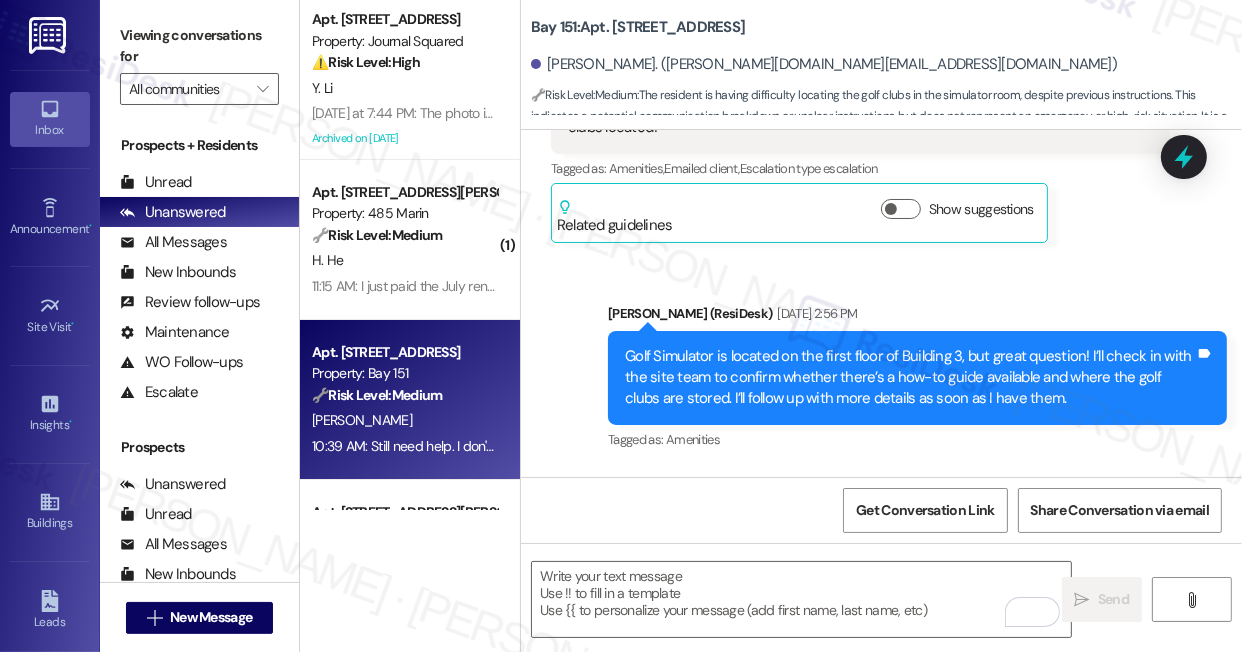 click on "Golf Simulator is located on the first floor of Building 3, but great question! I’ll check in with the site team to confirm whether there’s a how-to guide available and where the golf clubs are stored. I’ll follow up with more details as soon as I have them." at bounding box center [910, 378] 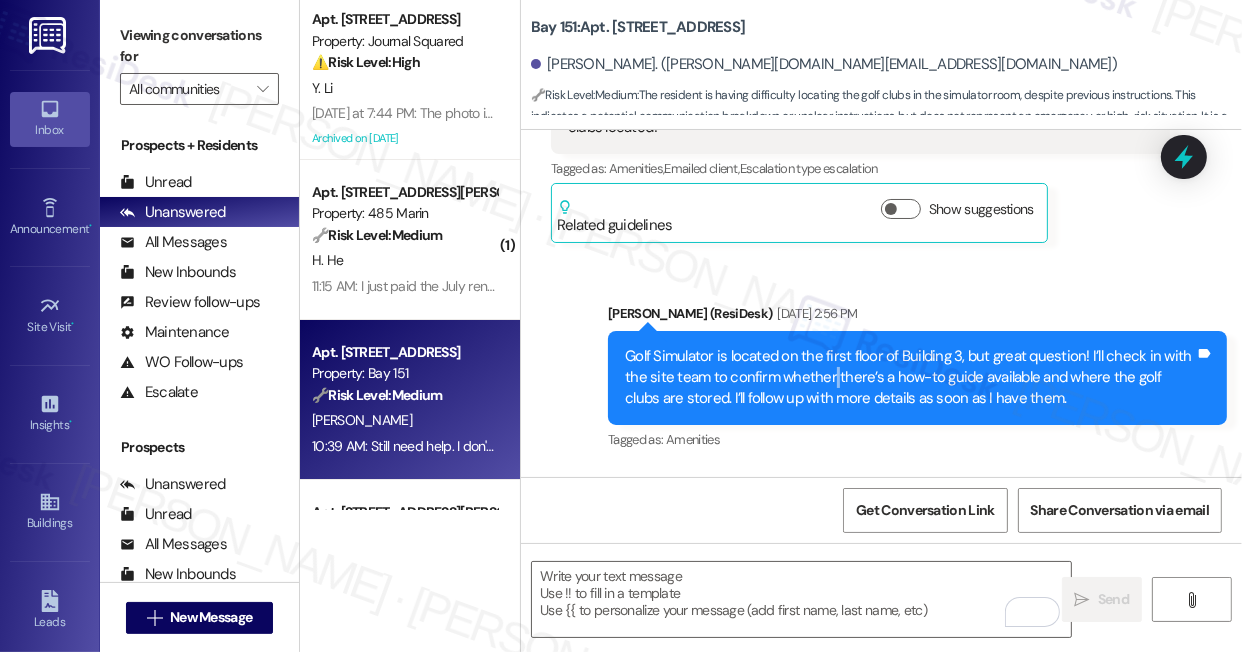 click on "Golf Simulator is located on the first floor of Building 3, but great question! I’ll check in with the site team to confirm whether there’s a how-to guide available and where the golf clubs are stored. I’ll follow up with more details as soon as I have them." at bounding box center (910, 378) 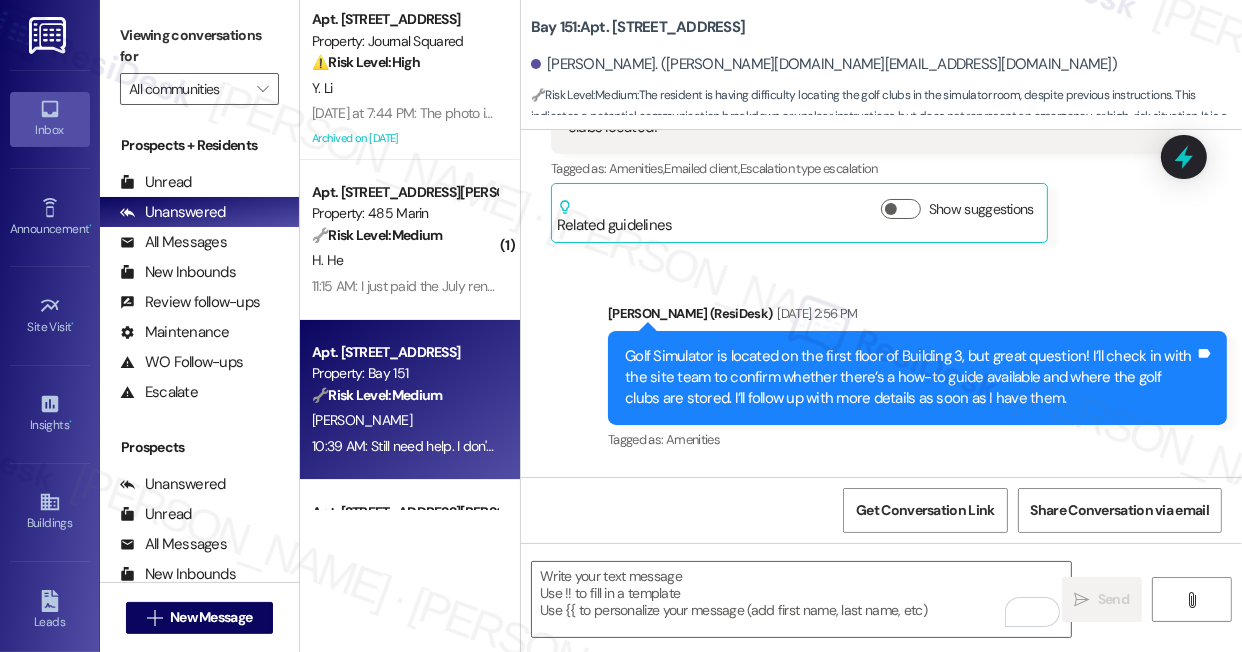 click on "Golf Simulator is located on the first floor of Building 3, but great question! I’ll check in with the site team to confirm whether there’s a how-to guide available and where the golf clubs are stored. I’ll follow up with more details as soon as I have them." at bounding box center (910, 378) 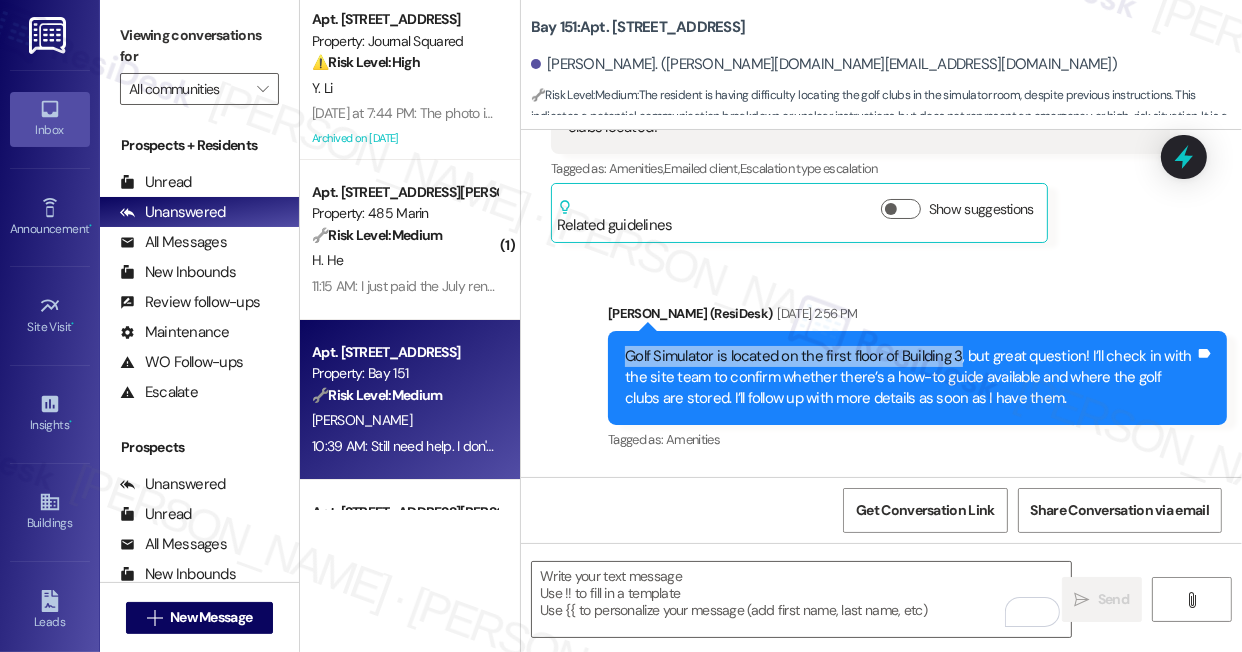 drag, startPoint x: 606, startPoint y: 287, endPoint x: 953, endPoint y: 287, distance: 347 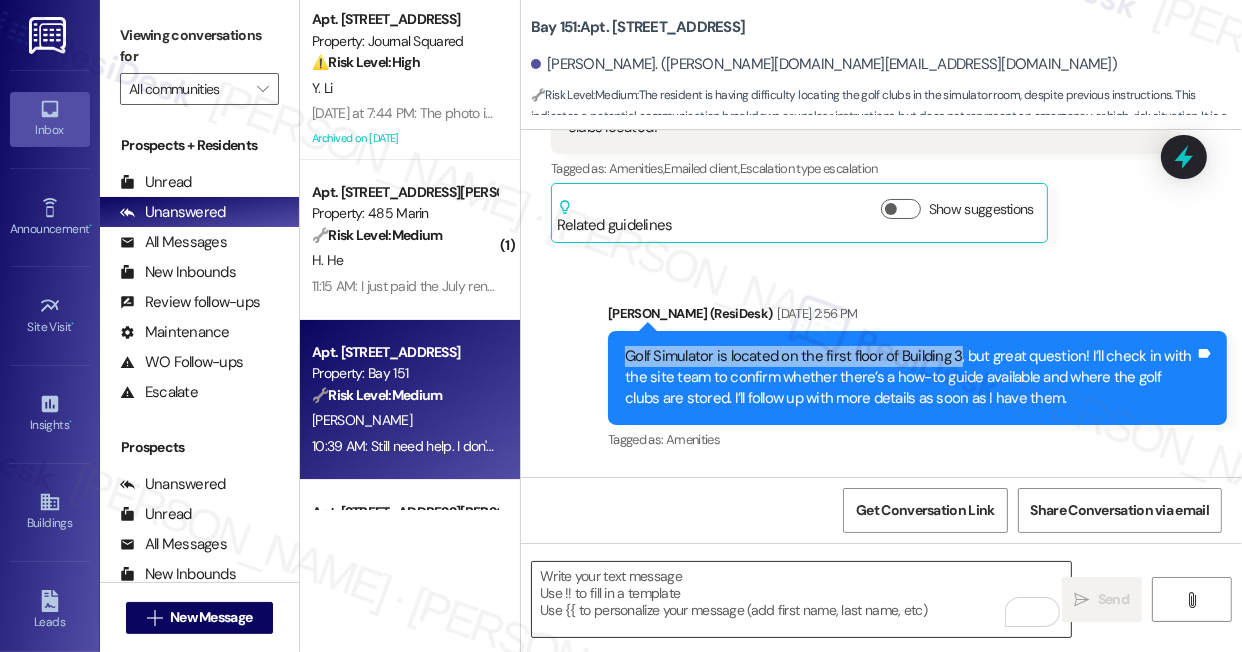 copy on "Golf Simulator is located on the first floor of Building 3" 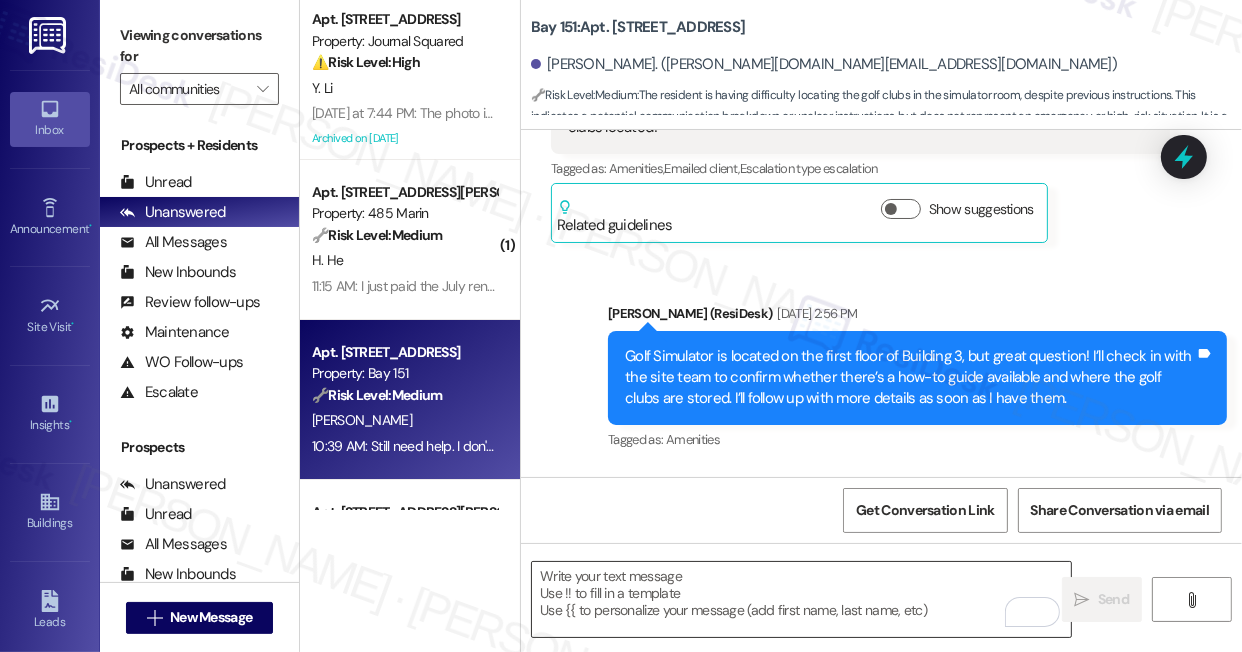click at bounding box center [801, 599] 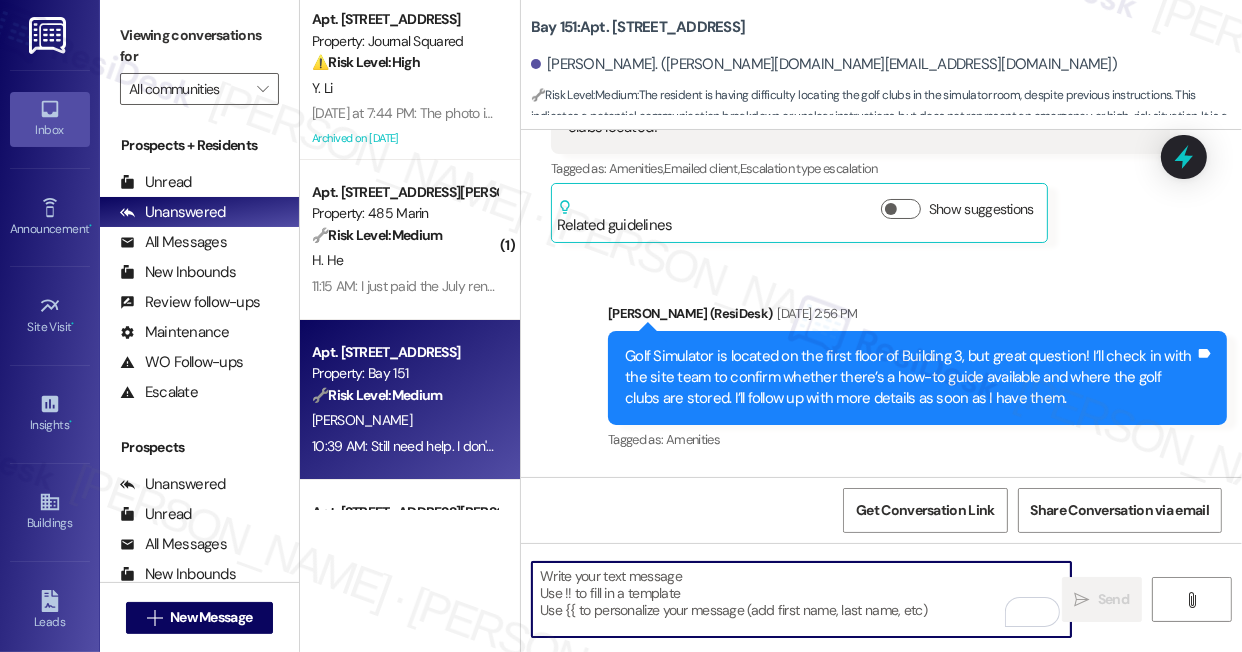 paste on "Golf Simulator is located on the first floor of Building 3" 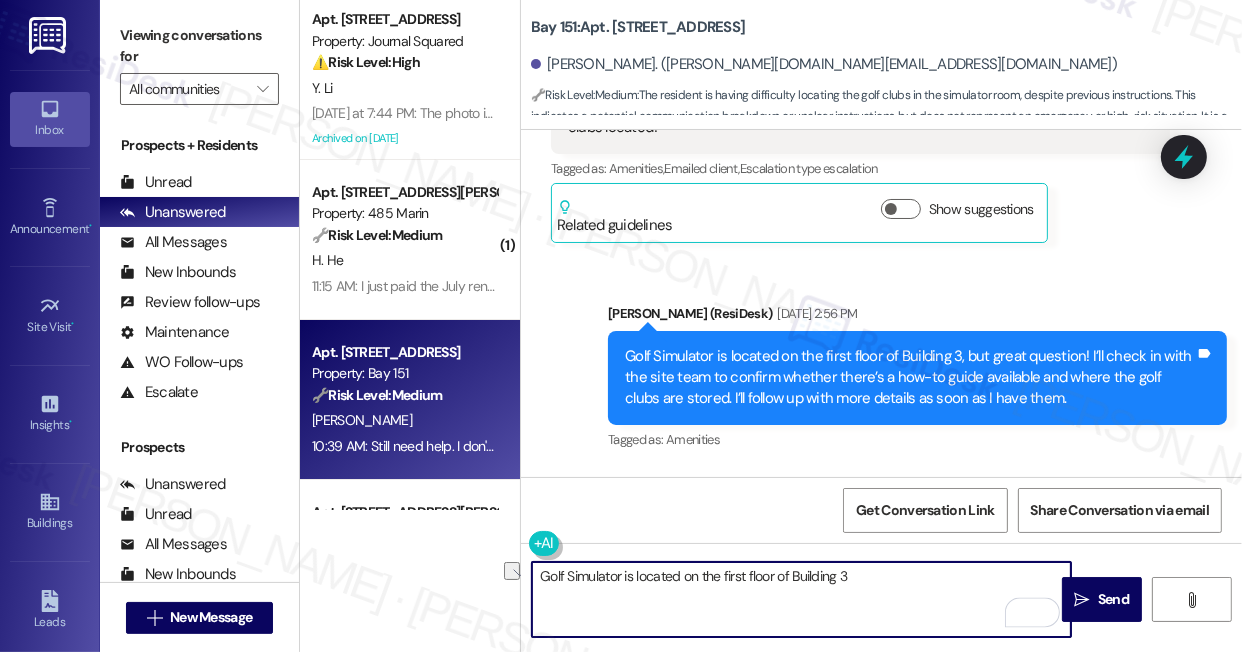 type 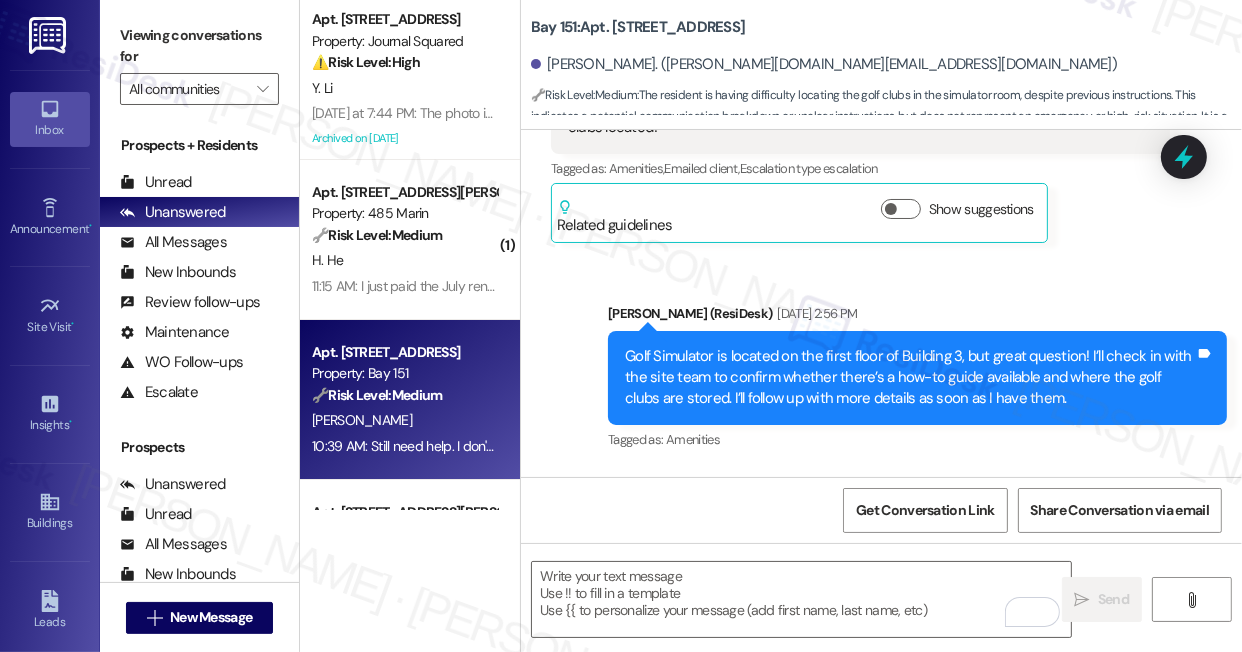click on "Viewing conversations for" at bounding box center [199, 46] 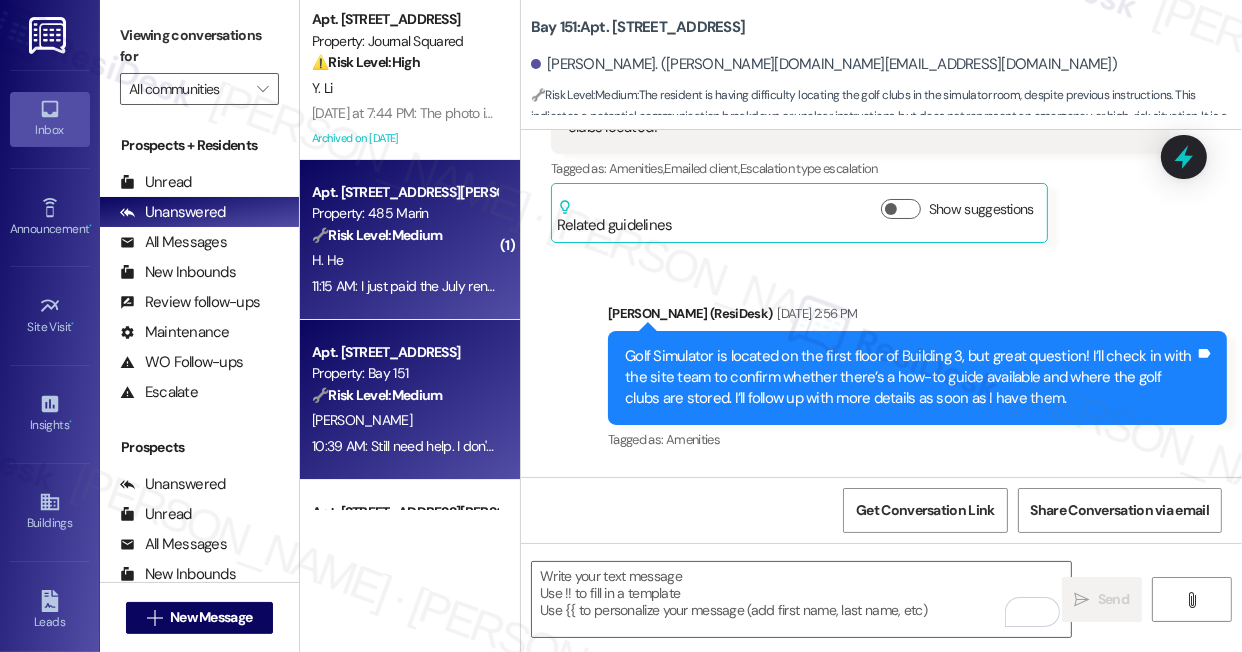 click on "🔧  Risk Level:  Medium The resident is confirming payment of July rent after a late fee issue was addressed. August rent is scheduled for the 1st. This is a routine payment update related to a previously addressed financial concern." at bounding box center [404, 235] 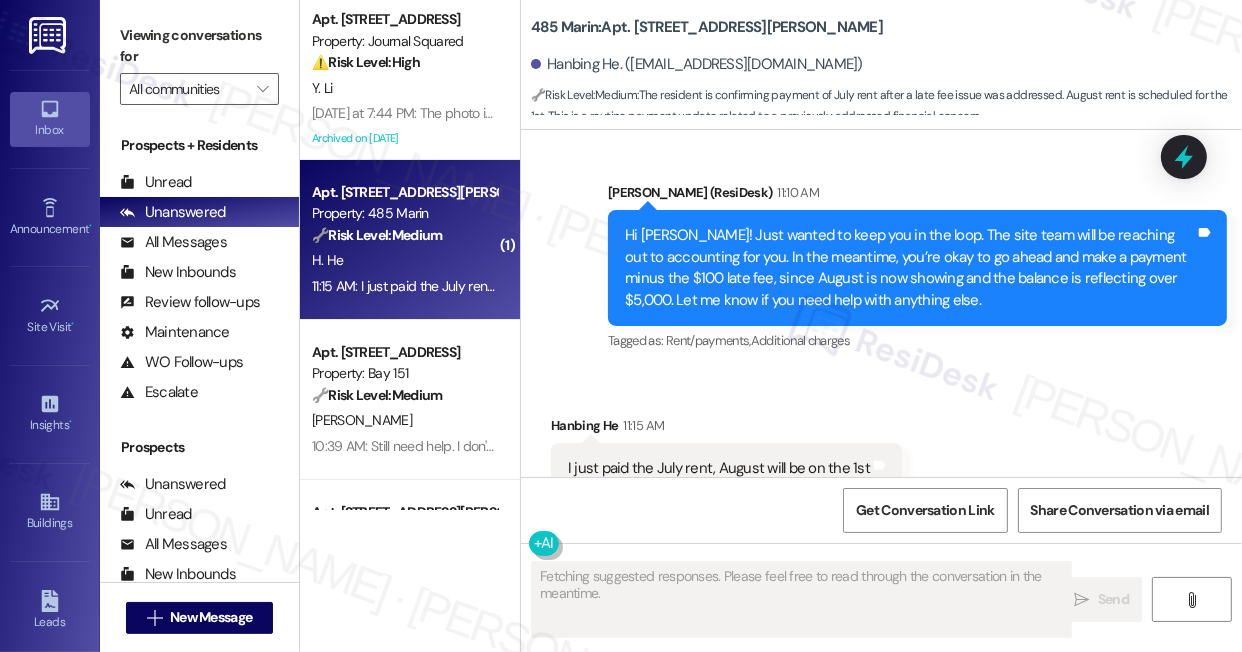 scroll, scrollTop: 14738, scrollLeft: 0, axis: vertical 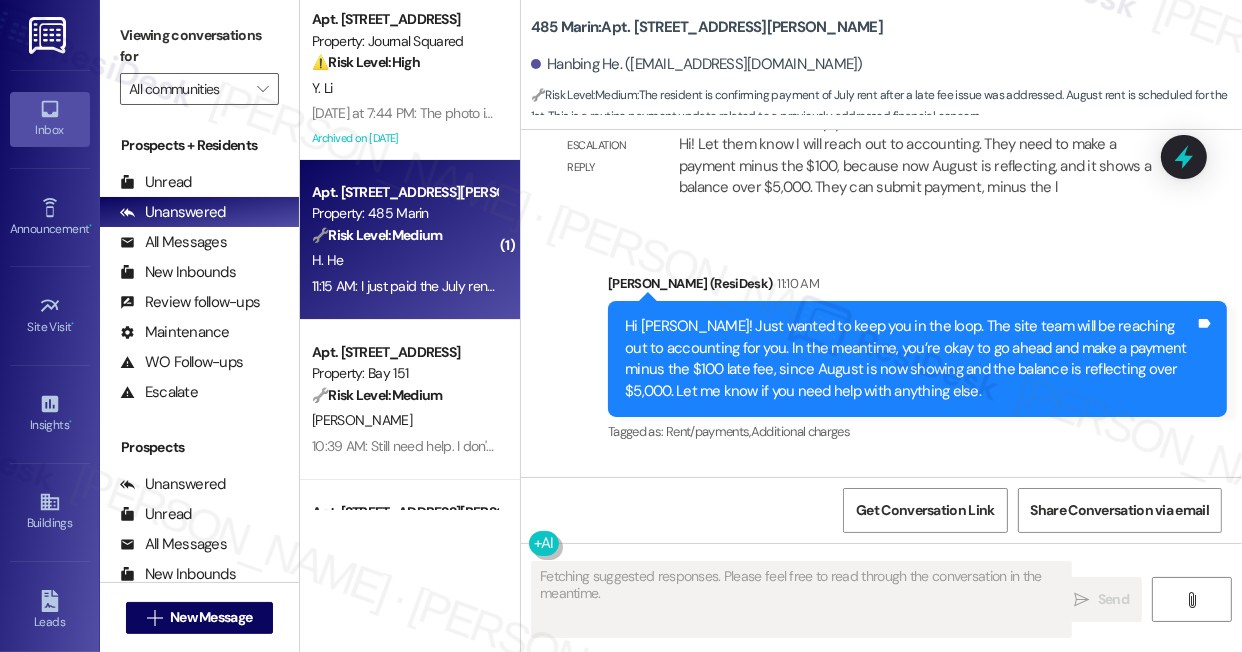 click on "Hi Hanbing! Just wanted to keep you in the loop. The site team will be reaching out to accounting for you. In the meantime, you’re okay to go ahead and make a payment minus the $100 late fee, since August is now showing and the balance is reflecting over $5,000. Let me know if you need help with anything else." at bounding box center (910, 359) 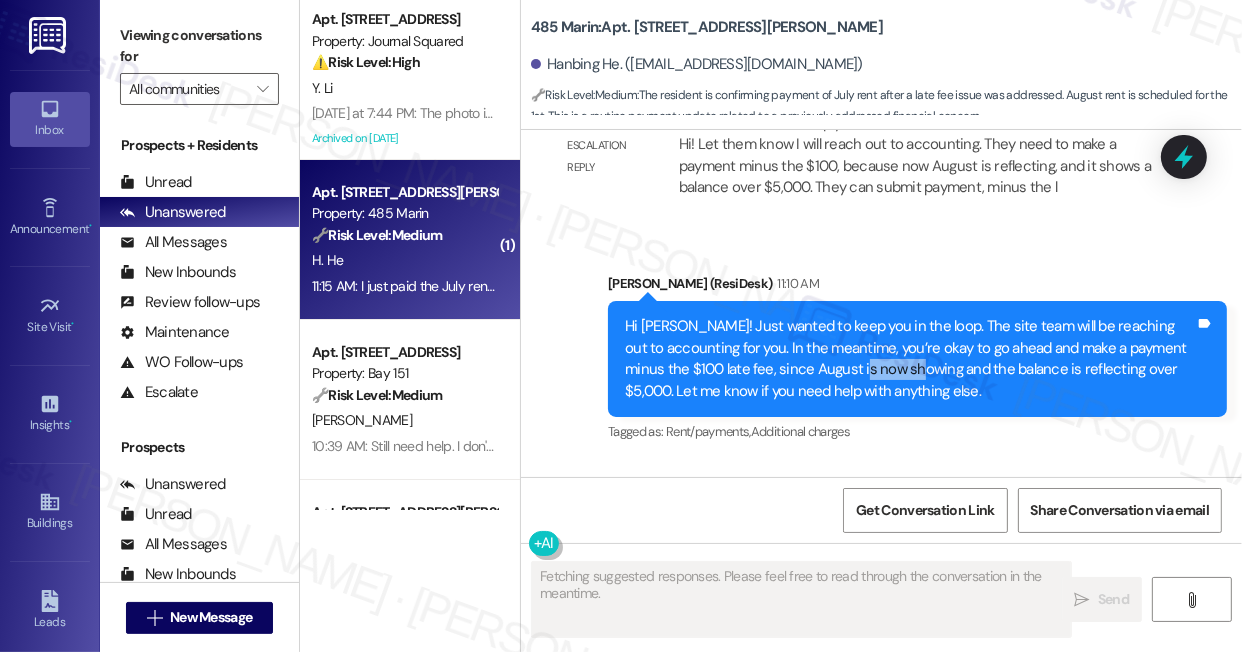 click on "Hi Hanbing! Just wanted to keep you in the loop. The site team will be reaching out to accounting for you. In the meantime, you’re okay to go ahead and make a payment minus the $100 late fee, since August is now showing and the balance is reflecting over $5,000. Let me know if you need help with anything else." at bounding box center (910, 359) 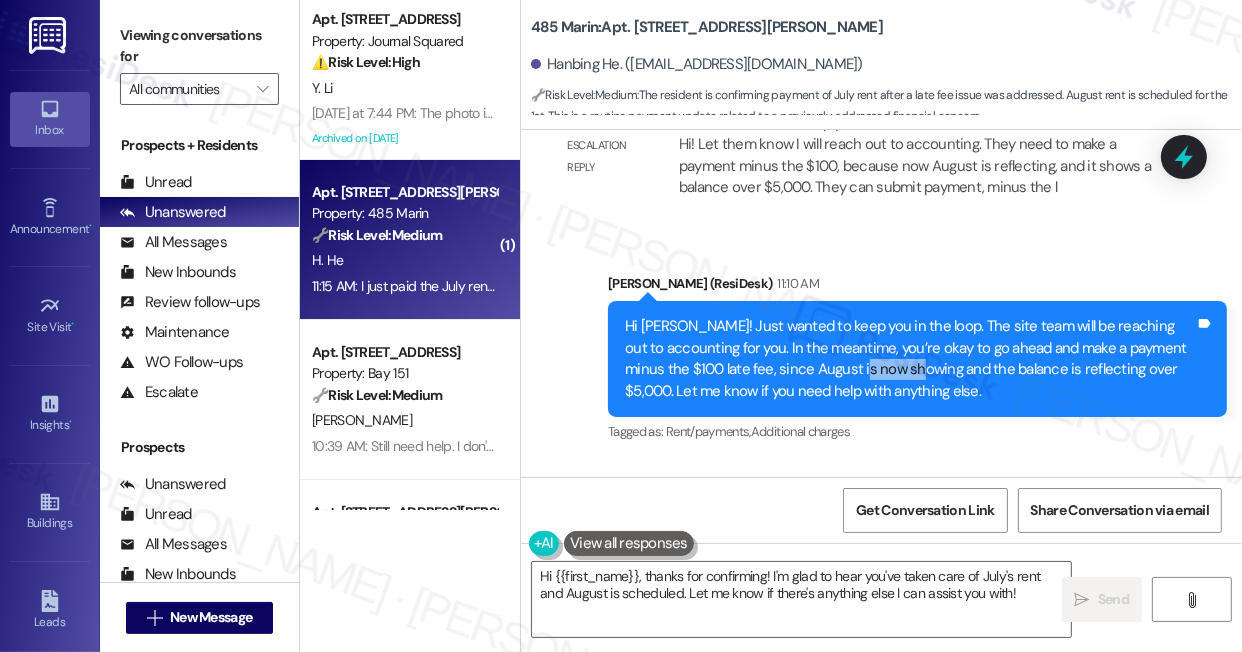 click on "Hi Hanbing! Just wanted to keep you in the loop. The site team will be reaching out to accounting for you. In the meantime, you’re okay to go ahead and make a payment minus the $100 late fee, since August is now showing and the balance is reflecting over $5,000. Let me know if you need help with anything else." at bounding box center [910, 359] 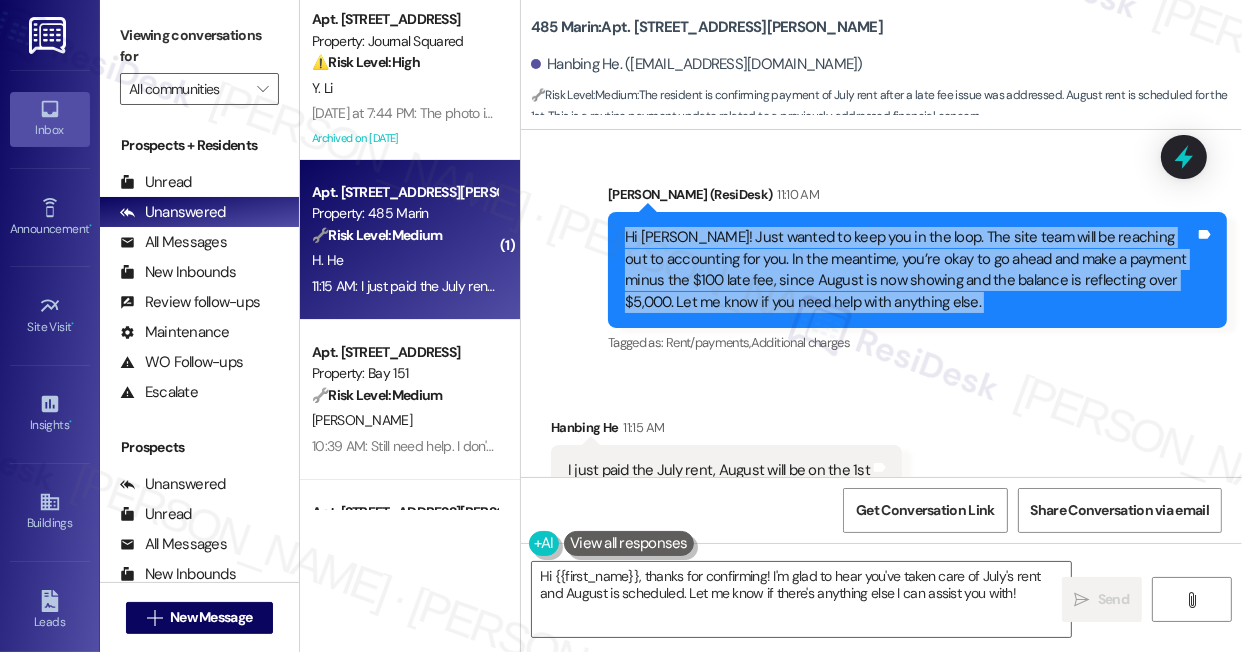 scroll, scrollTop: 14829, scrollLeft: 0, axis: vertical 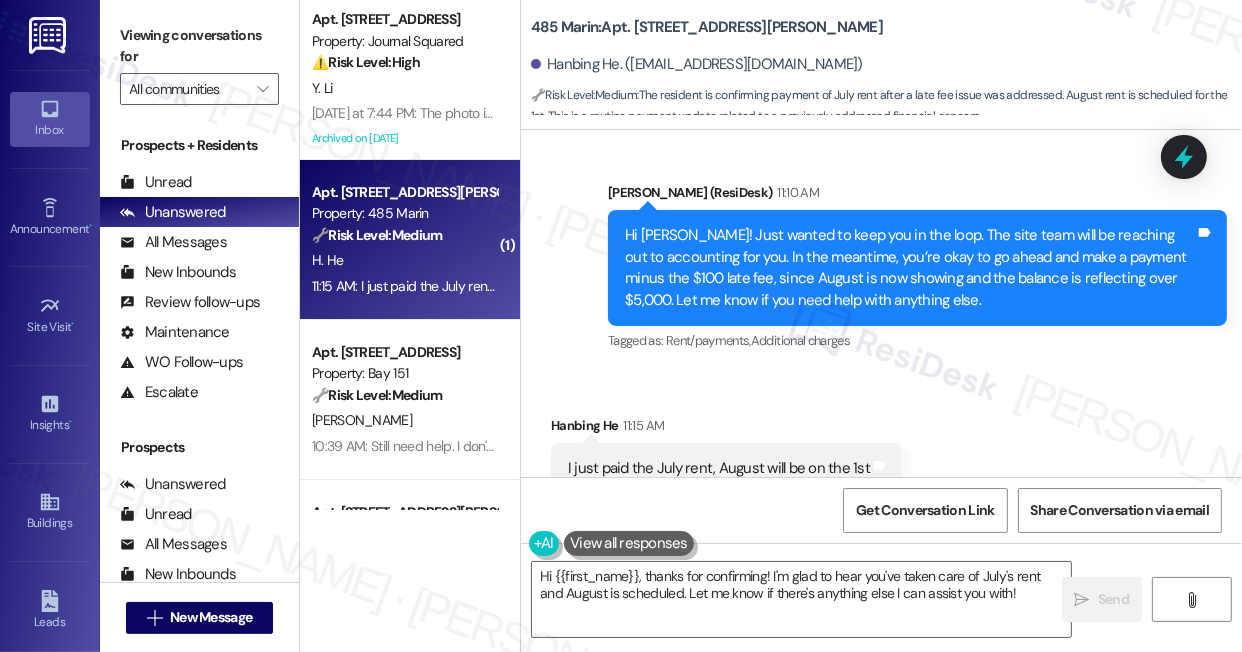 click on "I just paid the July rent, August will be on the 1st  Tags and notes" at bounding box center (726, 468) 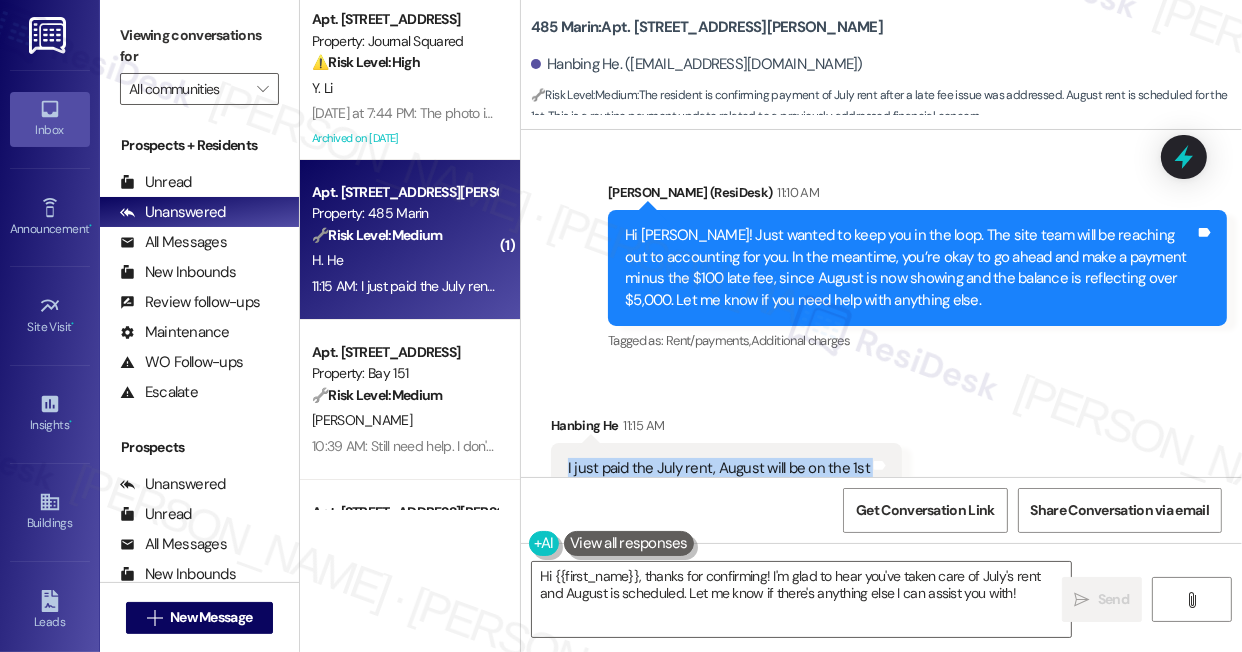 click on "I just paid the July rent, August will be on the 1st  Tags and notes" at bounding box center (726, 468) 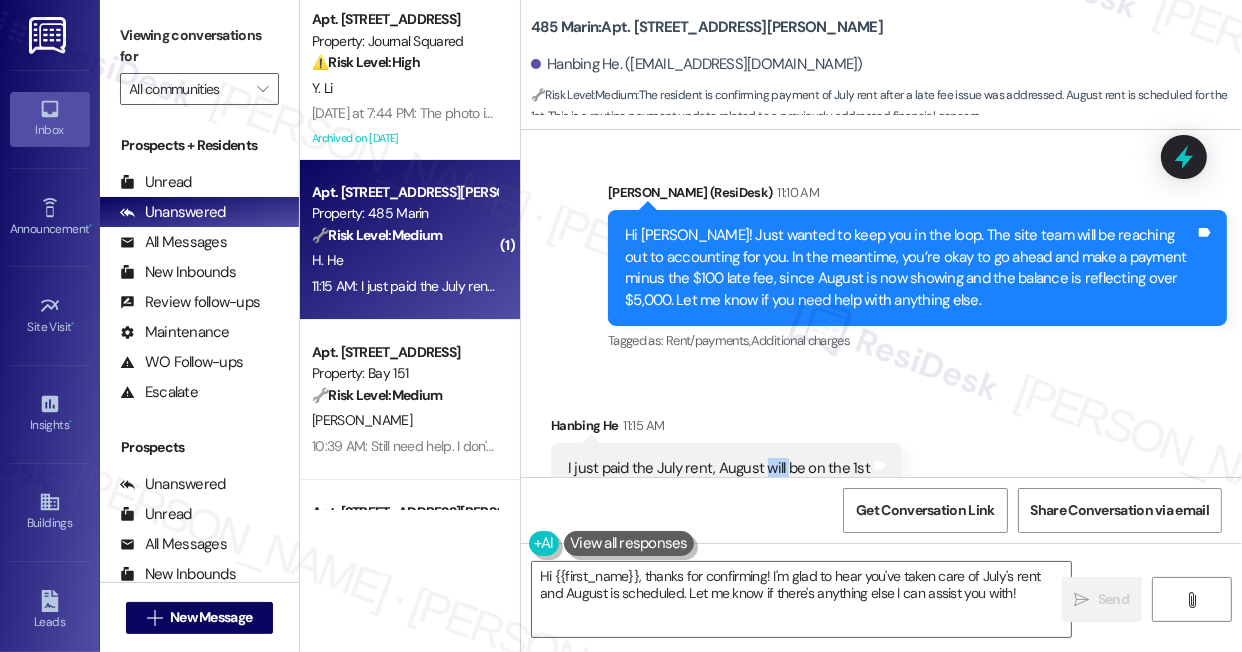 click on "I just paid the July rent, August will be on the 1st  Tags and notes" at bounding box center [726, 468] 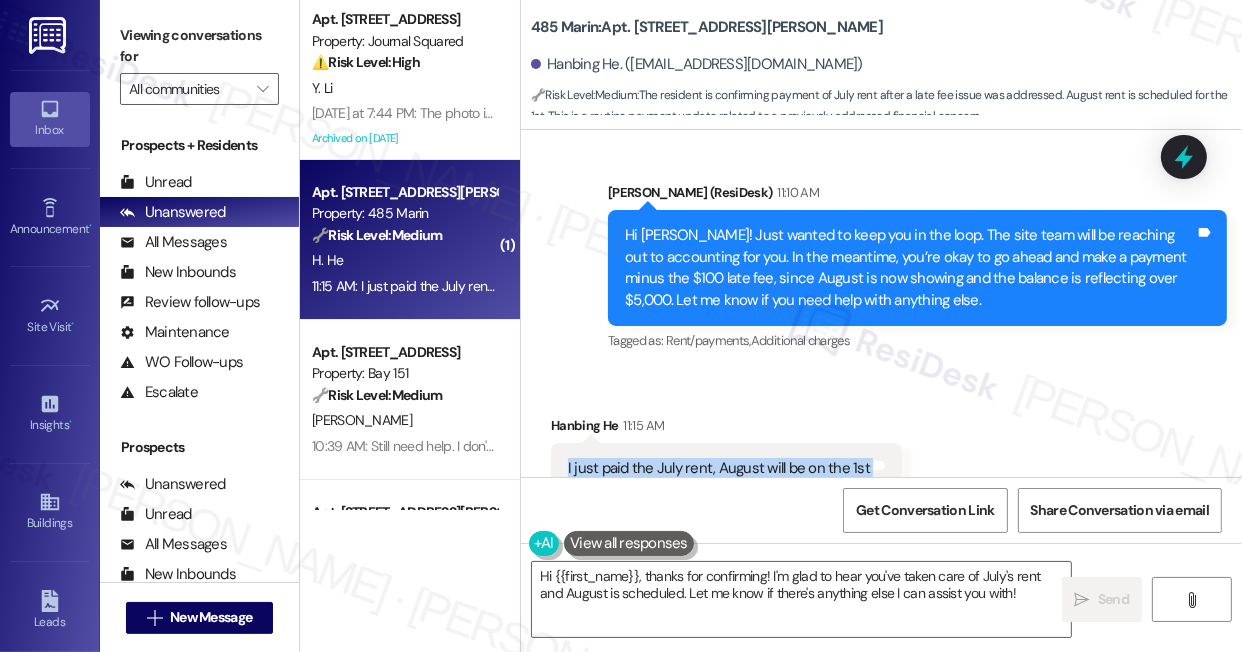 click on "I just paid the July rent, August will be on the 1st  Tags and notes" at bounding box center (726, 468) 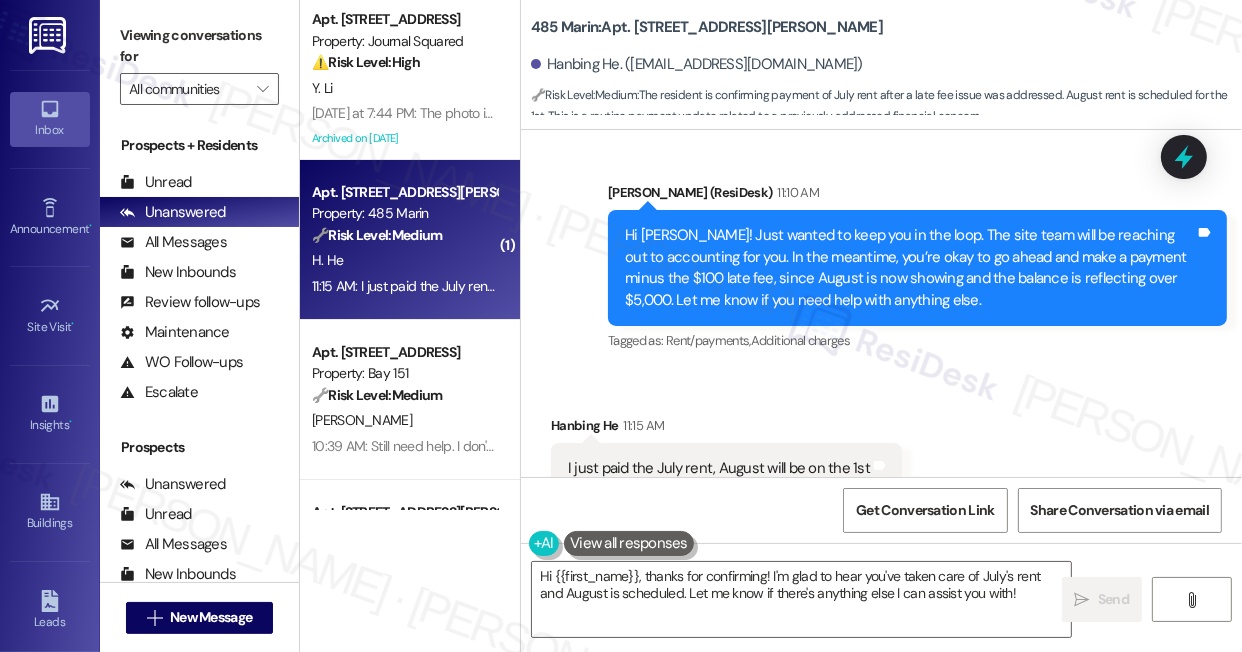 click on "Hi Hanbing! Just wanted to keep you in the loop. The site team will be reaching out to accounting for you. In the meantime, you’re okay to go ahead and make a payment minus the $100 late fee, since August is now showing and the balance is reflecting over $5,000. Let me know if you need help with anything else." at bounding box center [910, 268] 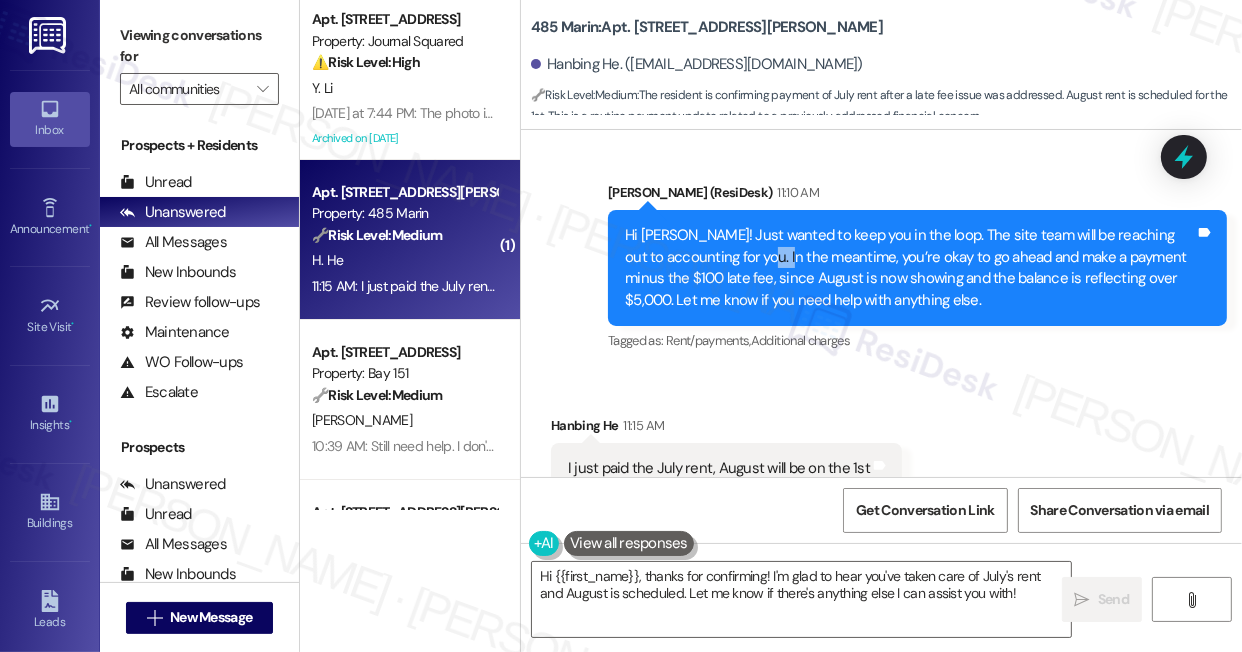 click on "Hi Hanbing! Just wanted to keep you in the loop. The site team will be reaching out to accounting for you. In the meantime, you’re okay to go ahead and make a payment minus the $100 late fee, since August is now showing and the balance is reflecting over $5,000. Let me know if you need help with anything else." at bounding box center (910, 268) 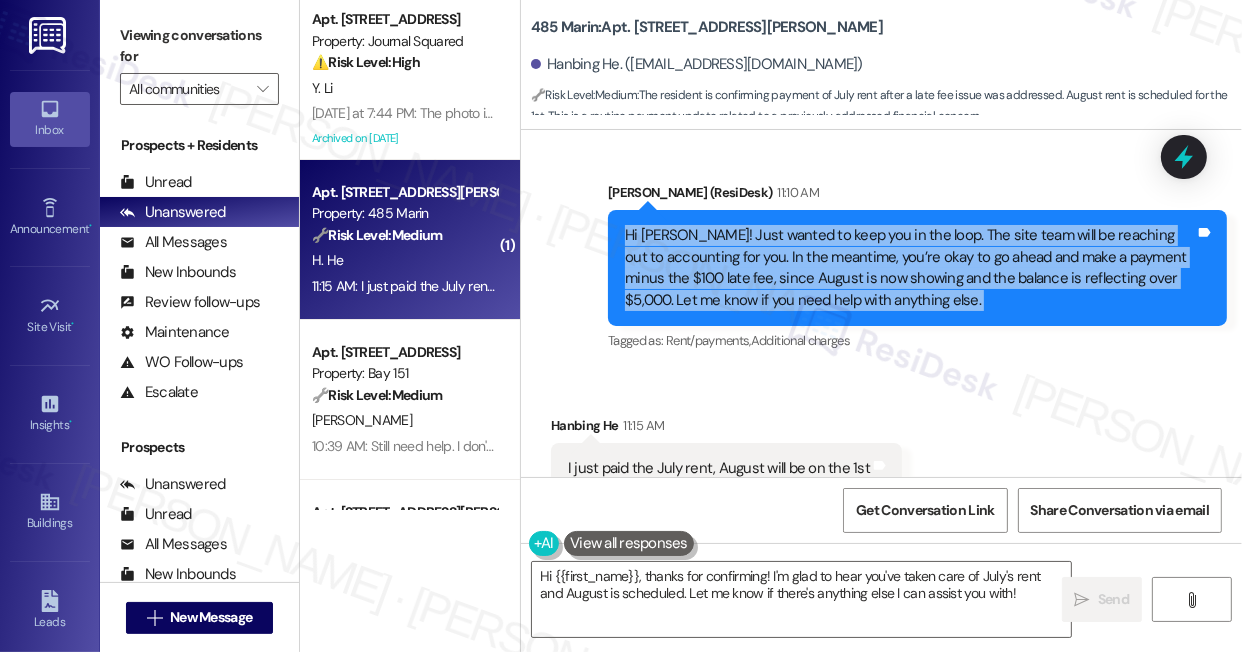click on "Hi Hanbing! Just wanted to keep you in the loop. The site team will be reaching out to accounting for you. In the meantime, you’re okay to go ahead and make a payment minus the $100 late fee, since August is now showing and the balance is reflecting over $5,000. Let me know if you need help with anything else." at bounding box center (910, 268) 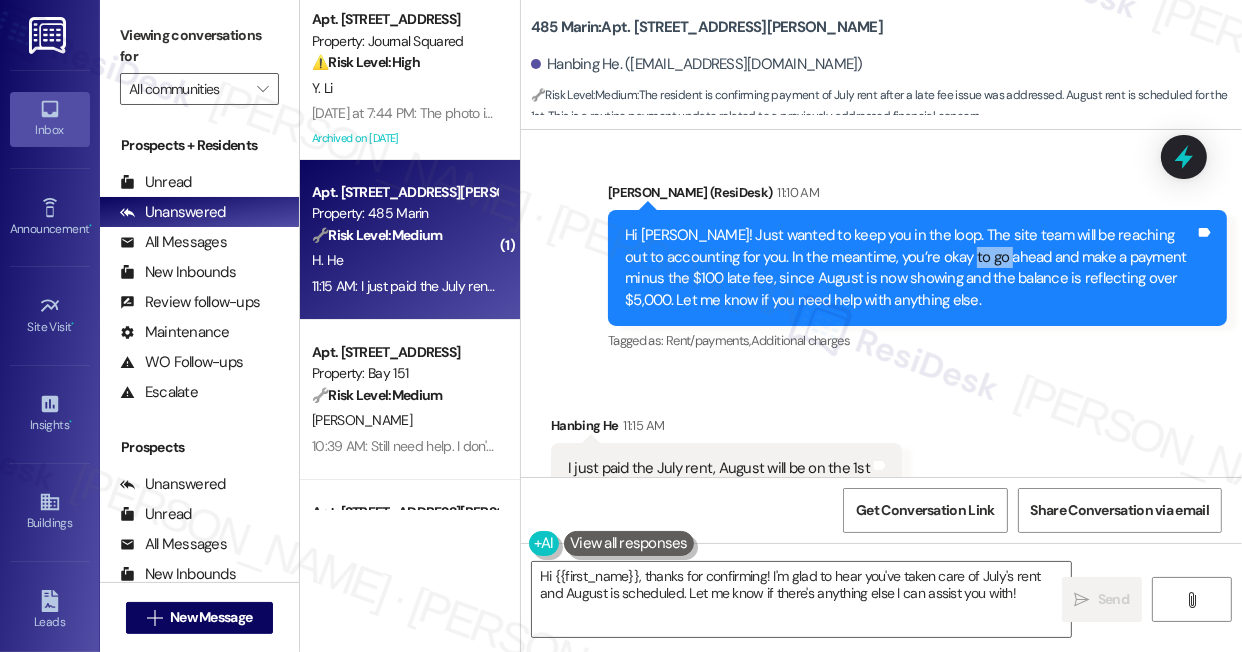 click on "Hi Hanbing! Just wanted to keep you in the loop. The site team will be reaching out to accounting for you. In the meantime, you’re okay to go ahead and make a payment minus the $100 late fee, since August is now showing and the balance is reflecting over $5,000. Let me know if you need help with anything else." at bounding box center (910, 268) 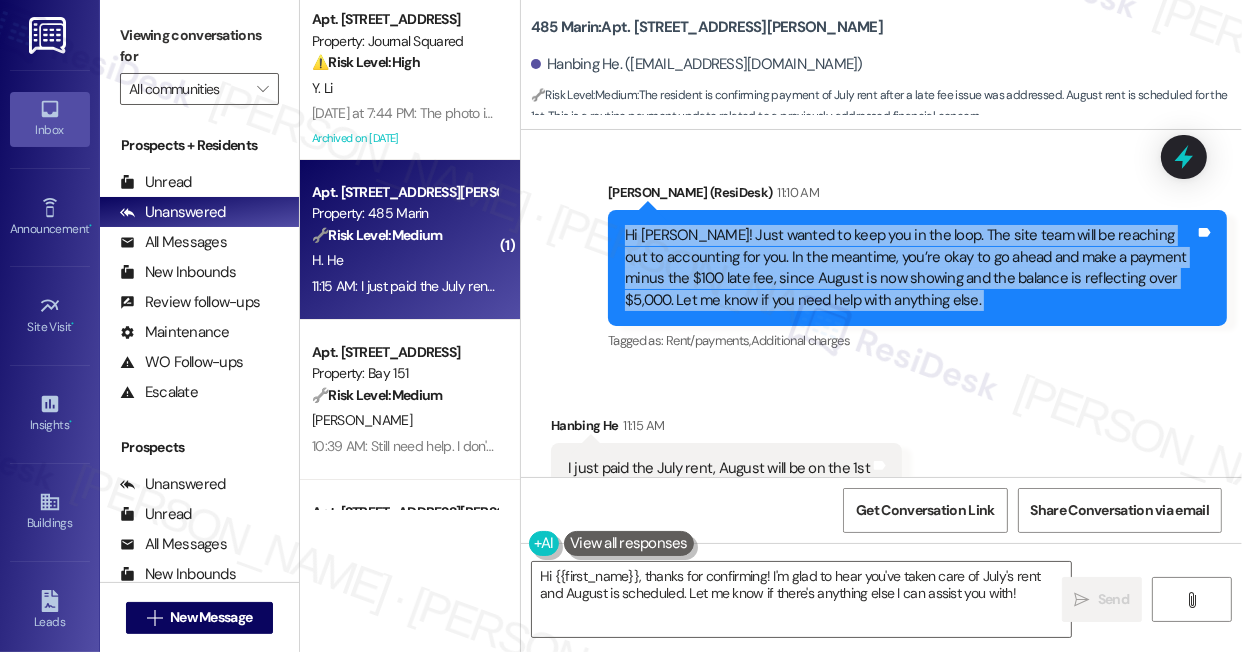 click on "Hi Hanbing! Just wanted to keep you in the loop. The site team will be reaching out to accounting for you. In the meantime, you’re okay to go ahead and make a payment minus the $100 late fee, since August is now showing and the balance is reflecting over $5,000. Let me know if you need help with anything else." at bounding box center (910, 268) 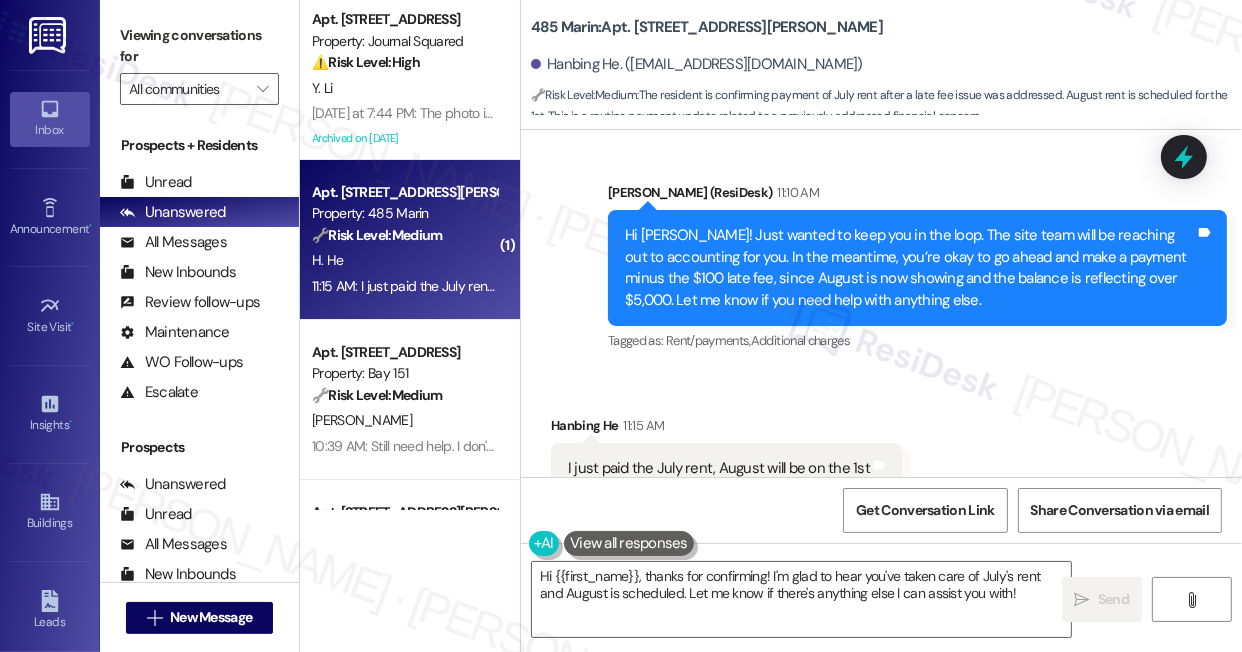 click on "I just paid the July rent, August will be on the 1st  Tags and notes" at bounding box center [726, 468] 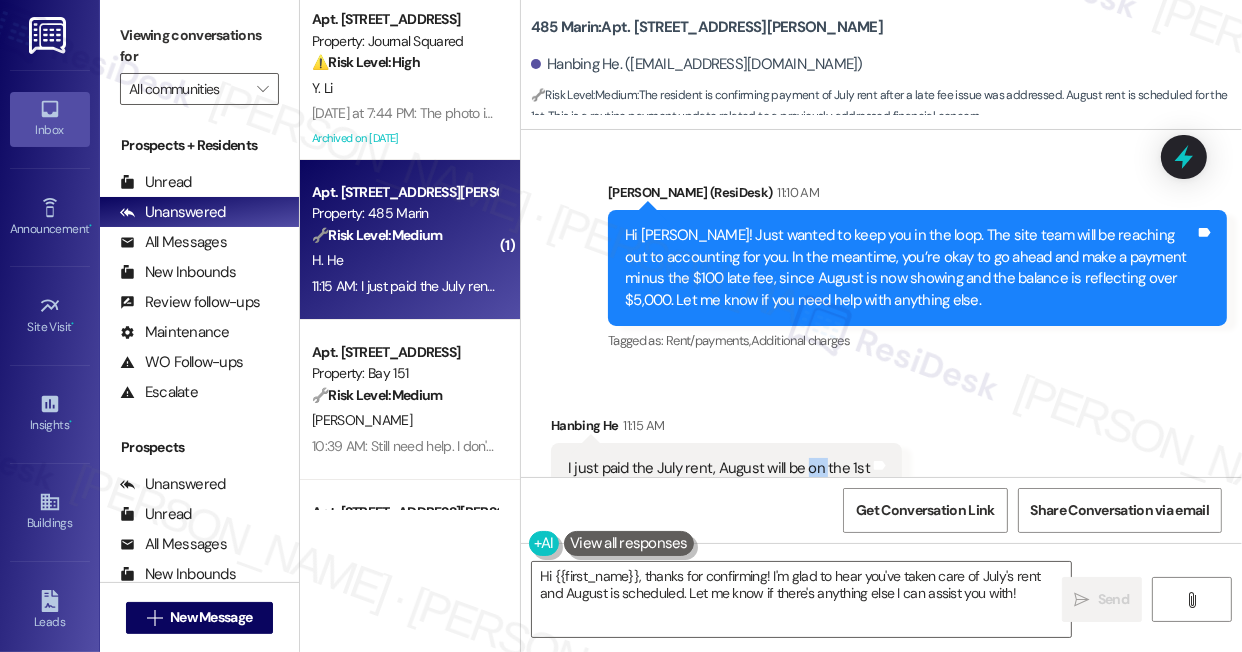 click on "I just paid the July rent, August will be on the 1st  Tags and notes" at bounding box center [726, 468] 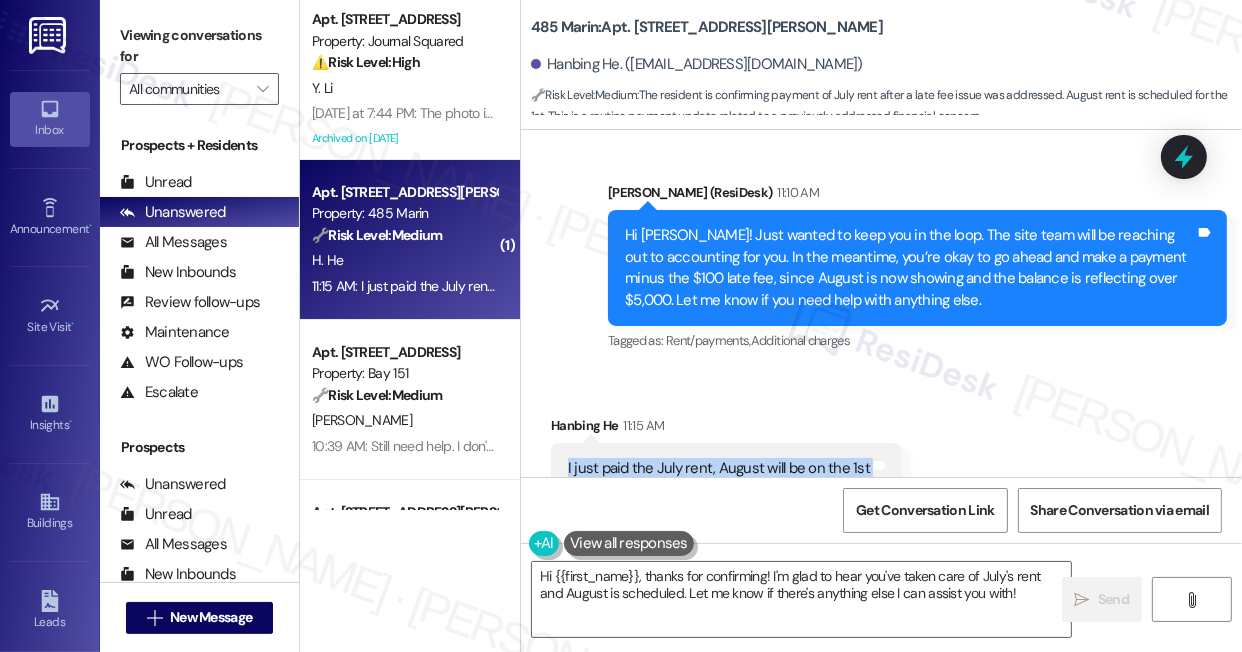 click on "I just paid the July rent, August will be on the 1st  Tags and notes" at bounding box center [726, 468] 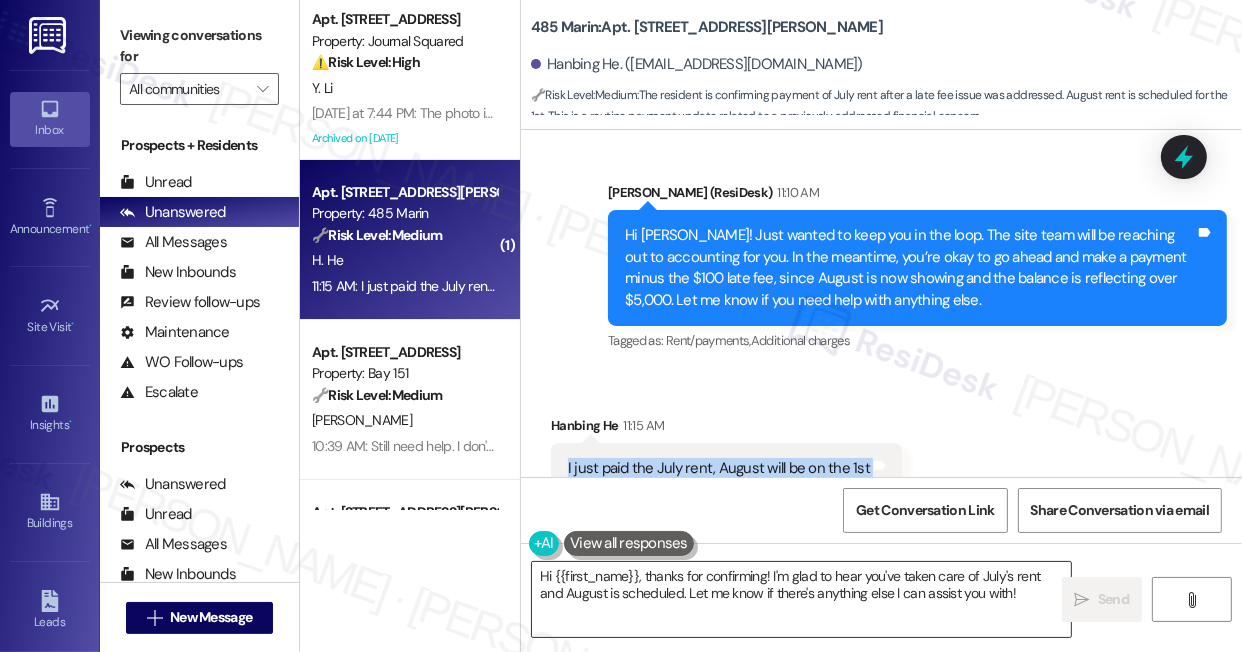 click on "Hi {{first_name}}, thanks for confirming! I'm glad to hear you've taken care of July's rent and August is scheduled. Let me know if there's anything else I can assist you with!" at bounding box center [801, 599] 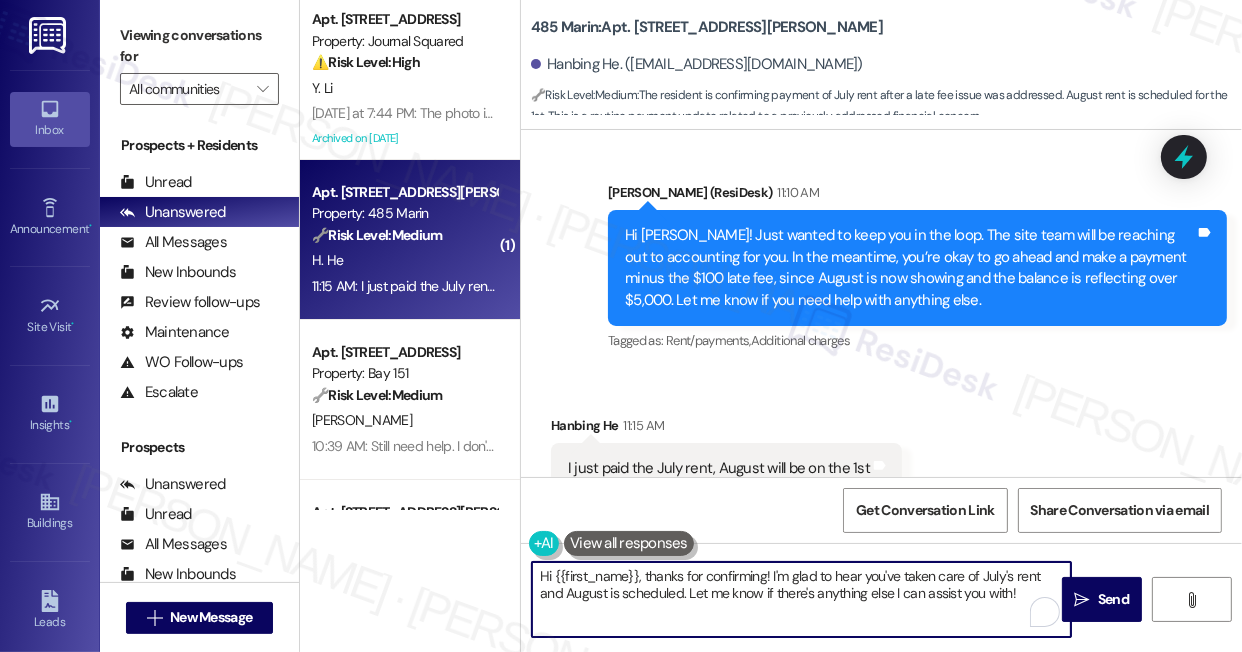 click on "Hi {{first_name}}, thanks for confirming! I'm glad to hear you've taken care of July's rent and August is scheduled. Let me know if there's anything else I can assist you with!" at bounding box center [801, 599] 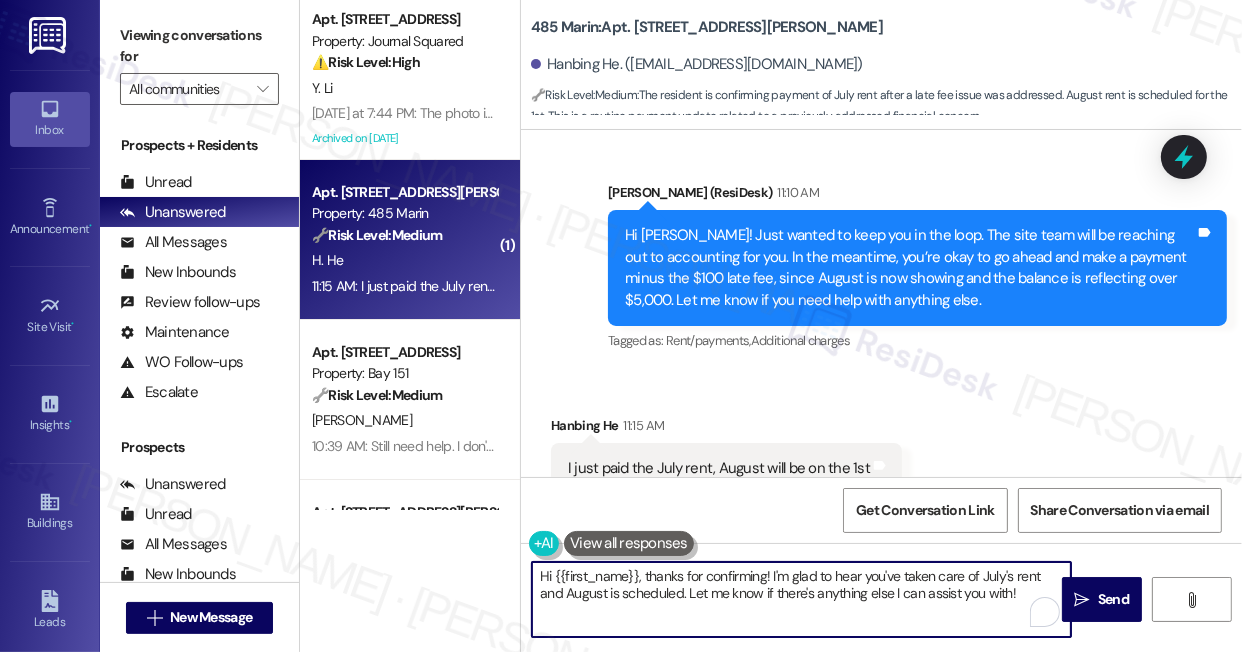 click on "Hi {{first_name}}, thanks for confirming! I'm glad to hear you've taken care of July's rent and August is scheduled. Let me know if there's anything else I can assist you with!" at bounding box center (801, 599) 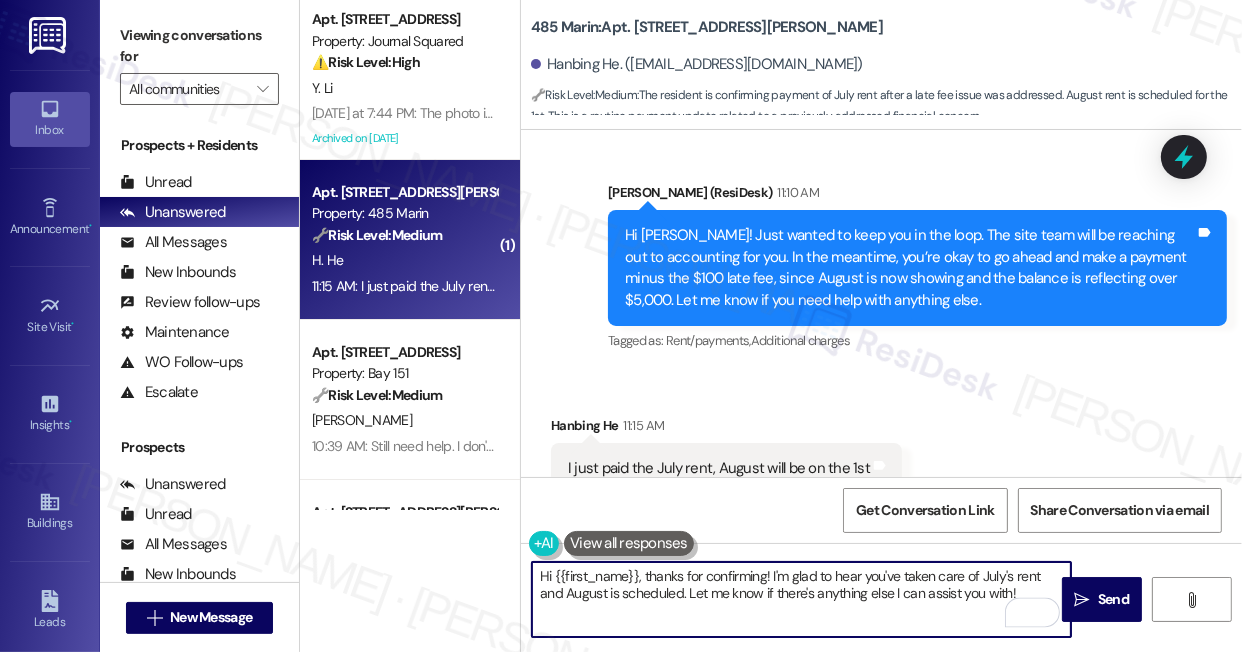 click on "Hi {{first_name}}, thanks for confirming! I'm glad to hear you've taken care of July's rent and August is scheduled. Let me know if there's anything else I can assist you with!" at bounding box center [801, 599] 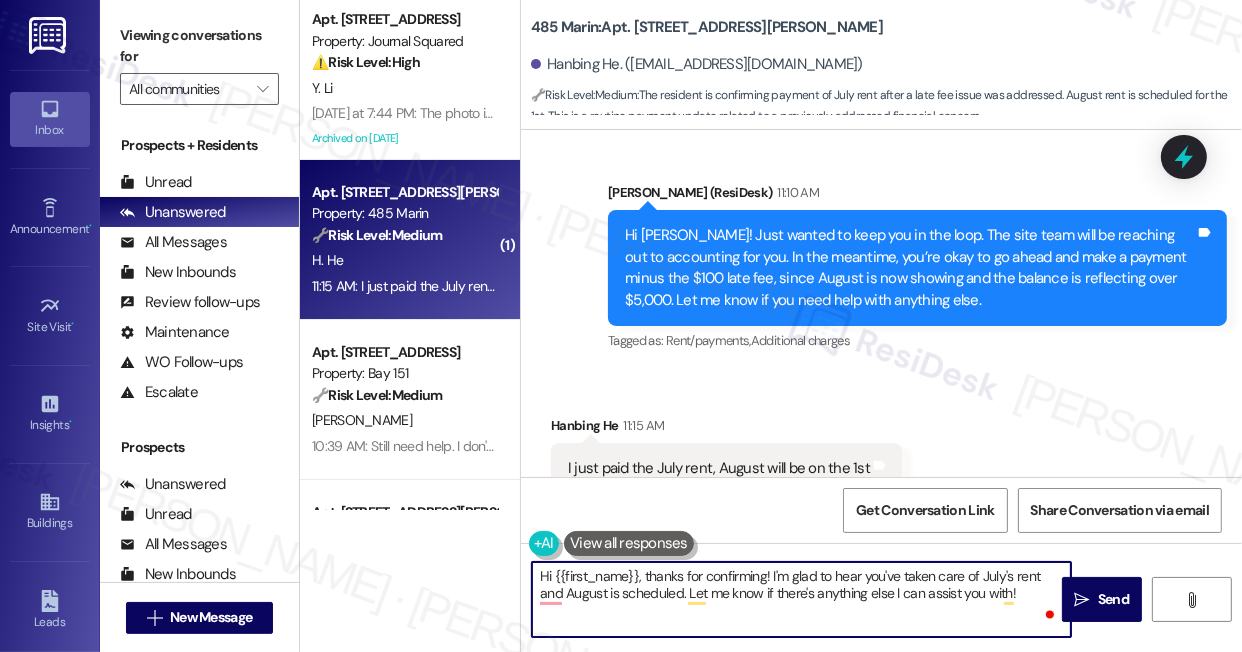 drag, startPoint x: 771, startPoint y: 577, endPoint x: 389, endPoint y: 573, distance: 382.02094 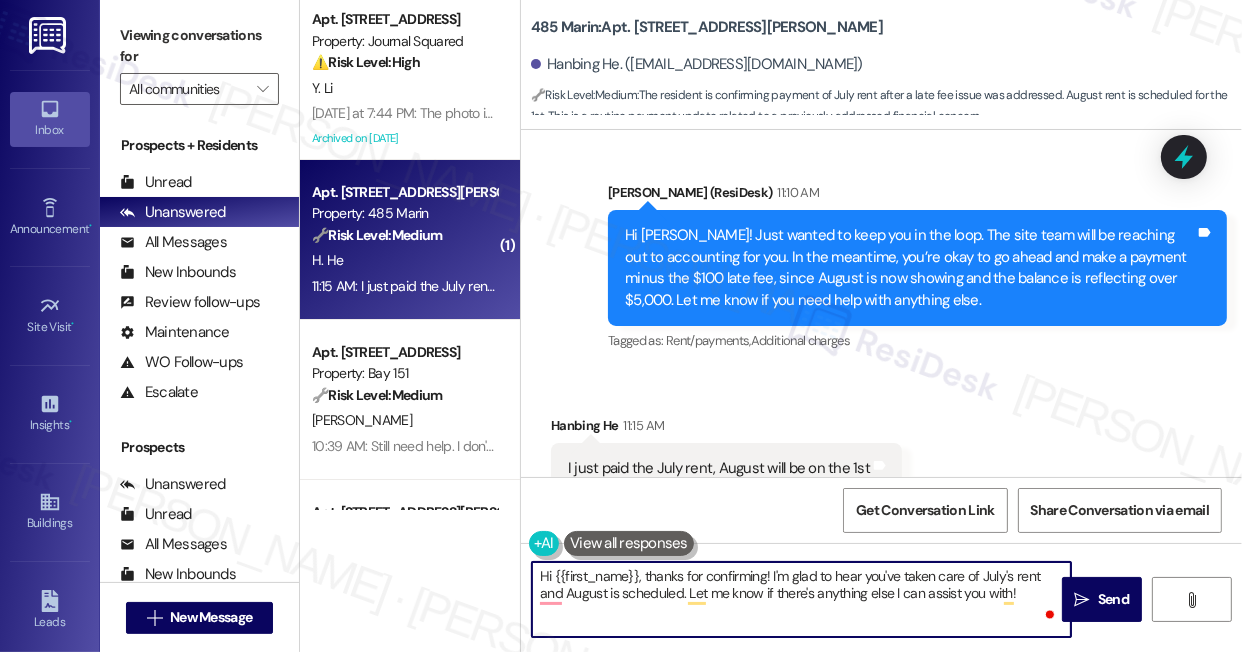 click on "Apt. 4207, 595 Pavonia Ave Property: Journal Squared ⚠️  Risk Level:  High The resident is confused about their August rent bill after being told a free month would be applied. The attached photo of the portal balance indicates a discrepancy that needs urgent clarification to avoid late payment or further confusion. This involves a financial concern and potential overdue rent. Y. Li Yesterday at 7:44 PM: The photo is my balance in my portal. Doesn't it mean I need to pay 3902.5 for August? Yesterday at 7:44 PM: The photo is my balance in my portal. Doesn't it mean I need to pay 3902.5 for August? Archived on 03/31/2025 ( 1 ) Apt. 1631, 485 Marin Blvd. Property: 485 Marin 🔧  Risk Level:  Medium The resident is confirming payment of July rent after a late fee issue was addressed. August rent is scheduled for the 1st. This is a routine payment update related to a previously addressed financial concern. H. He 11:15 AM: I just paid the July rent, August will be on the 1st  Apt. 1326, 151 Center Street 🔧" at bounding box center (771, 326) 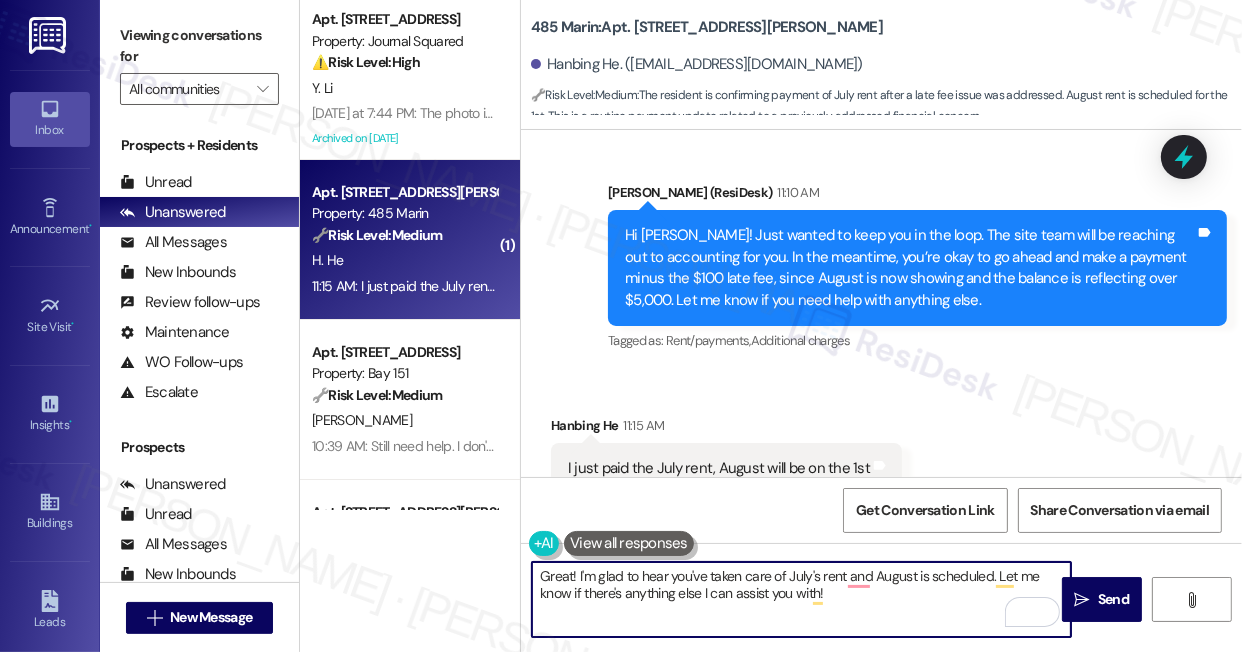 click on "I just paid the July rent, August will be on the 1st  Tags and notes" at bounding box center [726, 468] 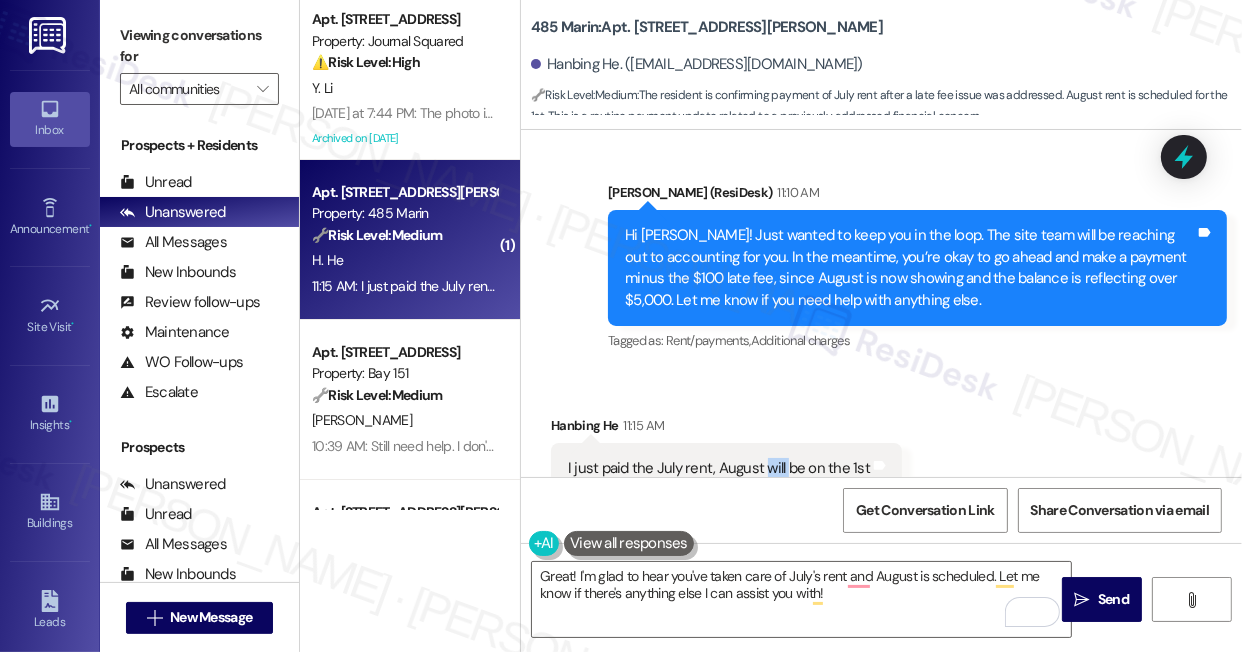click on "I just paid the July rent, August will be on the 1st  Tags and notes" at bounding box center (726, 468) 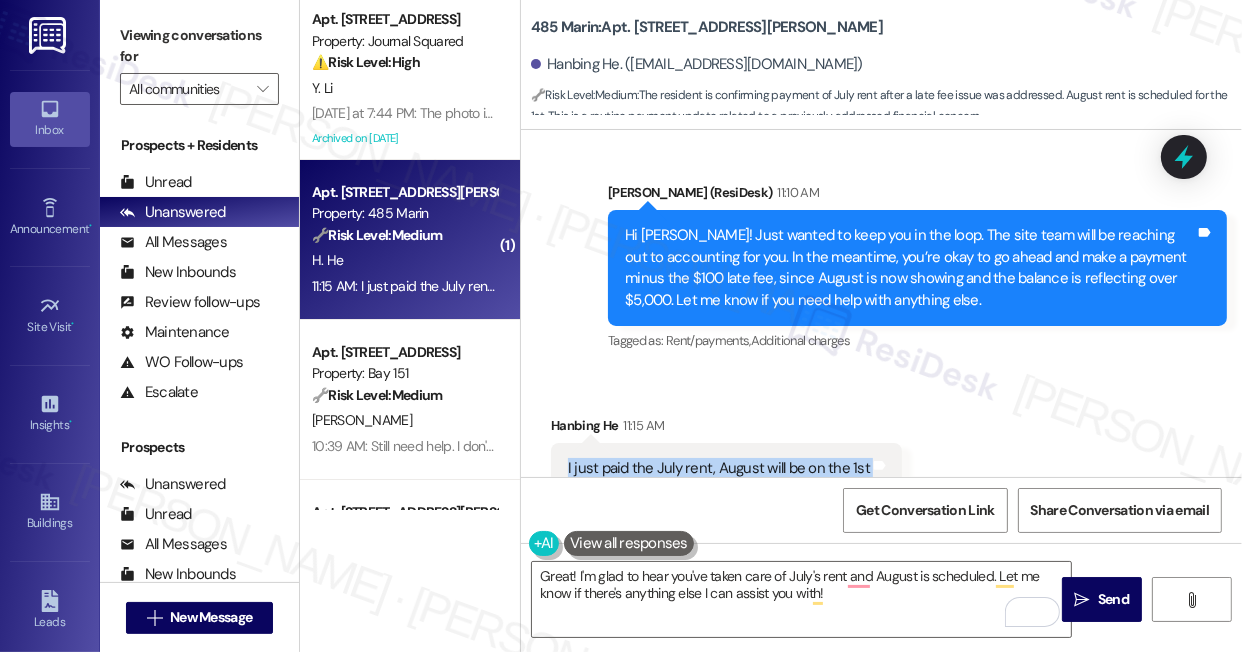 click on "I just paid the July rent, August will be on the 1st  Tags and notes" at bounding box center (726, 468) 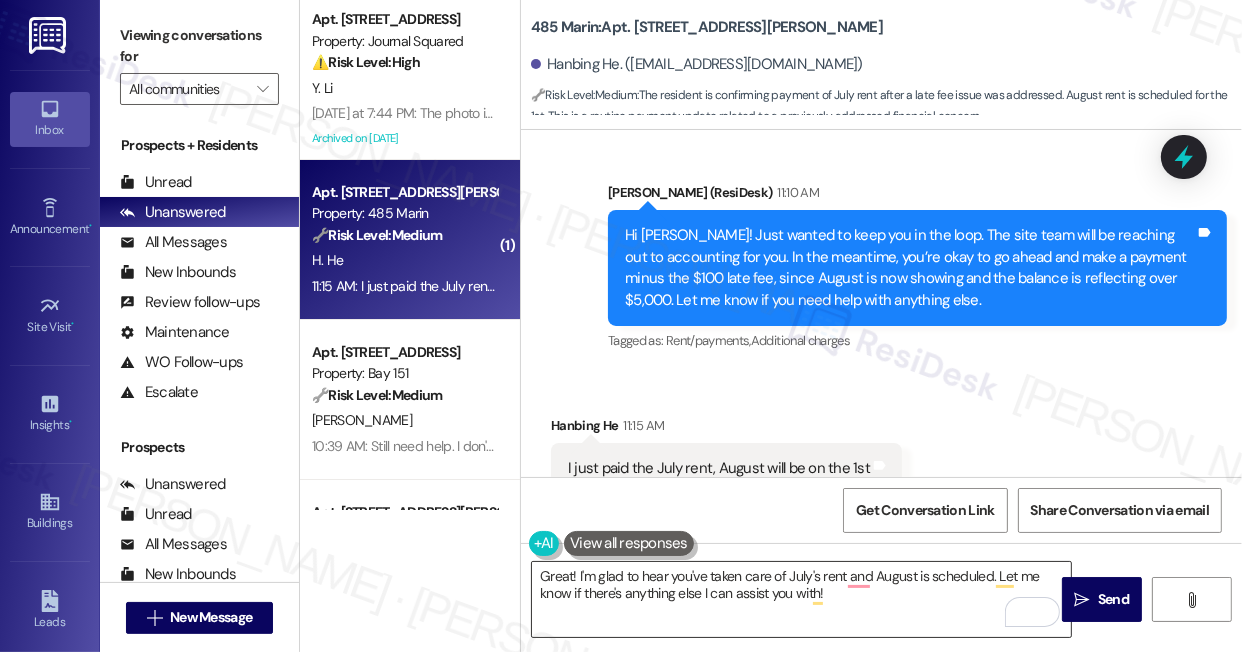 click on "Great! I'm glad to hear you've taken care of July's rent and August is scheduled. Let me know if there's anything else I can assist you with!" at bounding box center (801, 599) 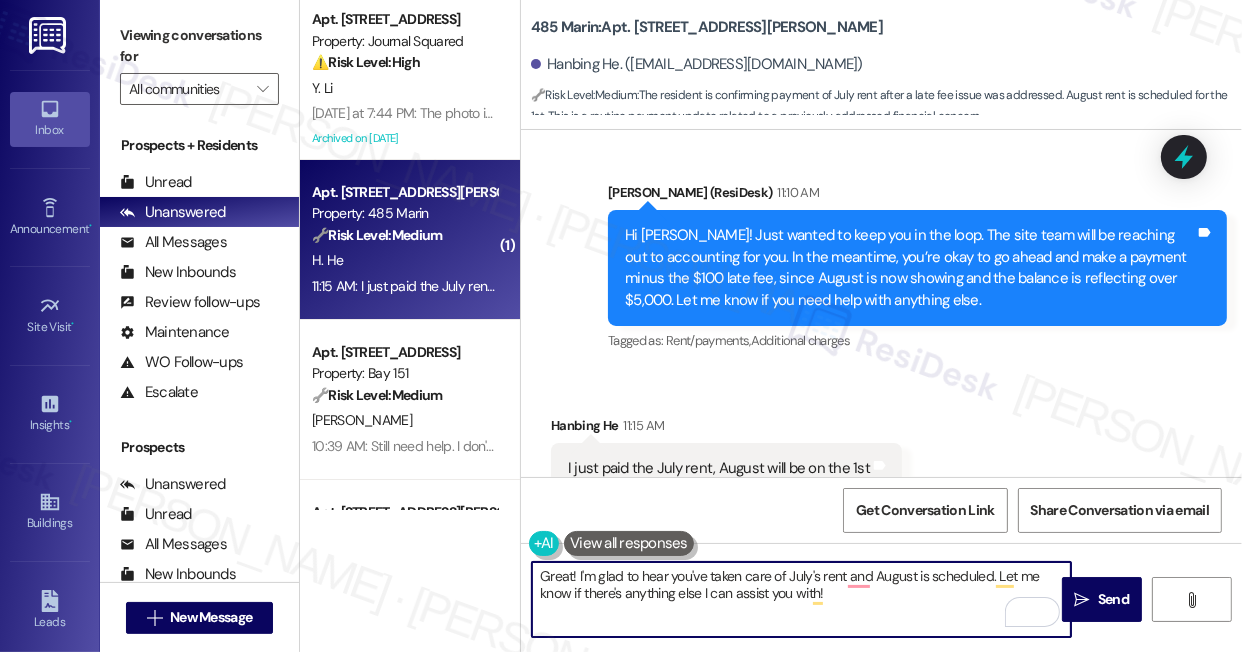 click on "Great! I'm glad to hear you've taken care of July's rent and August is scheduled. Let me know if there's anything else I can assist you with!" at bounding box center [801, 599] 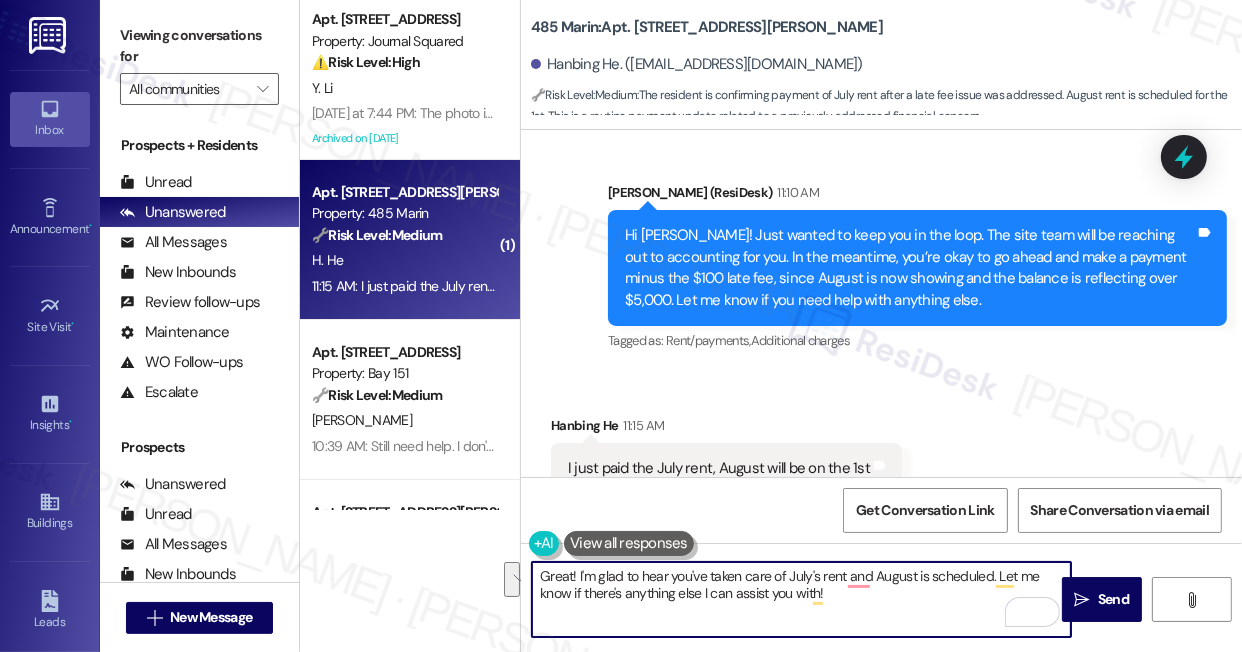 click on "Great! I'm glad to hear you've taken care of July's rent and August is scheduled. Let me know if there's anything else I can assist you with!" at bounding box center [801, 599] 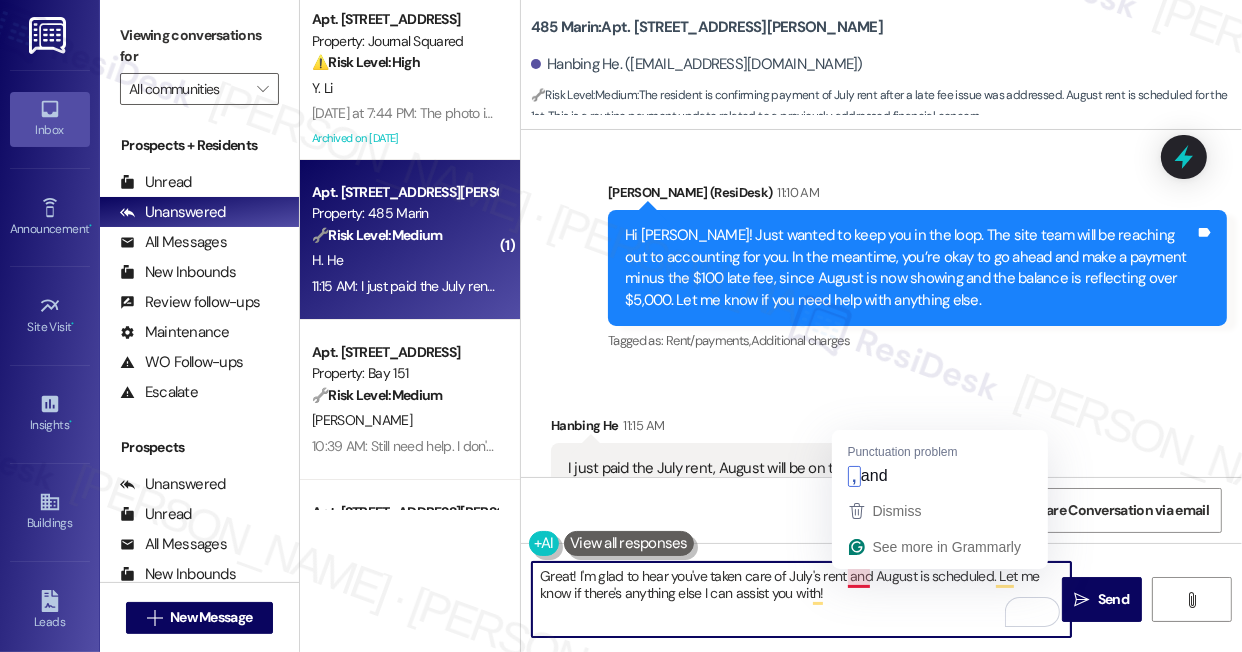 click on "Great! I'm glad to hear you've taken care of July's rent and August is scheduled. Let me know if there's anything else I can assist you with!" at bounding box center (801, 599) 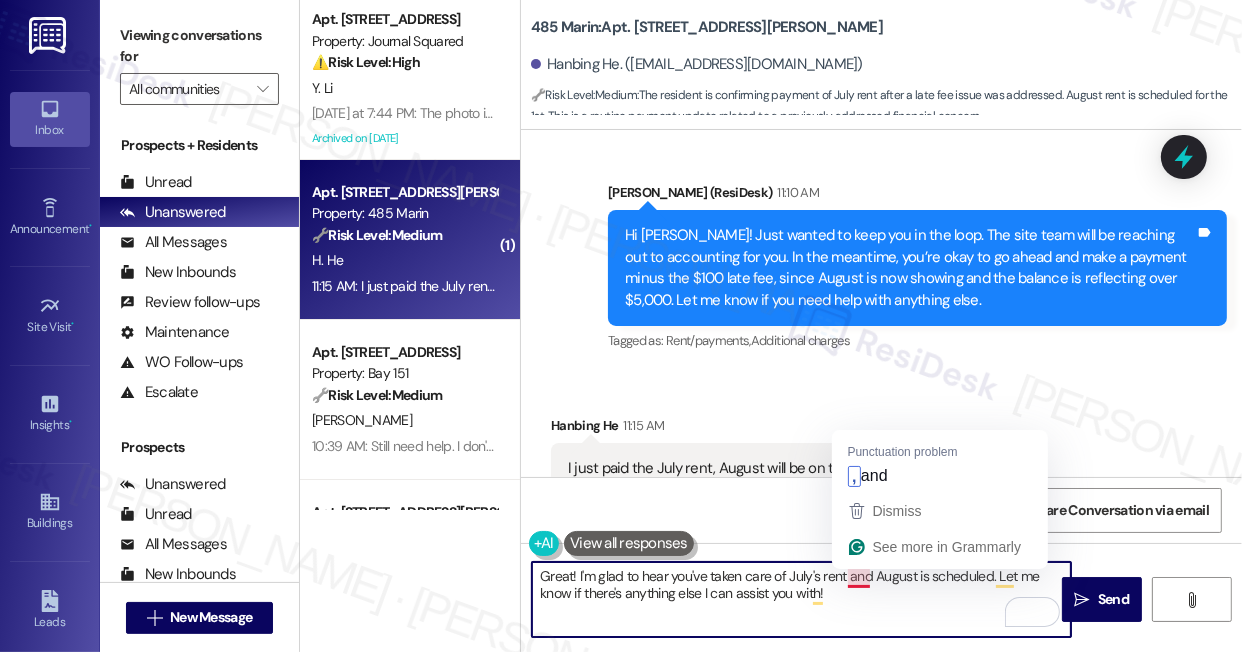 click on "Great! I'm glad to hear you've taken care of July's rent and August is scheduled. Let me know if there's anything else I can assist you with!" at bounding box center (801, 599) 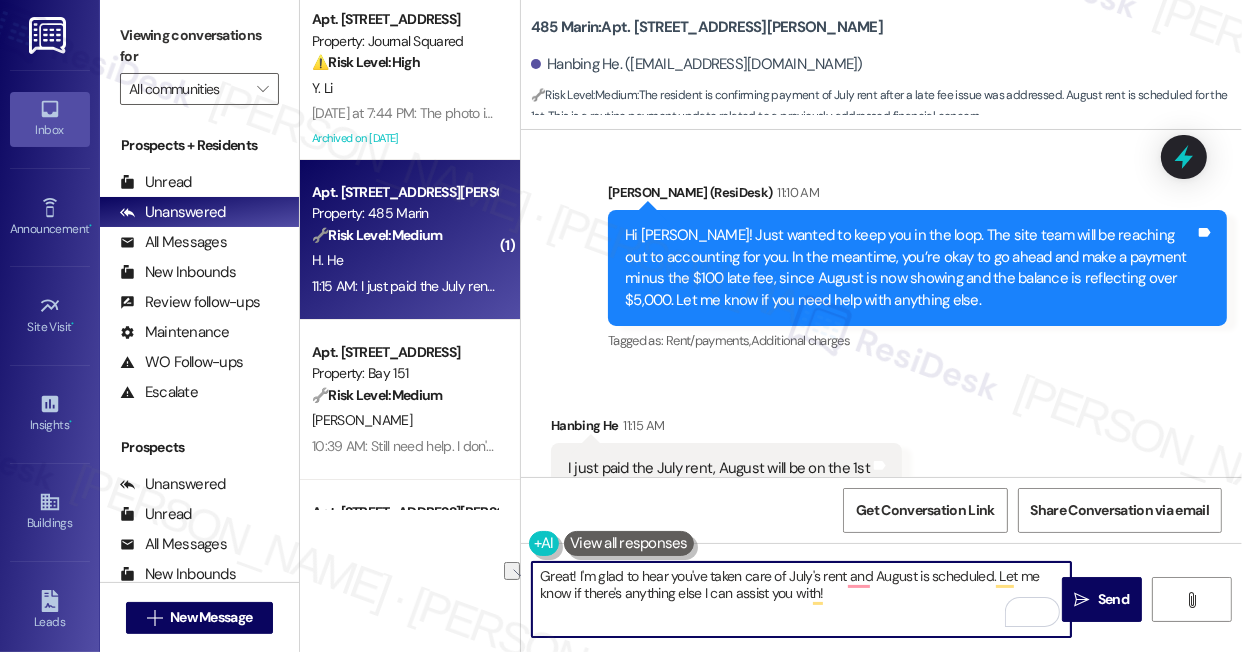 drag, startPoint x: 994, startPoint y: 578, endPoint x: 845, endPoint y: 576, distance: 149.01343 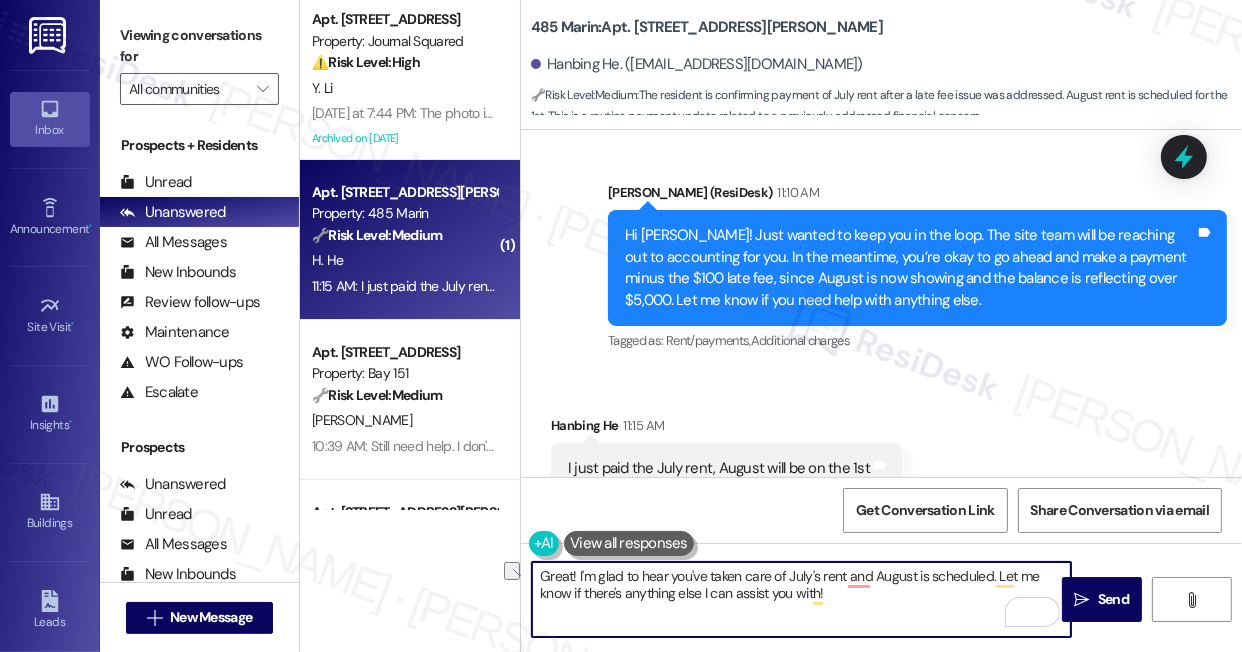 click on "Great! I'm glad to hear you've taken care of July's rent and August is scheduled. Let me know if there's anything else I can assist you with!" at bounding box center (801, 599) 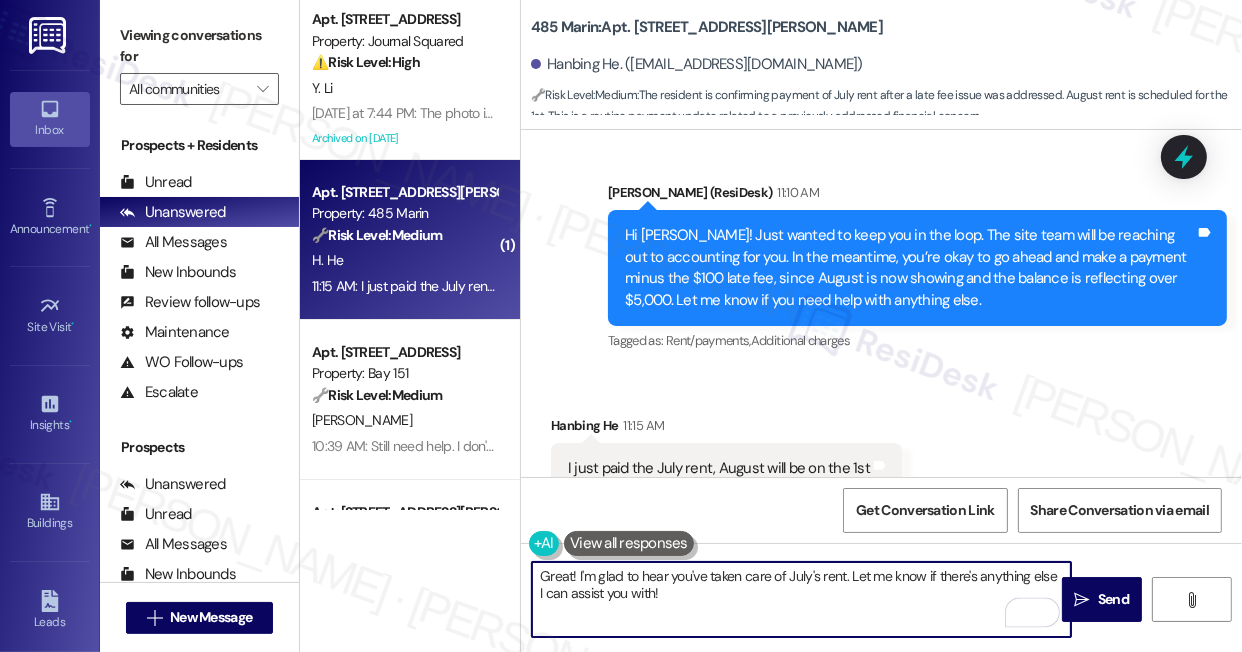 click on "I just paid the July rent, August will be on the 1st" at bounding box center (719, 468) 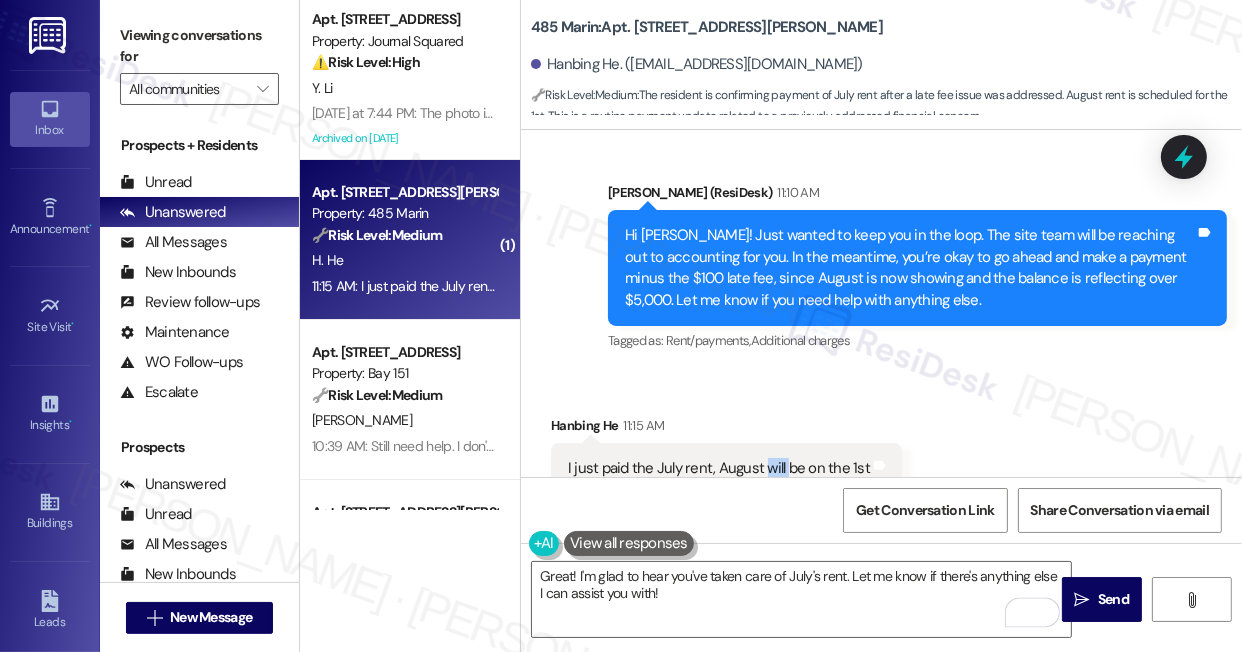 click on "I just paid the July rent, August will be on the 1st" at bounding box center (719, 468) 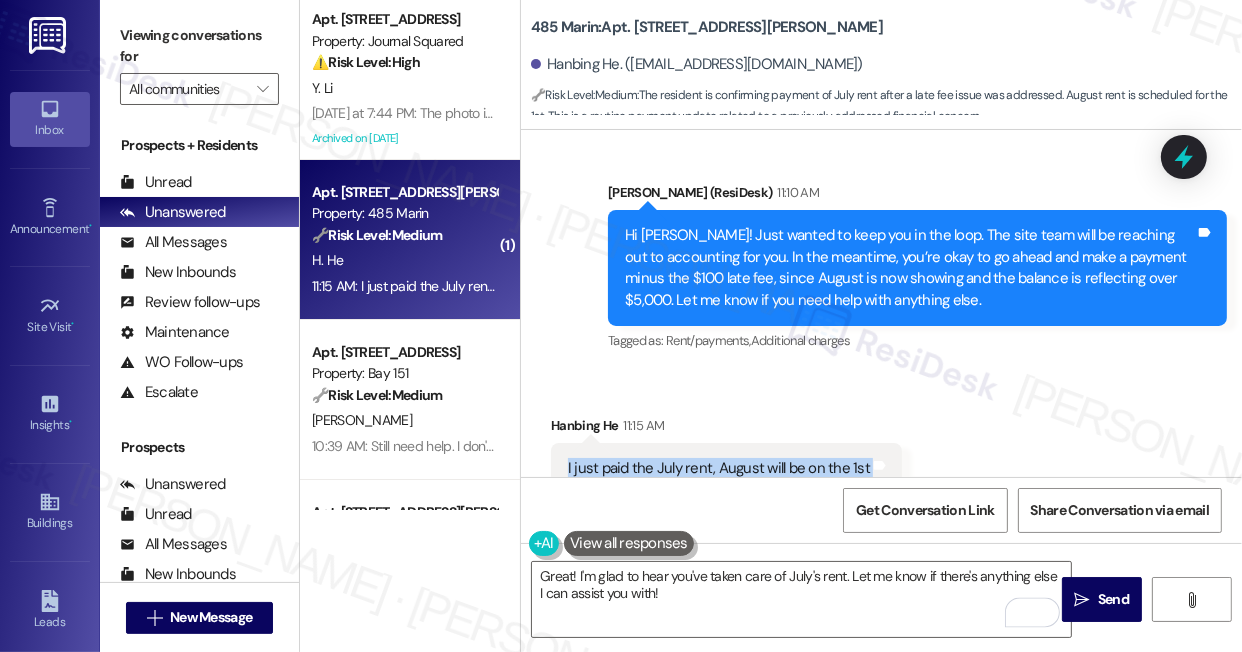 click on "I just paid the July rent, August will be on the 1st" at bounding box center (719, 468) 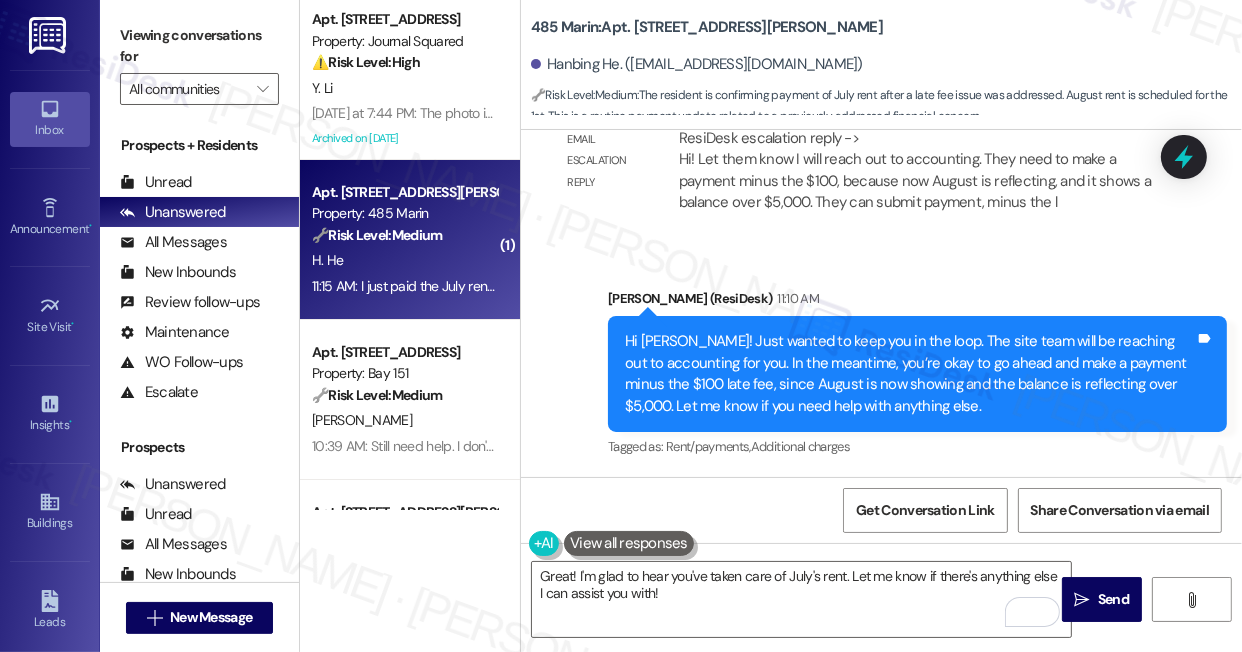 scroll, scrollTop: 14647, scrollLeft: 0, axis: vertical 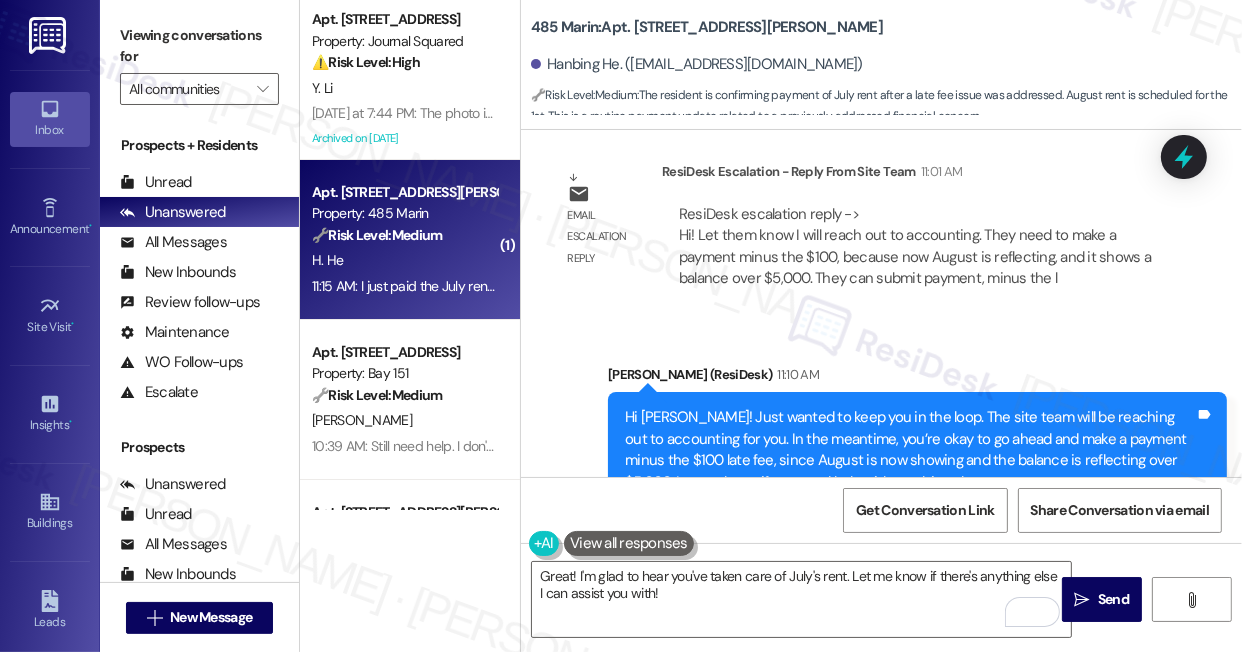 click on "Hi Hanbing! Just wanted to keep you in the loop. The site team will be reaching out to accounting for you. In the meantime, you’re okay to go ahead and make a payment minus the $100 late fee, since August is now showing and the balance is reflecting over $5,000. Let me know if you need help with anything else." at bounding box center [910, 450] 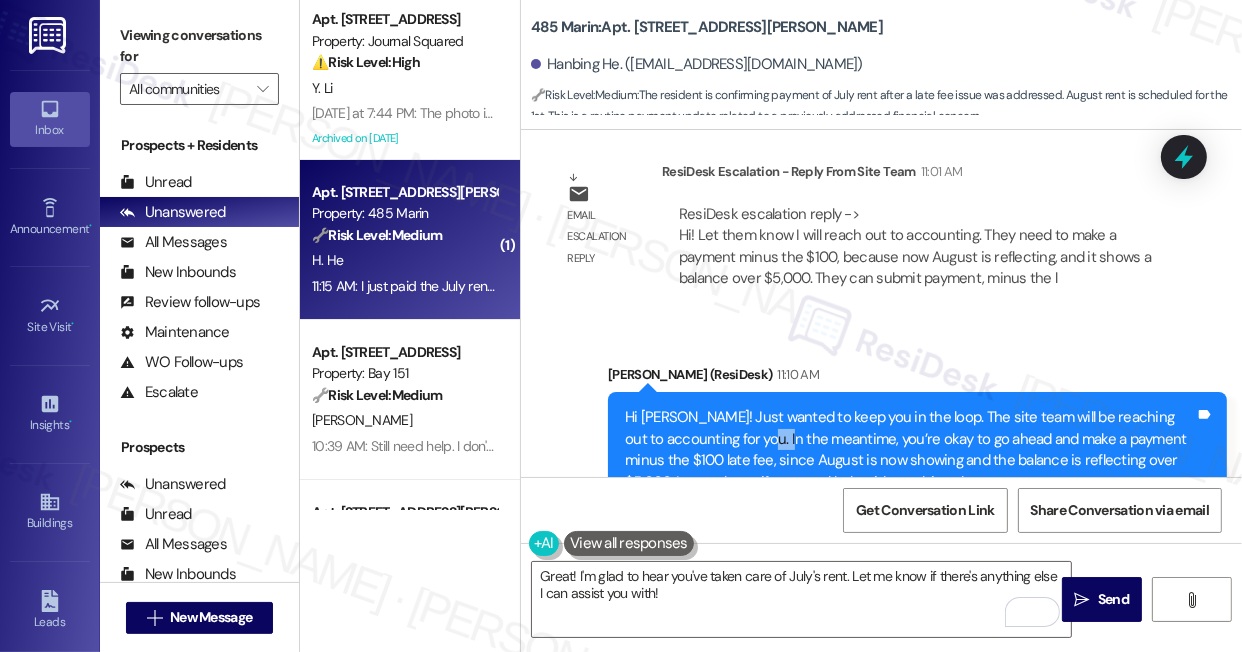 click on "Hi Hanbing! Just wanted to keep you in the loop. The site team will be reaching out to accounting for you. In the meantime, you’re okay to go ahead and make a payment minus the $100 late fee, since August is now showing and the balance is reflecting over $5,000. Let me know if you need help with anything else." at bounding box center (910, 450) 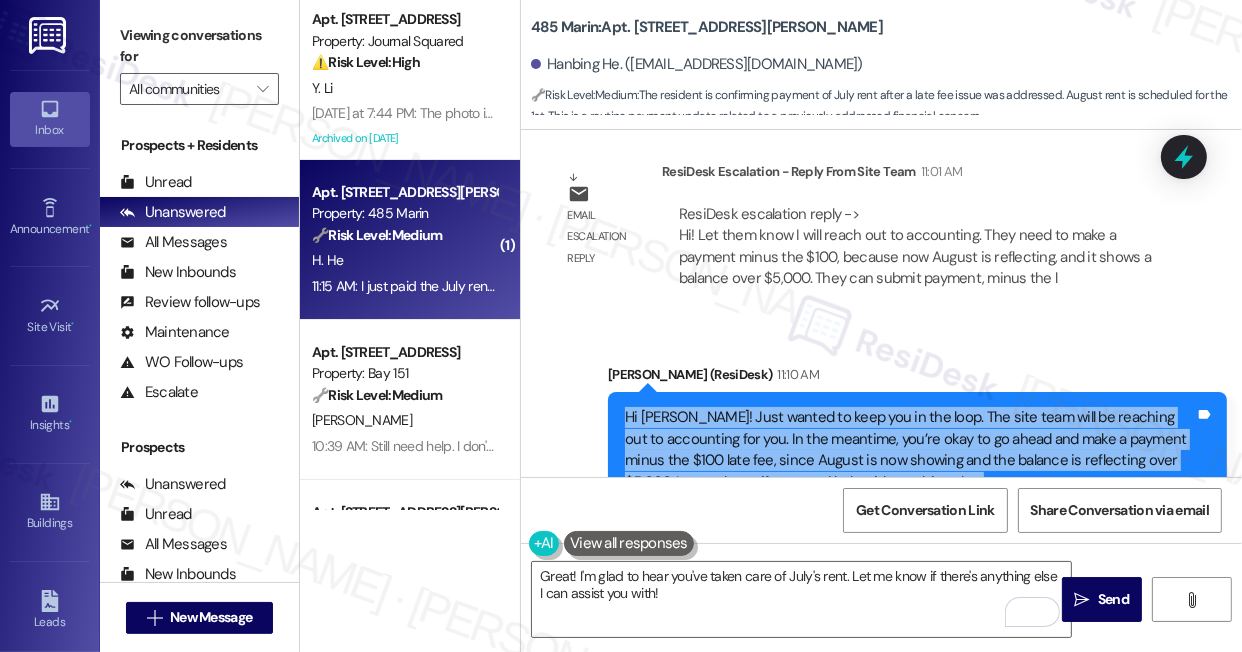 click on "Hi Hanbing! Just wanted to keep you in the loop. The site team will be reaching out to accounting for you. In the meantime, you’re okay to go ahead and make a payment minus the $100 late fee, since August is now showing and the balance is reflecting over $5,000. Let me know if you need help with anything else." at bounding box center [910, 450] 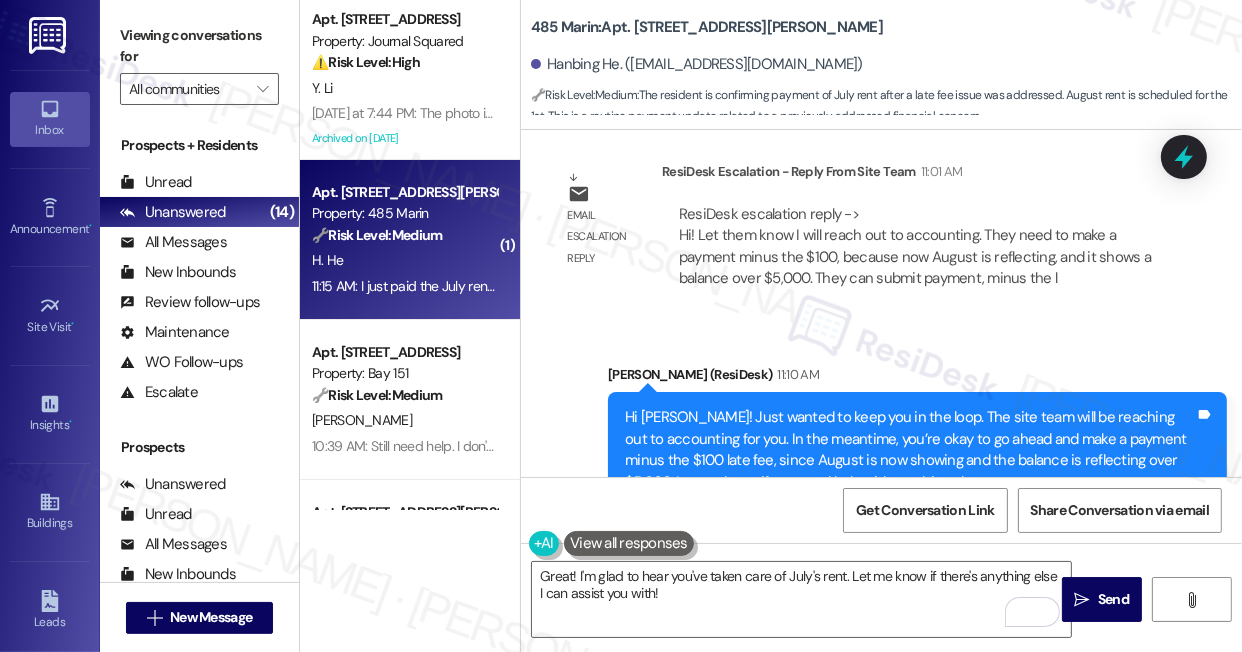 click on "Sent via SMS Jane  (ResiDesk) 11:10 AM Hi Hanbing! Just wanted to keep you in the loop. The site team will be reaching out to accounting for you. In the meantime, you’re okay to go ahead and make a payment minus the $100 late fee, since August is now showing and the balance is reflecting over $5,000. Let me know if you need help with anything else. Tags and notes Tagged as:   Rent/payments ,  Click to highlight conversations about Rent/payments Additional charges Click to highlight conversations about Additional charges" at bounding box center (917, 450) 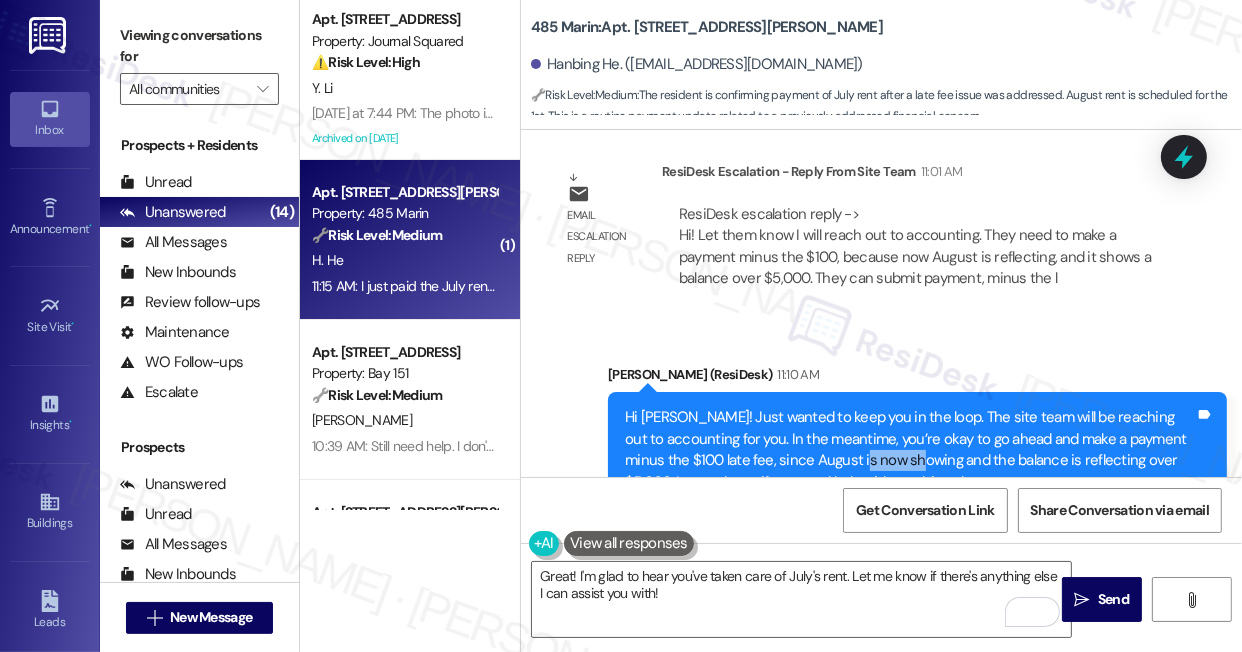 click on "Hi Hanbing! Just wanted to keep you in the loop. The site team will be reaching out to accounting for you. In the meantime, you’re okay to go ahead and make a payment minus the $100 late fee, since August is now showing and the balance is reflecting over $5,000. Let me know if you need help with anything else." at bounding box center (910, 450) 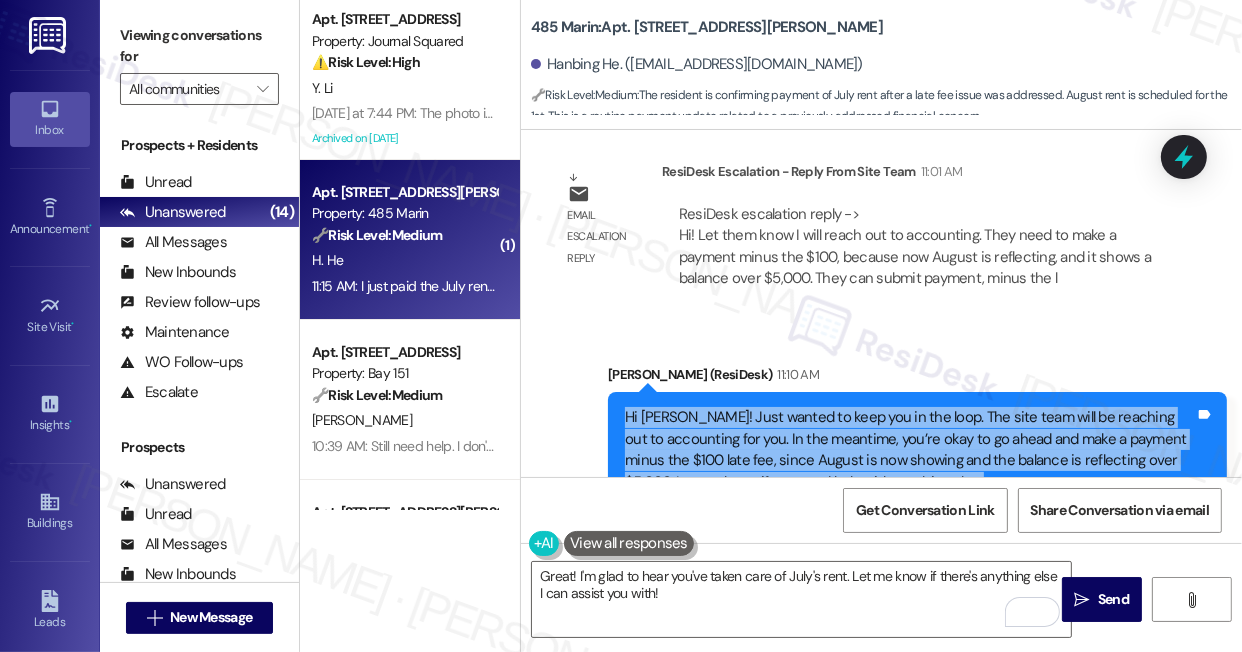click on "Hi Hanbing! Just wanted to keep you in the loop. The site team will be reaching out to accounting for you. In the meantime, you’re okay to go ahead and make a payment minus the $100 late fee, since August is now showing and the balance is reflecting over $5,000. Let me know if you need help with anything else." at bounding box center [910, 450] 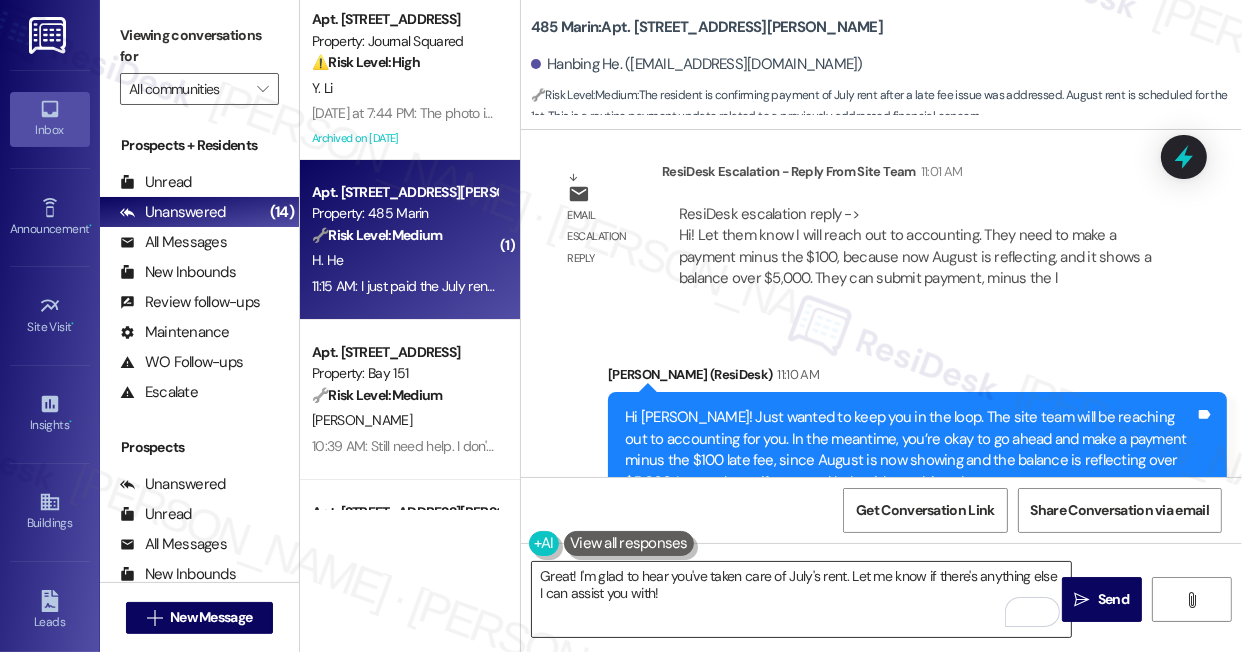 click on "Great! I'm glad to hear you've taken care of July's rent. Let me know if there's anything else I can assist you with!" at bounding box center [801, 599] 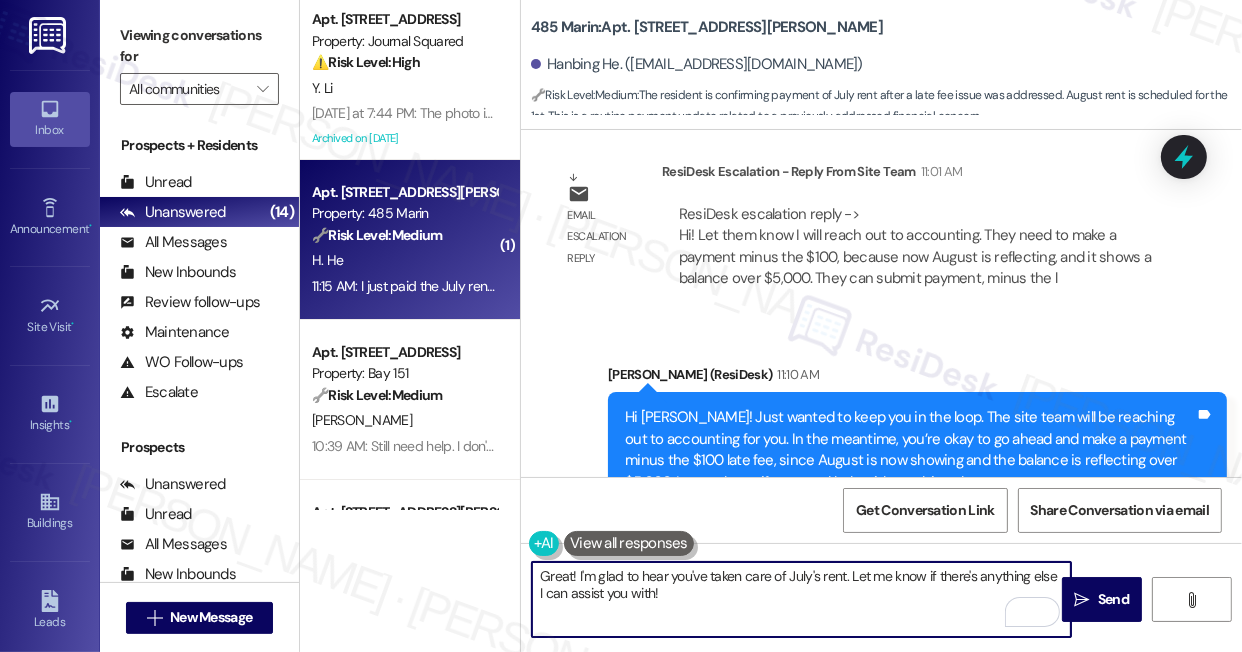 click on "Great! I'm glad to hear you've taken care of July's rent. Let me know if there's anything else I can assist you with!" at bounding box center (801, 599) 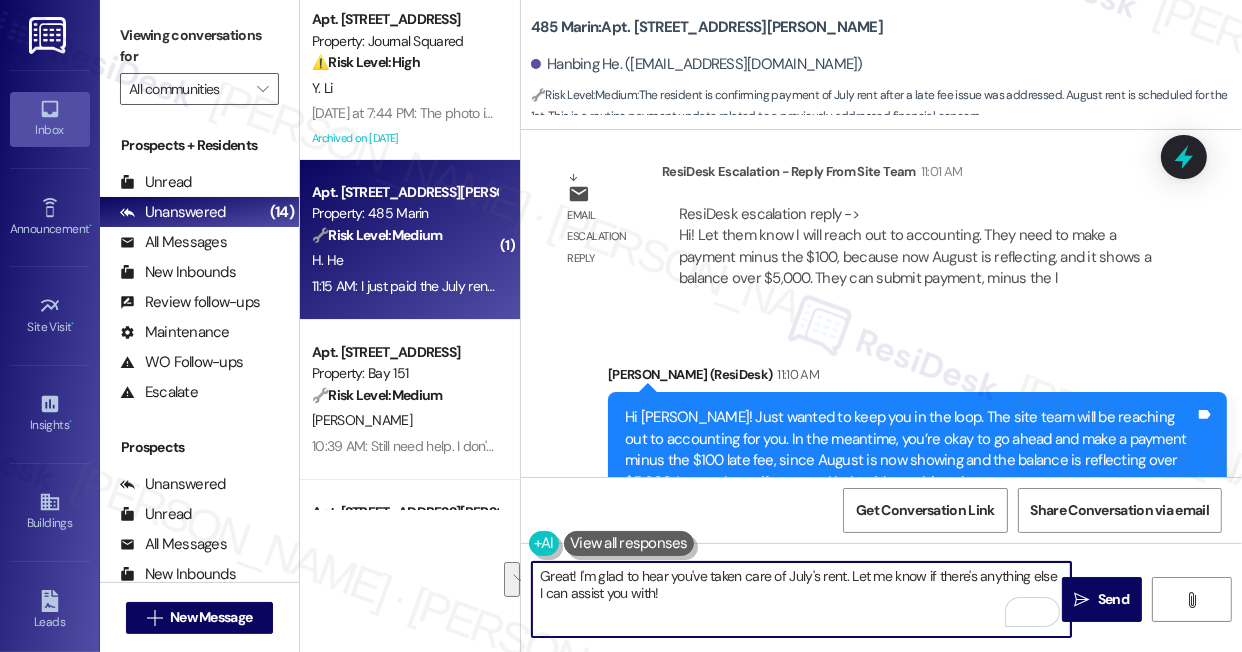 click on "Great! I'm glad to hear you've taken care of July's rent. Let me know if there's anything else I can assist you with!" at bounding box center [801, 599] 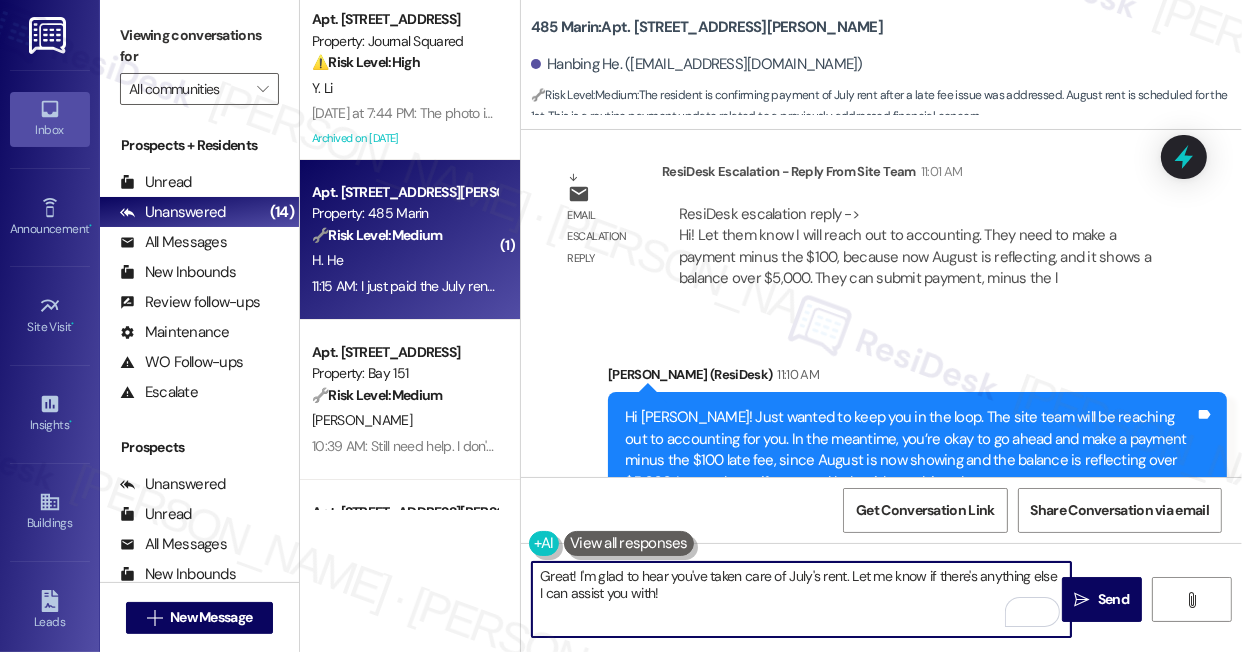 click on "Great! I'm glad to hear you've taken care of July's rent. Let me know if there's anything else I can assist you with!" at bounding box center (801, 599) 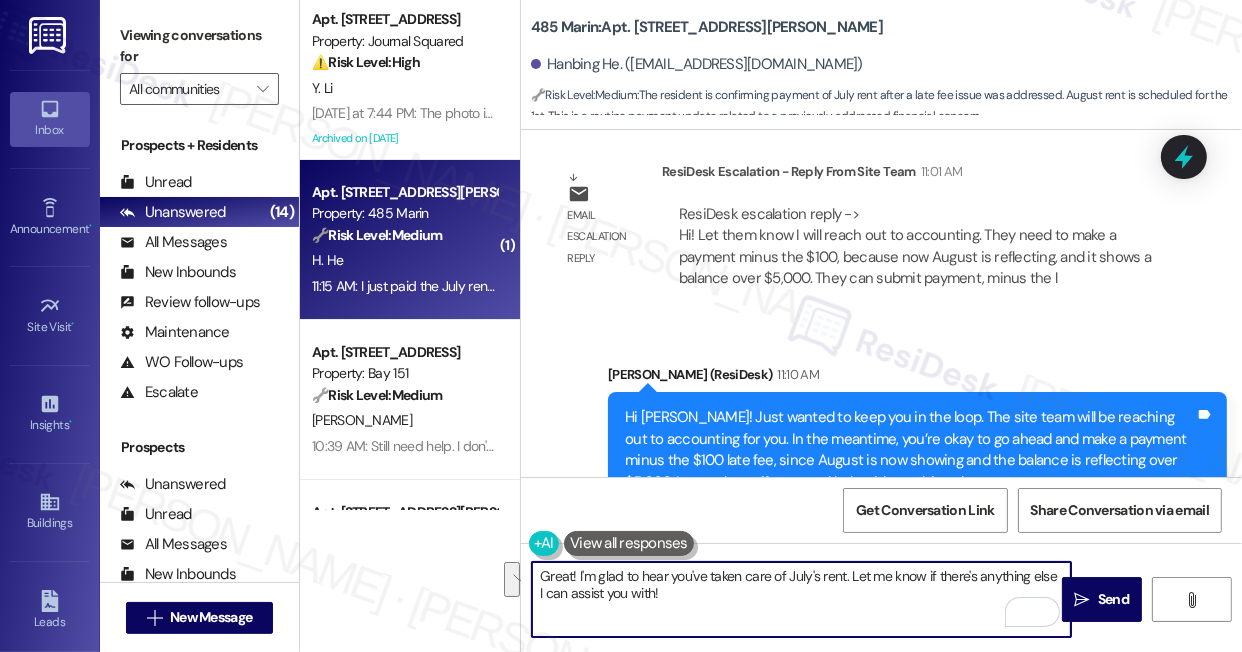 click on "Great! I'm glad to hear you've taken care of July's rent. Let me know if there's anything else I can assist you with!" at bounding box center (801, 599) 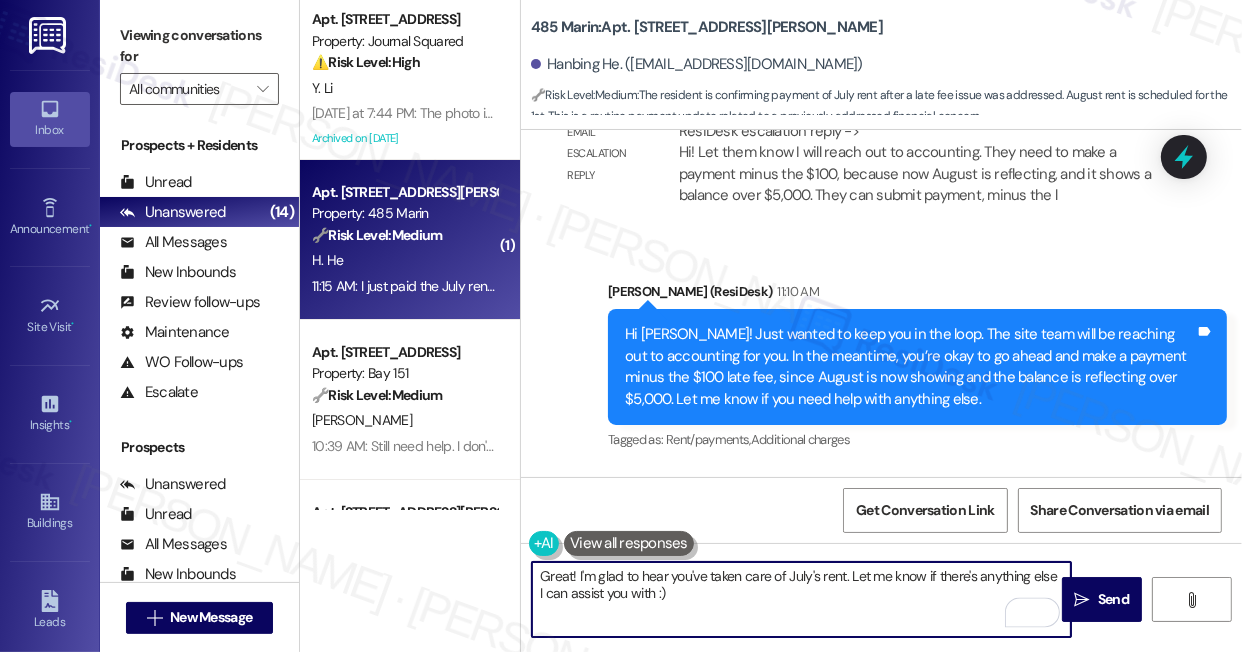 scroll, scrollTop: 14829, scrollLeft: 0, axis: vertical 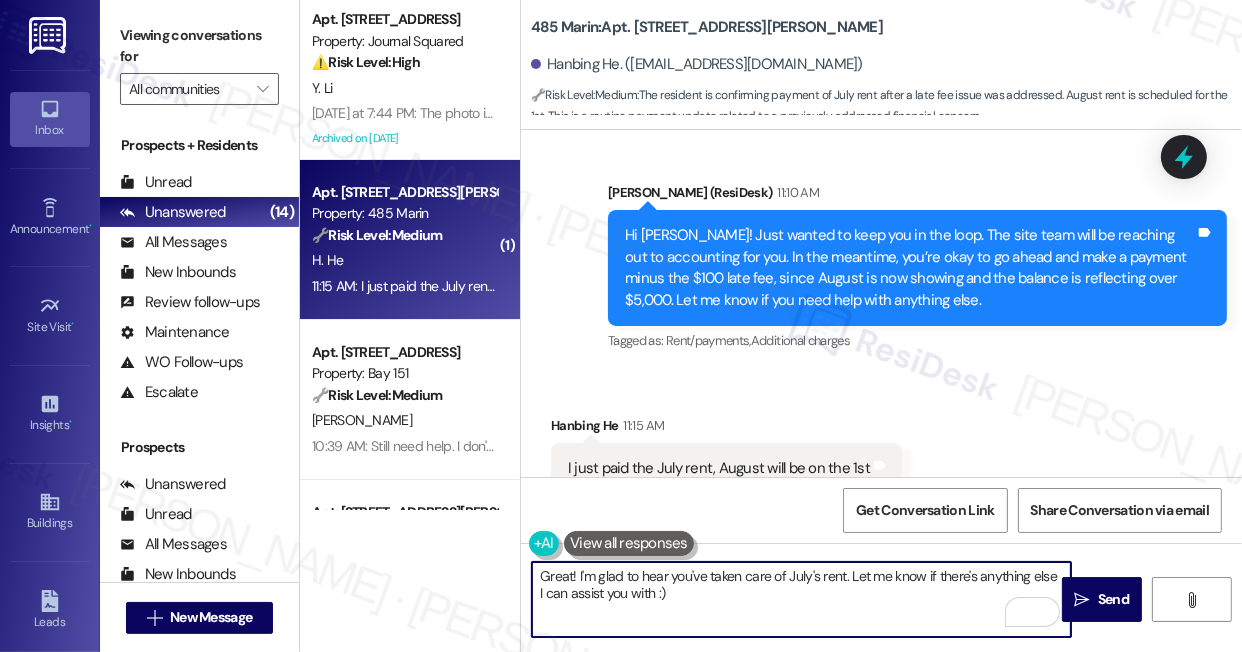 type on "Great! I'm glad to hear you've taken care of July's rent. Let me know if there's anything else I can assist you with :)" 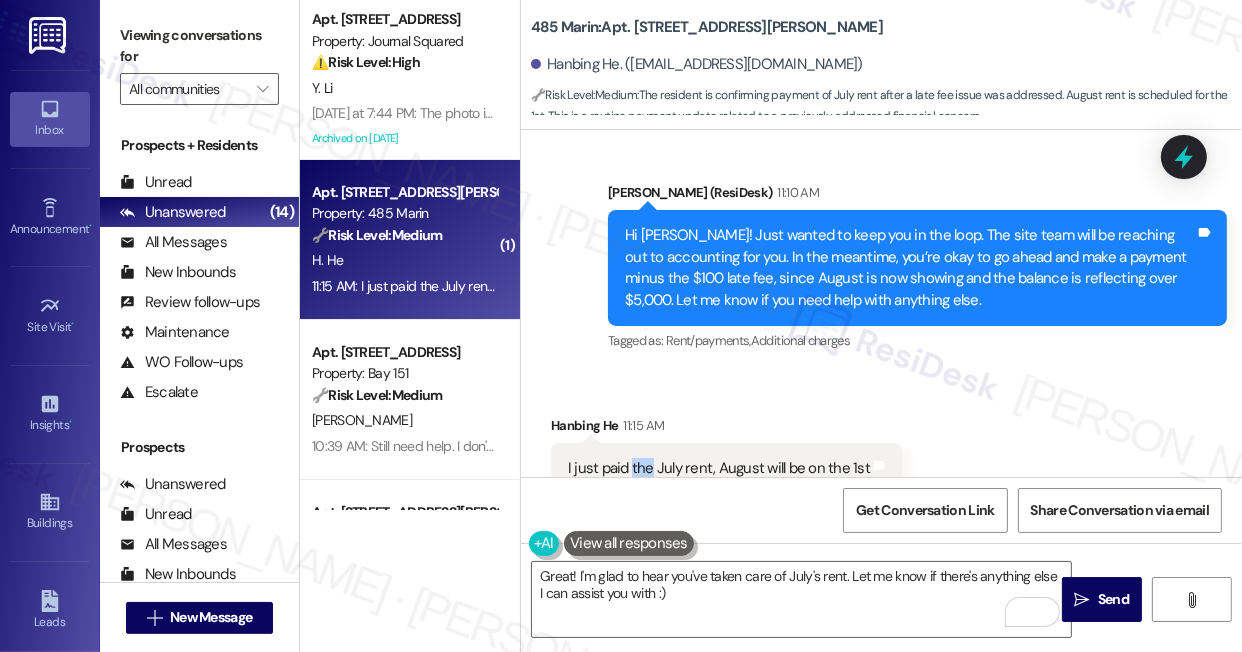 click on "I just paid the July rent, August will be on the 1st  Tags and notes" at bounding box center (726, 468) 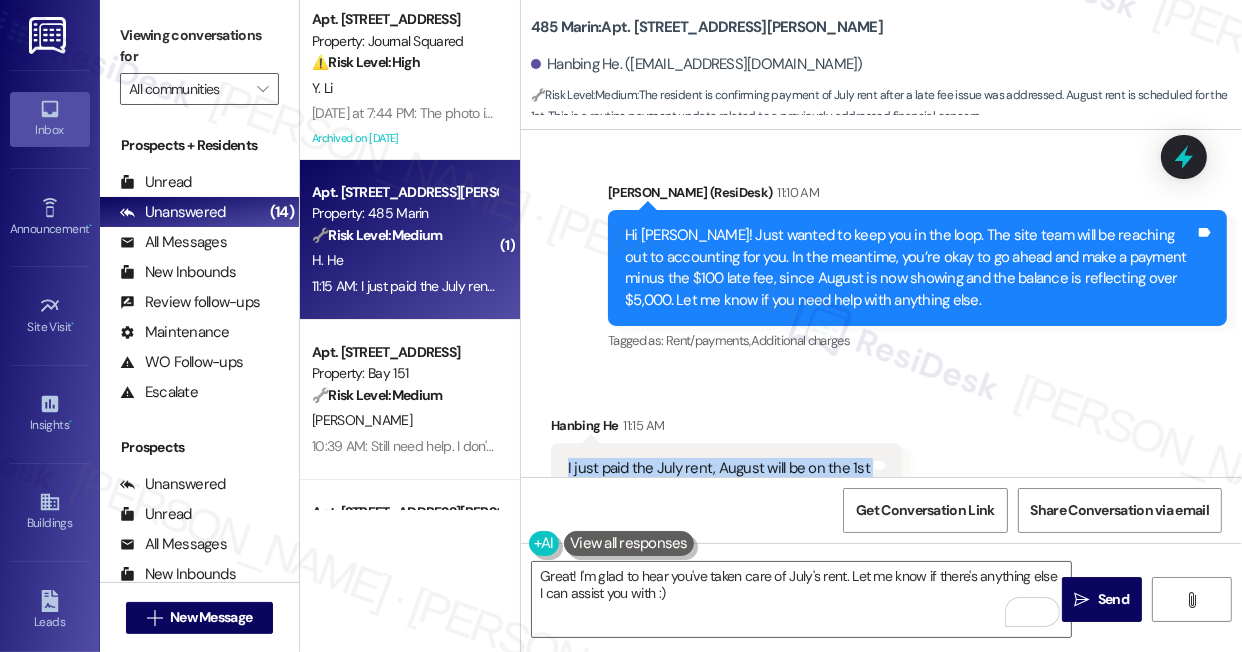 click on "I just paid the July rent, August will be on the 1st  Tags and notes" at bounding box center [726, 468] 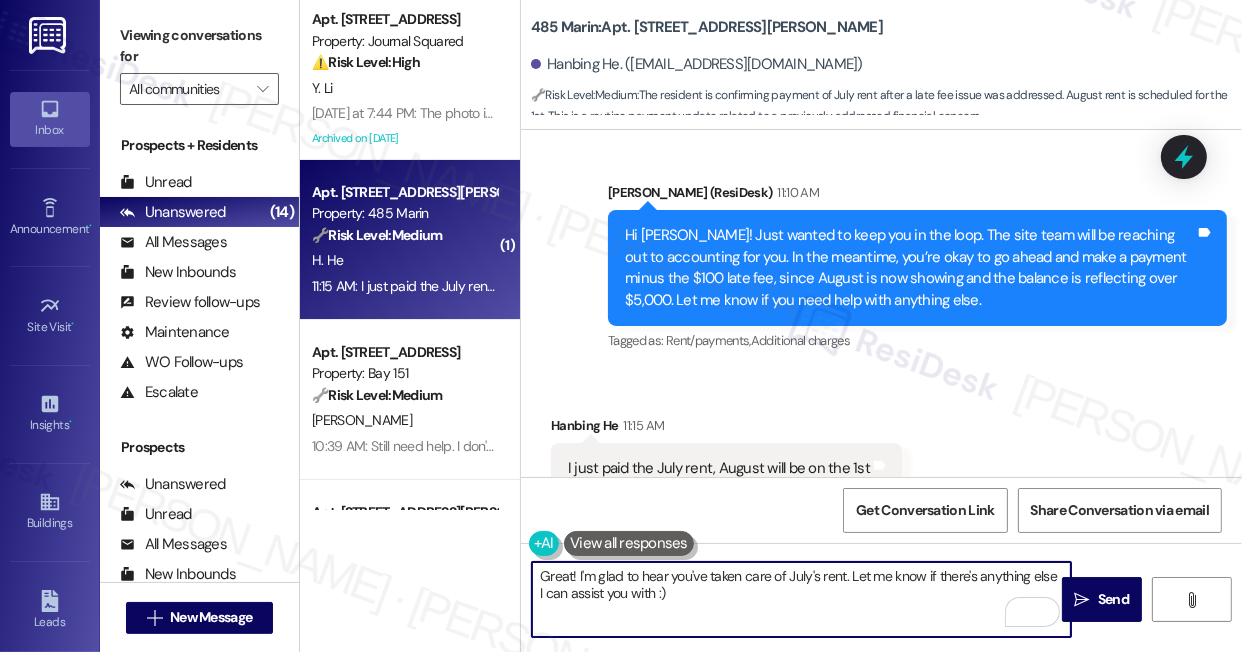 click on "Great! I'm glad to hear you've taken care of July's rent. Let me know if there's anything else I can assist you with :)" at bounding box center (801, 599) 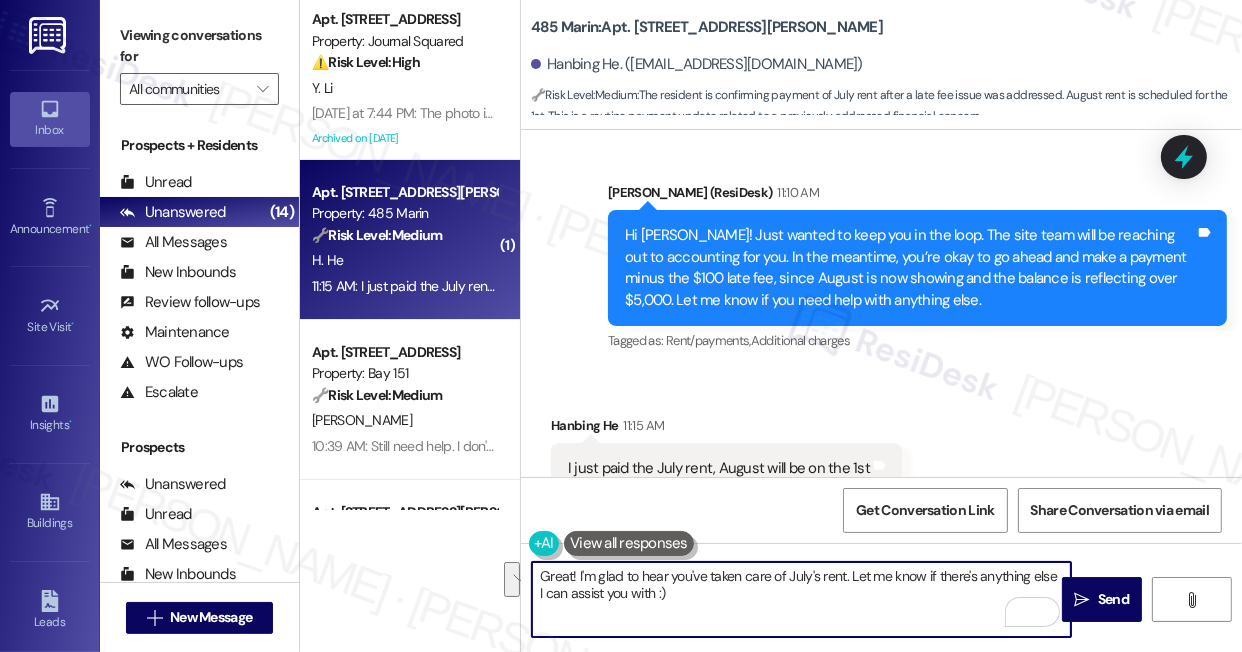 click on "Great! I'm glad to hear you've taken care of July's rent. Let me know if there's anything else I can assist you with :)" at bounding box center (801, 599) 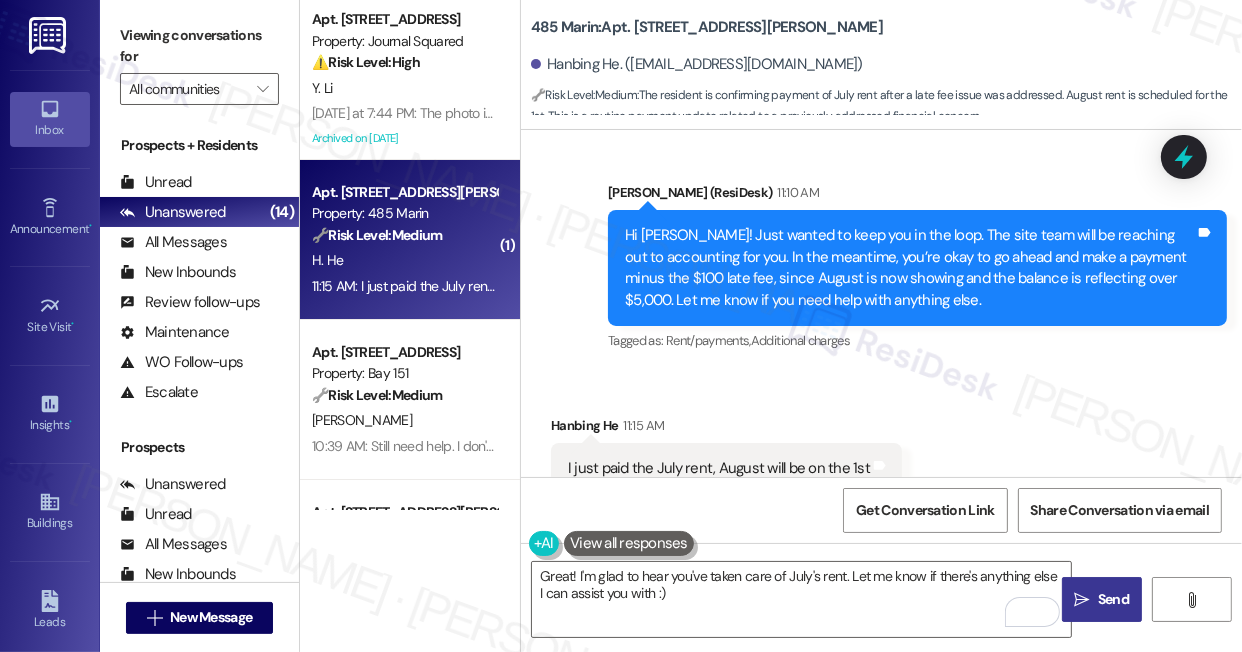 click on " Send" at bounding box center [1102, 599] 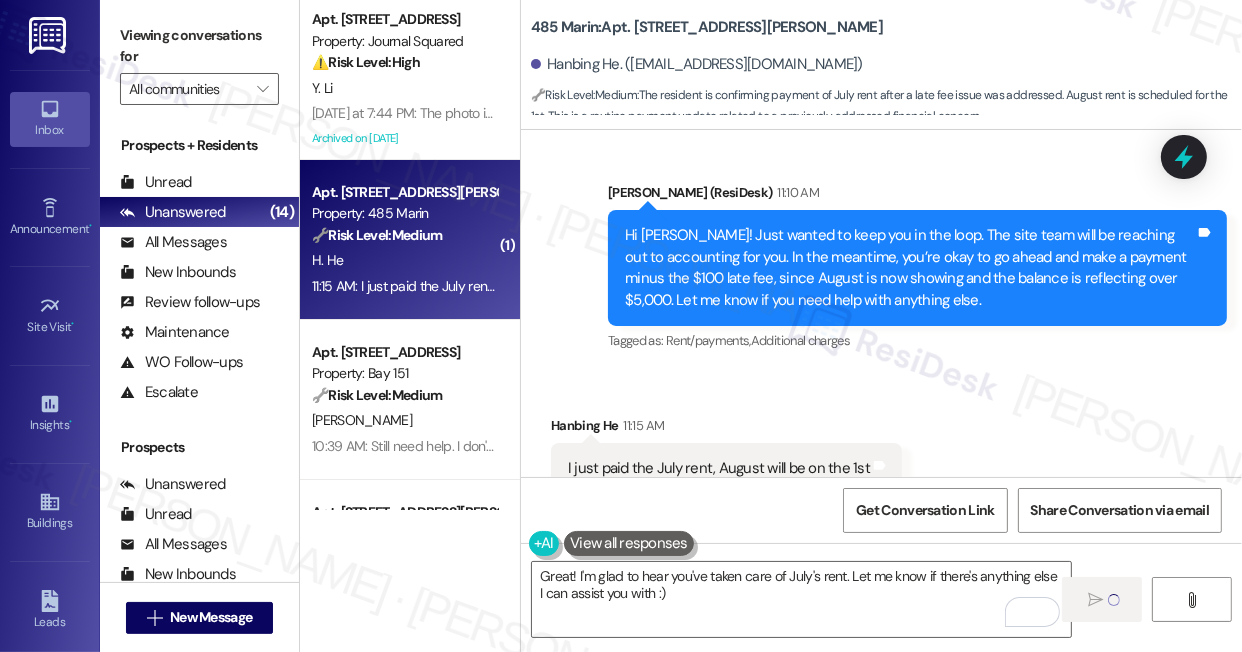 type 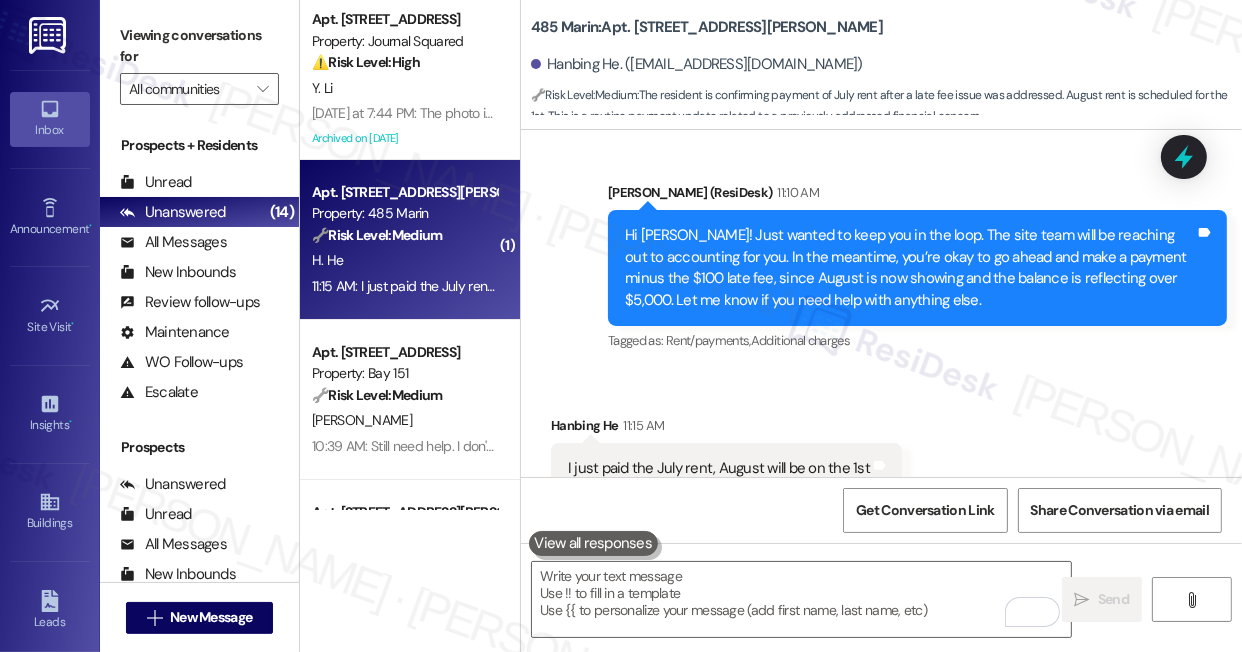 scroll, scrollTop: 14828, scrollLeft: 0, axis: vertical 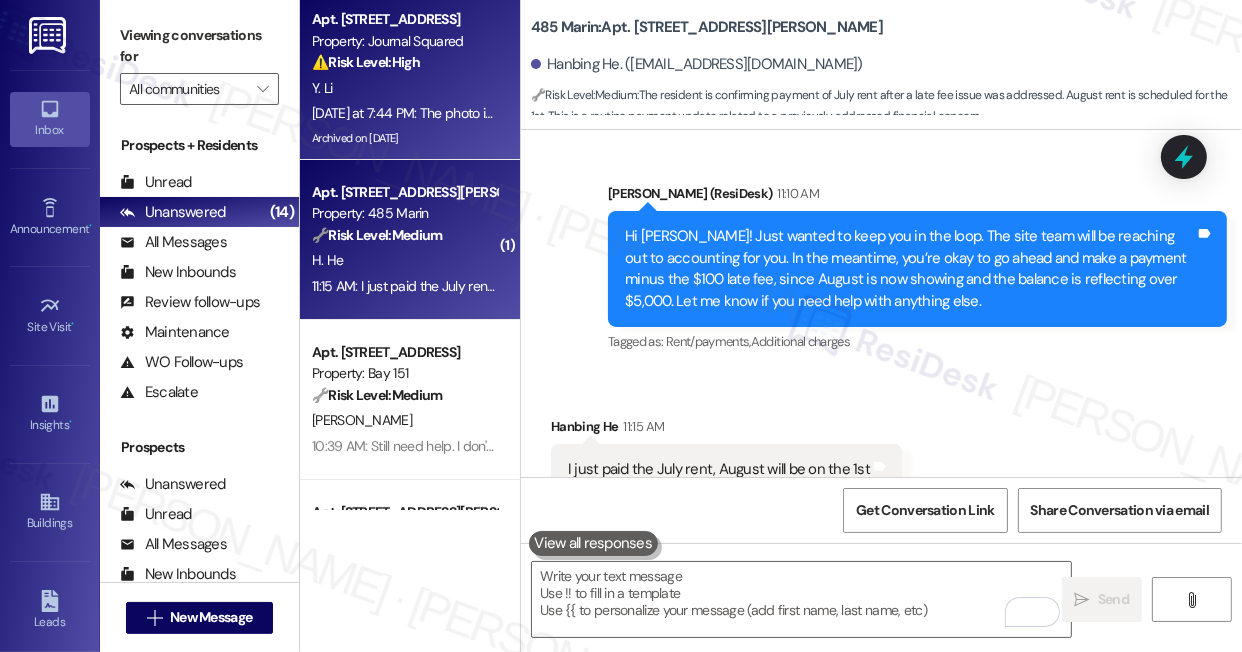 click on "Y. Li" at bounding box center (404, 88) 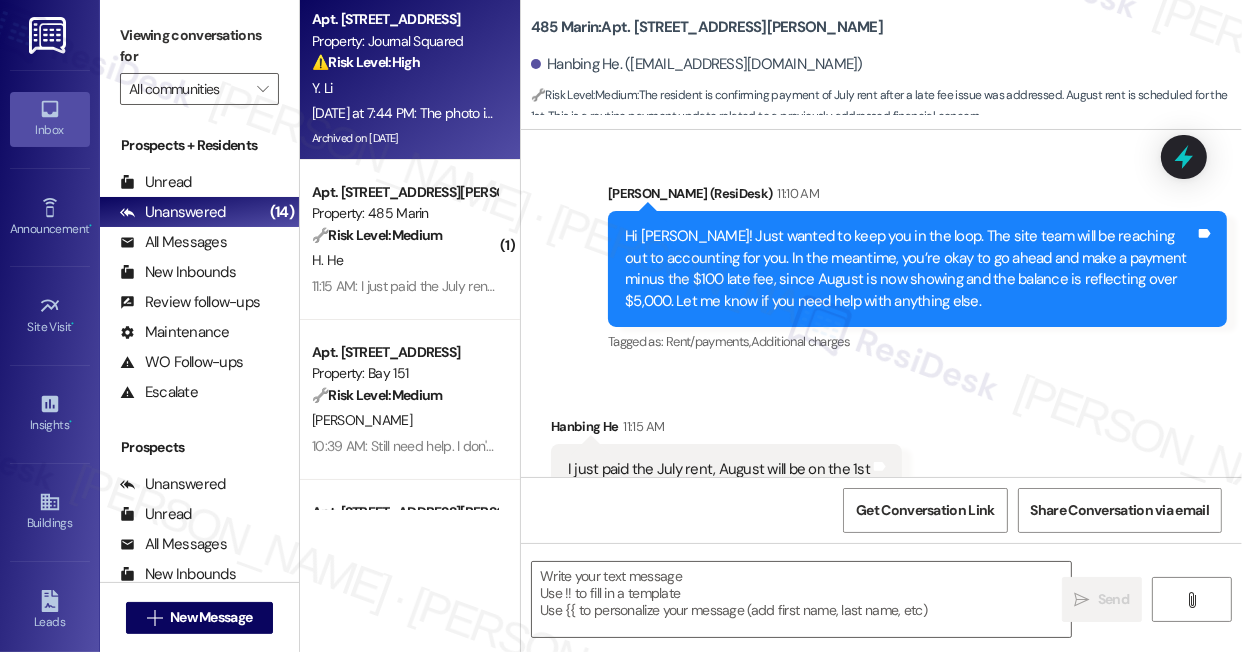 type on "Fetching suggested responses. Please feel free to read through the conversation in the meantime." 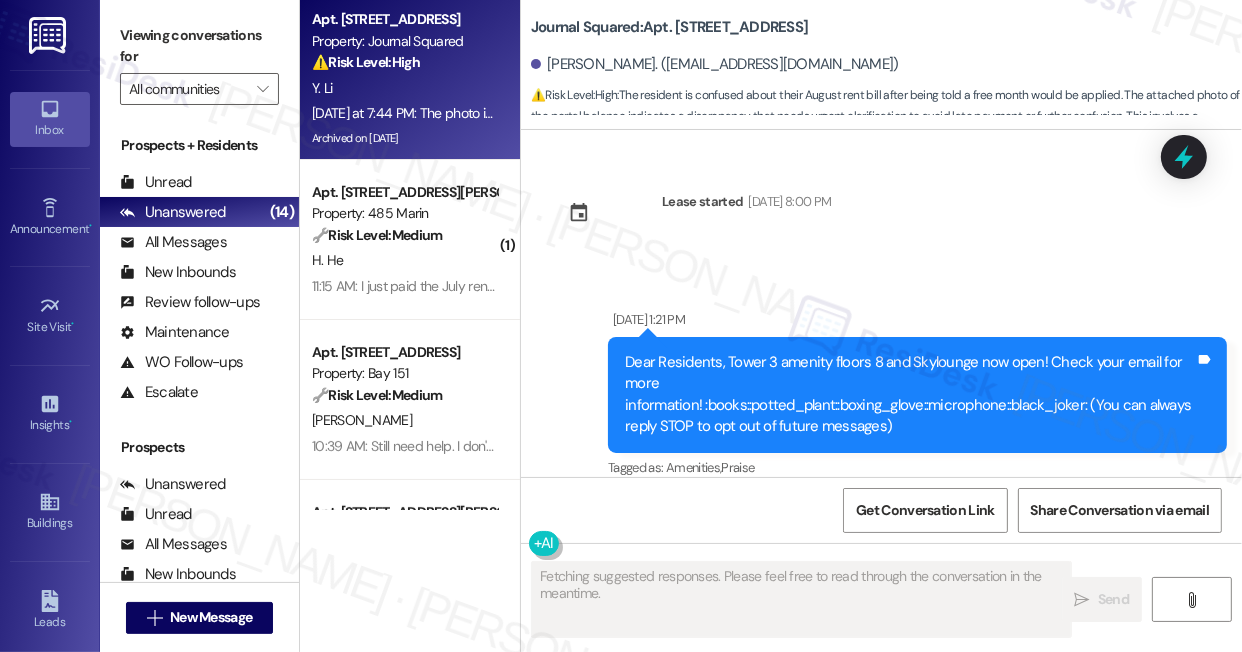 scroll, scrollTop: 18412, scrollLeft: 0, axis: vertical 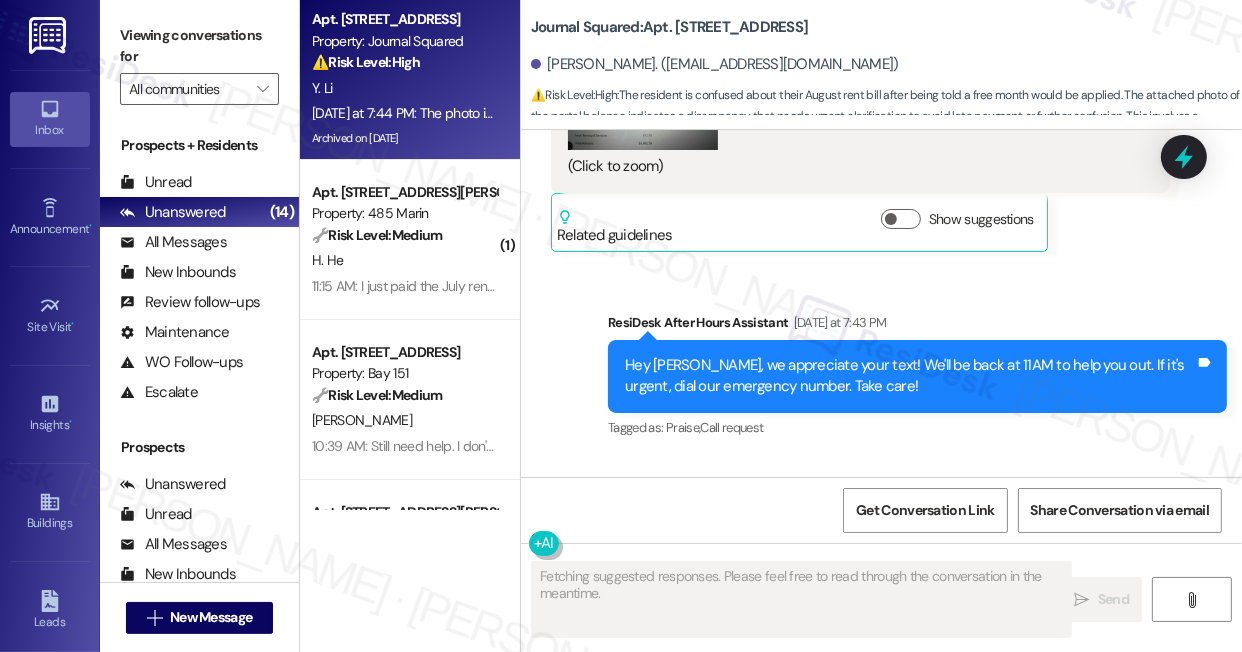 click on "The photo is my balance in my portal. Doesn't it mean I need to pay 3902.5 for August?" at bounding box center [841, 559] 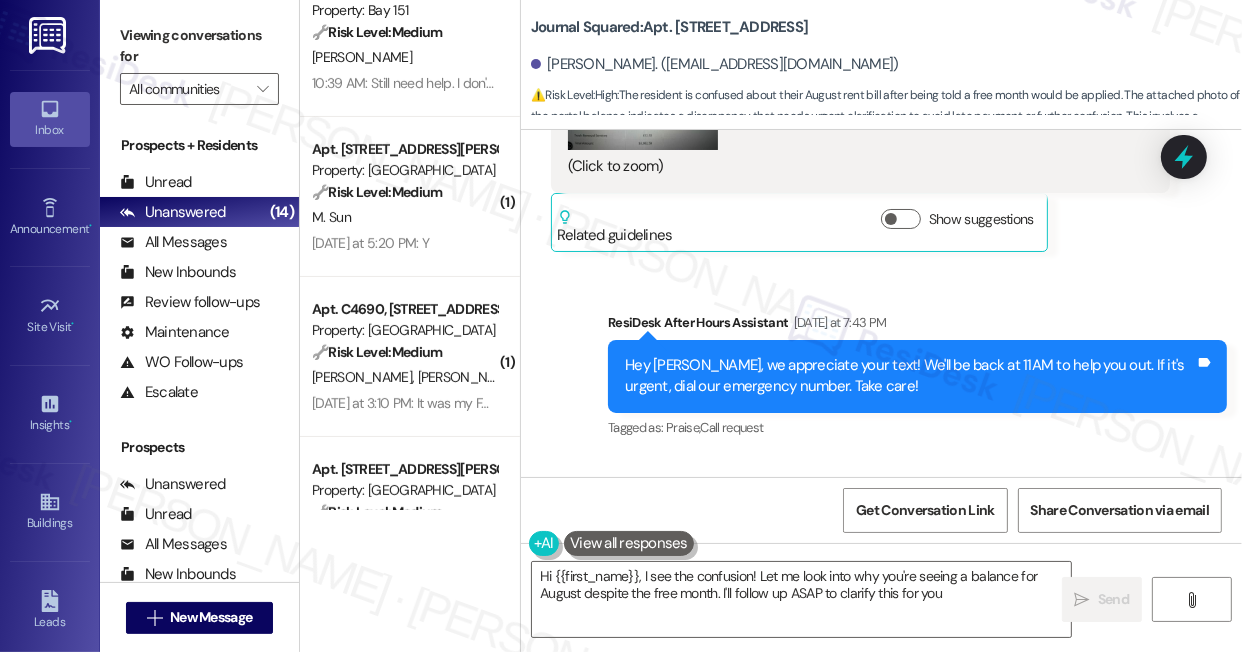 type on "Hi {{first_name}}, I see the confusion! Let me look into why you're seeing a balance for August despite the free month. I'll follow up ASAP to clarify this for you!" 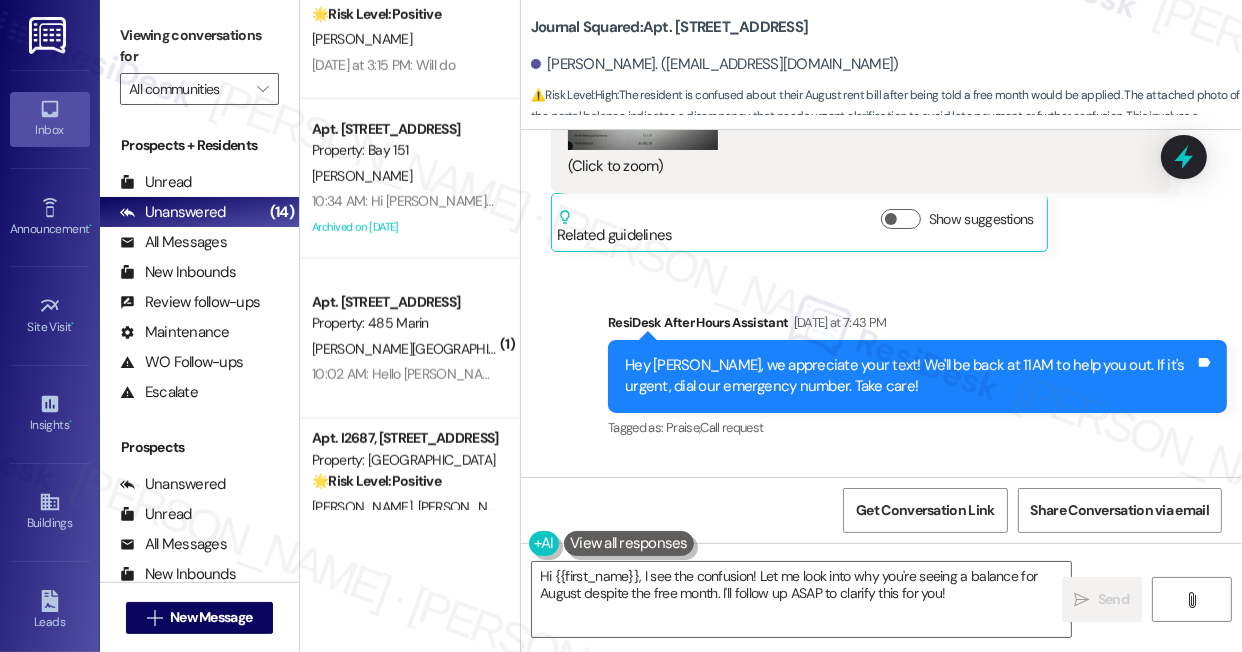scroll, scrollTop: 1545, scrollLeft: 0, axis: vertical 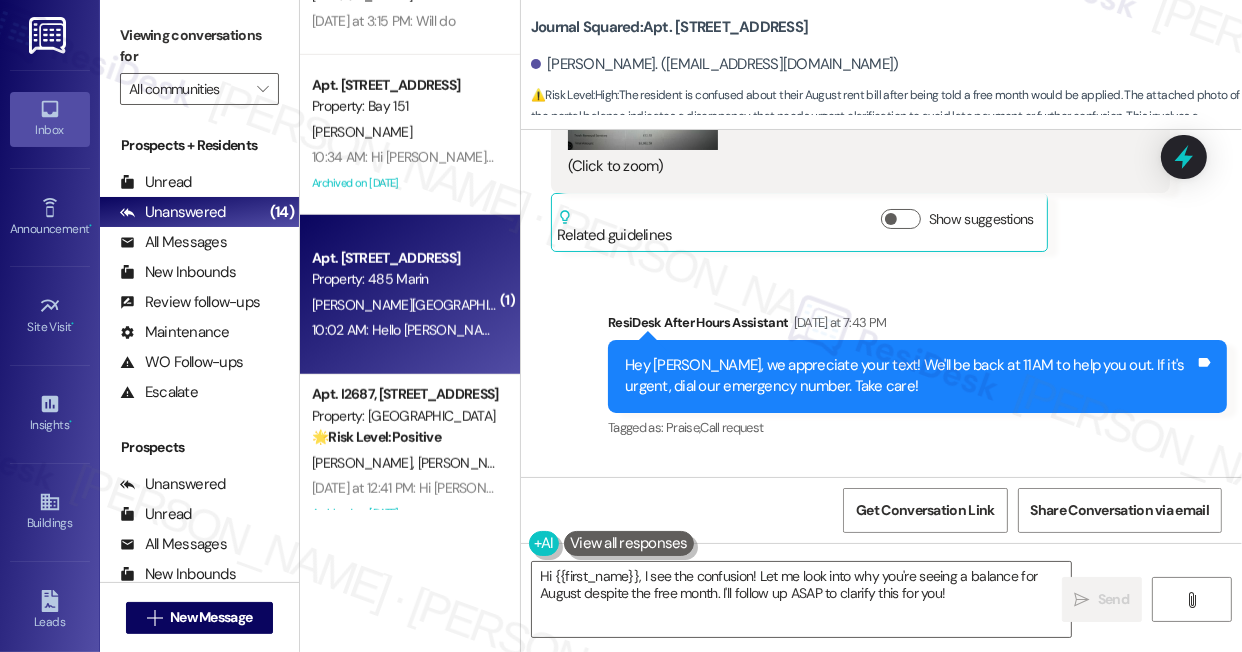click on "Y. Shimizu N. Shimizu" at bounding box center (404, 305) 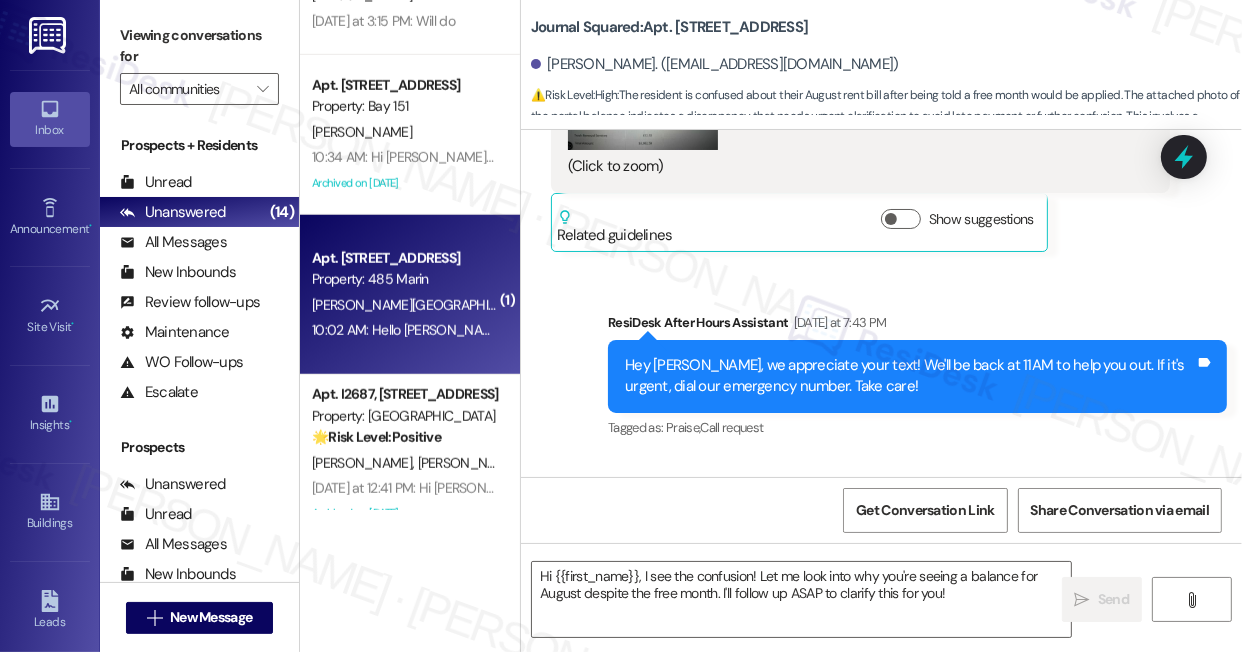 type on "Fetching suggested responses. Please feel free to read through the conversation in the meantime." 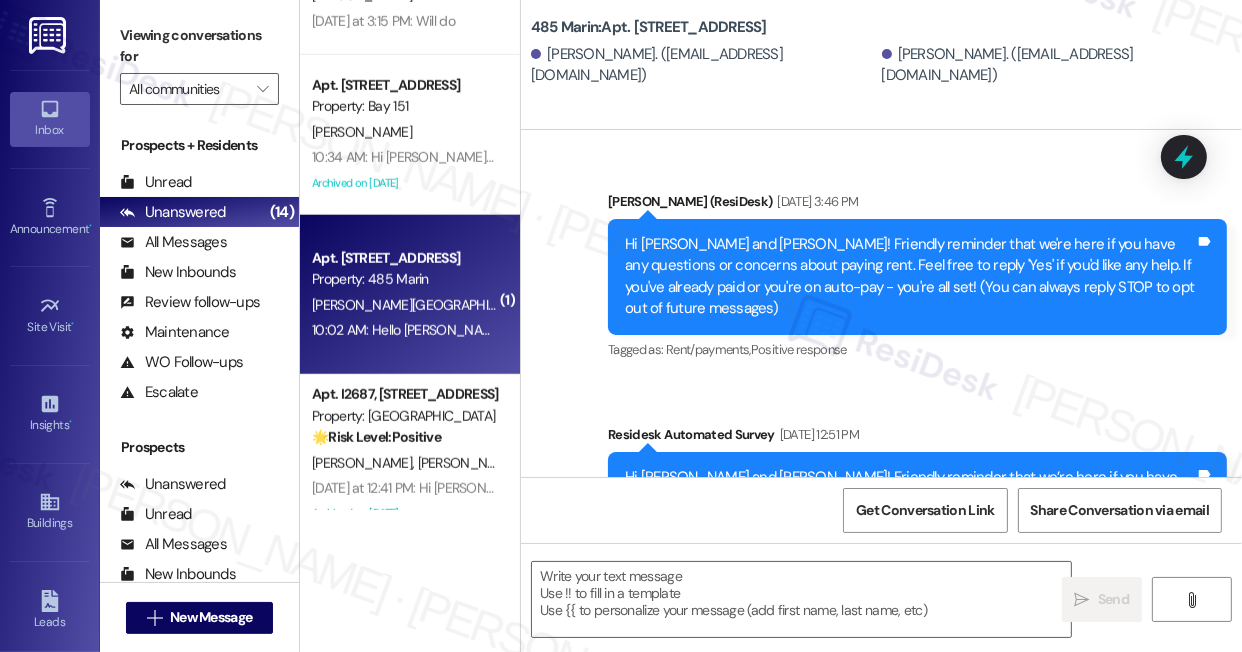 scroll, scrollTop: 9744, scrollLeft: 0, axis: vertical 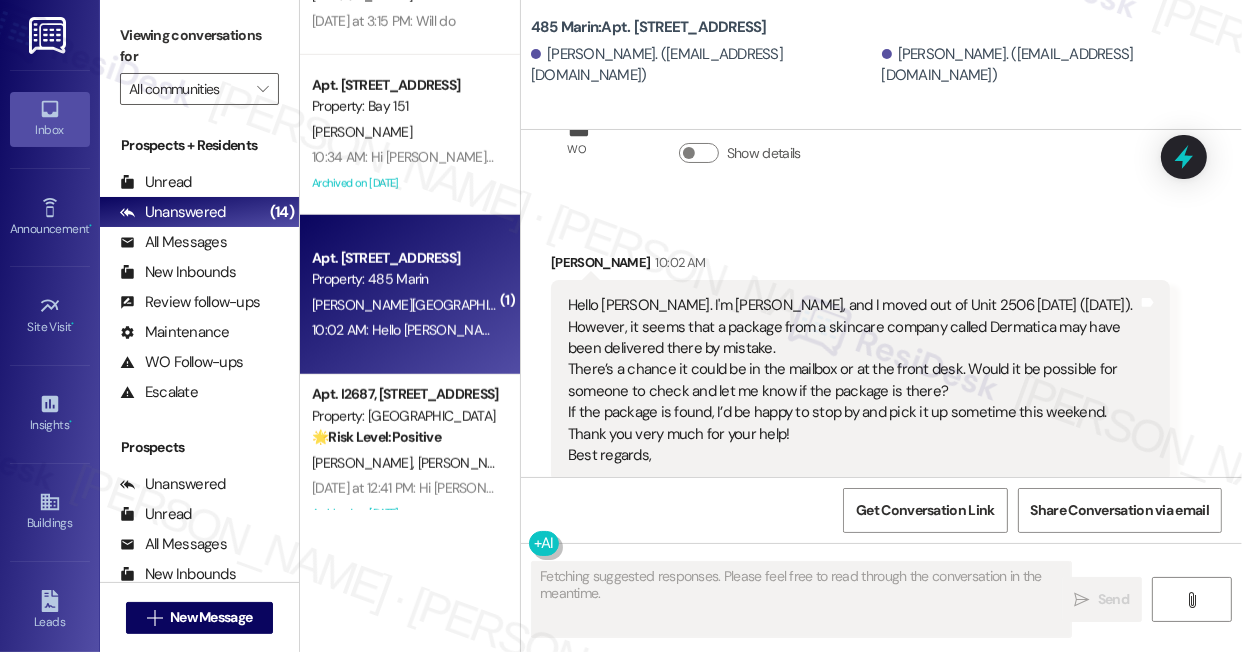 click on "Hello Jane. I'm Yuina Shimizu, and I moved out of Unit 2506 last Sunday (July 20th). However, it seems that a package from a skincare company called Dermatica may have been delivered there by mistake.
There’s a chance it could be in the mailbox or at the front desk. Would it be possible for someone to check and let me know if the package is there?
If the package is found, I’d be happy to stop by and pick it up sometime this weekend. Thank you very much for your help!
Best regards," at bounding box center (853, 380) 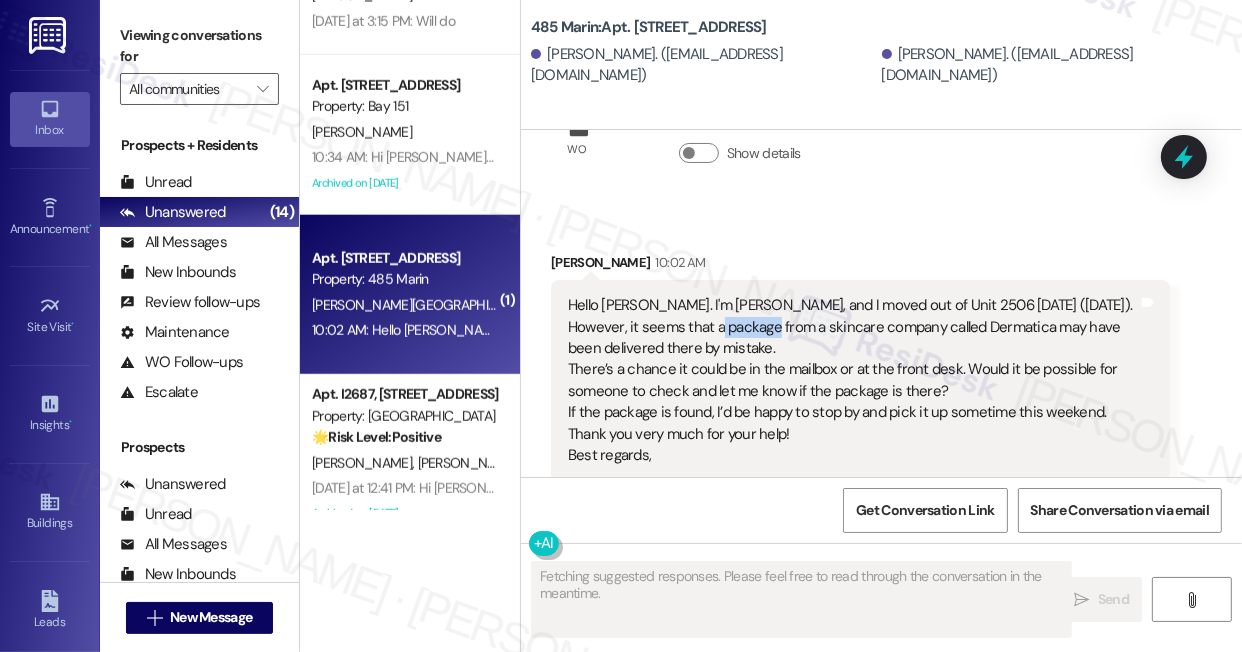 click on "Hello Jane. I'm Yuina Shimizu, and I moved out of Unit 2506 last Sunday (July 20th). However, it seems that a package from a skincare company called Dermatica may have been delivered there by mistake.
There’s a chance it could be in the mailbox or at the front desk. Would it be possible for someone to check and let me know if the package is there?
If the package is found, I’d be happy to stop by and pick it up sometime this weekend. Thank you very much for your help!
Best regards," at bounding box center [853, 380] 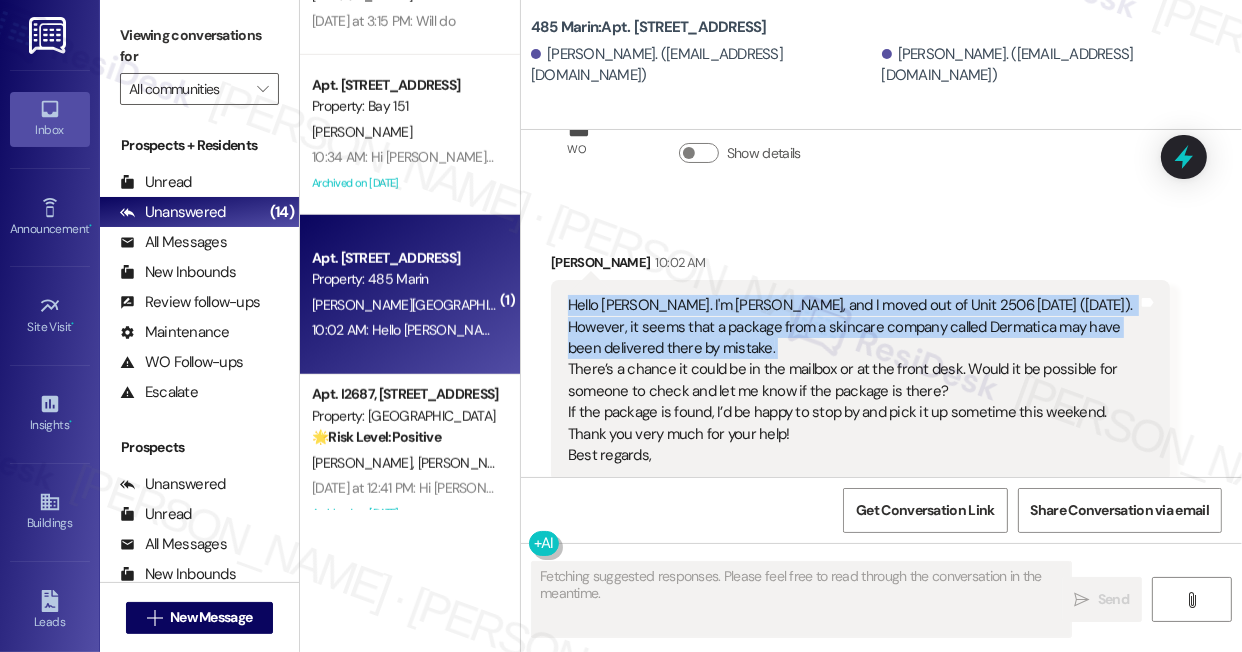 click on "Hello Jane. I'm Yuina Shimizu, and I moved out of Unit 2506 last Sunday (July 20th). However, it seems that a package from a skincare company called Dermatica may have been delivered there by mistake.
There’s a chance it could be in the mailbox or at the front desk. Would it be possible for someone to check and let me know if the package is there?
If the package is found, I’d be happy to stop by and pick it up sometime this weekend. Thank you very much for your help!
Best regards," at bounding box center [853, 380] 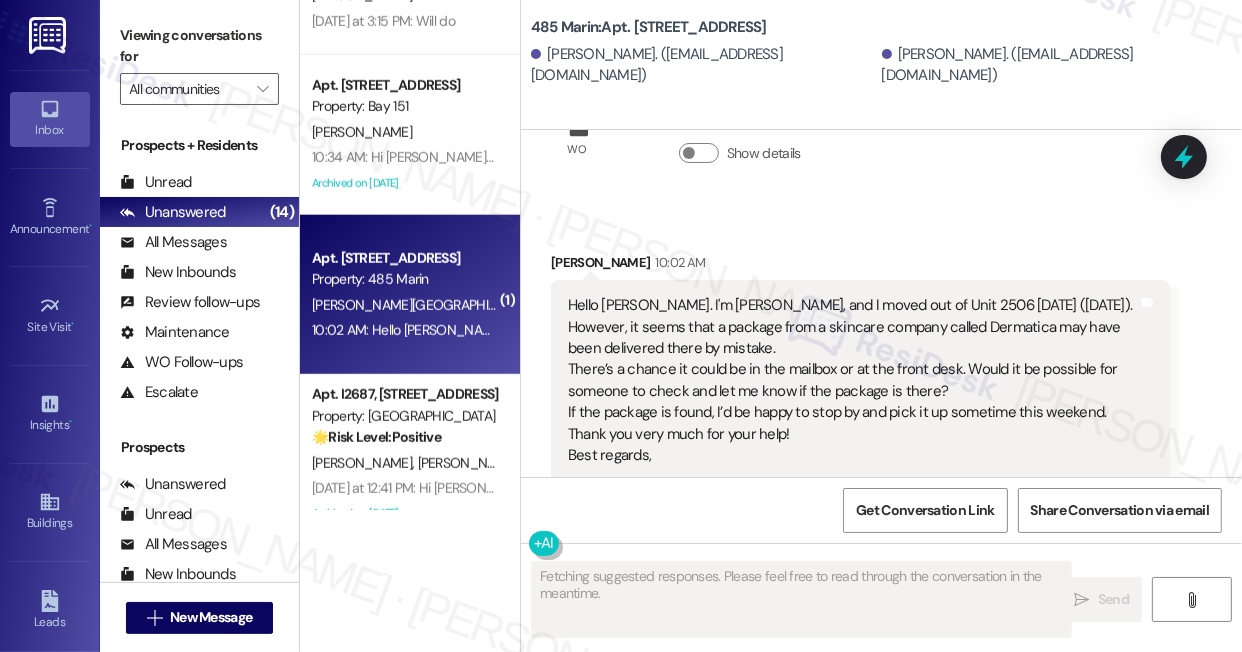 click on "Hello Jane. I'm Yuina Shimizu, and I moved out of Unit 2506 last Sunday (July 20th). However, it seems that a package from a skincare company called Dermatica may have been delivered there by mistake.
There’s a chance it could be in the mailbox or at the front desk. Would it be possible for someone to check and let me know if the package is there?
If the package is found, I’d be happy to stop by and pick it up sometime this weekend. Thank you very much for your help!
Best regards," at bounding box center [853, 380] 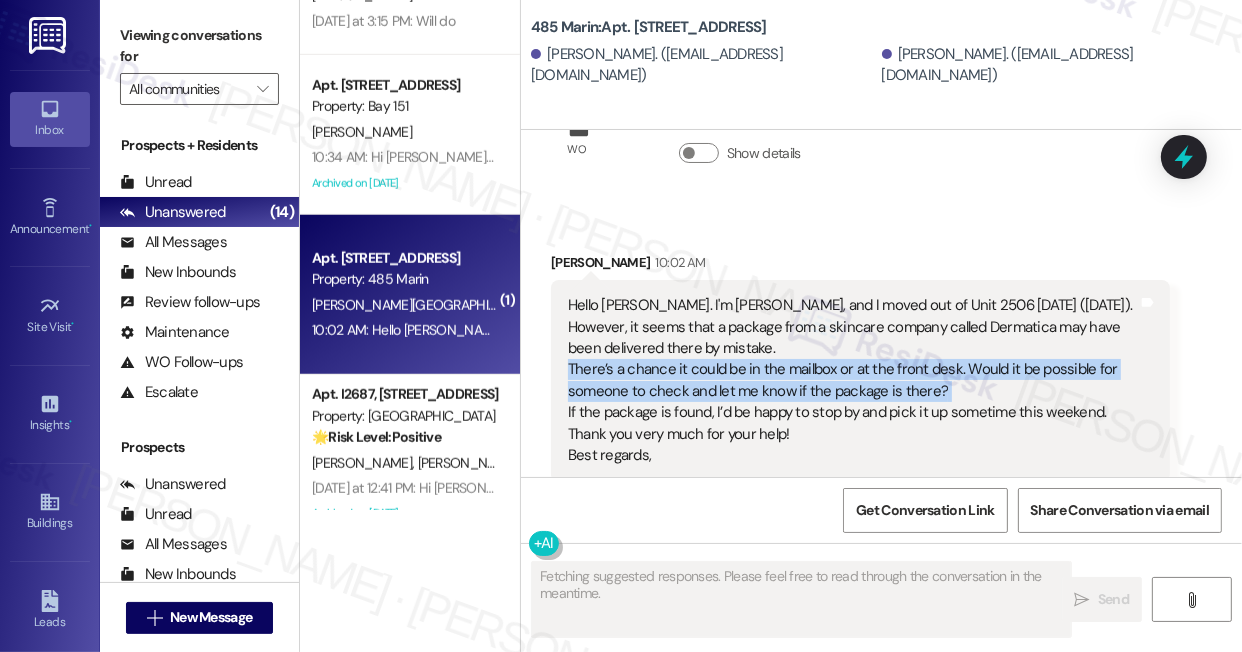 click on "Hello Jane. I'm Yuina Shimizu, and I moved out of Unit 2506 last Sunday (July 20th). However, it seems that a package from a skincare company called Dermatica may have been delivered there by mistake.
There’s a chance it could be in the mailbox or at the front desk. Would it be possible for someone to check and let me know if the package is there?
If the package is found, I’d be happy to stop by and pick it up sometime this weekend. Thank you very much for your help!
Best regards," at bounding box center (853, 380) 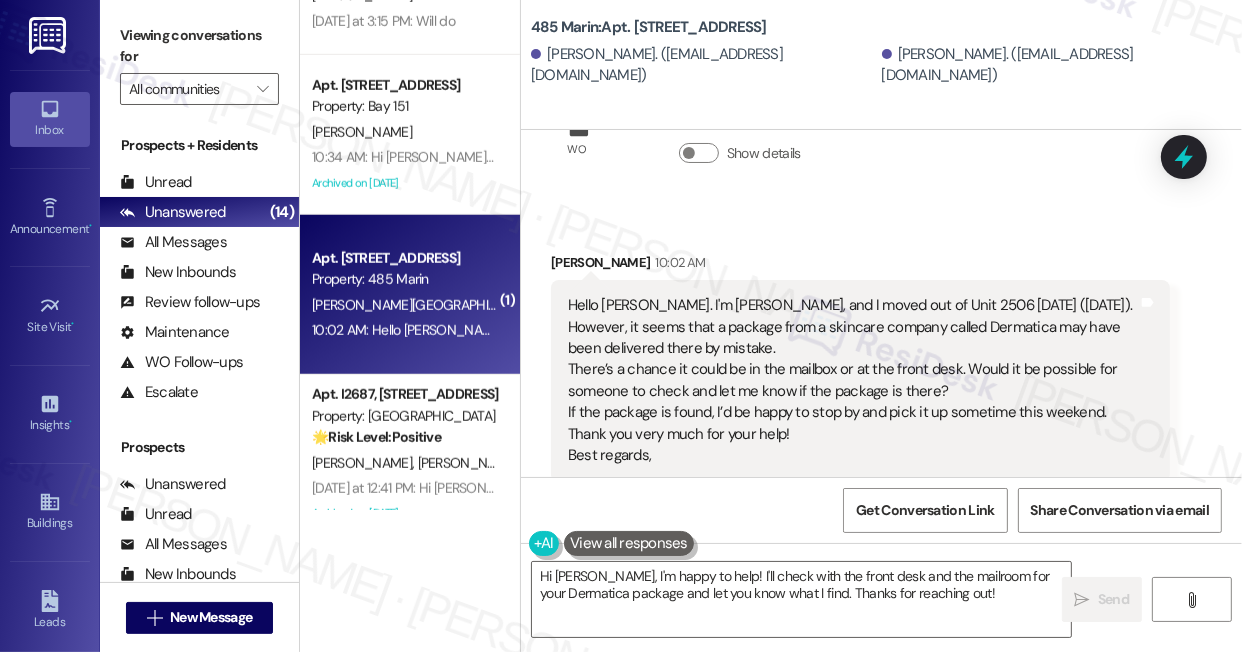click on "Hello Jane. I'm Yuina Shimizu, and I moved out of Unit 2506 last Sunday (July 20th). However, it seems that a package from a skincare company called Dermatica may have been delivered there by mistake.
There’s a chance it could be in the mailbox or at the front desk. Would it be possible for someone to check and let me know if the package is there?
If the package is found, I’d be happy to stop by and pick it up sometime this weekend. Thank you very much for your help!
Best regards," at bounding box center (853, 380) 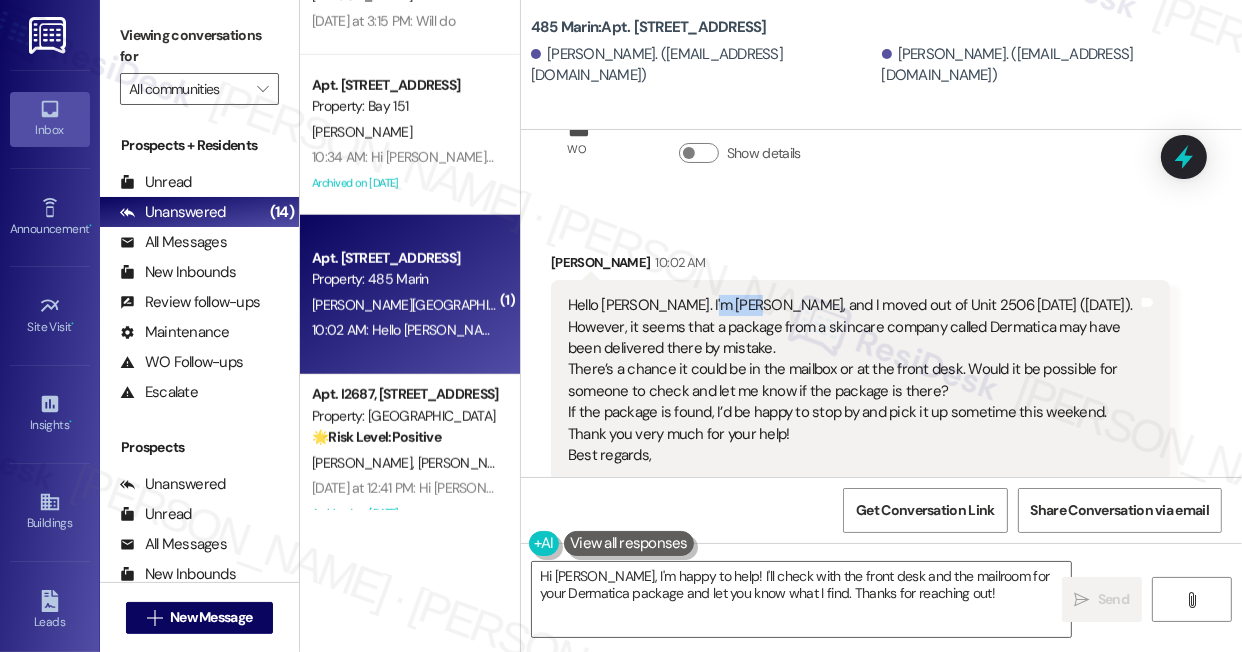 click on "Hello Jane. I'm Yuina Shimizu, and I moved out of Unit 2506 last Sunday (July 20th). However, it seems that a package from a skincare company called Dermatica may have been delivered there by mistake.
There’s a chance it could be in the mailbox or at the front desk. Would it be possible for someone to check and let me know if the package is there?
If the package is found, I’d be happy to stop by and pick it up sometime this weekend. Thank you very much for your help!
Best regards," at bounding box center [853, 380] 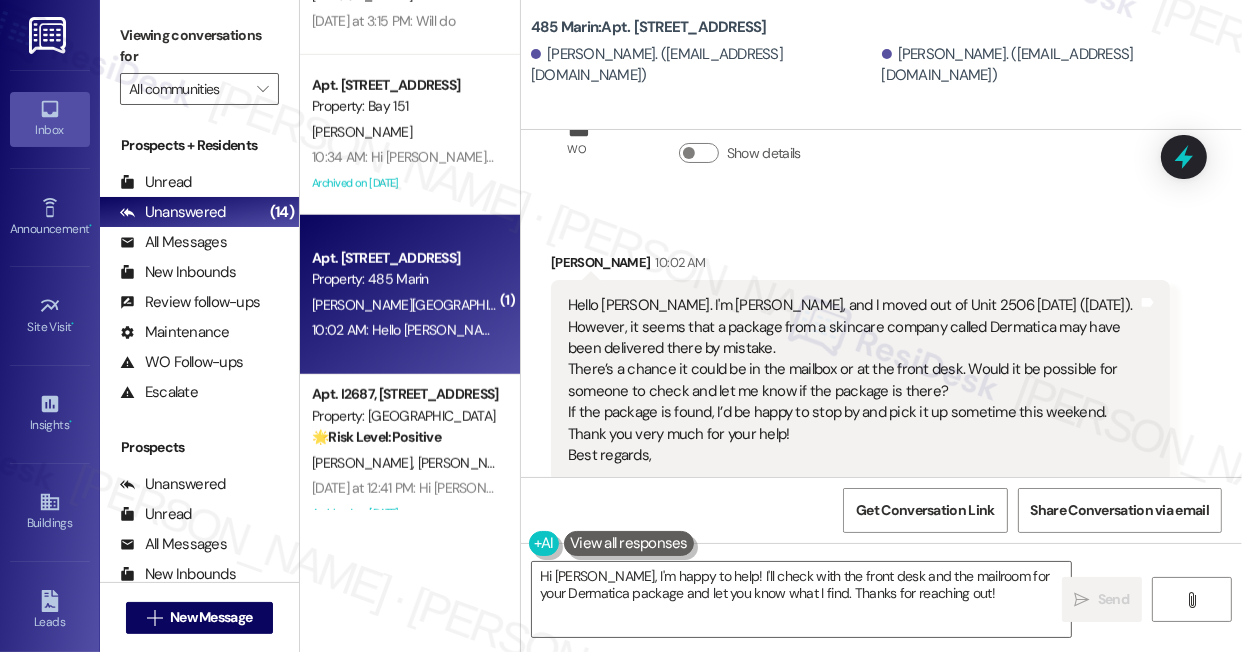 click on "Hello Jane. I'm Yuina Shimizu, and I moved out of Unit 2506 last Sunday (July 20th). However, it seems that a package from a skincare company called Dermatica may have been delivered there by mistake.
There’s a chance it could be in the mailbox or at the front desk. Would it be possible for someone to check and let me know if the package is there?
If the package is found, I’d be happy to stop by and pick it up sometime this weekend. Thank you very much for your help!
Best regards," at bounding box center [853, 380] 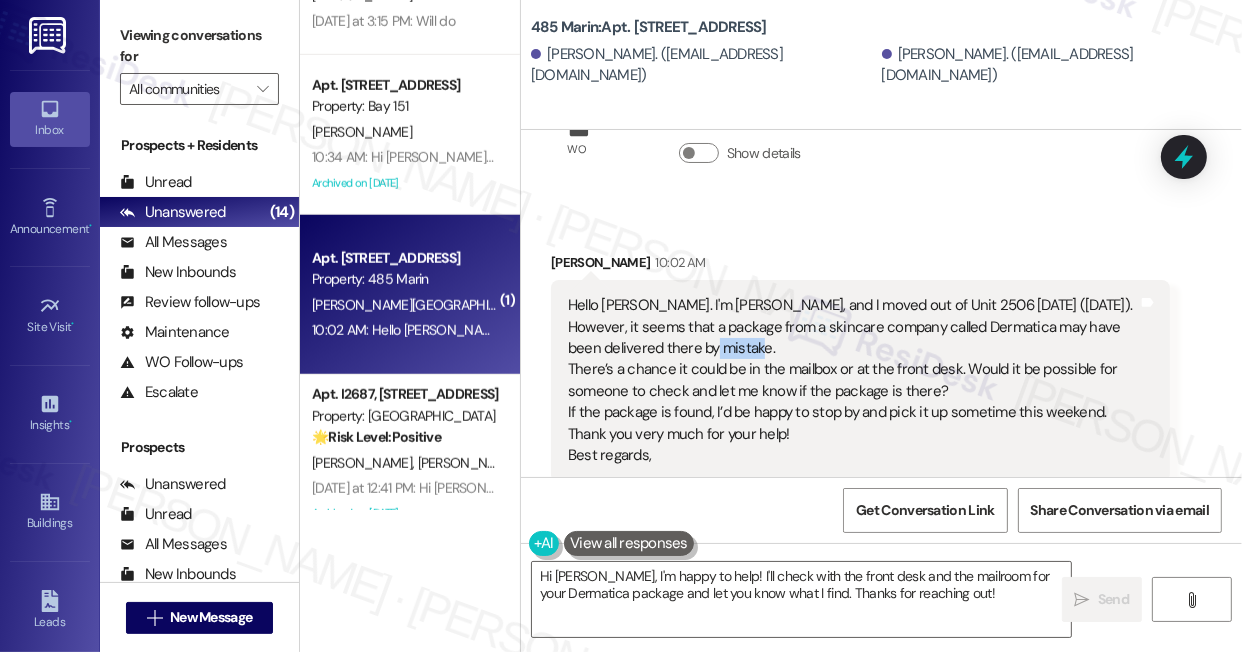 click on "Hello Jane. I'm Yuina Shimizu, and I moved out of Unit 2506 last Sunday (July 20th). However, it seems that a package from a skincare company called Dermatica may have been delivered there by mistake.
There’s a chance it could be in the mailbox or at the front desk. Would it be possible for someone to check and let me know if the package is there?
If the package is found, I’d be happy to stop by and pick it up sometime this weekend. Thank you very much for your help!
Best regards," at bounding box center [853, 380] 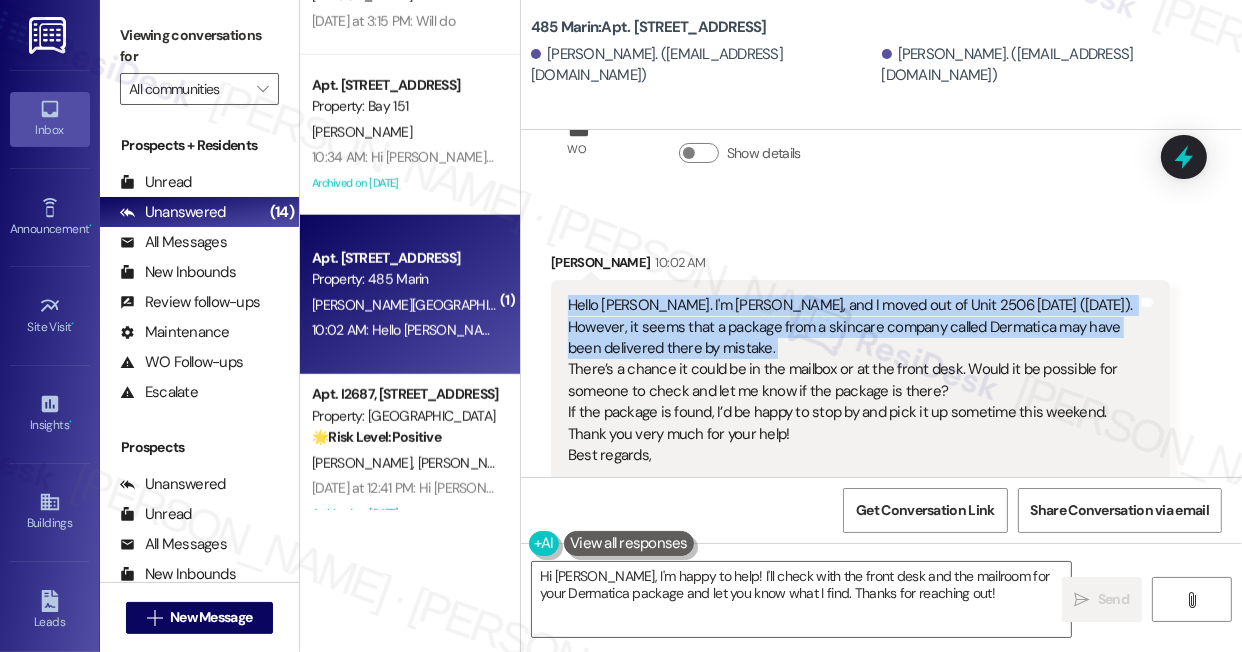 click on "Hello Jane. I'm Yuina Shimizu, and I moved out of Unit 2506 last Sunday (July 20th). However, it seems that a package from a skincare company called Dermatica may have been delivered there by mistake.
There’s a chance it could be in the mailbox or at the front desk. Would it be possible for someone to check and let me know if the package is there?
If the package is found, I’d be happy to stop by and pick it up sometime this weekend. Thank you very much for your help!
Best regards," at bounding box center (853, 380) 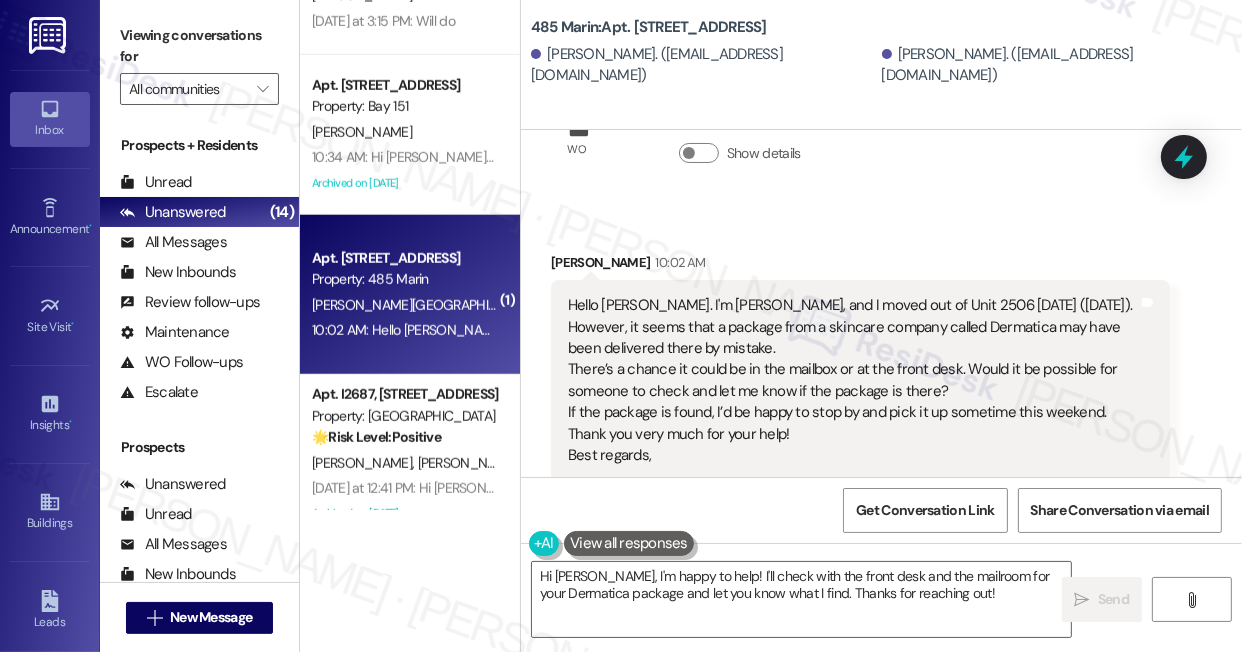 click on "Hello Jane. I'm Yuina Shimizu, and I moved out of Unit 2506 last Sunday (July 20th). However, it seems that a package from a skincare company called Dermatica may have been delivered there by mistake.
There’s a chance it could be in the mailbox or at the front desk. Would it be possible for someone to check and let me know if the package is there?
If the package is found, I’d be happy to stop by and pick it up sometime this weekend. Thank you very much for your help!
Best regards," at bounding box center [853, 380] 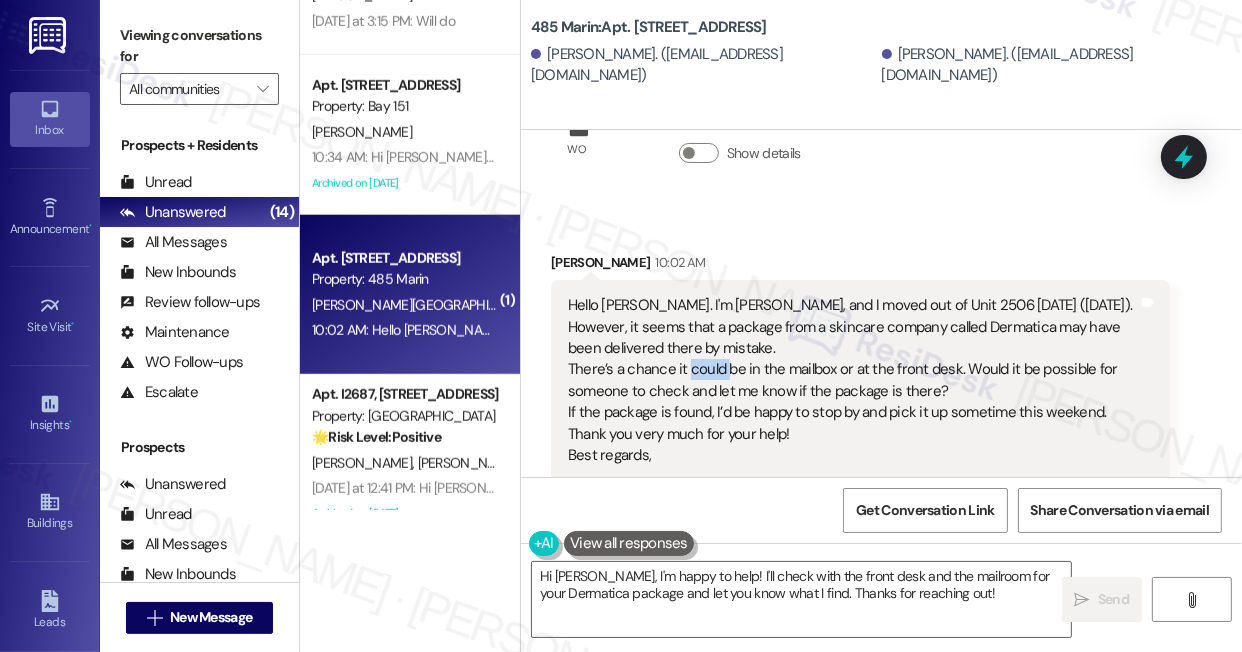 click on "Hello Jane. I'm Yuina Shimizu, and I moved out of Unit 2506 last Sunday (July 20th). However, it seems that a package from a skincare company called Dermatica may have been delivered there by mistake.
There’s a chance it could be in the mailbox or at the front desk. Would it be possible for someone to check and let me know if the package is there?
If the package is found, I’d be happy to stop by and pick it up sometime this weekend. Thank you very much for your help!
Best regards," at bounding box center (853, 380) 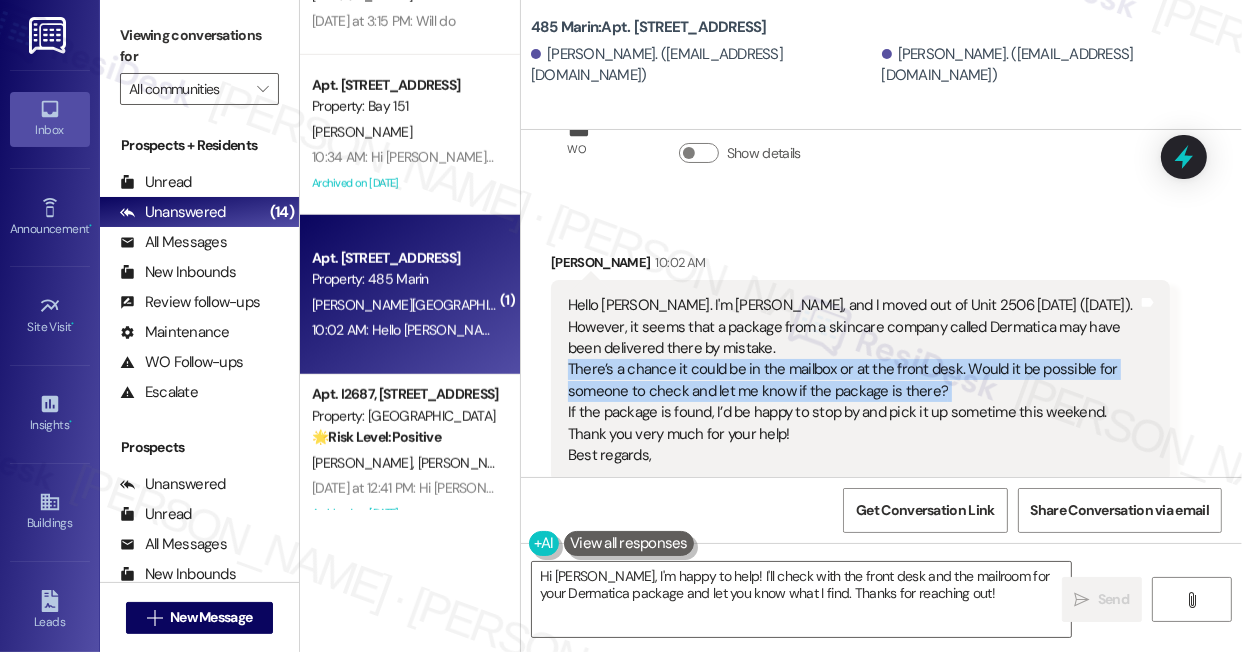 click on "Hello Jane. I'm Yuina Shimizu, and I moved out of Unit 2506 last Sunday (July 20th). However, it seems that a package from a skincare company called Dermatica may have been delivered there by mistake.
There’s a chance it could be in the mailbox or at the front desk. Would it be possible for someone to check and let me know if the package is there?
If the package is found, I’d be happy to stop by and pick it up sometime this weekend. Thank you very much for your help!
Best regards," at bounding box center (853, 380) 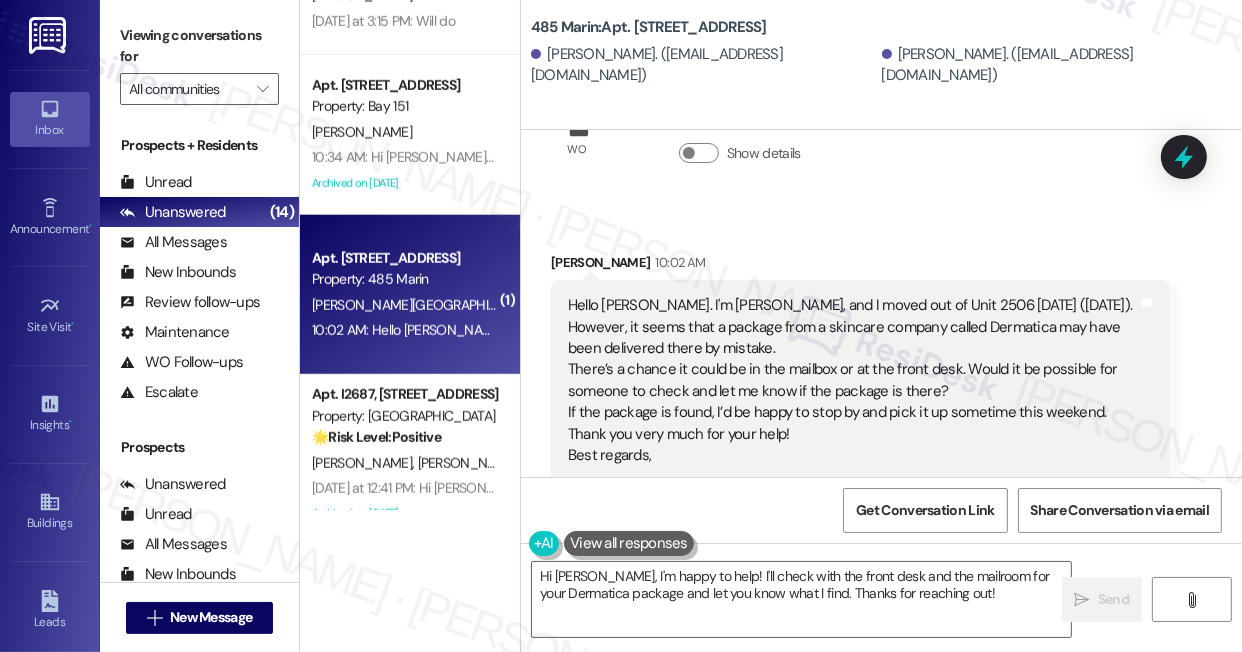 click on "Hello Jane. I'm Yuina Shimizu, and I moved out of Unit 2506 last Sunday (July 20th). However, it seems that a package from a skincare company called Dermatica may have been delivered there by mistake.
There’s a chance it could be in the mailbox or at the front desk. Would it be possible for someone to check and let me know if the package is there?
If the package is found, I’d be happy to stop by and pick it up sometime this weekend. Thank you very much for your help!
Best regards," at bounding box center (853, 380) 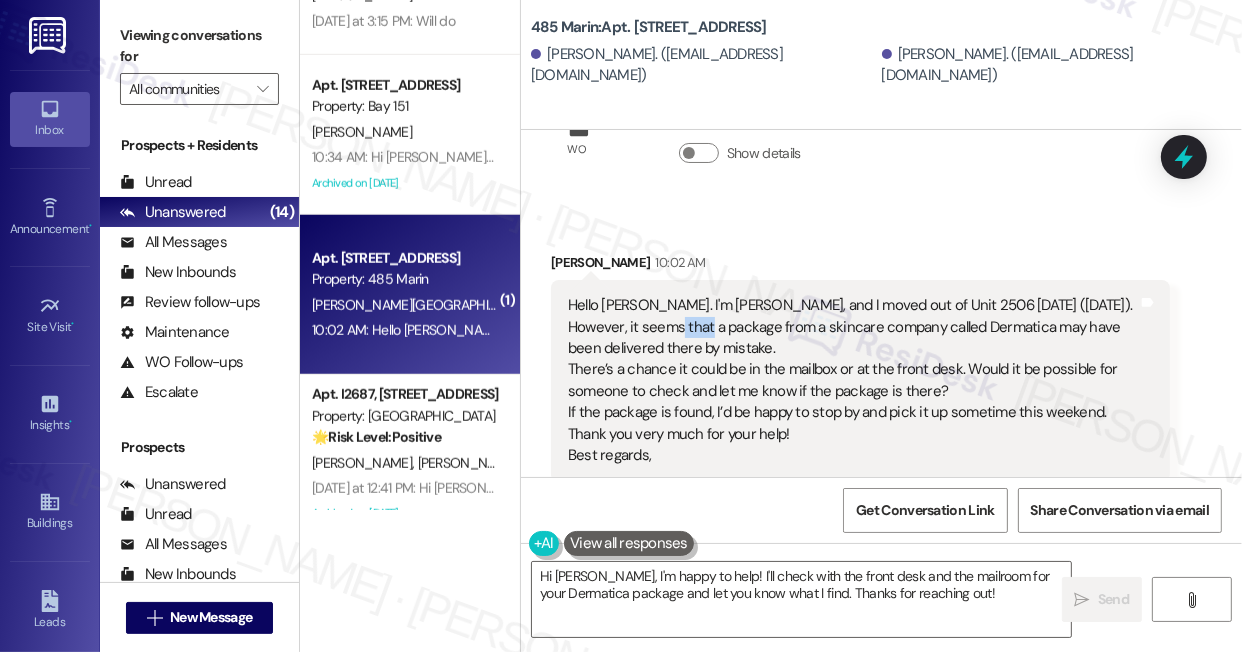 click on "Hello Jane. I'm Yuina Shimizu, and I moved out of Unit 2506 last Sunday (July 20th). However, it seems that a package from a skincare company called Dermatica may have been delivered there by mistake.
There’s a chance it could be in the mailbox or at the front desk. Would it be possible for someone to check and let me know if the package is there?
If the package is found, I’d be happy to stop by and pick it up sometime this weekend. Thank you very much for your help!
Best regards," at bounding box center [853, 380] 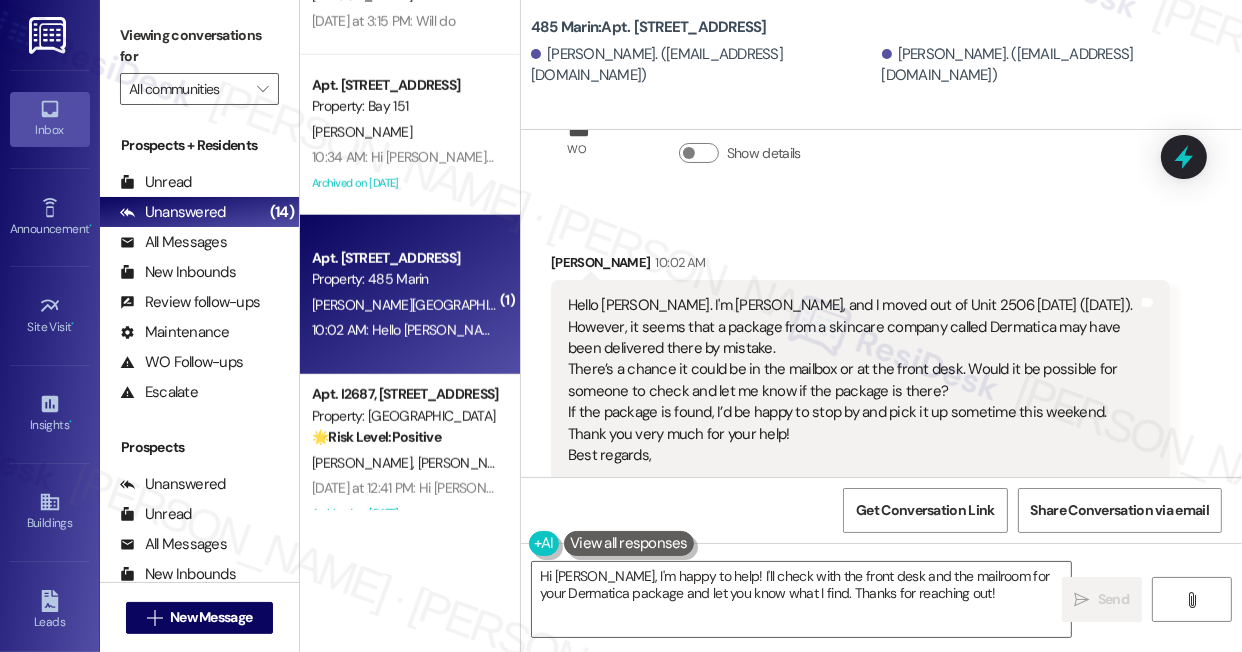 click on "Hello Jane. I'm Yuina Shimizu, and I moved out of Unit 2506 last Sunday (July 20th). However, it seems that a package from a skincare company called Dermatica may have been delivered there by mistake.
There’s a chance it could be in the mailbox or at the front desk. Would it be possible for someone to check and let me know if the package is there?
If the package is found, I’d be happy to stop by and pick it up sometime this weekend. Thank you very much for your help!
Best regards," at bounding box center [853, 380] 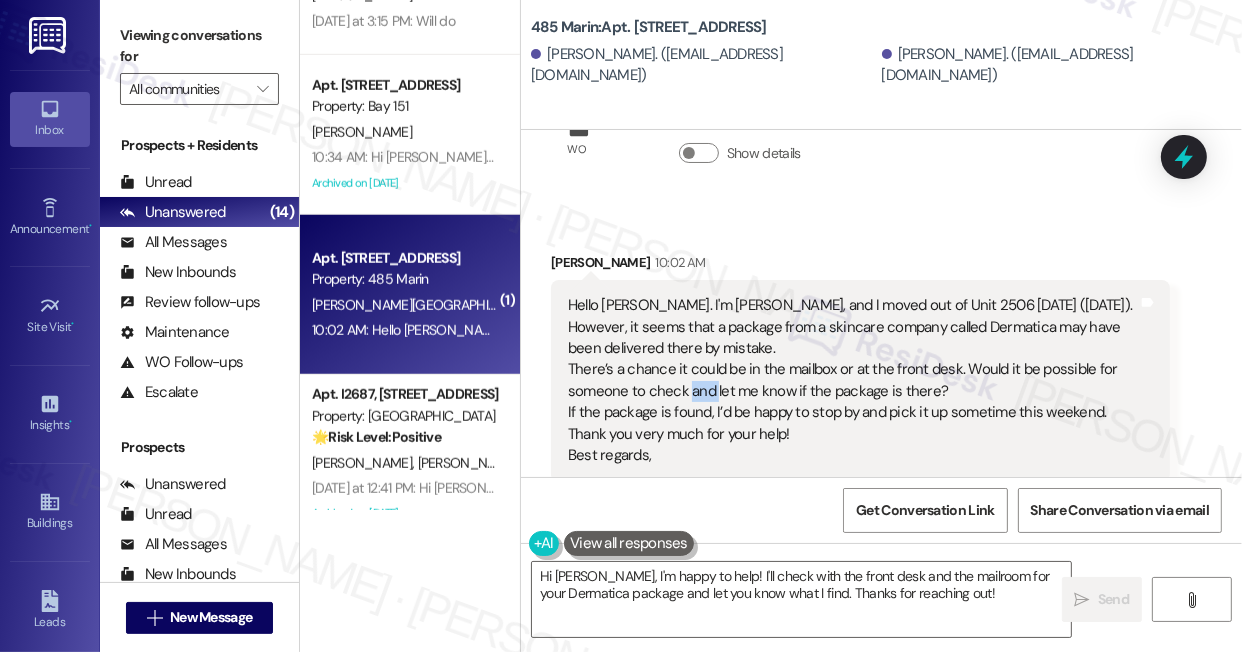click on "Hello Jane. I'm Yuina Shimizu, and I moved out of Unit 2506 last Sunday (July 20th). However, it seems that a package from a skincare company called Dermatica may have been delivered there by mistake.
There’s a chance it could be in the mailbox or at the front desk. Would it be possible for someone to check and let me know if the package is there?
If the package is found, I’d be happy to stop by and pick it up sometime this weekend. Thank you very much for your help!
Best regards," at bounding box center (853, 380) 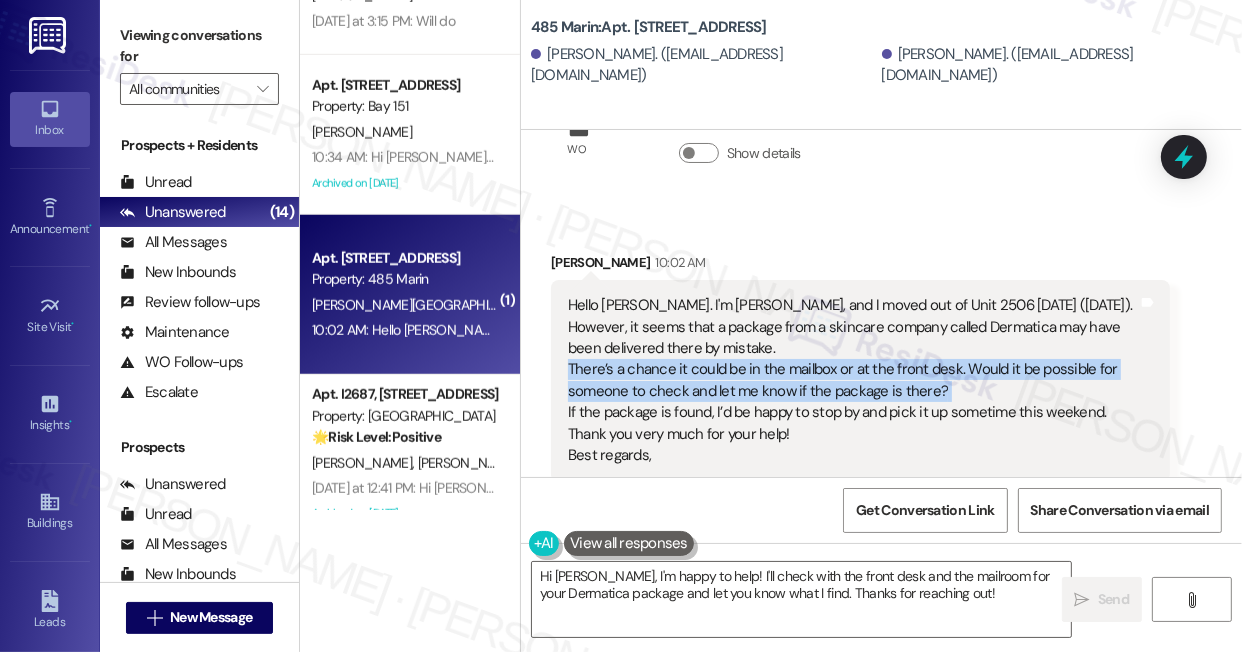 click on "Hello Jane. I'm Yuina Shimizu, and I moved out of Unit 2506 last Sunday (July 20th). However, it seems that a package from a skincare company called Dermatica may have been delivered there by mistake.
There’s a chance it could be in the mailbox or at the front desk. Would it be possible for someone to check and let me know if the package is there?
If the package is found, I’d be happy to stop by and pick it up sometime this weekend. Thank you very much for your help!
Best regards," at bounding box center (853, 380) 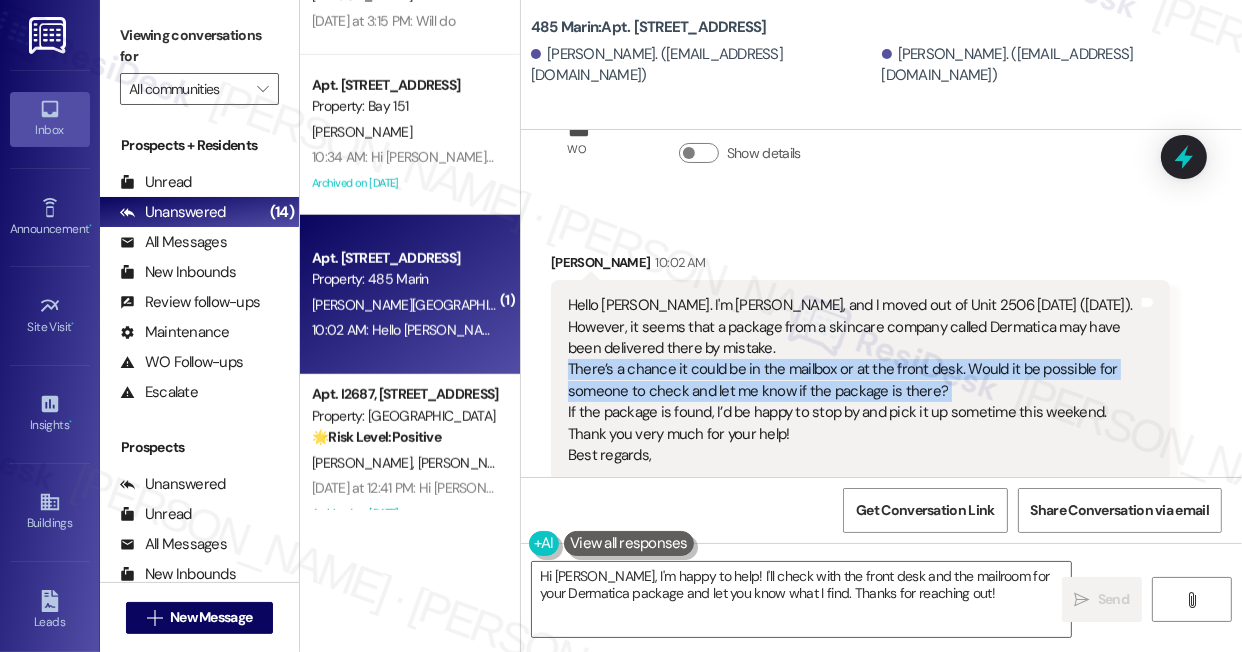 click on "Hello Jane. I'm Yuina Shimizu, and I moved out of Unit 2506 last Sunday (July 20th). However, it seems that a package from a skincare company called Dermatica may have been delivered there by mistake.
There’s a chance it could be in the mailbox or at the front desk. Would it be possible for someone to check and let me know if the package is there?
If the package is found, I’d be happy to stop by and pick it up sometime this weekend. Thank you very much for your help!
Best regards," at bounding box center (853, 380) 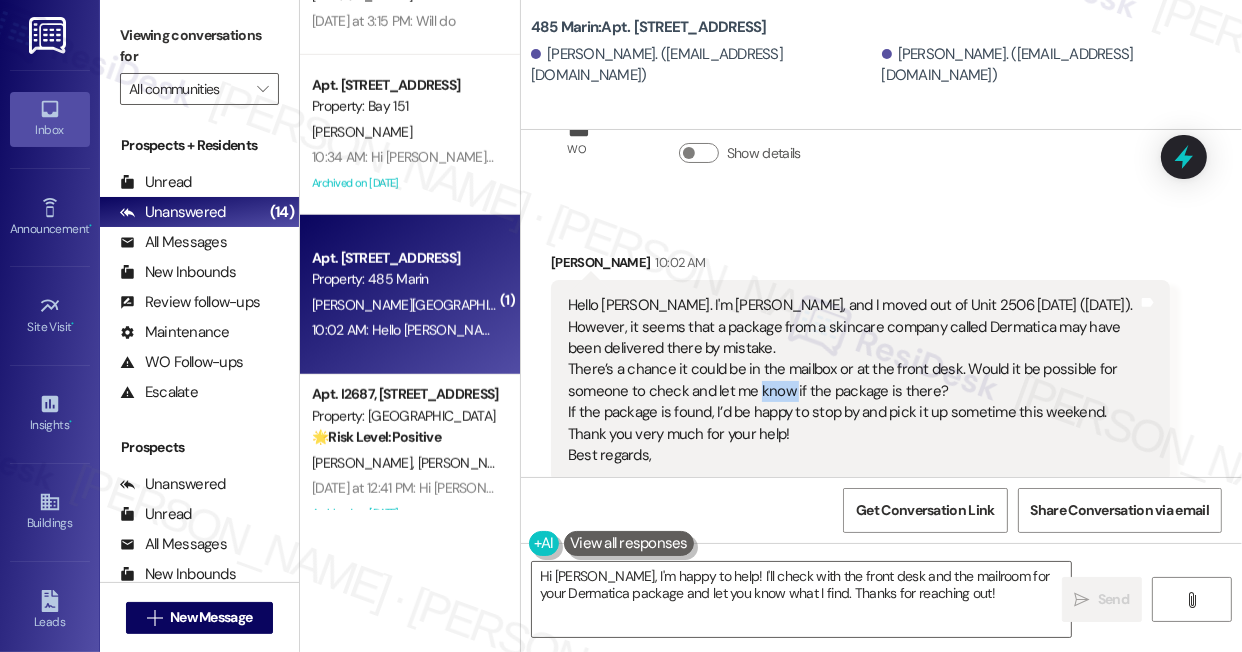 click on "Hello Jane. I'm Yuina Shimizu, and I moved out of Unit 2506 last Sunday (July 20th). However, it seems that a package from a skincare company called Dermatica may have been delivered there by mistake.
There’s a chance it could be in the mailbox or at the front desk. Would it be possible for someone to check and let me know if the package is there?
If the package is found, I’d be happy to stop by and pick it up sometime this weekend. Thank you very much for your help!
Best regards," at bounding box center [853, 380] 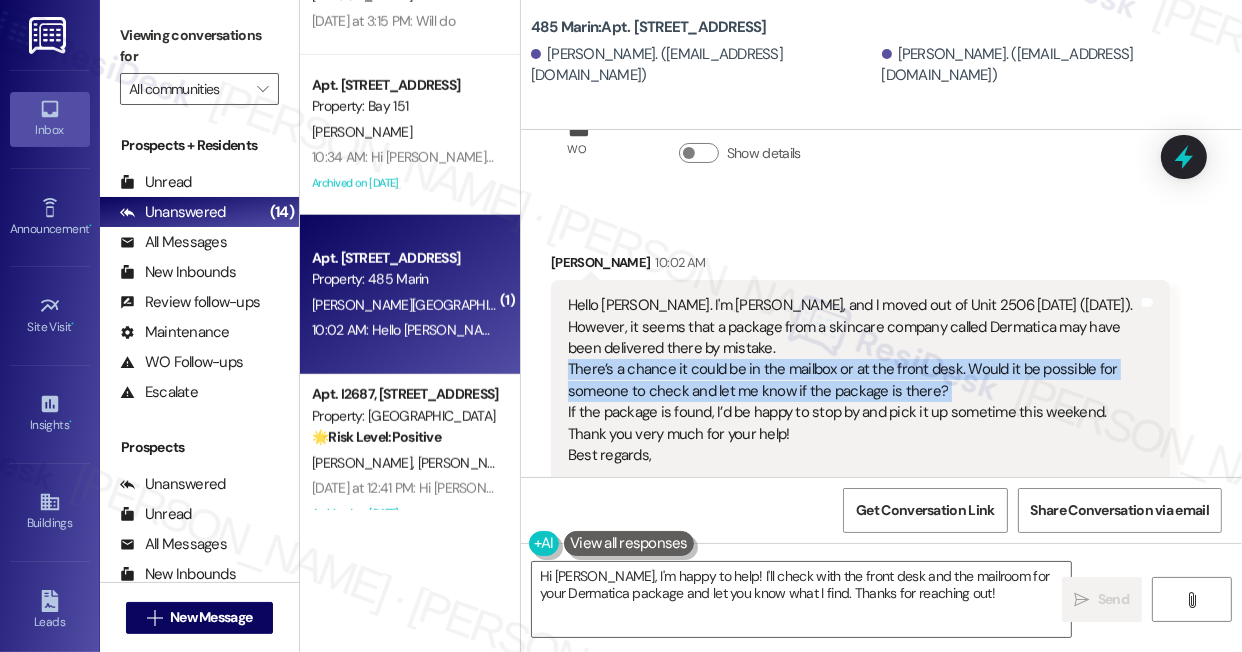 click on "Hello Jane. I'm Yuina Shimizu, and I moved out of Unit 2506 last Sunday (July 20th). However, it seems that a package from a skincare company called Dermatica may have been delivered there by mistake.
There’s a chance it could be in the mailbox or at the front desk. Would it be possible for someone to check and let me know if the package is there?
If the package is found, I’d be happy to stop by and pick it up sometime this weekend. Thank you very much for your help!
Best regards," at bounding box center (853, 380) 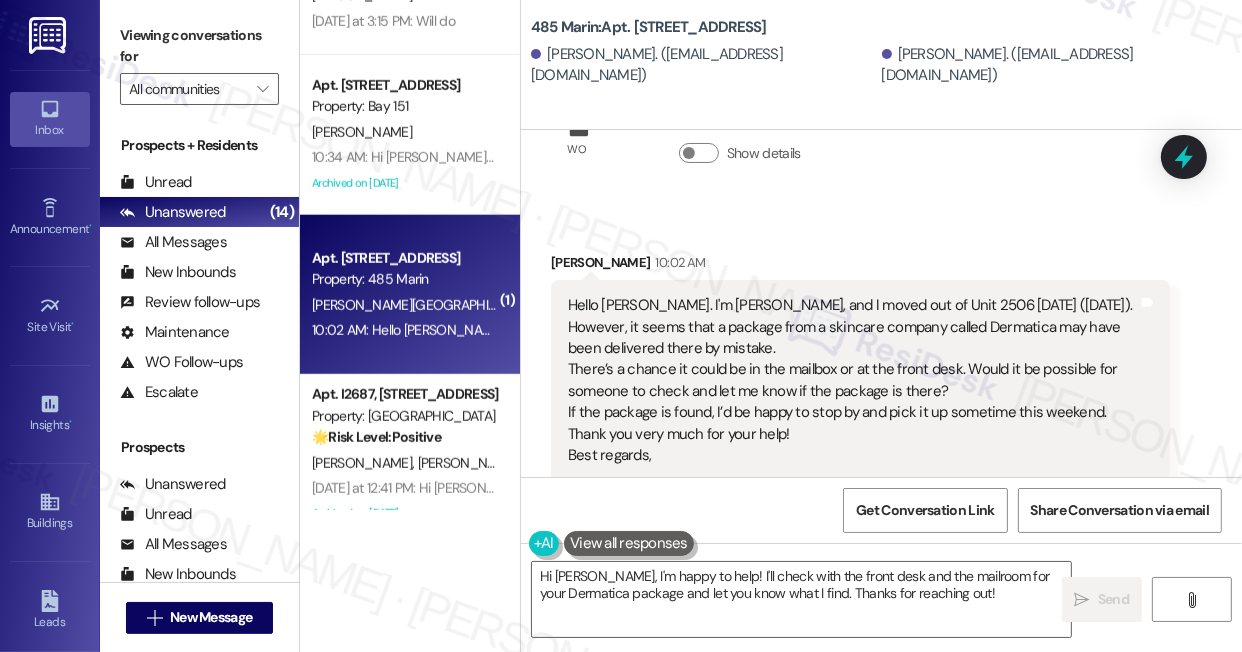 click on "Hello Jane. I'm Yuina Shimizu, and I moved out of Unit 2506 last Sunday (July 20th). However, it seems that a package from a skincare company called Dermatica may have been delivered there by mistake.
There’s a chance it could be in the mailbox or at the front desk. Would it be possible for someone to check and let me know if the package is there?
If the package is found, I’d be happy to stop by and pick it up sometime this weekend. Thank you very much for your help!
Best regards," at bounding box center [853, 380] 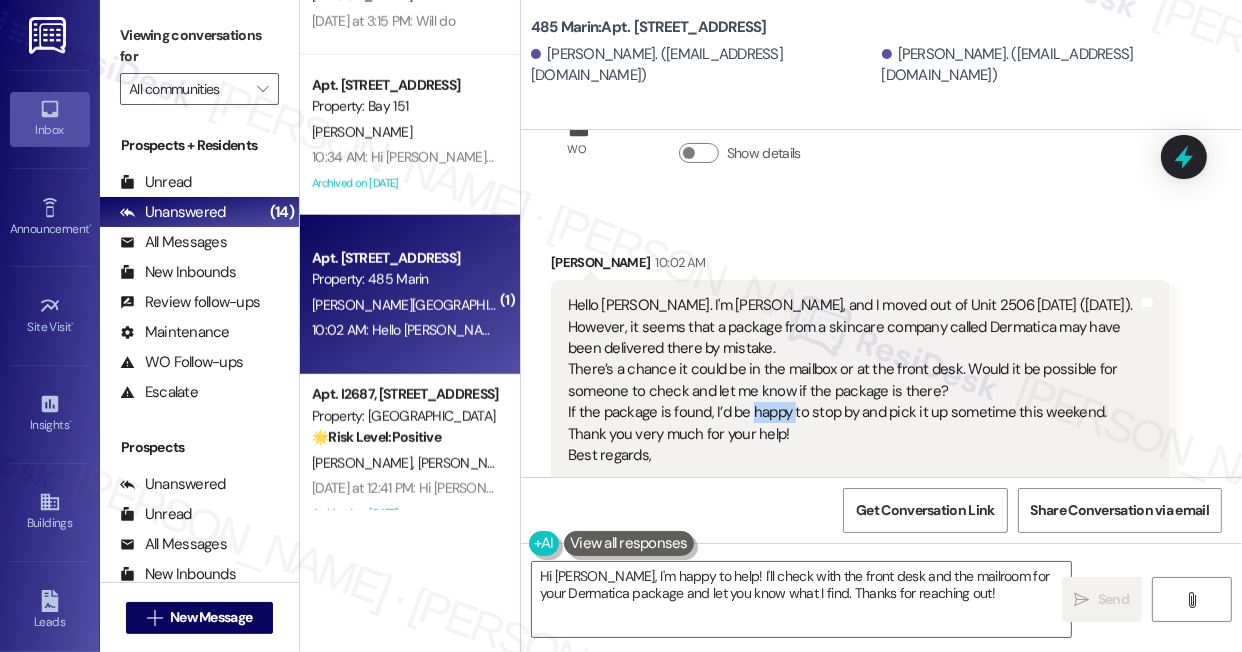 click on "Hello Jane. I'm Yuina Shimizu, and I moved out of Unit 2506 last Sunday (July 20th). However, it seems that a package from a skincare company called Dermatica may have been delivered there by mistake.
There’s a chance it could be in the mailbox or at the front desk. Would it be possible for someone to check and let me know if the package is there?
If the package is found, I’d be happy to stop by and pick it up sometime this weekend. Thank you very much for your help!
Best regards," at bounding box center [853, 380] 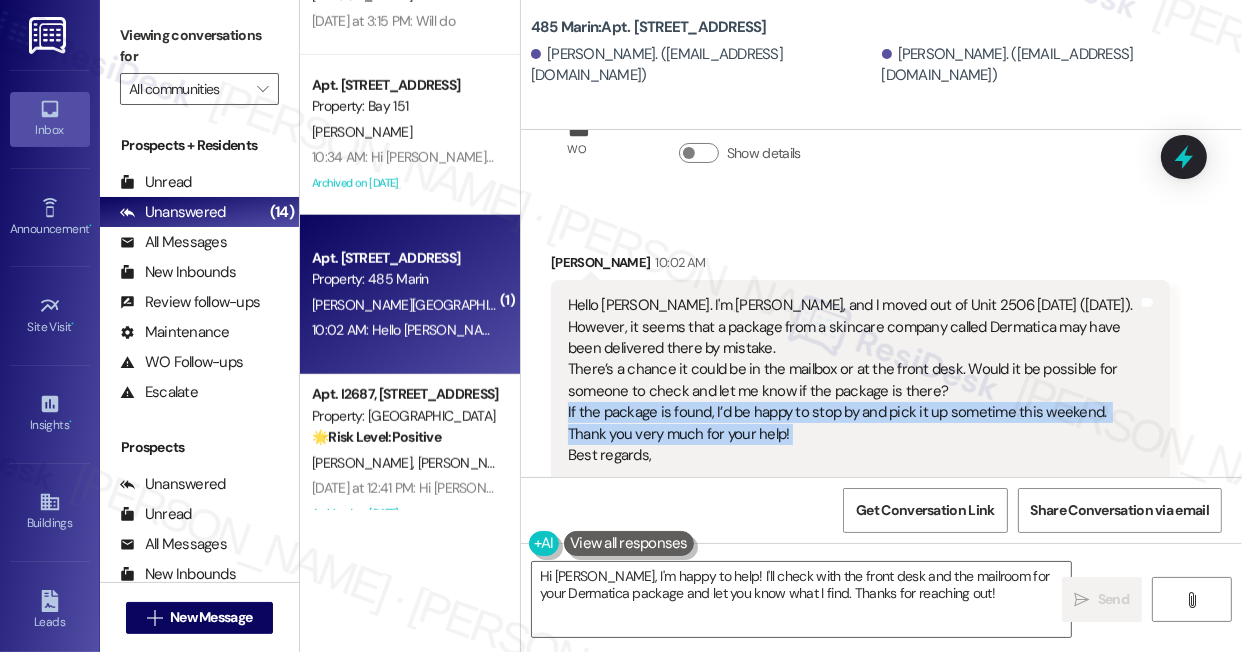 click on "Hello Jane. I'm Yuina Shimizu, and I moved out of Unit 2506 last Sunday (July 20th). However, it seems that a package from a skincare company called Dermatica may have been delivered there by mistake.
There’s a chance it could be in the mailbox or at the front desk. Would it be possible for someone to check and let me know if the package is there?
If the package is found, I’d be happy to stop by and pick it up sometime this weekend. Thank you very much for your help!
Best regards," at bounding box center (853, 380) 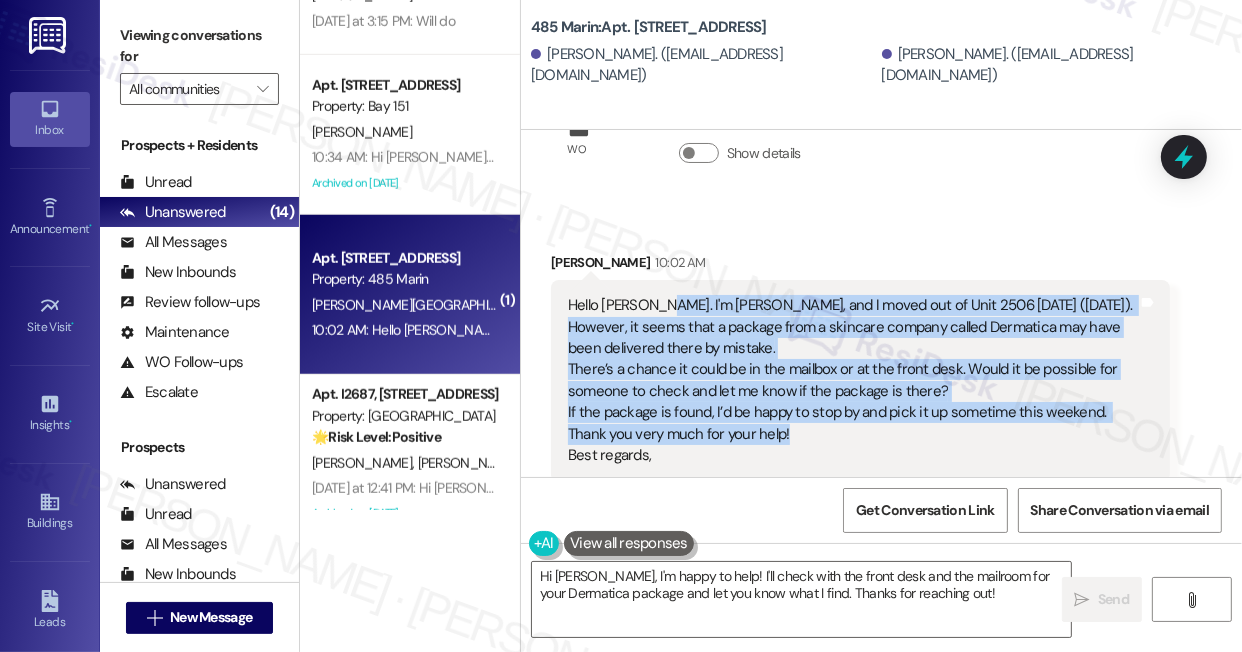 drag, startPoint x: 881, startPoint y: 416, endPoint x: 649, endPoint y: 294, distance: 262.1221 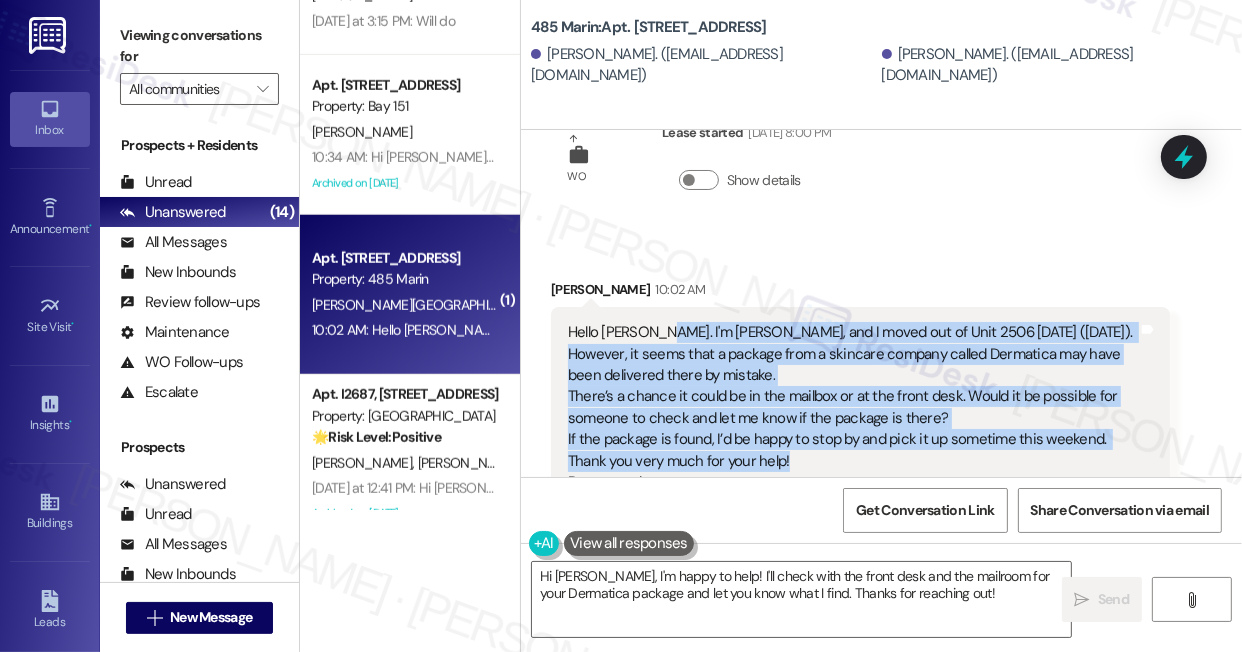 scroll, scrollTop: 9744, scrollLeft: 0, axis: vertical 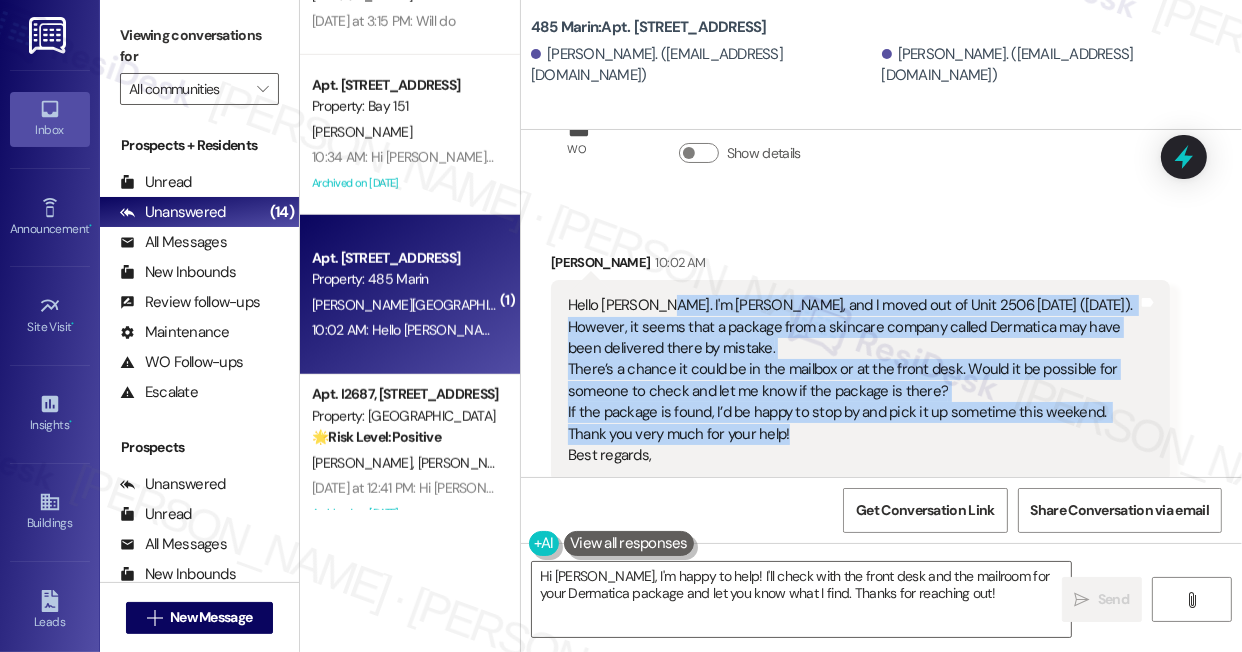 click on "Hello Jane. I'm Yuina Shimizu, and I moved out of Unit 2506 last Sunday (July 20th). However, it seems that a package from a skincare company called Dermatica may have been delivered there by mistake.
There’s a chance it could be in the mailbox or at the front desk. Would it be possible for someone to check and let me know if the package is there?
If the package is found, I’d be happy to stop by and pick it up sometime this weekend. Thank you very much for your help!
Best regards," at bounding box center [853, 380] 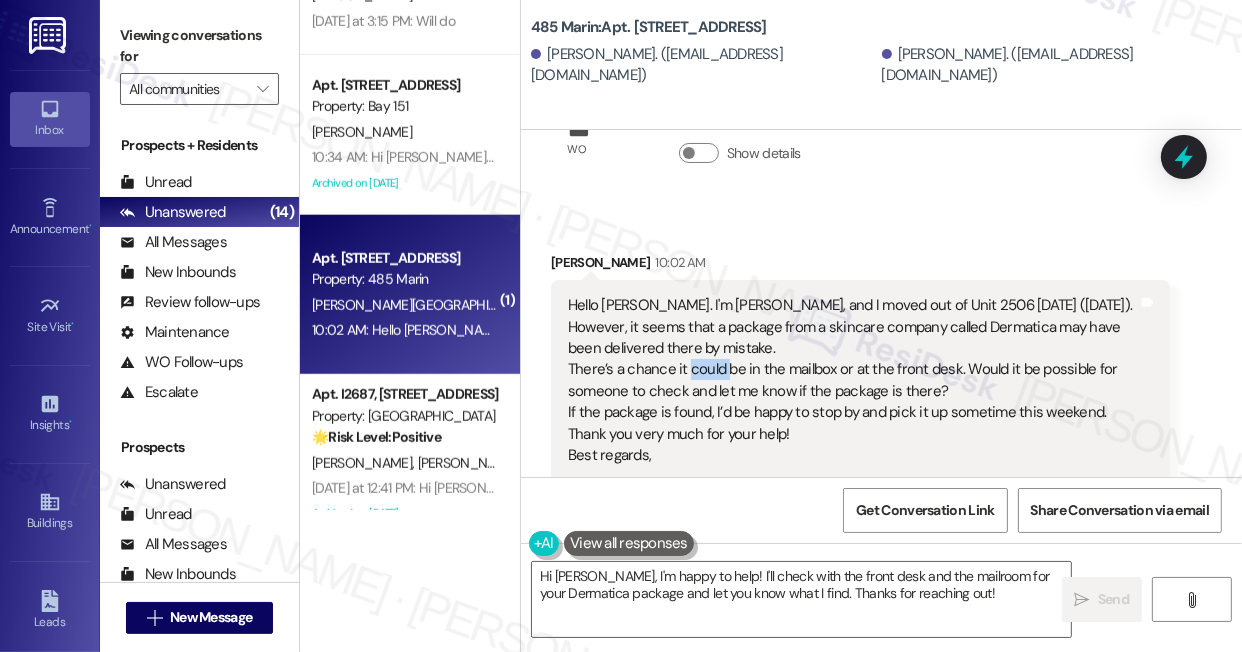 click on "Hello Jane. I'm Yuina Shimizu, and I moved out of Unit 2506 last Sunday (July 20th). However, it seems that a package from a skincare company called Dermatica may have been delivered there by mistake.
There’s a chance it could be in the mailbox or at the front desk. Would it be possible for someone to check and let me know if the package is there?
If the package is found, I’d be happy to stop by and pick it up sometime this weekend. Thank you very much for your help!
Best regards," at bounding box center (853, 380) 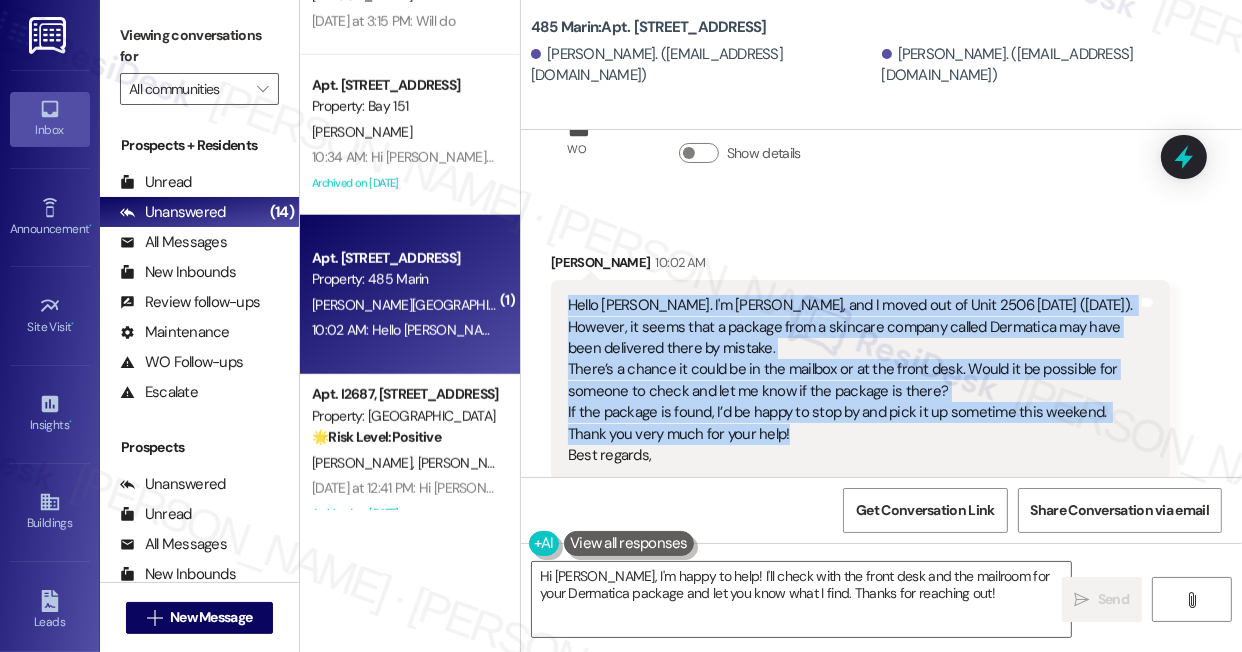 drag, startPoint x: 570, startPoint y: 286, endPoint x: 797, endPoint y: 414, distance: 260.60123 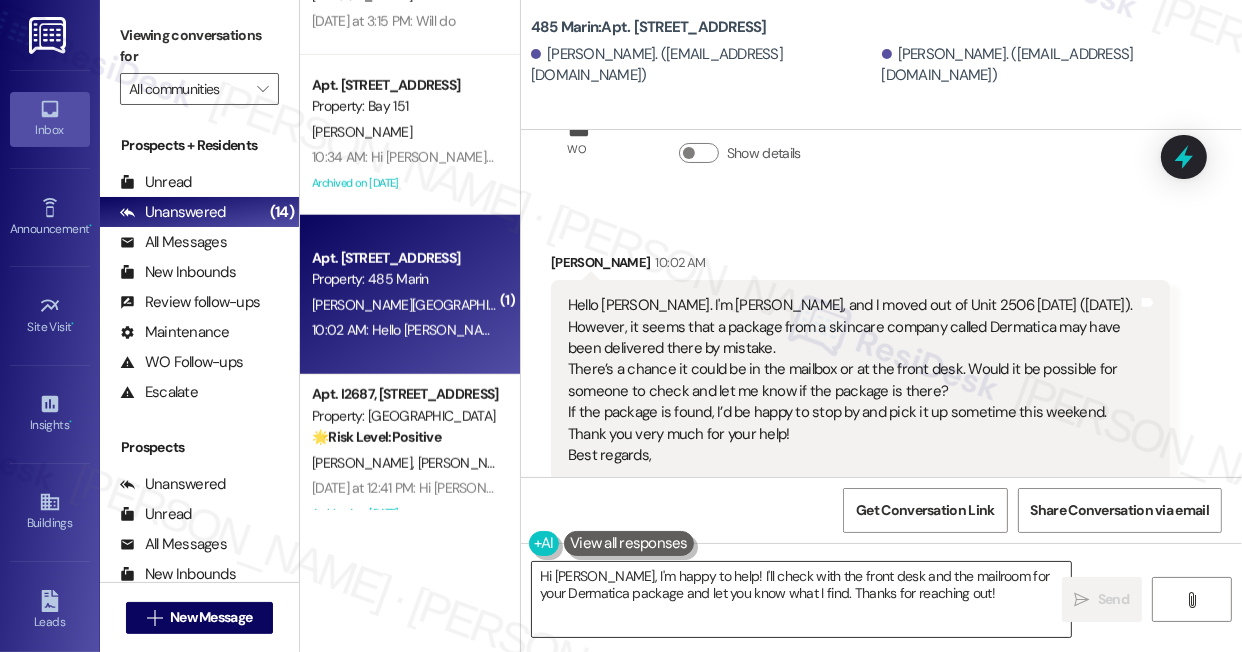 click on "Hi Yuina, I'm happy to help! I'll check with the front desk and the mailroom for your Dermatica package and let you know what I find. Thanks for reaching out!" at bounding box center [801, 599] 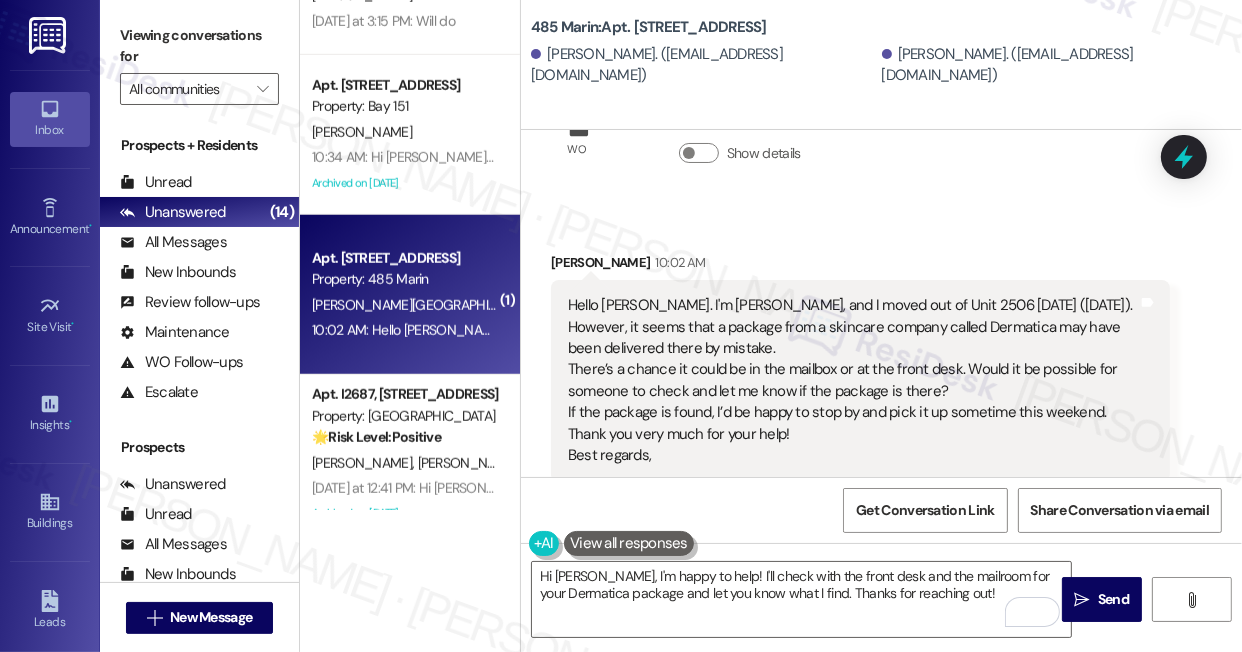 click on "Viewing conversations for" at bounding box center [199, 46] 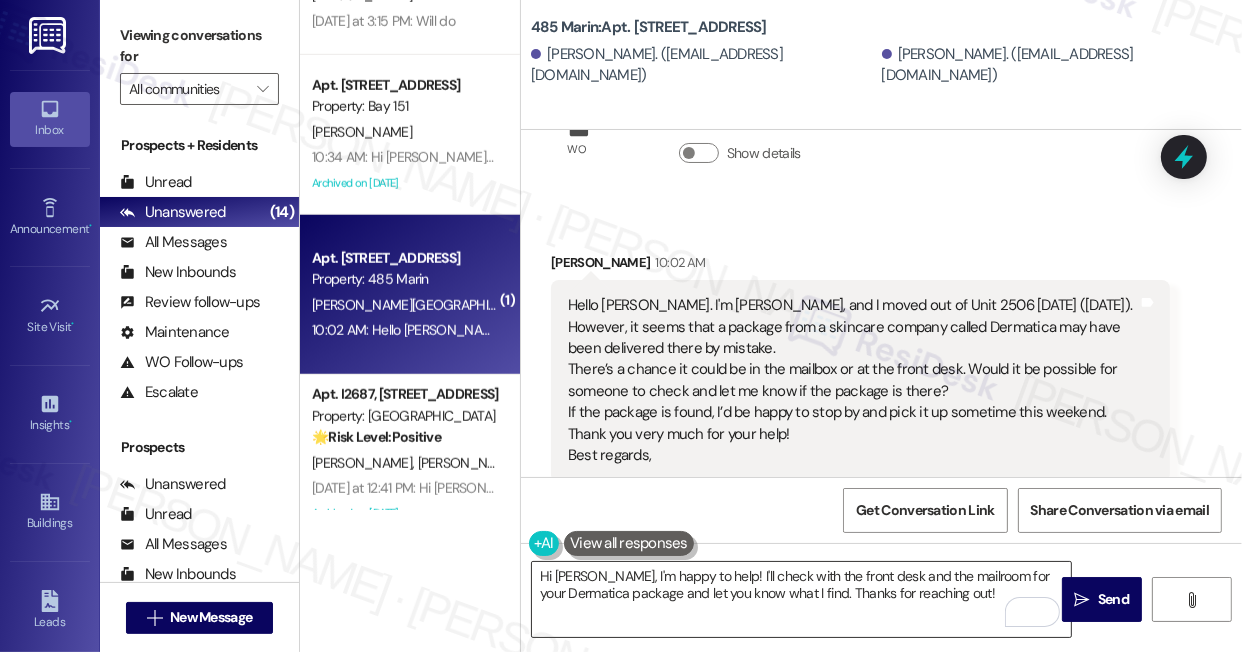 click on "Hi Yuina, I'm happy to help! I'll check with the front desk and the mailroom for your Dermatica package and let you know what I find. Thanks for reaching out!" at bounding box center [801, 599] 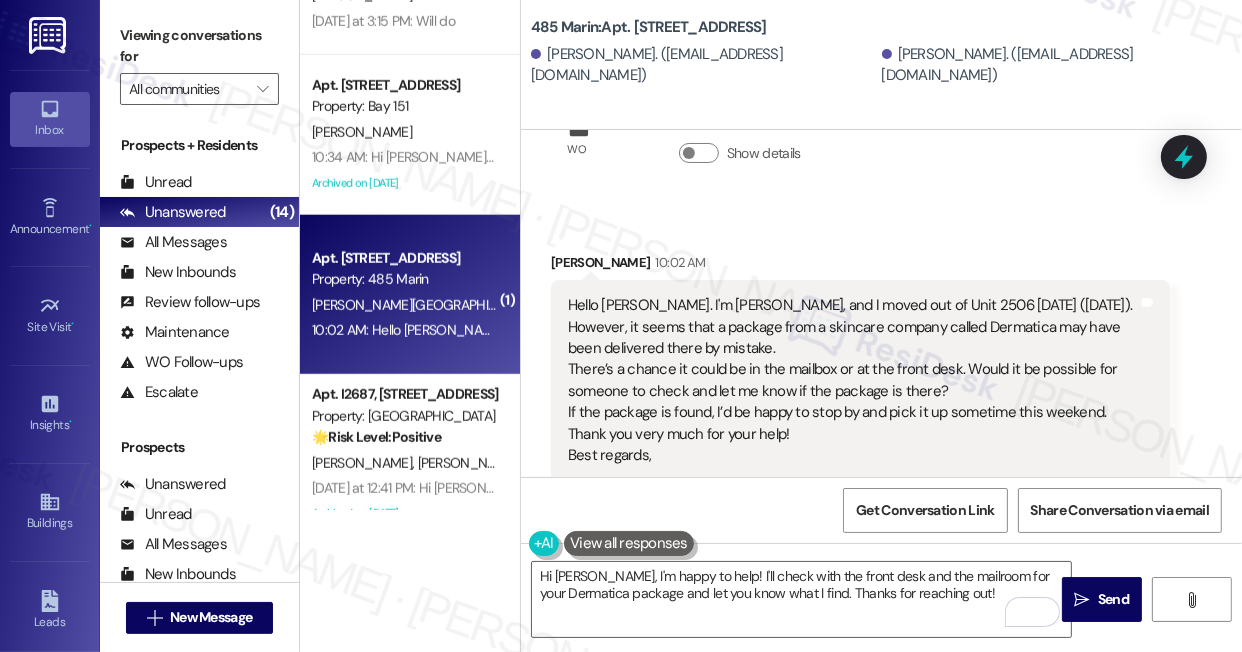 drag, startPoint x: 182, startPoint y: 33, endPoint x: 201, endPoint y: 46, distance: 23.021729 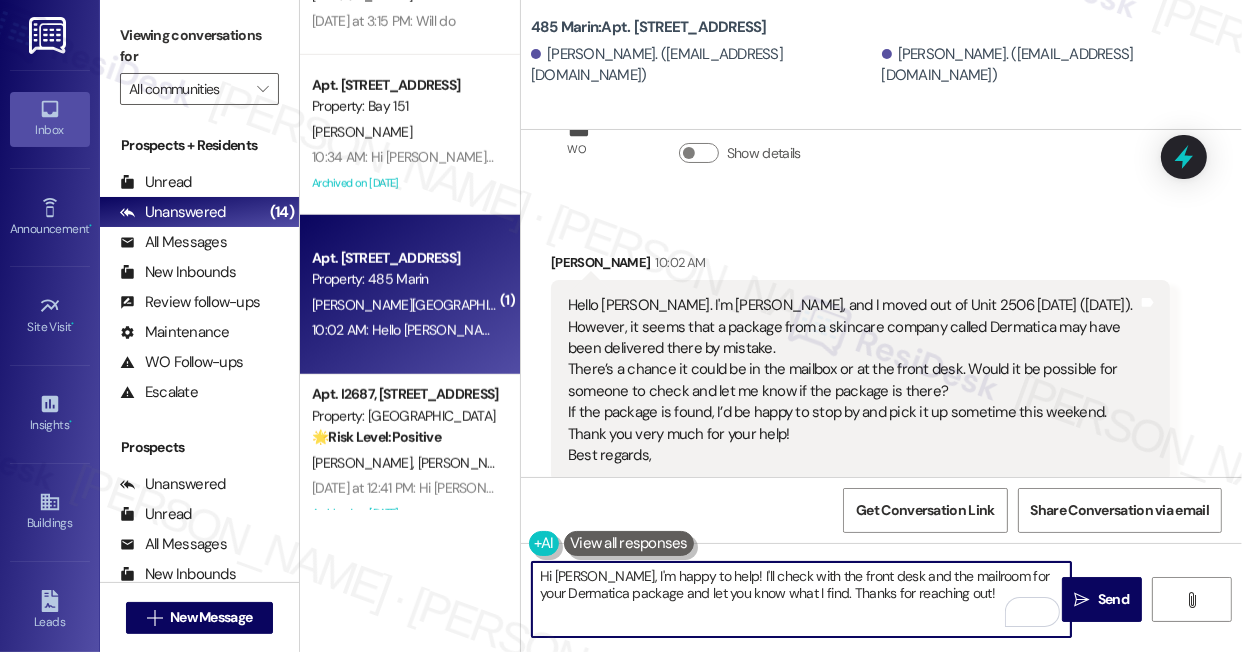 drag, startPoint x: 693, startPoint y: 574, endPoint x: 994, endPoint y: 612, distance: 303.3892 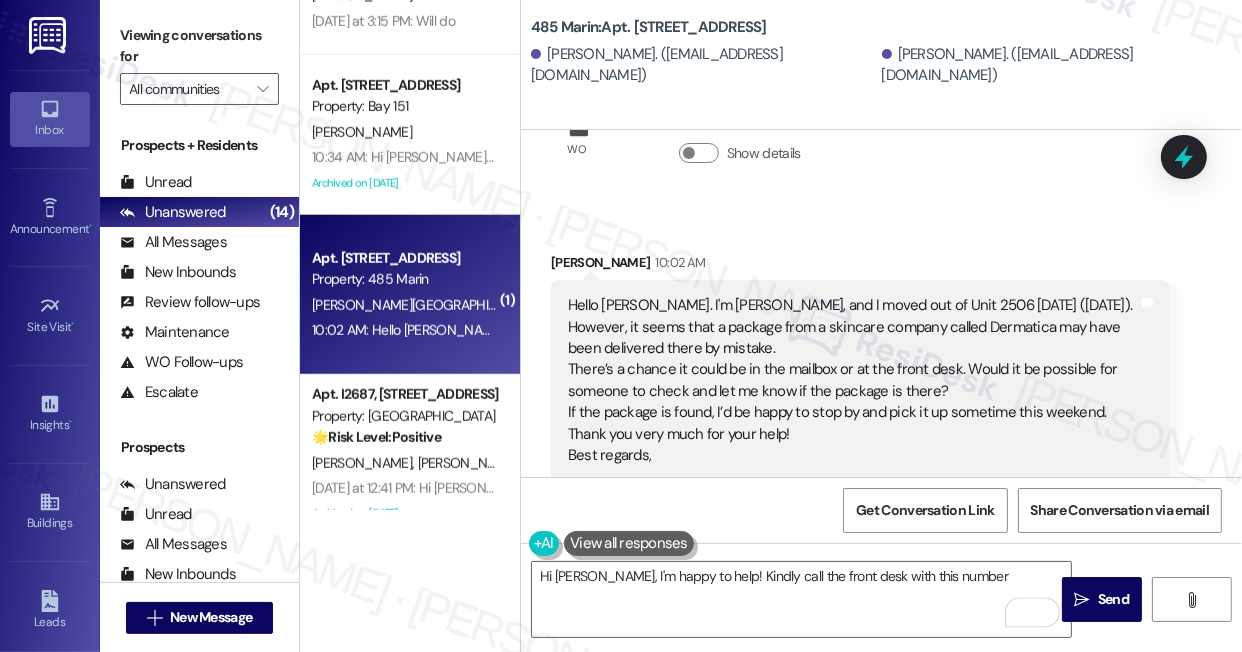 click on "Viewing conversations for" at bounding box center [199, 46] 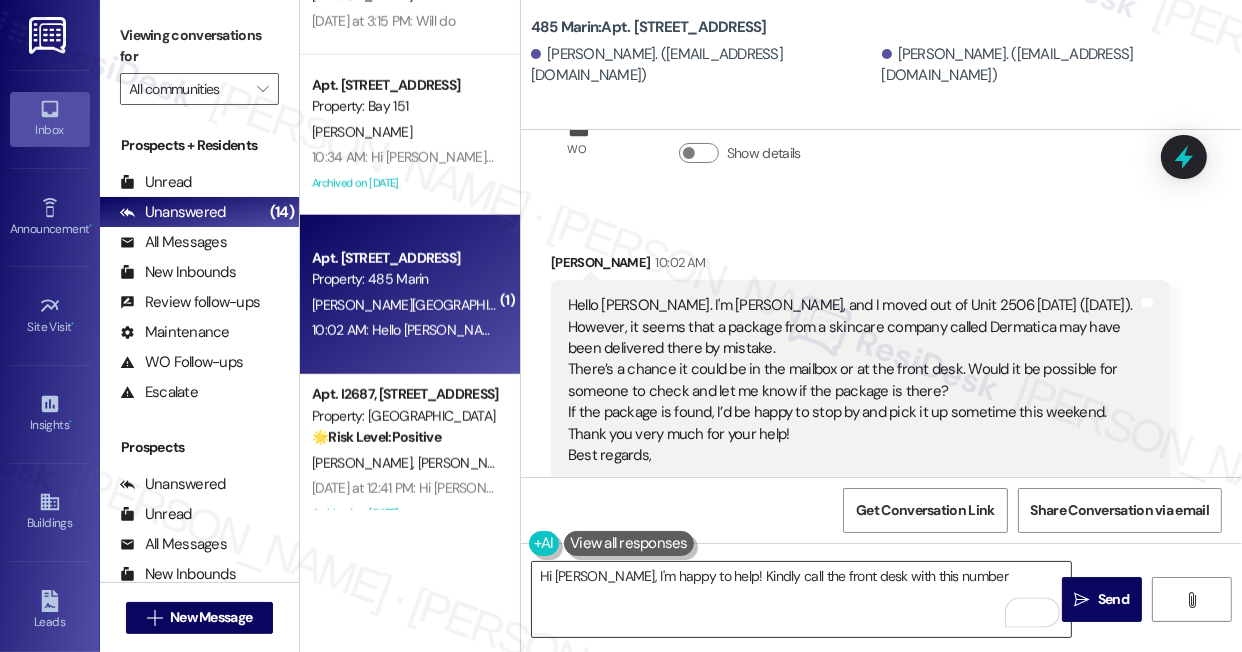 click on "Hi Yuina, I'm happy to help! Kindly call the front desk with this number" at bounding box center [801, 599] 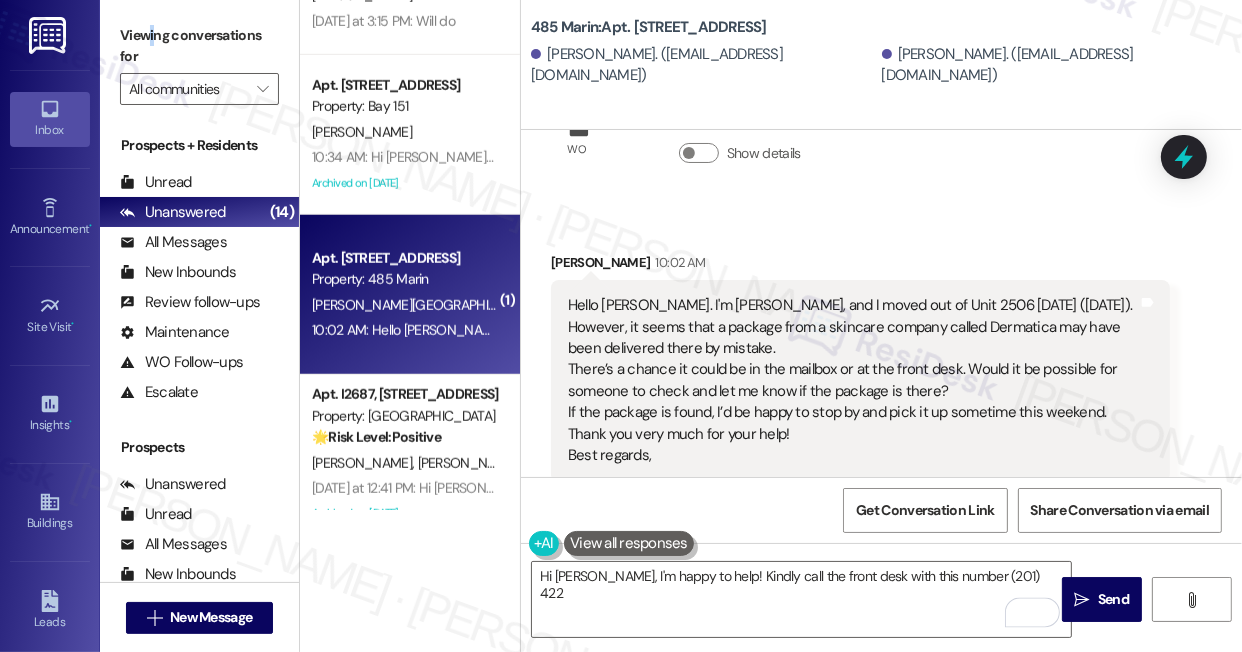 click on "Viewing conversations for All communities " at bounding box center [199, 62] 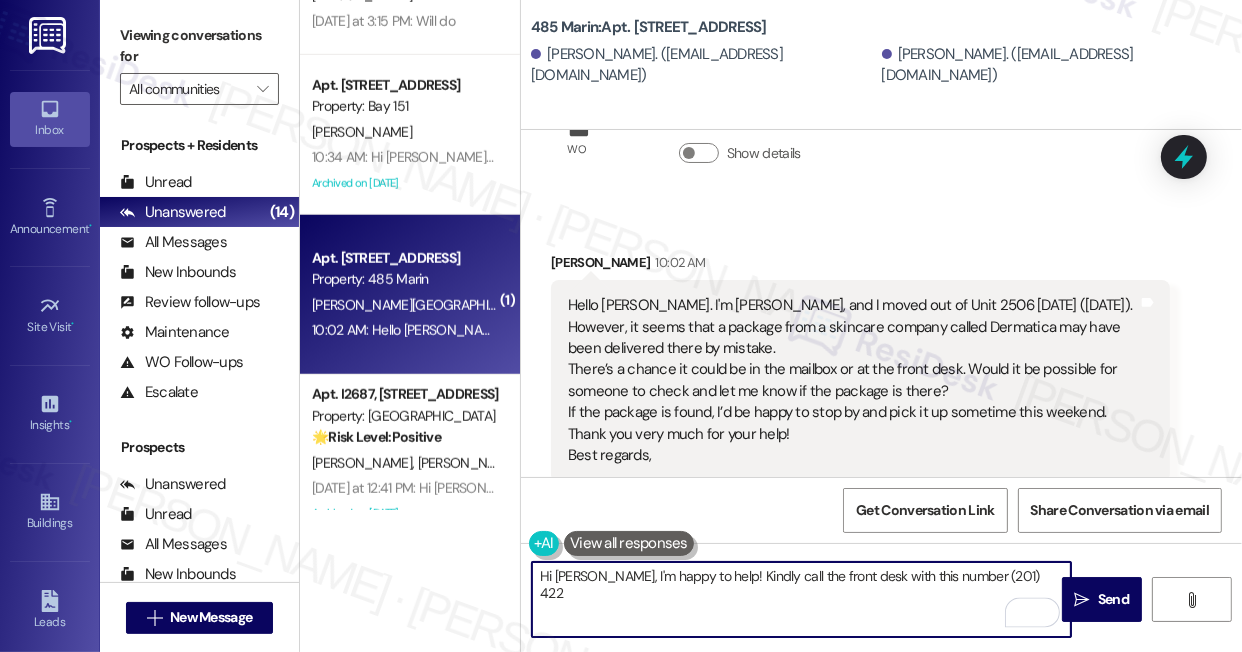 drag, startPoint x: 1012, startPoint y: 575, endPoint x: 1009, endPoint y: 564, distance: 11.401754 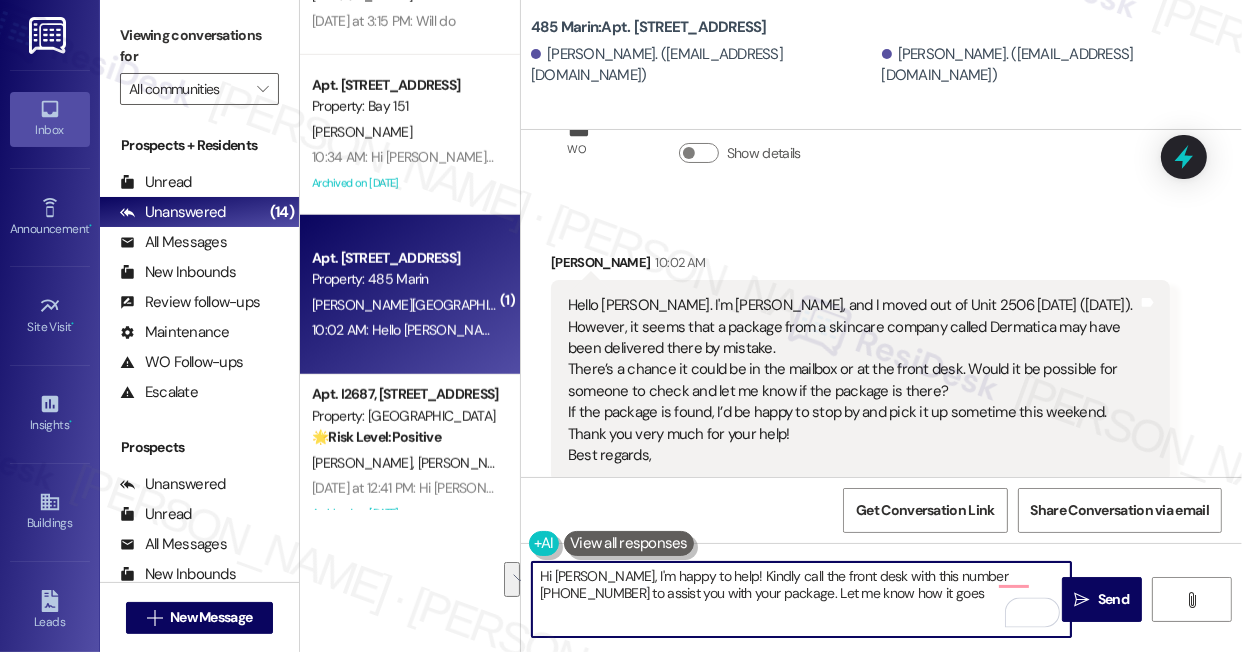 click on "Hi Yuina, I'm happy to help! Kindly call the front desk with this number (201) 422 2493 to assist you with your package. Let me know how it goes" at bounding box center [801, 599] 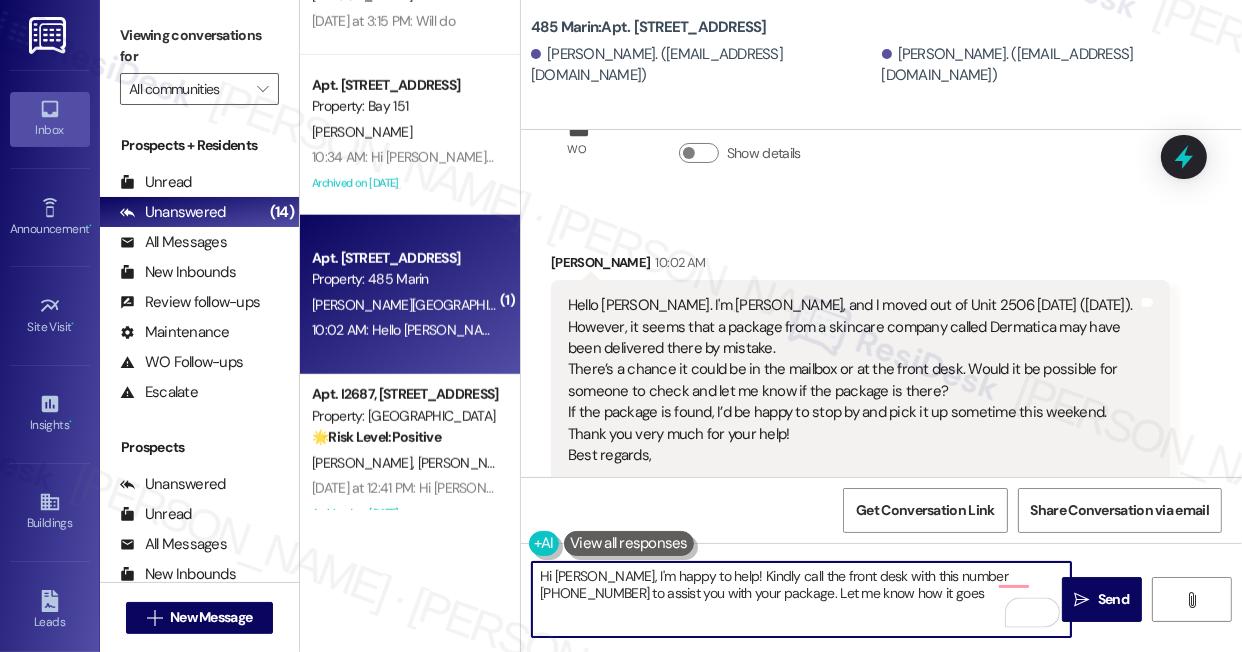 type on "Hi Yuina, I'm happy to help! Kindly call the front desk with this number (201) 422 2493 to assist you with your package. Let me know how it goes!" 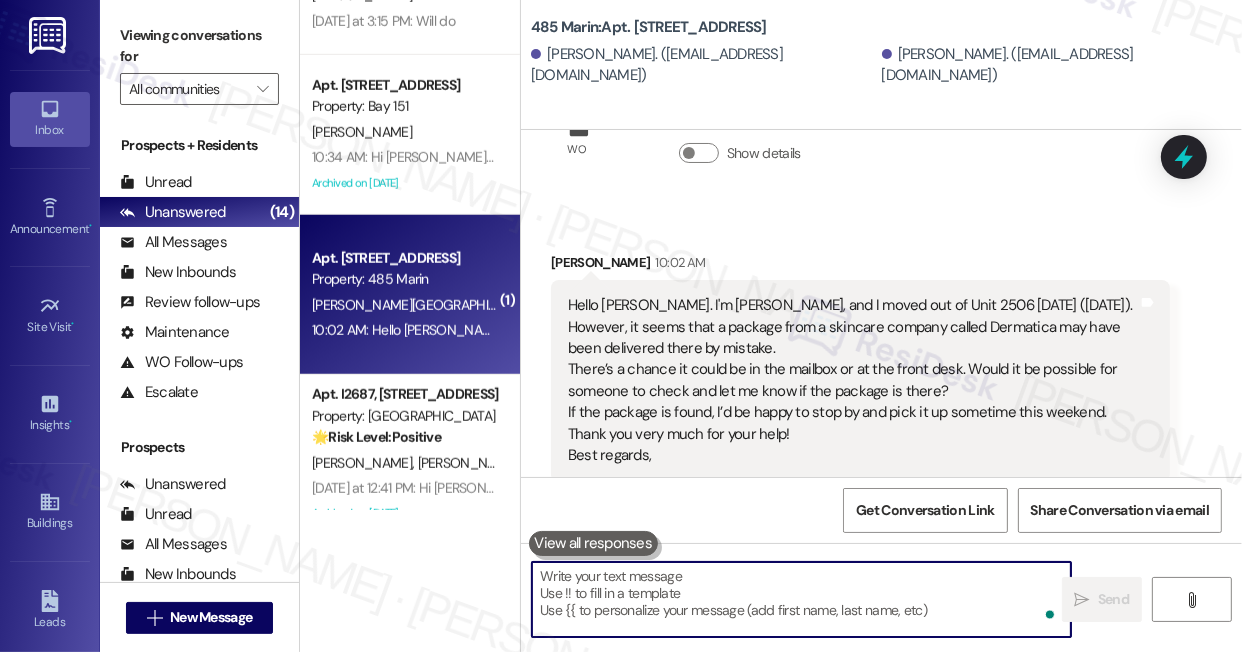 type 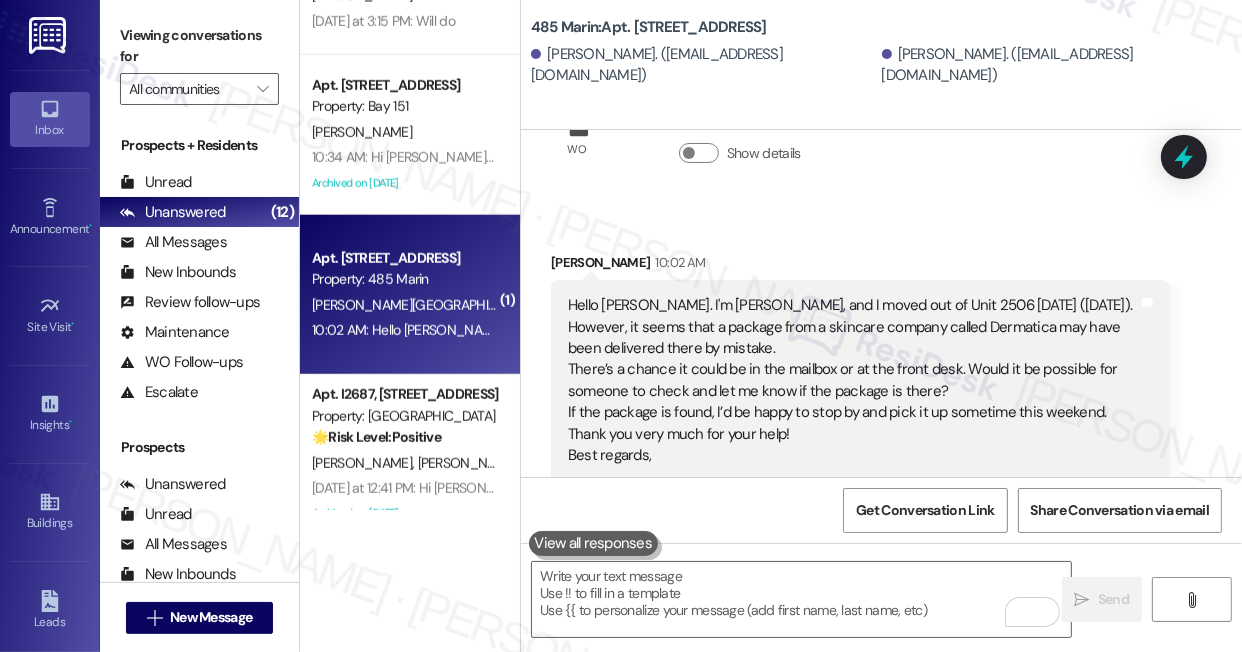 click on "Yuina Shimizu 10:02 AM" at bounding box center [860, 266] 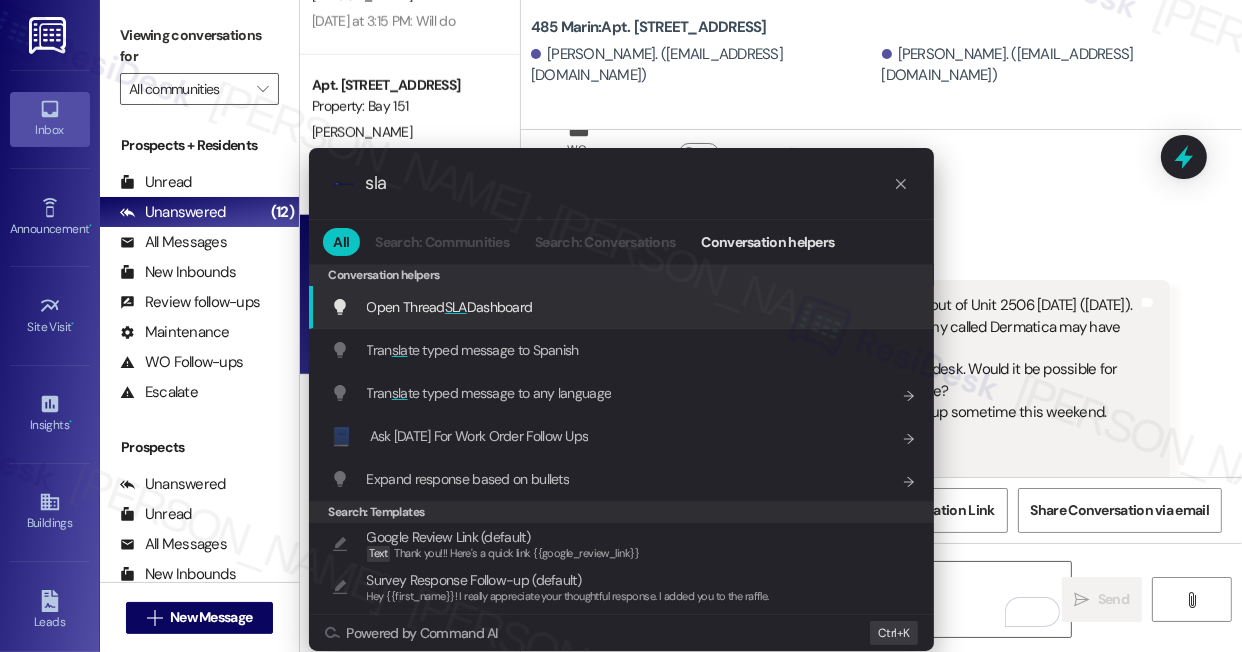 type on "sla" 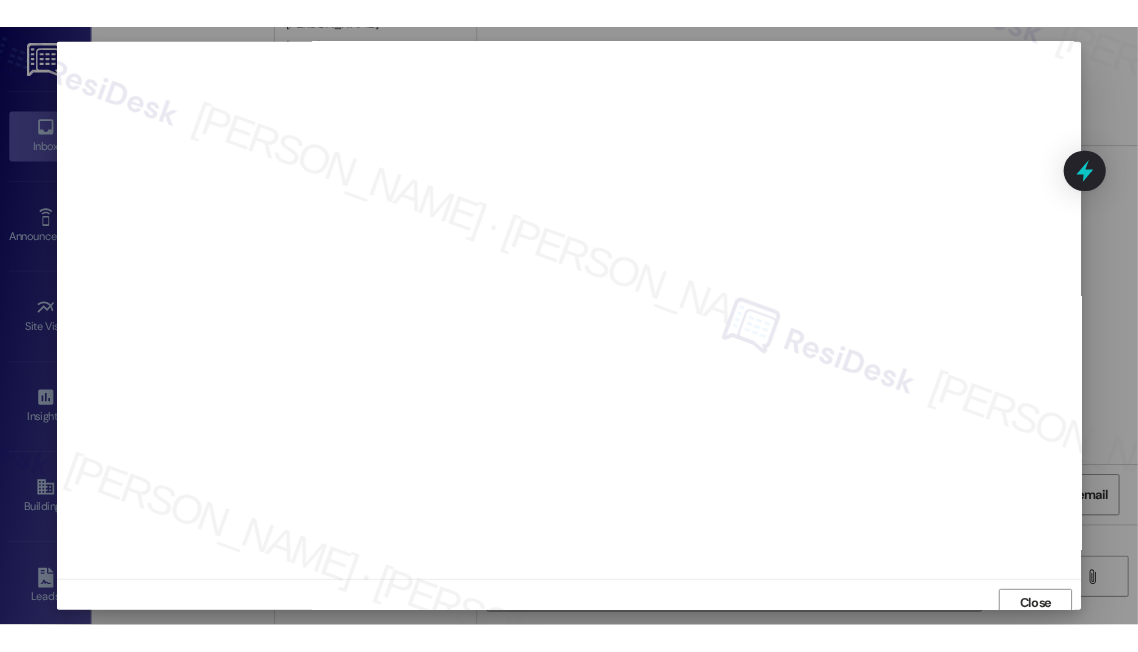 scroll, scrollTop: 0, scrollLeft: 0, axis: both 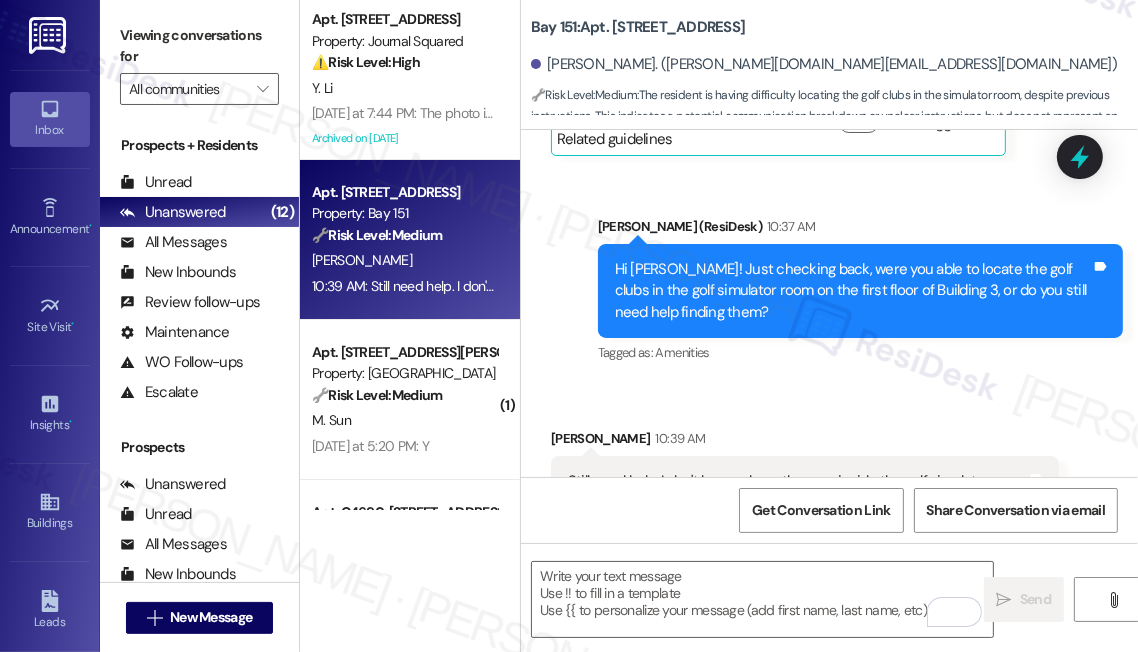 click on "Viewing conversations for All communities " at bounding box center (199, 62) 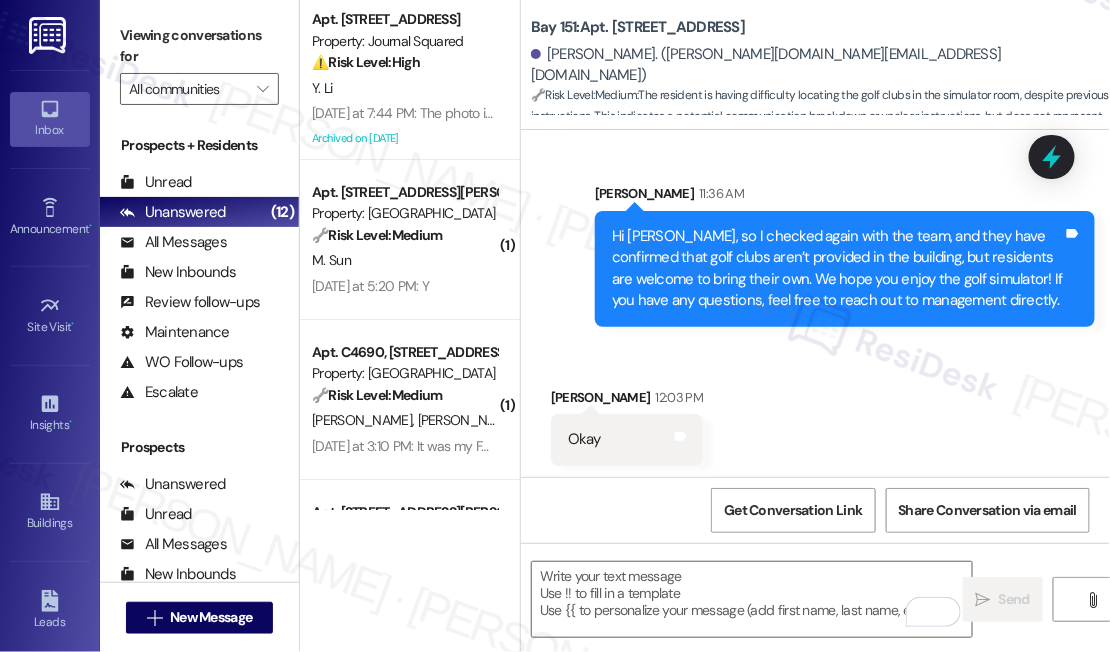 scroll, scrollTop: 13834, scrollLeft: 0, axis: vertical 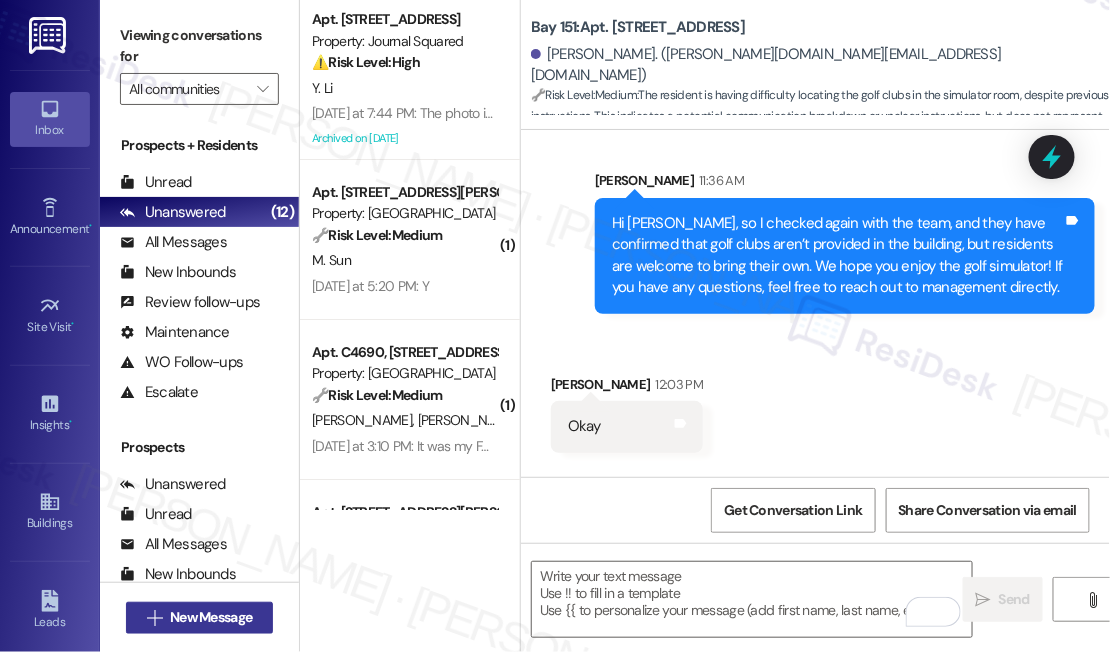 click on "New Message" at bounding box center [211, 617] 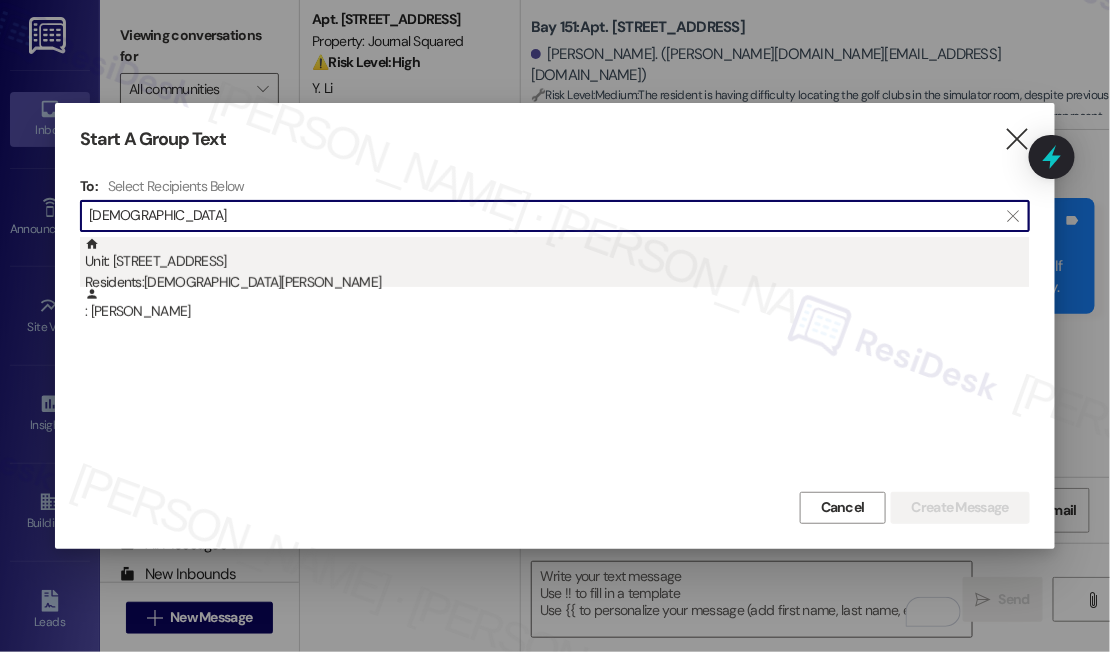 type on "Hadiyah" 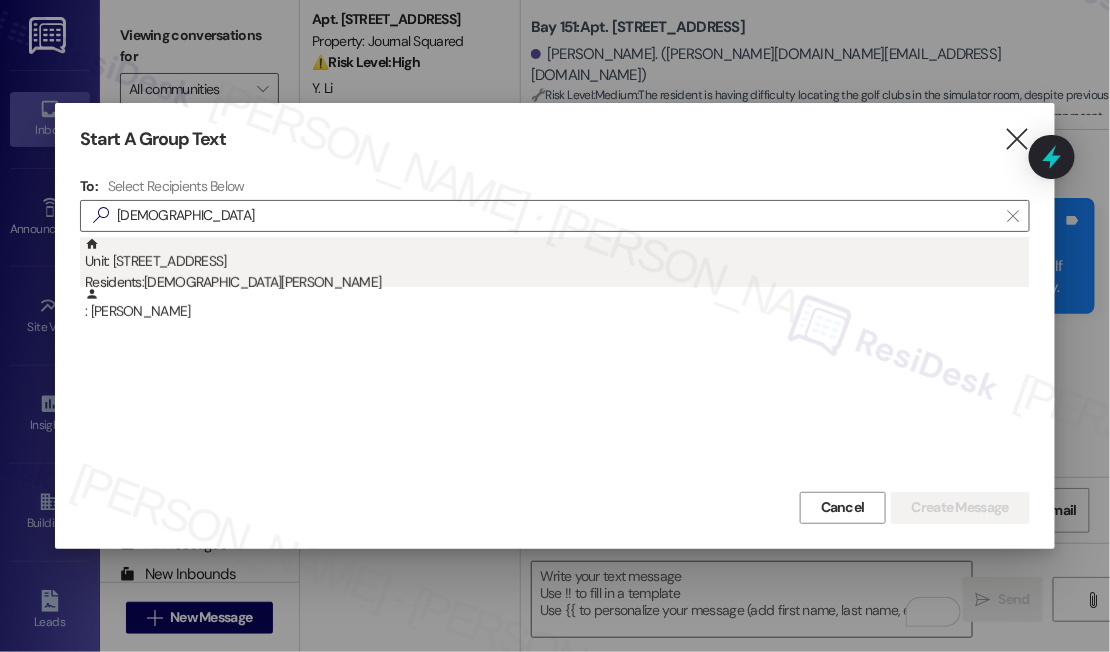click on "Unit: 845 - 18 Park View Avenue Residents:  Hadiyah Valentin" at bounding box center [557, 265] 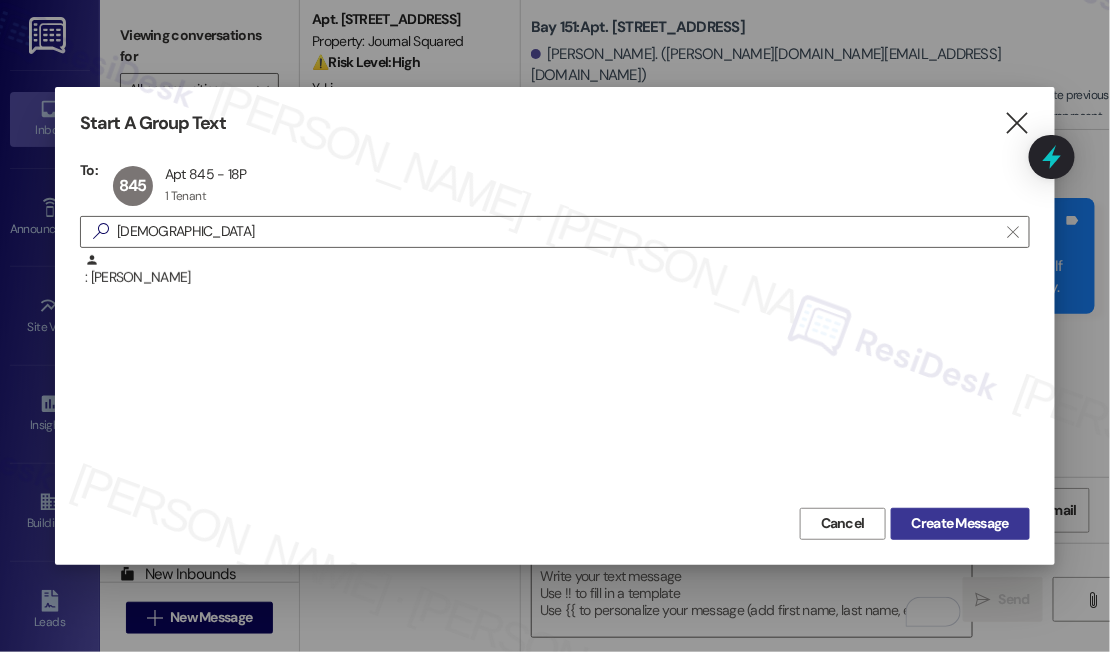 click on "Create Message" at bounding box center [960, 523] 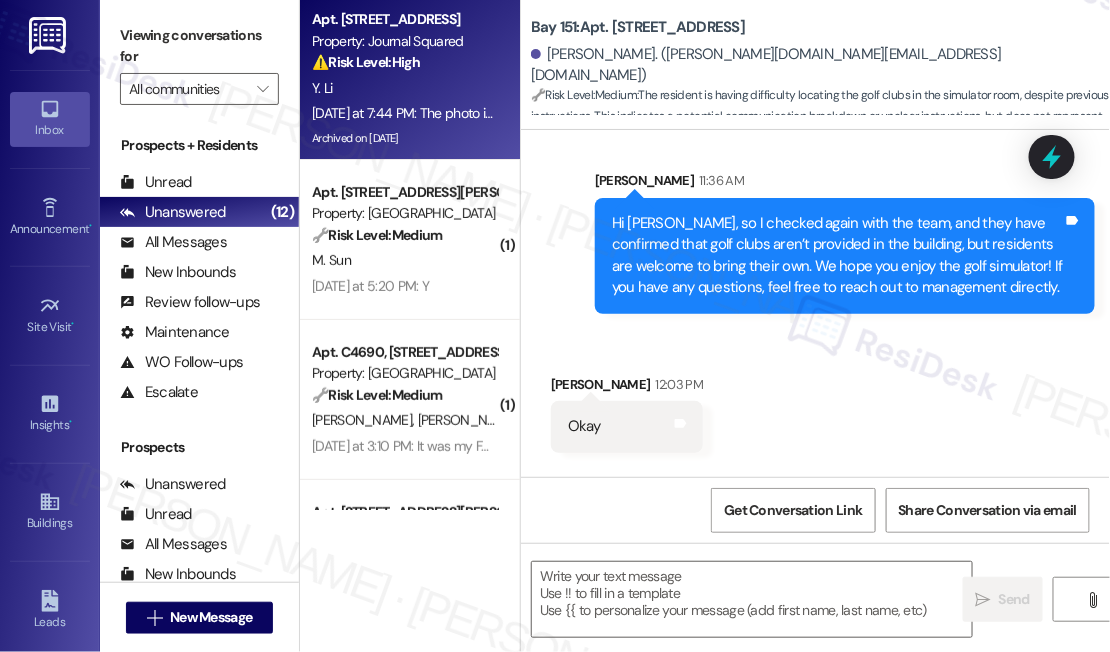 type on "Fetching suggested responses. Please feel free to read through the conversation in the meantime." 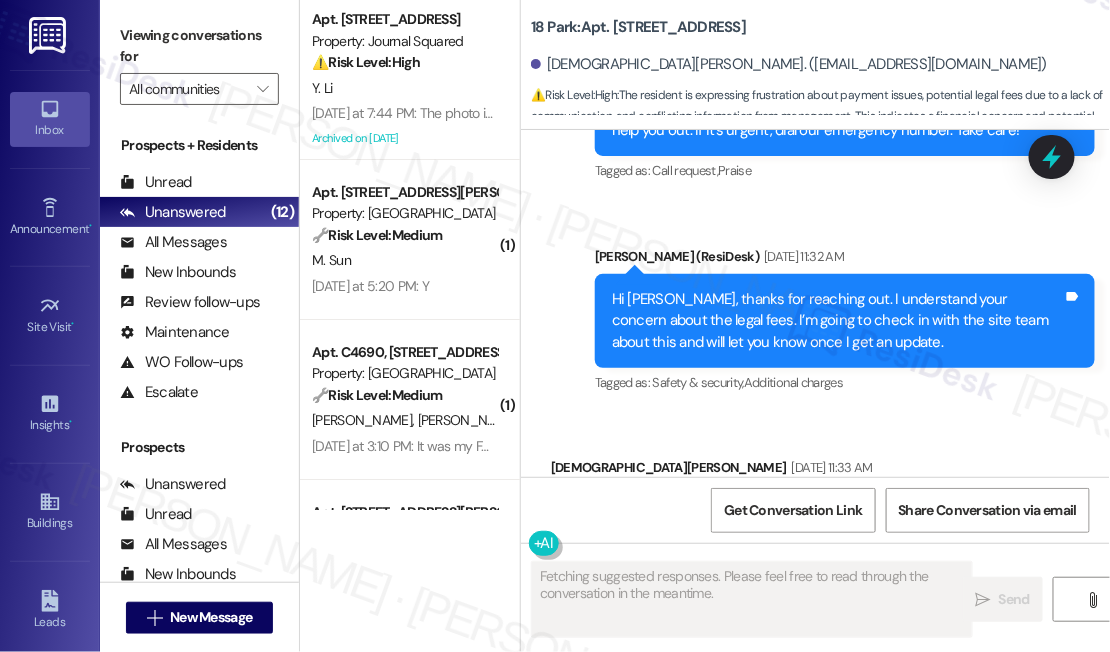 scroll, scrollTop: 36920, scrollLeft: 0, axis: vertical 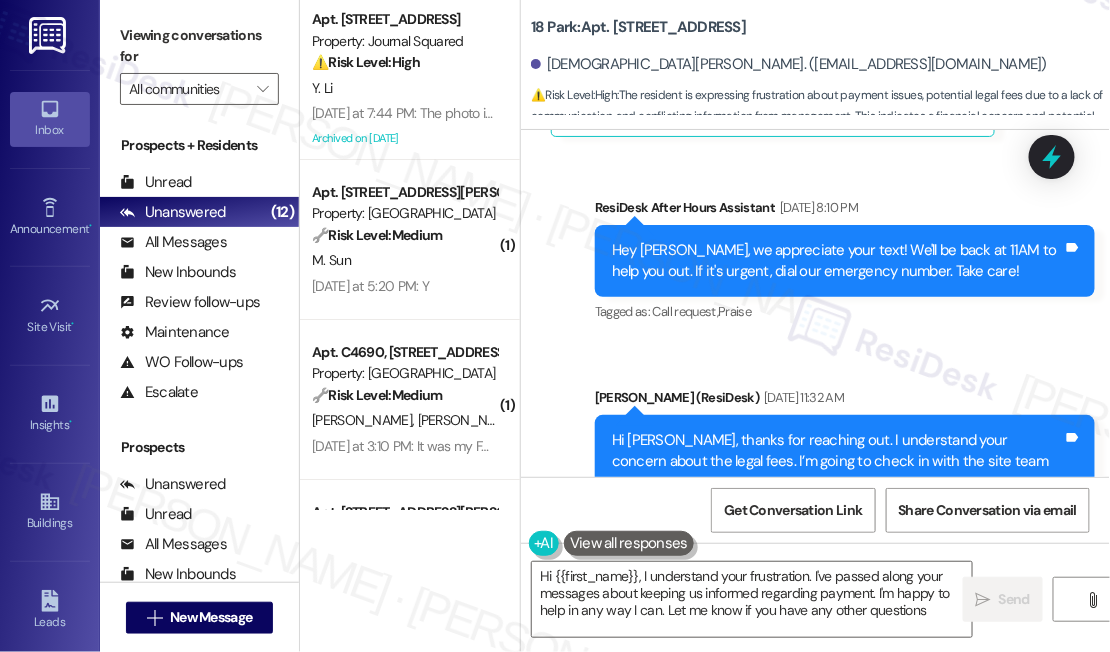 type on "Hi {{first_name}}, I understand your frustration. I've passed along your messages about keeping us informed regarding payment. I'm happy to help in any way I can. Let me know if you have any other questions!" 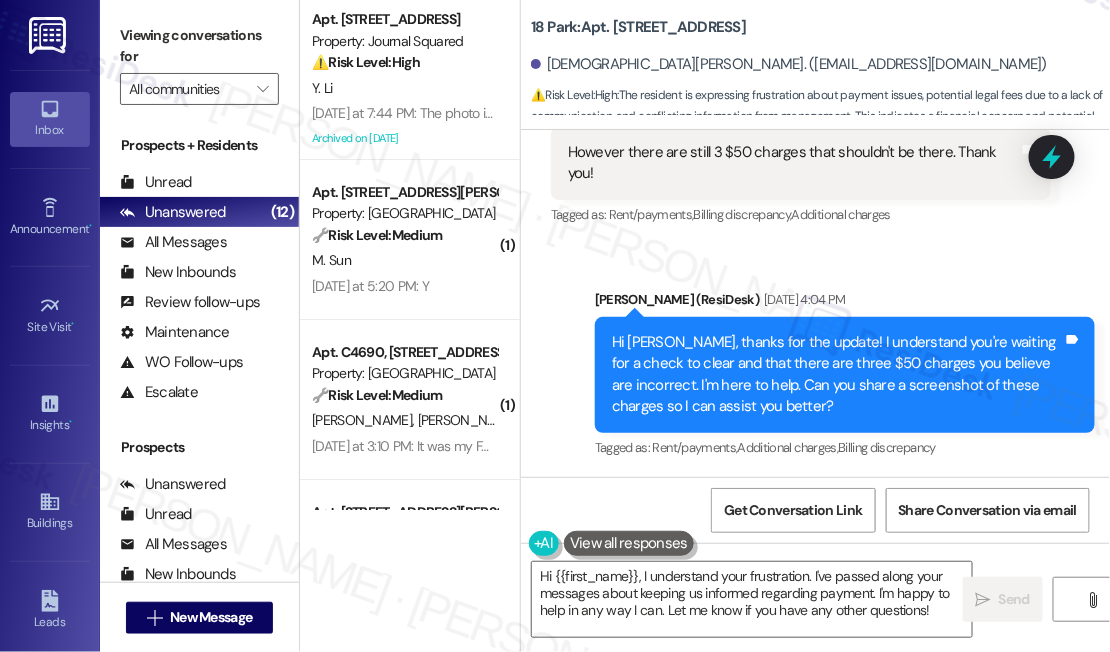 scroll, scrollTop: 36283, scrollLeft: 0, axis: vertical 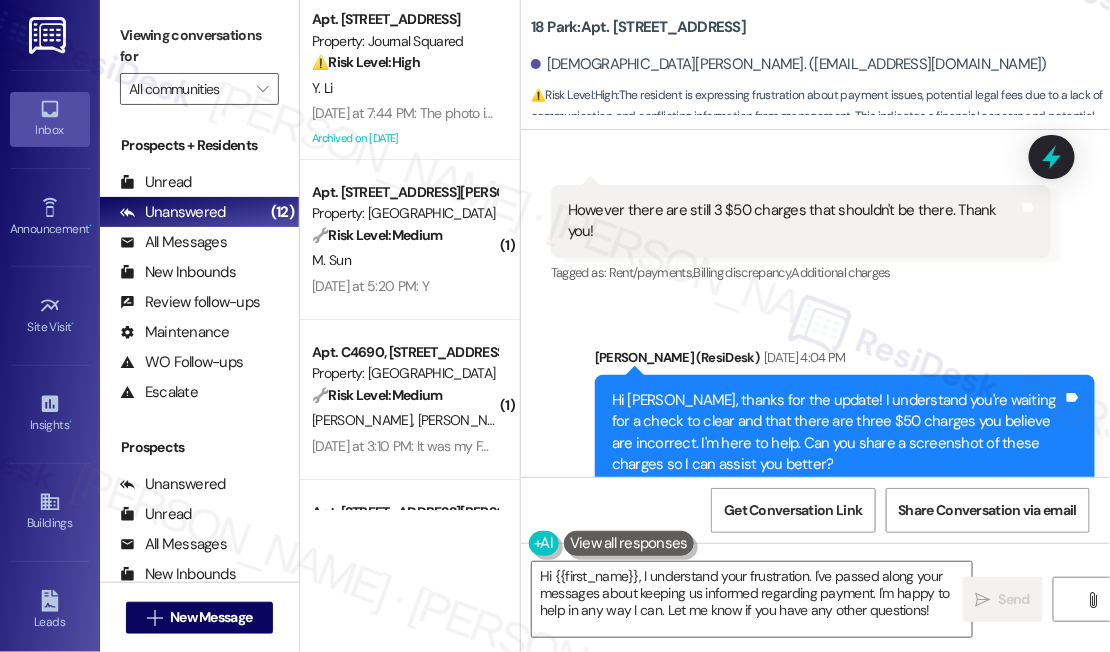 click on "Hi Hadiyah, thanks for the update! I understand you're waiting for a check to clear and that there are three $50 charges you believe are incorrect. I'm here to help. Can you share a screenshot of these charges so I can assist you better?" at bounding box center [837, 433] 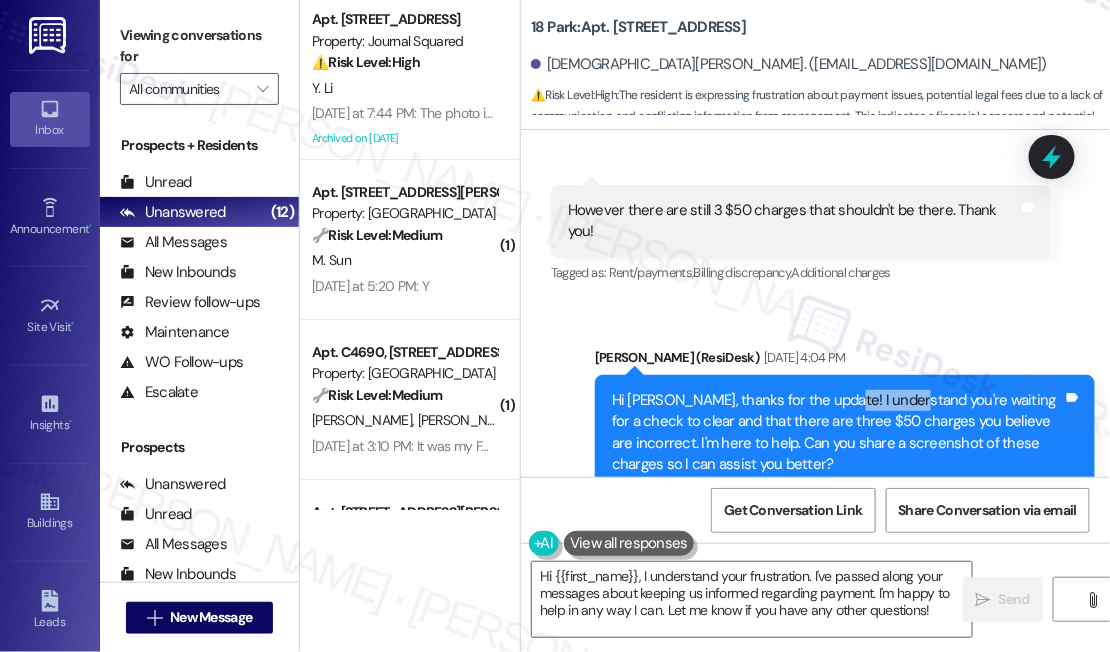 click on "Hi Hadiyah, thanks for the update! I understand you're waiting for a check to clear and that there are three $50 charges you believe are incorrect. I'm here to help. Can you share a screenshot of these charges so I can assist you better?" at bounding box center [837, 433] 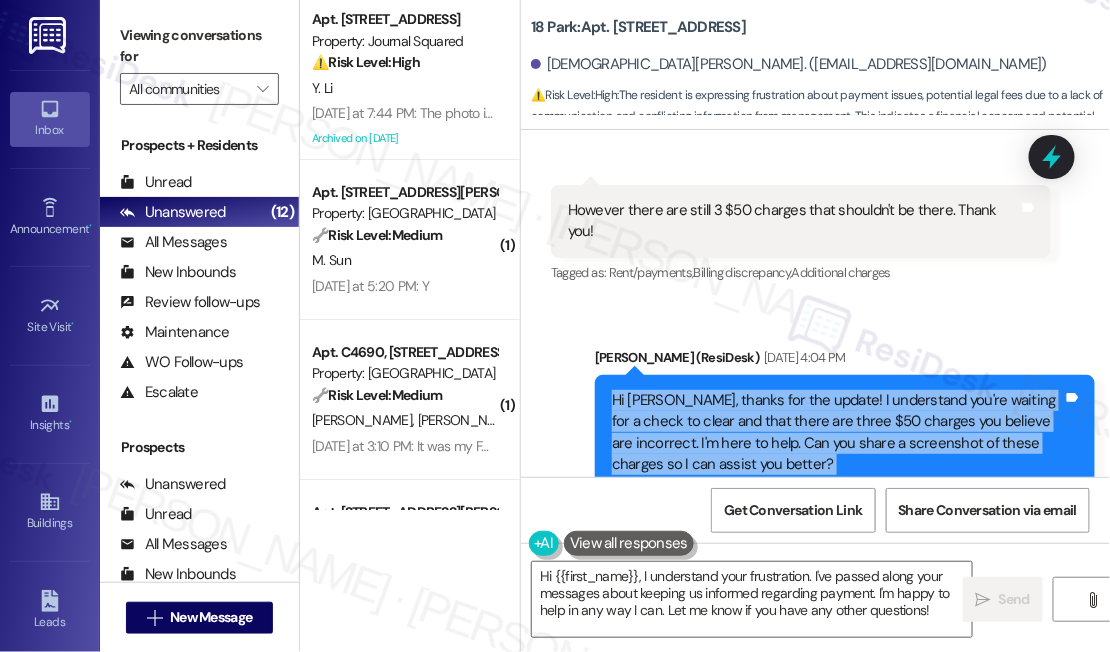 click on "Hi Hadiyah, thanks for the update! I understand you're waiting for a check to clear and that there are three $50 charges you believe are incorrect. I'm here to help. Can you share a screenshot of these charges so I can assist you better?" at bounding box center [837, 433] 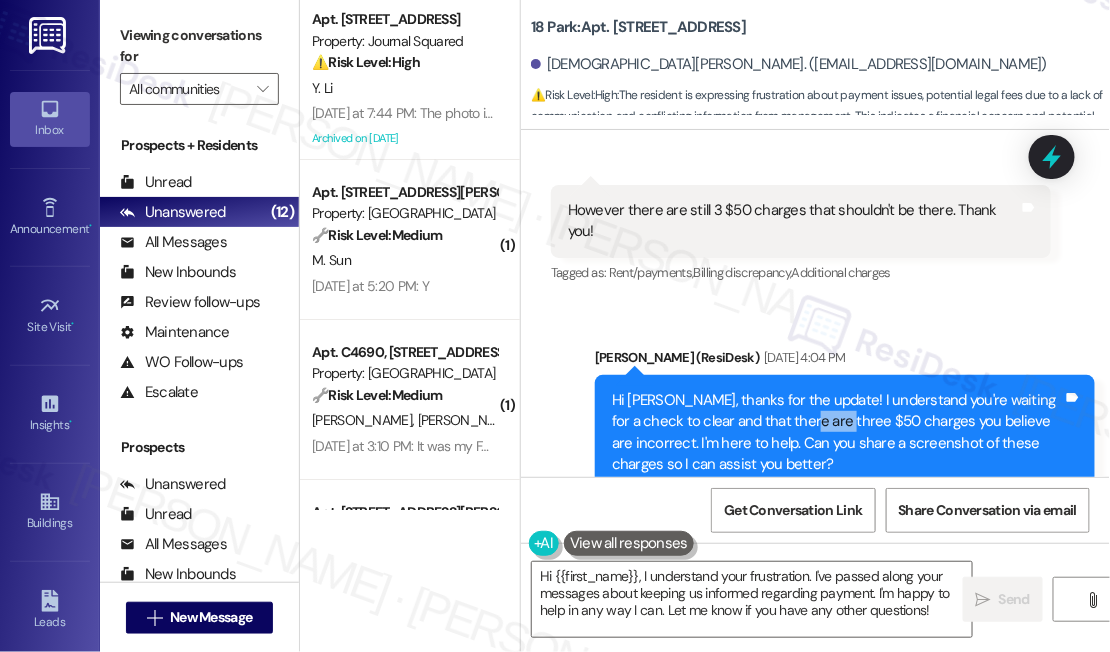 click on "Hi Hadiyah, thanks for the update! I understand you're waiting for a check to clear and that there are three $50 charges you believe are incorrect. I'm here to help. Can you share a screenshot of these charges so I can assist you better?" at bounding box center [837, 433] 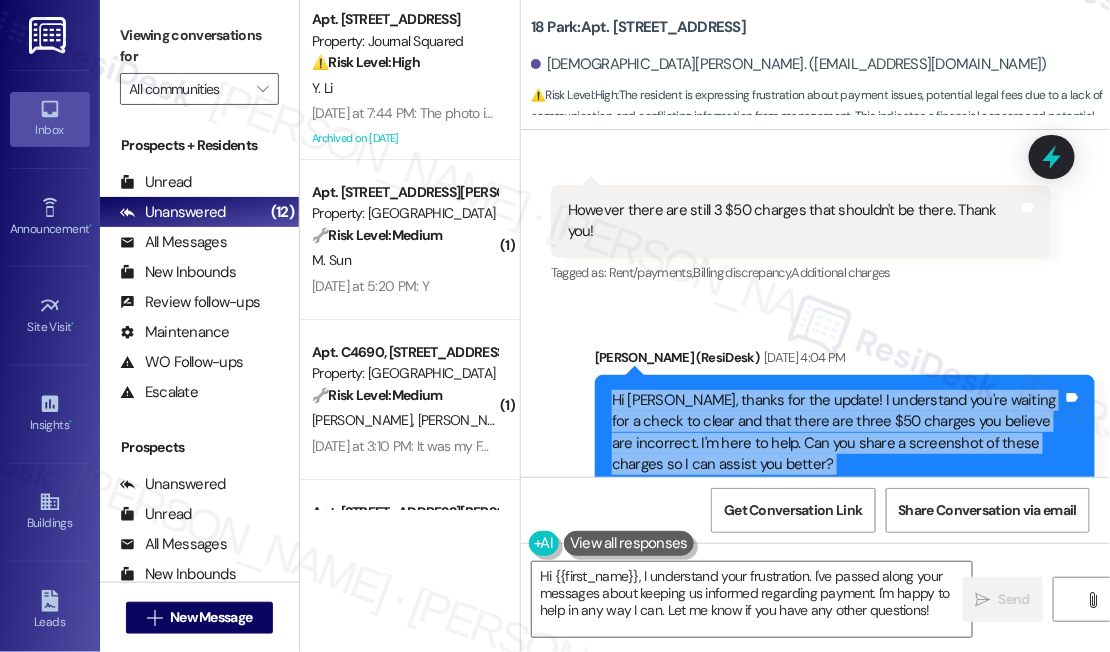 click on "Hi Hadiyah, thanks for the update! I understand you're waiting for a check to clear and that there are three $50 charges you believe are incorrect. I'm here to help. Can you share a screenshot of these charges so I can assist you better?" at bounding box center [837, 433] 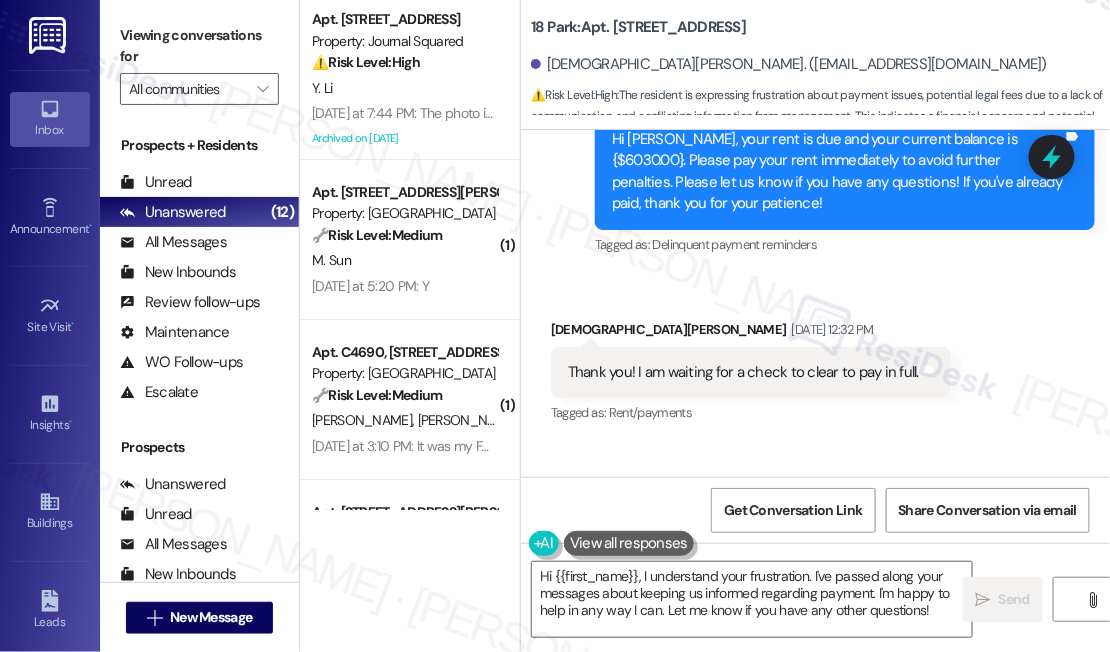 scroll, scrollTop: 35920, scrollLeft: 0, axis: vertical 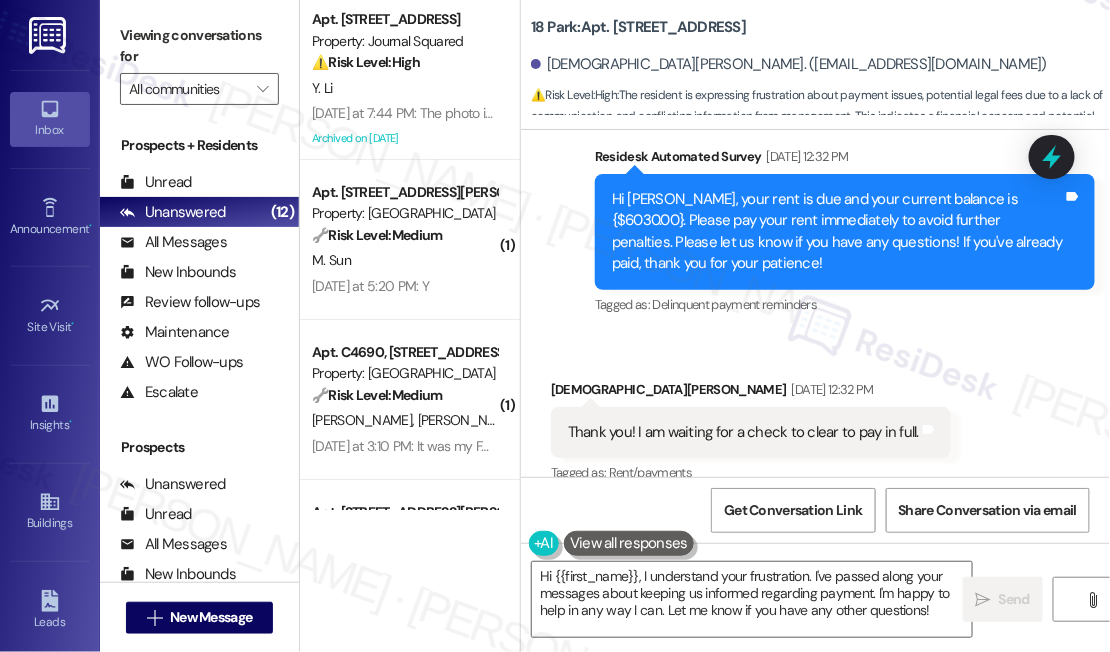 click on "Thank you! I am waiting for a check to clear to pay in full.  Tags and notes" at bounding box center [751, 432] 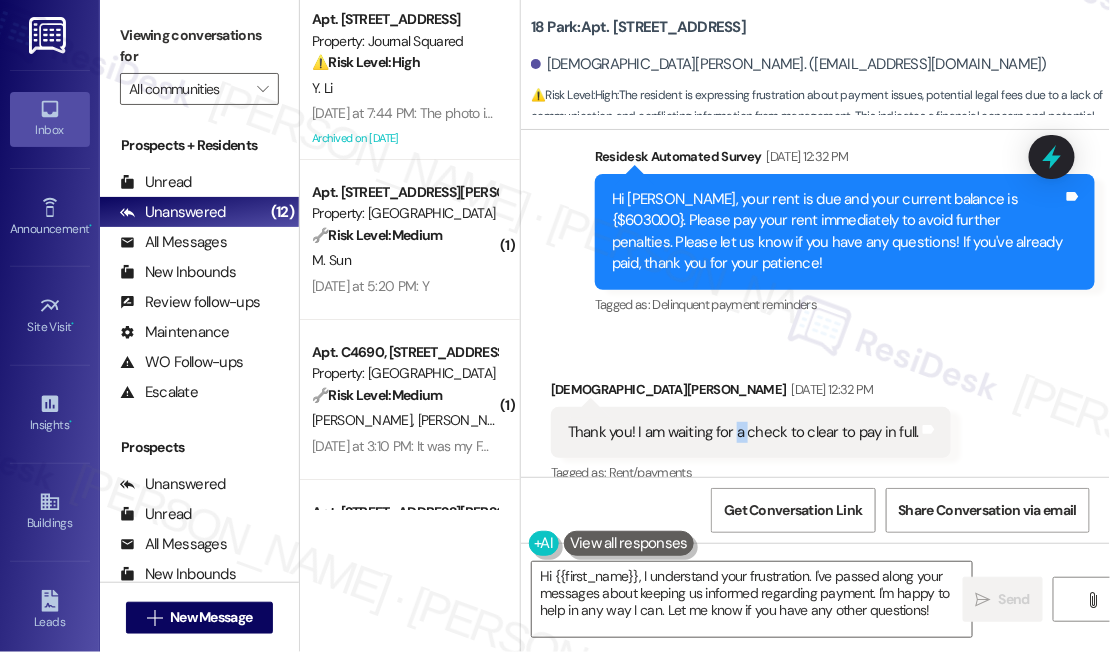click on "Thank you! I am waiting for a check to clear to pay in full.  Tags and notes" at bounding box center [751, 432] 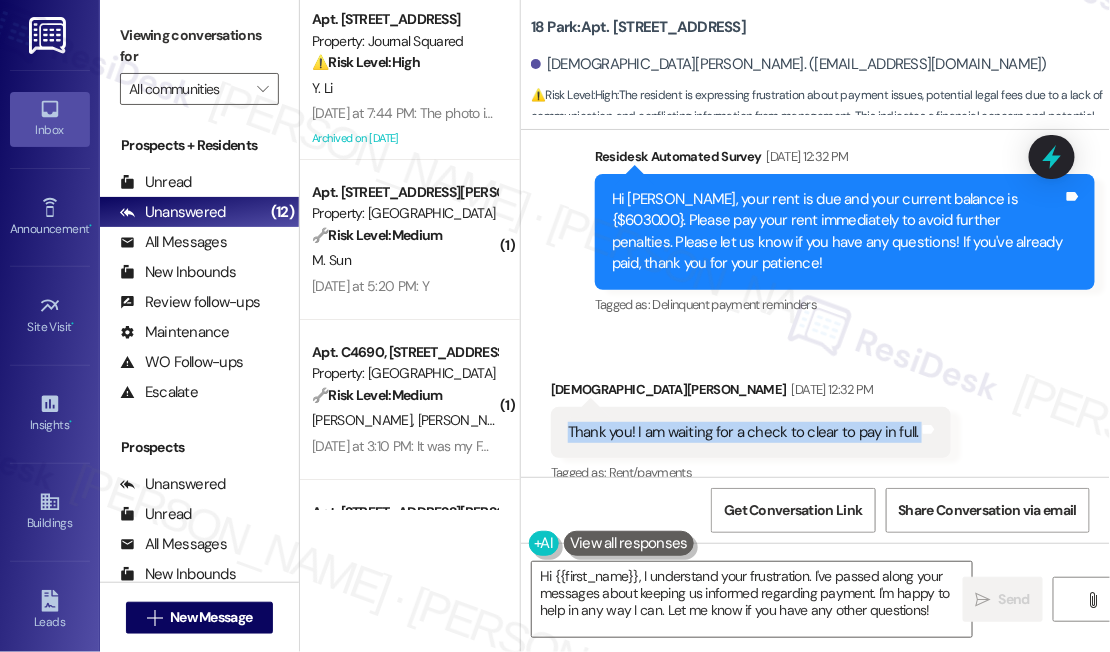 click on "Thank you! I am waiting for a check to clear to pay in full.  Tags and notes" at bounding box center [751, 432] 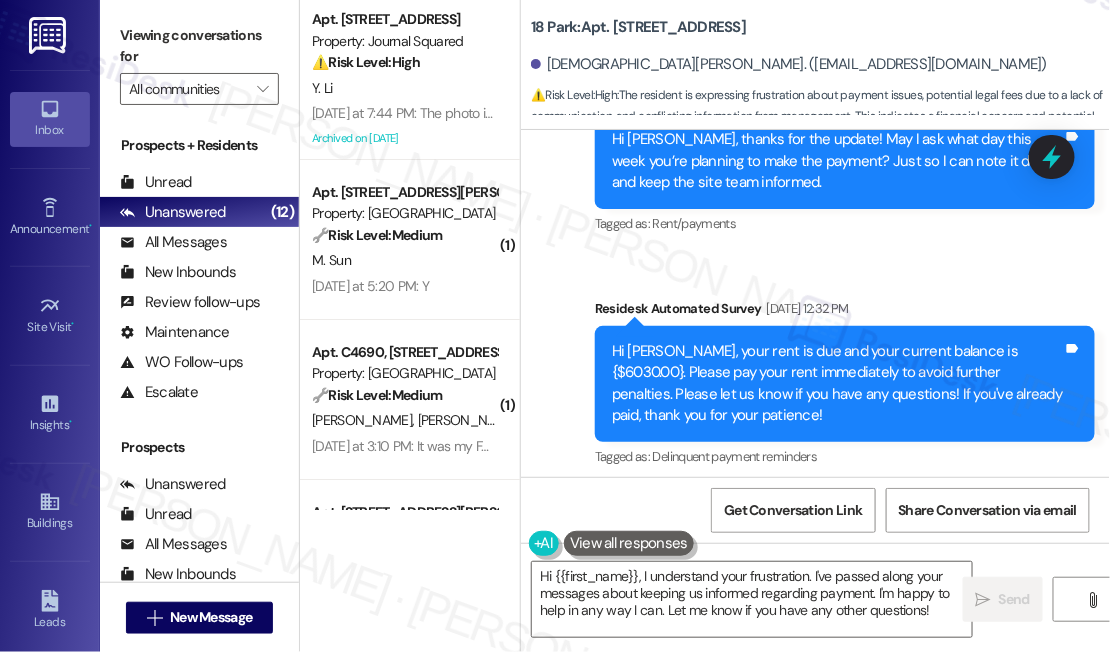 scroll, scrollTop: 35738, scrollLeft: 0, axis: vertical 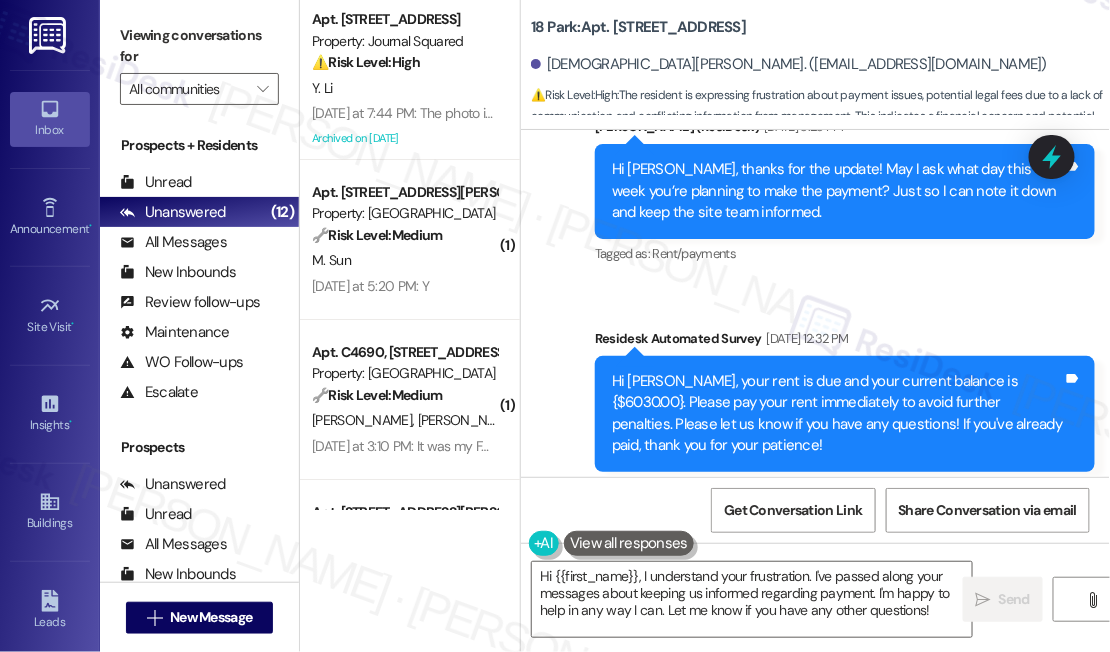 click on "Hi Hadiyah, your rent is due and your current balance is {$6030.00}. Please pay your rent immediately to avoid further penalties. Please let us know if you have any questions! If you've already paid, thank you for your patience!" at bounding box center [837, 414] 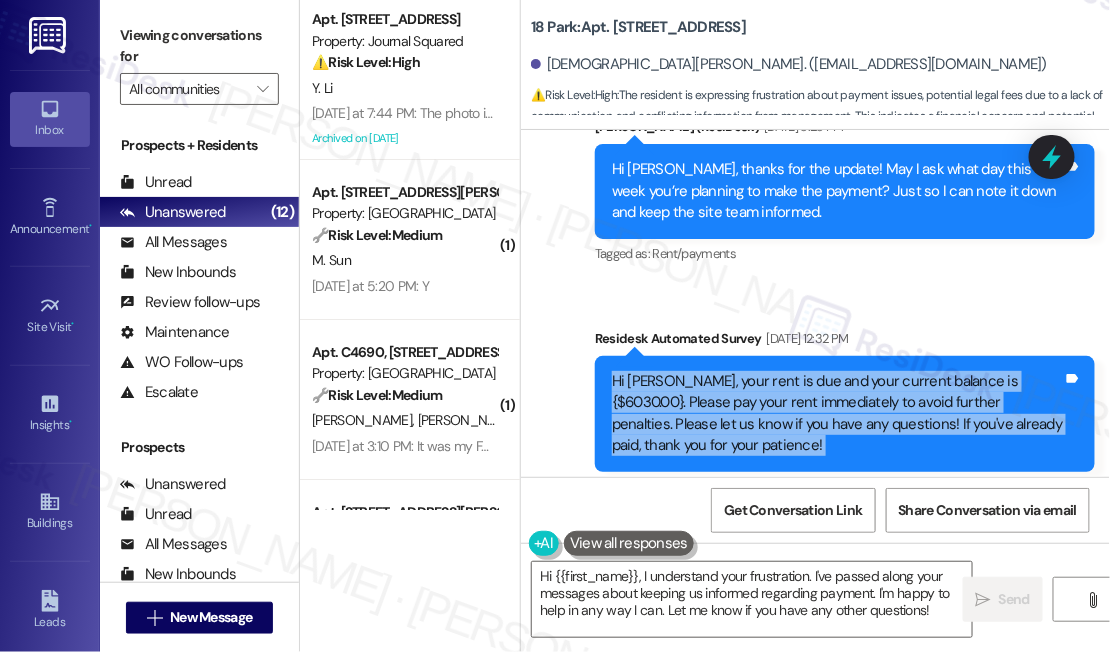 click on "Hi Hadiyah, your rent is due and your current balance is {$6030.00}. Please pay your rent immediately to avoid further penalties. Please let us know if you have any questions! If you've already paid, thank you for your patience!" at bounding box center (837, 414) 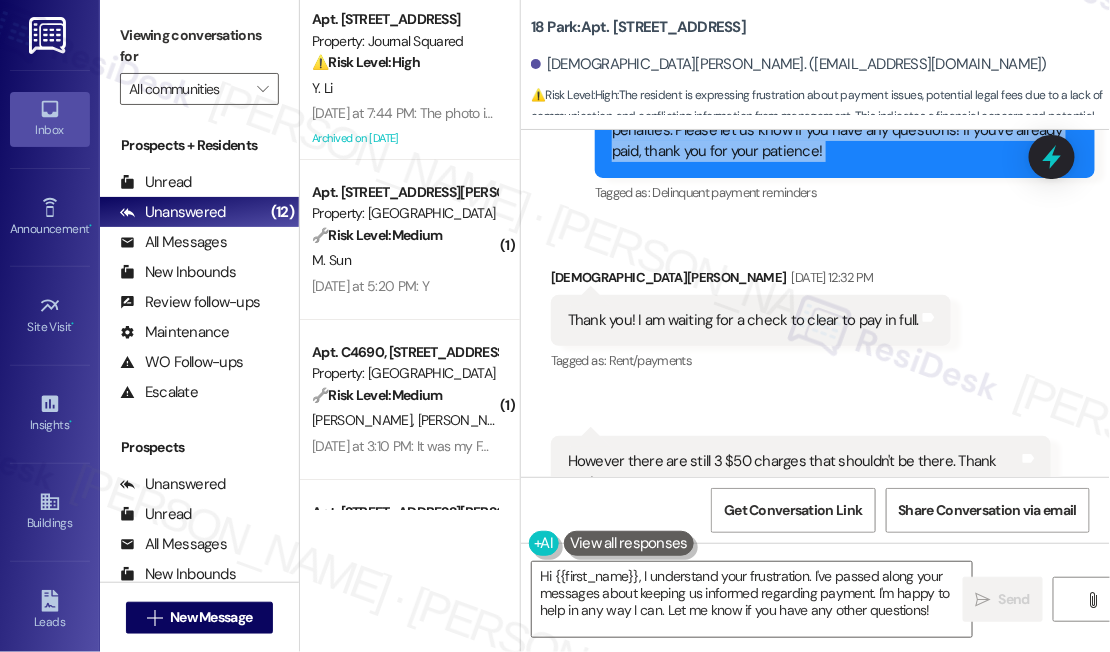 scroll, scrollTop: 36101, scrollLeft: 0, axis: vertical 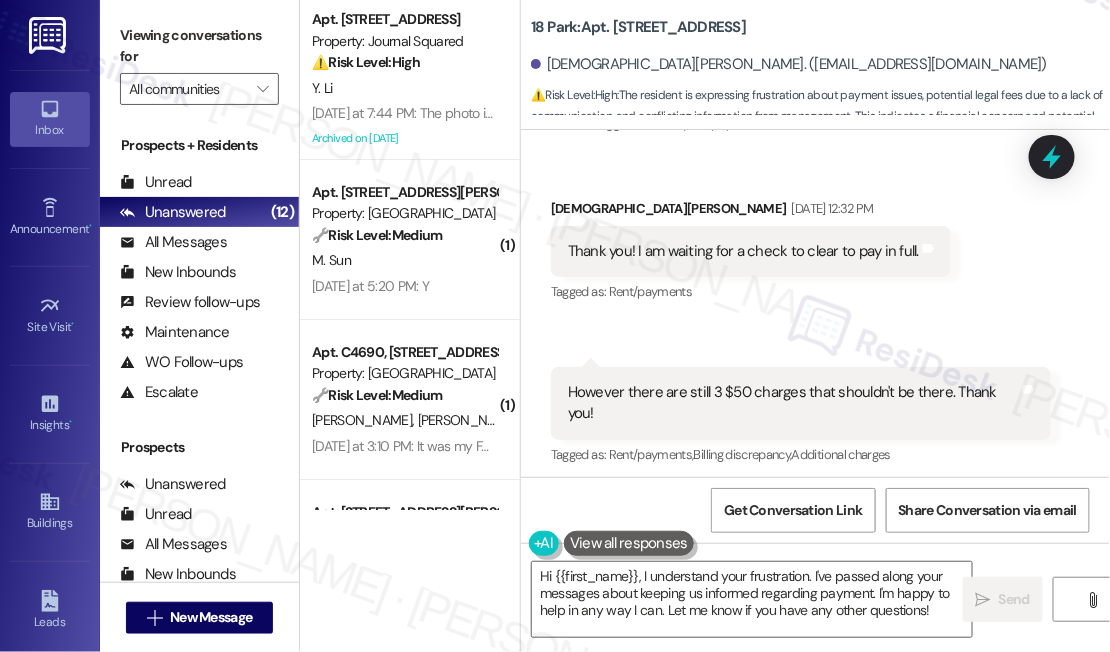 click on "However there are still 3 $50 charges that shouldn't be there. Thank you!" at bounding box center (793, 403) 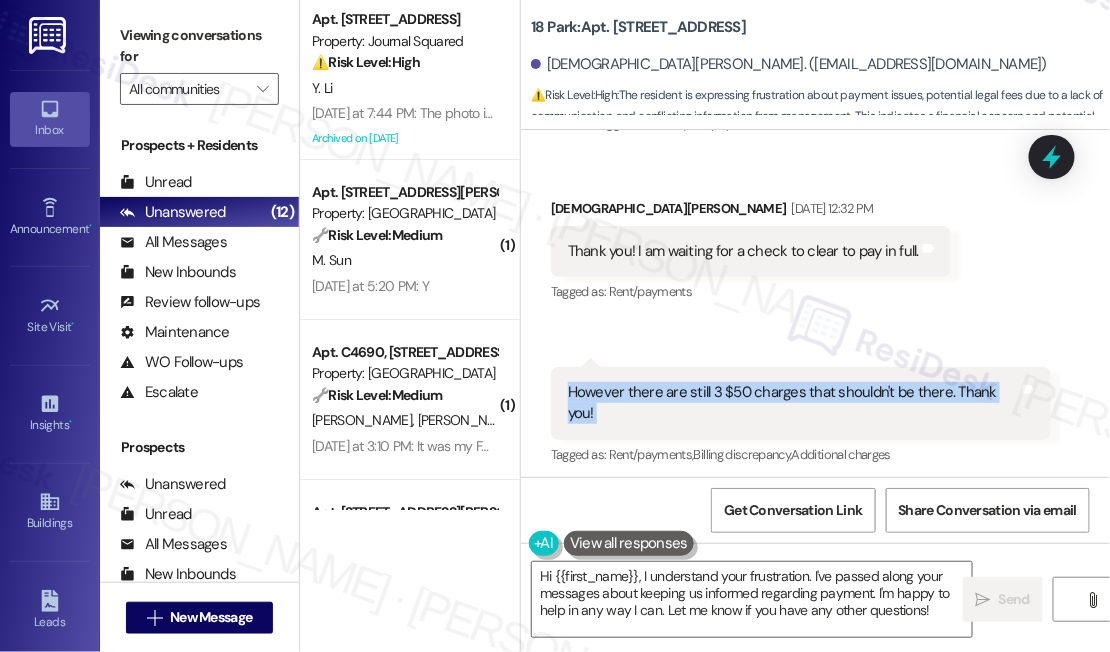 click on "However there are still 3 $50 charges that shouldn't be there. Thank you!" at bounding box center [793, 403] 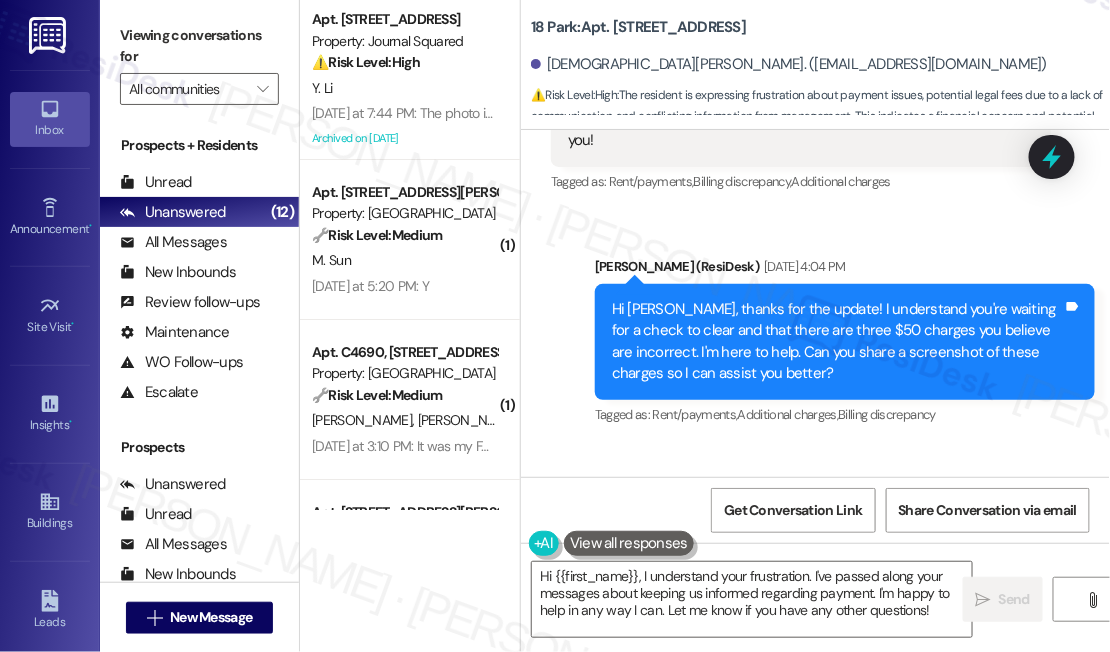 click on "Hi Hadiyah, thanks for the update! I understand you're waiting for a check to clear and that there are three $50 charges you believe are incorrect. I'm here to help. Can you share a screenshot of these charges so I can assist you better?" at bounding box center (837, 342) 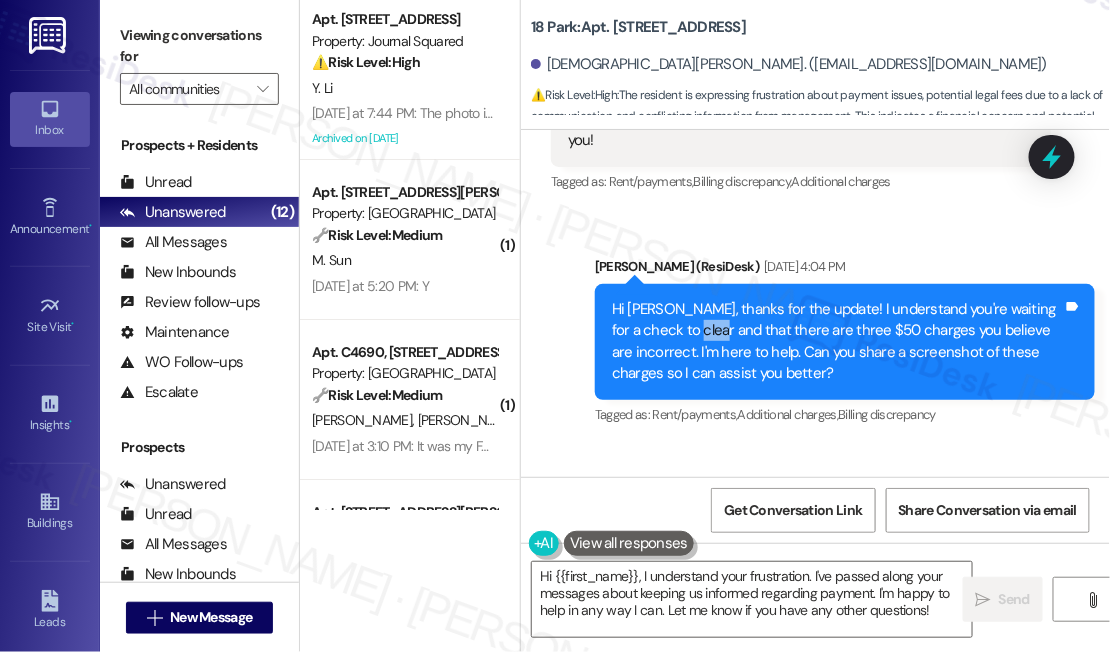 click on "Hi Hadiyah, thanks for the update! I understand you're waiting for a check to clear and that there are three $50 charges you believe are incorrect. I'm here to help. Can you share a screenshot of these charges so I can assist you better?" at bounding box center (837, 342) 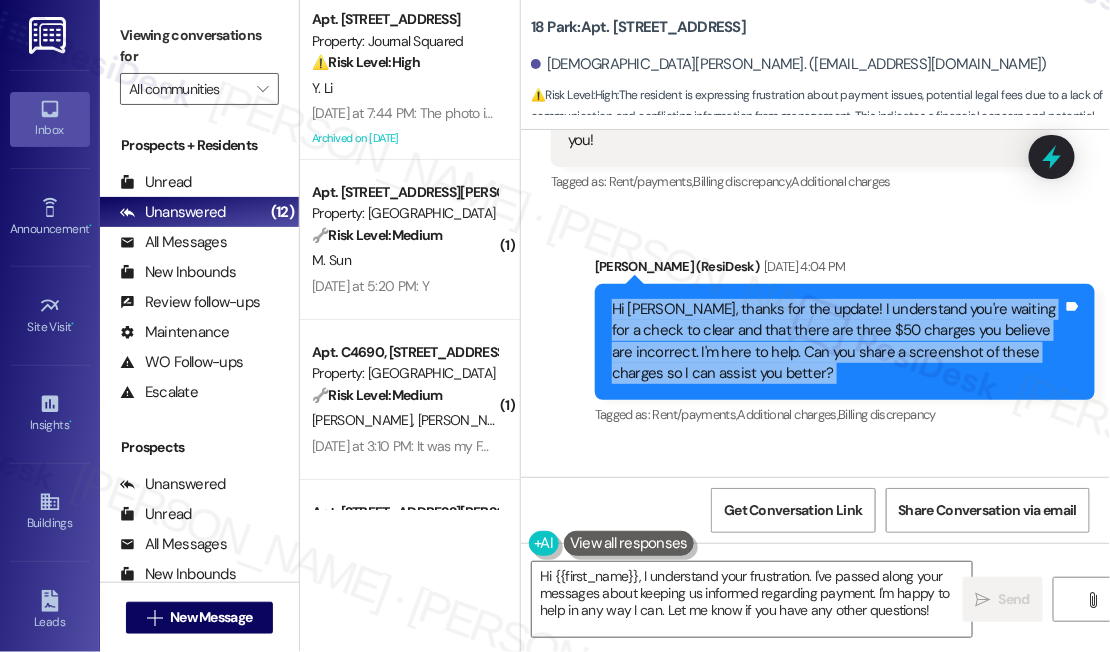 click on "Hi Hadiyah, thanks for the update! I understand you're waiting for a check to clear and that there are three $50 charges you believe are incorrect. I'm here to help. Can you share a screenshot of these charges so I can assist you better?" at bounding box center [837, 342] 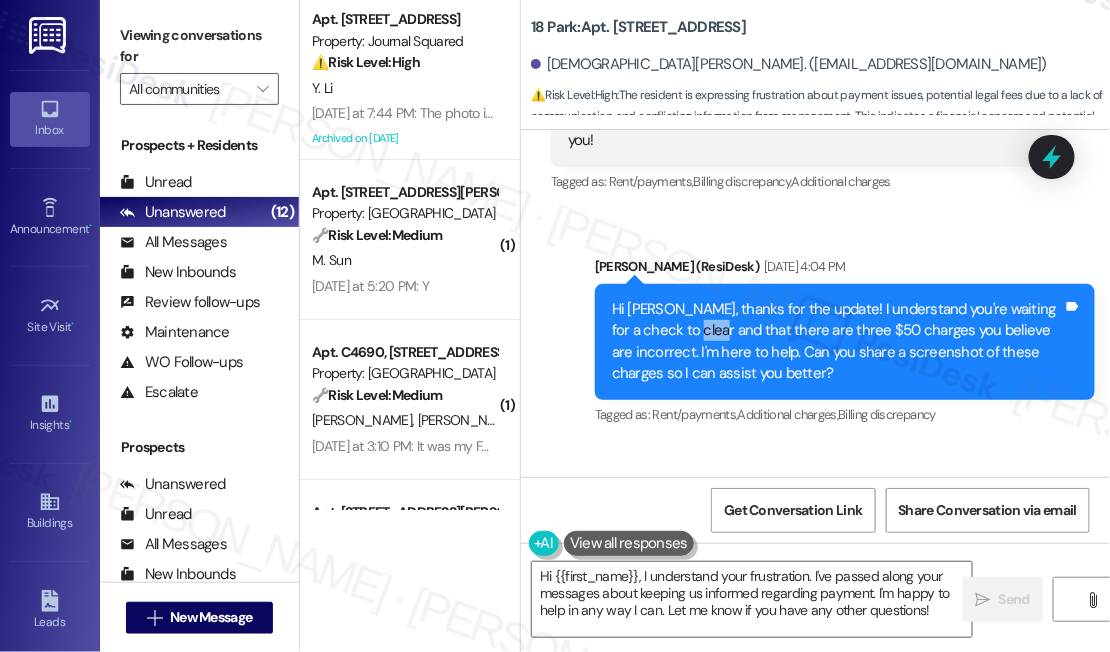 click on "Hi Hadiyah, thanks for the update! I understand you're waiting for a check to clear and that there are three $50 charges you believe are incorrect. I'm here to help. Can you share a screenshot of these charges so I can assist you better?" at bounding box center [837, 342] 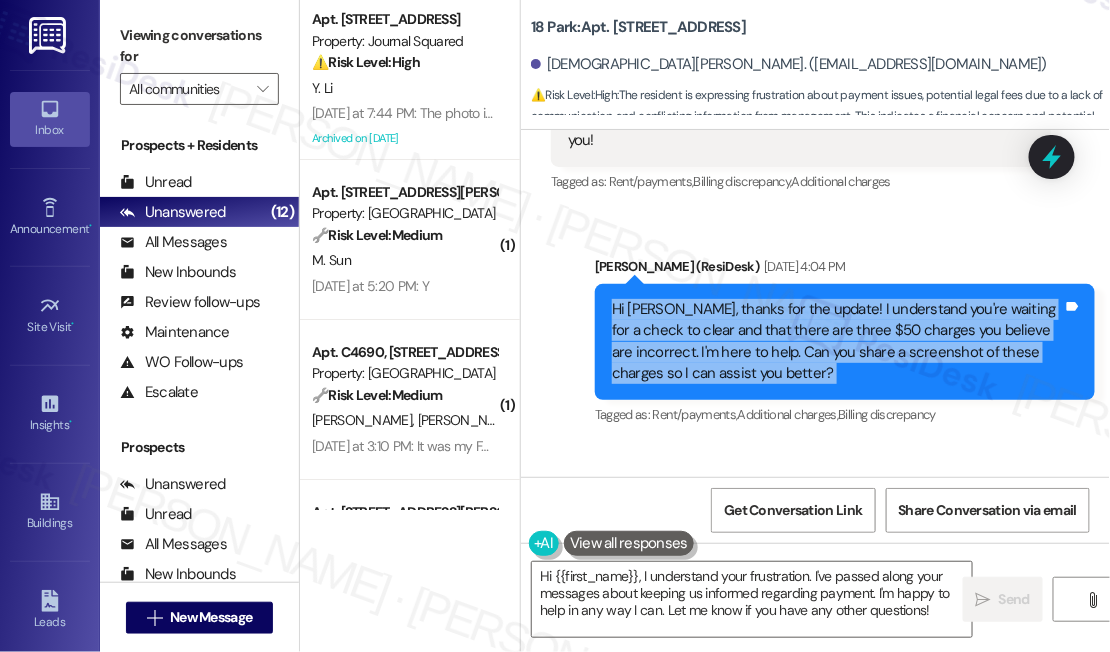 click on "Hi Hadiyah, thanks for the update! I understand you're waiting for a check to clear and that there are three $50 charges you believe are incorrect. I'm here to help. Can you share a screenshot of these charges so I can assist you better?" at bounding box center [837, 342] 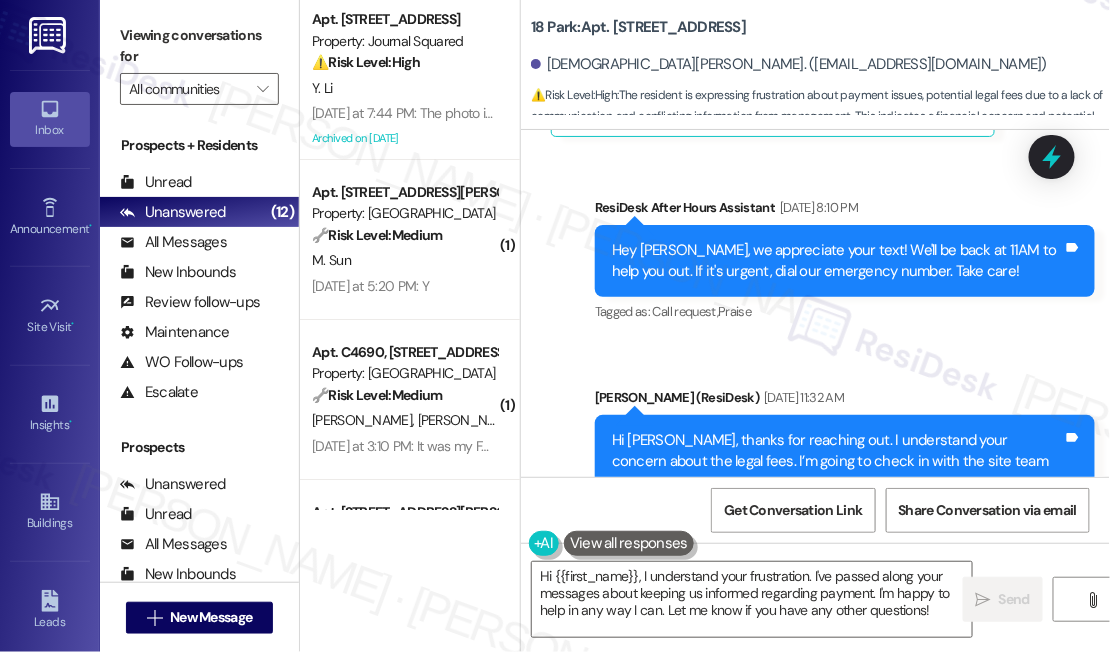 scroll, scrollTop: 36647, scrollLeft: 0, axis: vertical 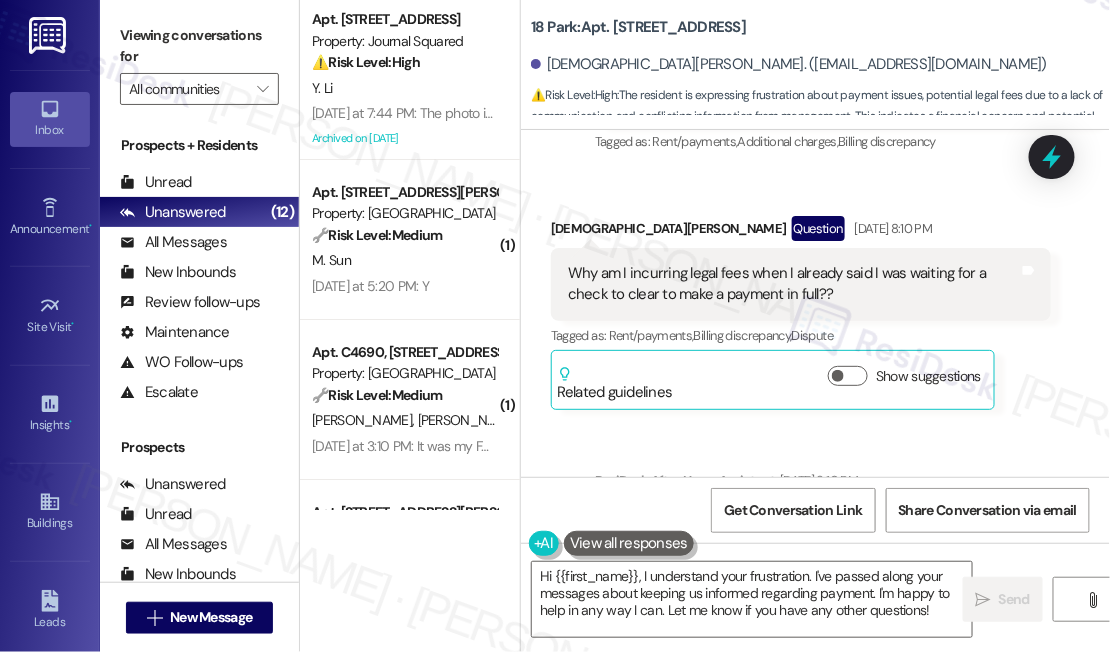 click on "Why am I incurring legal fees when I already said I was waiting for a check to clear to make a payment in full??" at bounding box center (793, 284) 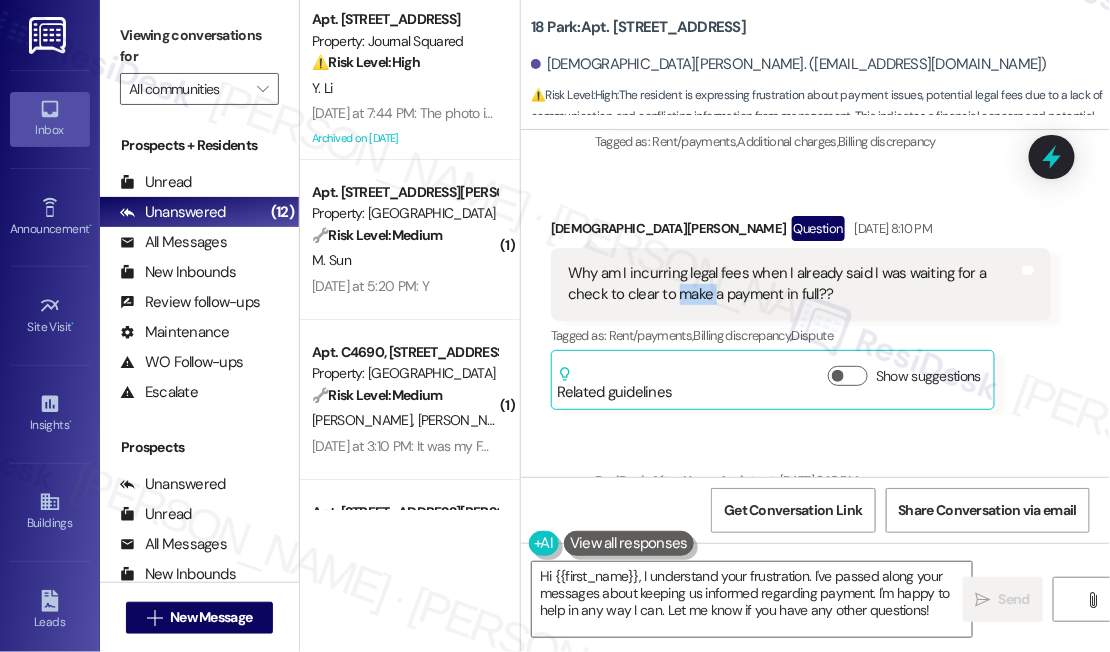 click on "Why am I incurring legal fees when I already said I was waiting for a check to clear to make a payment in full??" at bounding box center [793, 284] 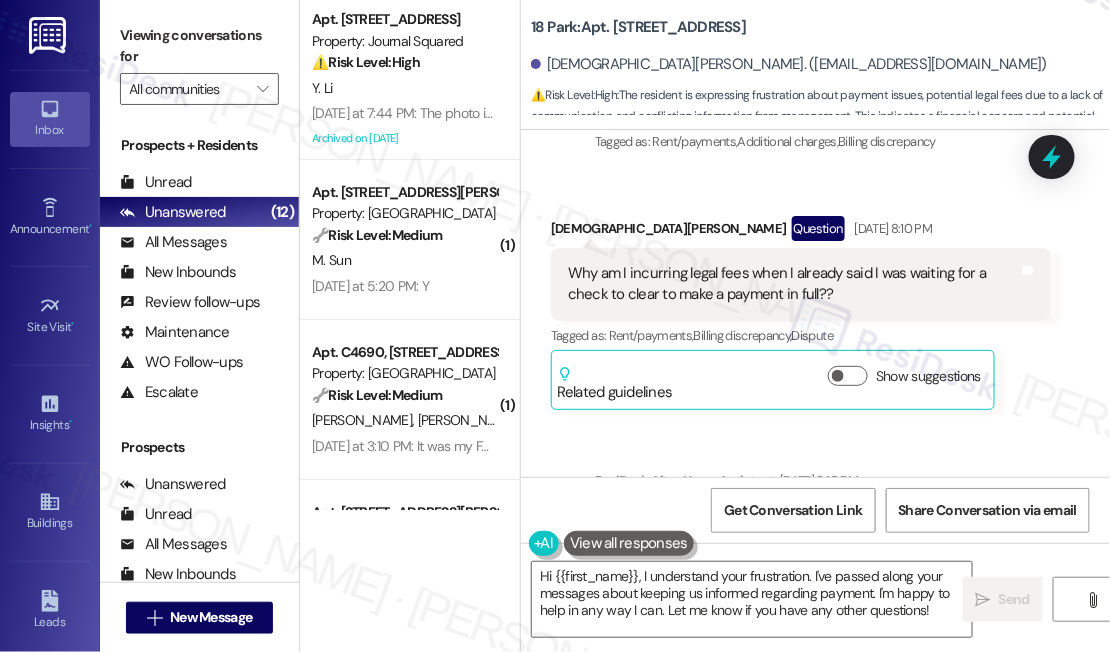 click on "Why am I incurring legal fees when I already said I was waiting for a check to clear to make a payment in full??" at bounding box center (793, 284) 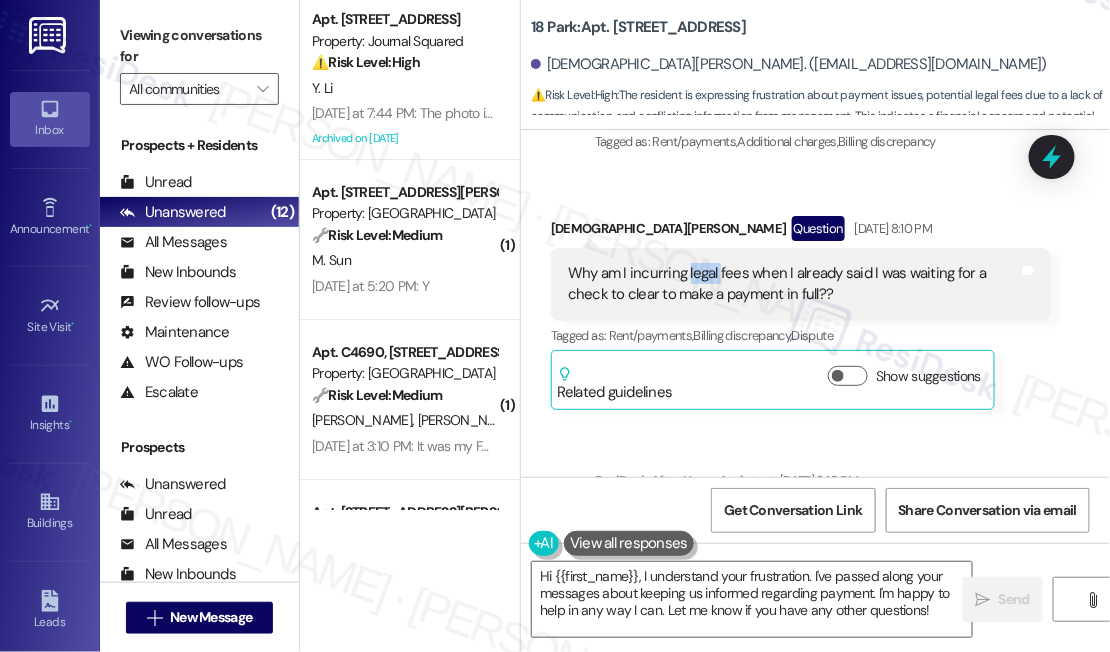click on "Why am I incurring legal fees when I already said I was waiting for a check to clear to make a payment in full??" at bounding box center [793, 284] 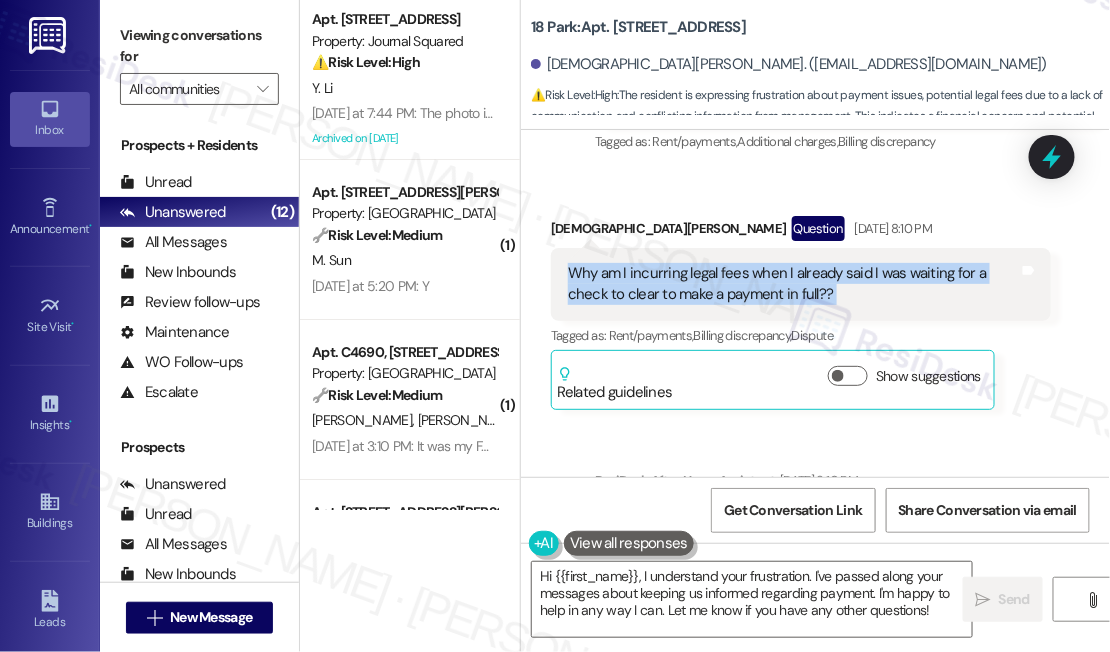 click on "Why am I incurring legal fees when I already said I was waiting for a check to clear to make a payment in full??" at bounding box center (793, 284) 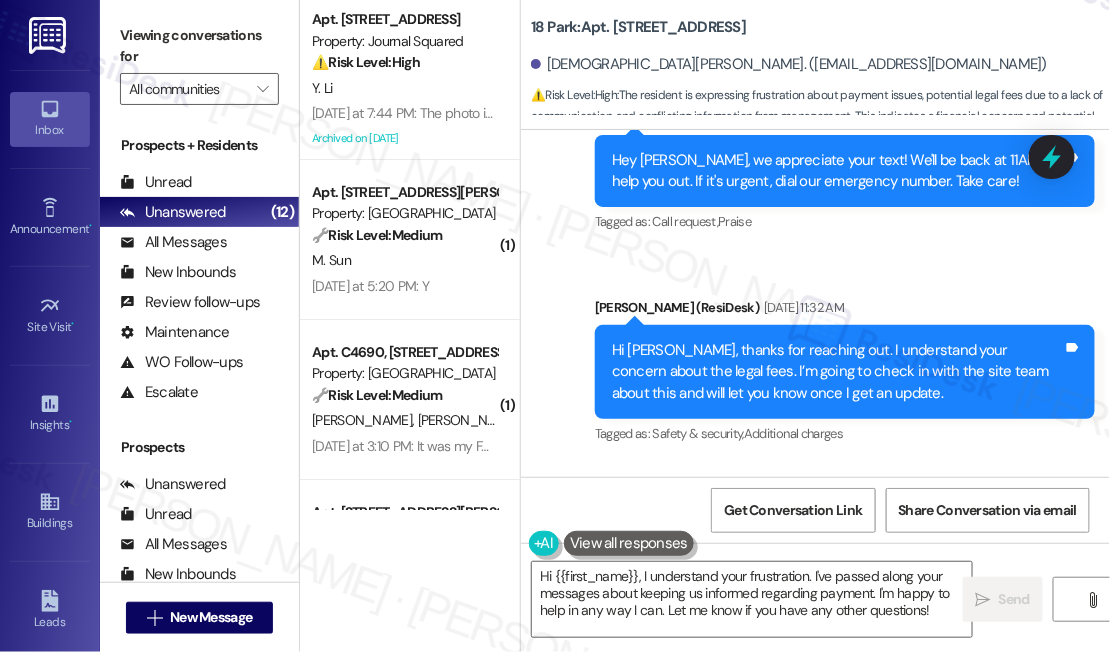 scroll, scrollTop: 36920, scrollLeft: 0, axis: vertical 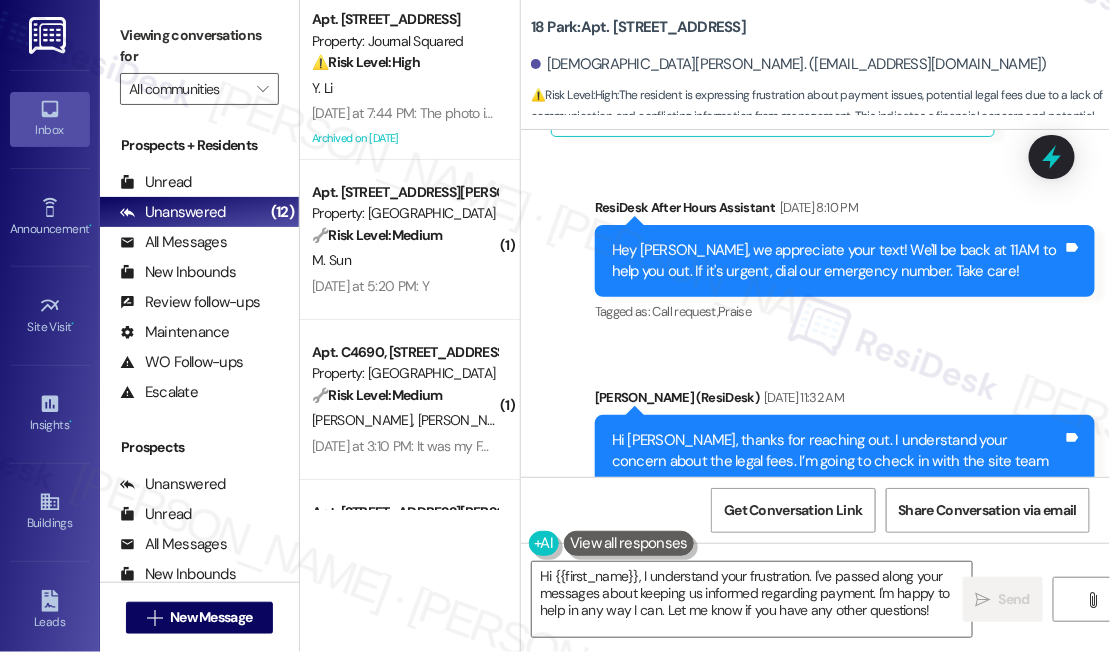 click on "Hey Hadiyah, we appreciate your text! We'll be back at 11AM to help you out. If it's urgent, dial our emergency number. Take care!" at bounding box center (837, 261) 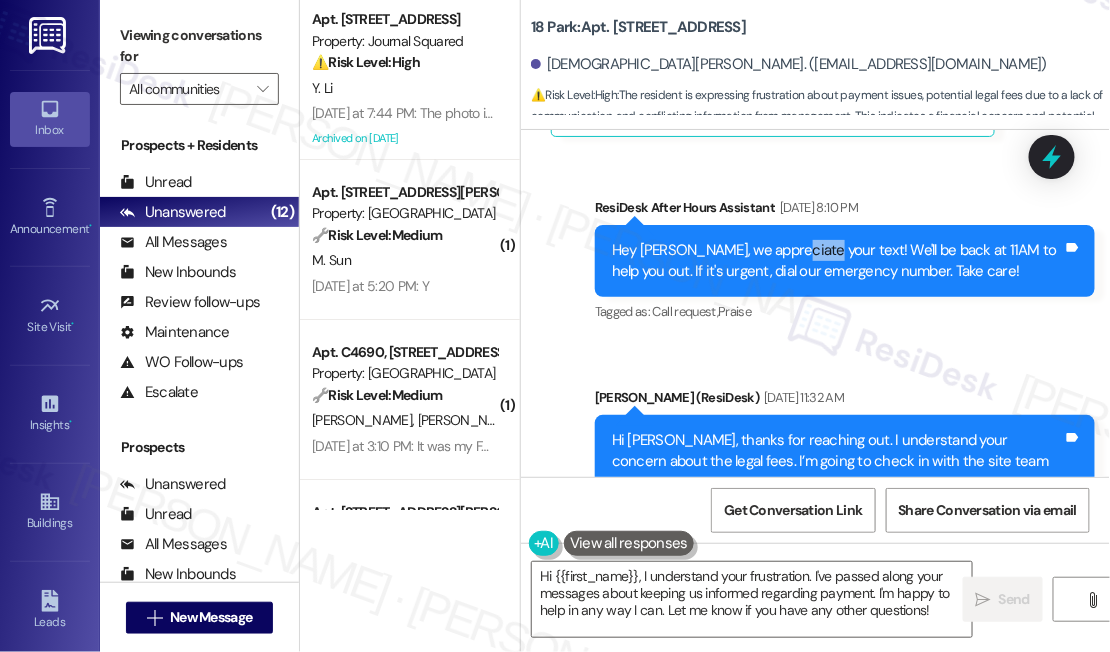 click on "Hey Hadiyah, we appreciate your text! We'll be back at 11AM to help you out. If it's urgent, dial our emergency number. Take care!" at bounding box center [837, 261] 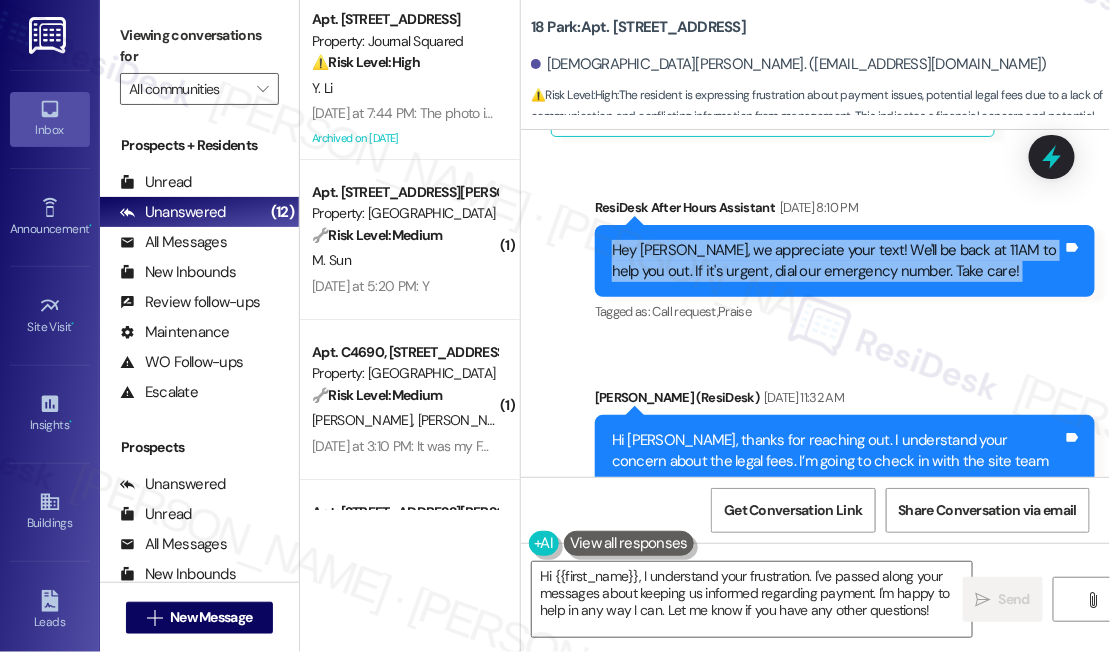 click on "Hey Hadiyah, we appreciate your text! We'll be back at 11AM to help you out. If it's urgent, dial our emergency number. Take care!" at bounding box center [837, 261] 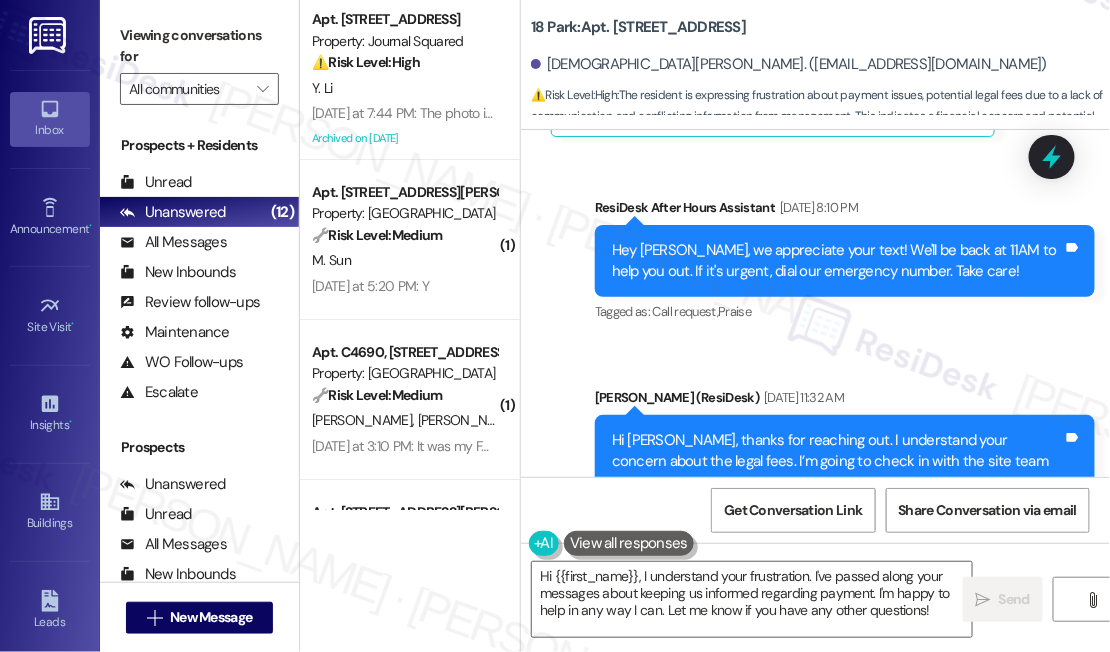 click on "Hi Hadiyah, thanks for reaching out. I understand your concern about the legal fees. I’m going to check in with the site team about this and will let you know once I get an update. Tags and notes" at bounding box center (845, 462) 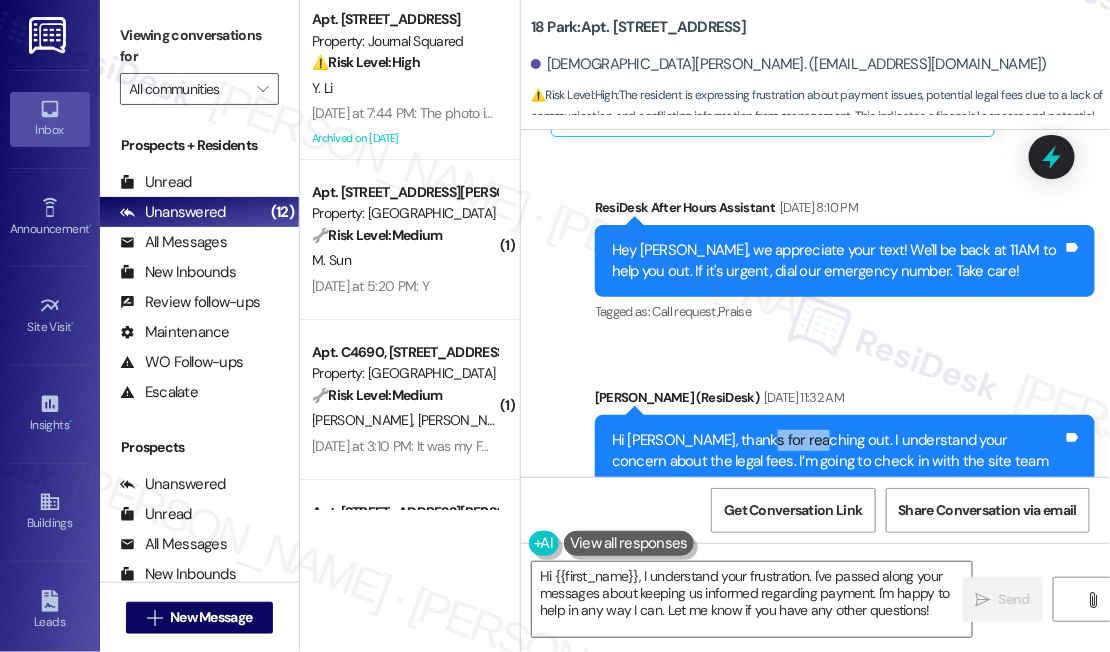 click on "Hi Hadiyah, thanks for reaching out. I understand your concern about the legal fees. I’m going to check in with the site team about this and will let you know once I get an update. Tags and notes" at bounding box center (845, 462) 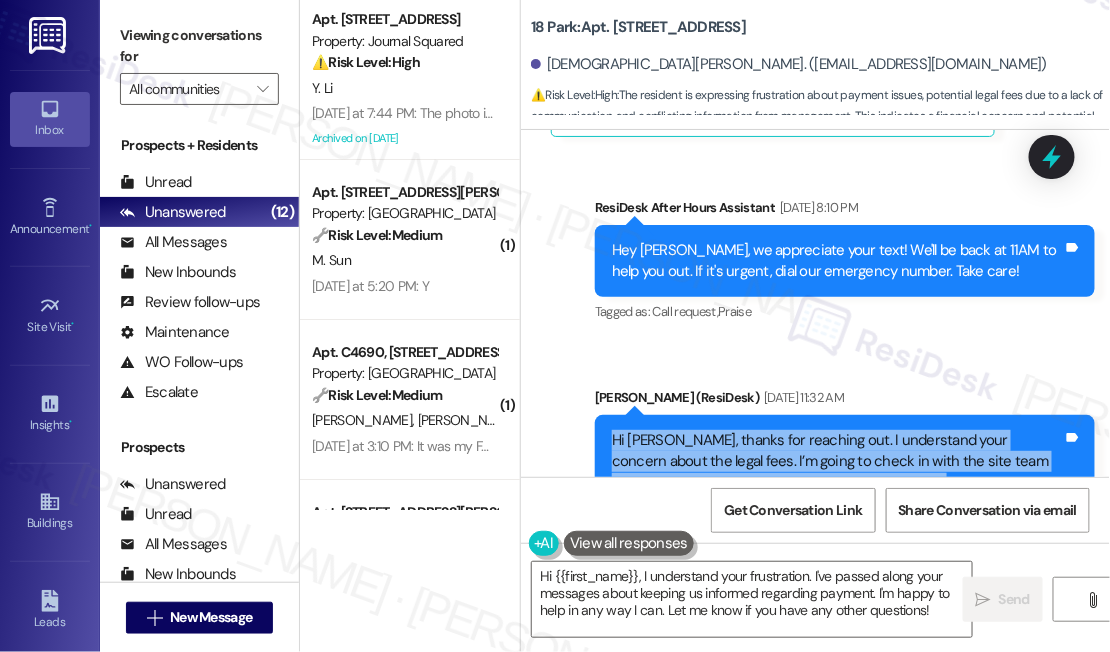 click on "Hi Hadiyah, thanks for reaching out. I understand your concern about the legal fees. I’m going to check in with the site team about this and will let you know once I get an update. Tags and notes" at bounding box center [845, 462] 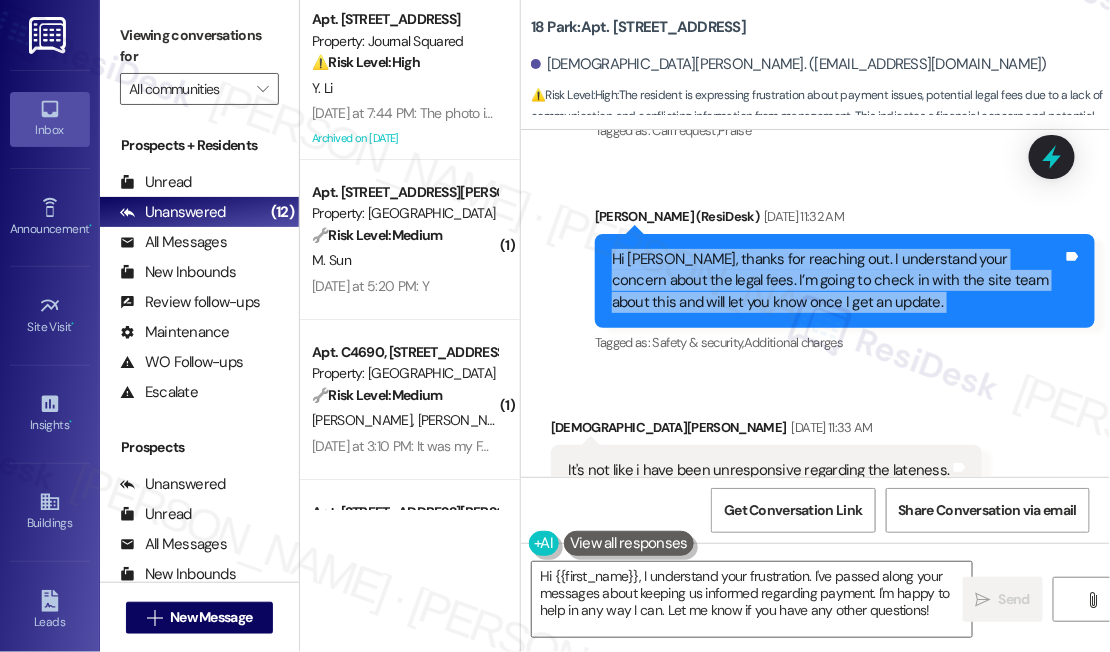 scroll, scrollTop: 37192, scrollLeft: 0, axis: vertical 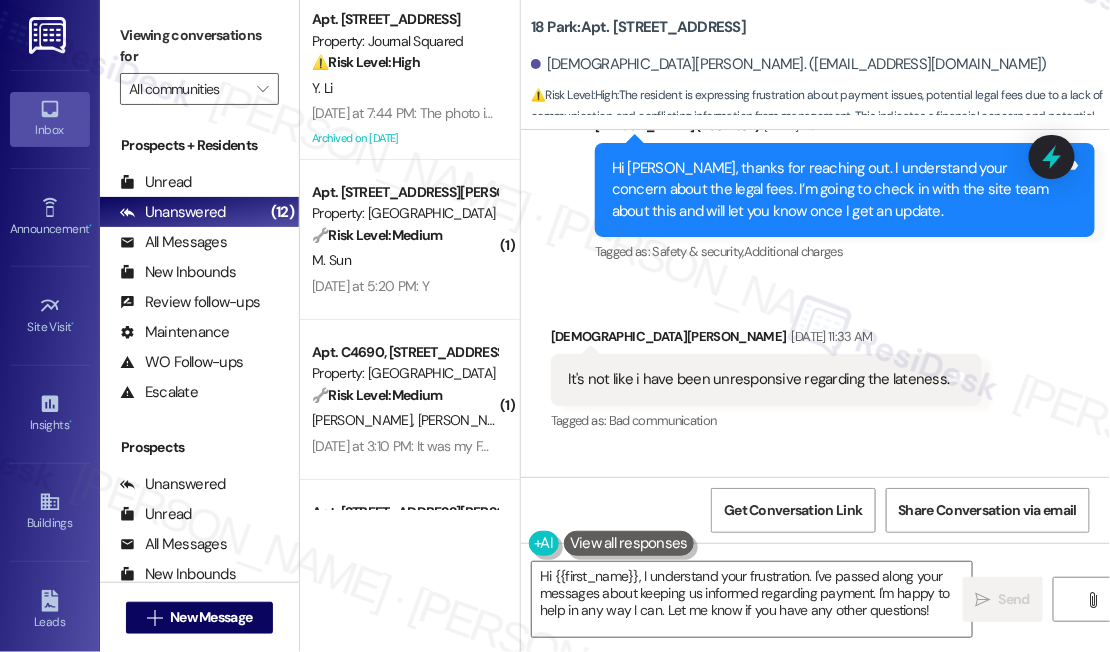 click on "It's not like i have been unresponsive regarding the lateness." at bounding box center (759, 379) 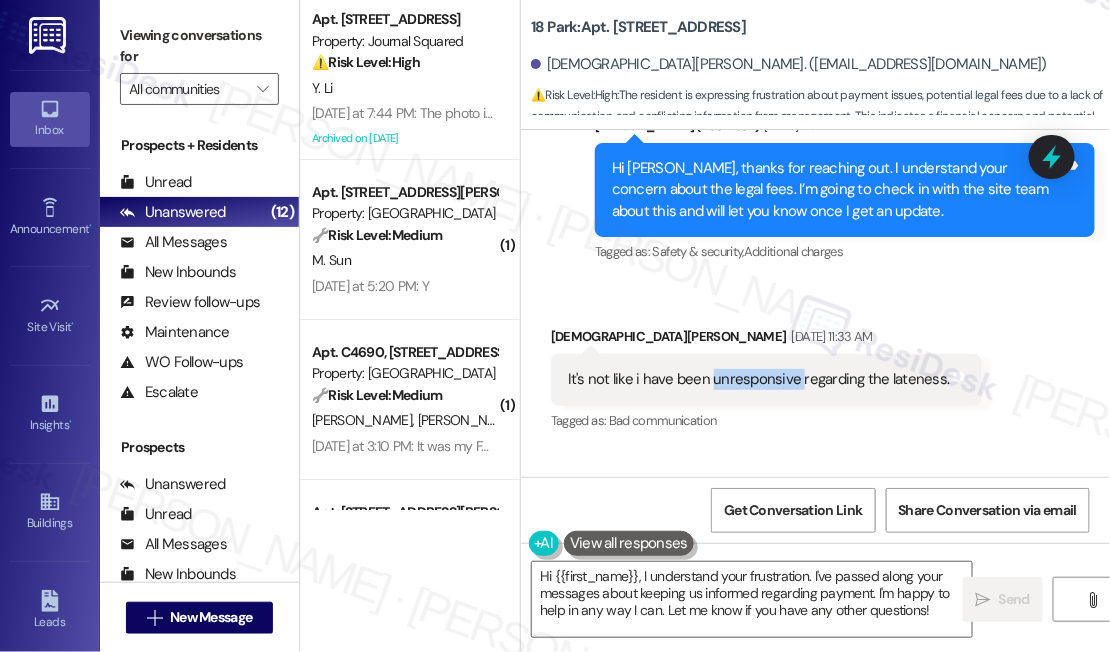 click on "It's not like i have been unresponsive regarding the lateness." at bounding box center (759, 379) 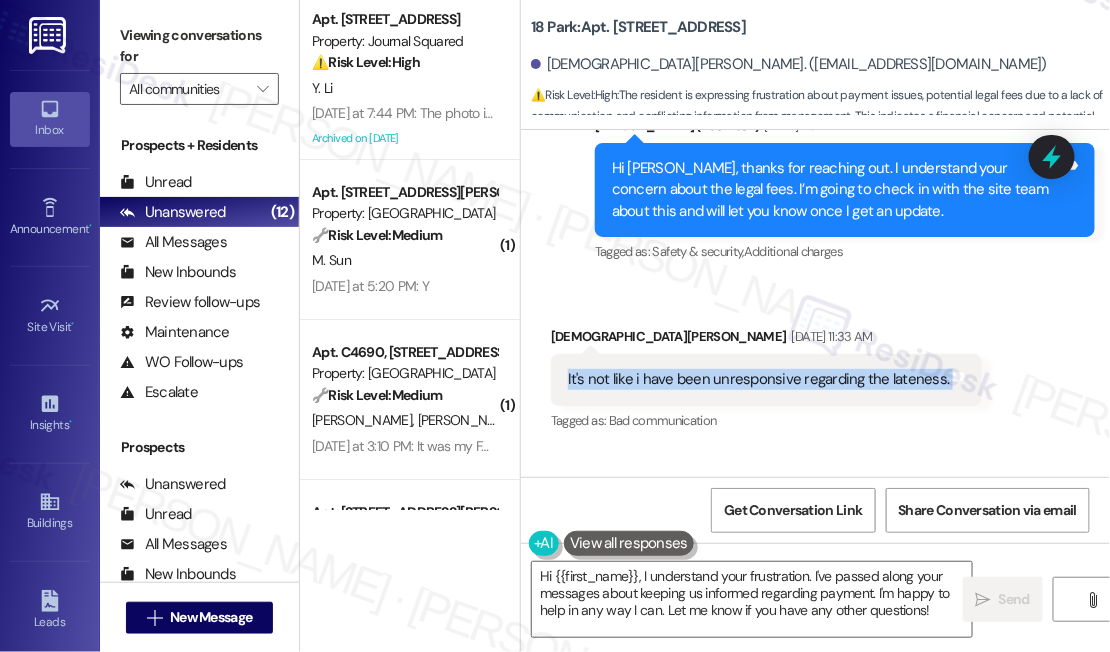 click on "It's not like i have been unresponsive regarding the lateness." at bounding box center [759, 379] 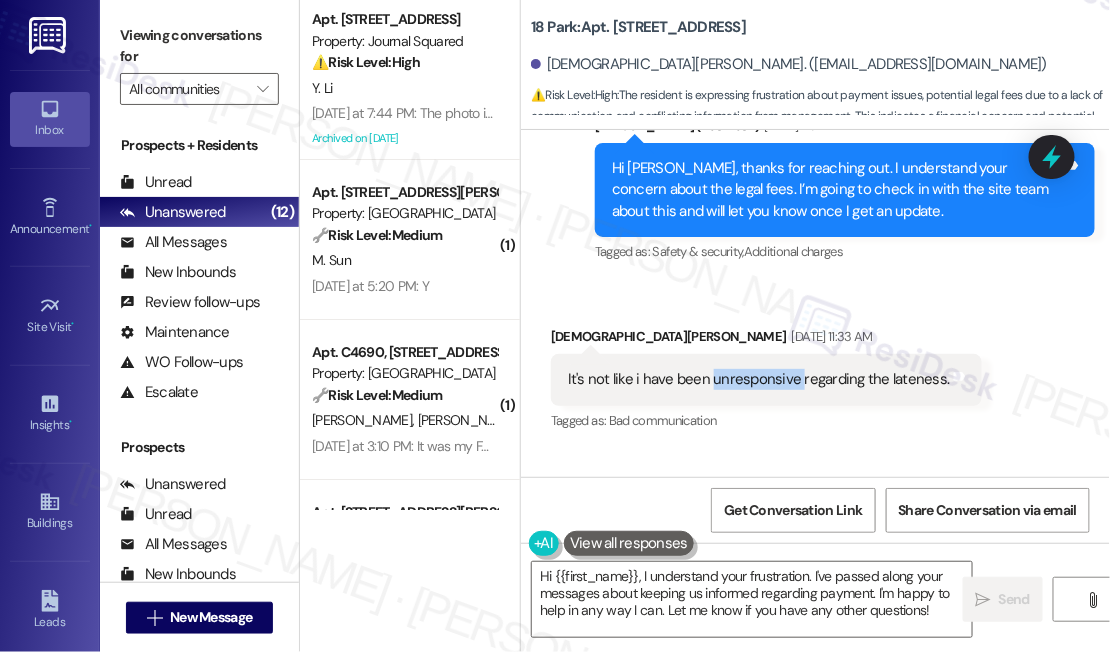 click on "It's not like i have been unresponsive regarding the lateness." at bounding box center [759, 379] 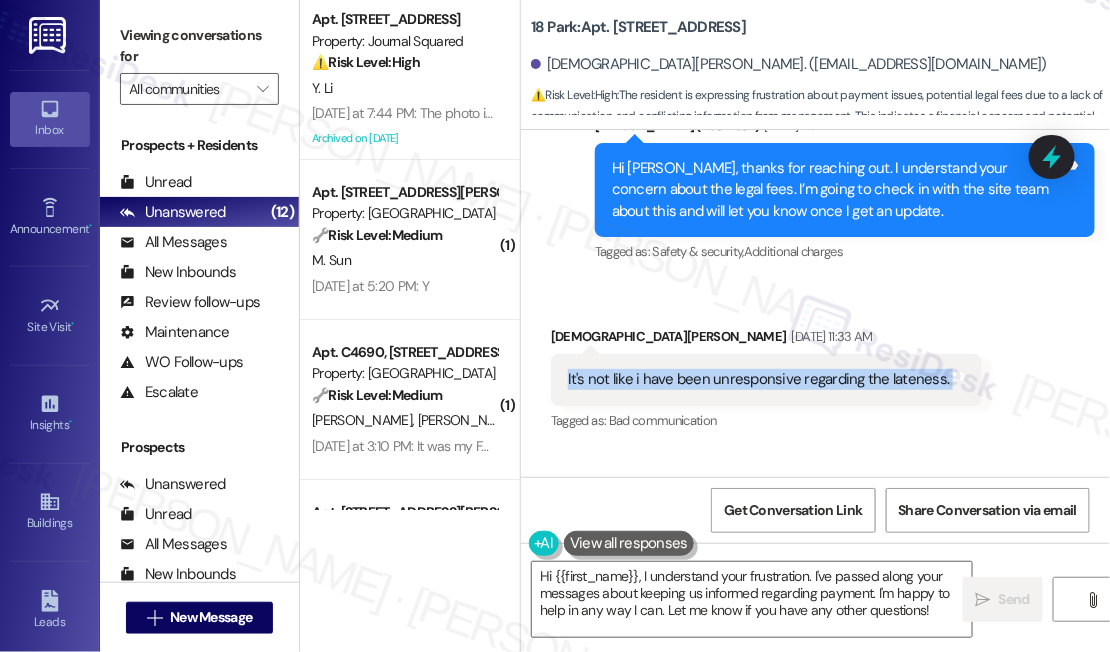 click on "It's not like i have been unresponsive regarding the lateness." at bounding box center (759, 379) 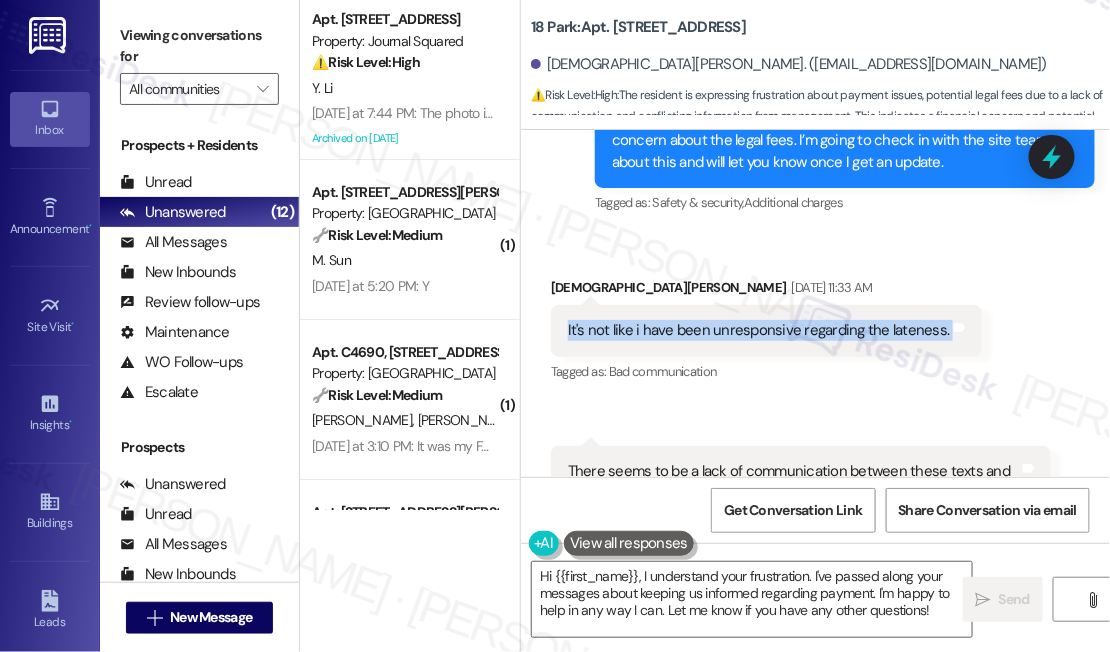 scroll, scrollTop: 37283, scrollLeft: 0, axis: vertical 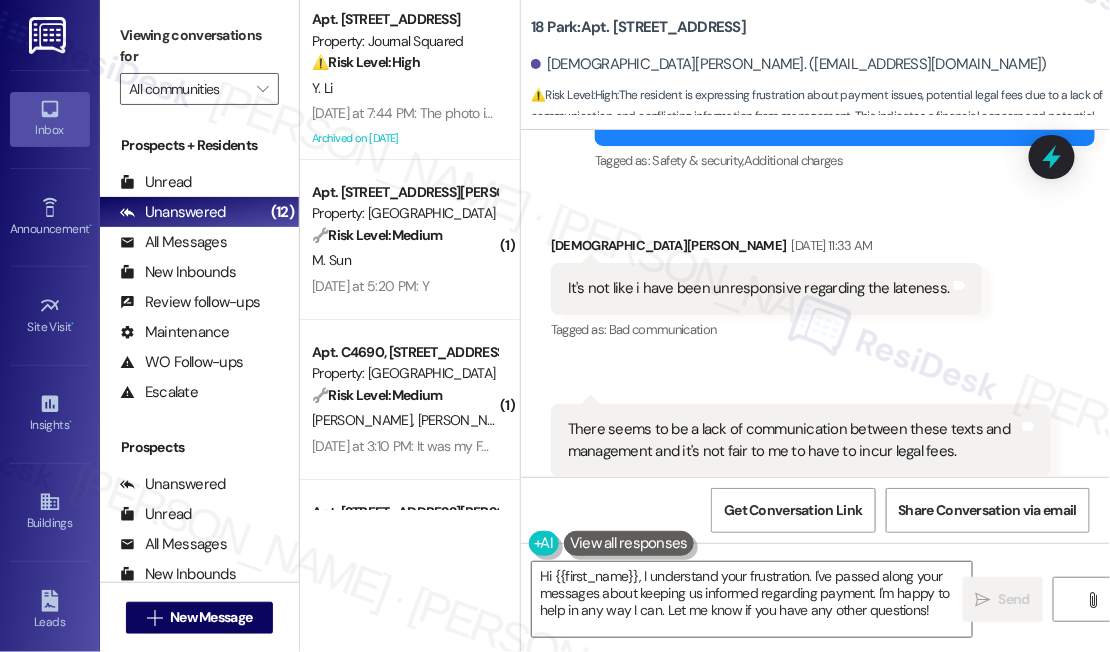 click on "There seems to be a lack of communication between these texts and management and it's not fair to me to have to incur legal fees." at bounding box center [793, 440] 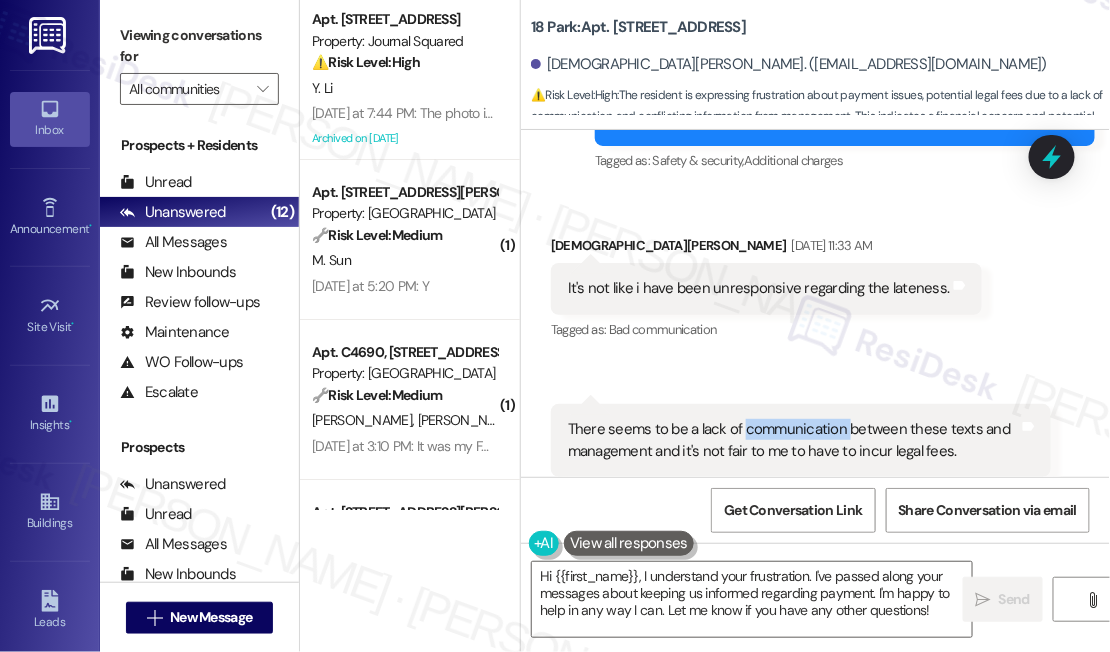 click on "There seems to be a lack of communication between these texts and management and it's not fair to me to have to incur legal fees." at bounding box center (793, 440) 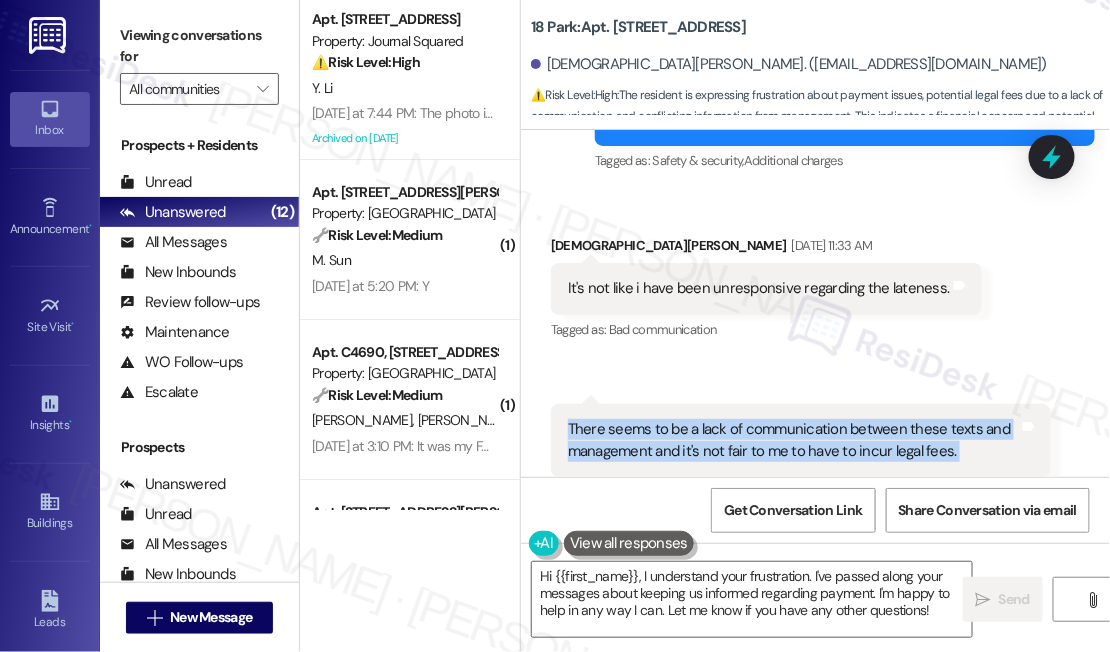 click on "There seems to be a lack of communication between these texts and management and it's not fair to me to have to incur legal fees." at bounding box center (793, 440) 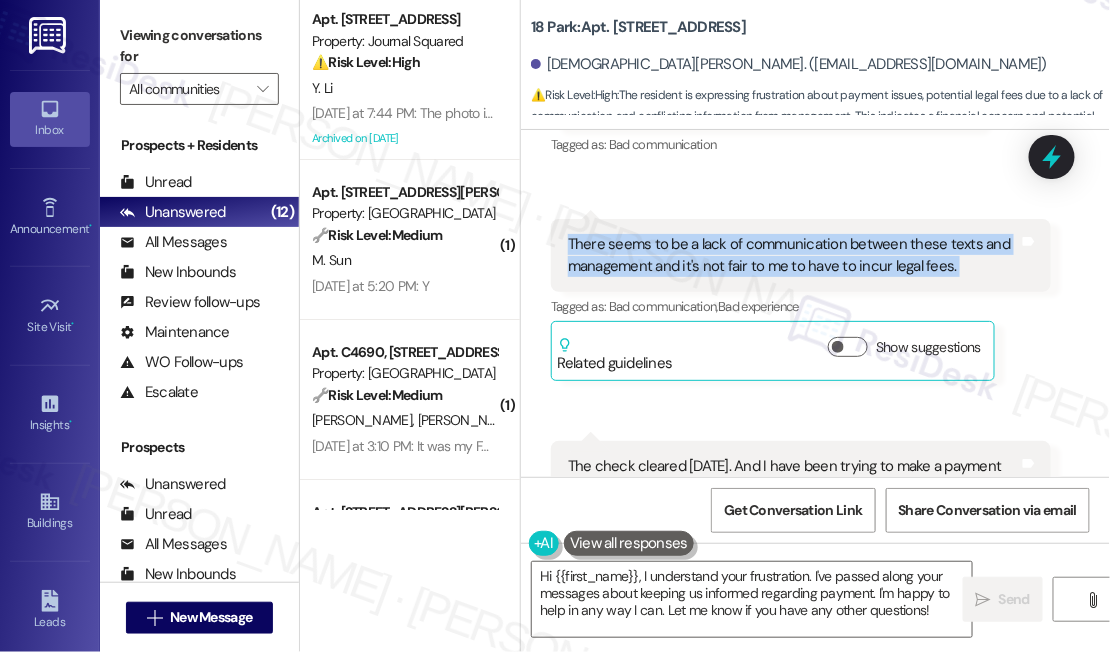 scroll, scrollTop: 37556, scrollLeft: 0, axis: vertical 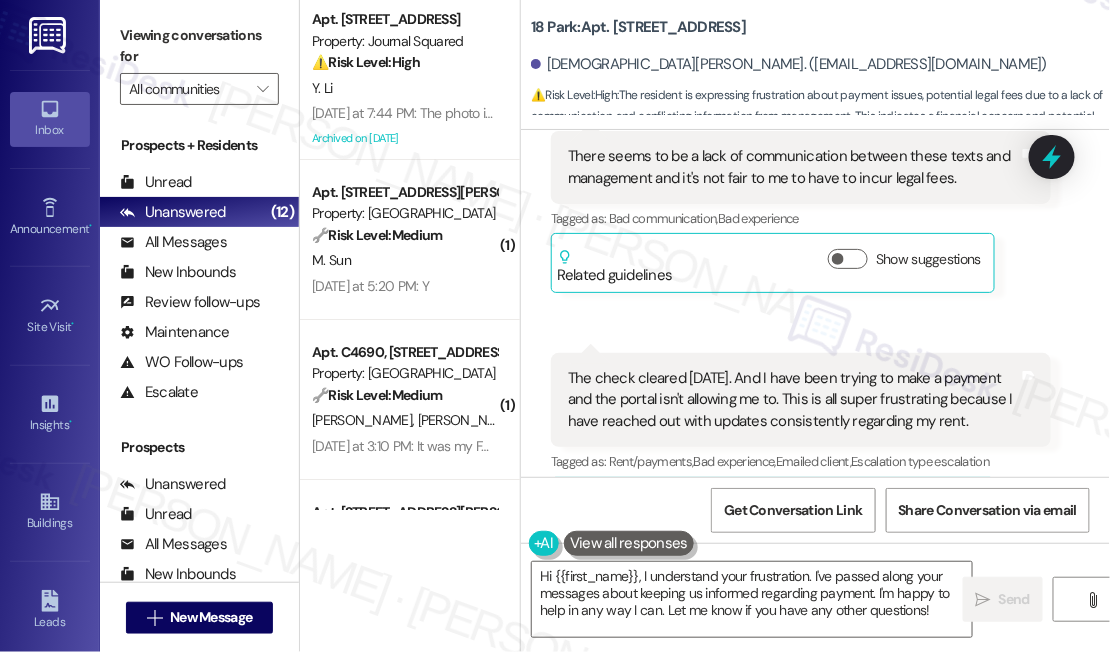 click on "The check cleared yesterday. And I have been trying to make a payment and the portal isn't allowing me to. This is all super frustrating because I have reached out with updates consistently regarding my rent." at bounding box center (793, 400) 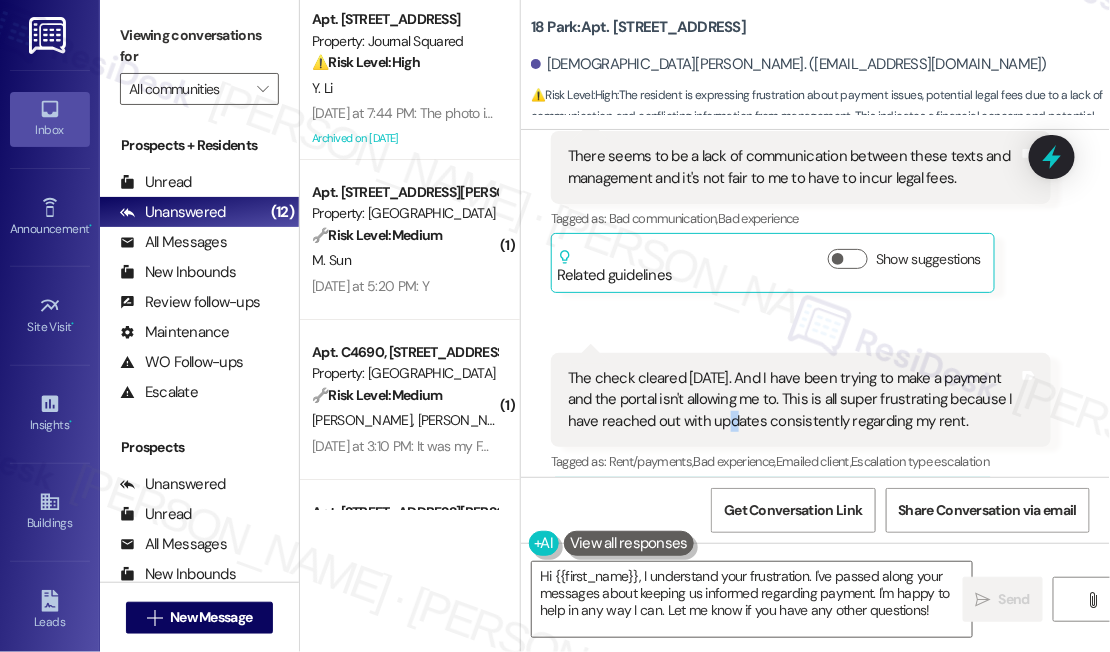 click on "The check cleared yesterday. And I have been trying to make a payment and the portal isn't allowing me to. This is all super frustrating because I have reached out with updates consistently regarding my rent." at bounding box center (793, 400) 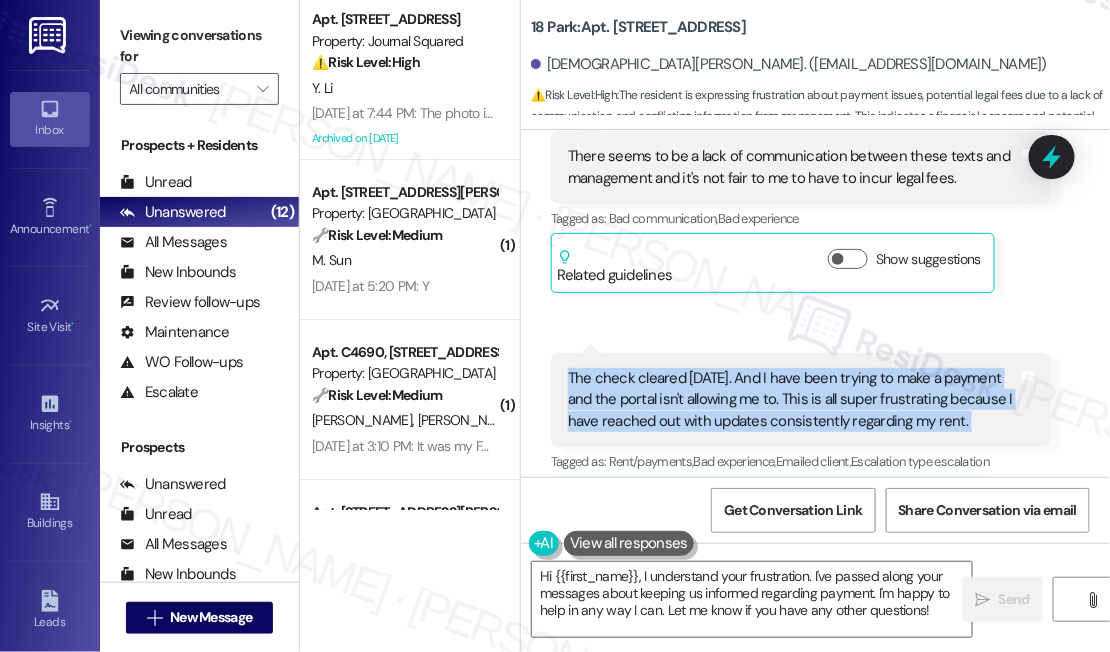 click on "The check cleared yesterday. And I have been trying to make a payment and the portal isn't allowing me to. This is all super frustrating because I have reached out with updates consistently regarding my rent." at bounding box center [793, 400] 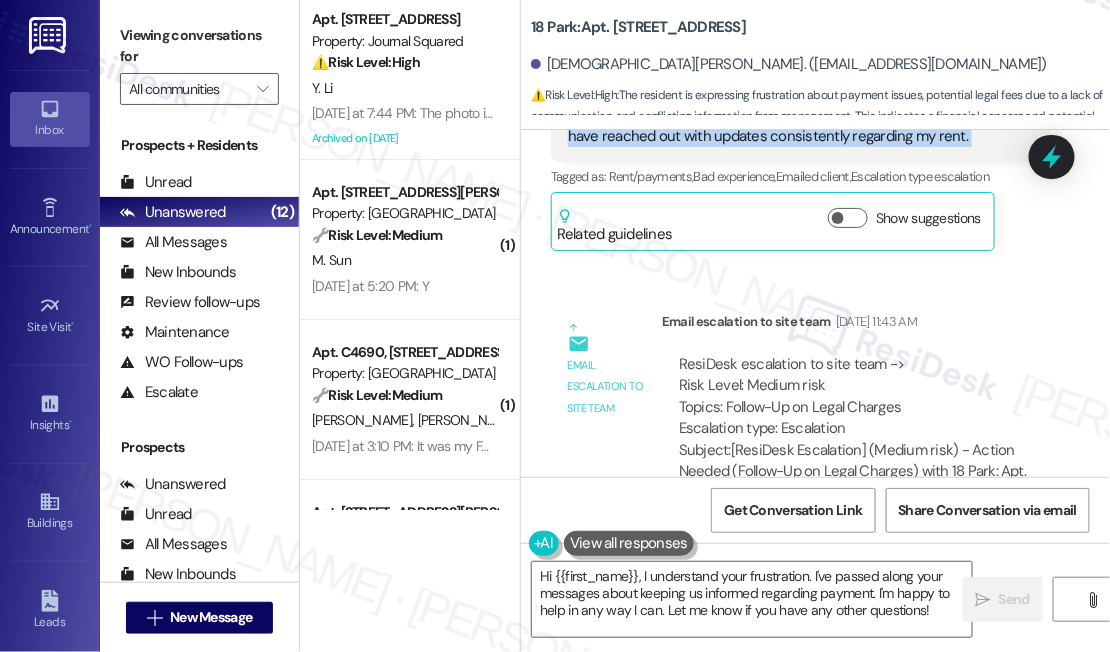 scroll, scrollTop: 37920, scrollLeft: 0, axis: vertical 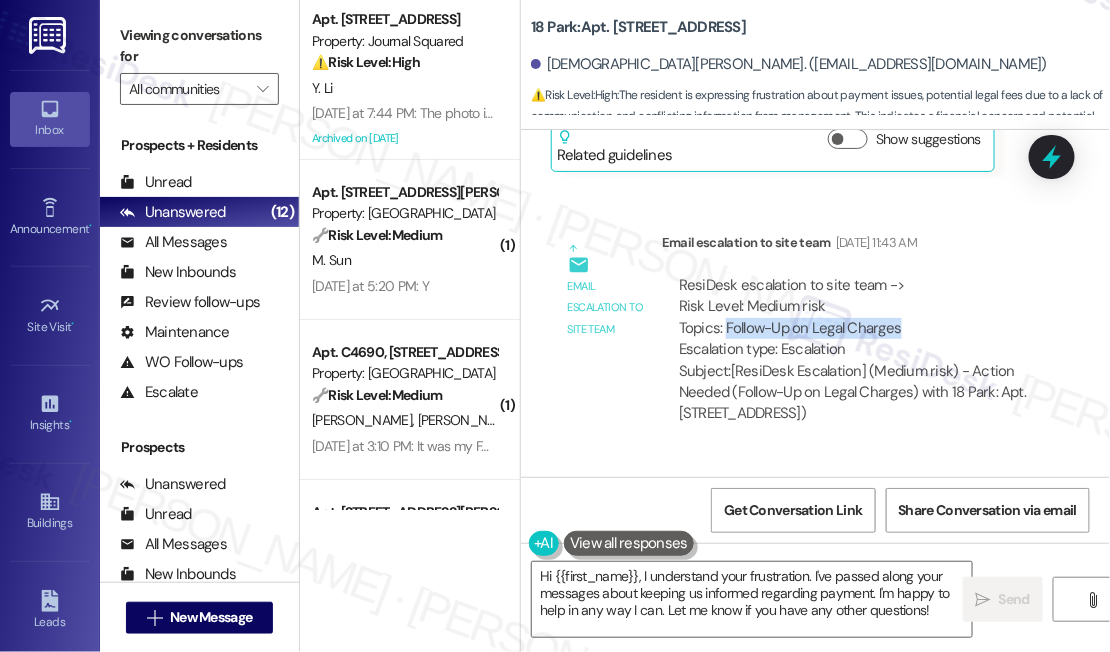 drag, startPoint x: 728, startPoint y: 270, endPoint x: 908, endPoint y: 270, distance: 180 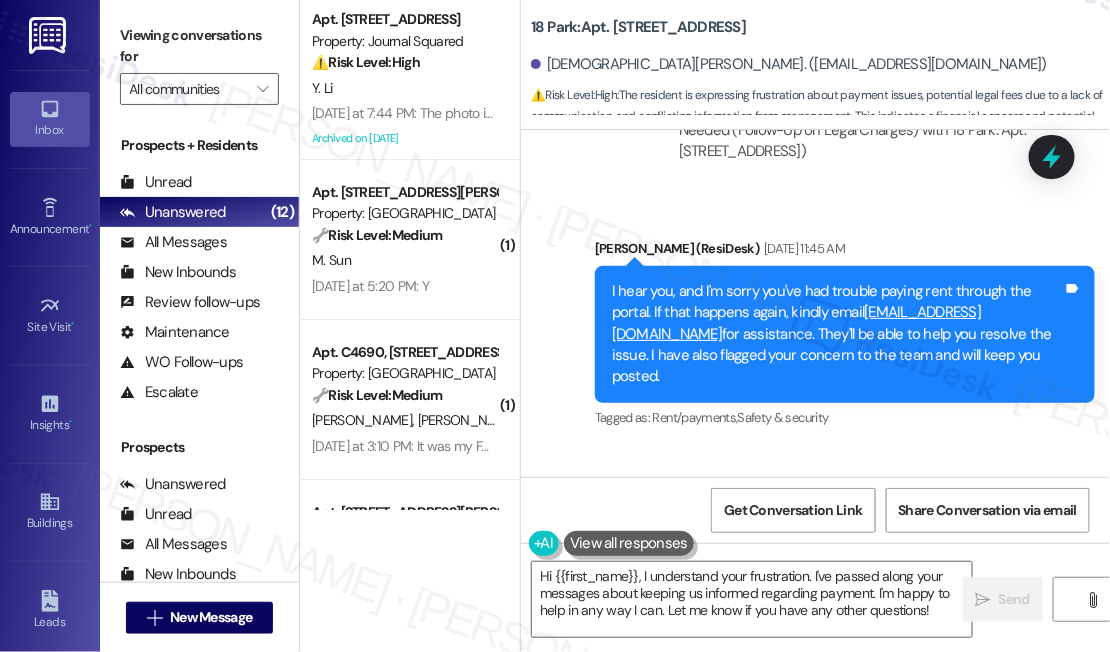 scroll, scrollTop: 38192, scrollLeft: 0, axis: vertical 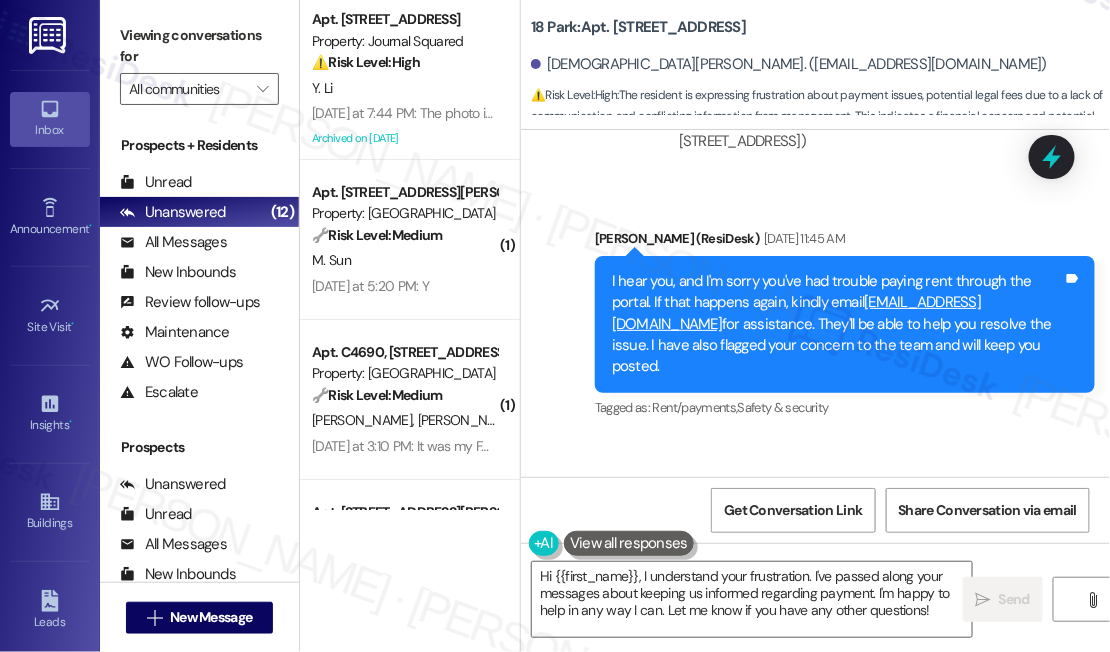 drag, startPoint x: 706, startPoint y: 219, endPoint x: 905, endPoint y: 318, distance: 222.26561 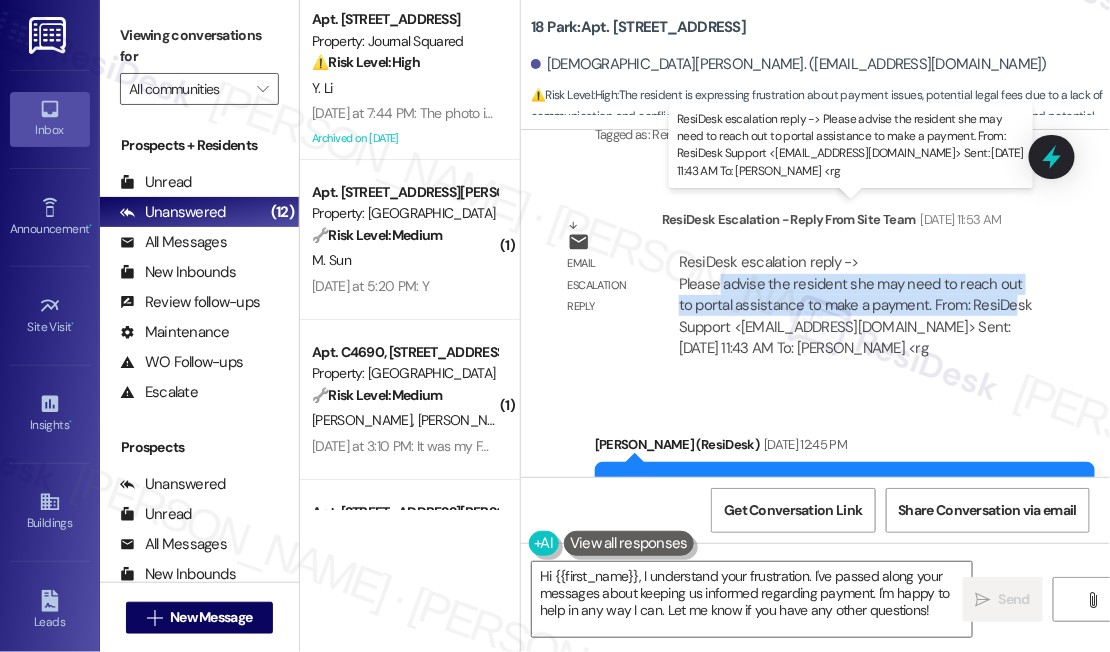 drag, startPoint x: 717, startPoint y: 231, endPoint x: 1010, endPoint y: 252, distance: 293.7516 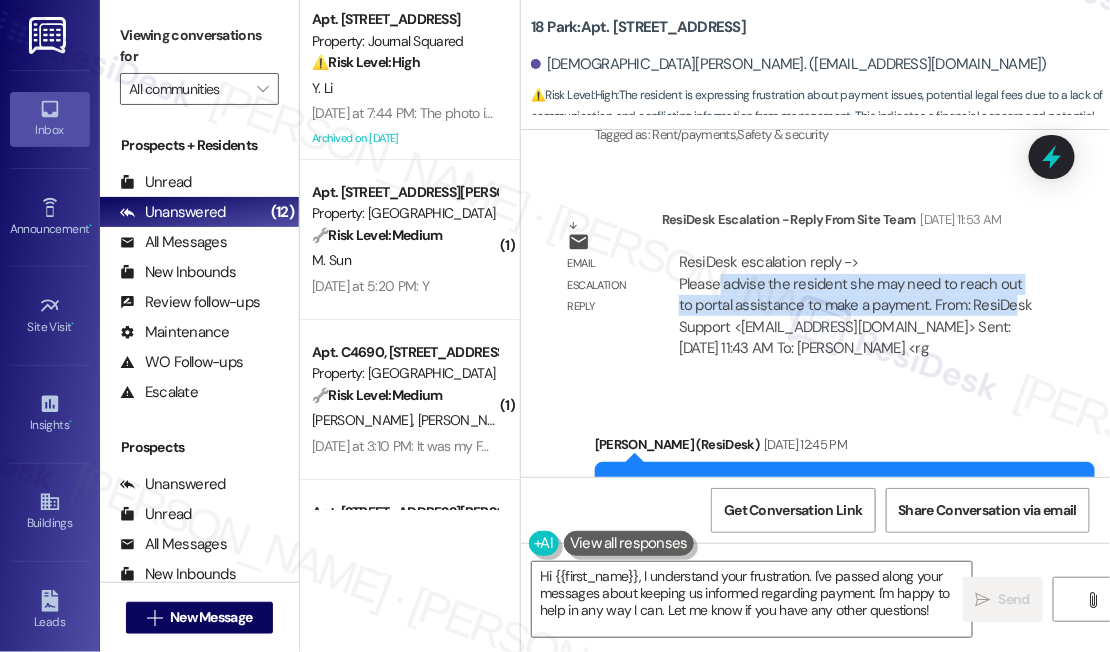 click on "ResiDesk escalation reply ->
Please advise the resident she may need to reach out to portal assistance to make a payment. From: ResiDesk Support <support@theresidesk.com> Sent: Friday, July 18, 2025 11:43 AM To: Raul Gallardo <rg ResiDesk escalation reply ->
Please advise the resident she may need to reach out to portal assistance to make a payment. From: ResiDesk Support <support@theresidesk.com> Sent: Friday, July 18, 2025 11:43 AM To: Raul Gallardo <rg" at bounding box center (856, 305) 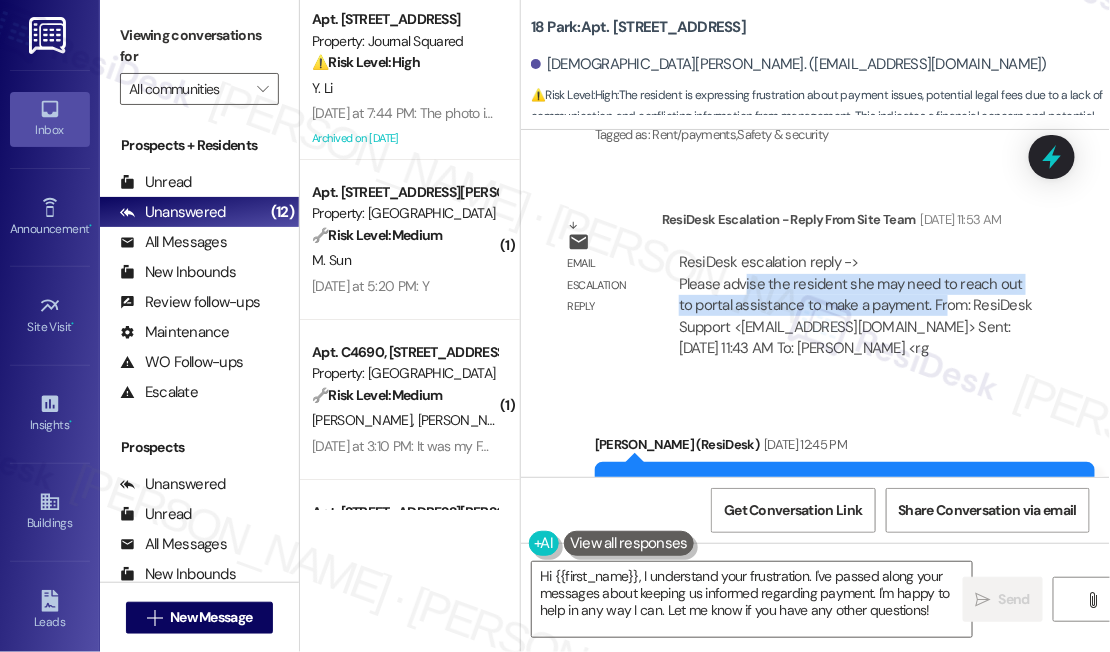 drag, startPoint x: 941, startPoint y: 255, endPoint x: 742, endPoint y: 236, distance: 199.90498 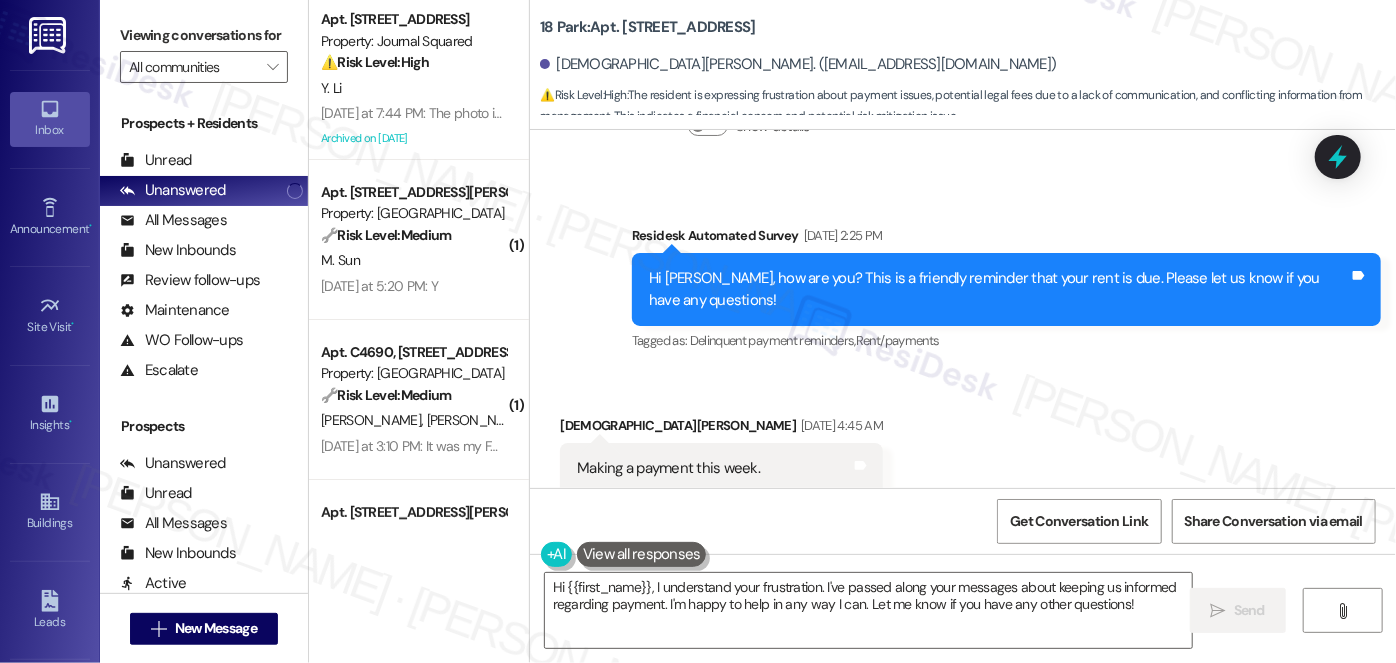 scroll, scrollTop: 32413, scrollLeft: 0, axis: vertical 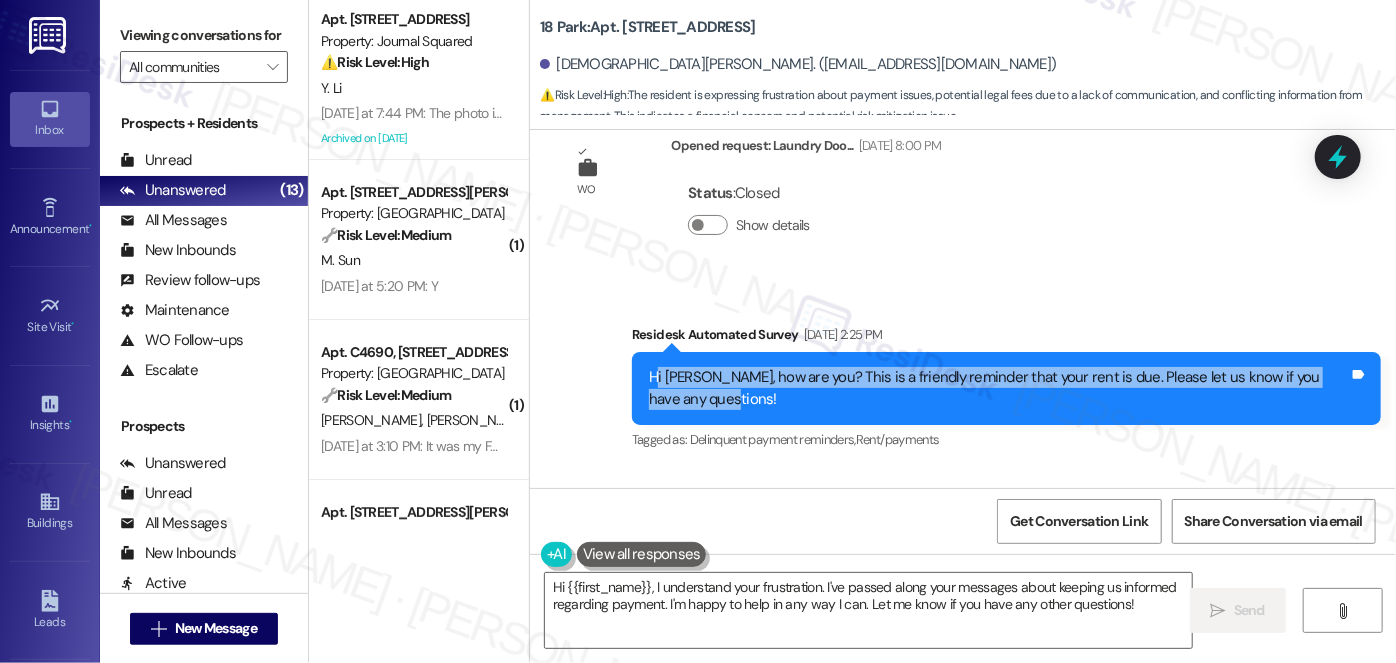 drag, startPoint x: 646, startPoint y: 209, endPoint x: 702, endPoint y: 236, distance: 62.169125 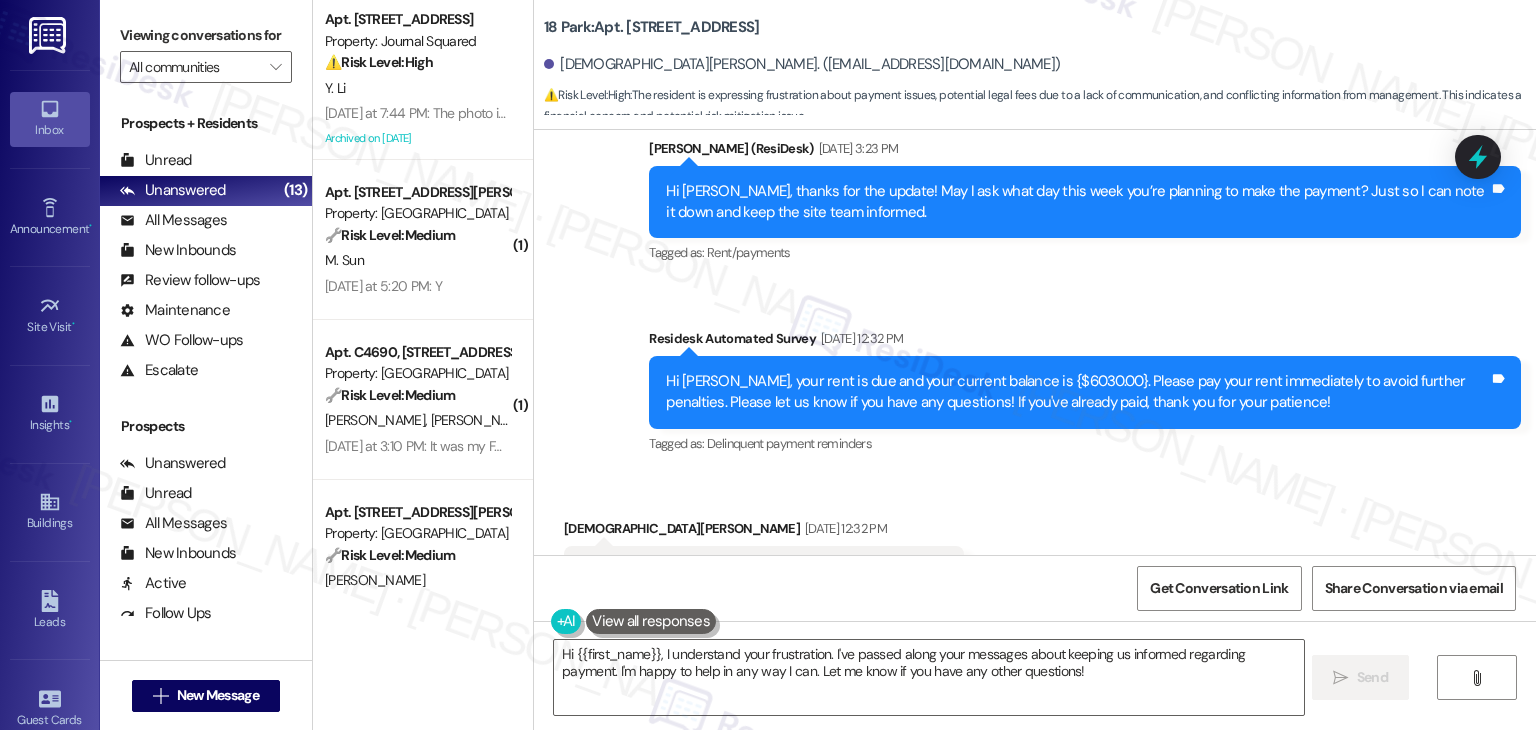 scroll, scrollTop: 32512, scrollLeft: 0, axis: vertical 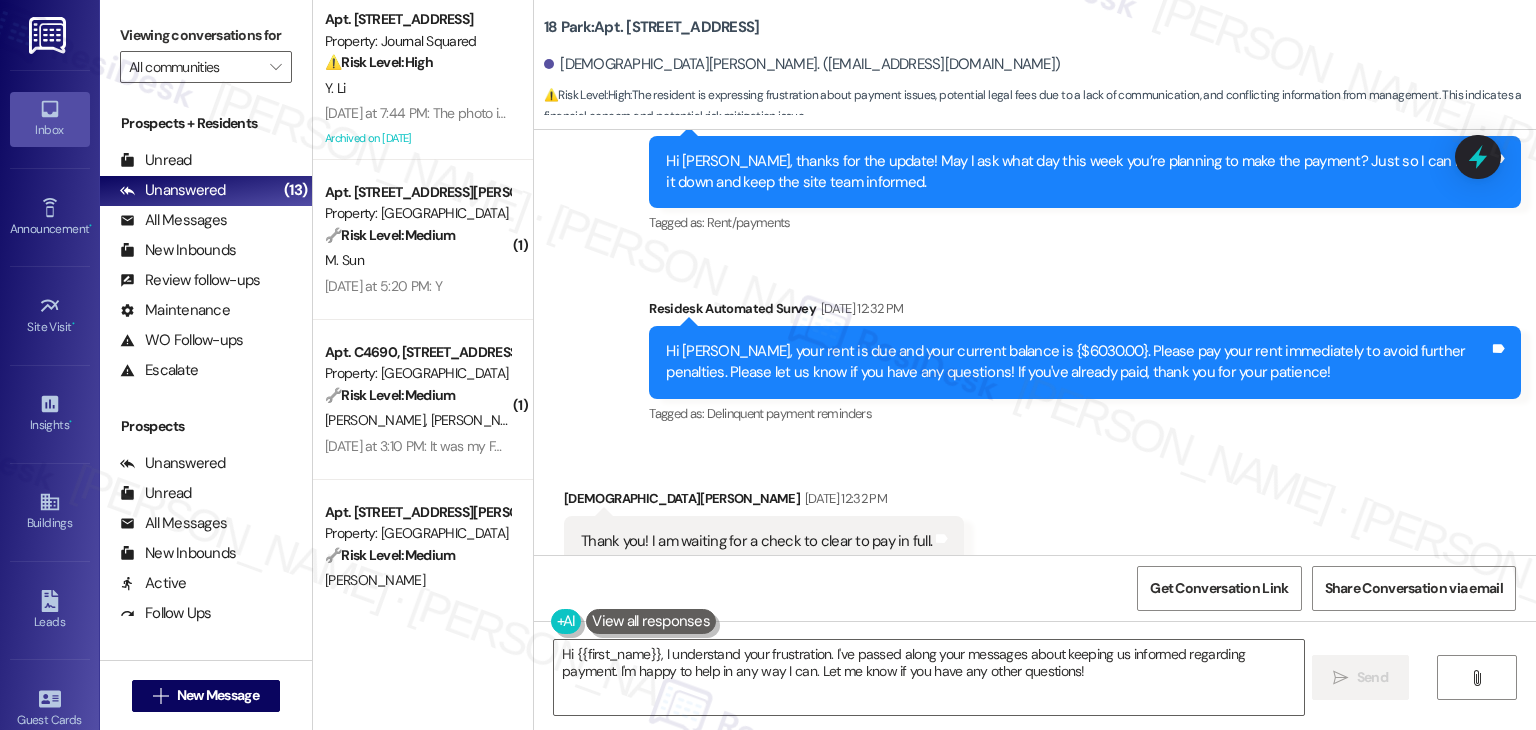 click on "Thank you! I am waiting for a check to clear to pay in full." at bounding box center [756, 541] 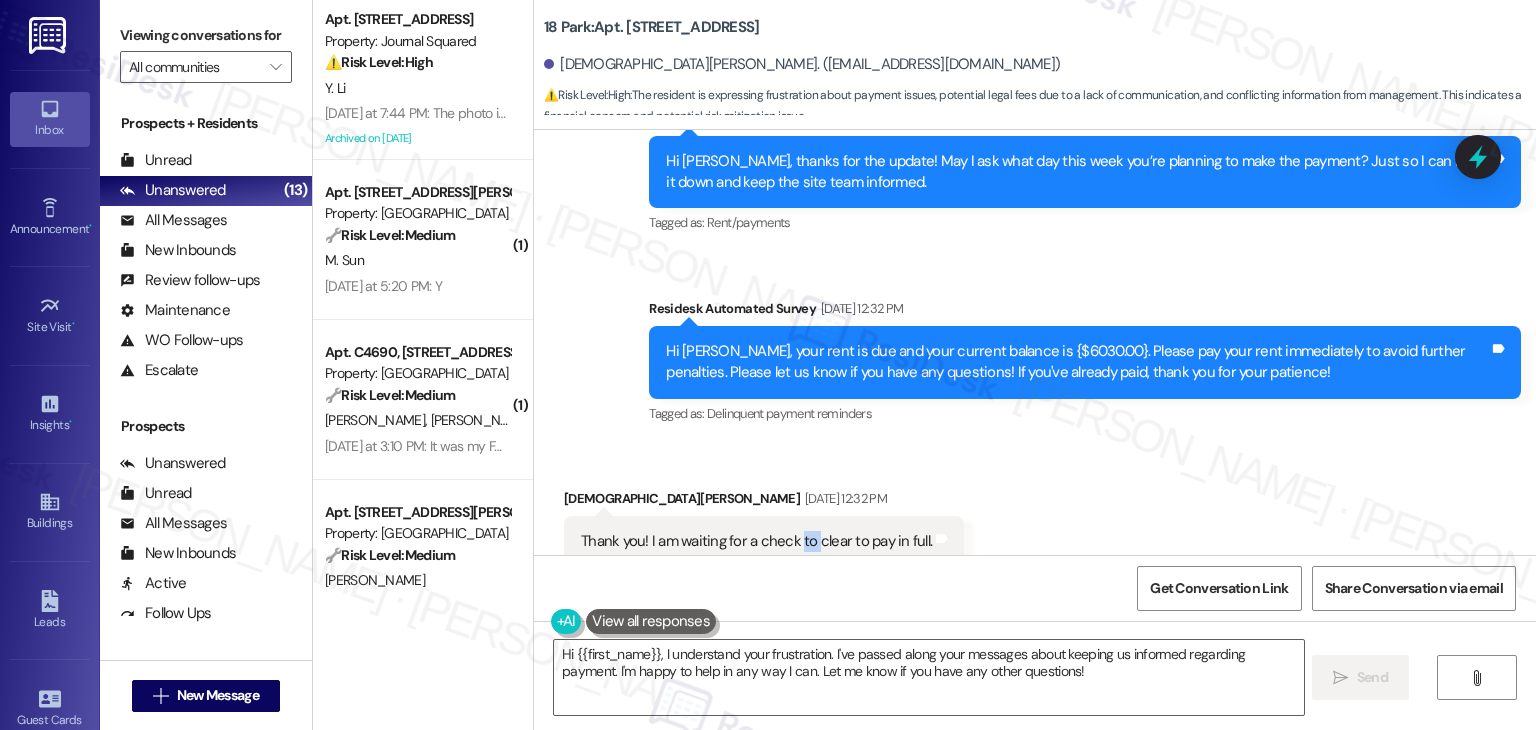 click on "Thank you! I am waiting for a check to clear to pay in full." at bounding box center (756, 541) 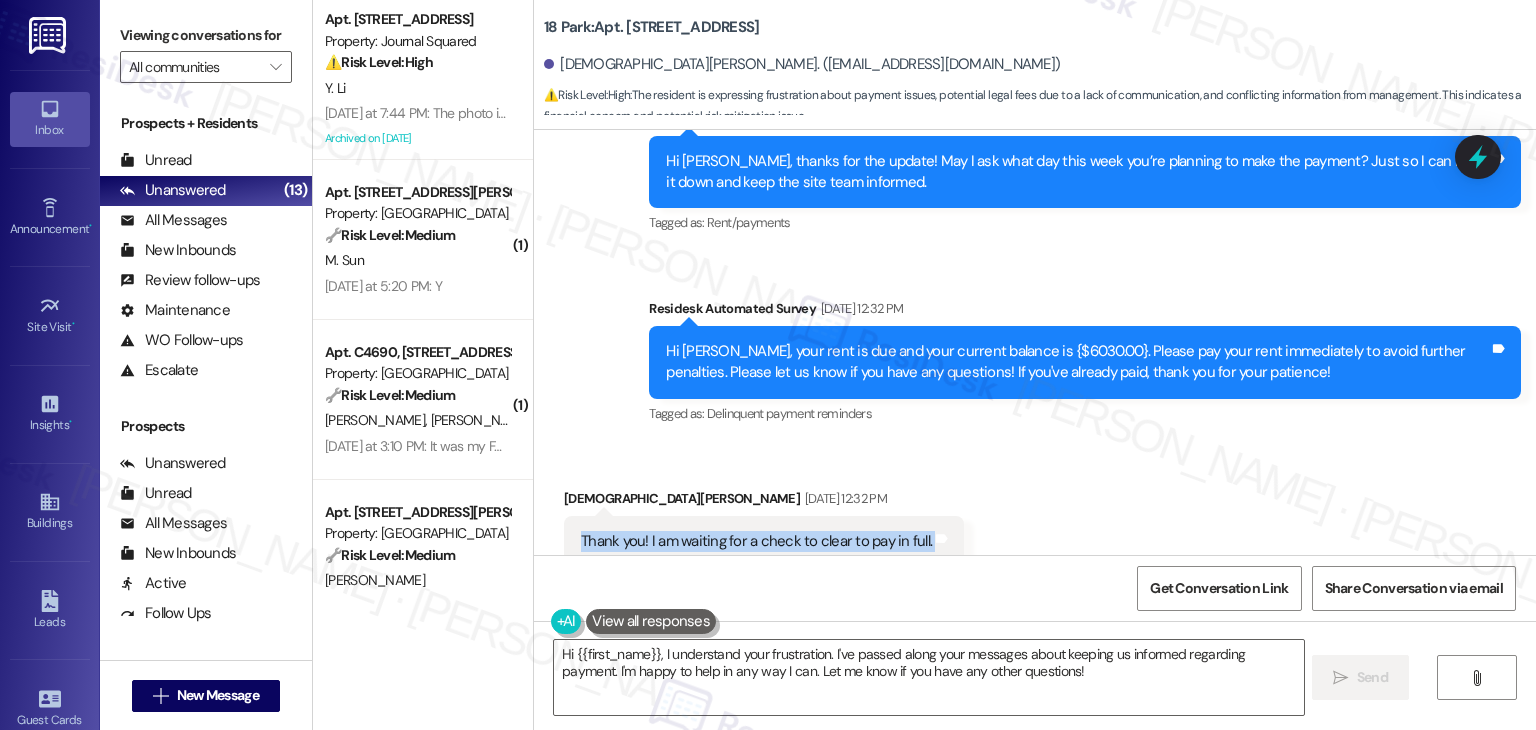 click on "Thank you! I am waiting for a check to clear to pay in full." at bounding box center (756, 541) 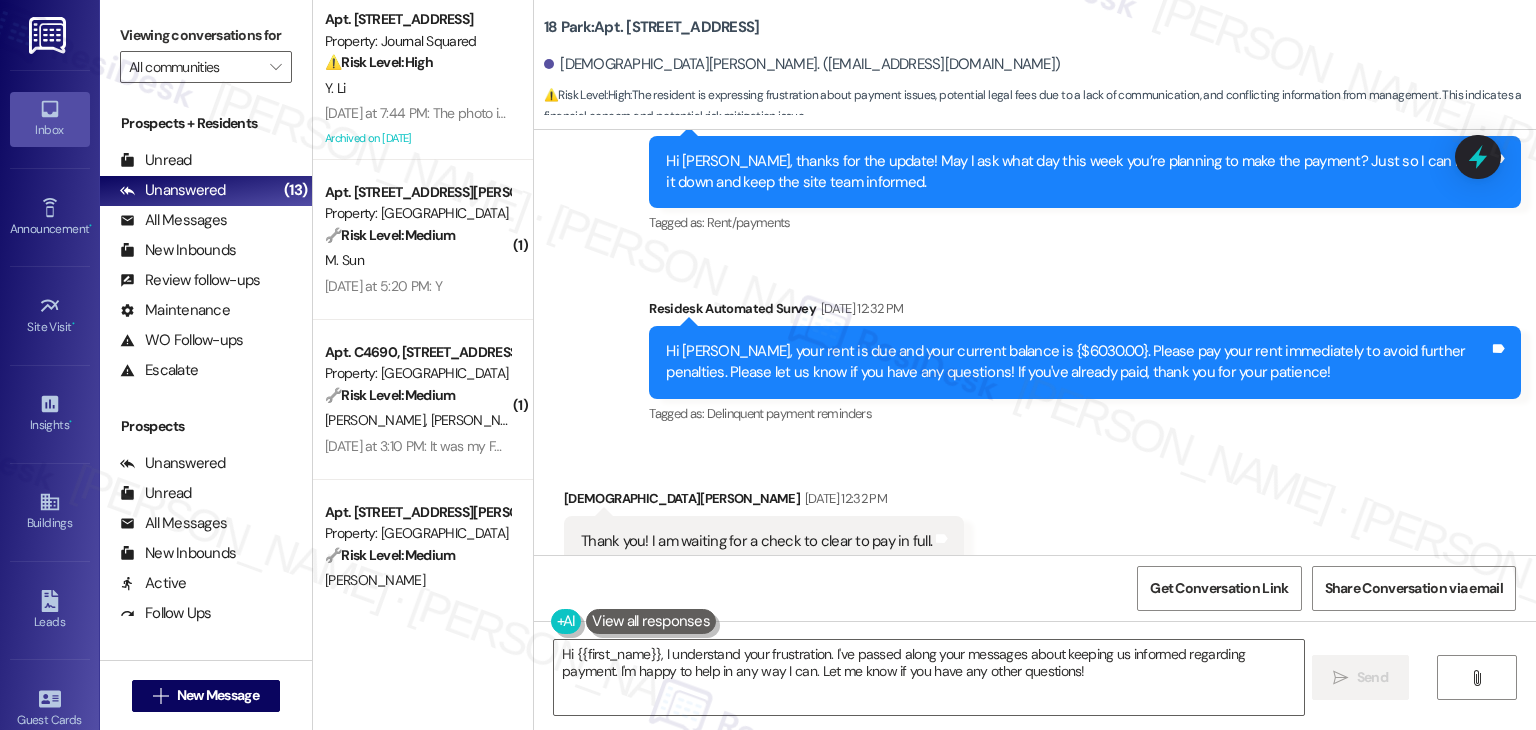 click on "However there are still 3 $50 charges that shouldn't be there. Thank you!" at bounding box center (810, 682) 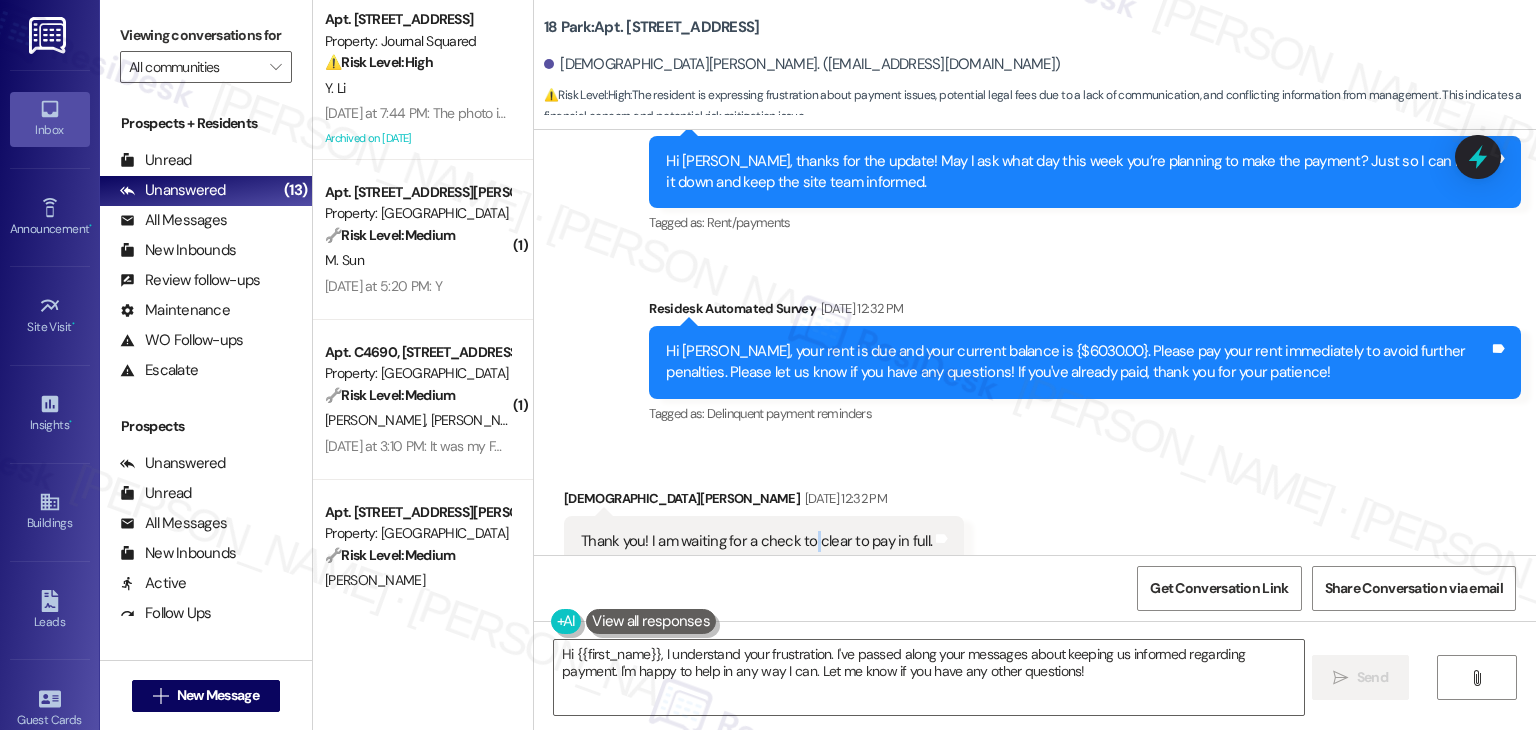 click on "Thank you! I am waiting for a check to clear to pay in full." at bounding box center [756, 541] 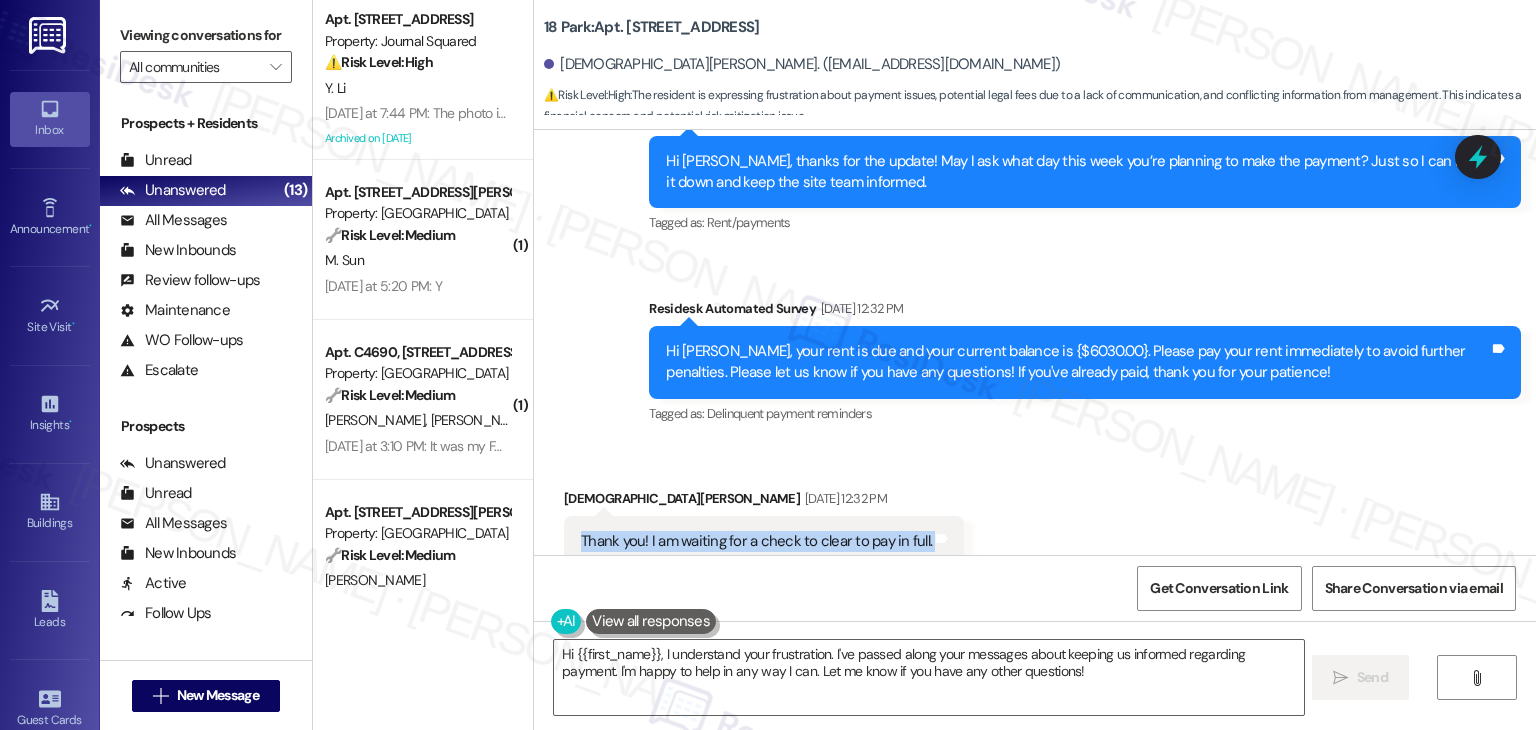 click on "Thank you! I am waiting for a check to clear to pay in full." at bounding box center (756, 541) 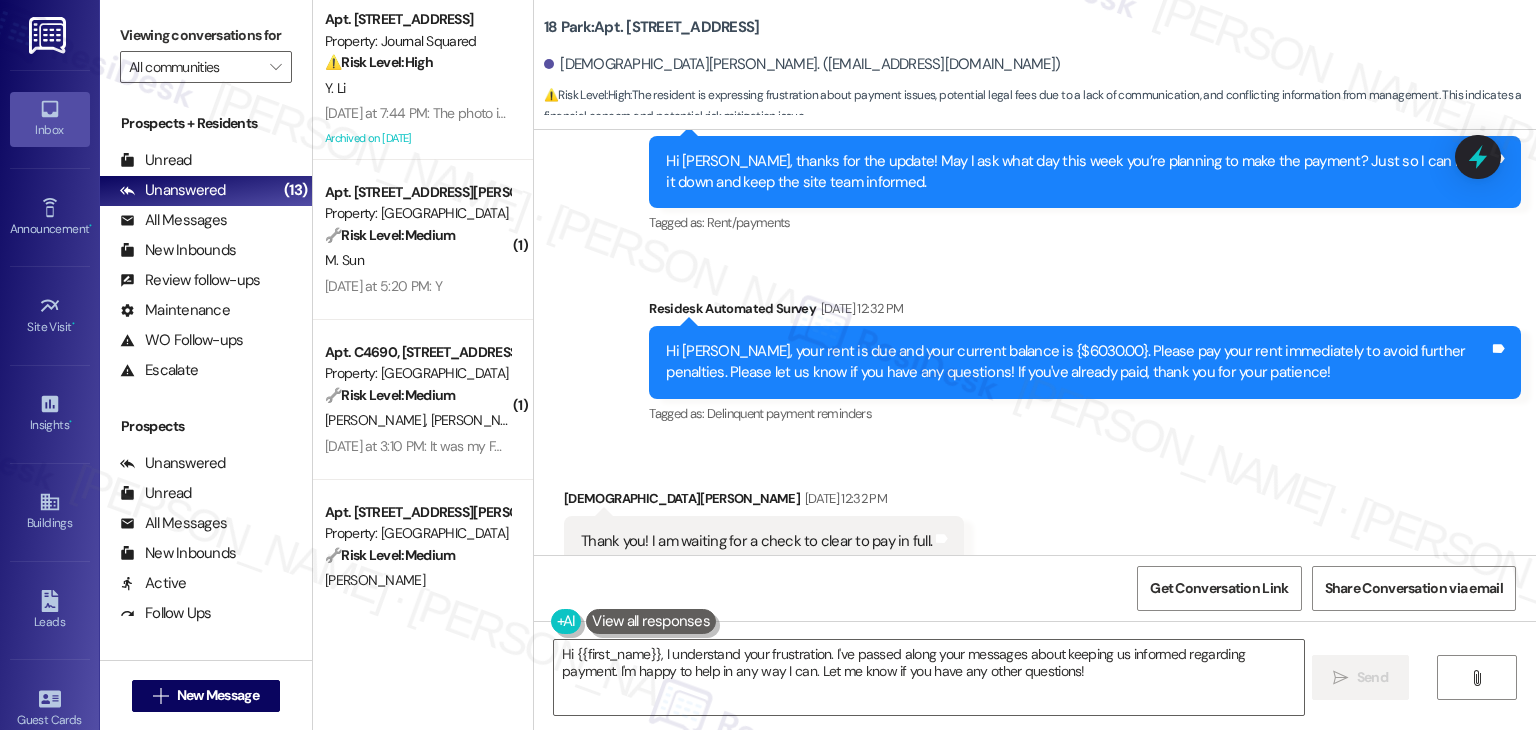 click on "However there are still 3 $50 charges that shouldn't be there. Thank you!" at bounding box center (810, 682) 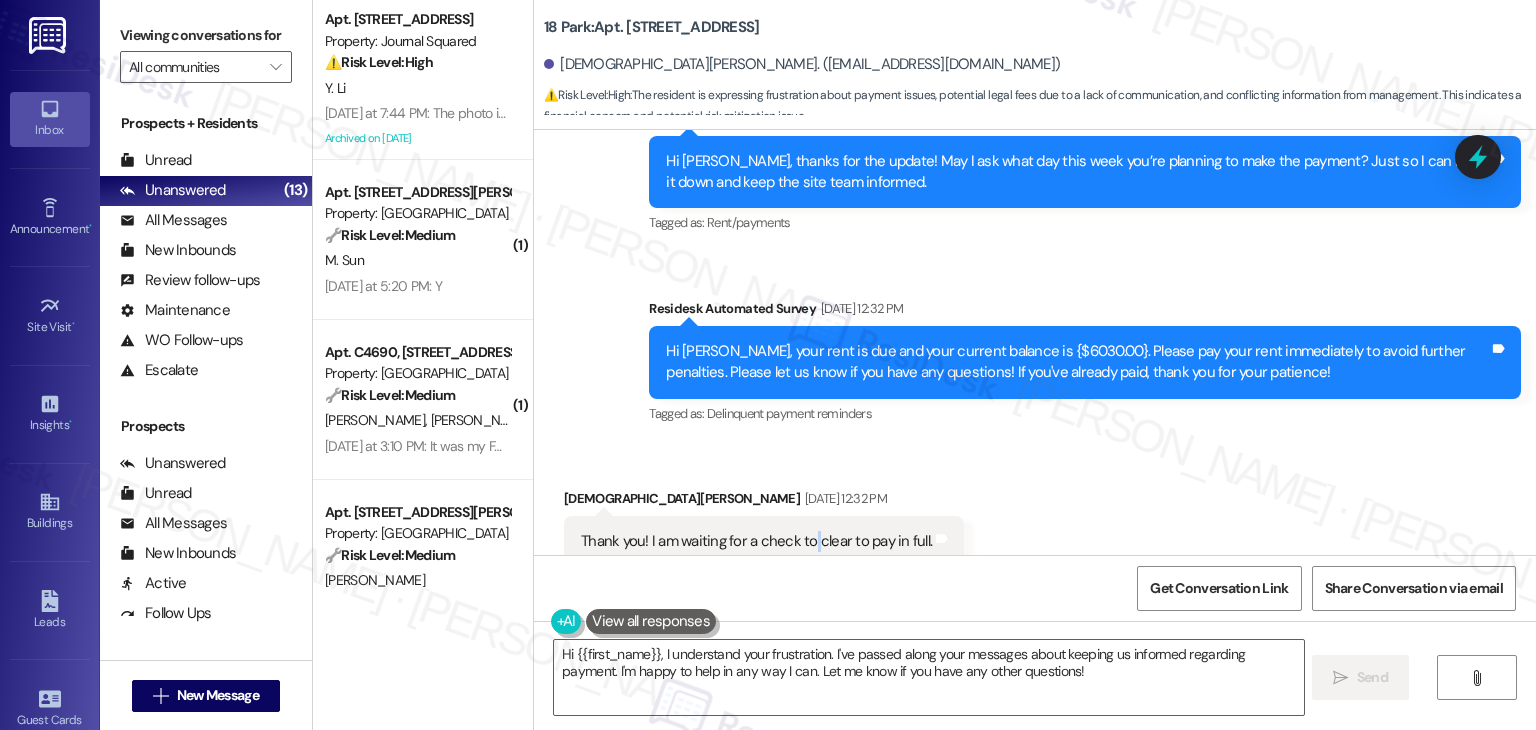 click on "Thank you! I am waiting for a check to clear to pay in full.  Tags and notes" at bounding box center (764, 541) 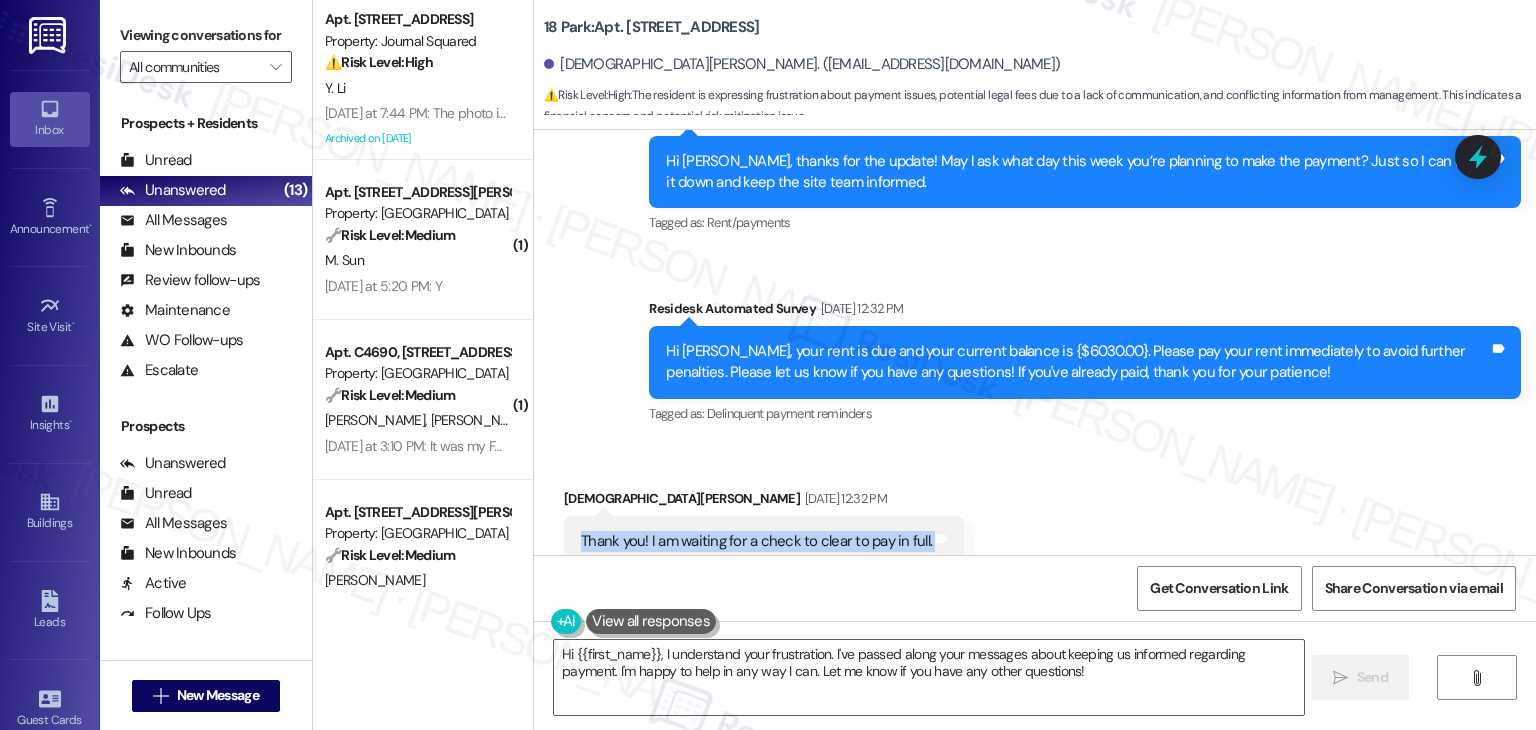 click on "Thank you! I am waiting for a check to clear to pay in full.  Tags and notes" at bounding box center (764, 541) 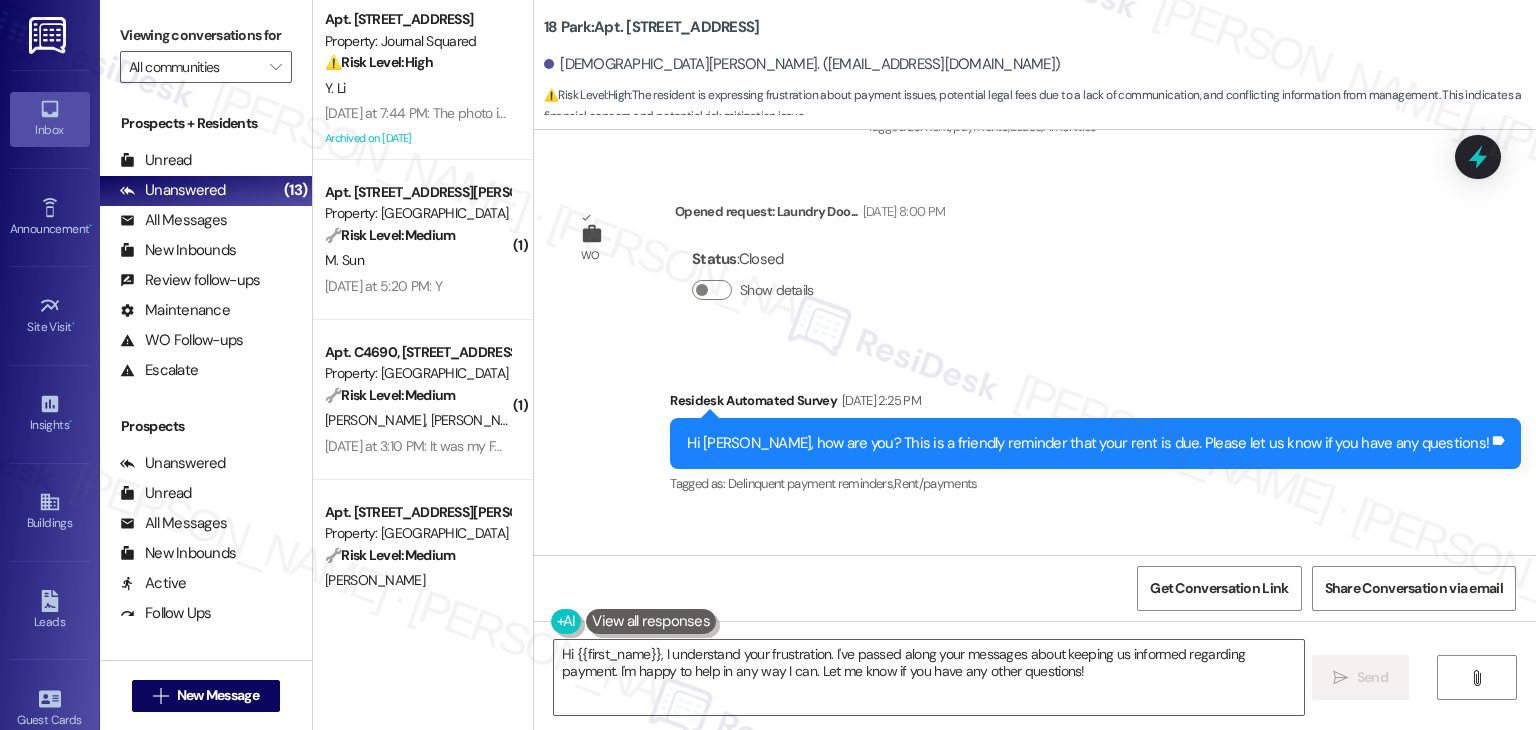 scroll, scrollTop: 31412, scrollLeft: 0, axis: vertical 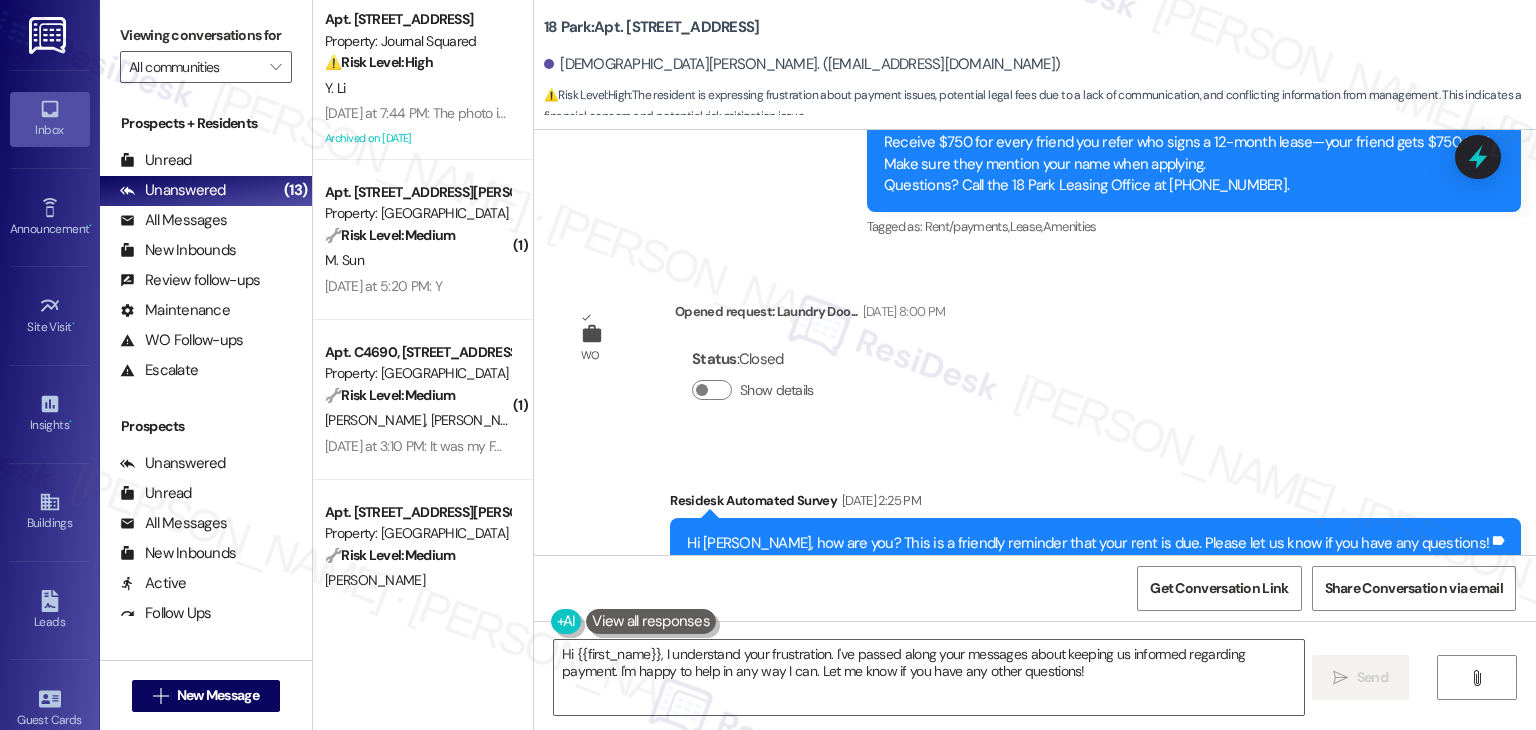 click on "Hi Hadiyah, how are you? This is a friendly reminder that your rent is due. Please let us know if you have any questions!" at bounding box center [1088, 543] 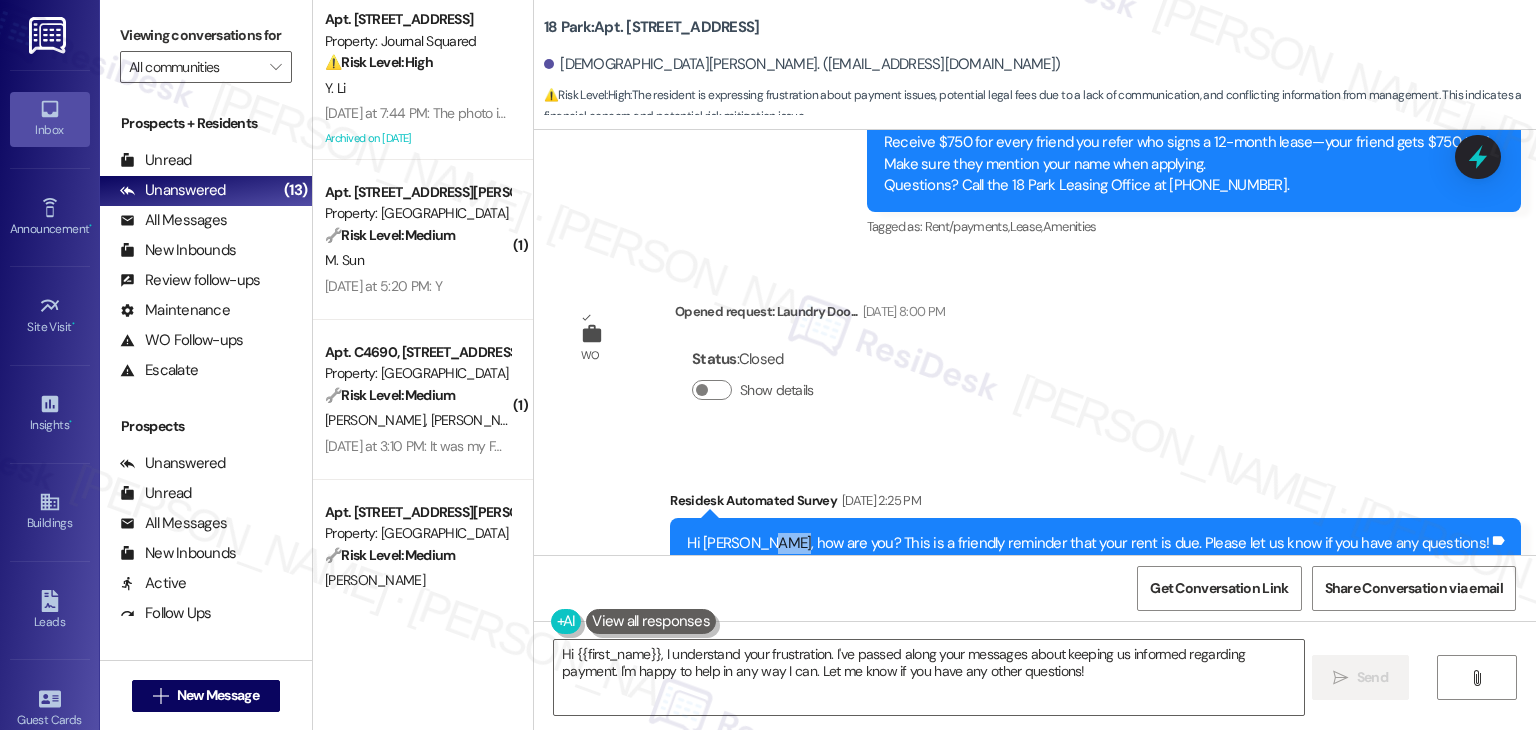 click on "Hi Hadiyah, how are you? This is a friendly reminder that your rent is due. Please let us know if you have any questions!" at bounding box center (1088, 543) 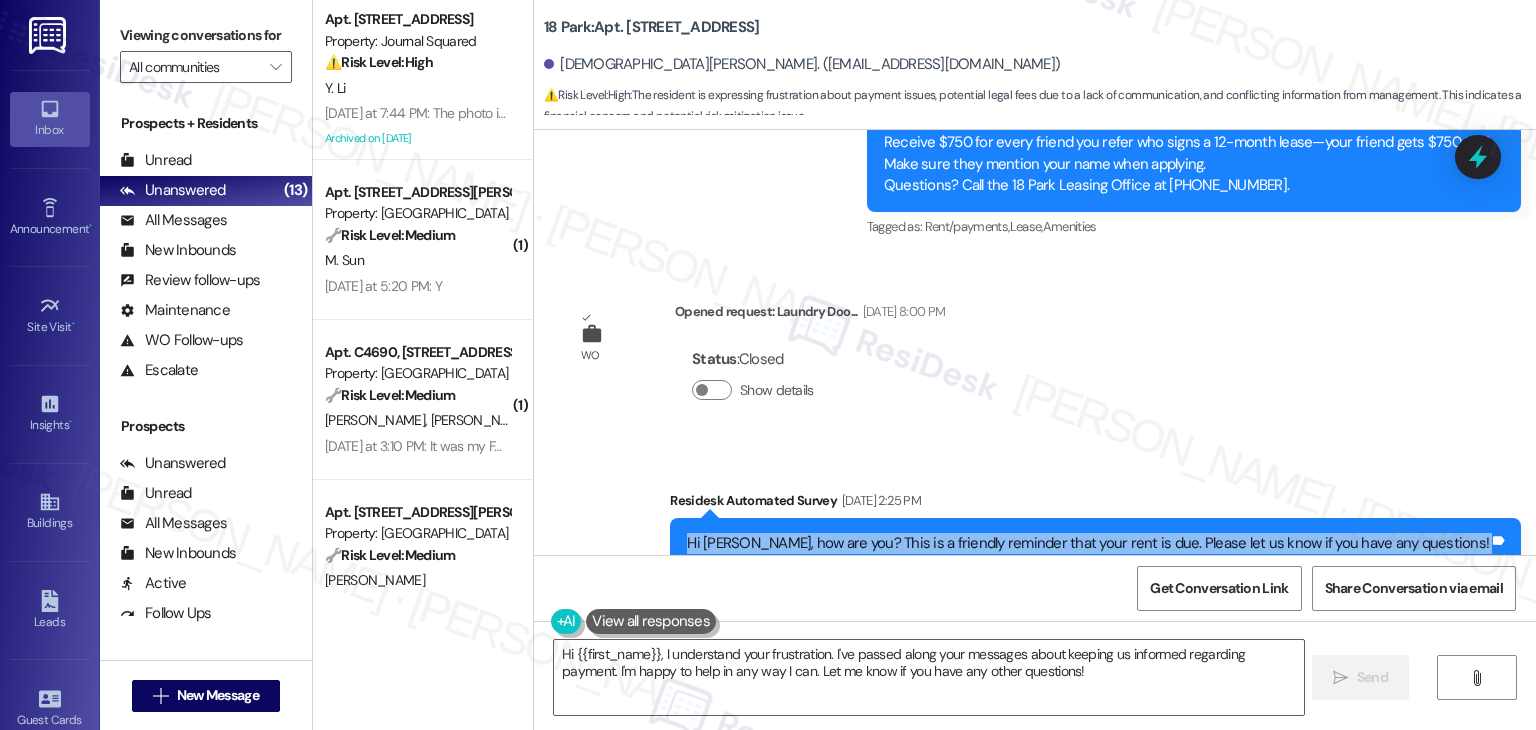 click on "Hi Hadiyah, how are you? This is a friendly reminder that your rent is due. Please let us know if you have any questions!" at bounding box center (1088, 543) 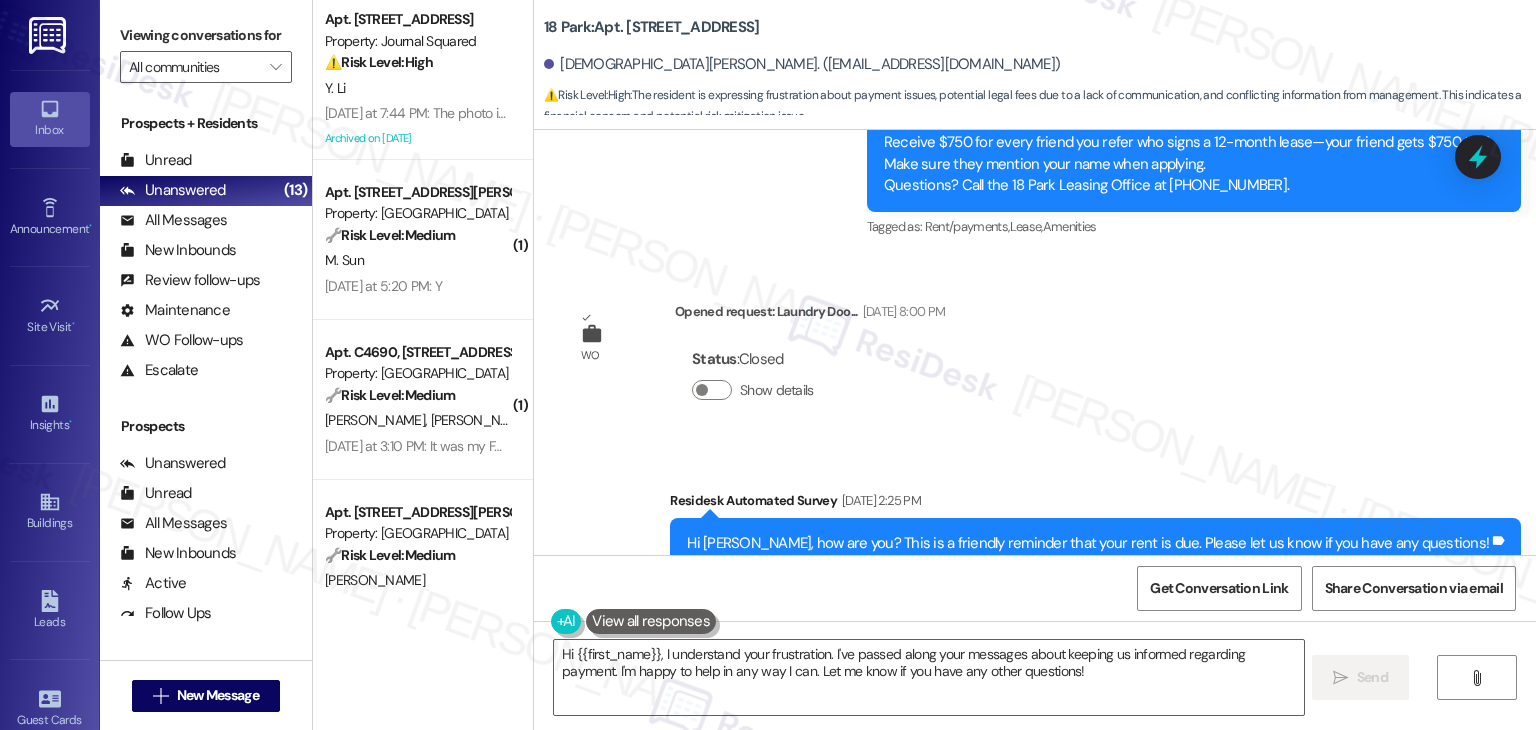 click on "Making a payment this week." at bounding box center [672, 711] 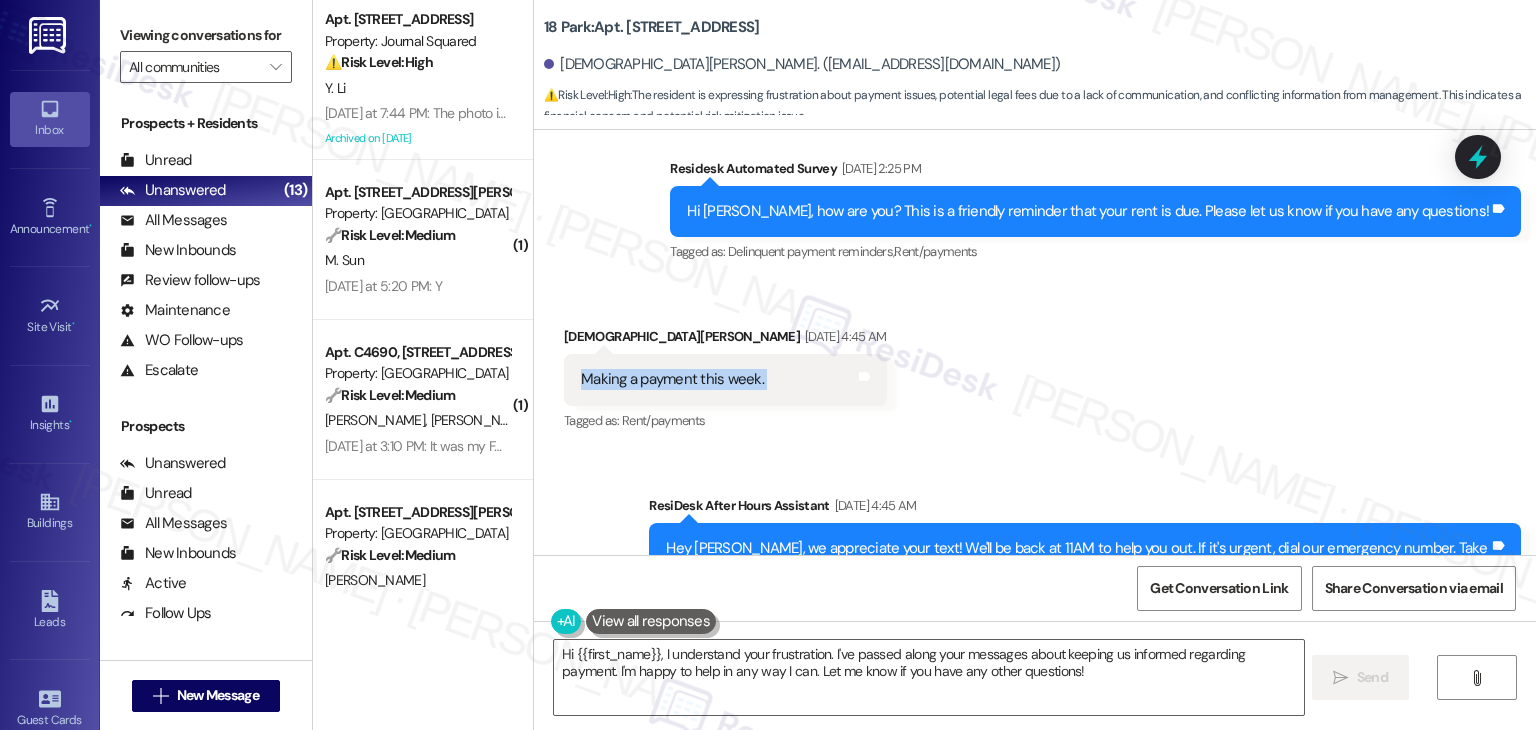 scroll, scrollTop: 31712, scrollLeft: 0, axis: vertical 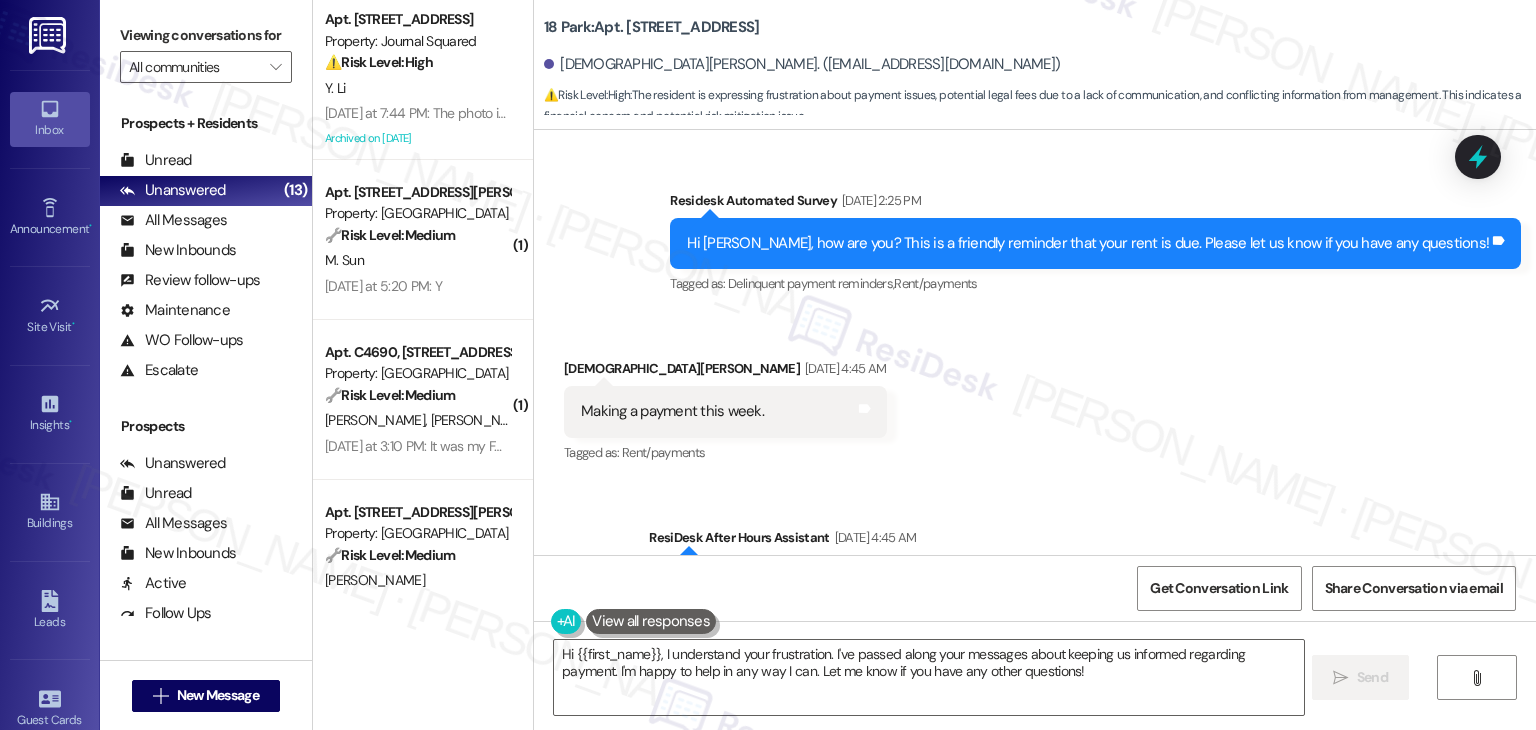 click on "Jul 08, 2025 at 4:45 AM" at bounding box center (843, 368) 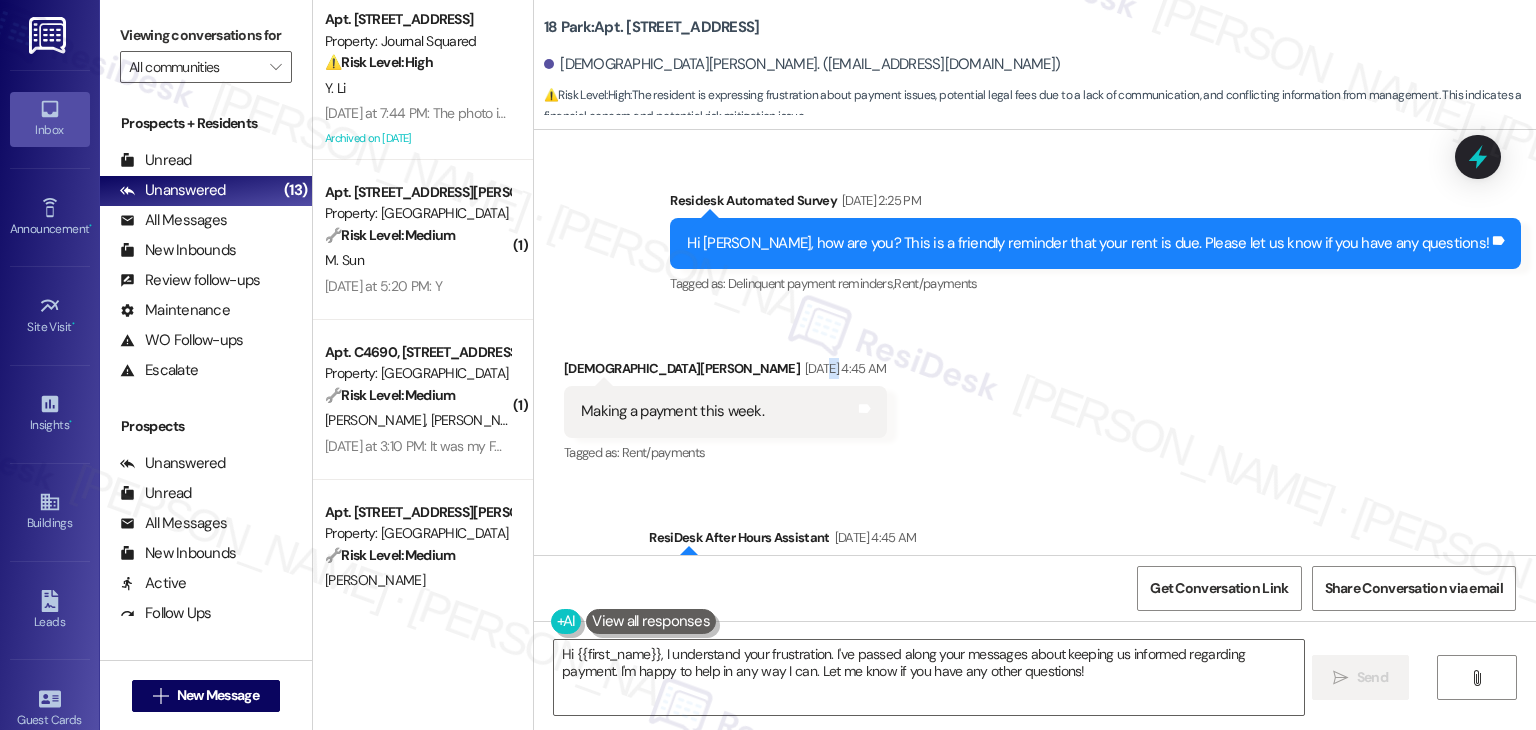 click on "Jul 08, 2025 at 4:45 AM" at bounding box center [843, 368] 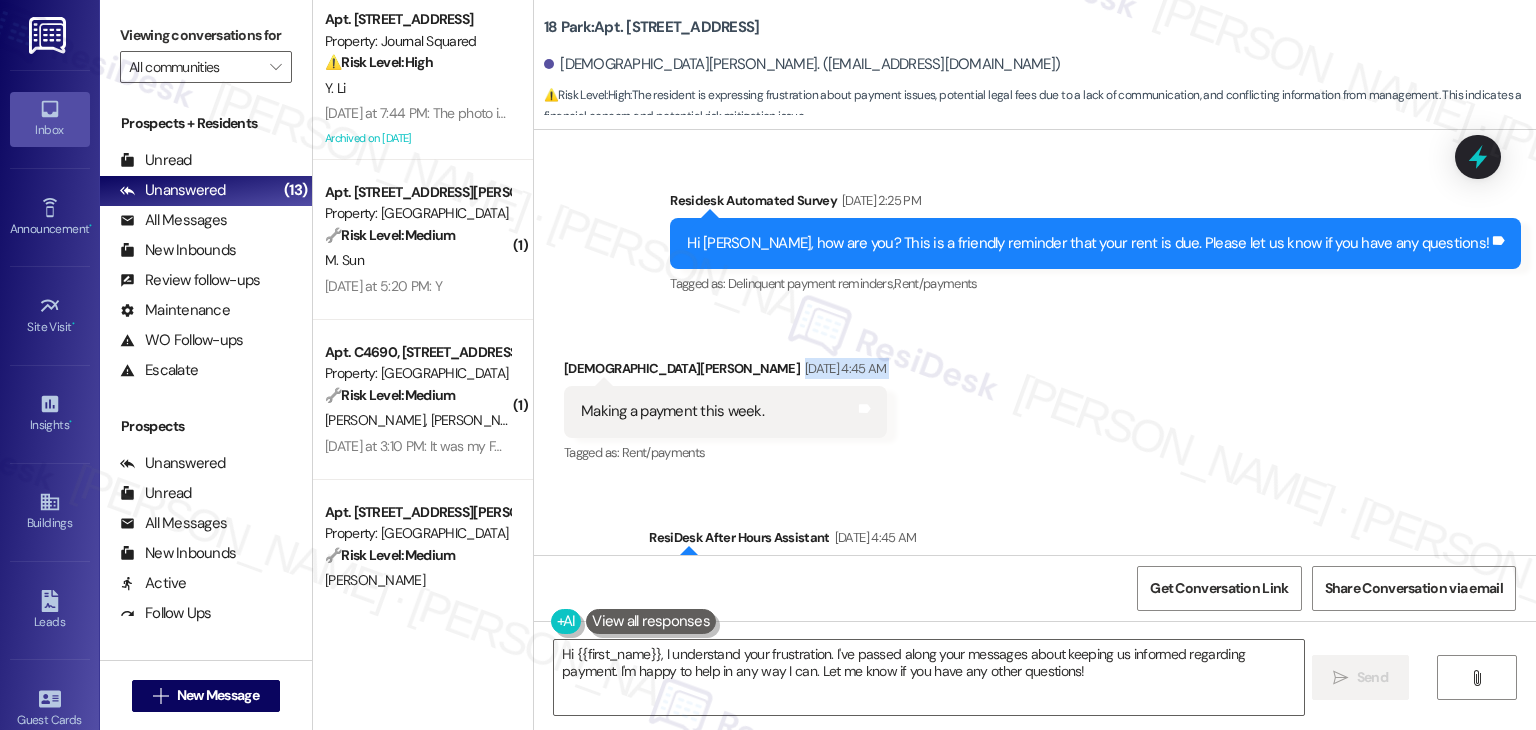 click on "Jul 08, 2025 at 4:45 AM" at bounding box center (843, 368) 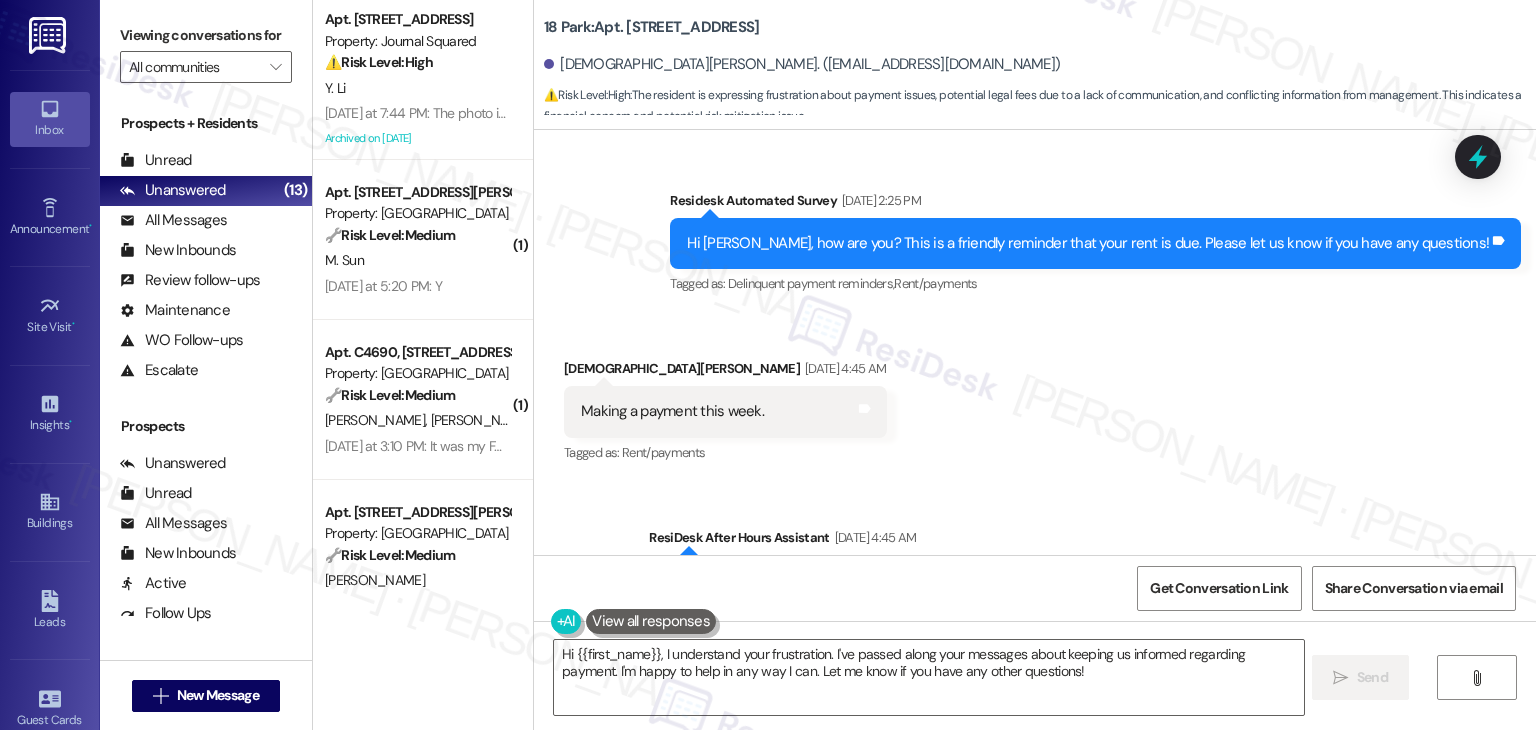 click on "Making a payment this week." at bounding box center [672, 411] 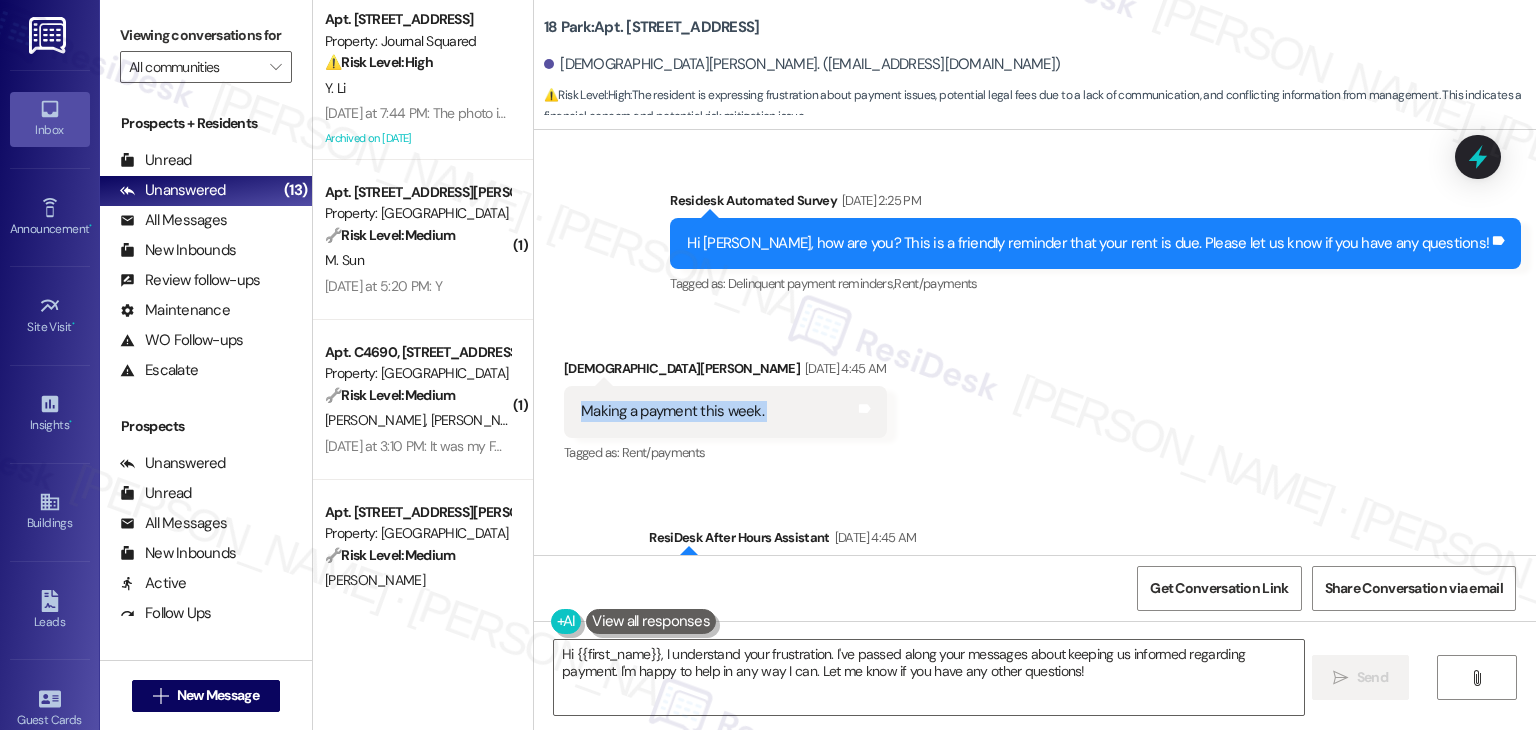 click on "Making a payment this week." at bounding box center [672, 411] 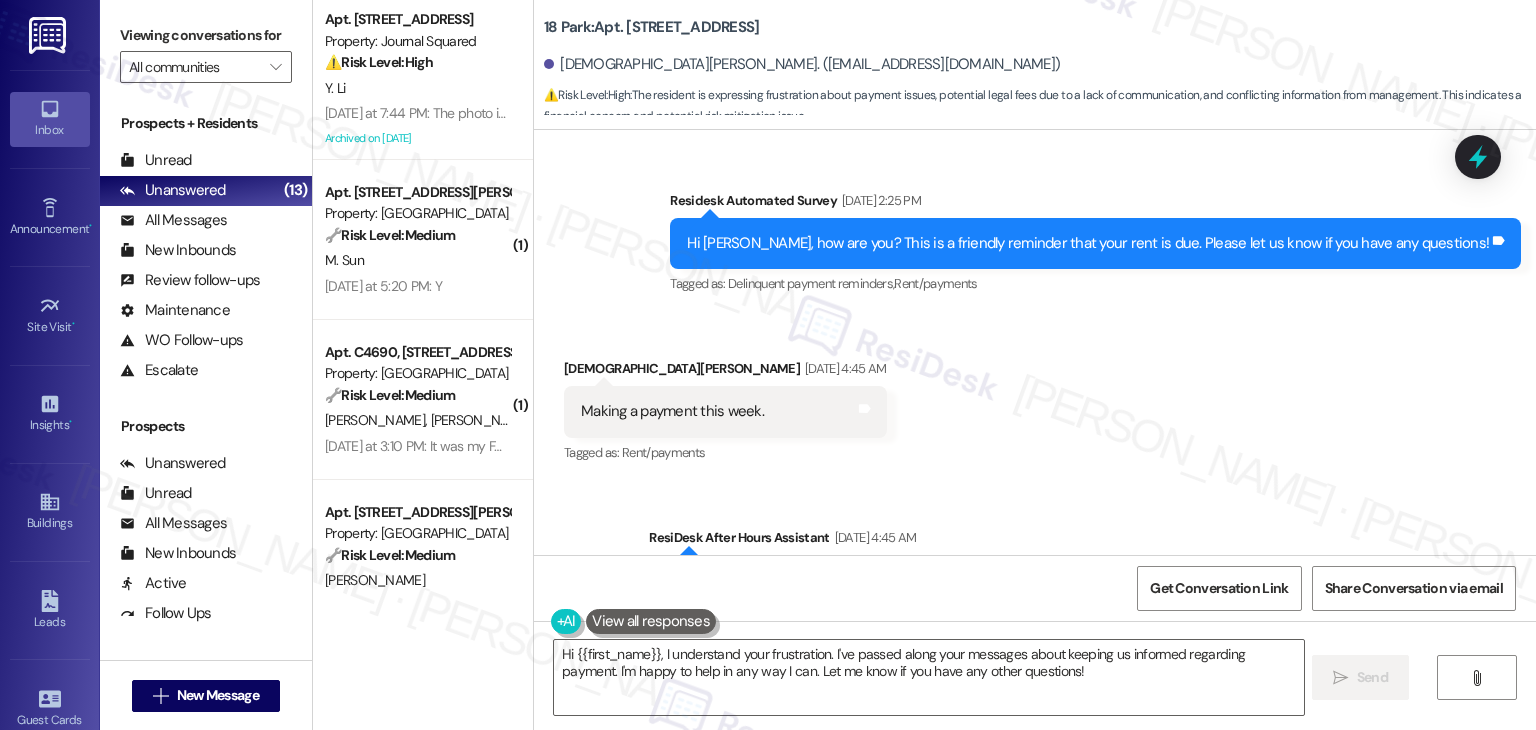 click on "Hey Hadiyah, we appreciate your text! We'll be back at 11AM to help you out. If it's urgent, dial our emergency number. Take care! Tags and notes" at bounding box center [1085, 591] 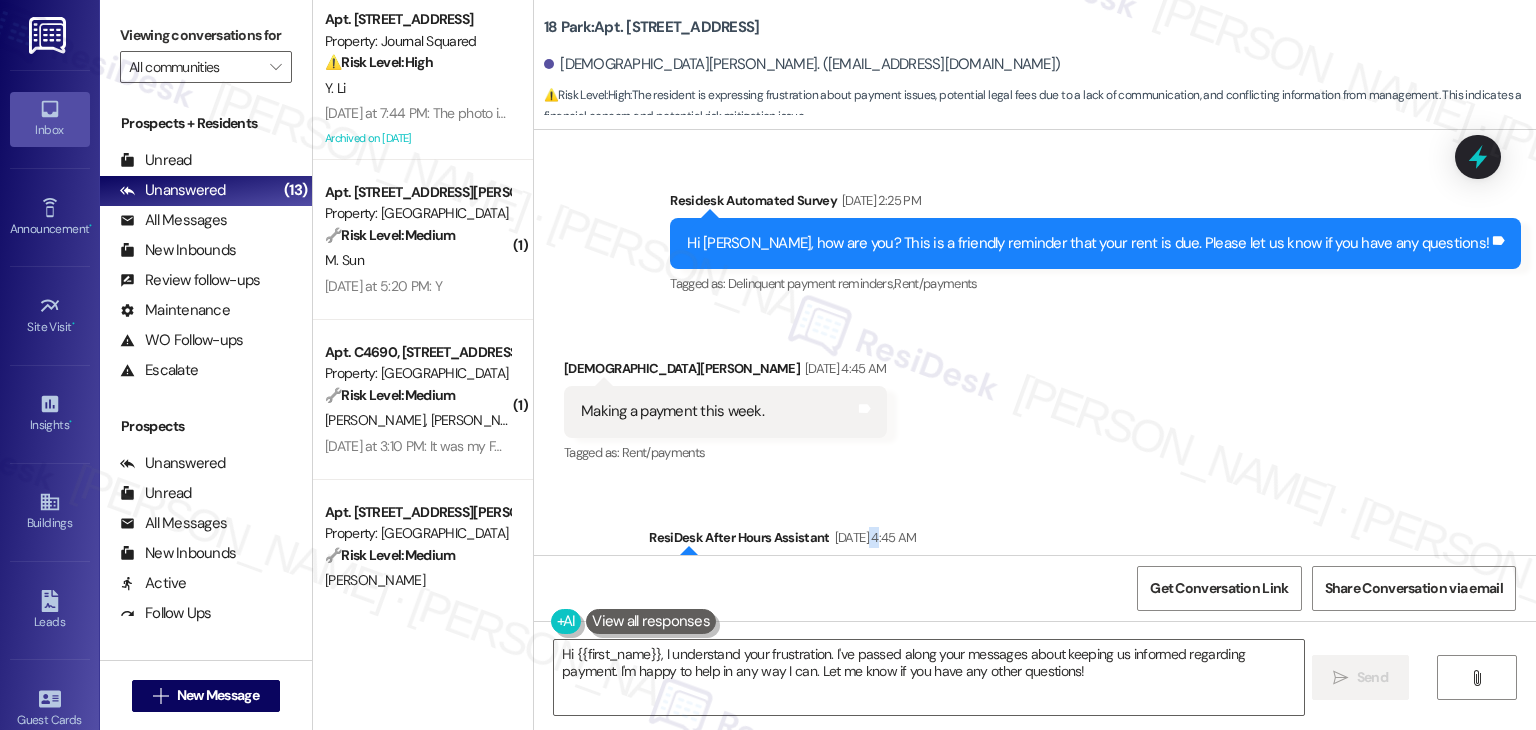 click on "Jul 08, 2025 at 4:45 AM" at bounding box center (873, 537) 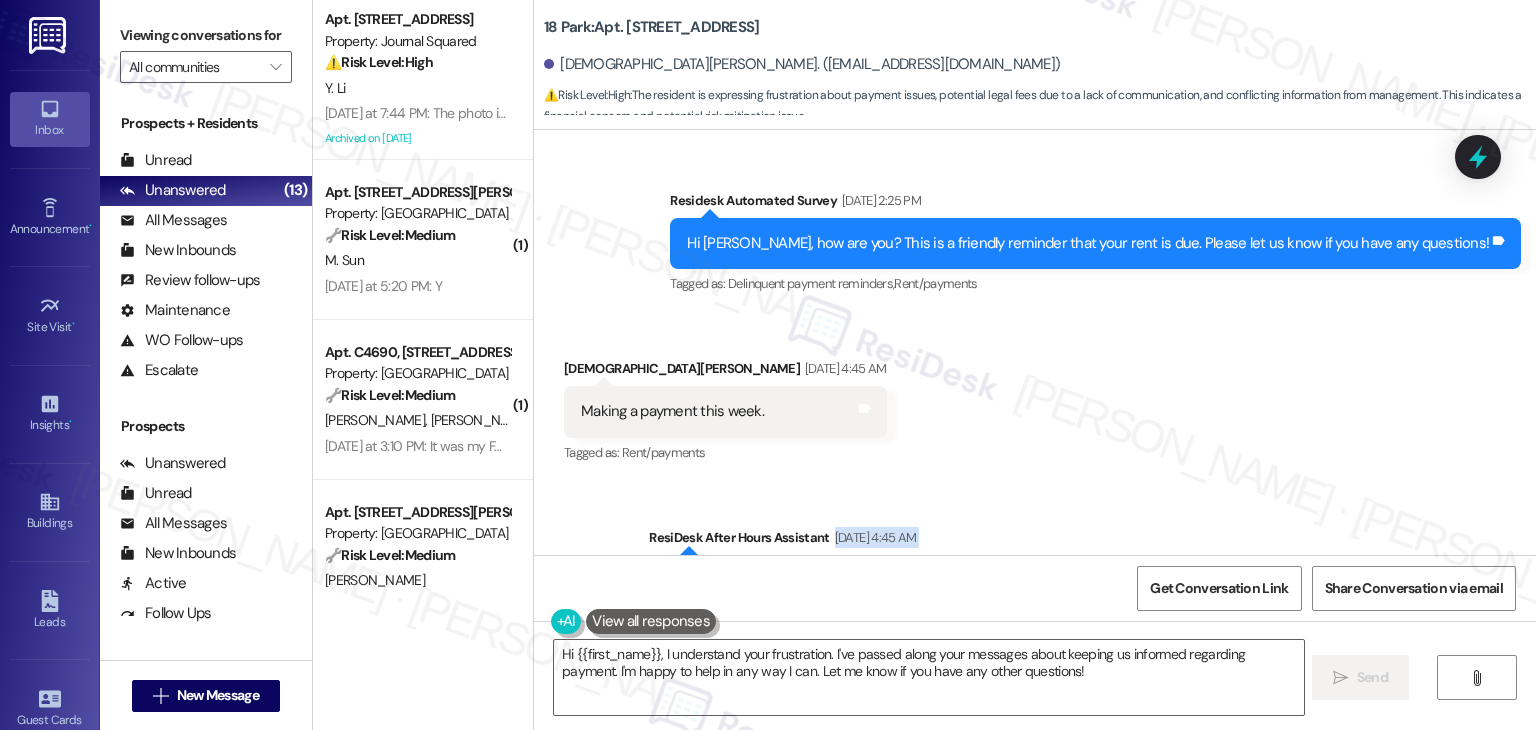 click on "Jul 08, 2025 at 4:45 AM" at bounding box center [873, 537] 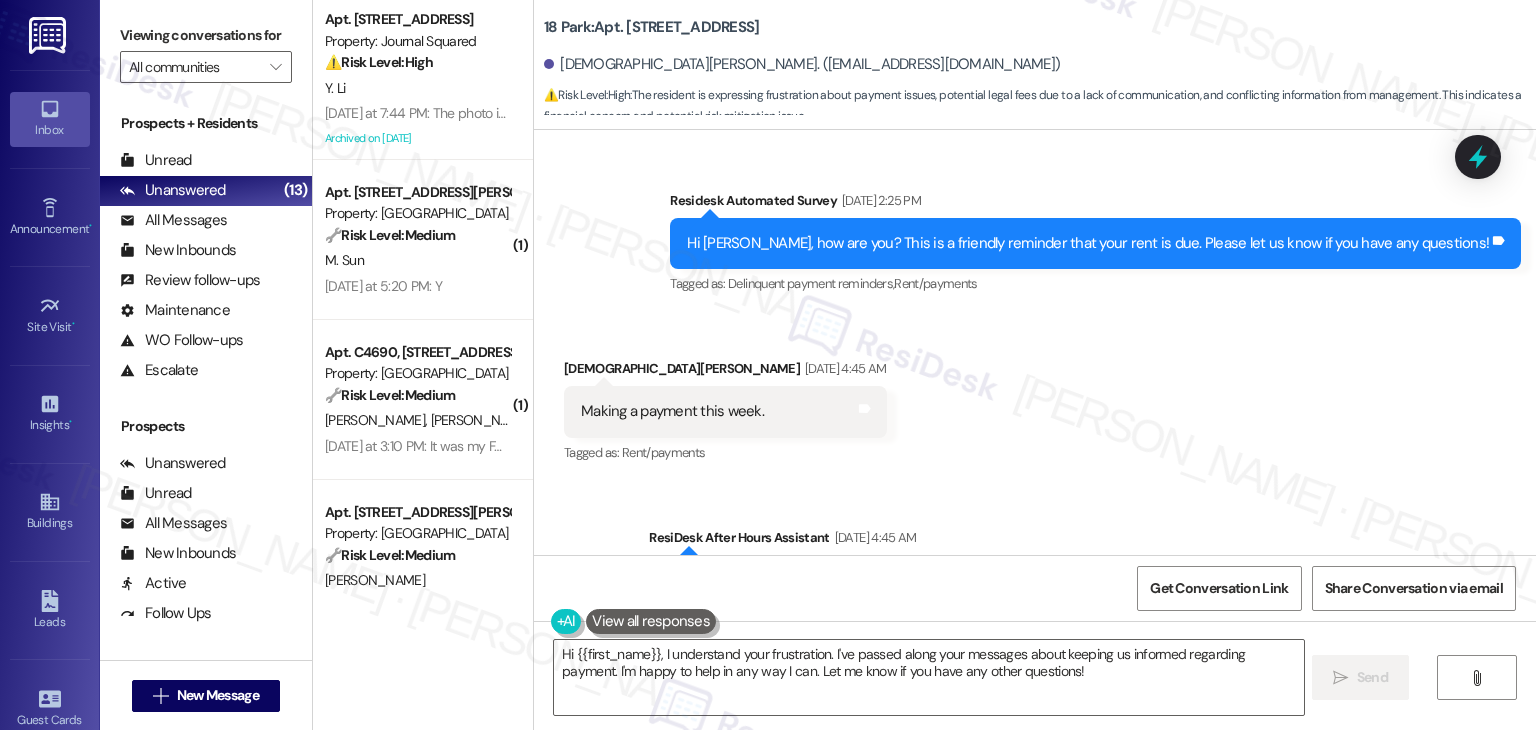 click on "Hey Hadiyah, we appreciate your text! We'll be back at 11AM to help you out. If it's urgent, dial our emergency number. Take care!" at bounding box center (1077, 591) 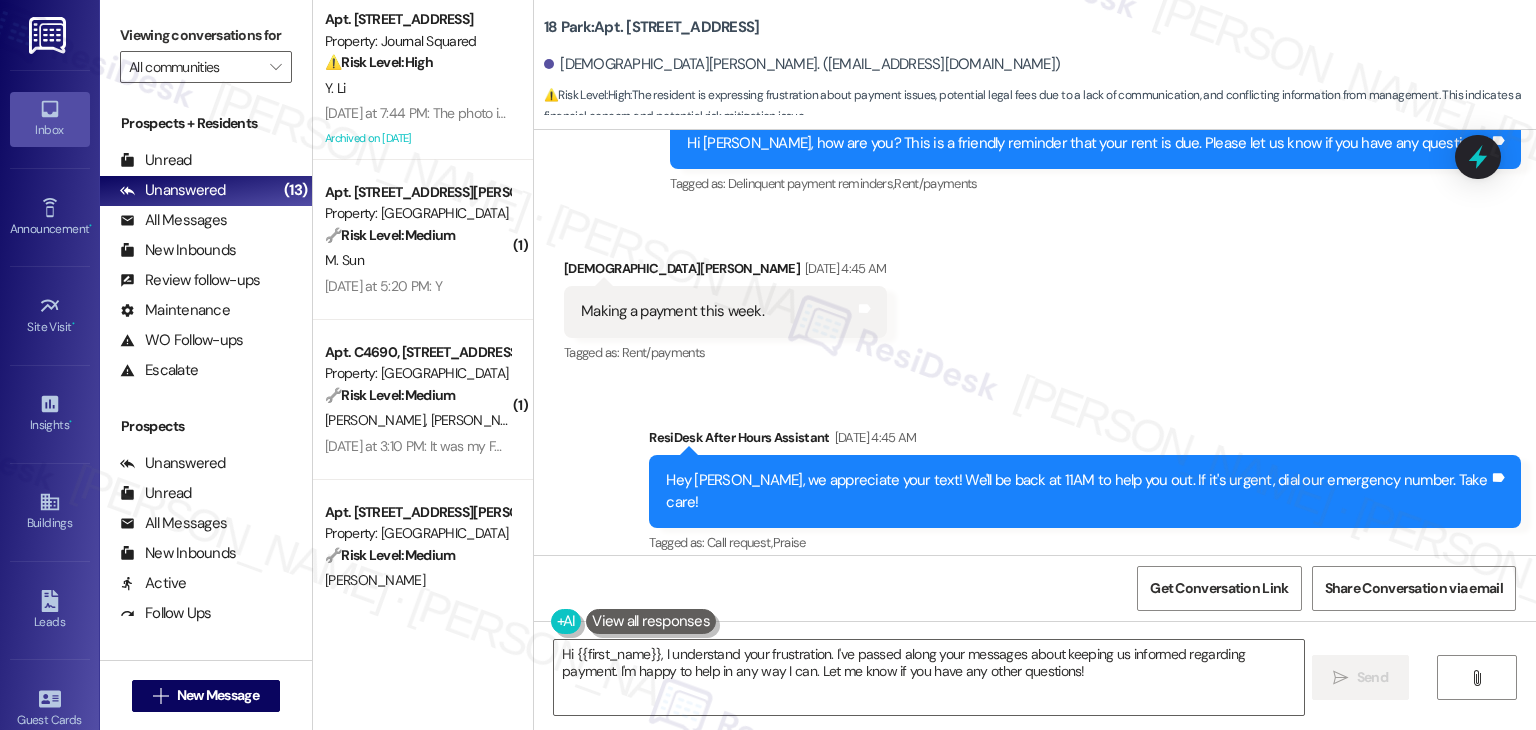 click on "Hi Hadiyah, how are you? We're checking in to ask if you have any questions about rent payment. Your current balance is {$5930.00}. Please pay your rent as soon as possible to avoid collections. If you've already paid, thank you for your patience!" at bounding box center (1077, 681) 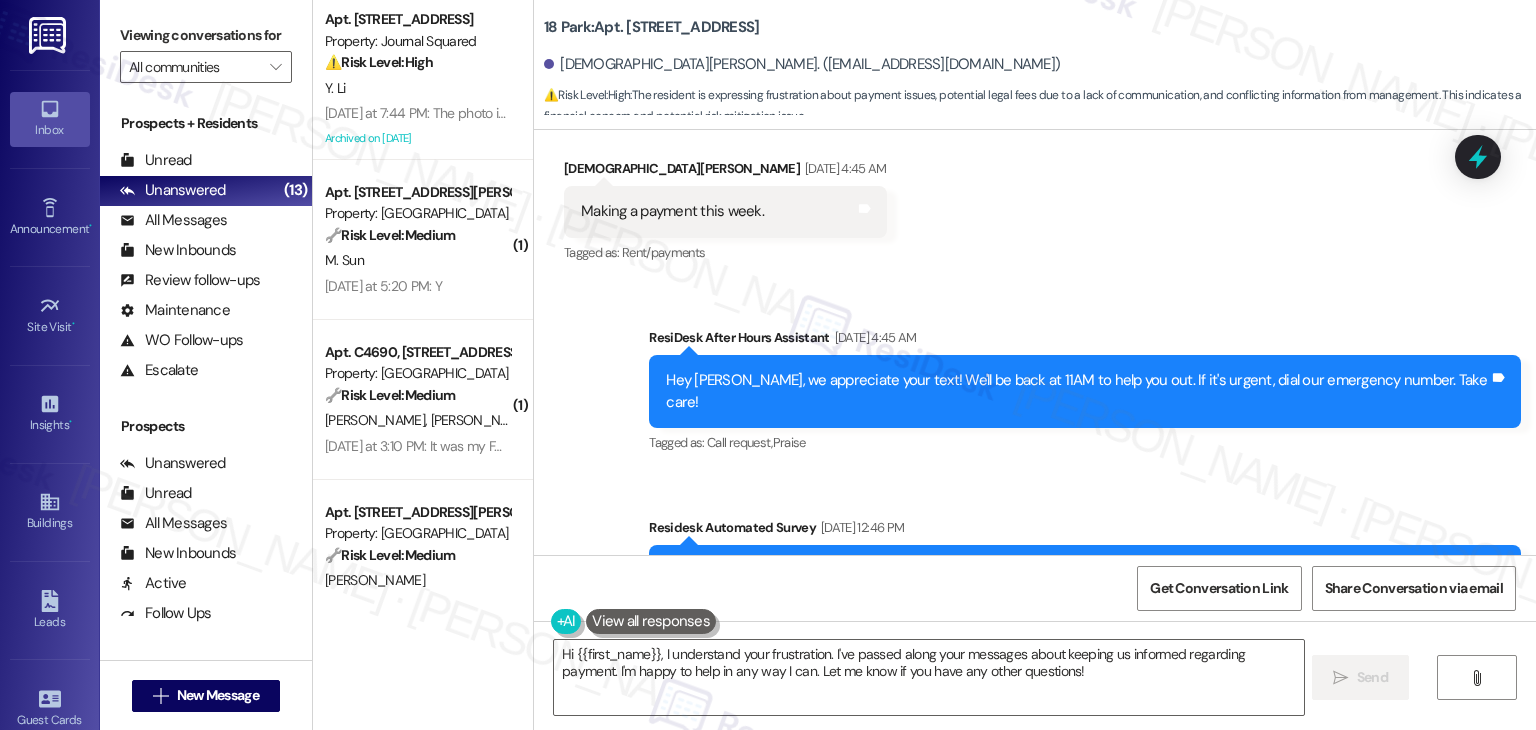 scroll, scrollTop: 32012, scrollLeft: 0, axis: vertical 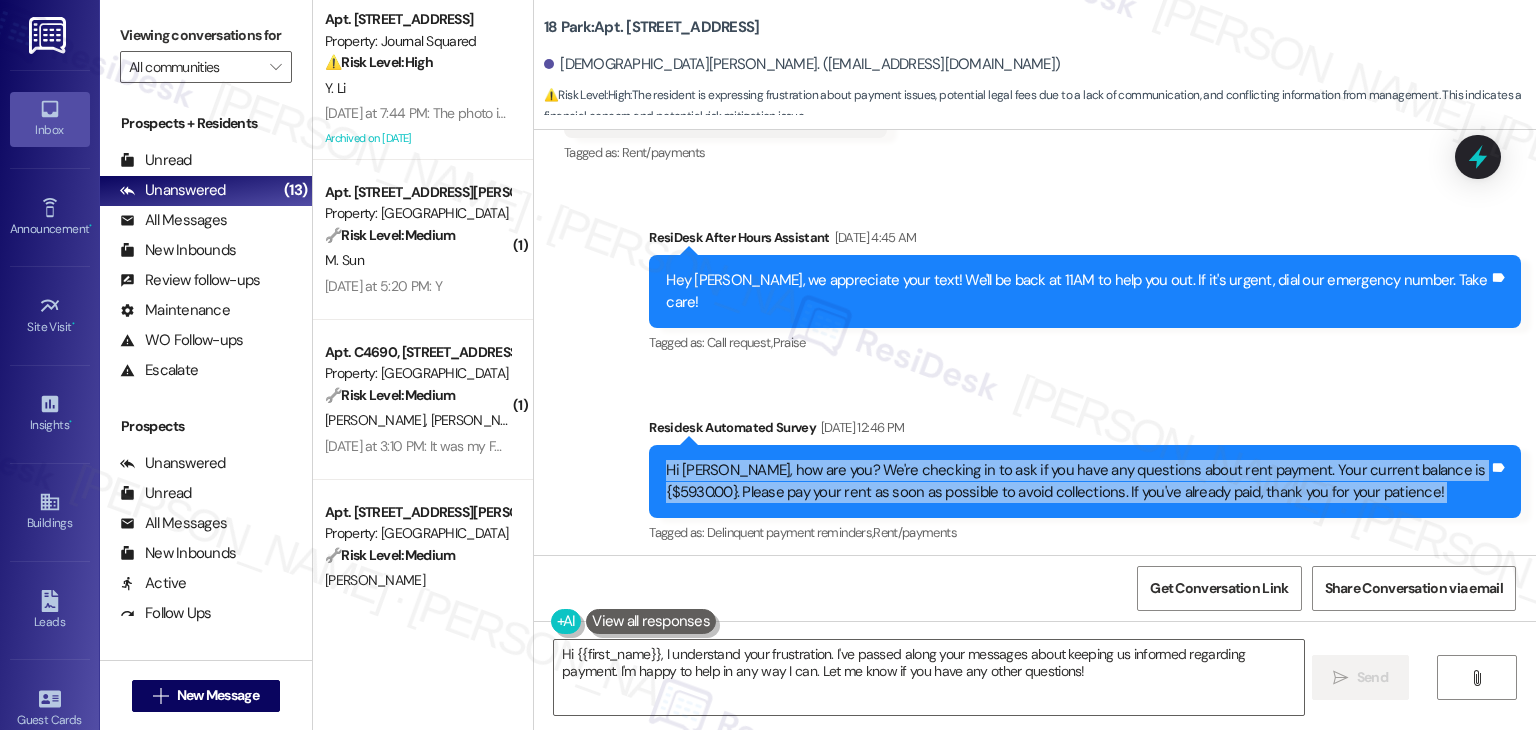 click on "Hi Hadiyah, thanks for the update! May I ask what day this week you’re planning to make the payment? Just so I can note it down and keep the site team informed." at bounding box center (1077, 672) 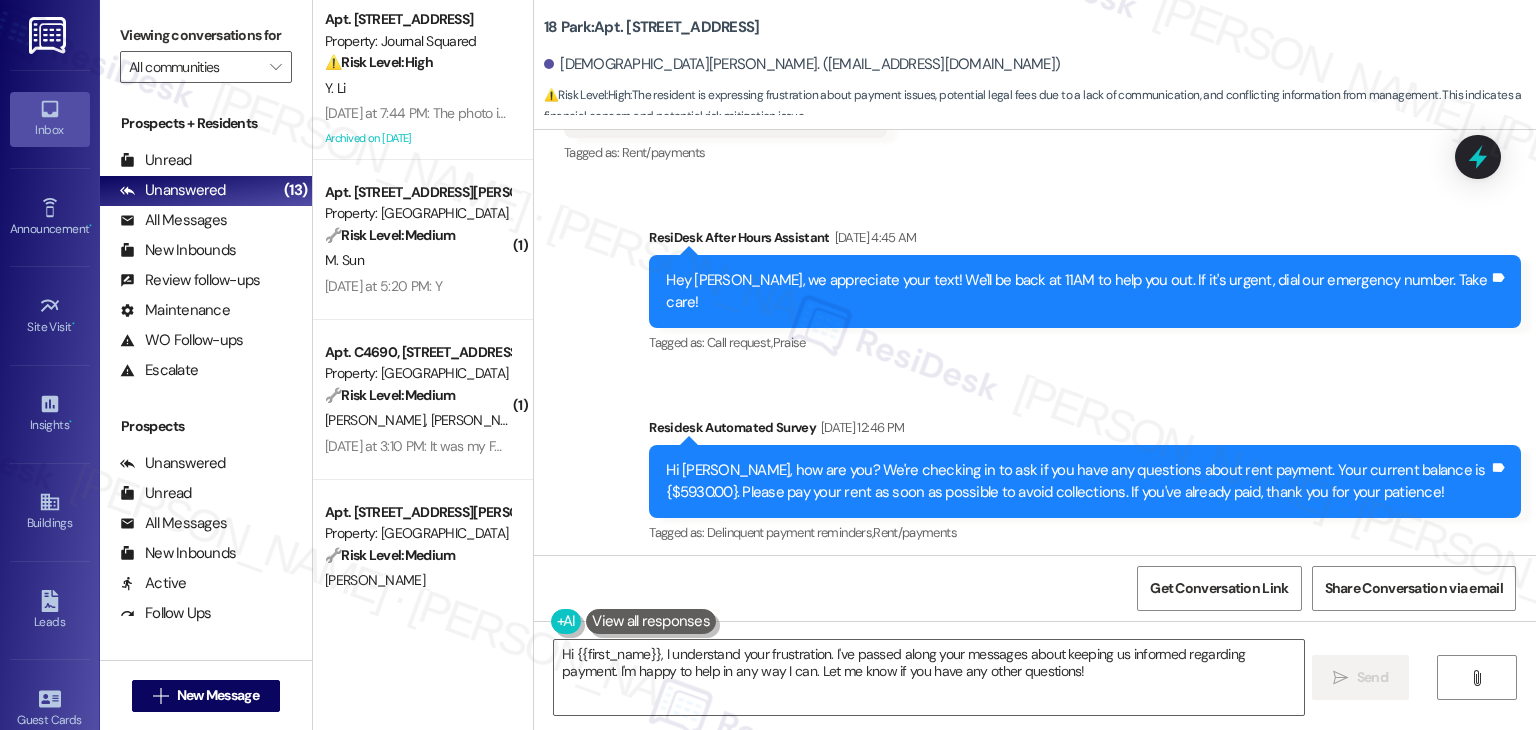 click on "Hi Hadiyah, thanks for the update! May I ask what day this week you’re planning to make the payment? Just so I can note it down and keep the site team informed." at bounding box center [1077, 672] 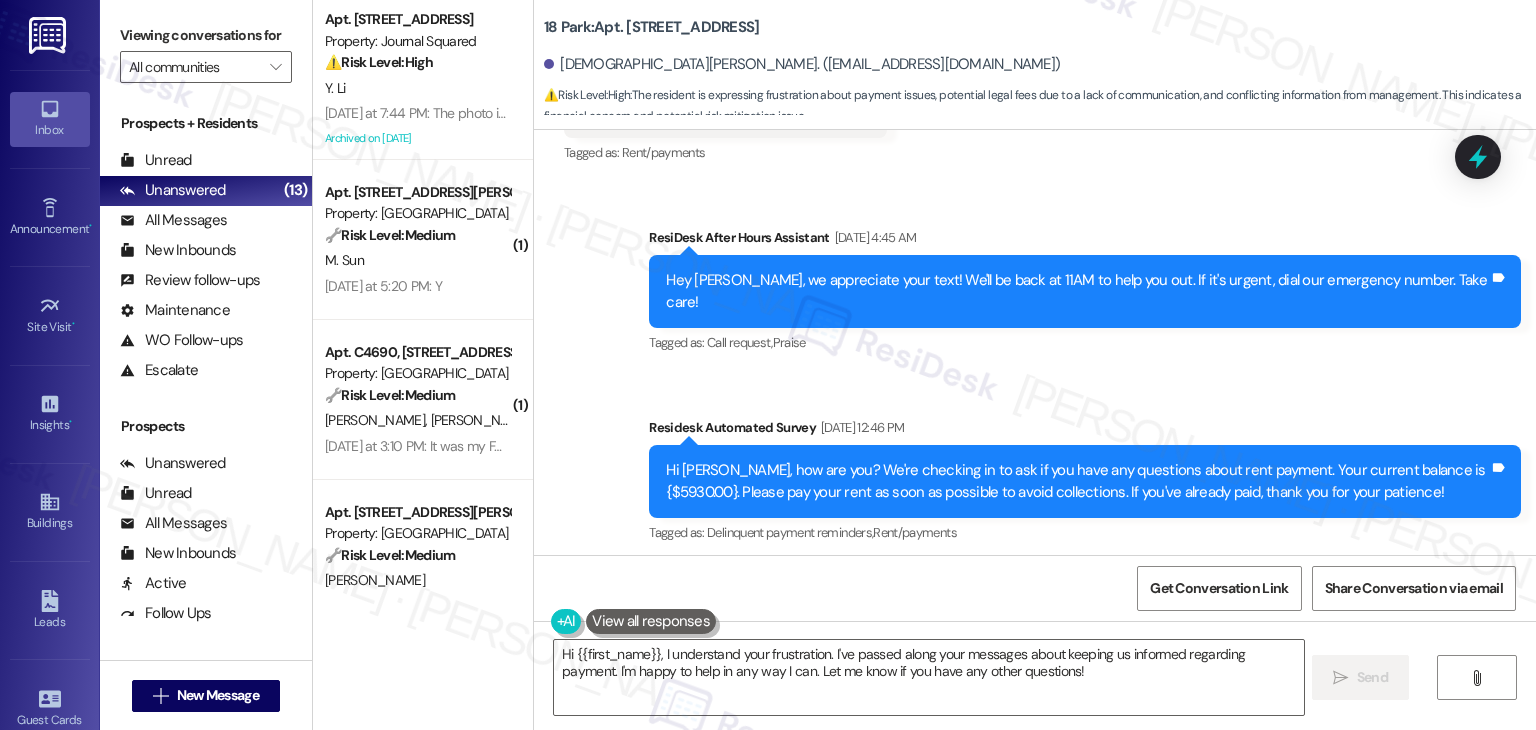 click on "Jul 08, 2025 at 3:23 PM" at bounding box center (856, 618) 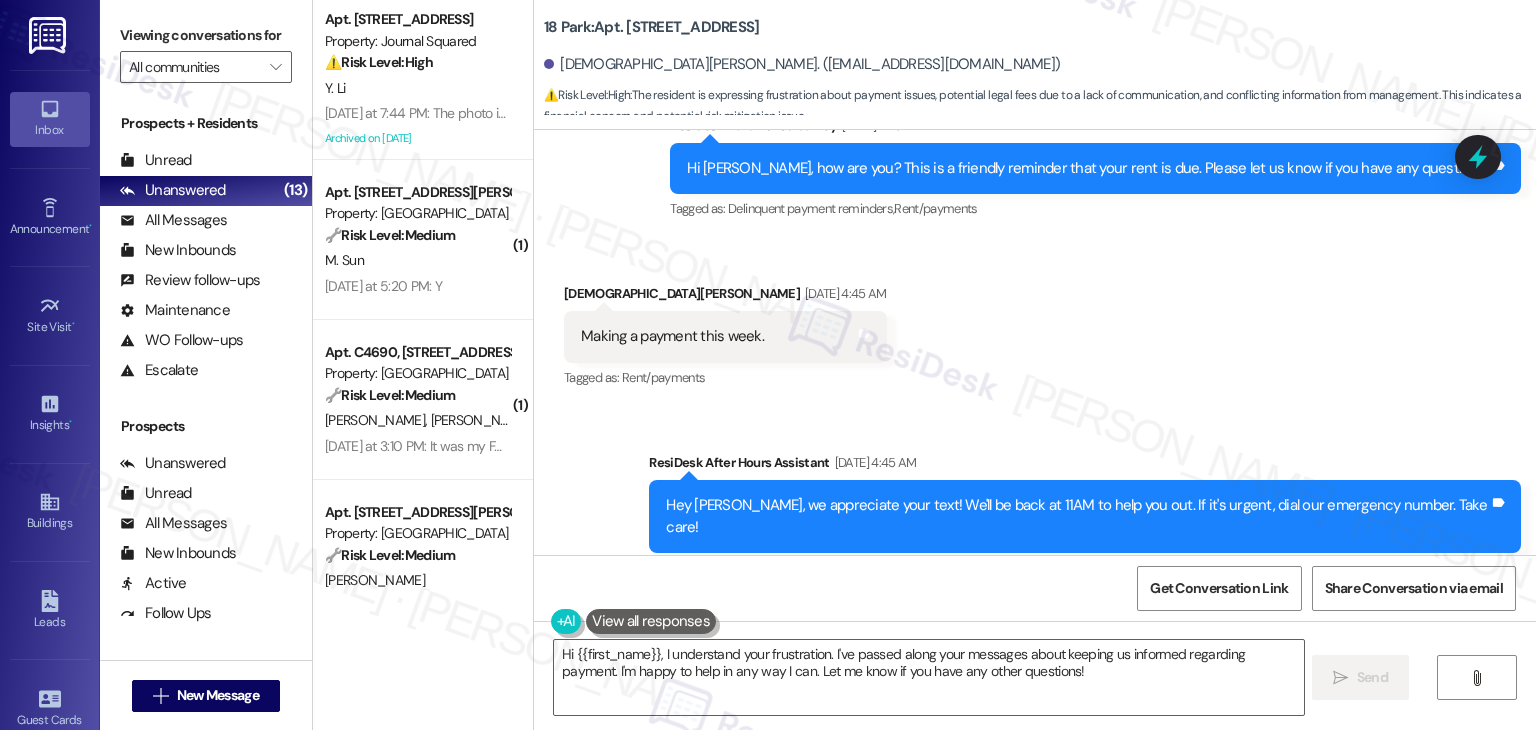 scroll, scrollTop: 31712, scrollLeft: 0, axis: vertical 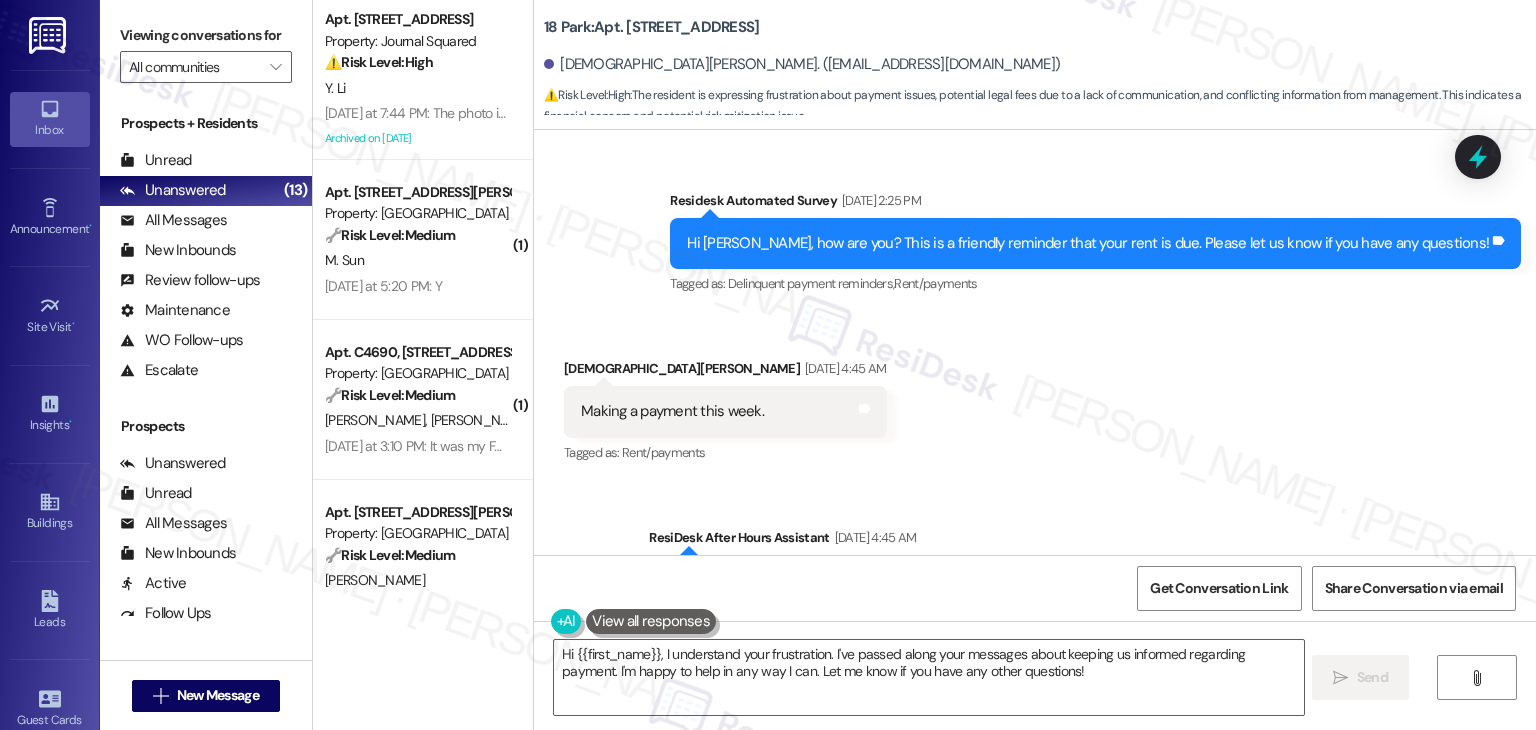 click on "Jul 08, 2025 at 4:45 AM" at bounding box center [843, 368] 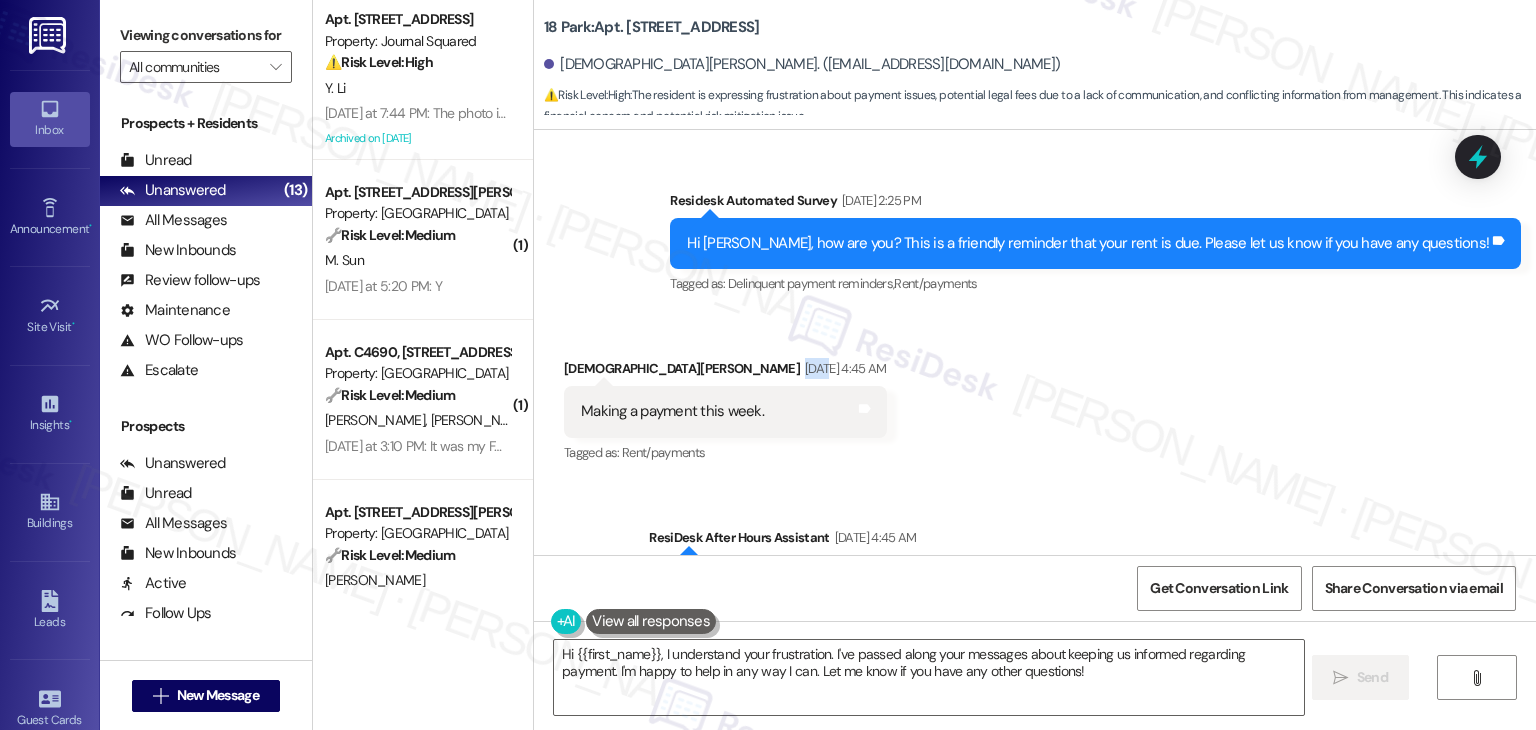 click on "Jul 08, 2025 at 4:45 AM" at bounding box center (843, 368) 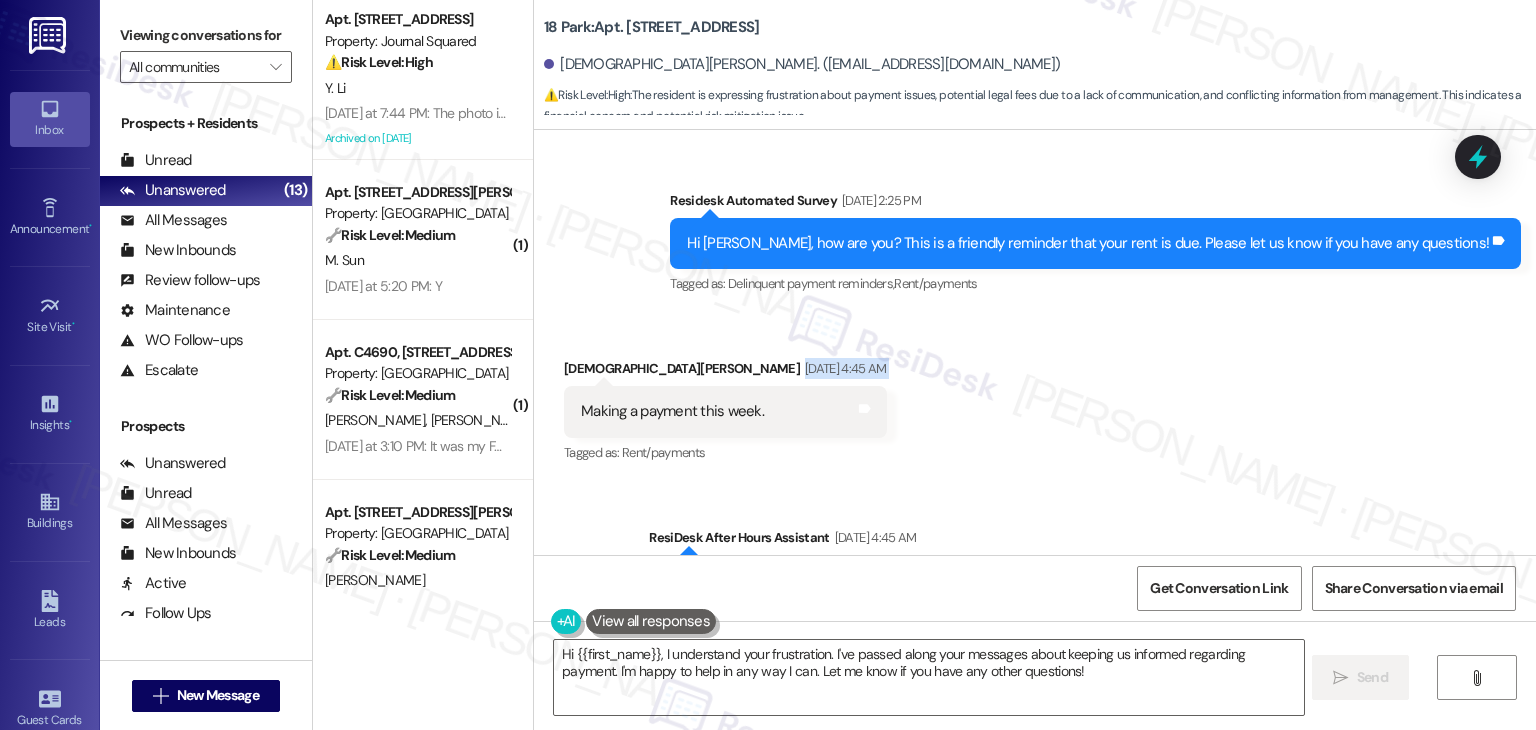click on "Jul 08, 2025 at 4:45 AM" at bounding box center [843, 368] 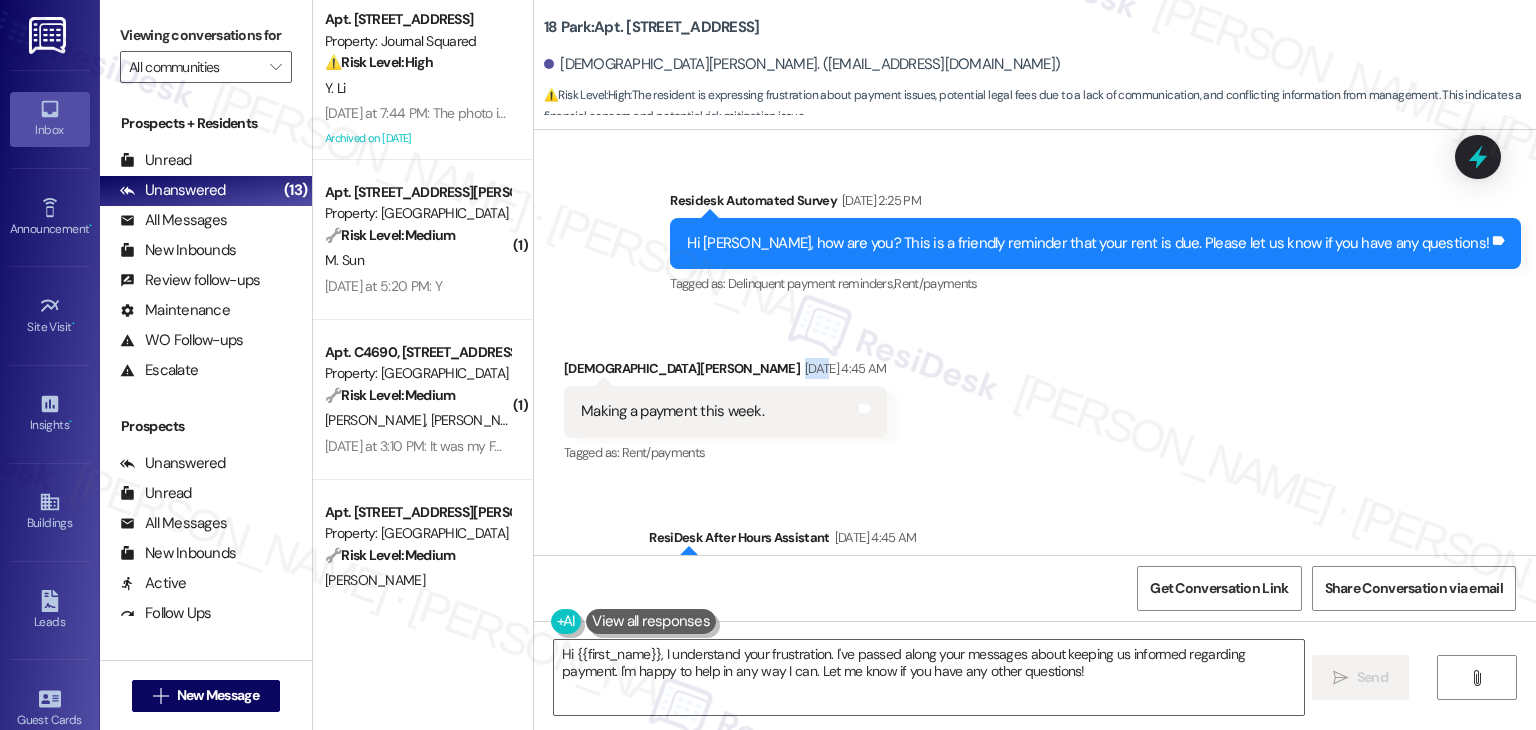 click on "Jul 08, 2025 at 4:45 AM" at bounding box center (843, 368) 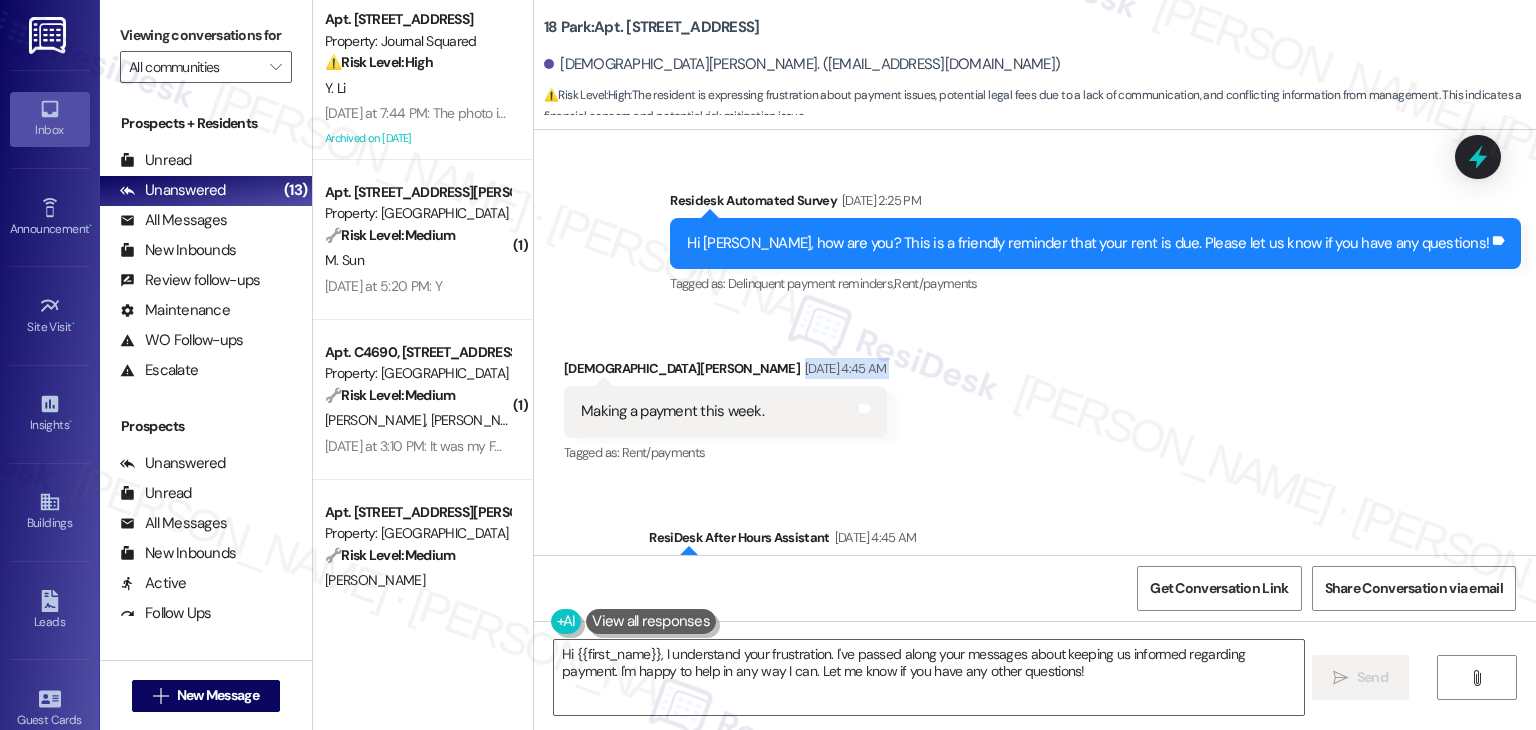 click on "Jul 08, 2025 at 4:45 AM" at bounding box center [843, 368] 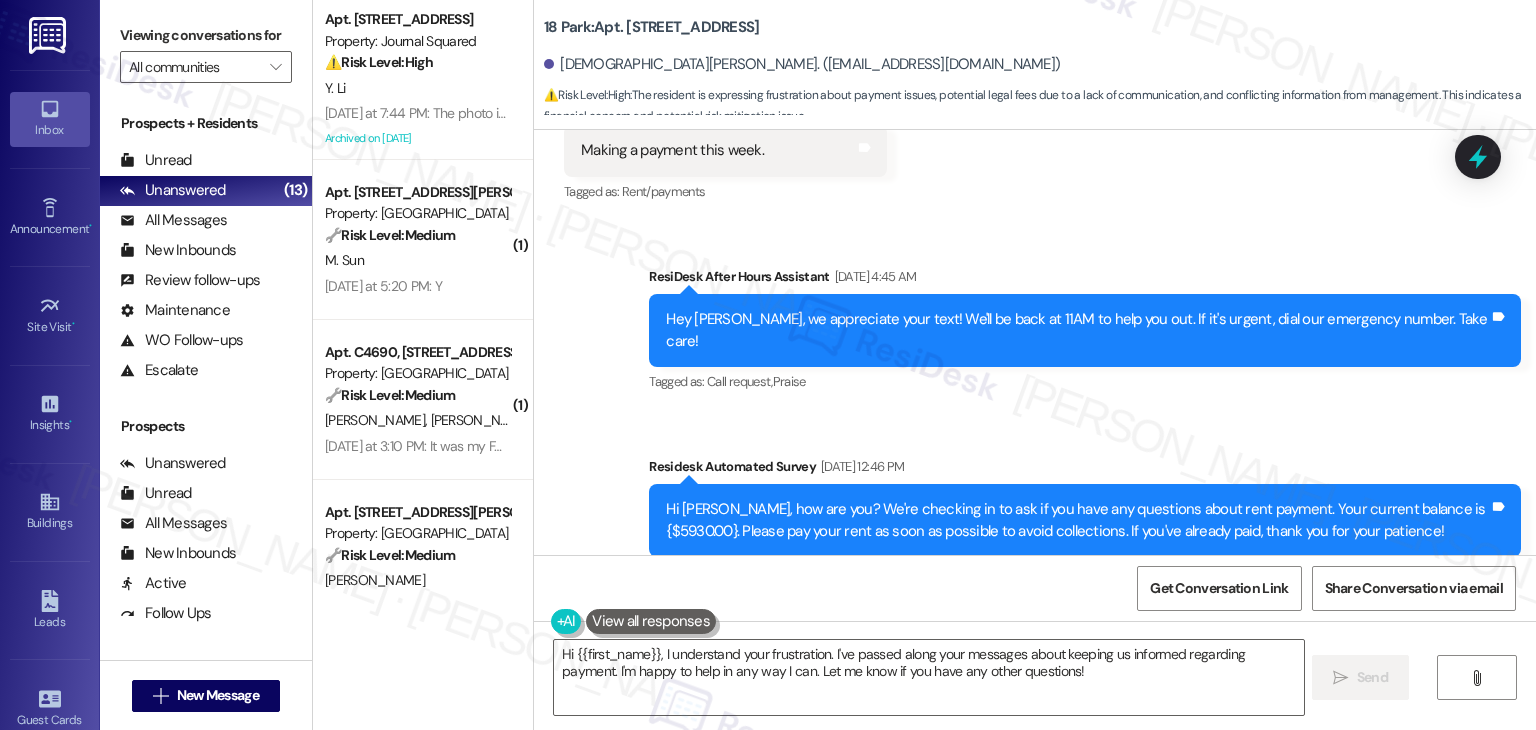 scroll, scrollTop: 32012, scrollLeft: 0, axis: vertical 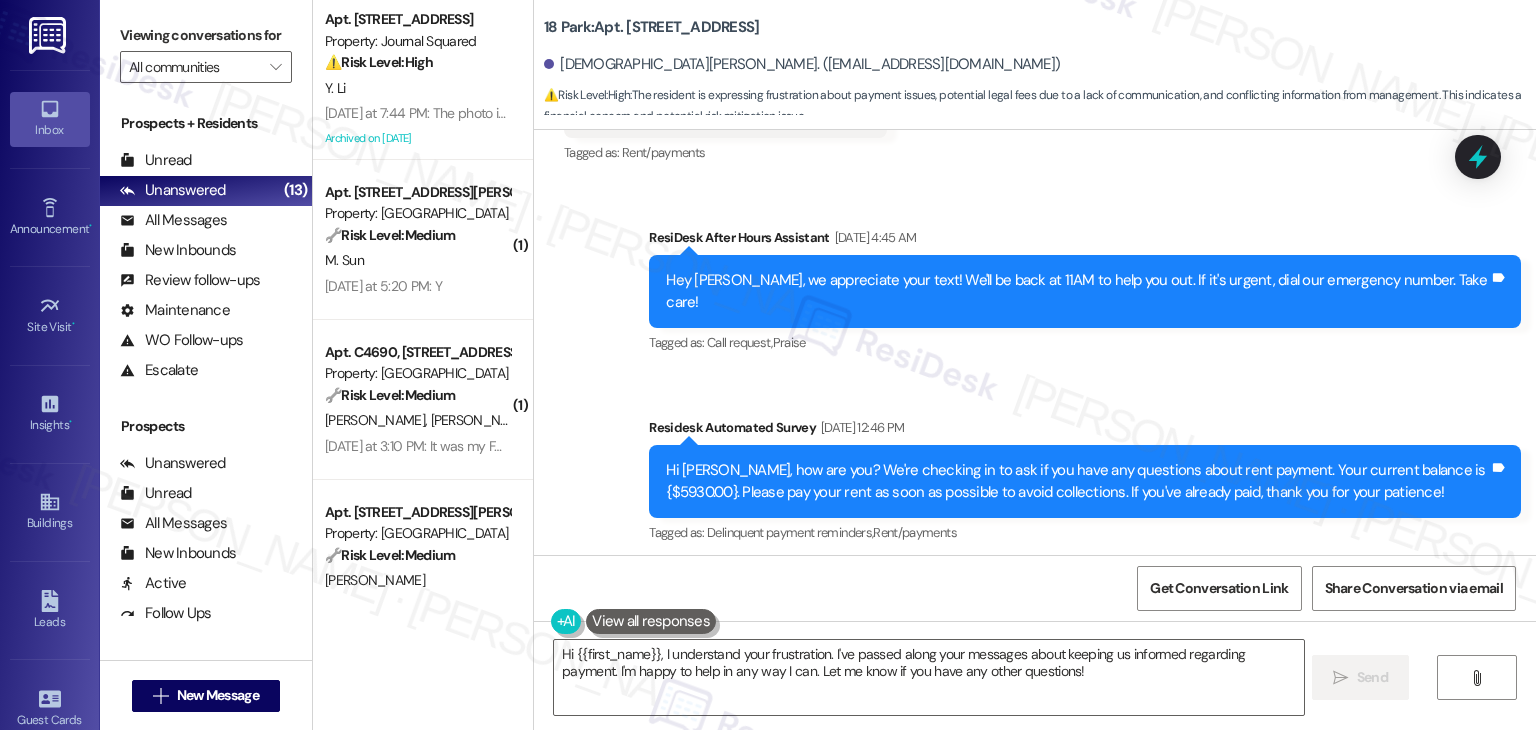 click on "Hi Hadiyah, thanks for the update! May I ask what day this week you’re planning to make the payment? Just so I can note it down and keep the site team informed." at bounding box center (1077, 672) 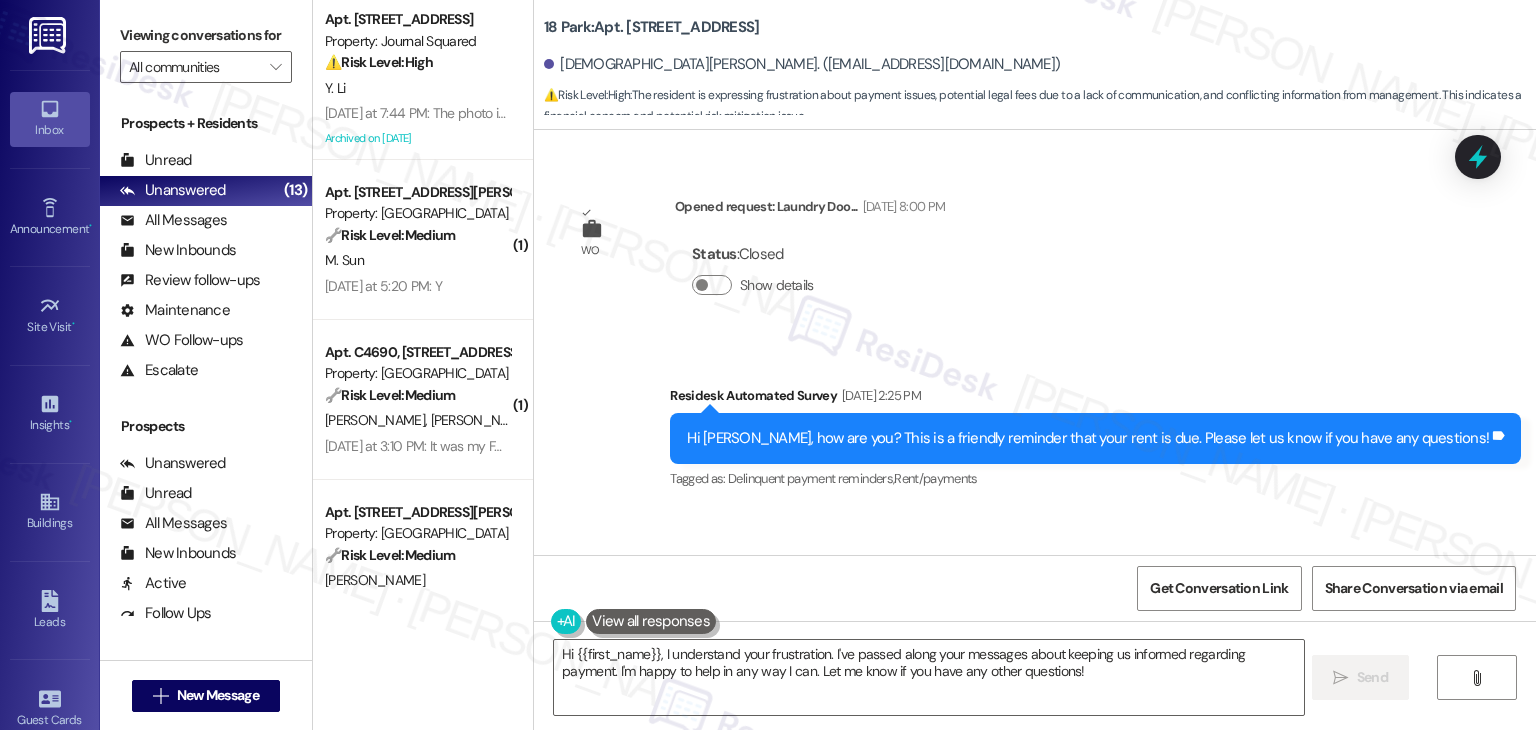 scroll, scrollTop: 31512, scrollLeft: 0, axis: vertical 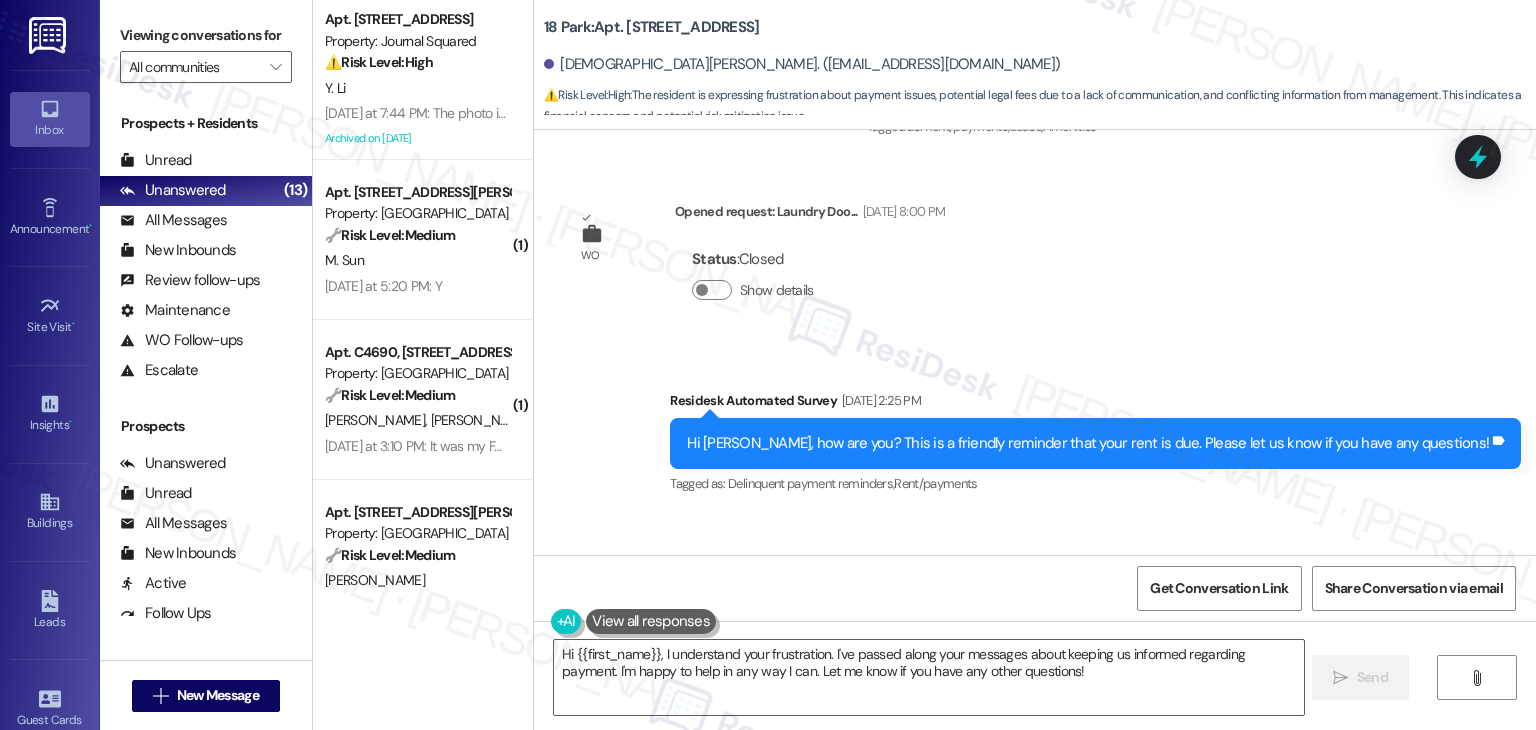 click on "Jul 08, 2025 at 4:45 AM" at bounding box center (843, 568) 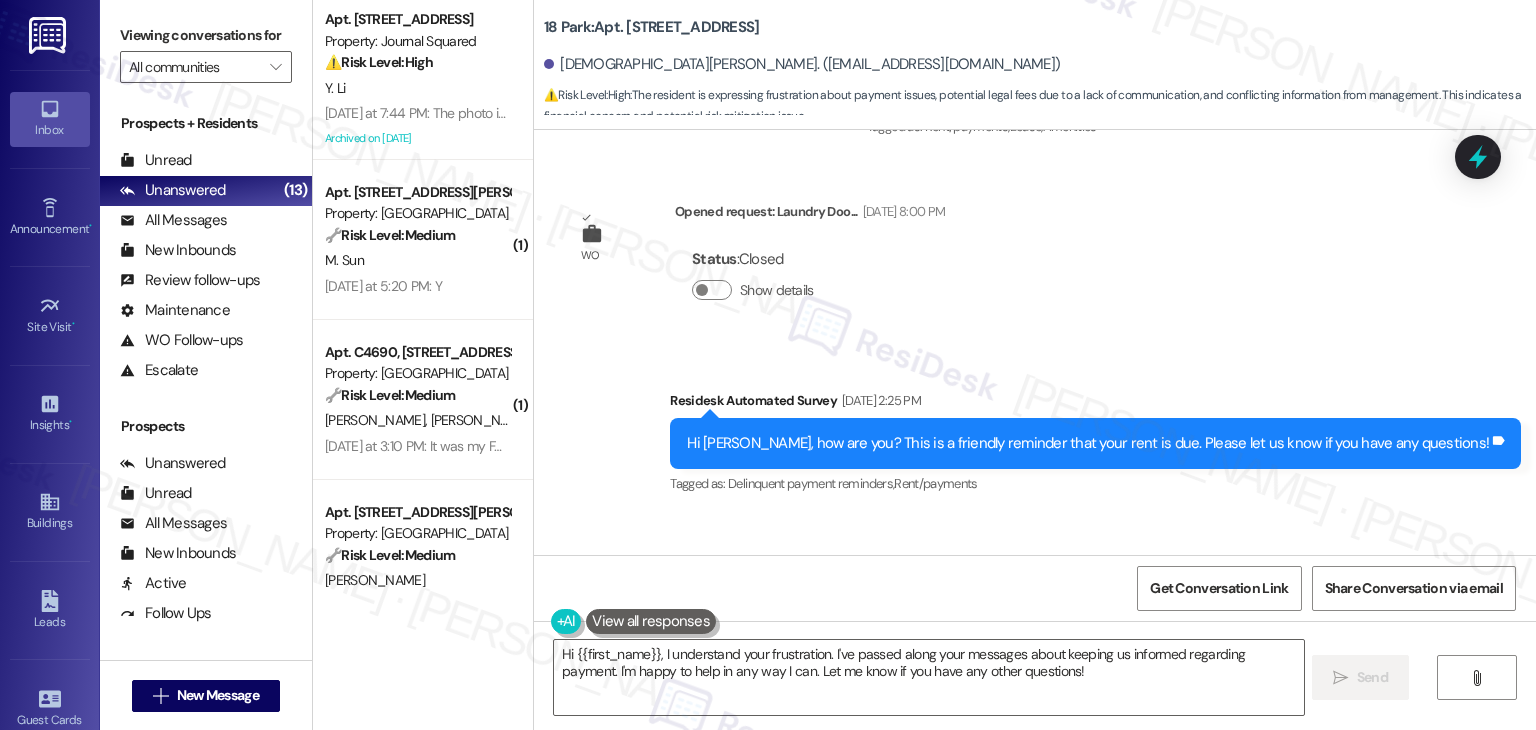 click on "Received via SMS Hadiyah Valentin Jul 08, 2025 at 4:45 AM Making a payment this week.  Tags and notes Tagged as:   Rent/payments Click to highlight conversations about Rent/payments" at bounding box center (1035, 597) 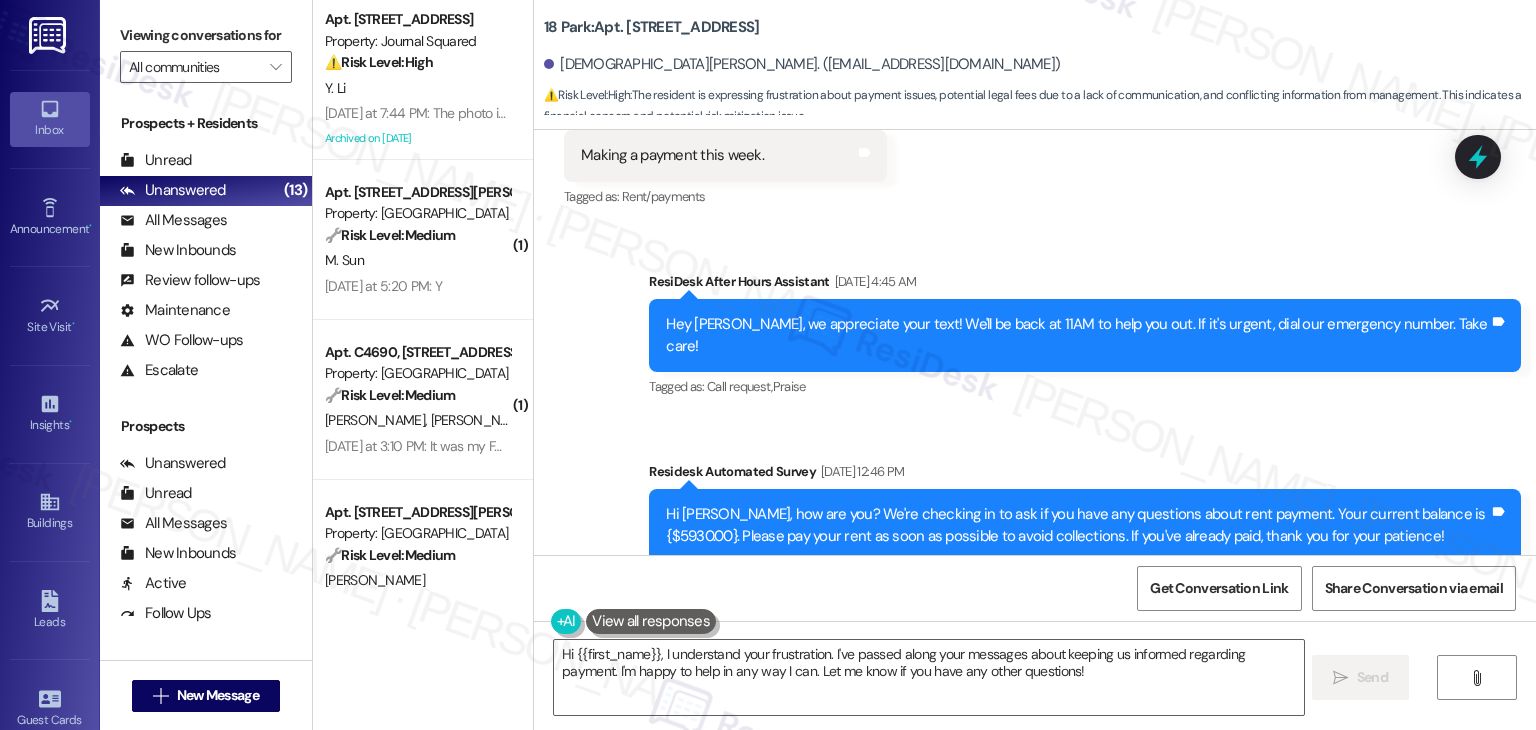 scroll, scrollTop: 32012, scrollLeft: 0, axis: vertical 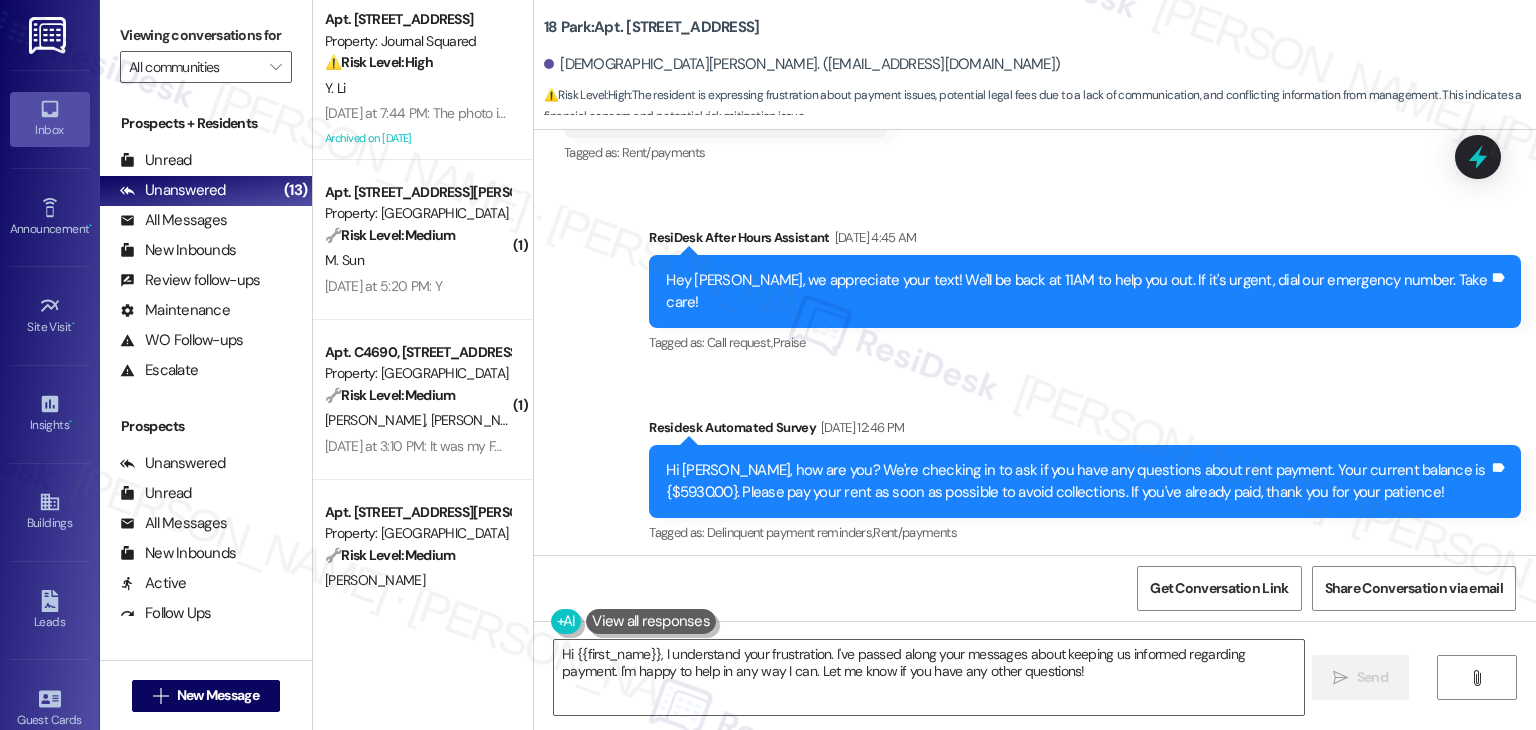 click on "Hi Hadiyah, thanks for the update! May I ask what day this week you’re planning to make the payment? Just so I can note it down and keep the site team informed." at bounding box center (1077, 672) 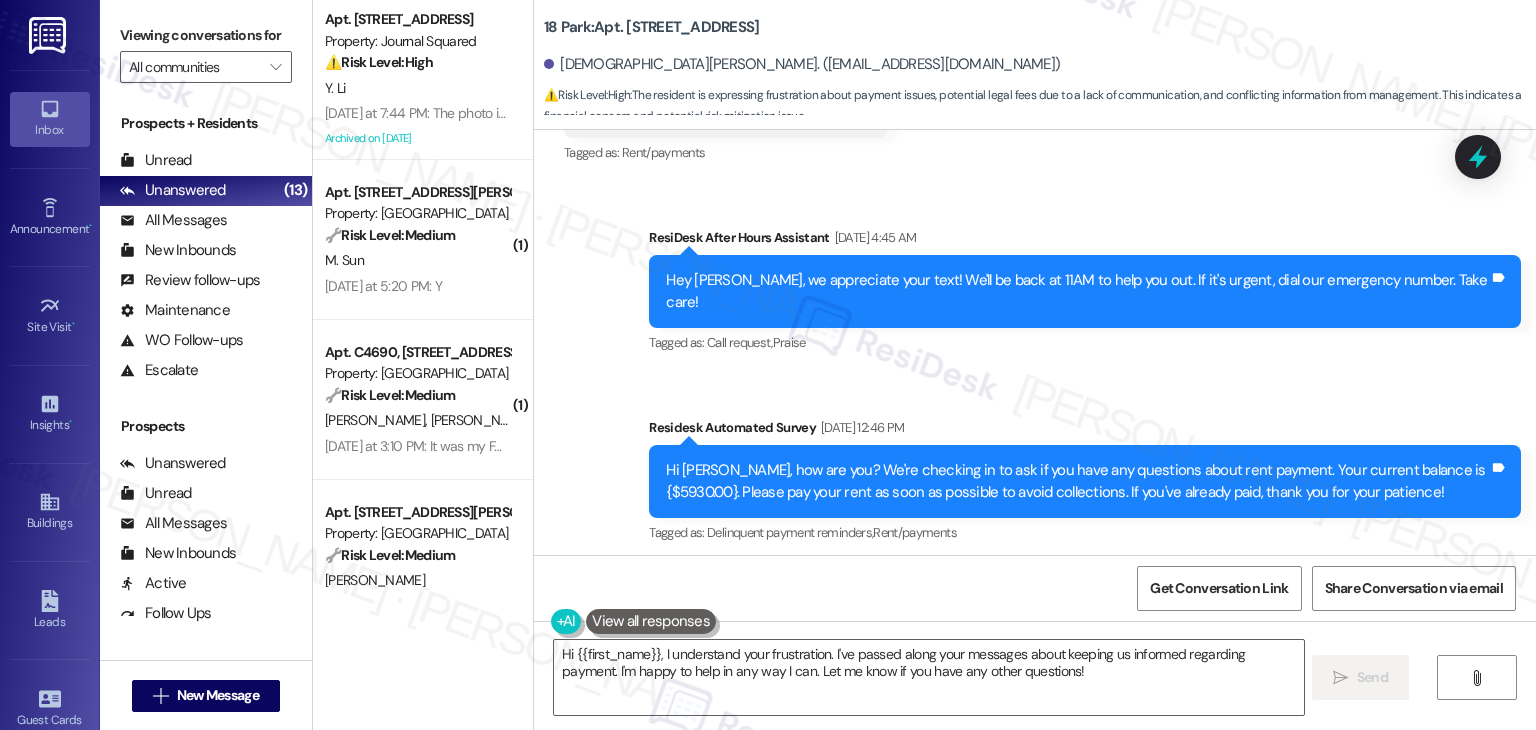 click on "Hi Hadiyah, thanks for the update! May I ask what day this week you’re planning to make the payment? Just so I can note it down and keep the site team informed." at bounding box center [1077, 672] 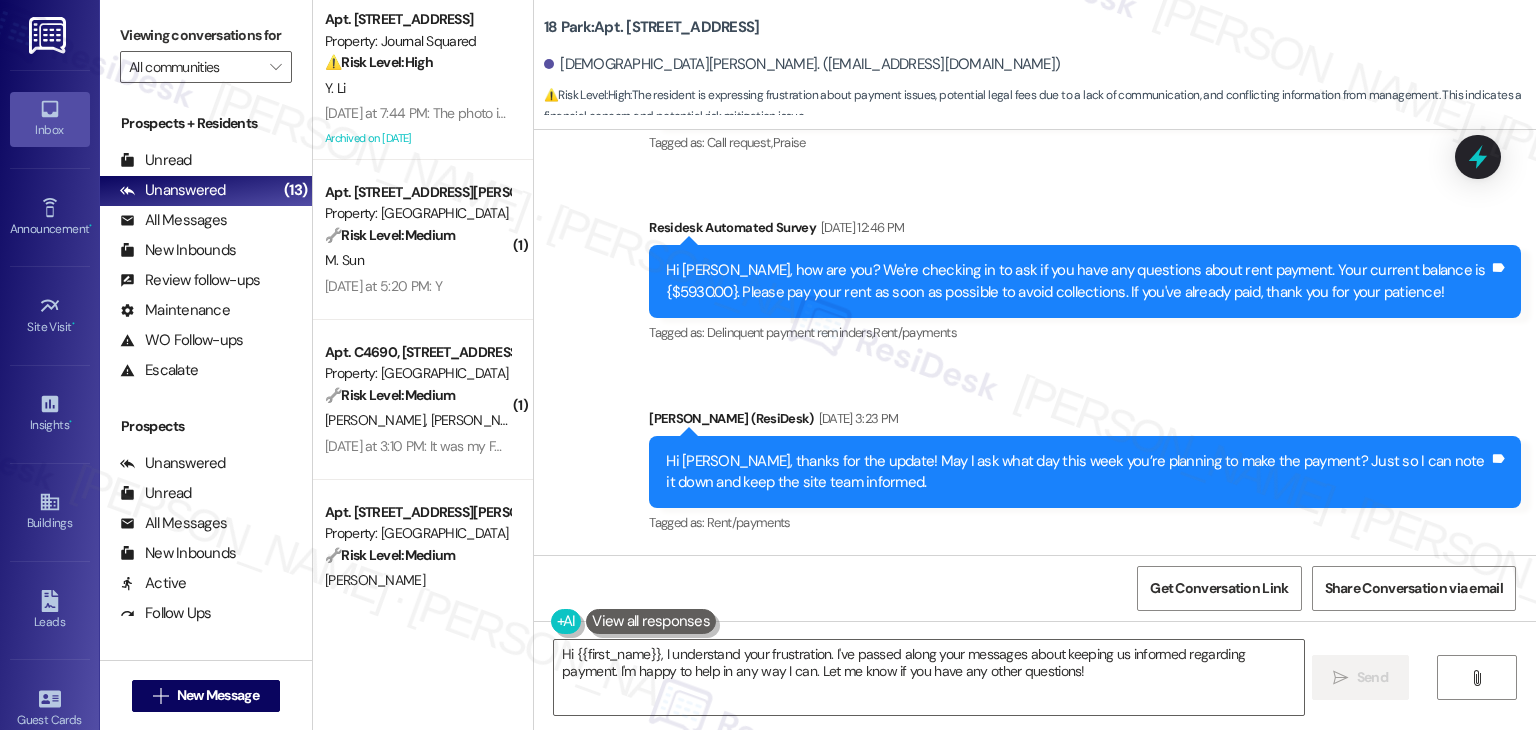 click on "Hi Hadiyah, thanks for the update! May I ask what day this week you’re planning to make the payment? Just so I can note it down and keep the site team informed." at bounding box center (1077, 472) 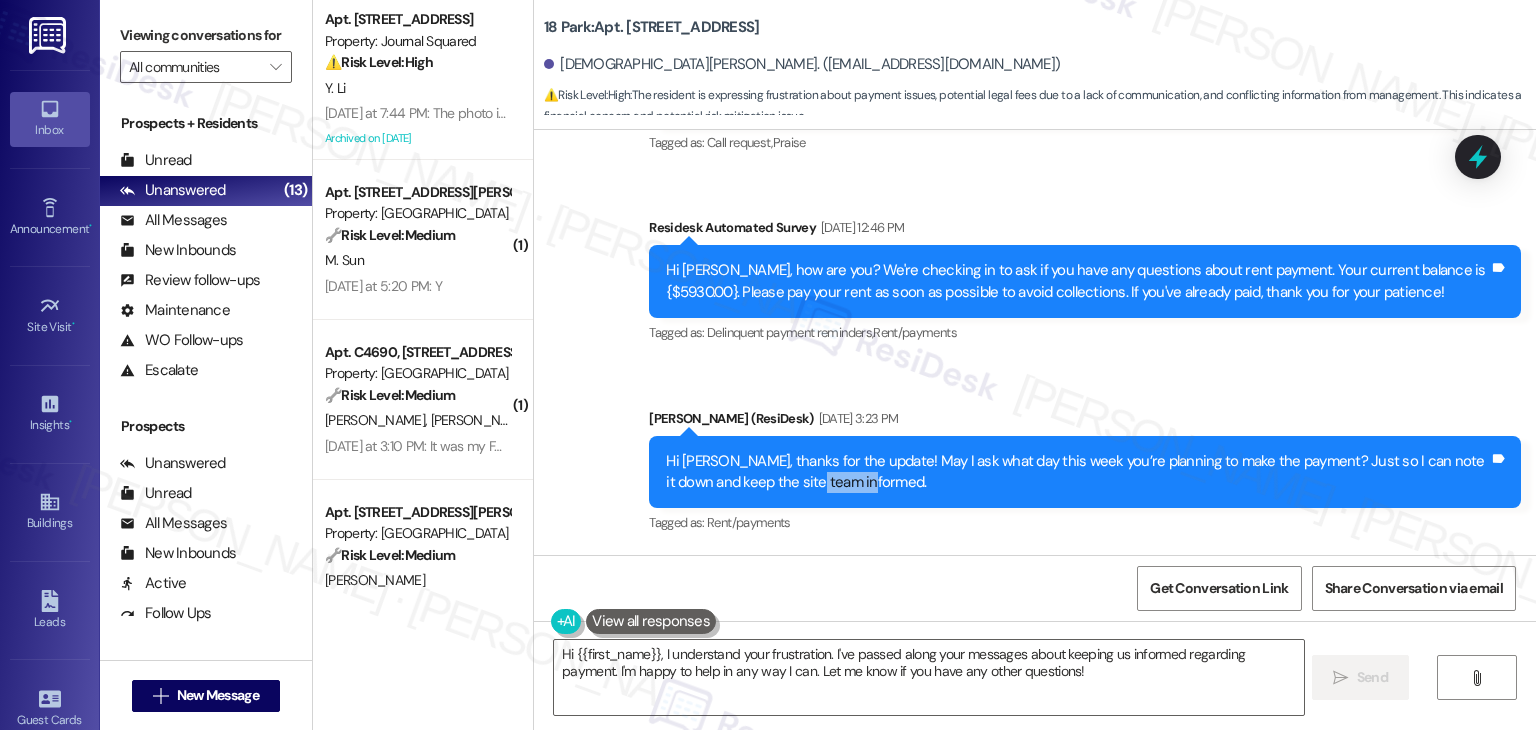 click on "Hi Hadiyah, thanks for the update! May I ask what day this week you’re planning to make the payment? Just so I can note it down and keep the site team informed." at bounding box center (1077, 472) 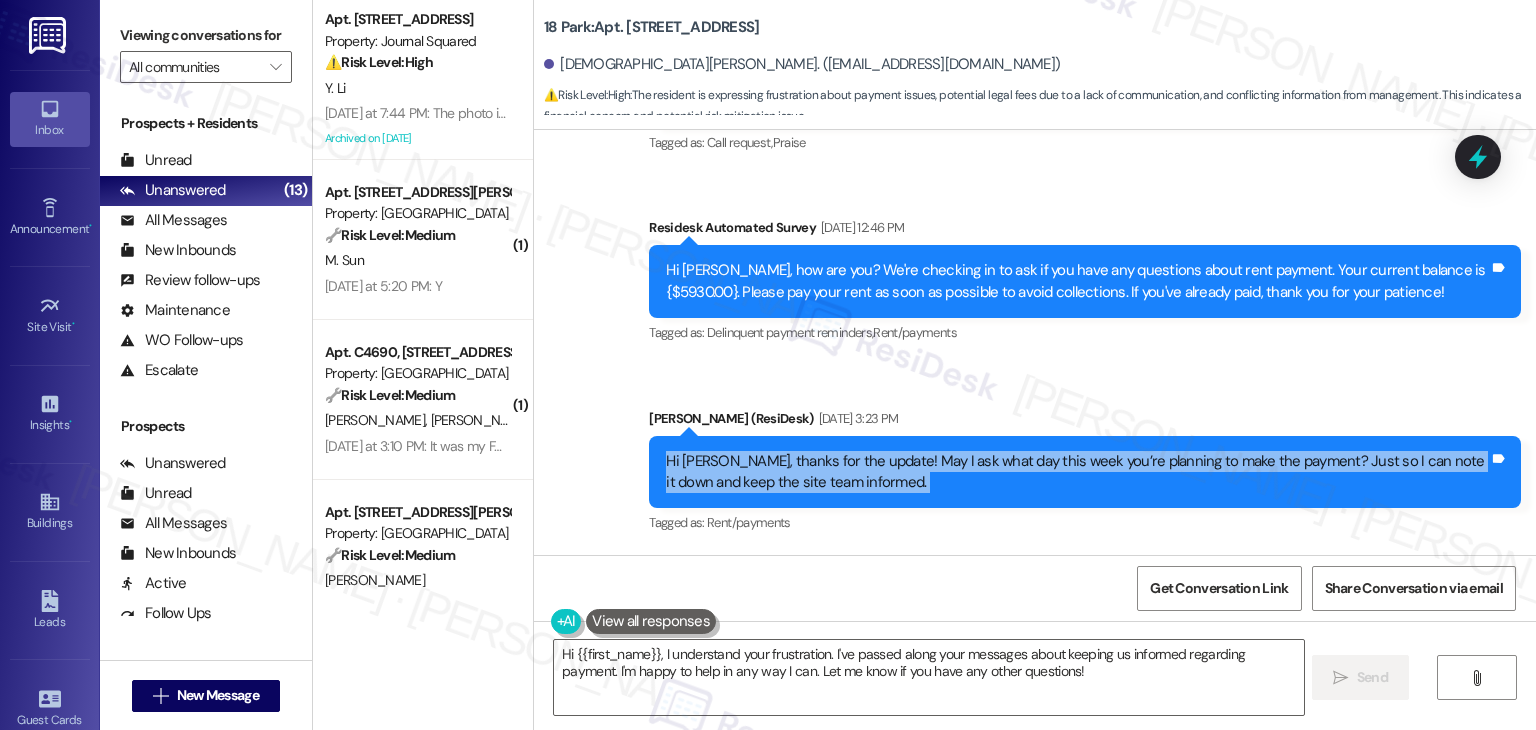 click on "Hi Hadiyah, thanks for the update! May I ask what day this week you’re planning to make the payment? Just so I can note it down and keep the site team informed." at bounding box center [1077, 472] 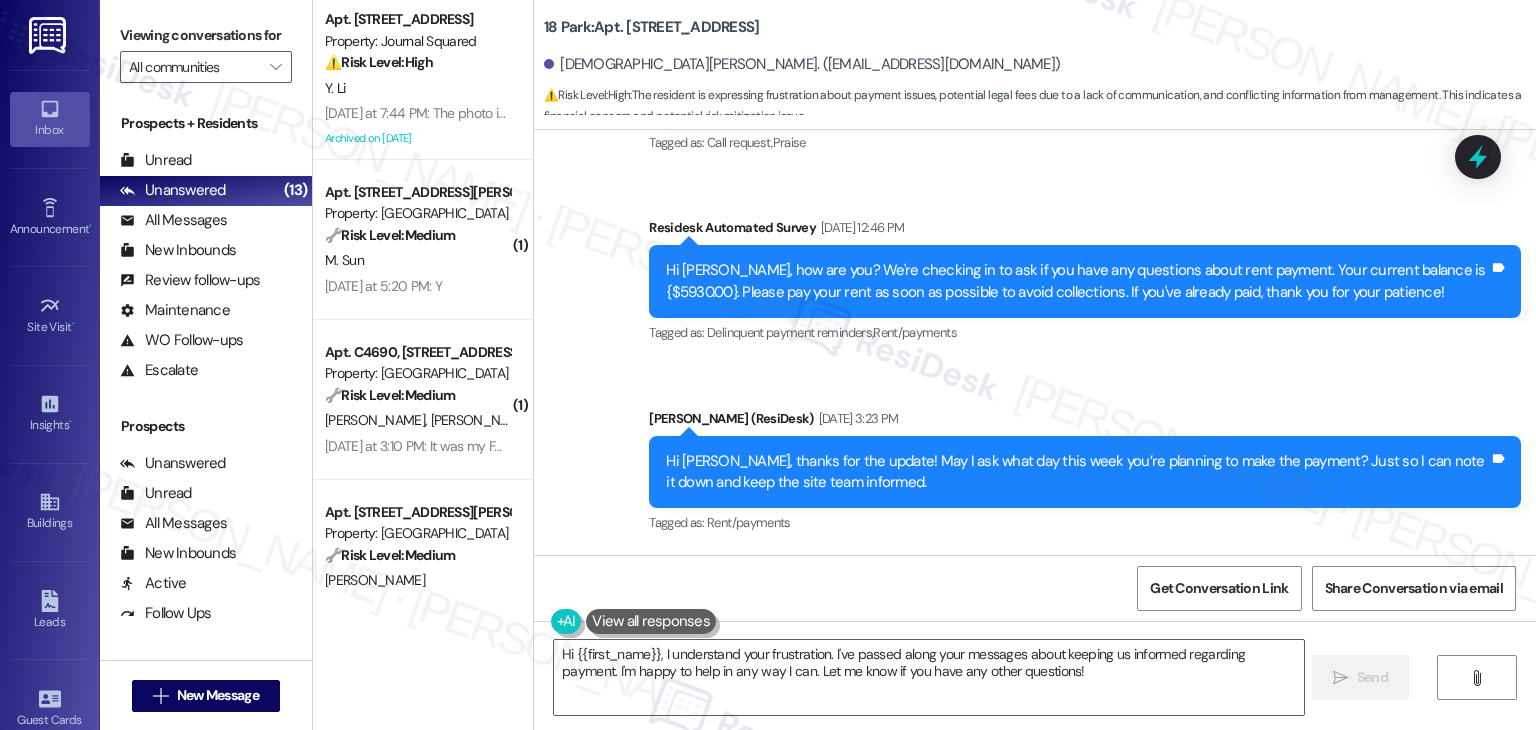 click on "Hi Hadiyah, thanks for the update! May I ask what day this week you’re planning to make the payment? Just so I can note it down and keep the site team informed." at bounding box center [1077, 472] 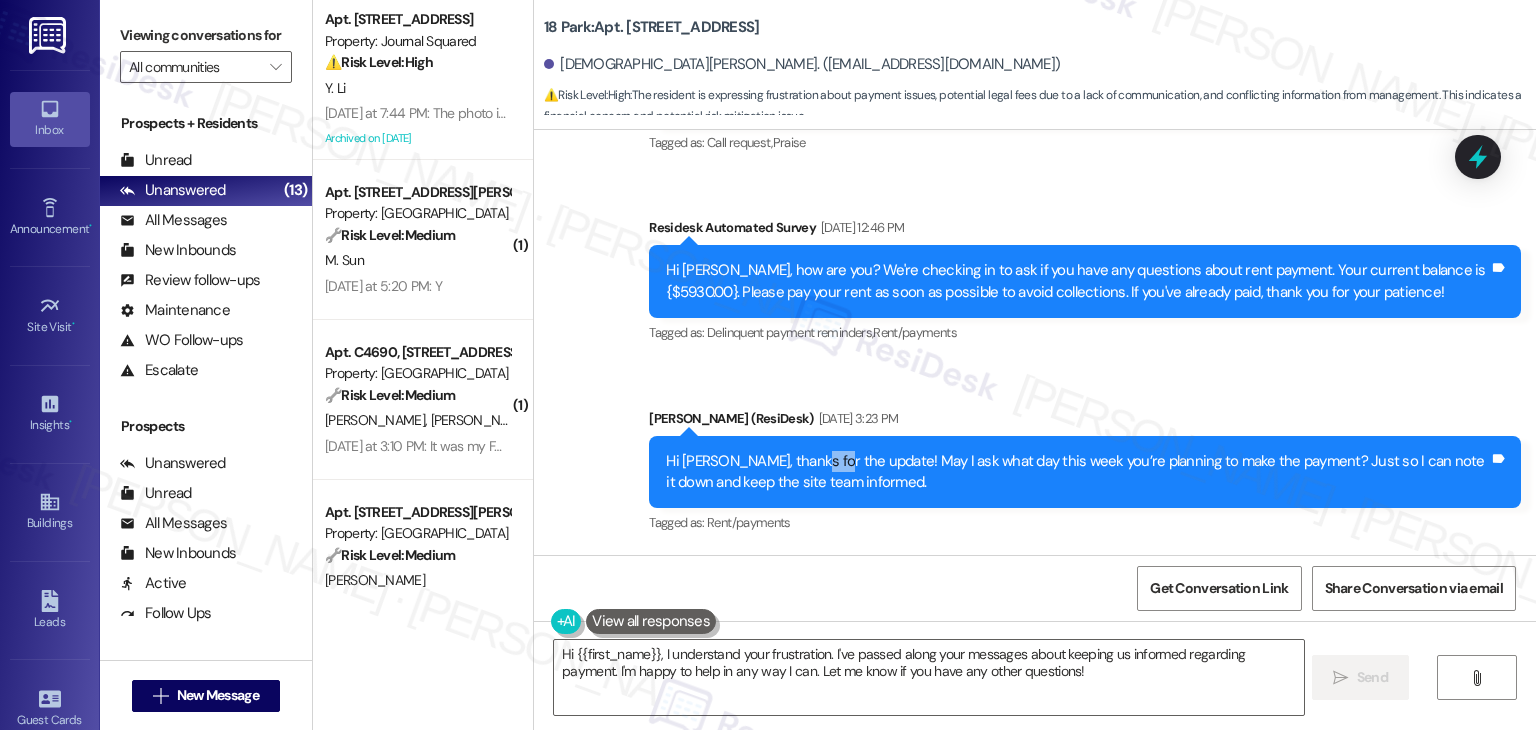 click on "Hi Hadiyah, thanks for the update! May I ask what day this week you’re planning to make the payment? Just so I can note it down and keep the site team informed." at bounding box center [1077, 472] 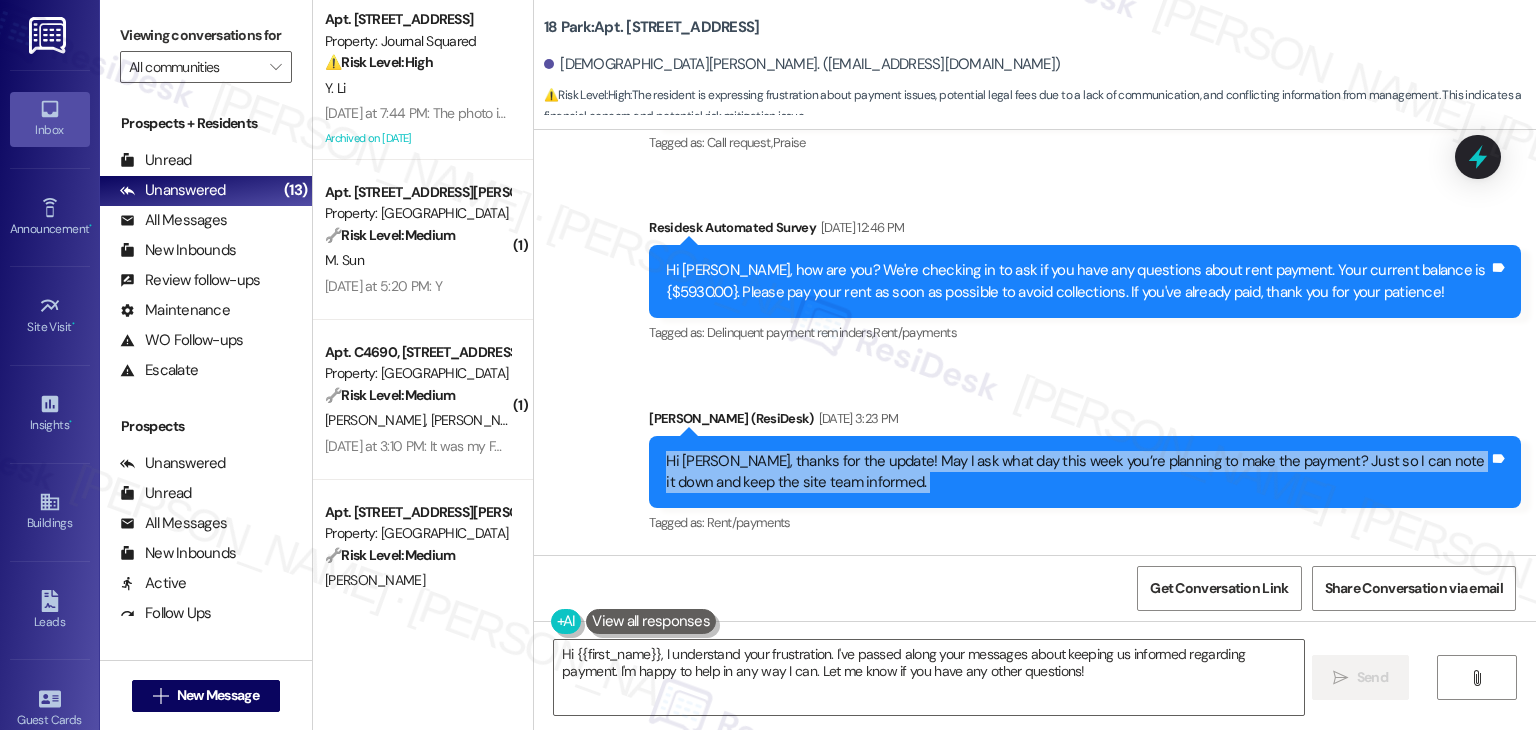 click on "Hi Hadiyah, thanks for the update! May I ask what day this week you’re planning to make the payment? Just so I can note it down and keep the site team informed." at bounding box center (1077, 472) 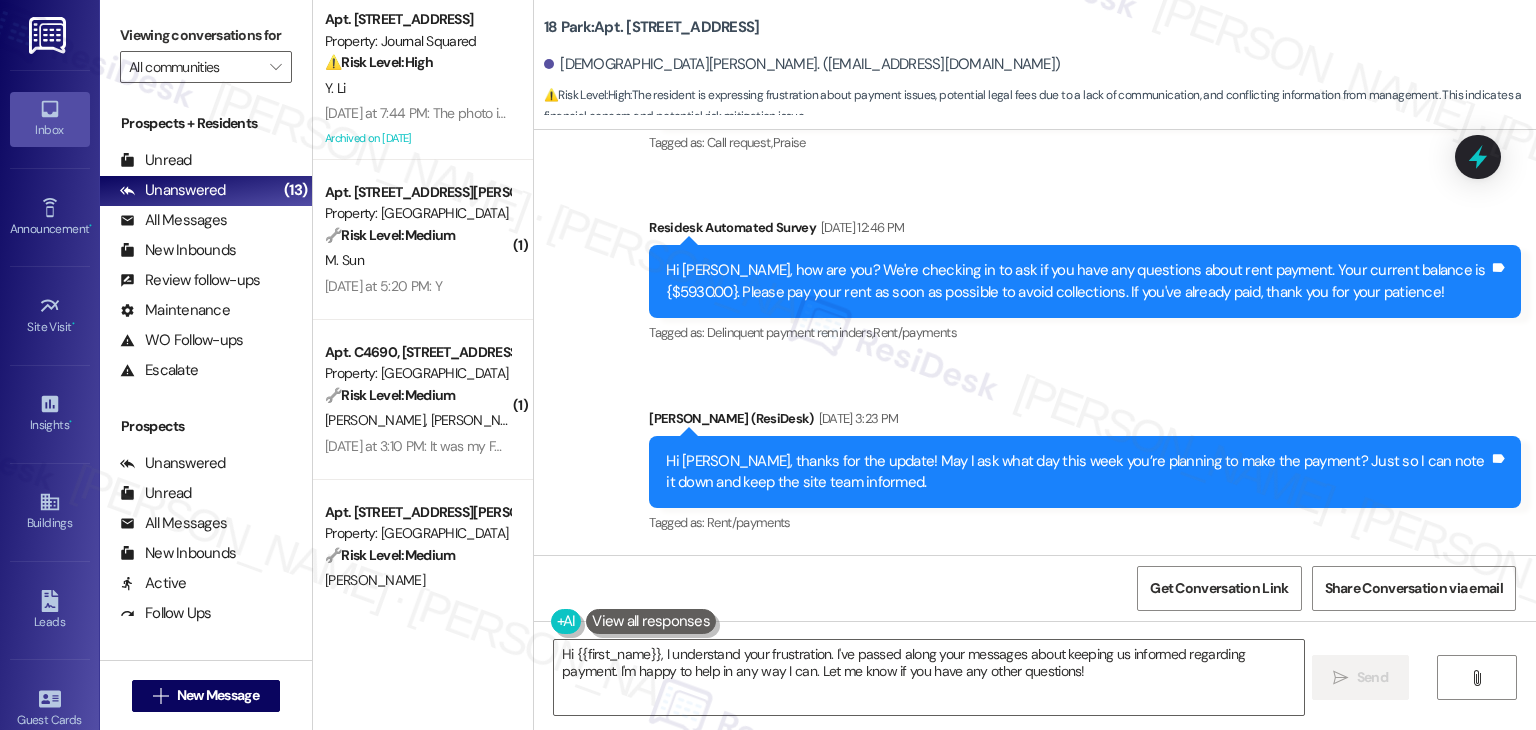 click on "Hi Hadiyah, your rent is due and your current balance is {$6030.00}. Please pay your rent immediately to avoid further penalties. Please let us know if you have any questions! If you've already paid, thank you for your patience!" at bounding box center [1077, 662] 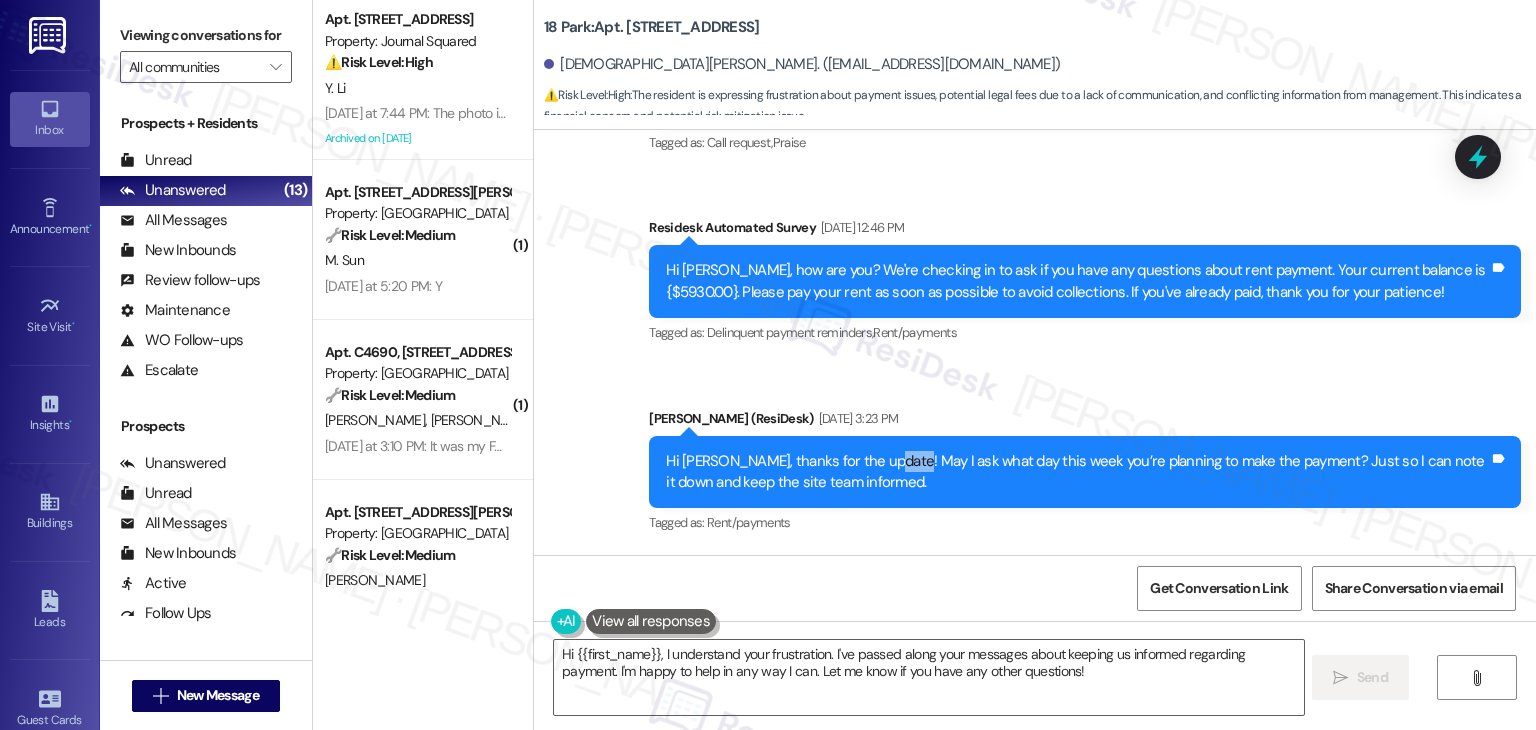 click on "Hi Hadiyah, thanks for the update! May I ask what day this week you’re planning to make the payment? Just so I can note it down and keep the site team informed." at bounding box center (1077, 472) 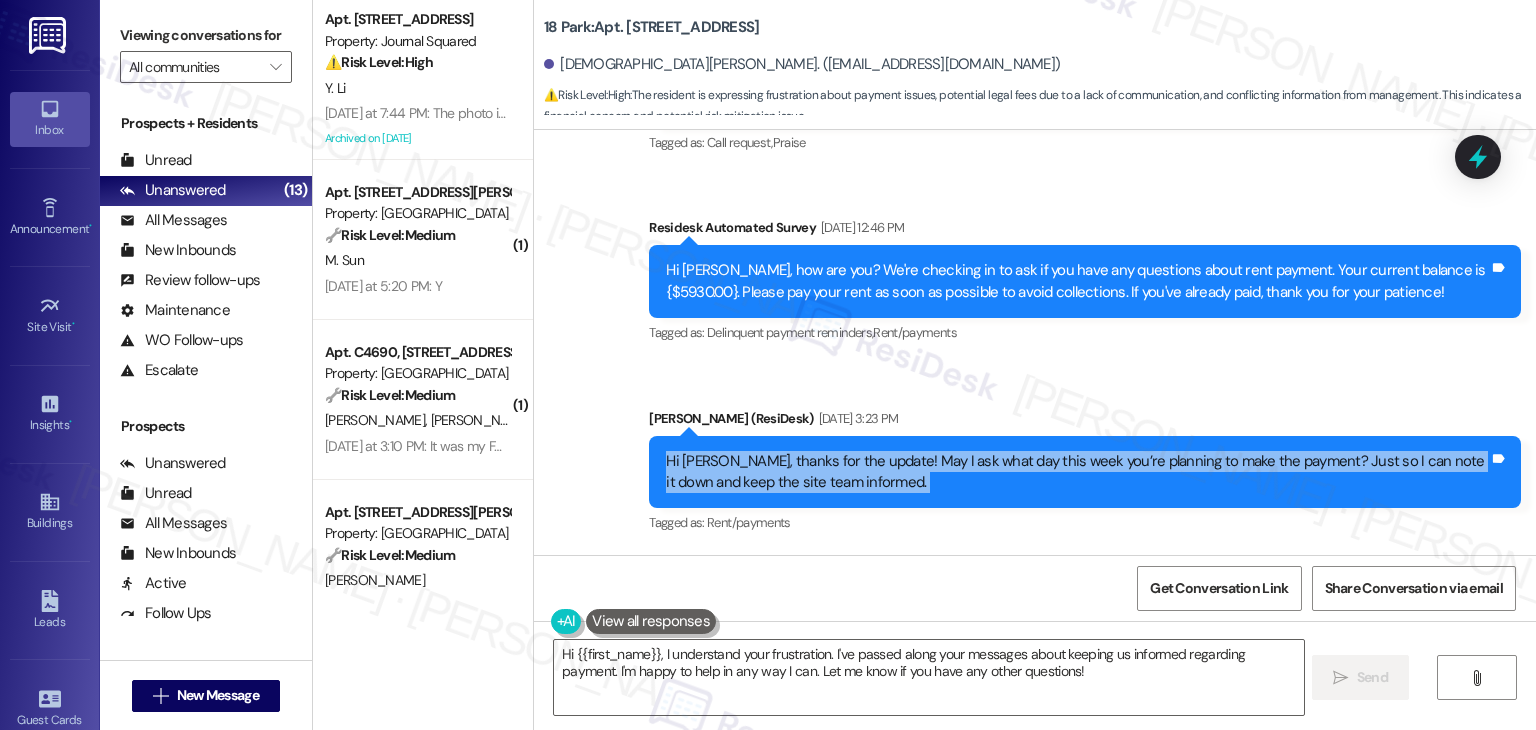 click on "Hi Hadiyah, thanks for the update! May I ask what day this week you’re planning to make the payment? Just so I can note it down and keep the site team informed." at bounding box center [1077, 472] 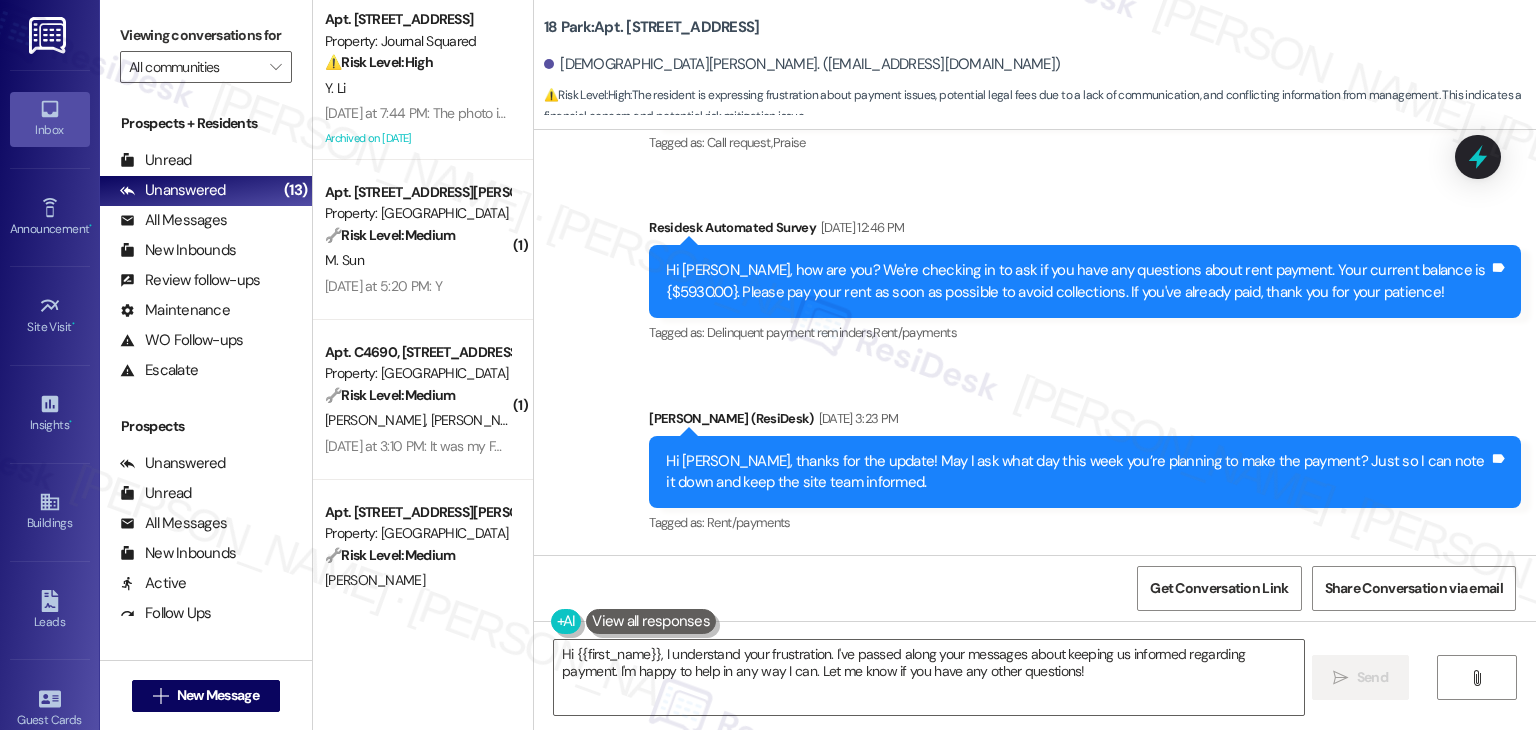 click on "Hi Hadiyah, thanks for the update! May I ask what day this week you’re planning to make the payment? Just so I can note it down and keep the site team informed." at bounding box center (1077, 472) 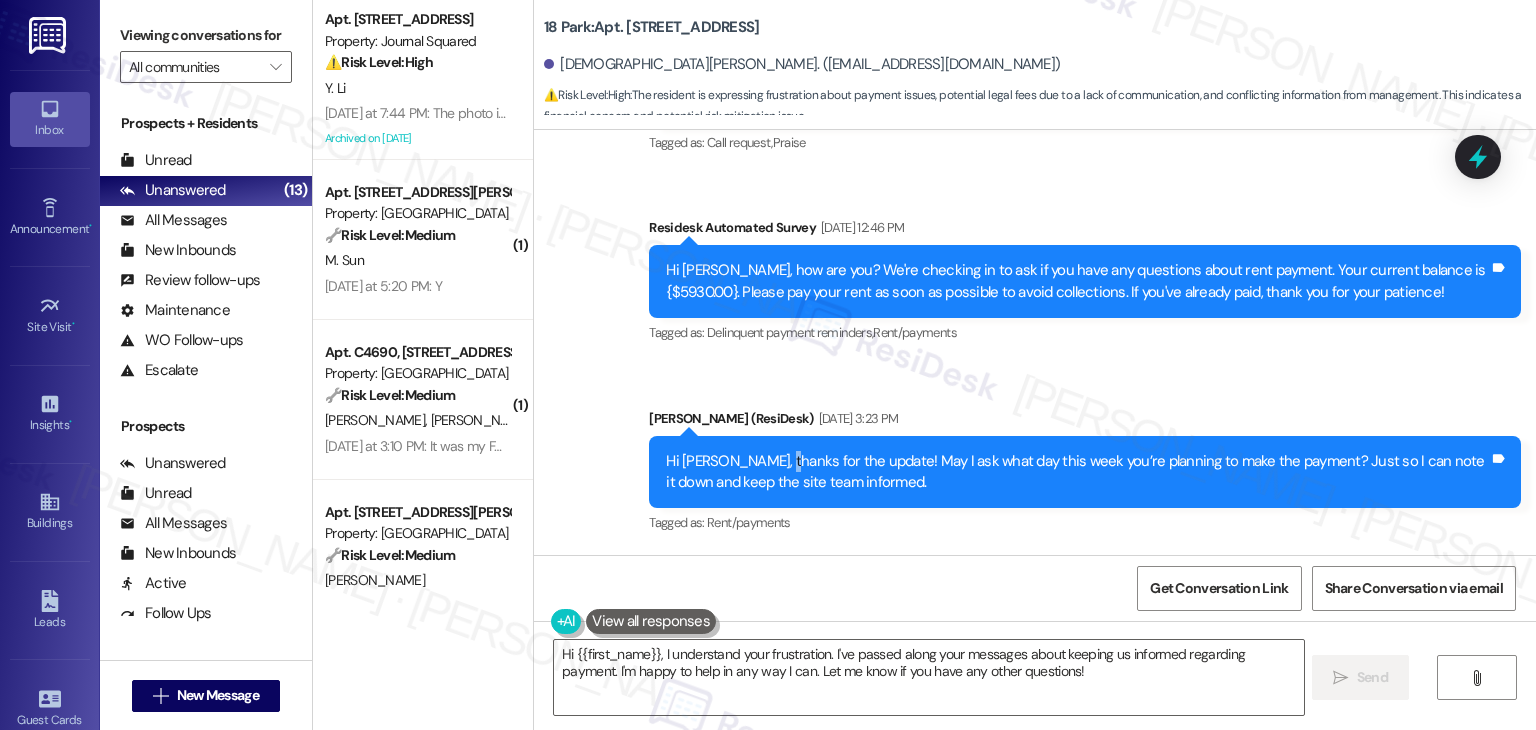 click on "Hi Hadiyah, thanks for the update! May I ask what day this week you’re planning to make the payment? Just so I can note it down and keep the site team informed." at bounding box center (1077, 472) 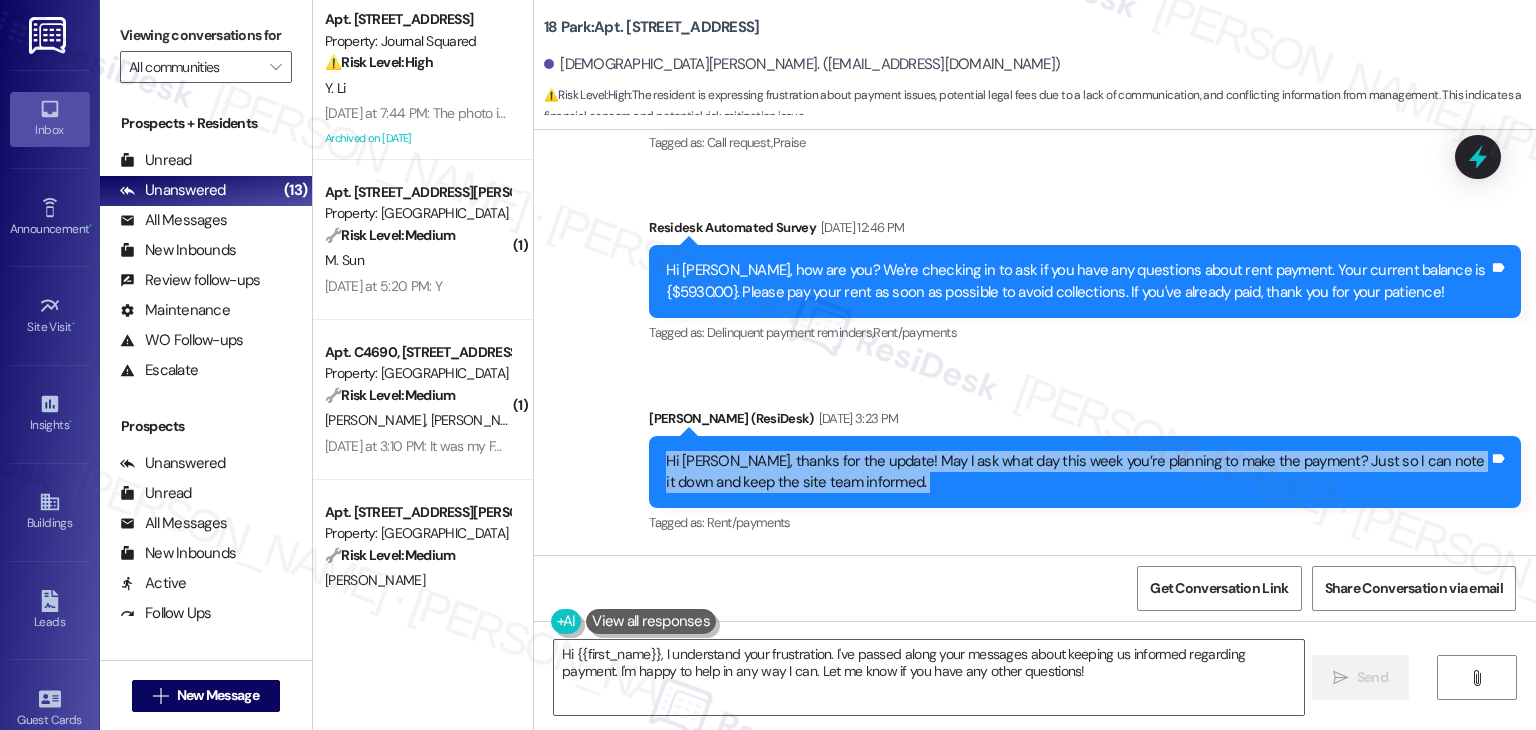 click on "Hi Hadiyah, thanks for the update! May I ask what day this week you’re planning to make the payment? Just so I can note it down and keep the site team informed." at bounding box center (1077, 472) 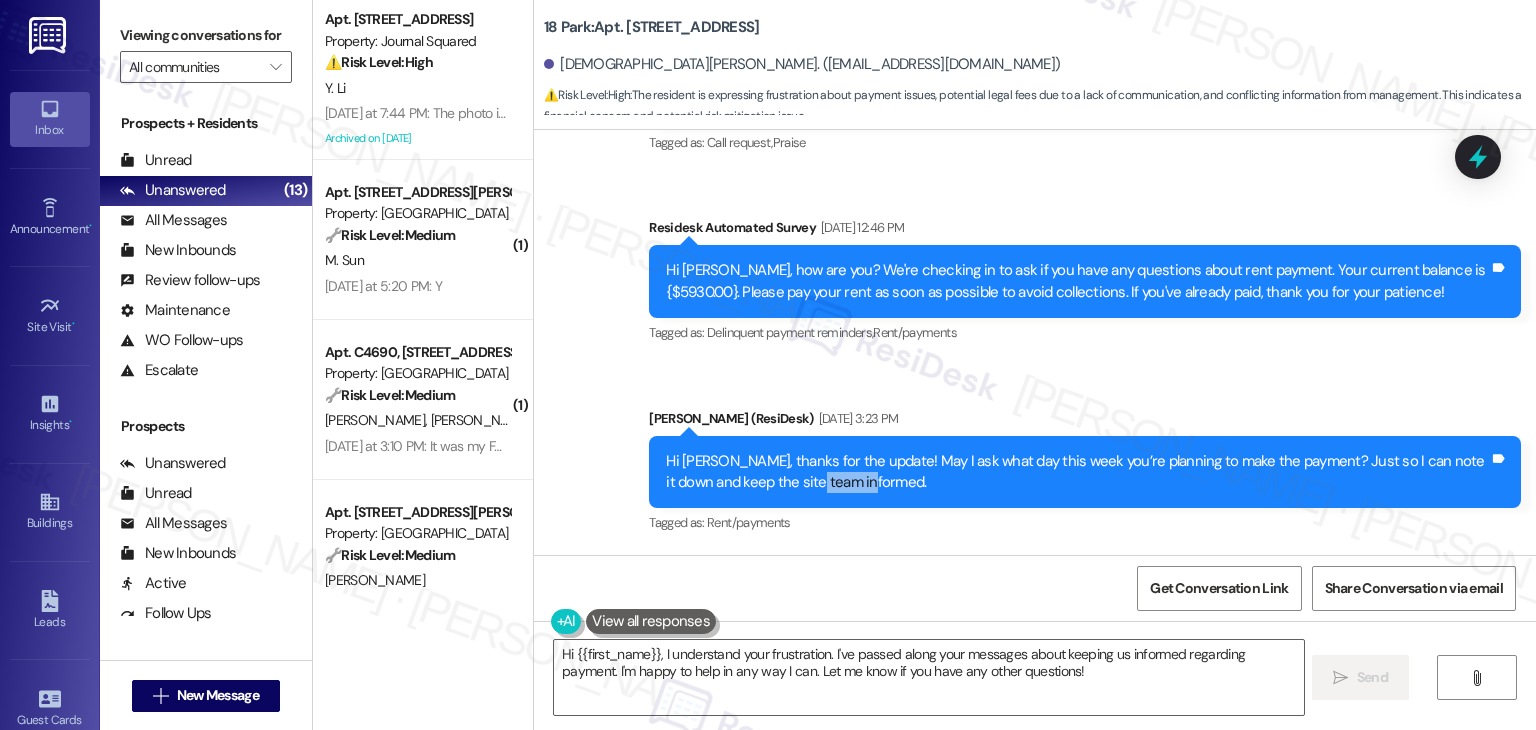 click on "Hi Hadiyah, thanks for the update! May I ask what day this week you’re planning to make the payment? Just so I can note it down and keep the site team informed." at bounding box center [1077, 472] 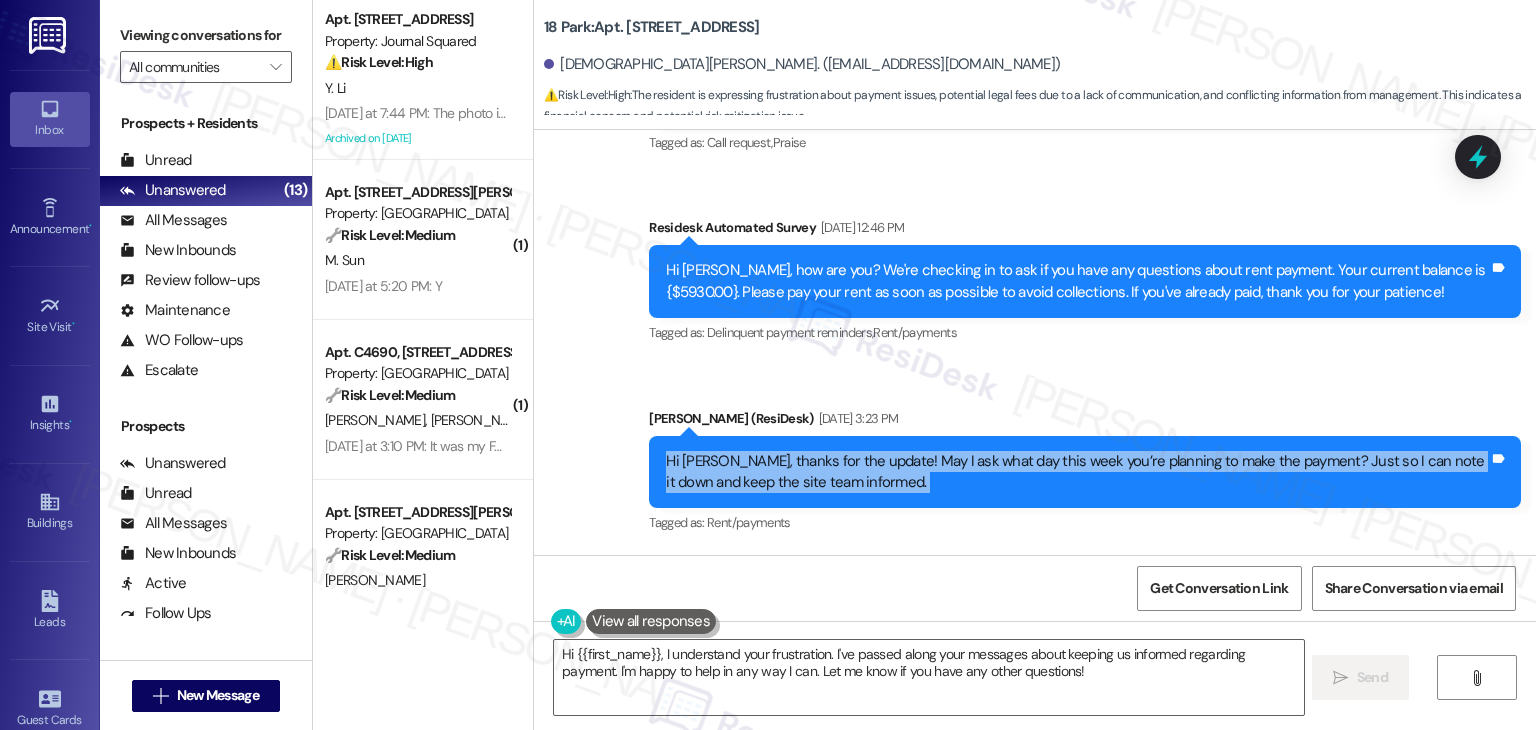 click on "Hi Hadiyah, thanks for the update! May I ask what day this week you’re planning to make the payment? Just so I can note it down and keep the site team informed." at bounding box center [1077, 472] 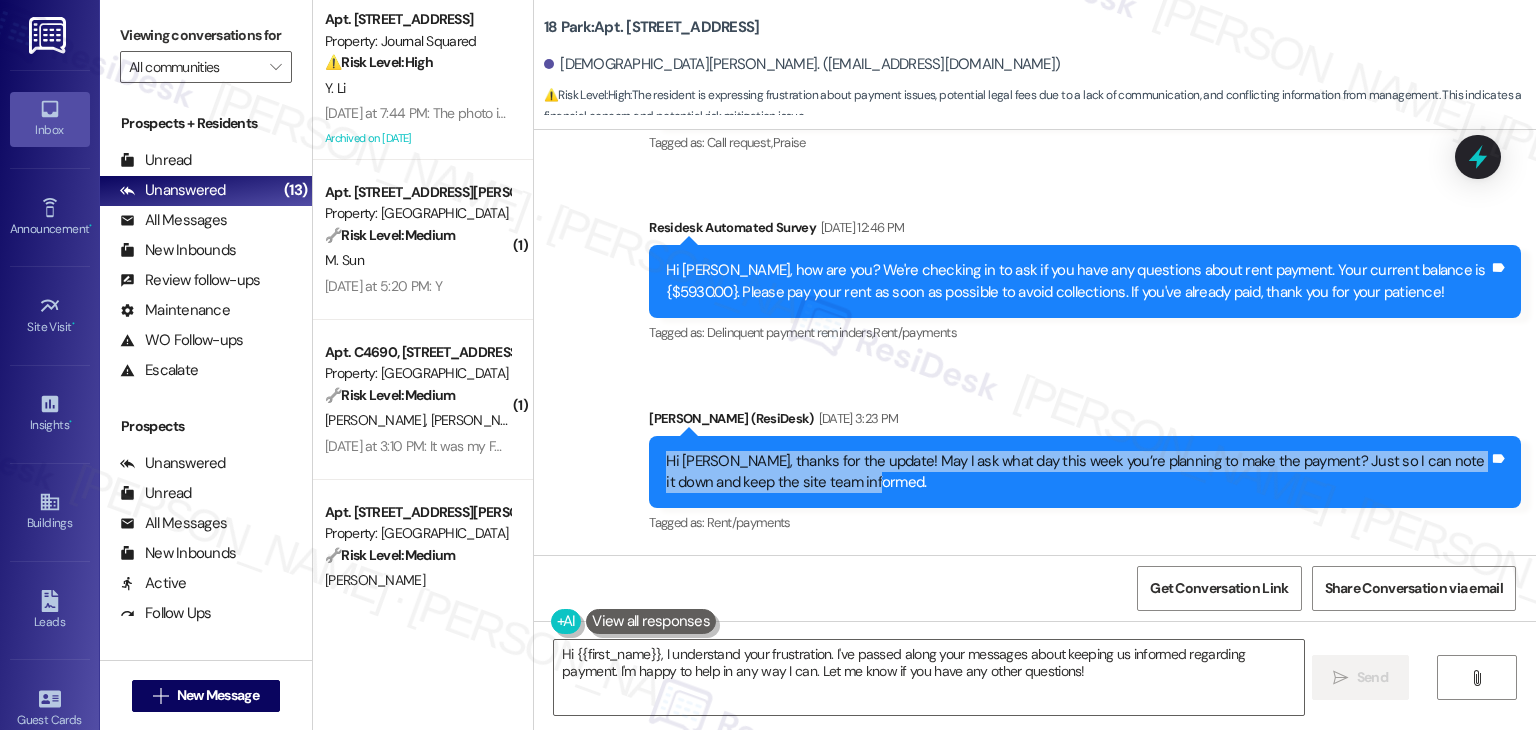 drag, startPoint x: 836, startPoint y: 259, endPoint x: 655, endPoint y: 221, distance: 184.94594 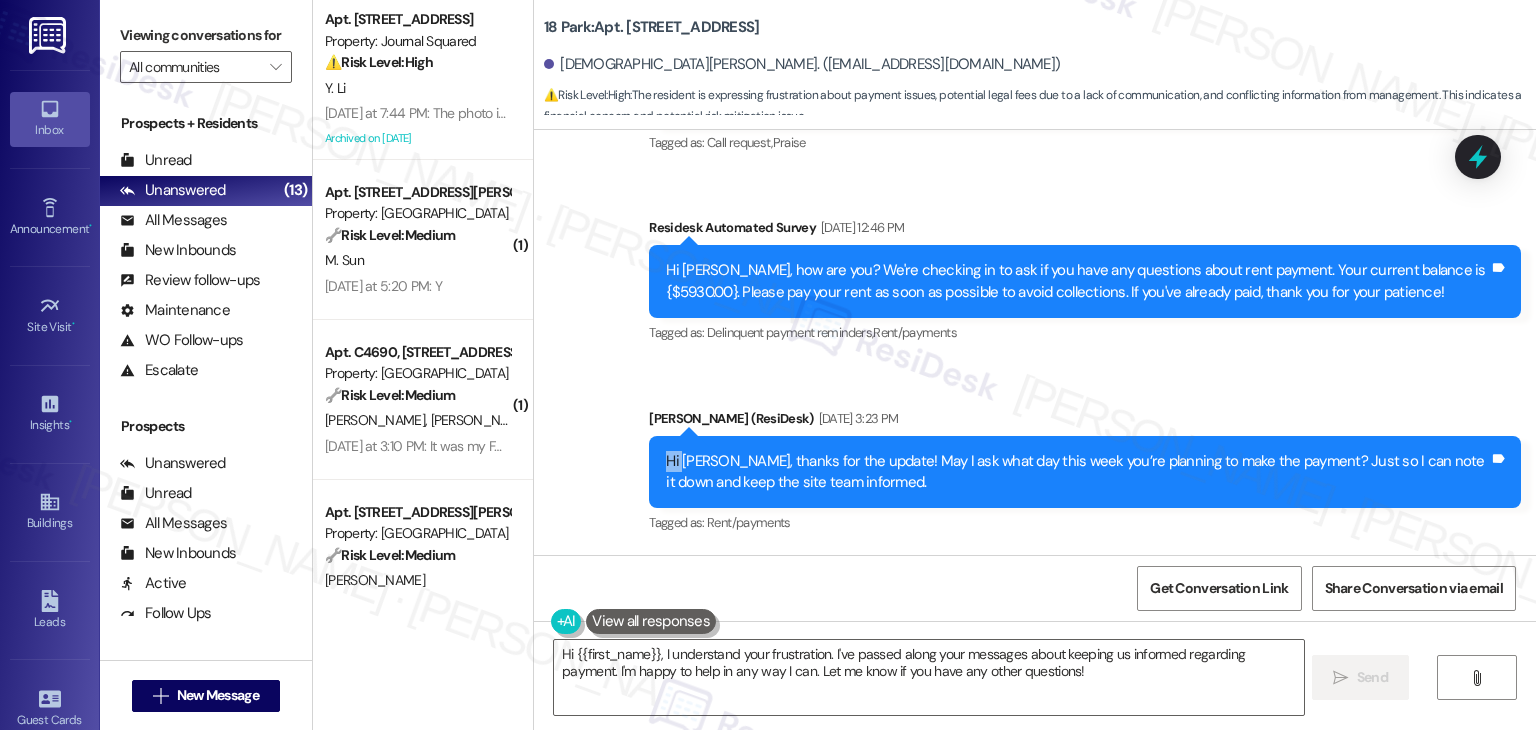 click on "Hi Hadiyah, thanks for the update! May I ask what day this week you’re planning to make the payment? Just so I can note it down and keep the site team informed. Tags and notes" at bounding box center (1085, 472) 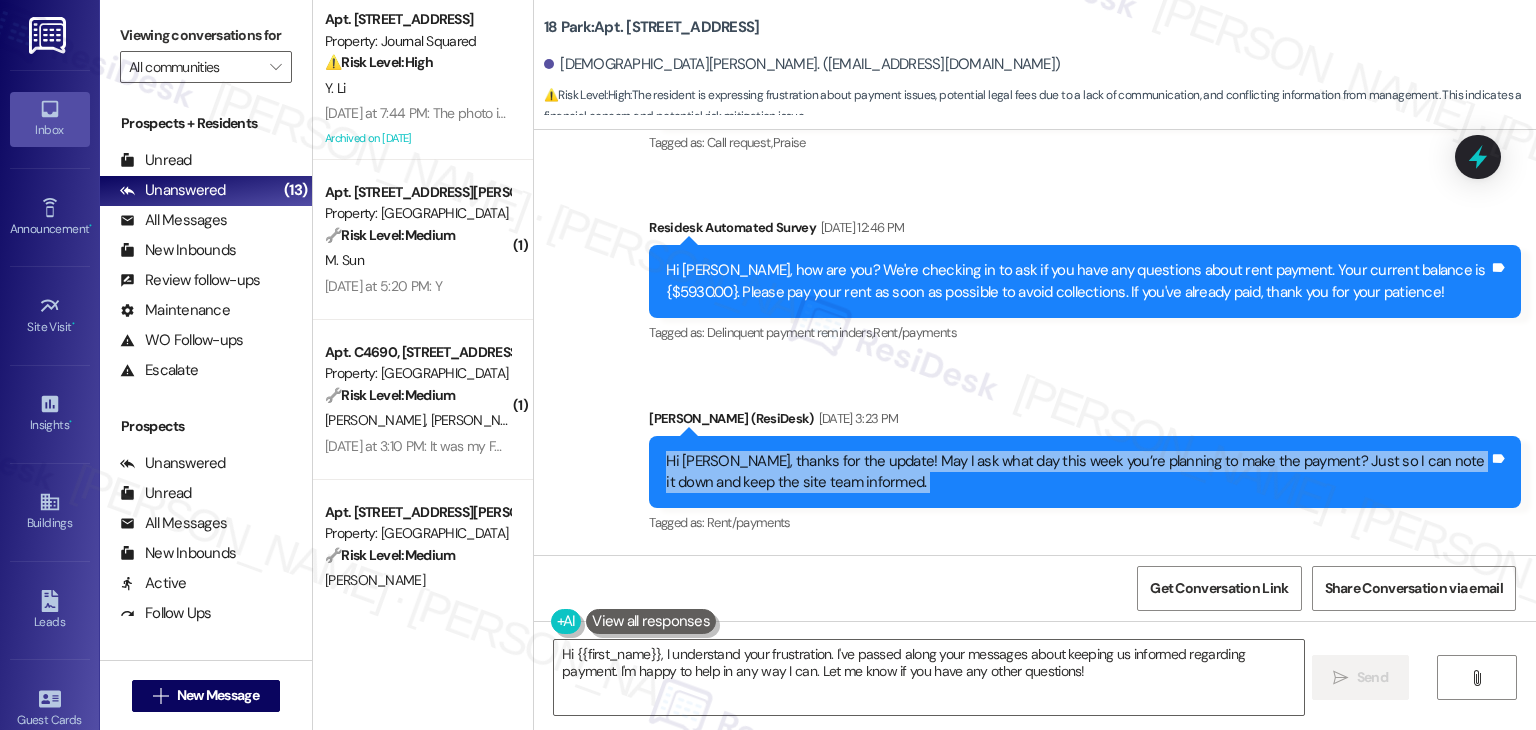 click on "Hi Hadiyah, thanks for the update! May I ask what day this week you’re planning to make the payment? Just so I can note it down and keep the site team informed. Tags and notes" at bounding box center [1085, 472] 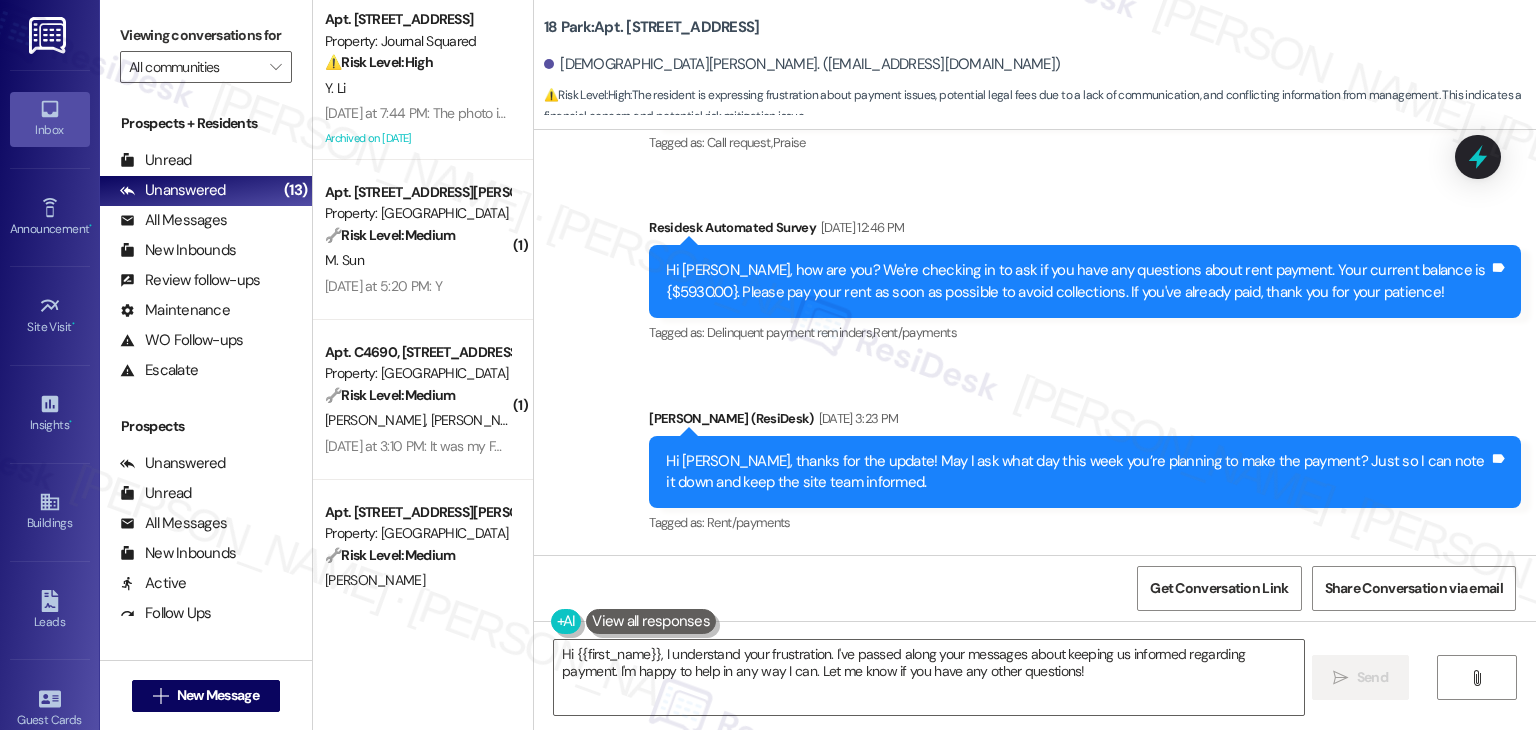 click on "Sent via SMS Jane  (ResiDesk) Jul 08, 2025 at 3:23 PM Hi Hadiyah, thanks for the update! May I ask what day this week you’re planning to make the payment? Just so I can note it down and keep the site team informed. Tags and notes Tagged as:   Rent/payments Click to highlight conversations about Rent/payments" at bounding box center (1085, 473) 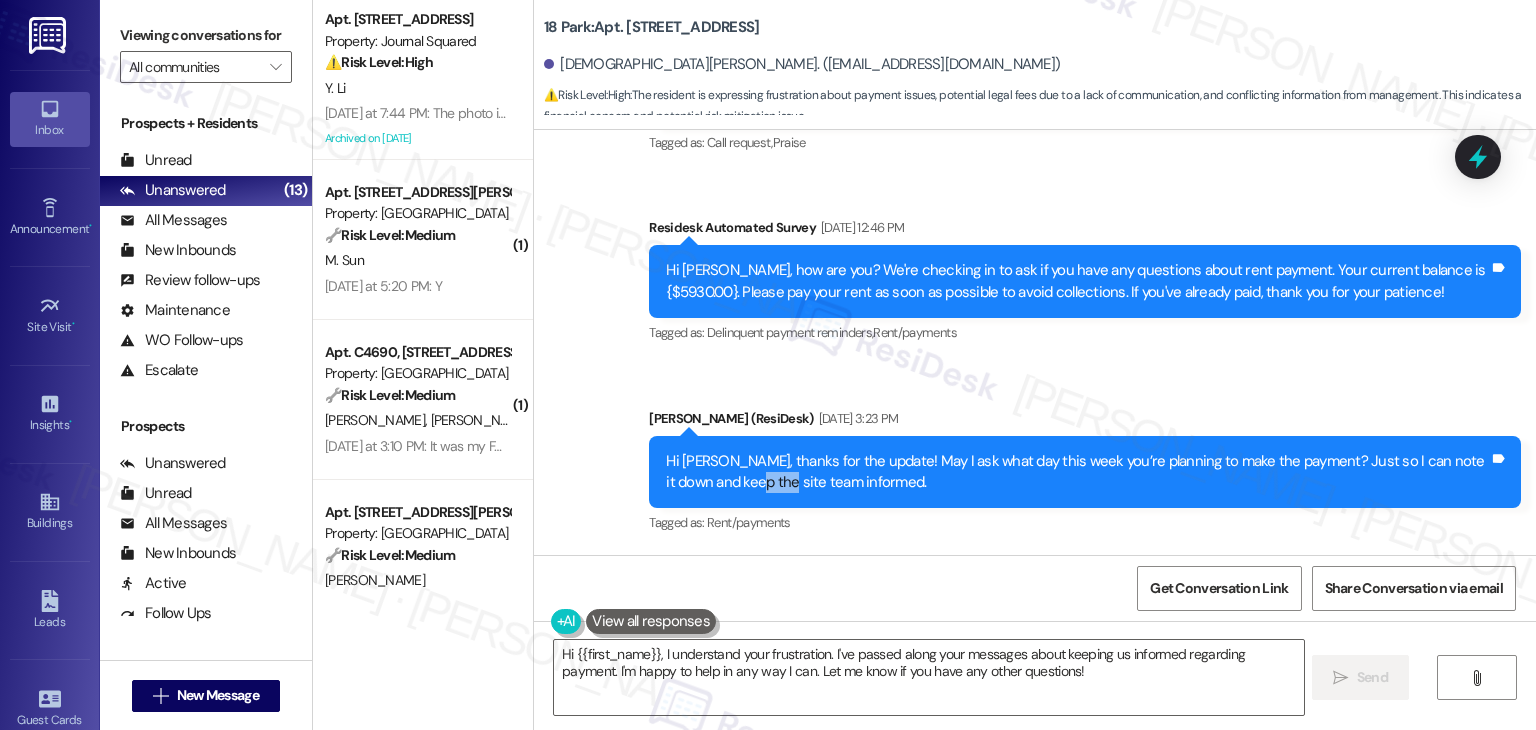 click on "Hi Hadiyah, thanks for the update! May I ask what day this week you’re planning to make the payment? Just so I can note it down and keep the site team informed." at bounding box center (1077, 472) 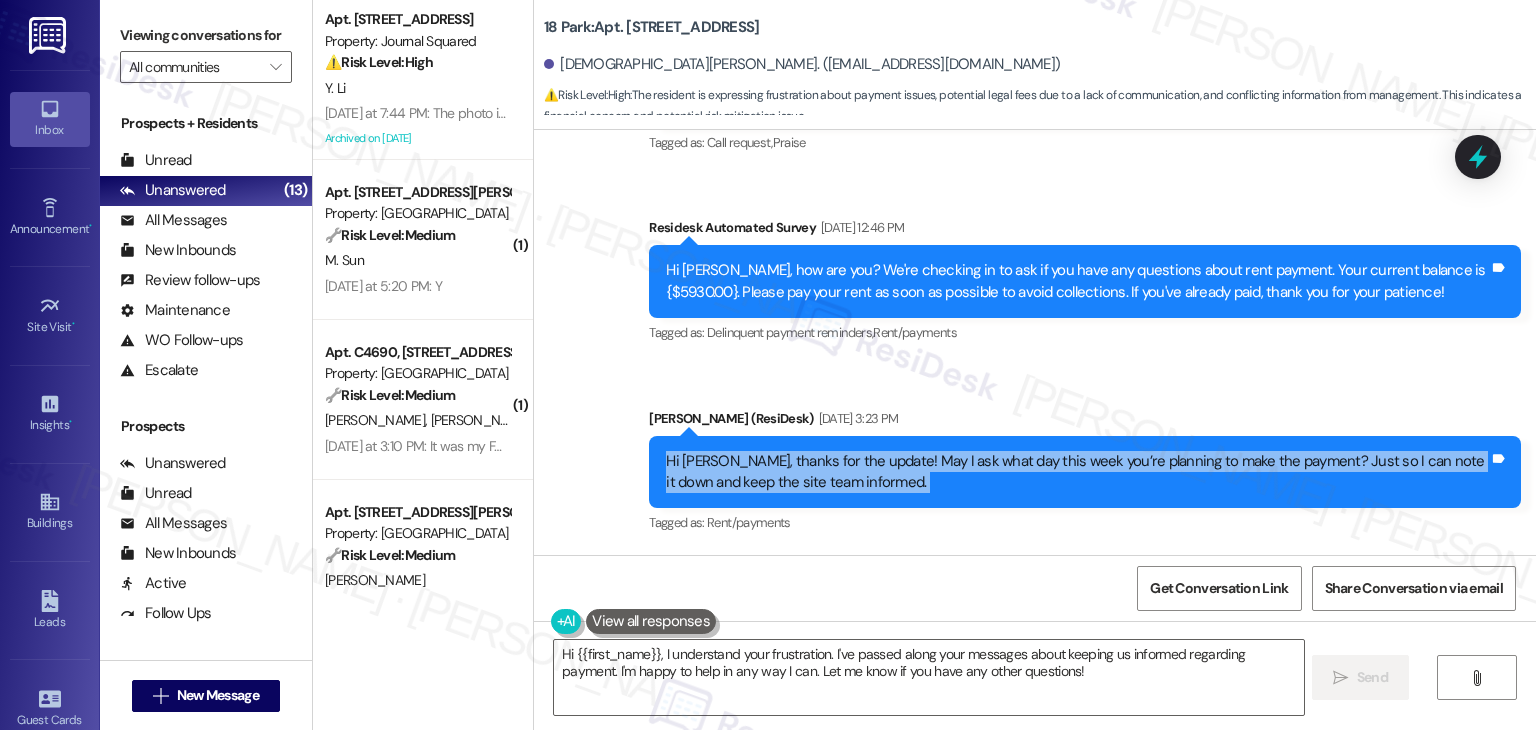 click on "Hi Hadiyah, thanks for the update! May I ask what day this week you’re planning to make the payment? Just so I can note it down and keep the site team informed." at bounding box center [1077, 472] 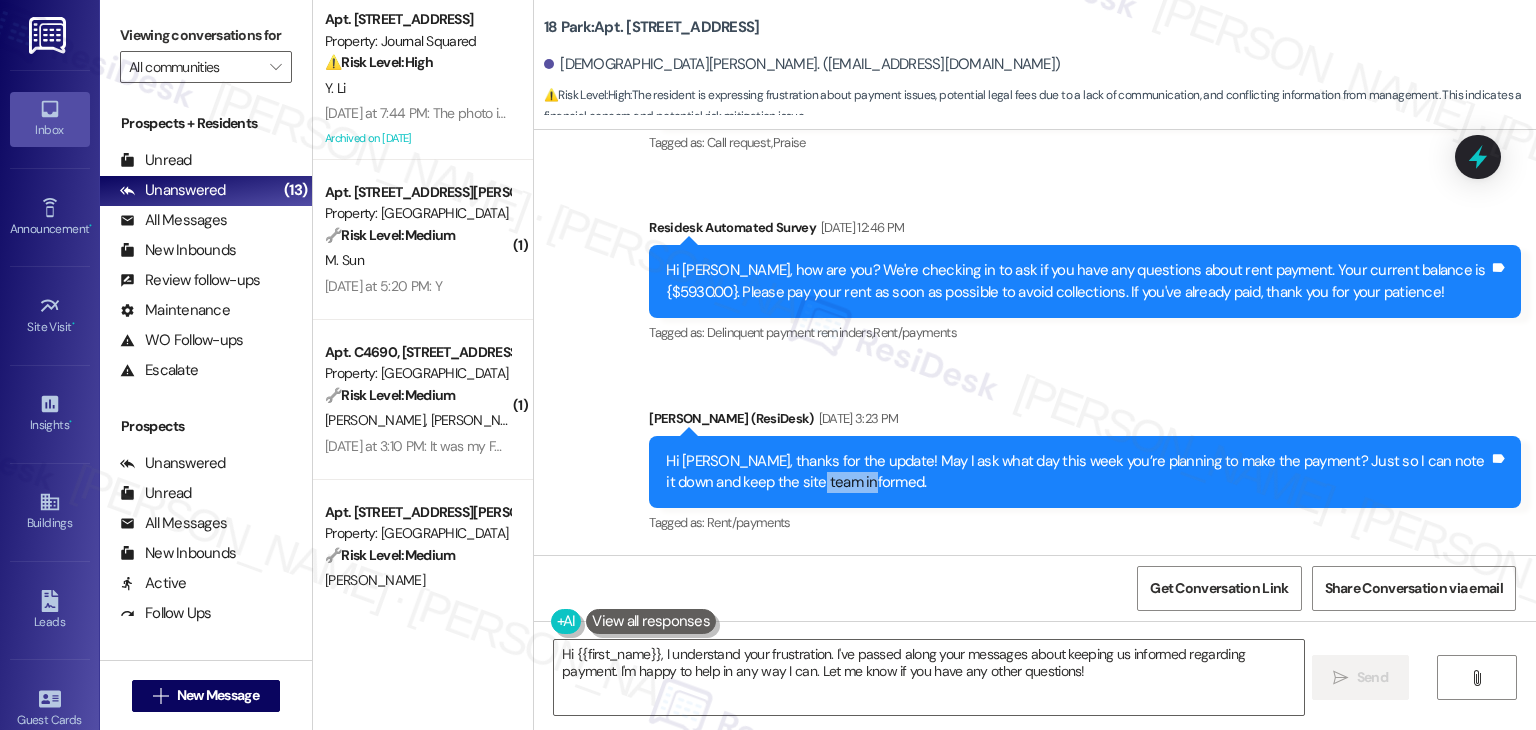 click on "Hi Hadiyah, thanks for the update! May I ask what day this week you’re planning to make the payment? Just so I can note it down and keep the site team informed." at bounding box center (1077, 472) 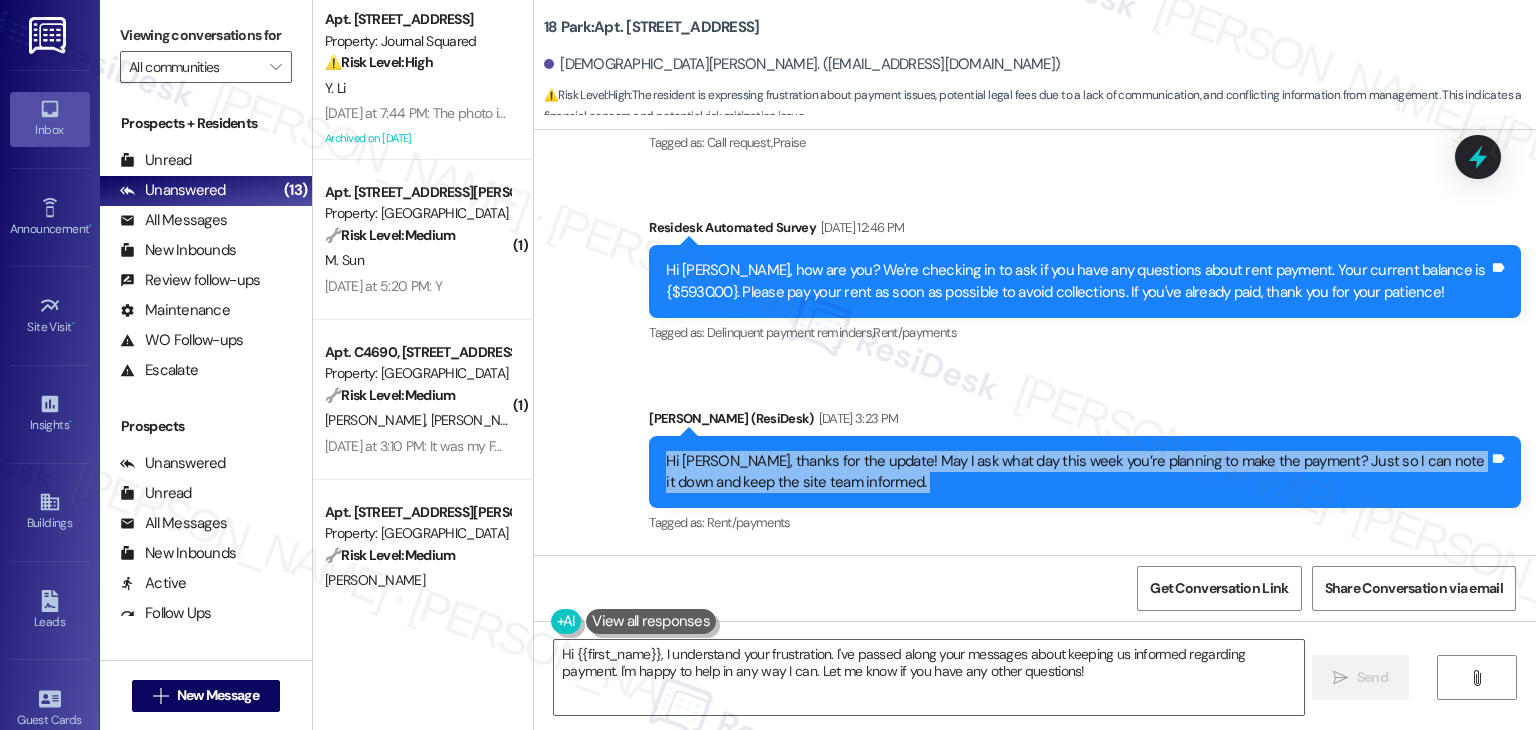 click on "Hi Hadiyah, thanks for the update! May I ask what day this week you’re planning to make the payment? Just so I can note it down and keep the site team informed." at bounding box center [1077, 472] 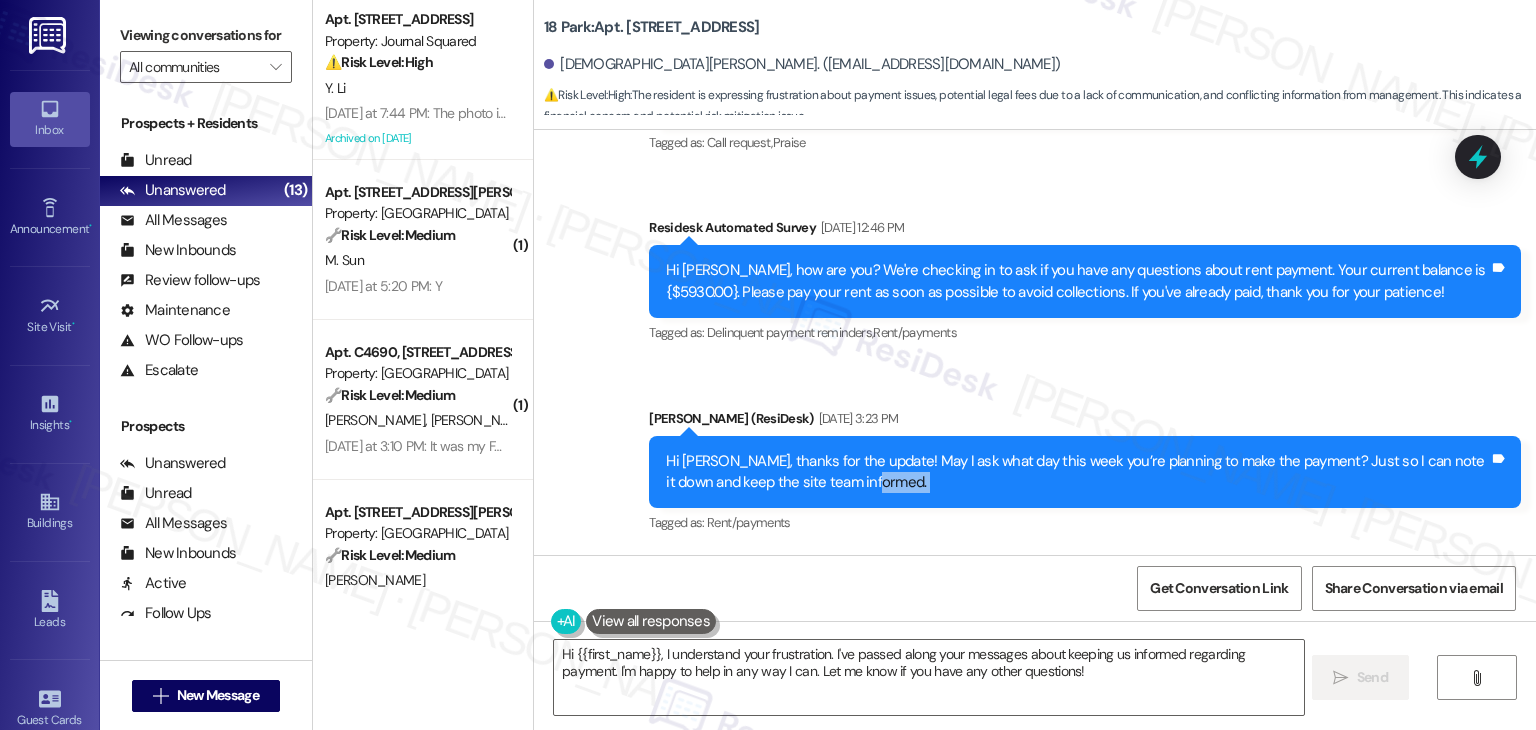 click on "Hi Hadiyah, thanks for the update! May I ask what day this week you’re planning to make the payment? Just so I can note it down and keep the site team informed." at bounding box center [1077, 472] 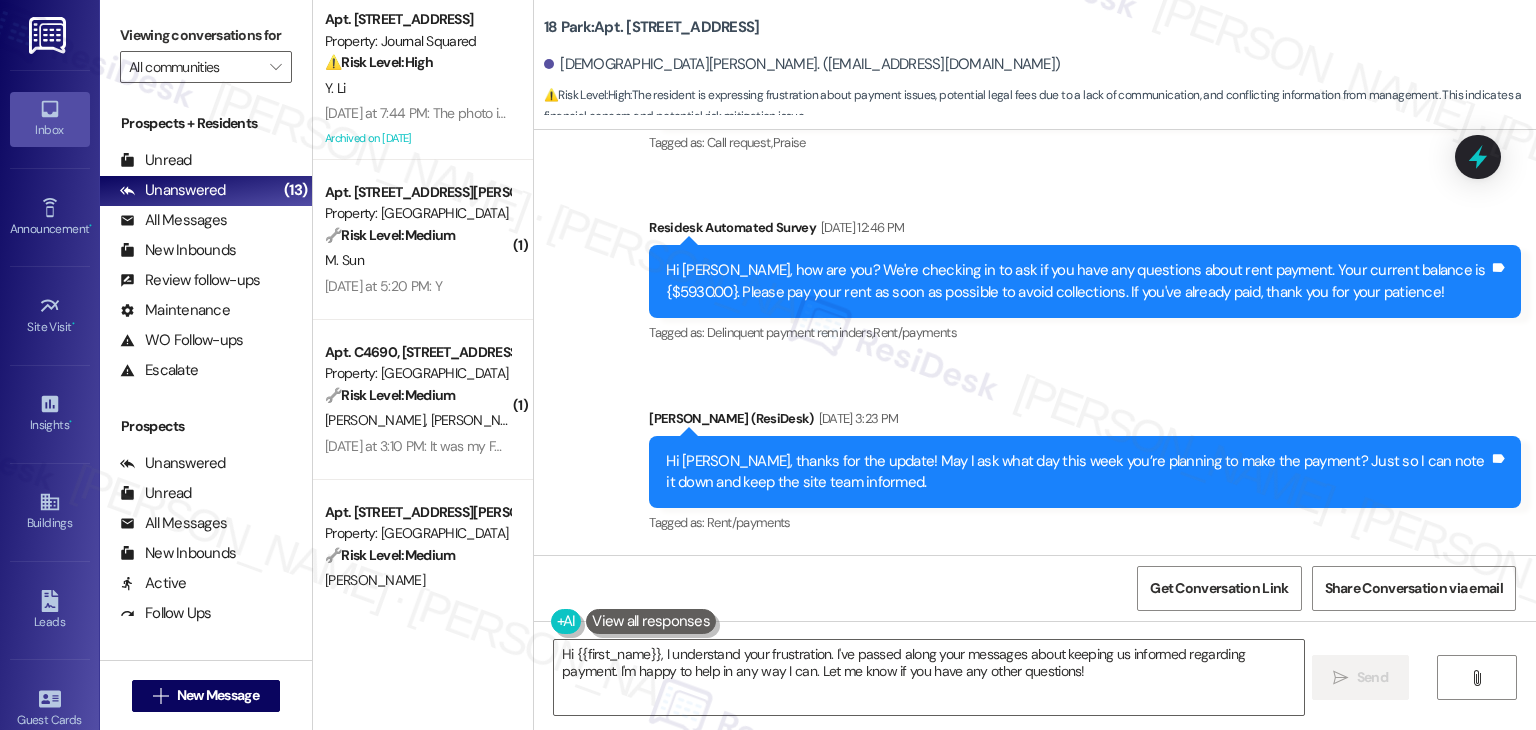 click on "Hi Hadiyah, thanks for the update! May I ask what day this week you’re planning to make the payment? Just so I can note it down and keep the site team informed." at bounding box center (1077, 472) 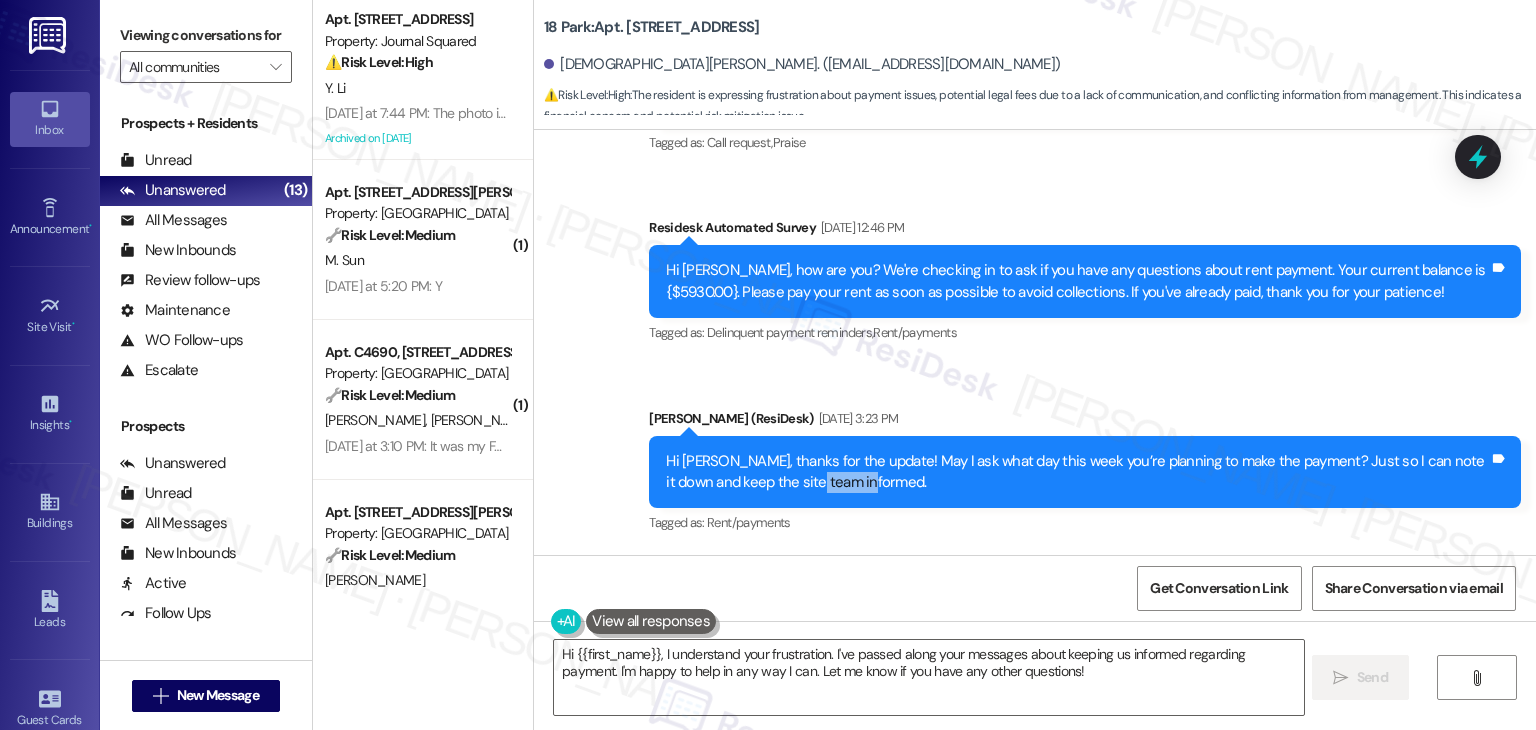 click on "Hi Hadiyah, thanks for the update! May I ask what day this week you’re planning to make the payment? Just so I can note it down and keep the site team informed." at bounding box center (1077, 472) 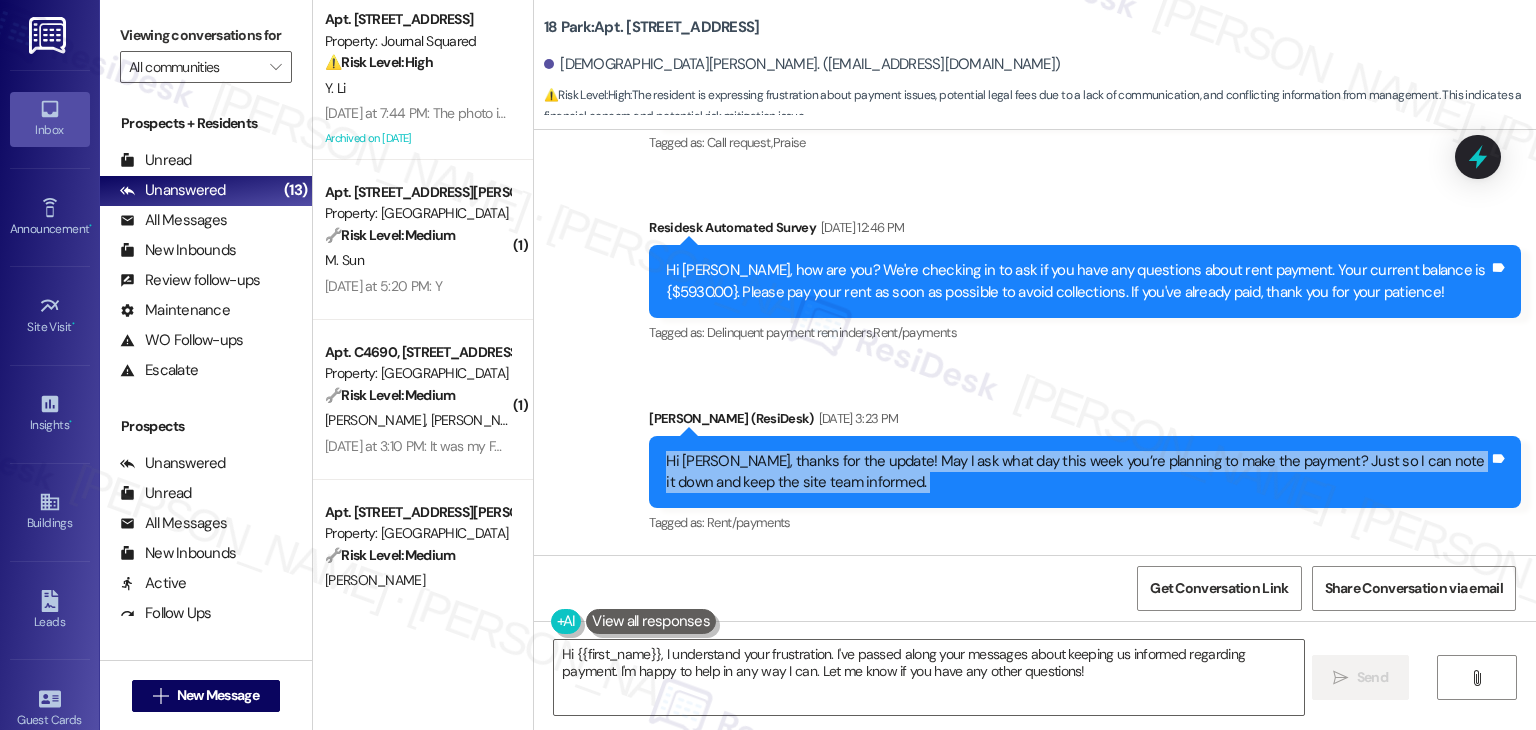 click on "Hi Hadiyah, thanks for the update! May I ask what day this week you’re planning to make the payment? Just so I can note it down and keep the site team informed." at bounding box center (1077, 472) 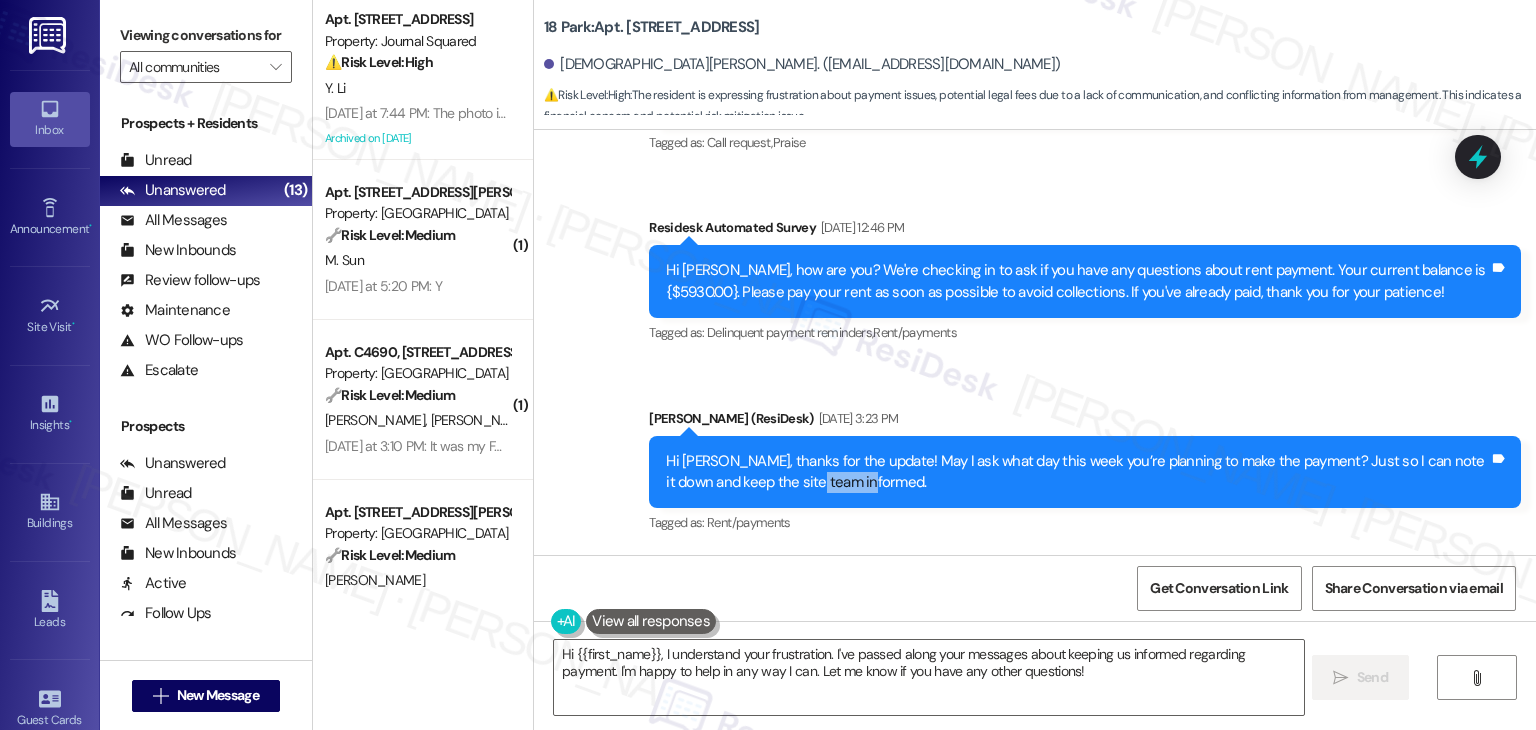 click on "Hi Hadiyah, thanks for the update! May I ask what day this week you’re planning to make the payment? Just so I can note it down and keep the site team informed." at bounding box center (1077, 472) 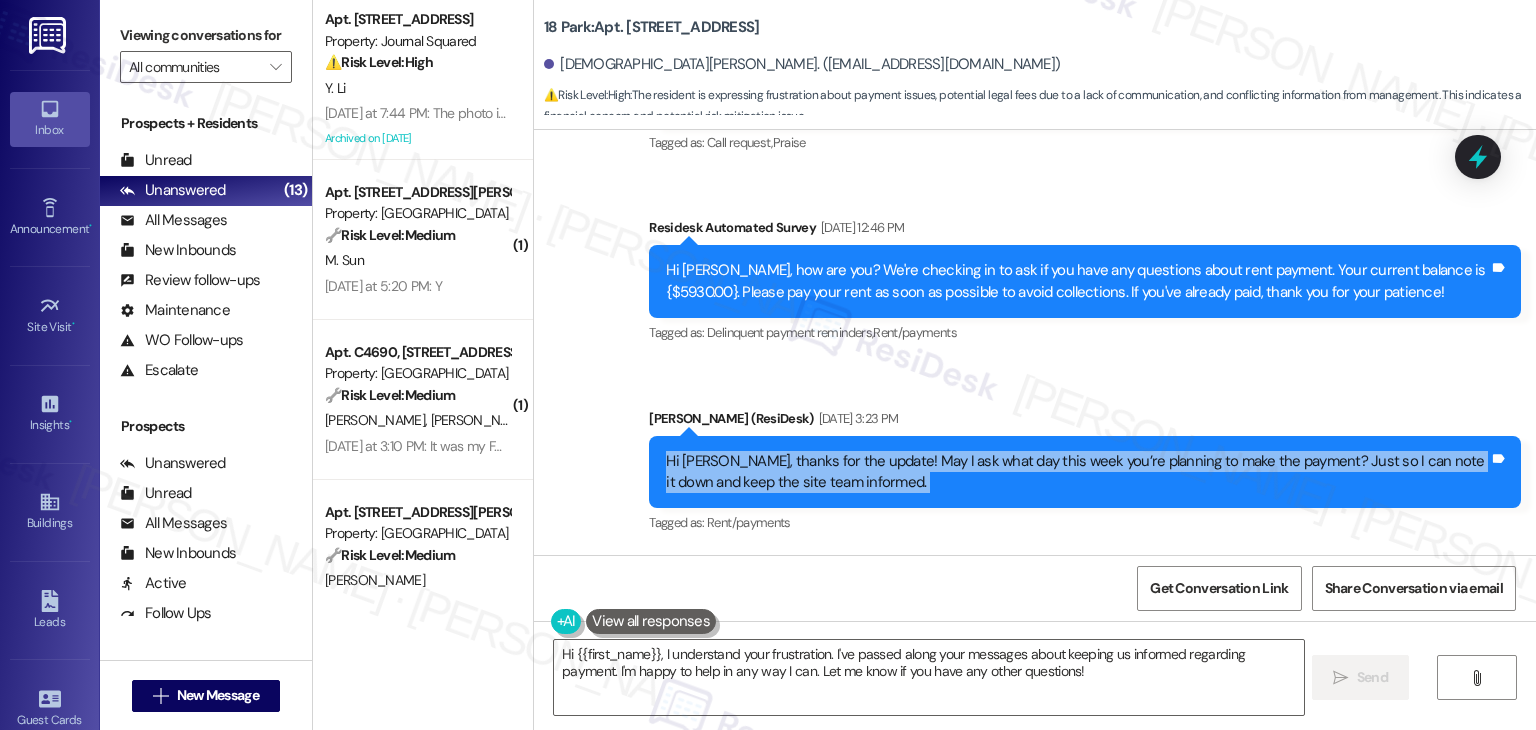 click on "Hi Hadiyah, thanks for the update! May I ask what day this week you’re planning to make the payment? Just so I can note it down and keep the site team informed." at bounding box center [1077, 472] 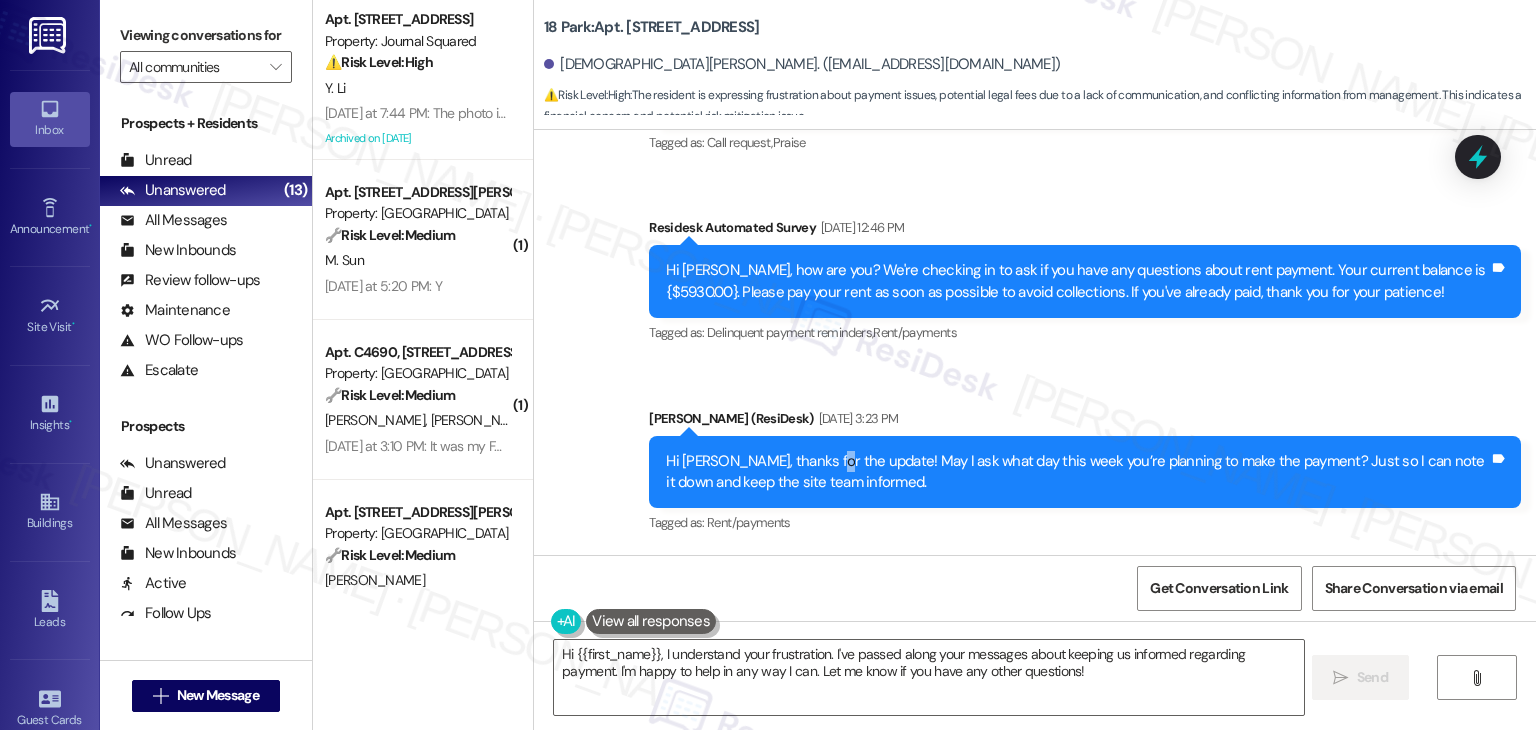 click on "Hi Hadiyah, thanks for the update! May I ask what day this week you’re planning to make the payment? Just so I can note it down and keep the site team informed." at bounding box center [1077, 472] 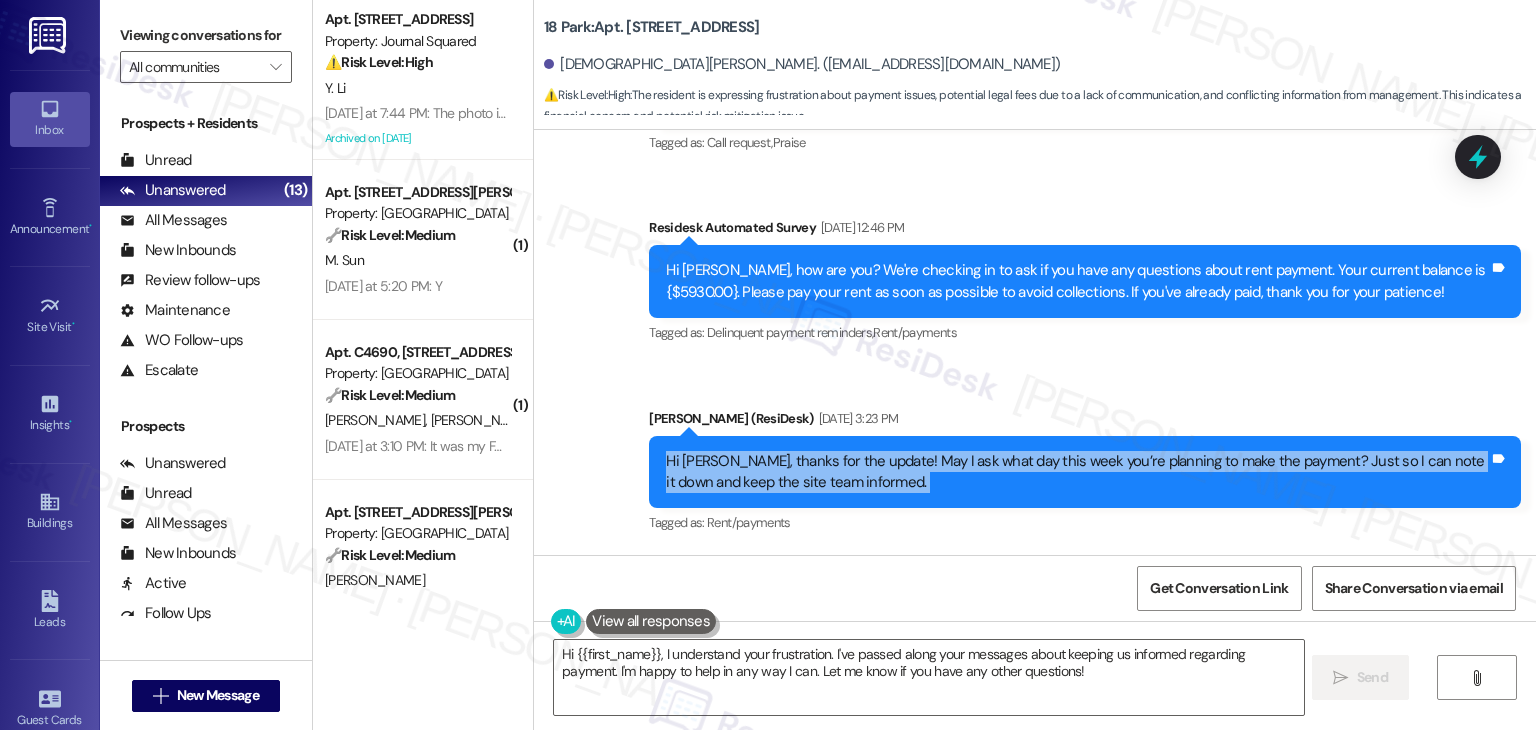 click on "Hi Hadiyah, thanks for the update! May I ask what day this week you’re planning to make the payment? Just so I can note it down and keep the site team informed." at bounding box center [1077, 472] 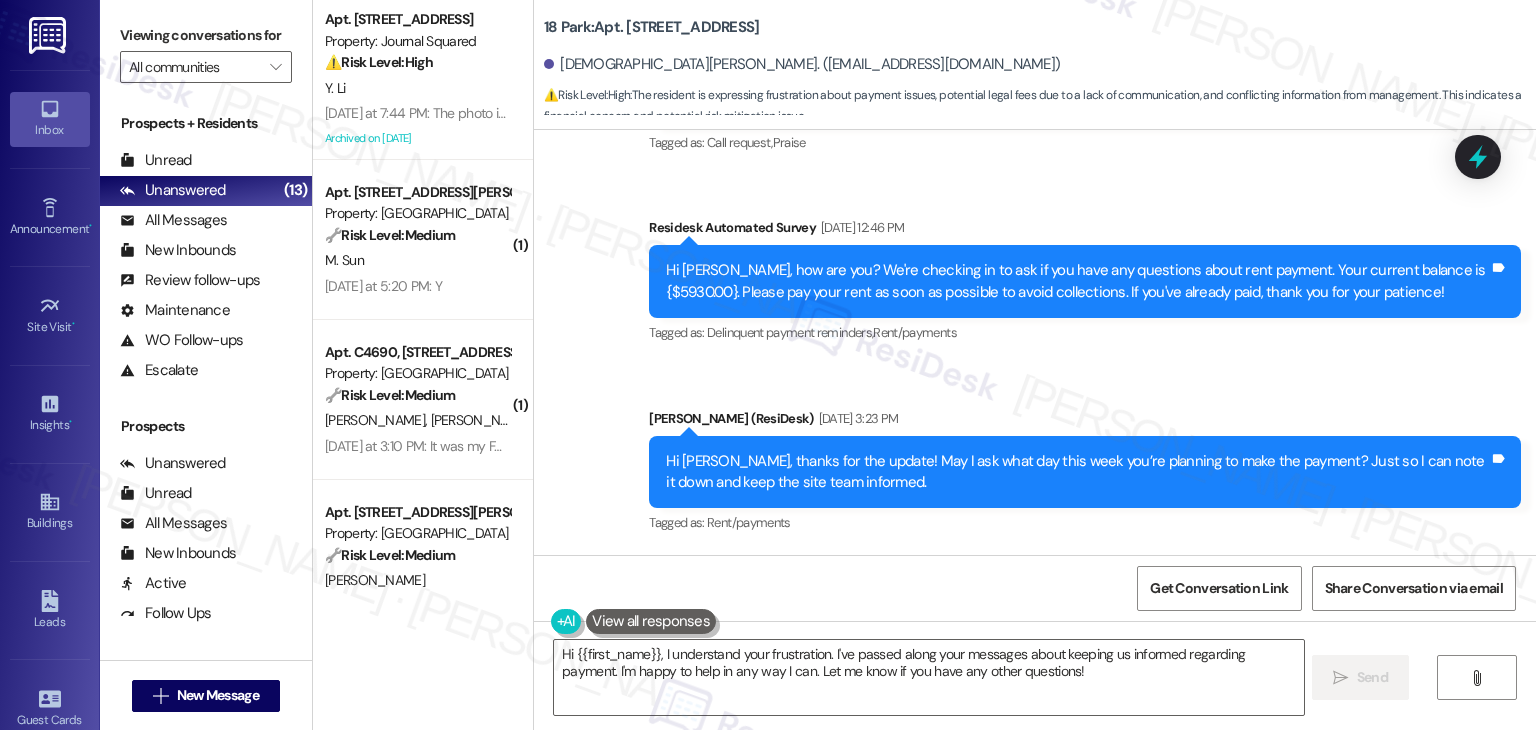 click on "Tagged as:   Rent/payments Click to highlight conversations about Rent/payments" at bounding box center (1085, 522) 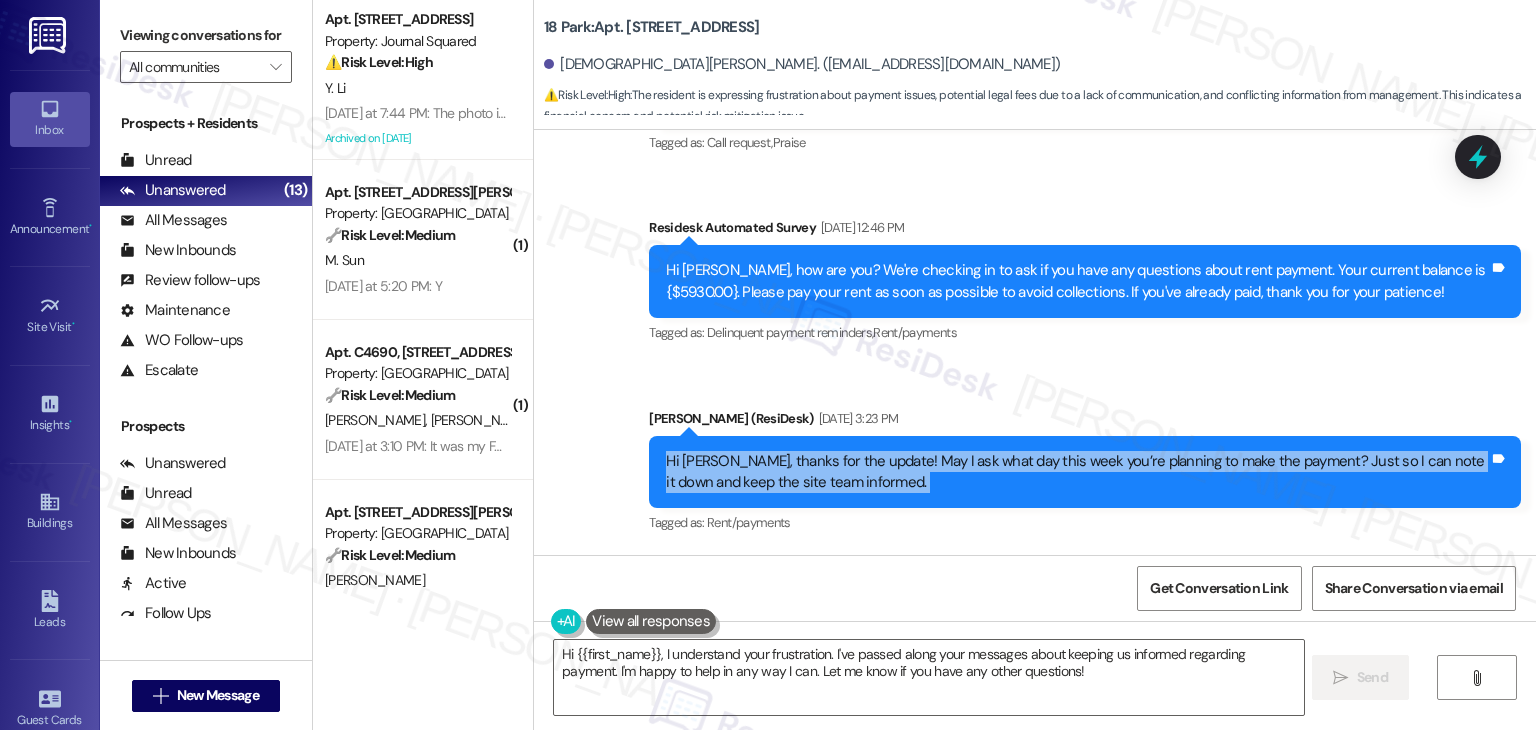 click on "Hi Hadiyah, thanks for the update! May I ask what day this week you’re planning to make the payment? Just so I can note it down and keep the site team informed." at bounding box center [1077, 472] 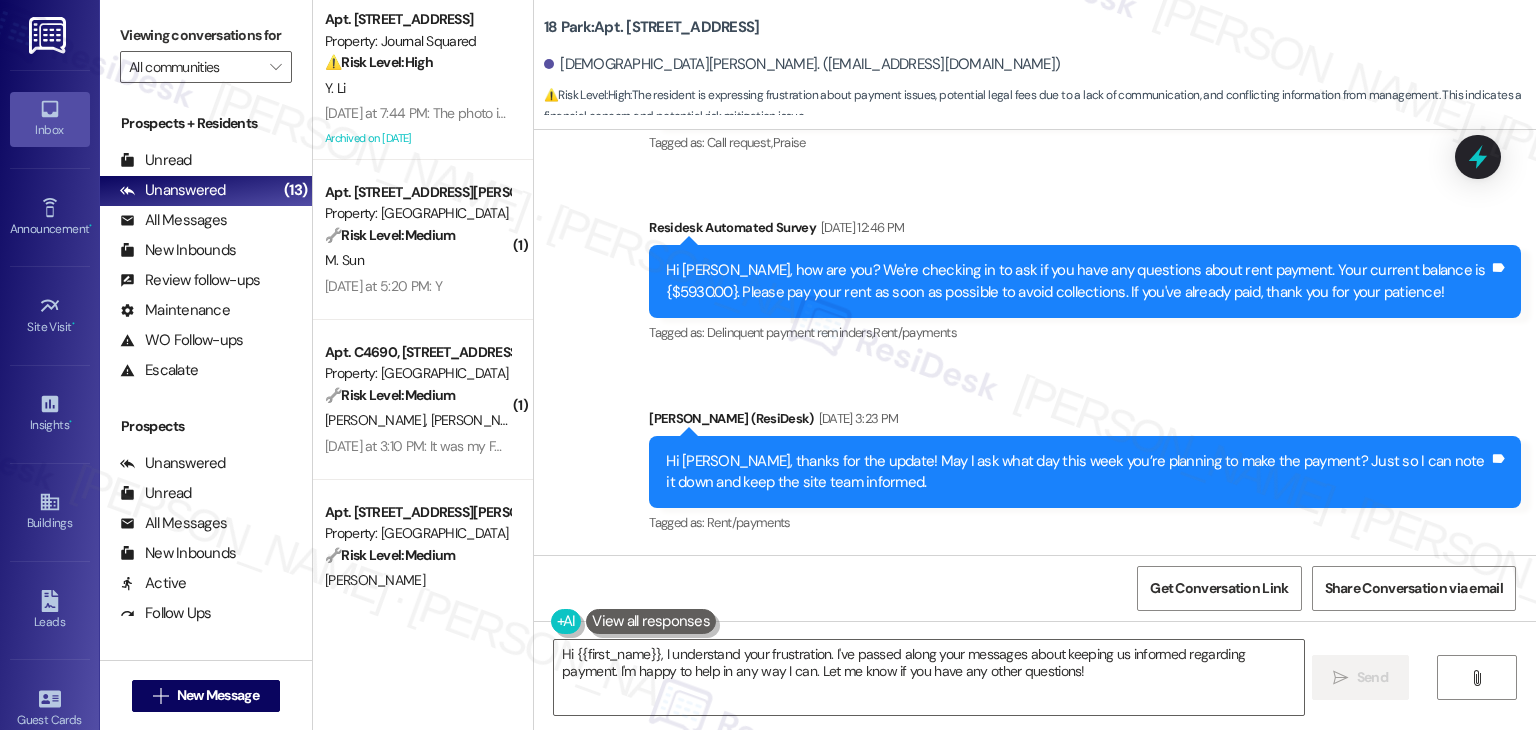 click on "Hi Hadiyah, thanks for the update! May I ask what day this week you’re planning to make the payment? Just so I can note it down and keep the site team informed." at bounding box center (1077, 472) 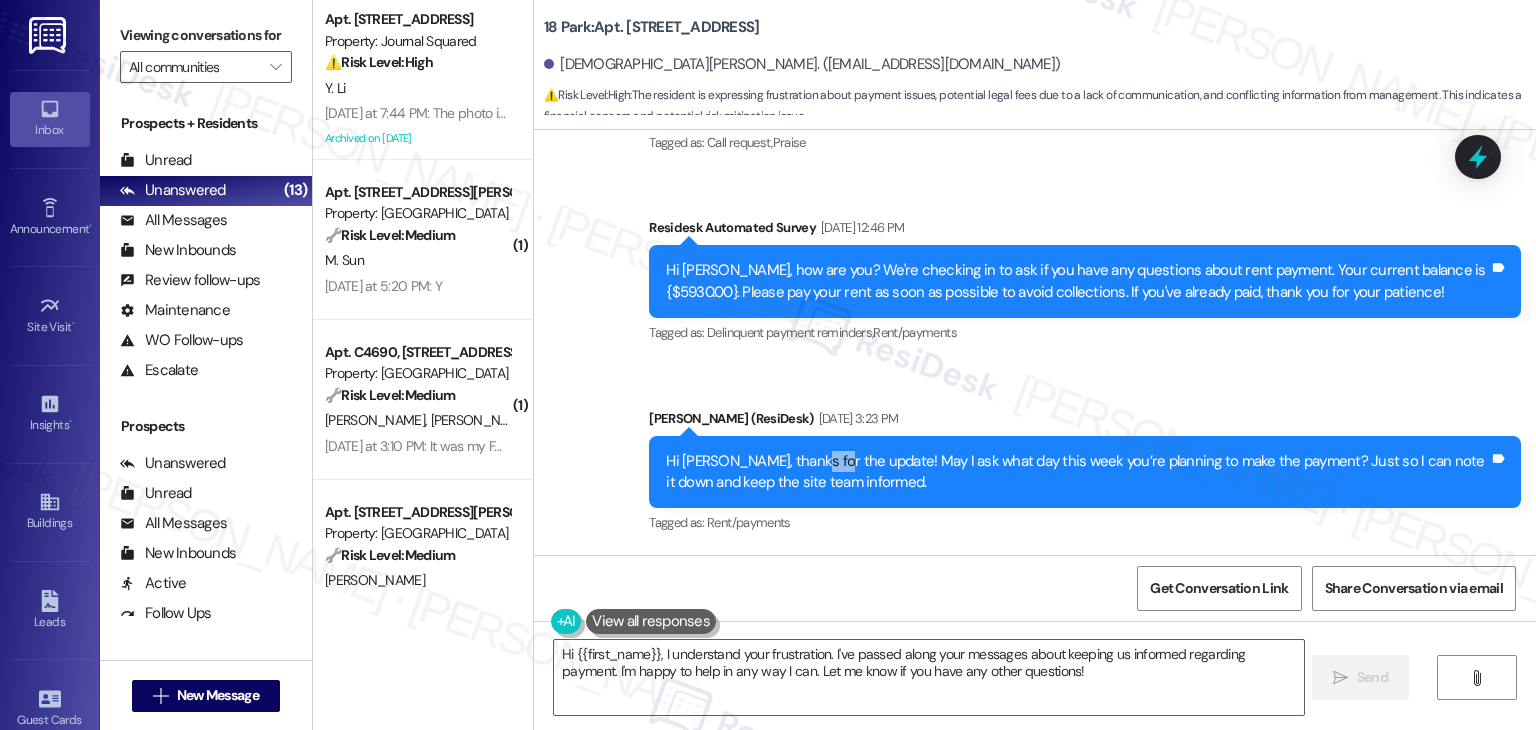 click on "Hi Hadiyah, thanks for the update! May I ask what day this week you’re planning to make the payment? Just so I can note it down and keep the site team informed." at bounding box center [1077, 472] 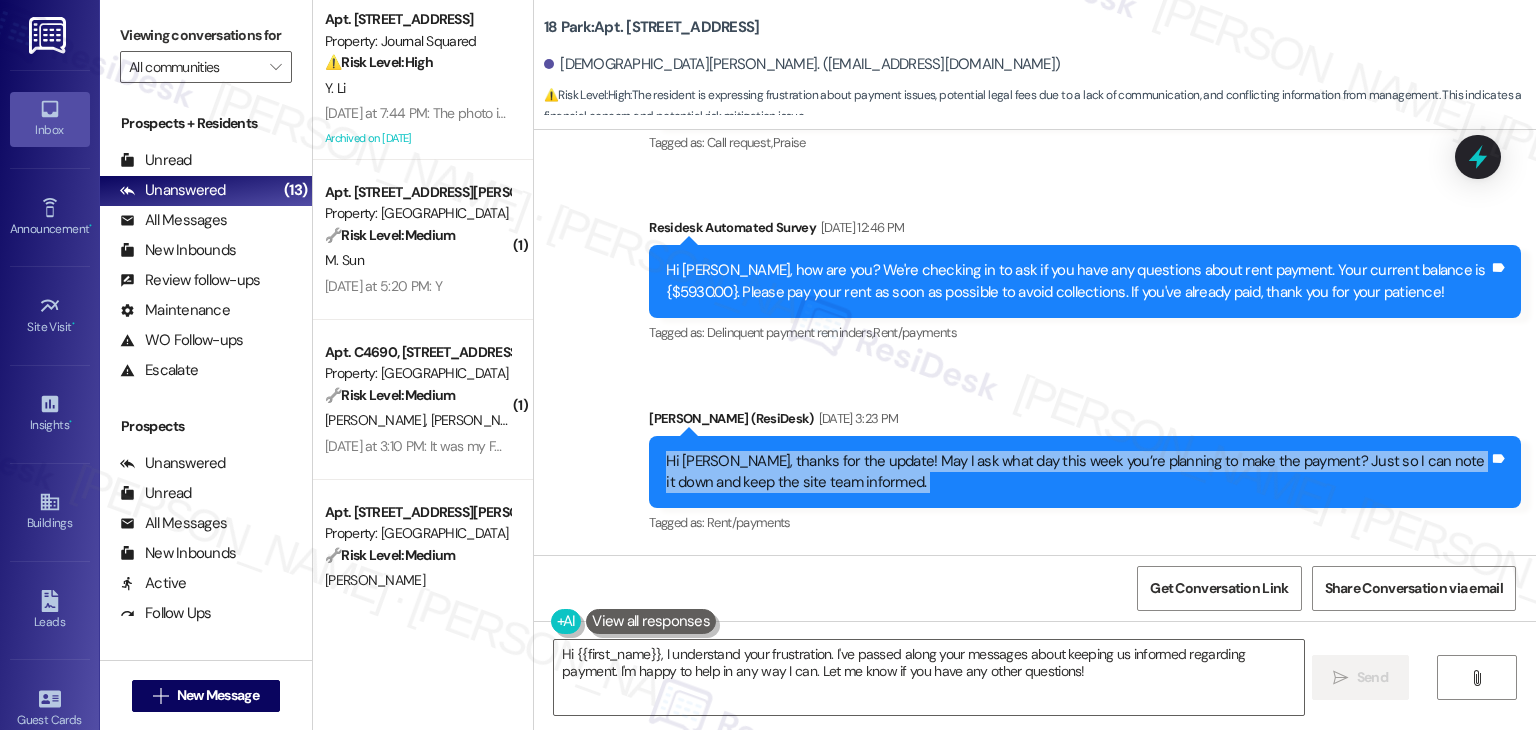 click on "Hi Hadiyah, thanks for the update! May I ask what day this week you’re planning to make the payment? Just so I can note it down and keep the site team informed." at bounding box center (1077, 472) 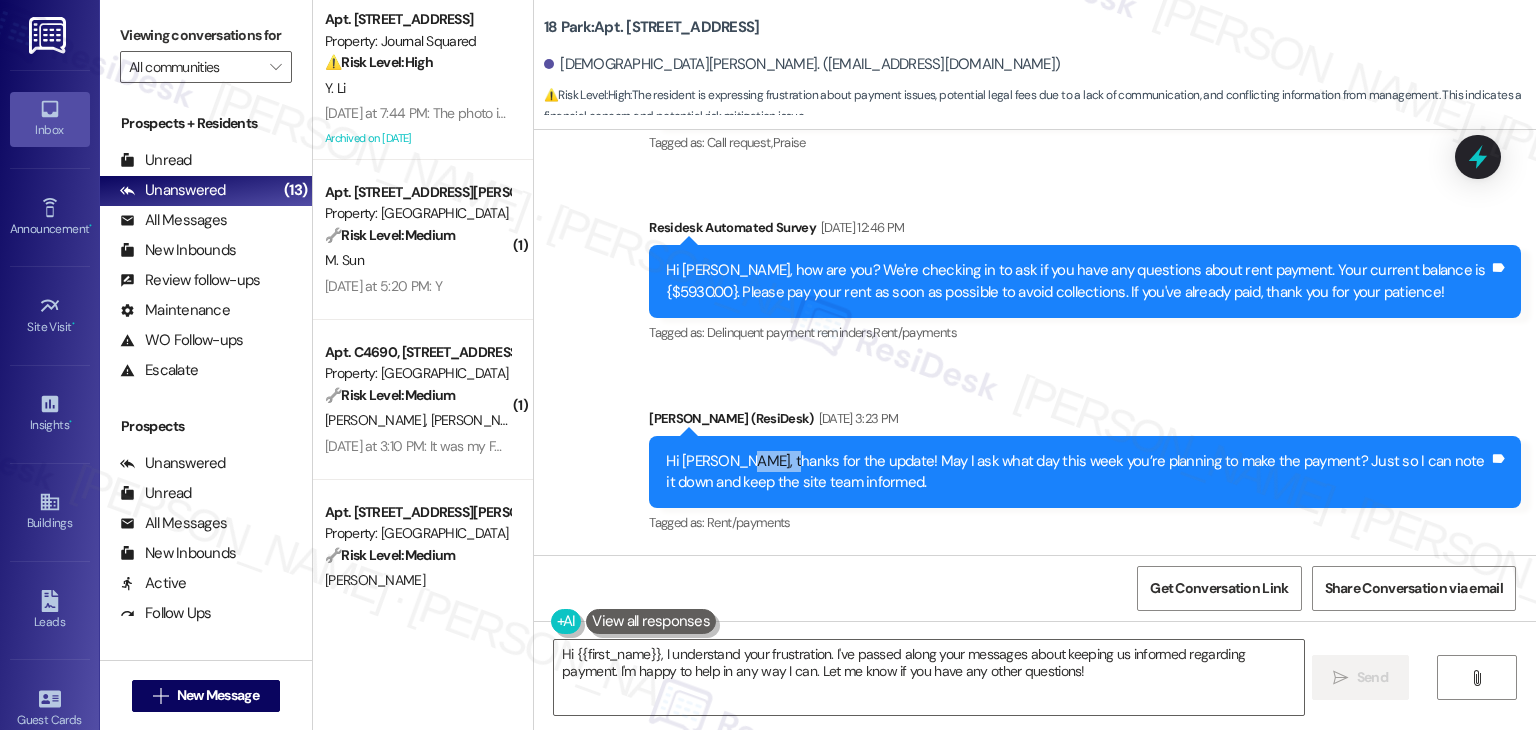 click on "Hi Hadiyah, thanks for the update! May I ask what day this week you’re planning to make the payment? Just so I can note it down and keep the site team informed." at bounding box center (1077, 472) 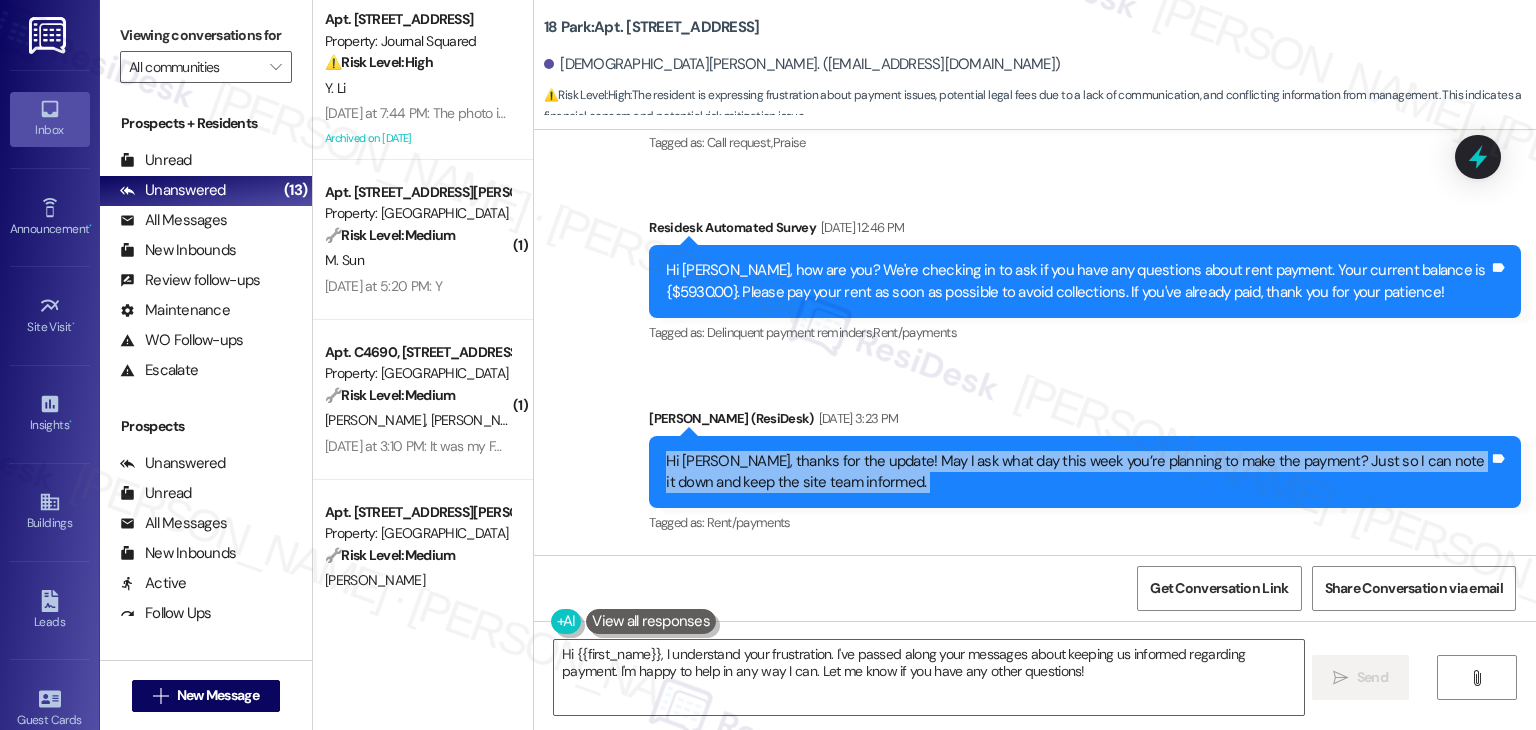 click on "Hi Hadiyah, thanks for the update! May I ask what day this week you’re planning to make the payment? Just so I can note it down and keep the site team informed." at bounding box center (1077, 472) 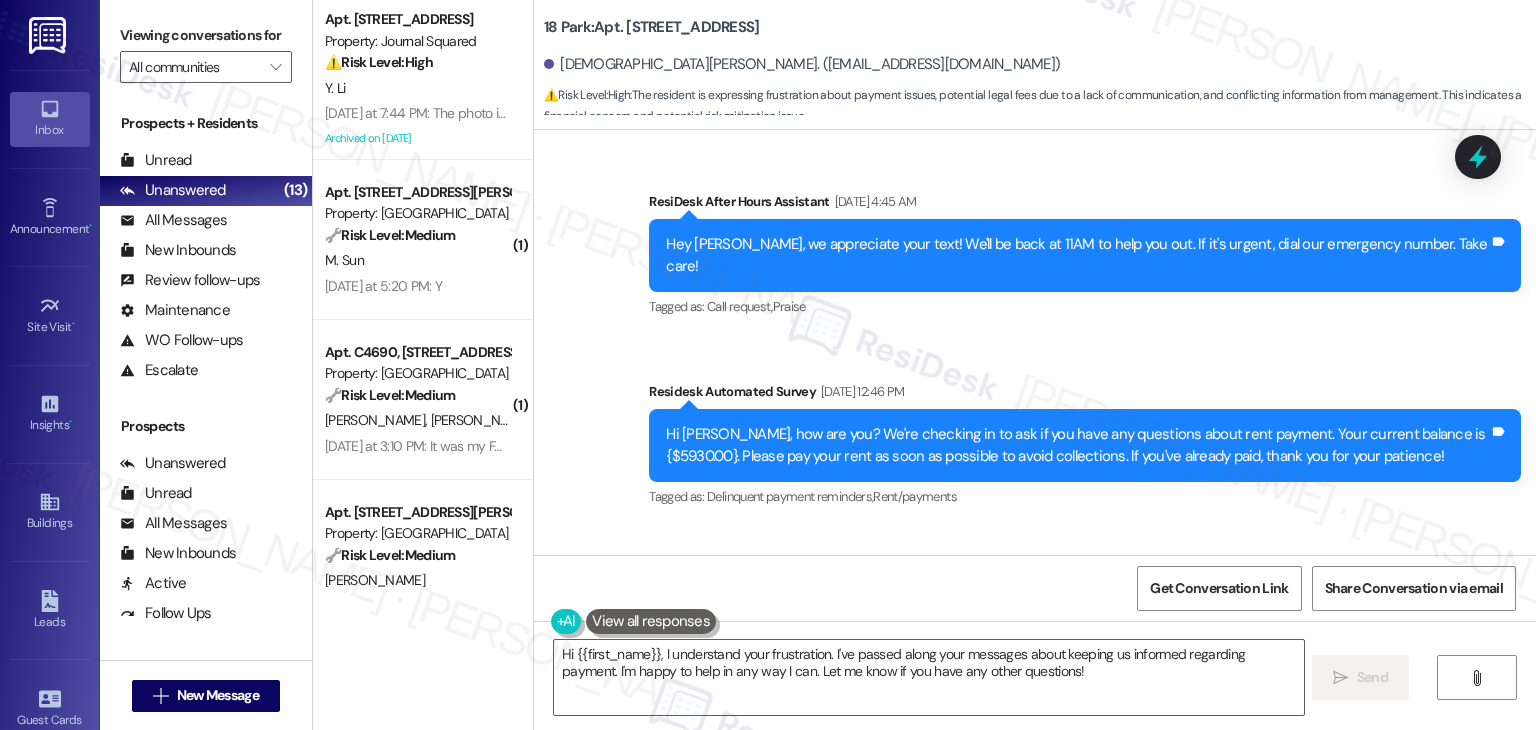 scroll, scrollTop: 32012, scrollLeft: 0, axis: vertical 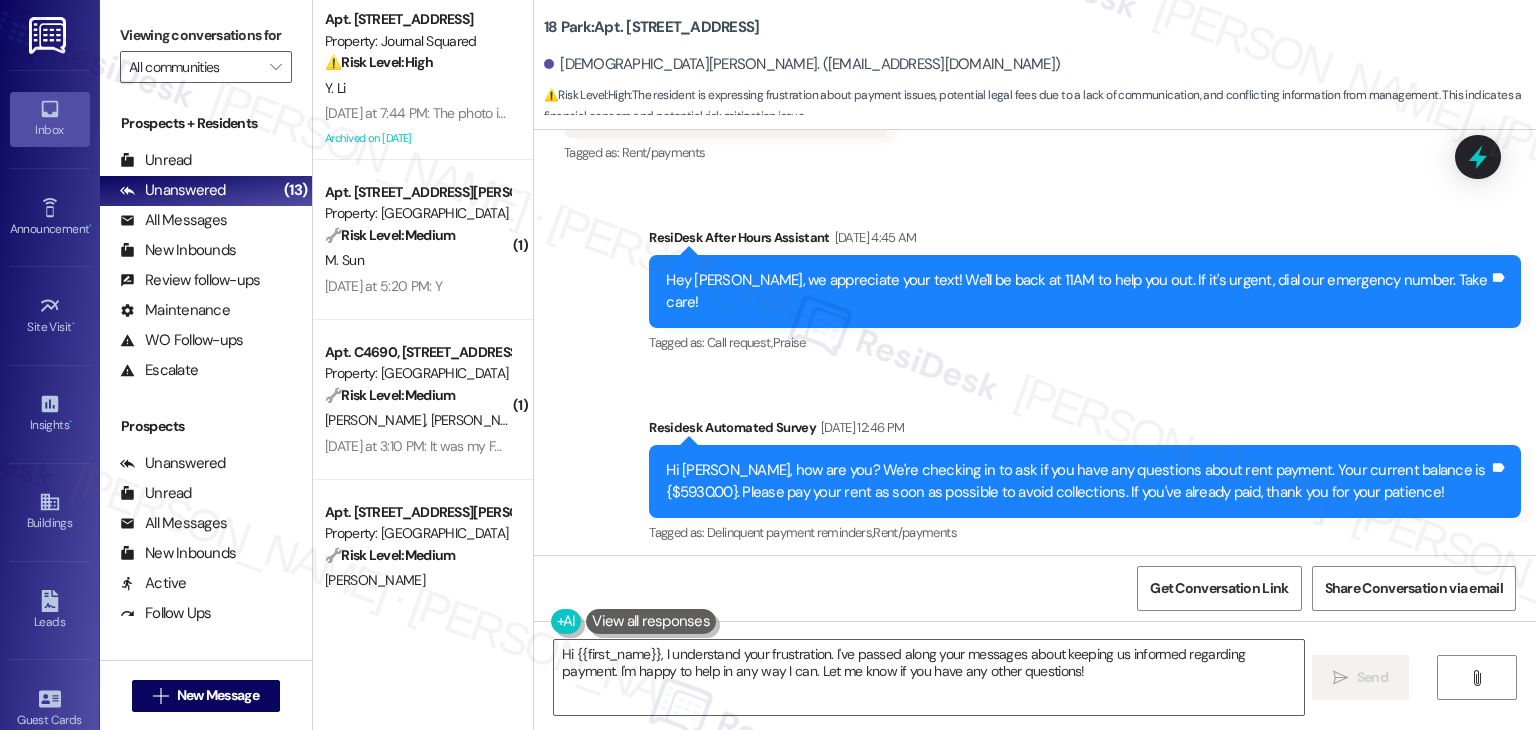 click on "Hi Hadiyah, thanks for the update! May I ask what day this week you’re planning to make the payment? Just so I can note it down and keep the site team informed." at bounding box center [1077, 672] 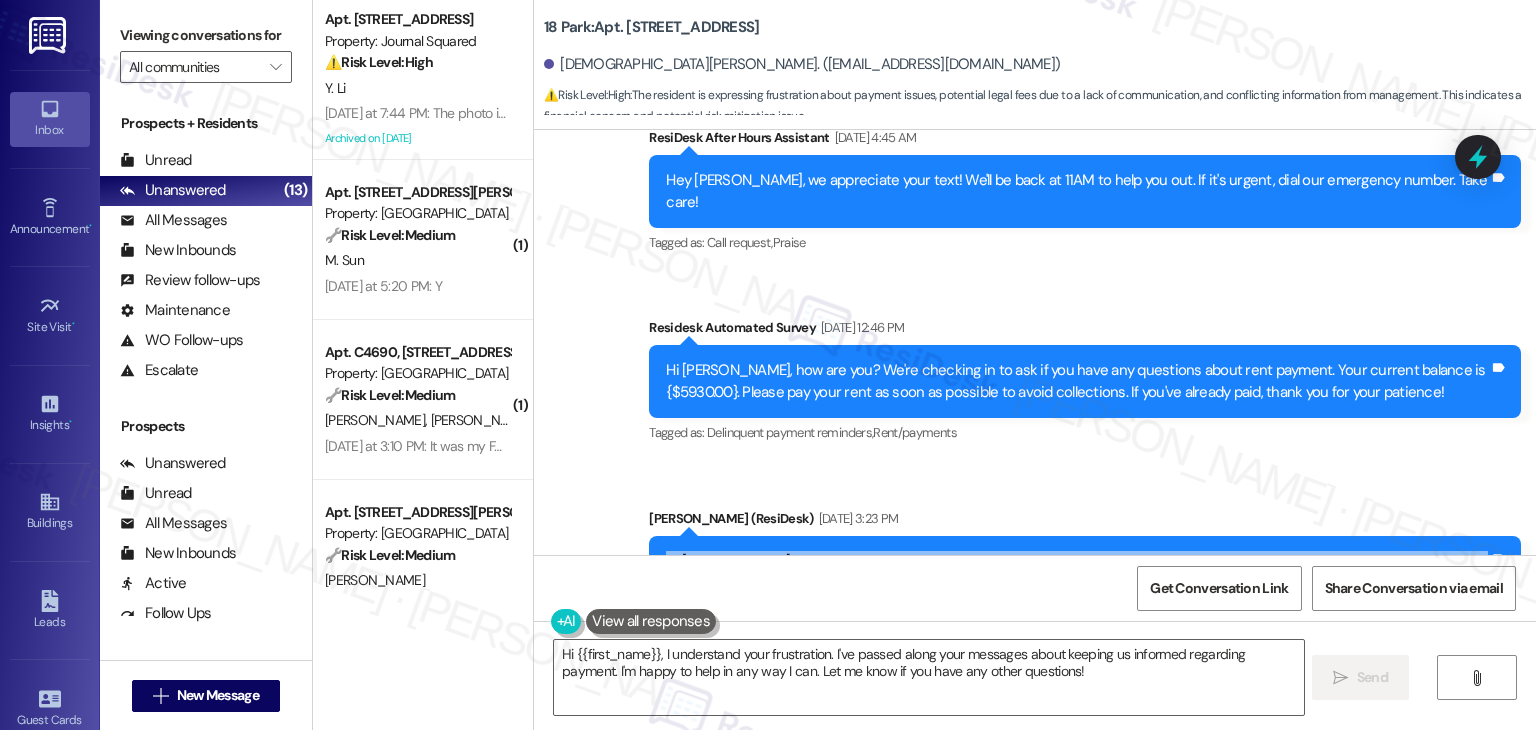 click on "Hi Hadiyah, thanks for the update! May I ask what day this week you’re planning to make the payment? Just so I can note it down and keep the site team informed." at bounding box center [1077, 572] 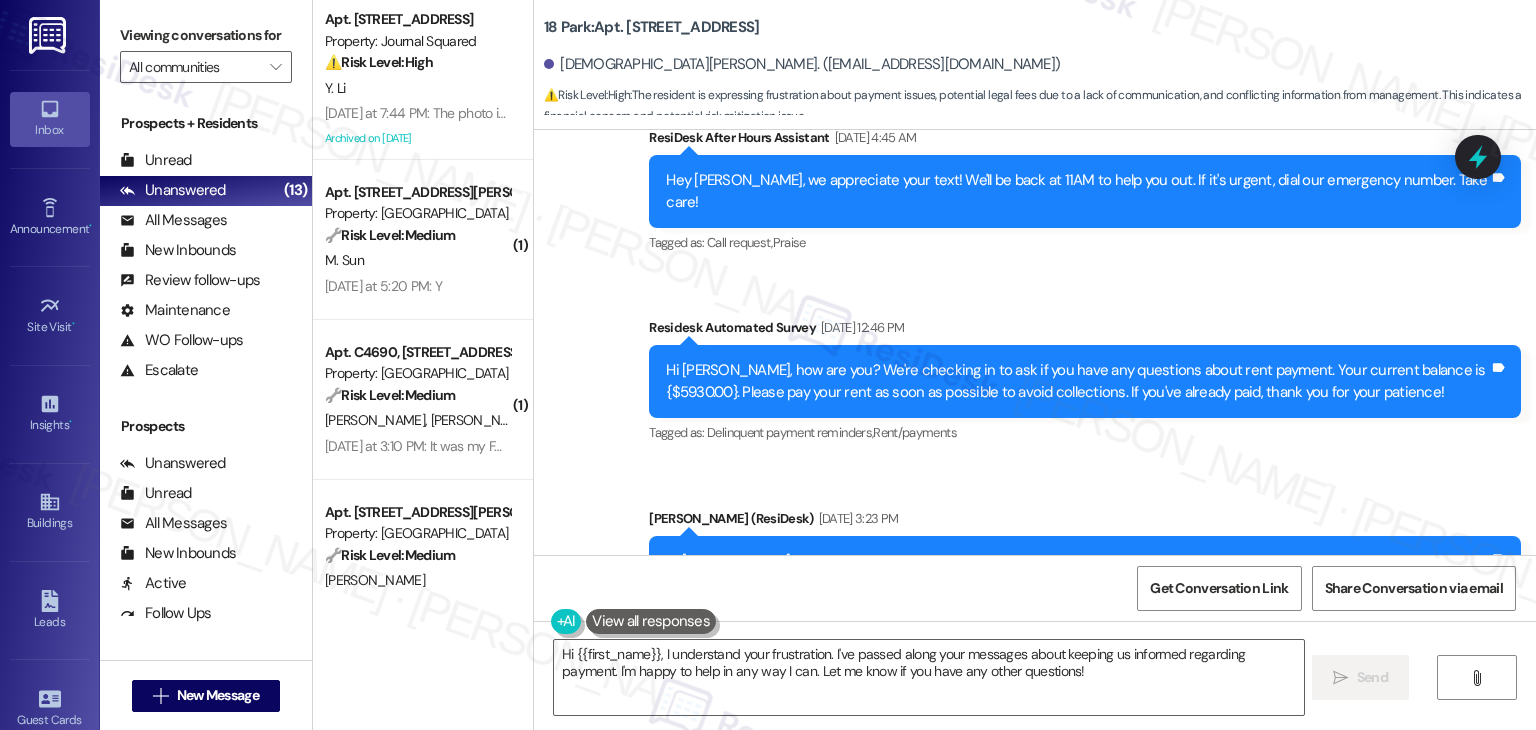 click on "Hi Hadiyah, thanks for the update! May I ask what day this week you’re planning to make the payment? Just so I can note it down and keep the site team informed." at bounding box center [1077, 572] 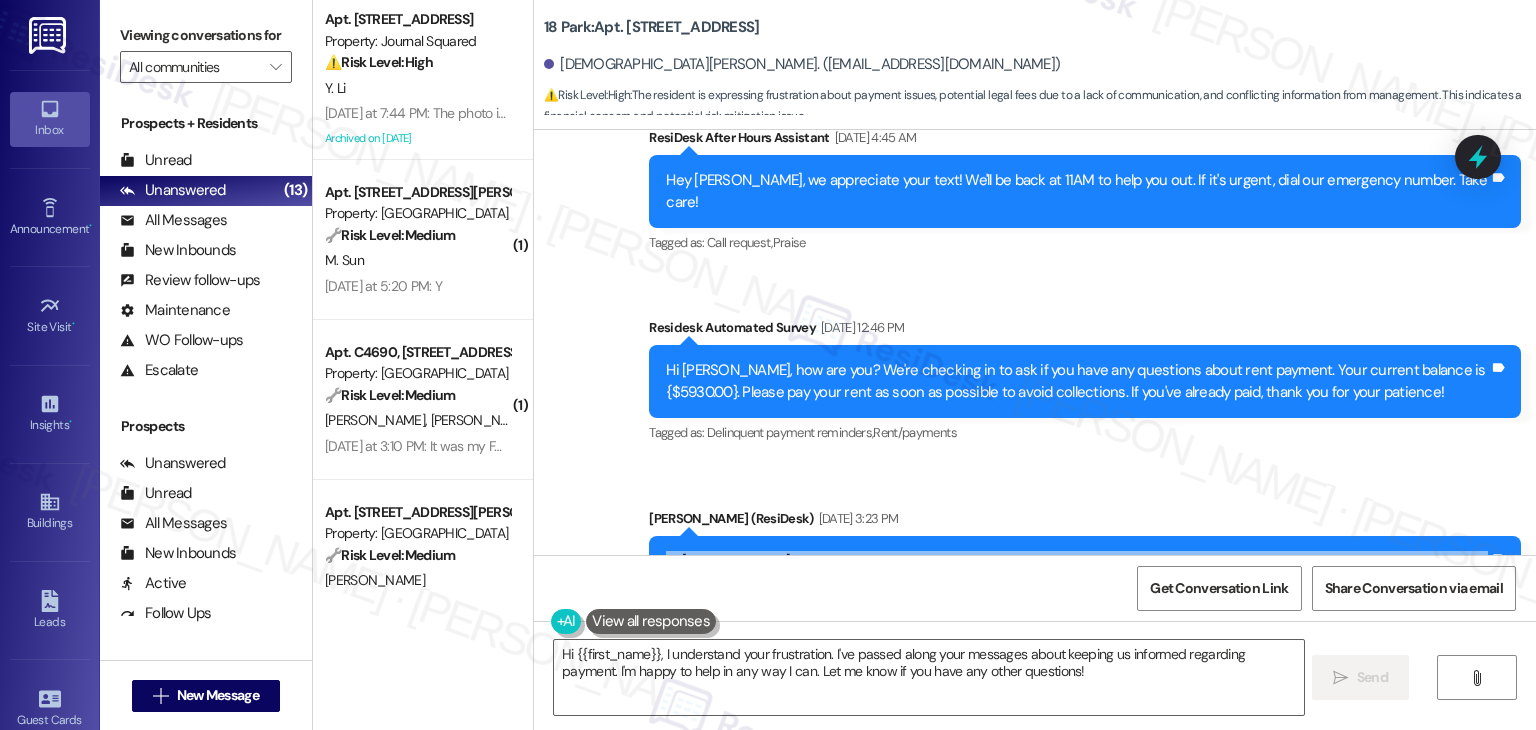 click on "Hi Hadiyah, thanks for the update! May I ask what day this week you’re planning to make the payment? Just so I can note it down and keep the site team informed." at bounding box center [1077, 572] 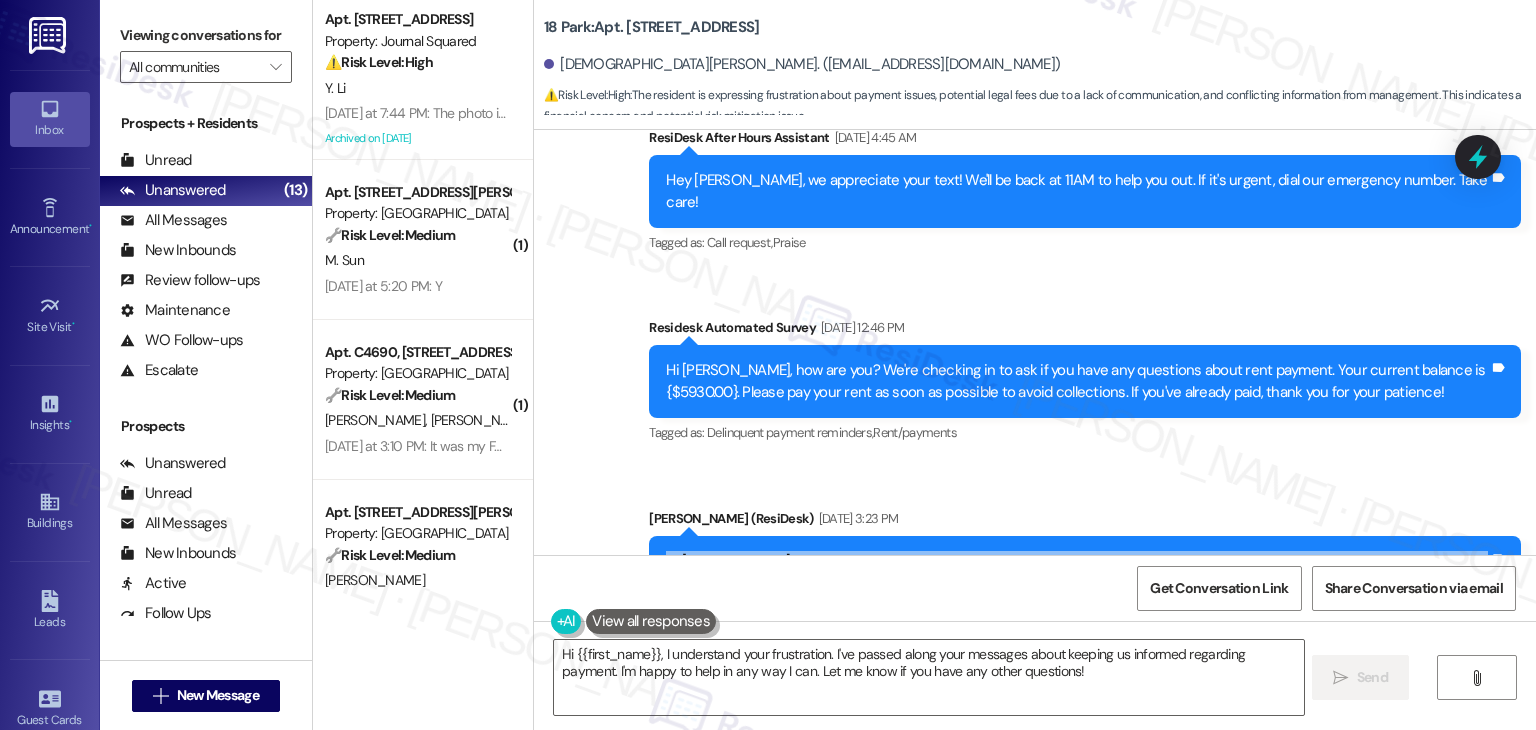 click on "Hi Hadiyah, thanks for the update! May I ask what day this week you’re planning to make the payment? Just so I can note it down and keep the site team informed." at bounding box center (1077, 572) 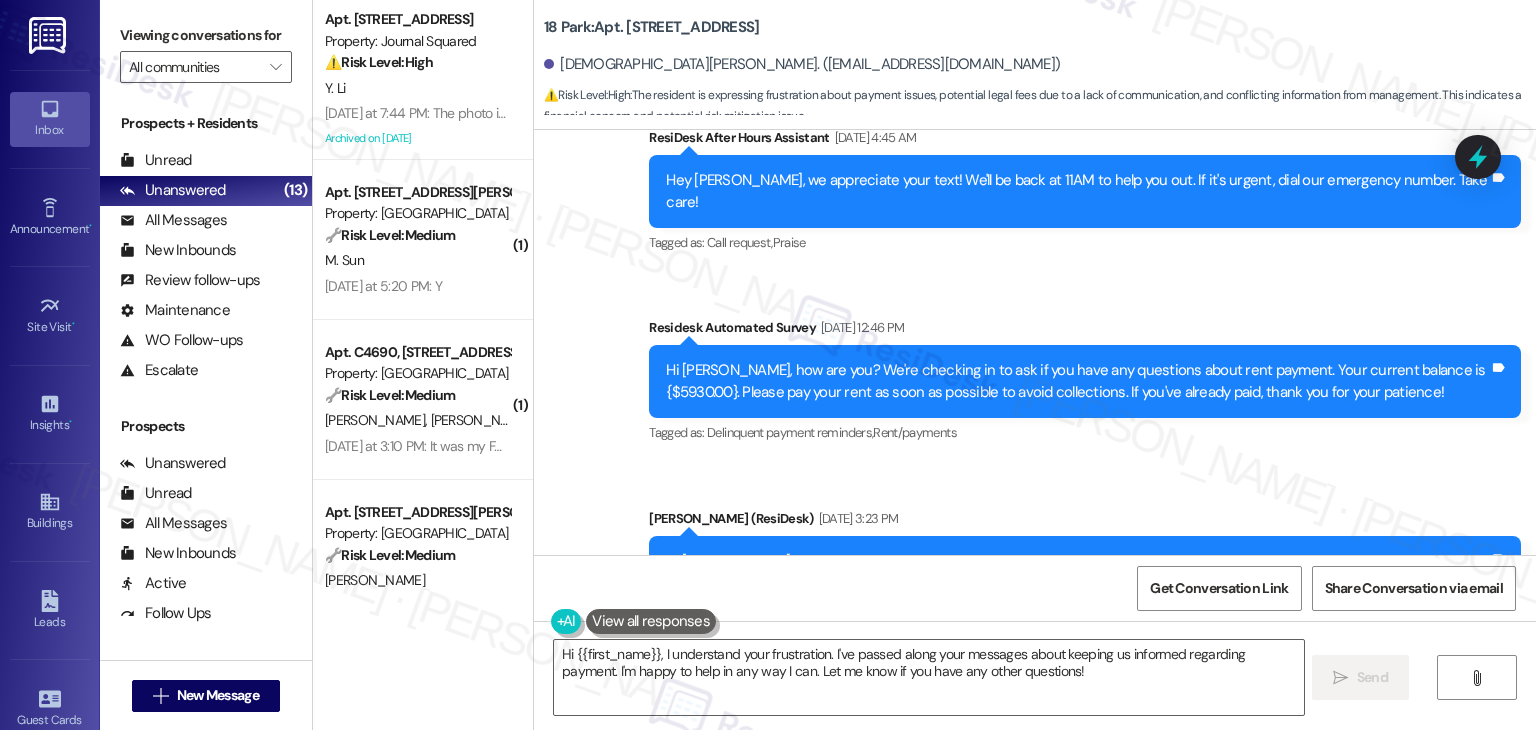 click on "Hi Hadiyah, thanks for the update! May I ask what day this week you’re planning to make the payment? Just so I can note it down and keep the site team informed." at bounding box center (1077, 572) 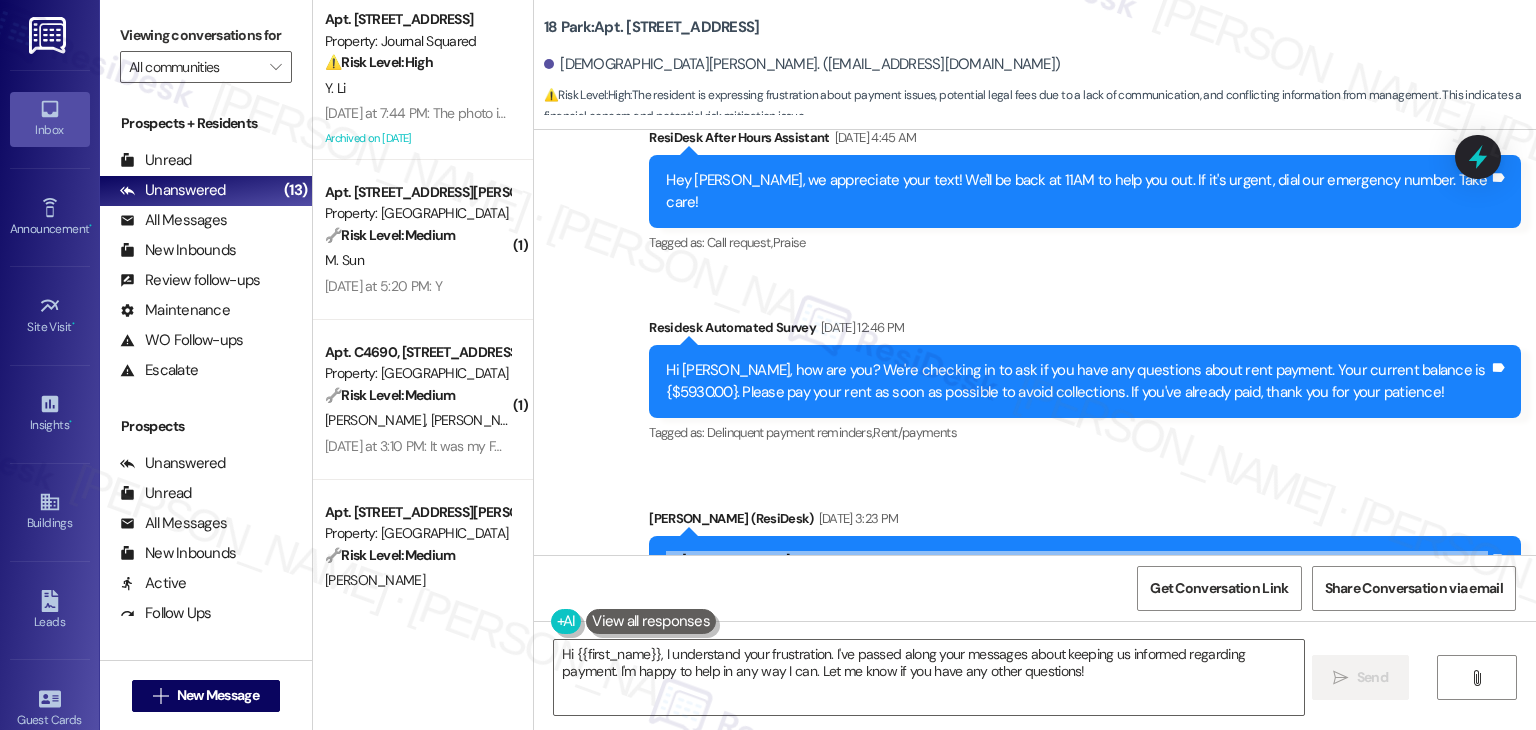 click on "Hi Hadiyah, thanks for the update! May I ask what day this week you’re planning to make the payment? Just so I can note it down and keep the site team informed." at bounding box center [1077, 572] 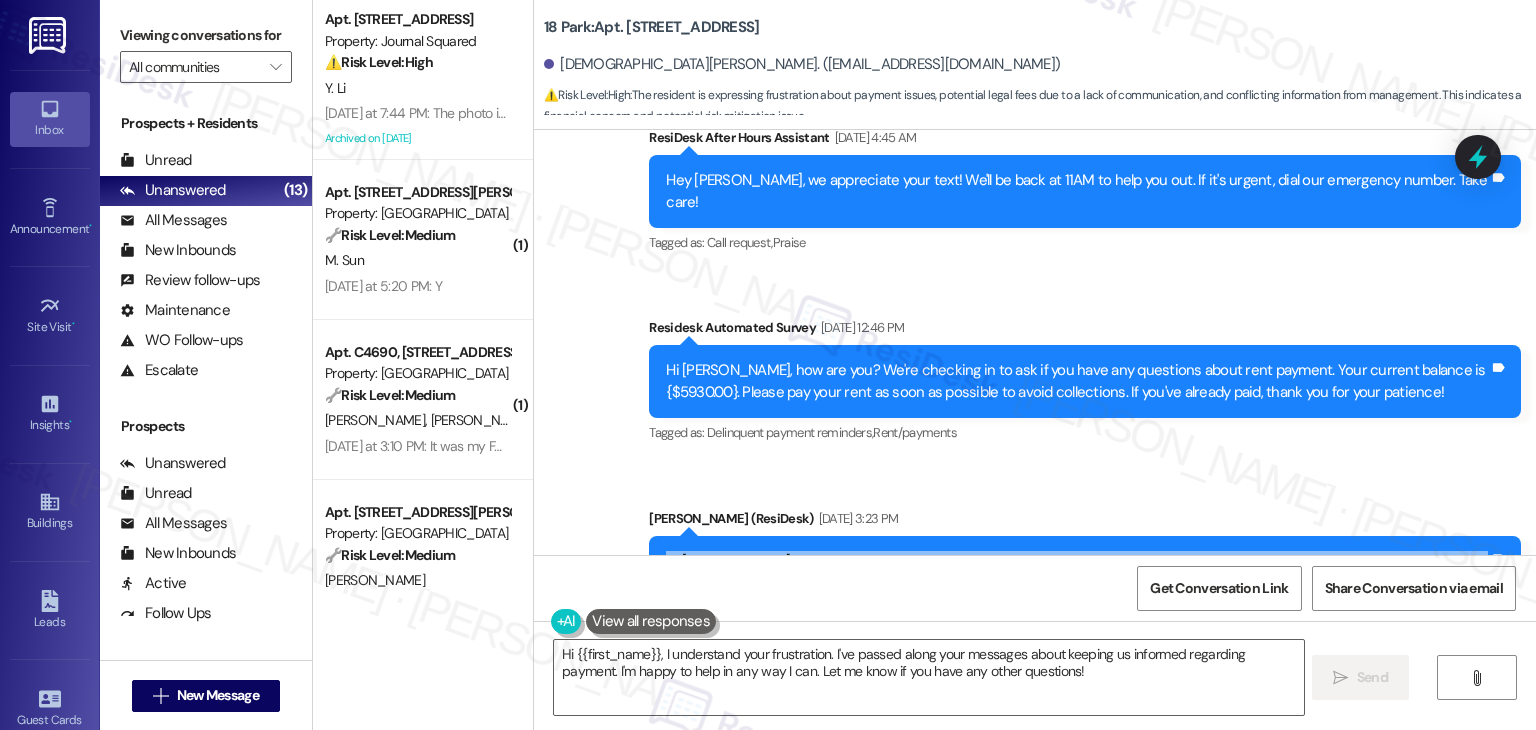 click on "Hi Hadiyah, thanks for the update! May I ask what day this week you’re planning to make the payment? Just so I can note it down and keep the site team informed." at bounding box center [1077, 572] 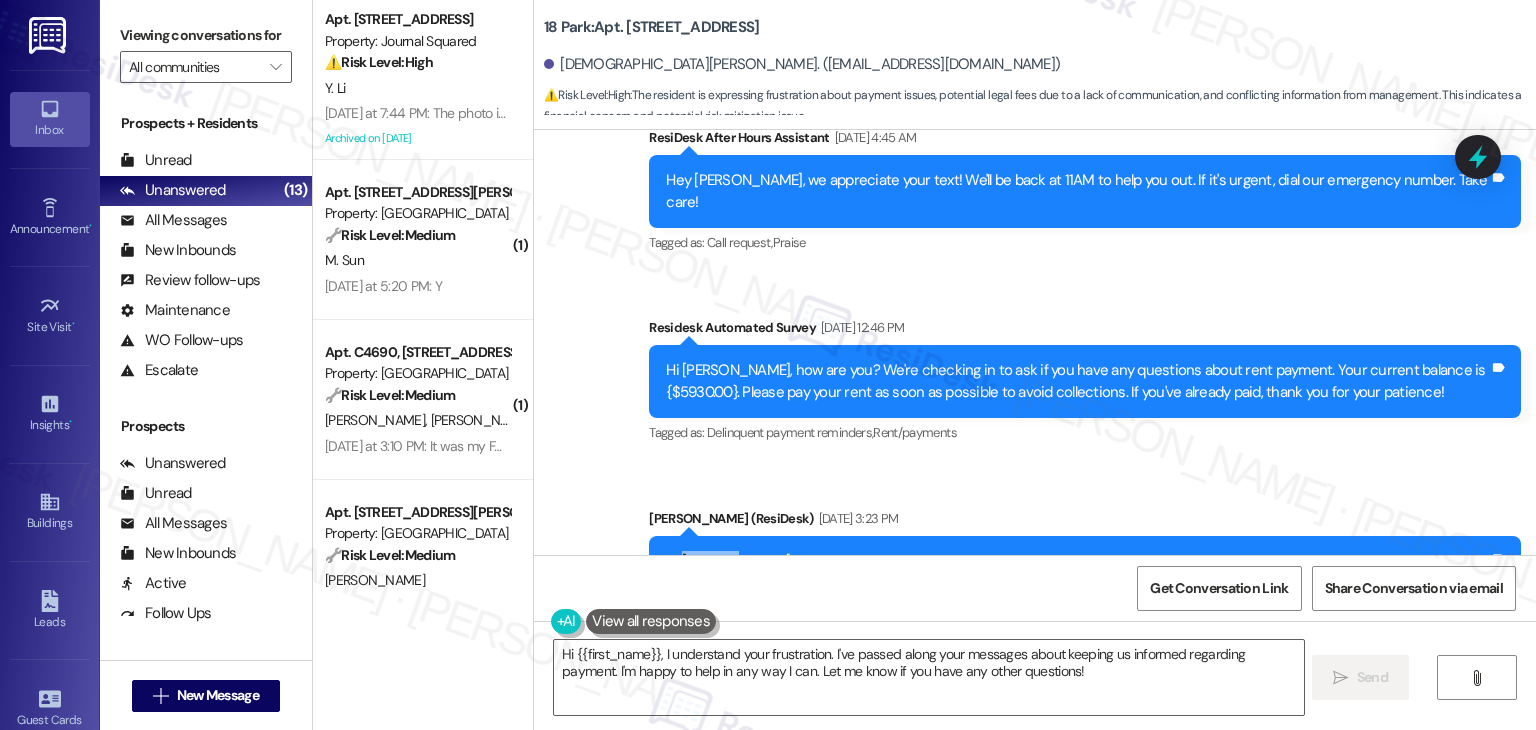 click on "Hi Hadiyah, thanks for the update! May I ask what day this week you’re planning to make the payment? Just so I can note it down and keep the site team informed." at bounding box center [1077, 572] 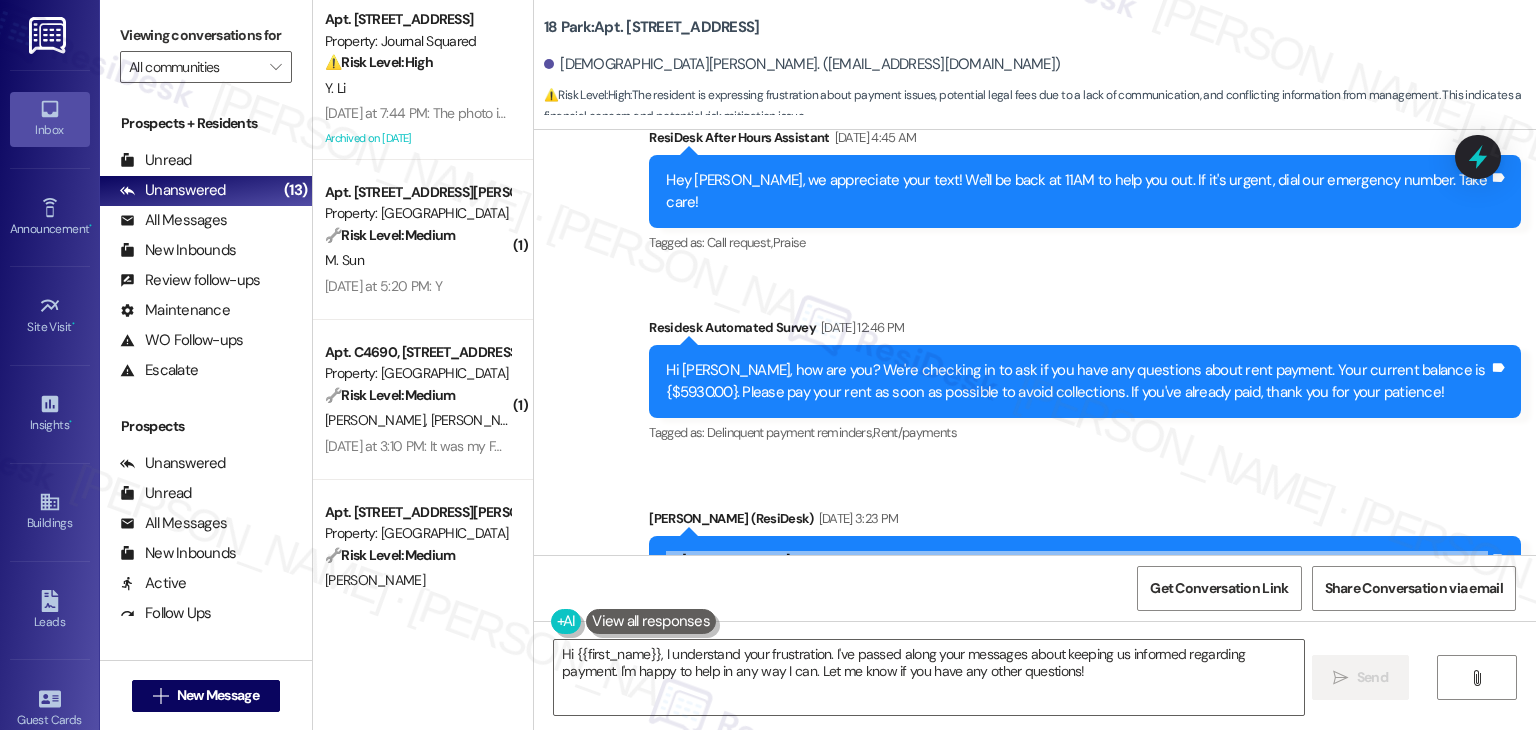 click on "Hi Hadiyah, thanks for the update! May I ask what day this week you’re planning to make the payment? Just so I can note it down and keep the site team informed." at bounding box center (1077, 572) 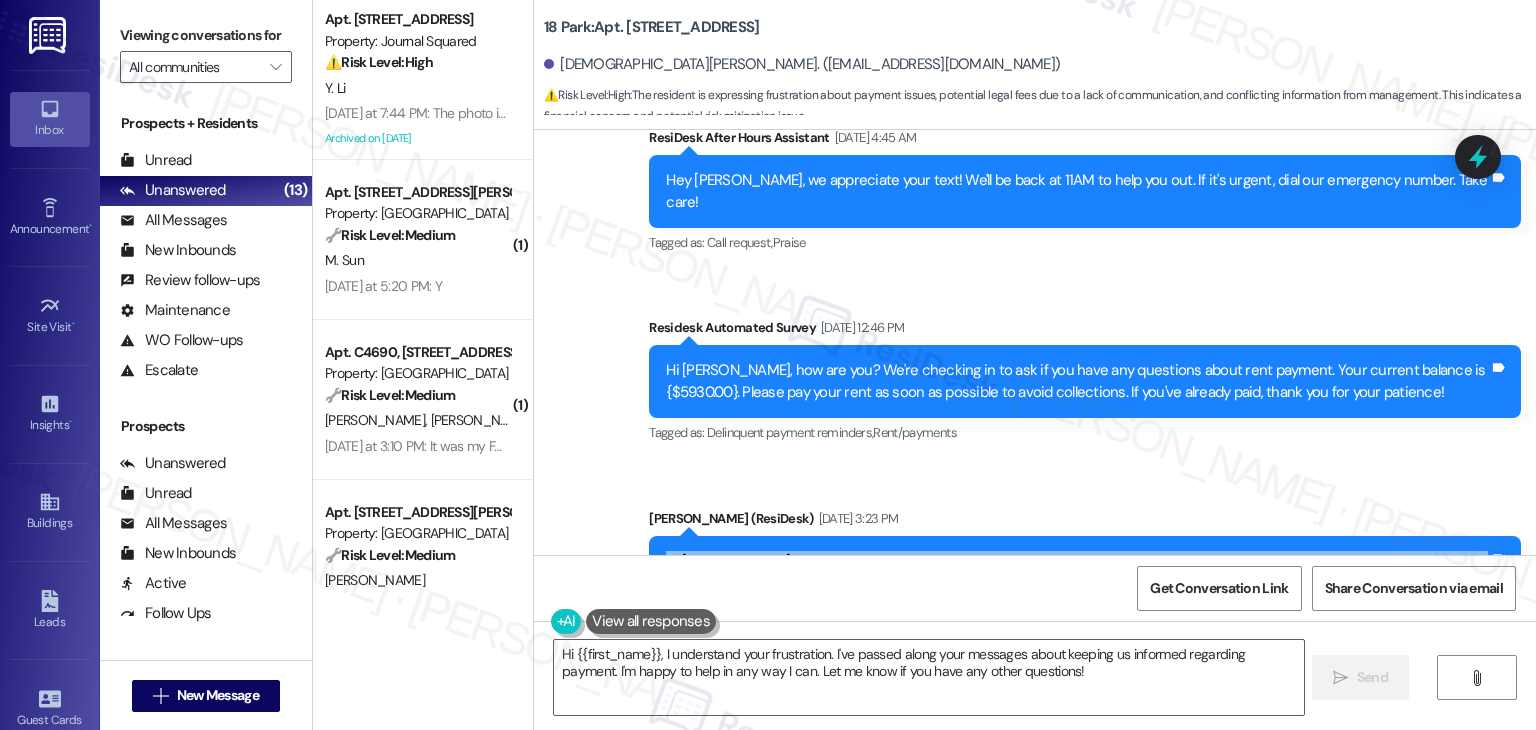 click on "Hi Hadiyah, thanks for the update! May I ask what day this week you’re planning to make the payment? Just so I can note it down and keep the site team informed." at bounding box center (1077, 572) 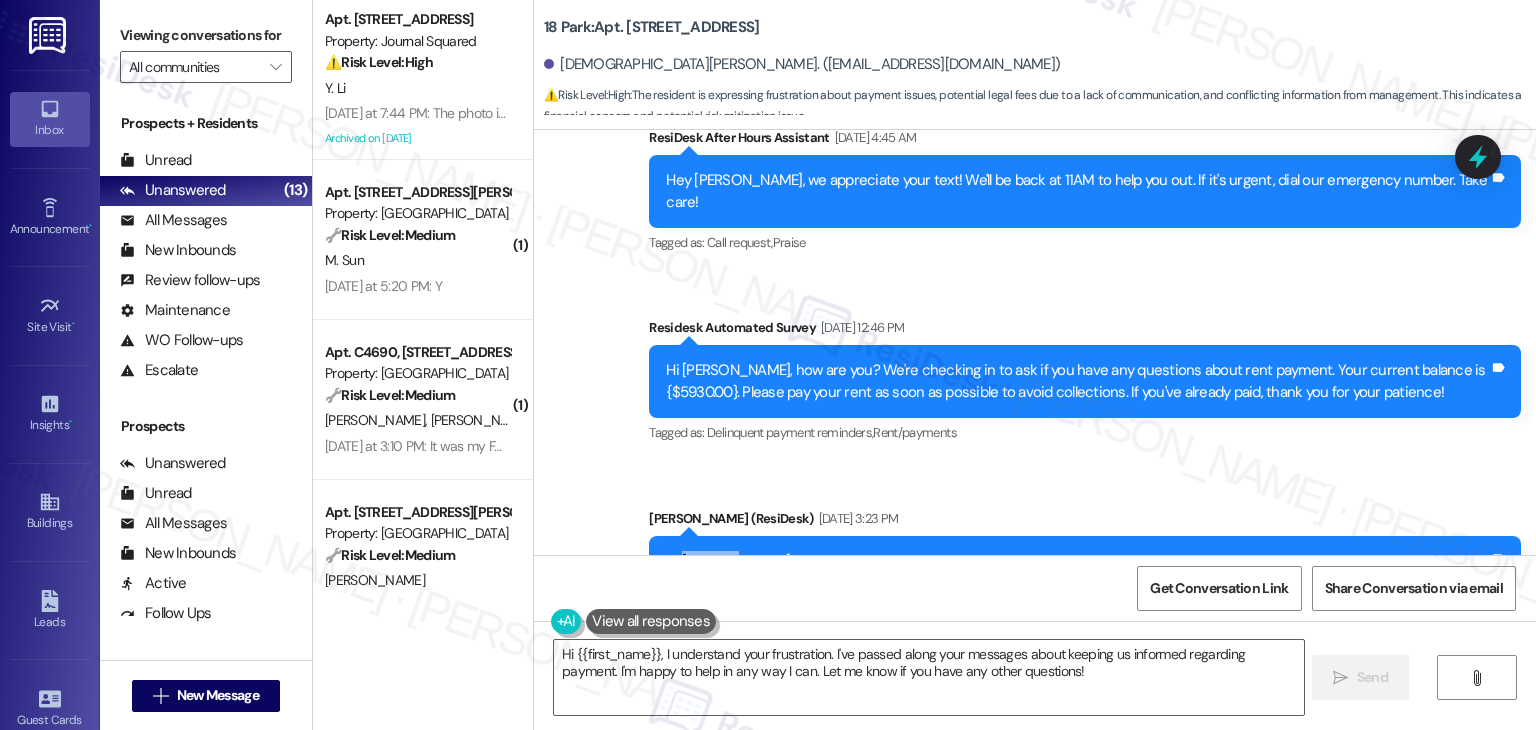 click on "Hi Hadiyah, thanks for the update! May I ask what day this week you’re planning to make the payment? Just so I can note it down and keep the site team informed." at bounding box center [1077, 572] 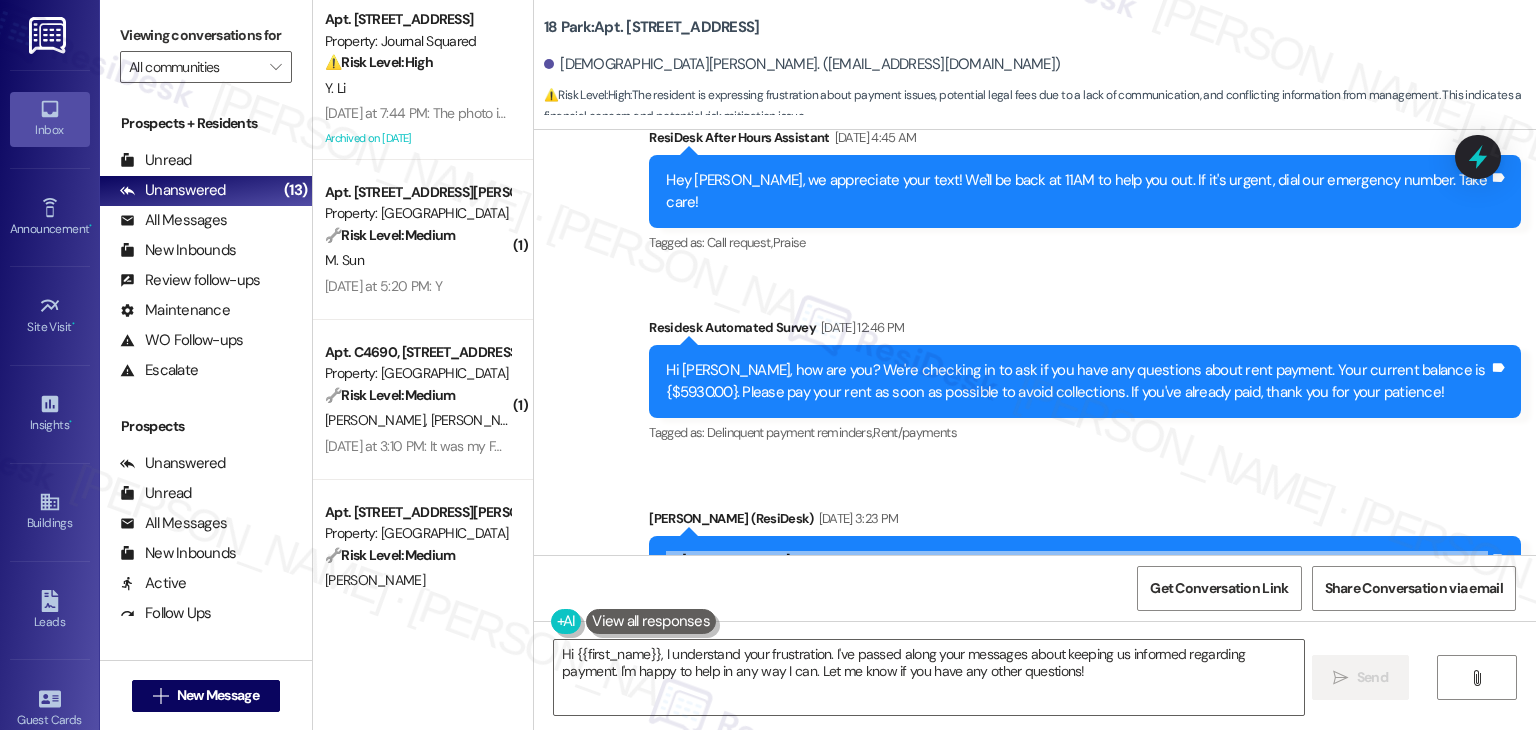 click on "Hi Hadiyah, thanks for the update! May I ask what day this week you’re planning to make the payment? Just so I can note it down and keep the site team informed." at bounding box center [1077, 572] 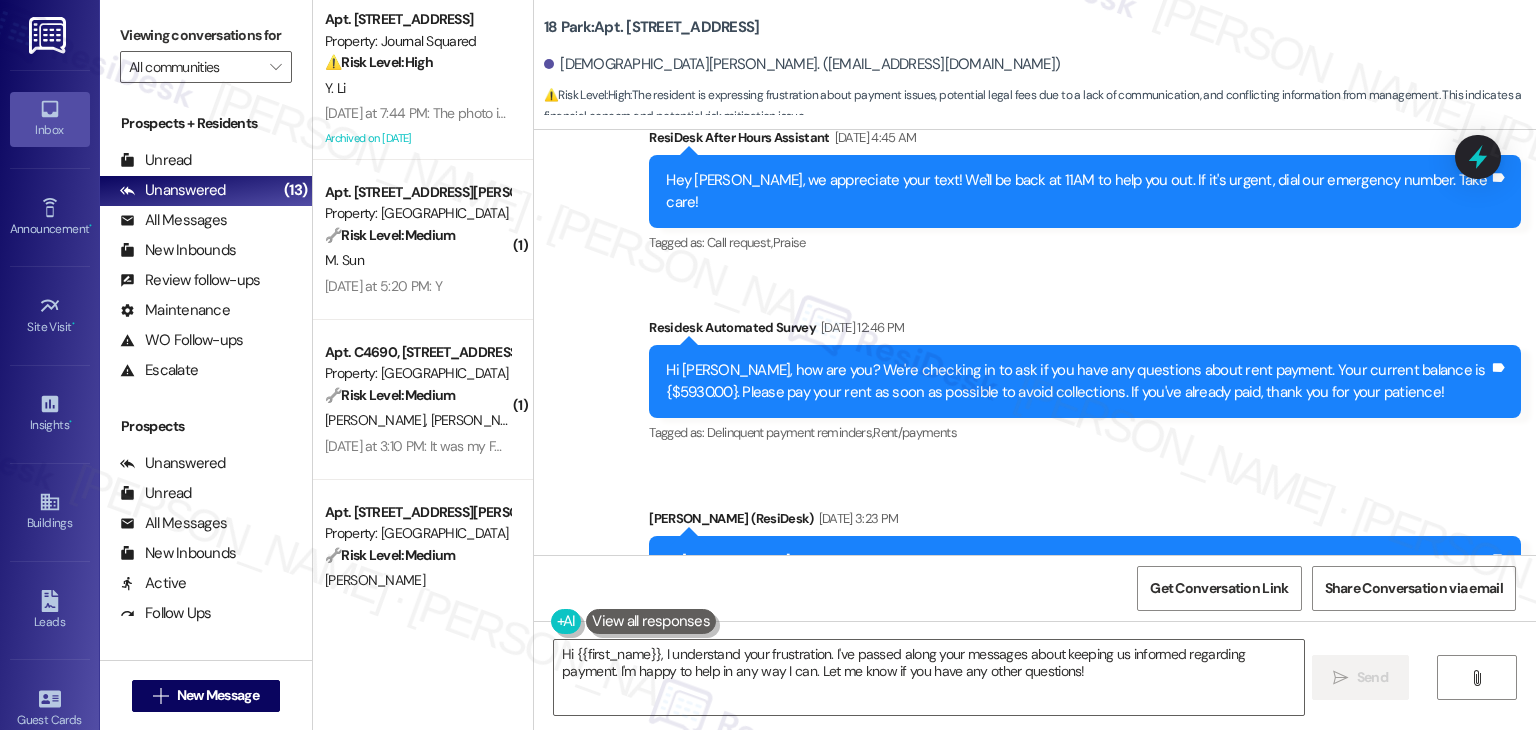 click on "Hi Hadiyah, thanks for the update! May I ask what day this week you’re planning to make the payment? Just so I can note it down and keep the site team informed." at bounding box center (1077, 572) 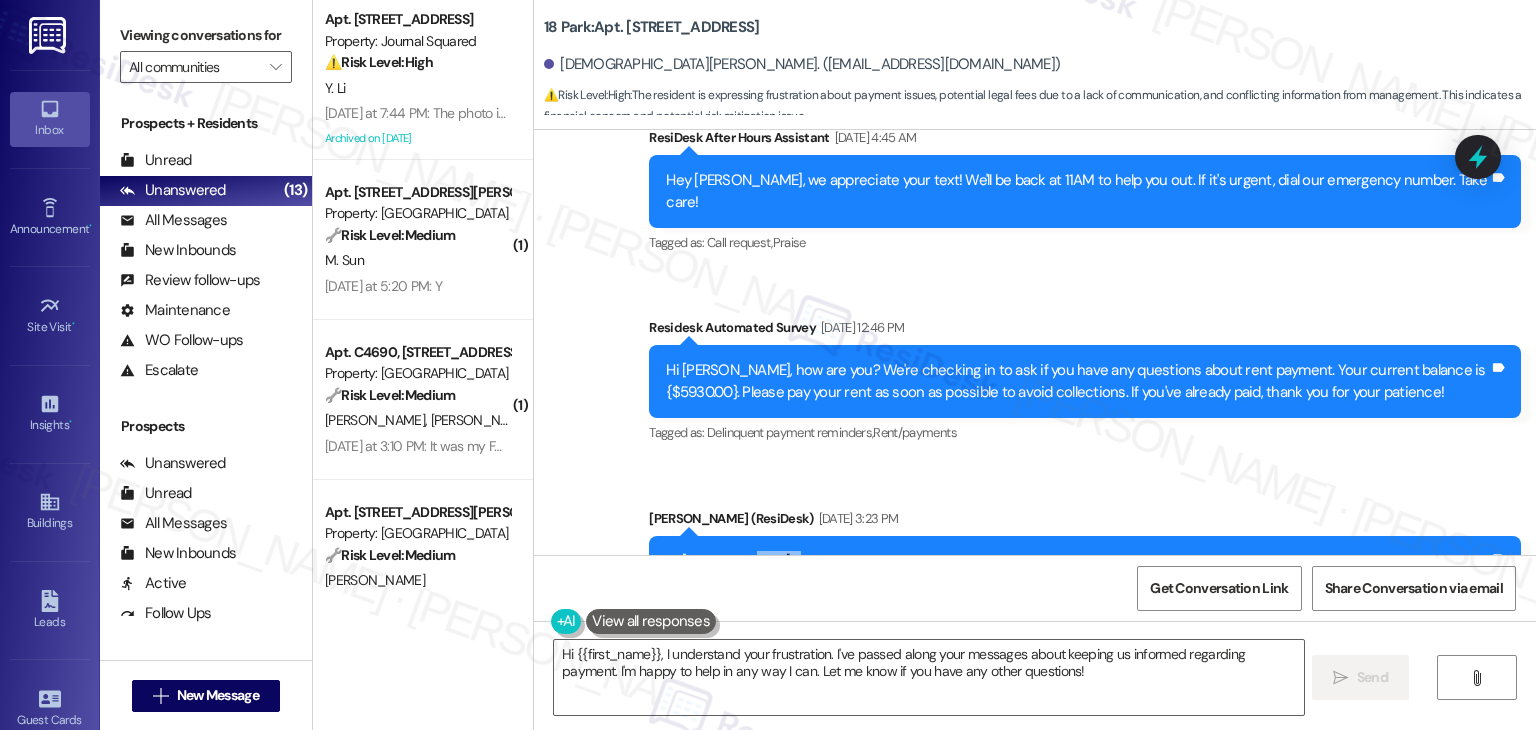 click on "Hi Hadiyah, thanks for the update! May I ask what day this week you’re planning to make the payment? Just so I can note it down and keep the site team informed." at bounding box center (1077, 572) 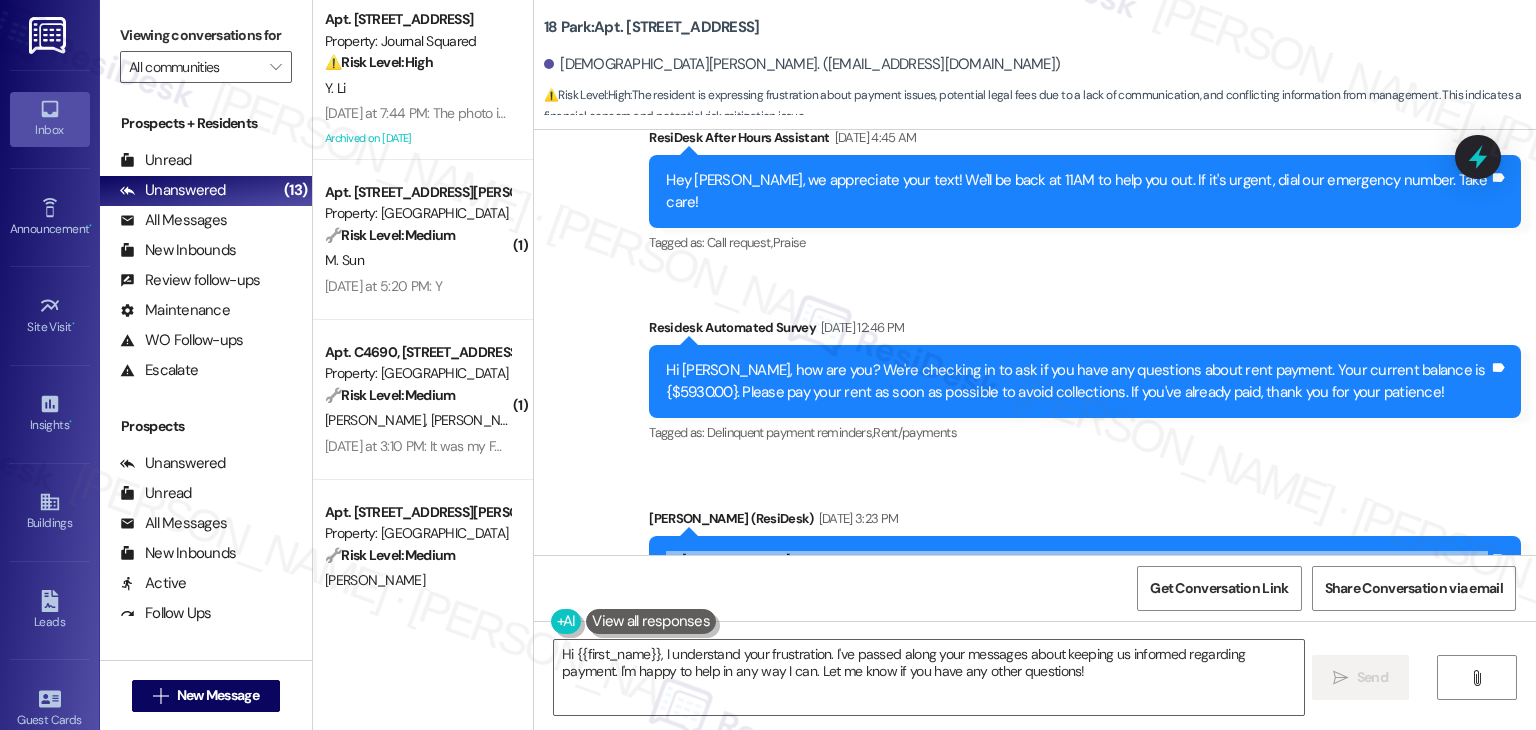 click on "Hi Hadiyah, thanks for the update! May I ask what day this week you’re planning to make the payment? Just so I can note it down and keep the site team informed." at bounding box center (1077, 572) 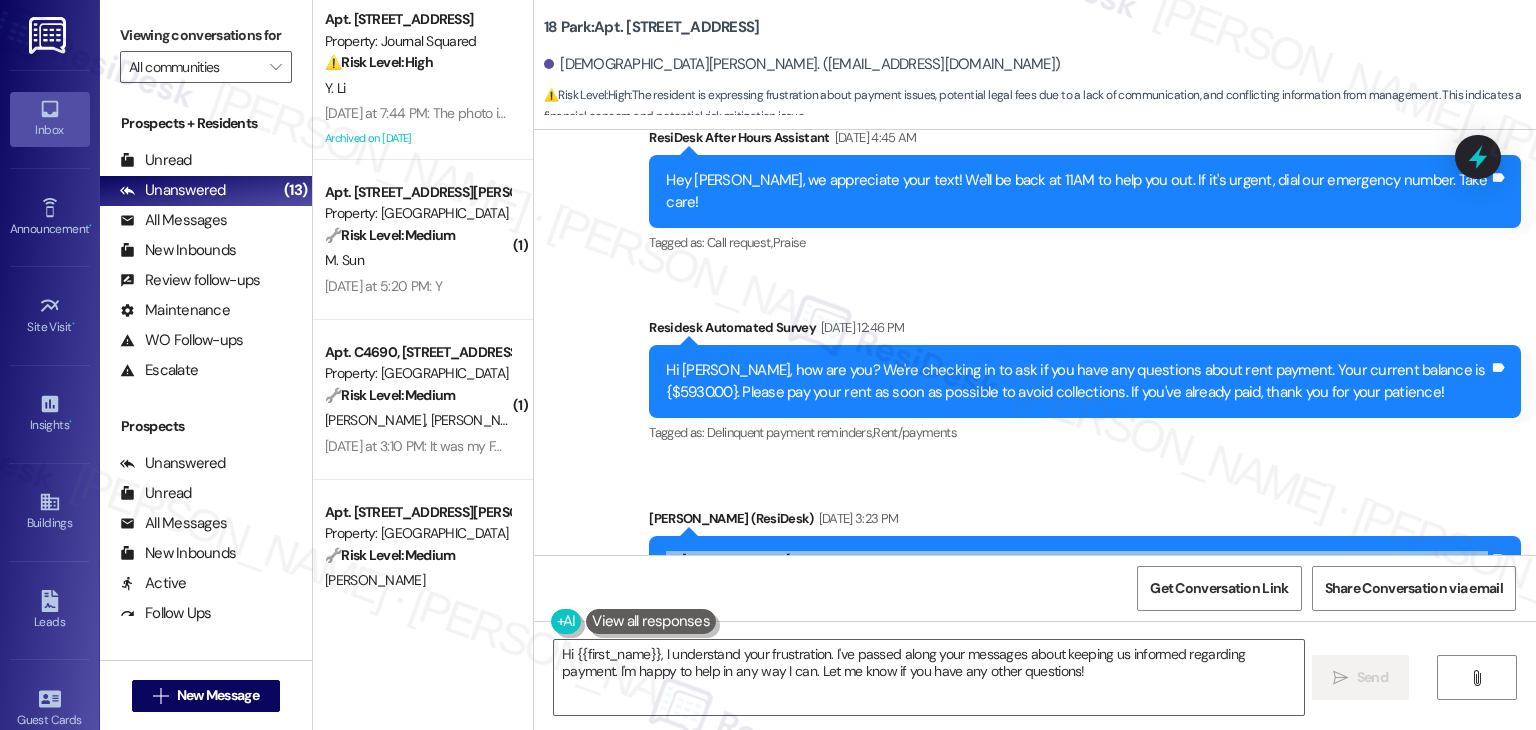 click on "Hi Hadiyah, thanks for the update! May I ask what day this week you’re planning to make the payment? Just so I can note it down and keep the site team informed." at bounding box center (1077, 572) 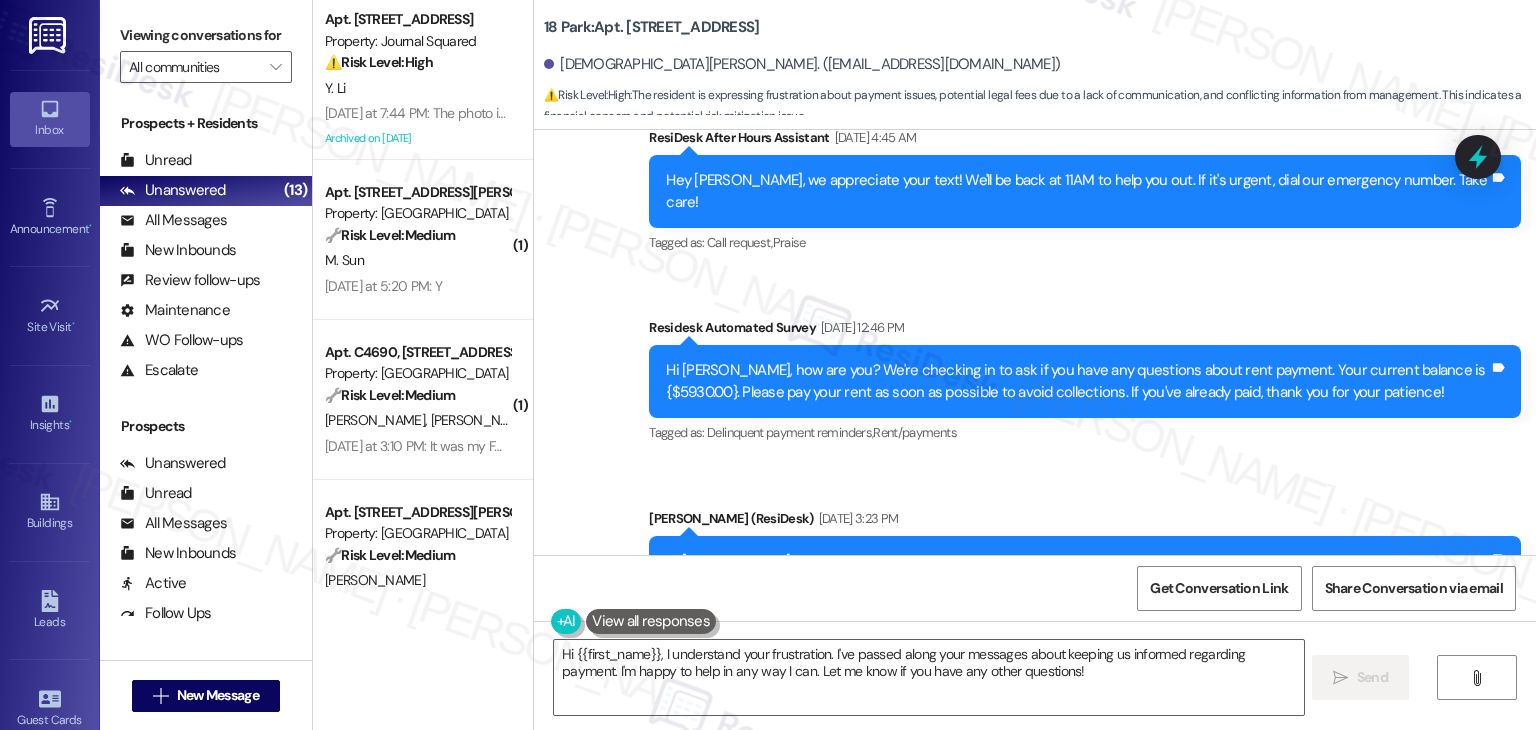 click on "Hi Hadiyah, thanks for the update! May I ask what day this week you’re planning to make the payment? Just so I can note it down and keep the site team informed." at bounding box center (1077, 572) 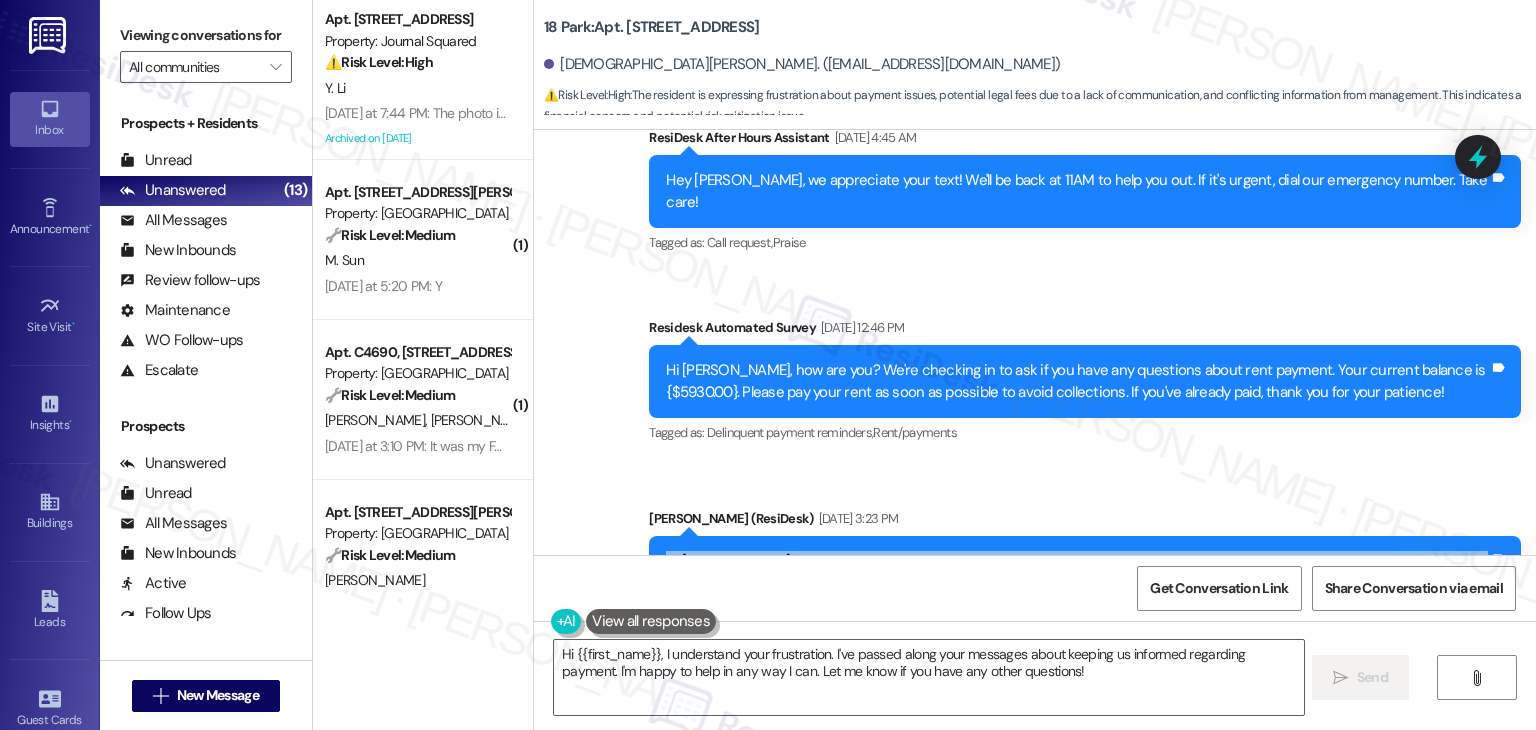 click on "Hi Hadiyah, thanks for the update! May I ask what day this week you’re planning to make the payment? Just so I can note it down and keep the site team informed." at bounding box center [1077, 572] 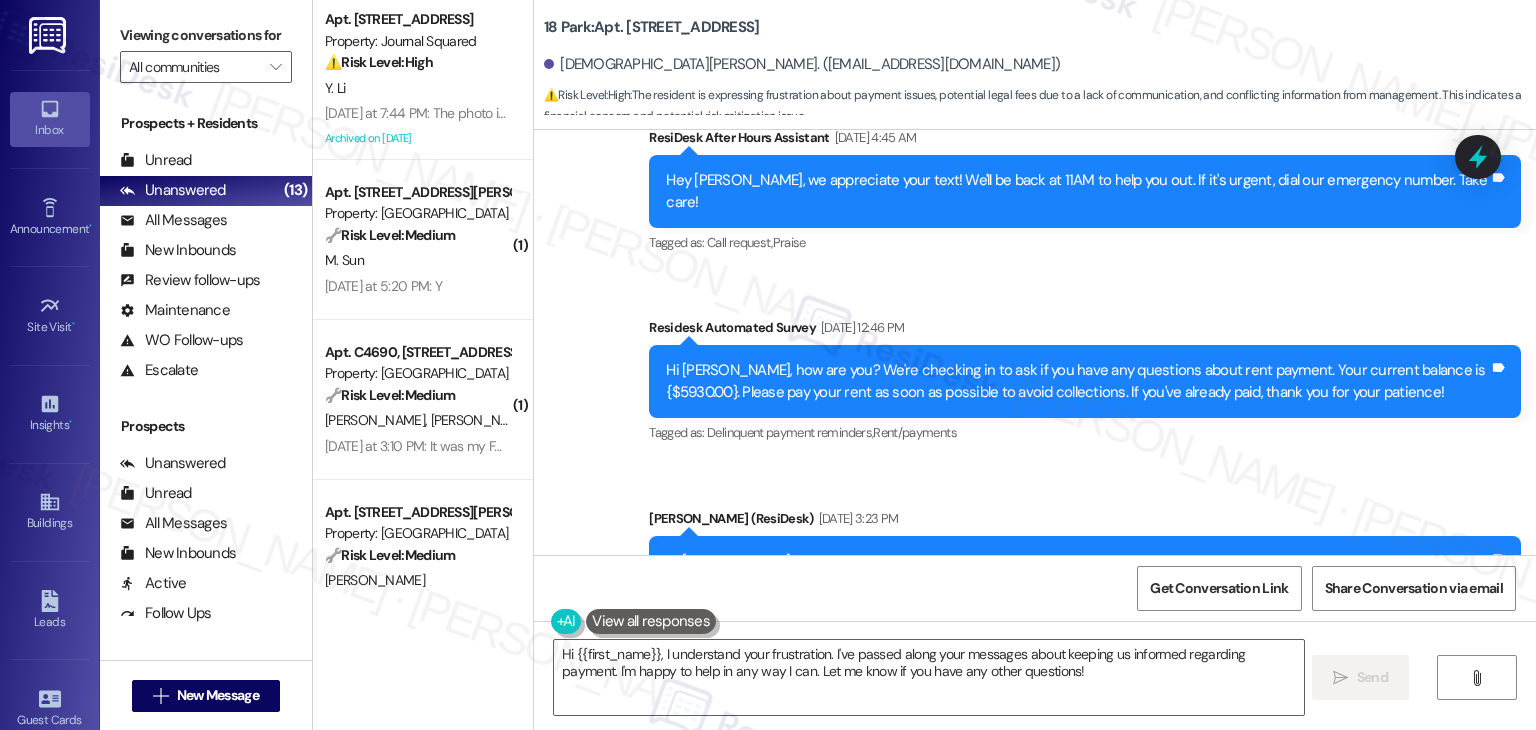 click on "Jul 08, 2025 at 3:23 PM" at bounding box center (856, 518) 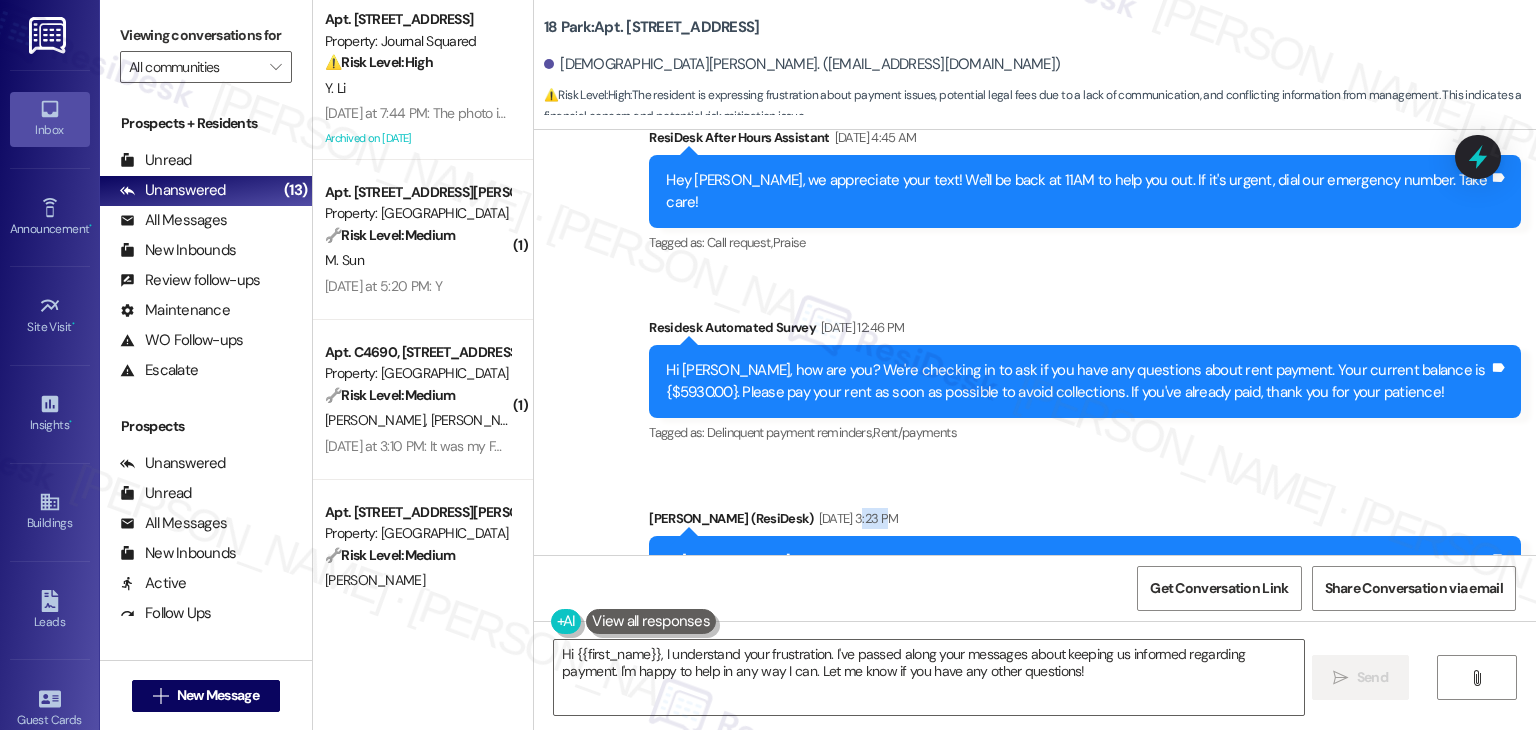 click on "Jul 08, 2025 at 3:23 PM" at bounding box center (856, 518) 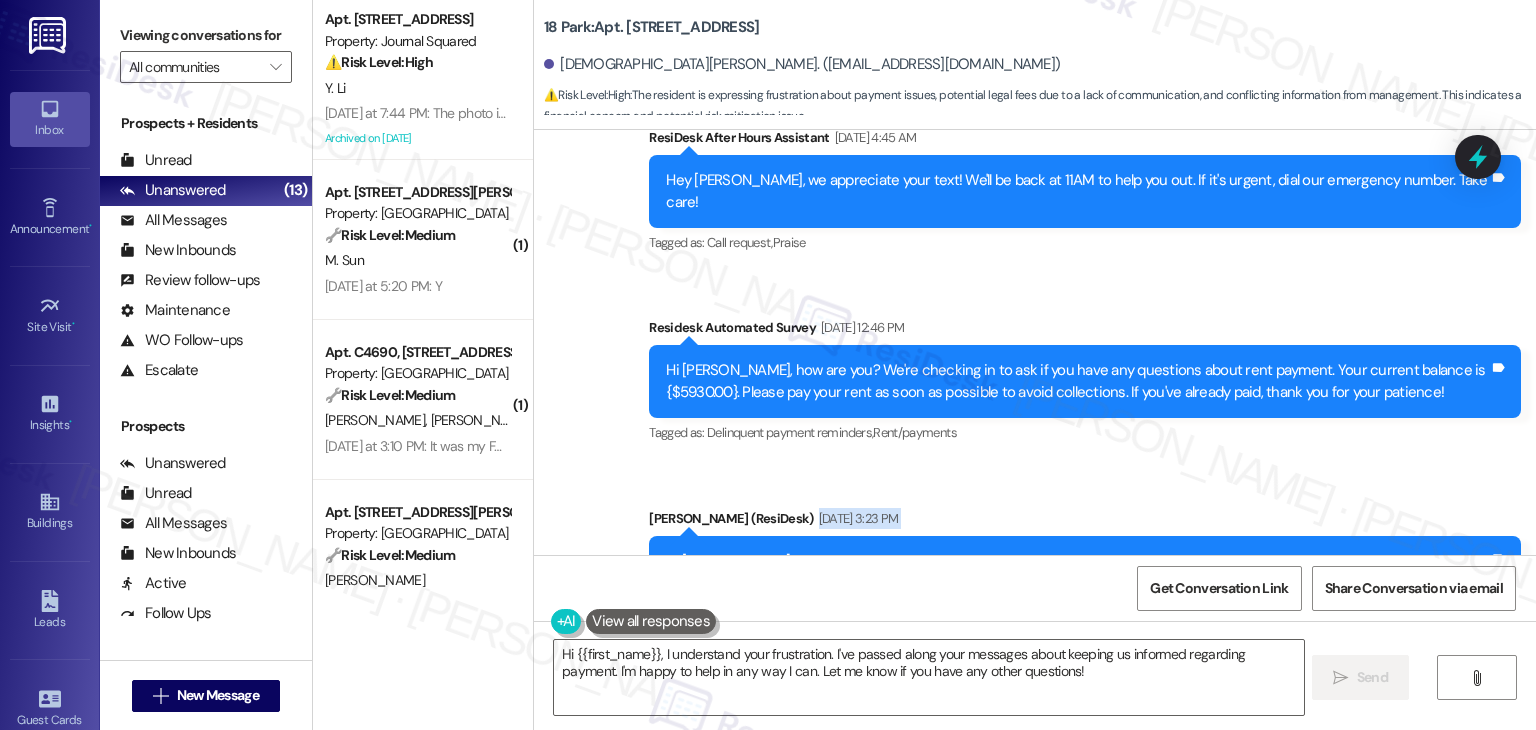 click on "Jul 08, 2025 at 3:23 PM" at bounding box center (856, 518) 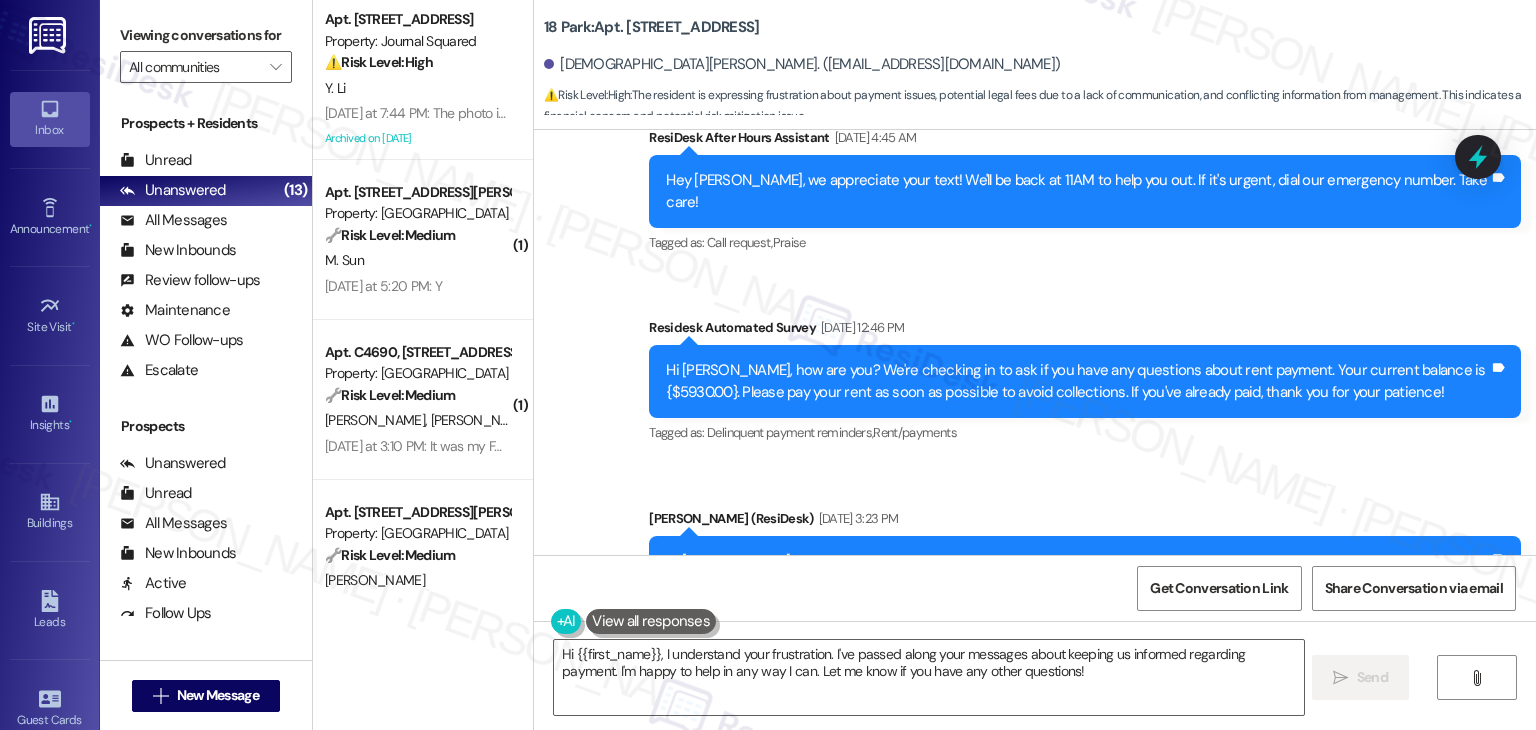 click on "Hi Hadiyah, thanks for the update! May I ask what day this week you’re planning to make the payment? Just so I can note it down and keep the site team informed." at bounding box center (1077, 572) 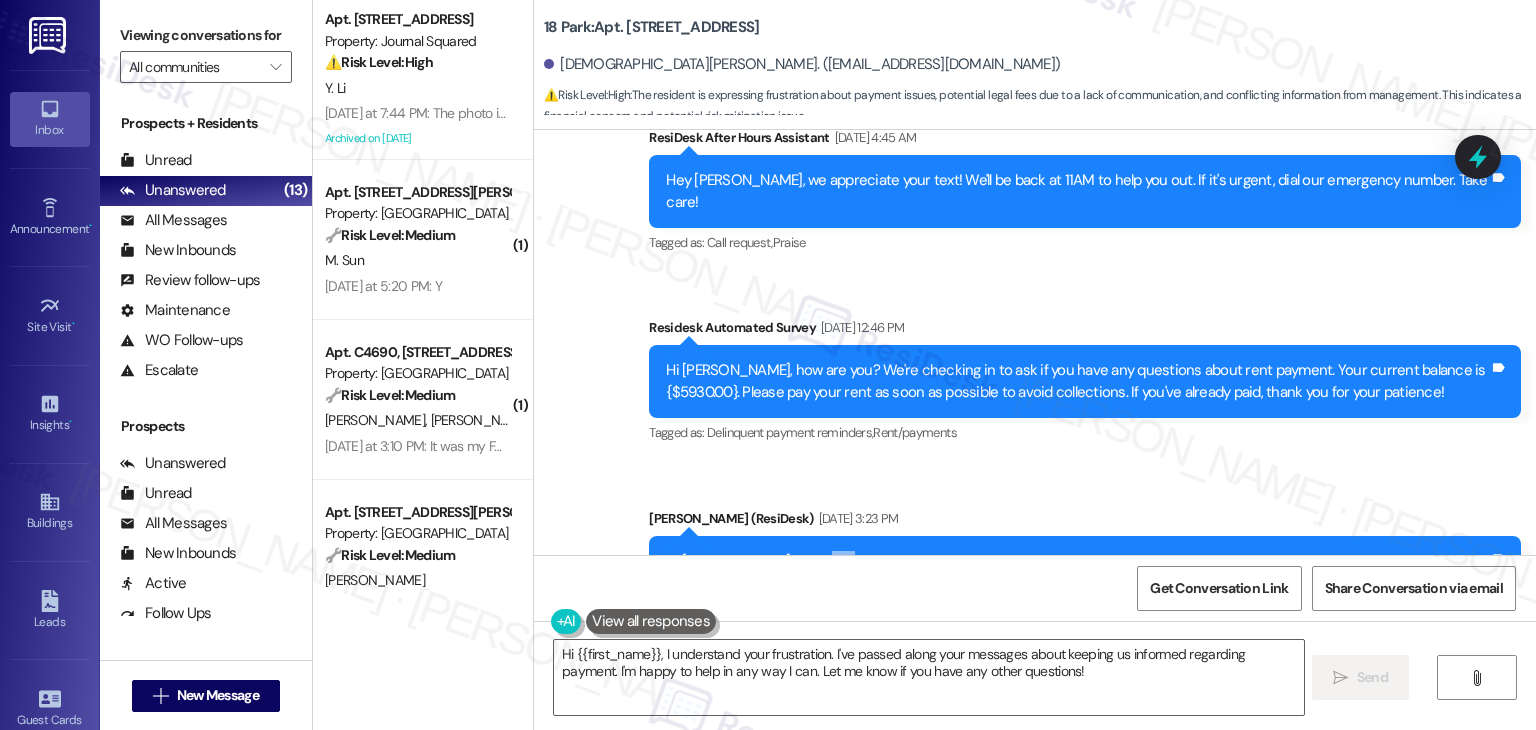 click on "Hi Hadiyah, thanks for the update! May I ask what day this week you’re planning to make the payment? Just so I can note it down and keep the site team informed." at bounding box center (1077, 572) 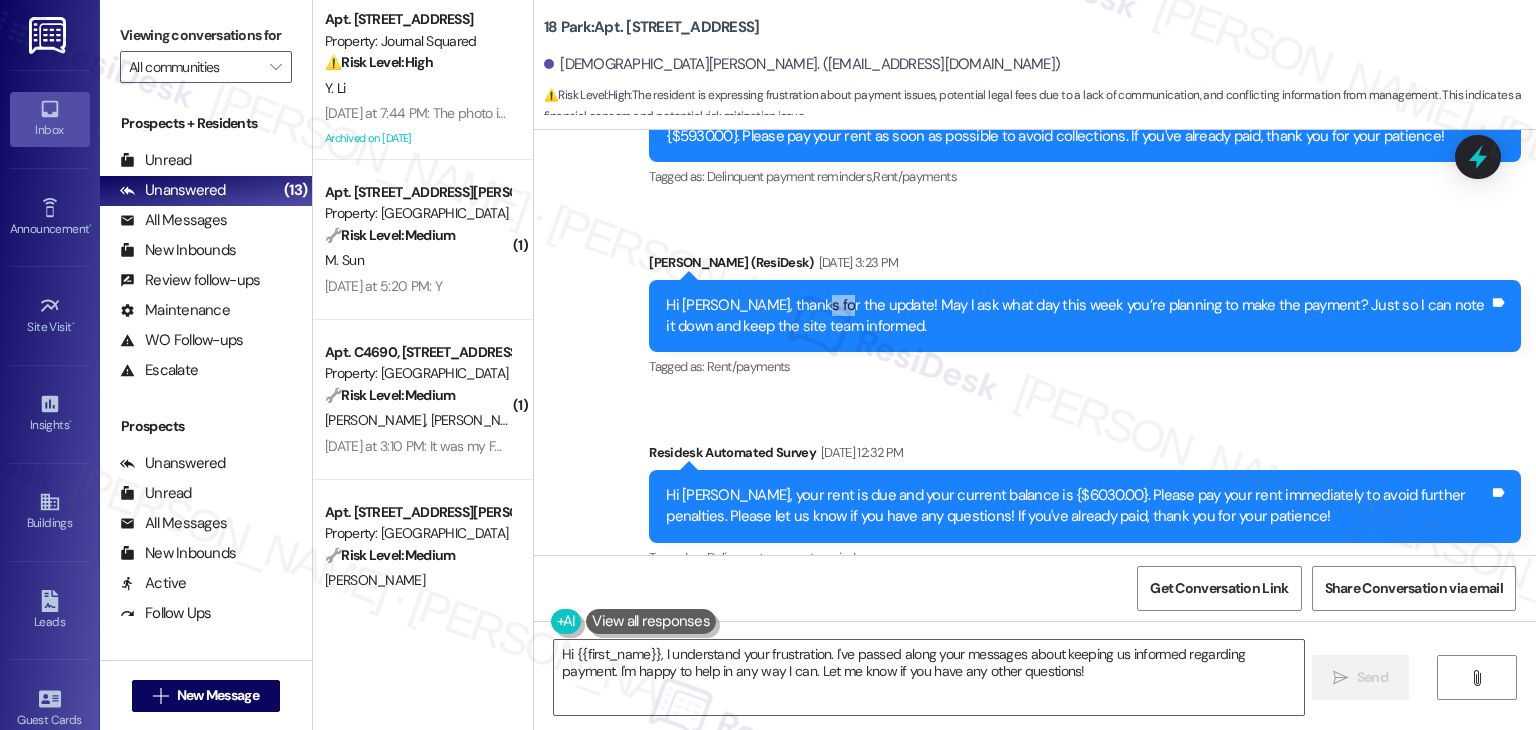 scroll, scrollTop: 32412, scrollLeft: 0, axis: vertical 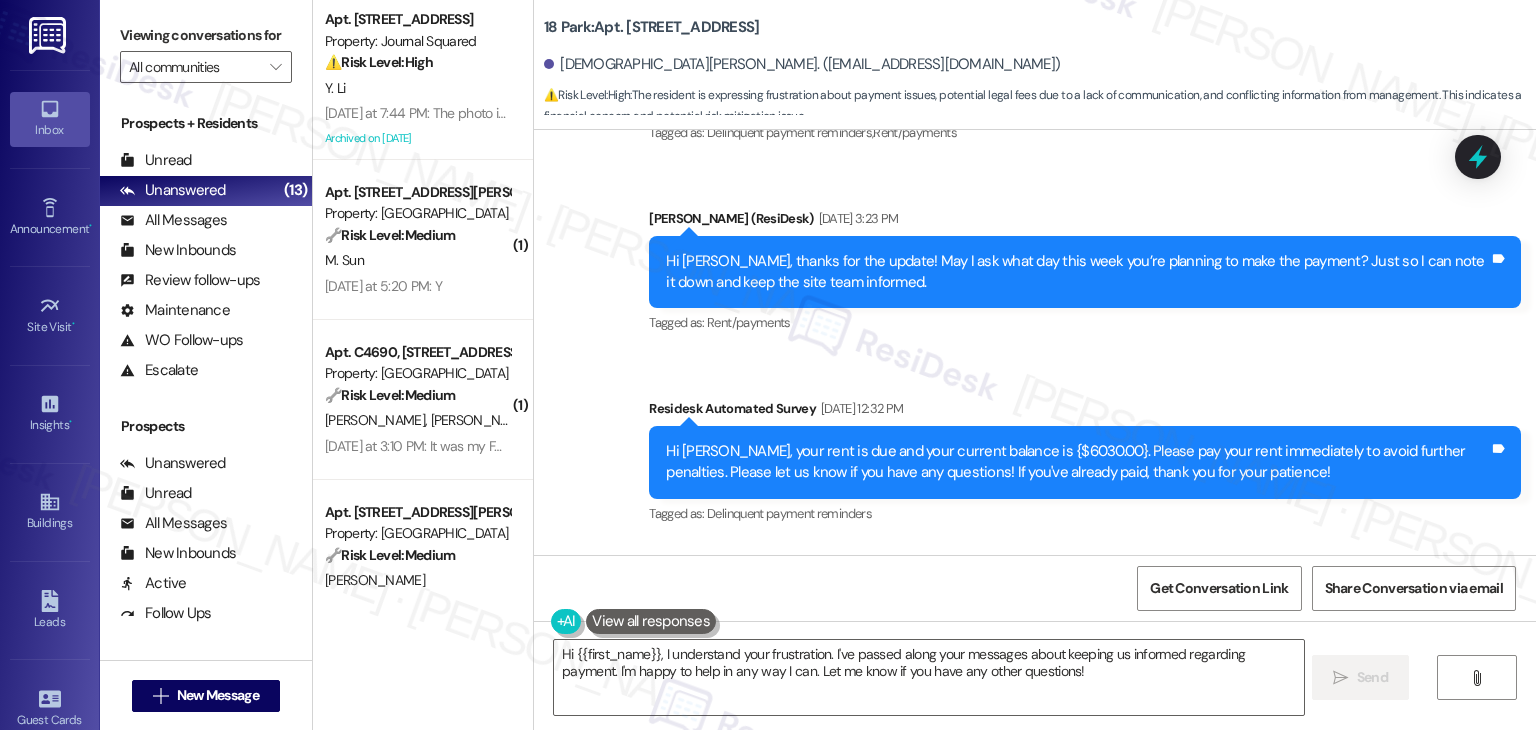 click on "Hi Hadiyah, your rent is due and your current balance is {$6030.00}. Please pay your rent immediately to avoid further penalties. Please let us know if you have any questions! If you've already paid, thank you for your patience!" at bounding box center [1077, 462] 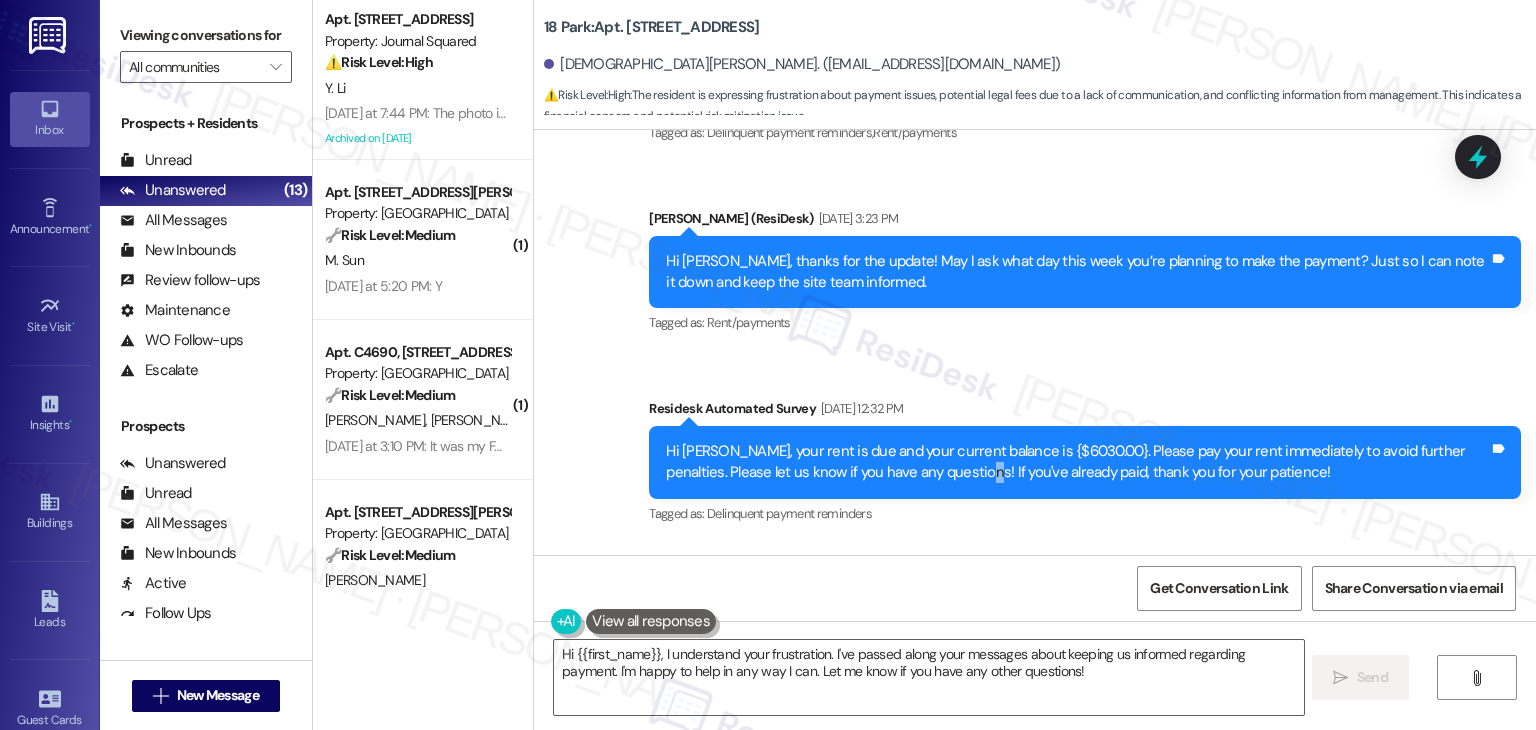 click on "Hi Hadiyah, your rent is due and your current balance is {$6030.00}. Please pay your rent immediately to avoid further penalties. Please let us know if you have any questions! If you've already paid, thank you for your patience!" at bounding box center [1077, 462] 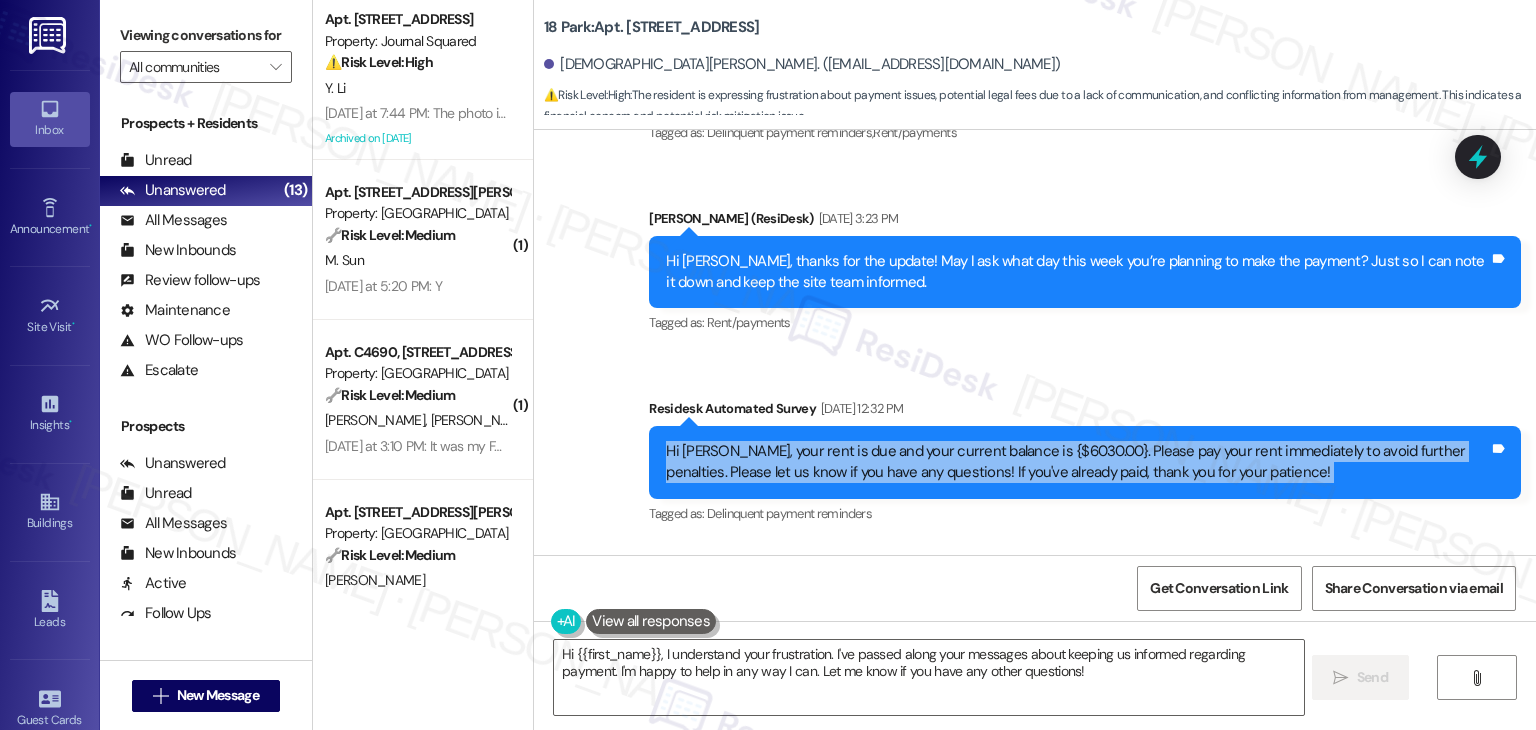 click on "Hi Hadiyah, your rent is due and your current balance is {$6030.00}. Please pay your rent immediately to avoid further penalties. Please let us know if you have any questions! If you've already paid, thank you for your patience!" at bounding box center (1077, 462) 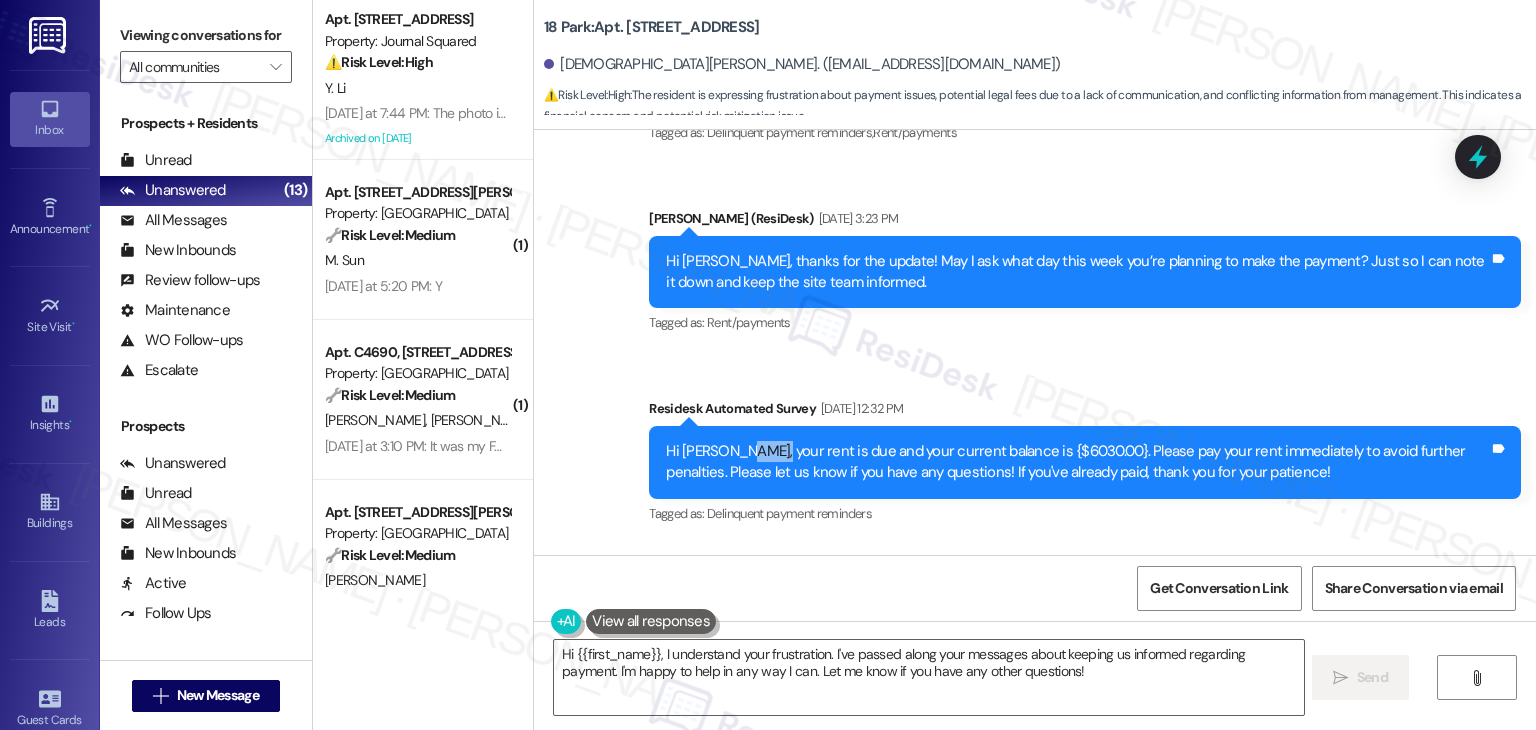click on "Hi Hadiyah, your rent is due and your current balance is {$6030.00}. Please pay your rent immediately to avoid further penalties. Please let us know if you have any questions! If you've already paid, thank you for your patience!" at bounding box center [1077, 462] 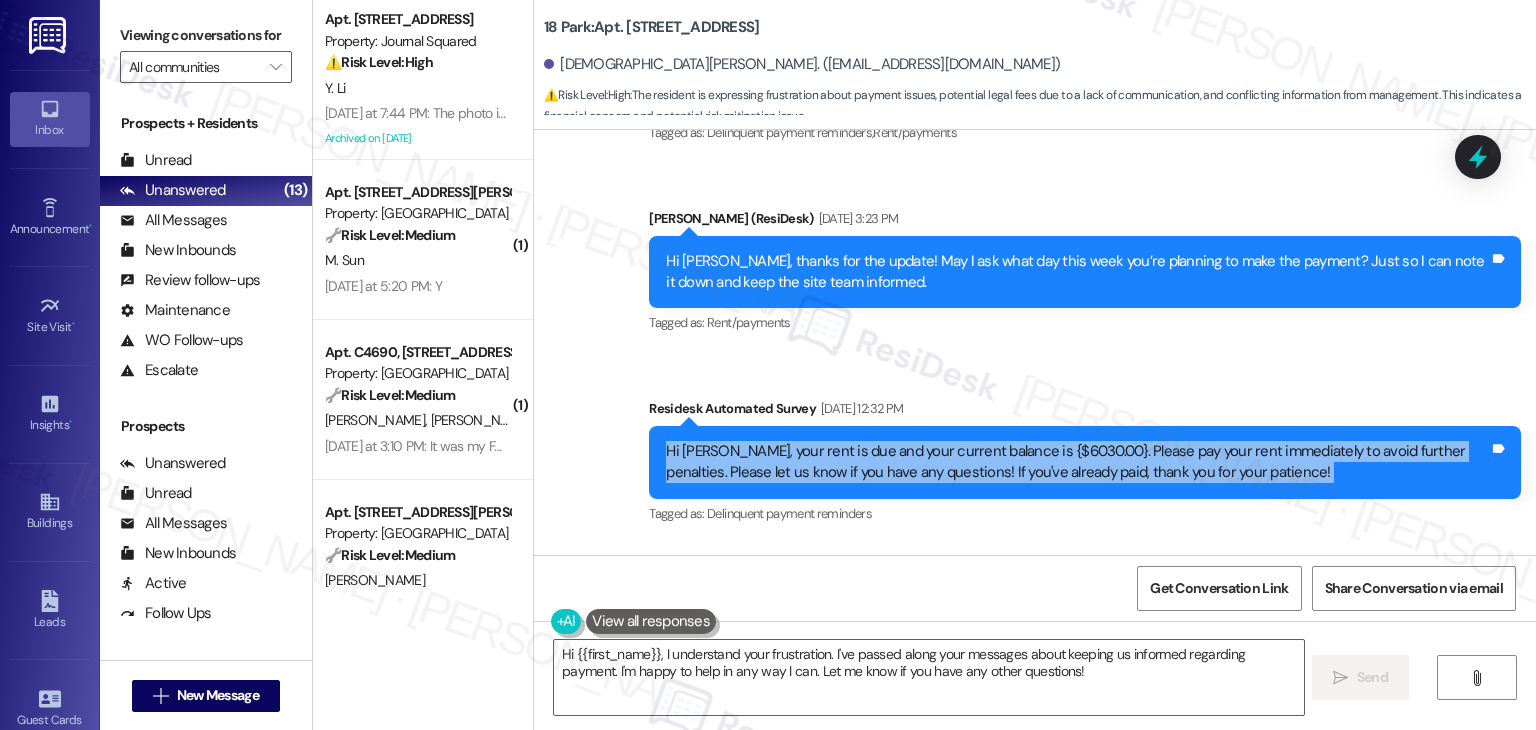 click on "Hi Hadiyah, your rent is due and your current balance is {$6030.00}. Please pay your rent immediately to avoid further penalties. Please let us know if you have any questions! If you've already paid, thank you for your patience!" at bounding box center [1077, 462] 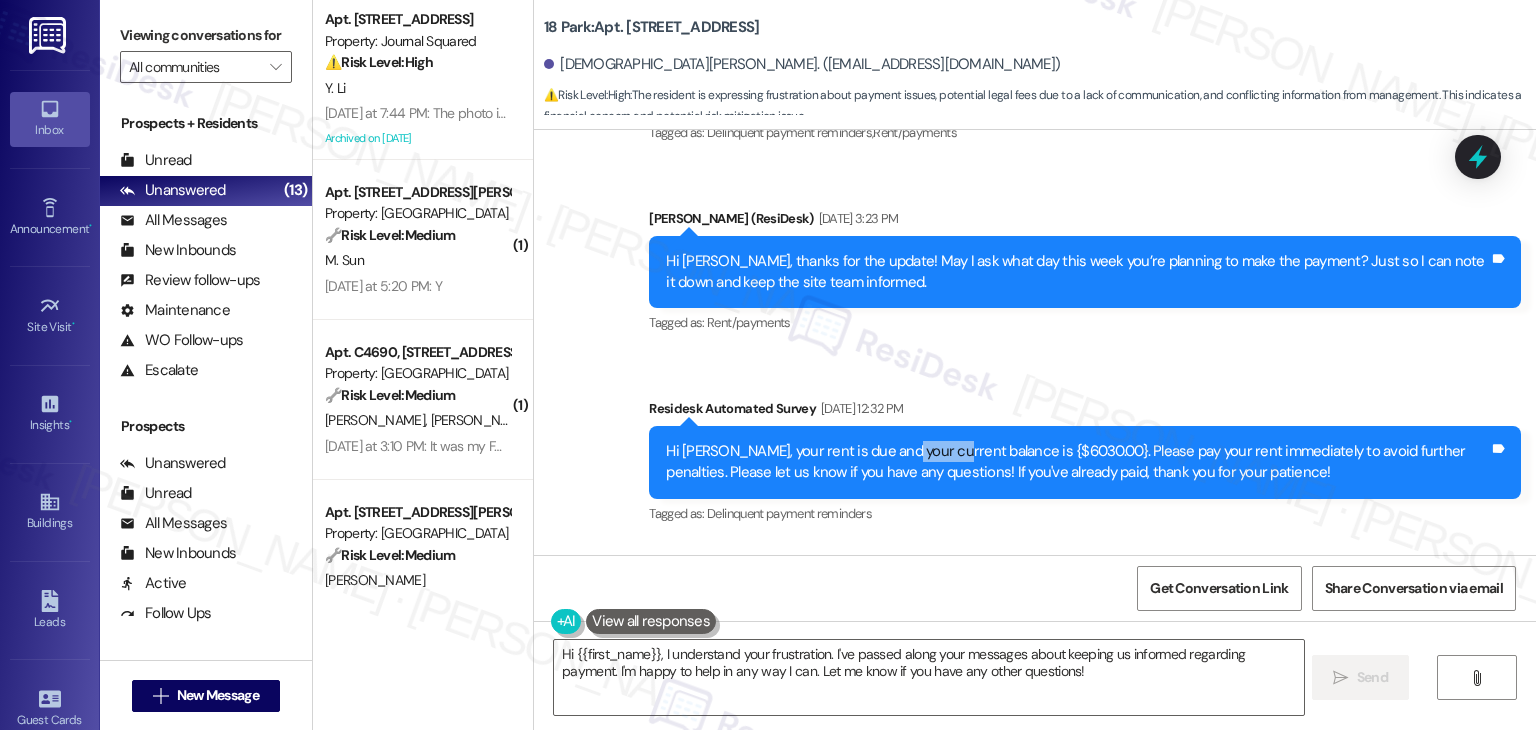 click on "Hi Hadiyah, your rent is due and your current balance is {$6030.00}. Please pay your rent immediately to avoid further penalties. Please let us know if you have any questions! If you've already paid, thank you for your patience!" at bounding box center (1077, 462) 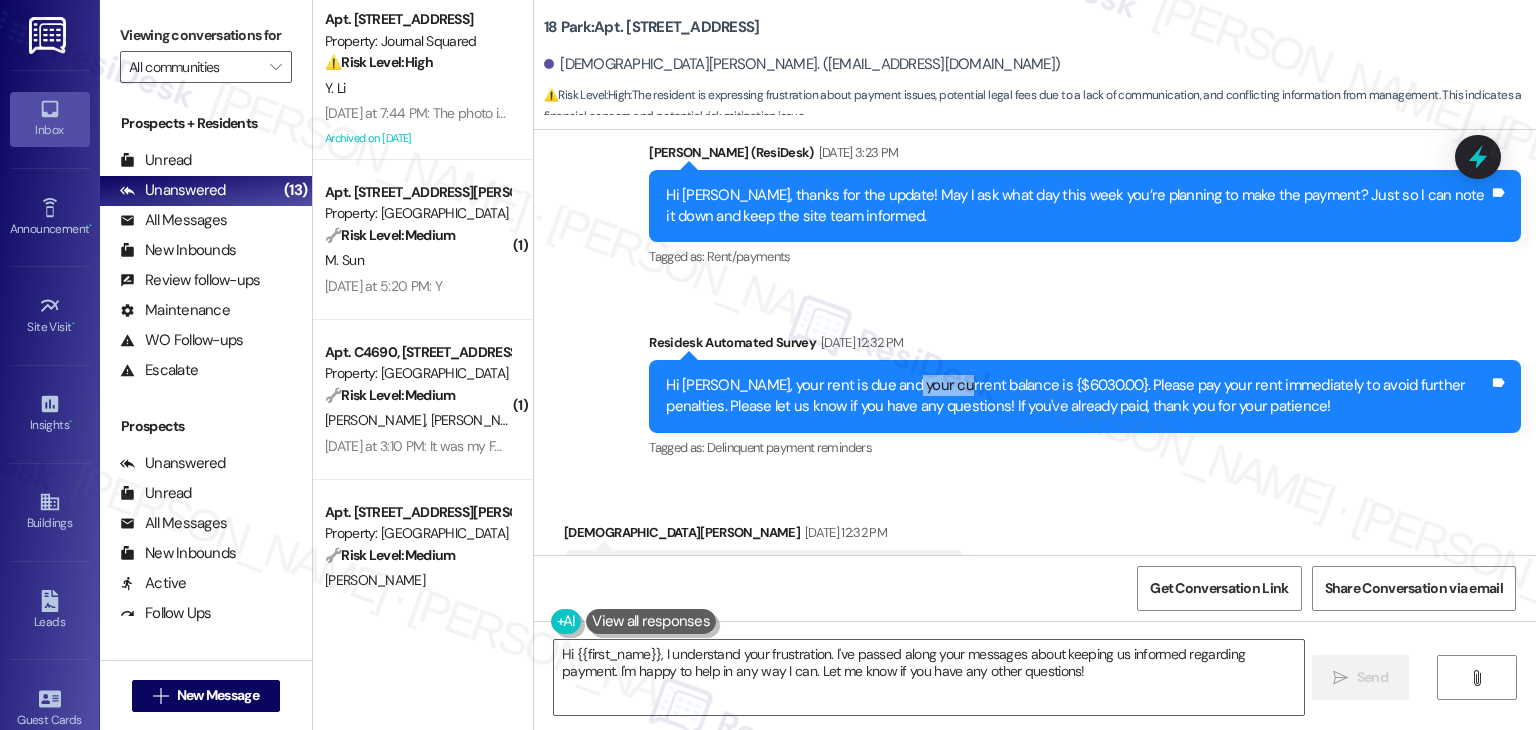 scroll, scrollTop: 32512, scrollLeft: 0, axis: vertical 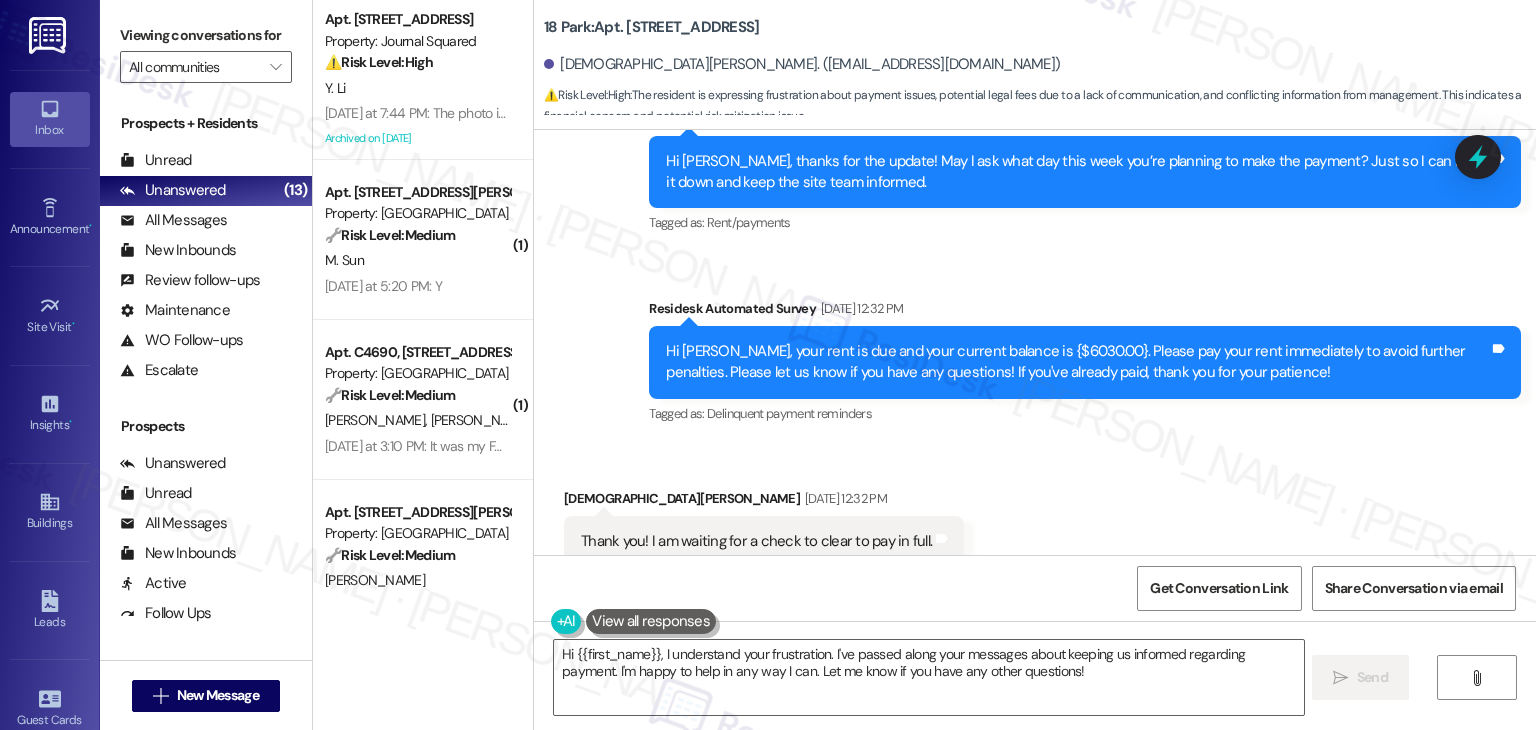 drag, startPoint x: 565, startPoint y: 457, endPoint x: 1023, endPoint y: 473, distance: 458.2794 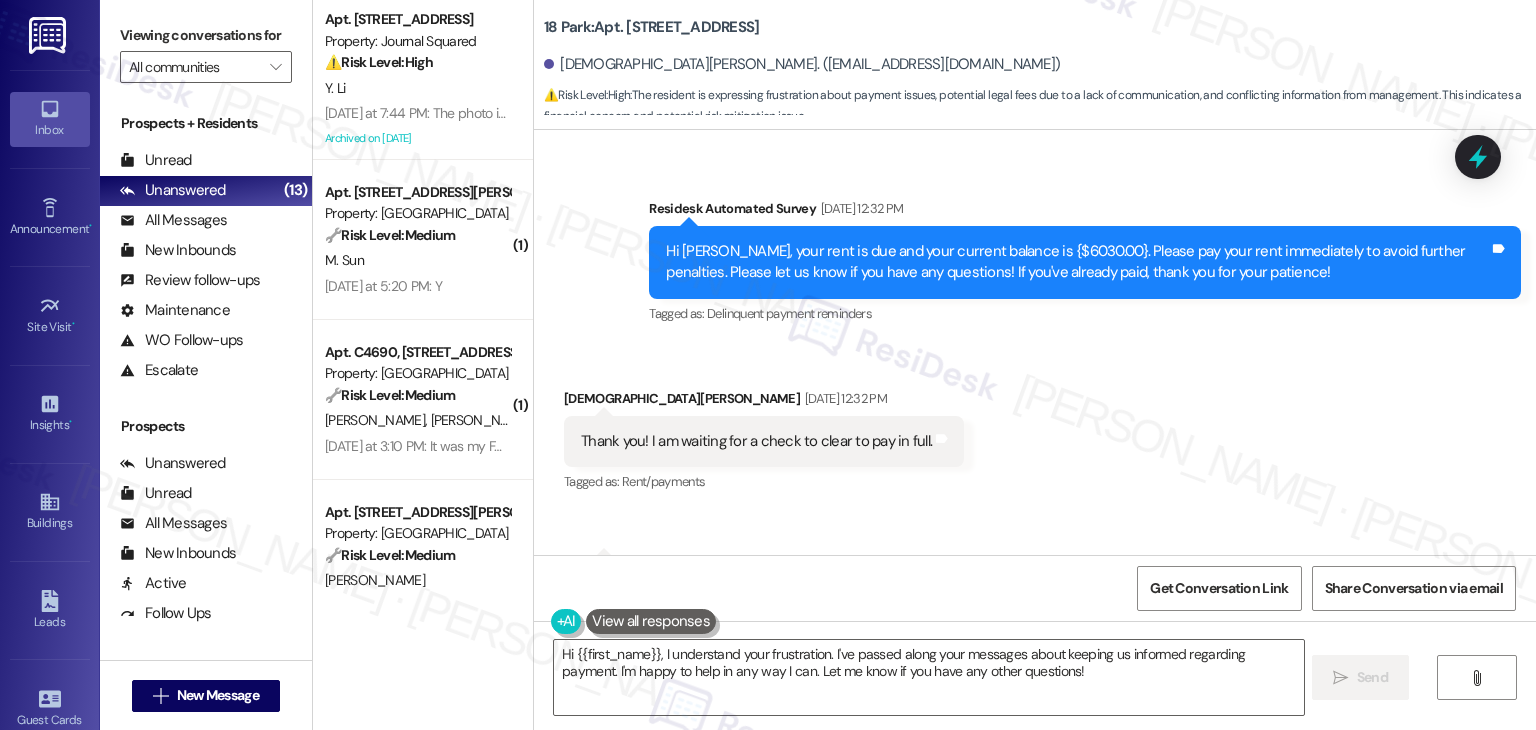 scroll, scrollTop: 32712, scrollLeft: 0, axis: vertical 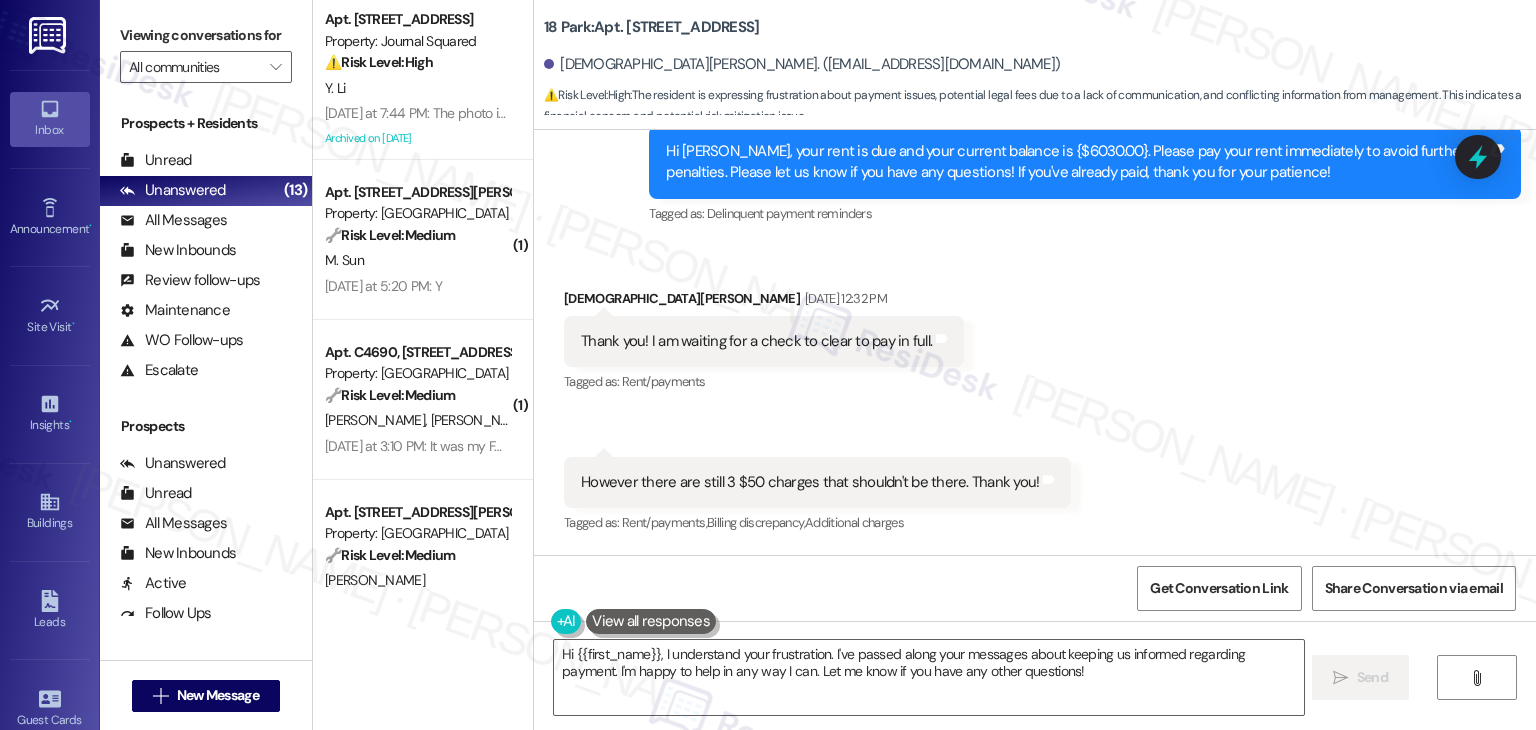 drag, startPoint x: 1074, startPoint y: 424, endPoint x: 1268, endPoint y: 458, distance: 196.95685 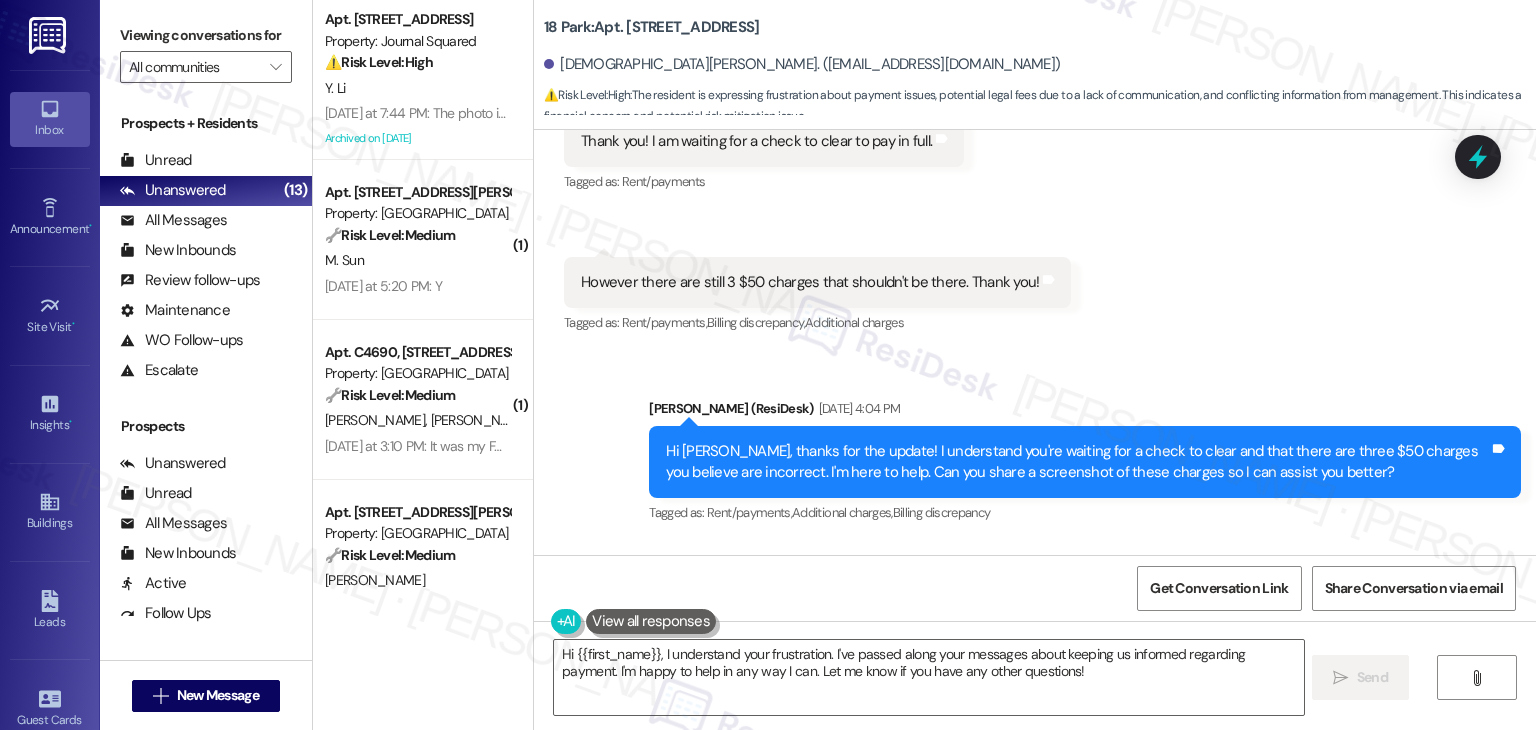 scroll, scrollTop: 32912, scrollLeft: 0, axis: vertical 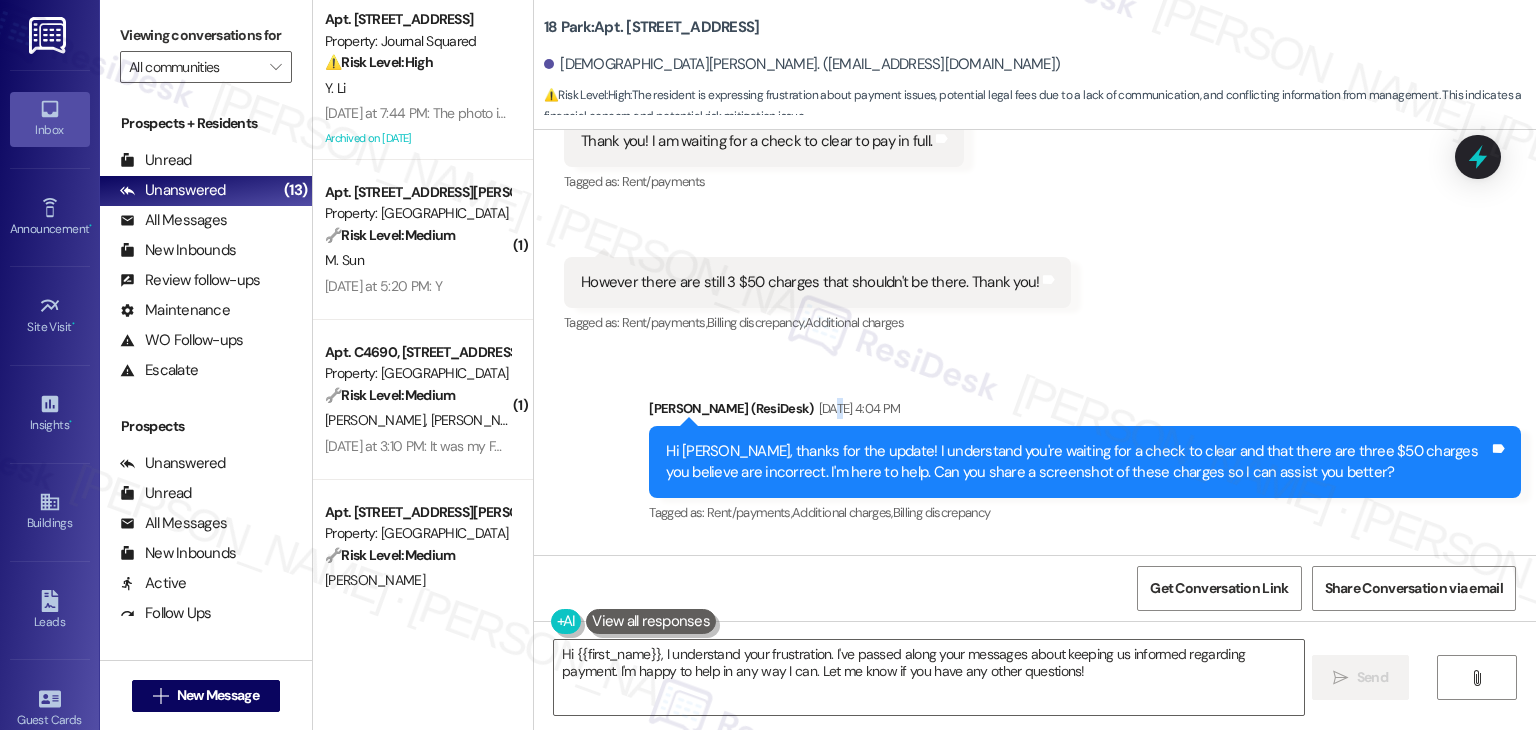 click on "Jul 11, 2025 at 4:04 PM" at bounding box center (857, 408) 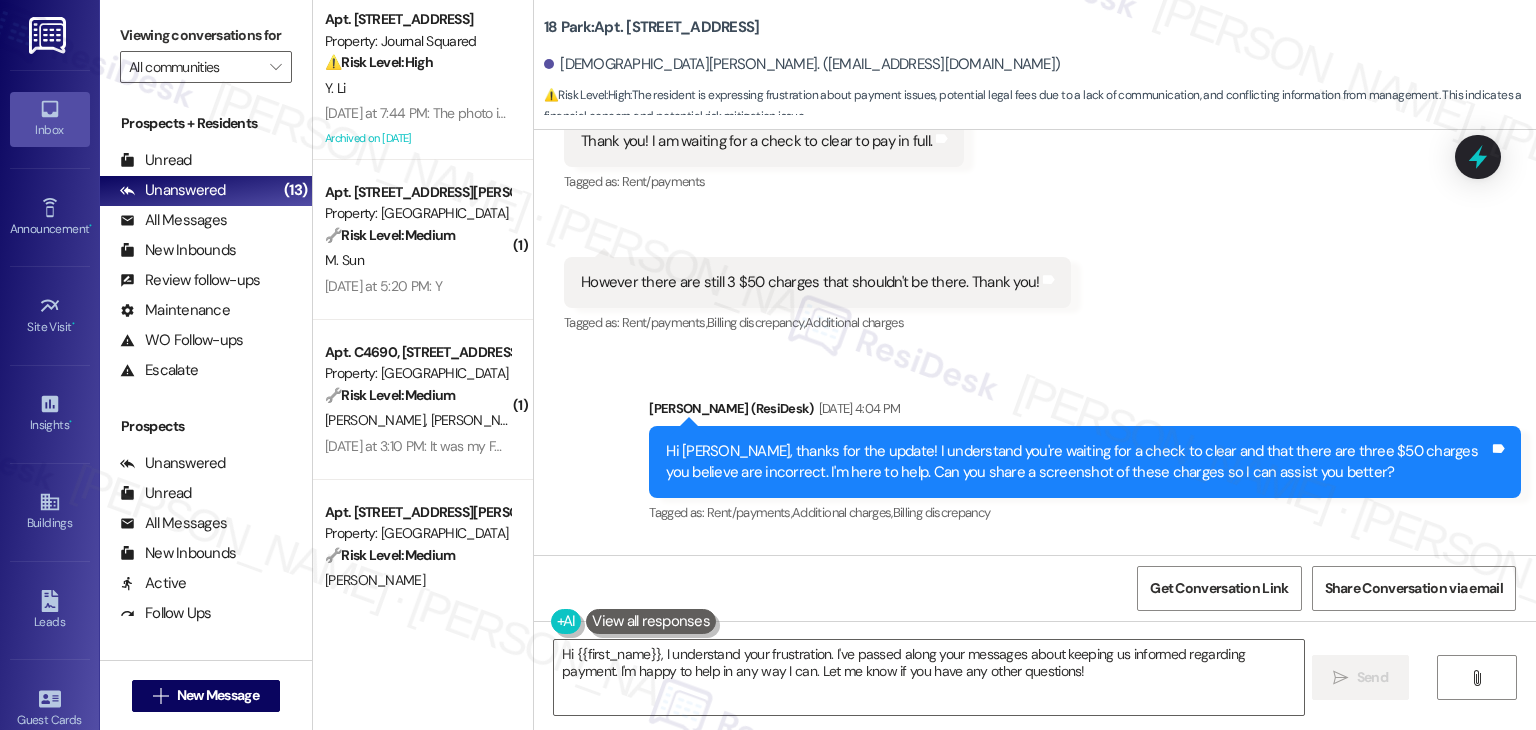 click on "Jul 17, 2025 at 8:10 PM" at bounding box center [904, 600] 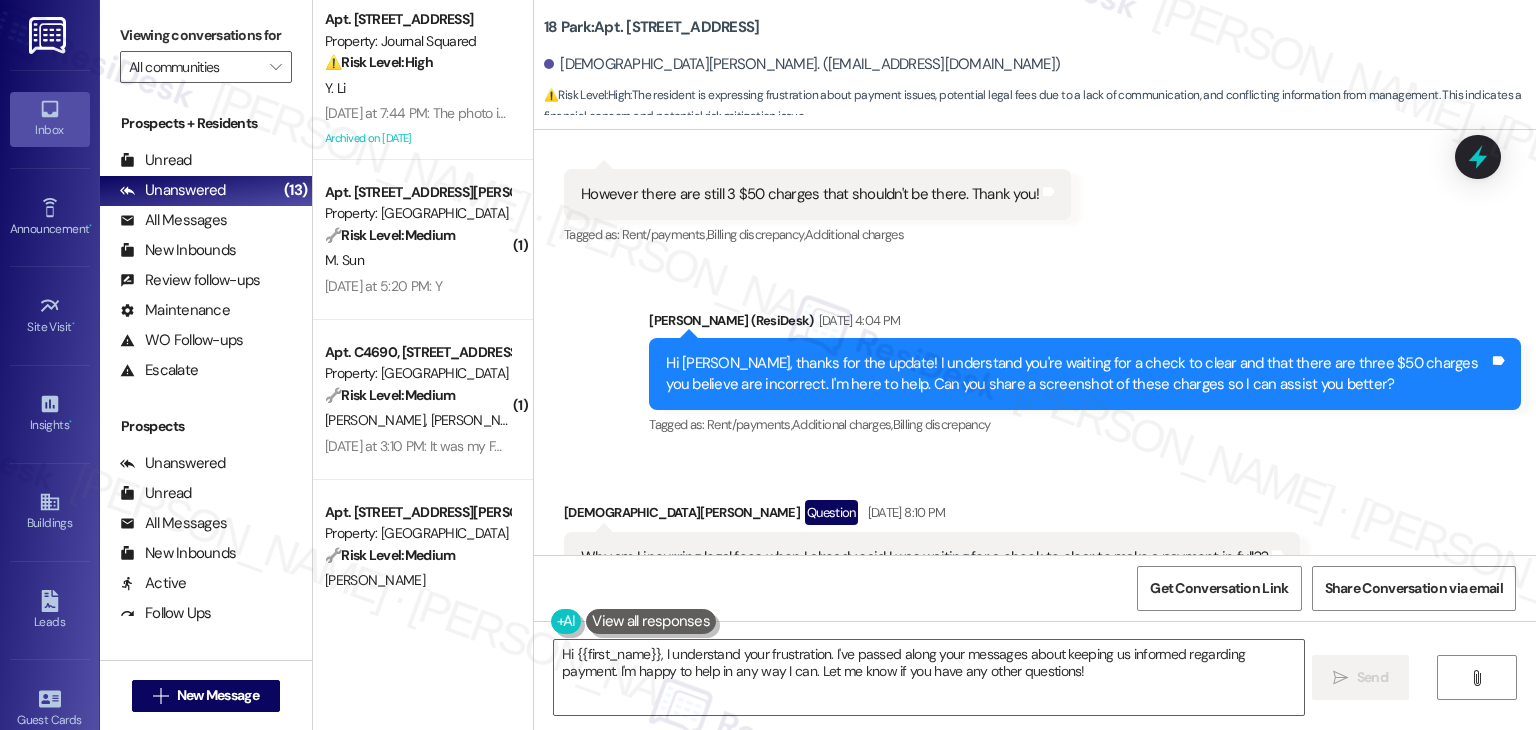 scroll, scrollTop: 33012, scrollLeft: 0, axis: vertical 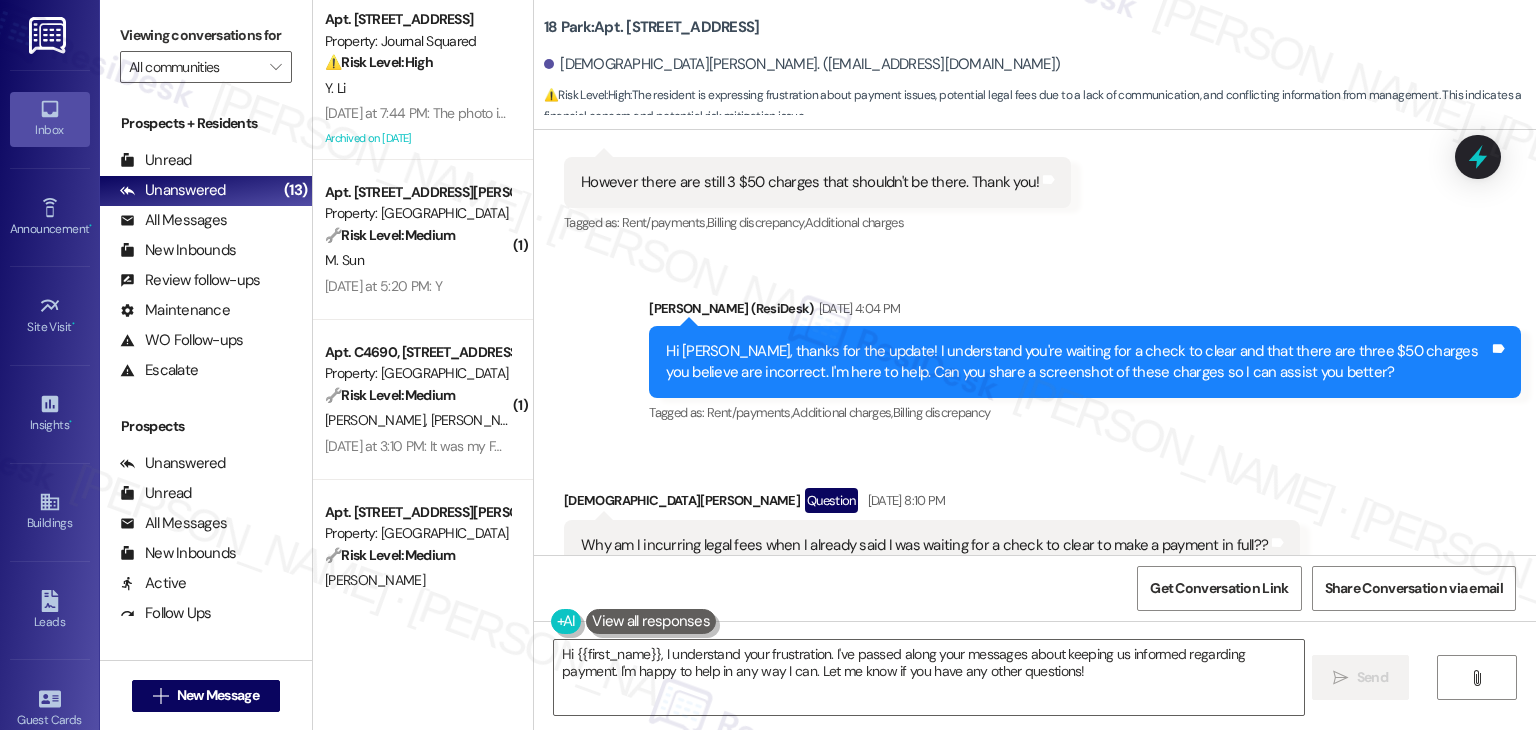 click on "Why am I incurring legal fees when I already said I was waiting for a check to clear to make a payment in full??" at bounding box center (924, 545) 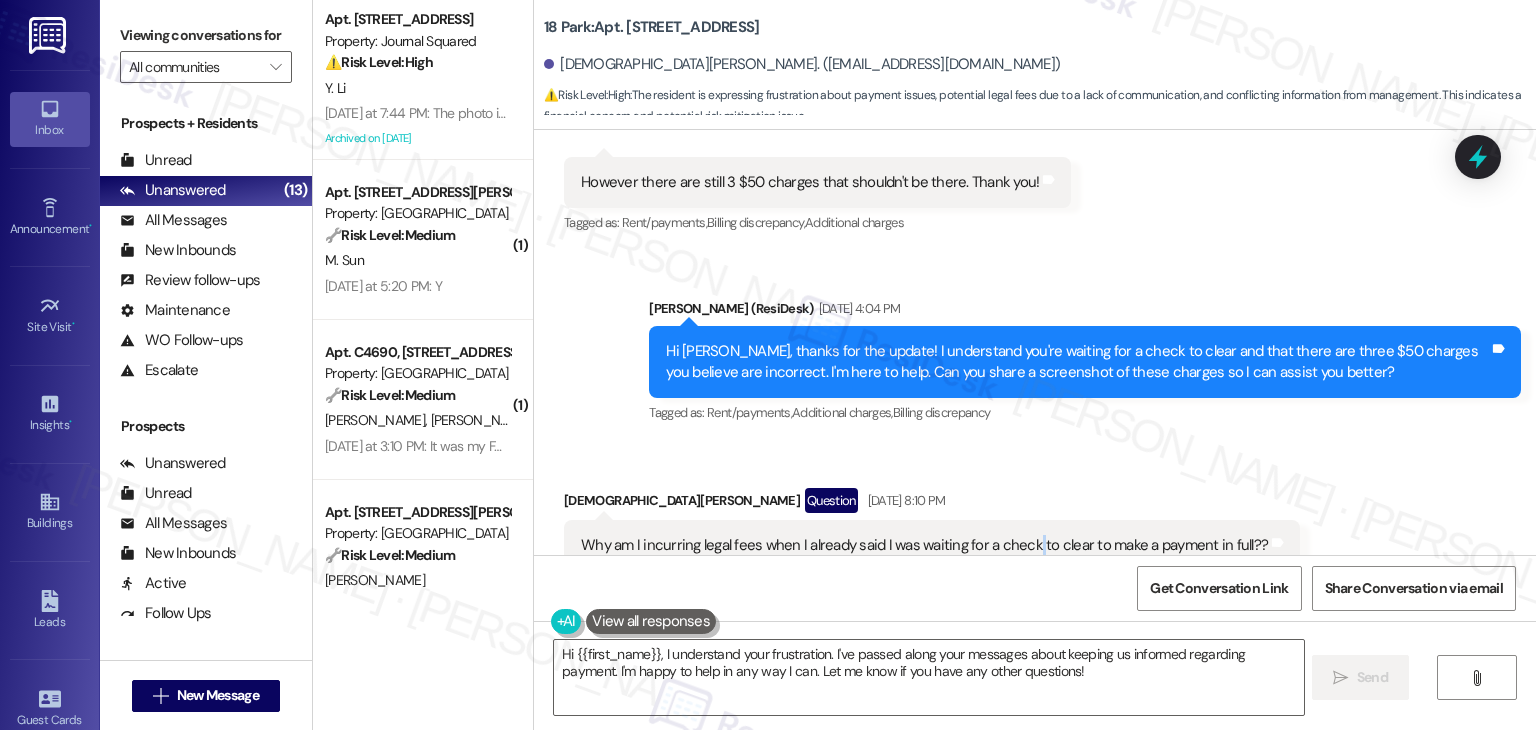 click on "Why am I incurring legal fees when I already said I was waiting for a check to clear to make a payment in full??" at bounding box center (924, 545) 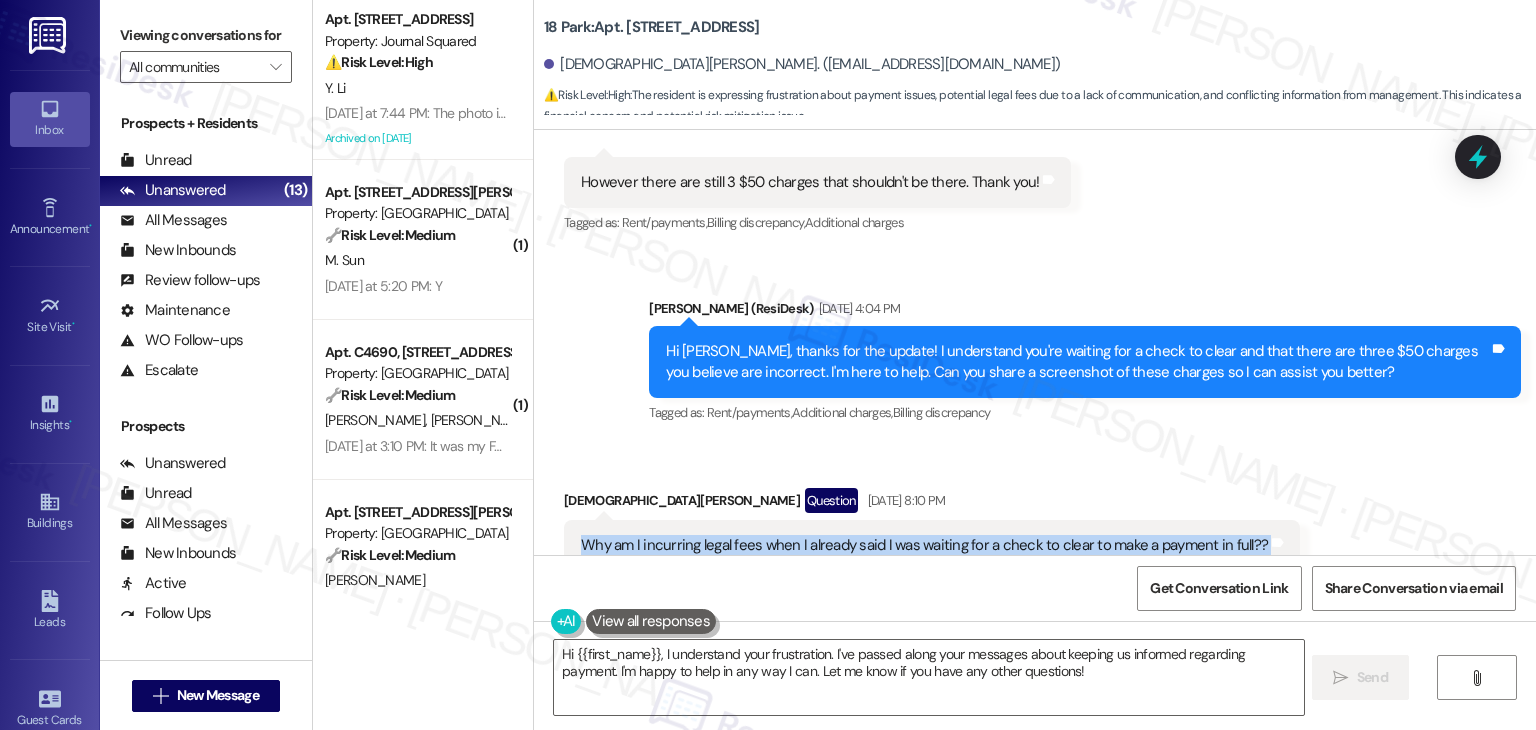 click on "Why am I incurring legal fees when I already said I was waiting for a check to clear to make a payment in full??" at bounding box center [924, 545] 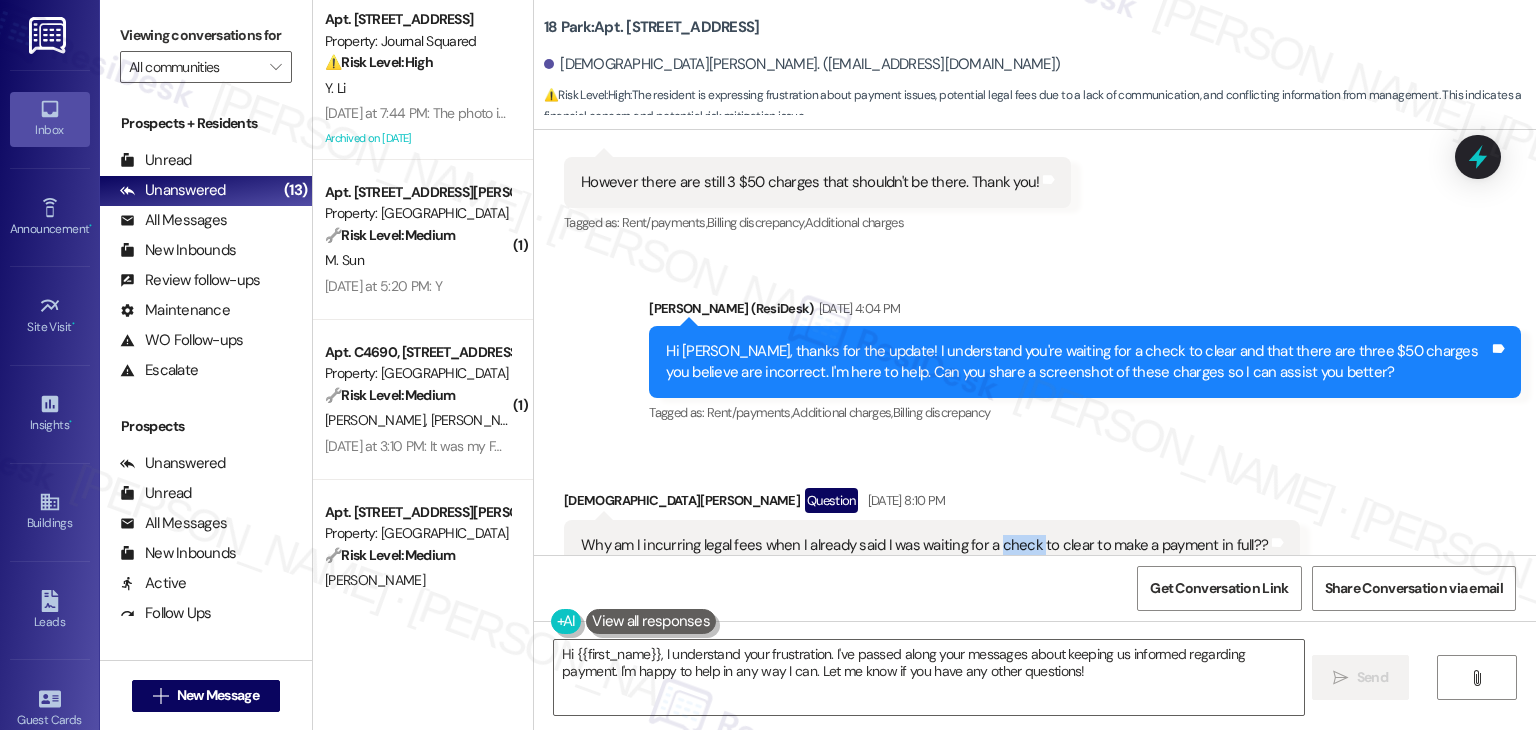 click on "Why am I incurring legal fees when I already said I was waiting for a check to clear to make a payment in full??" at bounding box center (924, 545) 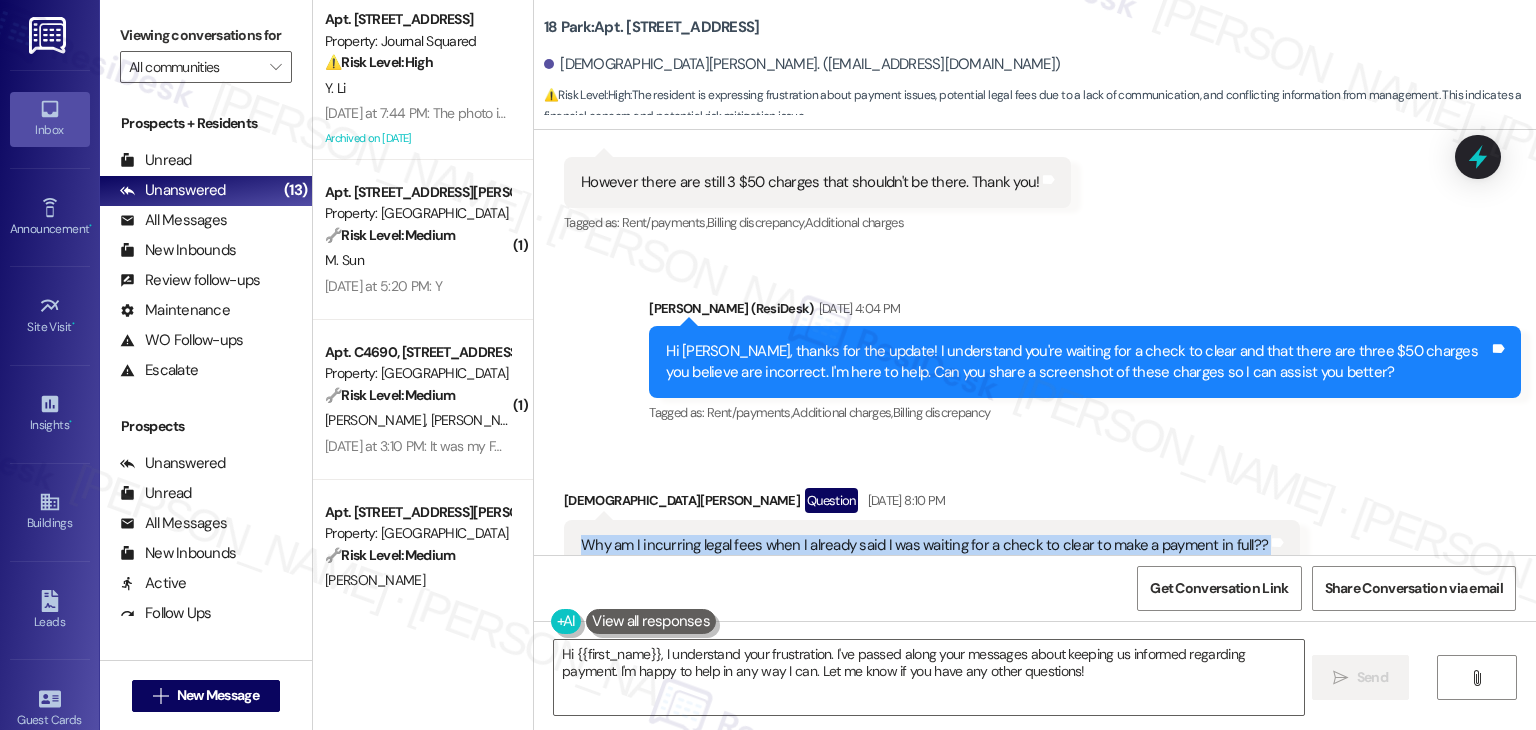 click on "Why am I incurring legal fees when I already said I was waiting for a check to clear to make a payment in full??" at bounding box center [924, 545] 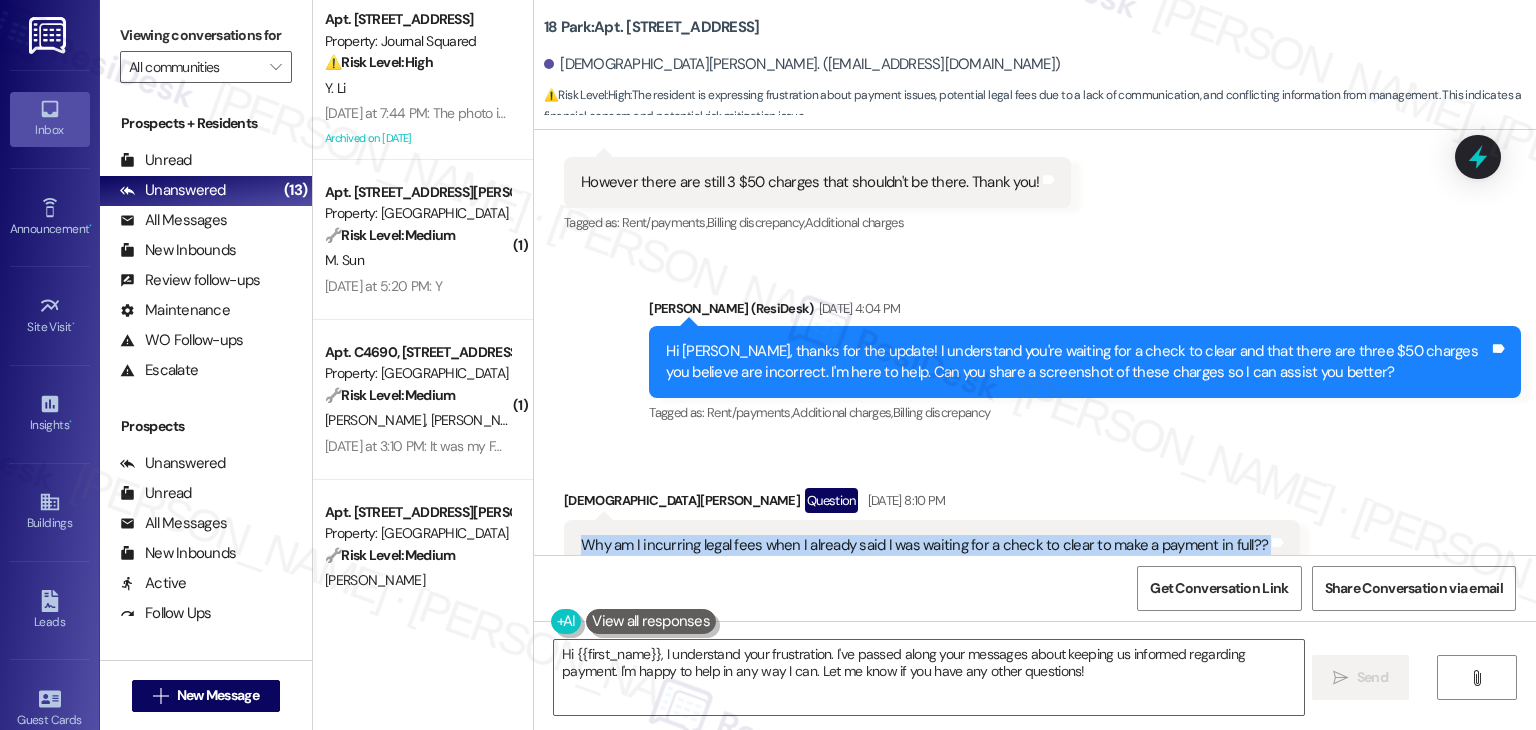 click on "Why am I incurring legal fees when I already said I was waiting for a check to clear to make a payment in full??" at bounding box center (924, 545) 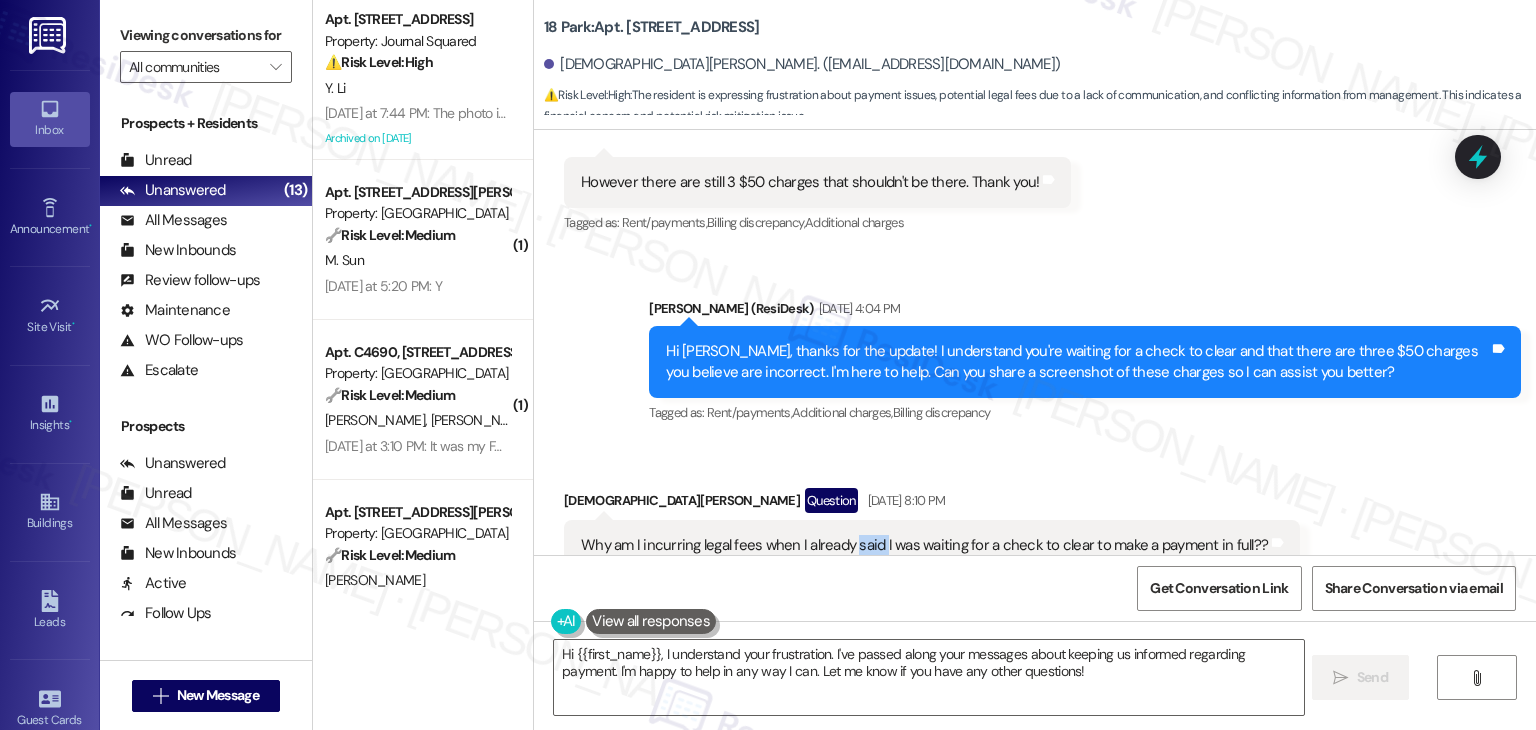 click on "Why am I incurring legal fees when I already said I was waiting for a check to clear to make a payment in full??" at bounding box center (924, 545) 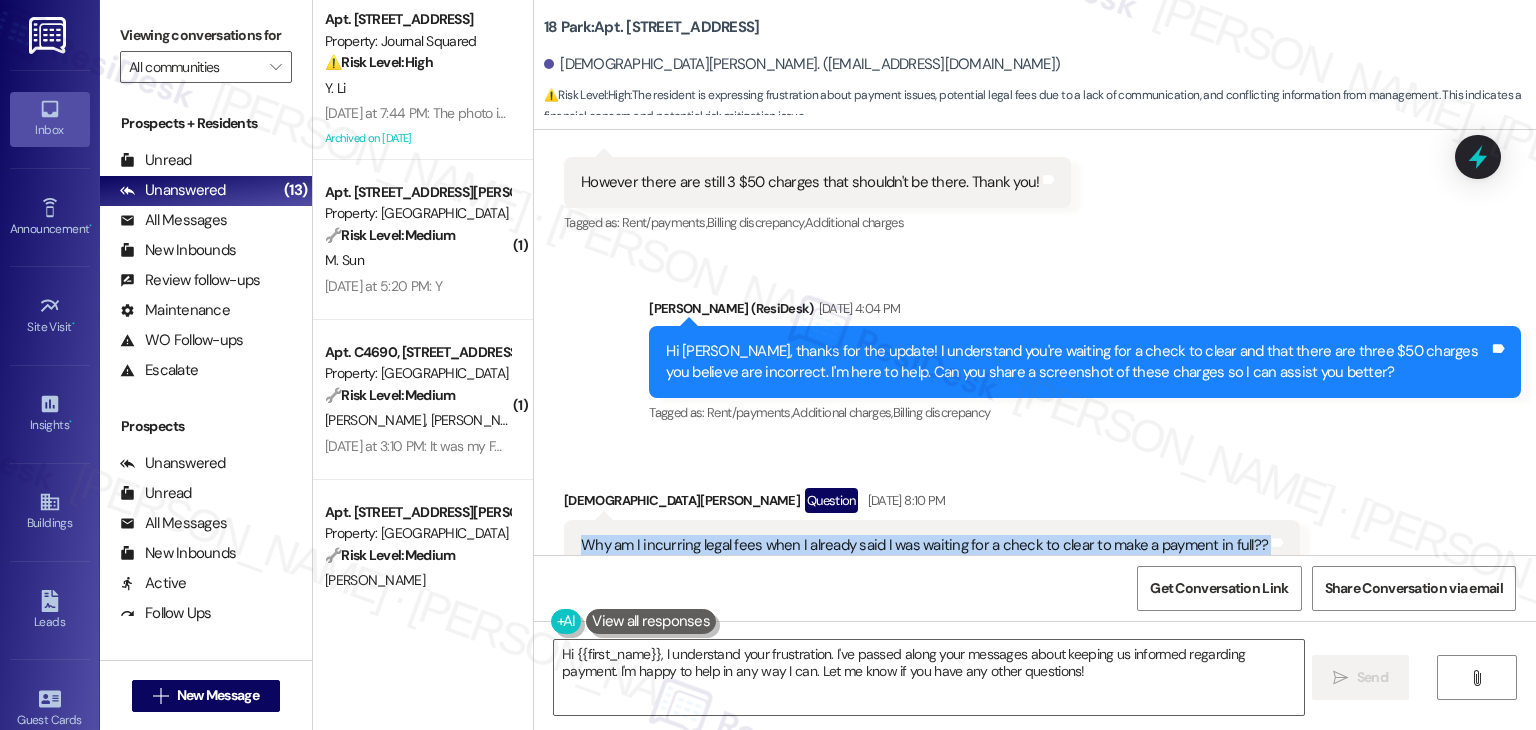 click on "Why am I incurring legal fees when I already said I was waiting for a check to clear to make a payment in full??" at bounding box center [924, 545] 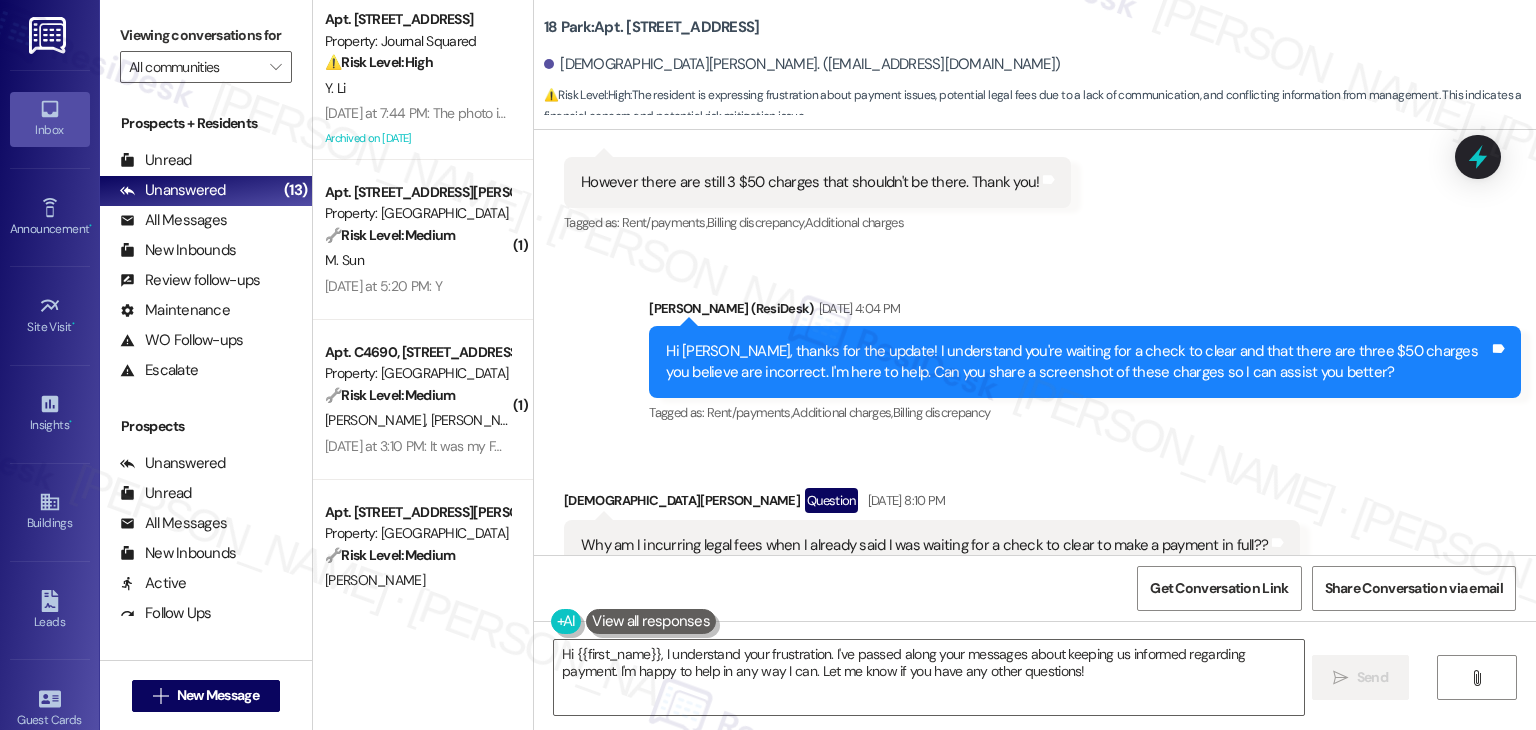 click on "Received via SMS Hadiyah Valentin Question Jul 17, 2025 at 8:10 PM Why am I incurring legal fees when I already said I was waiting for a check to clear to make a payment in full??  Tags and notes Tagged as:   Rent/payments ,  Click to highlight conversations about Rent/payments Billing discrepancy ,  Click to highlight conversations about Billing discrepancy Dispute Click to highlight conversations about Dispute  Related guidelines Show suggestions" at bounding box center [1035, 559] 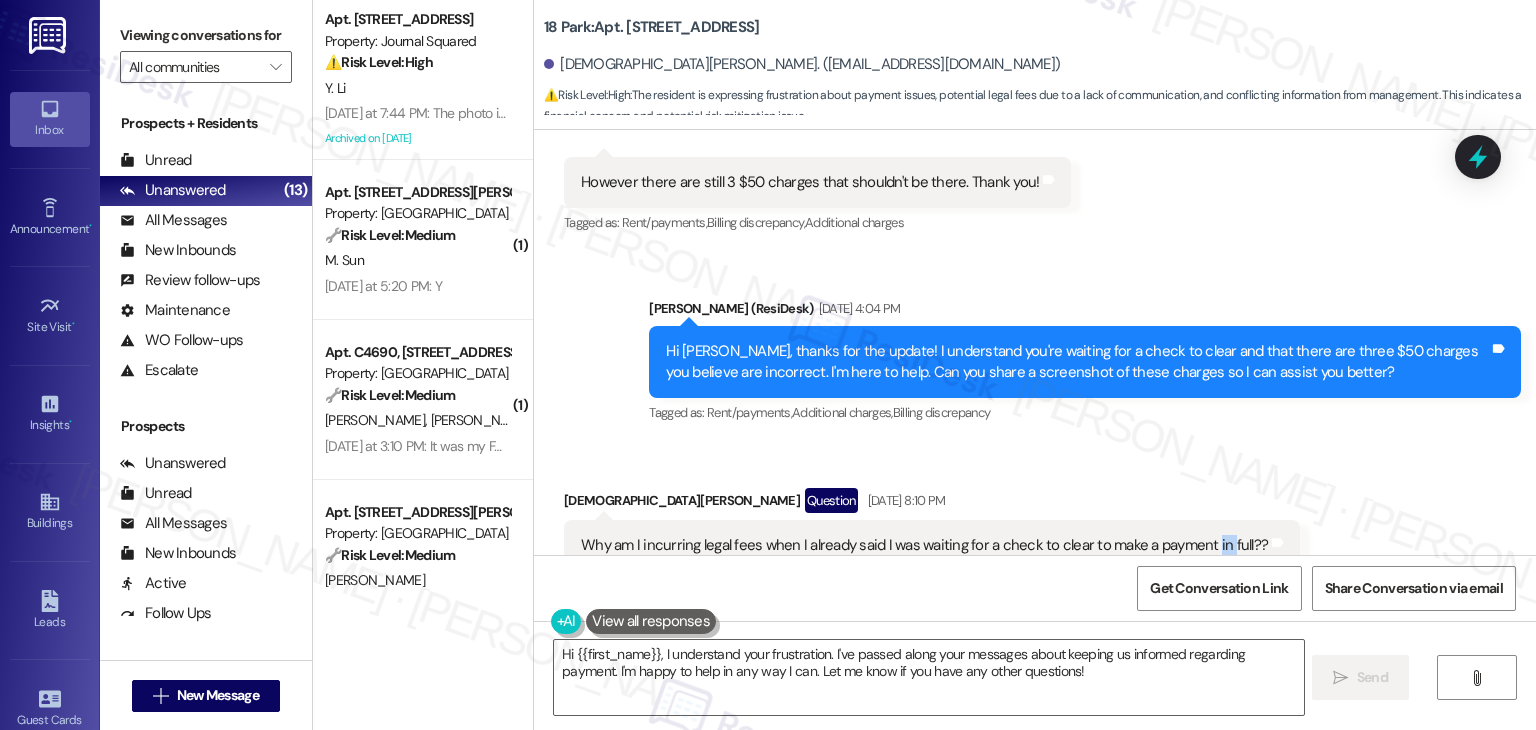 click on "Why am I incurring legal fees when I already said I was waiting for a check to clear to make a payment in full??" at bounding box center (924, 545) 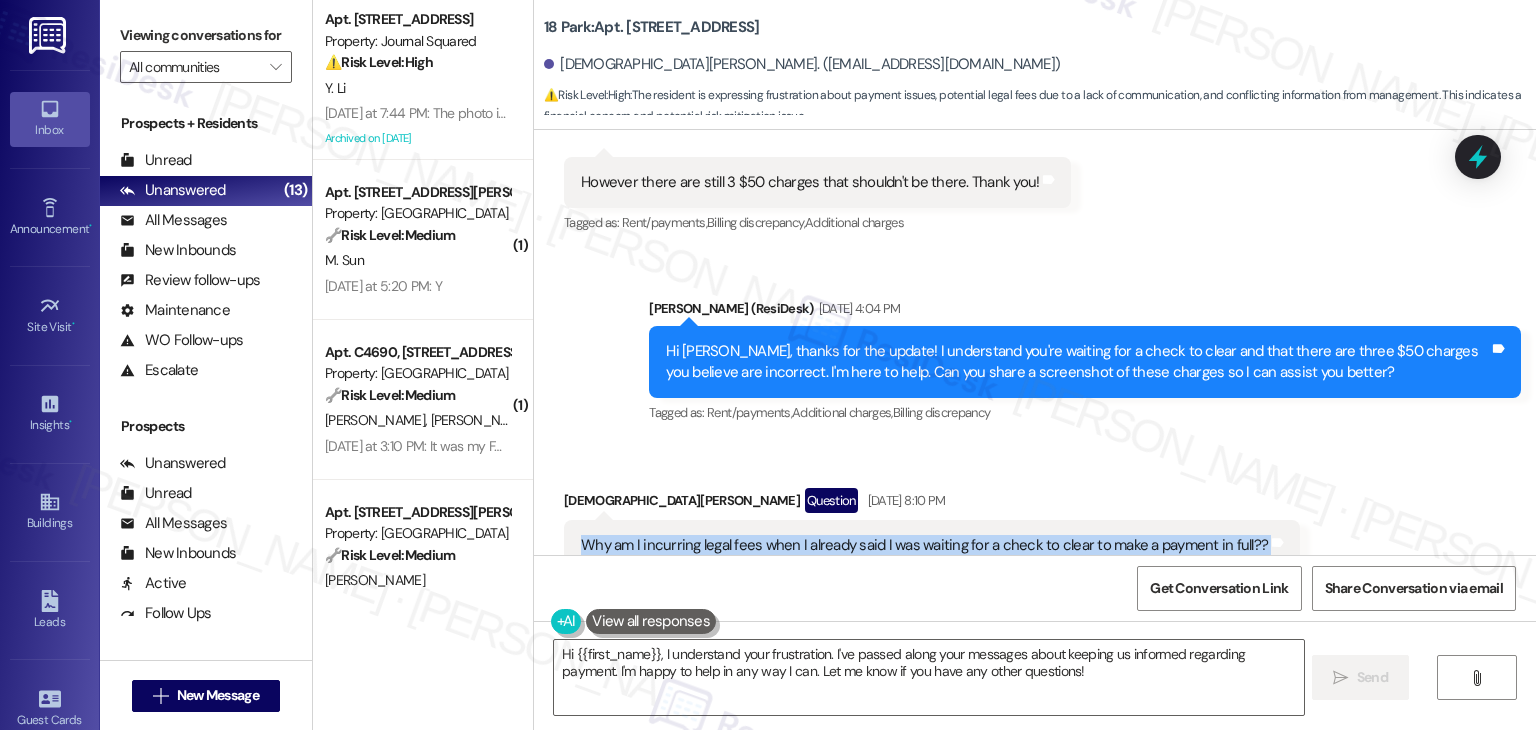 click on "Why am I incurring legal fees when I already said I was waiting for a check to clear to make a payment in full??" at bounding box center (924, 545) 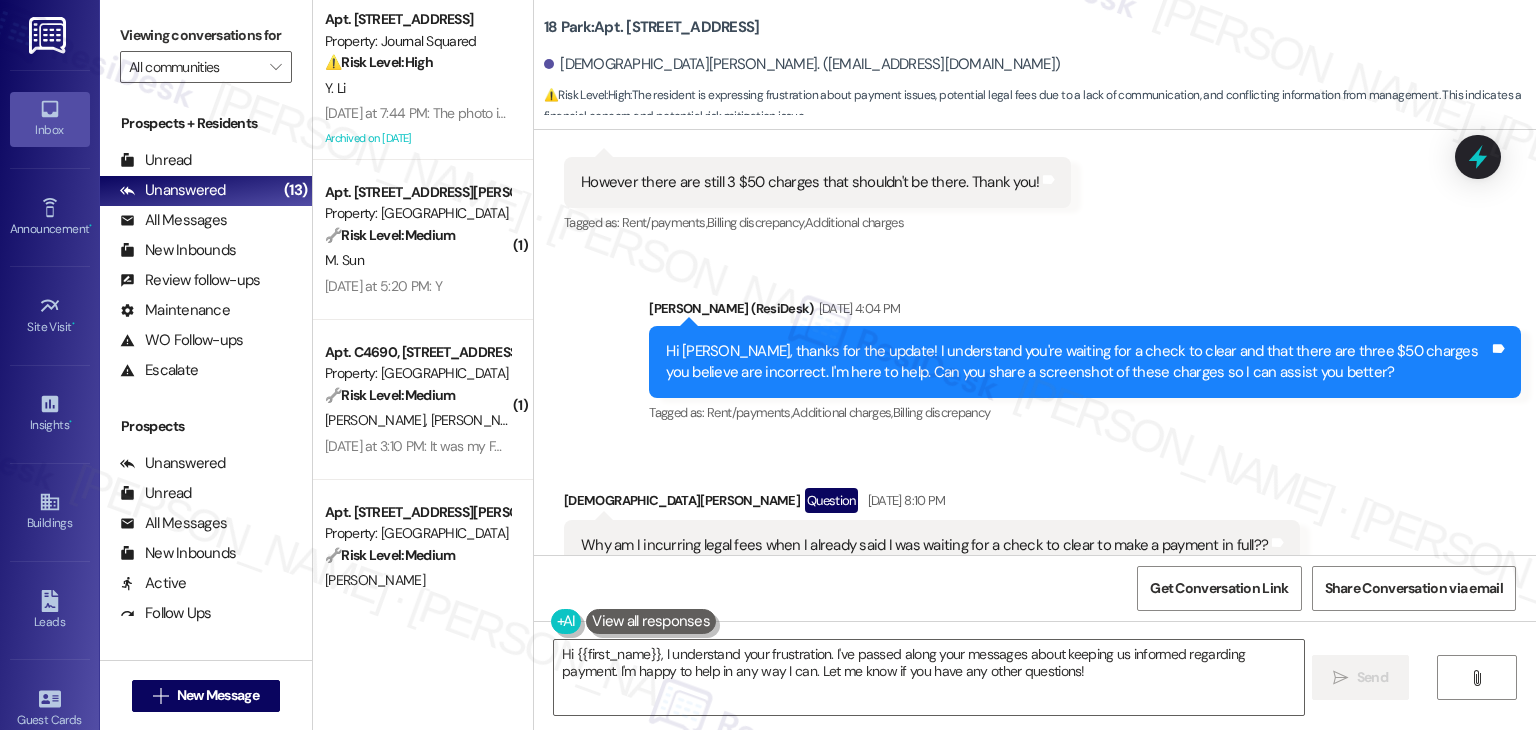 click on "Tagged as:   Rent/payments ,  Click to highlight conversations about Rent/payments Billing discrepancy ,  Click to highlight conversations about Billing discrepancy Dispute Click to highlight conversations about Dispute" at bounding box center (932, 585) 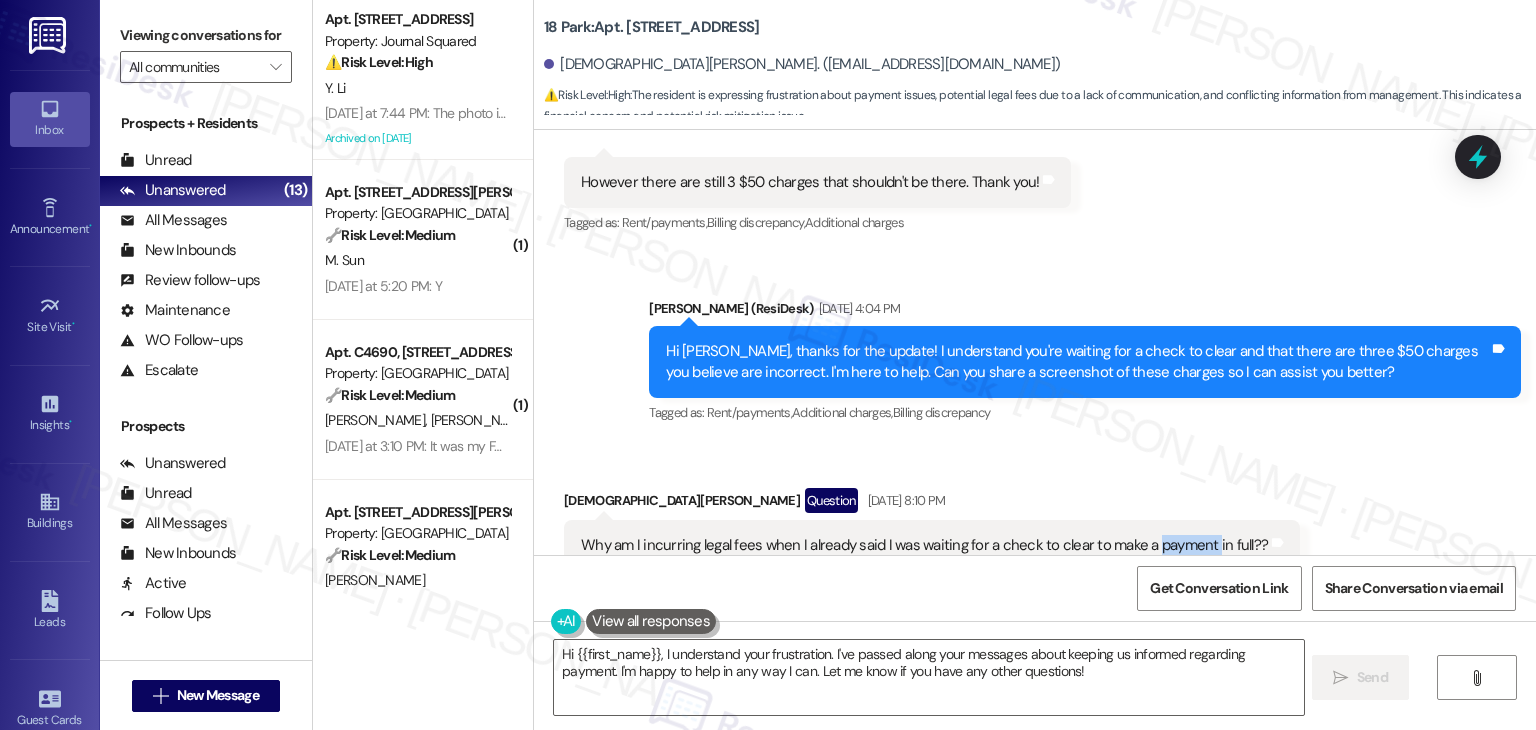 click on "Why am I incurring legal fees when I already said I was waiting for a check to clear to make a payment in full??" at bounding box center [924, 545] 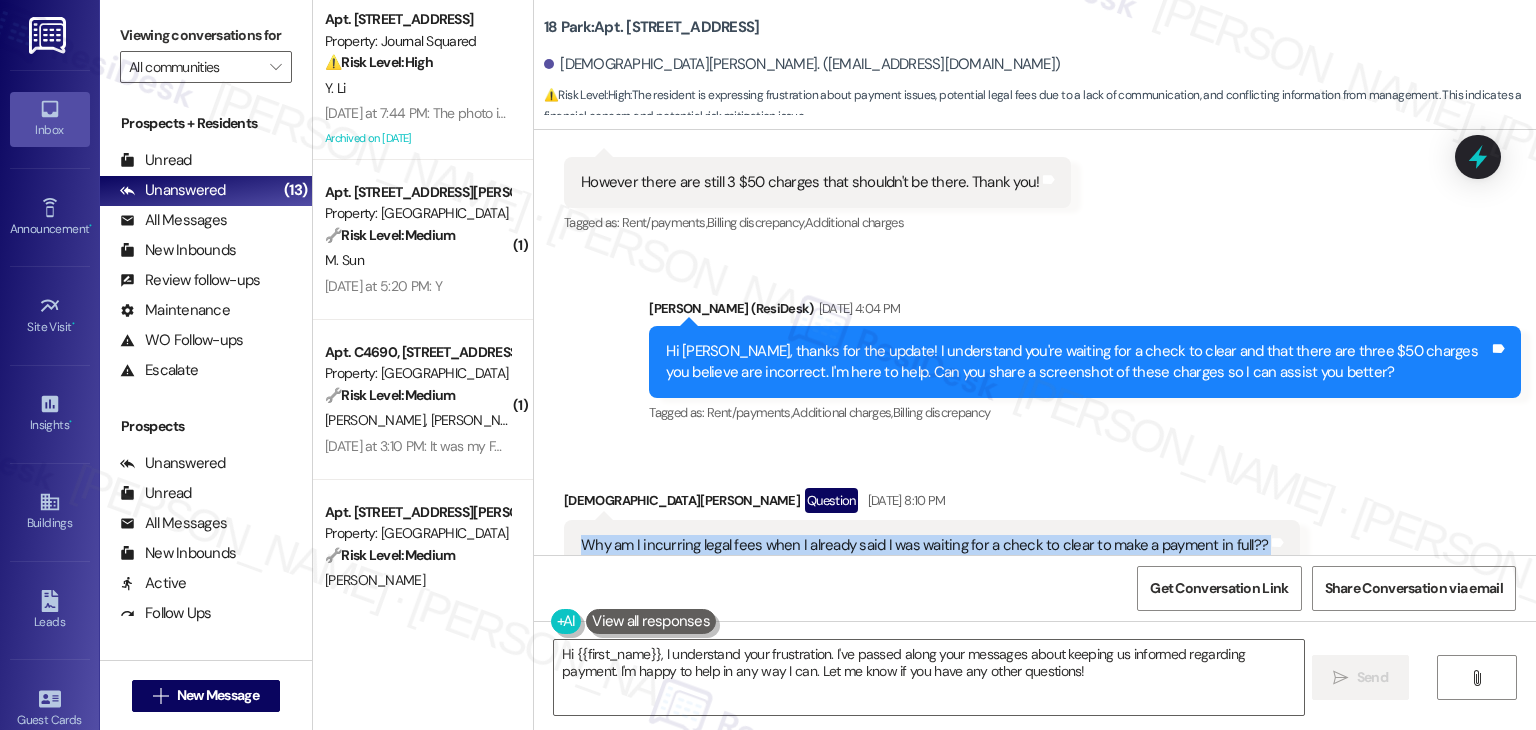 click on "Why am I incurring legal fees when I already said I was waiting for a check to clear to make a payment in full??" at bounding box center [924, 545] 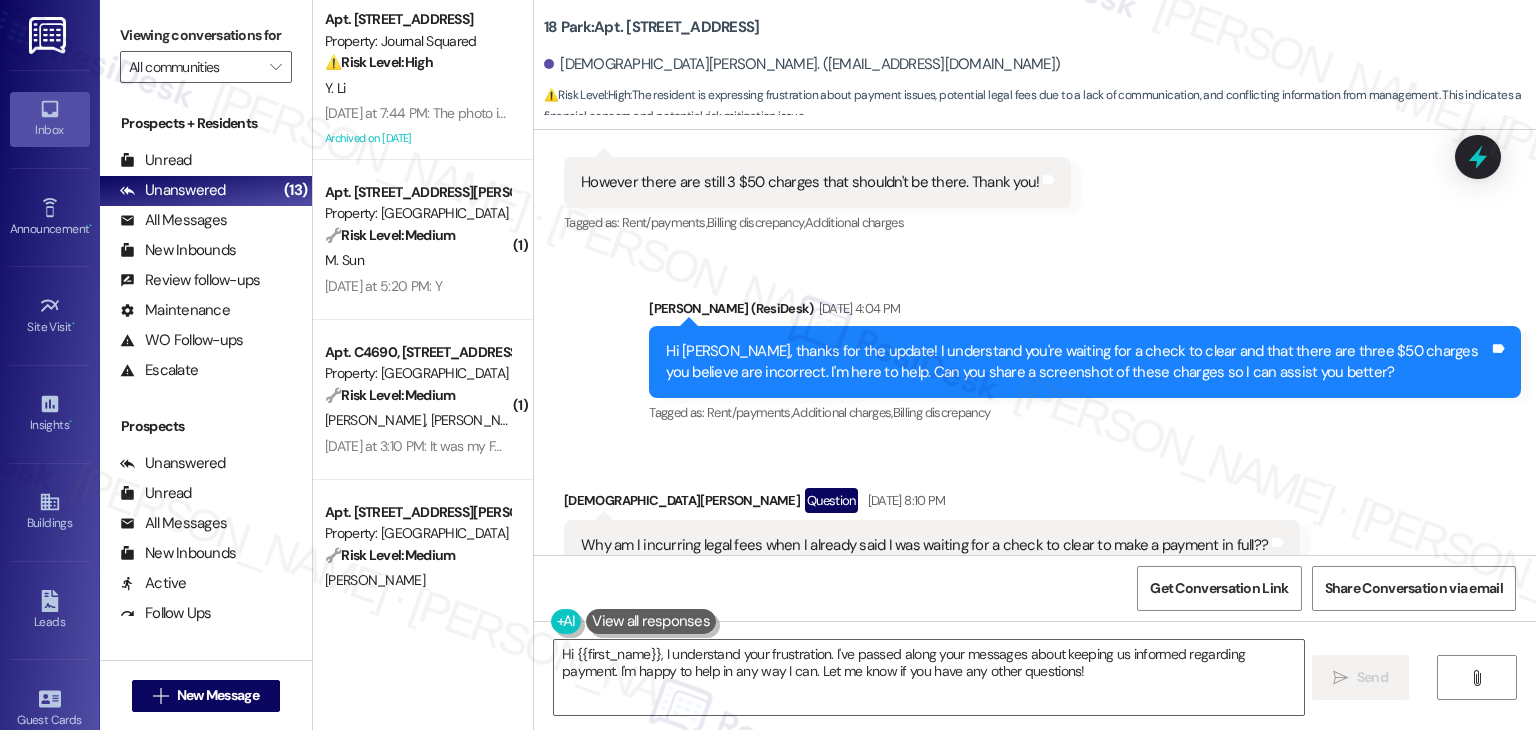 click on "Hadiyah Valentin Question Jul 17, 2025 at 8:10 PM Why am I incurring legal fees when I already said I was waiting for a check to clear to make a payment in full??  Tags and notes Tagged as:   Rent/payments ,  Click to highlight conversations about Rent/payments Billing discrepancy ,  Click to highlight conversations about Billing discrepancy Dispute Click to highlight conversations about Dispute  Related guidelines Show suggestions" at bounding box center [932, 574] 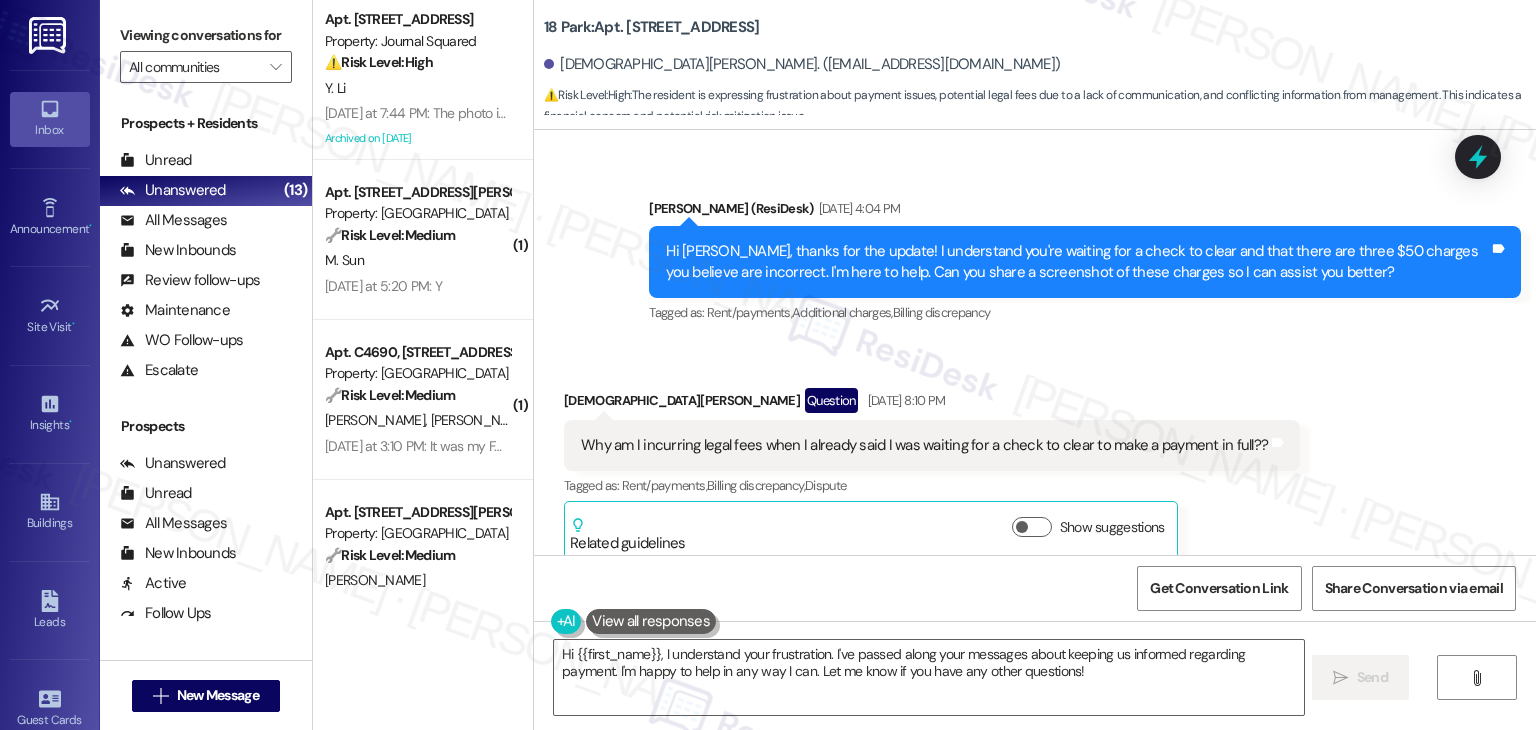 click on "Why am I incurring legal fees when I already said I was waiting for a check to clear to make a payment in full??" at bounding box center [924, 445] 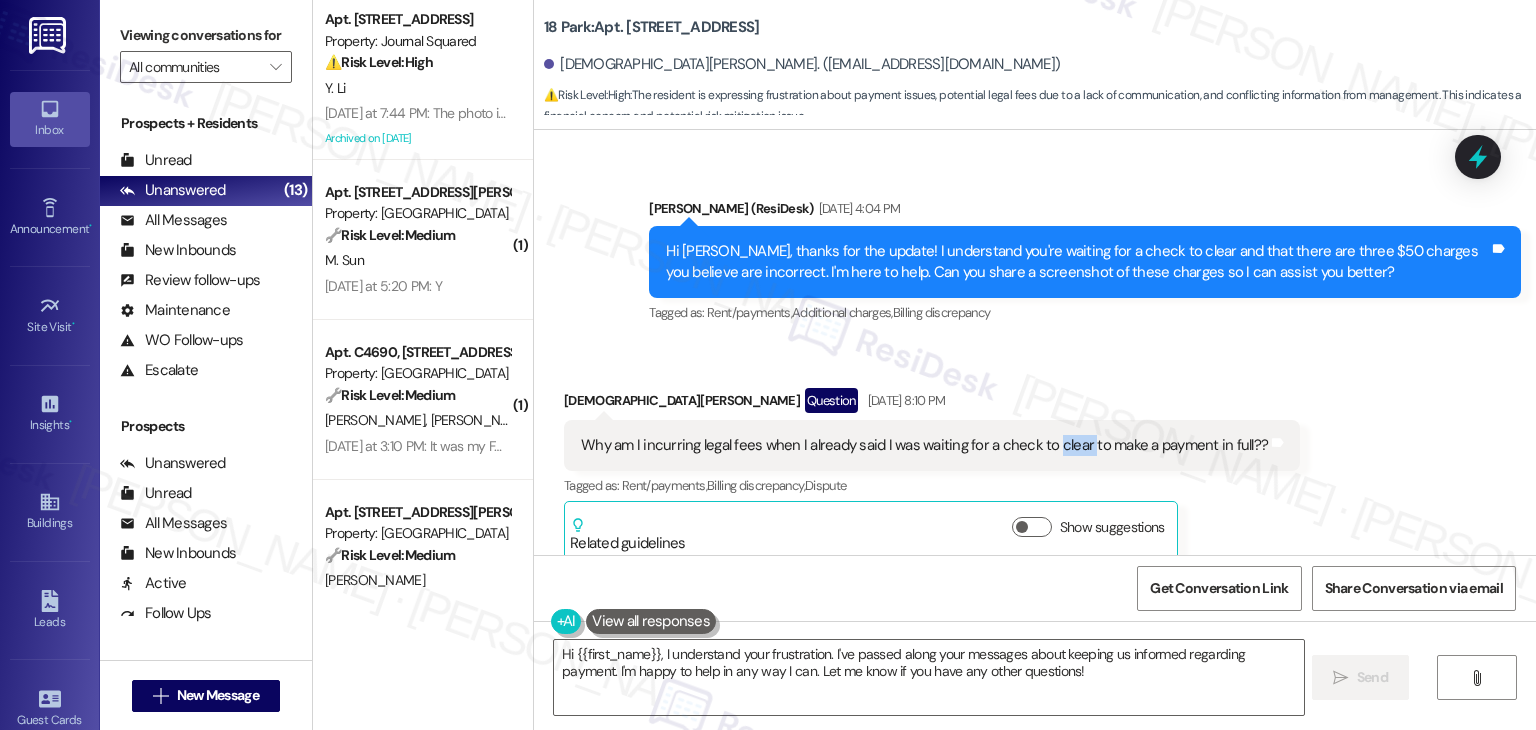 click on "Why am I incurring legal fees when I already said I was waiting for a check to clear to make a payment in full??" at bounding box center (924, 445) 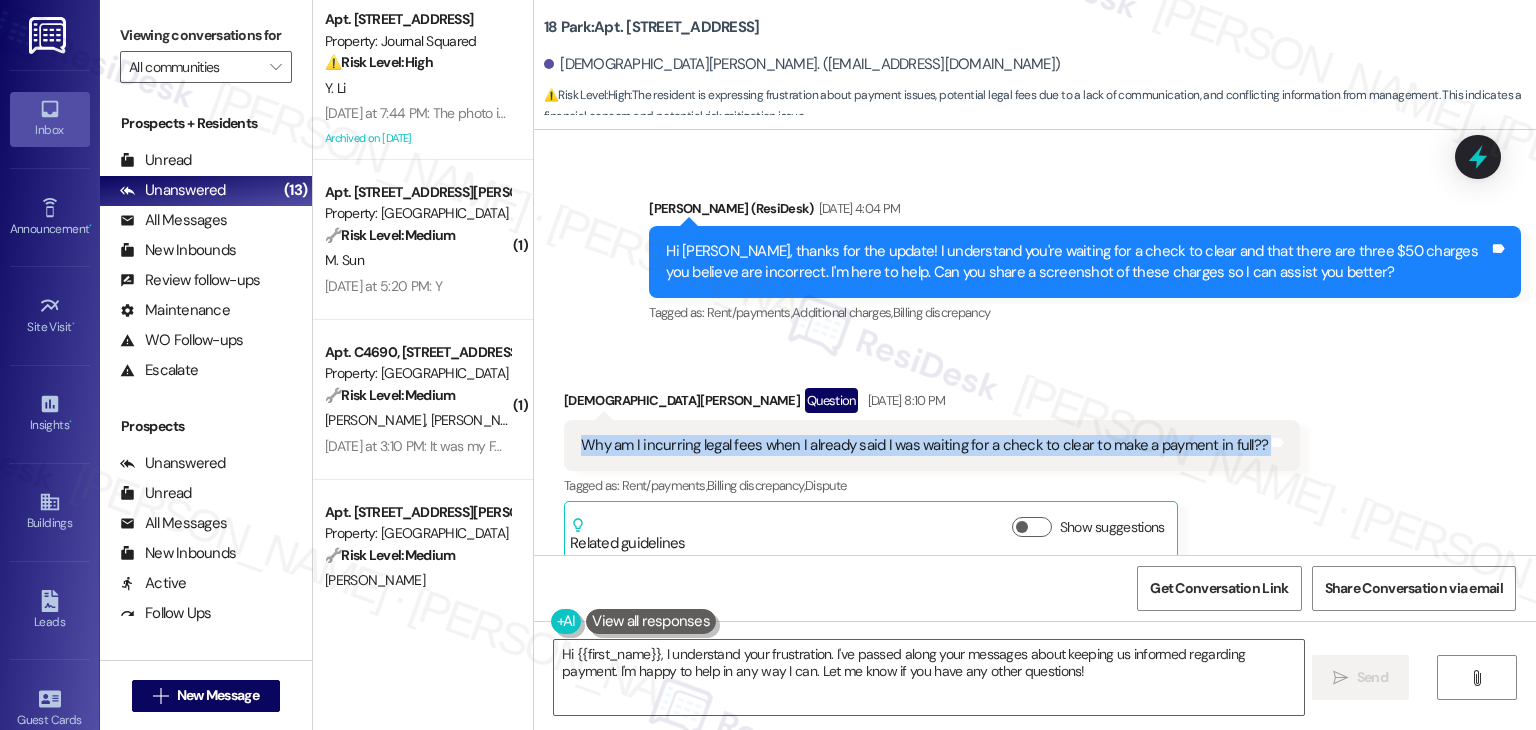 click on "Why am I incurring legal fees when I already said I was waiting for a check to clear to make a payment in full??" at bounding box center (924, 445) 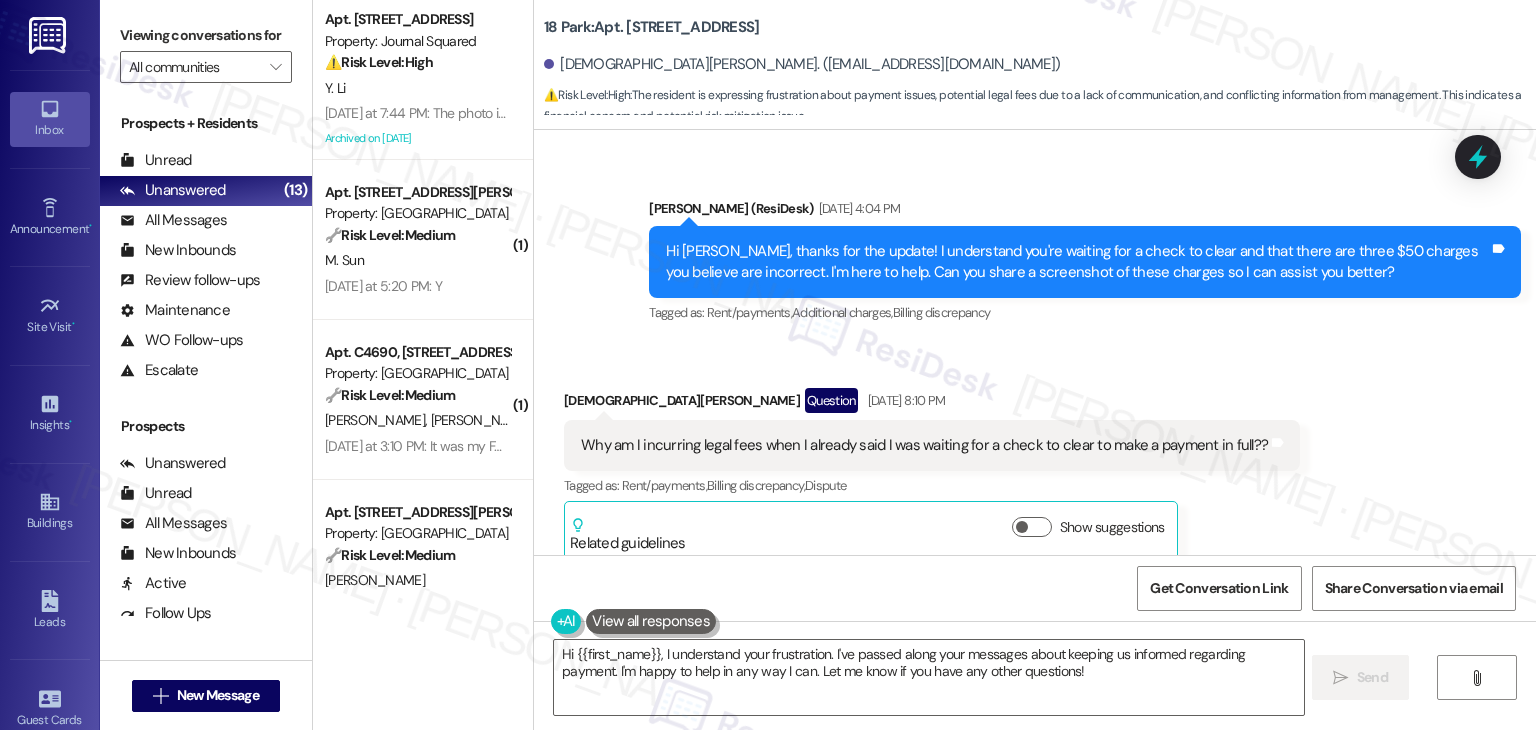 click on "Jul 17, 2025 at 8:10 PM" at bounding box center [904, 400] 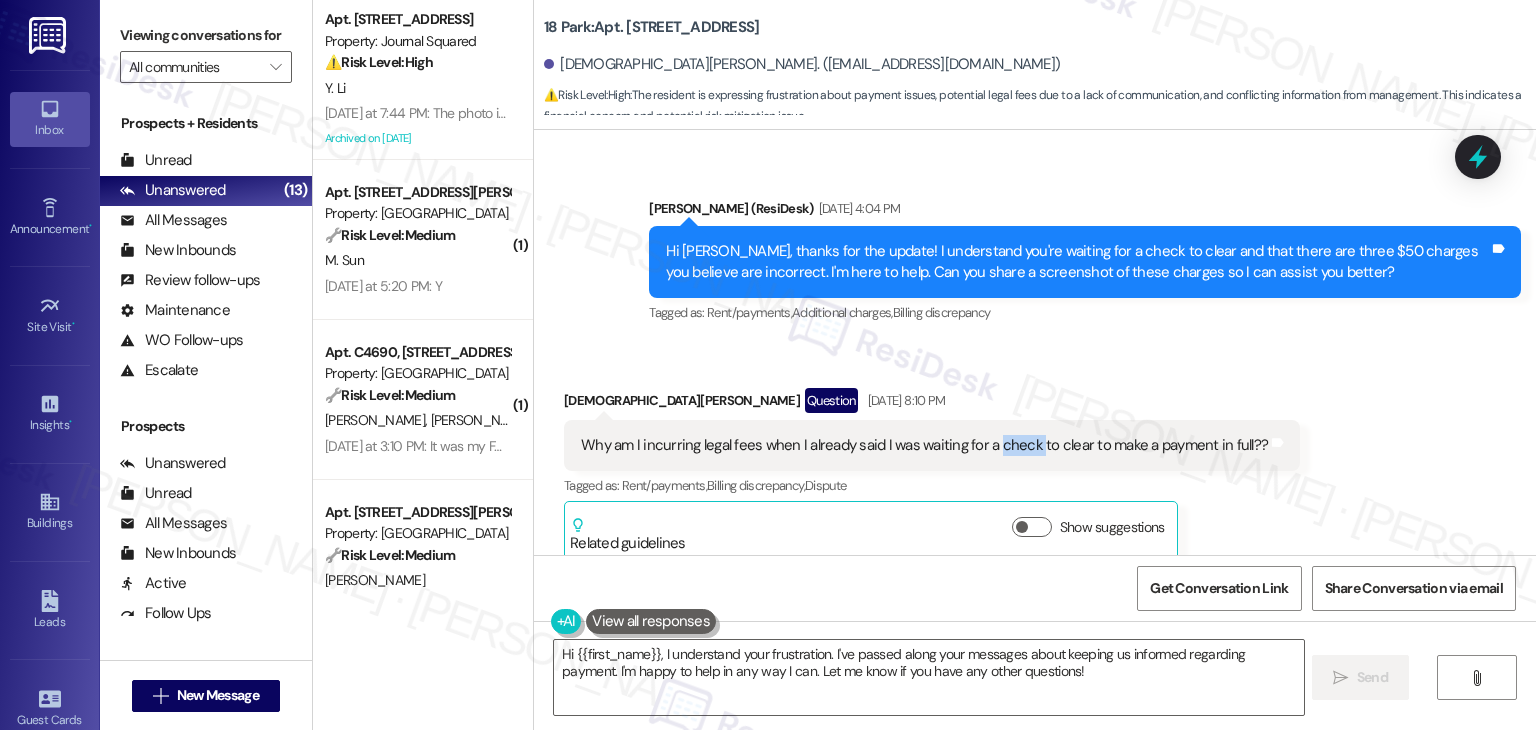 click on "Why am I incurring legal fees when I already said I was waiting for a check to clear to make a payment in full??" at bounding box center (924, 445) 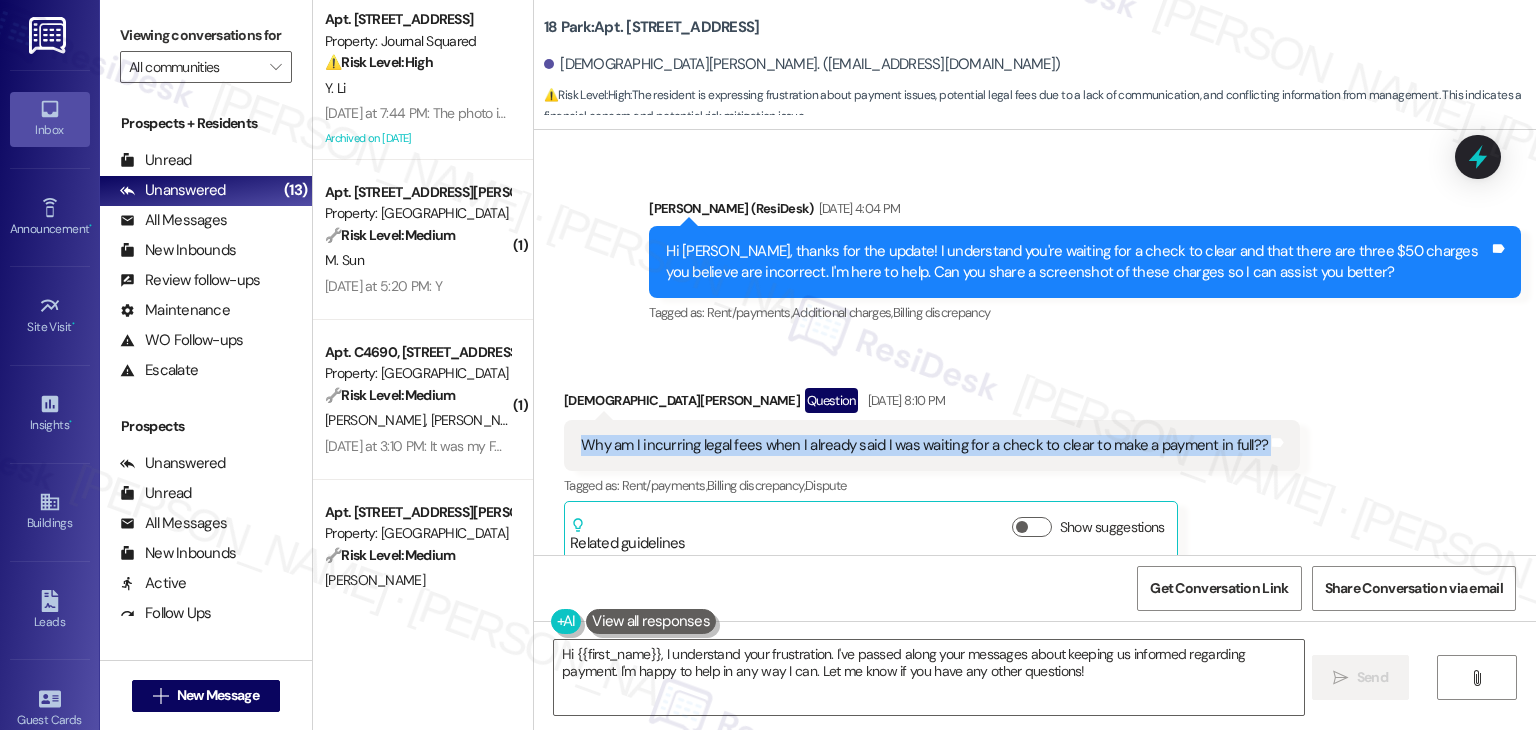 click on "Why am I incurring legal fees when I already said I was waiting for a check to clear to make a payment in full??" at bounding box center (924, 445) 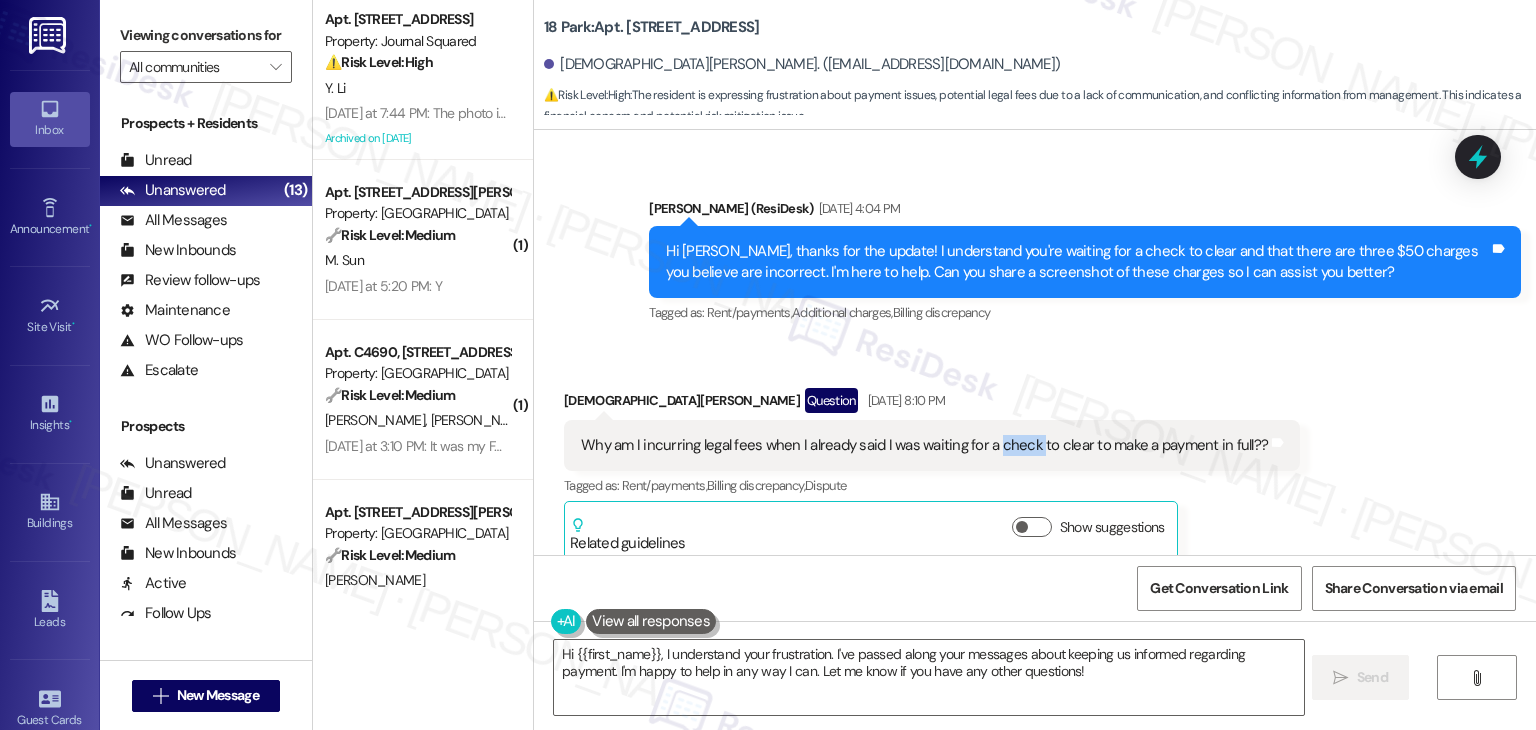click on "Why am I incurring legal fees when I already said I was waiting for a check to clear to make a payment in full??" at bounding box center [924, 445] 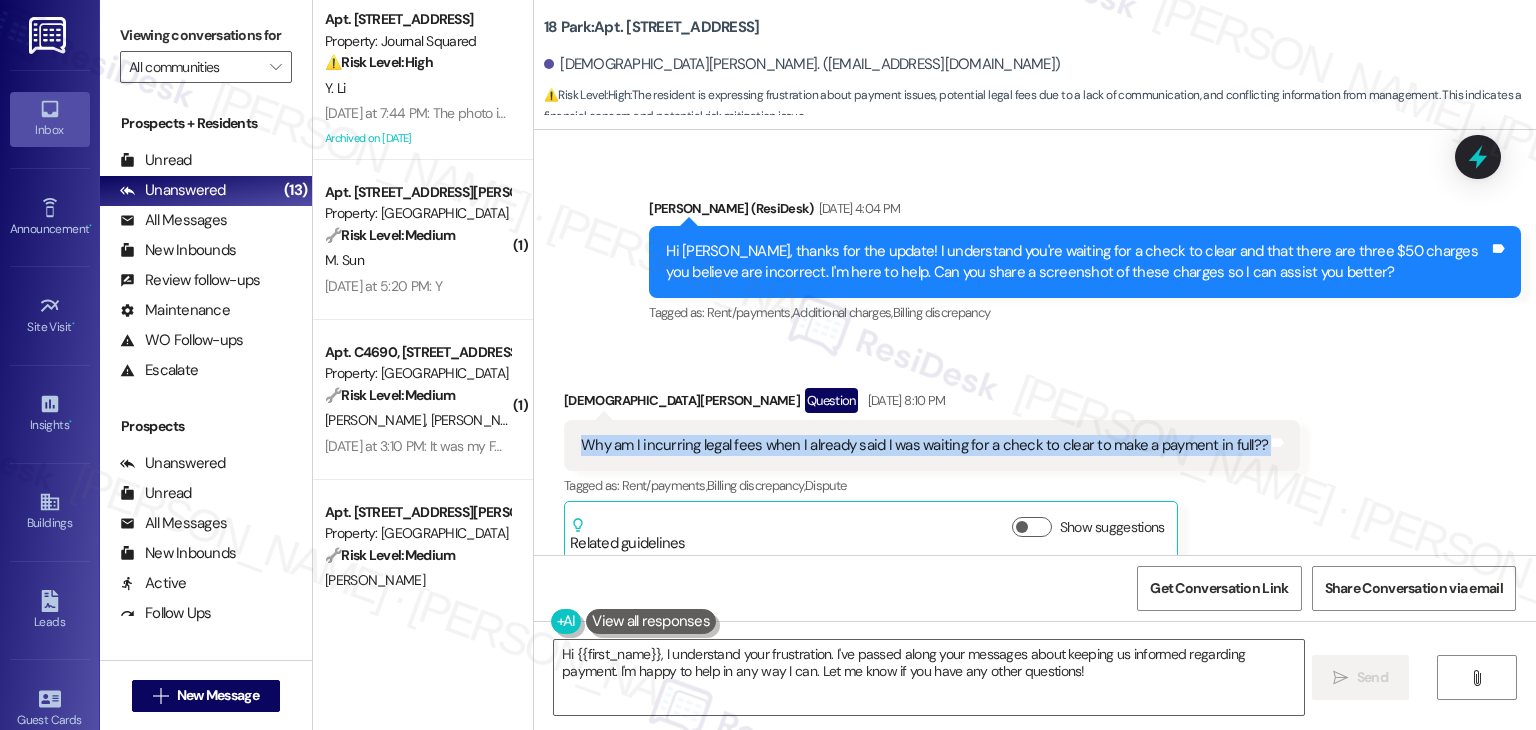 click on "Why am I incurring legal fees when I already said I was waiting for a check to clear to make a payment in full??" at bounding box center (924, 445) 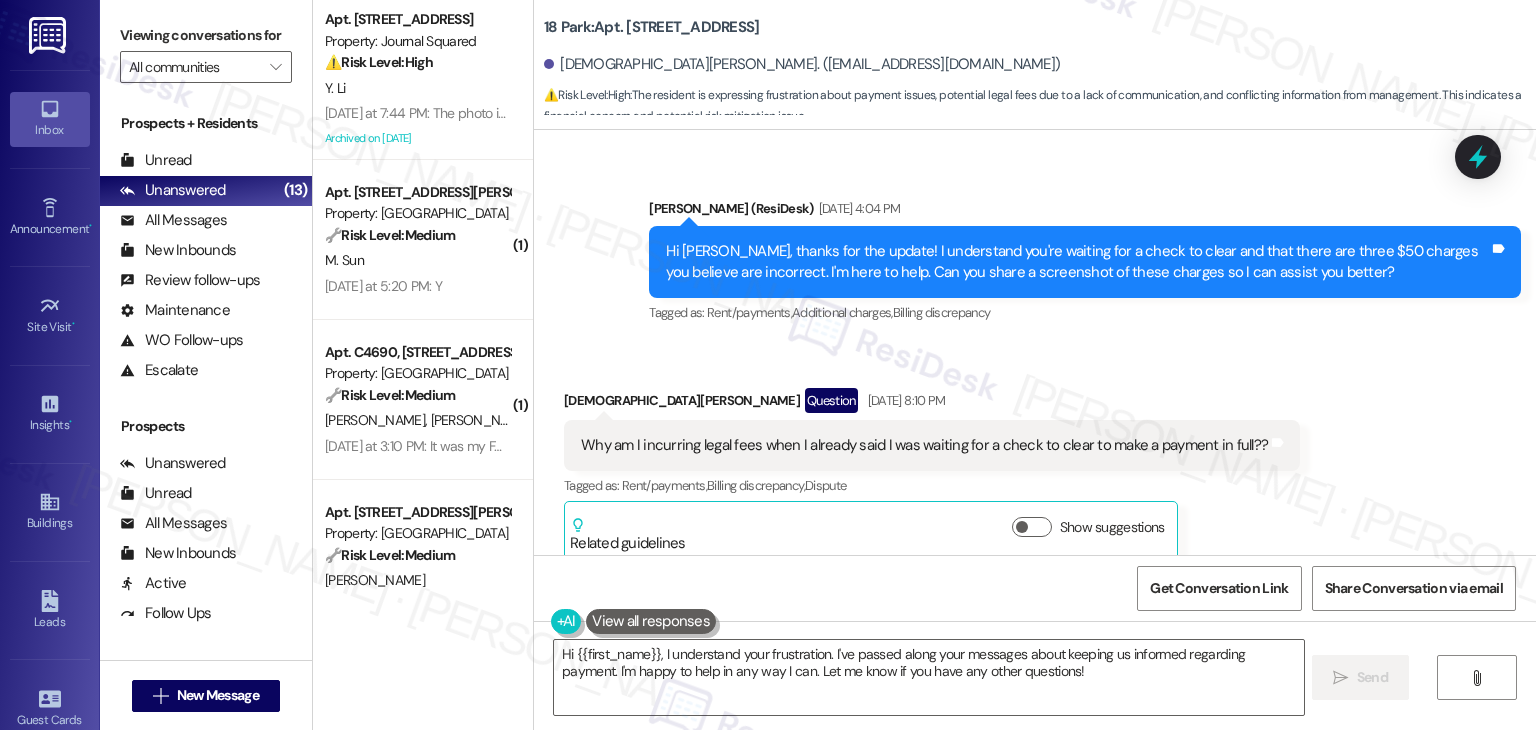 click on "Why am I incurring legal fees when I already said I was waiting for a check to clear to make a payment in full??" at bounding box center (924, 445) 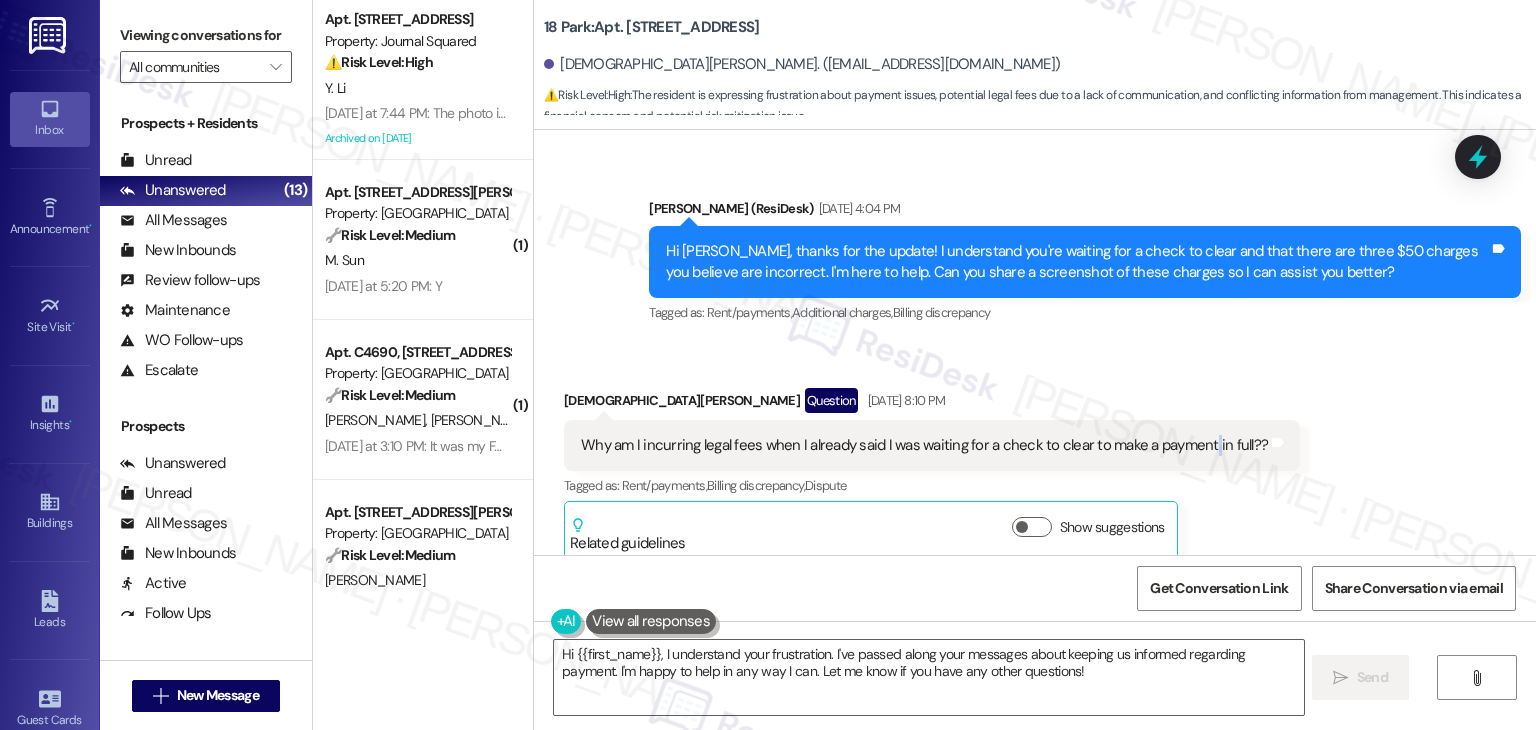 click on "Why am I incurring legal fees when I already said I was waiting for a check to clear to make a payment in full??" at bounding box center (924, 445) 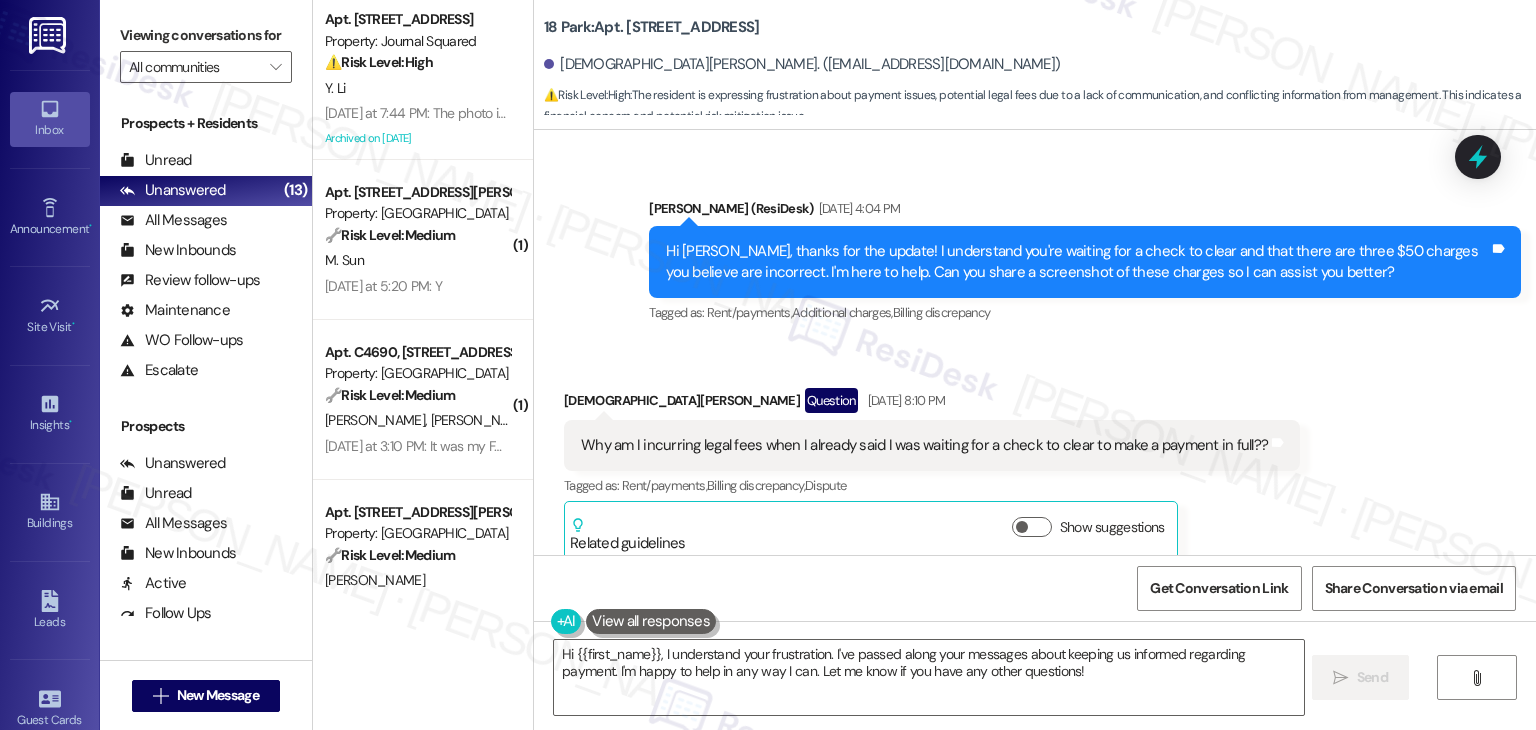 click on "Why am I incurring legal fees when I already said I was waiting for a check to clear to make a payment in full??" at bounding box center (924, 445) 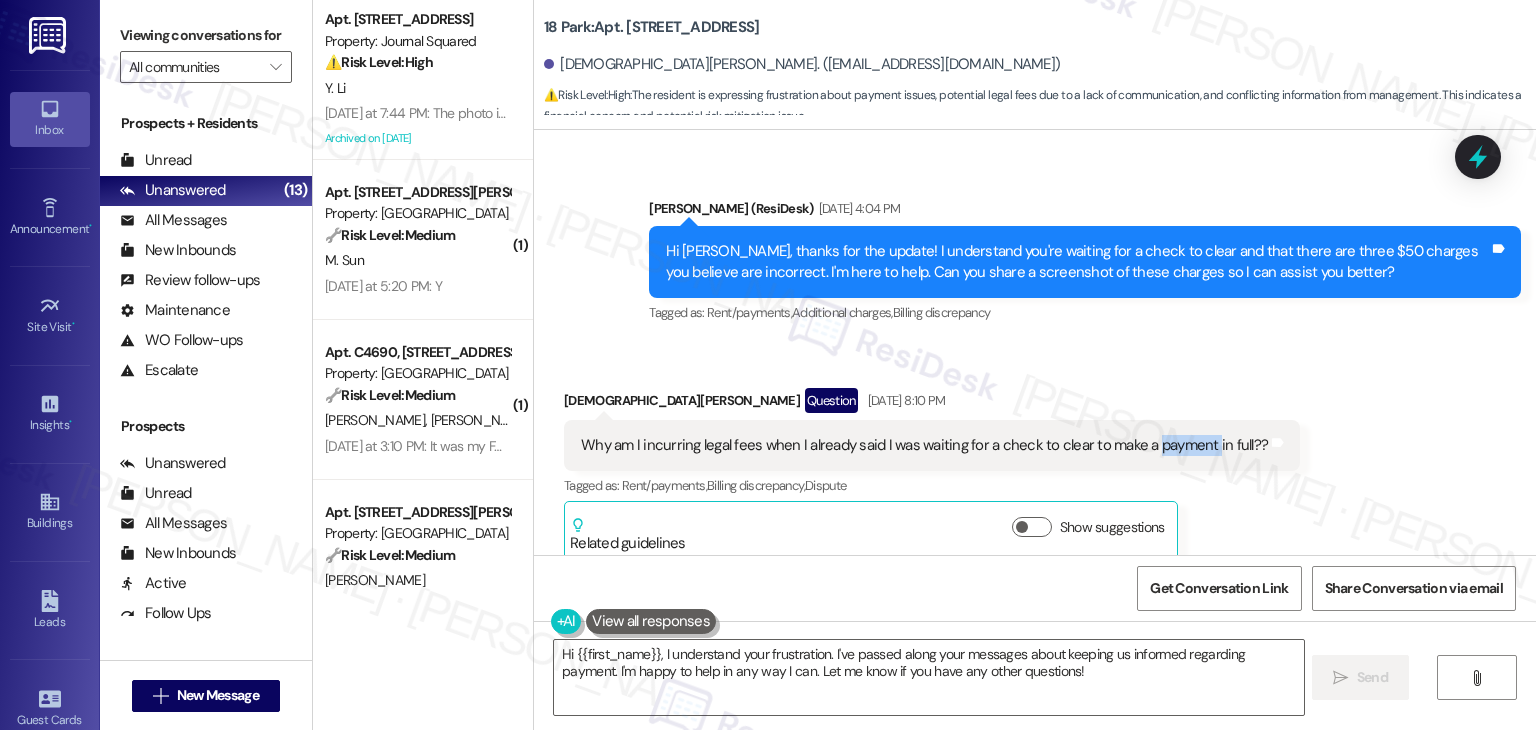 click on "Why am I incurring legal fees when I already said I was waiting for a check to clear to make a payment in full??" at bounding box center [924, 445] 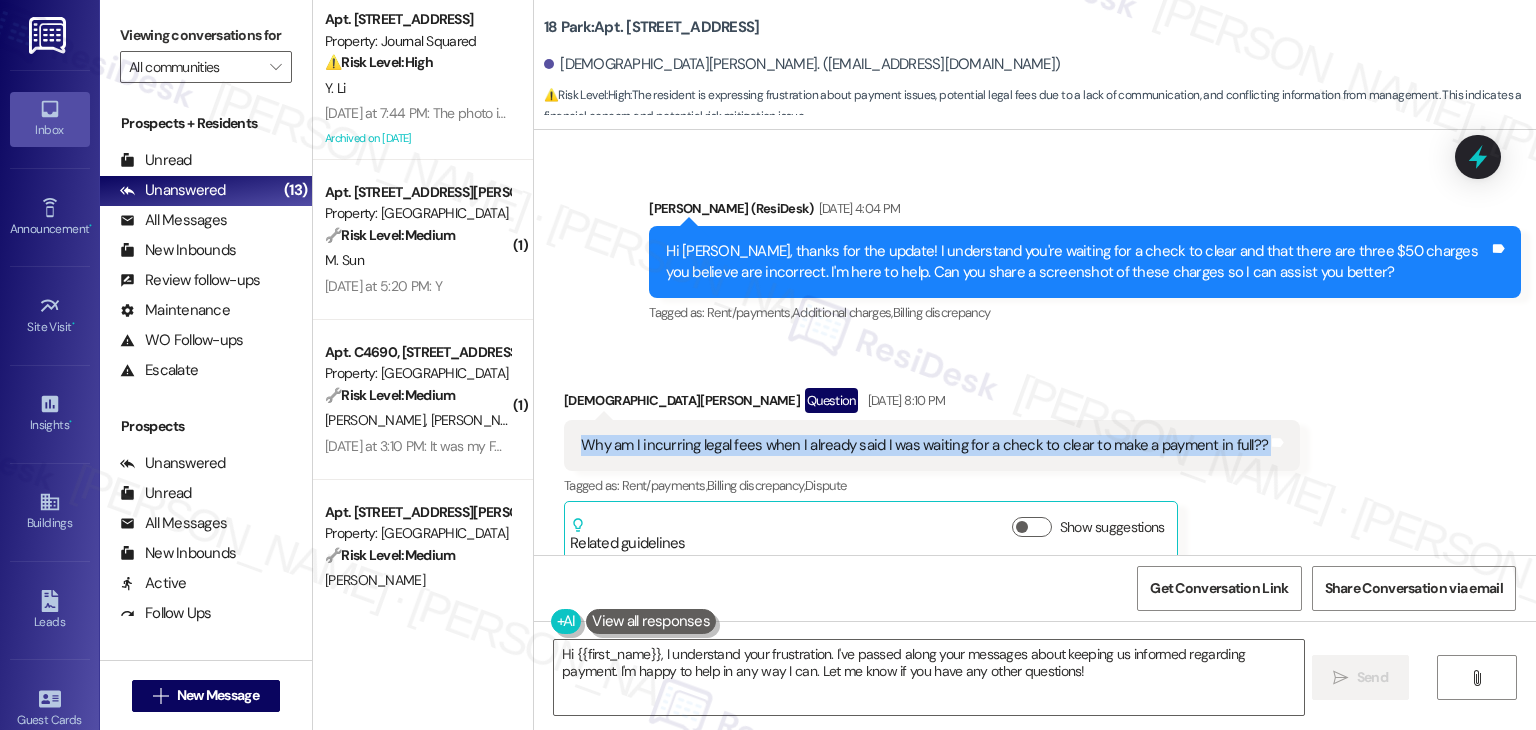 click on "Why am I incurring legal fees when I already said I was waiting for a check to clear to make a payment in full??" at bounding box center (924, 445) 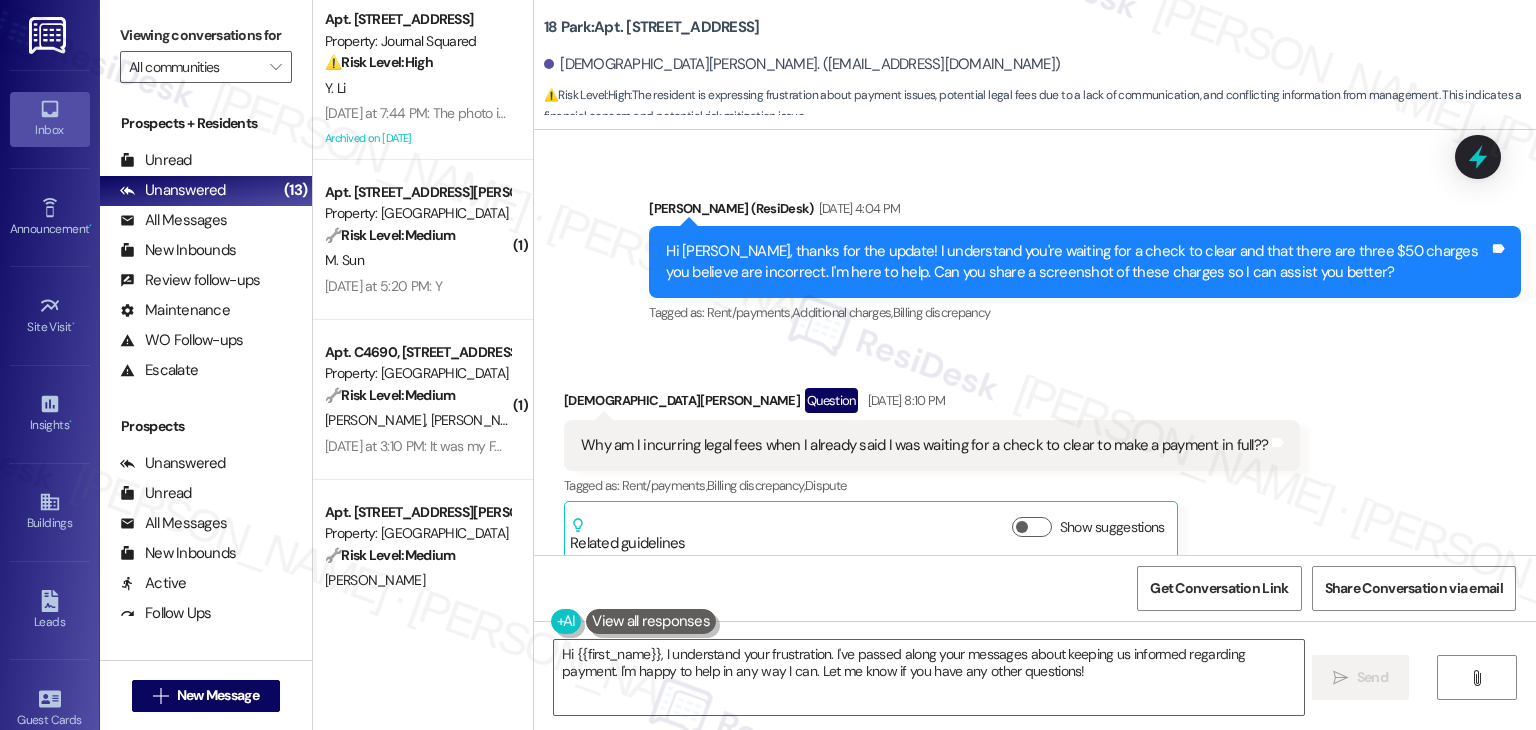 click on "Why am I incurring legal fees when I already said I was waiting for a check to clear to make a payment in full??" at bounding box center [924, 445] 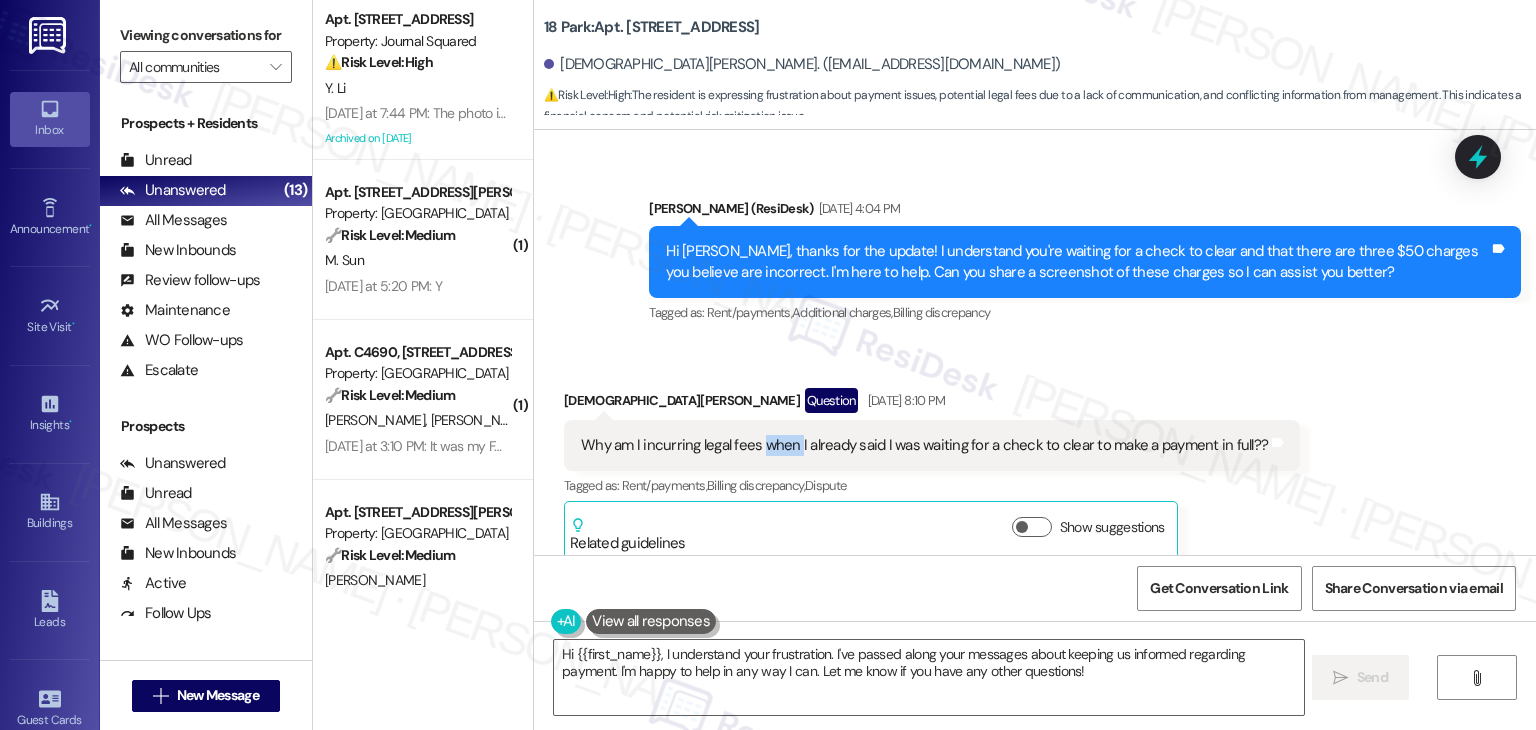 click on "Why am I incurring legal fees when I already said I was waiting for a check to clear to make a payment in full??" at bounding box center [924, 445] 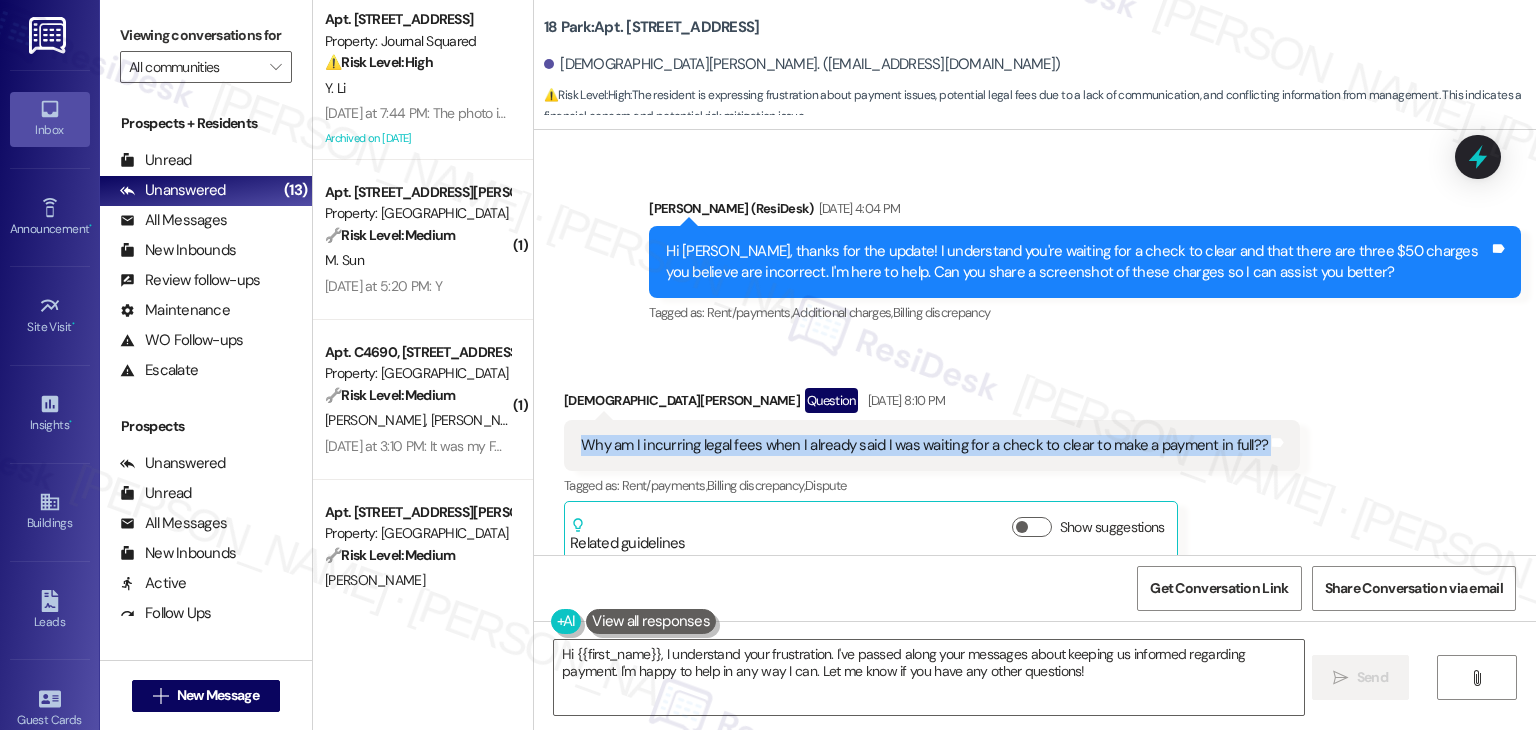 click on "Why am I incurring legal fees when I already said I was waiting for a check to clear to make a payment in full??" at bounding box center (924, 445) 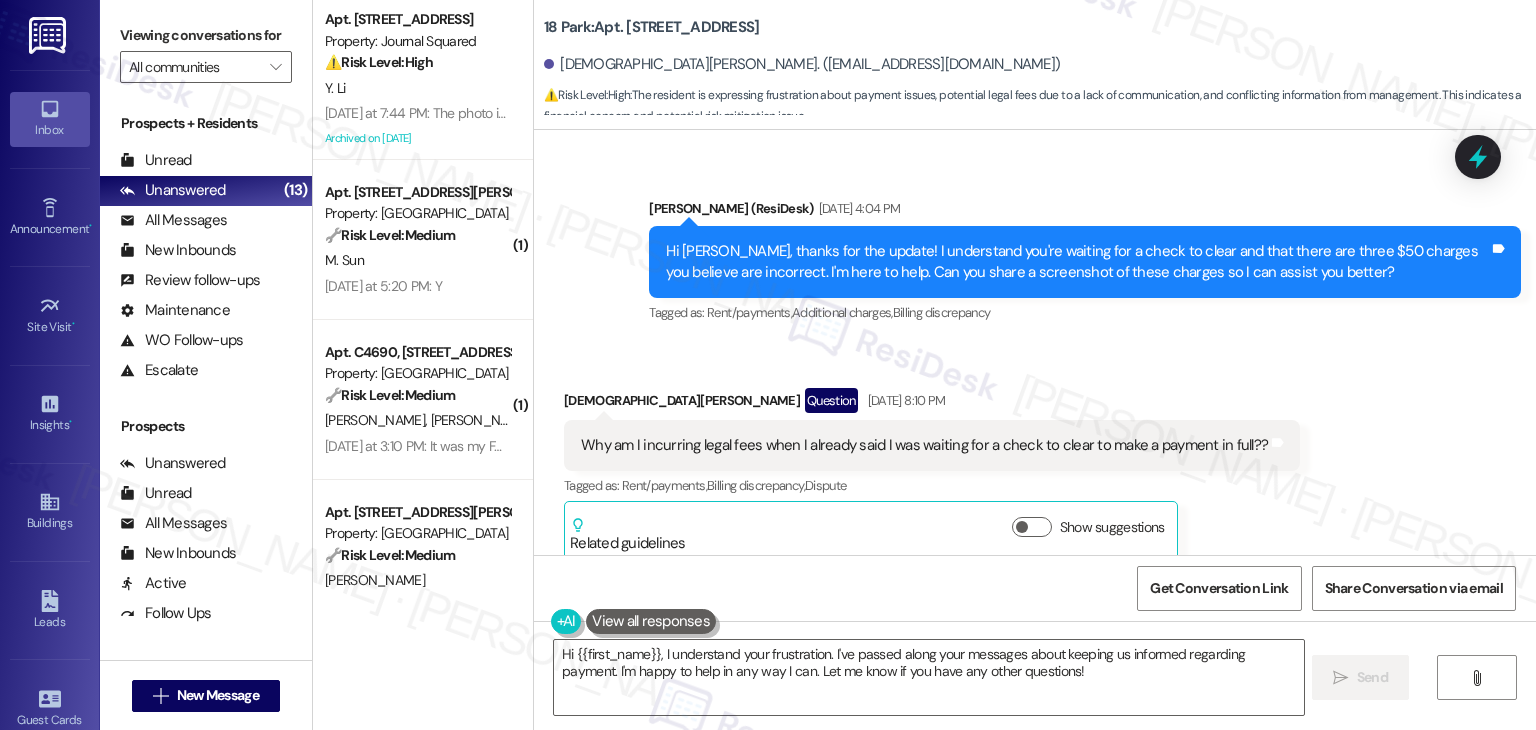click on "Hey Hadiyah, we appreciate your text! We'll be back at 11AM to help you out. If it's urgent, dial our emergency number. Take care!" at bounding box center (1077, 684) 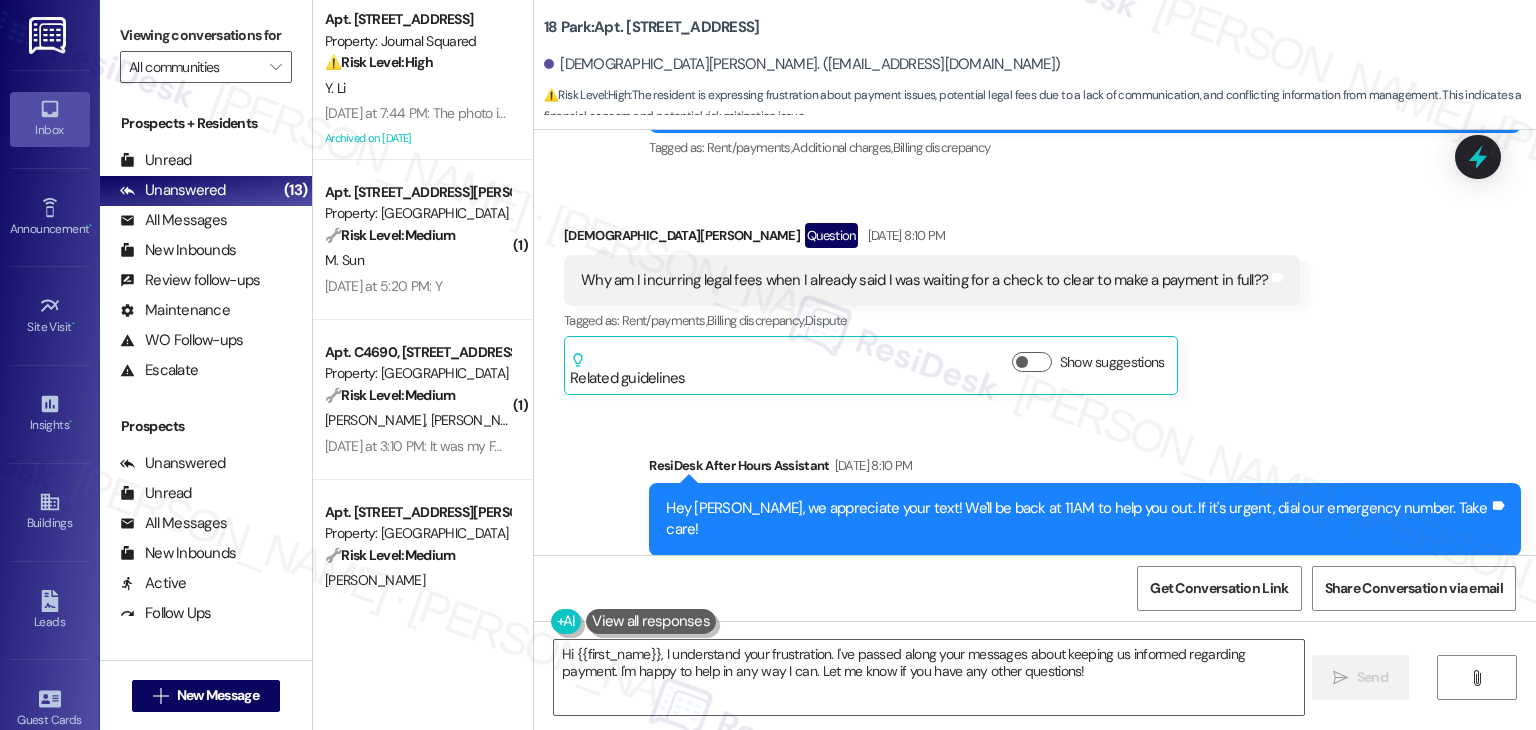 scroll, scrollTop: 33312, scrollLeft: 0, axis: vertical 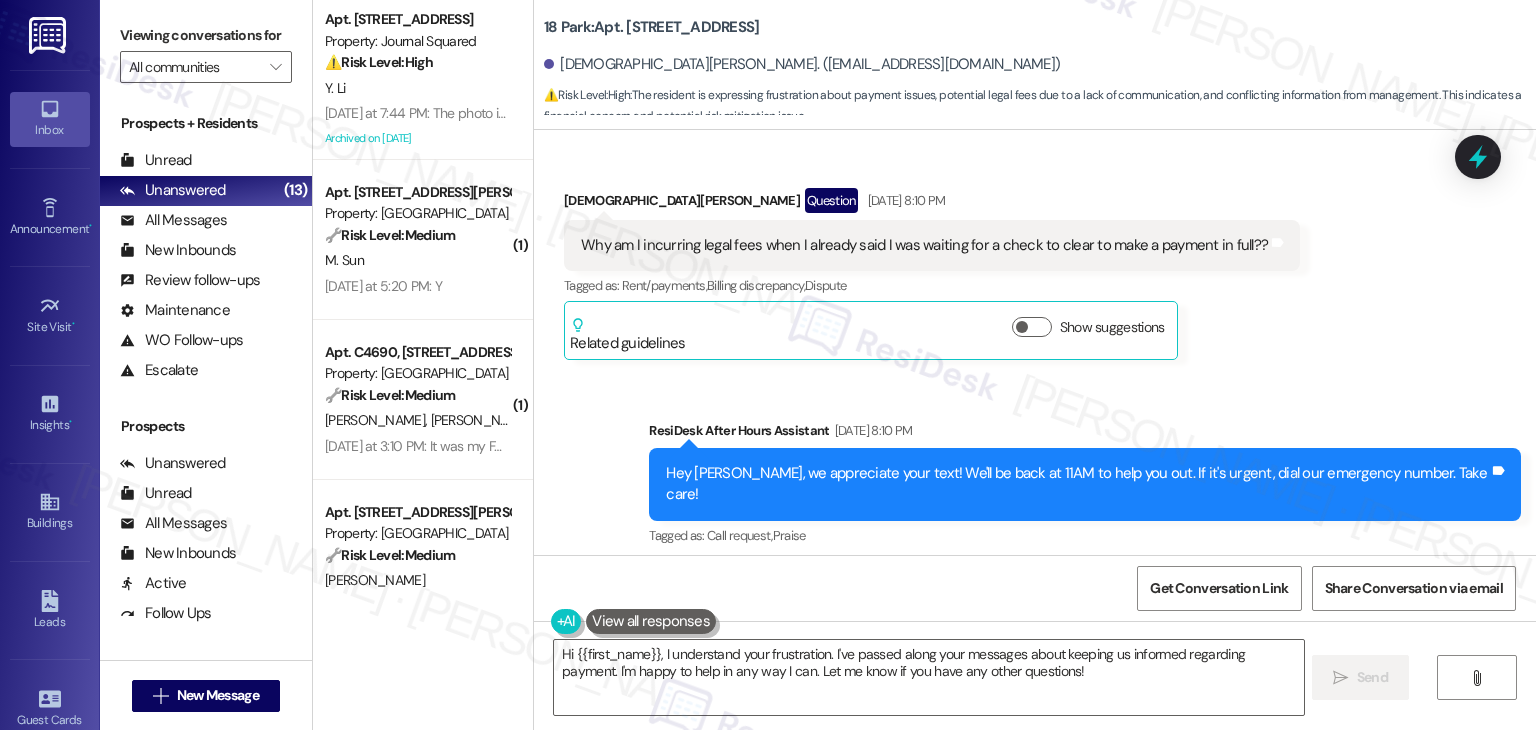 click on "Hi Hadiyah, thanks for reaching out. I understand your concern about the legal fees. I’m going to check in with the site team about this and will let you know once I get an update." at bounding box center (1077, 674) 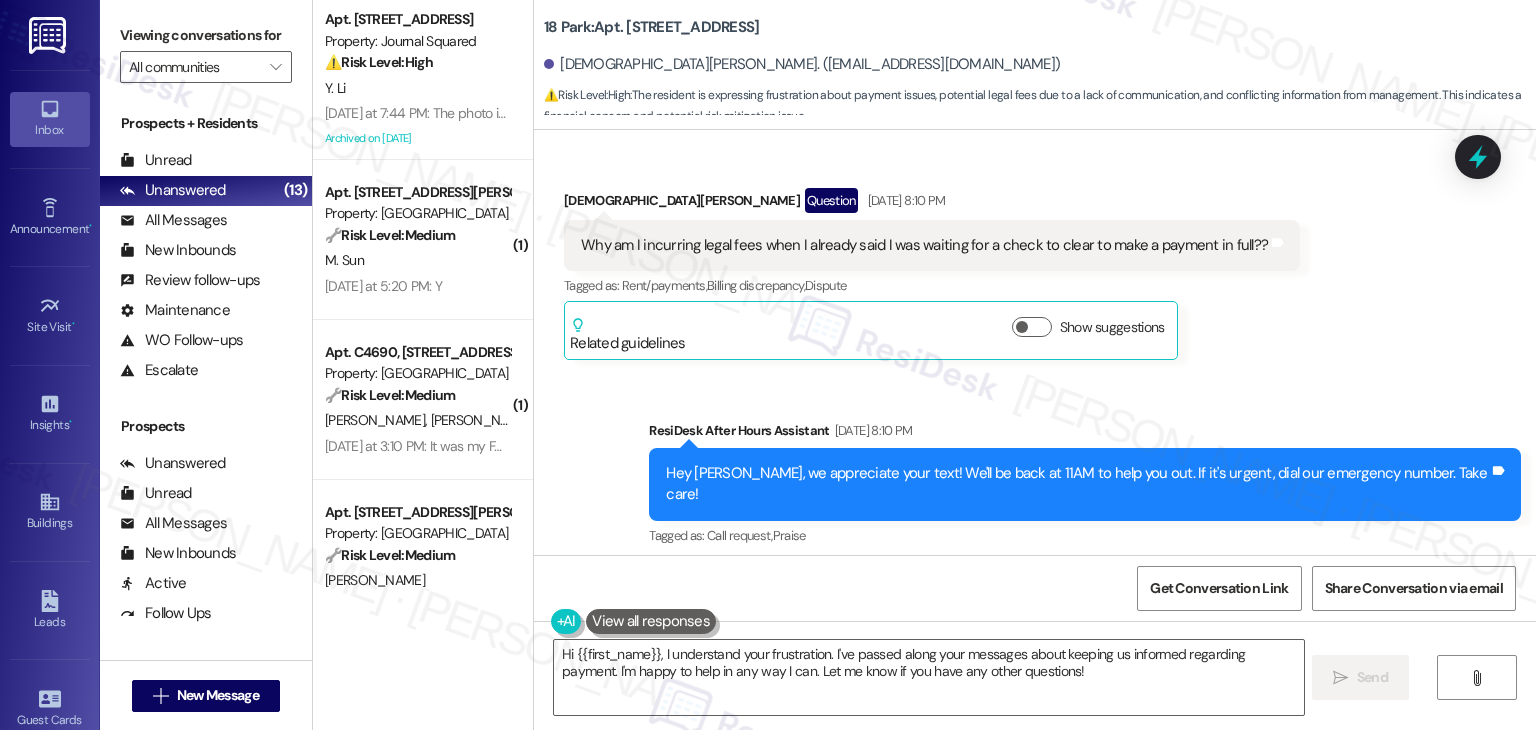 click on "Hi Hadiyah, thanks for reaching out. I understand your concern about the legal fees. I’m going to check in with the site team about this and will let you know once I get an update." at bounding box center [1077, 674] 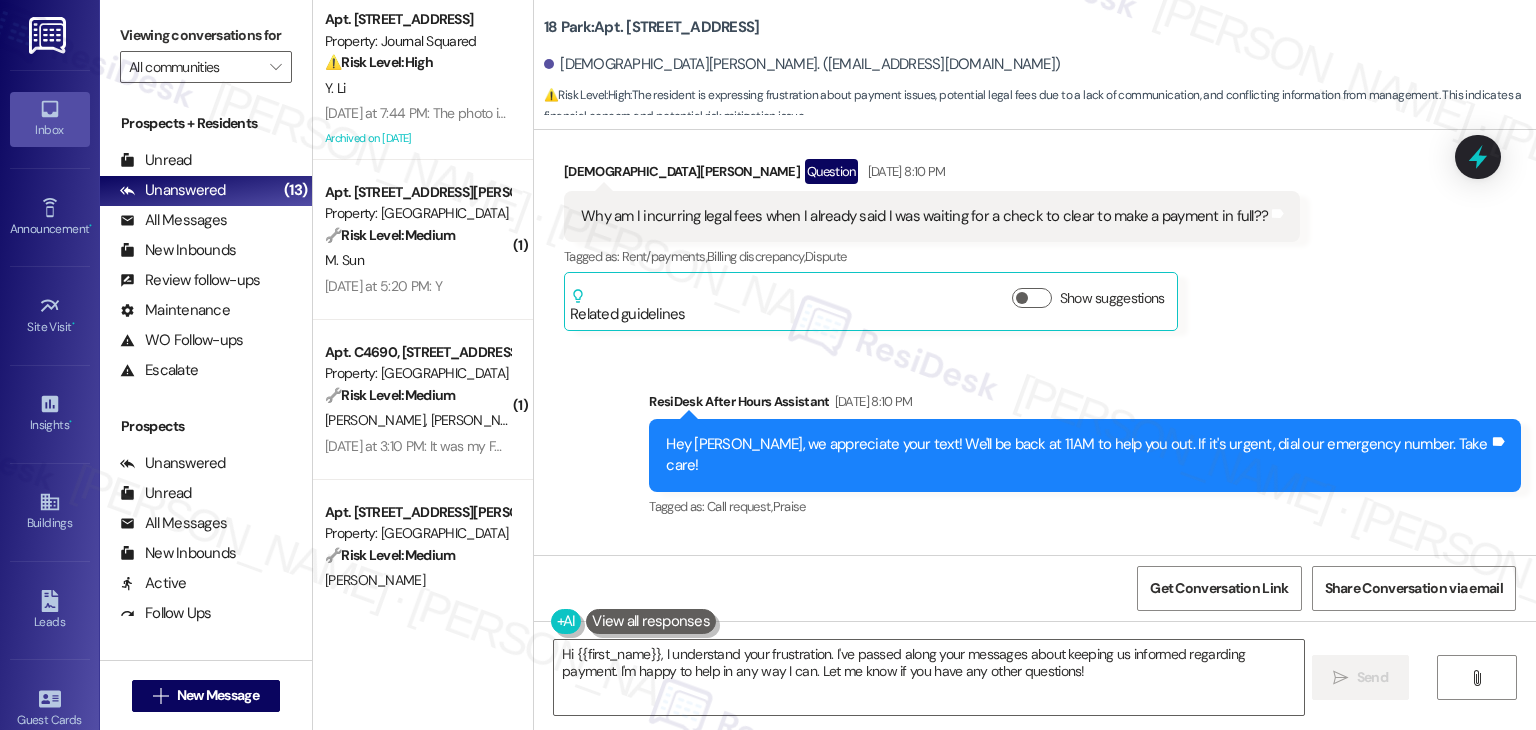 scroll, scrollTop: 33612, scrollLeft: 0, axis: vertical 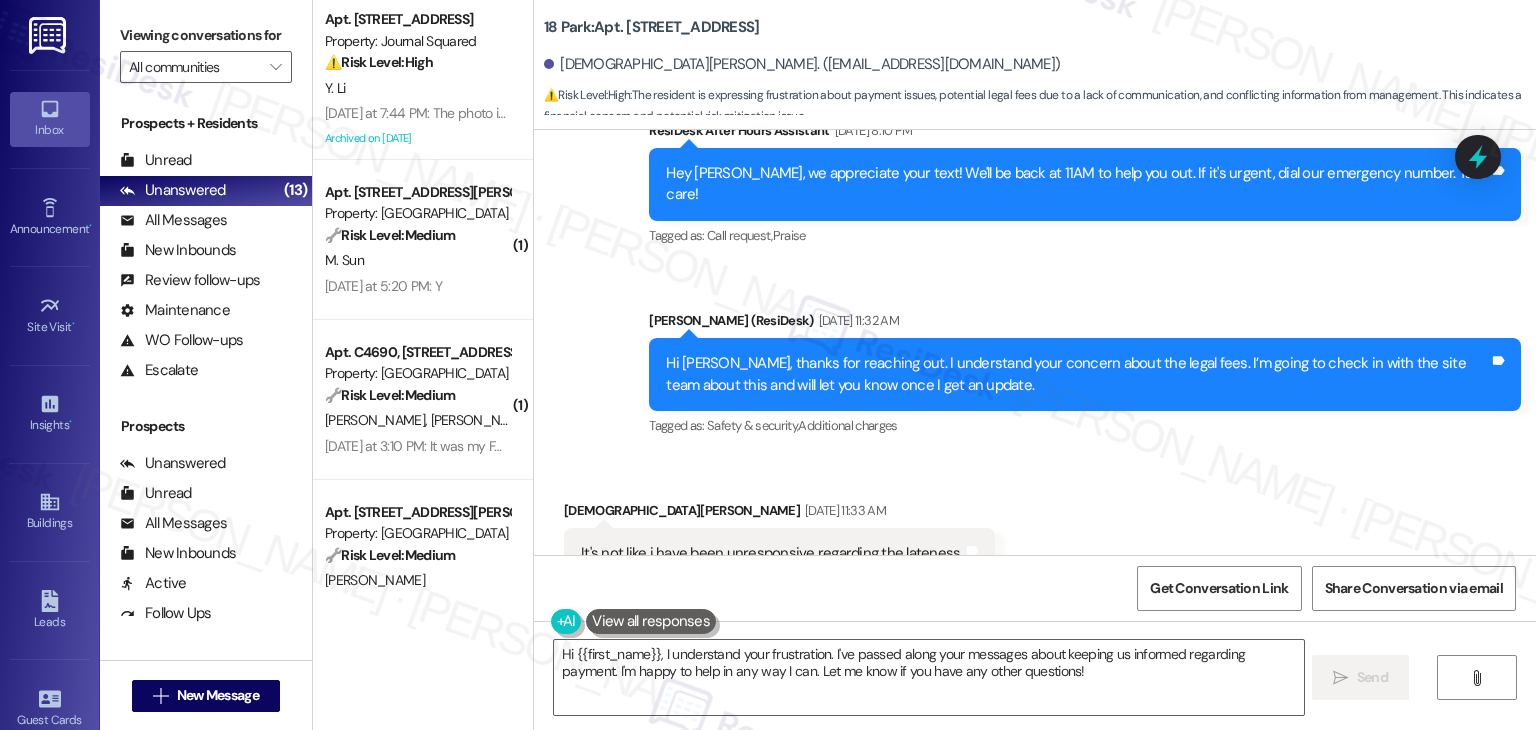 click on "It's not like i have been unresponsive regarding the lateness." at bounding box center (772, 553) 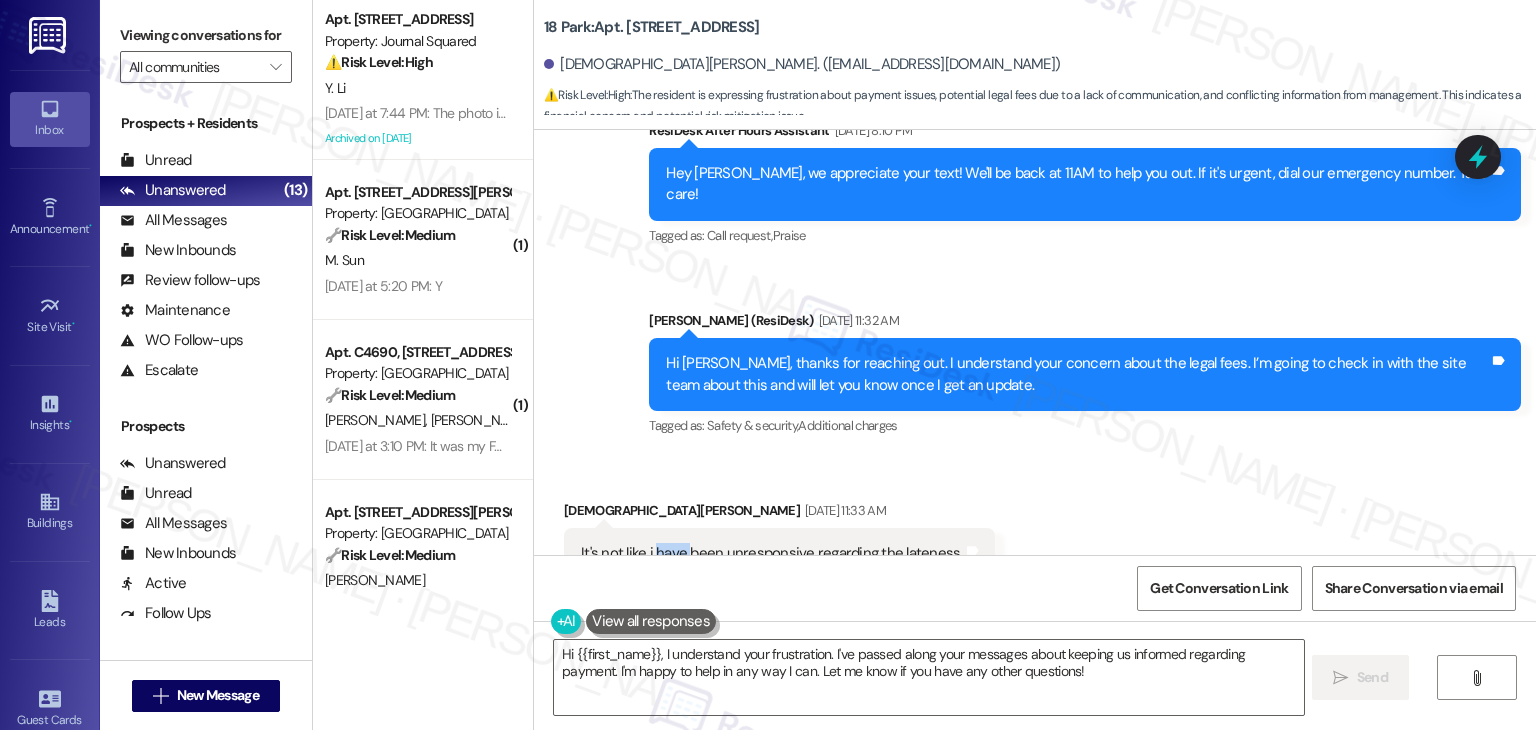 click on "It's not like i have been unresponsive regarding the lateness." at bounding box center (772, 553) 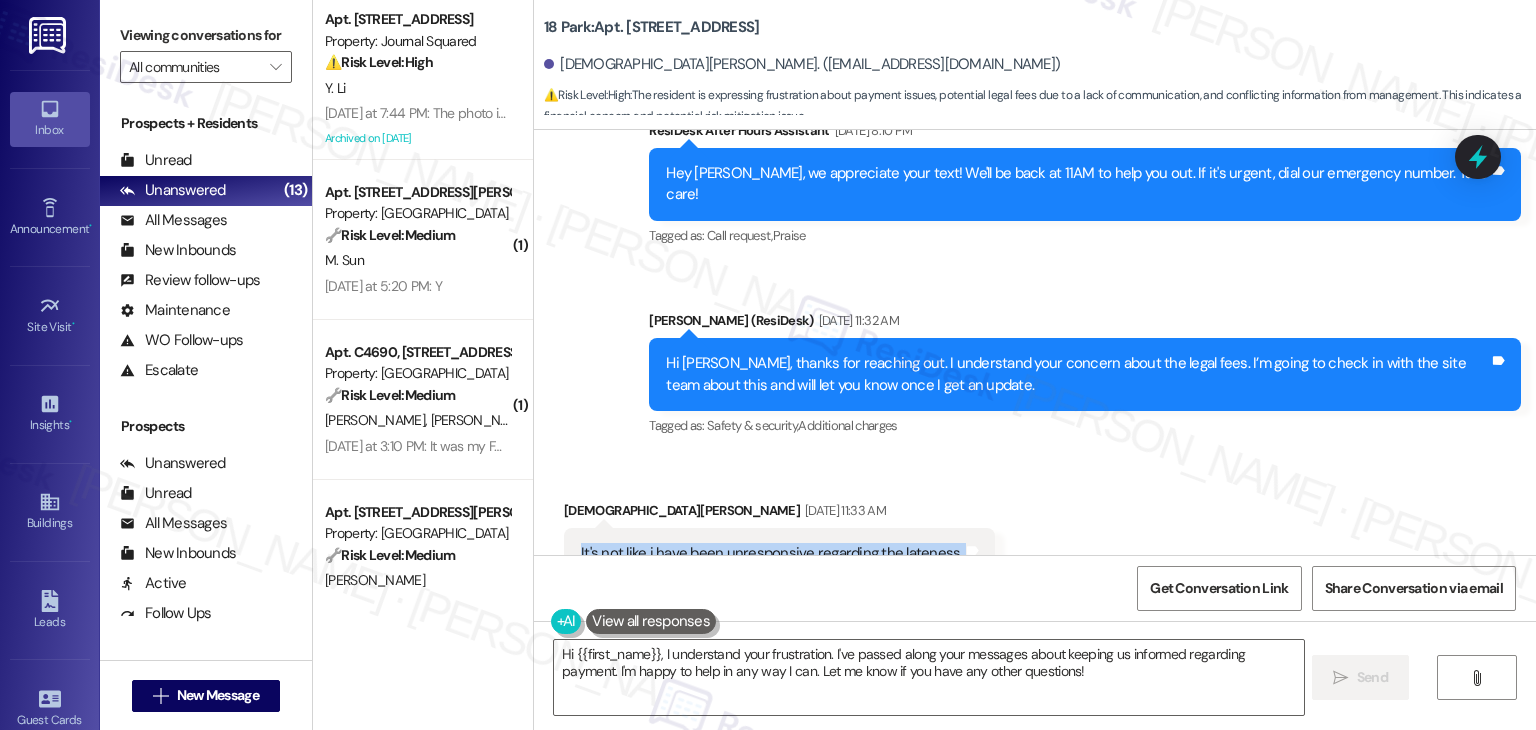 click on "It's not like i have been unresponsive regarding the lateness." at bounding box center [772, 553] 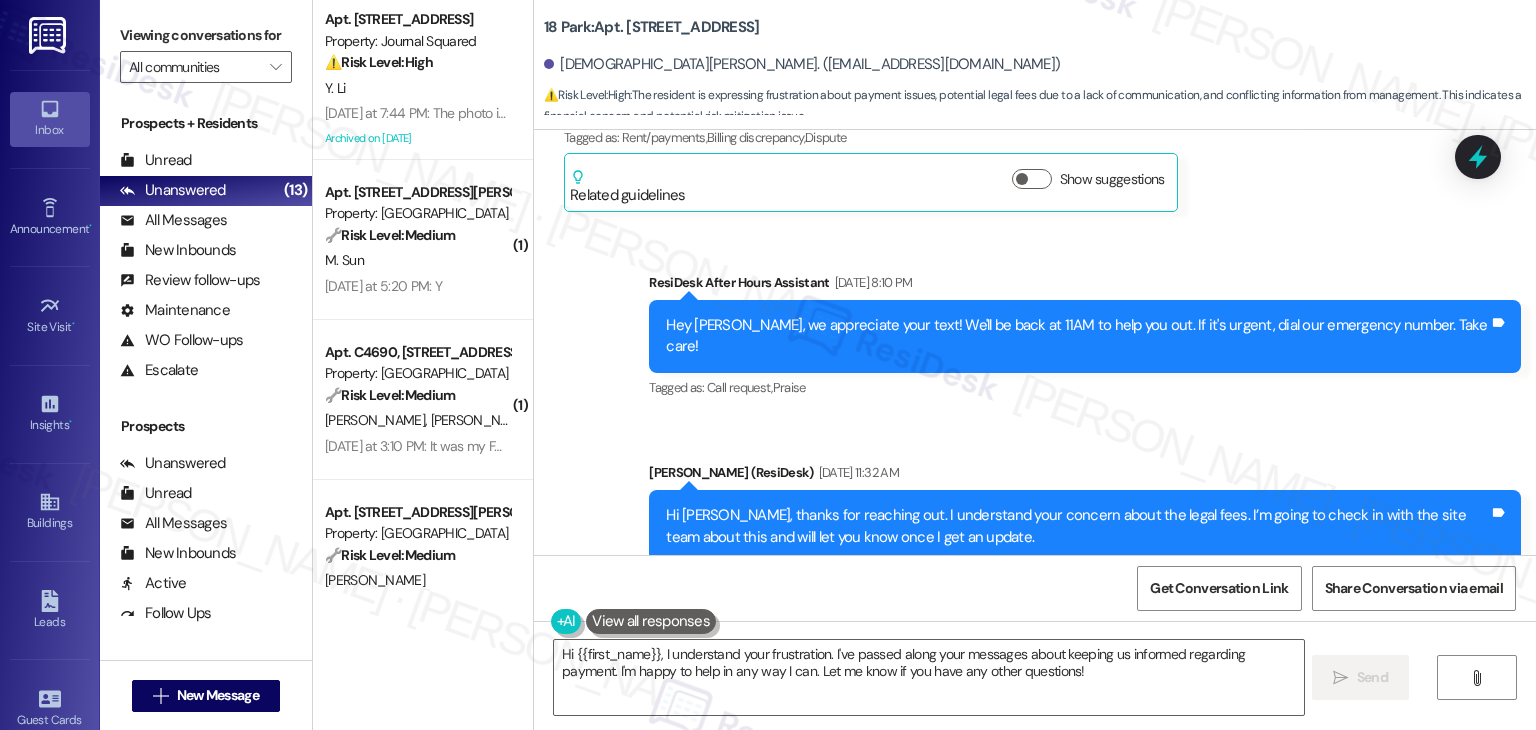 scroll, scrollTop: 33412, scrollLeft: 0, axis: vertical 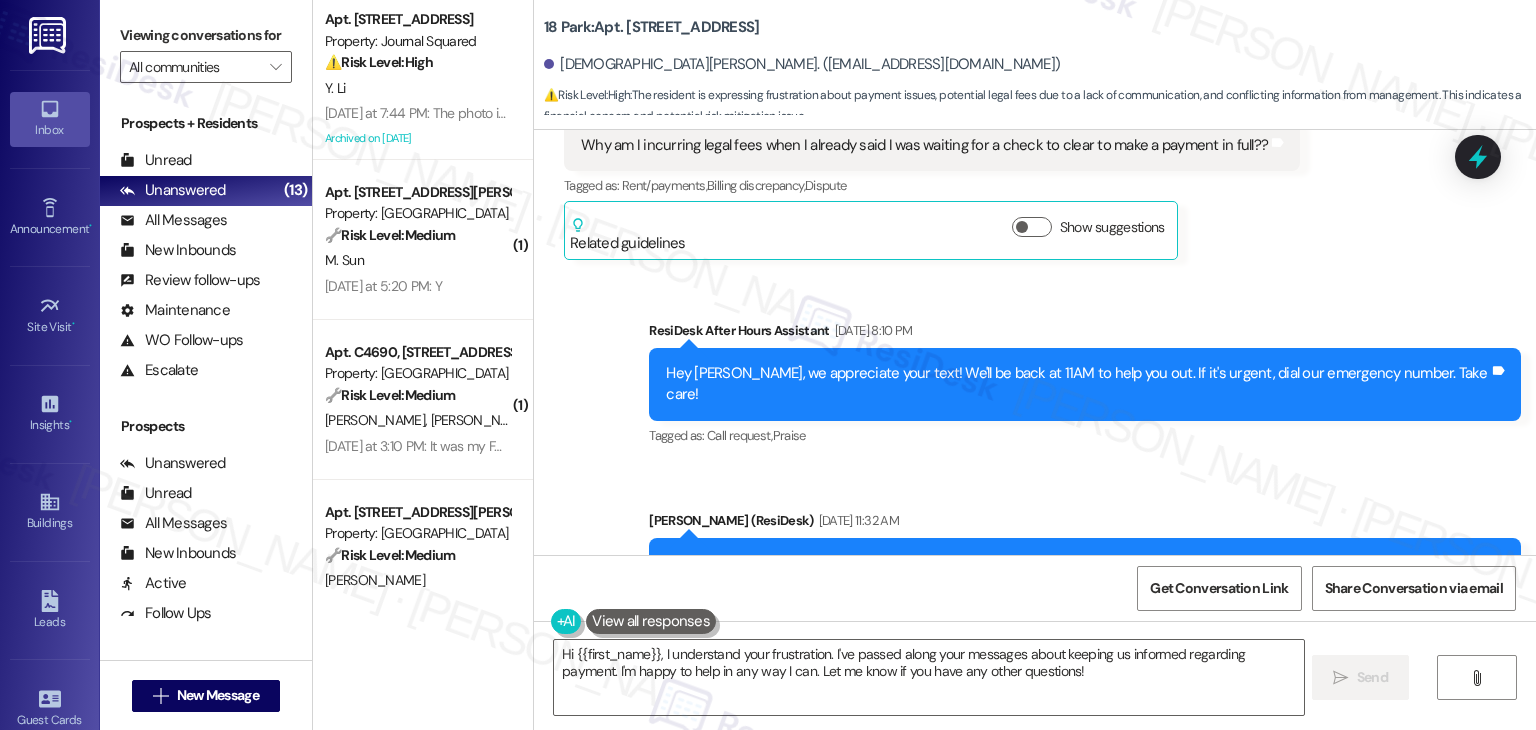 click on "Hi Hadiyah, thanks for reaching out. I understand your concern about the legal fees. I’m going to check in with the site team about this and will let you know once I get an update." at bounding box center [1077, 574] 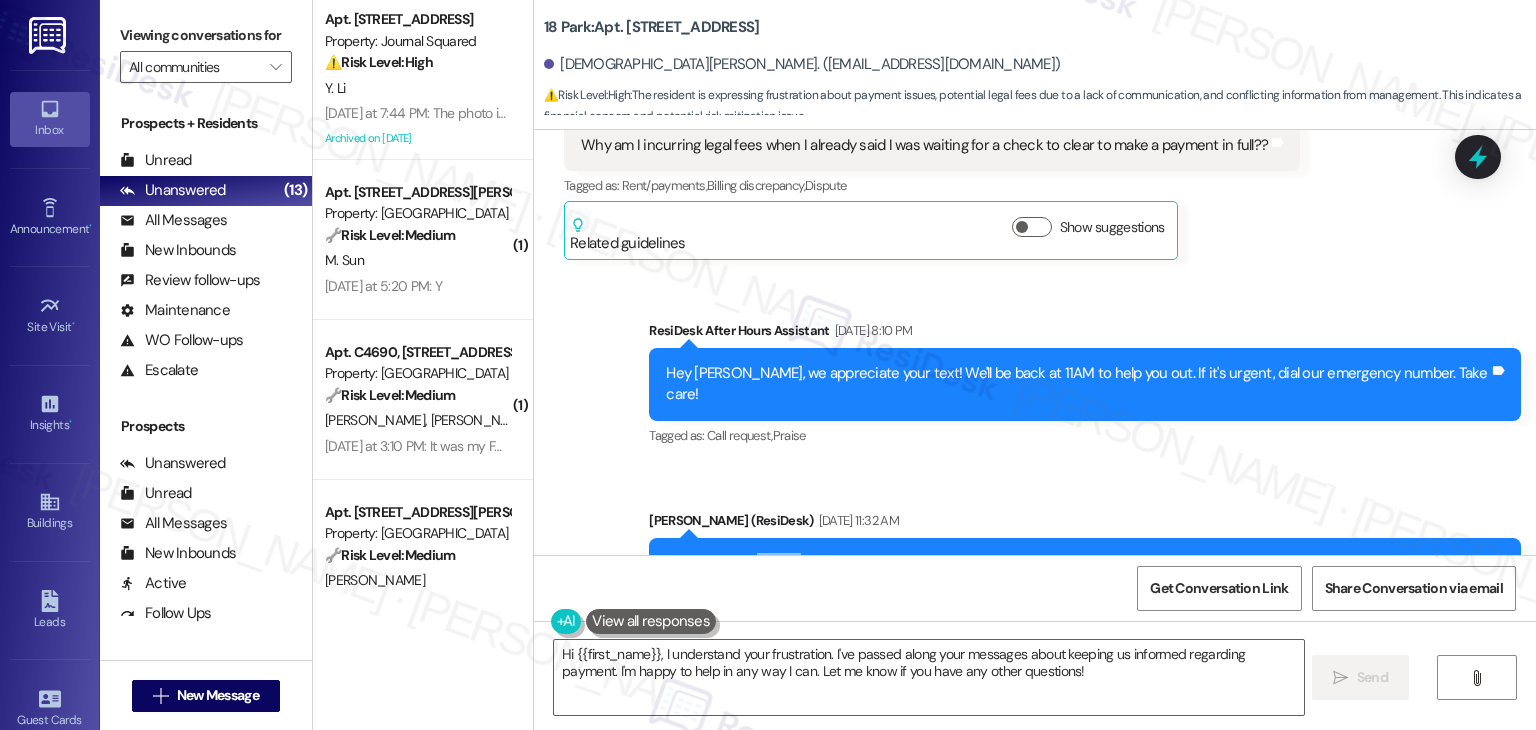 click on "Hi Hadiyah, thanks for reaching out. I understand your concern about the legal fees. I’m going to check in with the site team about this and will let you know once I get an update." at bounding box center [1077, 574] 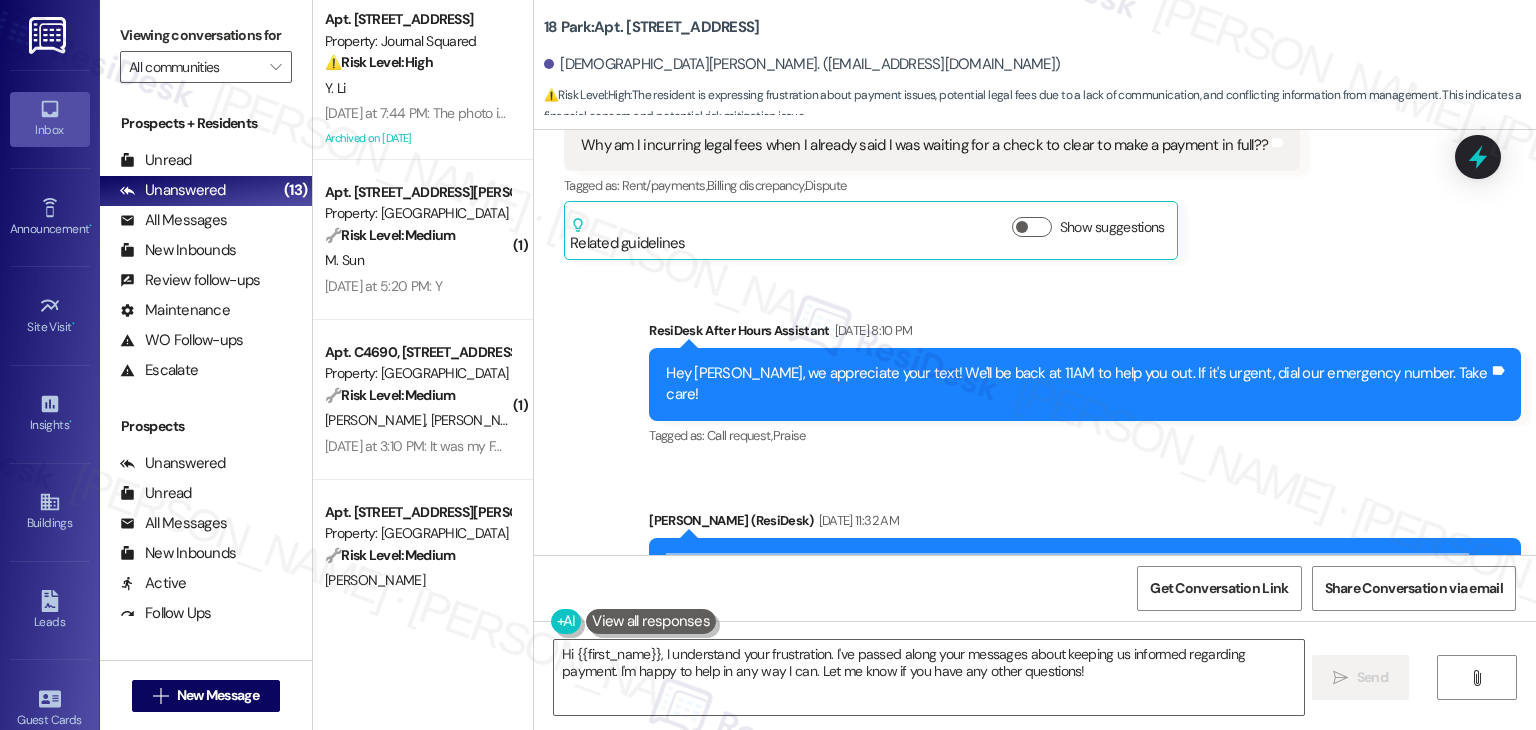 click on "Hi Hadiyah, thanks for reaching out. I understand your concern about the legal fees. I’m going to check in with the site team about this and will let you know once I get an update." at bounding box center (1077, 574) 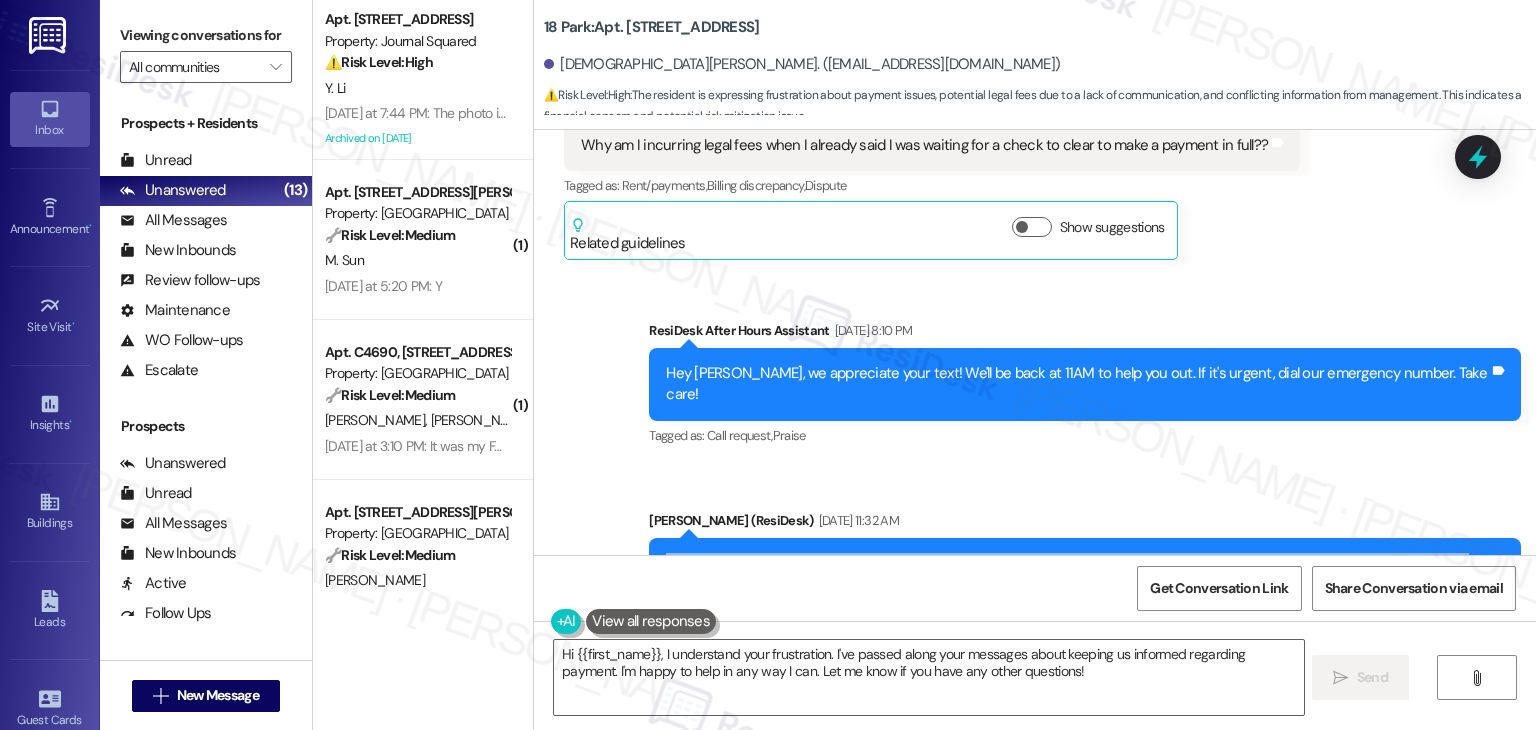 click on "Hi Hadiyah, thanks for reaching out. I understand your concern about the legal fees. I’m going to check in with the site team about this and will let you know once I get an update." at bounding box center (1077, 574) 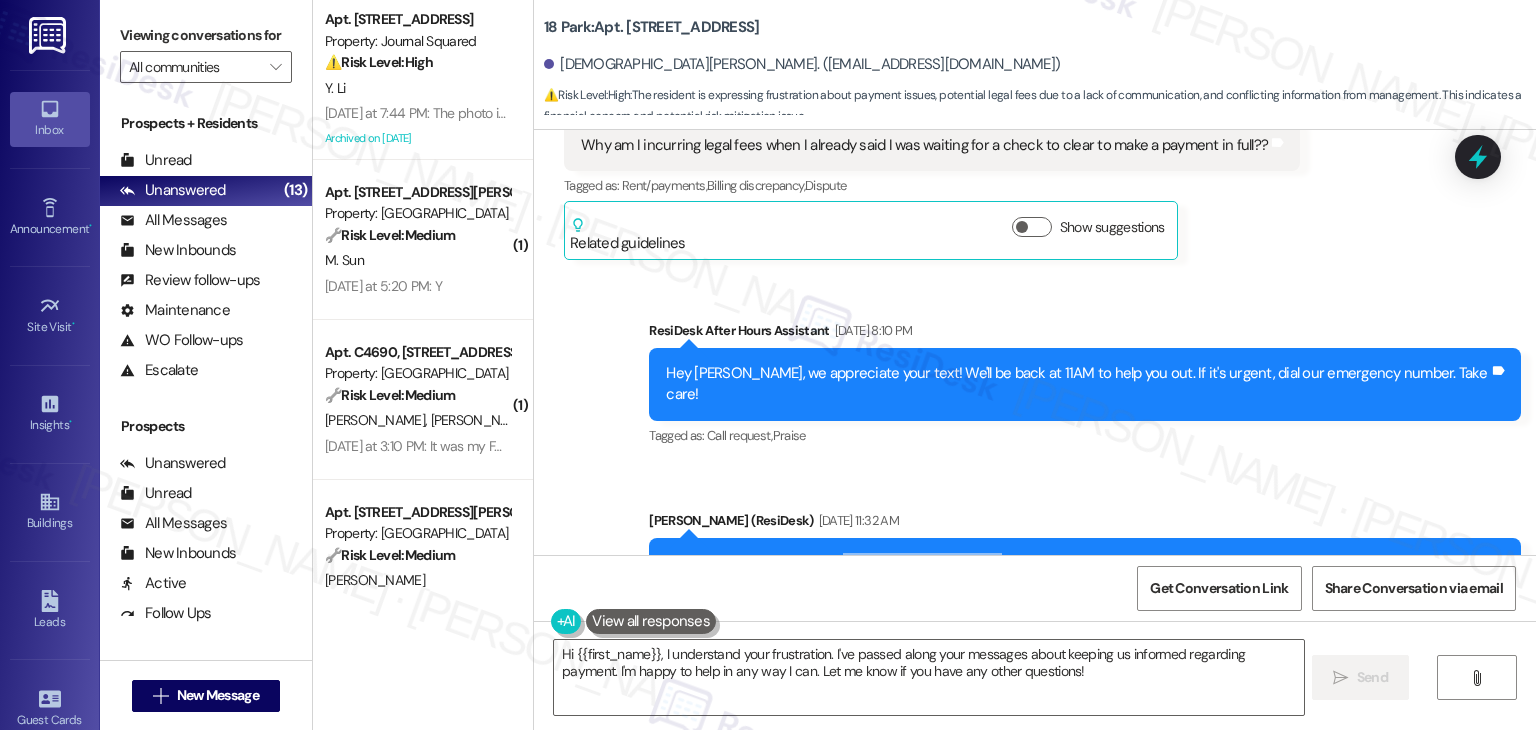 drag, startPoint x: 960, startPoint y: 326, endPoint x: 800, endPoint y: 300, distance: 162.09874 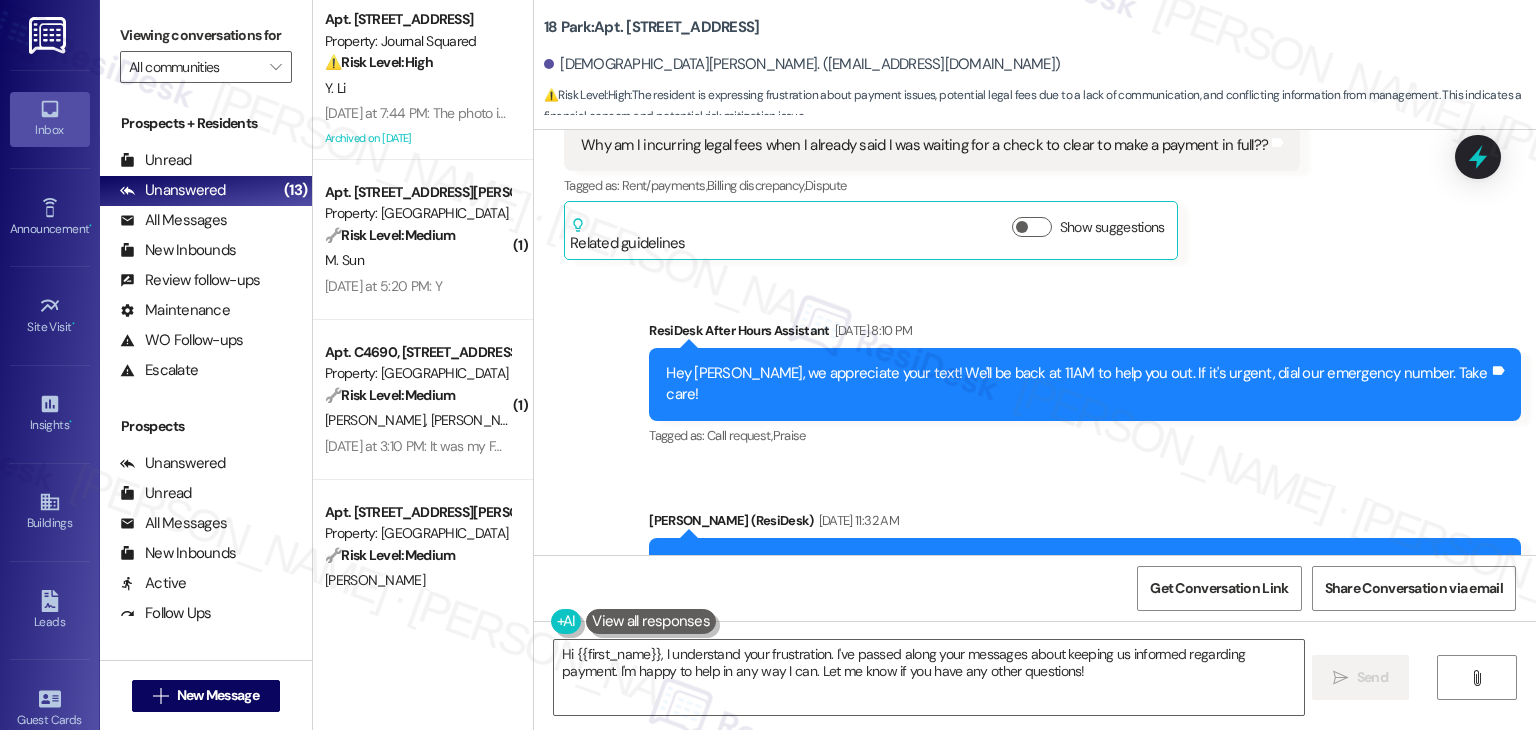 click on "Hi Hadiyah, thanks for reaching out. I understand your concern about the legal fees. I’m going to check in with the site team about this and will let you know once I get an update. Tags and notes" at bounding box center (1085, 574) 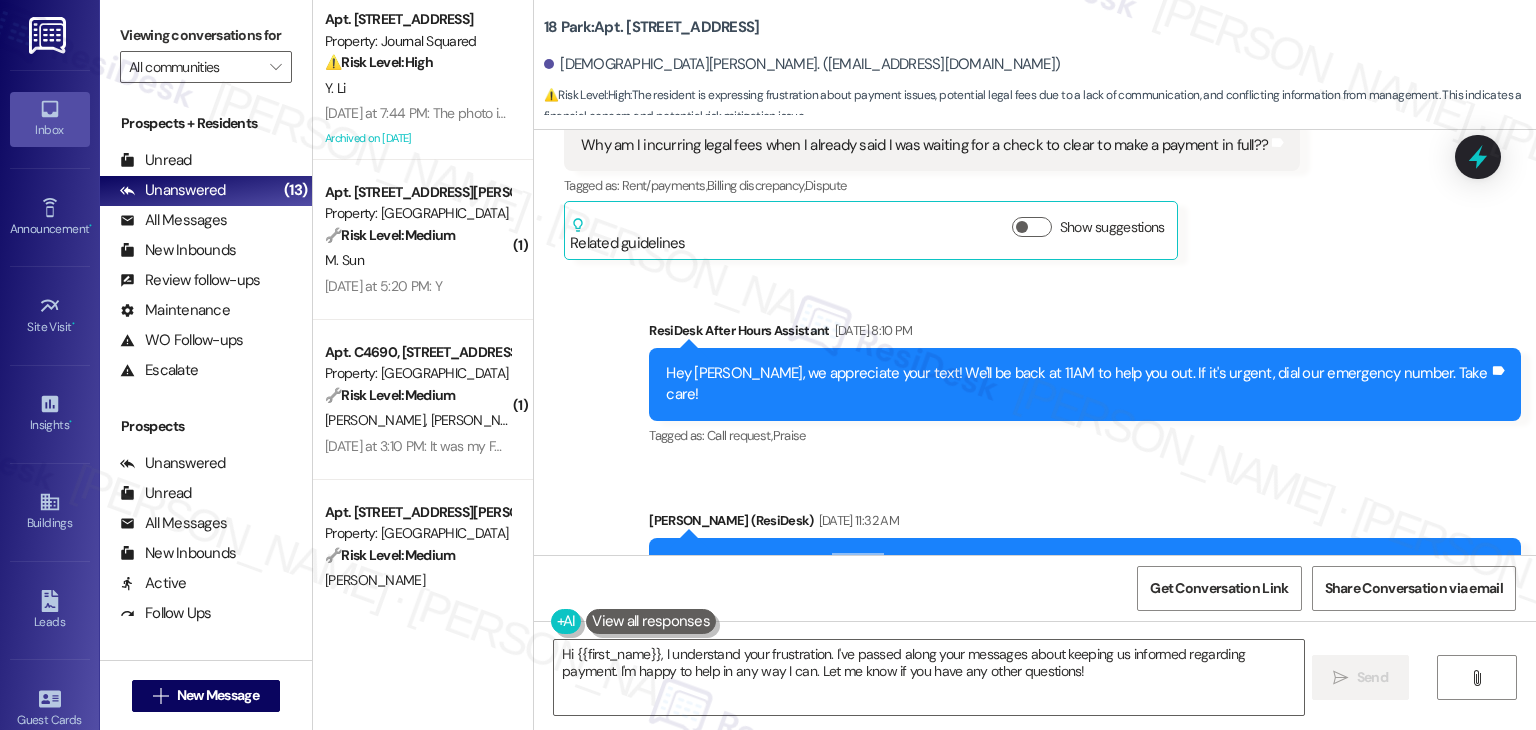 click on "Hi Hadiyah, thanks for reaching out. I understand your concern about the legal fees. I’m going to check in with the site team about this and will let you know once I get an update. Tags and notes" at bounding box center [1085, 574] 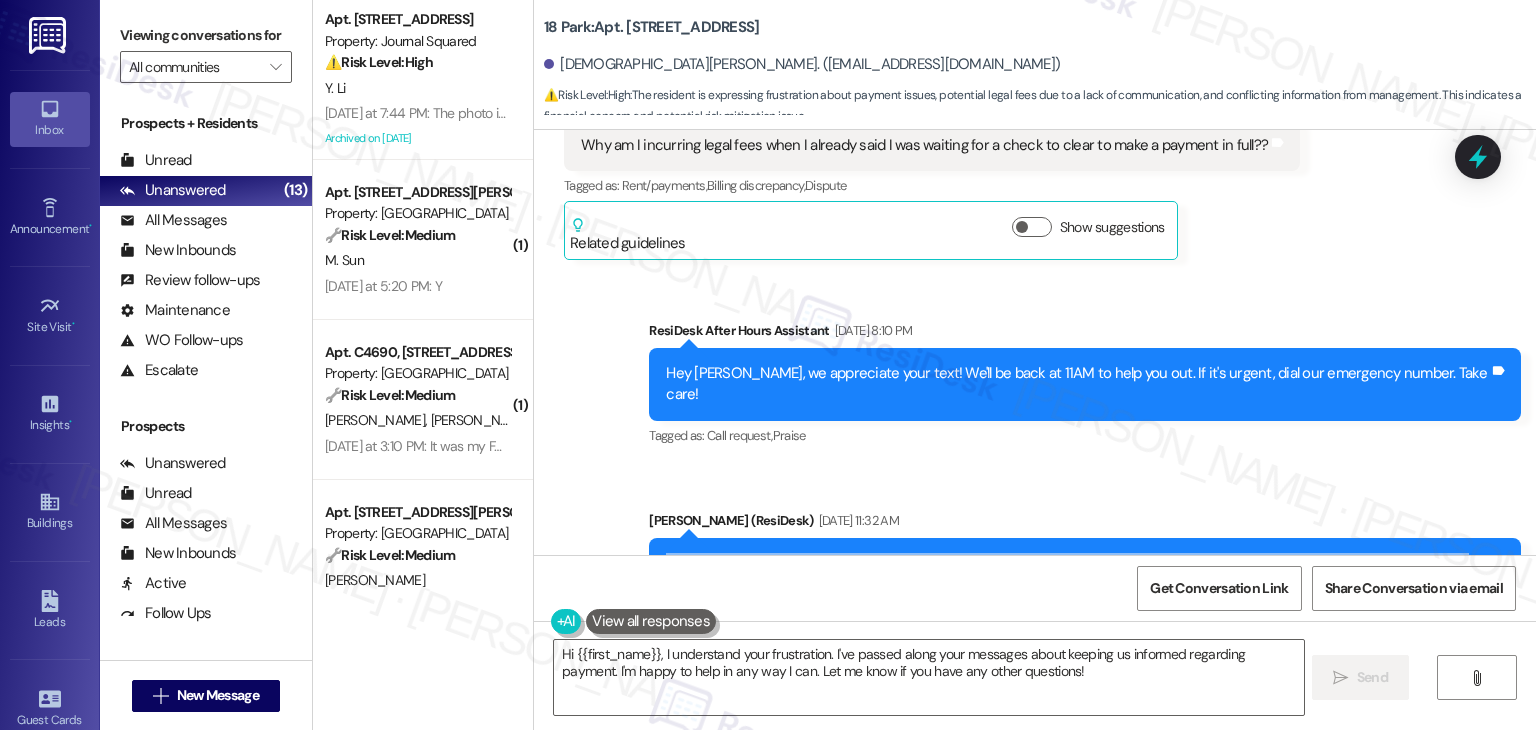 click on "Hi Hadiyah, thanks for reaching out. I understand your concern about the legal fees. I’m going to check in with the site team about this and will let you know once I get an update. Tags and notes" at bounding box center (1085, 574) 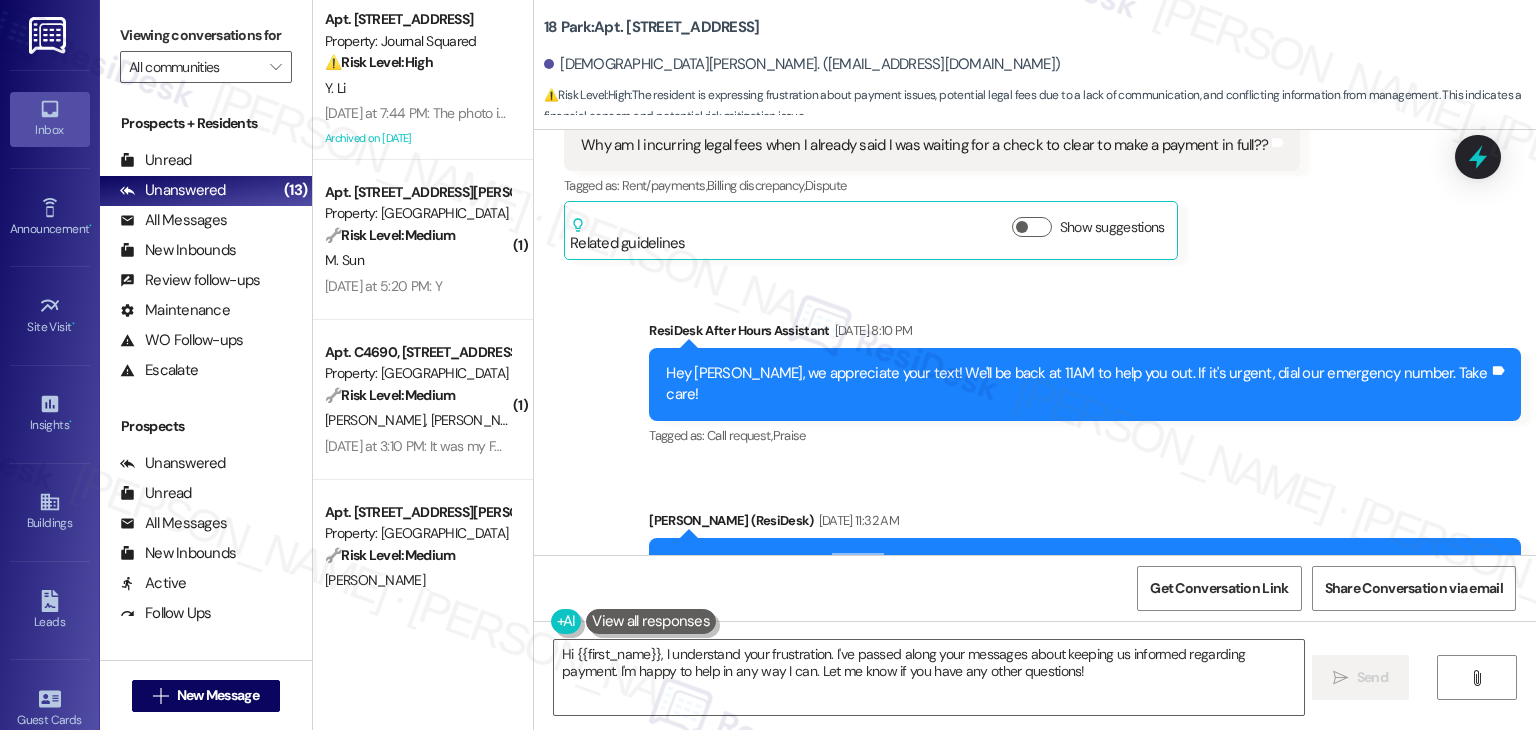 click on "Hi Hadiyah, thanks for reaching out. I understand your concern about the legal fees. I’m going to check in with the site team about this and will let you know once I get an update." at bounding box center [1077, 574] 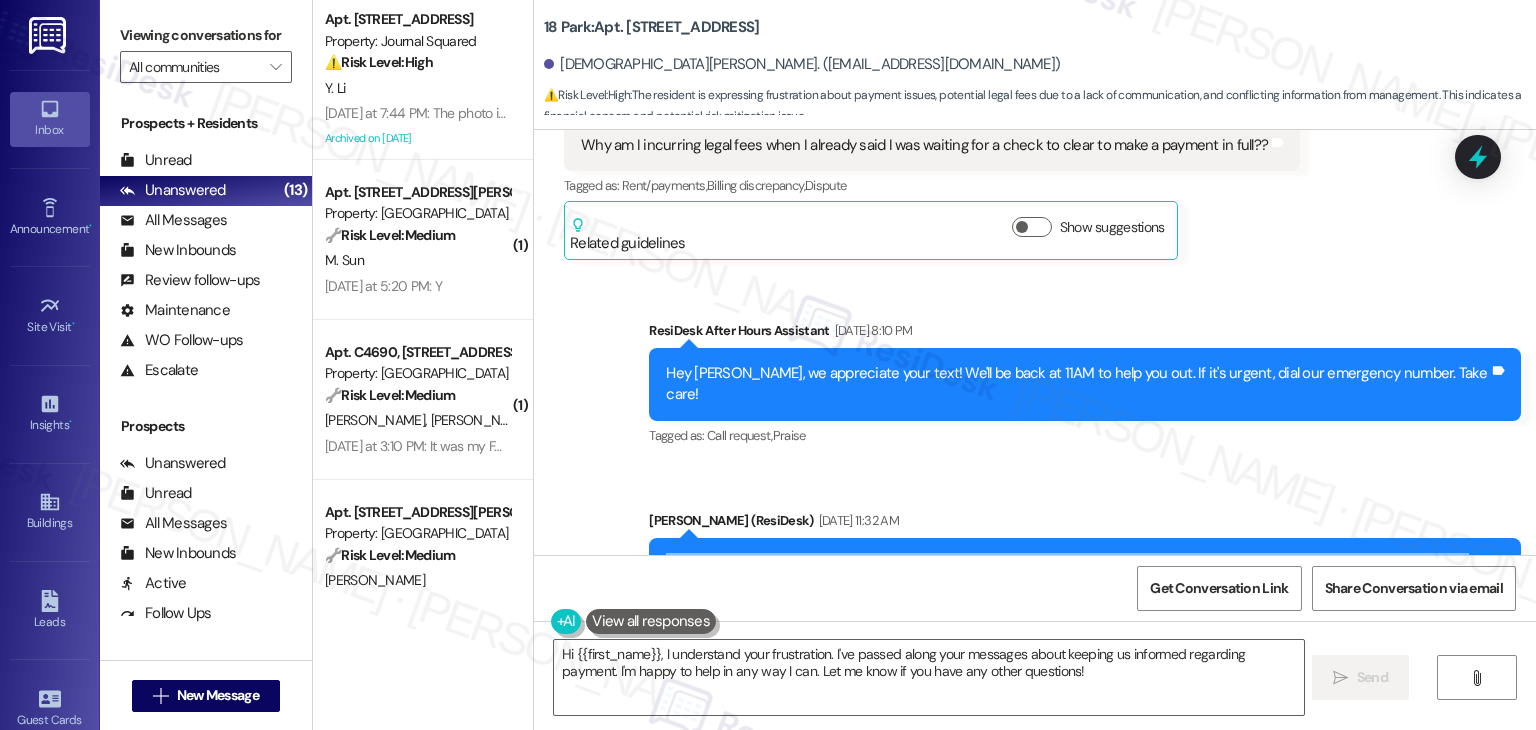 click on "Hi Hadiyah, thanks for reaching out. I understand your concern about the legal fees. I’m going to check in with the site team about this and will let you know once I get an update." at bounding box center [1077, 574] 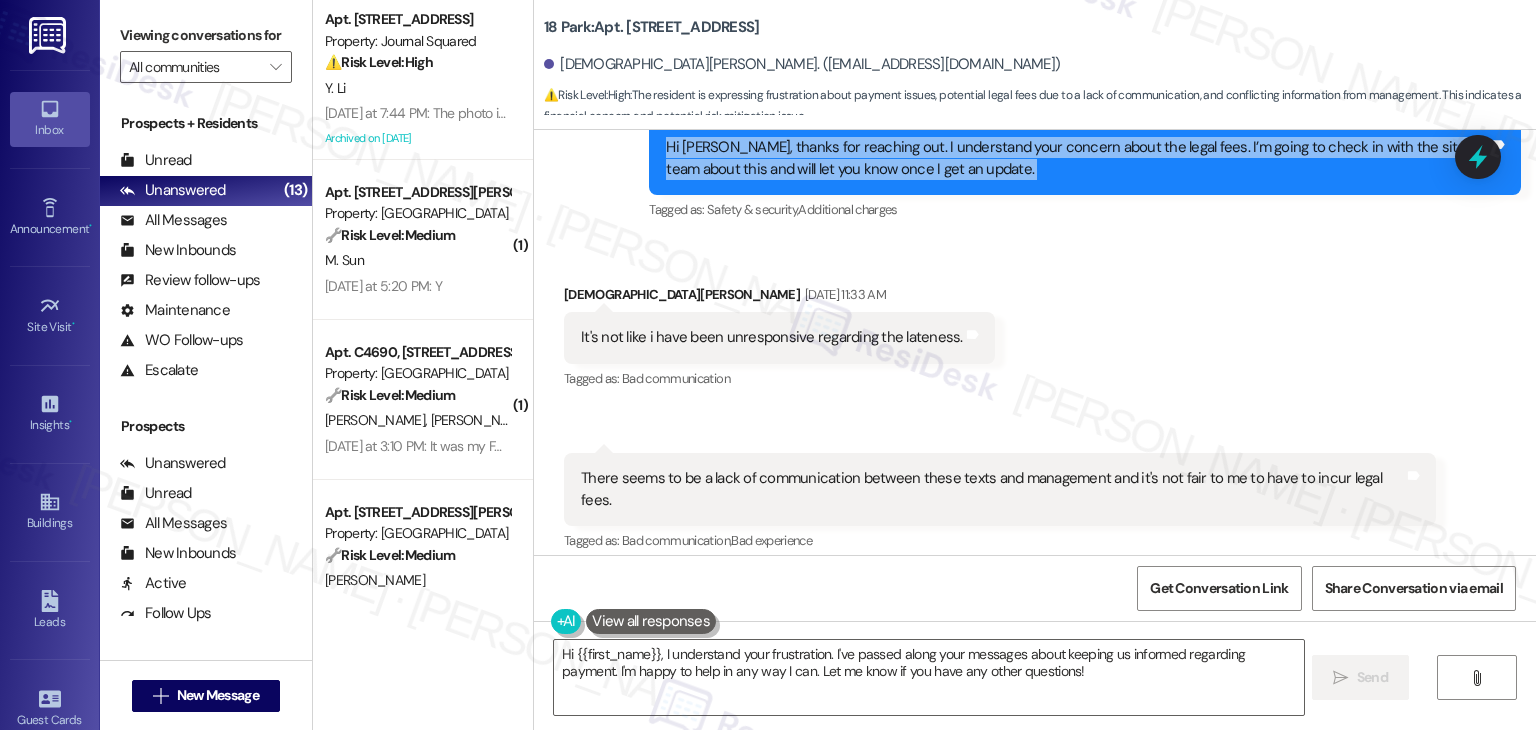 scroll, scrollTop: 33712, scrollLeft: 0, axis: vertical 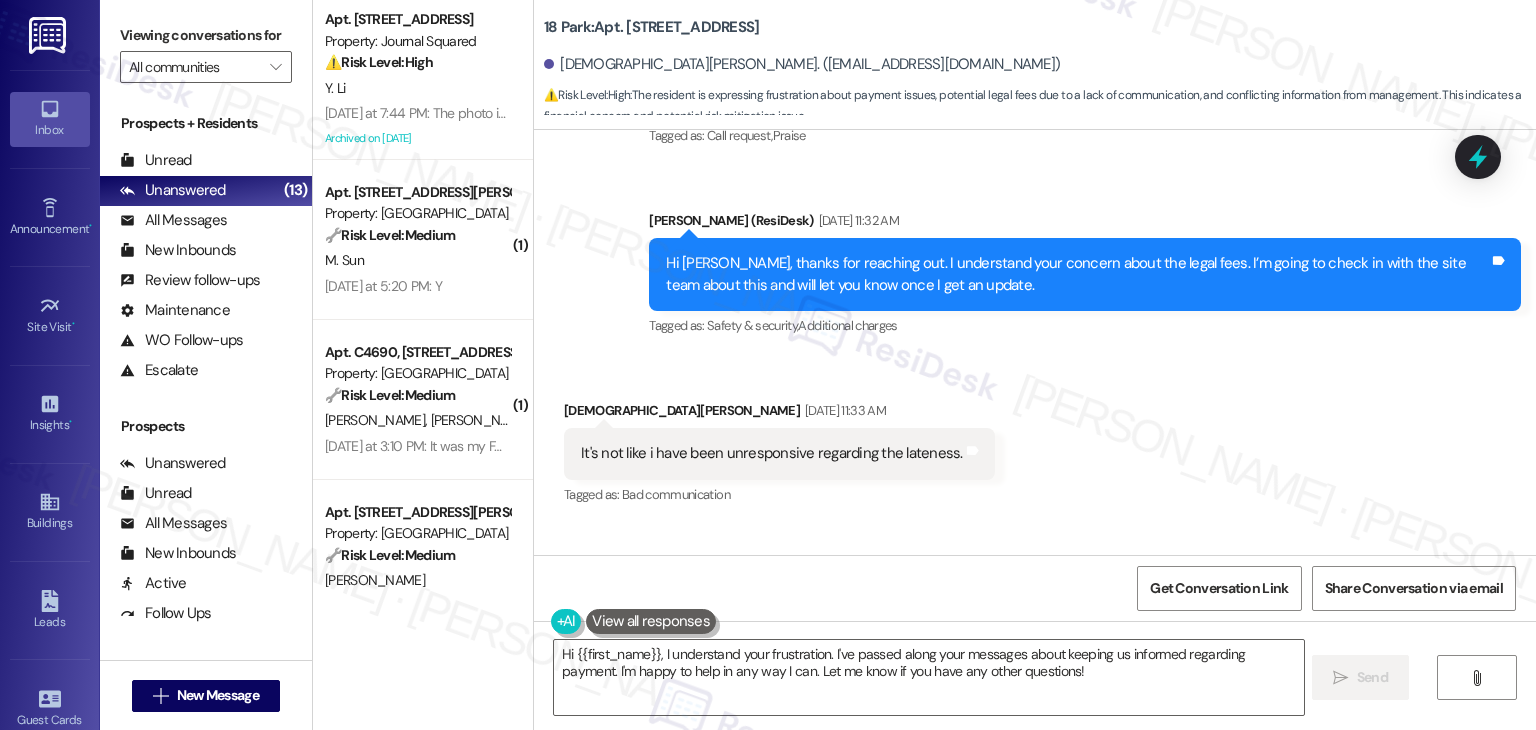 click on "There seems to be a lack of communication between these texts and management and it's not fair to me to have to incur legal fees." at bounding box center [992, 605] 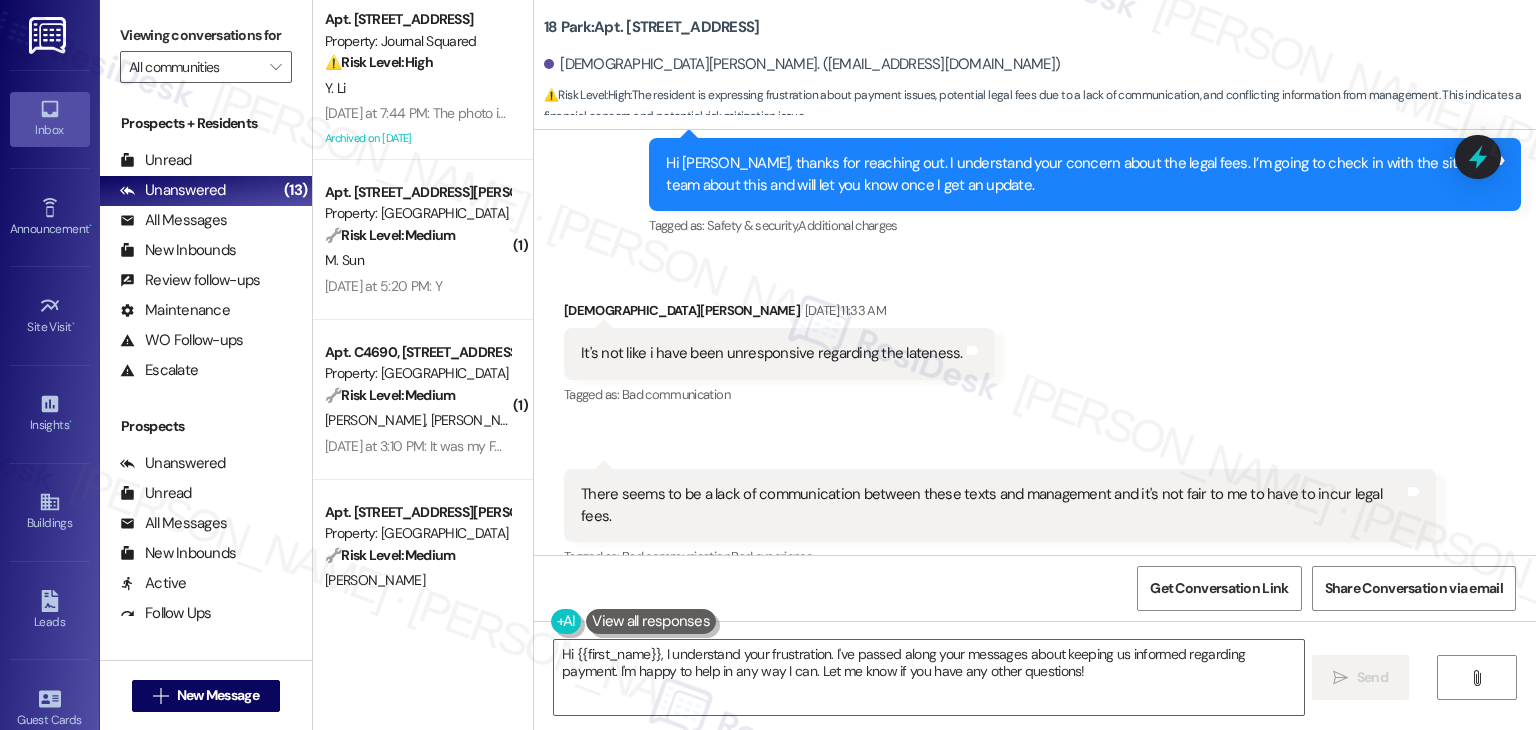 click on "The check cleared yesterday. And I have been trying to make a payment and the portal isn't allowing me to. This is all super frustrating because I have reached out with updates consistently regarding my rent." at bounding box center (992, 727) 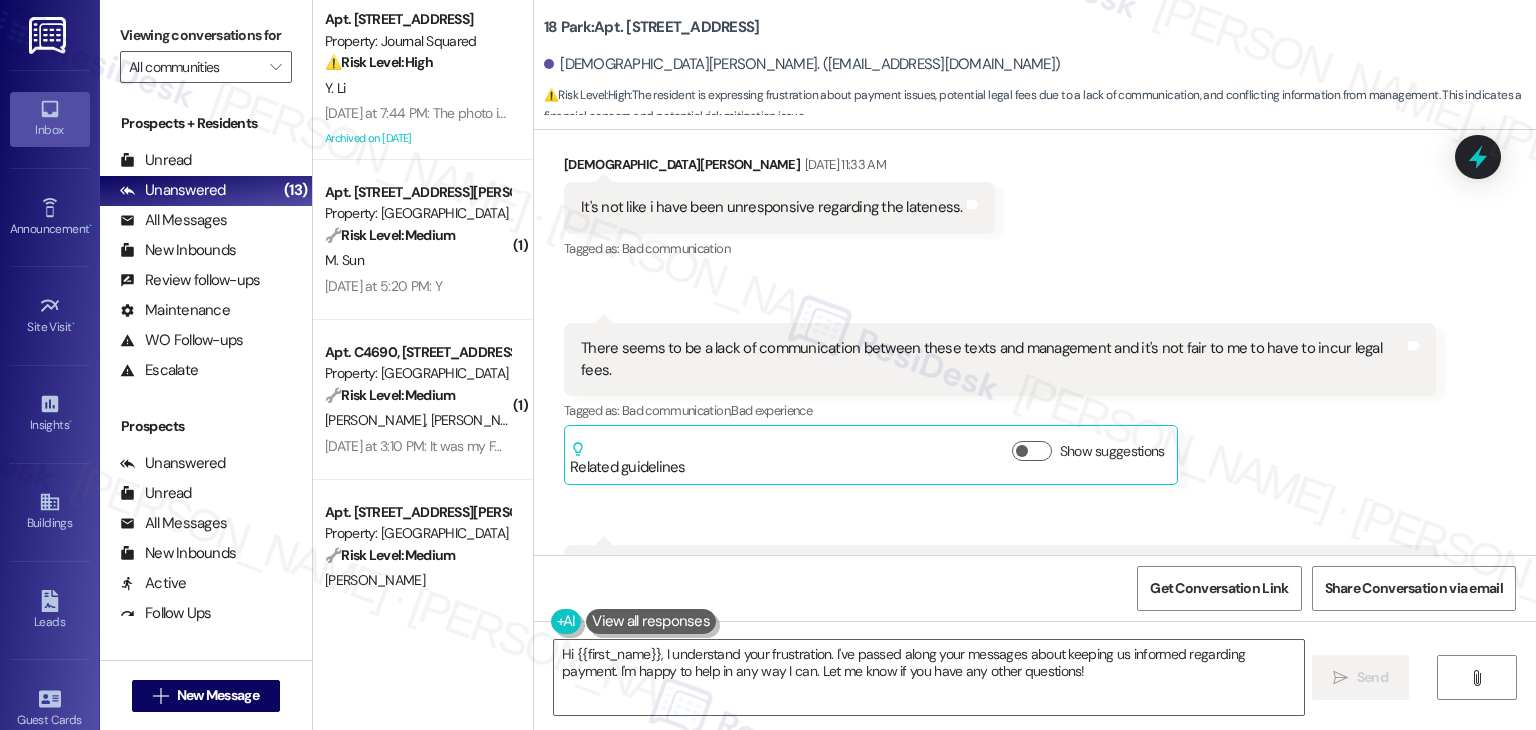 scroll, scrollTop: 33912, scrollLeft: 0, axis: vertical 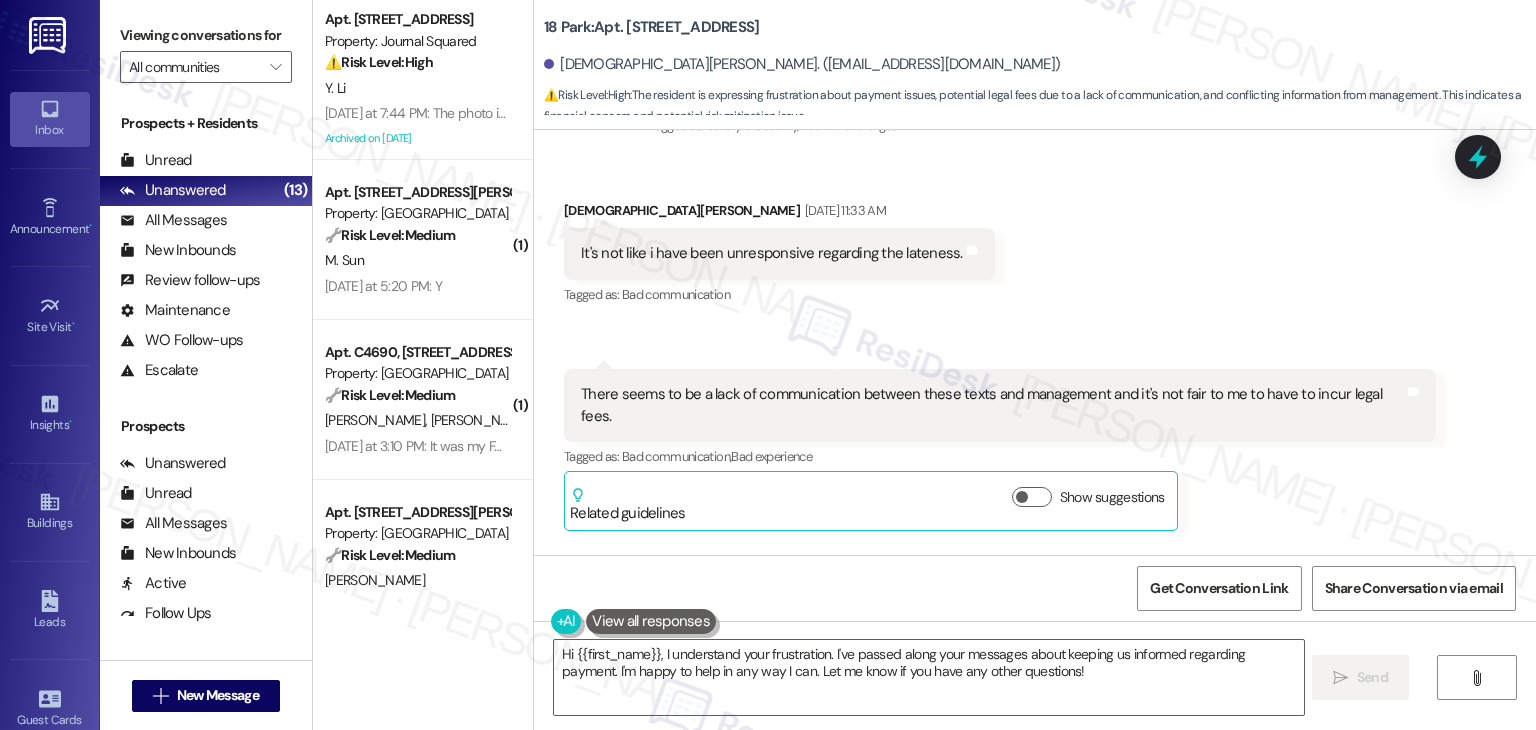 click on "The check cleared yesterday. And I have been trying to make a payment and the portal isn't allowing me to. This is all super frustrating because I have reached out with updates consistently regarding my rent." at bounding box center (992, 627) 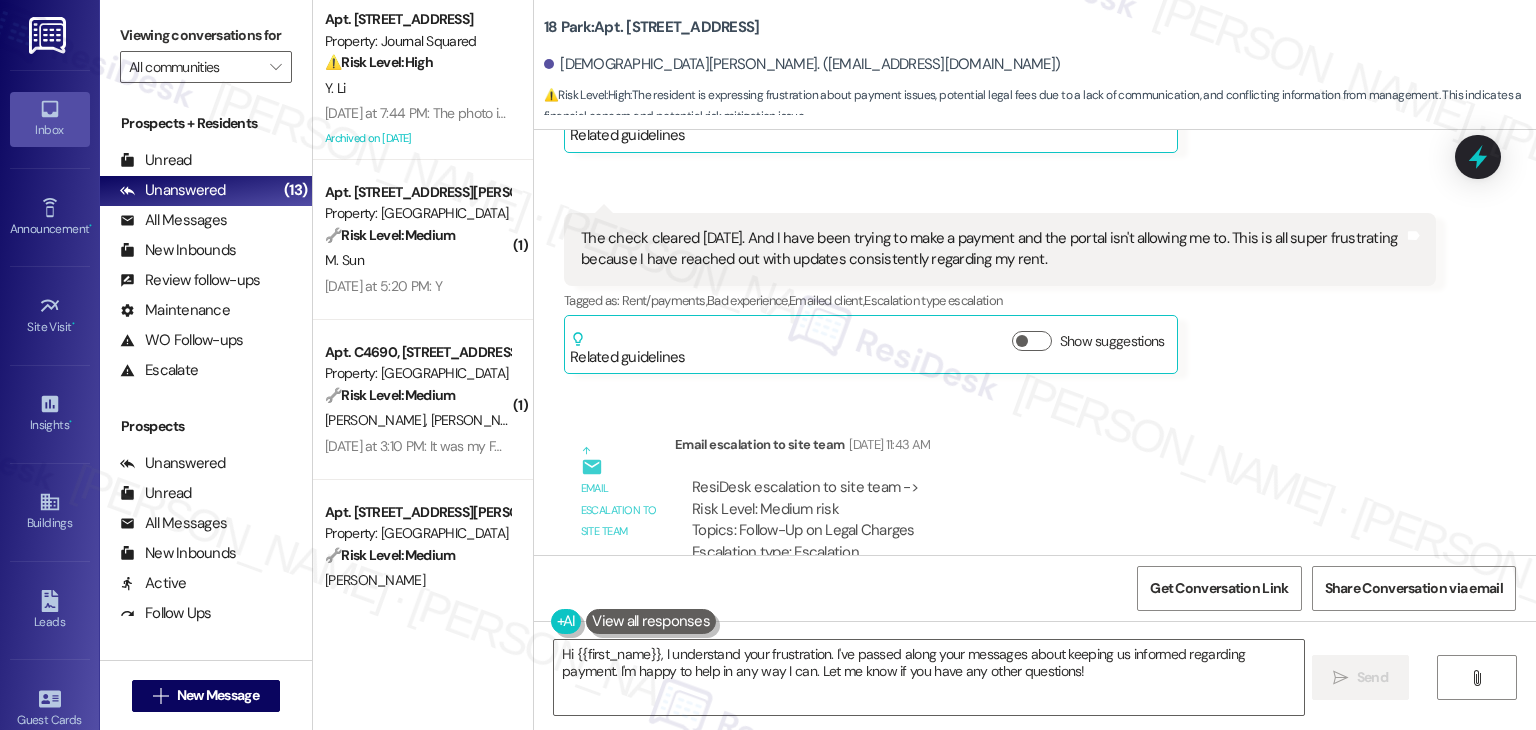 scroll, scrollTop: 34312, scrollLeft: 0, axis: vertical 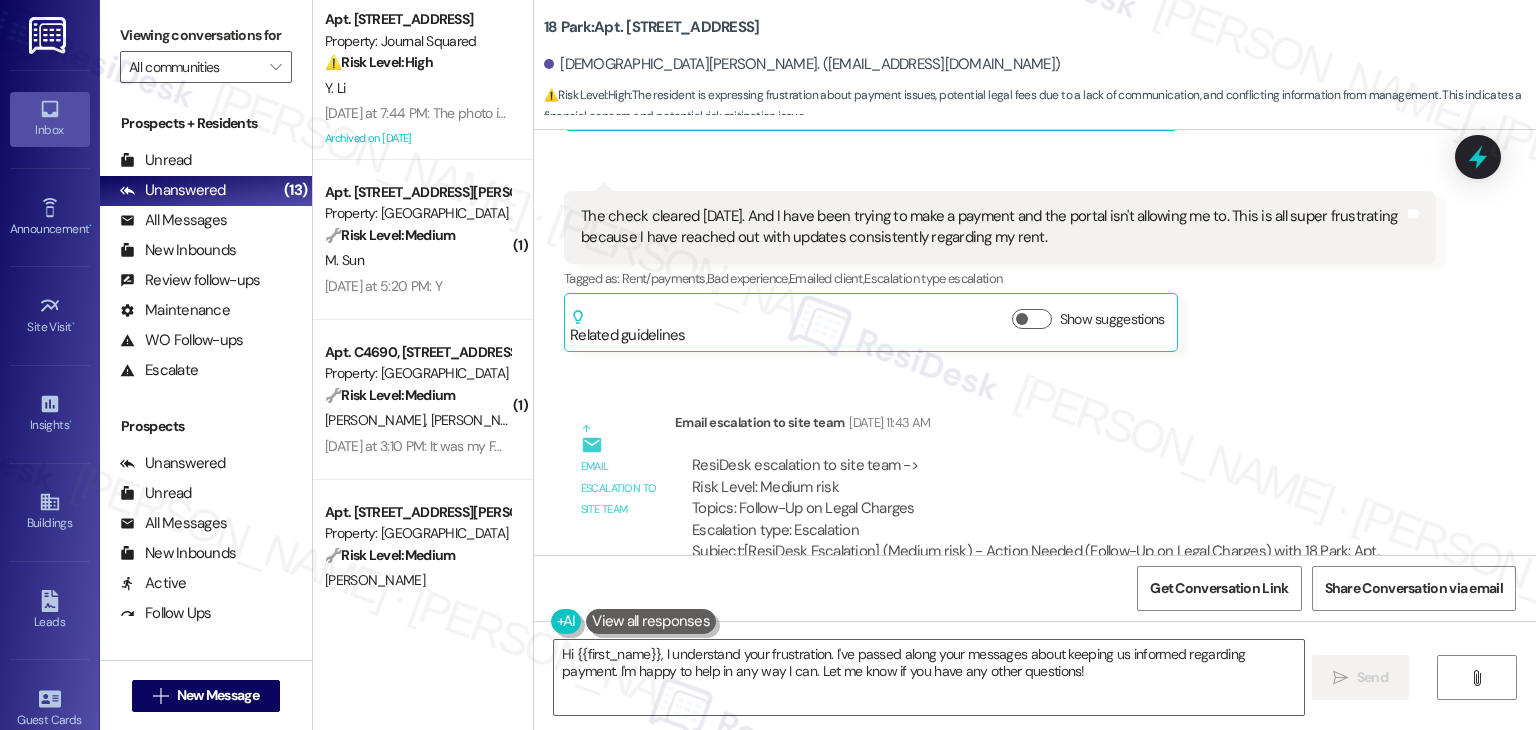 drag, startPoint x: 837, startPoint y: 156, endPoint x: 902, endPoint y: 297, distance: 155.26108 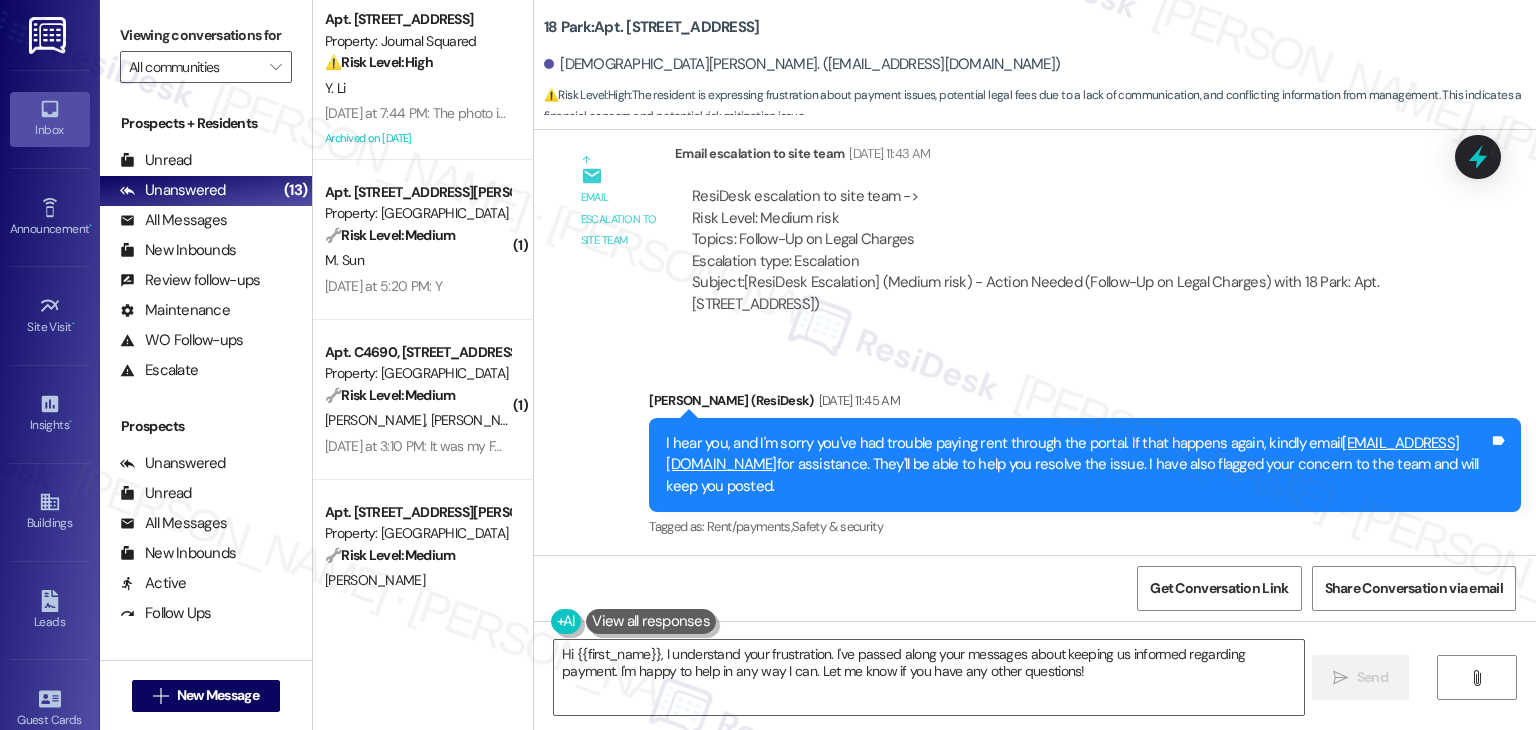 scroll, scrollTop: 34612, scrollLeft: 0, axis: vertical 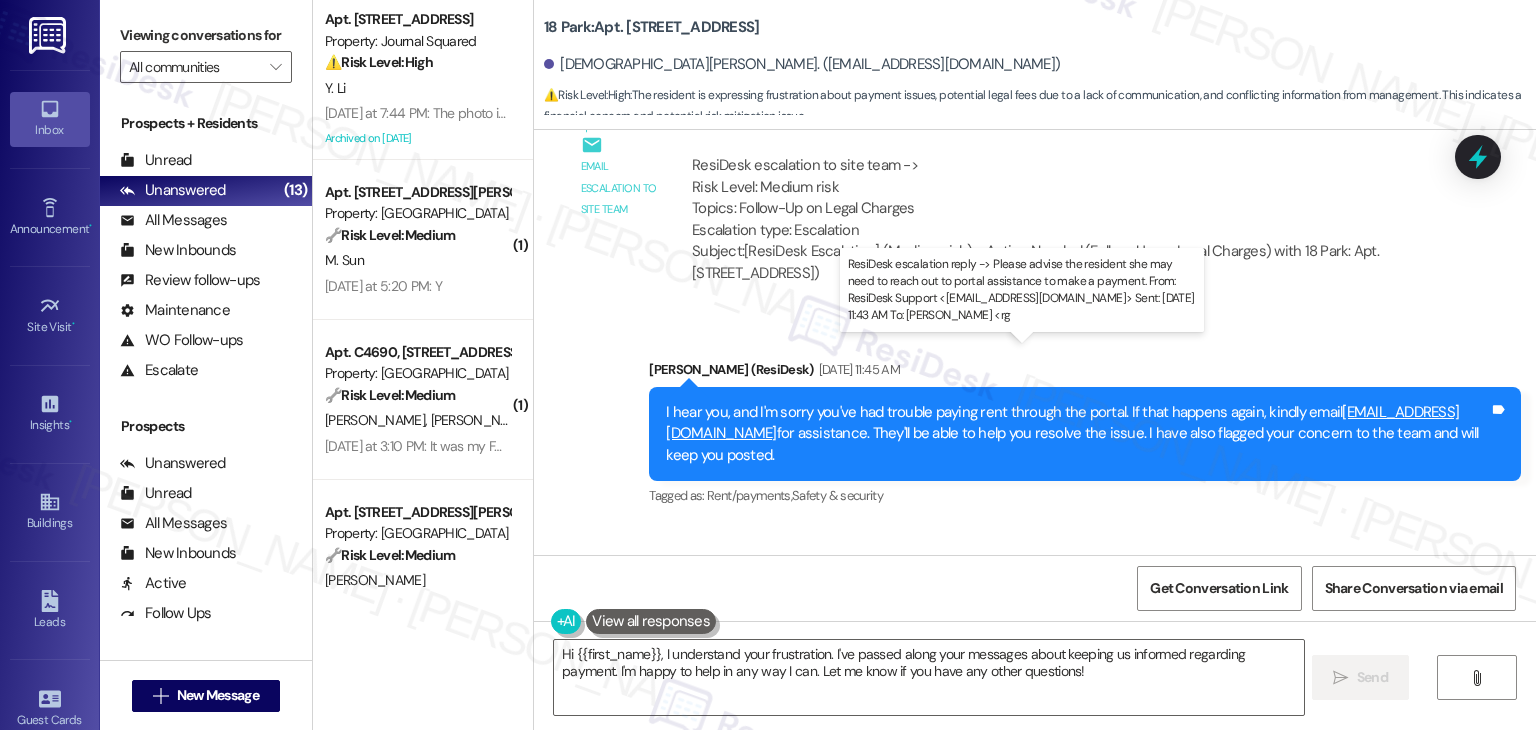 drag, startPoint x: 806, startPoint y: 373, endPoint x: 1267, endPoint y: 375, distance: 461.00433 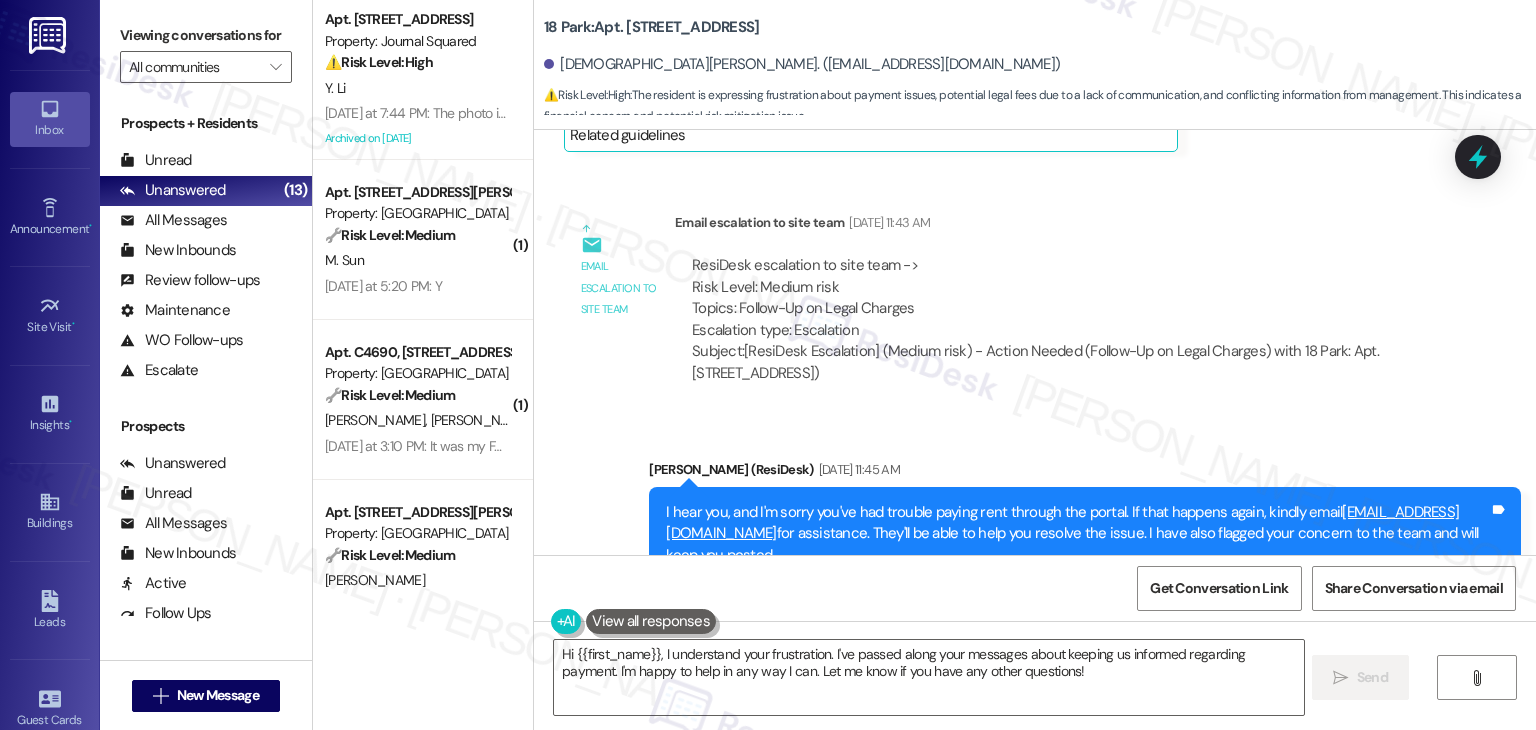 scroll, scrollTop: 34612, scrollLeft: 0, axis: vertical 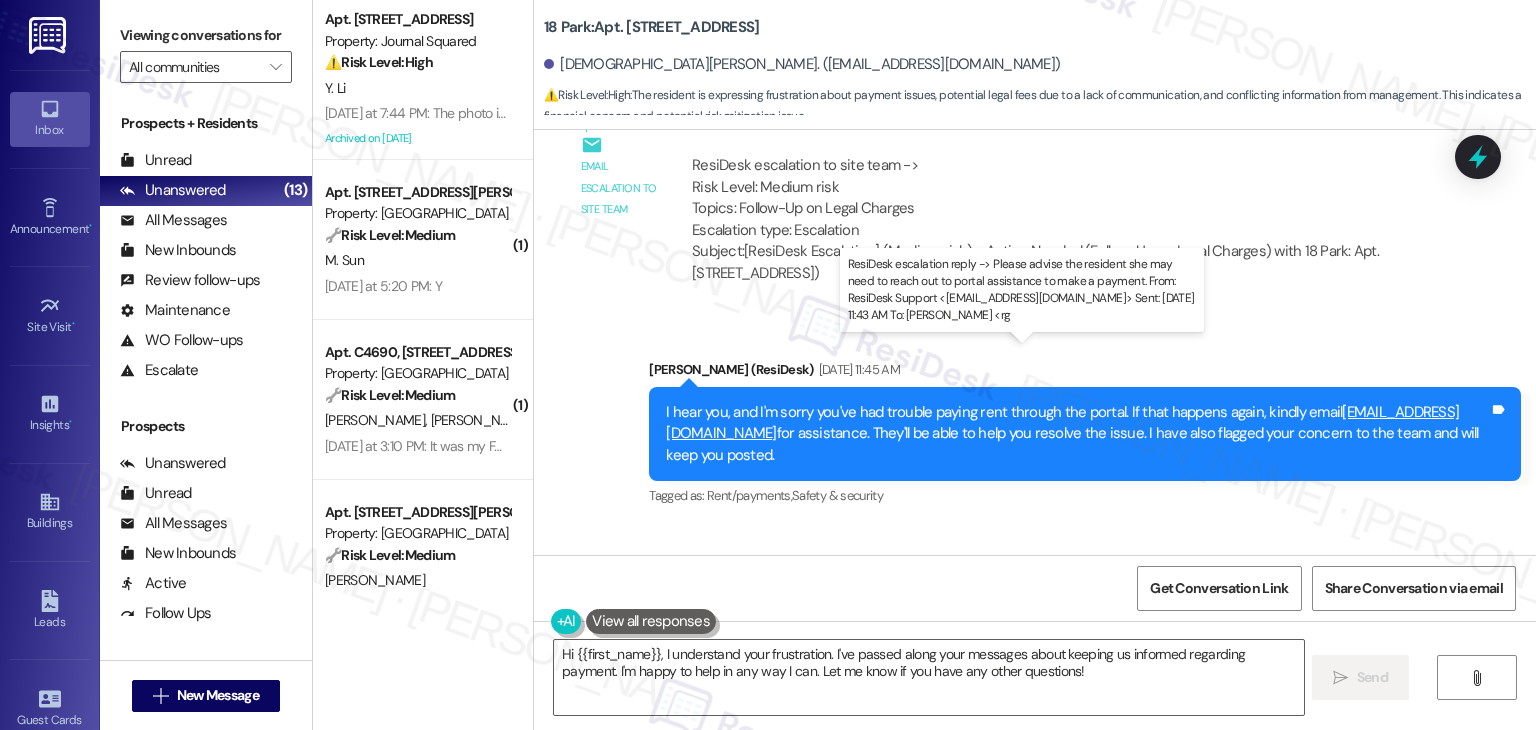 click on "ResiDesk escalation reply ->
Please advise the resident she may need to reach out to portal assistance to make a payment. From: ResiDesk Support <support@theresidesk.com> Sent: Friday, July 18, 2025 11:43 AM To: Raul Gallardo <rg ResiDesk escalation reply ->
Please advise the resident she may need to reach out to portal assistance to make a payment. From: ResiDesk Support <support@theresidesk.com> Sent: Friday, July 18, 2025 11:43 AM To: Raul Gallardo <rg" at bounding box center [1042, 644] 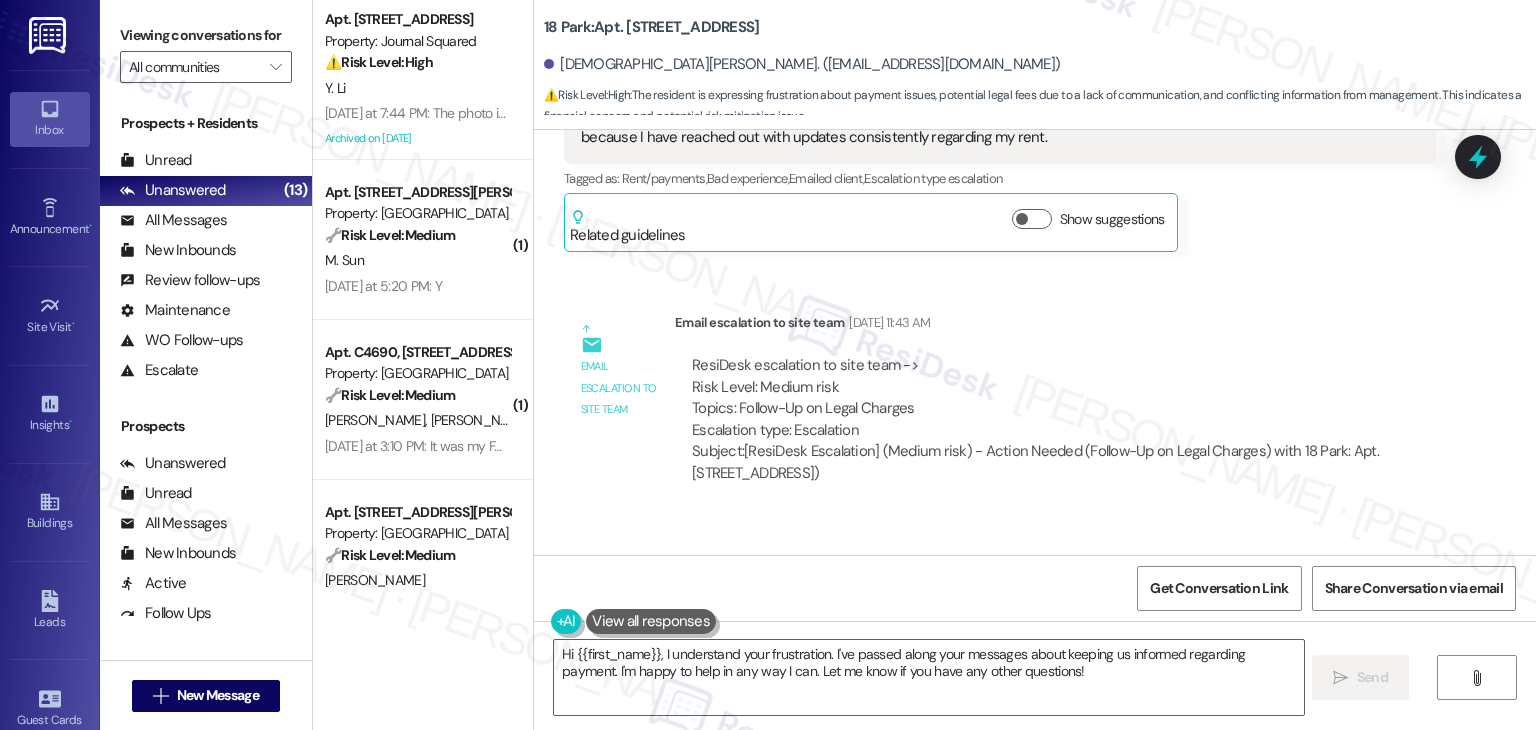 scroll, scrollTop: 34312, scrollLeft: 0, axis: vertical 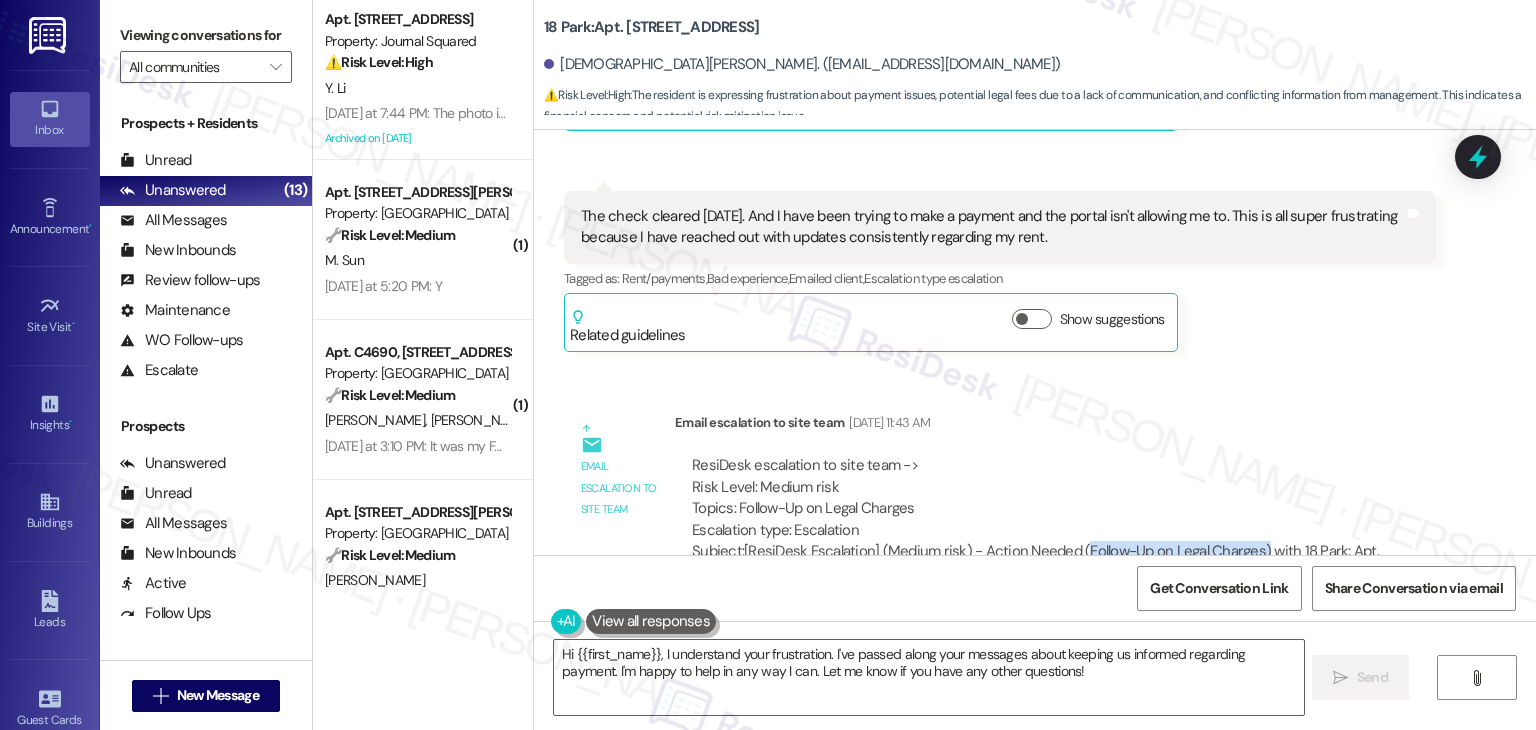 drag, startPoint x: 1070, startPoint y: 284, endPoint x: 1245, endPoint y: 282, distance: 175.01143 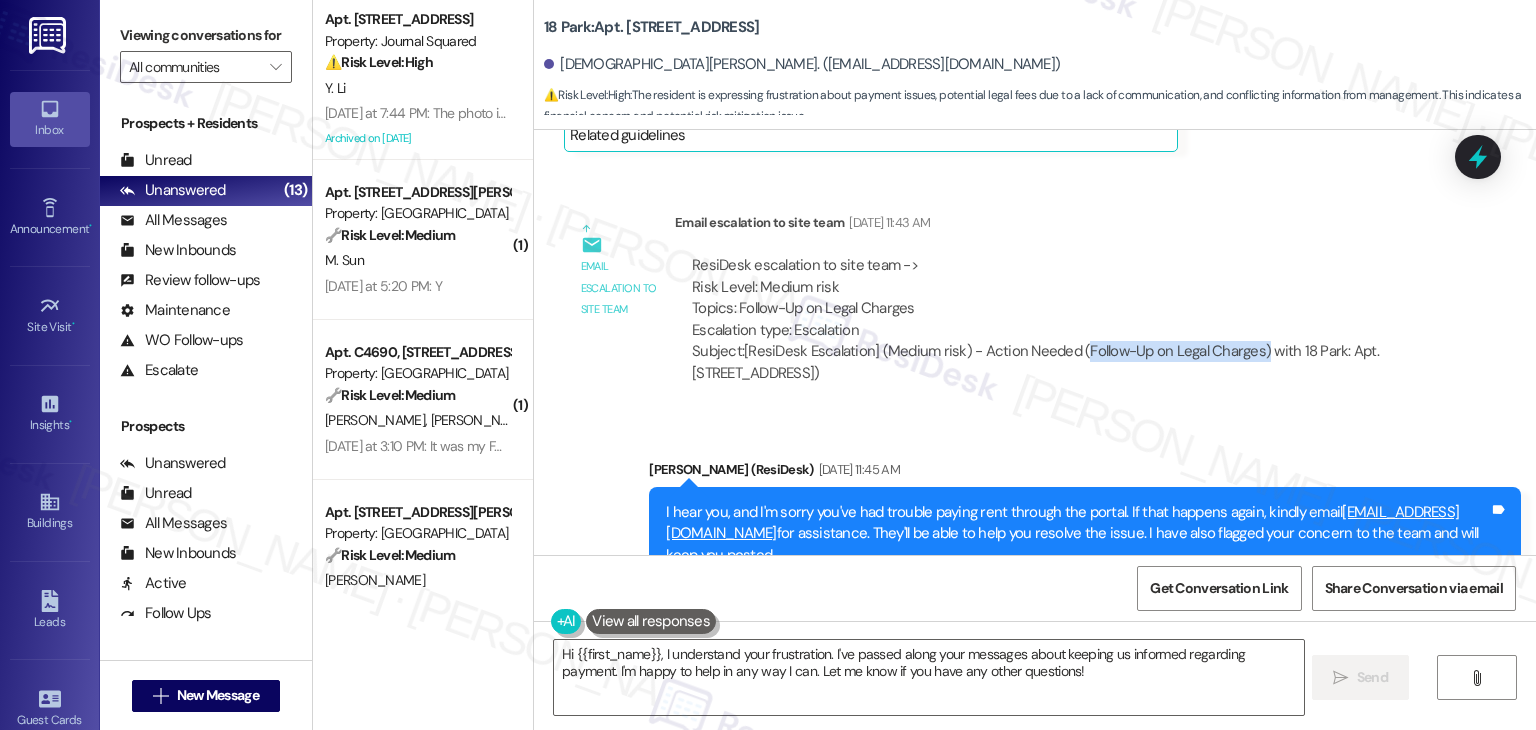 scroll, scrollTop: 34612, scrollLeft: 0, axis: vertical 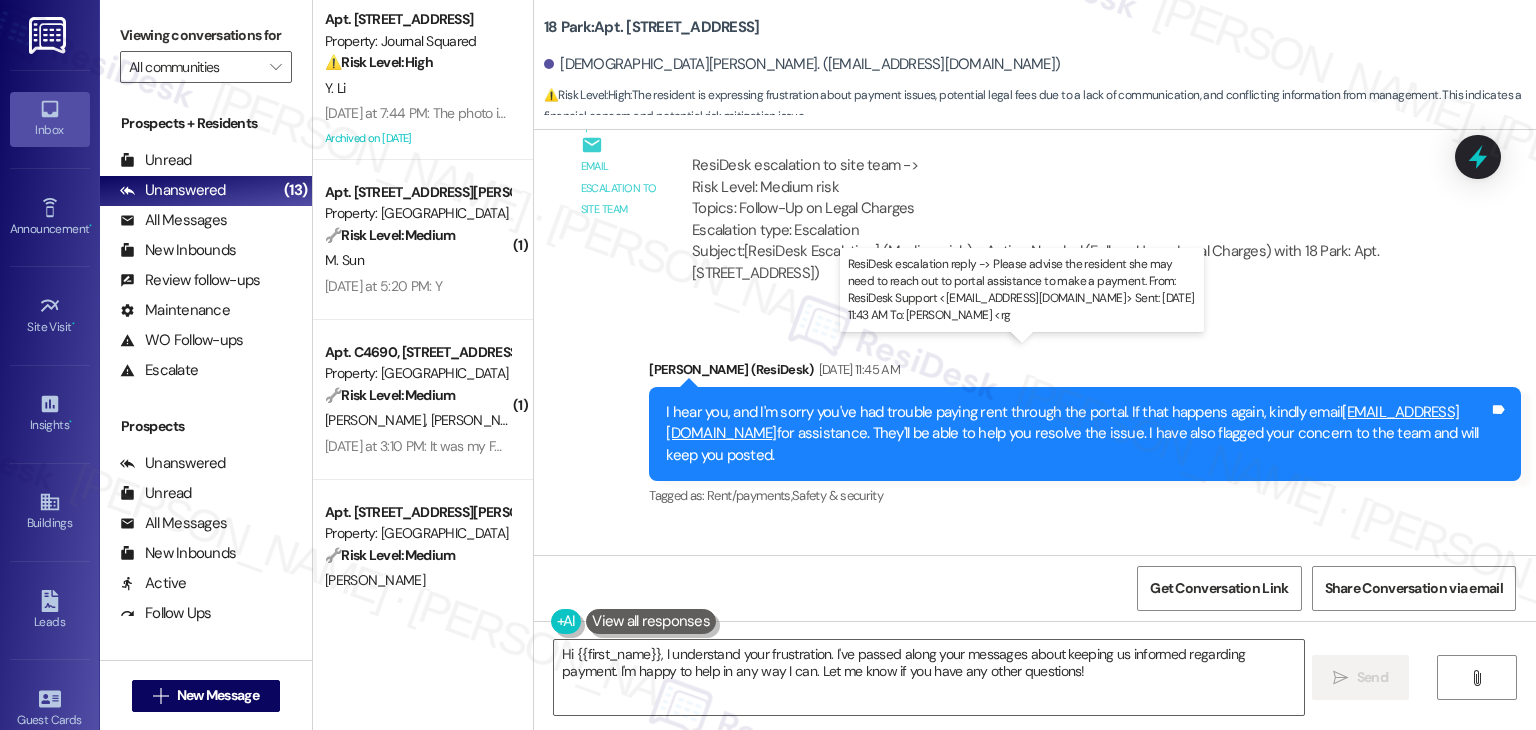 drag, startPoint x: 706, startPoint y: 378, endPoint x: 1124, endPoint y: 381, distance: 418.01077 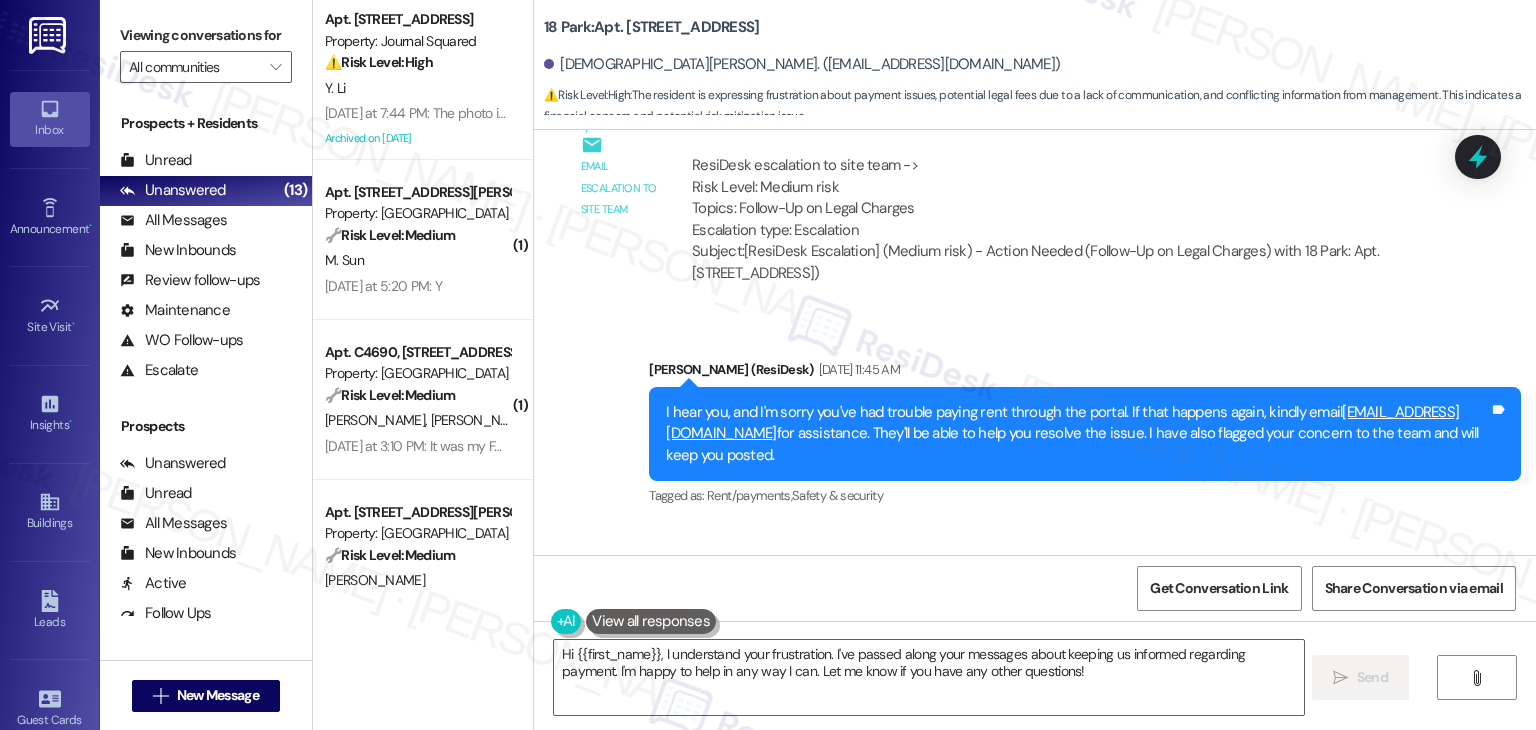 click on "Sent via SMS Jane  (ResiDesk) Jul 18, 2025 at 12:45 PM Hi Hadiyah, as per the team, you may need to reach out to portal assistance to make a payment. If you need anything else, please let me know. Tags and notes Tagged as:   Rent/payments Click to highlight conversations about Rent/payments" at bounding box center [1085, 818] 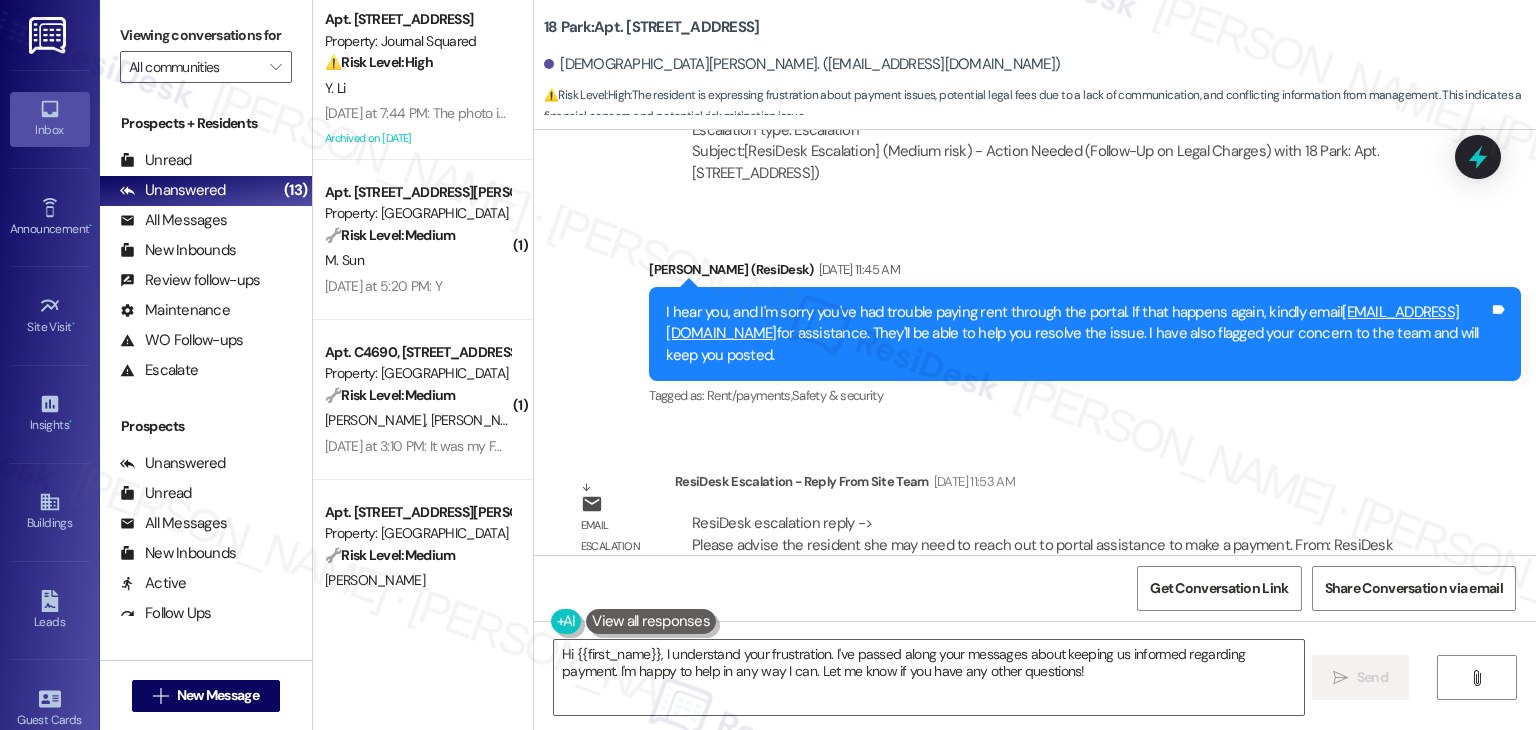click on "ResiDesk escalation reply ->
Please advise the resident she may need to reach out to portal assistance to make a payment. From: ResiDesk Support <support@theresidesk.com> Sent: Friday, July 18, 2025 11:43 AM To: Raul Gallardo <rg ResiDesk escalation reply ->
Please advise the resident she may need to reach out to portal assistance to make a payment. From: ResiDesk Support <support@theresidesk.com> Sent: Friday, July 18, 2025 11:43 AM To: Raul Gallardo <rg" at bounding box center [1042, 544] 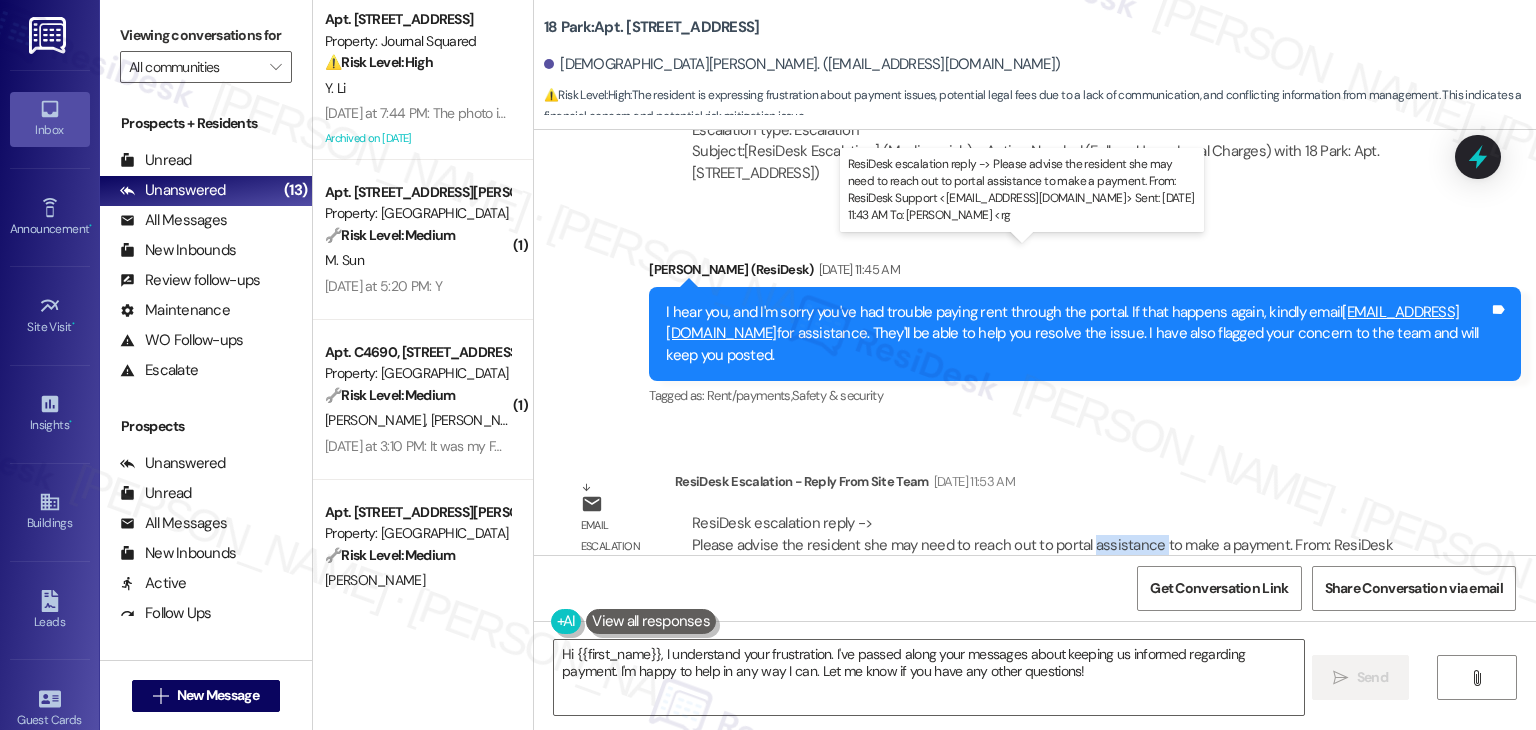 click on "ResiDesk escalation reply ->
Please advise the resident she may need to reach out to portal assistance to make a payment. From: ResiDesk Support <support@theresidesk.com> Sent: Friday, July 18, 2025 11:43 AM To: Raul Gallardo <rg ResiDesk escalation reply ->
Please advise the resident she may need to reach out to portal assistance to make a payment. From: ResiDesk Support <support@theresidesk.com> Sent: Friday, July 18, 2025 11:43 AM To: Raul Gallardo <rg" at bounding box center [1042, 544] 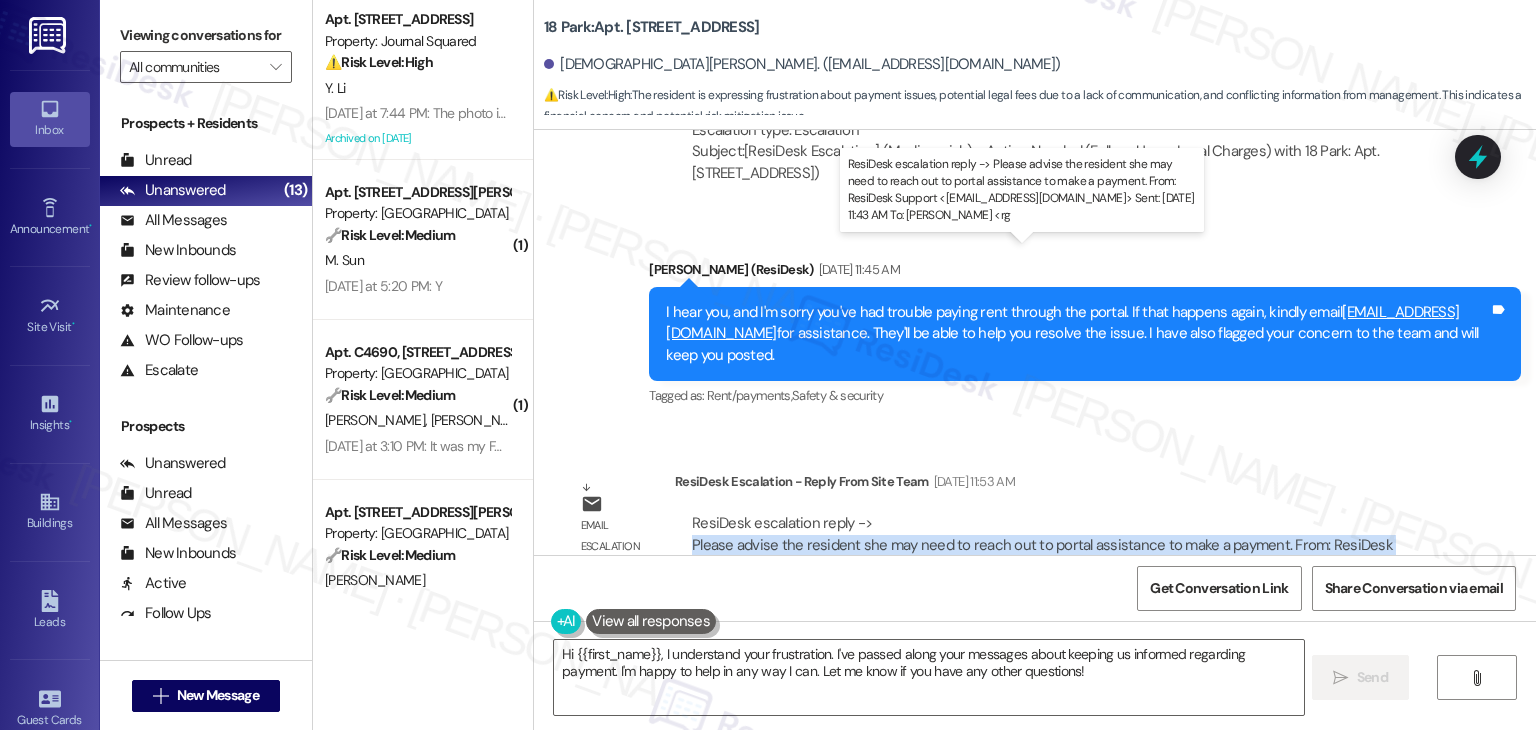 click on "ResiDesk escalation reply ->
Please advise the resident she may need to reach out to portal assistance to make a payment. From: ResiDesk Support <support@theresidesk.com> Sent: Friday, July 18, 2025 11:43 AM To: Raul Gallardo <rg ResiDesk escalation reply ->
Please advise the resident she may need to reach out to portal assistance to make a payment. From: ResiDesk Support <support@theresidesk.com> Sent: Friday, July 18, 2025 11:43 AM To: Raul Gallardo <rg" at bounding box center [1042, 544] 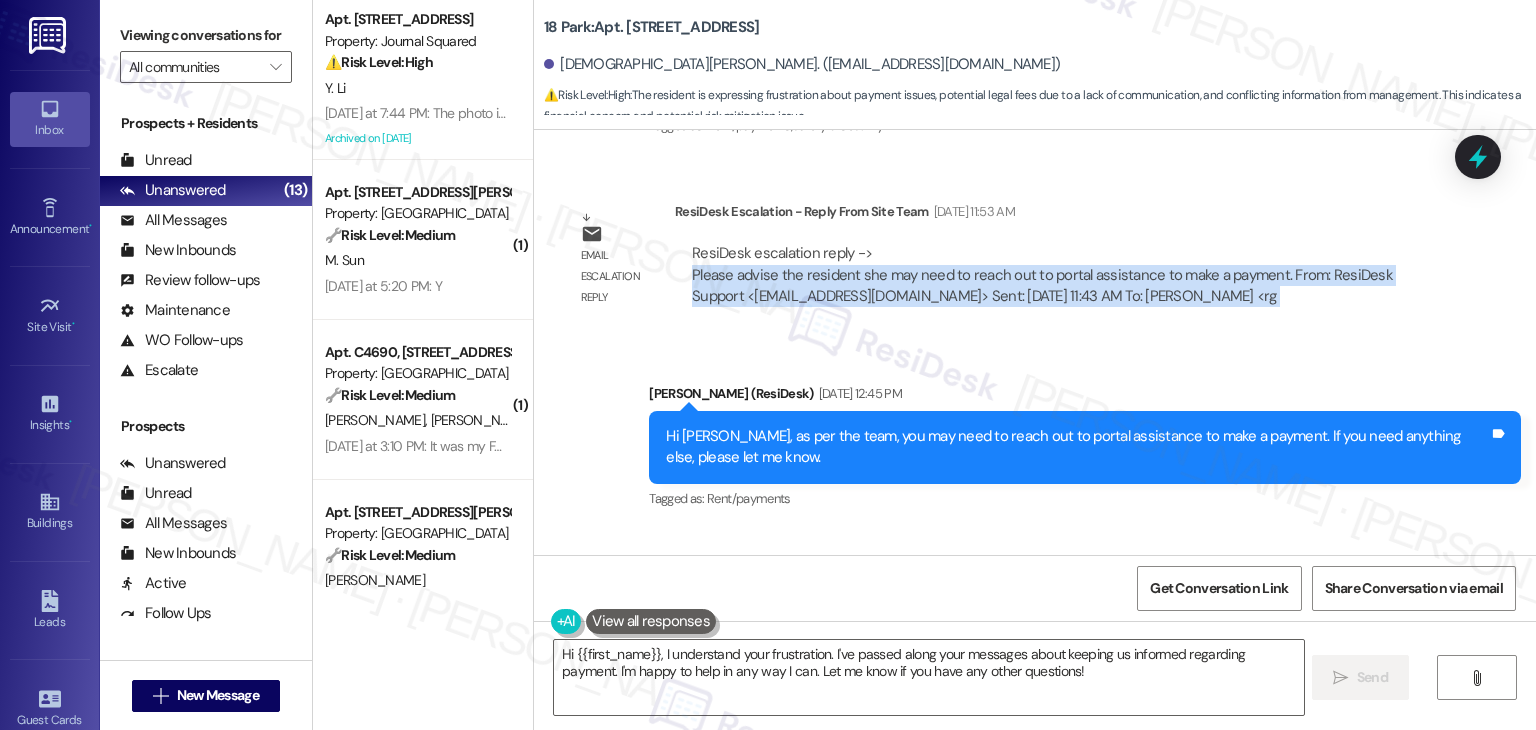 scroll, scrollTop: 35012, scrollLeft: 0, axis: vertical 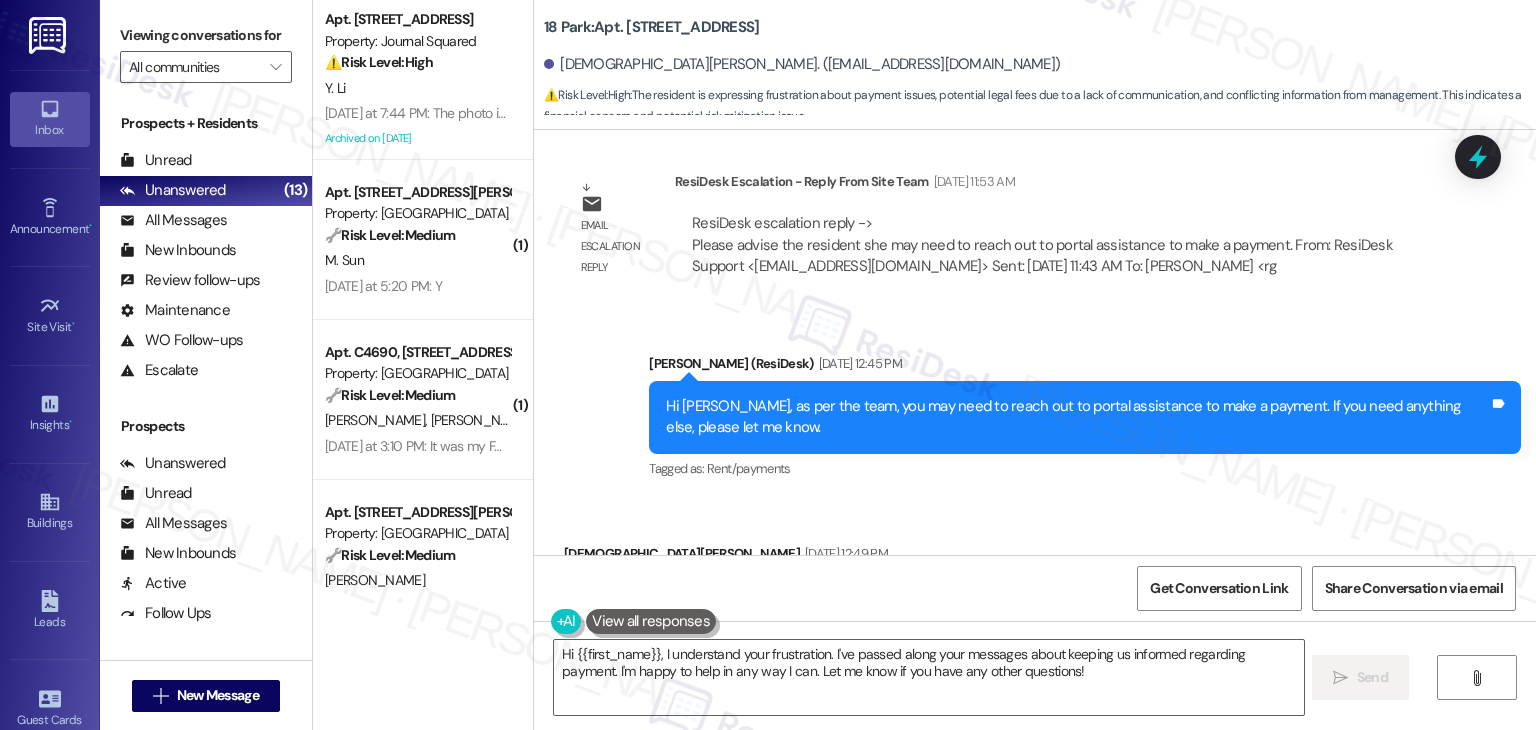 click on "Thanks. Did you let them know that I did in fact keep you informed the entire time about payment" at bounding box center [888, 596] 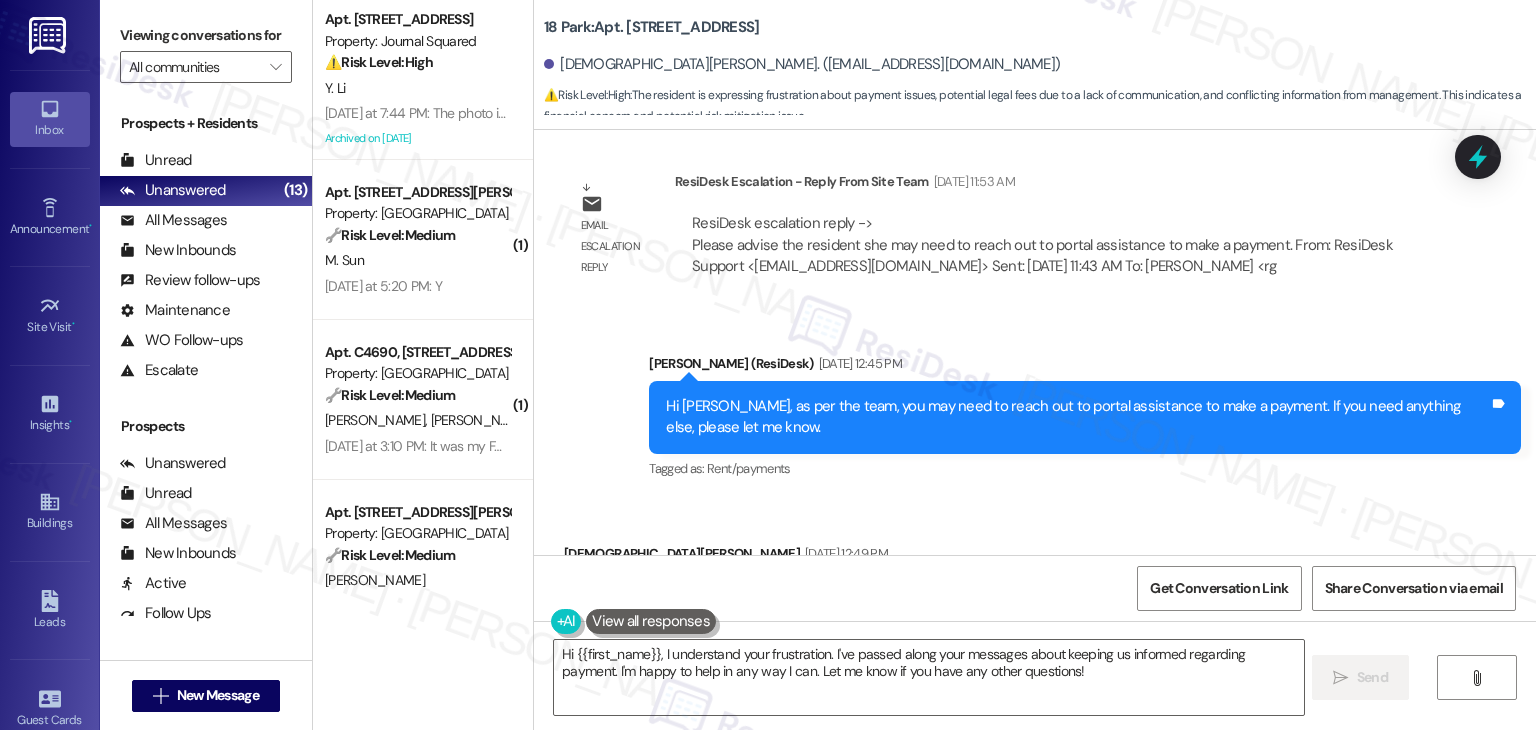 click on "Thanks. Did you let them know that I did in fact keep you informed the entire time about payment" at bounding box center [888, 596] 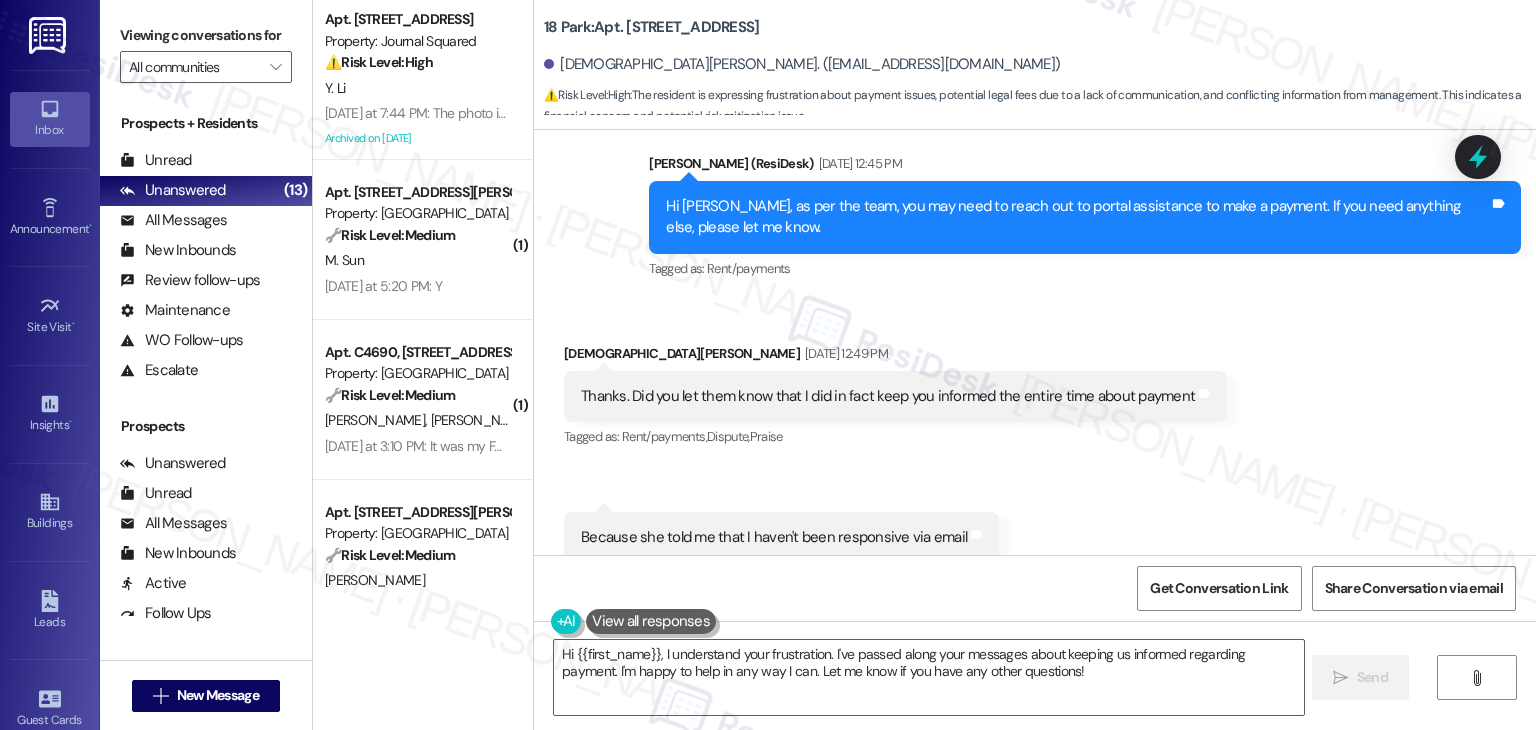 scroll, scrollTop: 35312, scrollLeft: 0, axis: vertical 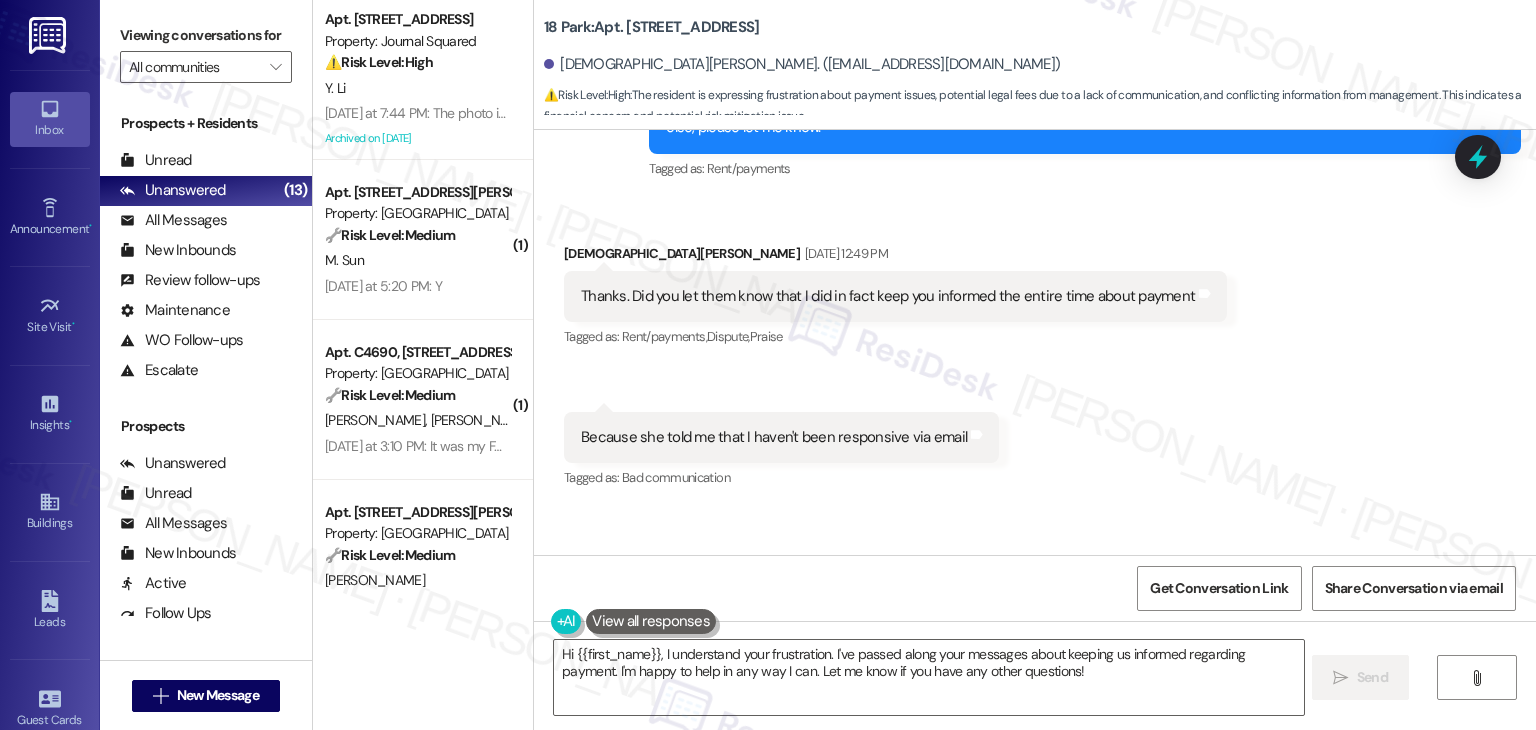 click on "You're welcome! I’ve made sure to pass your messages along to the team. Please don’t hesitate to reach out if you need anything else in the meantime." at bounding box center (1077, 616) 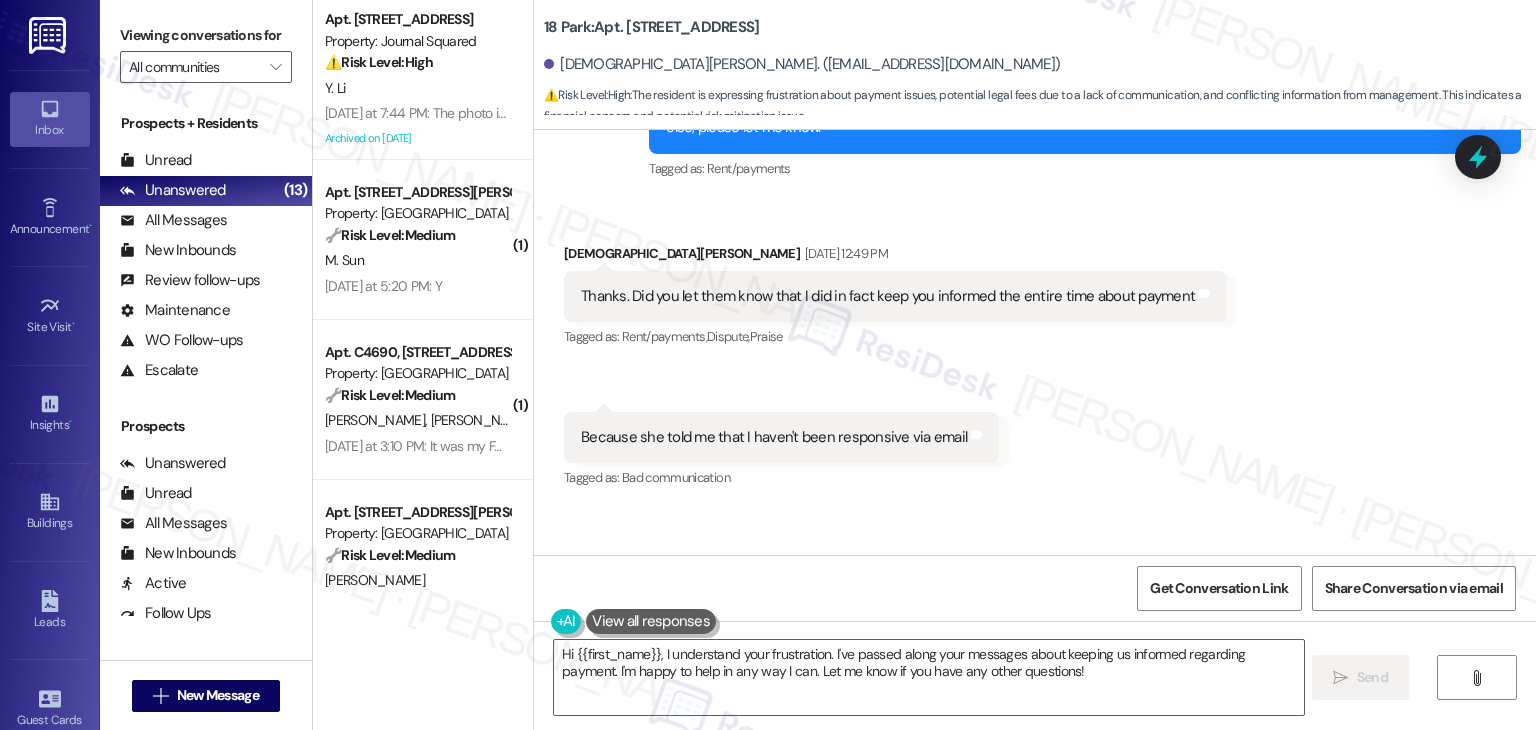 click on "You're welcome! I’ve made sure to pass your messages along to the team. Please don’t hesitate to reach out if you need anything else in the meantime." at bounding box center (1077, 616) 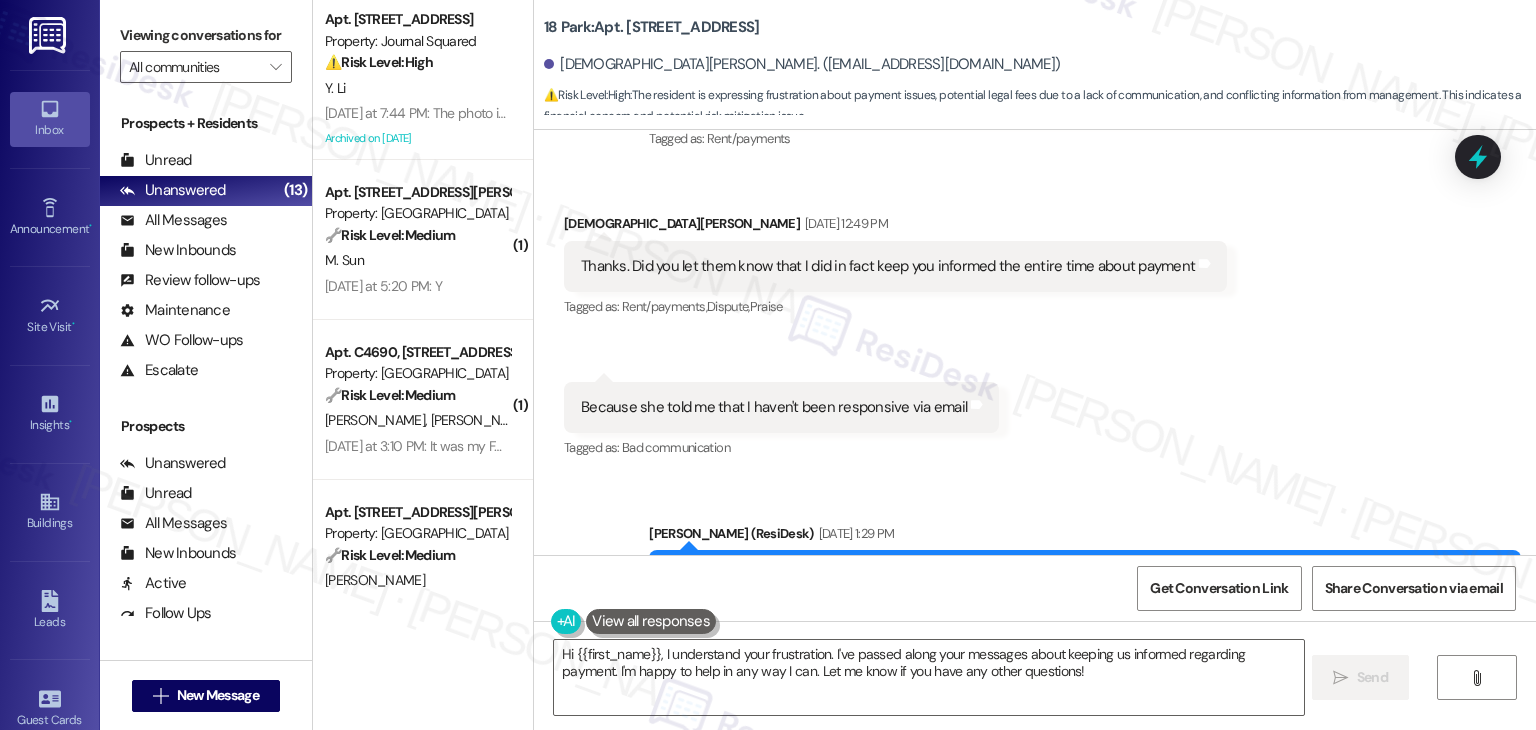 scroll, scrollTop: 35371, scrollLeft: 0, axis: vertical 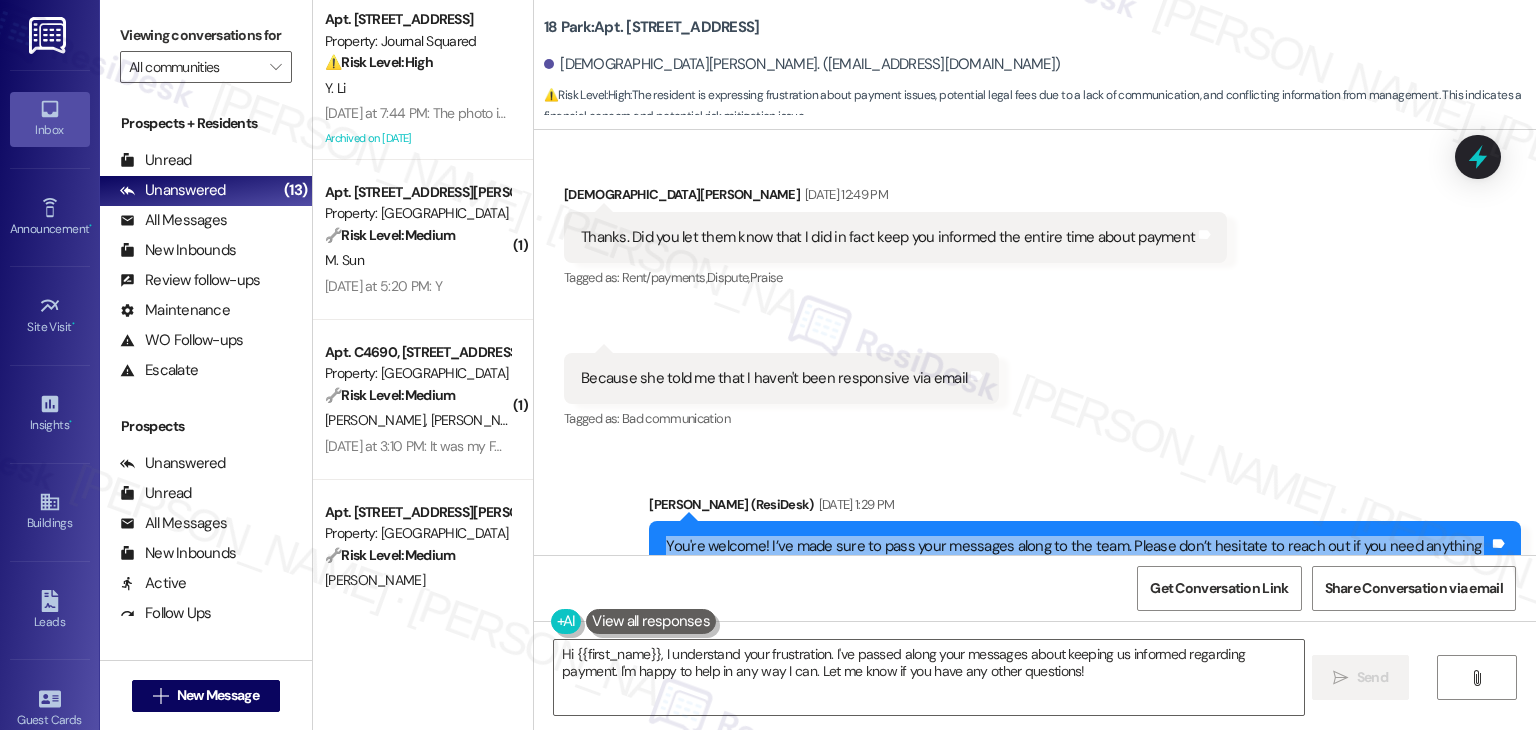 click on "You're welcome! I’ve made sure to pass your messages along to the team. Please don’t hesitate to reach out if you need anything else in the meantime." at bounding box center (1077, 557) 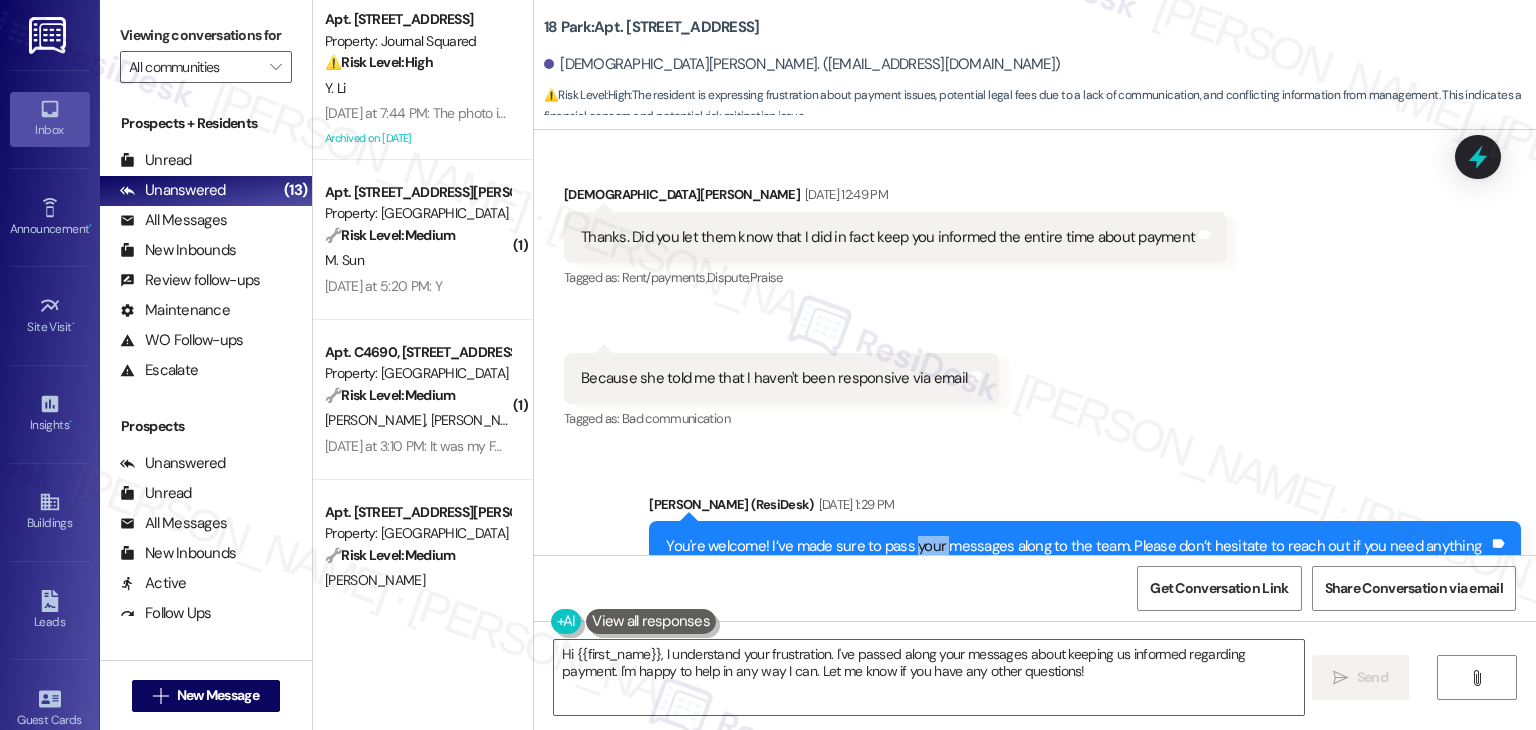click on "You're welcome! I’ve made sure to pass your messages along to the team. Please don’t hesitate to reach out if you need anything else in the meantime." at bounding box center [1077, 557] 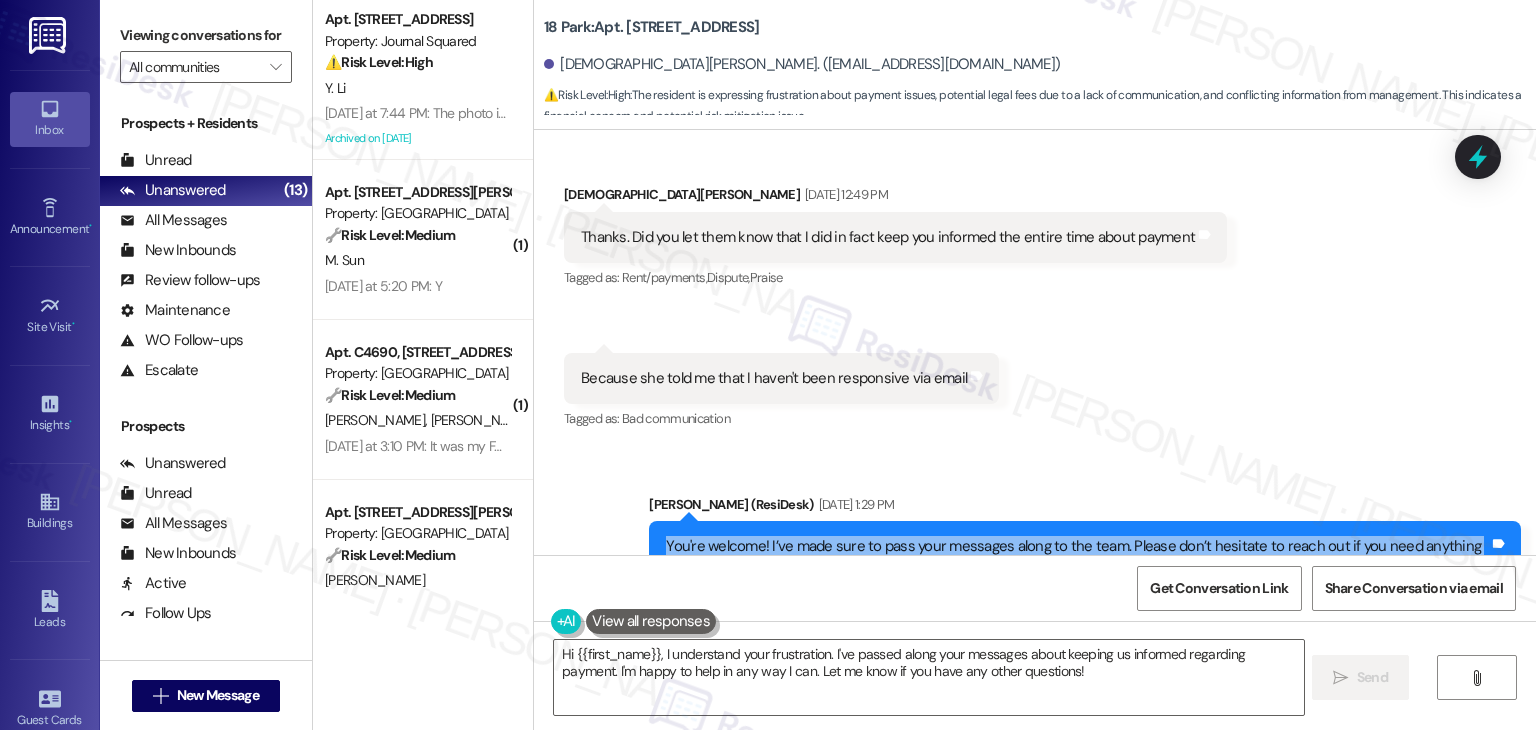 click on "You're welcome! I’ve made sure to pass your messages along to the team. Please don’t hesitate to reach out if you need anything else in the meantime." at bounding box center (1077, 557) 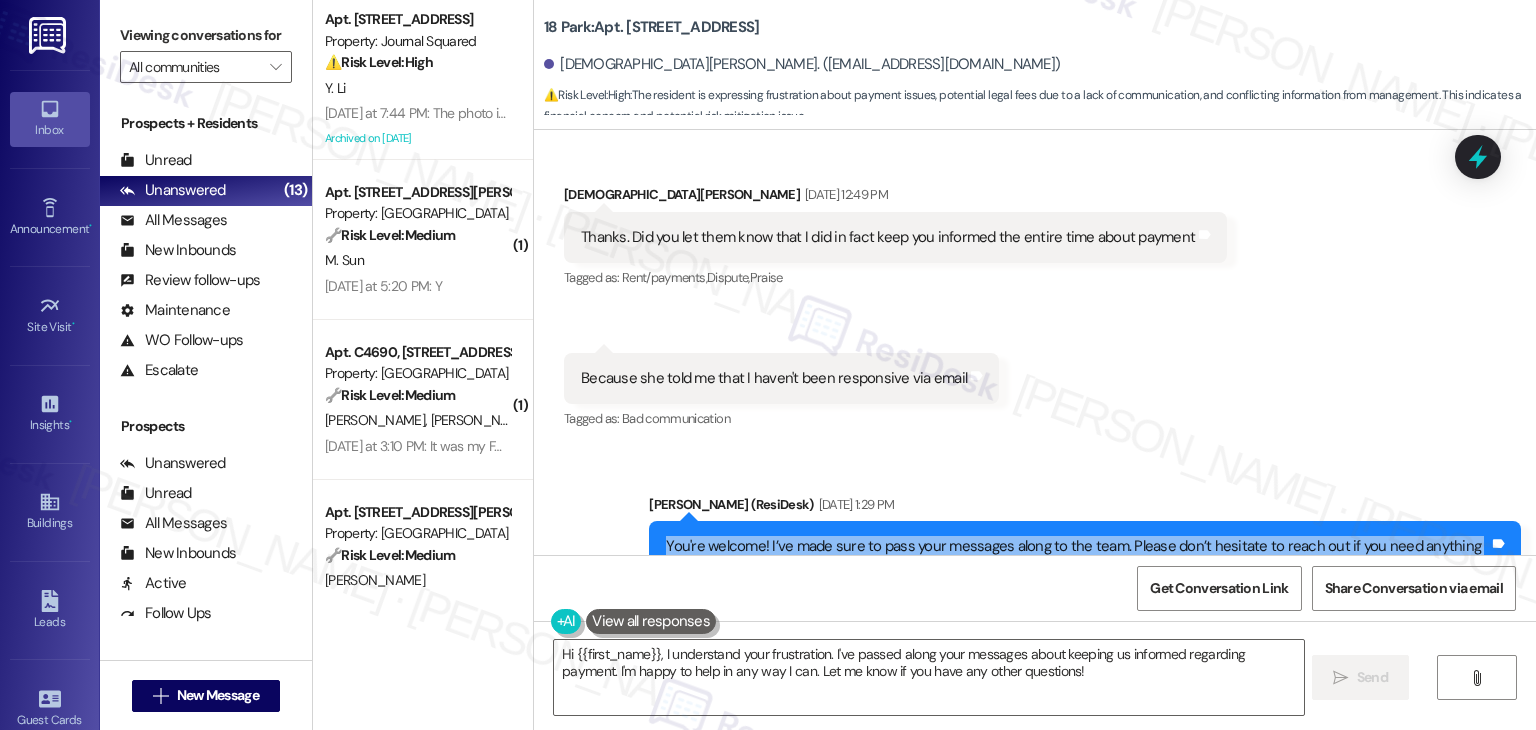 click on "You're welcome! I’ve made sure to pass your messages along to the team. Please don’t hesitate to reach out if you need anything else in the meantime." at bounding box center [1077, 557] 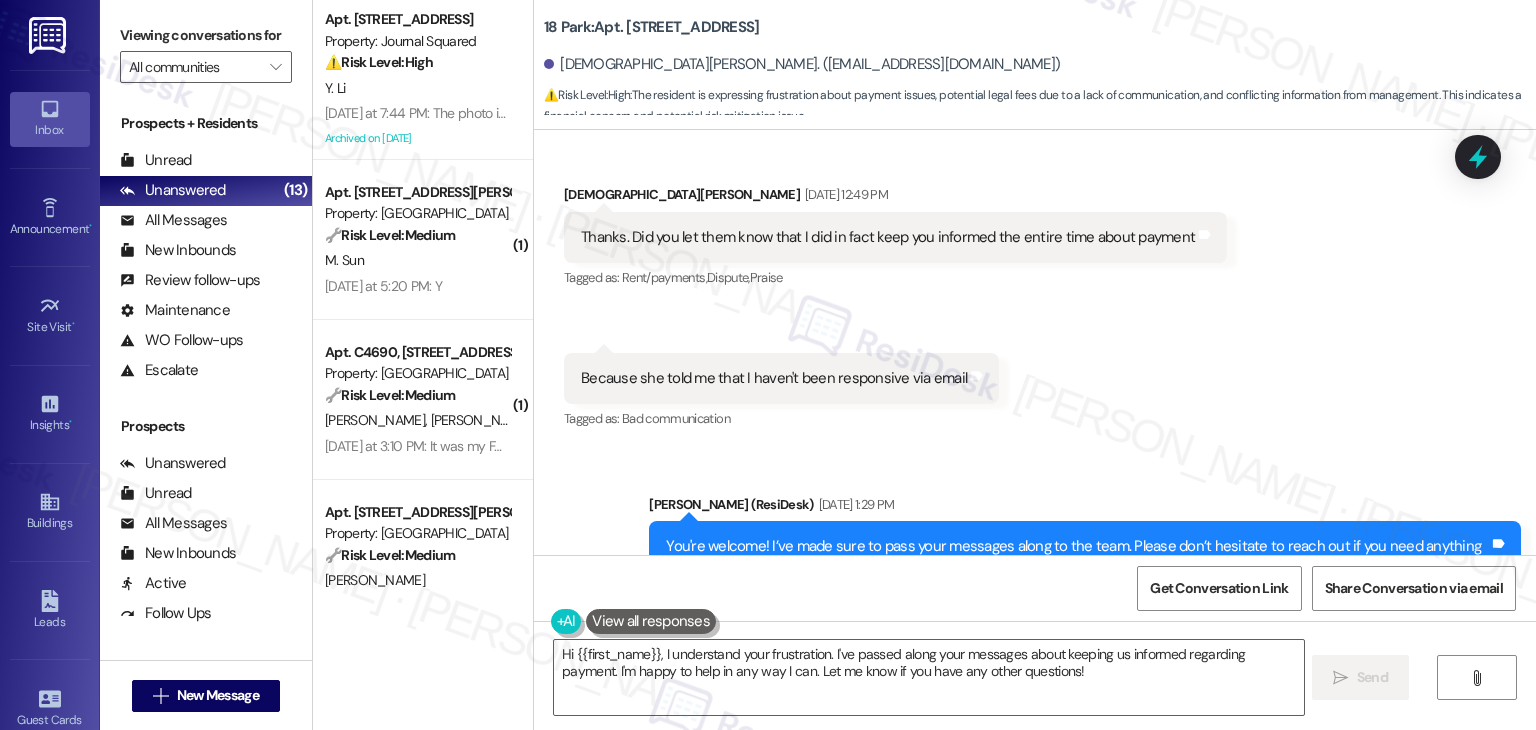 click on "You're welcome! I’ve made sure to pass your messages along to the team. Please don’t hesitate to reach out if you need anything else in the meantime." at bounding box center (1077, 557) 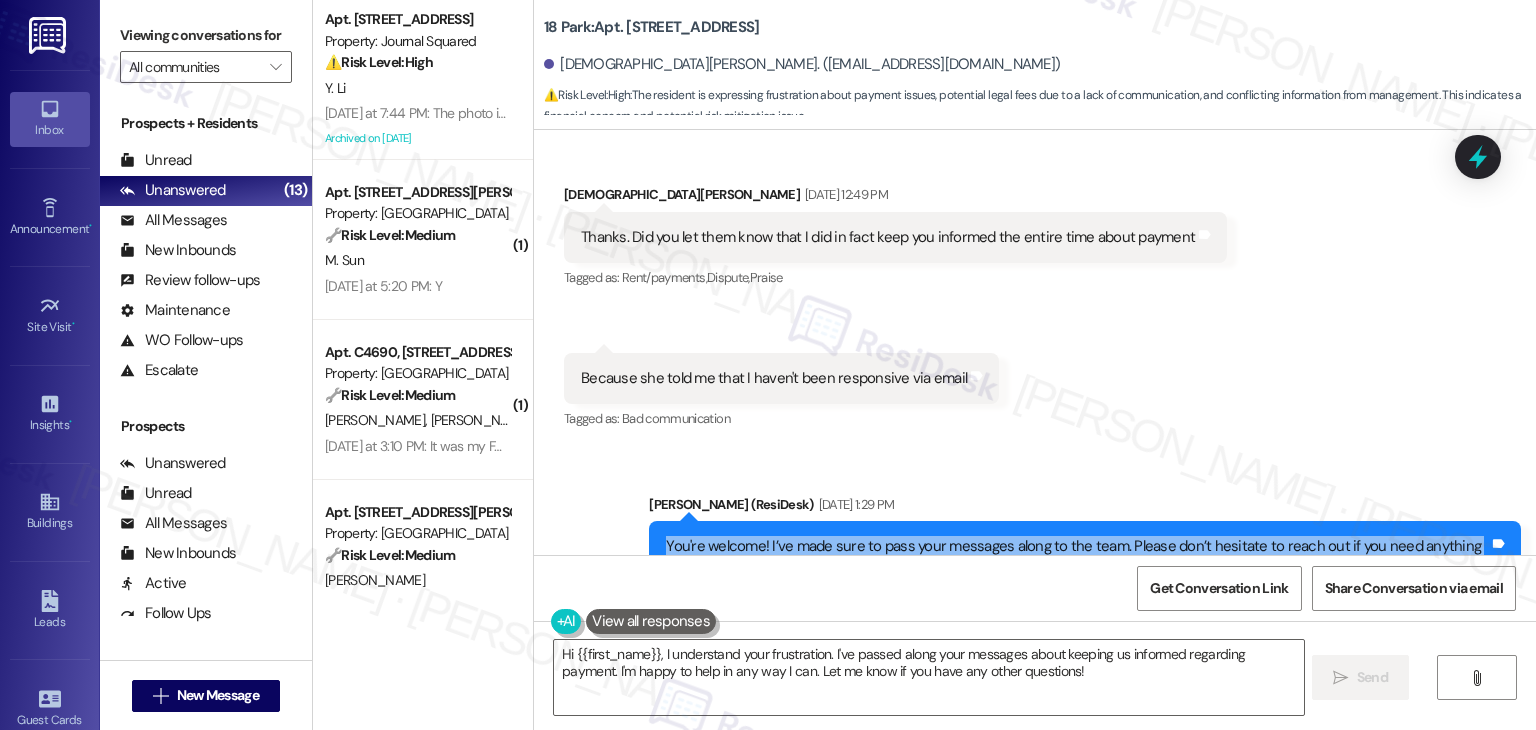 click on "You're welcome! I’ve made sure to pass your messages along to the team. Please don’t hesitate to reach out if you need anything else in the meantime." at bounding box center [1077, 557] 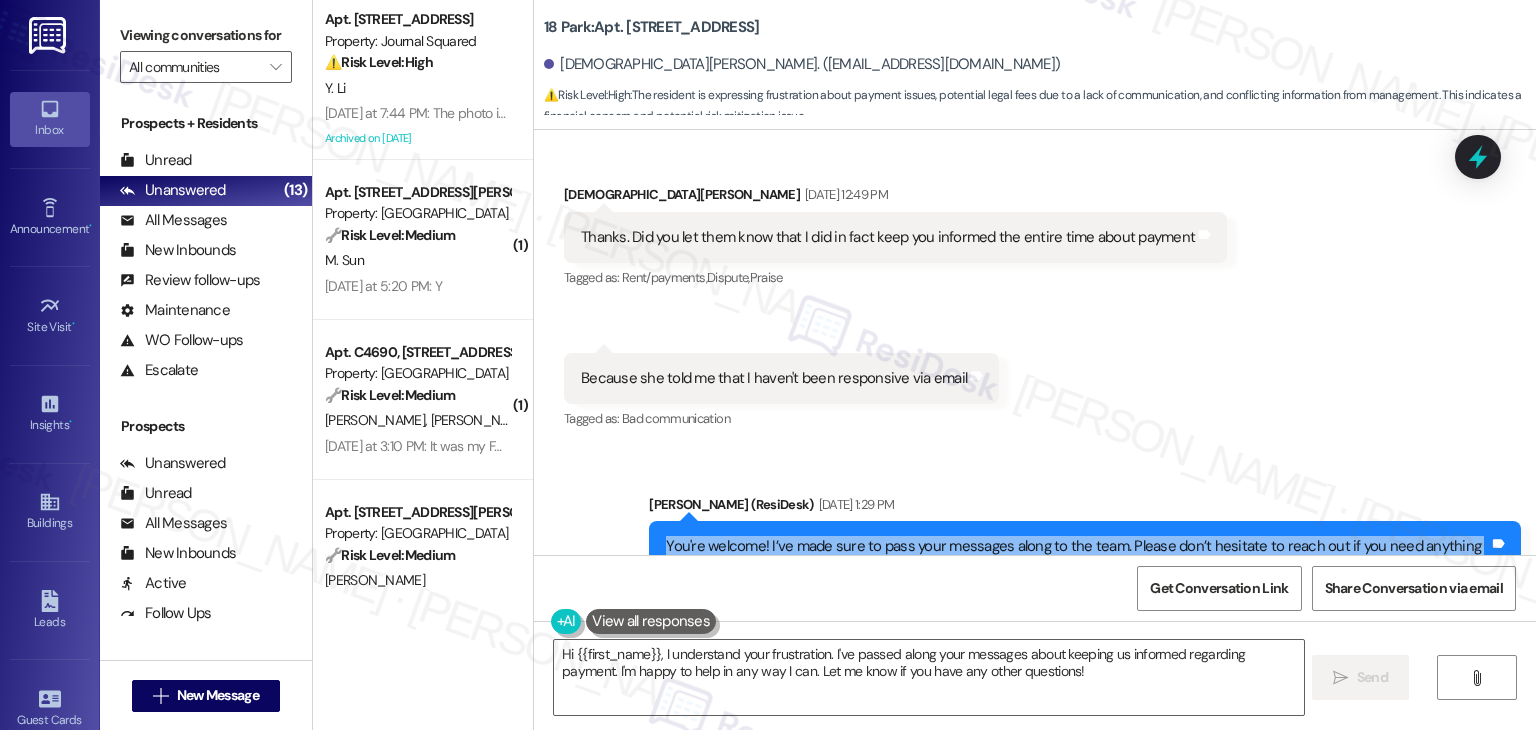 click on "You're welcome! I’ve made sure to pass your messages along to the team. Please don’t hesitate to reach out if you need anything else in the meantime." at bounding box center (1077, 557) 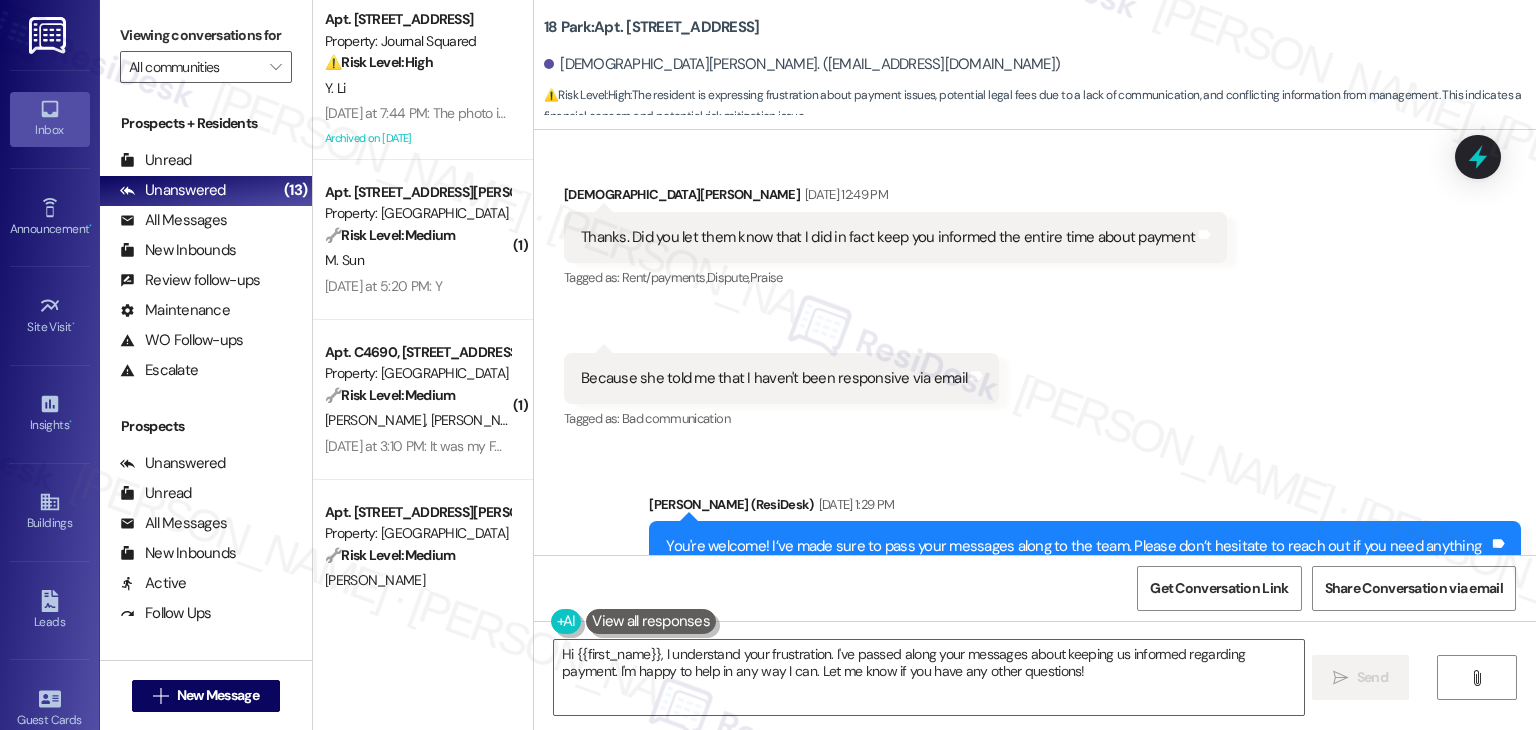 click on "You're welcome! I’ve made sure to pass your messages along to the team. Please don’t hesitate to reach out if you need anything else in the meantime." at bounding box center [1077, 557] 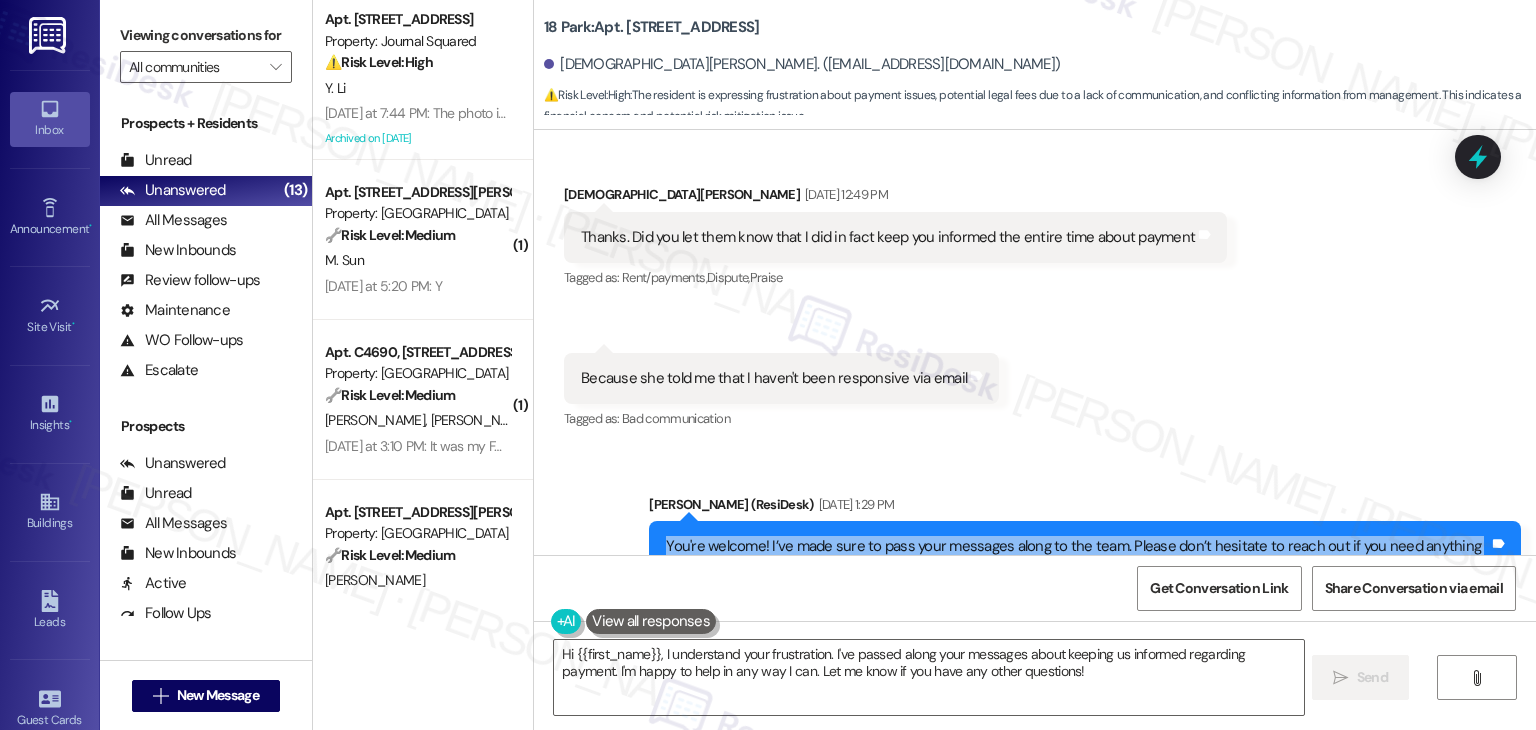 click on "You're welcome! I’ve made sure to pass your messages along to the team. Please don’t hesitate to reach out if you need anything else in the meantime." at bounding box center [1077, 557] 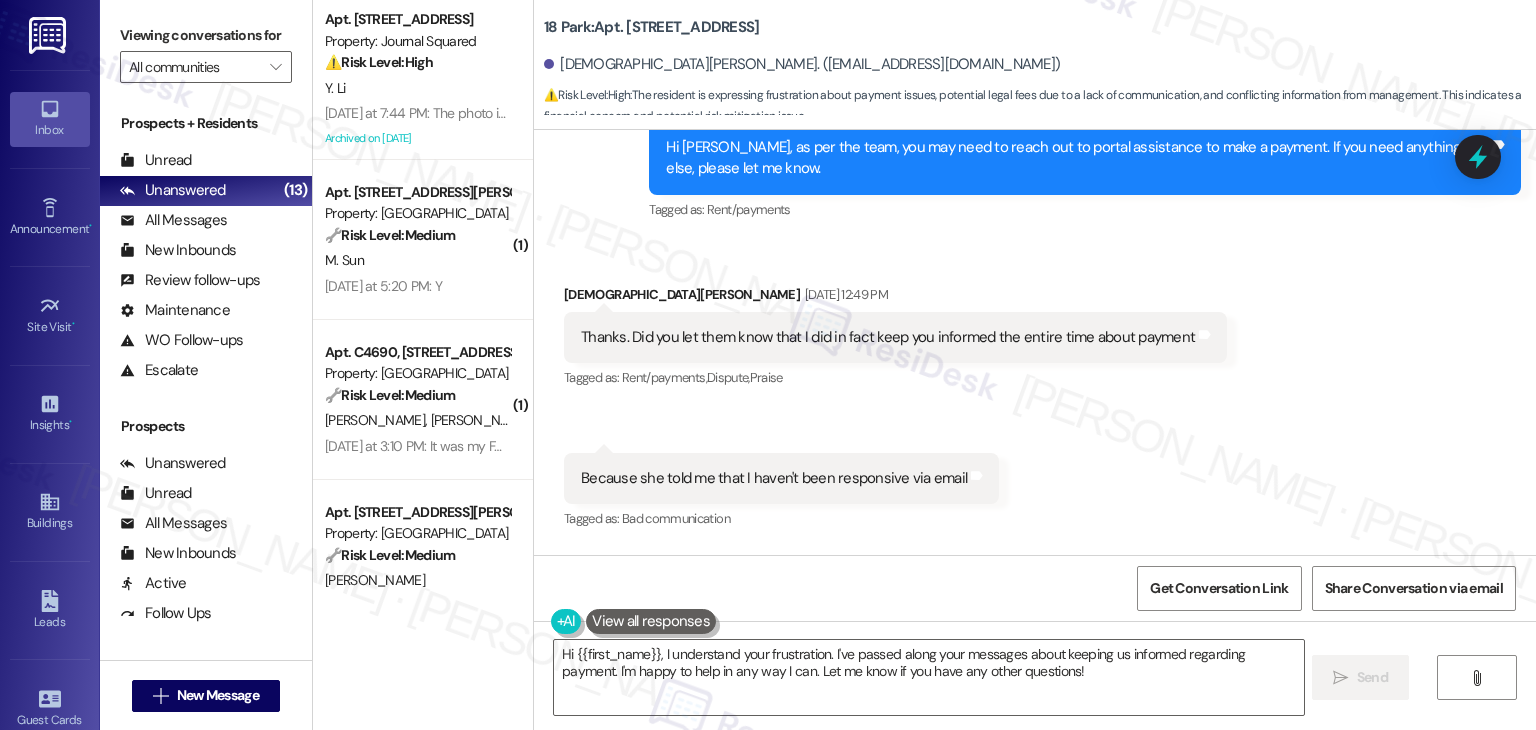 click on "You're welcome! I’ve made sure to pass your messages along to the team. Please don’t hesitate to reach out if you need anything else in the meantime." at bounding box center (1077, 657) 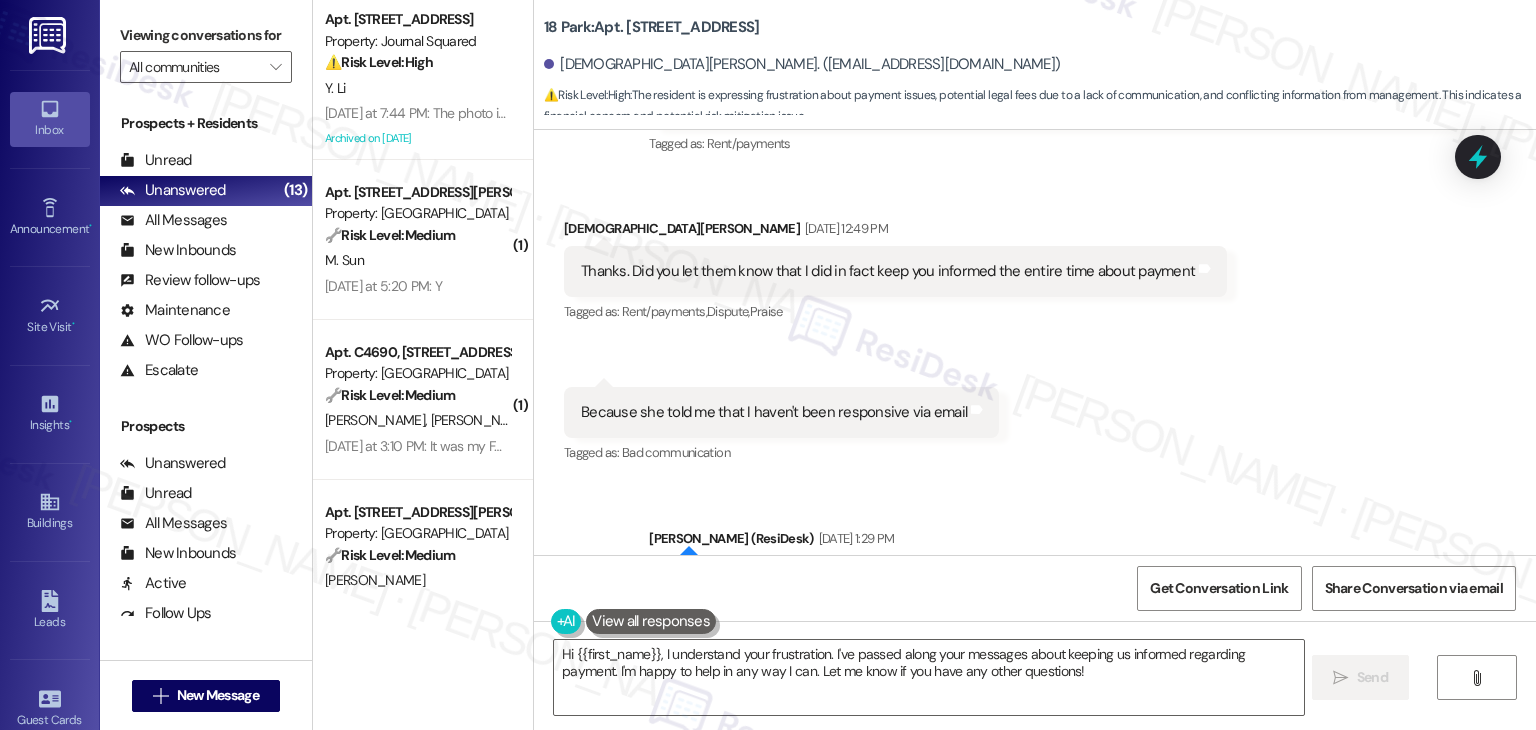 scroll, scrollTop: 35371, scrollLeft: 0, axis: vertical 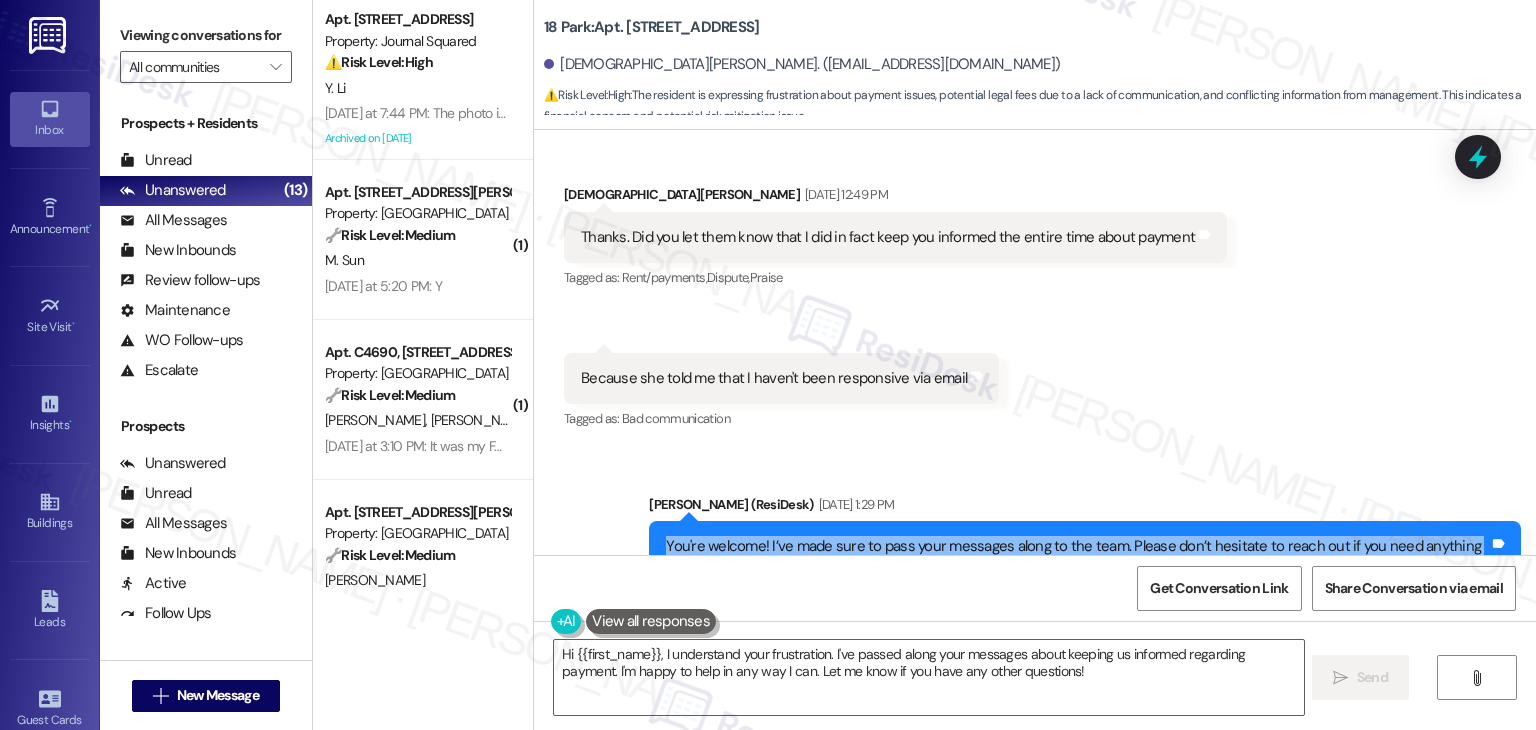 click on "You're welcome! I’ve made sure to pass your messages along to the team. Please don’t hesitate to reach out if you need anything else in the meantime." at bounding box center [1077, 557] 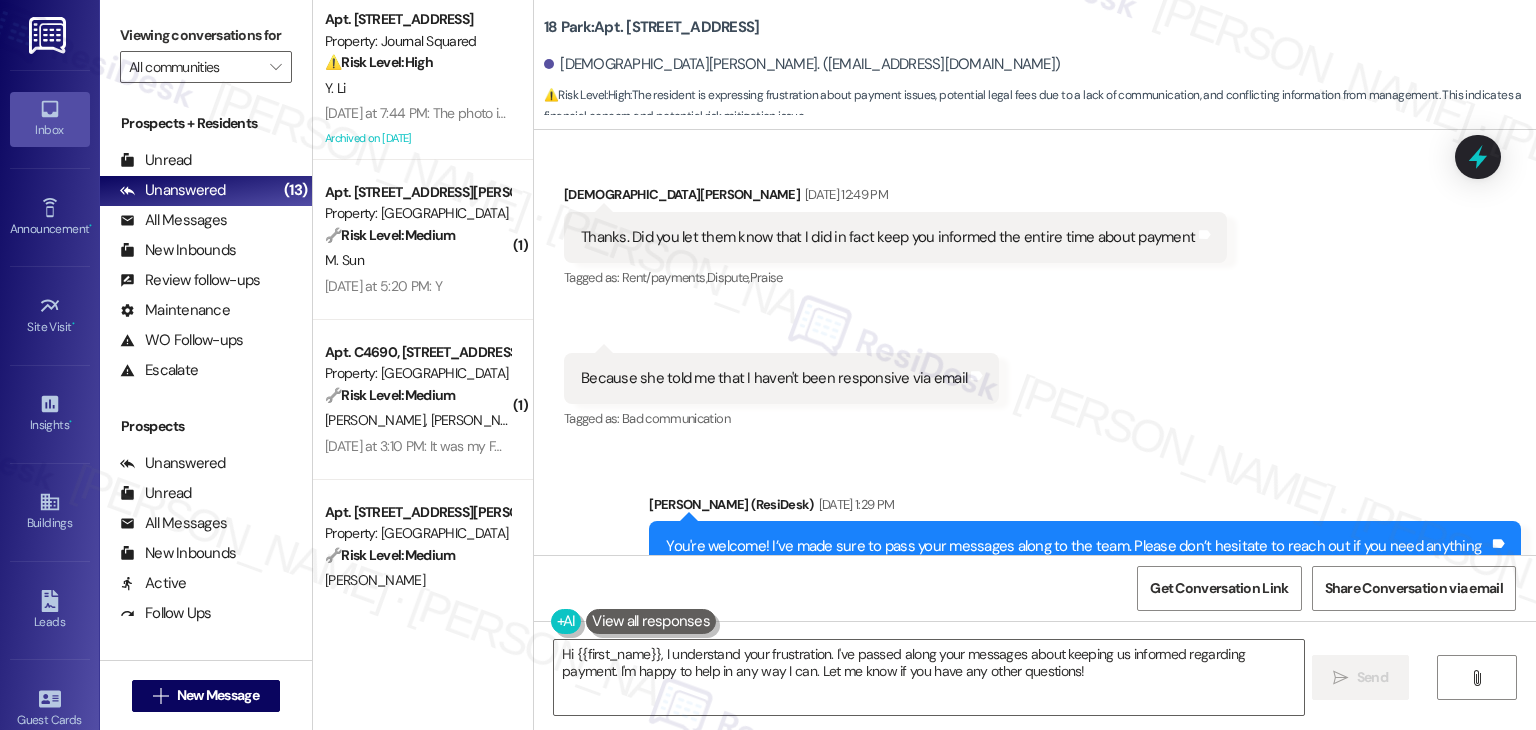 click on "You're welcome! I’ve made sure to pass your messages along to the team. Please don’t hesitate to reach out if you need anything else in the meantime." at bounding box center (1077, 557) 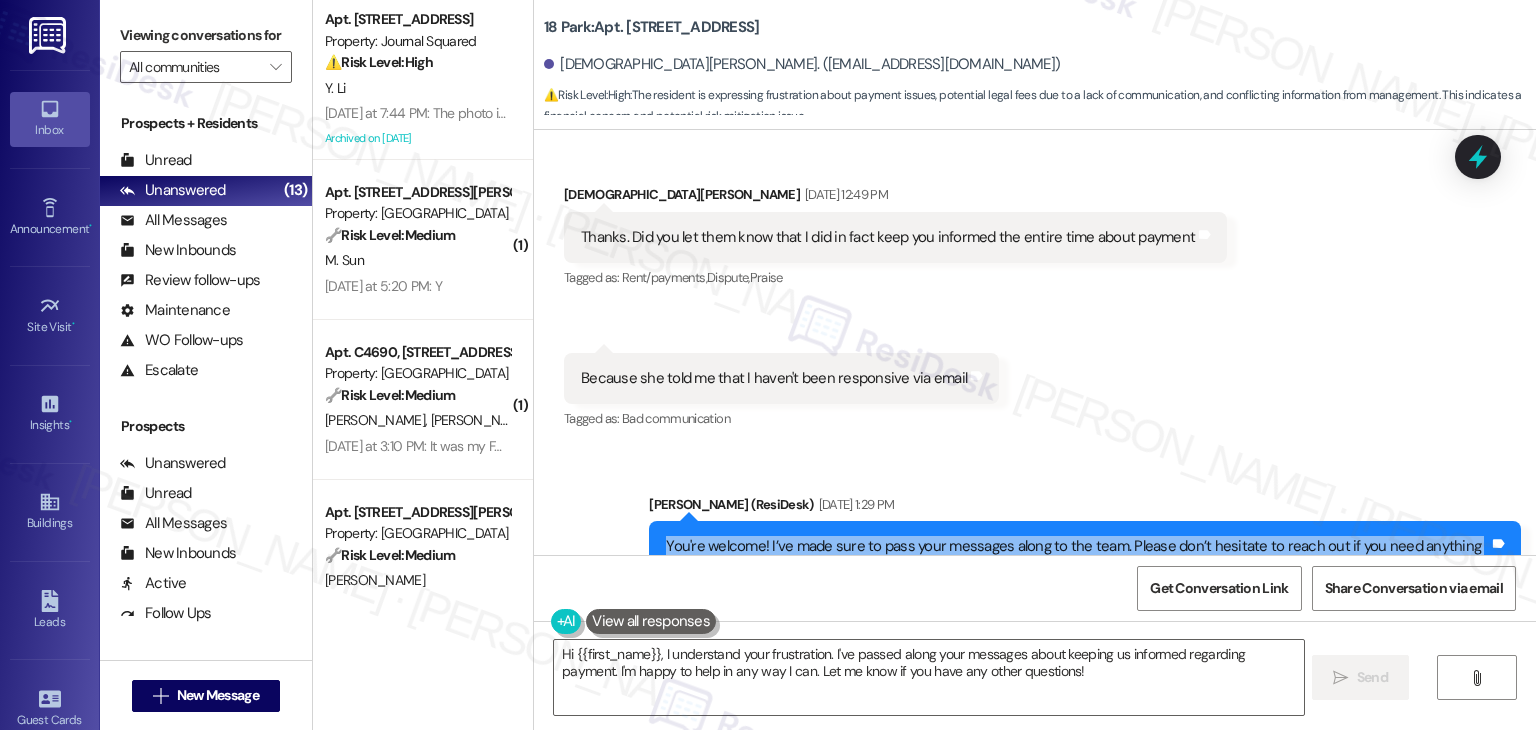 click on "You're welcome! I’ve made sure to pass your messages along to the team. Please don’t hesitate to reach out if you need anything else in the meantime." at bounding box center [1077, 557] 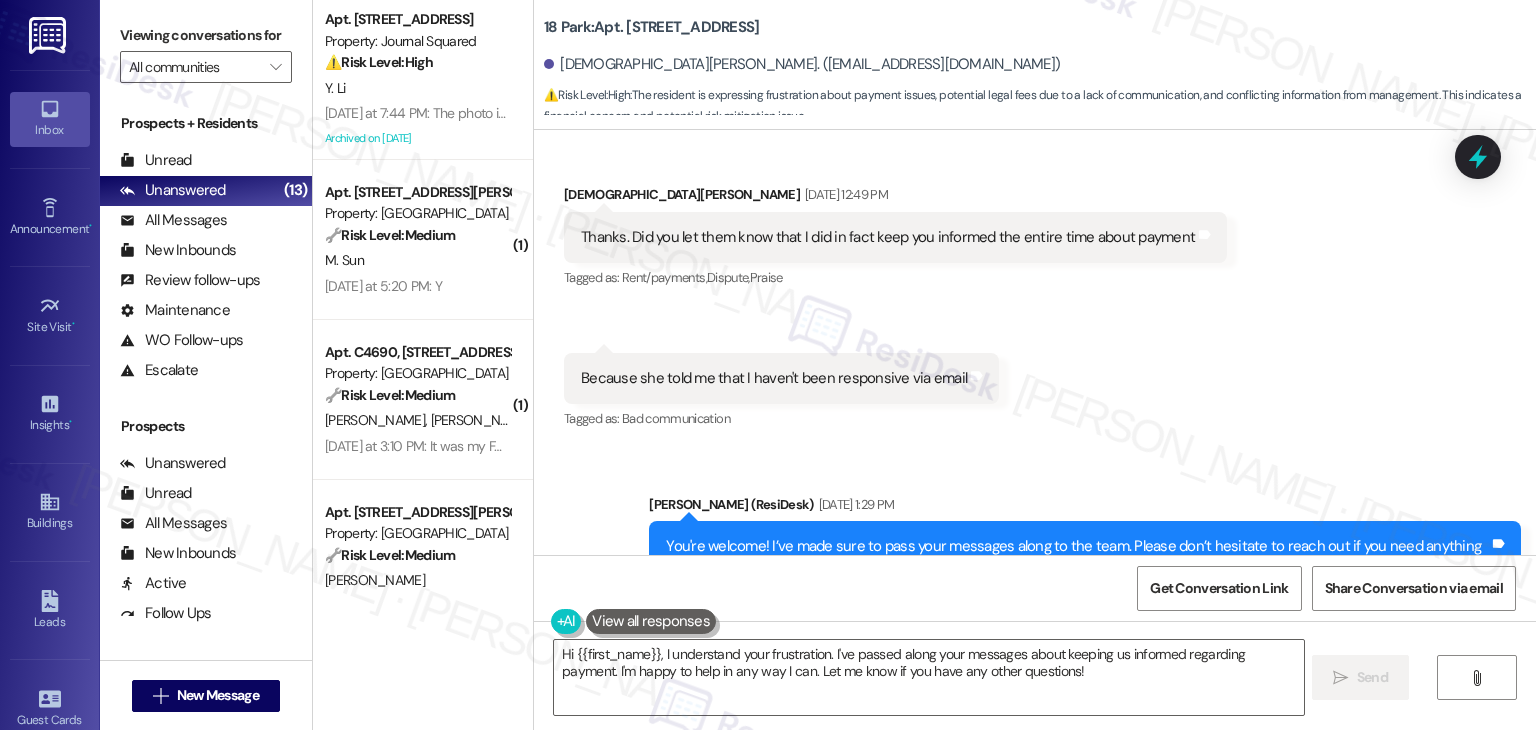 click on "Jul 18, 2025 at 1:29 PM" at bounding box center (854, 504) 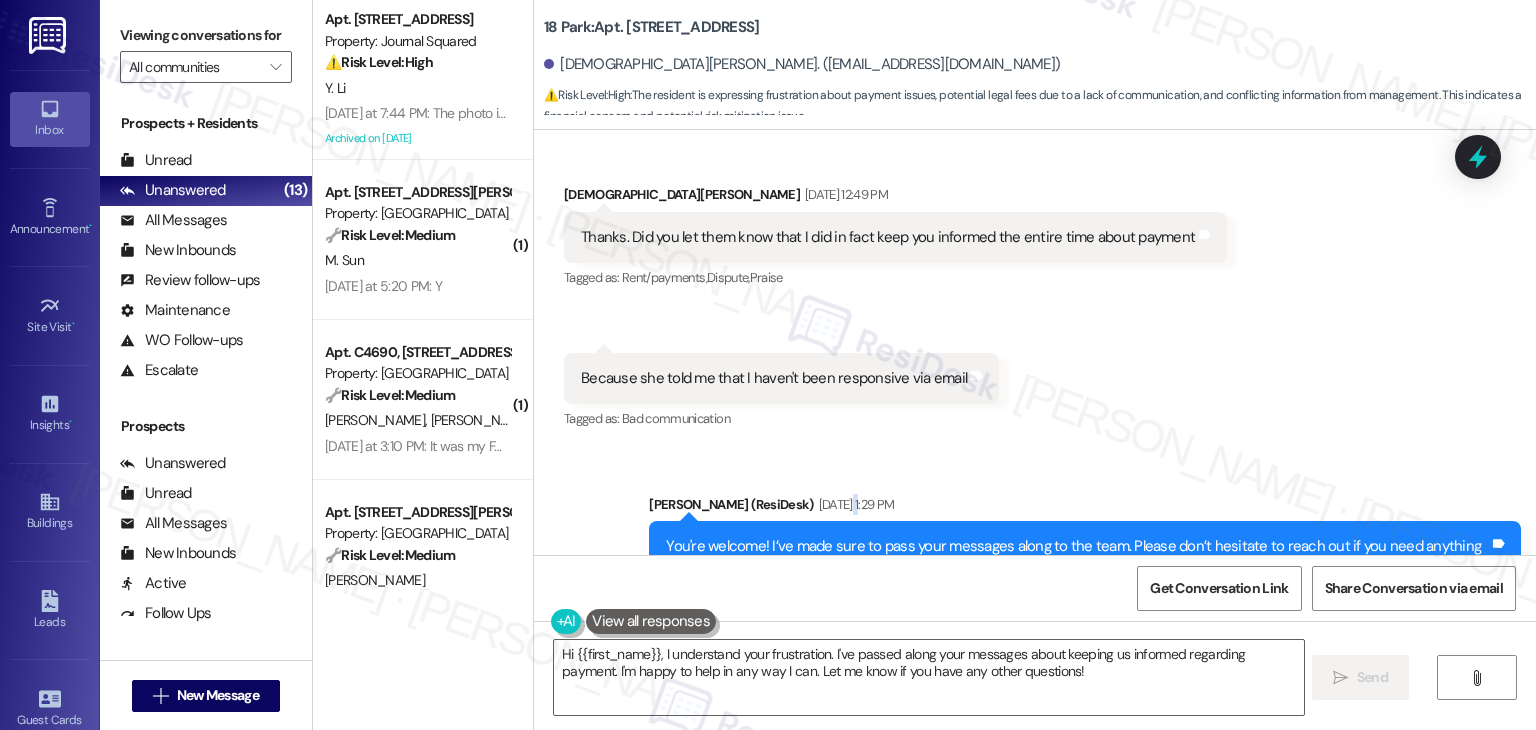 click on "Jul 18, 2025 at 1:29 PM" at bounding box center (854, 504) 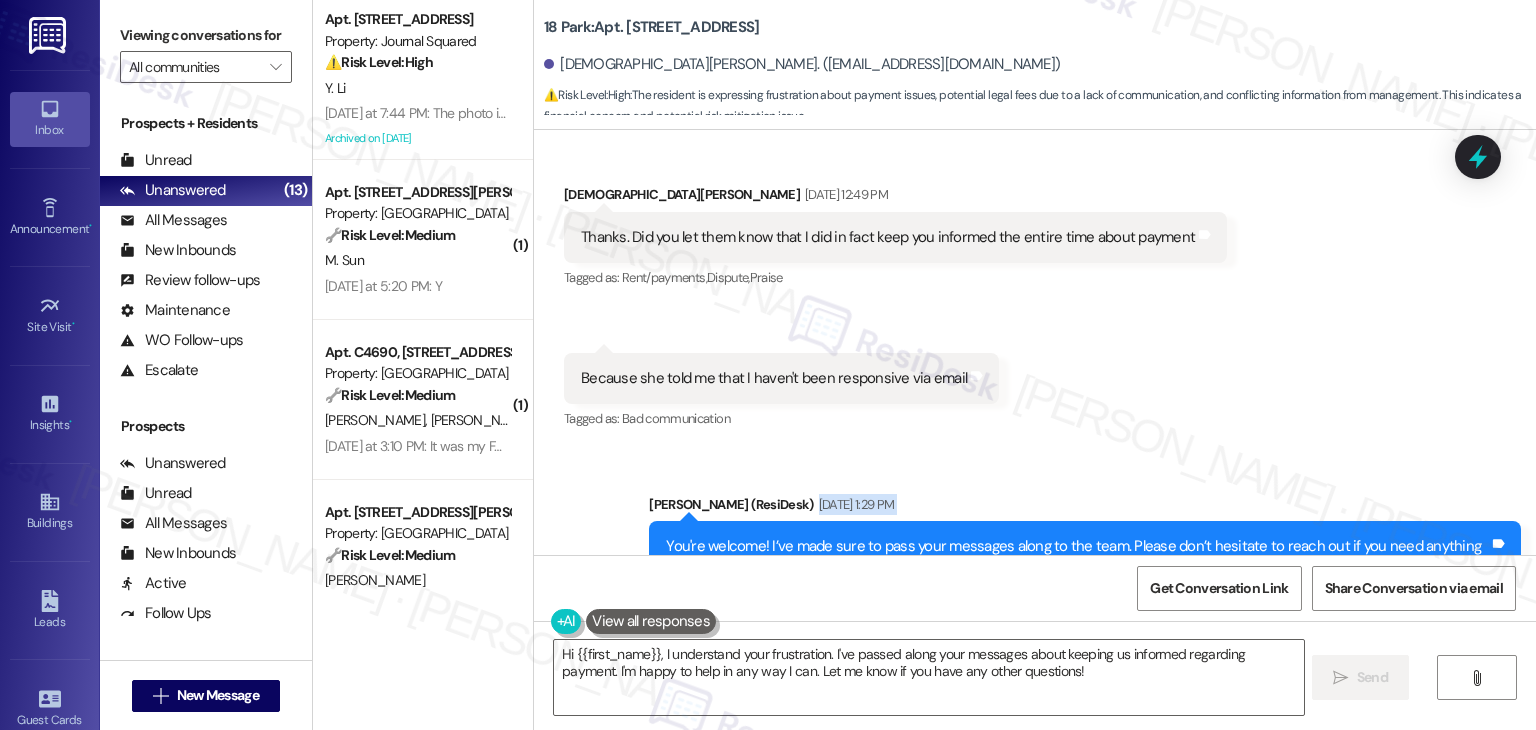 click on "Jul 18, 2025 at 1:29 PM" at bounding box center [854, 504] 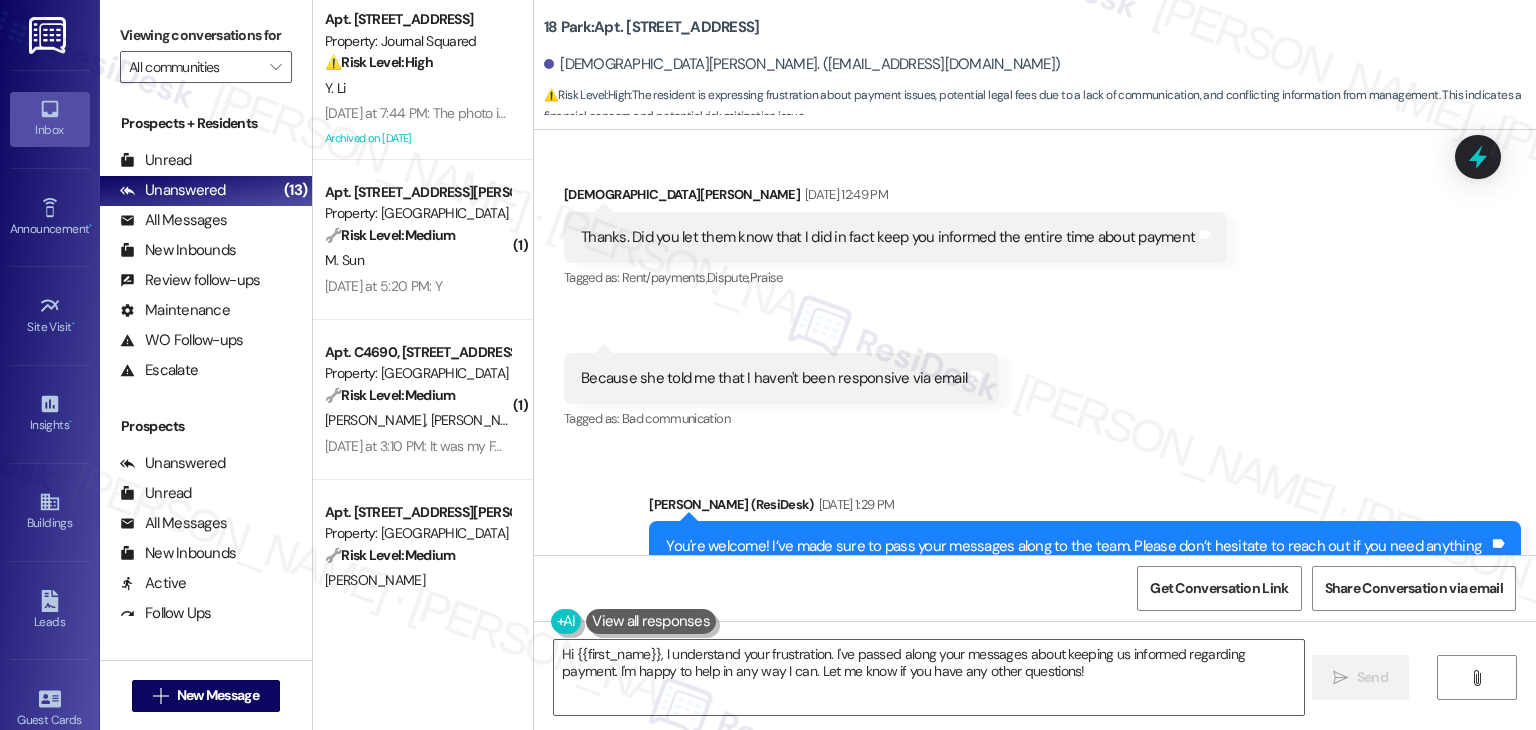 click on "You're welcome! I’ve made sure to pass your messages along to the team. Please don’t hesitate to reach out if you need anything else in the meantime." at bounding box center (1077, 557) 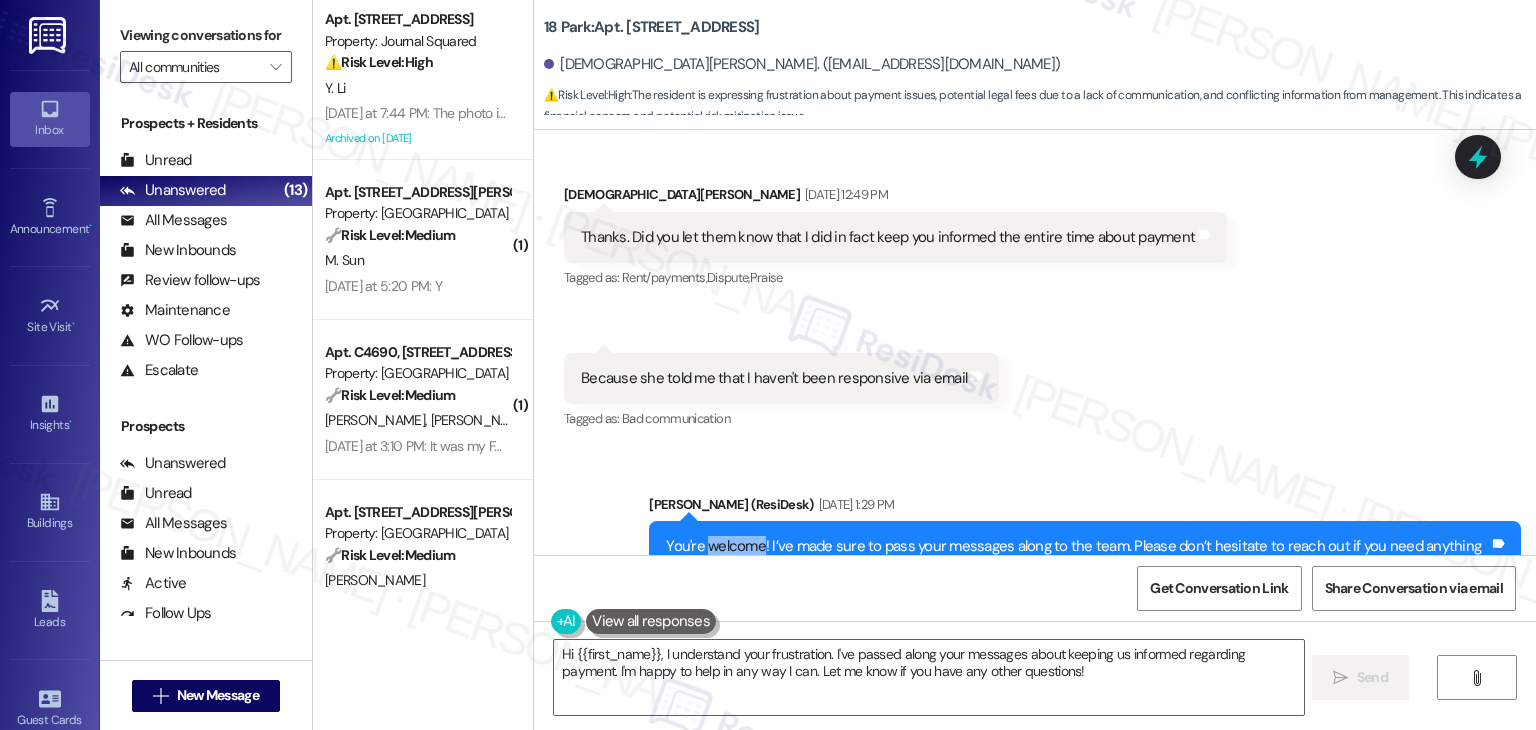 click on "You're welcome! I’ve made sure to pass your messages along to the team. Please don’t hesitate to reach out if you need anything else in the meantime." at bounding box center [1077, 557] 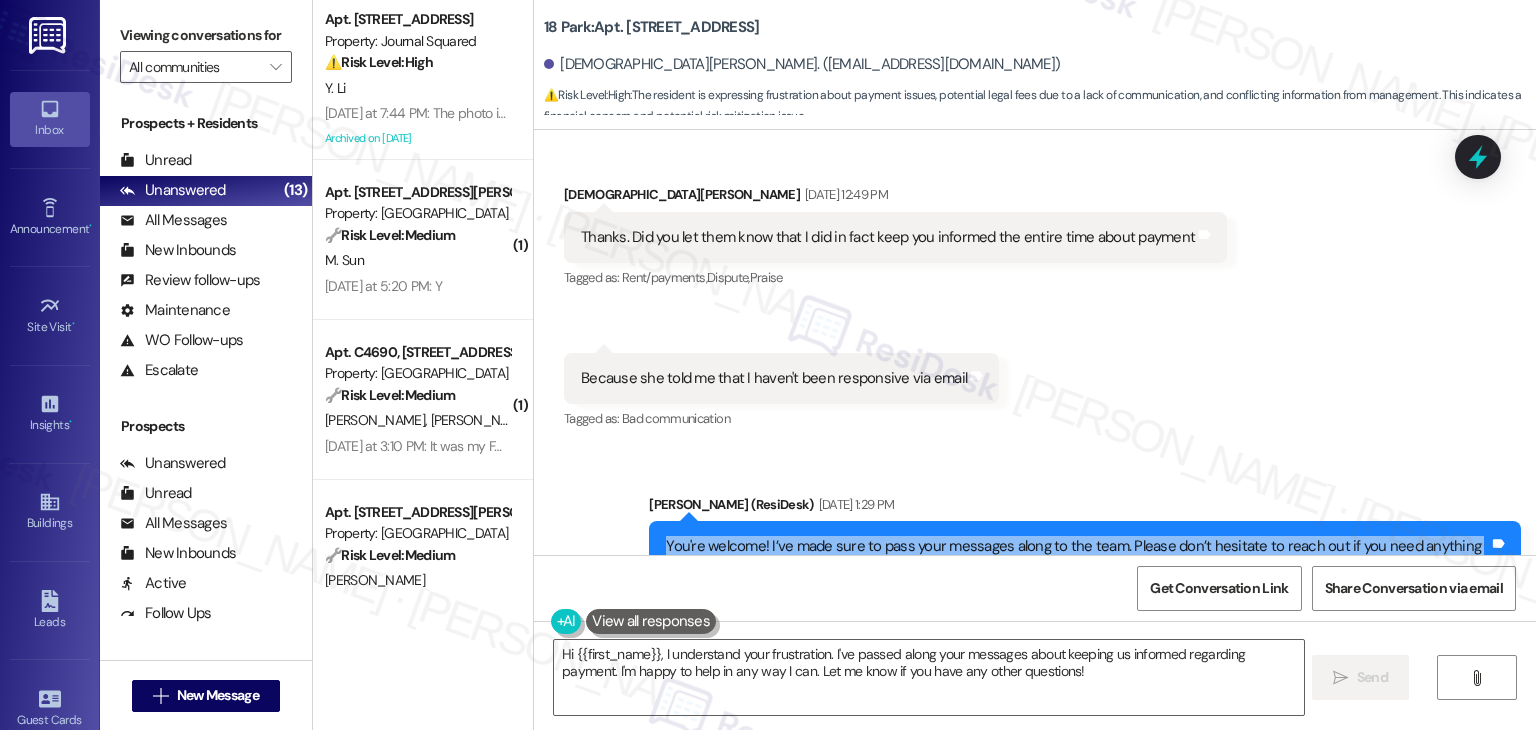 click on "You're welcome! I’ve made sure to pass your messages along to the team. Please don’t hesitate to reach out if you need anything else in the meantime." at bounding box center (1077, 557) 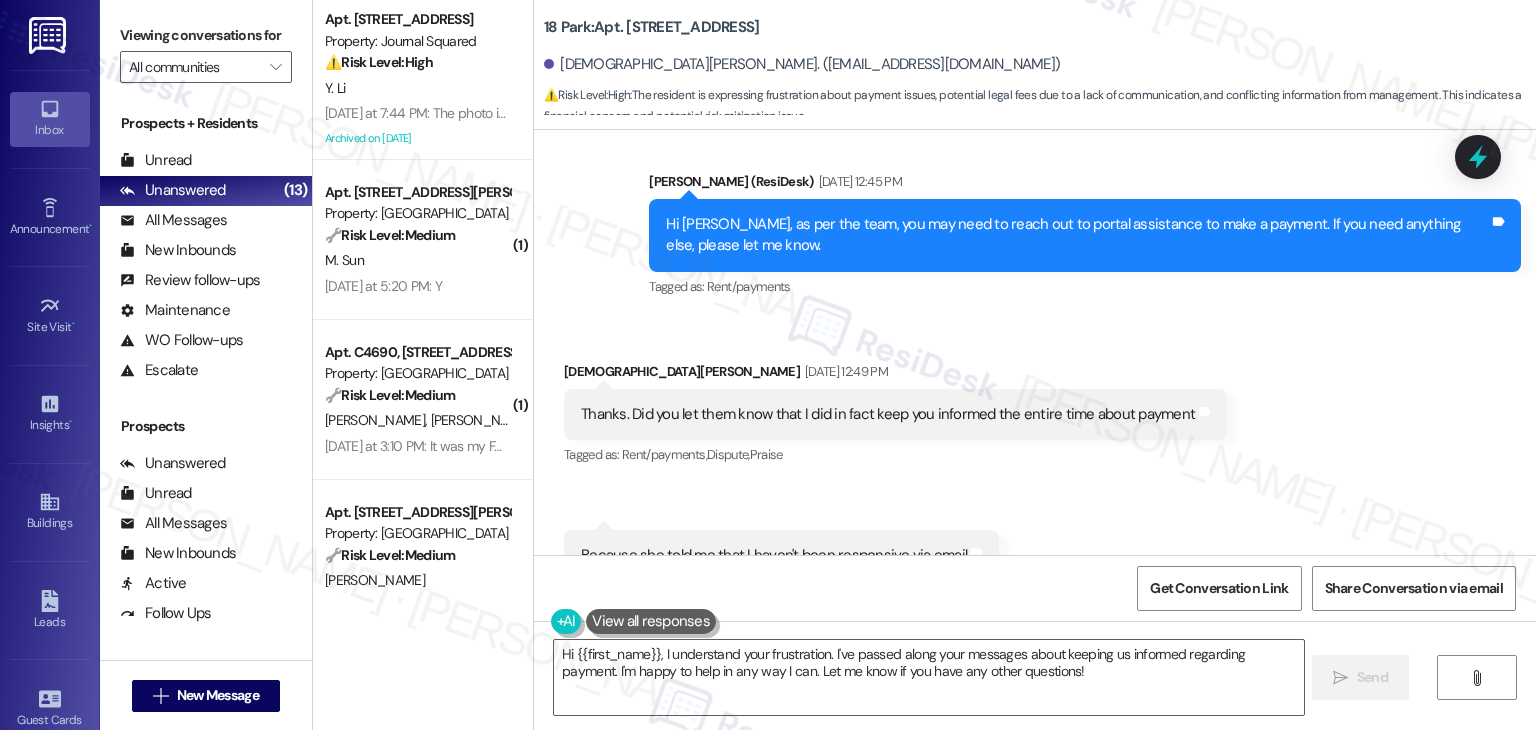scroll, scrollTop: 35071, scrollLeft: 0, axis: vertical 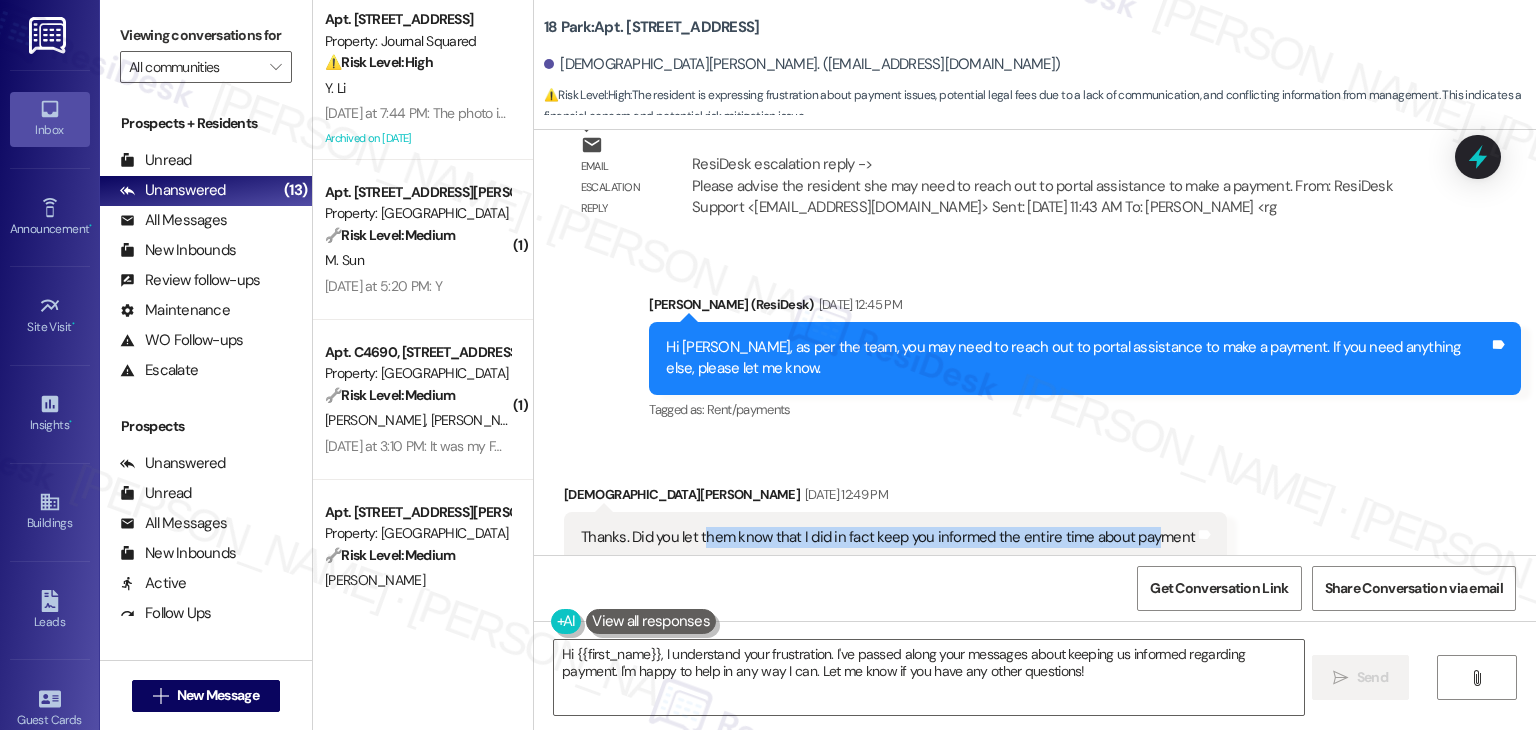 drag, startPoint x: 691, startPoint y: 262, endPoint x: 1139, endPoint y: 283, distance: 448.4919 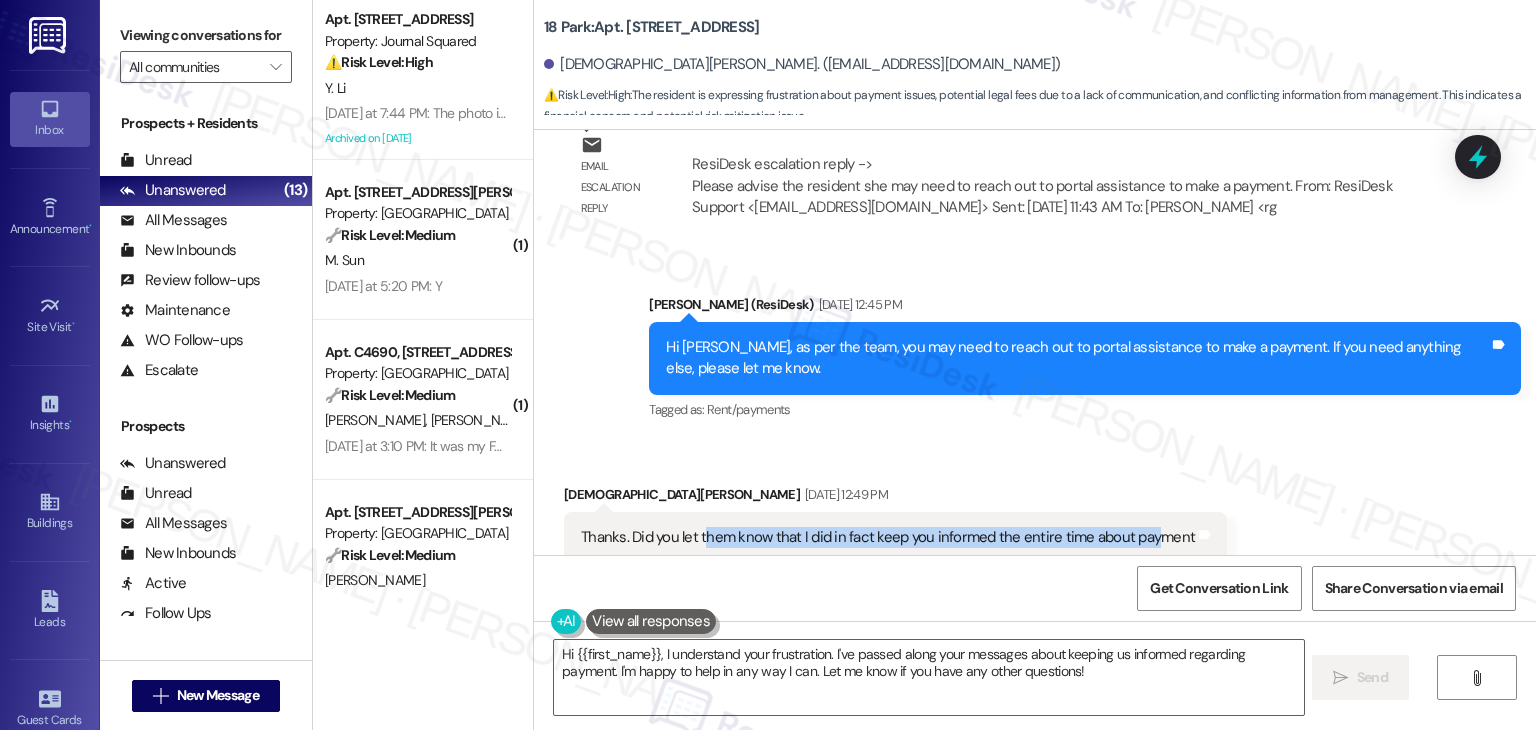 click on "Thanks. Did you let them know that I did in fact keep you informed the entire time about payment" at bounding box center (888, 537) 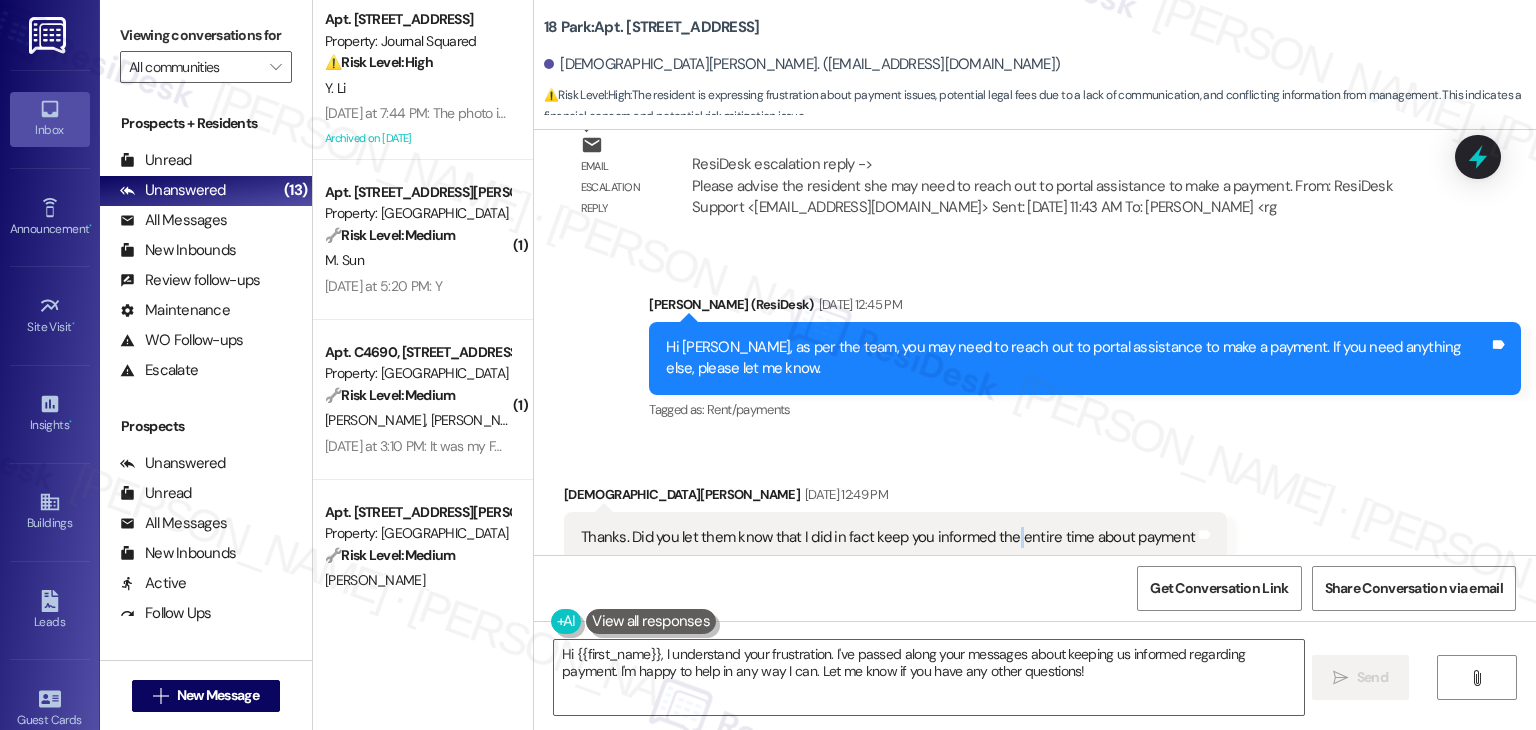 click on "Thanks. Did you let them know that I did in fact keep you informed the entire time about payment" at bounding box center [888, 537] 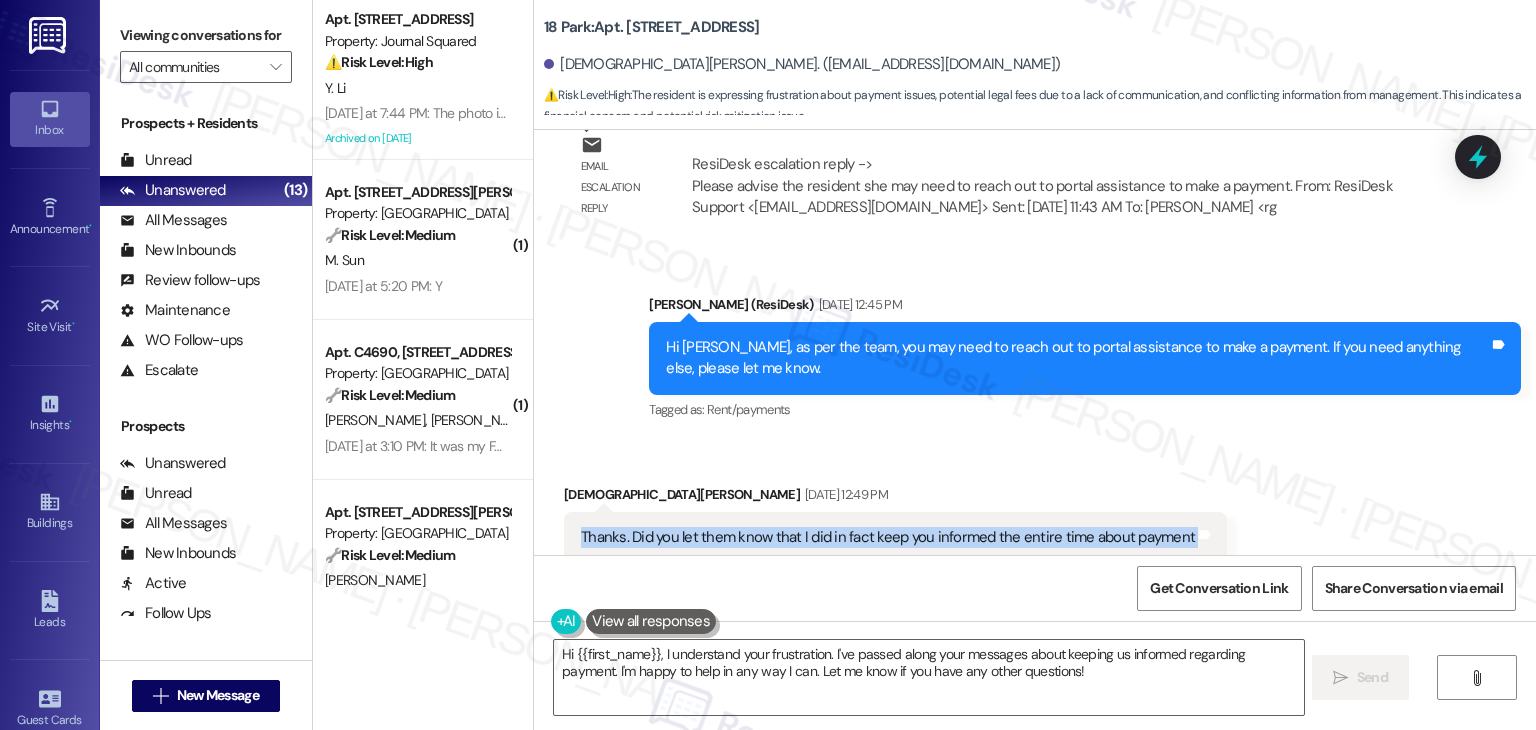 click on "Thanks. Did you let them know that I did in fact keep you informed the entire time about payment" at bounding box center (888, 537) 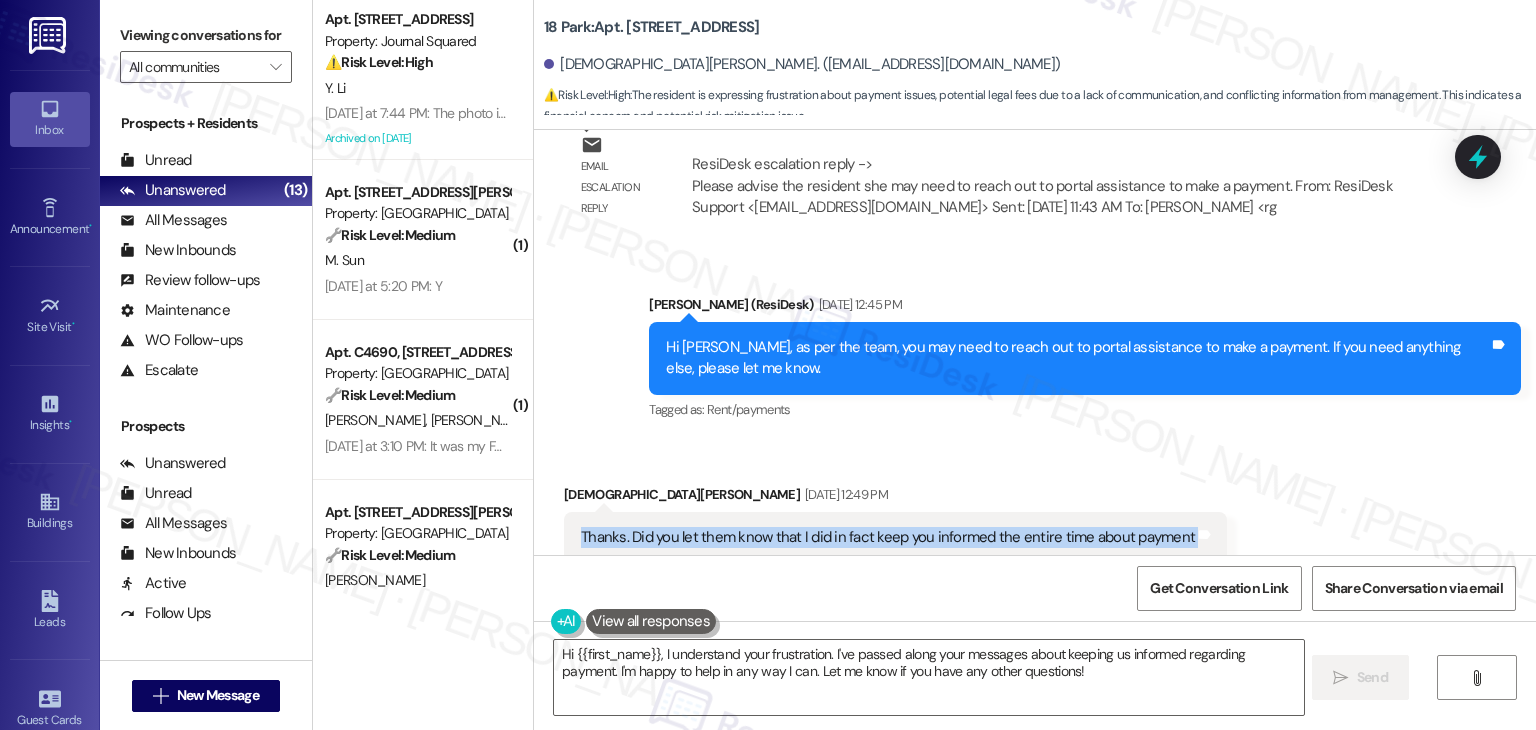 click on "Thanks. Did you let them know that I did in fact keep you informed the entire time about payment" at bounding box center (888, 537) 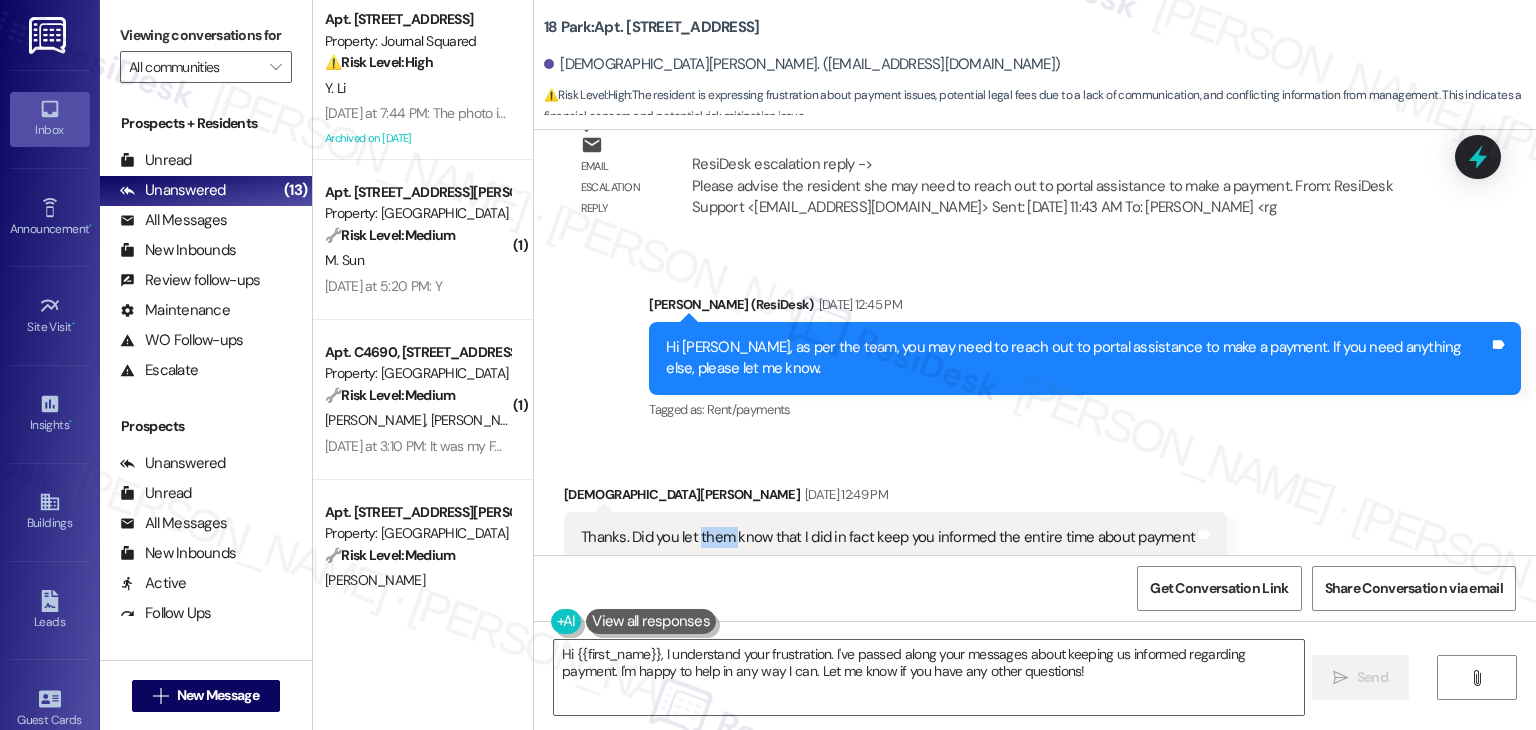 click on "Thanks. Did you let them know that I did in fact keep you informed the entire time about payment" at bounding box center [888, 537] 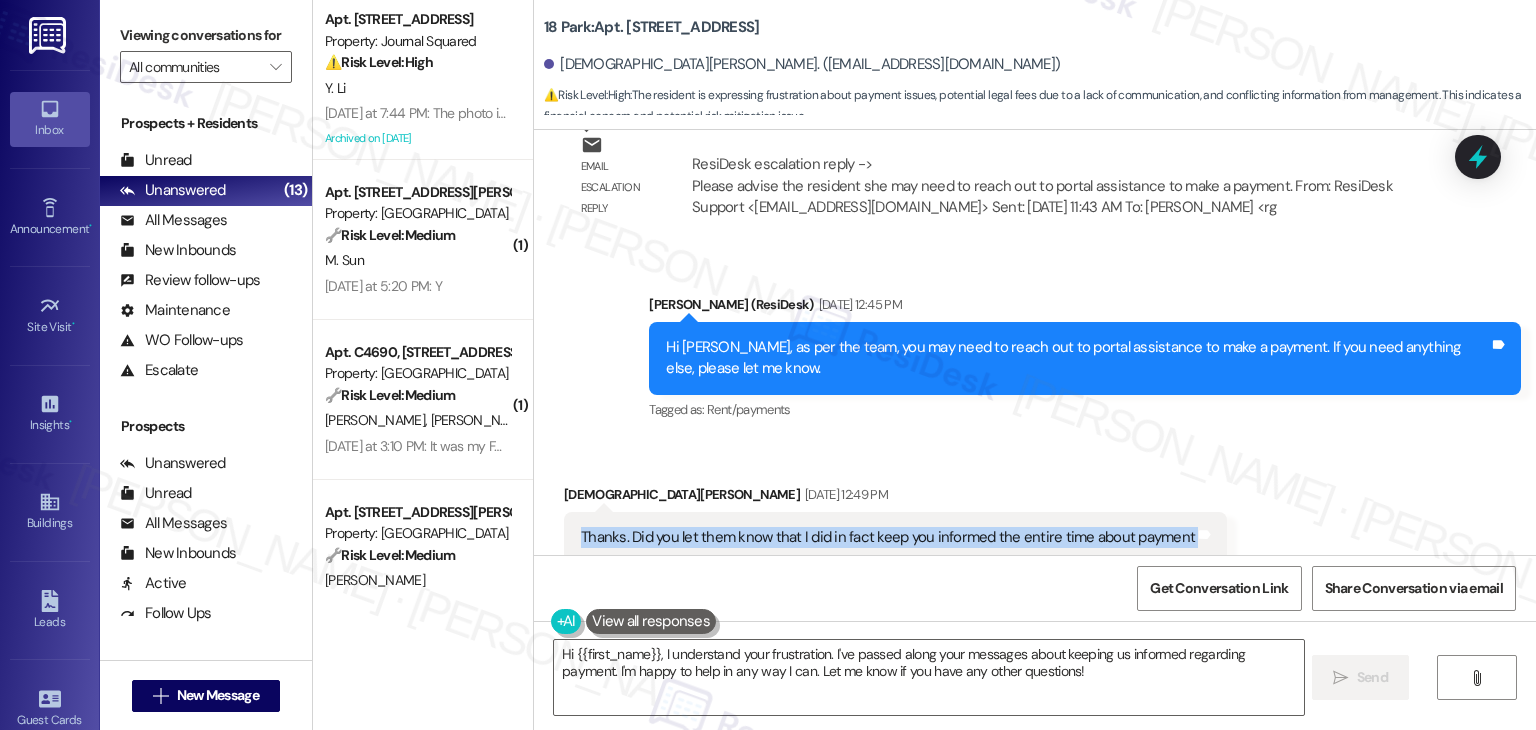 click on "Thanks. Did you let them know that I did in fact keep you informed the entire time about payment" at bounding box center (888, 537) 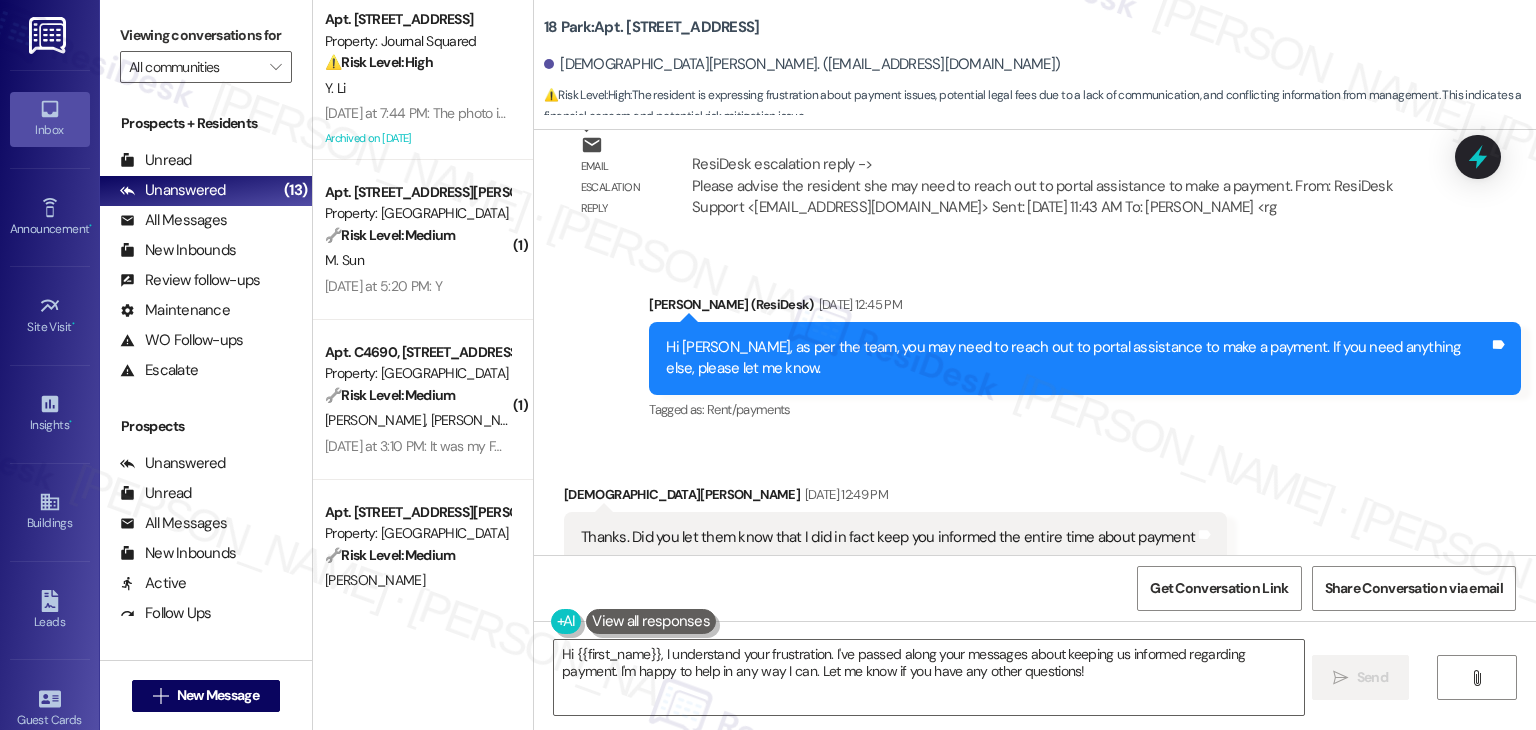click on "Because she told me that I haven't been responsive via email" at bounding box center (774, 678) 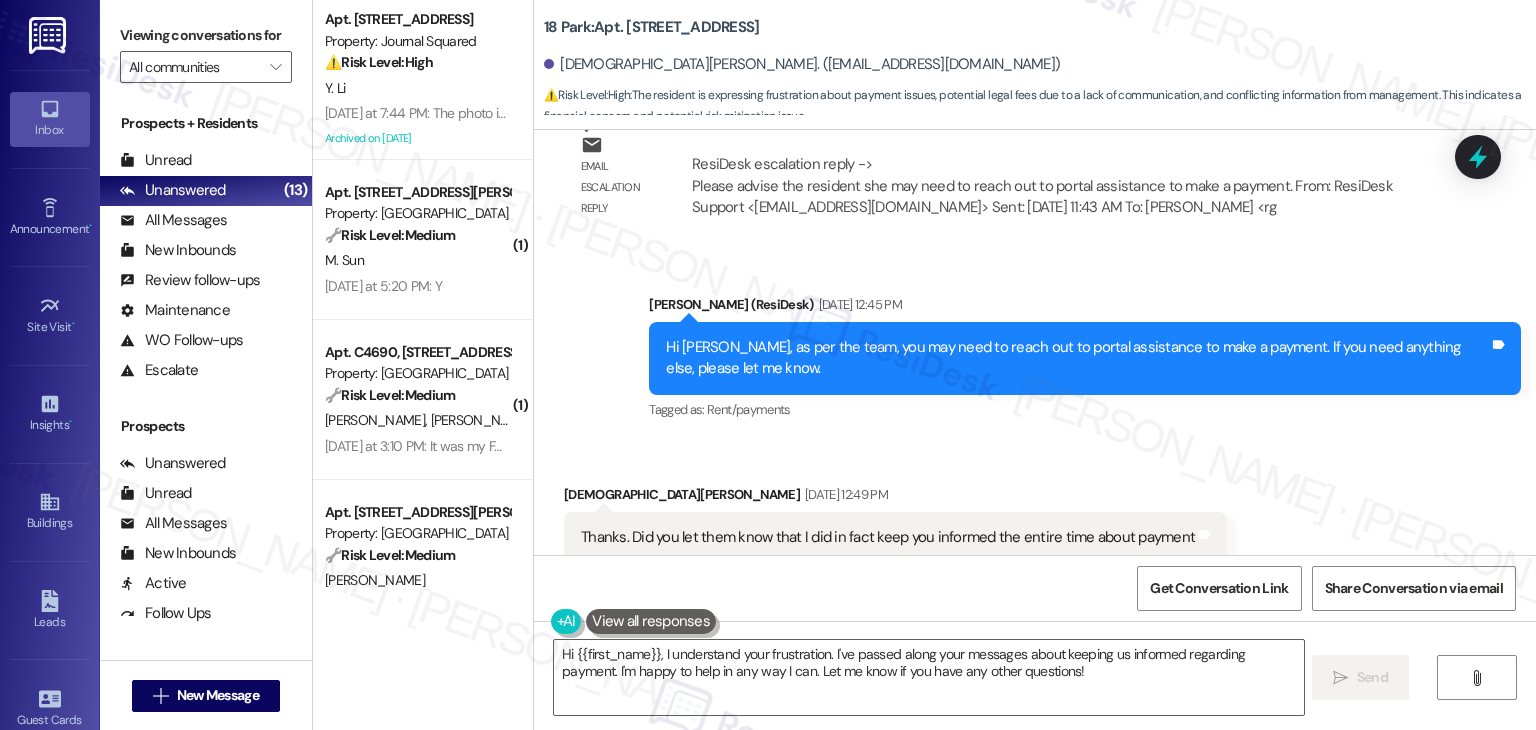 scroll, scrollTop: 35171, scrollLeft: 0, axis: vertical 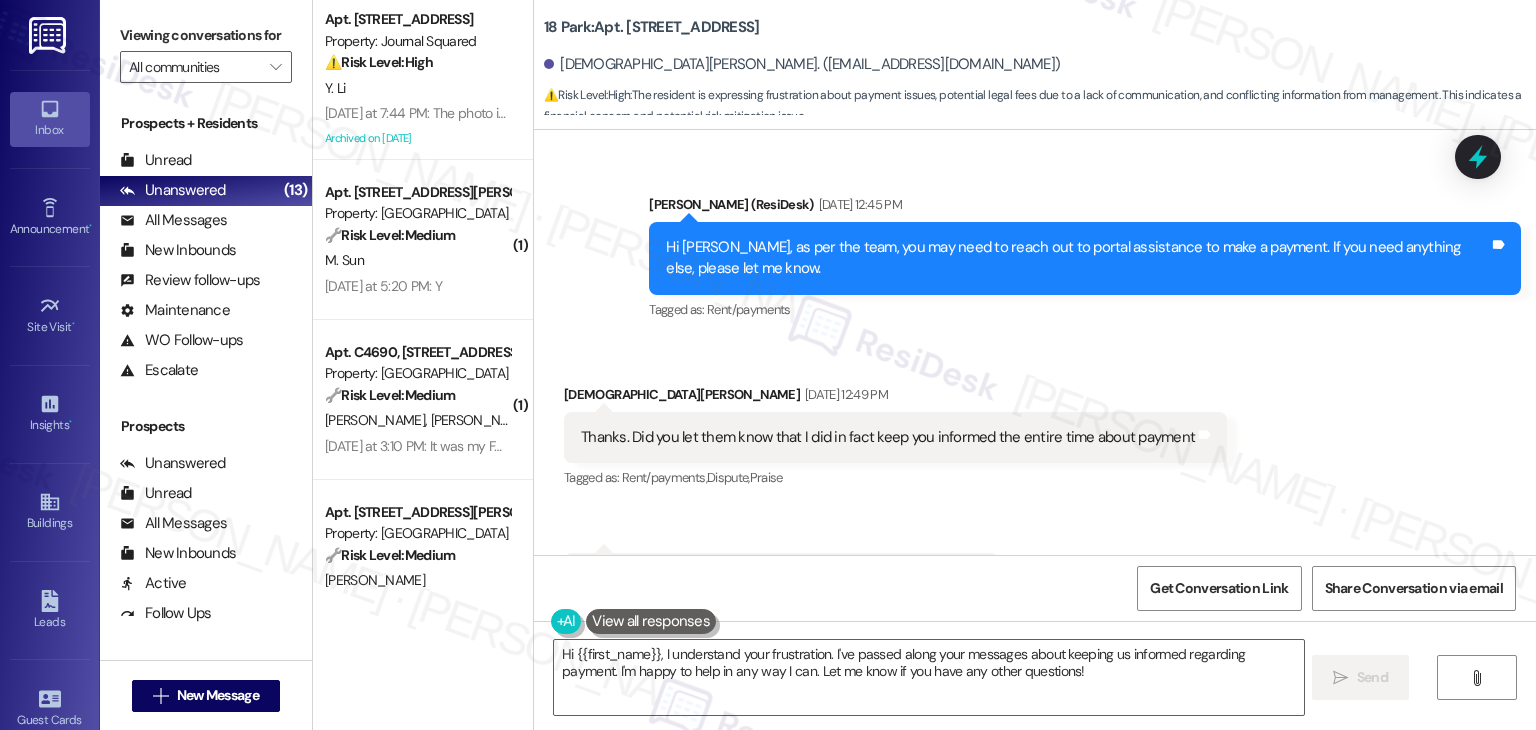 click on "Thanks. Did you let them know that I did in fact keep you informed the entire time about payment" at bounding box center [888, 437] 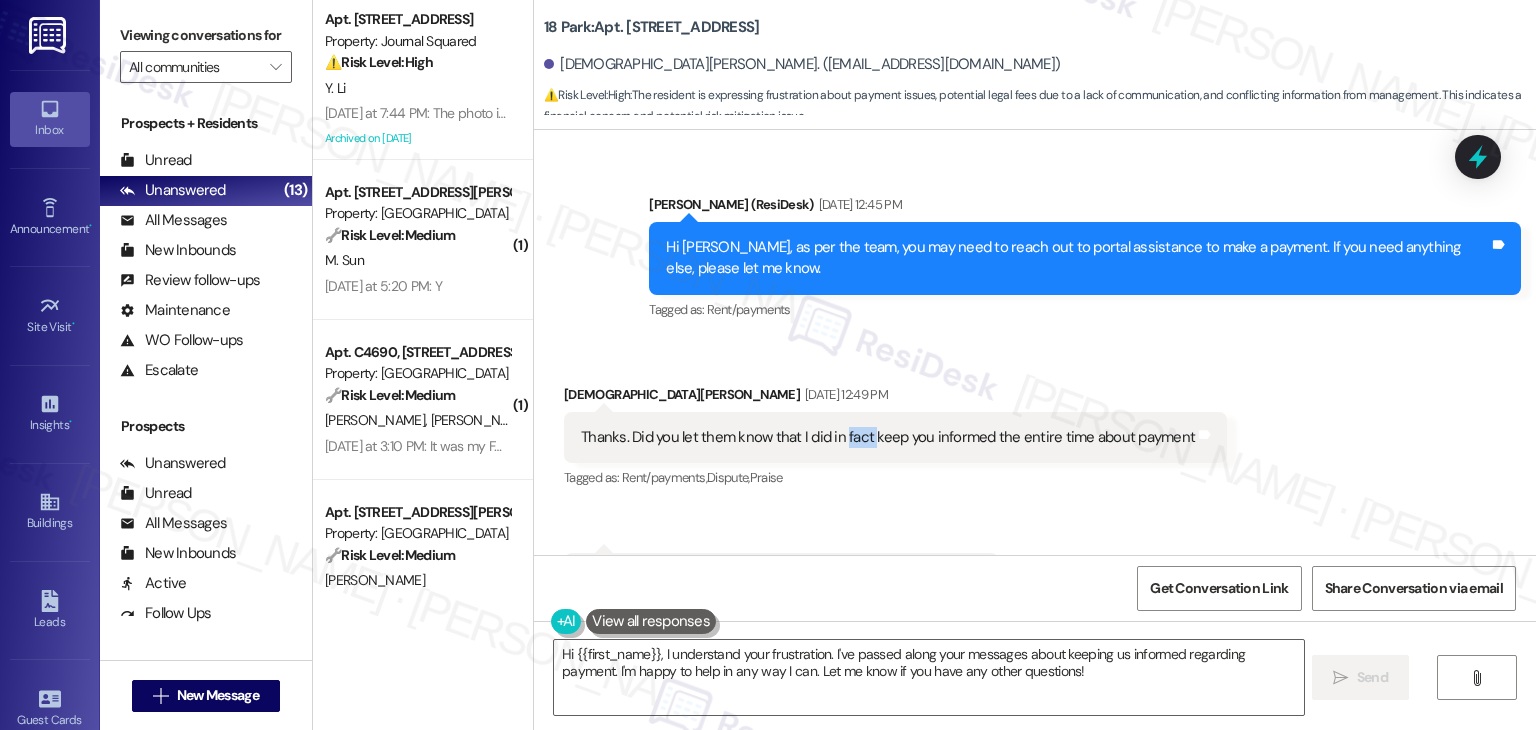 click on "Thanks. Did you let them know that I did in fact keep you informed the entire time about payment" at bounding box center [888, 437] 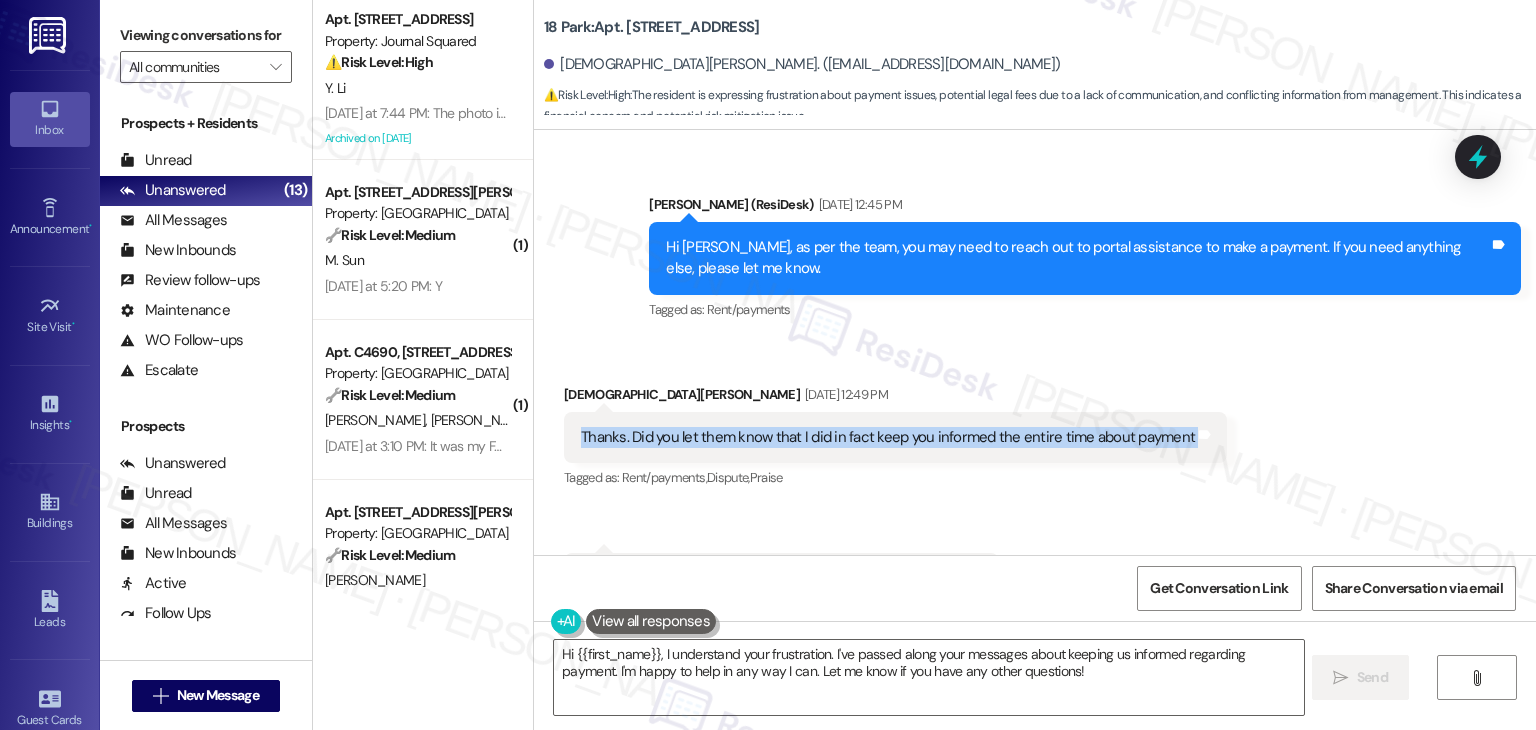 click on "Thanks. Did you let them know that I did in fact keep you informed the entire time about payment" at bounding box center (888, 437) 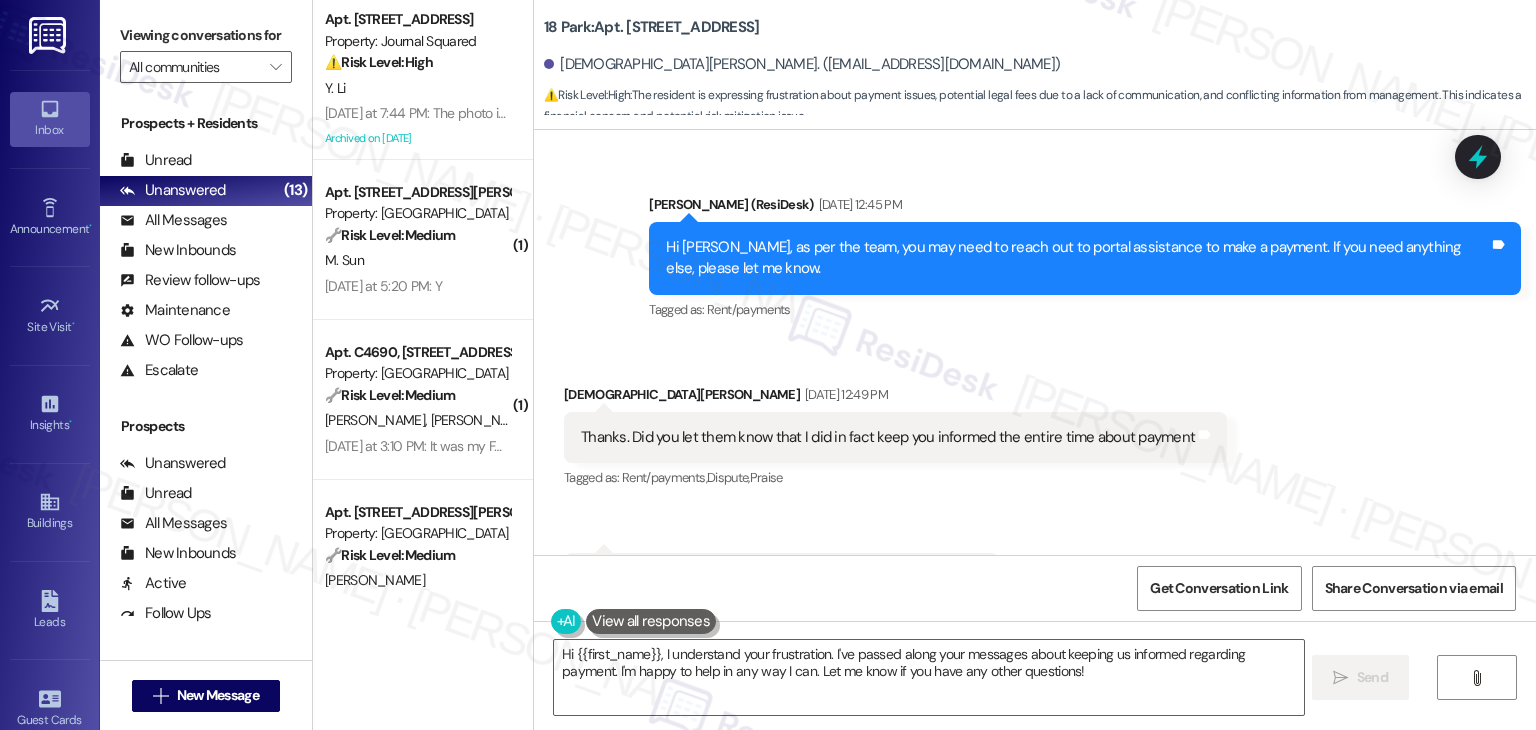 click on "Because she told me that I haven't been responsive via email" at bounding box center [774, 578] 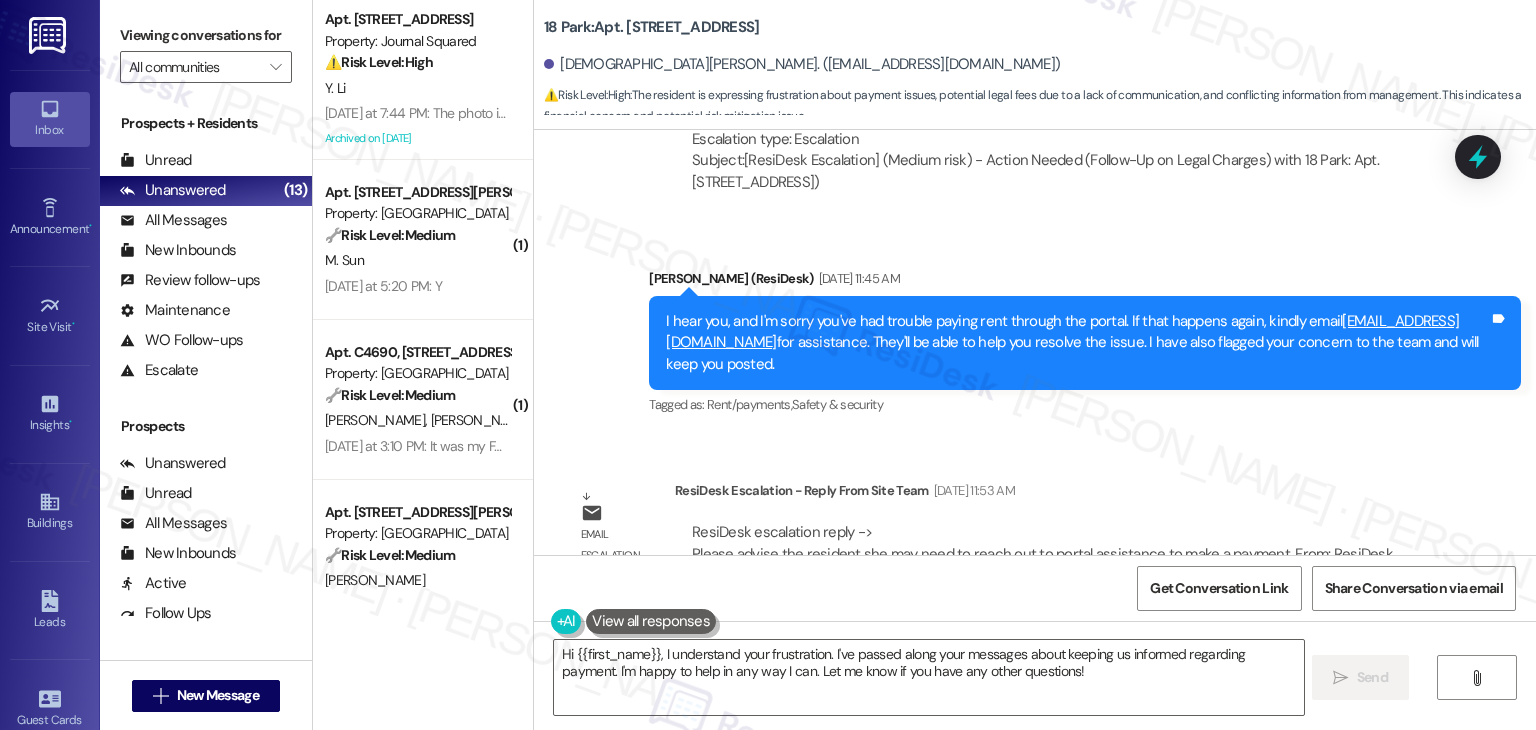scroll, scrollTop: 34671, scrollLeft: 0, axis: vertical 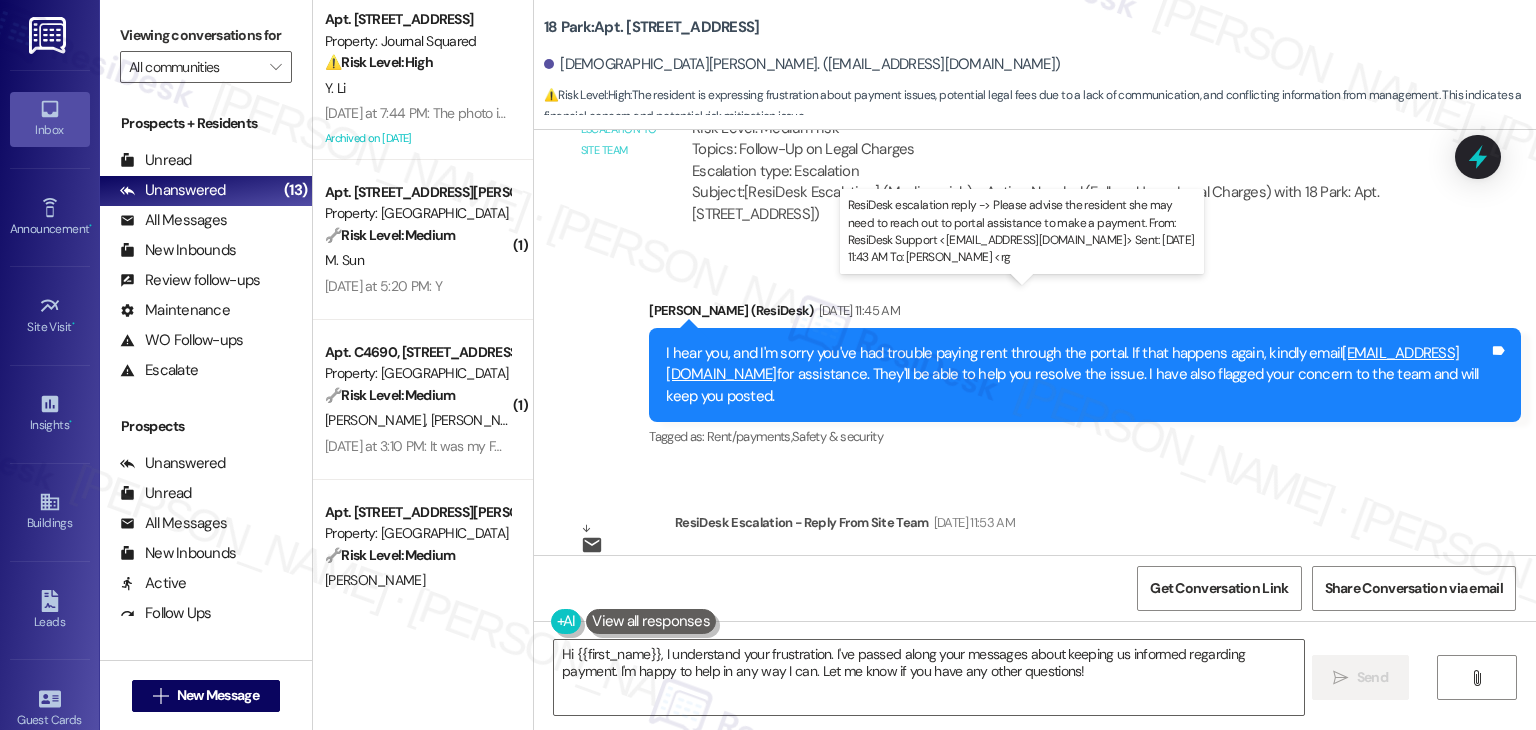 drag, startPoint x: 806, startPoint y: 319, endPoint x: 1227, endPoint y: 314, distance: 421.0297 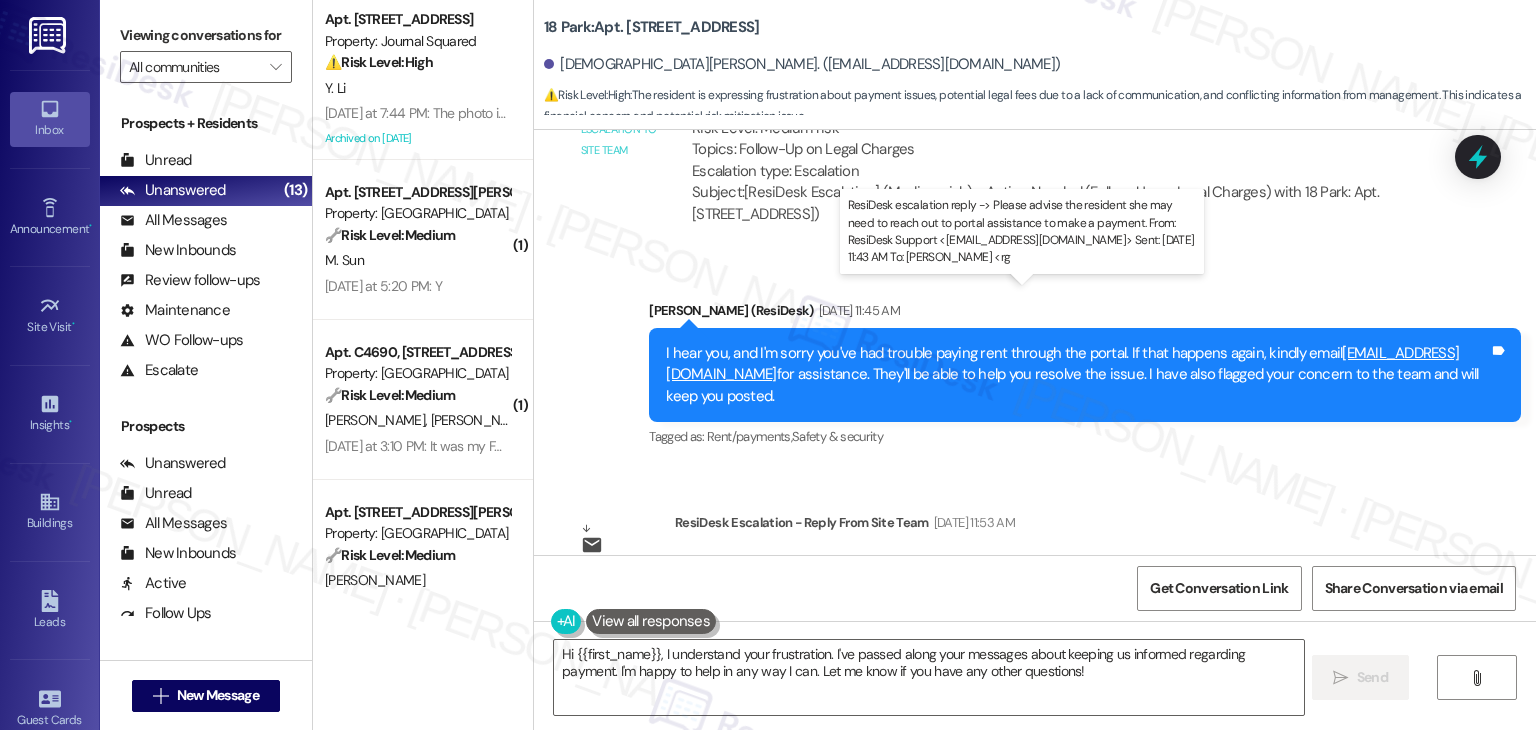 click on "ResiDesk escalation reply ->
Please advise the resident she may need to reach out to portal assistance to make a payment. From: ResiDesk Support <support@theresidesk.com> Sent: Friday, July 18, 2025 11:43 AM To: Raul Gallardo <rg ResiDesk escalation reply ->
Please advise the resident she may need to reach out to portal assistance to make a payment. From: ResiDesk Support <support@theresidesk.com> Sent: Friday, July 18, 2025 11:43 AM To: Raul Gallardo <rg" at bounding box center [1042, 585] 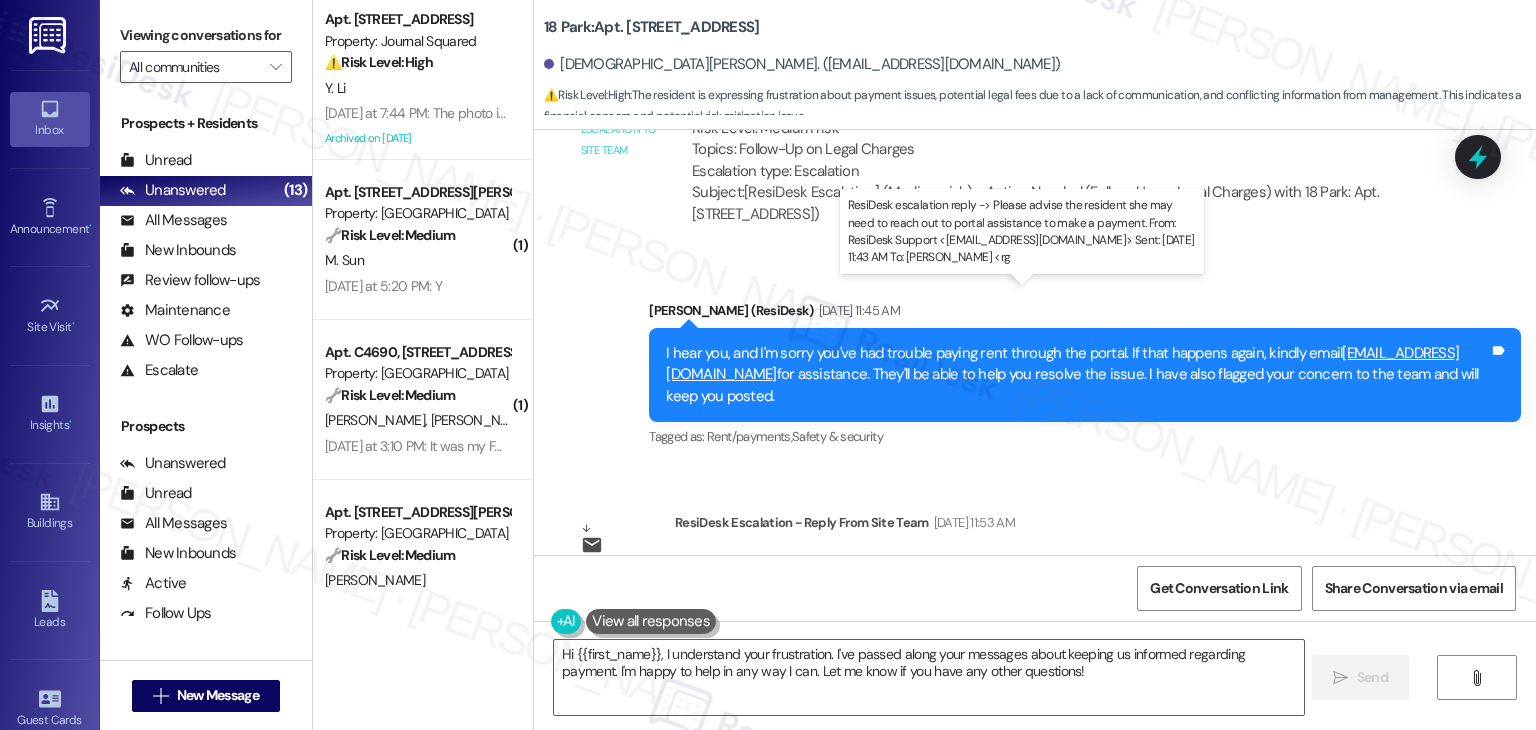 click on "ResiDesk escalation reply ->
Please advise the resident she may need to reach out to portal assistance to make a payment. From: ResiDesk Support <support@theresidesk.com> Sent: Friday, July 18, 2025 11:43 AM To: Raul Gallardo <rg ResiDesk escalation reply ->
Please advise the resident she may need to reach out to portal assistance to make a payment. From: ResiDesk Support <support@theresidesk.com> Sent: Friday, July 18, 2025 11:43 AM To: Raul Gallardo <rg" at bounding box center [1042, 585] 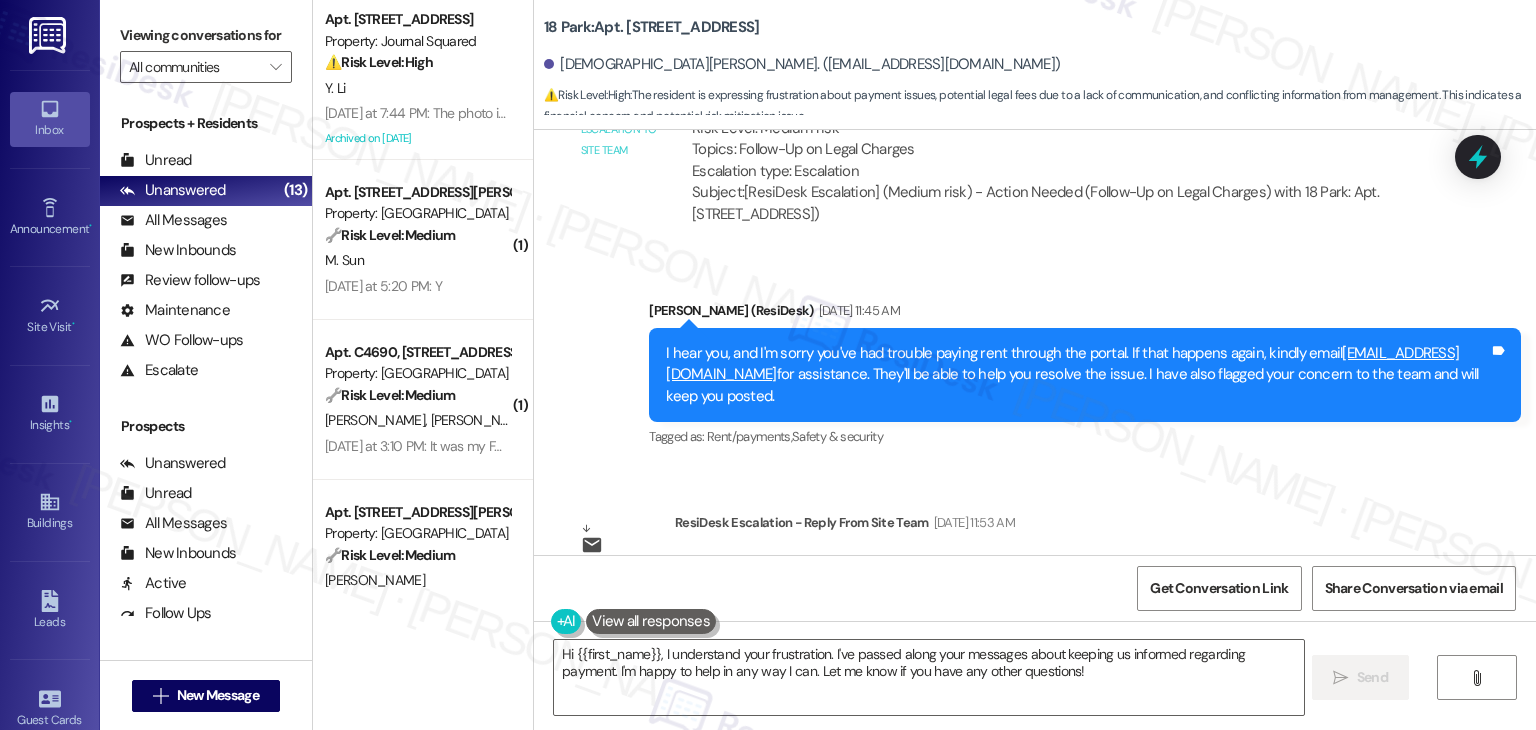 click on "ResiDesk escalation reply ->
Please advise the resident she may need to reach out to portal assistance to make a payment. From: ResiDesk Support <support@theresidesk.com> Sent: Friday, July 18, 2025 11:43 AM To: Raul Gallardo <rg ResiDesk escalation reply ->
Please advise the resident she may need to reach out to portal assistance to make a payment. From: ResiDesk Support <support@theresidesk.com> Sent: Friday, July 18, 2025 11:43 AM To: Raul Gallardo <rg" at bounding box center [1042, 585] 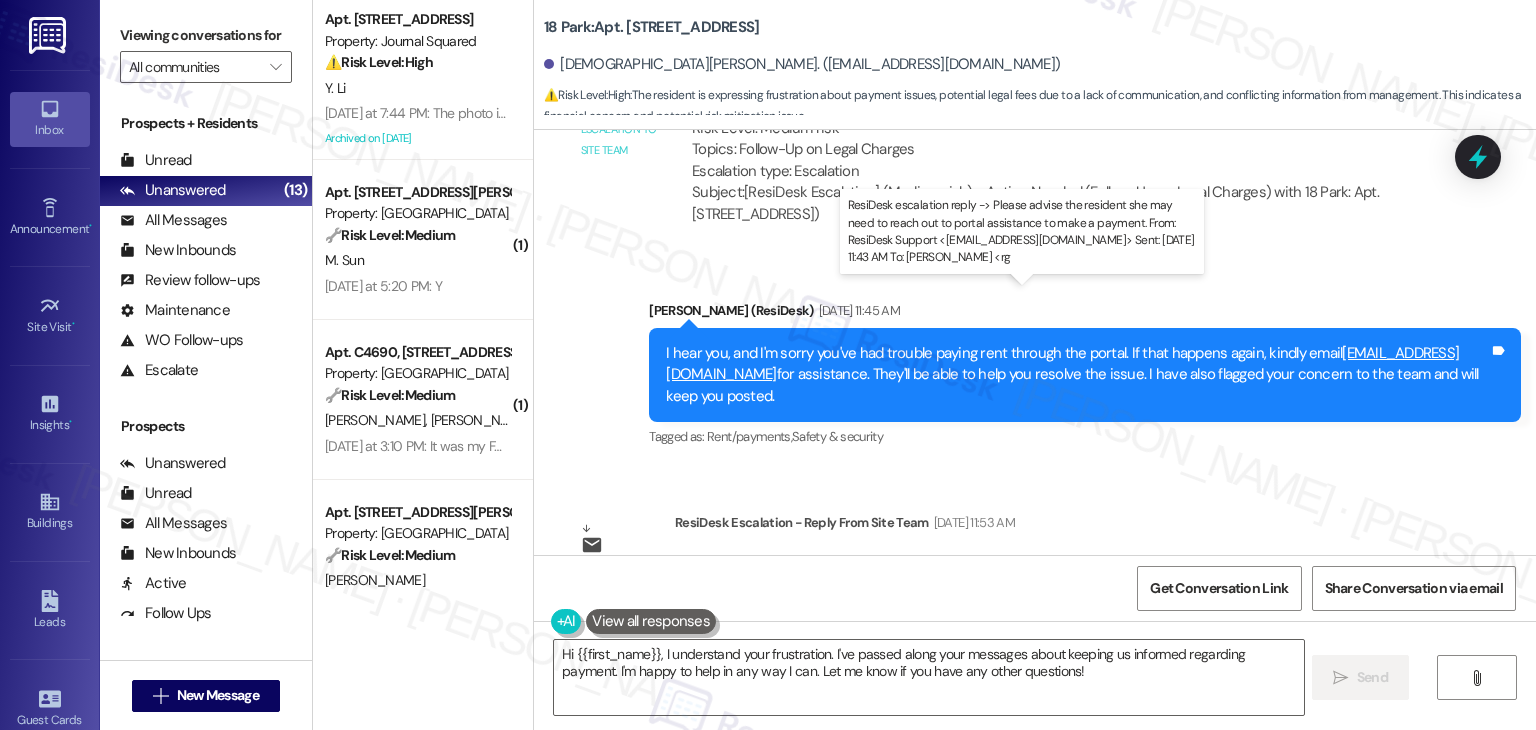 click on "ResiDesk escalation reply ->
Please advise the resident she may need to reach out to portal assistance to make a payment. From: ResiDesk Support <support@theresidesk.com> Sent: Friday, July 18, 2025 11:43 AM To: Raul Gallardo <rg ResiDesk escalation reply ->
Please advise the resident she may need to reach out to portal assistance to make a payment. From: ResiDesk Support <support@theresidesk.com> Sent: Friday, July 18, 2025 11:43 AM To: Raul Gallardo <rg" at bounding box center (1042, 585) 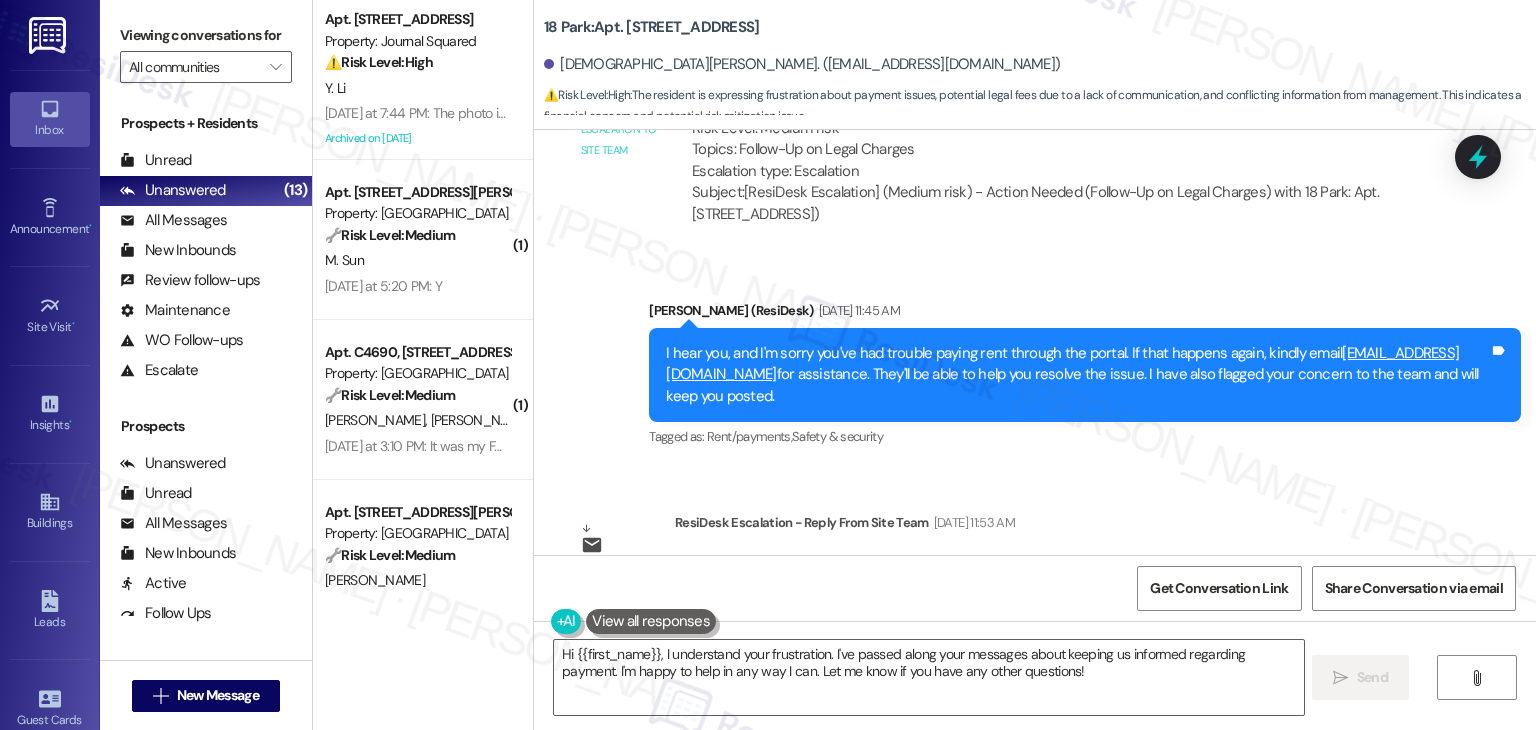 click on "Hi Hadiyah, as per the team, you may need to reach out to portal assistance to make a payment. If you need anything else, please let me know." at bounding box center [1077, 758] 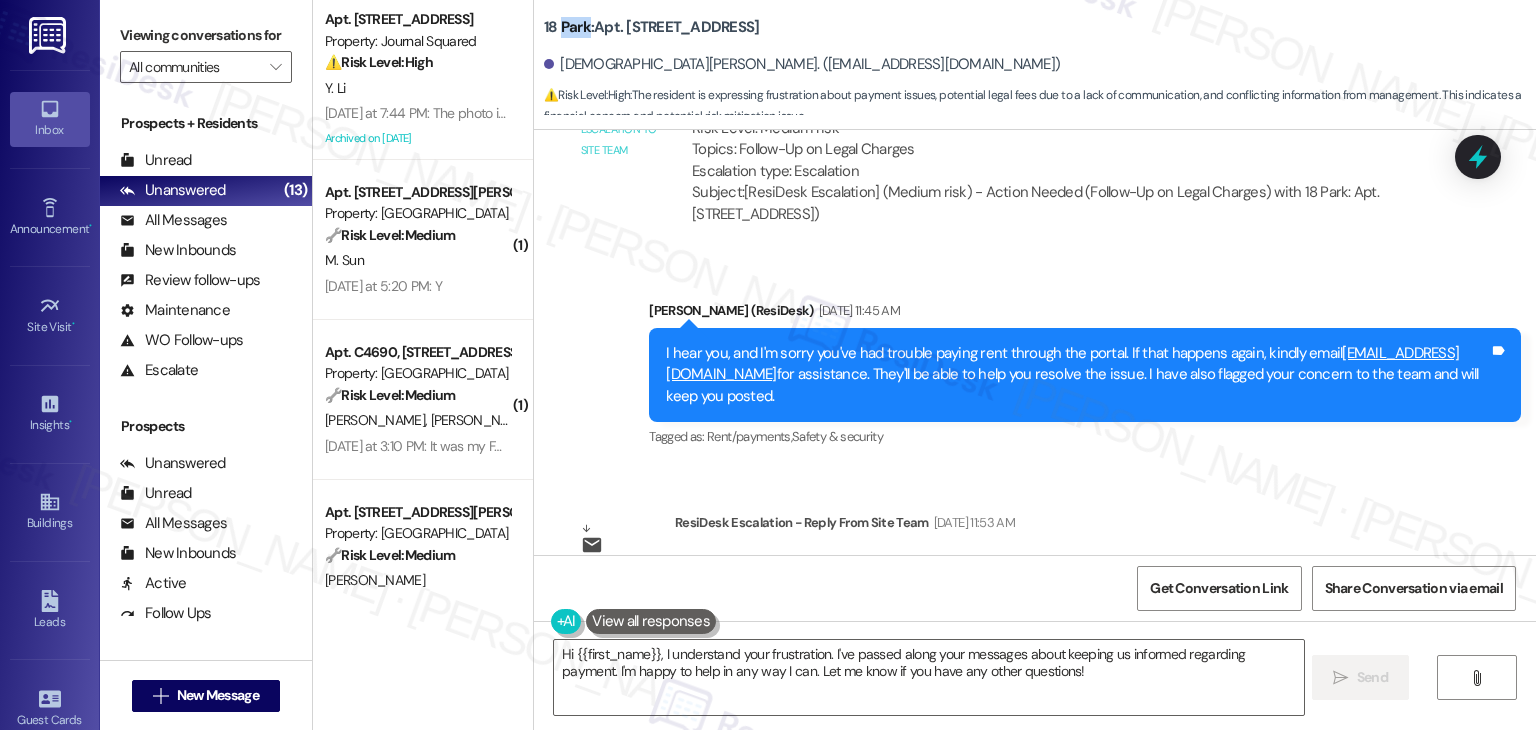 click on "18 Park:  Apt. 845, 18 Park View Avenue" at bounding box center [651, 27] 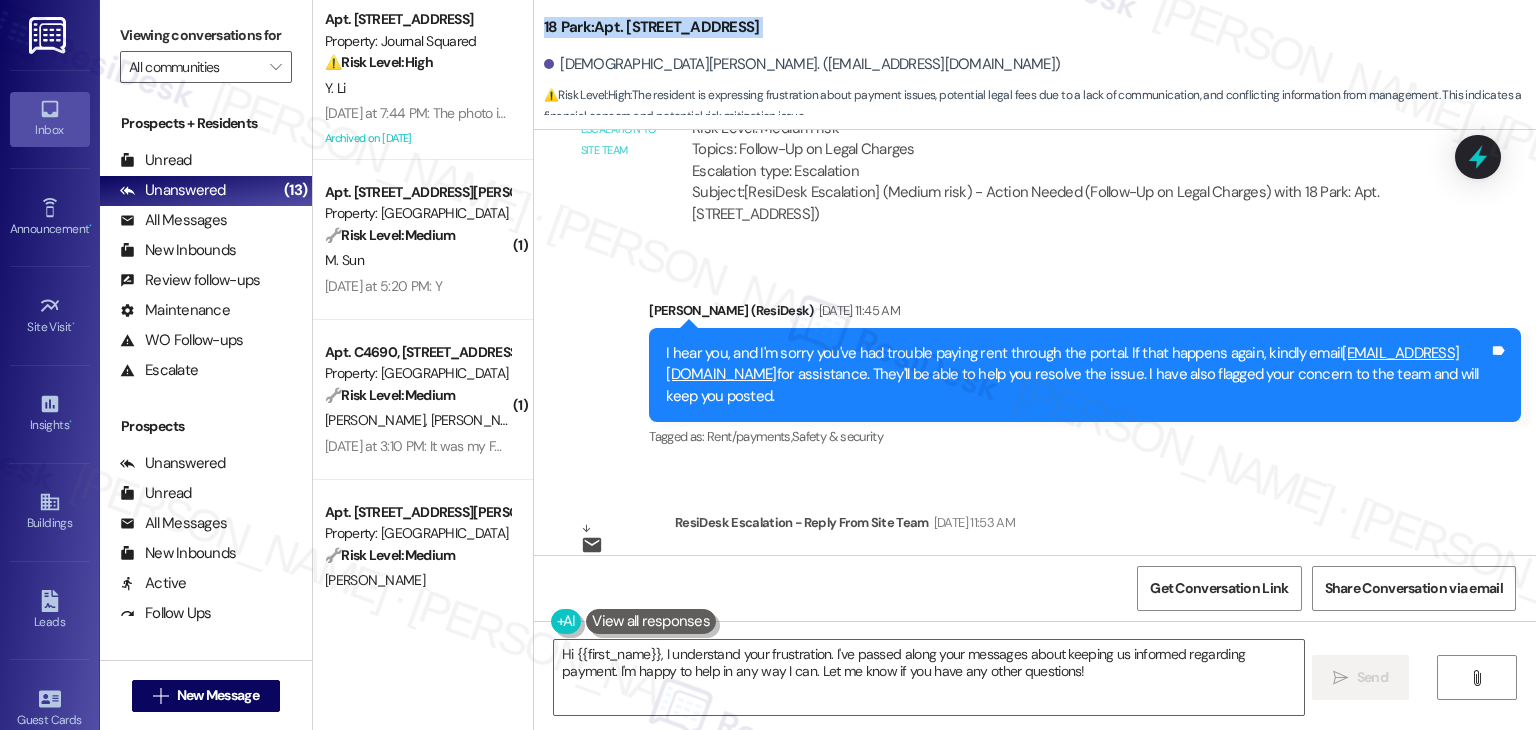 click on "18 Park:  Apt. 845, 18 Park View Avenue" at bounding box center (651, 27) 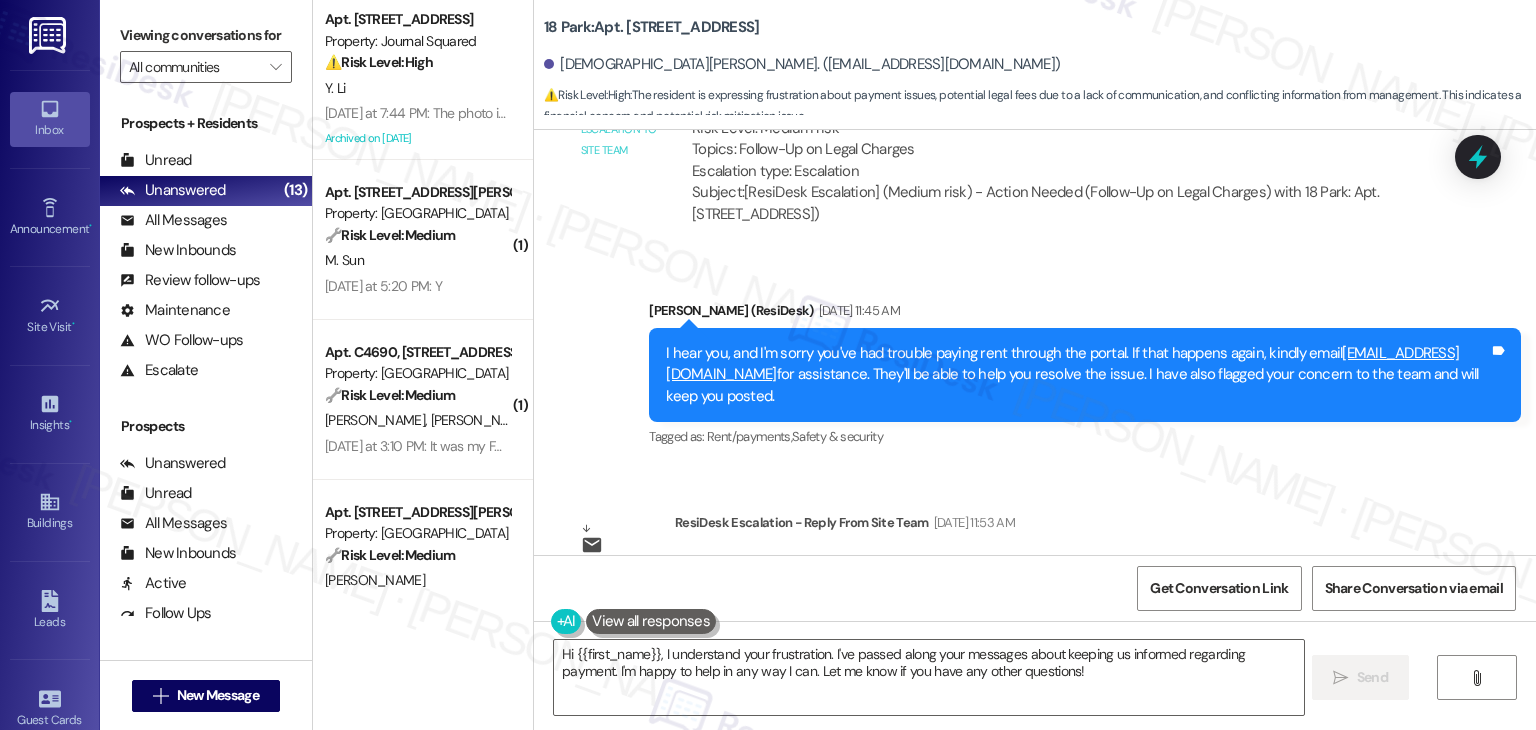 click on "Hadiyah Valentin. (hdv1221@gmail.com)" at bounding box center (802, 64) 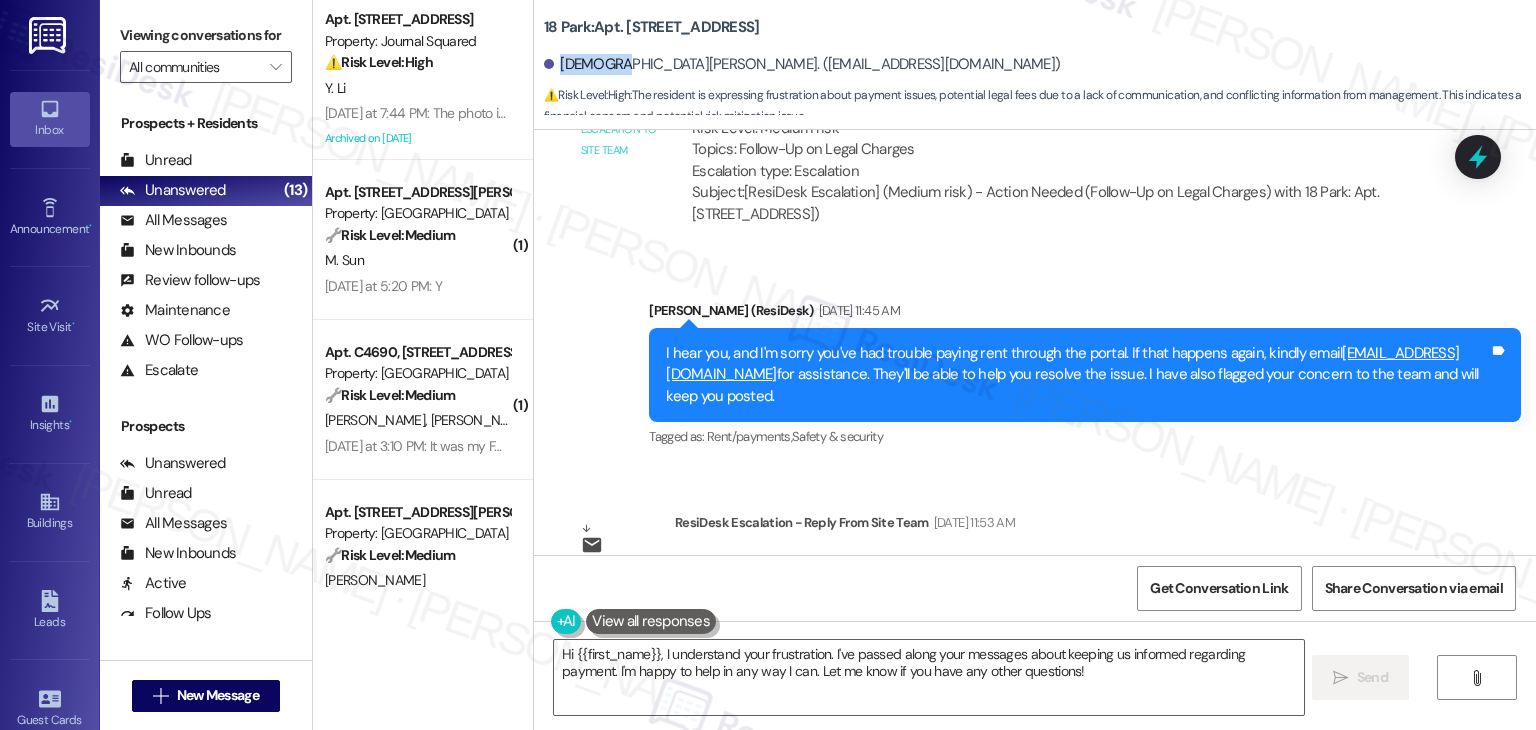 click on "Hadiyah Valentin. (hdv1221@gmail.com)" at bounding box center [802, 64] 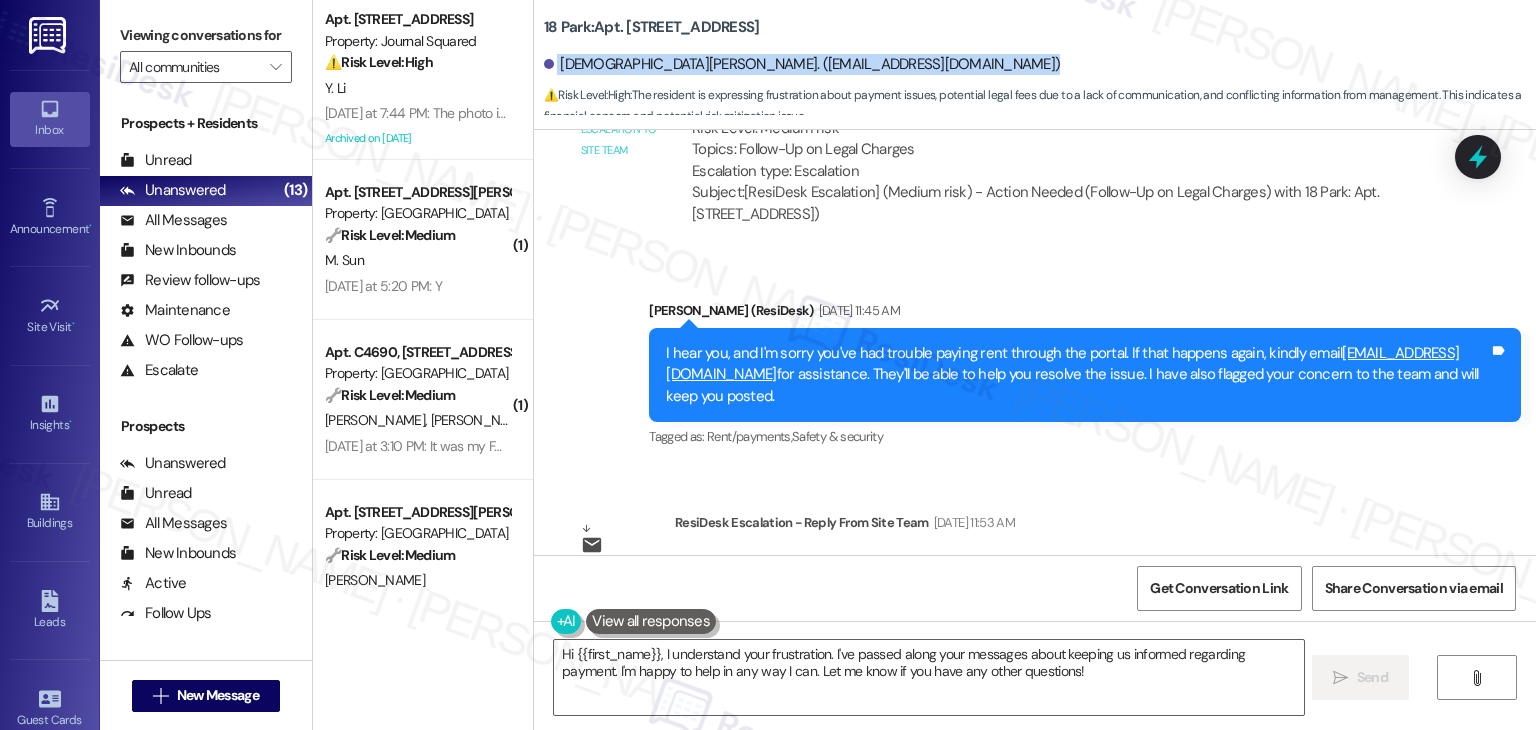 click on "Hadiyah Valentin. (hdv1221@gmail.com)" at bounding box center [802, 64] 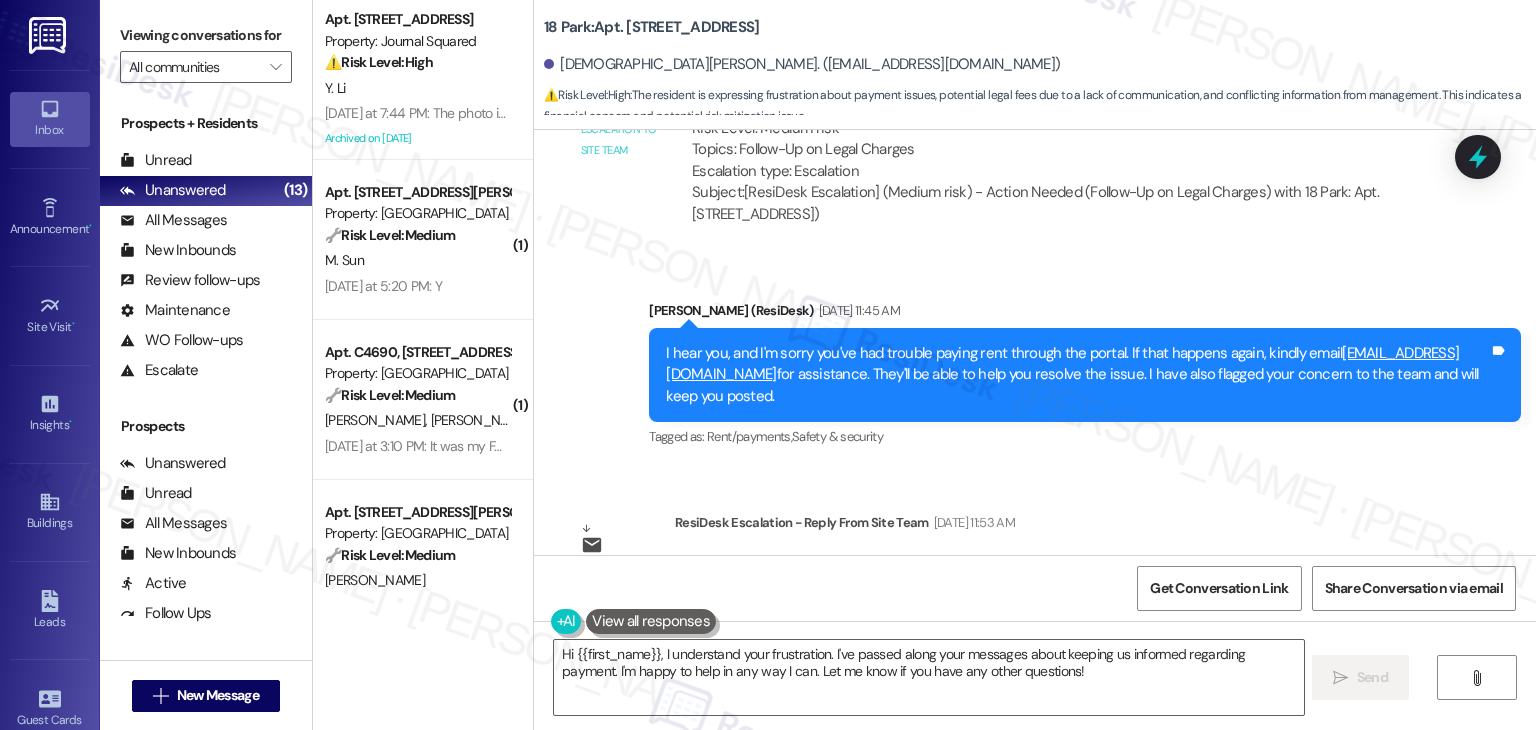 click on "ResiDesk escalation reply ->
Please advise the resident she may need to reach out to portal assistance to make a payment. From: ResiDesk Support <support@theresidesk.com> Sent: Friday, July 18, 2025 11:43 AM To: Raul Gallardo <rg ResiDesk escalation reply ->
Please advise the resident she may need to reach out to portal assistance to make a payment. From: ResiDesk Support <support@theresidesk.com> Sent: Friday, July 18, 2025 11:43 AM To: Raul Gallardo <rg" at bounding box center [1042, 585] 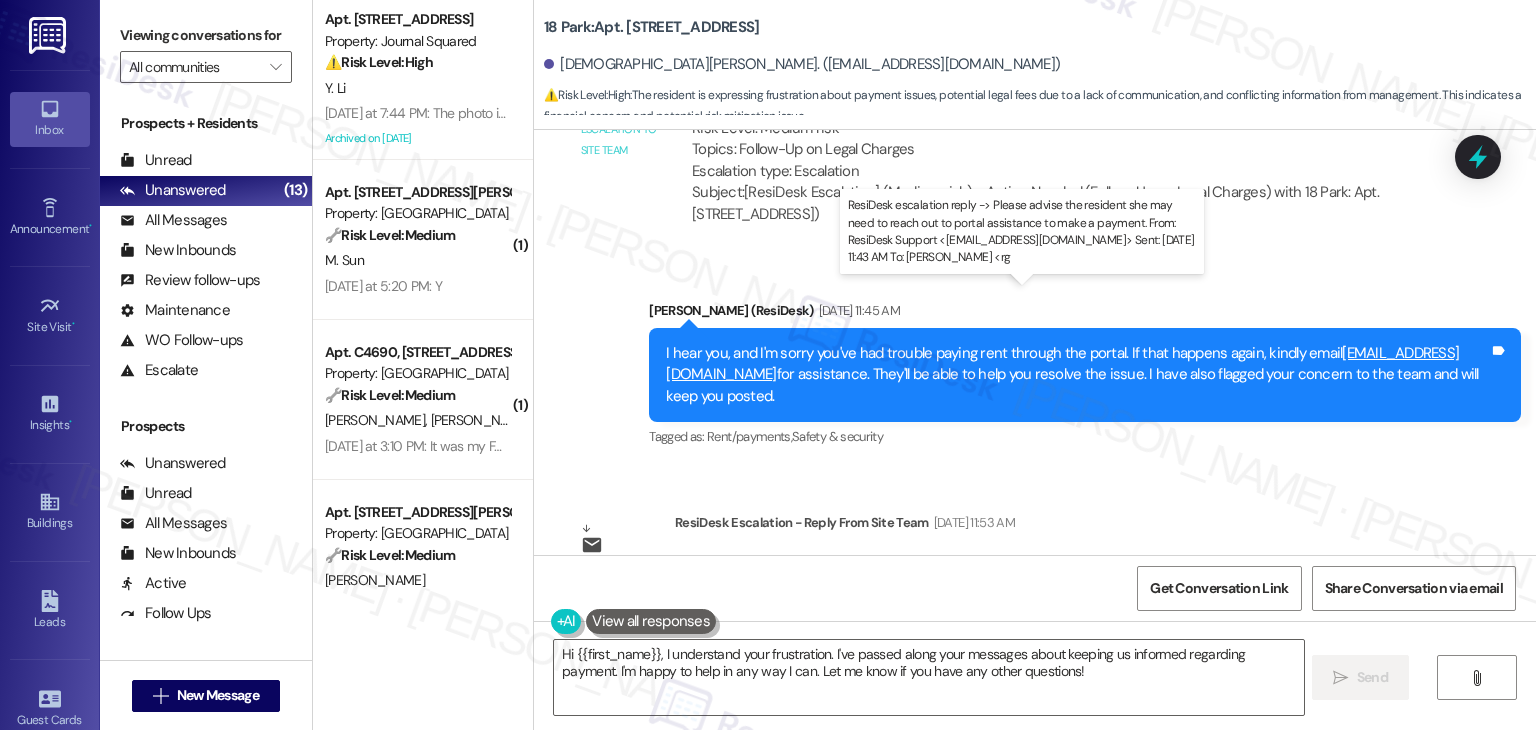 click on "ResiDesk escalation reply ->
Please advise the resident she may need to reach out to portal assistance to make a payment. From: ResiDesk Support <support@theresidesk.com> Sent: Friday, July 18, 2025 11:43 AM To: Raul Gallardo <rg ResiDesk escalation reply ->
Please advise the resident she may need to reach out to portal assistance to make a payment. From: ResiDesk Support <support@theresidesk.com> Sent: Friday, July 18, 2025 11:43 AM To: Raul Gallardo <rg" at bounding box center (1042, 585) 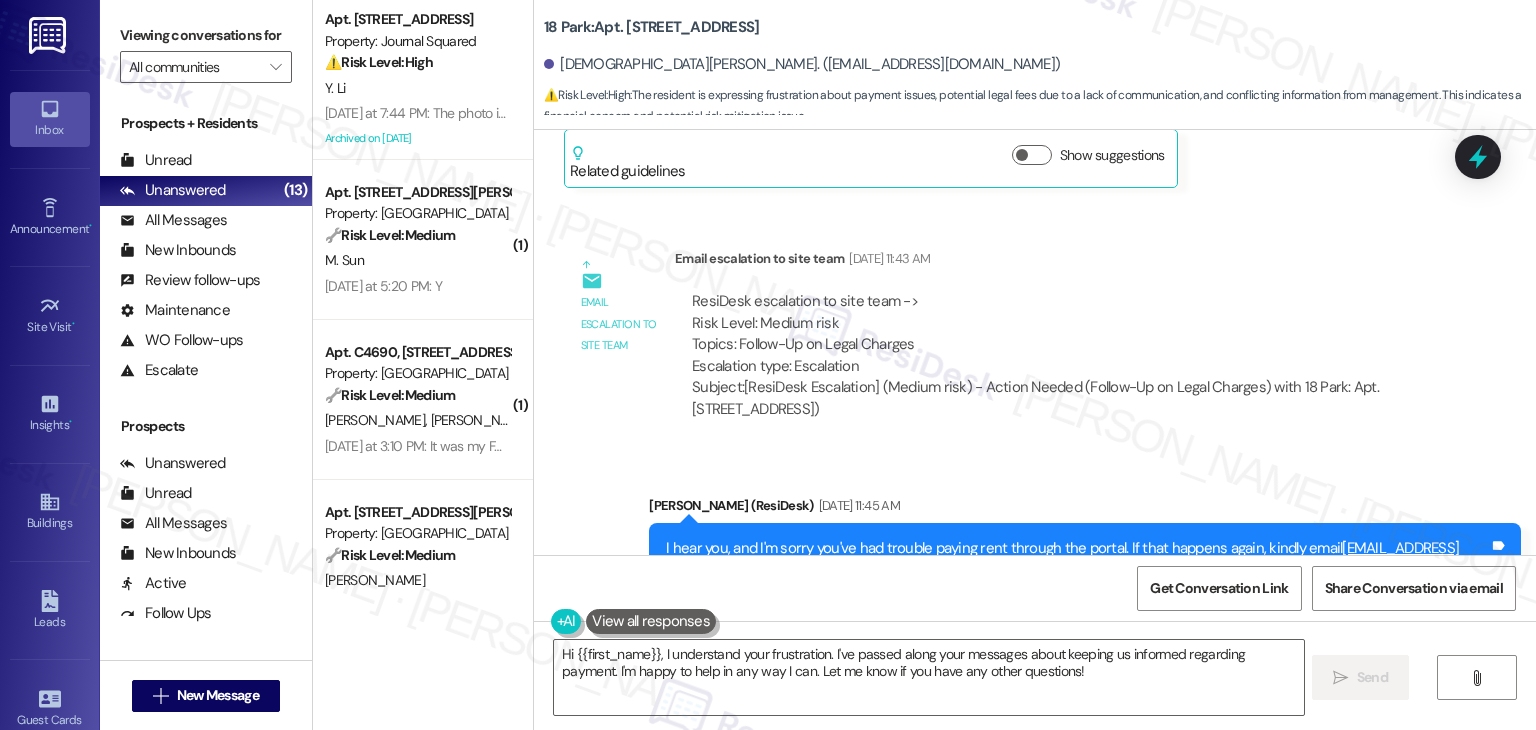 scroll, scrollTop: 34471, scrollLeft: 0, axis: vertical 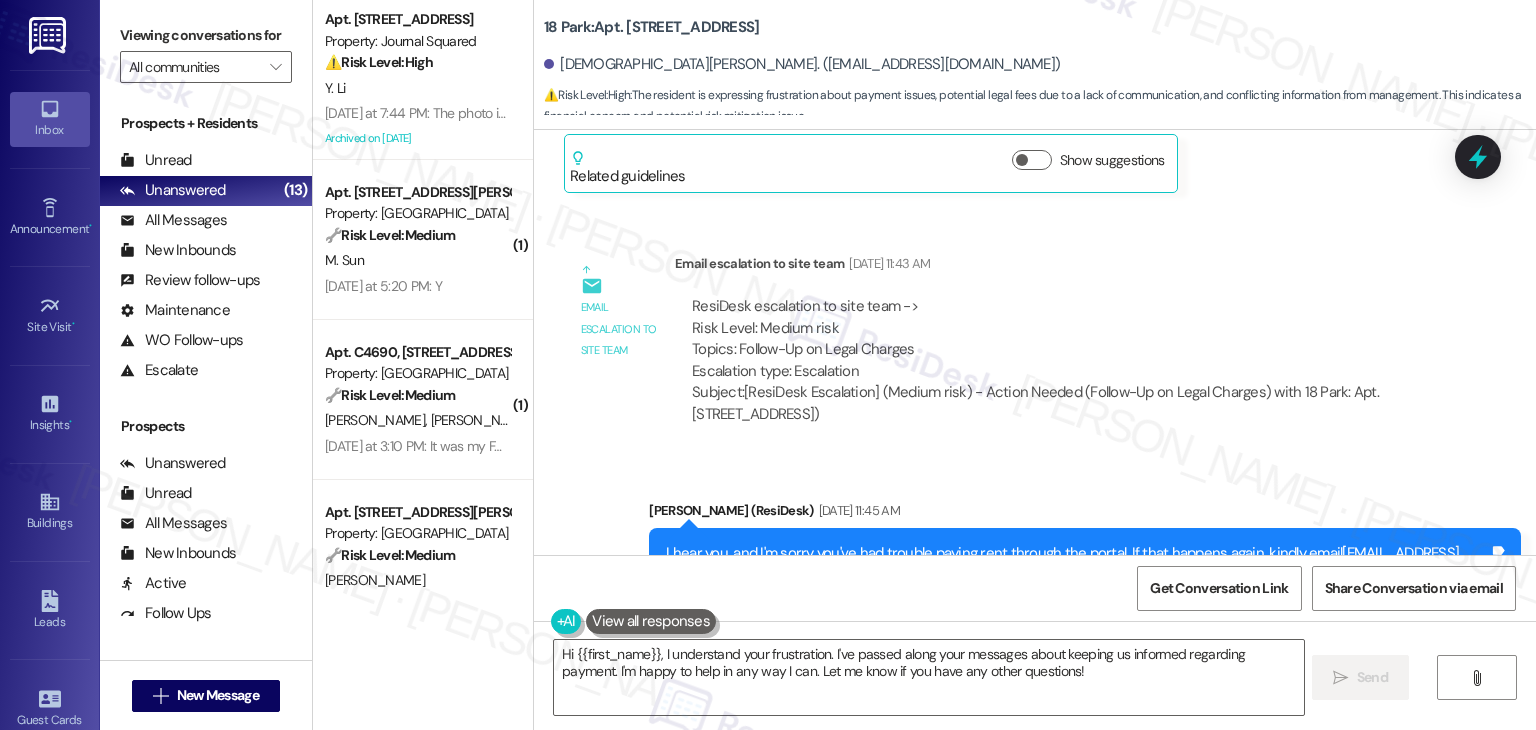 drag, startPoint x: 901, startPoint y: 334, endPoint x: 644, endPoint y: 289, distance: 260.90994 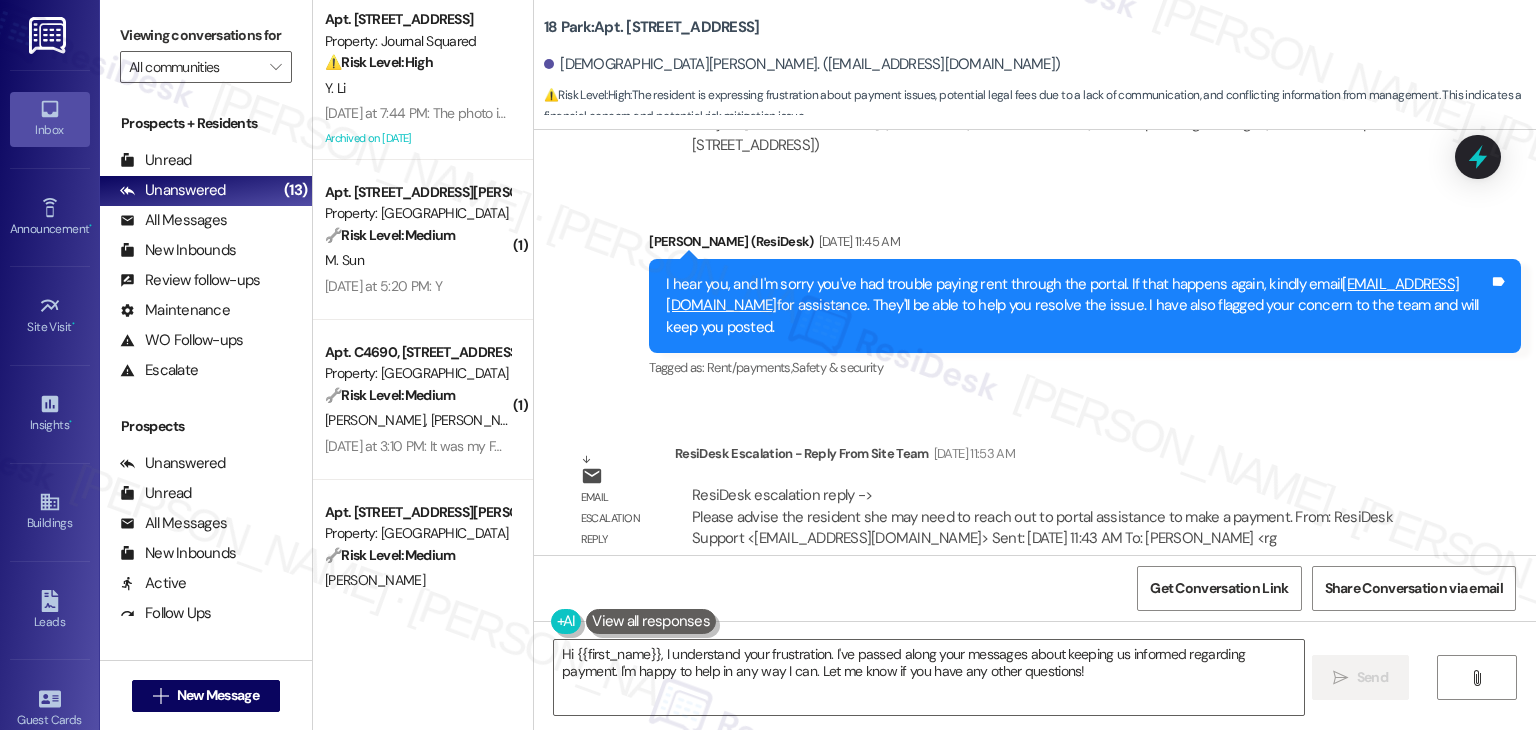 scroll, scrollTop: 34771, scrollLeft: 0, axis: vertical 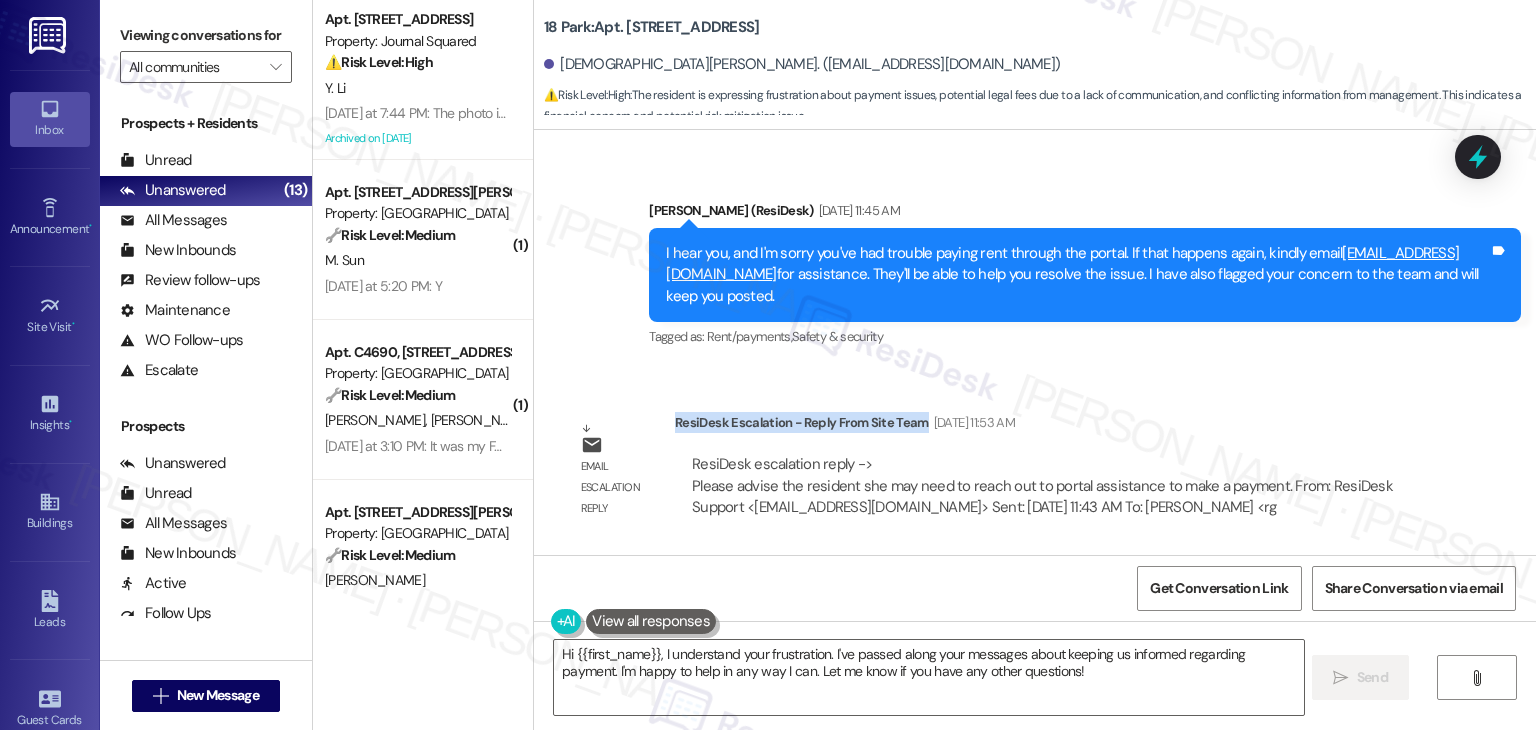 drag, startPoint x: 666, startPoint y: 154, endPoint x: 1067, endPoint y: 157, distance: 401.01123 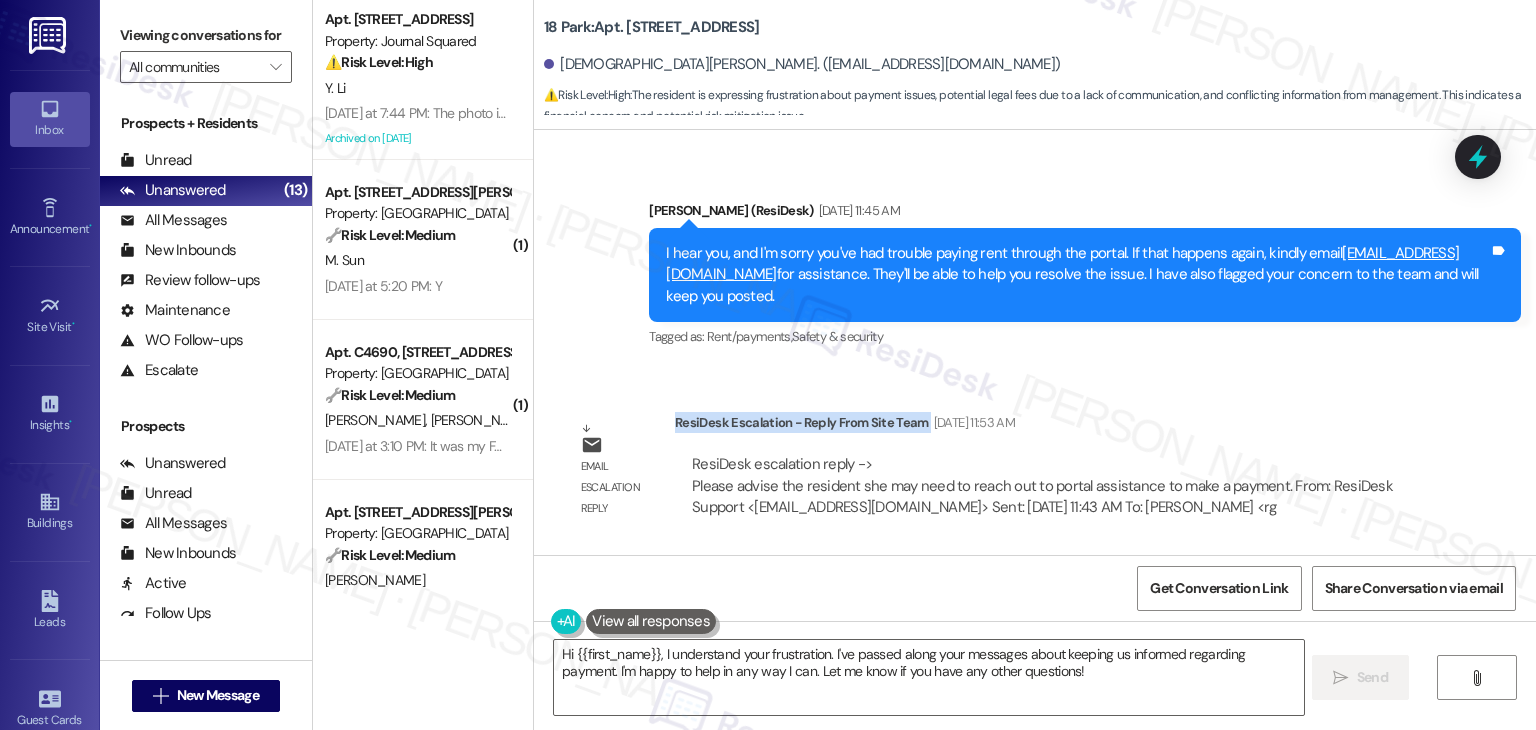 drag, startPoint x: 1057, startPoint y: 153, endPoint x: 667, endPoint y: 150, distance: 390.01154 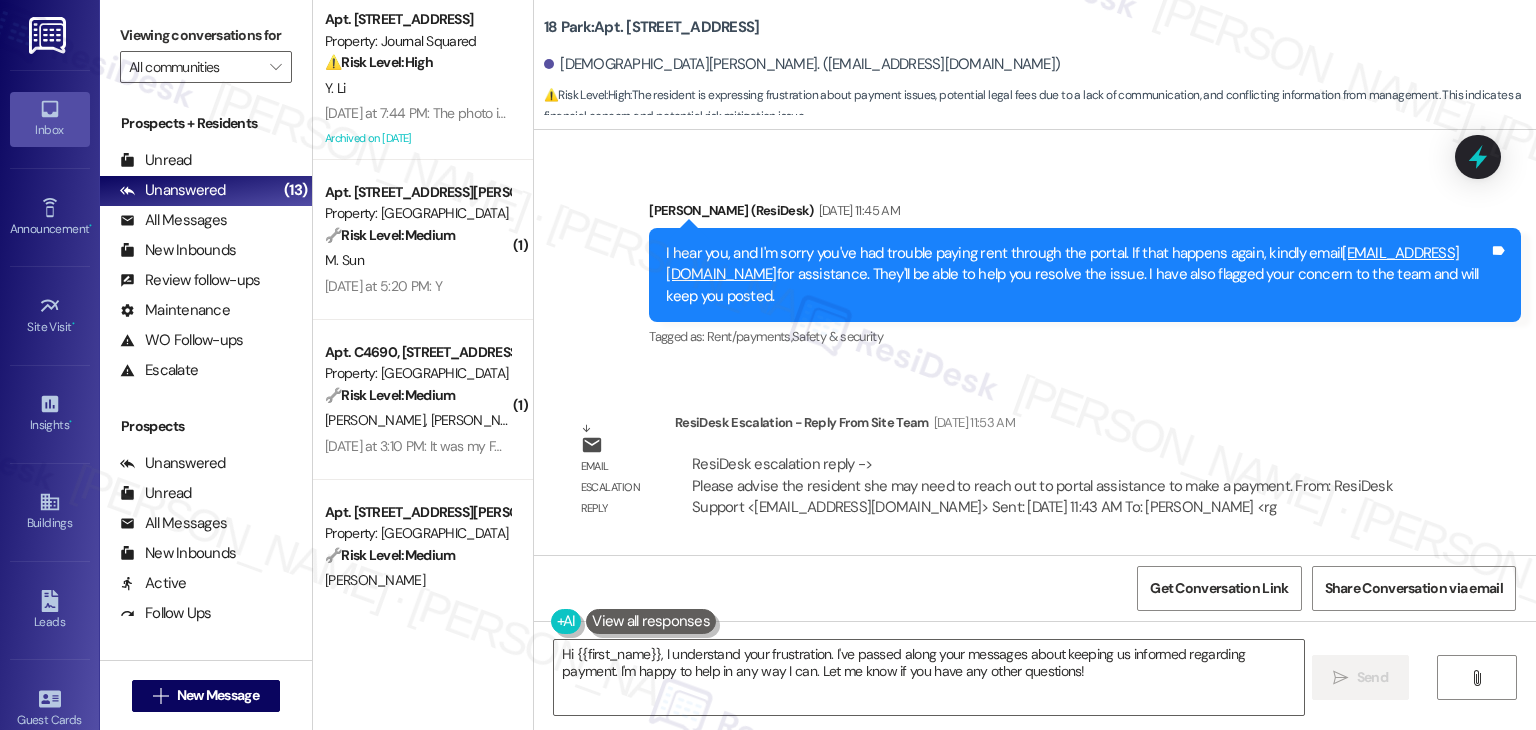 click on "Email escalation reply" at bounding box center [620, 471] 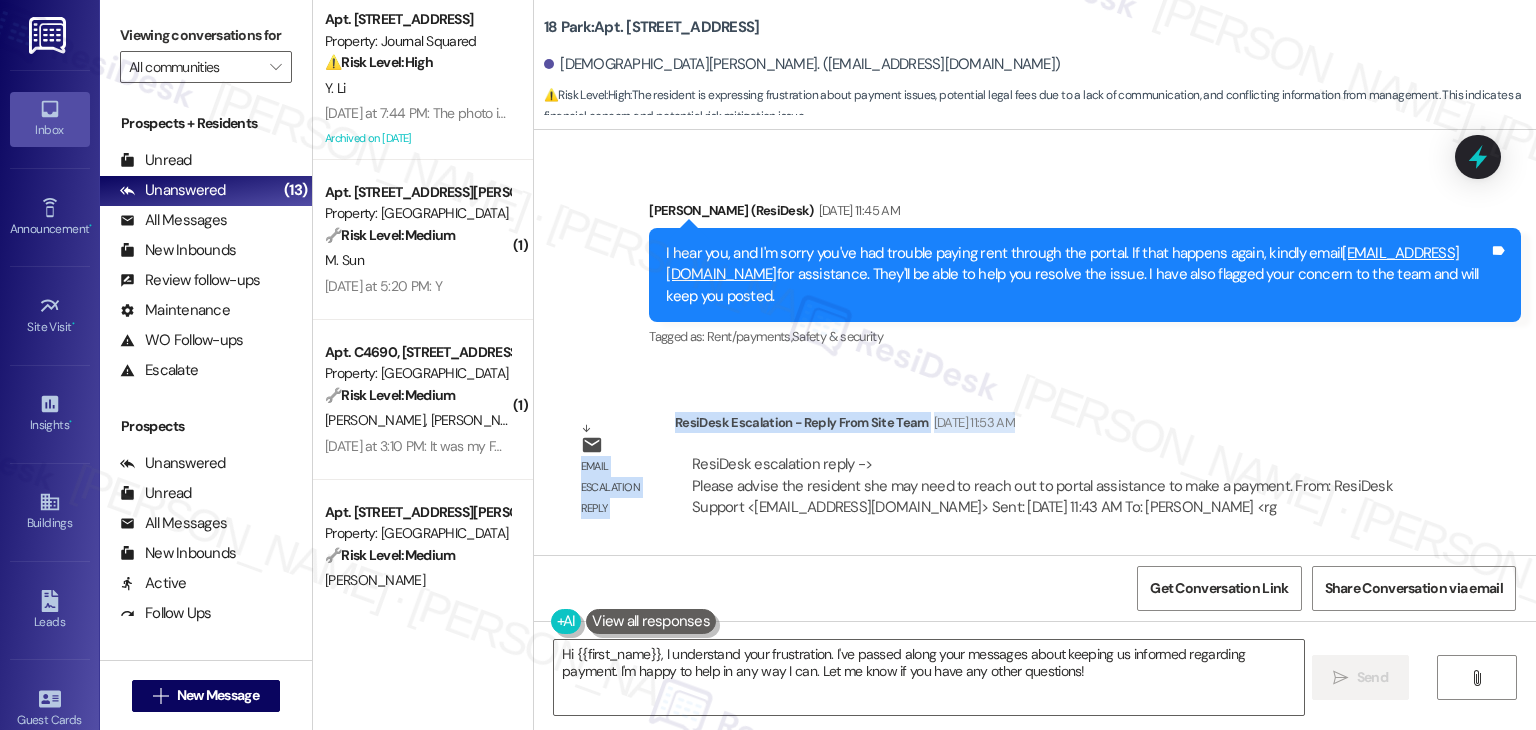 drag, startPoint x: 650, startPoint y: 151, endPoint x: 1065, endPoint y: 166, distance: 415.271 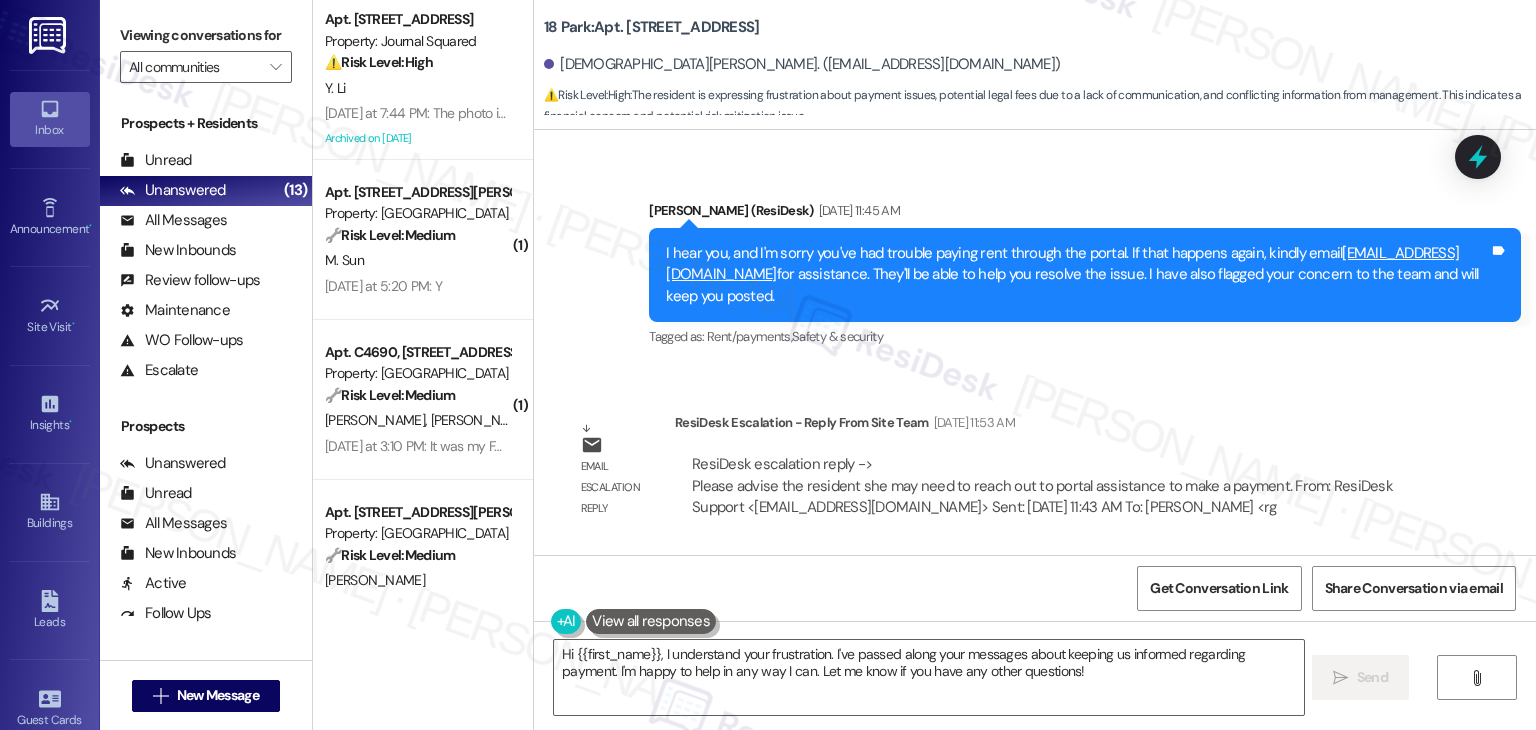 click on "Email escalation reply ResiDesk Escalation - Reply From Site Team Jul 18, 2025 at 11:53 AM ResiDesk escalation reply ->
Please advise the resident she may need to reach out to portal assistance to make a payment. From: ResiDesk Support <support@theresidesk.com> Sent: Friday, July 18, 2025 11:43 AM To: Raul Gallardo <rg ResiDesk escalation reply ->
Please advise the resident she may need to reach out to portal assistance to make a payment. From: ResiDesk Support <support@theresidesk.com> Sent: Friday, July 18, 2025 11:43 AM To: Raul Gallardo <rg" at bounding box center [1000, 473] 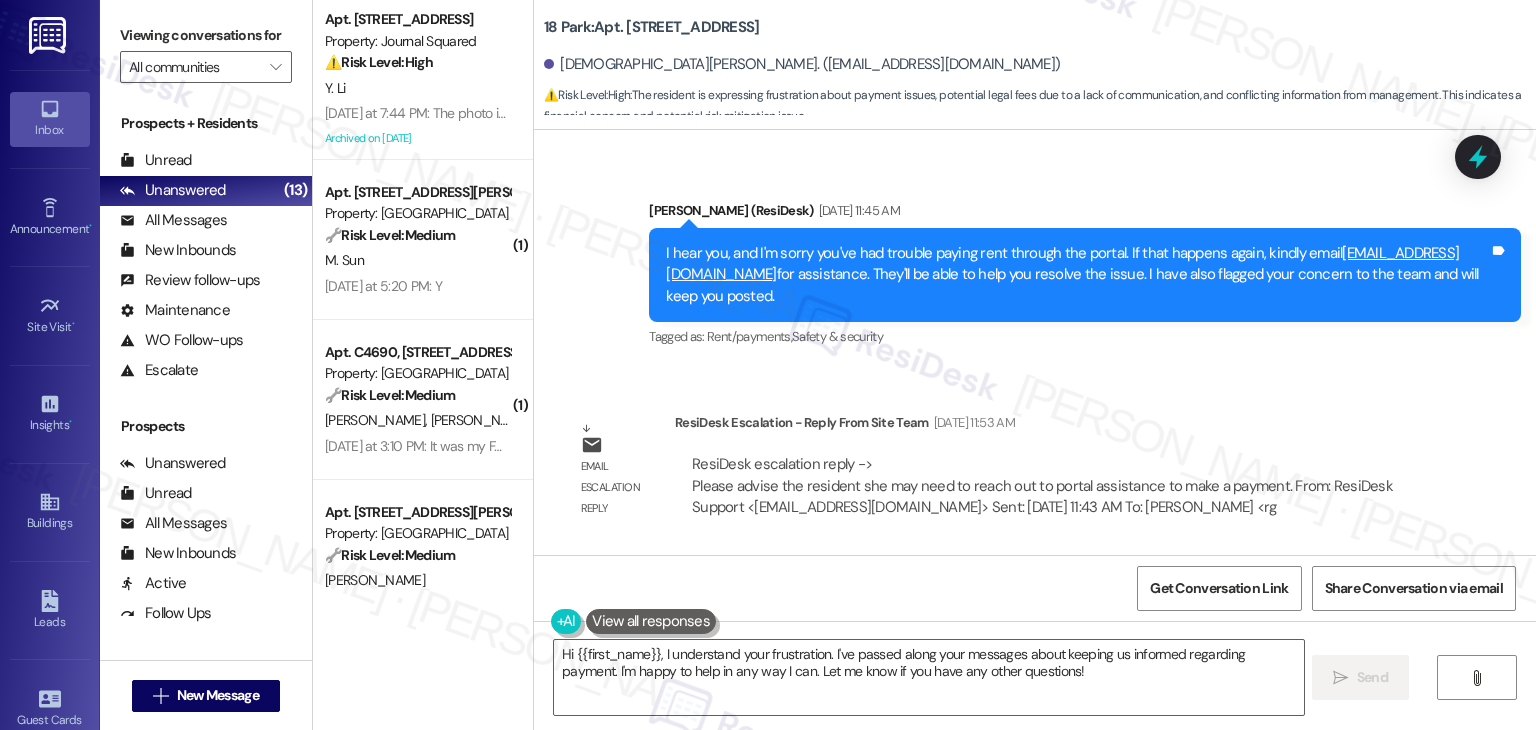 drag, startPoint x: 1266, startPoint y: 231, endPoint x: 663, endPoint y: 150, distance: 608.41595 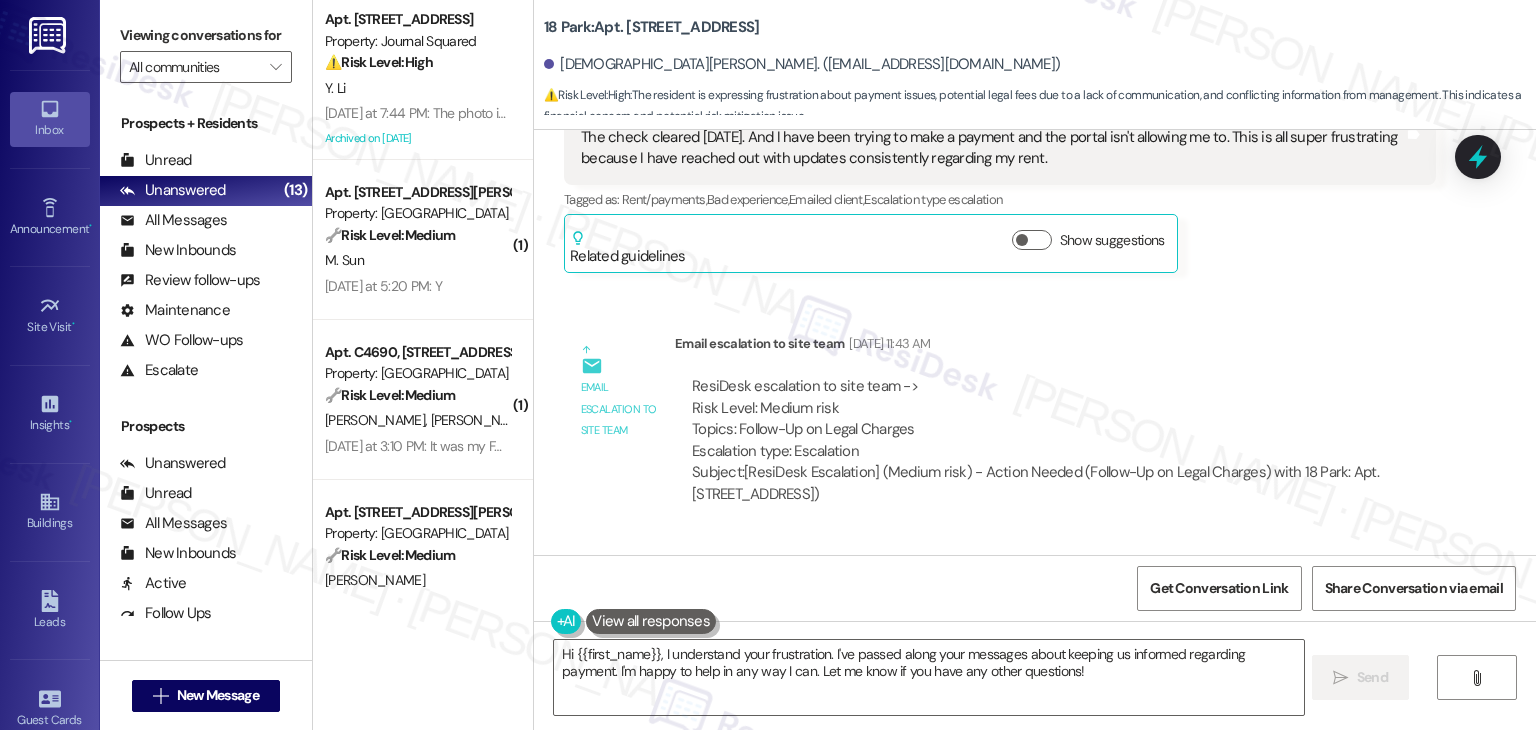 scroll, scrollTop: 34371, scrollLeft: 0, axis: vertical 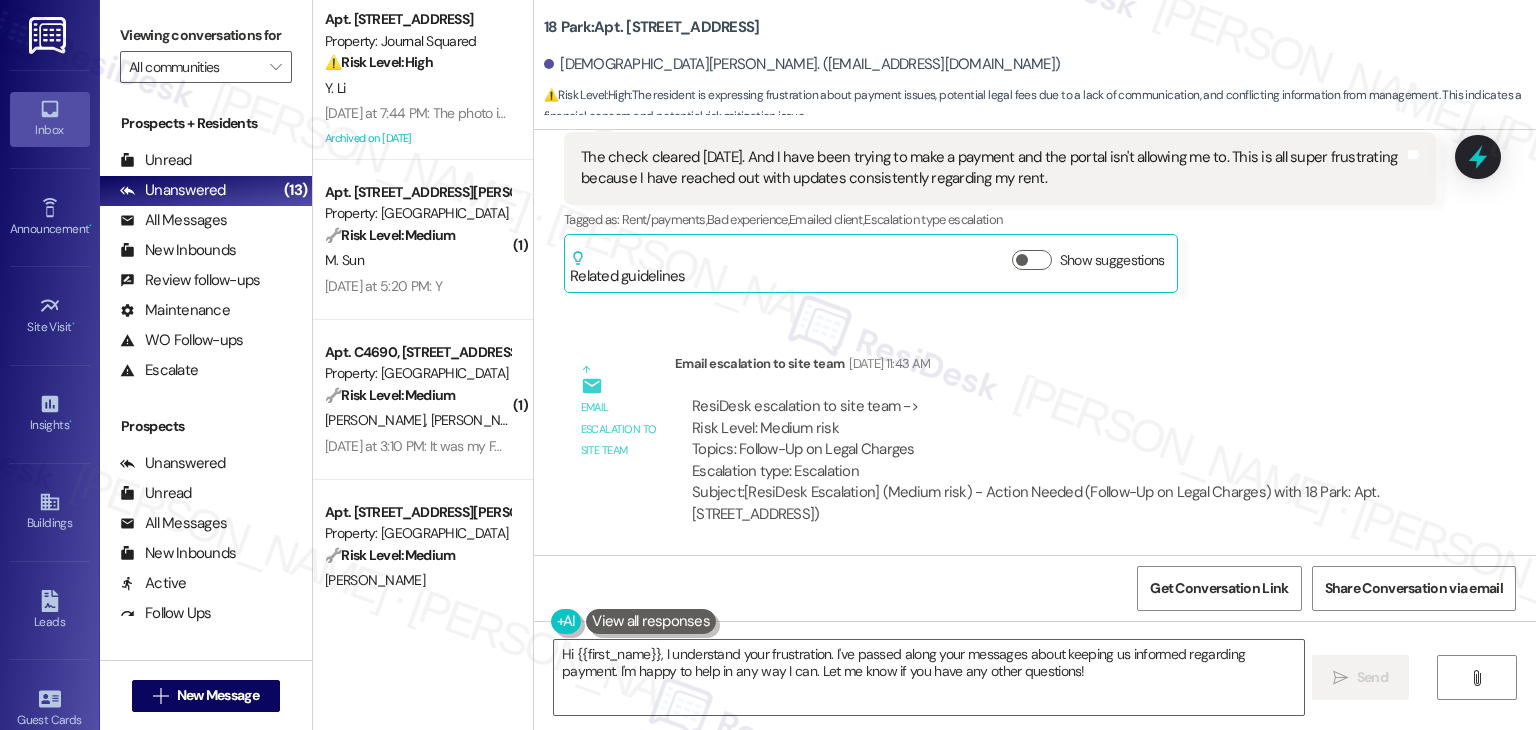 click on "I hear you, and I'm sorry you've had trouble paying rent through the portal. If that happens again, kindly email  residentportalhelp@thekregroup.com  for assistance. They'll be able to help you resolve the issue. I have also flagged your concern to the team and will keep you posted." at bounding box center (1077, 675) 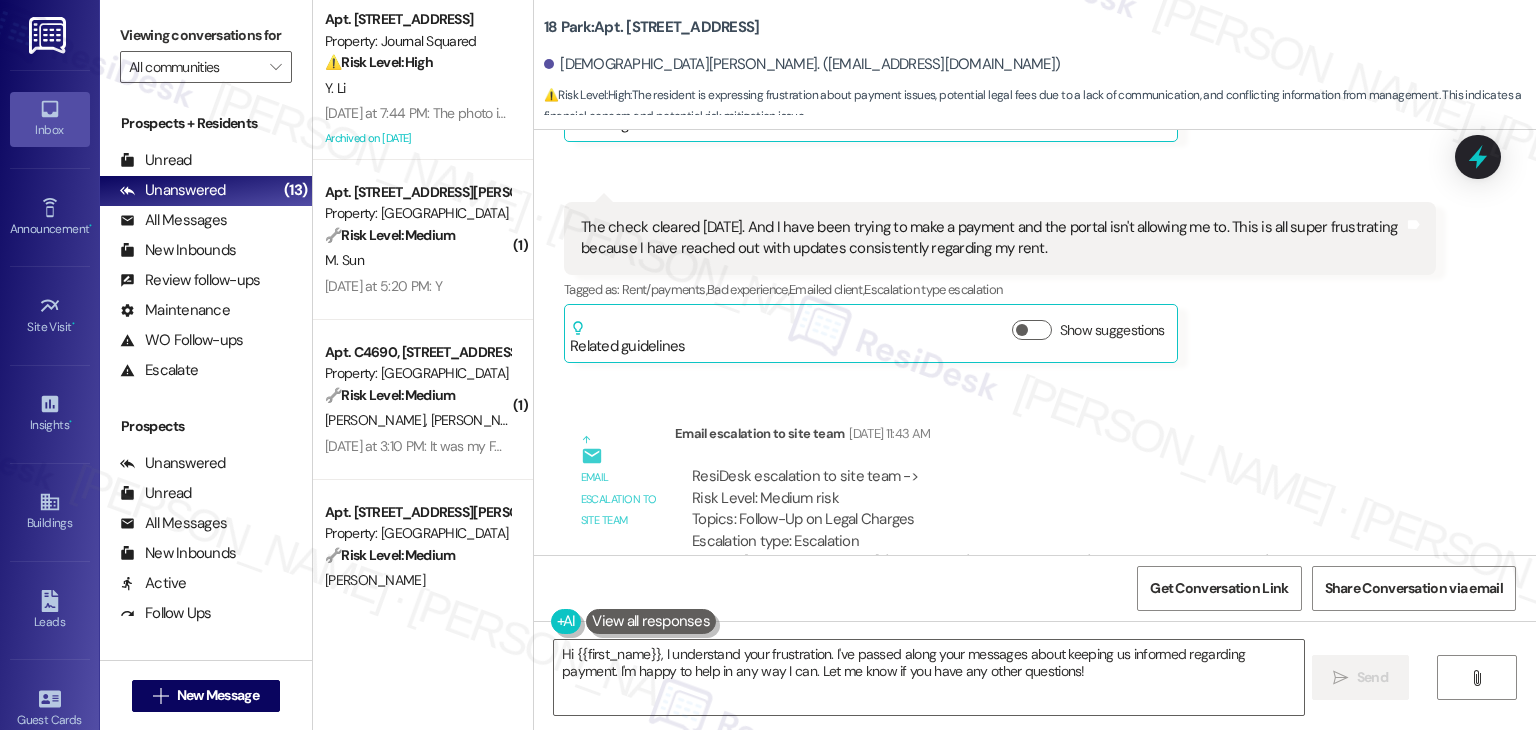 scroll, scrollTop: 34271, scrollLeft: 0, axis: vertical 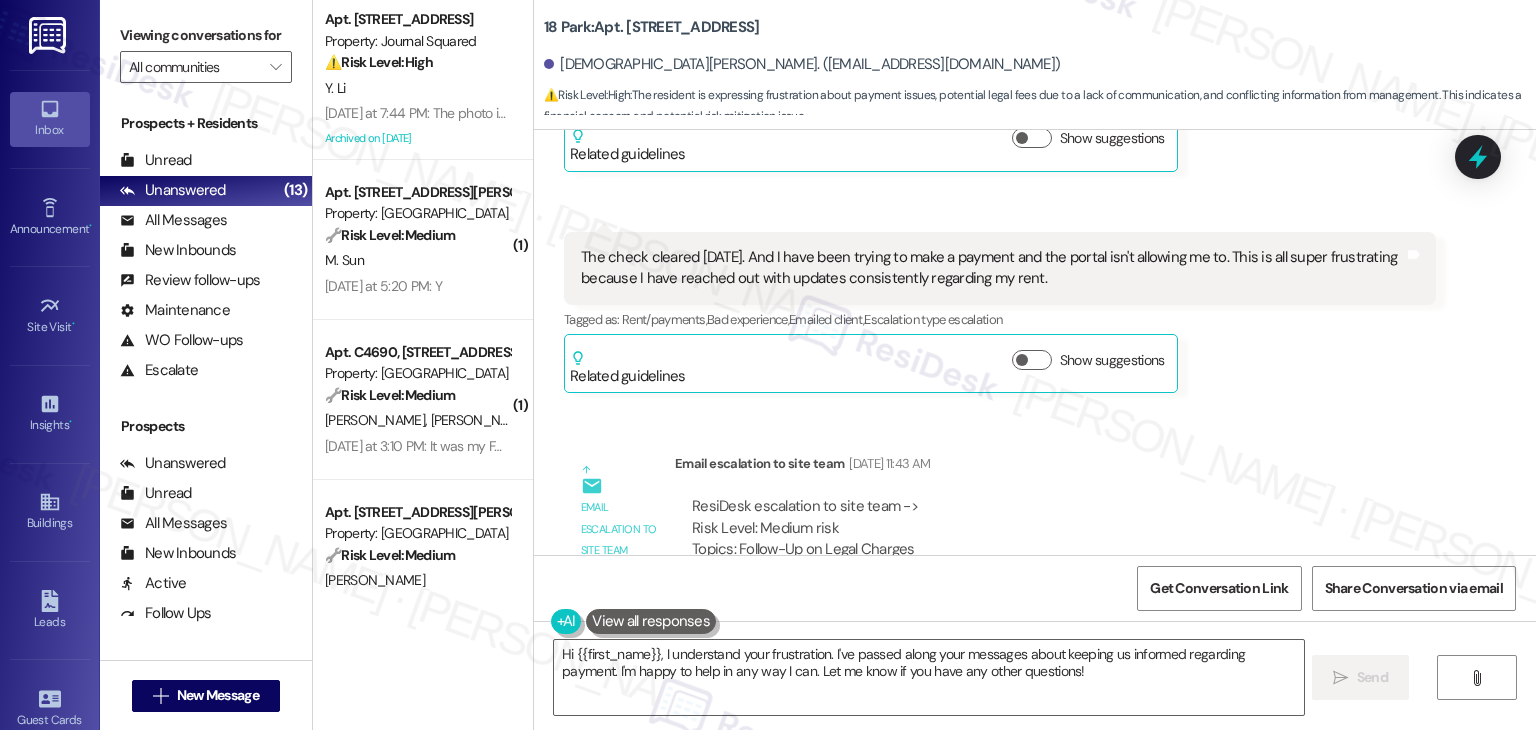 click on "ResiDesk escalation to site team ->
Risk Level: Medium risk
Topics: Follow-Up on Legal Charges
Escalation type: Escalation" at bounding box center (1055, 539) 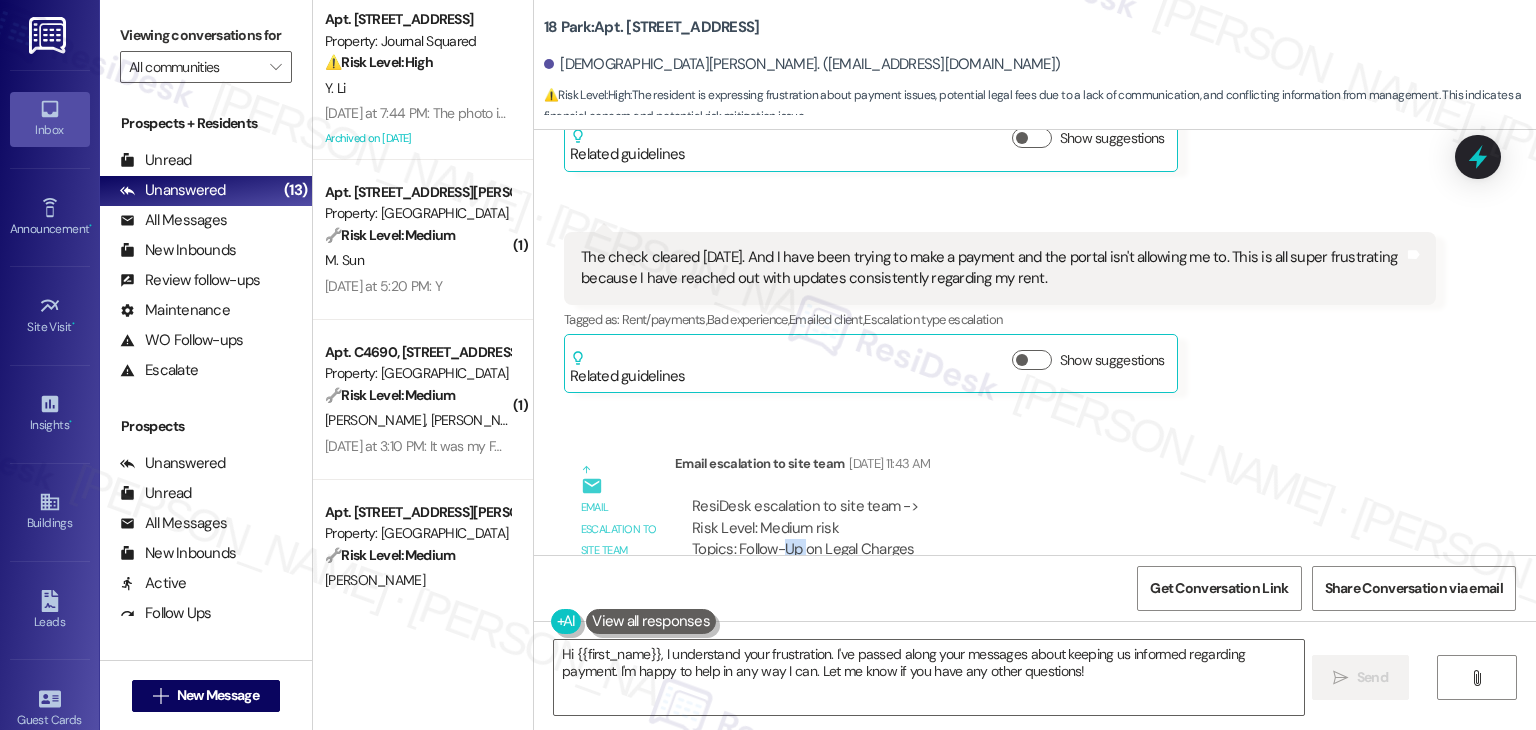 click on "ResiDesk escalation to site team ->
Risk Level: Medium risk
Topics: Follow-Up on Legal Charges
Escalation type: Escalation" at bounding box center [1055, 539] 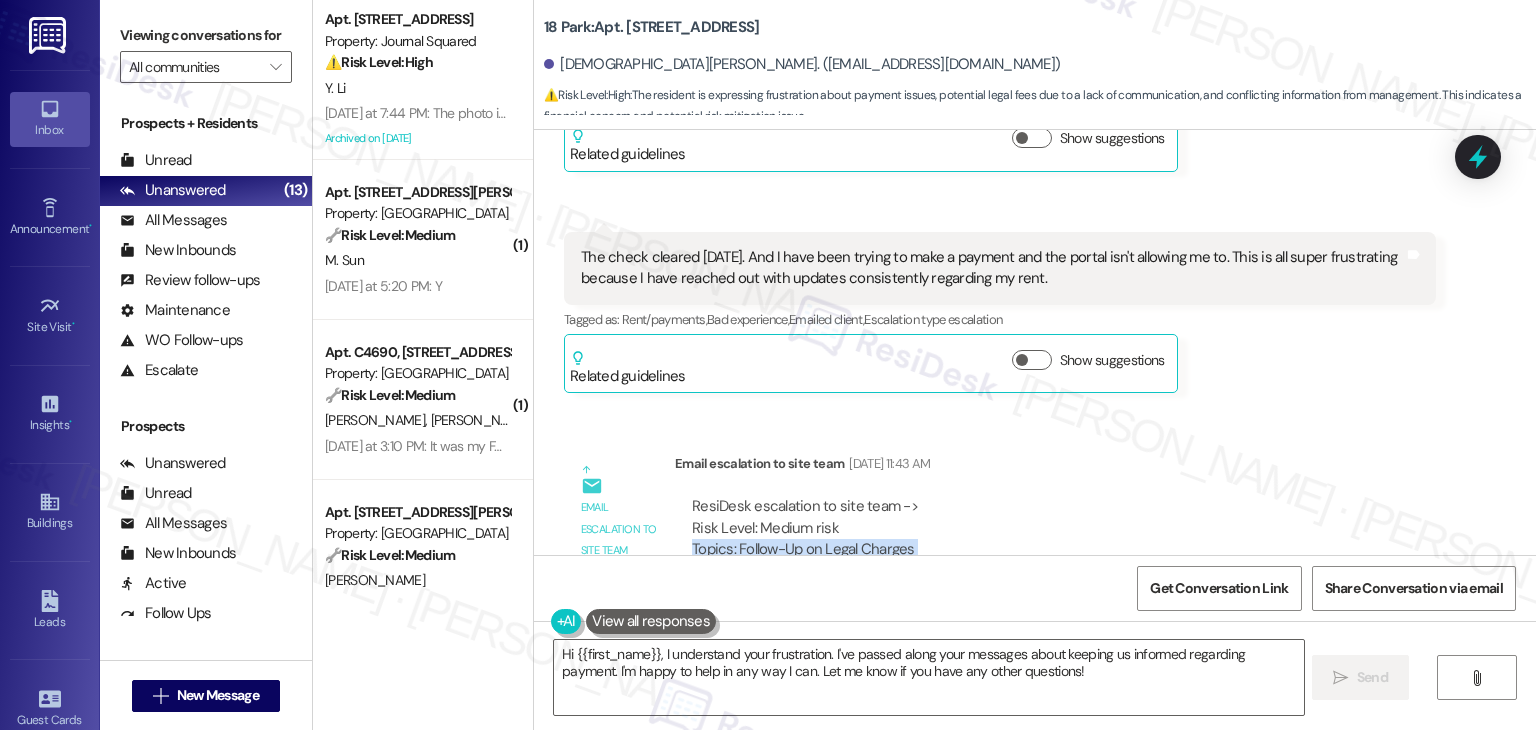 click on "ResiDesk escalation to site team ->
Risk Level: Medium risk
Topics: Follow-Up on Legal Charges
Escalation type: Escalation" at bounding box center [1055, 539] 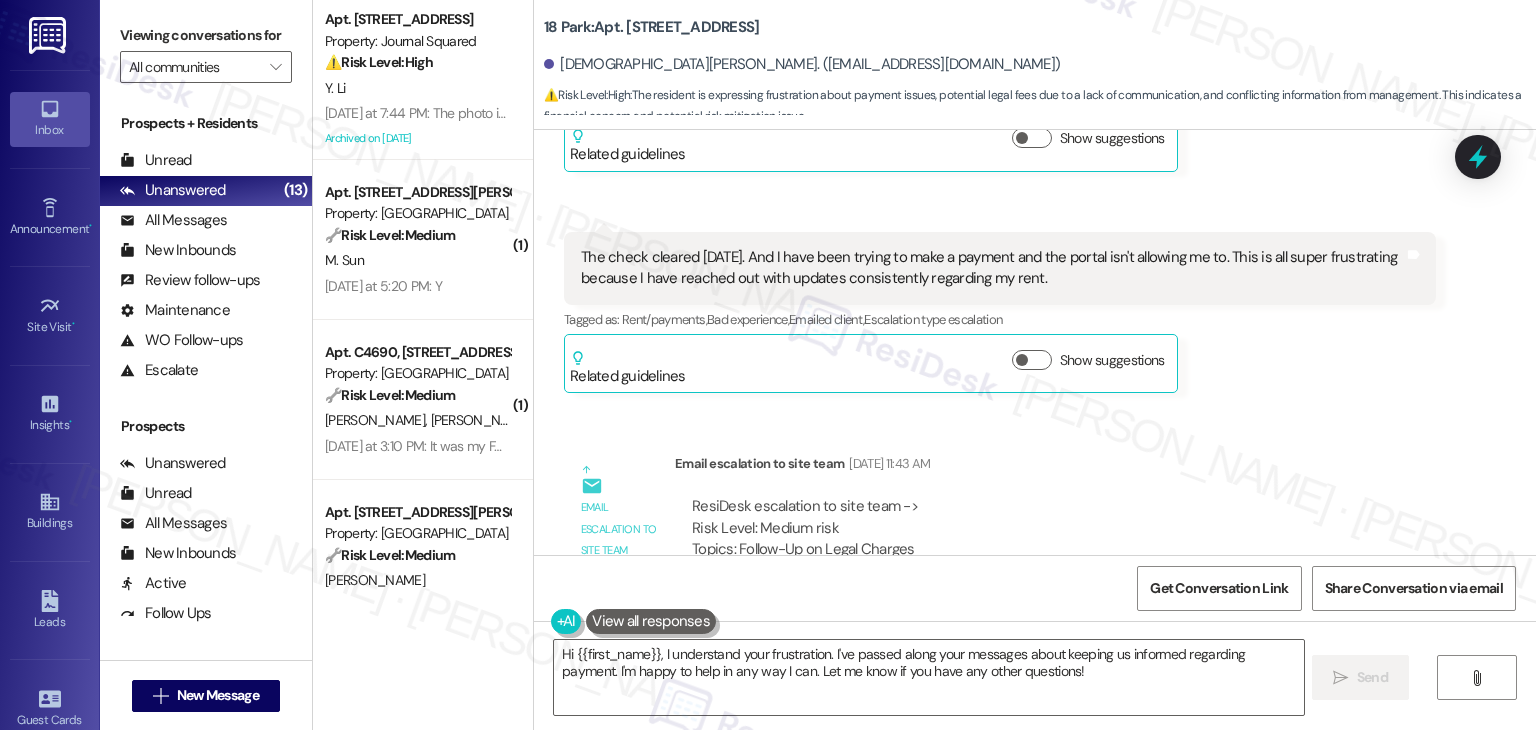 click on "ResiDesk escalation to site team ->
Risk Level: Medium risk
Topics: Follow-Up on Legal Charges
Escalation type: Escalation" at bounding box center (1055, 539) 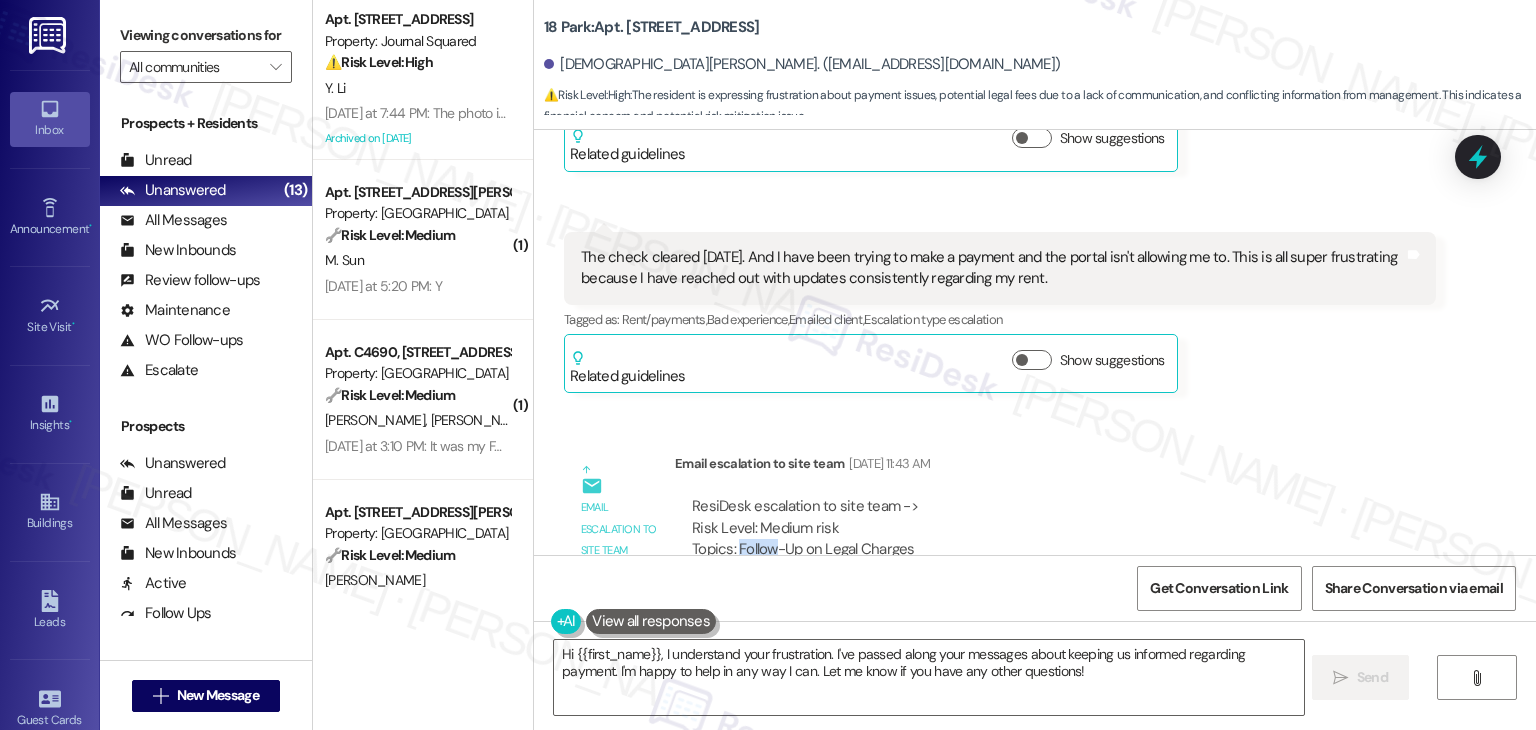 click on "ResiDesk escalation to site team ->
Risk Level: Medium risk
Topics: Follow-Up on Legal Charges
Escalation type: Escalation" at bounding box center [1055, 539] 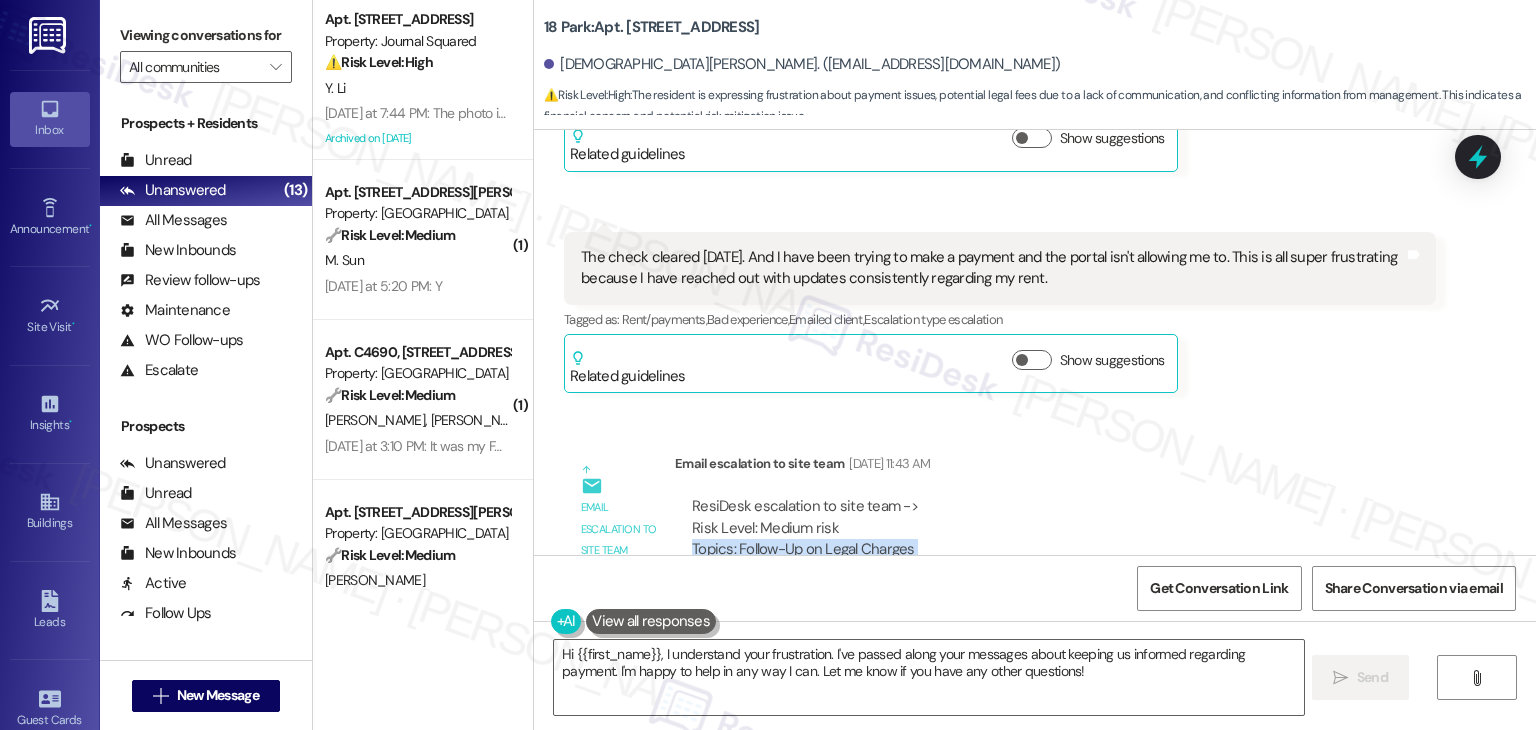 click on "ResiDesk escalation to site team ->
Risk Level: Medium risk
Topics: Follow-Up on Legal Charges
Escalation type: Escalation" at bounding box center [1055, 539] 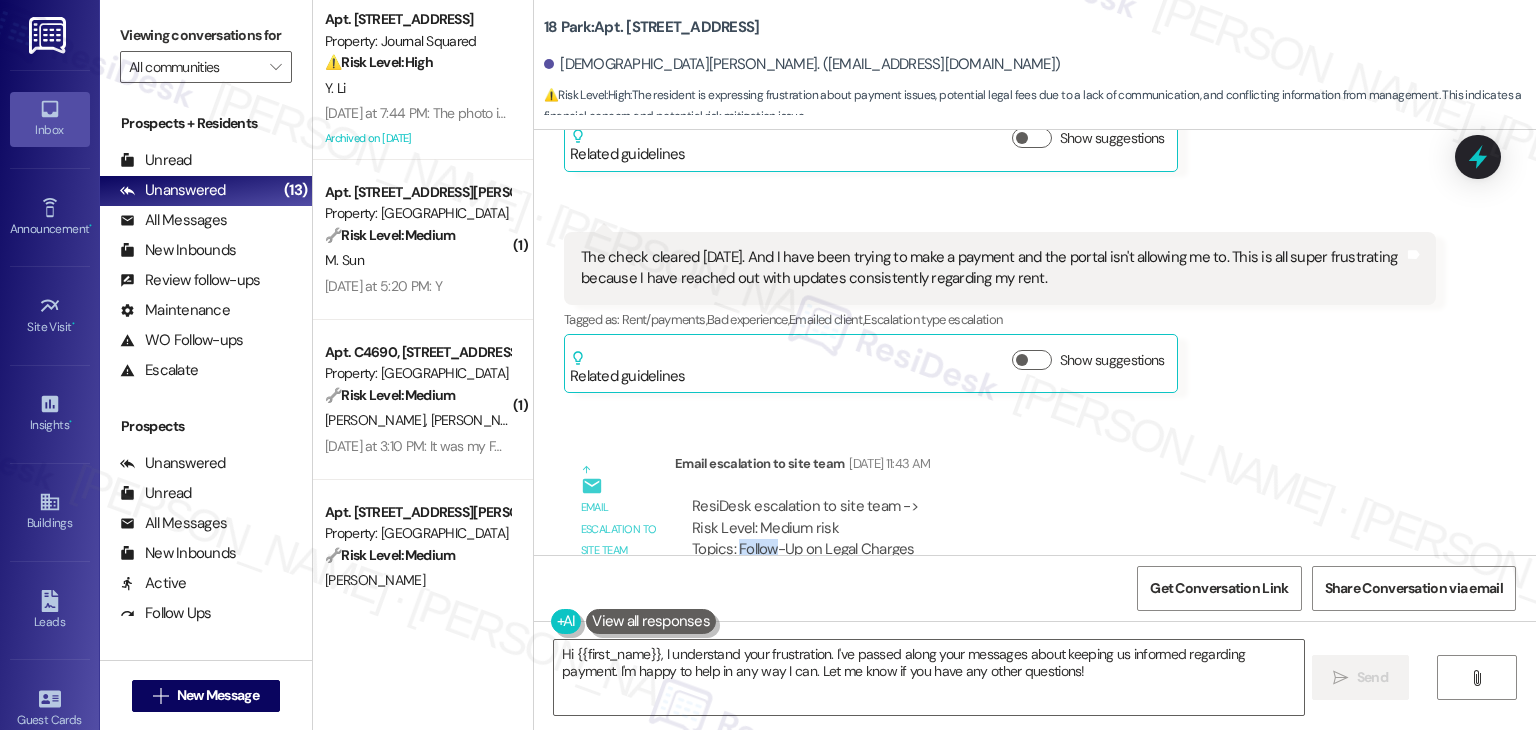 click on "ResiDesk escalation to site team ->
Risk Level: Medium risk
Topics: Follow-Up on Legal Charges
Escalation type: Escalation" at bounding box center (1055, 539) 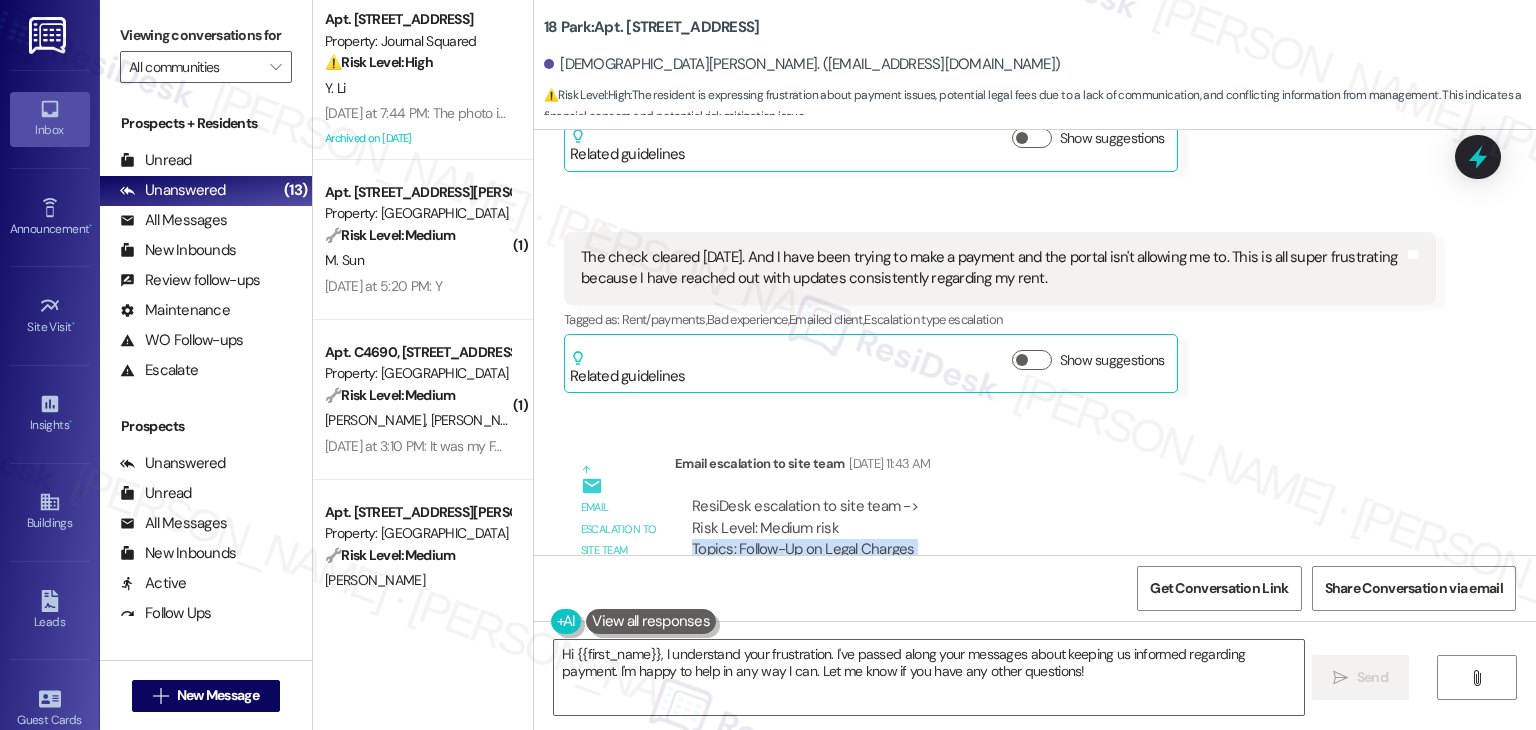 click on "ResiDesk escalation to site team ->
Risk Level: Medium risk
Topics: Follow-Up on Legal Charges
Escalation type: Escalation" at bounding box center (1055, 539) 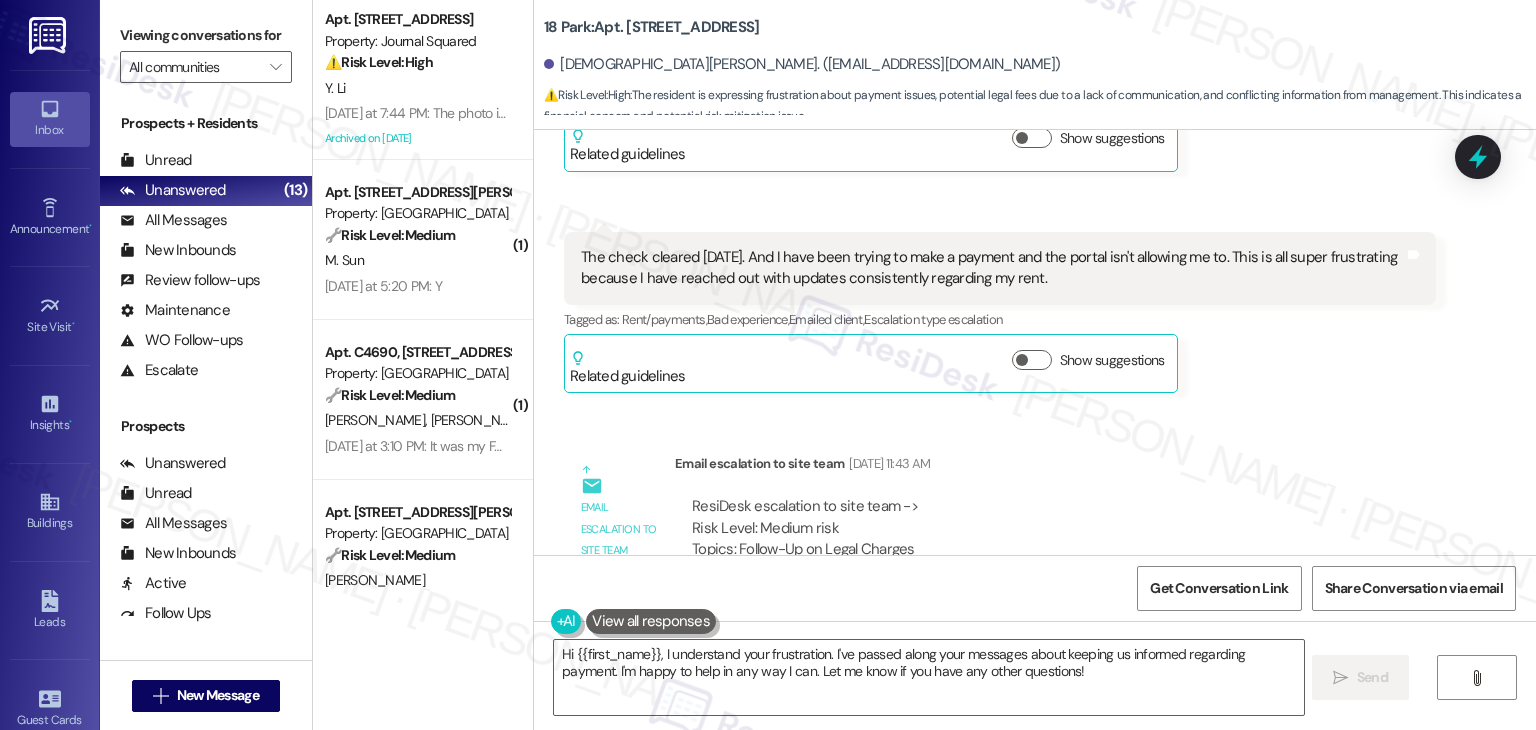 click on "ResiDesk escalation to site team ->
Risk Level: Medium risk
Topics: Follow-Up on Legal Charges
Escalation type: Escalation" at bounding box center (1055, 539) 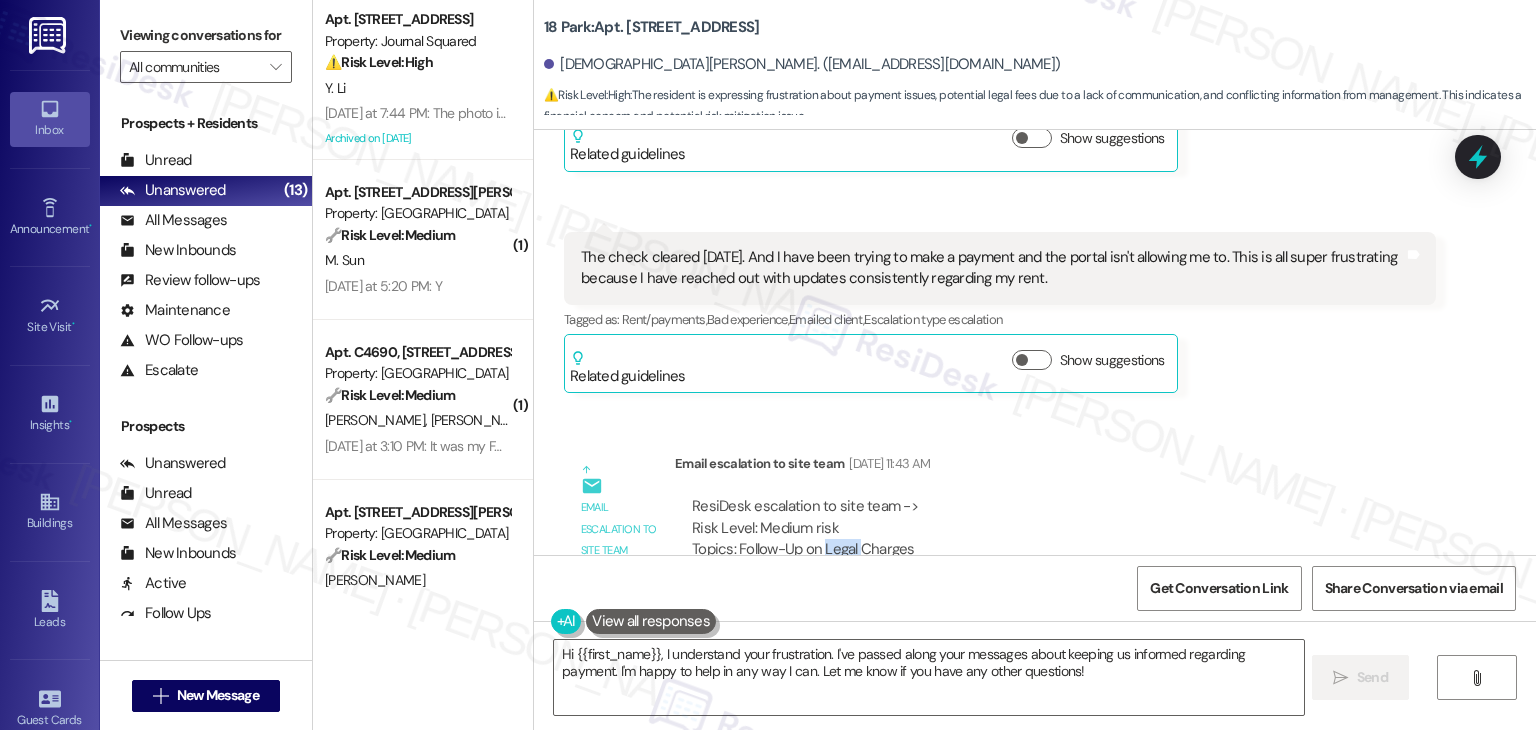 click on "ResiDesk escalation to site team ->
Risk Level: Medium risk
Topics: Follow-Up on Legal Charges
Escalation type: Escalation" at bounding box center (1055, 539) 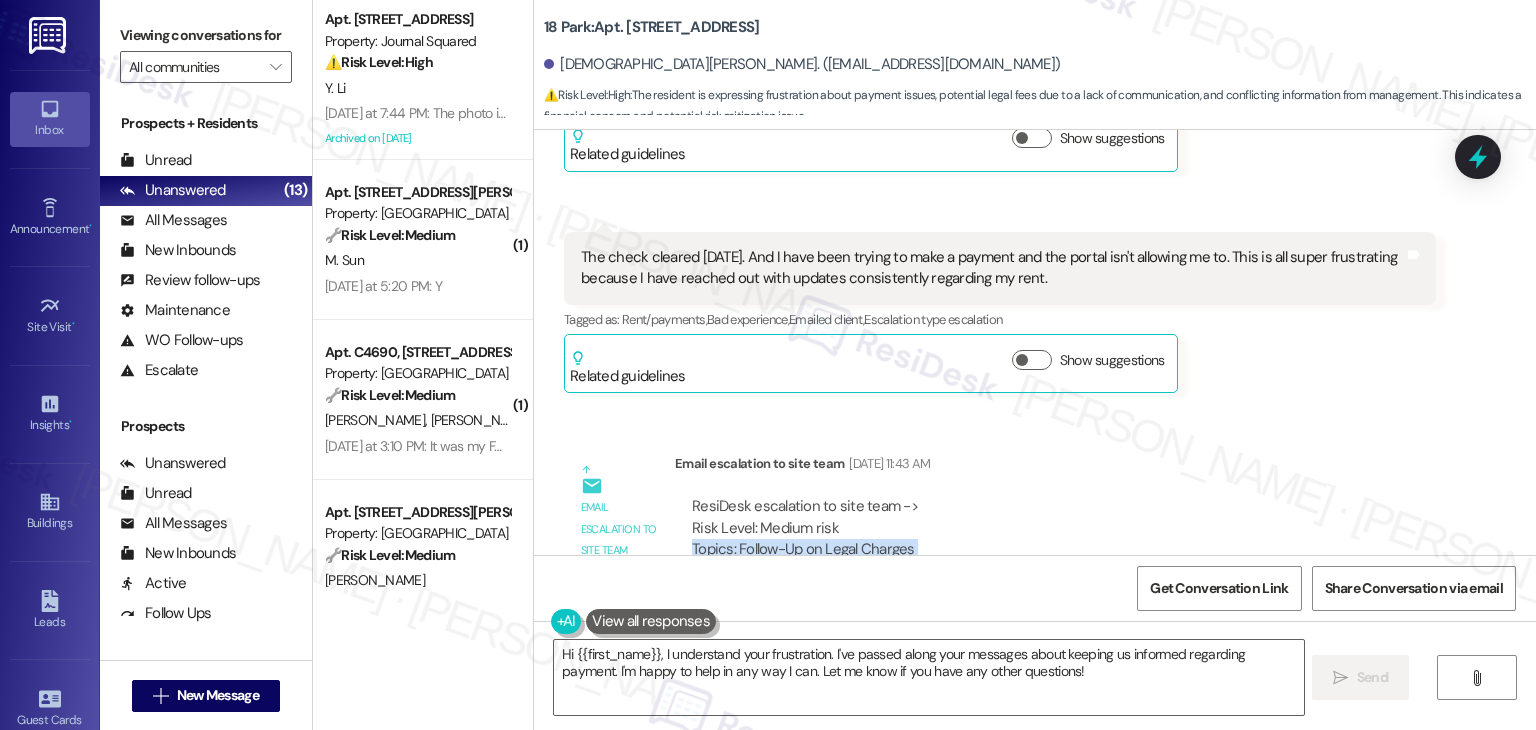 click on "ResiDesk escalation to site team ->
Risk Level: Medium risk
Topics: Follow-Up on Legal Charges
Escalation type: Escalation" at bounding box center (1055, 539) 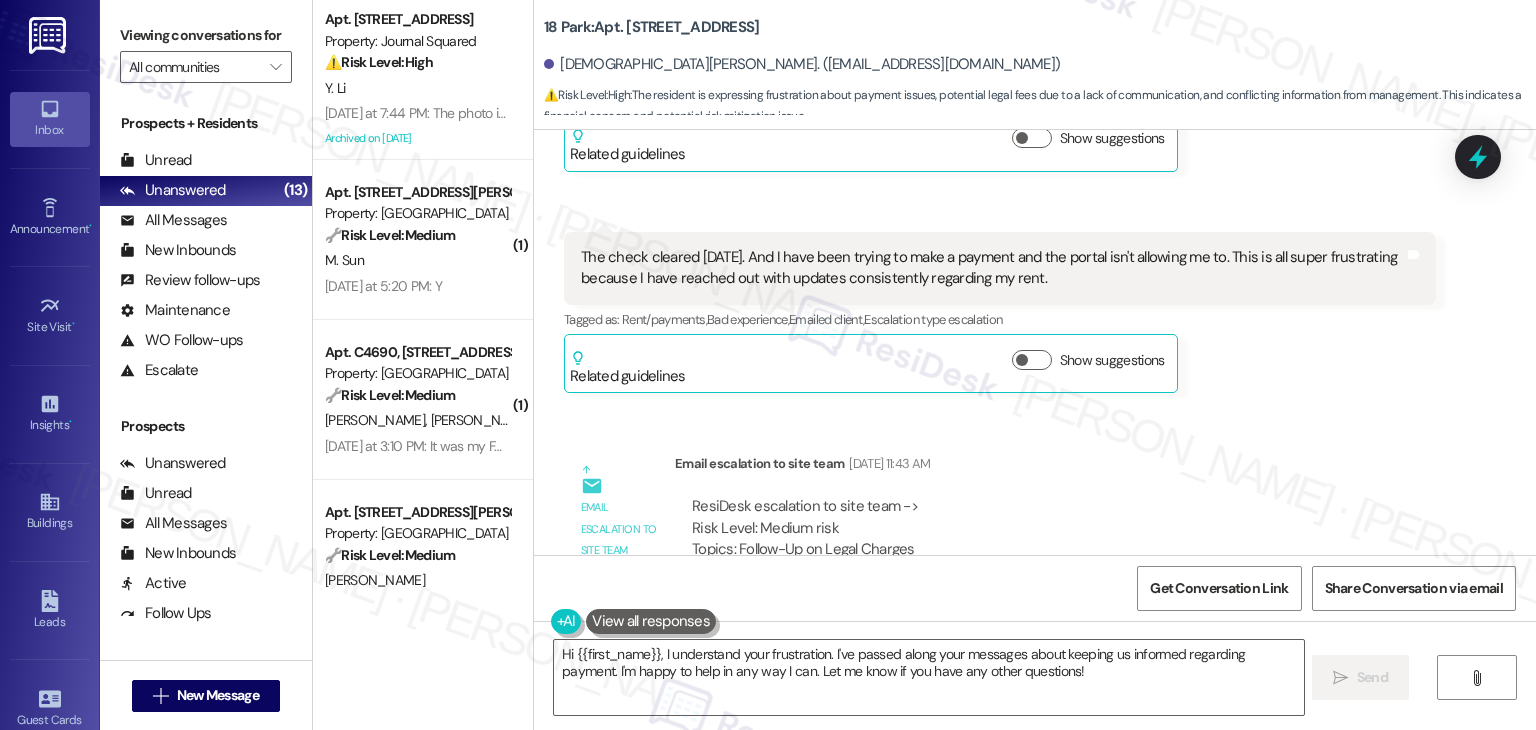 click on "Subject:  [ResiDesk Escalation] (Medium risk) - Action Needed (Follow-Up on Legal Charges) with 18 Park: Apt. 845, 18 Park View Avenue (710335)" at bounding box center [1055, 603] 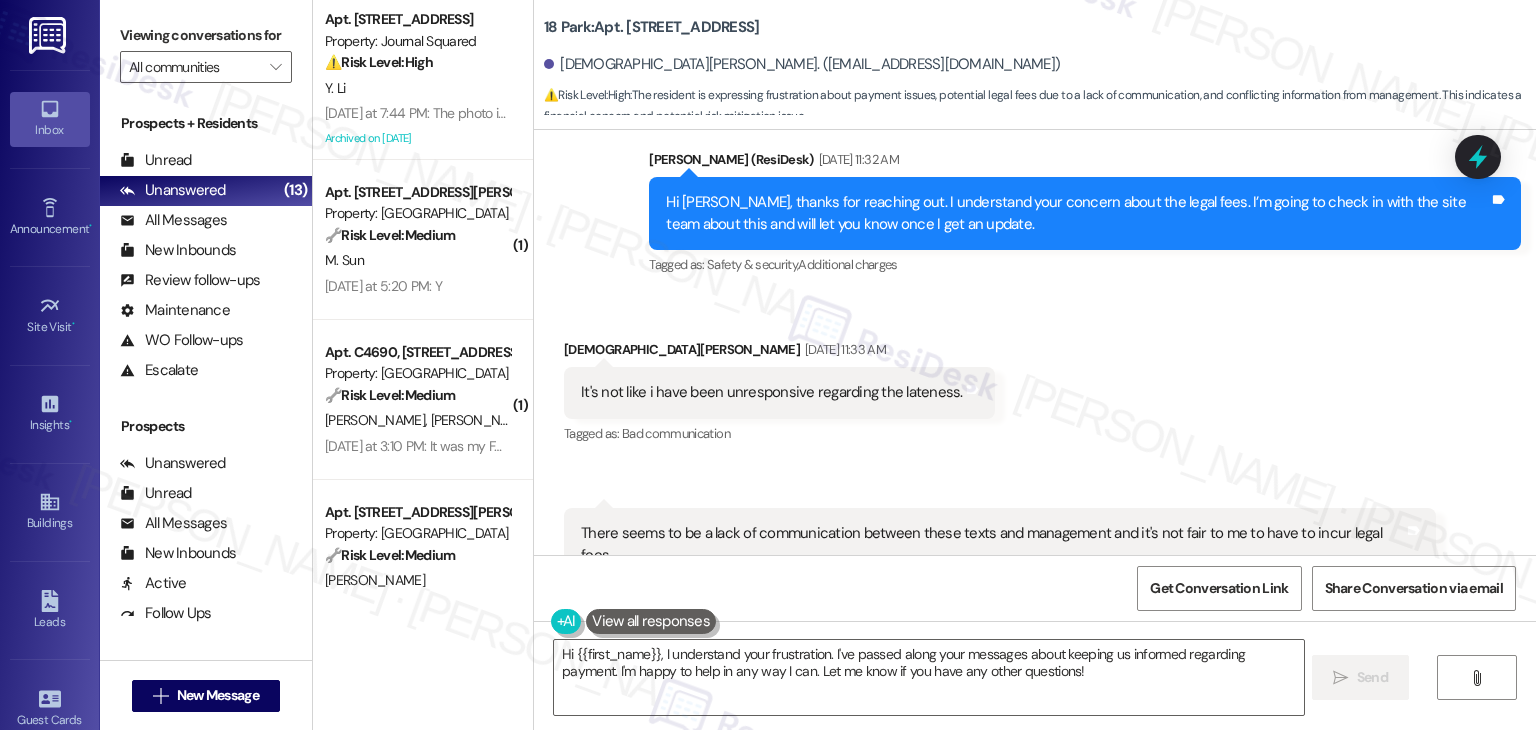 scroll, scrollTop: 33771, scrollLeft: 0, axis: vertical 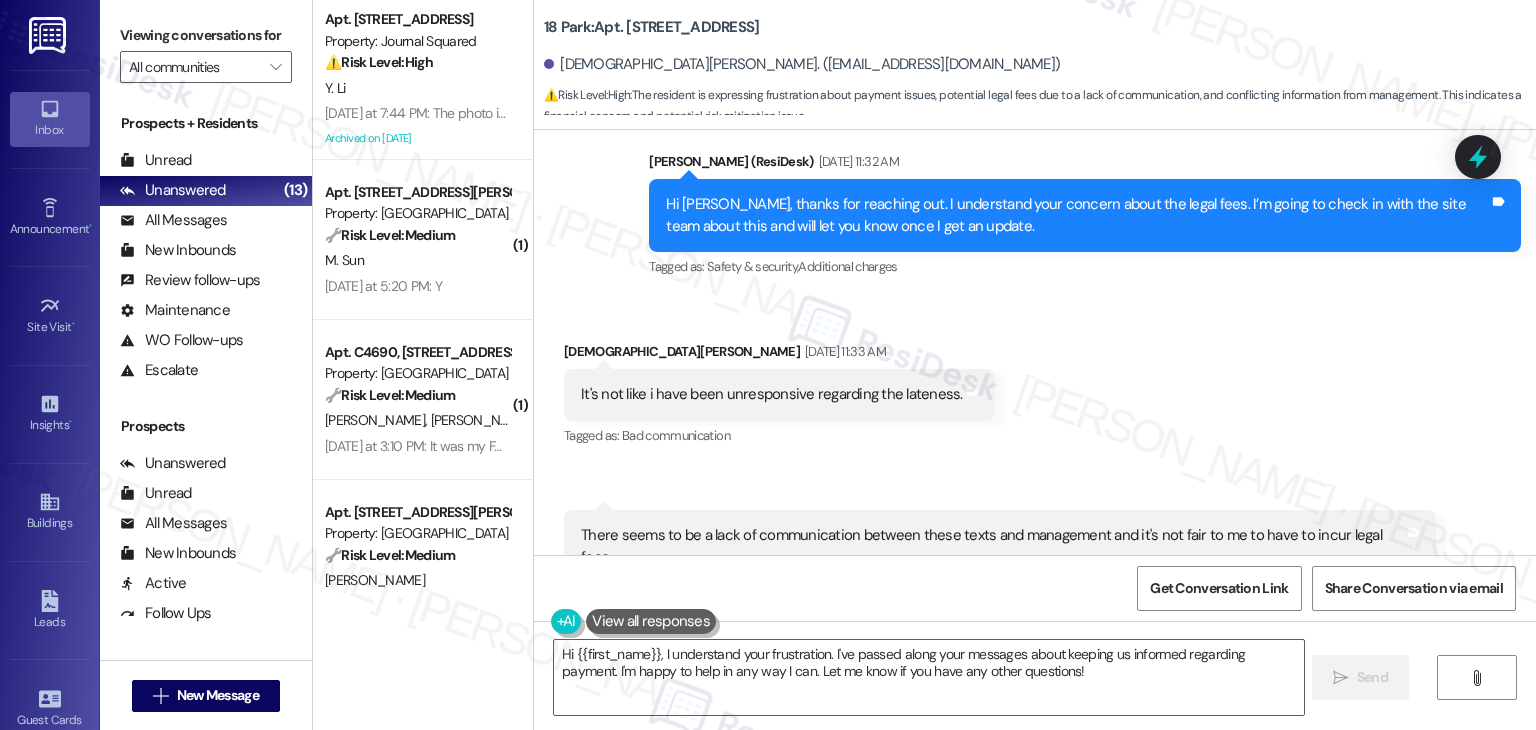 click on "There seems to be a lack of communication between these texts and management and it's not fair to me to have to incur legal fees." at bounding box center [992, 546] 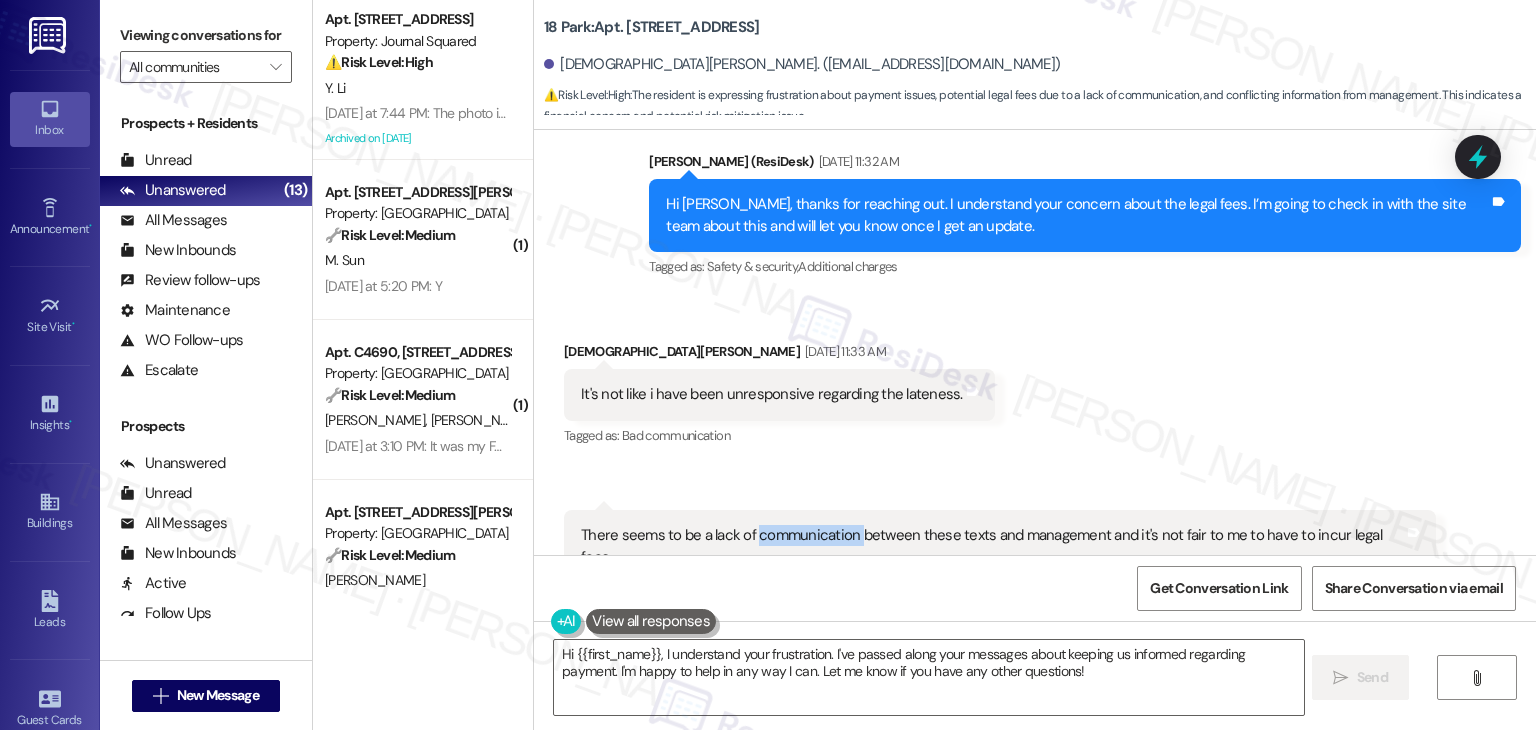 click on "There seems to be a lack of communication between these texts and management and it's not fair to me to have to incur legal fees." at bounding box center (992, 546) 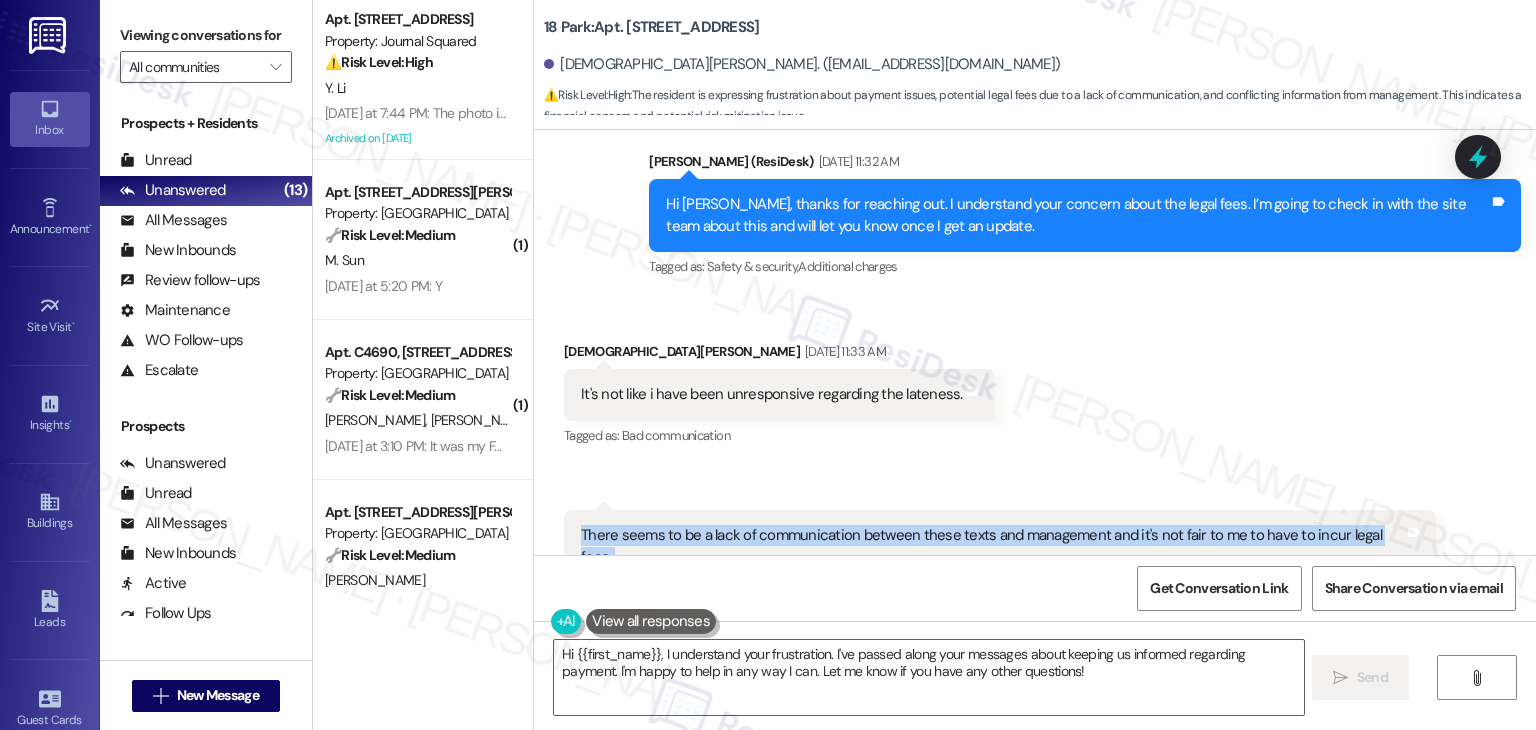 click on "There seems to be a lack of communication between these texts and management and it's not fair to me to have to incur legal fees." at bounding box center (992, 546) 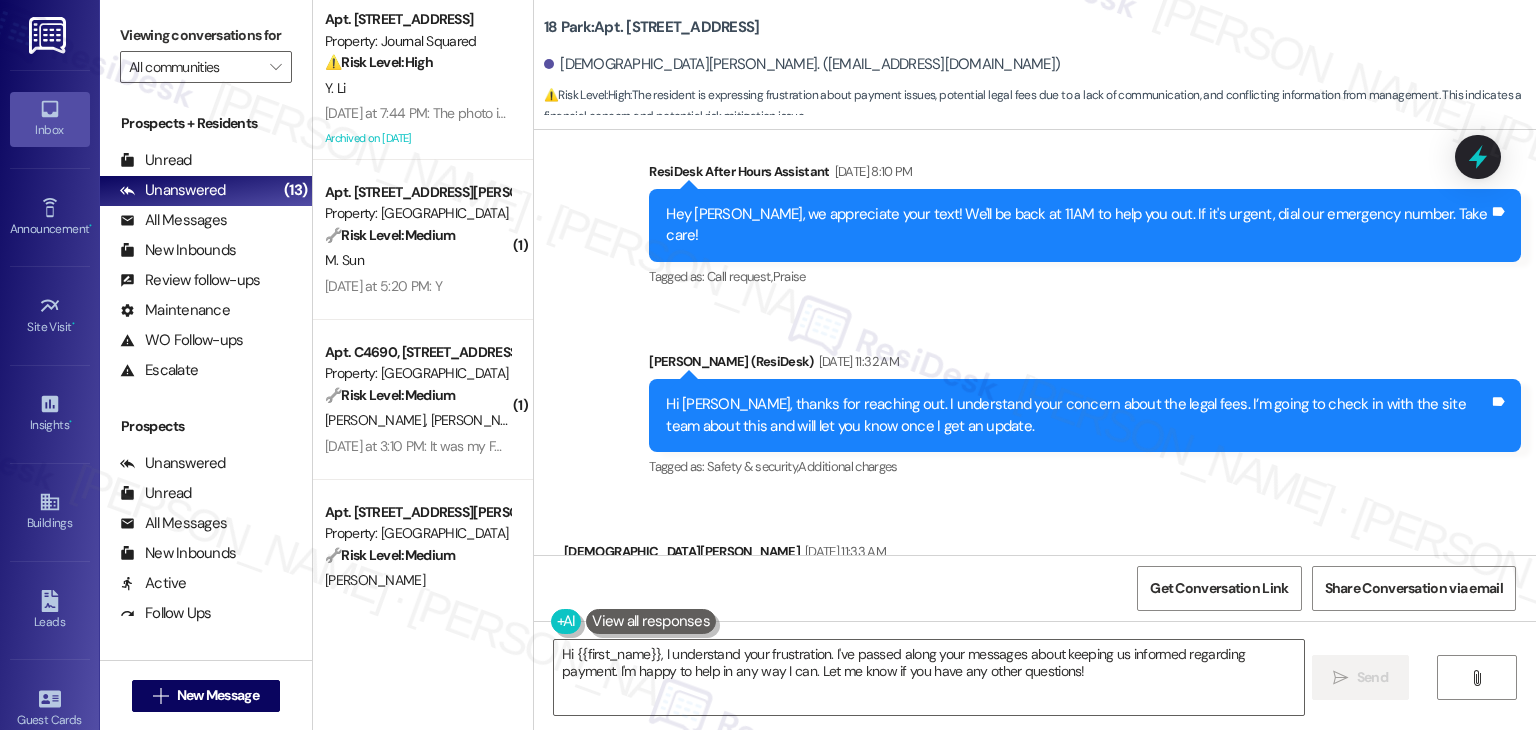 click on "It's not like i have been unresponsive regarding the lateness." at bounding box center (772, 594) 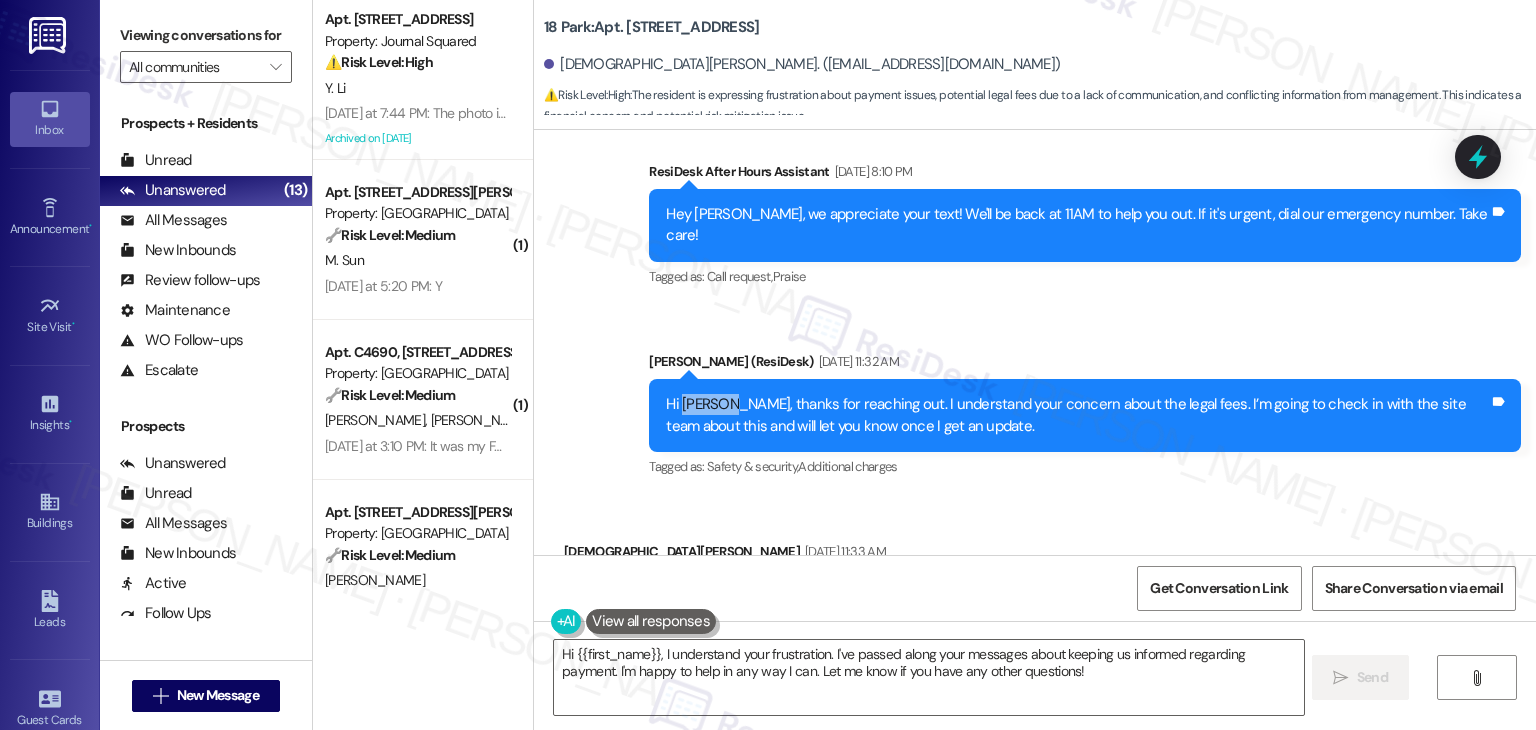 click on "Hi Hadiyah, thanks for reaching out. I understand your concern about the legal fees. I’m going to check in with the site team about this and will let you know once I get an update." at bounding box center (1077, 415) 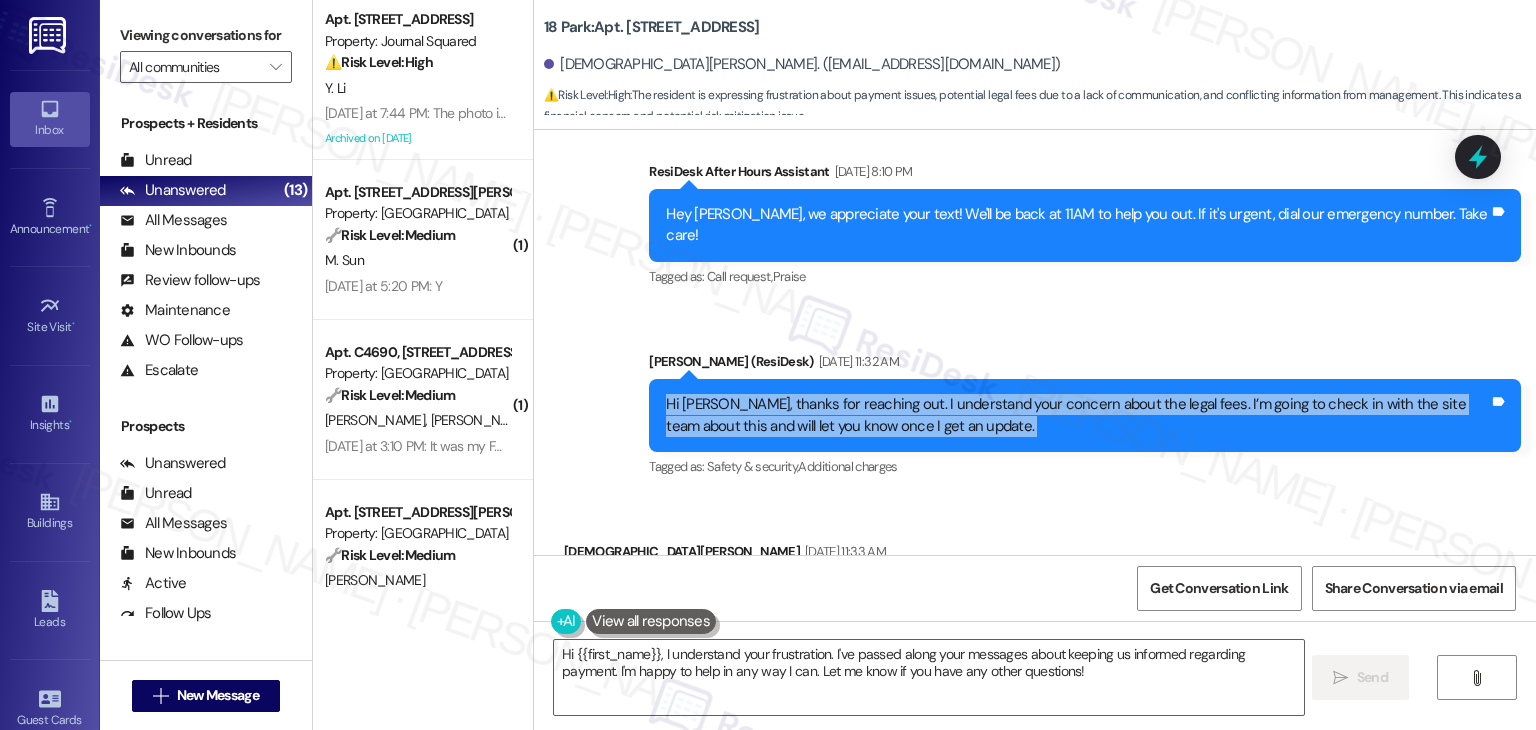 click on "Hi Hadiyah, thanks for reaching out. I understand your concern about the legal fees. I’m going to check in with the site team about this and will let you know once I get an update." at bounding box center [1077, 415] 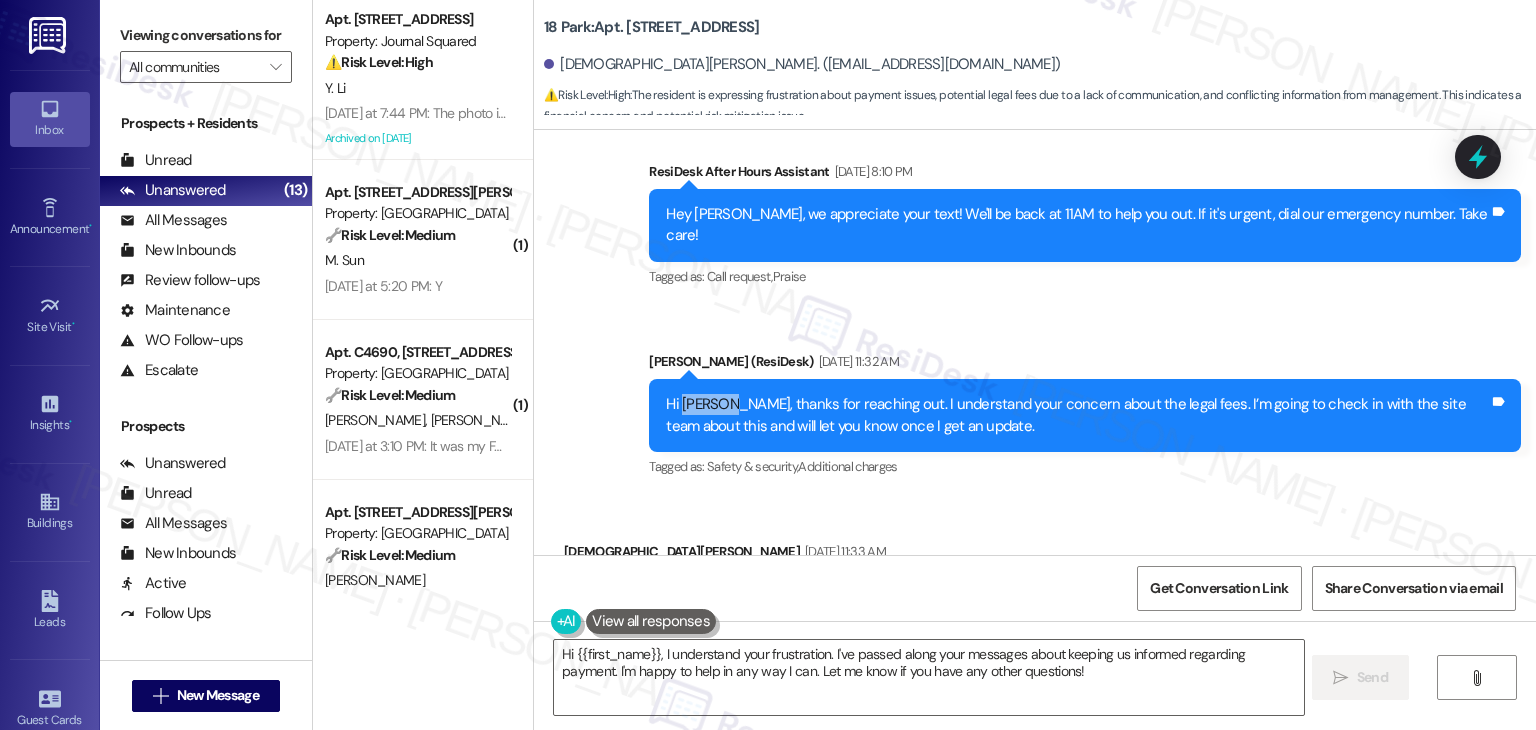 click on "Hi Hadiyah, thanks for reaching out. I understand your concern about the legal fees. I’m going to check in with the site team about this and will let you know once I get an update." at bounding box center (1077, 415) 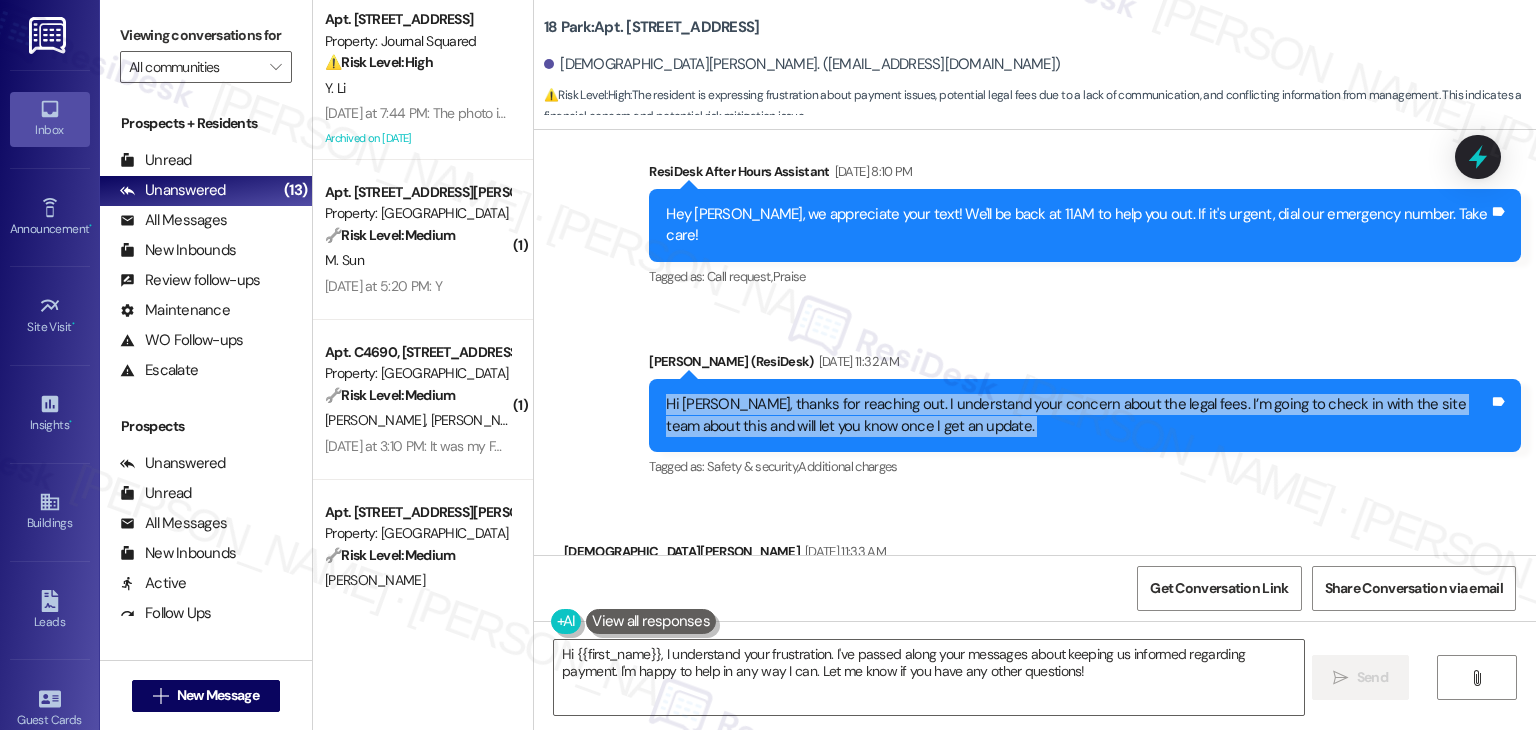 click on "Hi Hadiyah, thanks for reaching out. I understand your concern about the legal fees. I’m going to check in with the site team about this and will let you know once I get an update." at bounding box center (1077, 415) 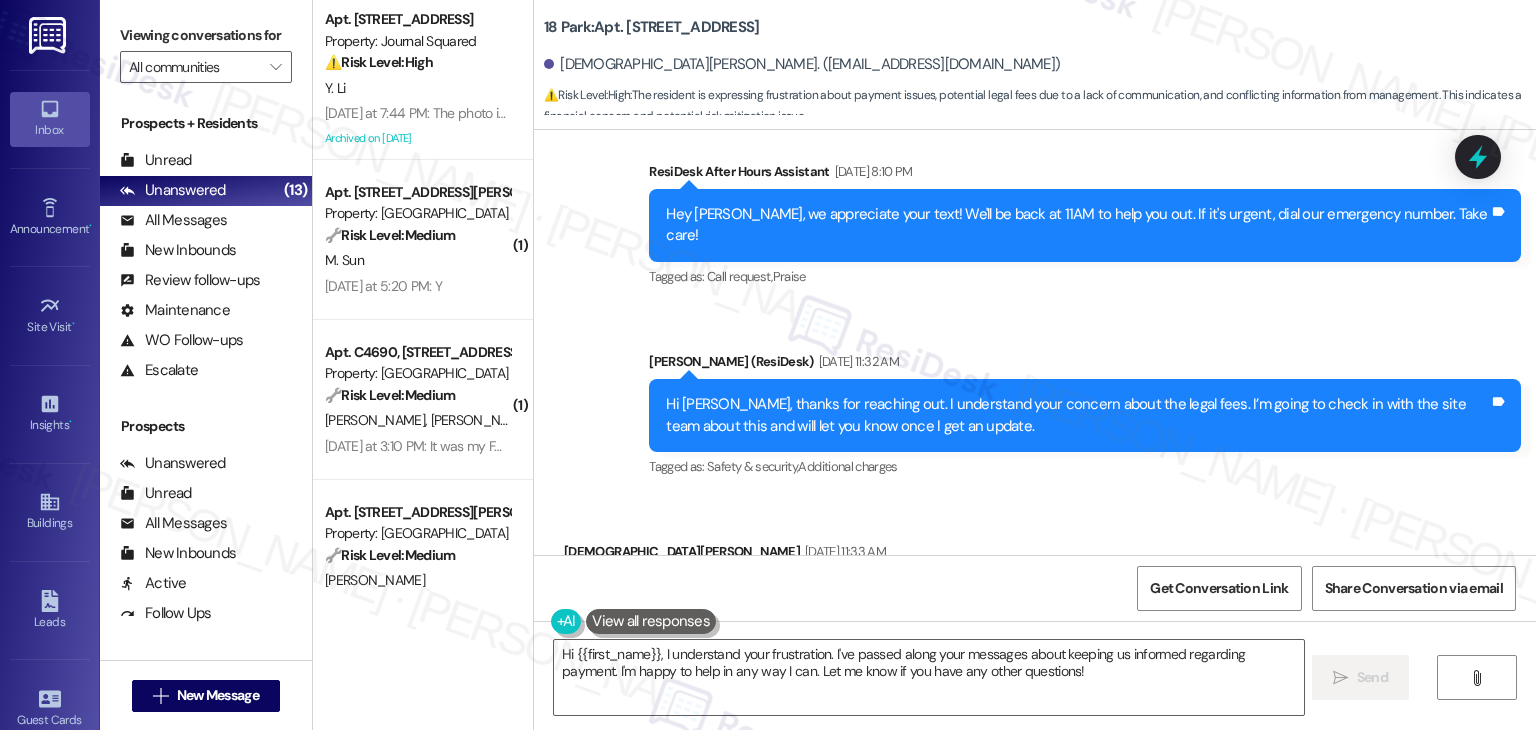 click on "Received via SMS Hadiyah Valentin Jul 18, 2025 at 11:33 AM It's not like i have been unresponsive regarding the lateness.  Tags and notes Tagged as:   Bad communication Click to highlight conversations about Bad communication Received via SMS 11:34 AM Hadiyah Valentin Question   Neutral Jul 18, 2025 at 11:34 AM There seems to be a lack of communication between these texts and management and it's not fair to me to have to incur legal fees.  Tags and notes Tagged as:   Bad communication ,  Click to highlight conversations about Bad communication Bad experience Click to highlight conversations about Bad experience  Related guidelines Show suggestions Received via SMS 11:34 AM Hadiyah Valentin   Neutral Jul 18, 2025 at 11:34 AM The check cleared yesterday. And I have been trying to make a payment and the portal isn't allowing me to. This is all super frustrating because I have reached out with updates consistently regarding my rent. Tags and notes Tagged as:   Rent/payments ,  Bad experience ,  Emailed client ," at bounding box center [1035, 802] 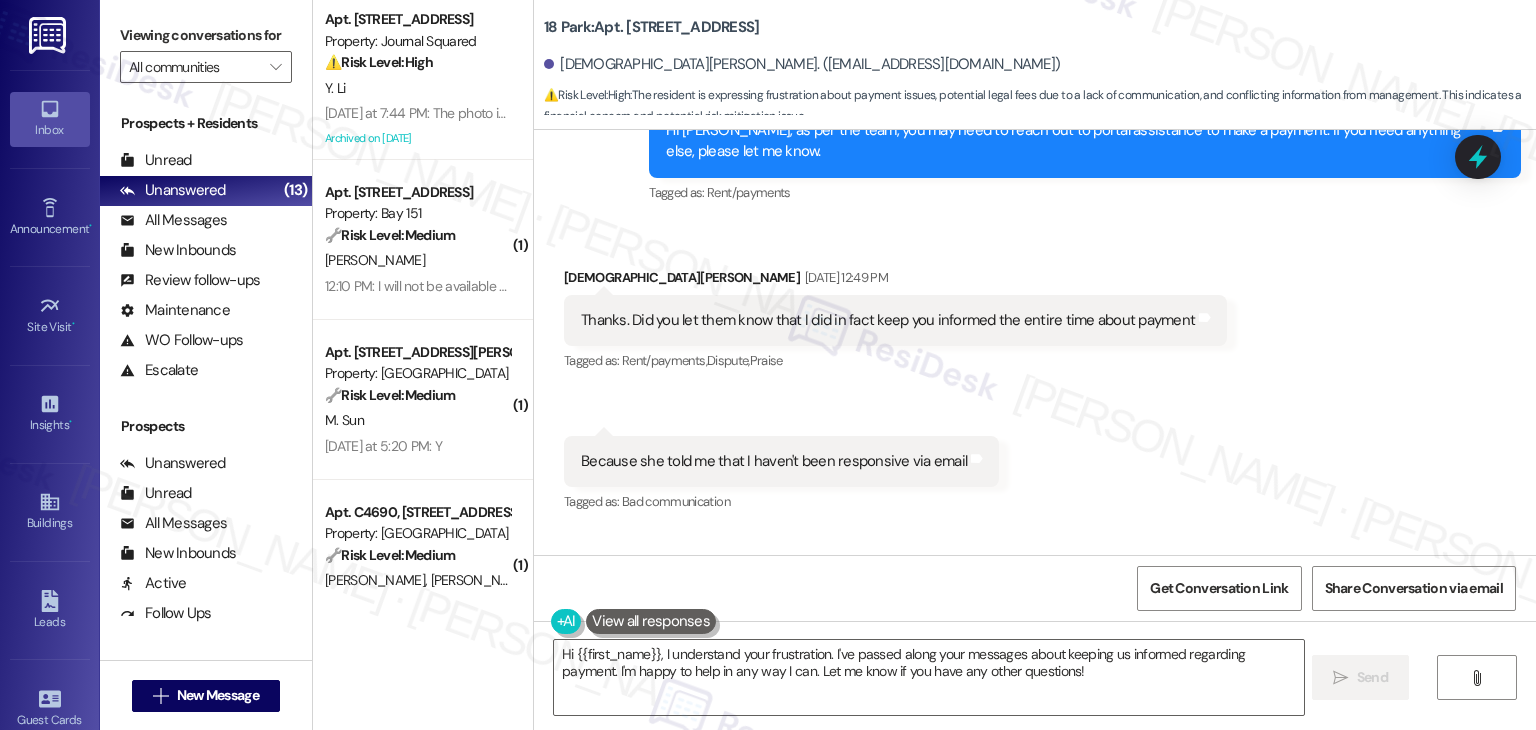 scroll, scrollTop: 35371, scrollLeft: 0, axis: vertical 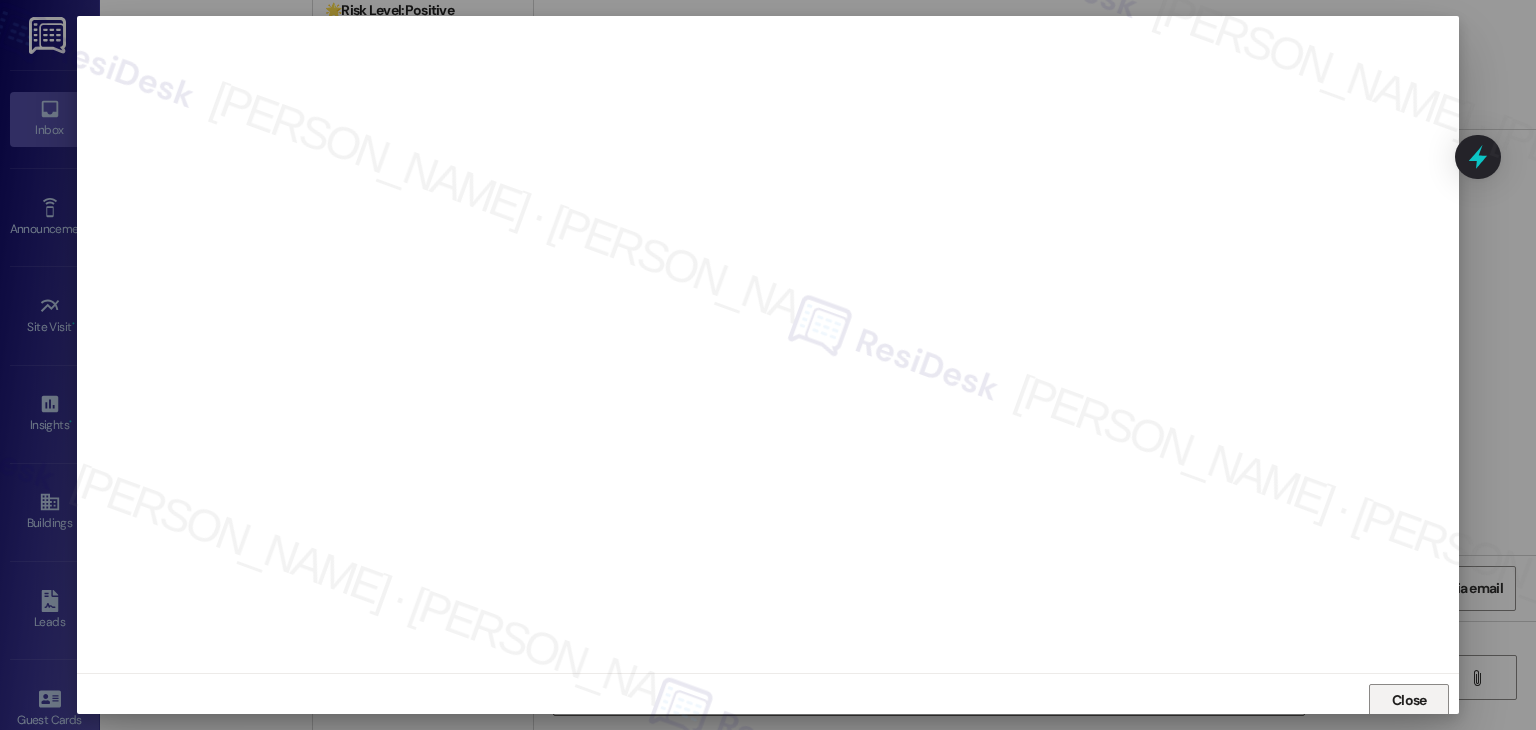 click on "Close" at bounding box center (1409, 700) 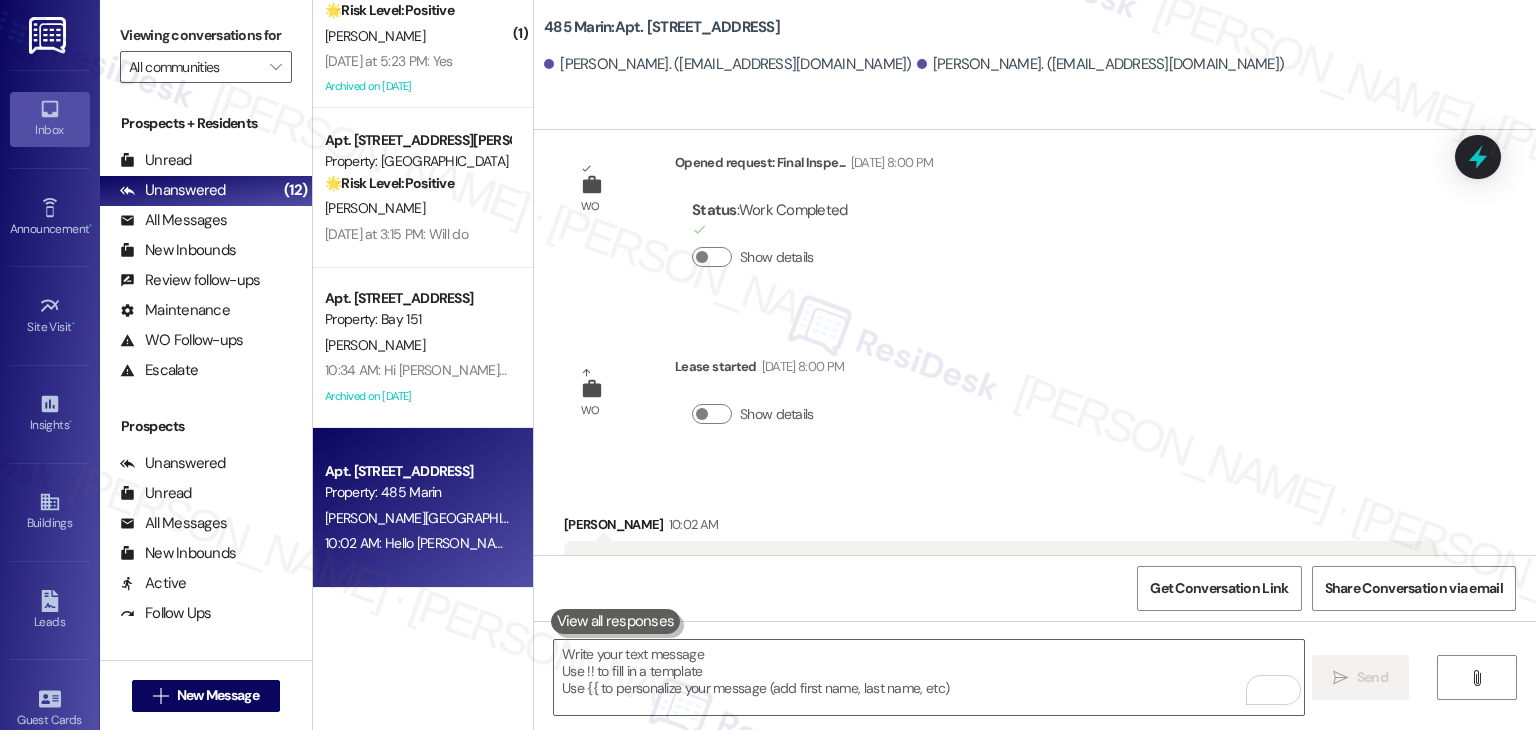 scroll, scrollTop: 8894, scrollLeft: 0, axis: vertical 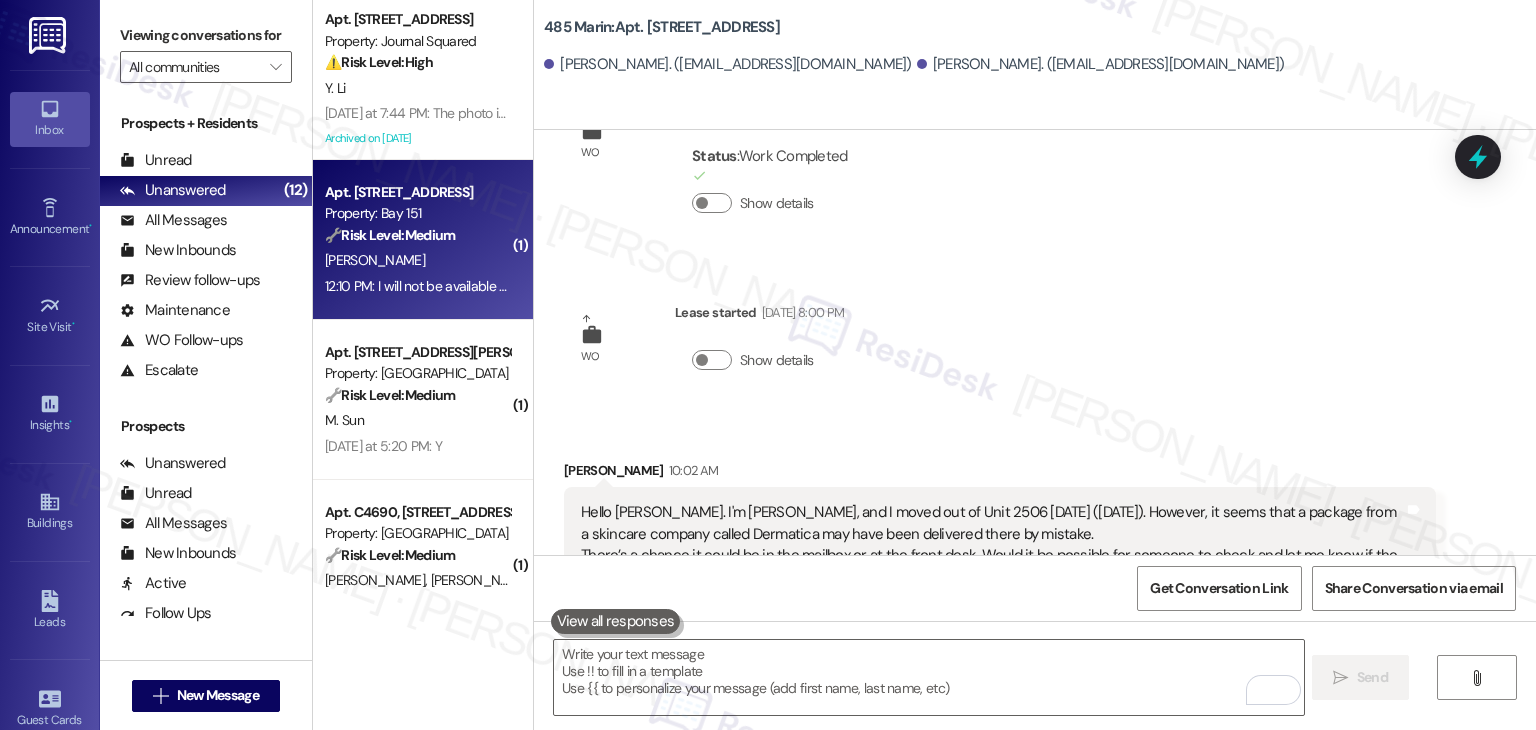 click on "[PERSON_NAME]" at bounding box center (417, 260) 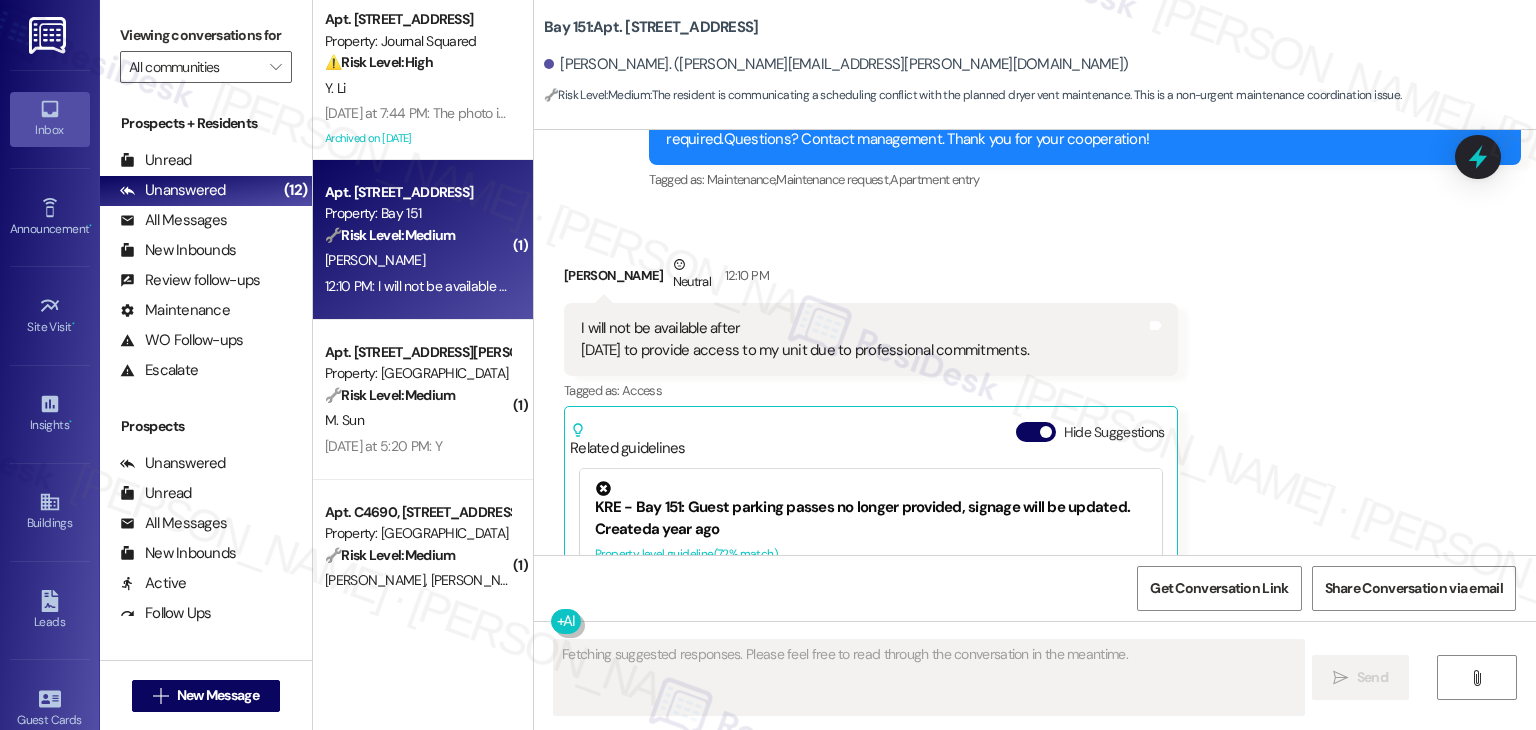 scroll, scrollTop: 27247, scrollLeft: 0, axis: vertical 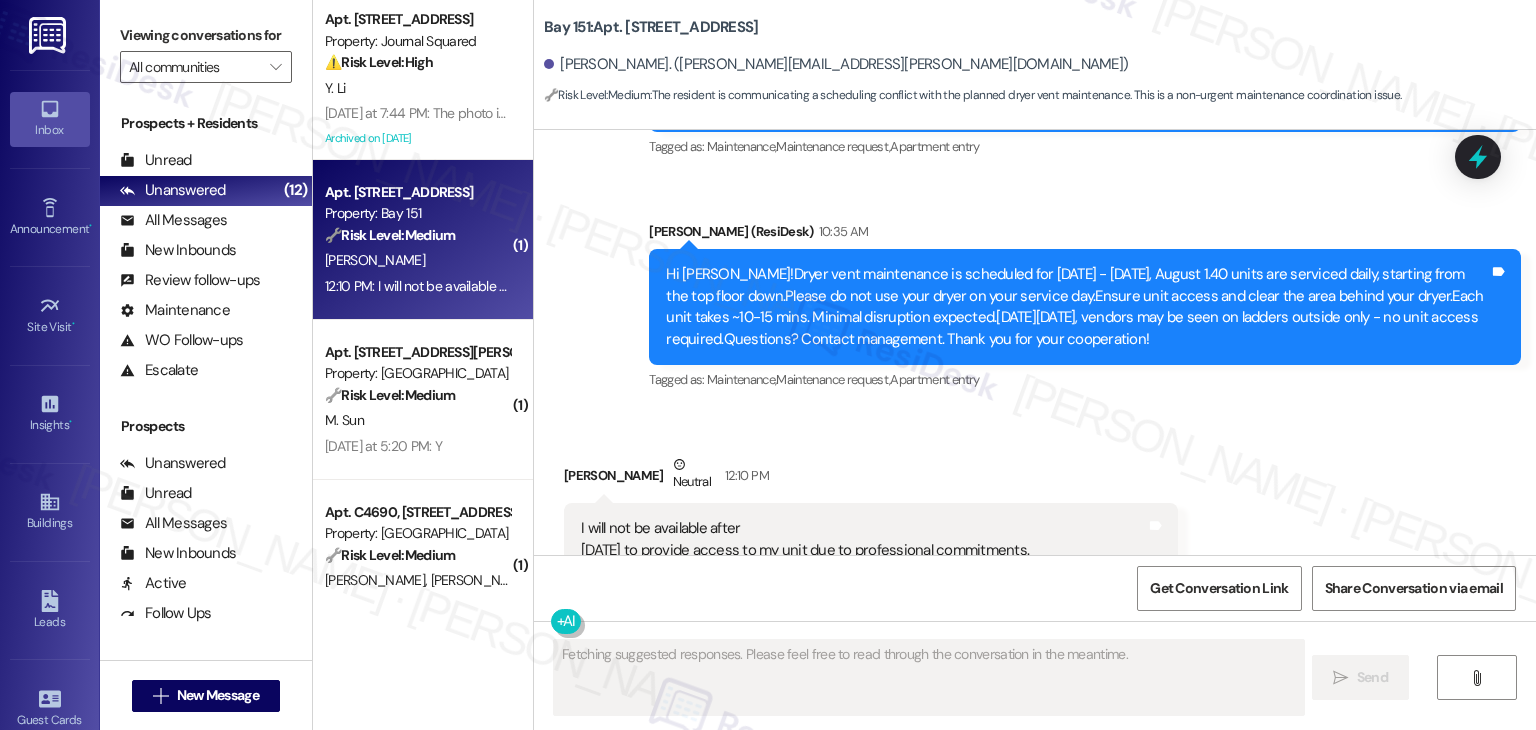 click on "I will not be available after
Wednesday, July 30th to provide access to my unit due to professional commitments." at bounding box center [805, 539] 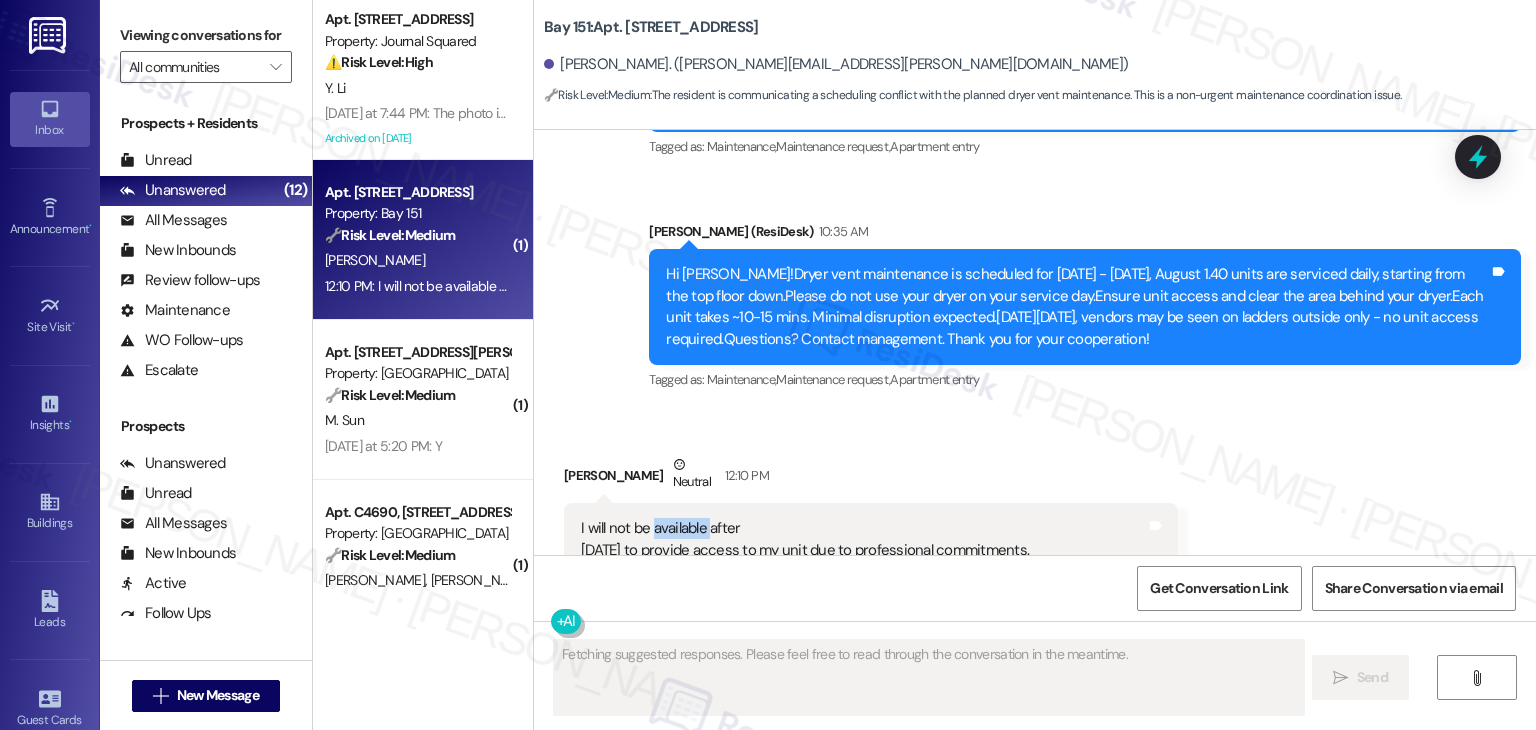 click on "I will not be available after
Wednesday, July 30th to provide access to my unit due to professional commitments." at bounding box center (805, 539) 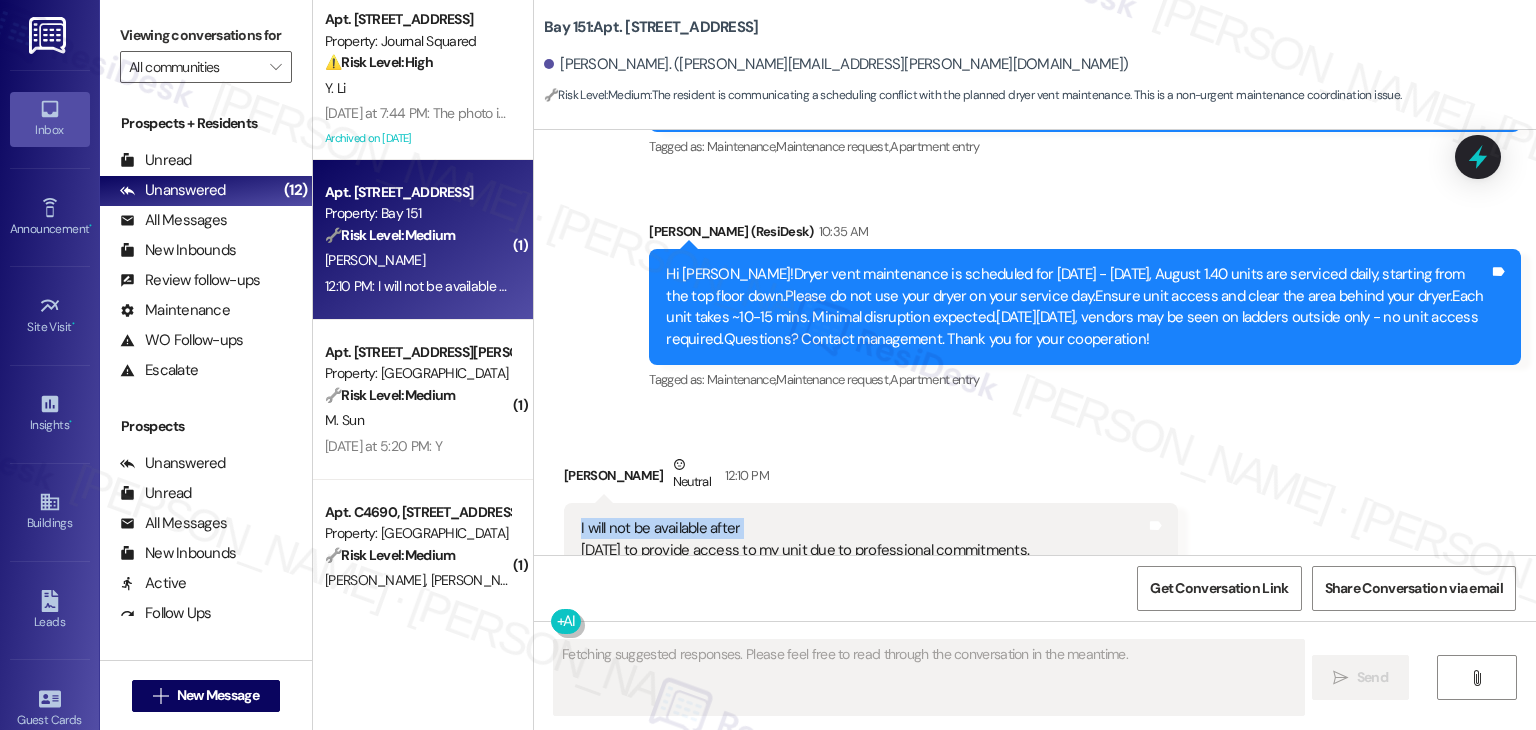 click on "I will not be available after
Wednesday, July 30th to provide access to my unit due to professional commitments." at bounding box center (805, 539) 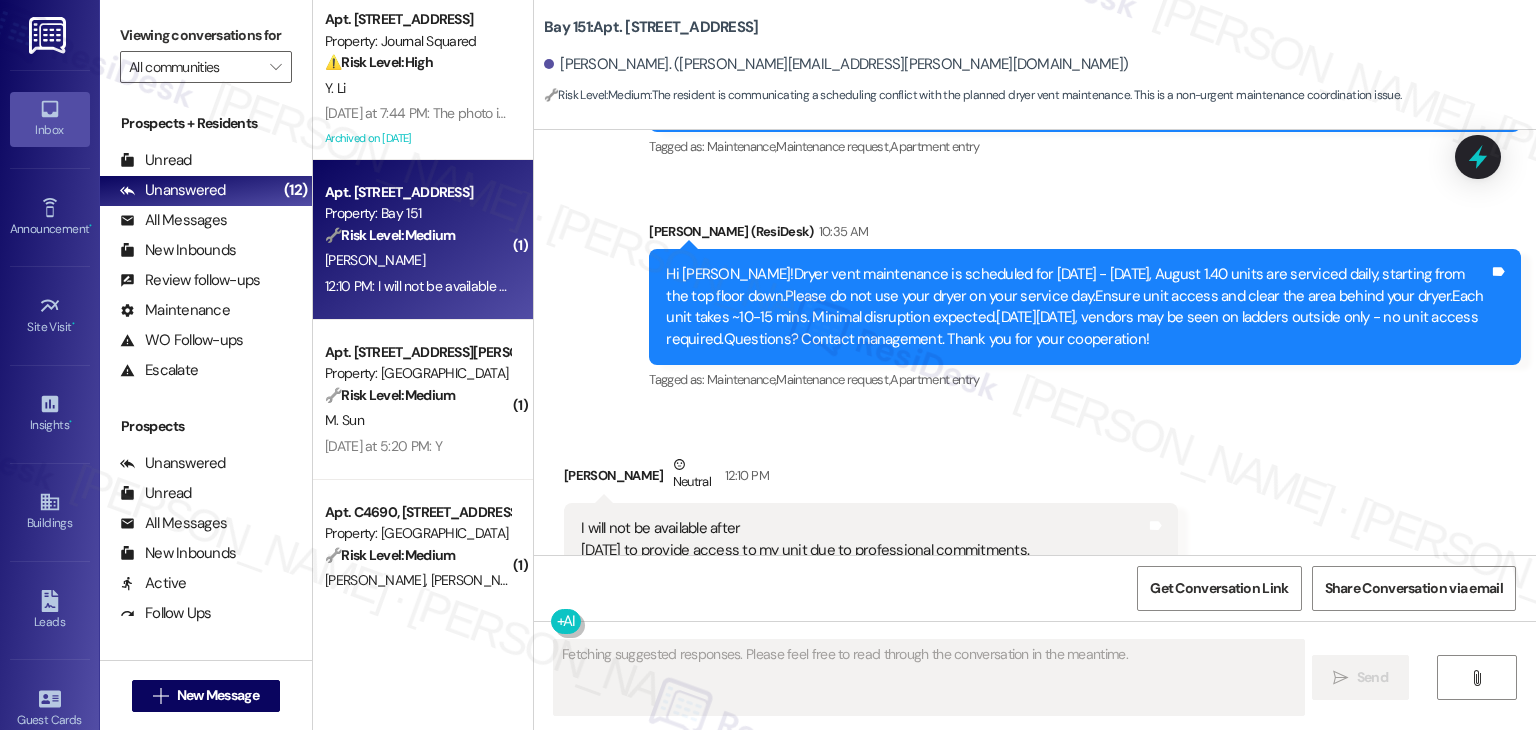 click on "I will not be available after
Wednesday, July 30th to provide access to my unit due to professional commitments." at bounding box center [805, 539] 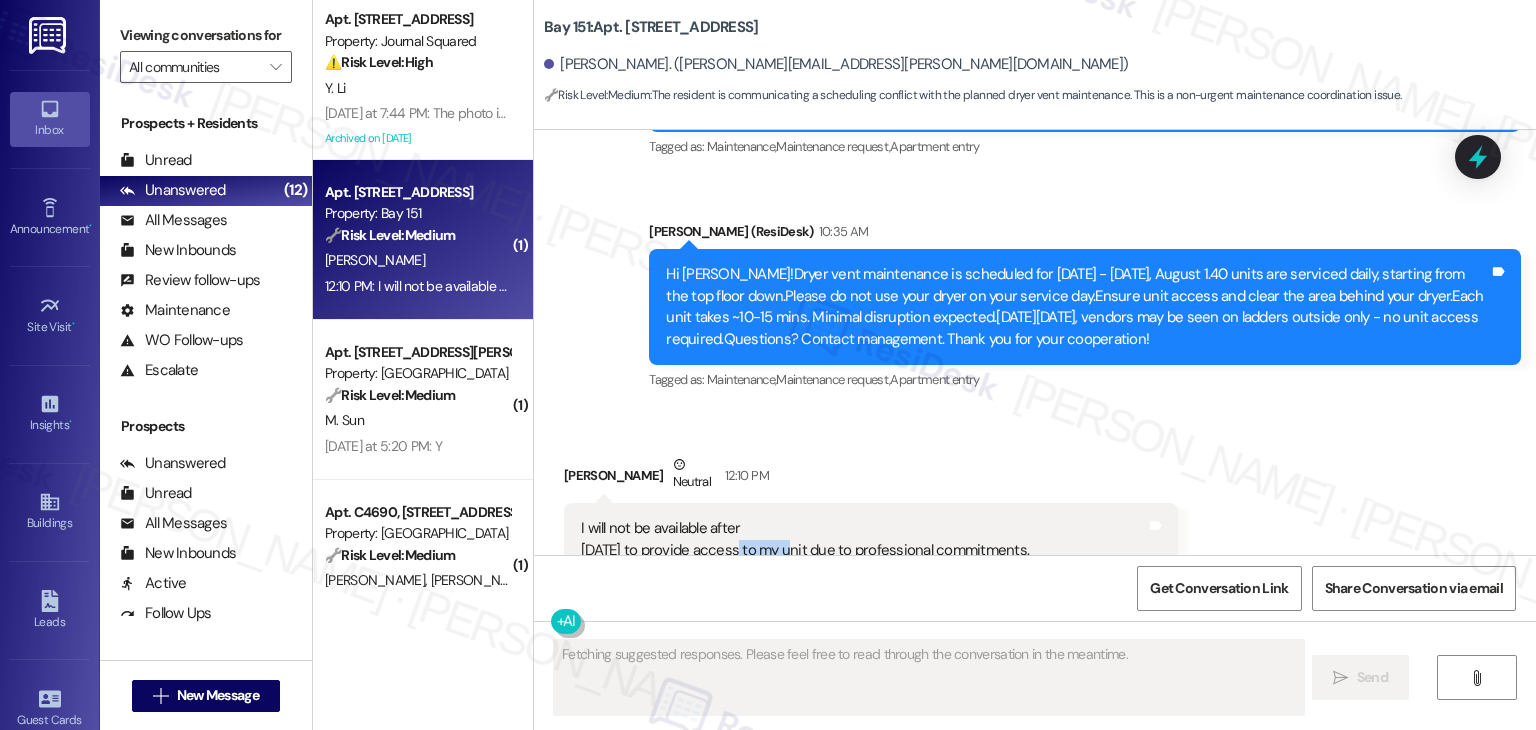 click on "I will not be available after
Wednesday, July 30th to provide access to my unit due to professional commitments." at bounding box center [805, 539] 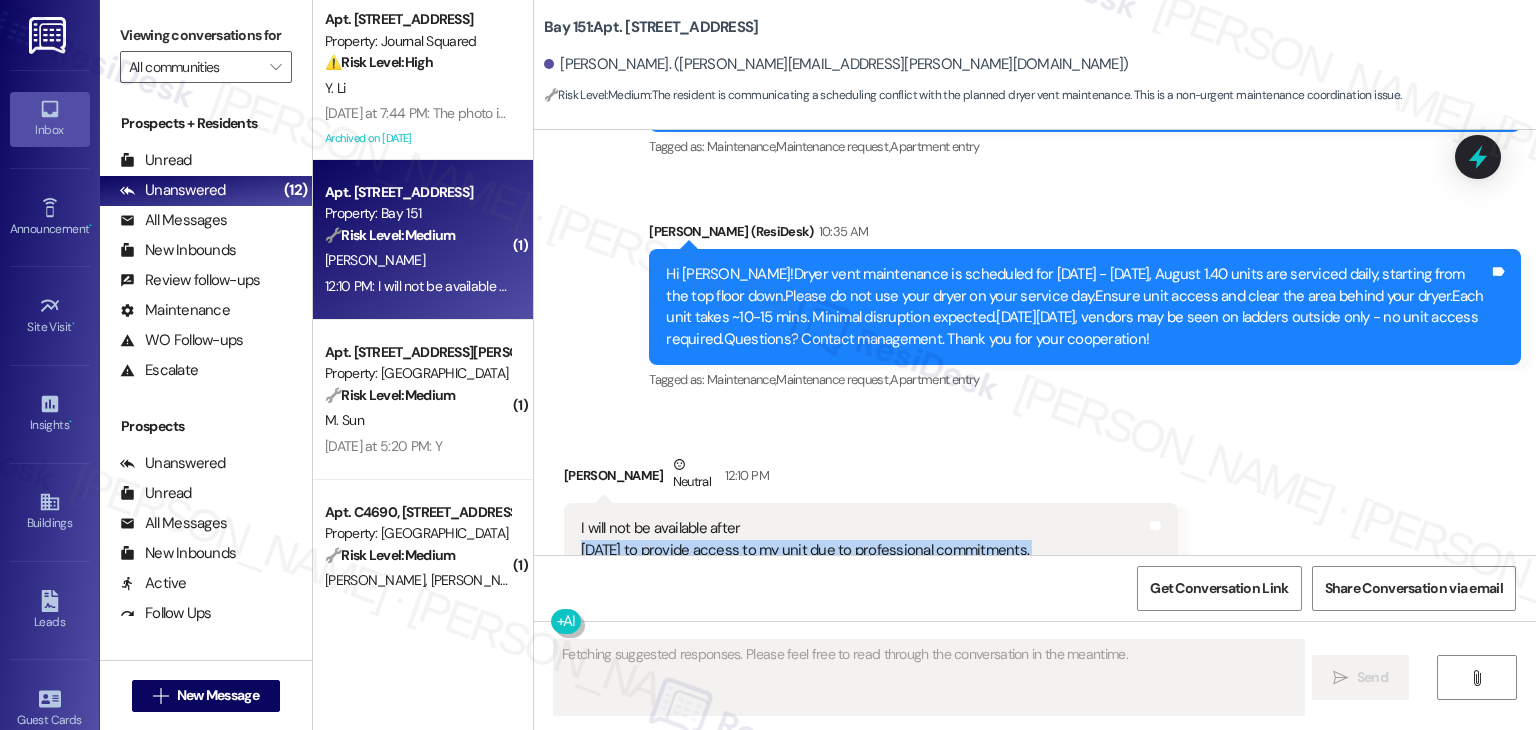click on "I will not be available after
Wednesday, July 30th to provide access to my unit due to professional commitments." at bounding box center (805, 539) 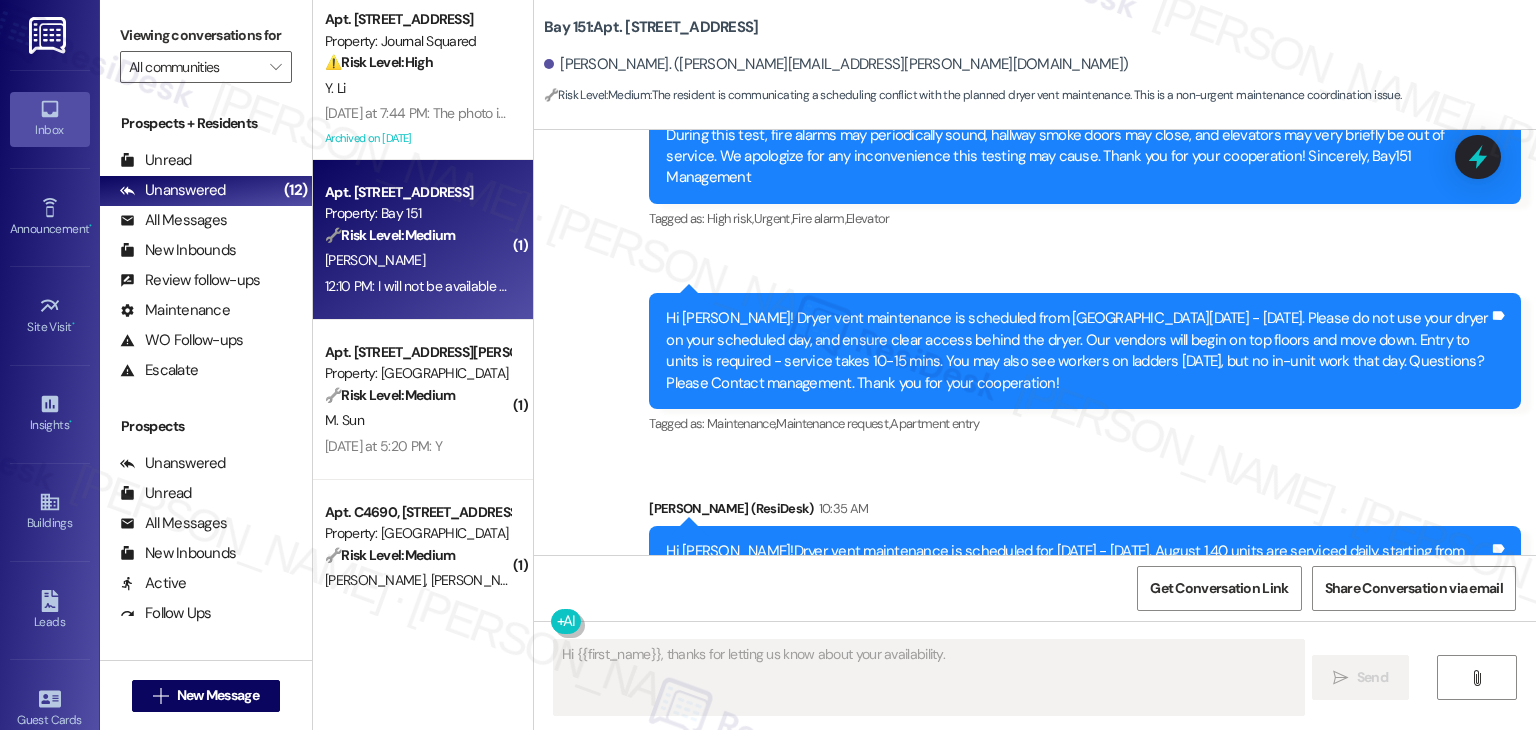 scroll, scrollTop: 26947, scrollLeft: 0, axis: vertical 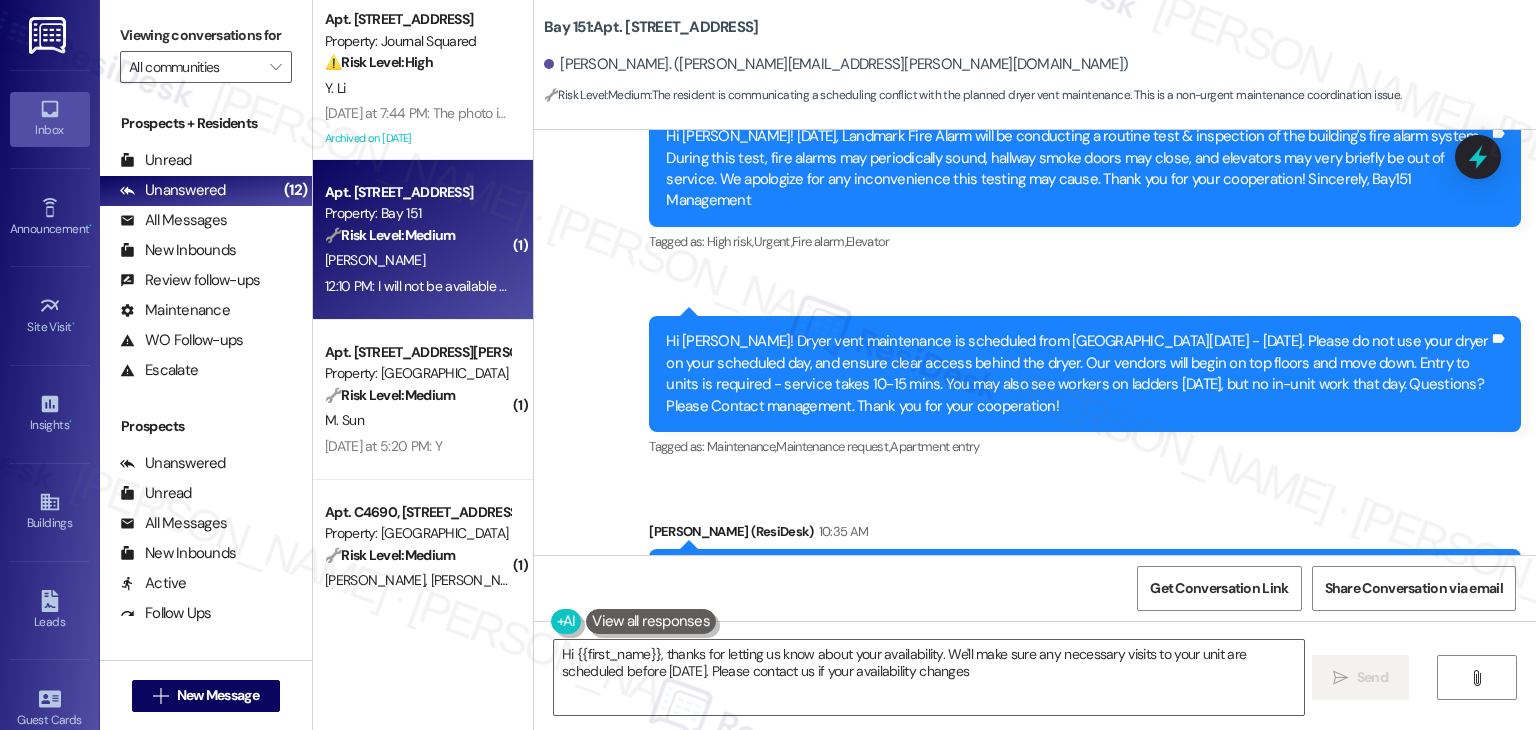 type on "Hi {{first_name}}, thanks for letting us know about your availability. We'll make sure any necessary visits to your unit are scheduled before July 30th. Please contact us if your availability changes!" 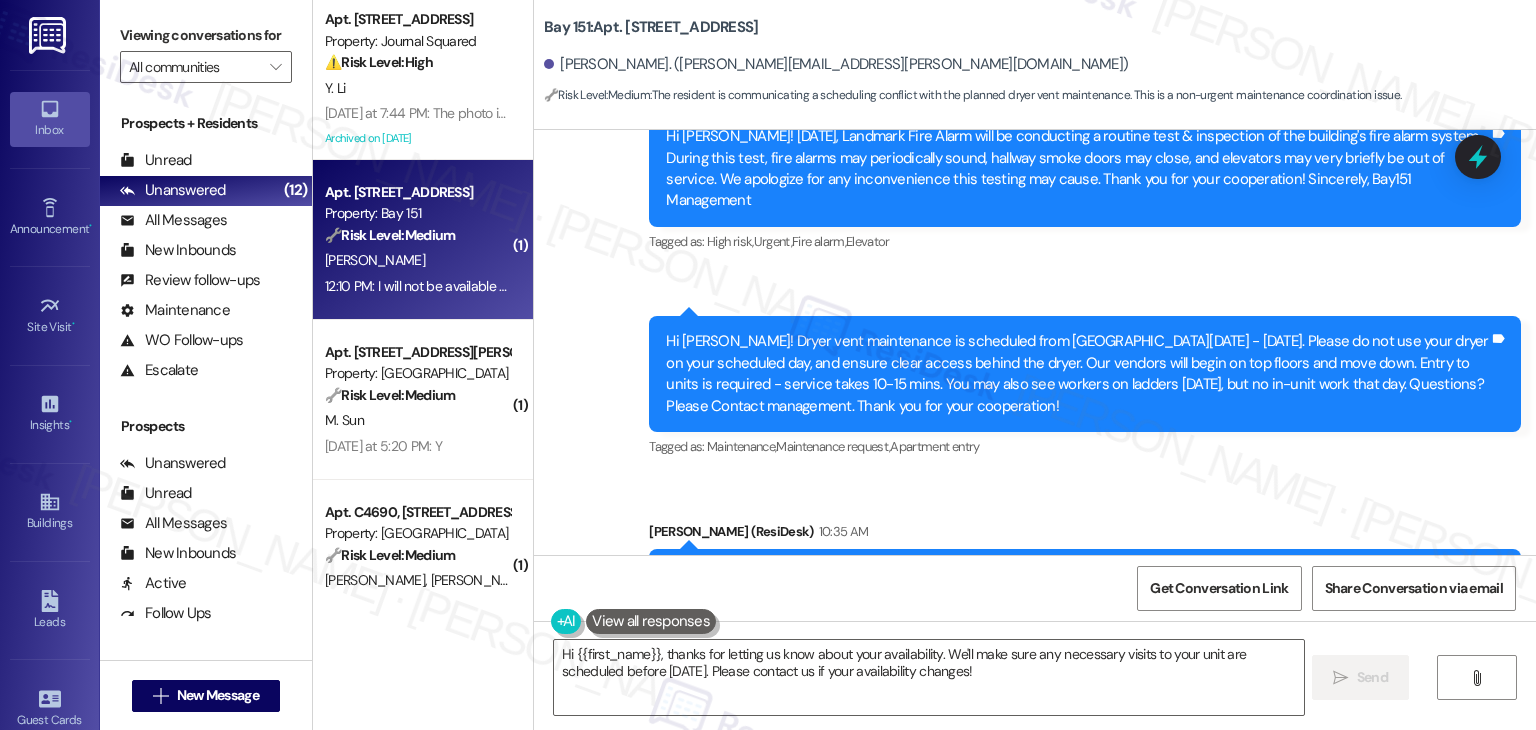 click on "Hi Margaret!Dryer vent maintenance is scheduled for Monday, July 28 - Friday, August 1.40 units are serviced daily, starting from the top floor down.Please do not use your dryer on your service day.Ensure unit access and clear the area behind your dryer.Each unit takes ~10-15 mins. Minimal disruption expected.On Friday, July 25, vendors may be seen on ladders outside only - no unit access required.Questions? Contact management. Thank you for your cooperation!" at bounding box center [1077, 607] 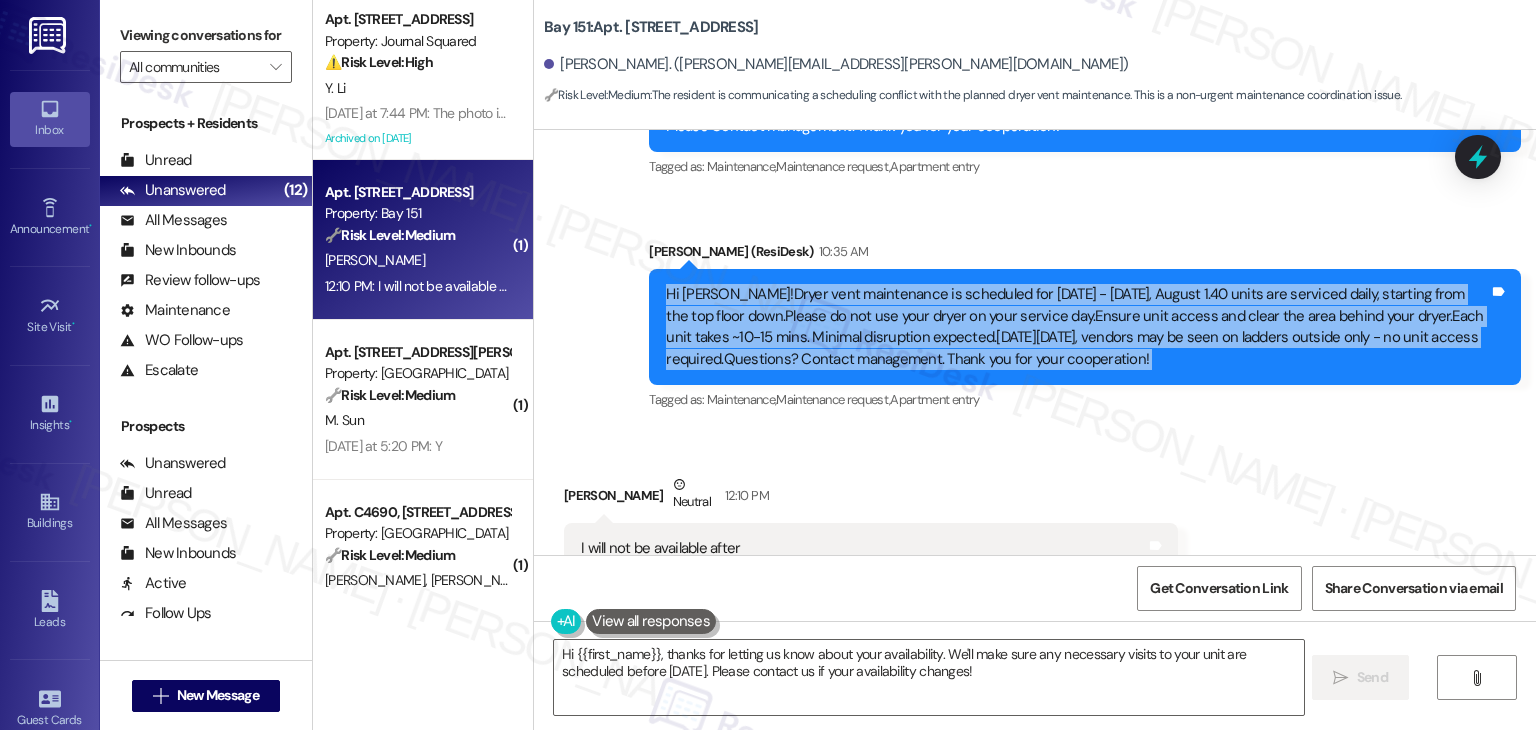 scroll, scrollTop: 27147, scrollLeft: 0, axis: vertical 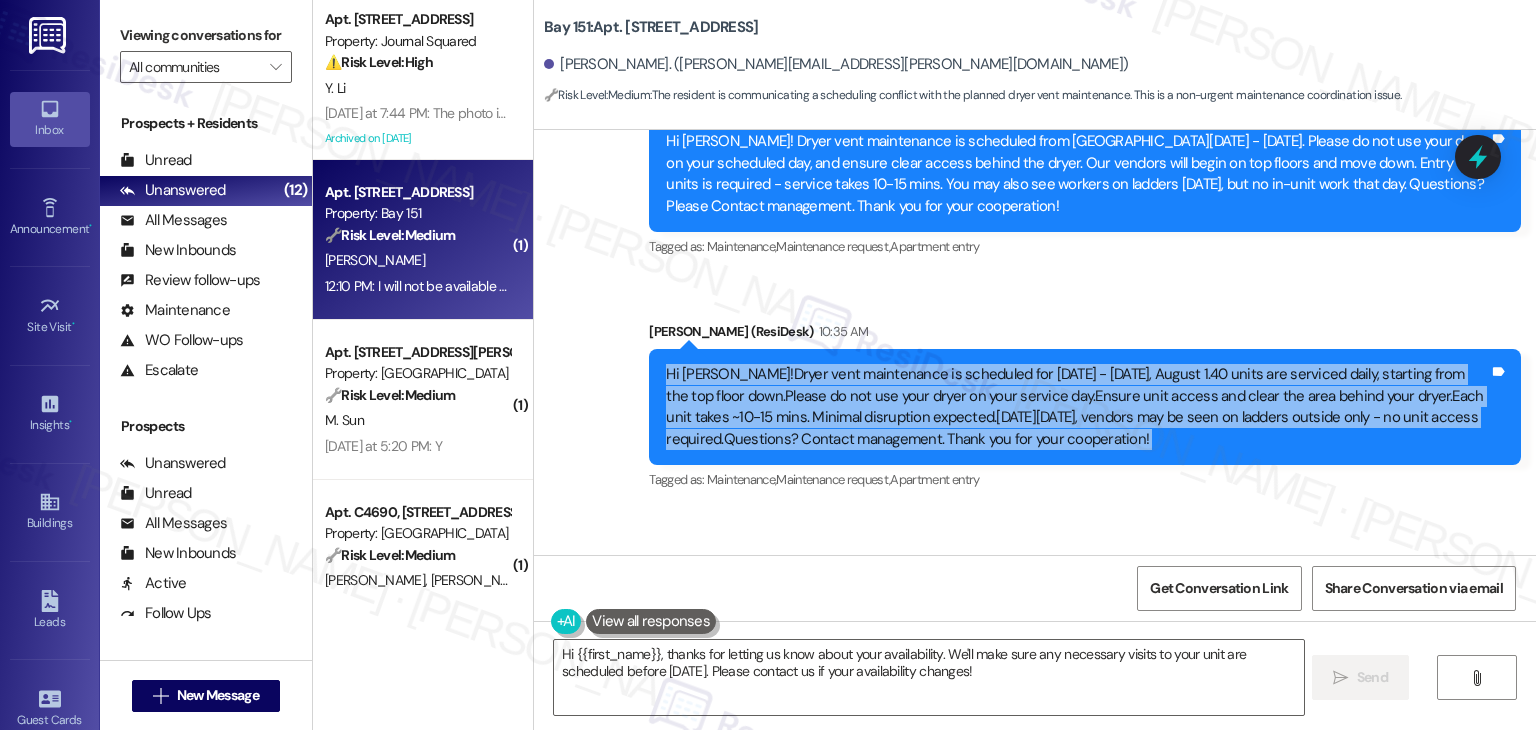 click on "Hi Margaret!Dryer vent maintenance is scheduled for Monday, July 28 - Friday, August 1.40 units are serviced daily, starting from the top floor down.Please do not use your dryer on your service day.Ensure unit access and clear the area behind your dryer.Each unit takes ~10-15 mins. Minimal disruption expected.On Friday, July 25, vendors may be seen on ladders outside only - no unit access required.Questions? Contact management. Thank you for your cooperation!" at bounding box center [1077, 407] 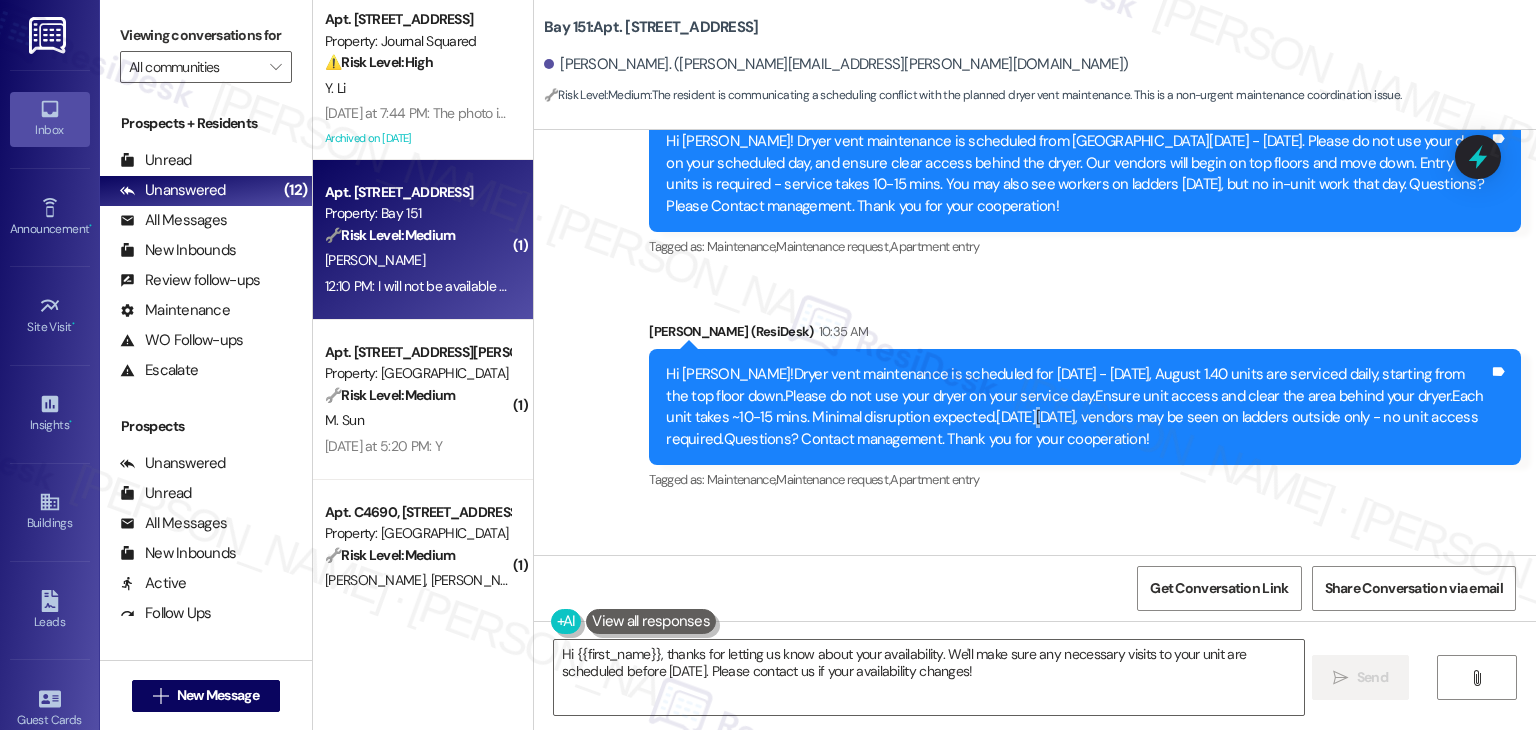 click on "Hi Margaret!Dryer vent maintenance is scheduled for Monday, July 28 - Friday, August 1.40 units are serviced daily, starting from the top floor down.Please do not use your dryer on your service day.Ensure unit access and clear the area behind your dryer.Each unit takes ~10-15 mins. Minimal disruption expected.On Friday, July 25, vendors may be seen on ladders outside only - no unit access required.Questions? Contact management. Thank you for your cooperation!" at bounding box center [1077, 407] 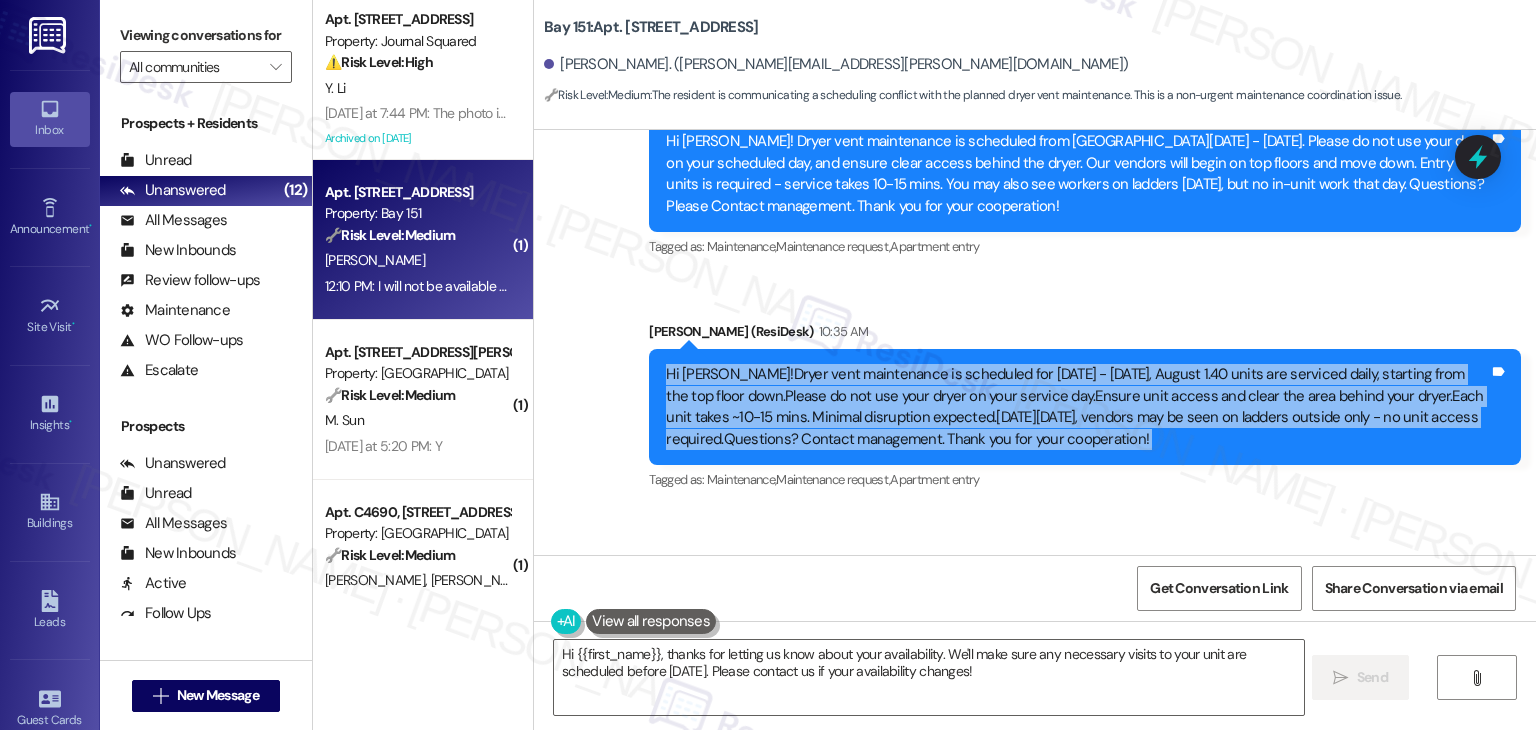 click on "Hi Margaret!Dryer vent maintenance is scheduled for Monday, July 28 - Friday, August 1.40 units are serviced daily, starting from the top floor down.Please do not use your dryer on your service day.Ensure unit access and clear the area behind your dryer.Each unit takes ~10-15 mins. Minimal disruption expected.On Friday, July 25, vendors may be seen on ladders outside only - no unit access required.Questions? Contact management. Thank you for your cooperation!" at bounding box center [1077, 407] 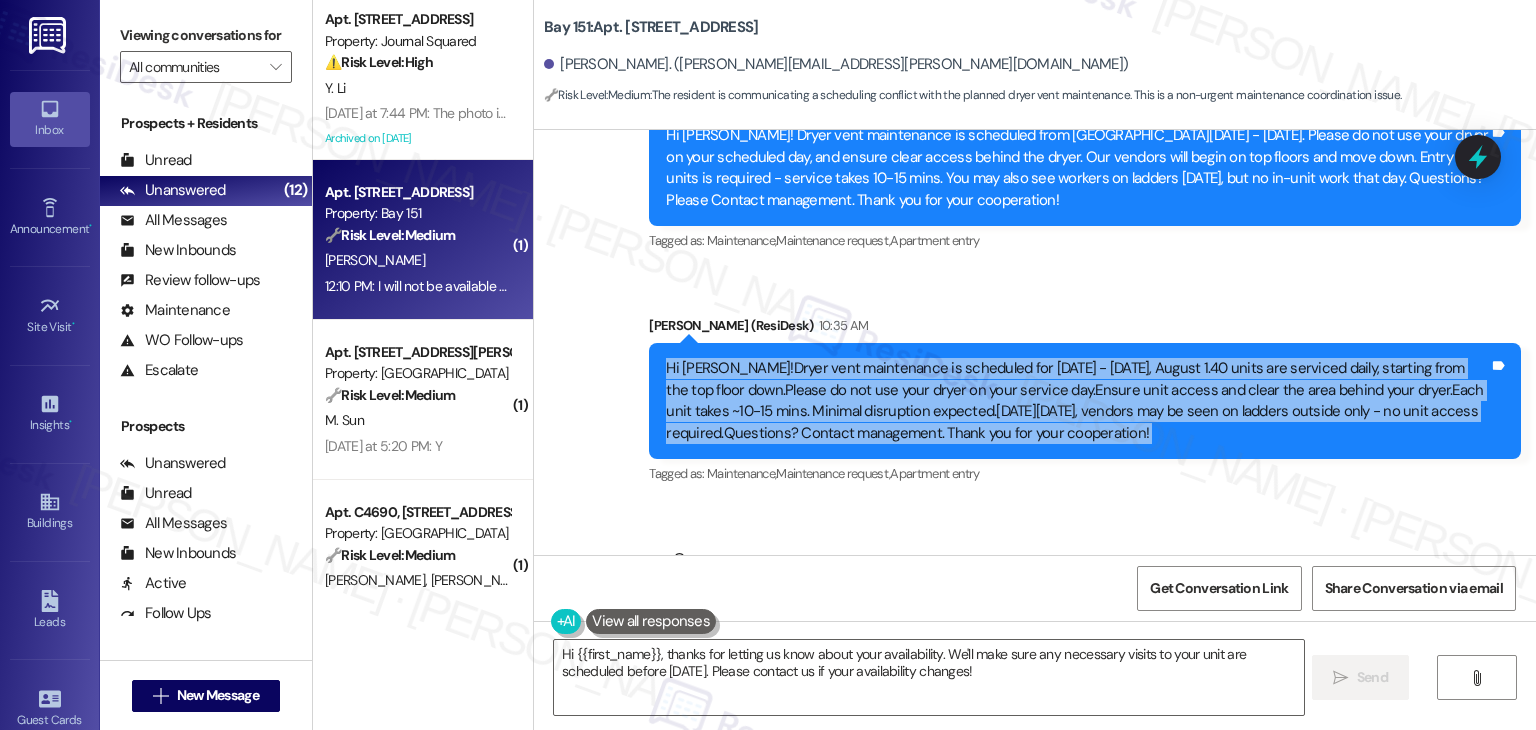 scroll, scrollTop: 27155, scrollLeft: 0, axis: vertical 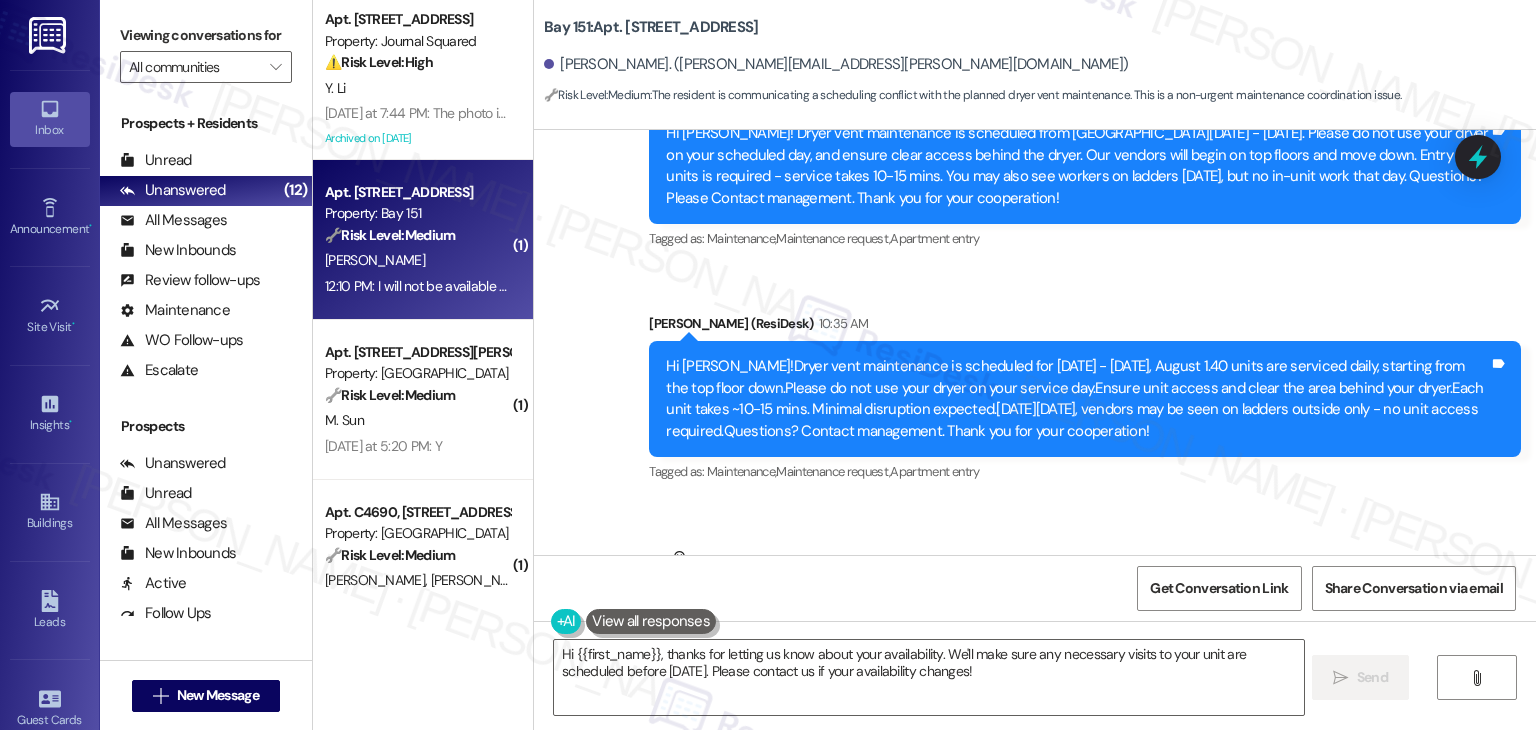 click on "I will not be available after
Wednesday, July 30th to provide access to my unit due to professional commitments." at bounding box center (805, 631) 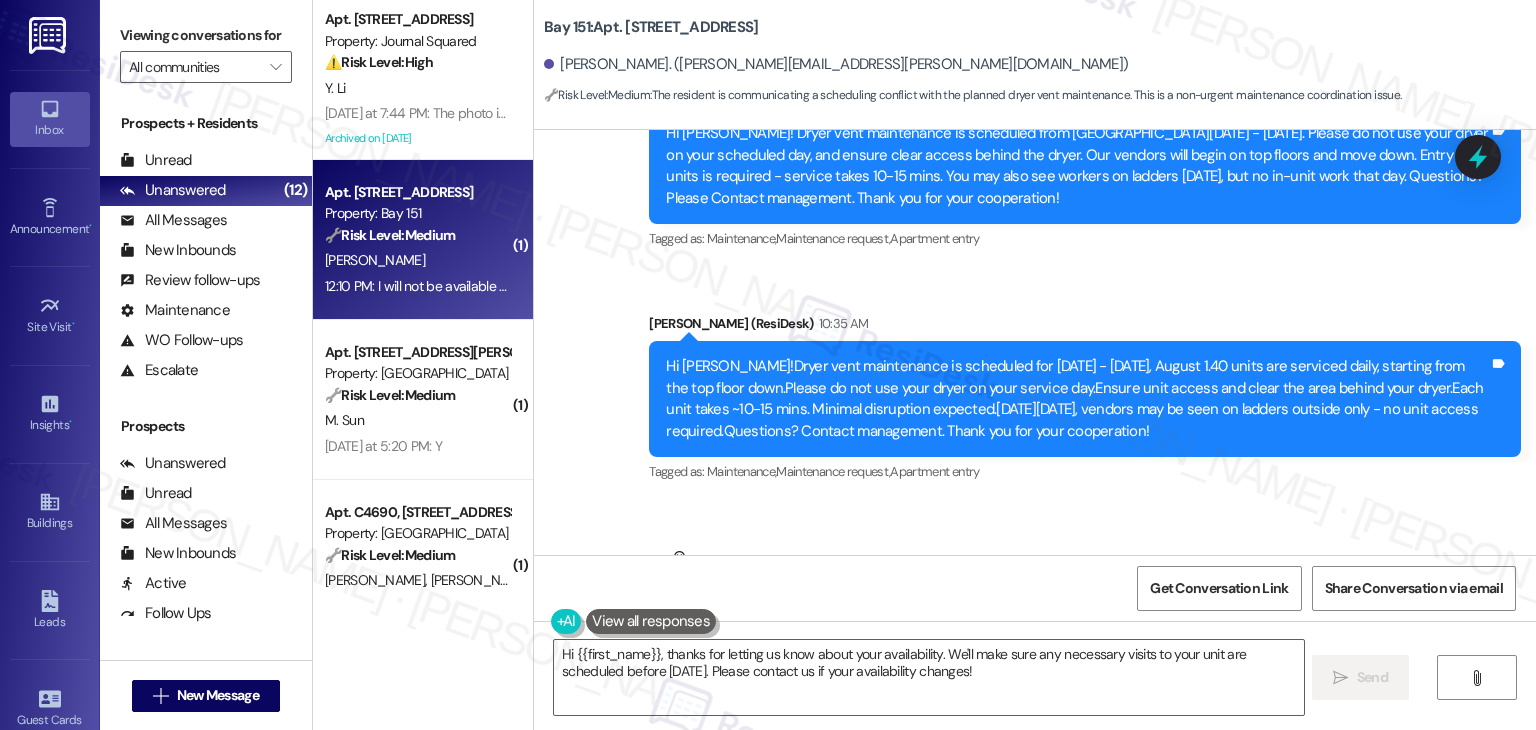 click on "Received via SMS Margaret Bayse   Neutral 12:10 PM I will not be available after
Wednesday, July 30th to provide access to my unit due to professional commitments. Tags and notes Tagged as:   Access Click to highlight conversations about Access  Related guidelines Show suggestions" at bounding box center (812, 651) 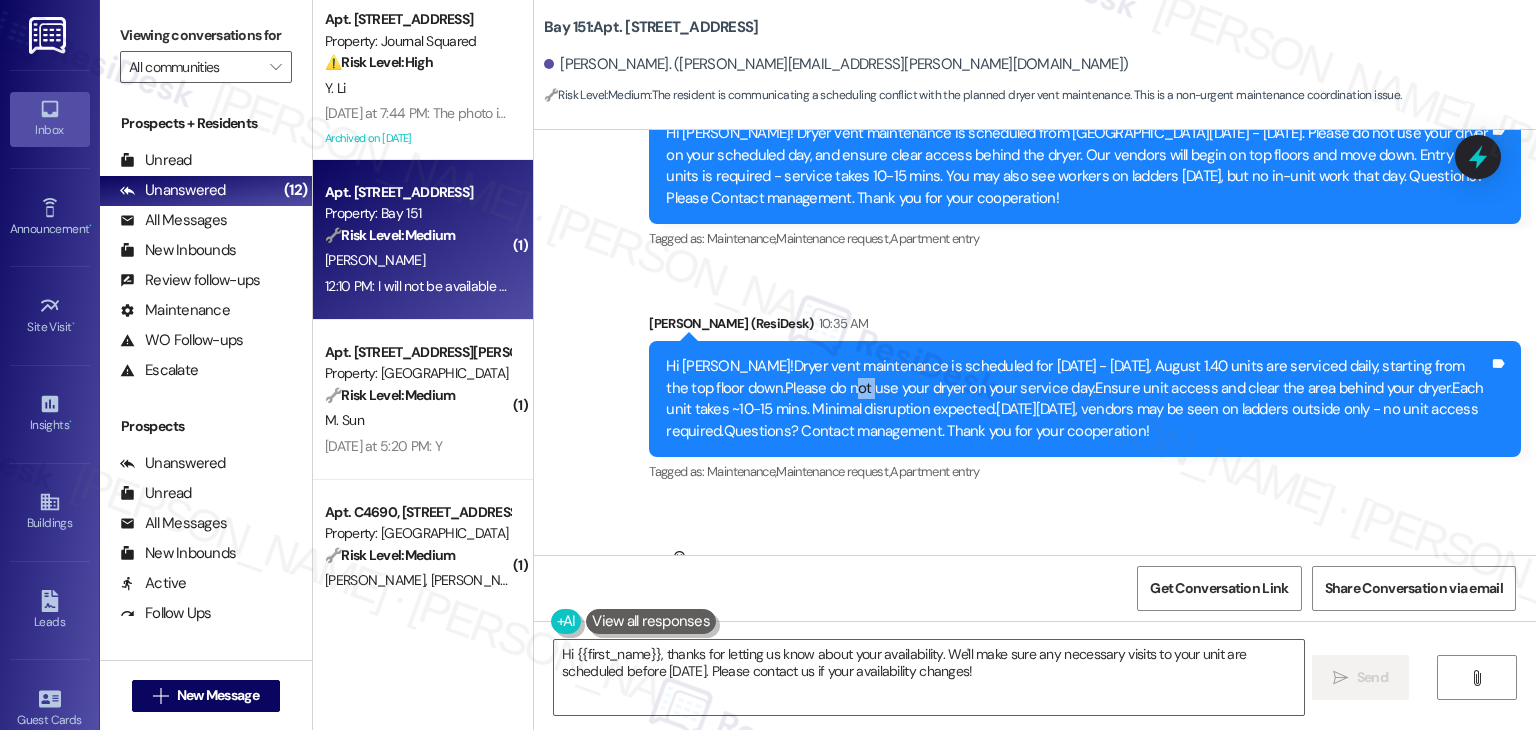 click on "Hi Margaret!Dryer vent maintenance is scheduled for Monday, July 28 - Friday, August 1.40 units are serviced daily, starting from the top floor down.Please do not use your dryer on your service day.Ensure unit access and clear the area behind your dryer.Each unit takes ~10-15 mins. Minimal disruption expected.On Friday, July 25, vendors may be seen on ladders outside only - no unit access required.Questions? Contact management. Thank you for your cooperation!" at bounding box center [1077, 399] 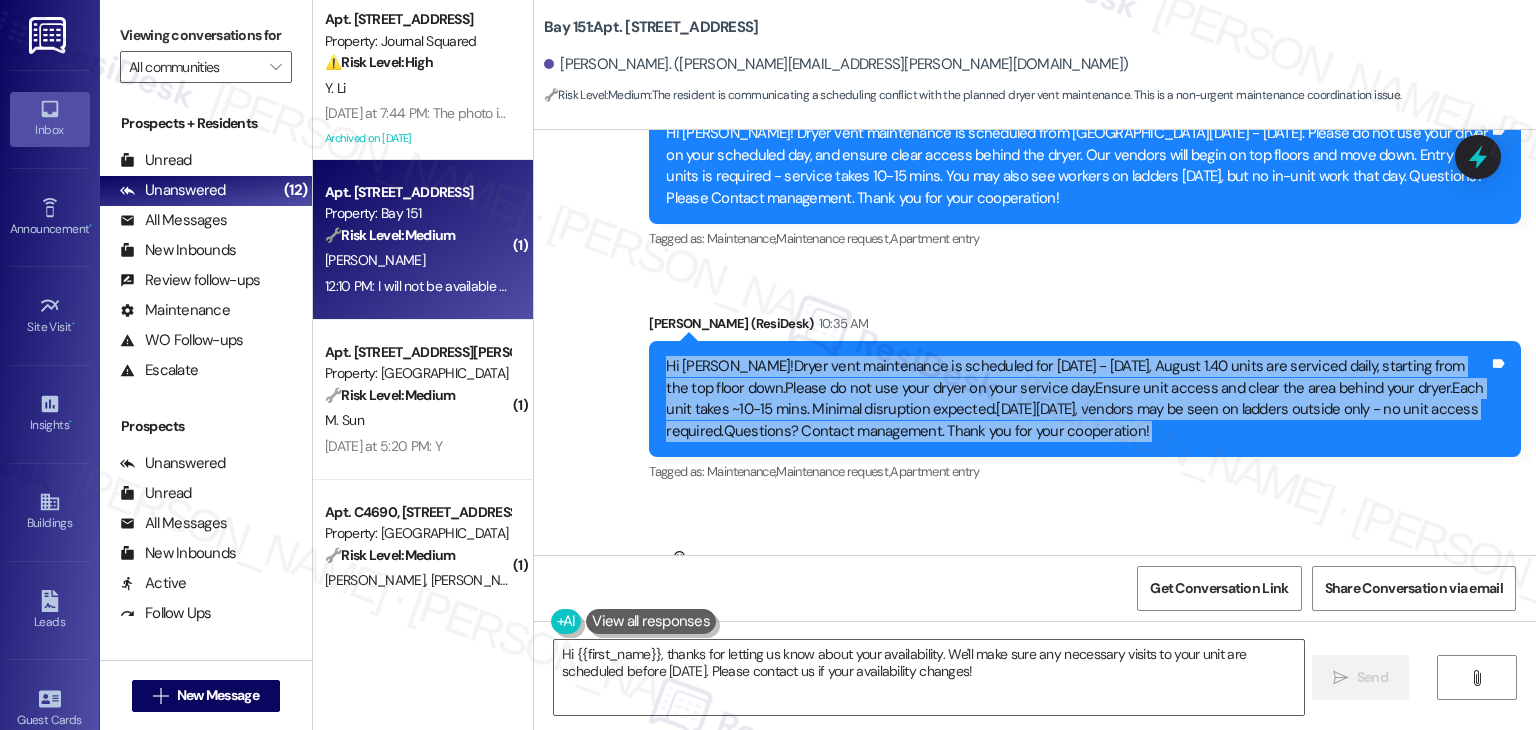 click on "Hi Margaret!Dryer vent maintenance is scheduled for Monday, July 28 - Friday, August 1.40 units are serviced daily, starting from the top floor down.Please do not use your dryer on your service day.Ensure unit access and clear the area behind your dryer.Each unit takes ~10-15 mins. Minimal disruption expected.On Friday, July 25, vendors may be seen on ladders outside only - no unit access required.Questions? Contact management. Thank you for your cooperation!" at bounding box center (1077, 399) 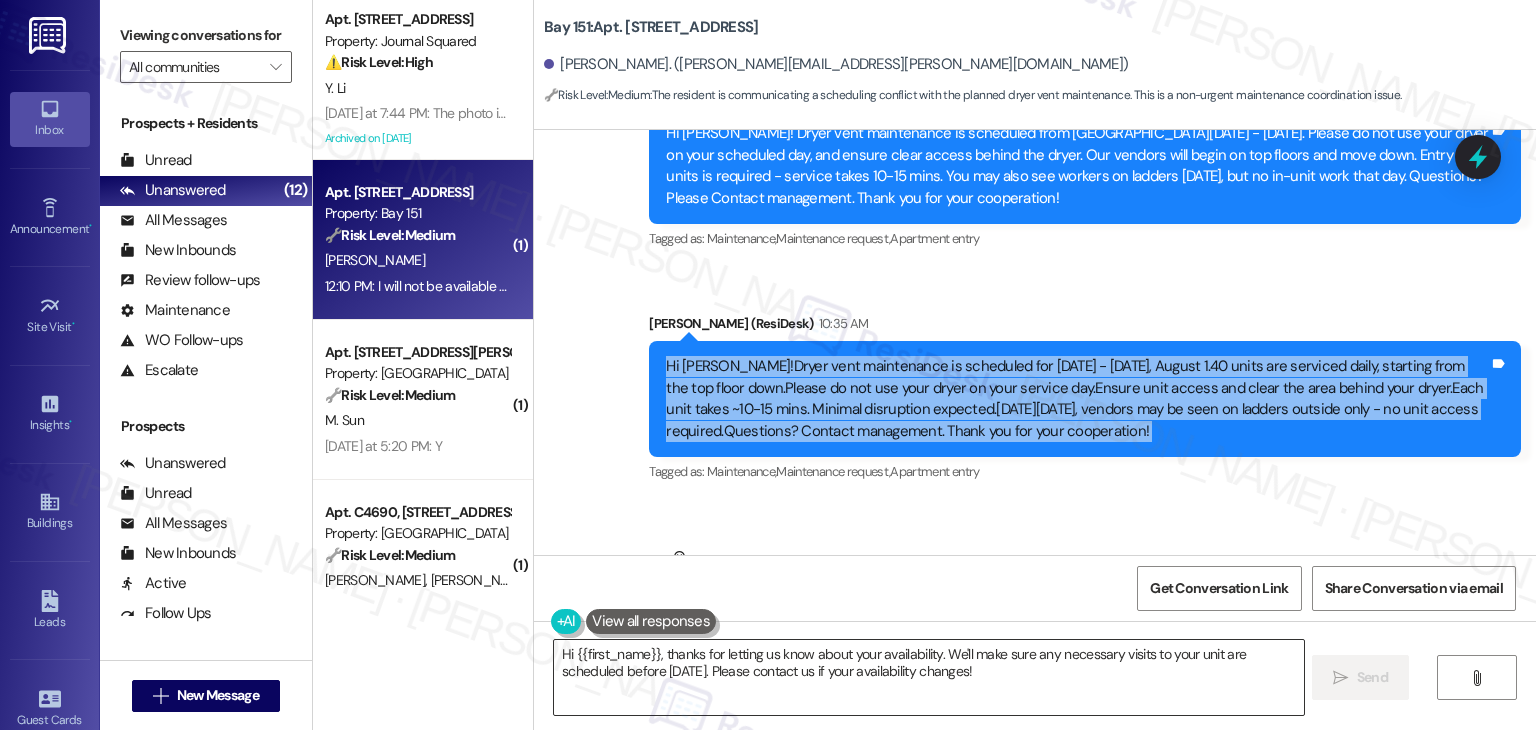 click on "Hi {{first_name}}, thanks for letting us know about your availability. We'll make sure any necessary visits to your unit are scheduled before July 30th. Please contact us if your availability changes!" at bounding box center [928, 677] 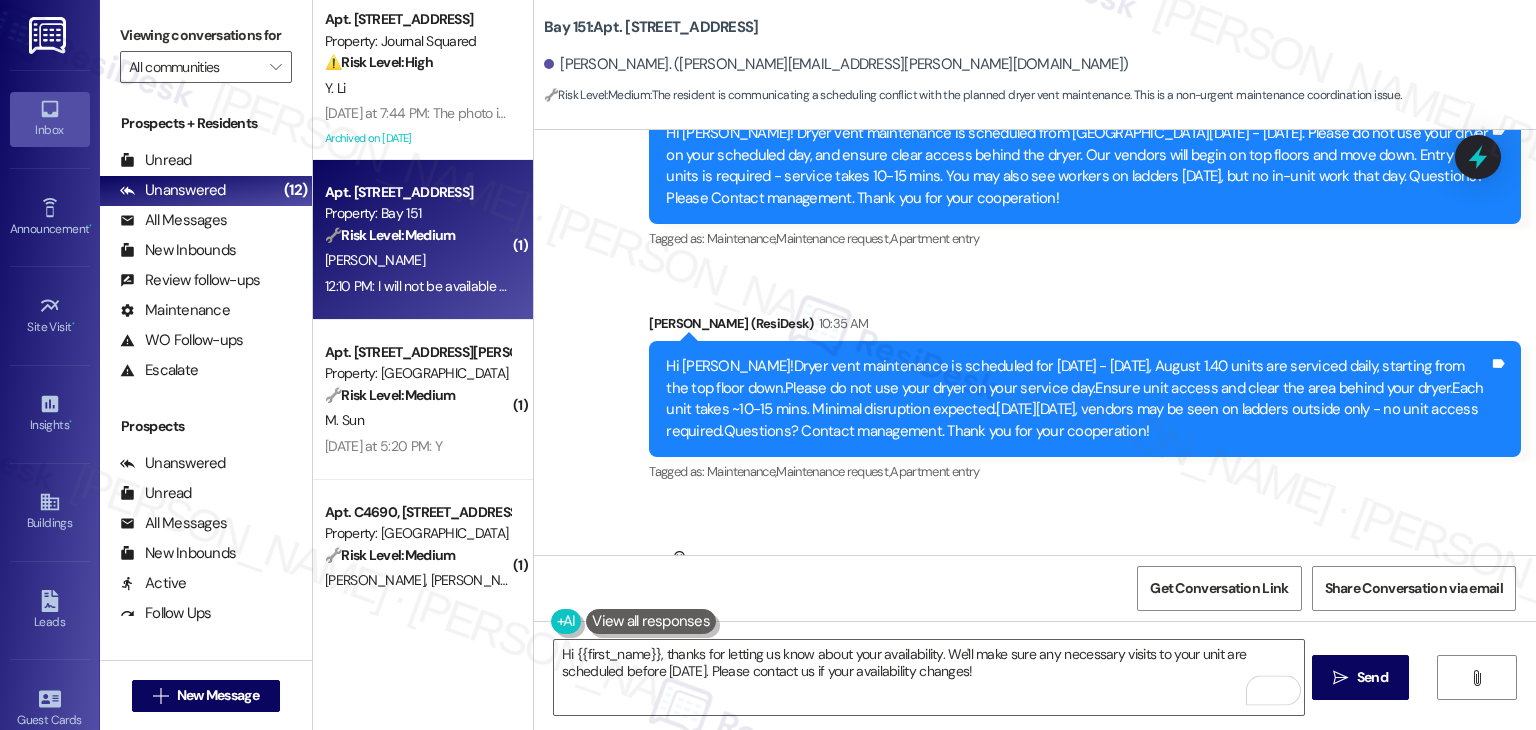 click on "I will not be available after
Wednesday, July 30th to provide access to my unit due to professional commitments." at bounding box center (805, 631) 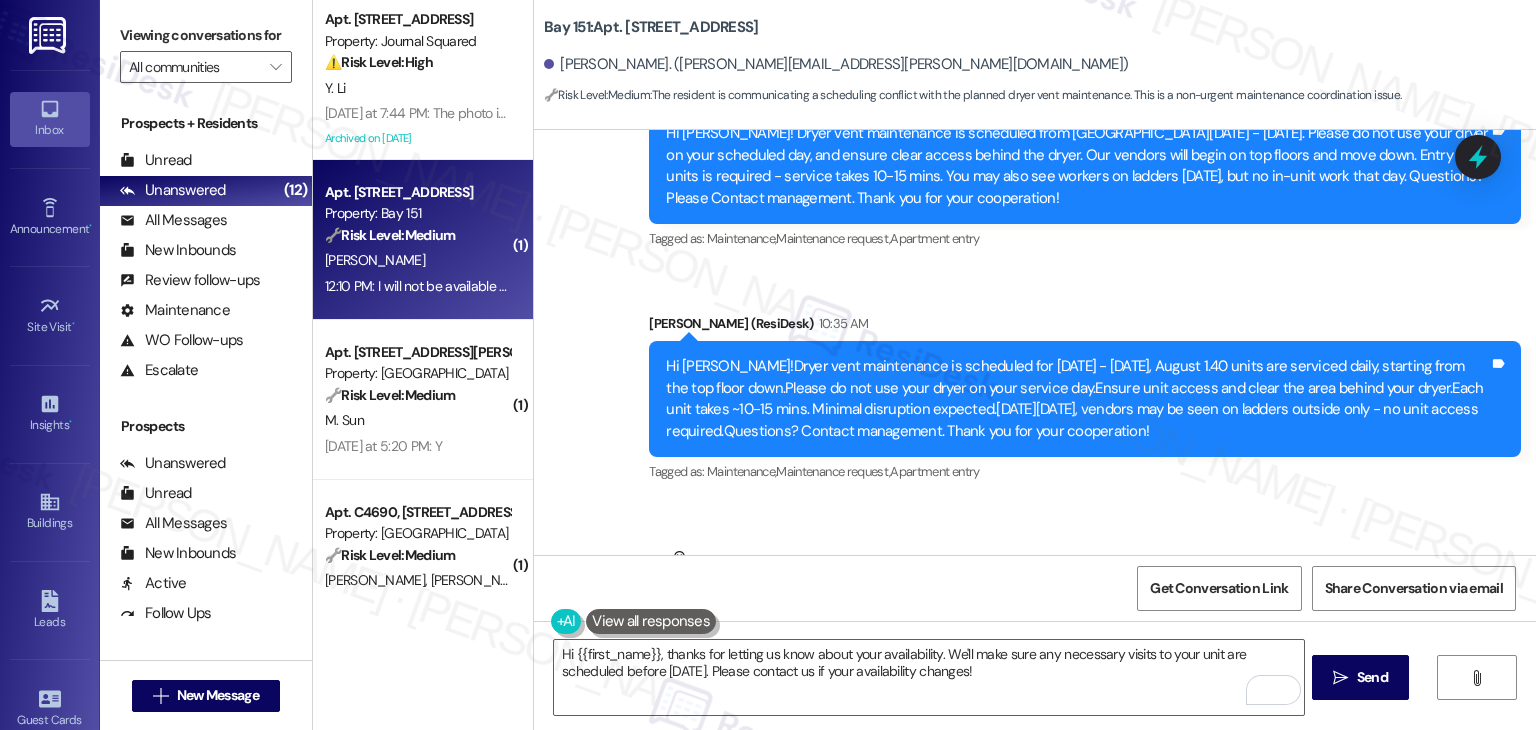 click on "I will not be available after
Wednesday, July 30th to provide access to my unit due to professional commitments." at bounding box center [805, 631] 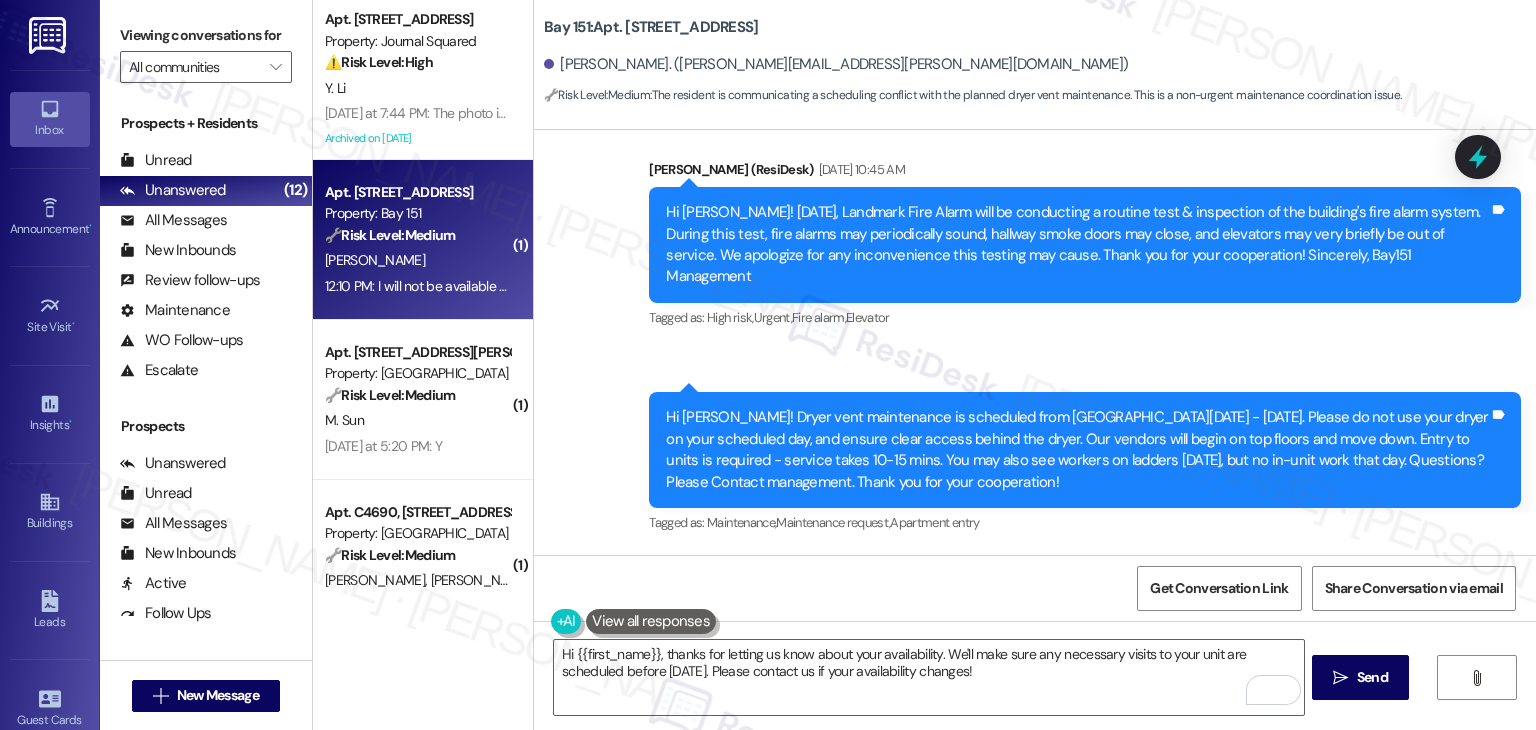 scroll, scrollTop: 26855, scrollLeft: 0, axis: vertical 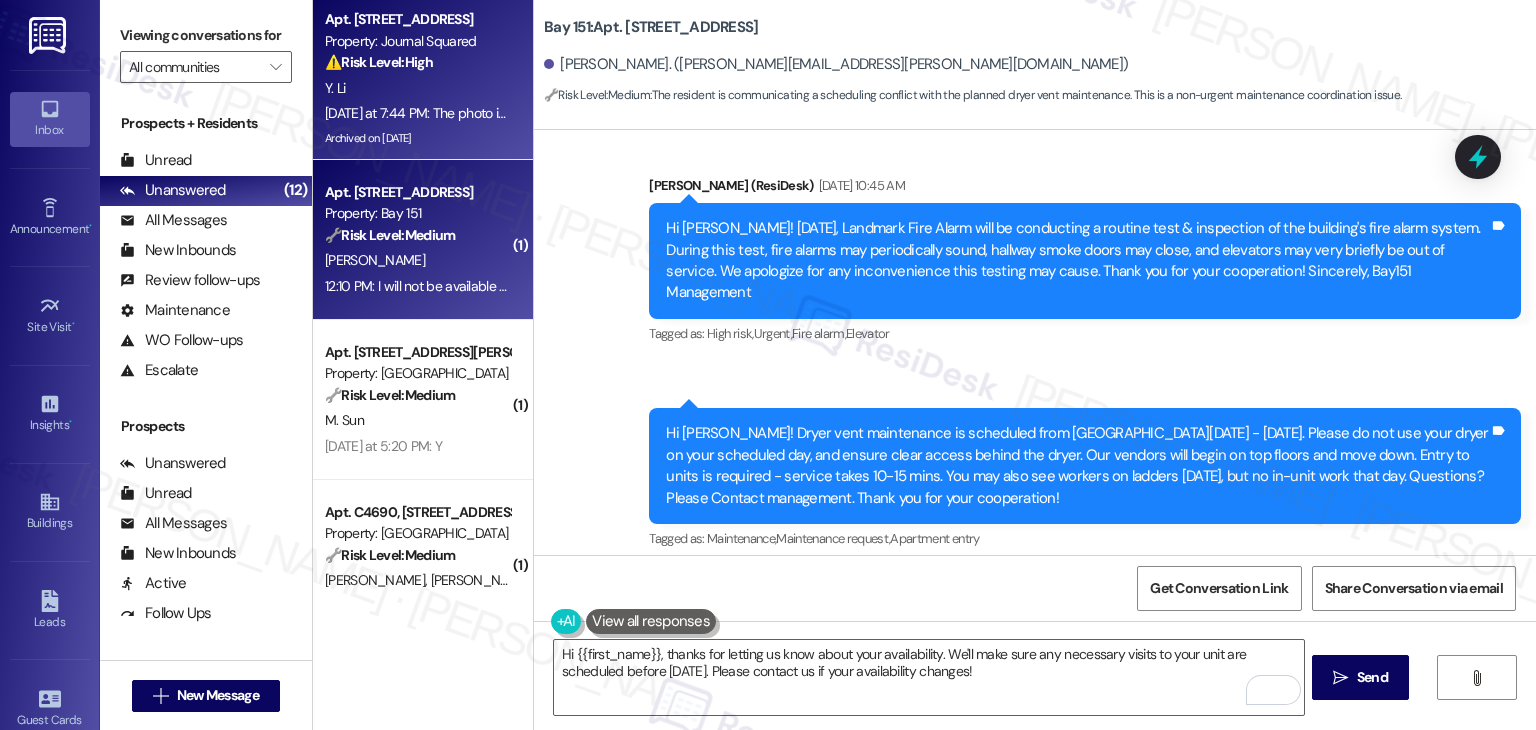 click on "Yesterday at 7:44 PM: The photo is my balance in my portal. Doesn't it mean I need to pay 3902.5 for August? Yesterday at 7:44 PM: The photo is my balance in my portal. Doesn't it mean I need to pay 3902.5 for August?" at bounding box center (417, 113) 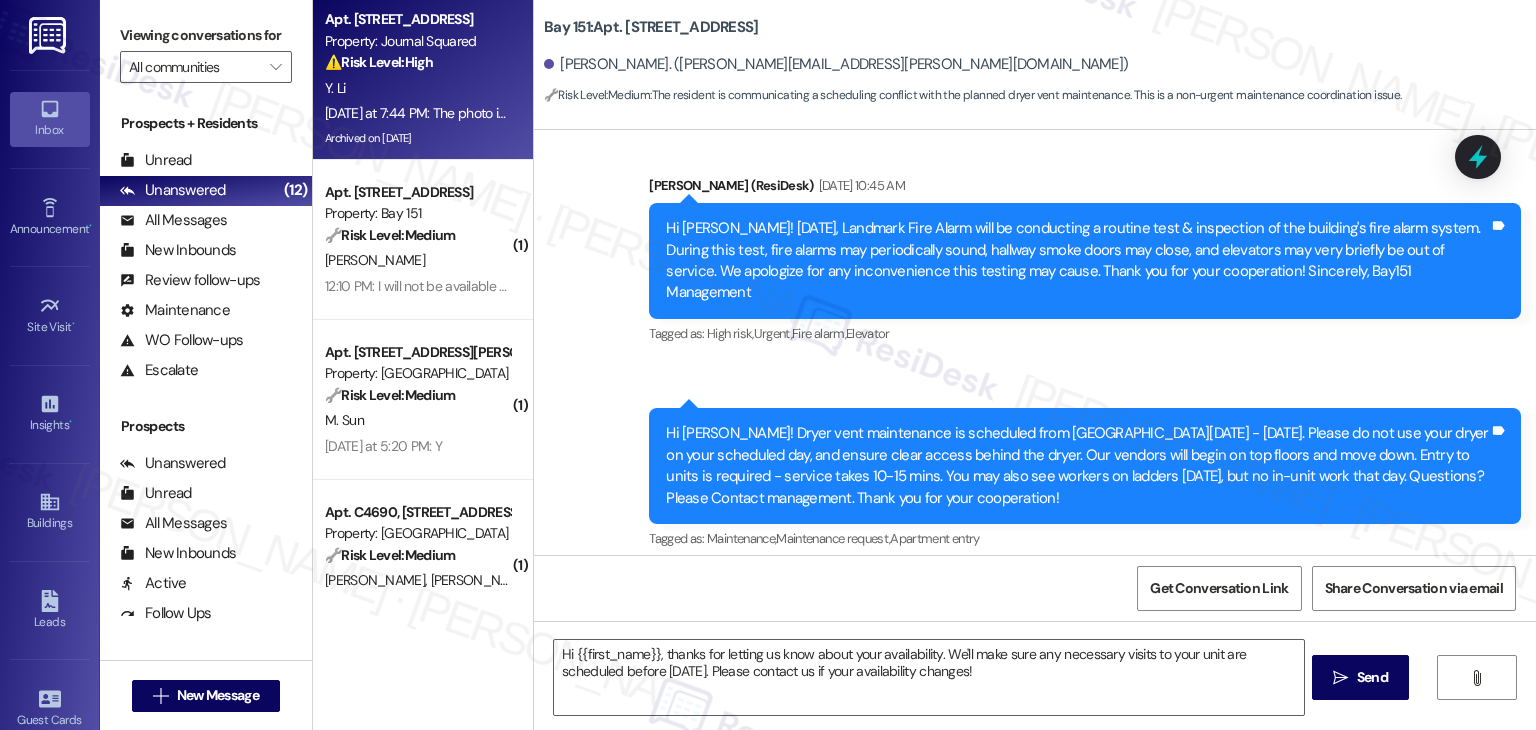 type on "Fetching suggested responses. Please feel free to read through the conversation in the meantime." 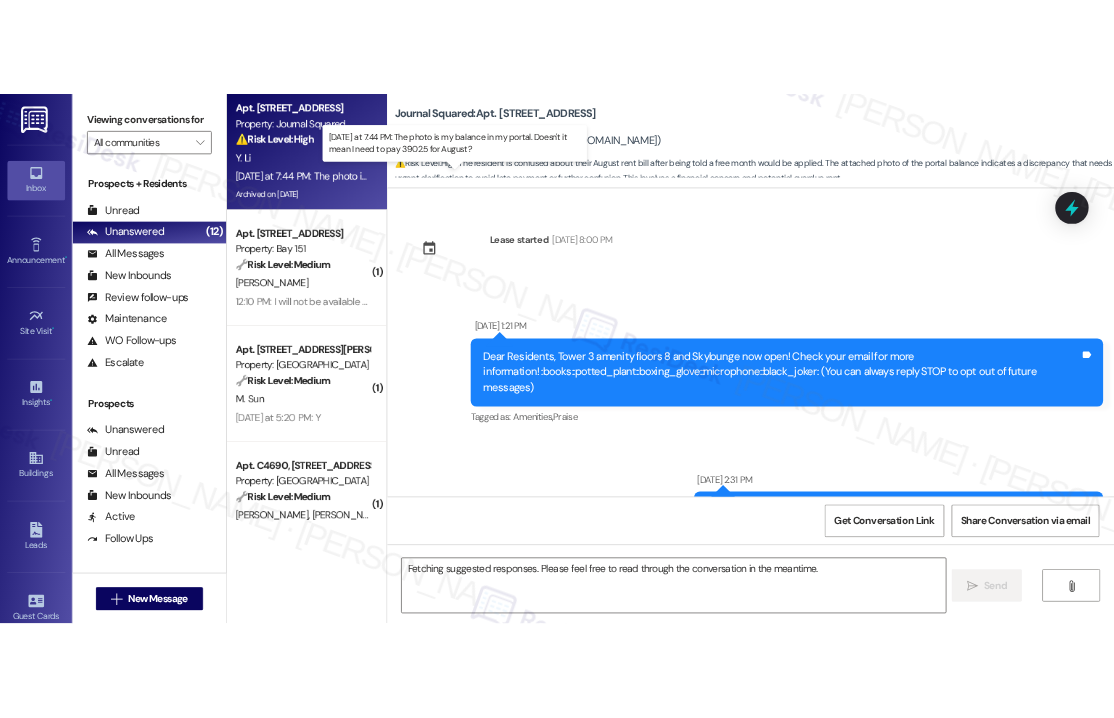 scroll, scrollTop: 17005, scrollLeft: 0, axis: vertical 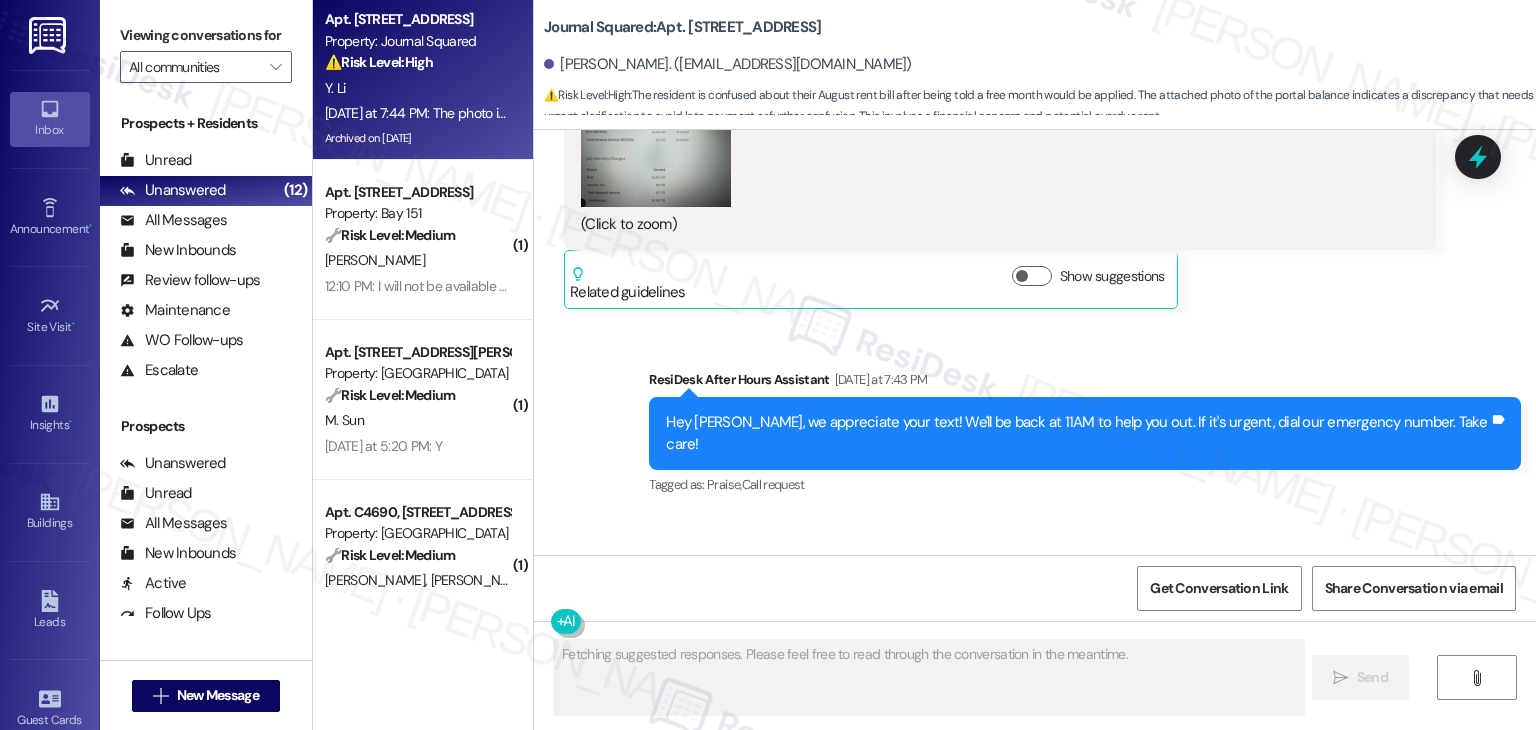 click on "The photo is my balance in my portal. Doesn't it mean I need to pay 3902.5 for August?" at bounding box center (854, 617) 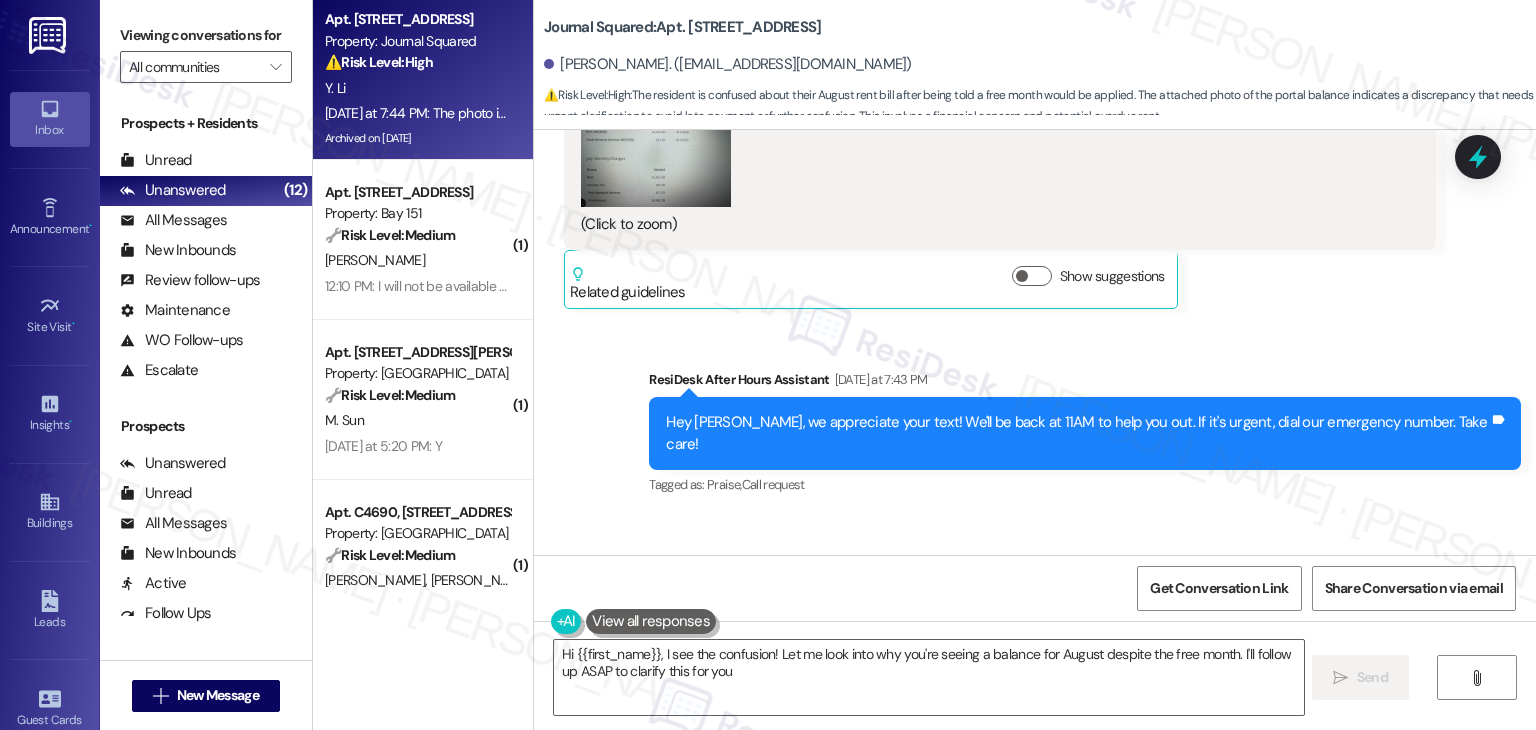 type on "Hi {{first_name}}, I see the confusion! Let me look into why you're seeing a balance for August despite the free month. I'll follow up ASAP to clarify this for you." 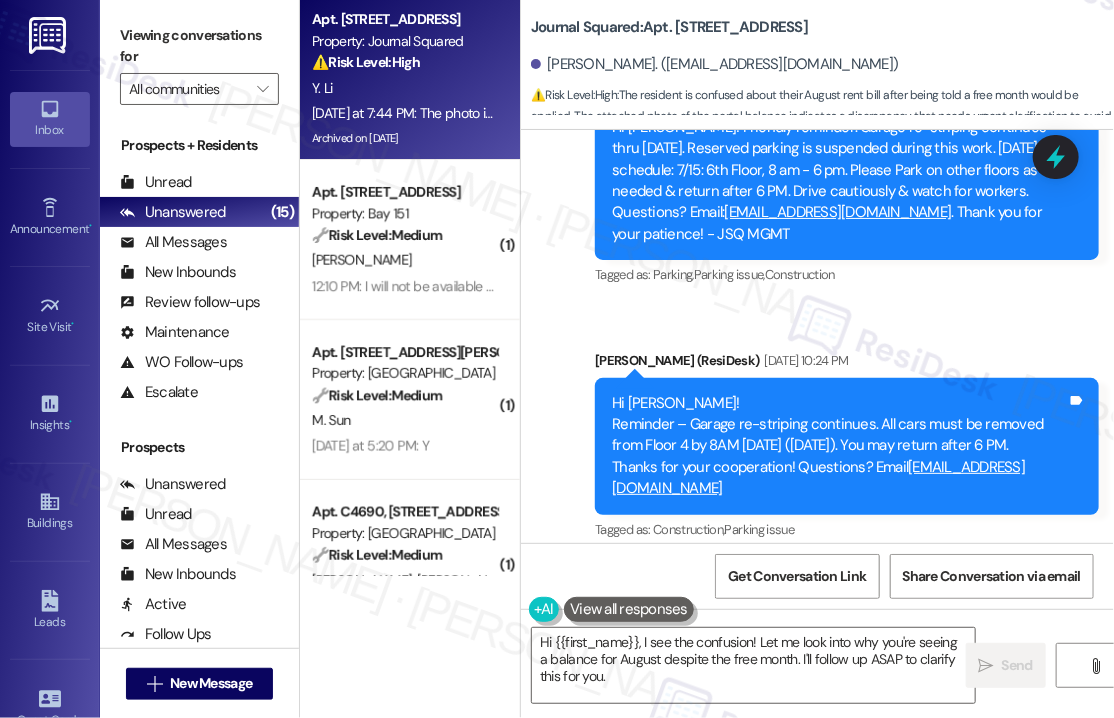 scroll, scrollTop: 19598, scrollLeft: 0, axis: vertical 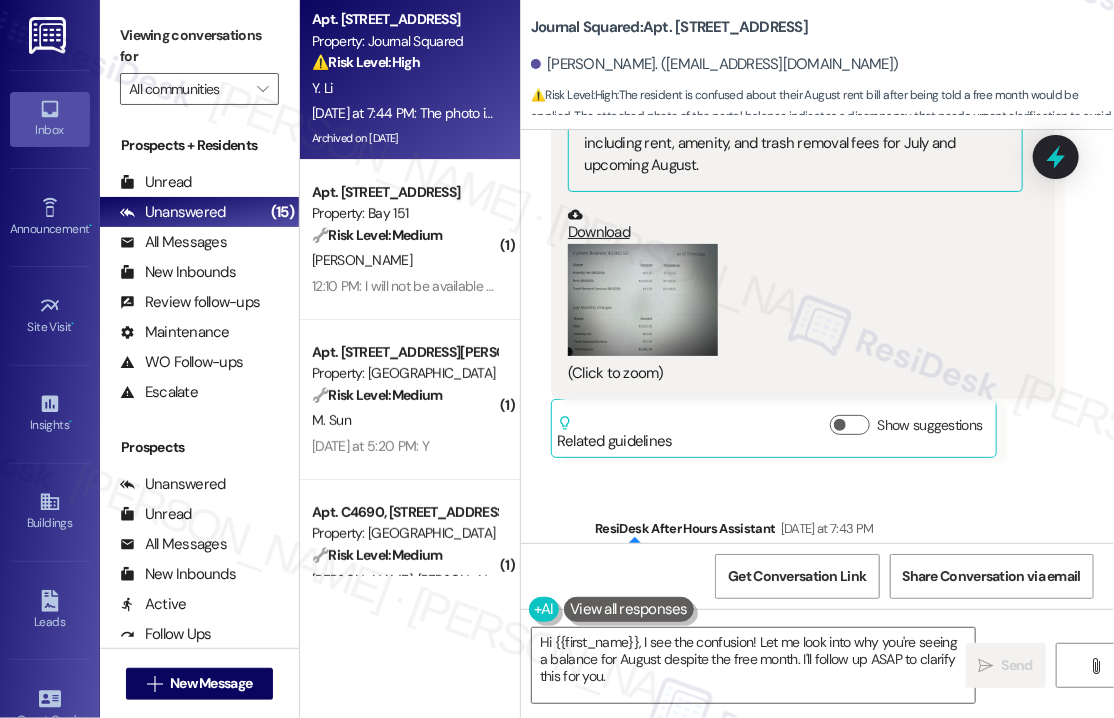 drag, startPoint x: 134, startPoint y: 50, endPoint x: 195, endPoint y: 30, distance: 64.195015 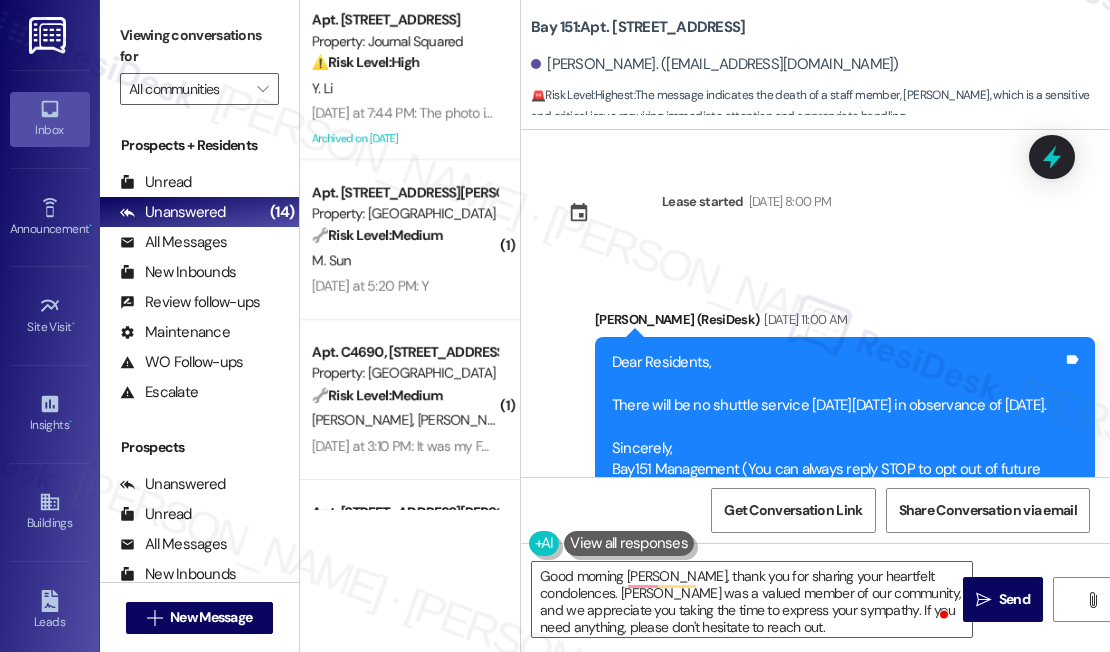 scroll, scrollTop: 0, scrollLeft: 0, axis: both 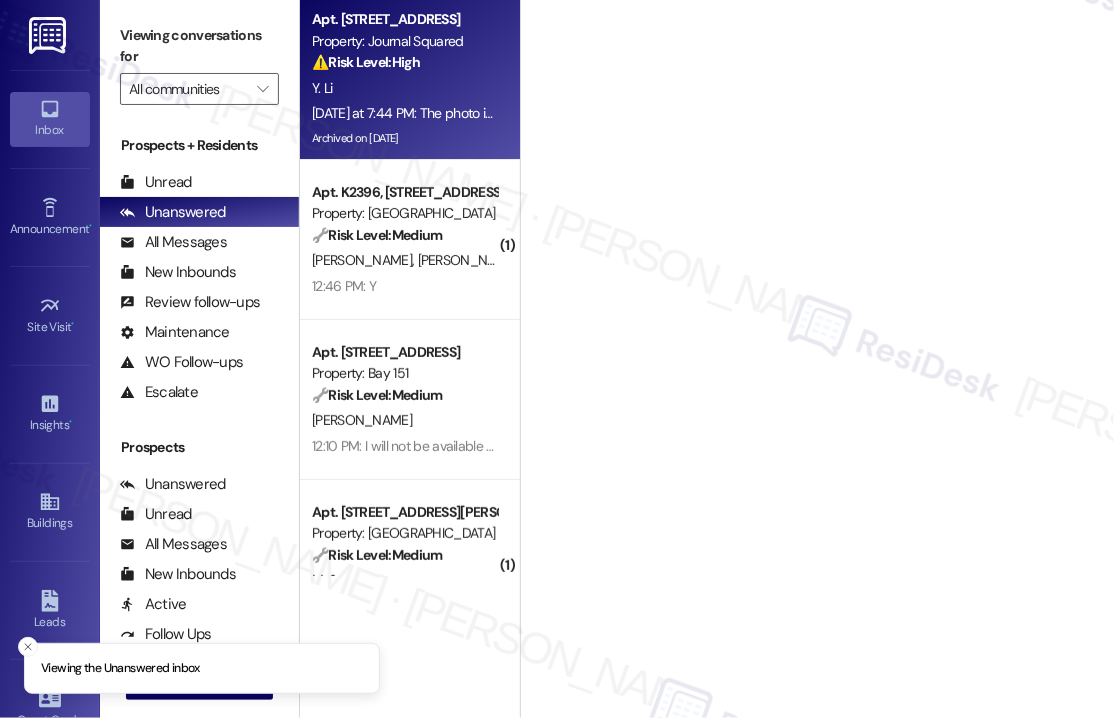 click on "Viewing conversations for All communities " at bounding box center [199, 62] 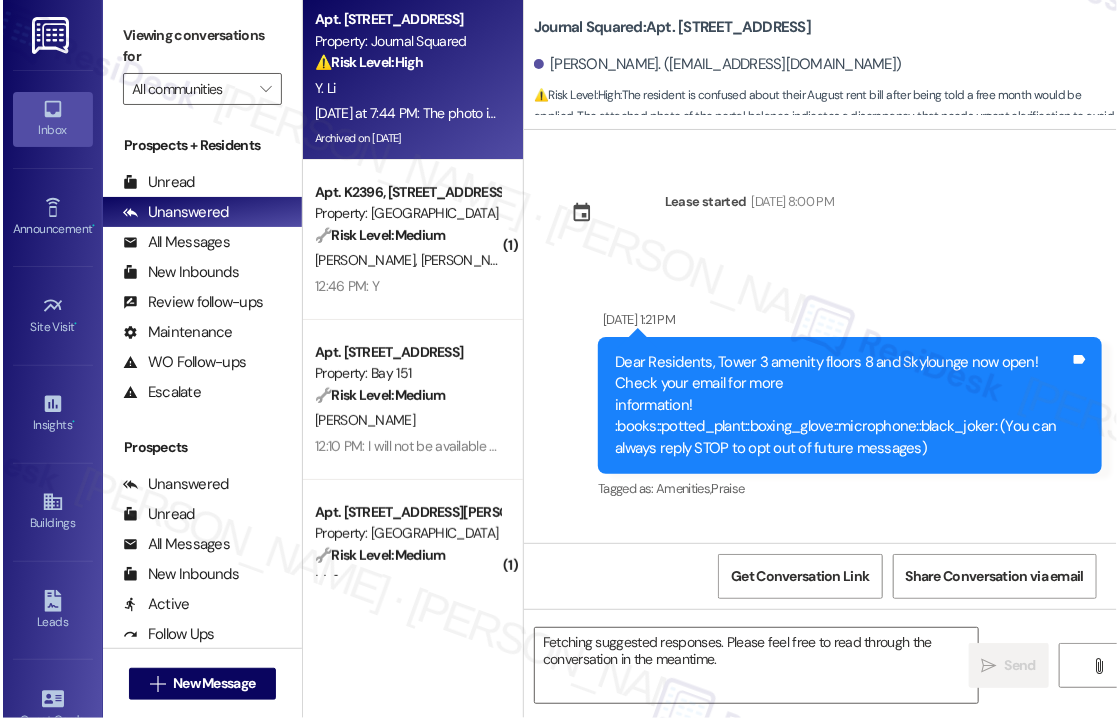 scroll, scrollTop: 19920, scrollLeft: 0, axis: vertical 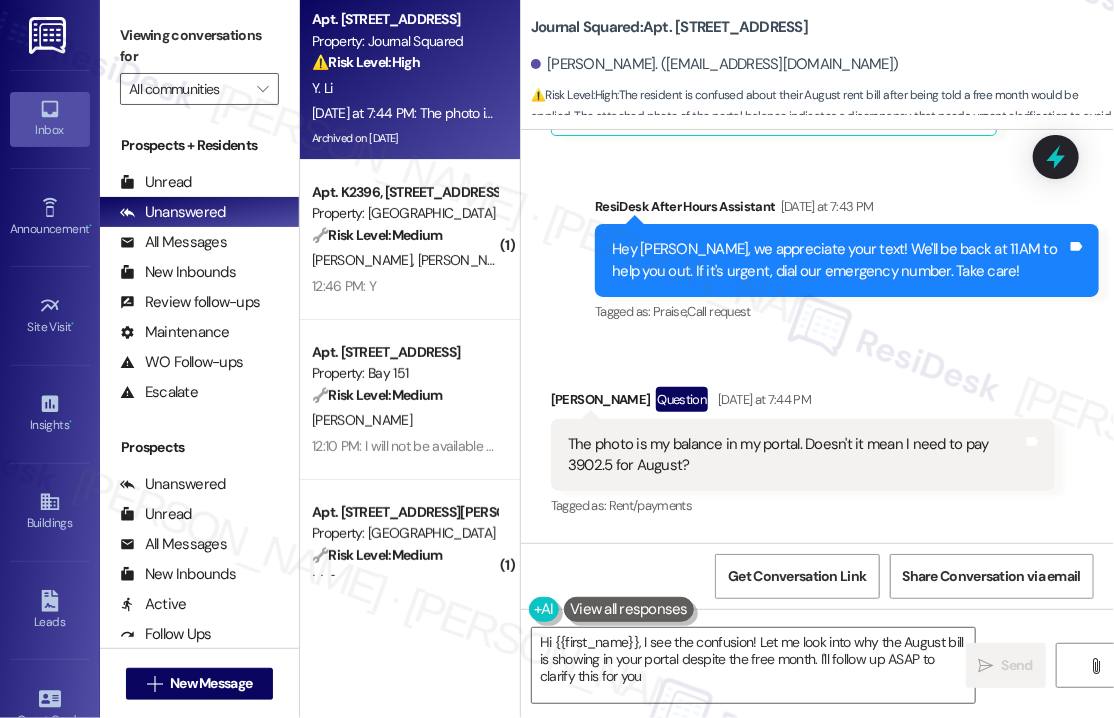 type on "Hi {{first_name}}, I see the confusion! Let me look into why the August bill is showing in your portal despite the free month. I'll follow up ASAP to clarify this for you." 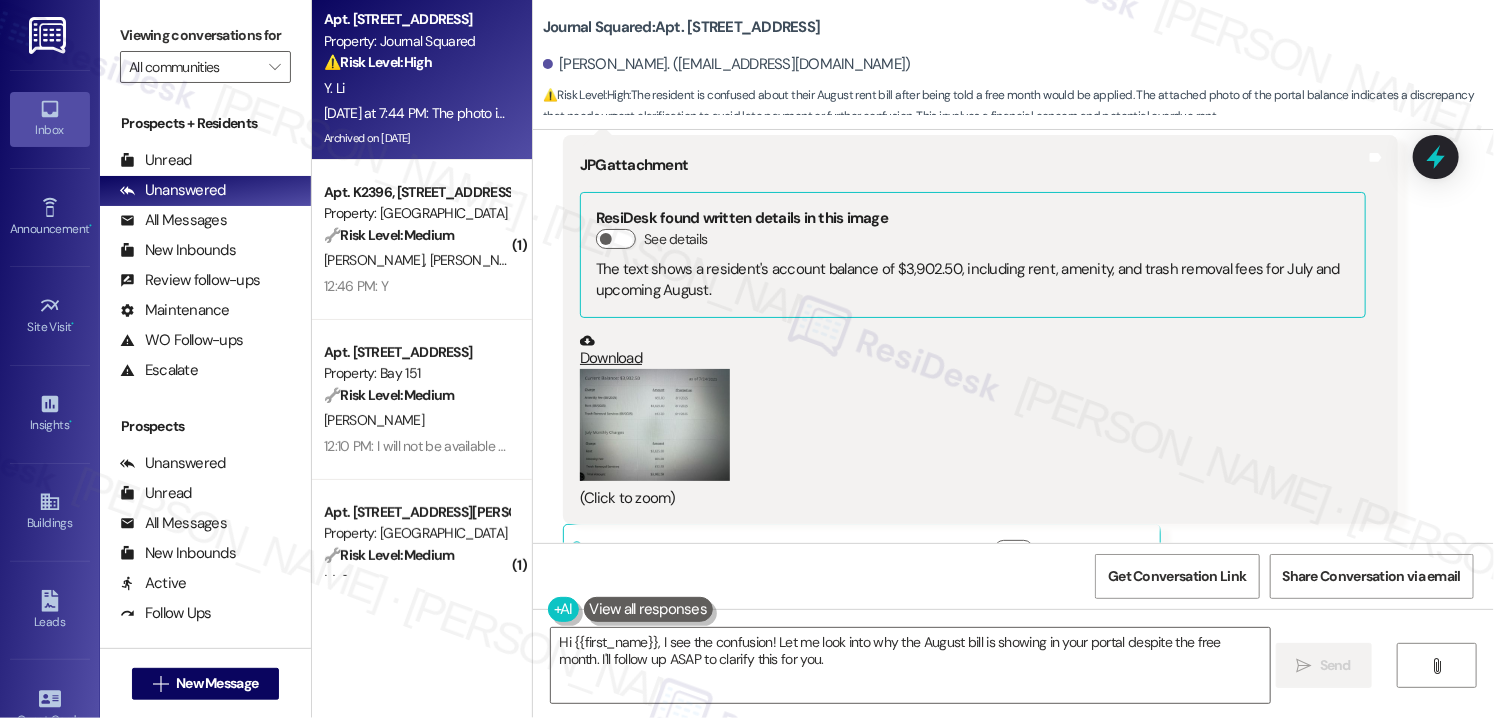 scroll, scrollTop: 16985, scrollLeft: 0, axis: vertical 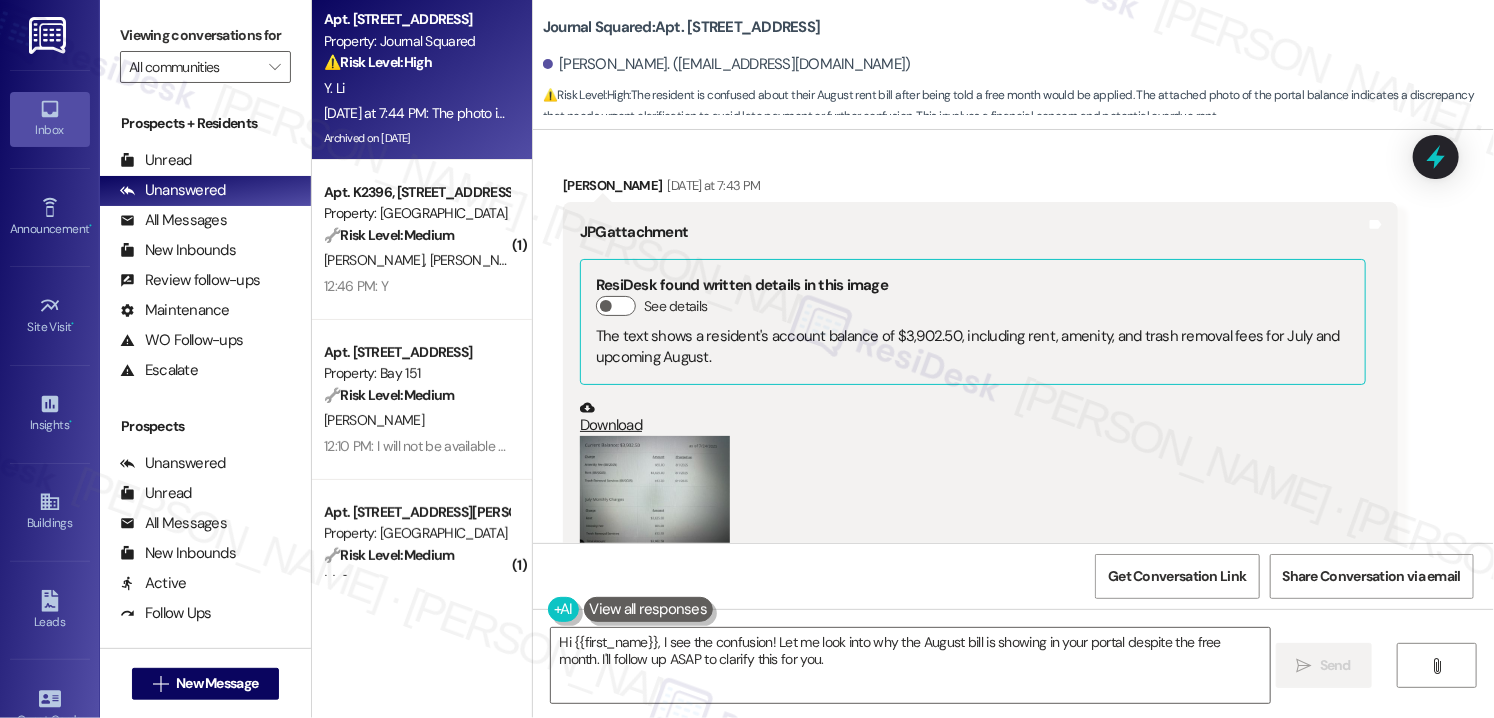 click on "Hey [PERSON_NAME], we appreciate your text! We'll be back at 11AM to help you out. If it's urgent, dial our emergency number. Take care!" at bounding box center (1054, 775) 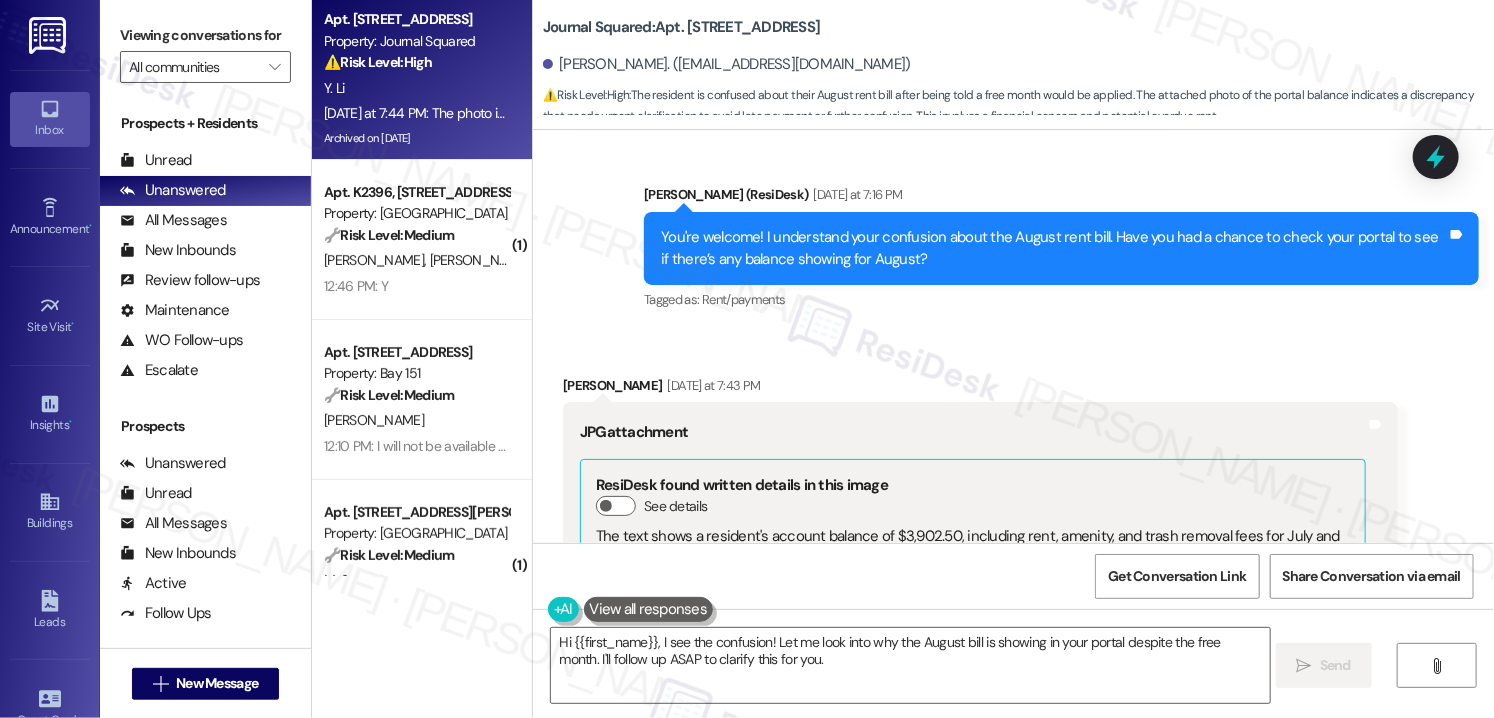 scroll, scrollTop: 17285, scrollLeft: 0, axis: vertical 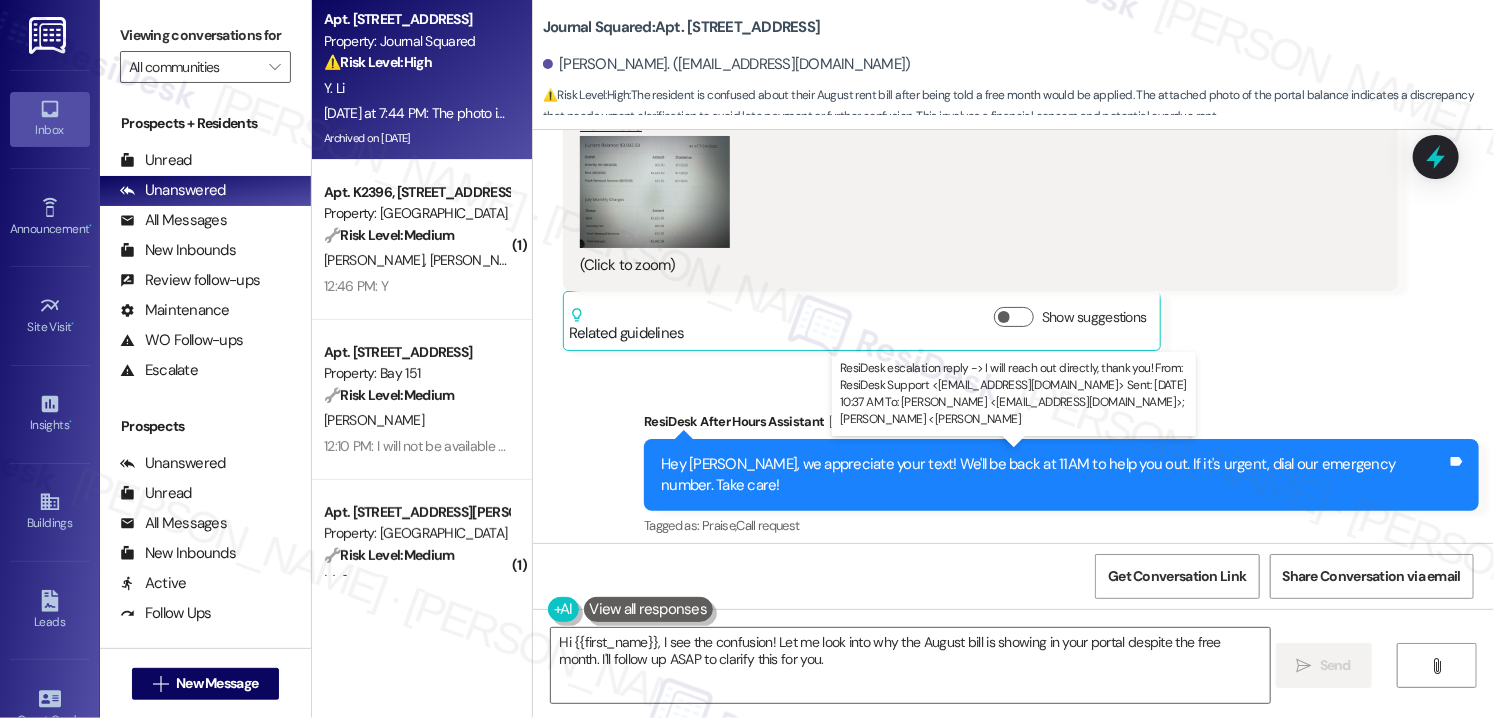 drag, startPoint x: 801, startPoint y: 494, endPoint x: 941, endPoint y: 495, distance: 140.00357 